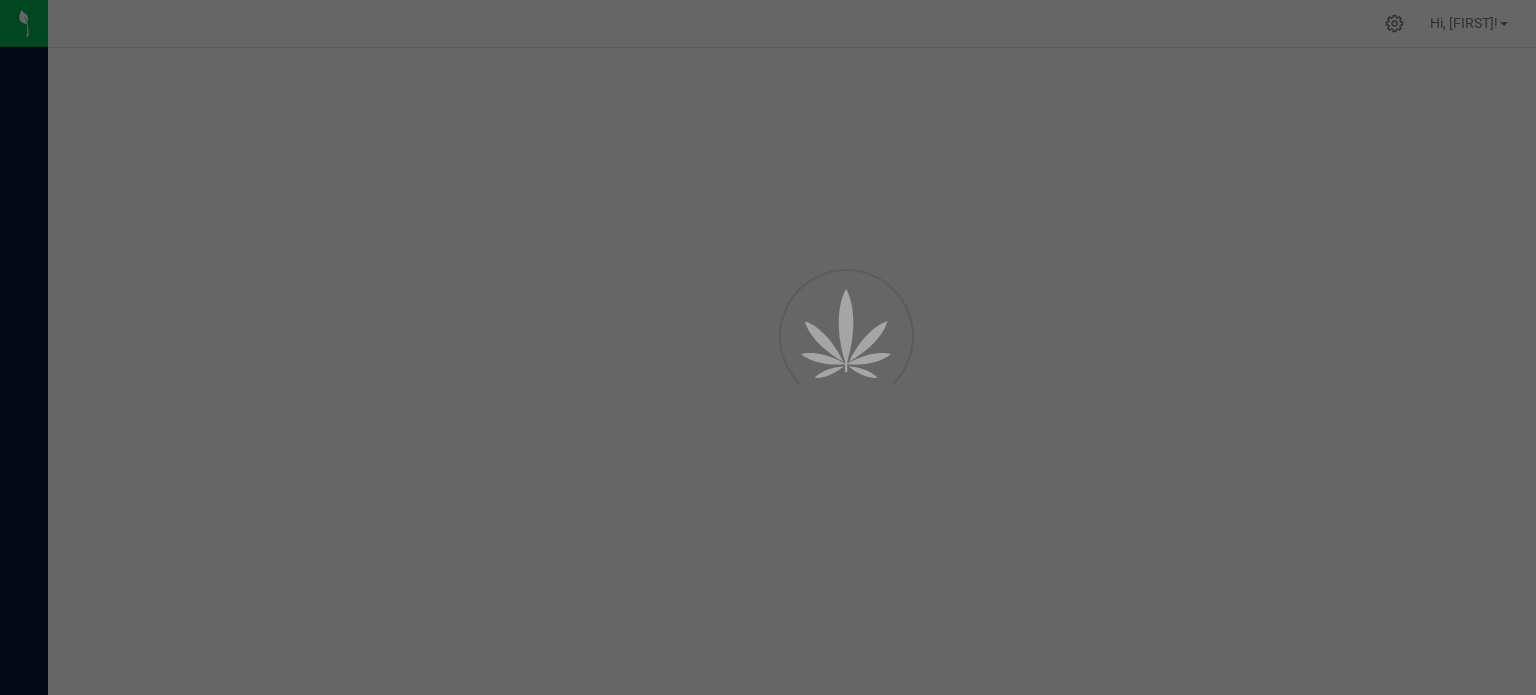 scroll, scrollTop: 0, scrollLeft: 0, axis: both 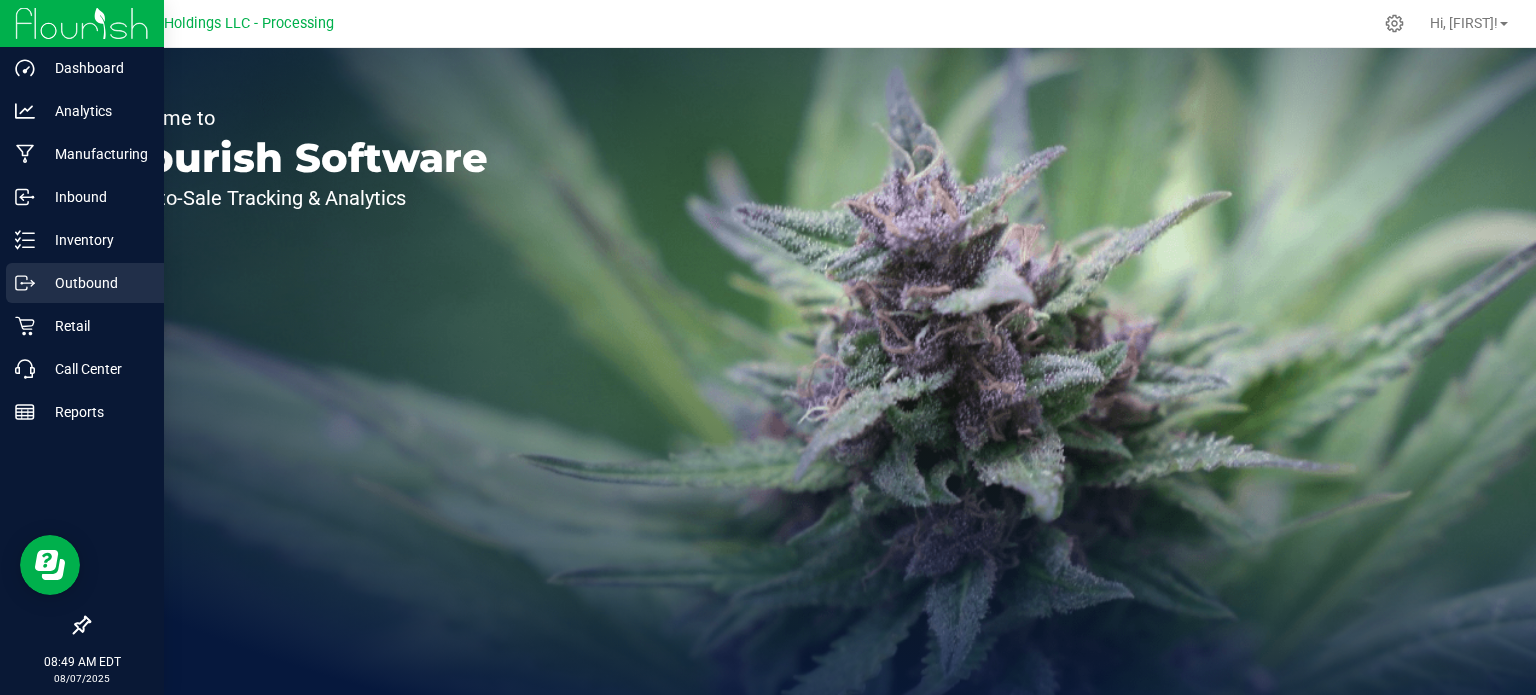 click on "Outbound" at bounding box center (95, 283) 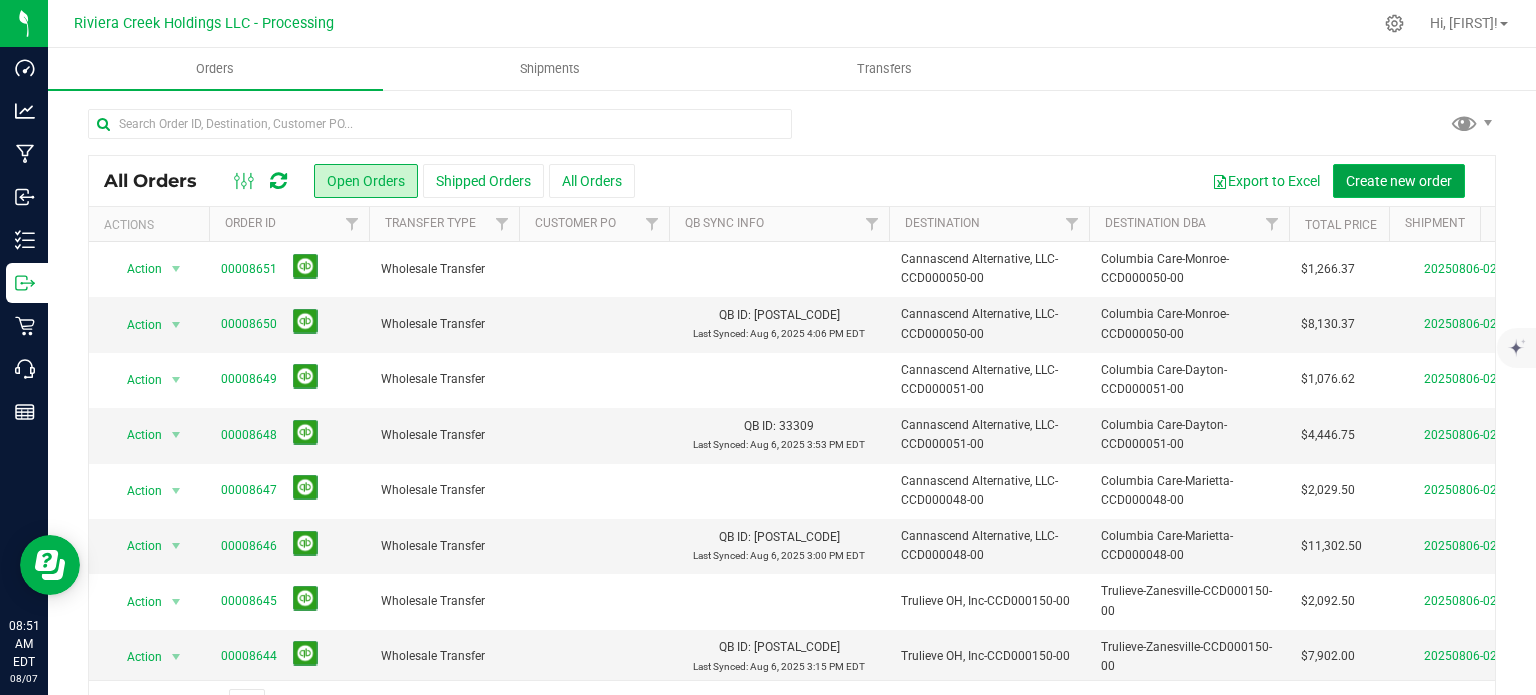 click on "Create new order" at bounding box center (1399, 181) 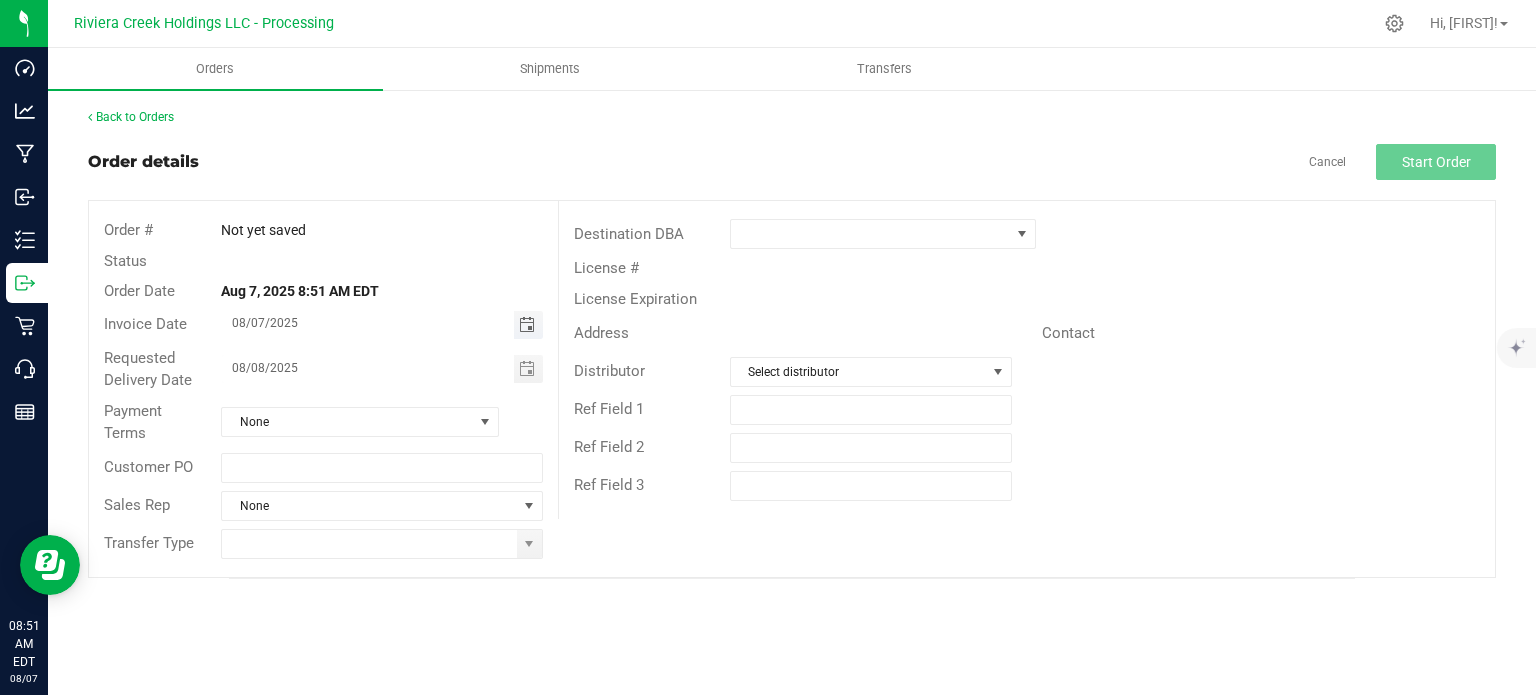 click at bounding box center [527, 325] 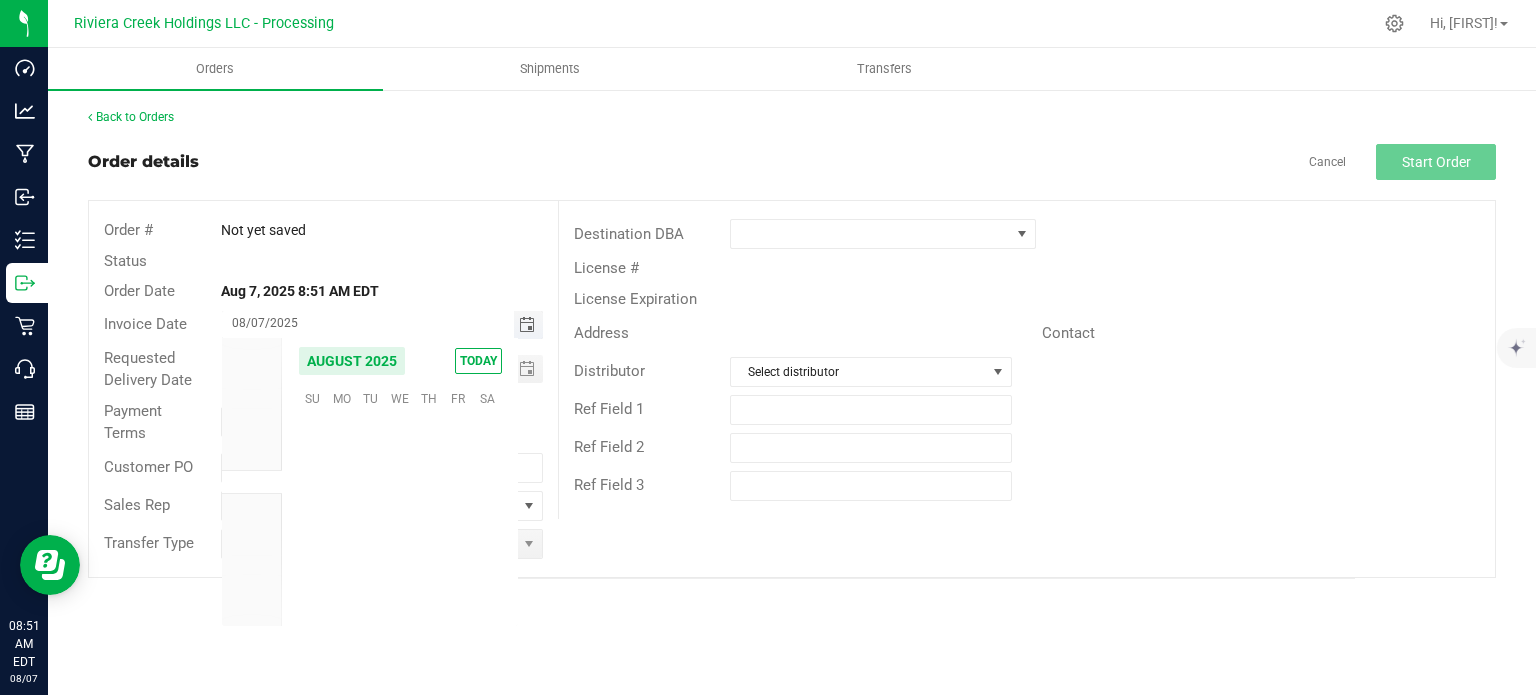 scroll, scrollTop: 36168, scrollLeft: 0, axis: vertical 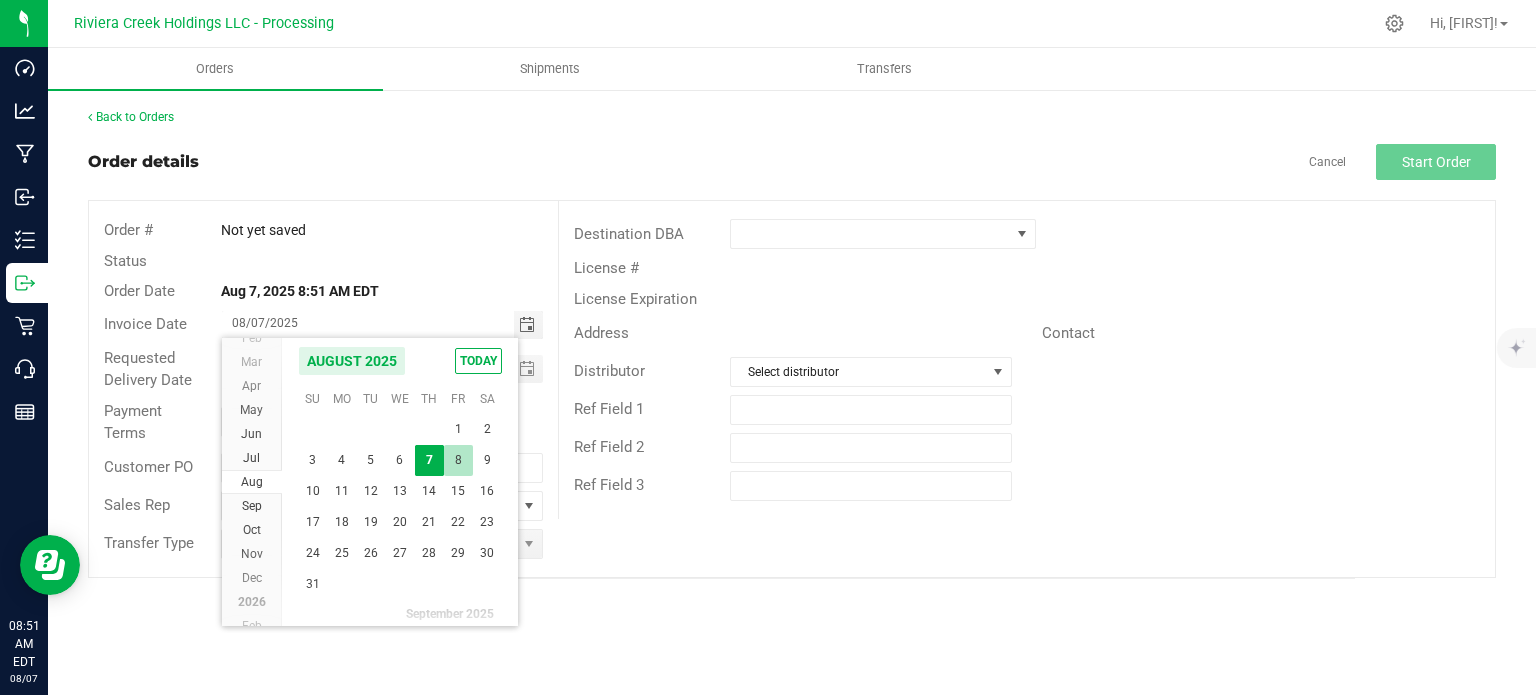 click on "8" at bounding box center (458, 460) 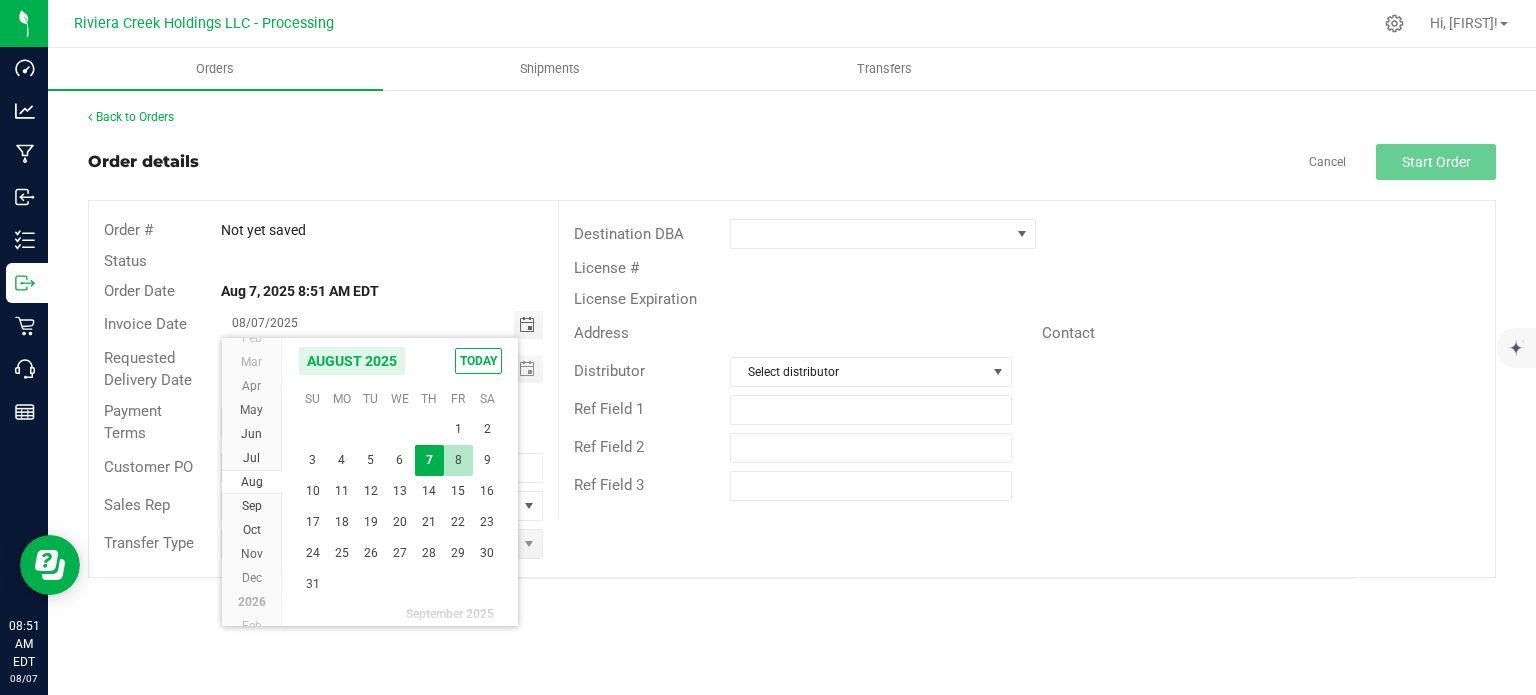 type on "08/08/2025" 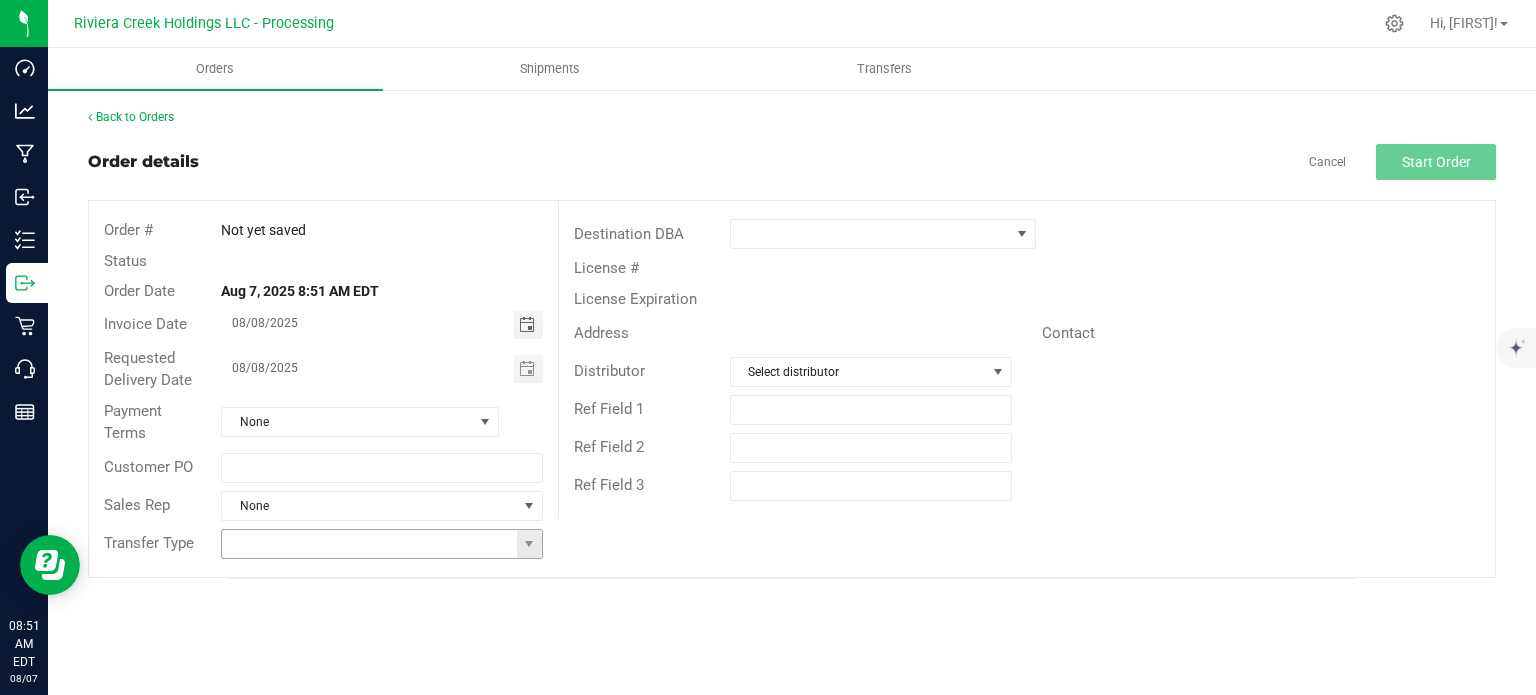 click at bounding box center [529, 544] 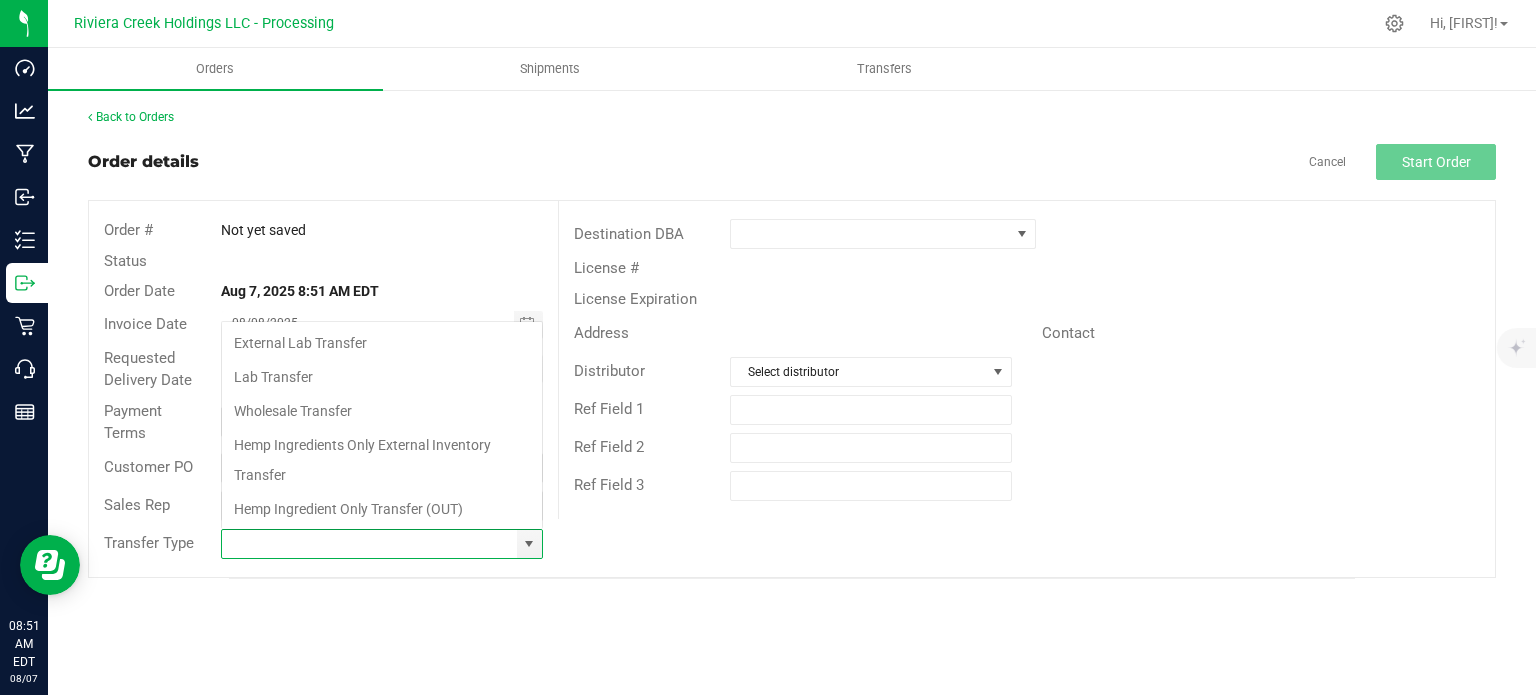 scroll, scrollTop: 99970, scrollLeft: 99678, axis: both 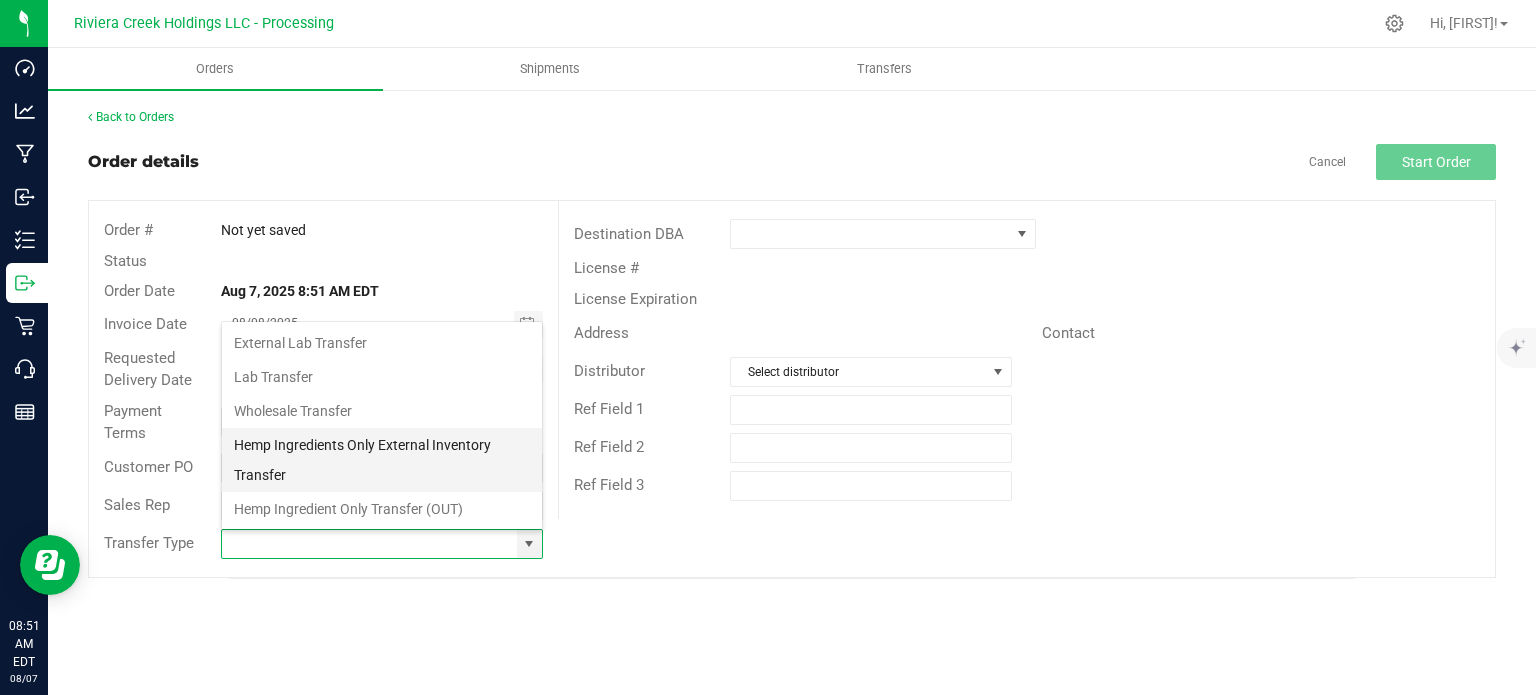 click on "Hemp Ingredients Only External Inventory Transfer" at bounding box center (382, 460) 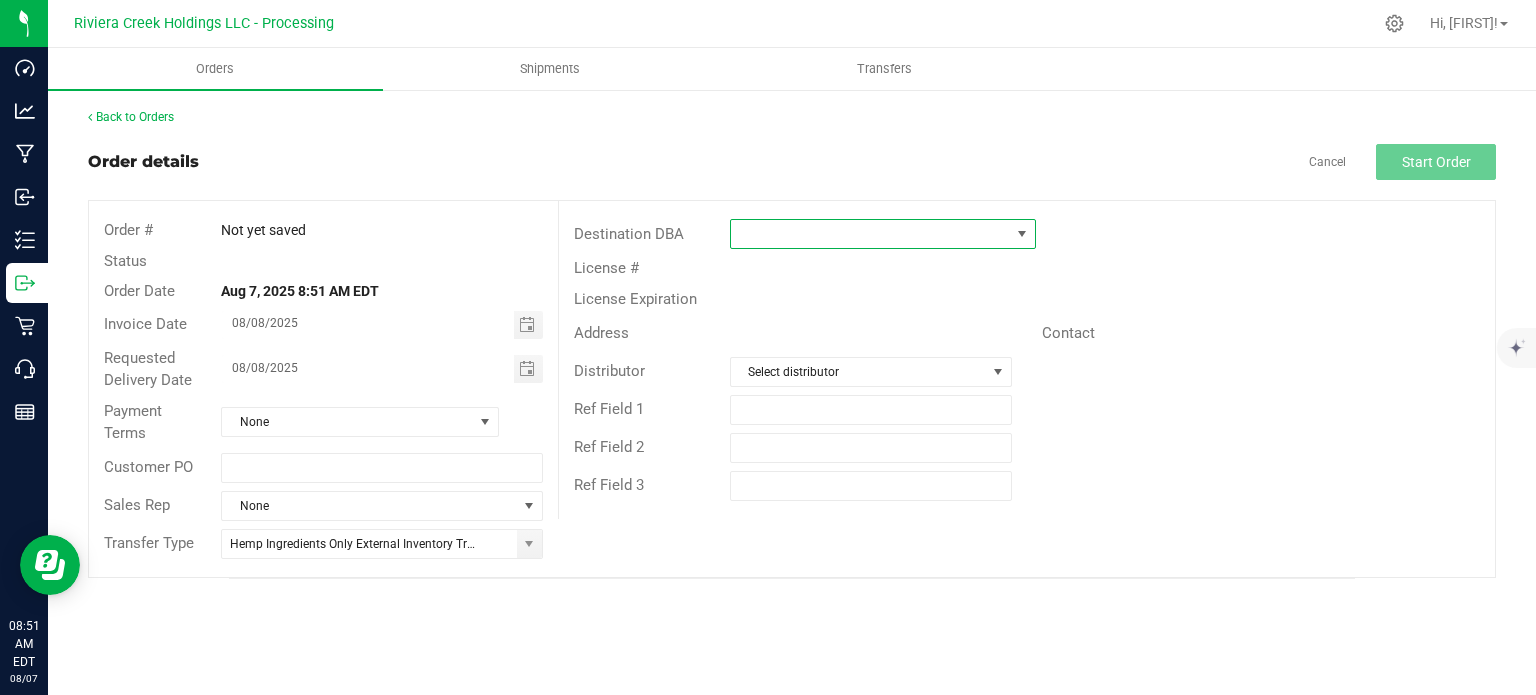 click at bounding box center [870, 234] 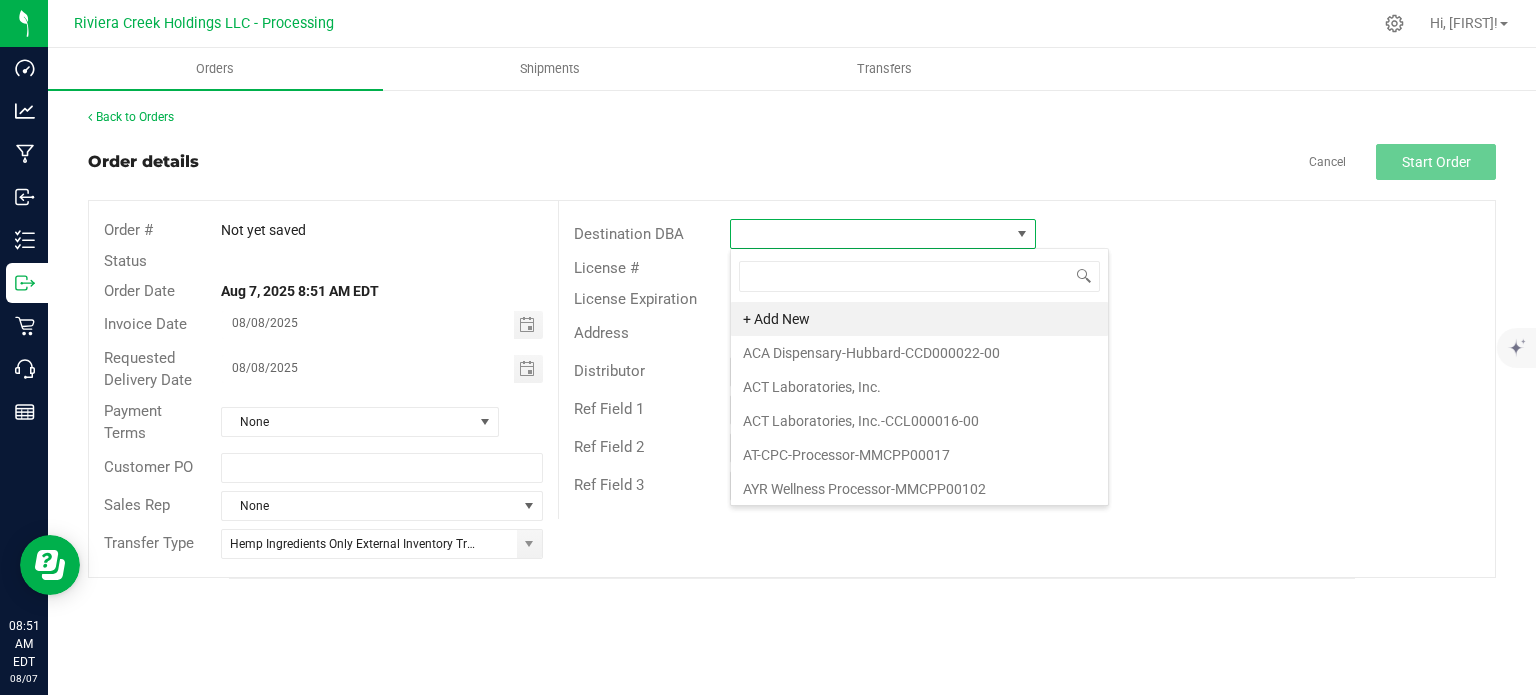 scroll, scrollTop: 99970, scrollLeft: 99693, axis: both 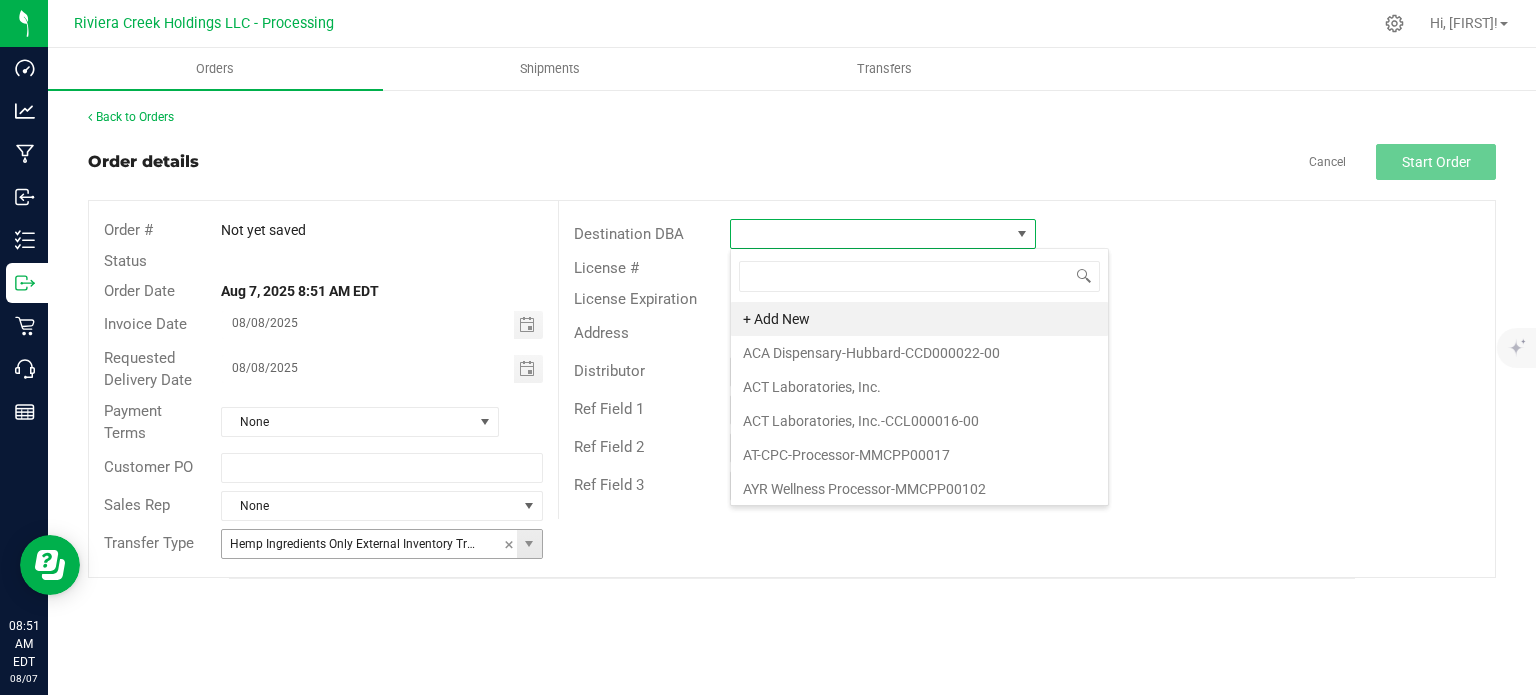 click at bounding box center [529, 544] 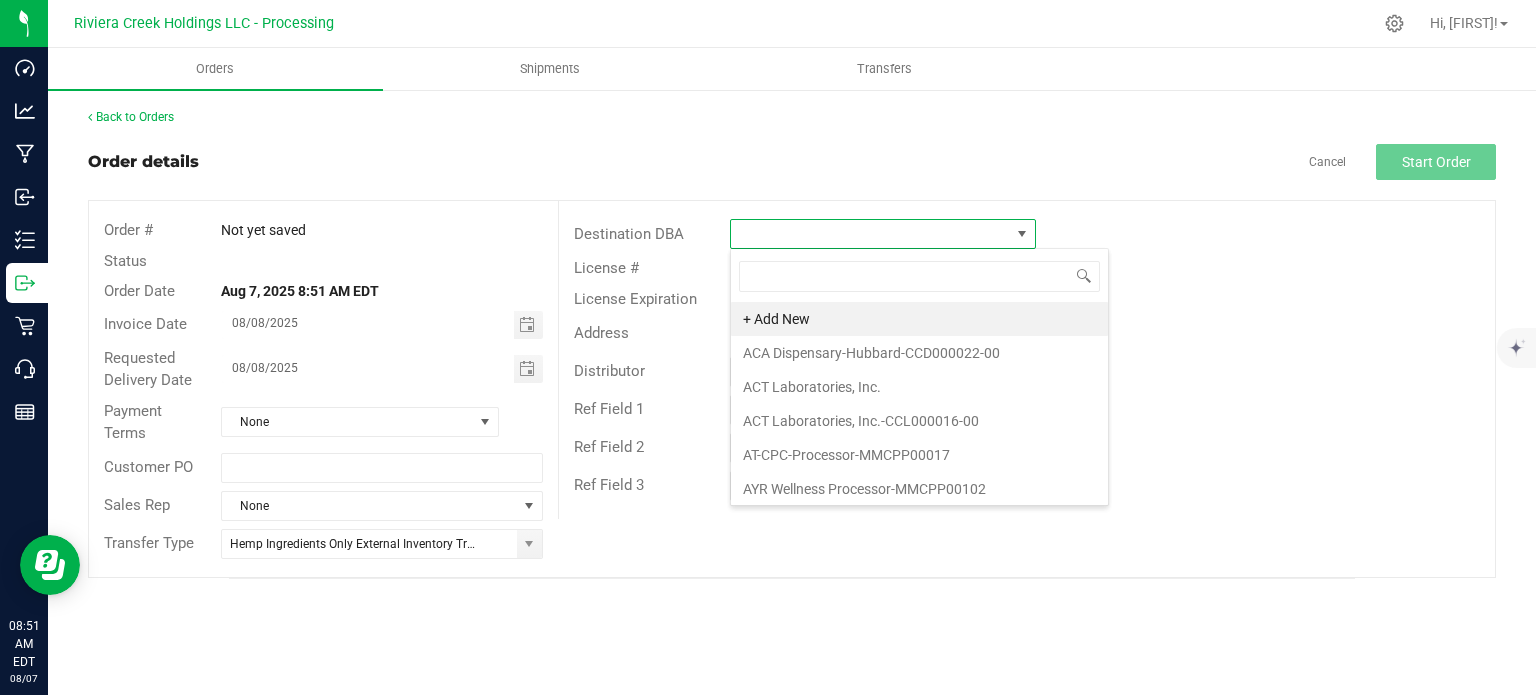 scroll, scrollTop: 0, scrollLeft: 19, axis: horizontal 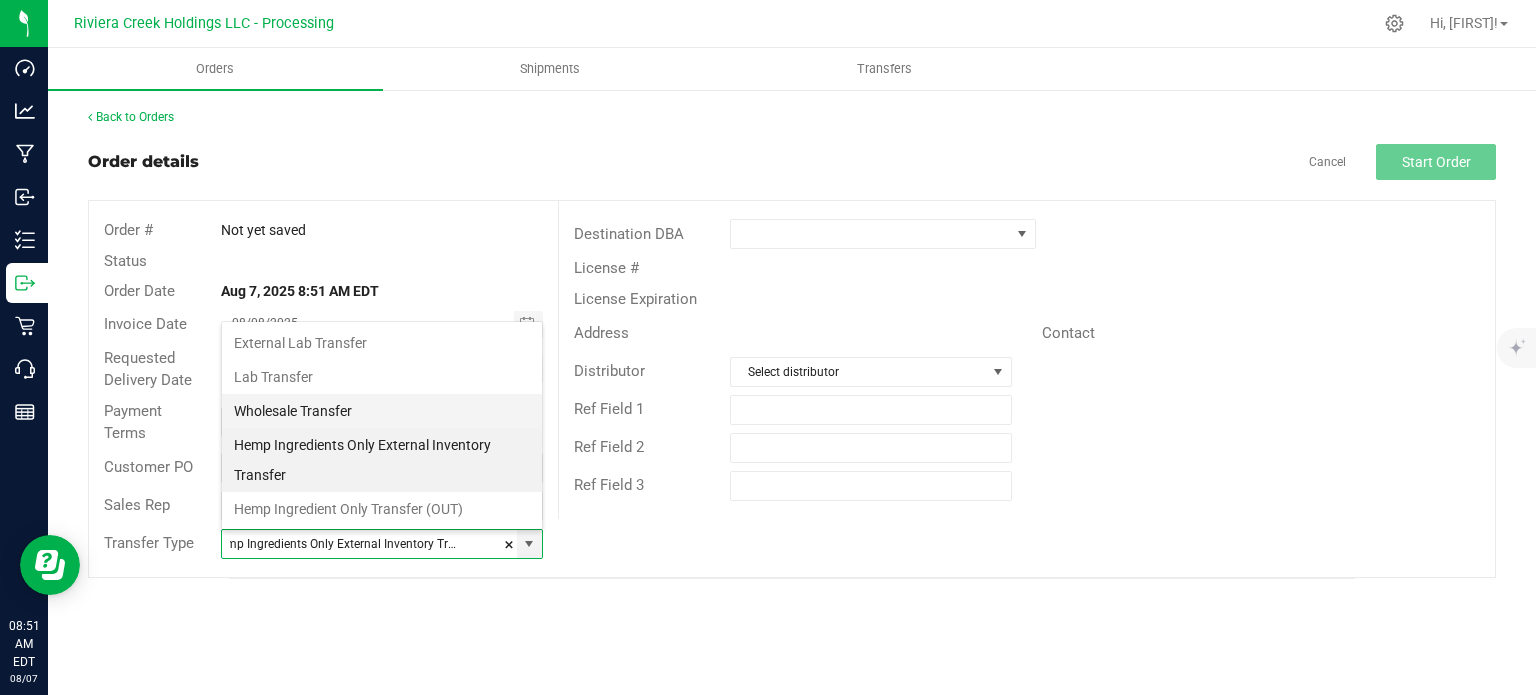 click on "Wholesale Transfer" at bounding box center (382, 411) 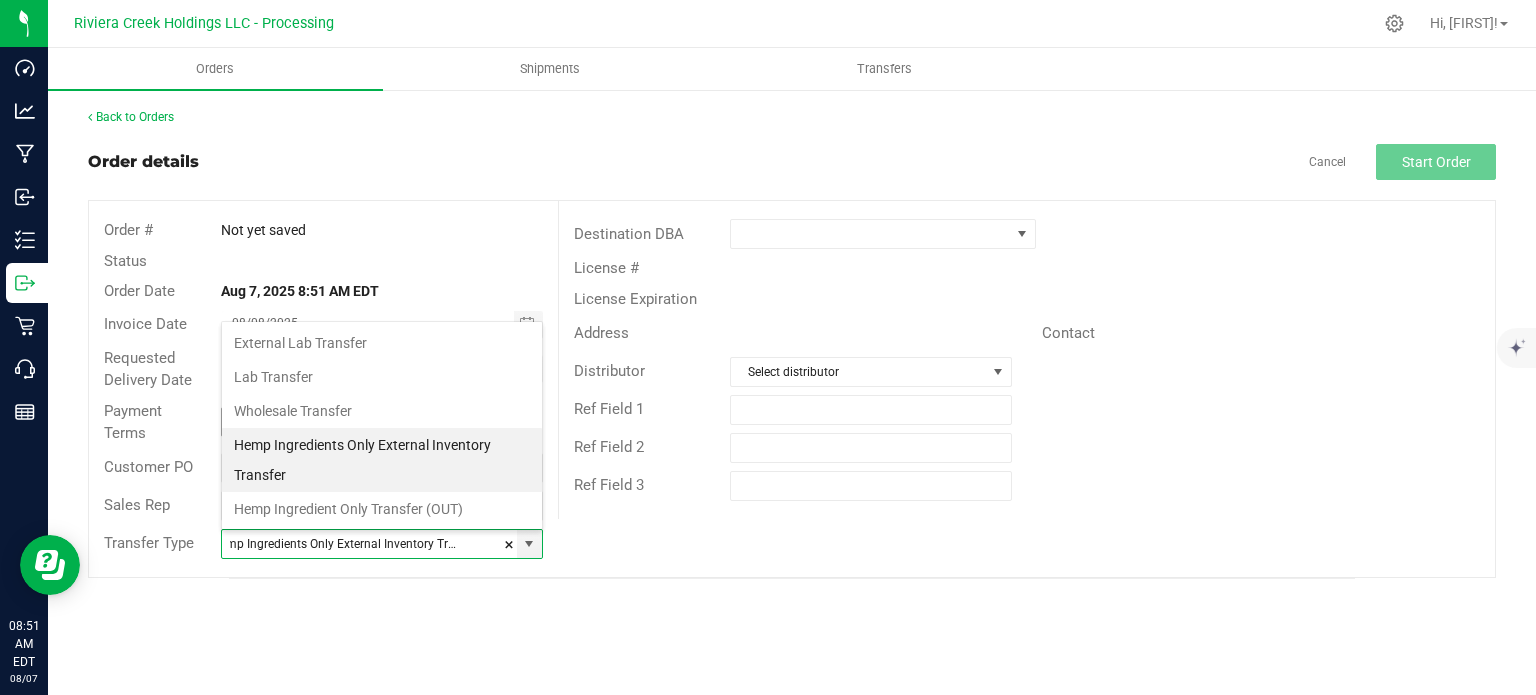 type on "Wholesale Transfer" 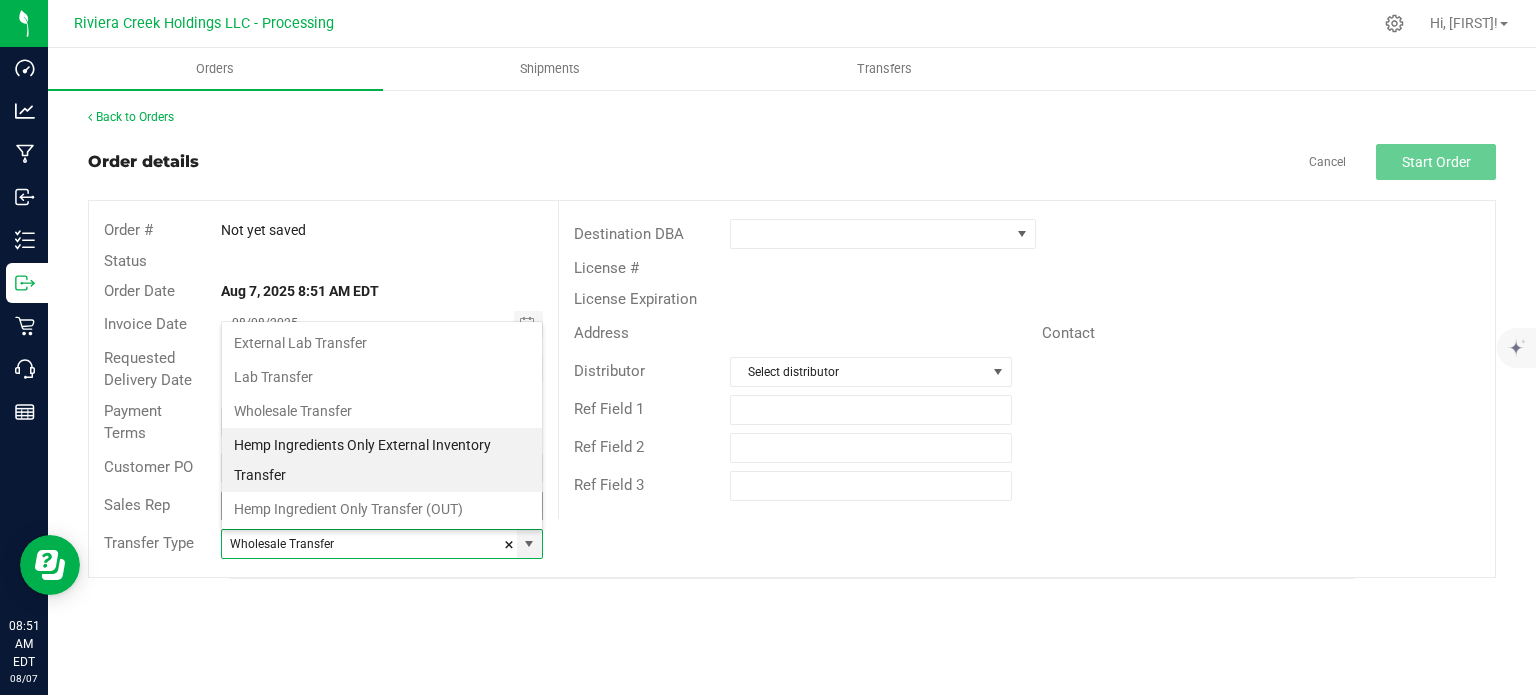 scroll, scrollTop: 0, scrollLeft: 0, axis: both 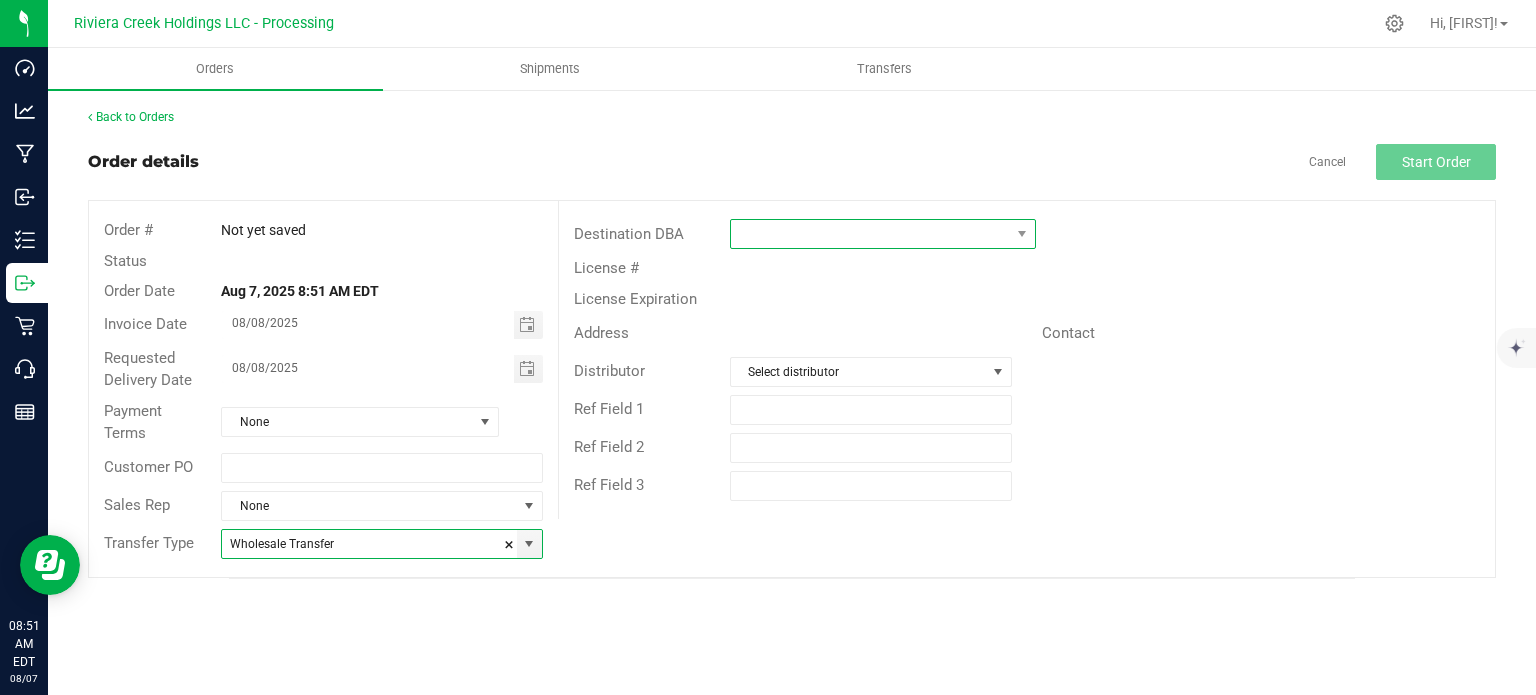 click at bounding box center [870, 234] 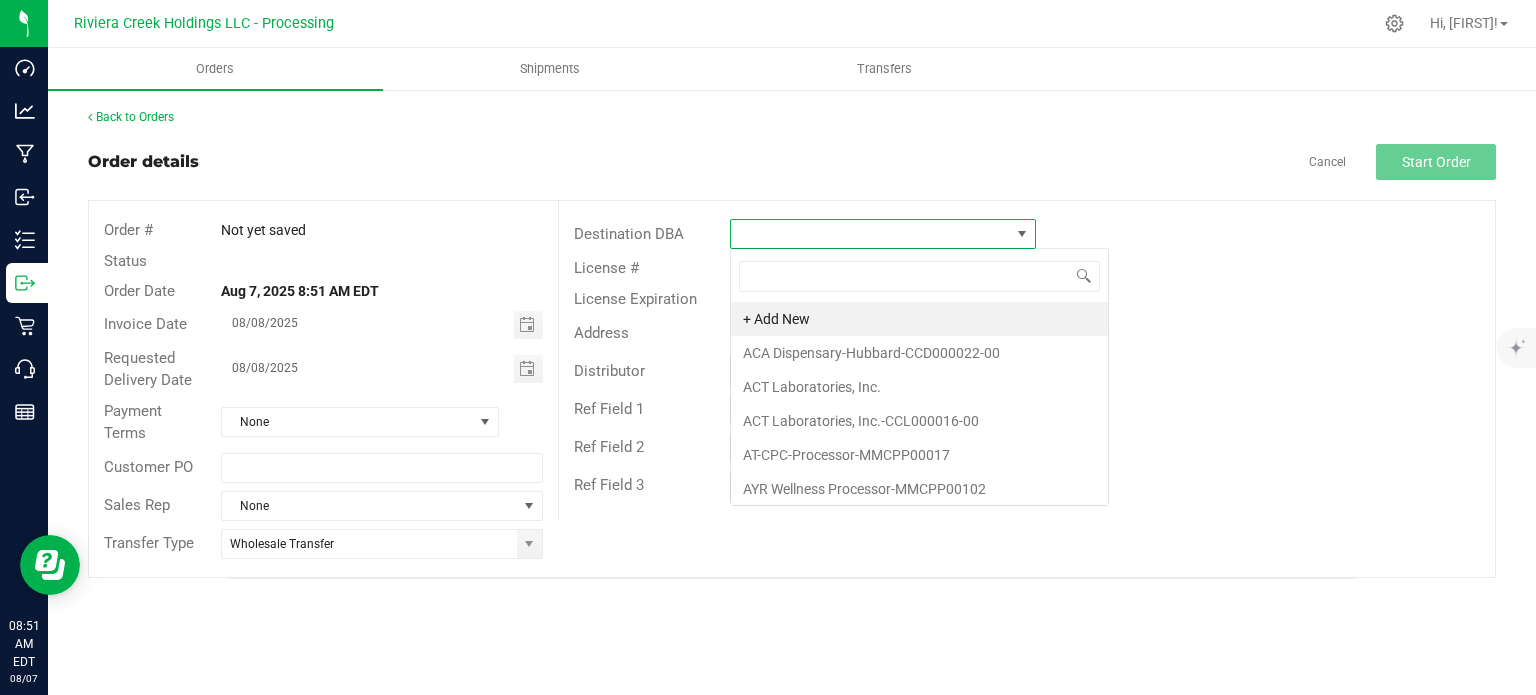 scroll, scrollTop: 99970, scrollLeft: 99693, axis: both 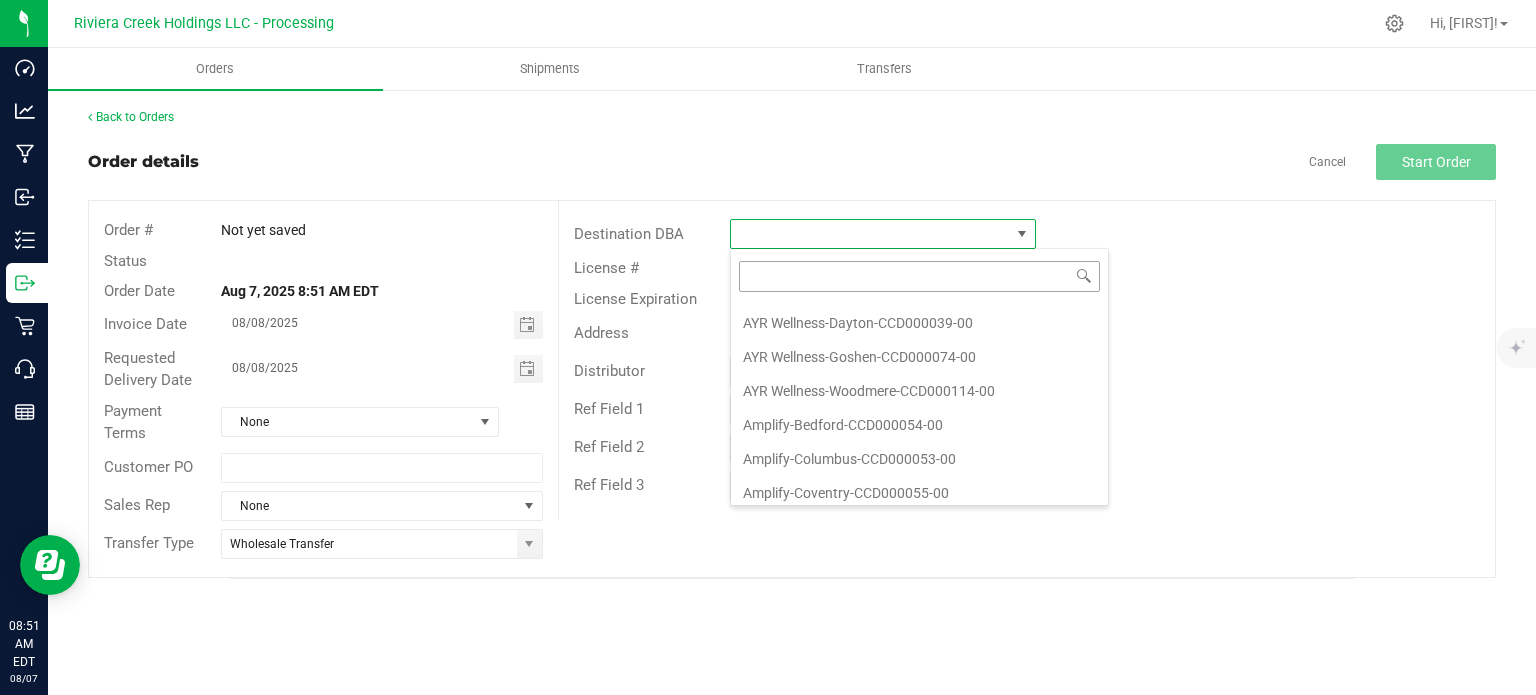 click at bounding box center (919, 276) 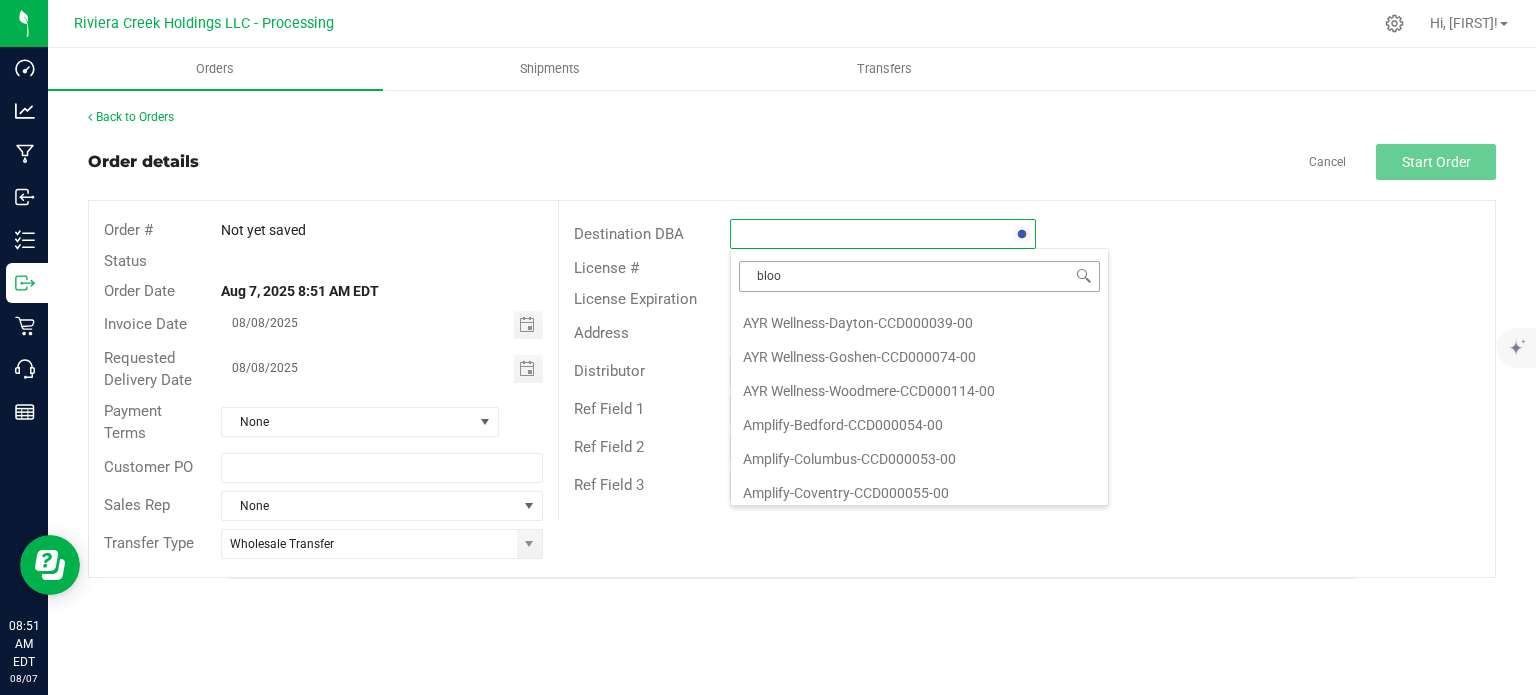 type on "bloom" 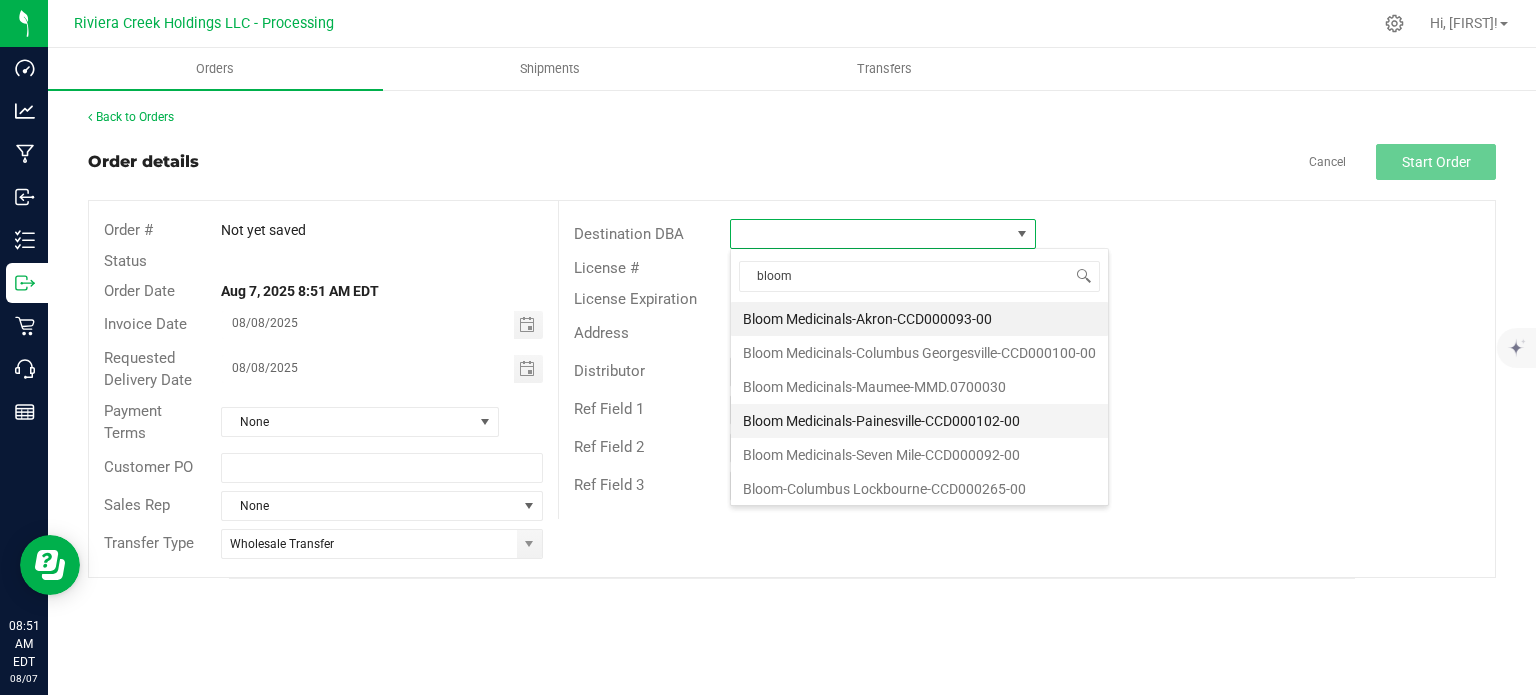 scroll, scrollTop: 1, scrollLeft: 0, axis: vertical 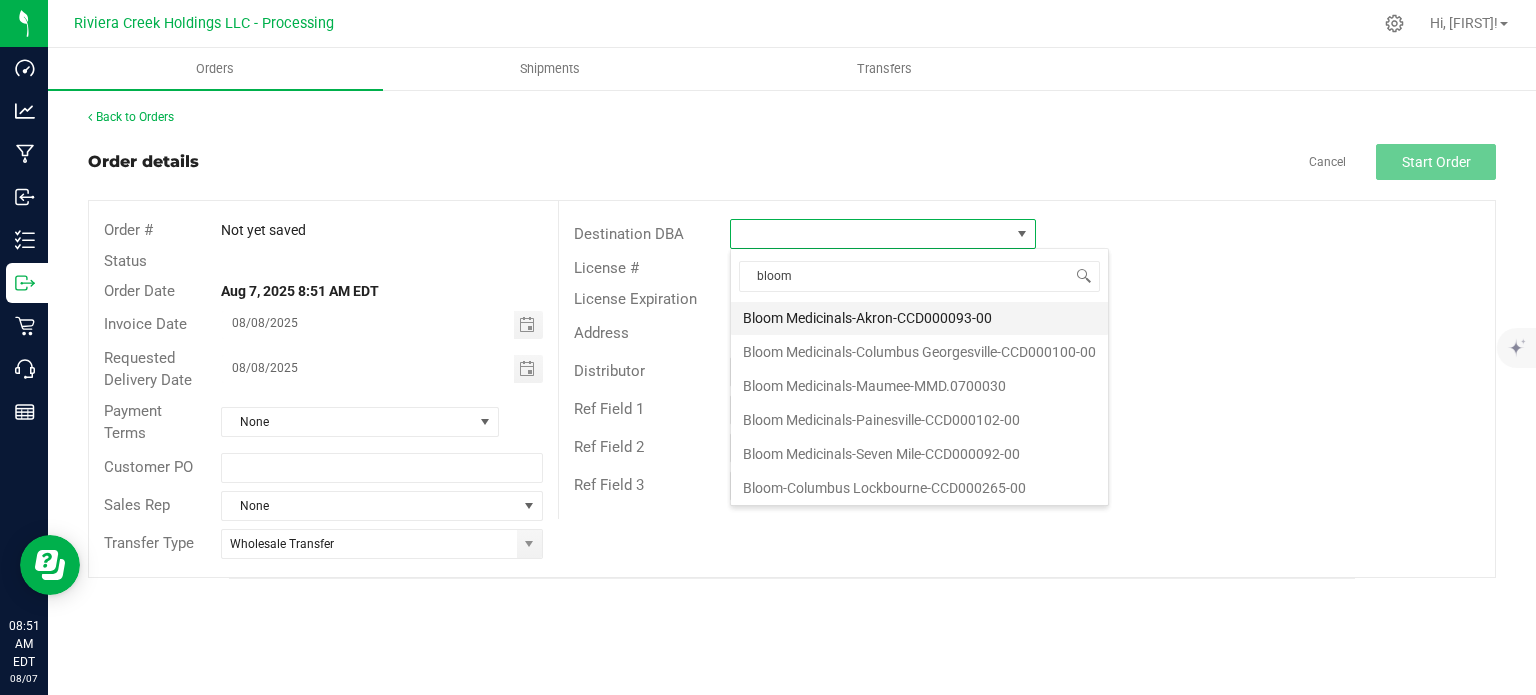 click on "Bloom Medicinals-Akron-CCD000093-00" at bounding box center (919, 318) 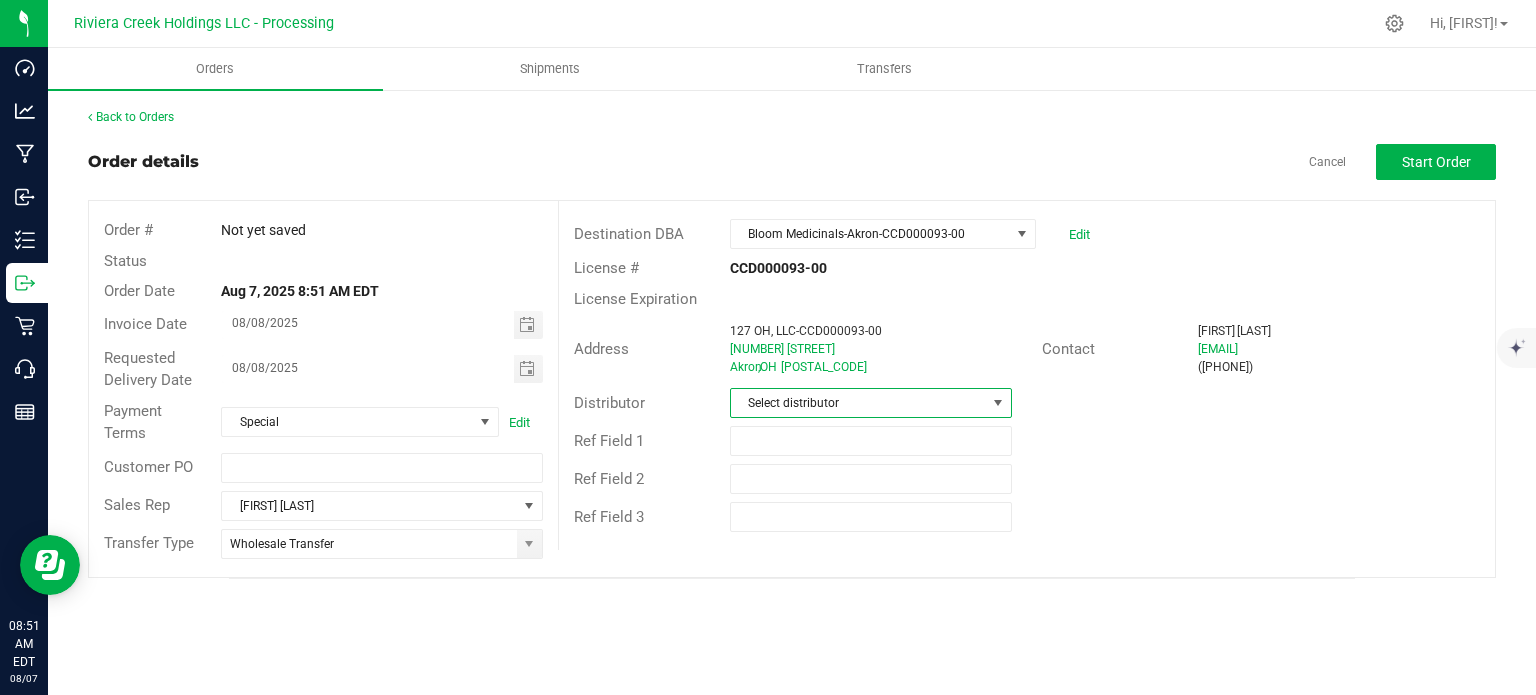 click on "Select distributor" at bounding box center [858, 403] 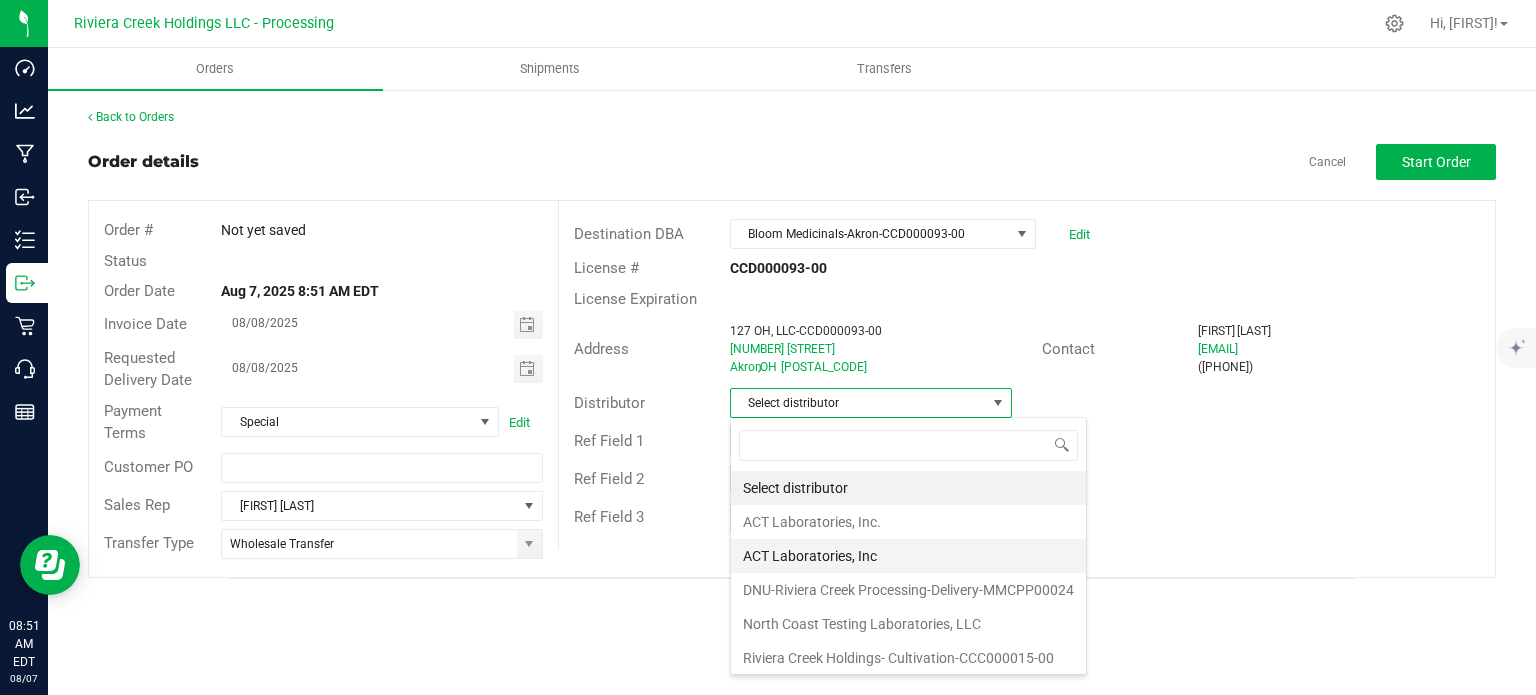 scroll, scrollTop: 99970, scrollLeft: 99717, axis: both 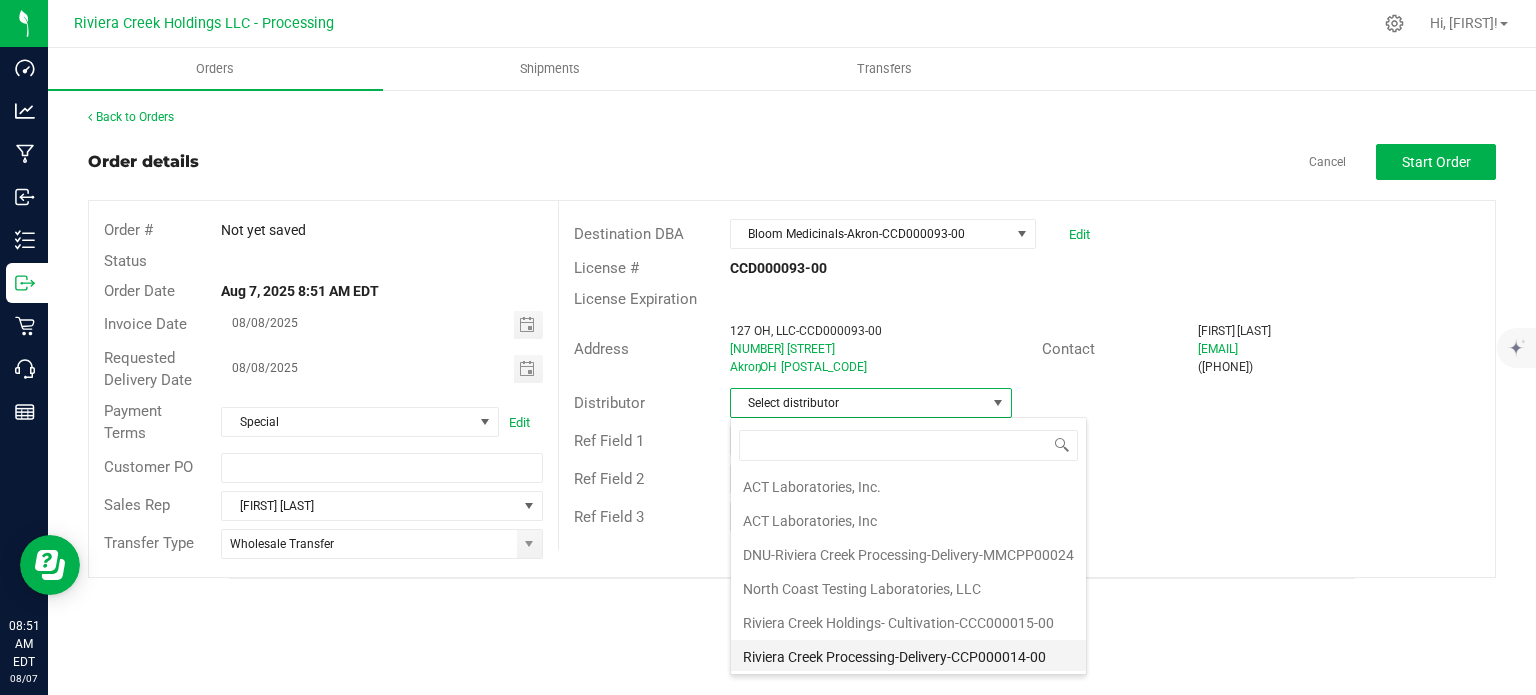 drag, startPoint x: 784, startPoint y: 653, endPoint x: 1311, endPoint y: 346, distance: 609.89996 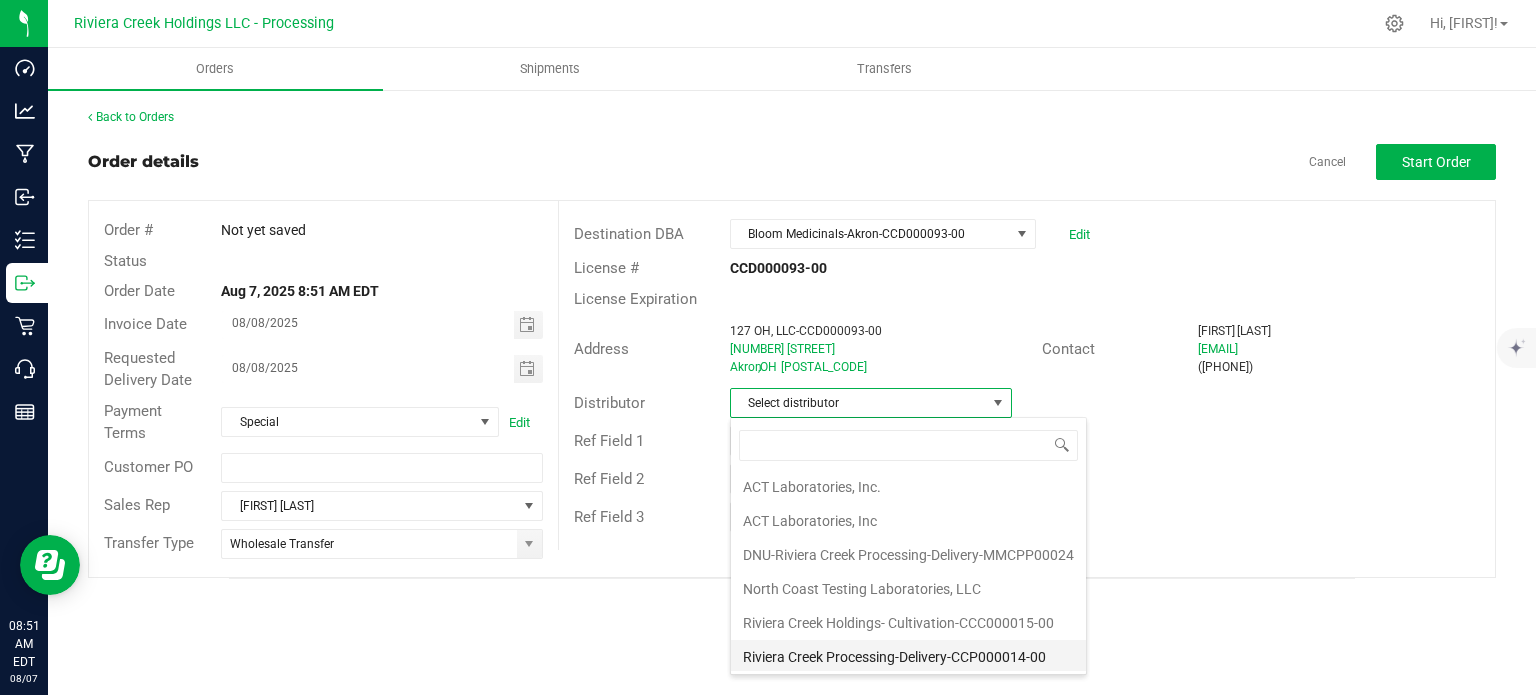 click on "Riviera Creek Processing-Delivery-CCP000014-00" at bounding box center [908, 657] 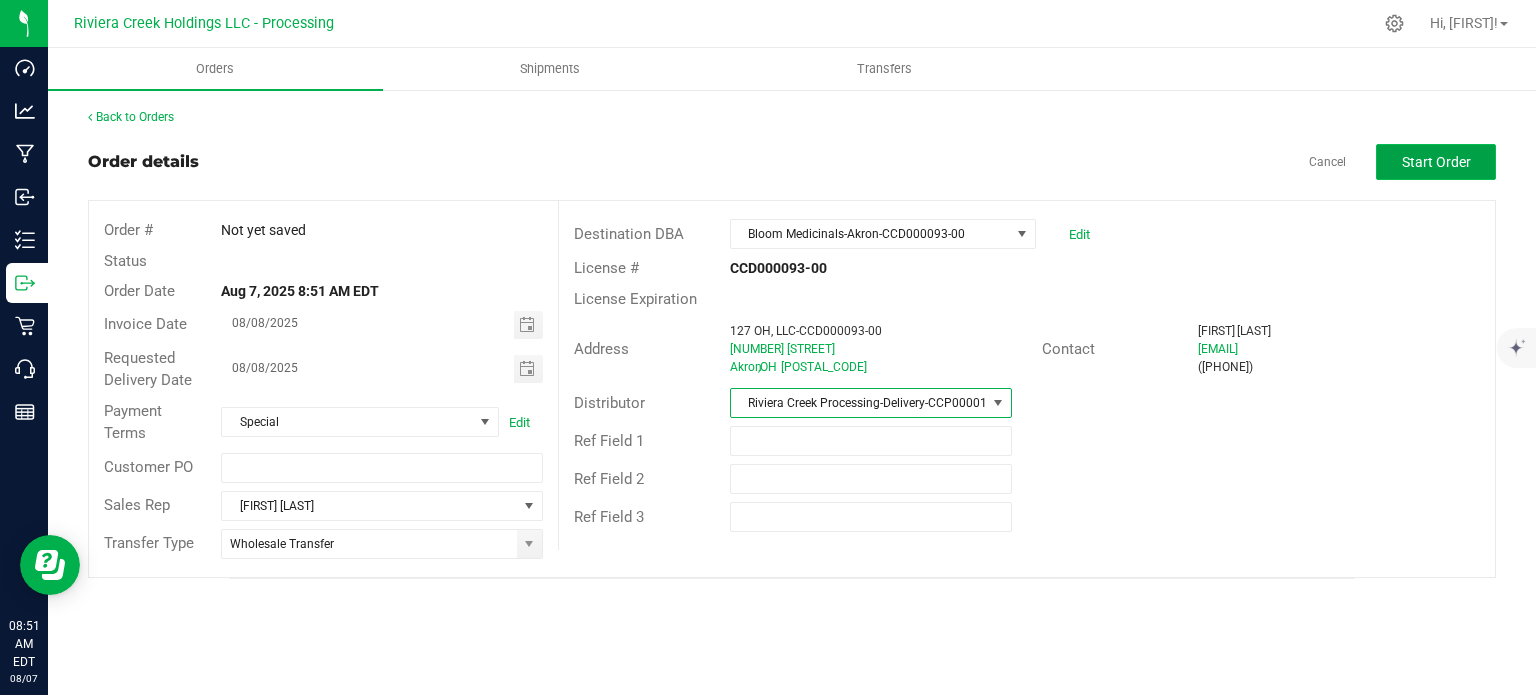 click on "Start Order" at bounding box center (1436, 162) 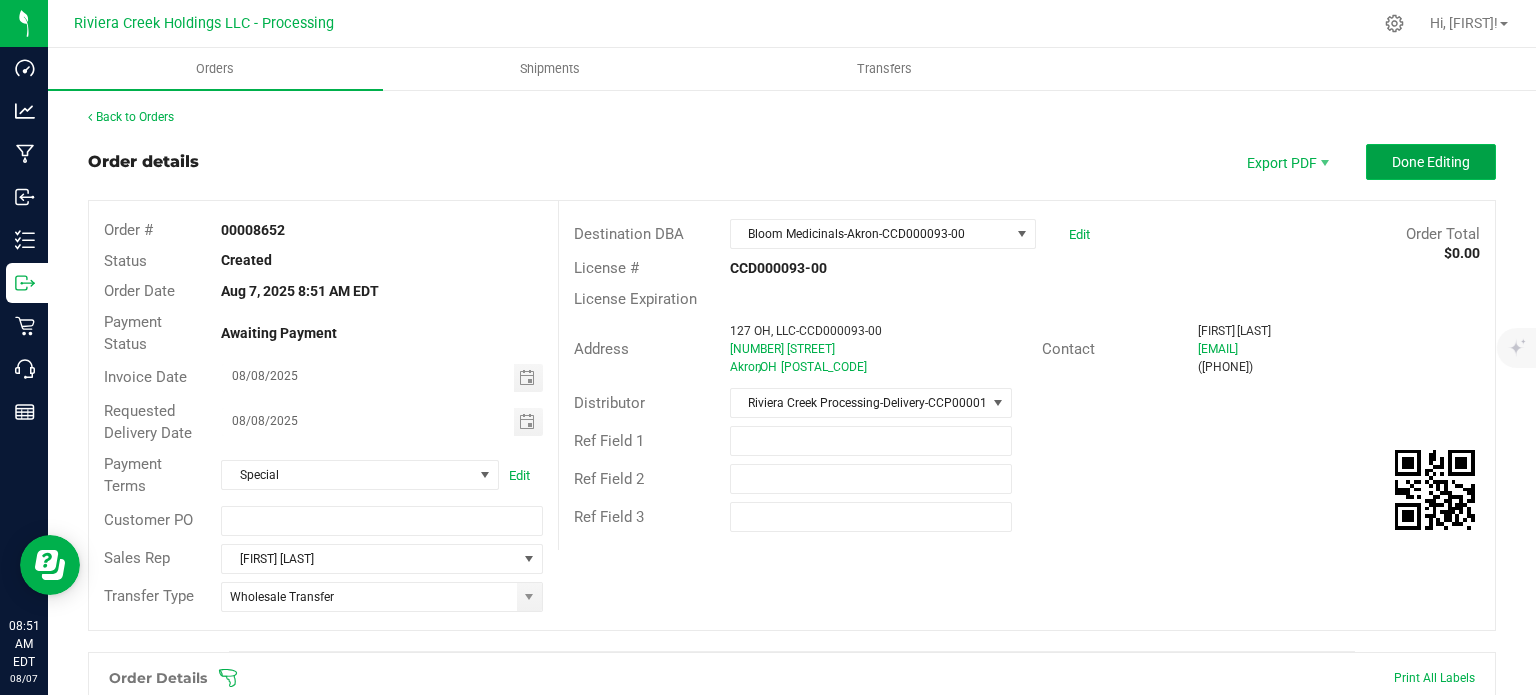 click on "Done Editing" at bounding box center [1431, 162] 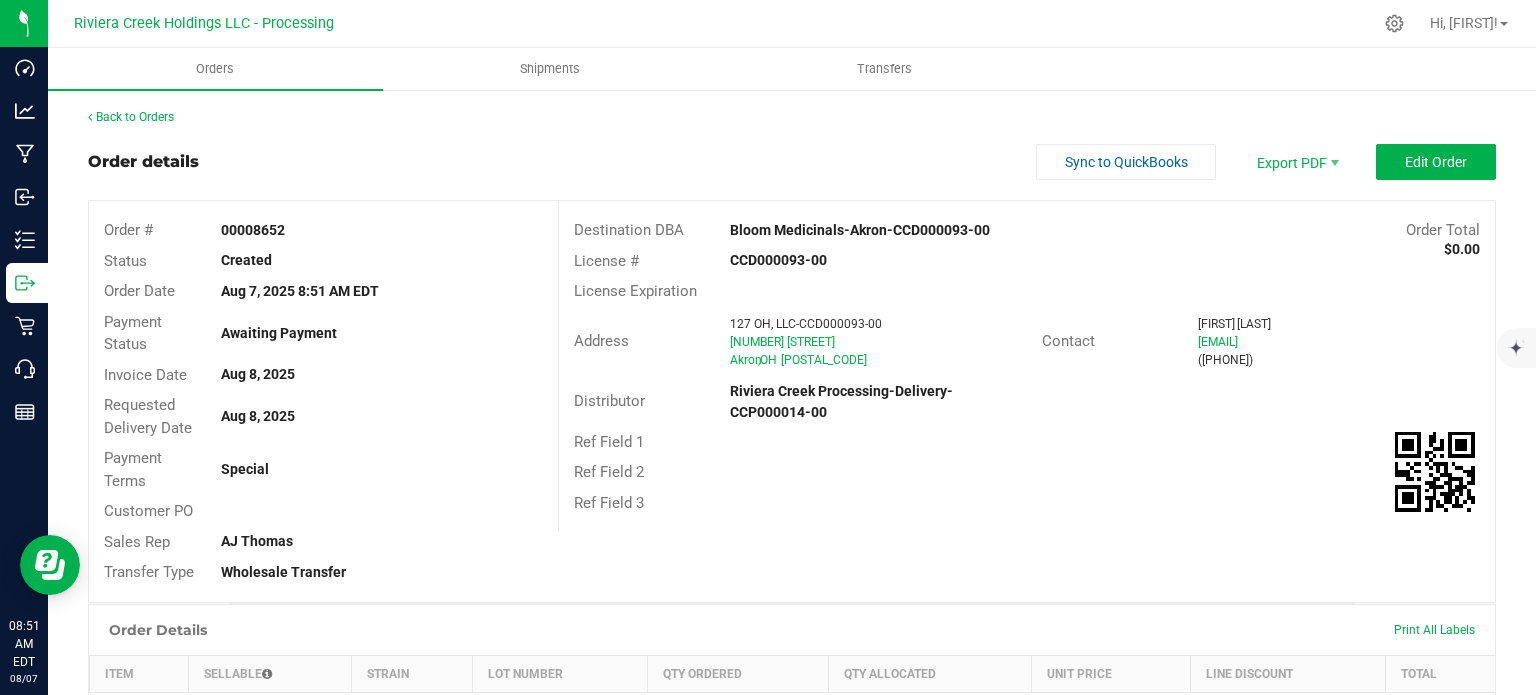 drag, startPoint x: 217, startPoint y: 226, endPoint x: 298, endPoint y: 225, distance: 81.00617 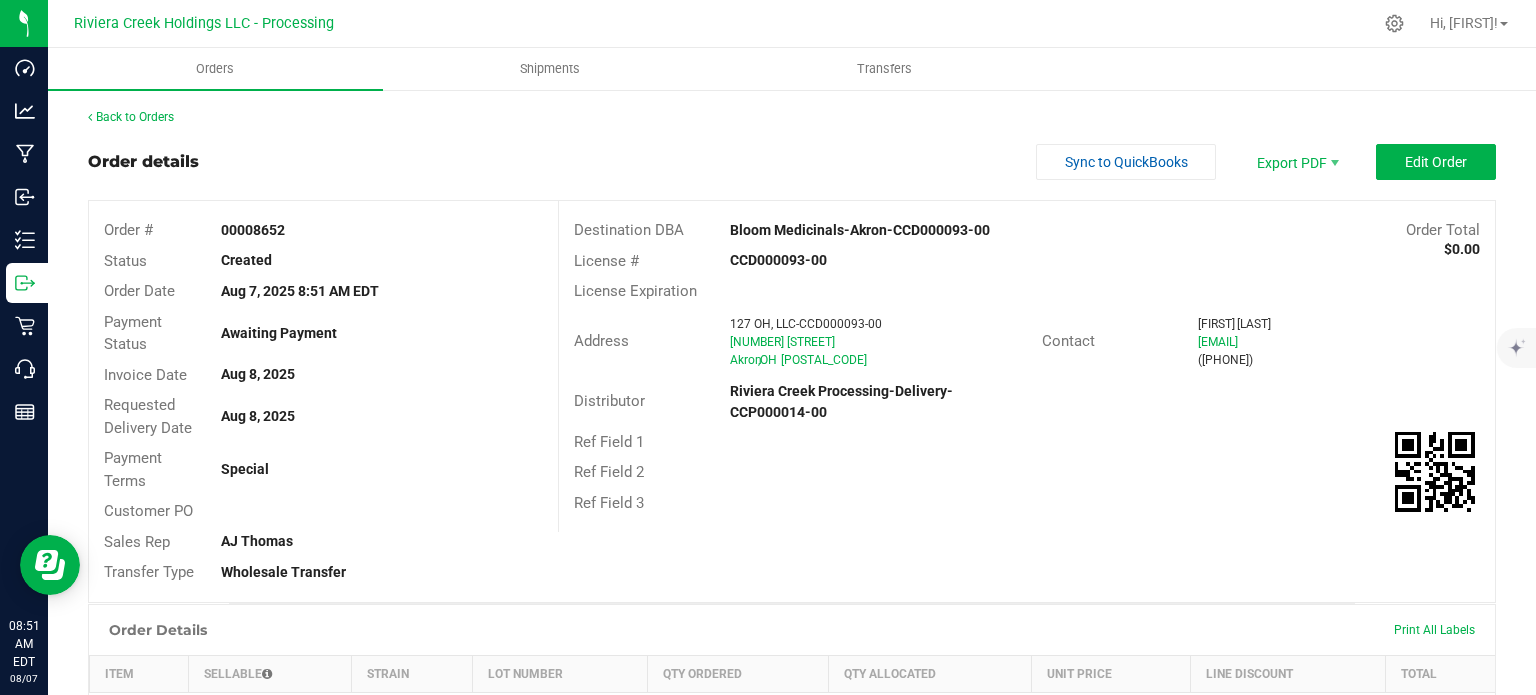 click on "00008652" at bounding box center (381, 230) 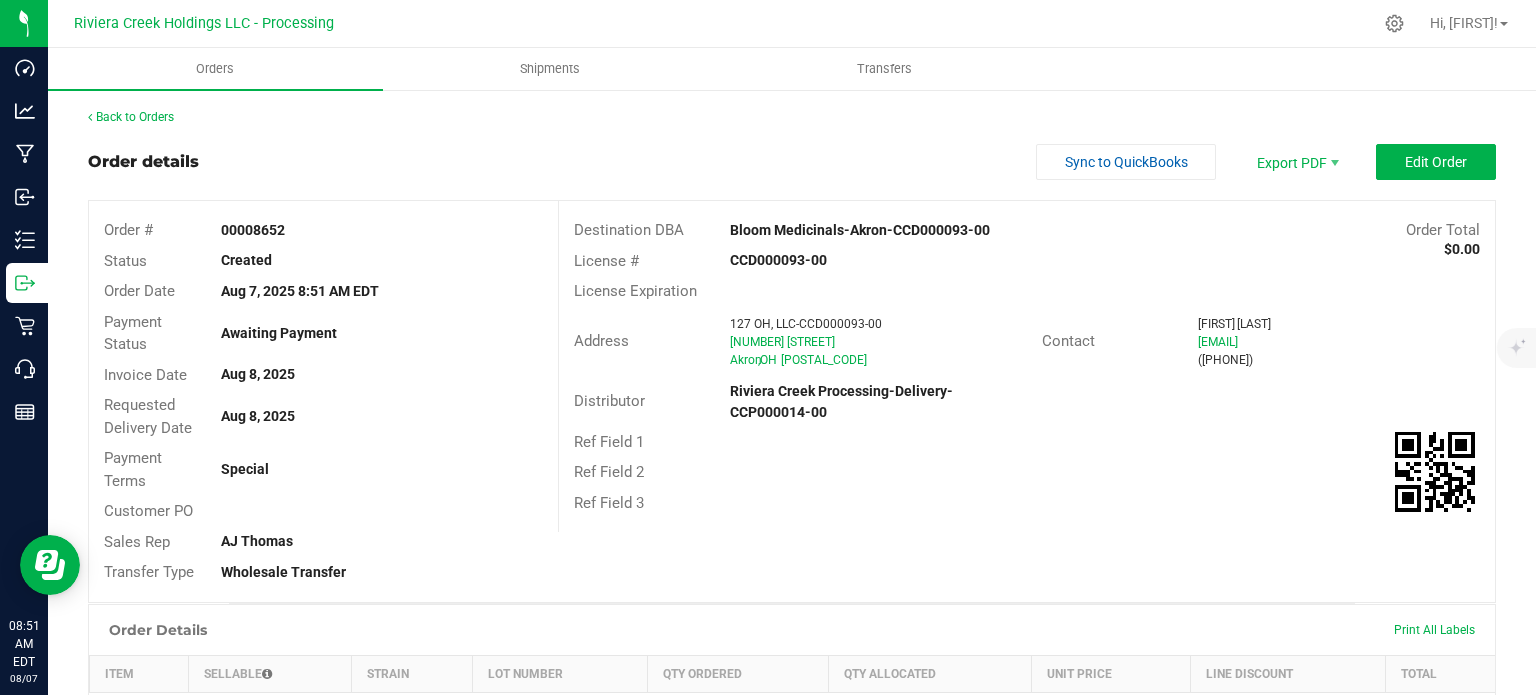 copy on "00008652" 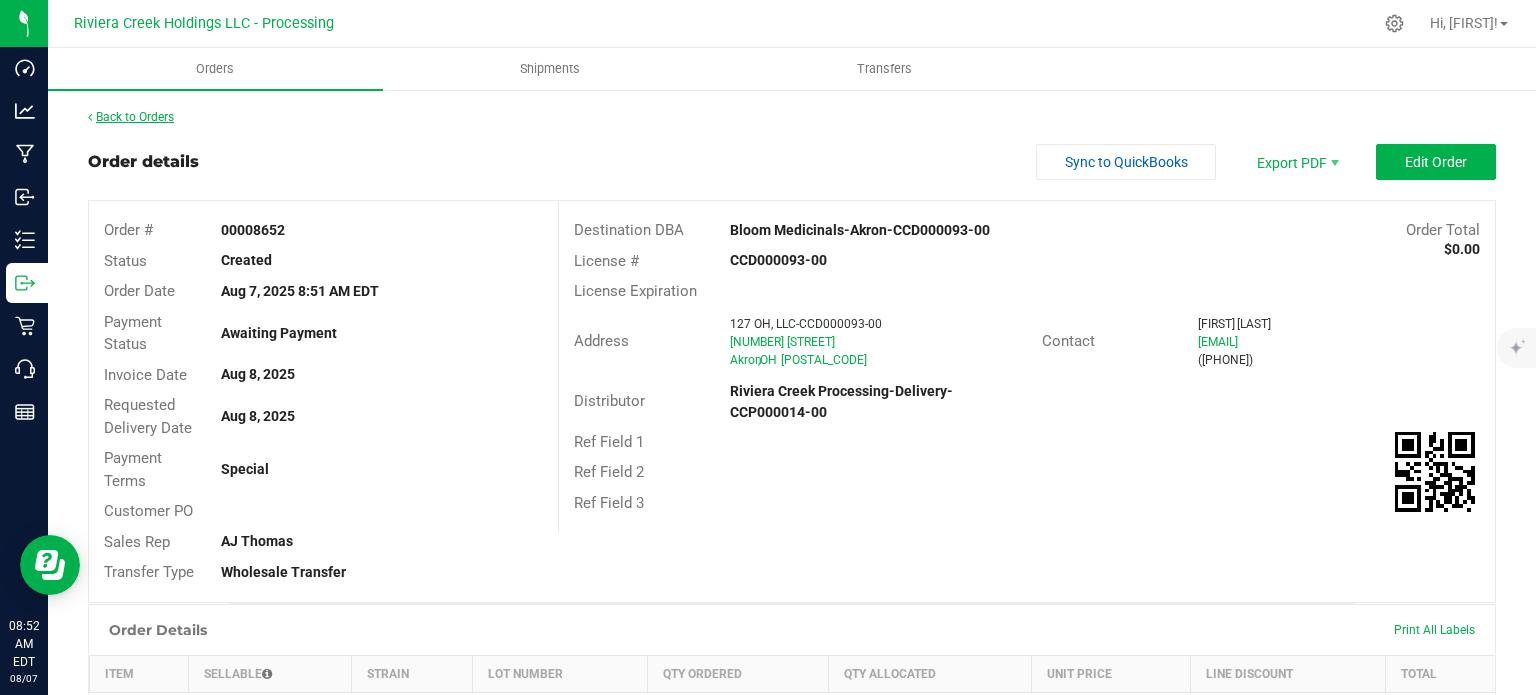 click on "Back to Orders" at bounding box center (131, 117) 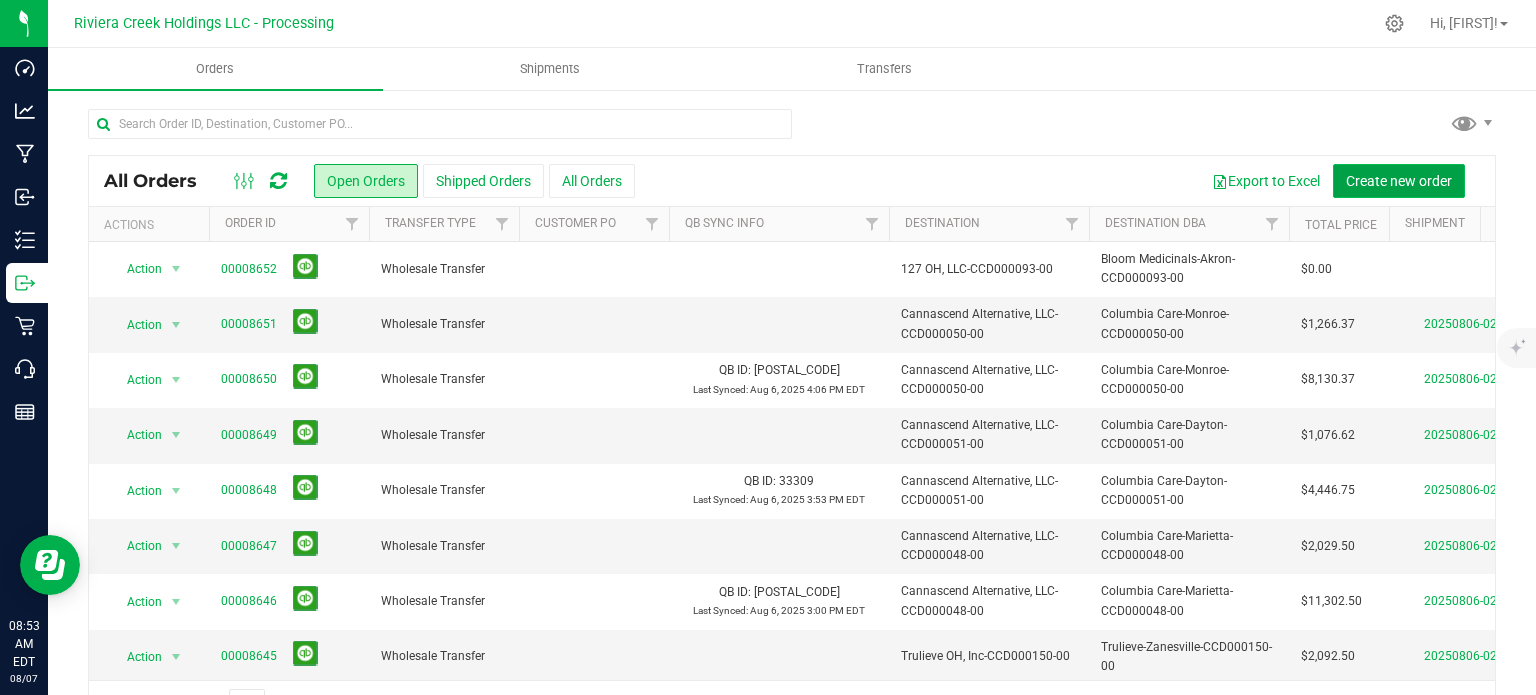 click on "Create new order" at bounding box center (1399, 181) 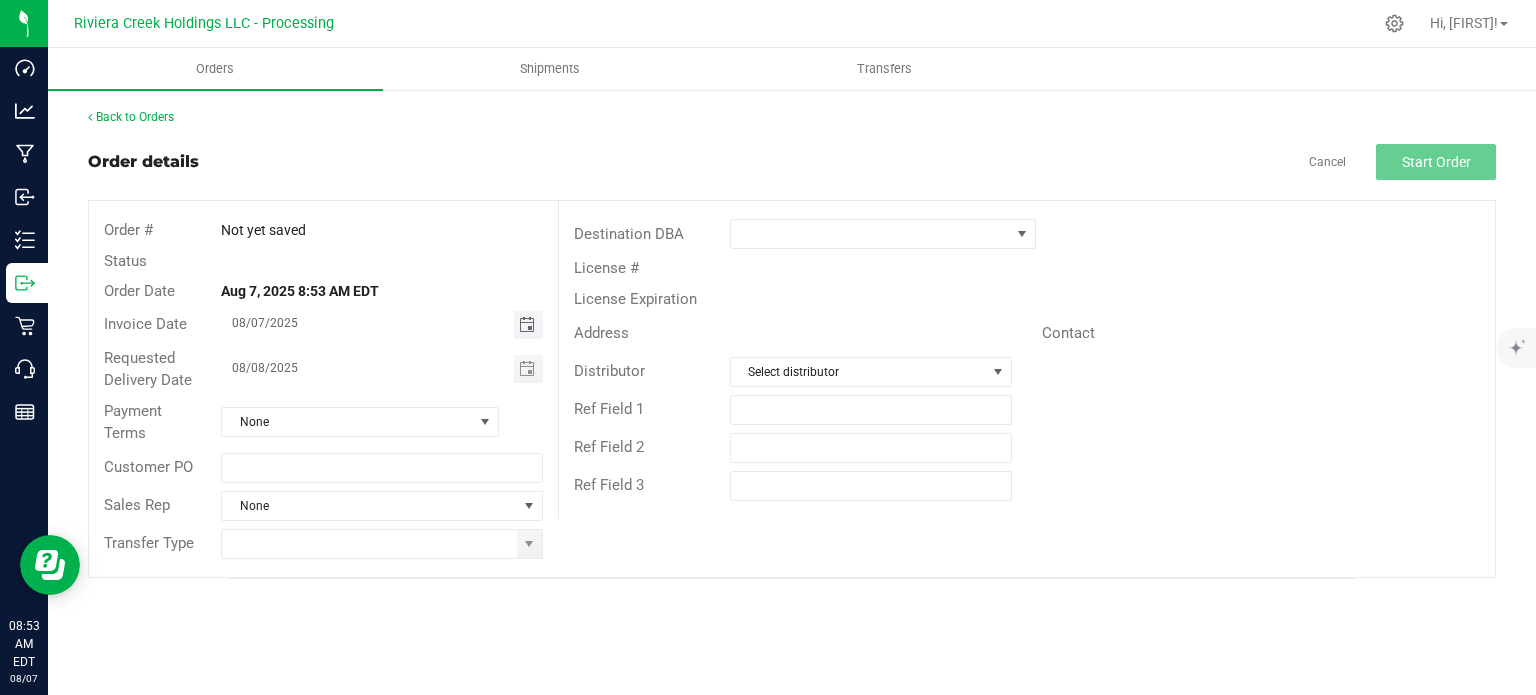 click at bounding box center (527, 325) 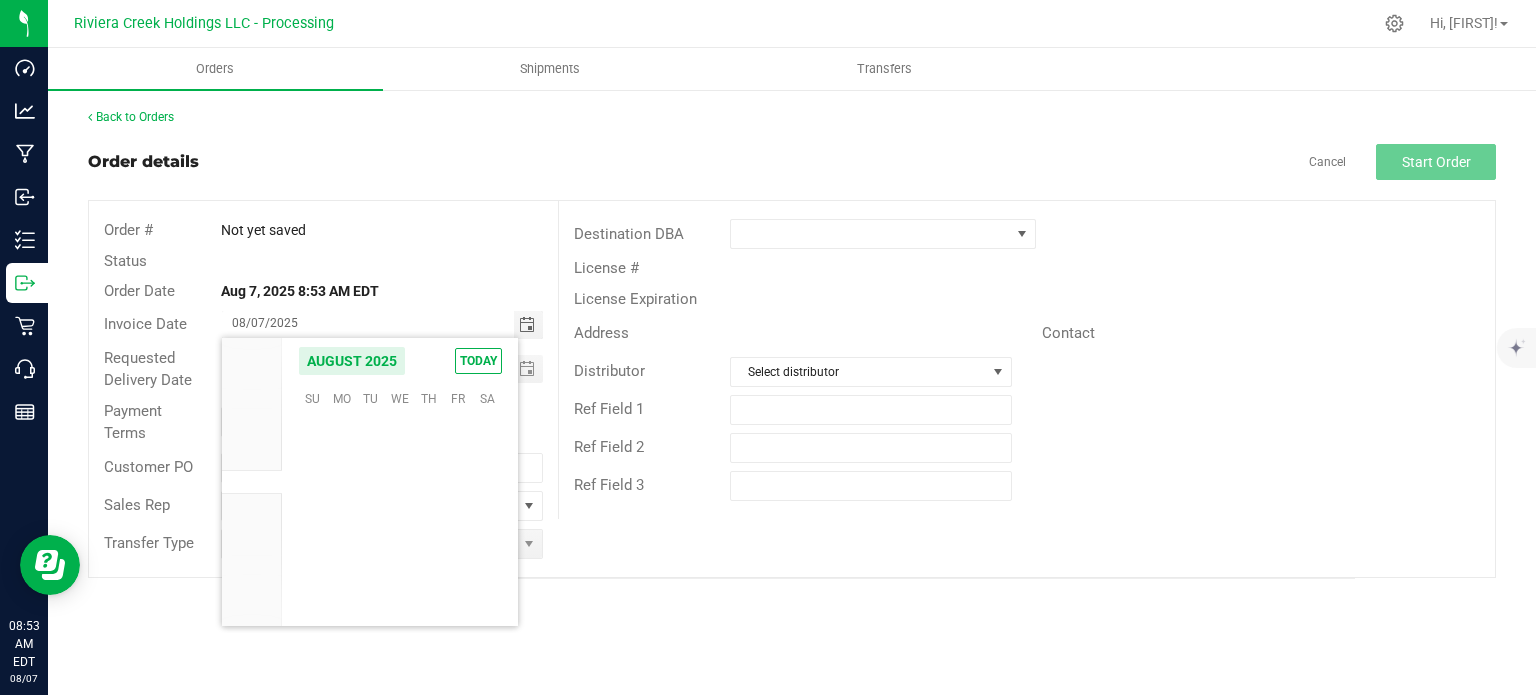 scroll, scrollTop: 36168, scrollLeft: 0, axis: vertical 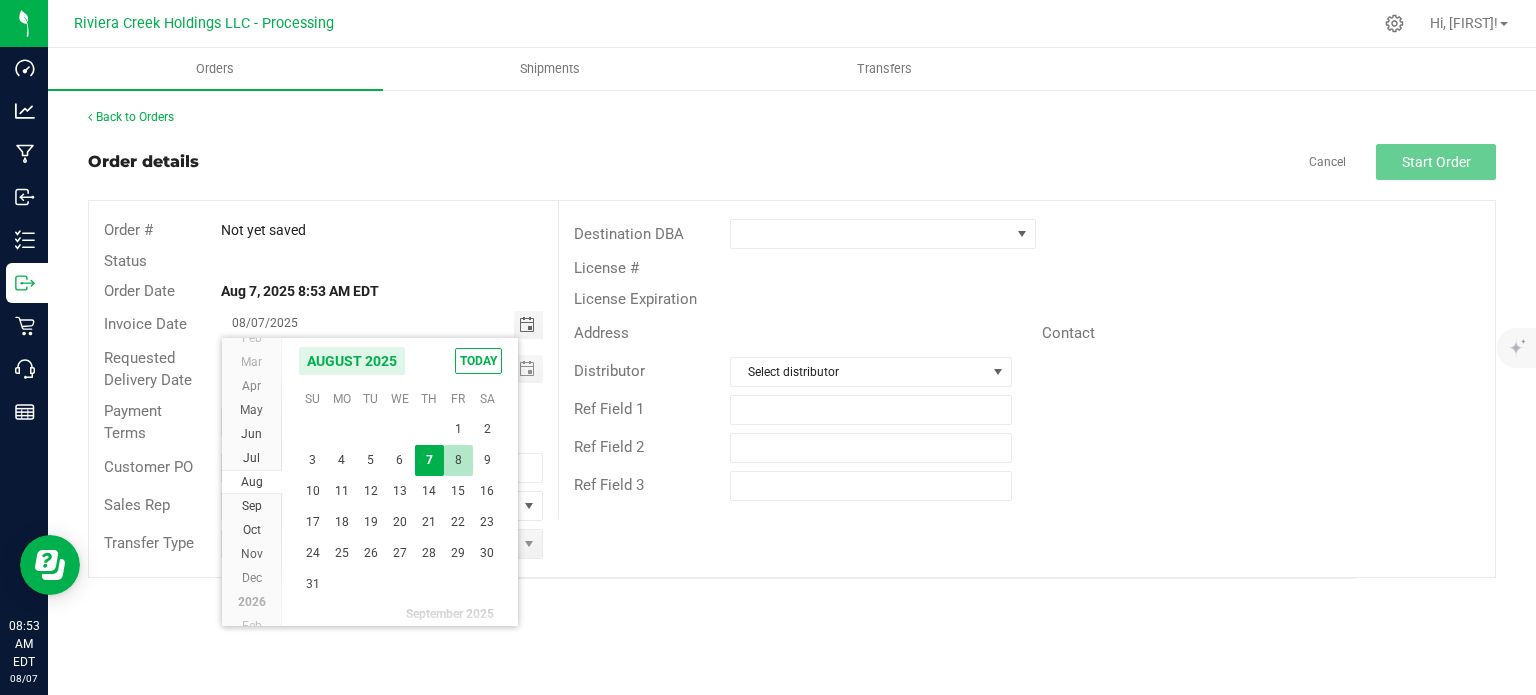 click on "8" at bounding box center [458, 460] 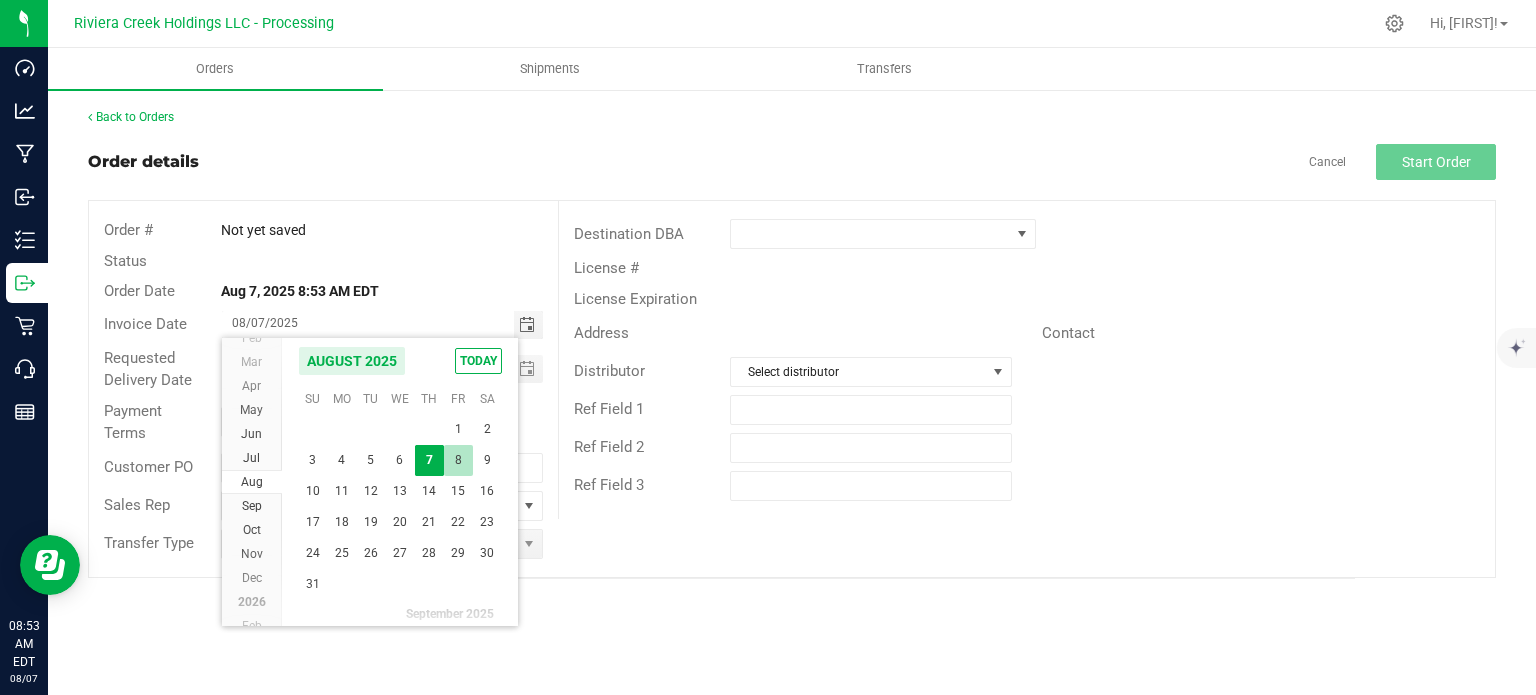 type on "08/08/2025" 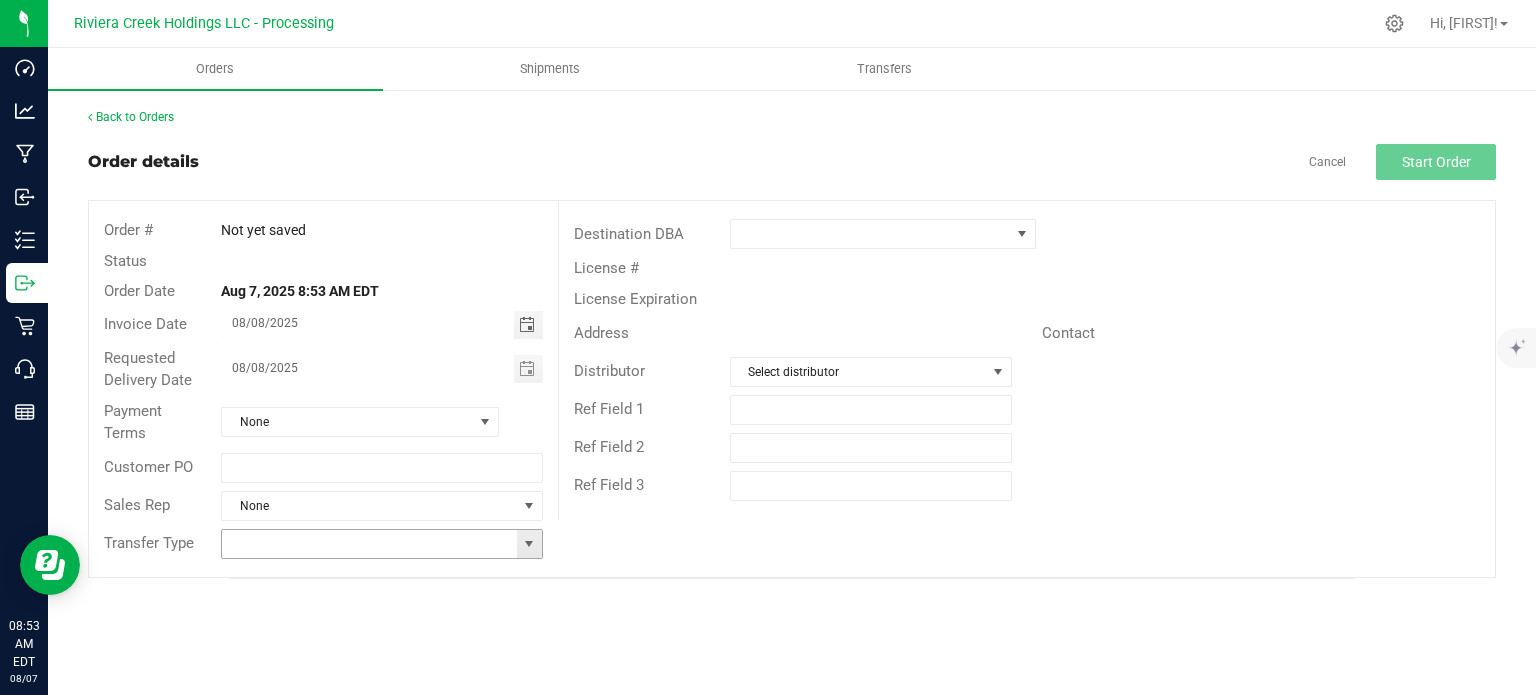 click at bounding box center [529, 544] 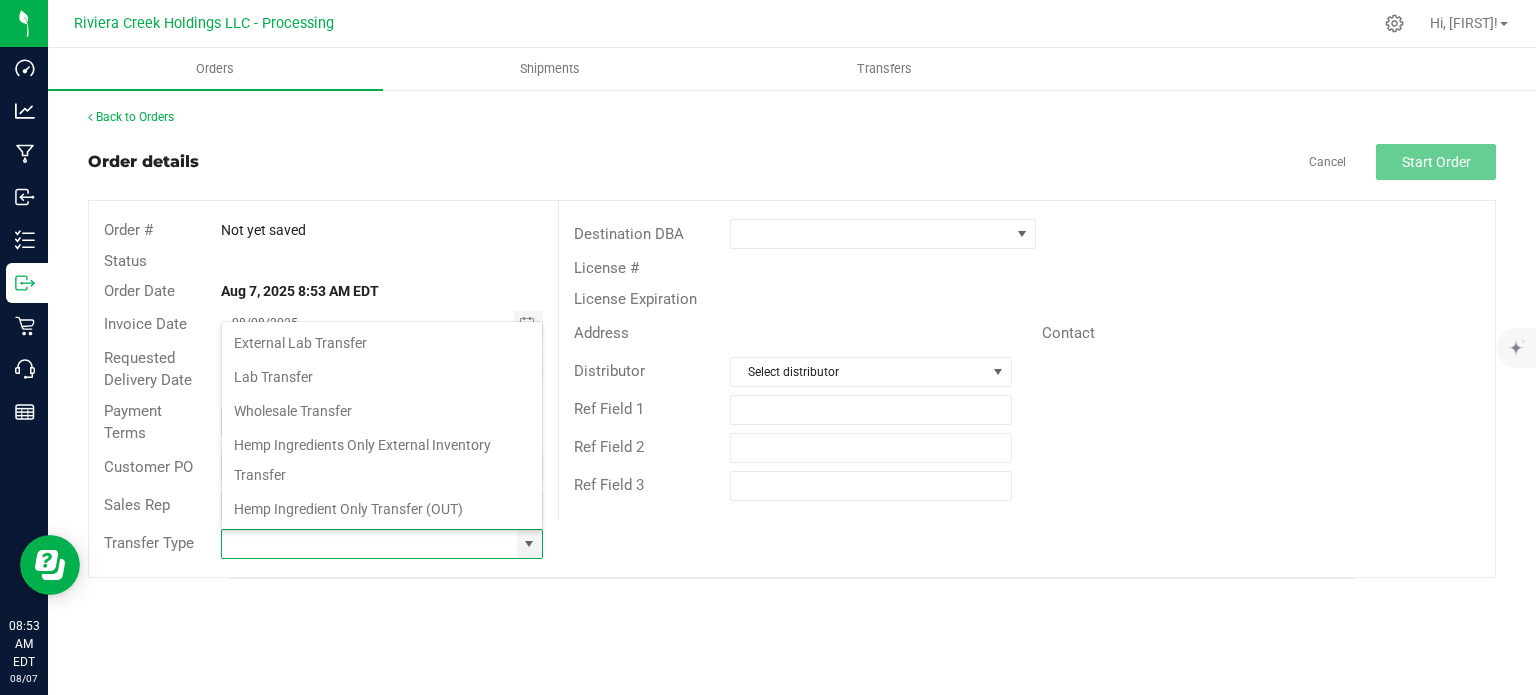 scroll, scrollTop: 99970, scrollLeft: 99678, axis: both 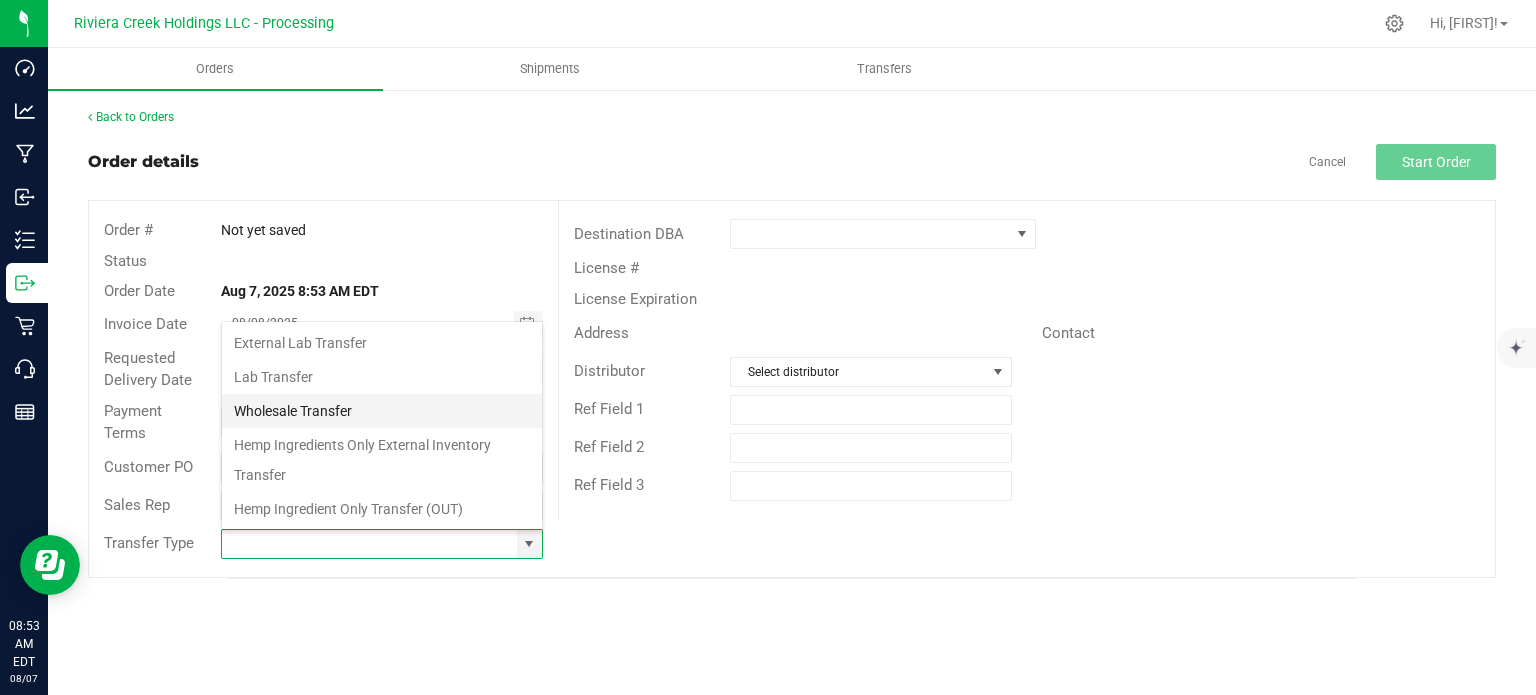 click on "Wholesale Transfer" at bounding box center (382, 411) 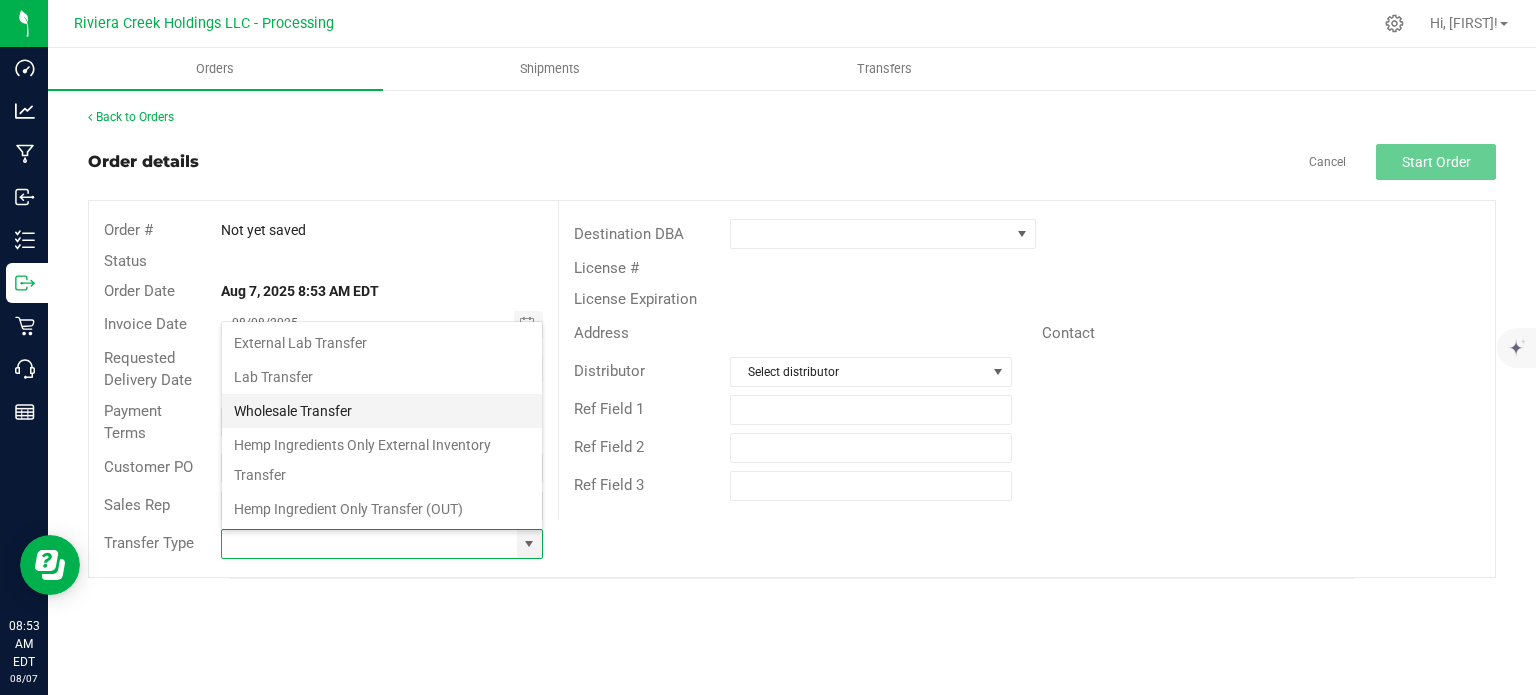 type on "Wholesale Transfer" 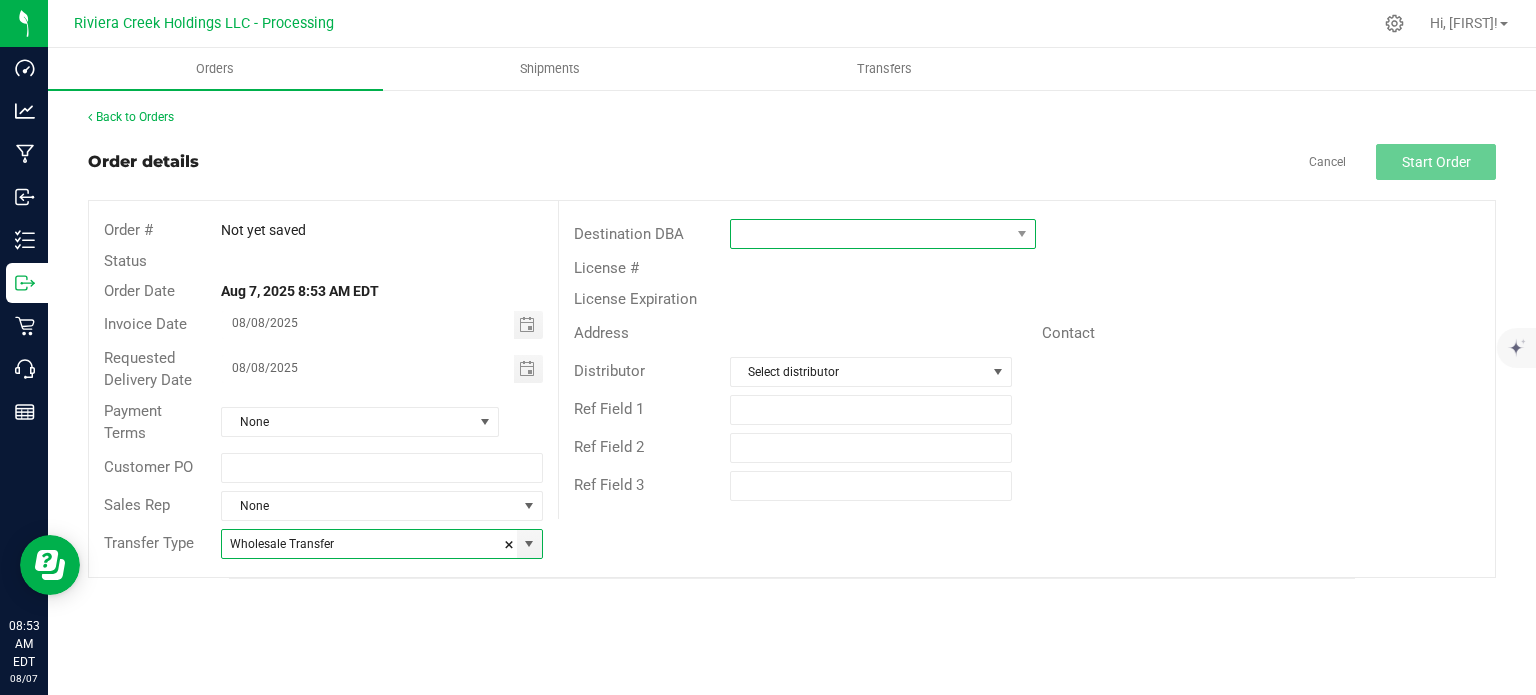 click at bounding box center [870, 234] 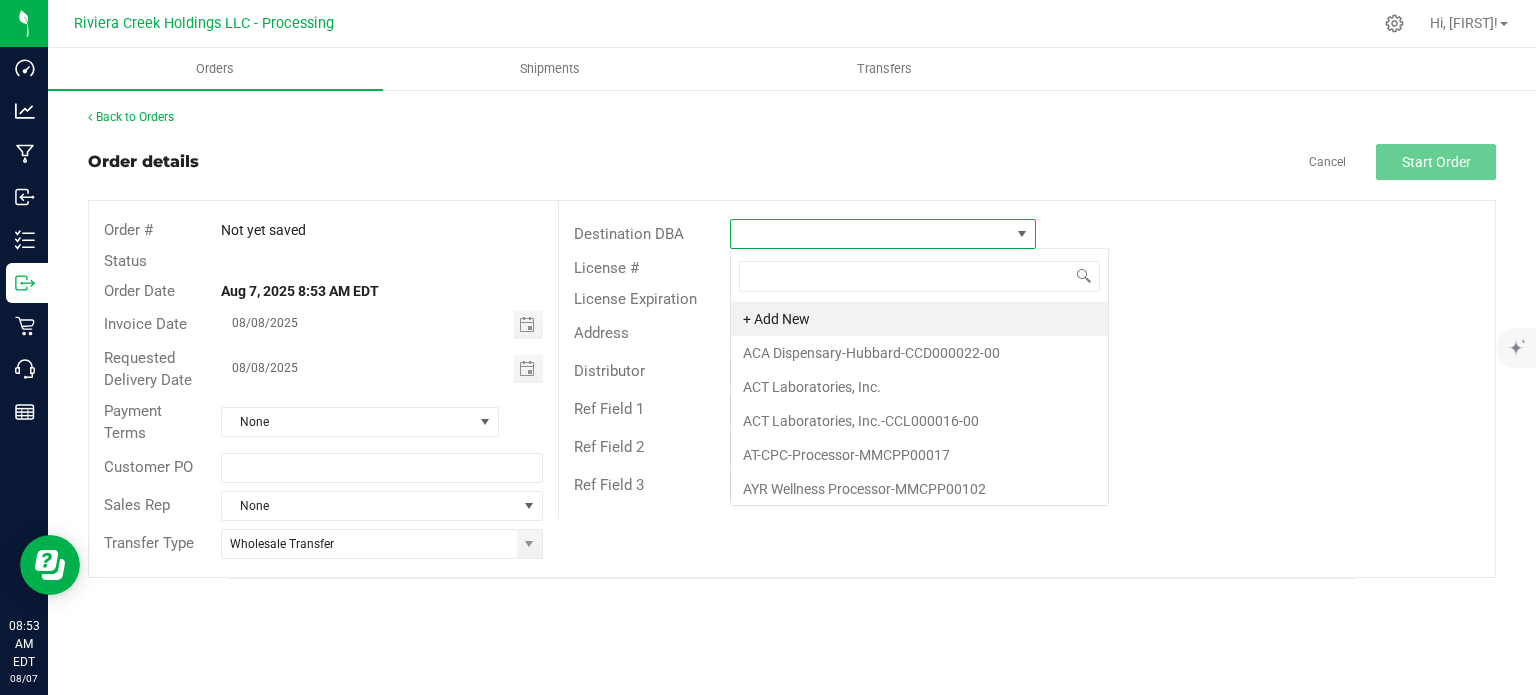 scroll, scrollTop: 99970, scrollLeft: 99693, axis: both 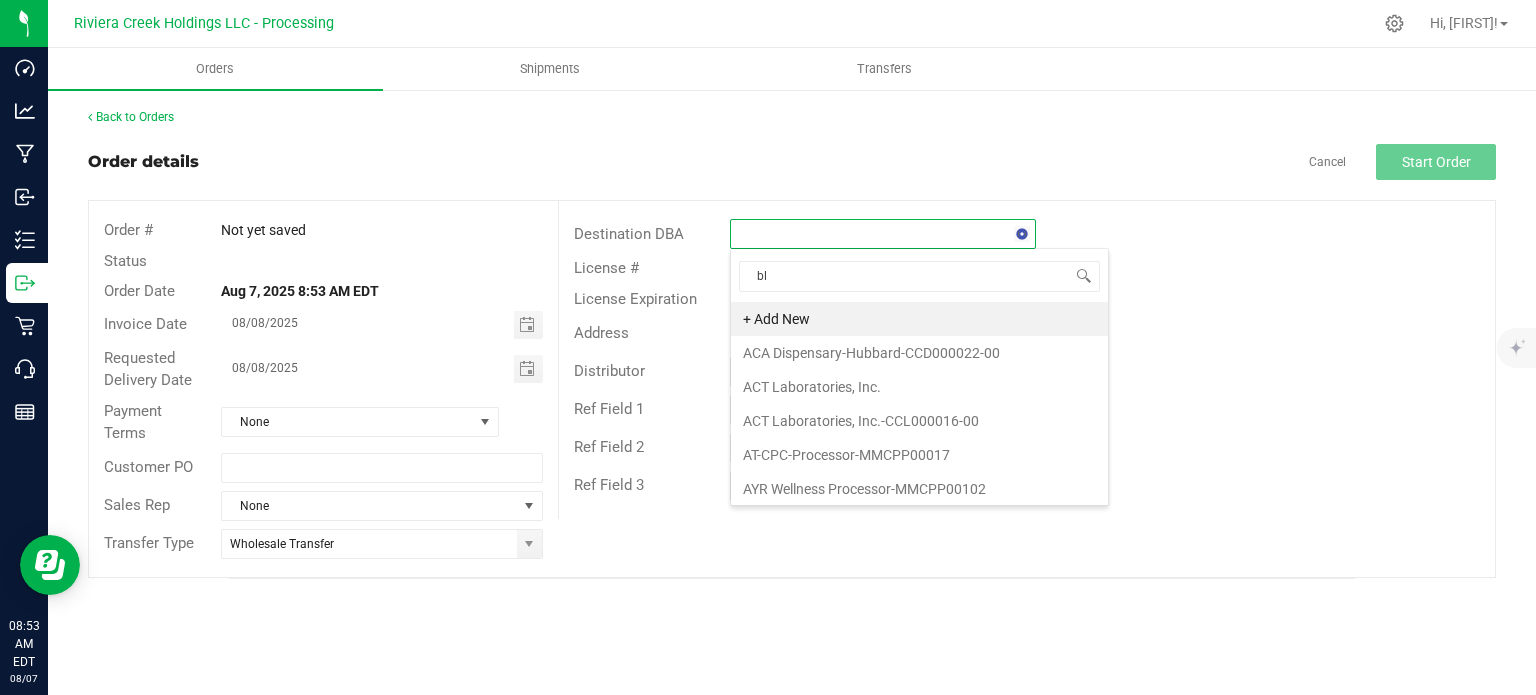 type on "blo" 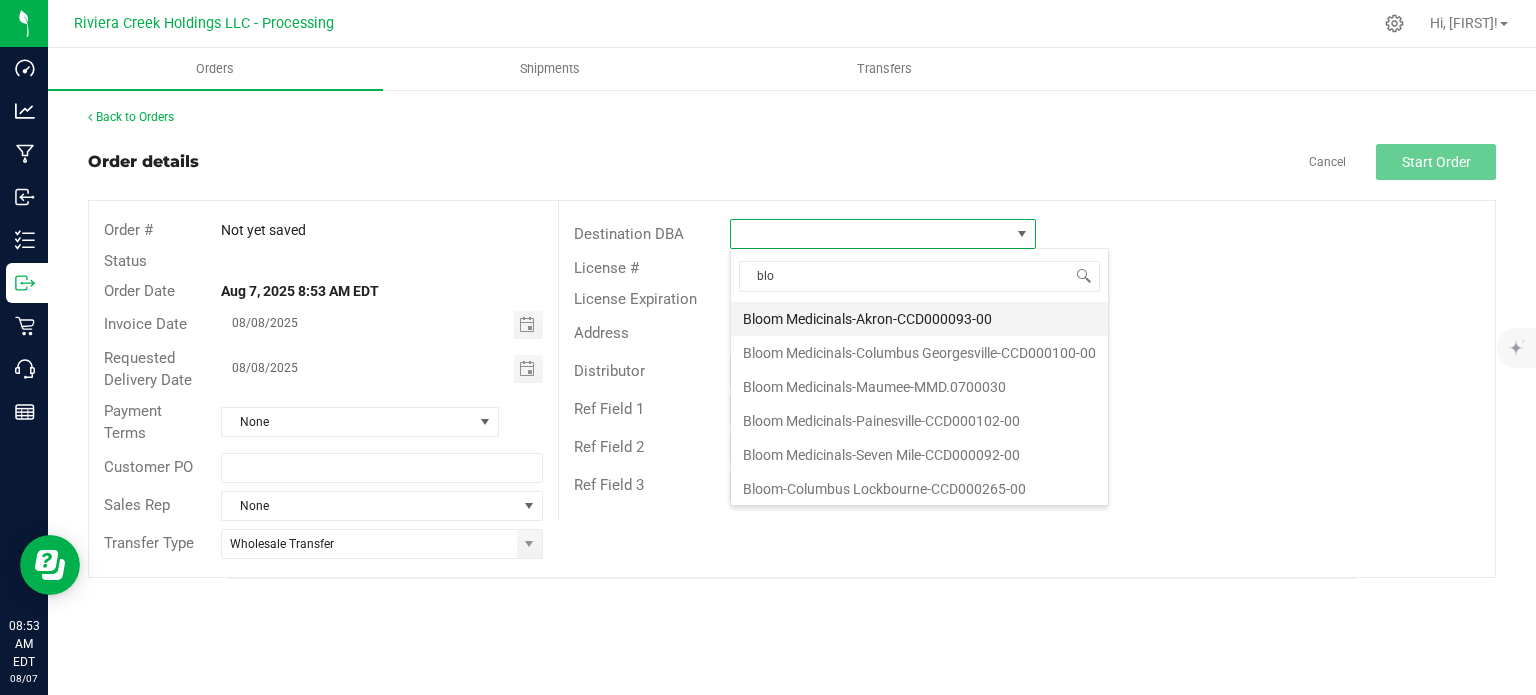 click on "Bloom Medicinals-Akron-CCD000093-00" at bounding box center [919, 319] 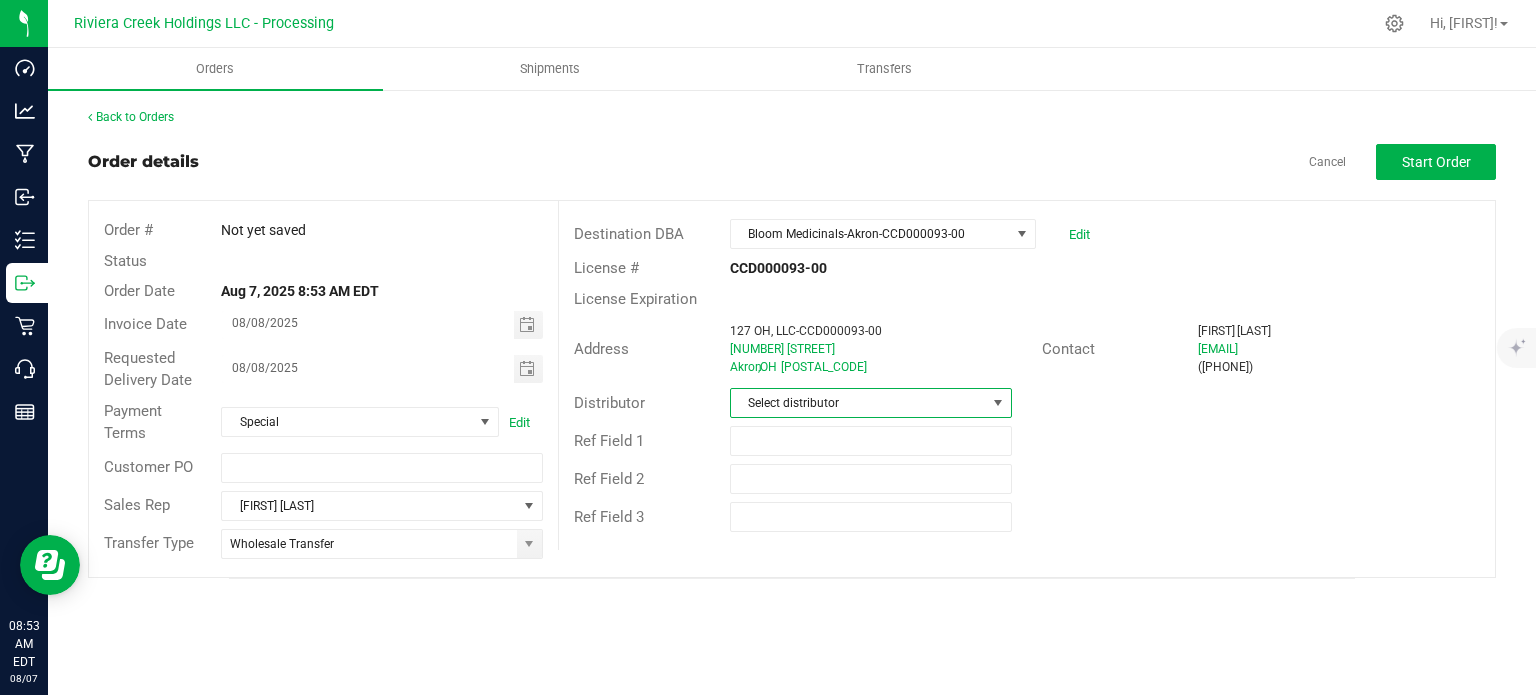 click on "Select distributor" at bounding box center [858, 403] 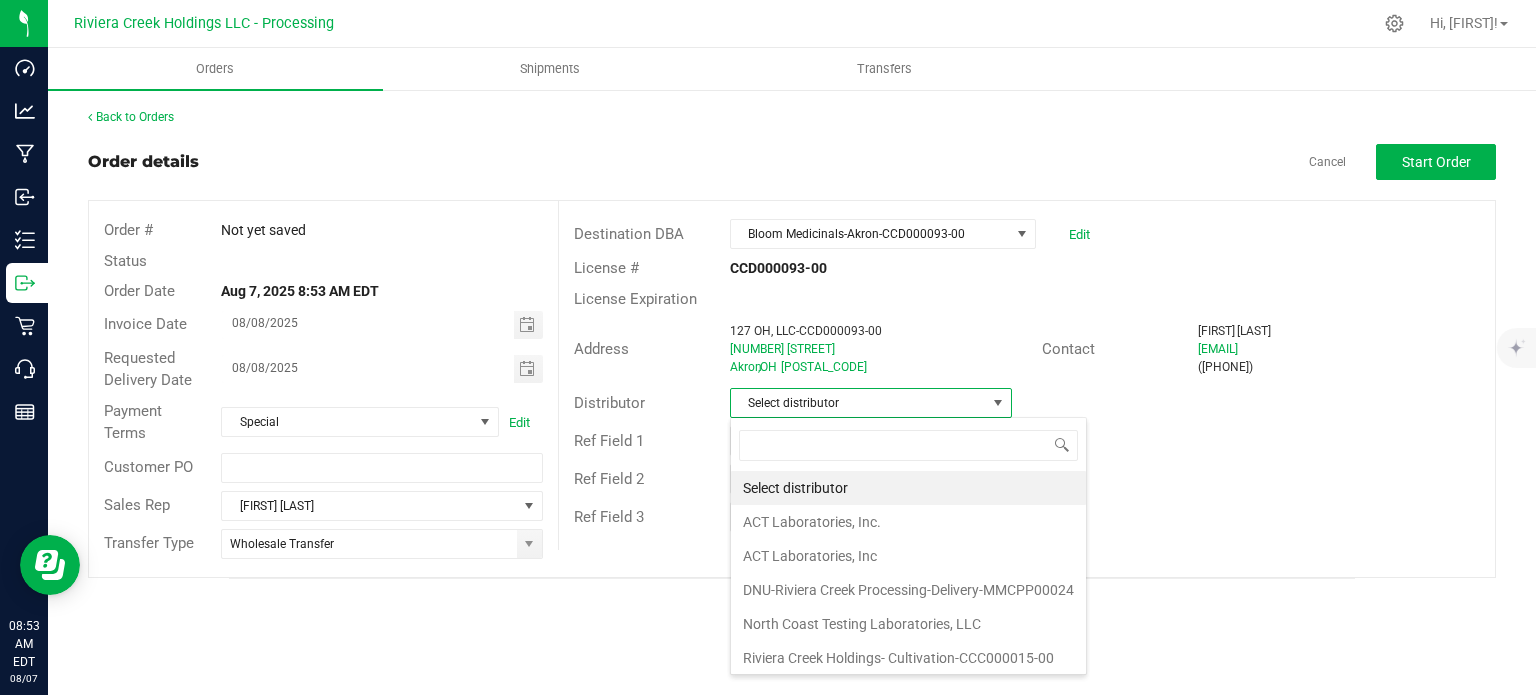 scroll, scrollTop: 99970, scrollLeft: 99717, axis: both 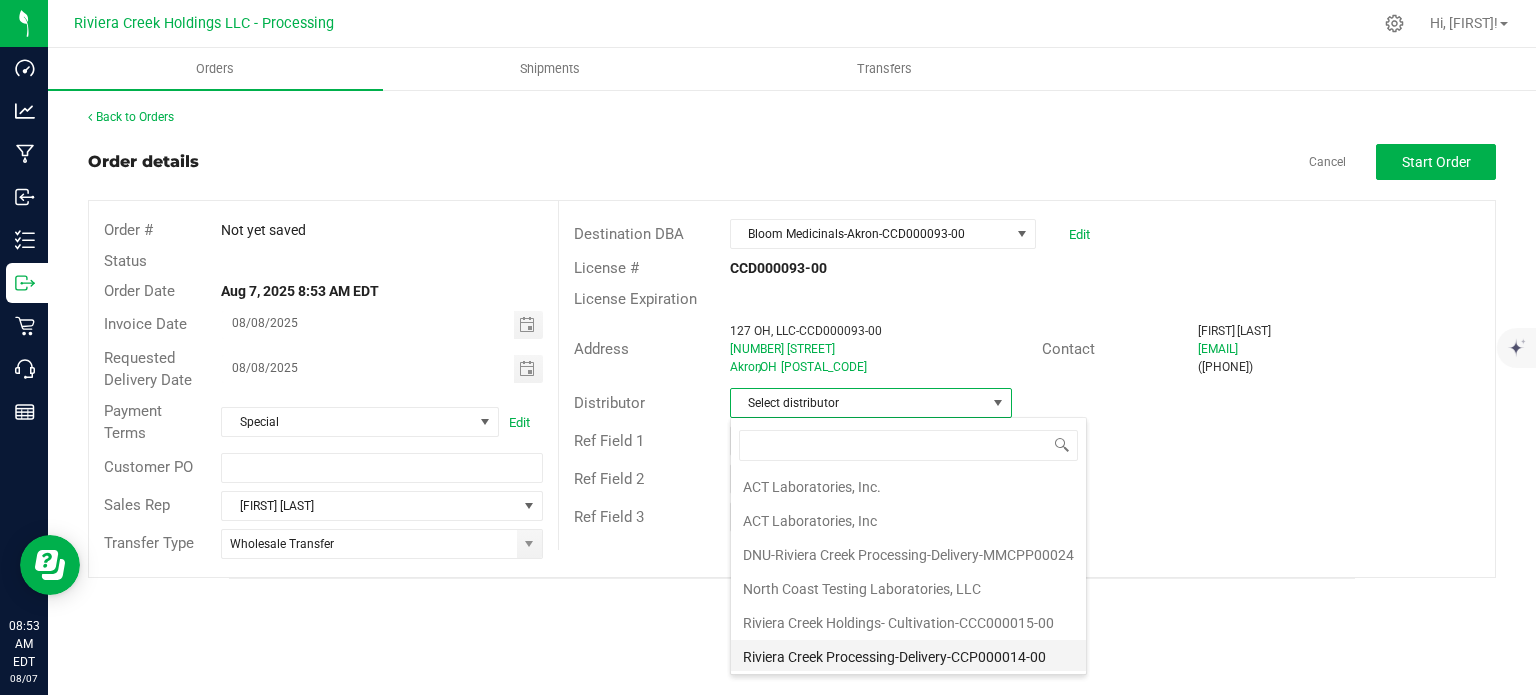 click on "Riviera Creek Processing-Delivery-CCP000014-00" at bounding box center [908, 657] 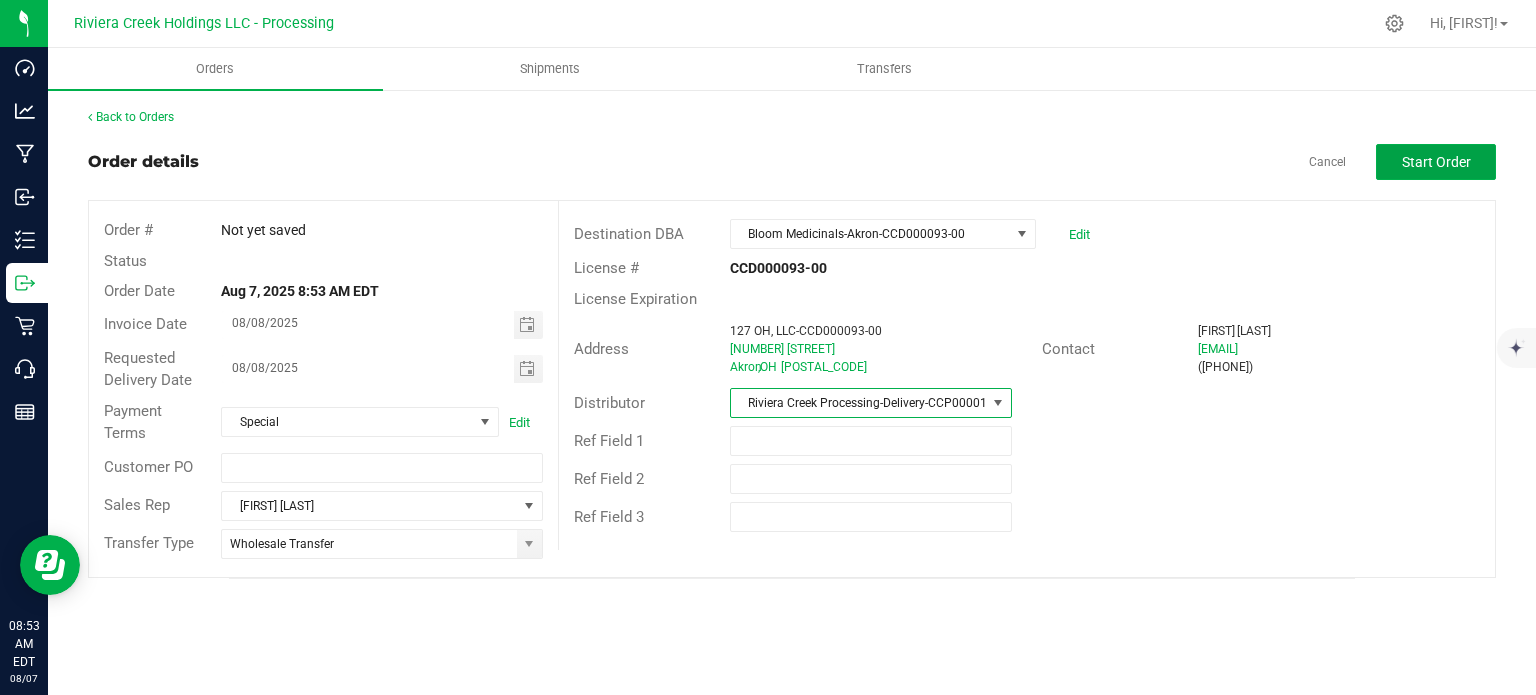 click on "Start Order" at bounding box center [1436, 162] 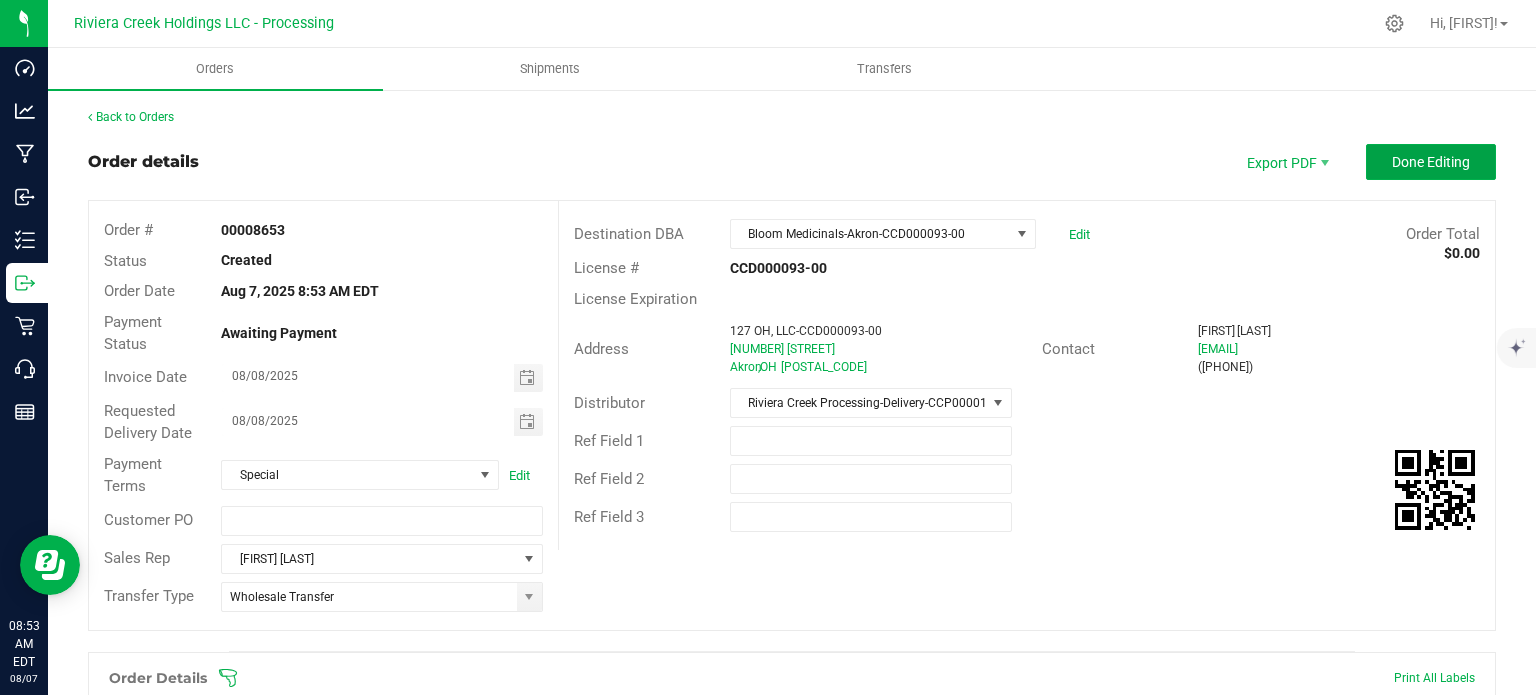 drag, startPoint x: 1391, startPoint y: 153, endPoint x: 1264, endPoint y: 175, distance: 128.89143 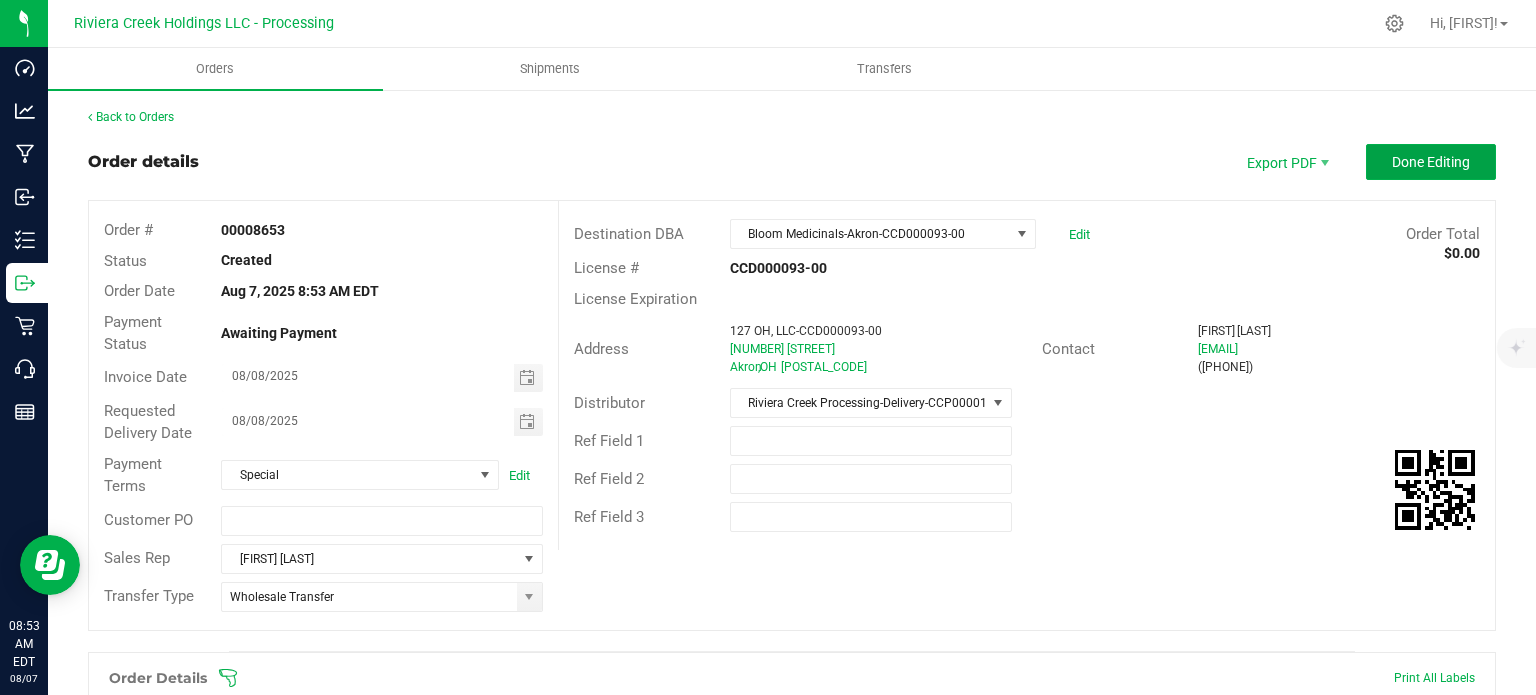 click on "Done Editing" at bounding box center [1431, 162] 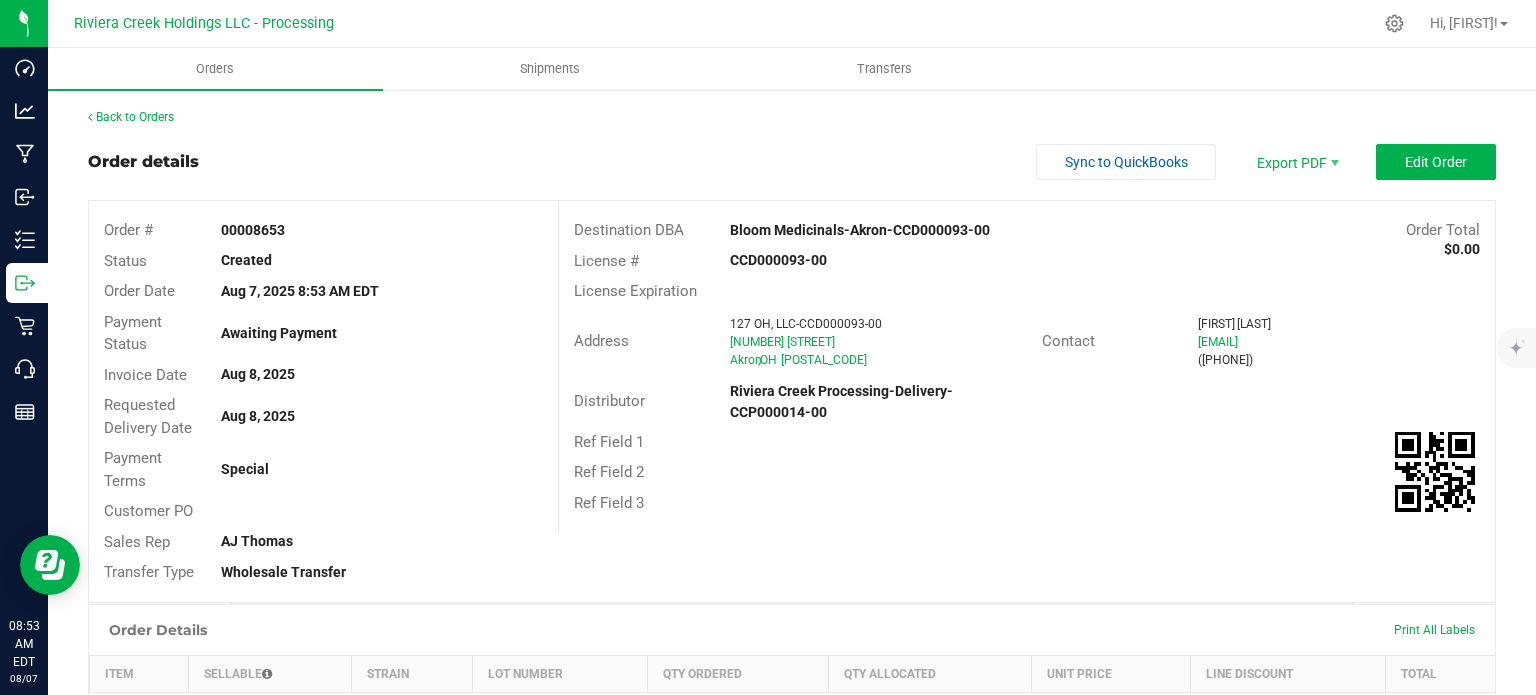drag, startPoint x: 220, startPoint y: 227, endPoint x: 298, endPoint y: 227, distance: 78 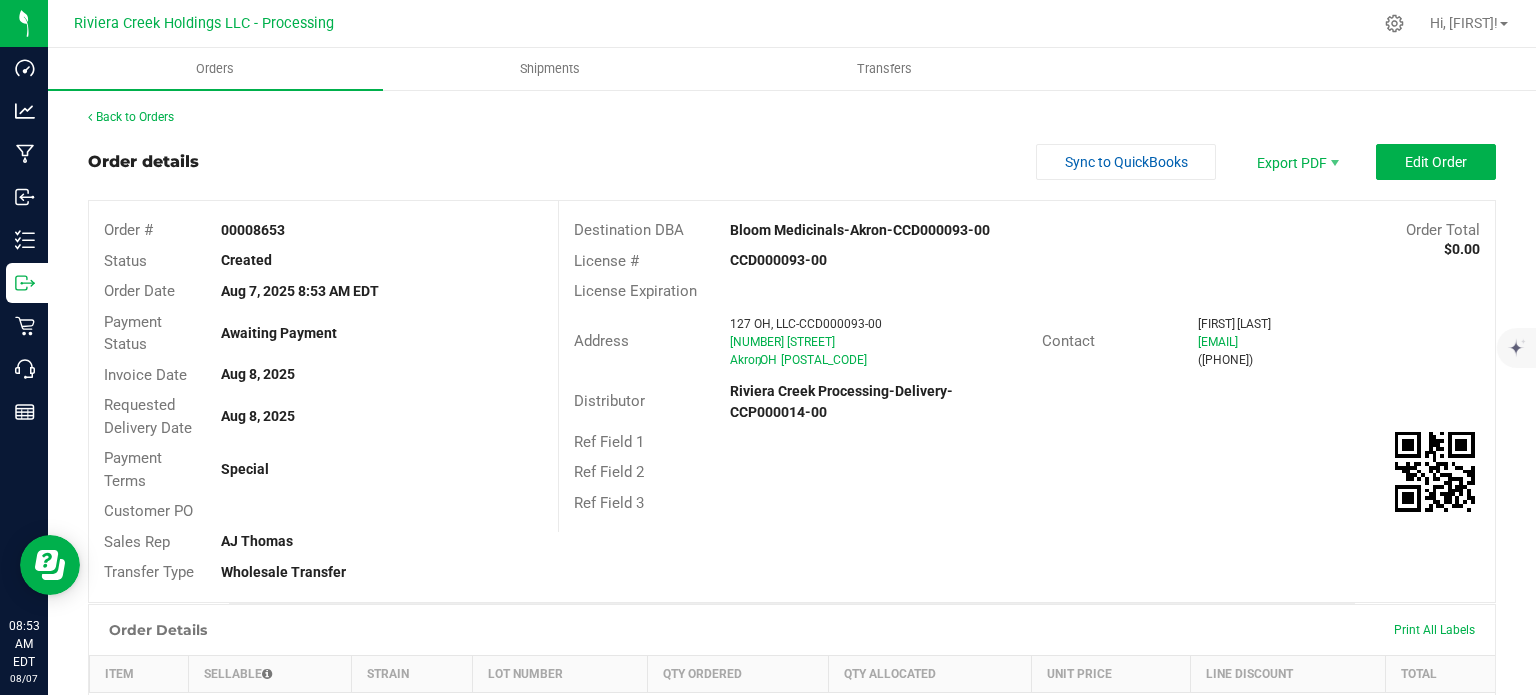 click on "00008653" at bounding box center (381, 230) 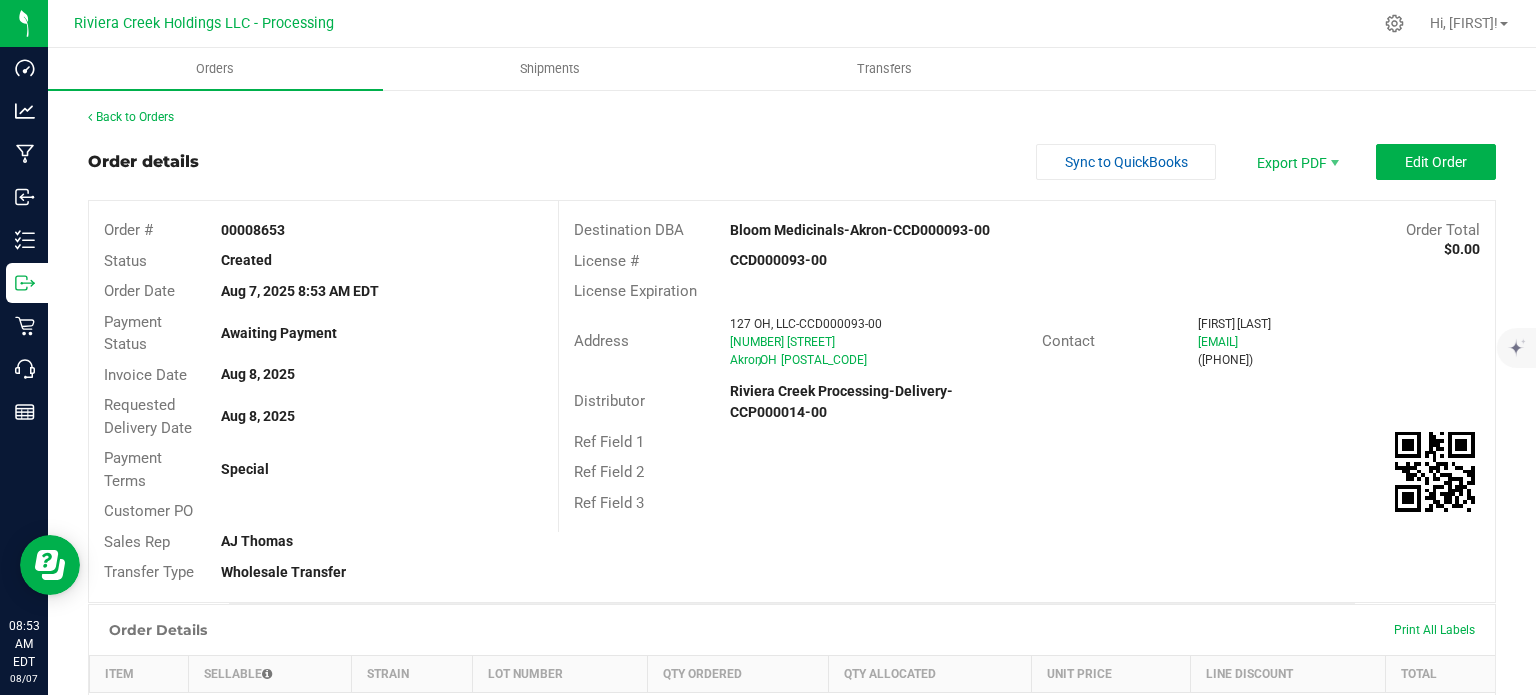 copy on "00008653" 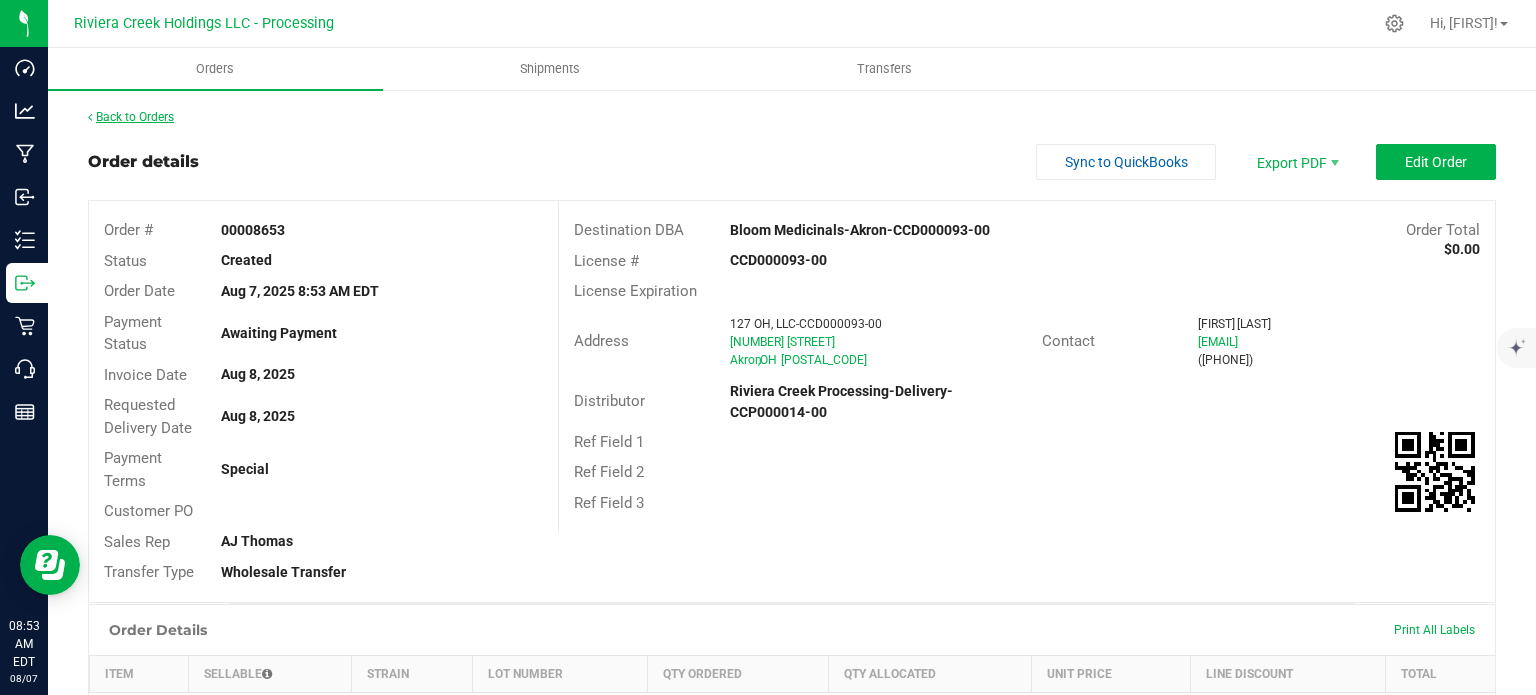 click on "Back to Orders" at bounding box center (131, 117) 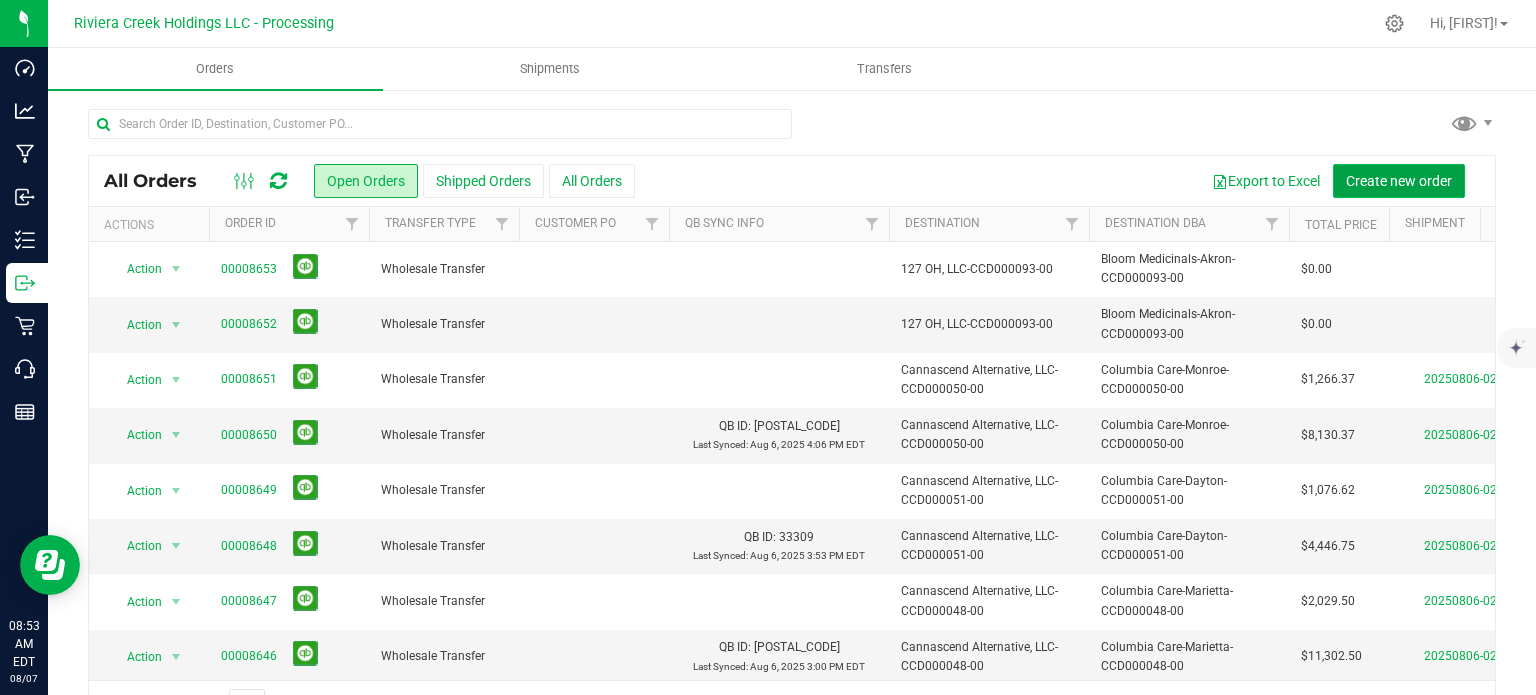 click on "Create new order" at bounding box center (1399, 181) 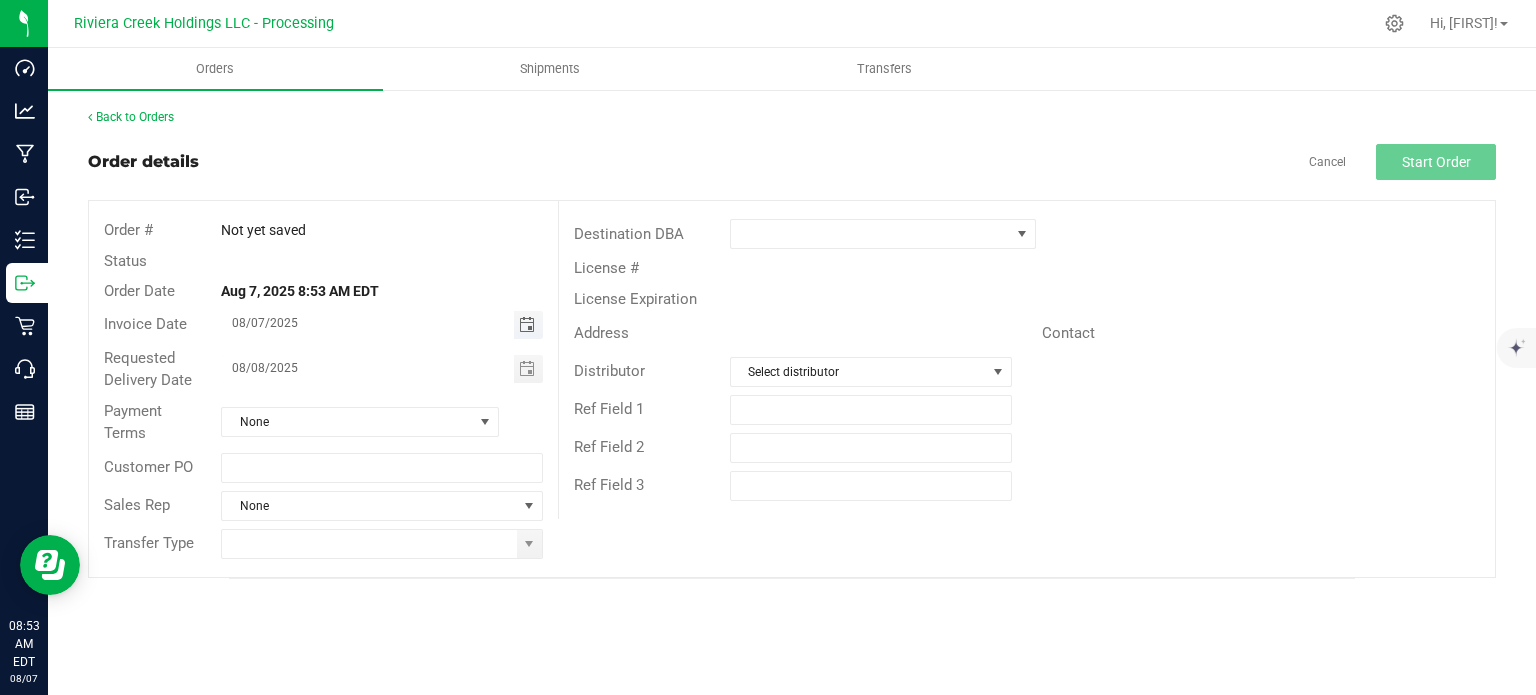 click at bounding box center (527, 325) 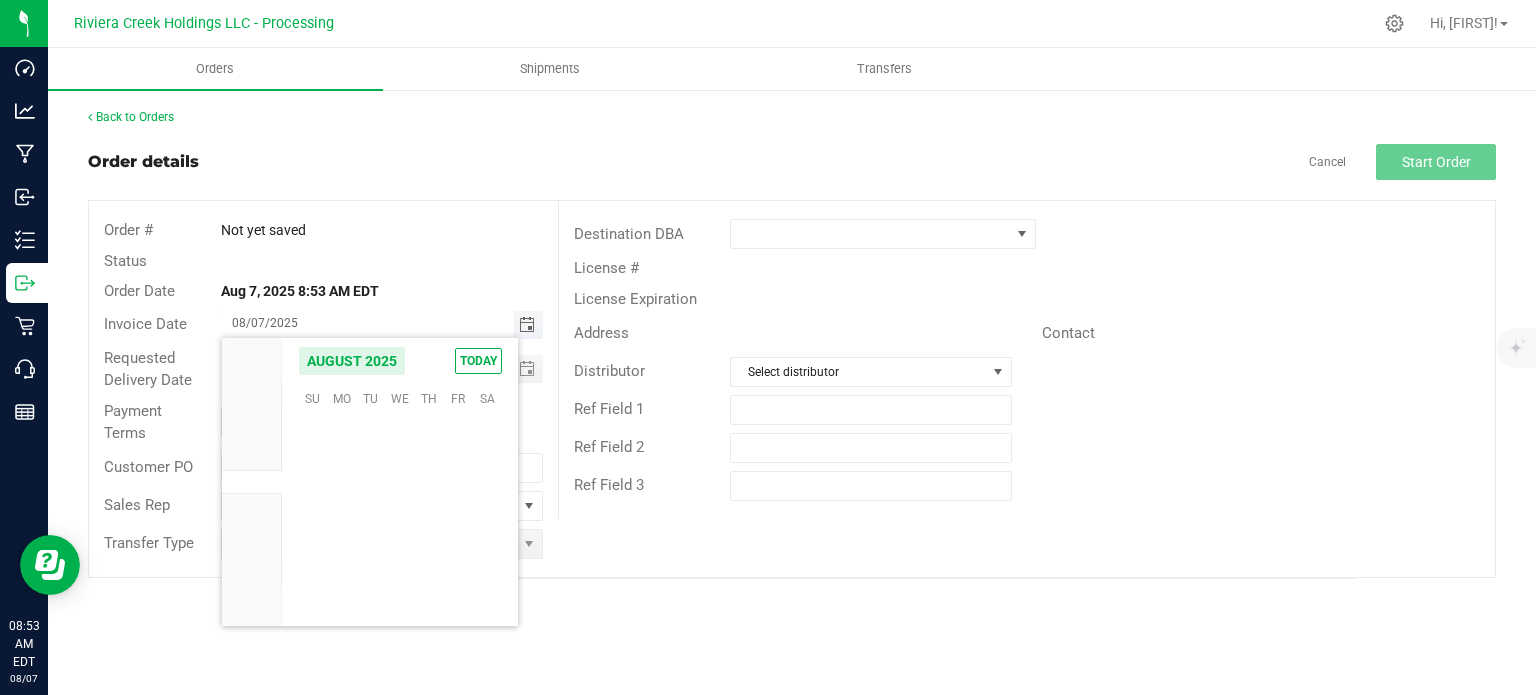 scroll, scrollTop: 36168, scrollLeft: 0, axis: vertical 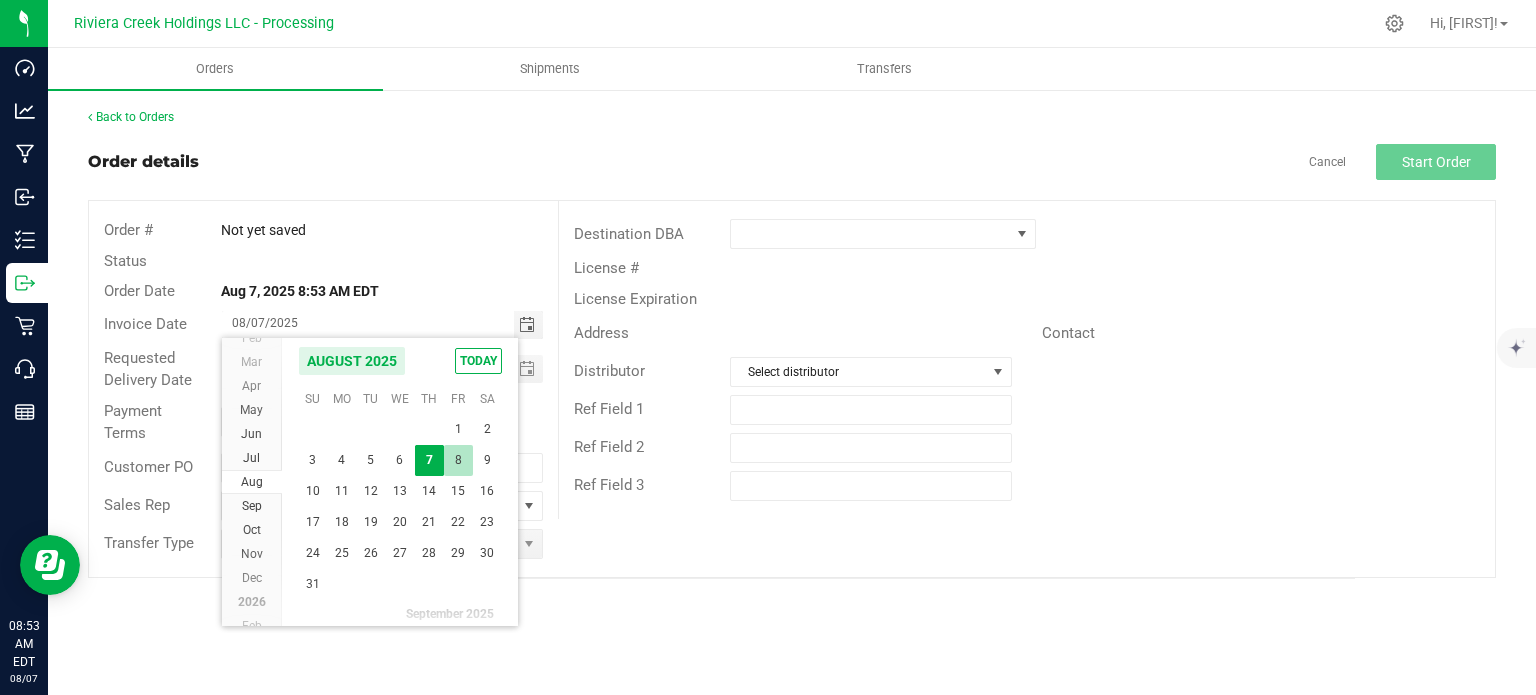 click on "8" at bounding box center (458, 460) 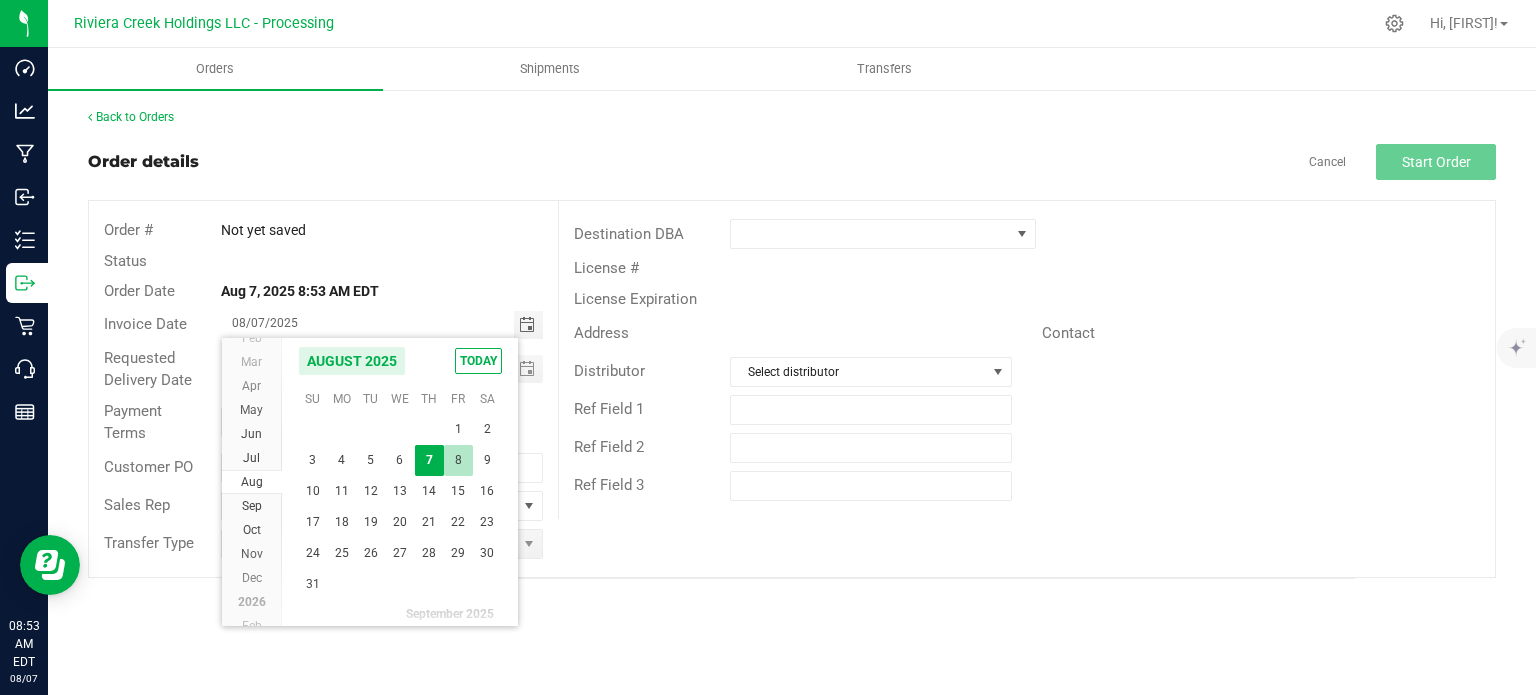 type on "08/08/2025" 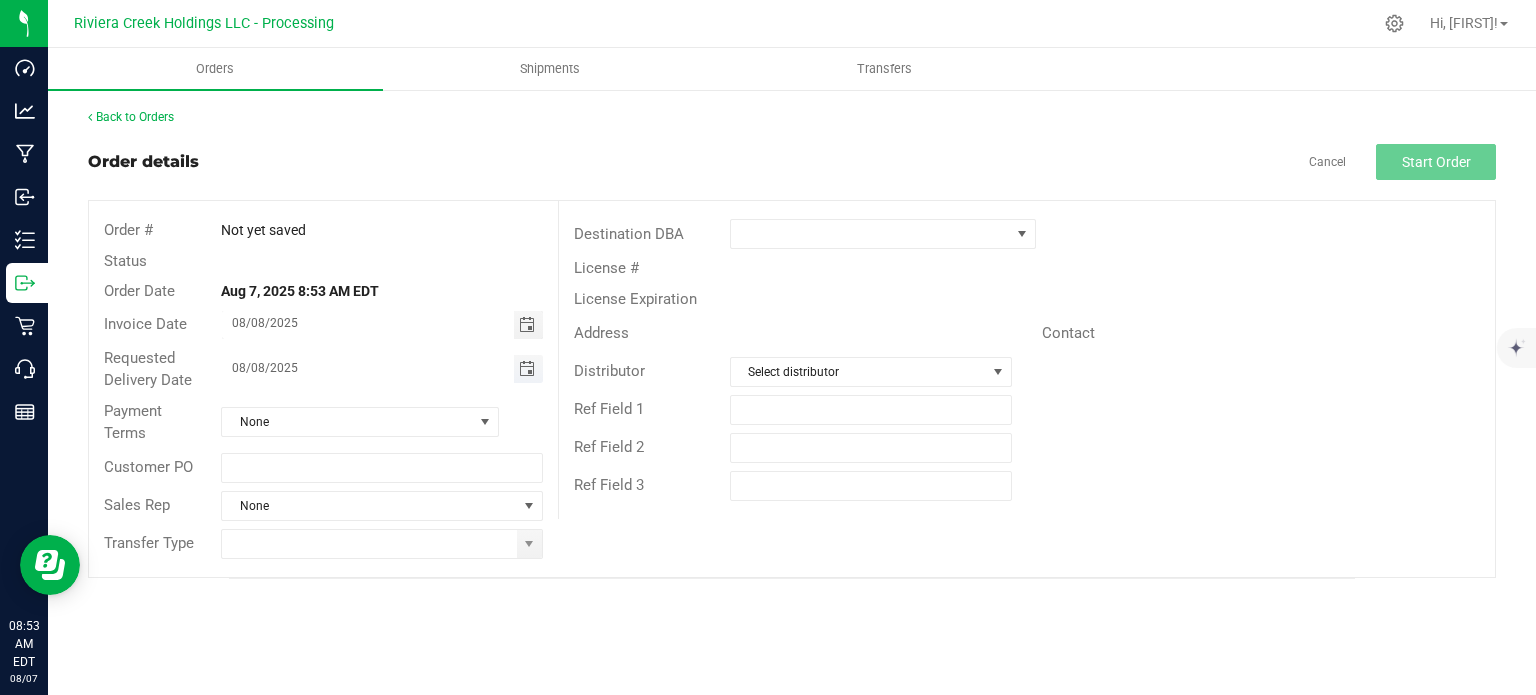 click at bounding box center [527, 369] 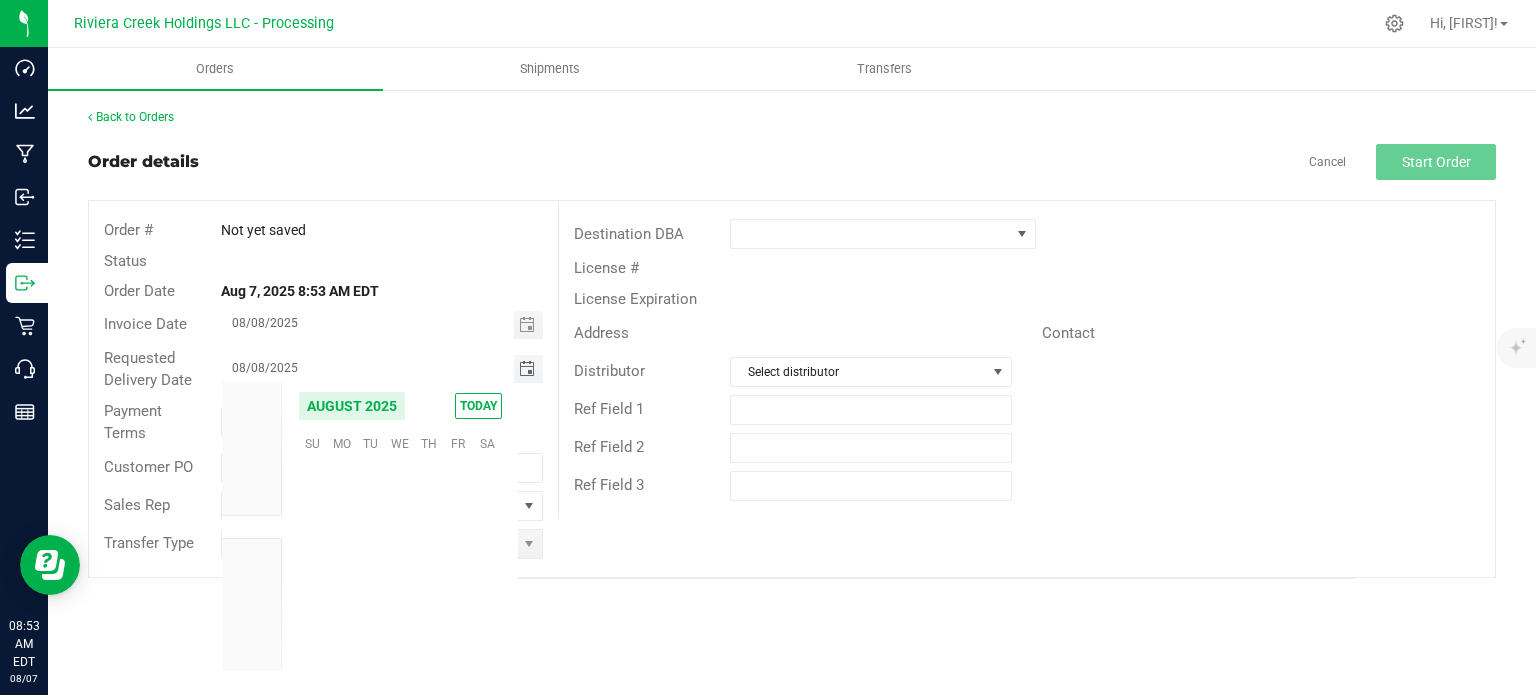 scroll, scrollTop: 36168, scrollLeft: 0, axis: vertical 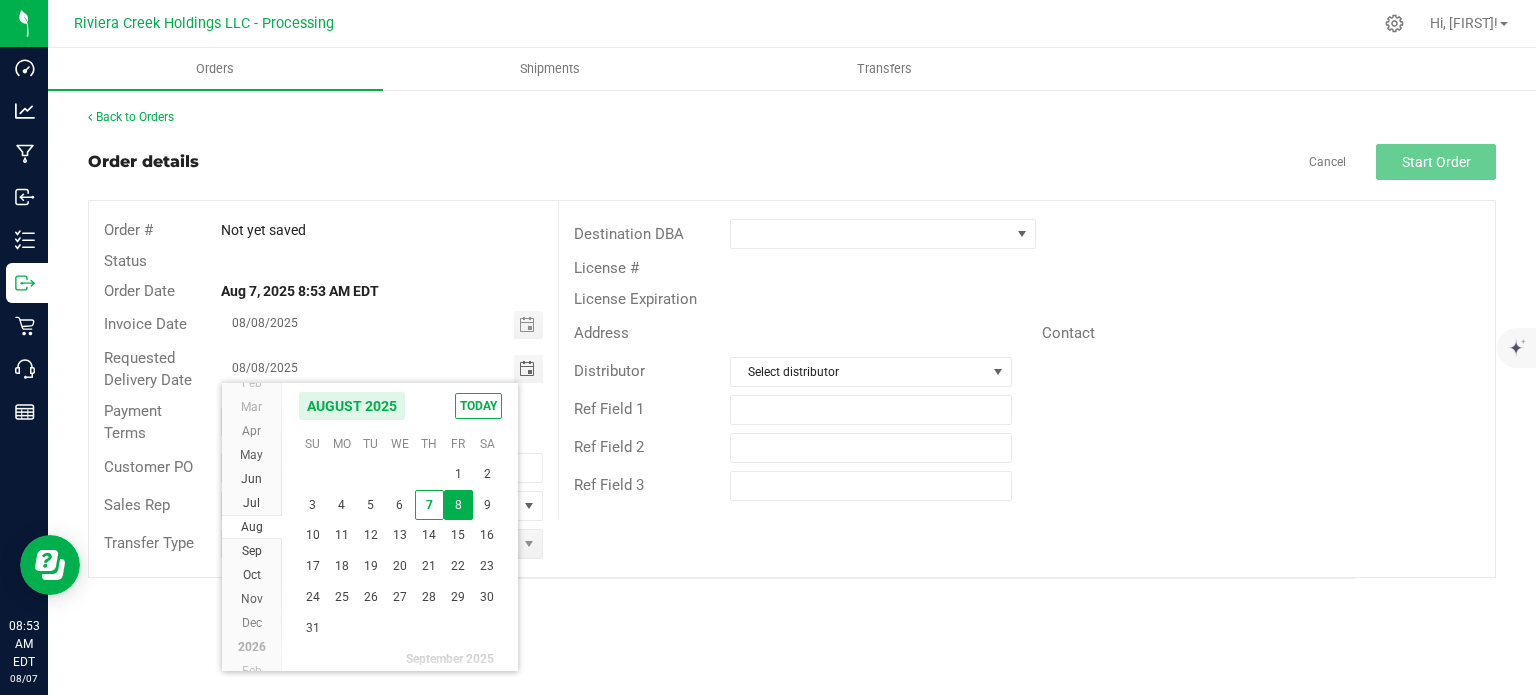 click on "8" at bounding box center [458, 505] 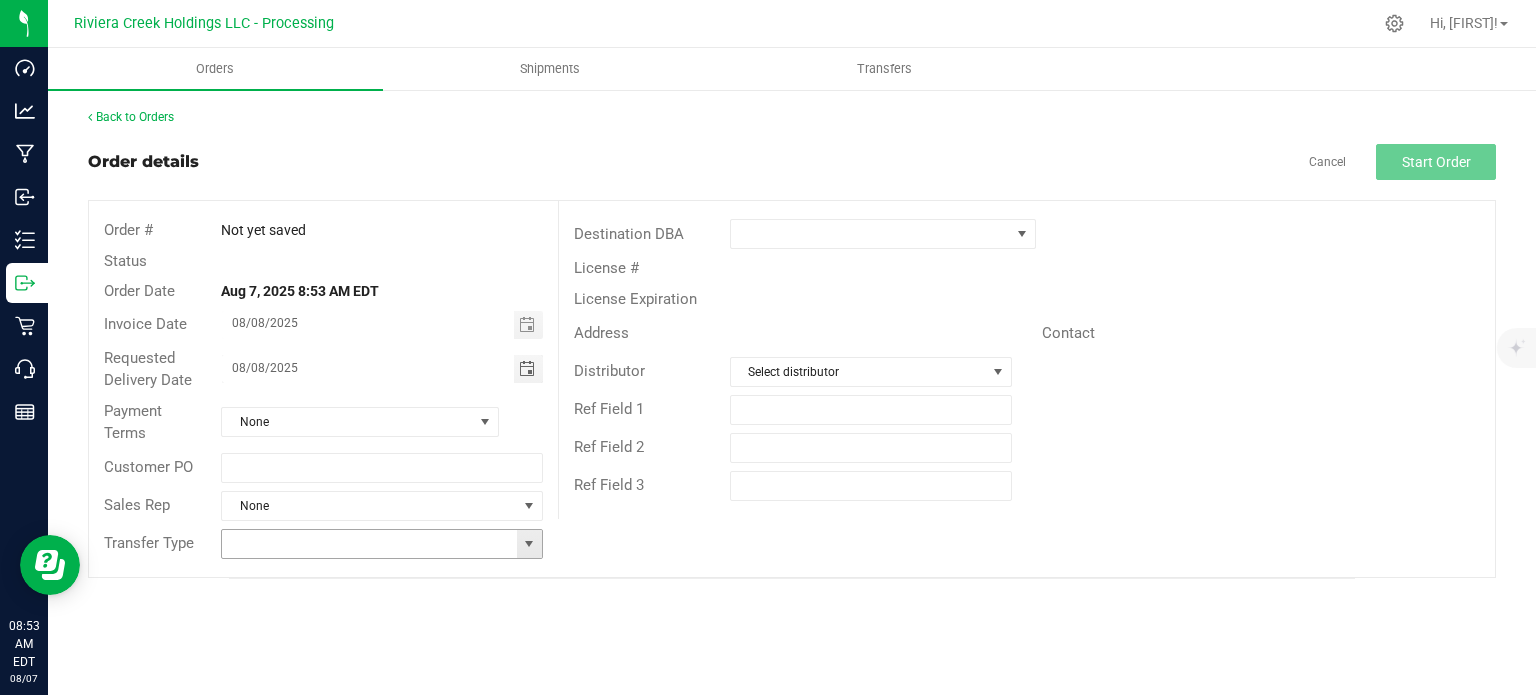 click at bounding box center [529, 544] 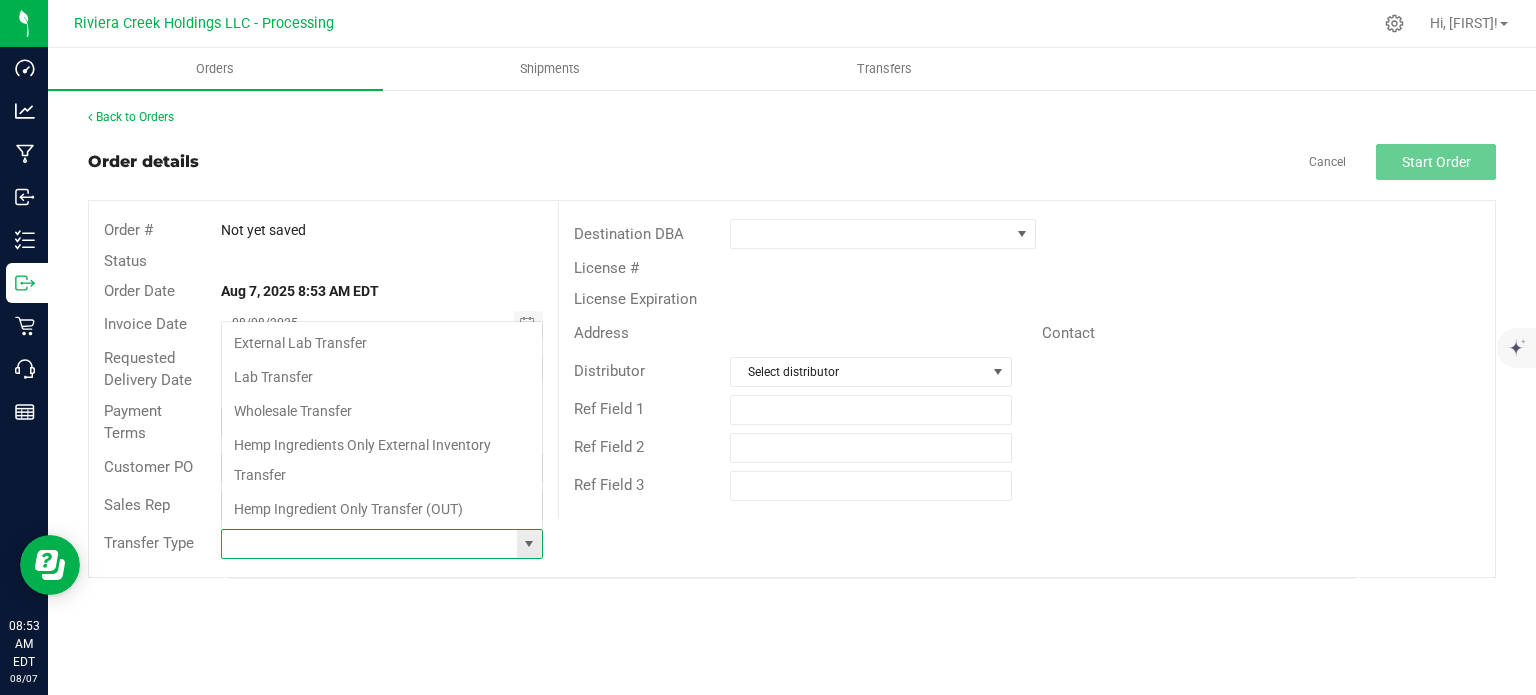 scroll, scrollTop: 99970, scrollLeft: 99678, axis: both 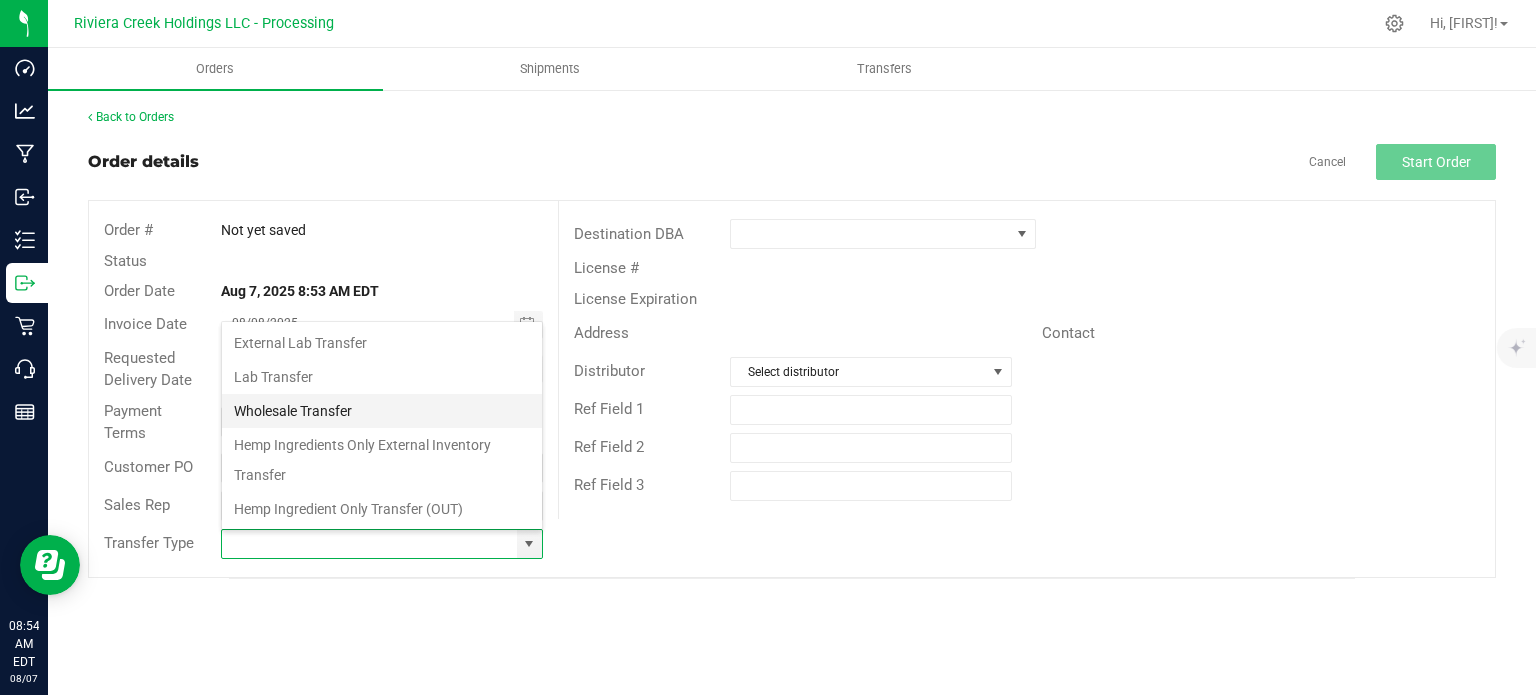 click on "Wholesale Transfer" at bounding box center [382, 411] 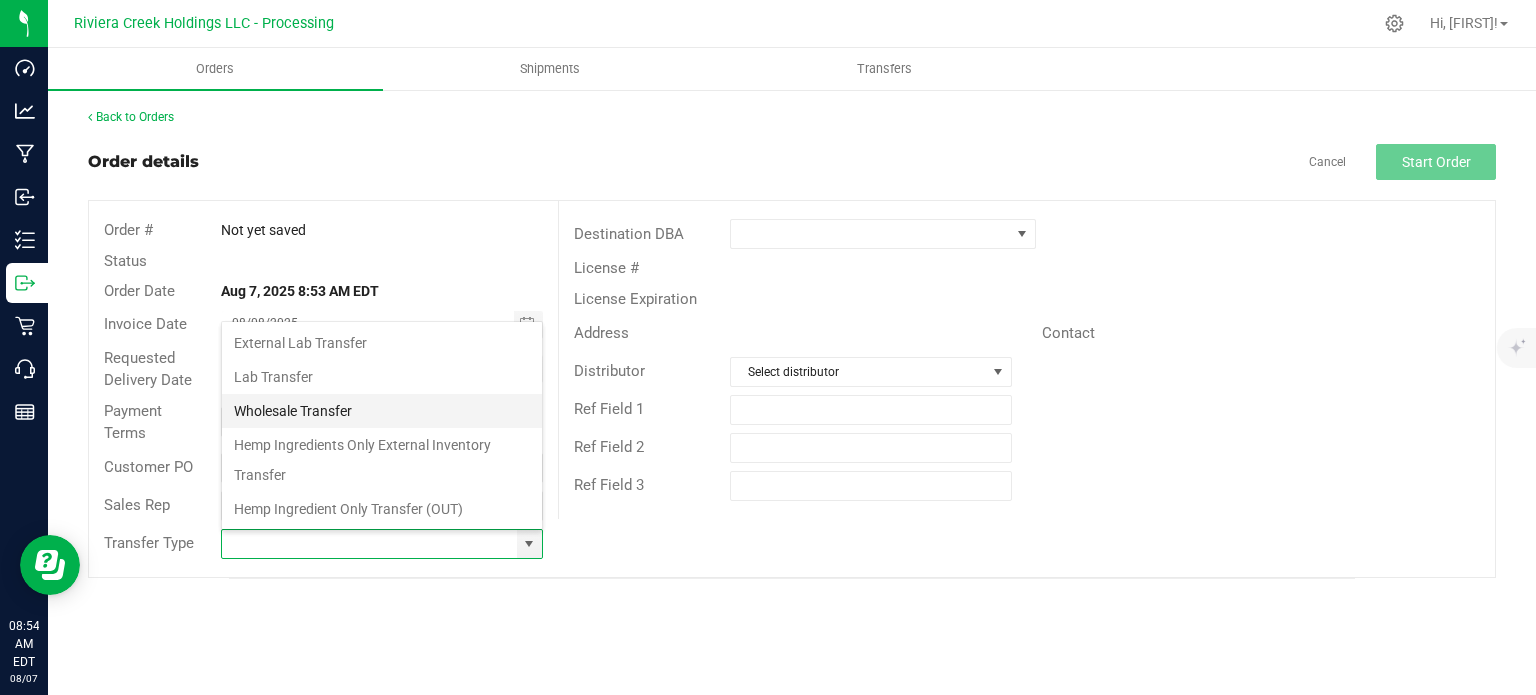 type on "Wholesale Transfer" 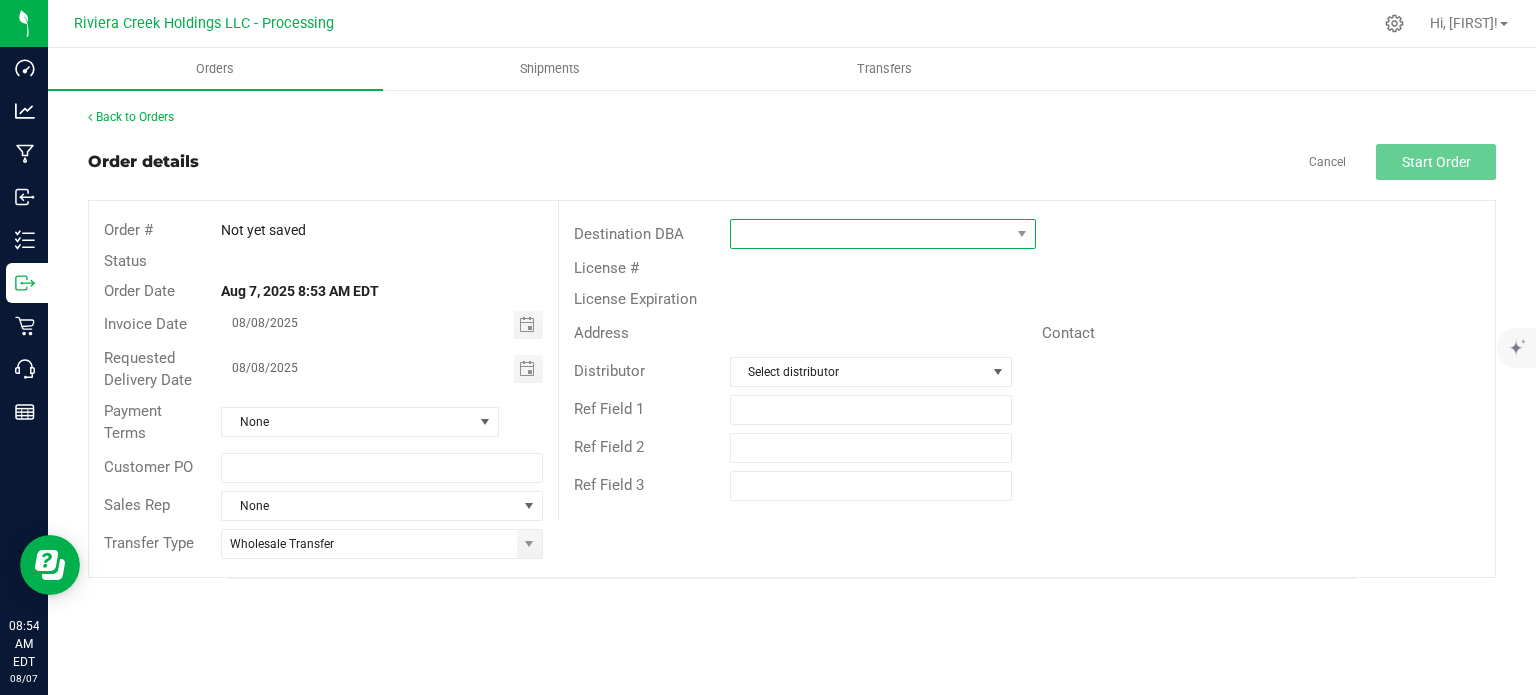click at bounding box center [870, 234] 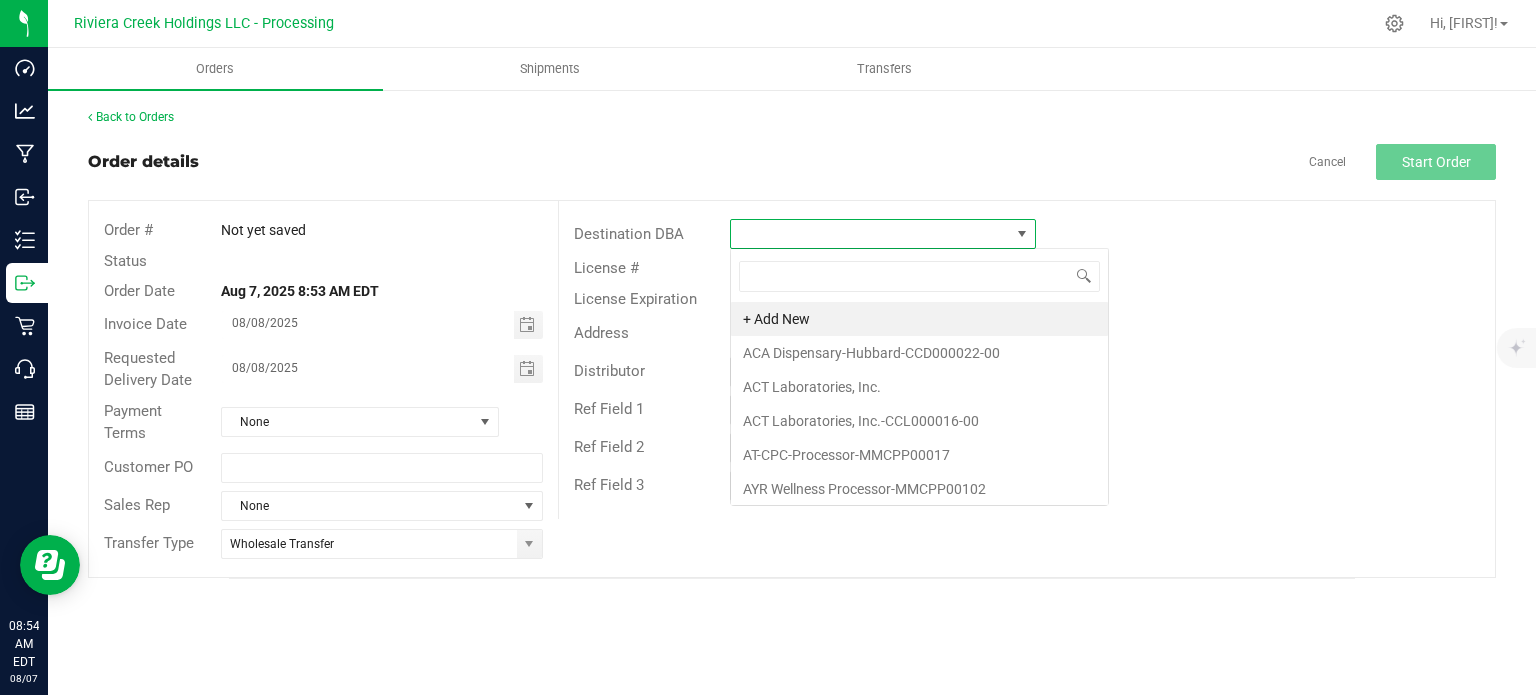 scroll, scrollTop: 99970, scrollLeft: 99693, axis: both 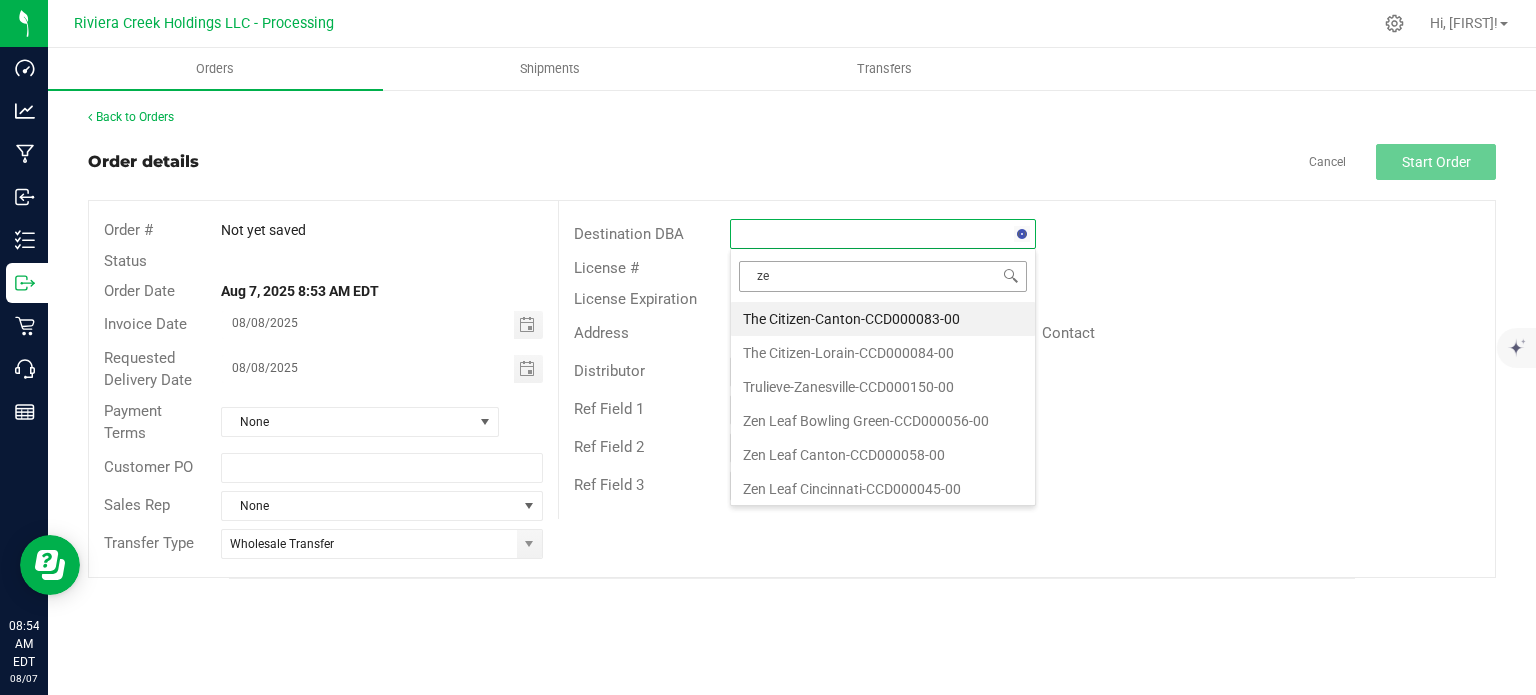type on "zen" 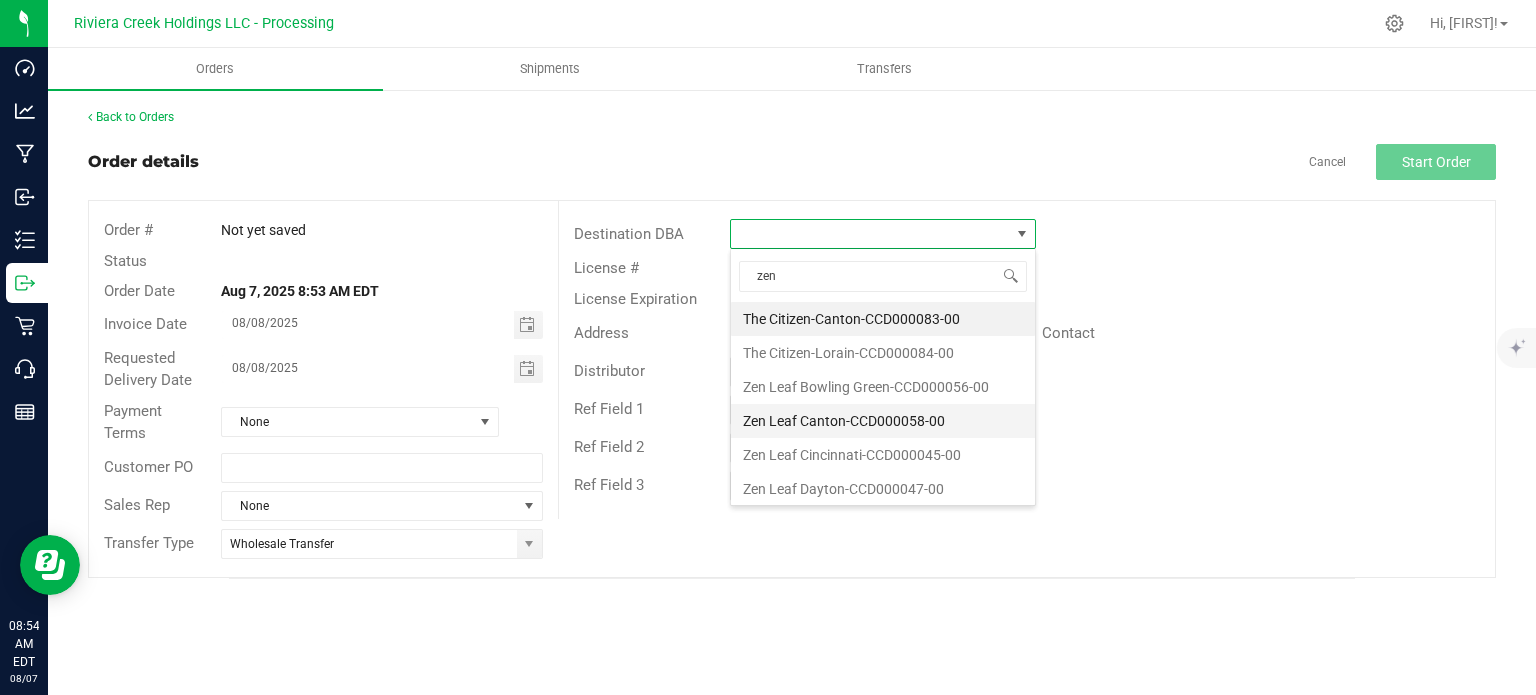 click on "Zen Leaf Canton-CCD000058-00" at bounding box center [883, 421] 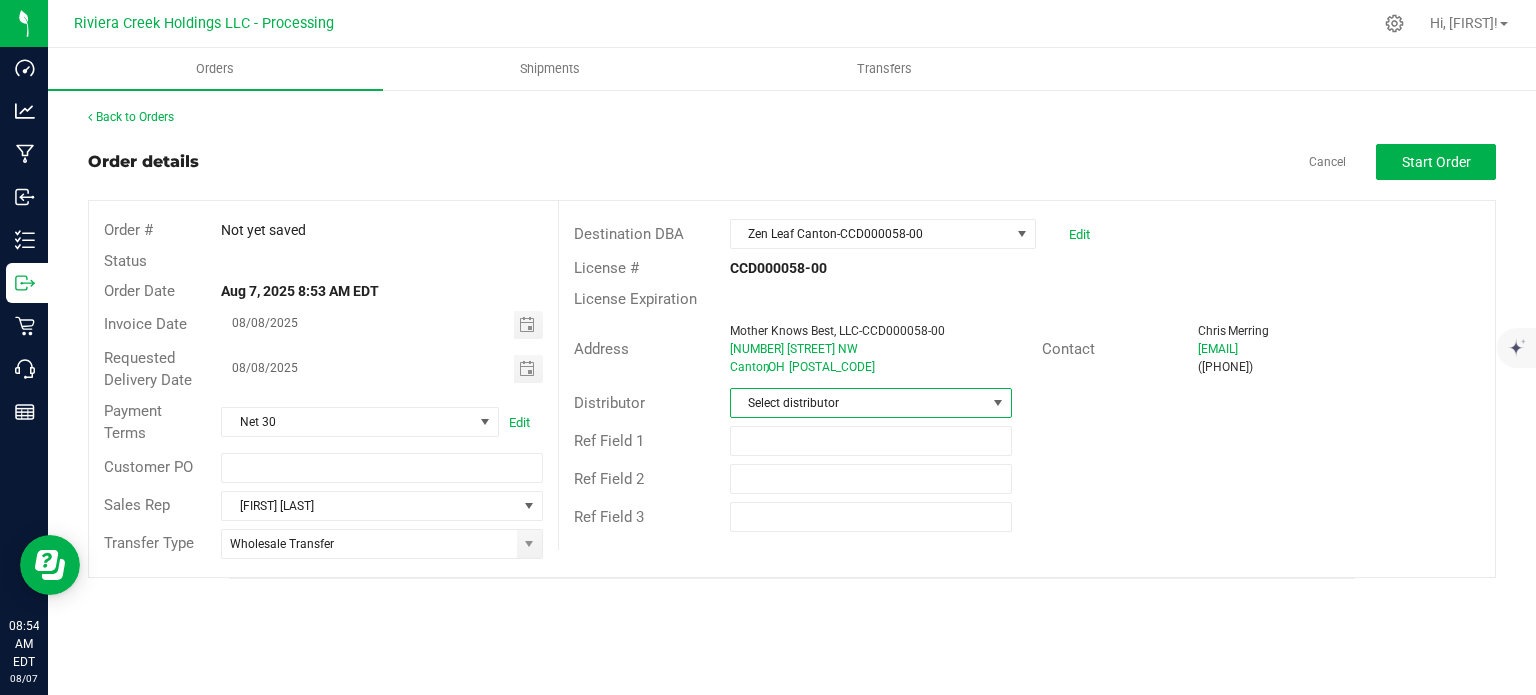 click on "Select distributor" at bounding box center (858, 403) 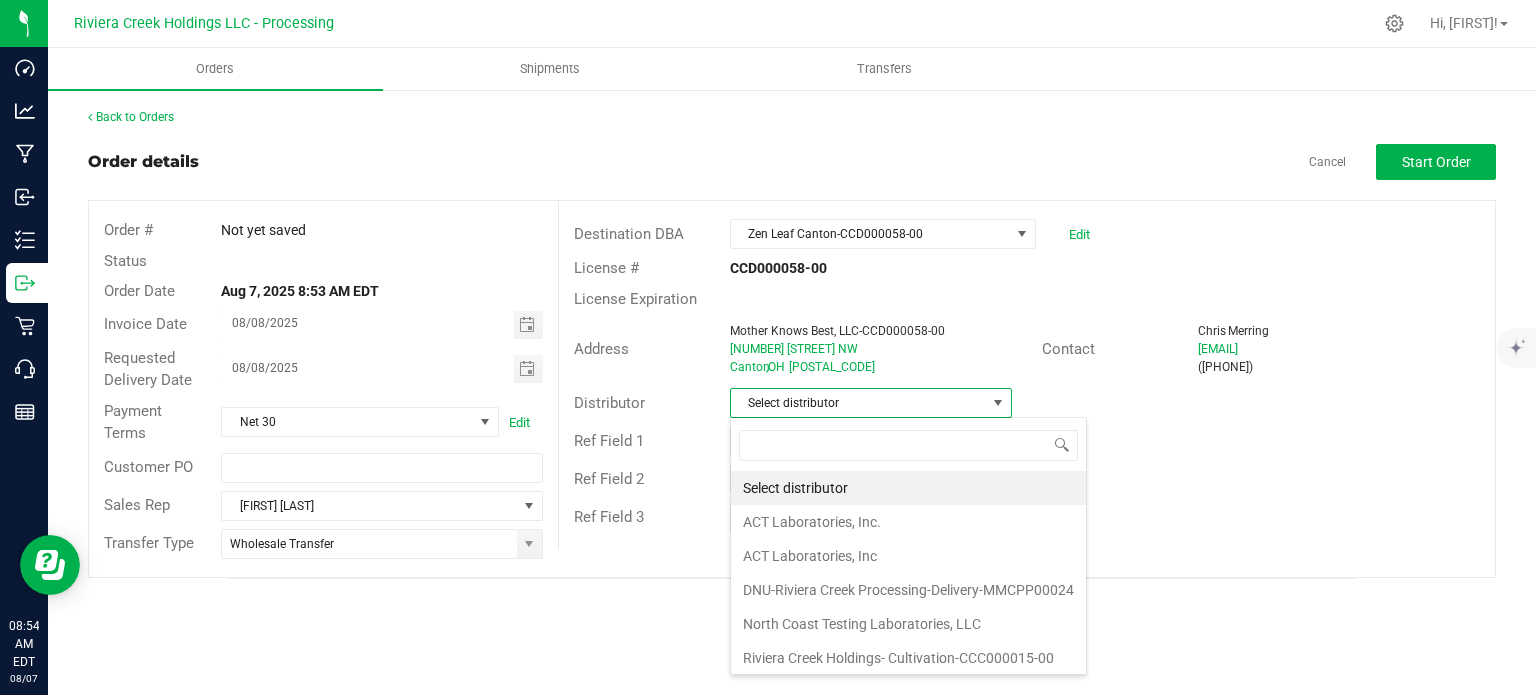 scroll, scrollTop: 99970, scrollLeft: 99717, axis: both 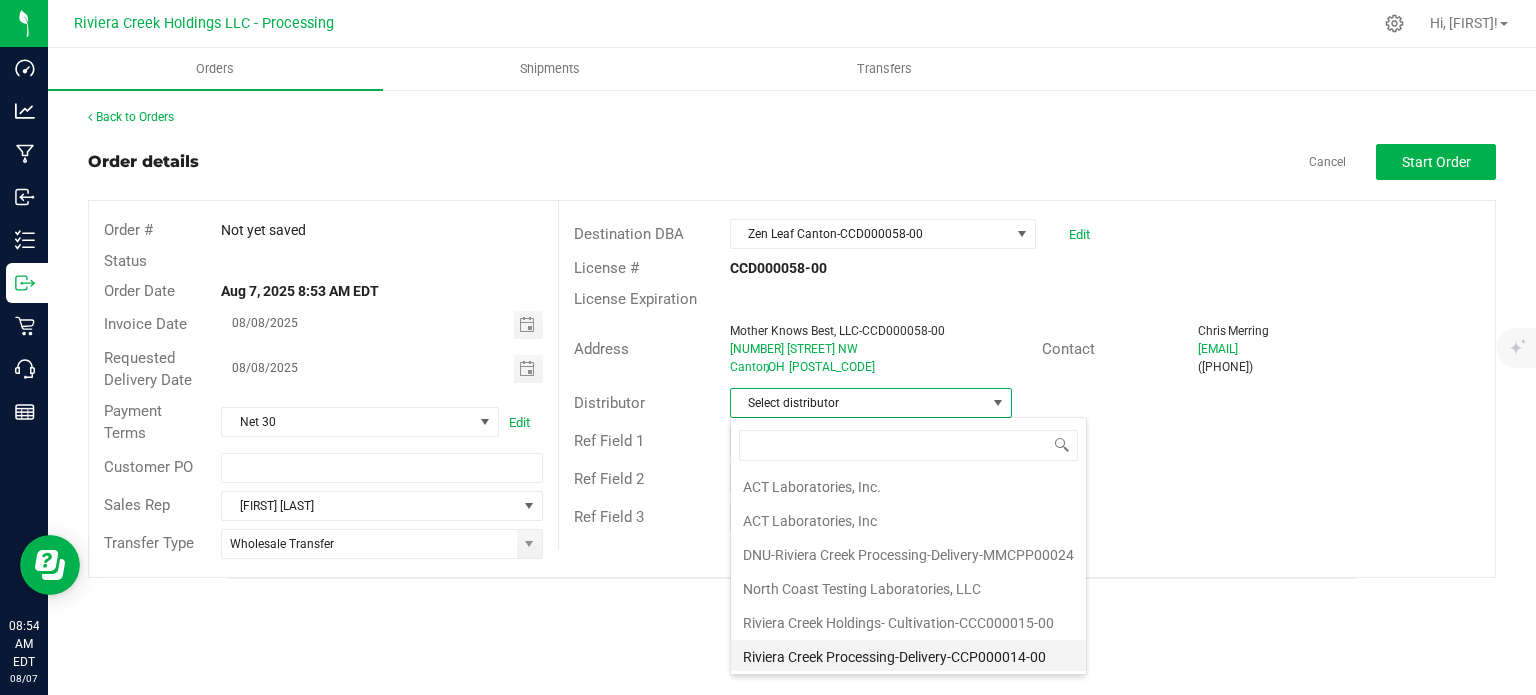 click on "Riviera Creek Processing-Delivery-CCP000014-00" at bounding box center [908, 657] 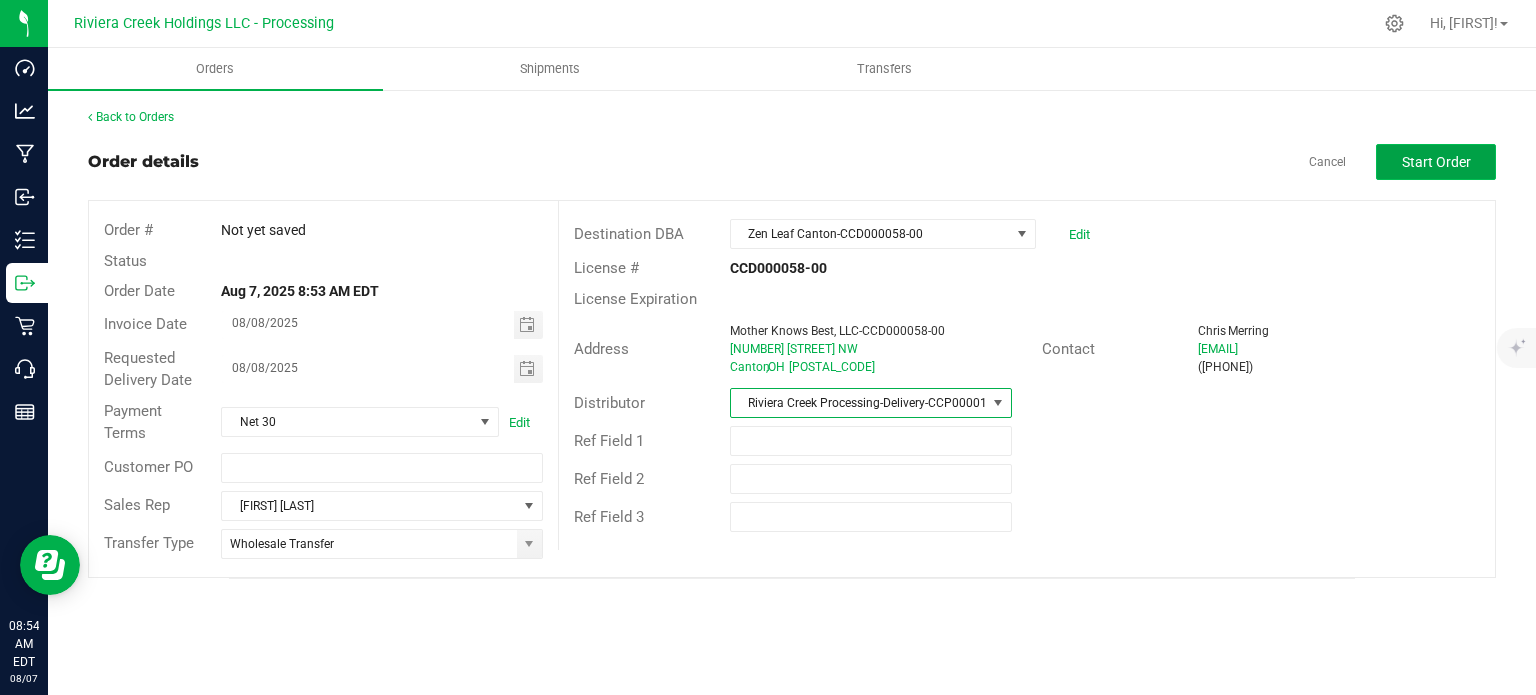 click on "Start Order" at bounding box center (1436, 162) 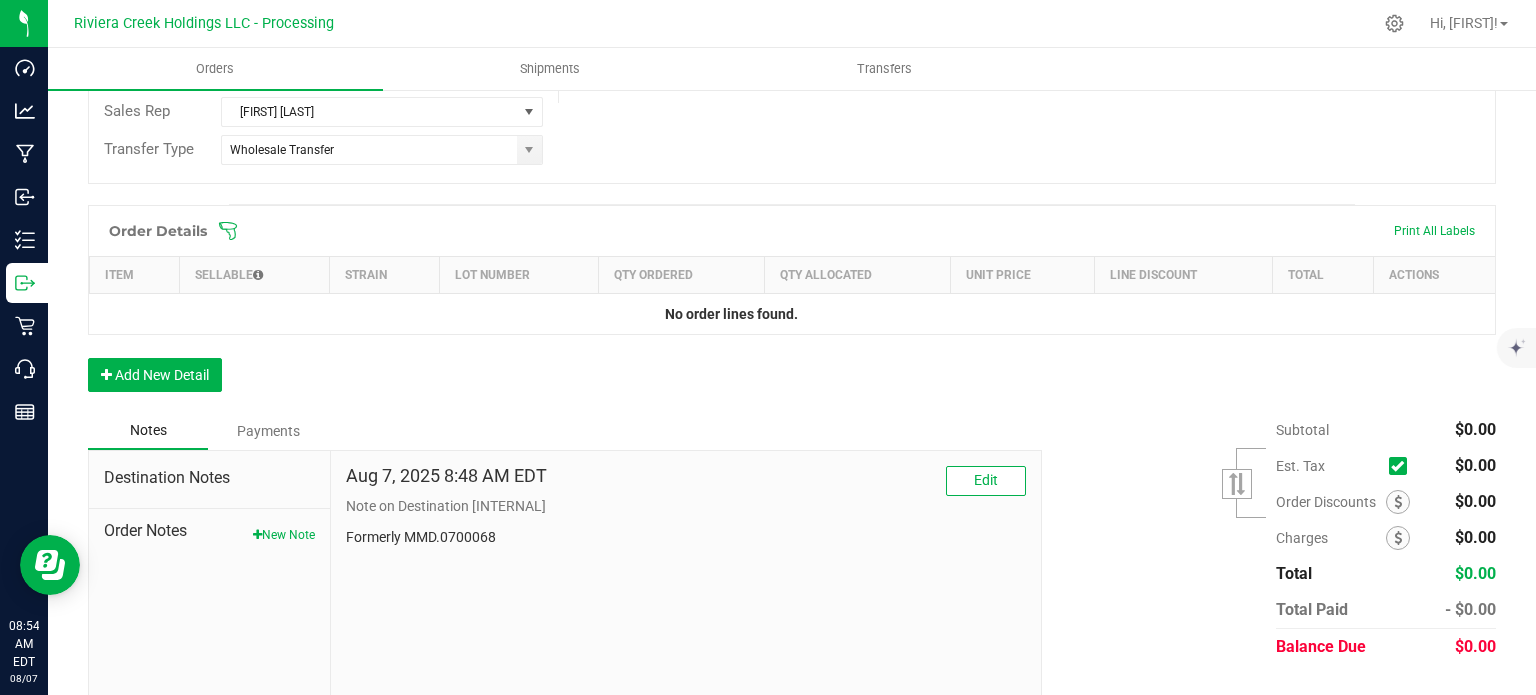 scroll, scrollTop: 488, scrollLeft: 0, axis: vertical 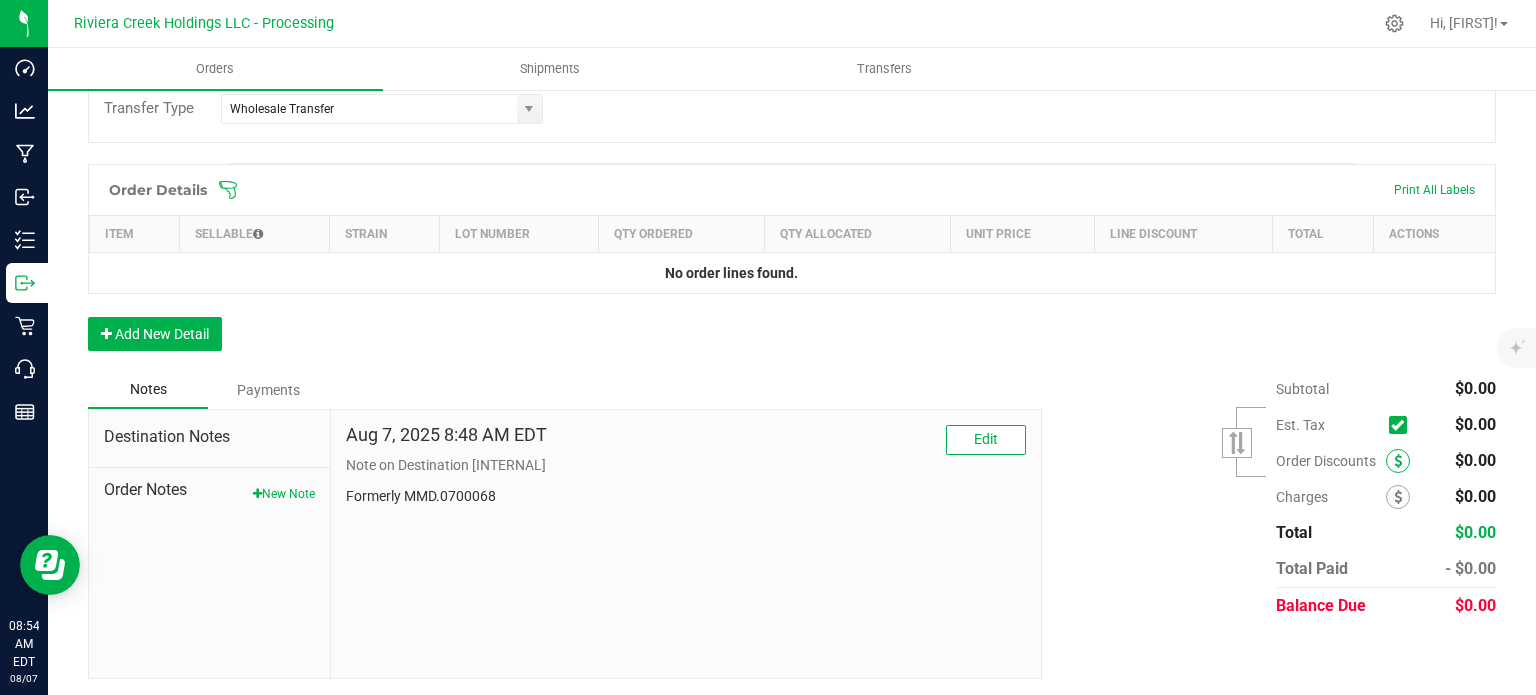 click at bounding box center (1398, 461) 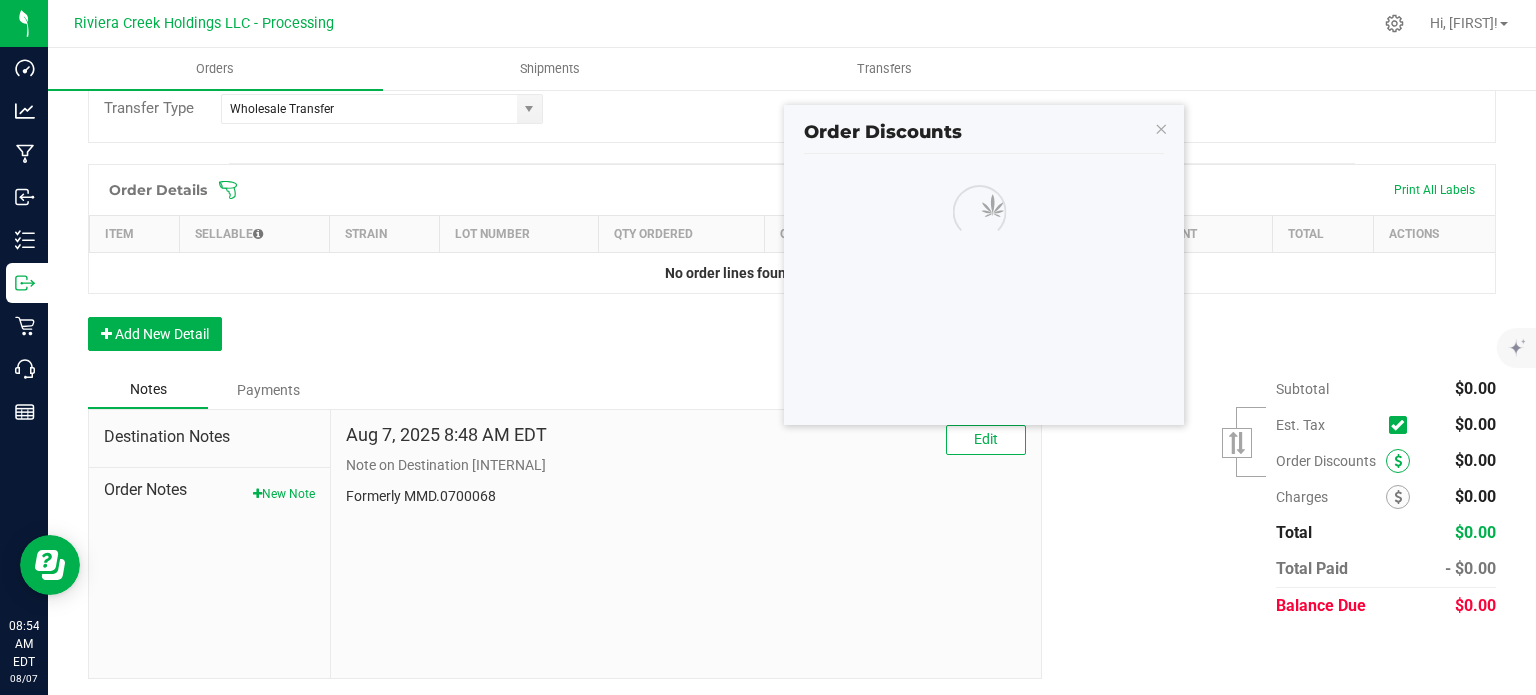 scroll, scrollTop: 488, scrollLeft: 0, axis: vertical 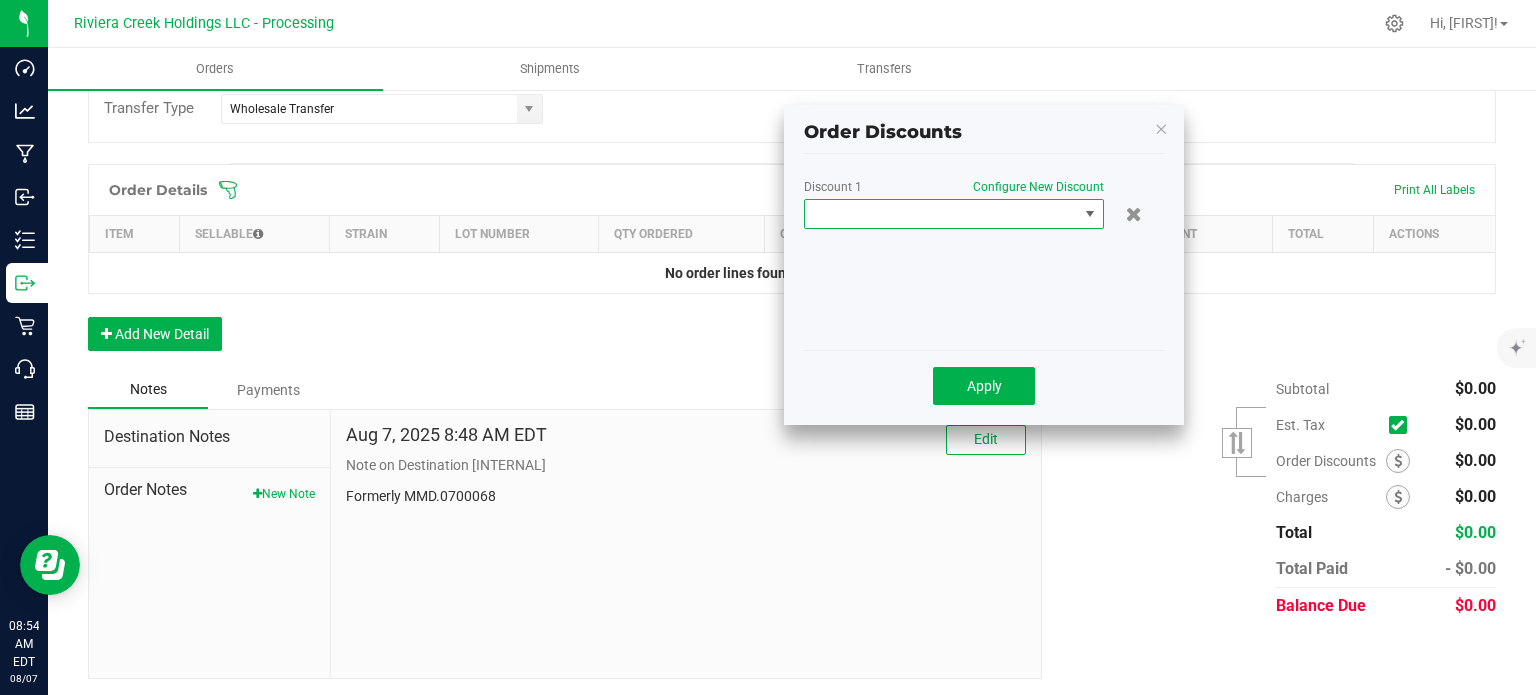 click at bounding box center [941, 214] 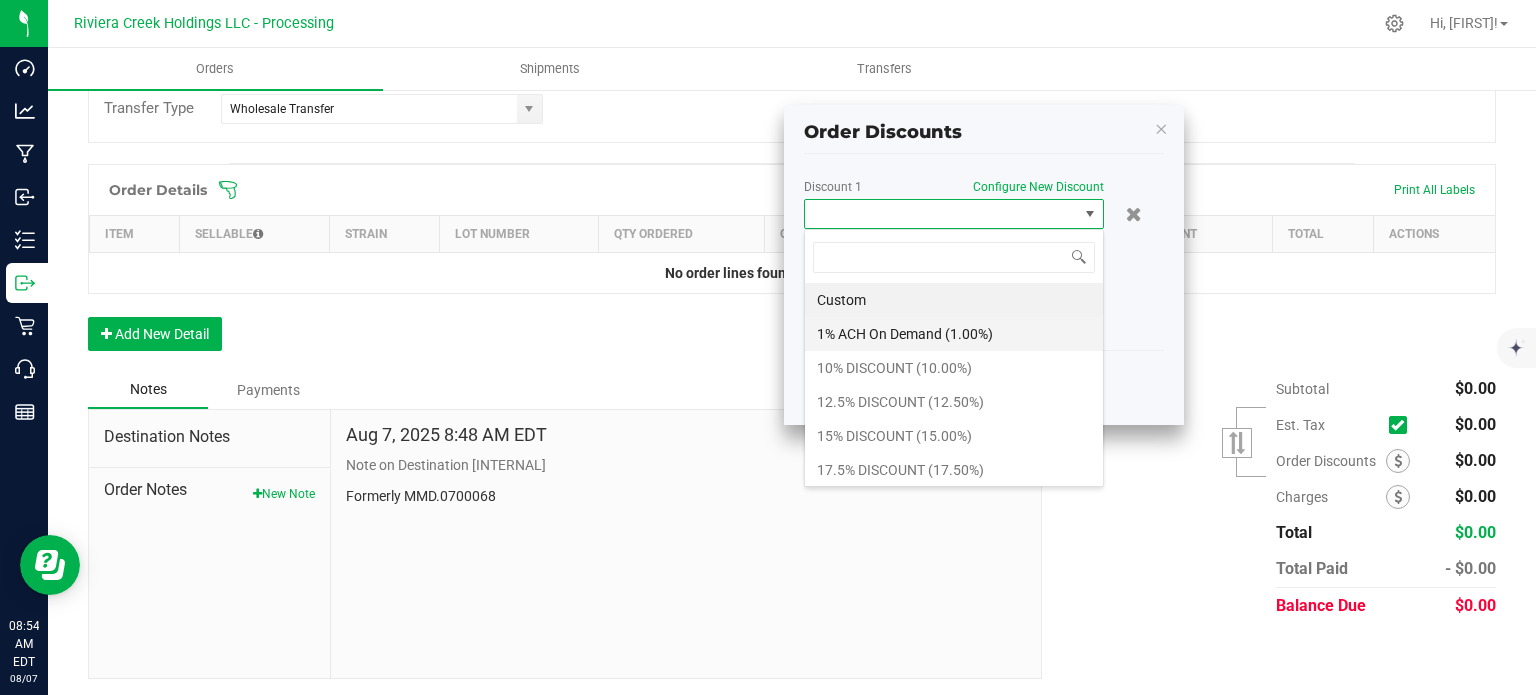 scroll, scrollTop: 99970, scrollLeft: 99700, axis: both 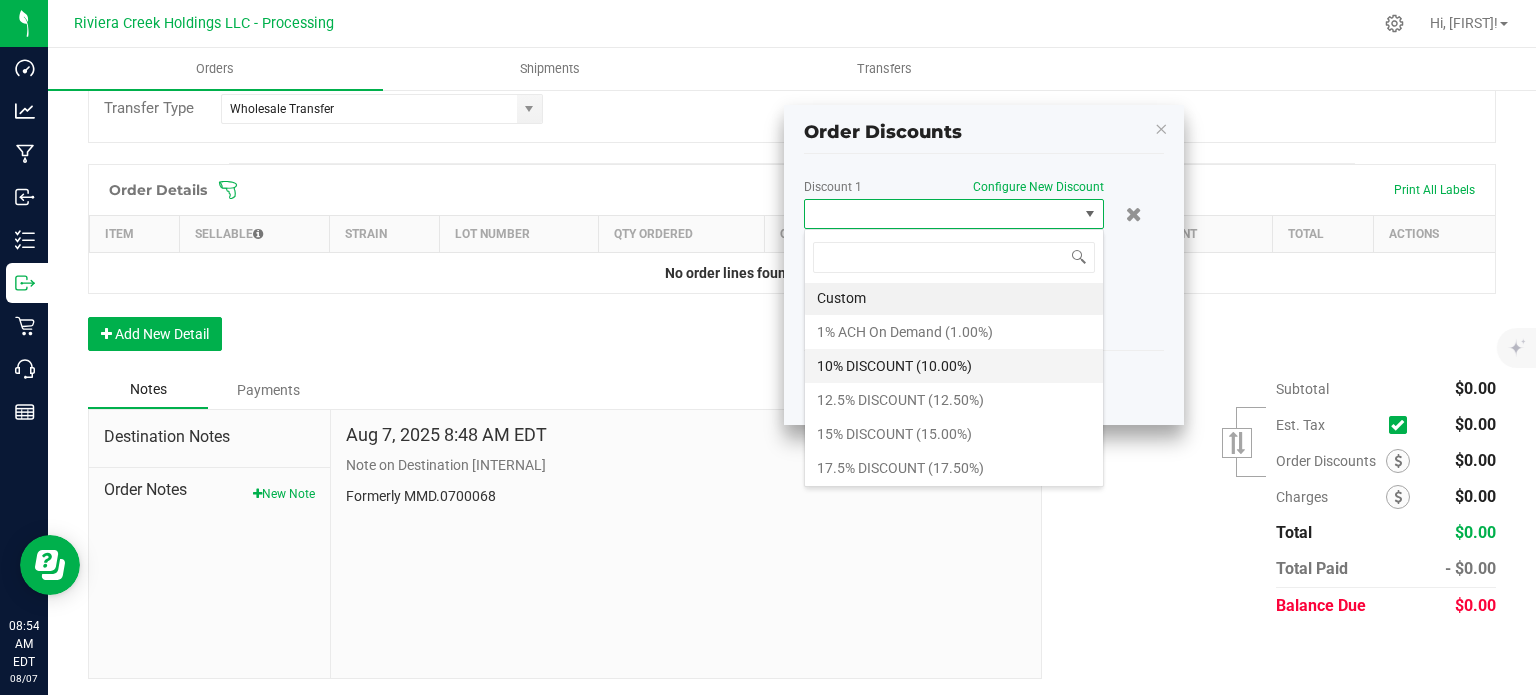 click on "10% DISCOUNT  (10.00%)" at bounding box center [954, 366] 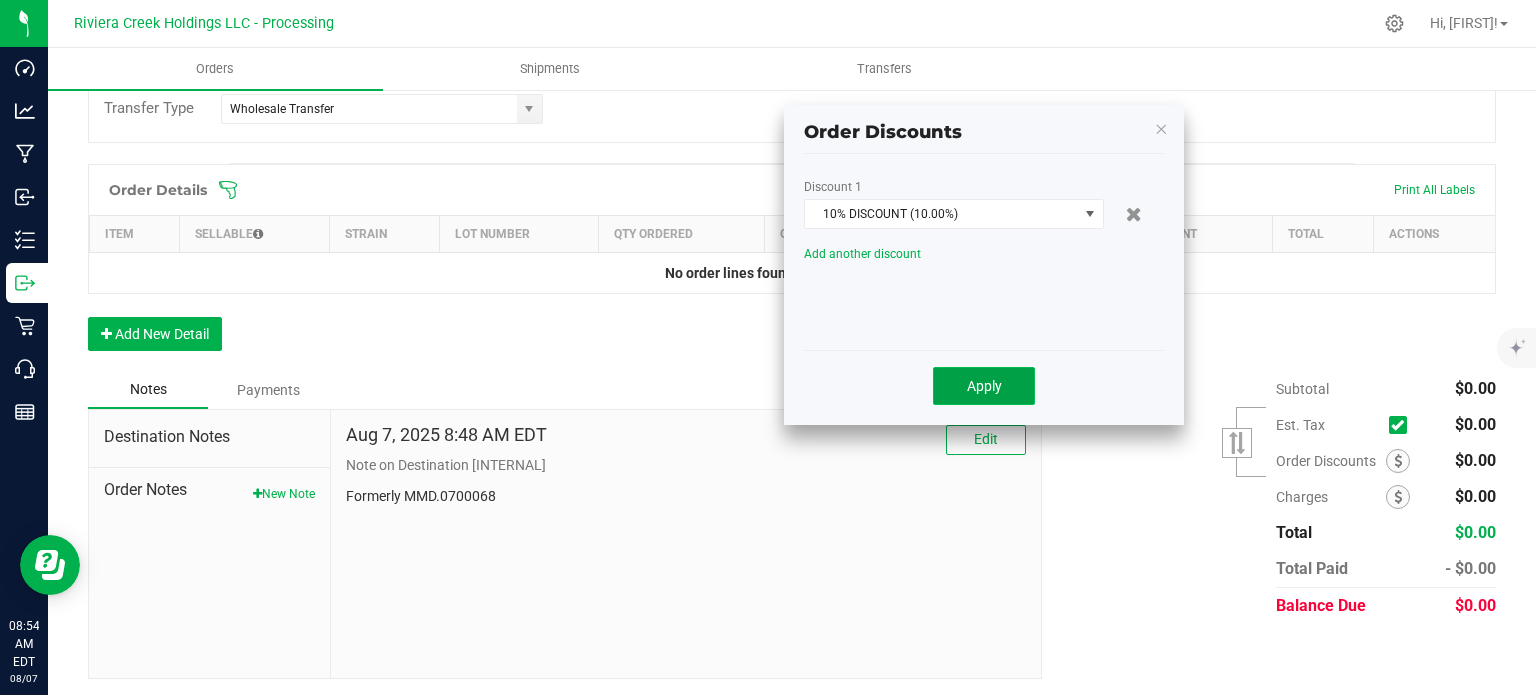 click on "Apply" at bounding box center (984, 386) 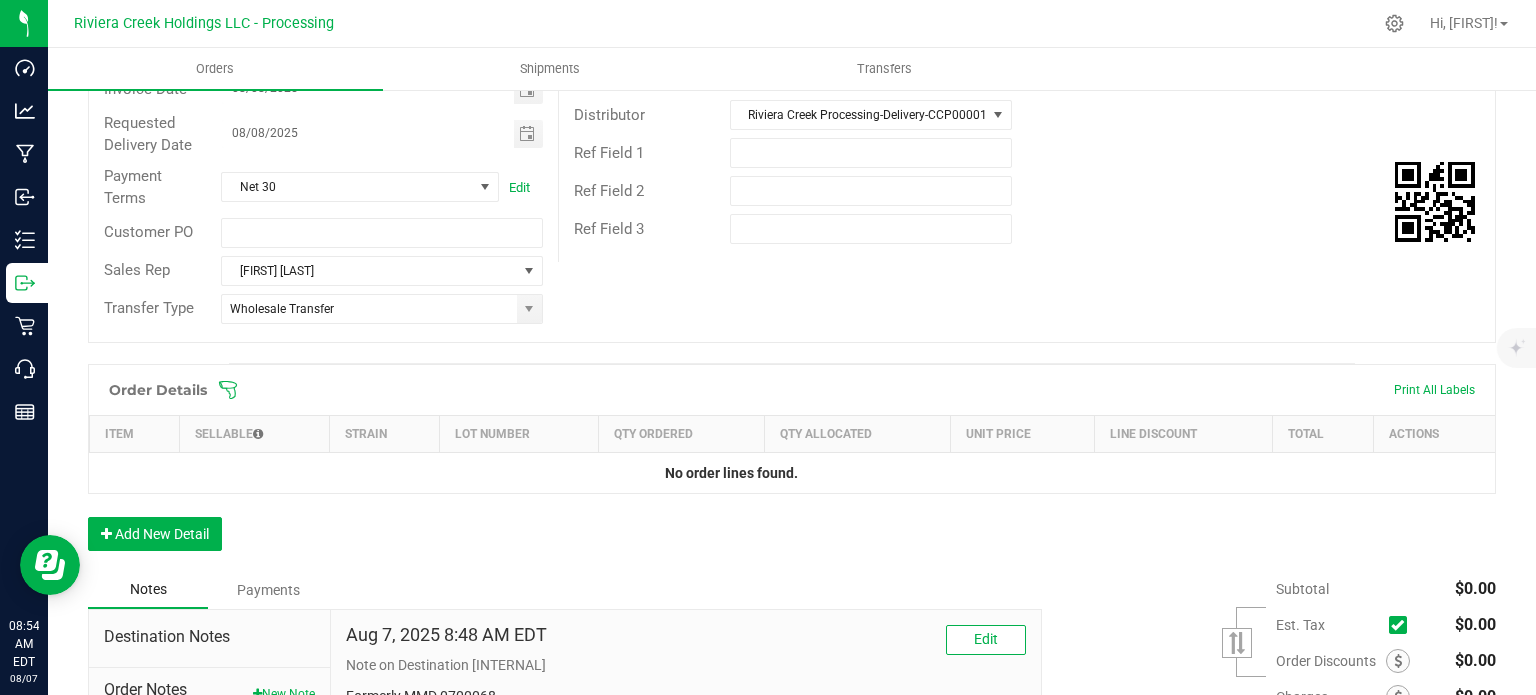 scroll, scrollTop: 0, scrollLeft: 0, axis: both 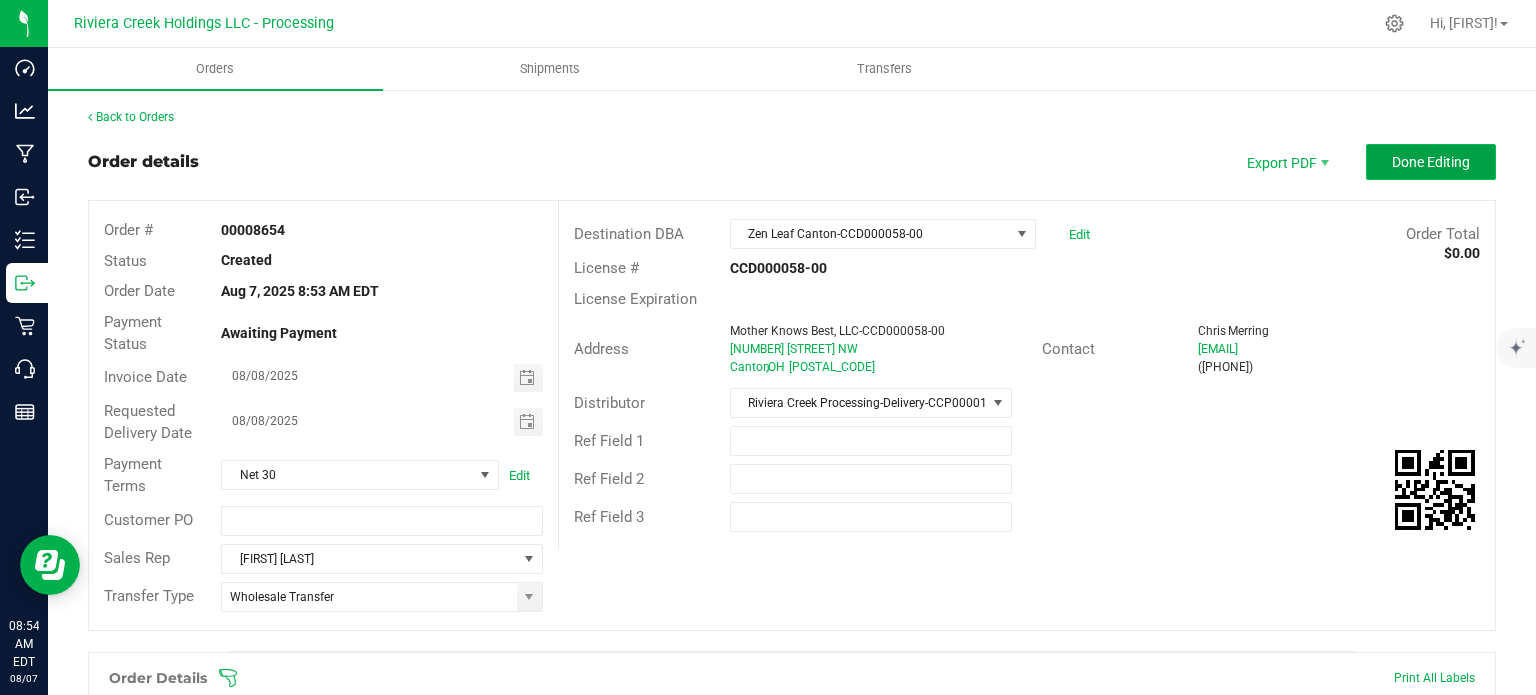 drag, startPoint x: 1428, startPoint y: 153, endPoint x: 1408, endPoint y: 175, distance: 29.732138 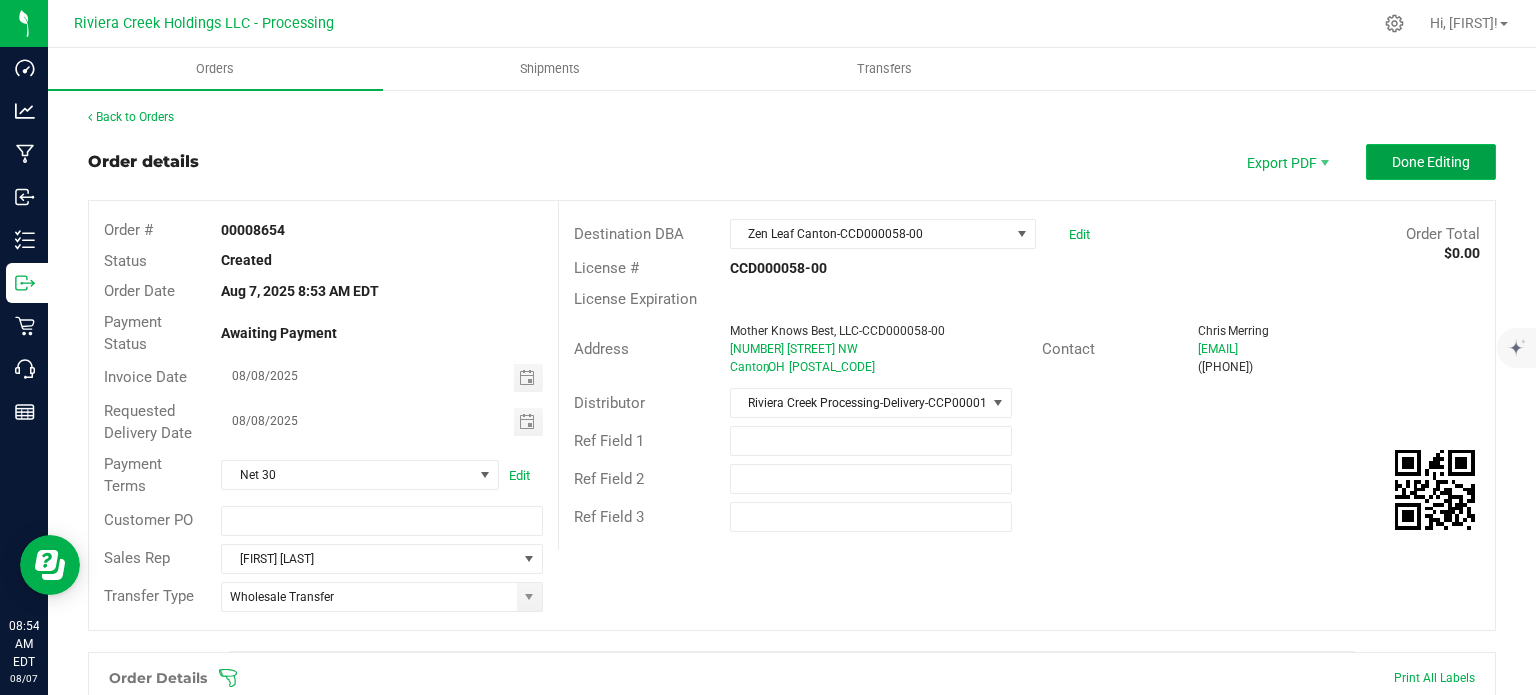 click on "Done Editing" at bounding box center [1431, 162] 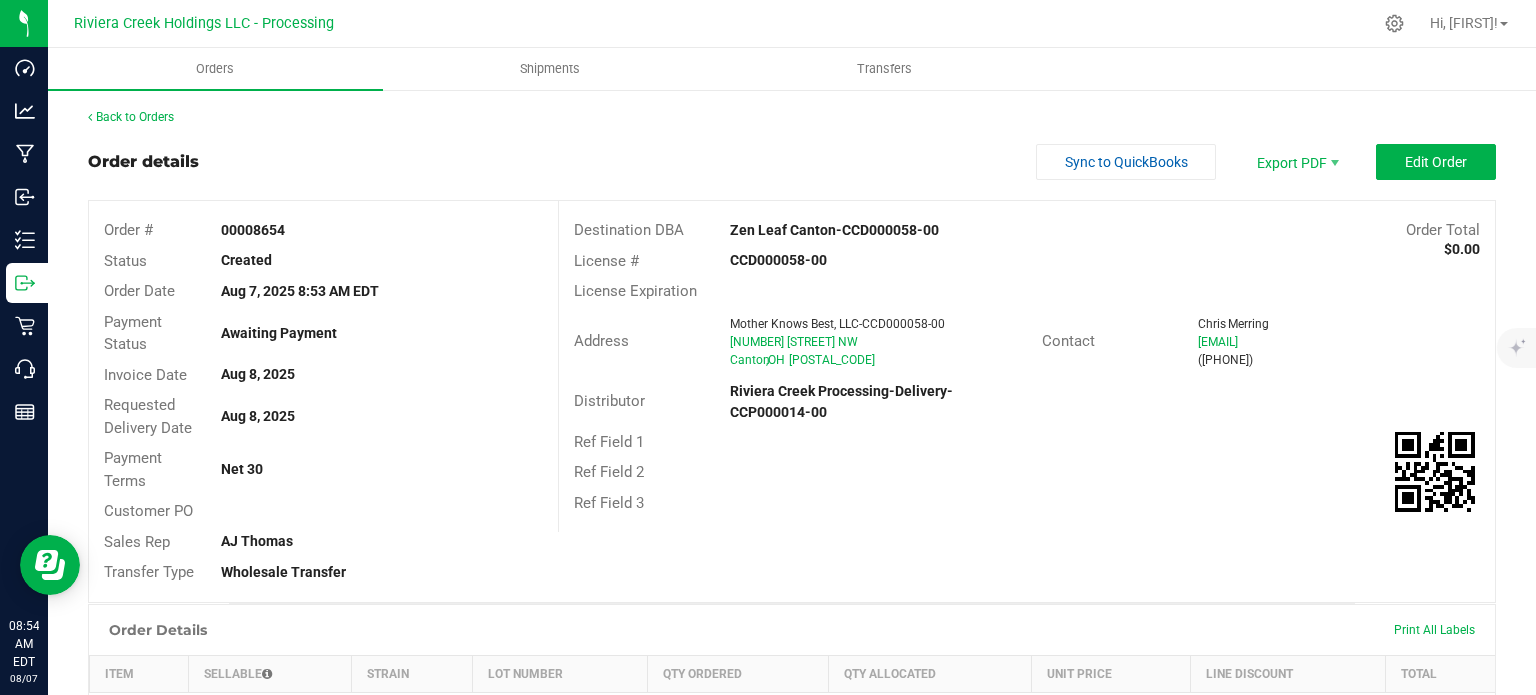 drag, startPoint x: 215, startPoint y: 223, endPoint x: 283, endPoint y: 227, distance: 68.117546 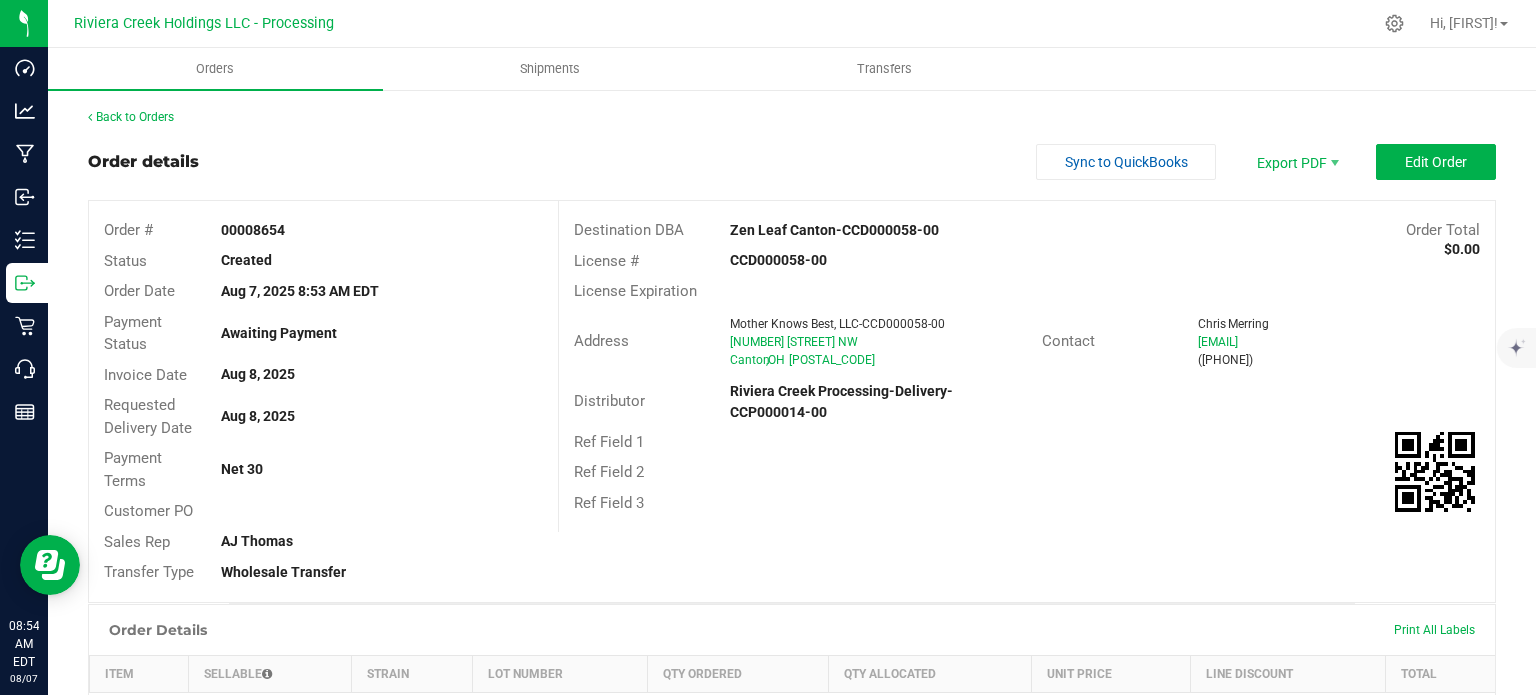 click on "00008654" at bounding box center (381, 230) 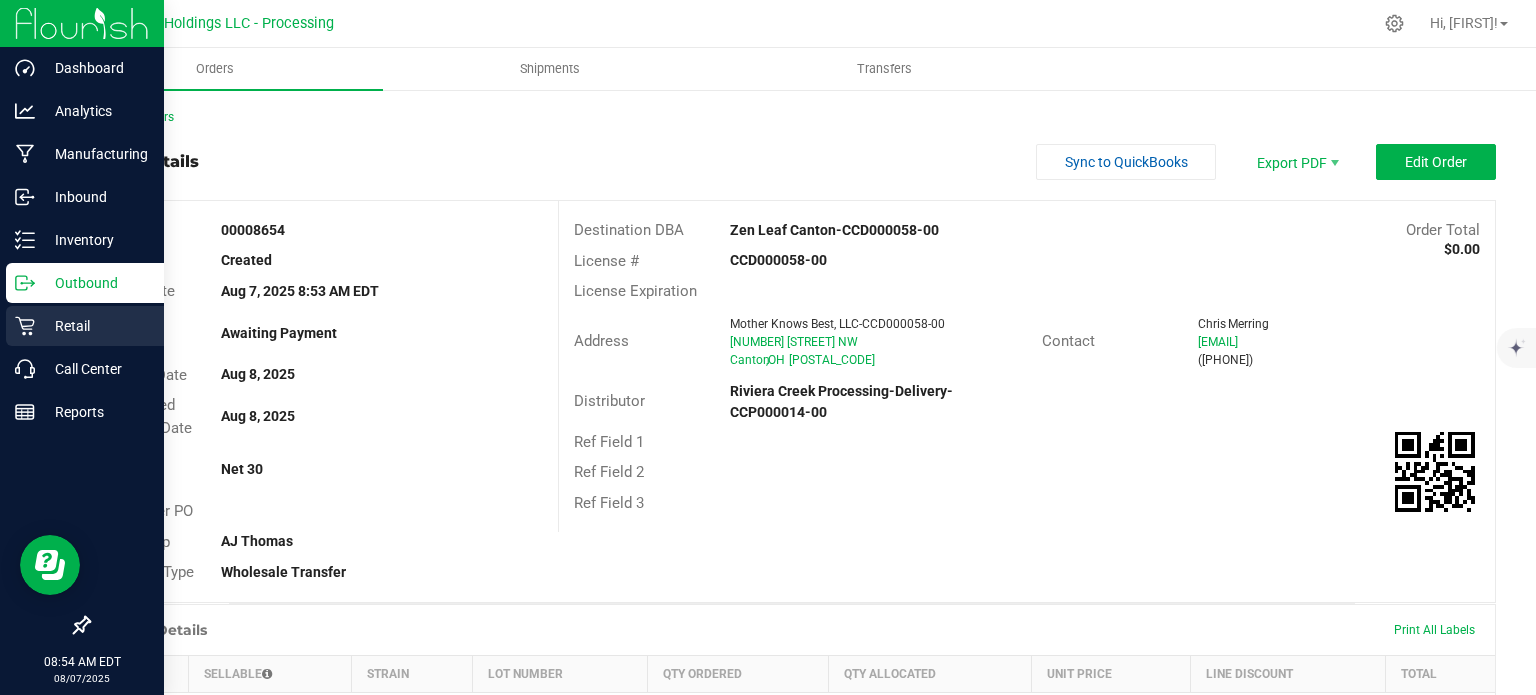 copy on "00008654" 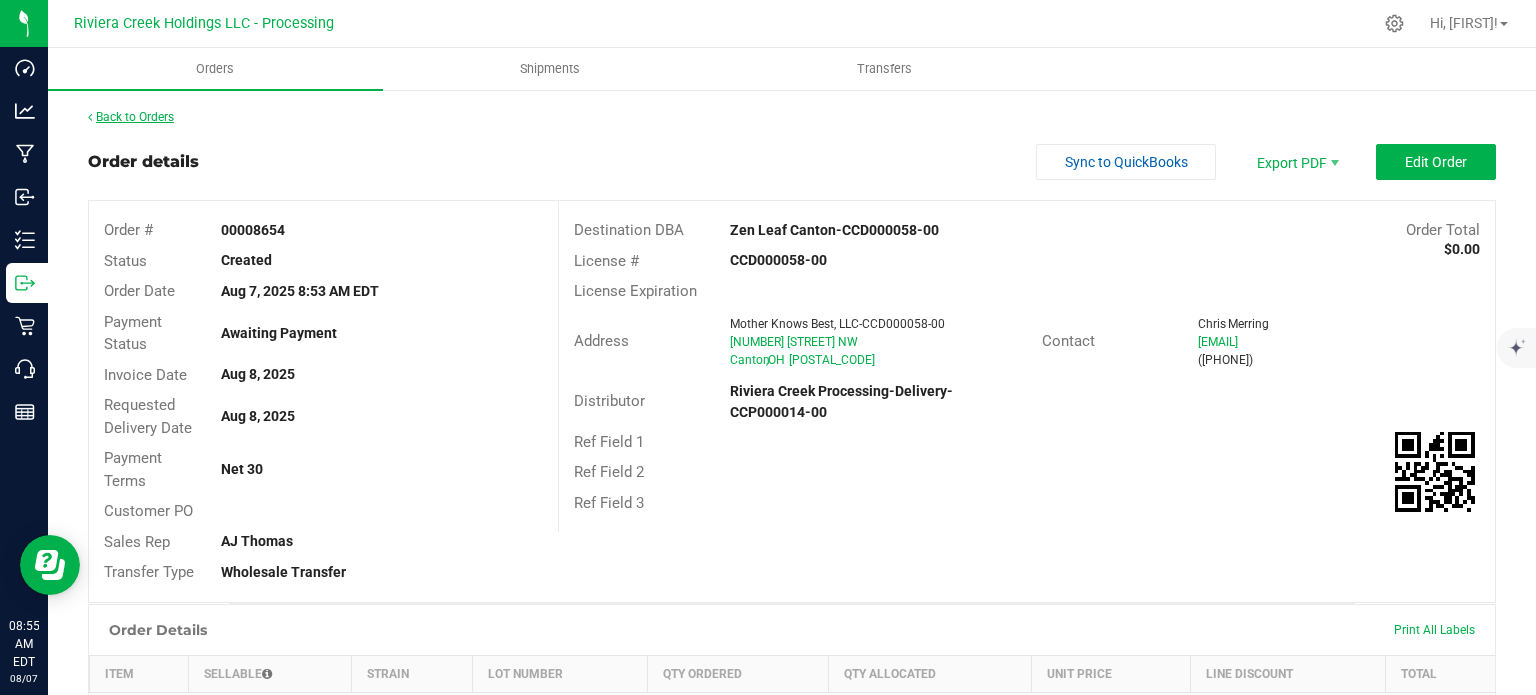 click on "Back to Orders" at bounding box center [131, 117] 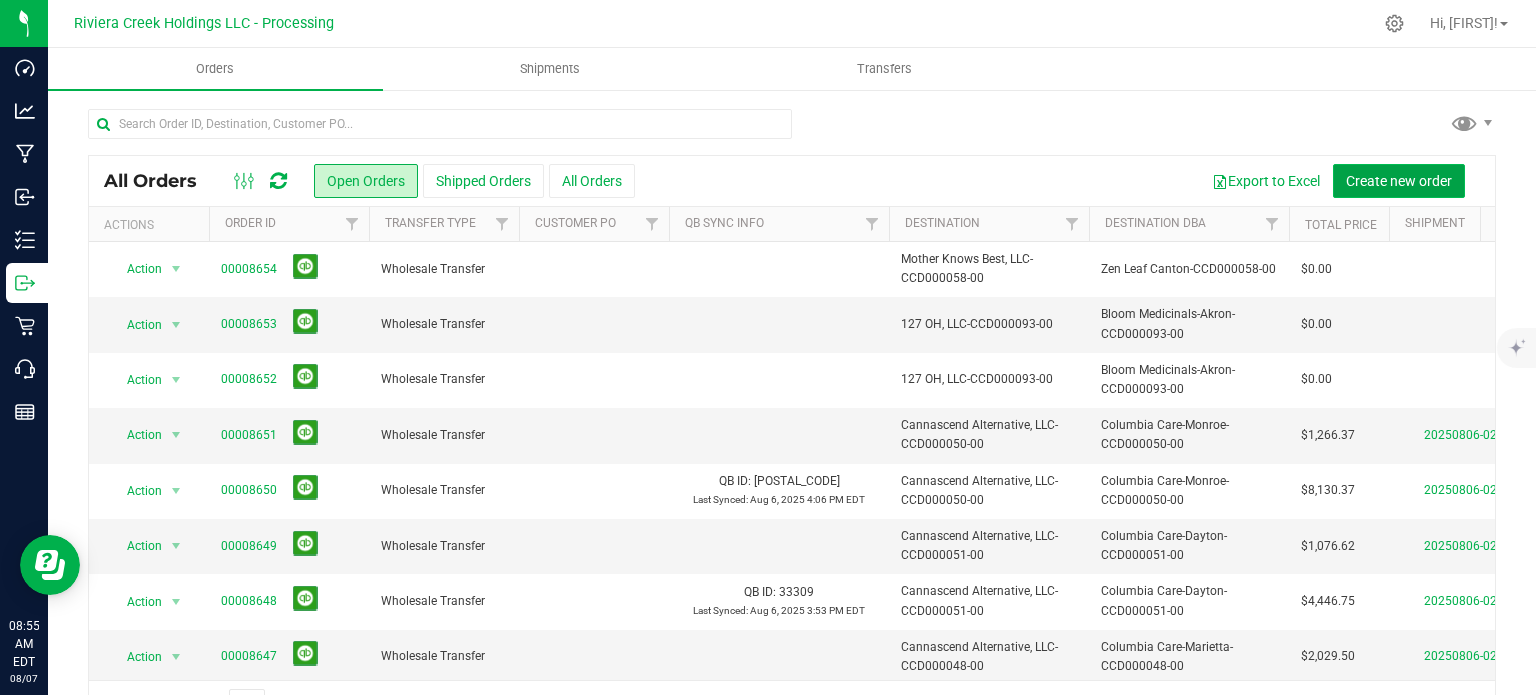 click on "Create new order" at bounding box center [1399, 181] 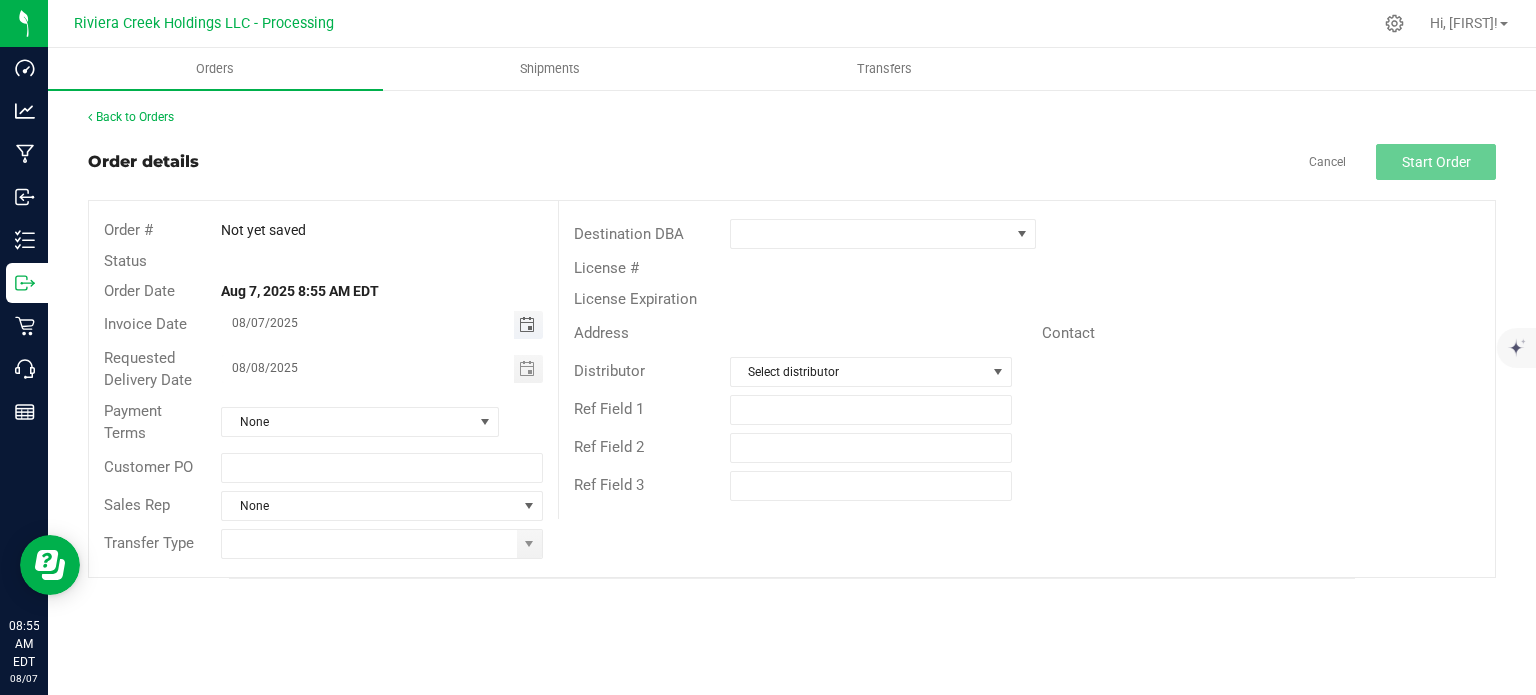 click at bounding box center [527, 325] 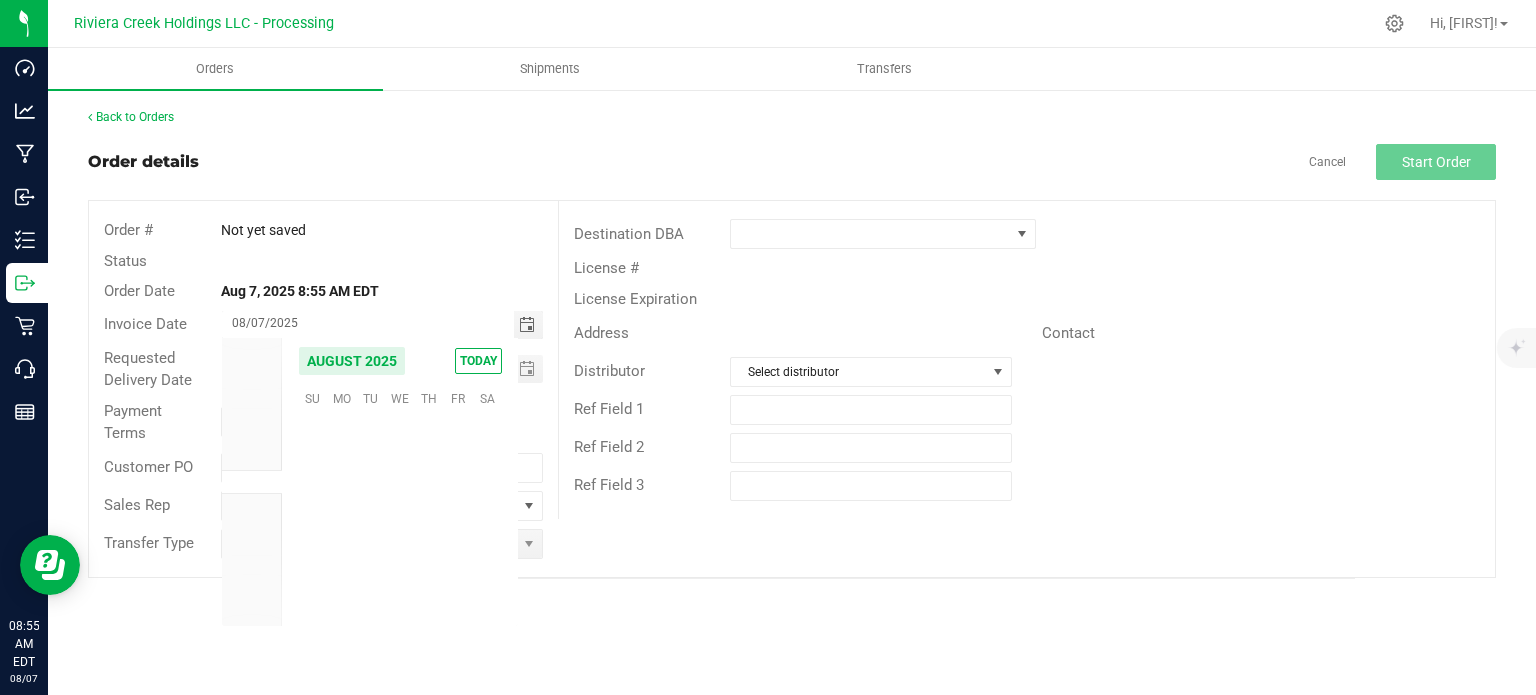 scroll, scrollTop: 36168, scrollLeft: 0, axis: vertical 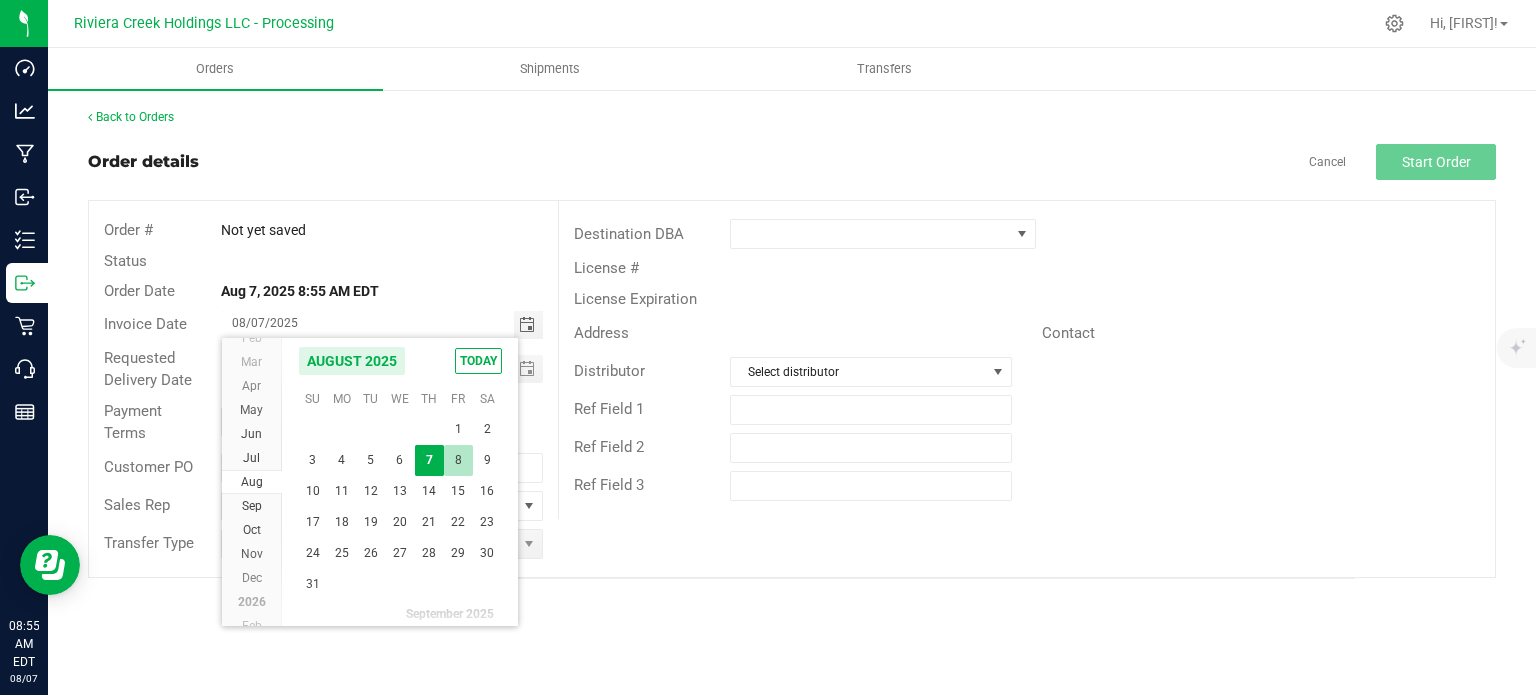 click on "8" at bounding box center [458, 460] 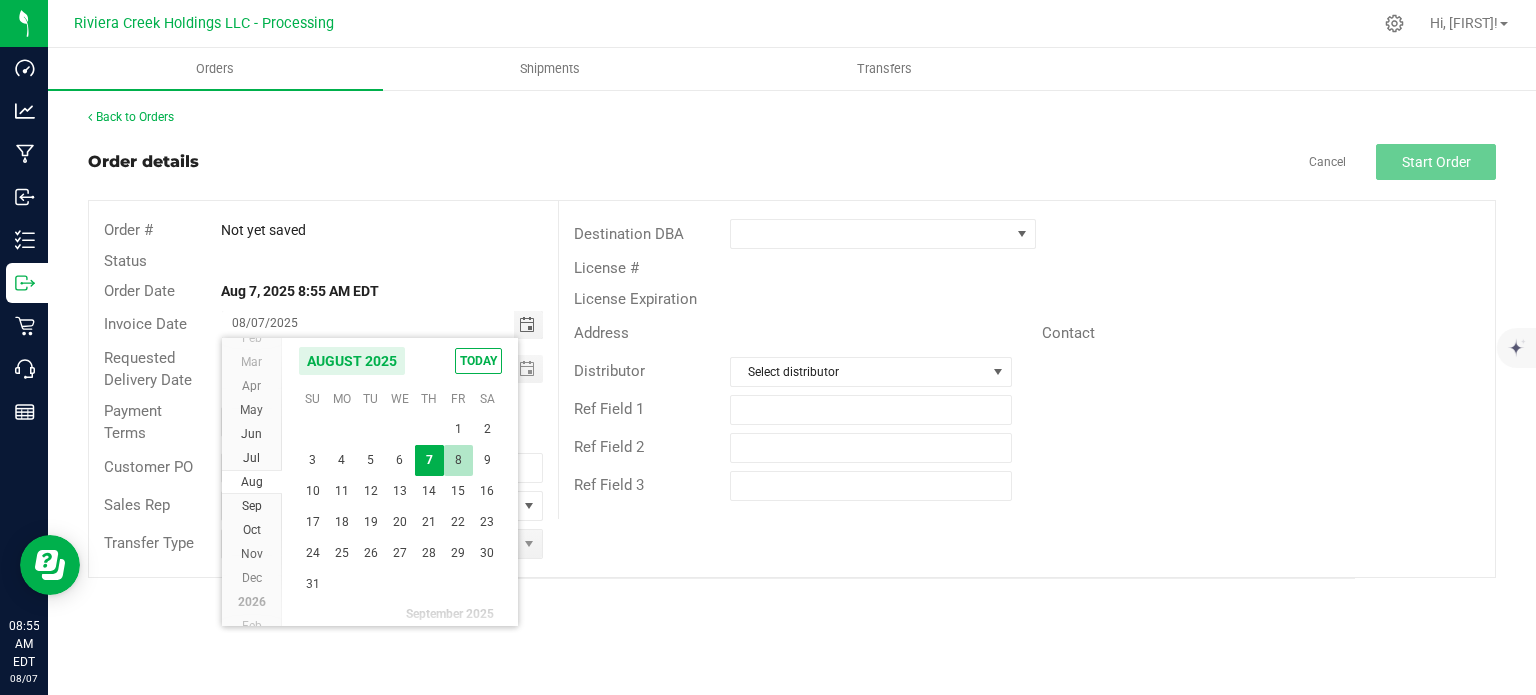 type on "08/08/2025" 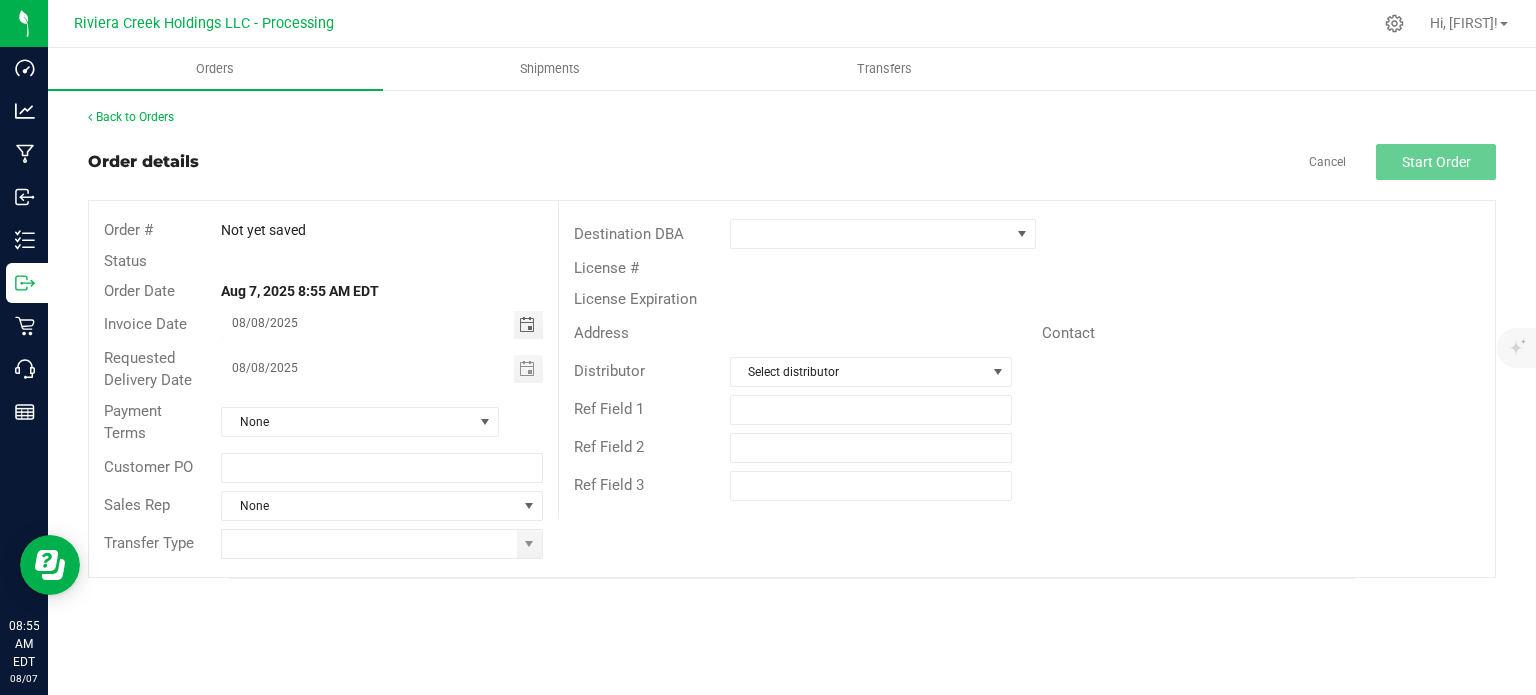 drag, startPoint x: 528, startPoint y: 549, endPoint x: 446, endPoint y: 562, distance: 83.02409 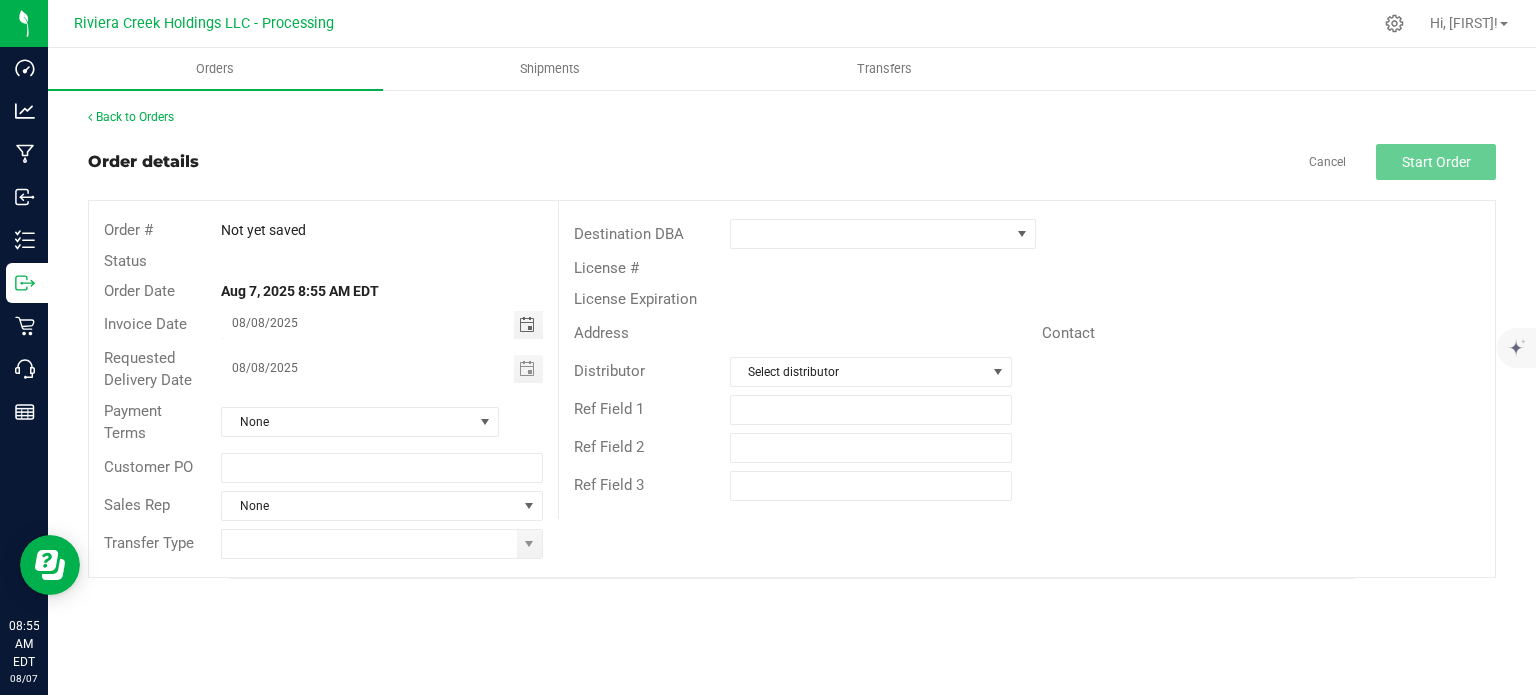 click at bounding box center [529, 544] 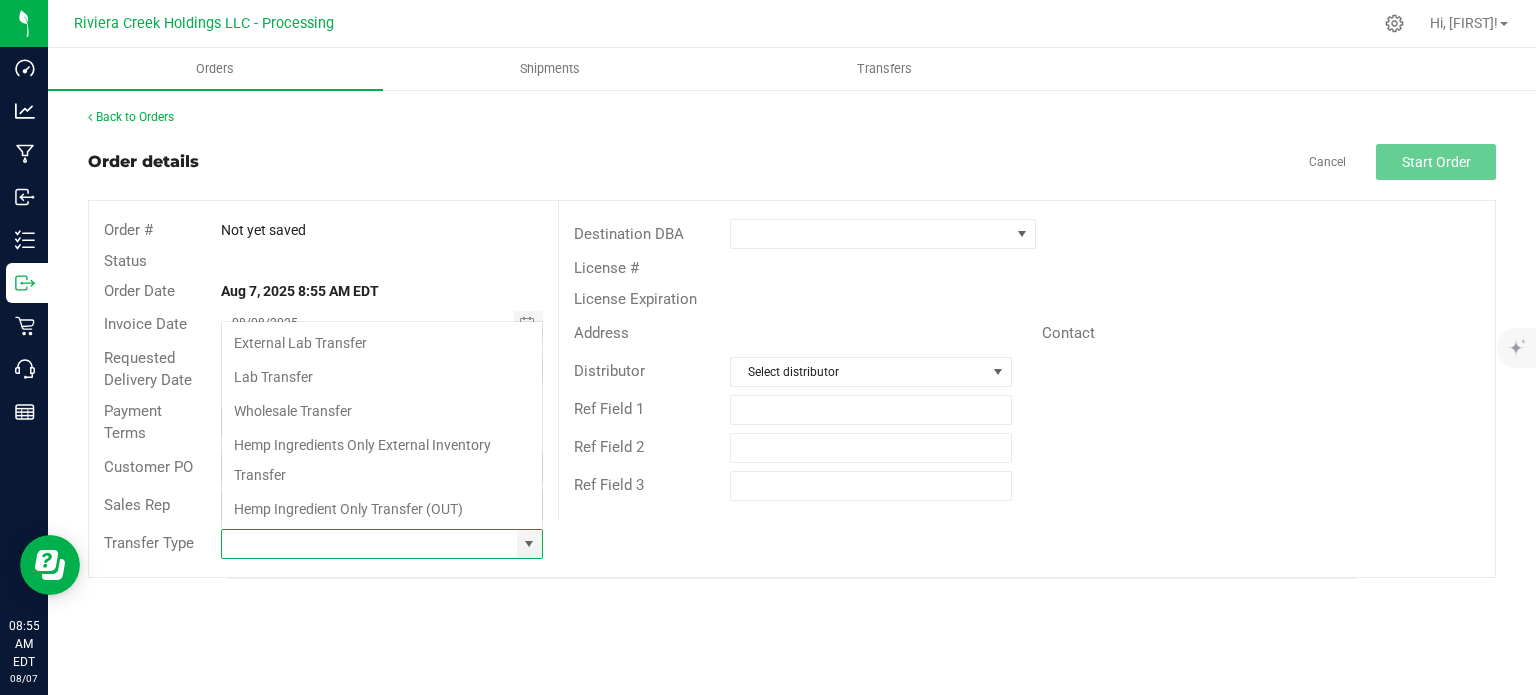 scroll, scrollTop: 99970, scrollLeft: 99678, axis: both 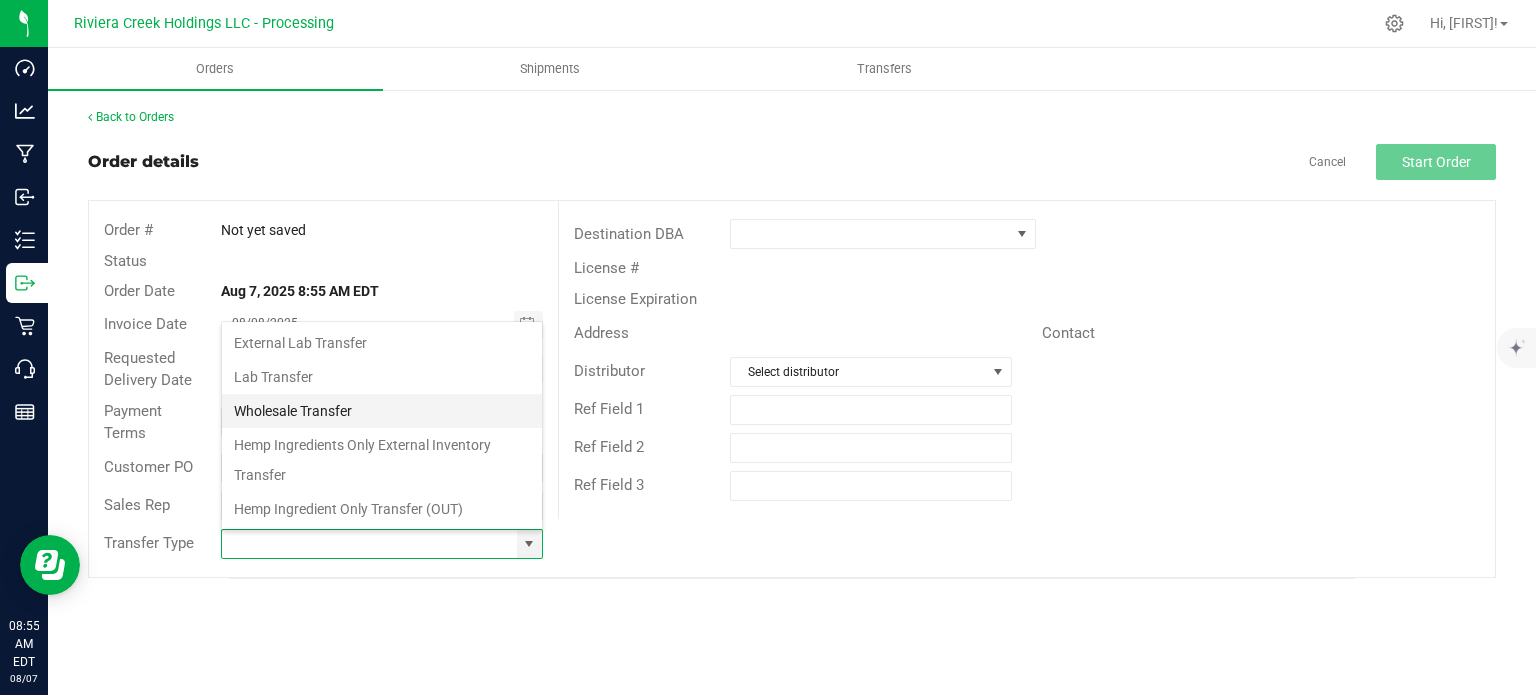 click on "Wholesale Transfer" at bounding box center [382, 411] 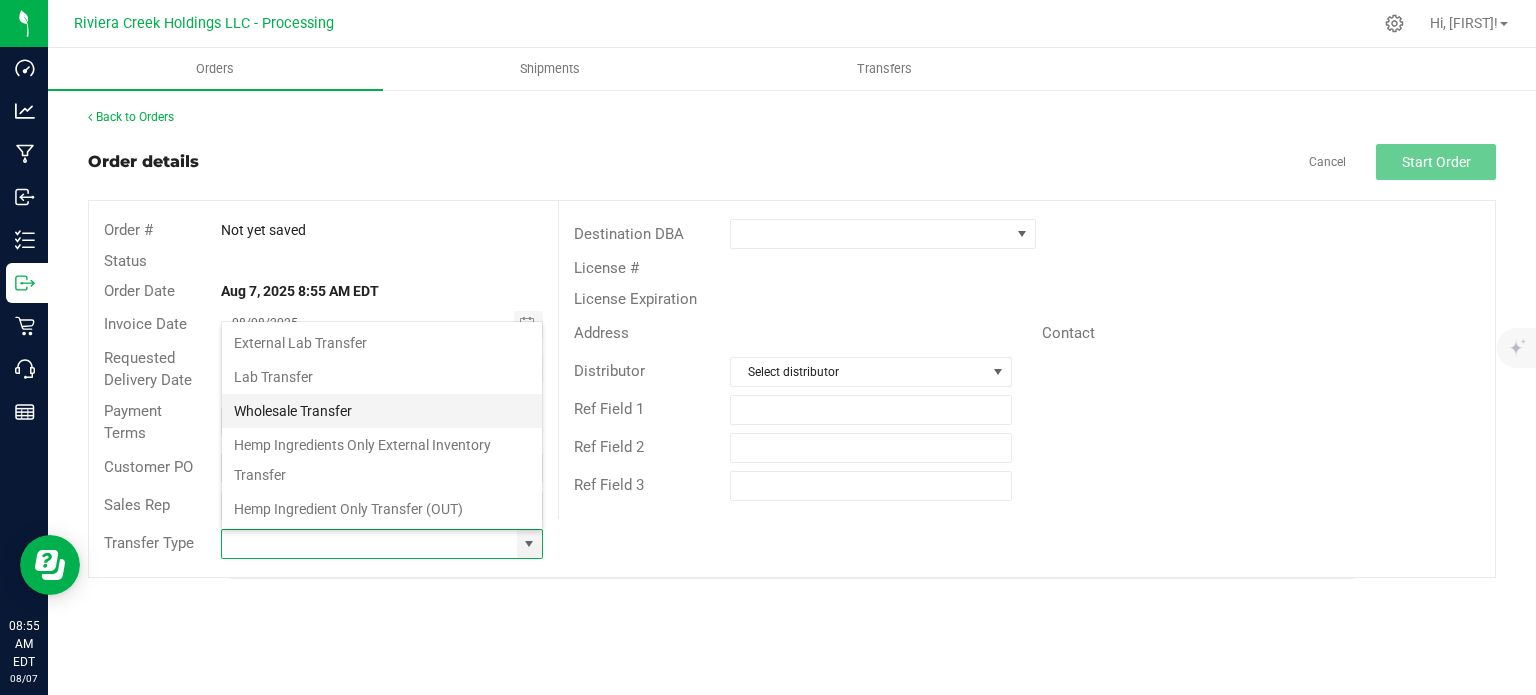 type on "Wholesale Transfer" 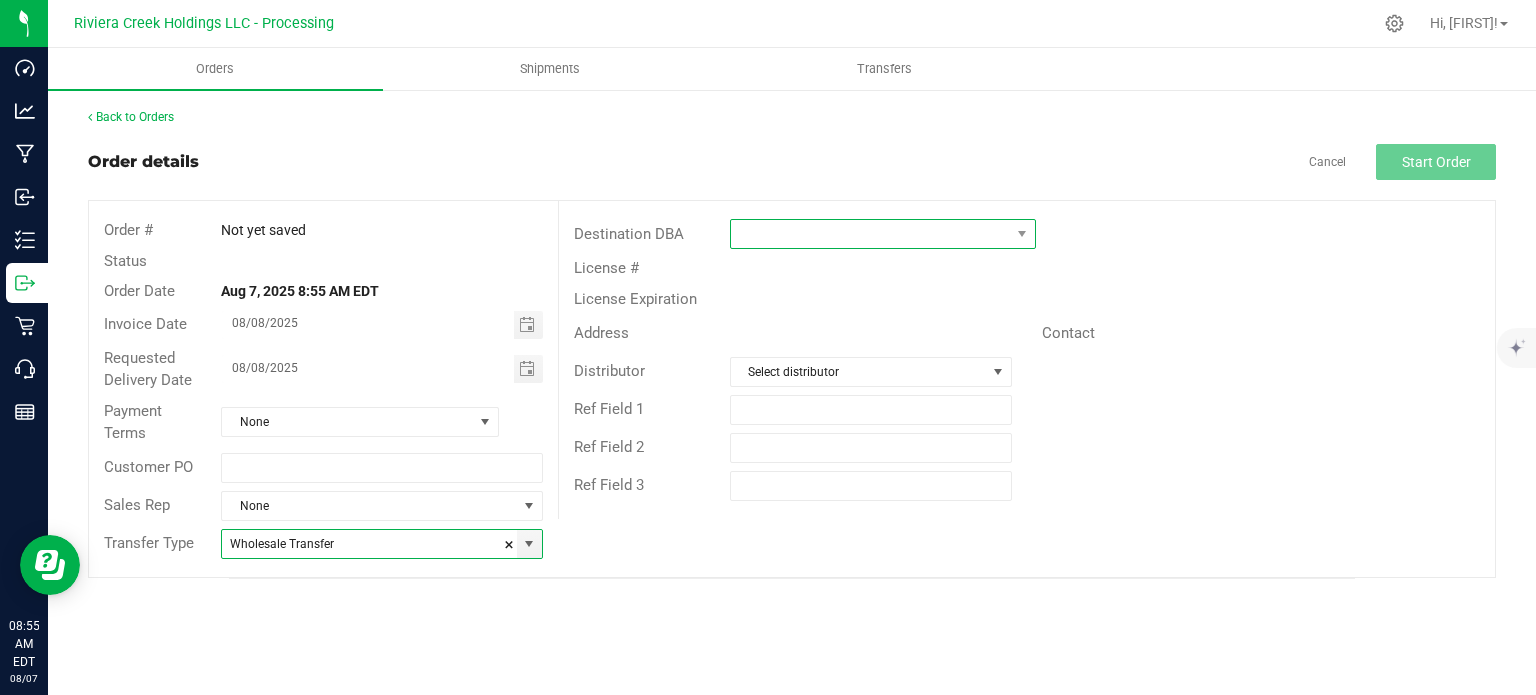 click at bounding box center (870, 234) 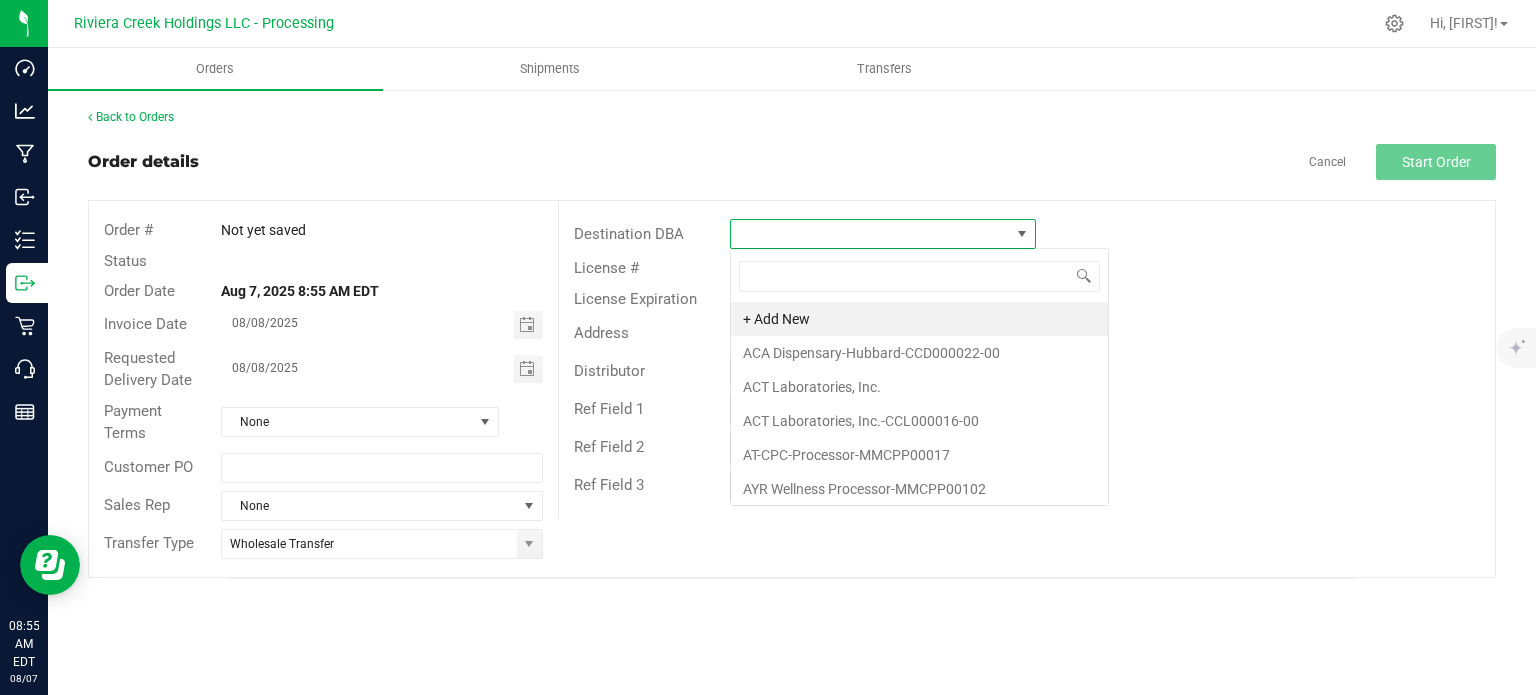 scroll, scrollTop: 99970, scrollLeft: 99693, axis: both 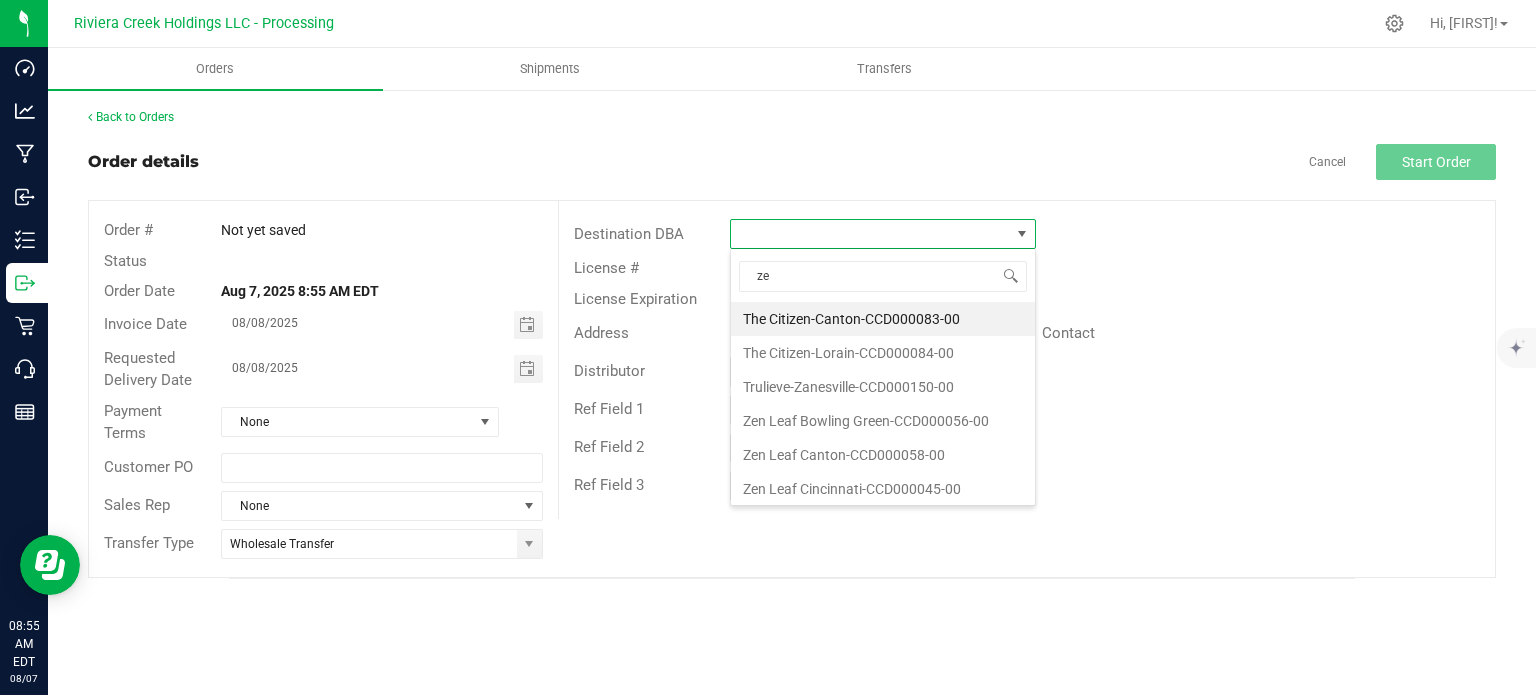 type on "zen" 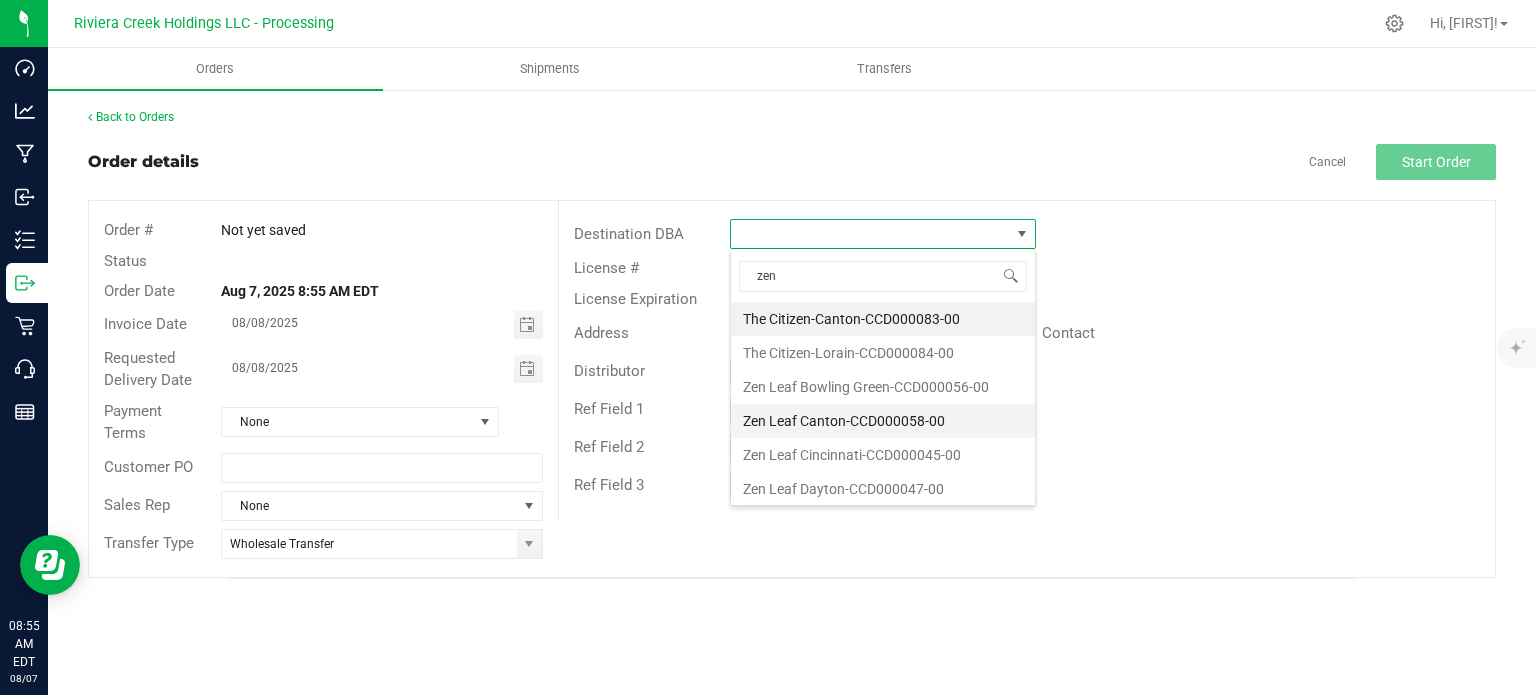 click on "Zen Leaf Canton-CCD000058-00" at bounding box center [883, 421] 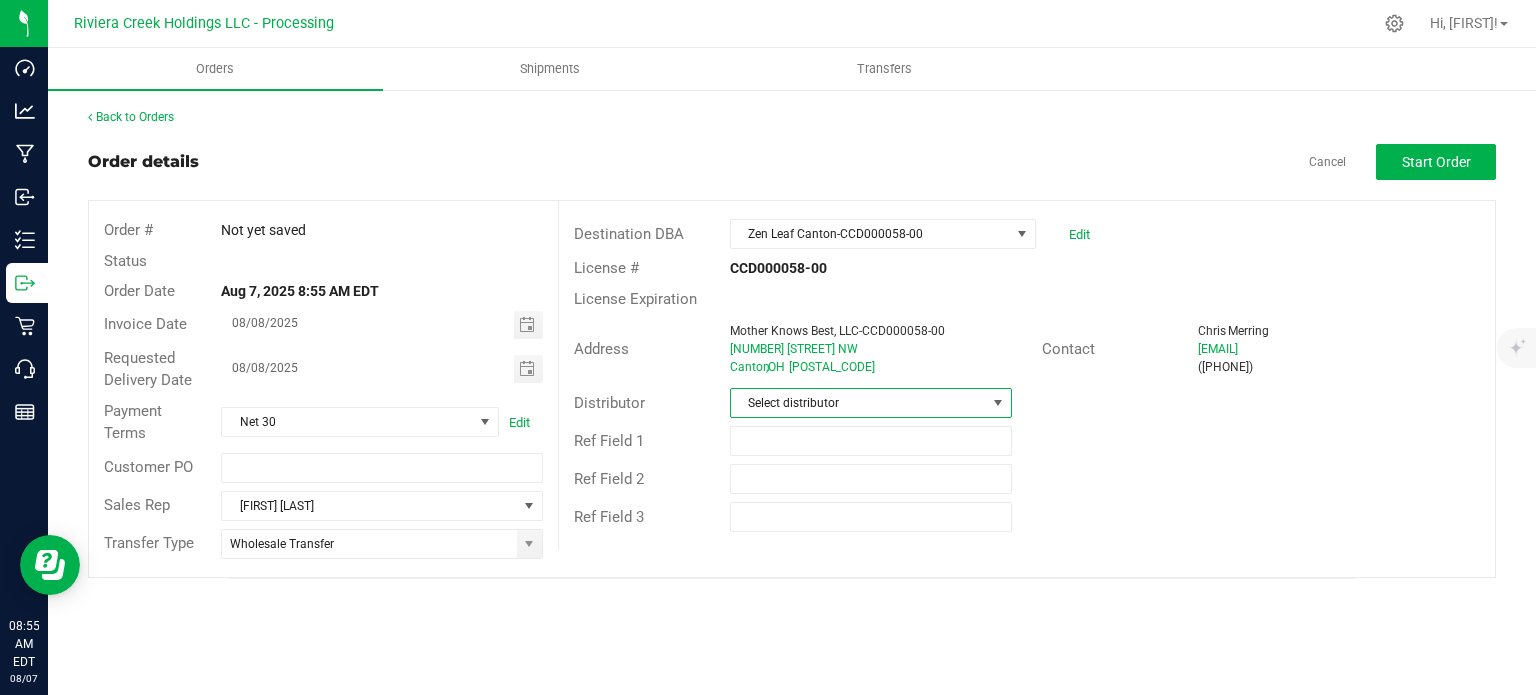 click on "Select distributor" at bounding box center (858, 403) 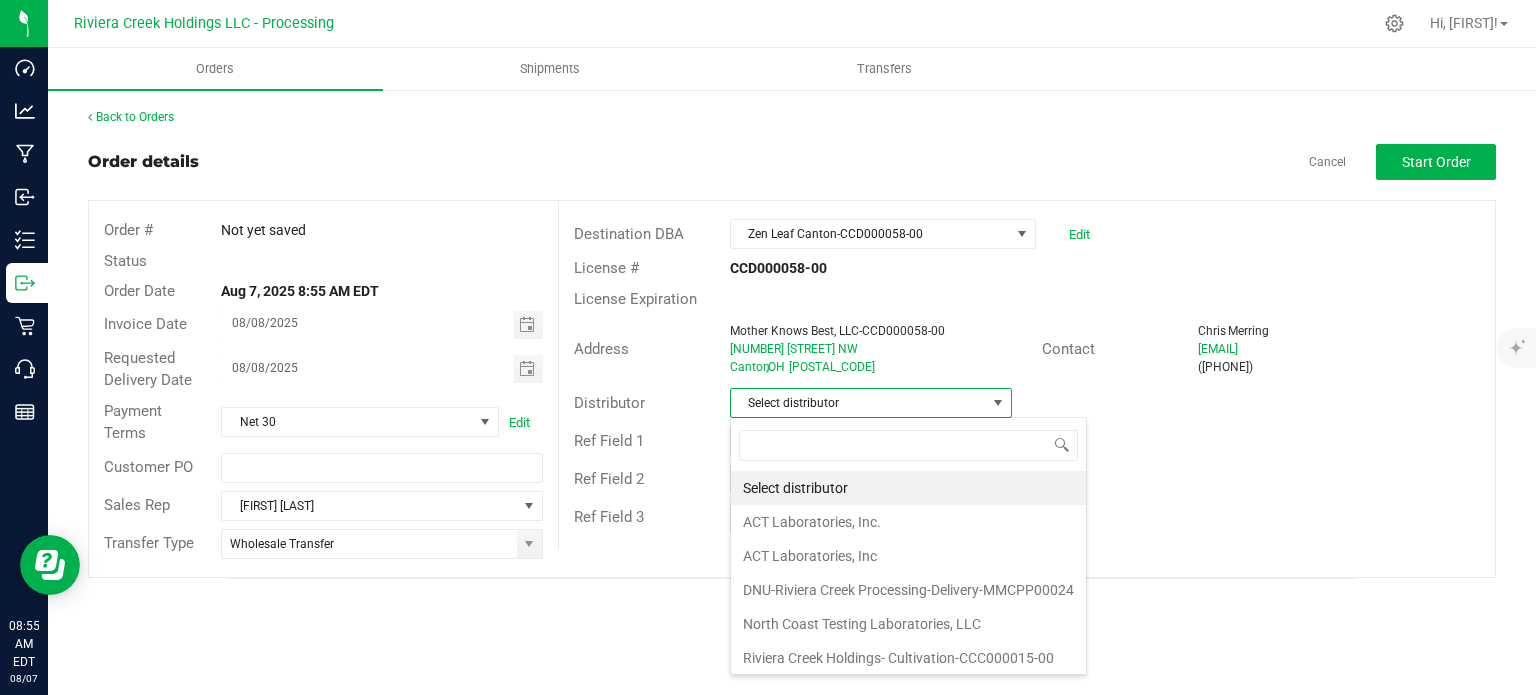 scroll, scrollTop: 99970, scrollLeft: 99717, axis: both 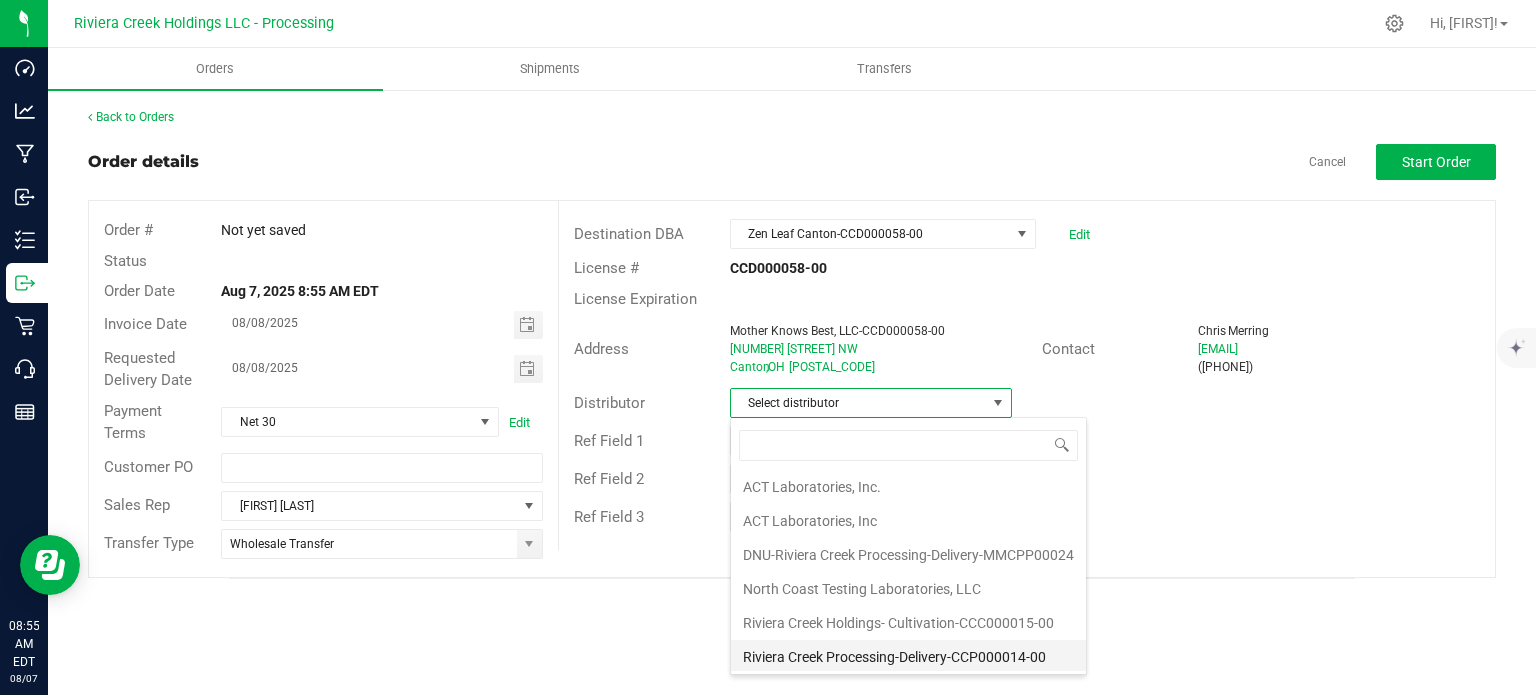 click on "Riviera Creek Processing-Delivery-CCP000014-00" at bounding box center [908, 657] 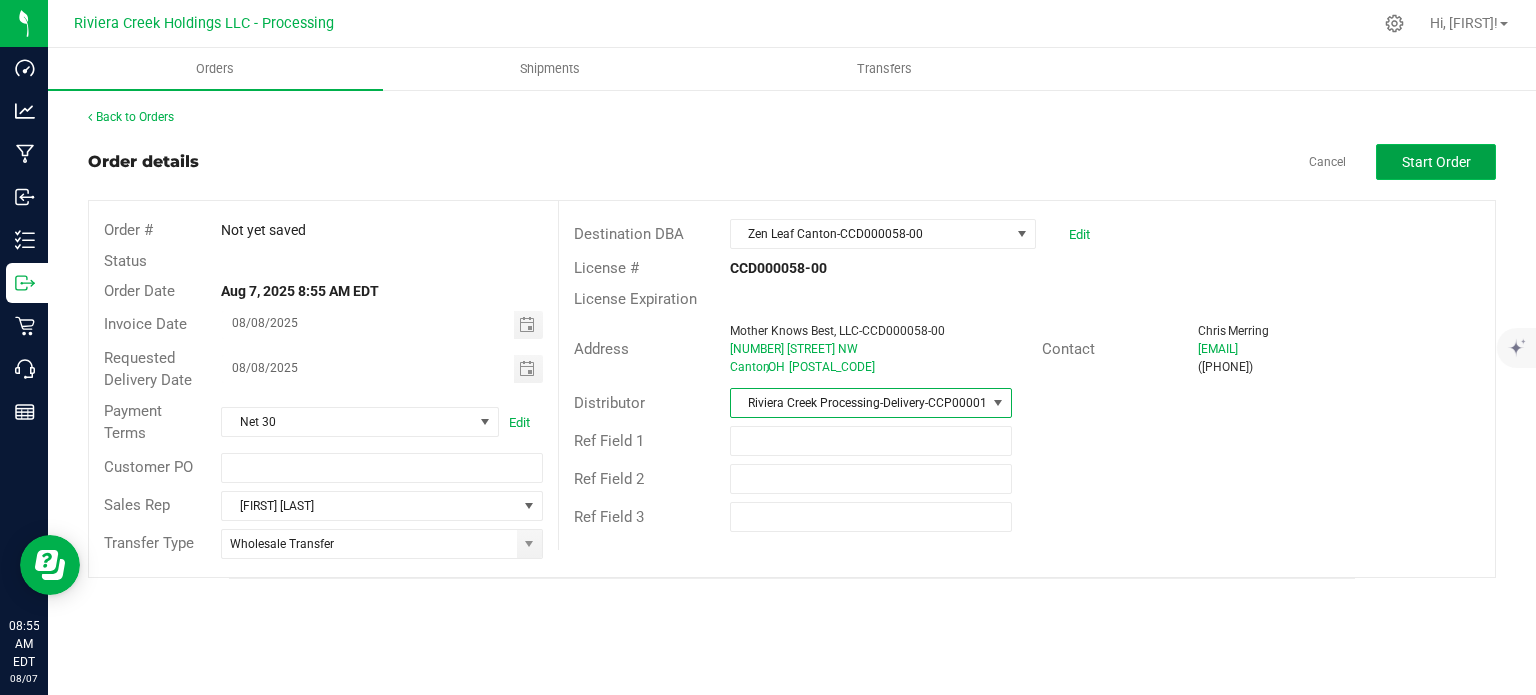 click on "Start Order" at bounding box center (1436, 162) 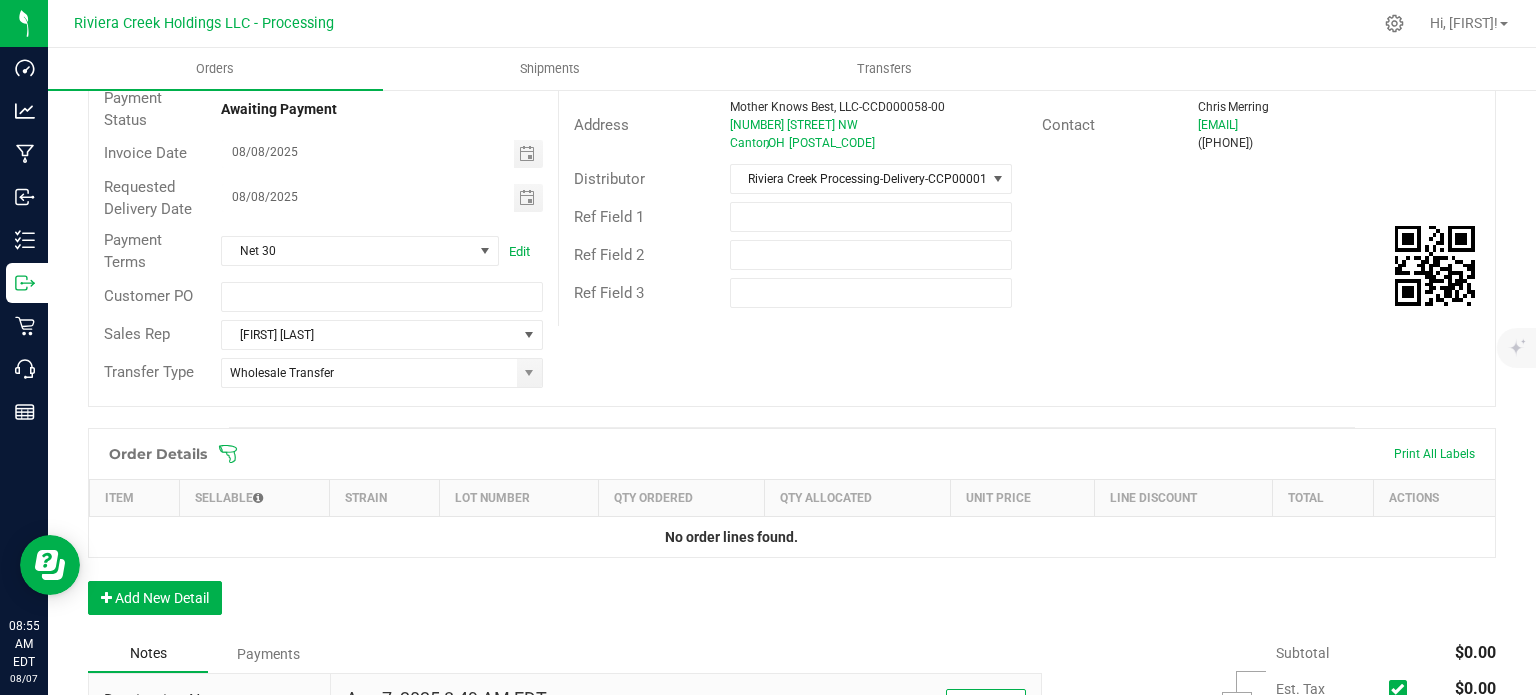 scroll, scrollTop: 488, scrollLeft: 0, axis: vertical 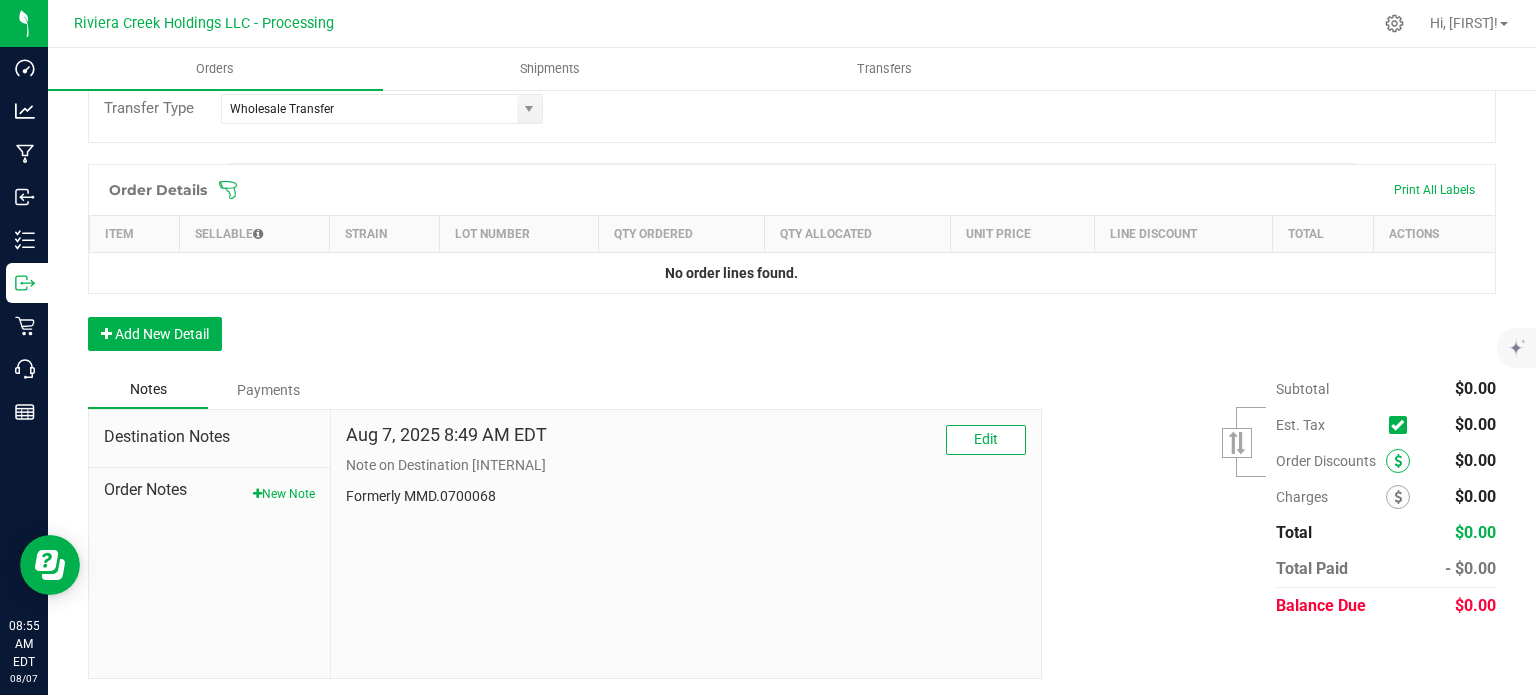 click at bounding box center [1398, 461] 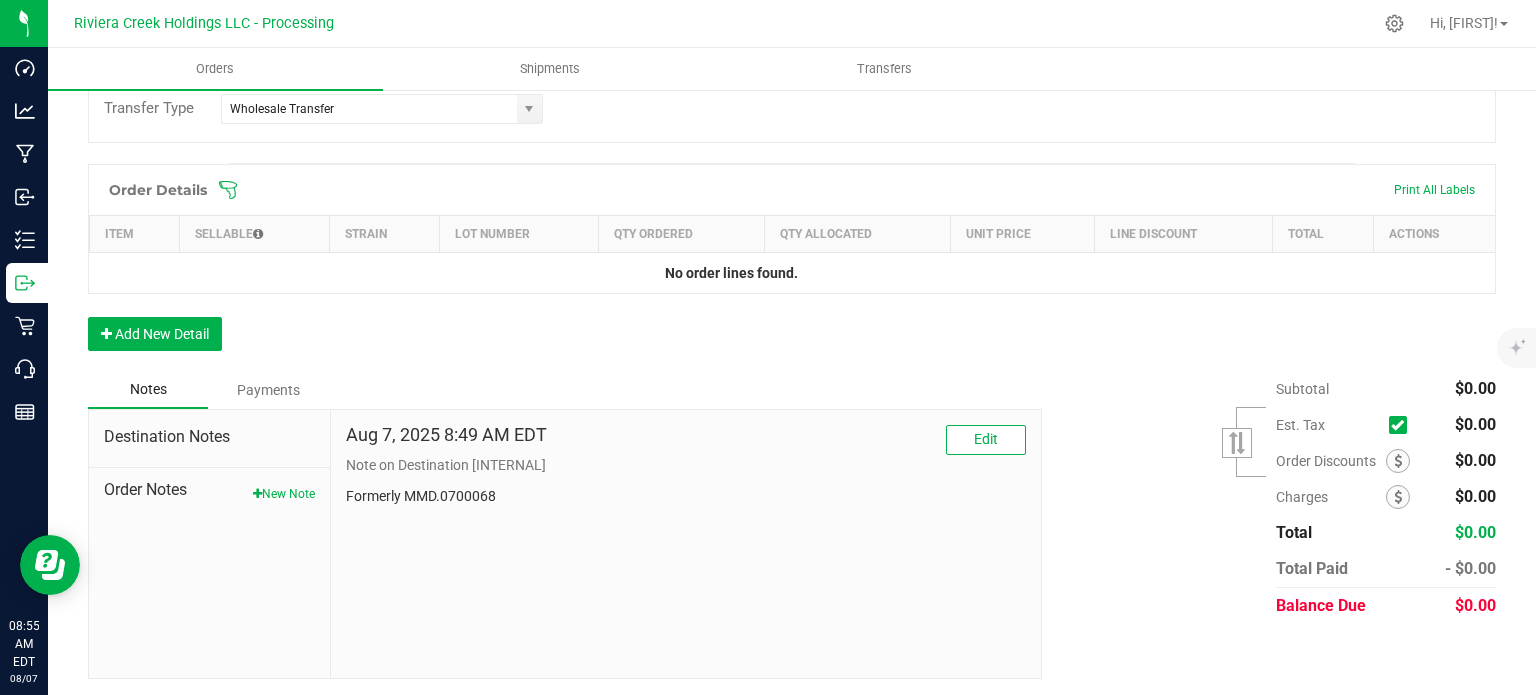 scroll, scrollTop: 488, scrollLeft: 0, axis: vertical 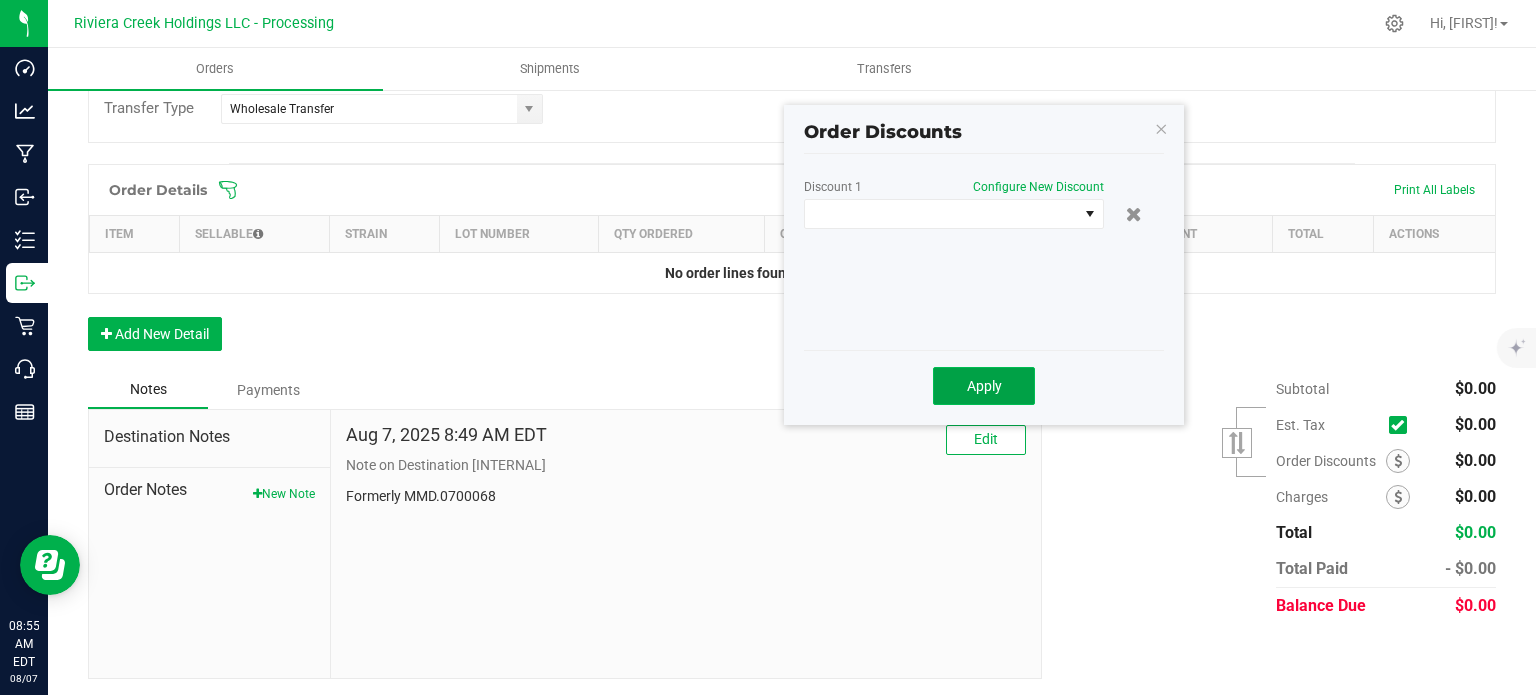 click on "Apply" at bounding box center [984, 386] 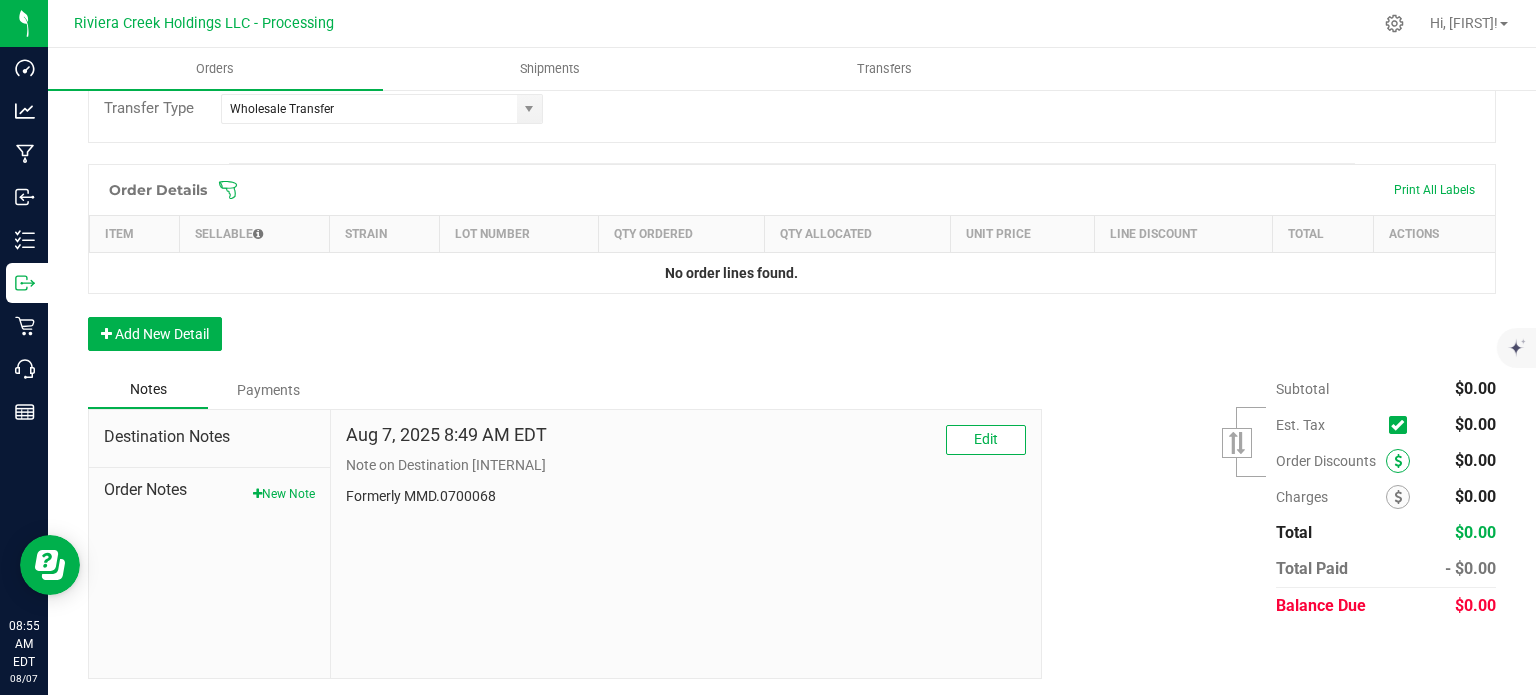 click at bounding box center [1398, 461] 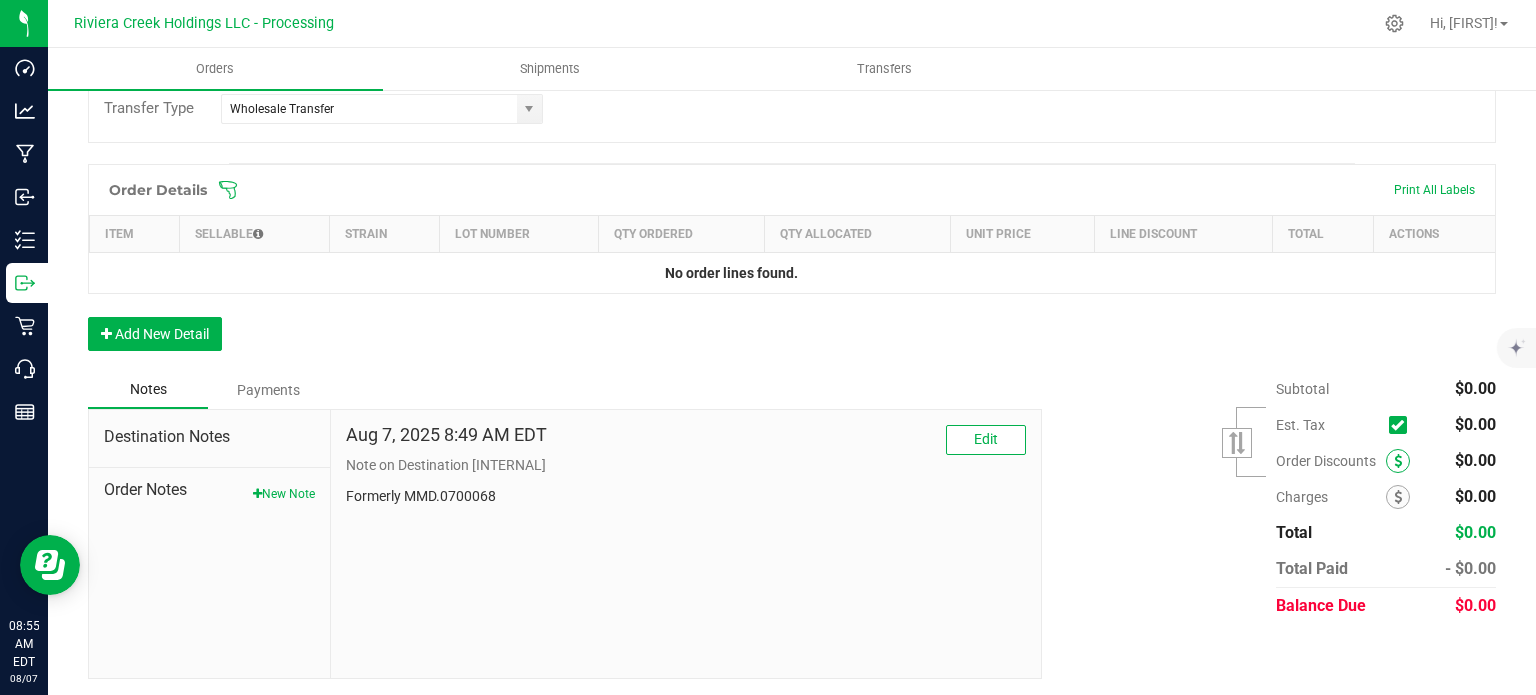 scroll, scrollTop: 488, scrollLeft: 0, axis: vertical 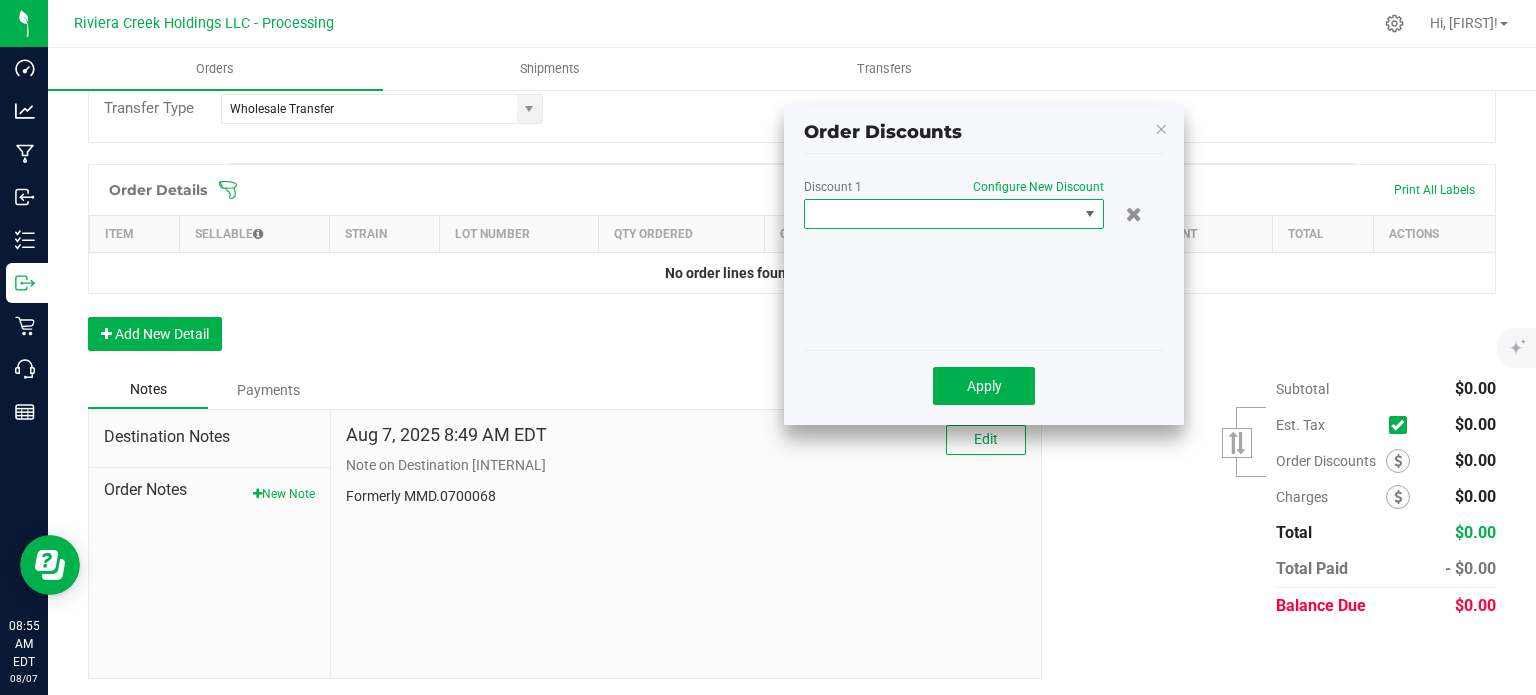 click at bounding box center [1090, 214] 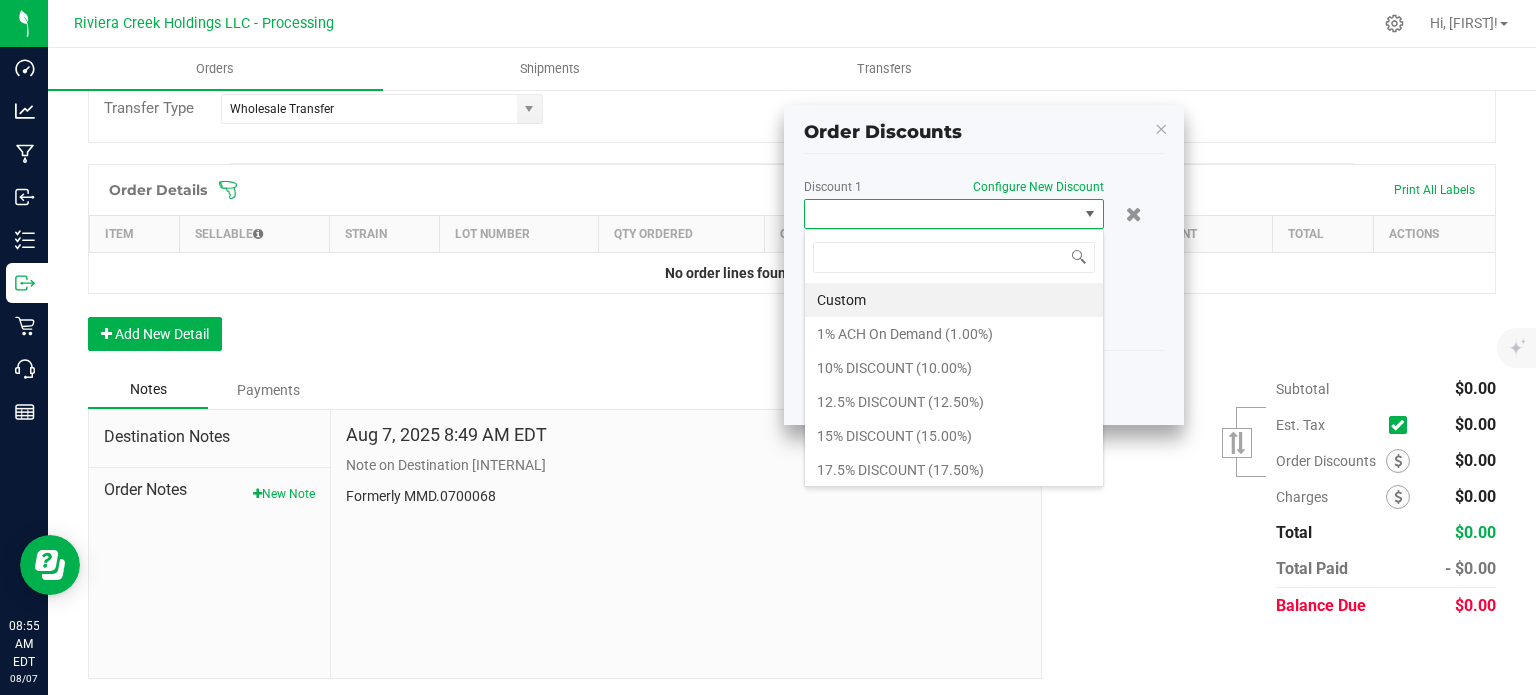 scroll, scrollTop: 99970, scrollLeft: 99700, axis: both 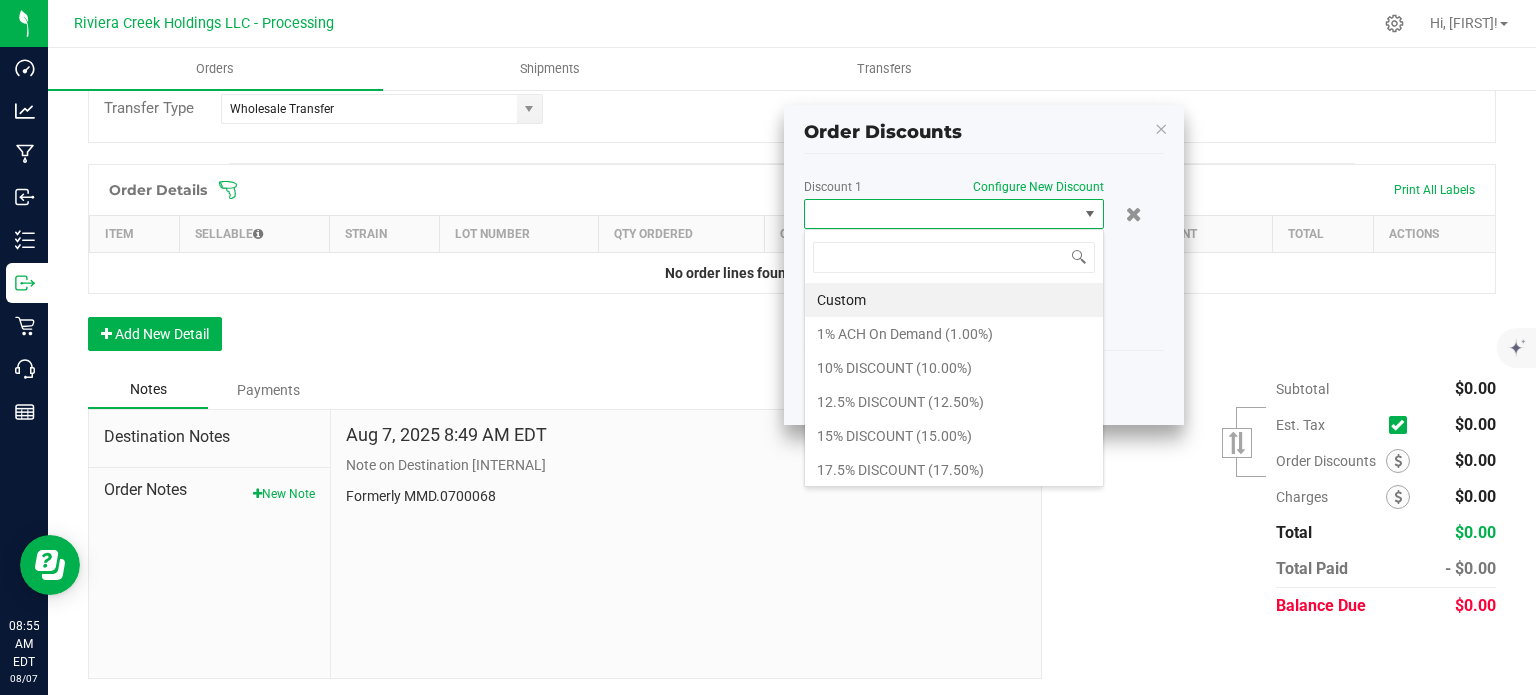 drag, startPoint x: 871, startPoint y: 363, endPoint x: 889, endPoint y: 386, distance: 29.206163 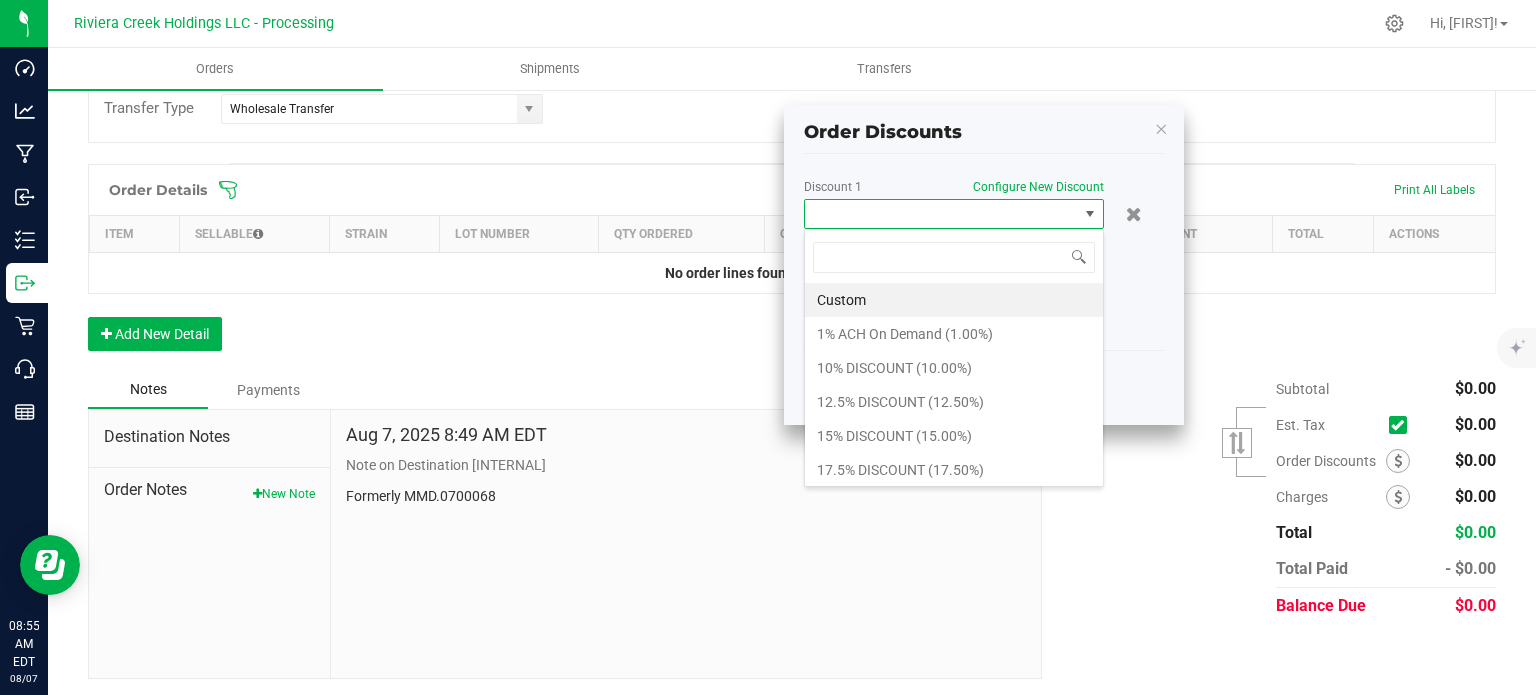 click on "10% DISCOUNT  (10.00%)" at bounding box center [954, 368] 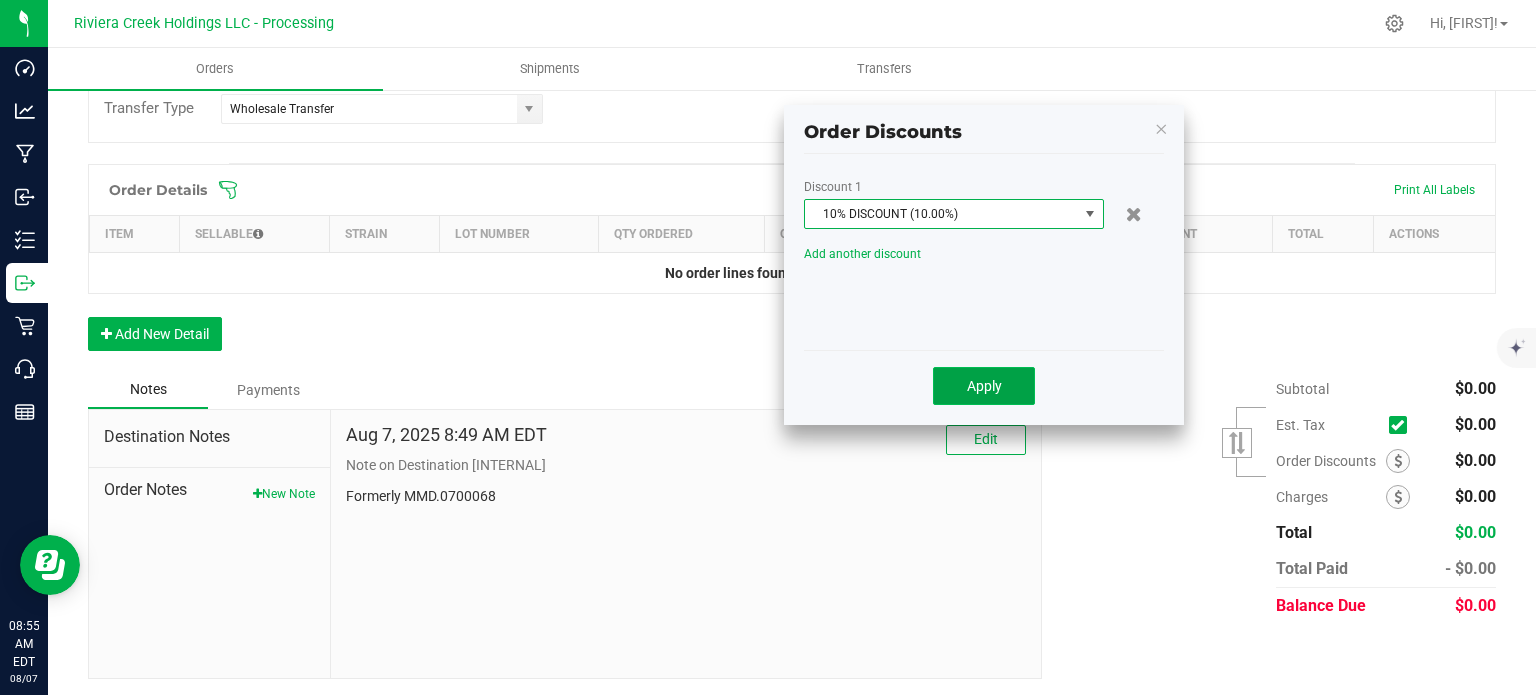 click on "Apply" at bounding box center [984, 386] 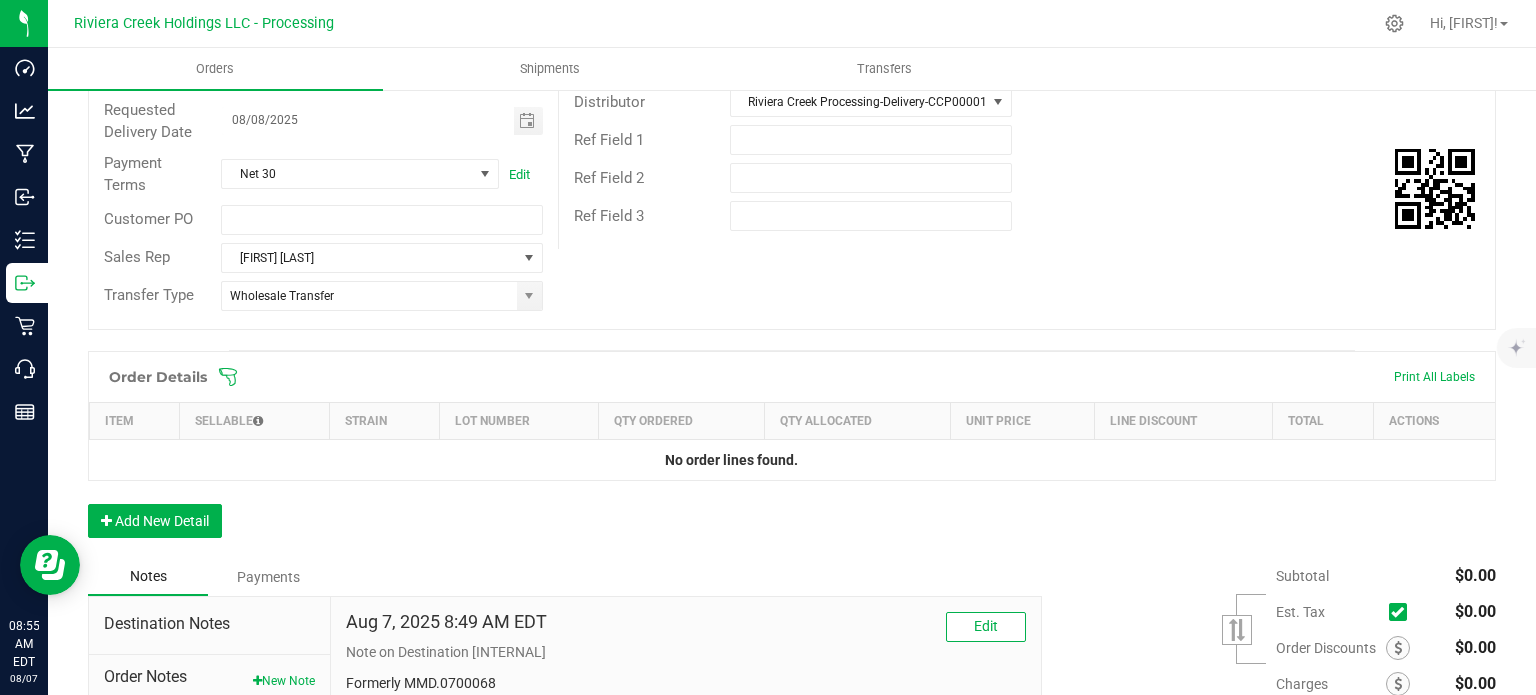 scroll, scrollTop: 0, scrollLeft: 0, axis: both 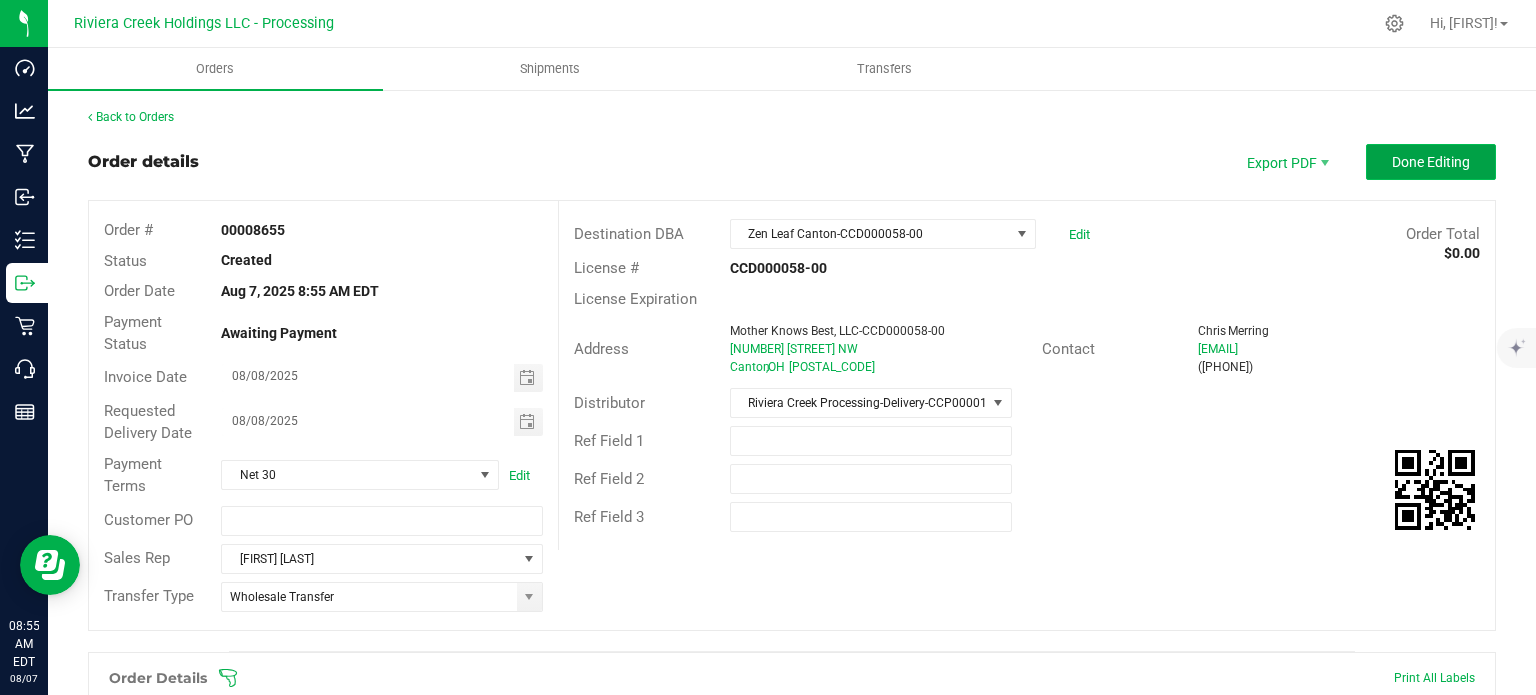 click on "Done Editing" at bounding box center [1431, 162] 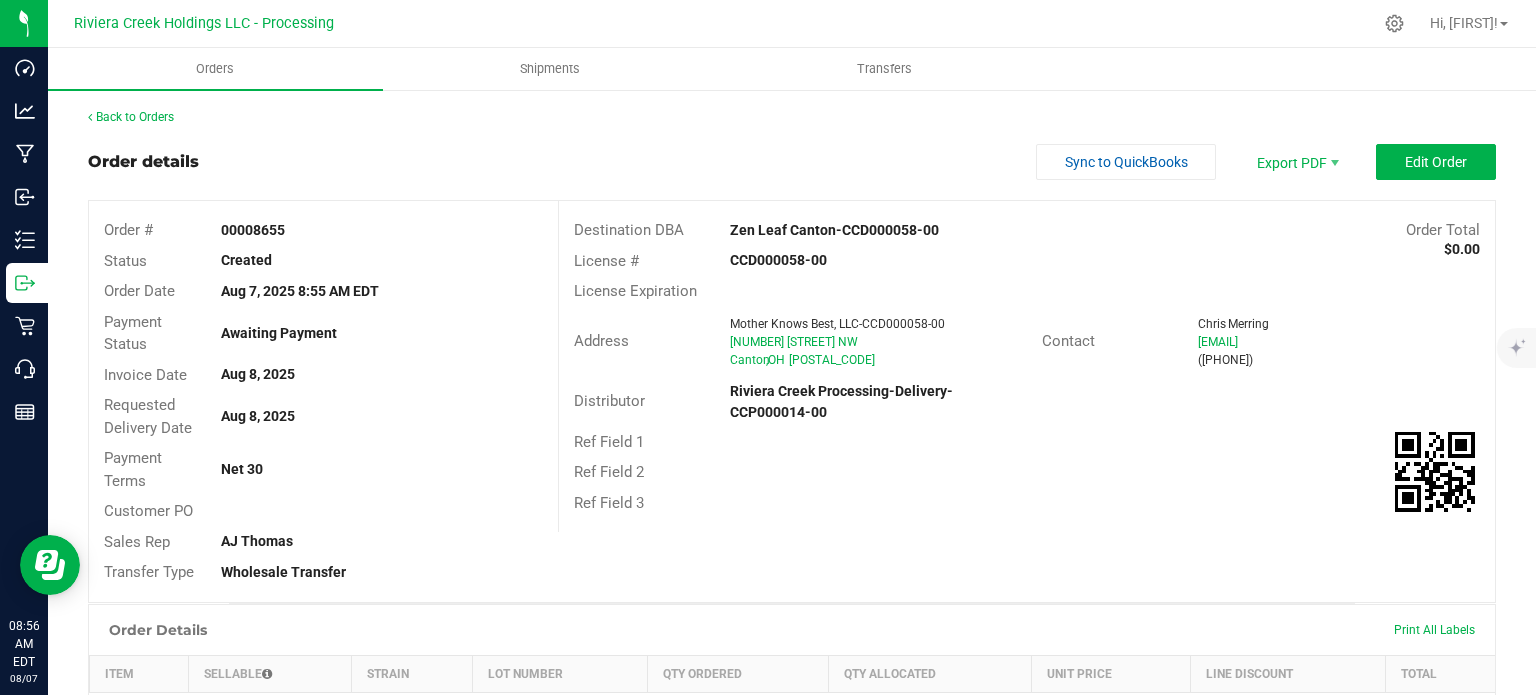 drag, startPoint x: 224, startPoint y: 223, endPoint x: 271, endPoint y: 231, distance: 47.67599 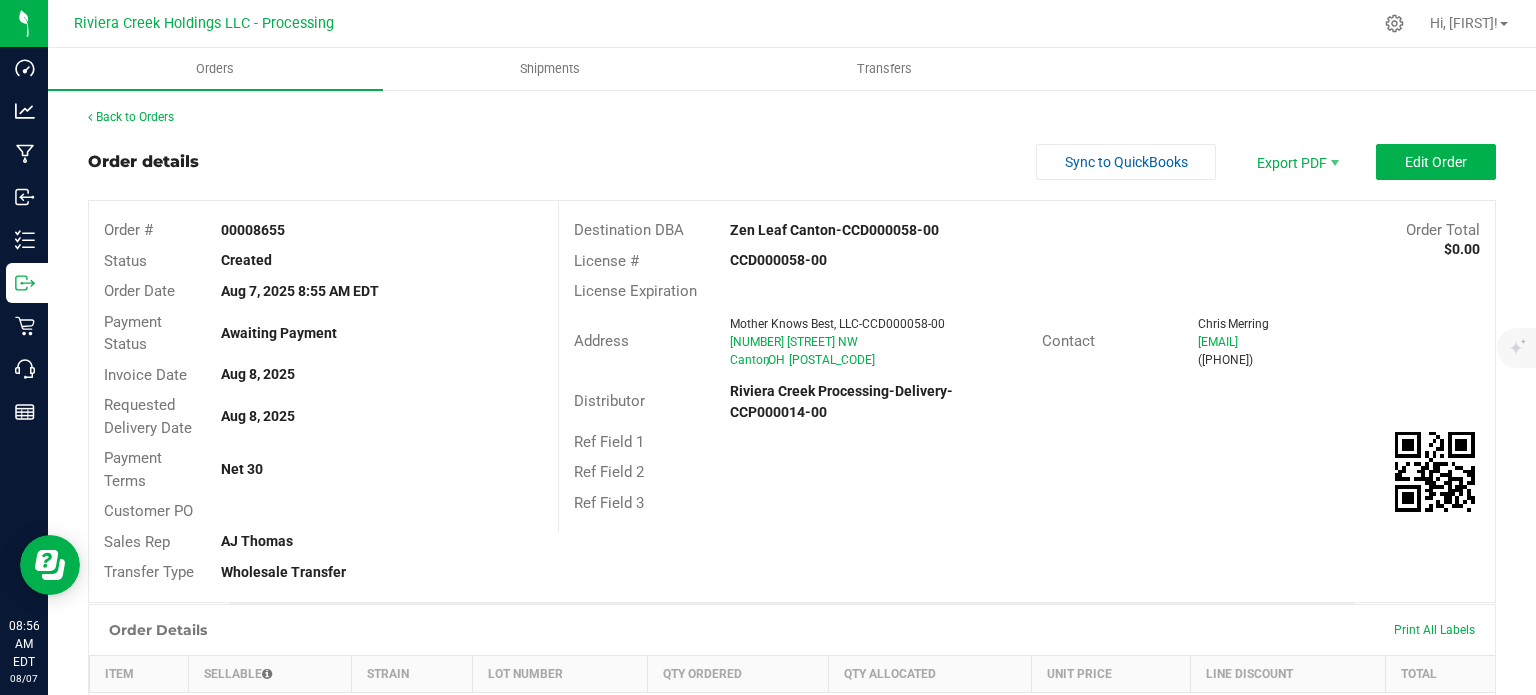 click on "00008655" at bounding box center (381, 230) 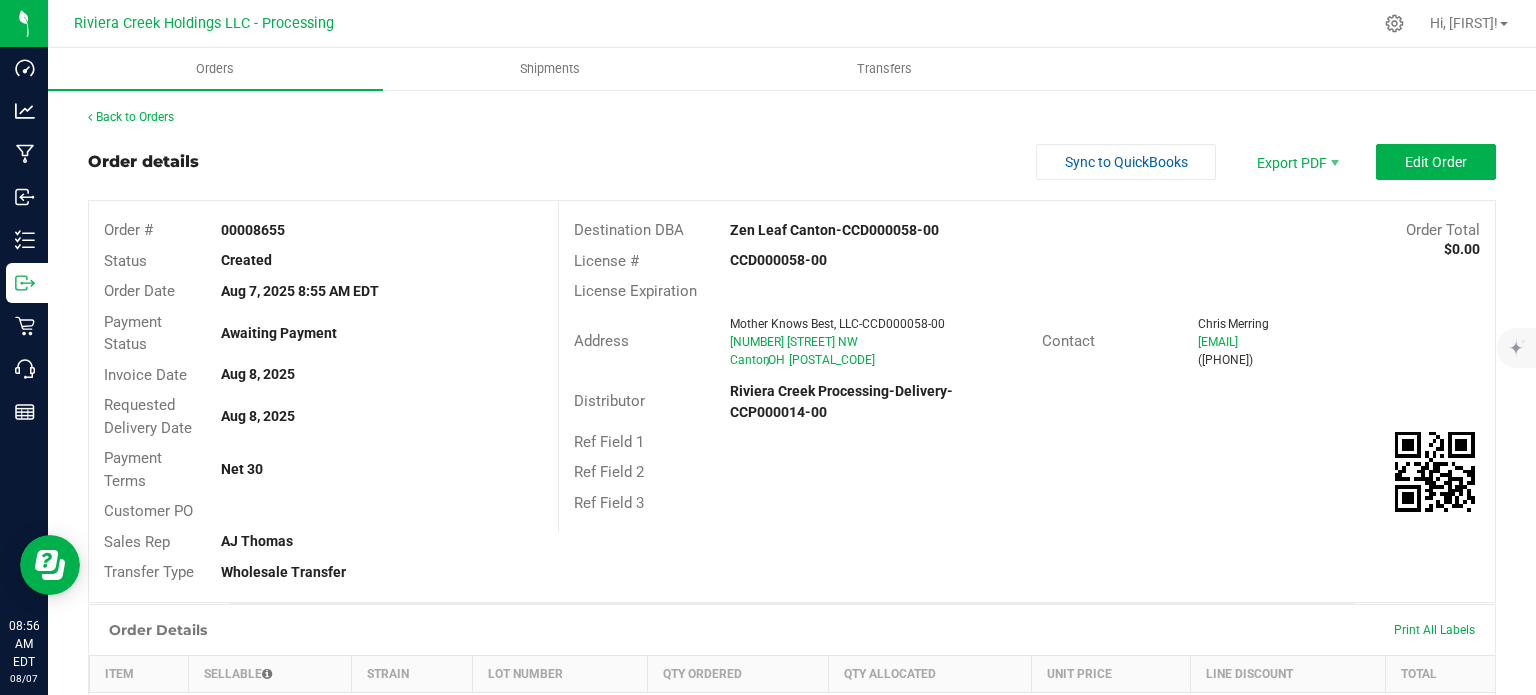 click on "00008655" at bounding box center [381, 230] 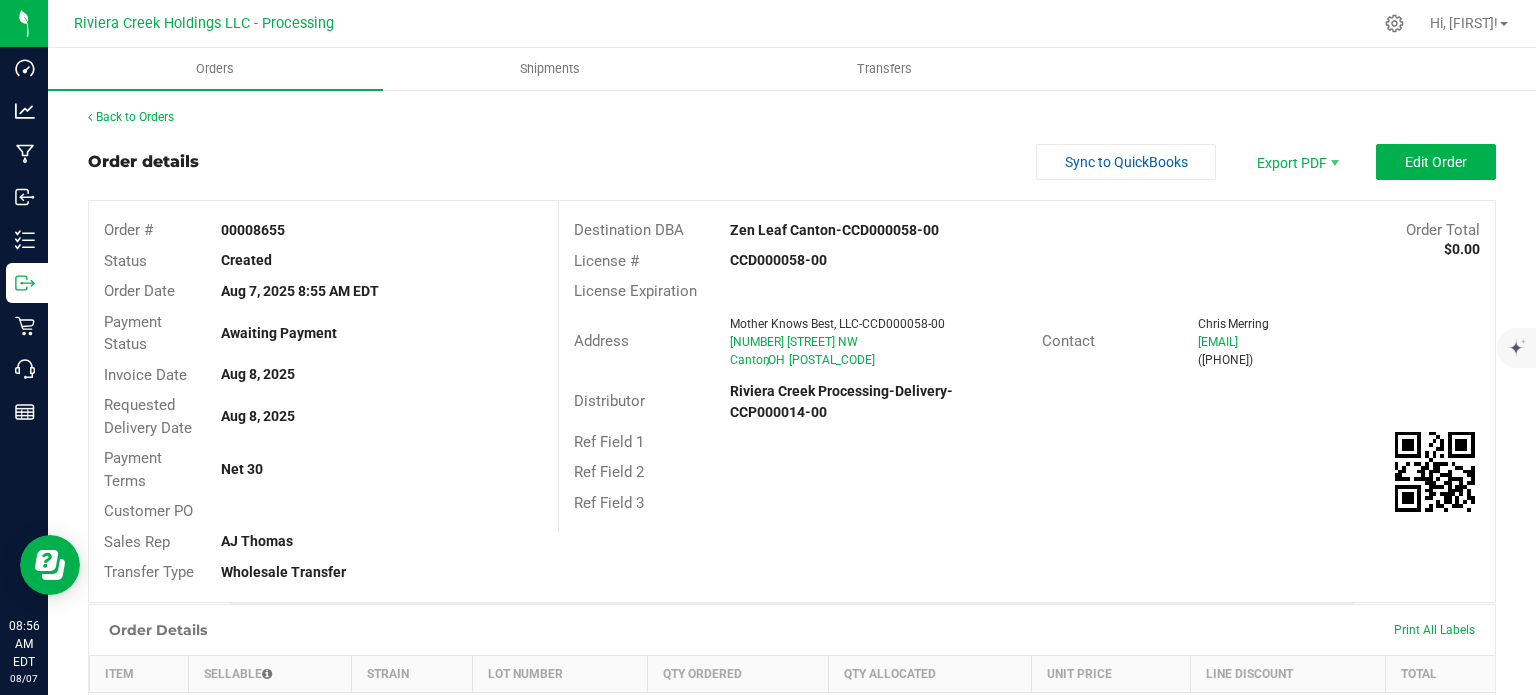 drag, startPoint x: 216, startPoint y: 229, endPoint x: 307, endPoint y: 230, distance: 91.00549 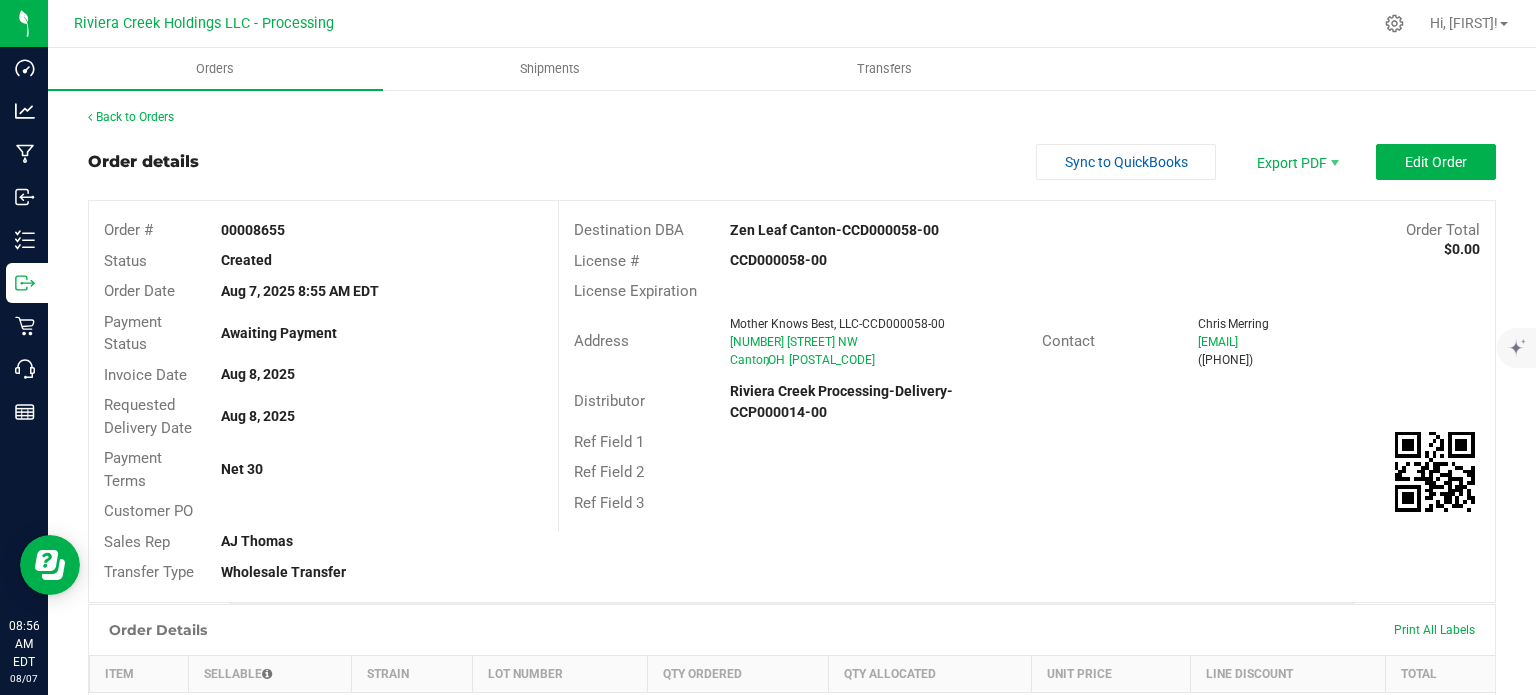 click on "00008655" at bounding box center (381, 230) 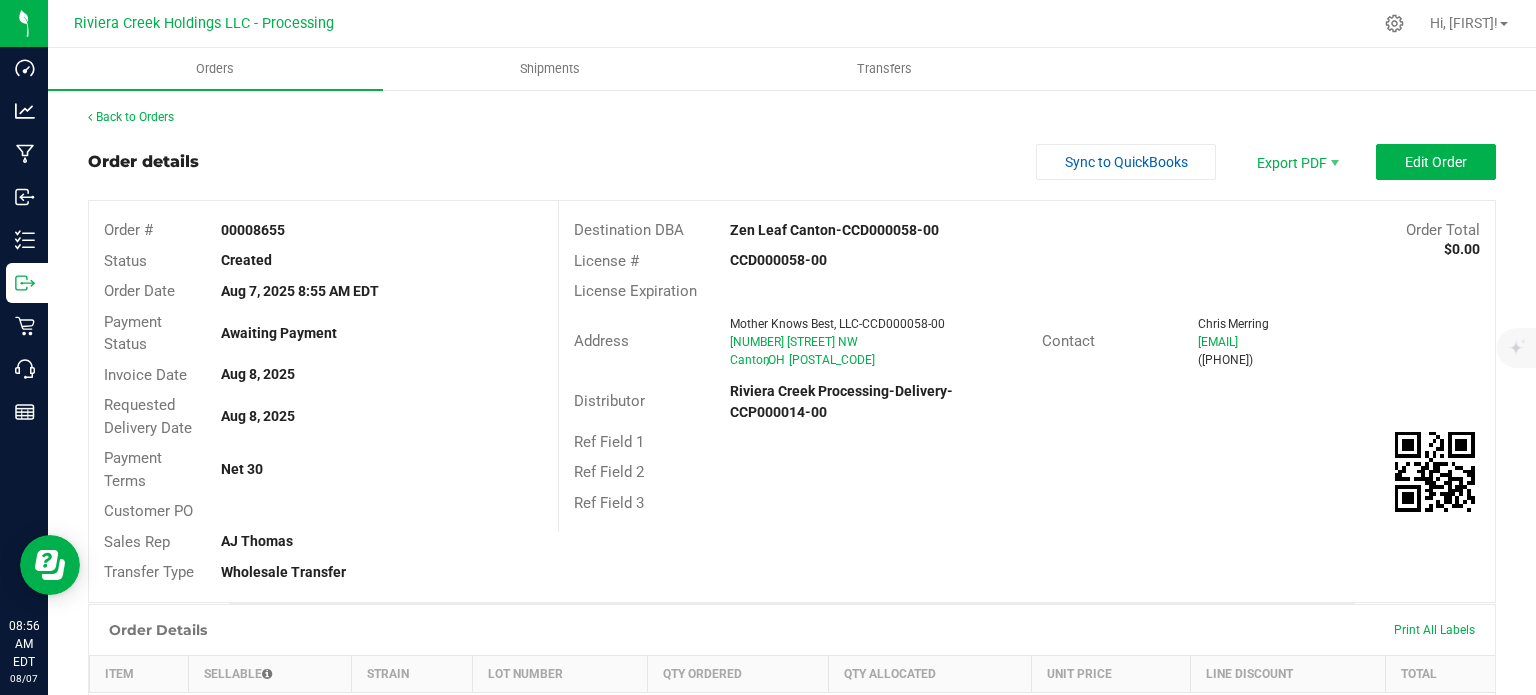 copy on "00008655" 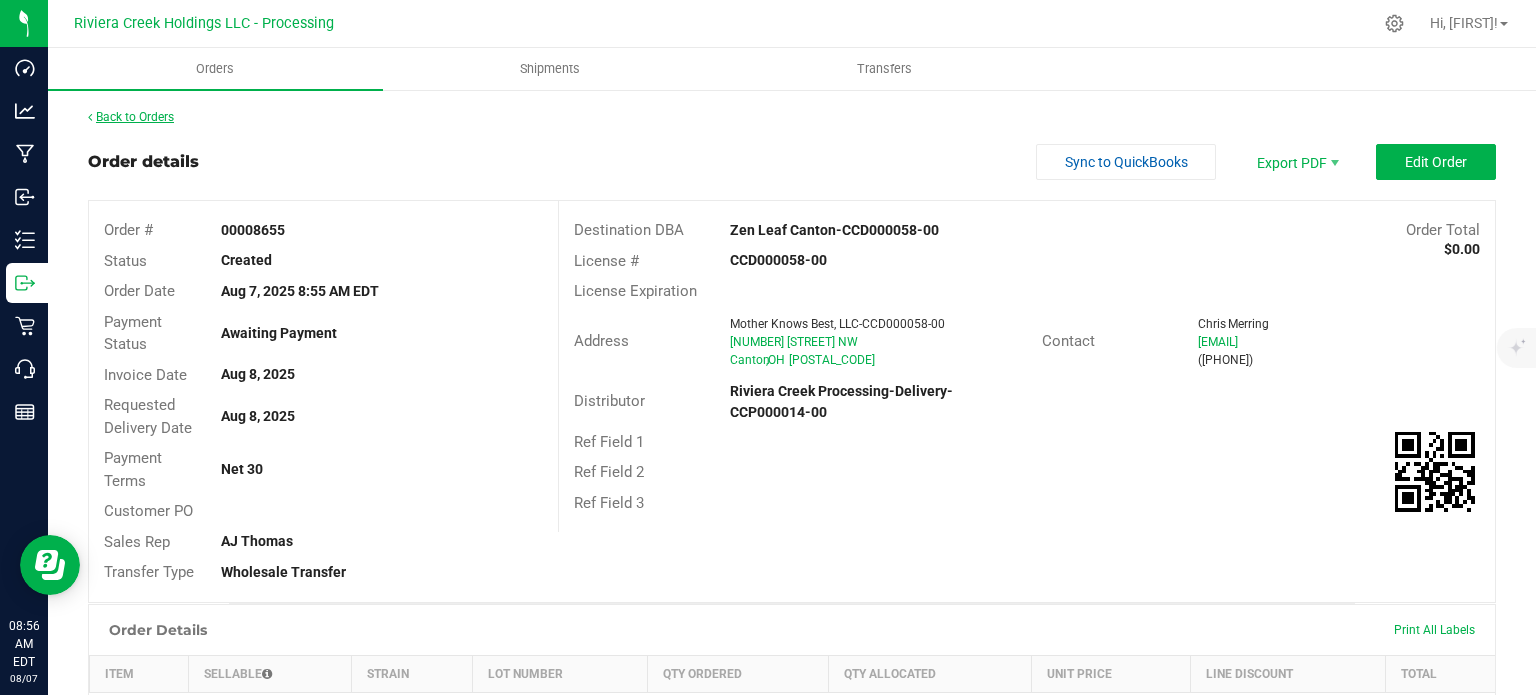 click on "Back to Orders" at bounding box center [131, 117] 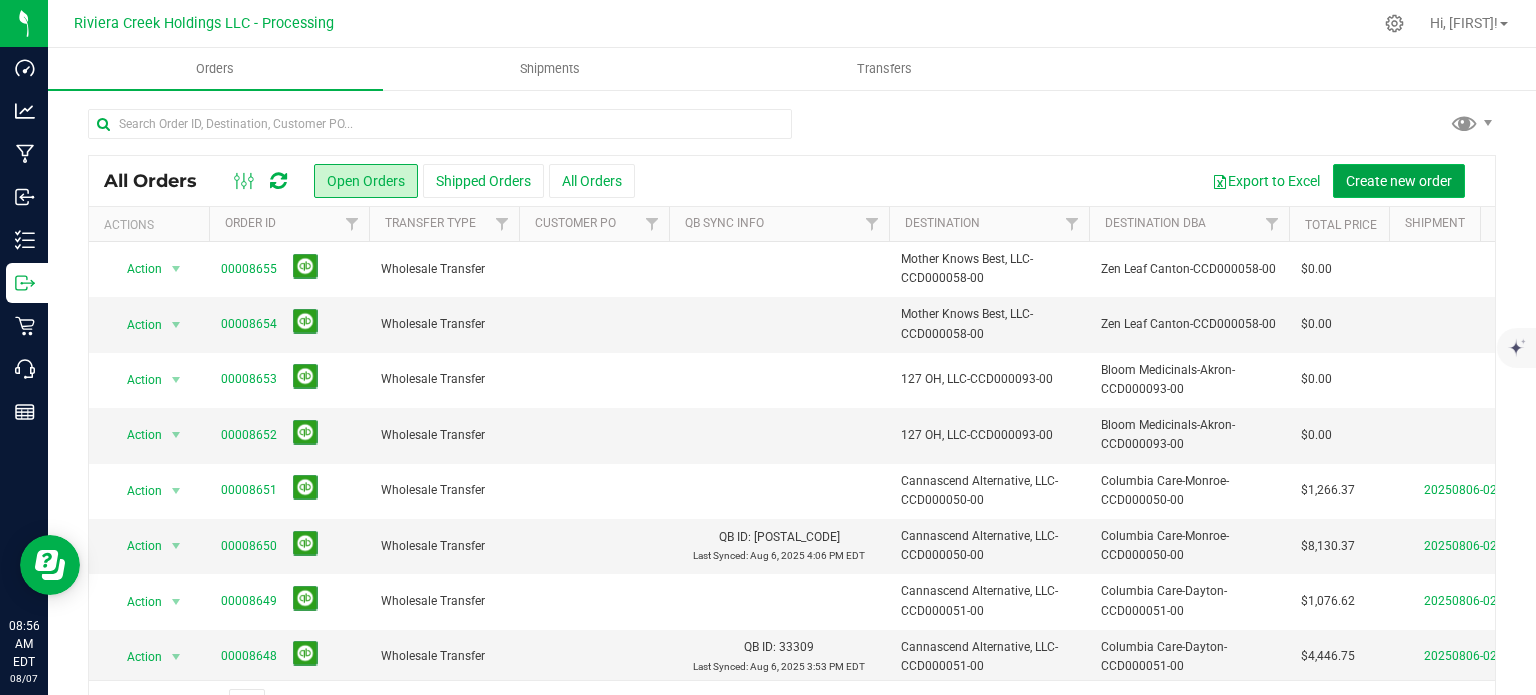 click on "Create new order" at bounding box center (1399, 181) 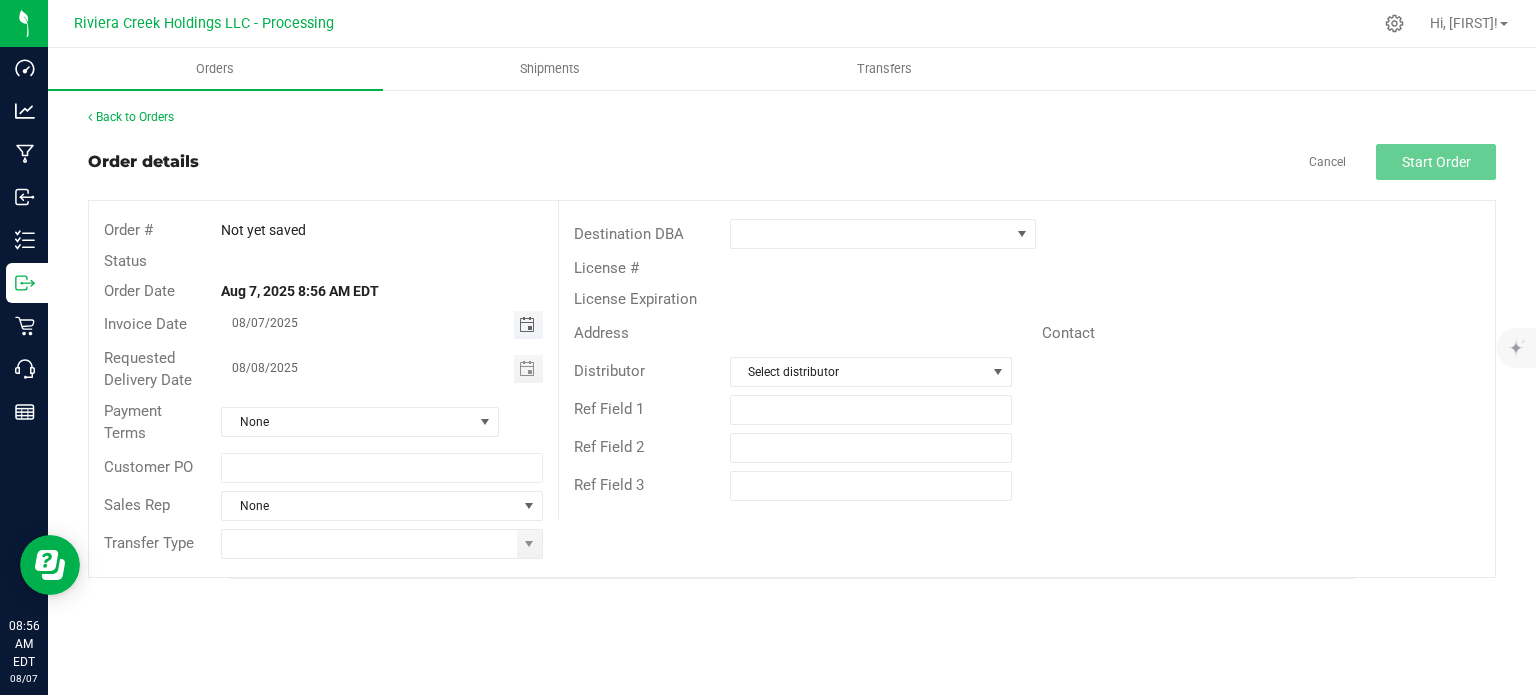click at bounding box center (527, 325) 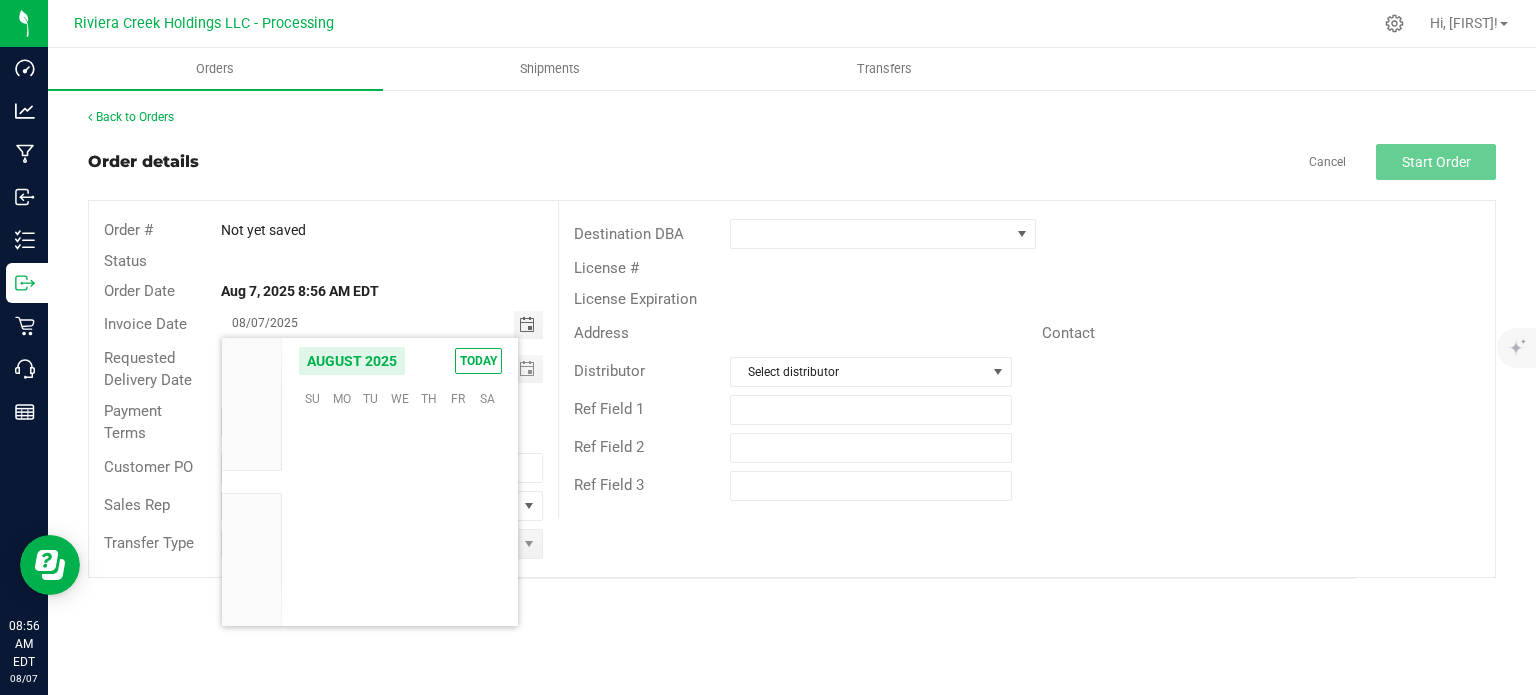 scroll, scrollTop: 36168, scrollLeft: 0, axis: vertical 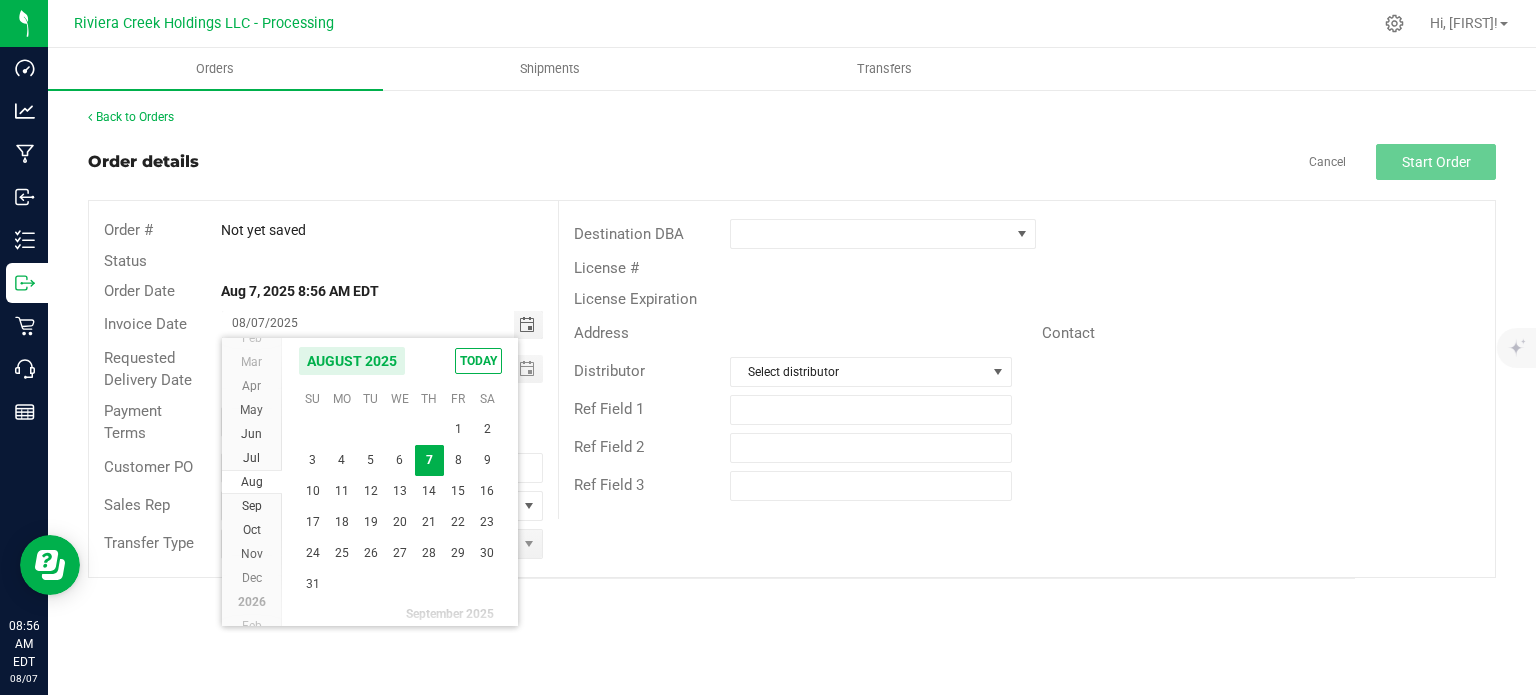 click on "8" at bounding box center (458, 460) 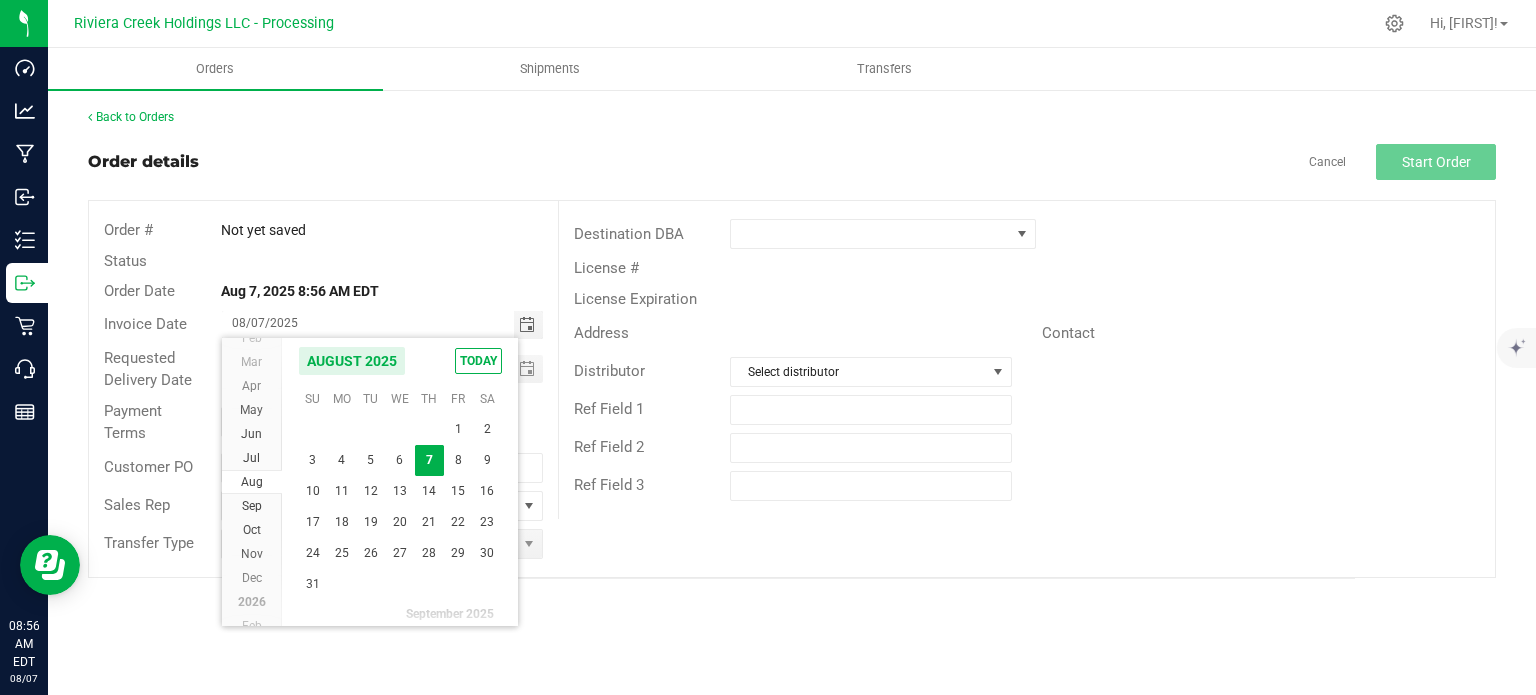 type on "08/08/2025" 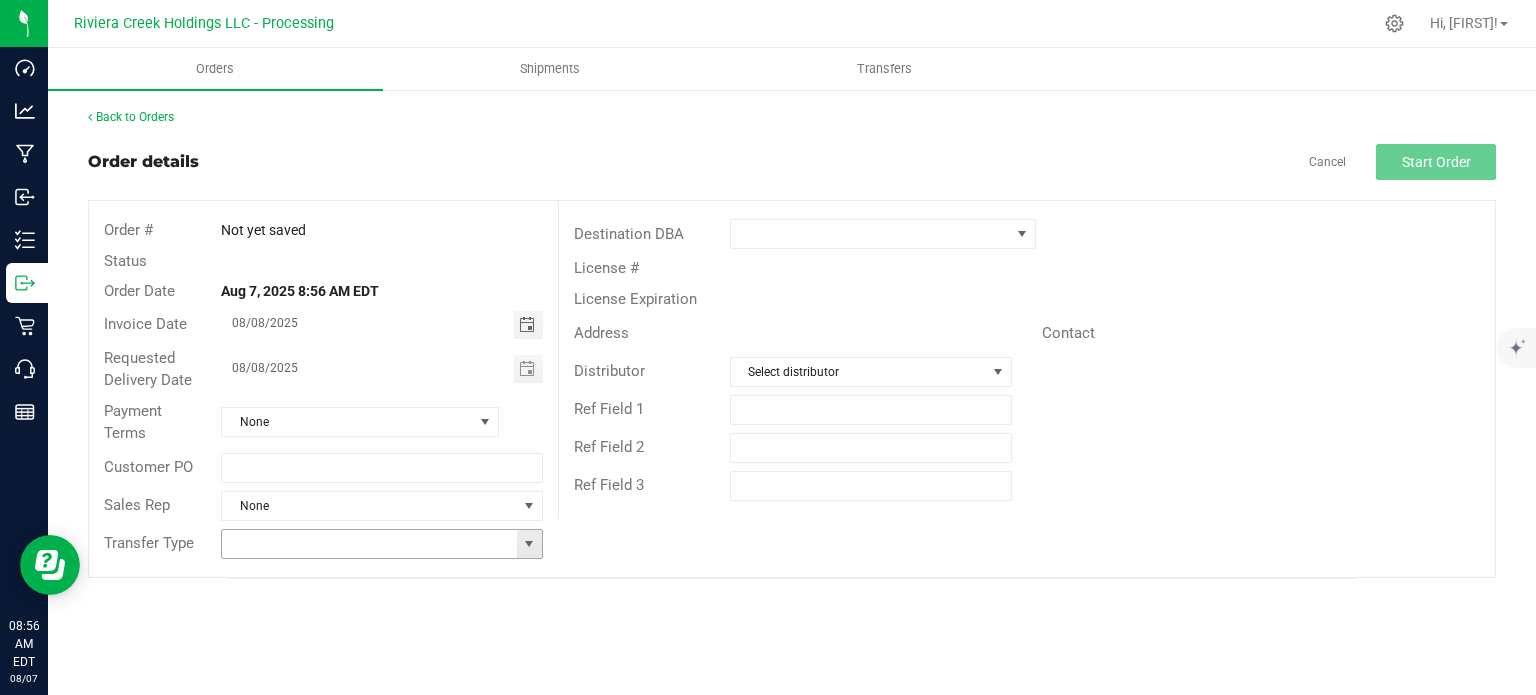 click at bounding box center (529, 544) 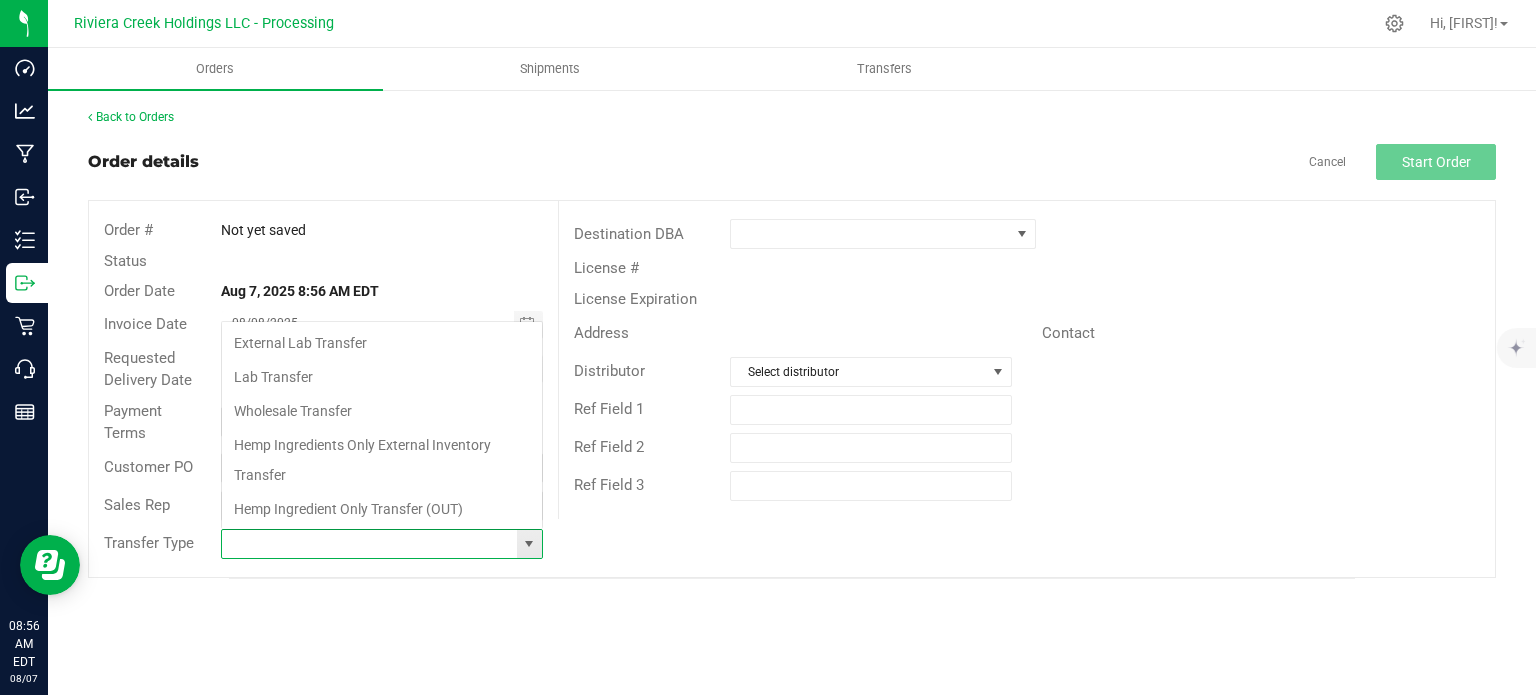 scroll, scrollTop: 99970, scrollLeft: 99678, axis: both 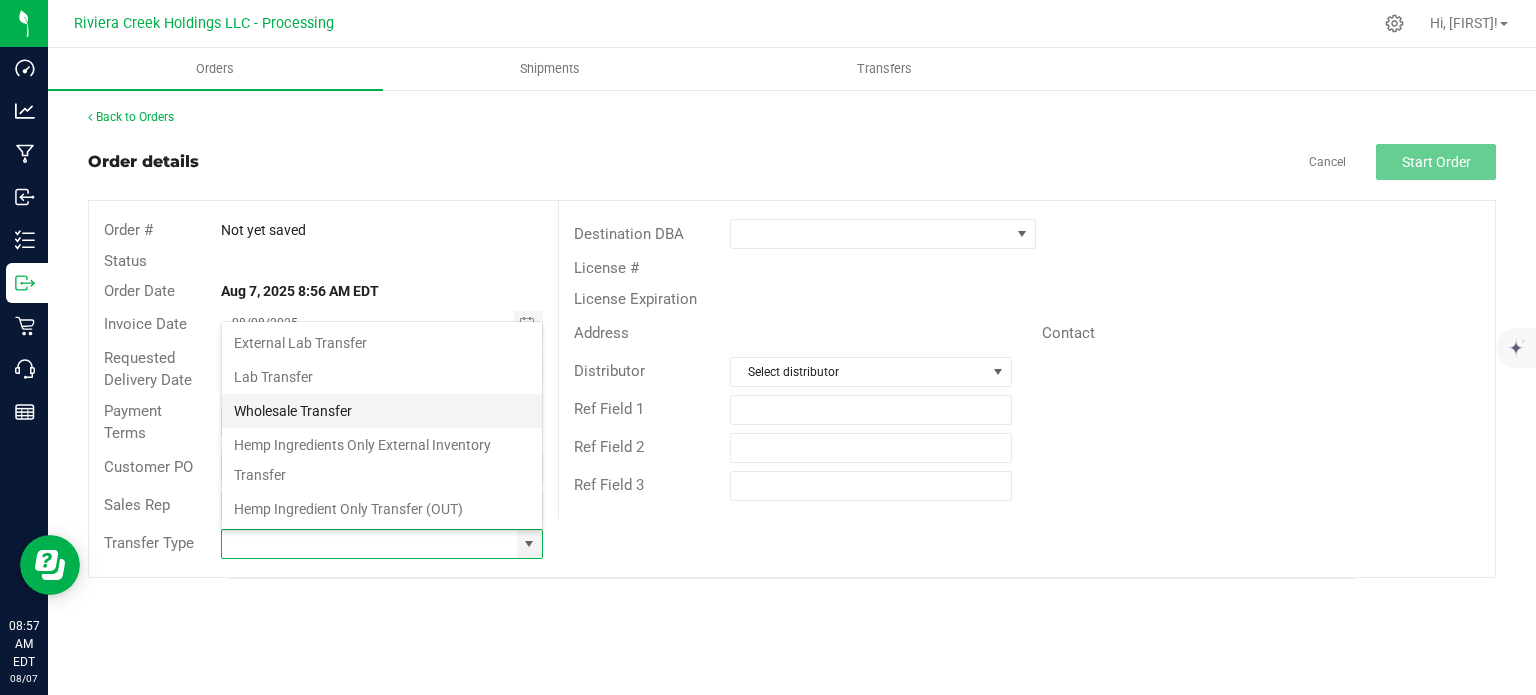 click on "Wholesale Transfer" at bounding box center (382, 411) 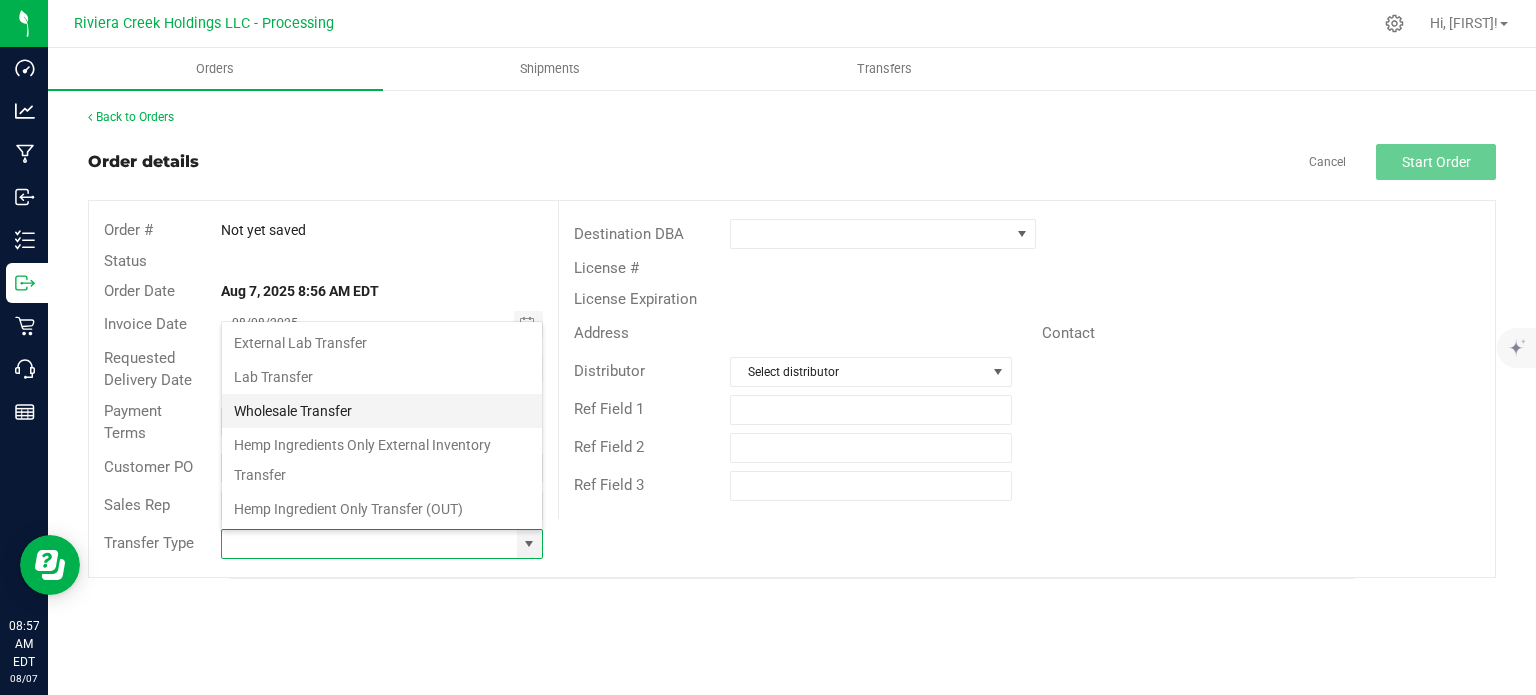 type on "Wholesale Transfer" 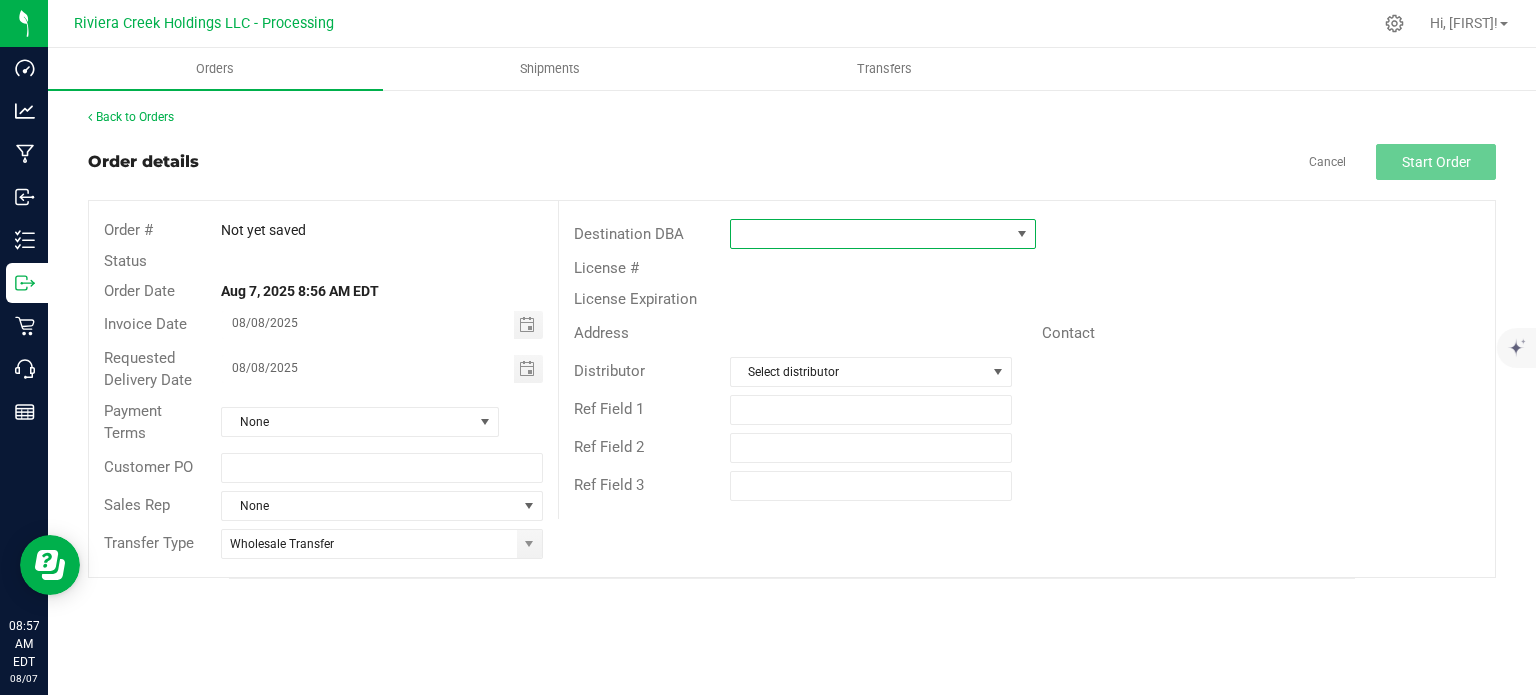 click at bounding box center (870, 234) 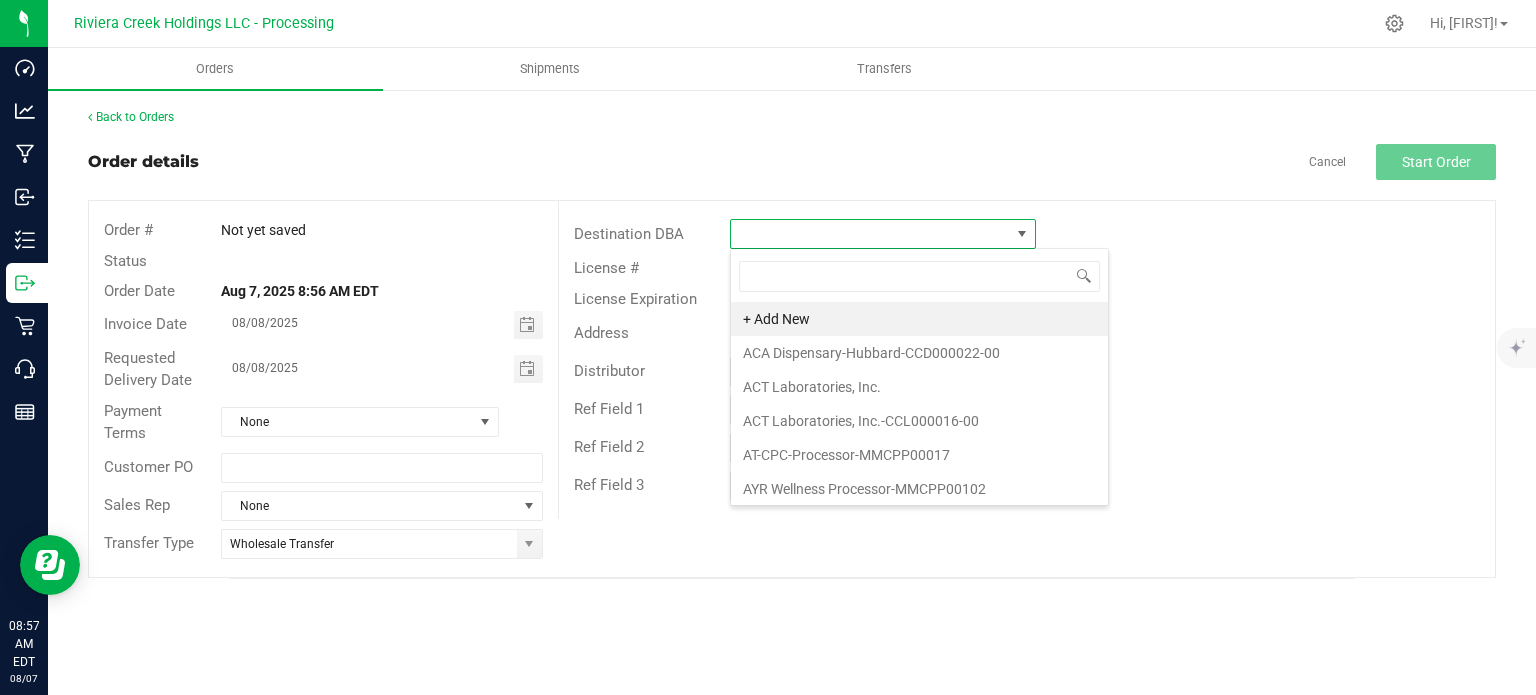 scroll, scrollTop: 99970, scrollLeft: 99693, axis: both 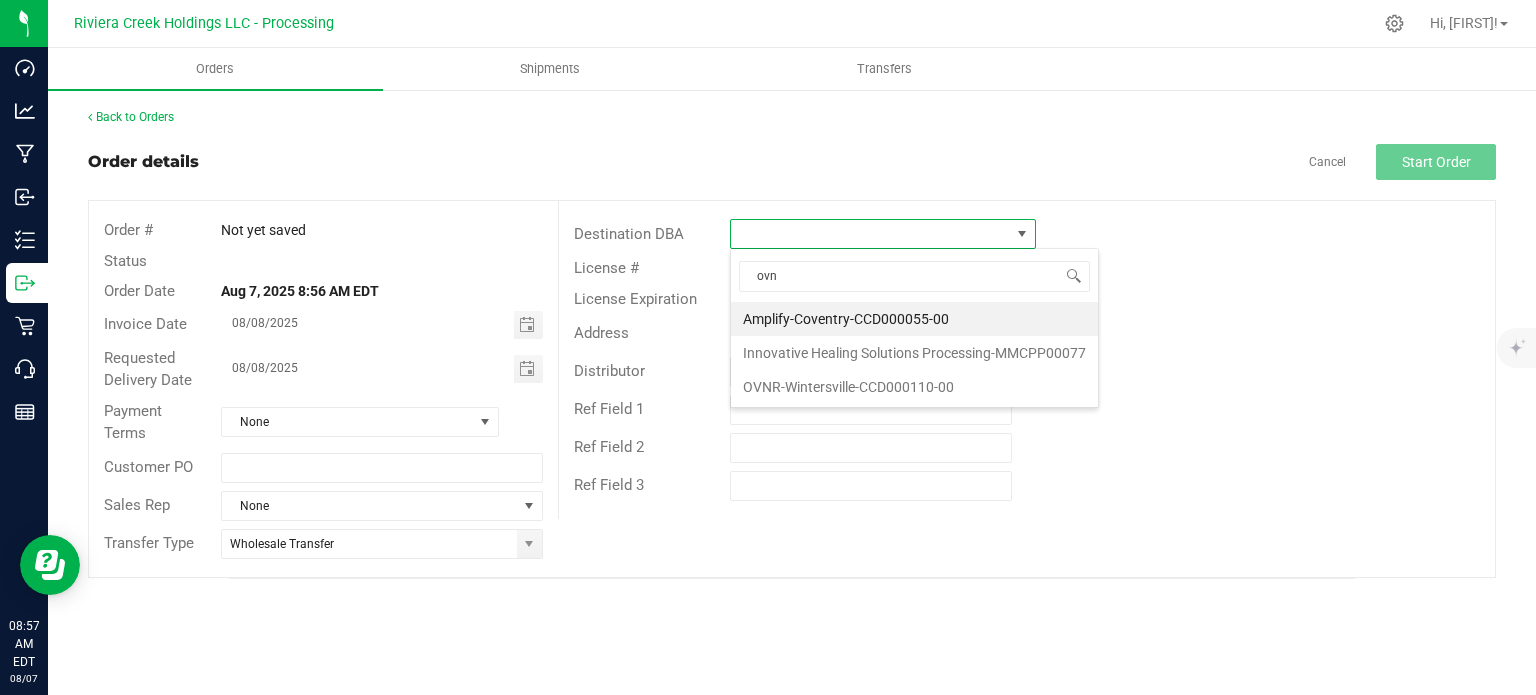 type on "ovnr" 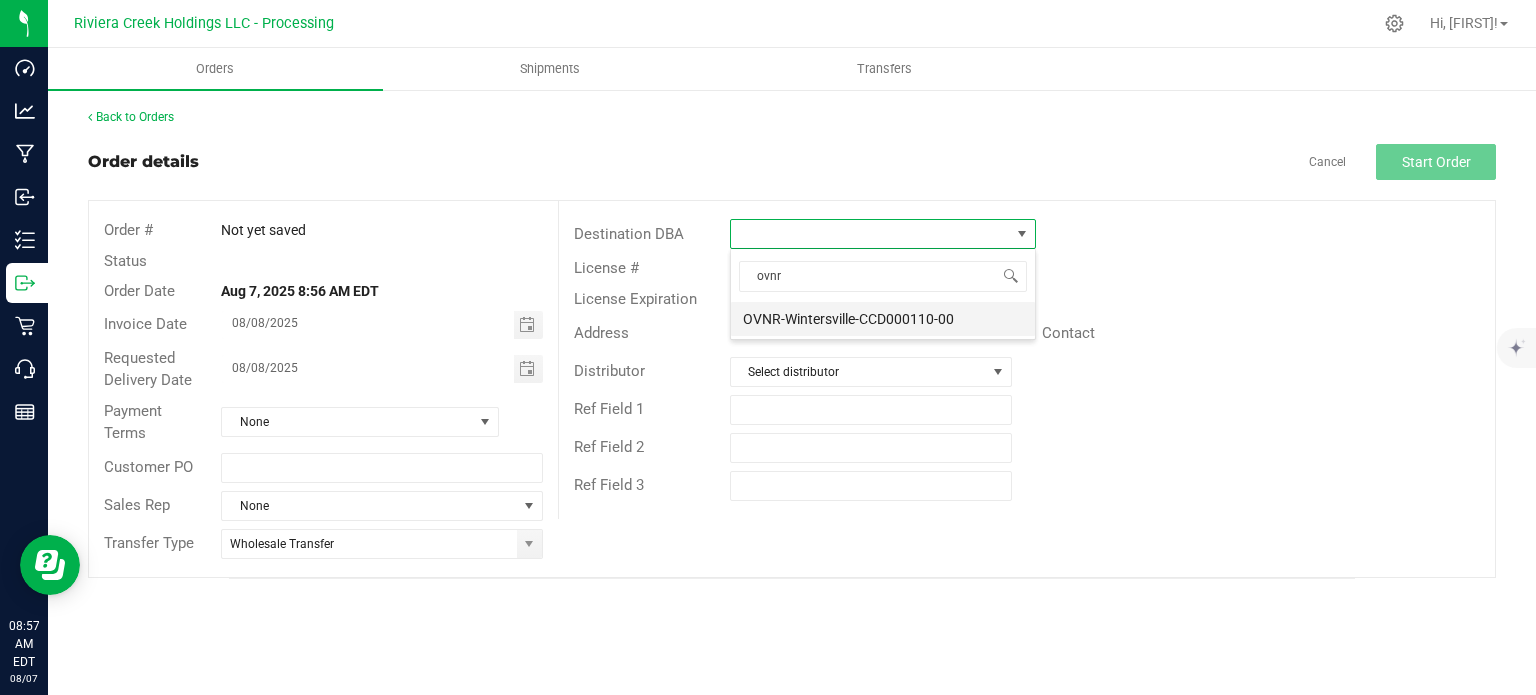 click on "OVNR-Wintersville-CCD000110-00" at bounding box center (883, 319) 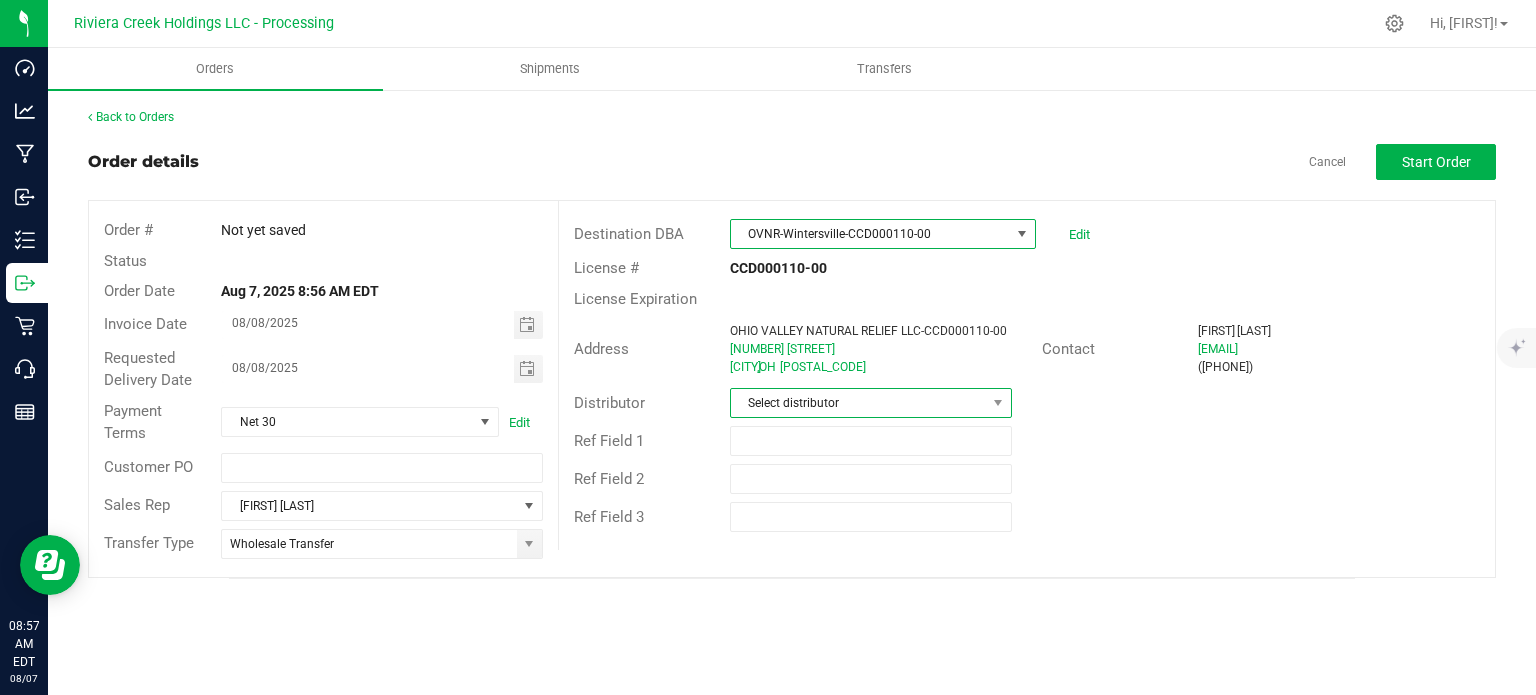 click on "Select distributor" at bounding box center (858, 403) 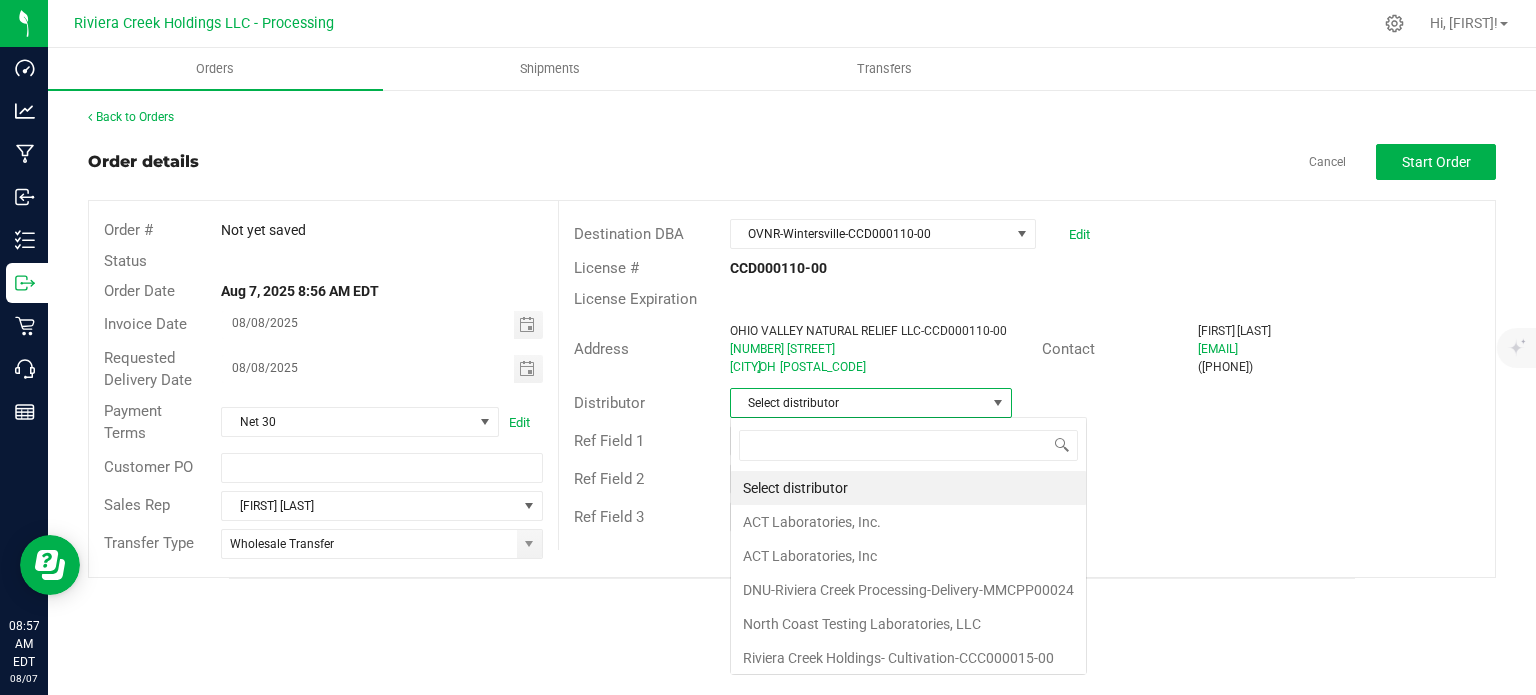 scroll, scrollTop: 99970, scrollLeft: 99717, axis: both 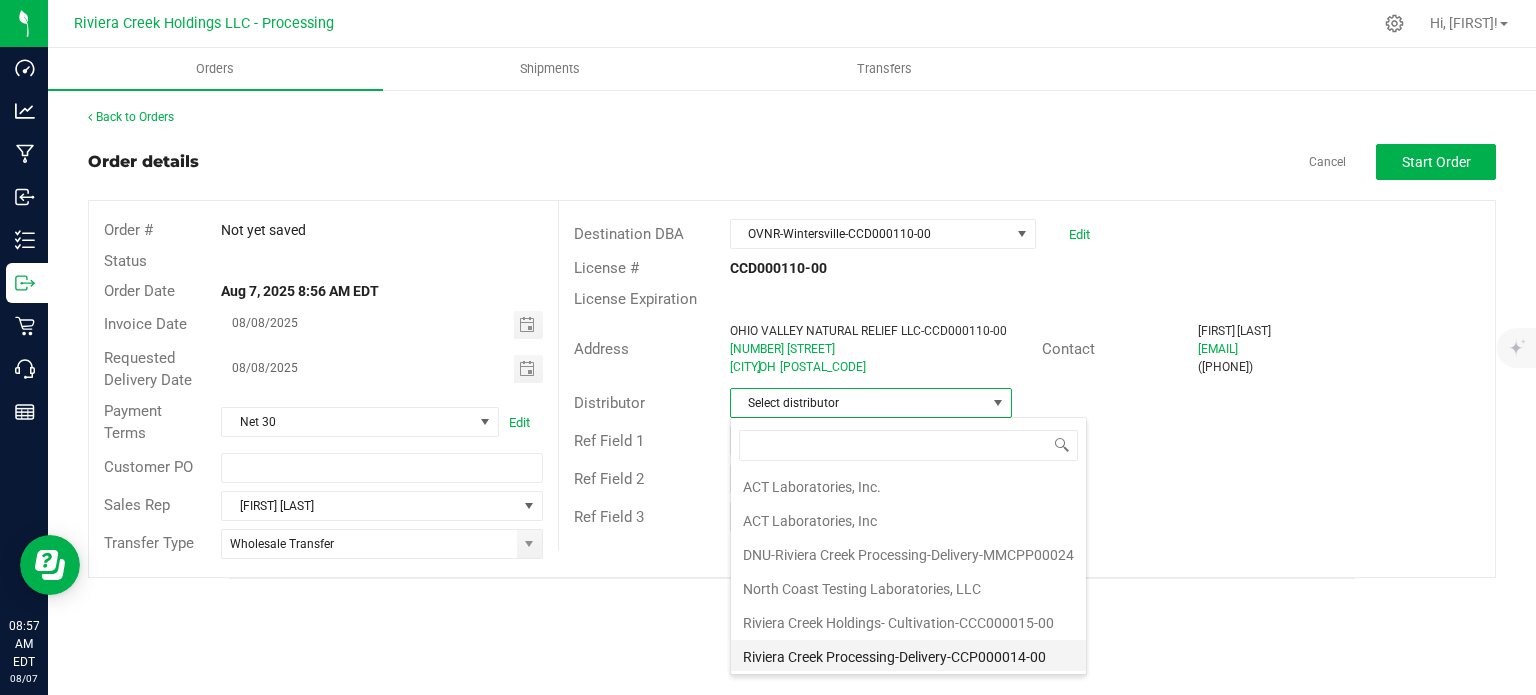 click on "Riviera Creek Processing-Delivery-CCP000014-00" at bounding box center (908, 657) 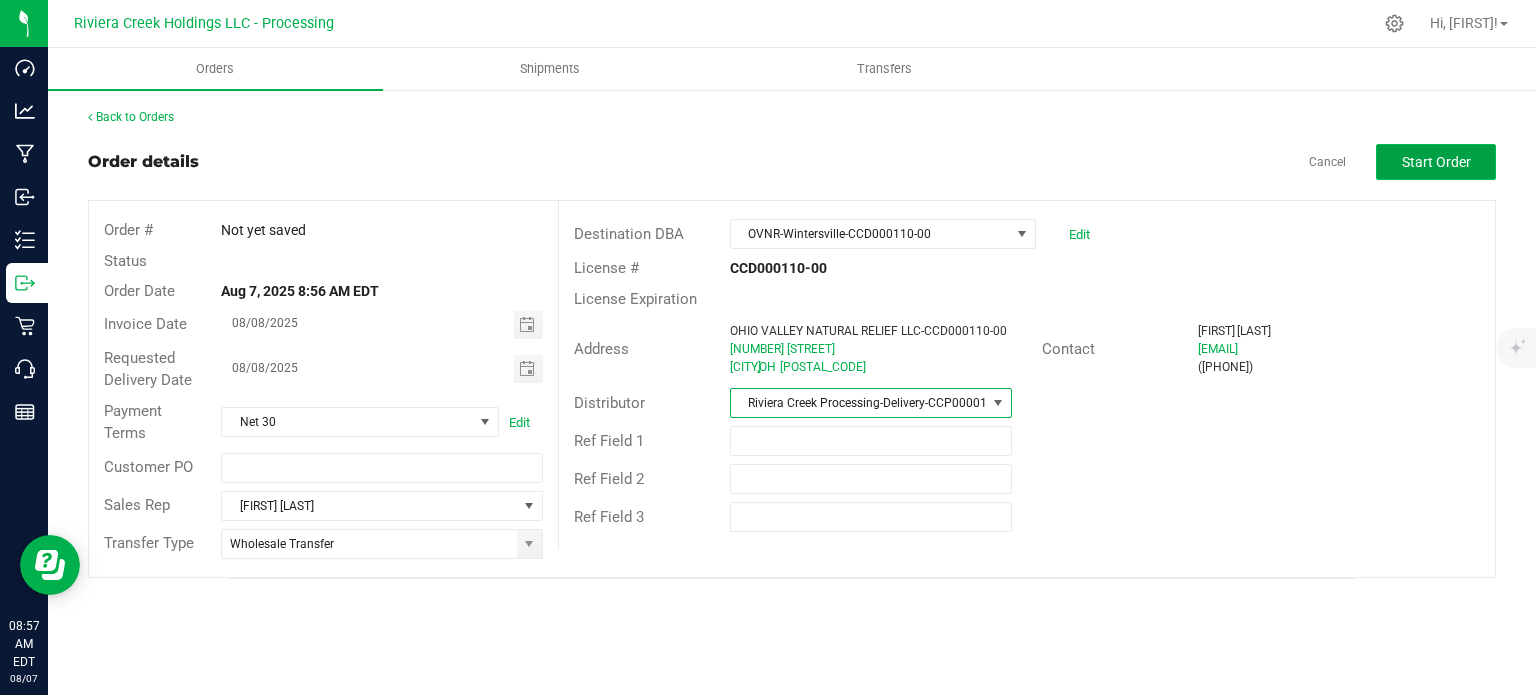 click on "Start Order" at bounding box center (1436, 162) 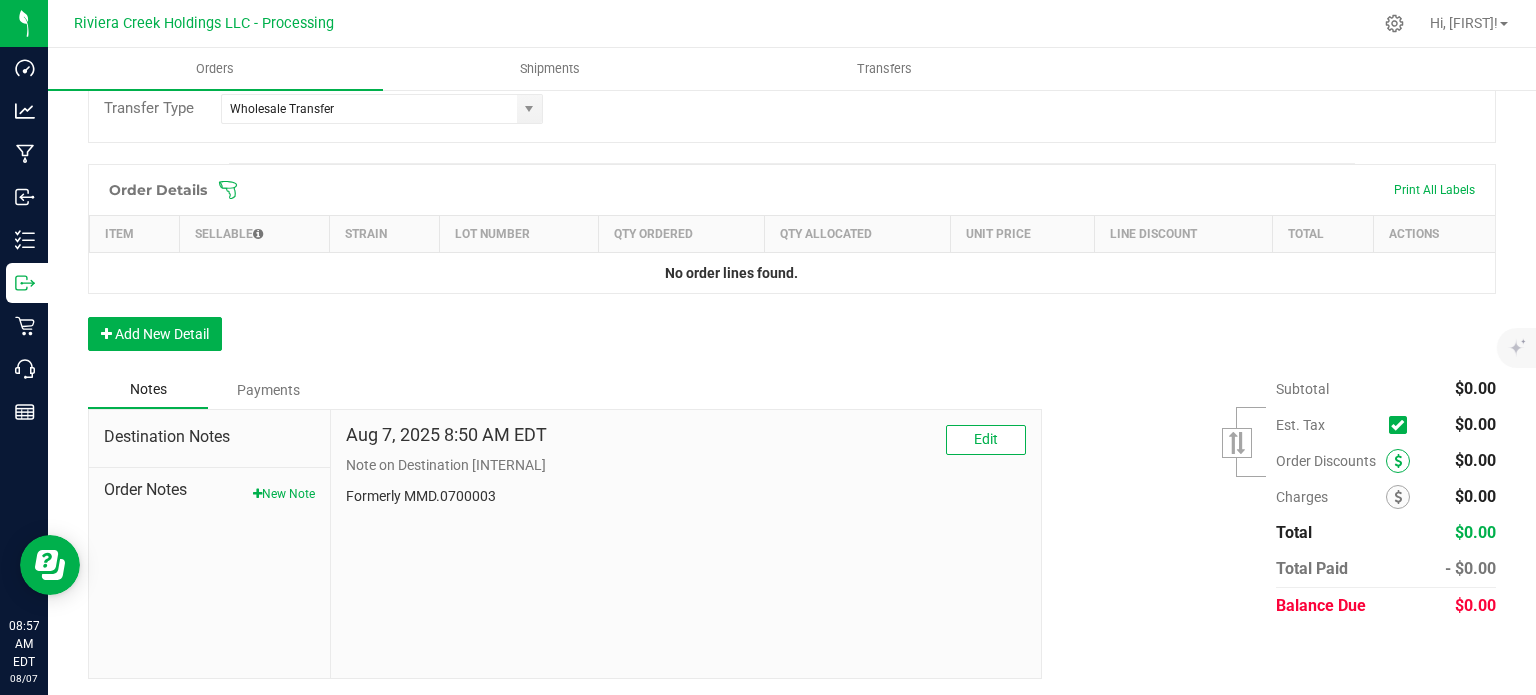 click at bounding box center (1398, 461) 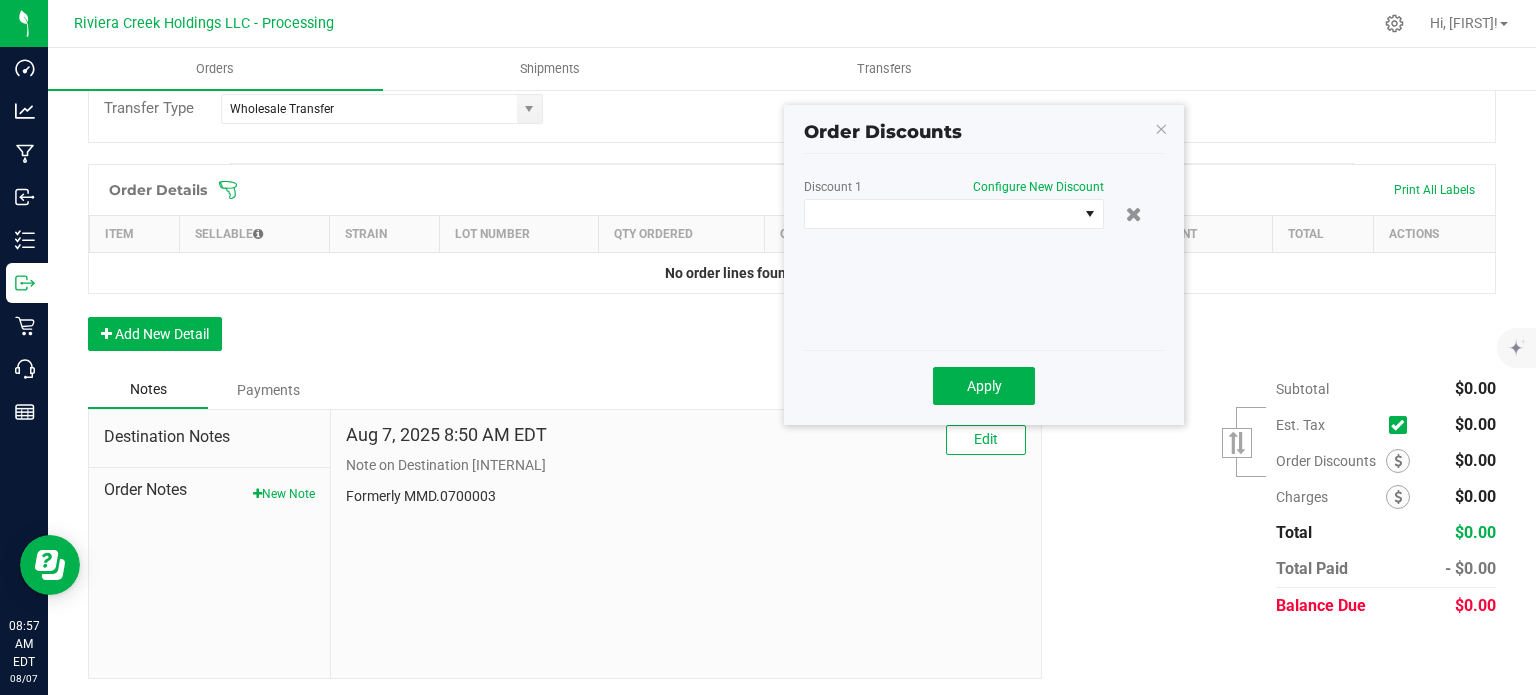 scroll, scrollTop: 488, scrollLeft: 0, axis: vertical 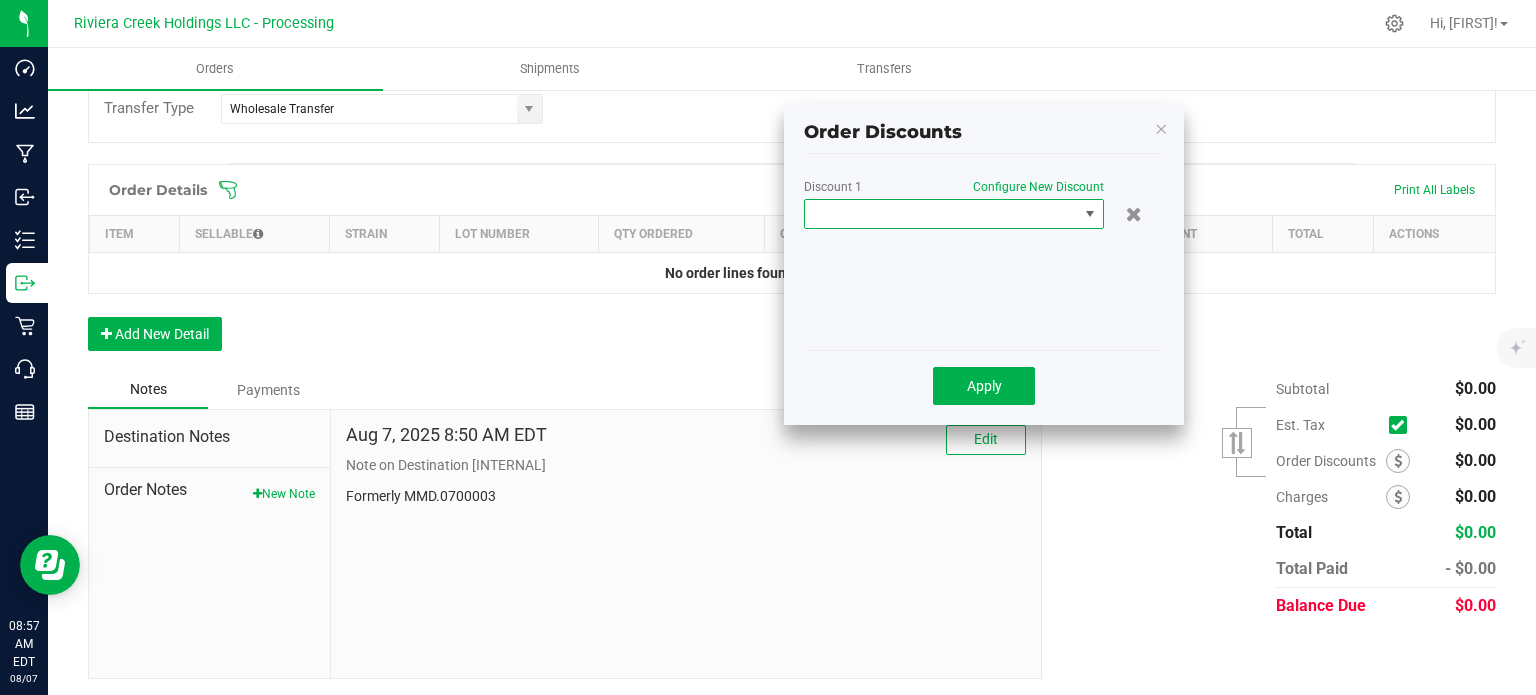 click at bounding box center (941, 214) 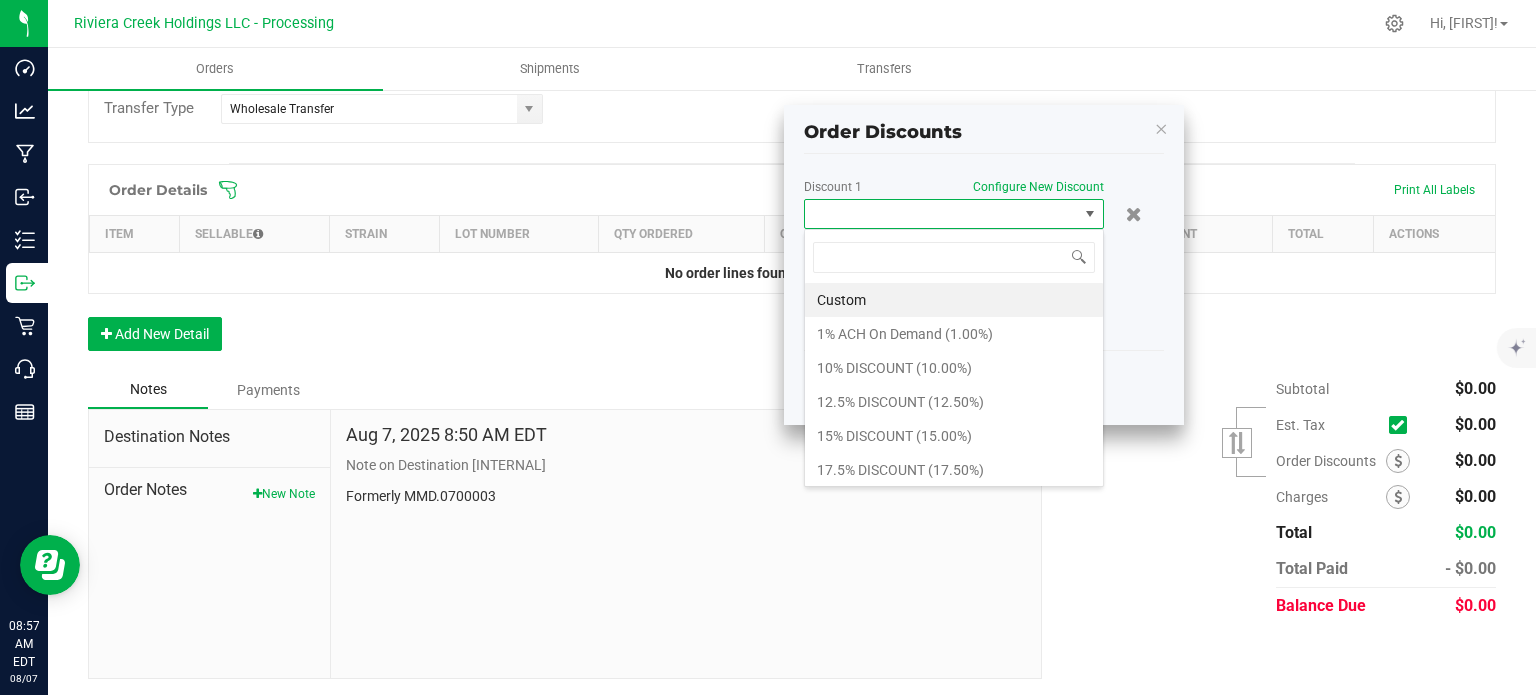 scroll, scrollTop: 99970, scrollLeft: 99700, axis: both 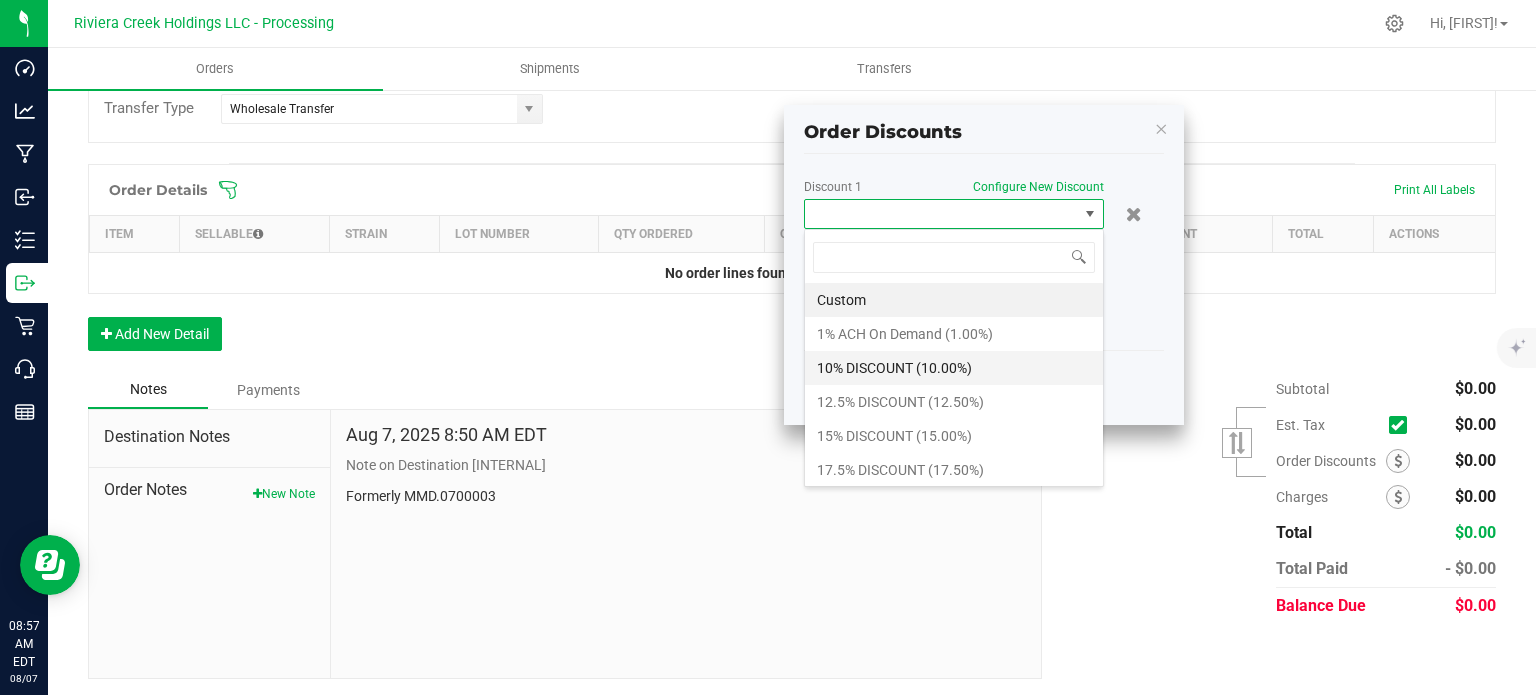 click on "10% DISCOUNT  (10.00%)" at bounding box center (954, 368) 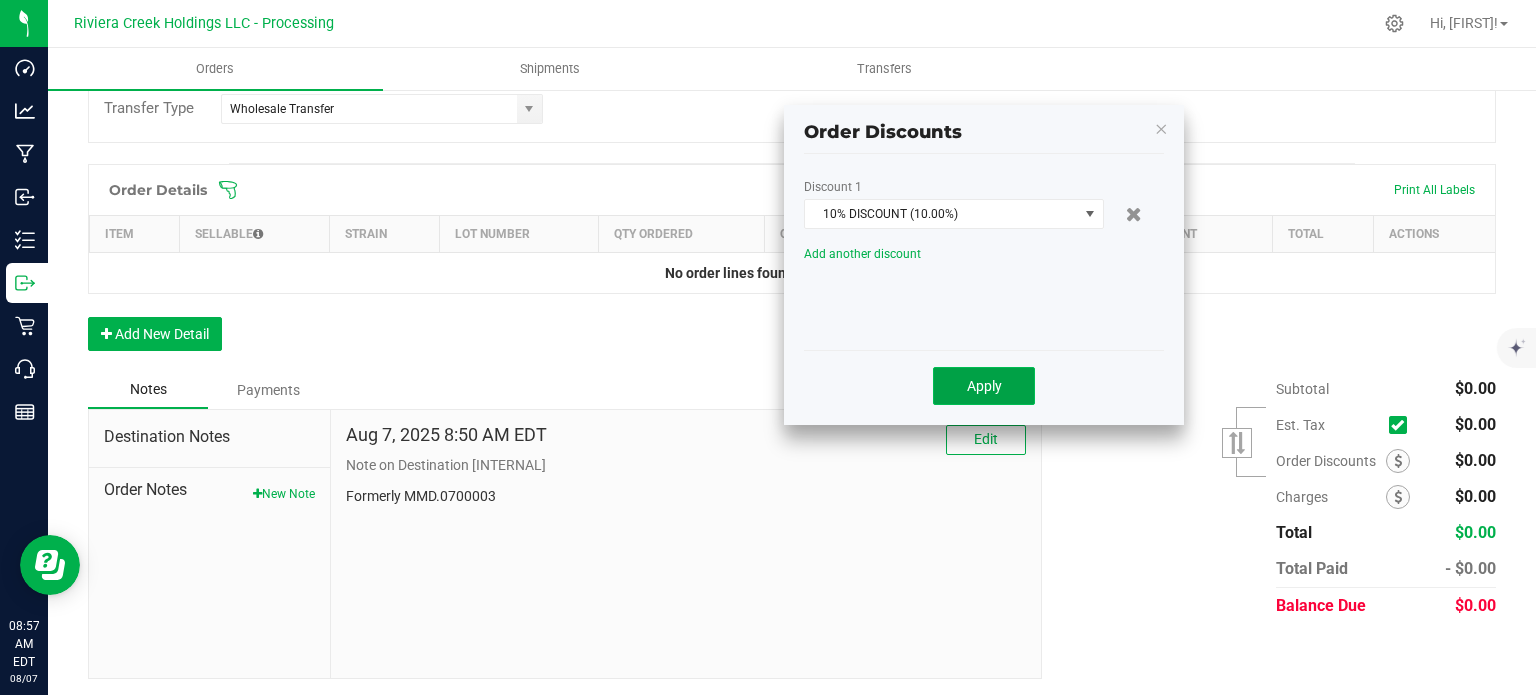 click on "Apply" at bounding box center (984, 386) 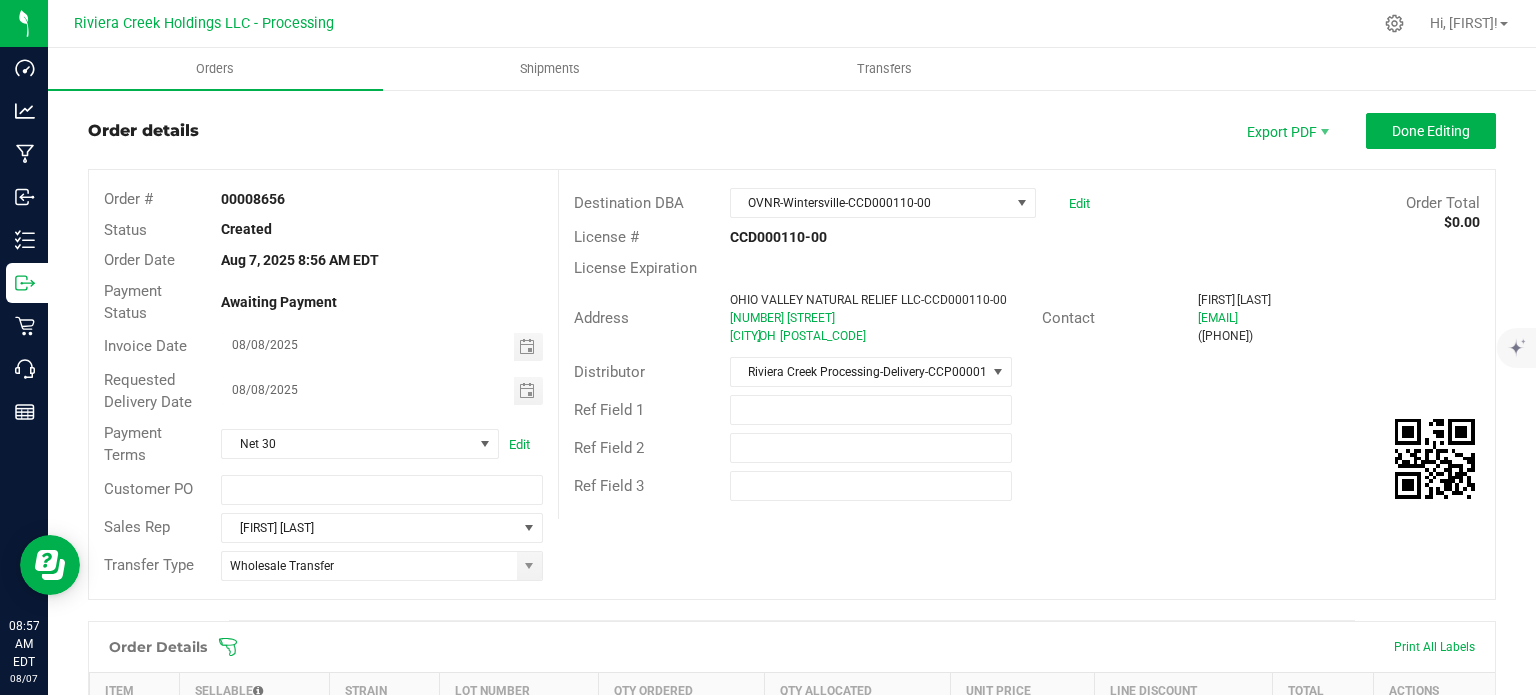 scroll, scrollTop: 0, scrollLeft: 0, axis: both 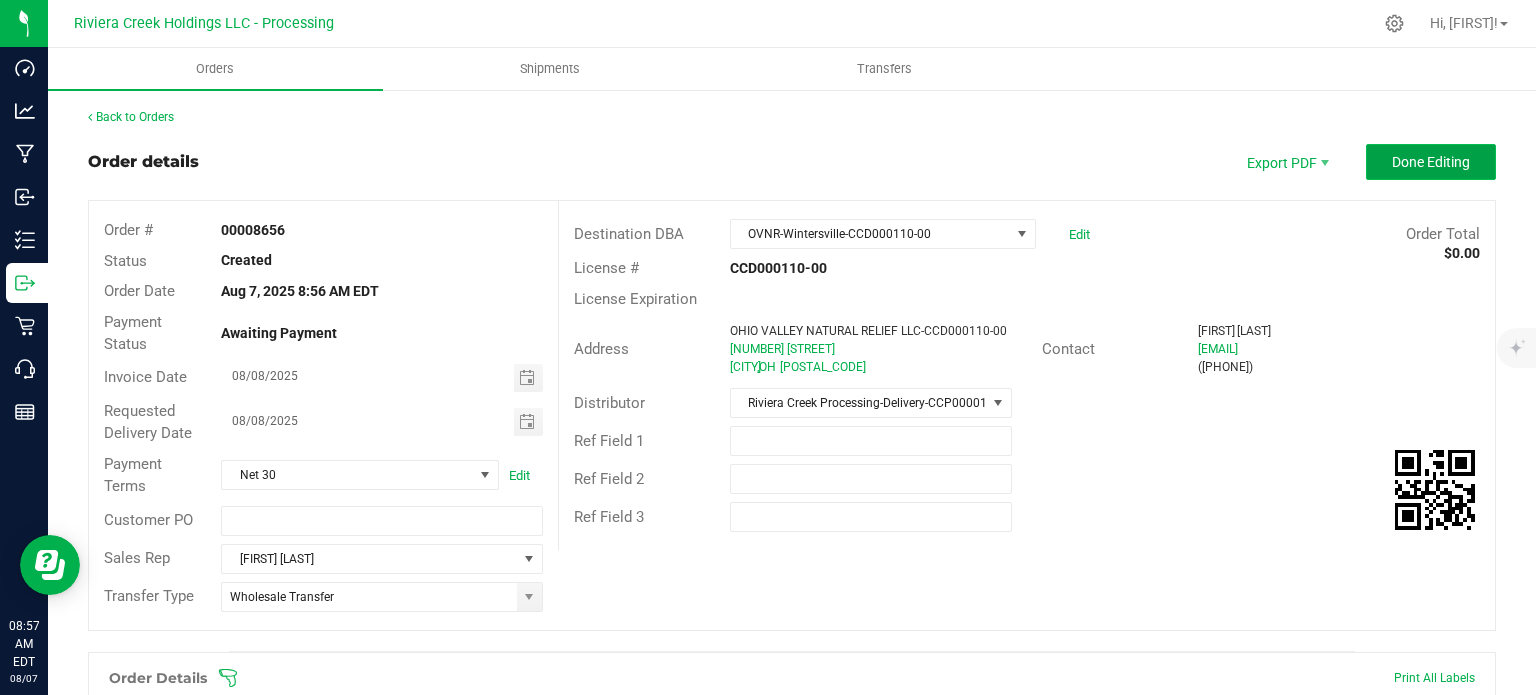 click on "Done Editing" at bounding box center [1431, 162] 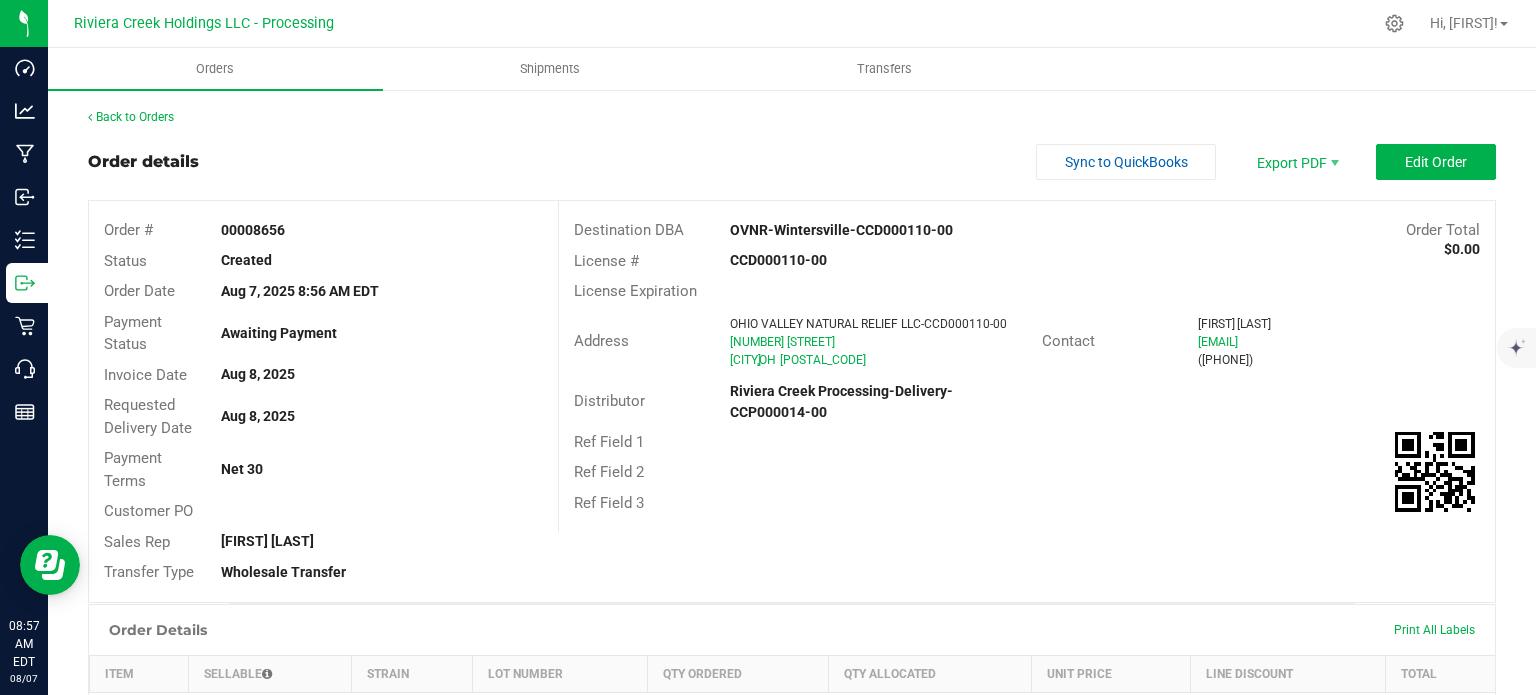 drag, startPoint x: 213, startPoint y: 232, endPoint x: 285, endPoint y: 235, distance: 72.06247 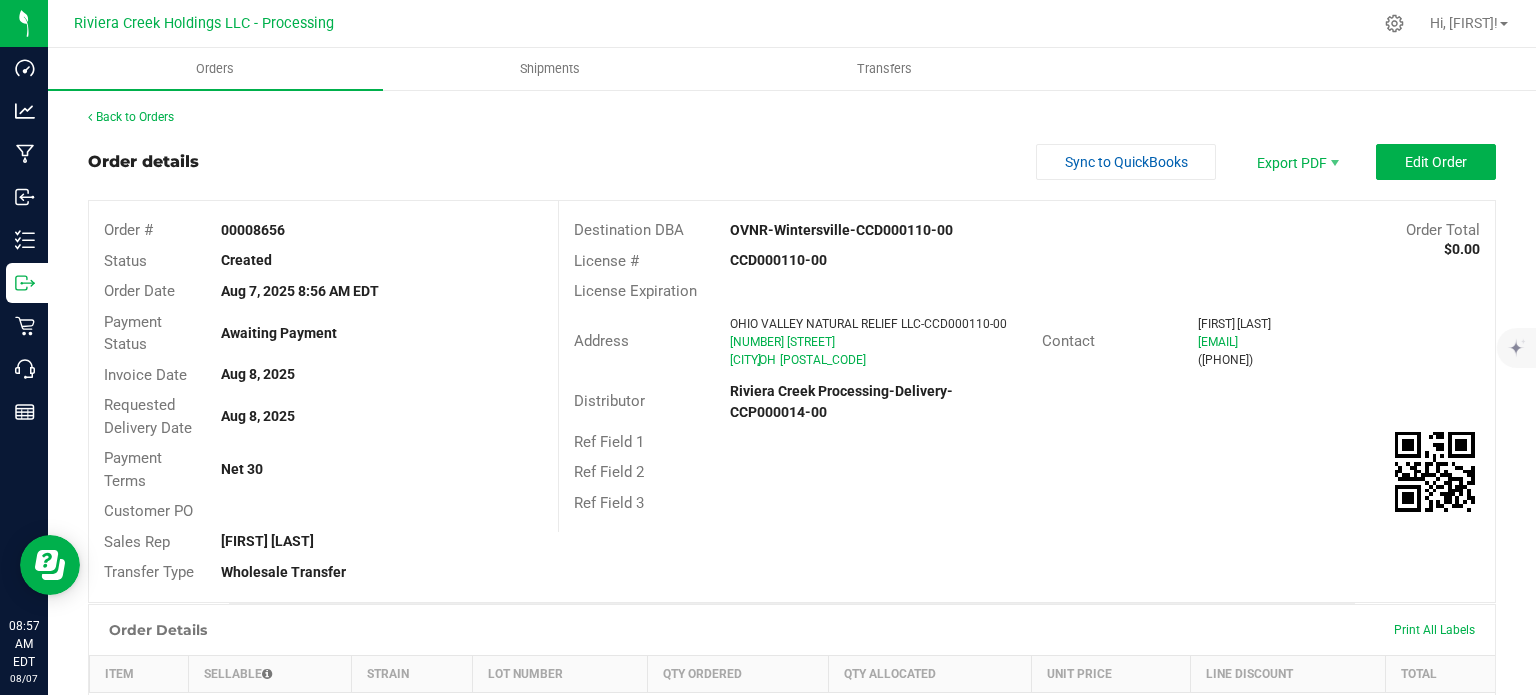click on "00008656" at bounding box center [381, 230] 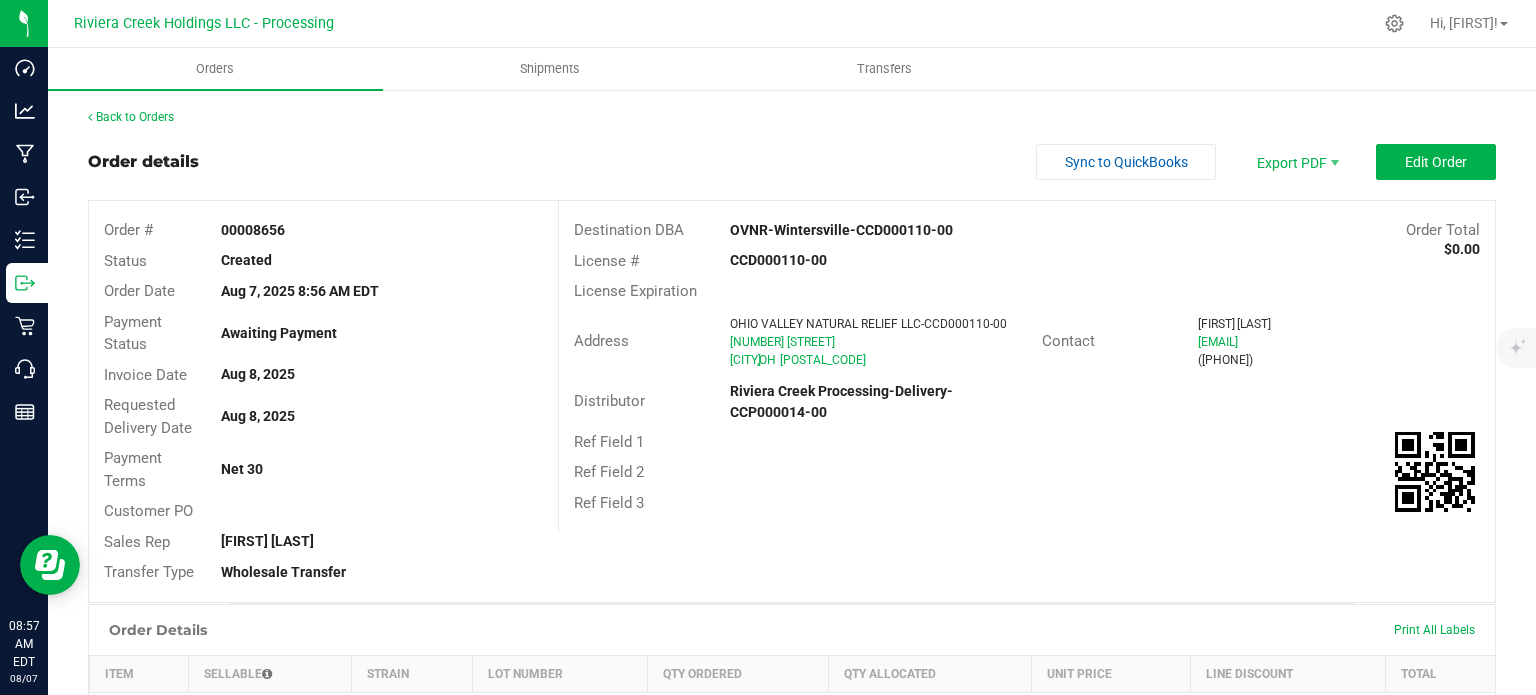 copy on "00008656" 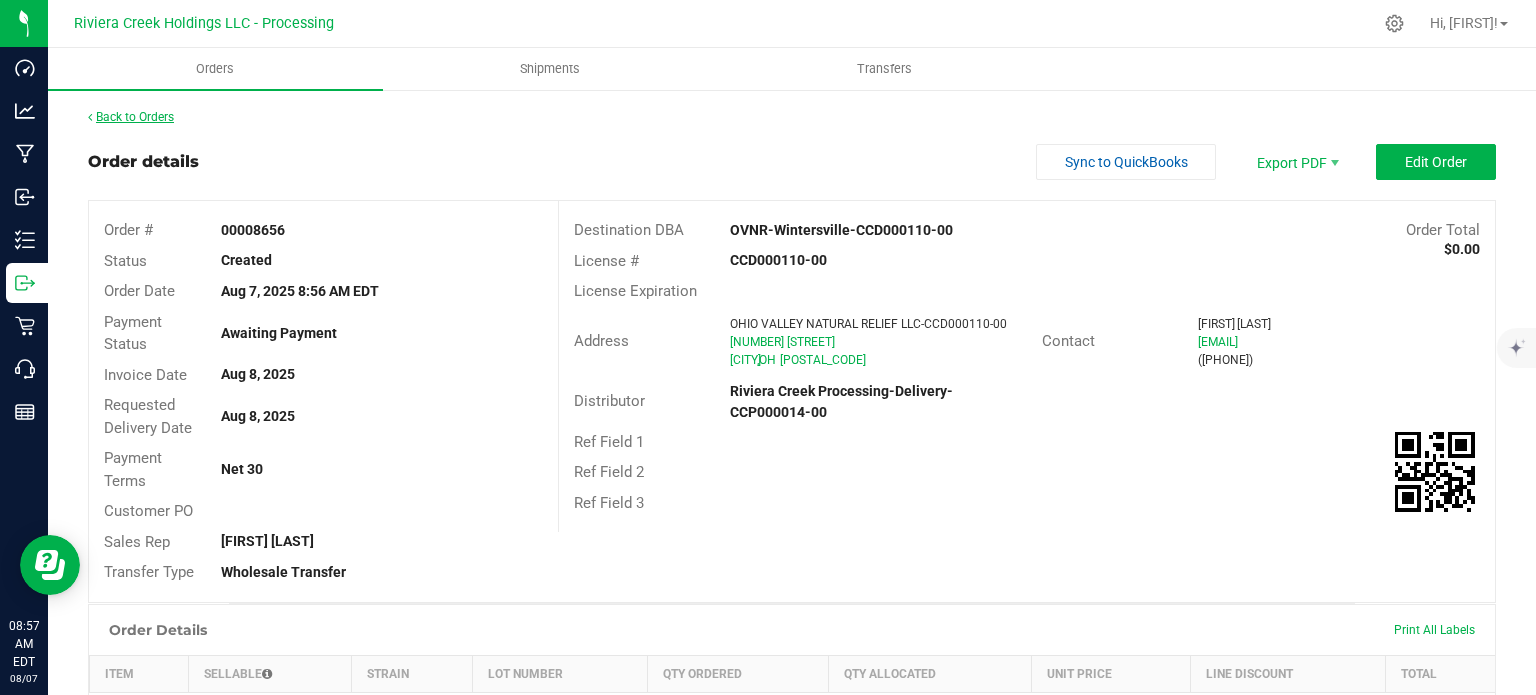 click on "Back to Orders" at bounding box center (131, 117) 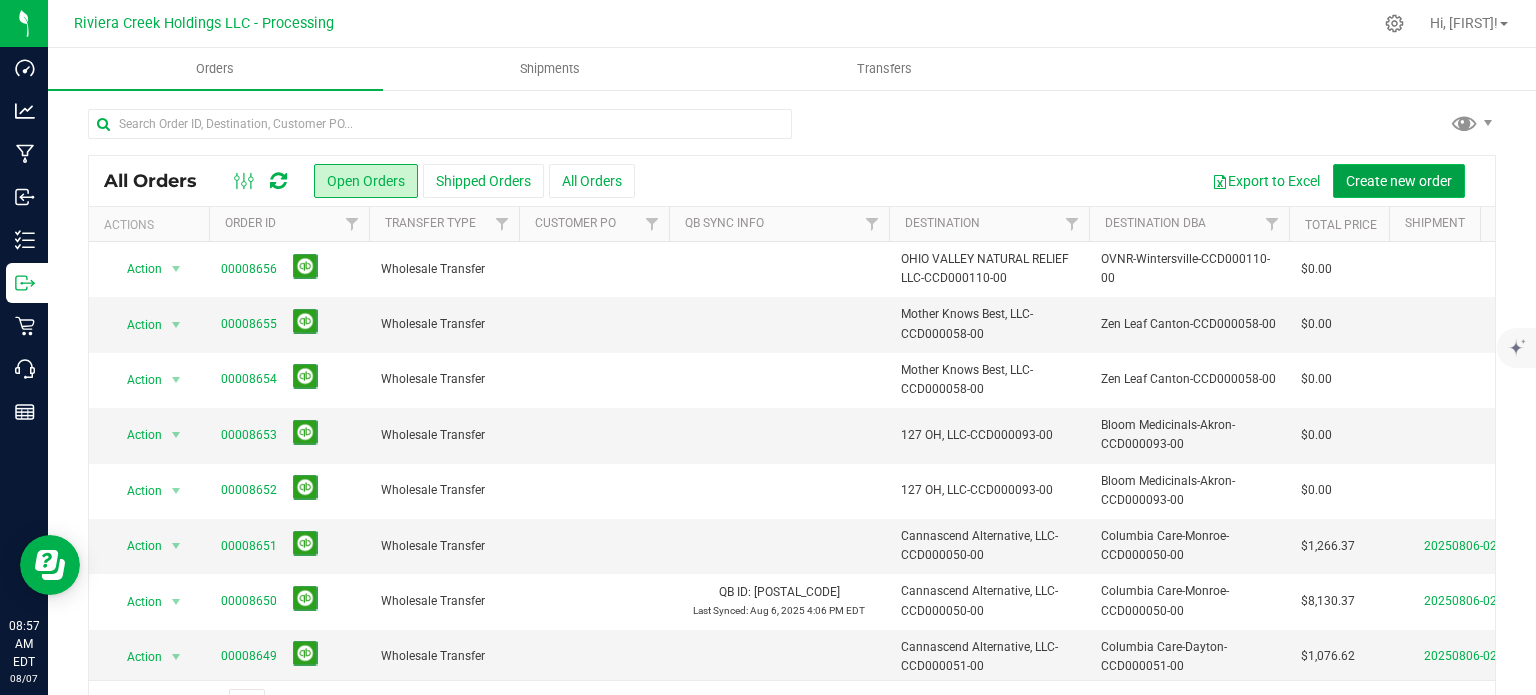 click on "Create new order" at bounding box center (1399, 181) 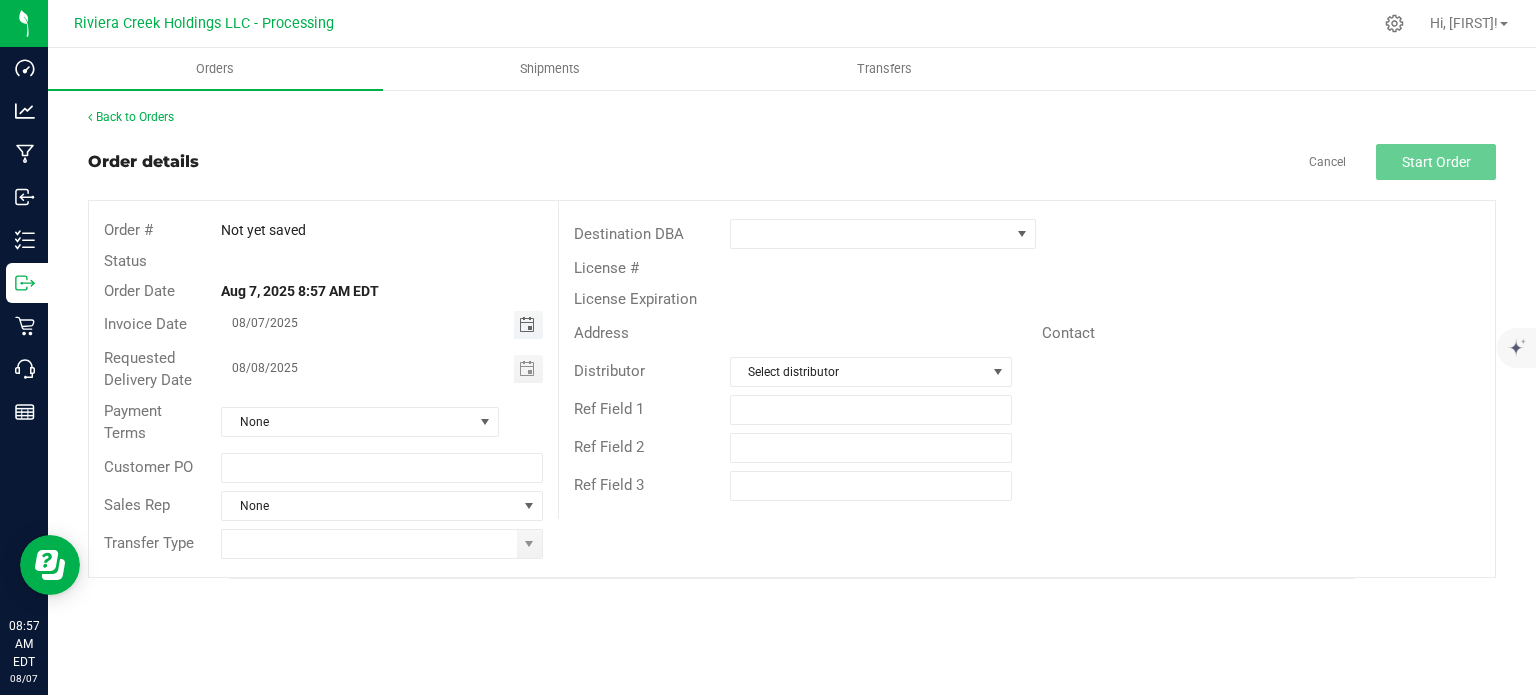 click at bounding box center (527, 325) 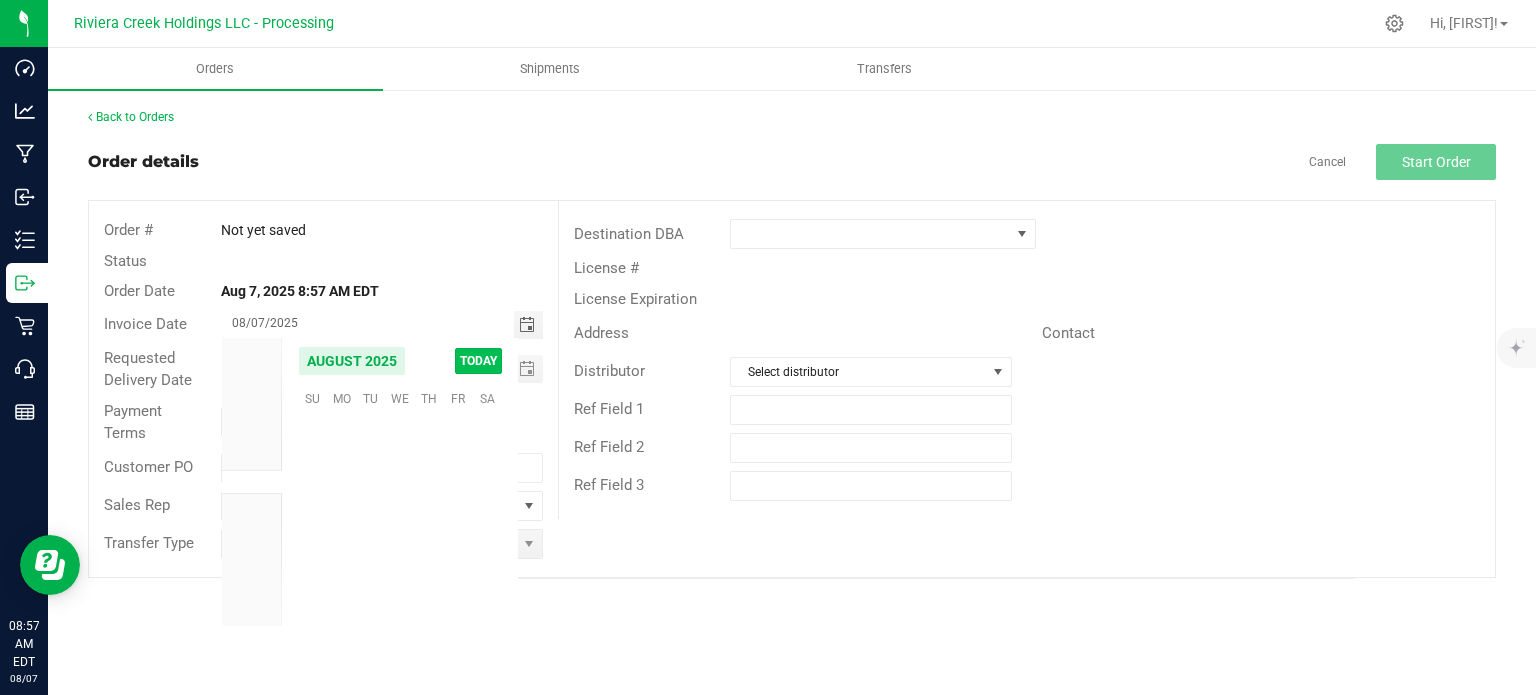 scroll, scrollTop: 36168, scrollLeft: 0, axis: vertical 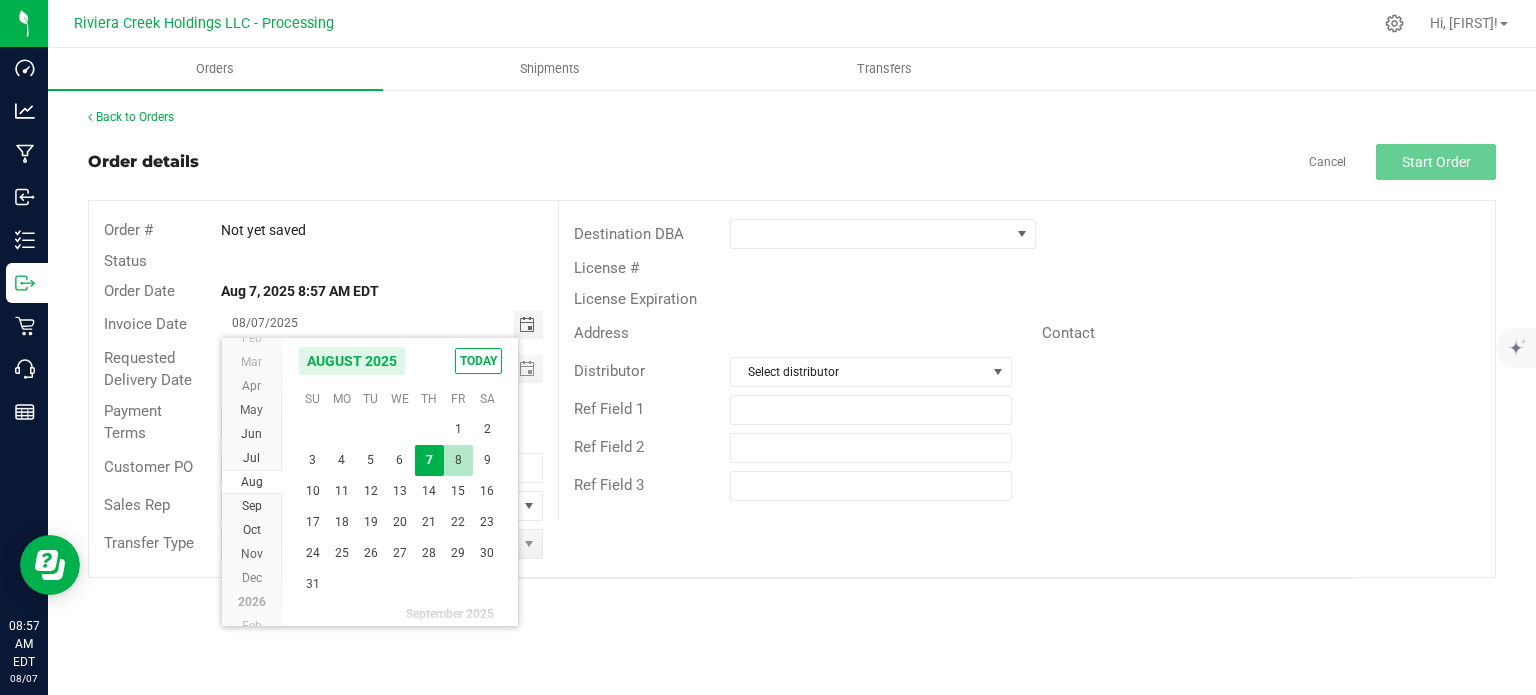 click on "8" at bounding box center [458, 460] 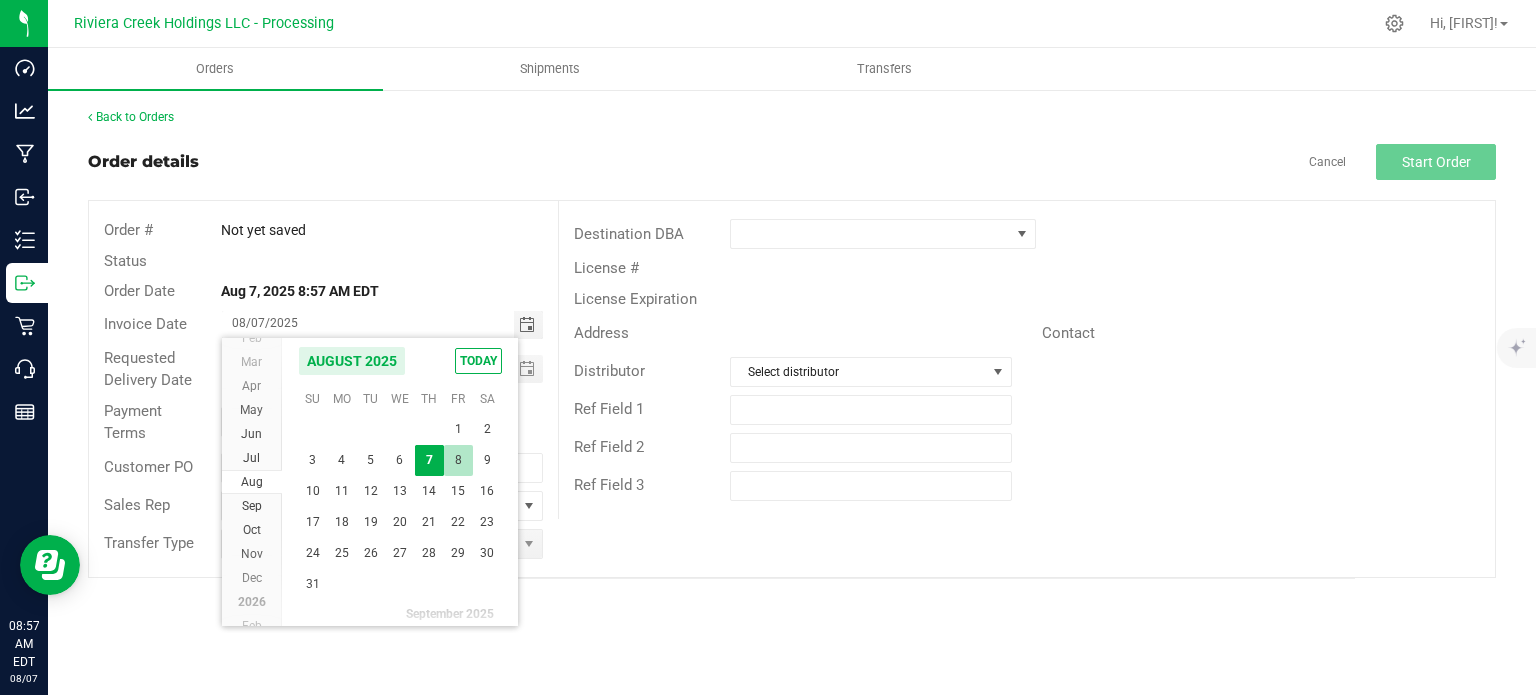 type on "08/08/2025" 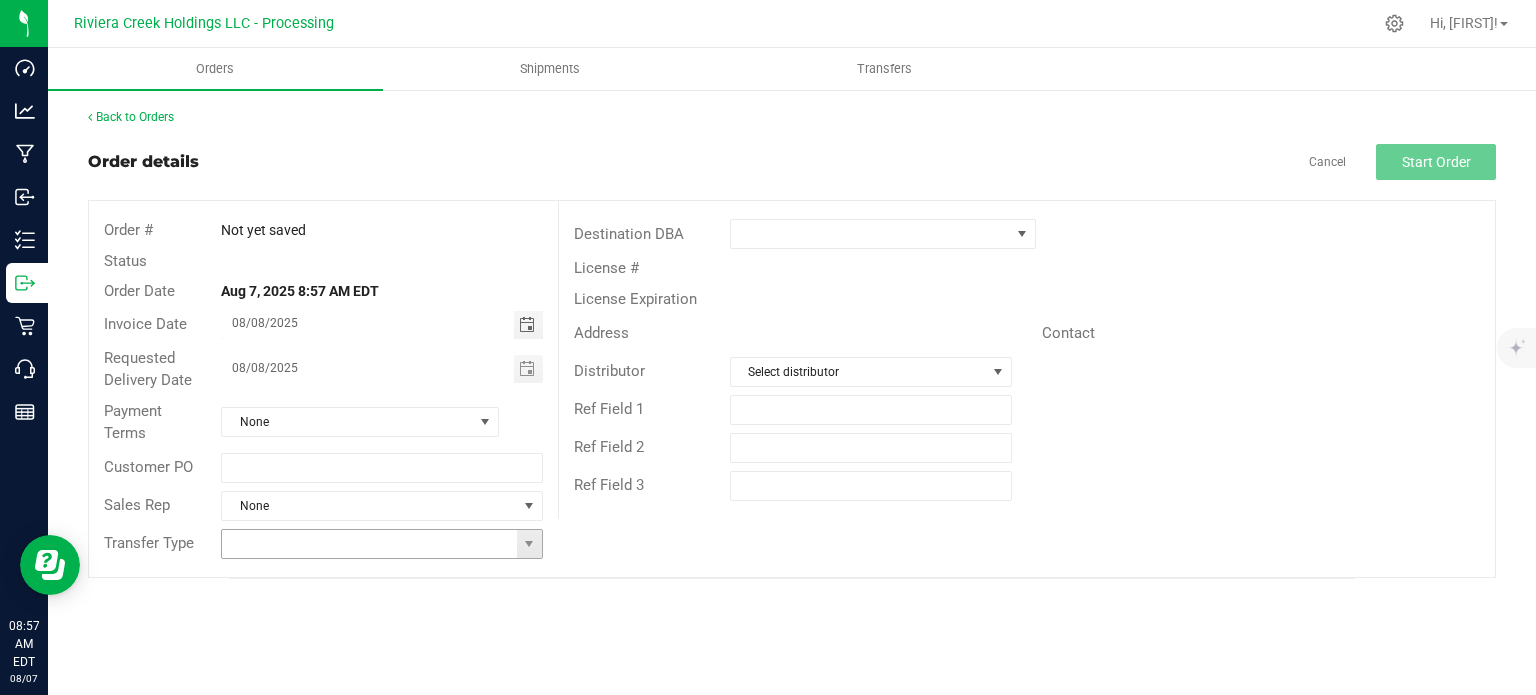 click at bounding box center [529, 544] 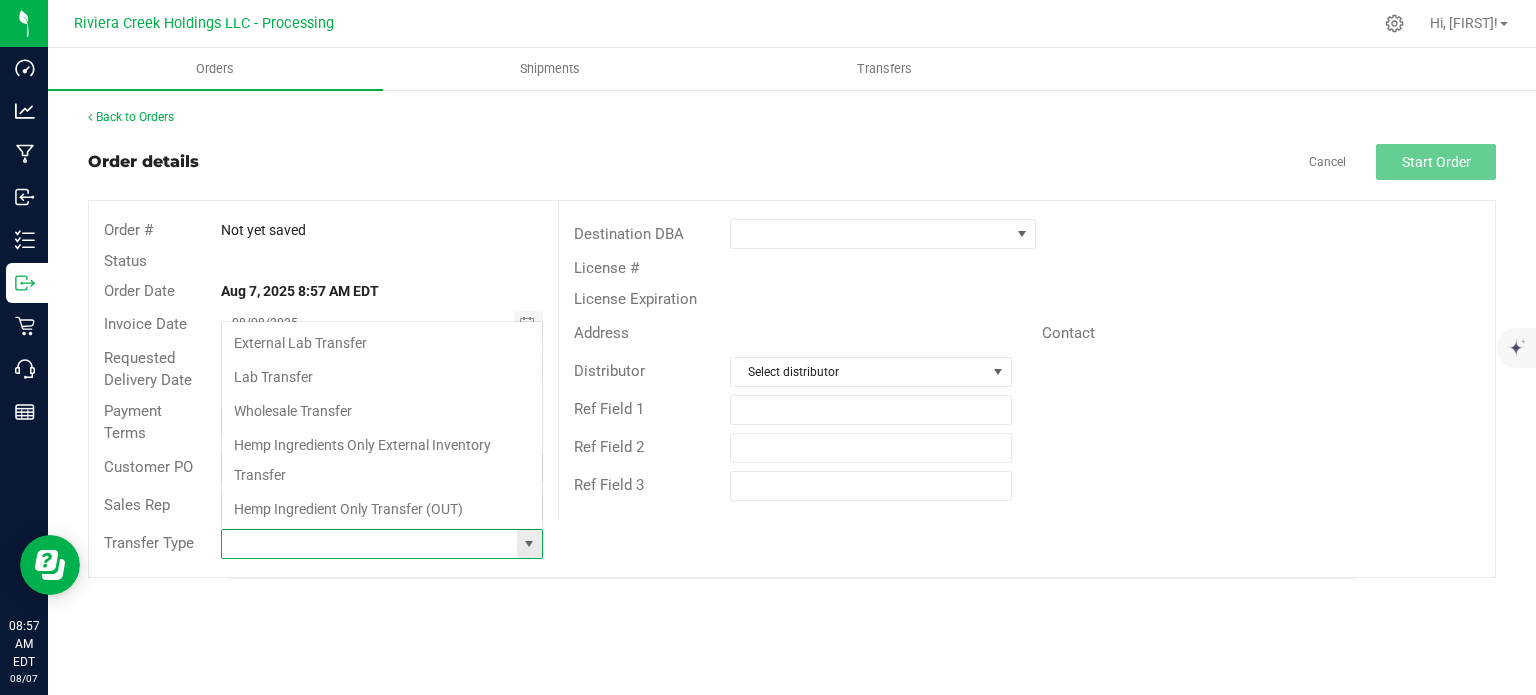 scroll, scrollTop: 99970, scrollLeft: 99678, axis: both 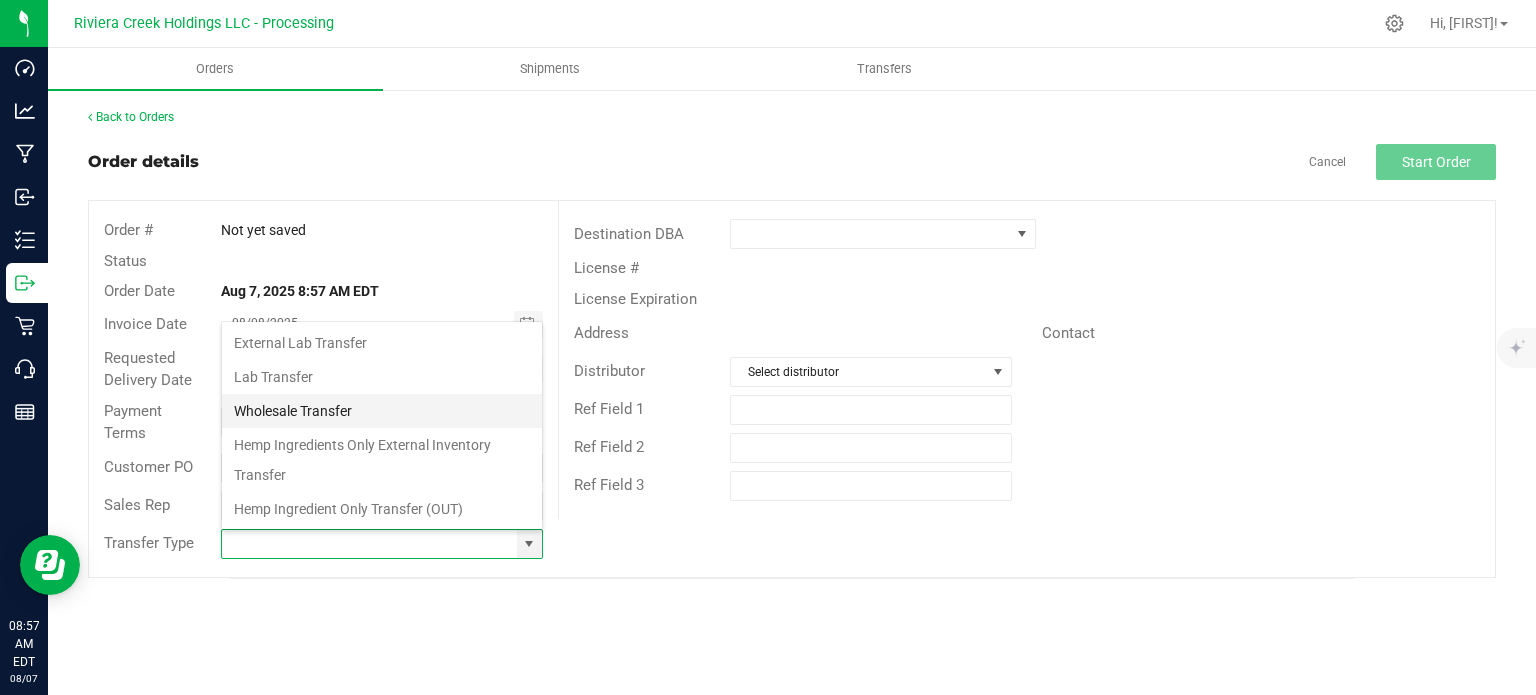 click on "Wholesale Transfer" at bounding box center (382, 411) 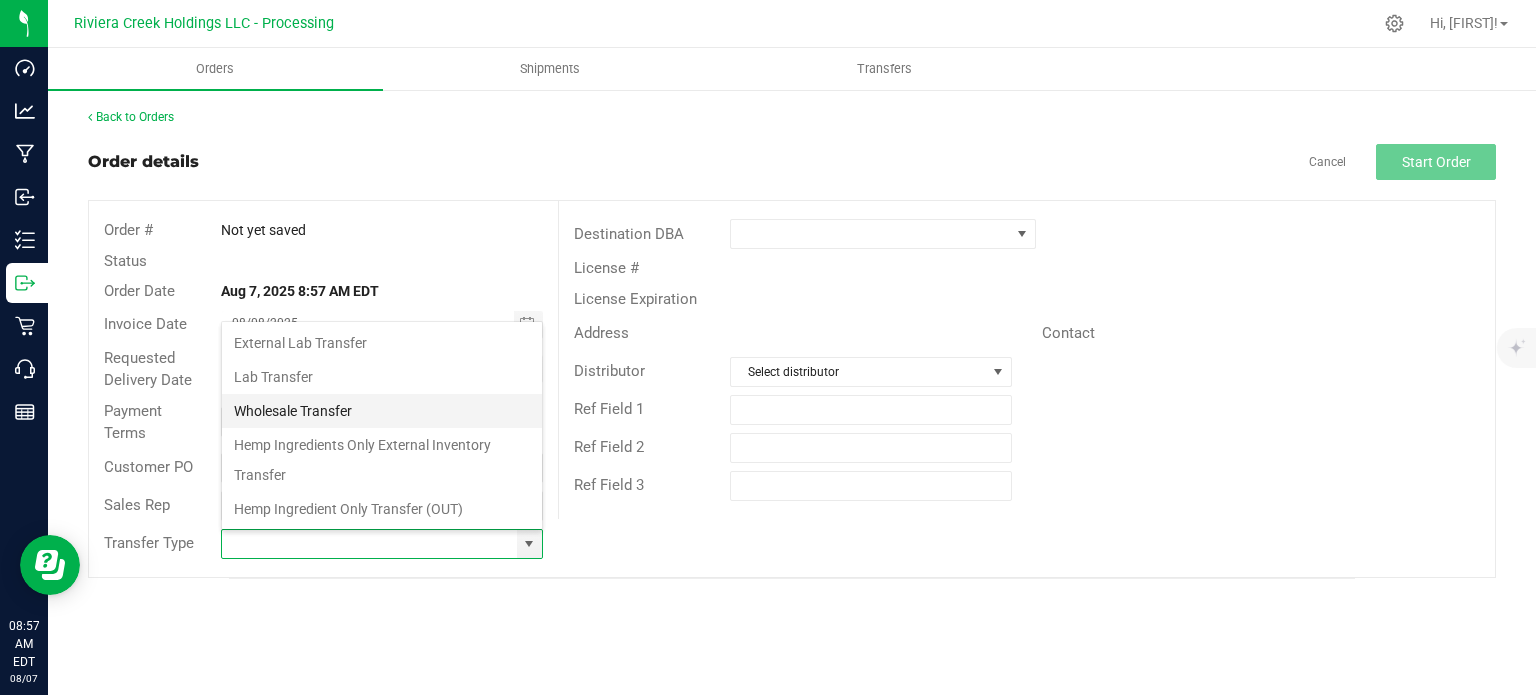 type on "Wholesale Transfer" 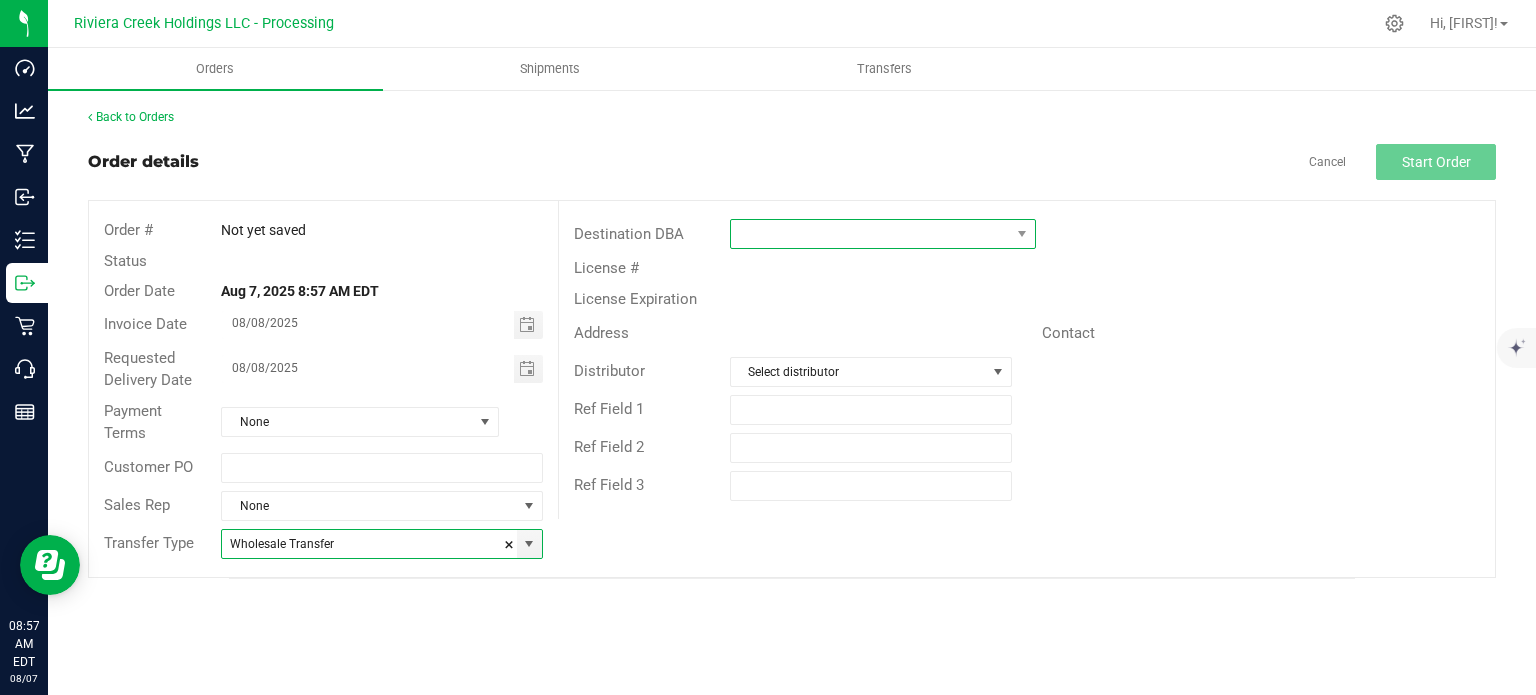 click at bounding box center (870, 234) 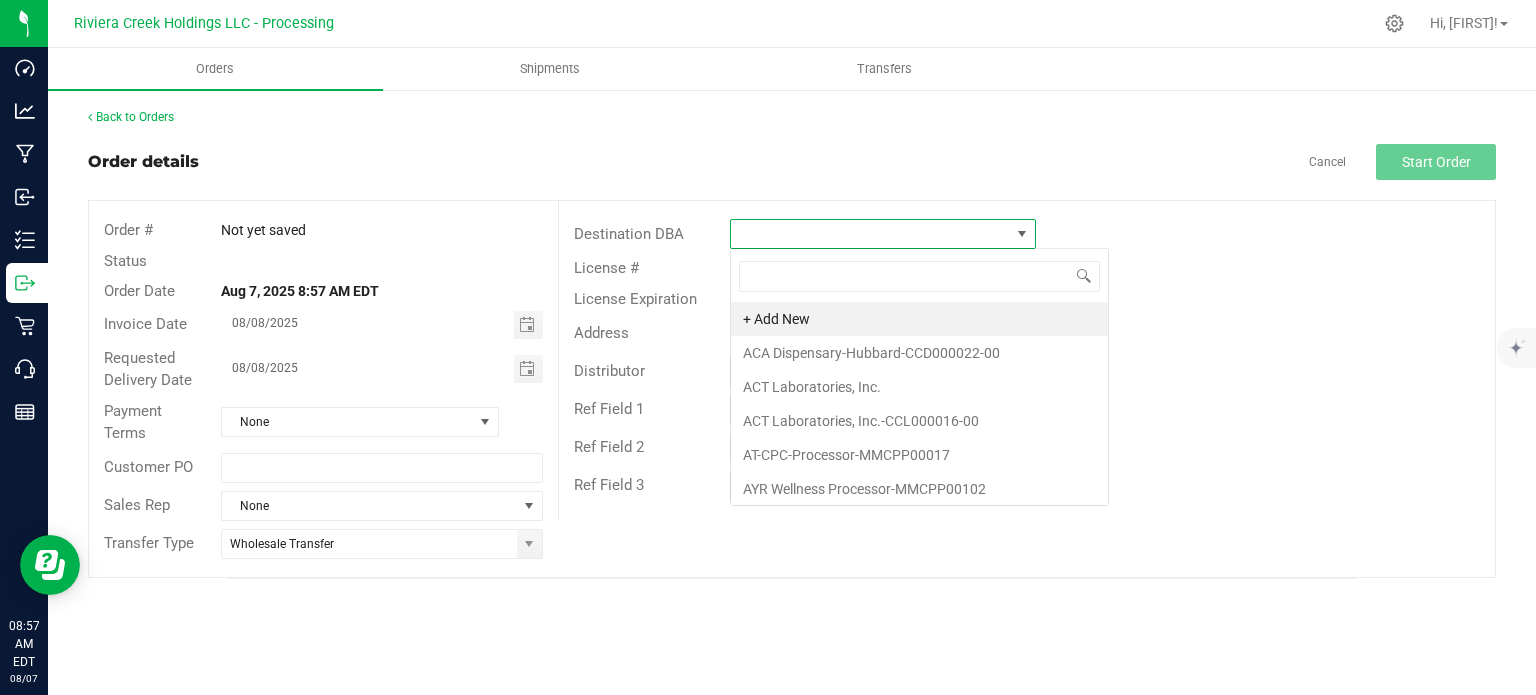 scroll, scrollTop: 99970, scrollLeft: 99693, axis: both 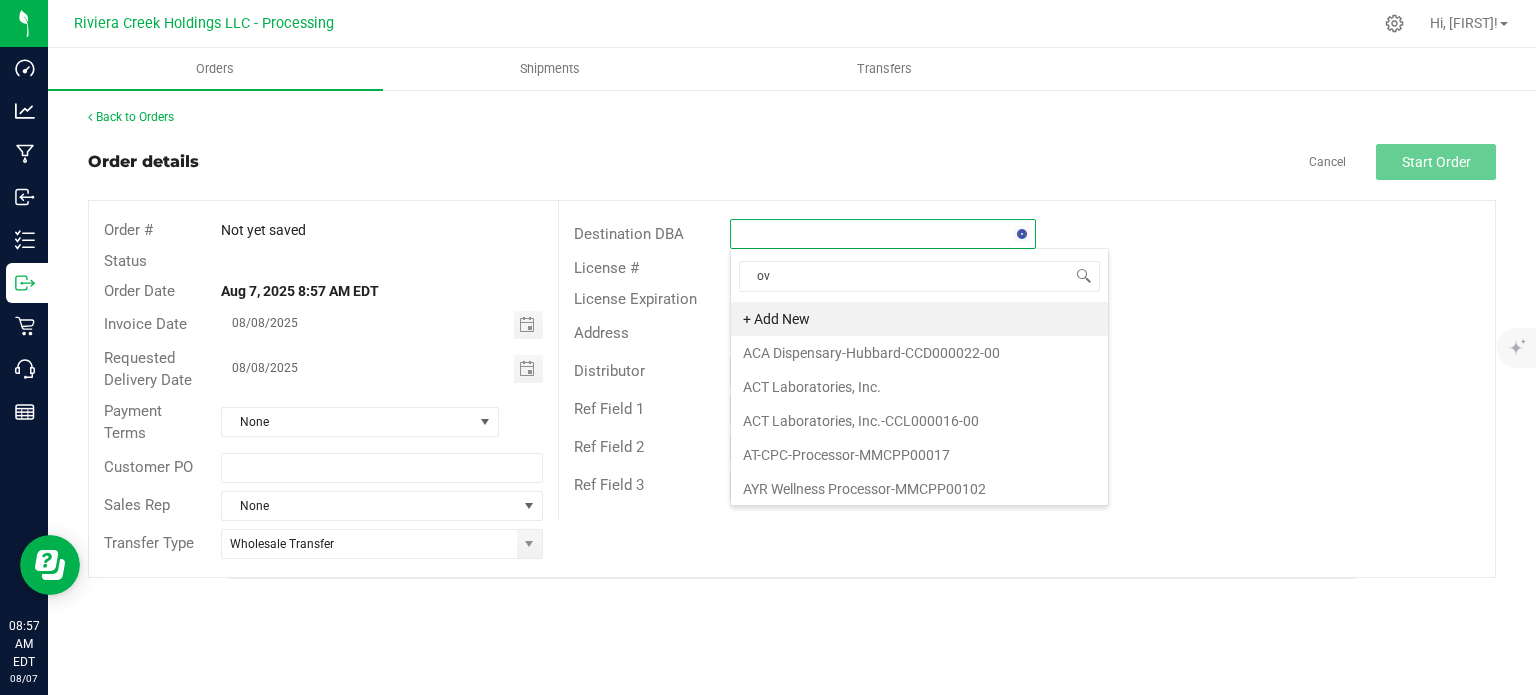 type on "ovn" 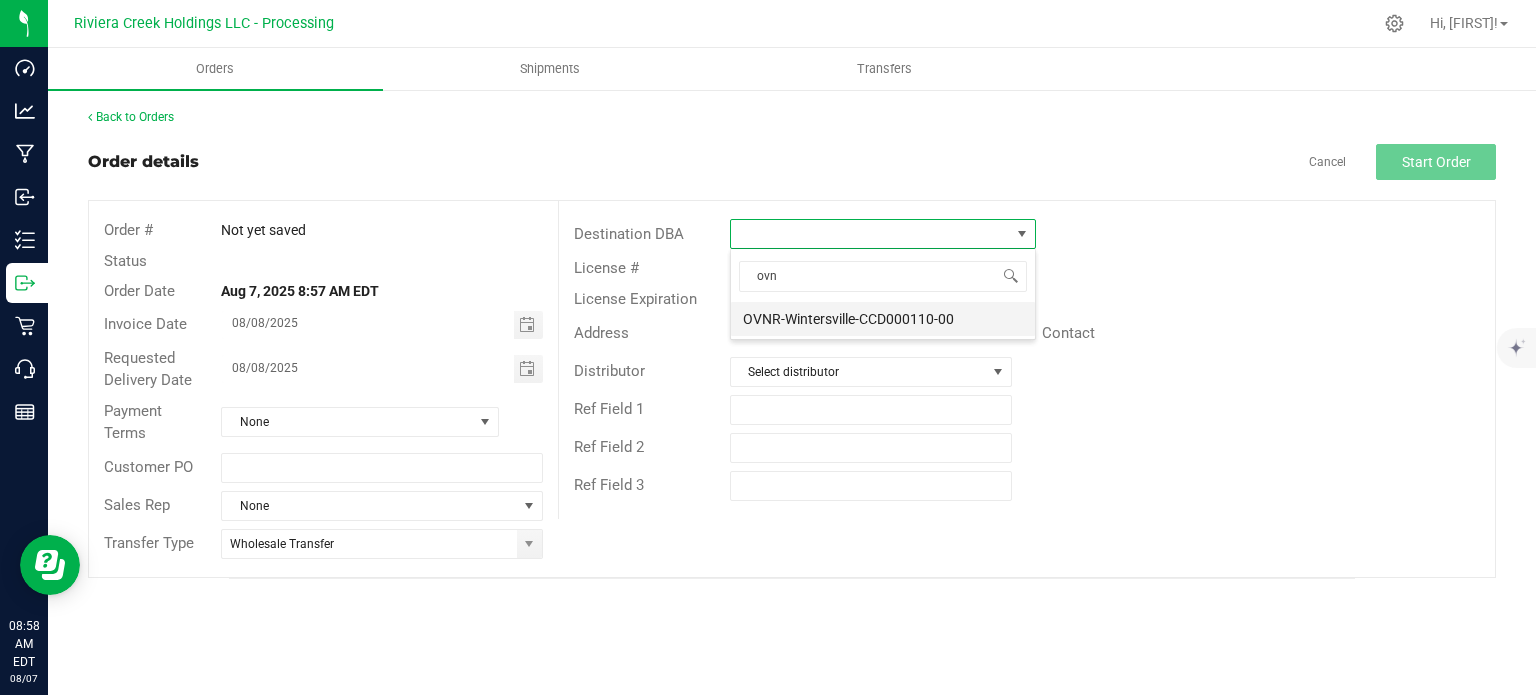 click on "OVNR-Wintersville-CCD000110-00" at bounding box center [883, 319] 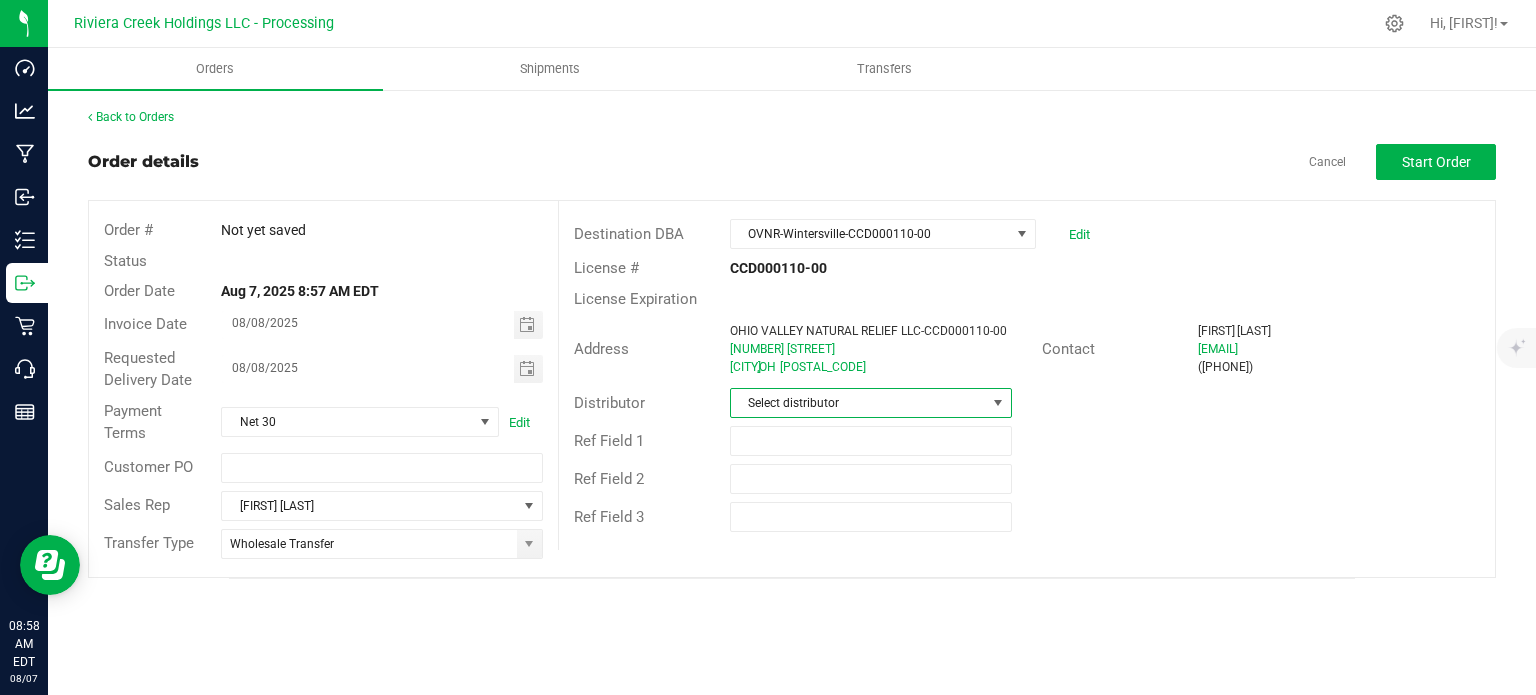 click on "Select distributor" at bounding box center [858, 403] 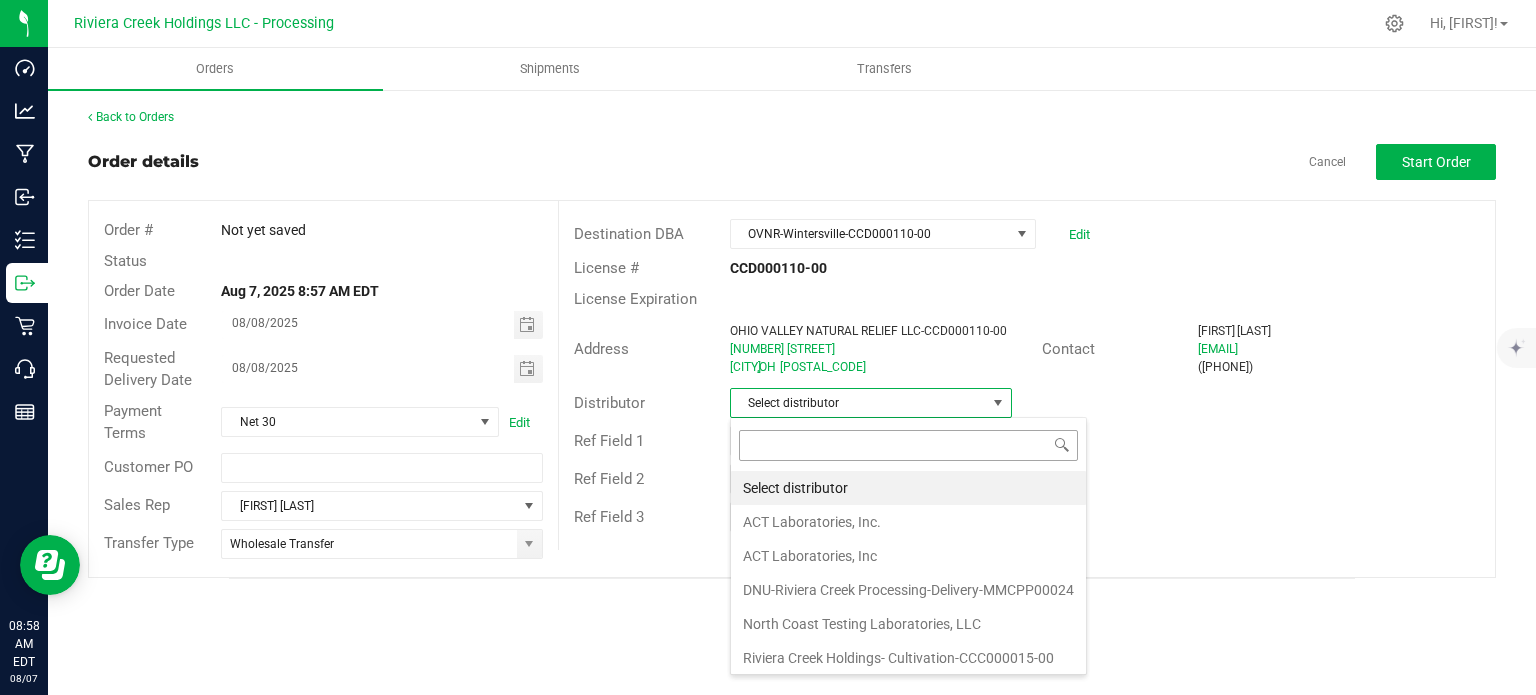 scroll, scrollTop: 99970, scrollLeft: 99717, axis: both 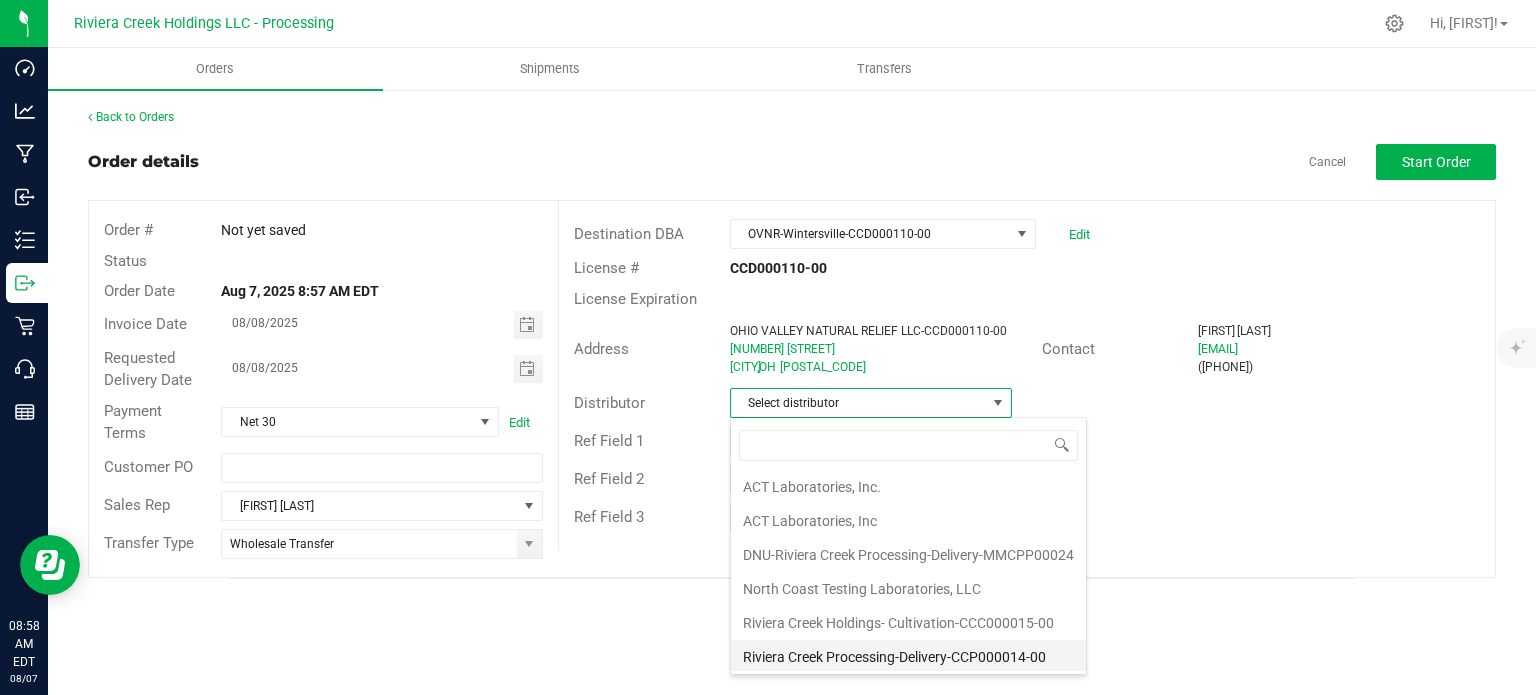 click on "Riviera Creek Processing-Delivery-CCP000014-00" at bounding box center (908, 657) 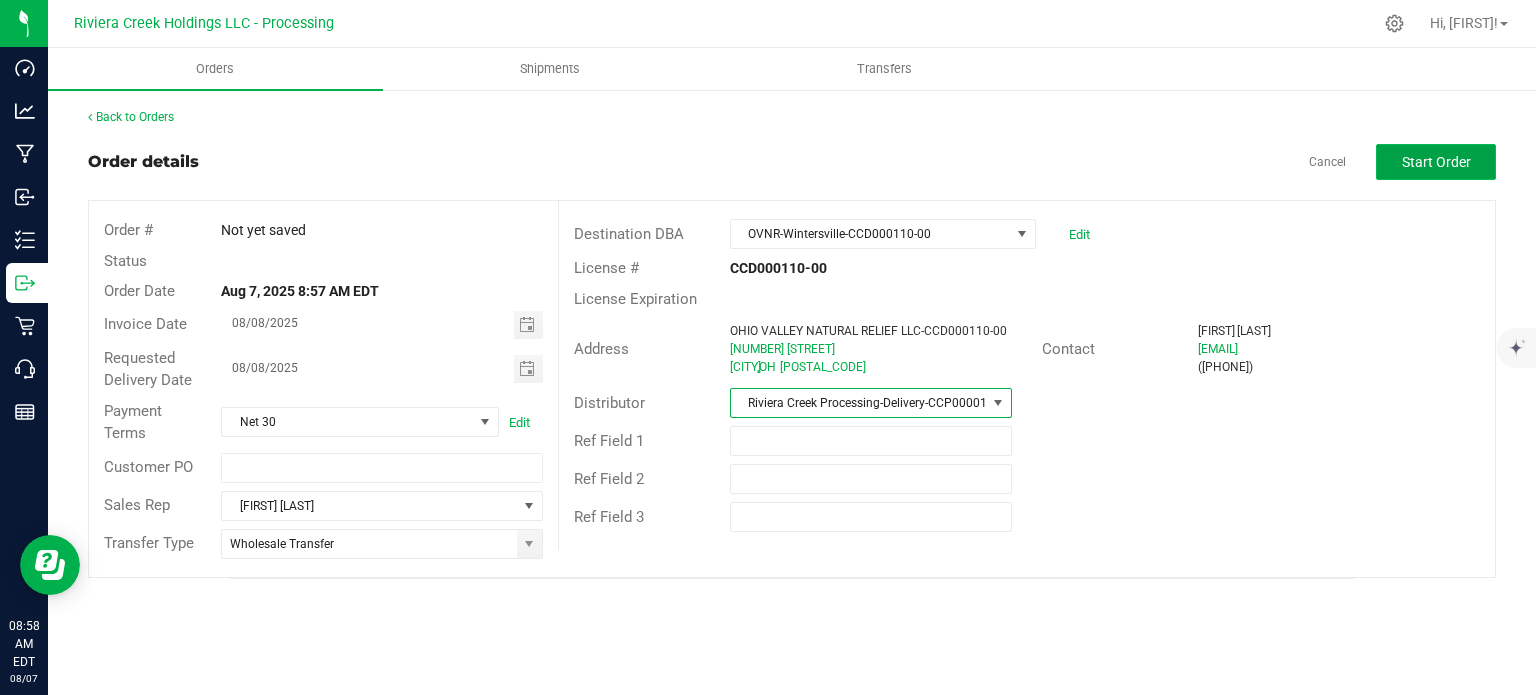 click on "Start Order" at bounding box center (1436, 162) 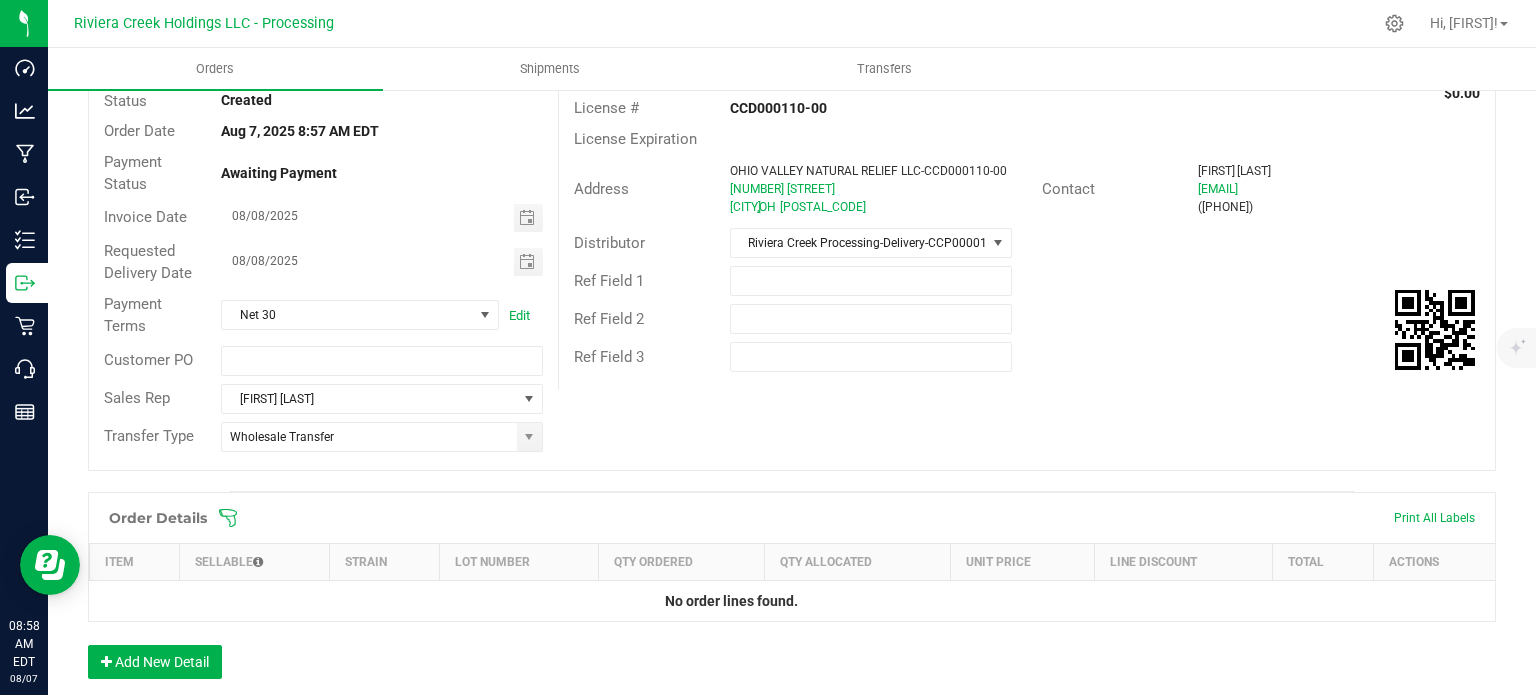 scroll, scrollTop: 488, scrollLeft: 0, axis: vertical 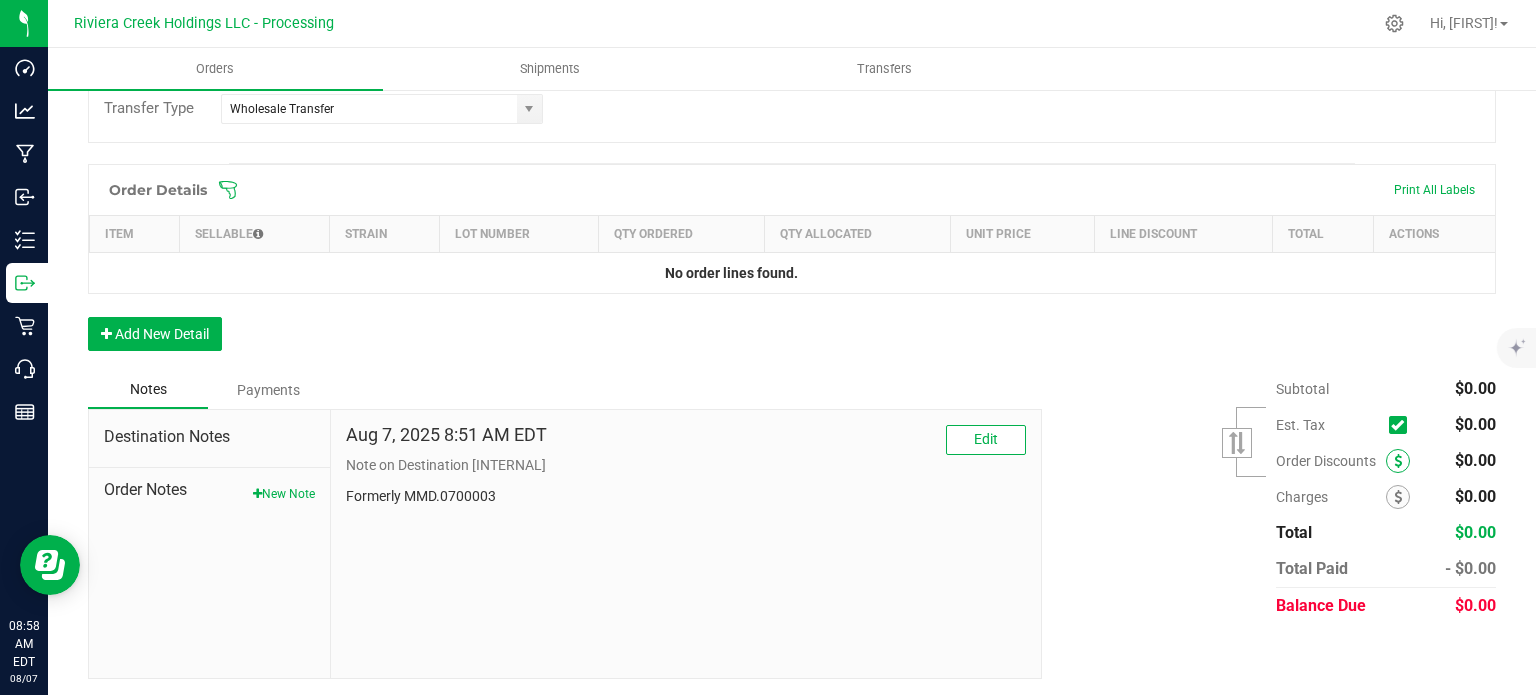 click at bounding box center [1398, 461] 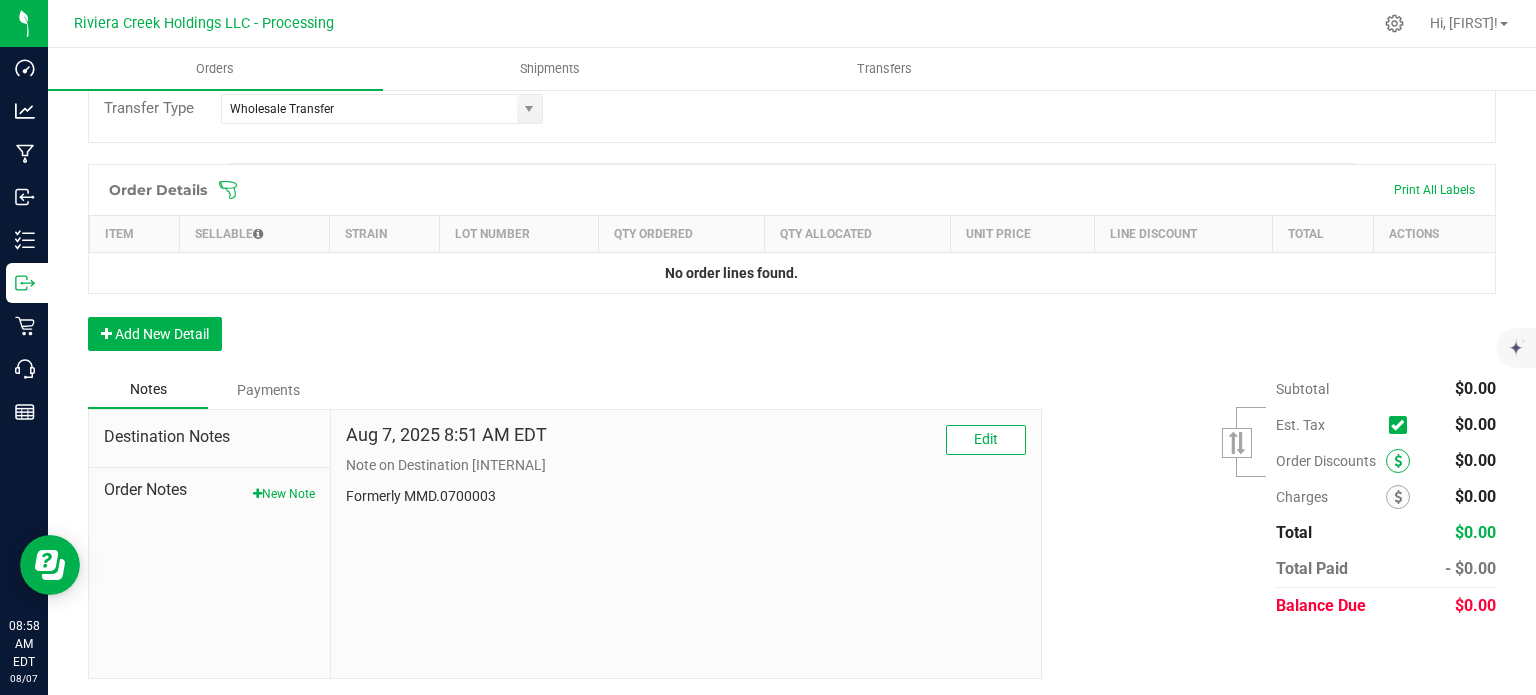 scroll, scrollTop: 488, scrollLeft: 0, axis: vertical 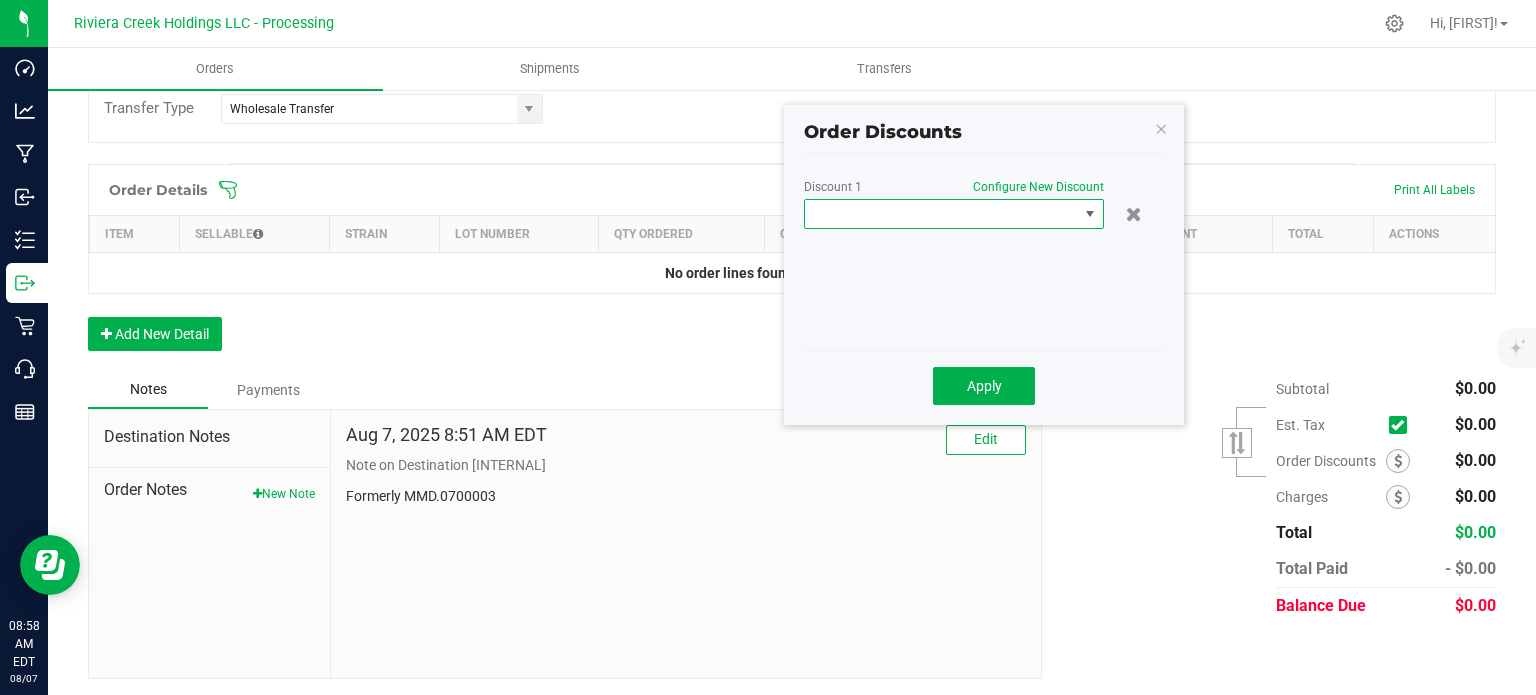 click at bounding box center (941, 214) 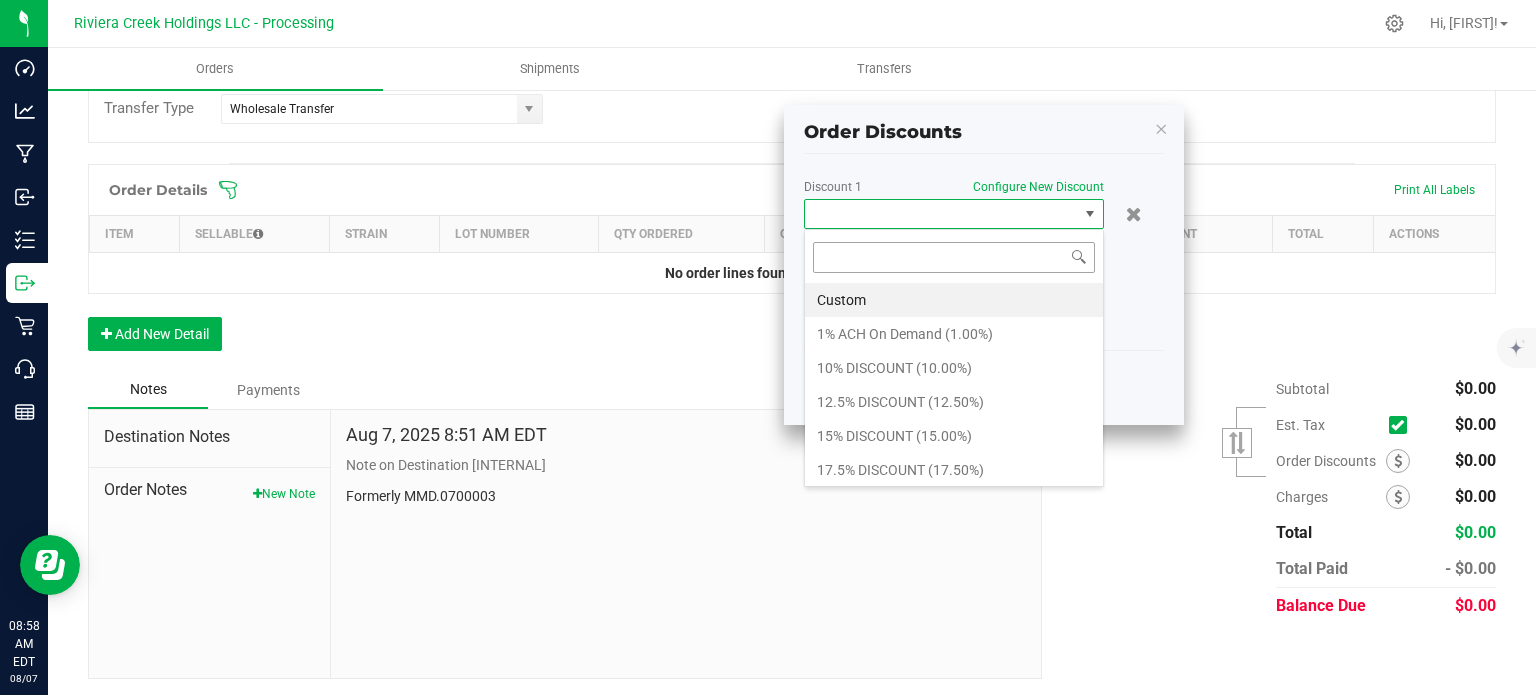 scroll, scrollTop: 99970, scrollLeft: 99700, axis: both 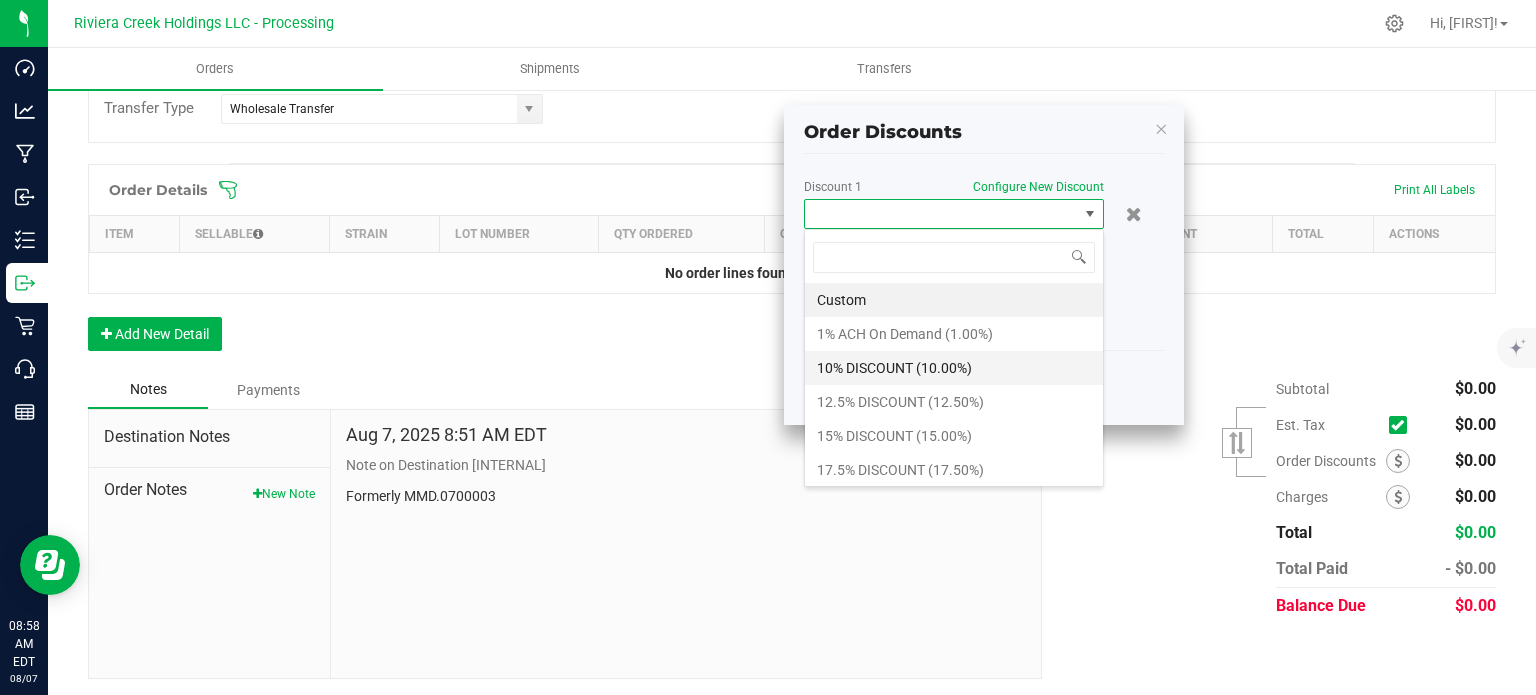 click on "10% DISCOUNT  (10.00%)" at bounding box center (954, 368) 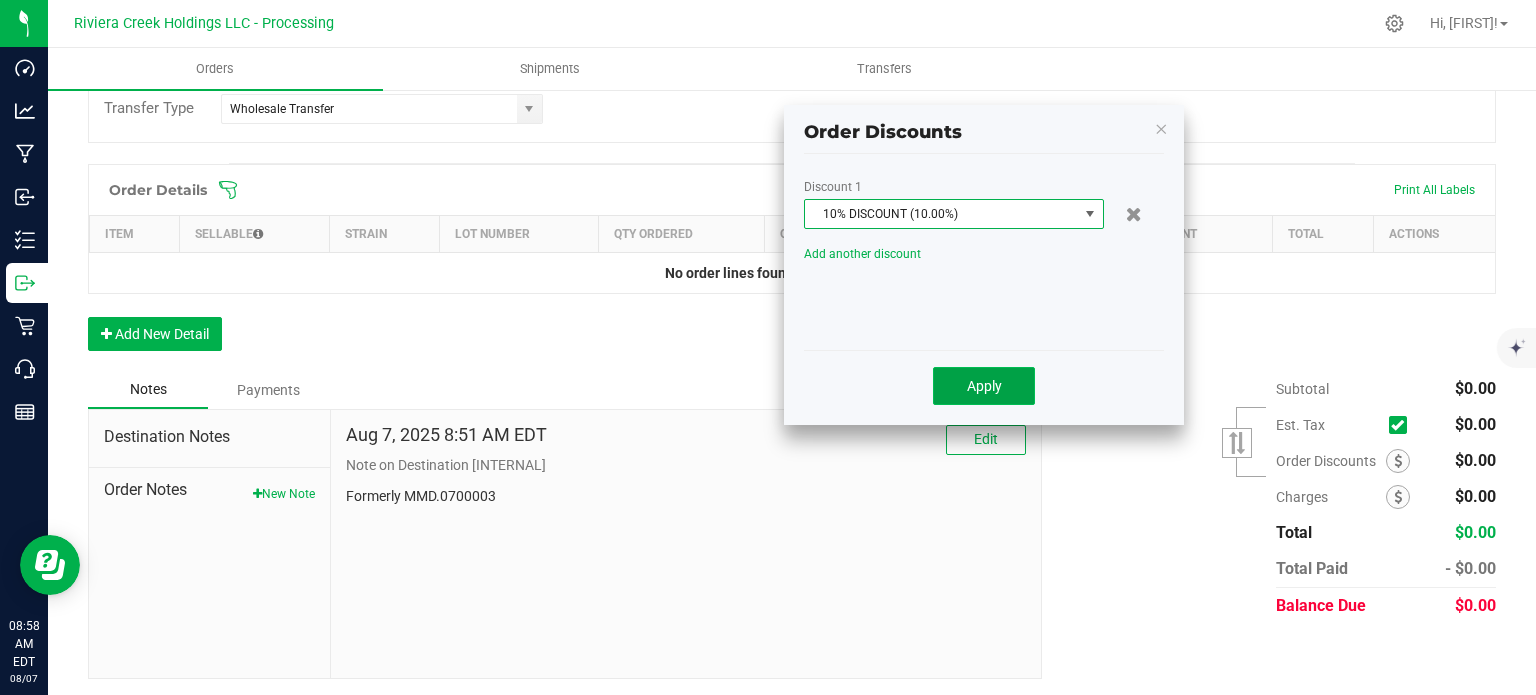 click on "Apply" at bounding box center [984, 386] 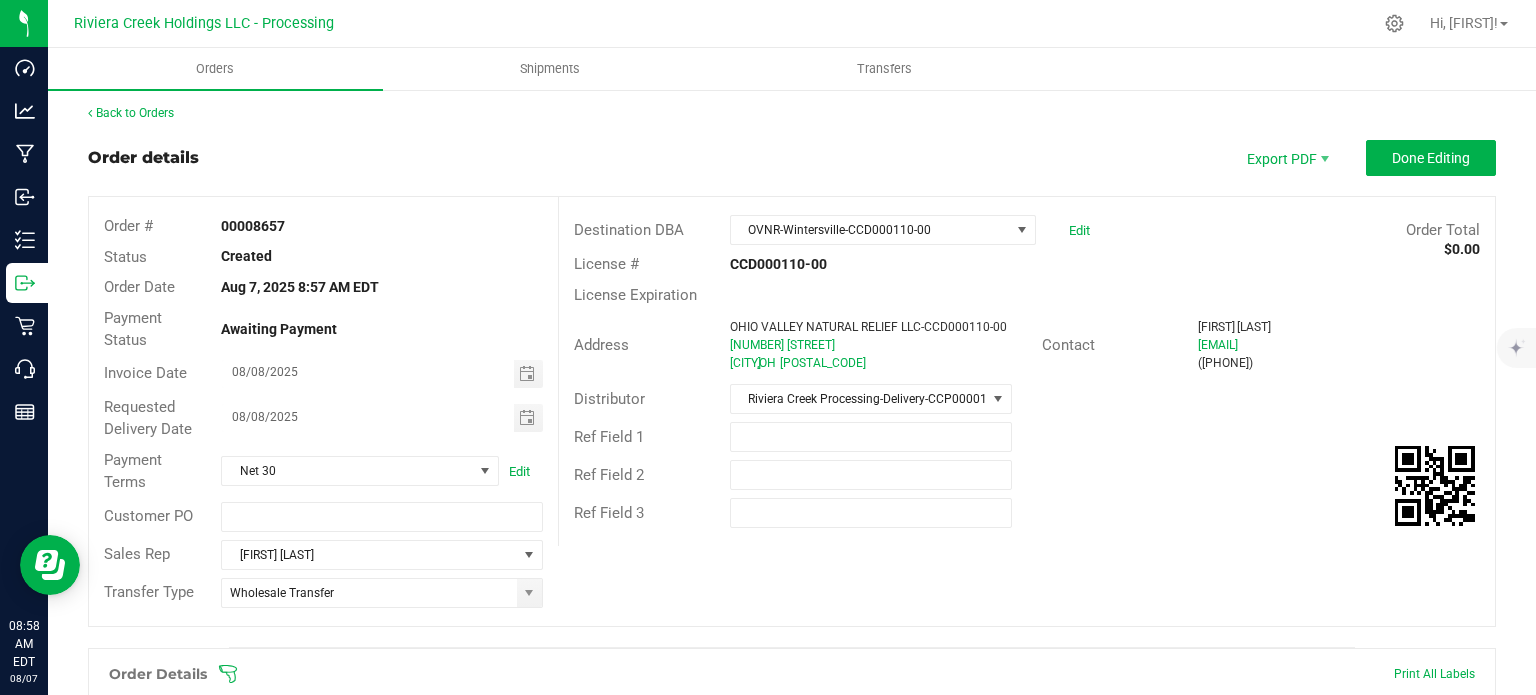 scroll, scrollTop: 0, scrollLeft: 0, axis: both 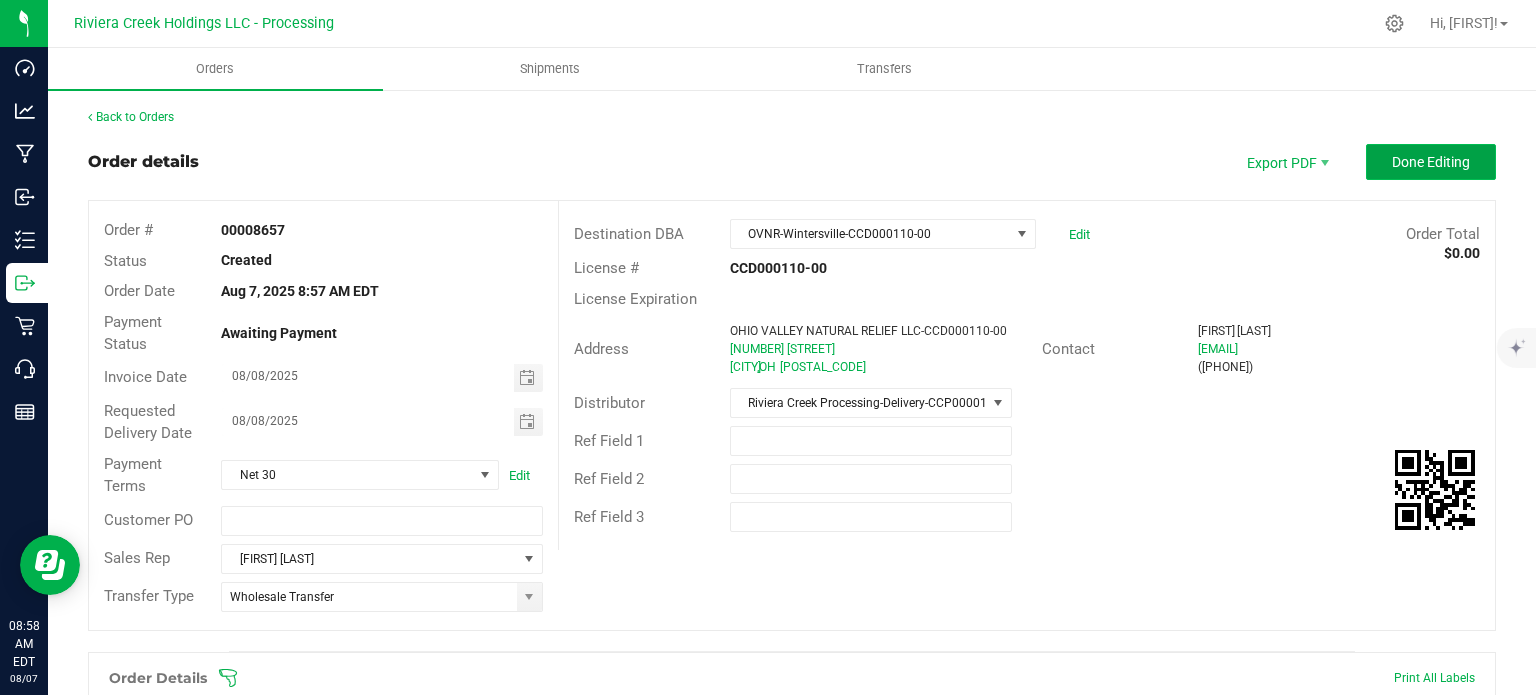 click on "Done Editing" at bounding box center (1431, 162) 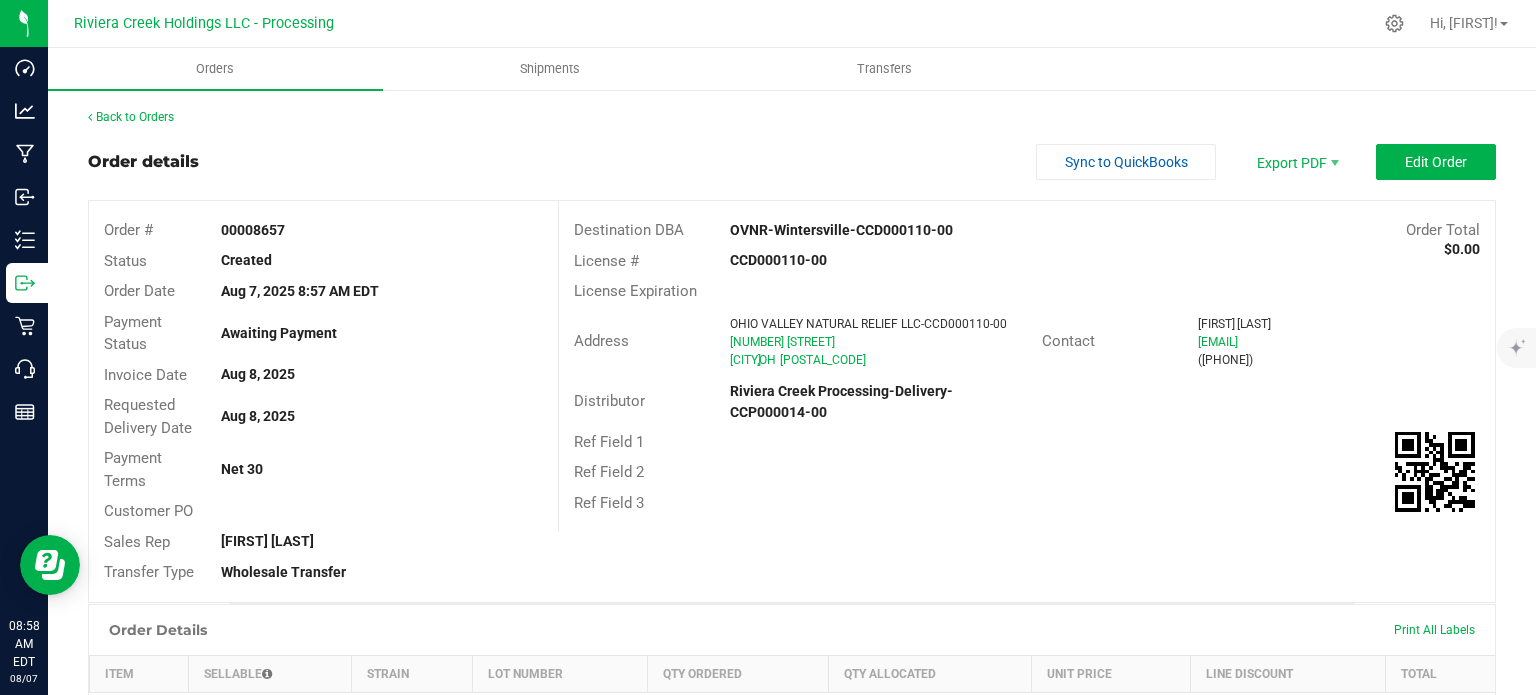 drag, startPoint x: 216, startPoint y: 231, endPoint x: 300, endPoint y: 234, distance: 84.05355 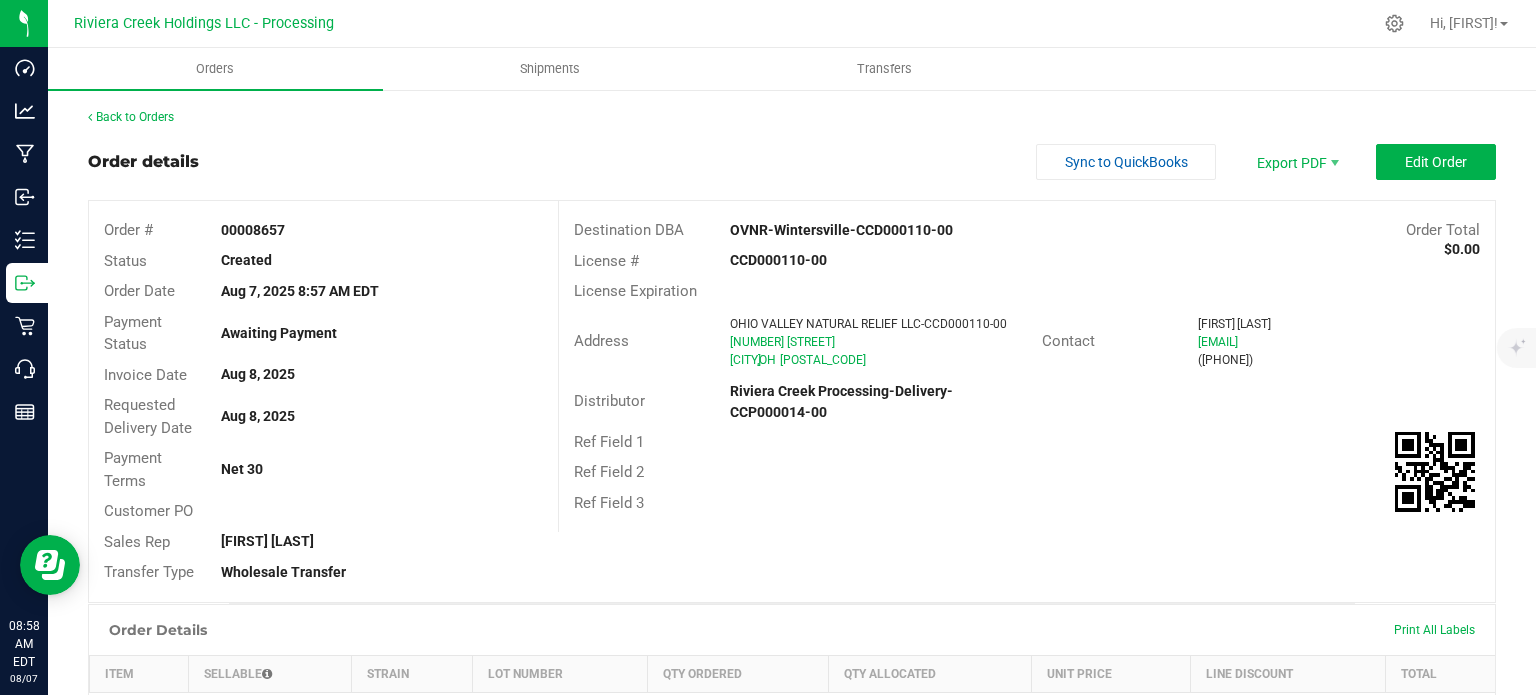 click on "00008657" at bounding box center [381, 230] 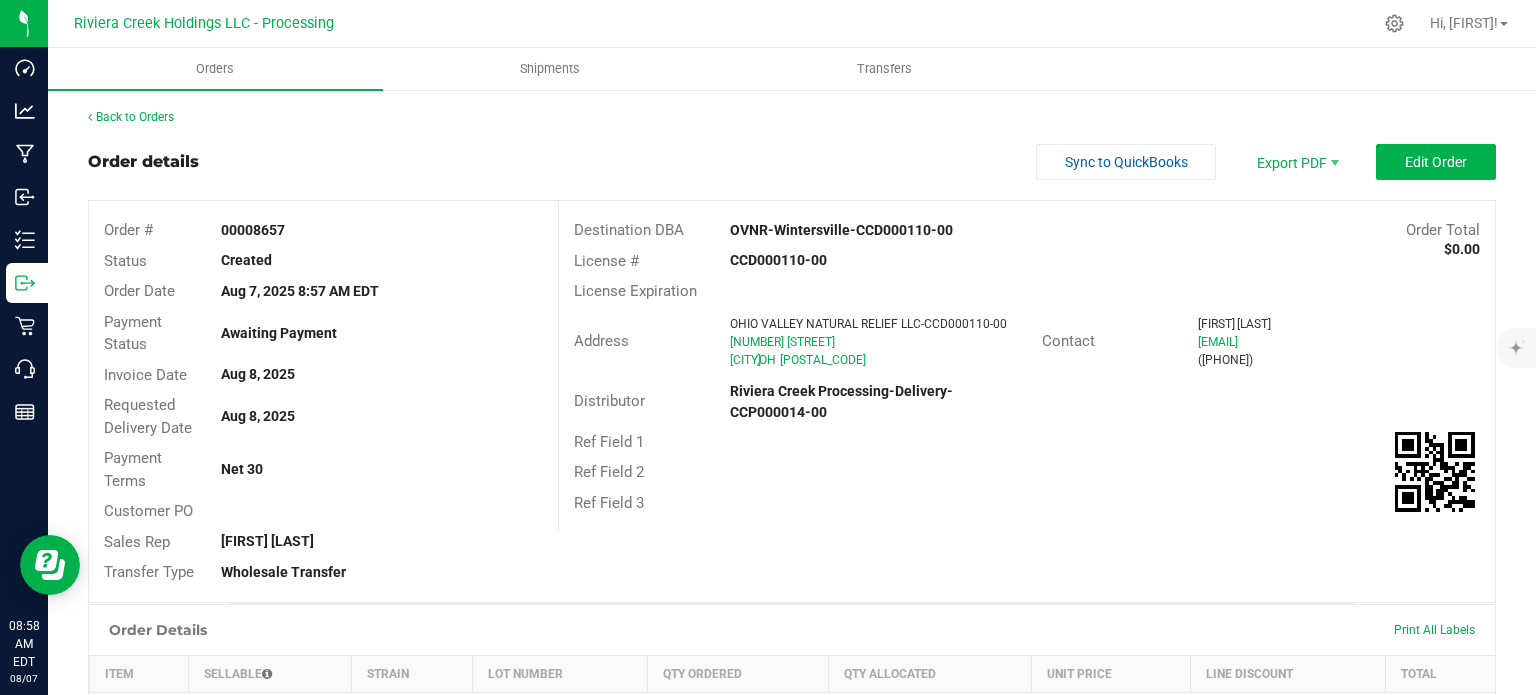copy on "00008657" 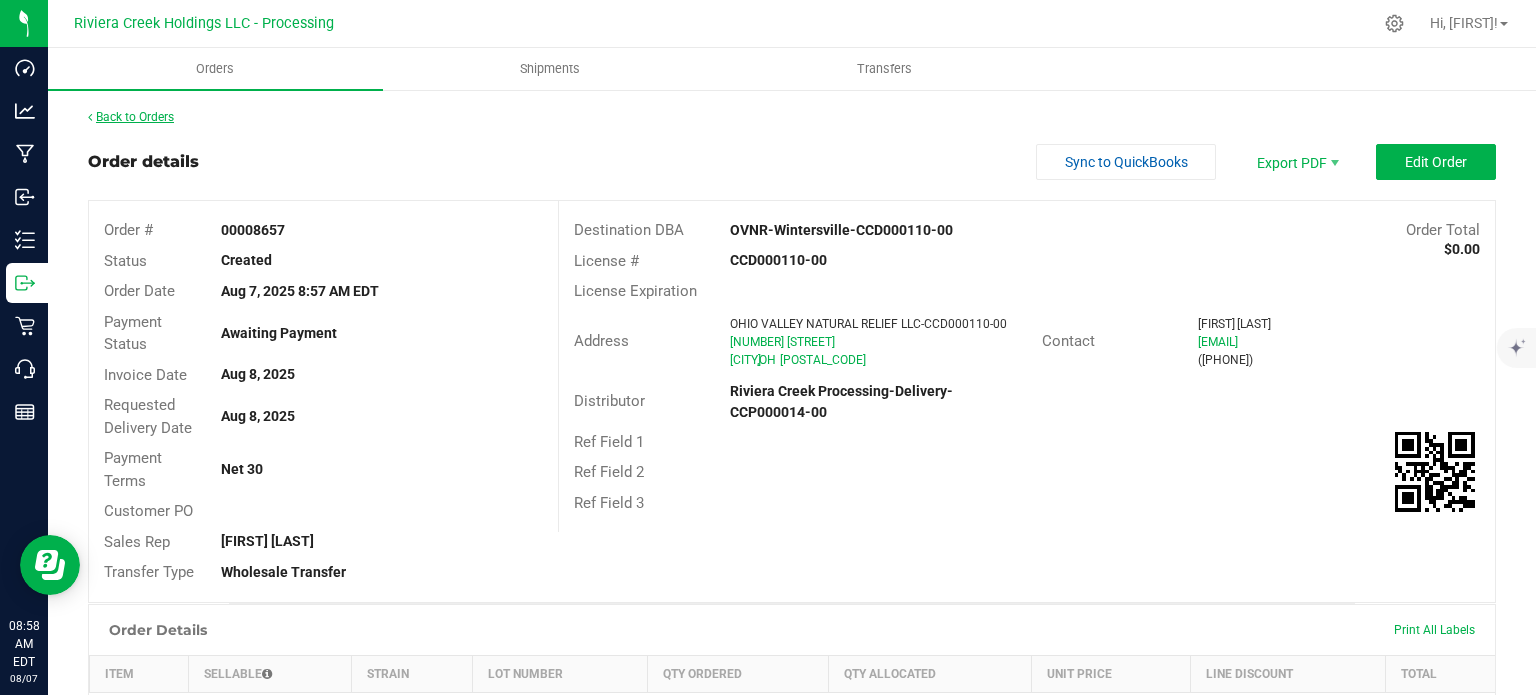 click on "Back to Orders" at bounding box center (131, 117) 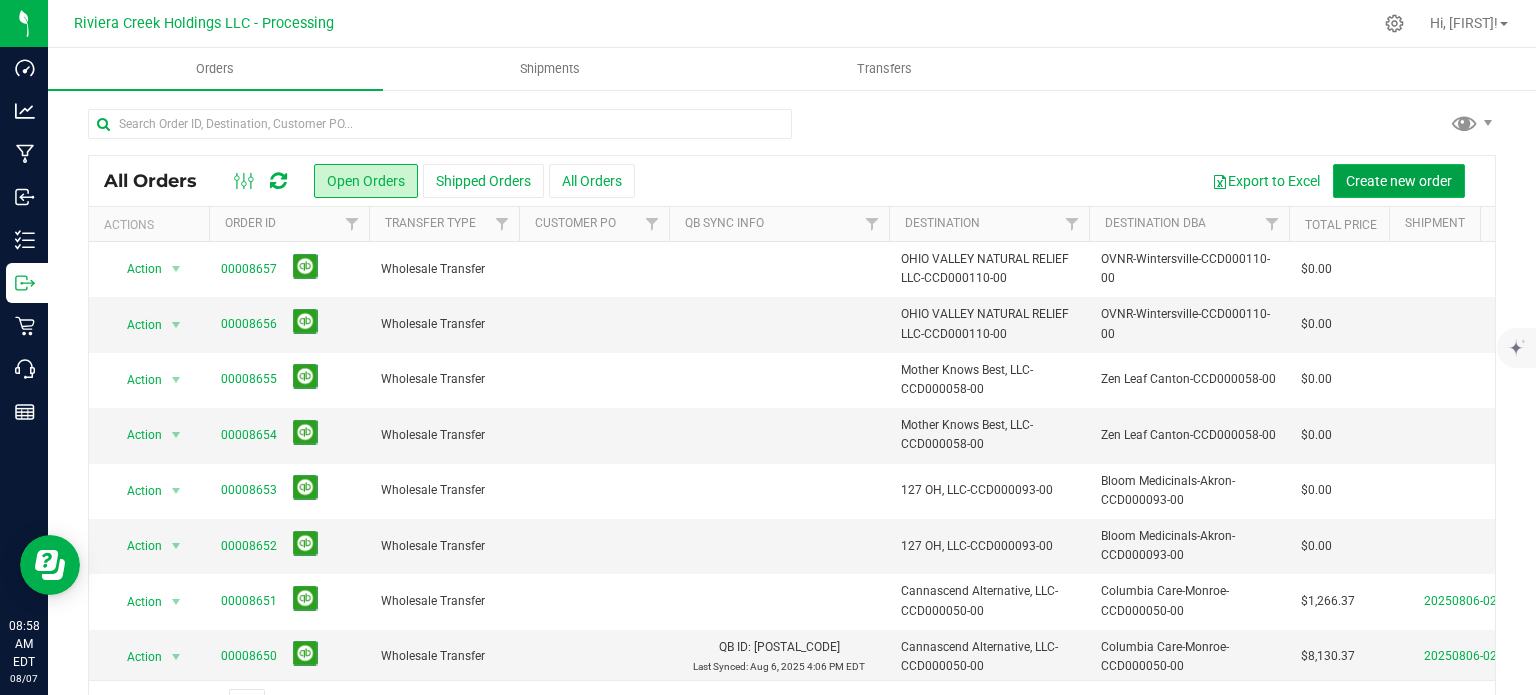 click on "Create new order" at bounding box center (1399, 181) 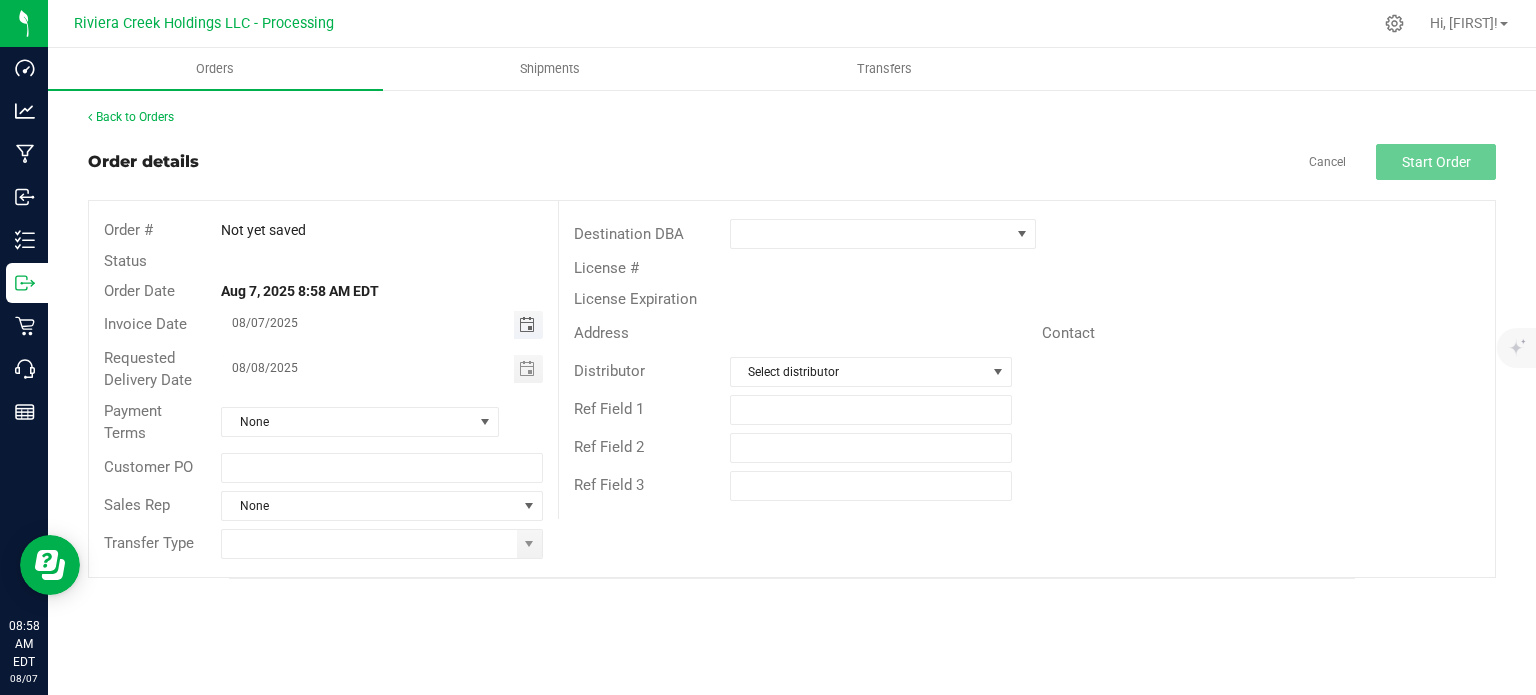 click at bounding box center (527, 325) 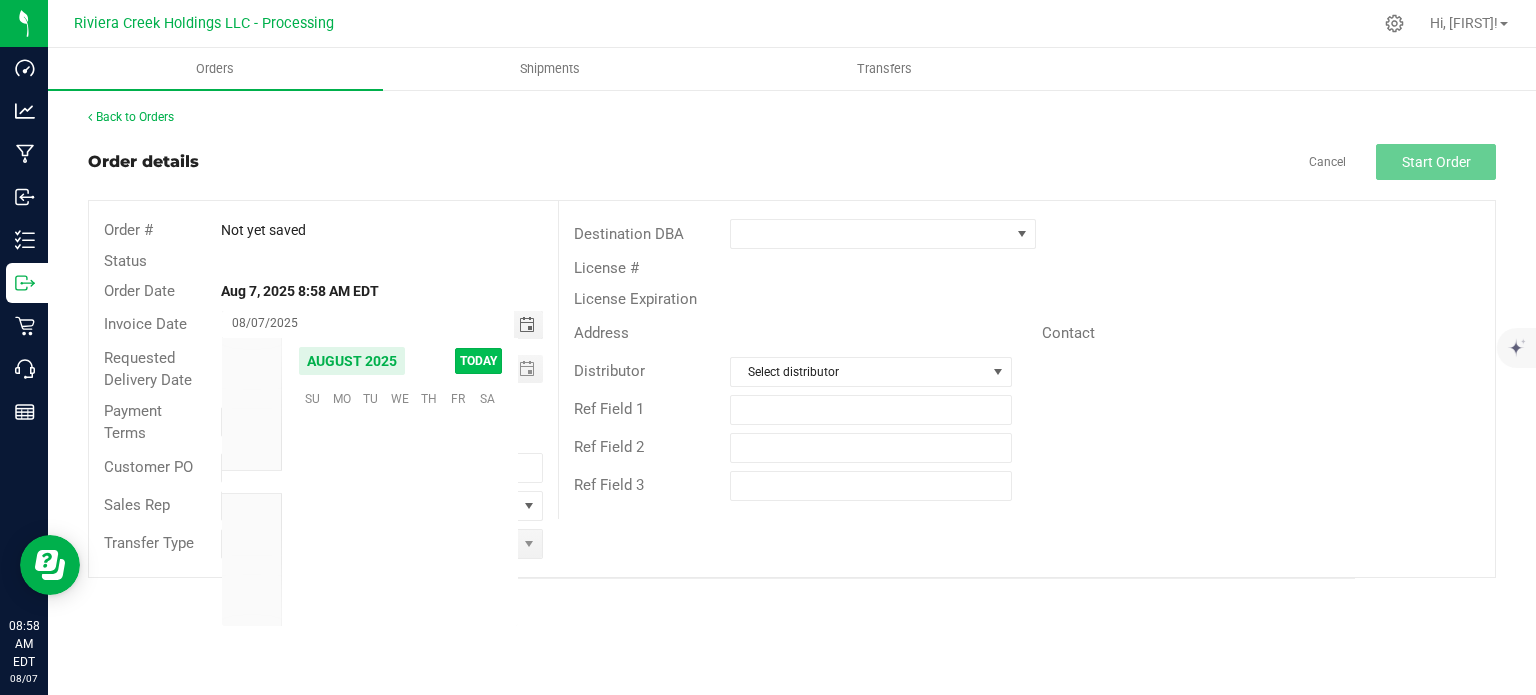 scroll, scrollTop: 36168, scrollLeft: 0, axis: vertical 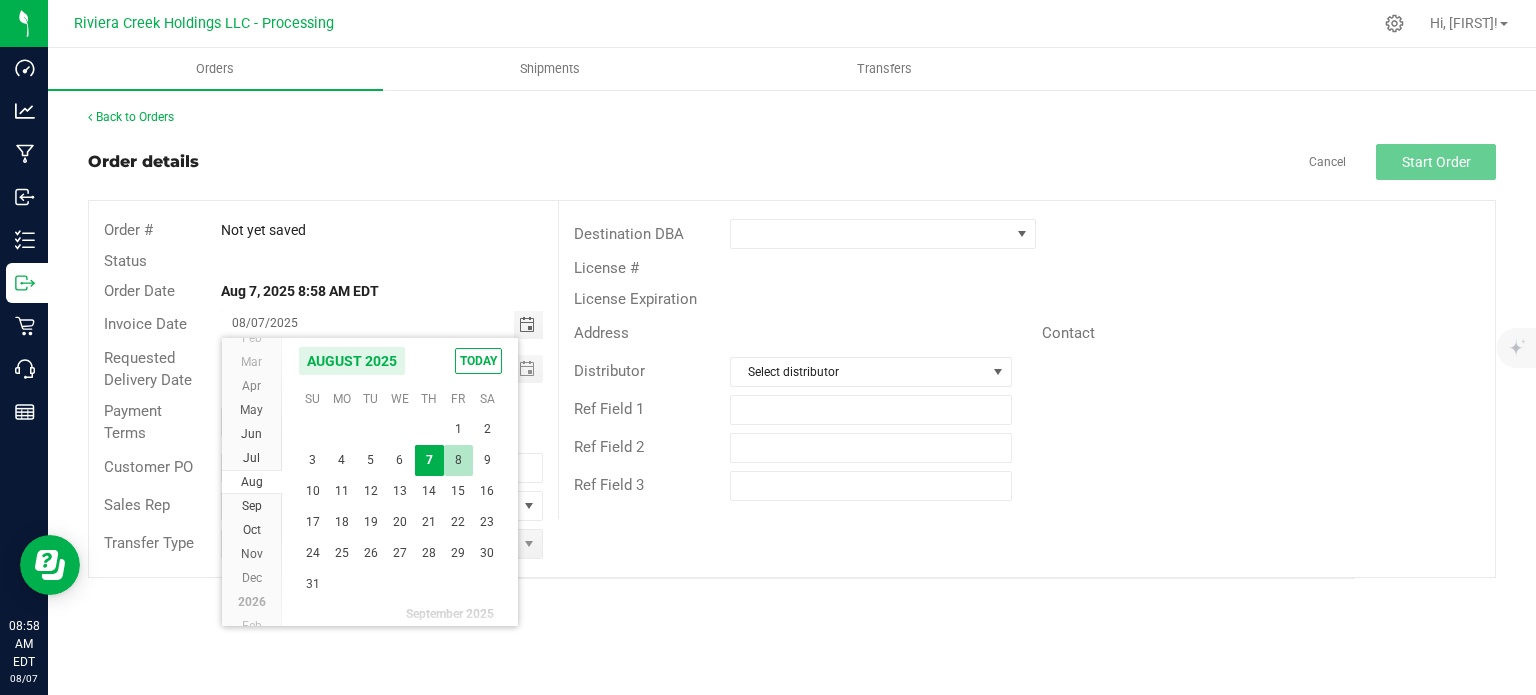 click on "8" at bounding box center (458, 460) 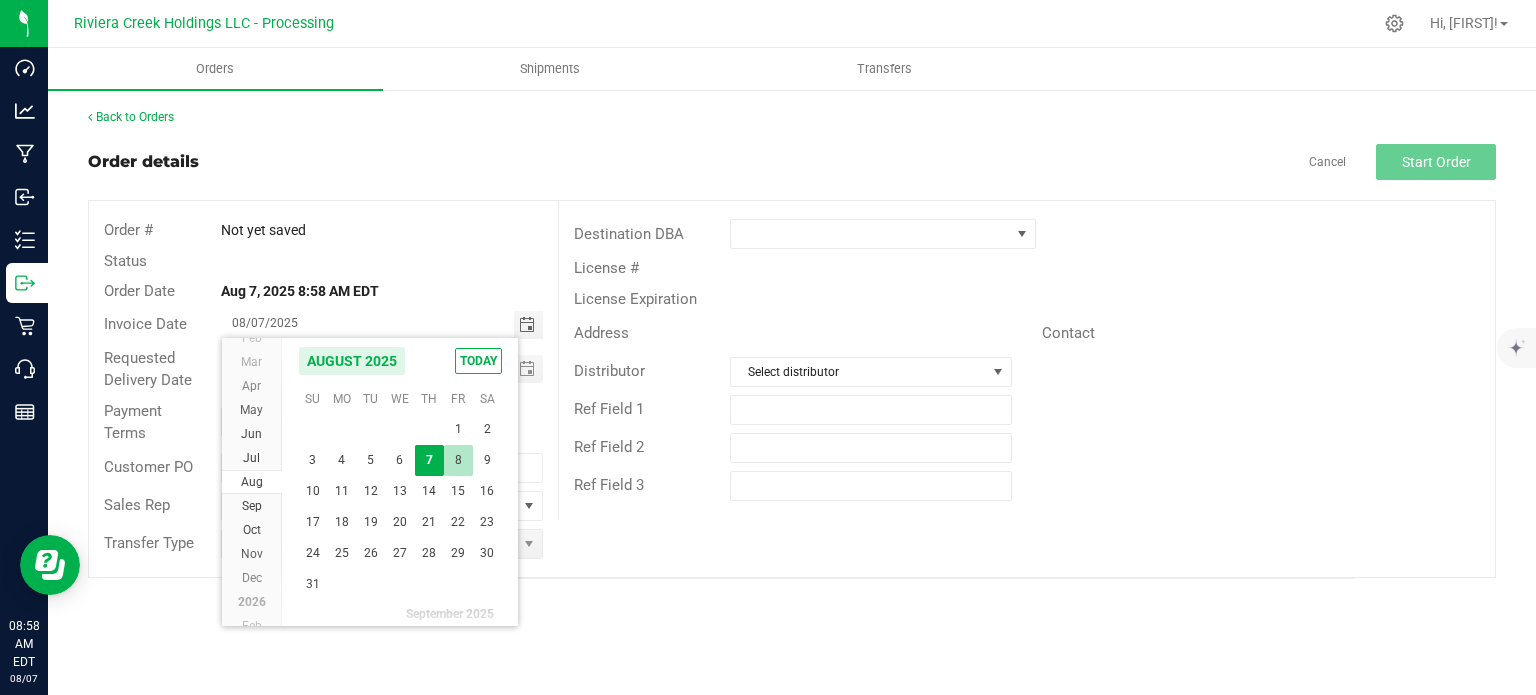 type on "08/08/2025" 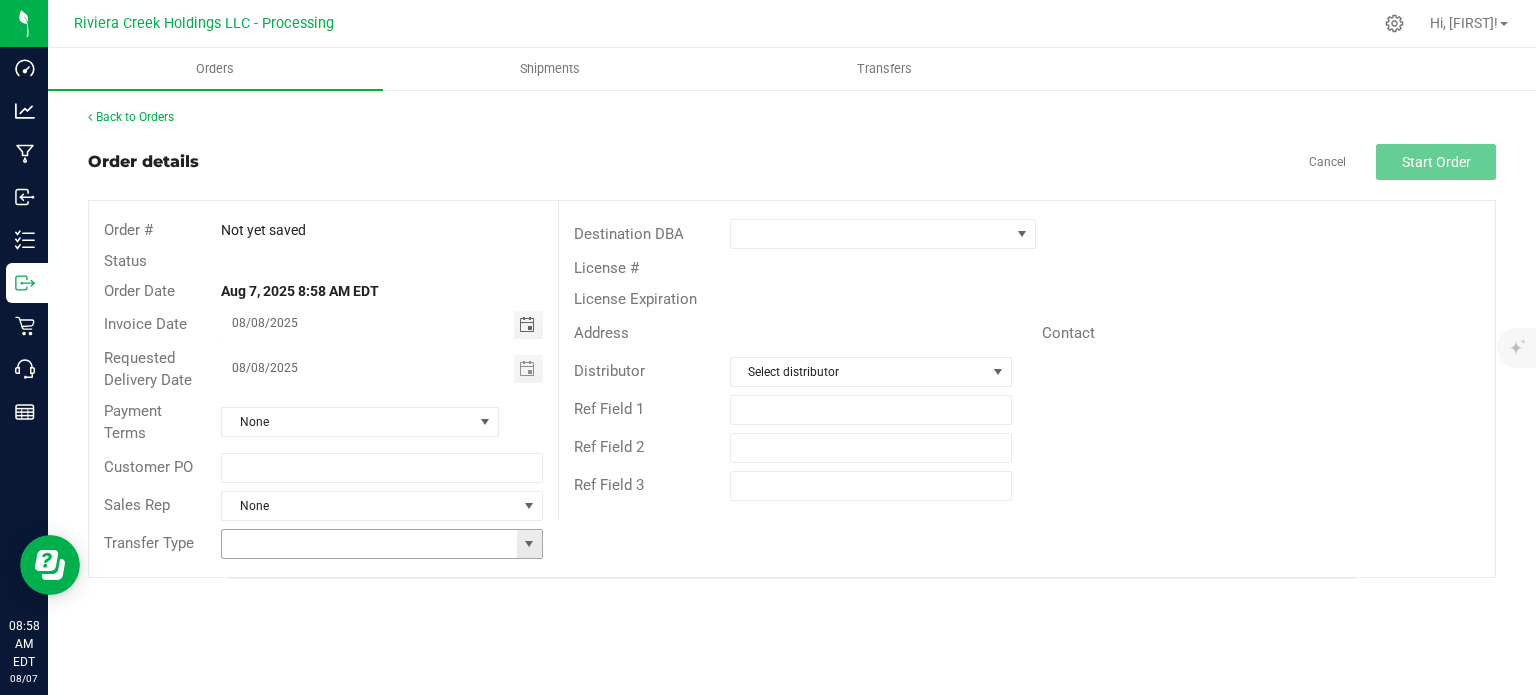 click at bounding box center [529, 544] 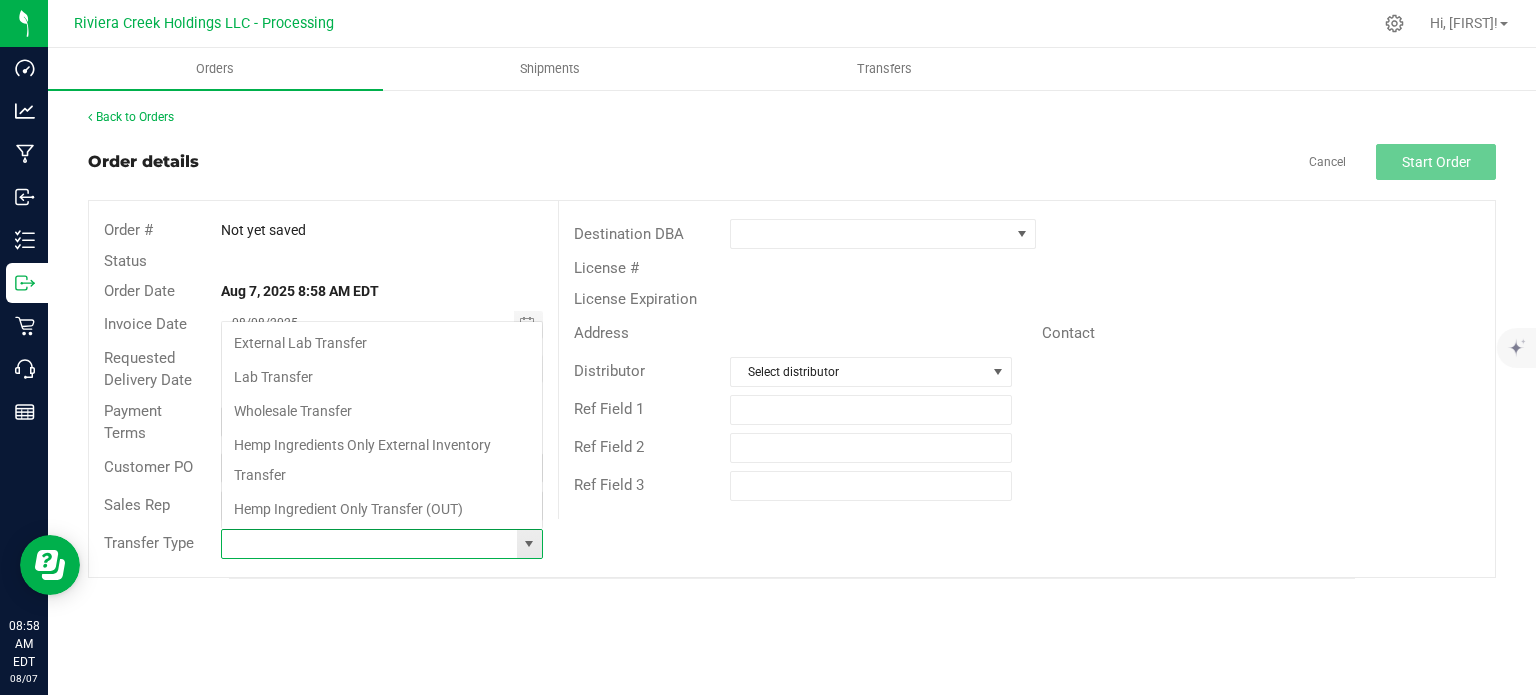 scroll, scrollTop: 99970, scrollLeft: 99678, axis: both 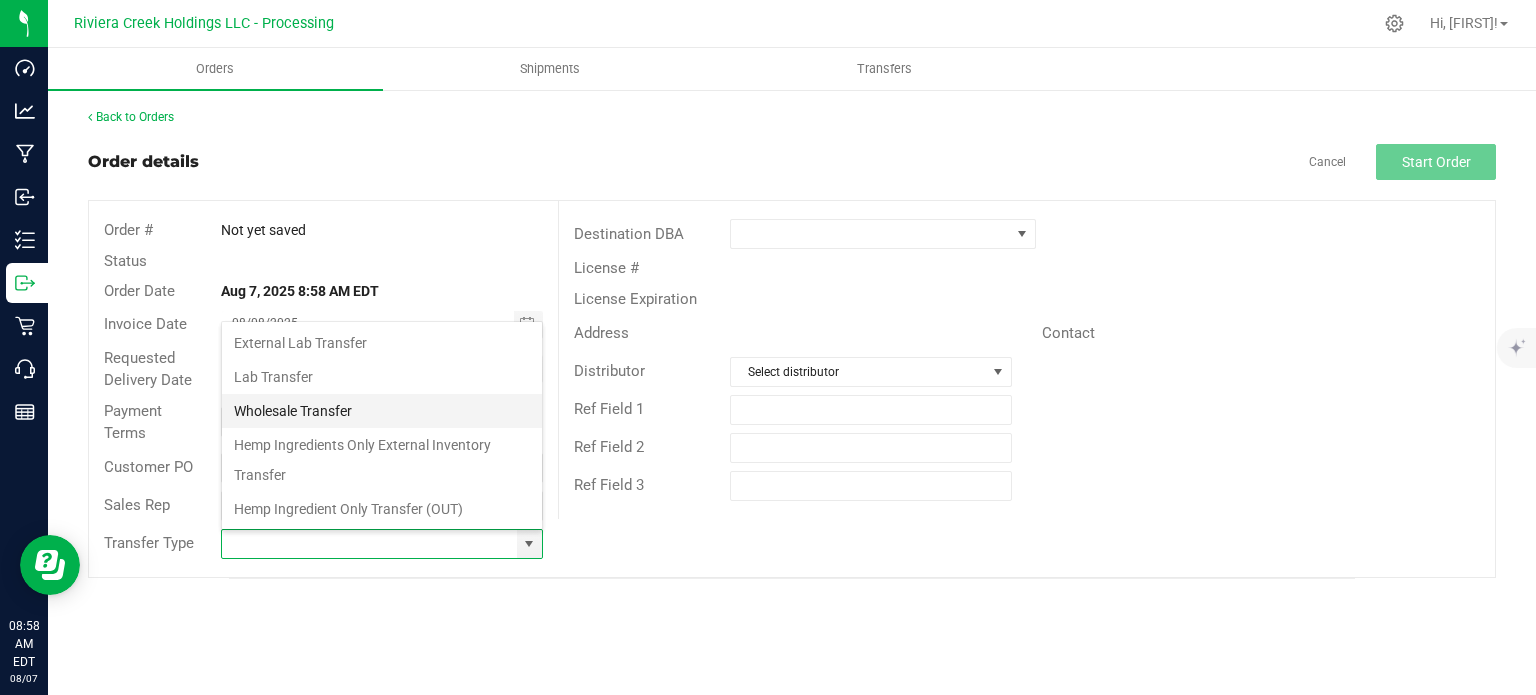 click on "Wholesale Transfer" at bounding box center [382, 411] 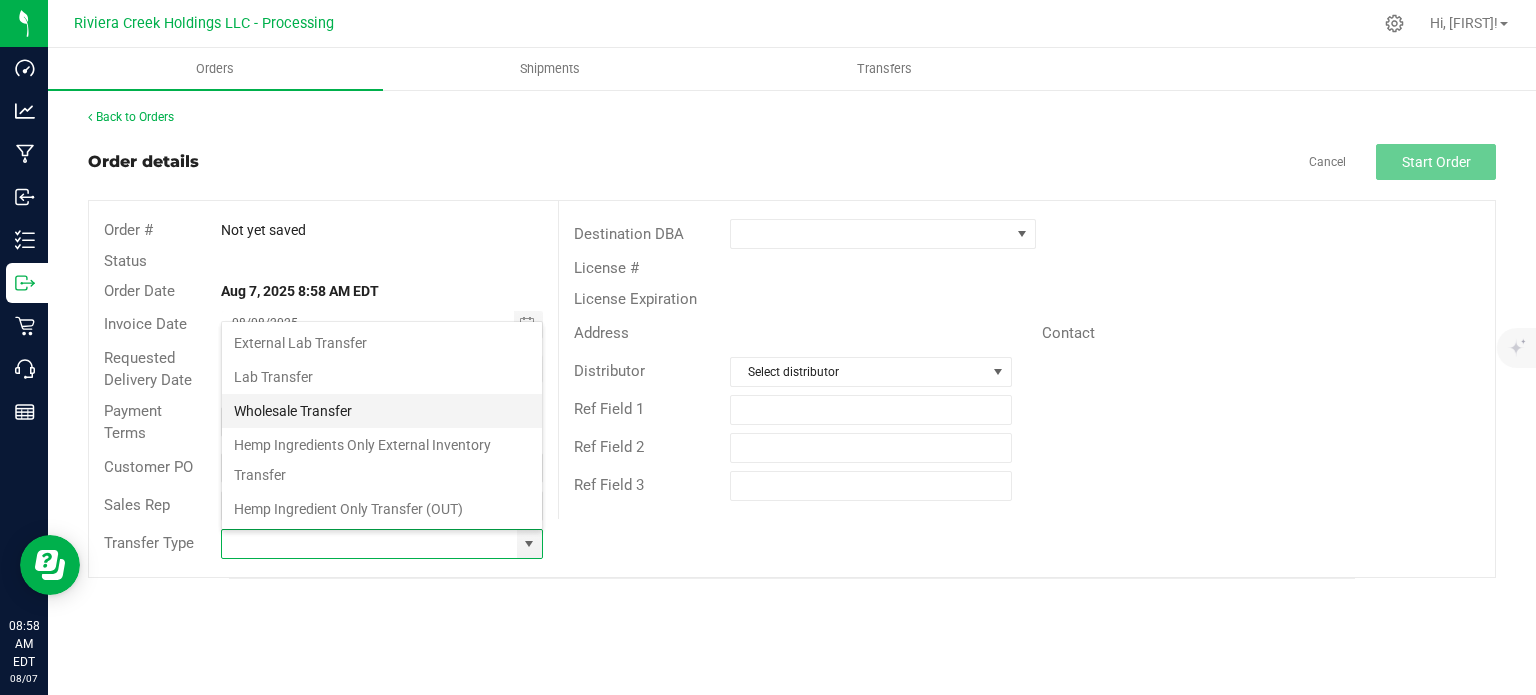 type on "Wholesale Transfer" 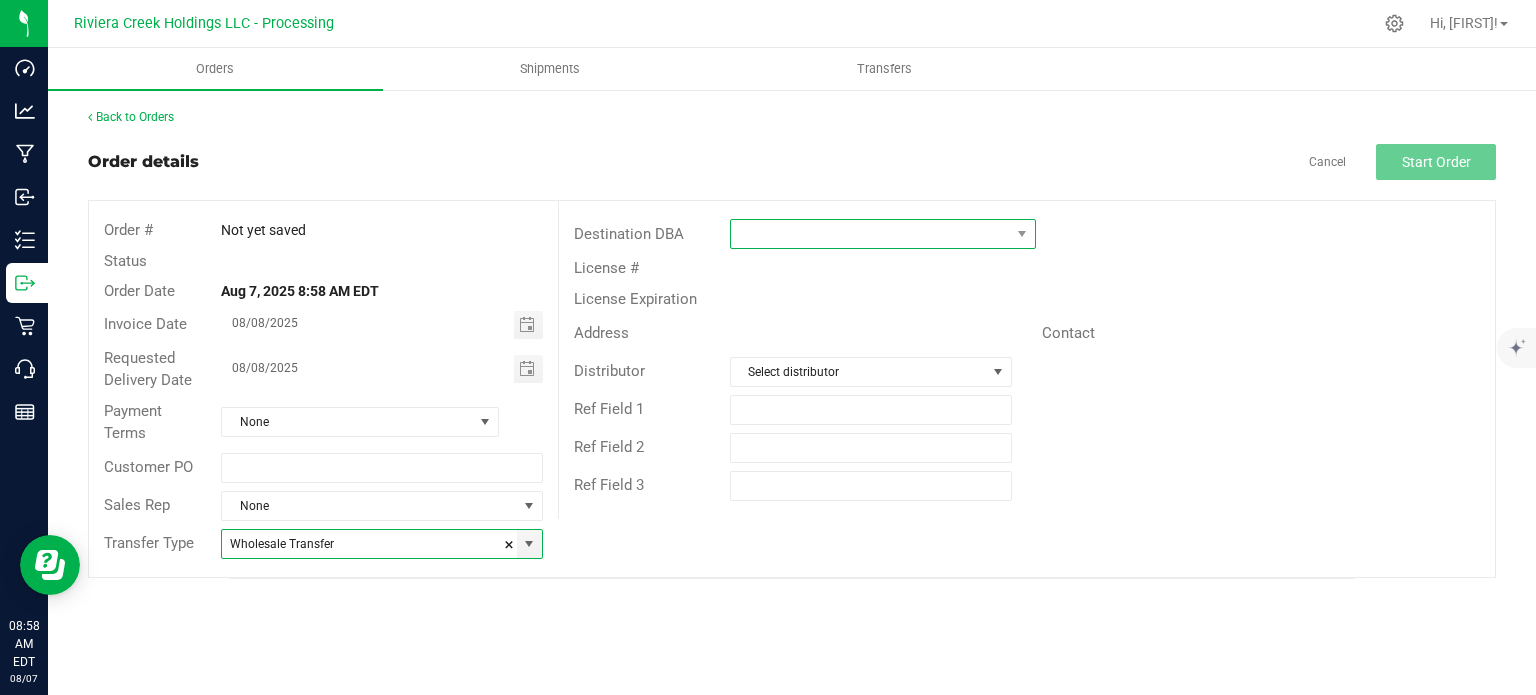 click at bounding box center (870, 234) 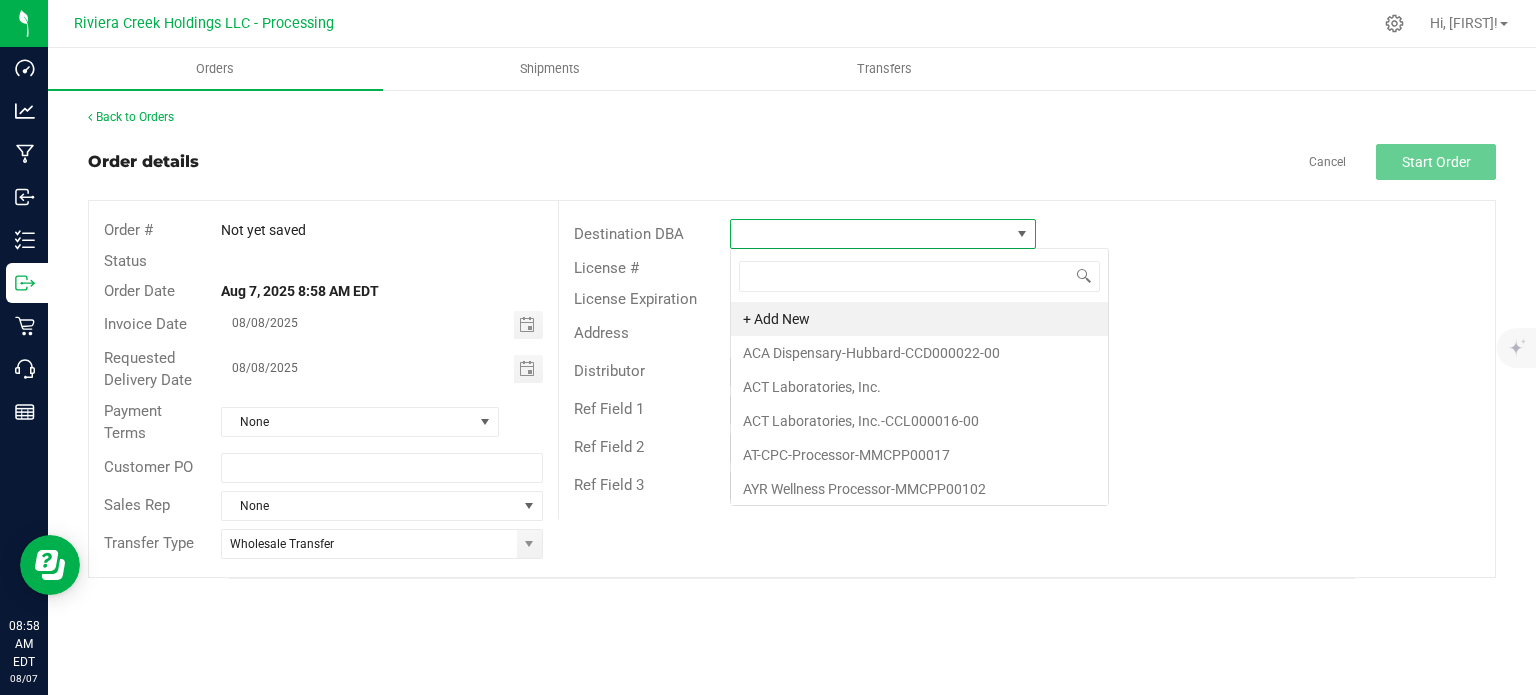 scroll, scrollTop: 99970, scrollLeft: 99693, axis: both 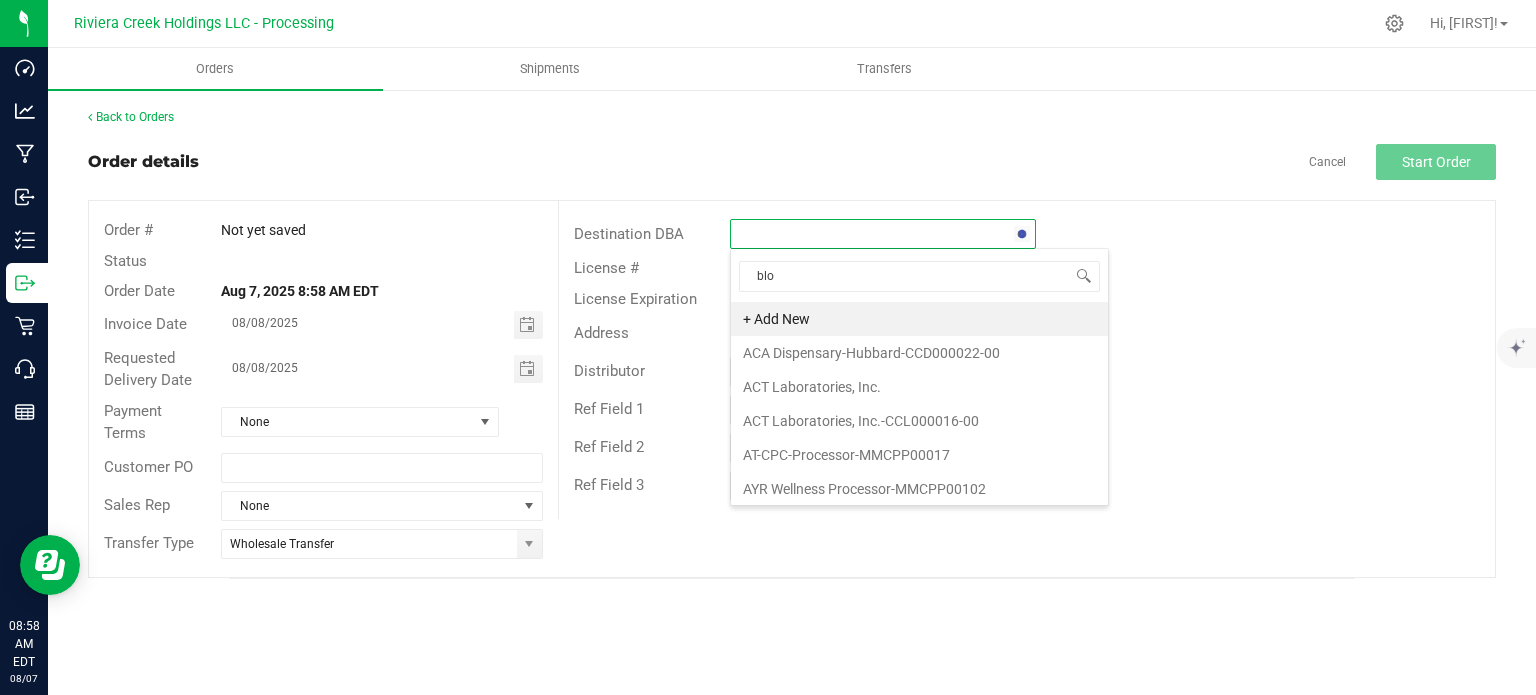 type on "bloo" 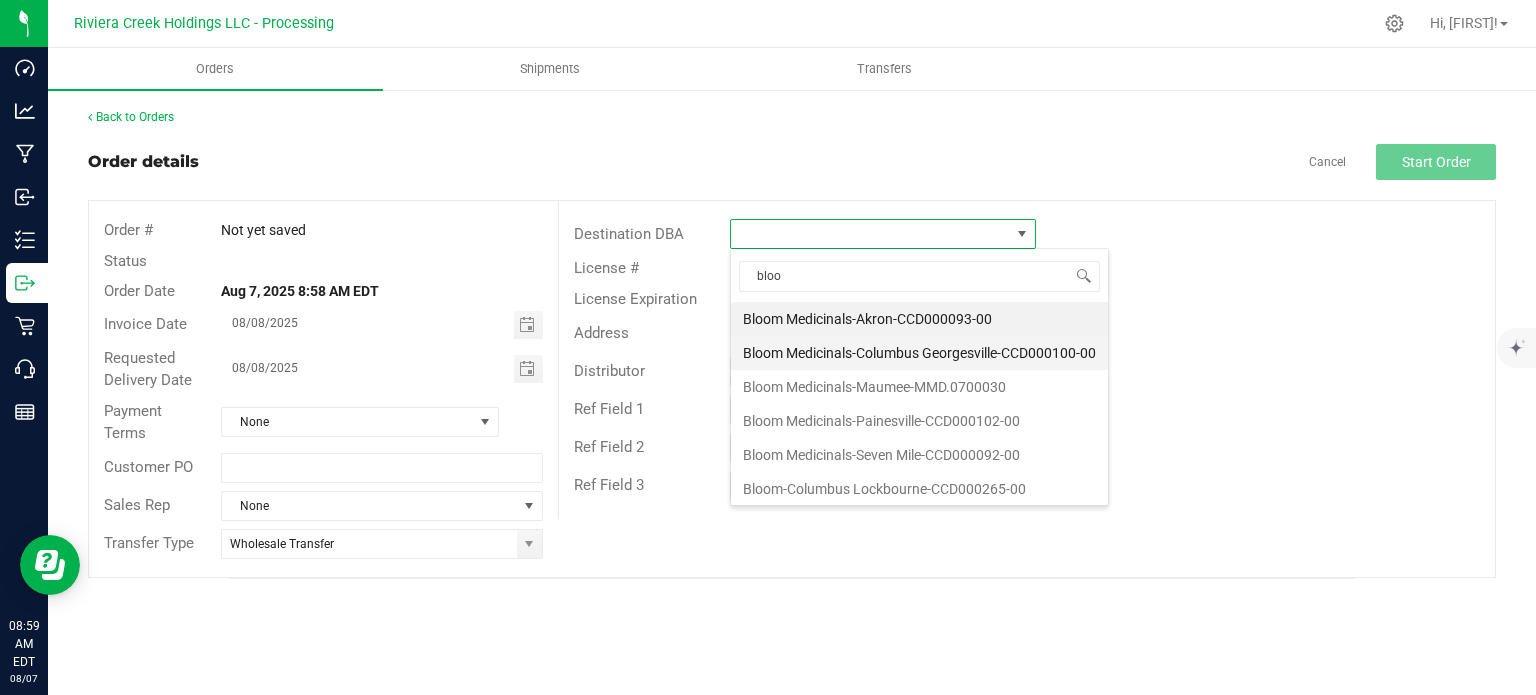 scroll, scrollTop: 1, scrollLeft: 0, axis: vertical 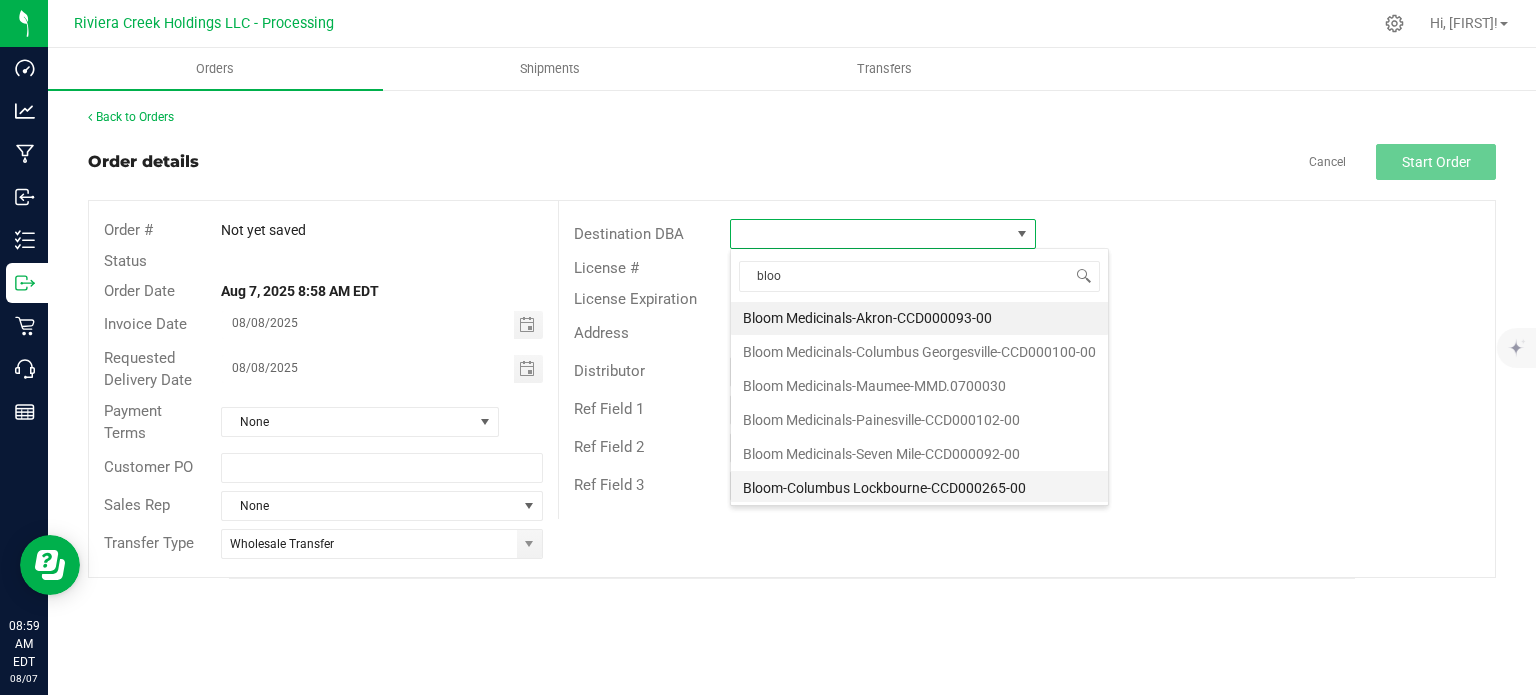 click on "Bloom-Columbus Lockbourne-CCD000265-00" at bounding box center [919, 488] 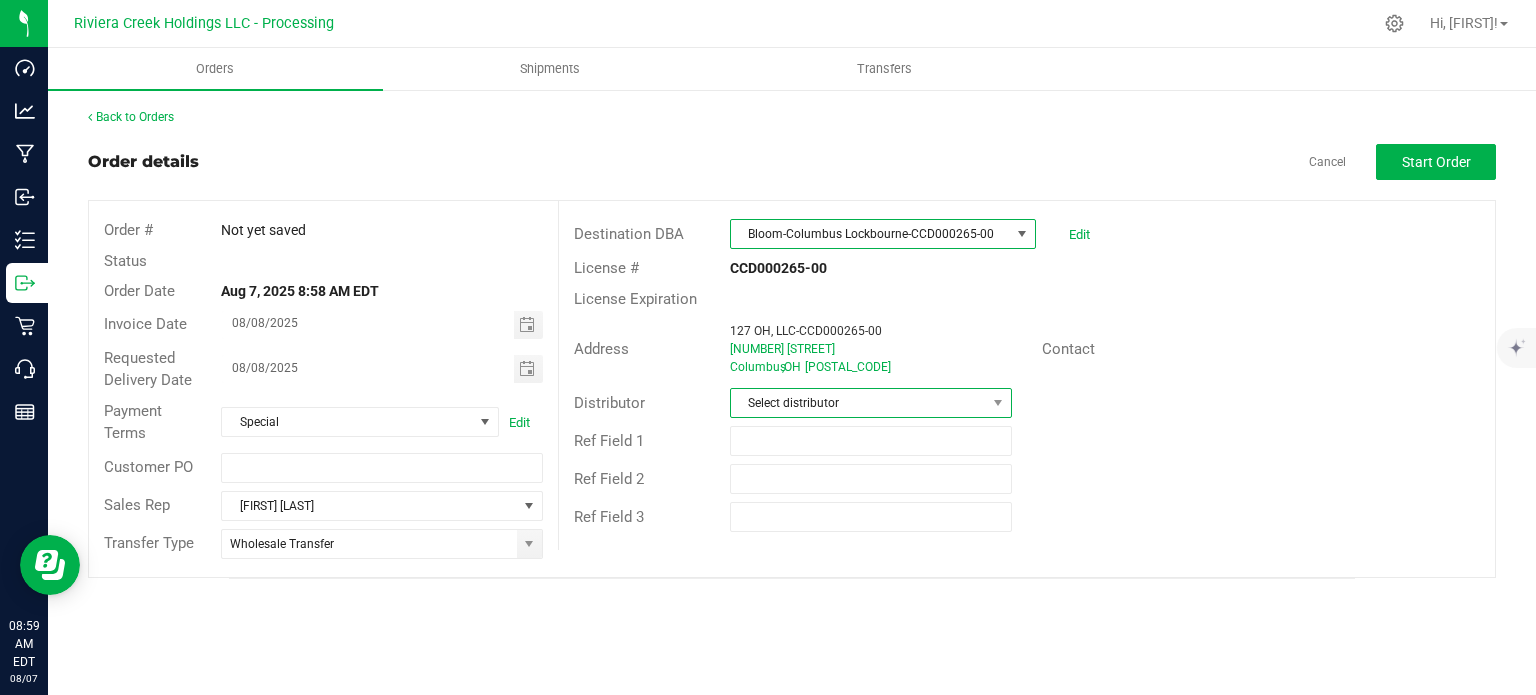 click on "Select distributor" at bounding box center (858, 403) 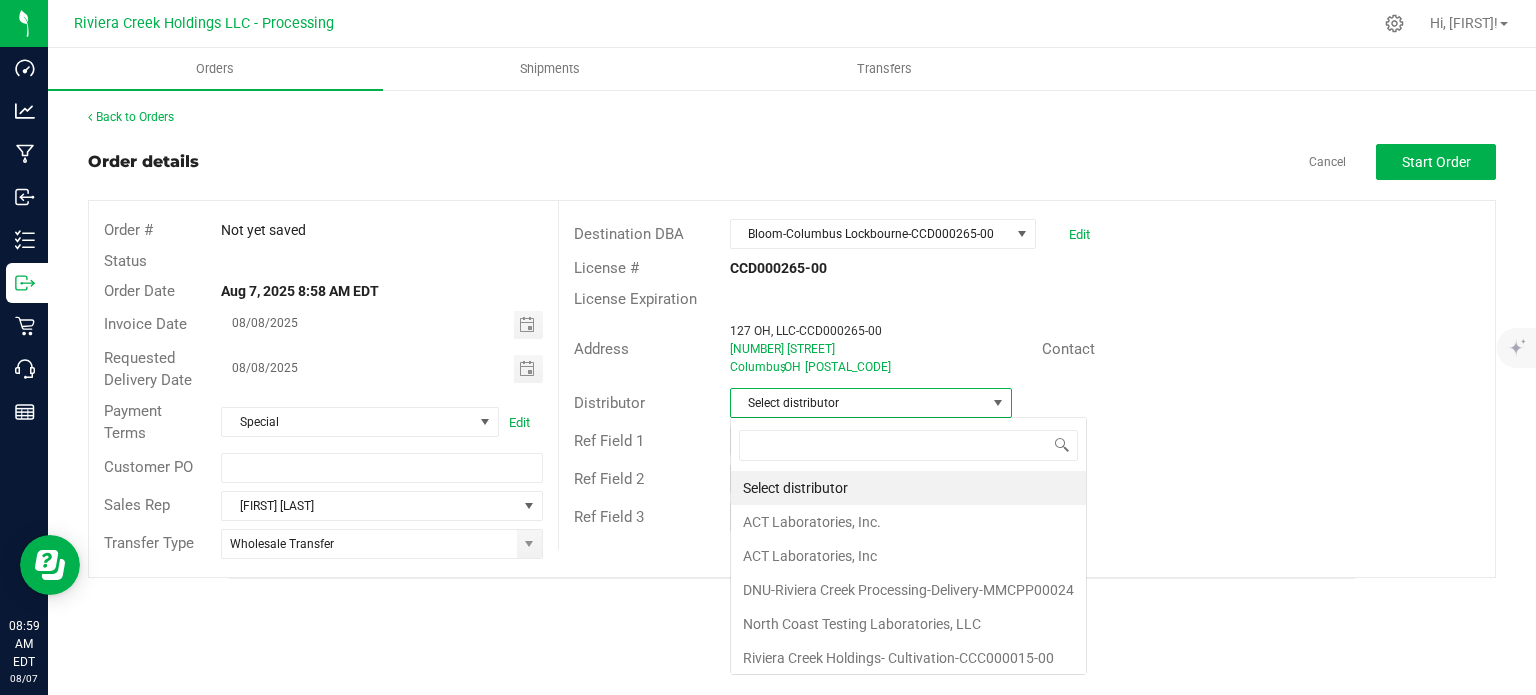 scroll, scrollTop: 99970, scrollLeft: 99717, axis: both 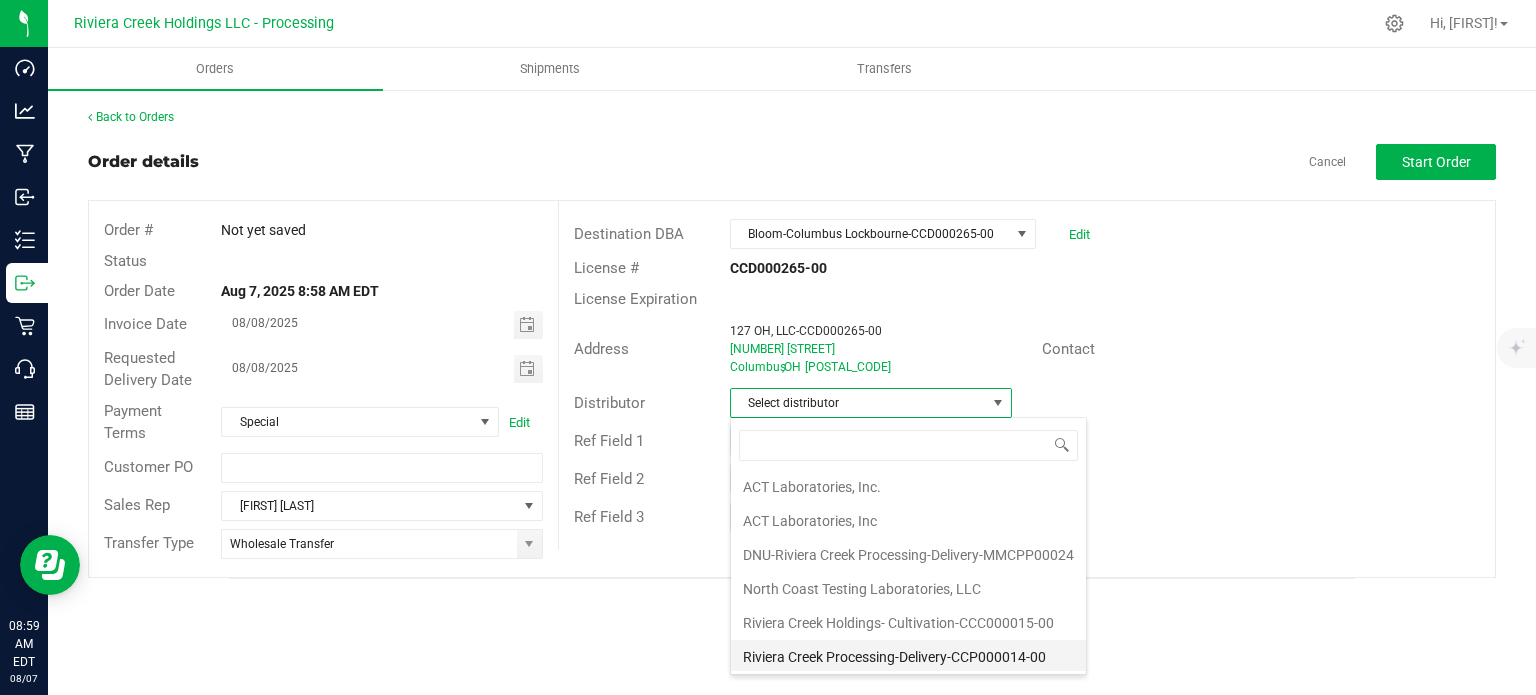 click on "Riviera Creek Processing-Delivery-CCP000014-00" at bounding box center (908, 657) 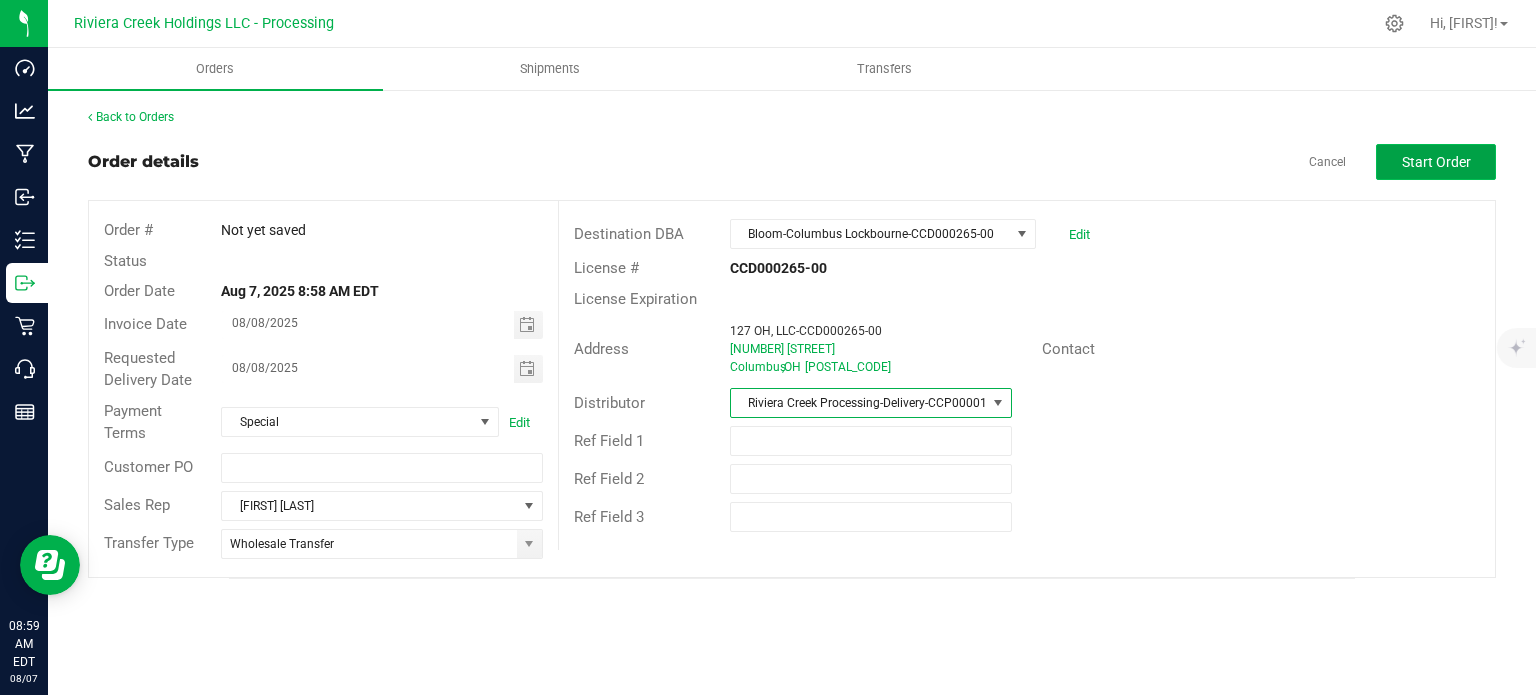 click on "Start Order" at bounding box center [1436, 162] 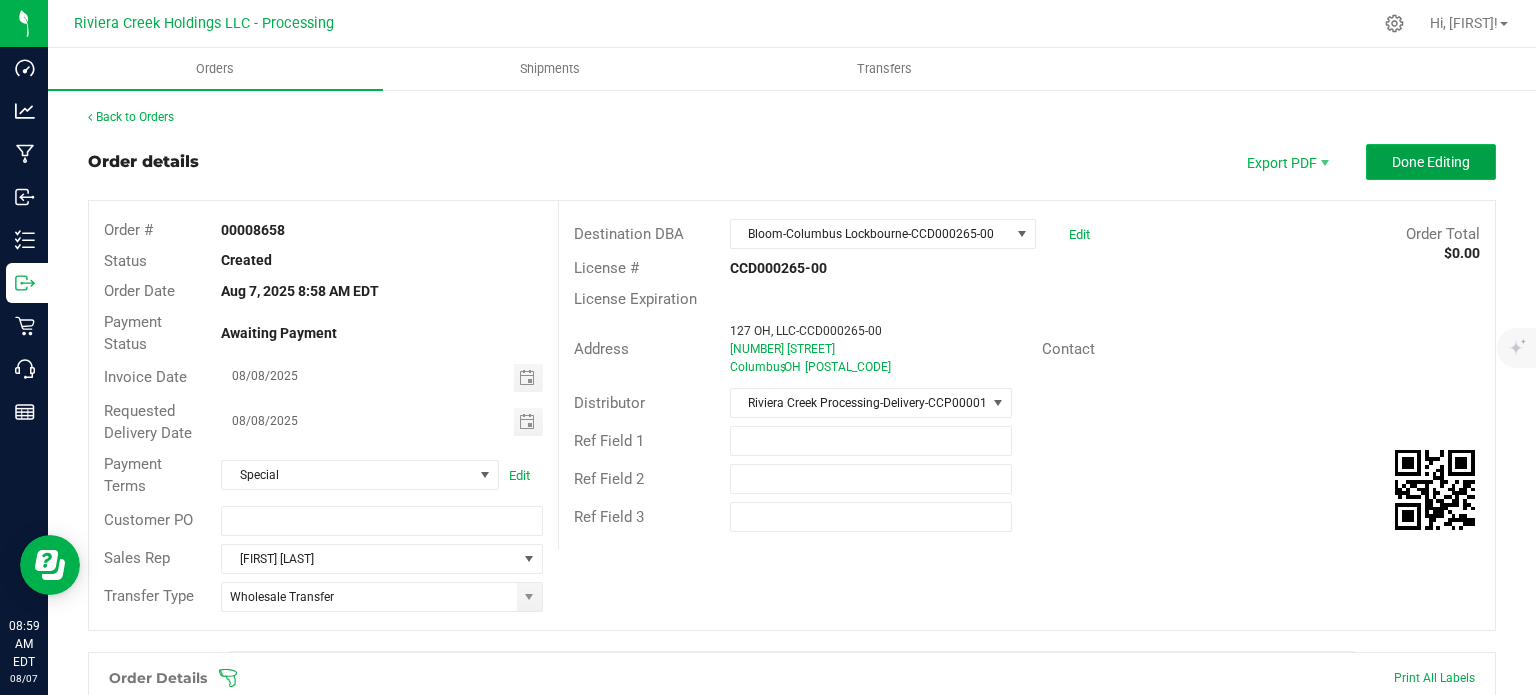 click on "Done Editing" at bounding box center [1431, 162] 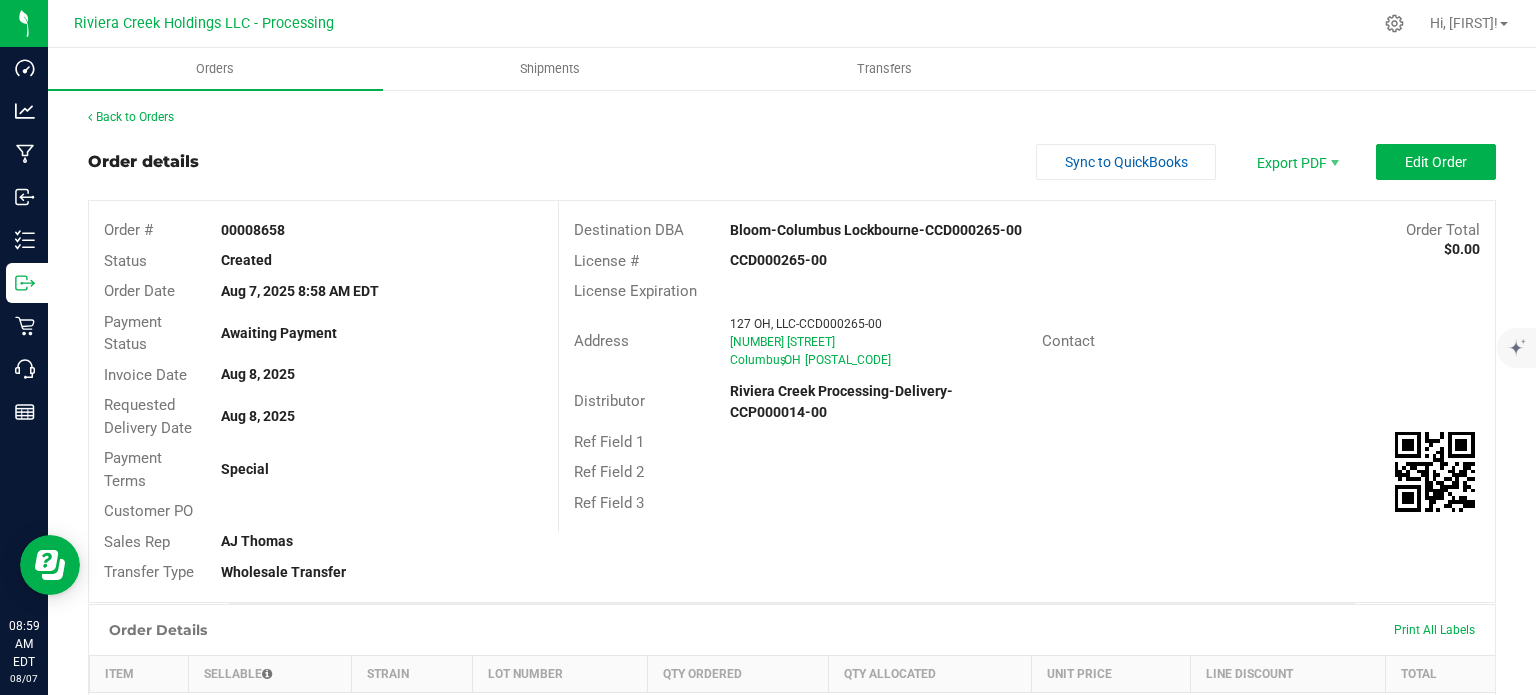 drag, startPoint x: 220, startPoint y: 229, endPoint x: 293, endPoint y: 234, distance: 73.171036 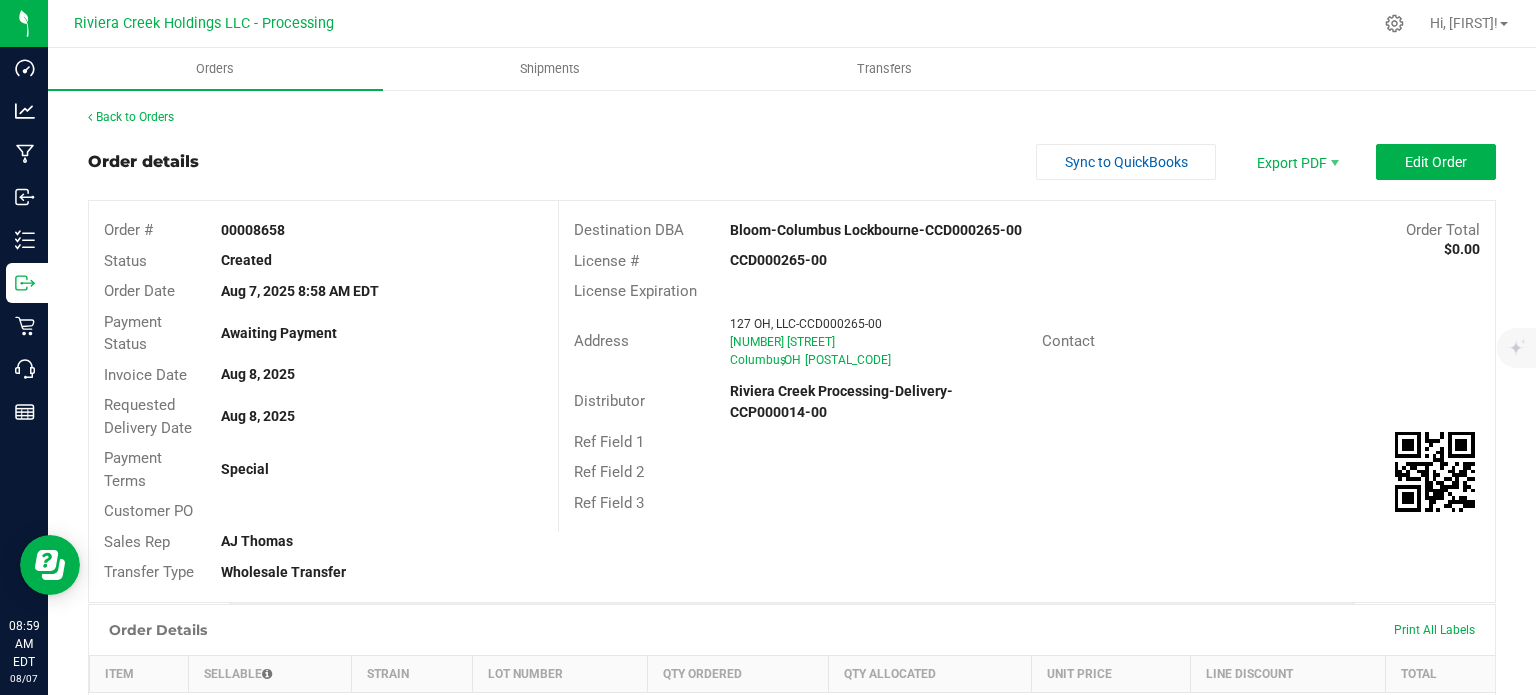 click on "00008658" at bounding box center (381, 230) 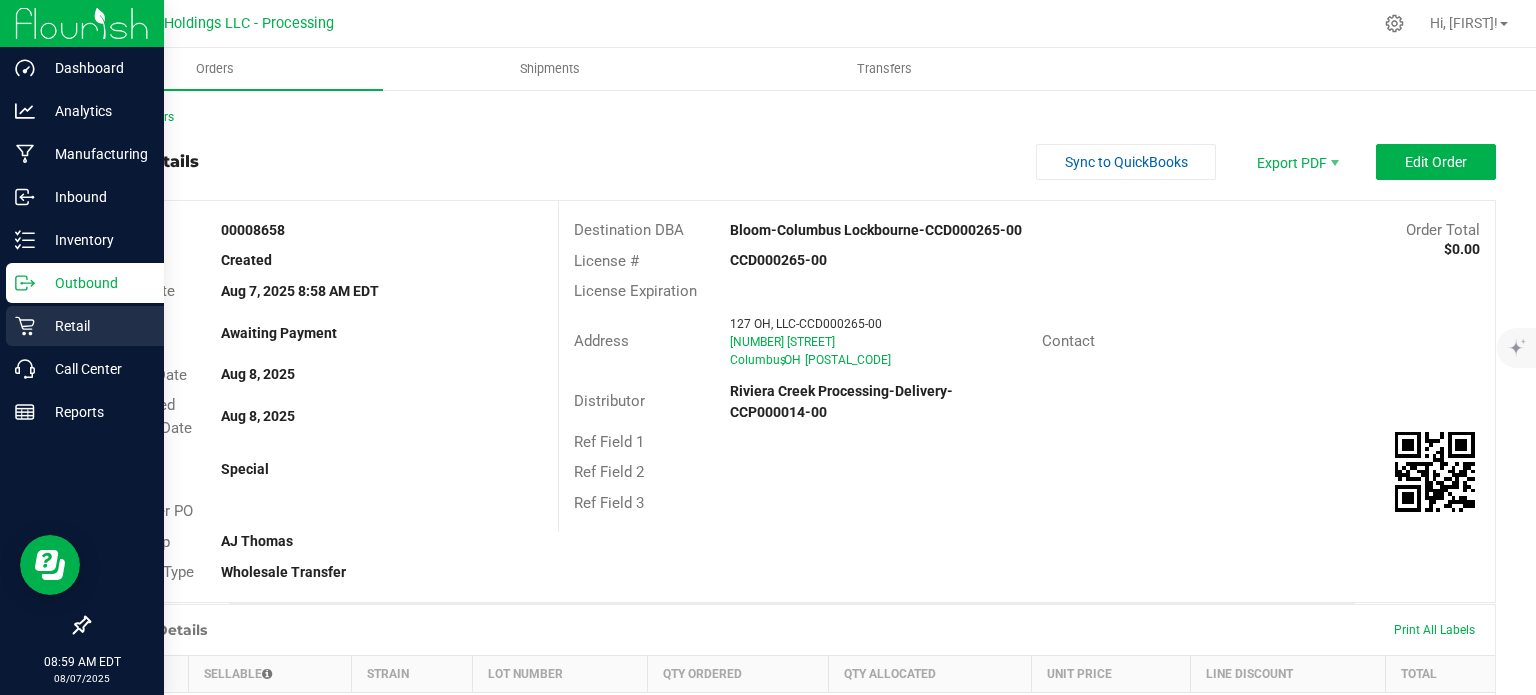 copy on "00008658" 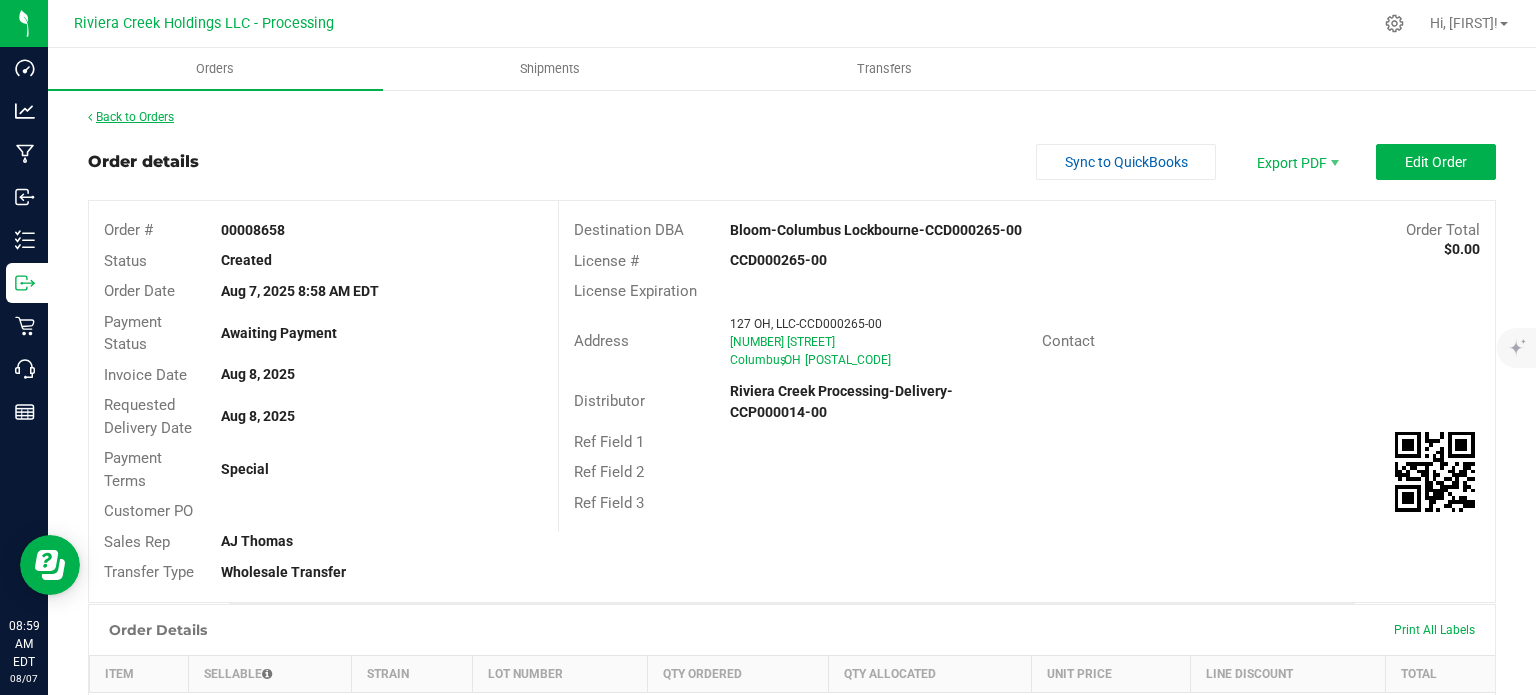 click on "Back to Orders" at bounding box center (131, 117) 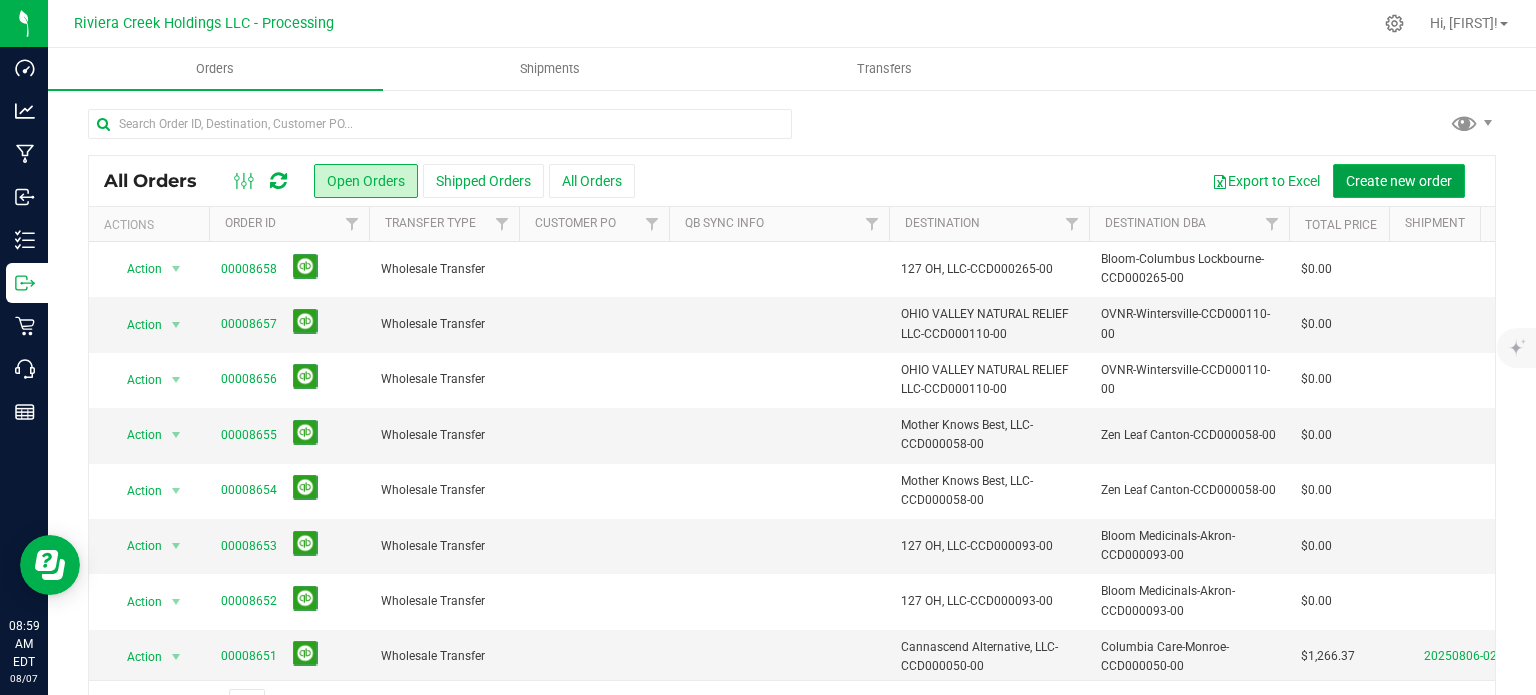 click on "Create new order" at bounding box center [1399, 181] 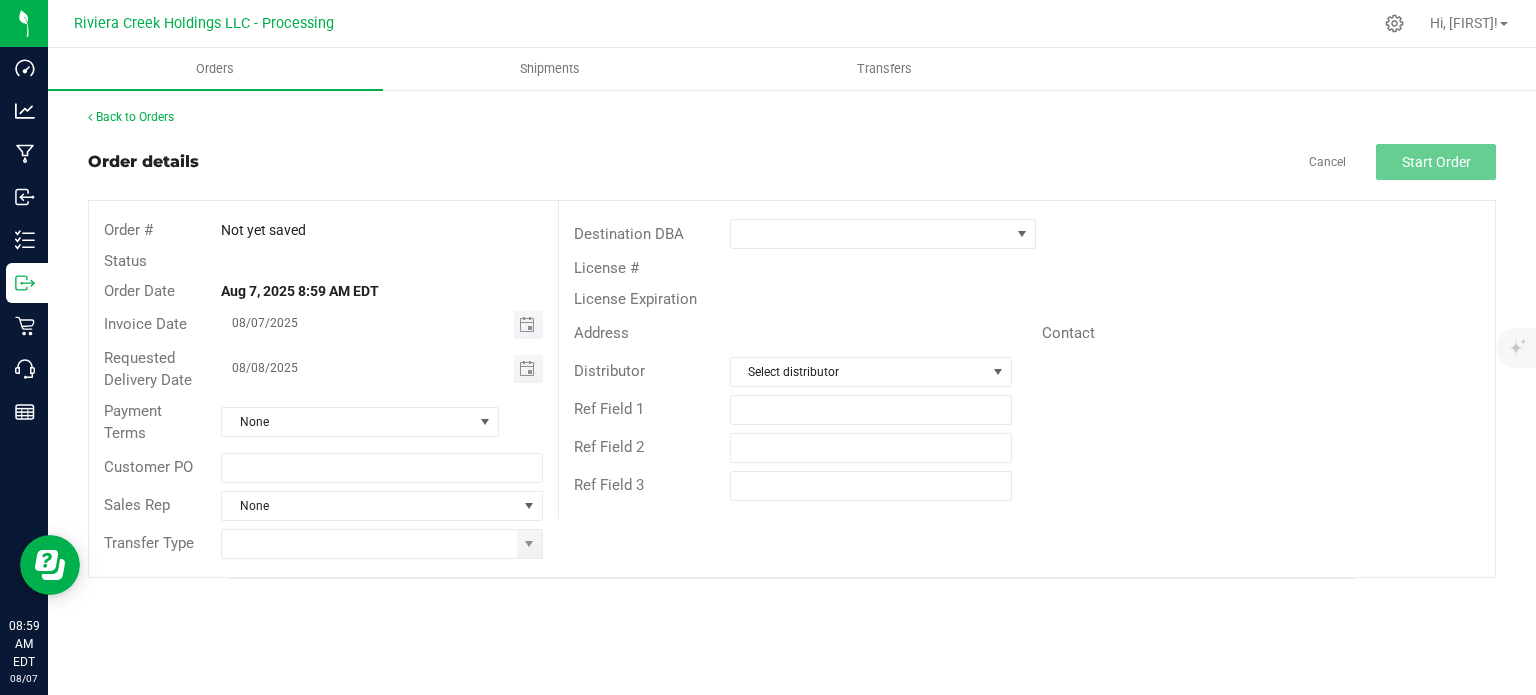 drag, startPoint x: 518, startPoint y: 326, endPoint x: 496, endPoint y: 333, distance: 23.086792 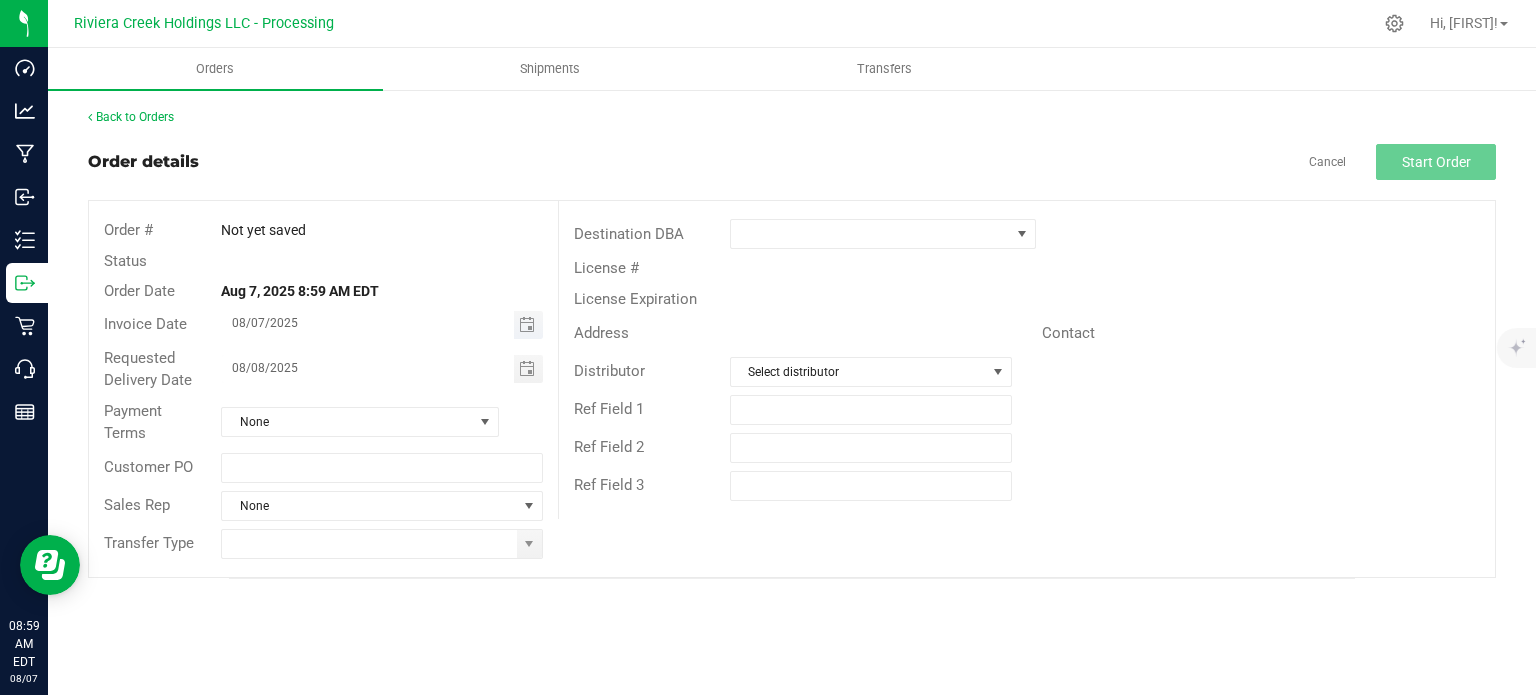 click at bounding box center (528, 325) 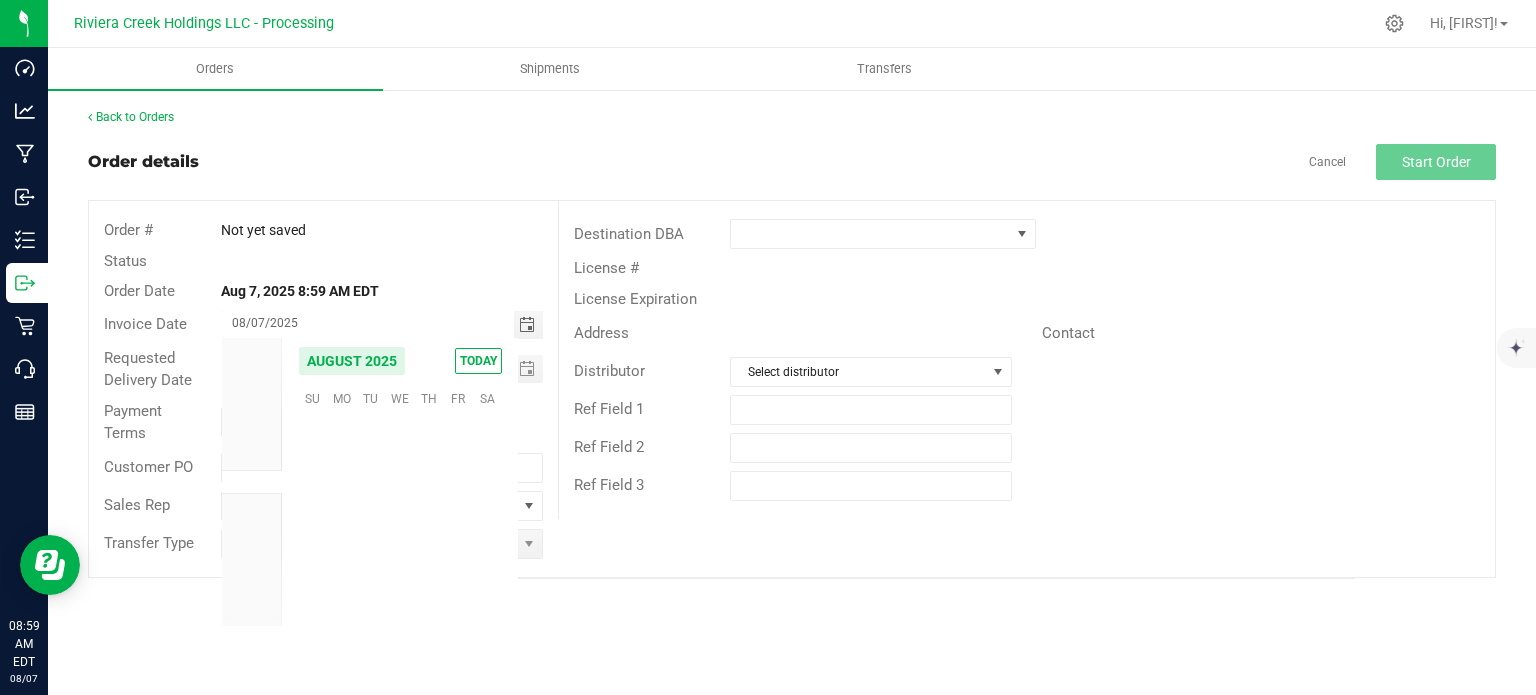 scroll, scrollTop: 36168, scrollLeft: 0, axis: vertical 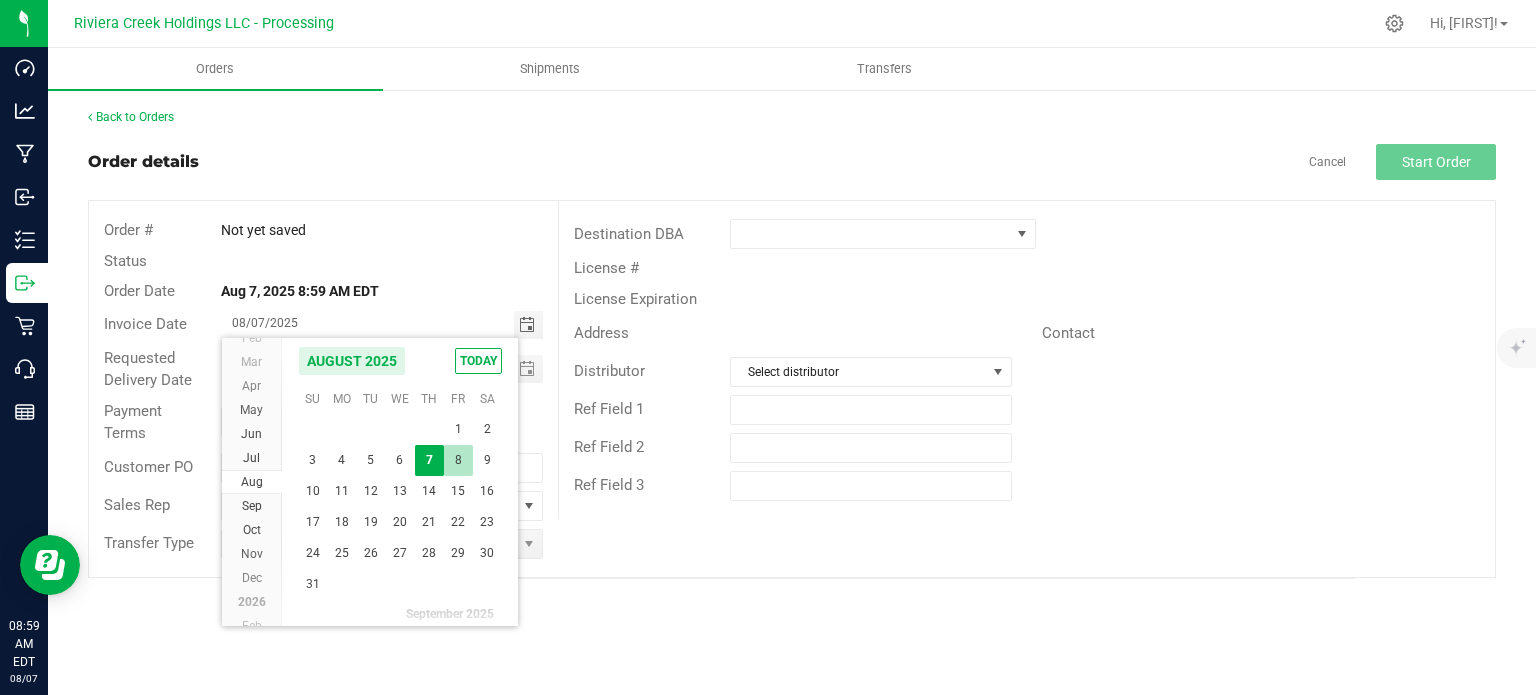 click on "8" at bounding box center [458, 460] 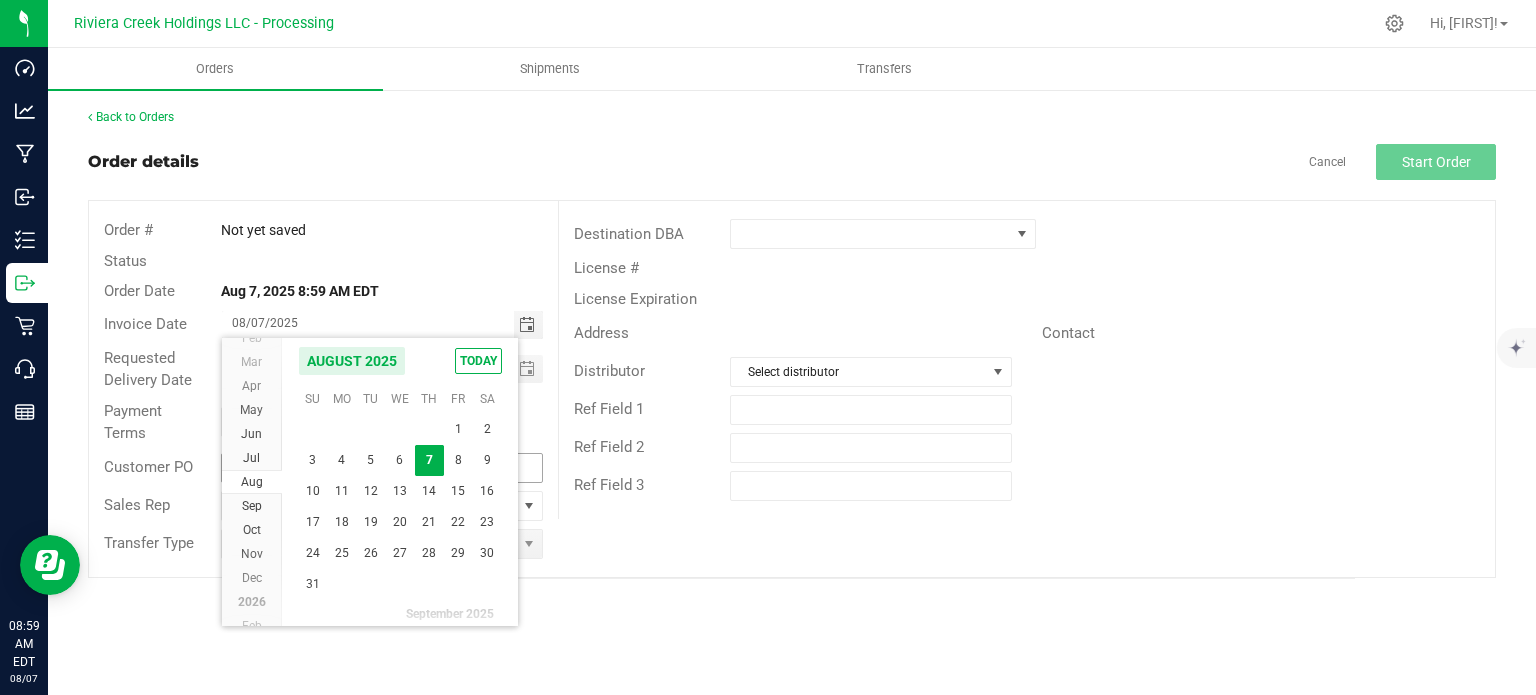 type on "08/08/2025" 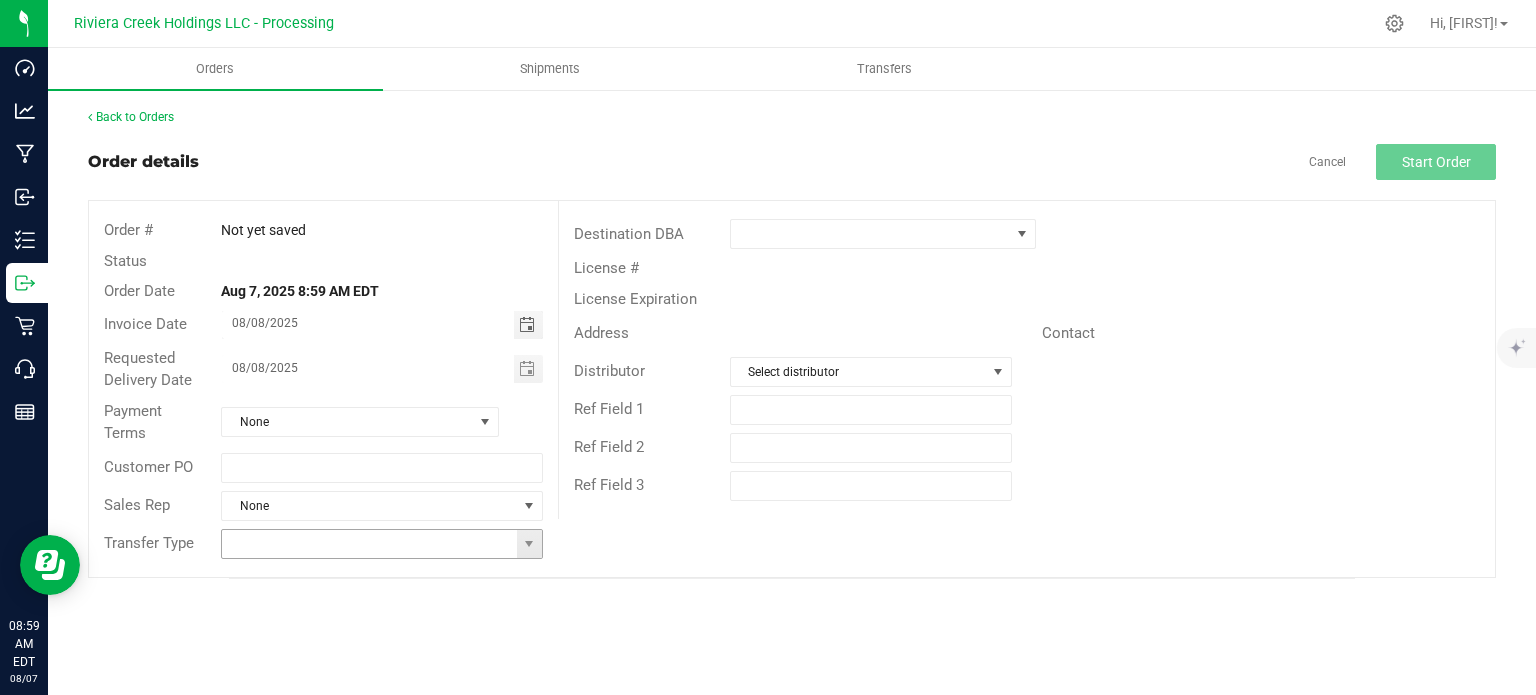 click at bounding box center [529, 544] 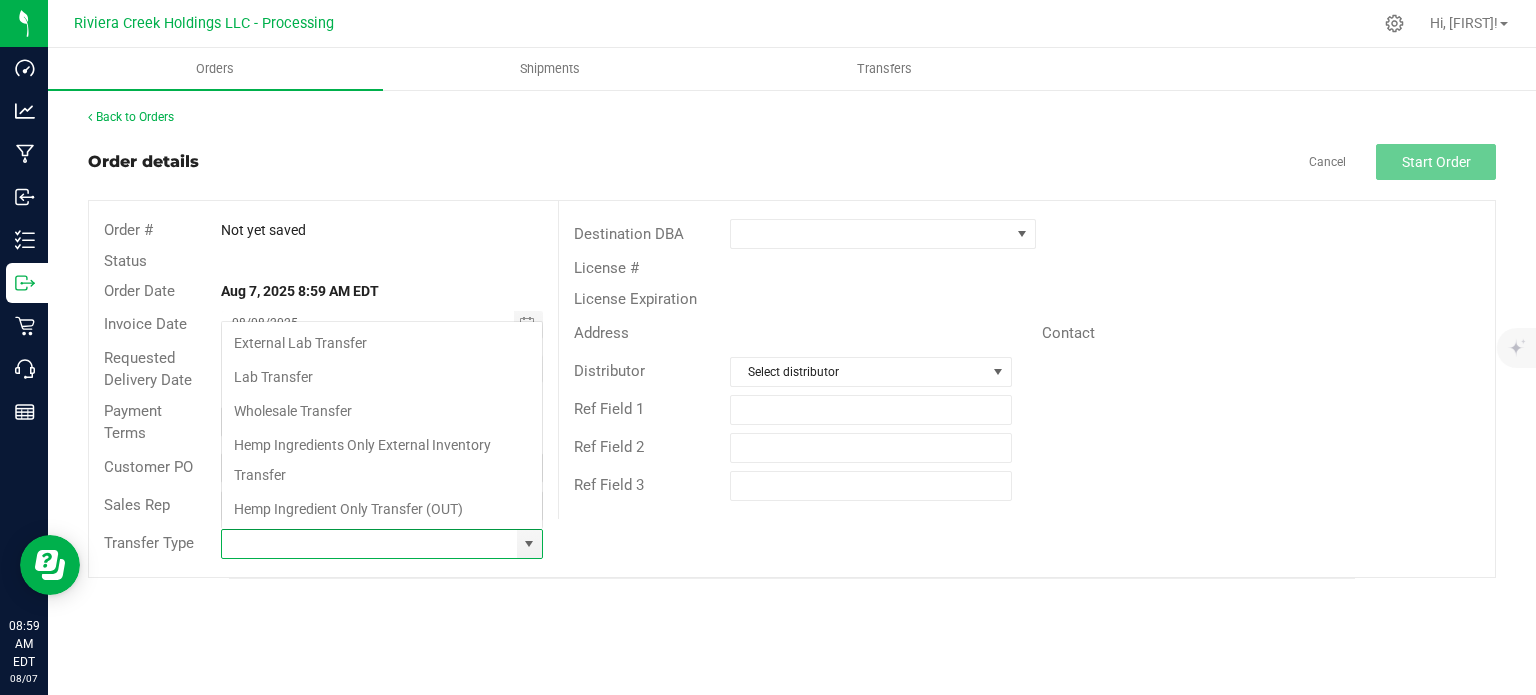 scroll, scrollTop: 99970, scrollLeft: 99678, axis: both 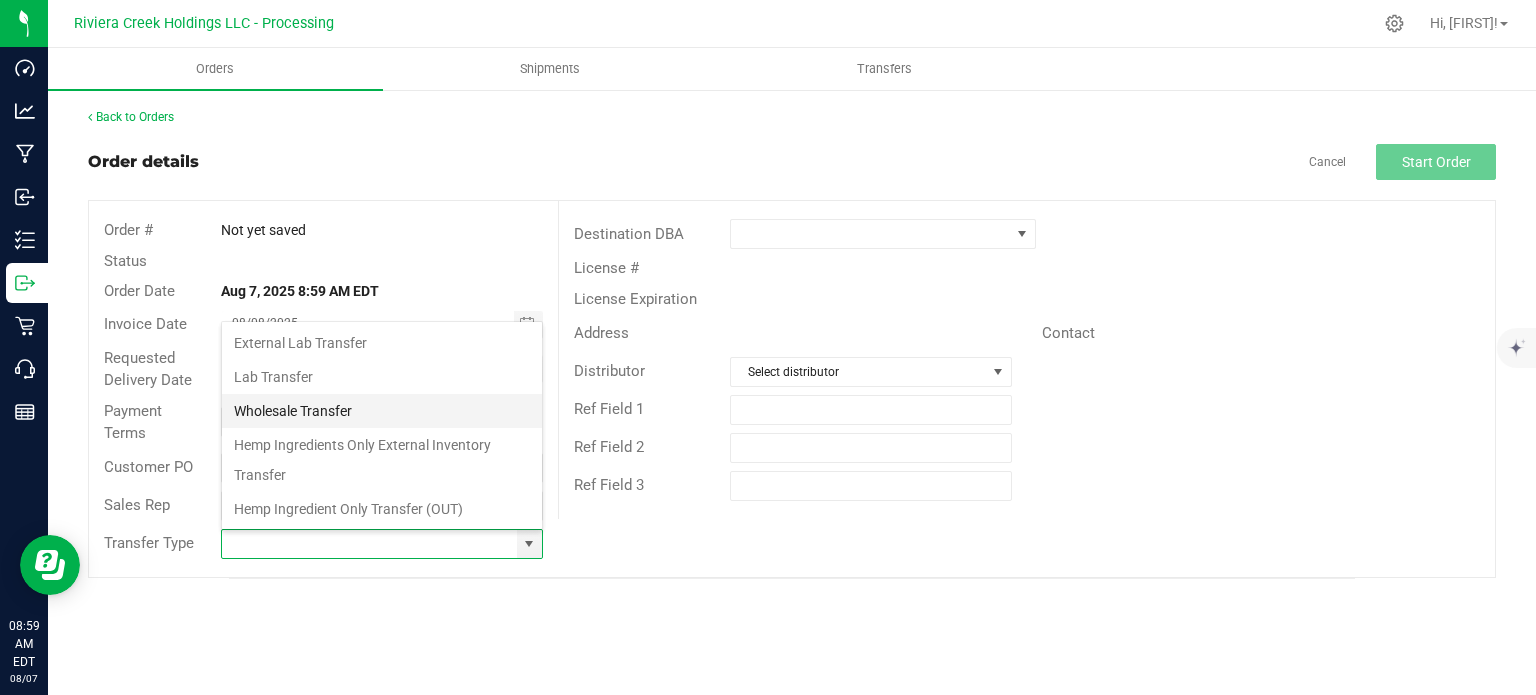 click on "Wholesale Transfer" at bounding box center (382, 411) 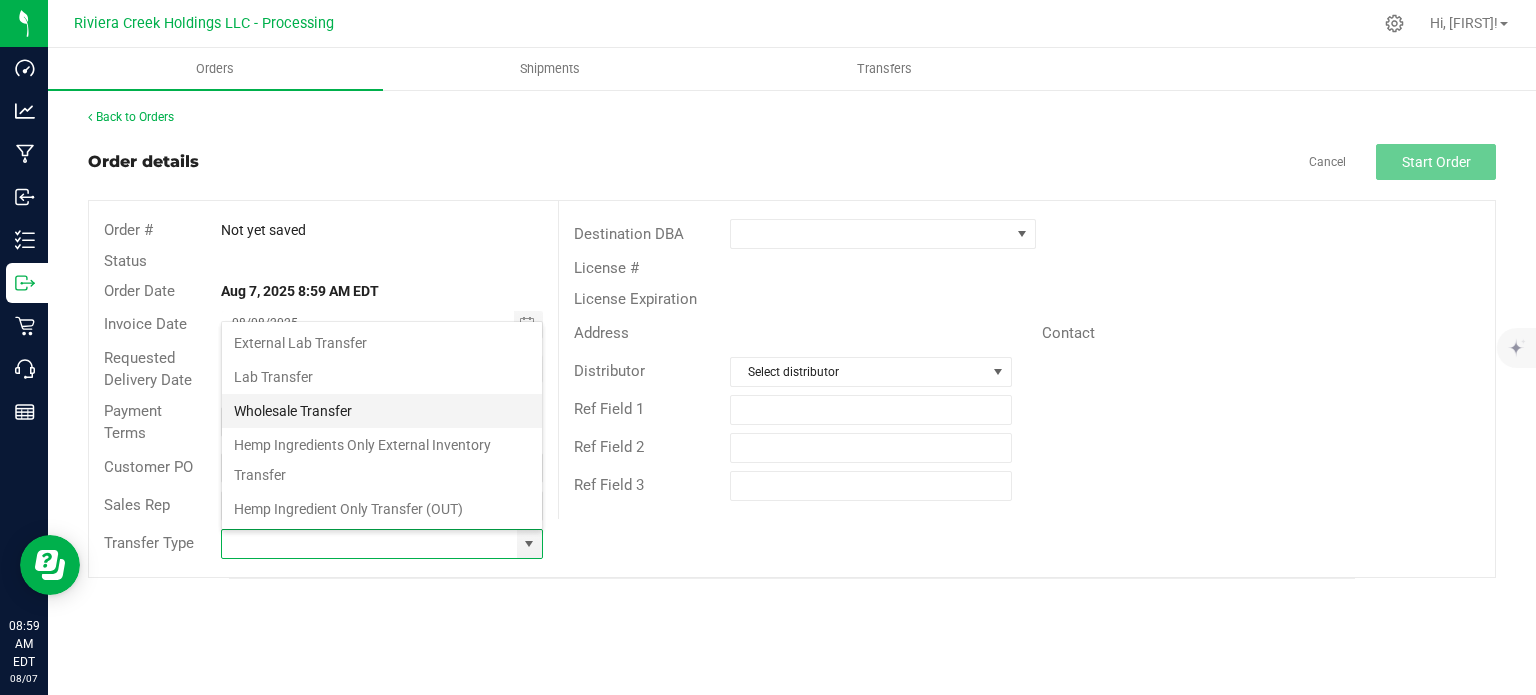 type on "Wholesale Transfer" 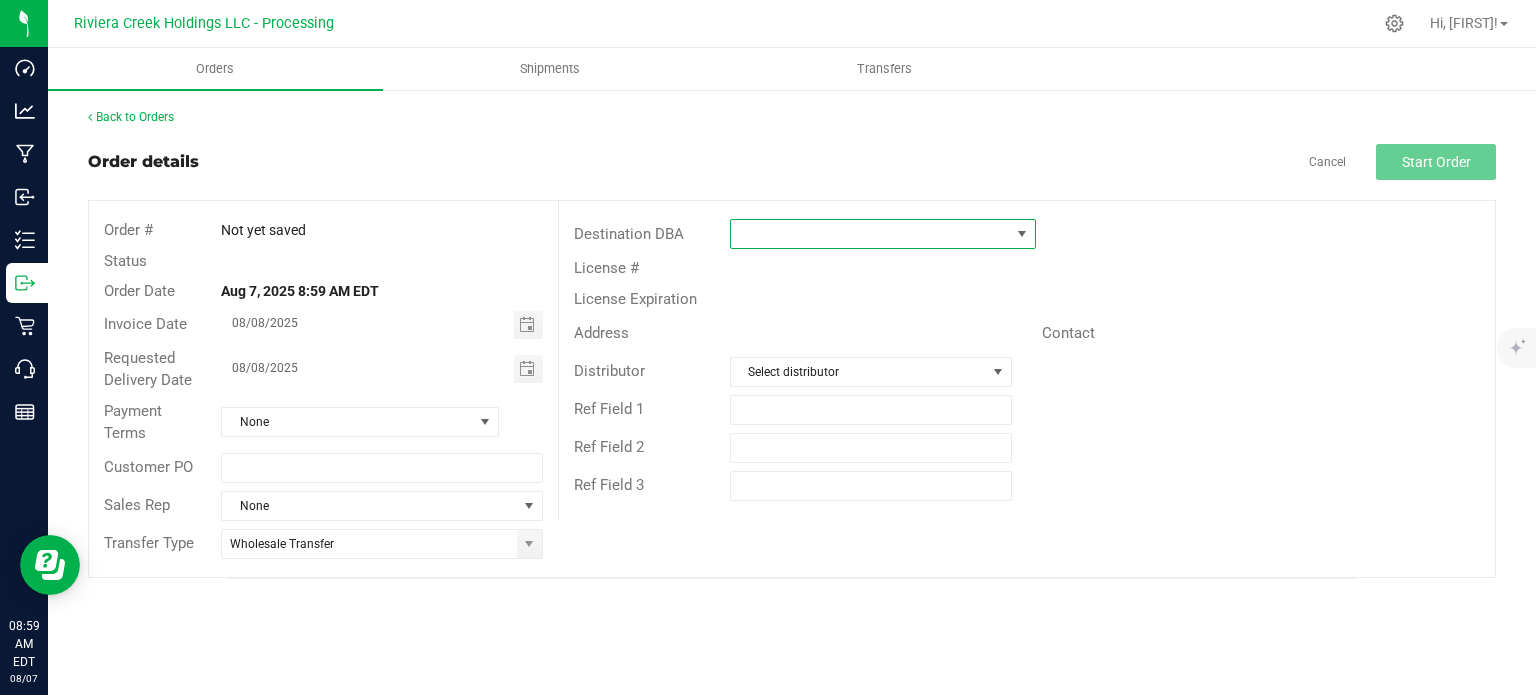 click at bounding box center [870, 234] 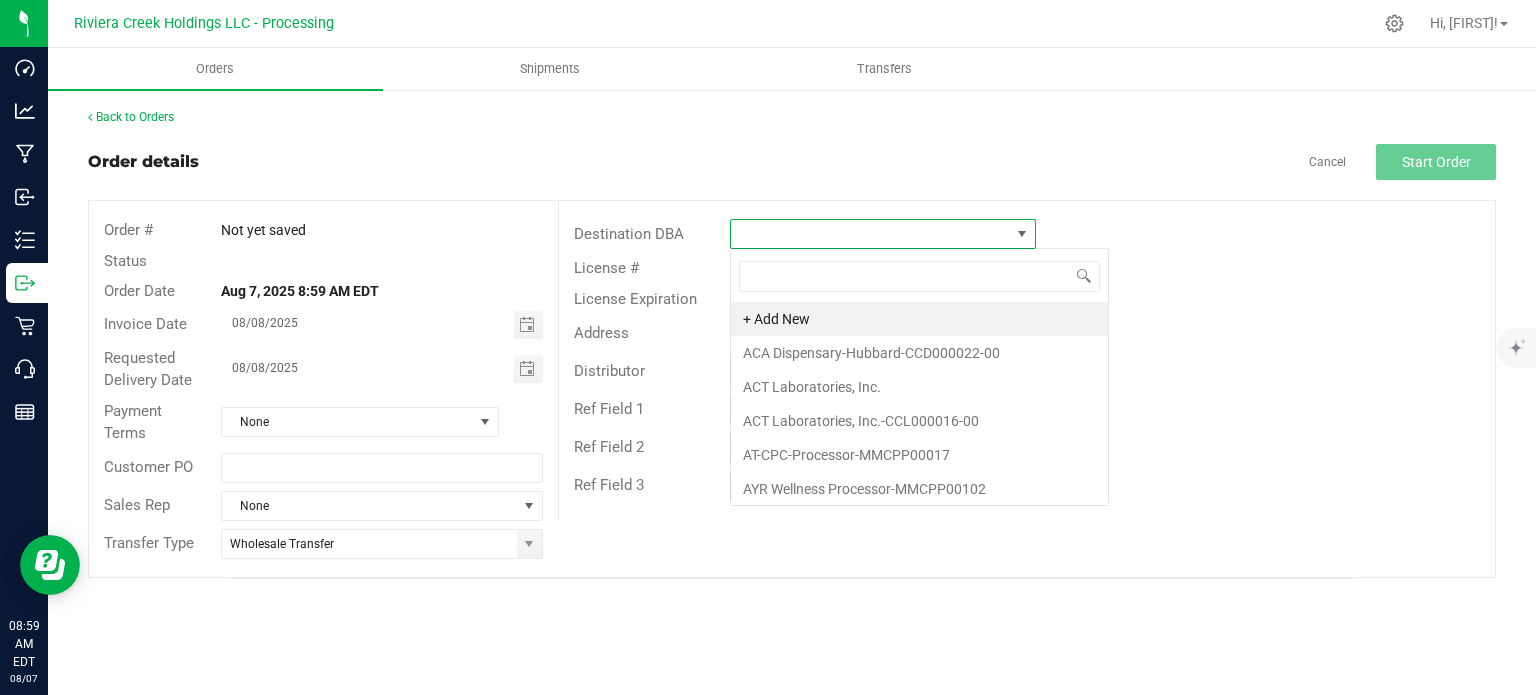 scroll, scrollTop: 99970, scrollLeft: 99693, axis: both 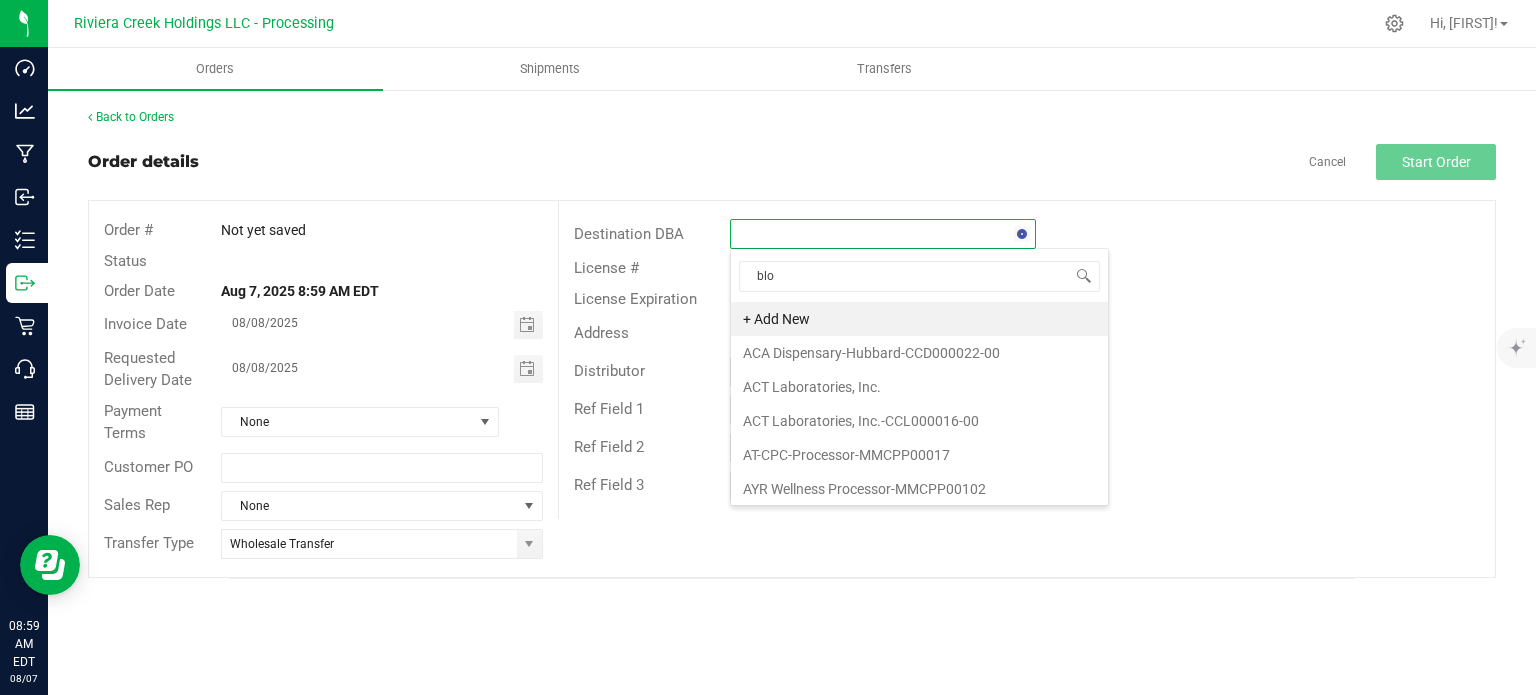 type on "bloo" 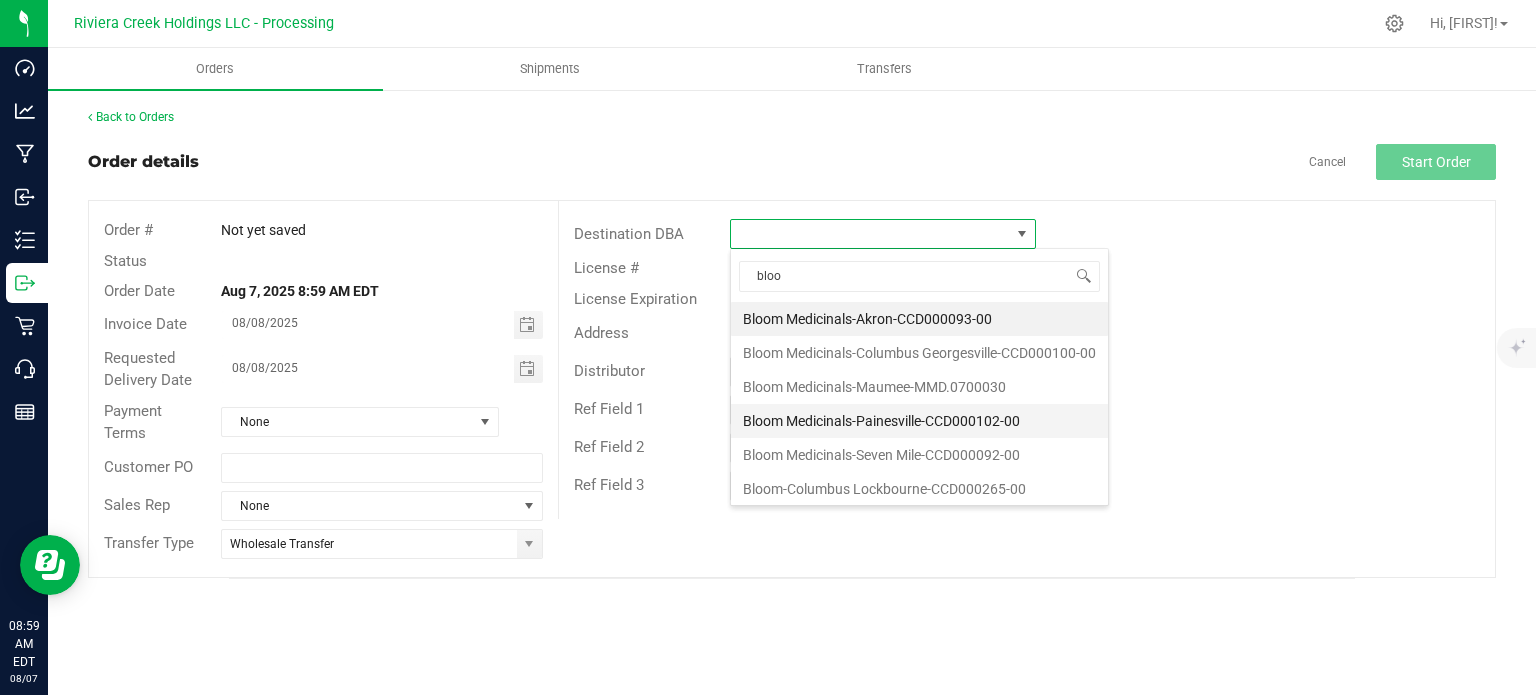 scroll, scrollTop: 1, scrollLeft: 0, axis: vertical 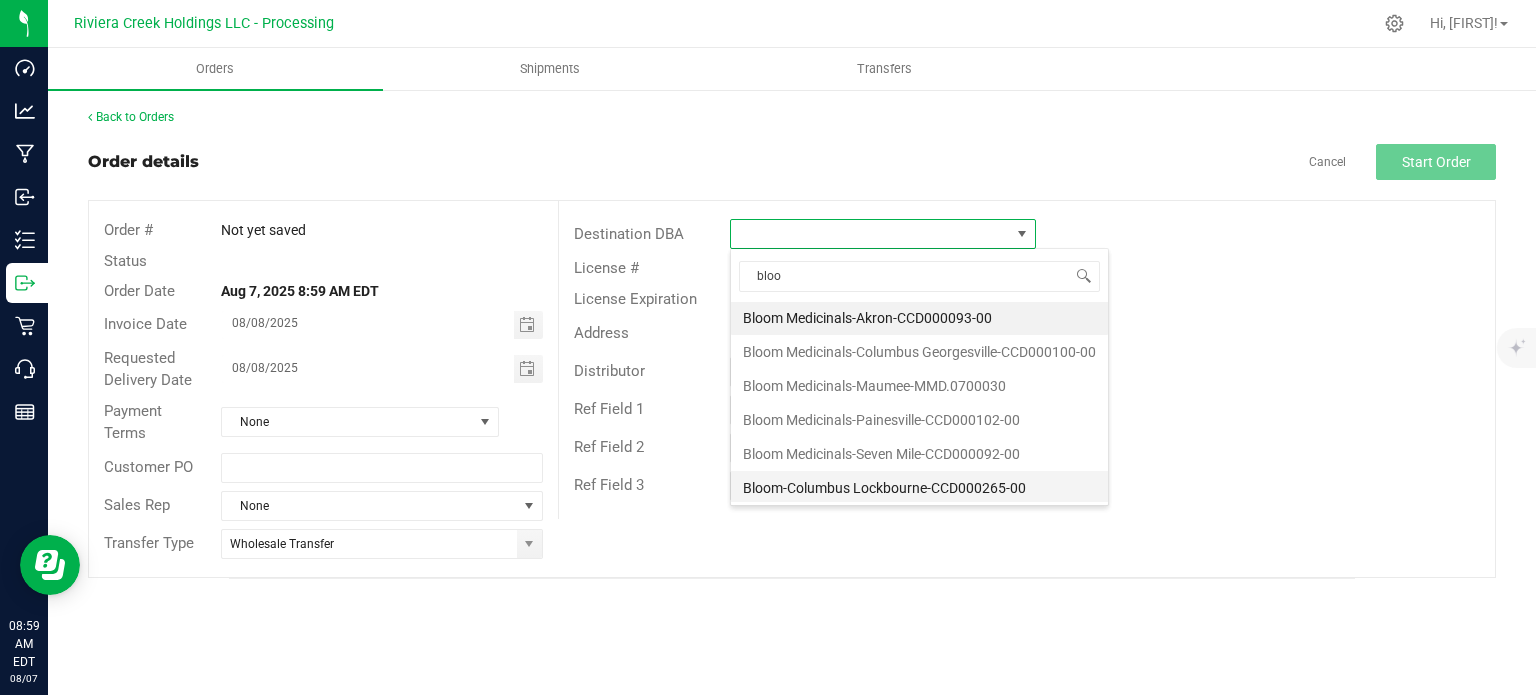 click on "Bloom-Columbus Lockbourne-CCD000265-00" at bounding box center (919, 488) 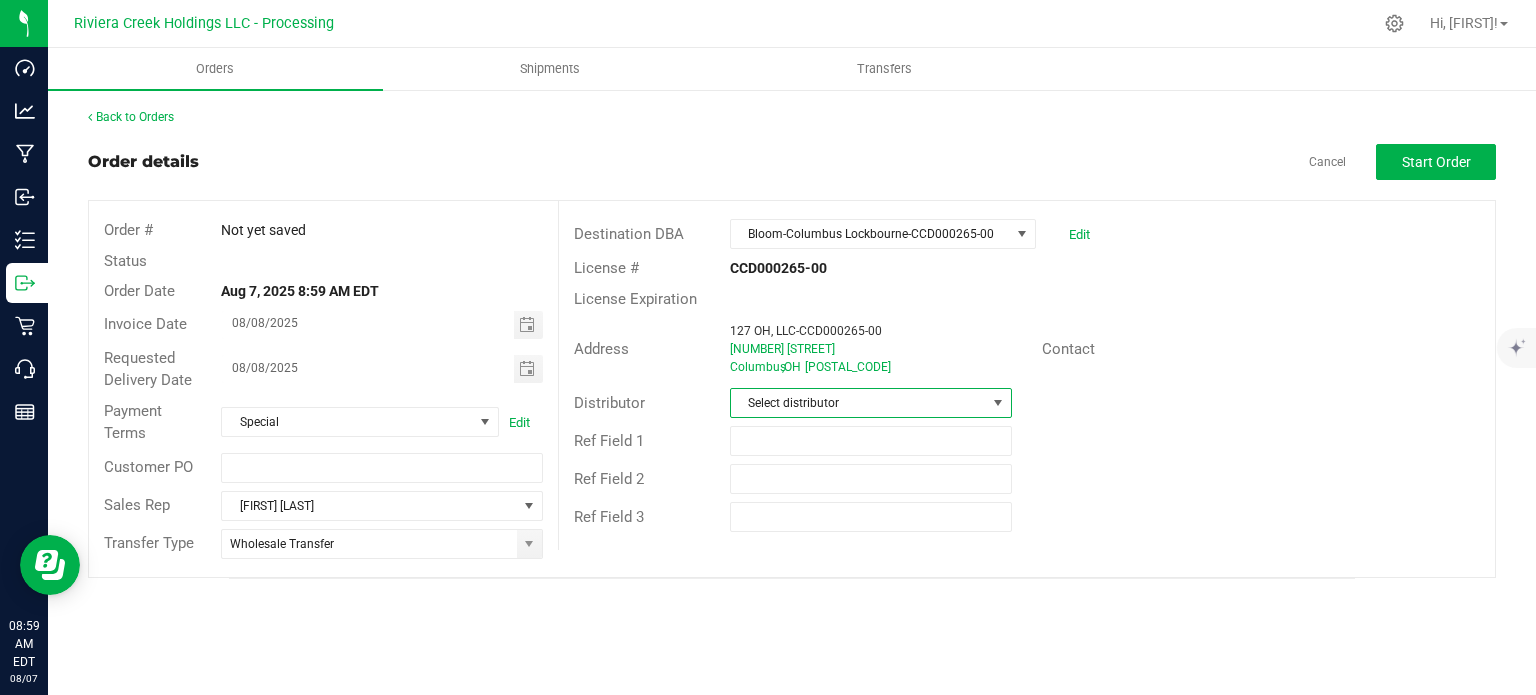 click on "Select distributor" at bounding box center (858, 403) 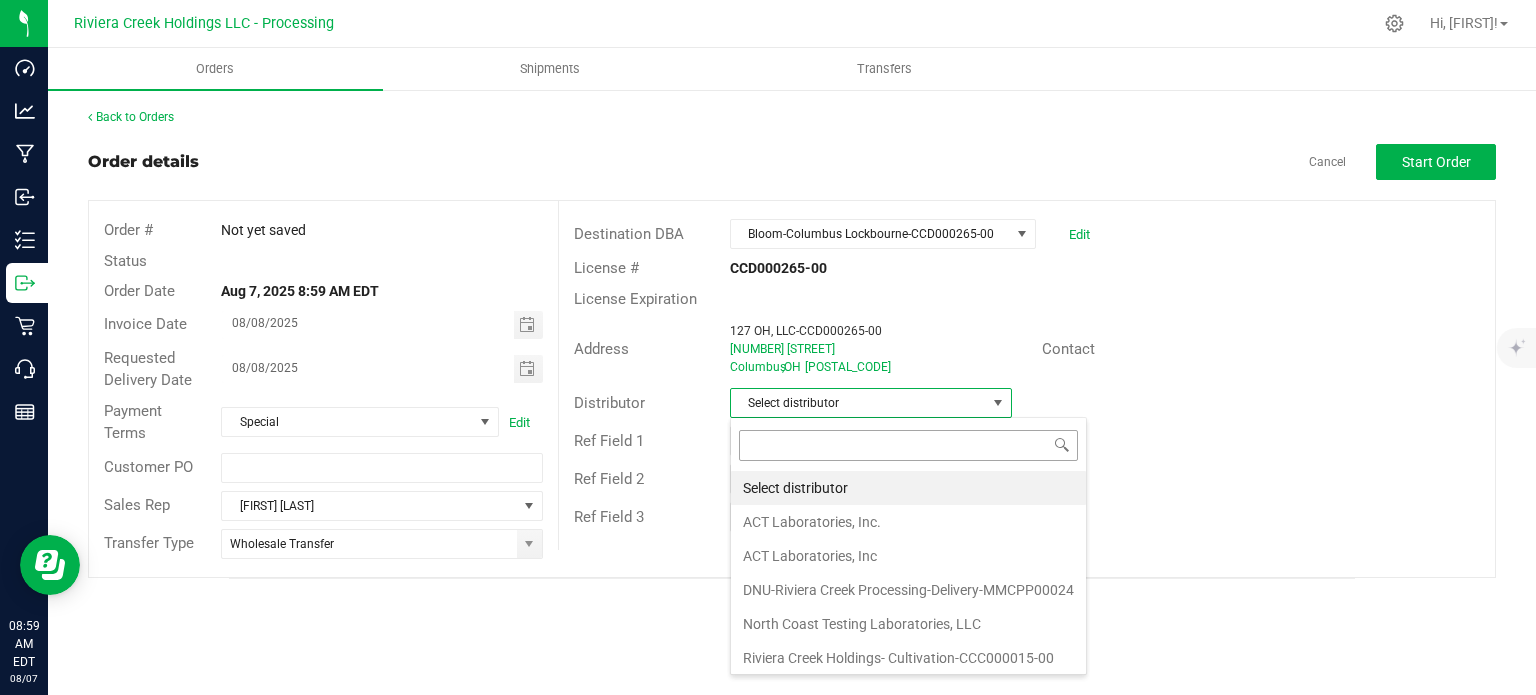 scroll, scrollTop: 99970, scrollLeft: 99717, axis: both 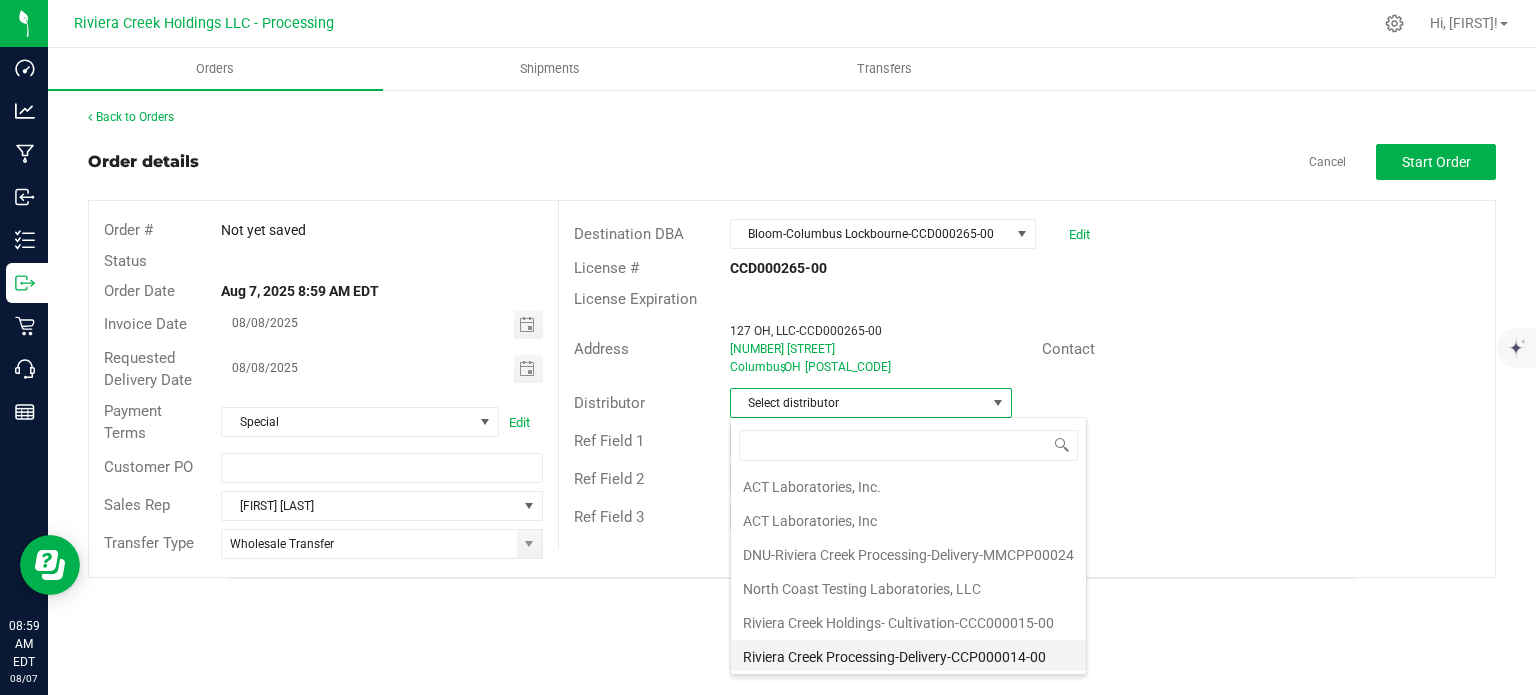 click on "Riviera Creek Processing-Delivery-CCP000014-00" at bounding box center [908, 657] 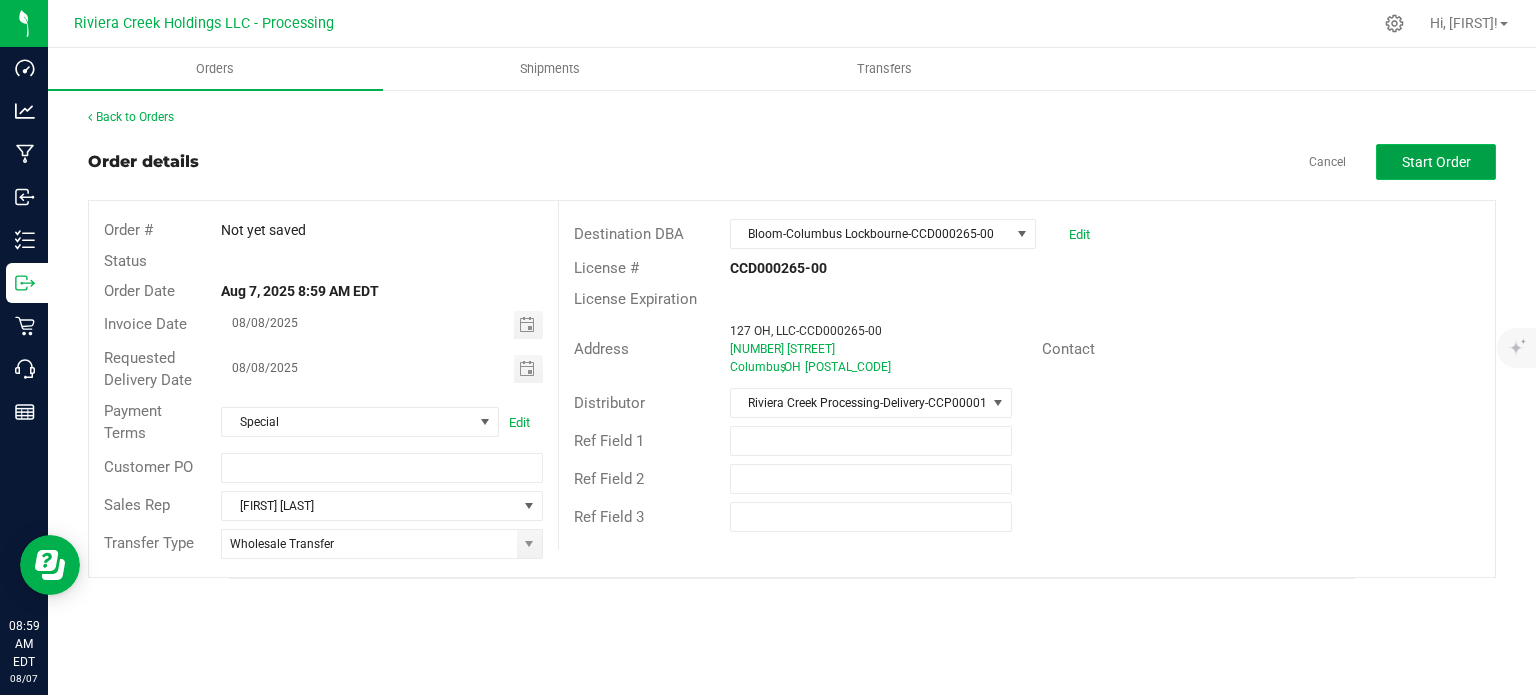click on "Start Order" at bounding box center [1436, 162] 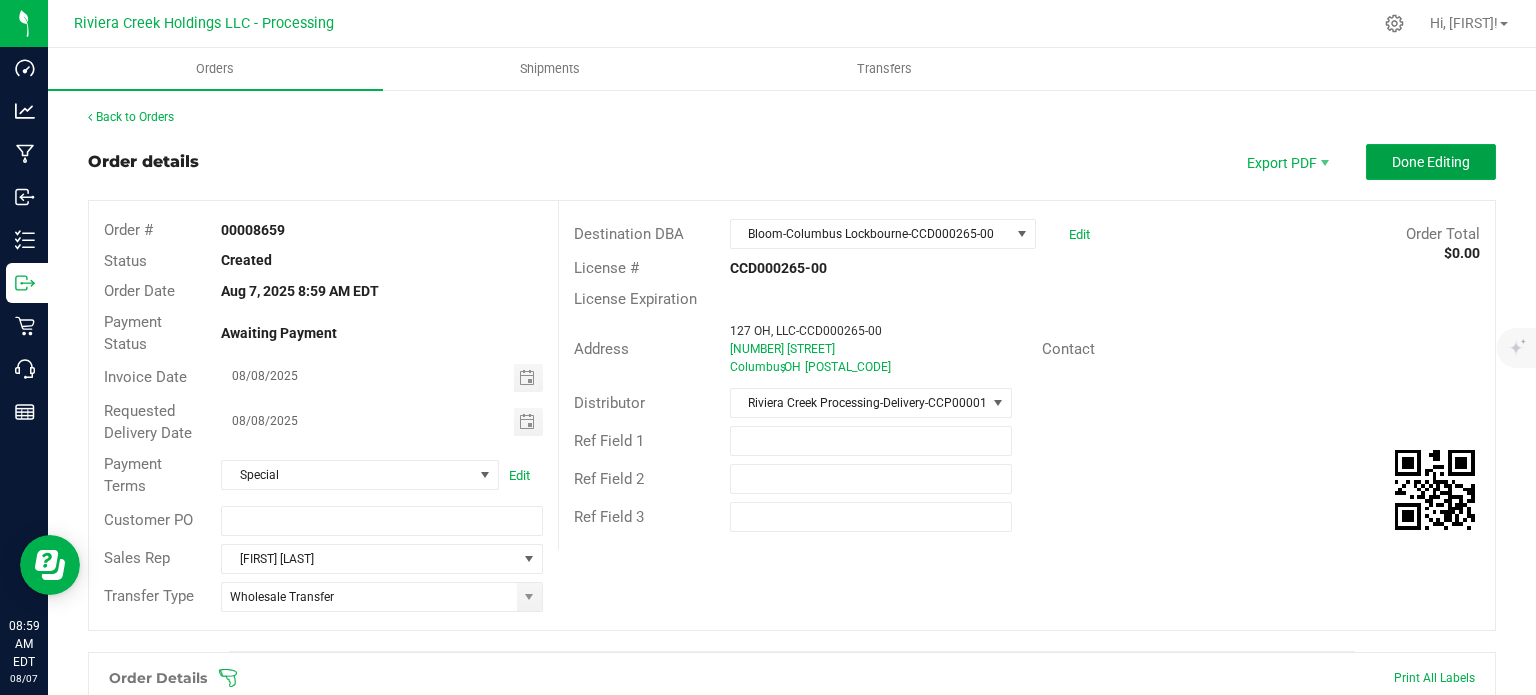 click on "Done Editing" at bounding box center (1431, 162) 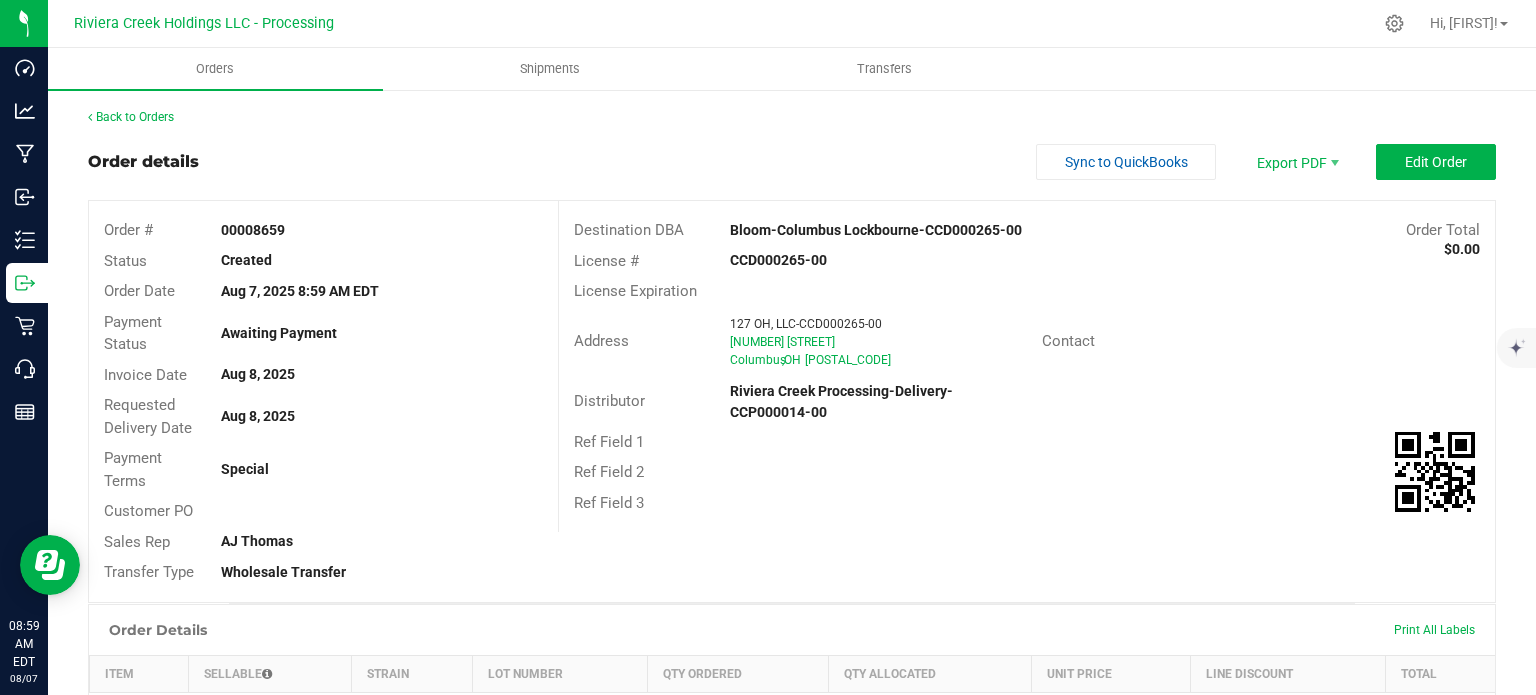 drag, startPoint x: 245, startPoint y: 230, endPoint x: 308, endPoint y: 239, distance: 63.63961 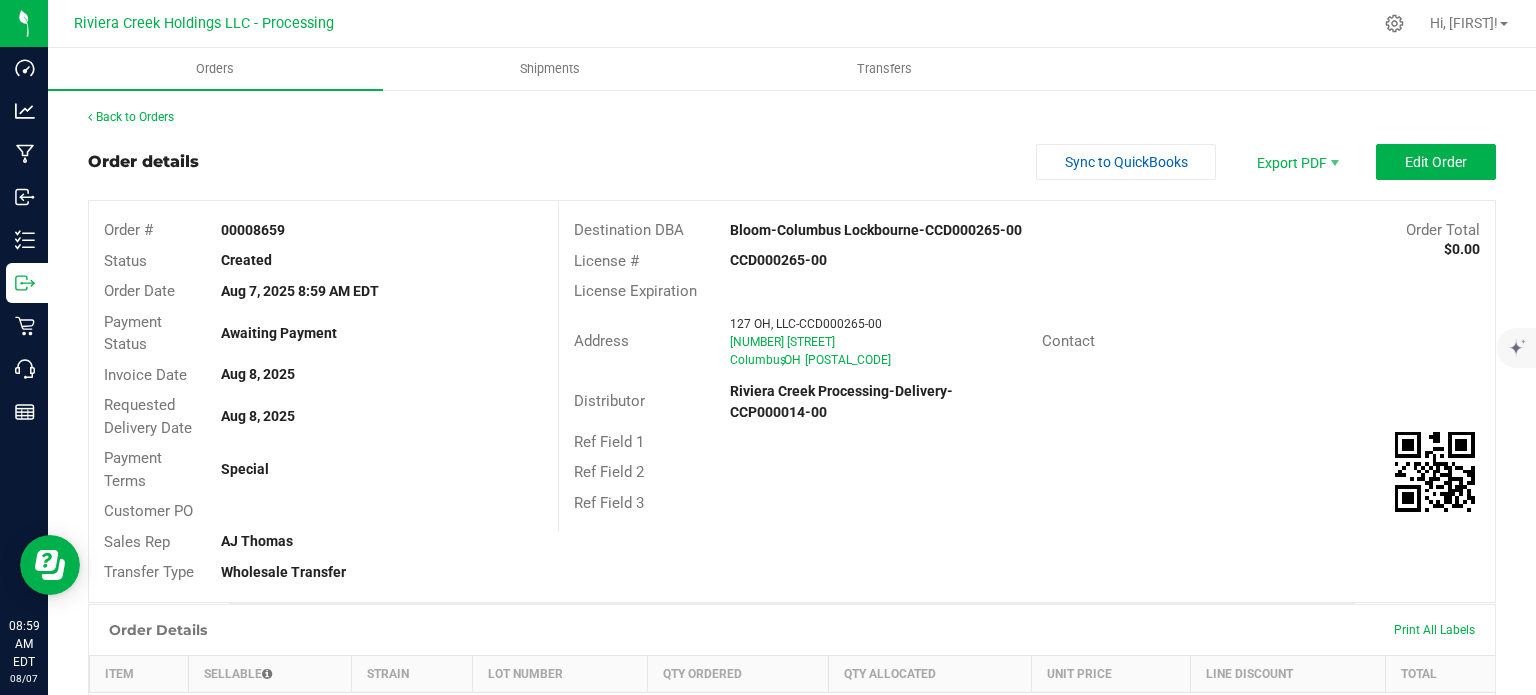 click on "00008659" at bounding box center [381, 230] 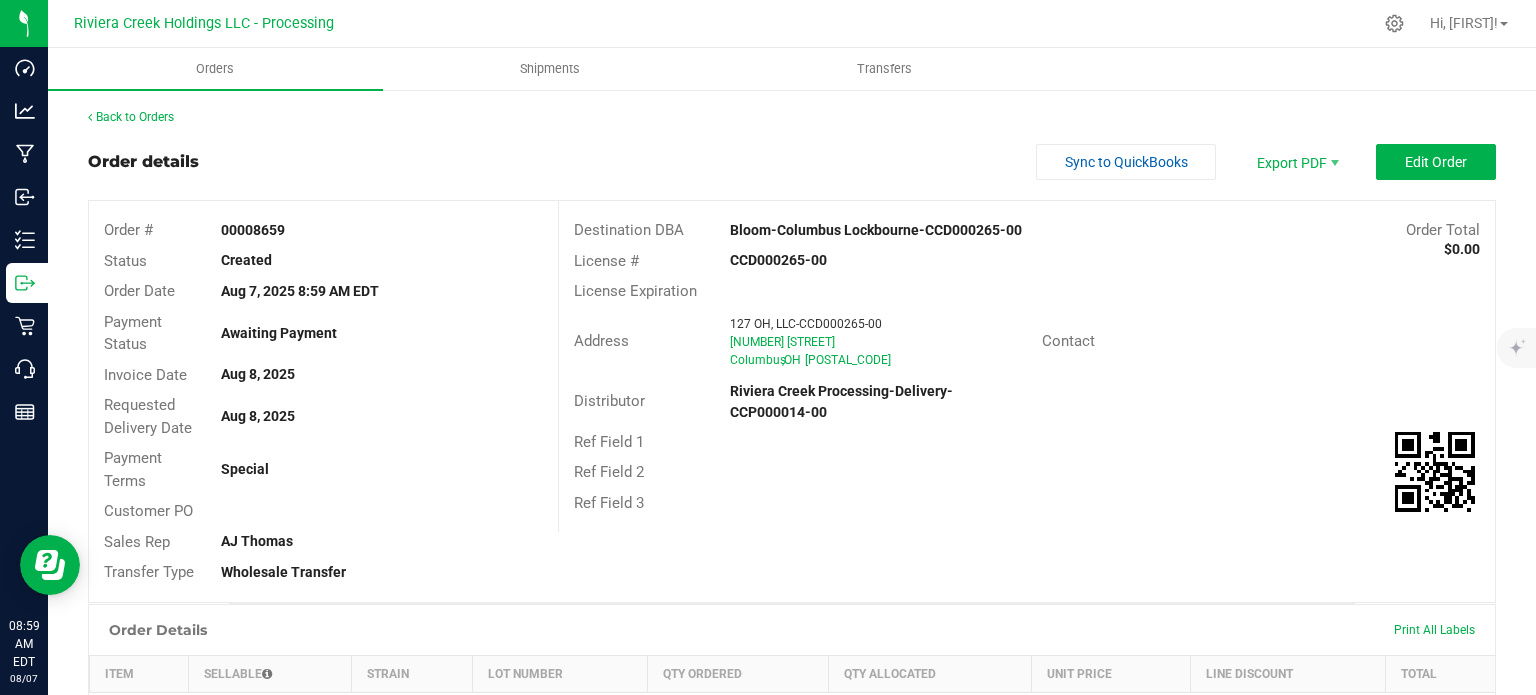 copy on "00008659" 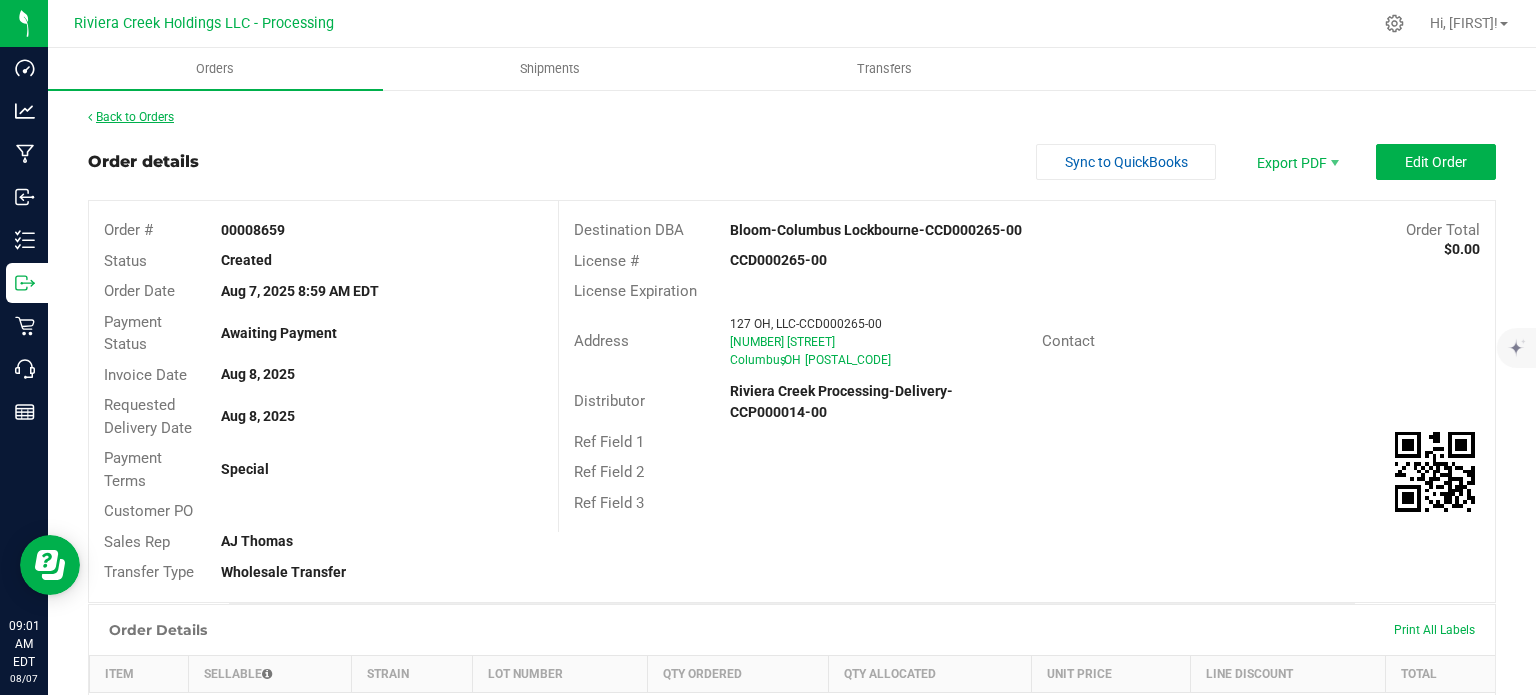 click on "Back to Orders" at bounding box center (131, 117) 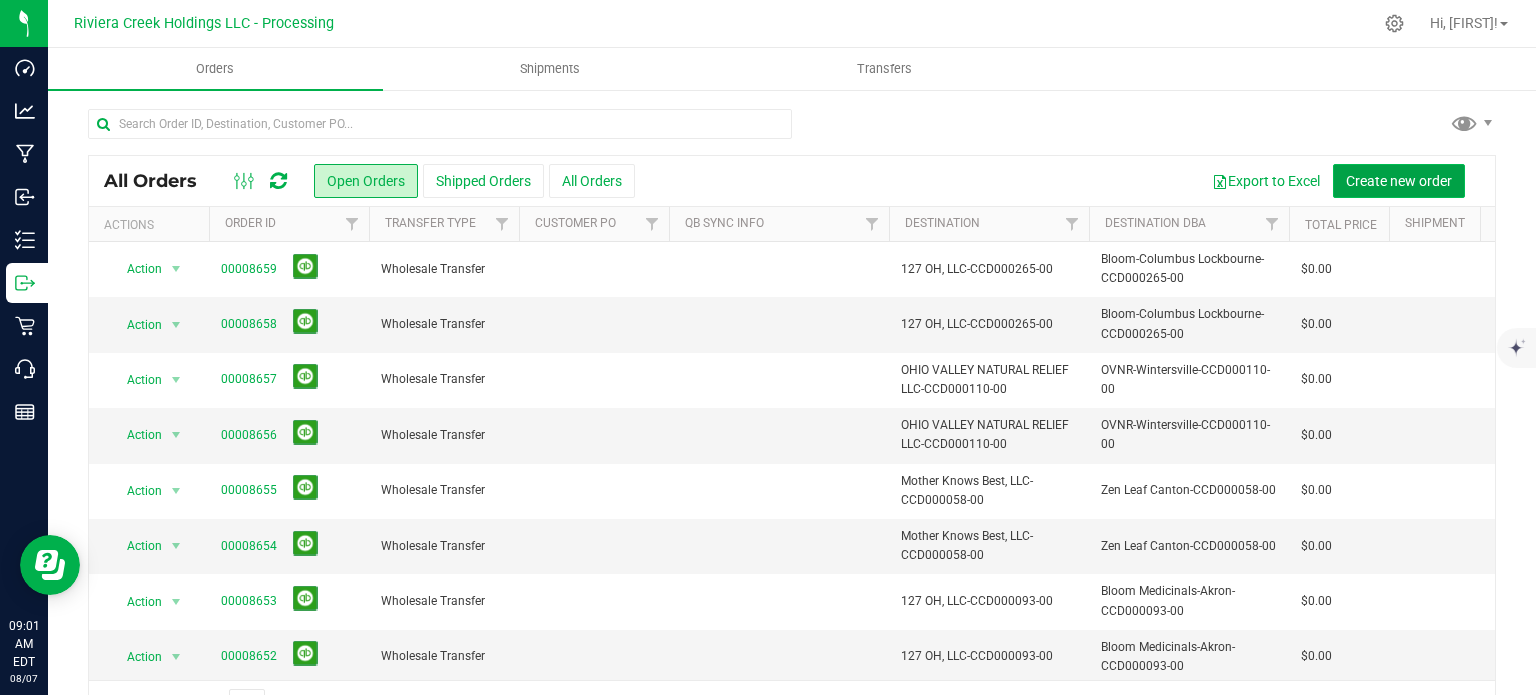 click on "Create new order" at bounding box center (1399, 181) 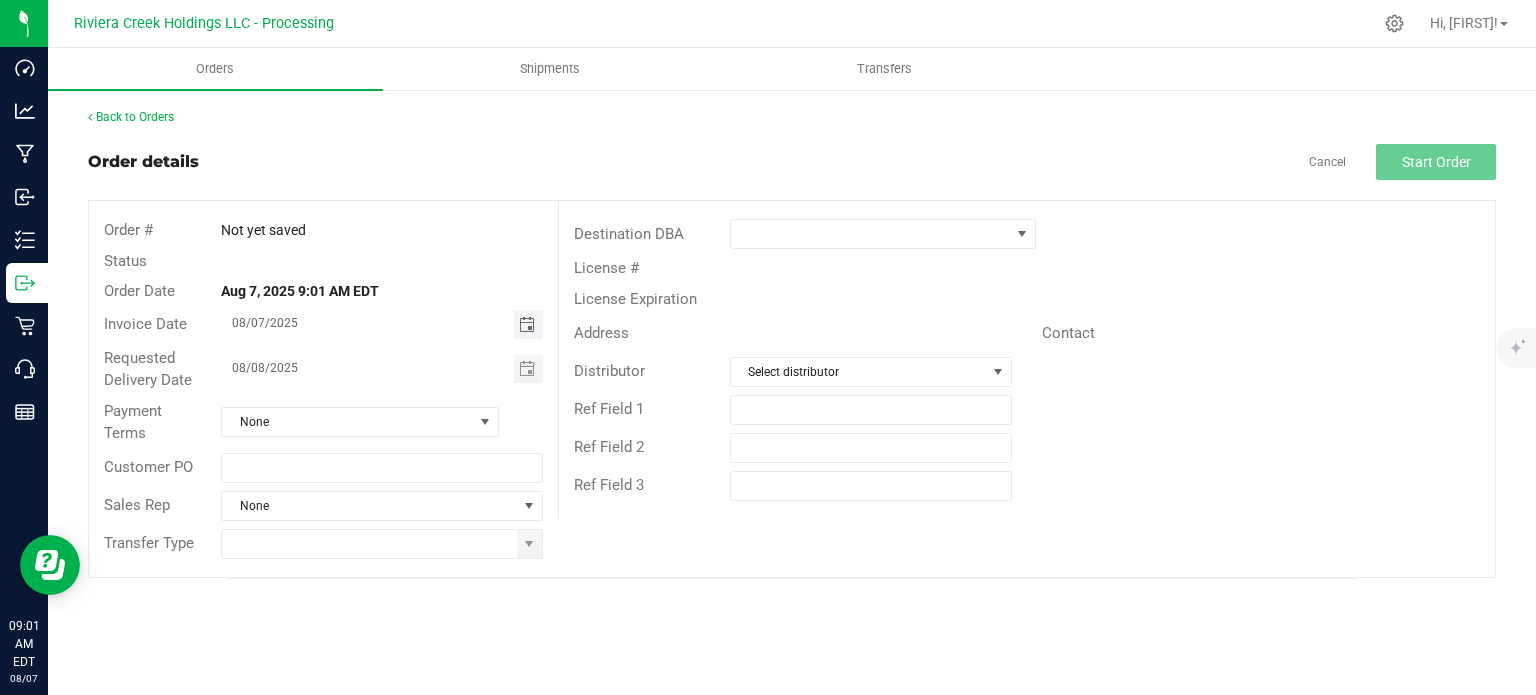 click at bounding box center [527, 325] 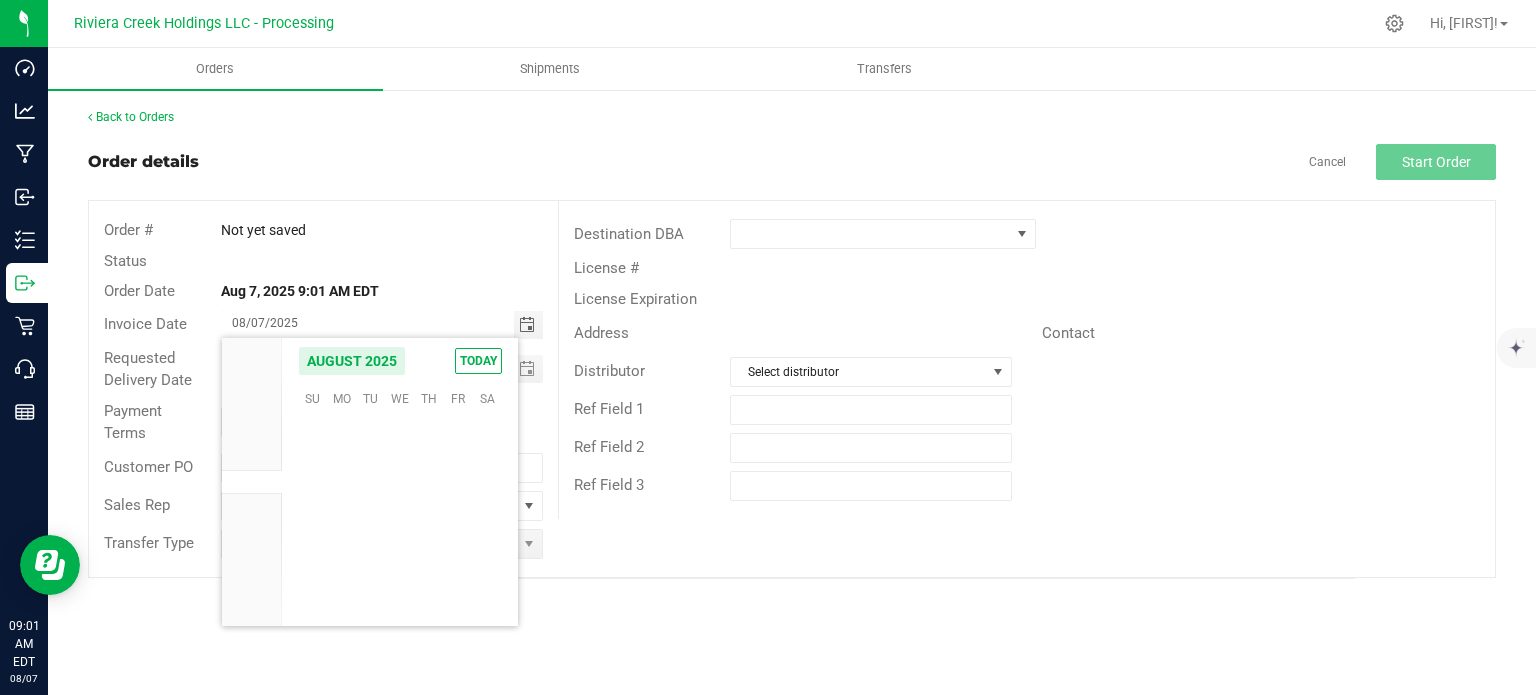 scroll, scrollTop: 36168, scrollLeft: 0, axis: vertical 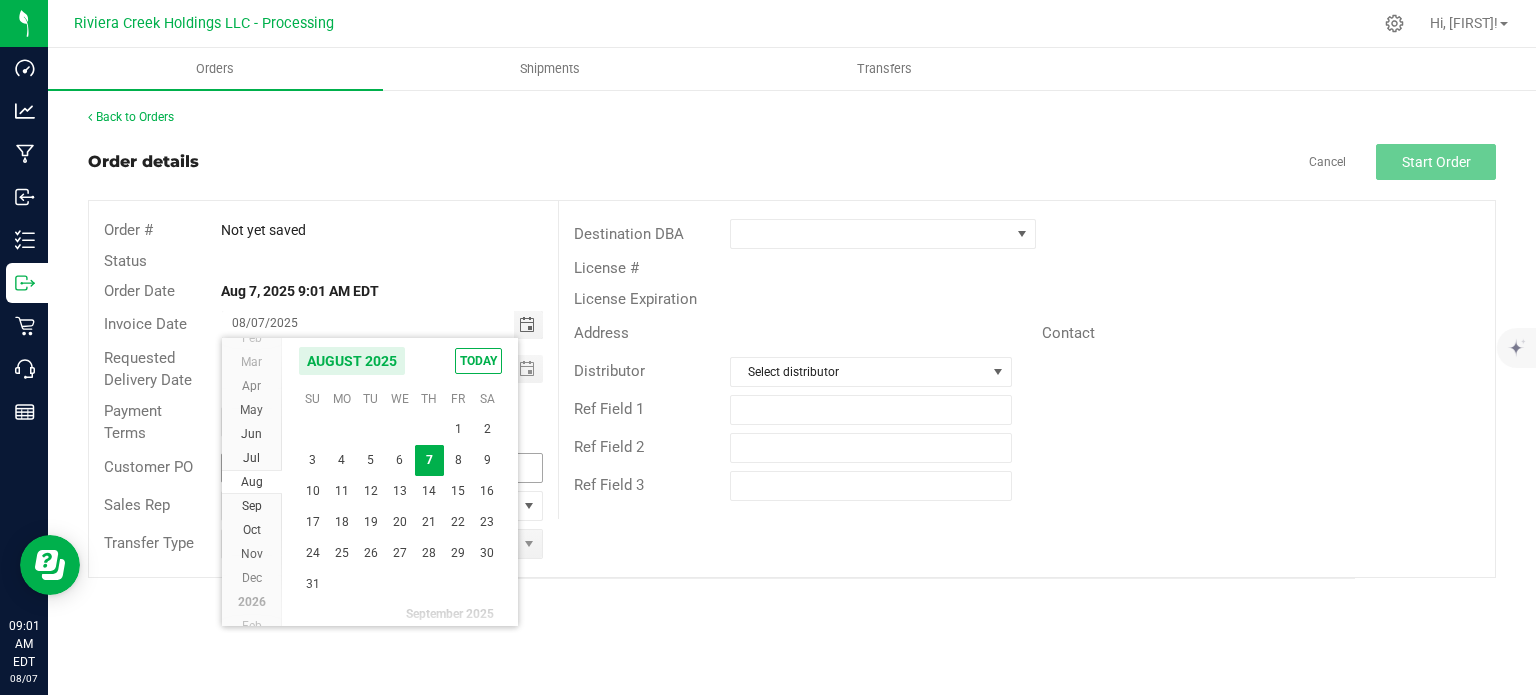 click on "8" at bounding box center (458, 460) 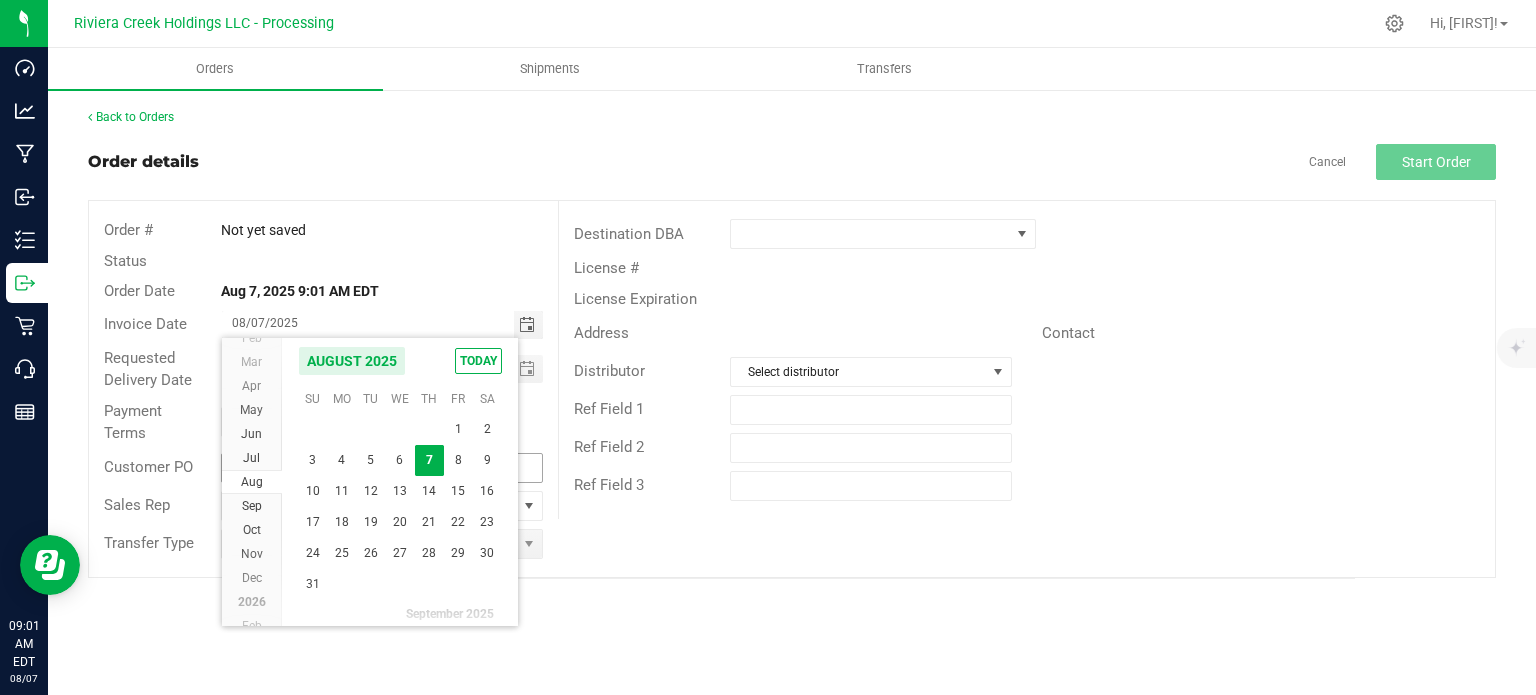 type on "08/08/2025" 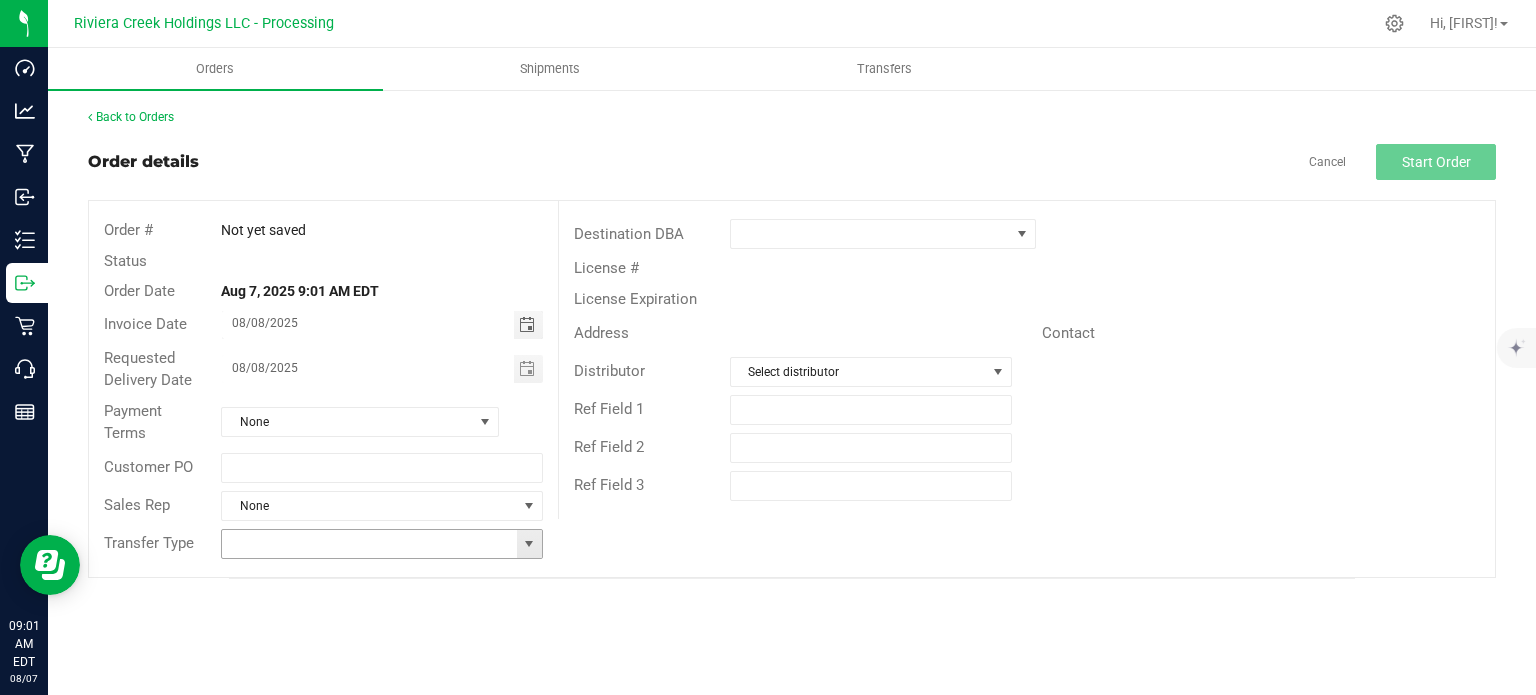 click at bounding box center (529, 544) 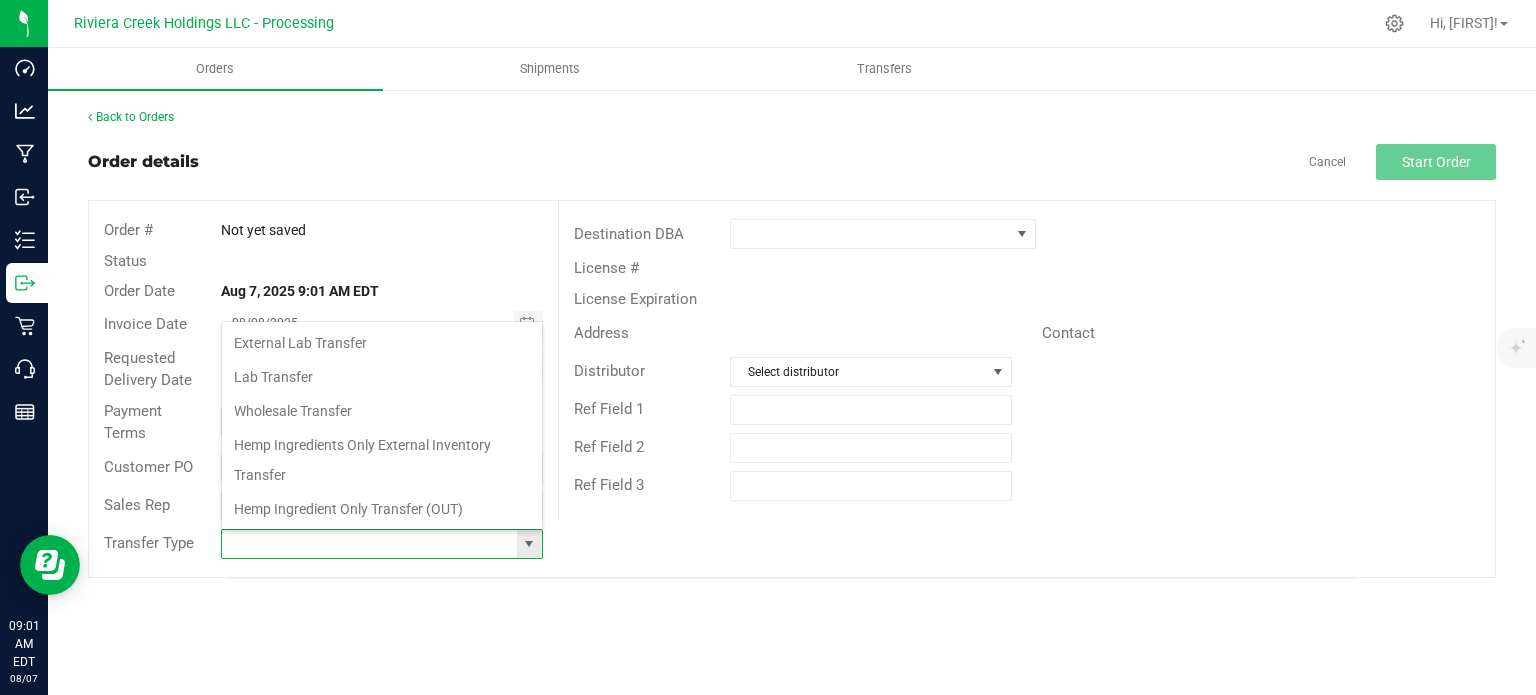 scroll, scrollTop: 99970, scrollLeft: 99678, axis: both 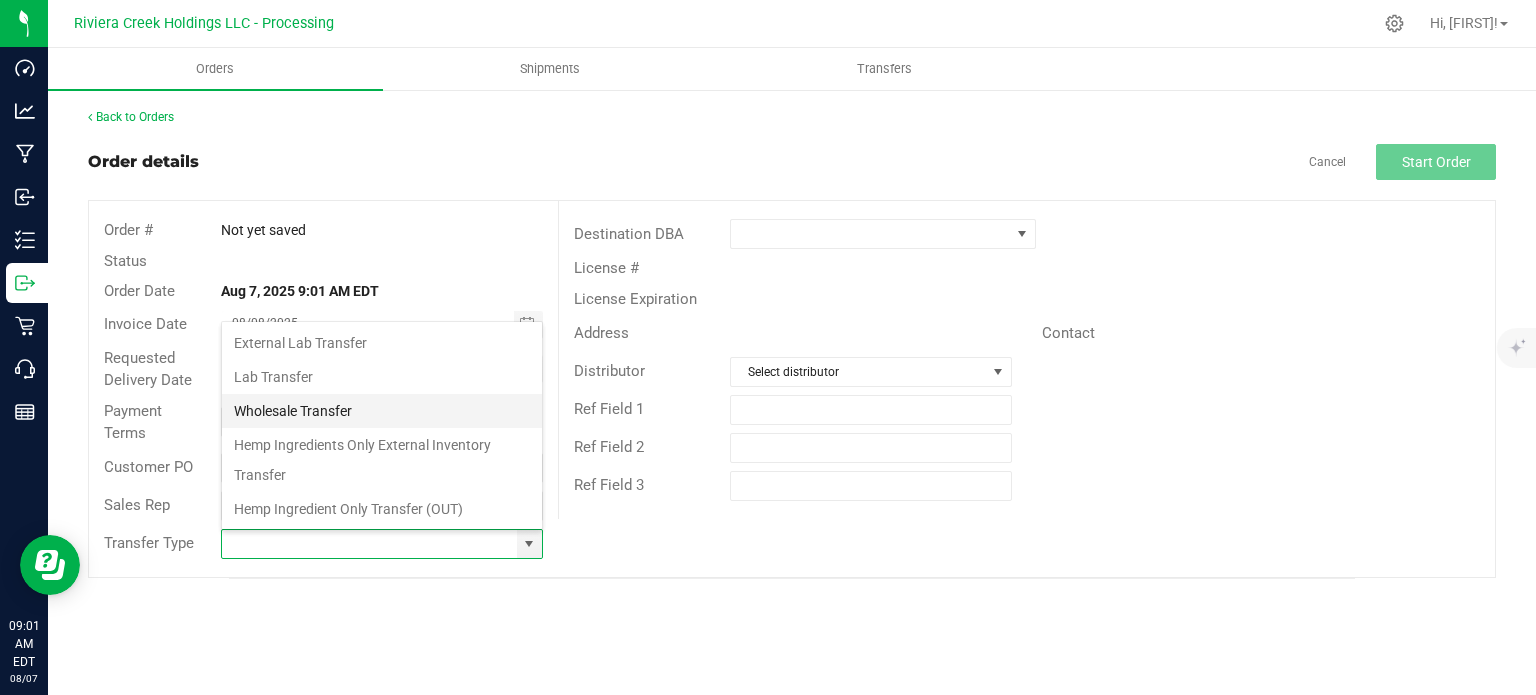 click on "Wholesale Transfer" at bounding box center (382, 411) 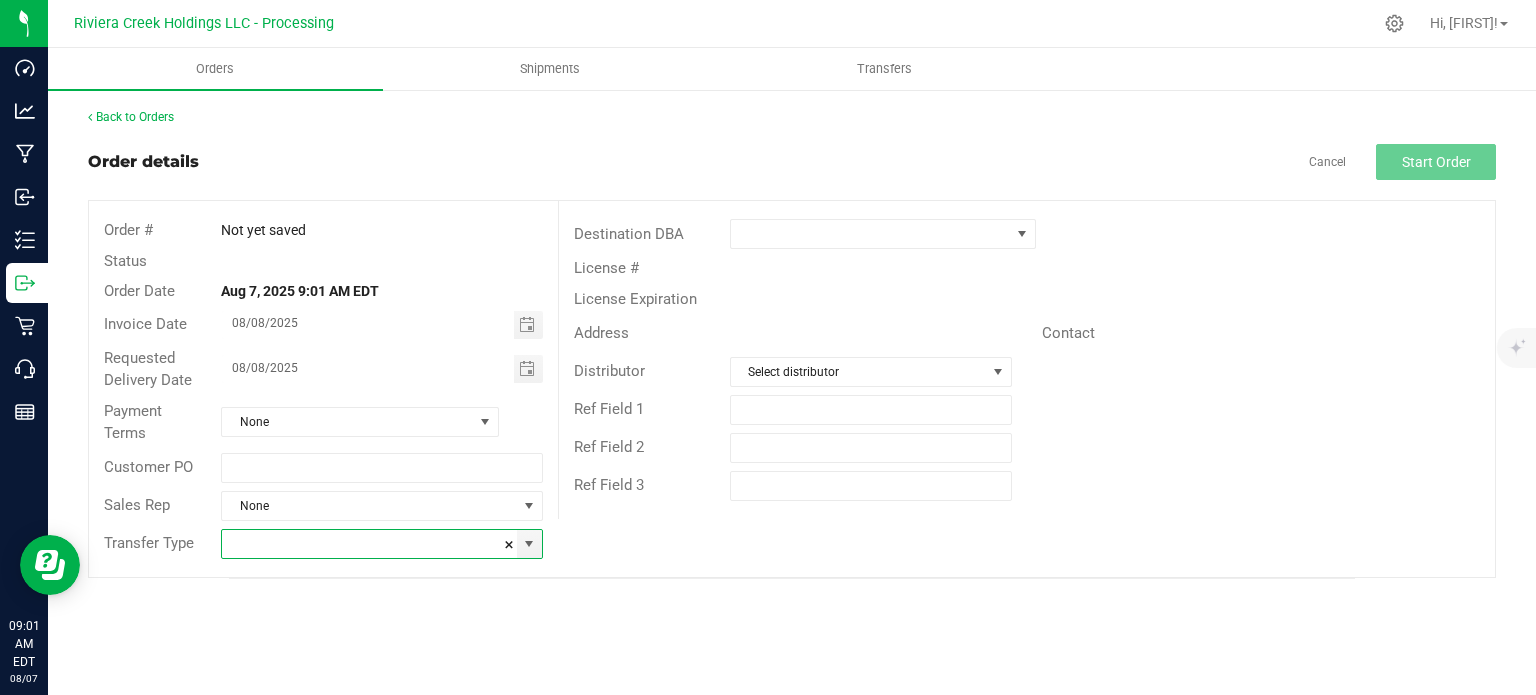 type on "Wholesale Transfer" 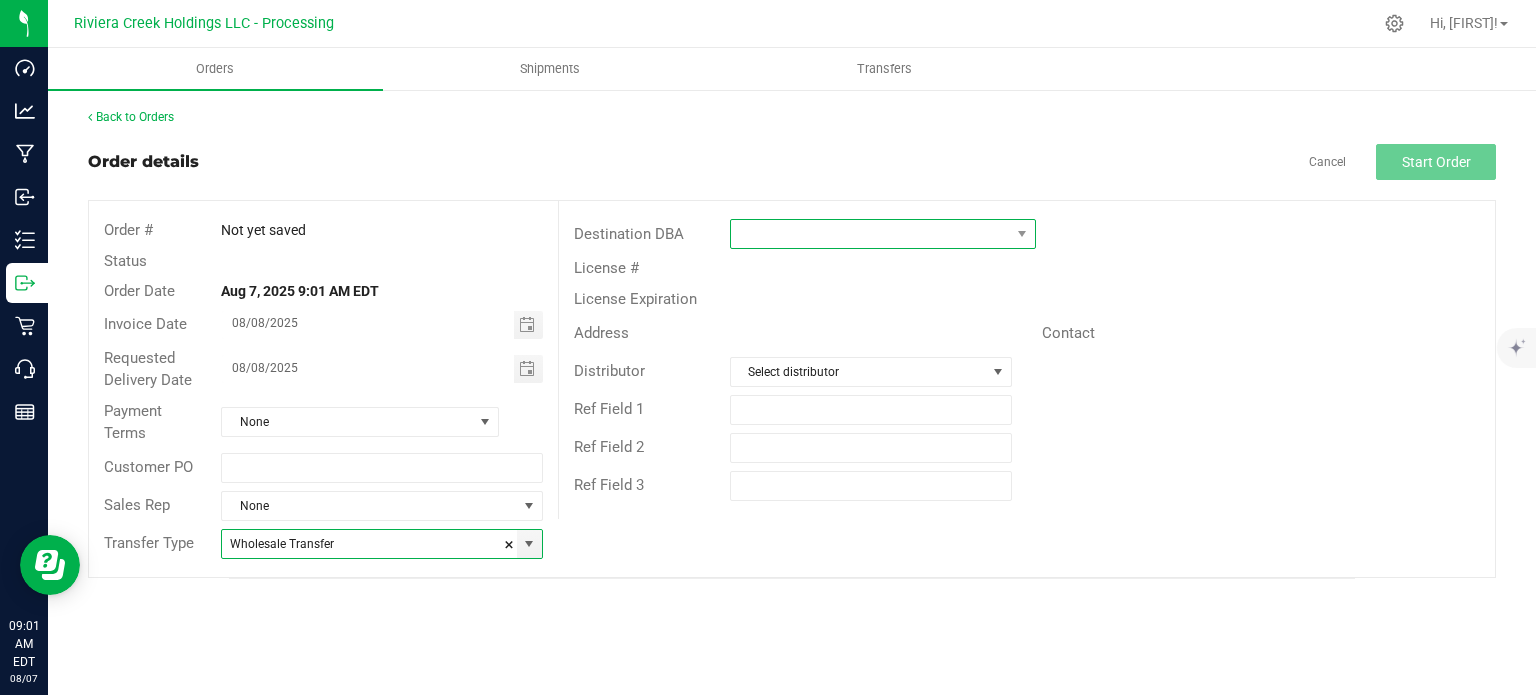 click at bounding box center (870, 234) 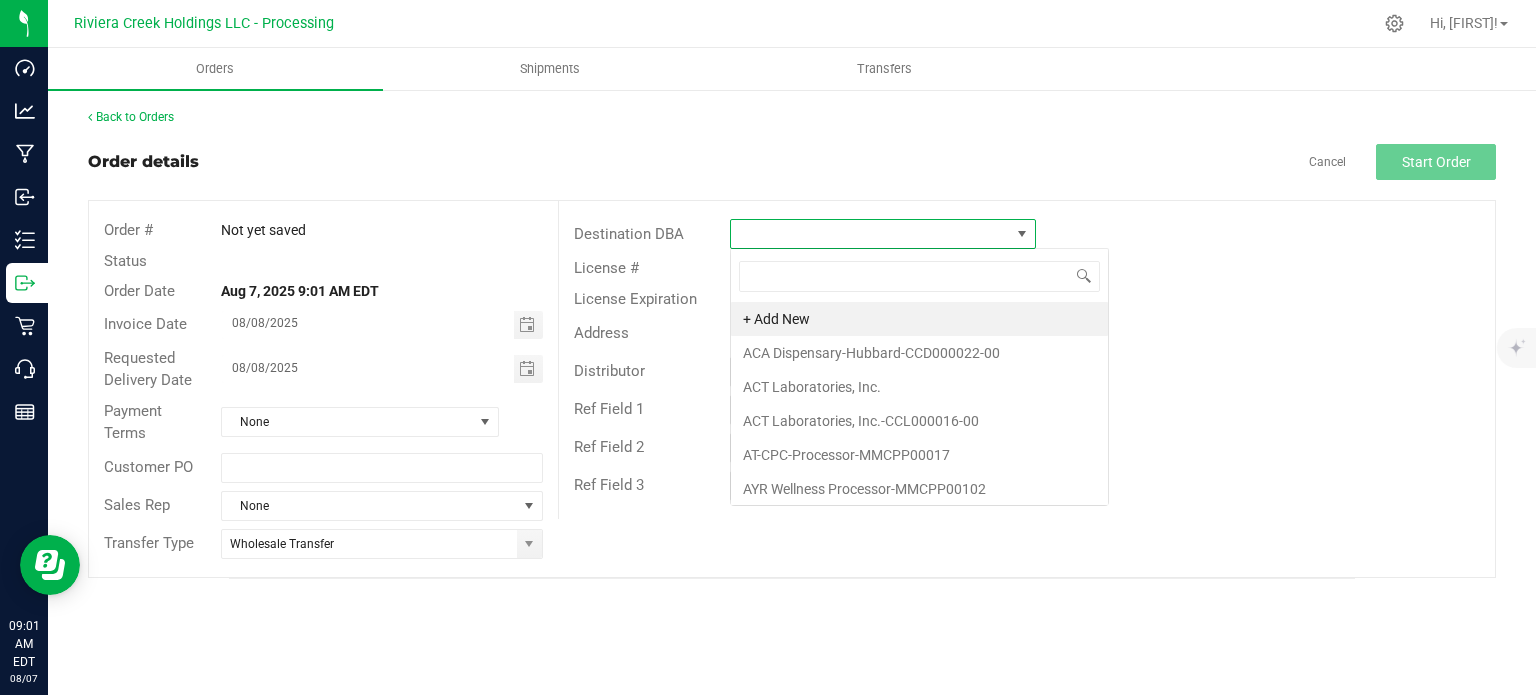 scroll, scrollTop: 99970, scrollLeft: 99693, axis: both 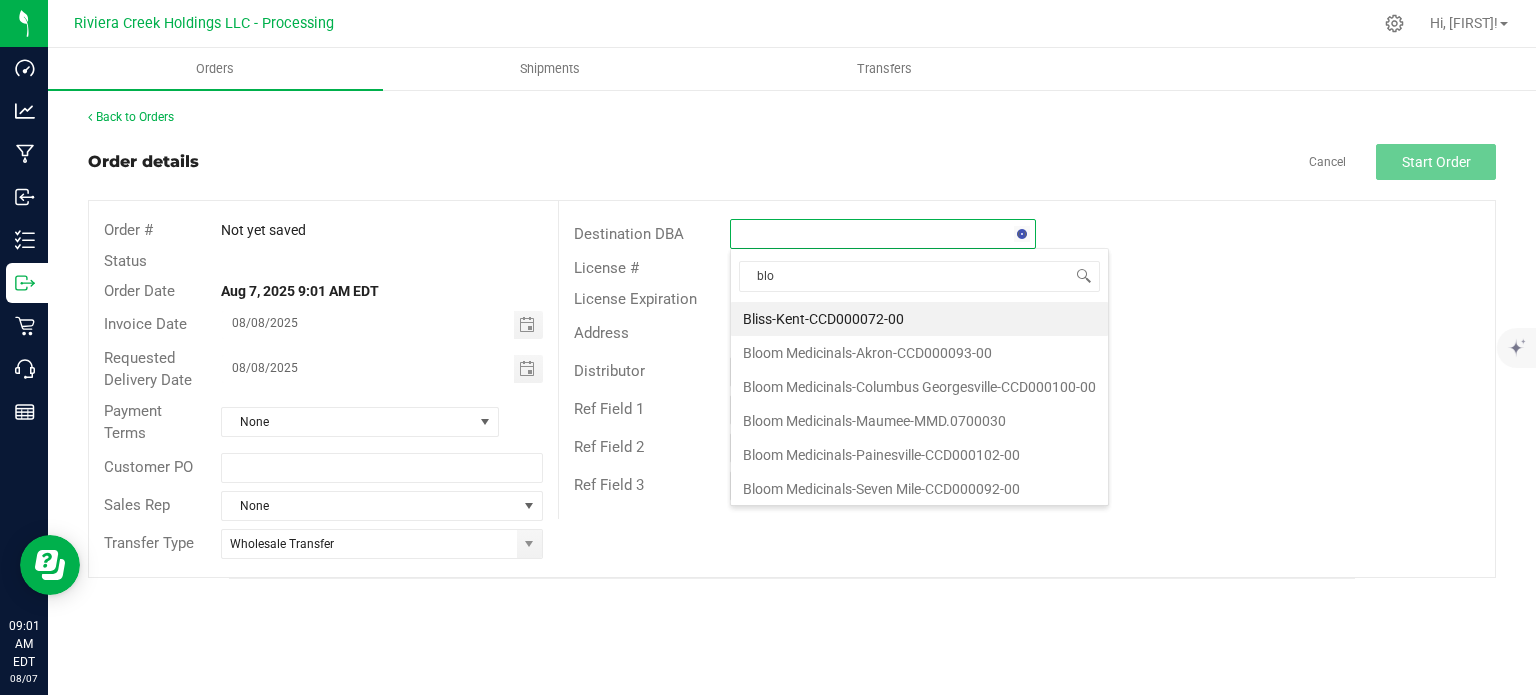 type on "bloo" 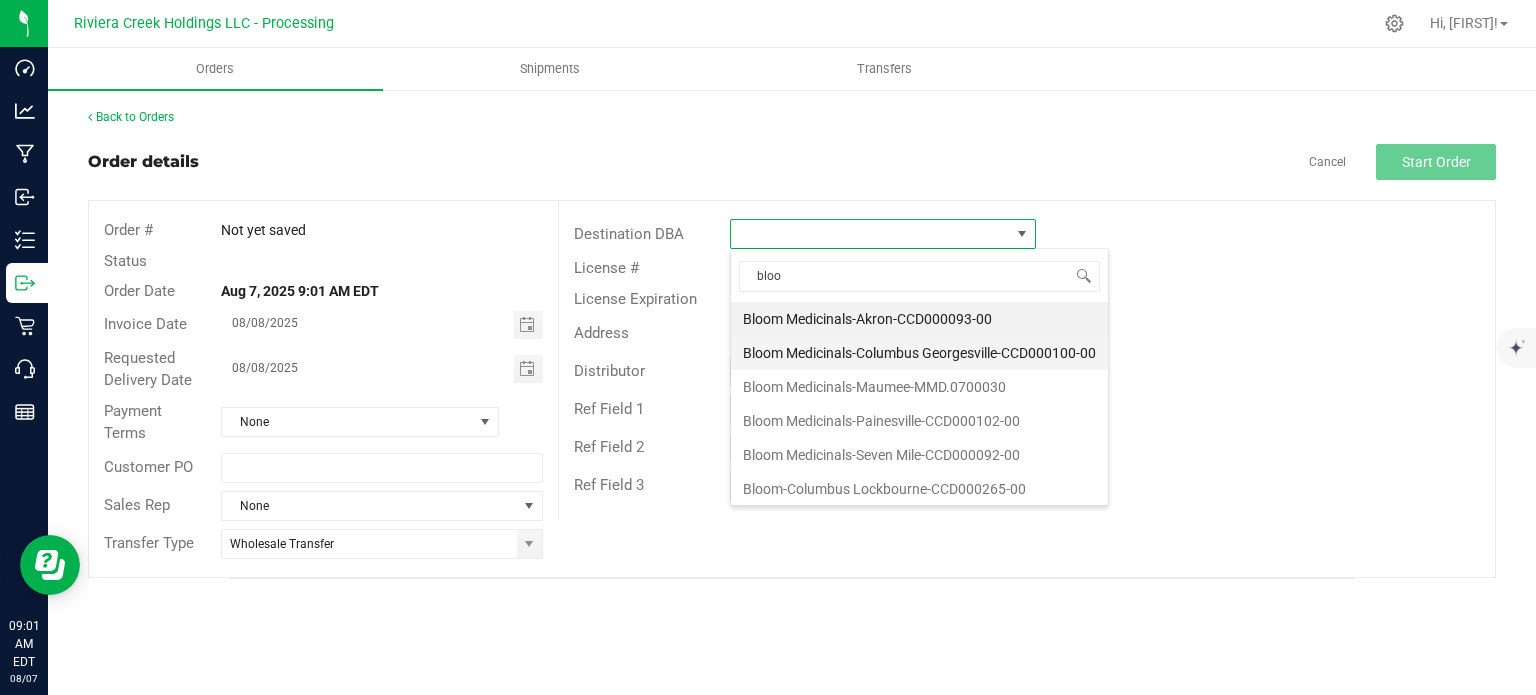 scroll, scrollTop: 1, scrollLeft: 0, axis: vertical 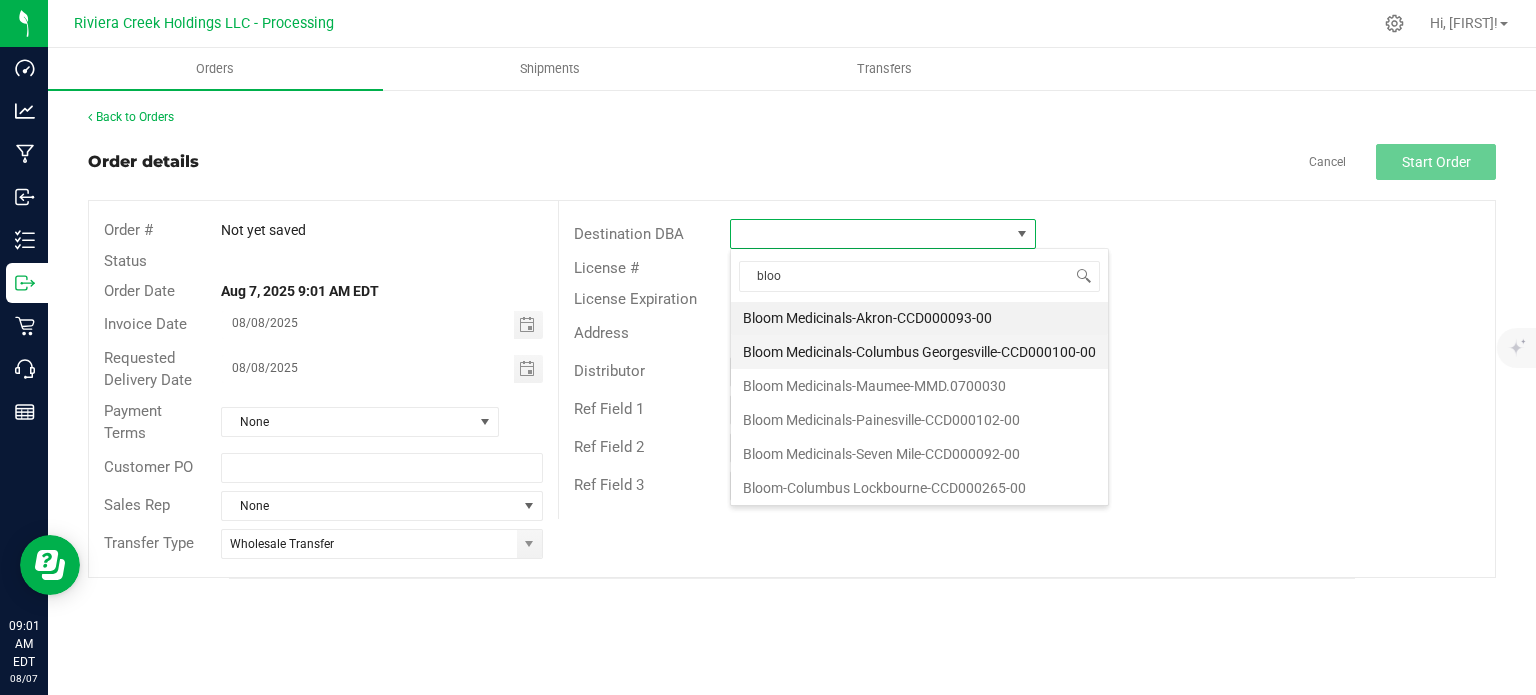 click on "Bloom Medicinals-Columbus Georgesville-CCD000100-00" at bounding box center (919, 352) 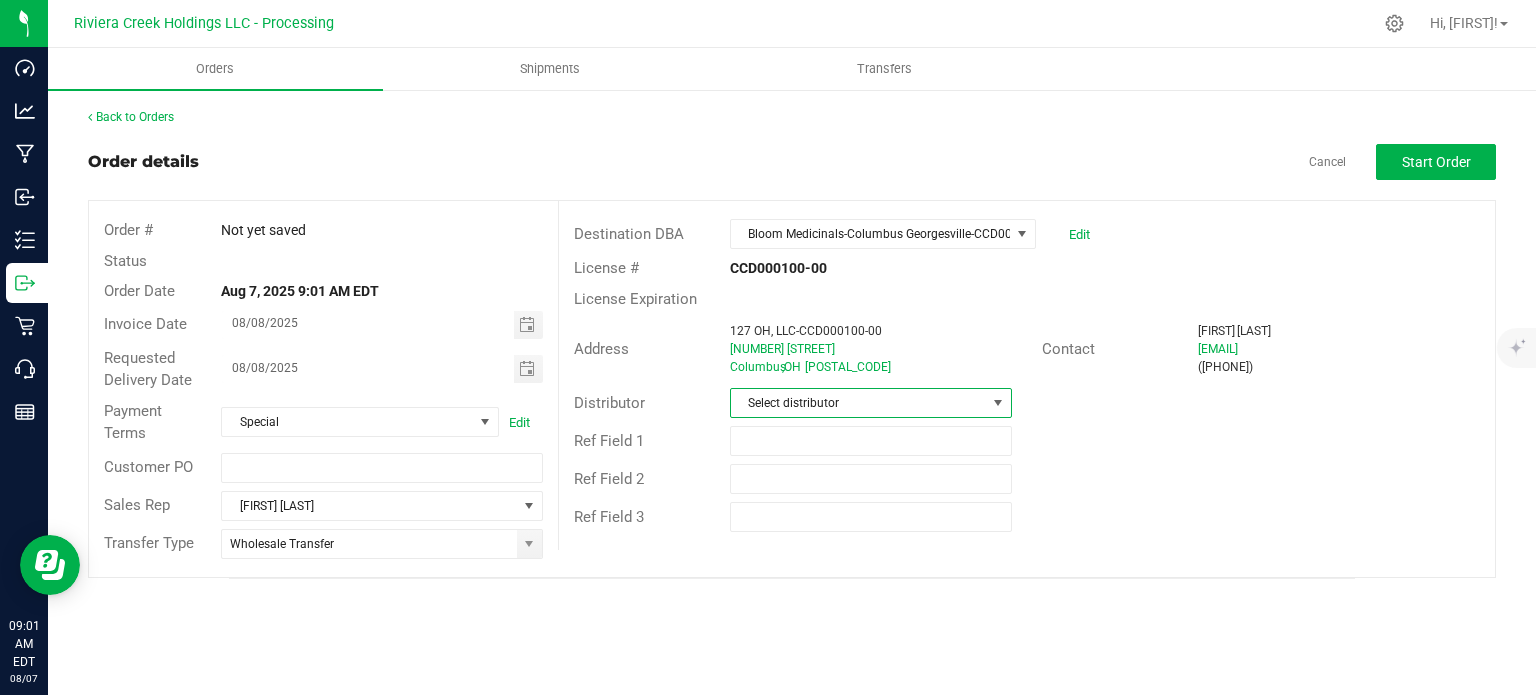 click on "Select distributor" at bounding box center (858, 403) 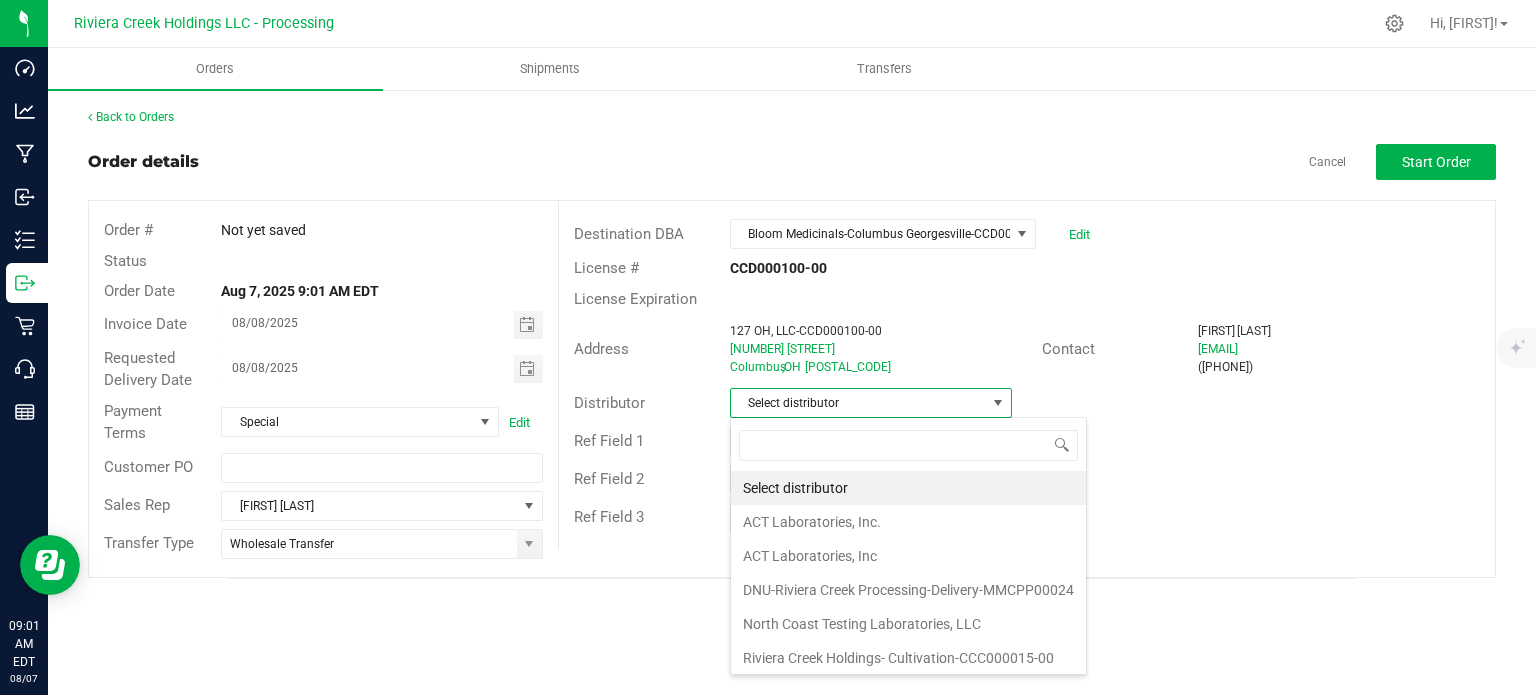 scroll, scrollTop: 99970, scrollLeft: 99717, axis: both 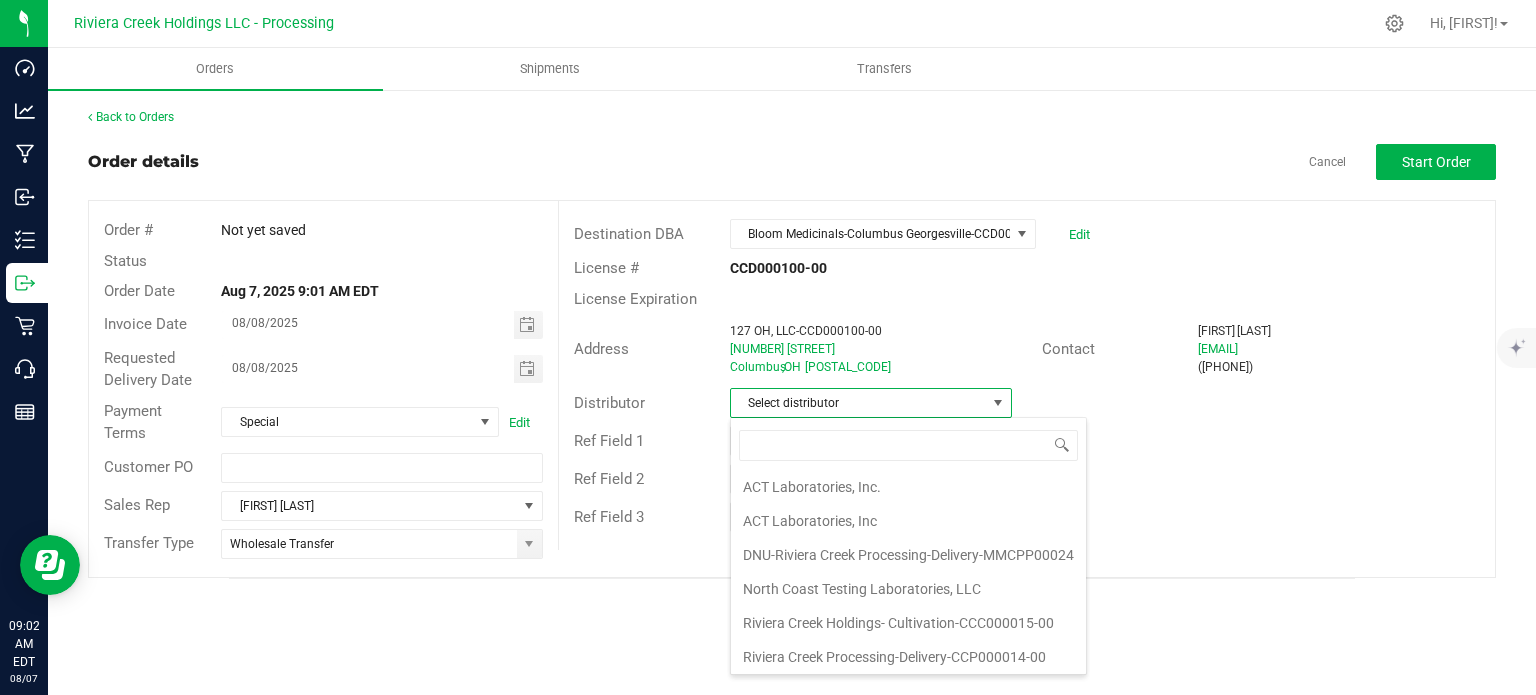 drag, startPoint x: 848, startPoint y: 651, endPoint x: 881, endPoint y: 624, distance: 42.638012 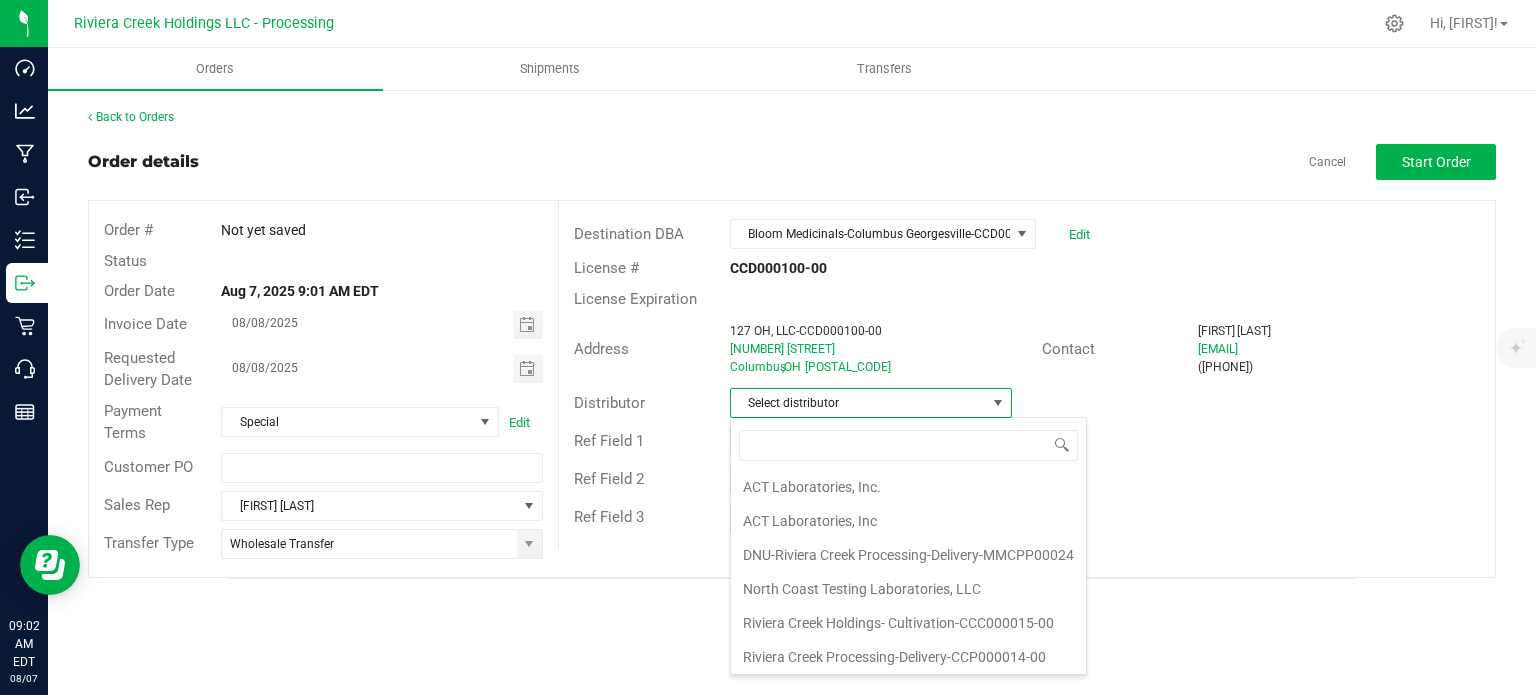 click on "Riviera Creek Processing-Delivery-CCP000014-00" at bounding box center [908, 657] 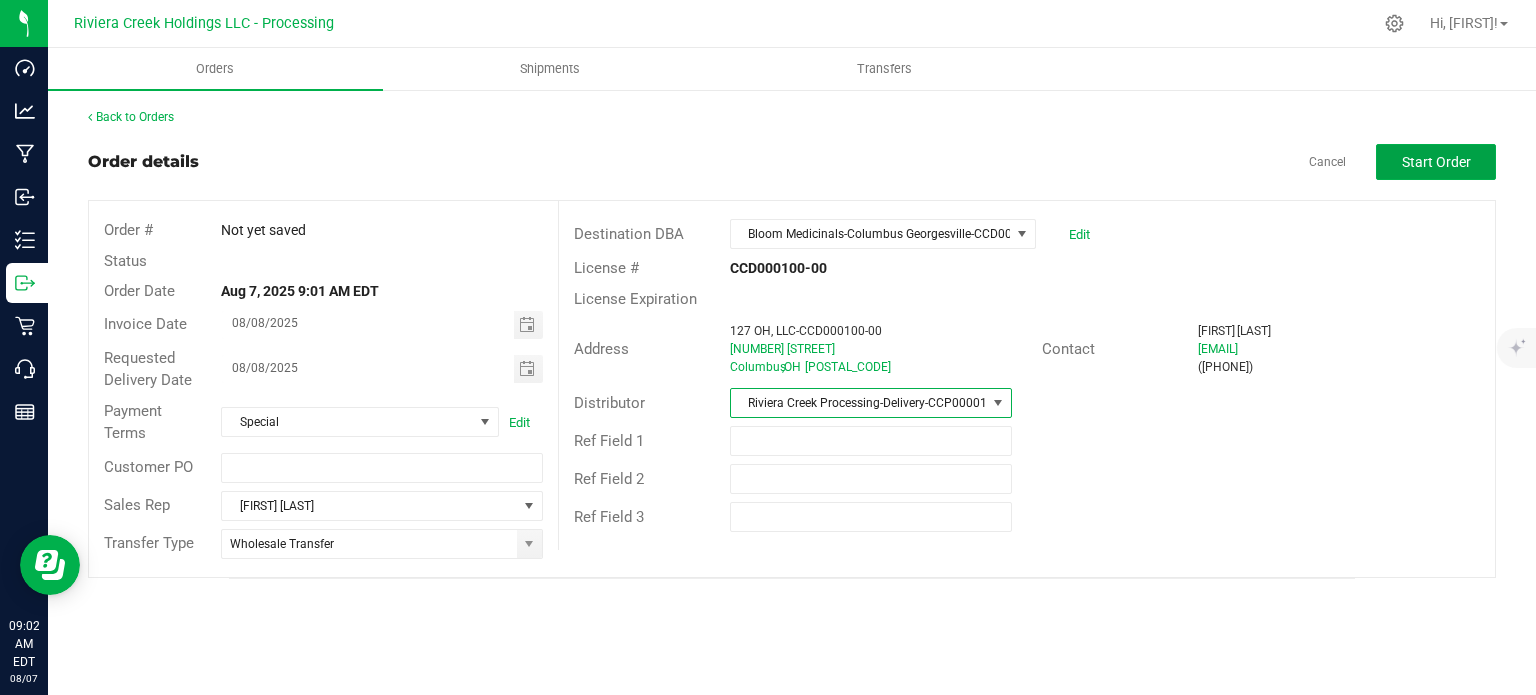 click on "Start Order" at bounding box center (1436, 162) 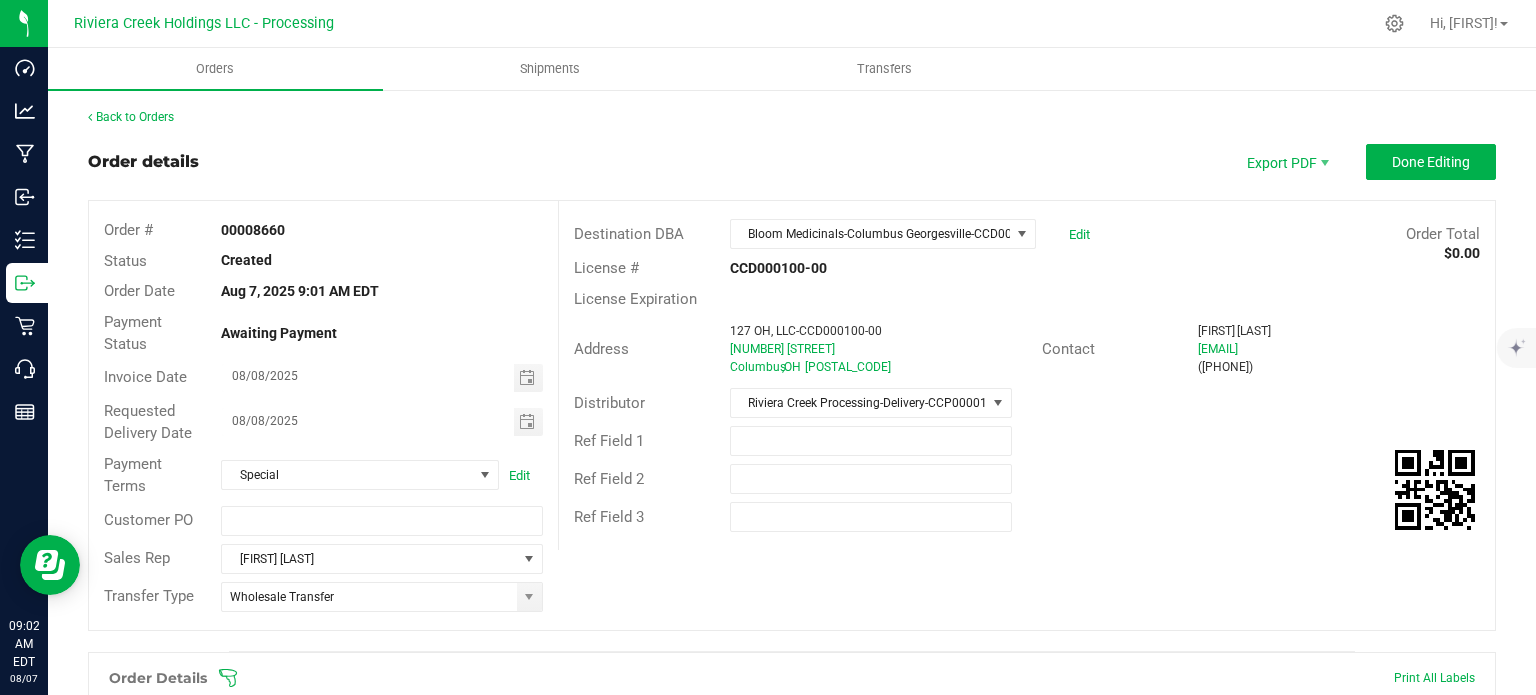 drag, startPoint x: 216, startPoint y: 230, endPoint x: 283, endPoint y: 238, distance: 67.47592 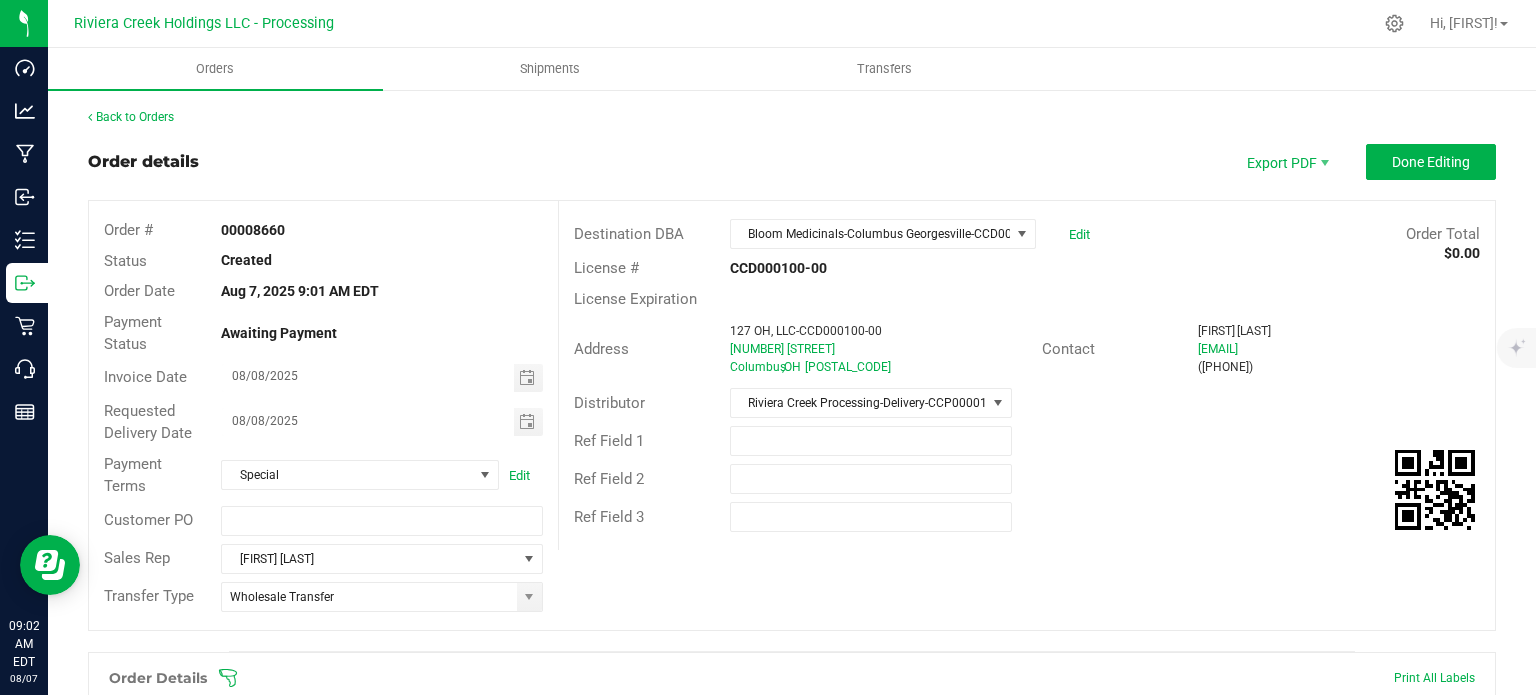 click on "00008660" at bounding box center [381, 230] 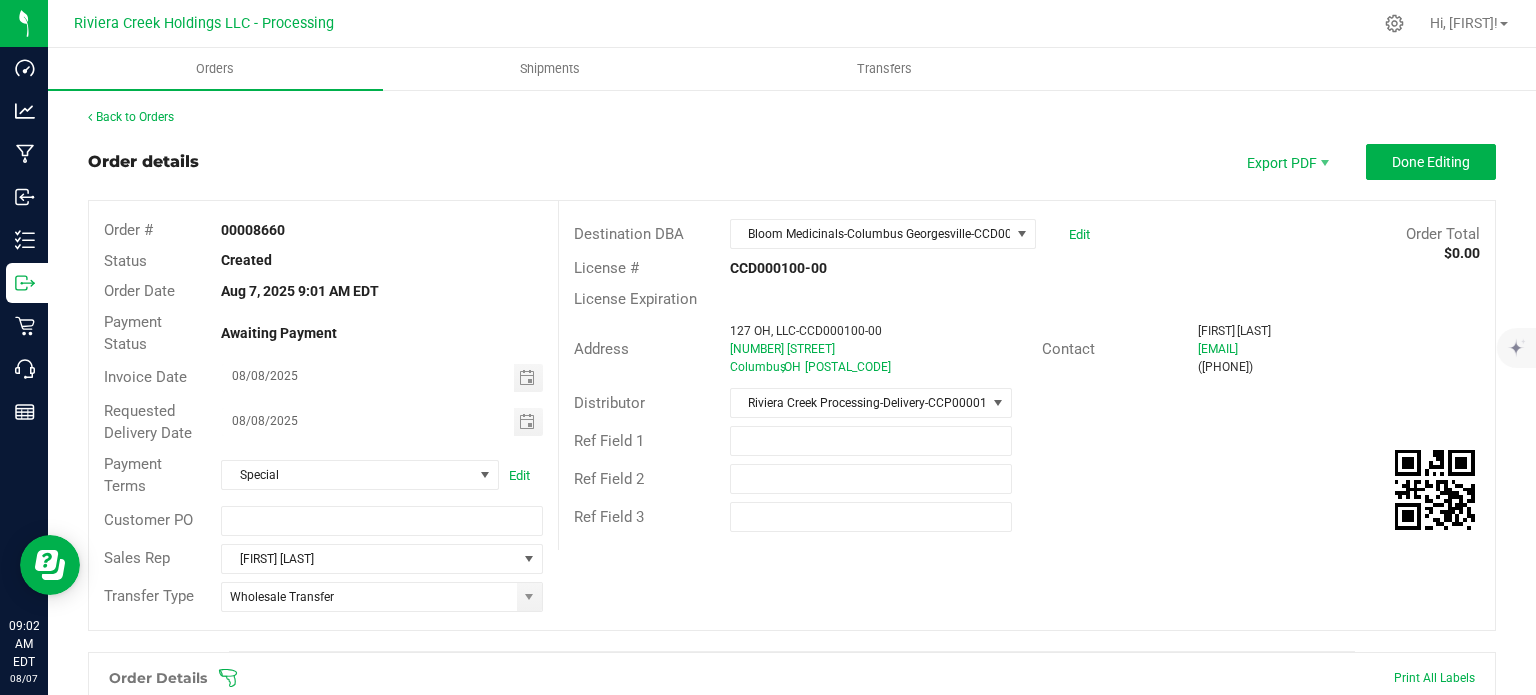 copy on "00008660" 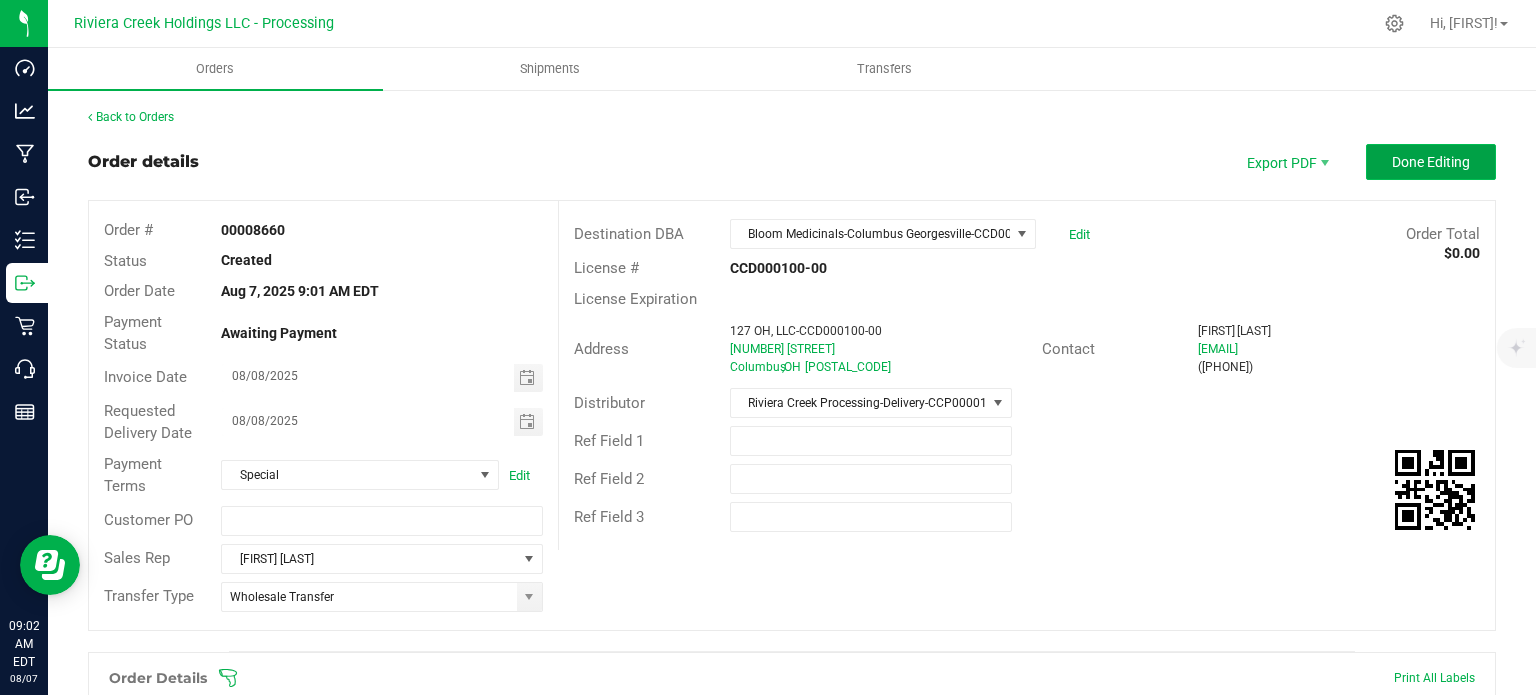 click on "Done Editing" at bounding box center [1431, 162] 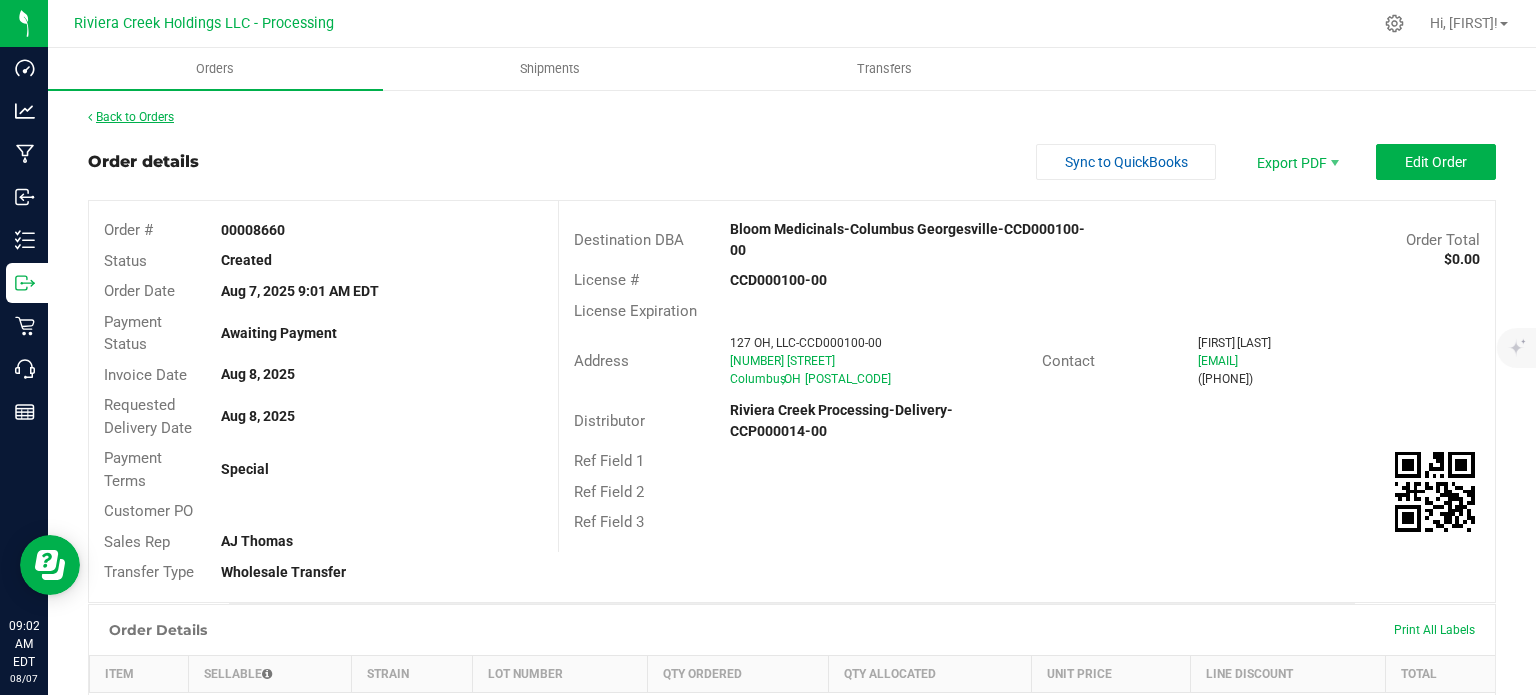 click on "Back to Orders" at bounding box center [131, 117] 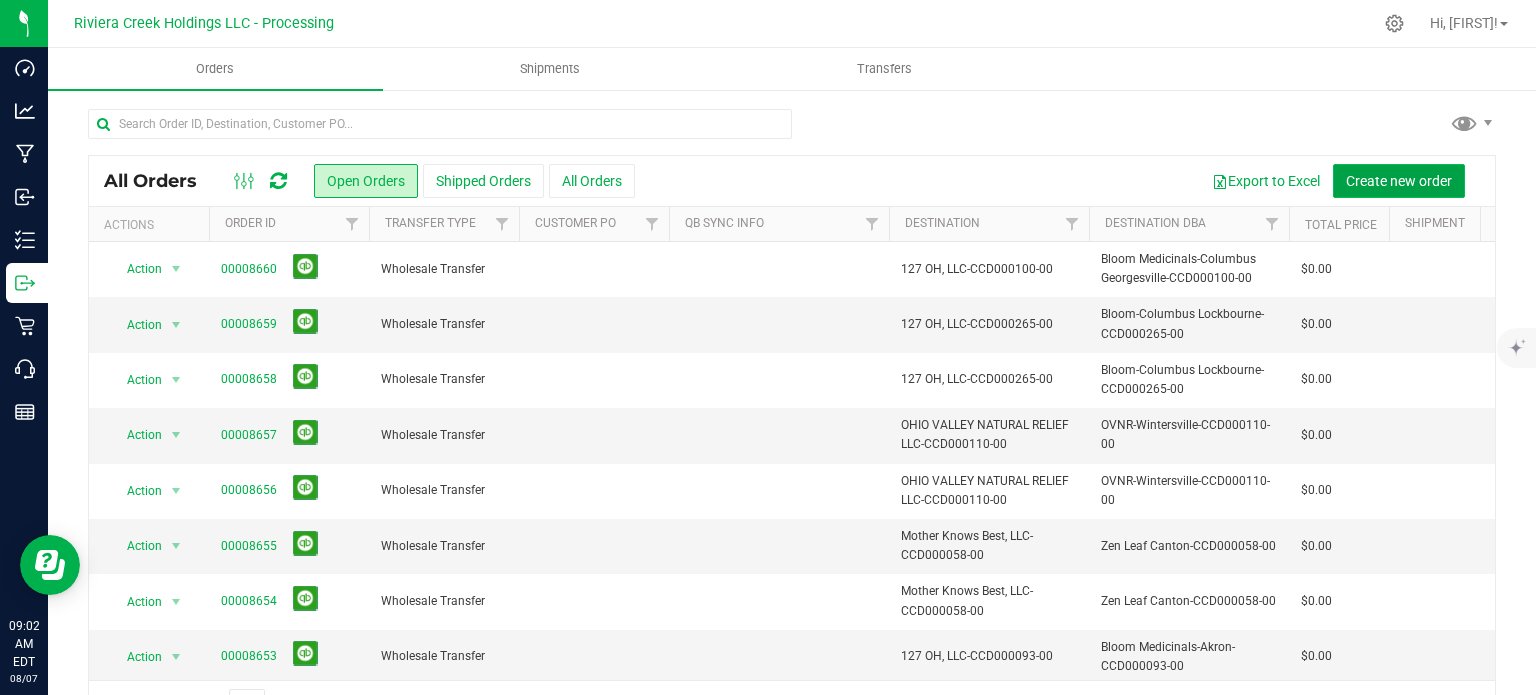 click on "Create new order" at bounding box center (1399, 181) 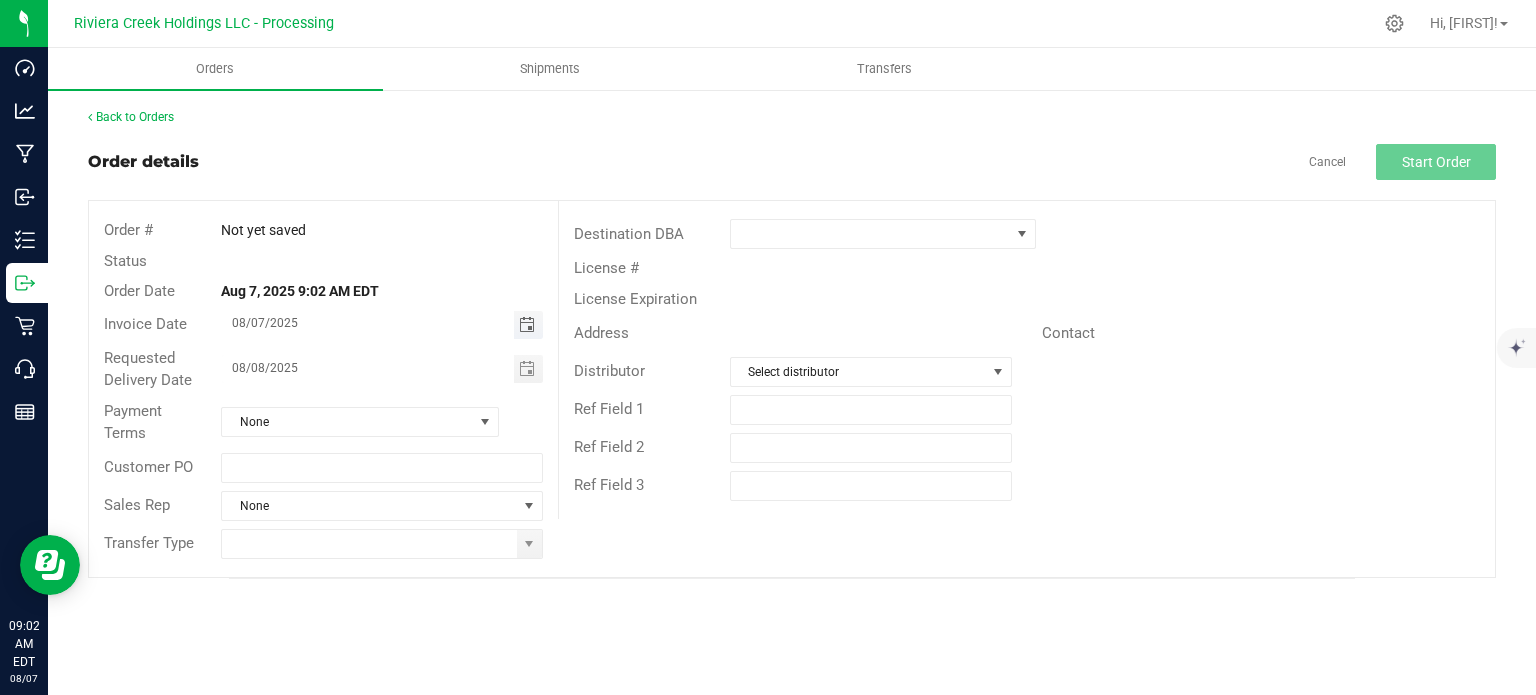 click at bounding box center [527, 325] 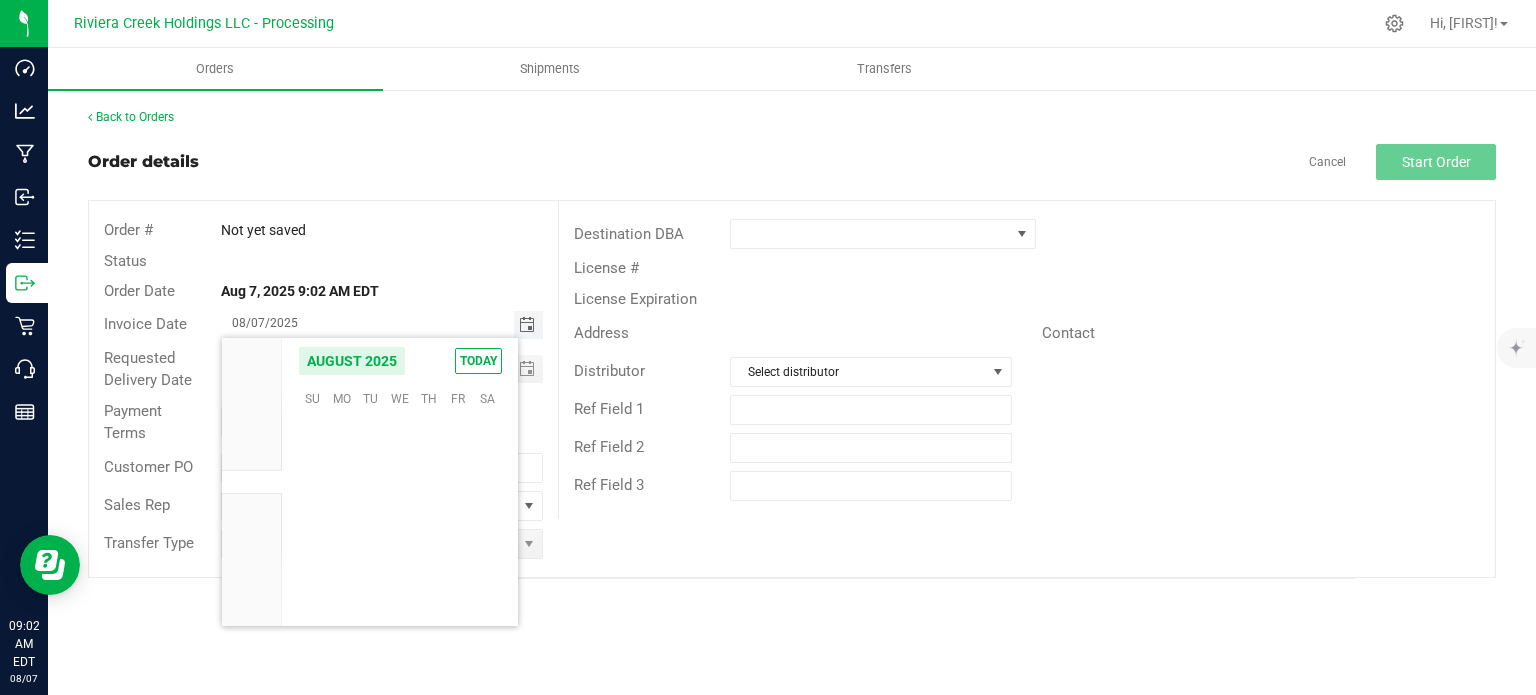 scroll, scrollTop: 36168, scrollLeft: 0, axis: vertical 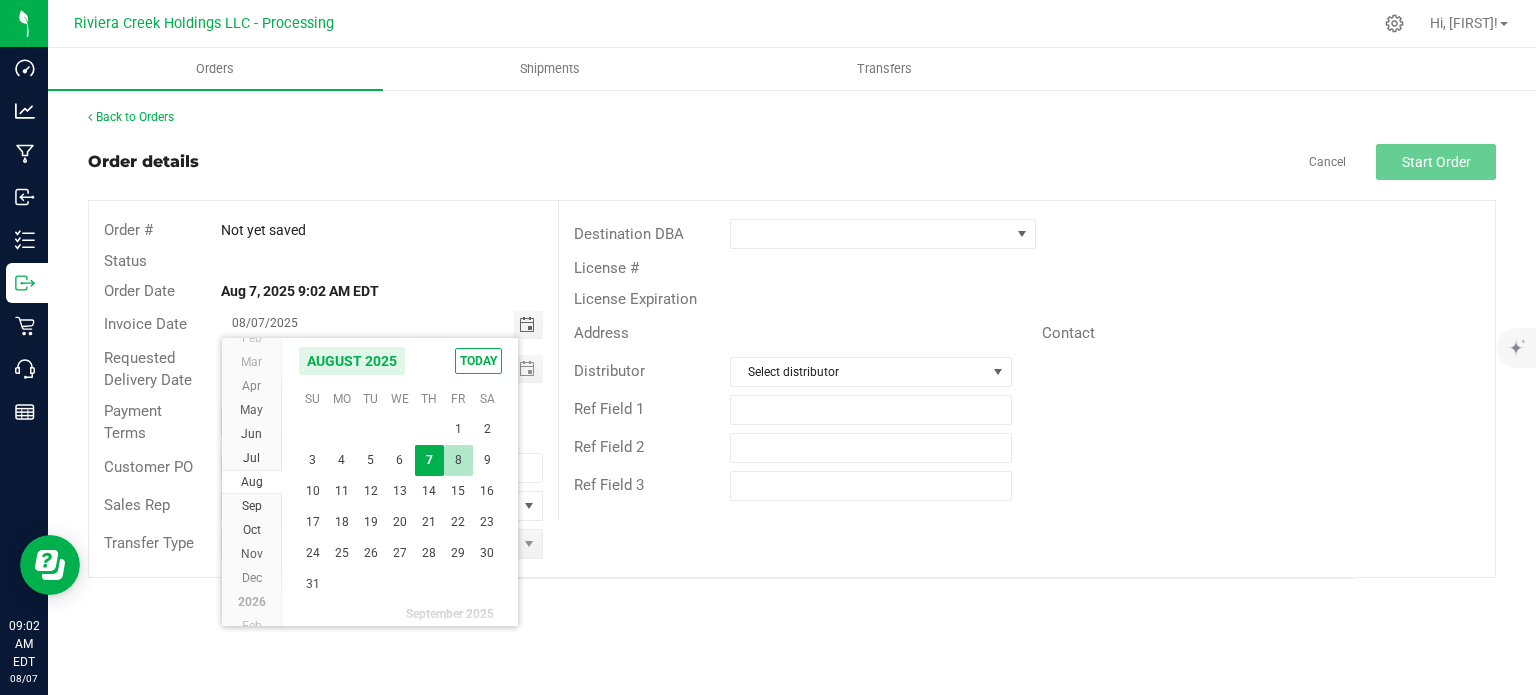 click on "8" at bounding box center (458, 460) 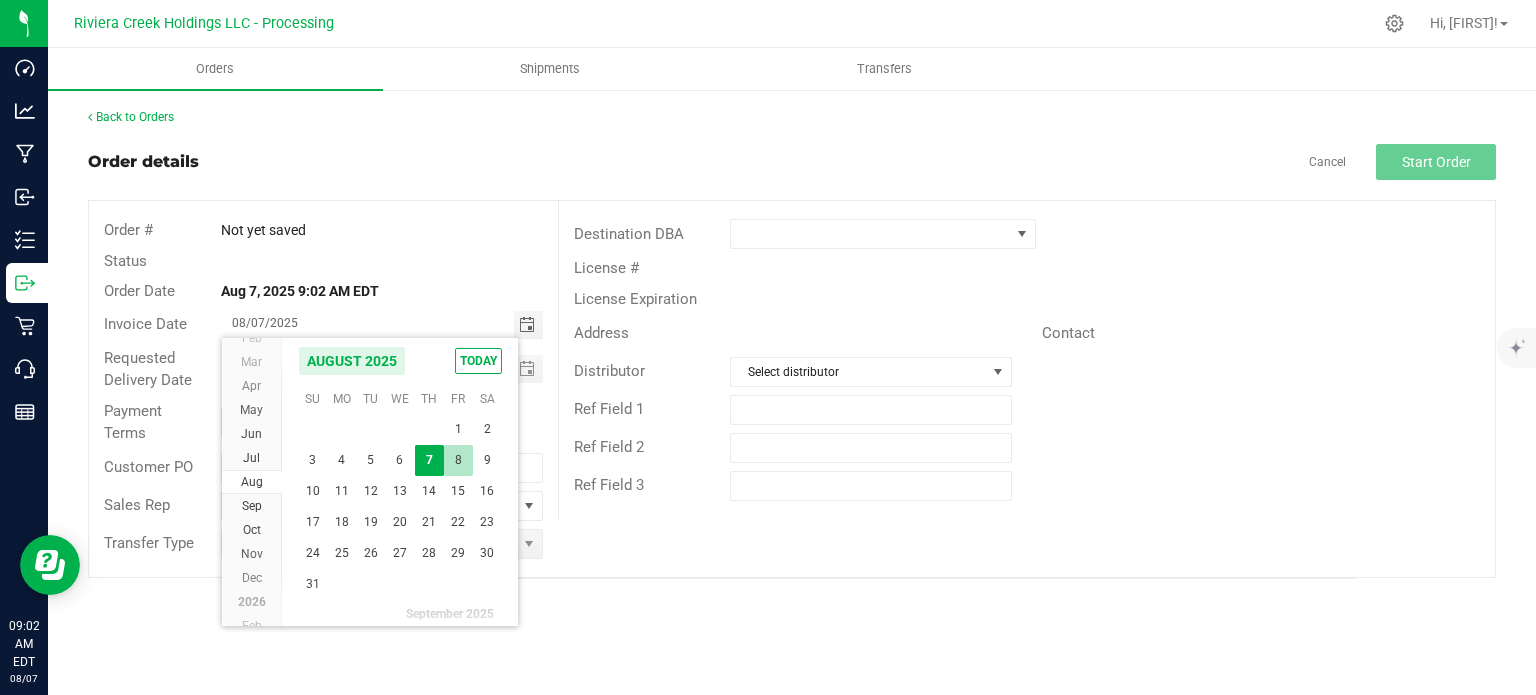 type on "08/08/2025" 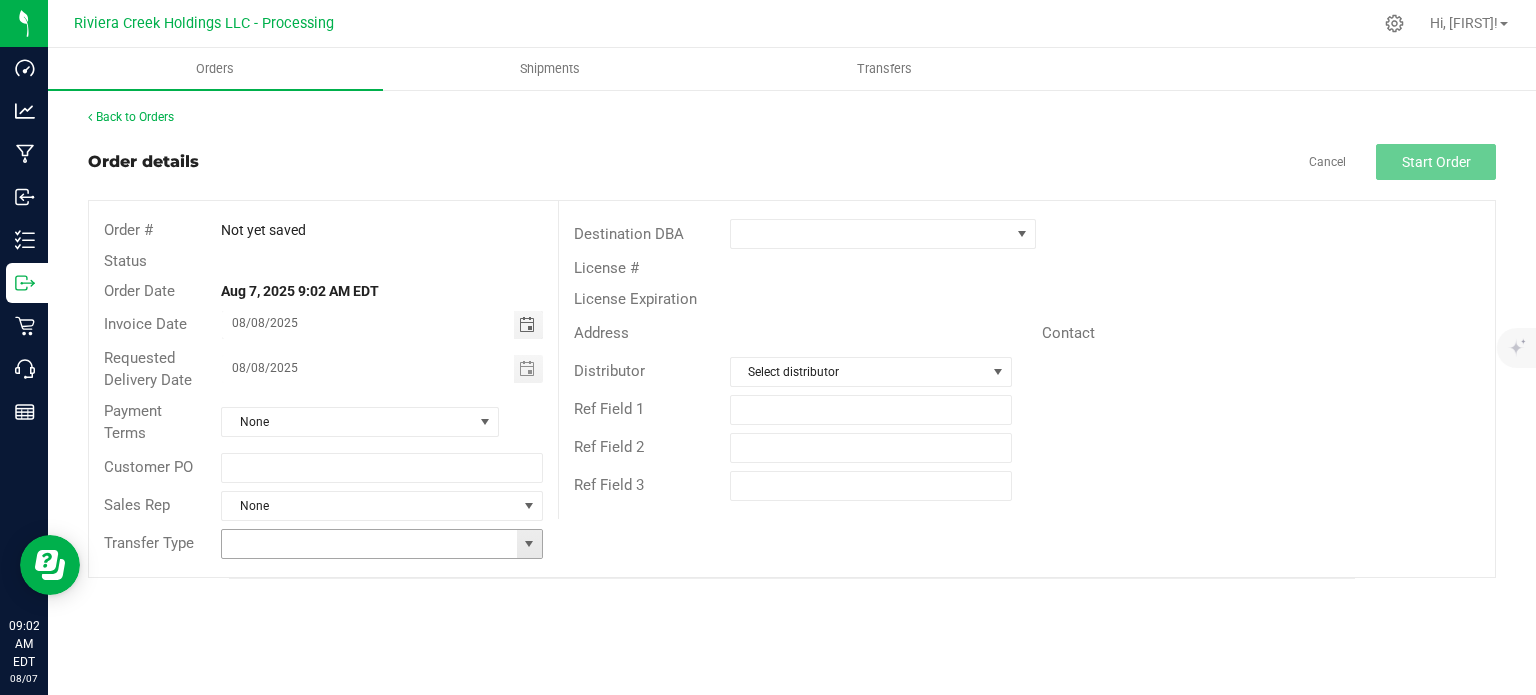 click at bounding box center [529, 544] 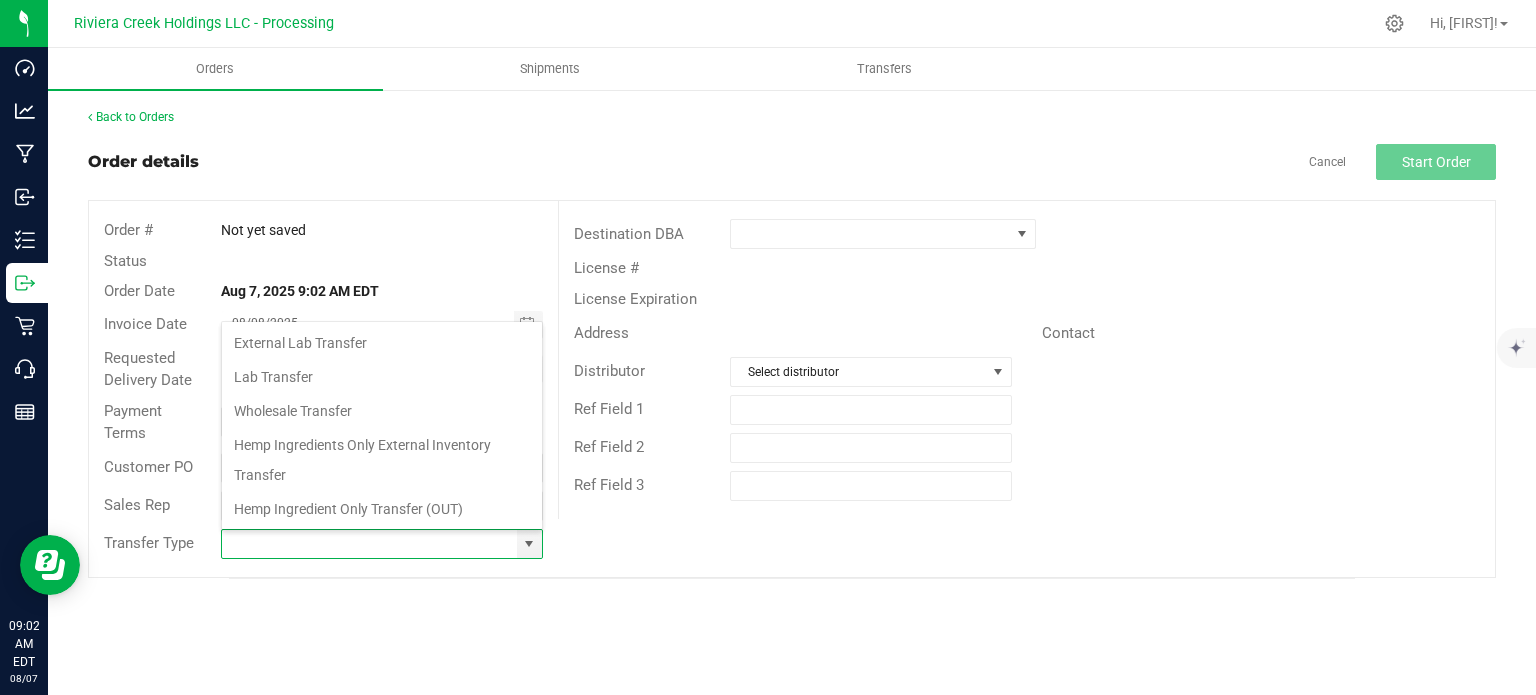 scroll, scrollTop: 99970, scrollLeft: 99678, axis: both 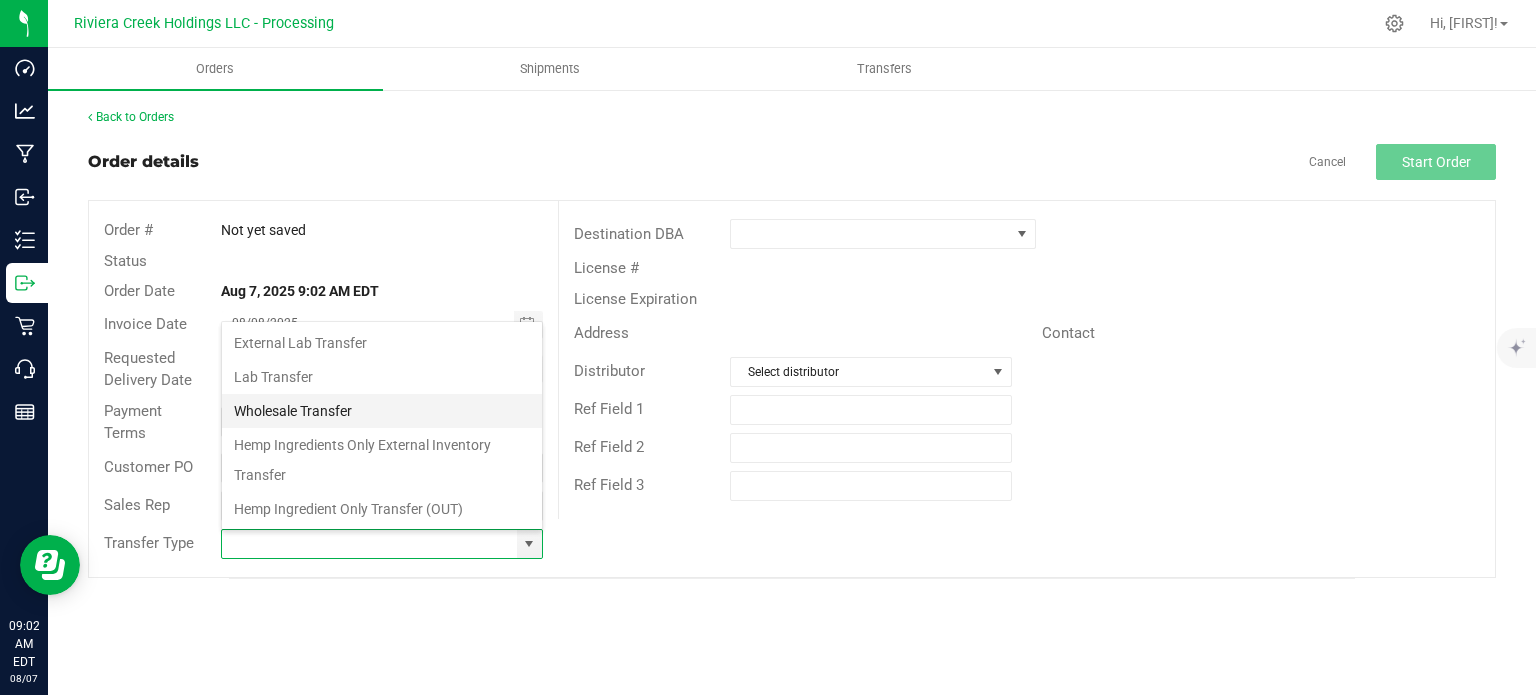 click on "Wholesale Transfer" at bounding box center (382, 411) 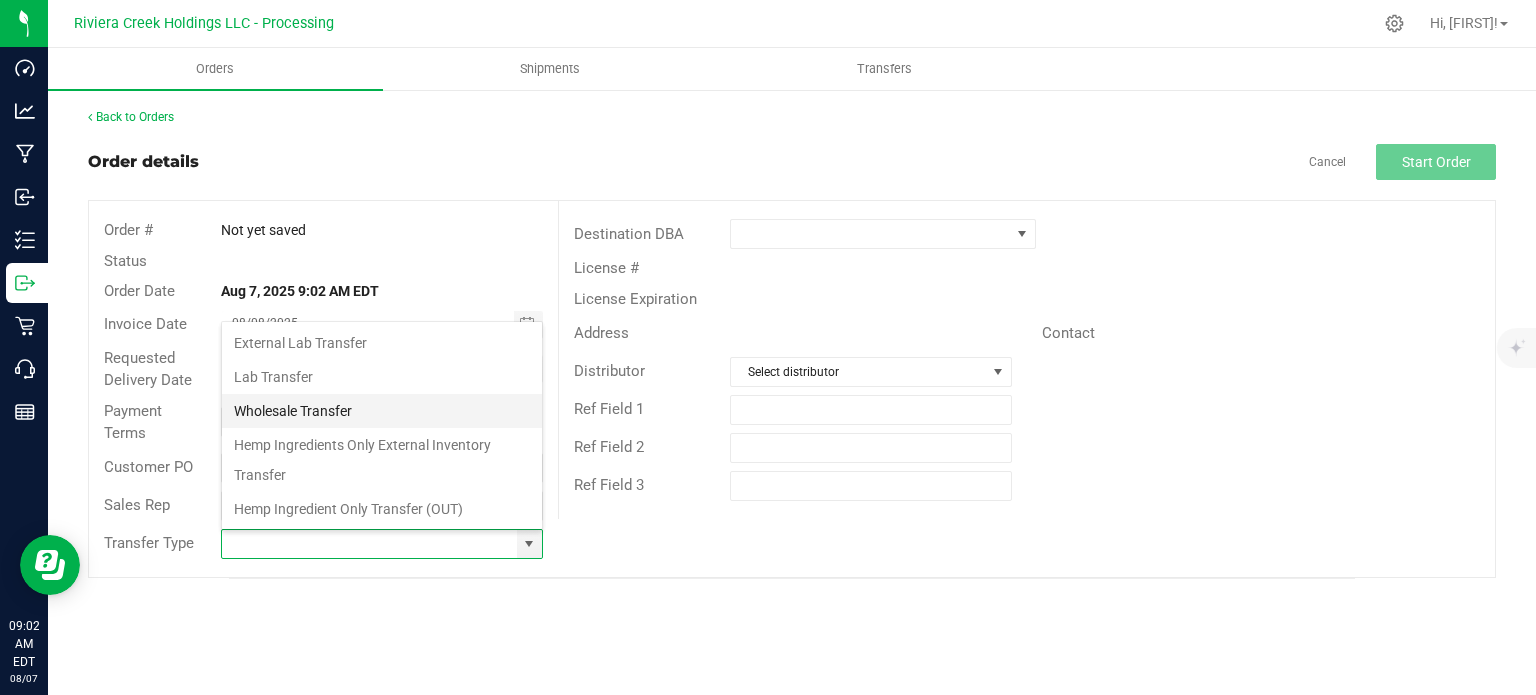 type on "Wholesale Transfer" 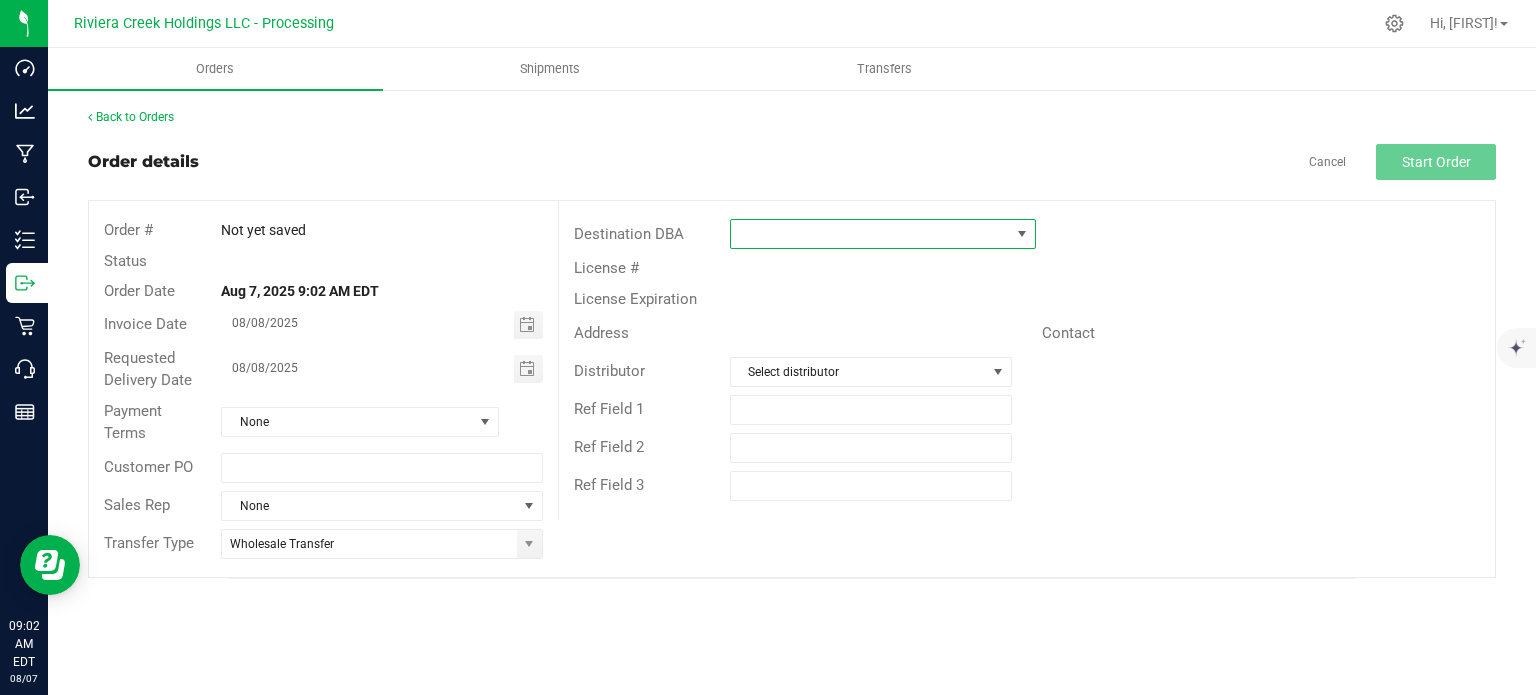 click at bounding box center [870, 234] 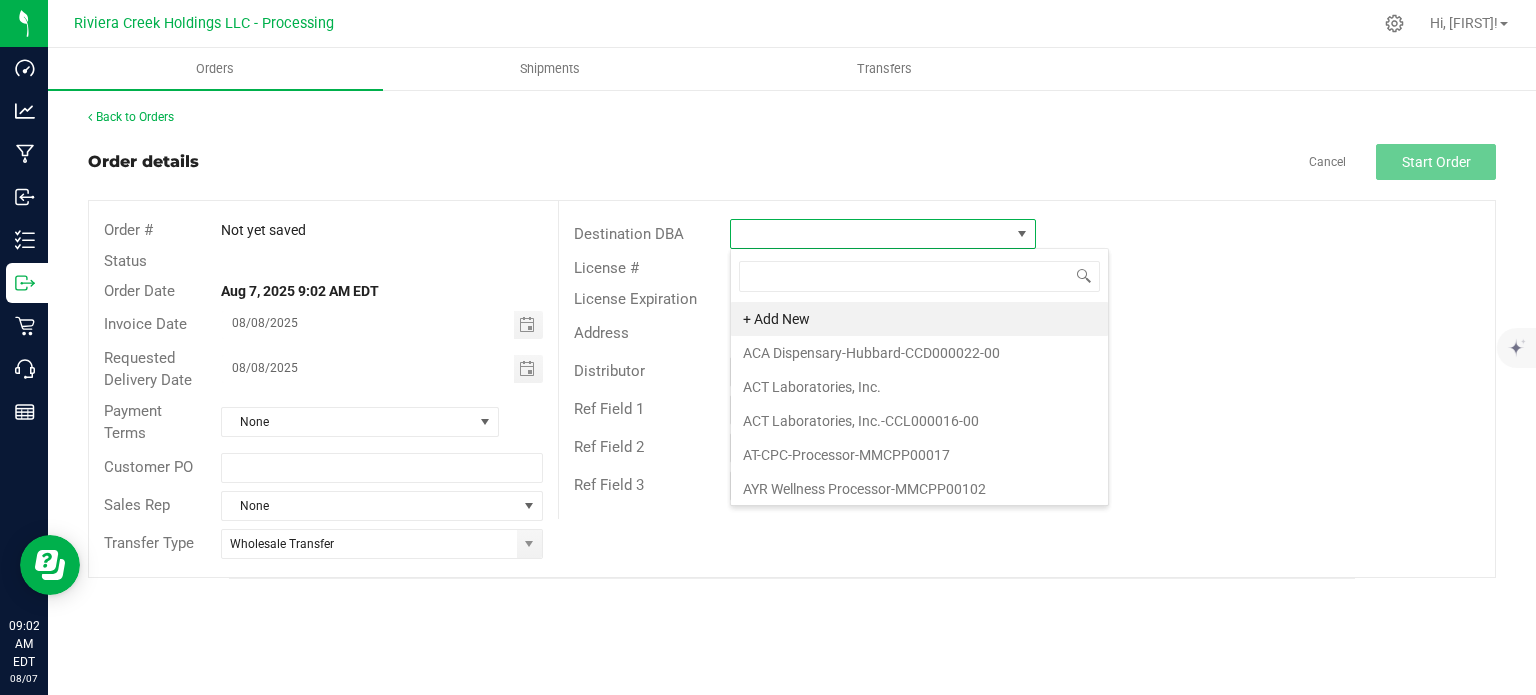 scroll, scrollTop: 99970, scrollLeft: 99693, axis: both 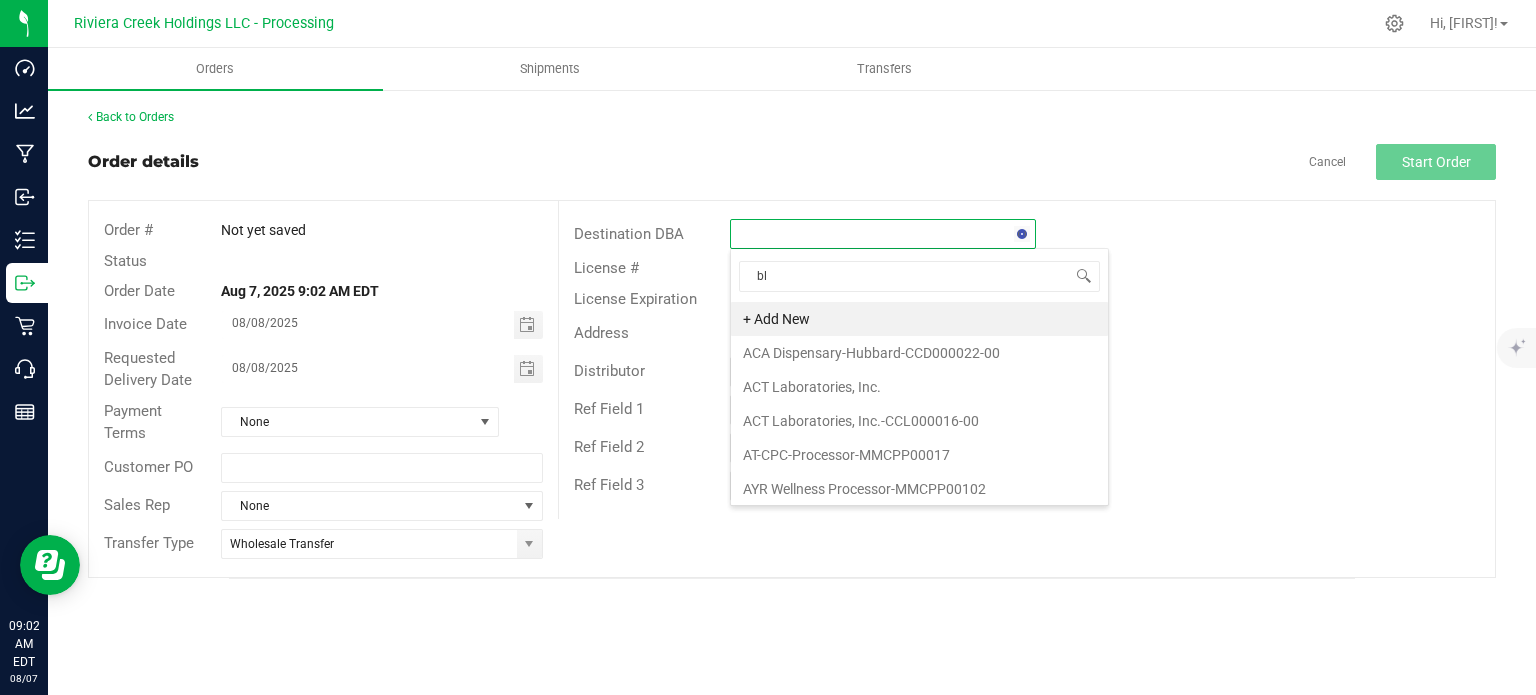 type on "blo" 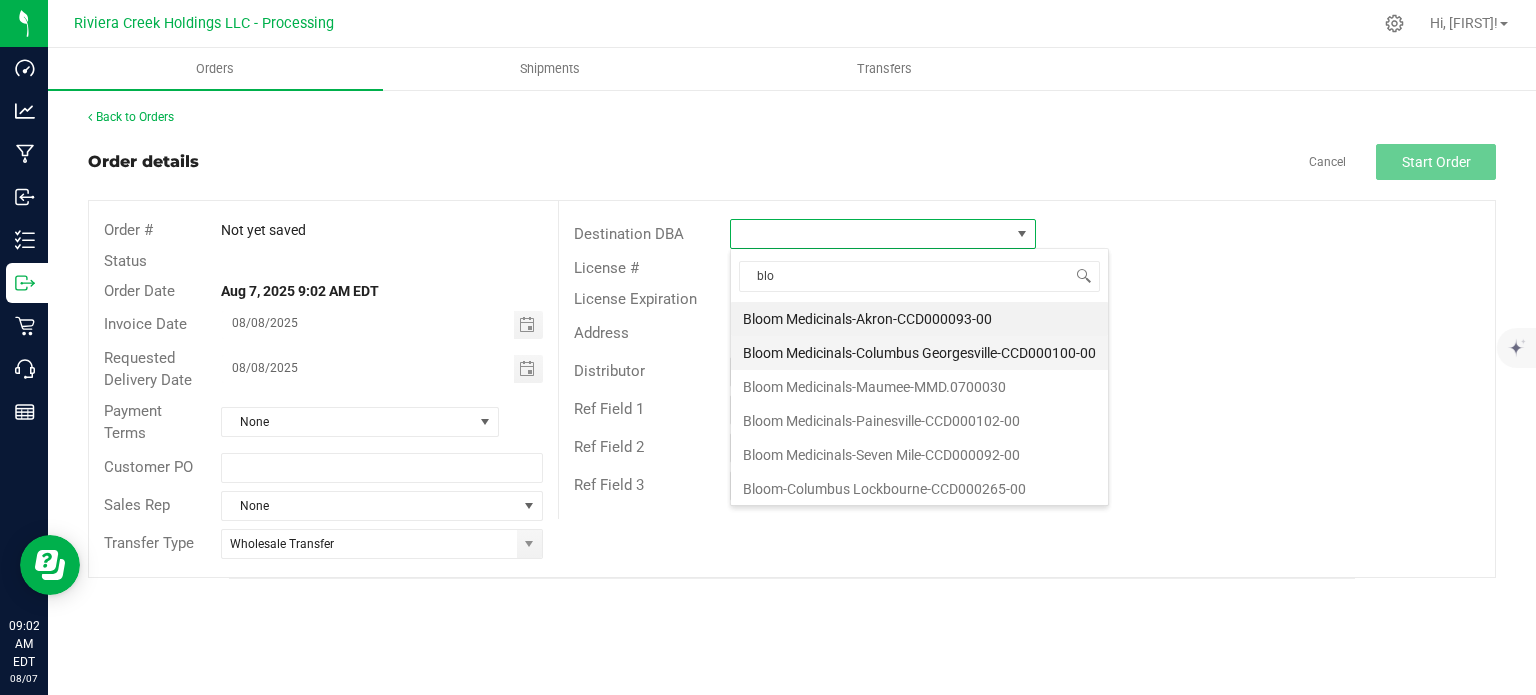 click on "Bloom Medicinals-Columbus Georgesville-CCD000100-00" at bounding box center [919, 353] 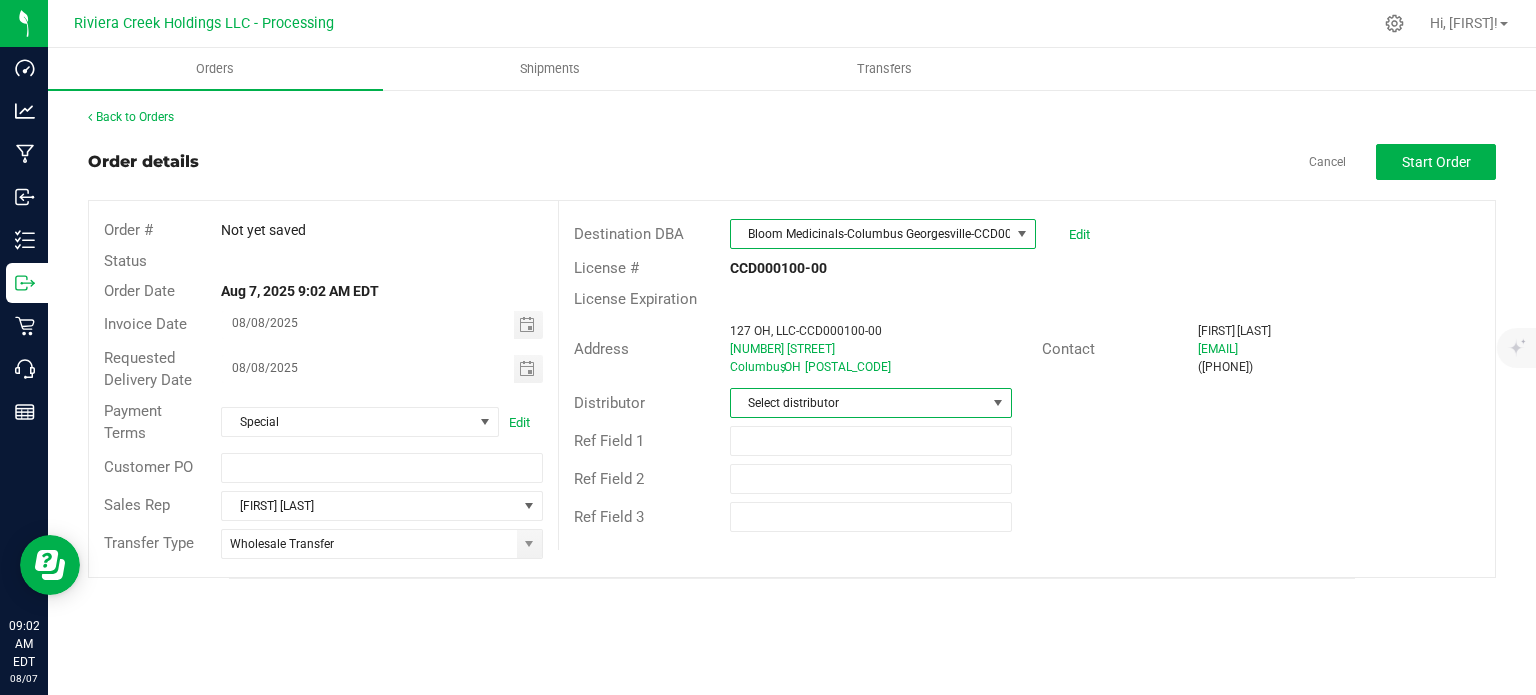 click on "Select distributor" at bounding box center [858, 403] 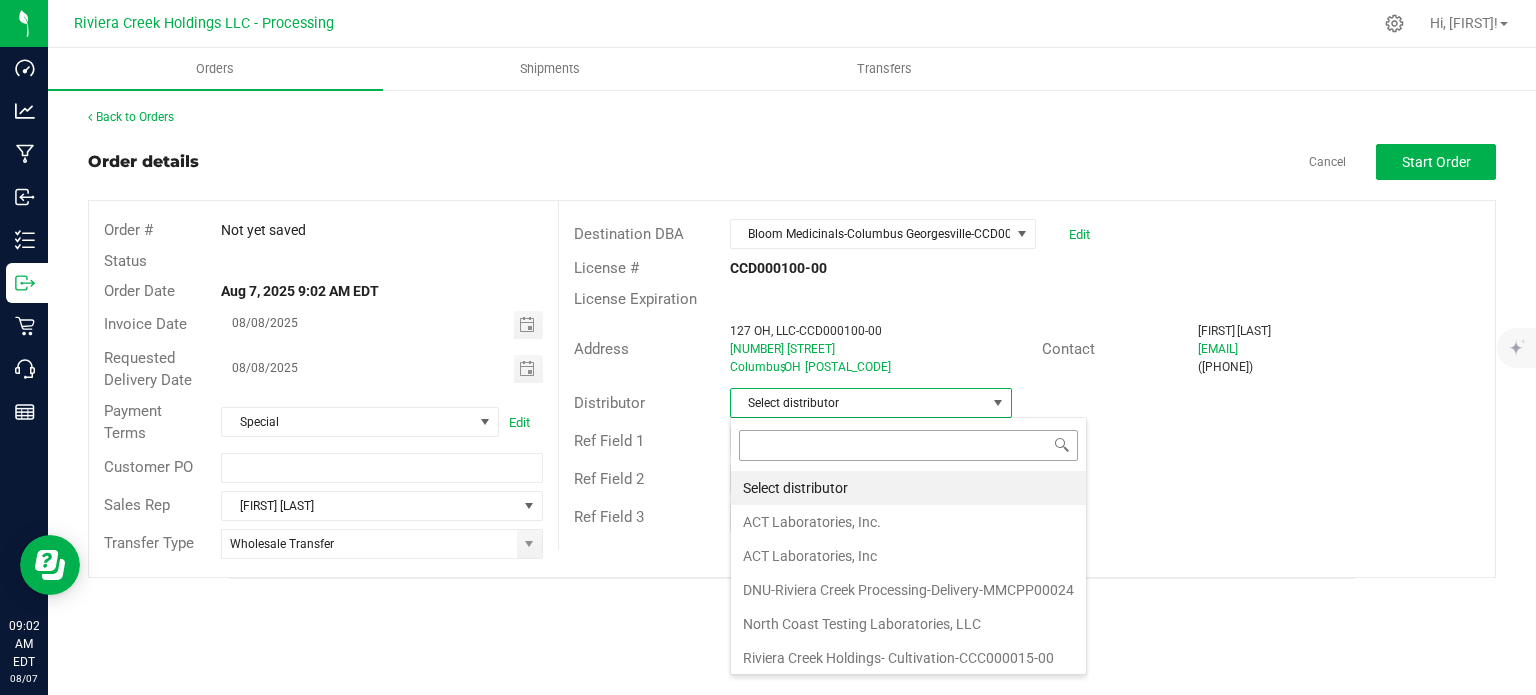 scroll, scrollTop: 99970, scrollLeft: 99717, axis: both 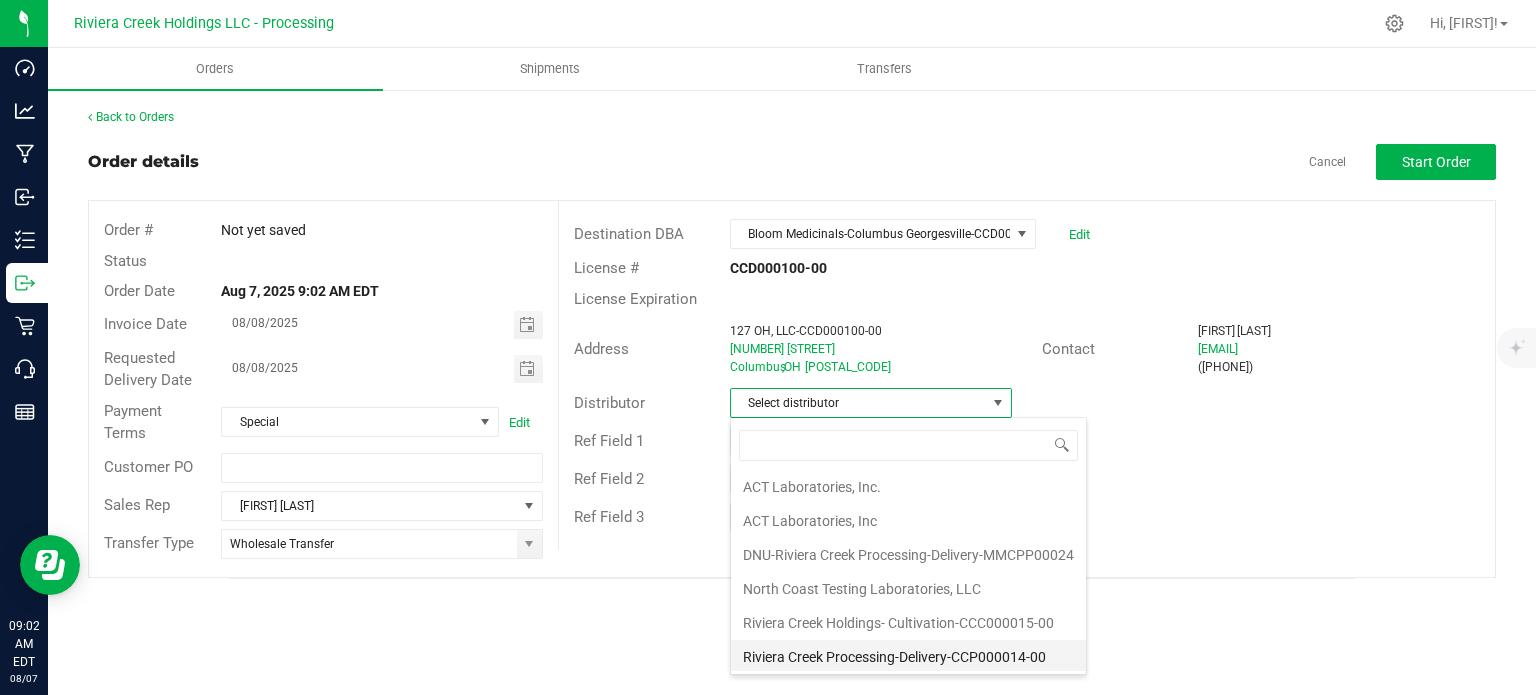 click on "Riviera Creek Processing-Delivery-CCP000014-00" at bounding box center [908, 657] 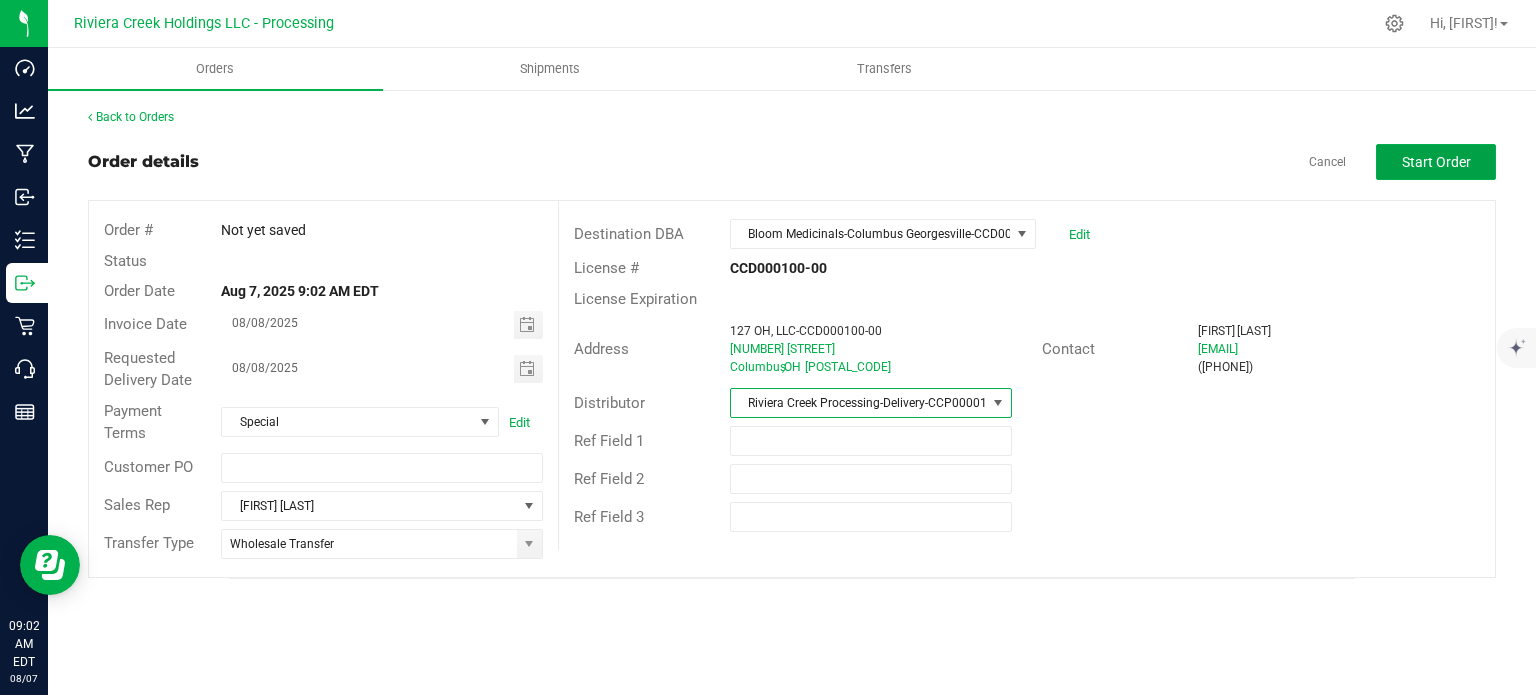 click on "Start Order" at bounding box center (1436, 162) 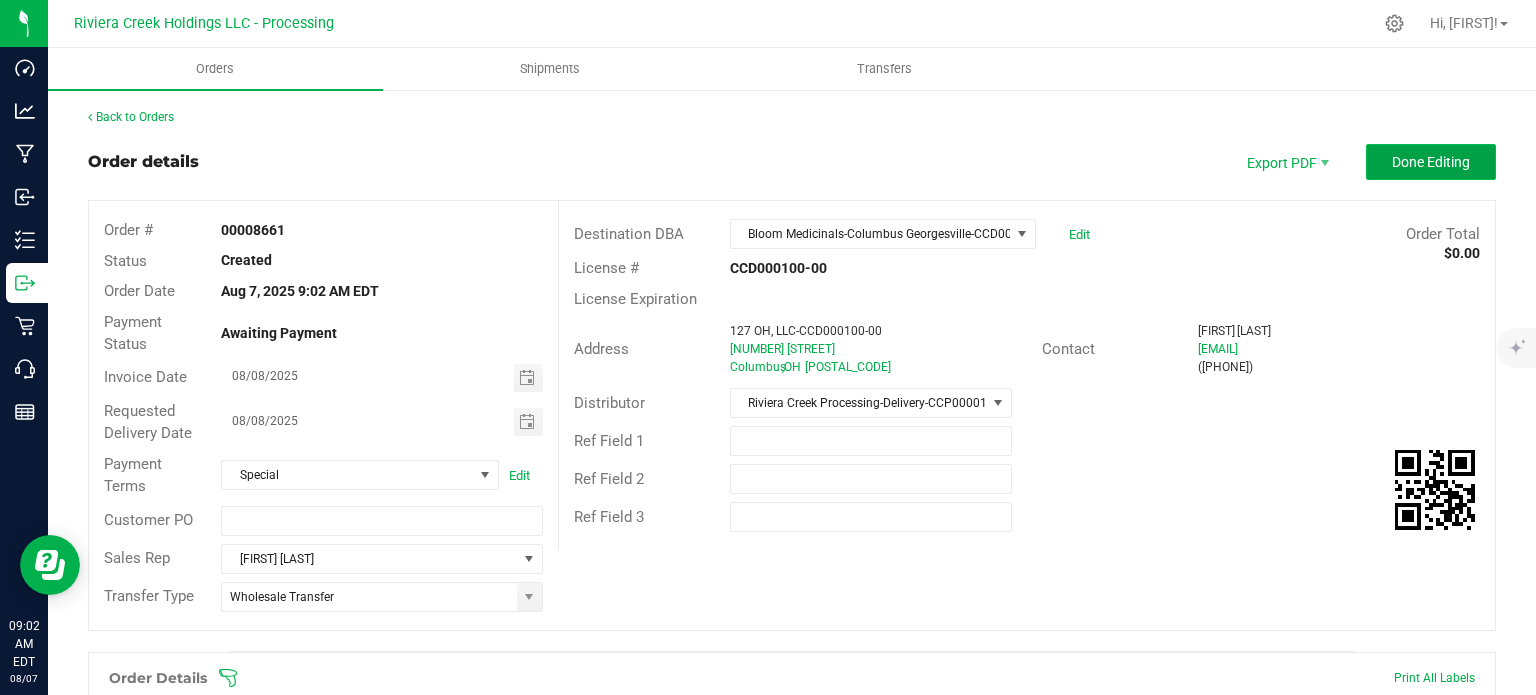 click on "Done Editing" at bounding box center [1431, 162] 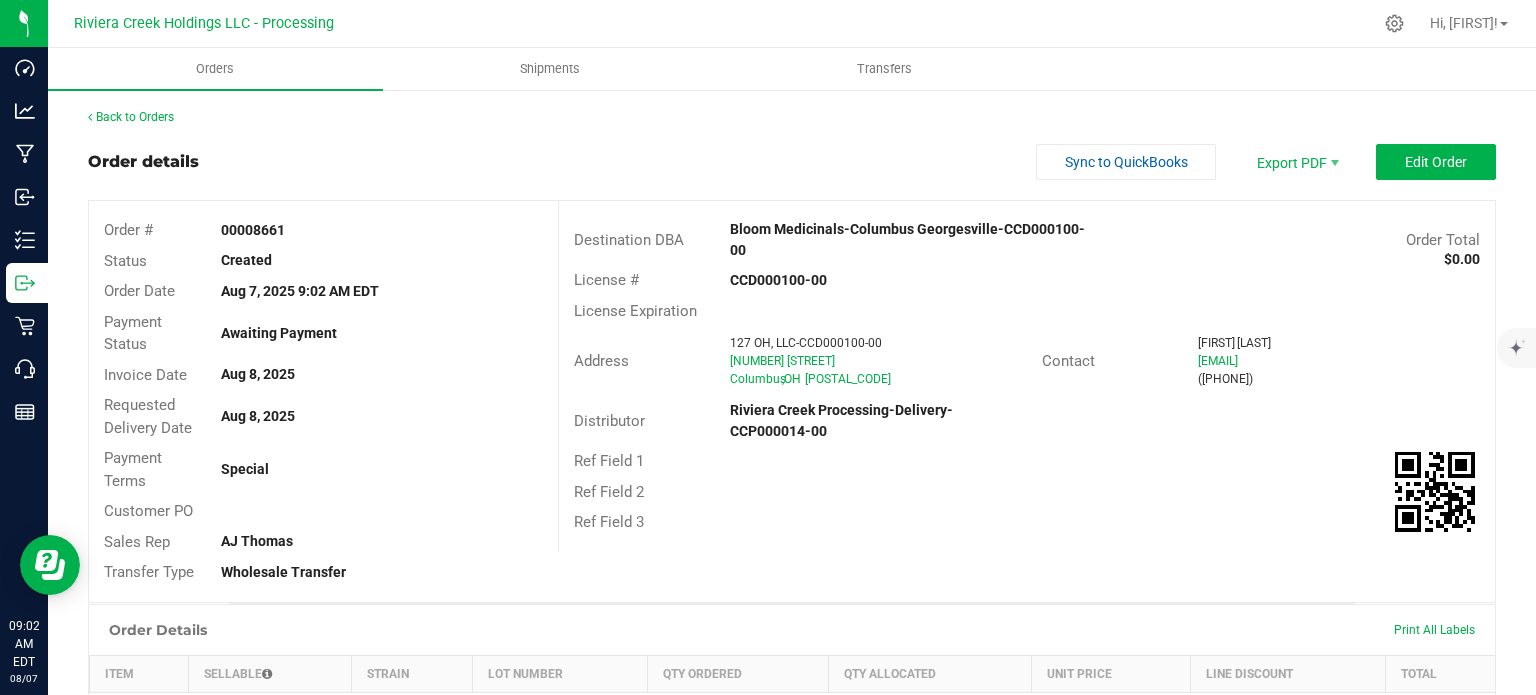 drag, startPoint x: 216, startPoint y: 228, endPoint x: 285, endPoint y: 237, distance: 69.58448 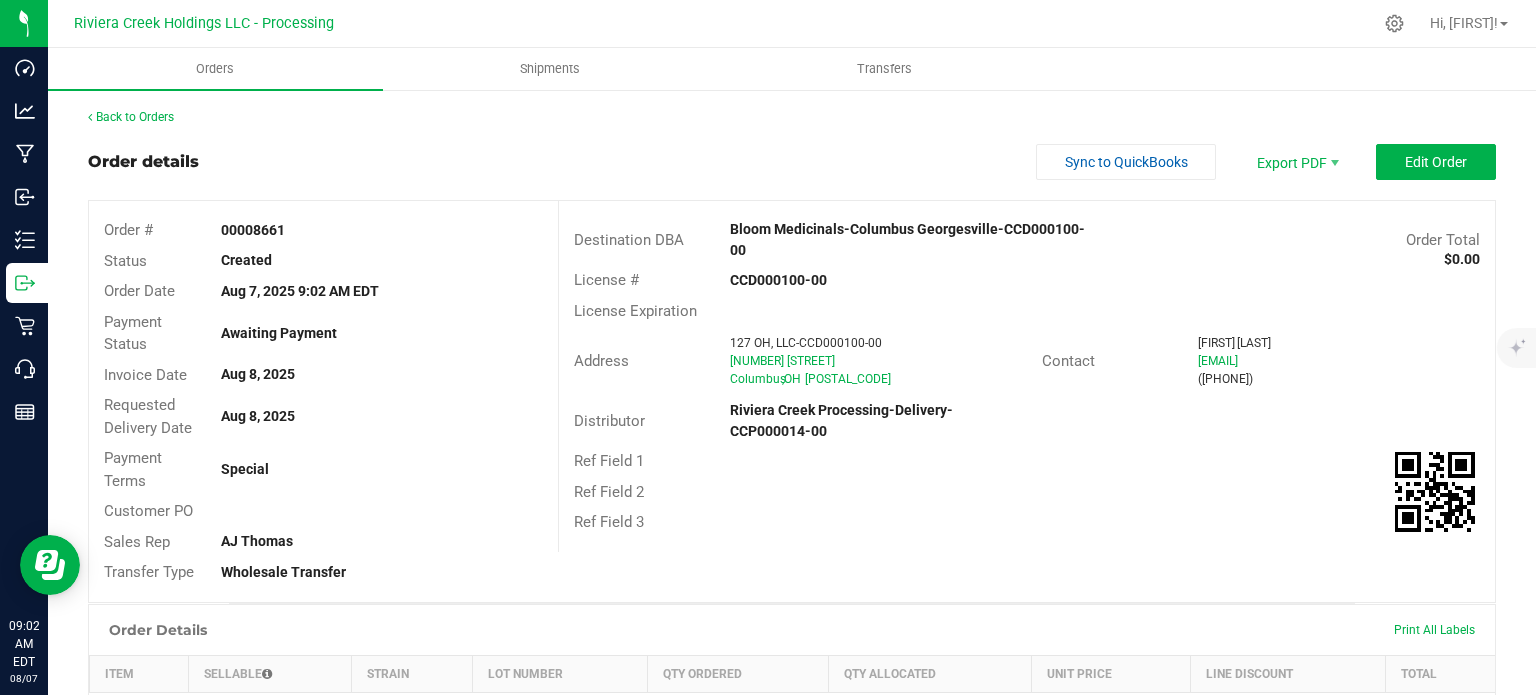 click on "00008661" at bounding box center [381, 230] 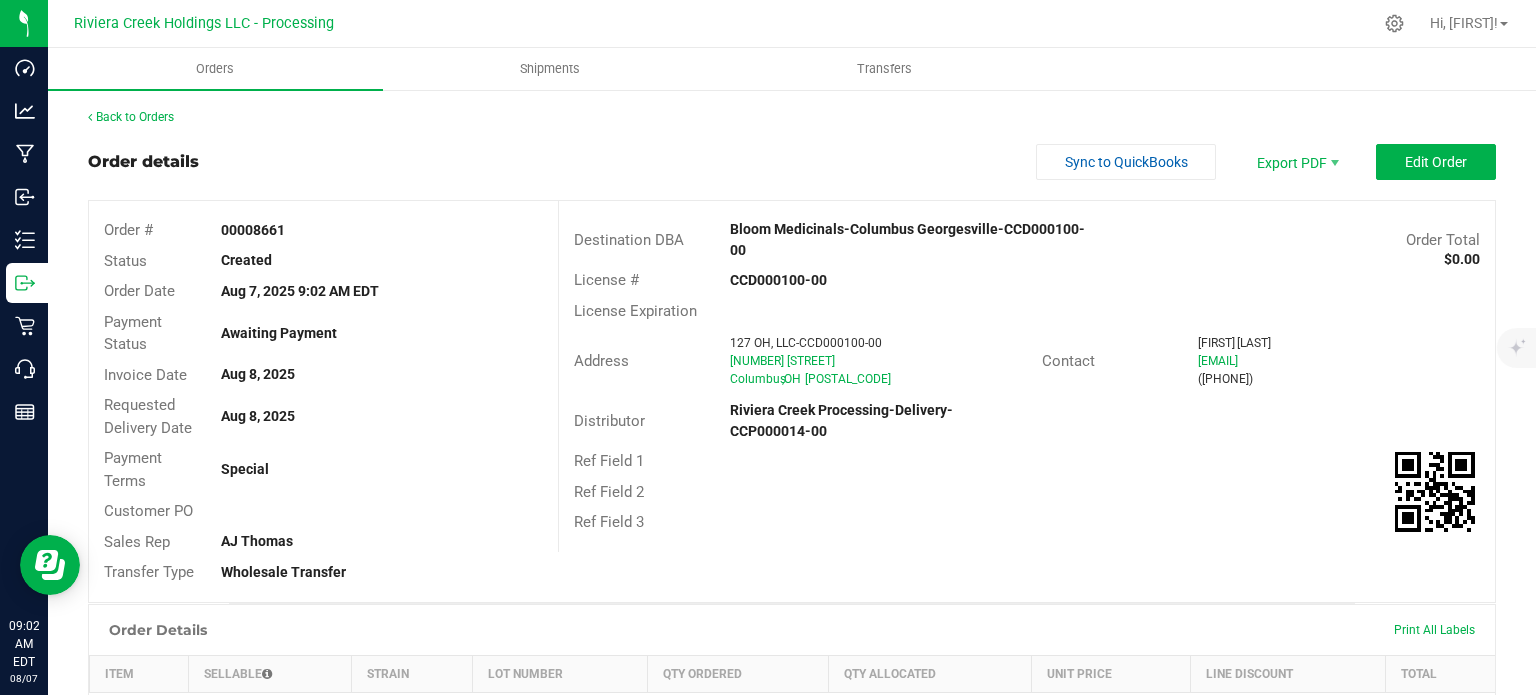 copy on "00008661" 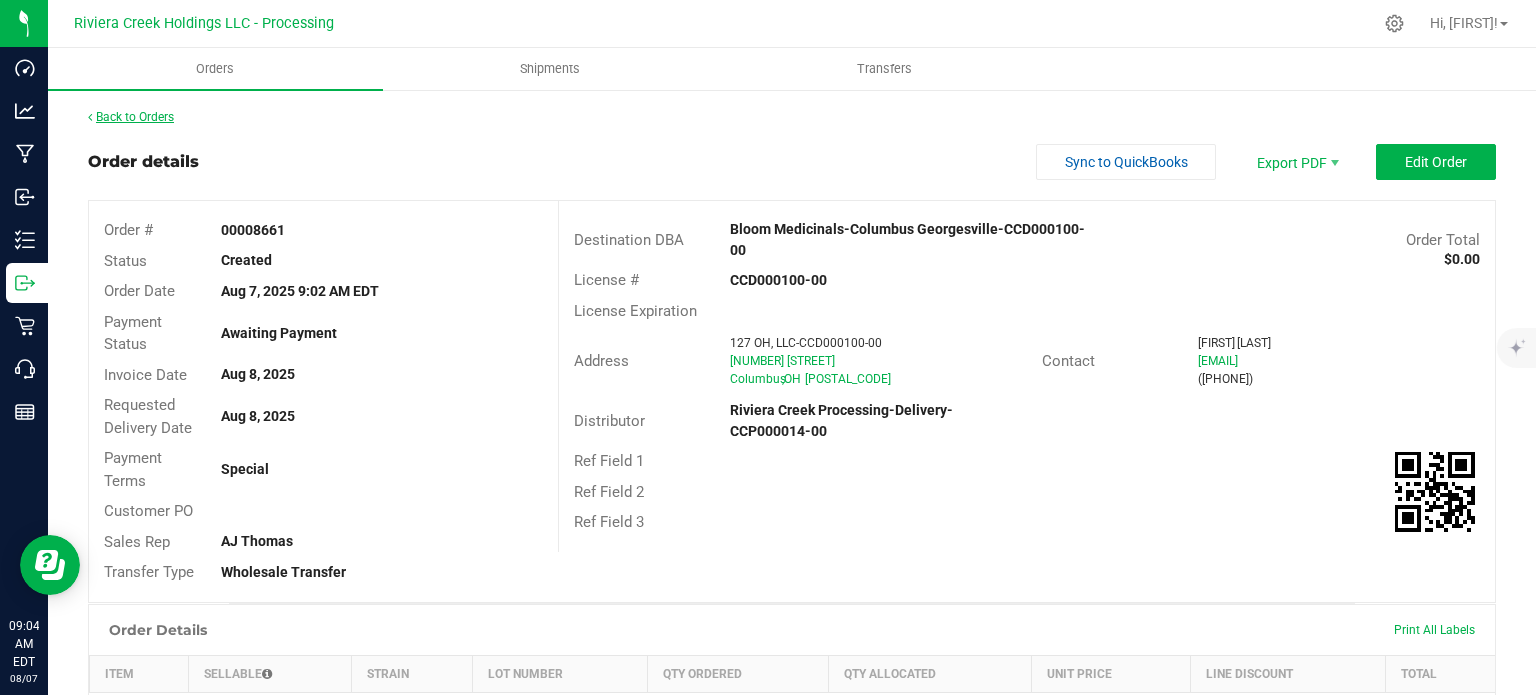 click on "Back to Orders" at bounding box center (131, 117) 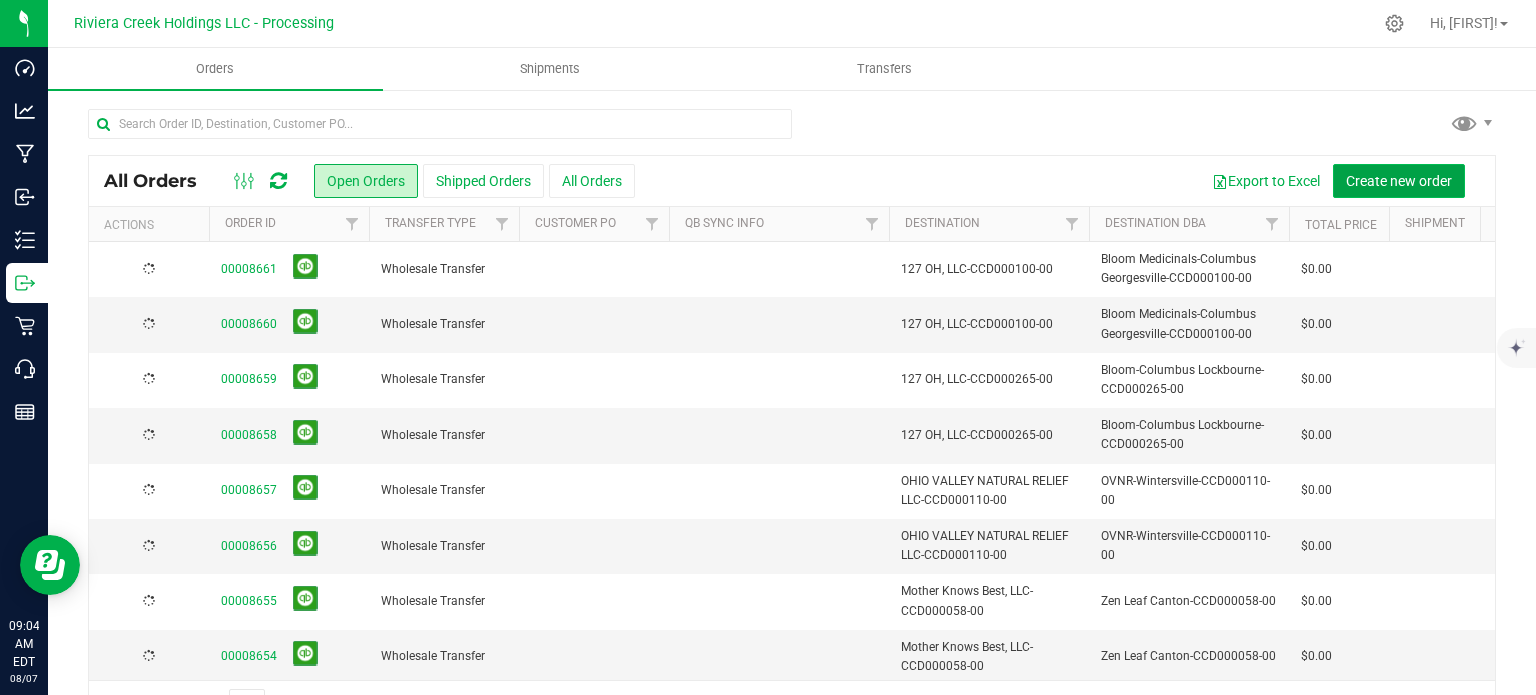 click on "Create new order" at bounding box center [1399, 181] 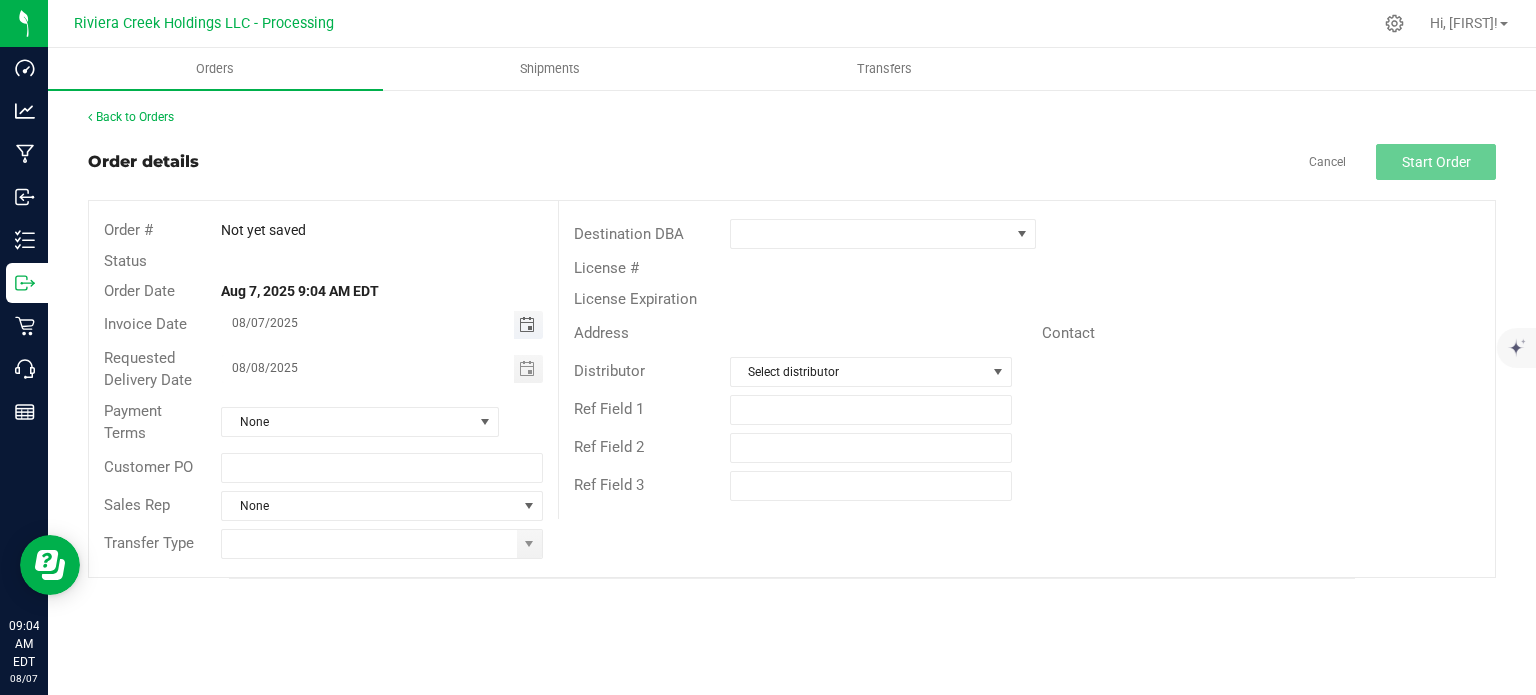 click at bounding box center (527, 325) 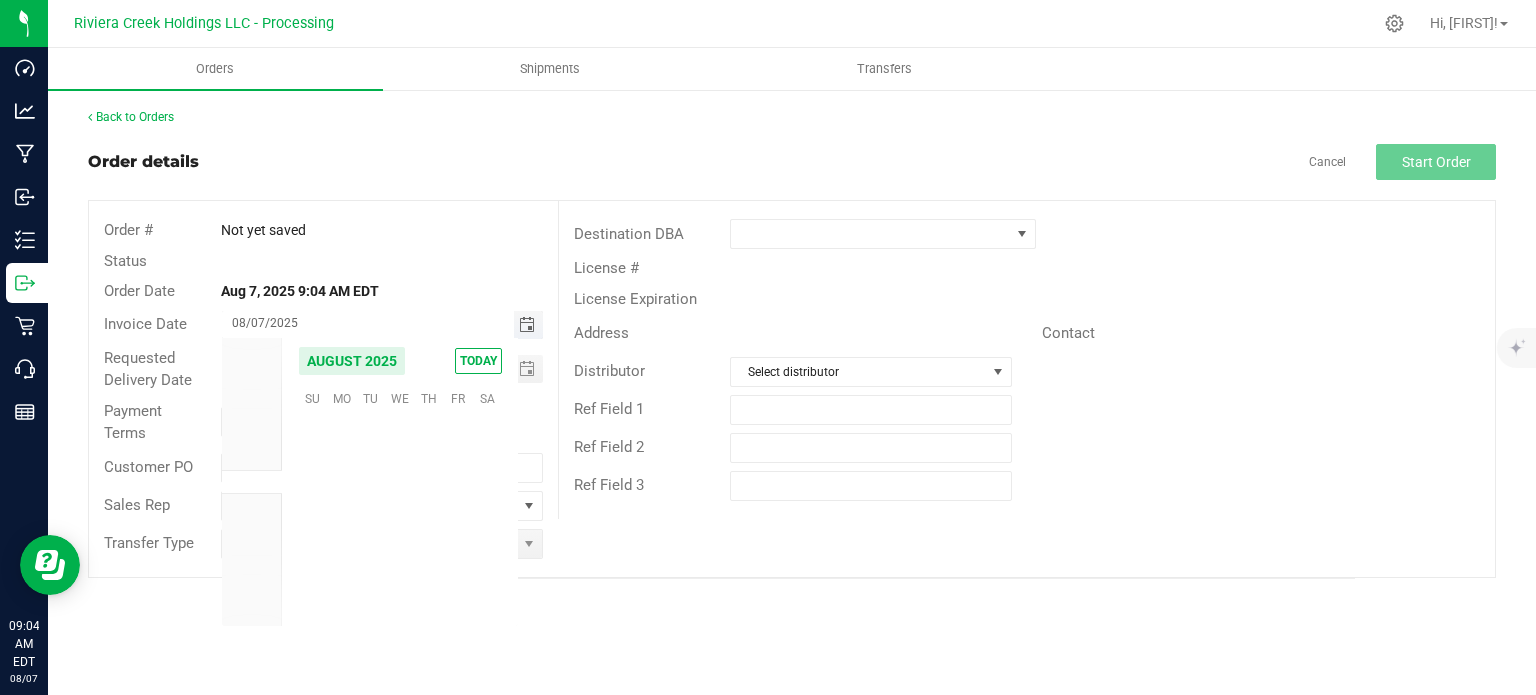 scroll, scrollTop: 36168, scrollLeft: 0, axis: vertical 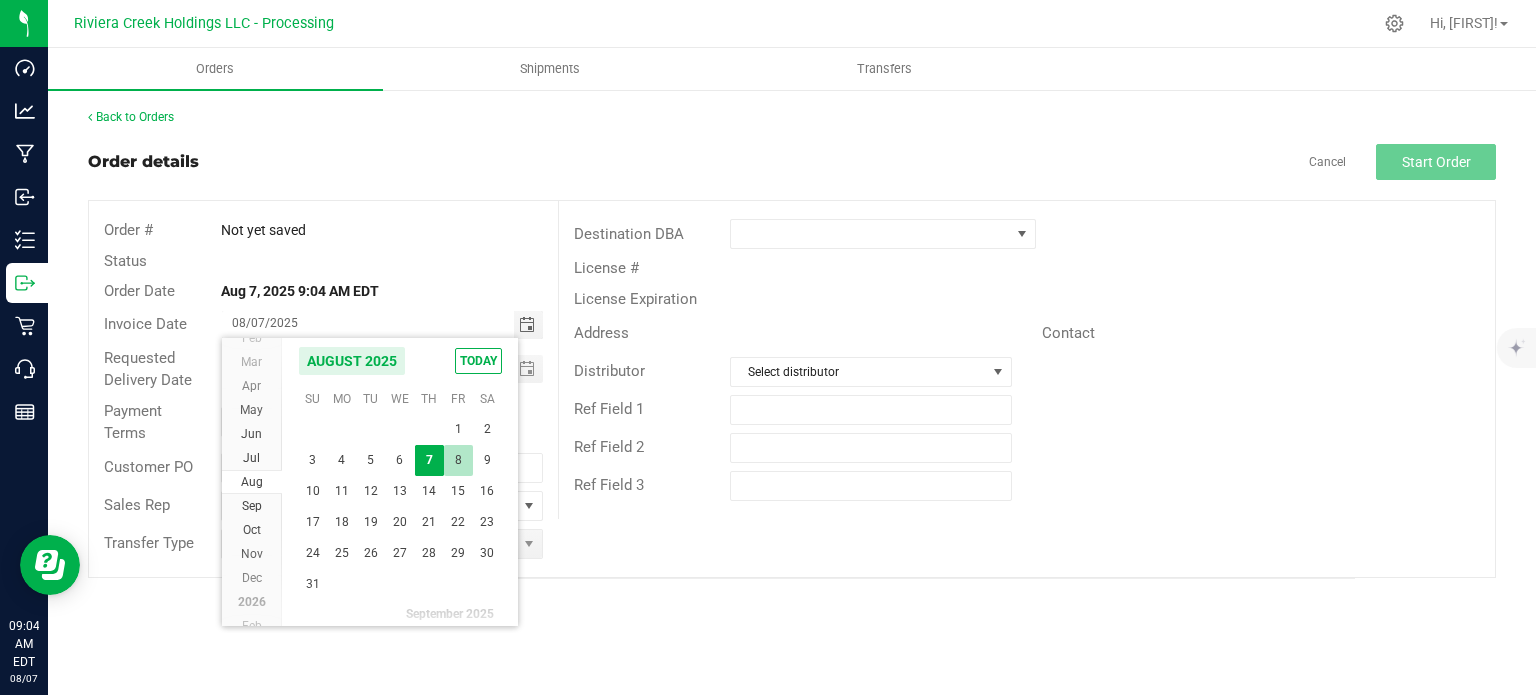 click on "8" at bounding box center (458, 460) 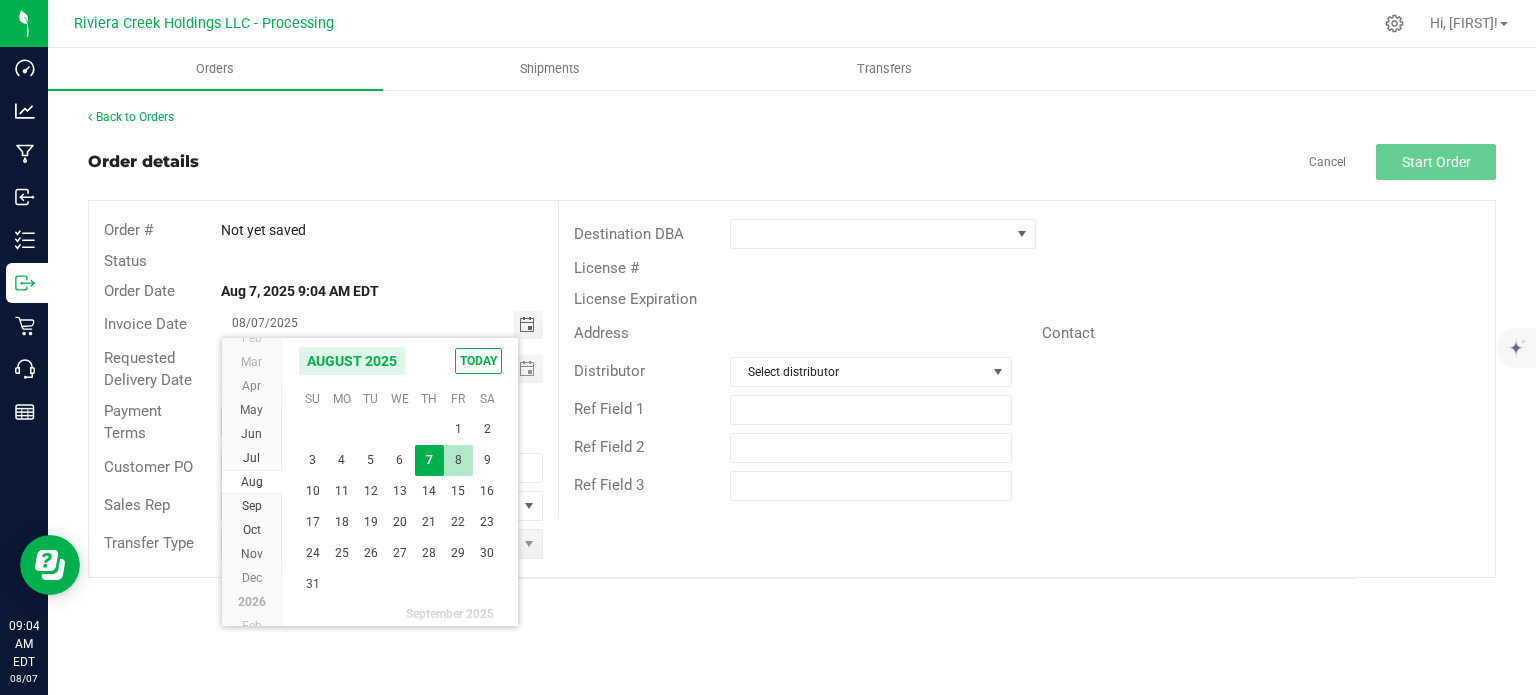 type on "08/08/2025" 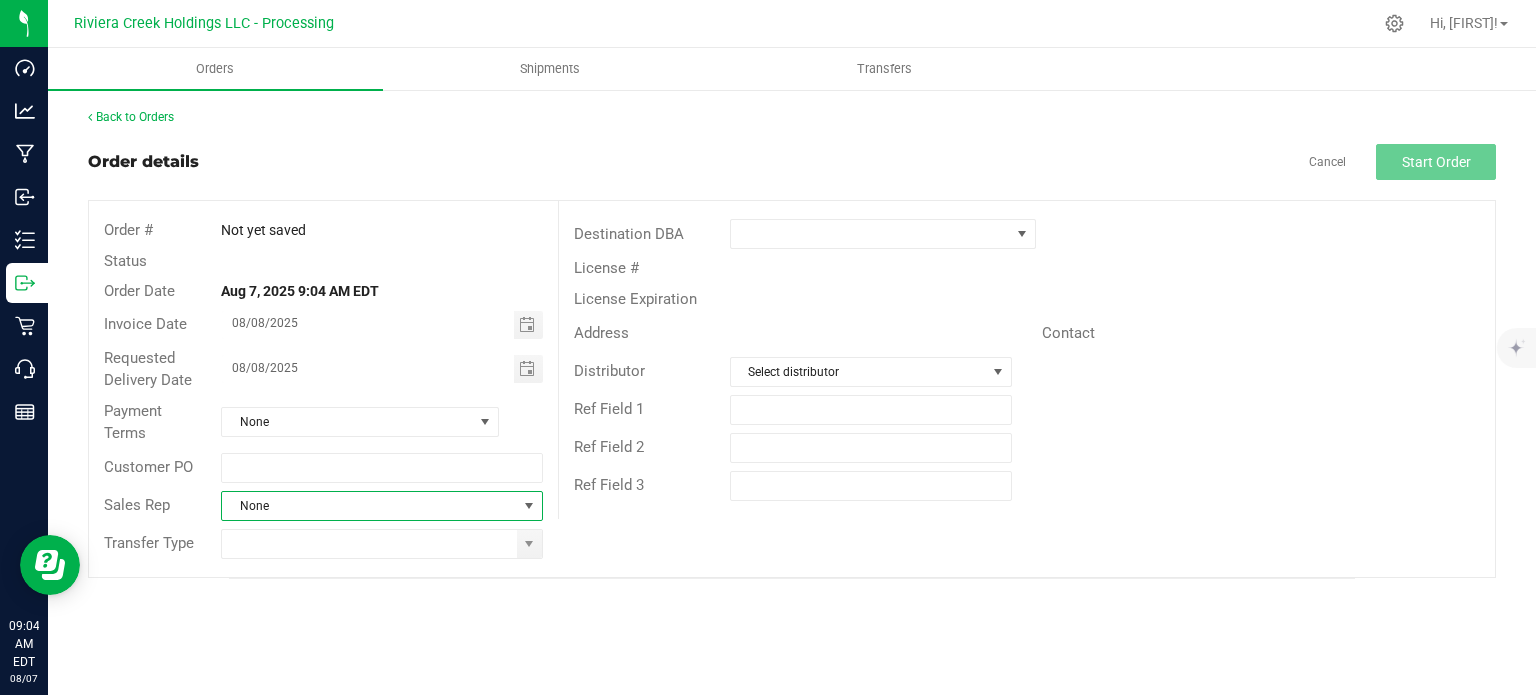 click at bounding box center [529, 506] 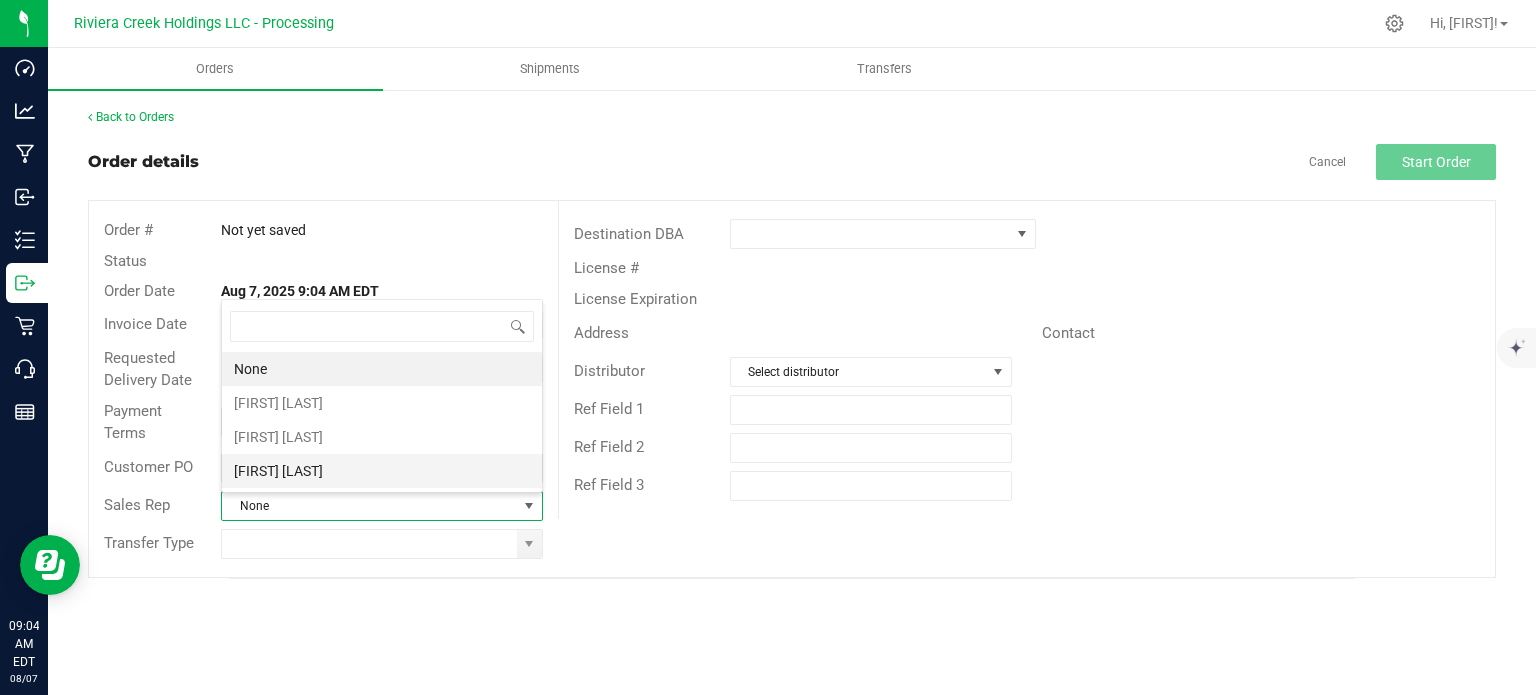 scroll, scrollTop: 99970, scrollLeft: 99678, axis: both 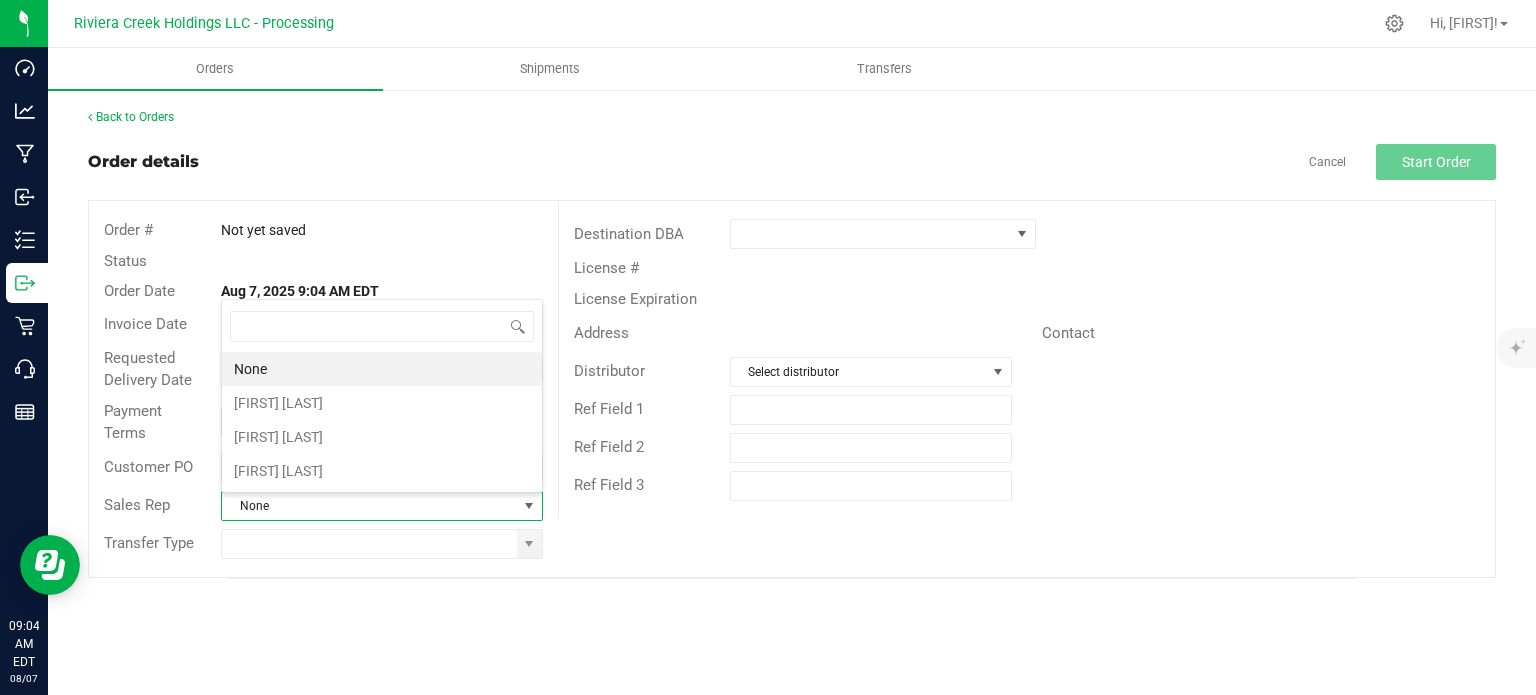 click on "Orders
Shipments
Transfers
Back to Orders
Order details   Cancel   Start Order   Order #   Not yet saved   Status      Order Date   Aug 7, 2025 9:04 AM EDT   Invoice Date  08/08/2025  Requested Delivery Date  08/08/2025  Payment Terms  None  Customer PO   Sales Rep  None  Transfer Type   Destination DBA   License #   License Expiration   Address   Contact   Distributor  Select distributor  Ref Field 1   Ref Field 2   Ref Field 3" at bounding box center [792, 371] 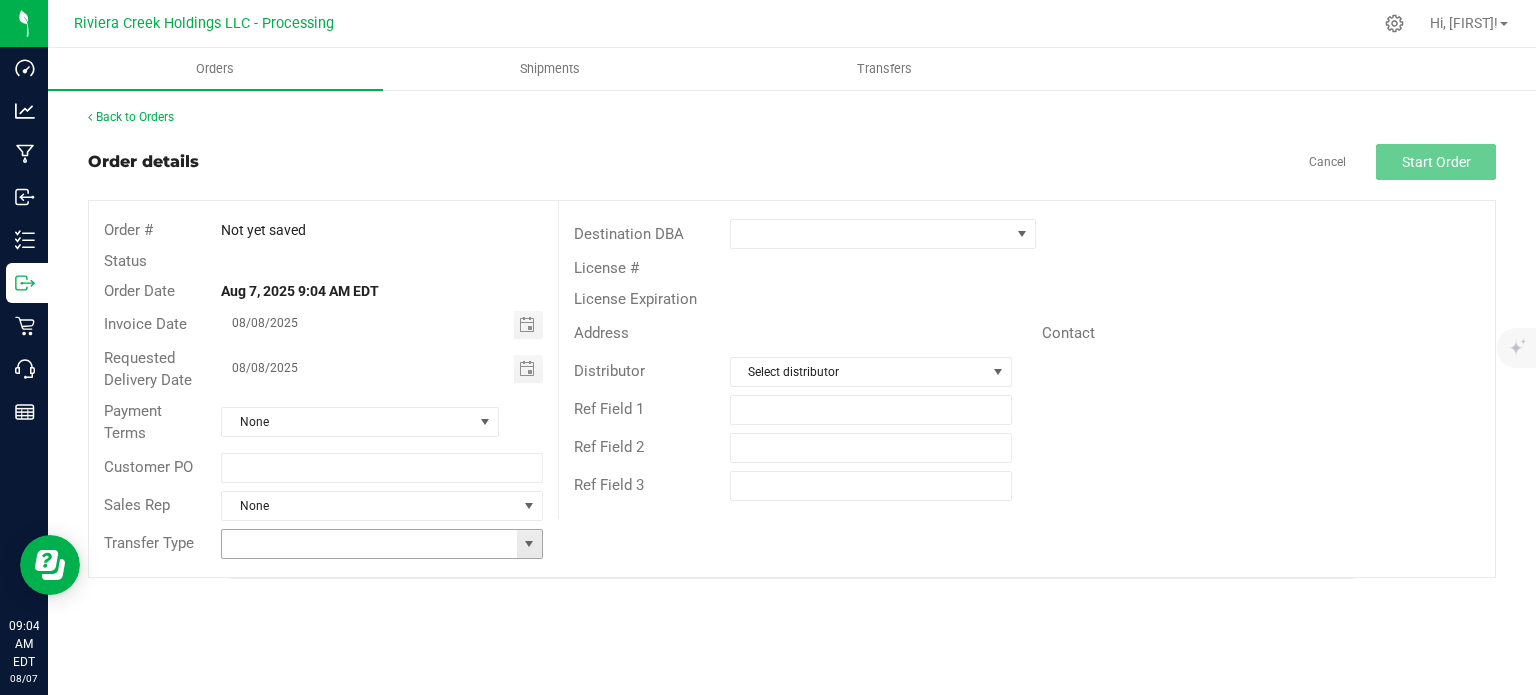 click at bounding box center (529, 544) 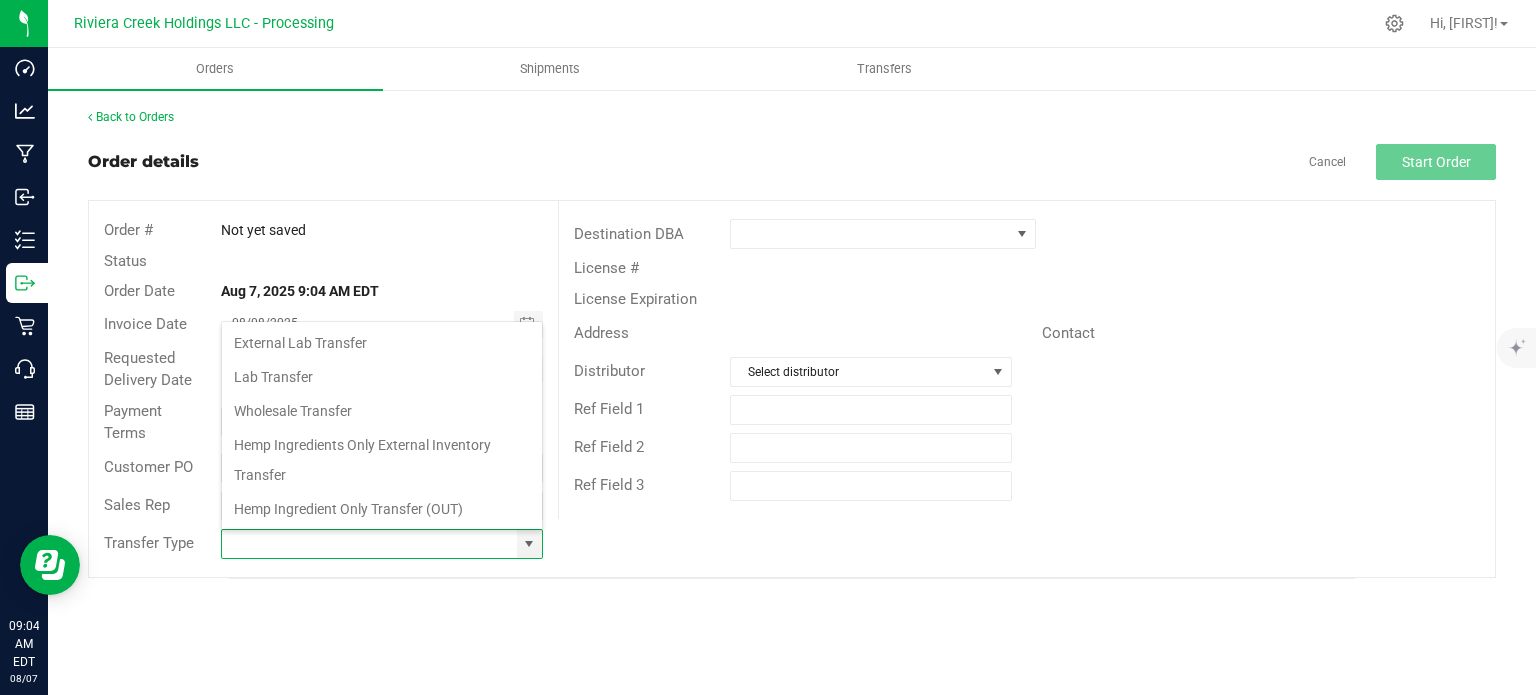 scroll, scrollTop: 99970, scrollLeft: 99678, axis: both 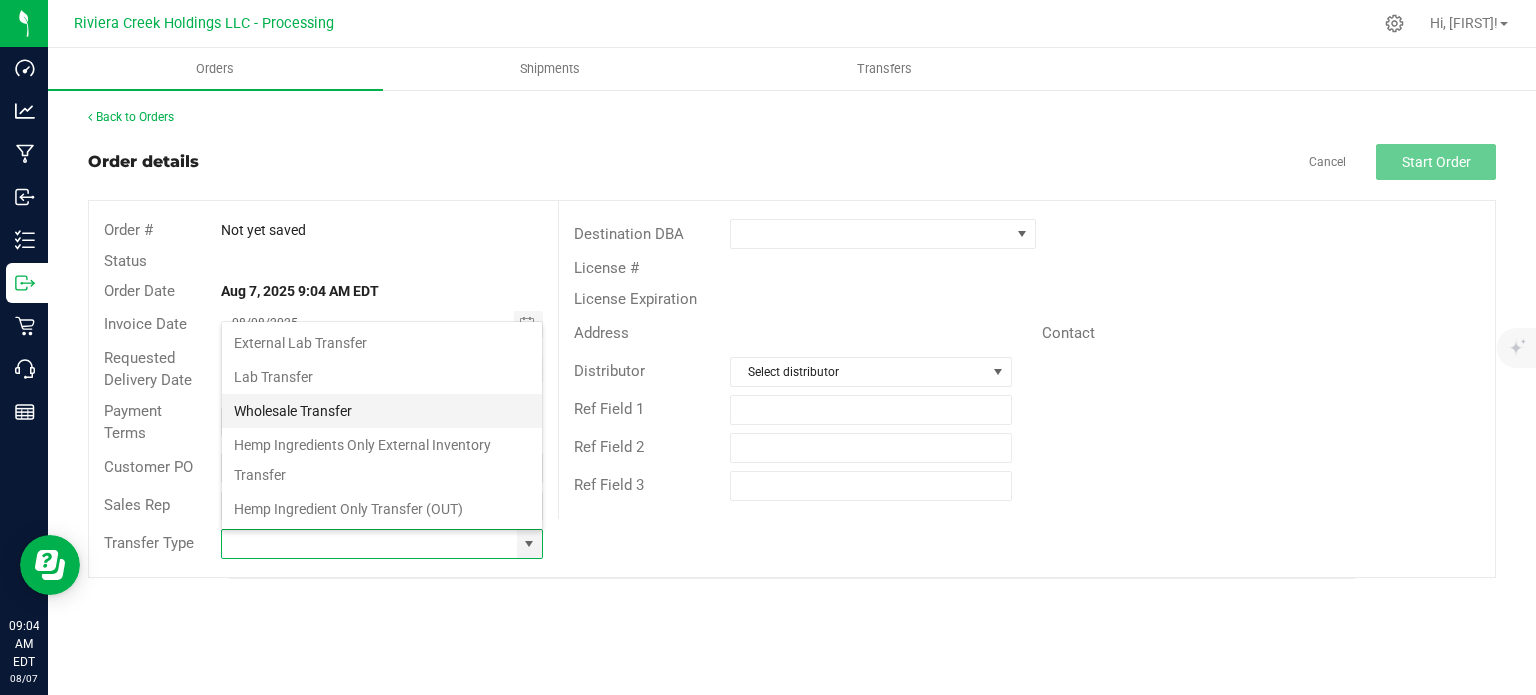 click on "Wholesale Transfer" at bounding box center (382, 411) 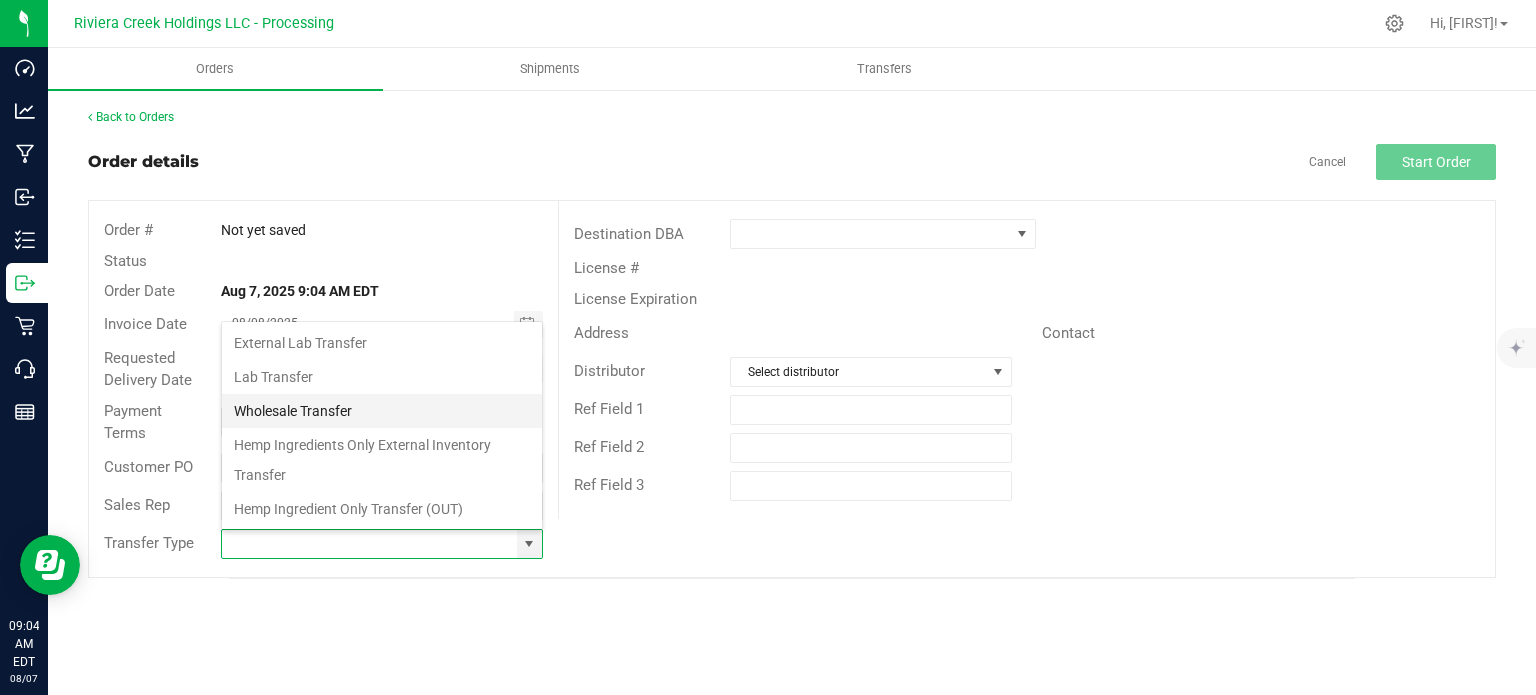 type on "Wholesale Transfer" 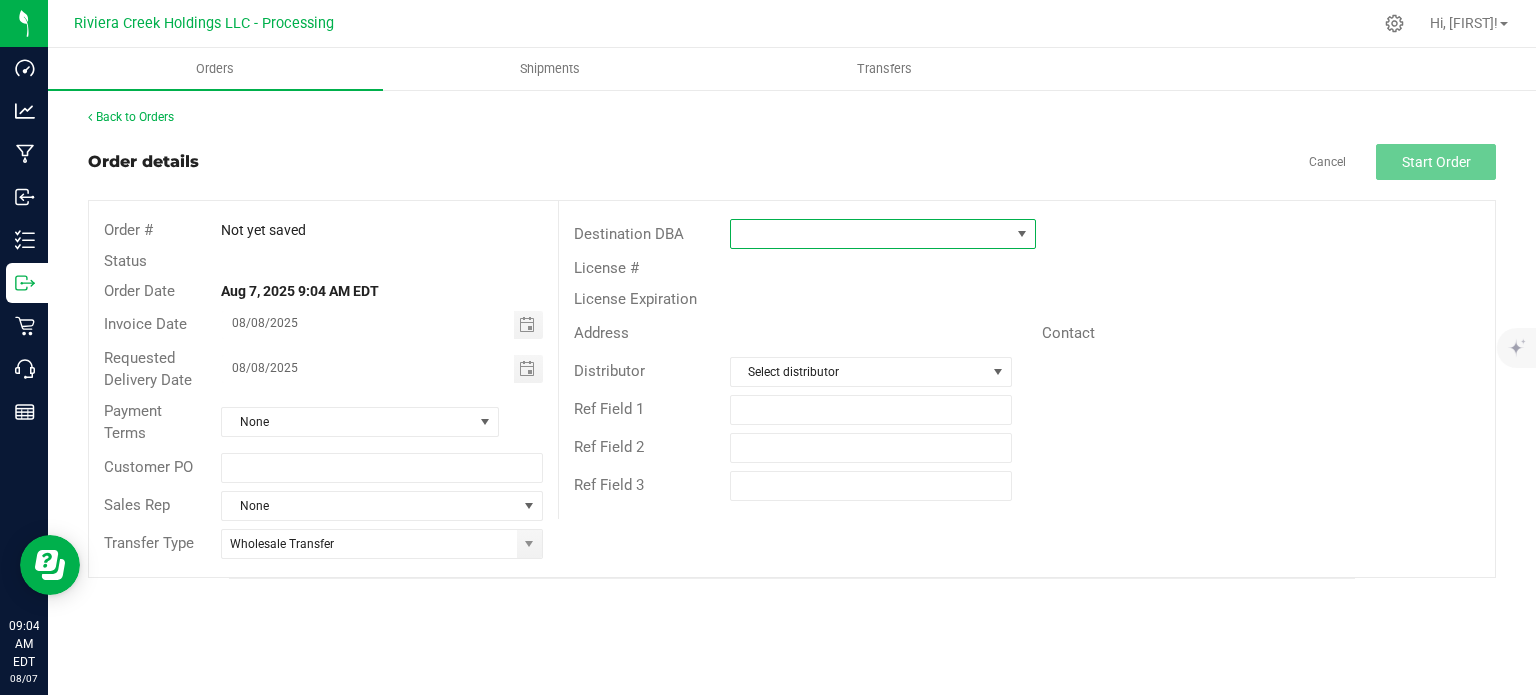 click at bounding box center [870, 234] 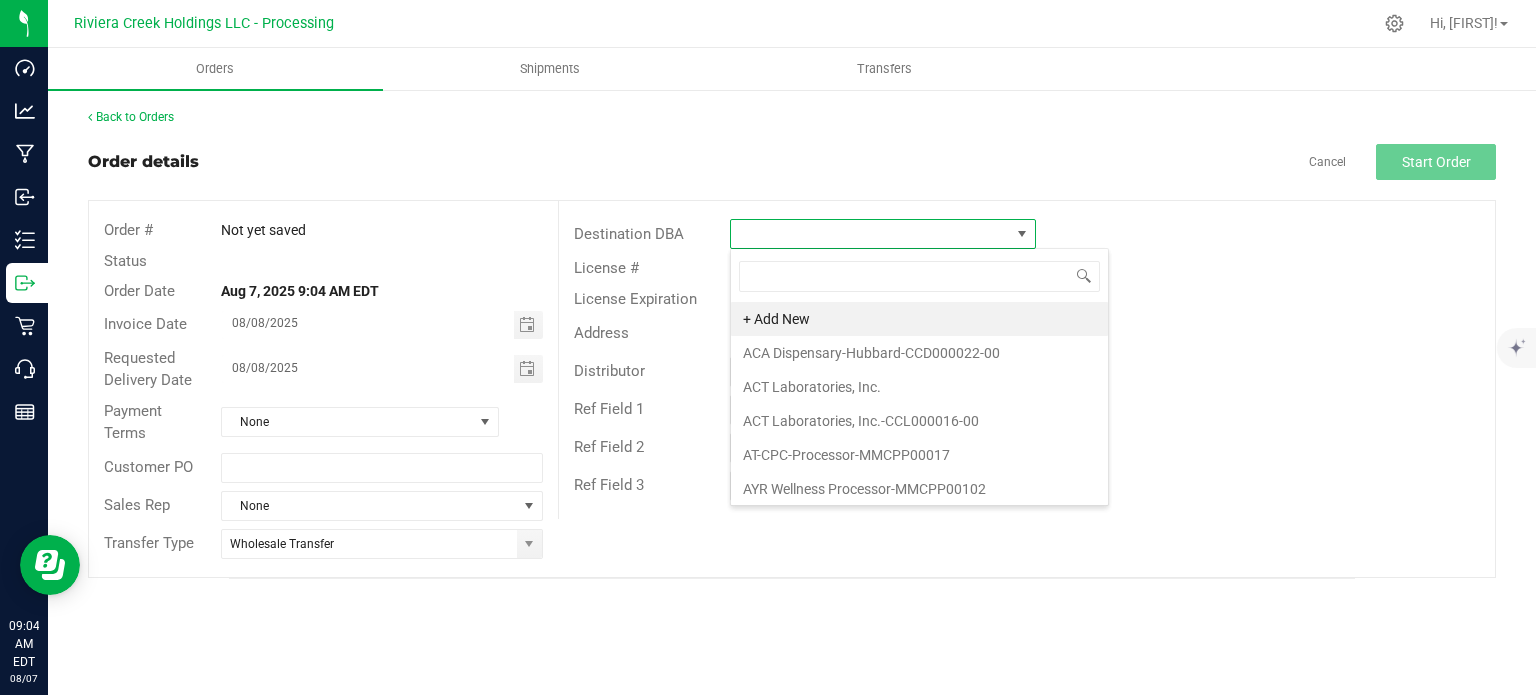 scroll, scrollTop: 99970, scrollLeft: 99693, axis: both 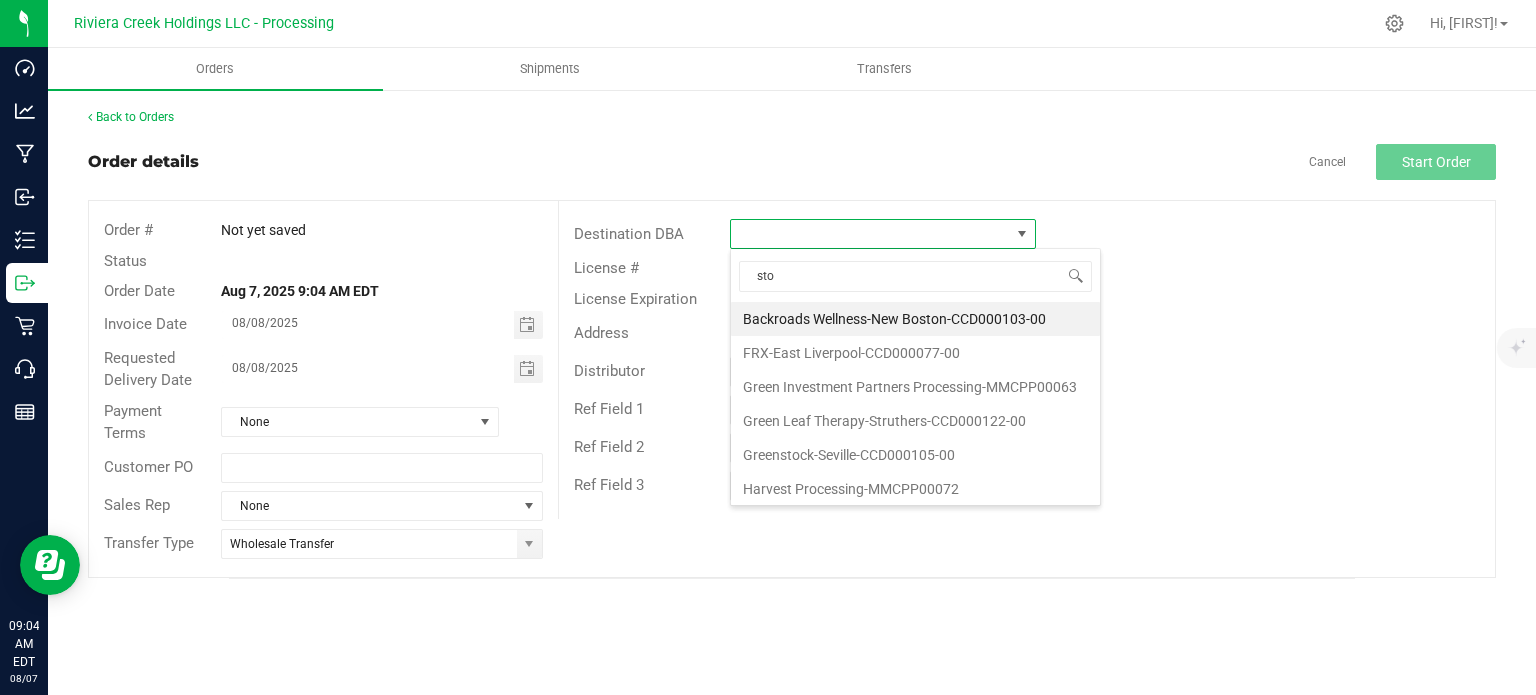type on "stor" 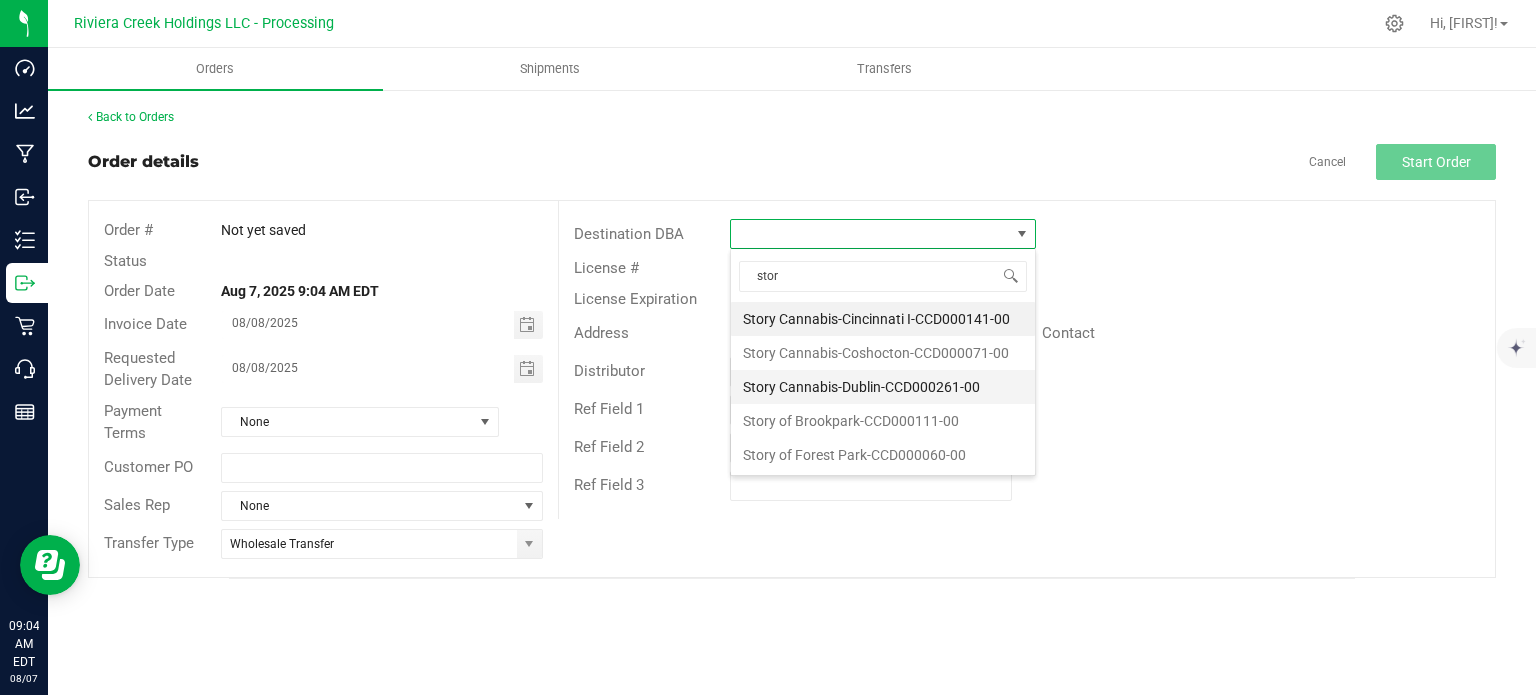 click on "Story Cannabis-Dublin-CCD000261-00" at bounding box center (883, 387) 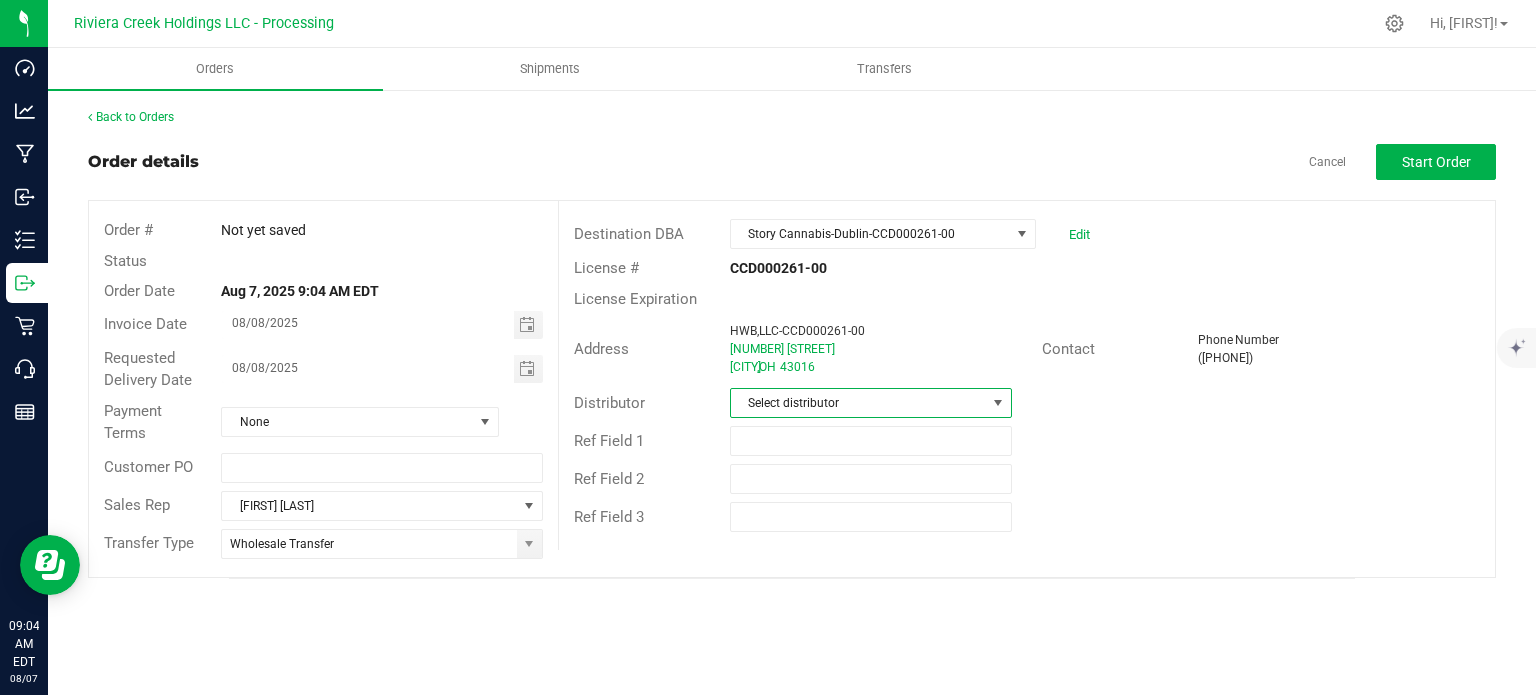 click on "Select distributor" at bounding box center (858, 403) 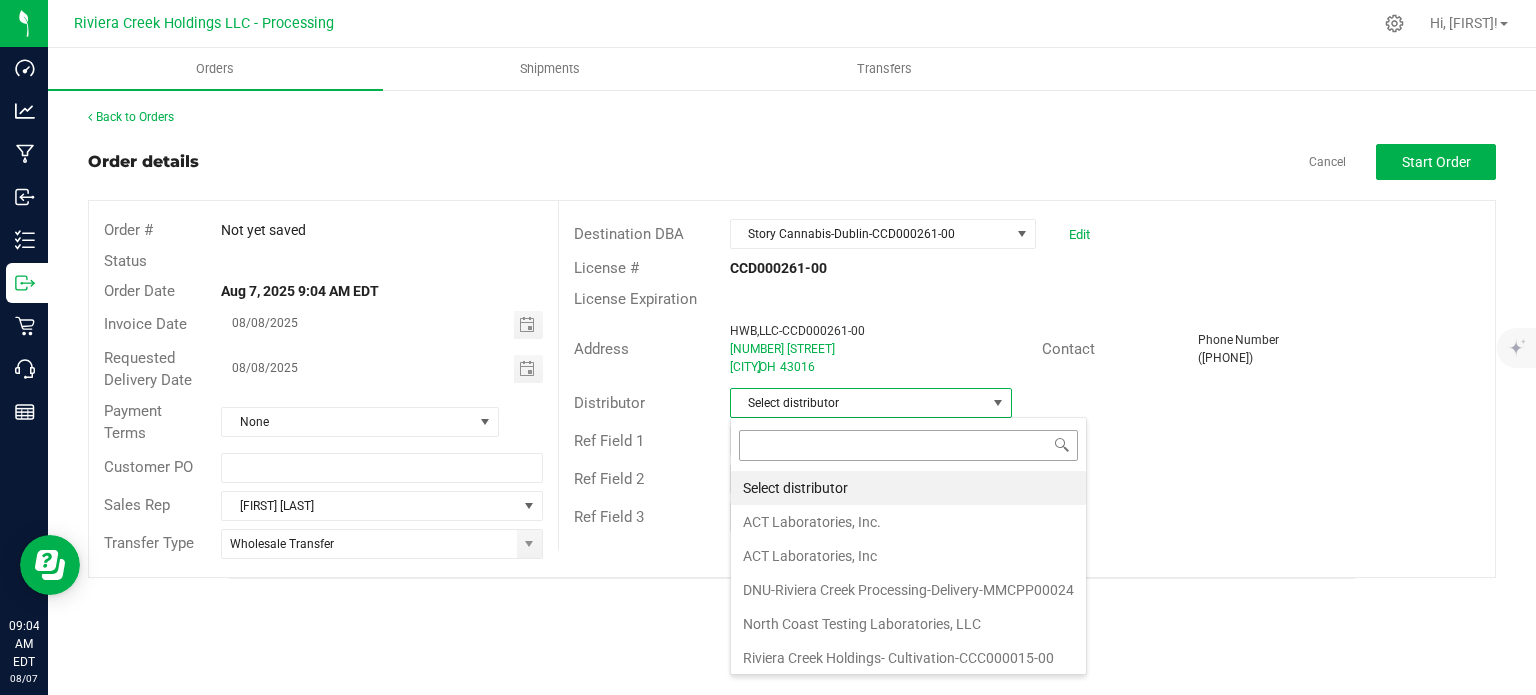 scroll, scrollTop: 99970, scrollLeft: 99717, axis: both 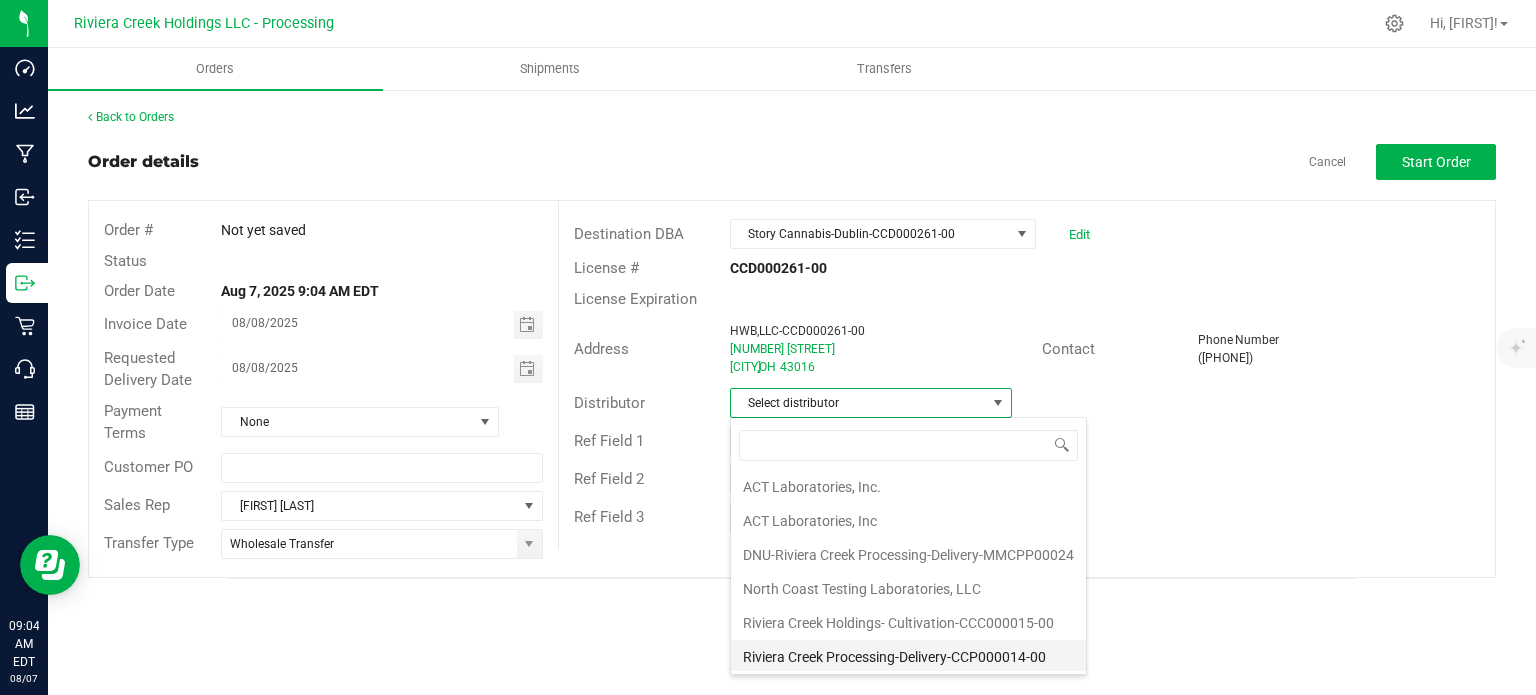 click on "Riviera Creek Processing-Delivery-CCP000014-00" at bounding box center [908, 657] 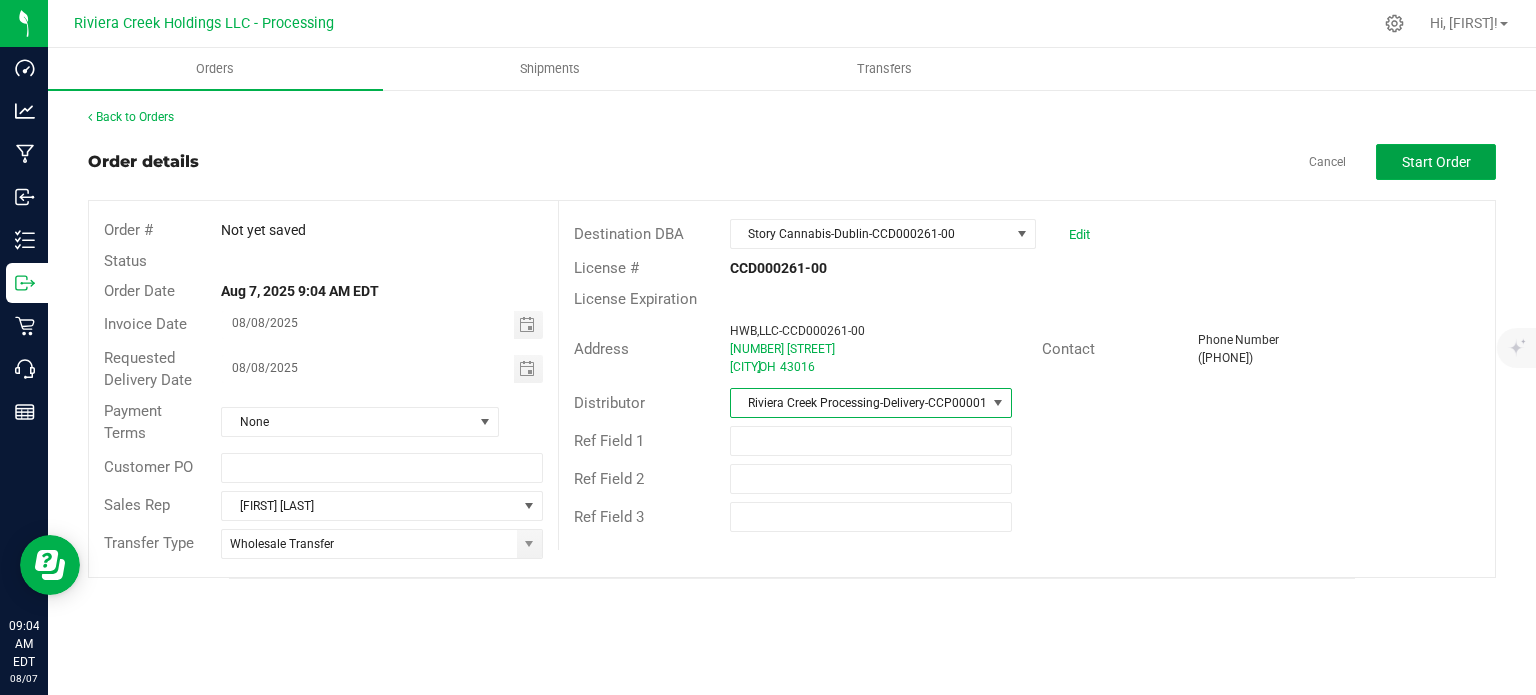 click on "Start Order" at bounding box center (1436, 162) 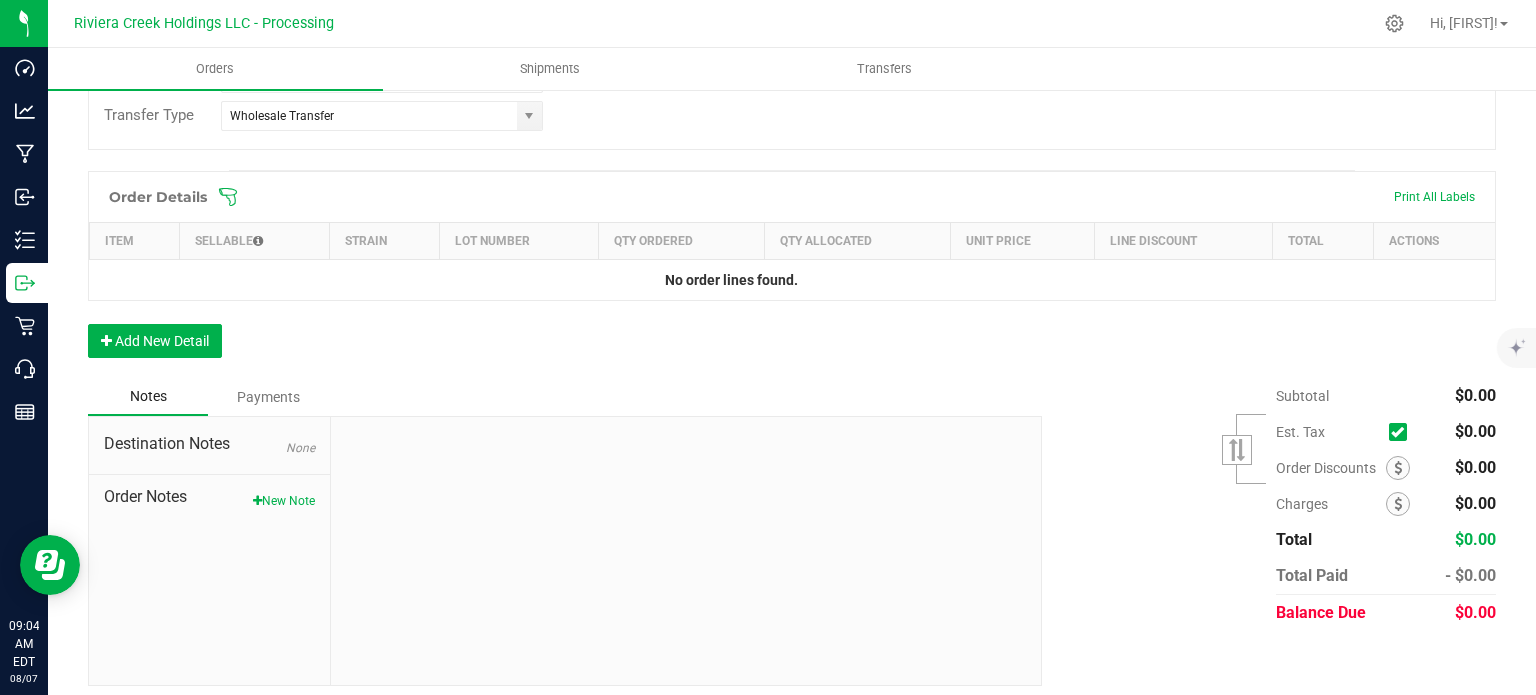 scroll, scrollTop: 488, scrollLeft: 0, axis: vertical 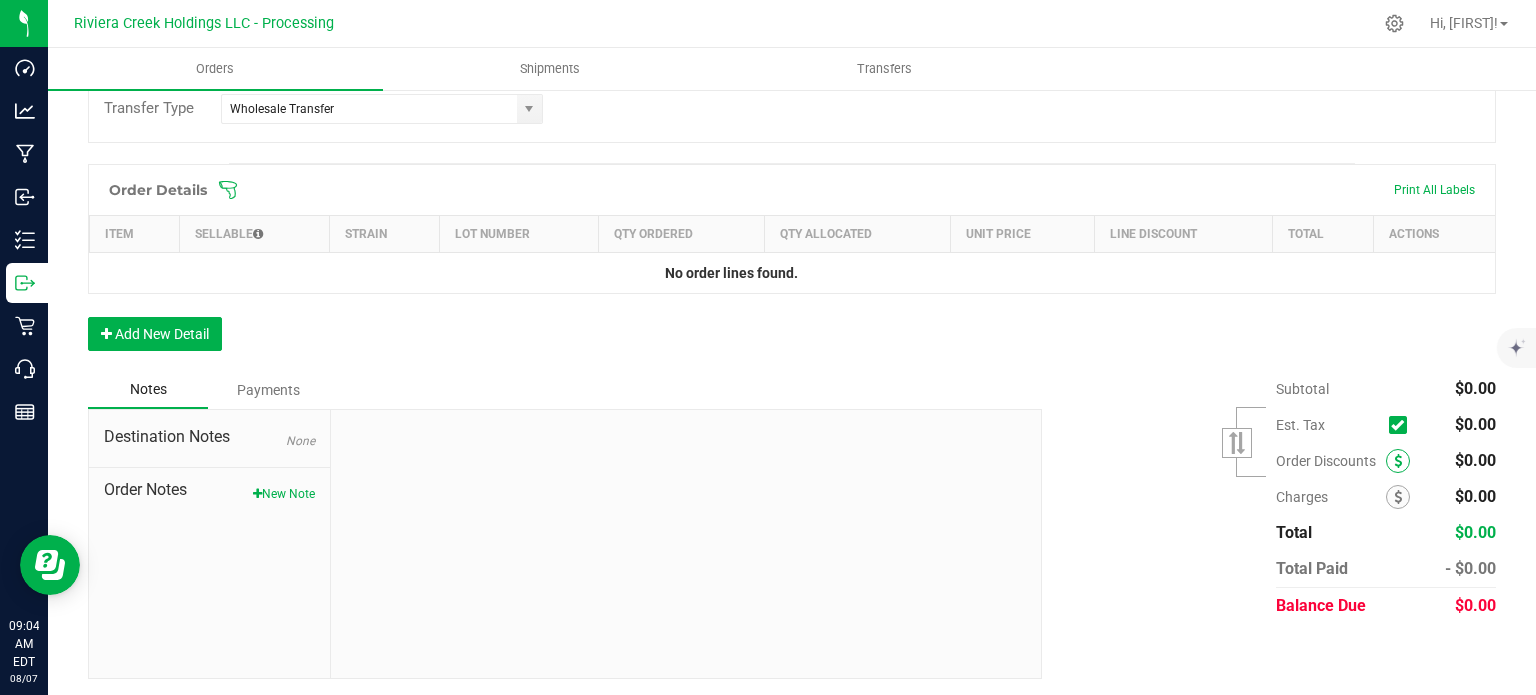 click at bounding box center [1398, 461] 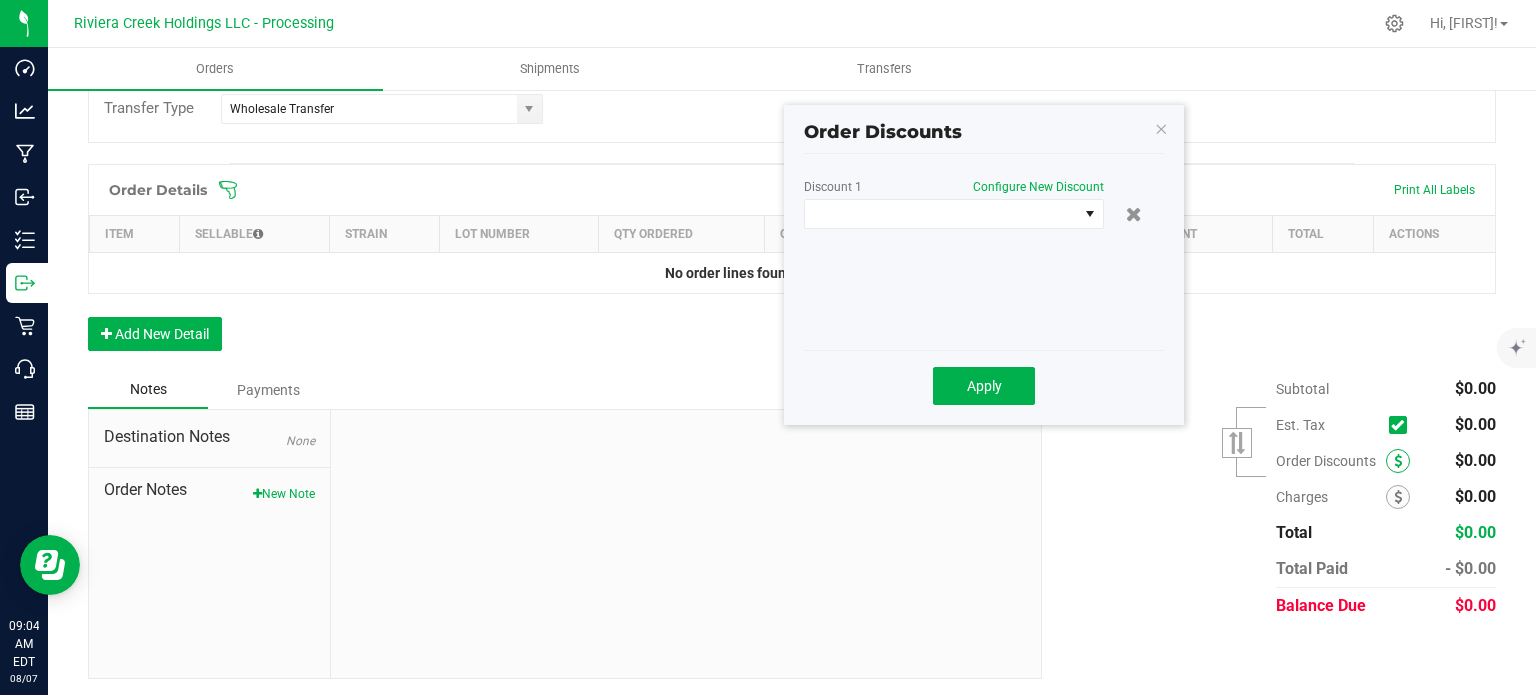 scroll, scrollTop: 488, scrollLeft: 0, axis: vertical 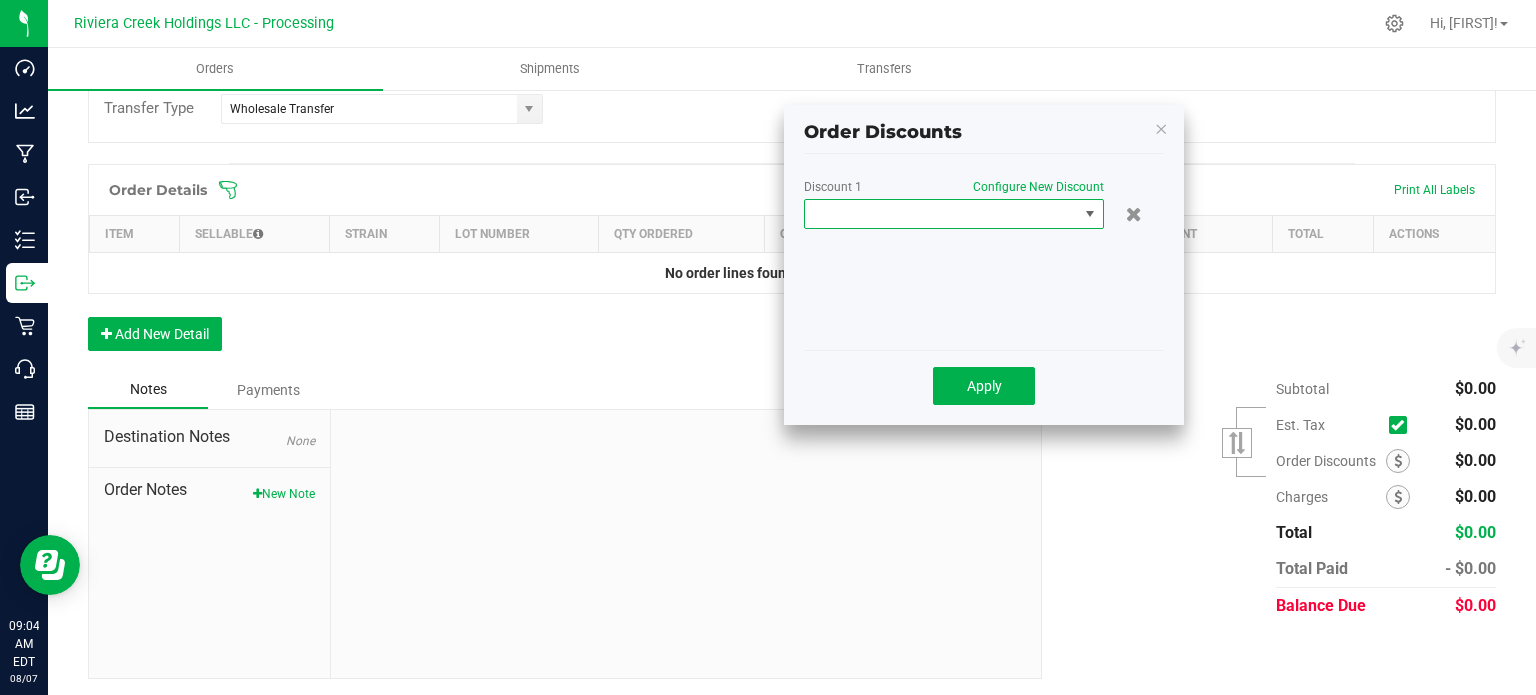 click at bounding box center [941, 214] 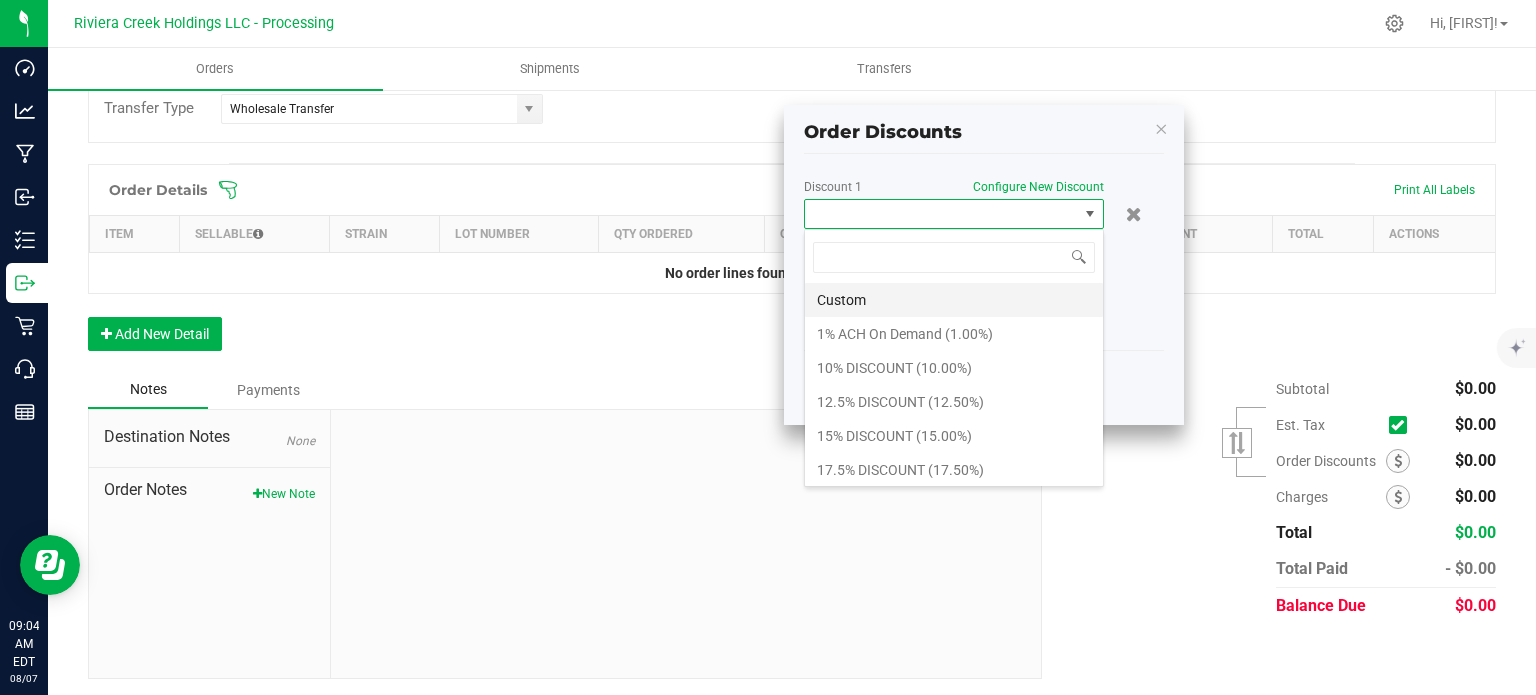 scroll, scrollTop: 99970, scrollLeft: 99700, axis: both 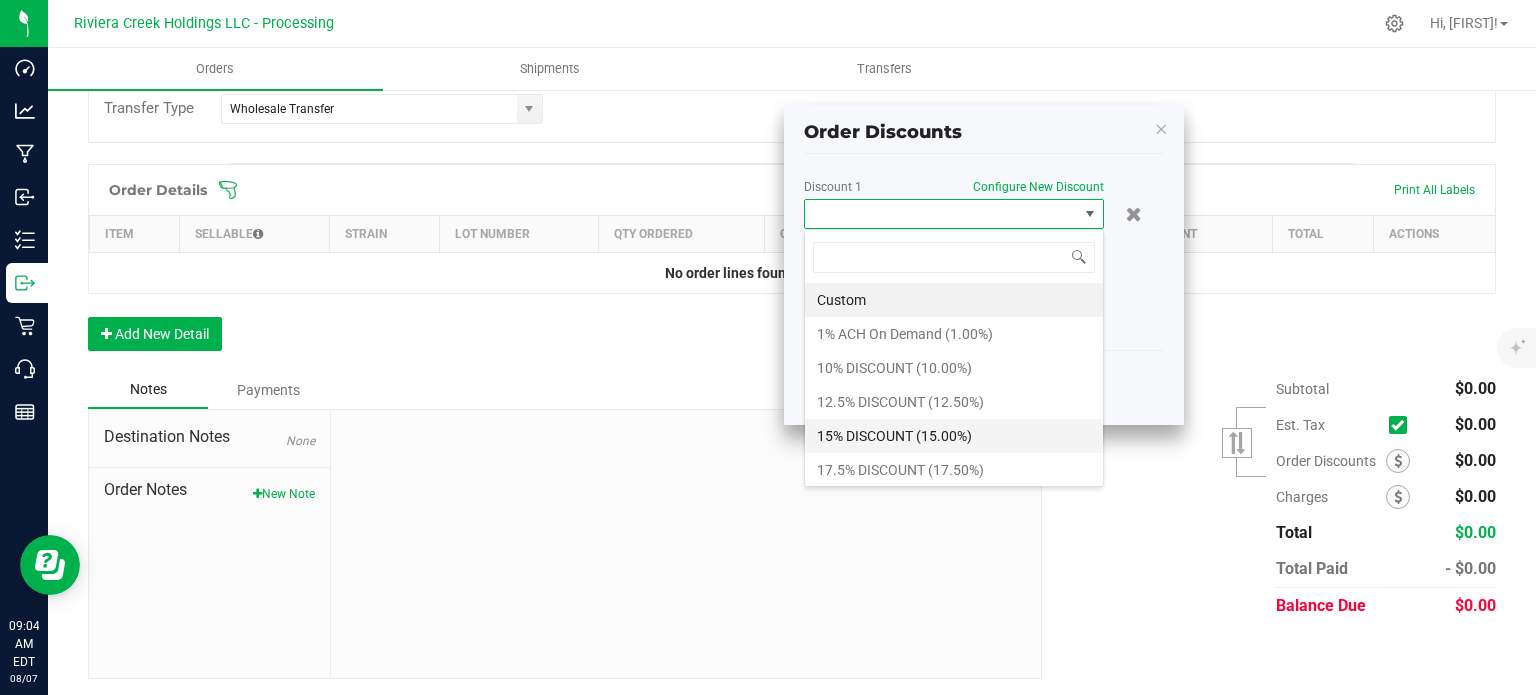click on "15% DISCOUNT (15.00%)" at bounding box center (954, 436) 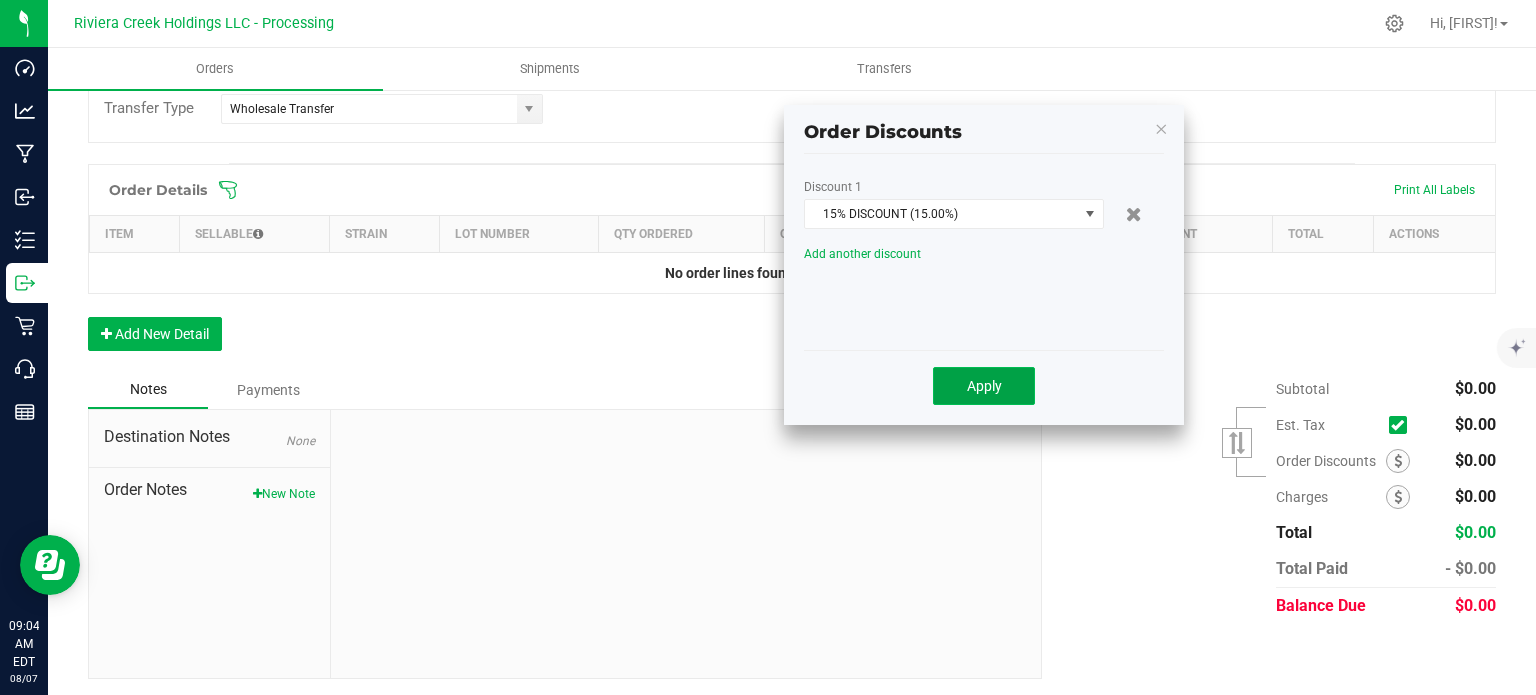 click on "Apply" at bounding box center [984, 386] 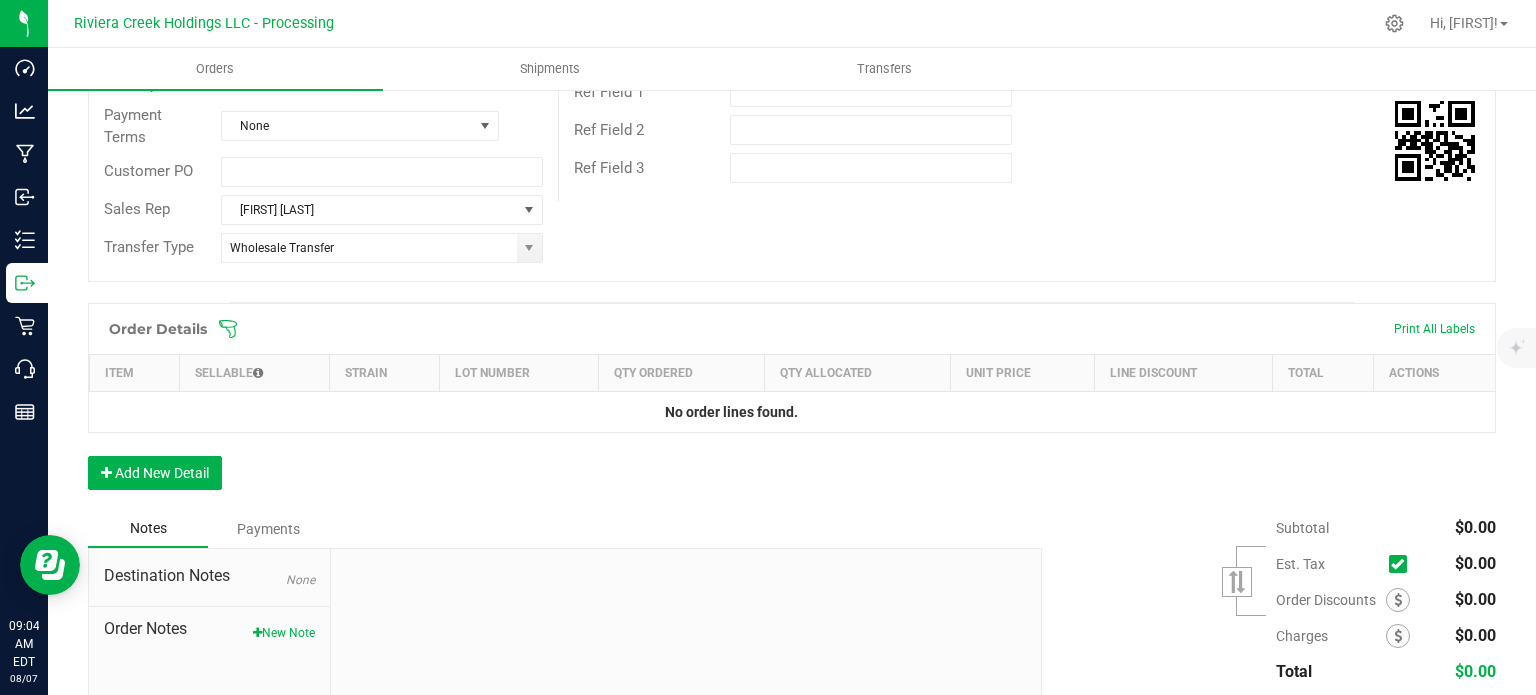 scroll, scrollTop: 0, scrollLeft: 0, axis: both 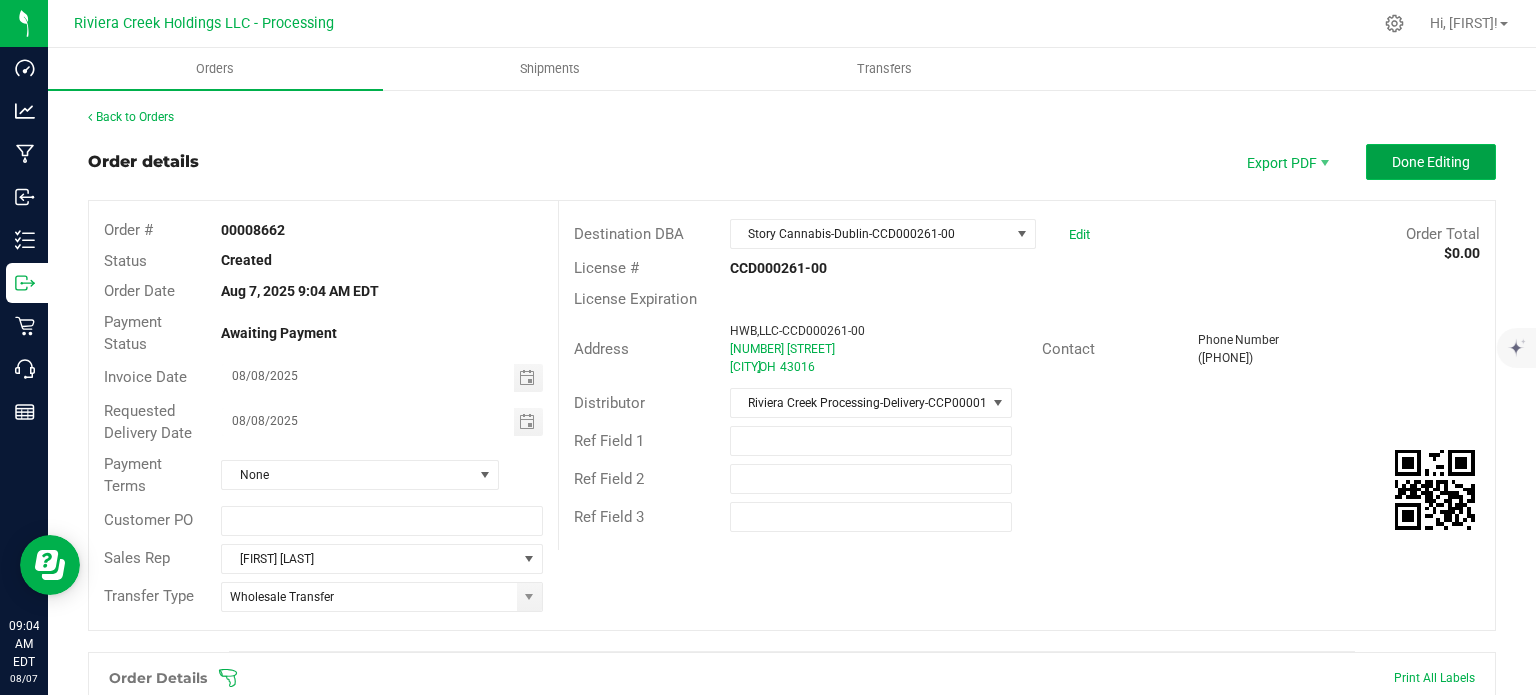 click on "Done Editing" at bounding box center (1431, 162) 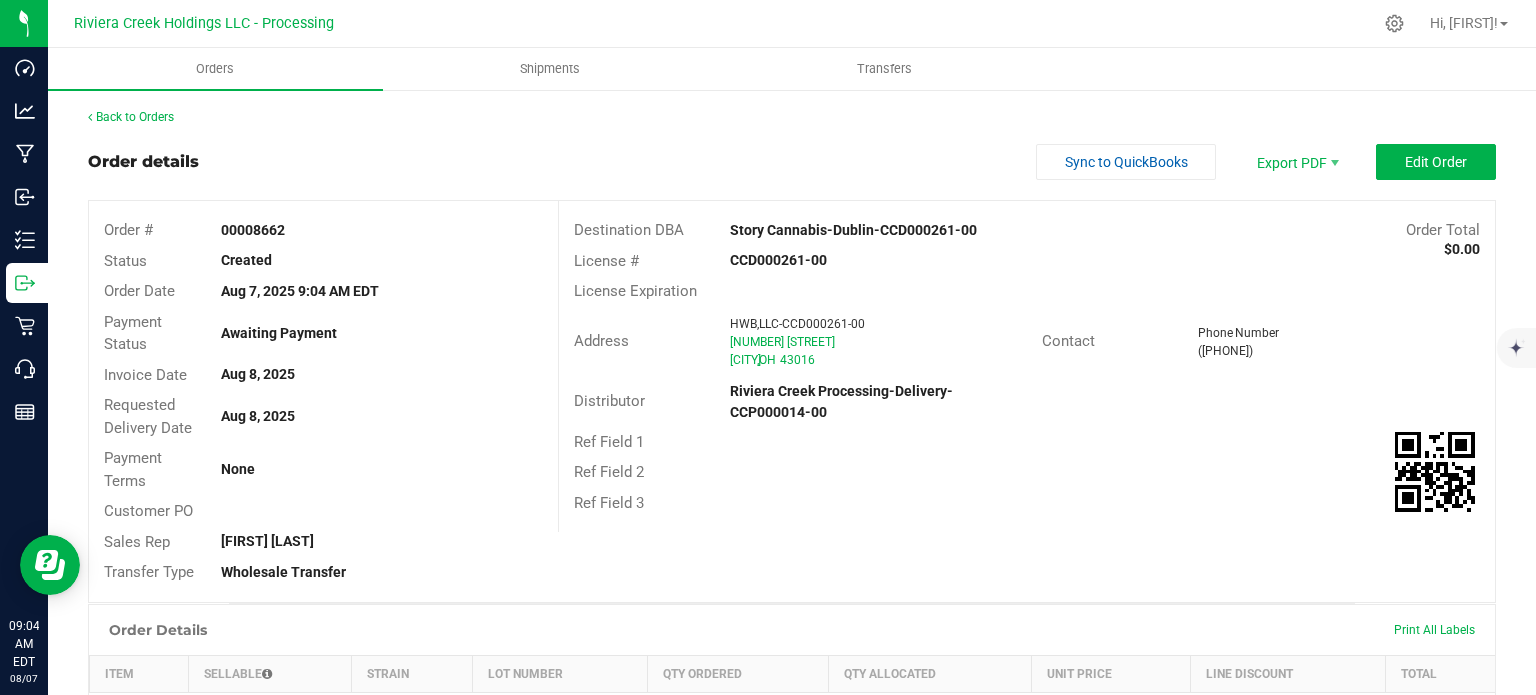 drag, startPoint x: 217, startPoint y: 235, endPoint x: 292, endPoint y: 239, distance: 75.10659 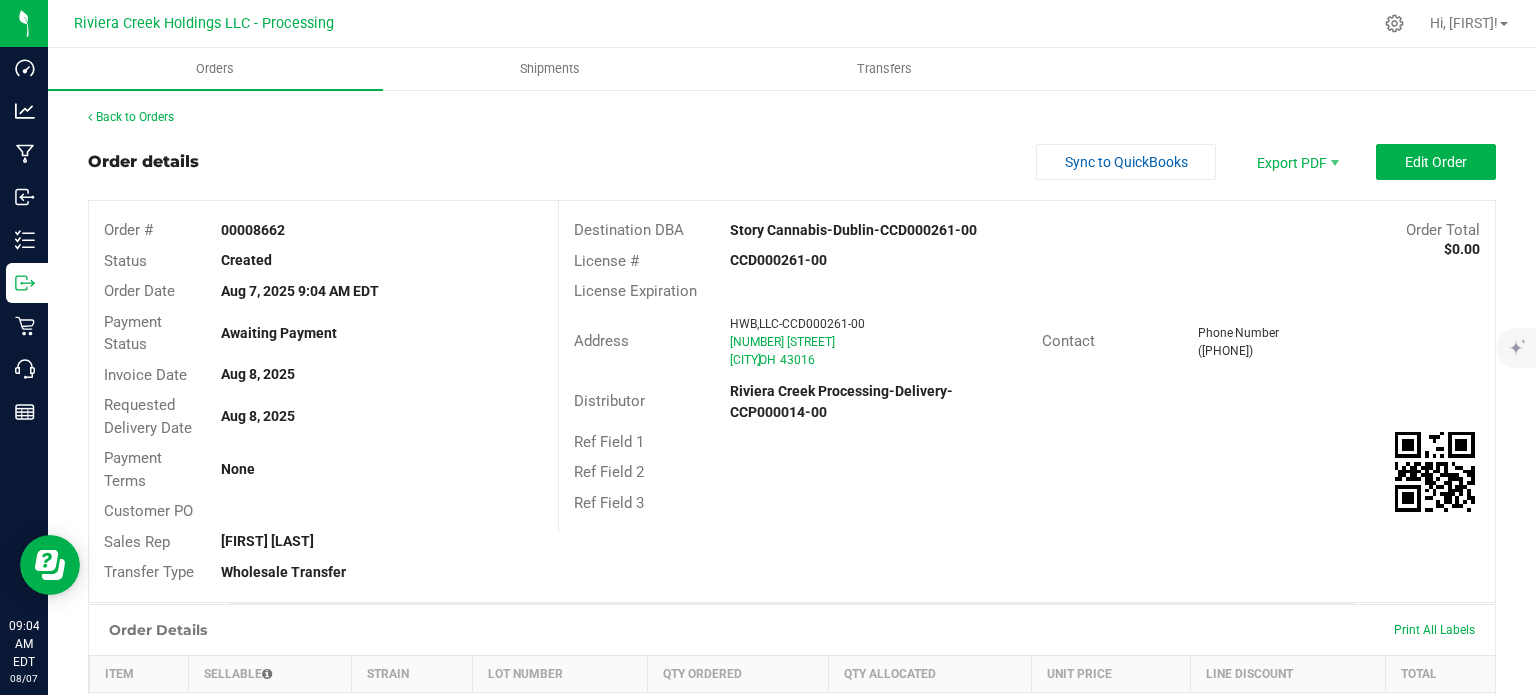 click on "00008662" at bounding box center (381, 230) 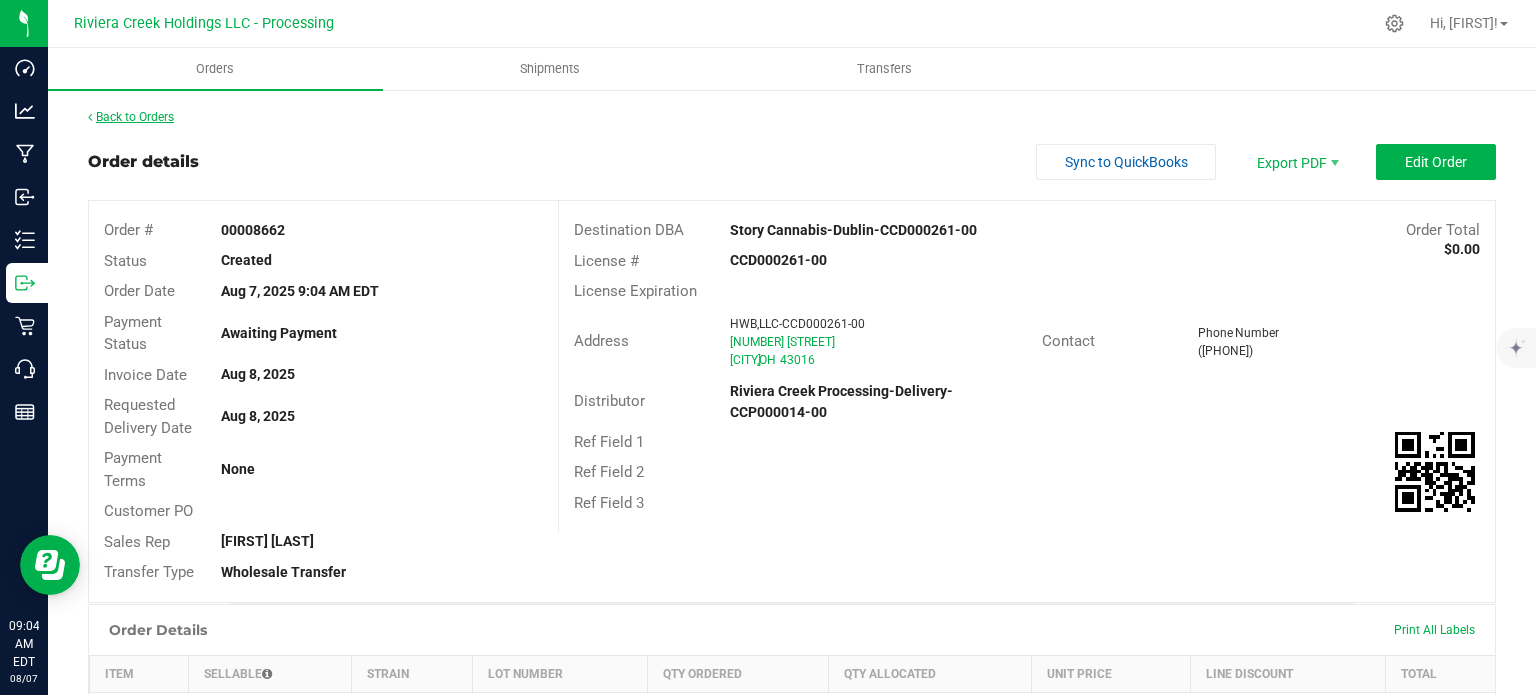 click on "Back to Orders" at bounding box center [131, 117] 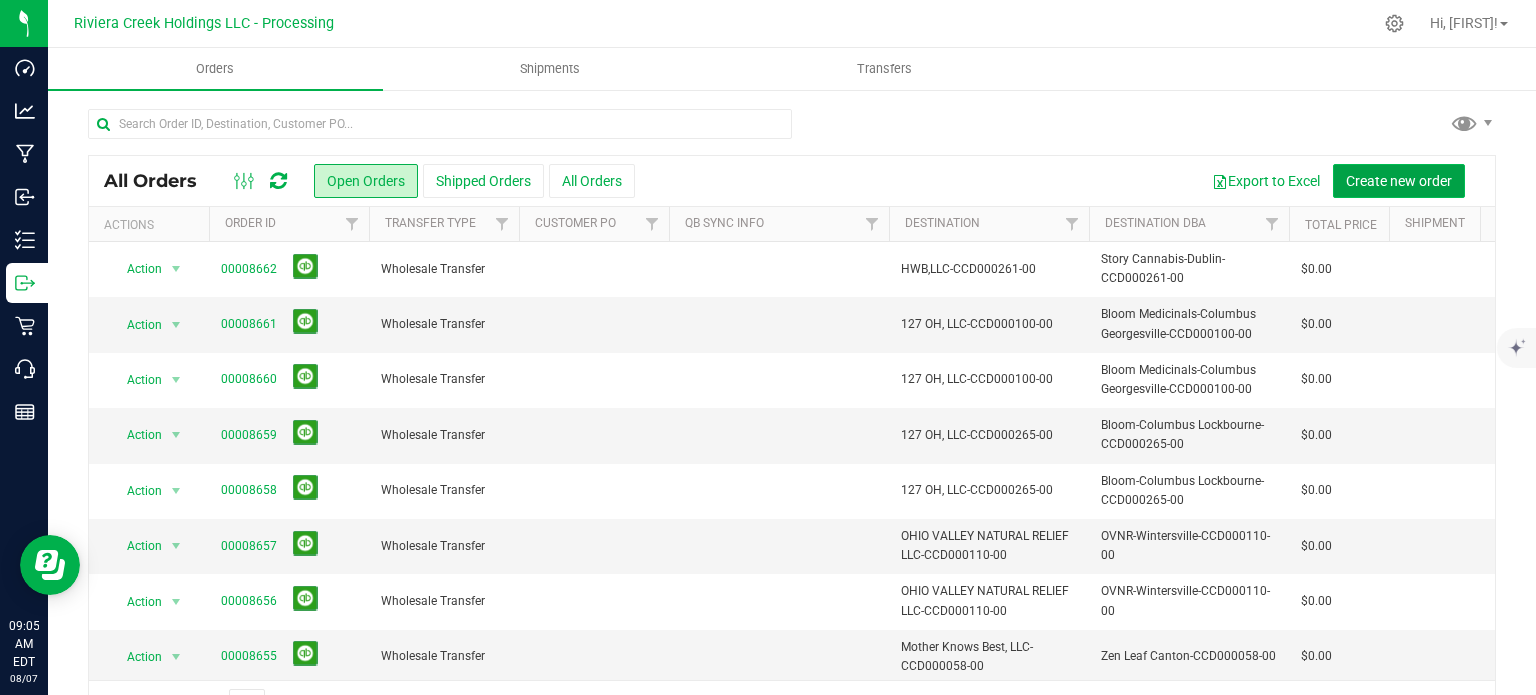 click on "Create new order" at bounding box center (1399, 181) 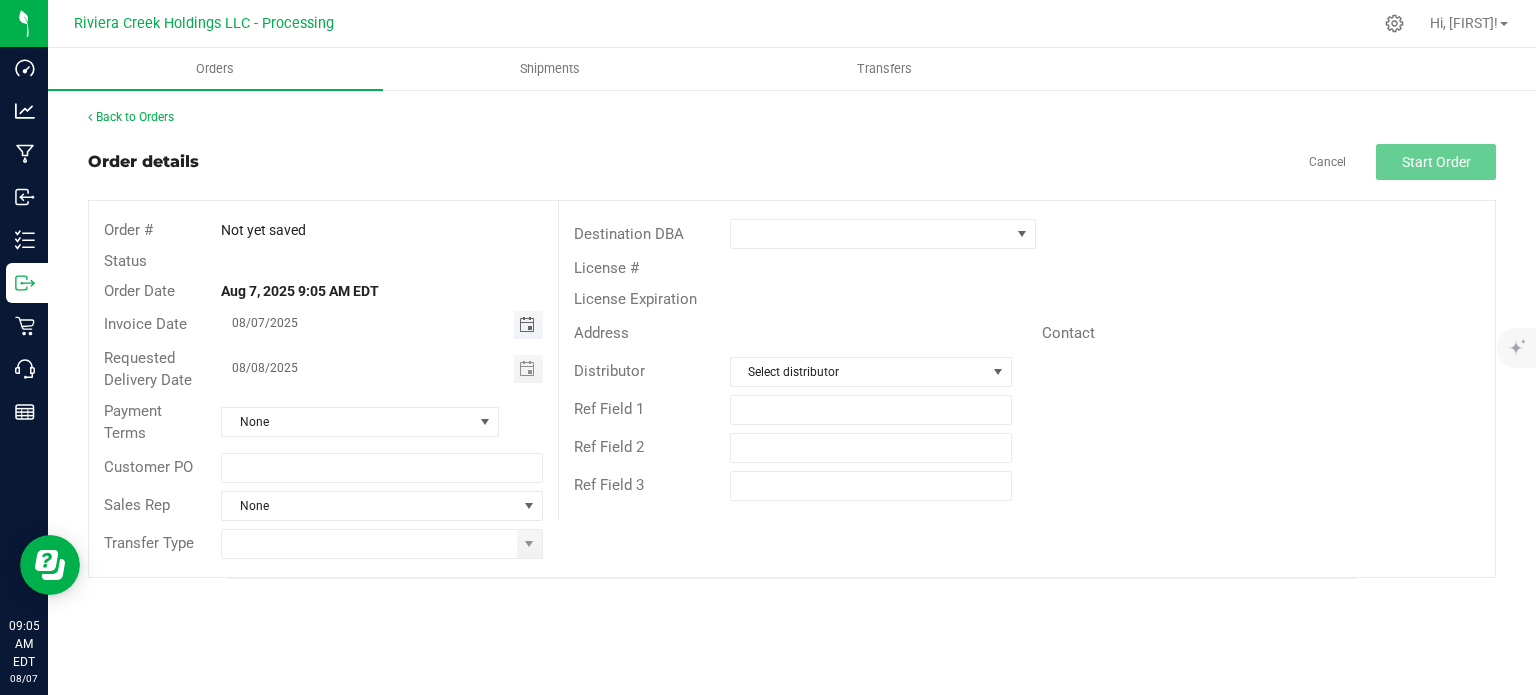 click at bounding box center (527, 325) 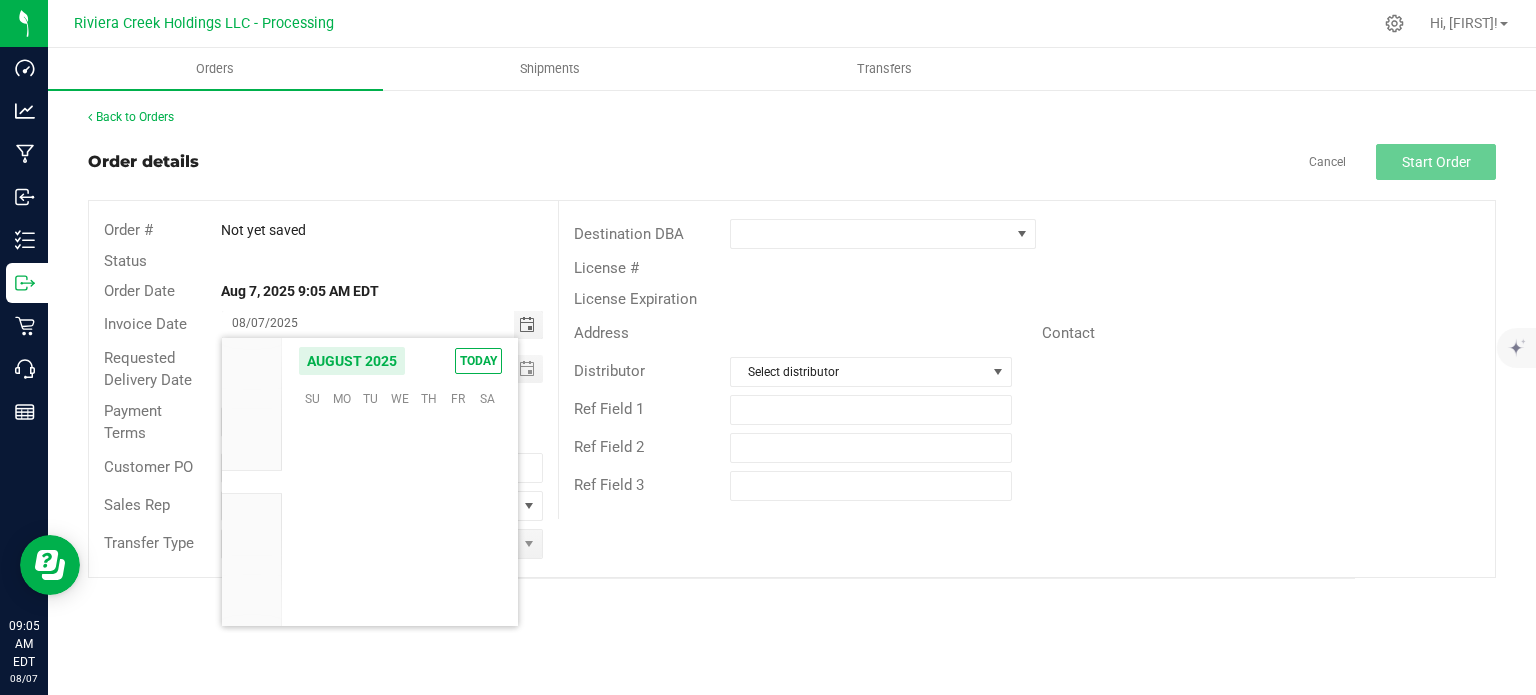 scroll, scrollTop: 36168, scrollLeft: 0, axis: vertical 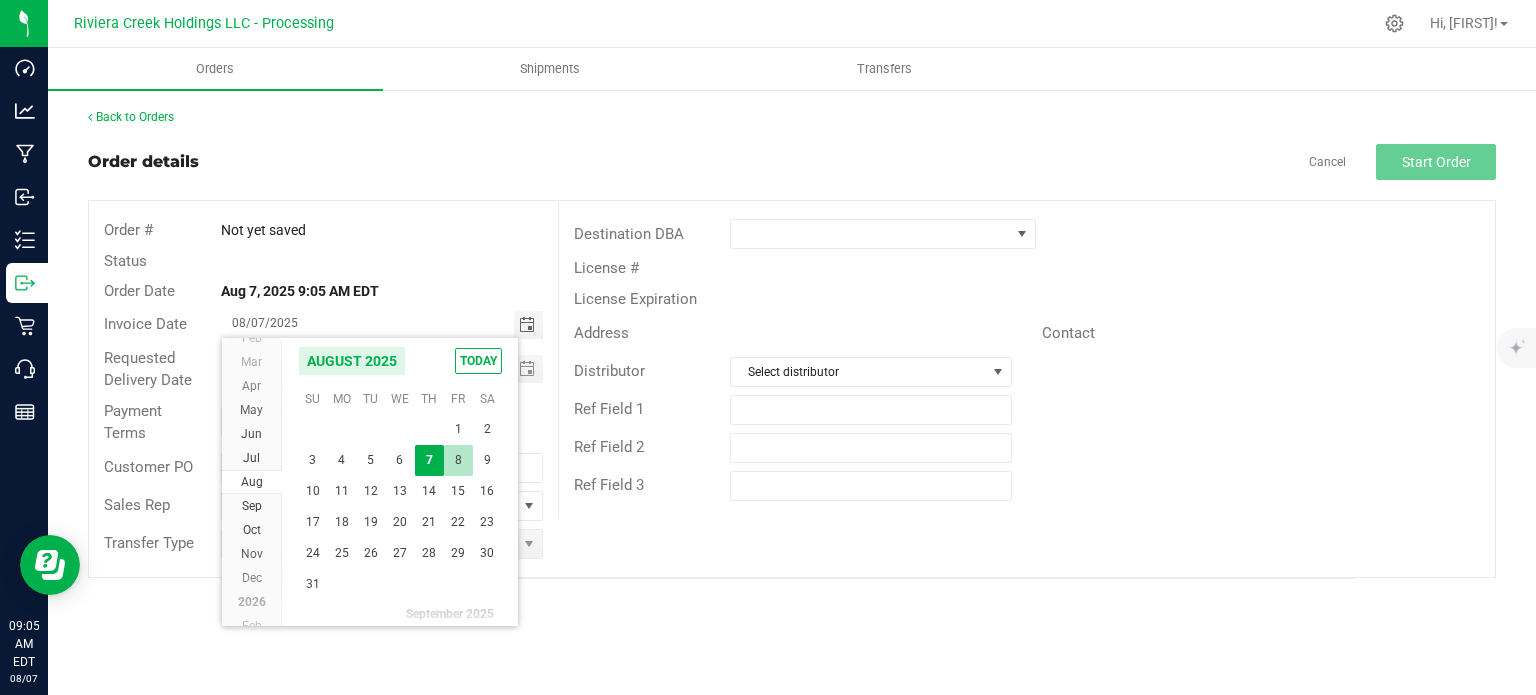 click on "8" at bounding box center (458, 460) 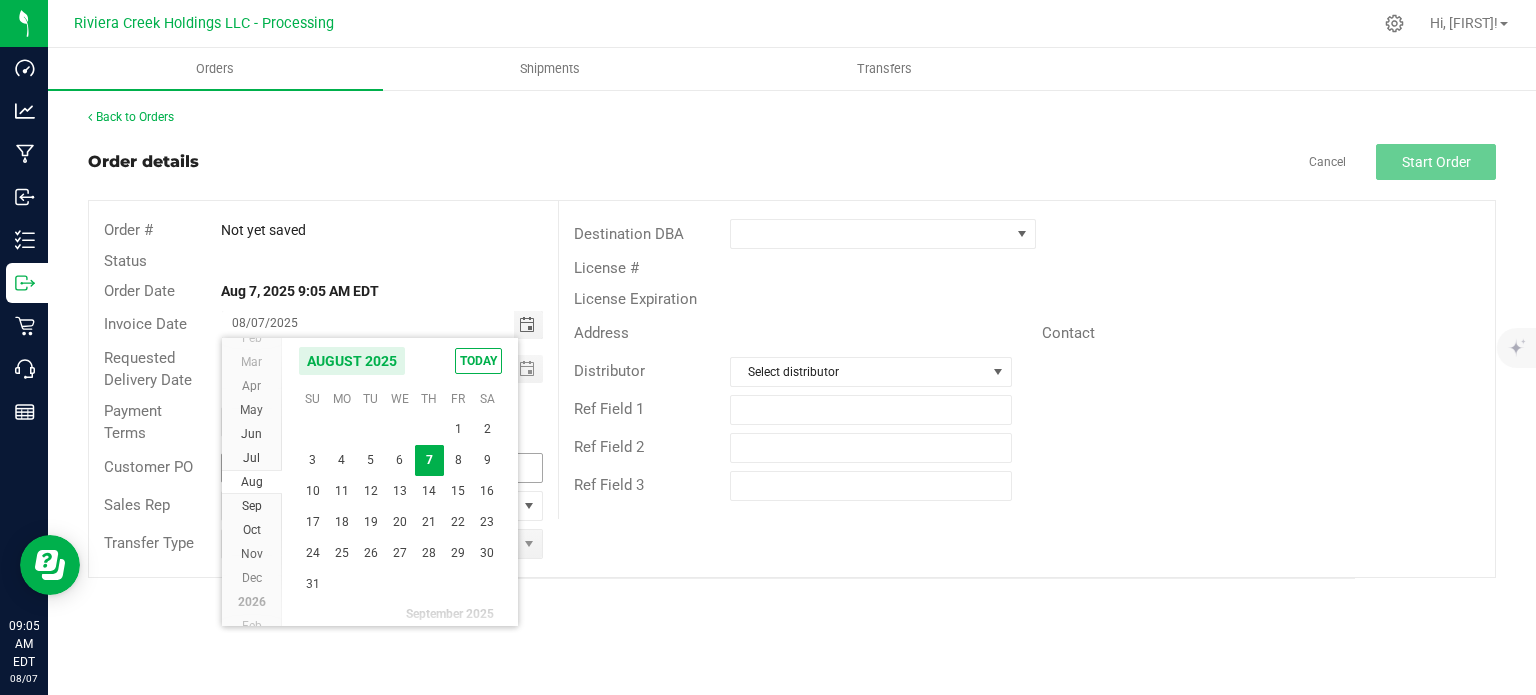 type on "08/08/2025" 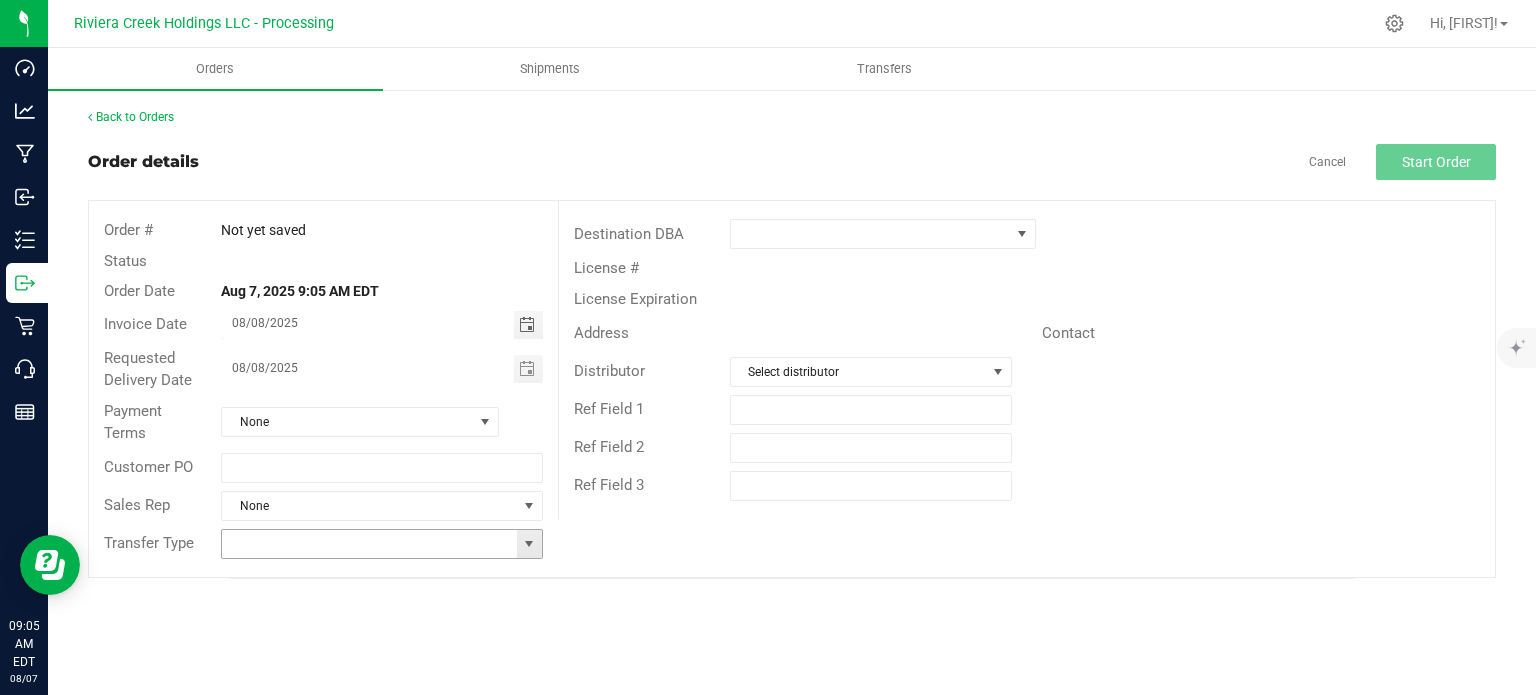 click at bounding box center (529, 544) 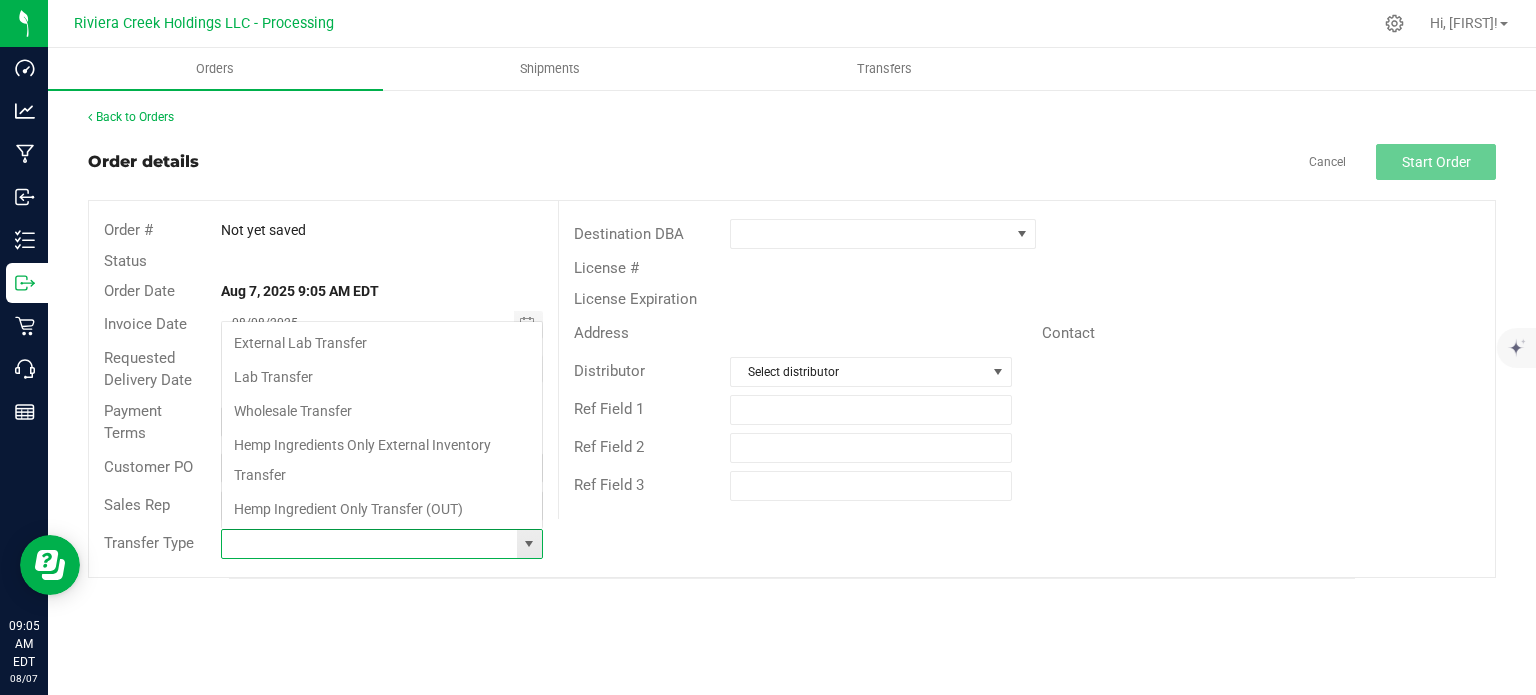 scroll, scrollTop: 99970, scrollLeft: 99678, axis: both 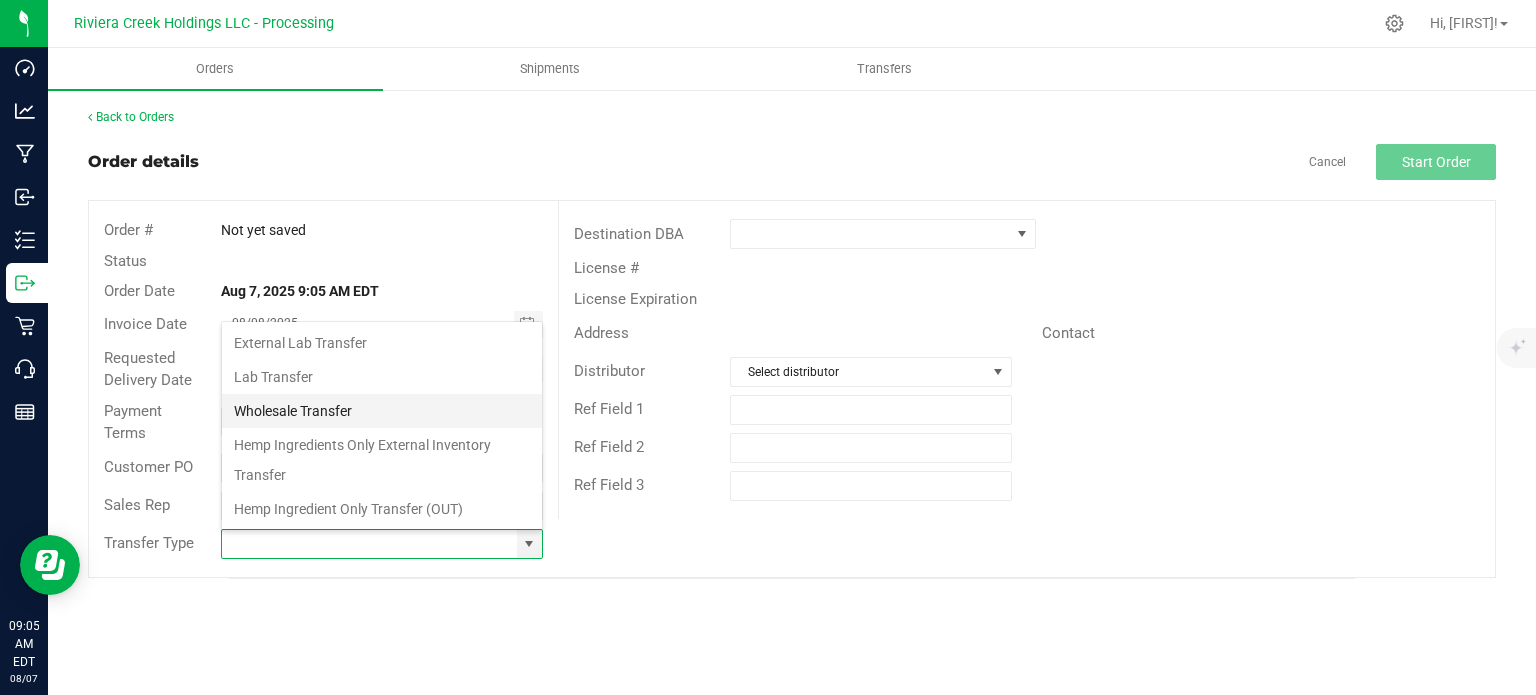 click on "Wholesale Transfer" at bounding box center (382, 411) 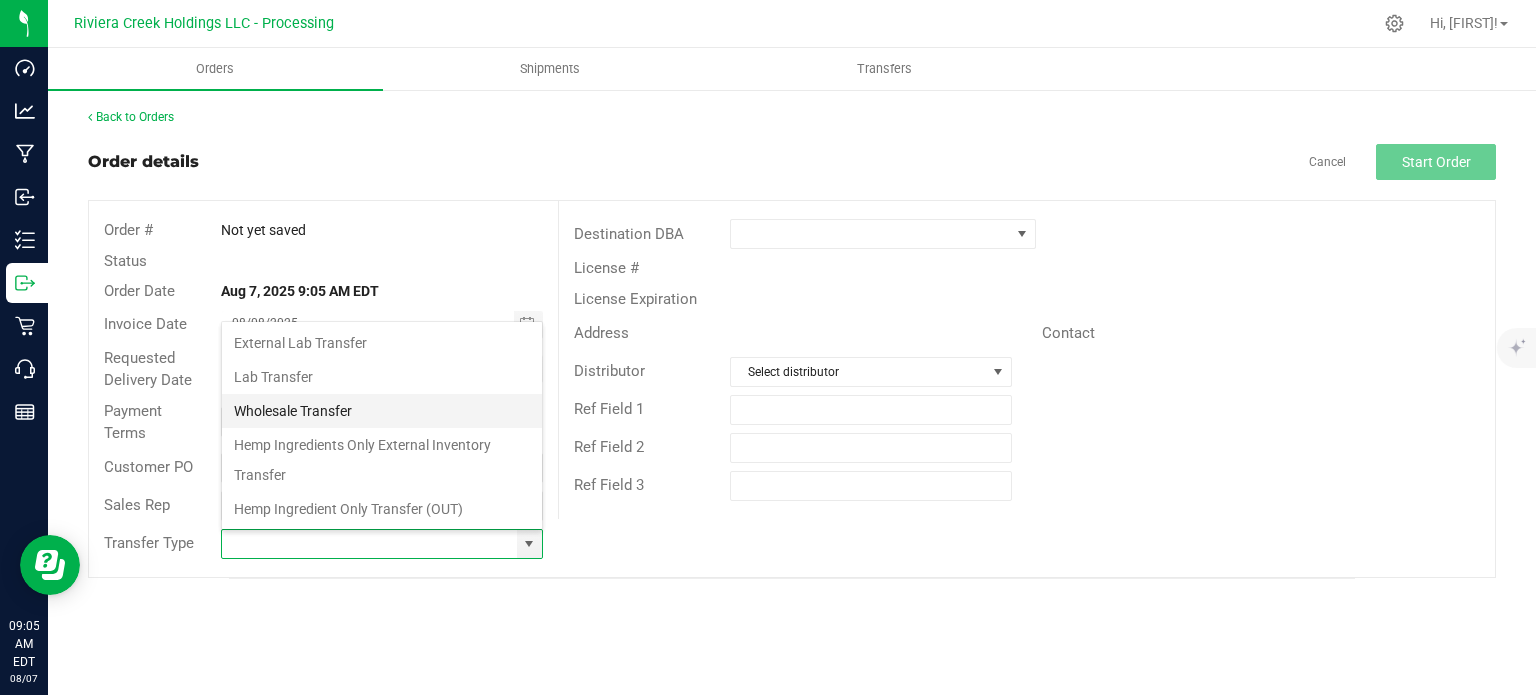type on "Wholesale Transfer" 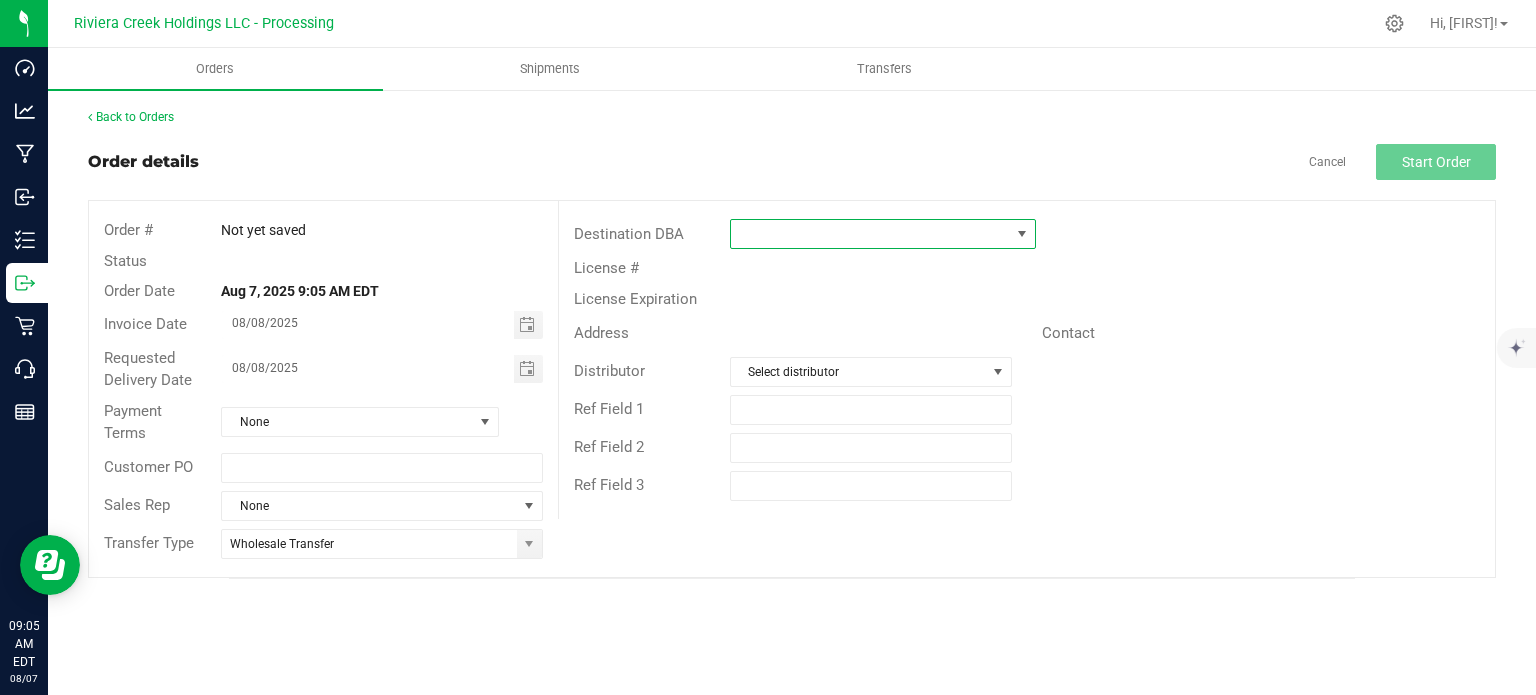 click at bounding box center (870, 234) 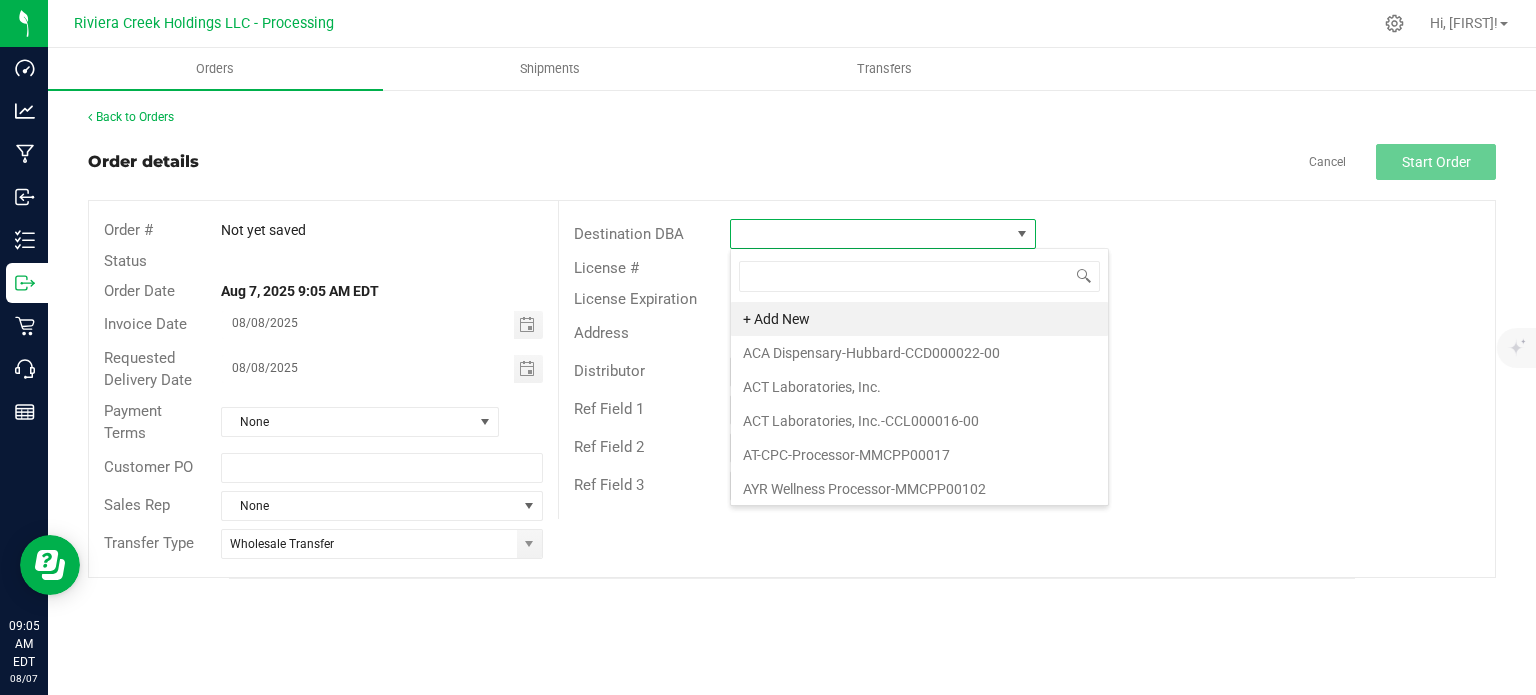 scroll, scrollTop: 99970, scrollLeft: 99693, axis: both 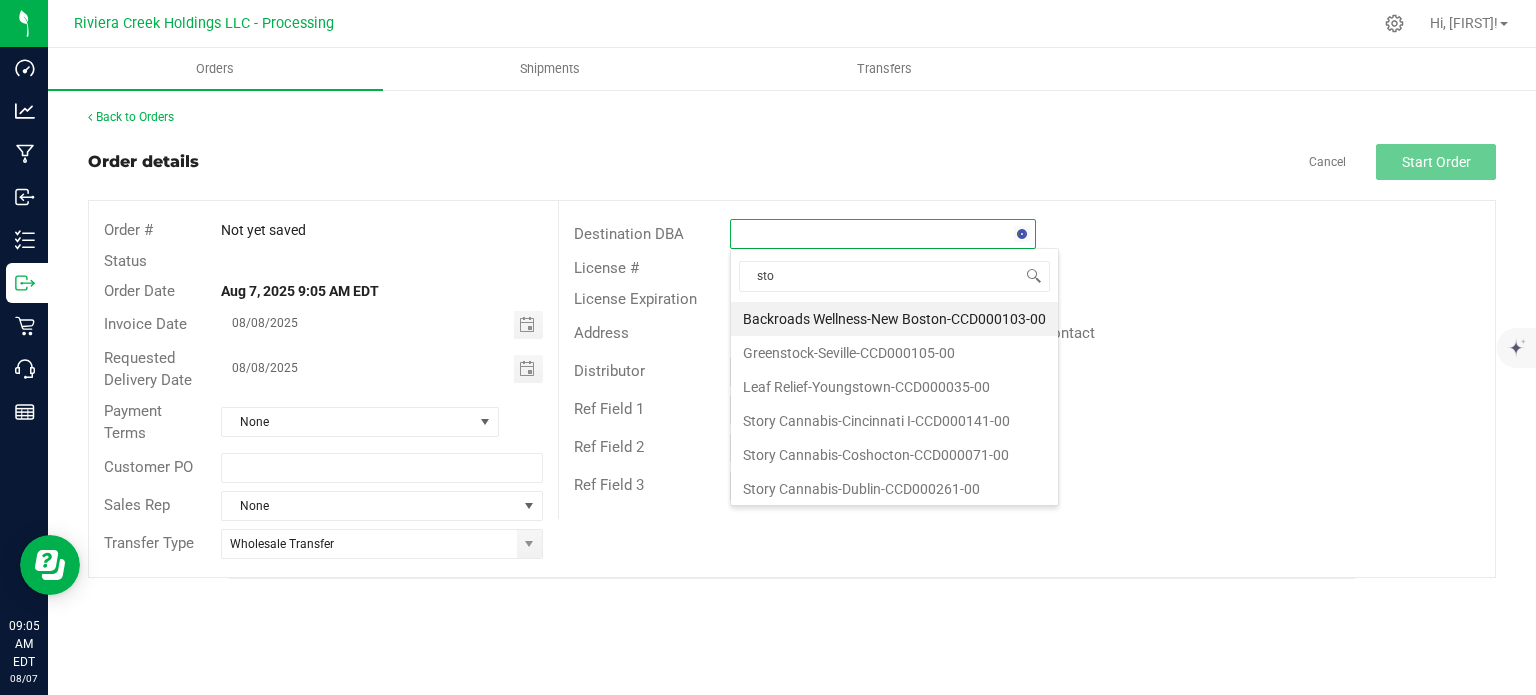 type on "stor" 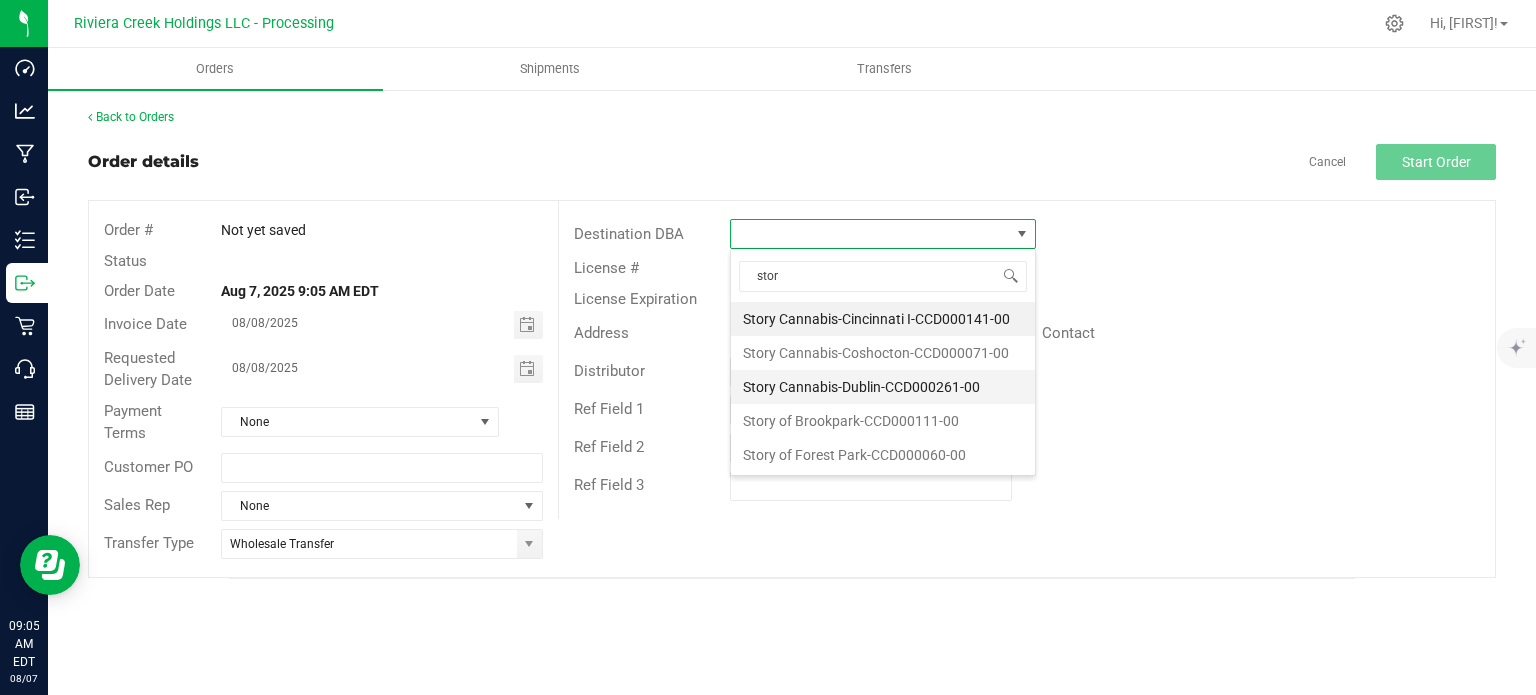 click on "Story Cannabis-Dublin-CCD000261-00" at bounding box center [883, 387] 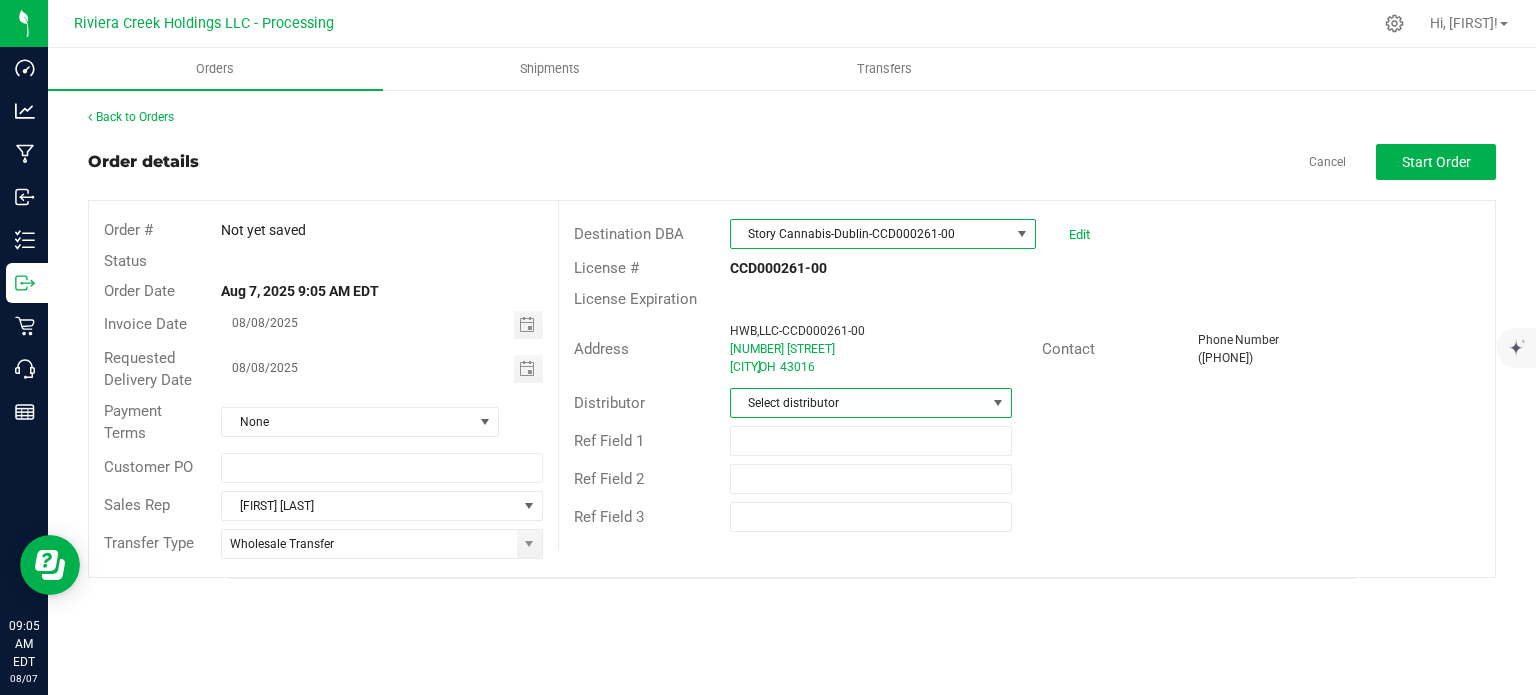 click on "Select distributor" at bounding box center [858, 403] 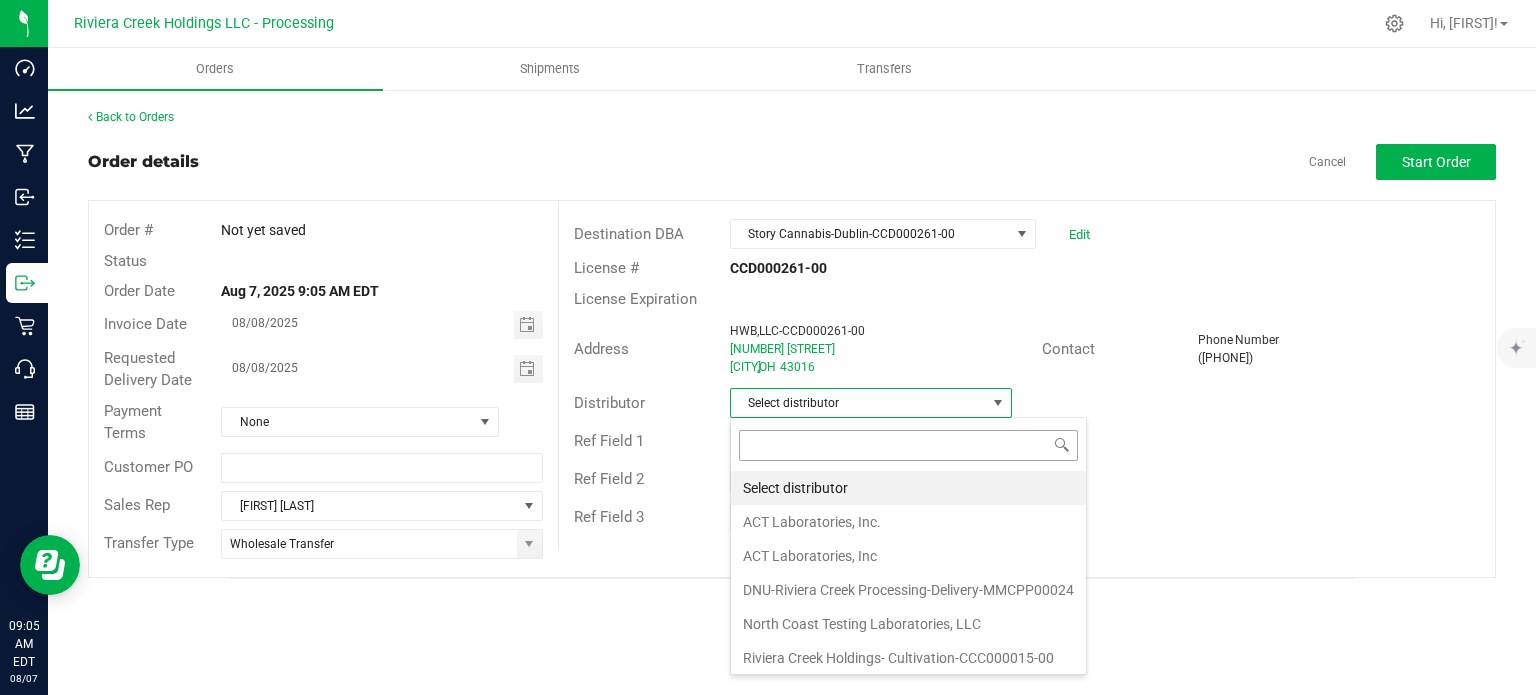 scroll, scrollTop: 99970, scrollLeft: 99717, axis: both 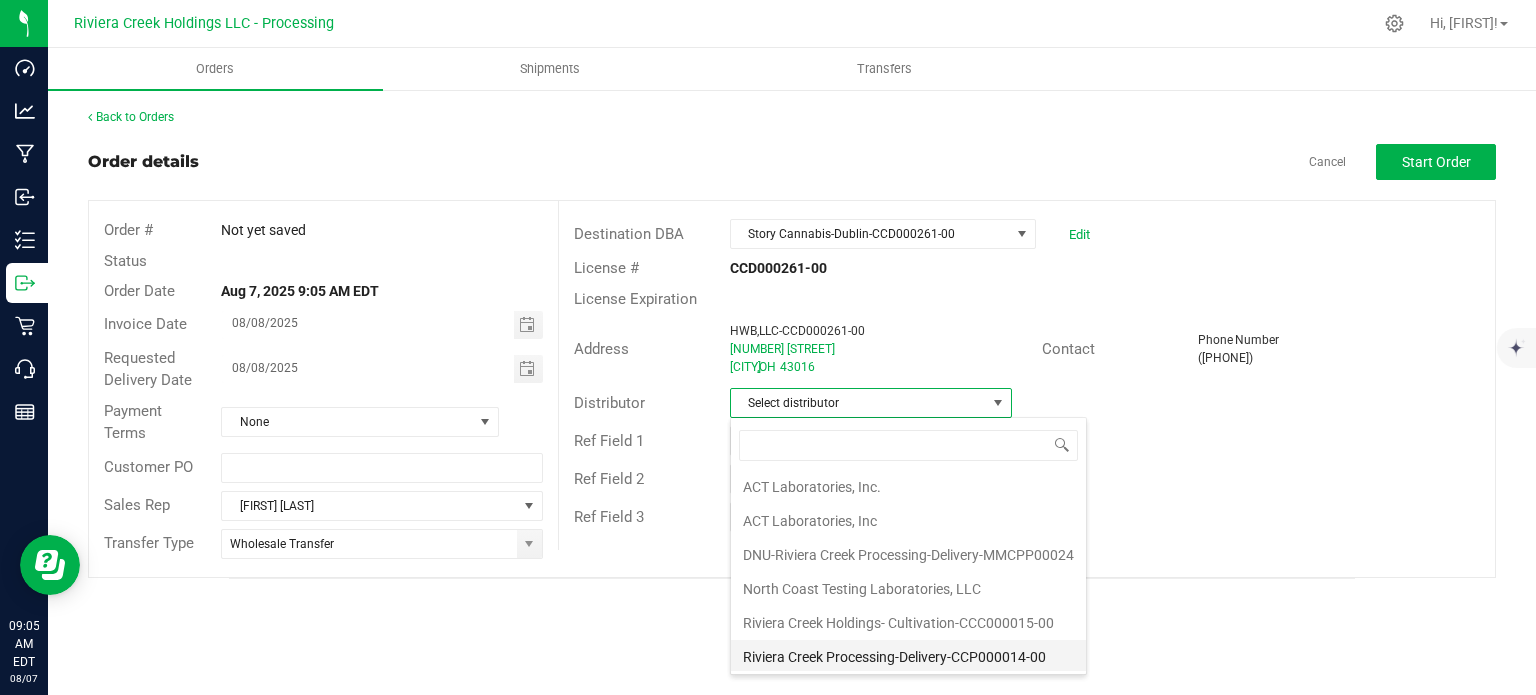 click on "Riviera Creek Processing-Delivery-CCP000014-00" at bounding box center [908, 657] 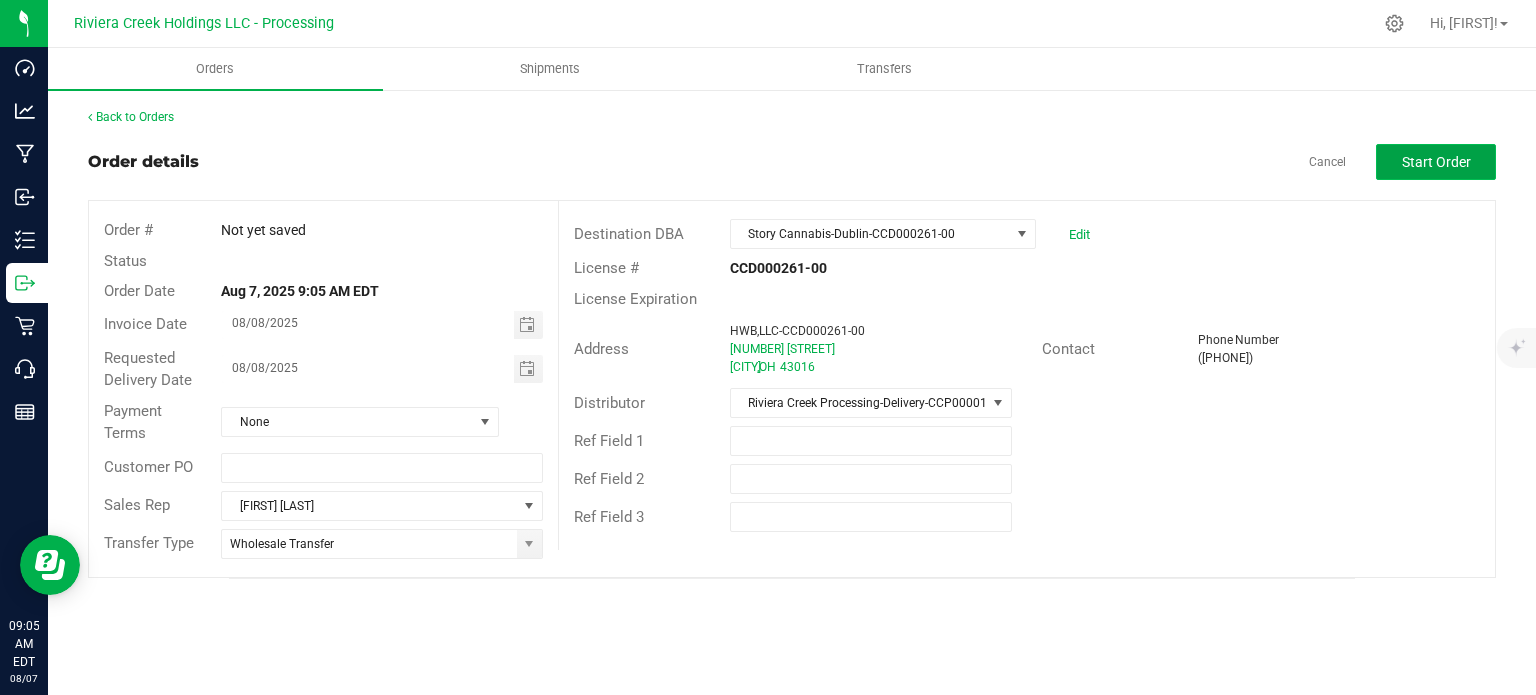 click on "Start Order" at bounding box center (1436, 162) 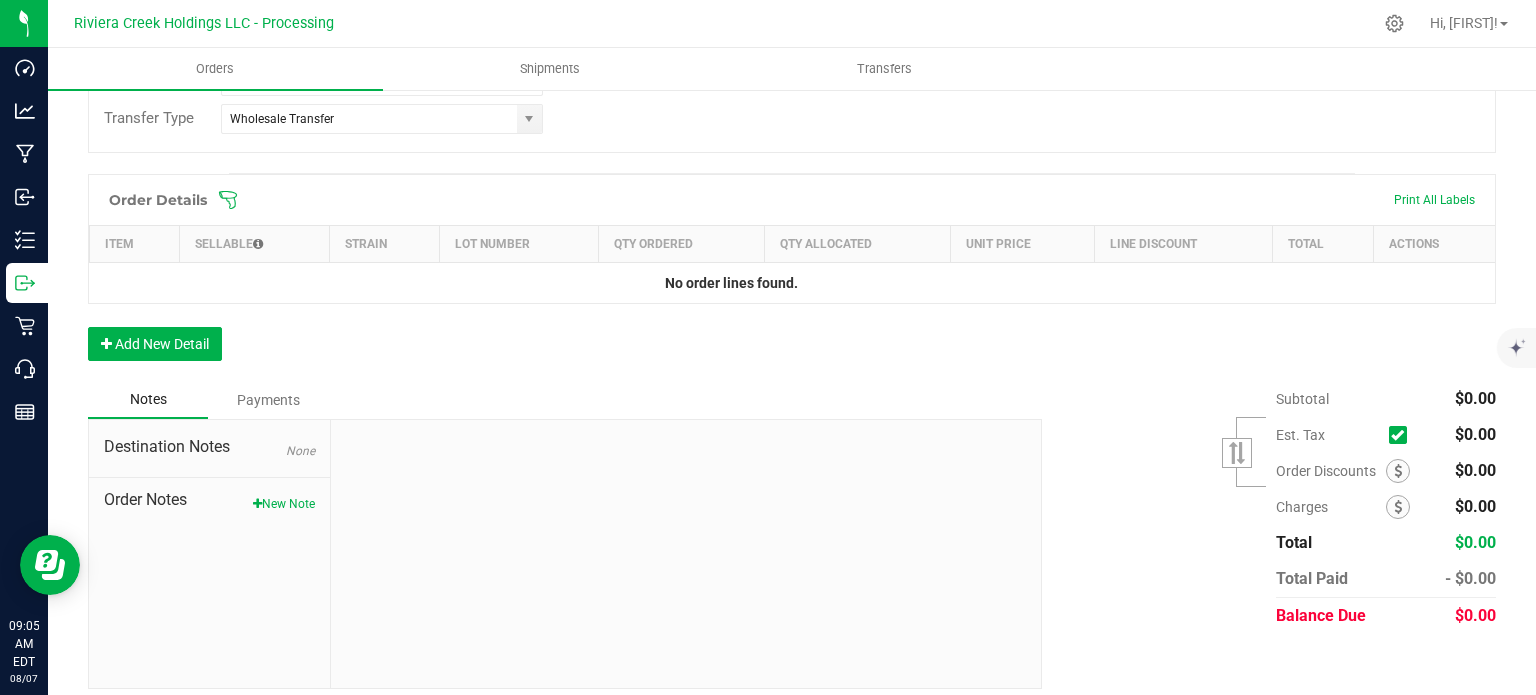 scroll, scrollTop: 488, scrollLeft: 0, axis: vertical 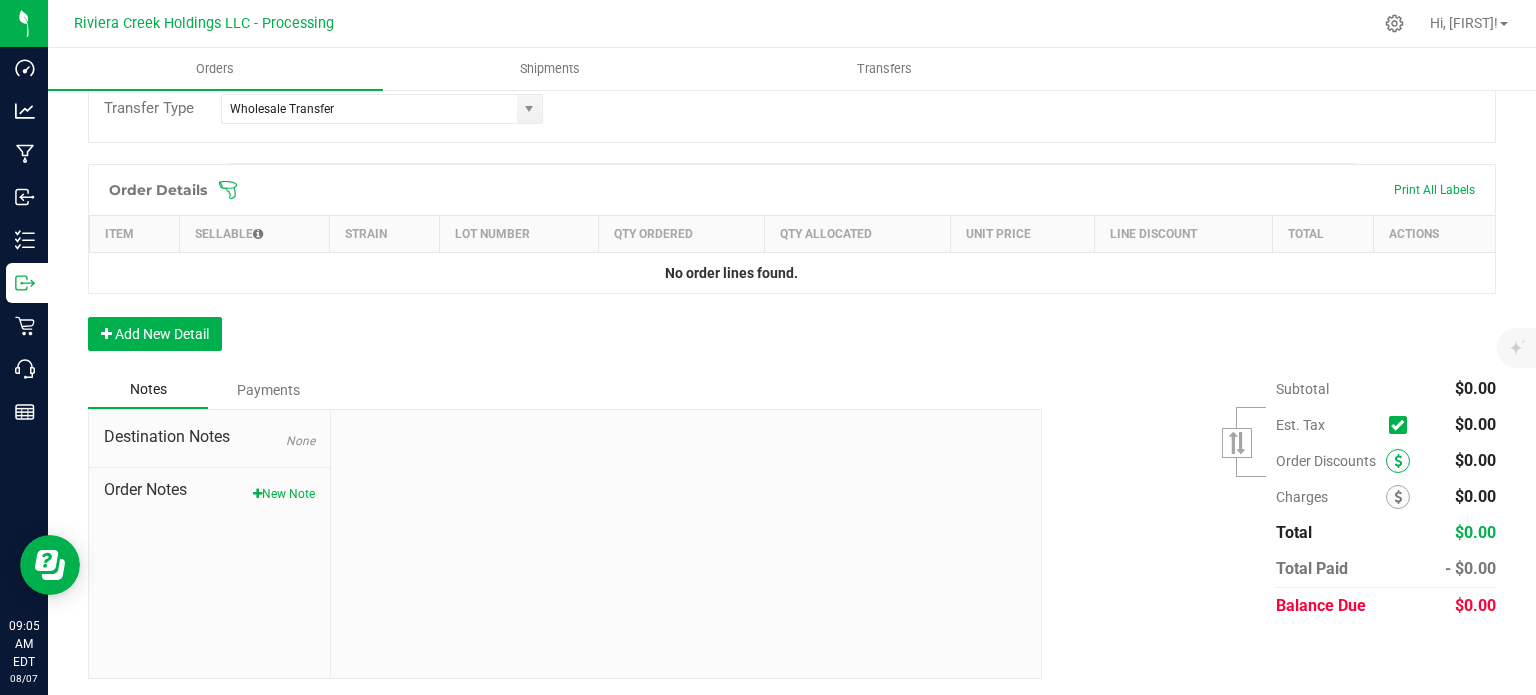 click at bounding box center [1398, 461] 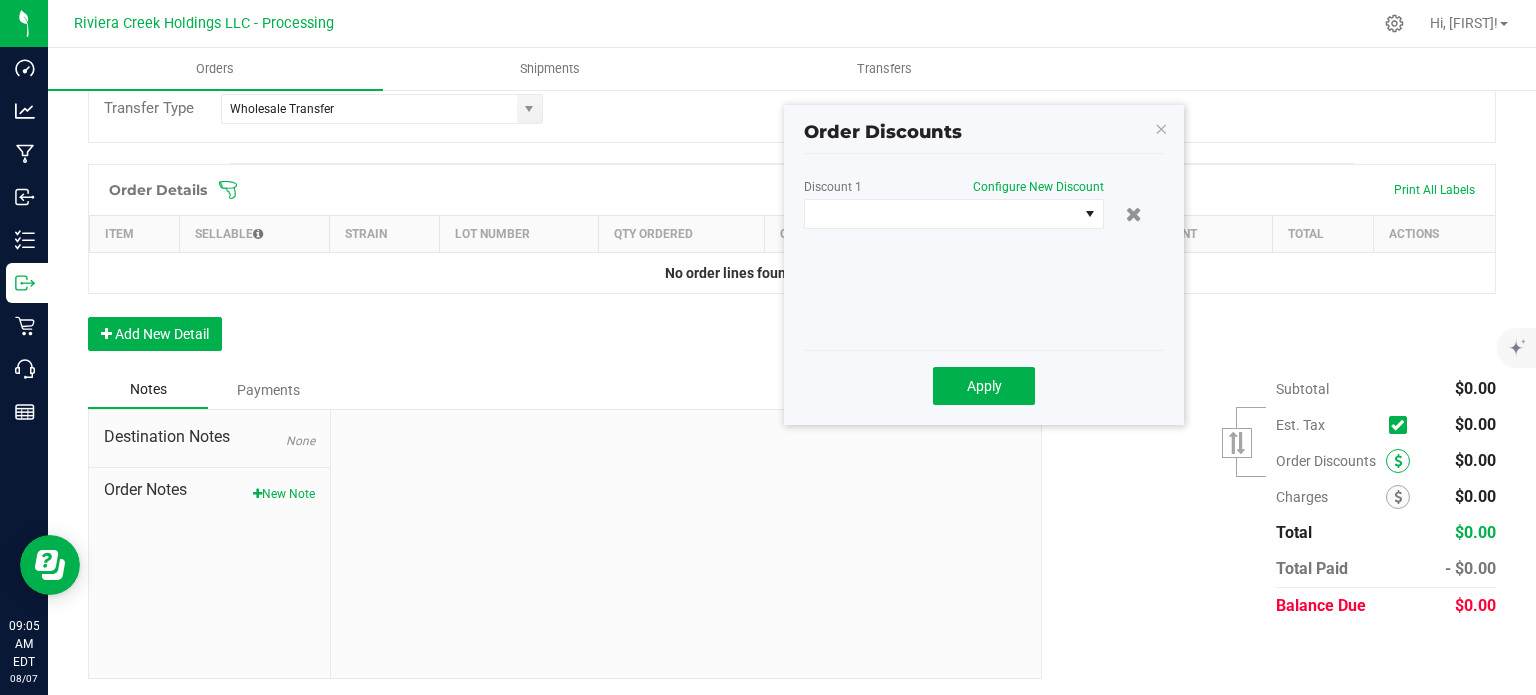 scroll, scrollTop: 488, scrollLeft: 0, axis: vertical 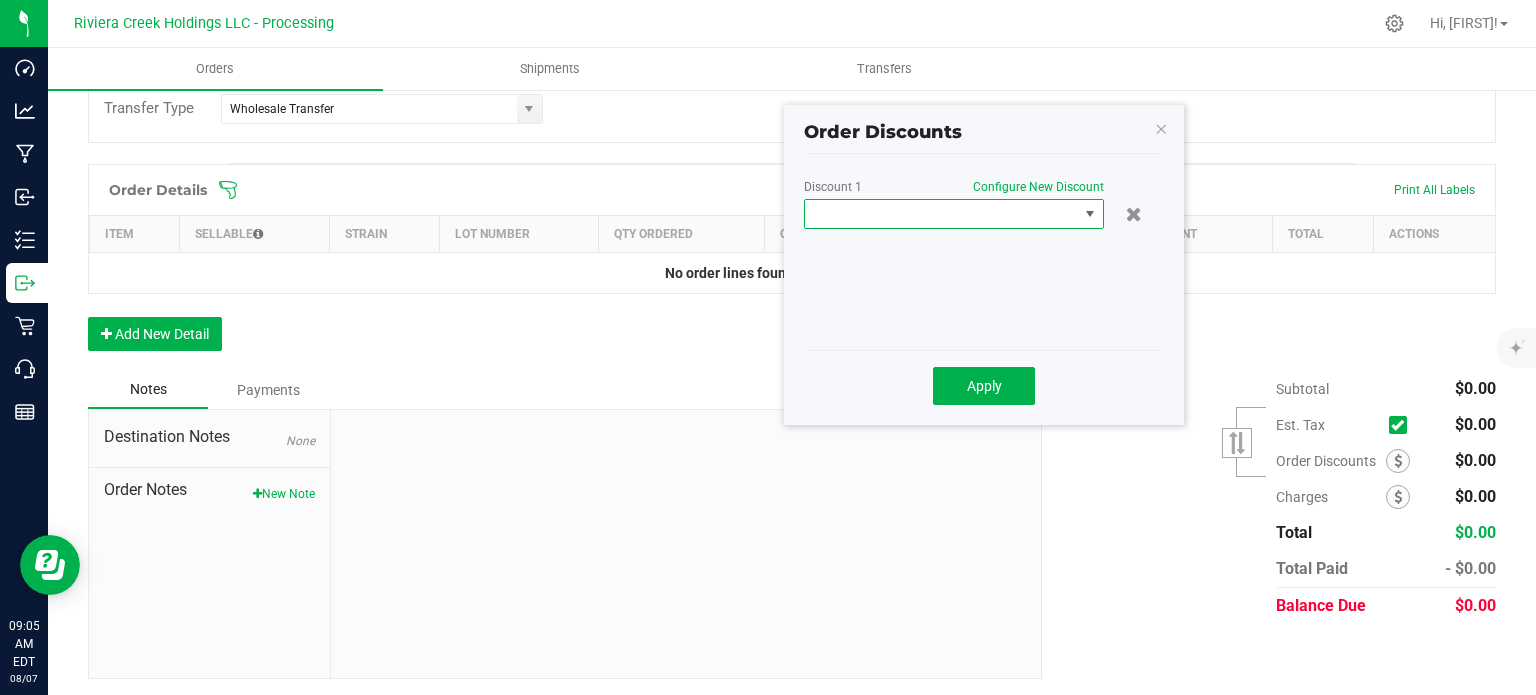 click at bounding box center [941, 214] 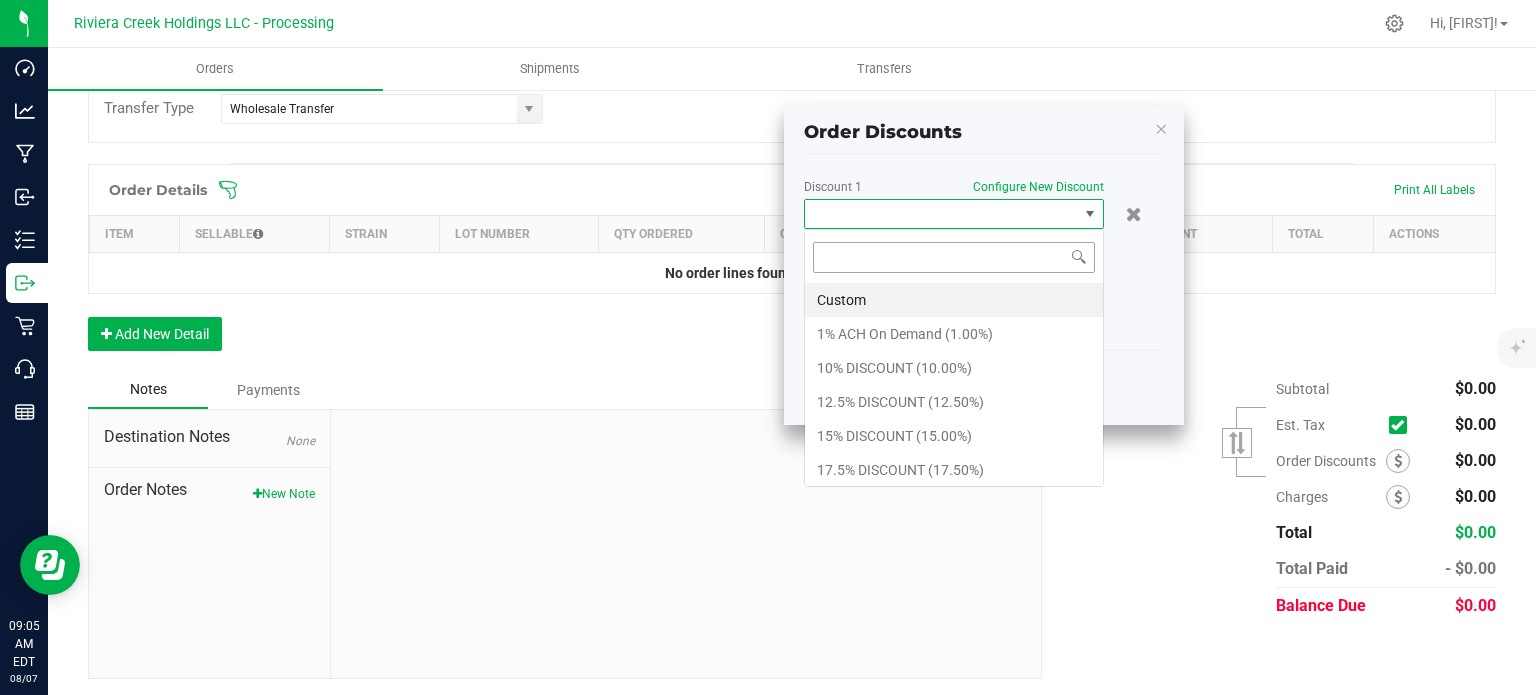 scroll, scrollTop: 99970, scrollLeft: 99700, axis: both 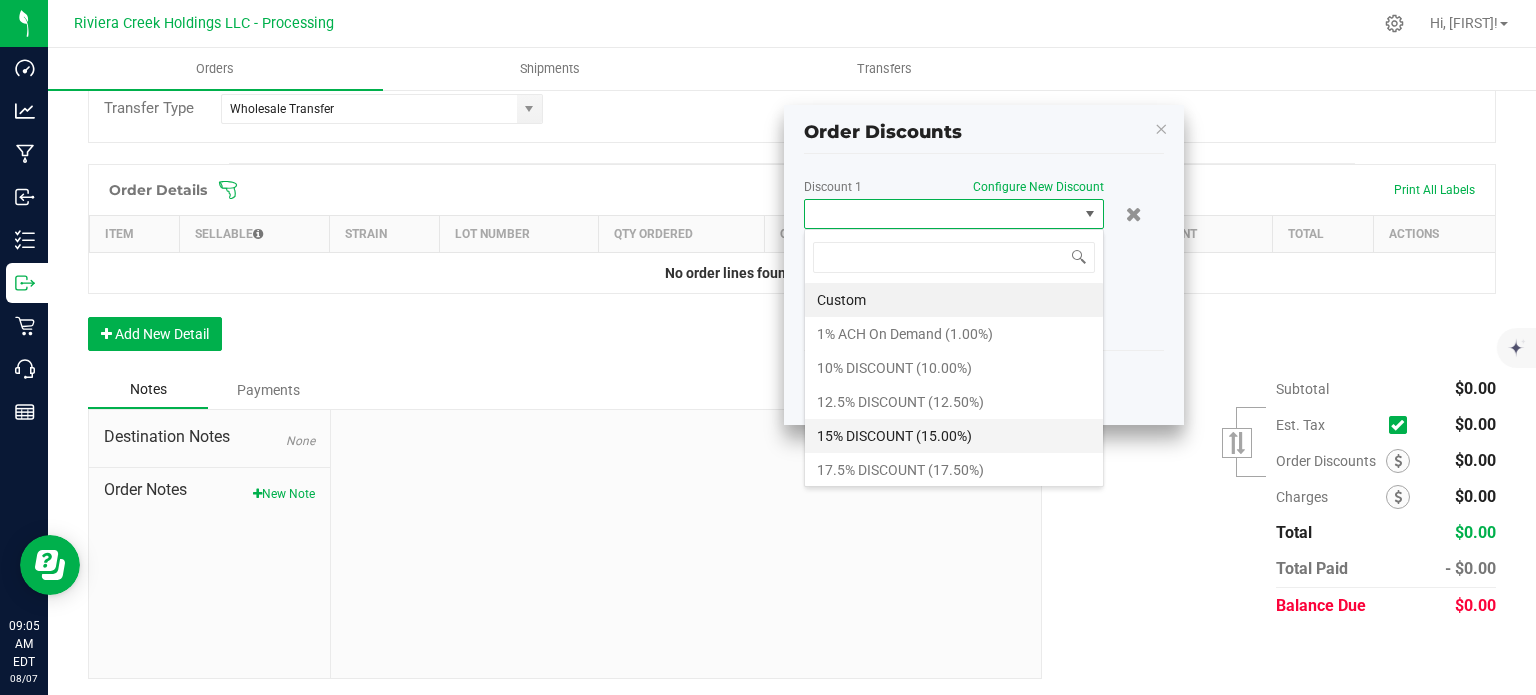 click on "15% DISCOUNT (15.00%)" at bounding box center (954, 436) 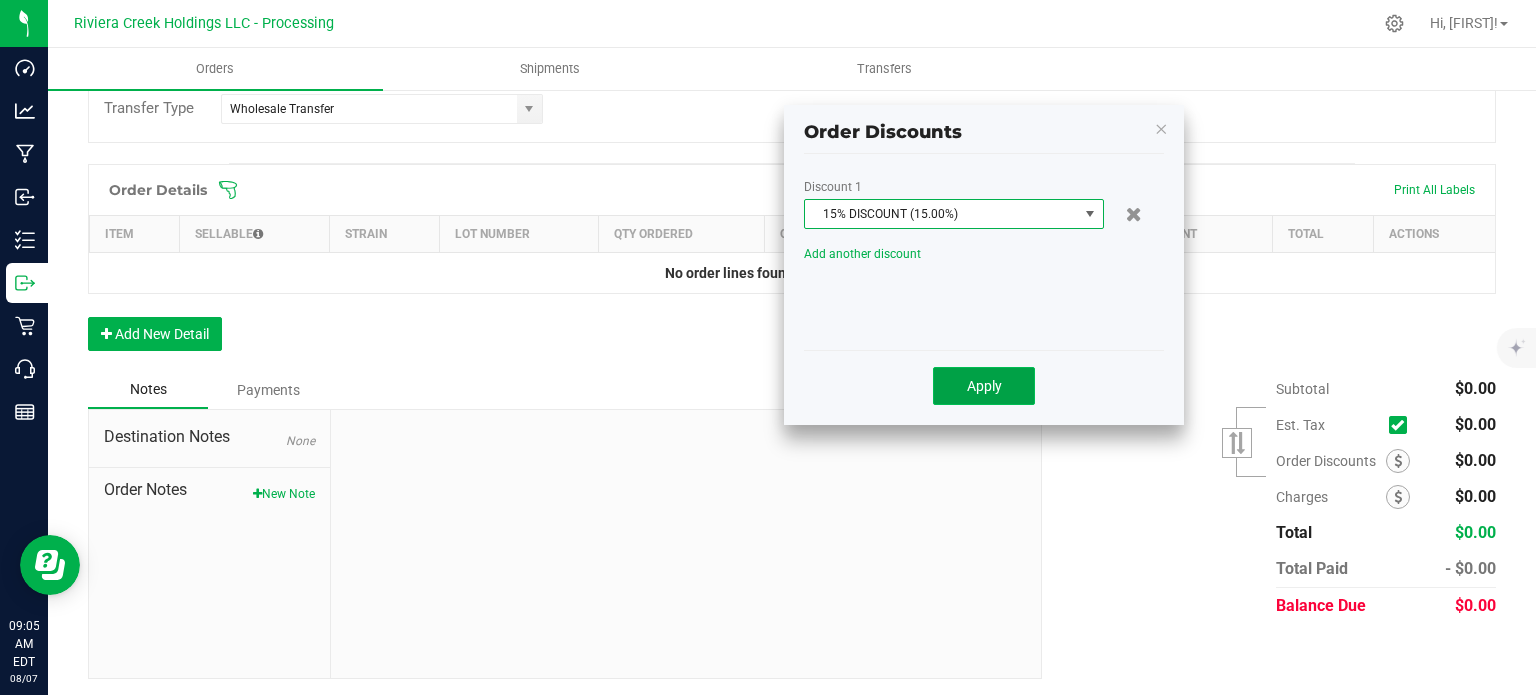 click on "Apply" at bounding box center [984, 386] 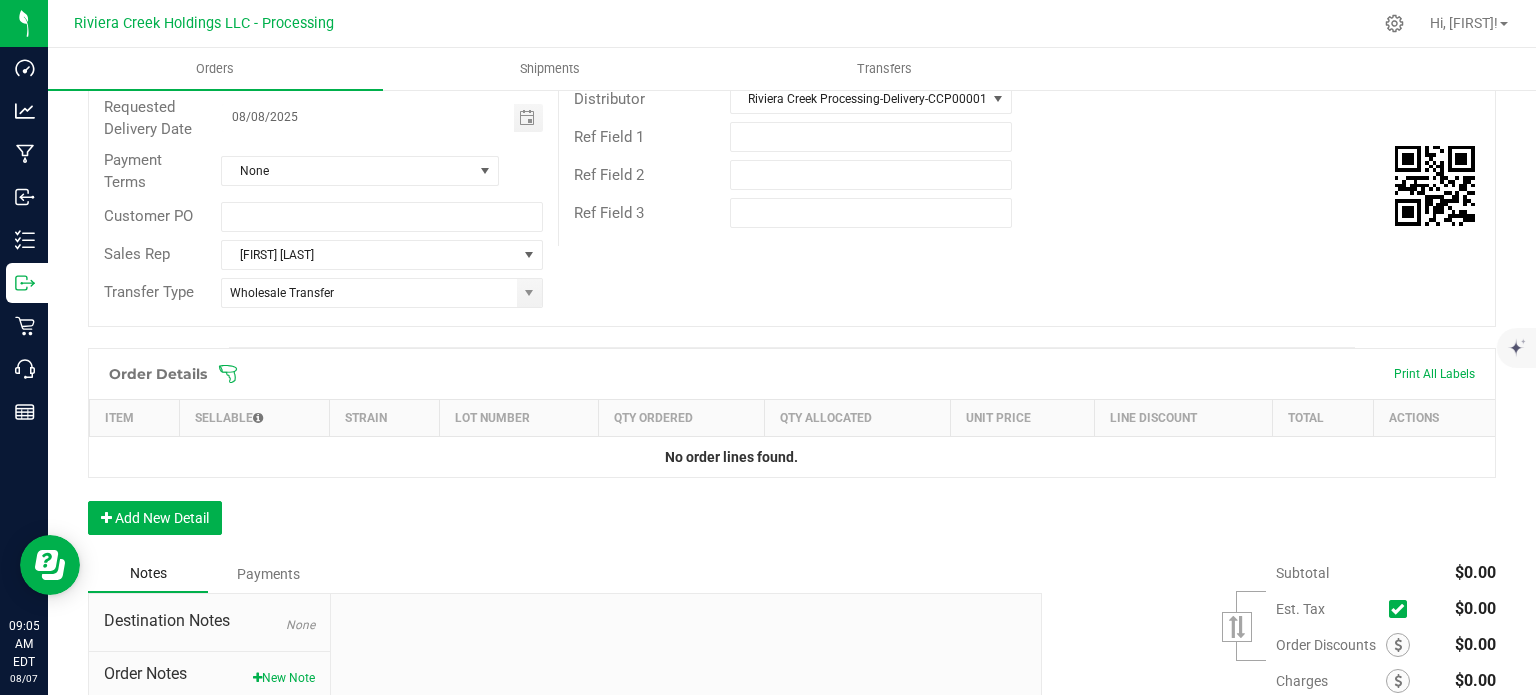scroll, scrollTop: 0, scrollLeft: 0, axis: both 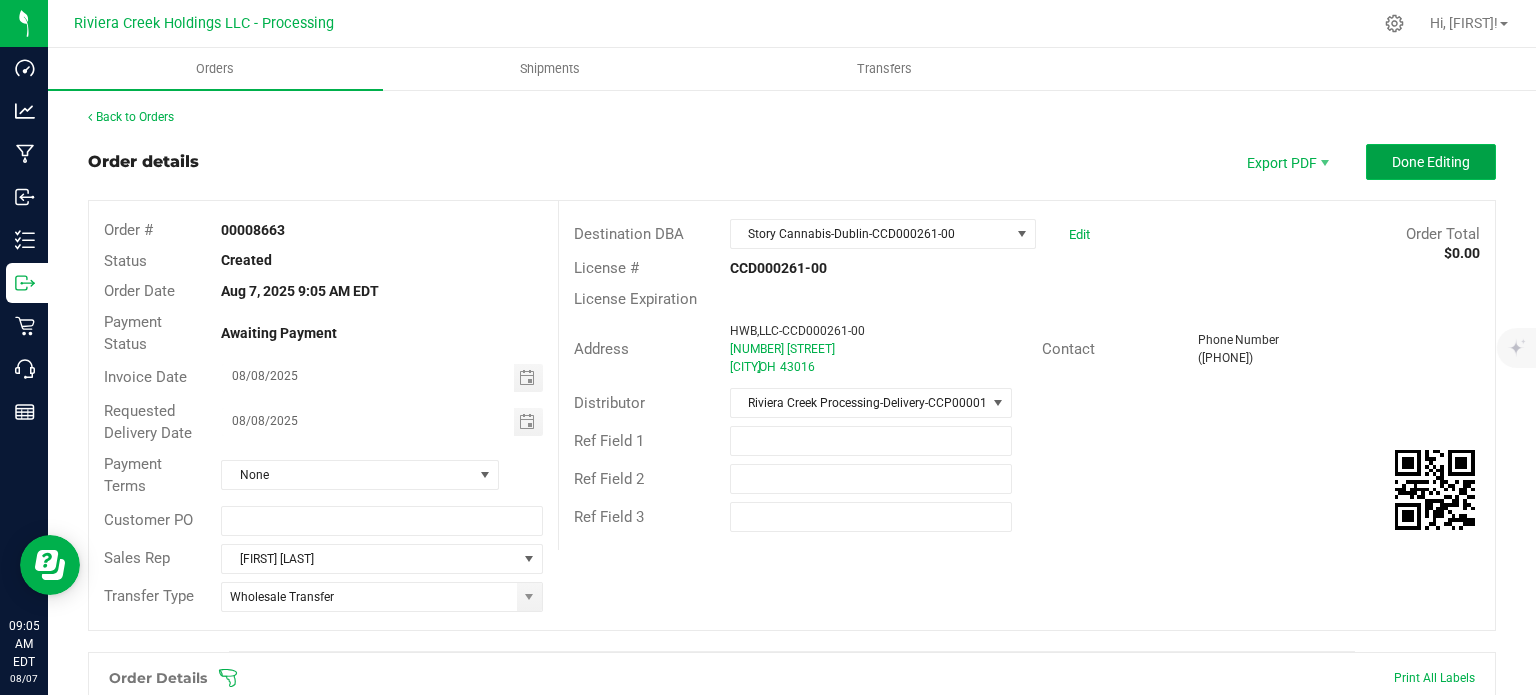 click on "Done Editing" at bounding box center (1431, 162) 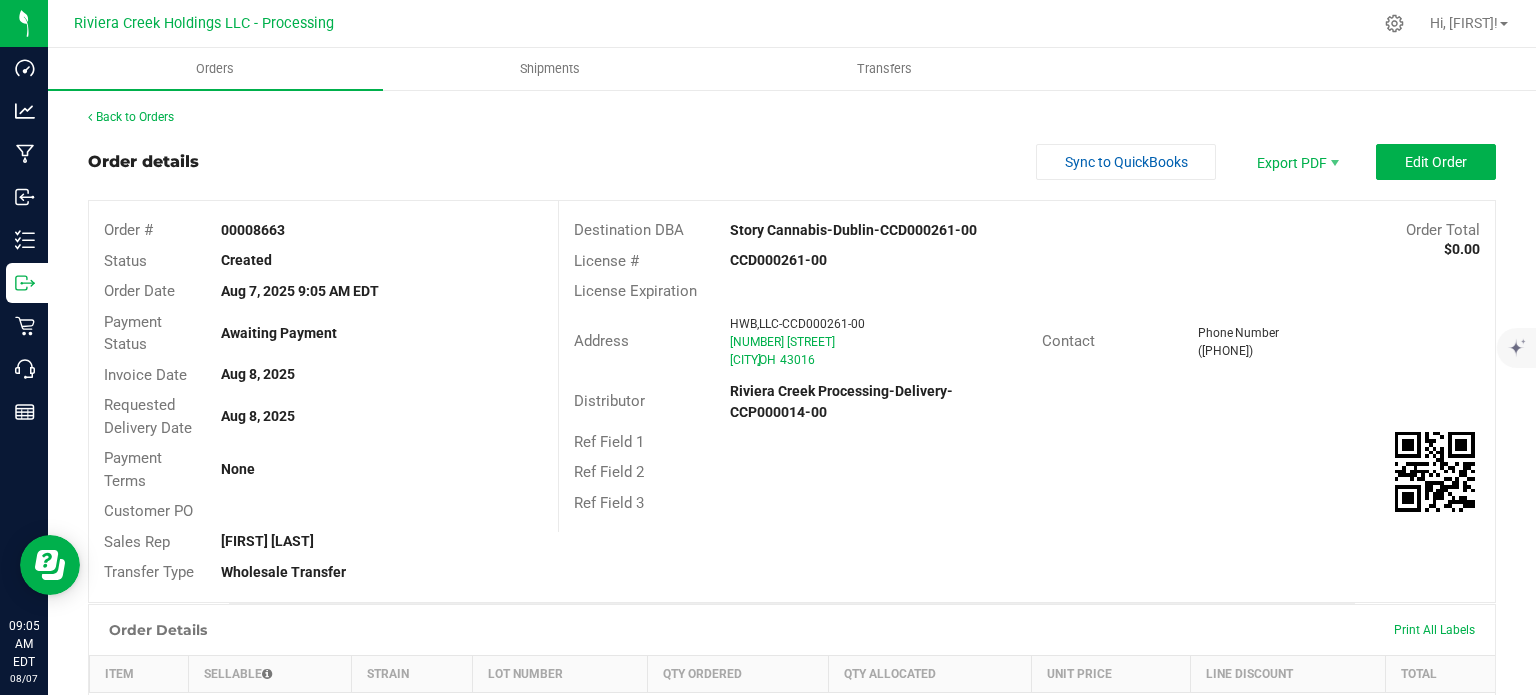 drag, startPoint x: 212, startPoint y: 231, endPoint x: 287, endPoint y: 230, distance: 75.00667 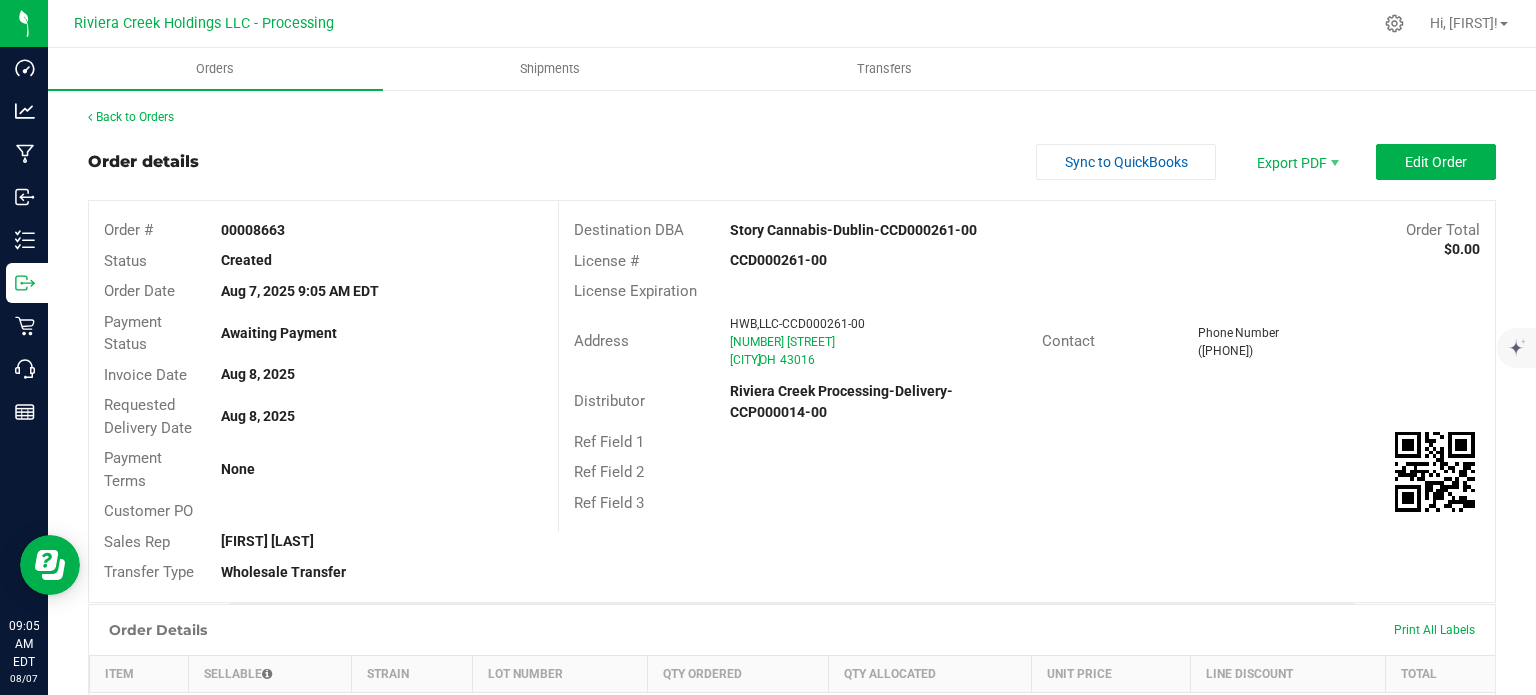 click on "00008663" at bounding box center (381, 230) 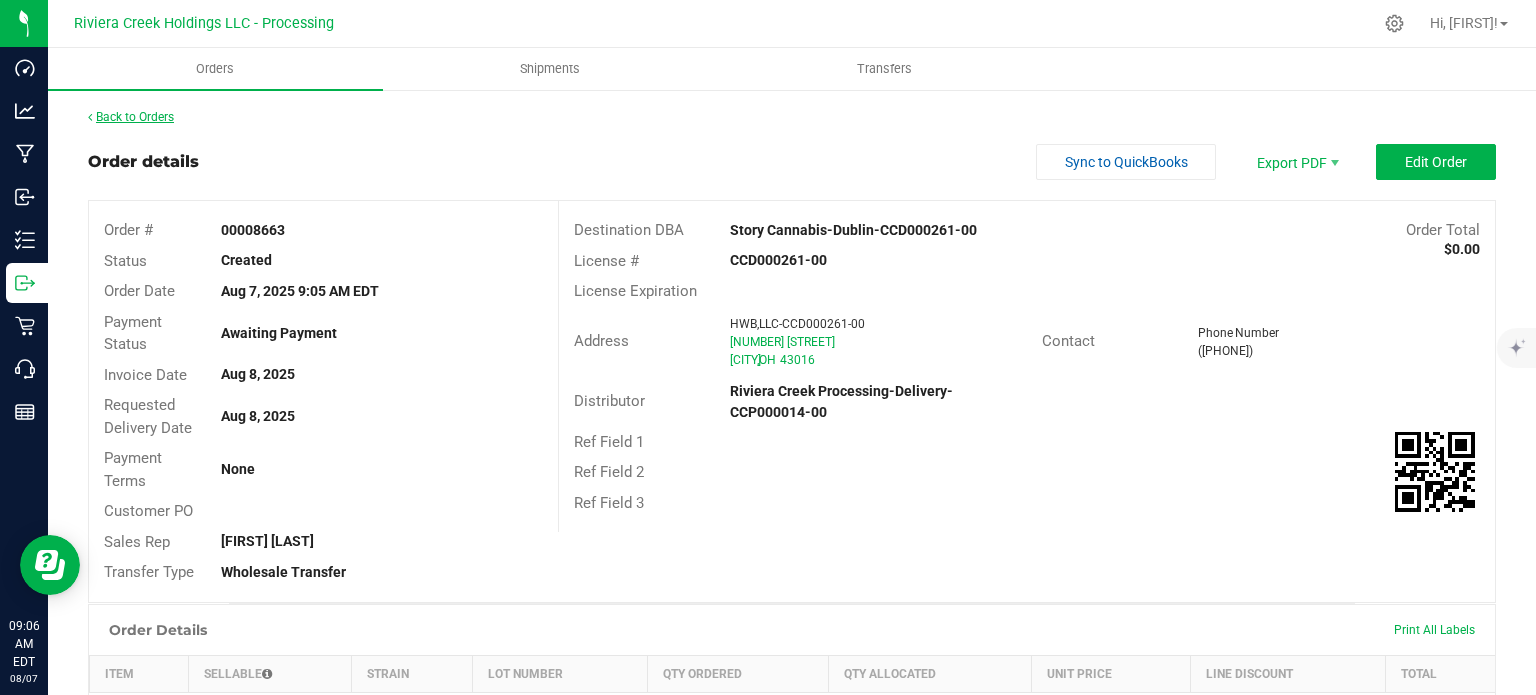 click on "Back to Orders" at bounding box center [131, 117] 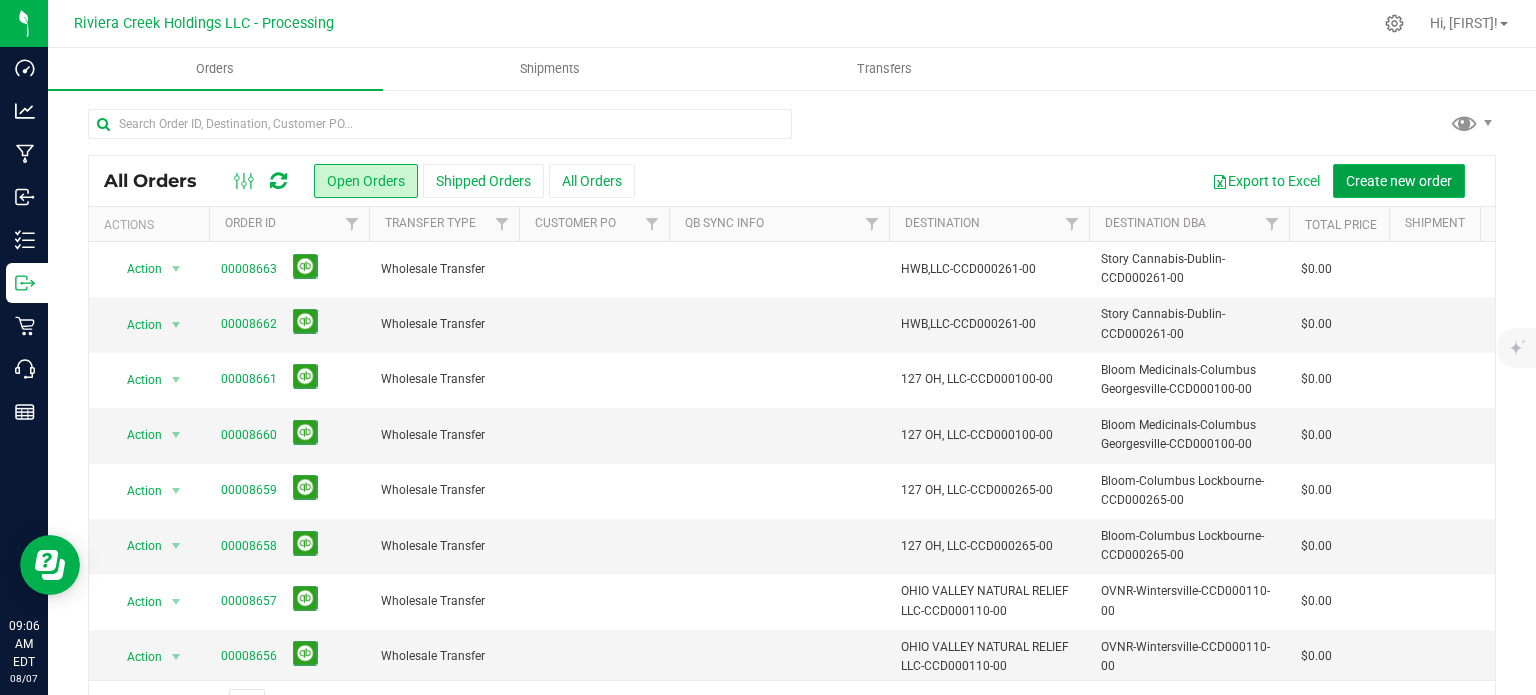 click on "Create new order" at bounding box center (1399, 181) 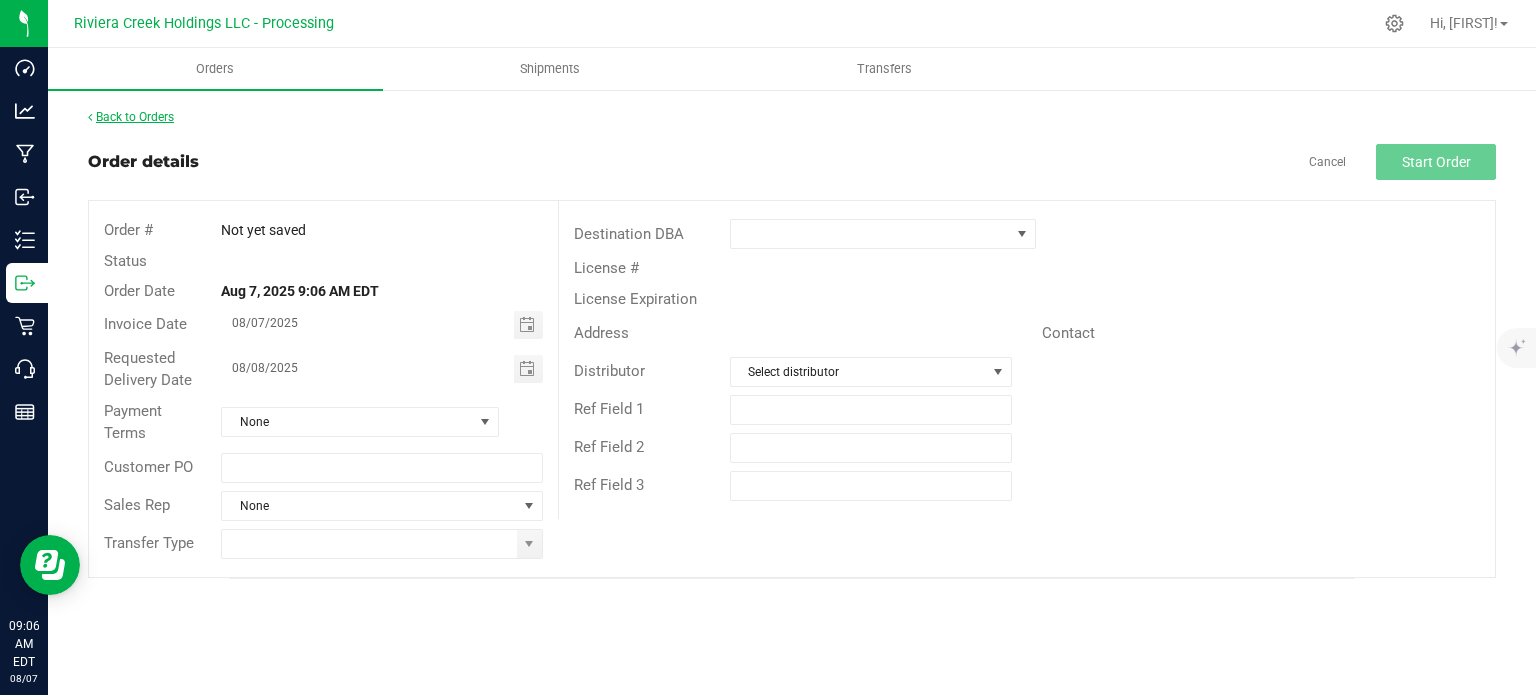 click on "Back to Orders" at bounding box center [131, 117] 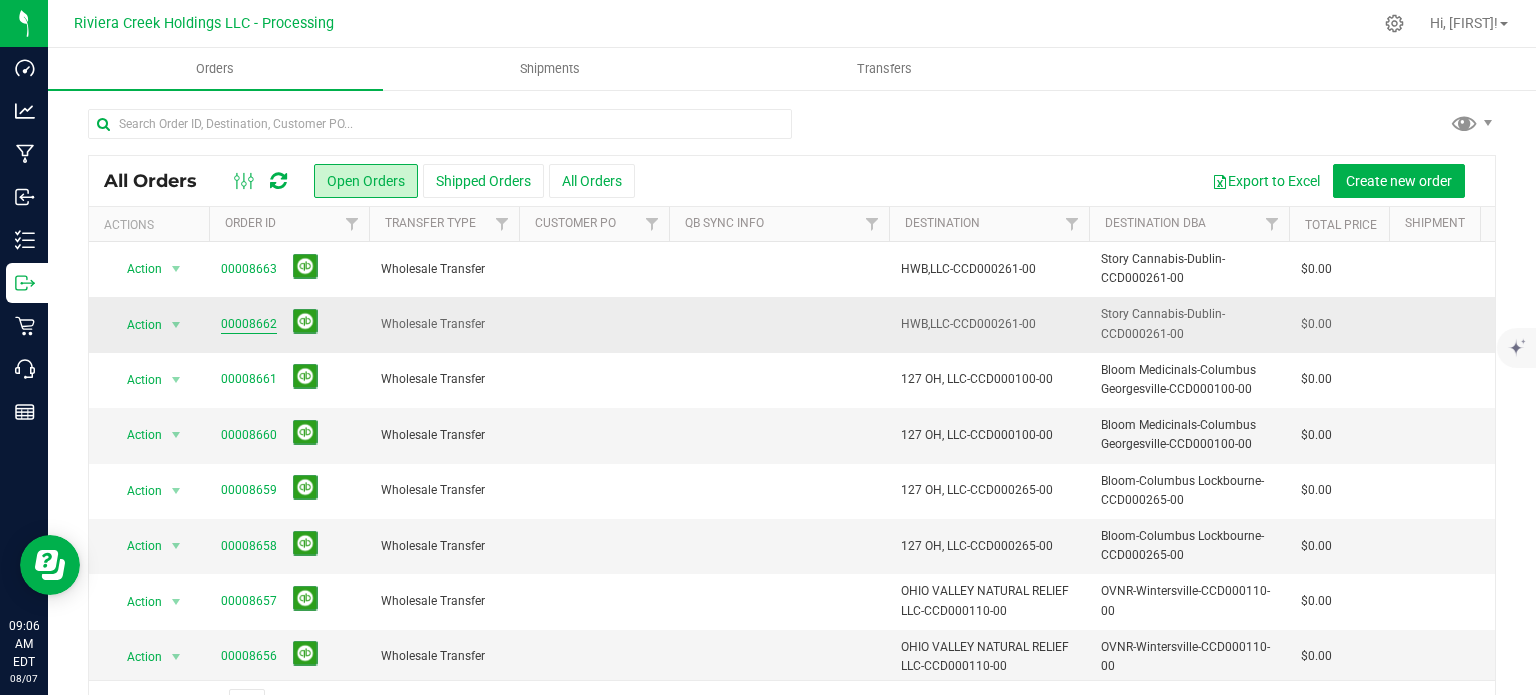 click on "00008662" at bounding box center (249, 324) 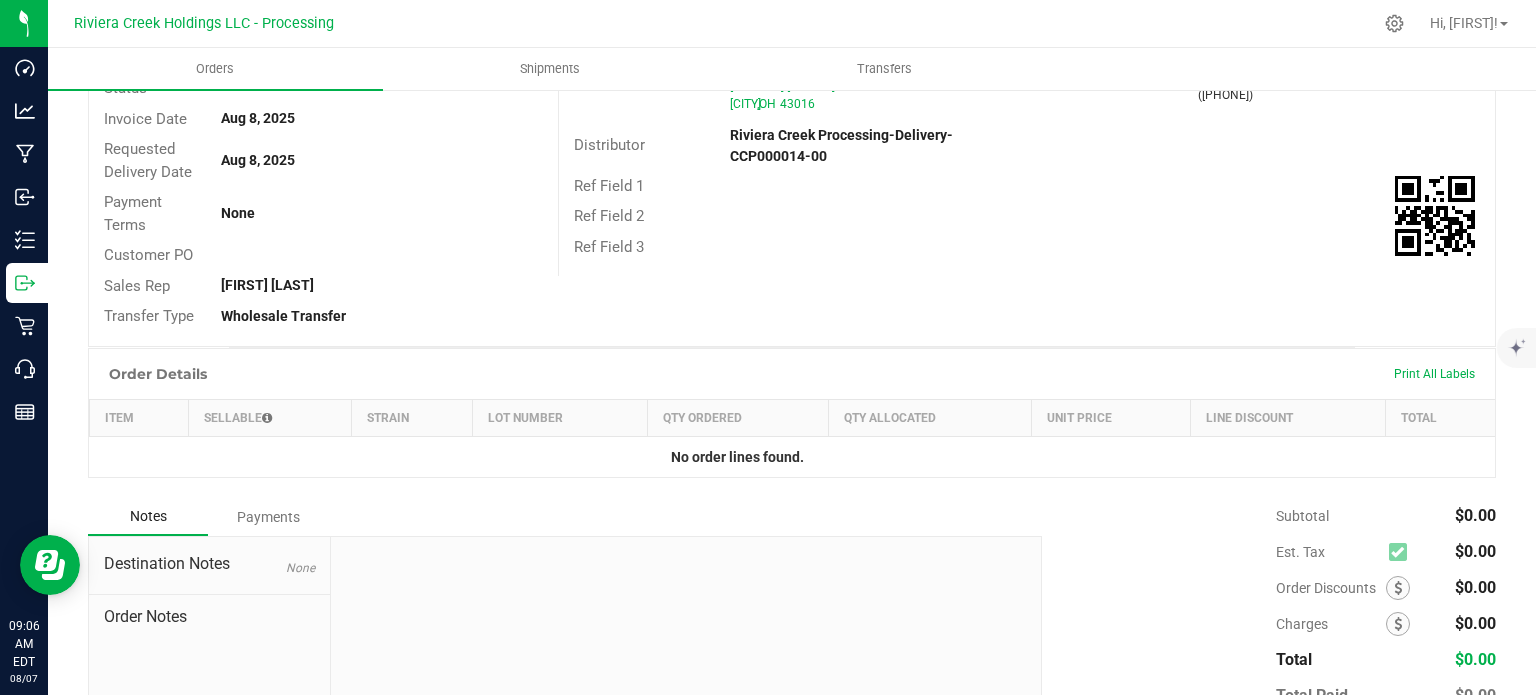scroll, scrollTop: 384, scrollLeft: 0, axis: vertical 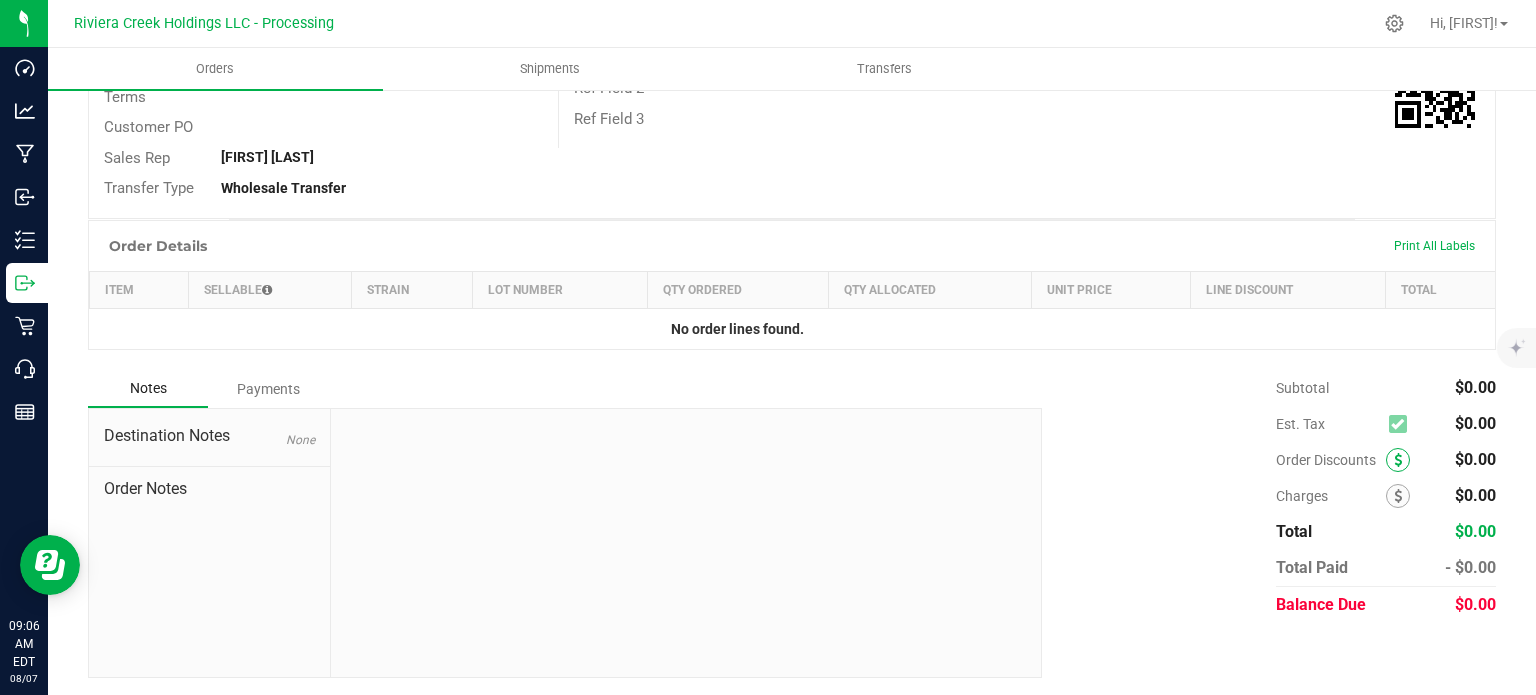 click at bounding box center [1398, 460] 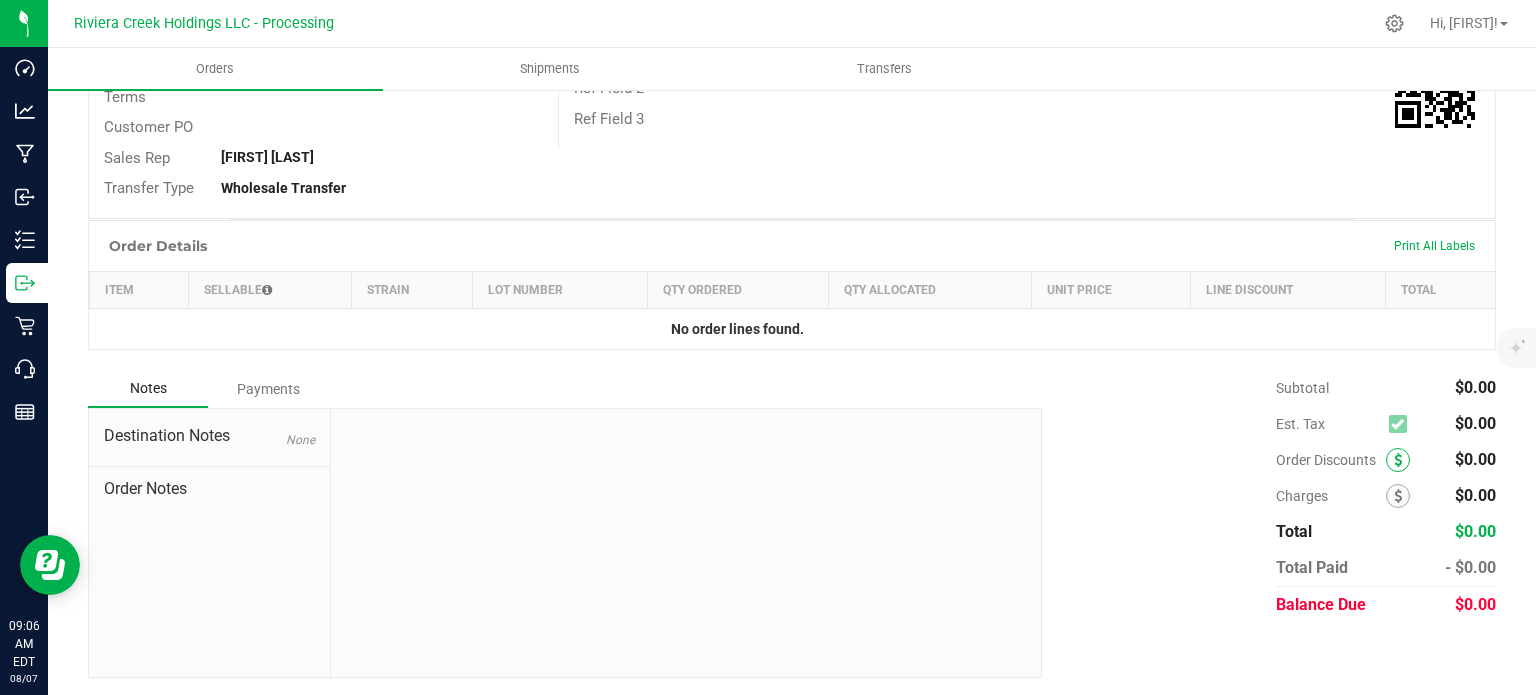 scroll, scrollTop: 384, scrollLeft: 0, axis: vertical 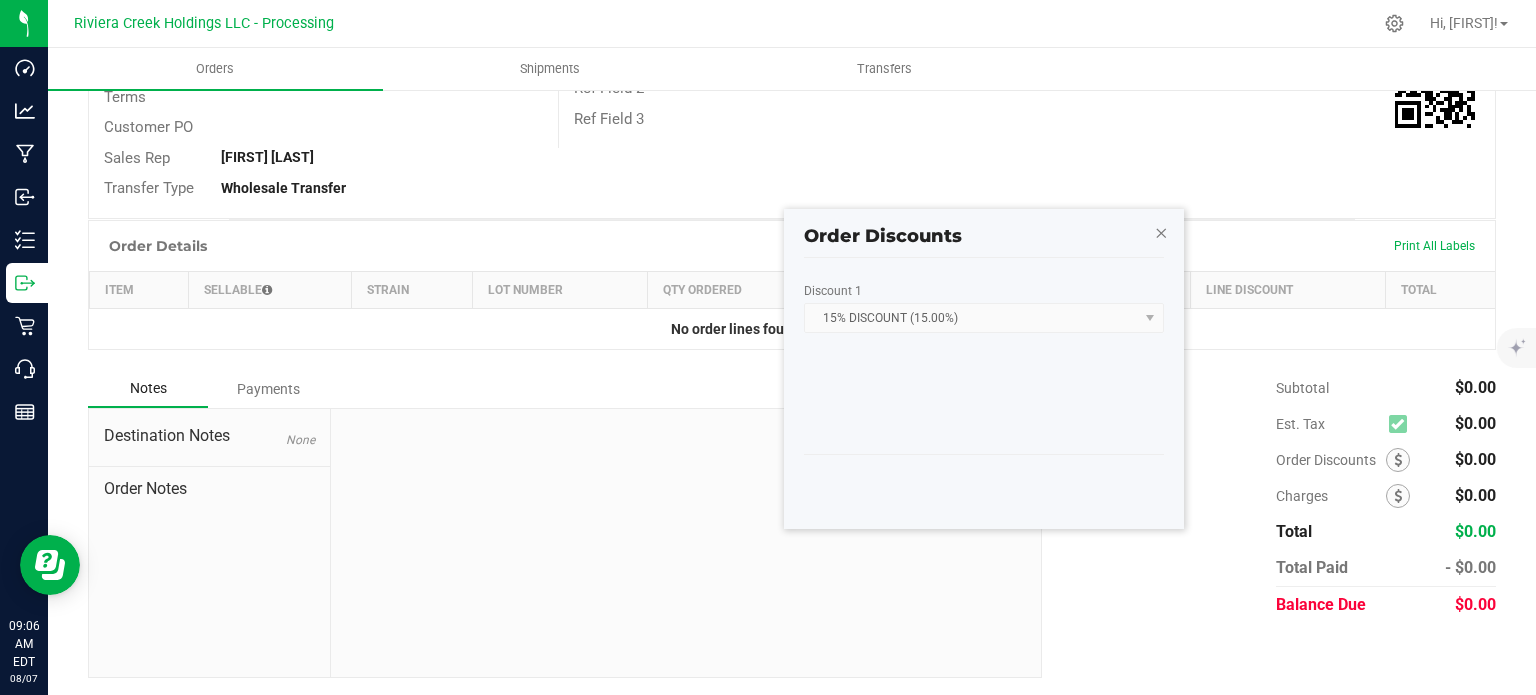 click at bounding box center (1161, 232) 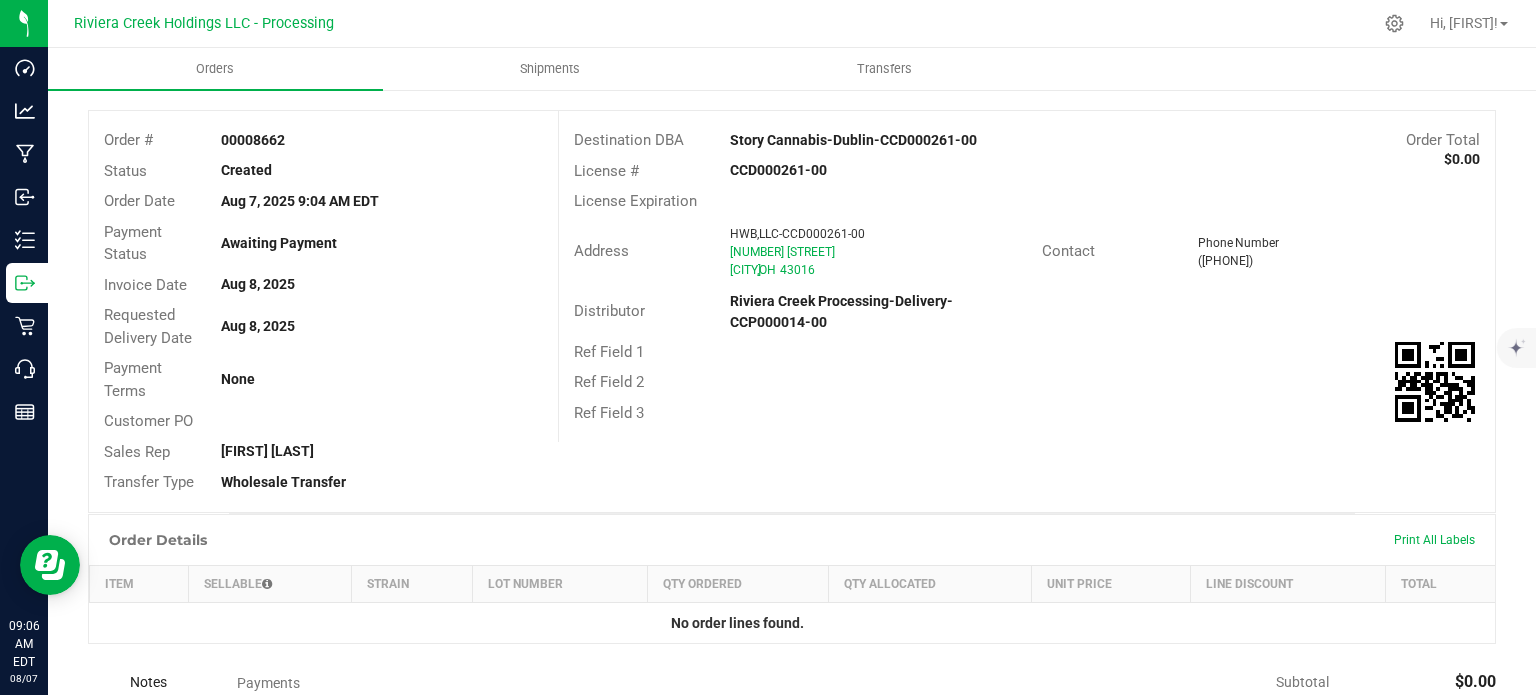 scroll, scrollTop: 0, scrollLeft: 0, axis: both 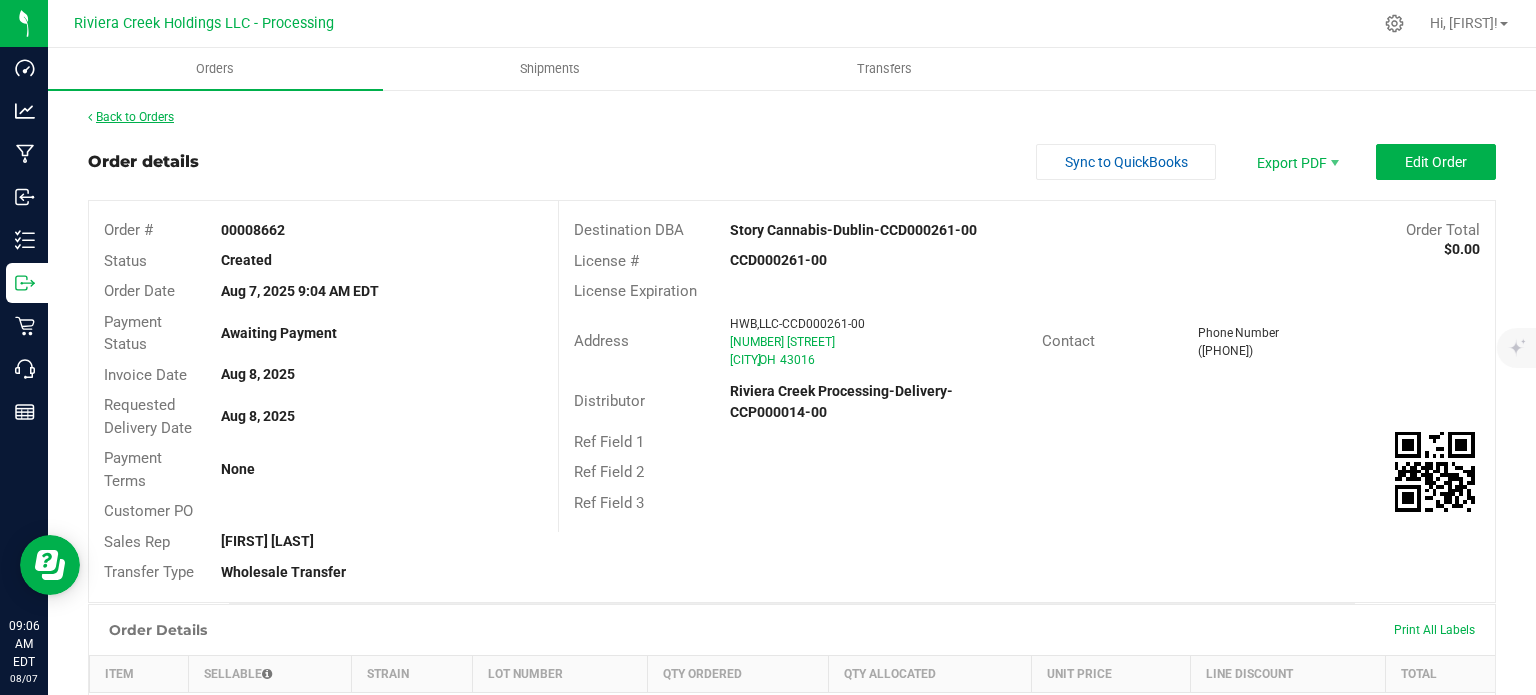 click on "Back to Orders" at bounding box center [131, 117] 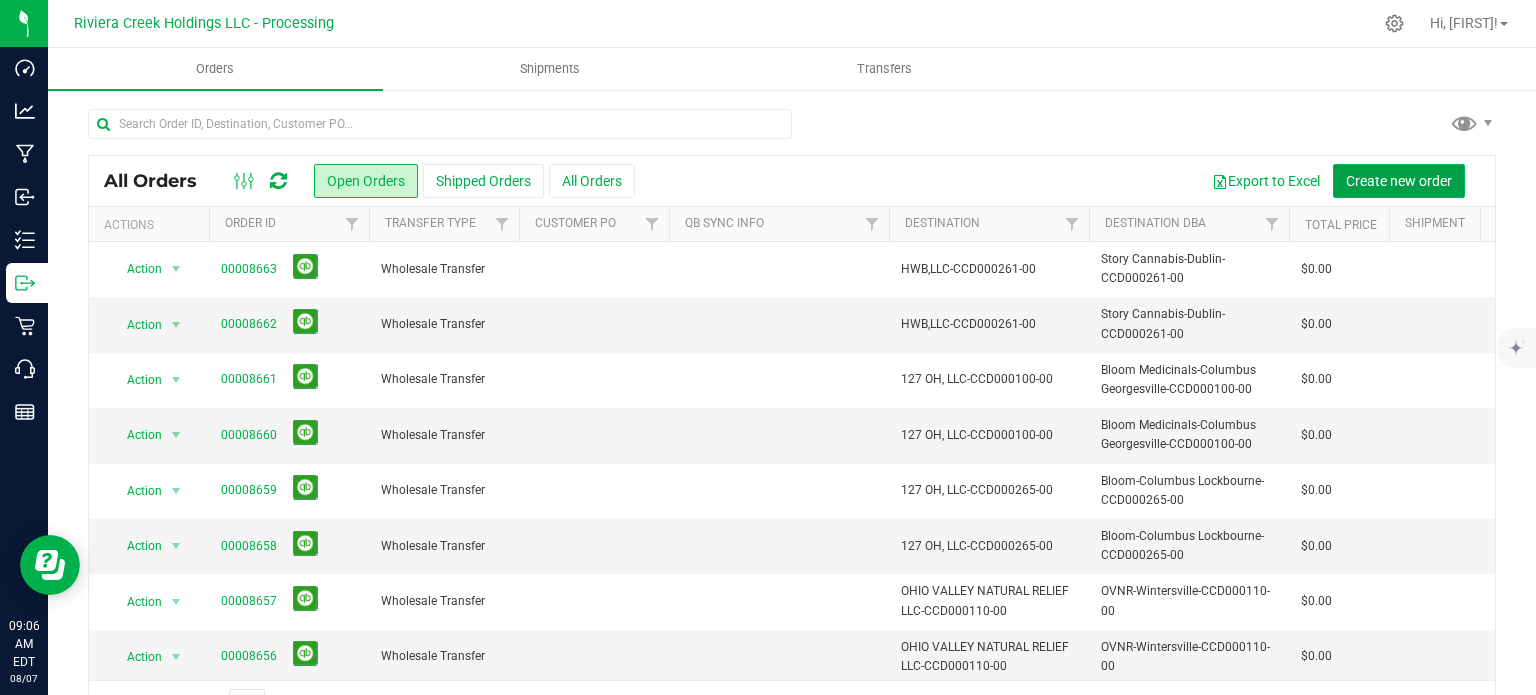 click on "Create new order" at bounding box center [1399, 181] 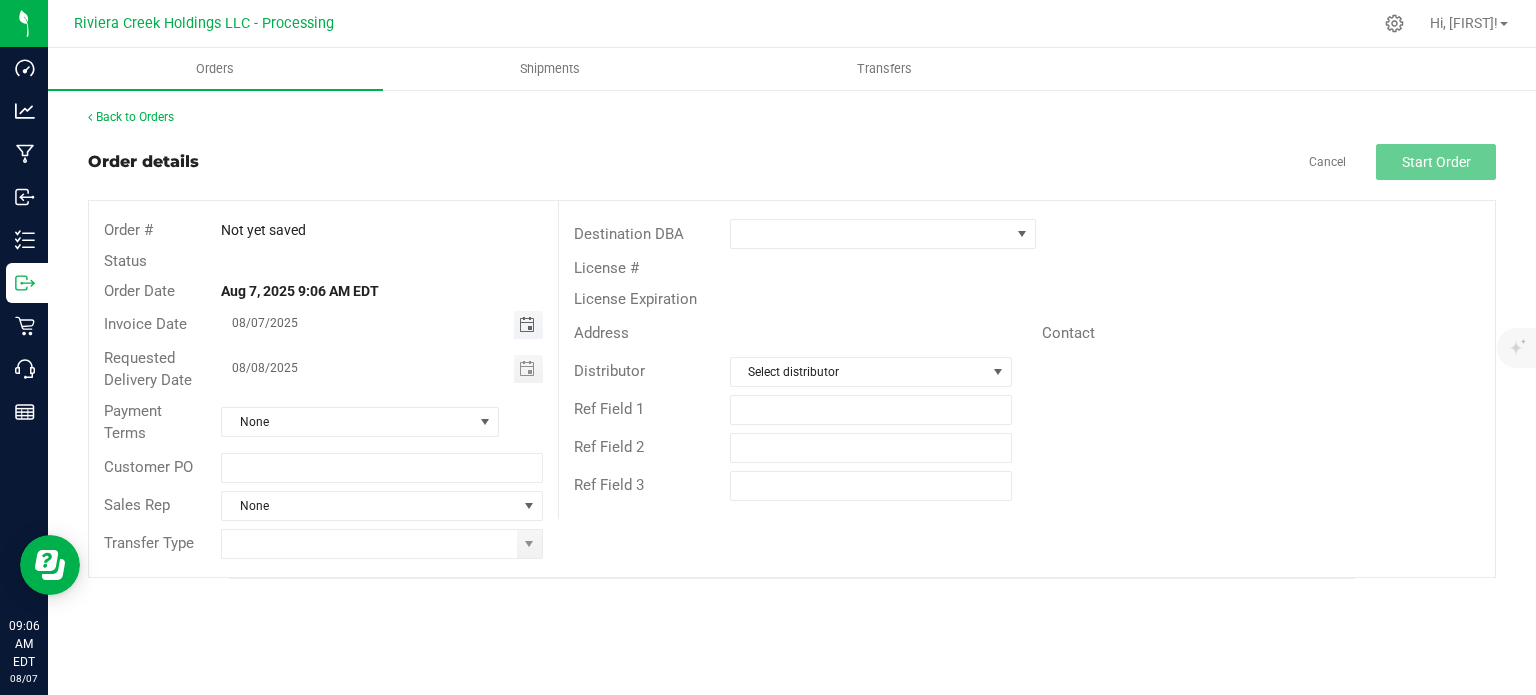 click at bounding box center [527, 325] 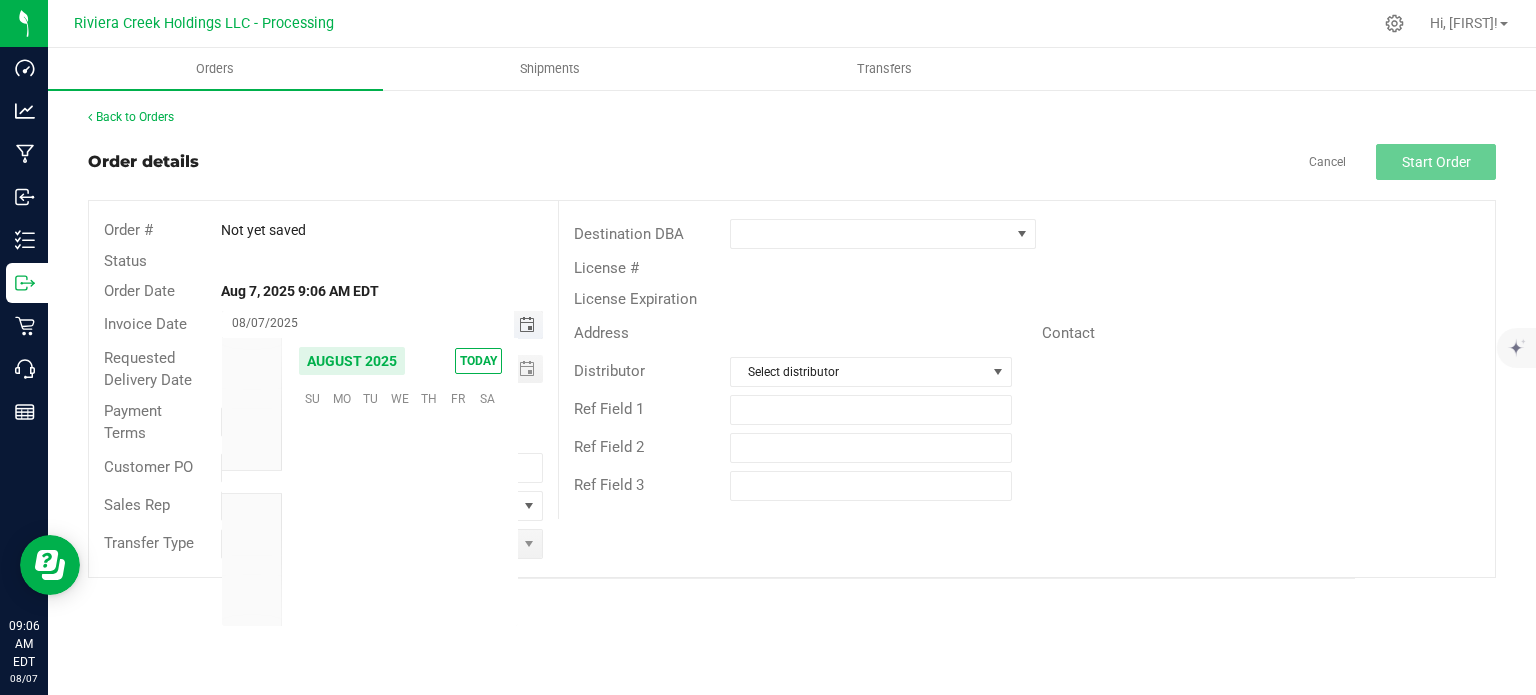 scroll, scrollTop: 36168, scrollLeft: 0, axis: vertical 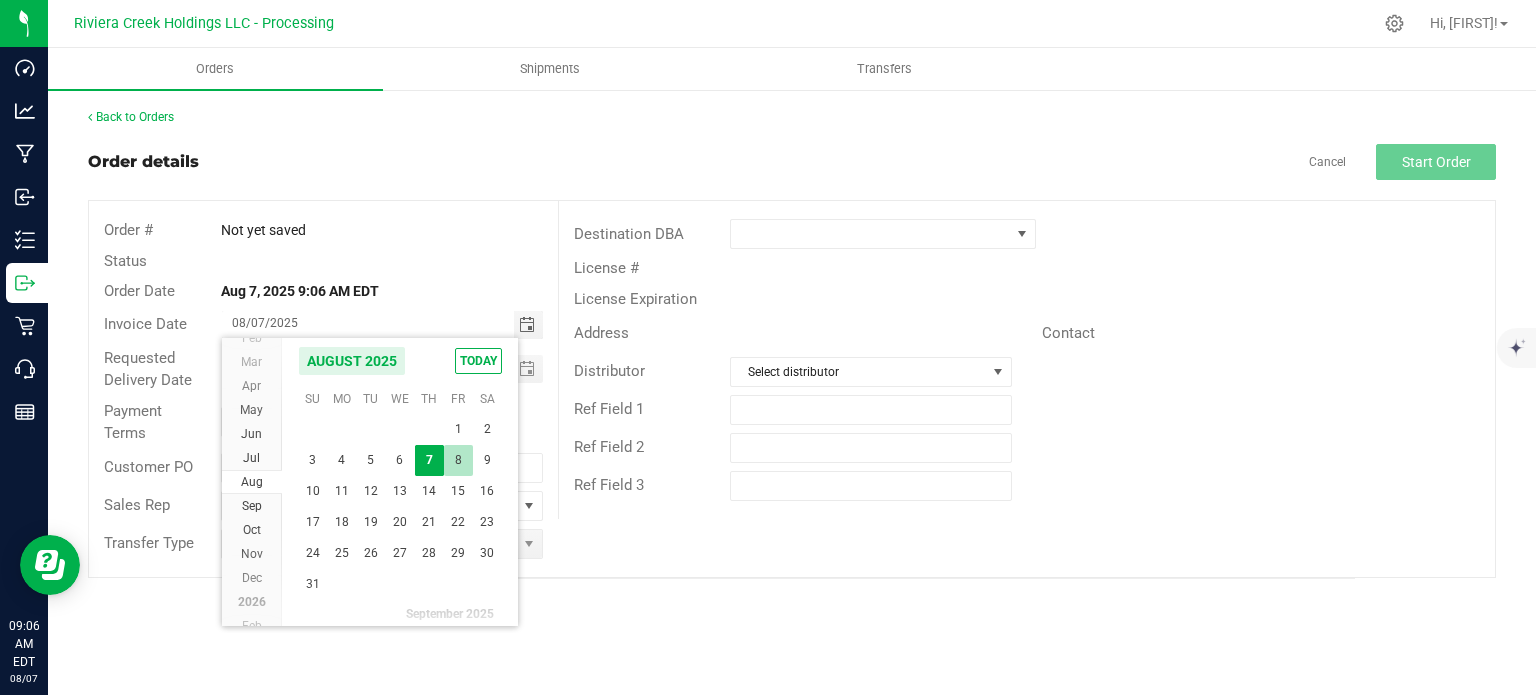 click on "8" at bounding box center [458, 460] 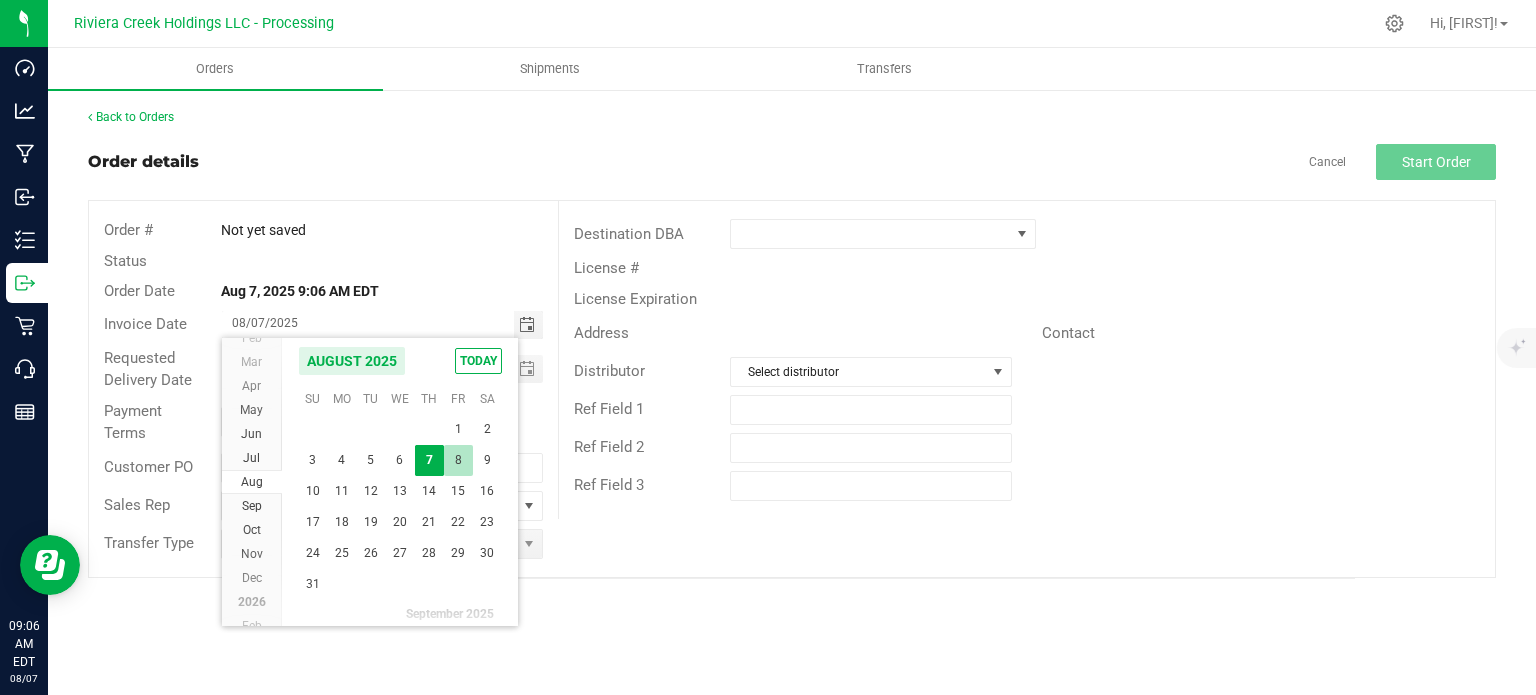 type on "08/08/2025" 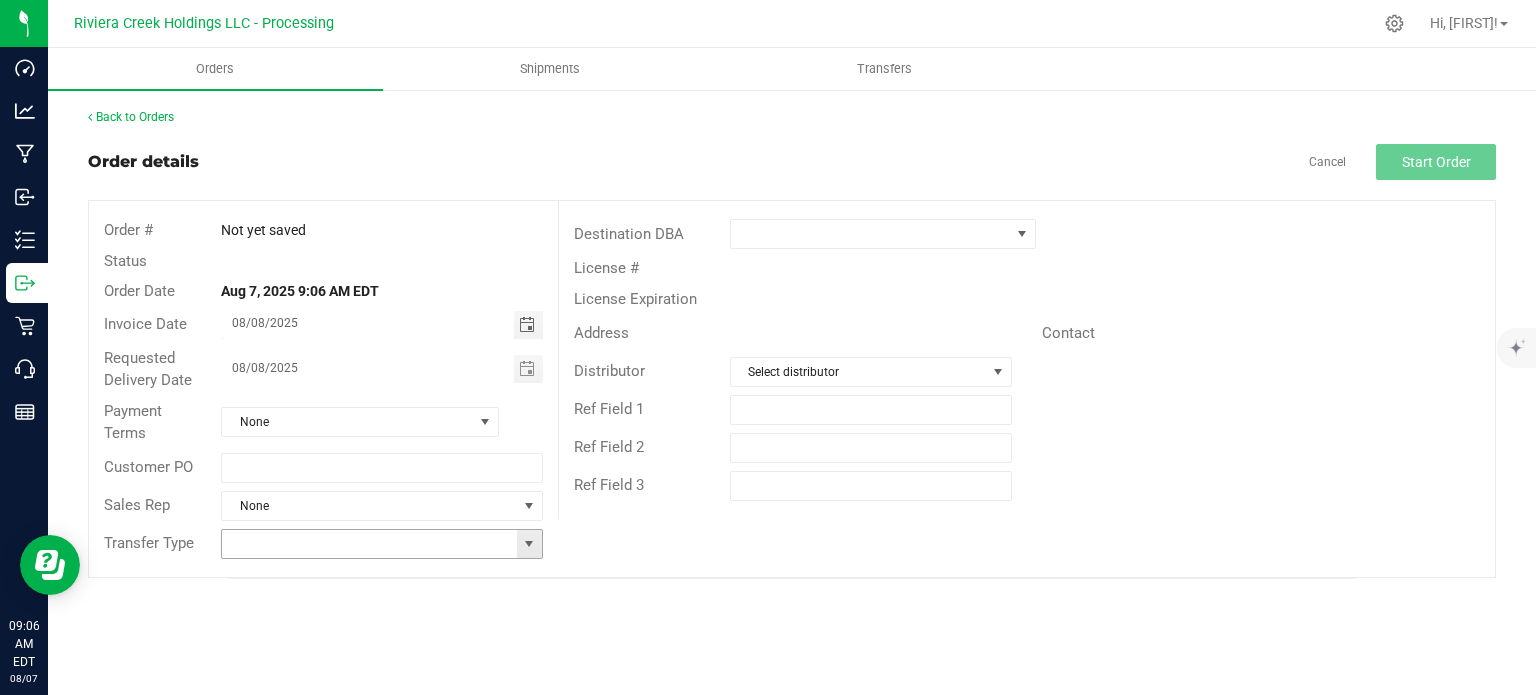 click at bounding box center (529, 544) 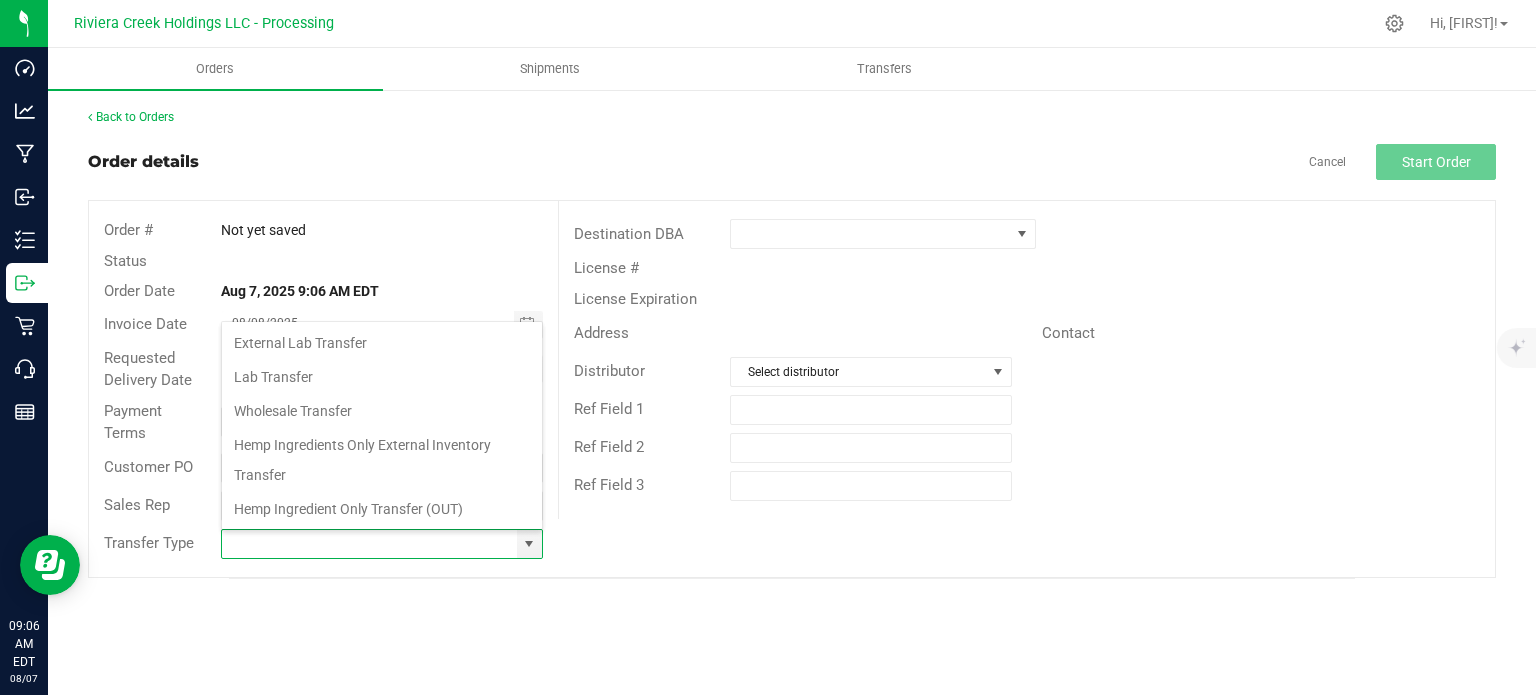 scroll, scrollTop: 99970, scrollLeft: 99678, axis: both 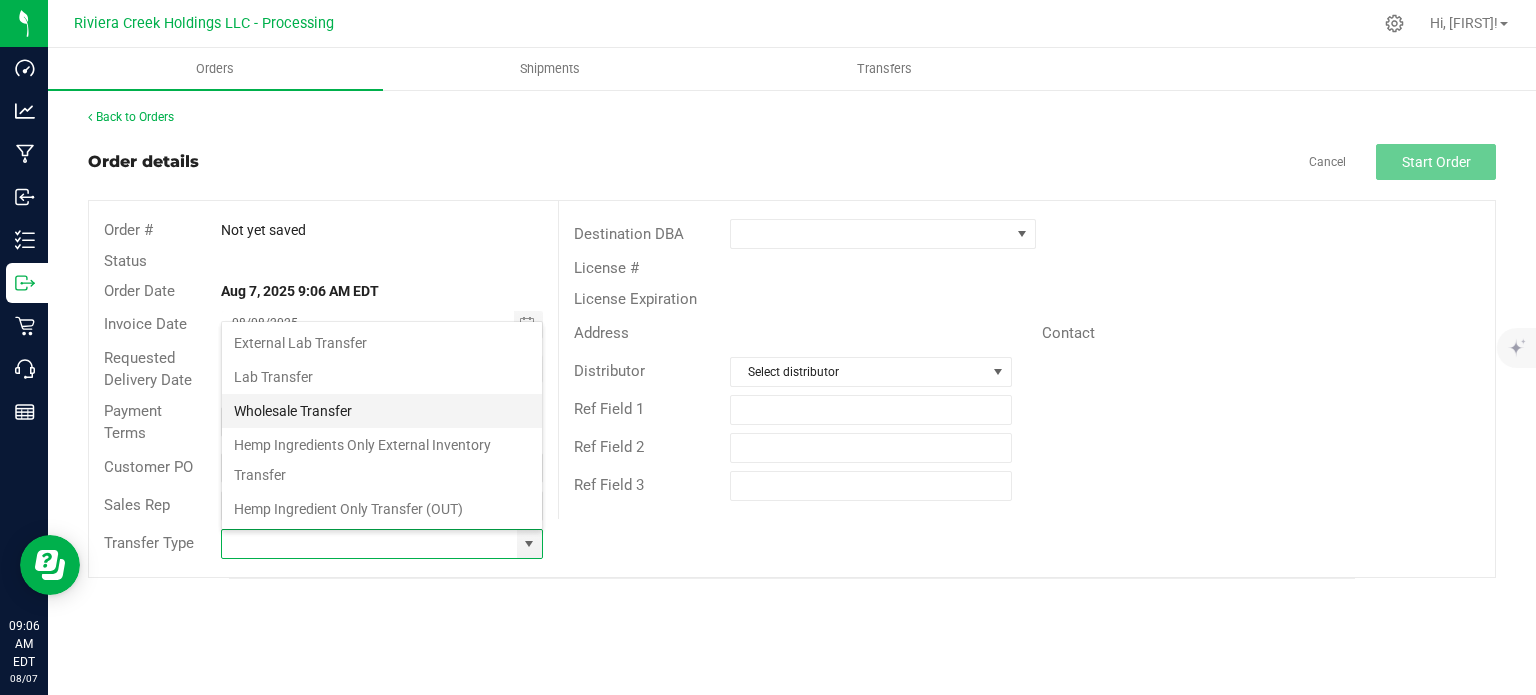 click on "Wholesale Transfer" at bounding box center (382, 411) 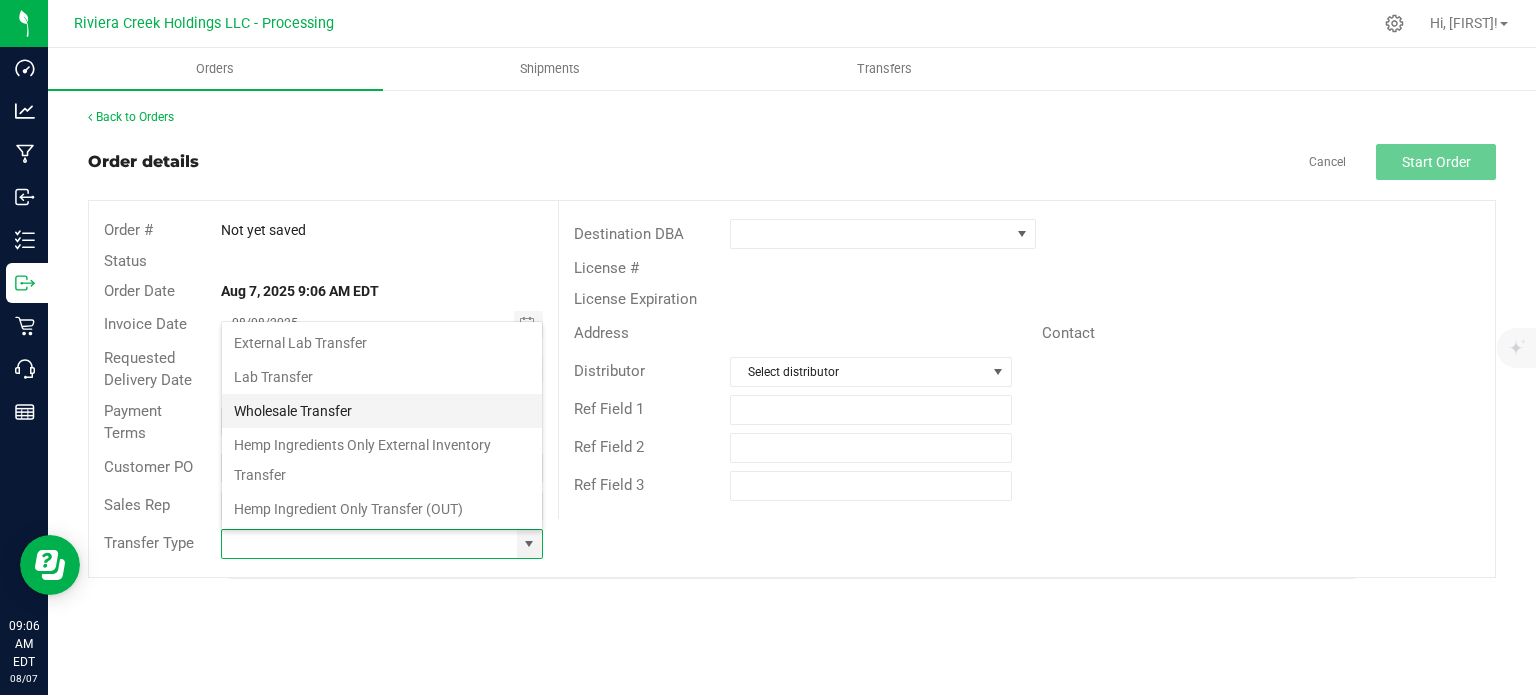type on "Wholesale Transfer" 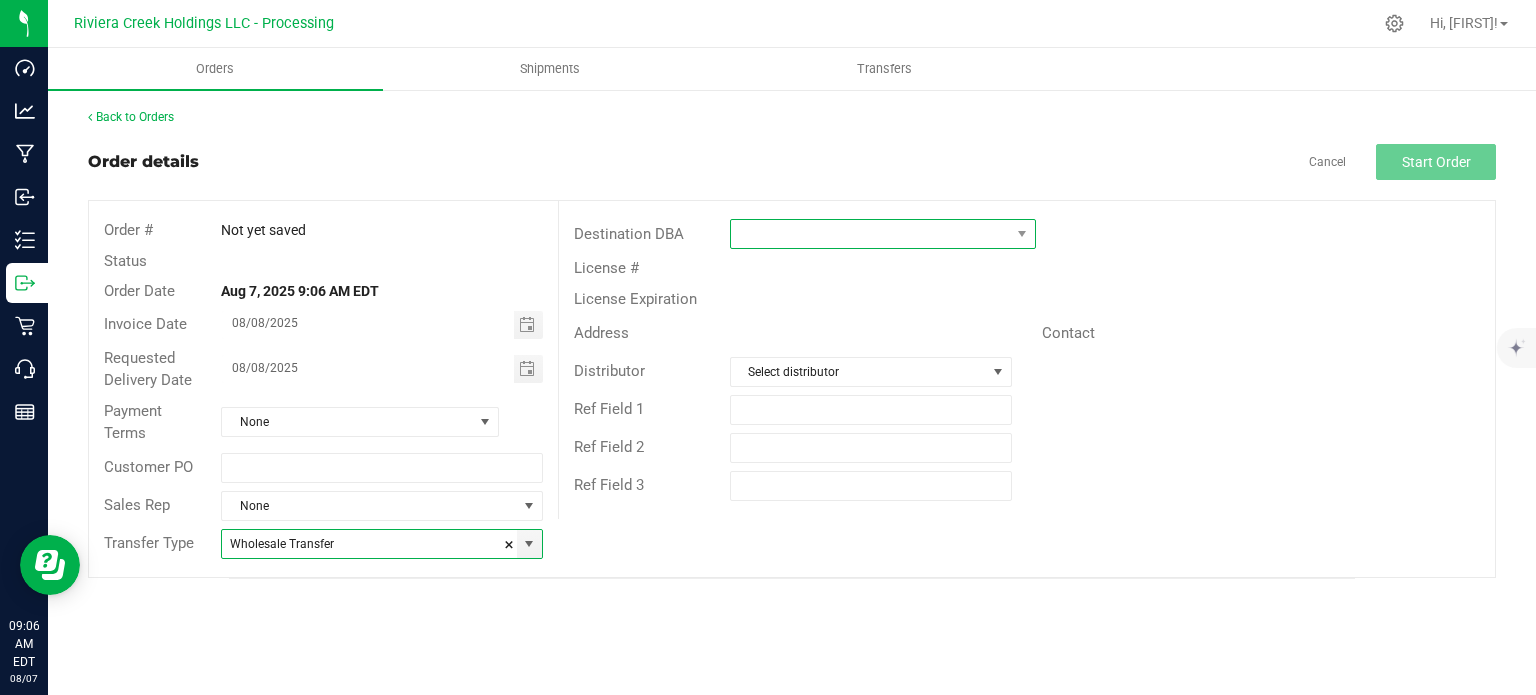 click at bounding box center (870, 234) 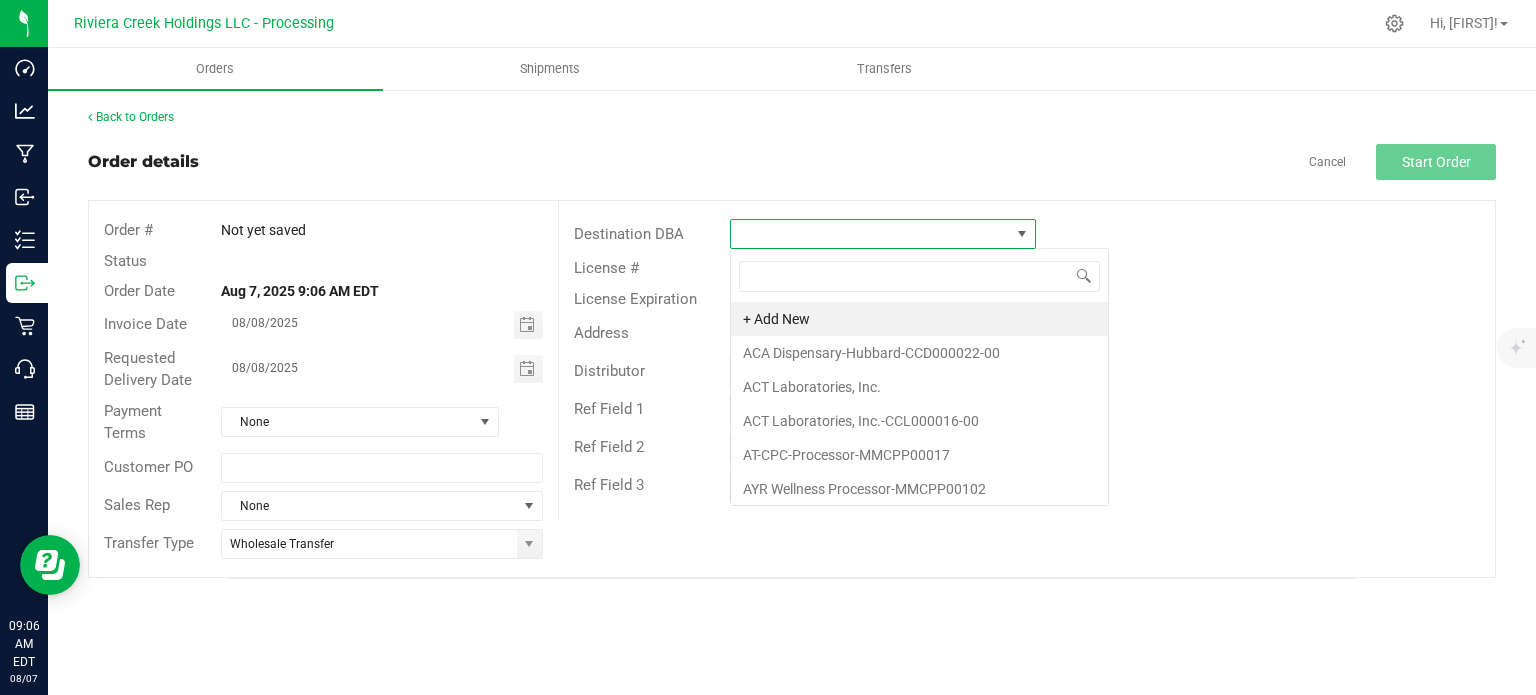 scroll, scrollTop: 99970, scrollLeft: 99693, axis: both 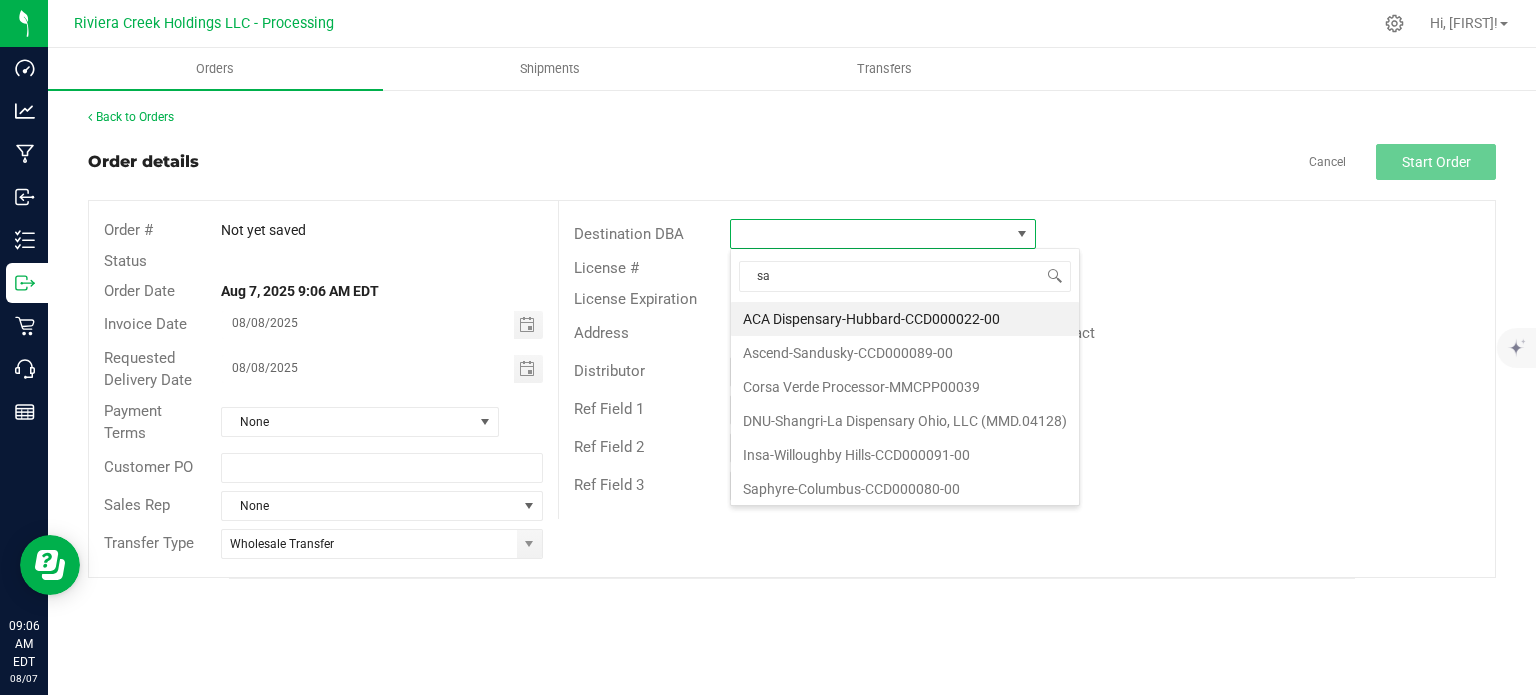 type on "sap" 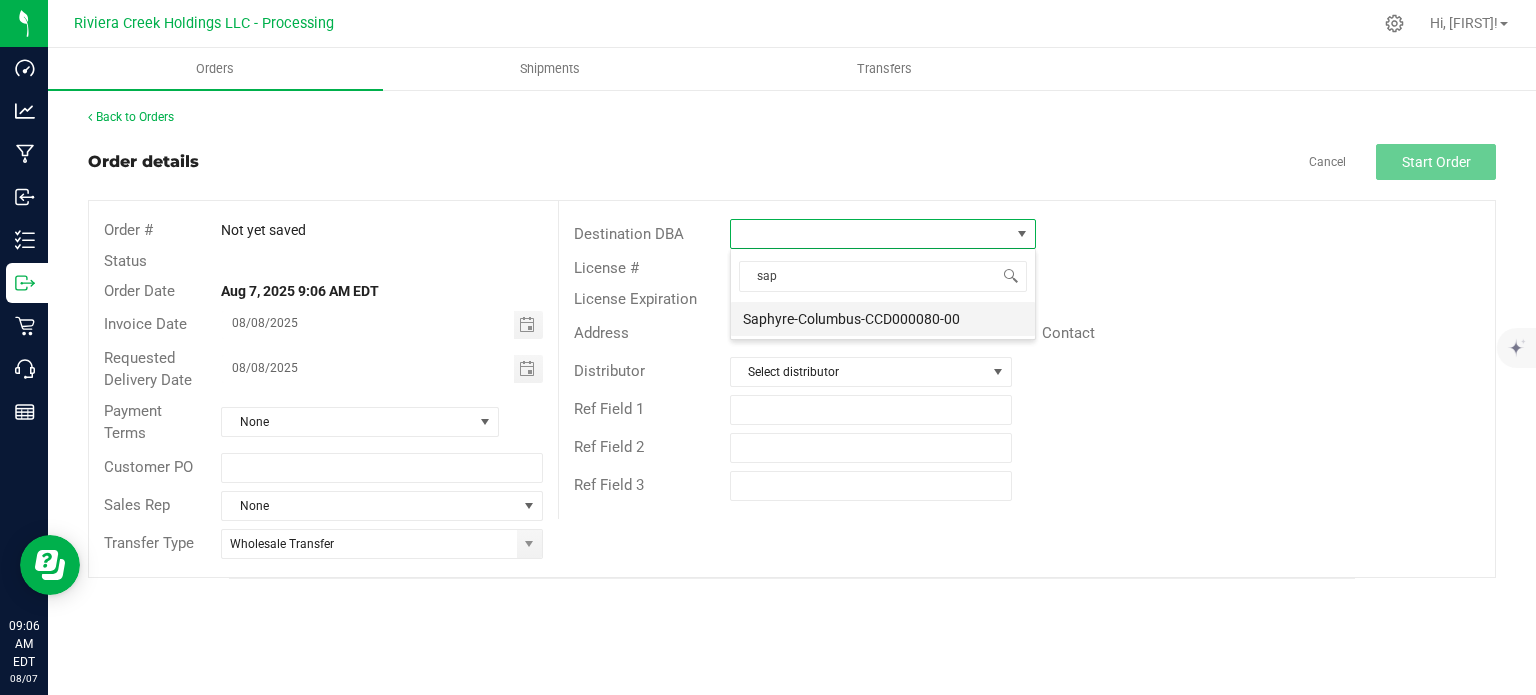 click on "Saphyre-Columbus-CCD000080-00" at bounding box center [883, 319] 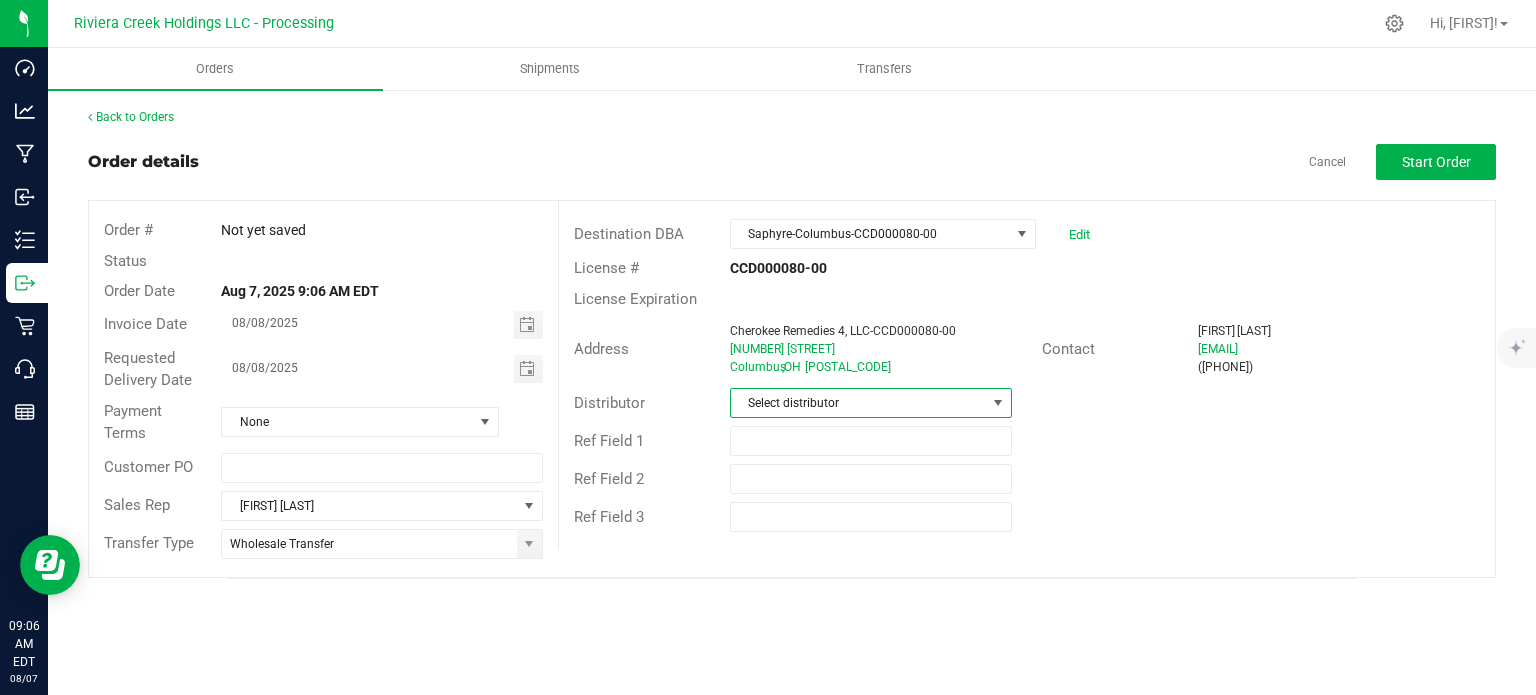 click on "Select distributor" at bounding box center [858, 403] 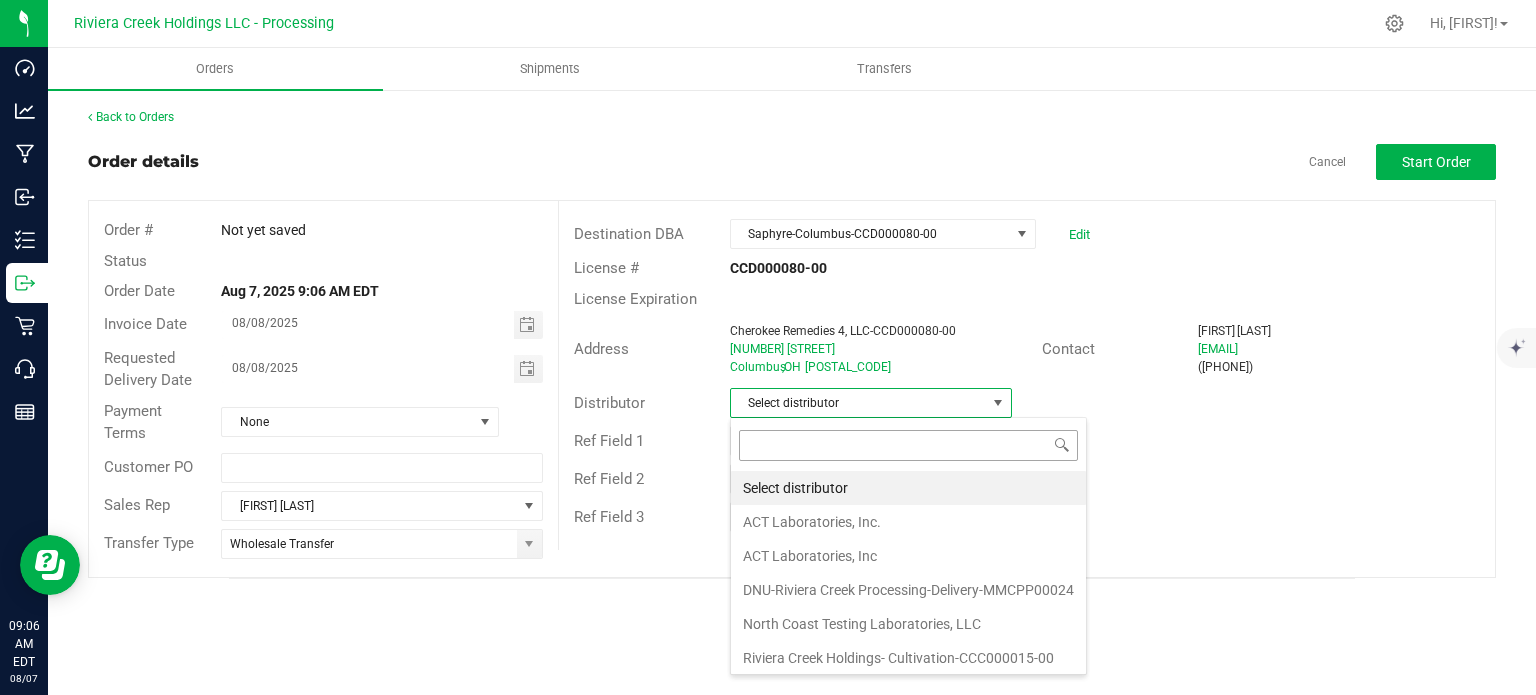 scroll, scrollTop: 99970, scrollLeft: 99717, axis: both 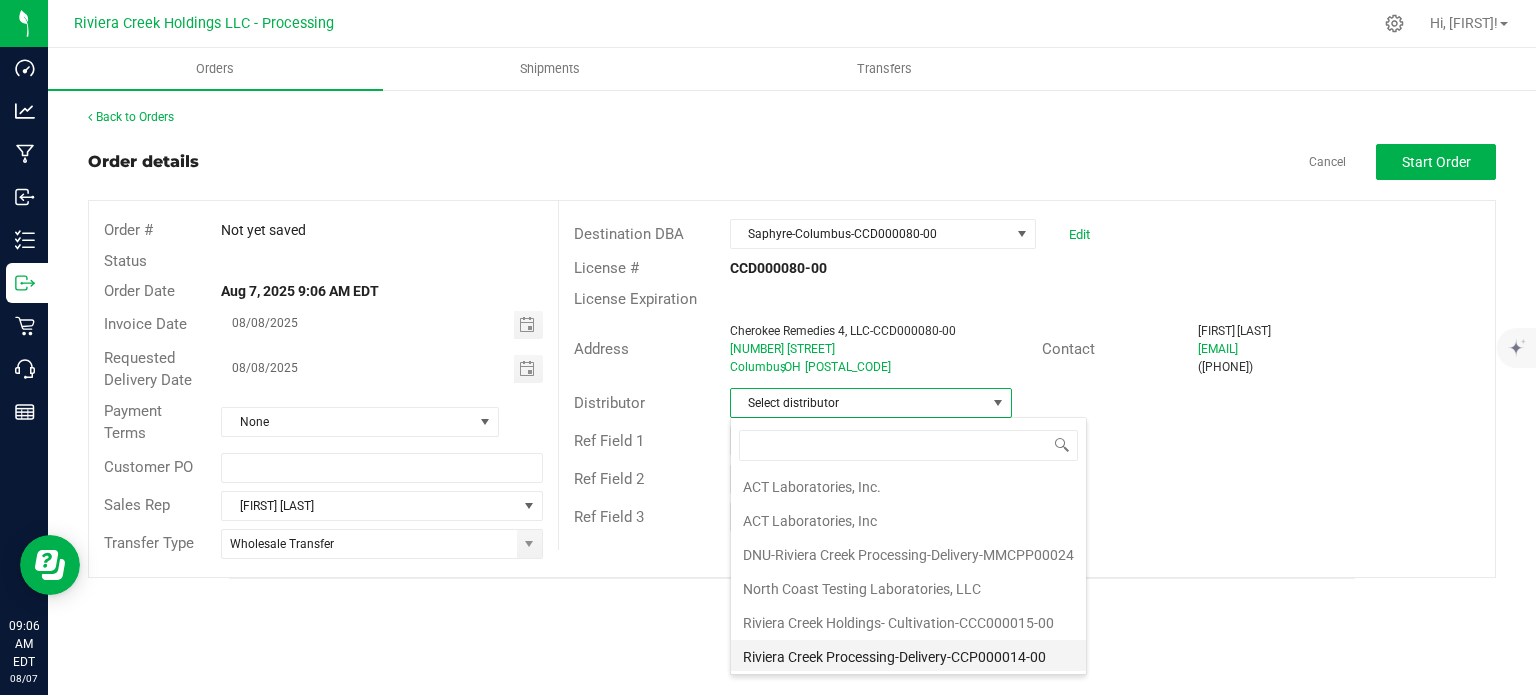 click on "Riviera Creek Processing-Delivery-CCP000014-00" at bounding box center [908, 657] 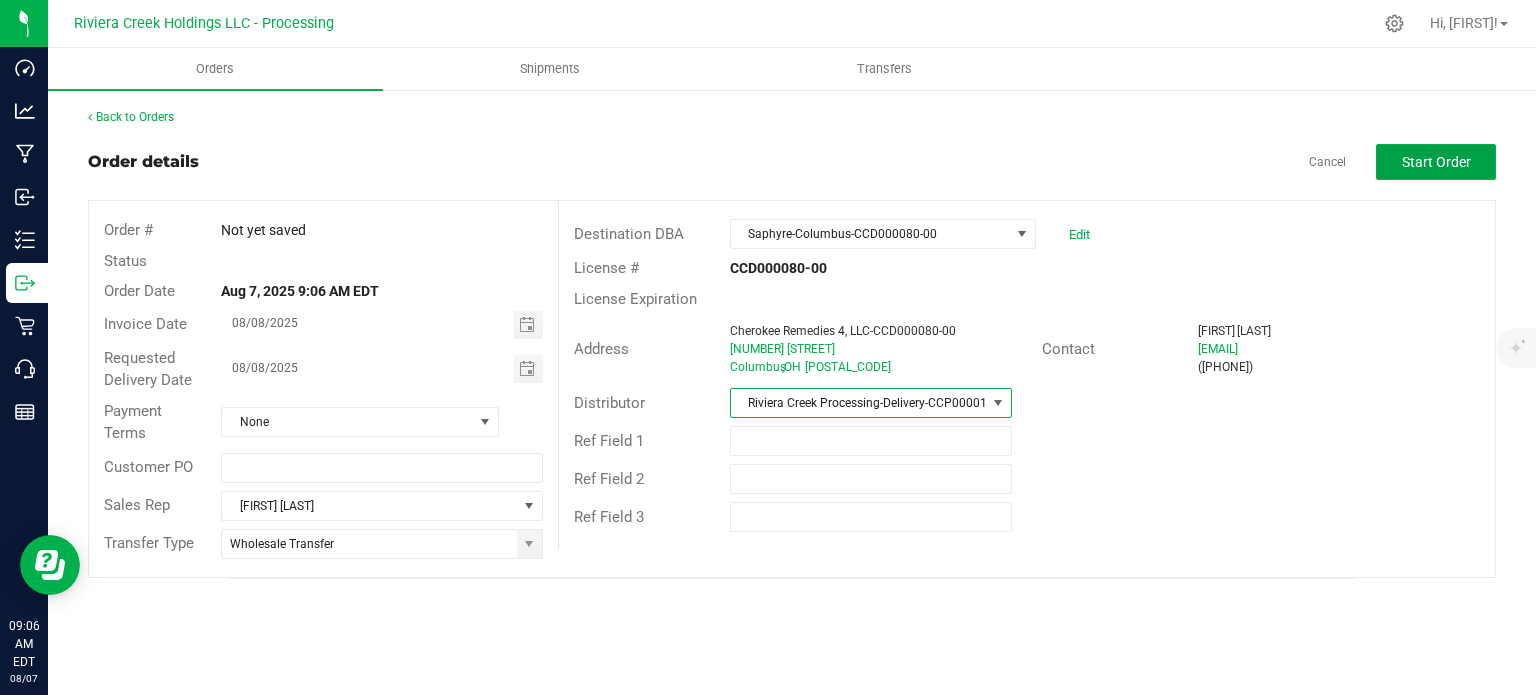 click on "Start Order" at bounding box center [1436, 162] 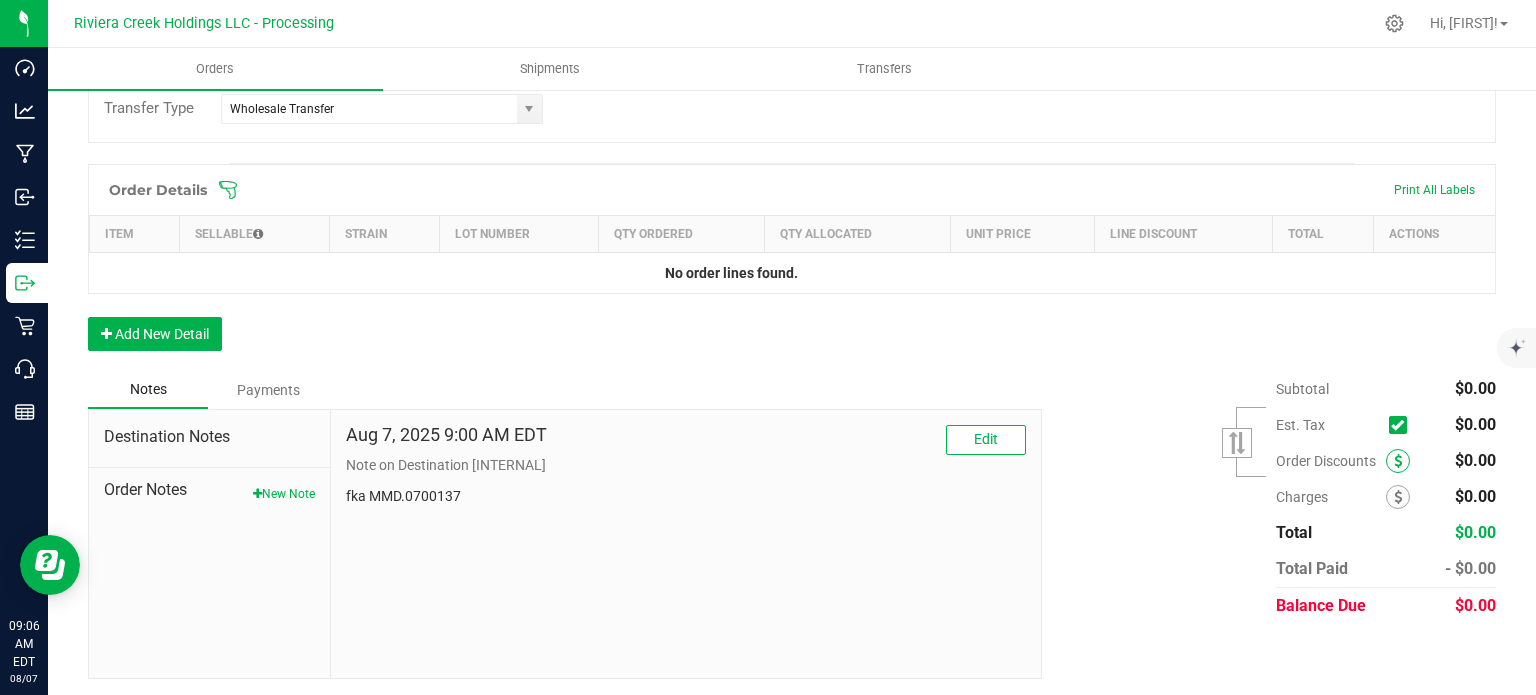 click at bounding box center [1398, 461] 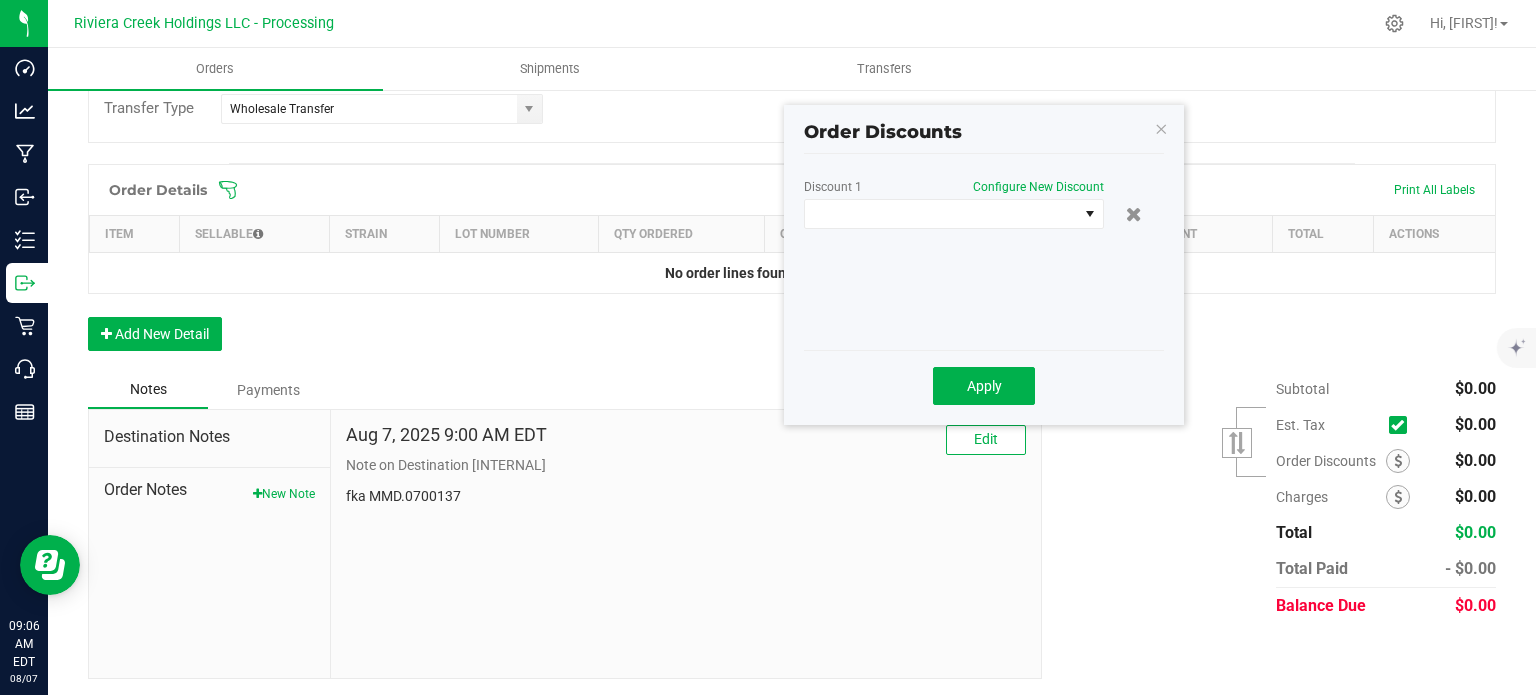 scroll, scrollTop: 488, scrollLeft: 0, axis: vertical 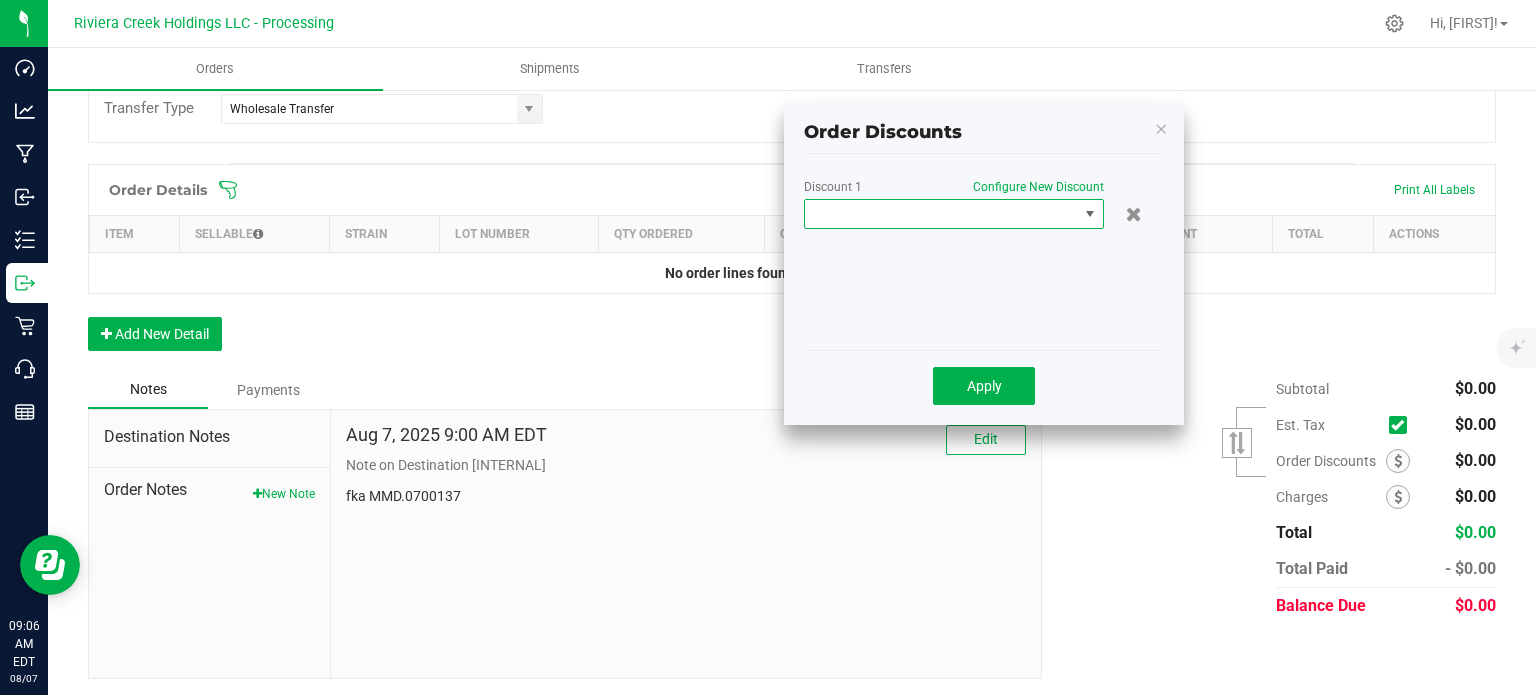 click at bounding box center (941, 214) 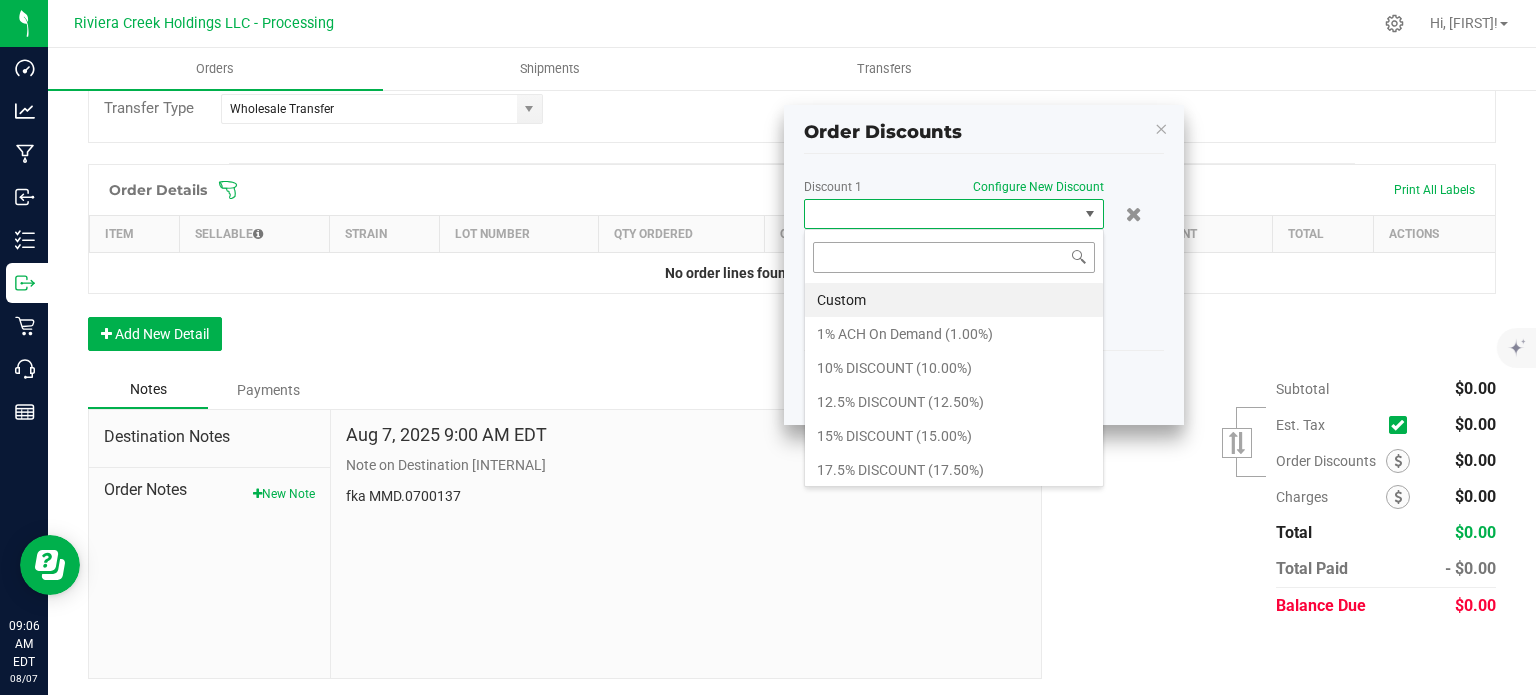 scroll, scrollTop: 99970, scrollLeft: 99700, axis: both 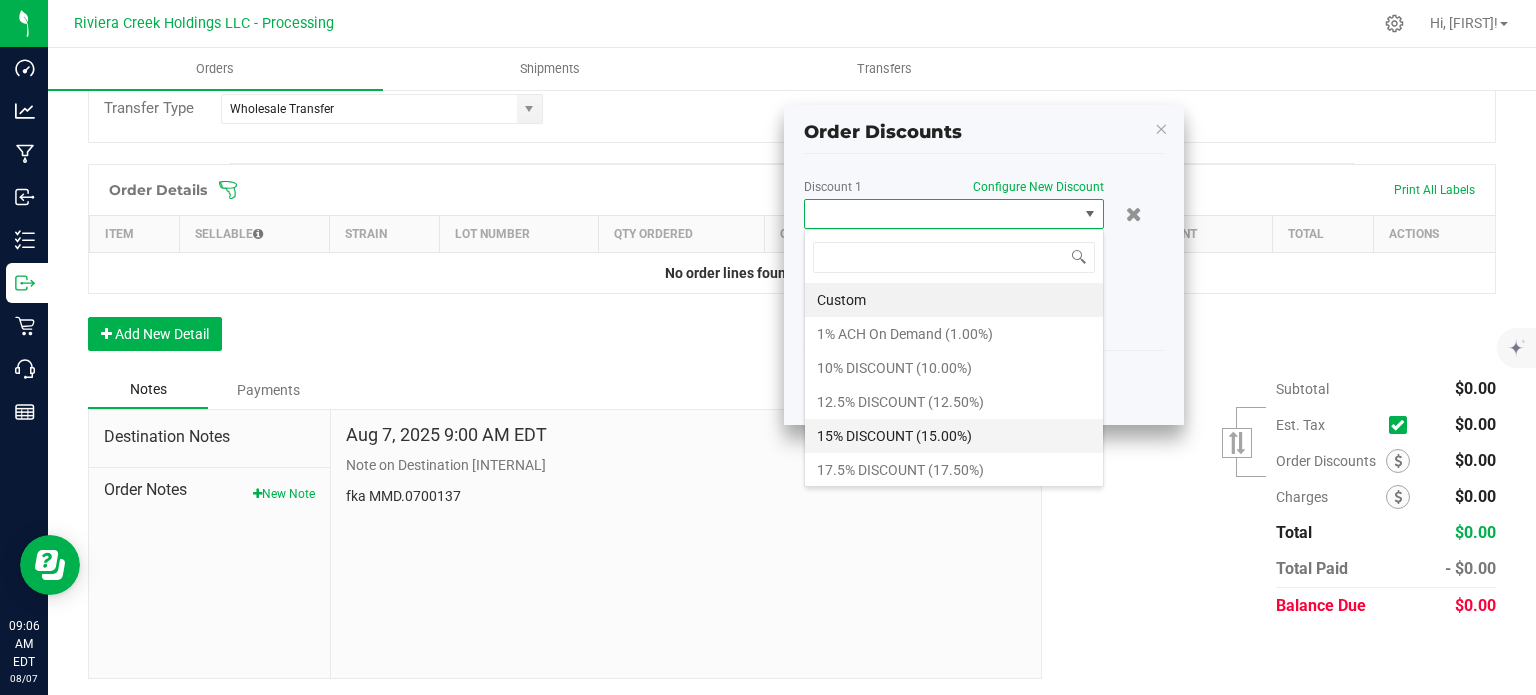 click on "15% DISCOUNT (15.00%)" at bounding box center [954, 436] 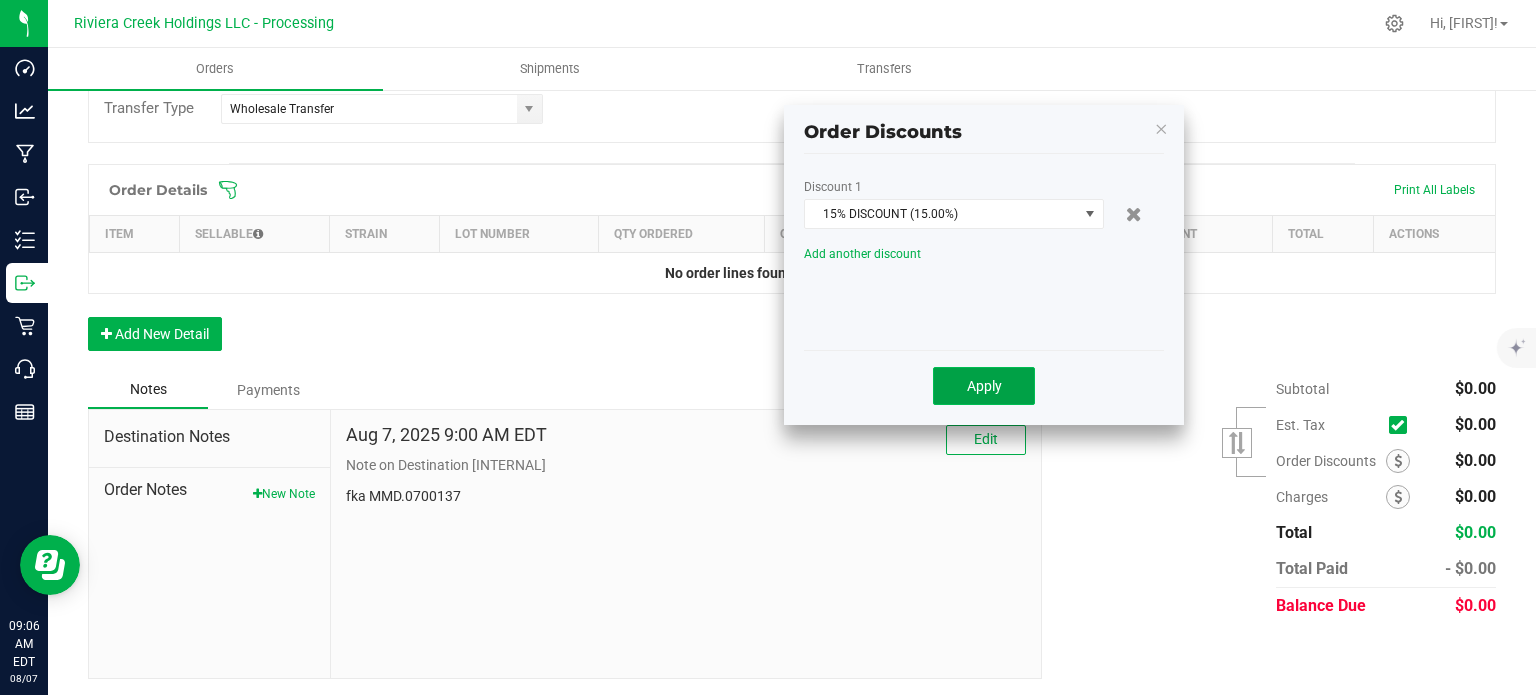 click on "Apply" at bounding box center [984, 386] 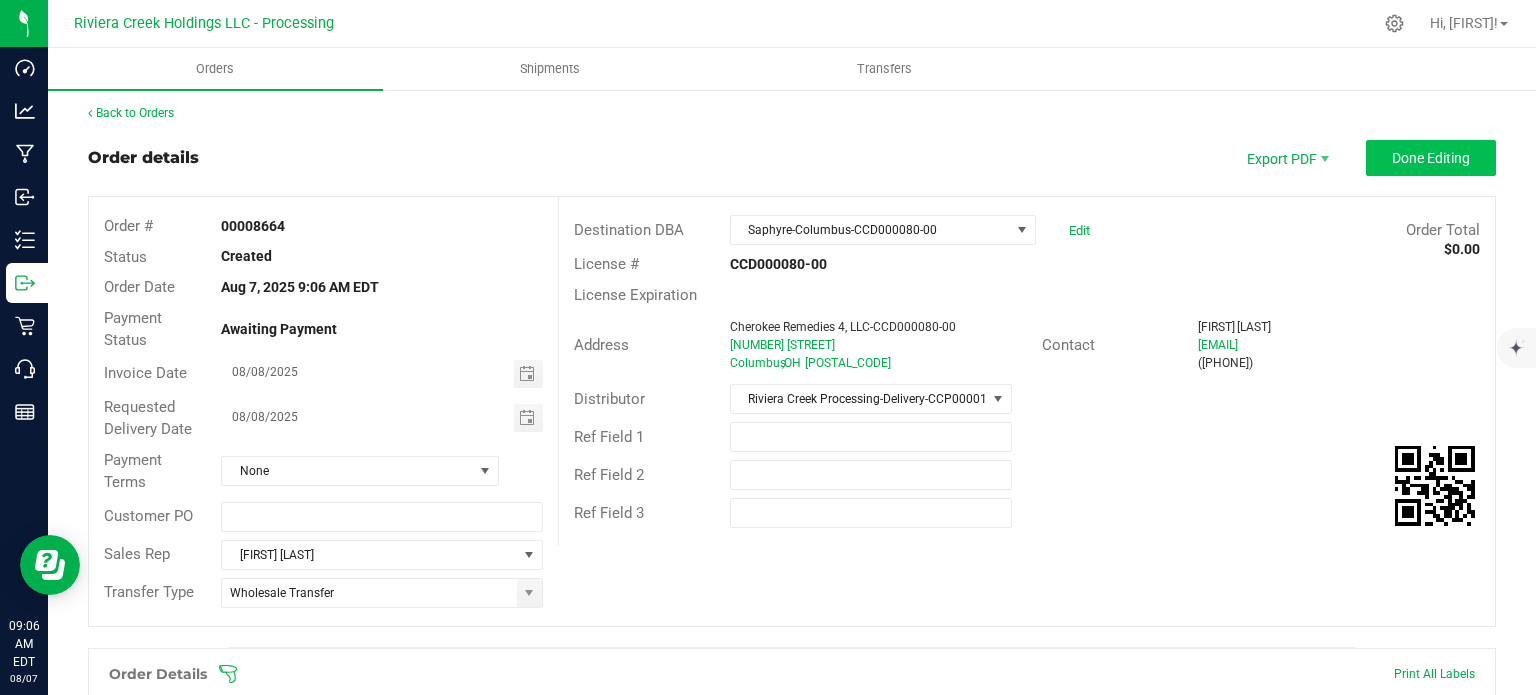 scroll, scrollTop: 0, scrollLeft: 0, axis: both 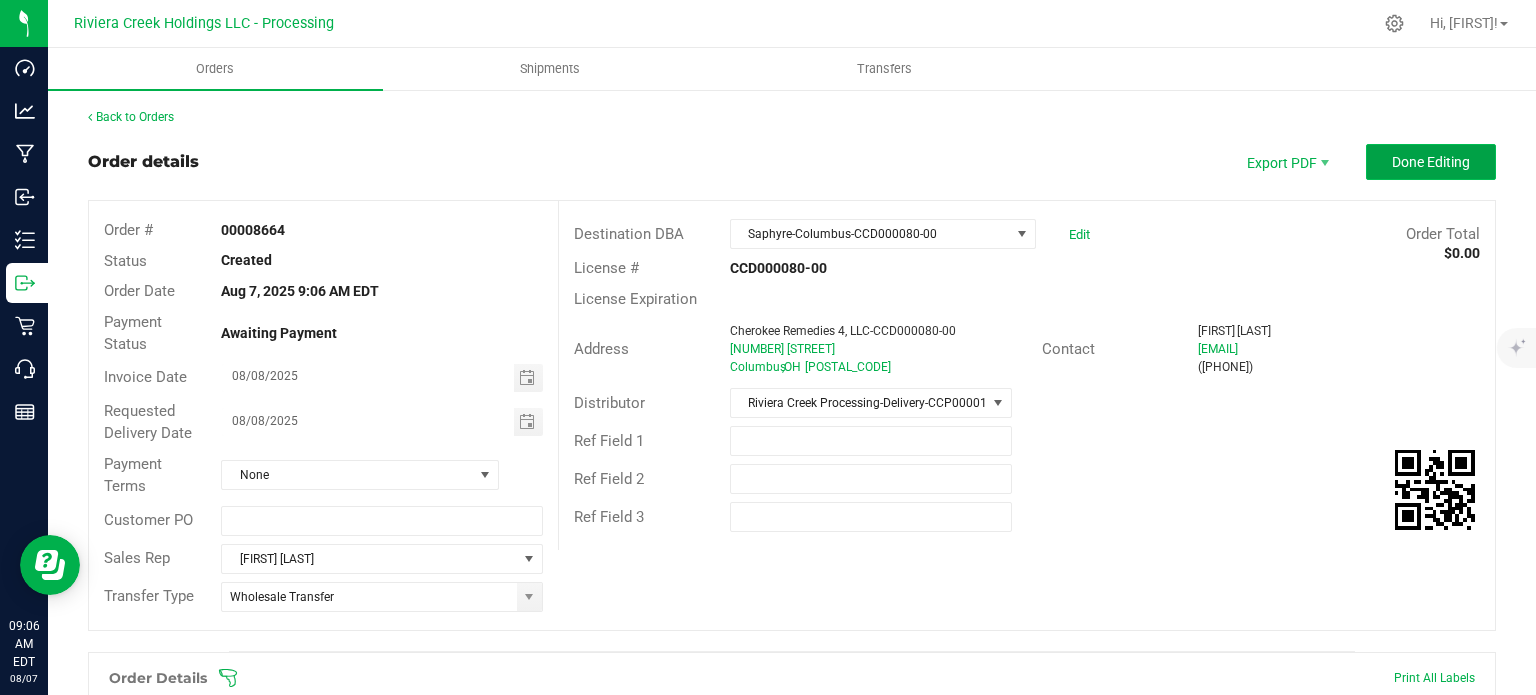 click on "Done Editing" at bounding box center [1431, 162] 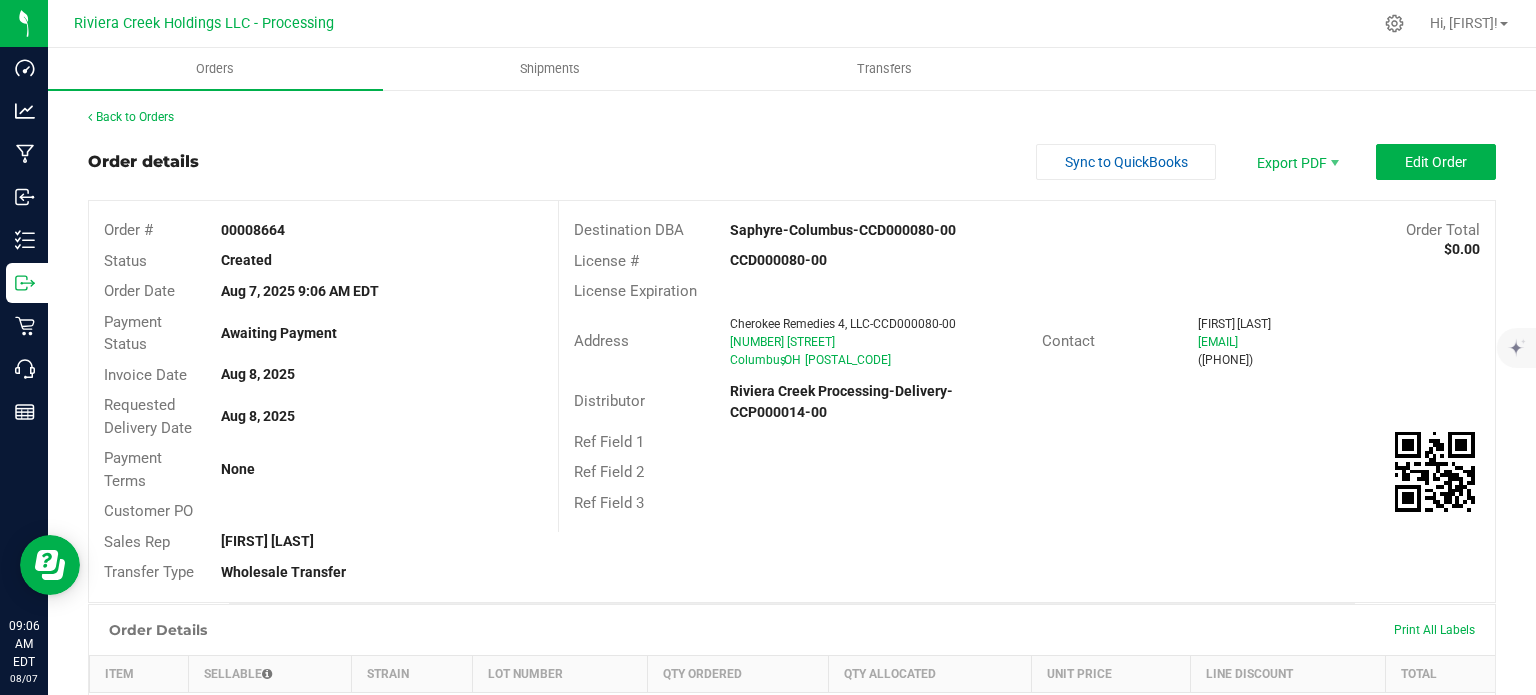 drag, startPoint x: 219, startPoint y: 235, endPoint x: 290, endPoint y: 236, distance: 71.00704 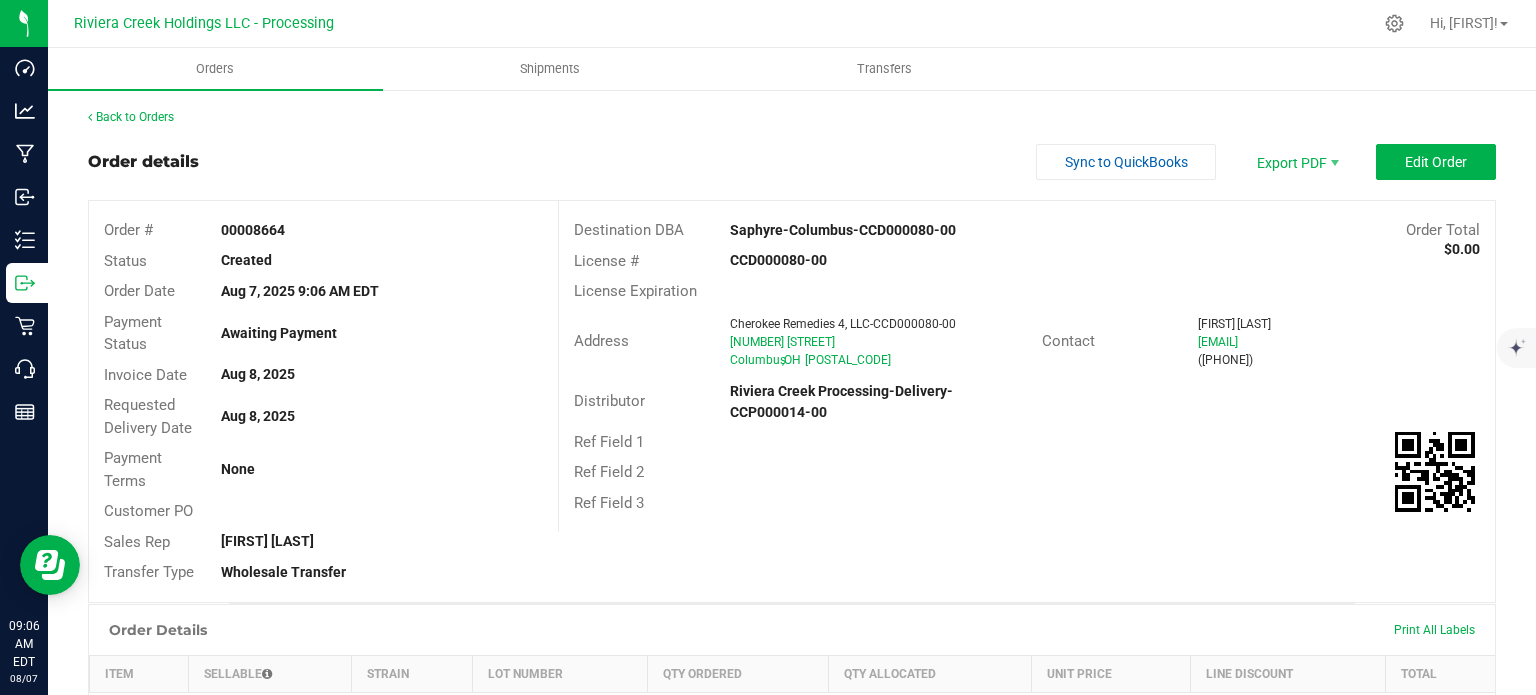 click on "00008664" at bounding box center (381, 230) 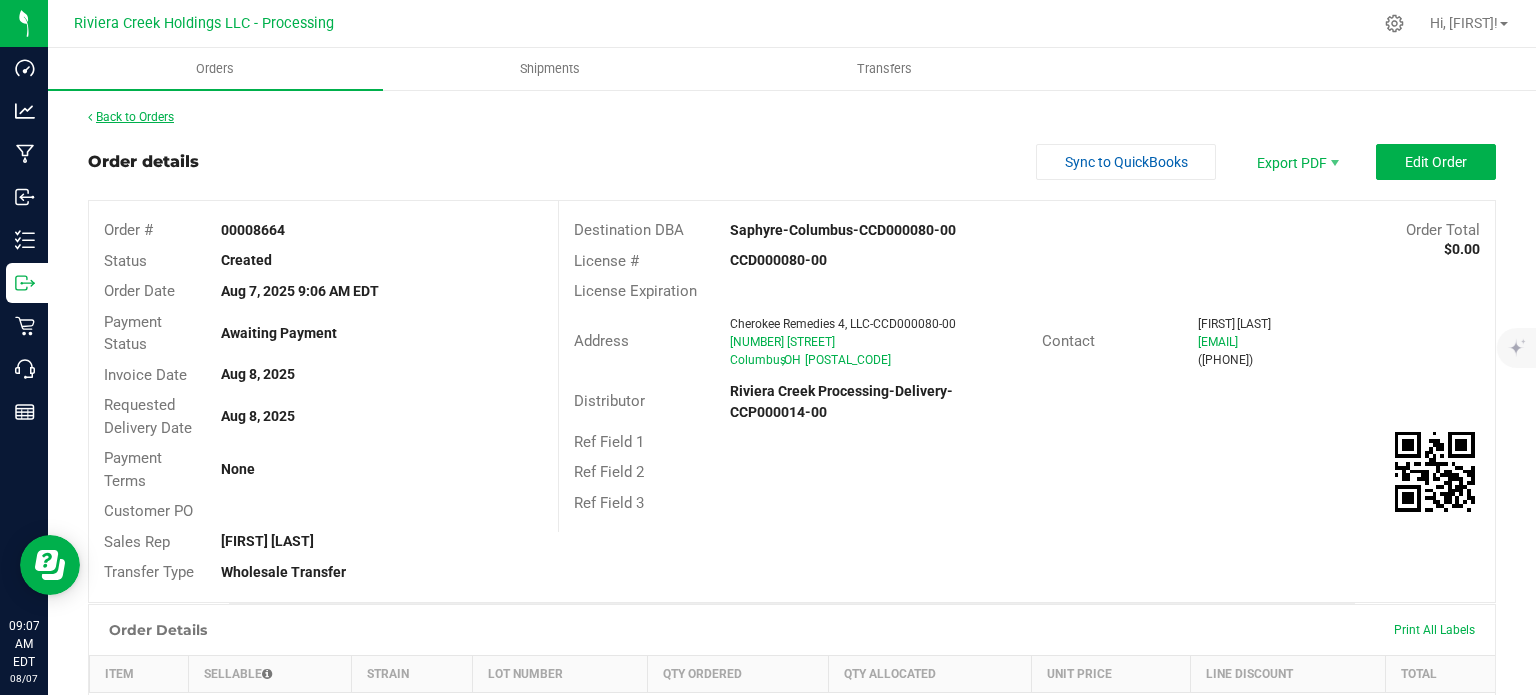 click on "Back to Orders" at bounding box center (131, 117) 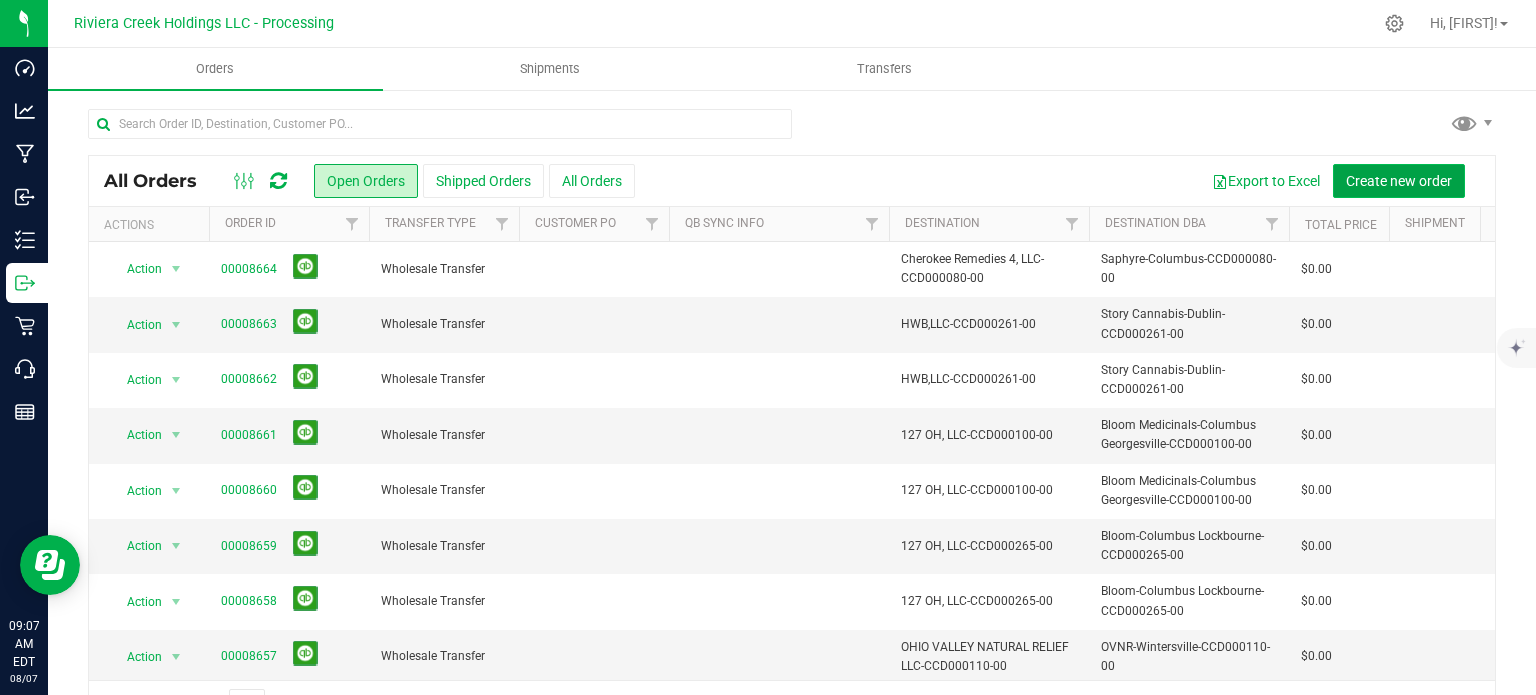 click on "Create new order" at bounding box center [1399, 181] 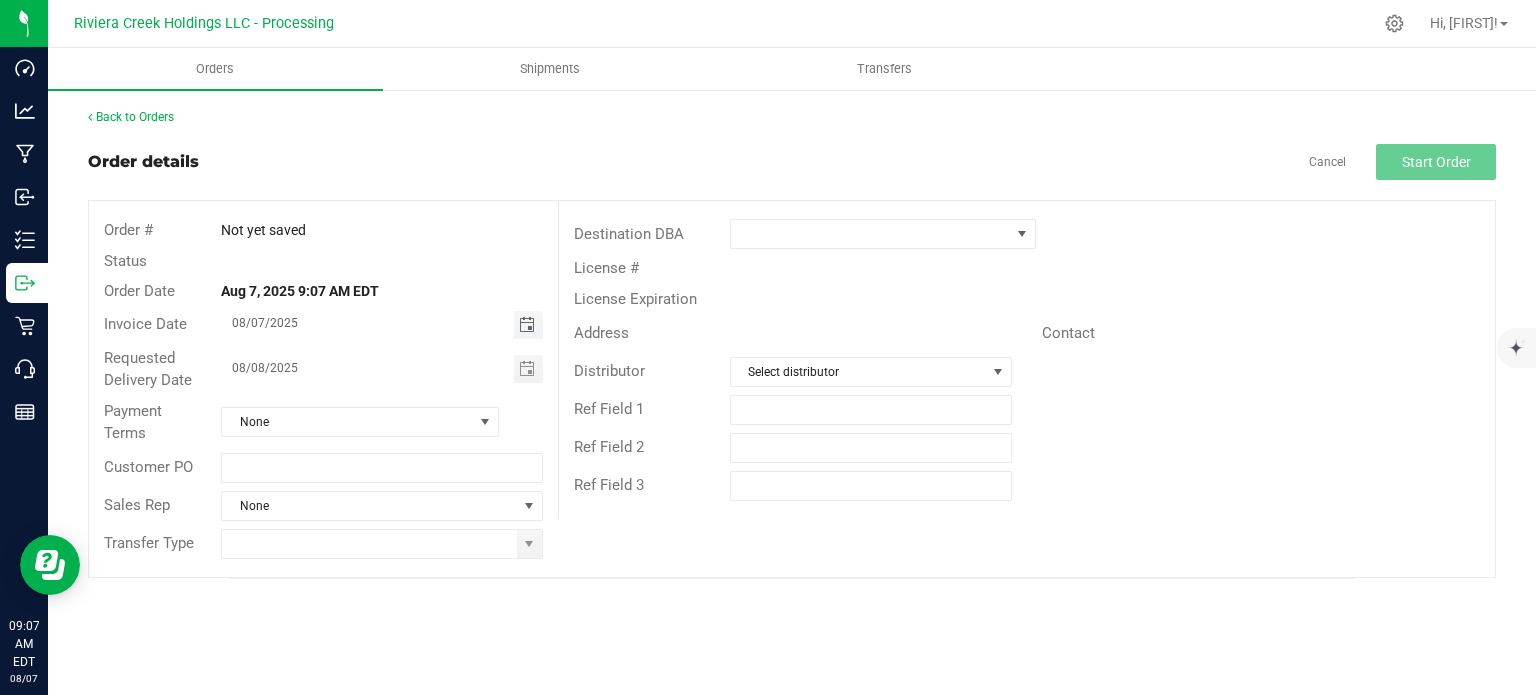 click at bounding box center [527, 325] 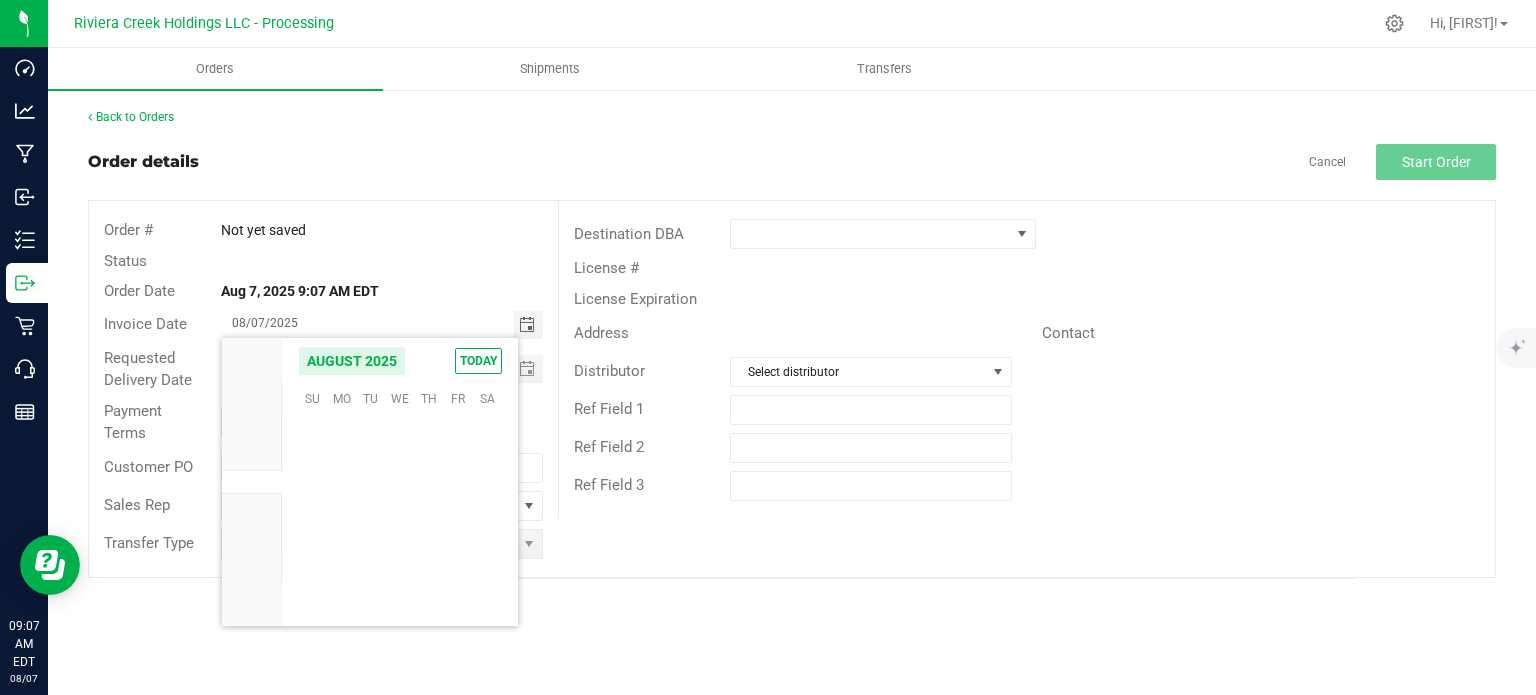 scroll, scrollTop: 36168, scrollLeft: 0, axis: vertical 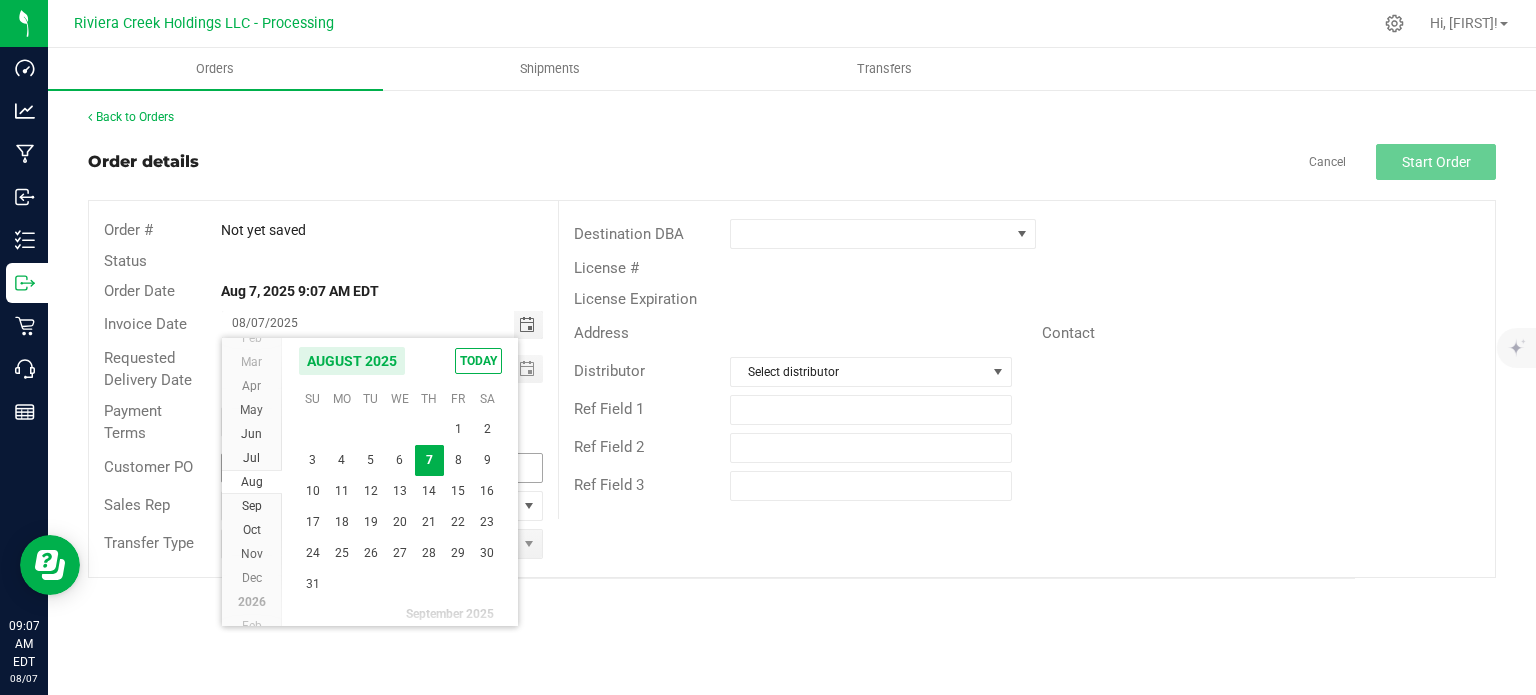 click on "8" at bounding box center [458, 460] 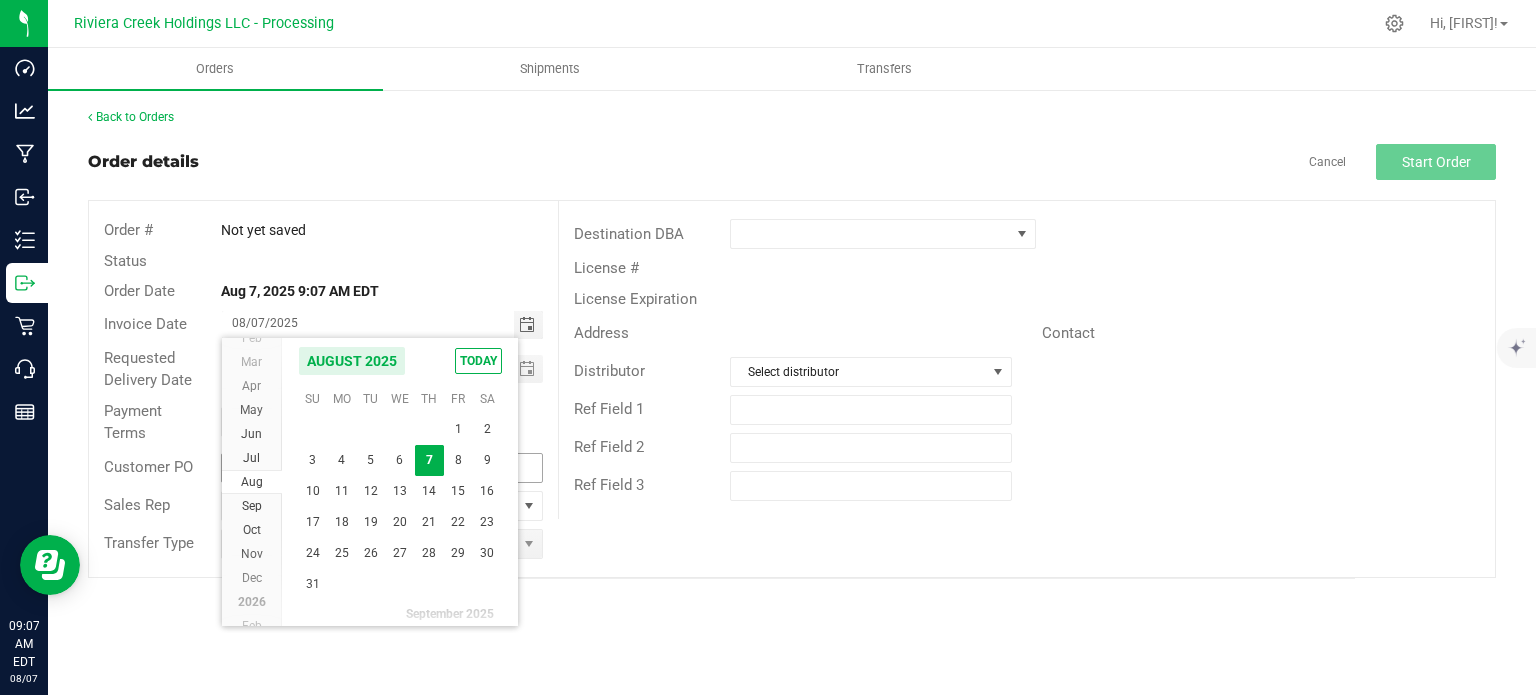 type on "08/08/2025" 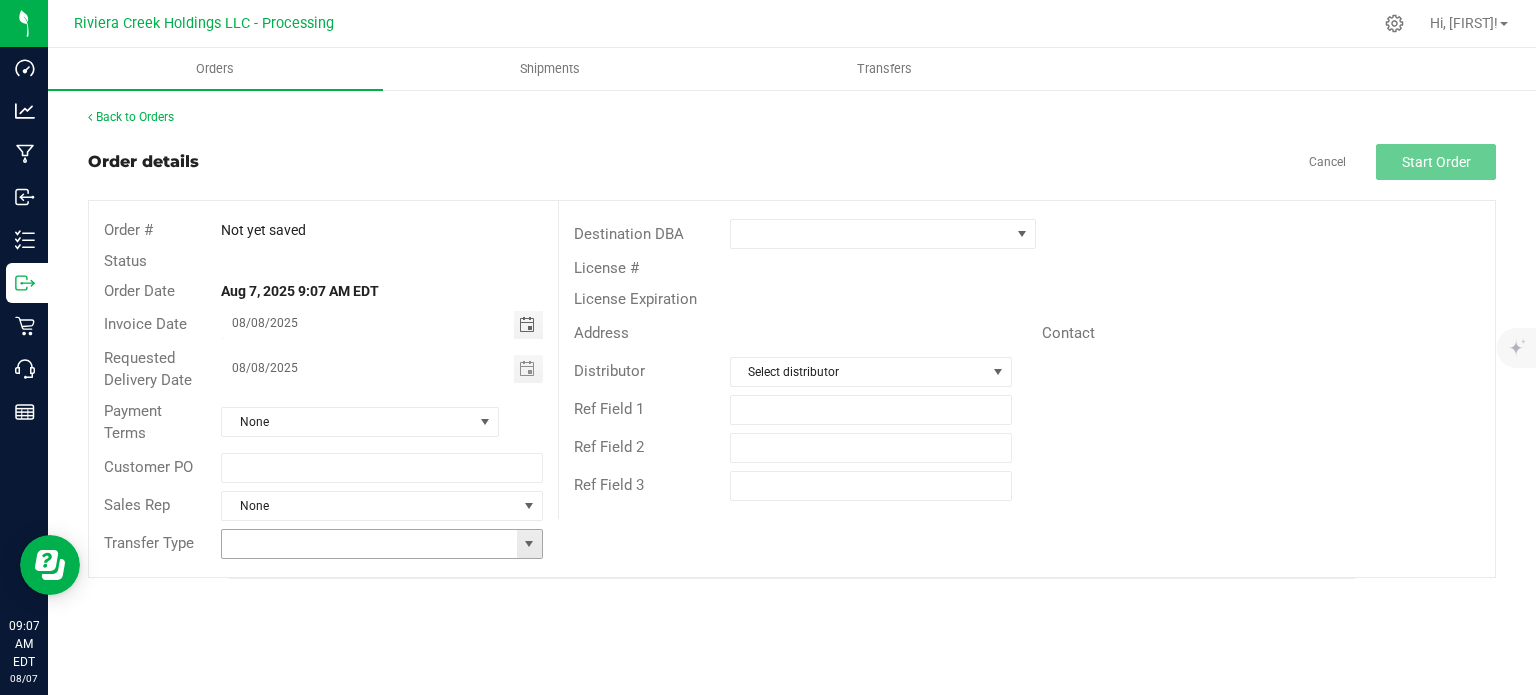 click at bounding box center (529, 544) 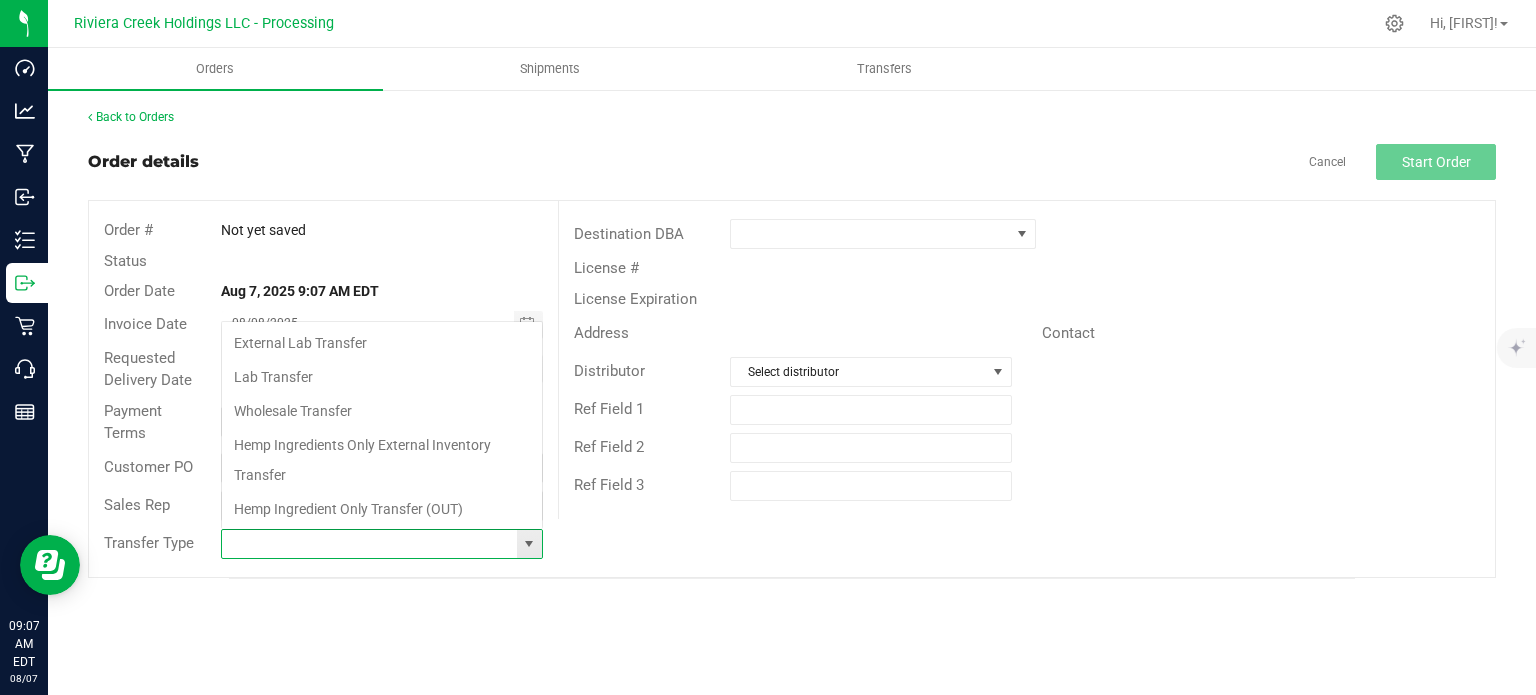 scroll, scrollTop: 99970, scrollLeft: 99678, axis: both 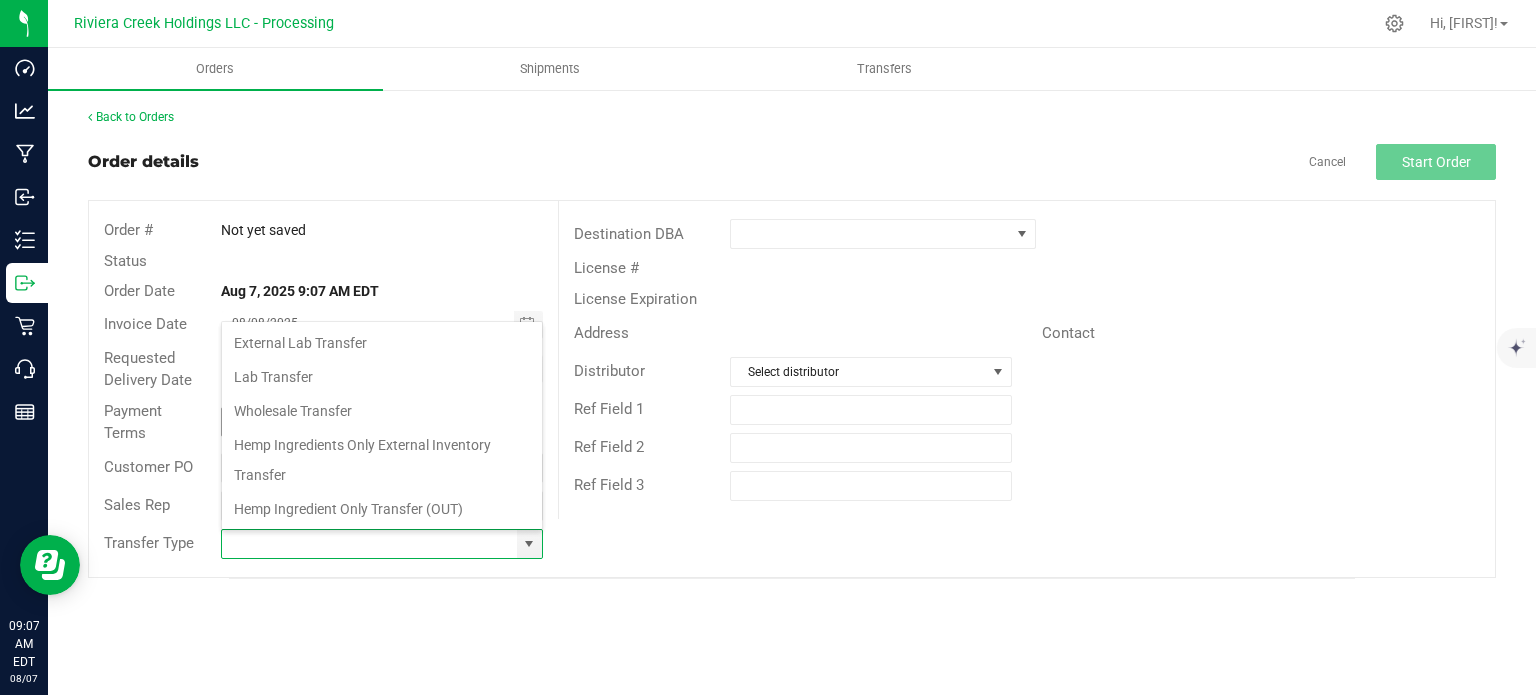 drag, startPoint x: 280, startPoint y: 410, endPoint x: 302, endPoint y: 407, distance: 22.203604 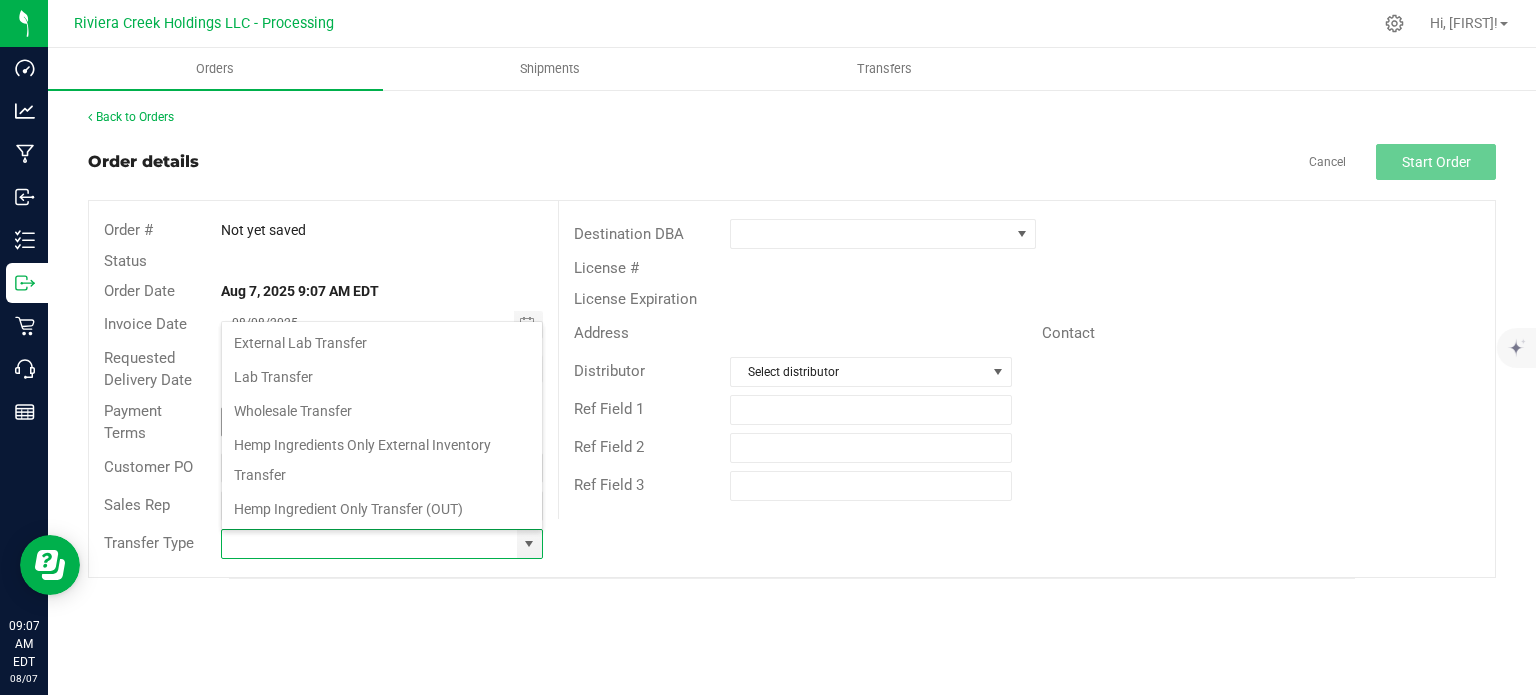 click on "Wholesale Transfer" at bounding box center (382, 411) 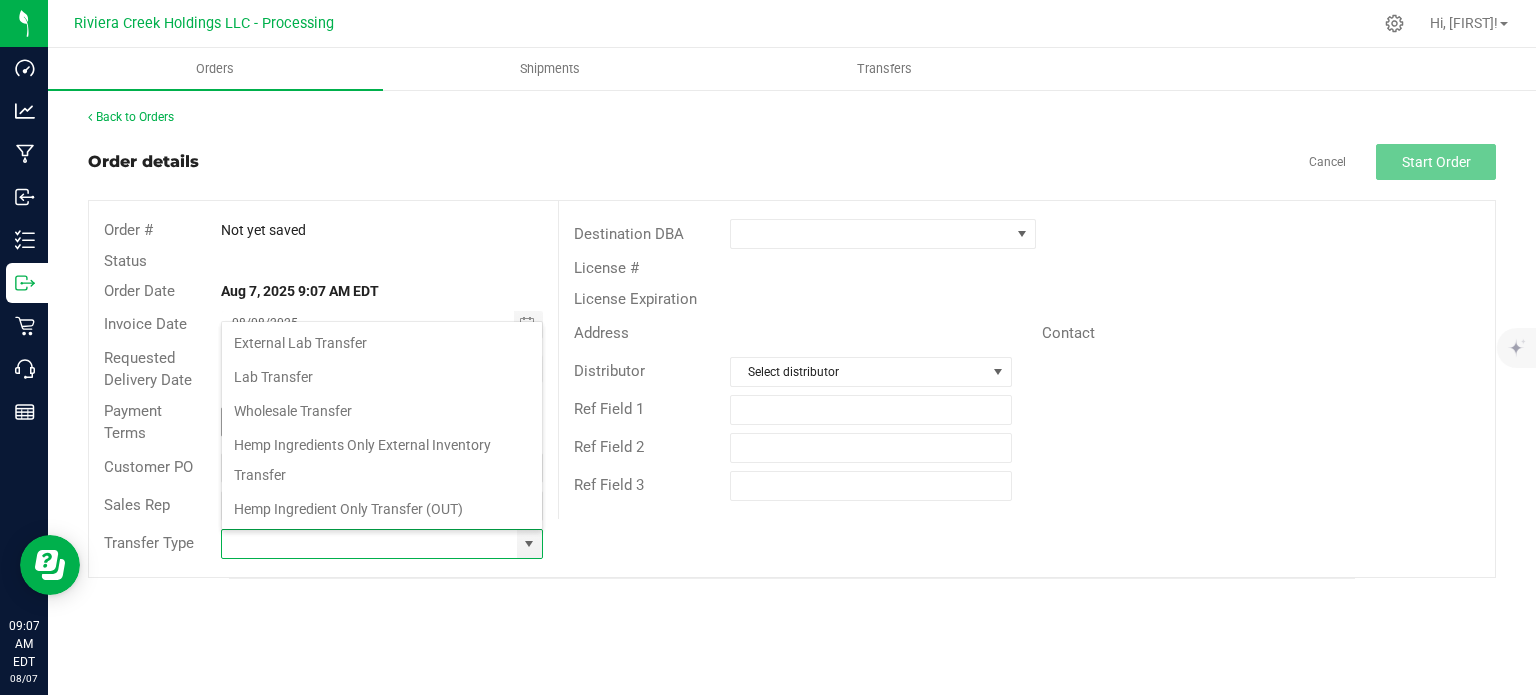 type on "Wholesale Transfer" 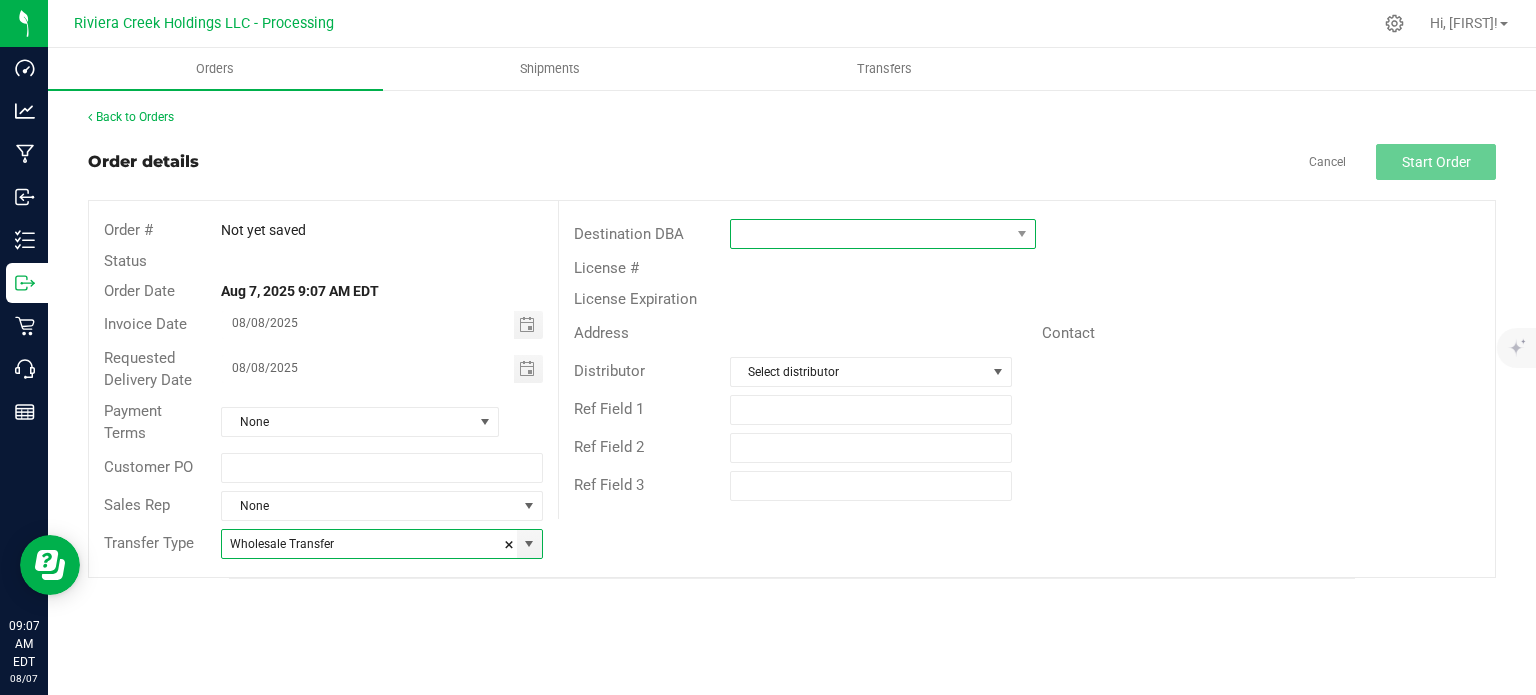 click at bounding box center (870, 234) 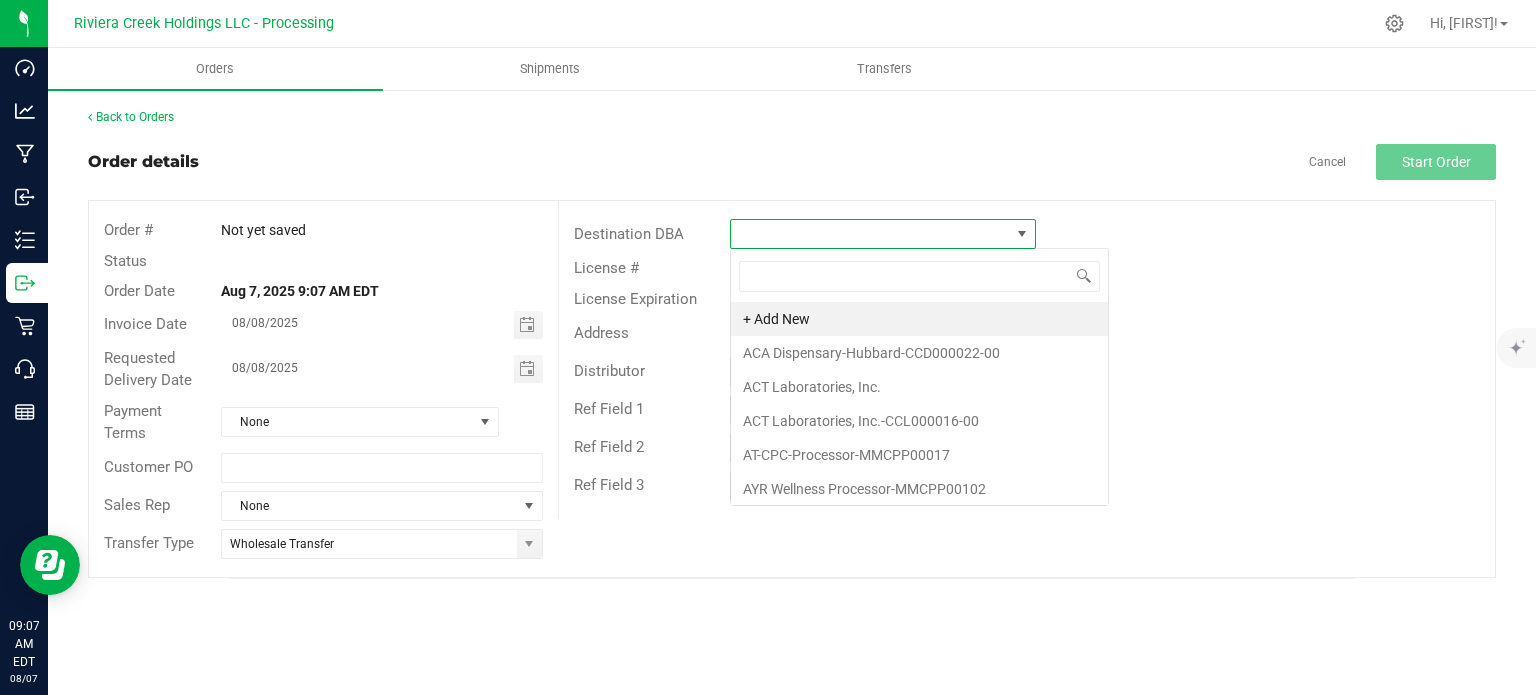 scroll, scrollTop: 99970, scrollLeft: 99693, axis: both 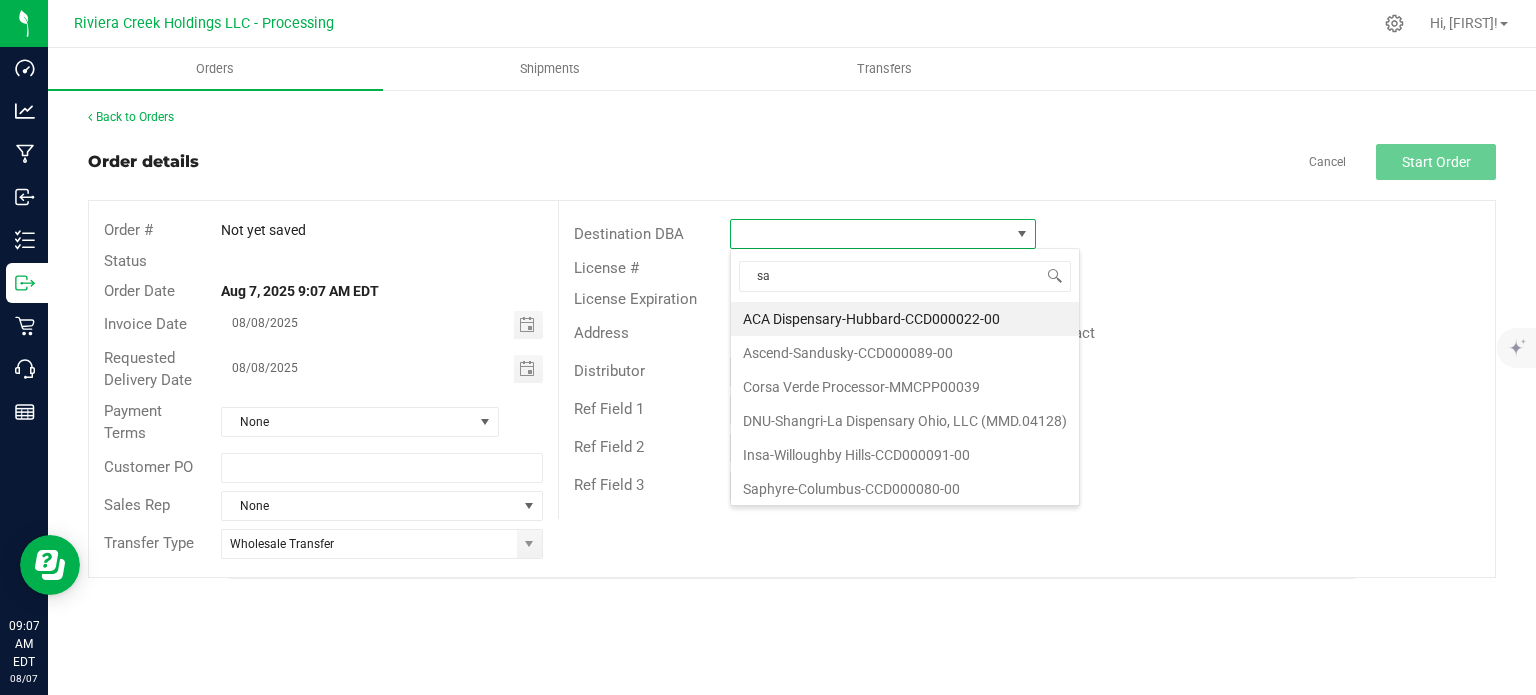 type on "sap" 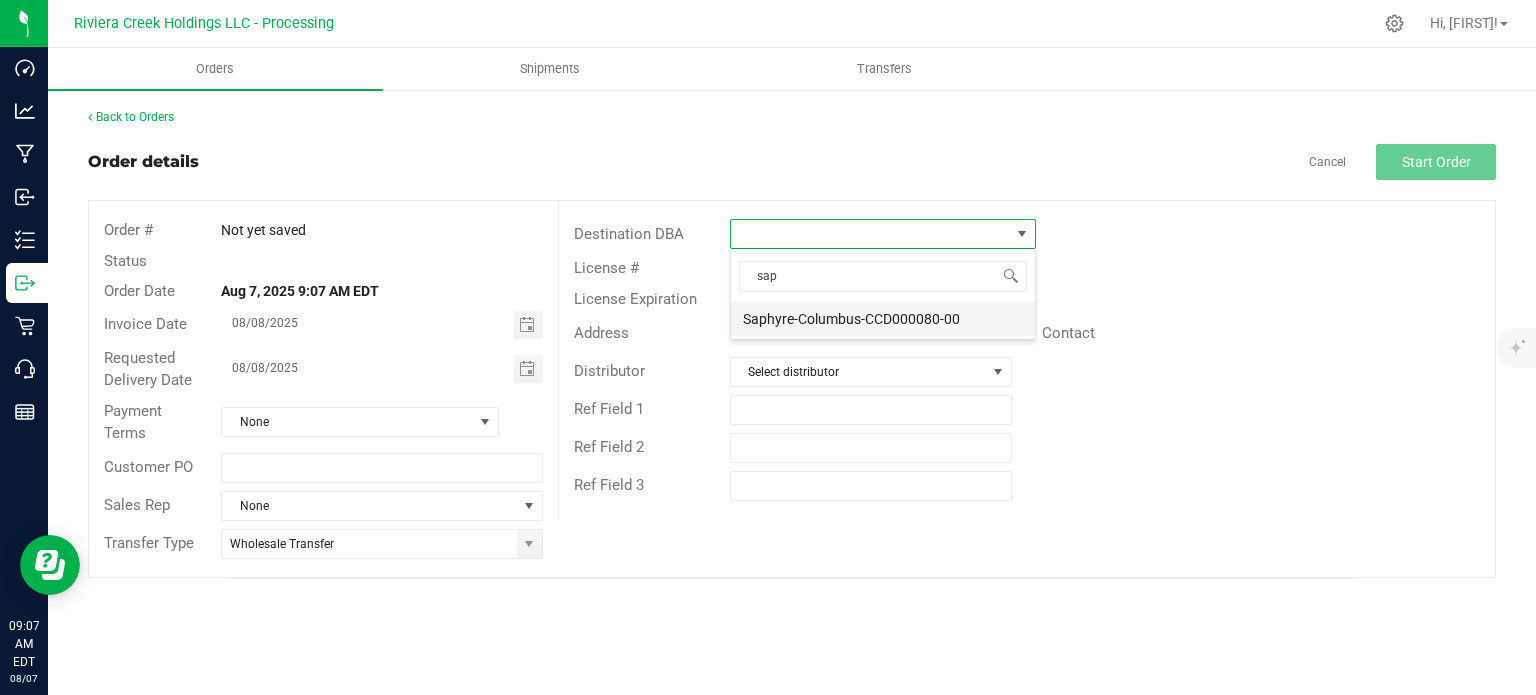 click on "Saphyre-Columbus-CCD000080-00" at bounding box center (883, 319) 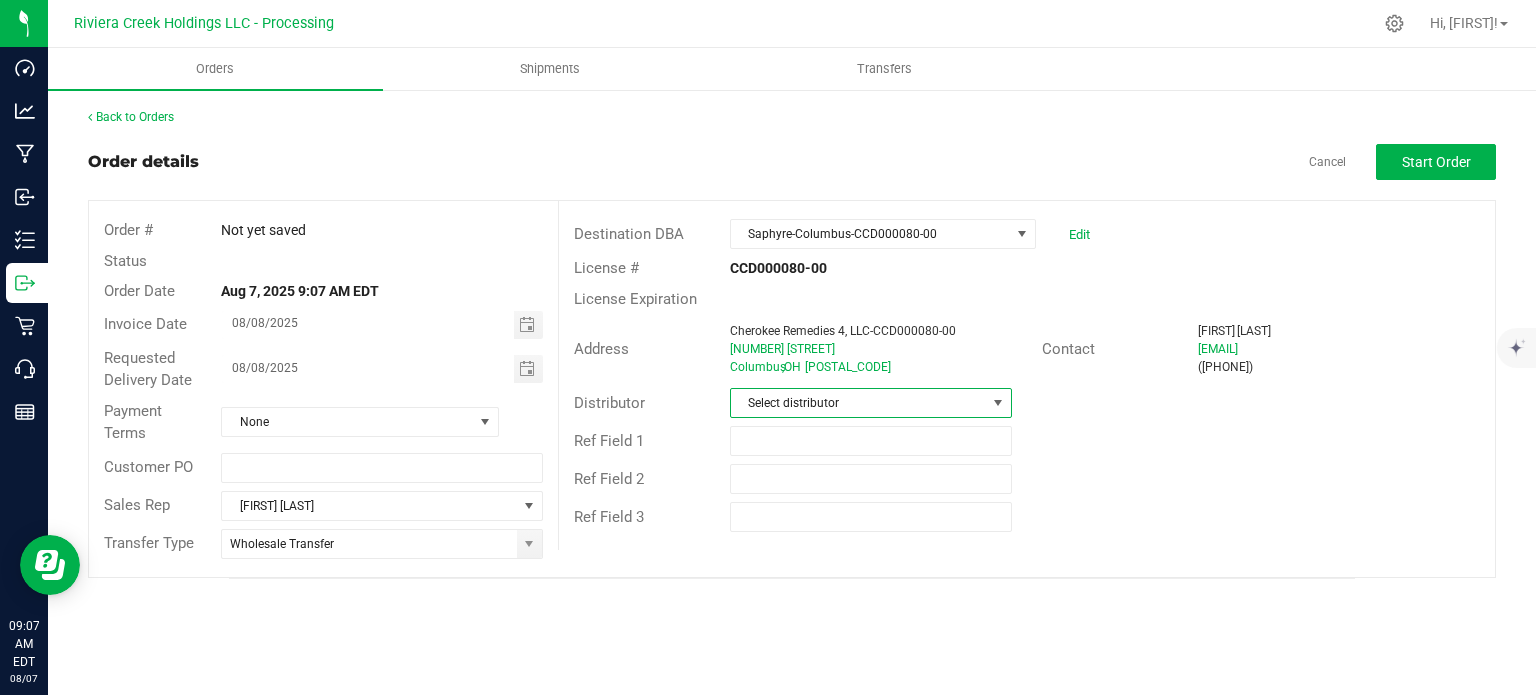 click on "Select distributor" at bounding box center (858, 403) 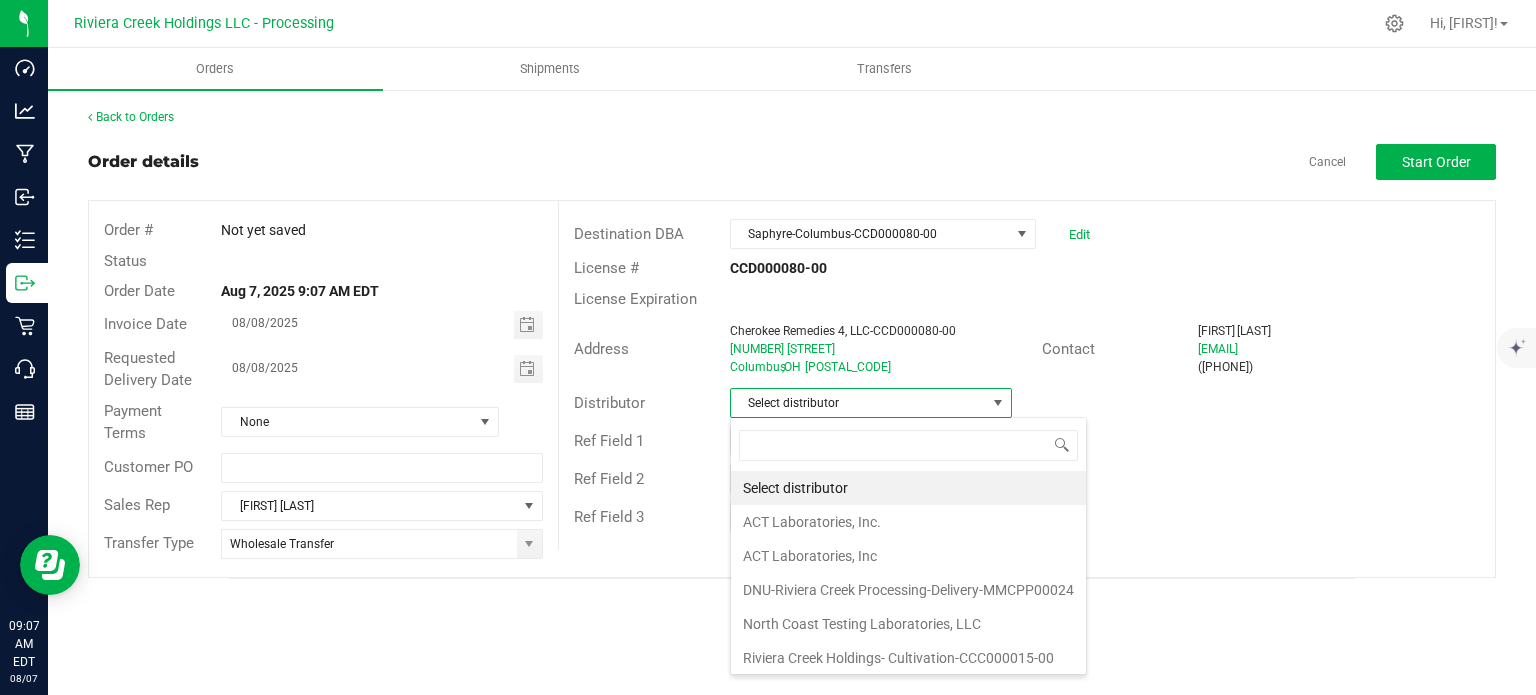 scroll, scrollTop: 99970, scrollLeft: 99717, axis: both 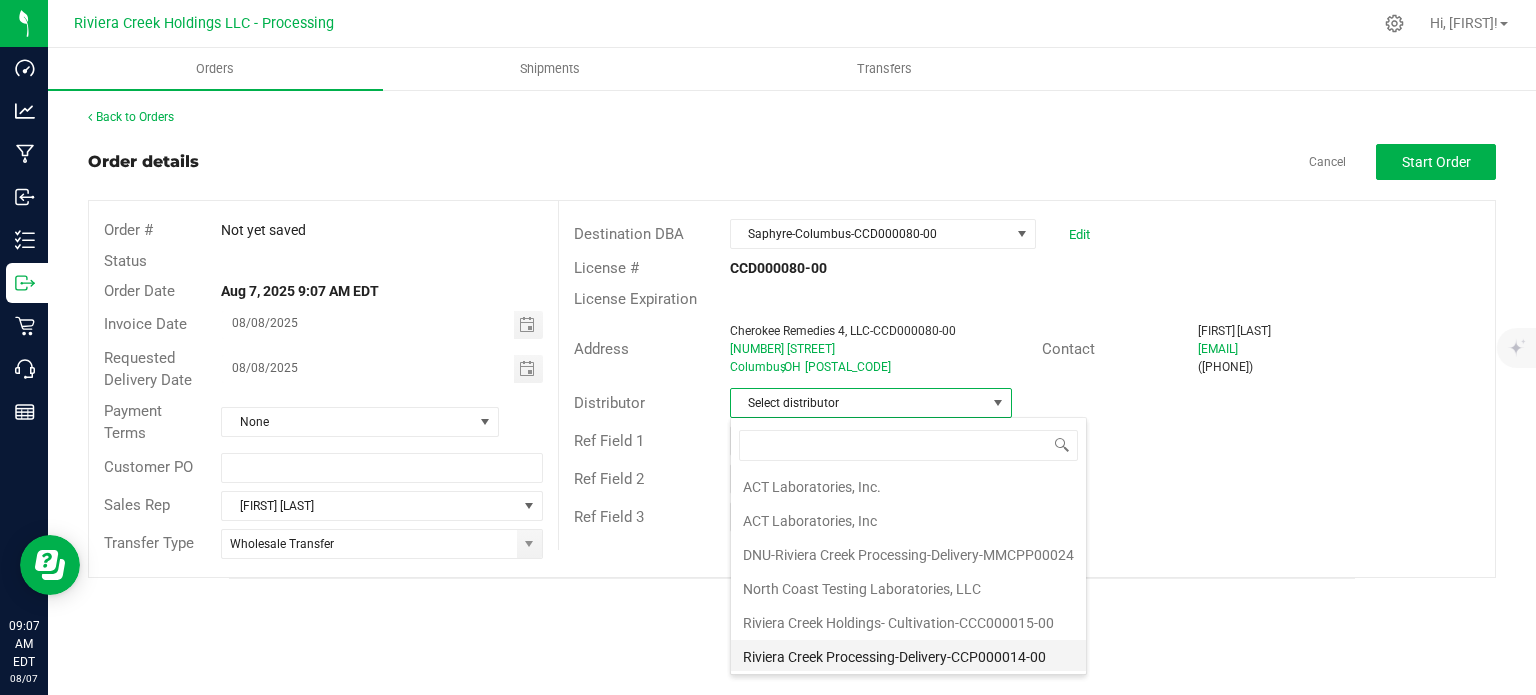 click on "Riviera Creek Processing-Delivery-CCP000014-00" at bounding box center [908, 657] 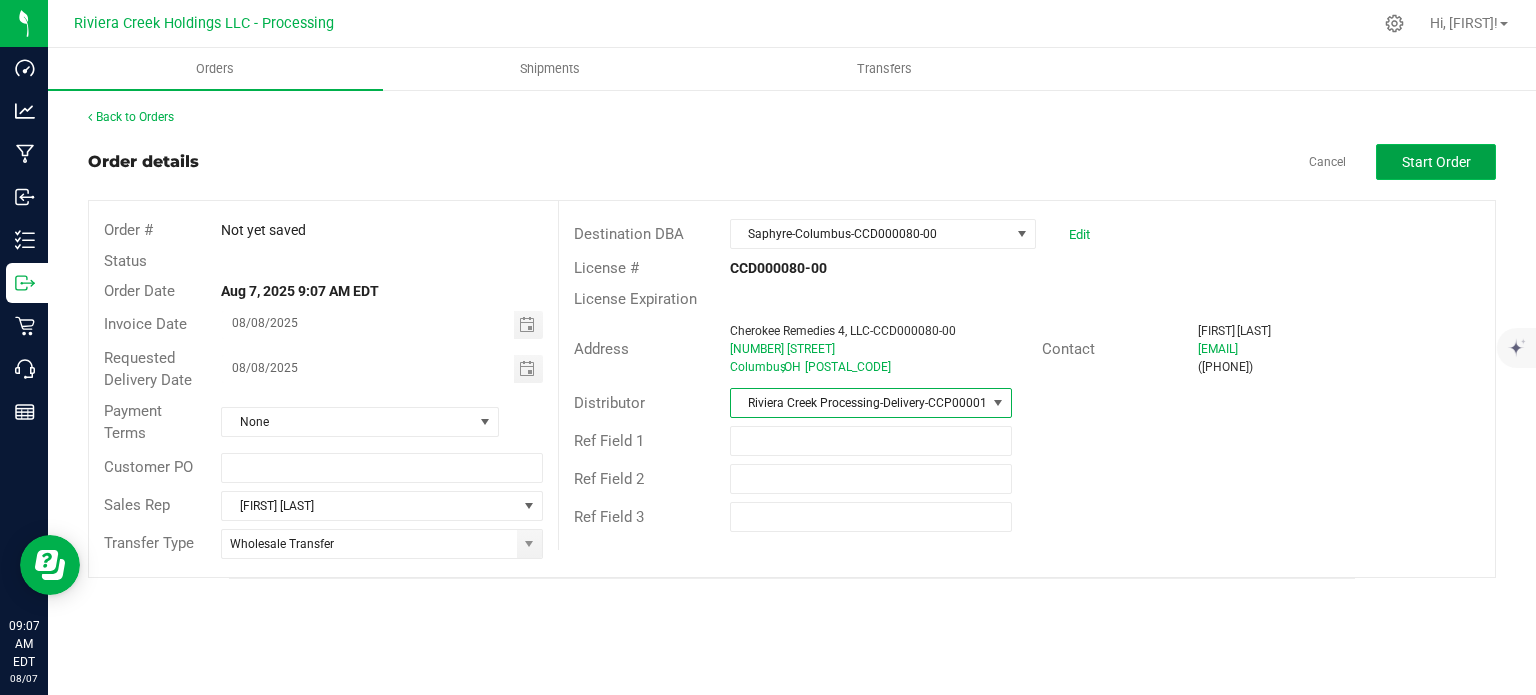 click on "Start Order" at bounding box center [1436, 162] 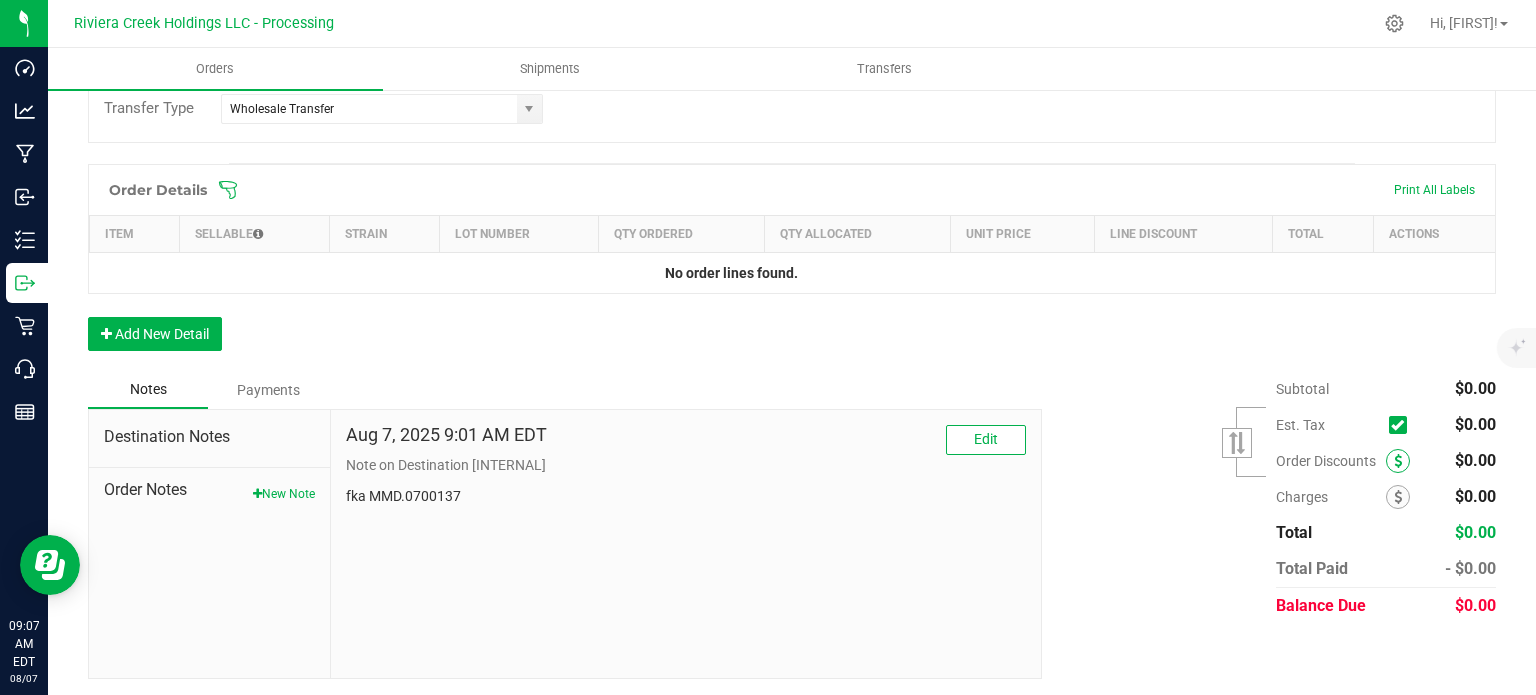 click at bounding box center [1398, 461] 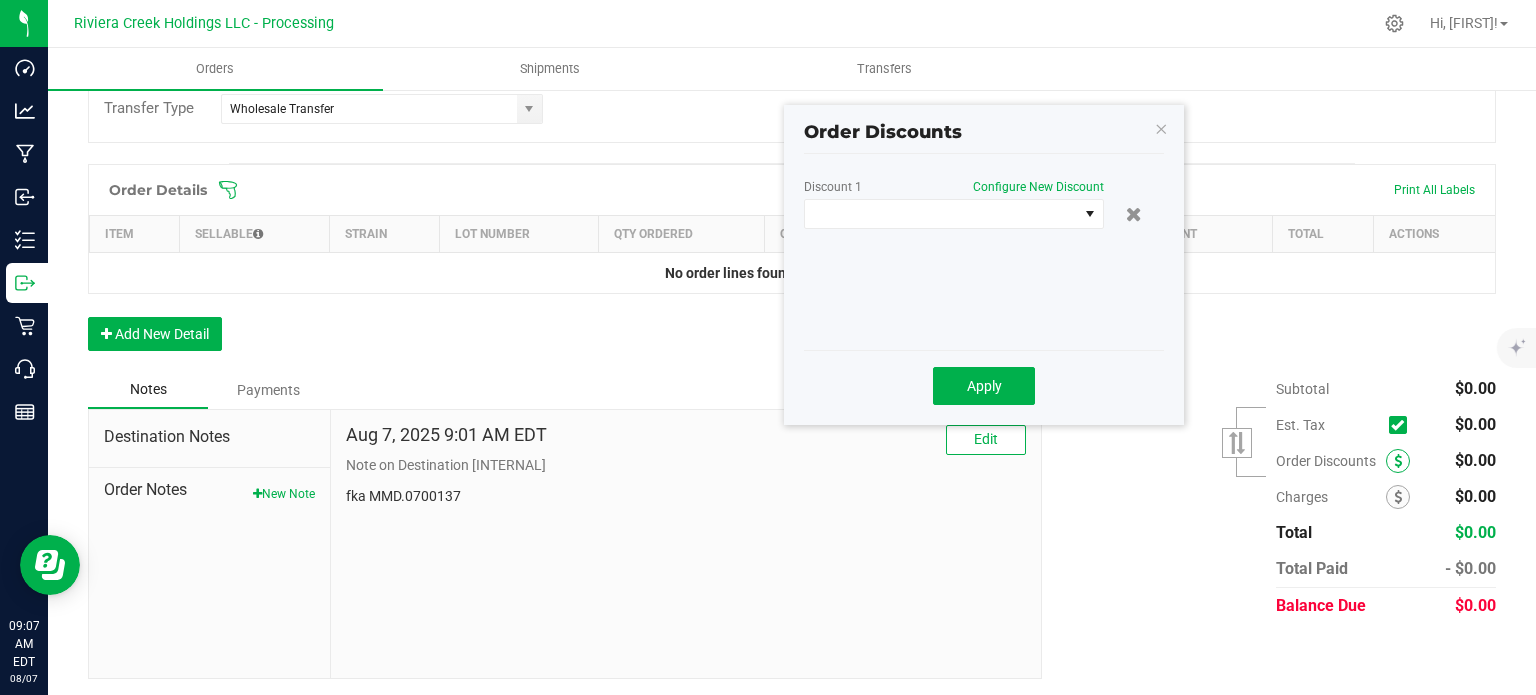 scroll, scrollTop: 488, scrollLeft: 0, axis: vertical 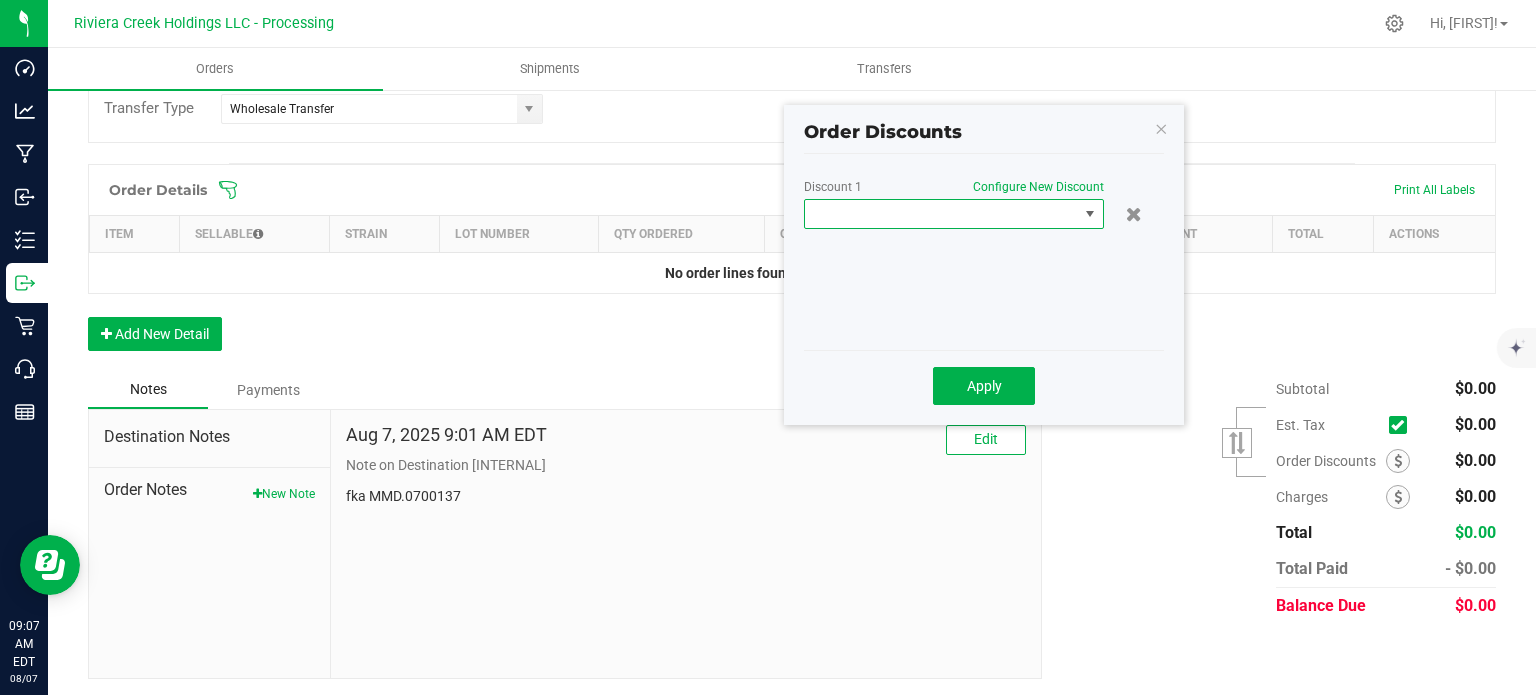 click at bounding box center (941, 214) 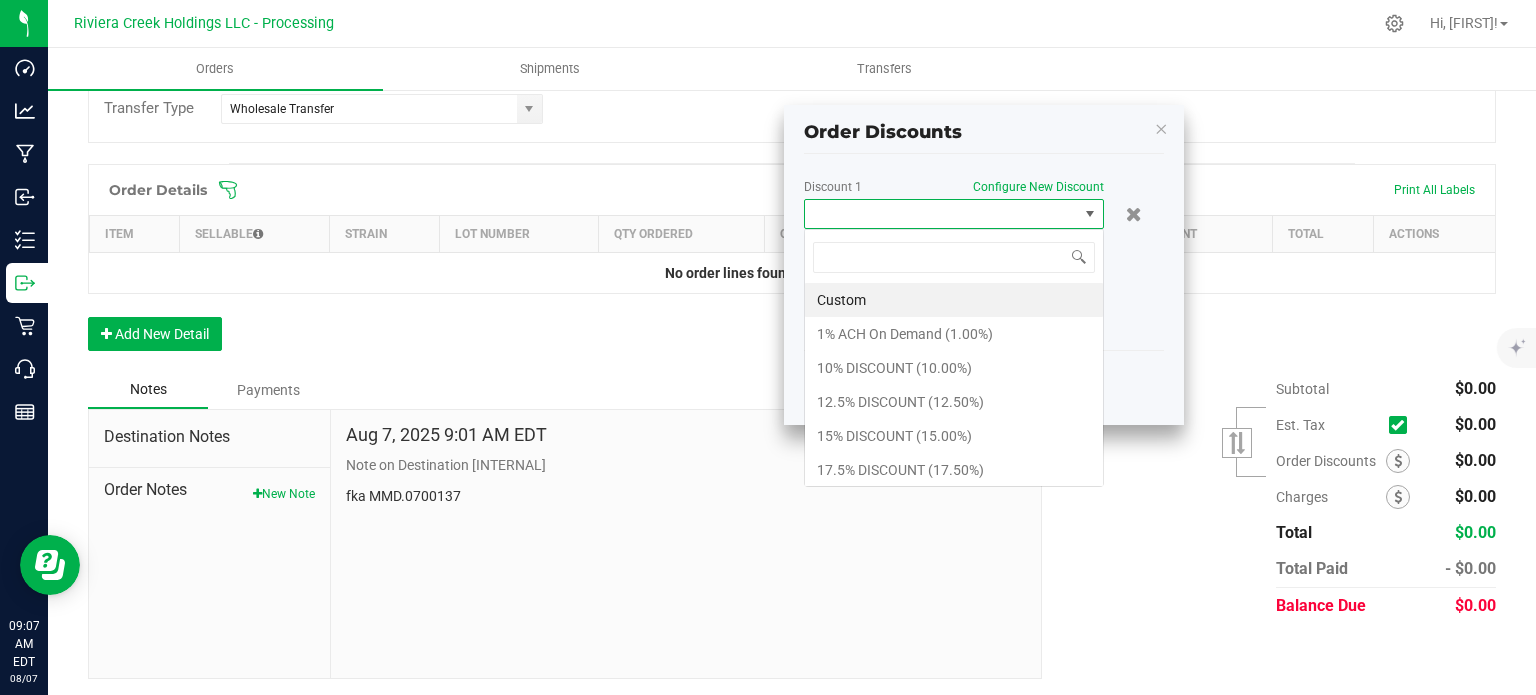 scroll, scrollTop: 99970, scrollLeft: 99700, axis: both 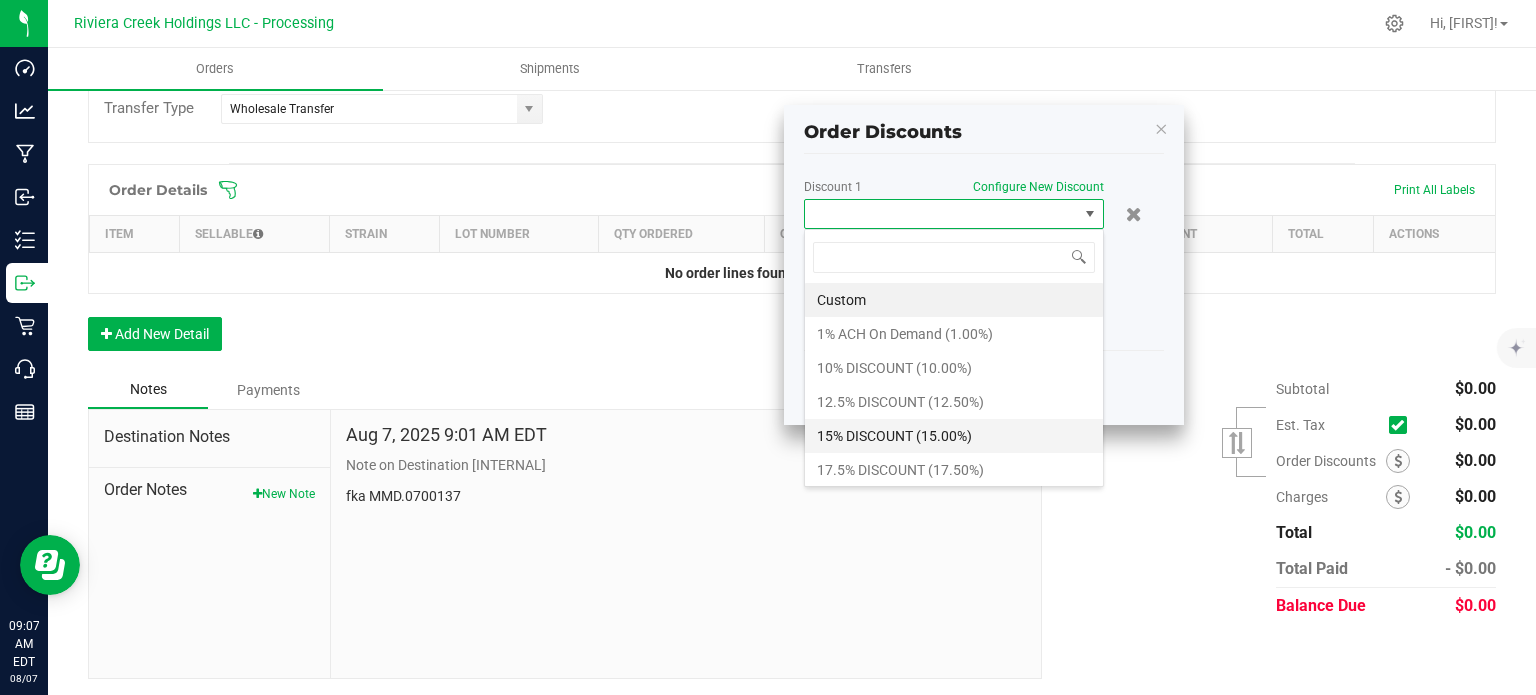 click on "15% DISCOUNT (15.00%)" at bounding box center [954, 436] 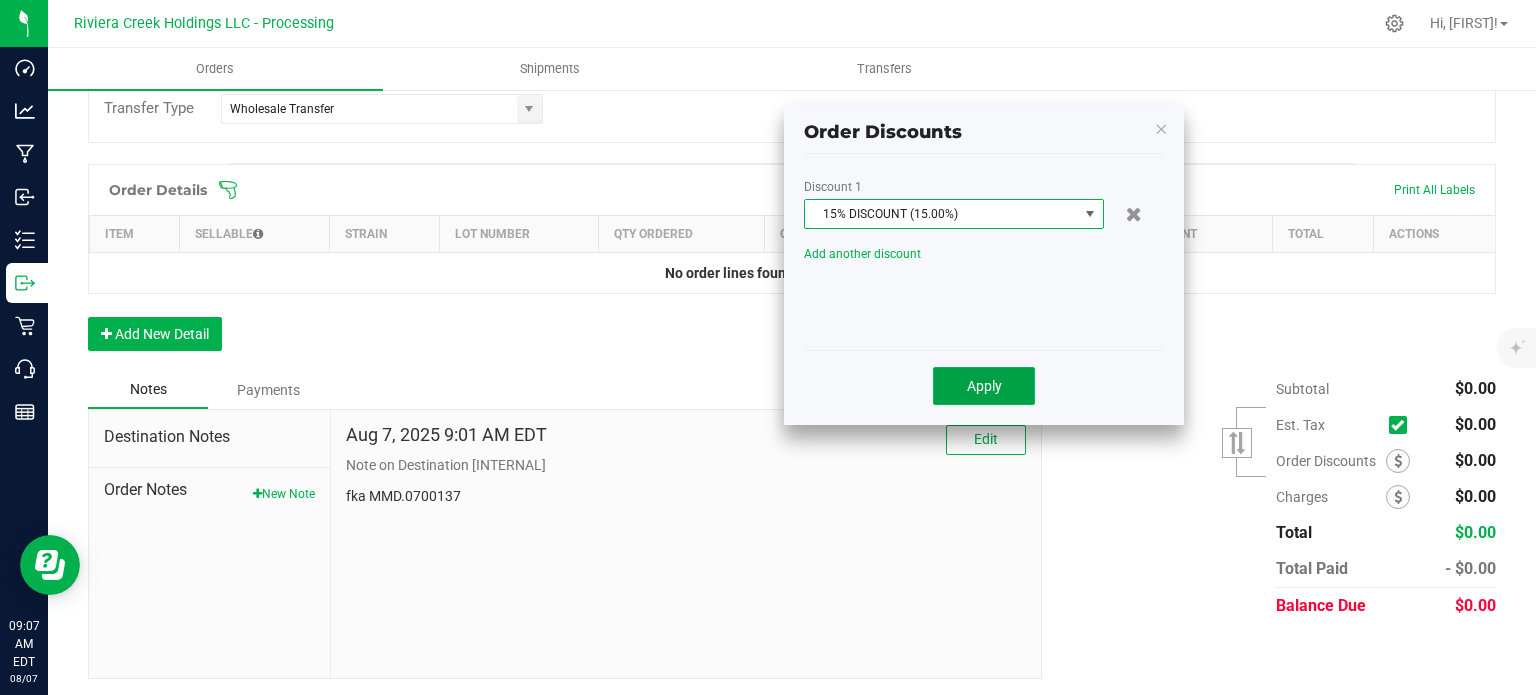 click on "Apply" at bounding box center (984, 386) 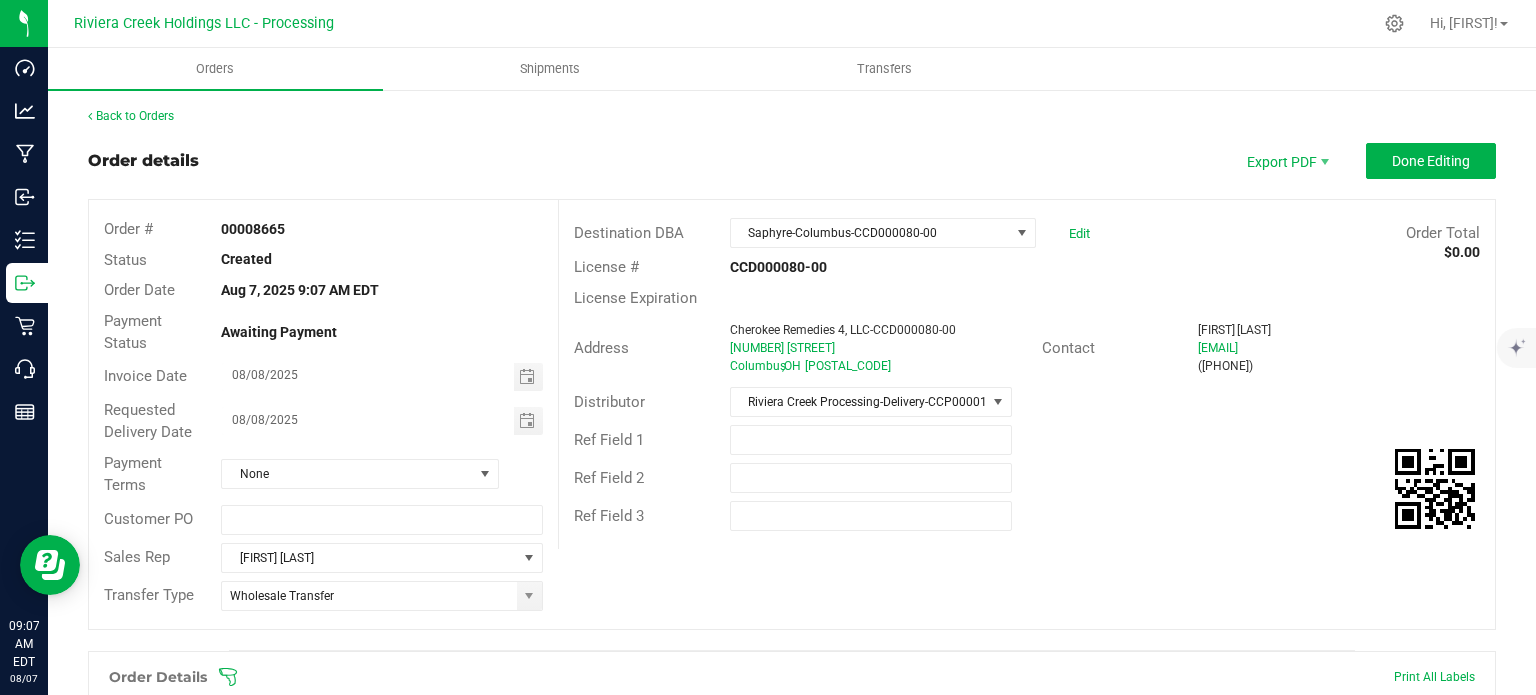 scroll, scrollTop: 0, scrollLeft: 0, axis: both 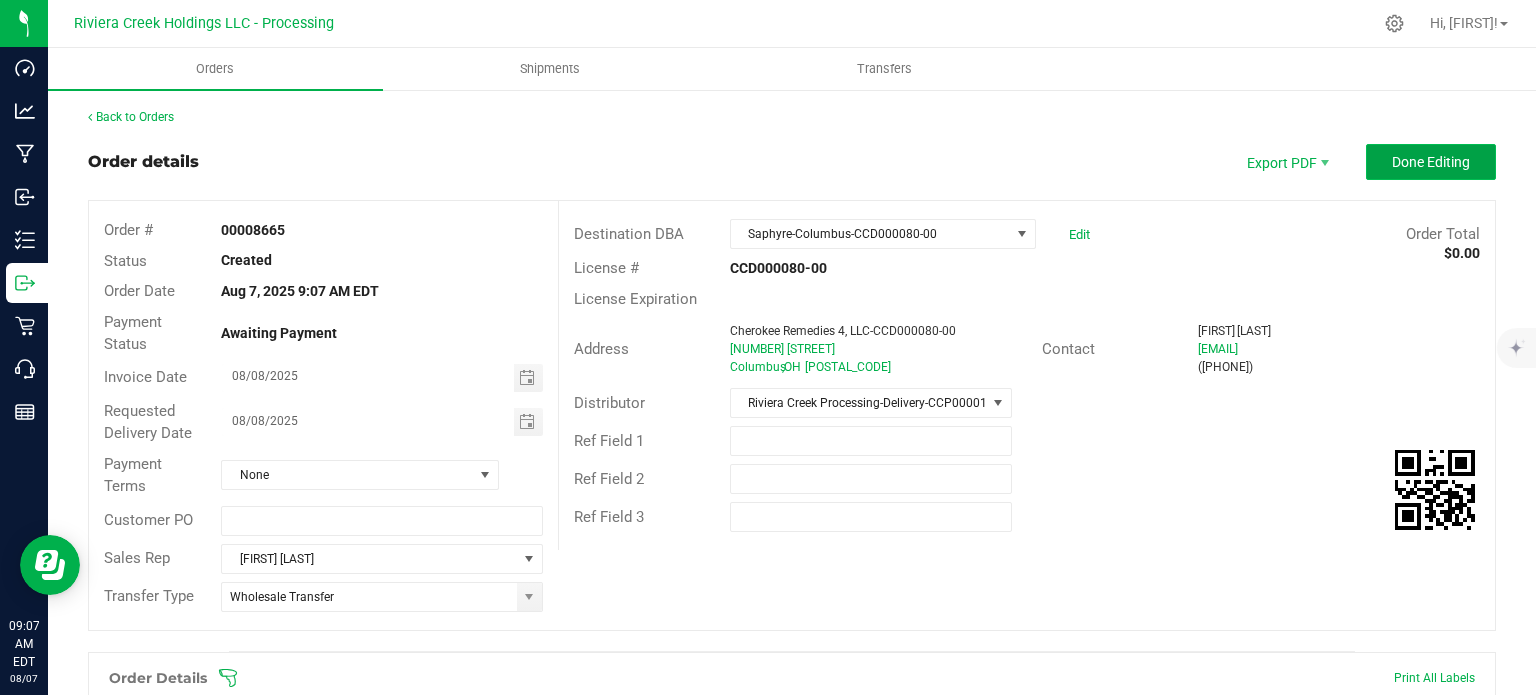 click on "Done Editing" at bounding box center [1431, 162] 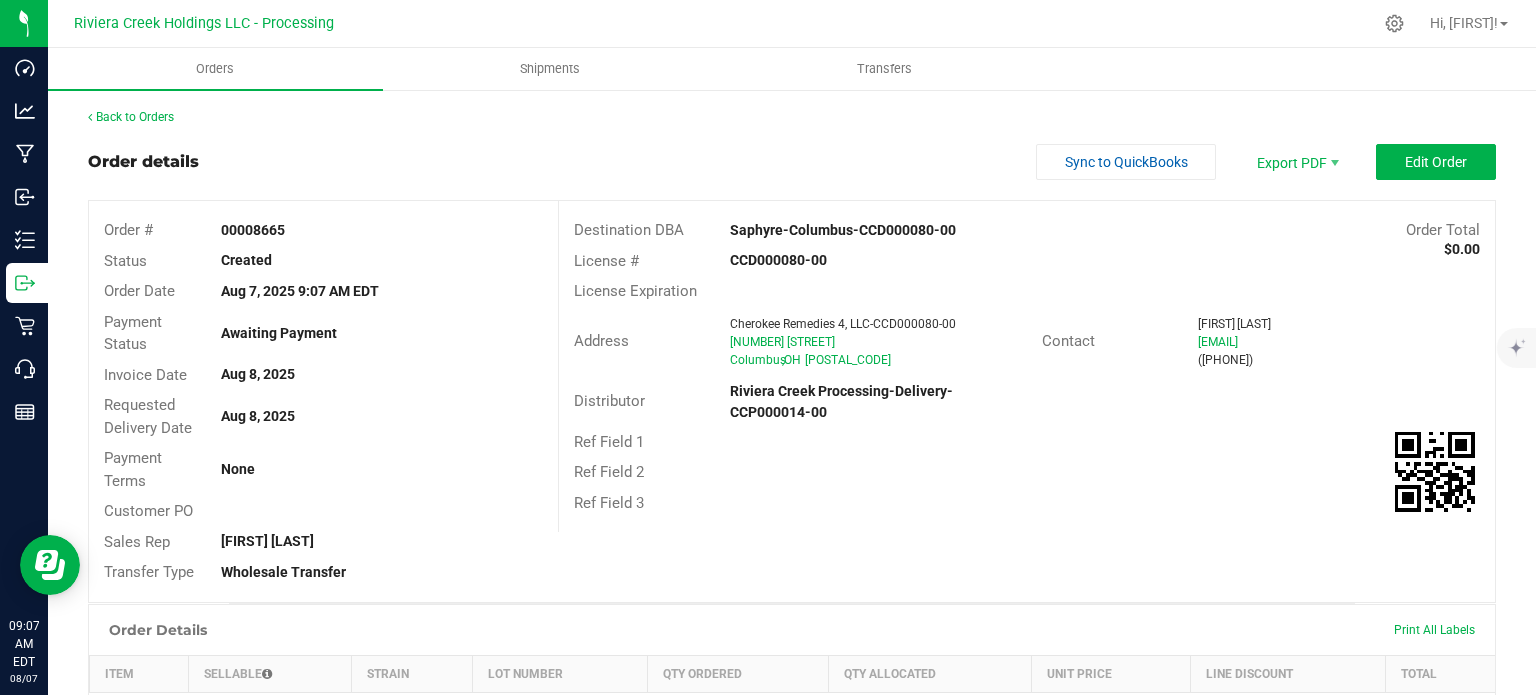 drag, startPoint x: 220, startPoint y: 226, endPoint x: 345, endPoint y: 244, distance: 126.28935 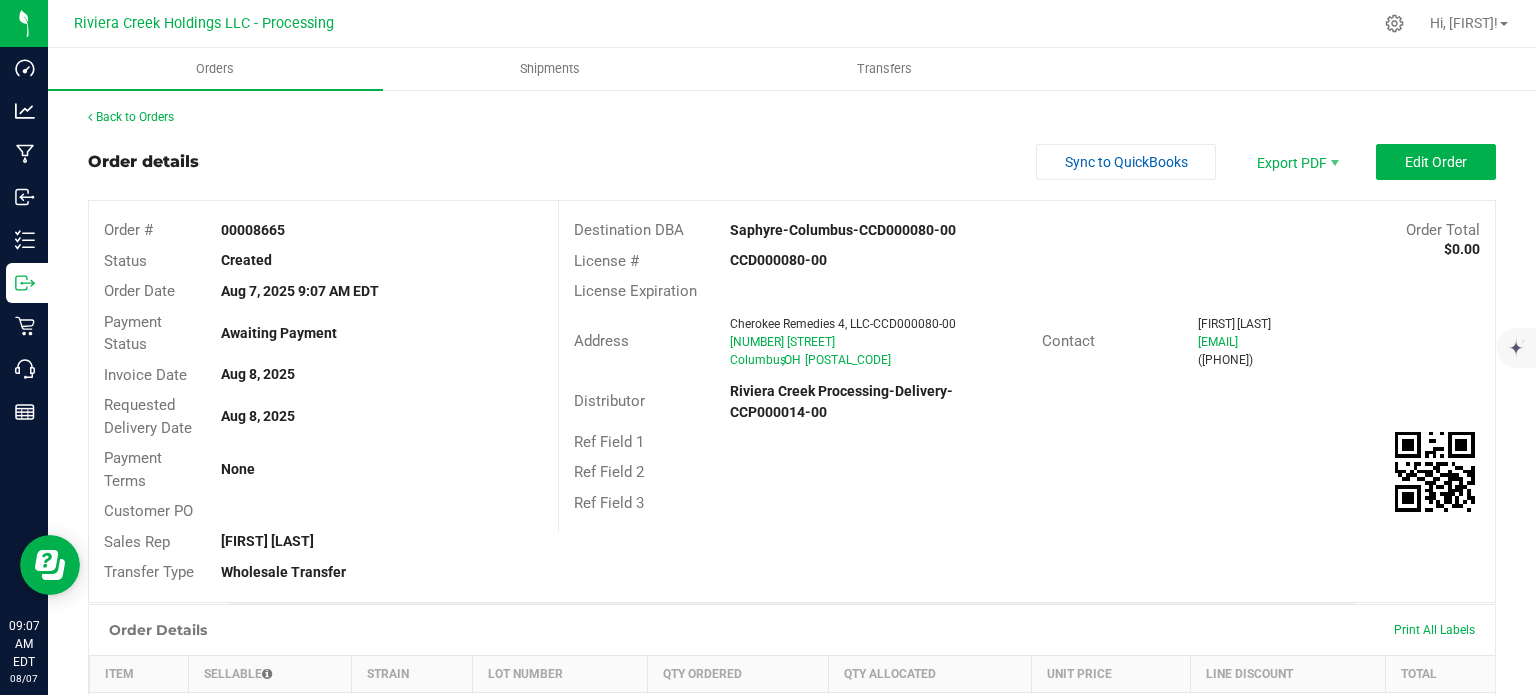 click on "Order #   00008665   Status   Created   Order Date   Aug 7, 2025 9:07 AM EDT   Payment Status   Awaiting Payment   Invoice Date   Aug 8, 2025   Requested Delivery Date   Aug 8, 2025   Payment Terms   None   Customer PO      Sales Rep   Michael Costello   Transfer Type   Wholesale Transfer" at bounding box center (323, 401) 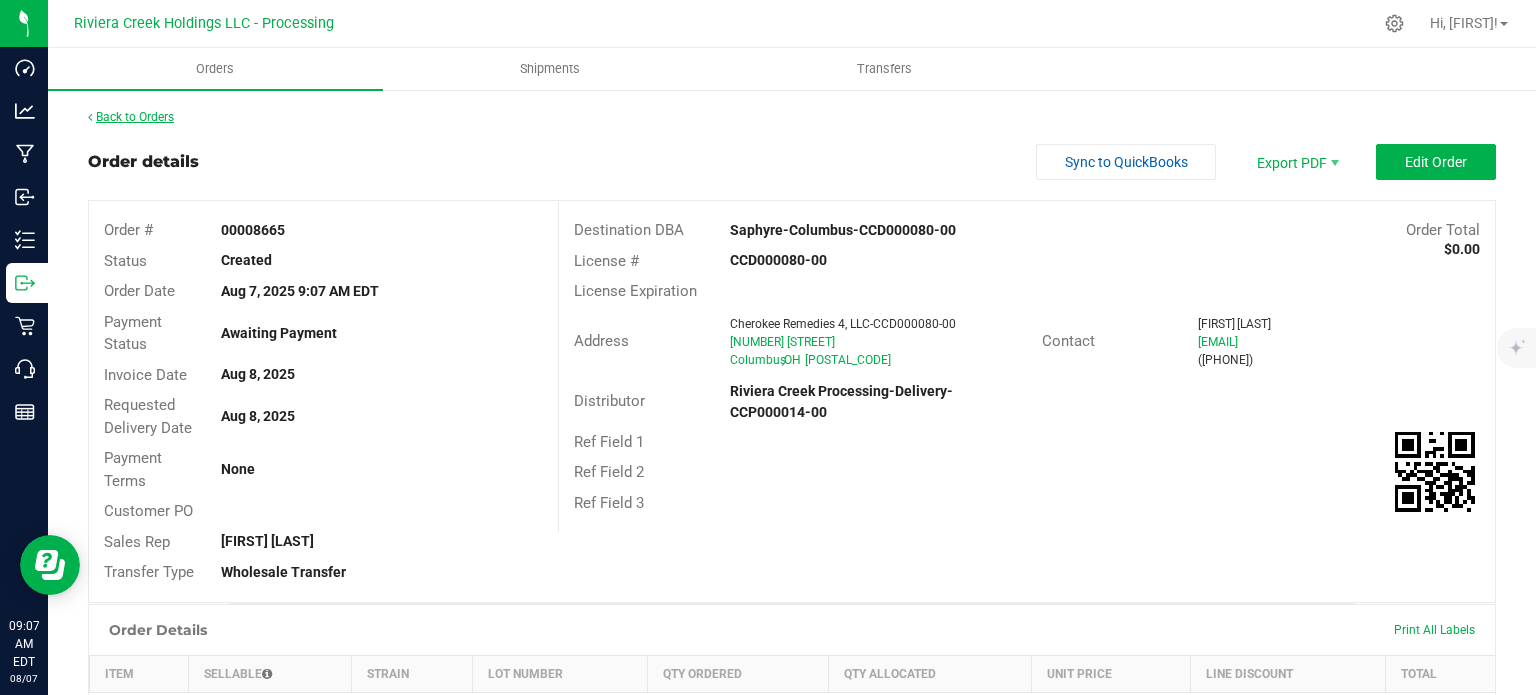 click on "Back to Orders" at bounding box center [131, 117] 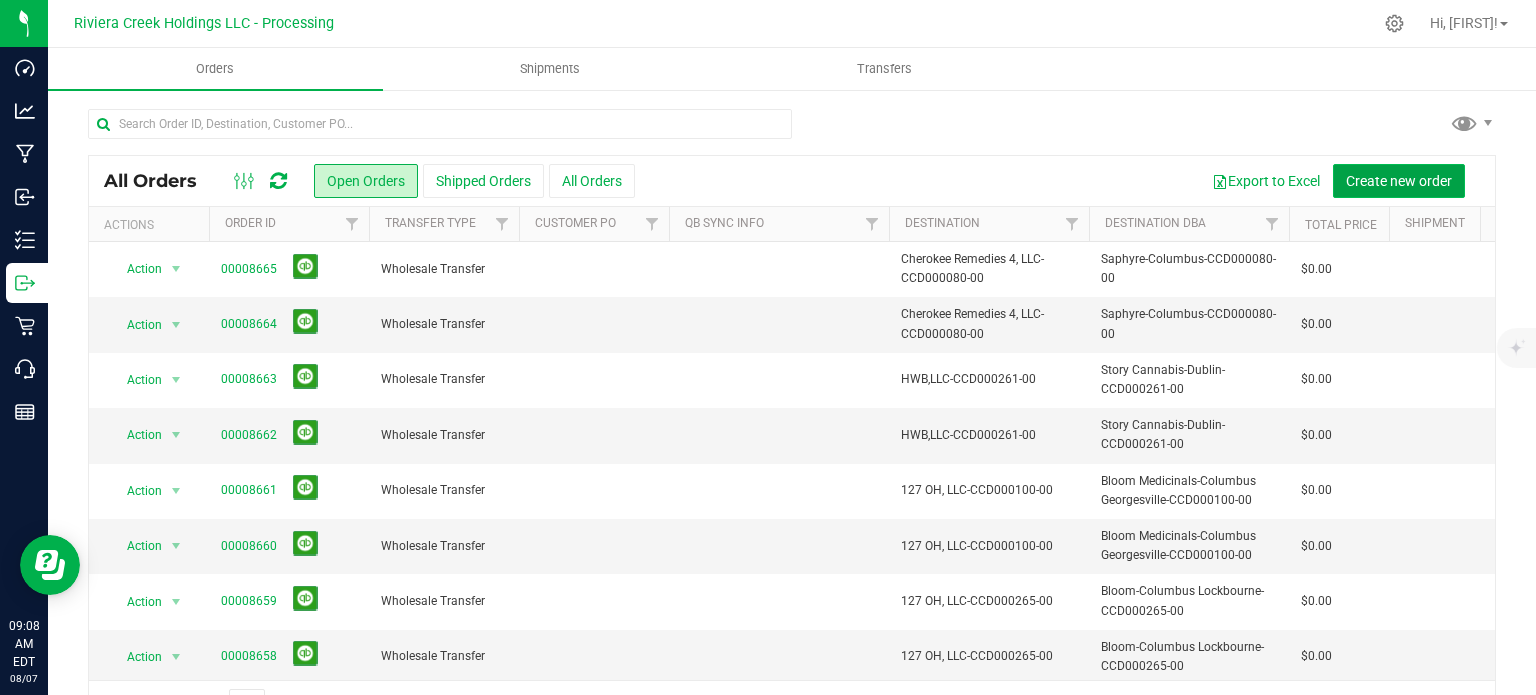 click on "Create new order" at bounding box center [1399, 181] 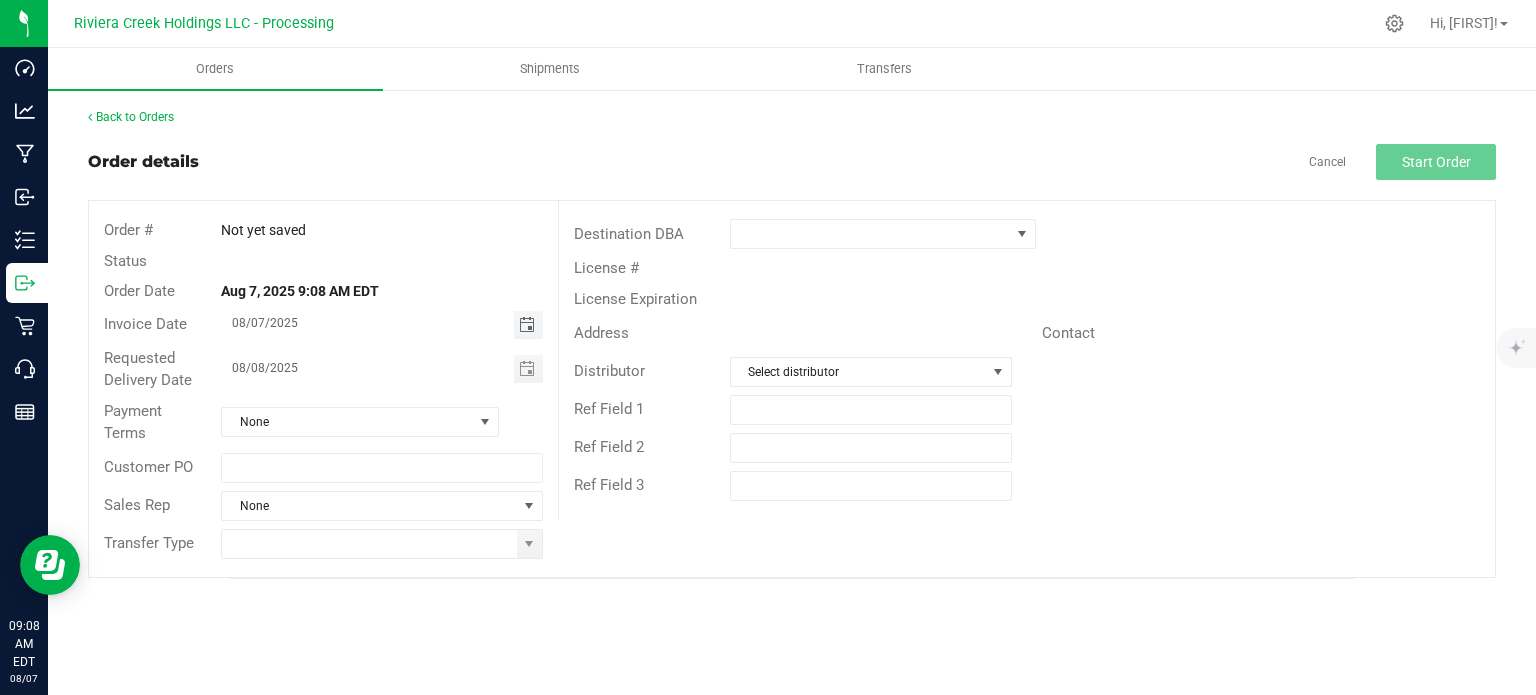 click at bounding box center (527, 325) 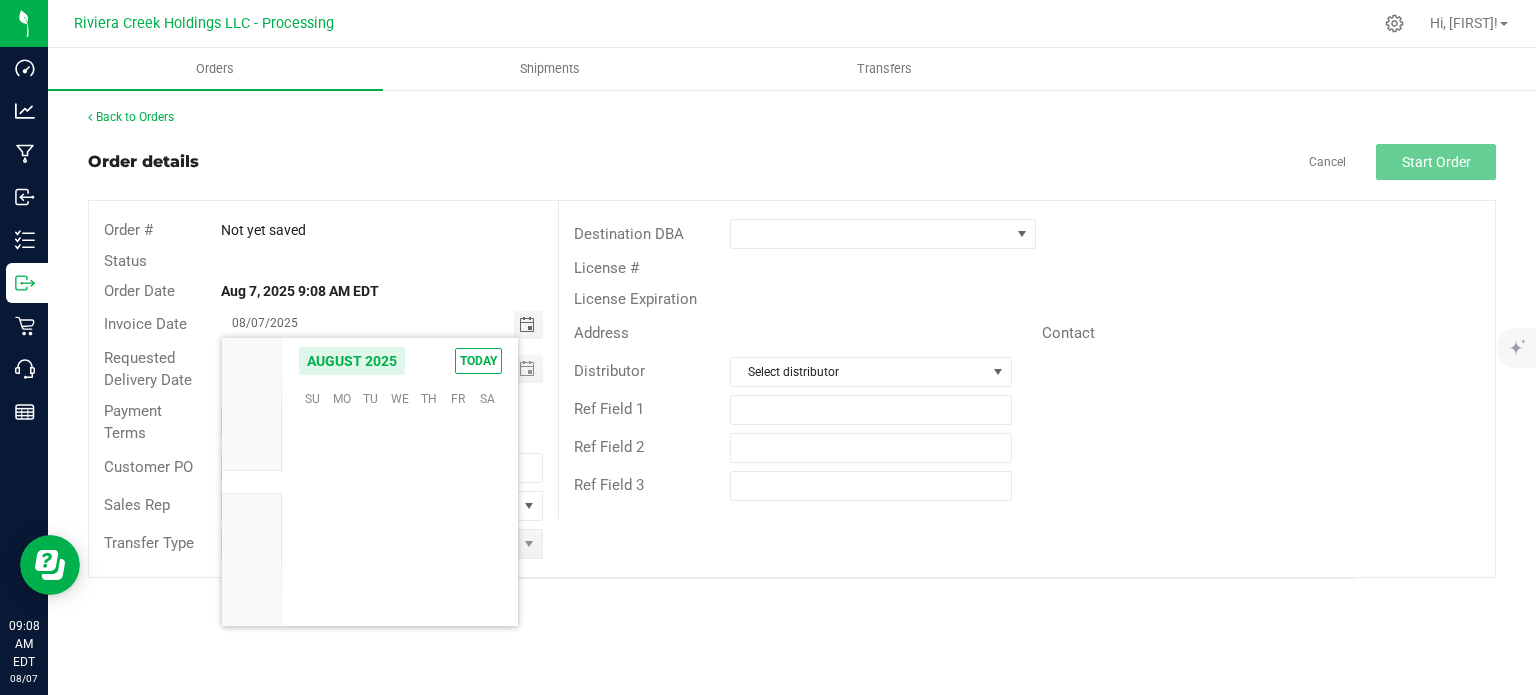 scroll, scrollTop: 36168, scrollLeft: 0, axis: vertical 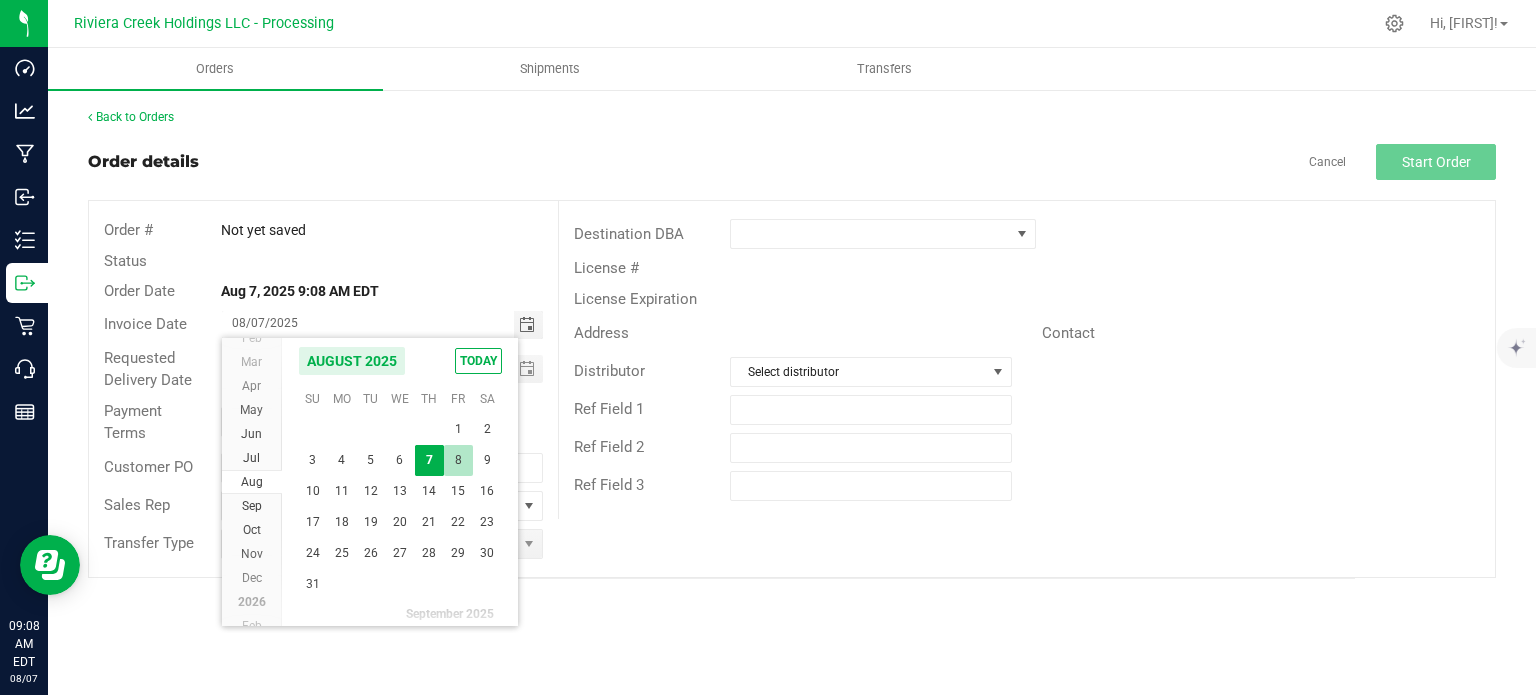 click on "8" at bounding box center [458, 460] 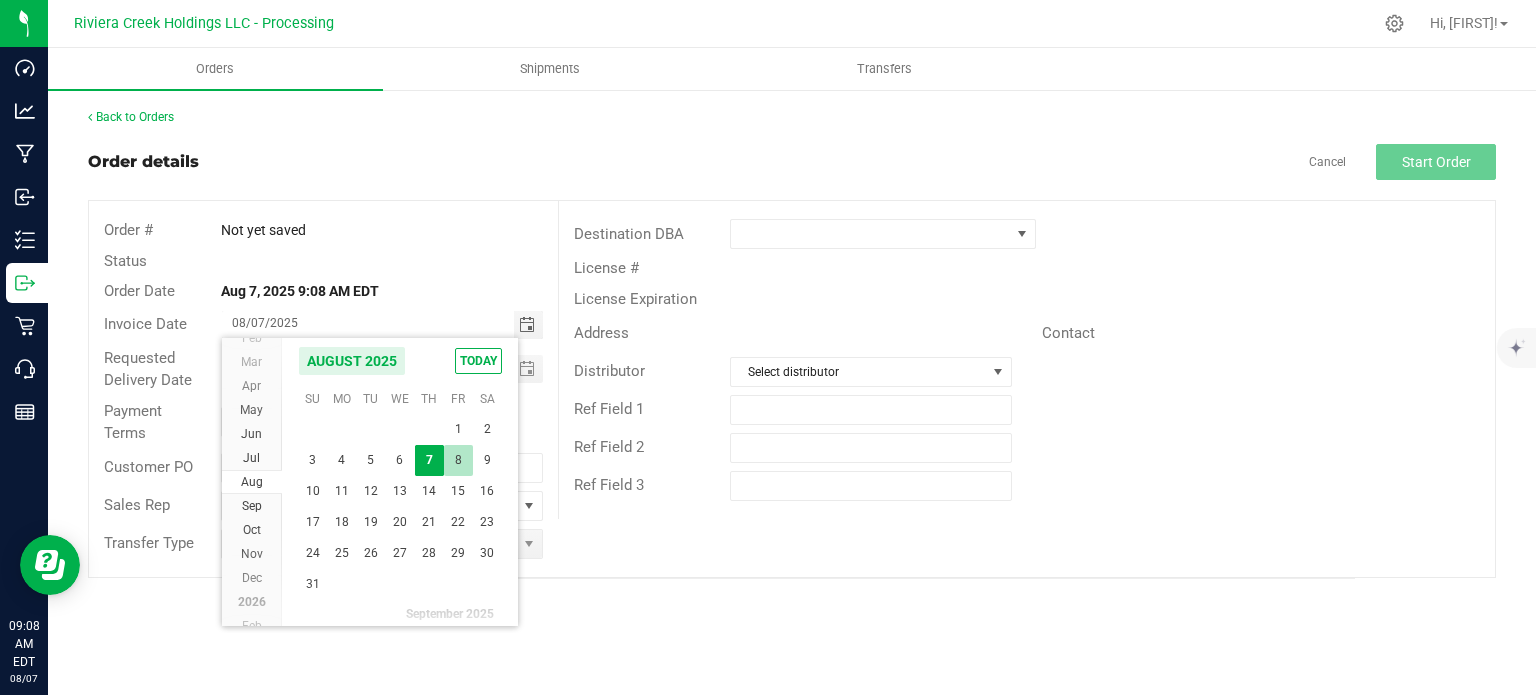 type on "08/08/2025" 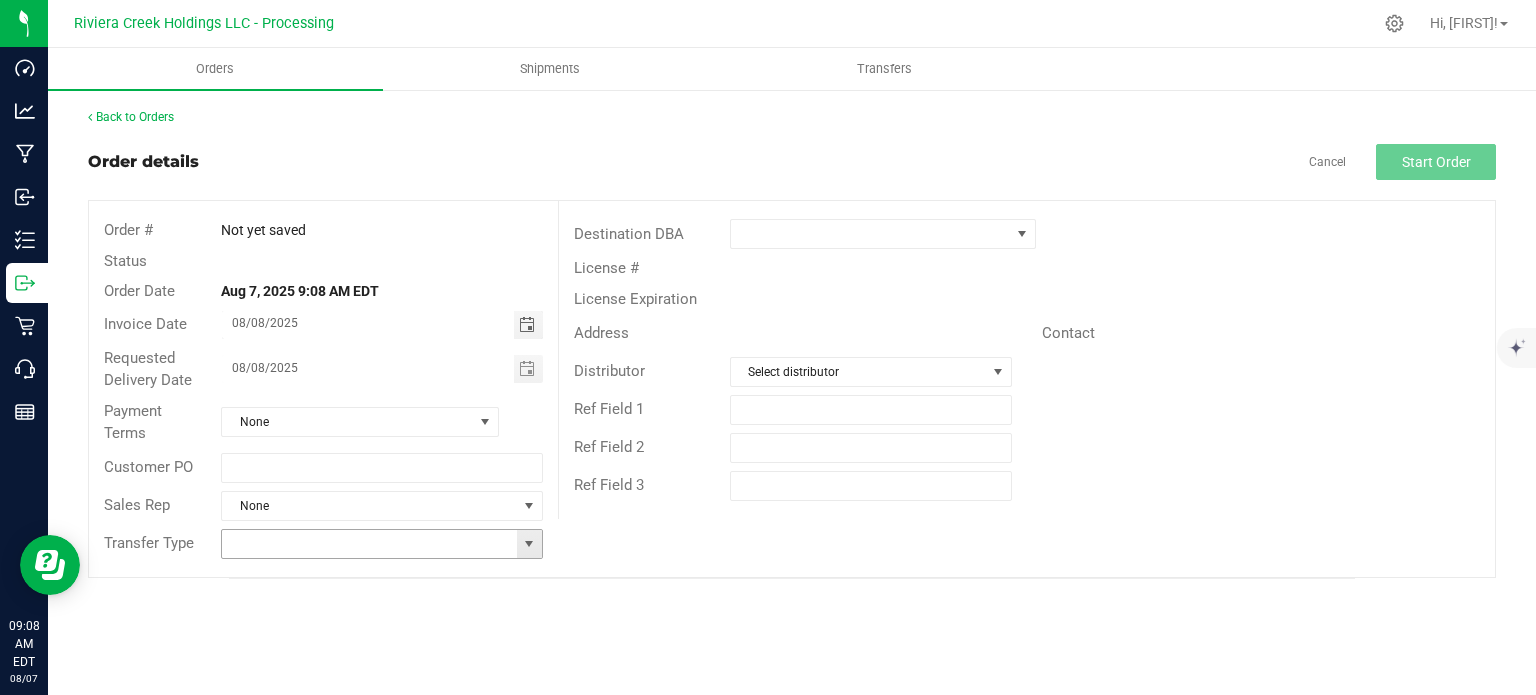 click at bounding box center [529, 544] 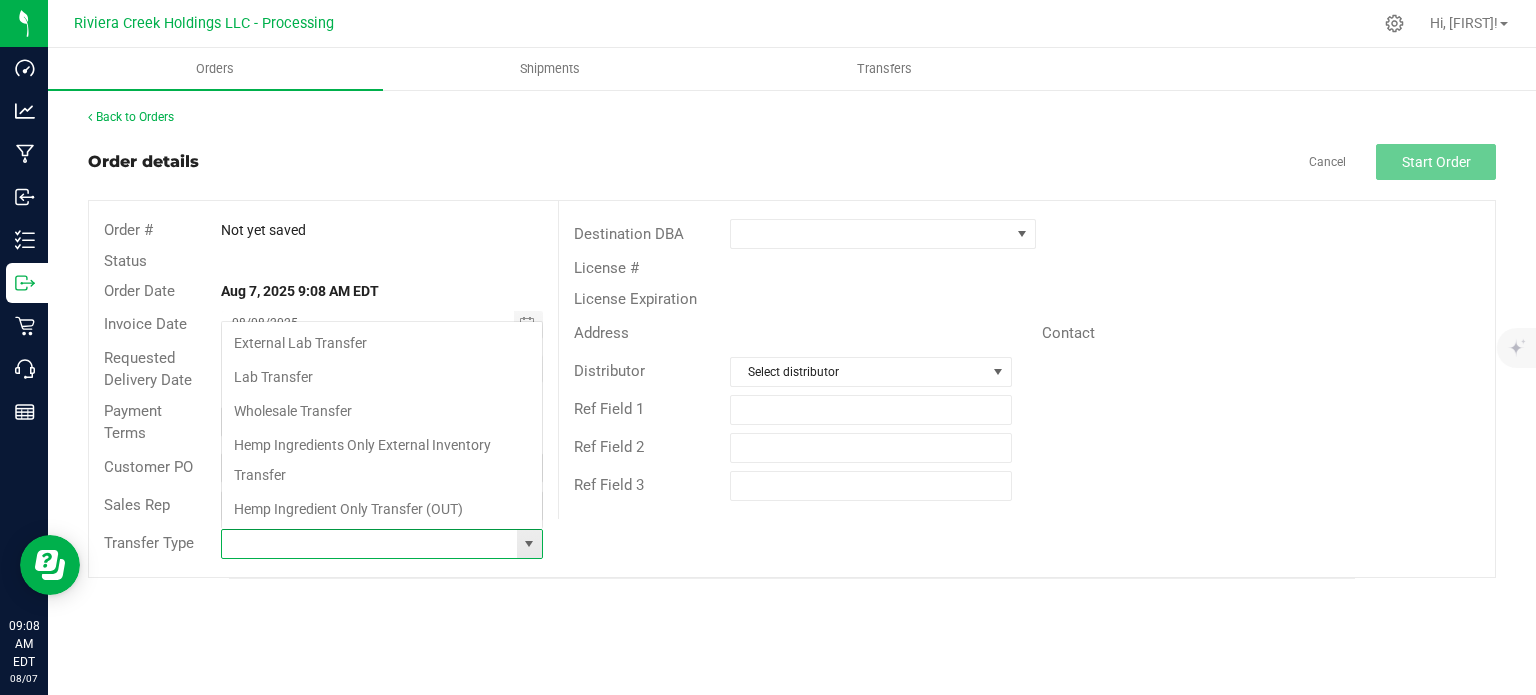 scroll, scrollTop: 99970, scrollLeft: 99678, axis: both 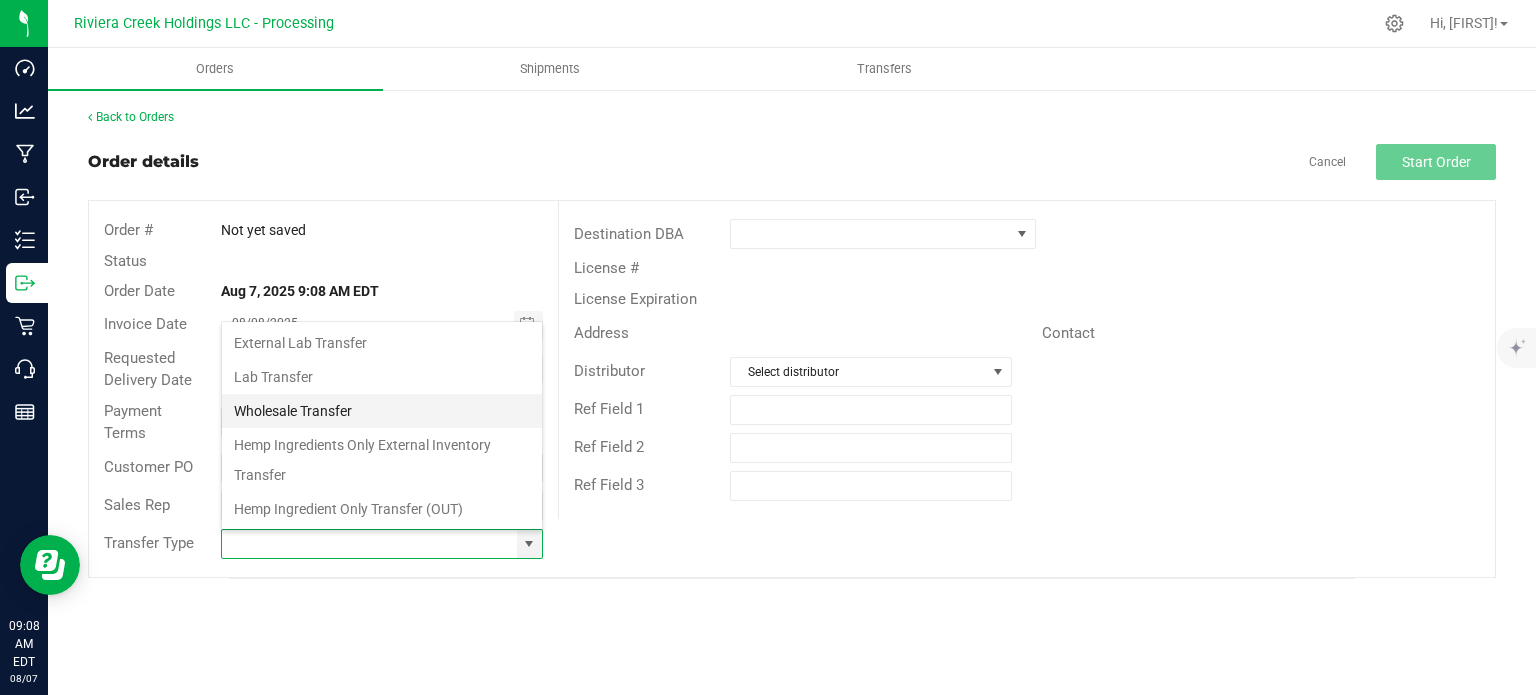 click on "Wholesale Transfer" at bounding box center (382, 411) 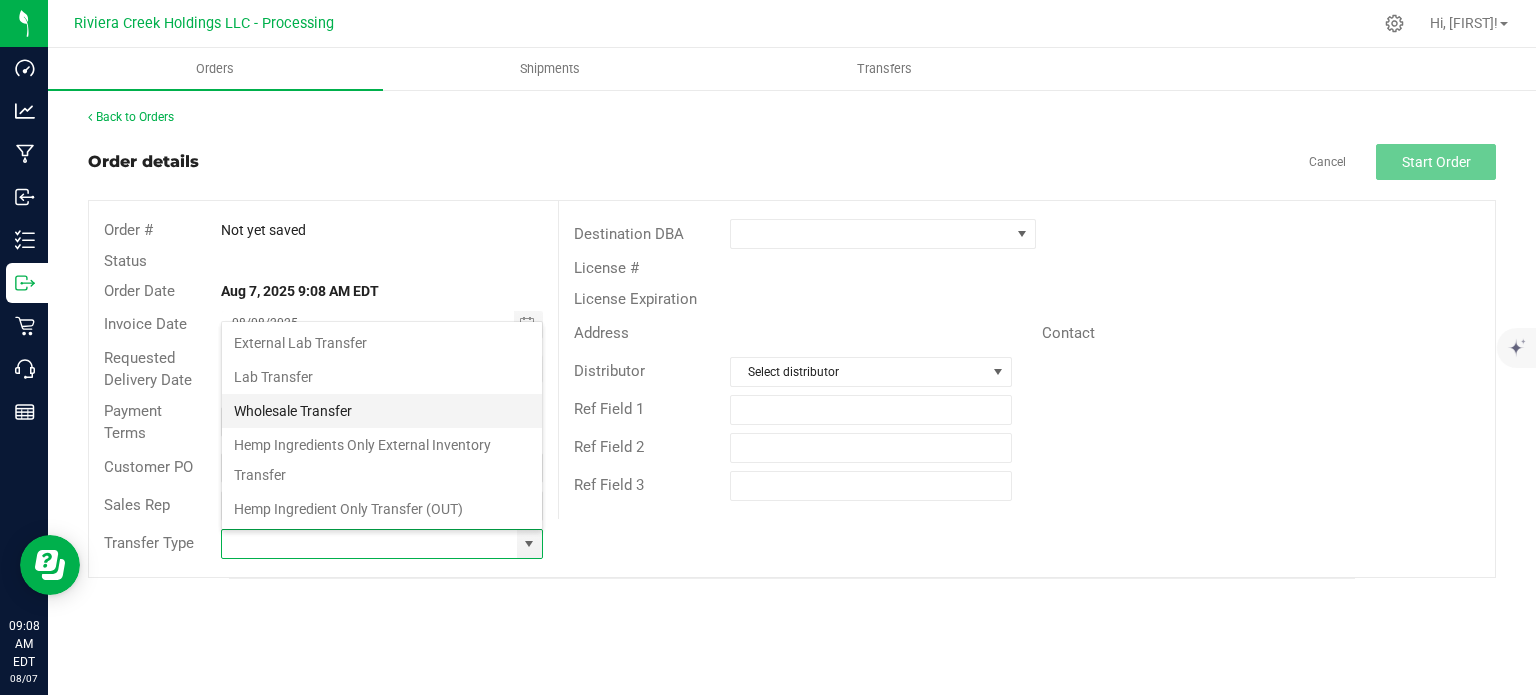 type on "Wholesale Transfer" 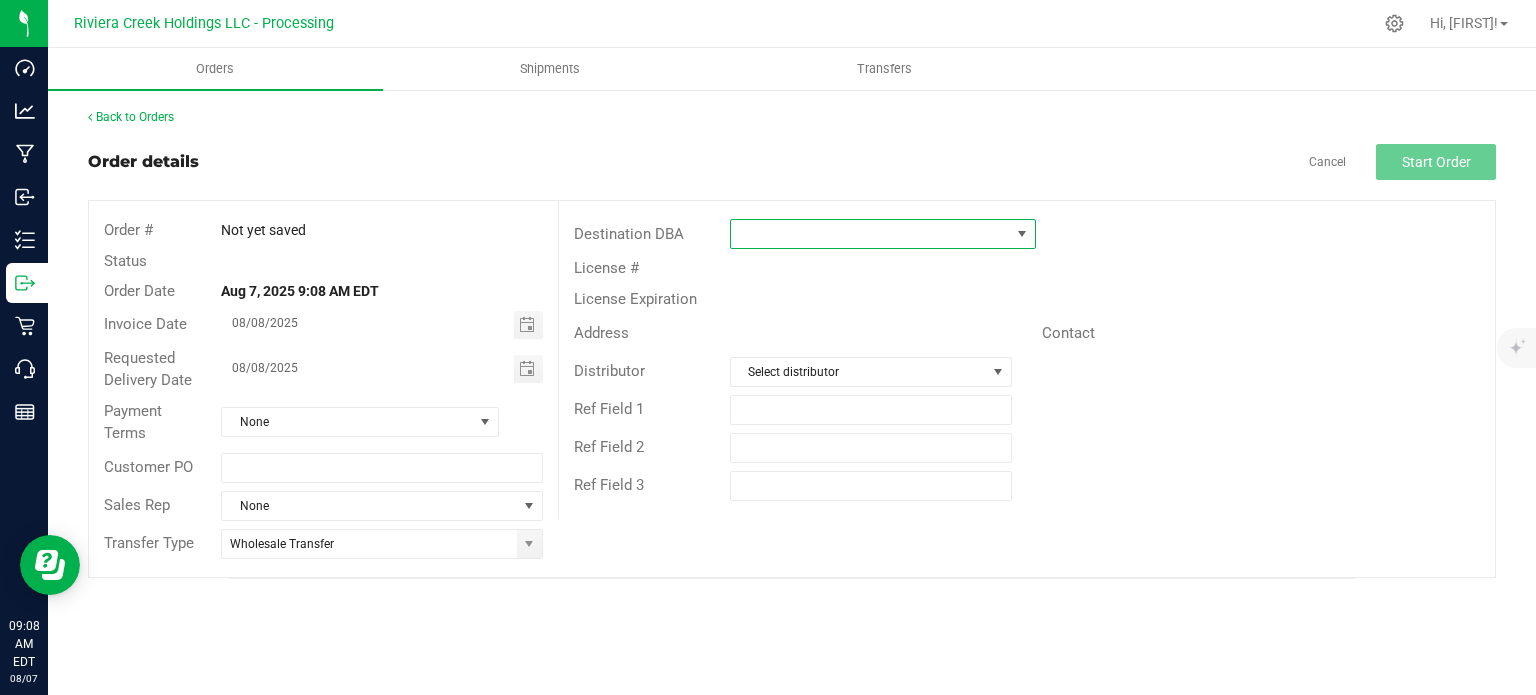 click at bounding box center [870, 234] 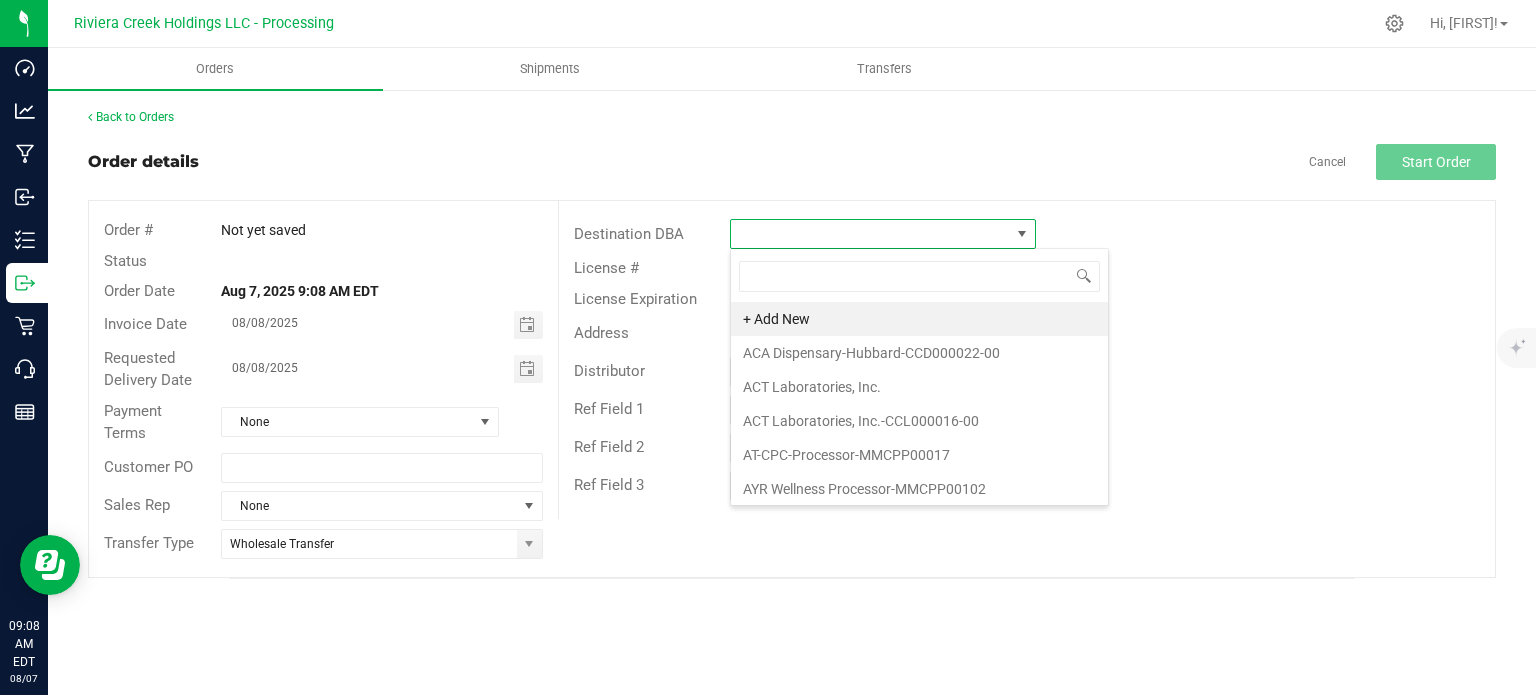 scroll, scrollTop: 99970, scrollLeft: 99693, axis: both 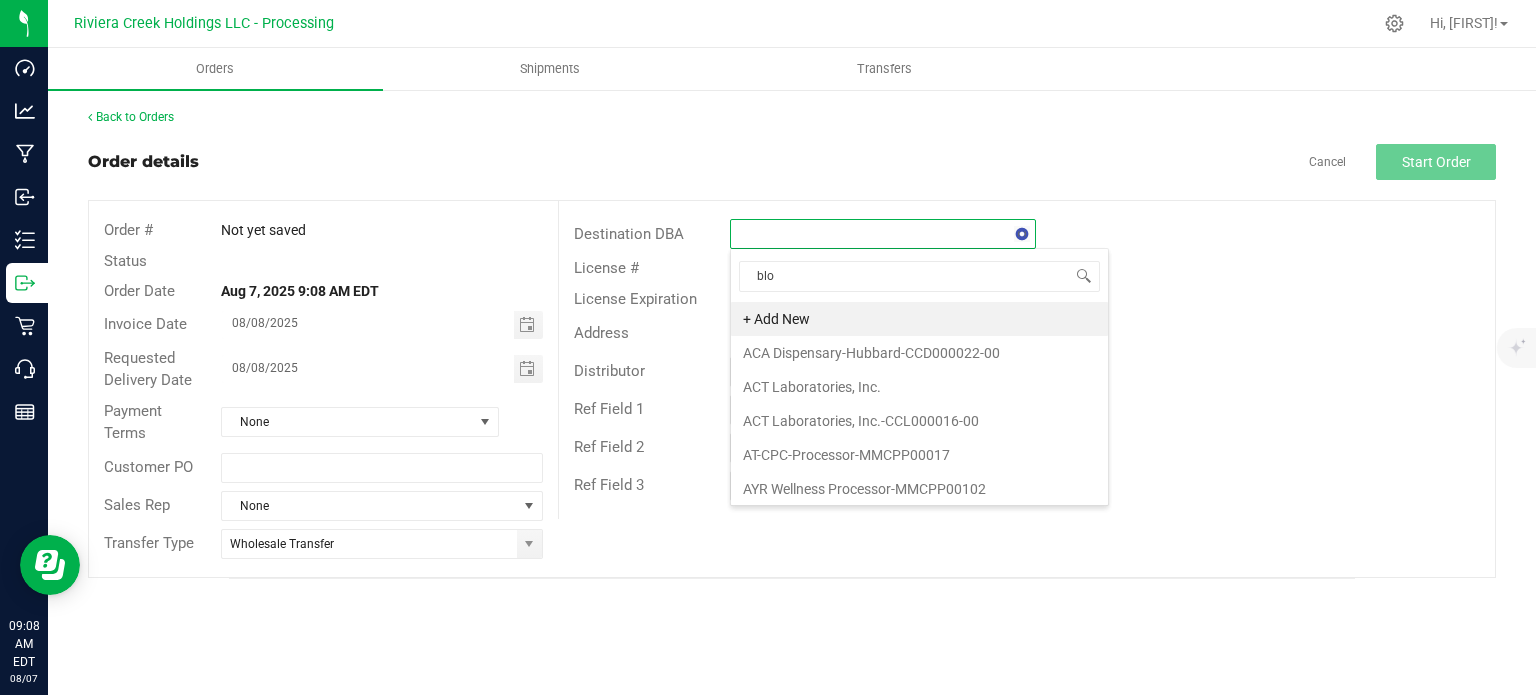 type on "bloo" 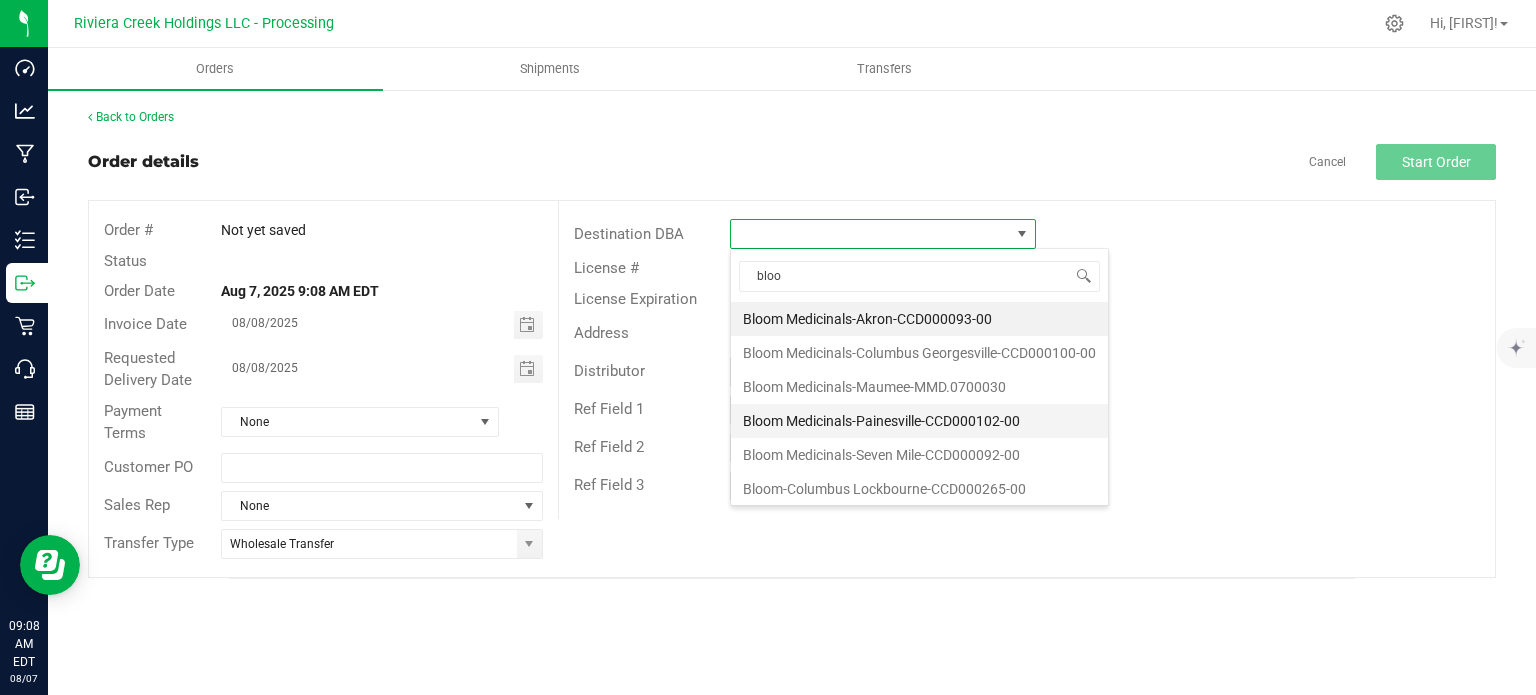 click on "Bloom Medicinals-Painesville-CCD000102-00" at bounding box center [919, 421] 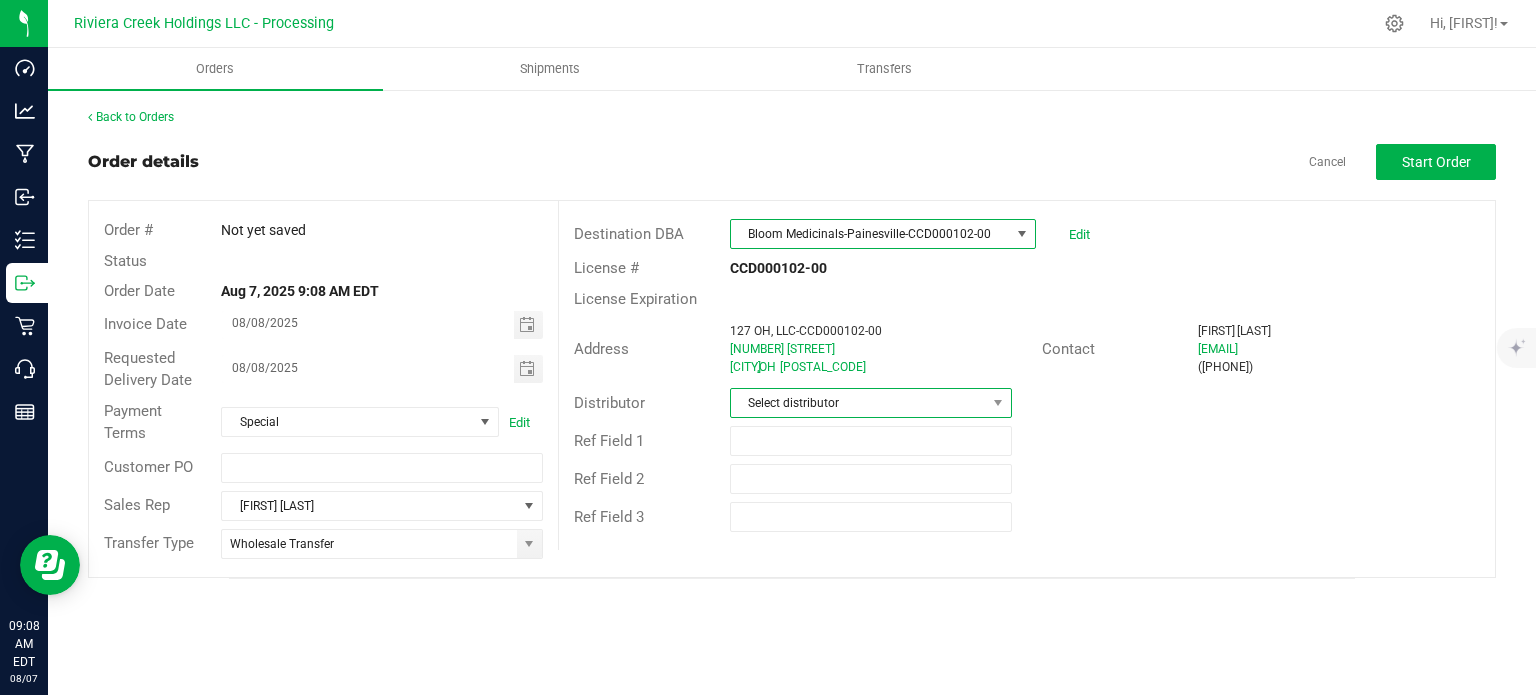 click on "Select distributor" at bounding box center [858, 403] 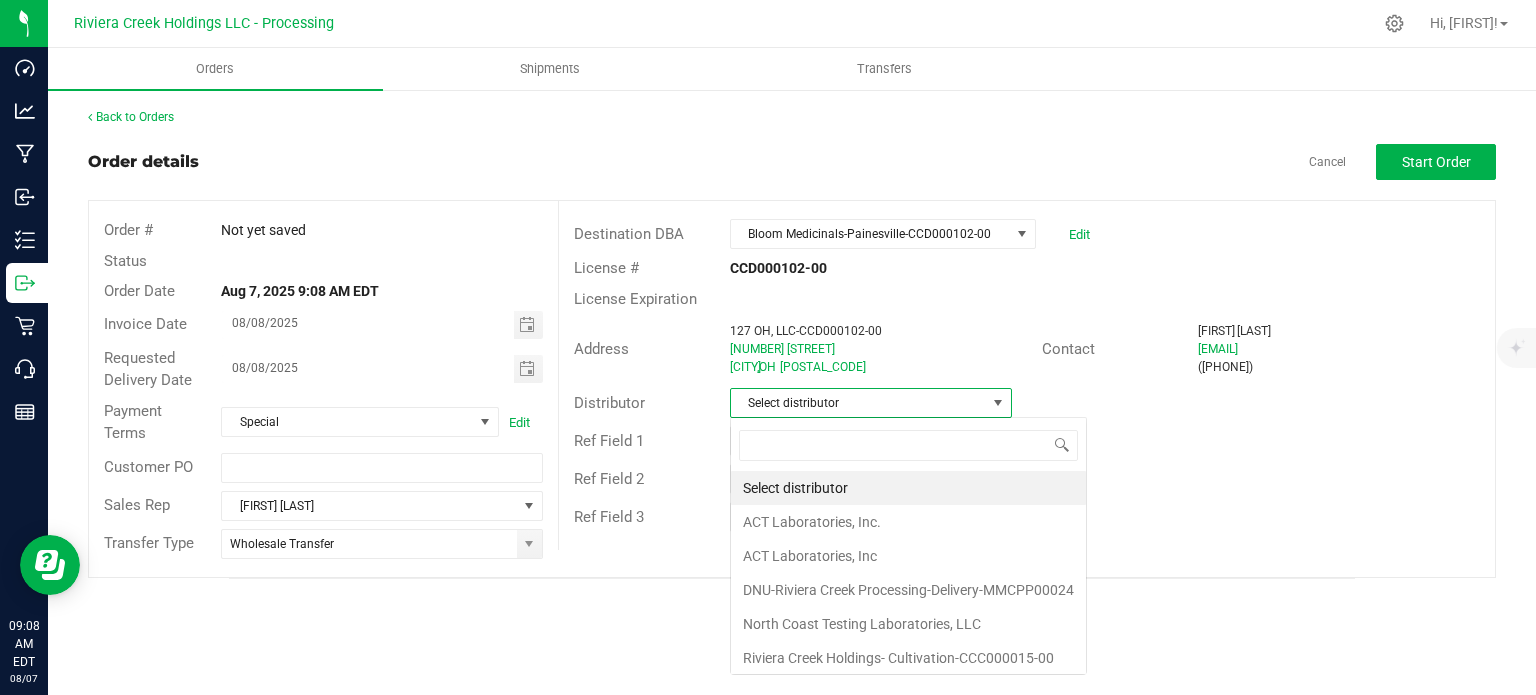 scroll, scrollTop: 99970, scrollLeft: 99717, axis: both 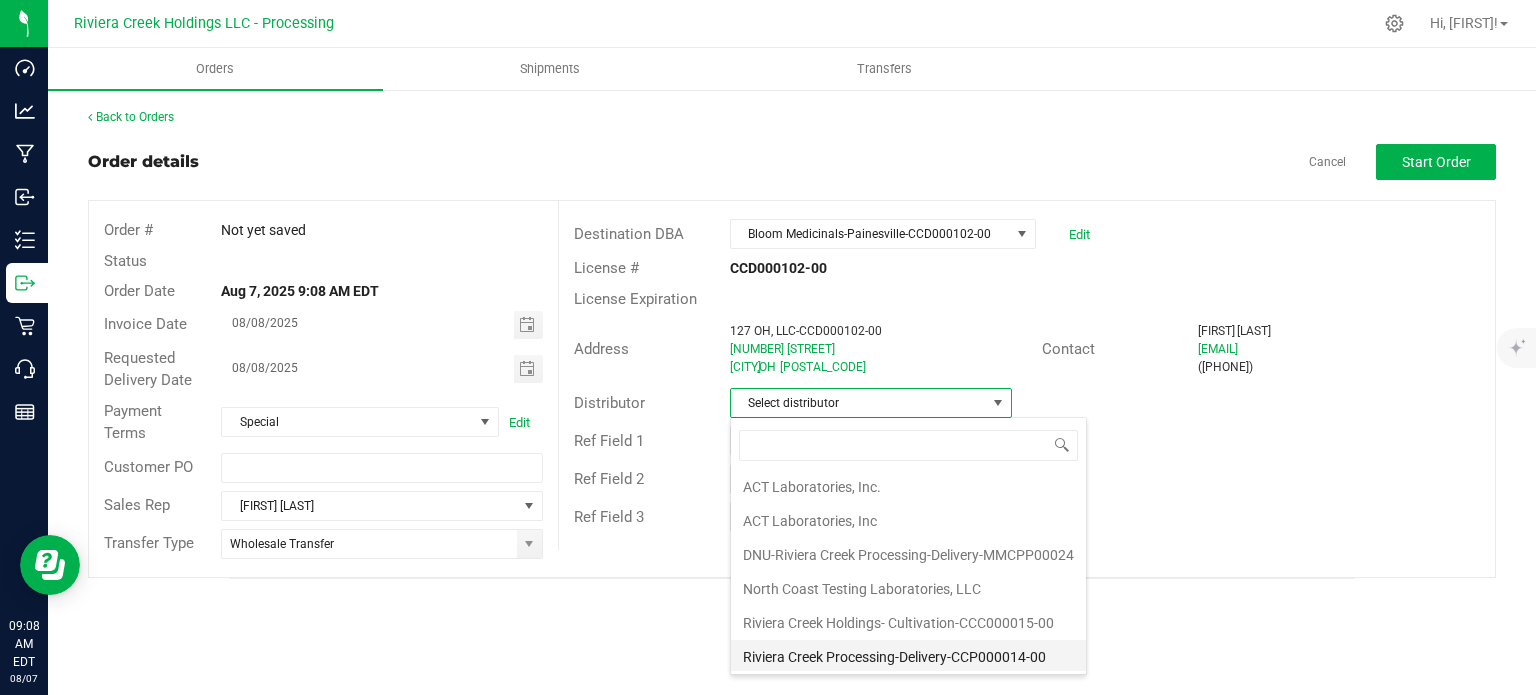 click on "Riviera Creek Processing-Delivery-CCP000014-00" at bounding box center (908, 657) 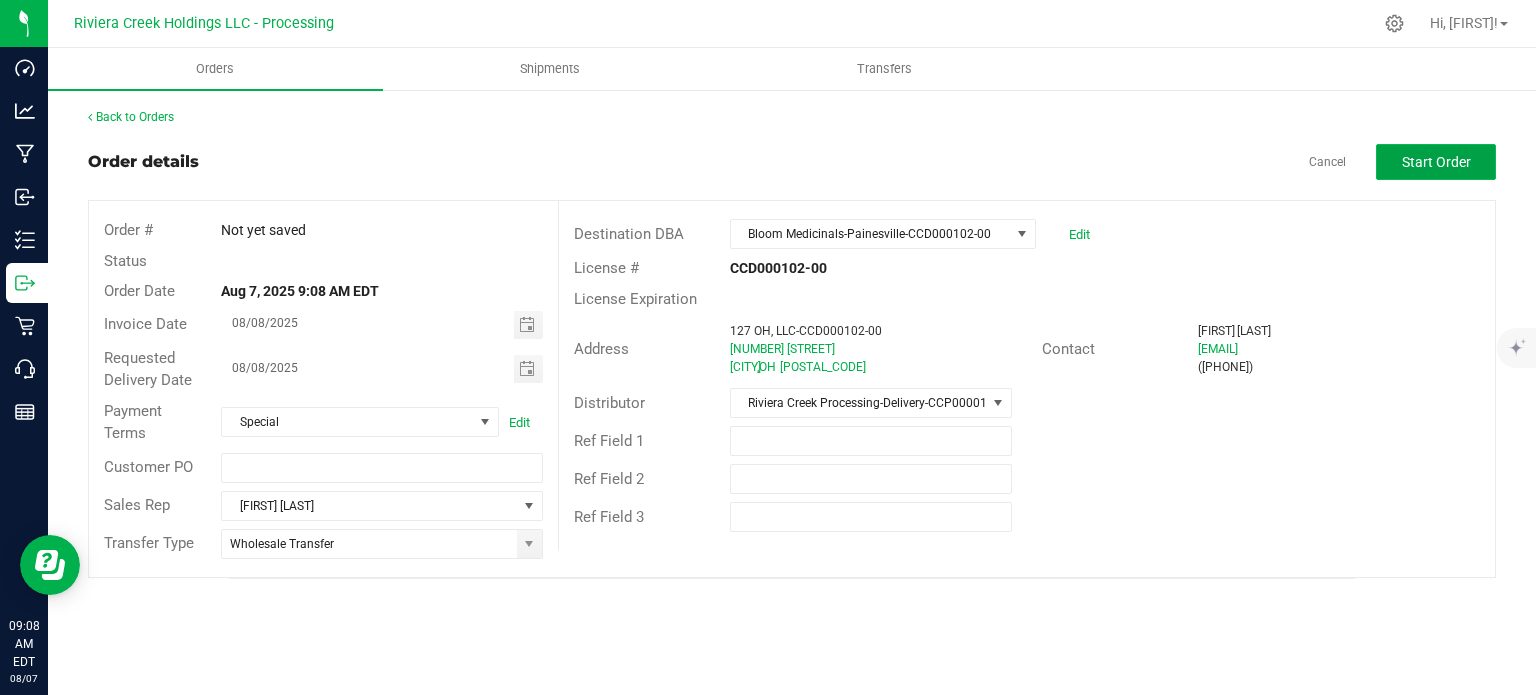 click on "Start Order" at bounding box center (1436, 162) 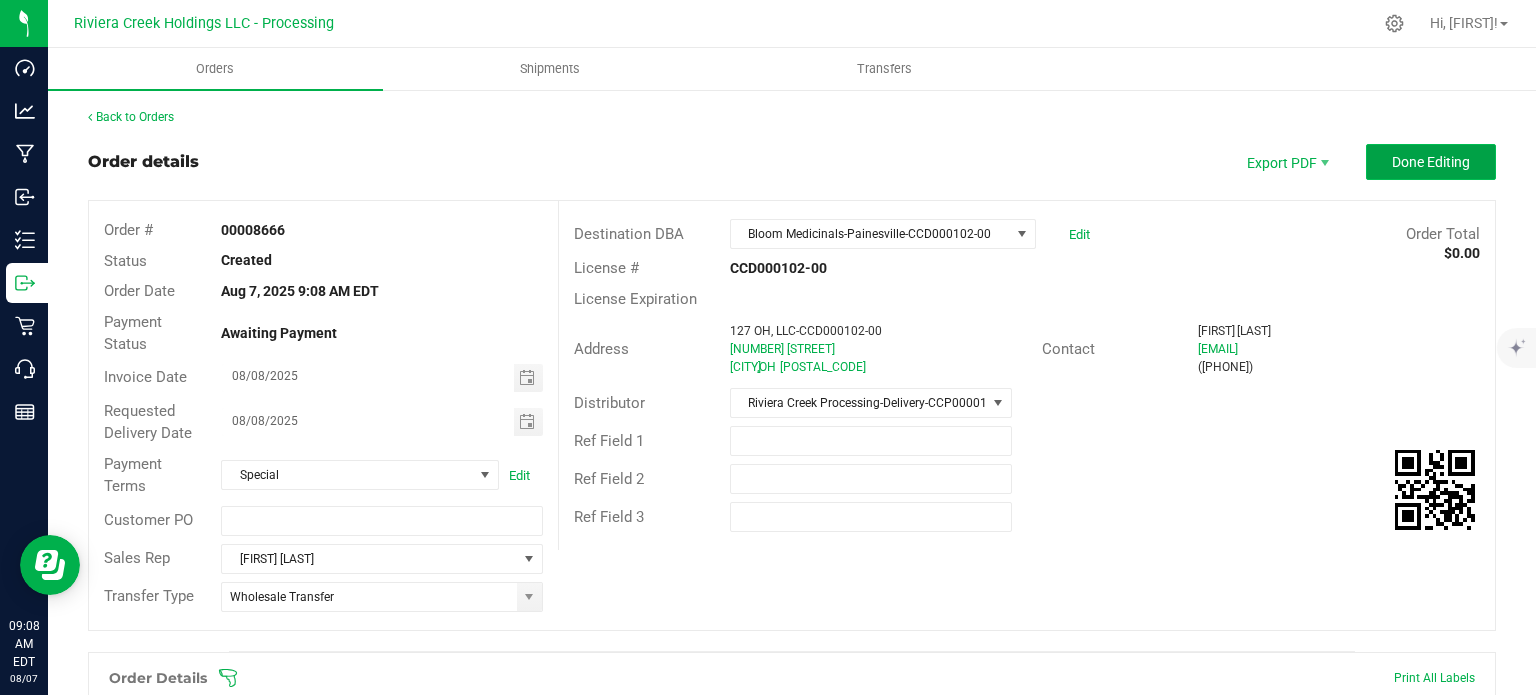 click on "Done Editing" at bounding box center (1431, 162) 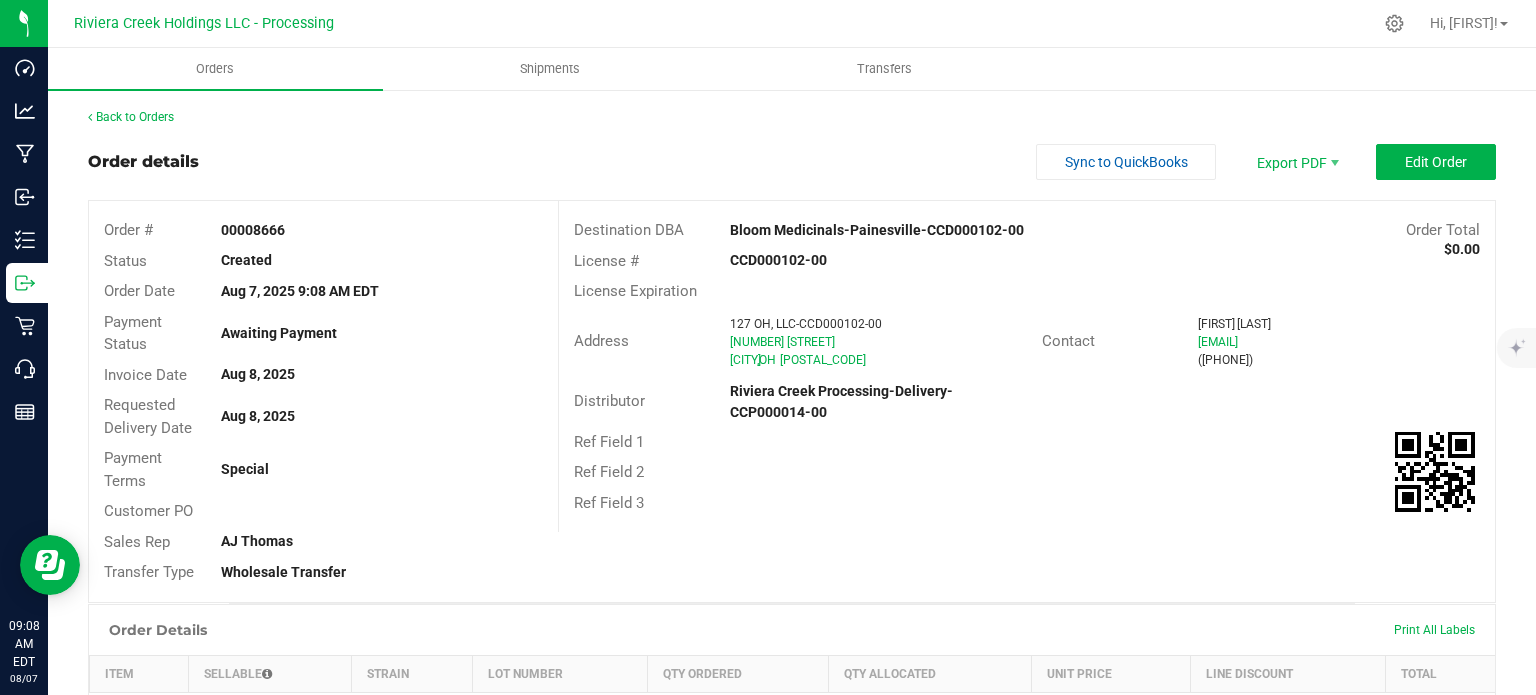 drag, startPoint x: 244, startPoint y: 231, endPoint x: 304, endPoint y: 238, distance: 60.40695 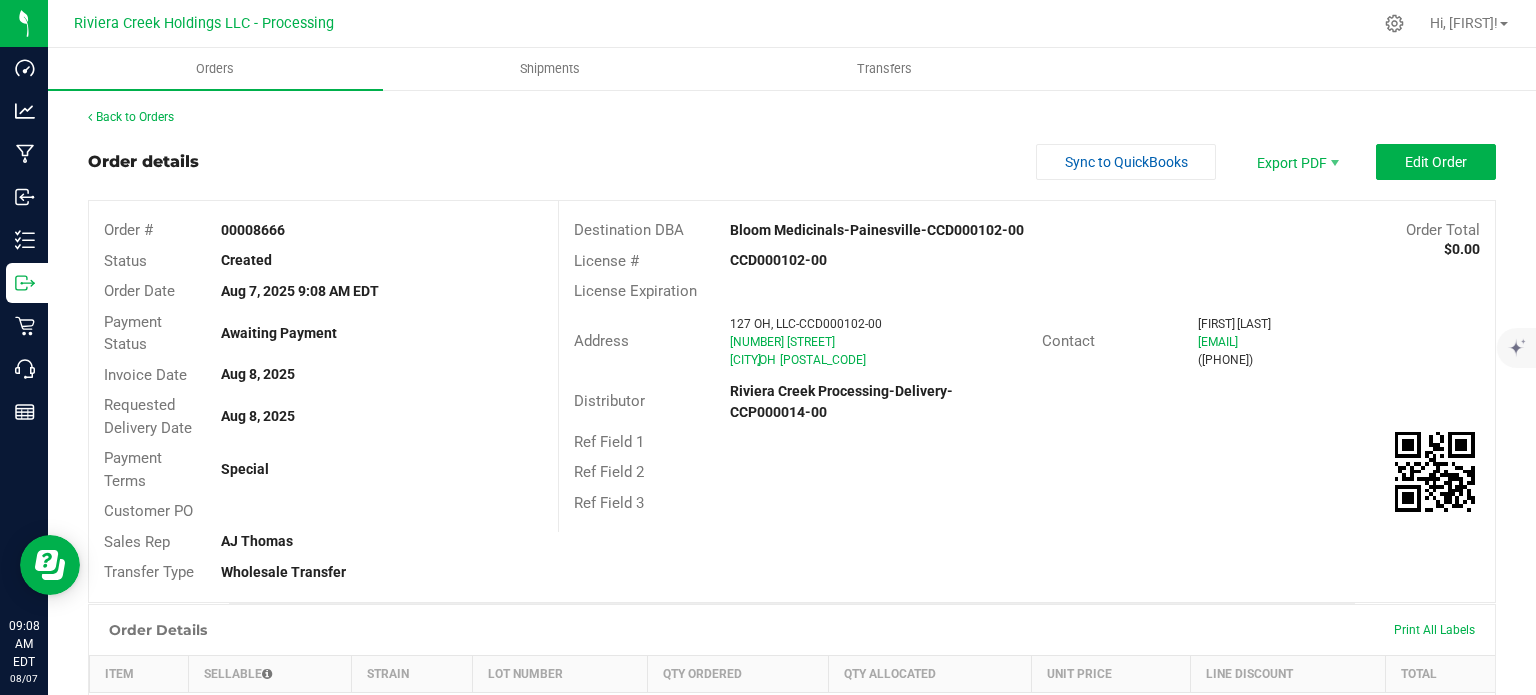 click on "00008666" at bounding box center [381, 230] 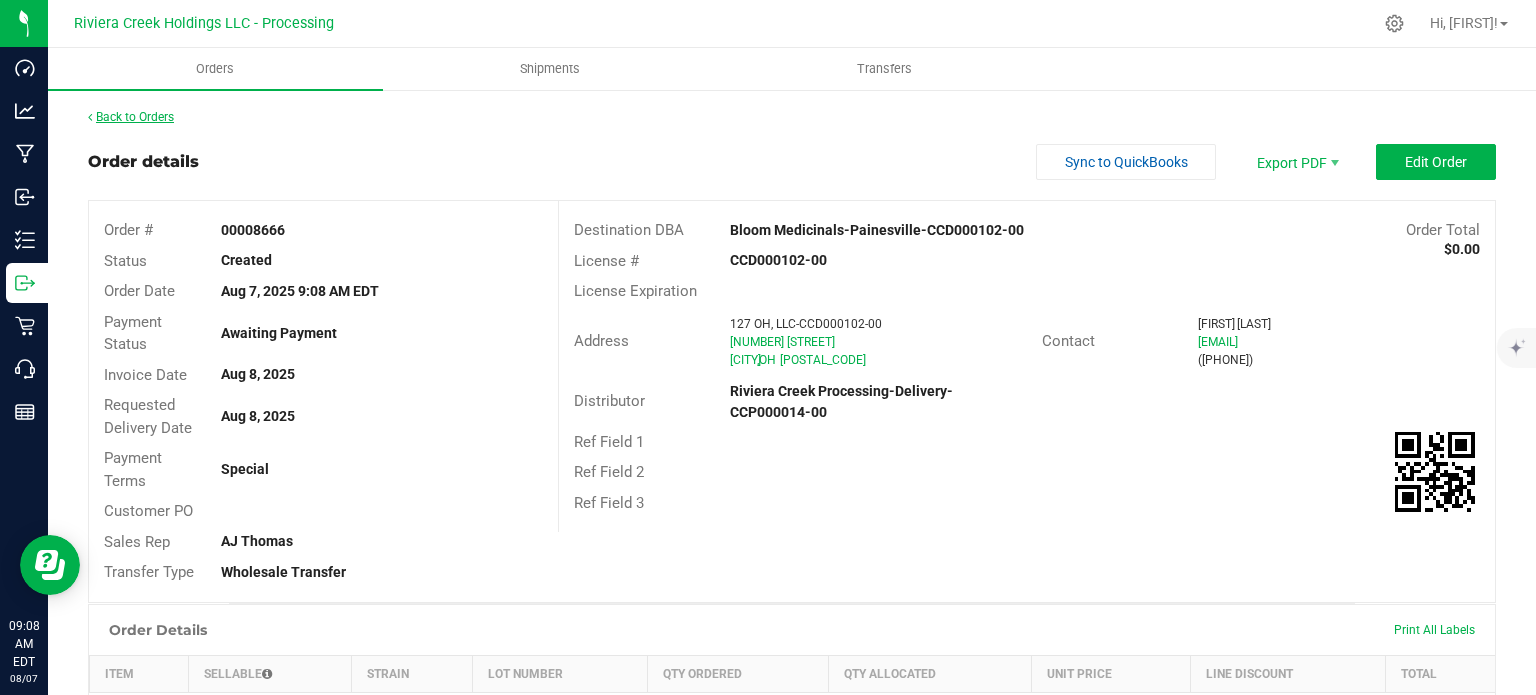 click on "Back to Orders" at bounding box center (131, 117) 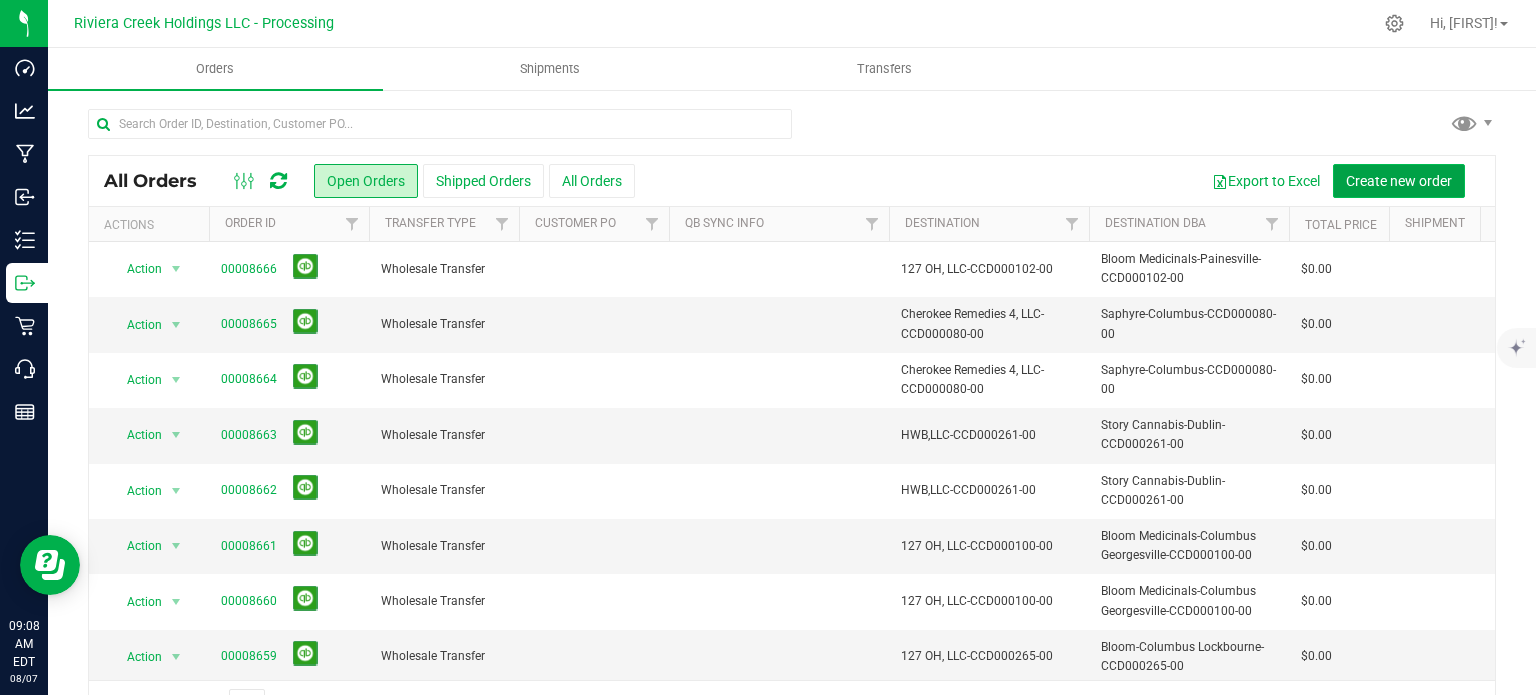 click on "Create new order" at bounding box center (1399, 181) 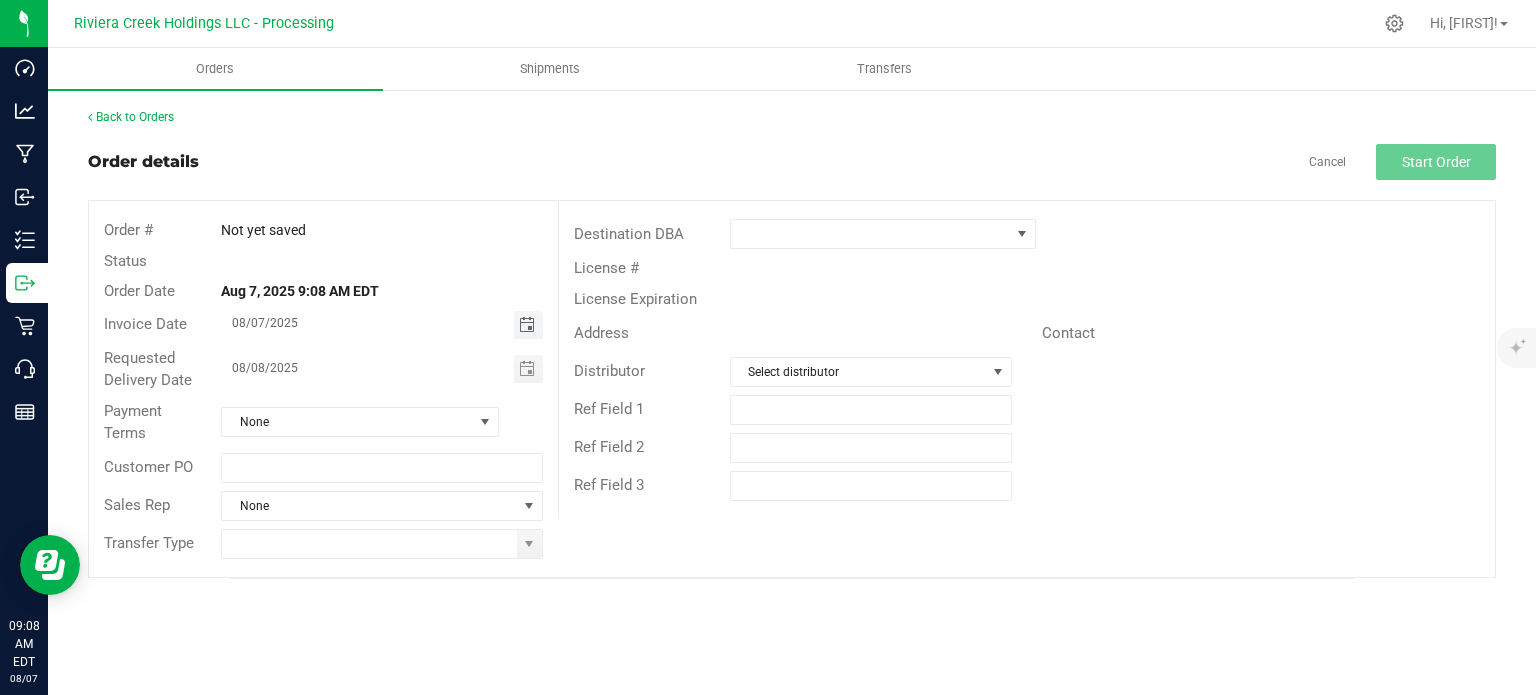 click at bounding box center [527, 325] 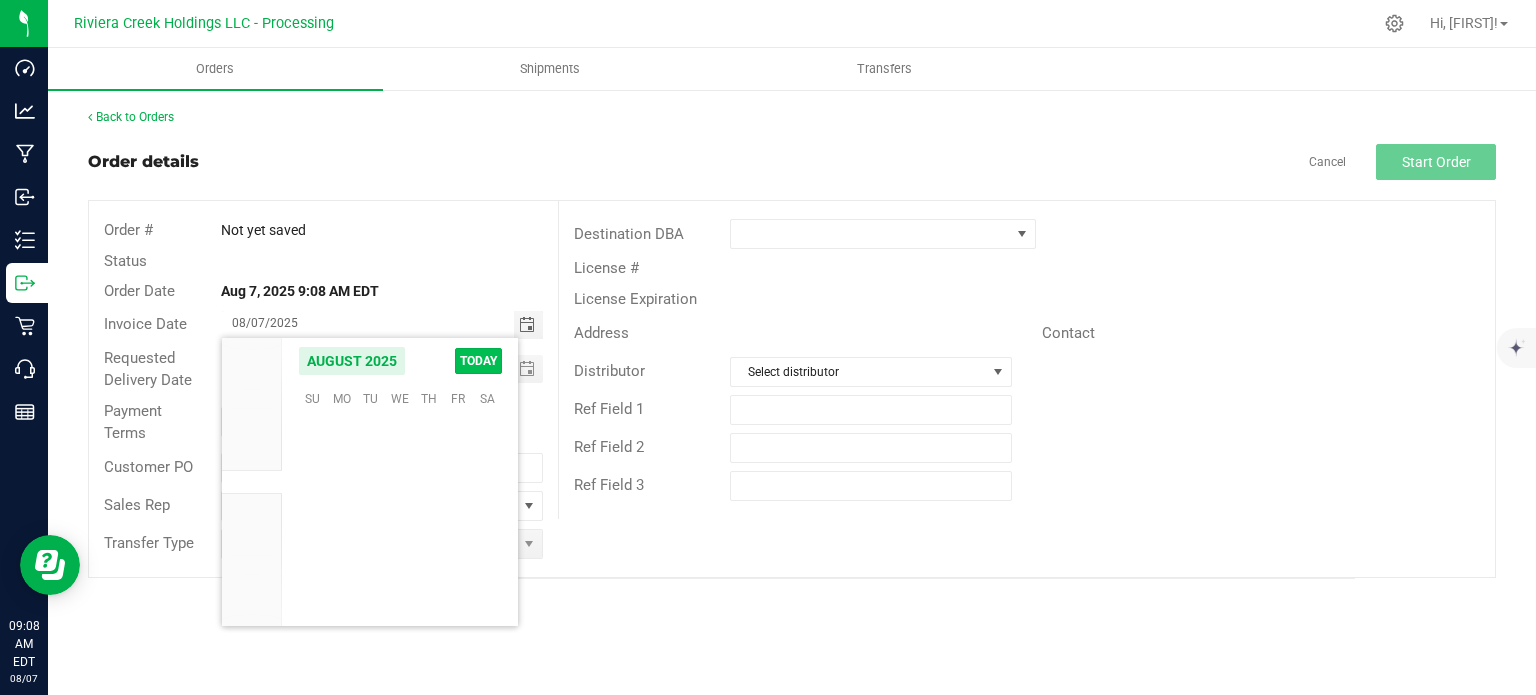 scroll, scrollTop: 36168, scrollLeft: 0, axis: vertical 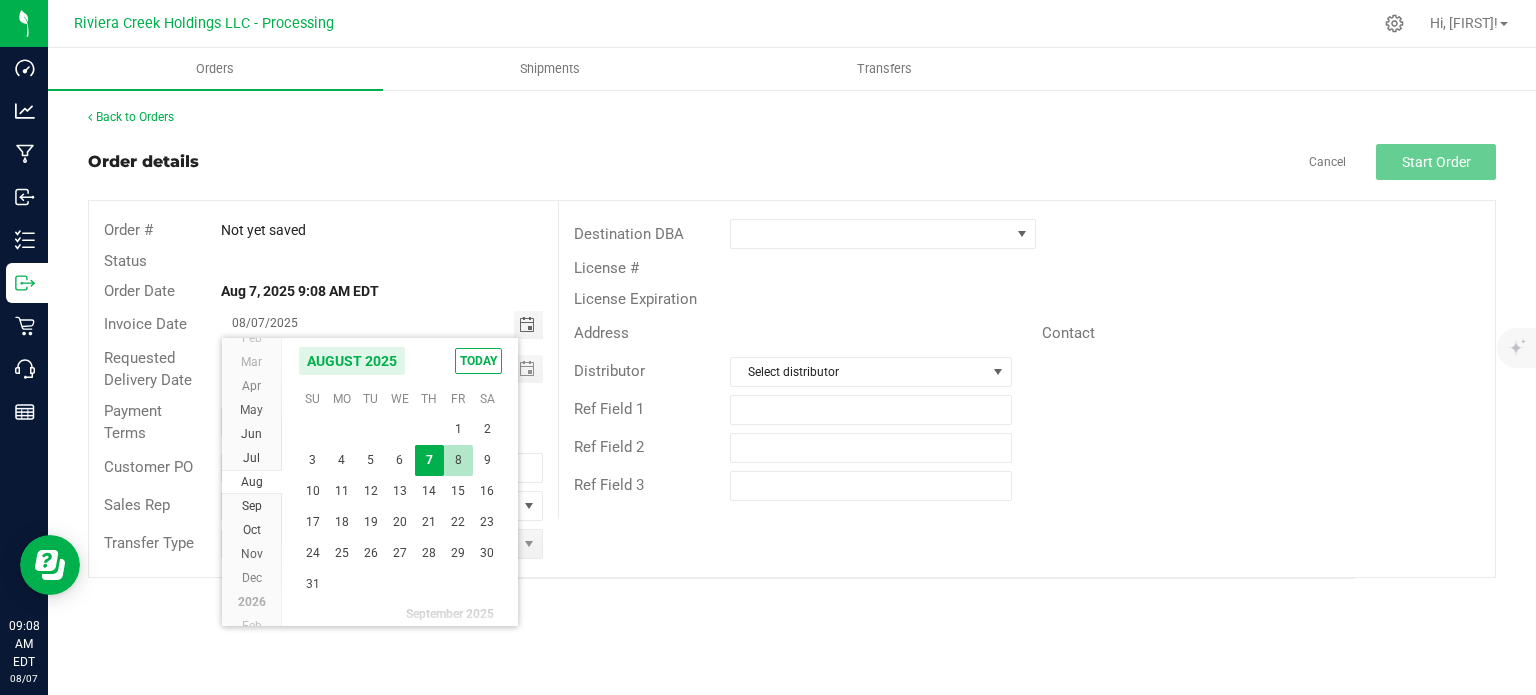 click on "8" at bounding box center [458, 460] 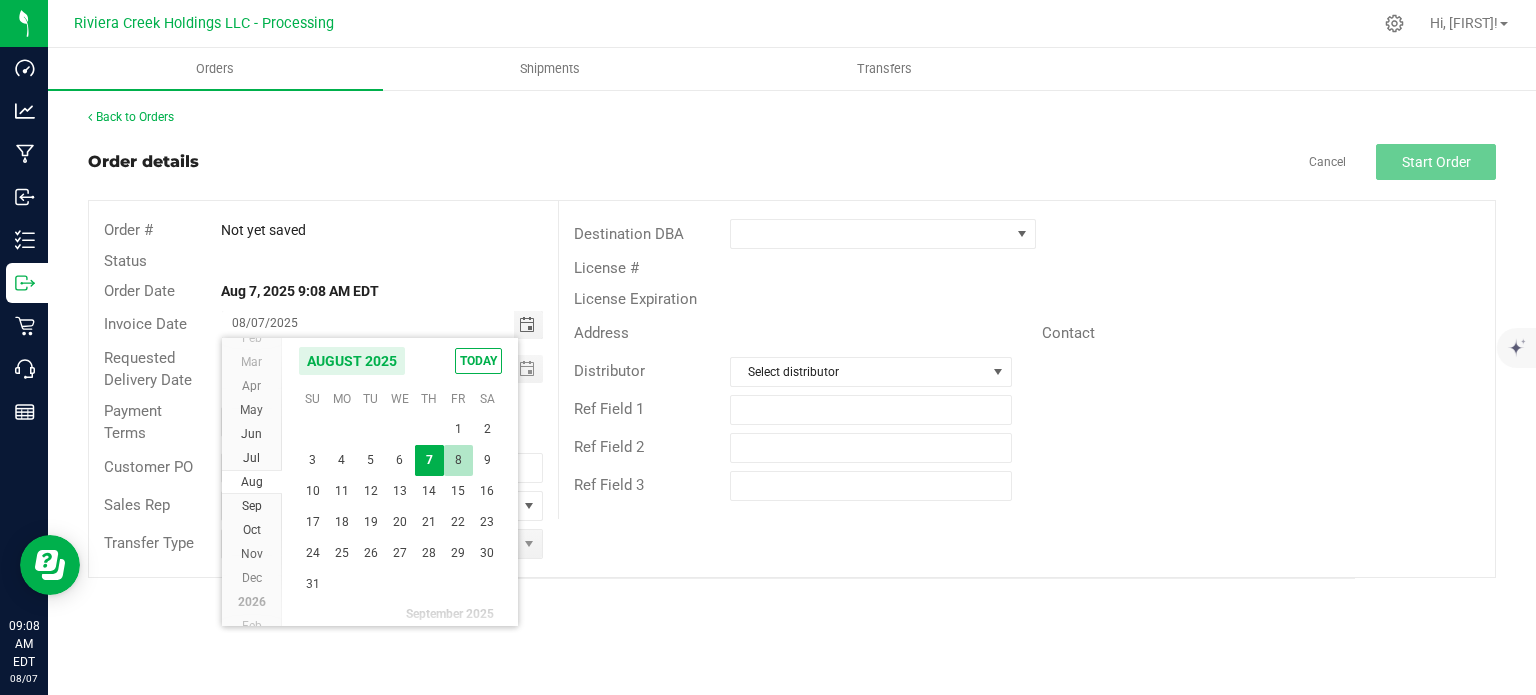 type on "08/08/2025" 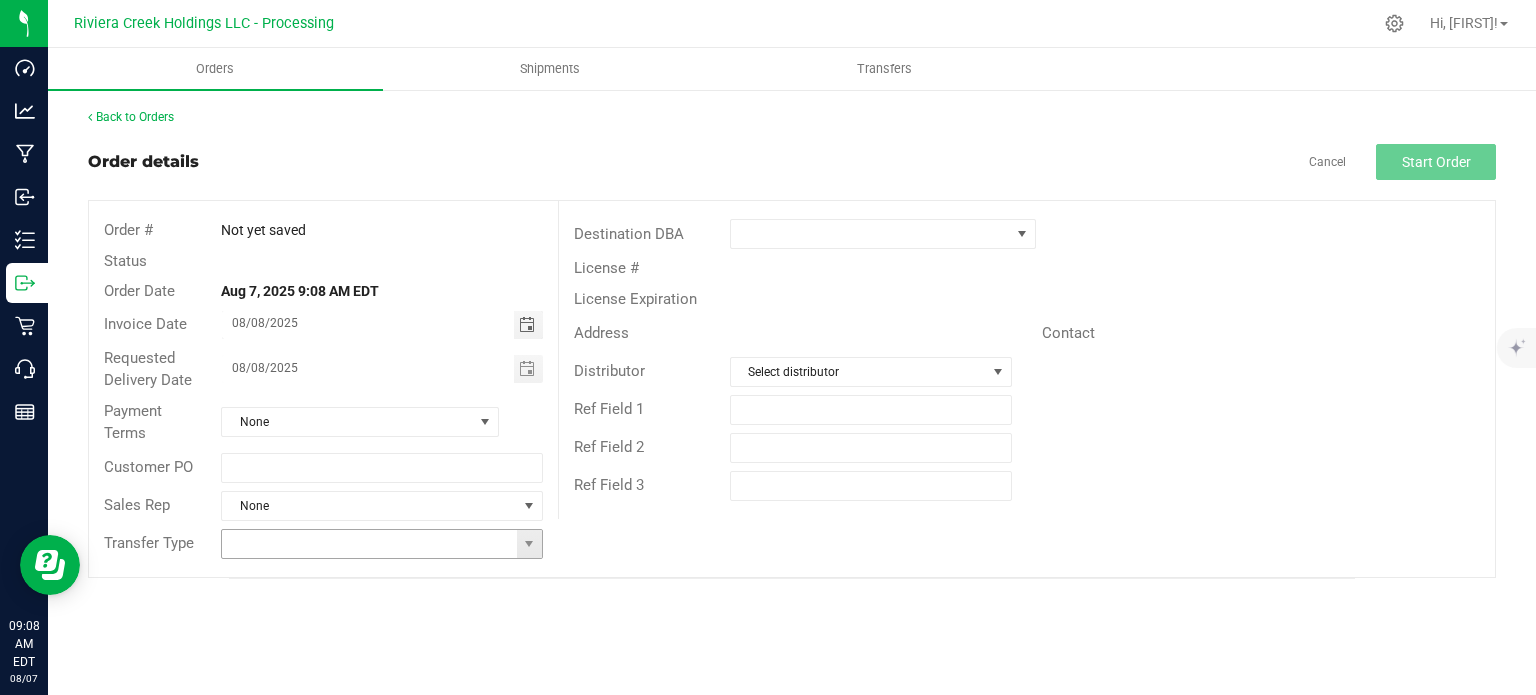 click at bounding box center (529, 544) 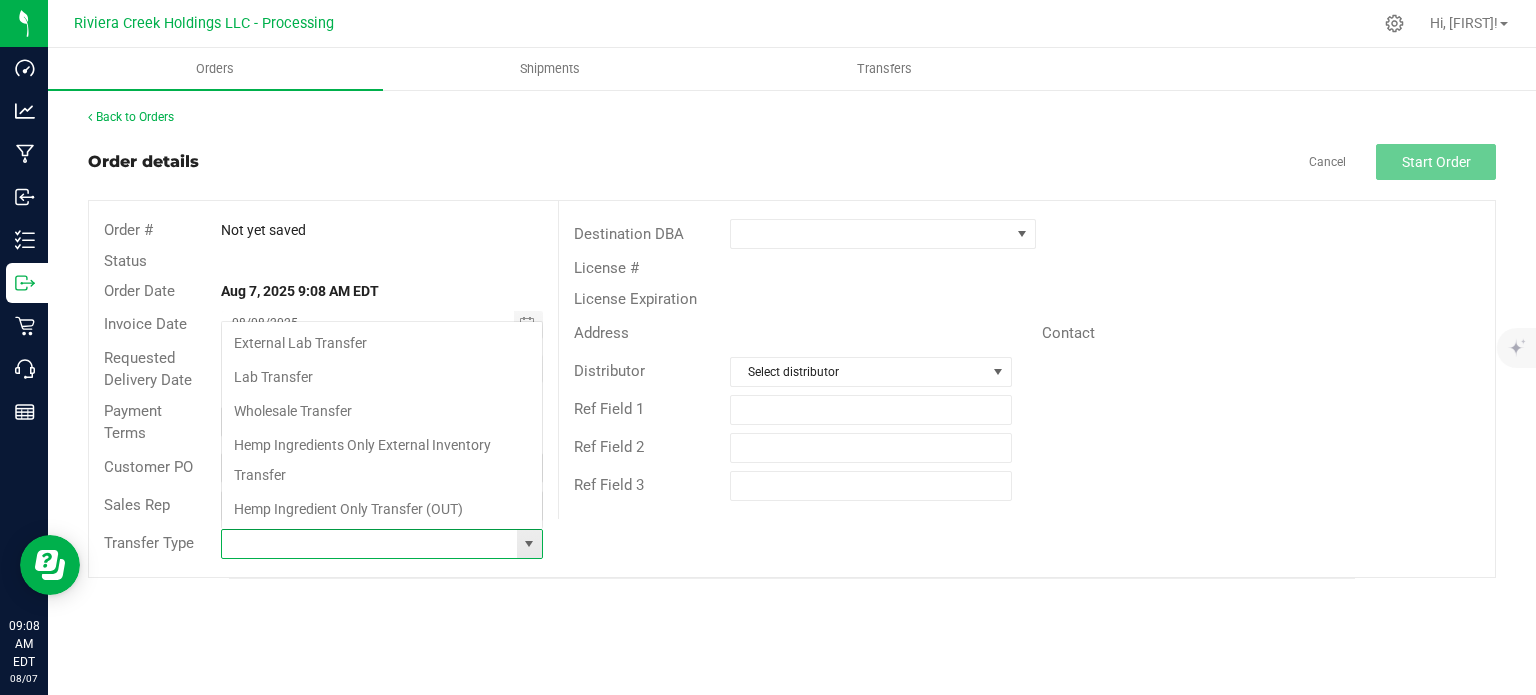 scroll, scrollTop: 99970, scrollLeft: 99678, axis: both 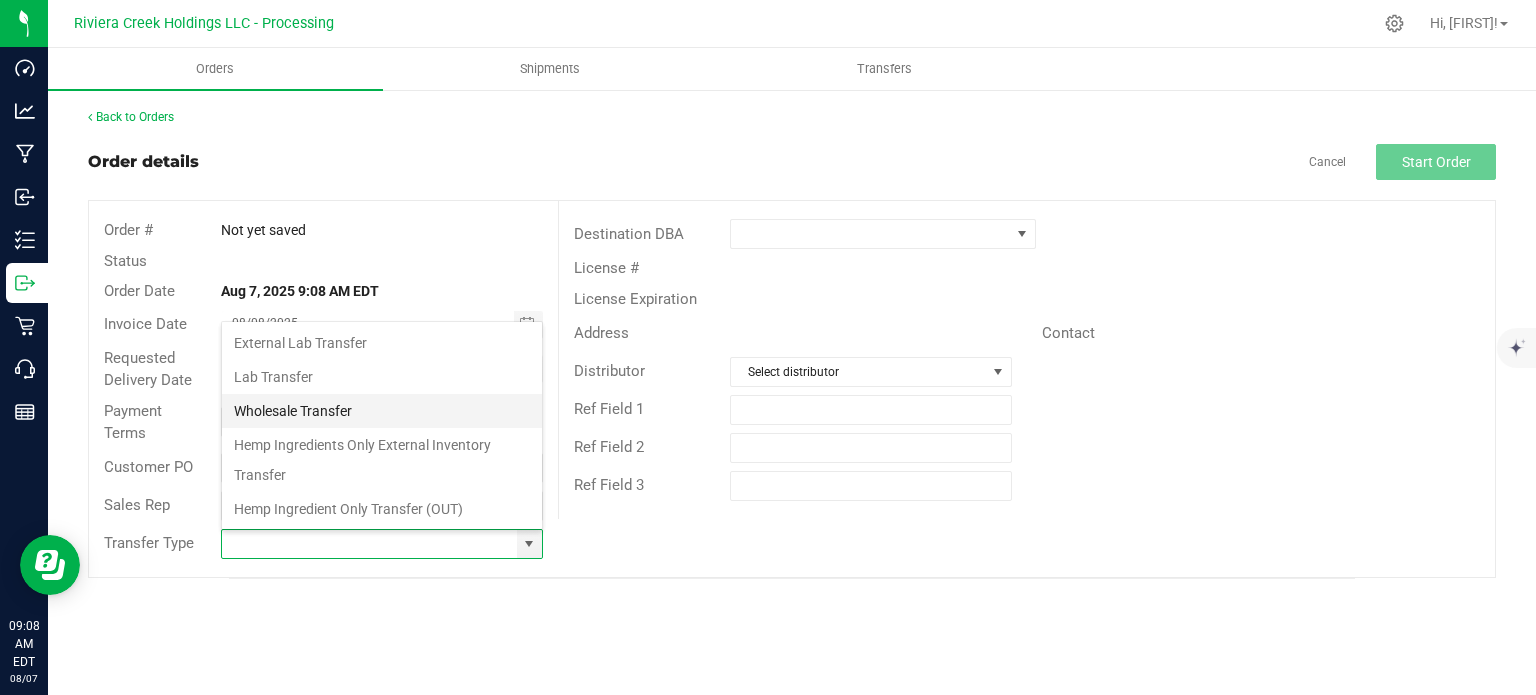 click on "Wholesale Transfer" at bounding box center (382, 411) 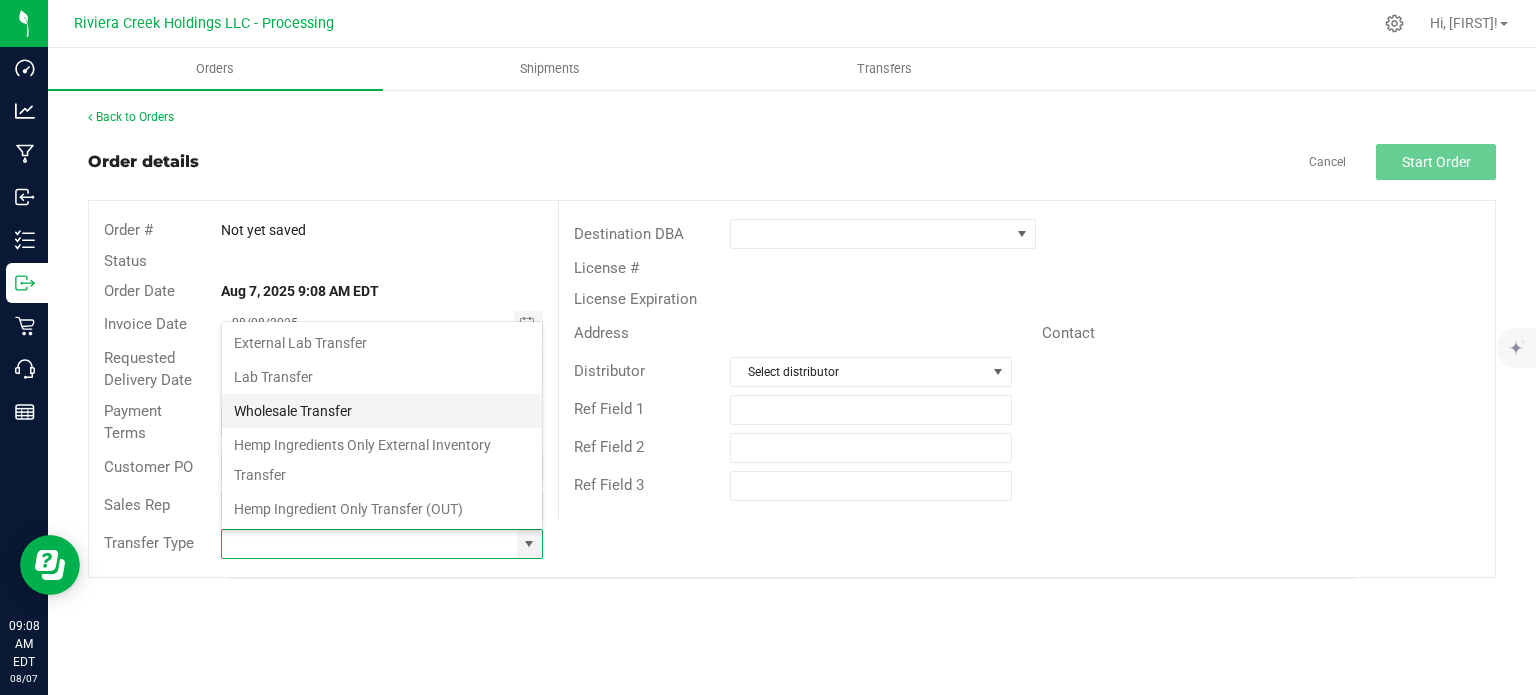 type on "Wholesale Transfer" 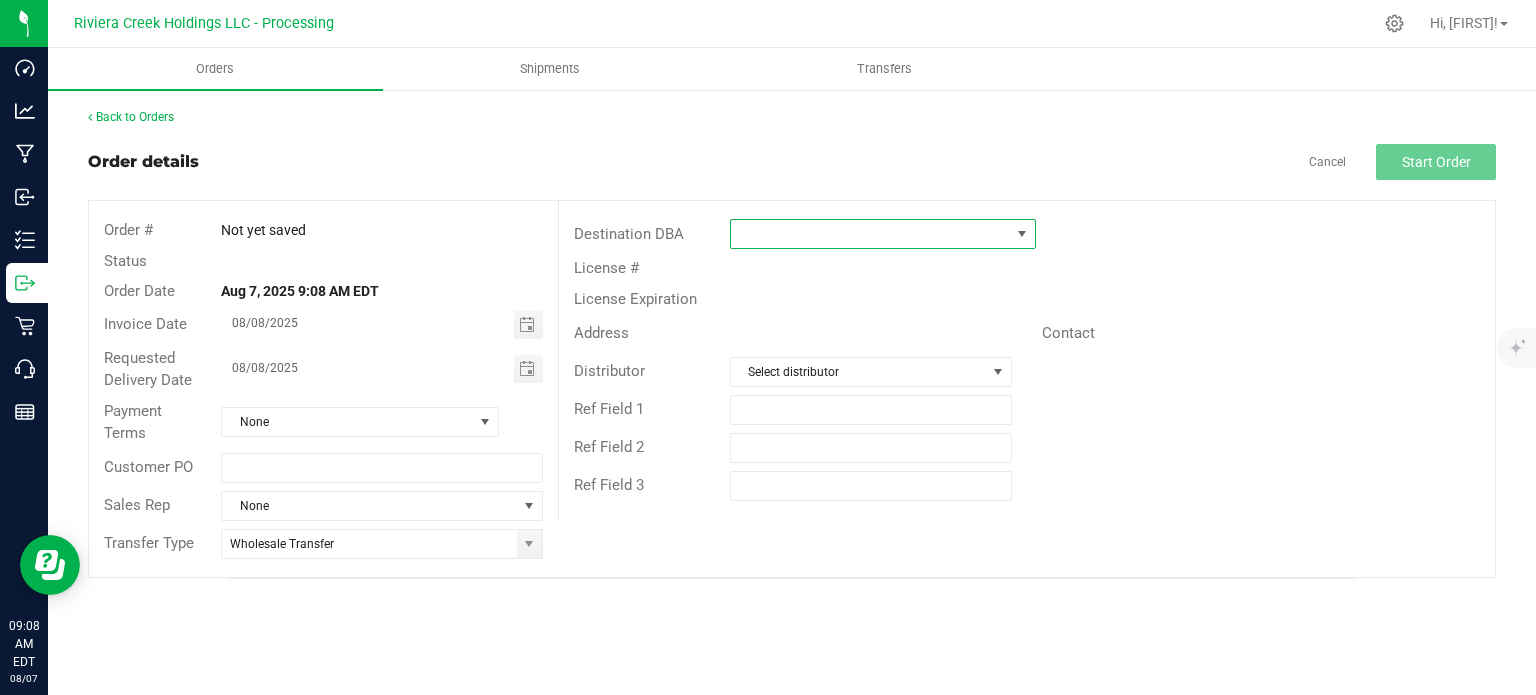 click at bounding box center [870, 234] 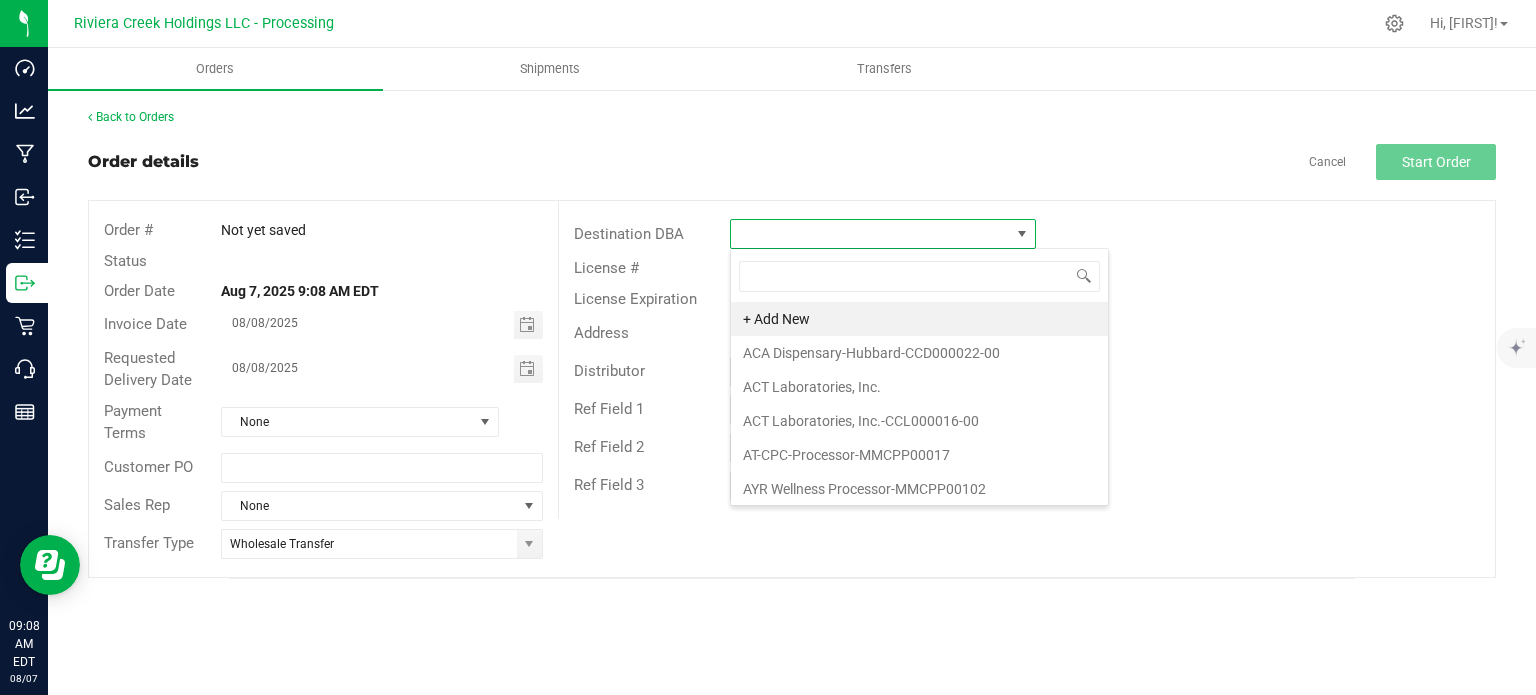 scroll, scrollTop: 99970, scrollLeft: 99693, axis: both 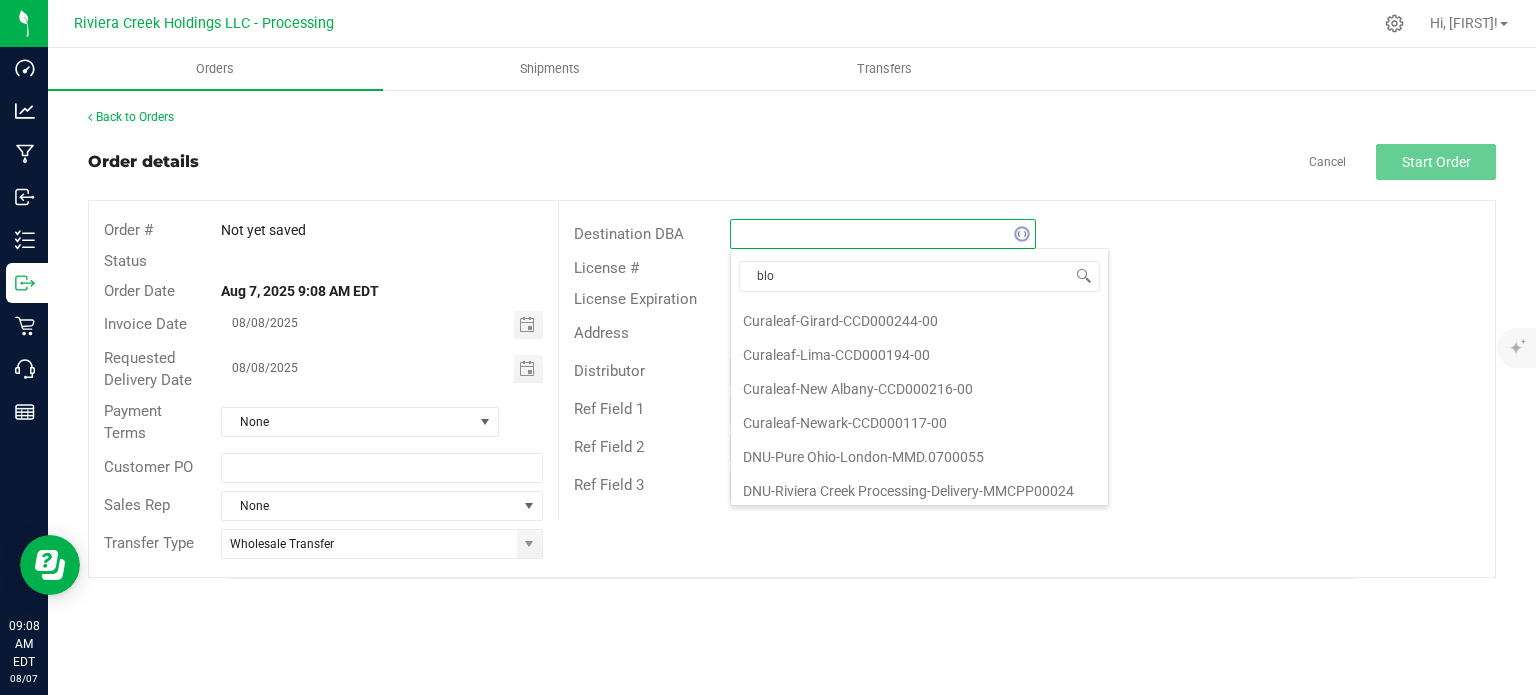 type on "bloo" 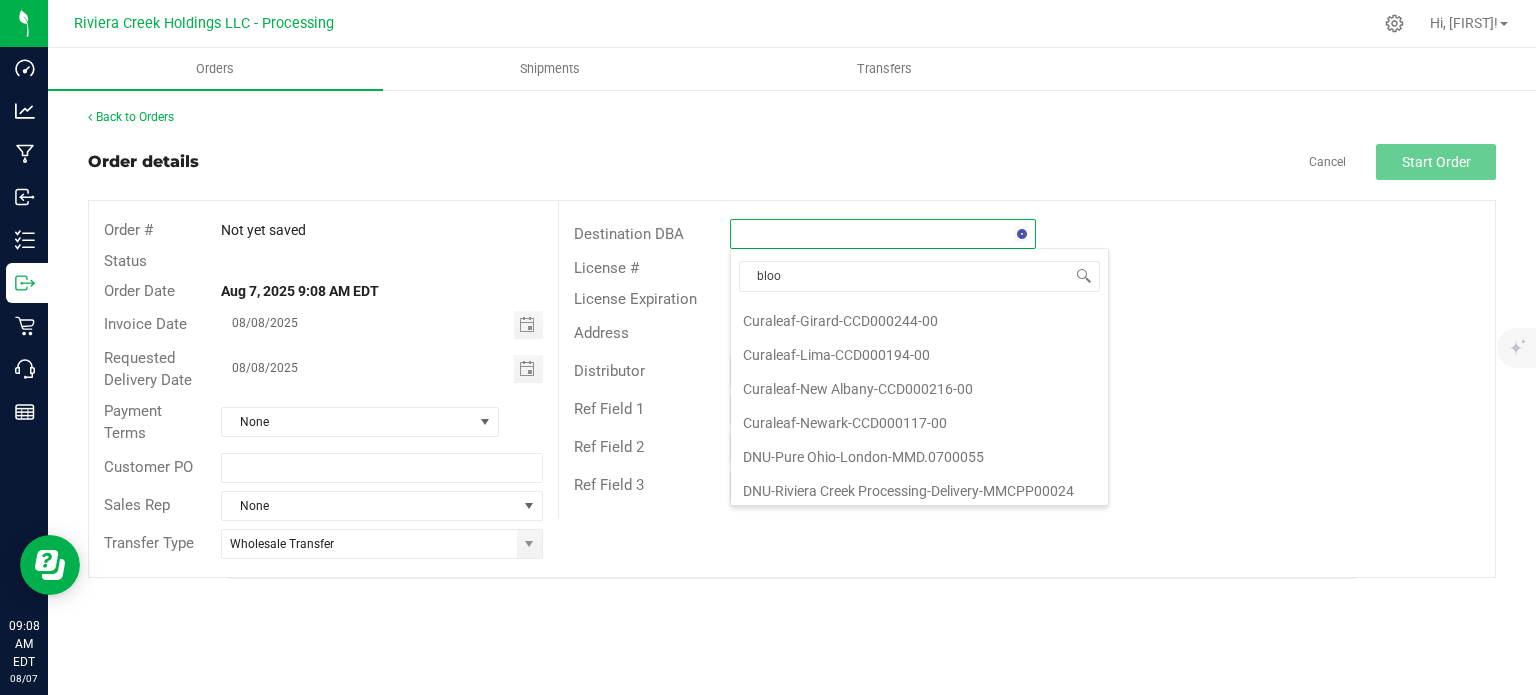 scroll, scrollTop: 0, scrollLeft: 0, axis: both 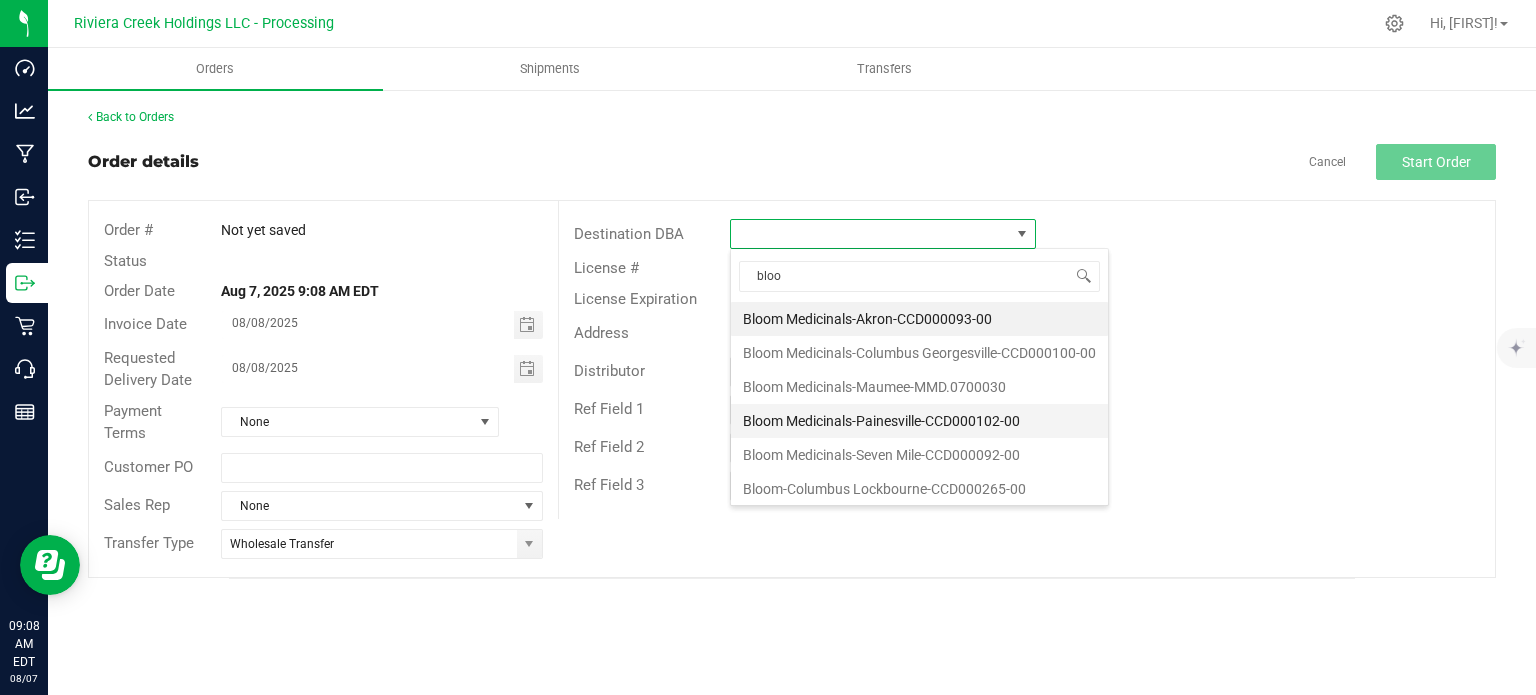 click on "Bloom Medicinals-Painesville-CCD000102-00" at bounding box center [919, 421] 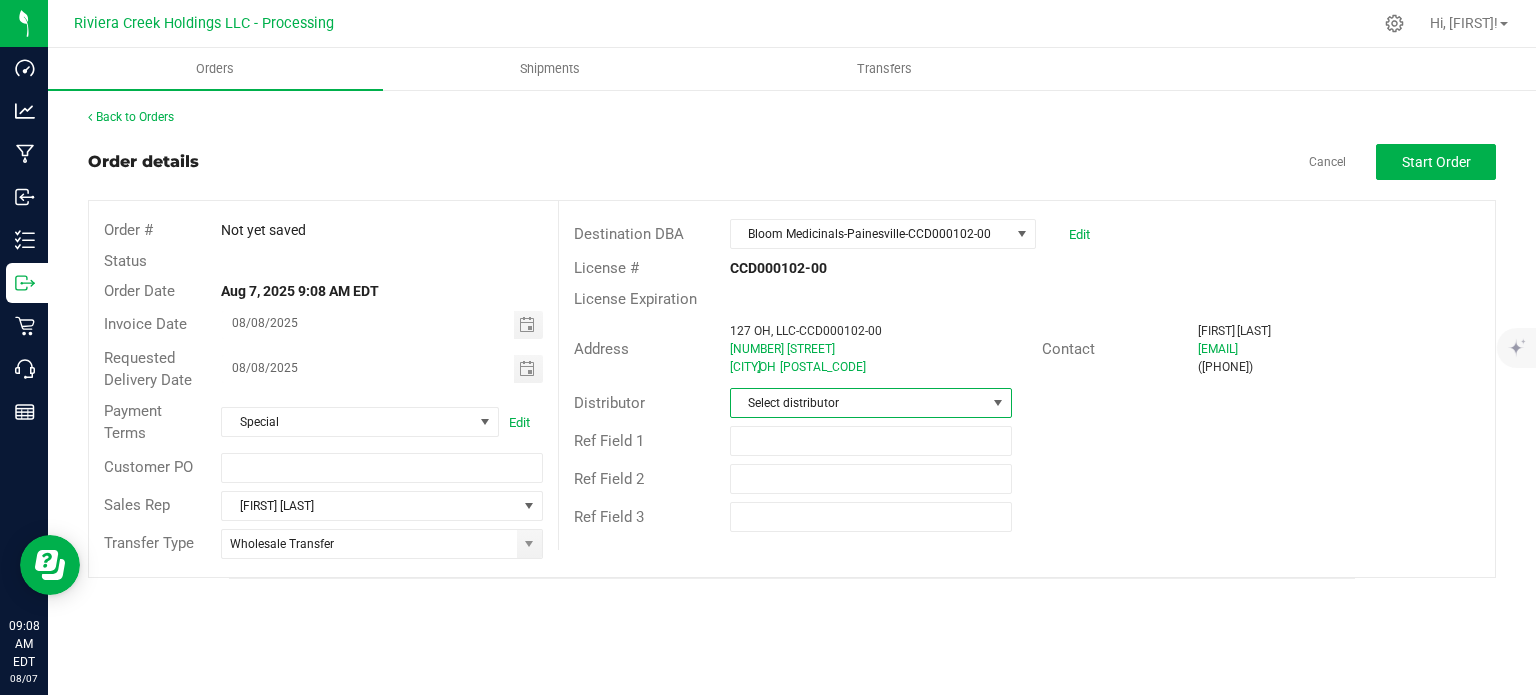 click on "Select distributor" at bounding box center [858, 403] 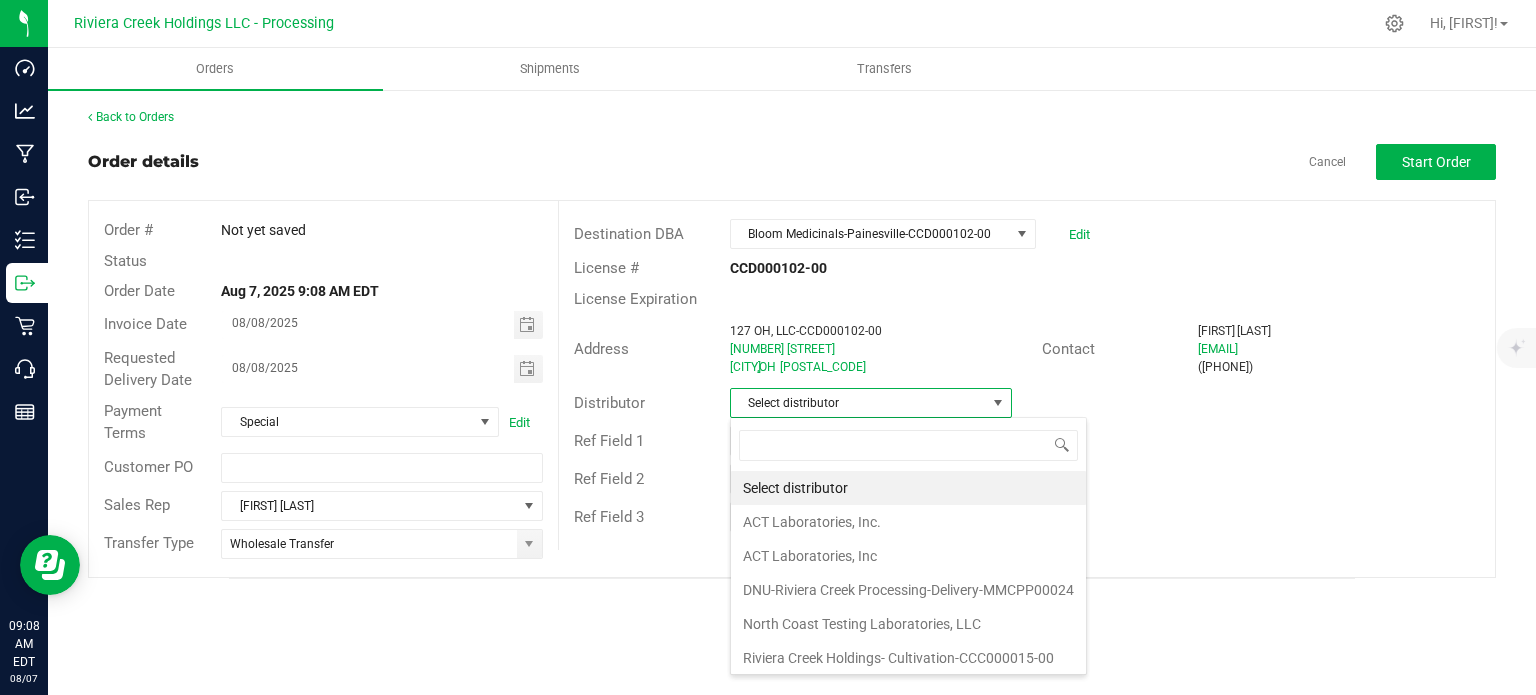 scroll, scrollTop: 99970, scrollLeft: 99717, axis: both 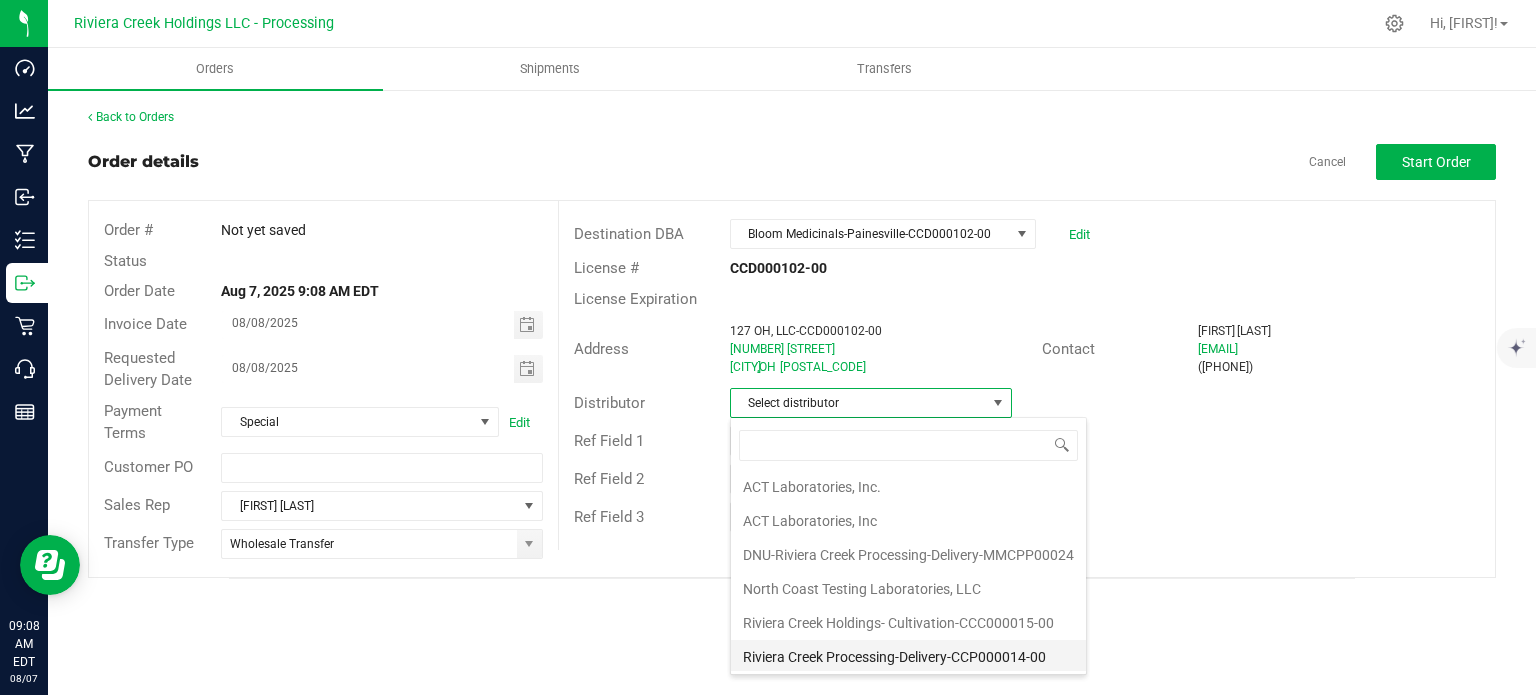 click on "Riviera Creek Processing-Delivery-CCP000014-00" at bounding box center (908, 657) 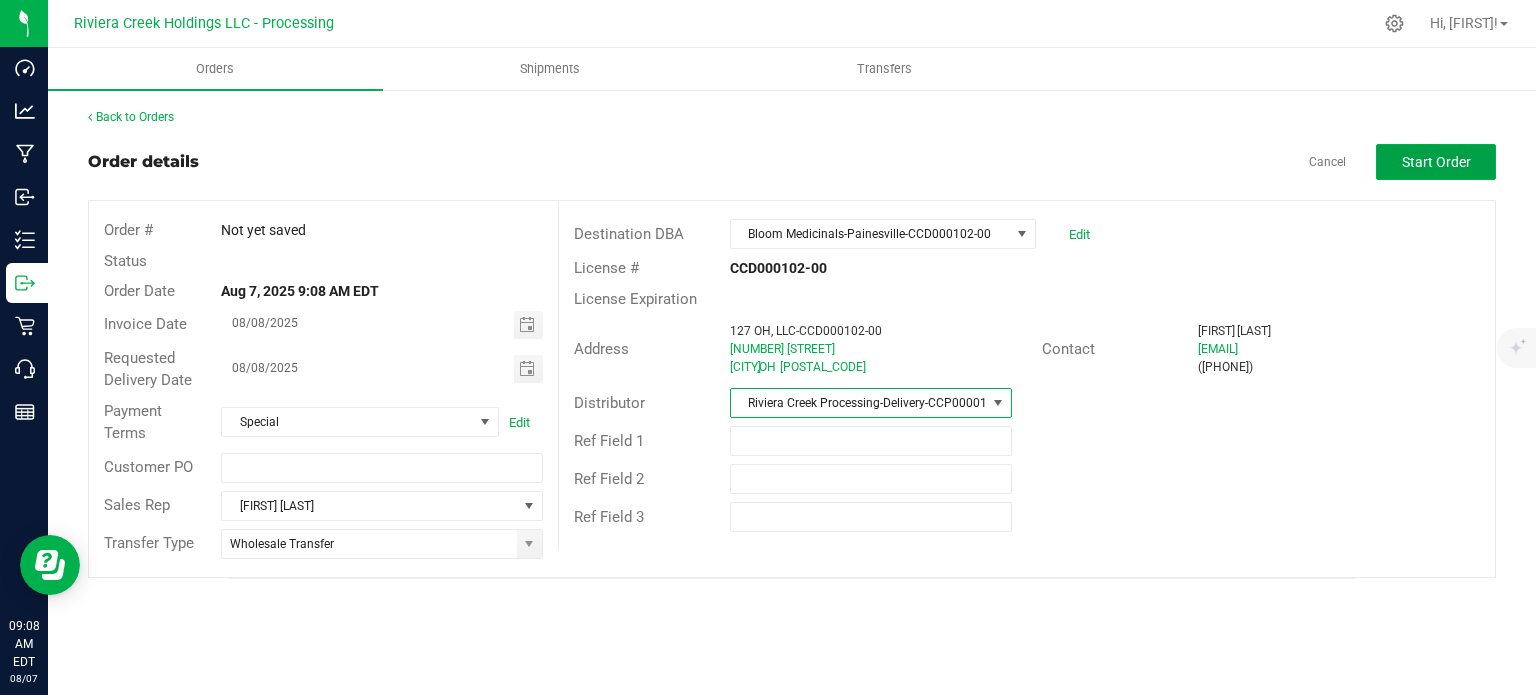 click on "Start Order" at bounding box center (1436, 162) 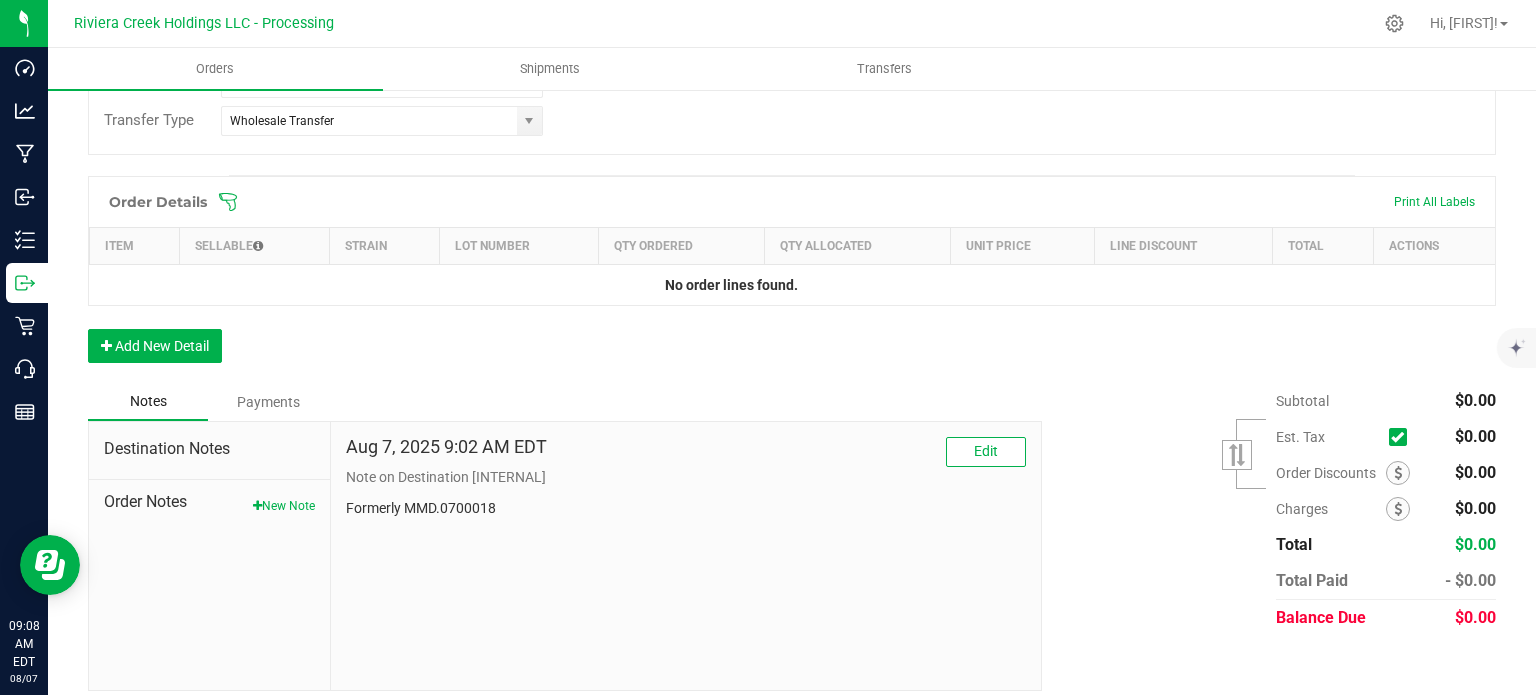 scroll, scrollTop: 488, scrollLeft: 0, axis: vertical 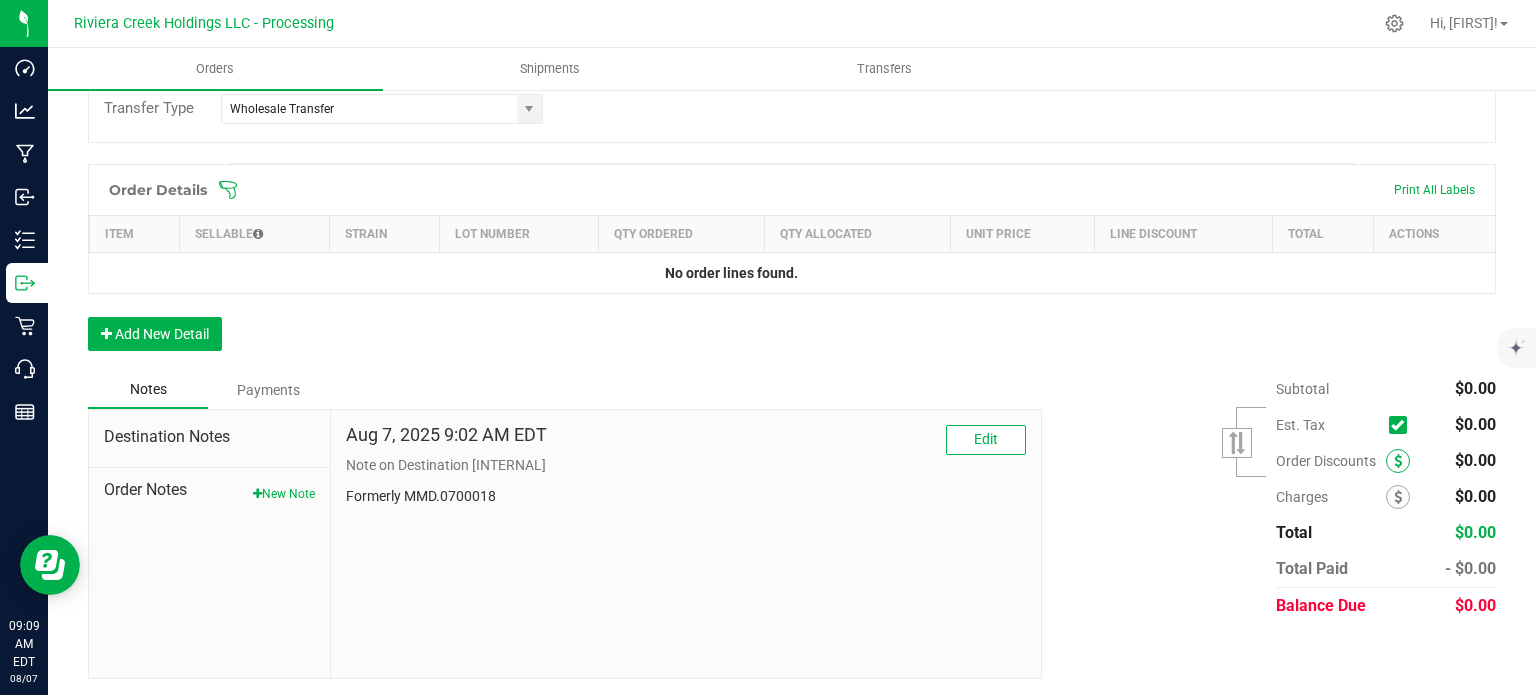 click at bounding box center [1398, 461] 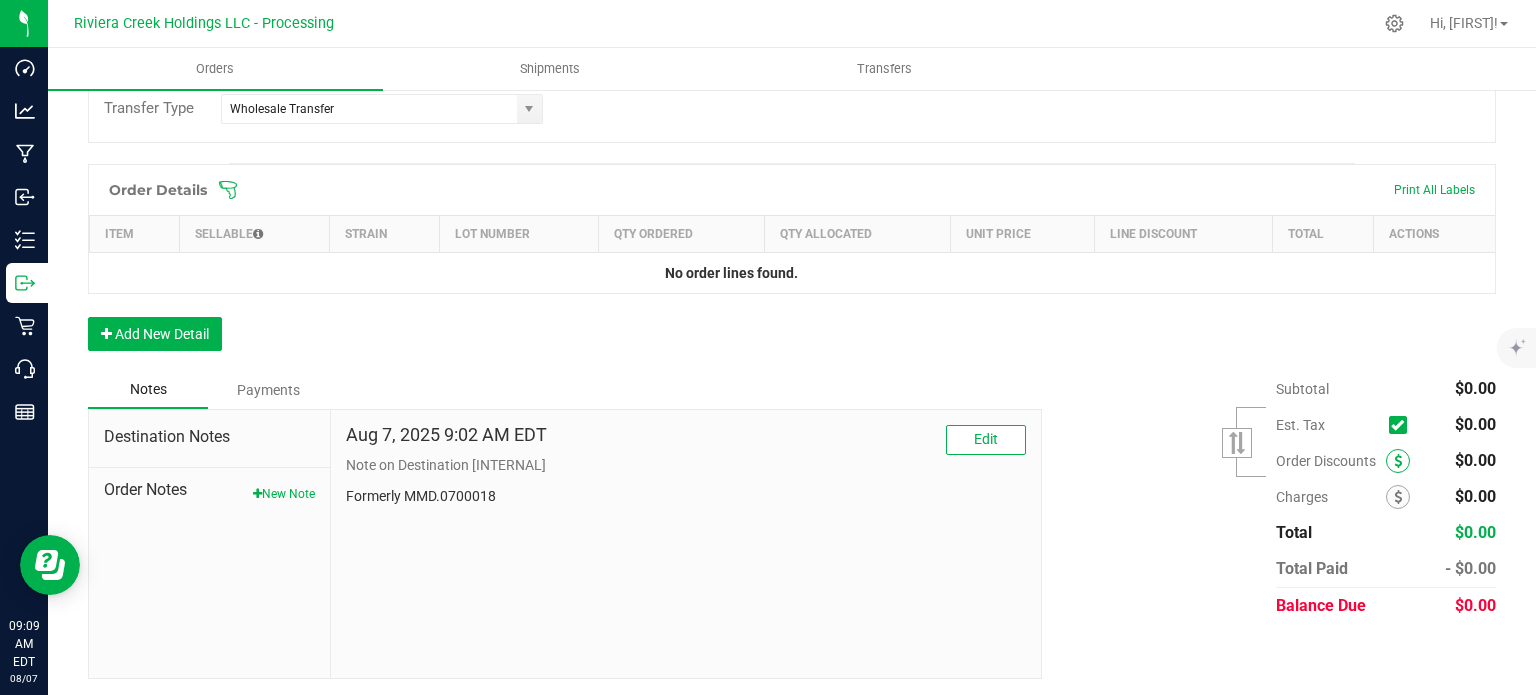 scroll, scrollTop: 488, scrollLeft: 0, axis: vertical 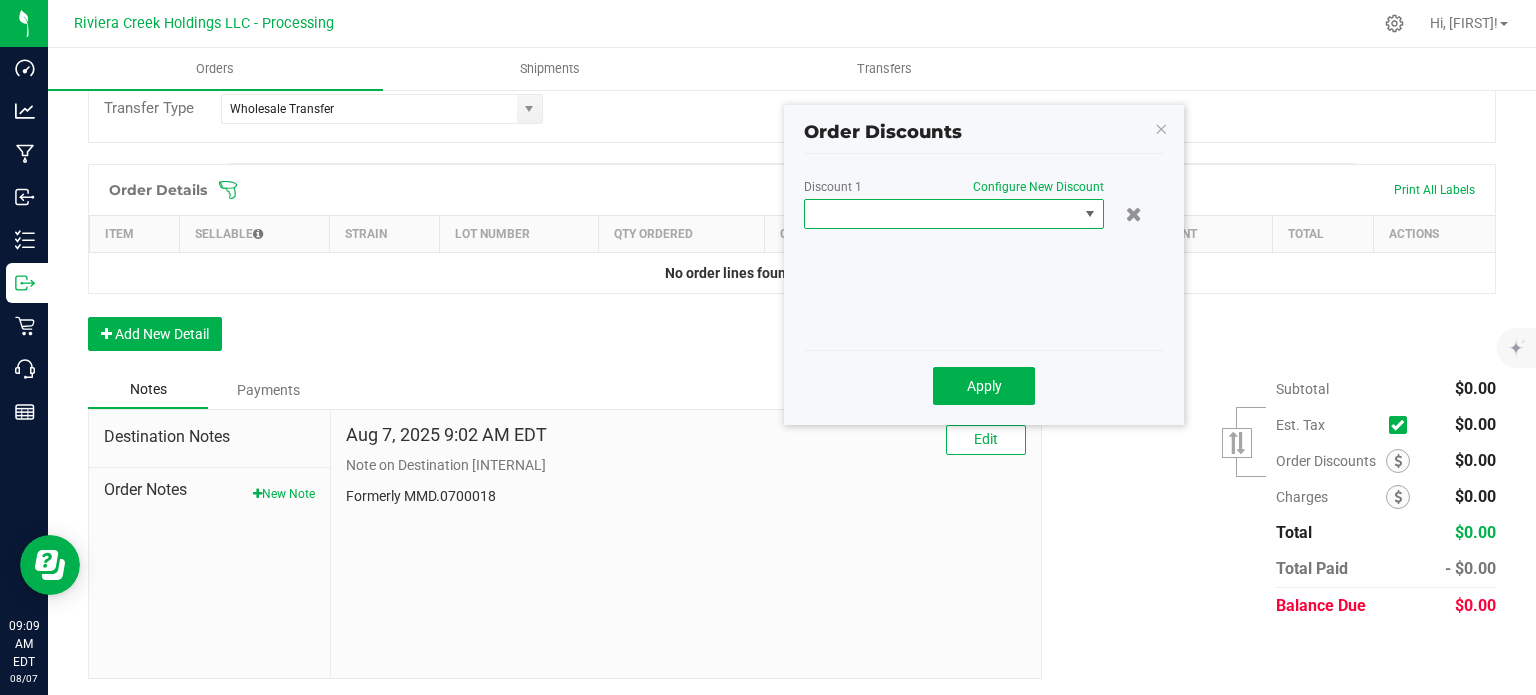 click at bounding box center (941, 214) 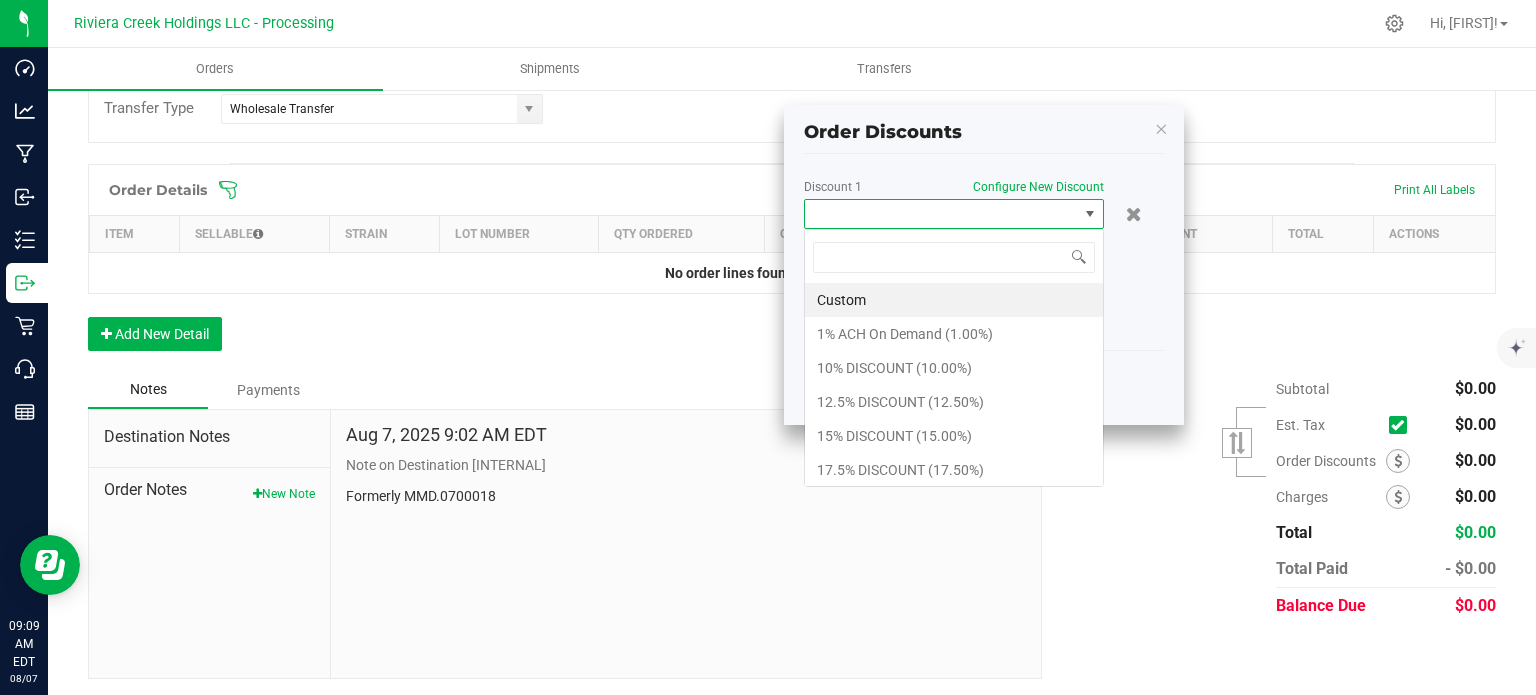 scroll, scrollTop: 99970, scrollLeft: 99700, axis: both 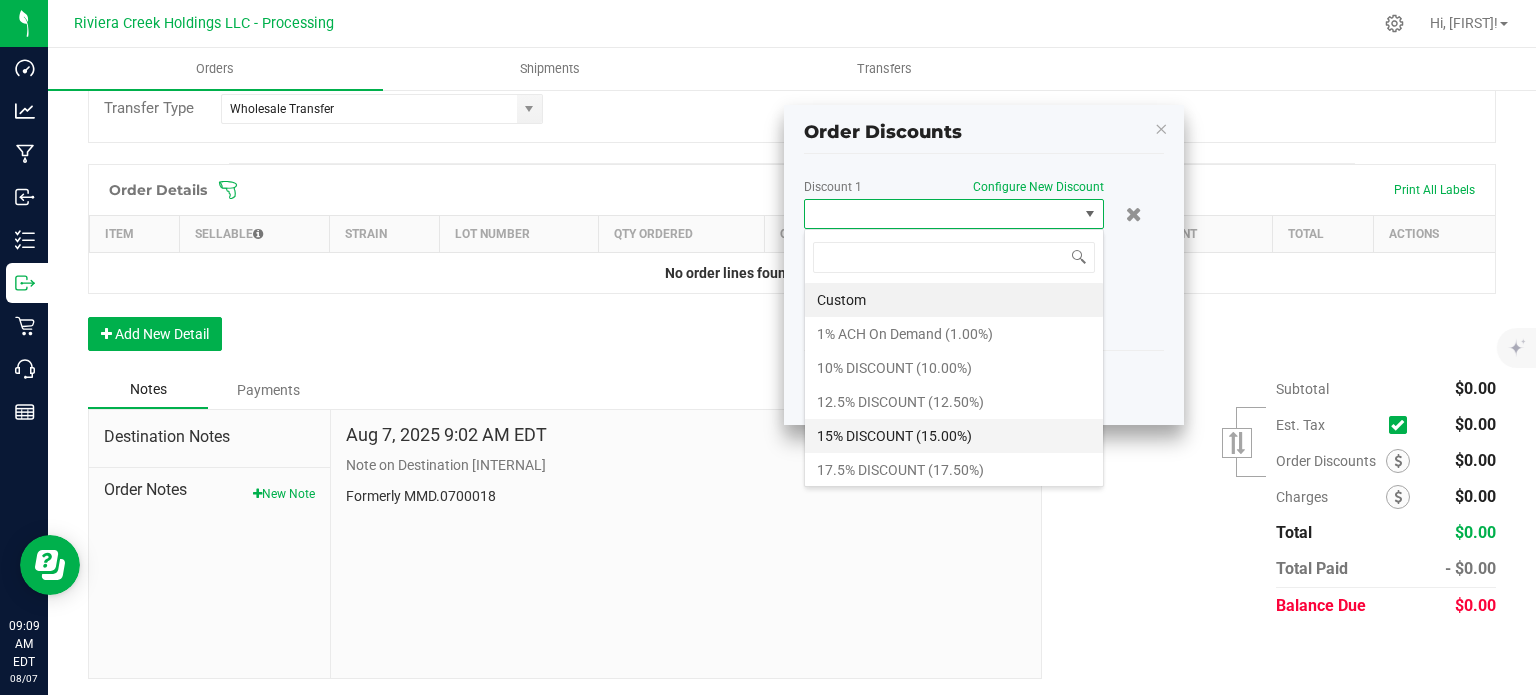 click on "15% DISCOUNT (15.00%)" at bounding box center [954, 436] 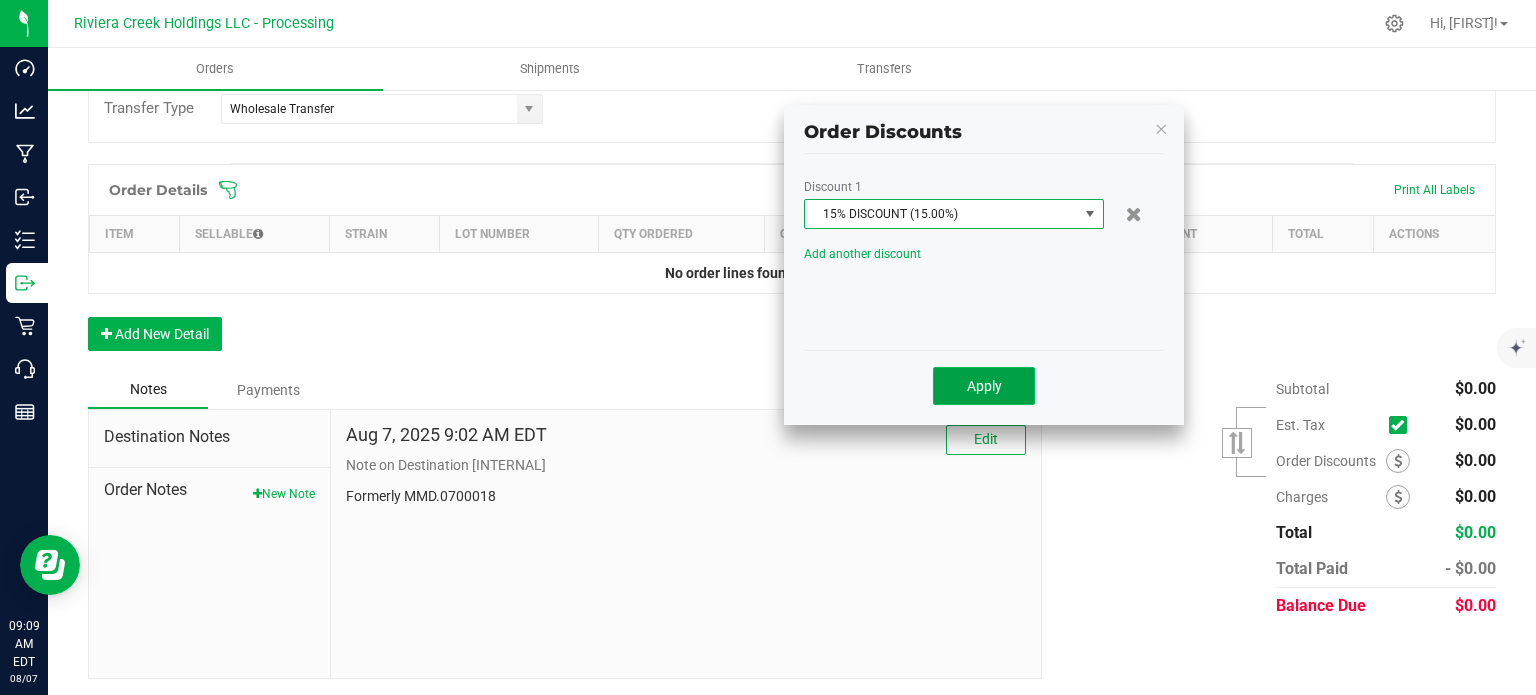 click on "Apply" at bounding box center (984, 386) 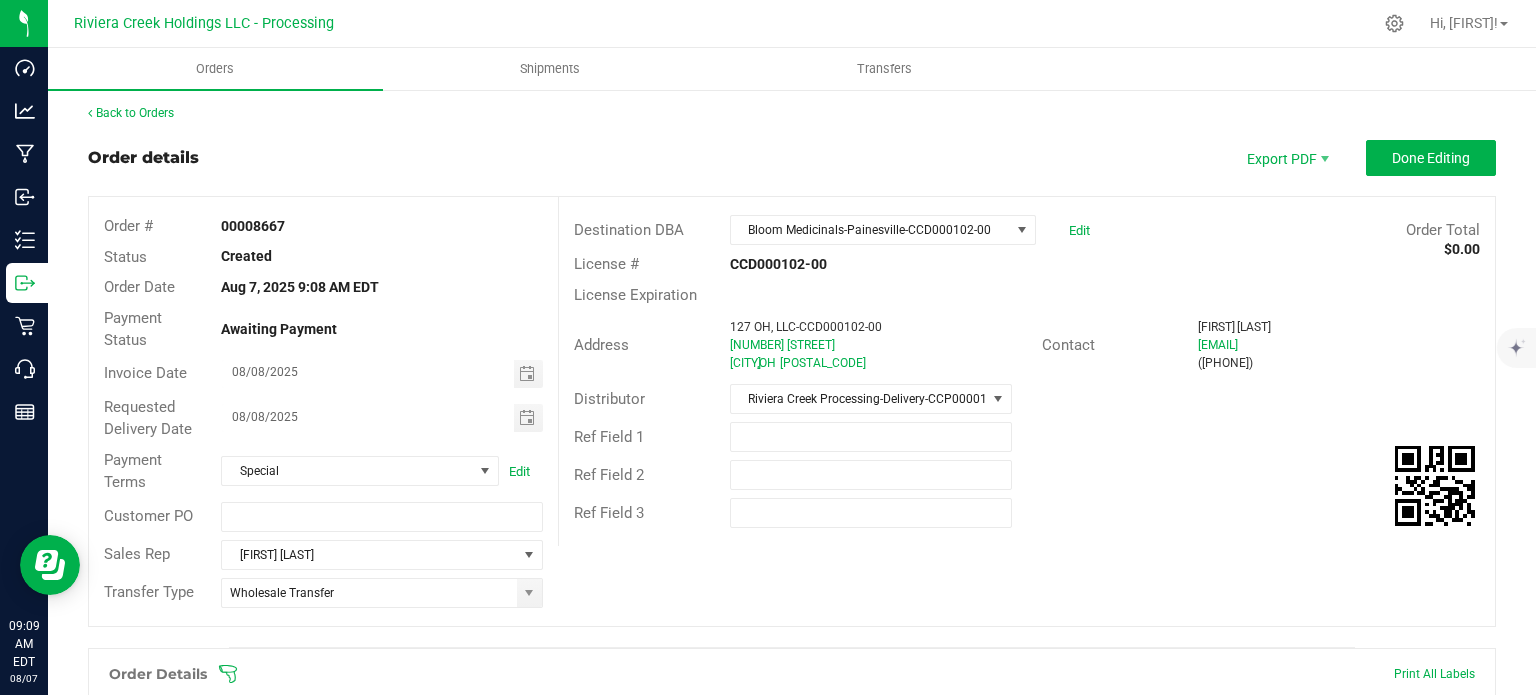 scroll, scrollTop: 0, scrollLeft: 0, axis: both 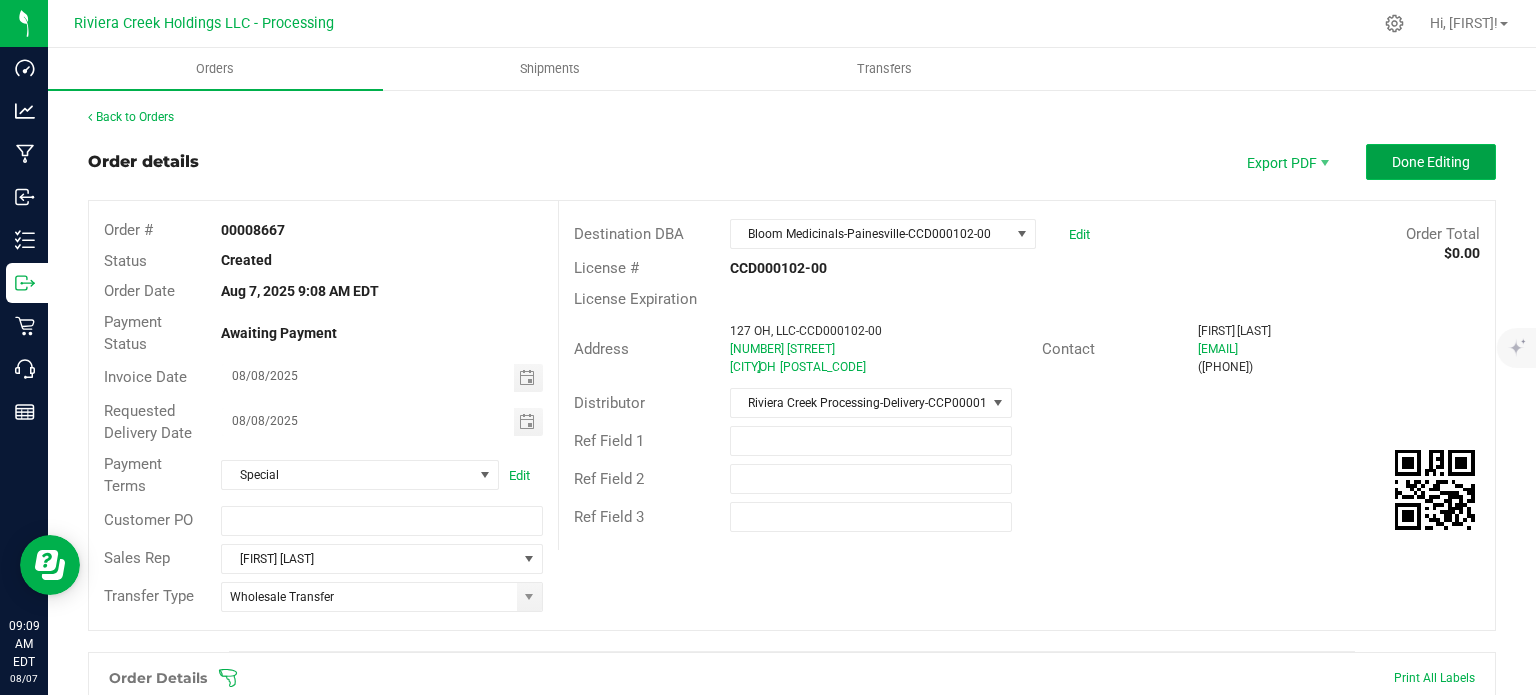 click on "Done Editing" at bounding box center [1431, 162] 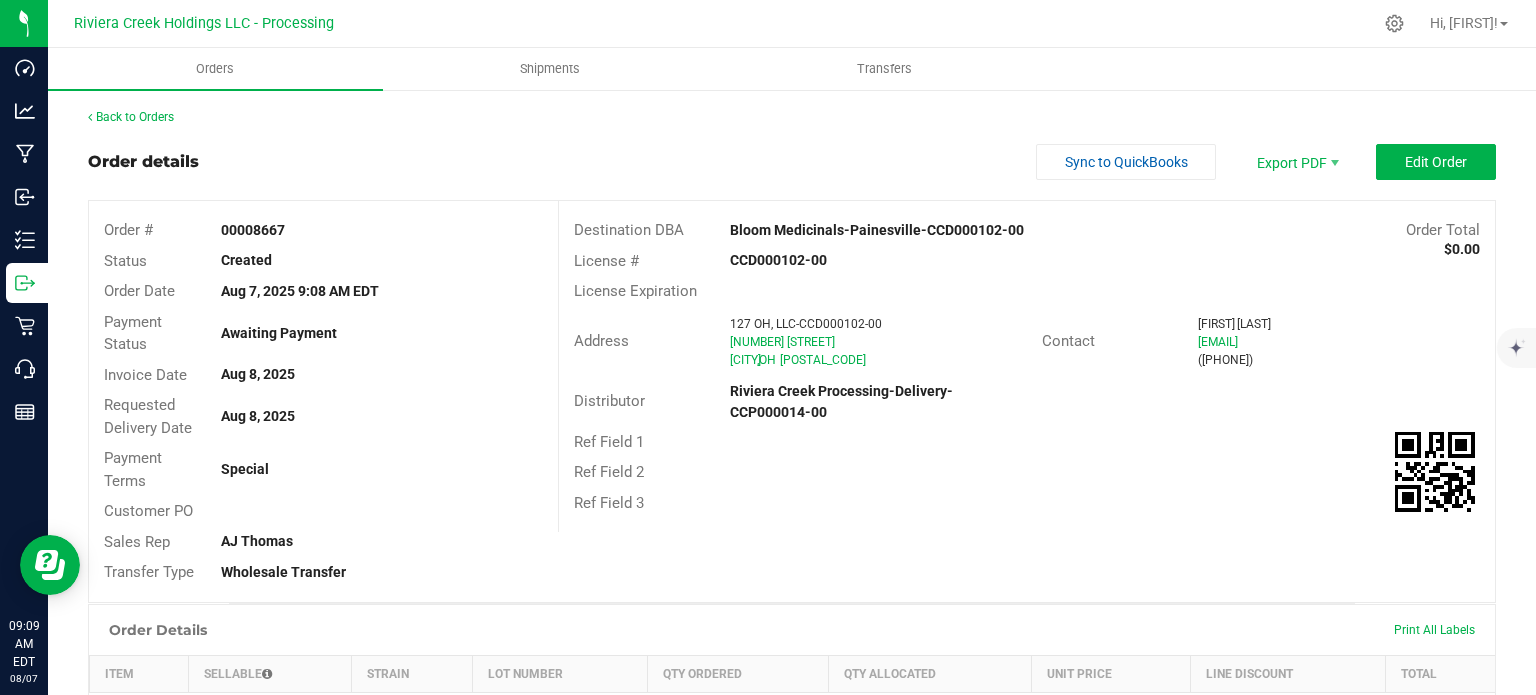 drag, startPoint x: 224, startPoint y: 231, endPoint x: 290, endPoint y: 235, distance: 66.1211 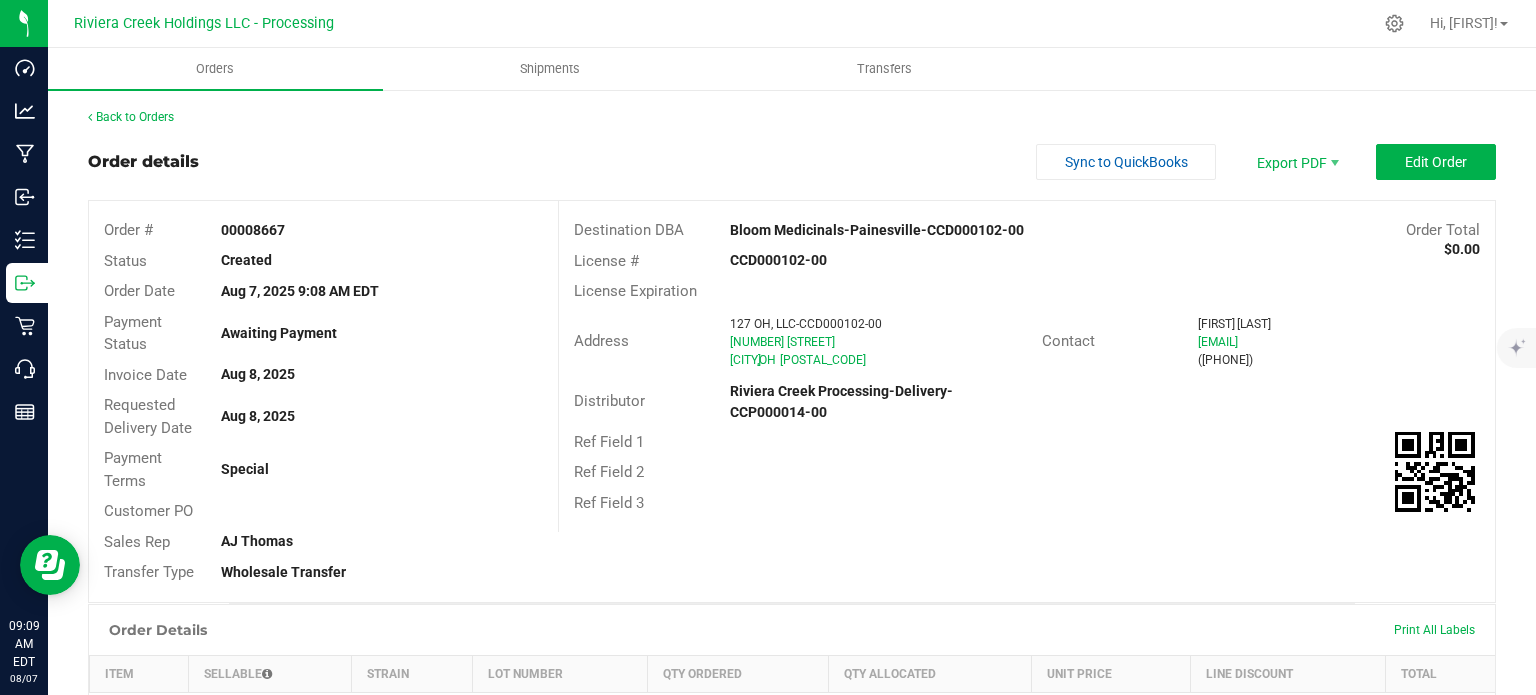click on "00008667" at bounding box center (381, 230) 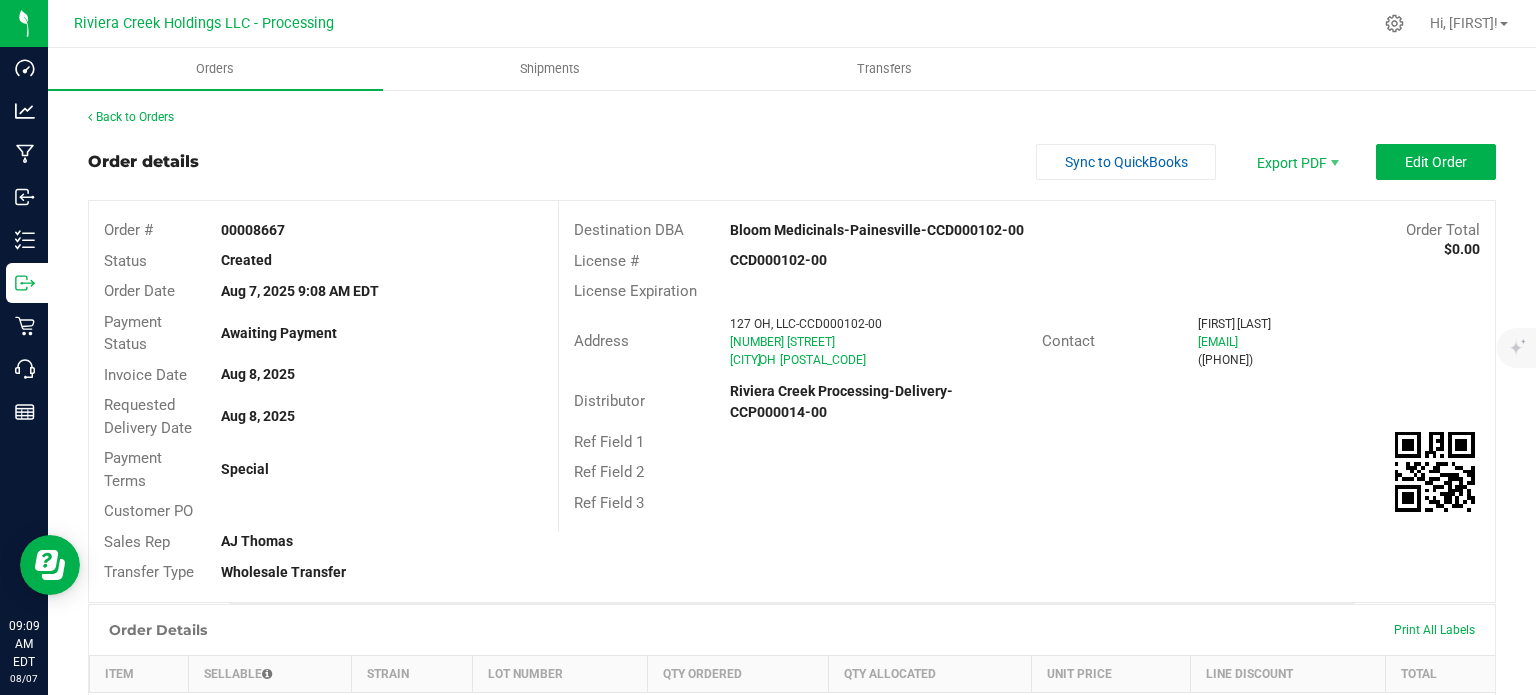 drag, startPoint x: 344, startPoint y: 235, endPoint x: 240, endPoint y: 235, distance: 104 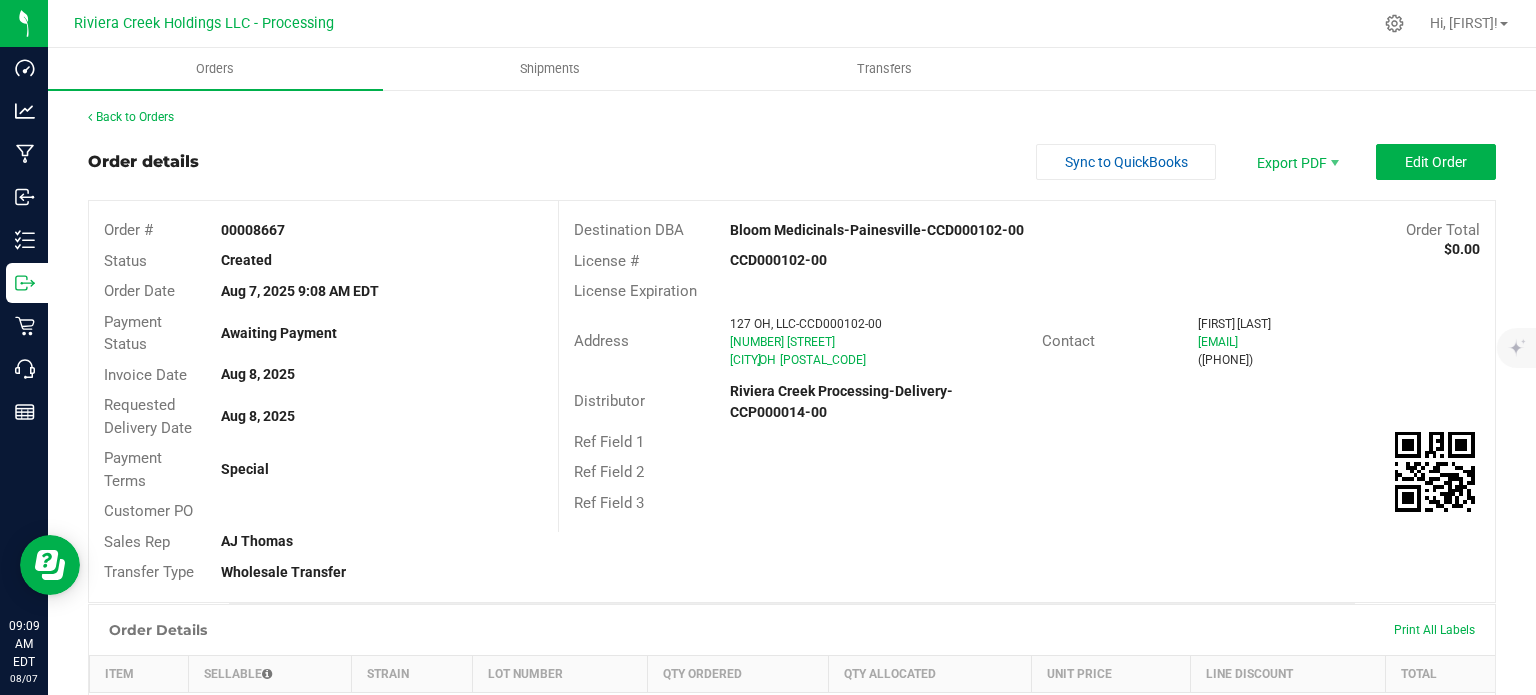 click on "00008667" at bounding box center (381, 230) 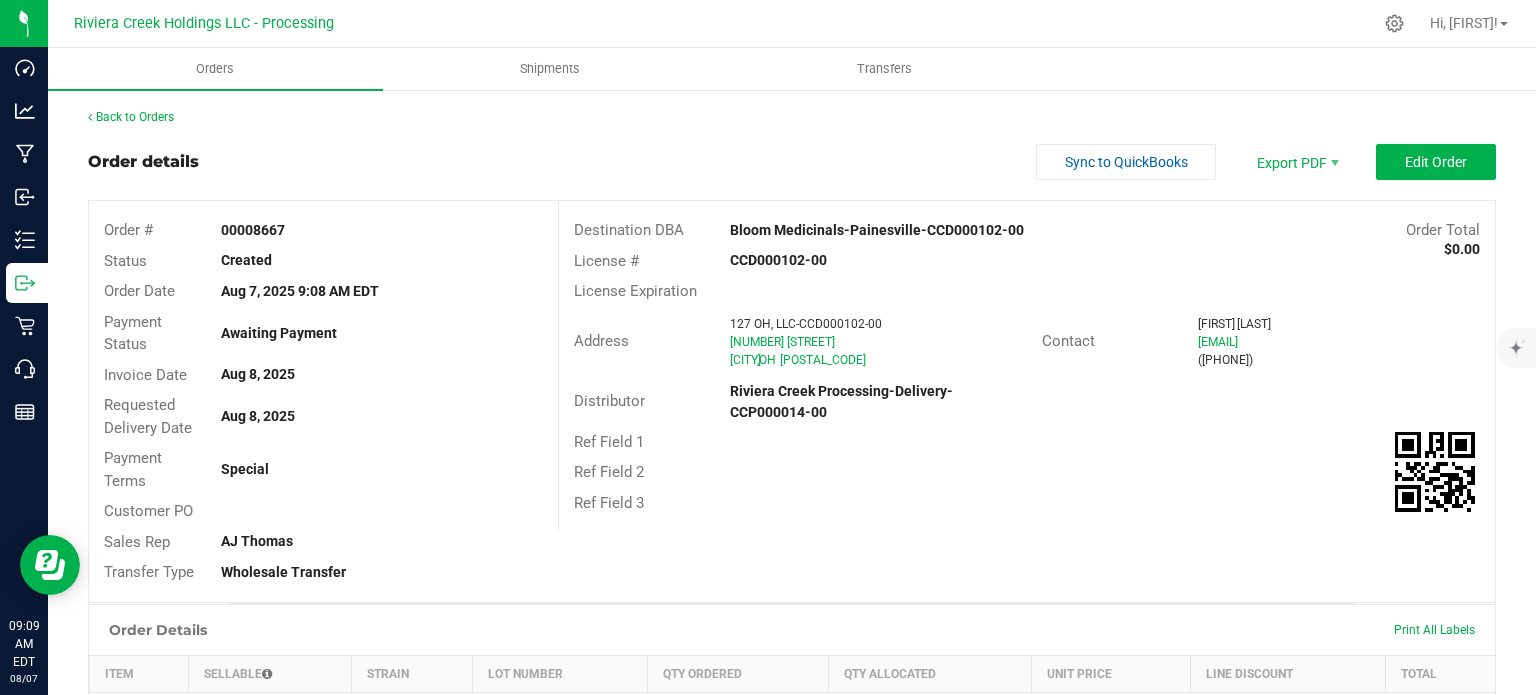click on "00008667" at bounding box center [381, 230] 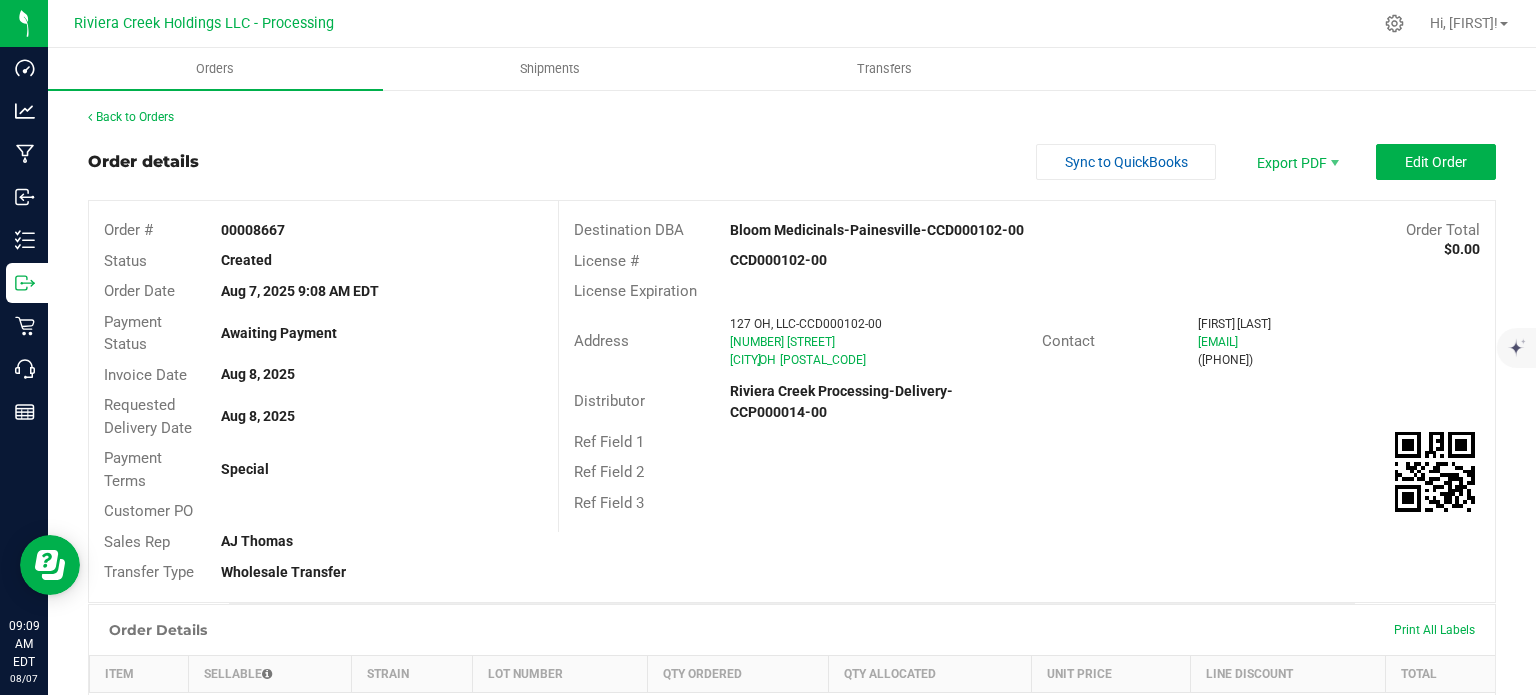 drag, startPoint x: 214, startPoint y: 231, endPoint x: 300, endPoint y: 231, distance: 86 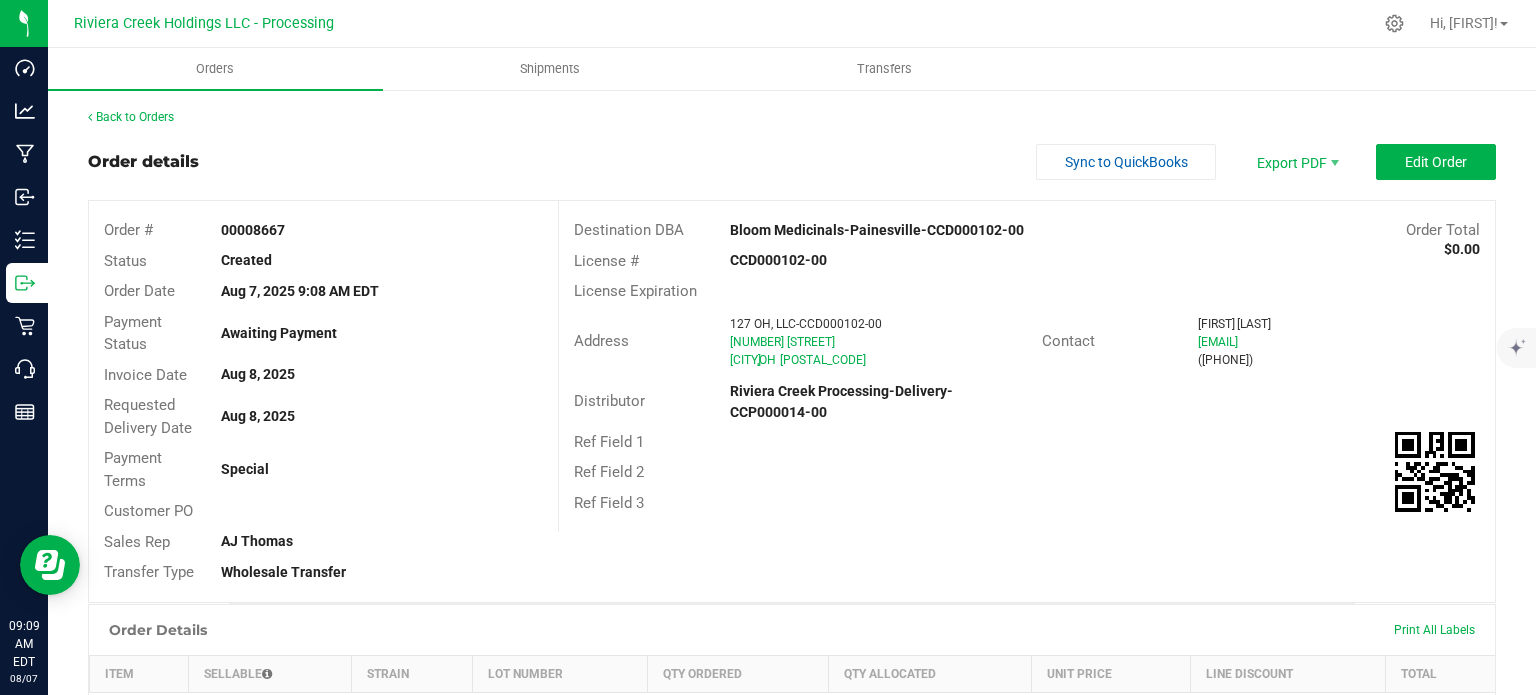 click on "00008667" at bounding box center (381, 230) 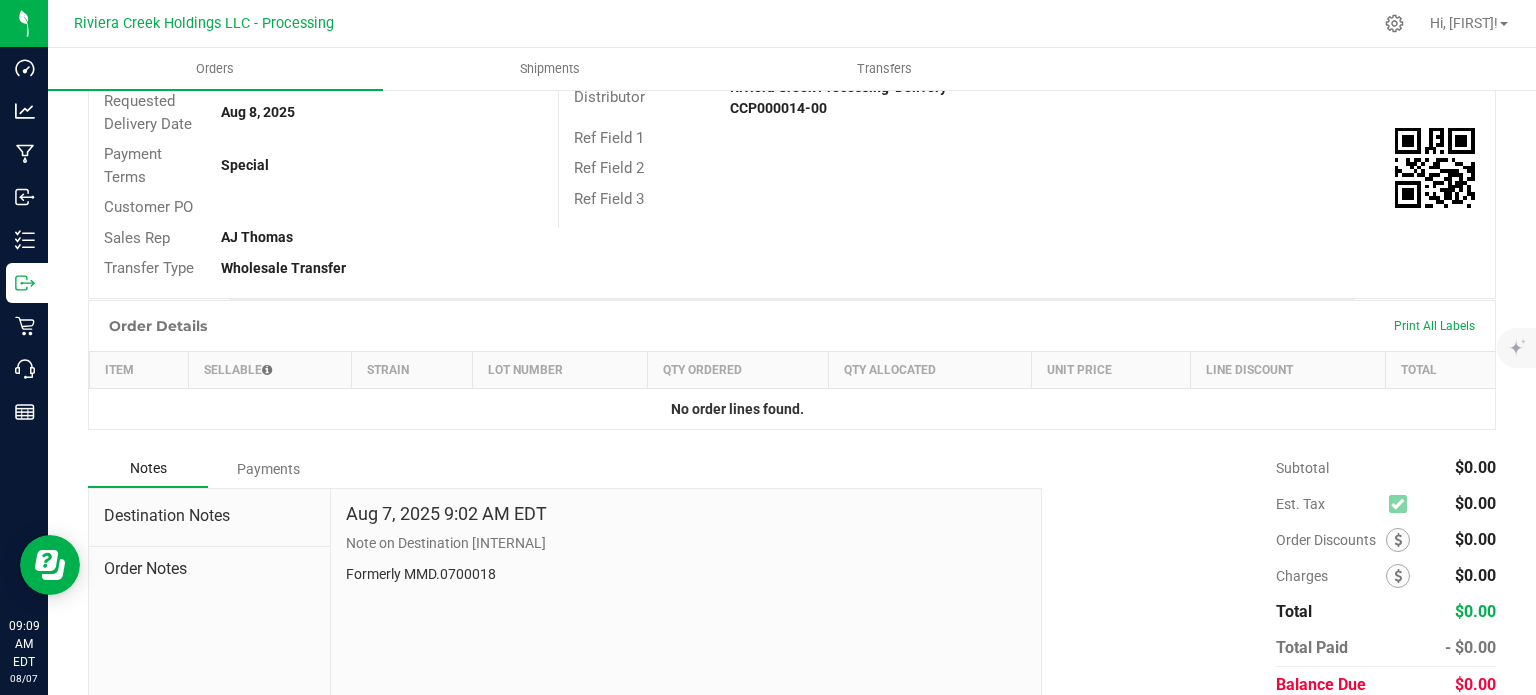 scroll, scrollTop: 384, scrollLeft: 0, axis: vertical 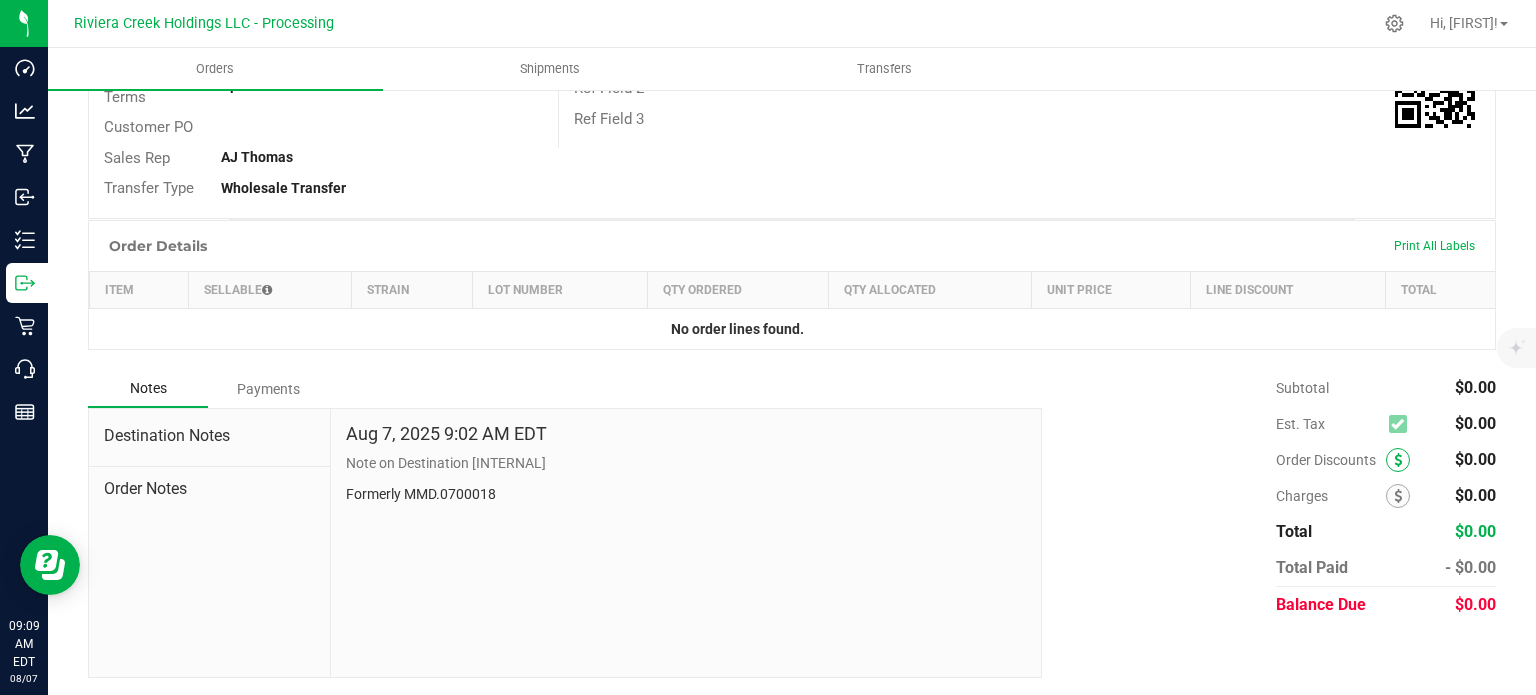 click at bounding box center (1398, 460) 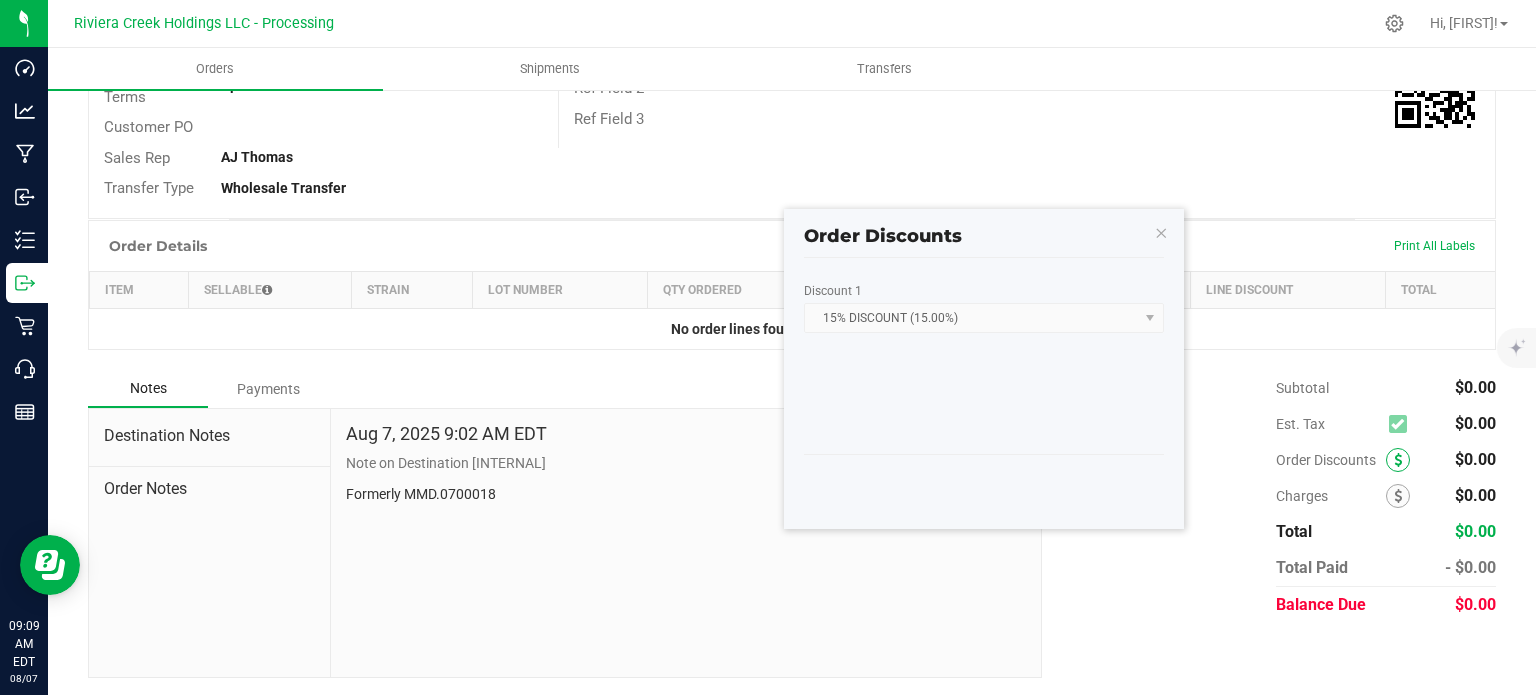 scroll, scrollTop: 384, scrollLeft: 0, axis: vertical 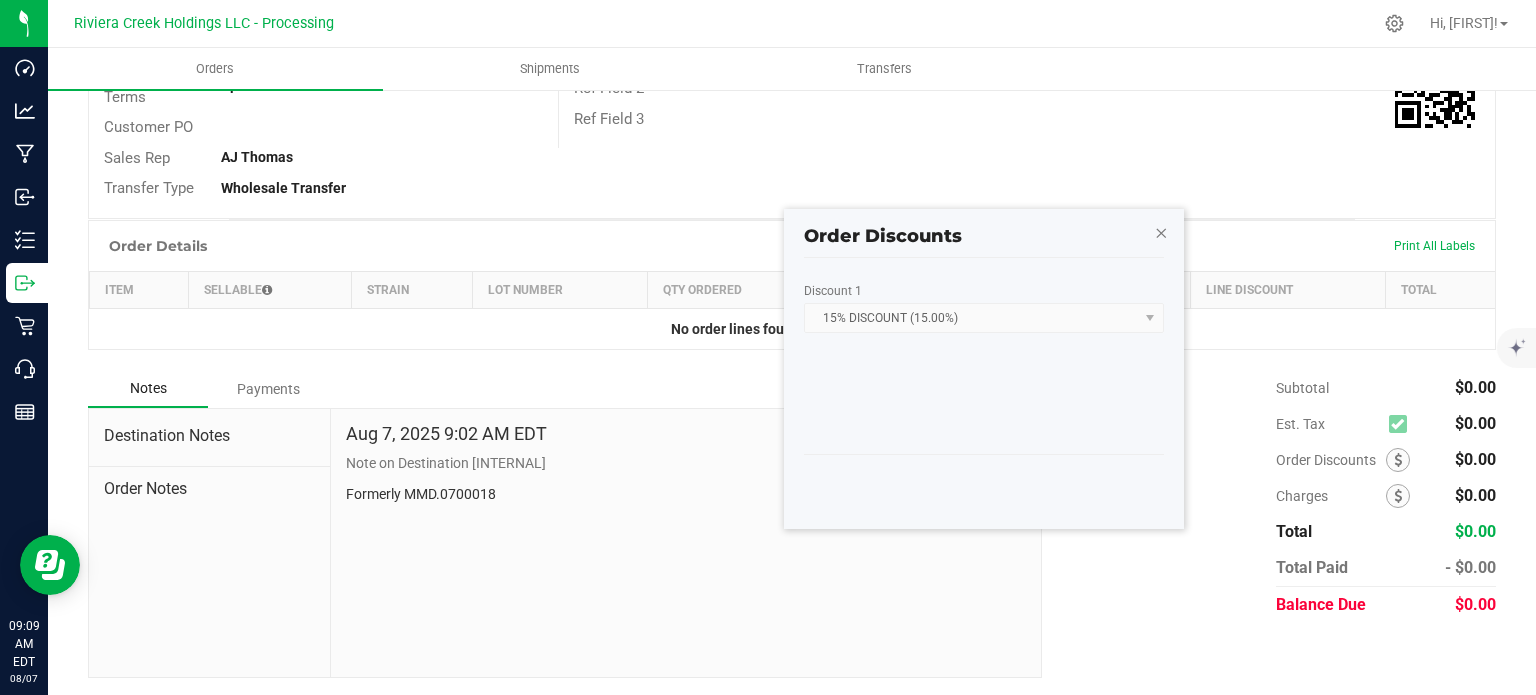 click at bounding box center (1161, 232) 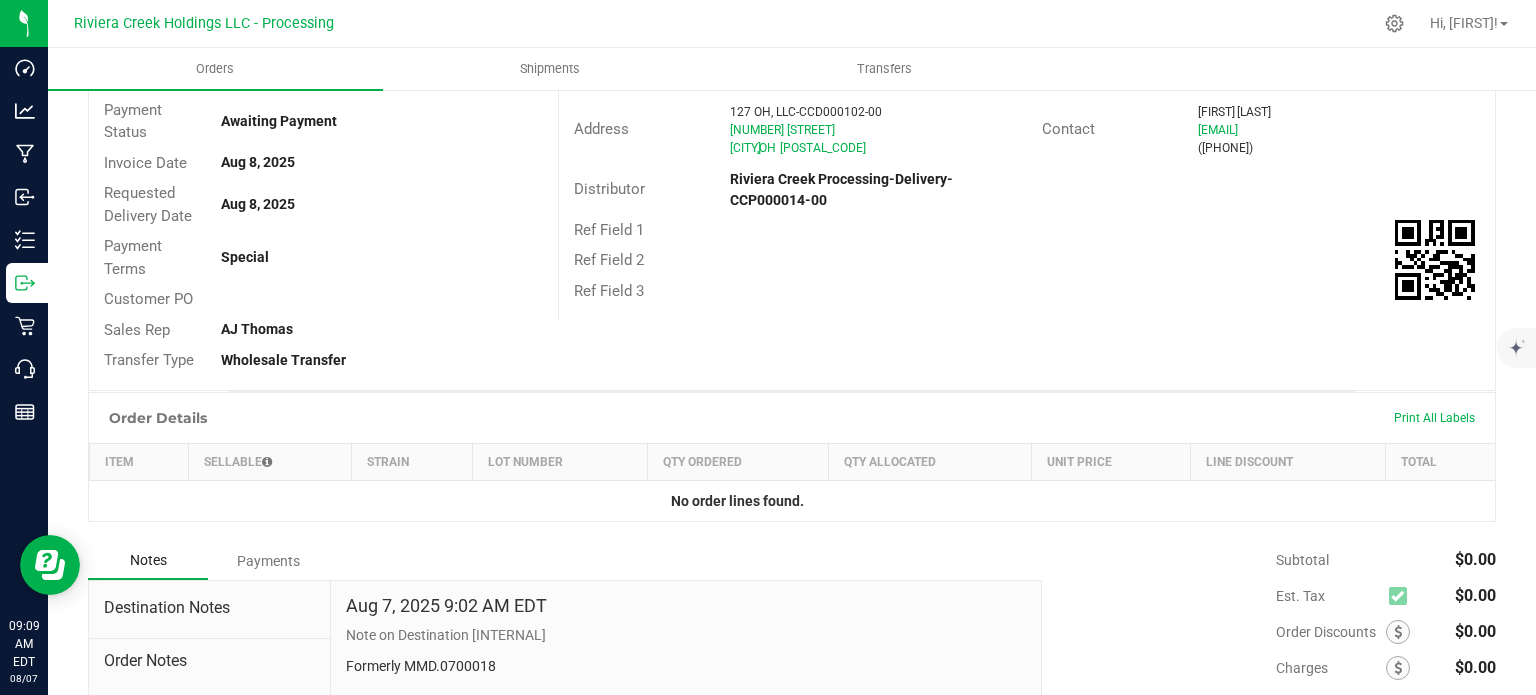 scroll, scrollTop: 0, scrollLeft: 0, axis: both 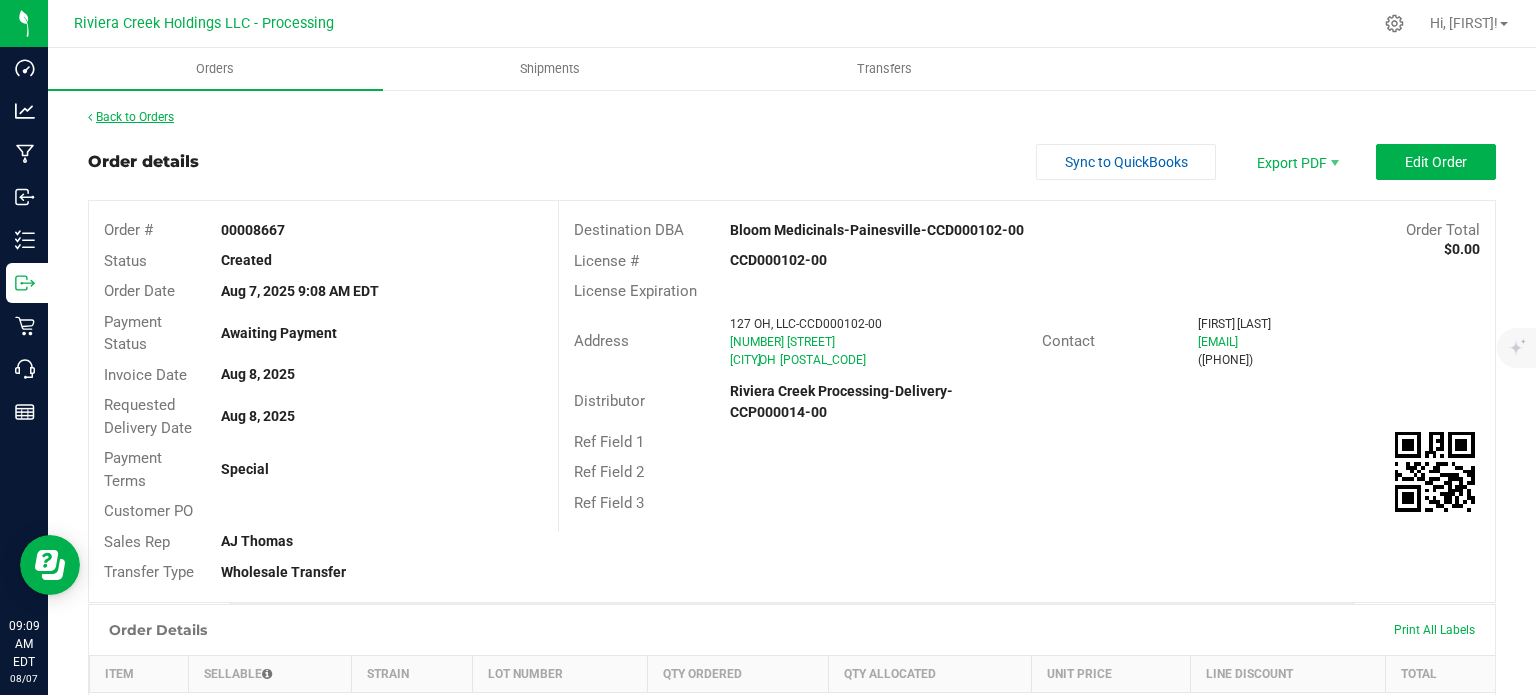 click on "Back to Orders" at bounding box center (131, 117) 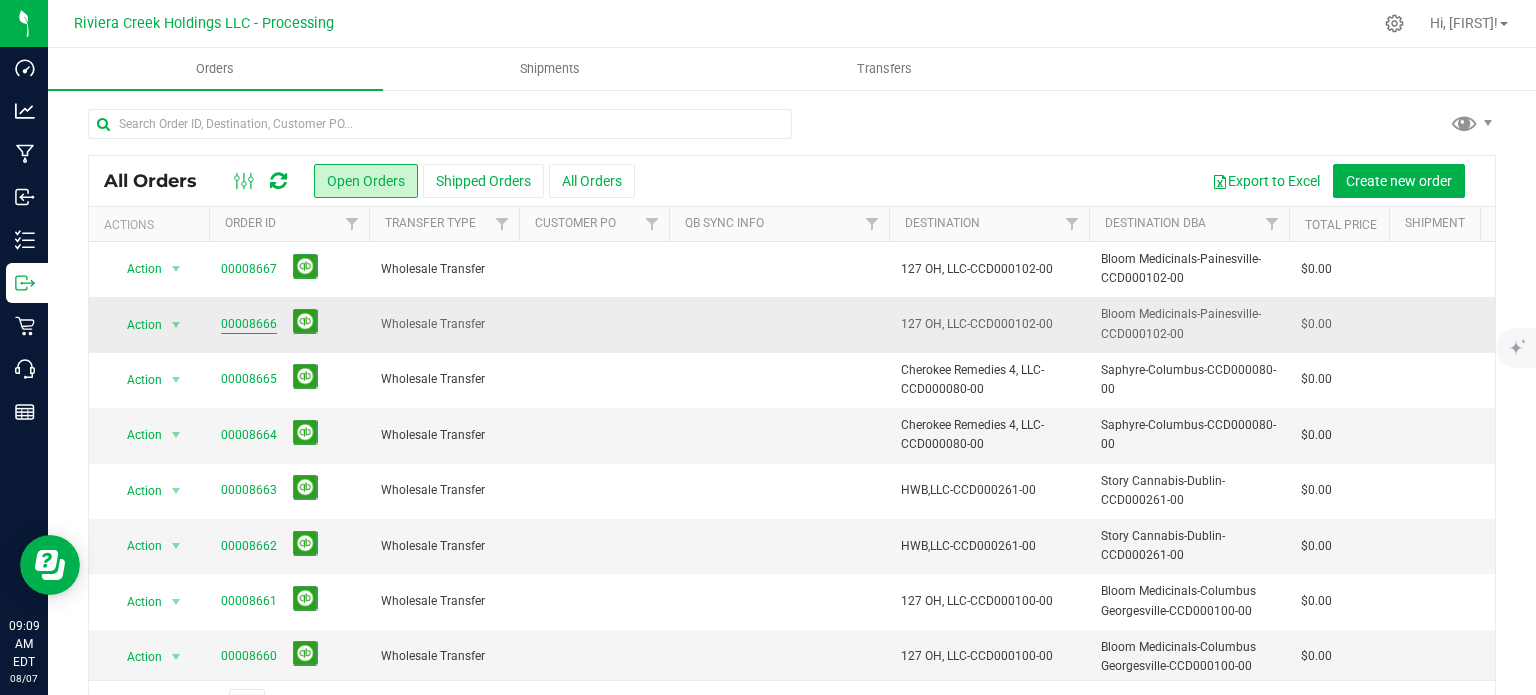 click on "00008666" at bounding box center [249, 324] 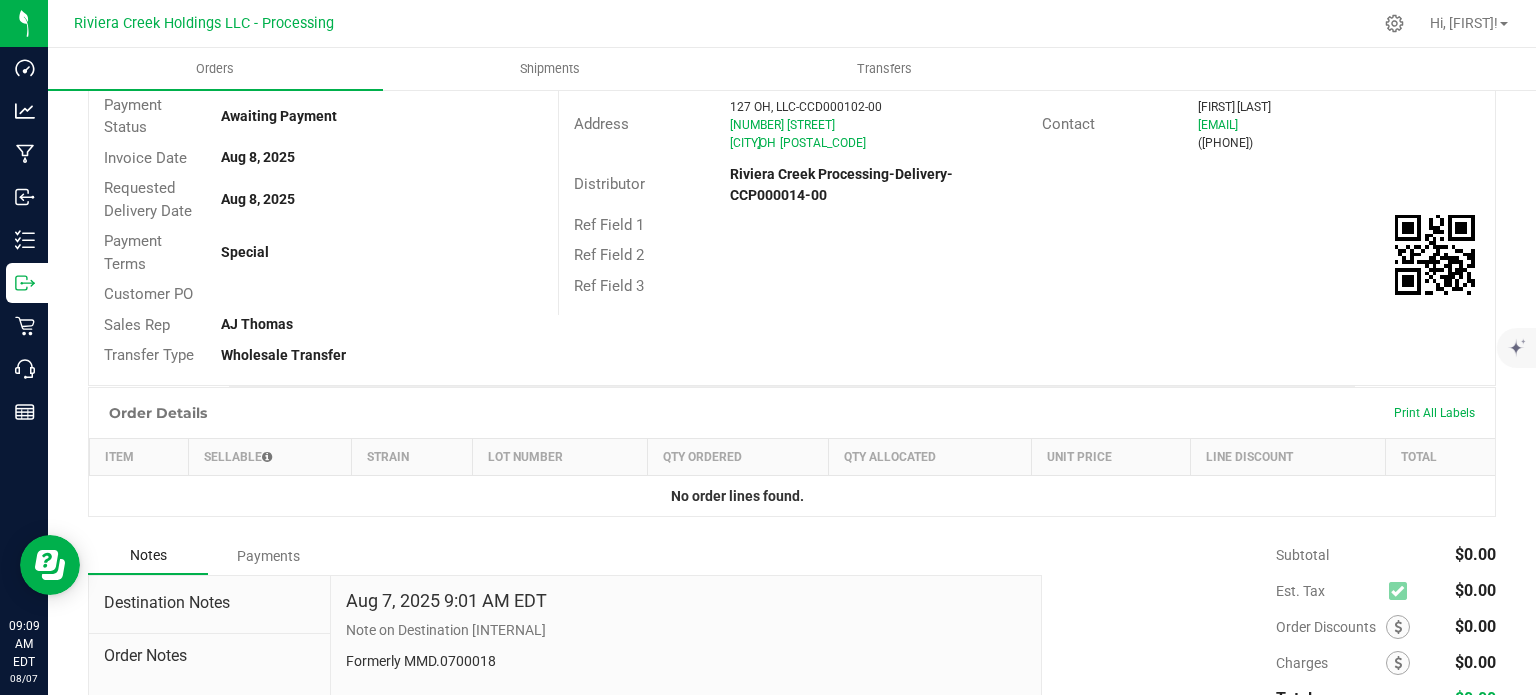 scroll, scrollTop: 300, scrollLeft: 0, axis: vertical 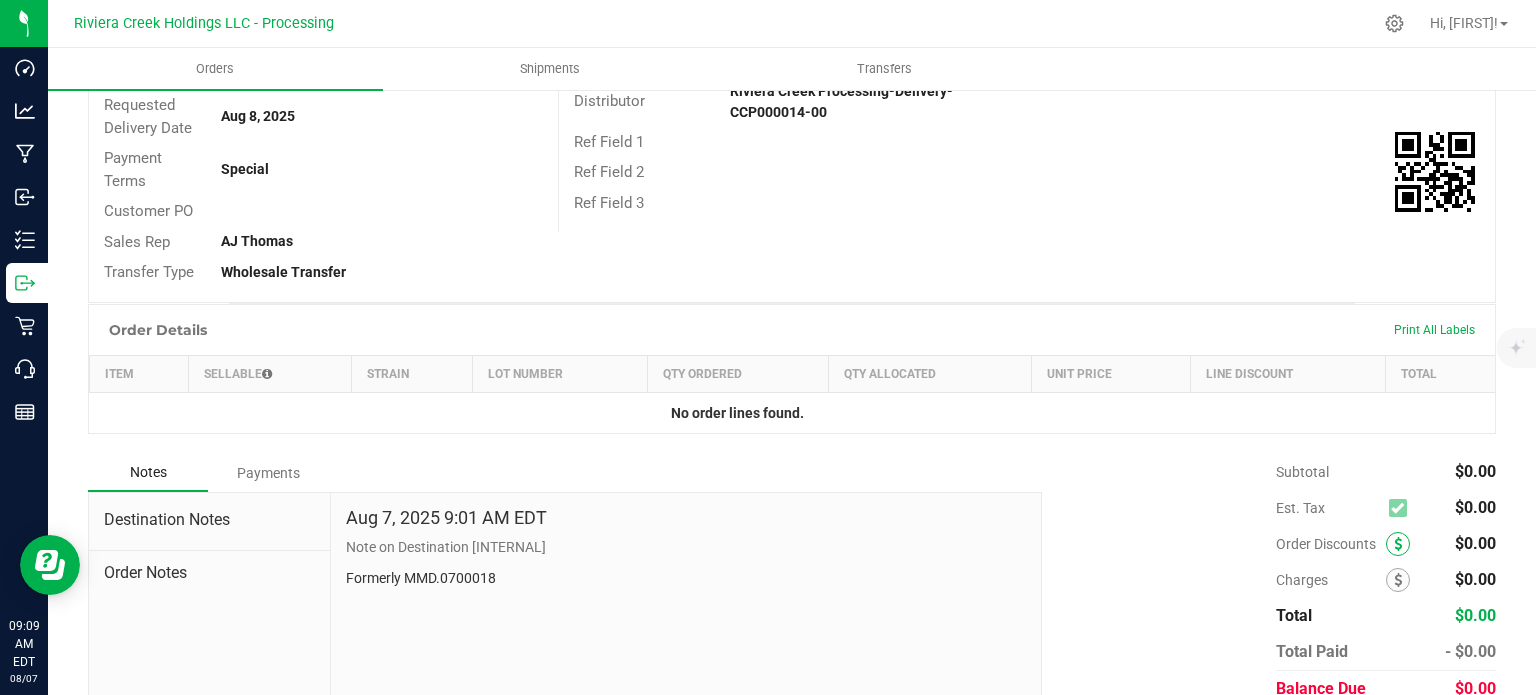 click at bounding box center (1398, 544) 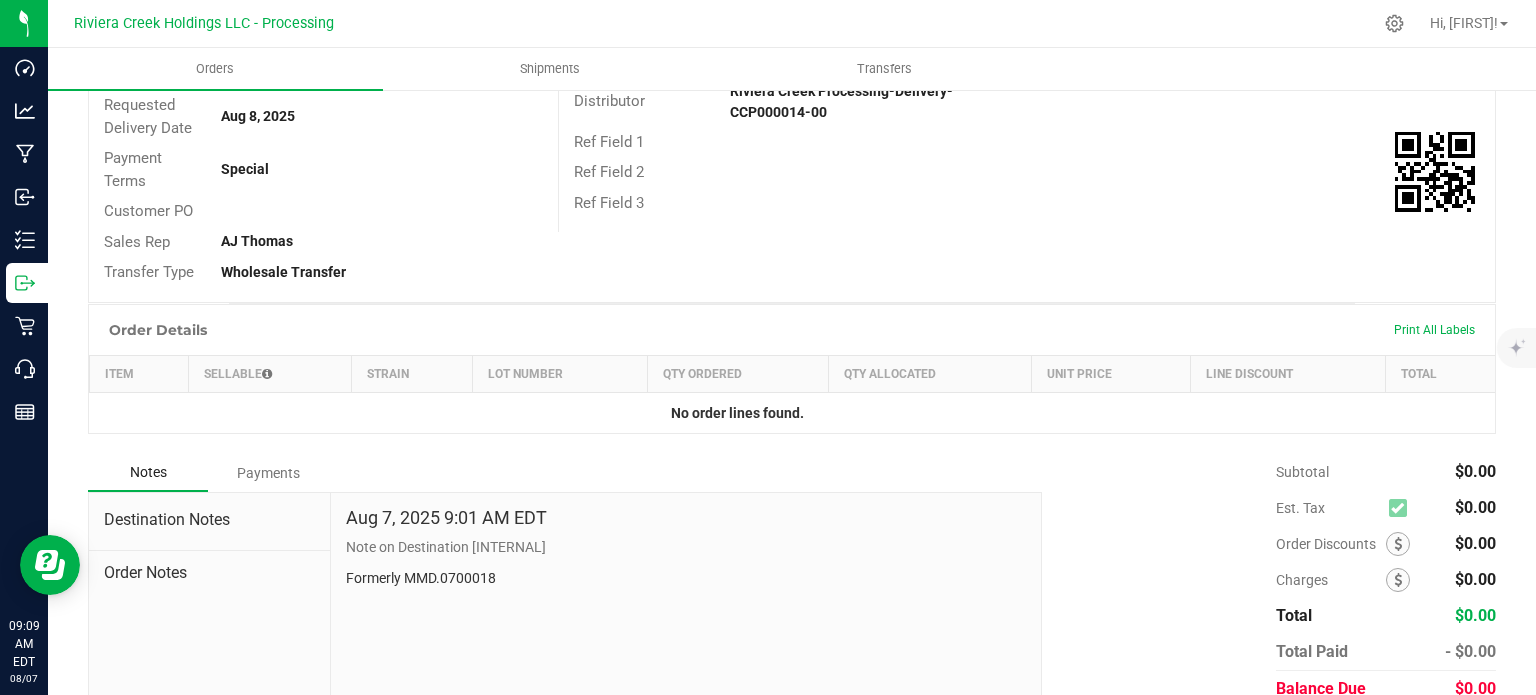scroll, scrollTop: 384, scrollLeft: 0, axis: vertical 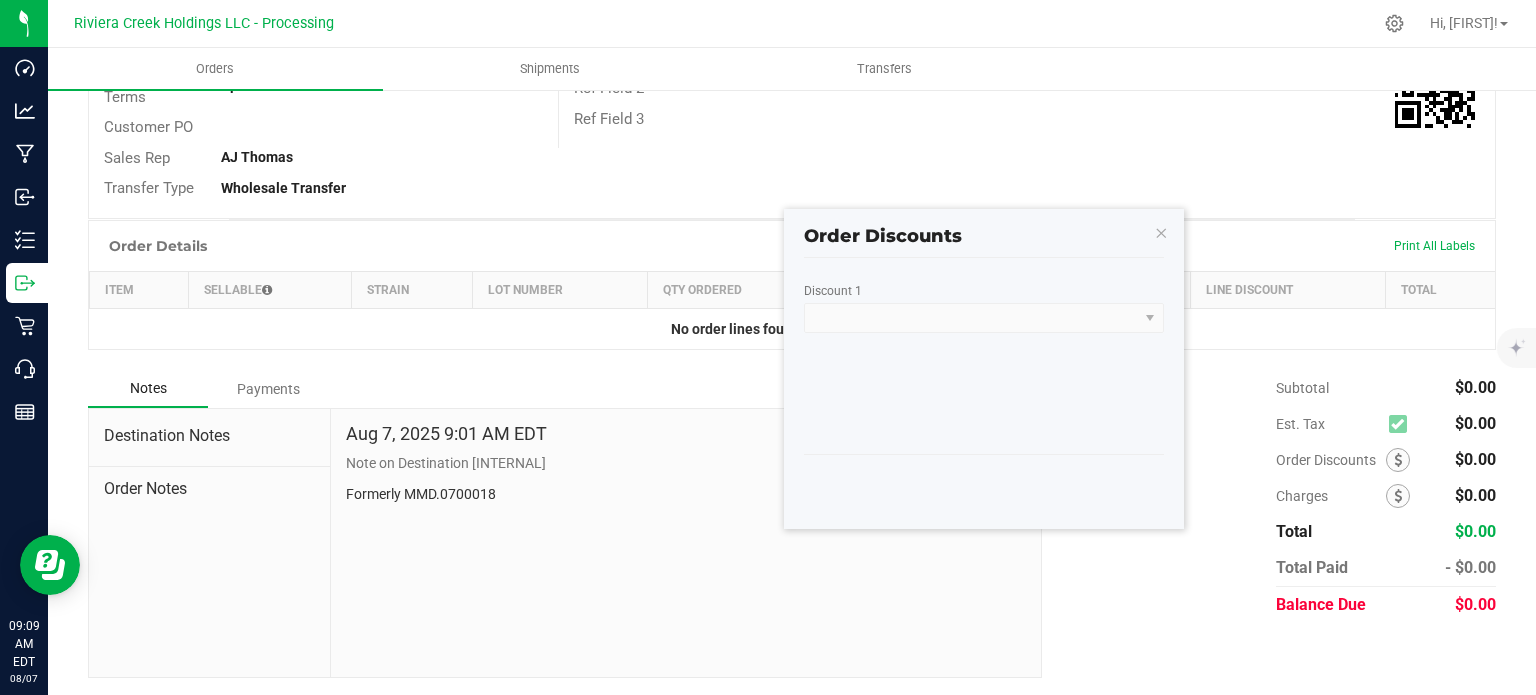 click on "Order #   00008666   Status   Created   Order Date   Aug 7, 2025 9:08 AM EDT   Payment Status   Awaiting Payment   Invoice Date   Aug 8, 2025   Requested Delivery Date   Aug 8, 2025   Payment Terms   Special   Customer PO      Sales Rep   AJ Thomas   Transfer Type   Wholesale Transfer   Destination DBA   Bloom Medicinals-Painesville-CCD000102-00   Order Total   $0.00   License #   CCD000102-00   License Expiration   Address  127 OH, LLC-CCD000102-00 382 Blackbrook Rd Painesville  ,  OH 44077-1294  Contact  Anthony Surace asurace@bloomohio.com  (440) 299-1019   Distributor   Riviera Creek Processing-Delivery-CCP000014-00   Ref Field 1      Ref Field 2      Ref Field 3" at bounding box center [792, 17] 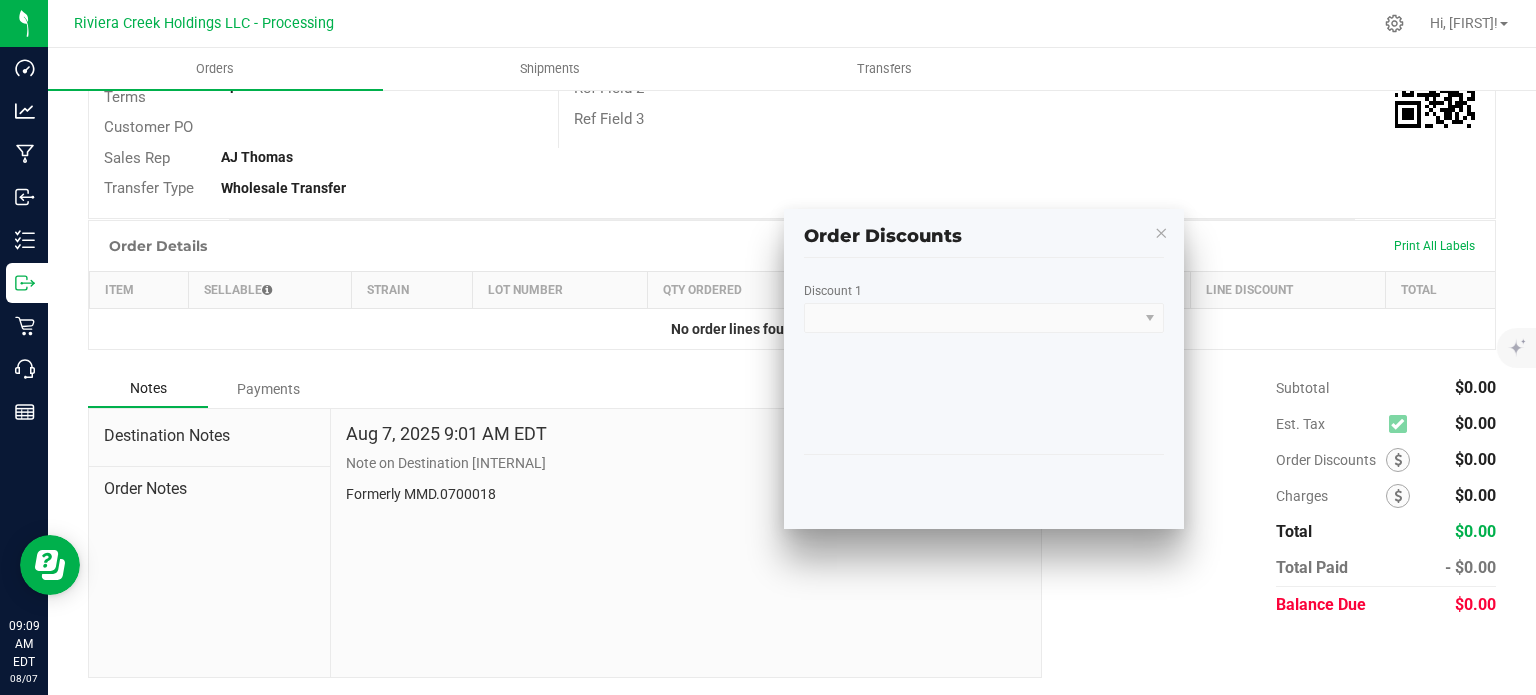 click on "Order Discounts" at bounding box center (984, 228) 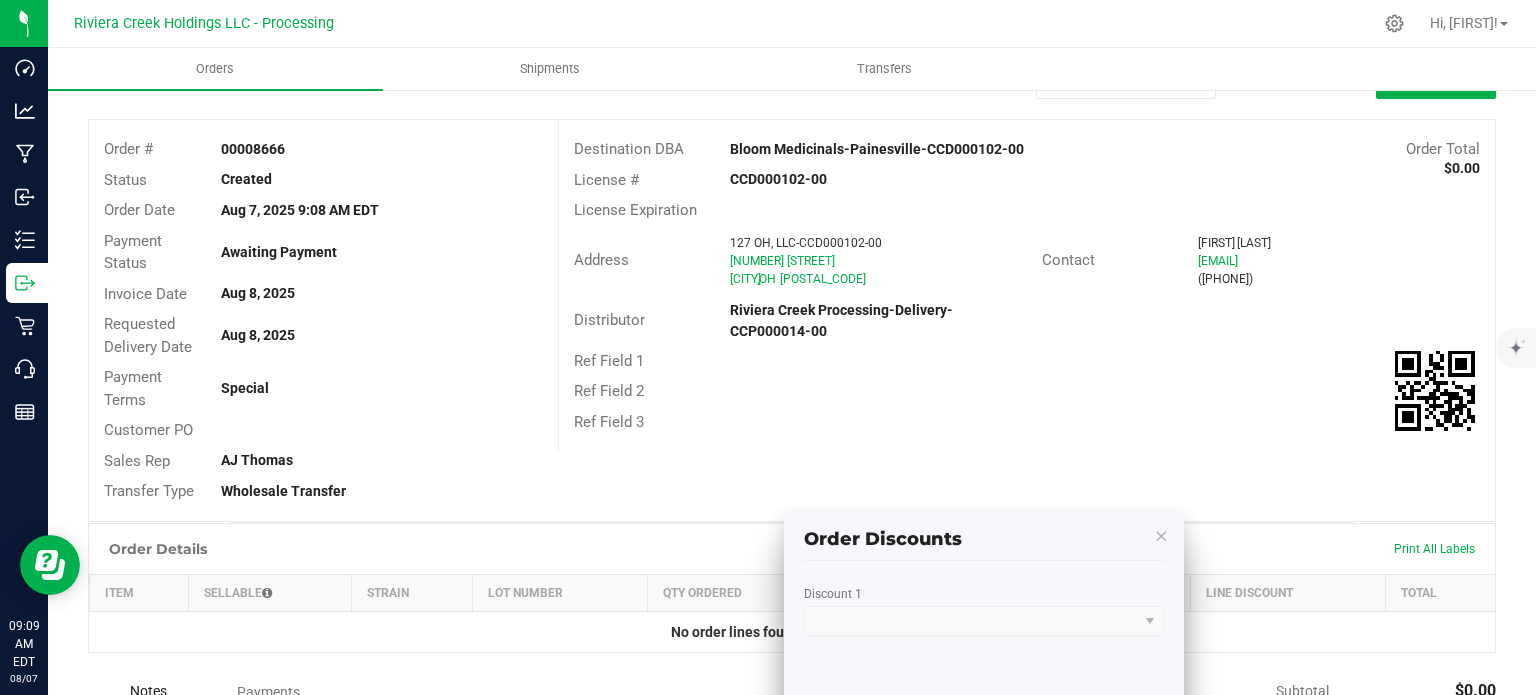 scroll, scrollTop: 0, scrollLeft: 0, axis: both 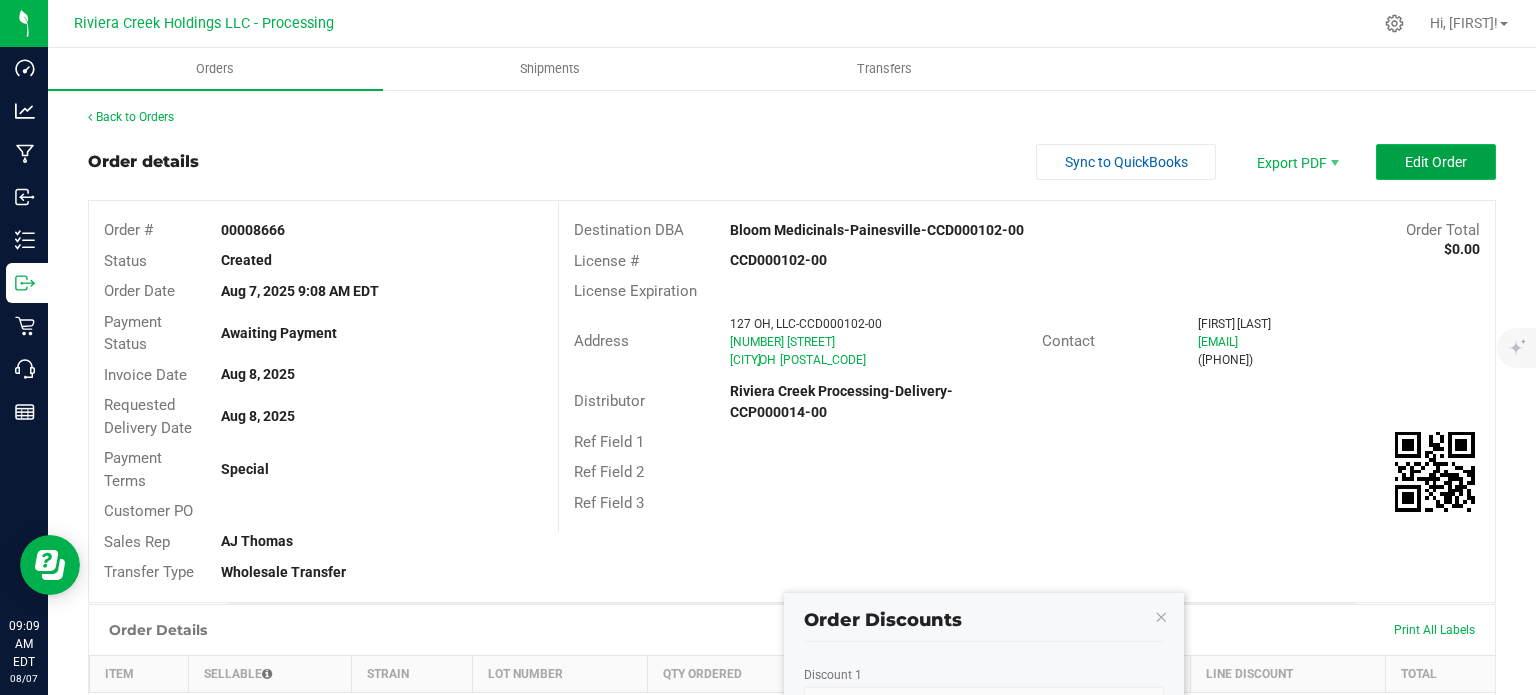 click on "Edit Order" at bounding box center [1436, 162] 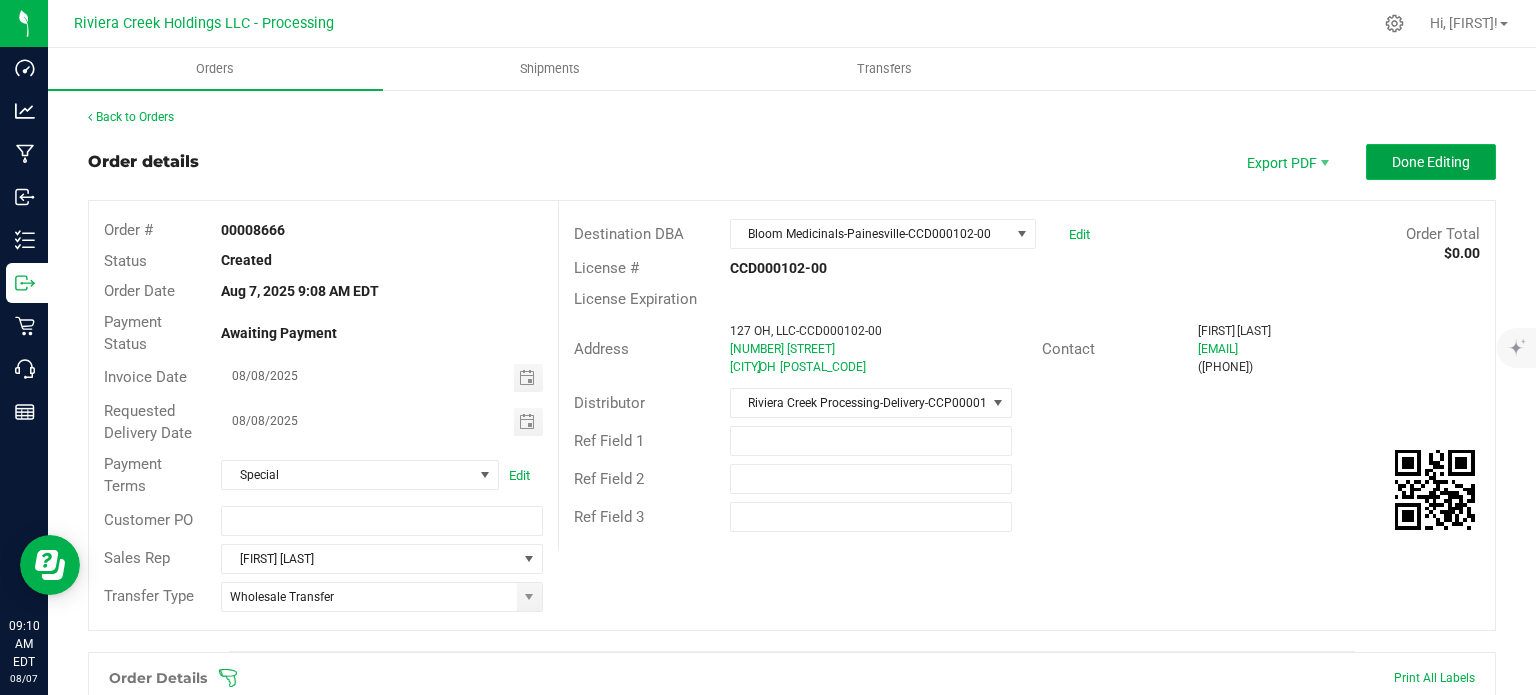click on "Done Editing" at bounding box center (1431, 162) 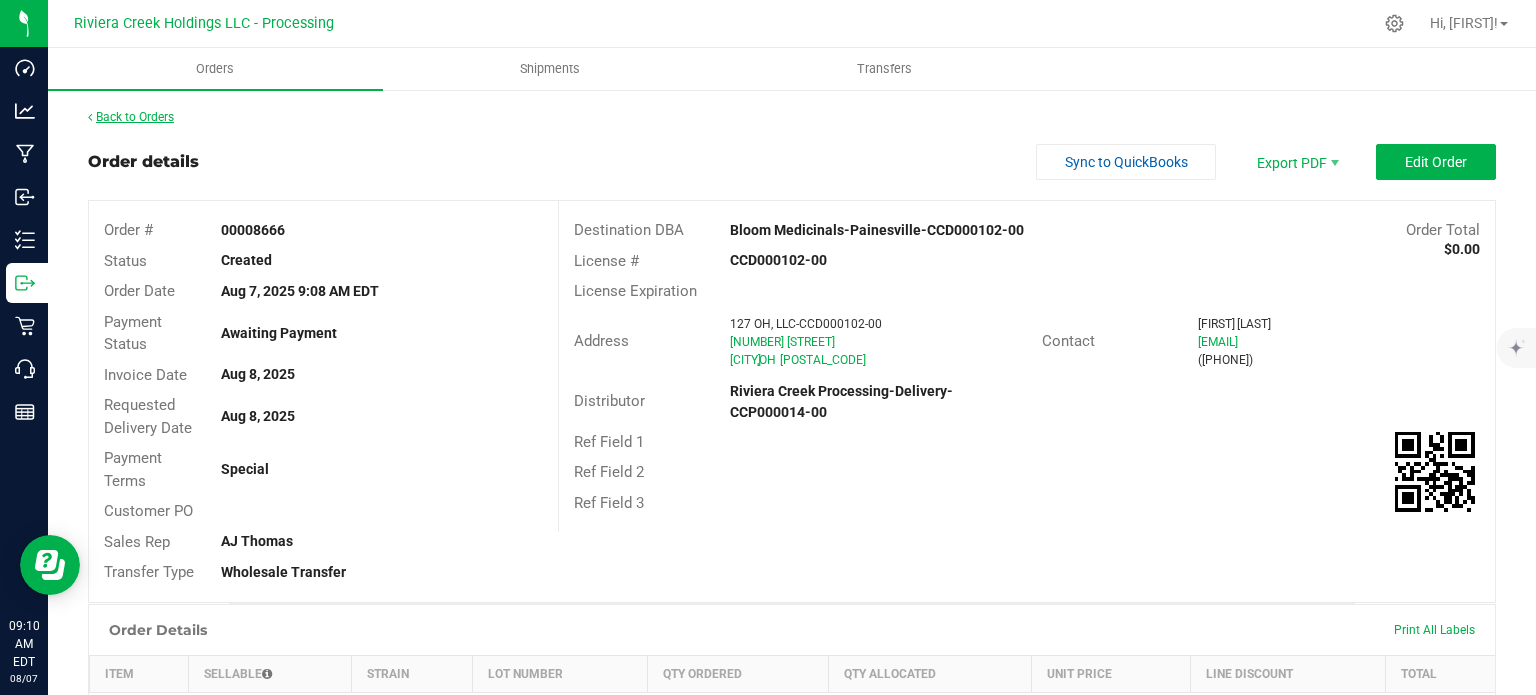 click on "Back to Orders" at bounding box center [131, 117] 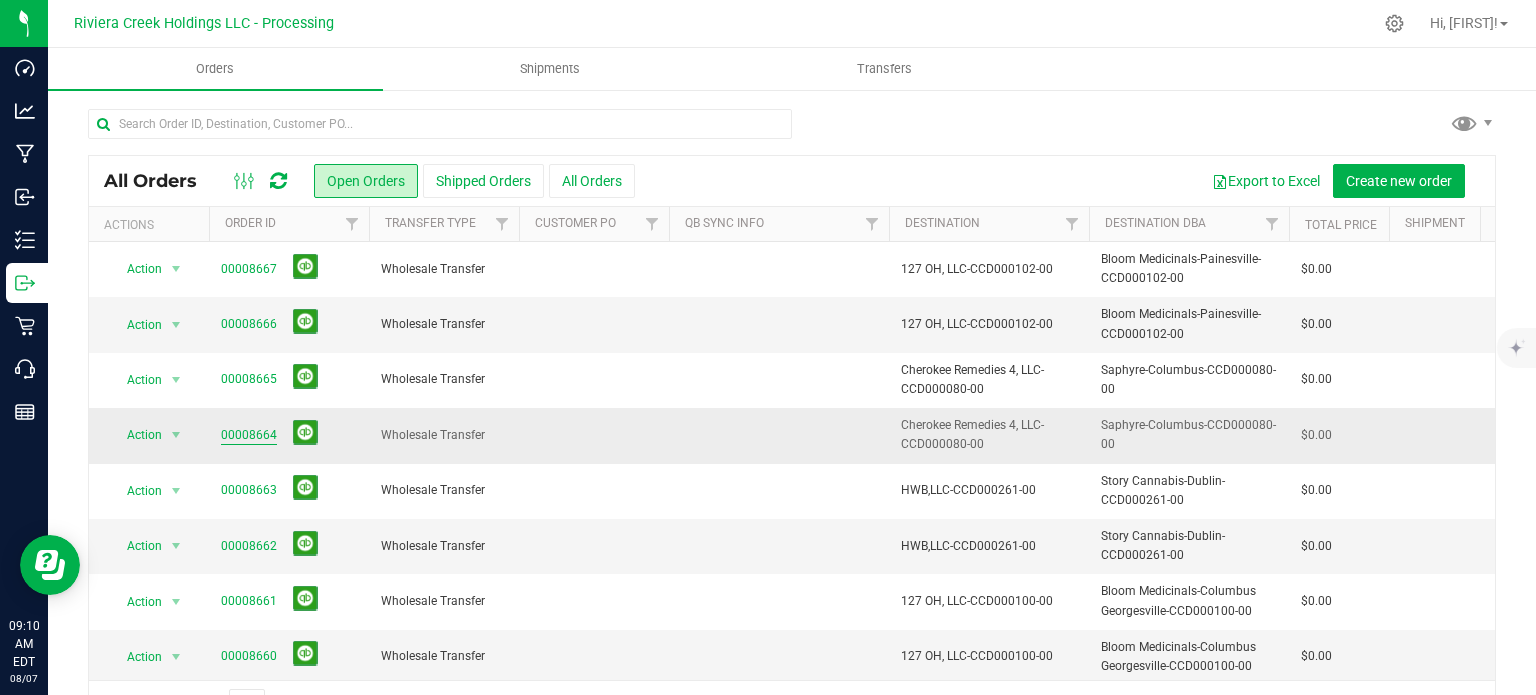 click on "00008664" at bounding box center [249, 435] 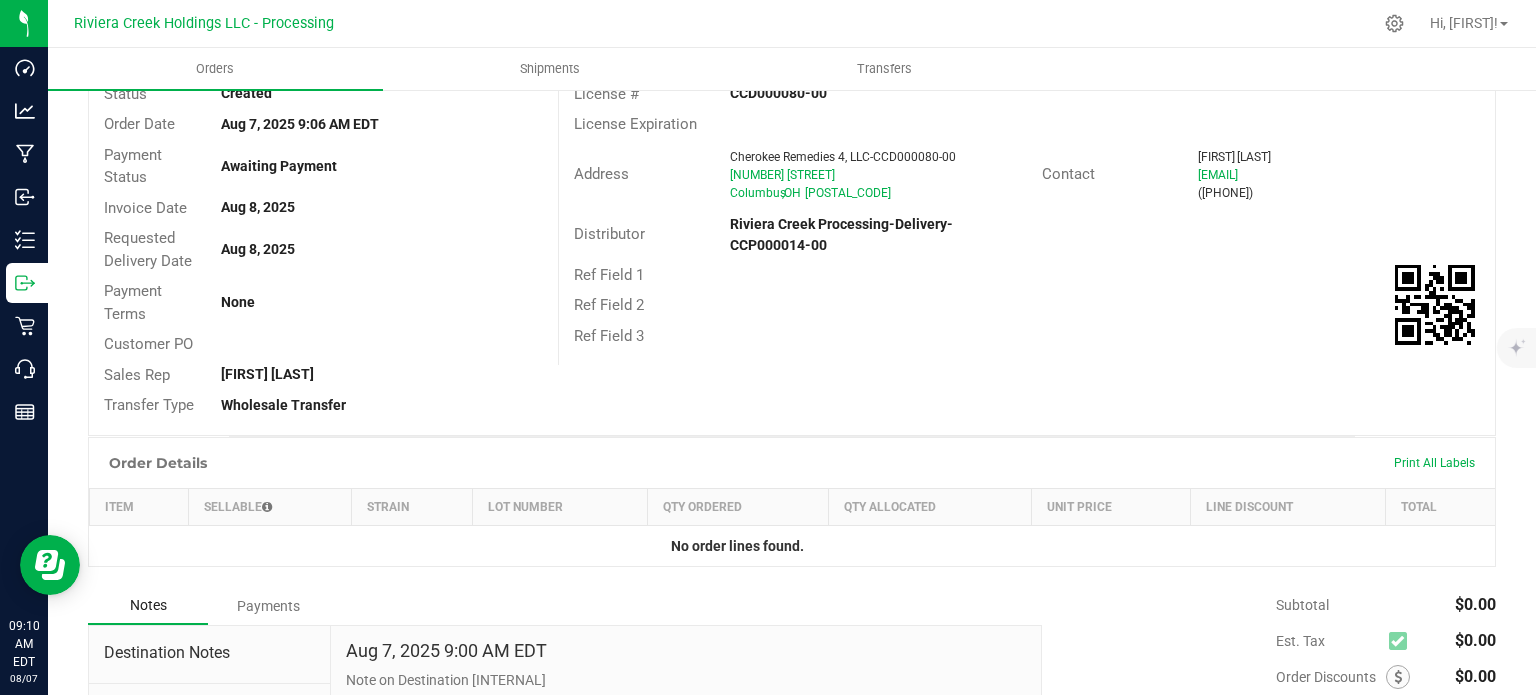 scroll, scrollTop: 384, scrollLeft: 0, axis: vertical 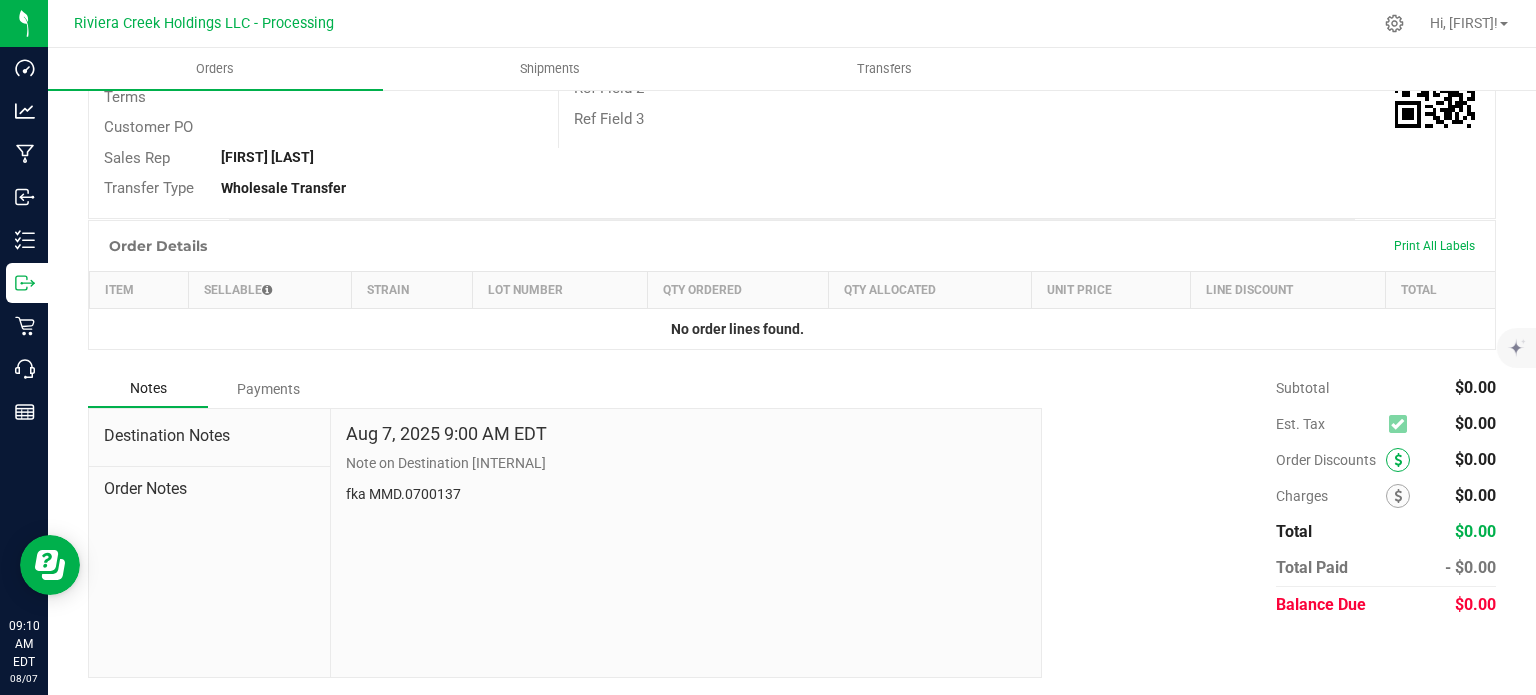 click at bounding box center (1398, 460) 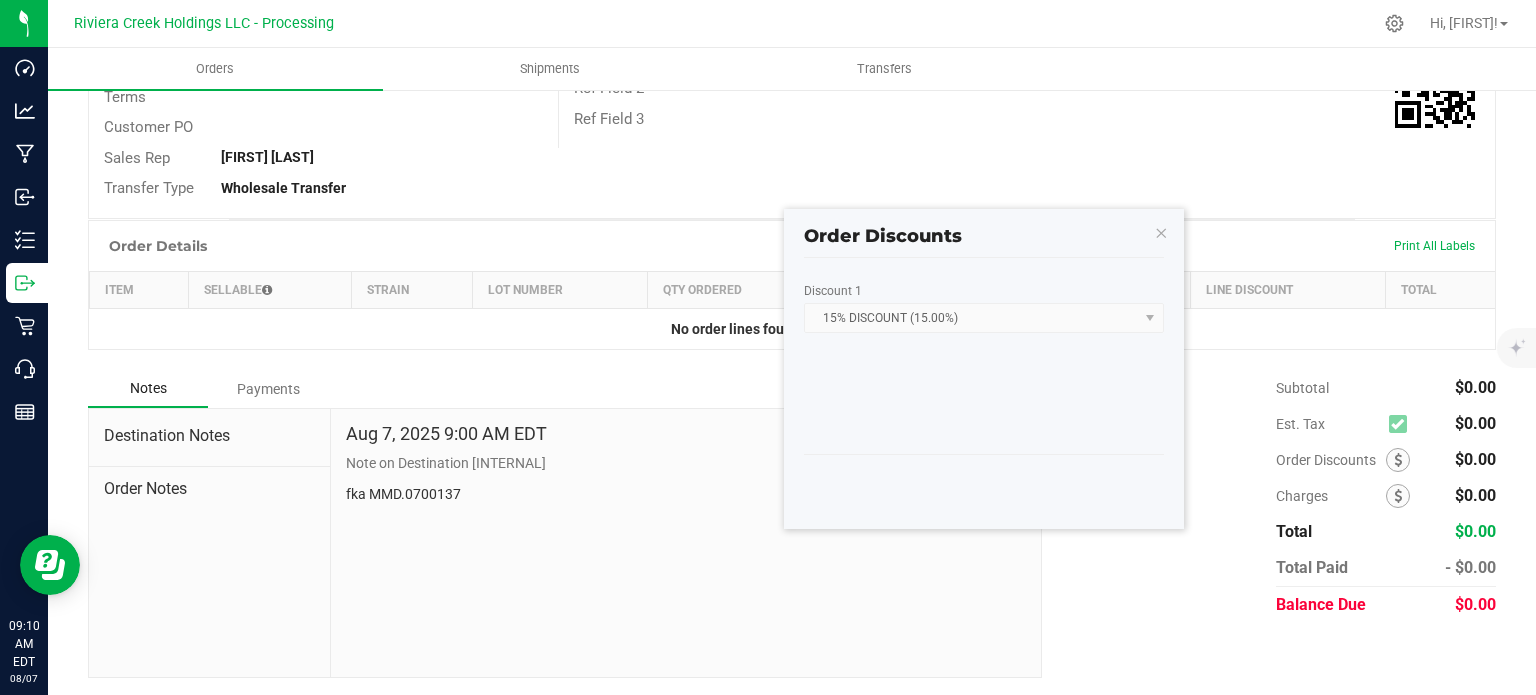 scroll, scrollTop: 384, scrollLeft: 0, axis: vertical 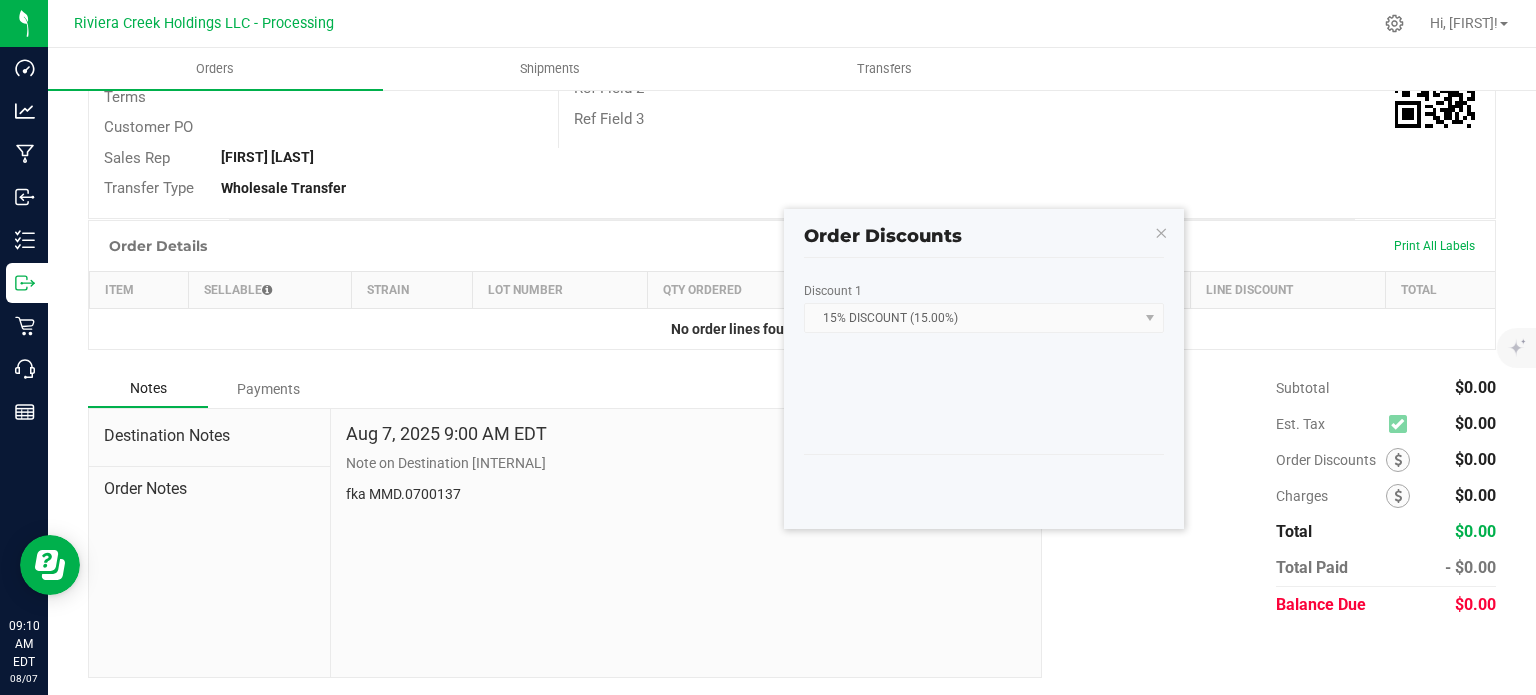 click on "Order Discounts" at bounding box center [984, 228] 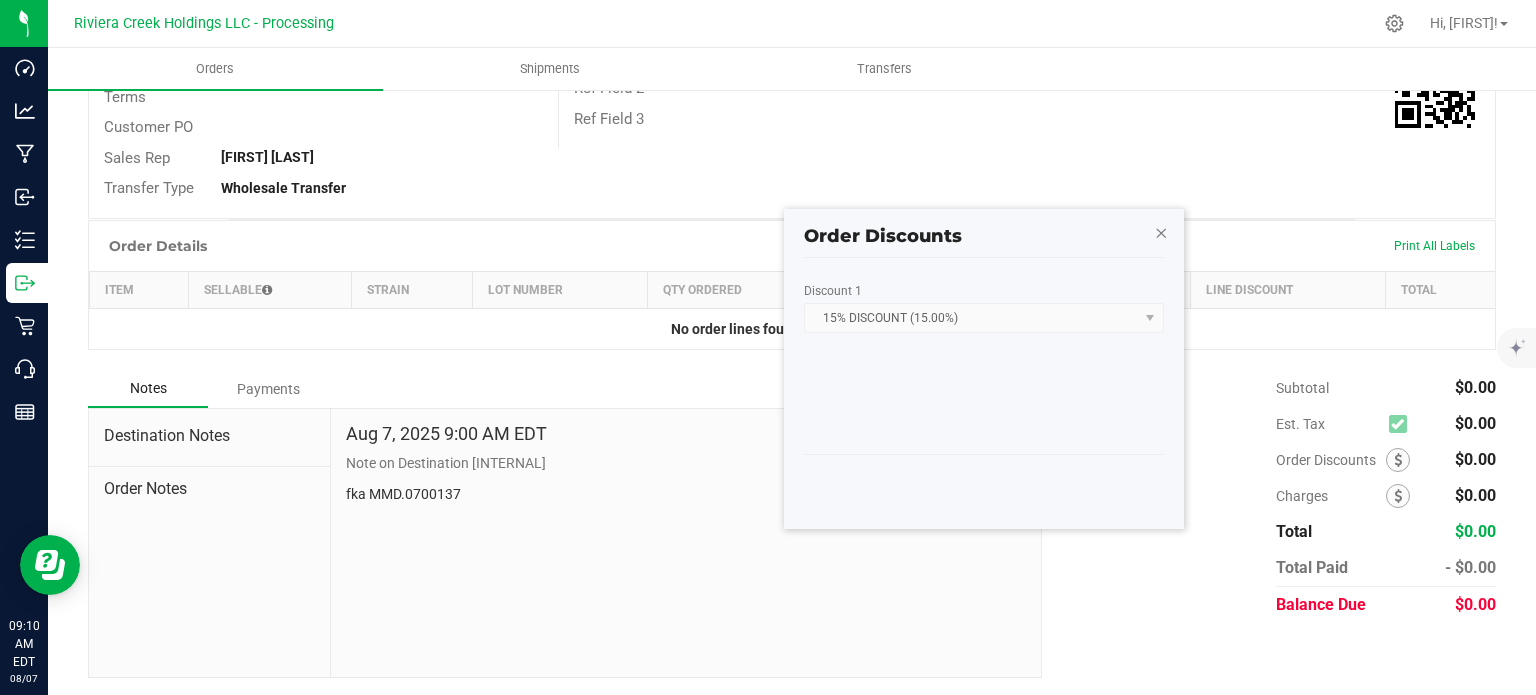click at bounding box center (1161, 232) 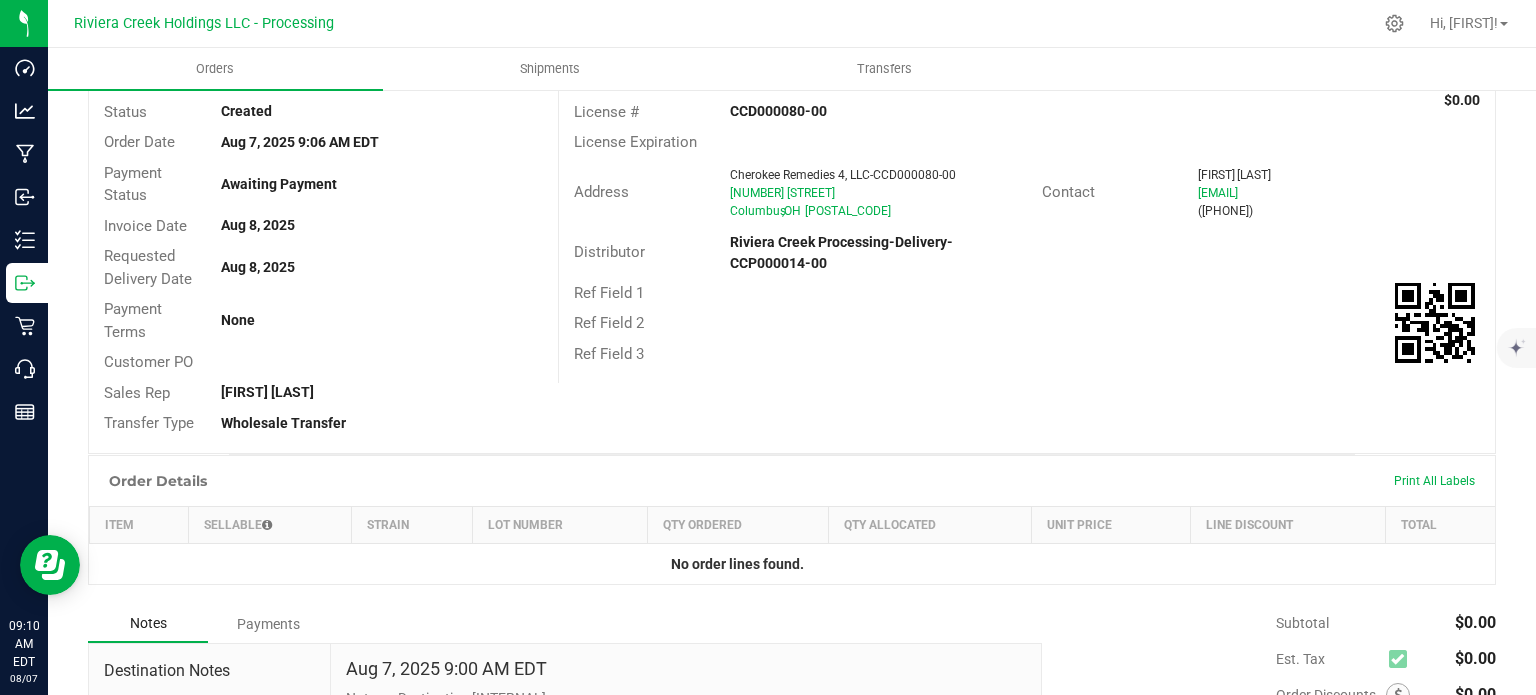 scroll, scrollTop: 0, scrollLeft: 0, axis: both 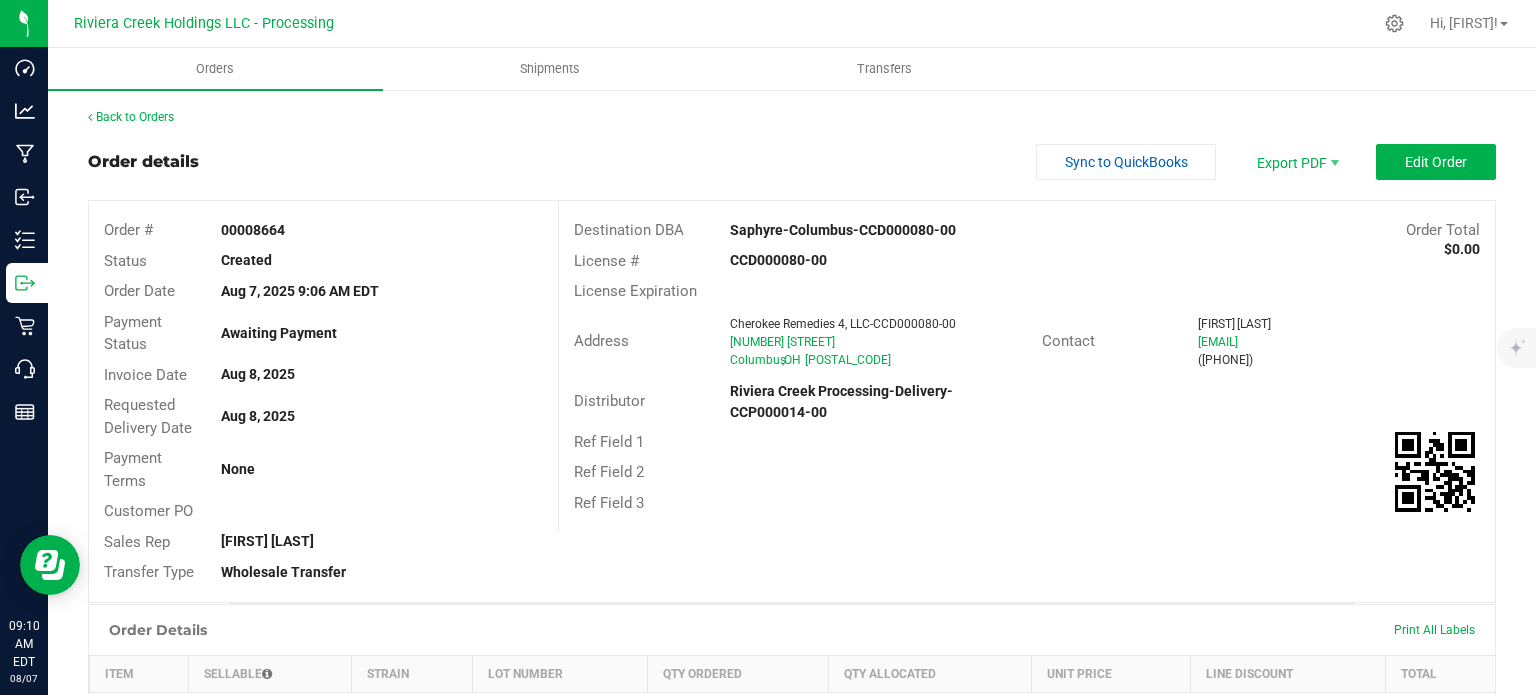 click on "Back to Orders
Order details   Sync to QuickBooks   Export PDF   Edit Order   Order #   00008664   Status   Created   Order Date   Aug 7, 2025 9:06 AM EDT   Payment Status   Awaiting Payment   Invoice Date   Aug 8, 2025   Requested Delivery Date   Aug 8, 2025   Payment Terms   None   Customer PO      Sales Rep   Michael Costello   Transfer Type   Wholesale Transfer   Destination DBA   Saphyre-Columbus-CCD000080-00   Order Total   $0.00   License #   CCD000080-00   License Expiration   Address  Cherokee Remedies 4, LLC-CCD000080-00 4066 Morse Rd Columbus  ,  OH 43230-1448  Contact  Montana Roberts montana@saphyredispensary.com  (614) 333-0456   Distributor   Riviera Creek Processing-Delivery-CCP000014-00   Ref Field 1      Ref Field 2      Ref Field 3
Order Details Print All Labels Item  Sellable  Strain  Lot Number  Qty Ordered" at bounding box center [792, 585] 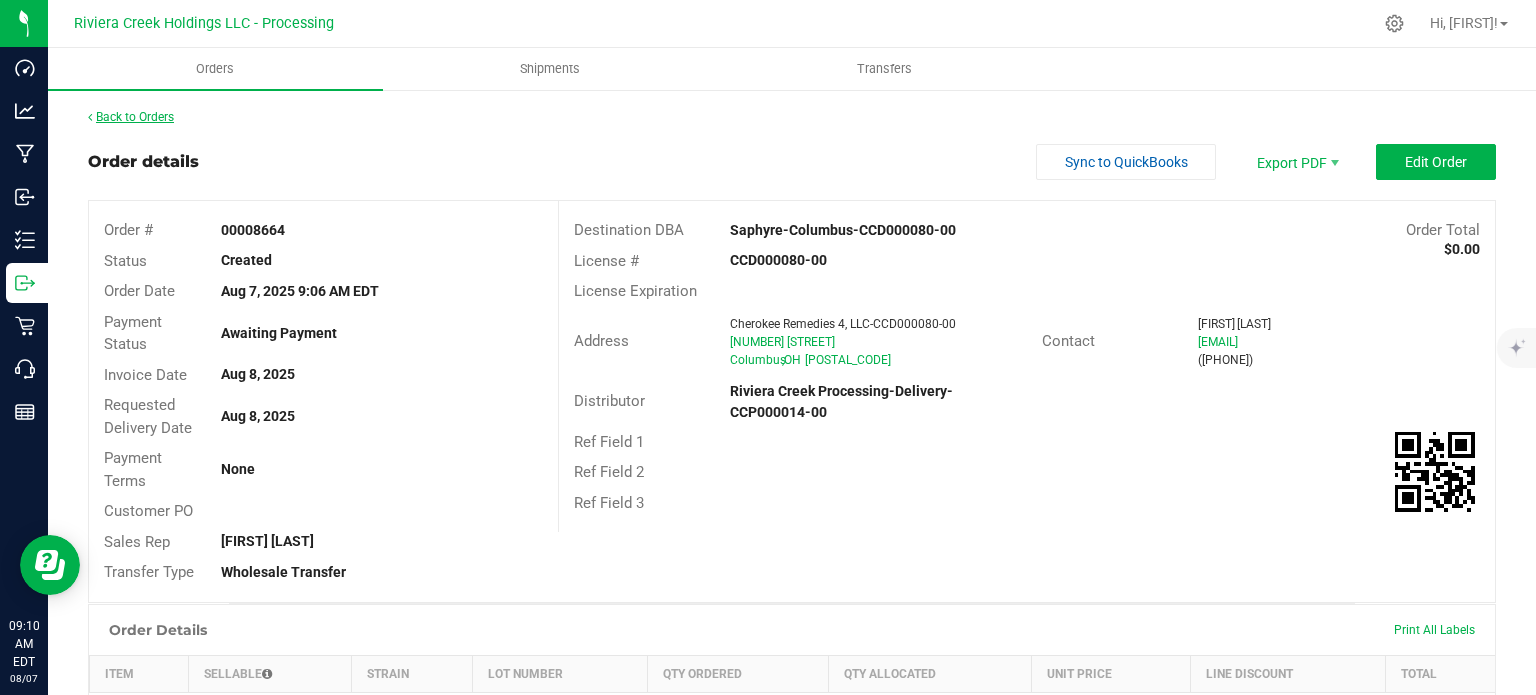 click on "Back to Orders" at bounding box center (131, 117) 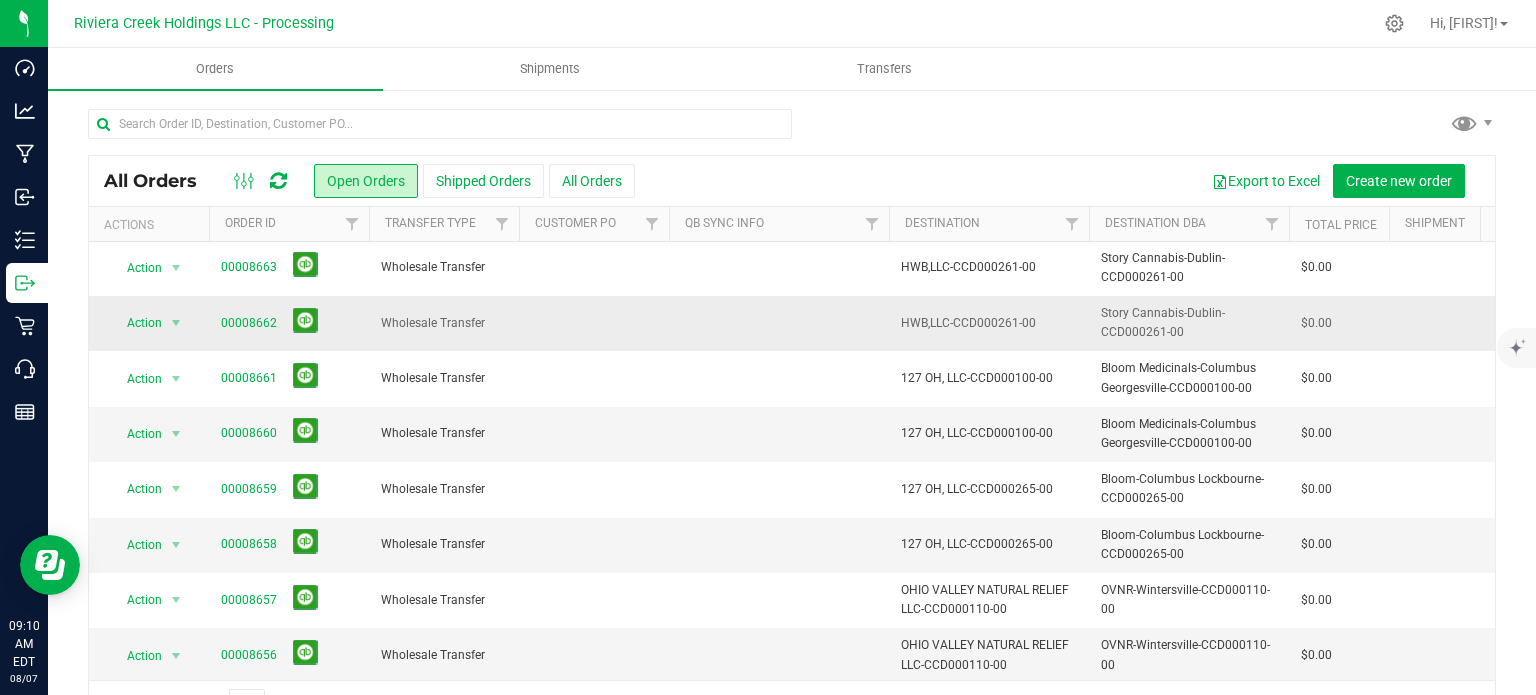 scroll, scrollTop: 100, scrollLeft: 0, axis: vertical 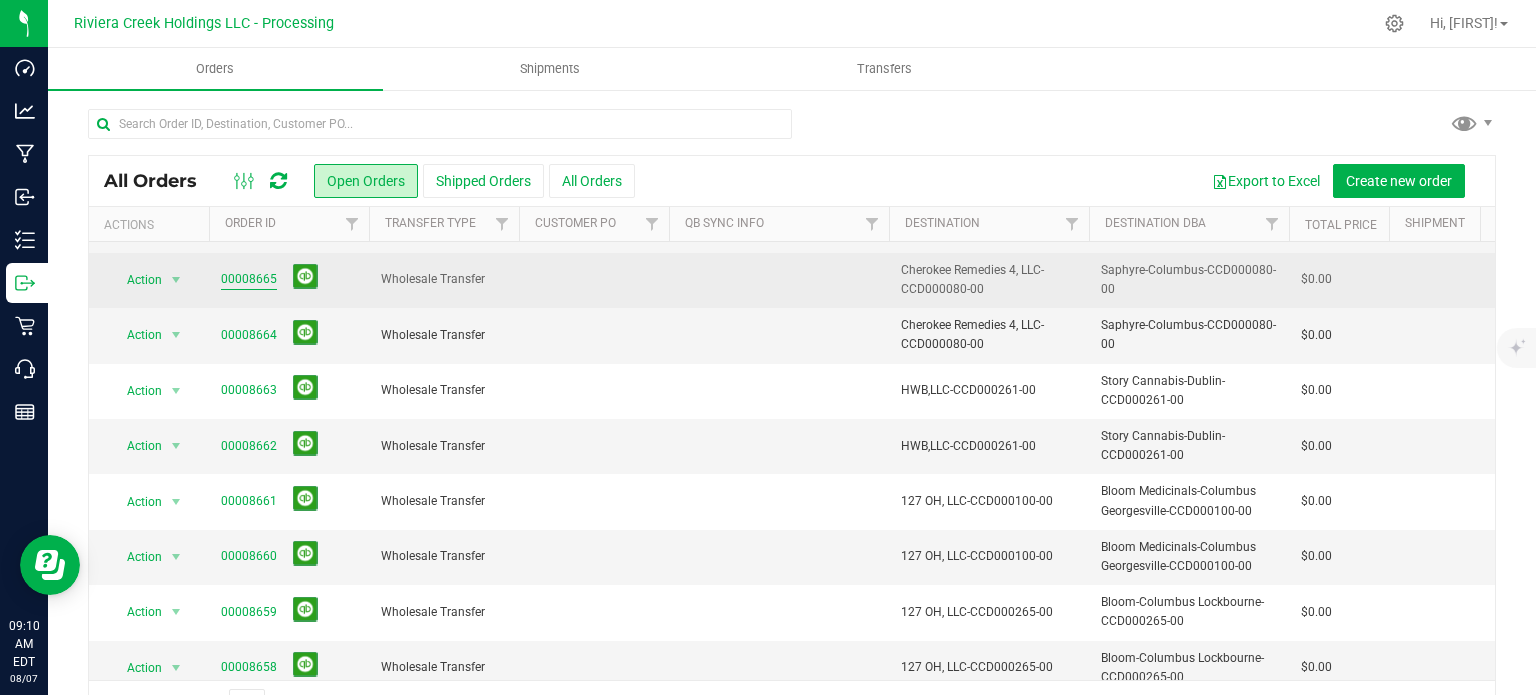 click on "00008665" at bounding box center [249, 279] 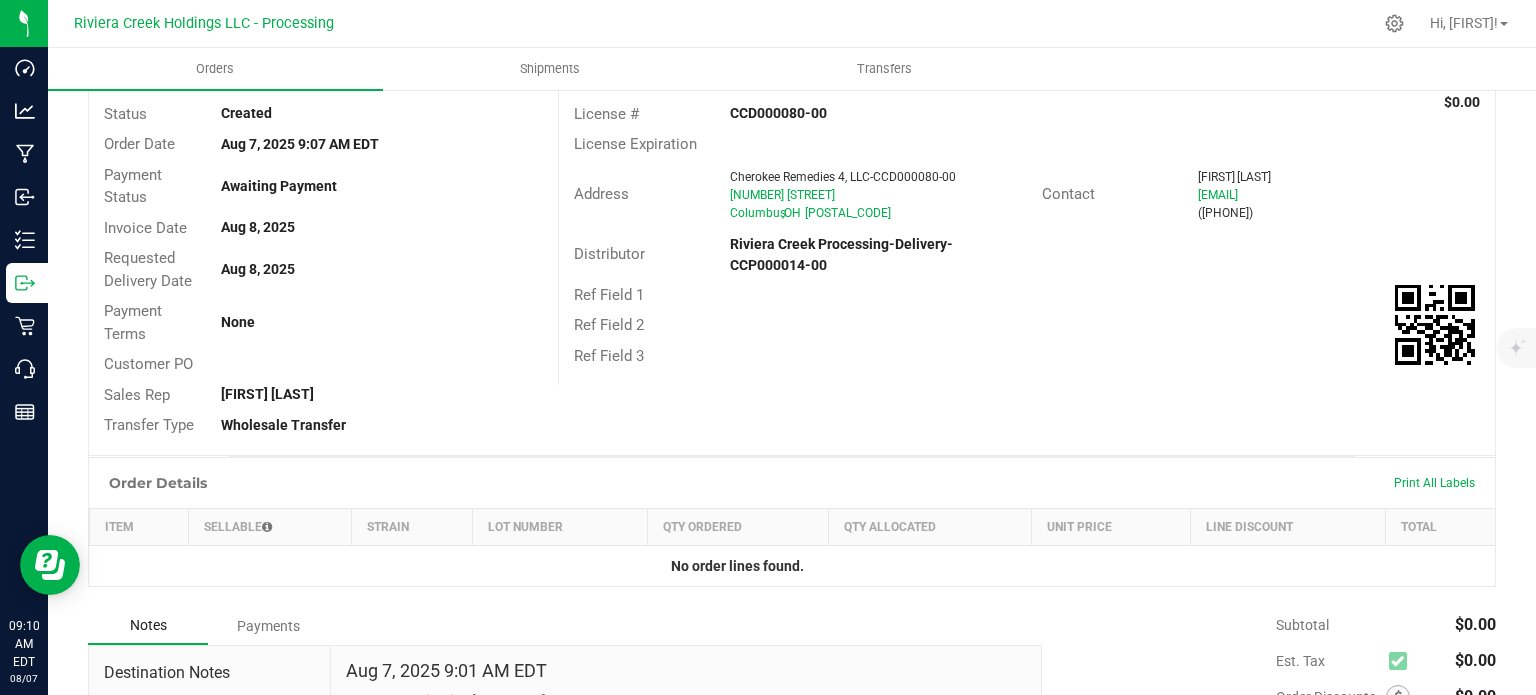scroll, scrollTop: 384, scrollLeft: 0, axis: vertical 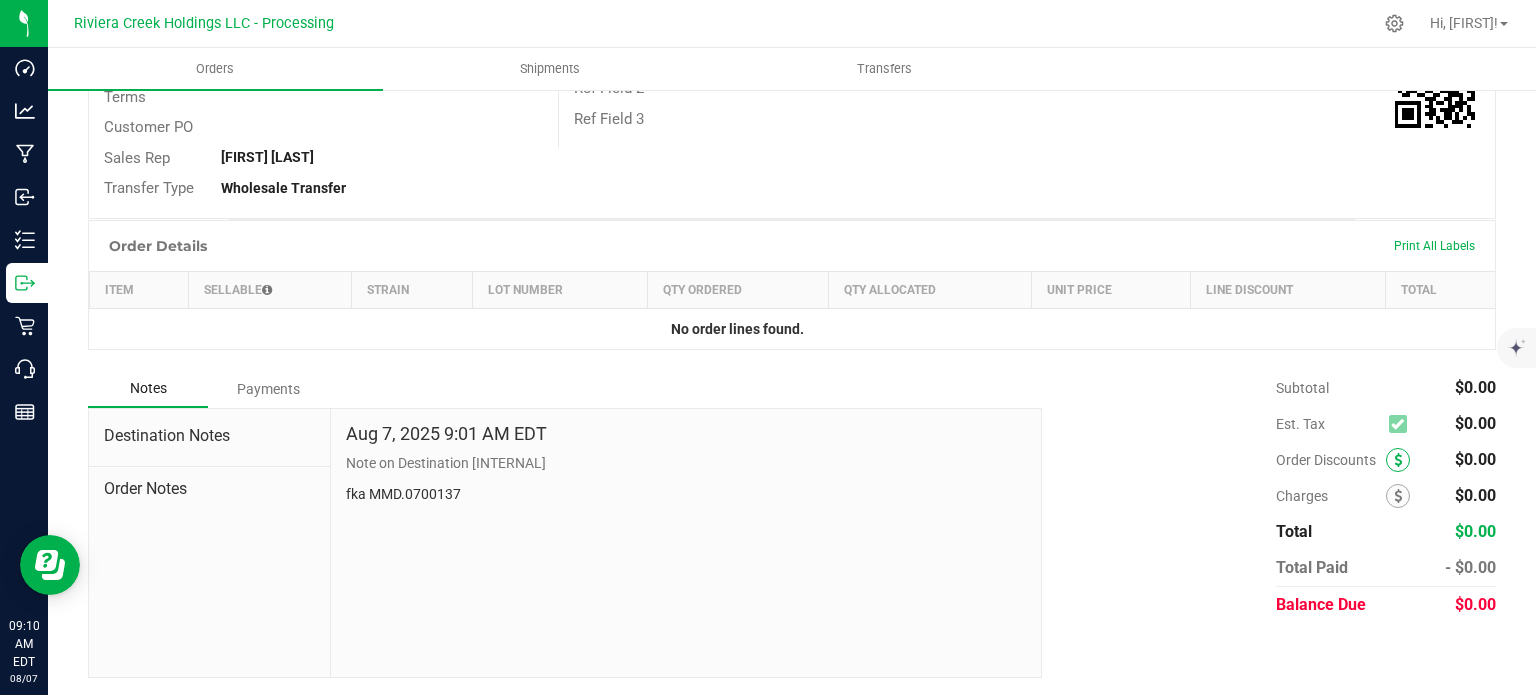click at bounding box center [1398, 460] 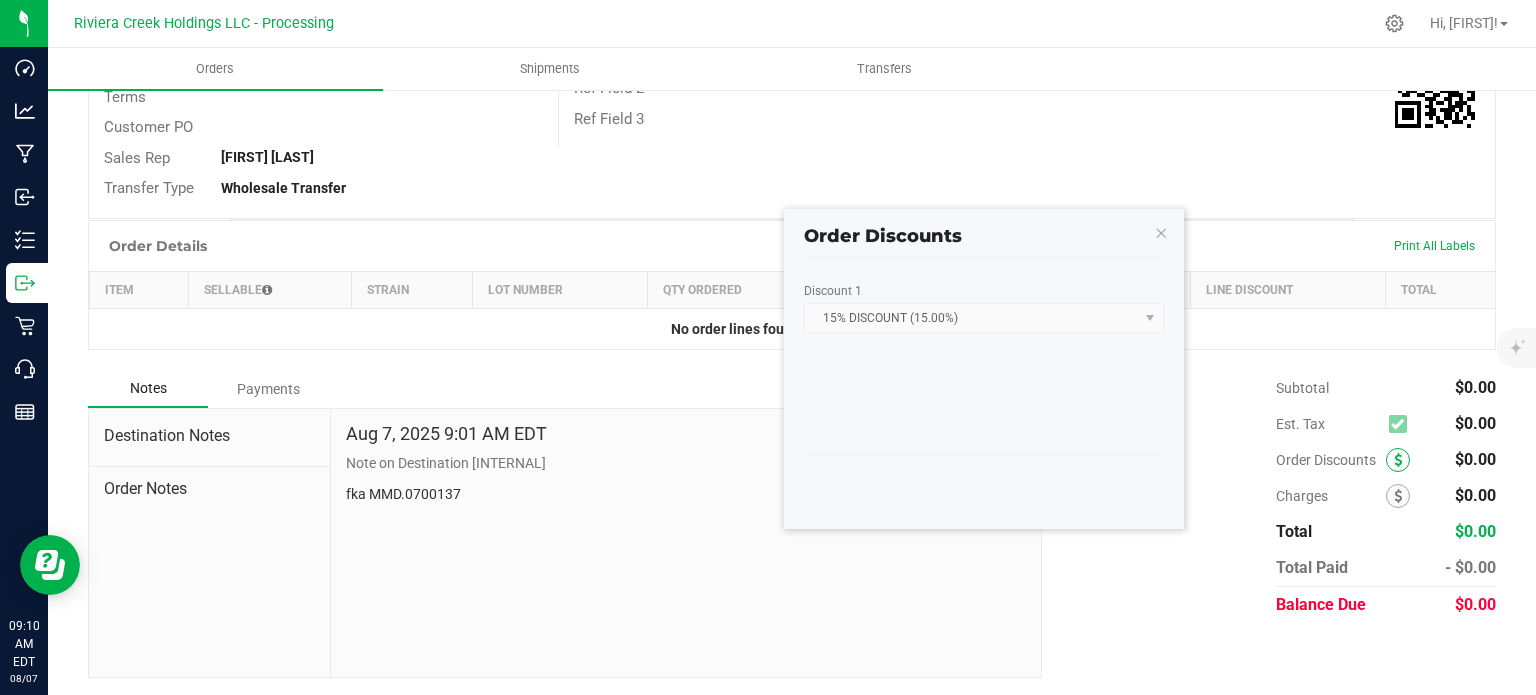 scroll, scrollTop: 384, scrollLeft: 0, axis: vertical 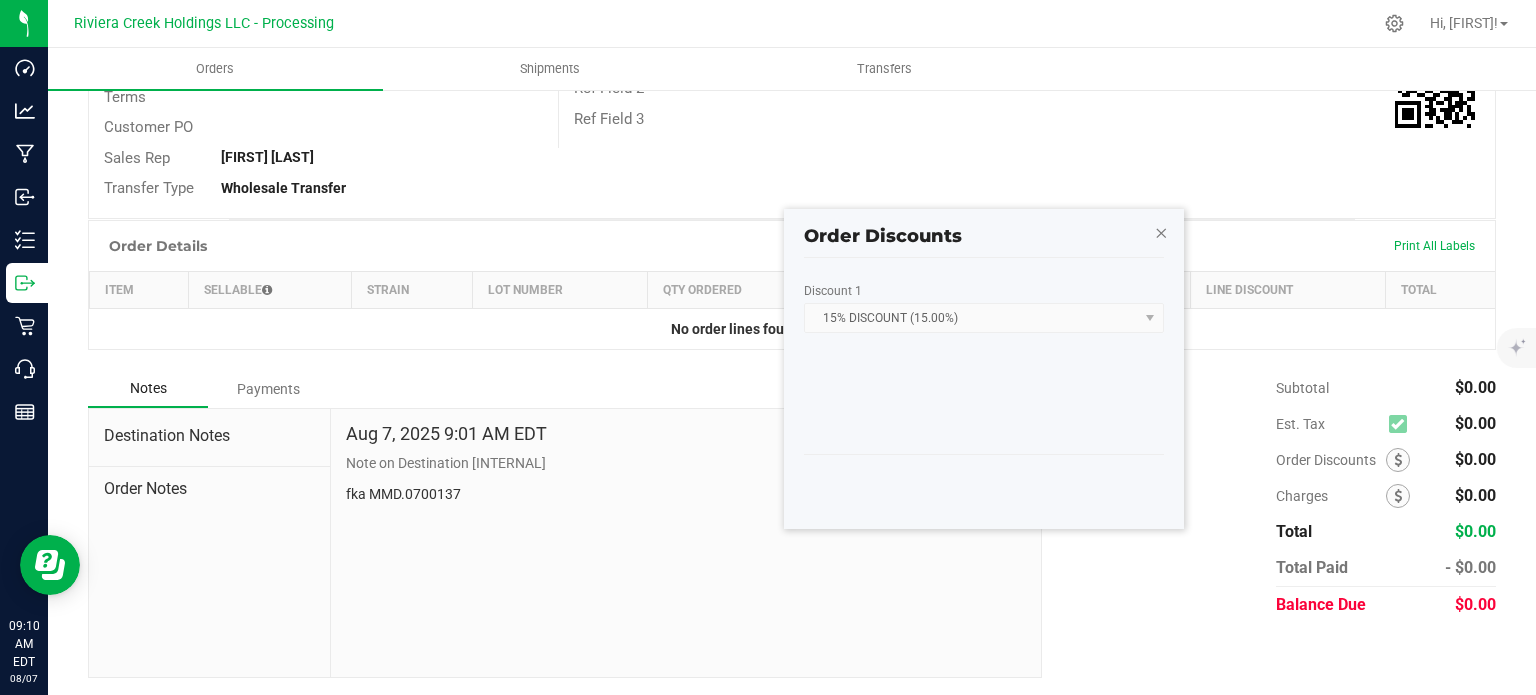 click at bounding box center (1161, 232) 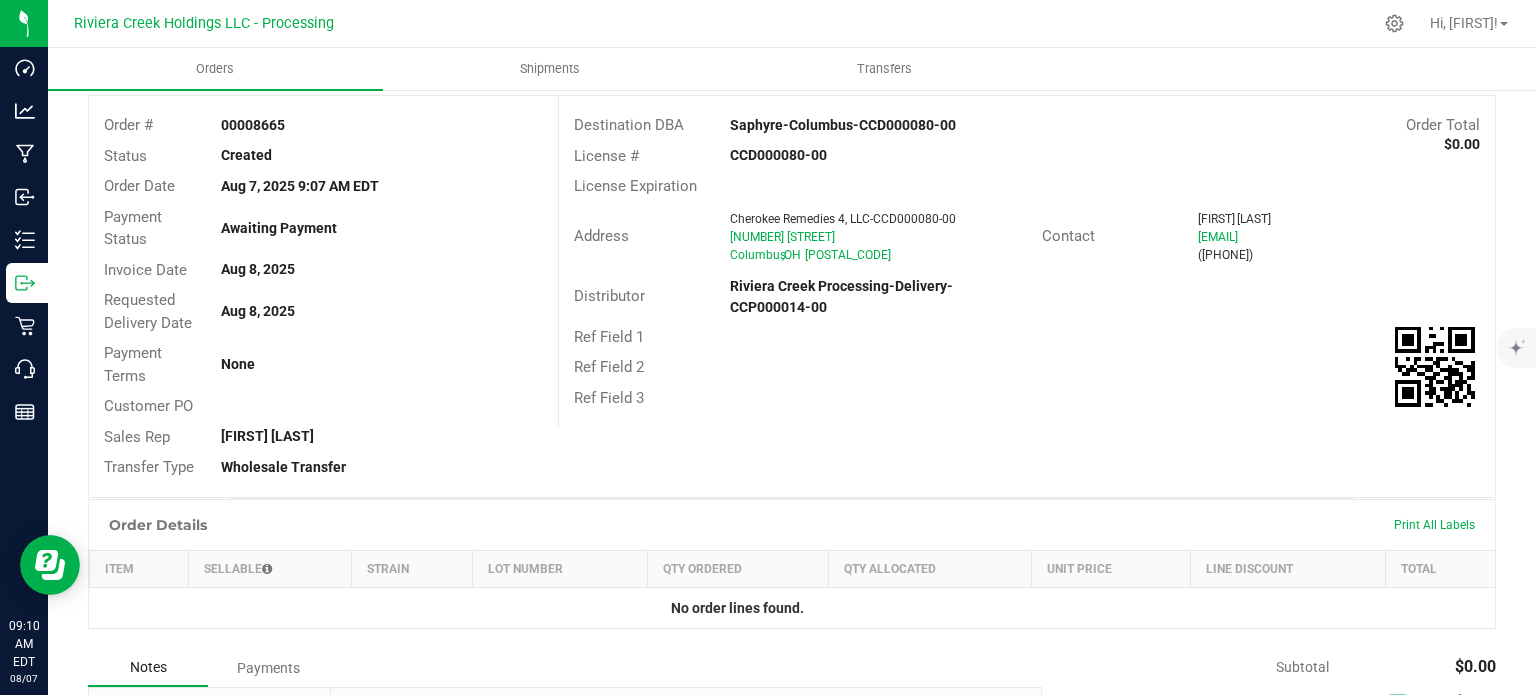 scroll, scrollTop: 0, scrollLeft: 0, axis: both 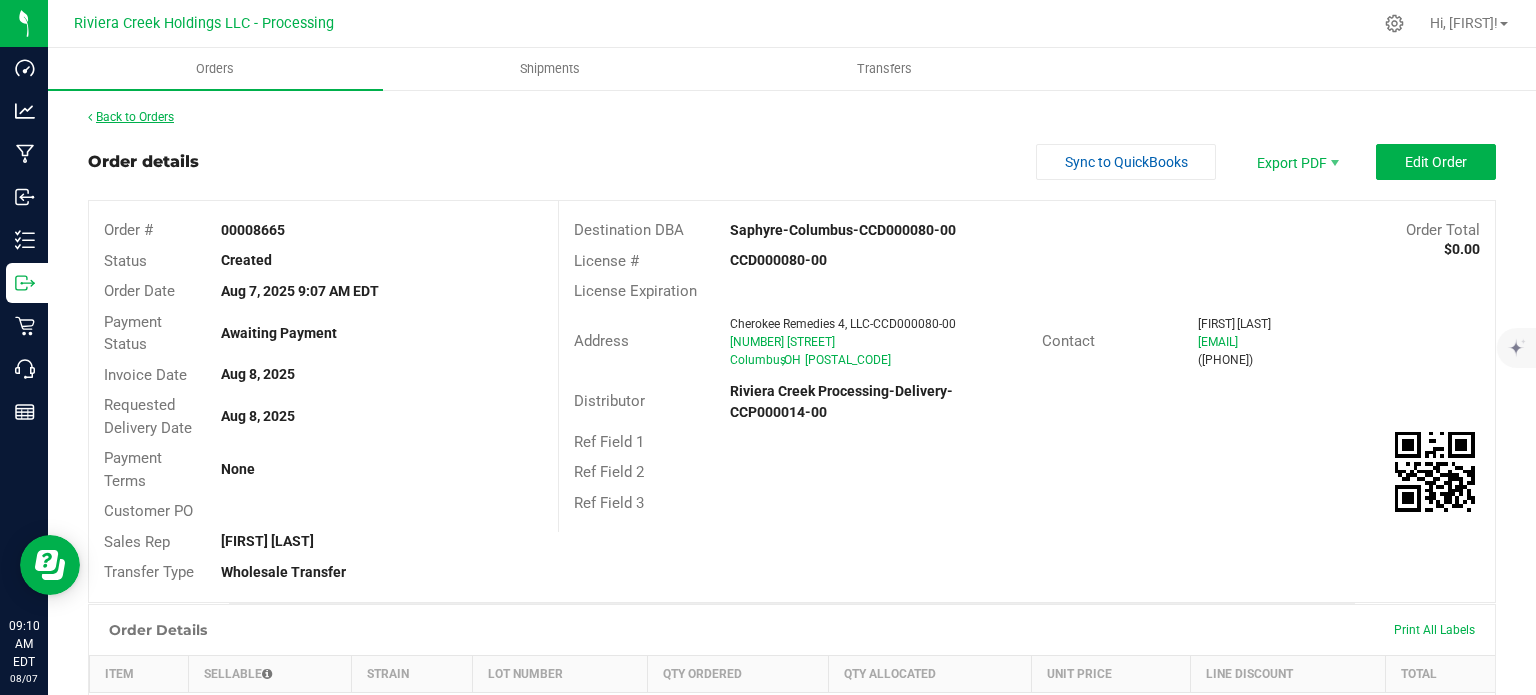 click on "Back to Orders" at bounding box center (131, 117) 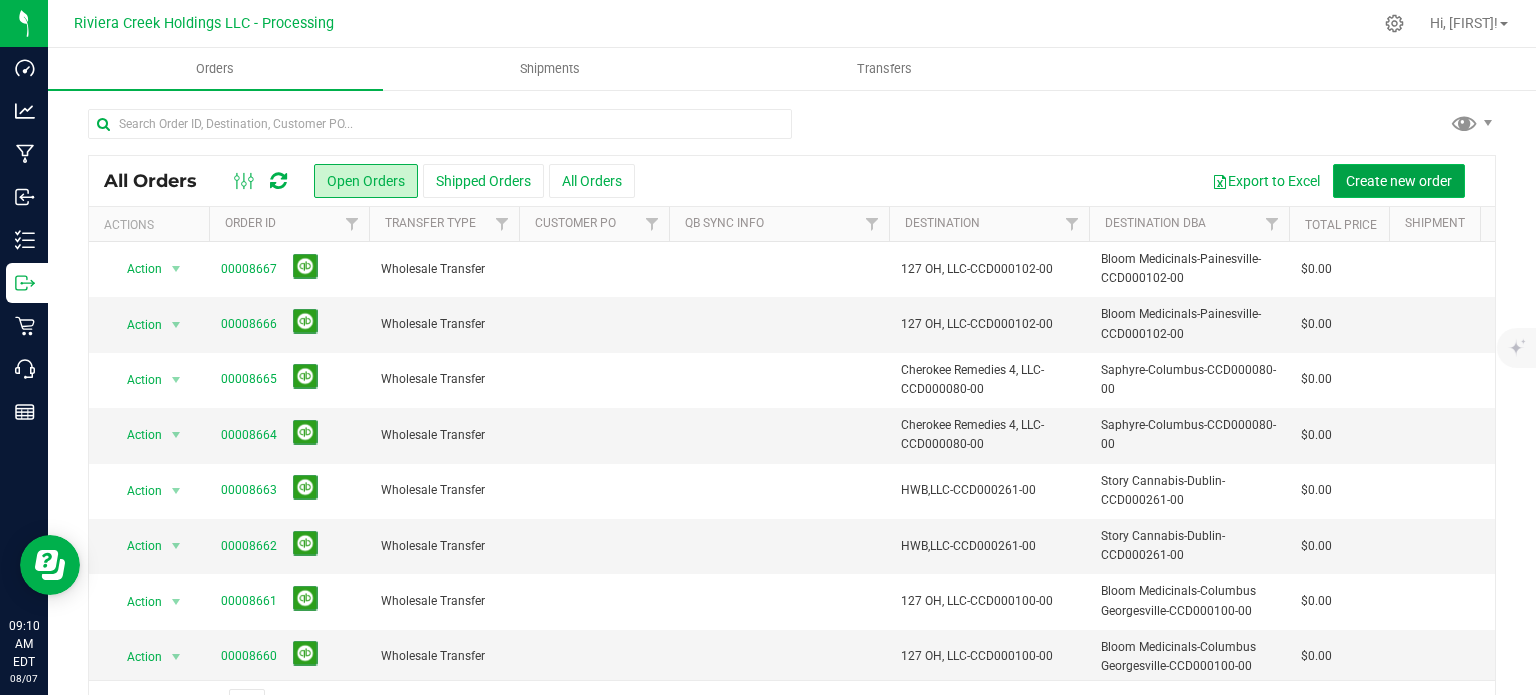 click on "Create new order" at bounding box center [1399, 181] 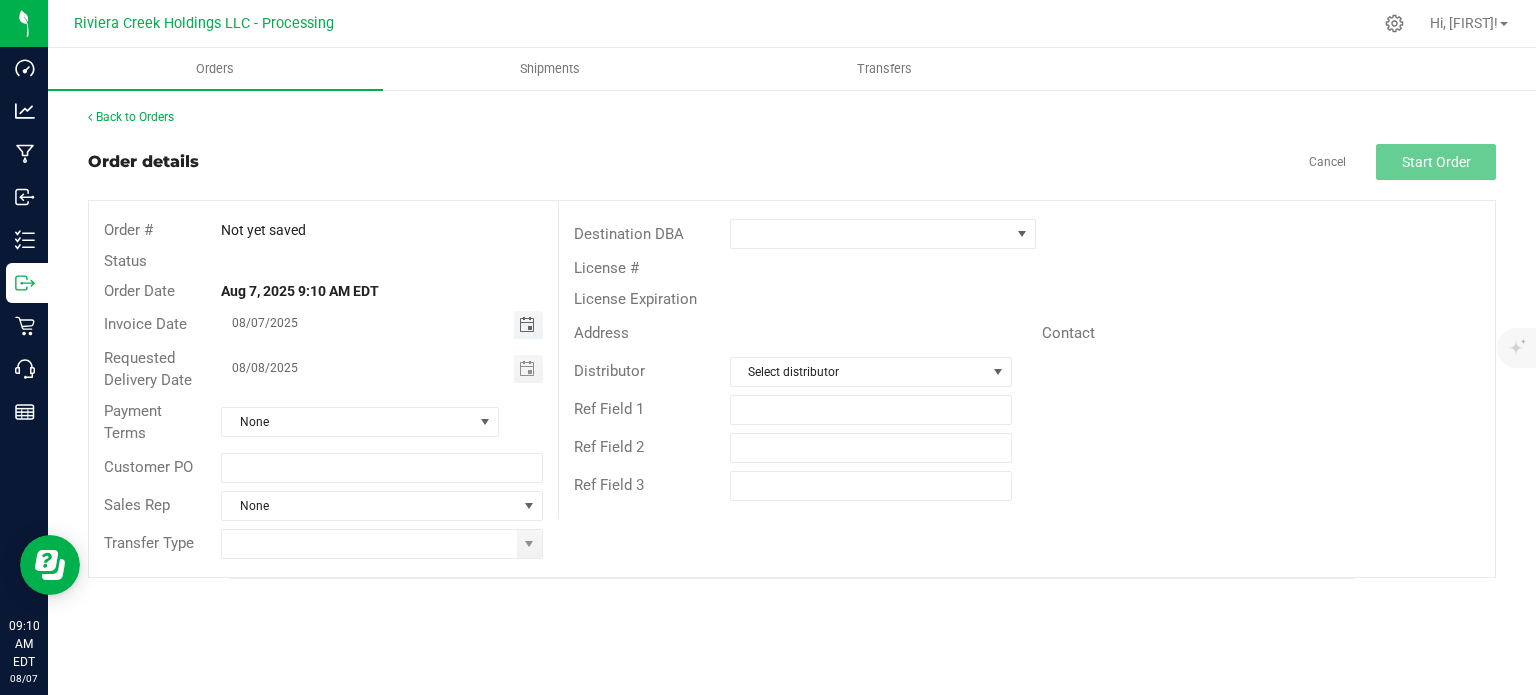 click at bounding box center [527, 325] 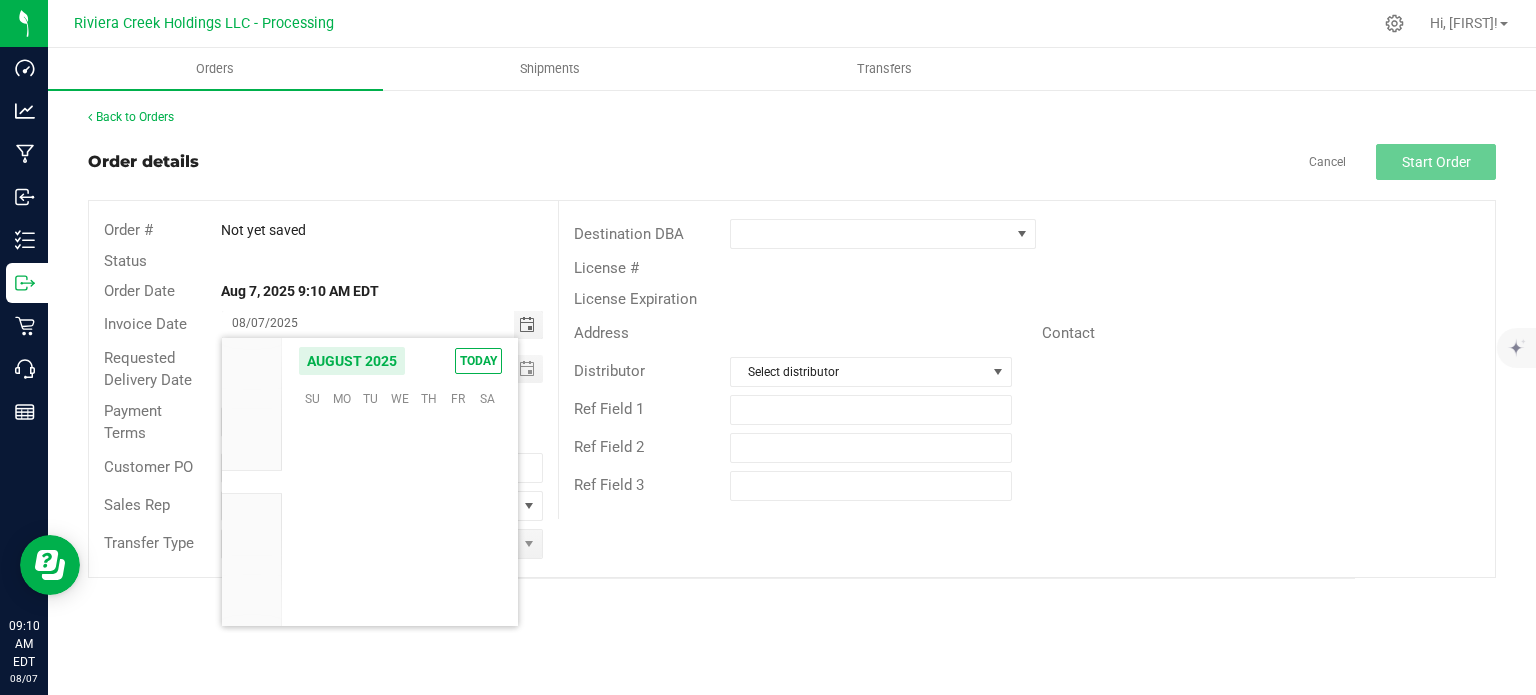 scroll, scrollTop: 36168, scrollLeft: 0, axis: vertical 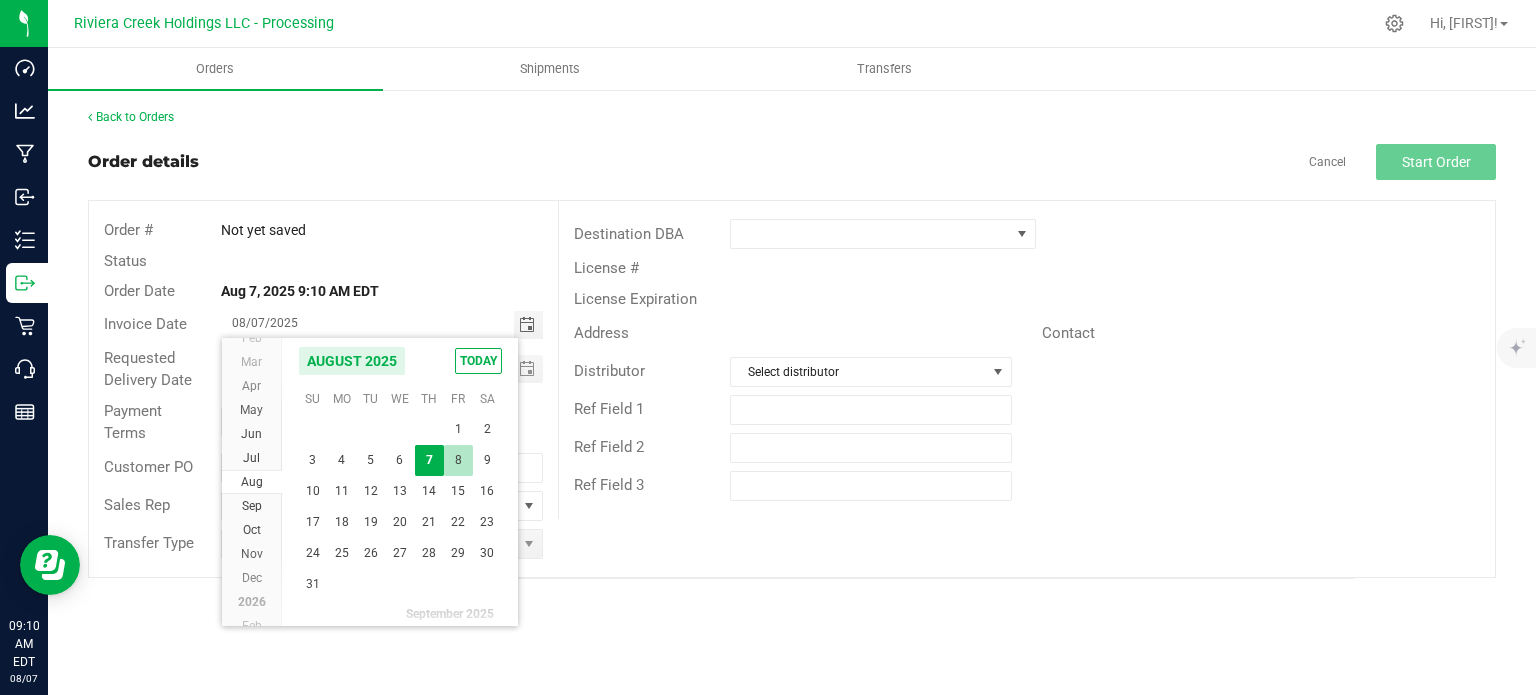 click on "8" at bounding box center [458, 460] 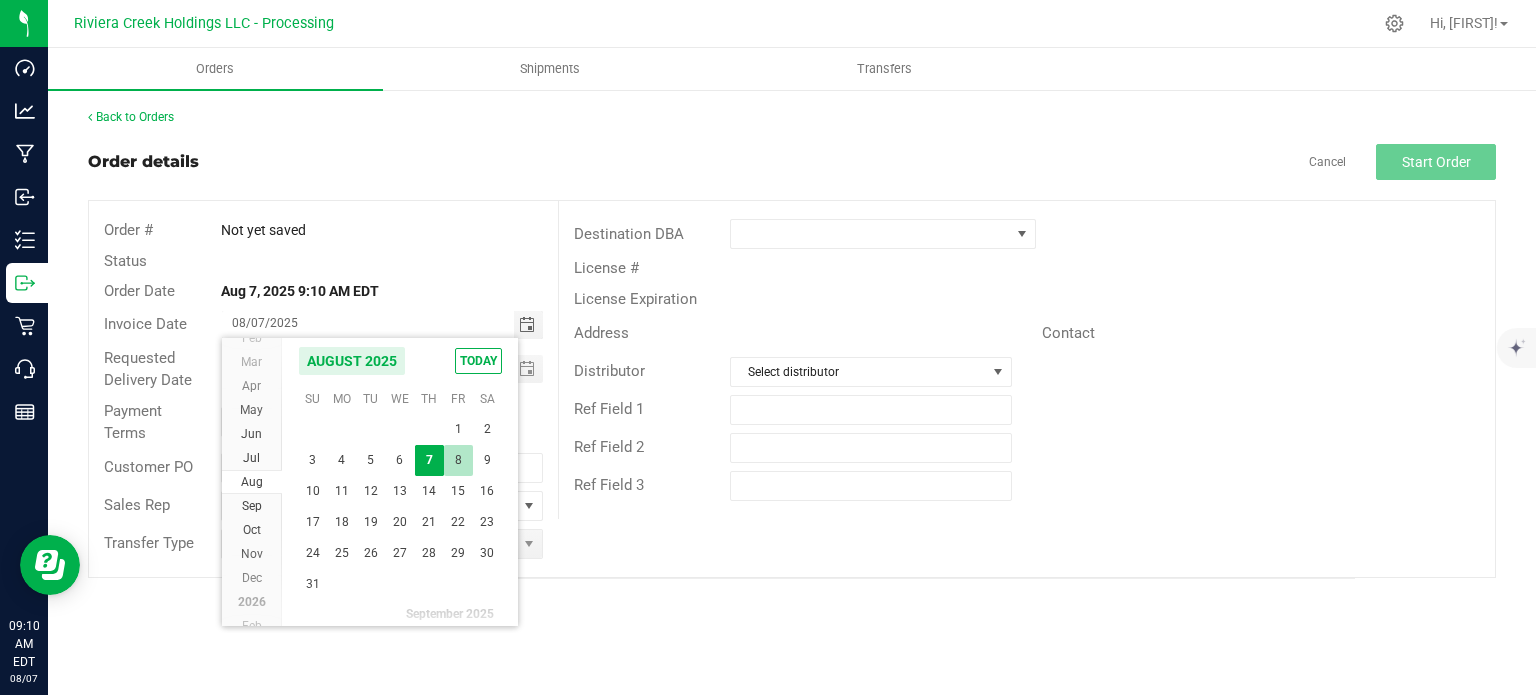 type on "08/08/2025" 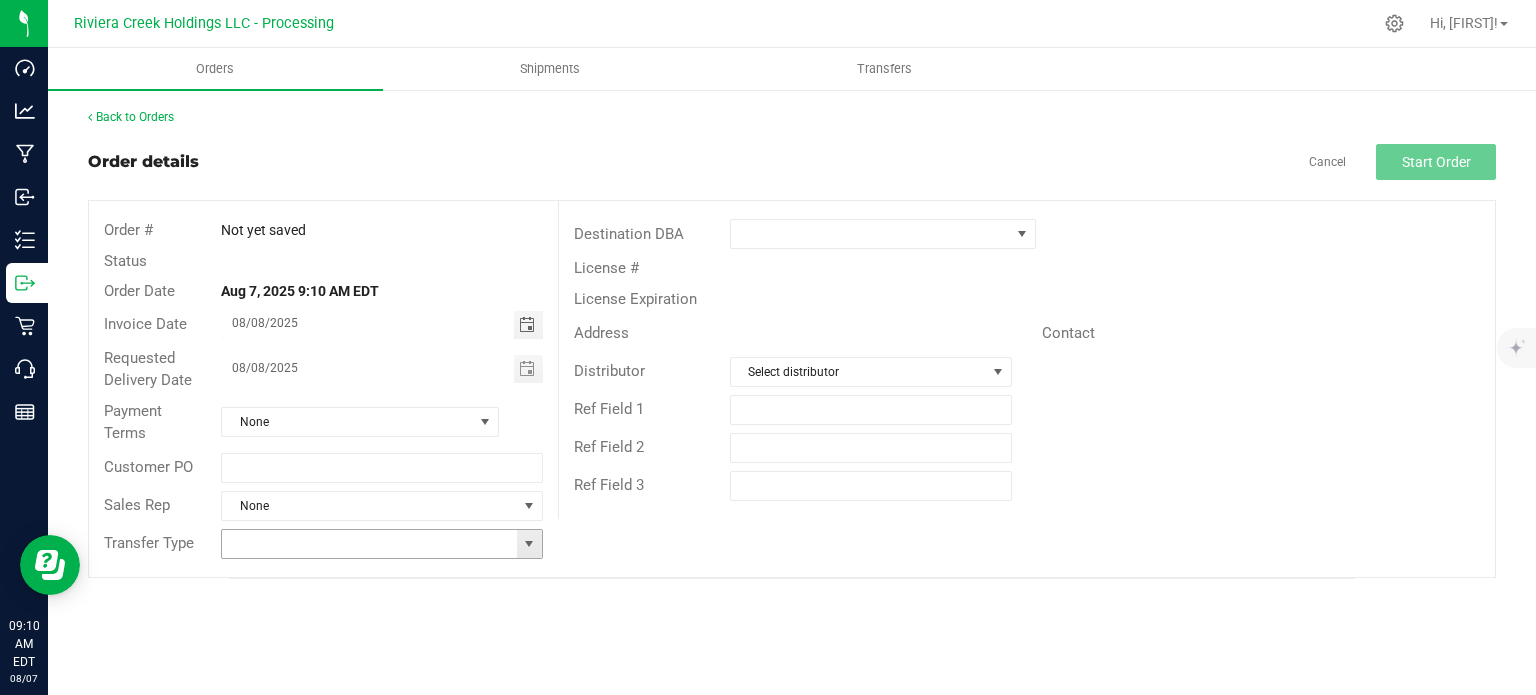 click at bounding box center (529, 544) 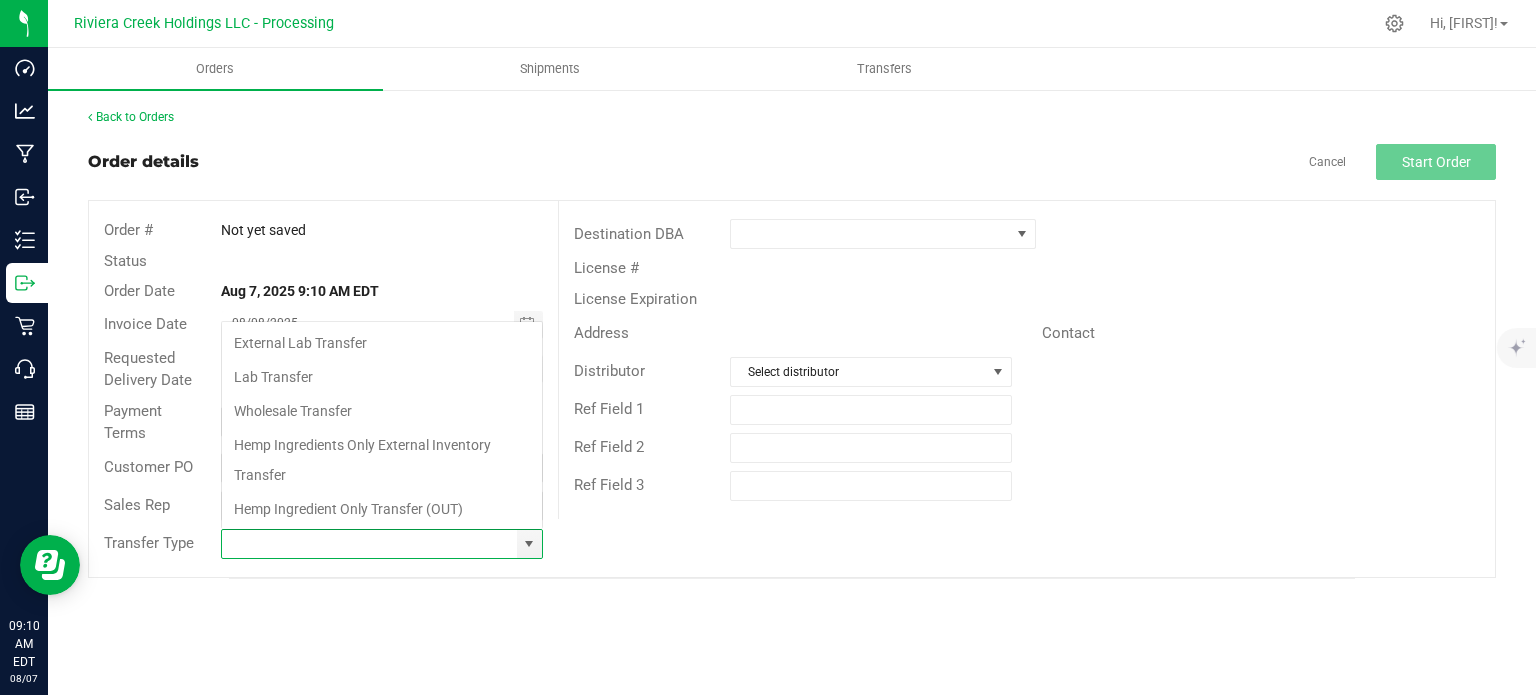 scroll, scrollTop: 99970, scrollLeft: 99678, axis: both 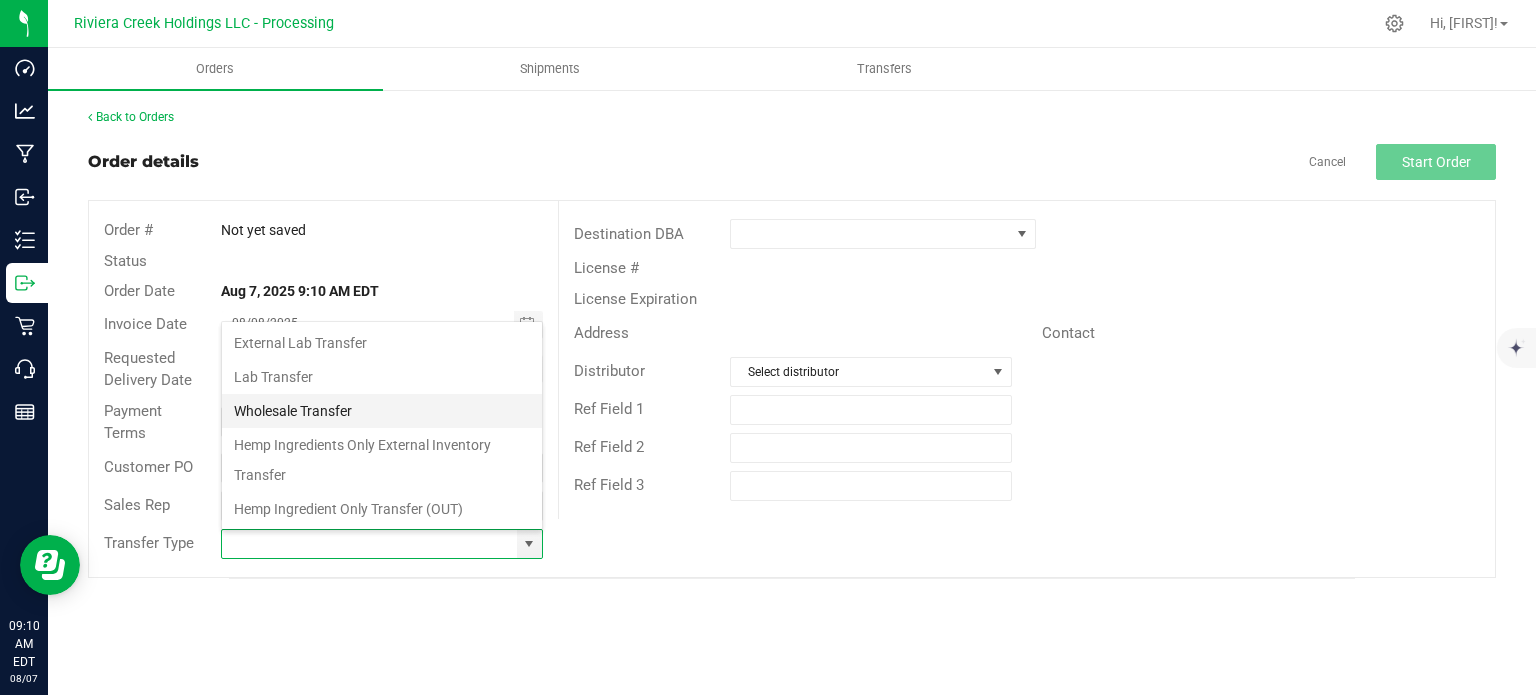click on "Wholesale Transfer" at bounding box center (382, 411) 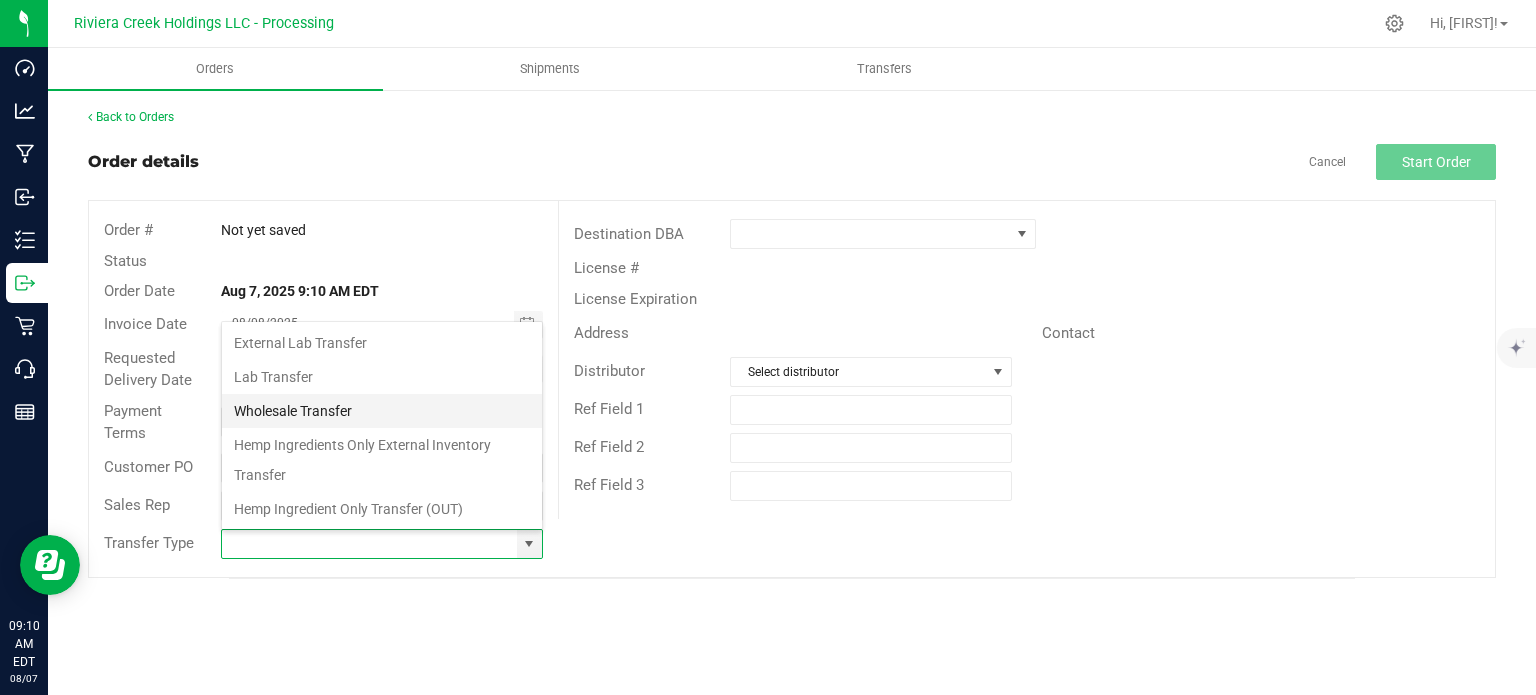 type on "Wholesale Transfer" 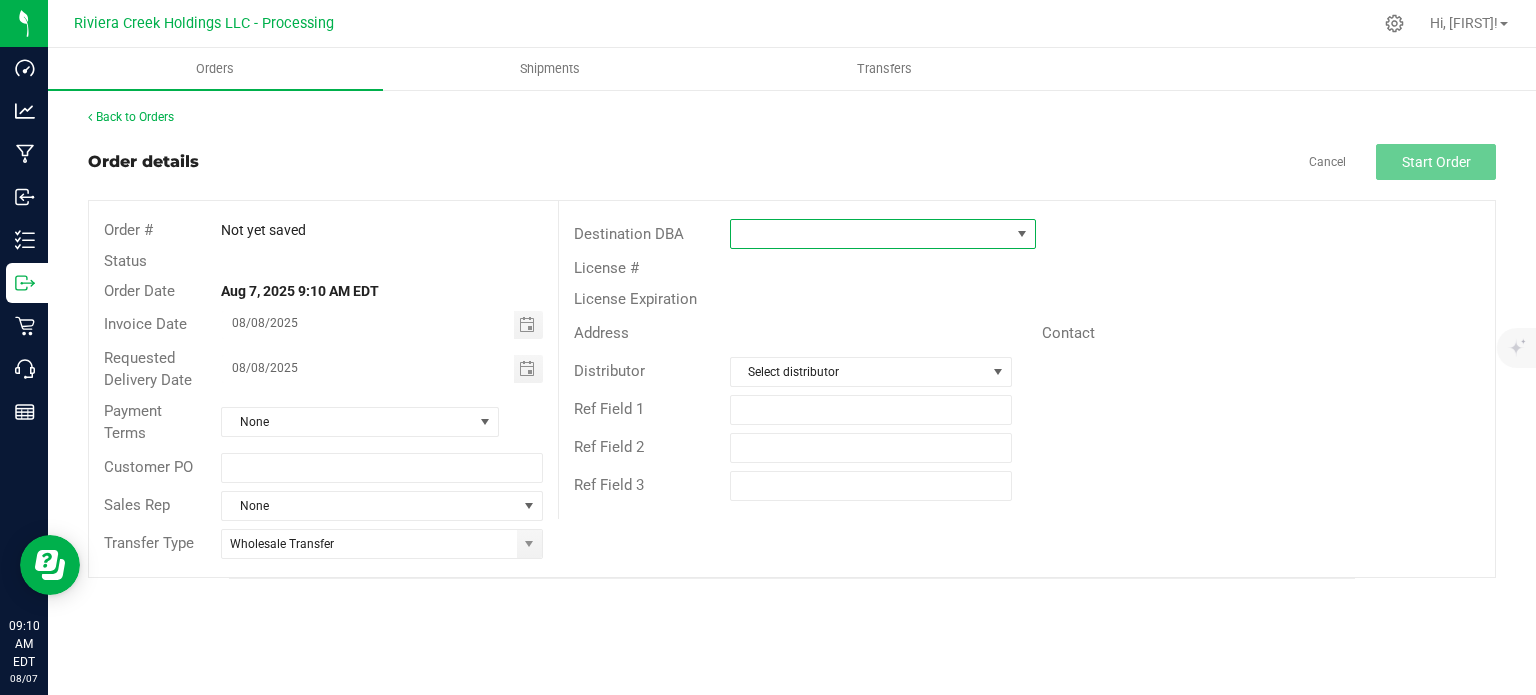 click at bounding box center [870, 234] 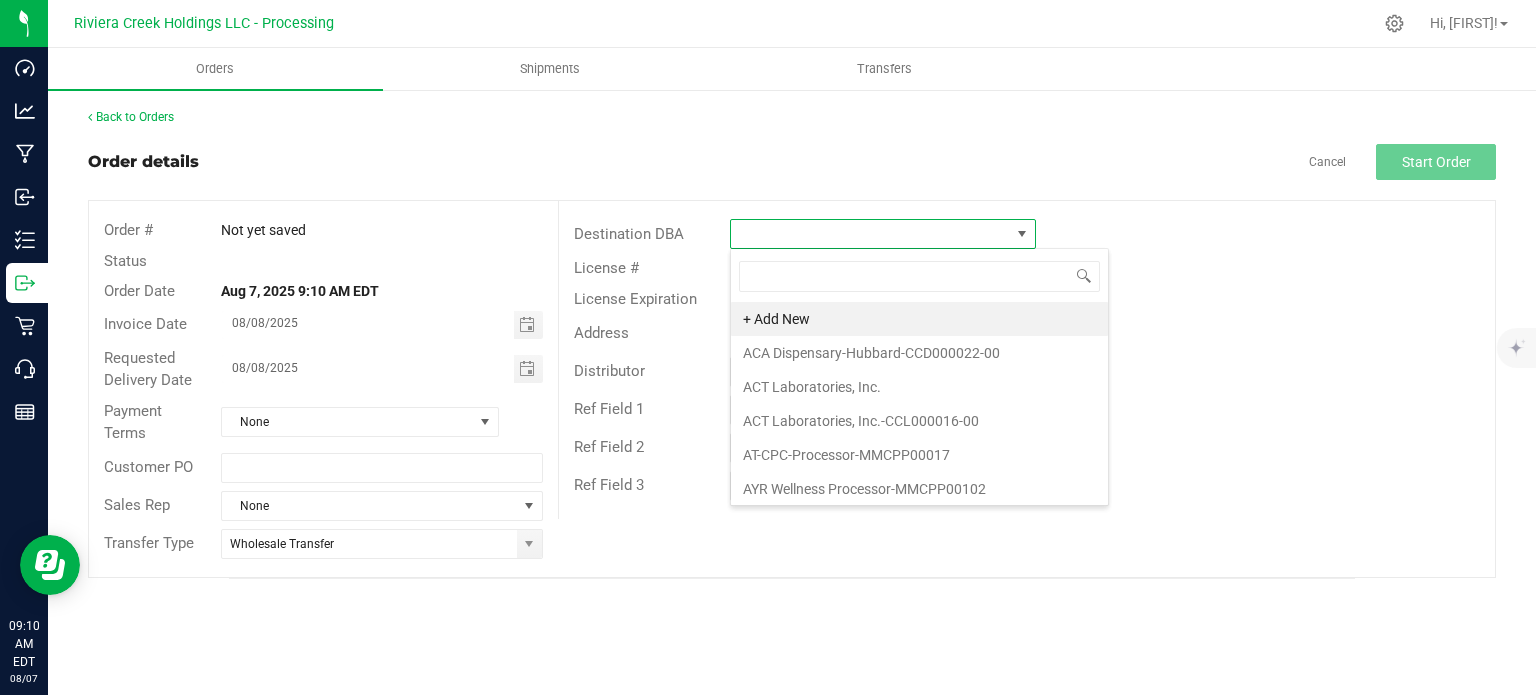 scroll, scrollTop: 99970, scrollLeft: 99693, axis: both 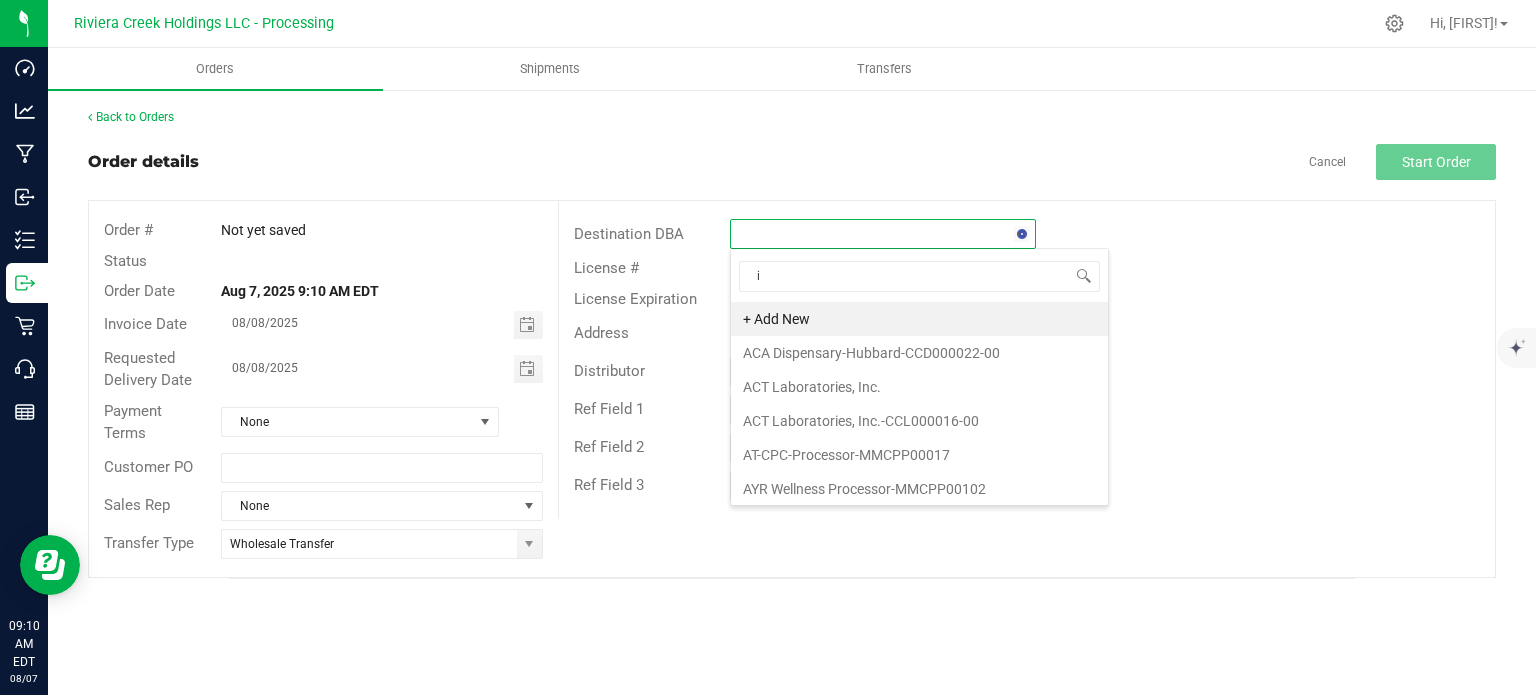 type on "it" 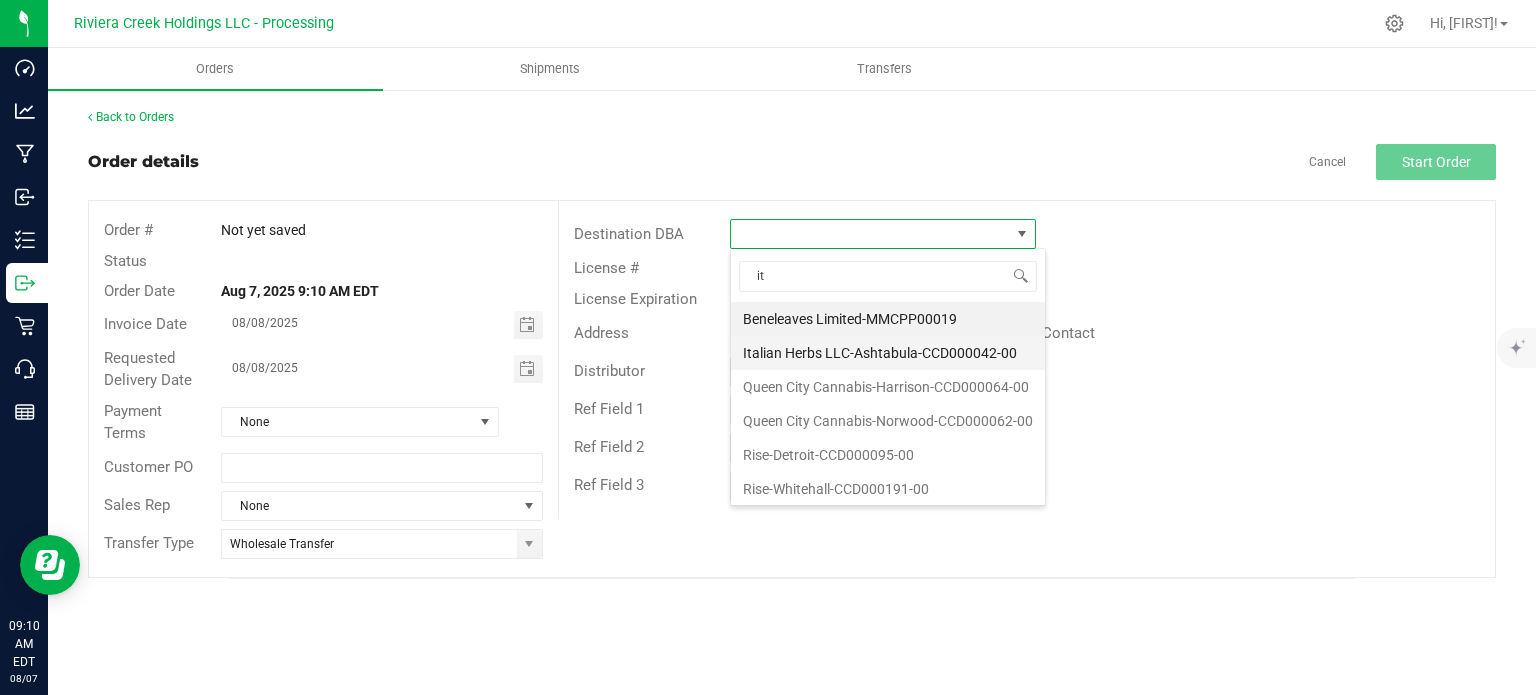 click on "Italian Herbs LLC-Ashtabula-CCD000042-00" at bounding box center (888, 353) 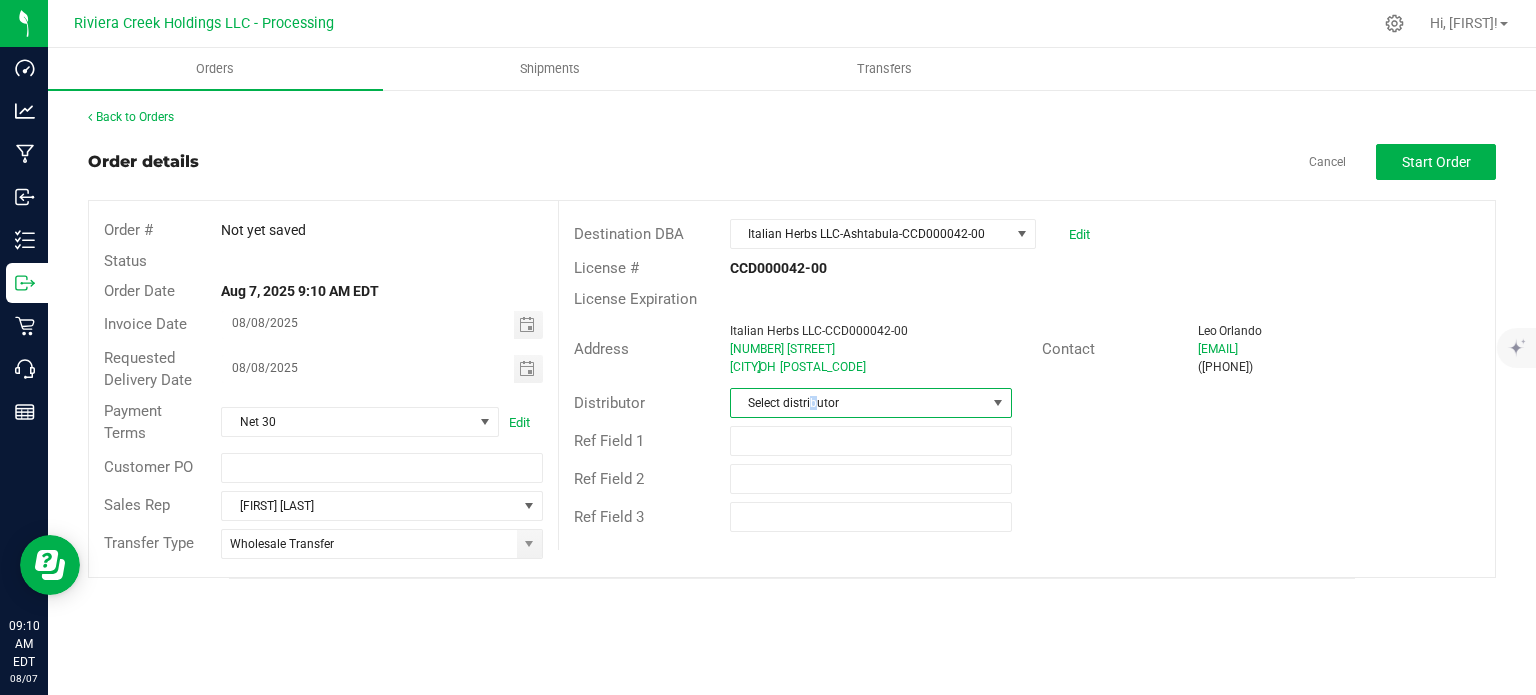 click on "Select distributor" at bounding box center (858, 403) 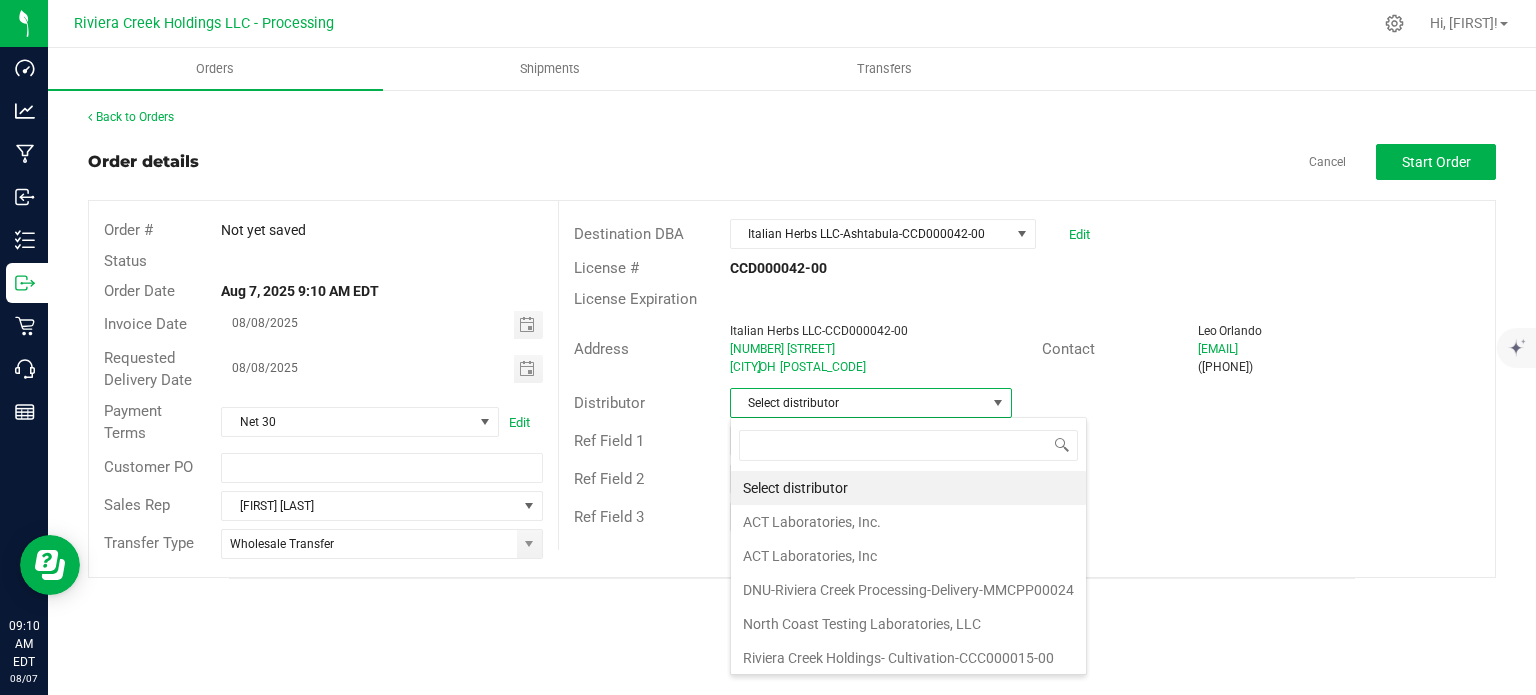 scroll, scrollTop: 99970, scrollLeft: 99717, axis: both 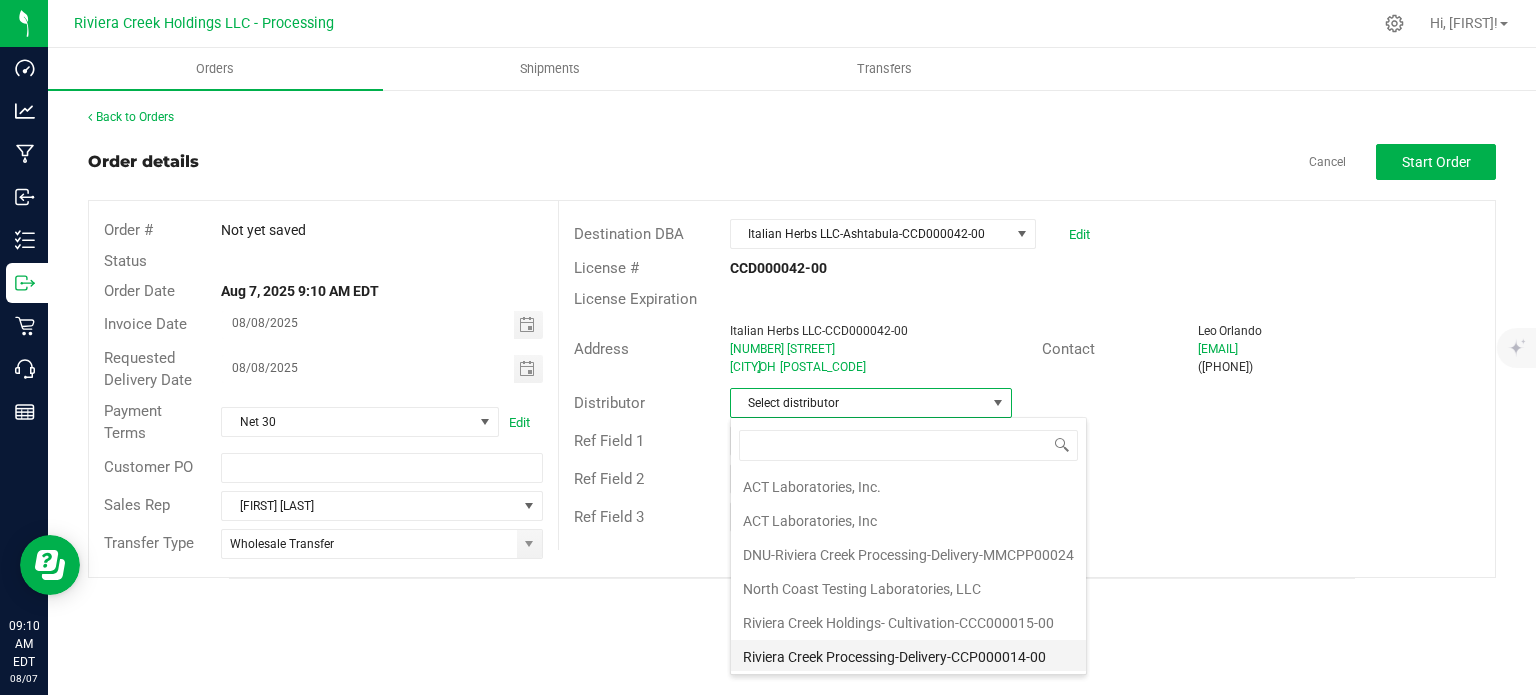 click on "Riviera Creek Processing-Delivery-CCP000014-00" at bounding box center [908, 657] 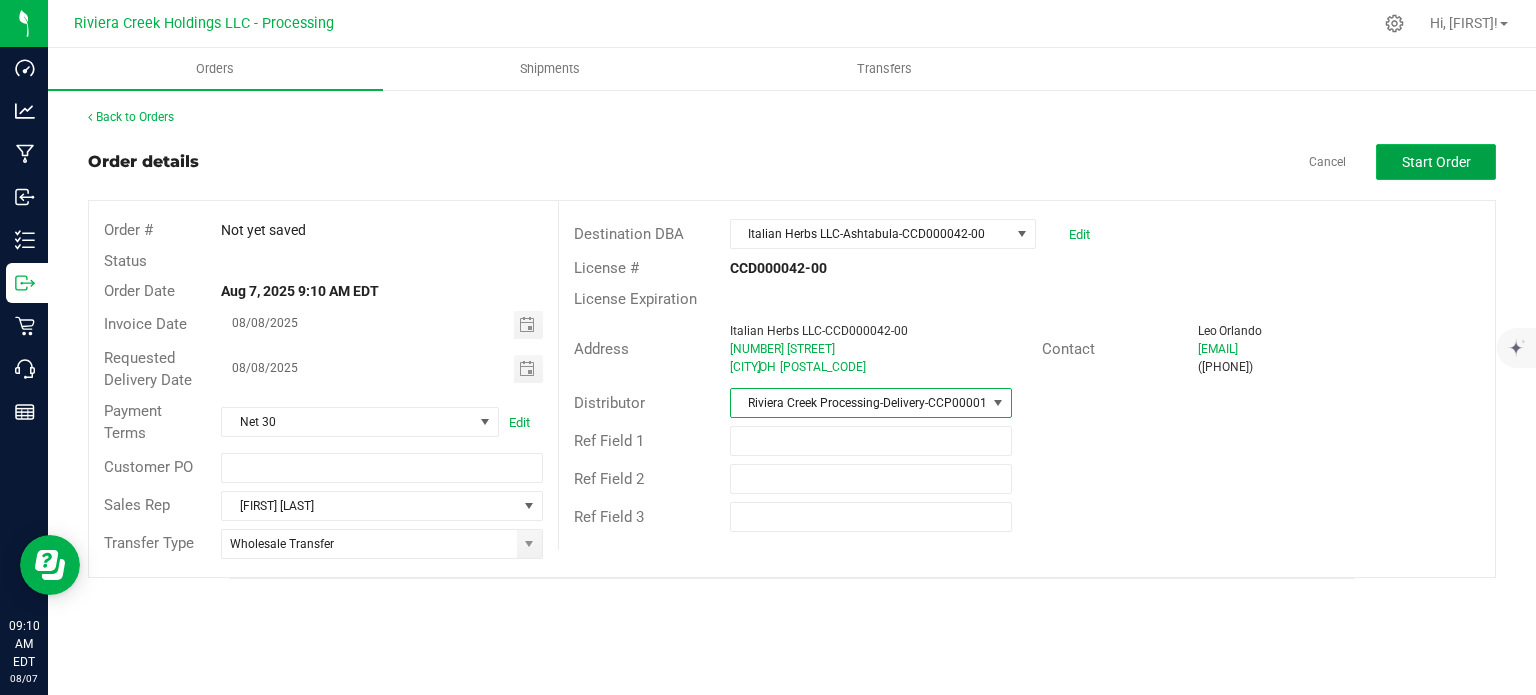 click on "Start Order" at bounding box center (1436, 162) 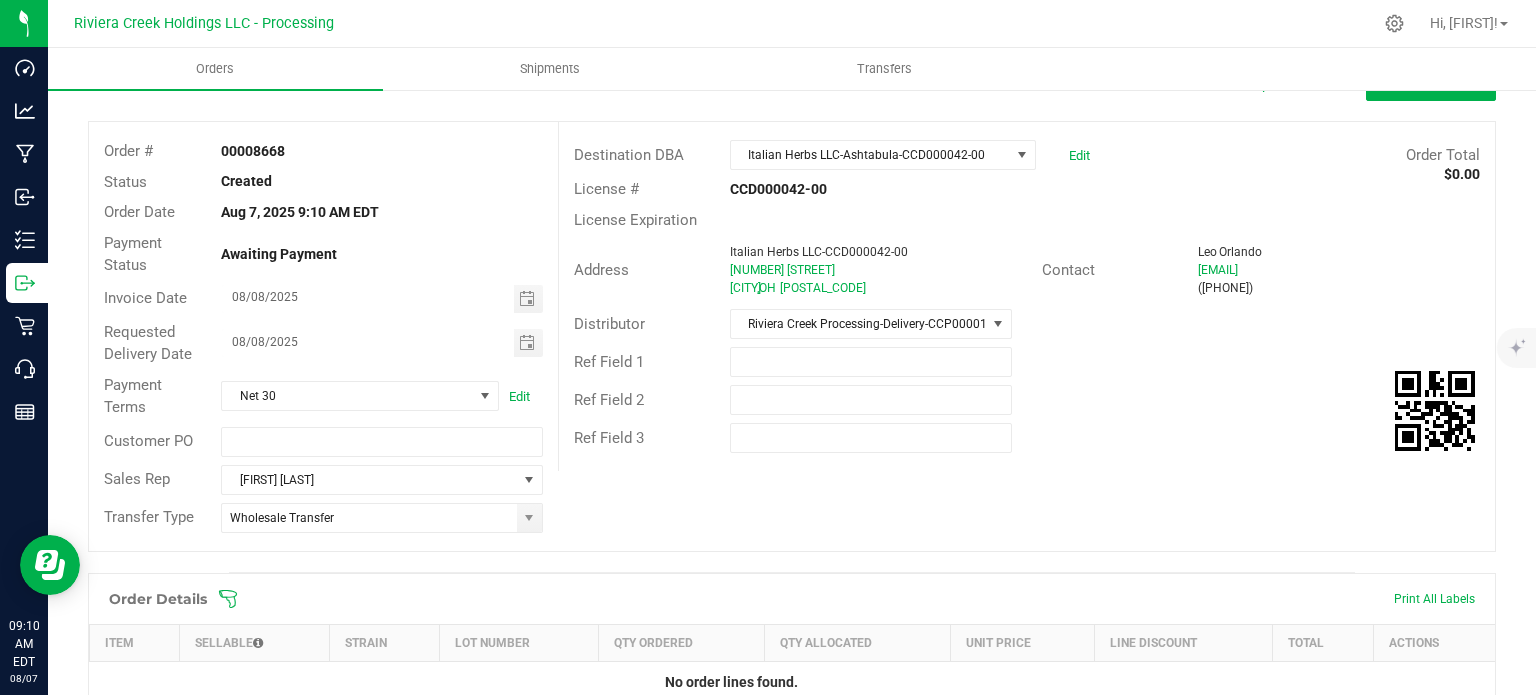 scroll, scrollTop: 488, scrollLeft: 0, axis: vertical 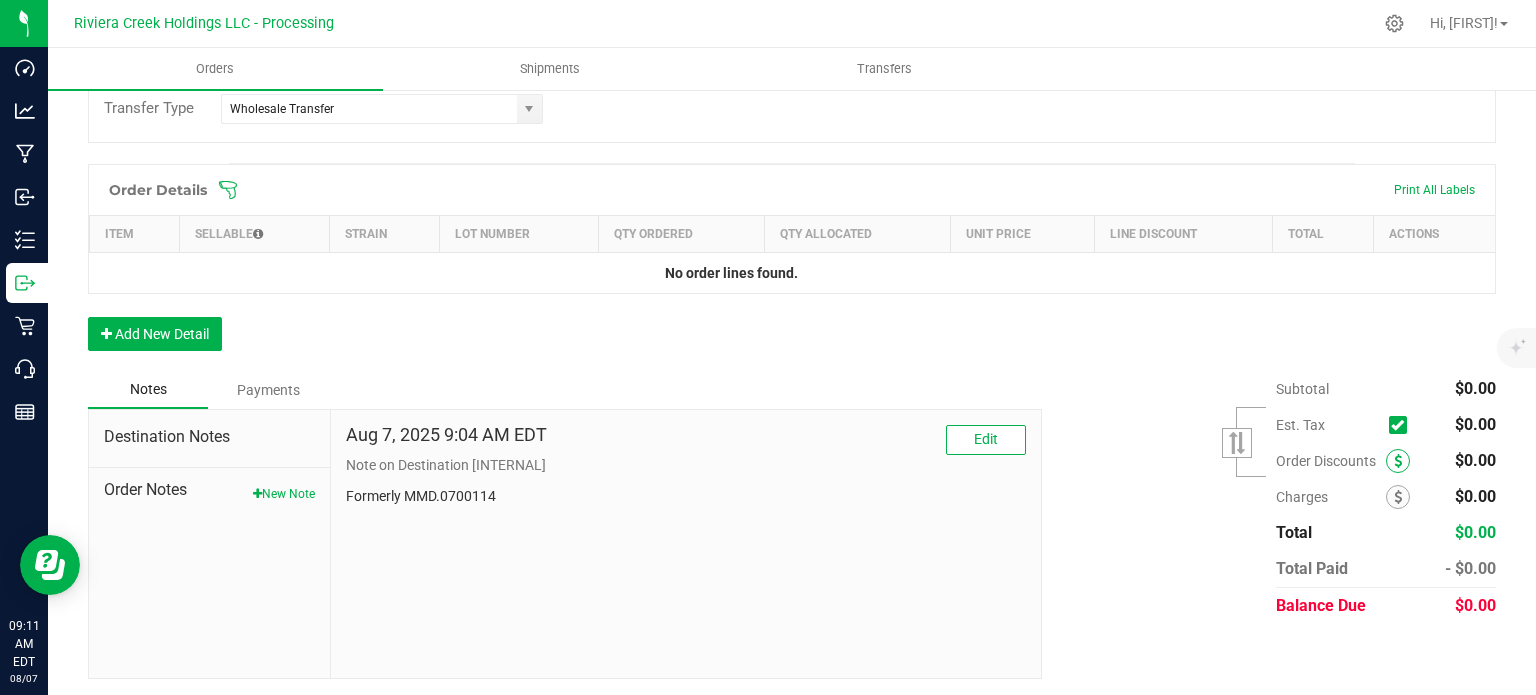 click at bounding box center (1398, 461) 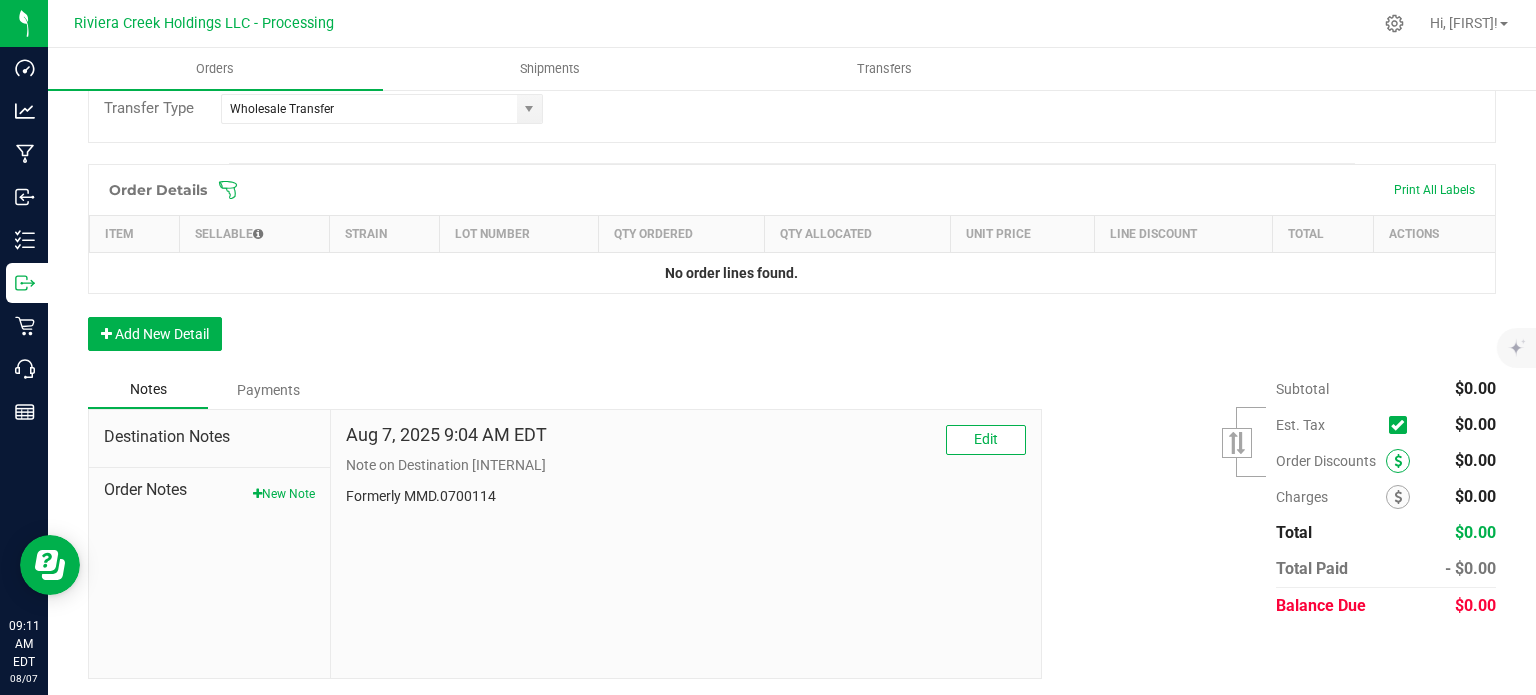scroll, scrollTop: 488, scrollLeft: 0, axis: vertical 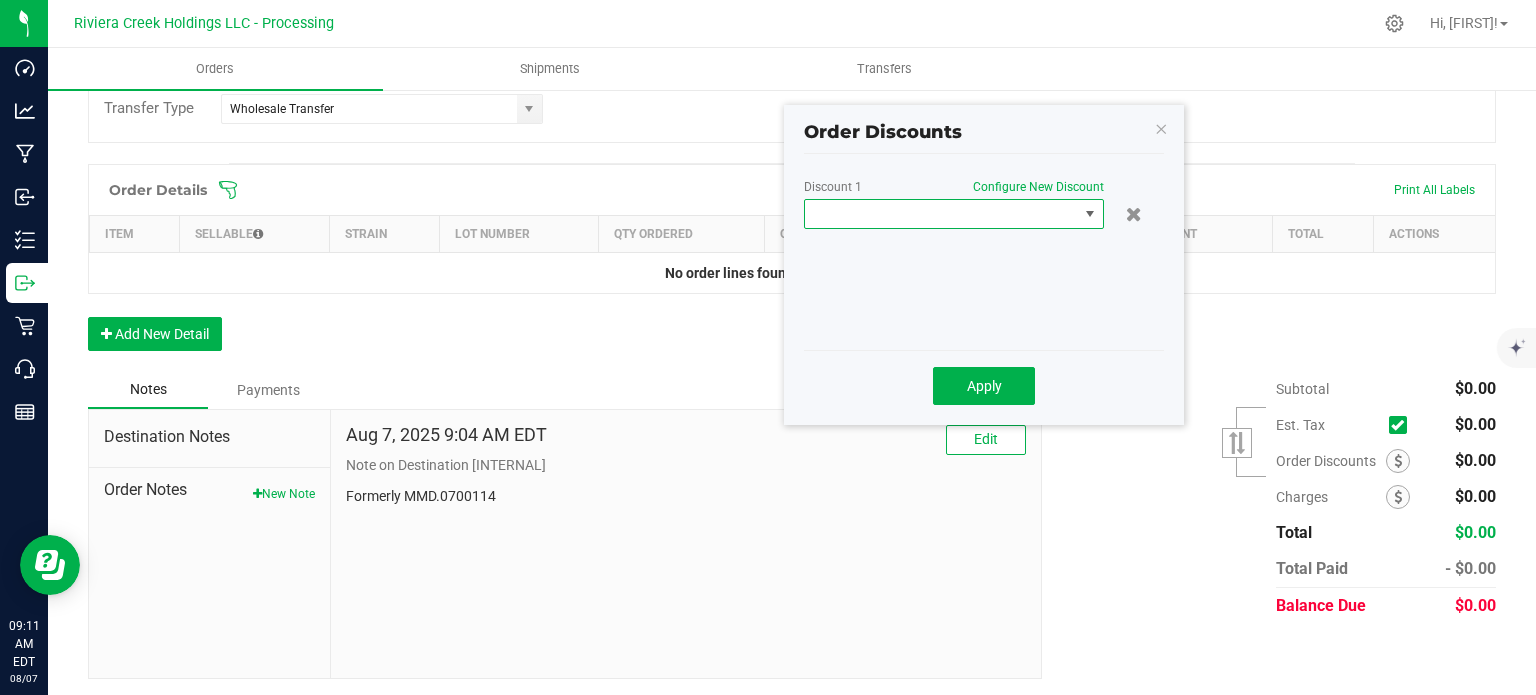 click at bounding box center (941, 214) 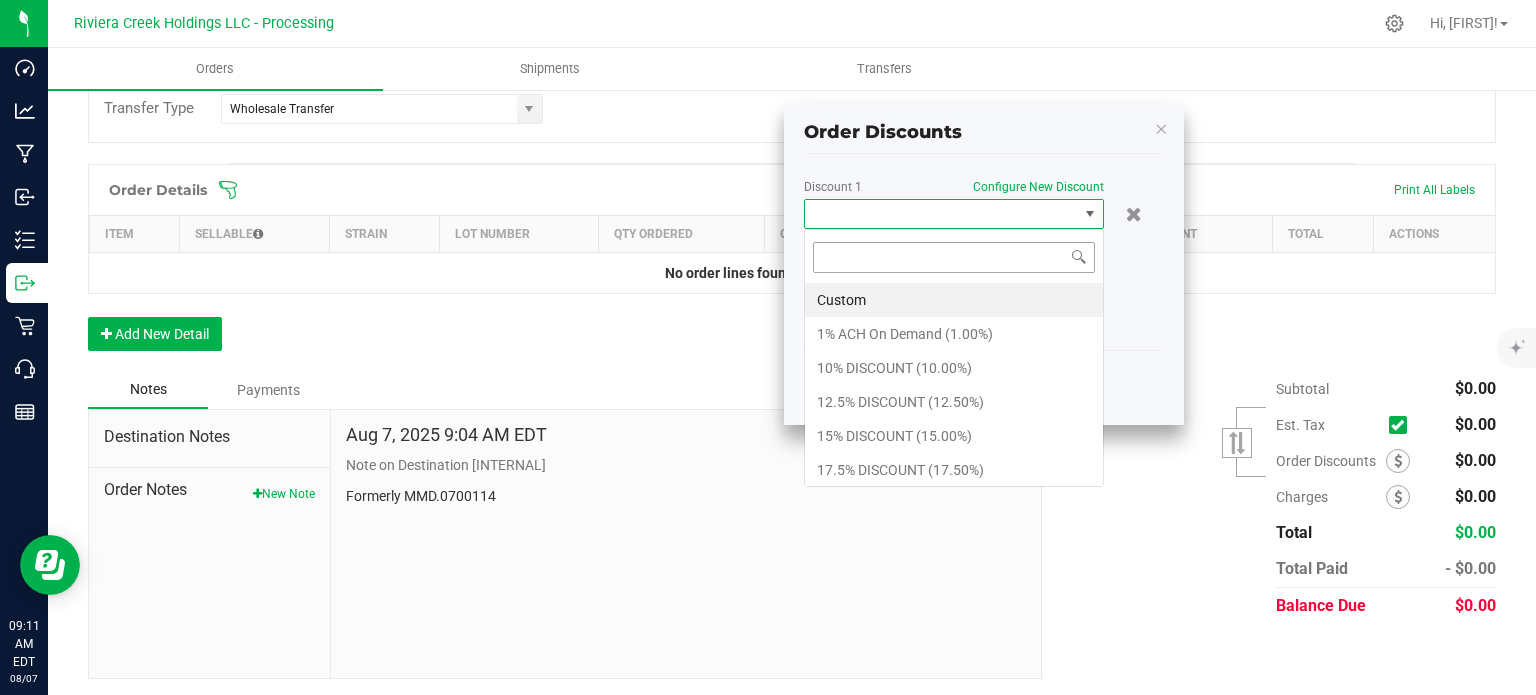 scroll, scrollTop: 99970, scrollLeft: 99700, axis: both 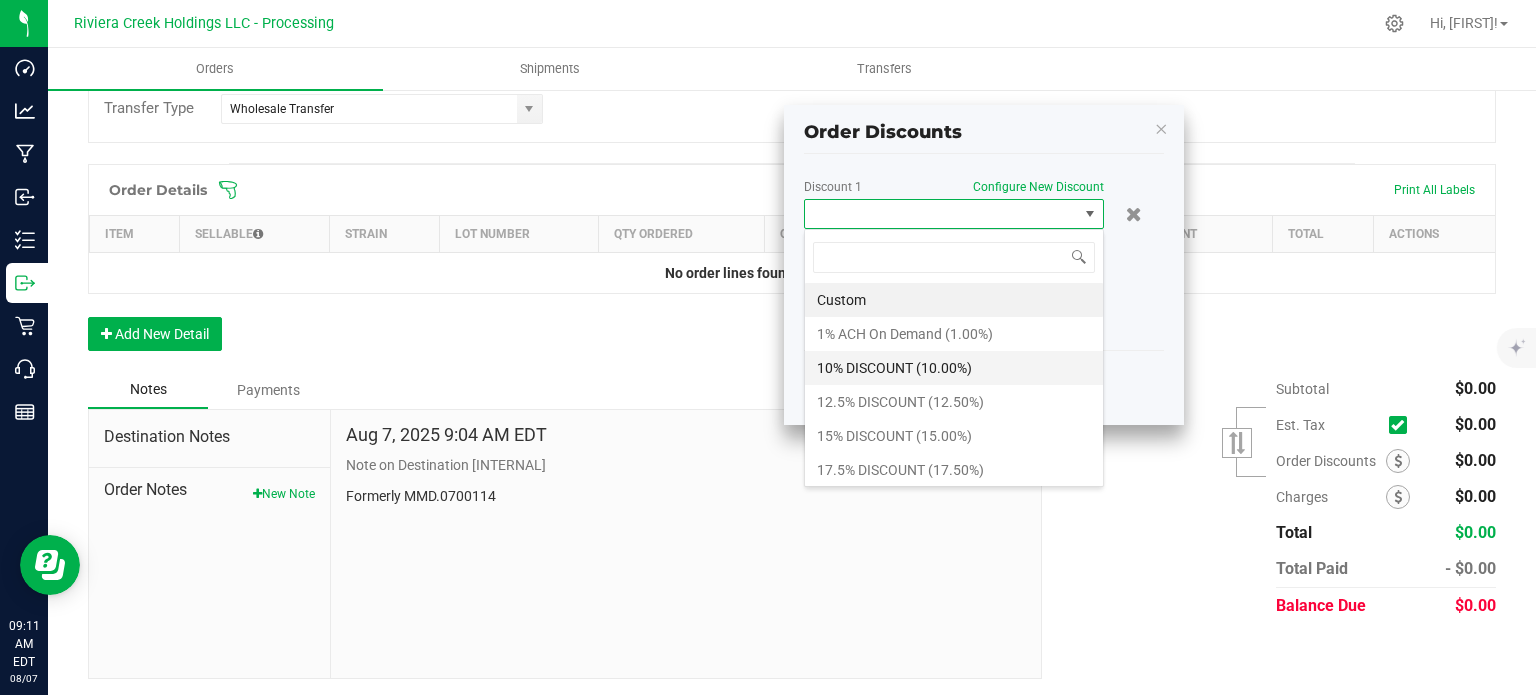 click on "10% DISCOUNT  (10.00%)" at bounding box center (954, 368) 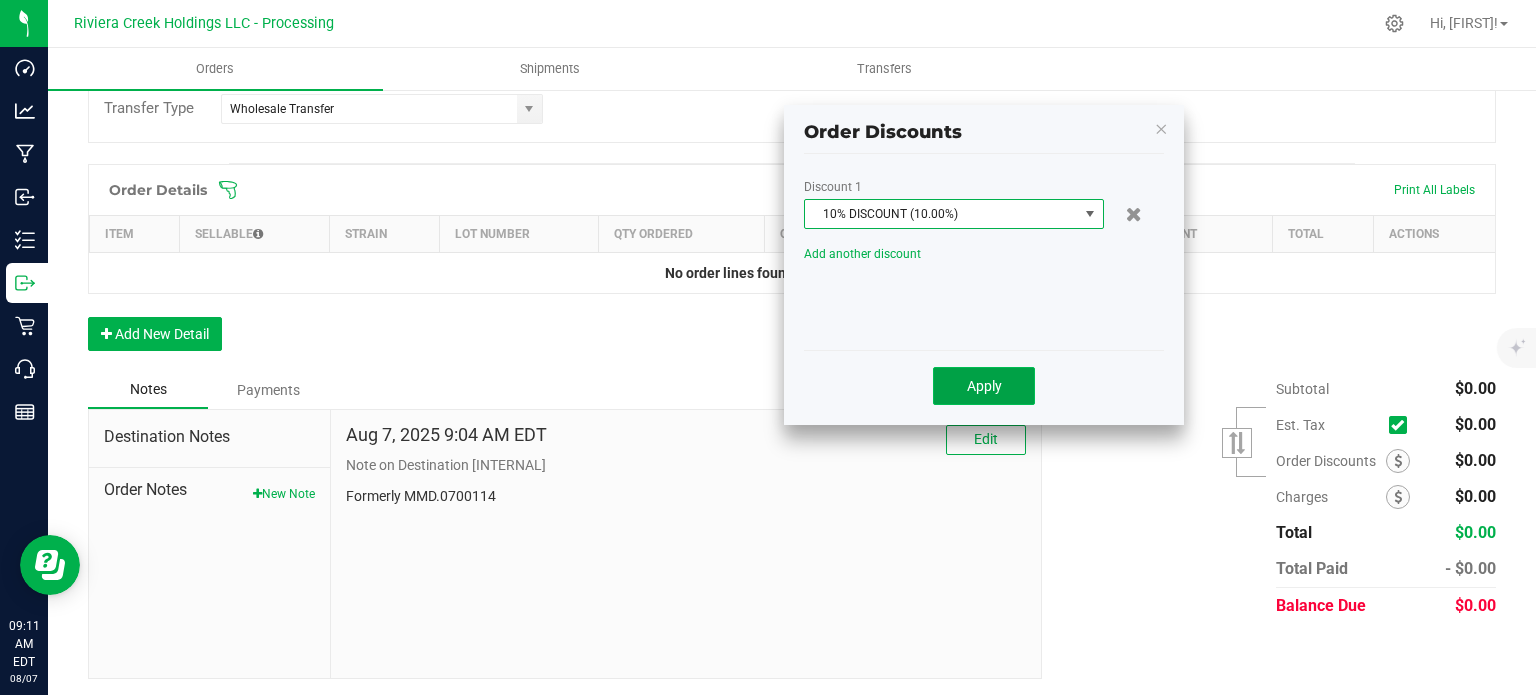 click on "Apply" at bounding box center [984, 386] 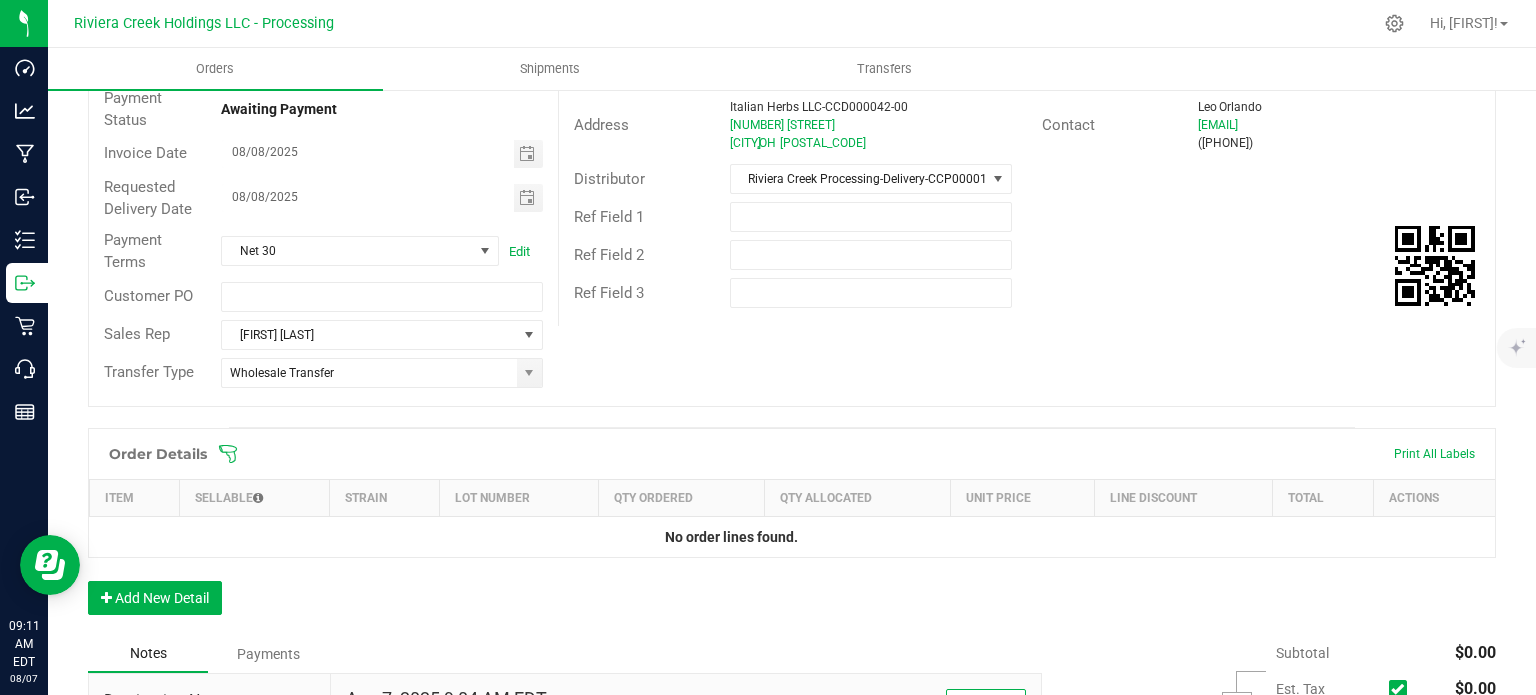 scroll, scrollTop: 0, scrollLeft: 0, axis: both 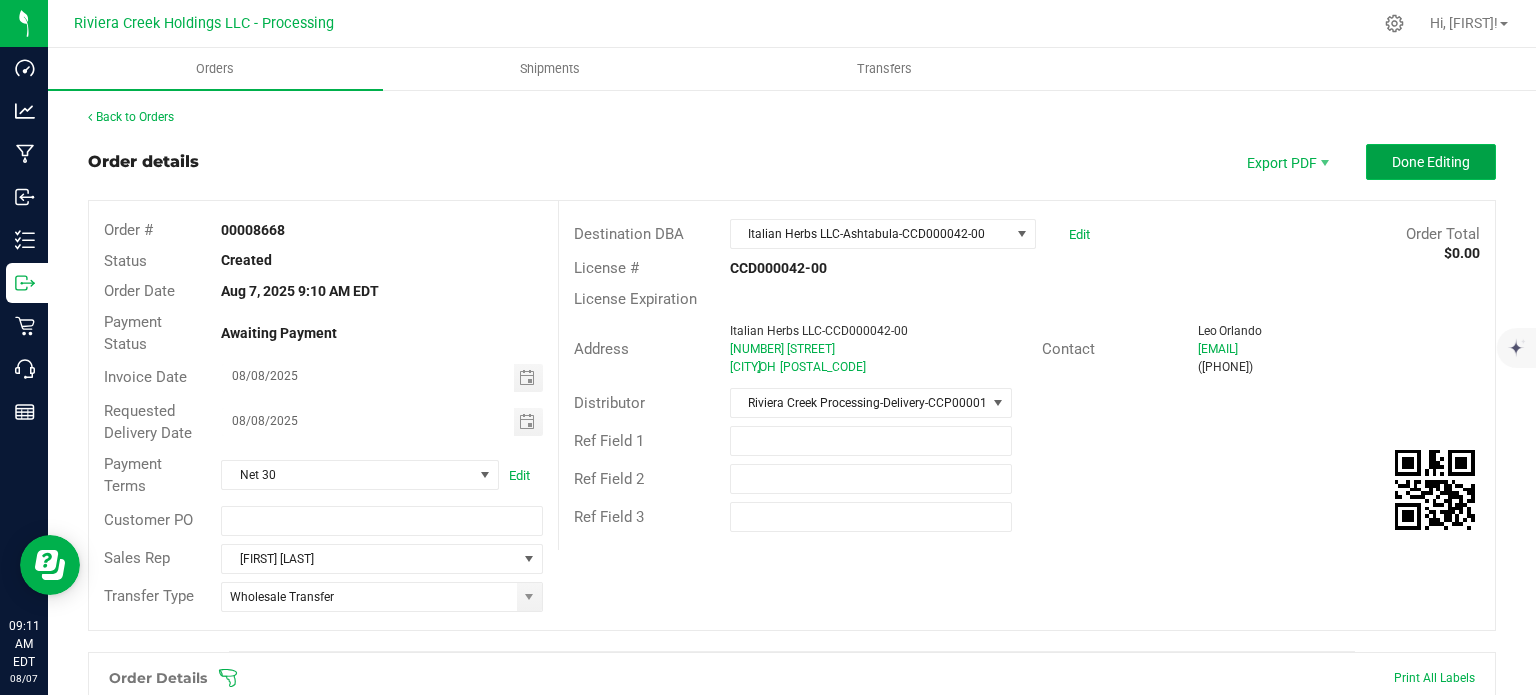 click on "Done Editing" at bounding box center (1431, 162) 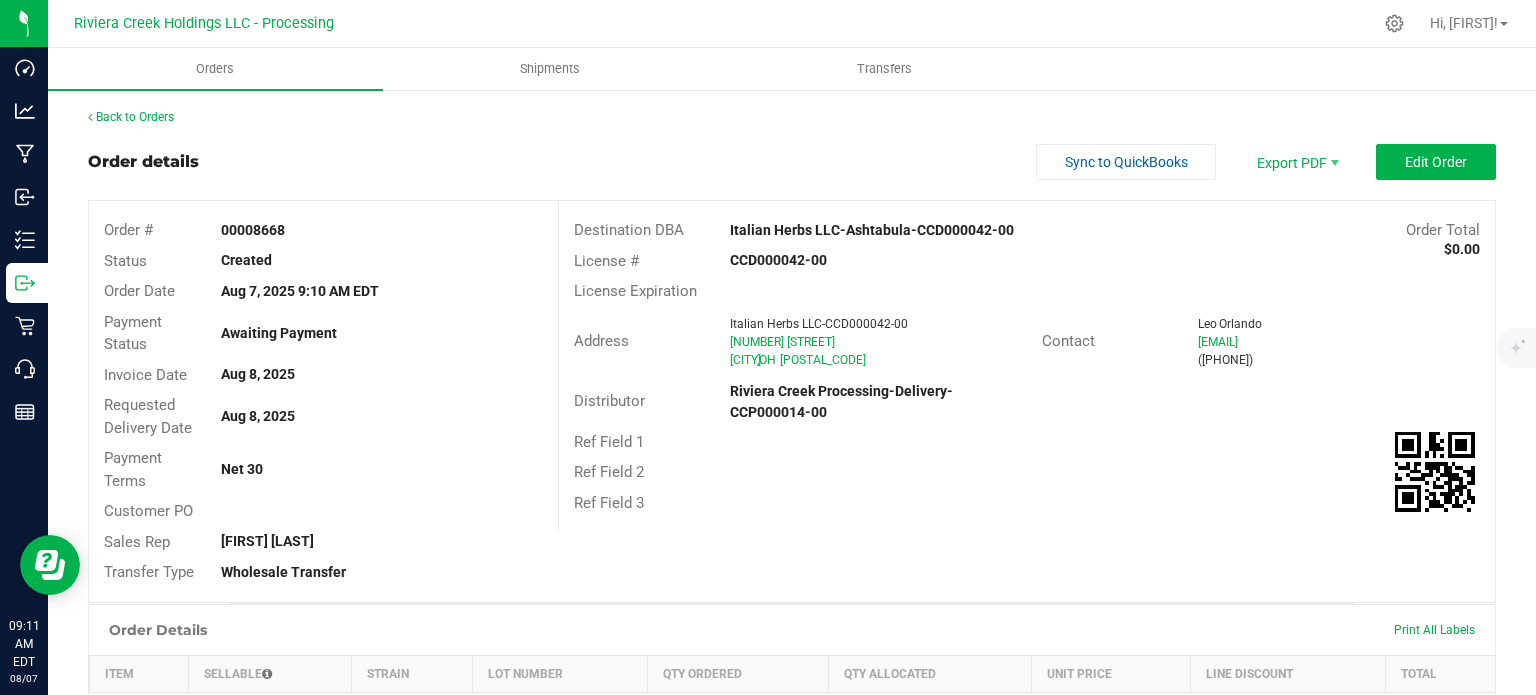 drag, startPoint x: 220, startPoint y: 231, endPoint x: 316, endPoint y: 239, distance: 96.332756 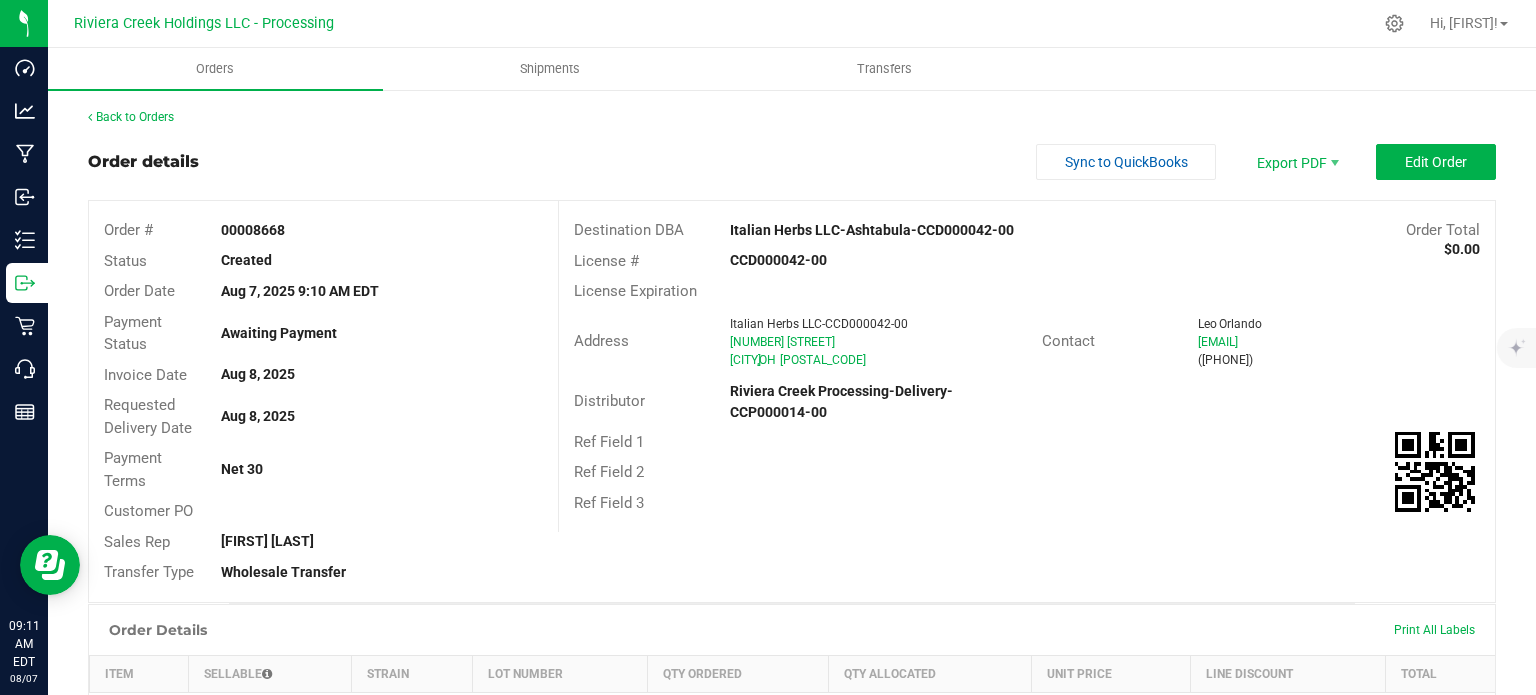 click on "00008668" at bounding box center [381, 230] 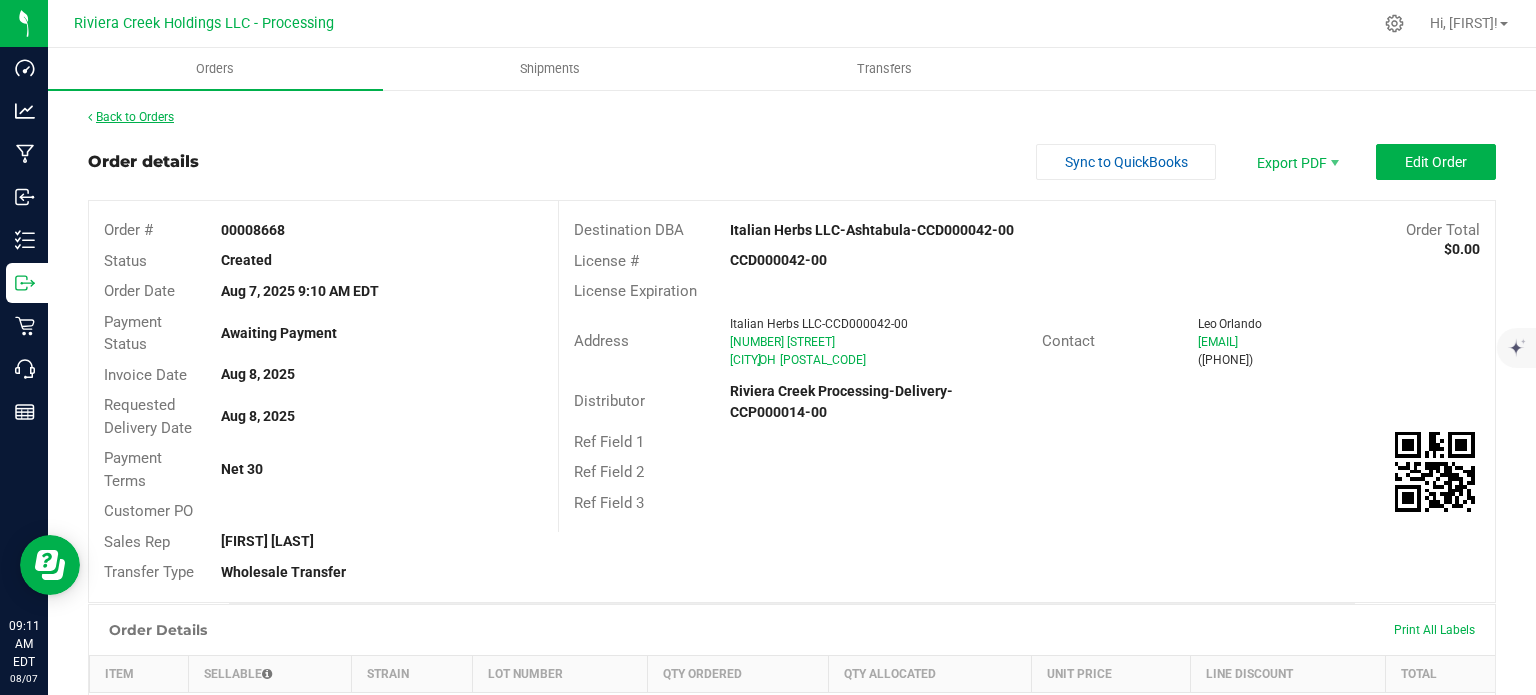 click on "Back to Orders" at bounding box center (131, 117) 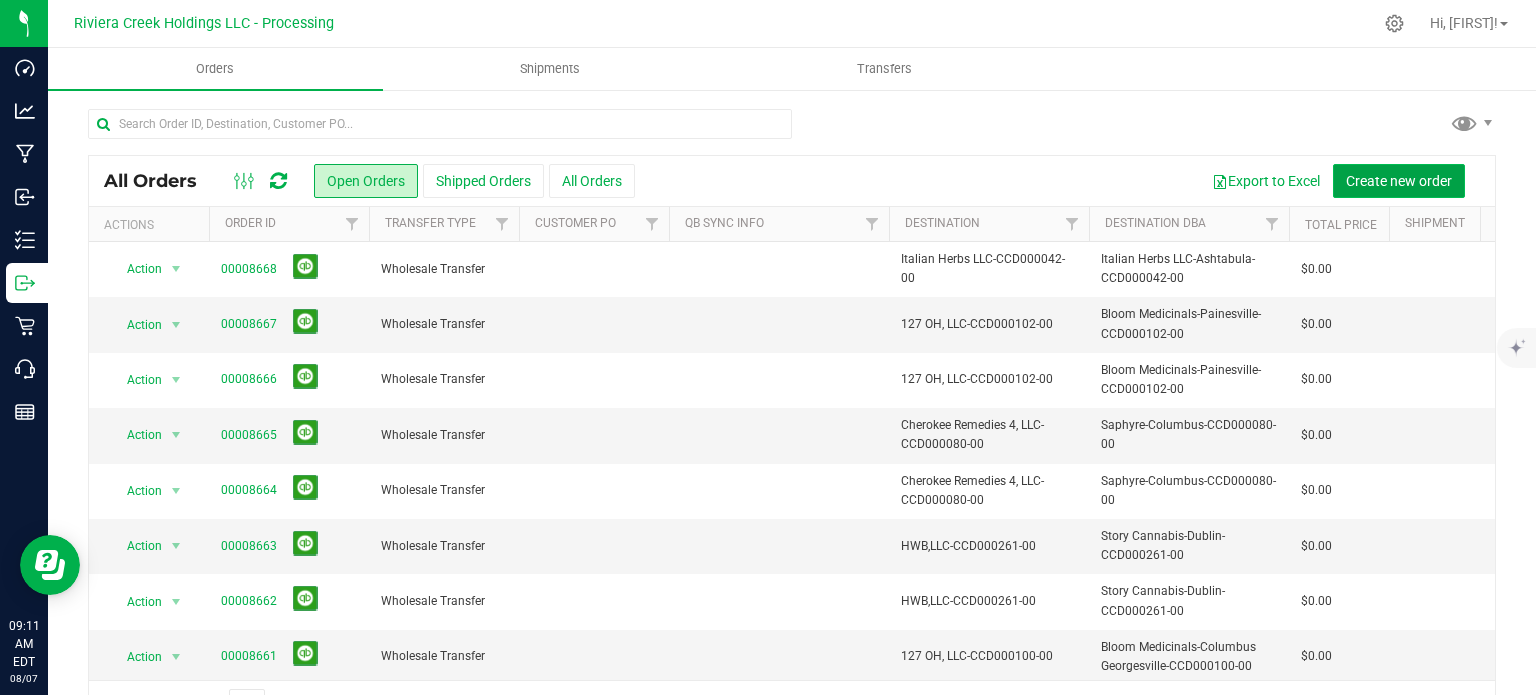 click on "Create new order" at bounding box center (1399, 181) 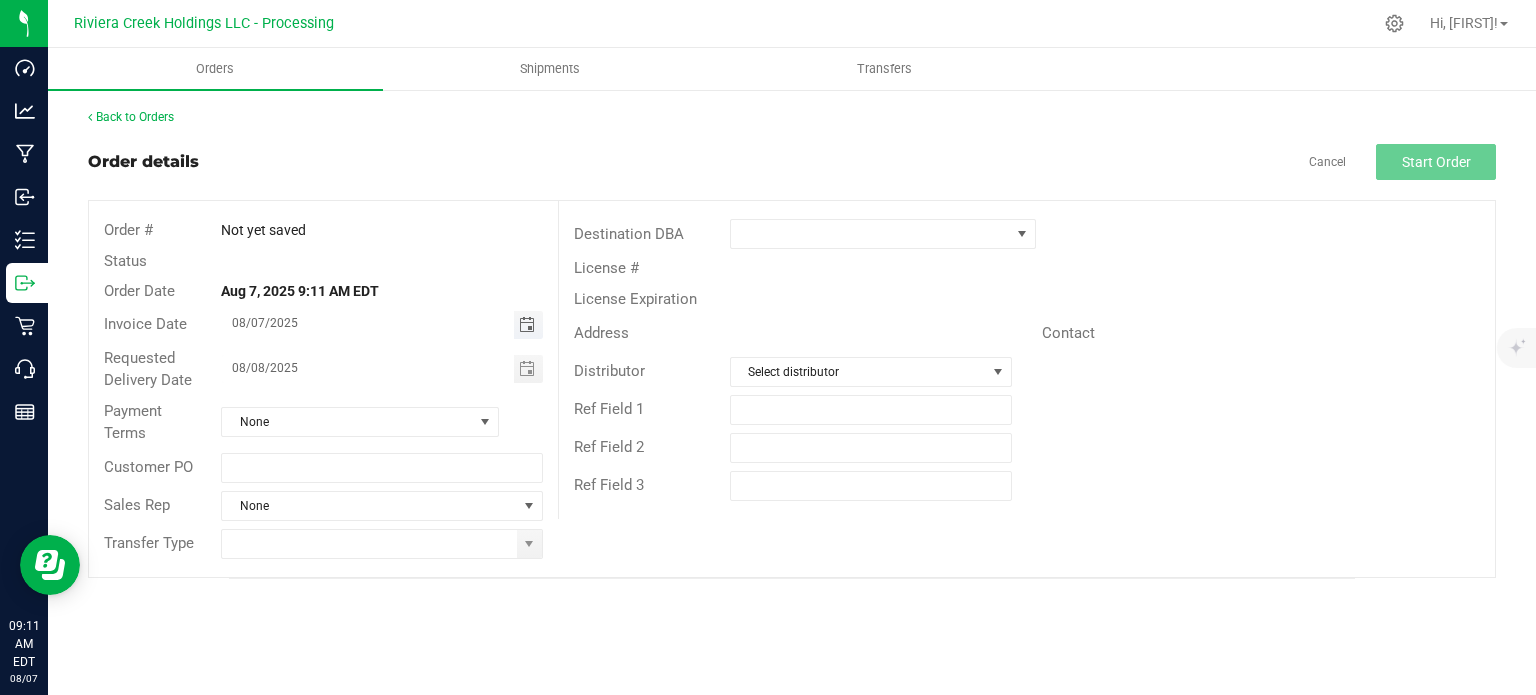 click at bounding box center (527, 325) 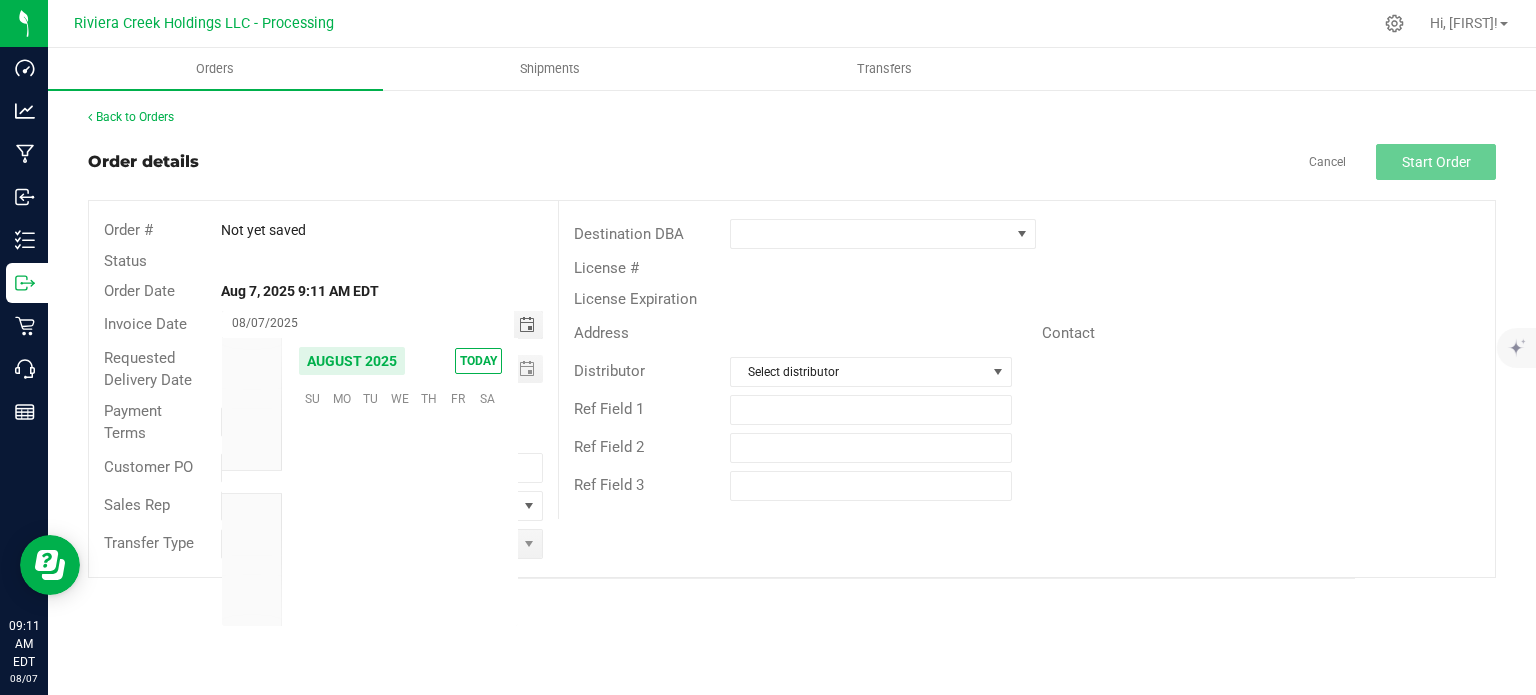 scroll, scrollTop: 36168, scrollLeft: 0, axis: vertical 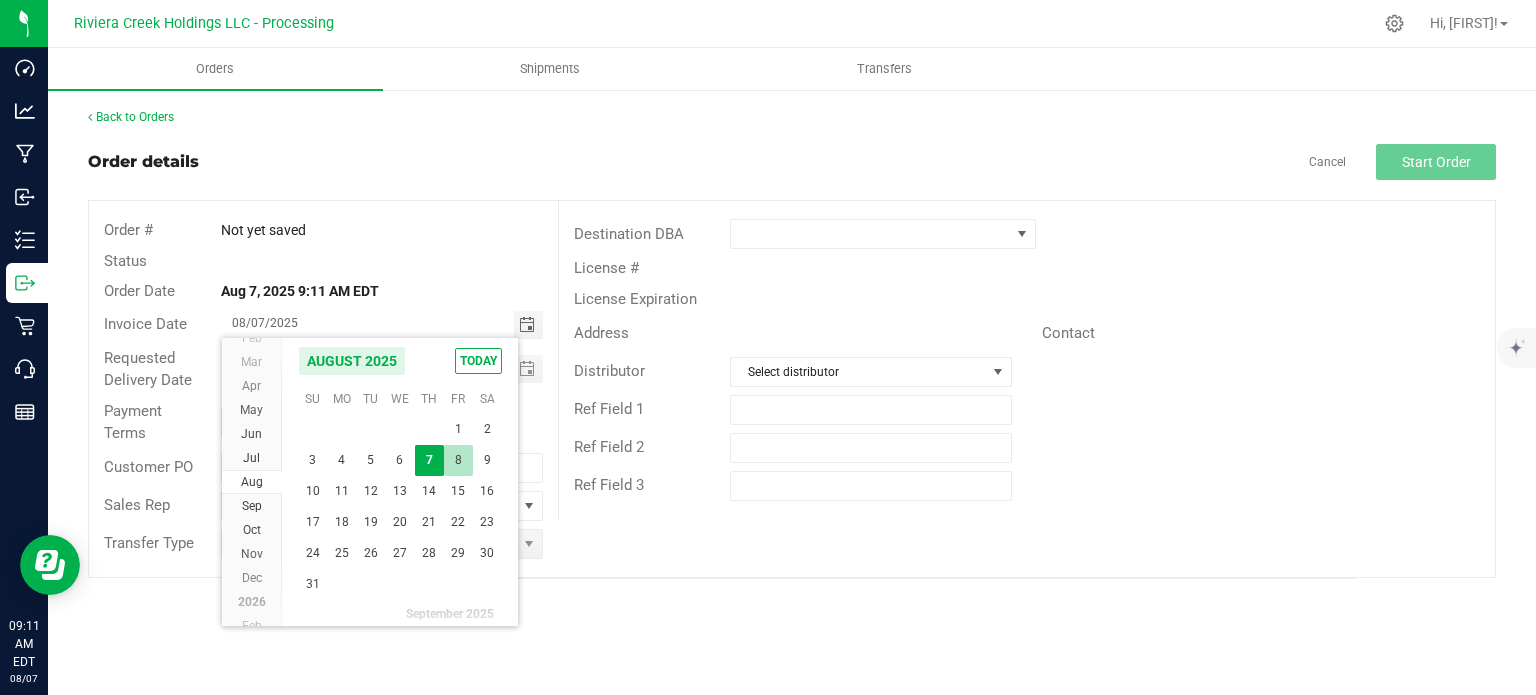 click on "8" at bounding box center (458, 460) 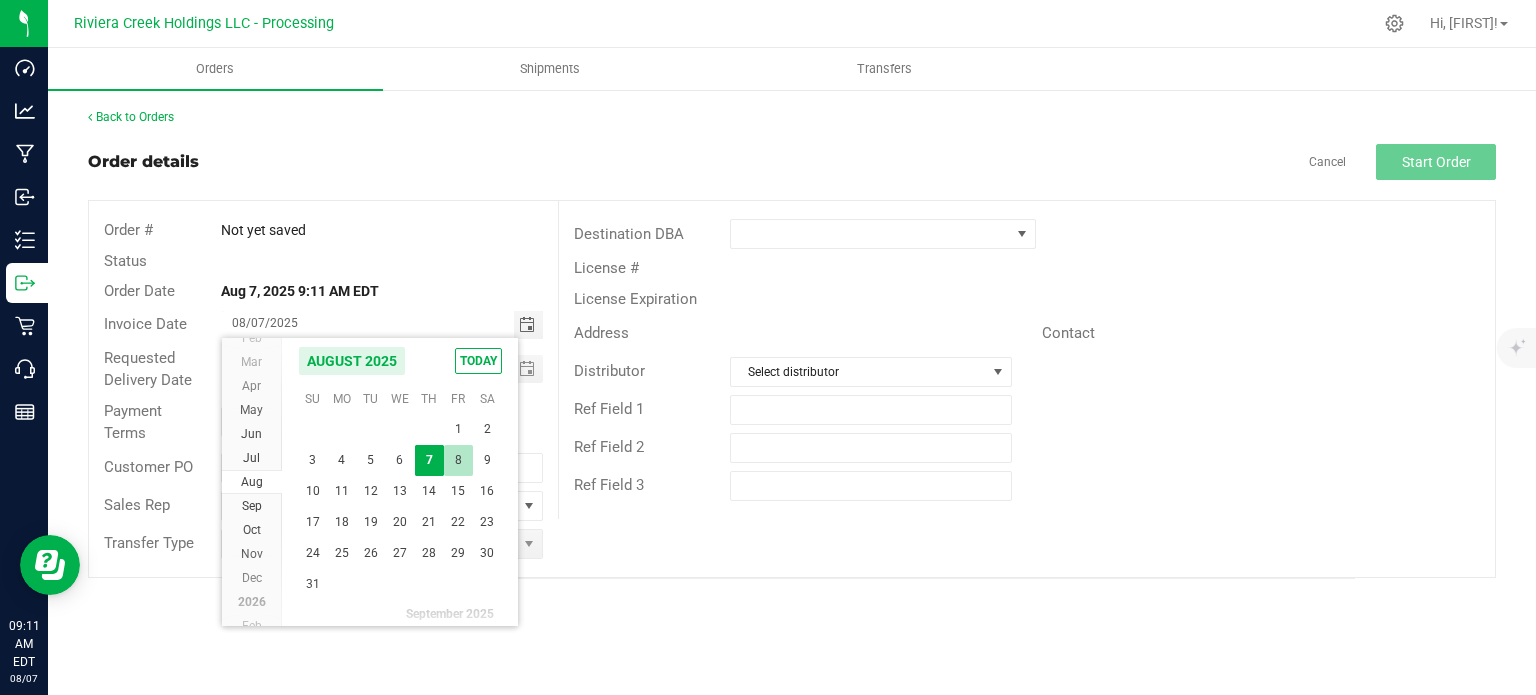 type on "08/08/2025" 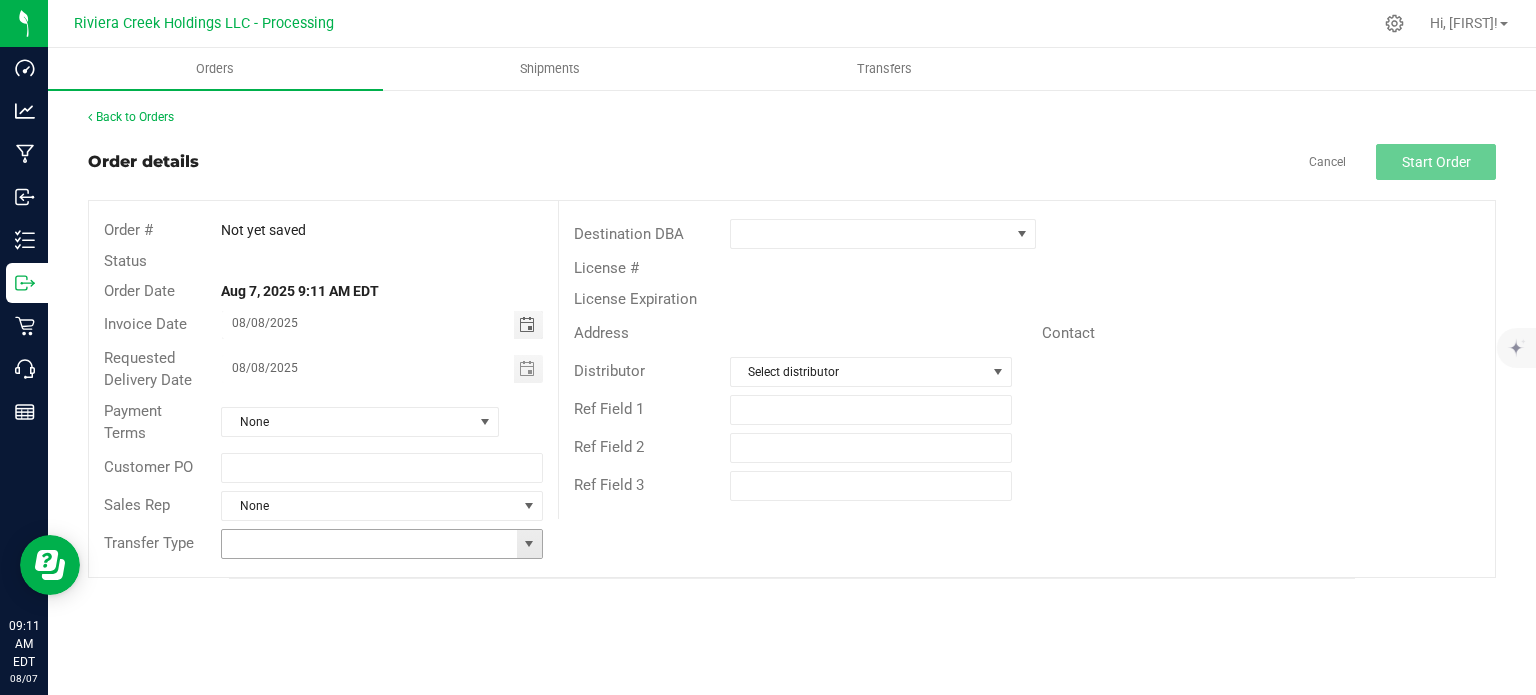 click at bounding box center (529, 544) 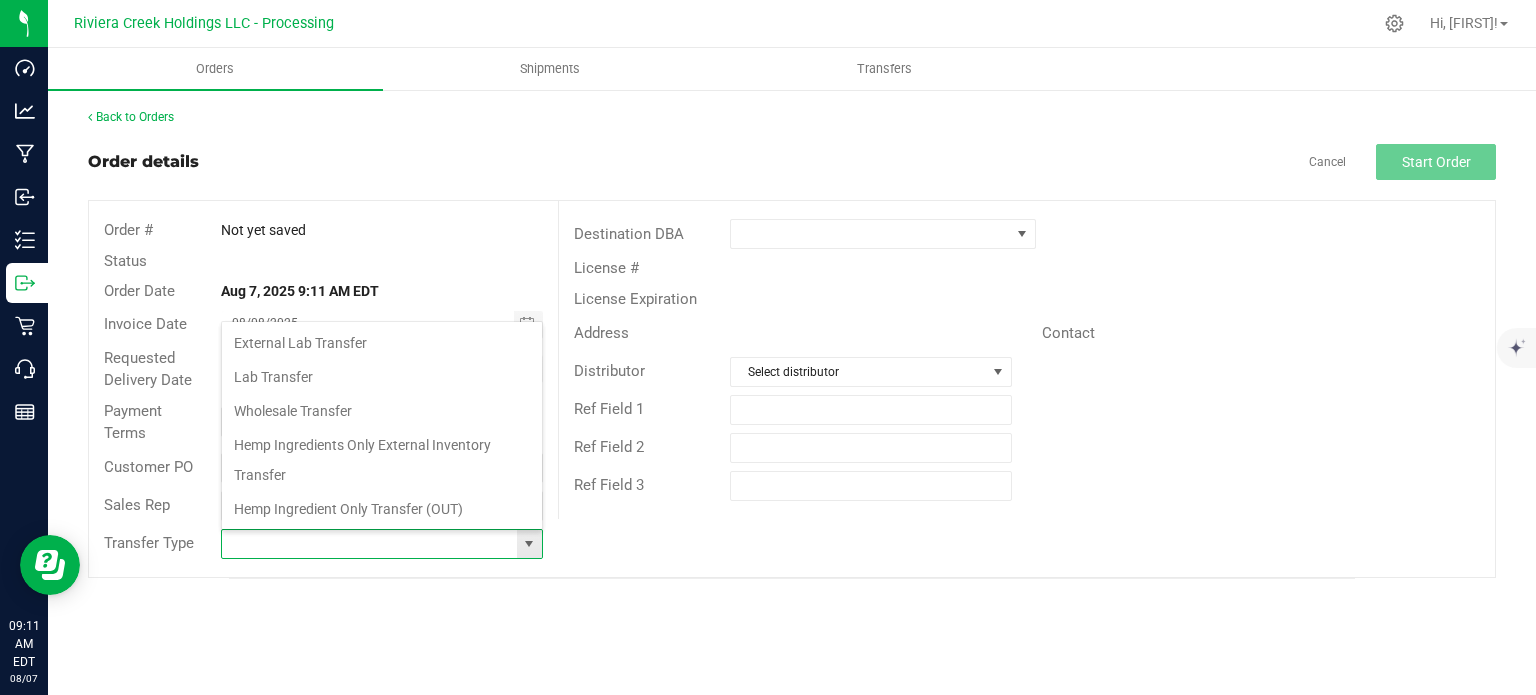 scroll, scrollTop: 99970, scrollLeft: 99678, axis: both 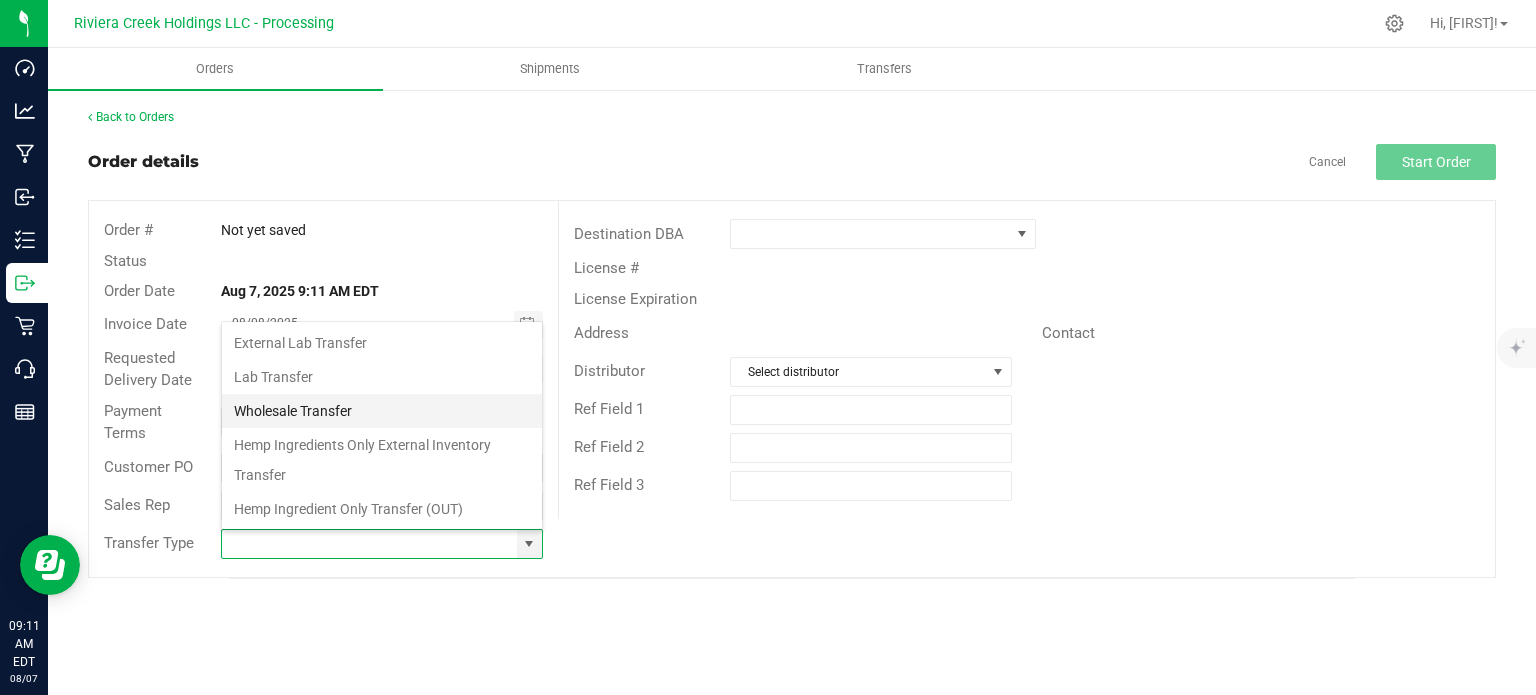 click on "Wholesale Transfer" at bounding box center (382, 411) 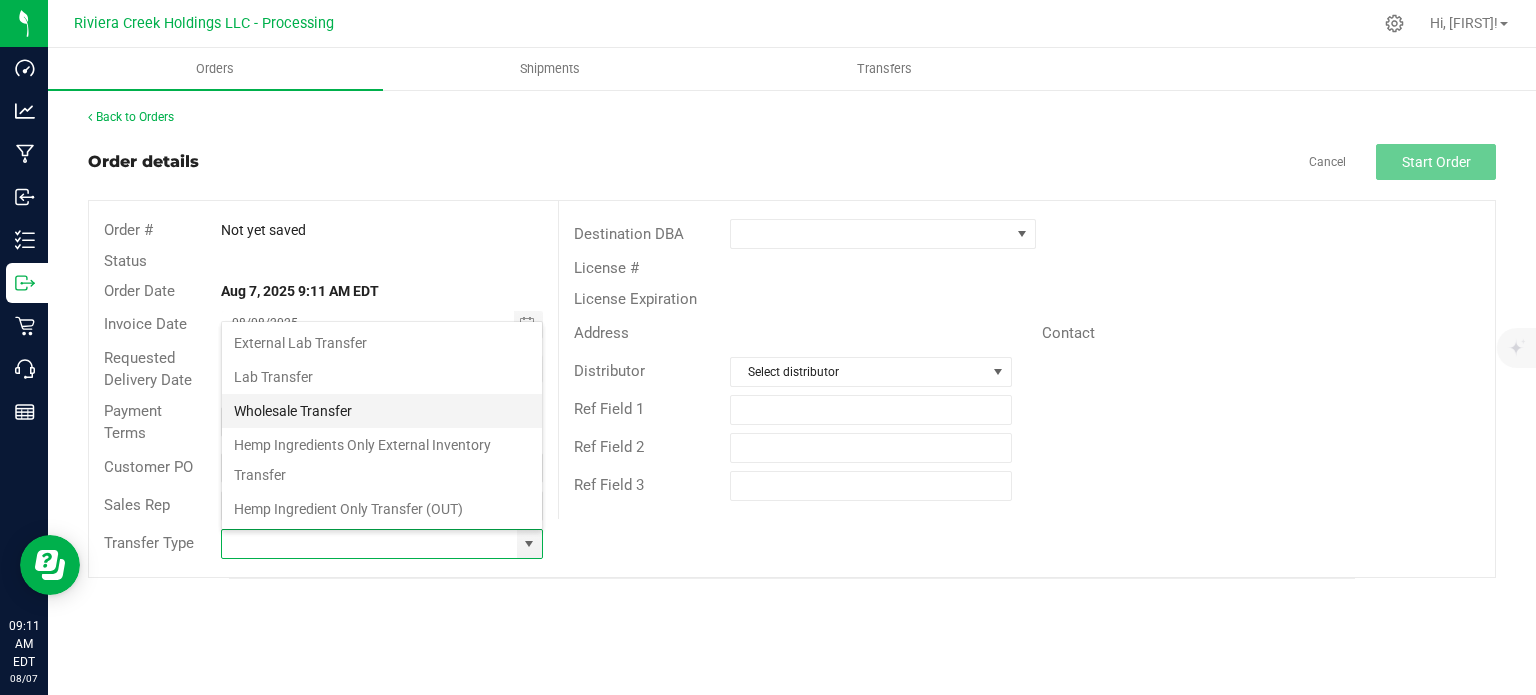 type on "Wholesale Transfer" 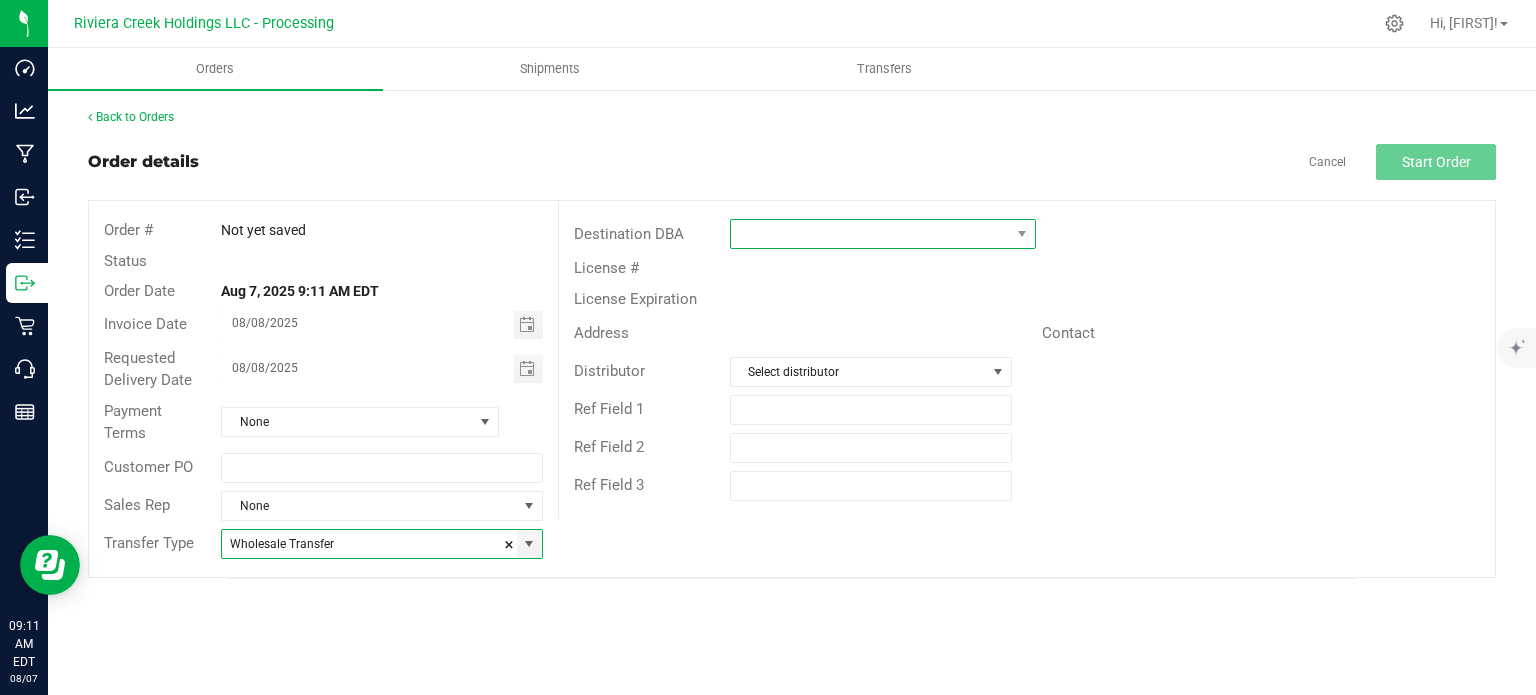 click at bounding box center [870, 234] 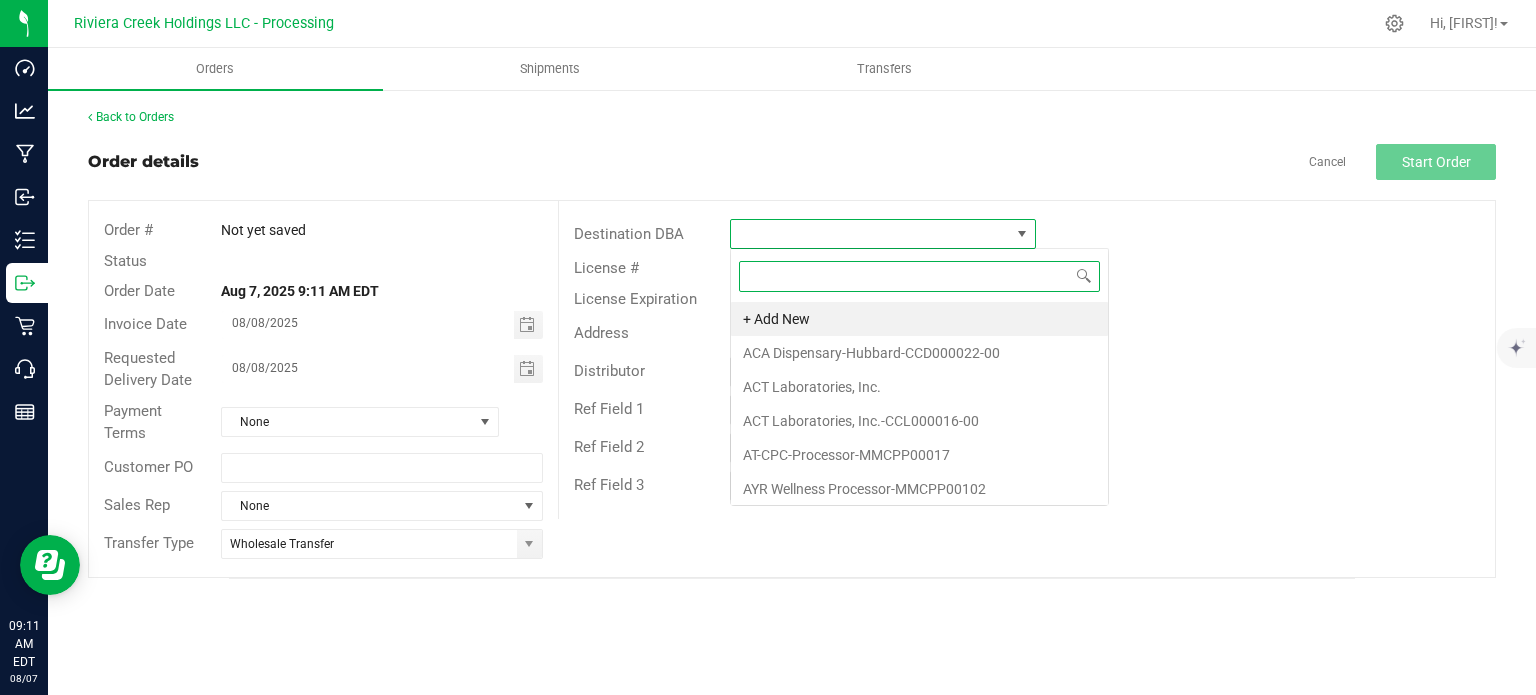 scroll, scrollTop: 99970, scrollLeft: 99693, axis: both 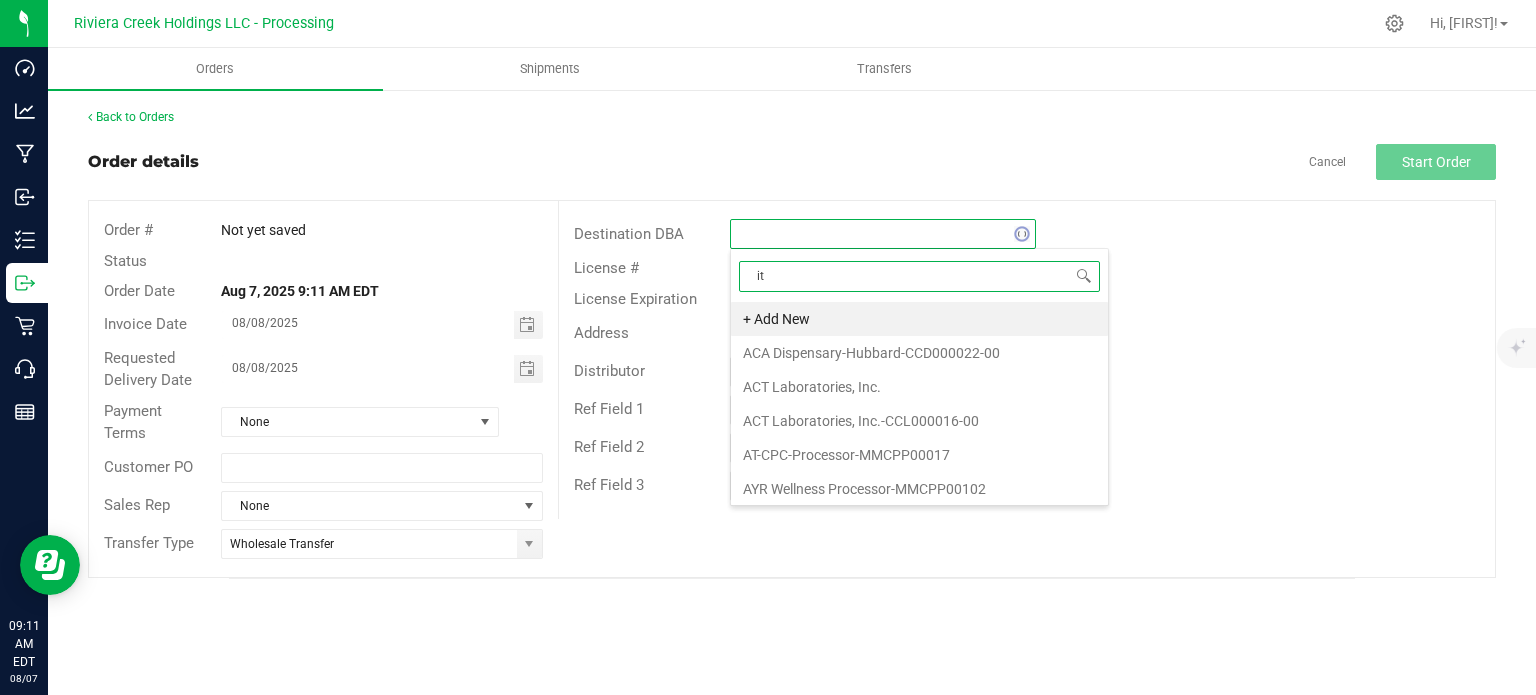 type on "ita" 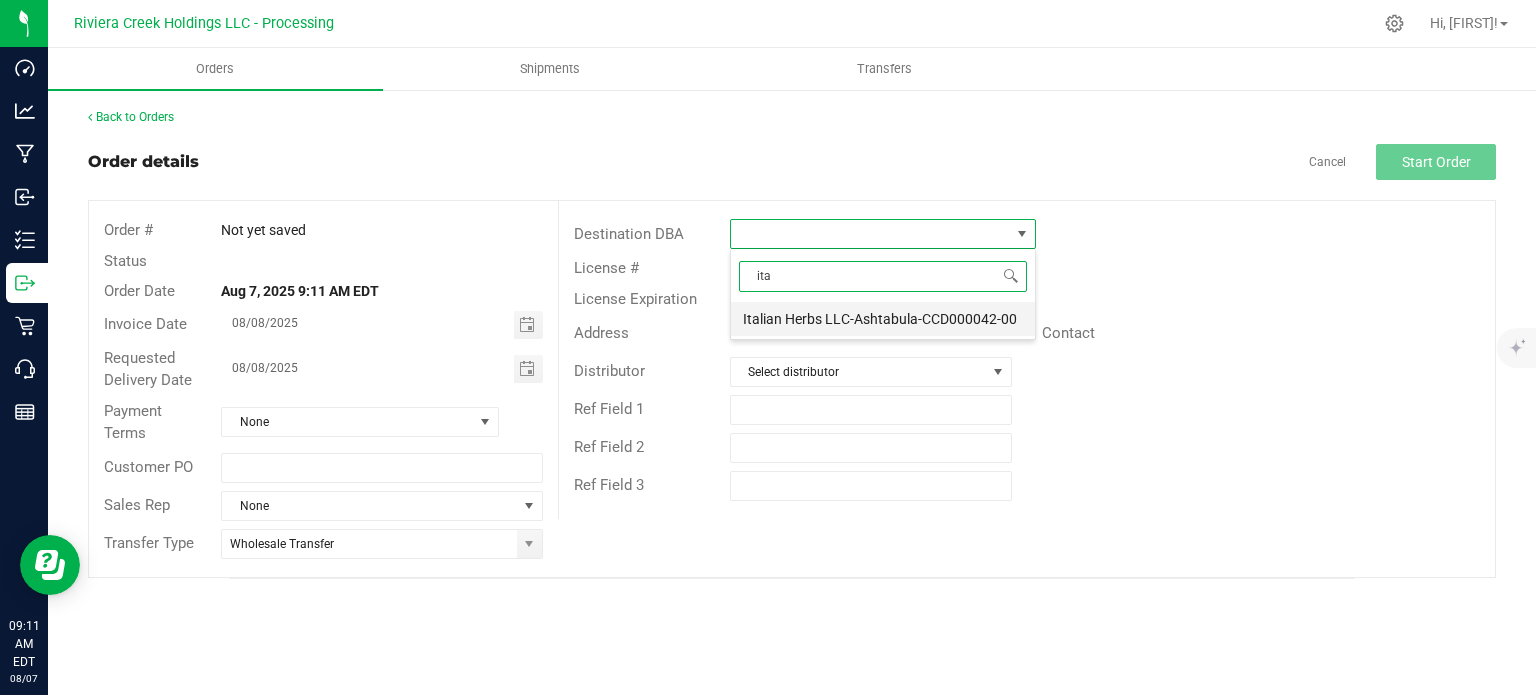 click on "Italian Herbs LLC-Ashtabula-CCD000042-00" at bounding box center (883, 319) 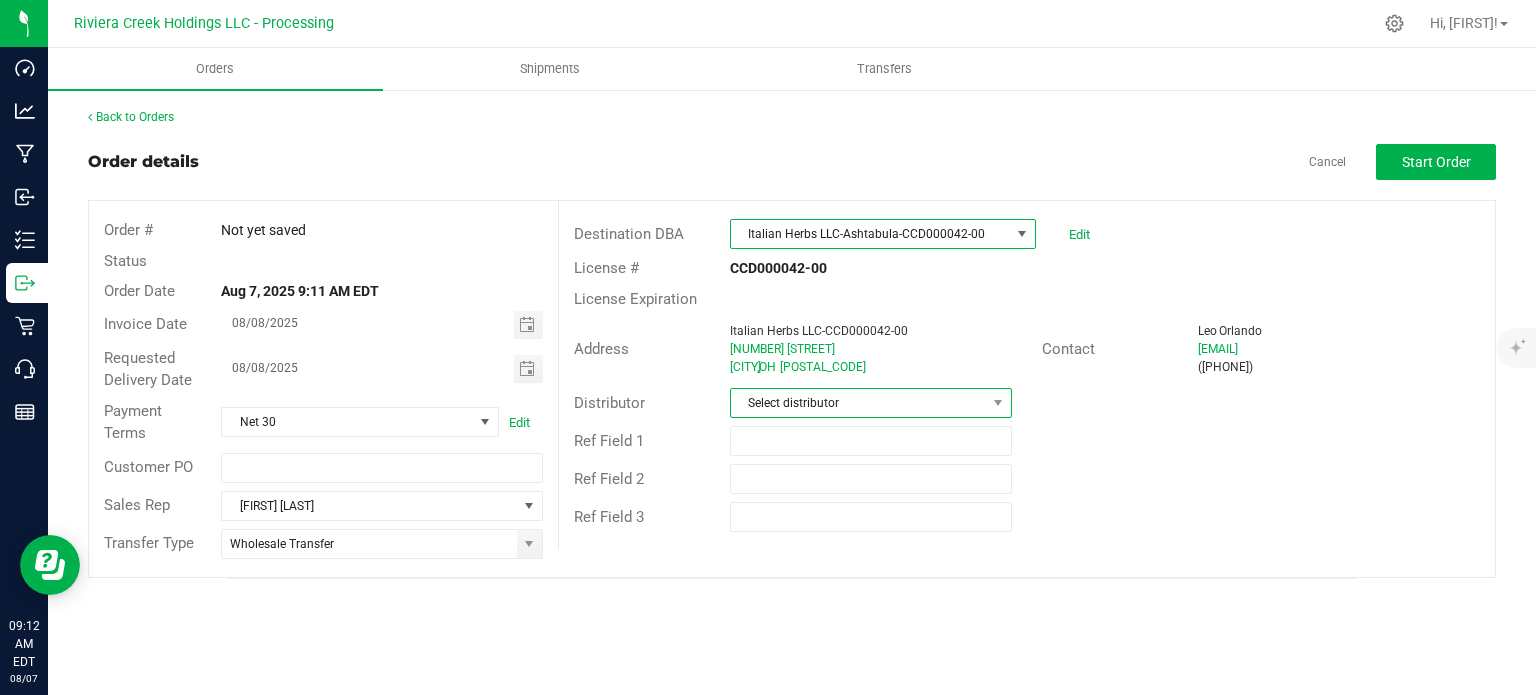 click on "Select distributor" at bounding box center [858, 403] 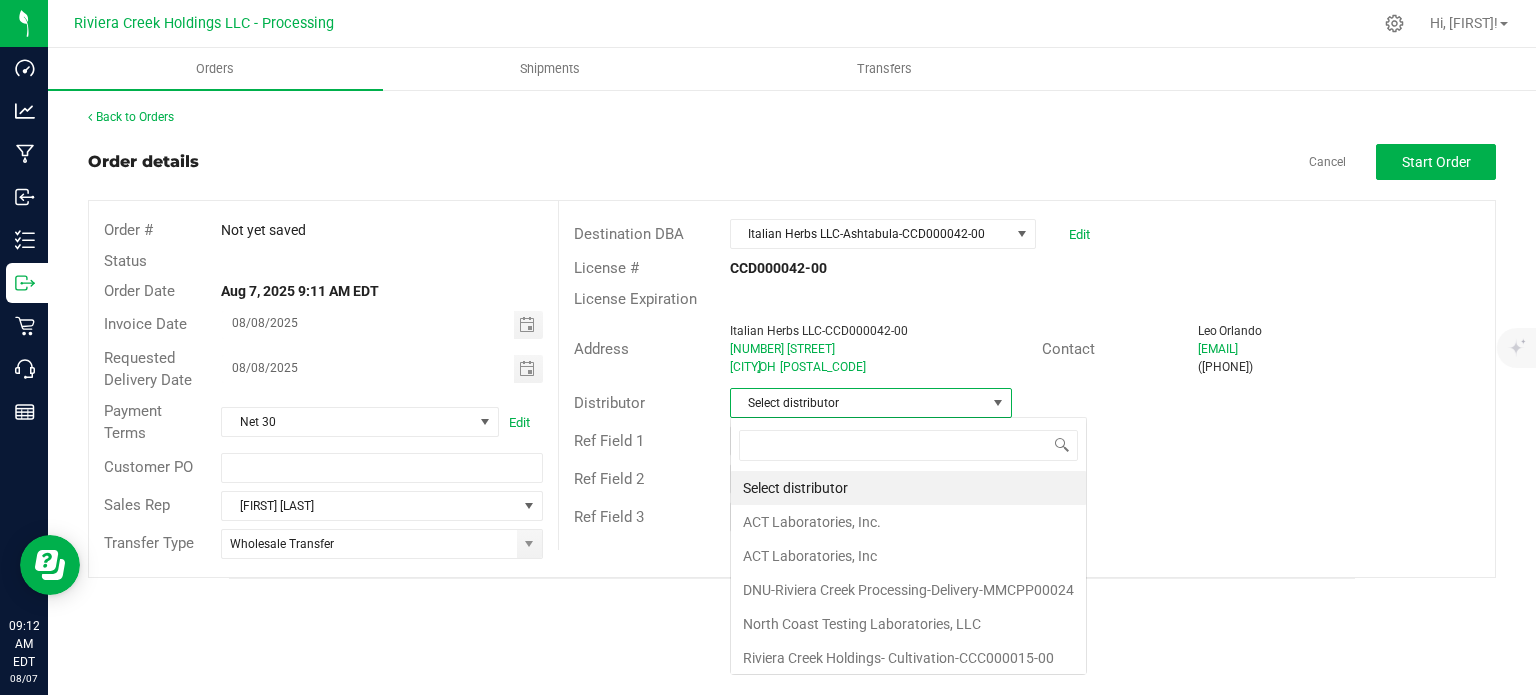 scroll, scrollTop: 99970, scrollLeft: 99717, axis: both 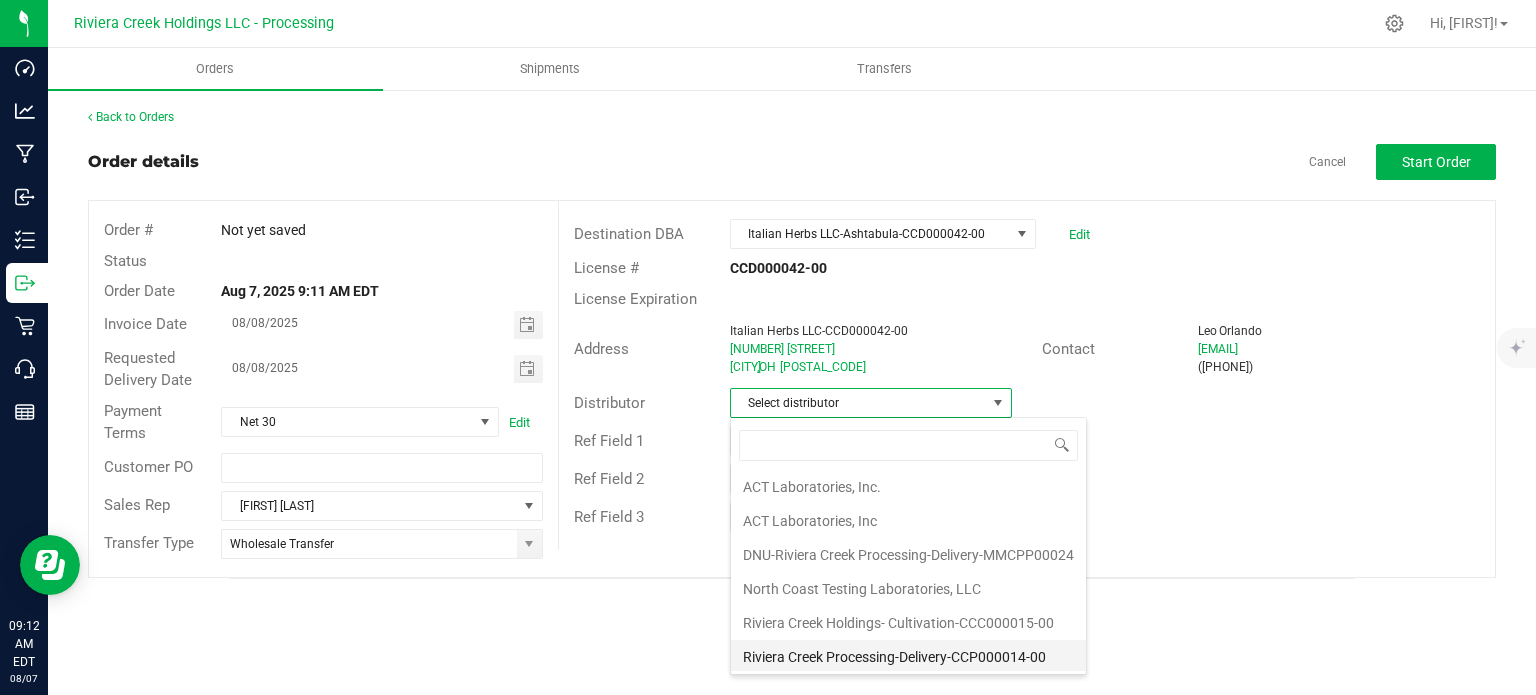 click on "Riviera Creek Processing-Delivery-CCP000014-00" at bounding box center (908, 657) 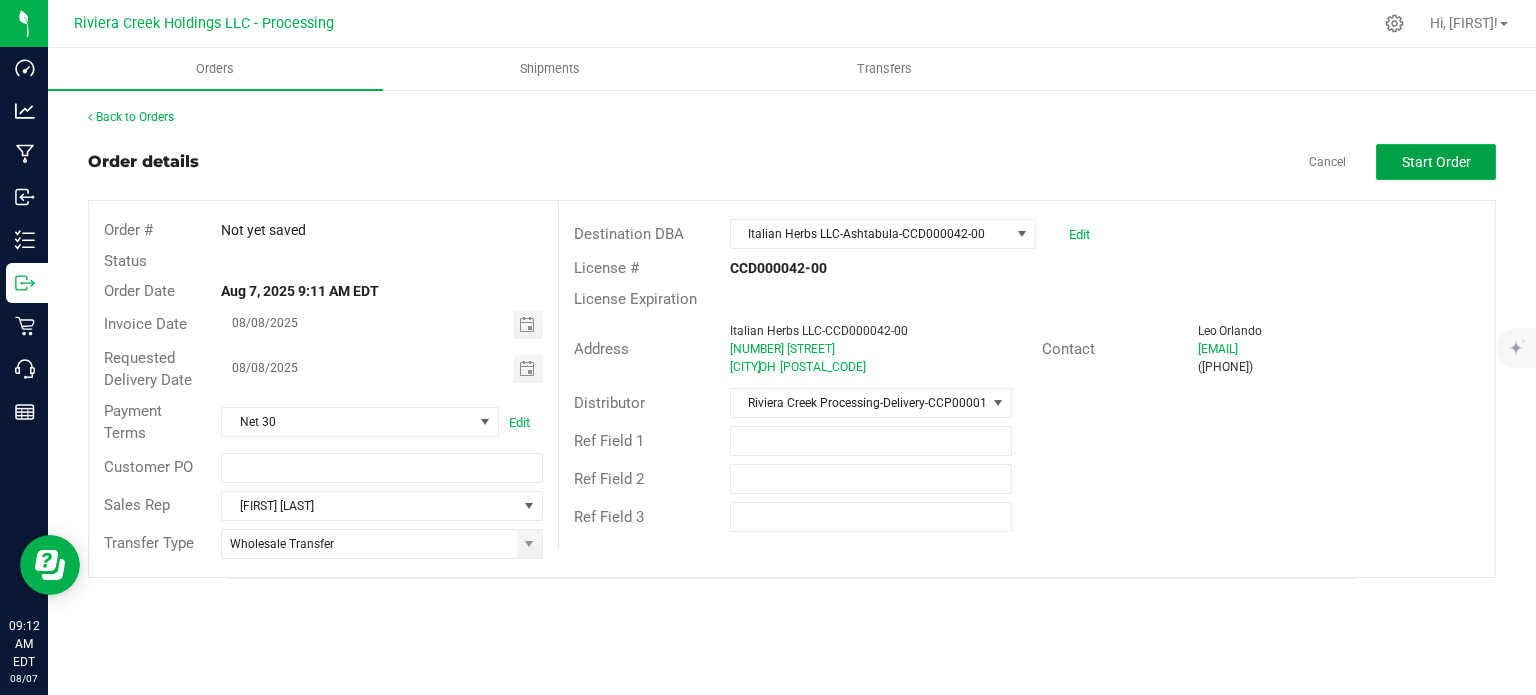 click on "Start Order" at bounding box center [1436, 162] 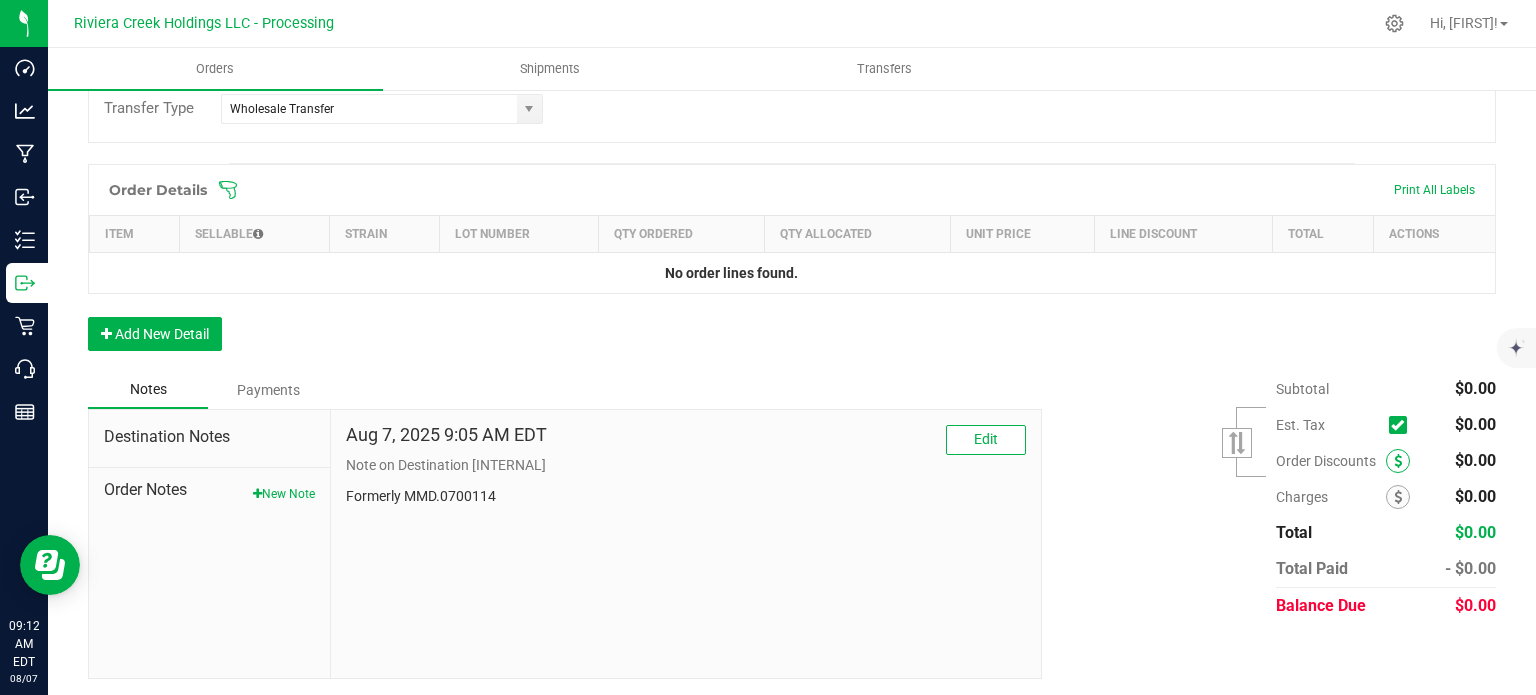 click at bounding box center [1398, 461] 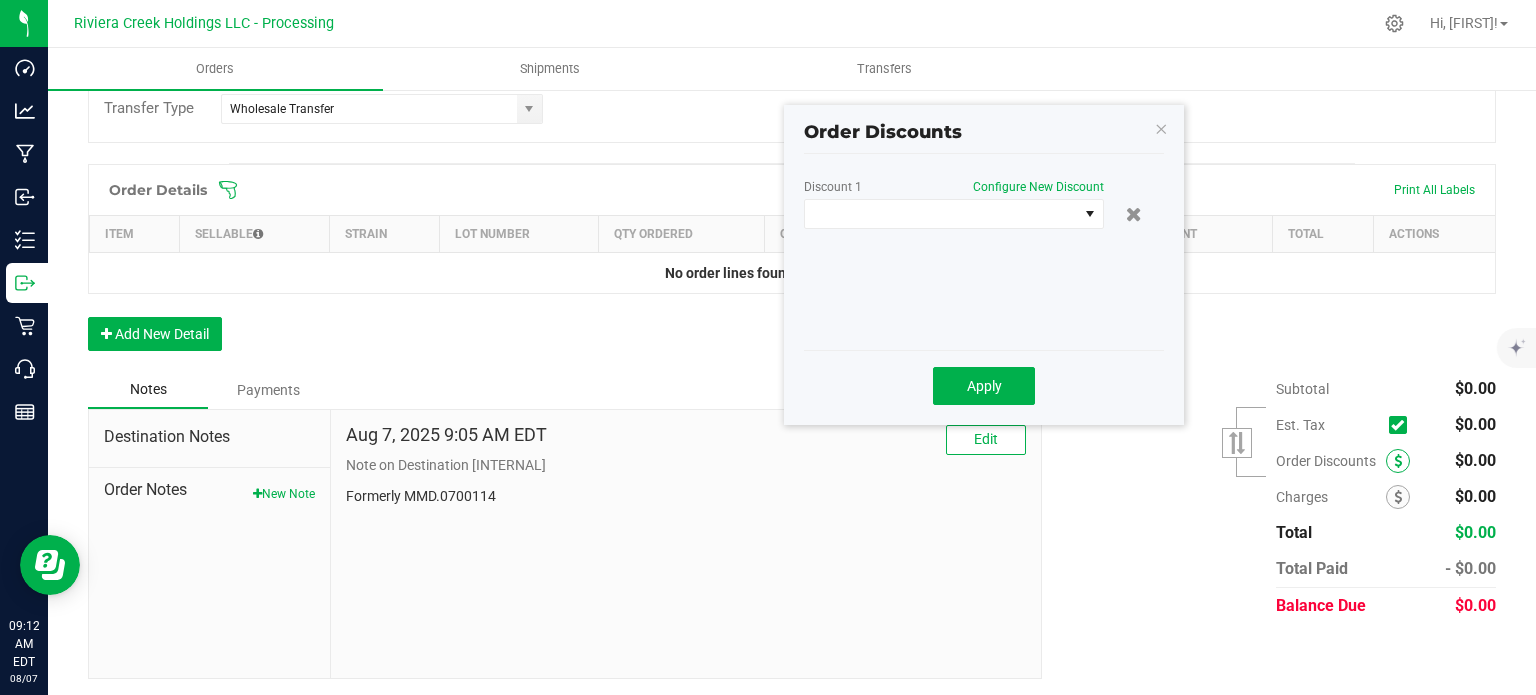 scroll, scrollTop: 488, scrollLeft: 0, axis: vertical 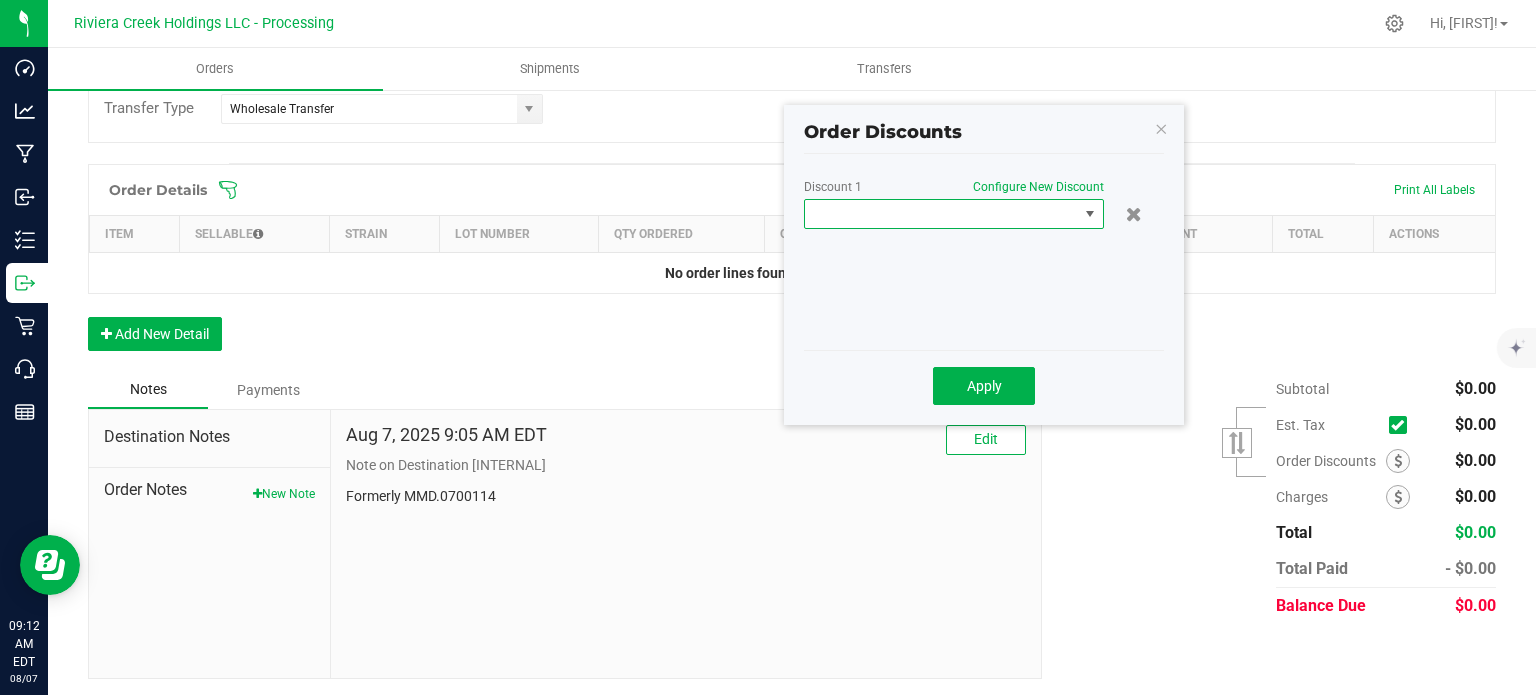 click at bounding box center [941, 214] 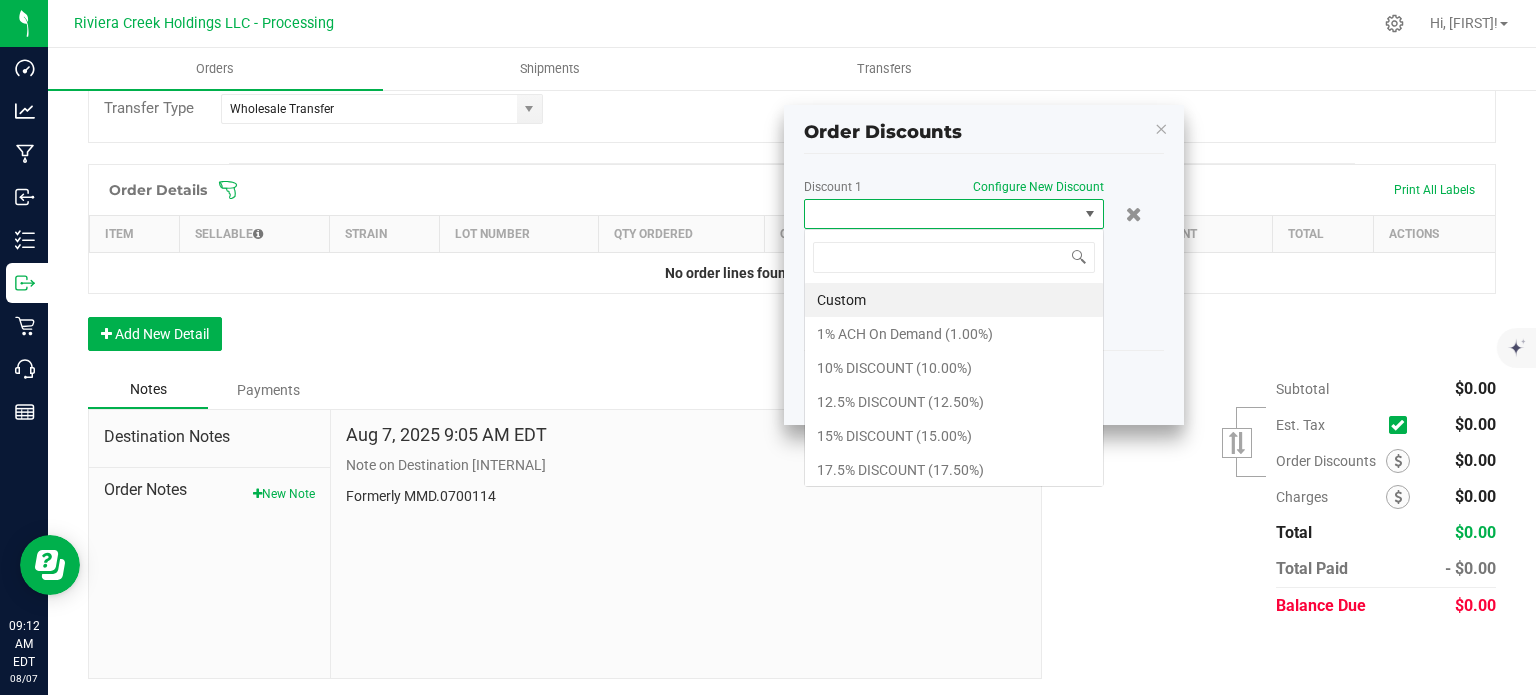 scroll, scrollTop: 99970, scrollLeft: 99700, axis: both 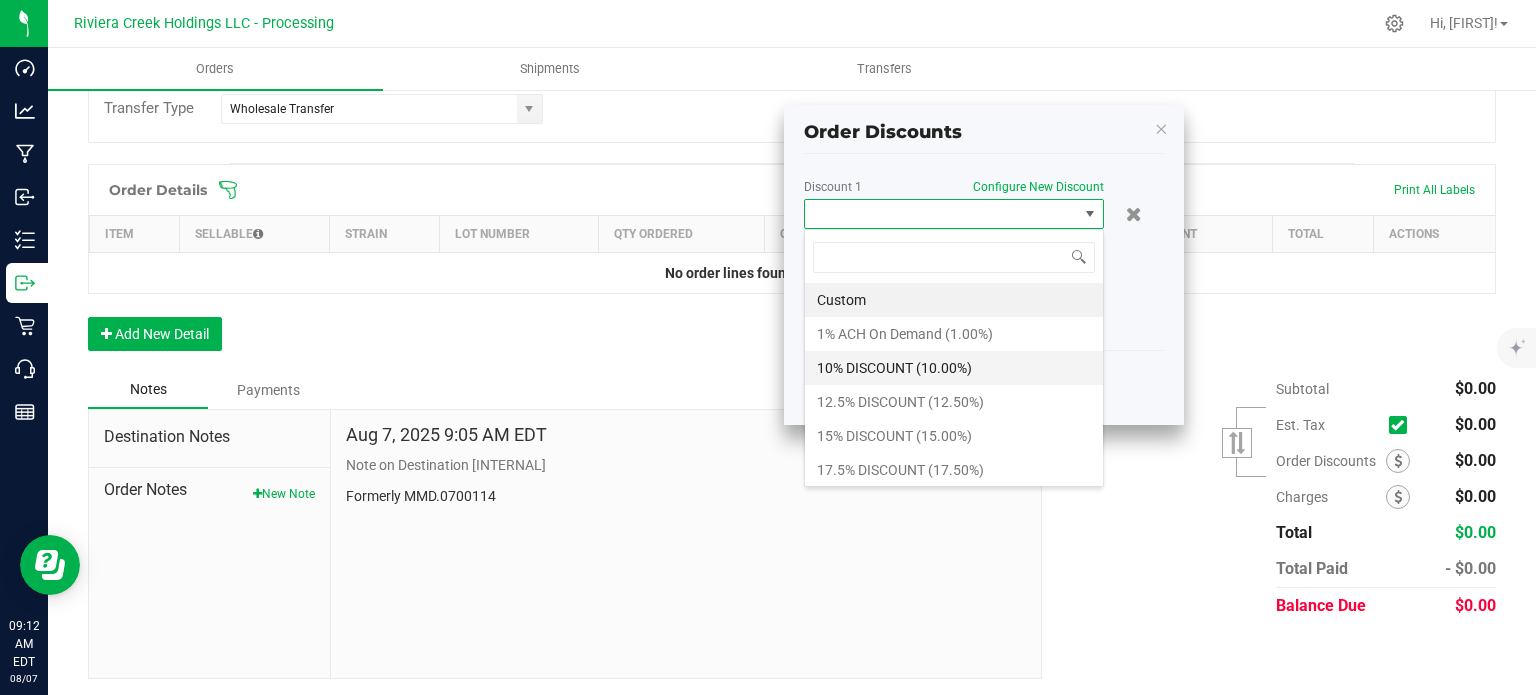 click on "10% DISCOUNT  (10.00%)" at bounding box center [954, 368] 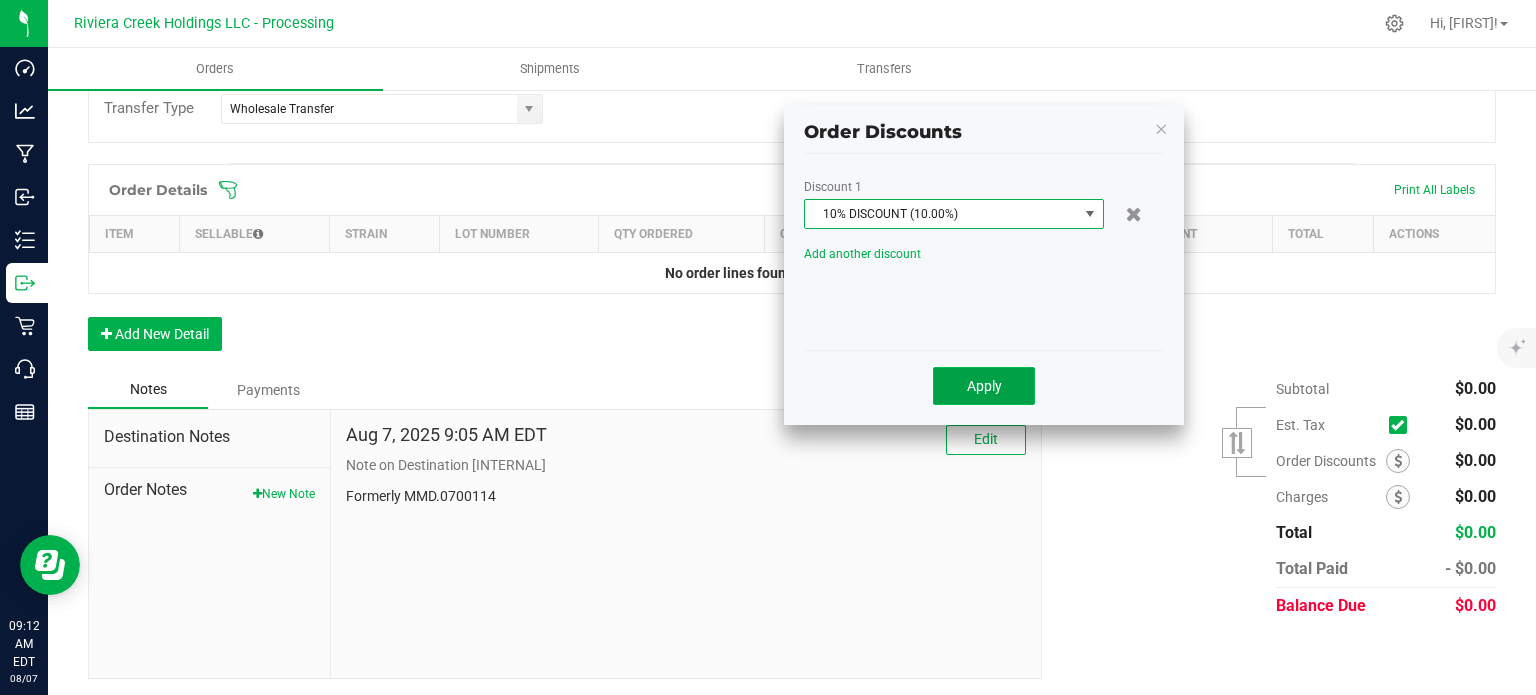 click on "Apply" at bounding box center [984, 386] 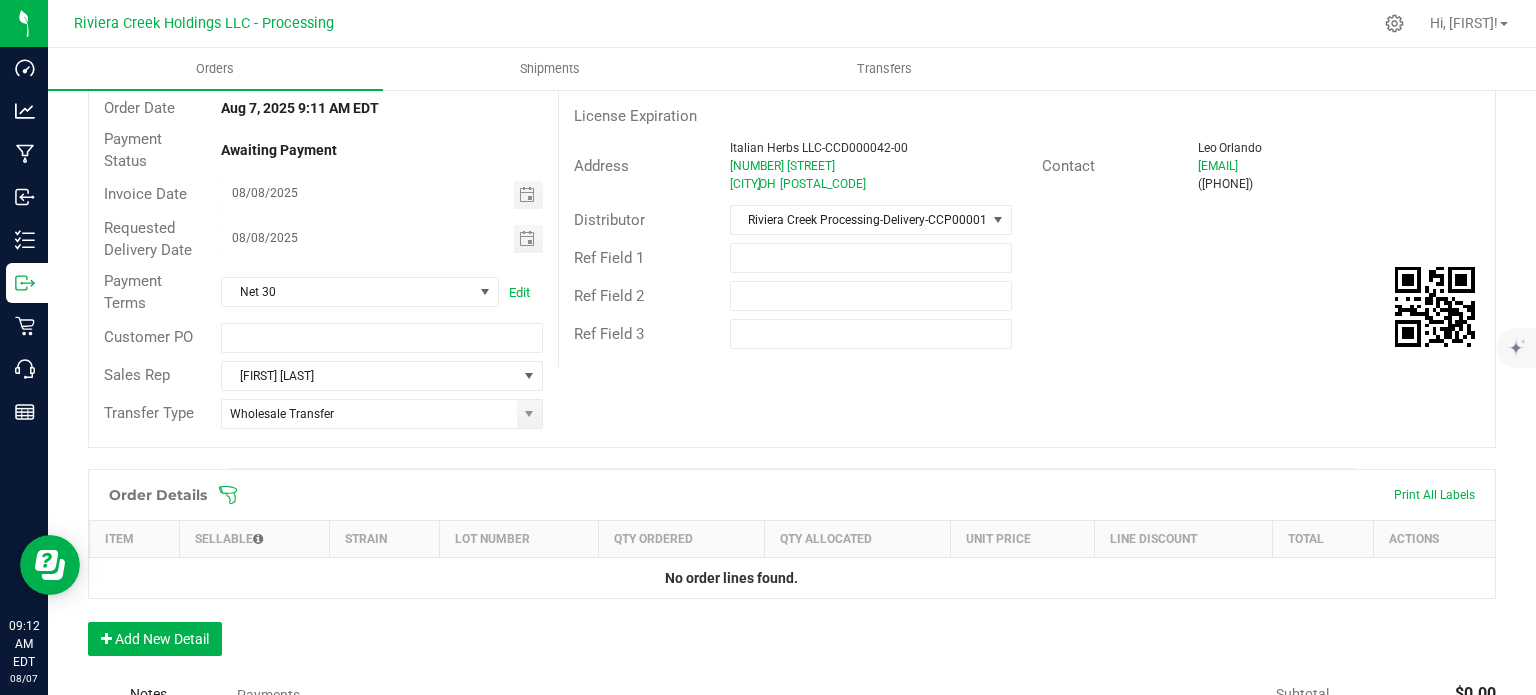 scroll, scrollTop: 0, scrollLeft: 0, axis: both 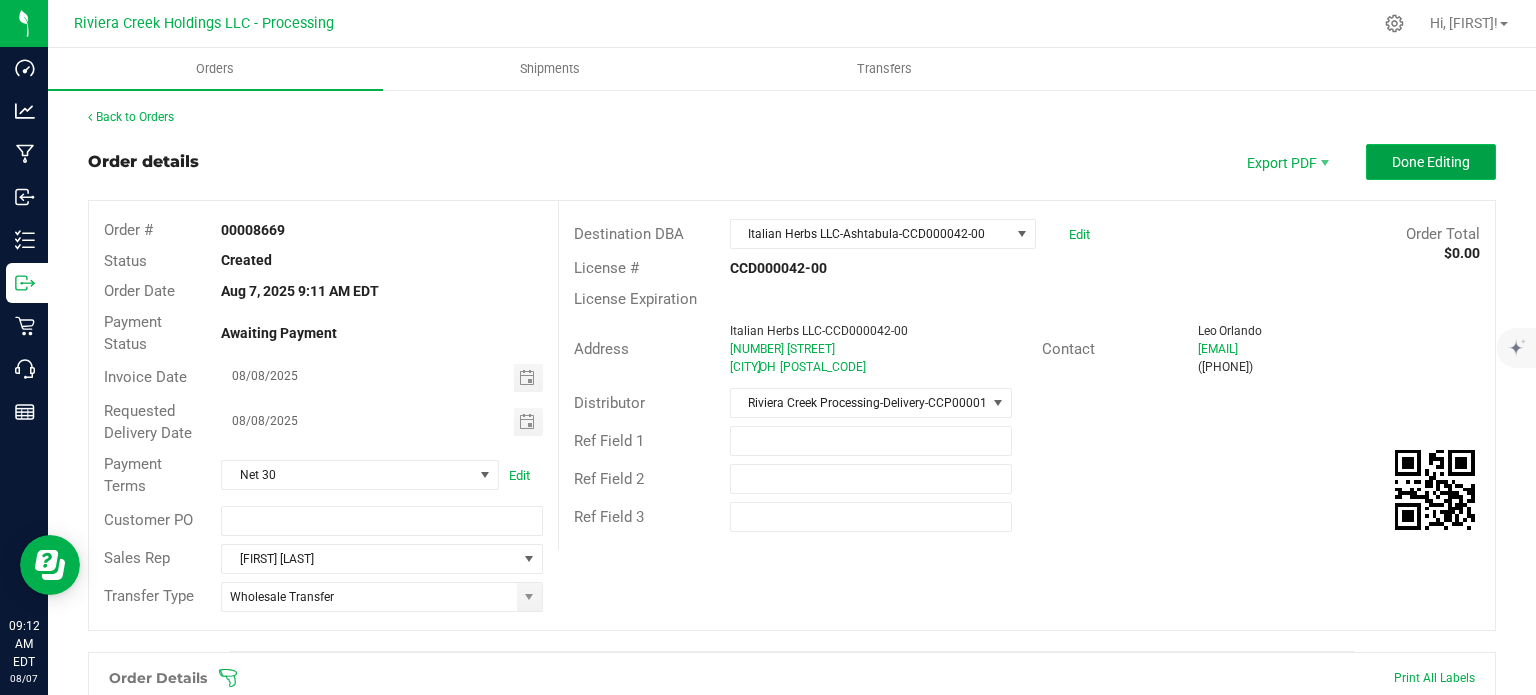 click on "Done Editing" at bounding box center (1431, 162) 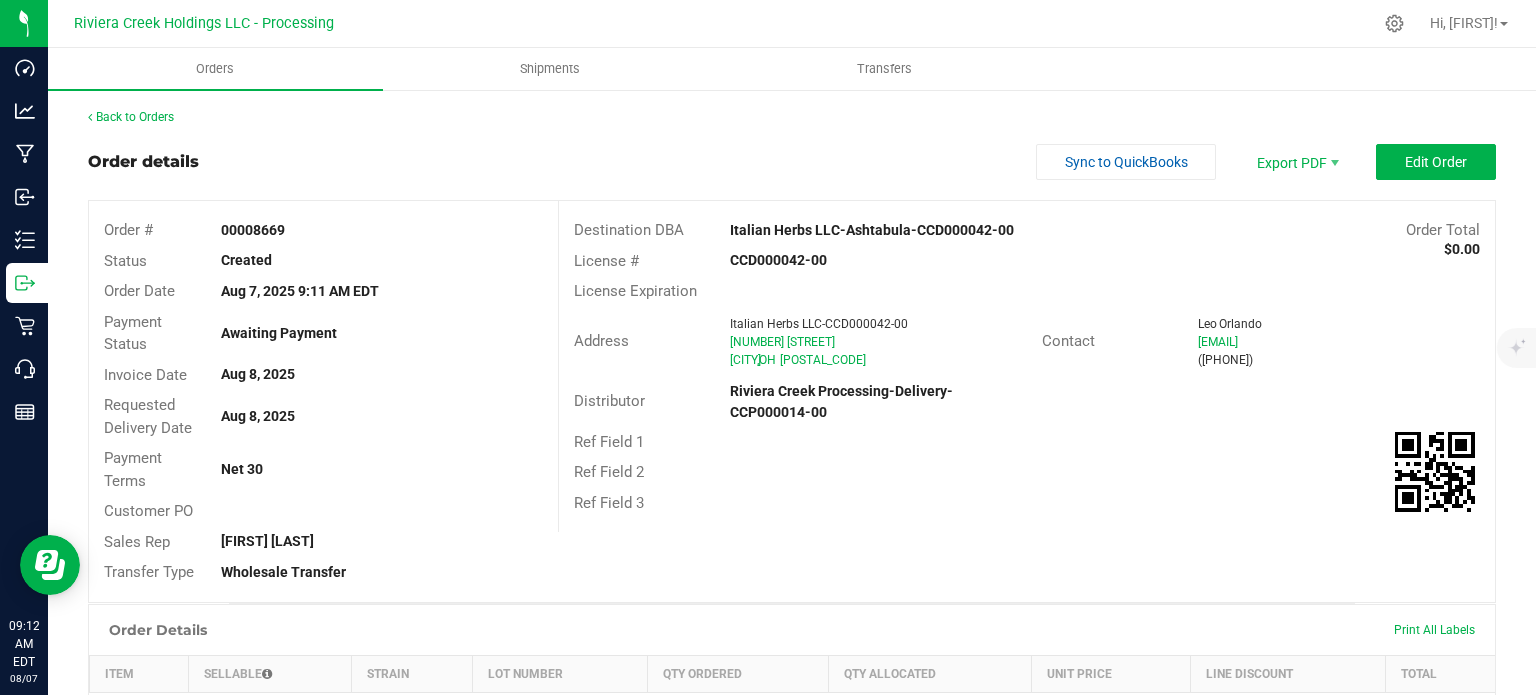 drag, startPoint x: 222, startPoint y: 231, endPoint x: 308, endPoint y: 231, distance: 86 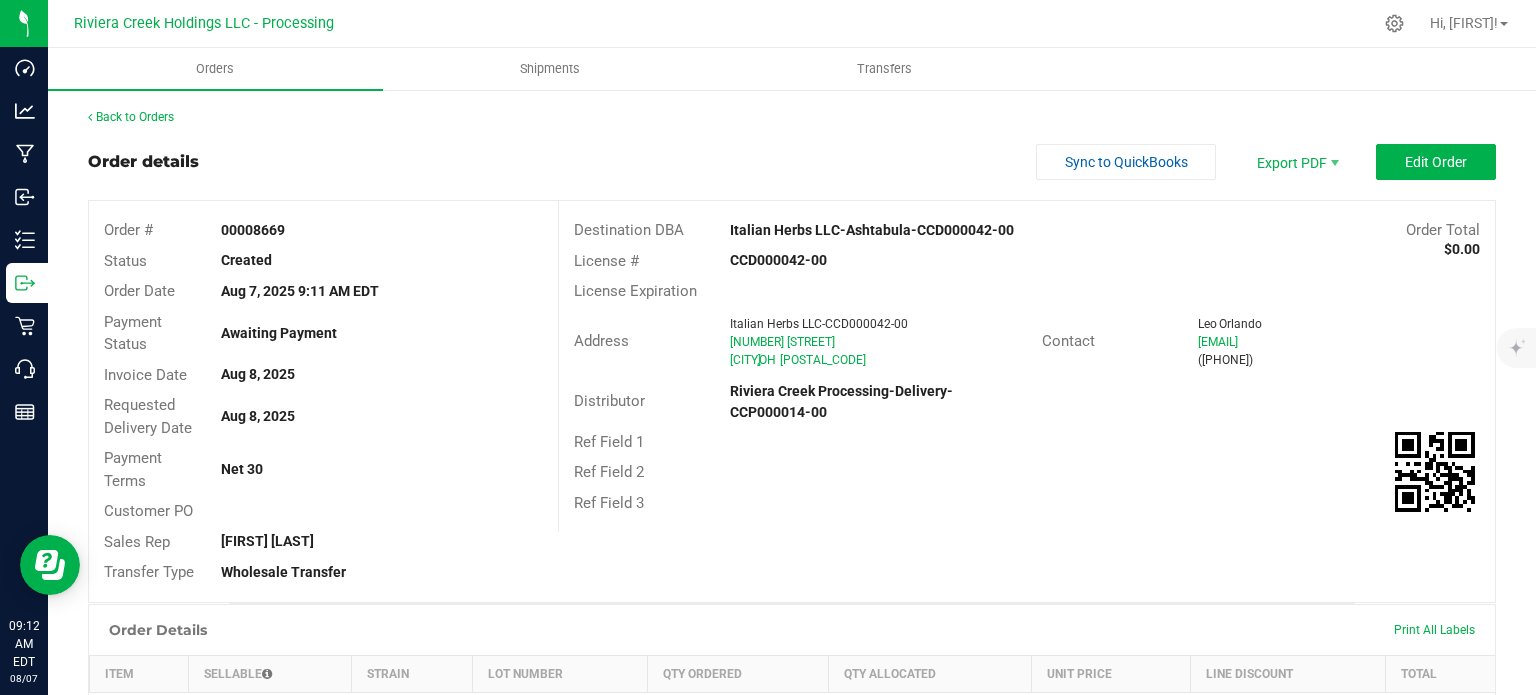 click on "00008669" at bounding box center (381, 230) 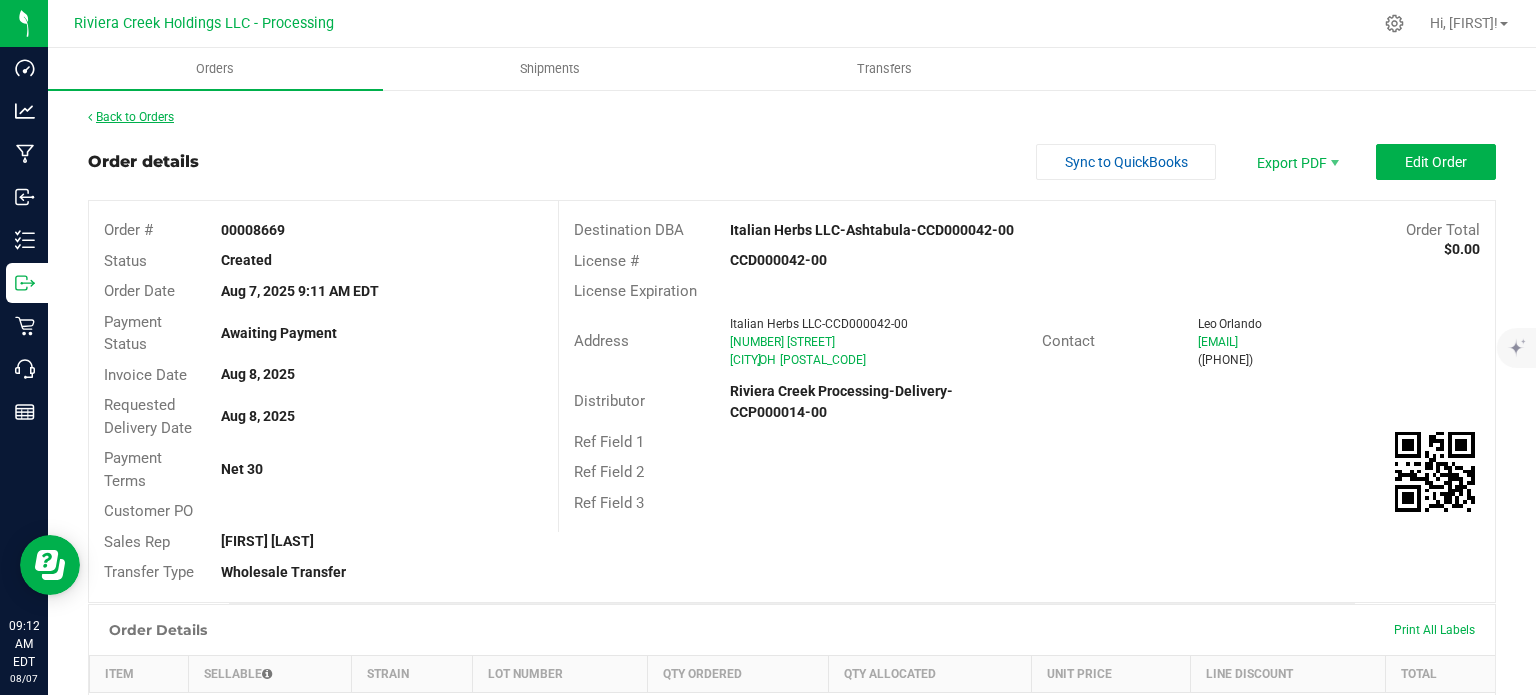click on "Back to Orders" at bounding box center [131, 117] 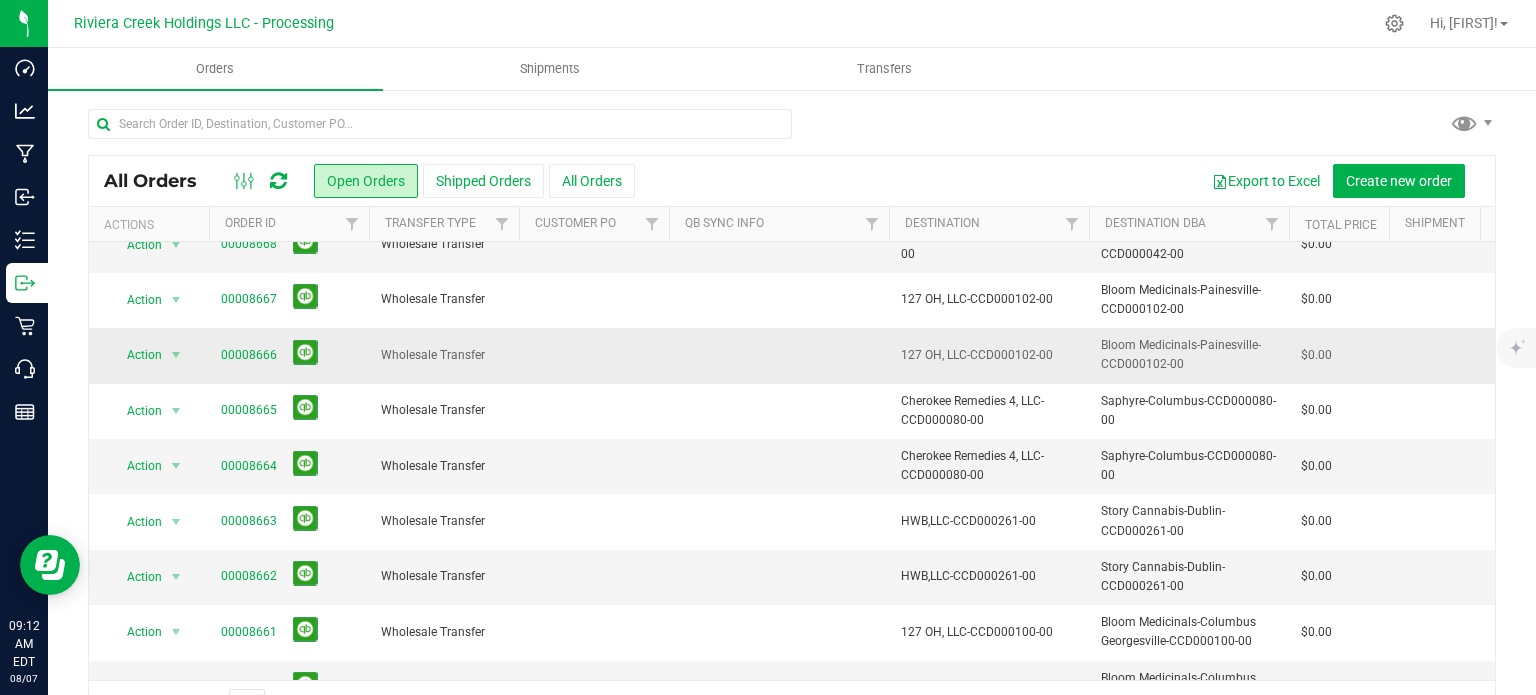 scroll, scrollTop: 0, scrollLeft: 0, axis: both 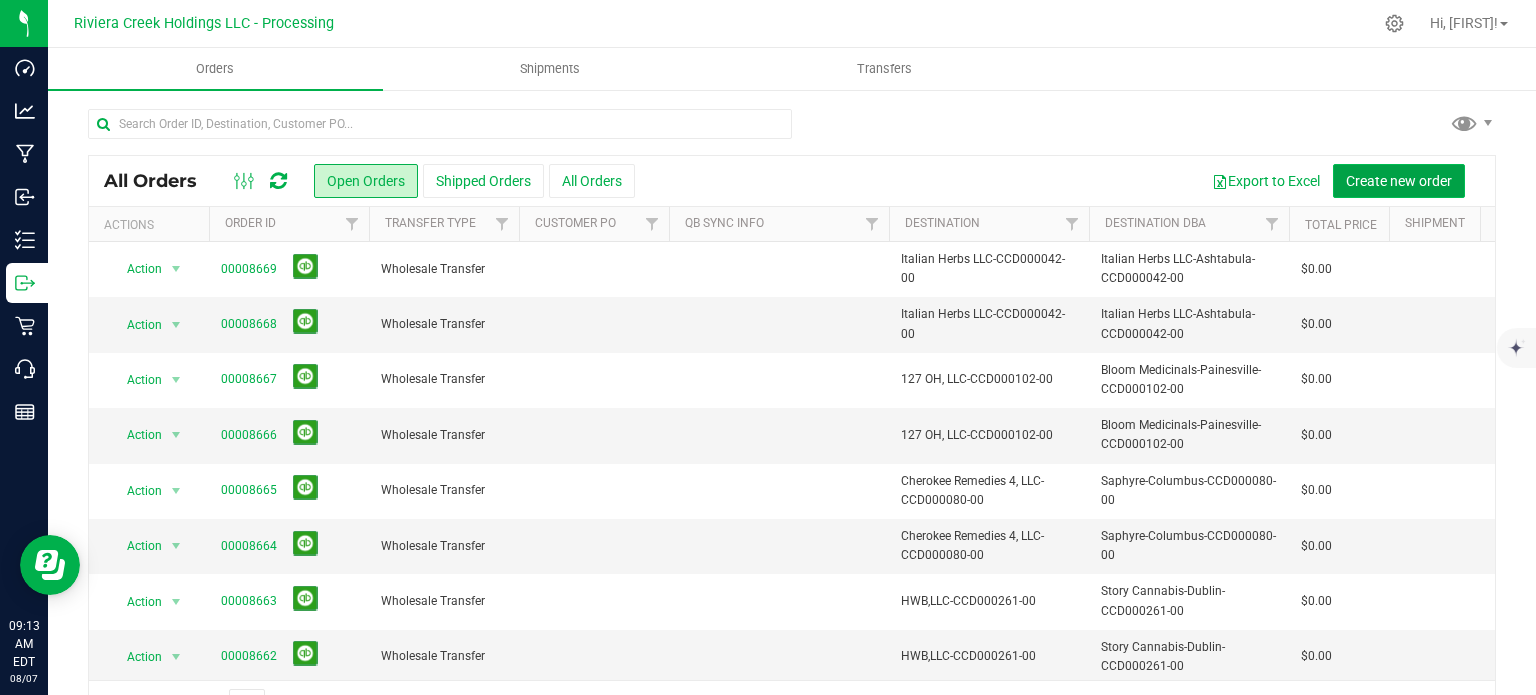 click on "Create new order" at bounding box center (1399, 181) 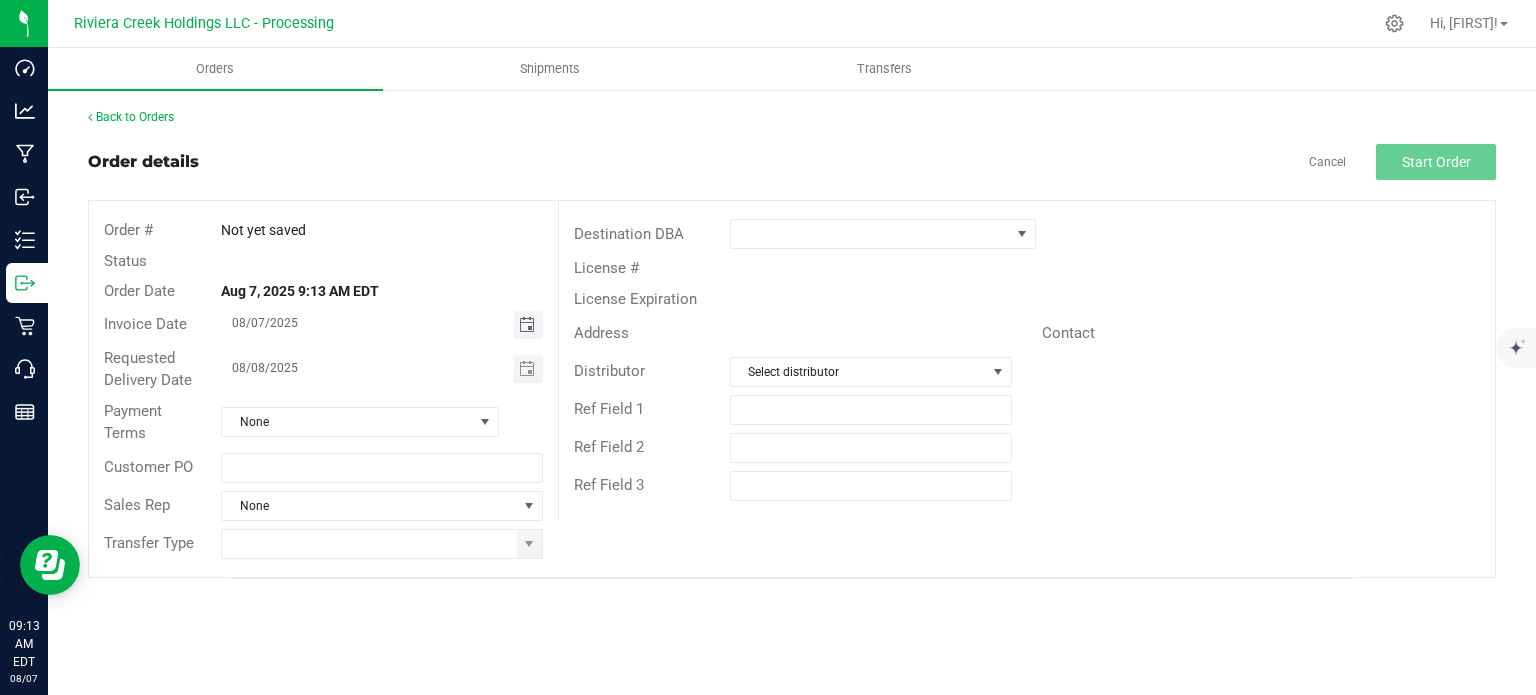 click at bounding box center [527, 325] 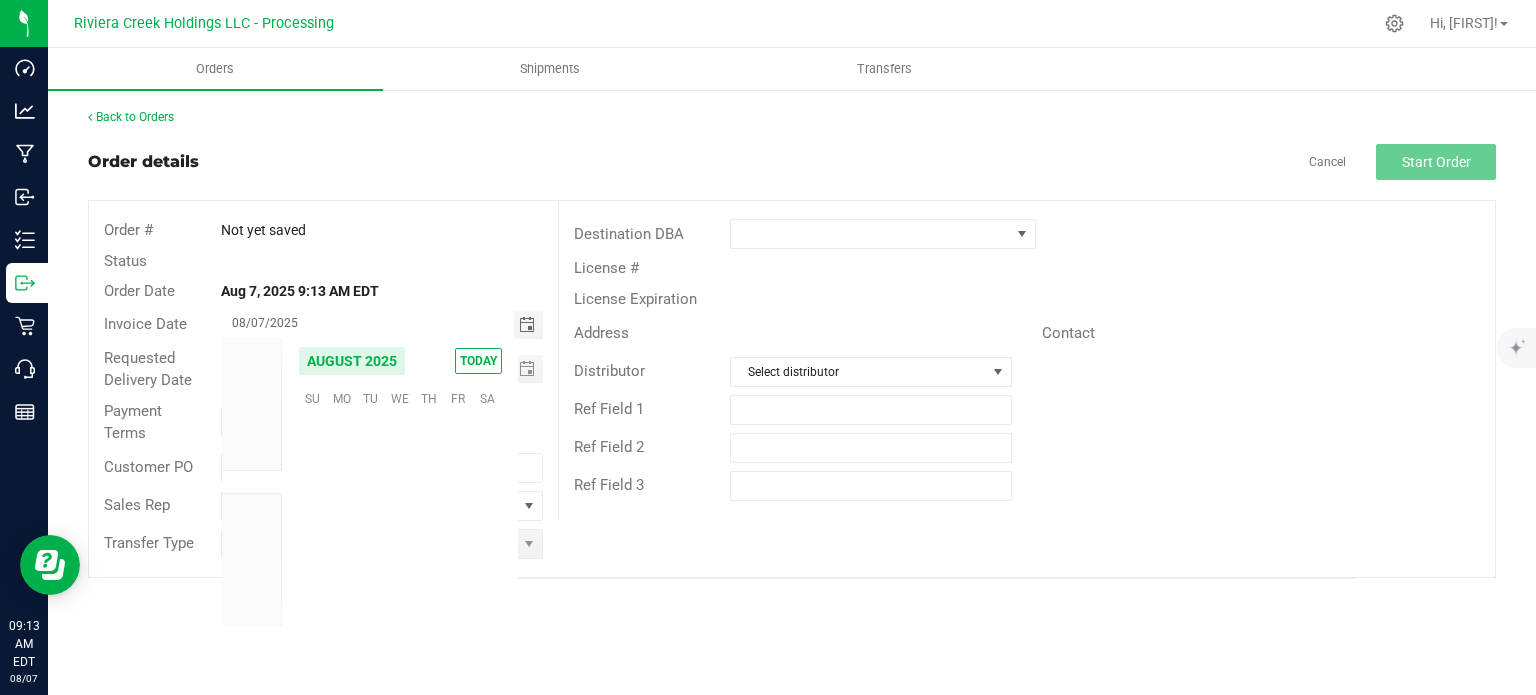 scroll, scrollTop: 36168, scrollLeft: 0, axis: vertical 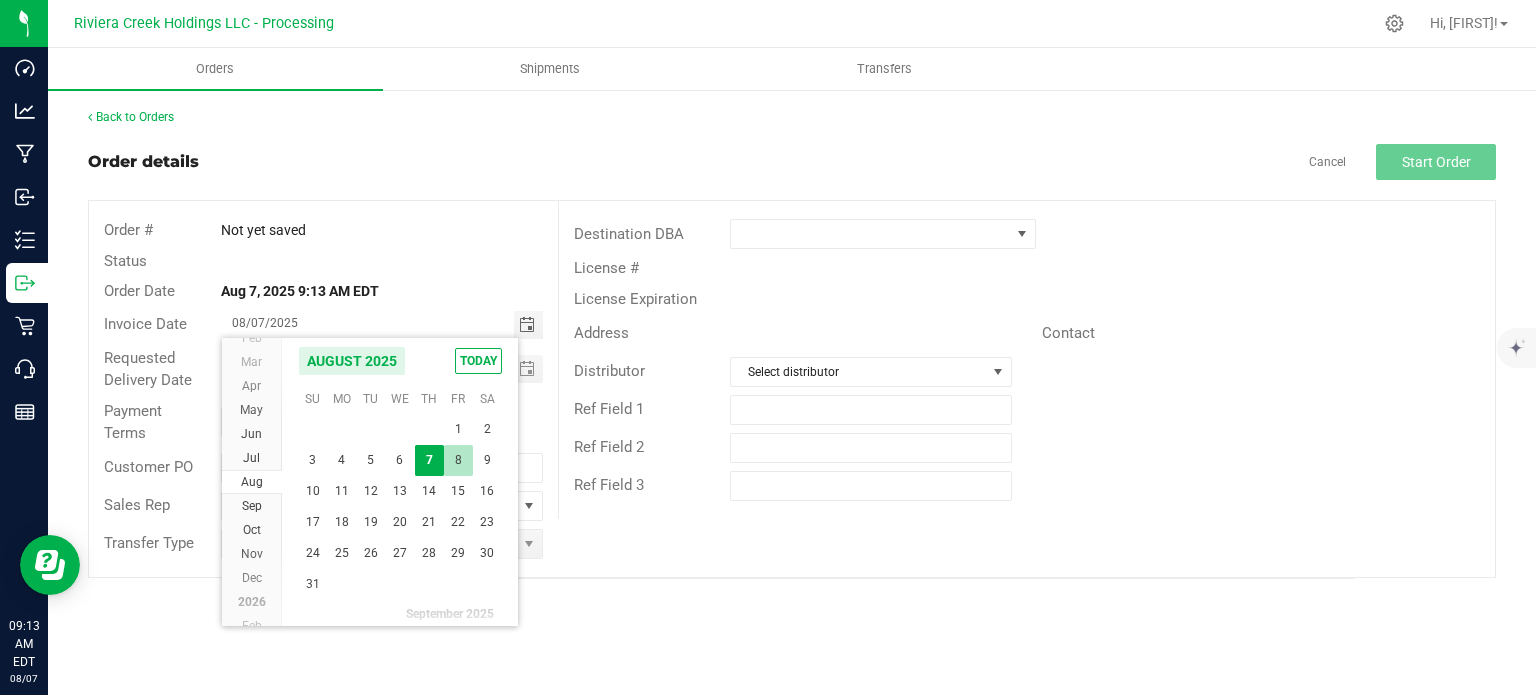 click on "8" at bounding box center [458, 460] 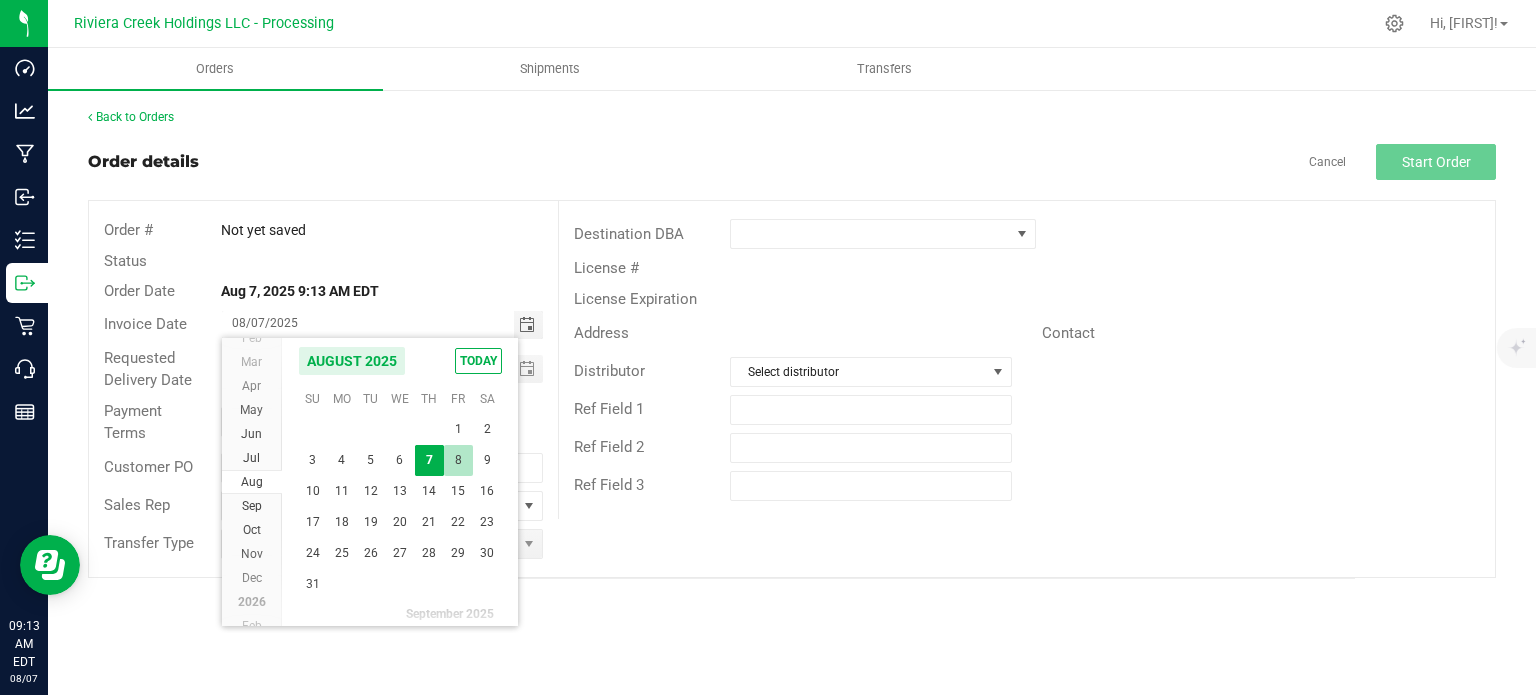 type on "08/08/2025" 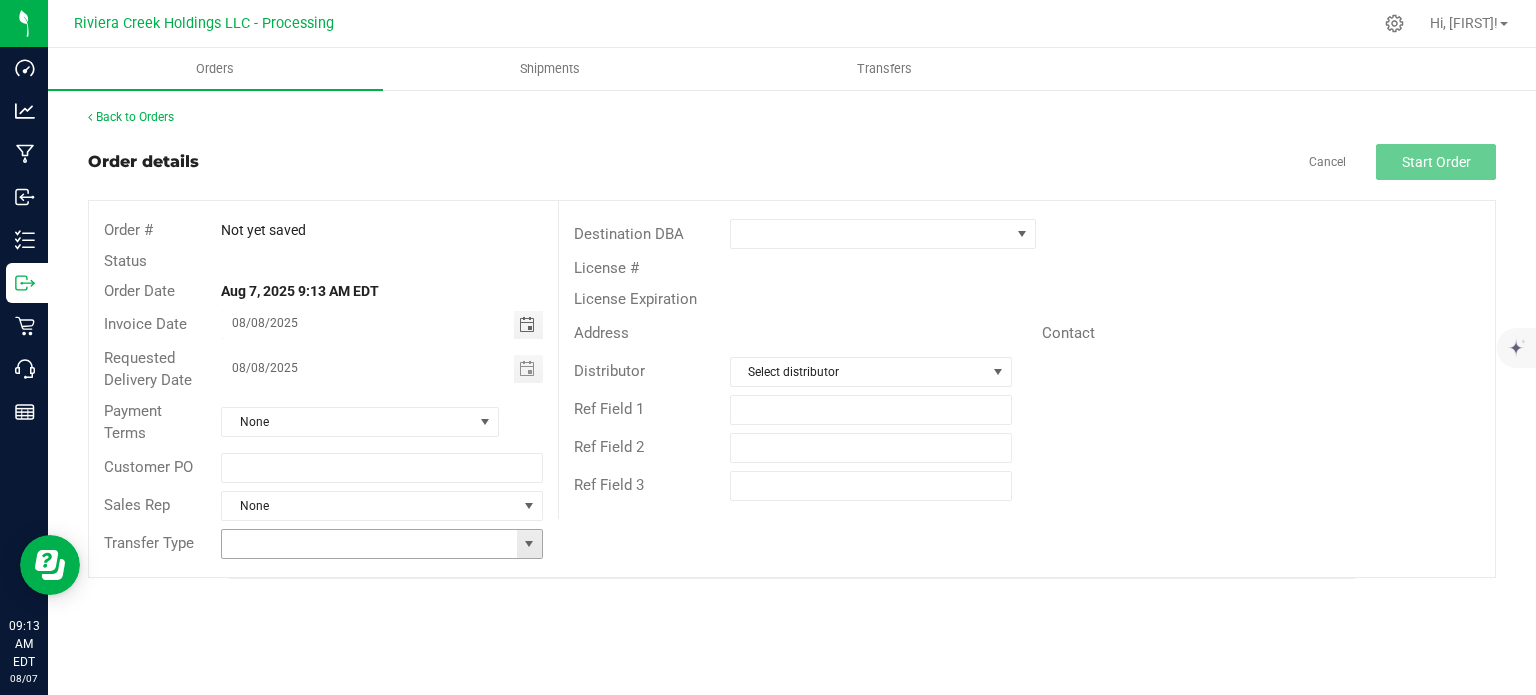 click at bounding box center (529, 544) 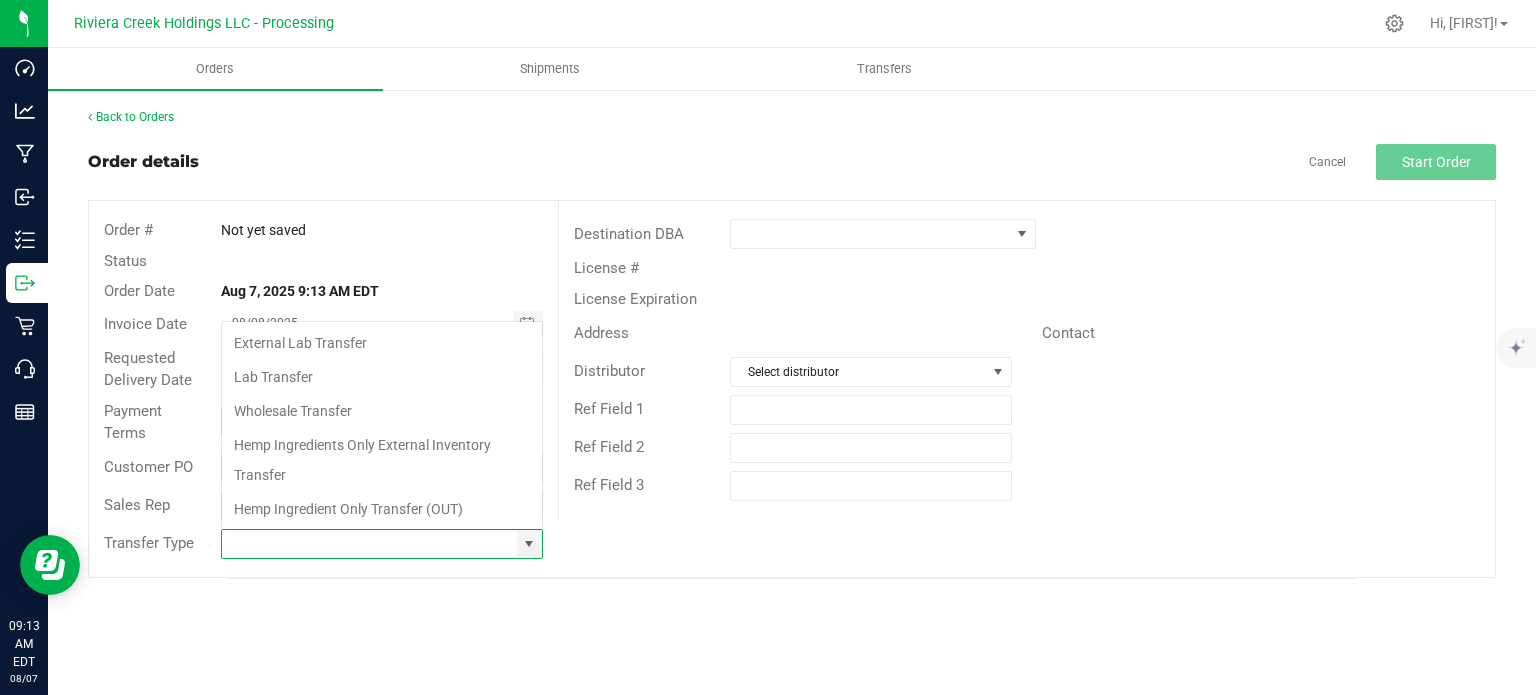scroll, scrollTop: 99970, scrollLeft: 99678, axis: both 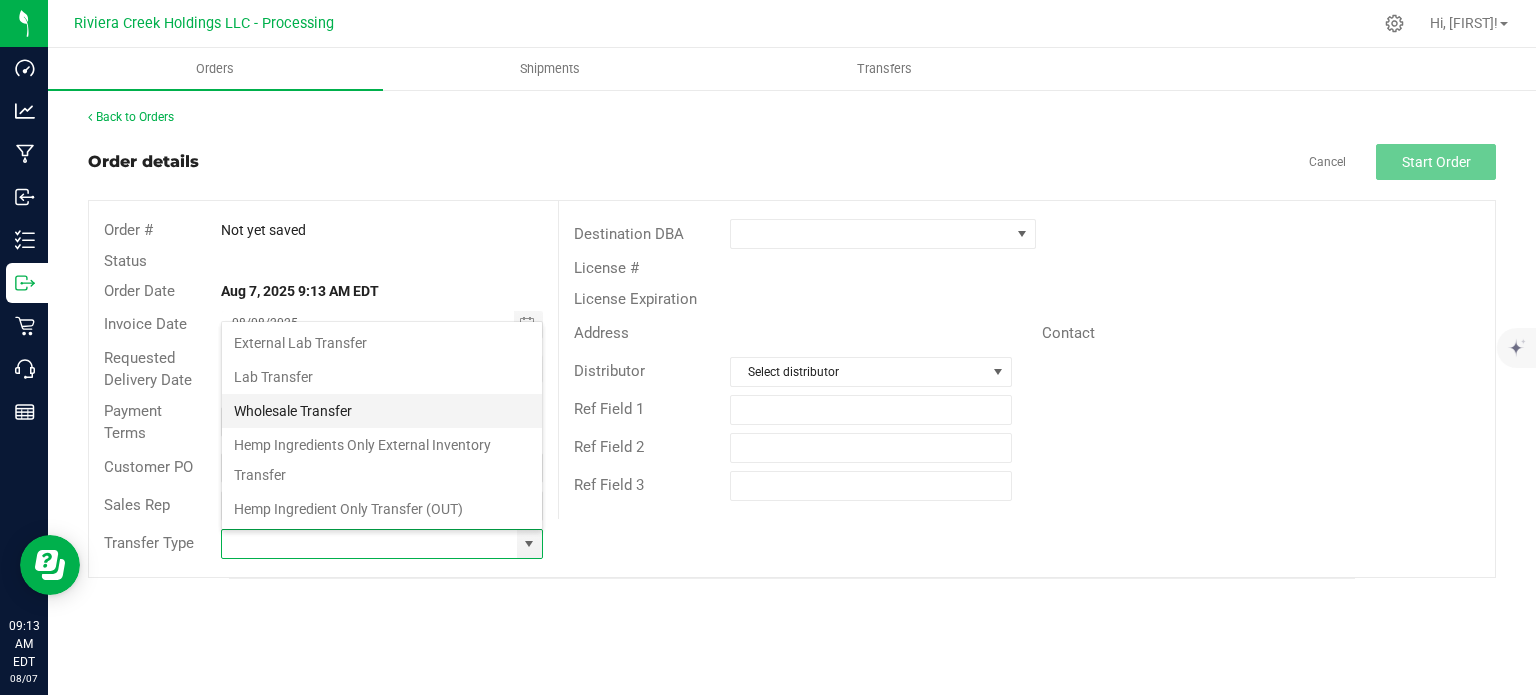 click on "Wholesale Transfer" at bounding box center [382, 411] 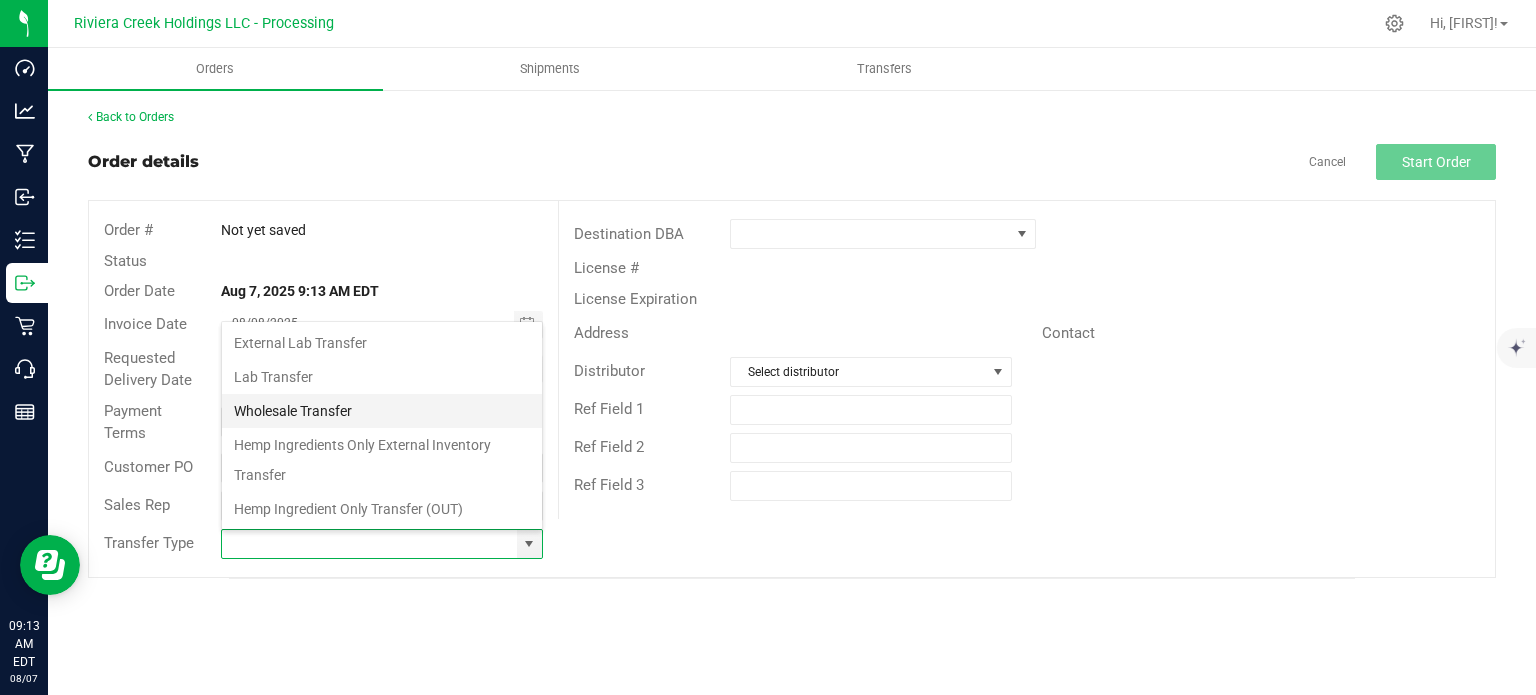 type on "Wholesale Transfer" 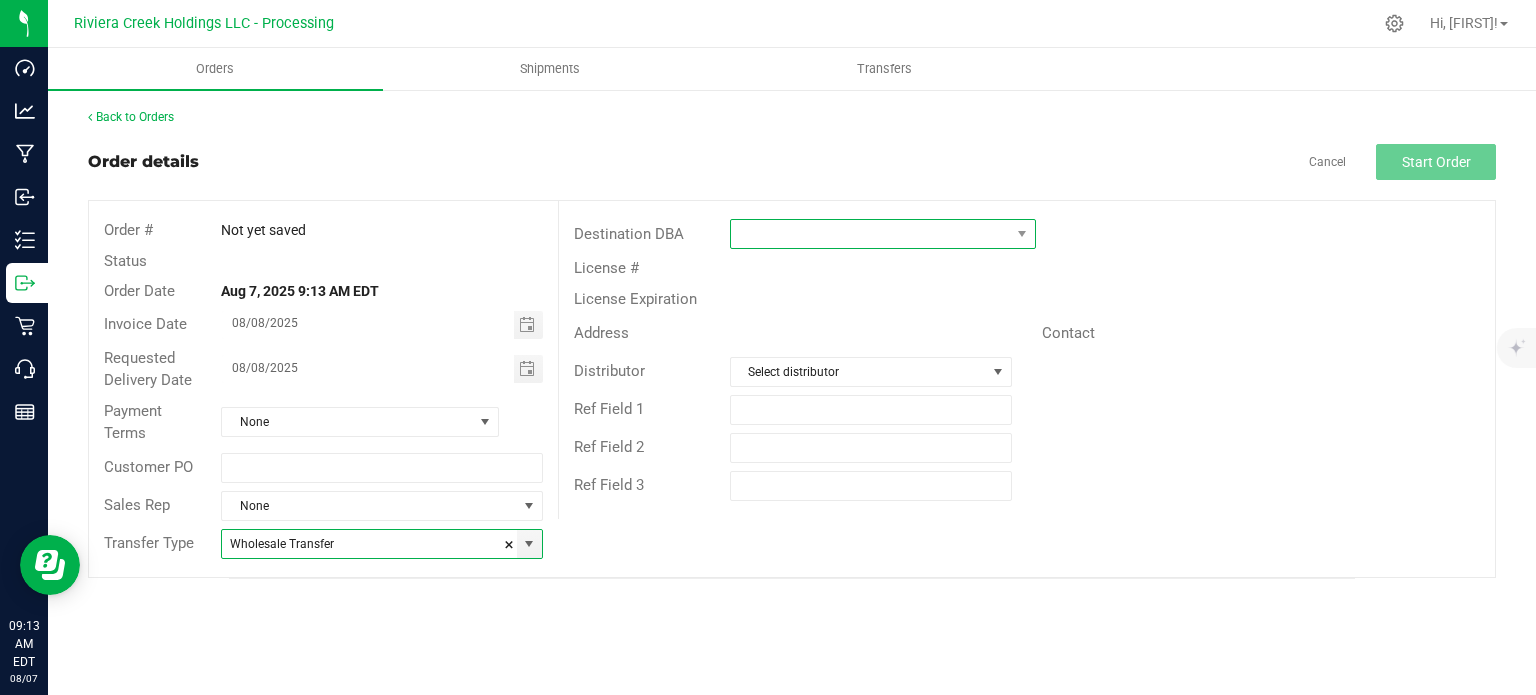 click at bounding box center [870, 234] 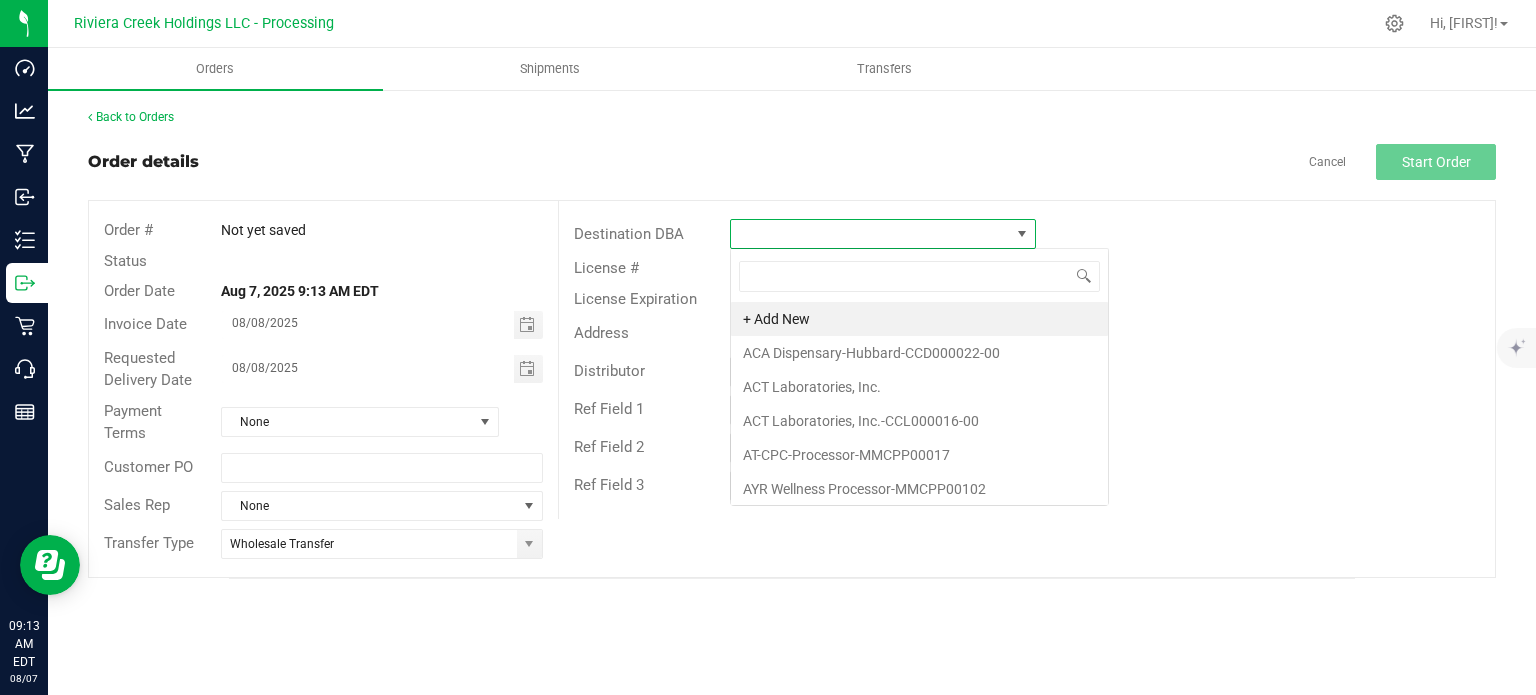 scroll, scrollTop: 99970, scrollLeft: 99693, axis: both 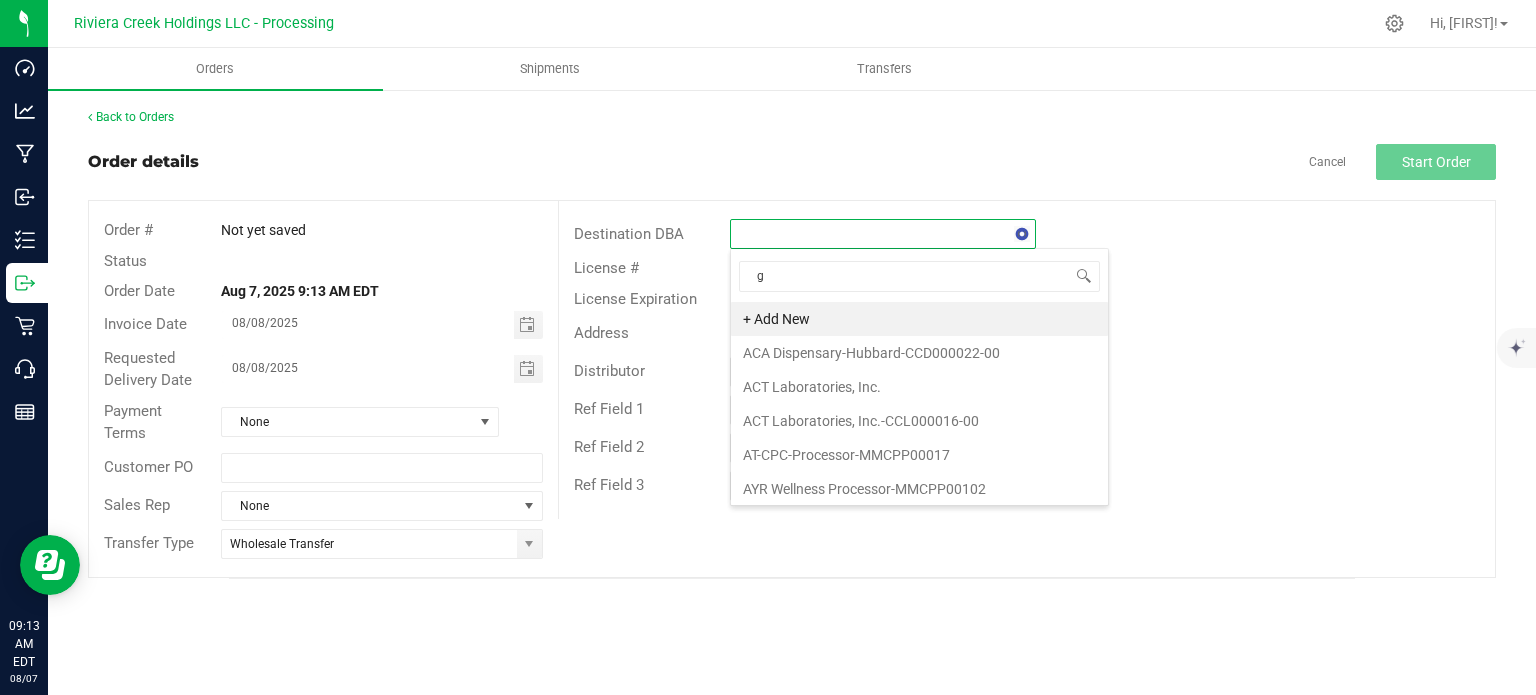 type on "gl" 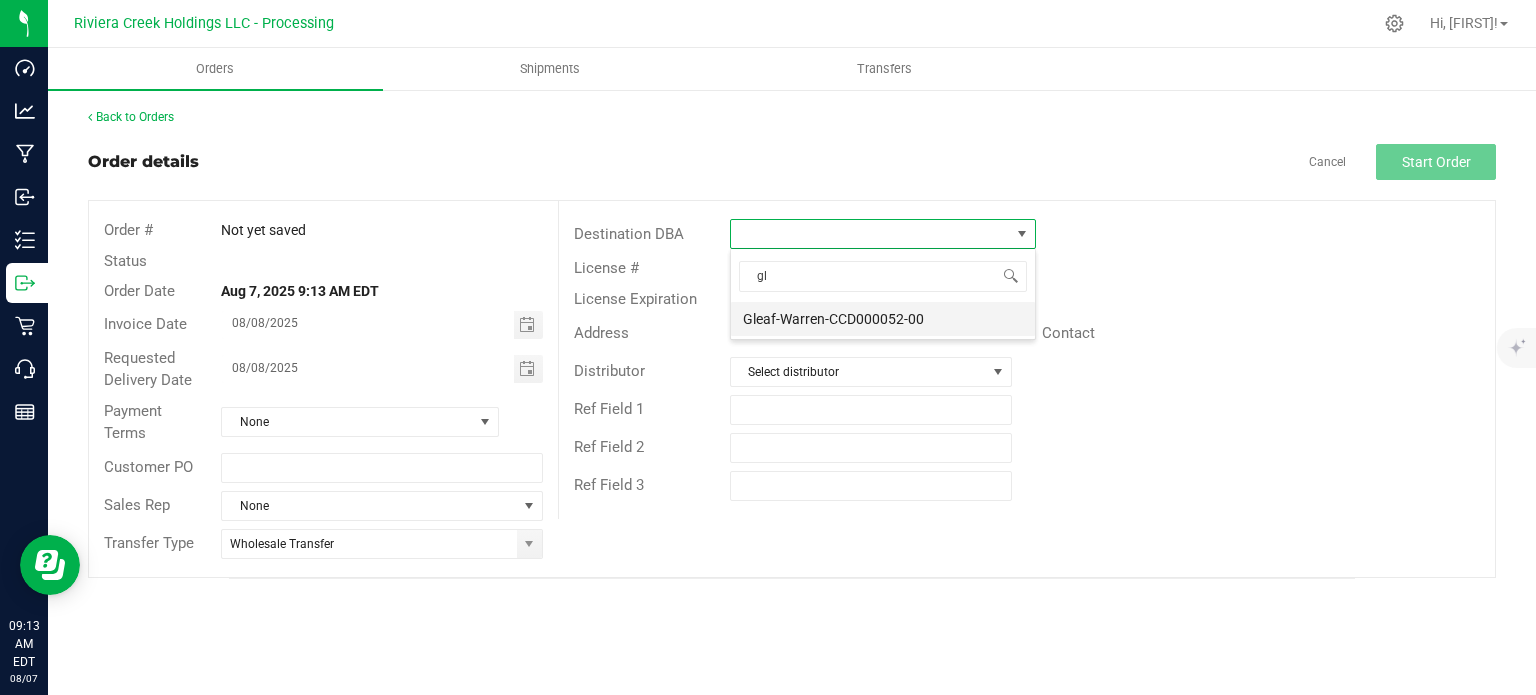 click on "Gleaf-Warren-CCD000052-00" at bounding box center (883, 319) 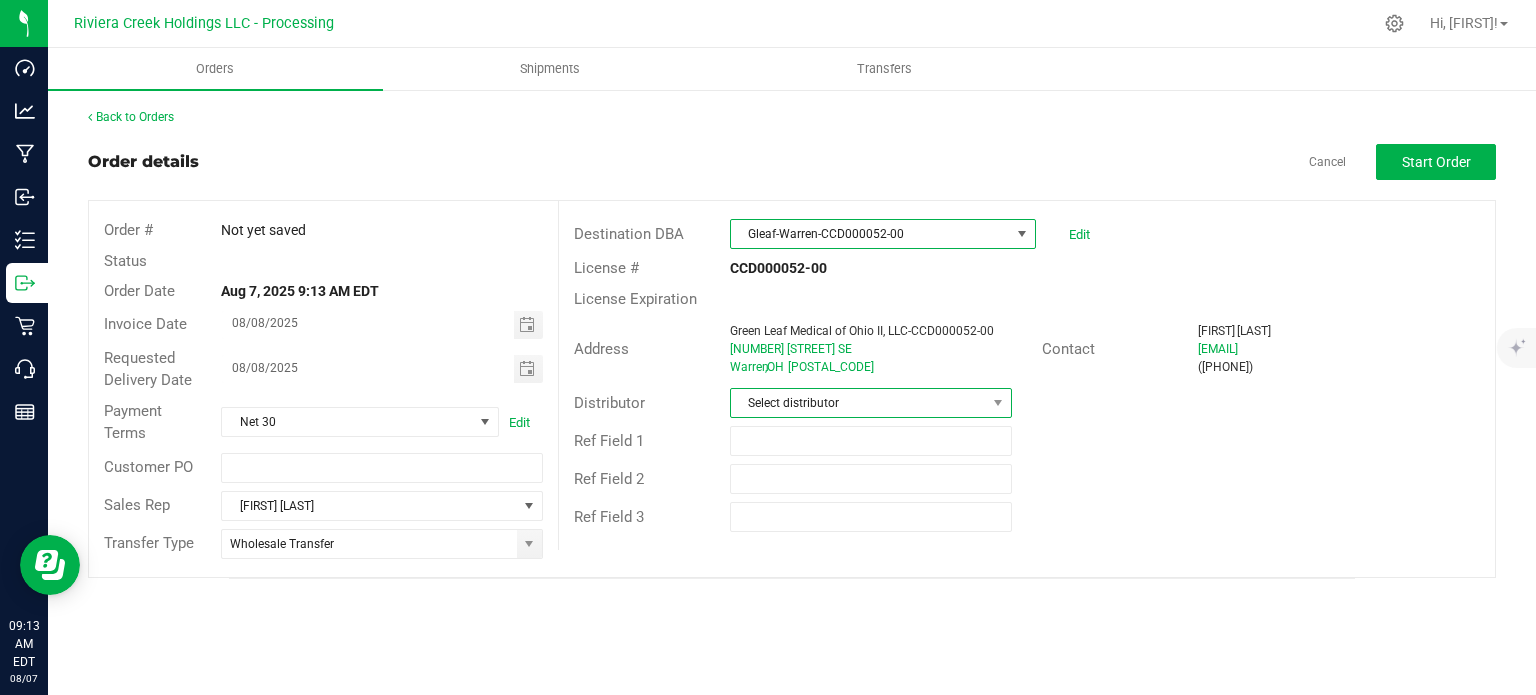 click on "Select distributor" at bounding box center [858, 403] 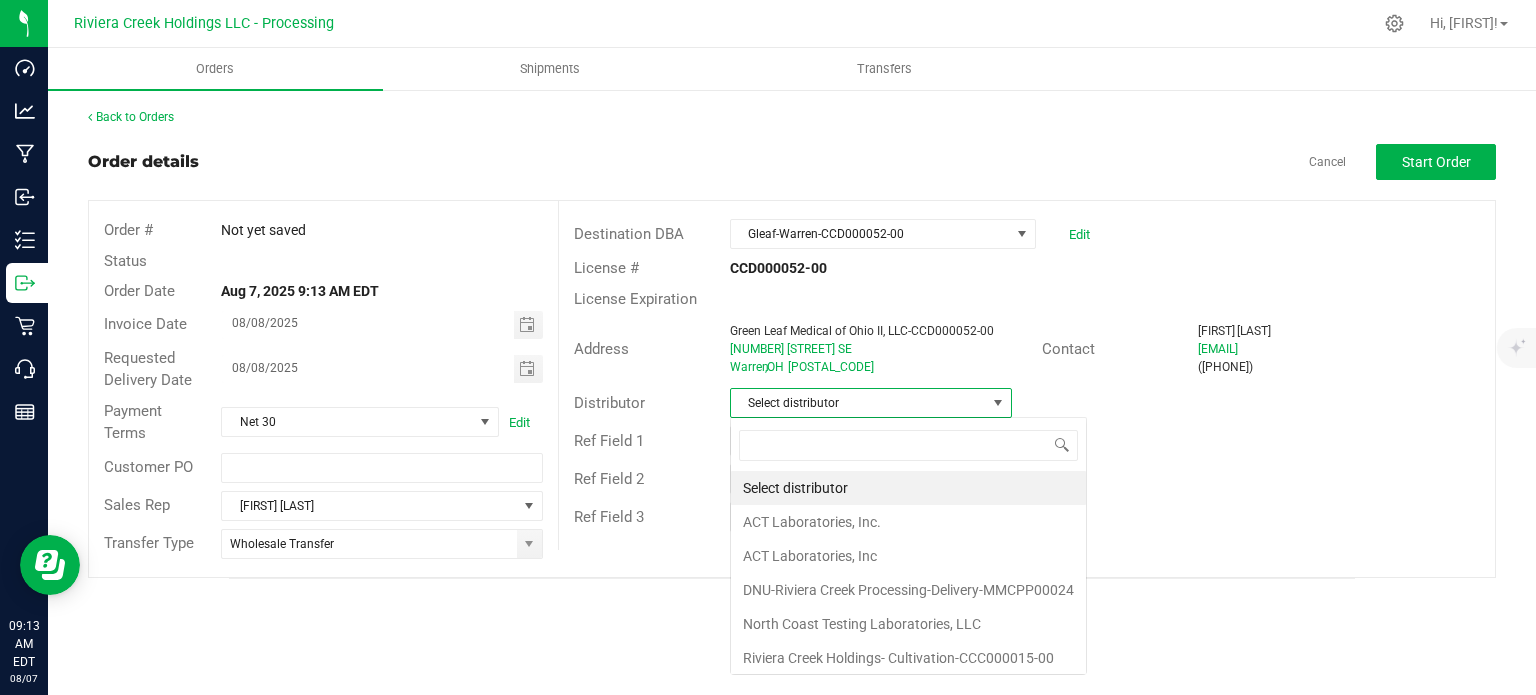 scroll, scrollTop: 99970, scrollLeft: 99717, axis: both 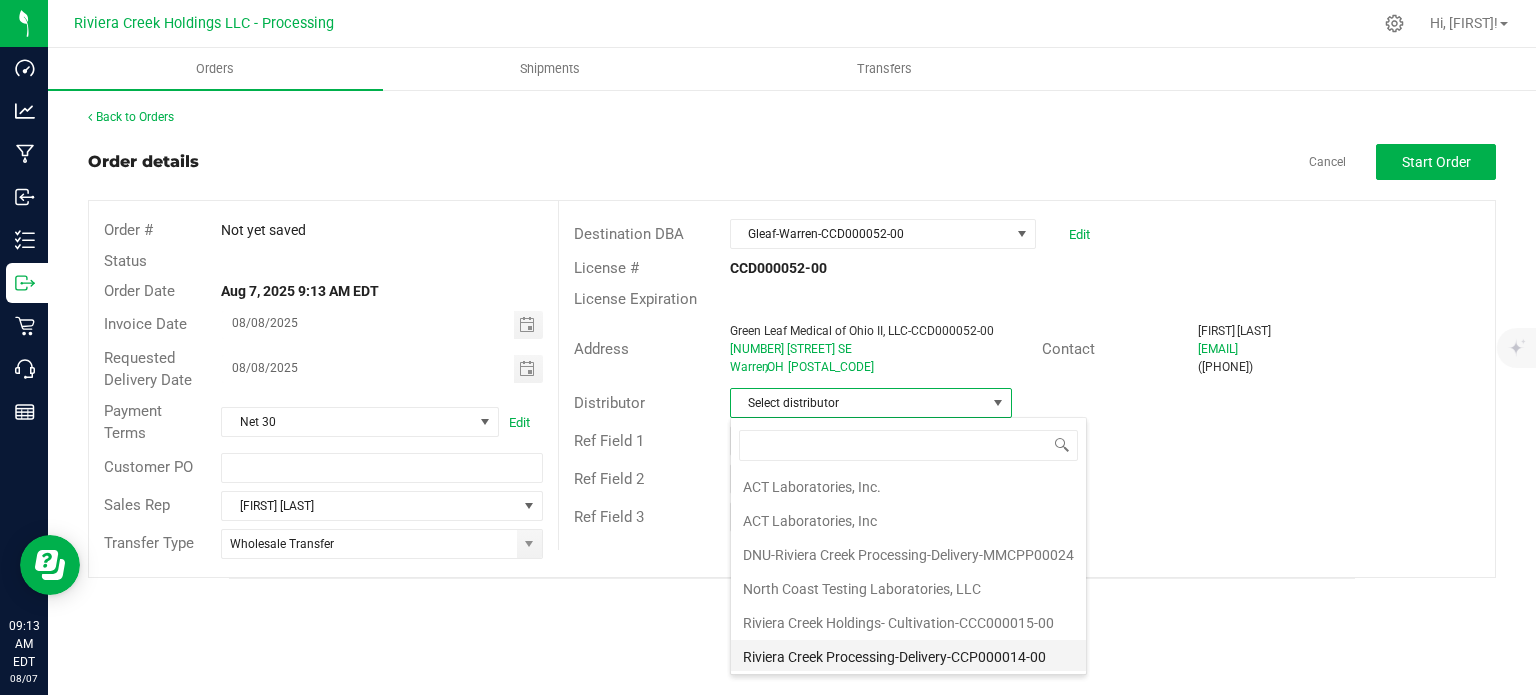 click on "Riviera Creek Processing-Delivery-CCP000014-00" at bounding box center (908, 657) 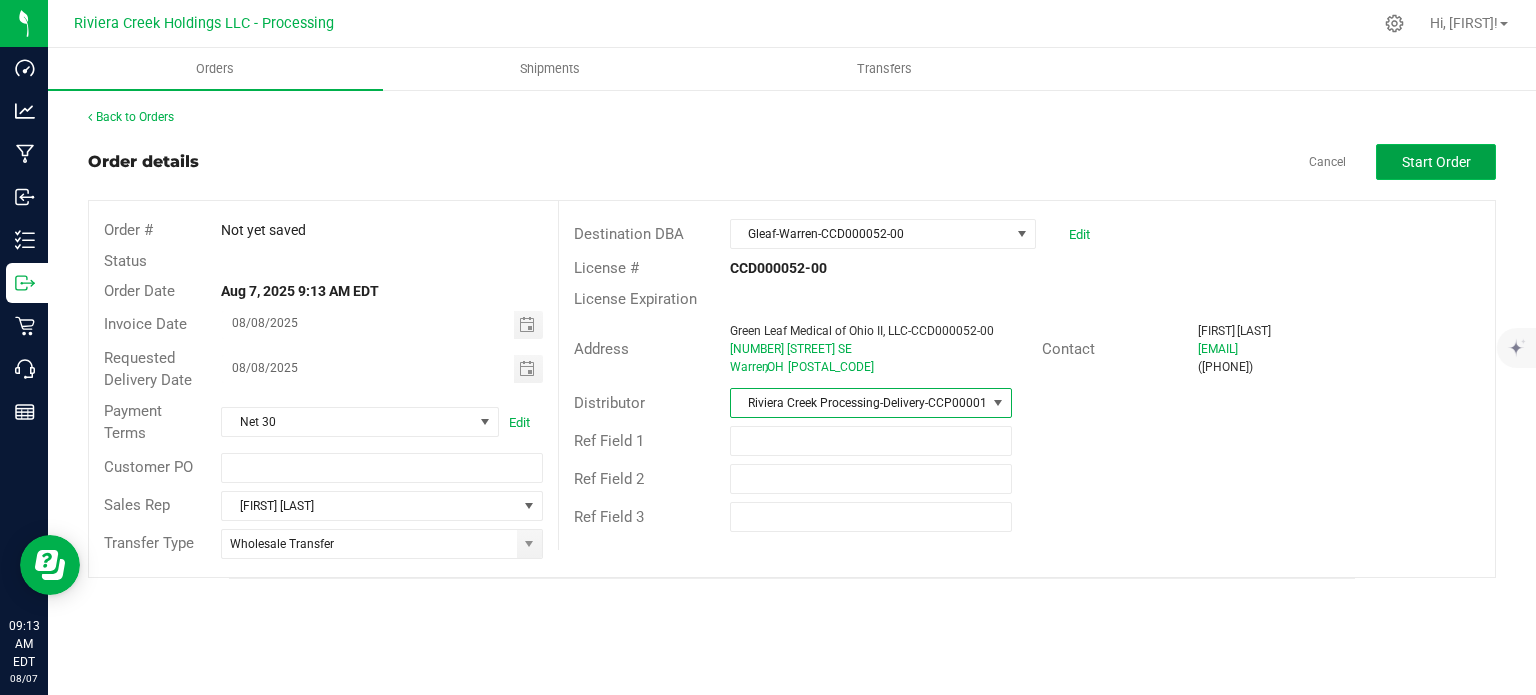 click on "Start Order" at bounding box center (1436, 162) 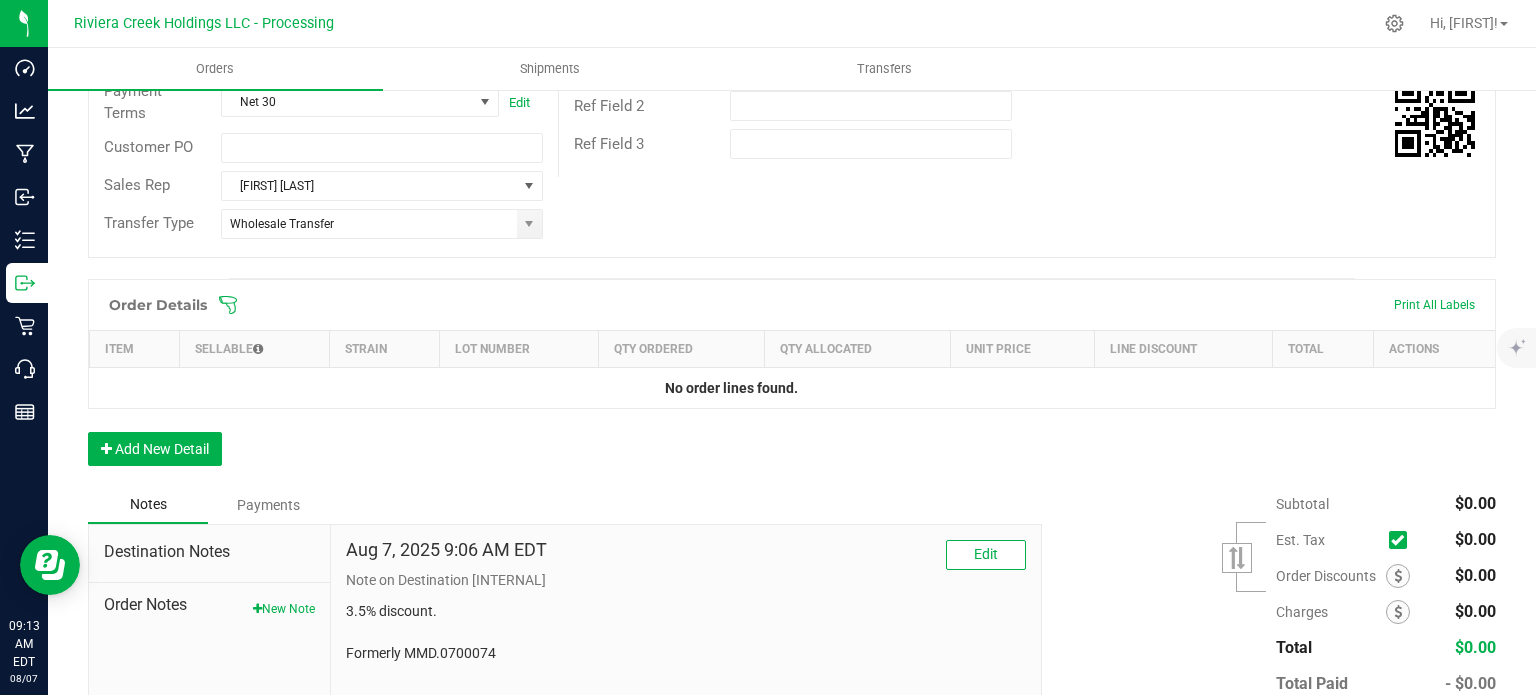 scroll, scrollTop: 488, scrollLeft: 0, axis: vertical 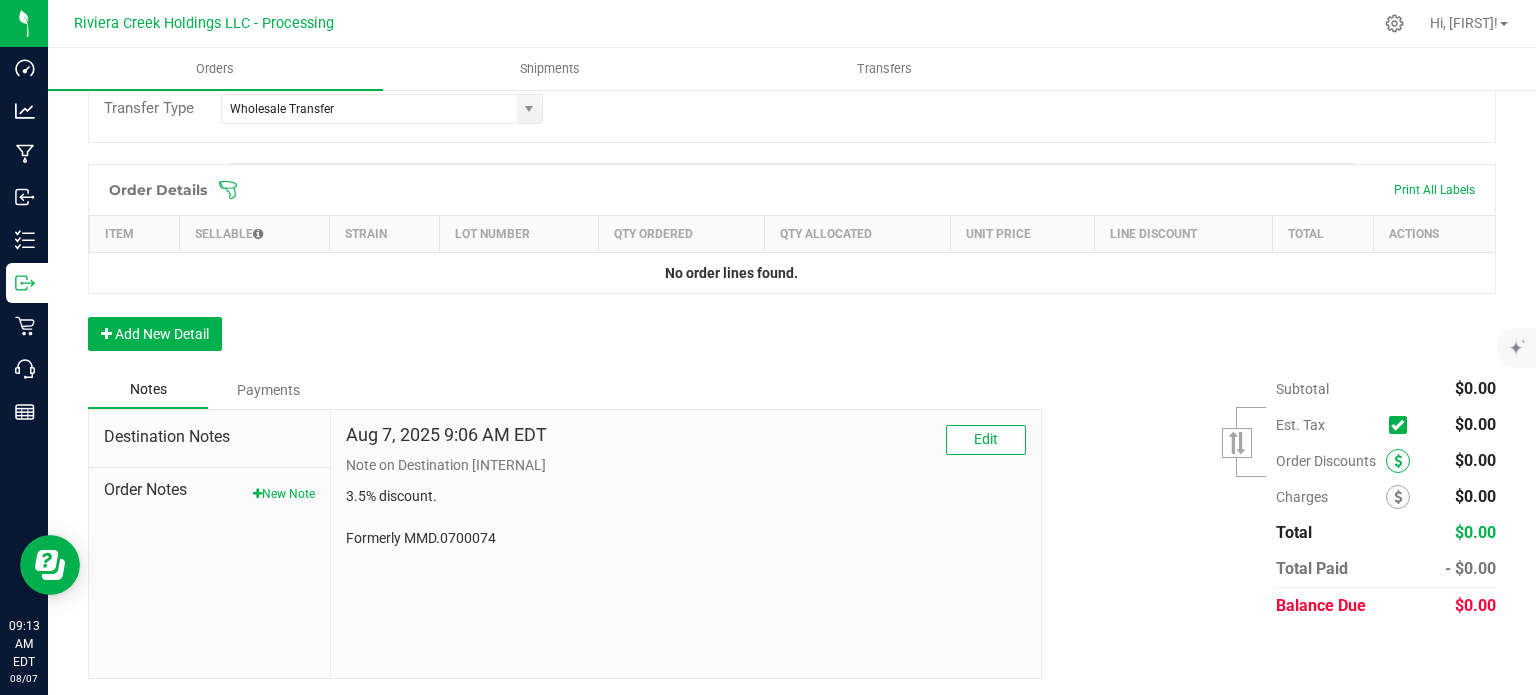 click at bounding box center (1398, 461) 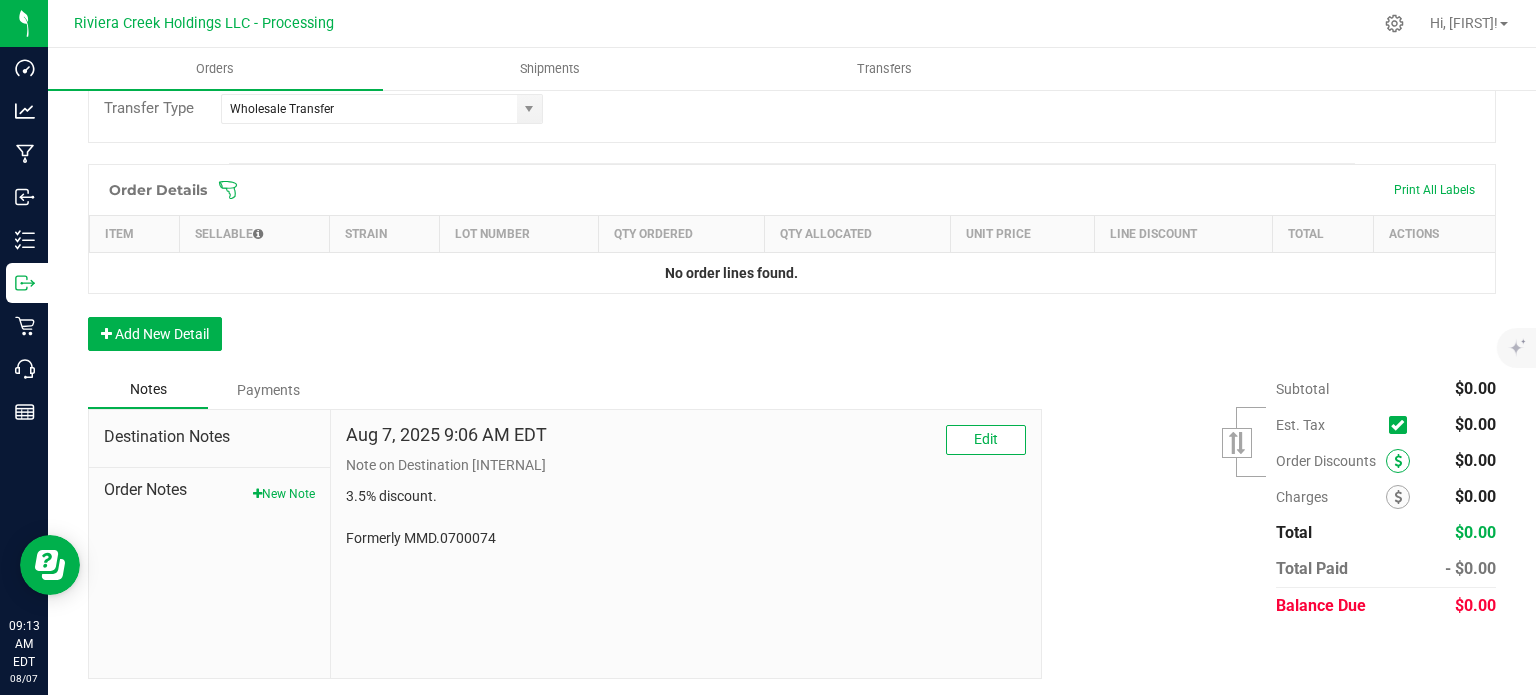 scroll, scrollTop: 488, scrollLeft: 0, axis: vertical 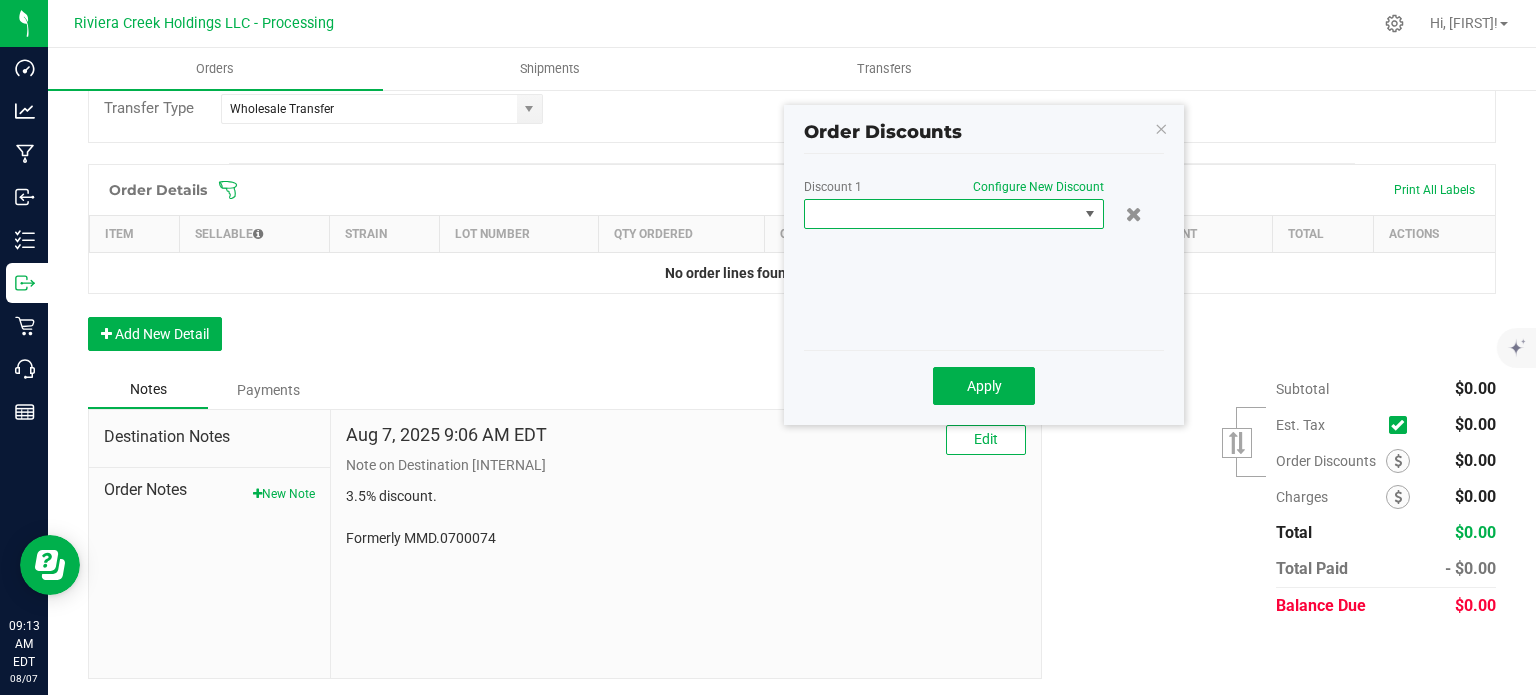 click at bounding box center [941, 214] 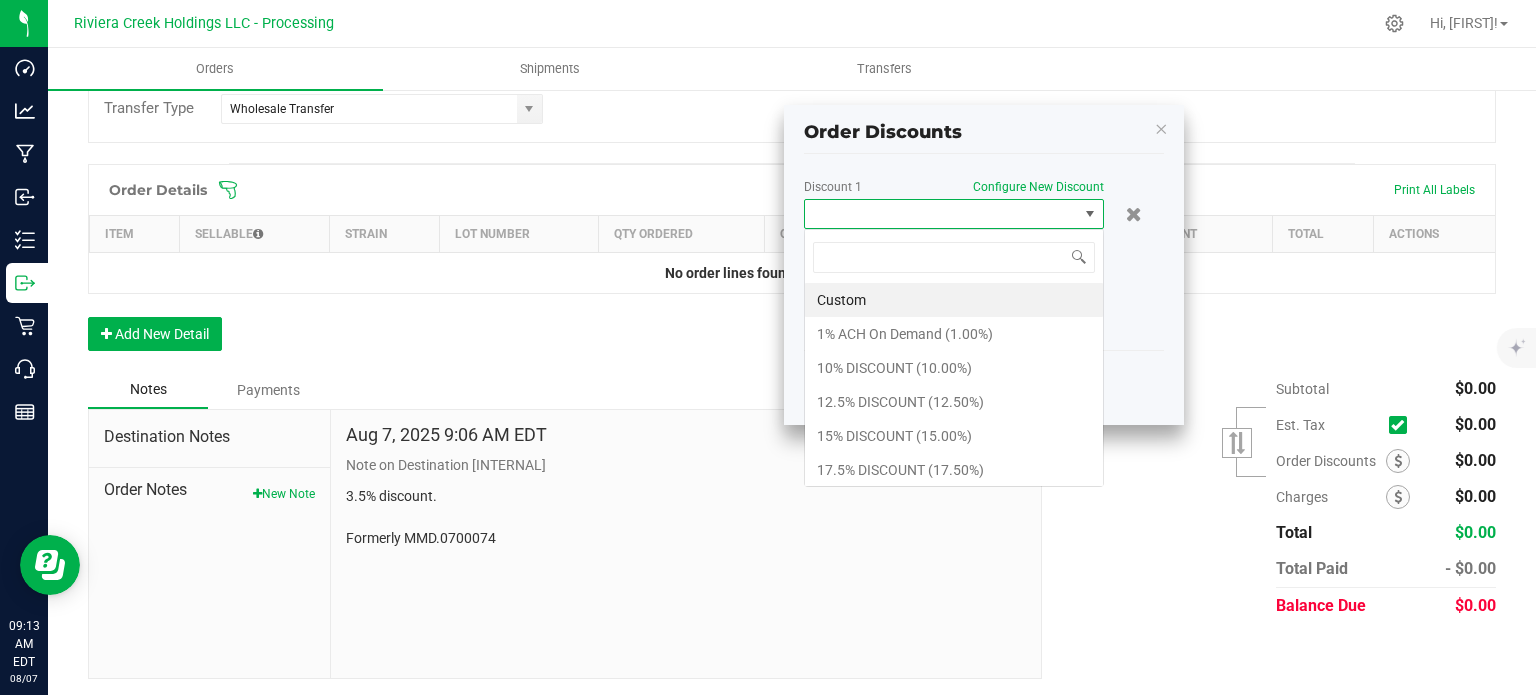 scroll, scrollTop: 99970, scrollLeft: 99700, axis: both 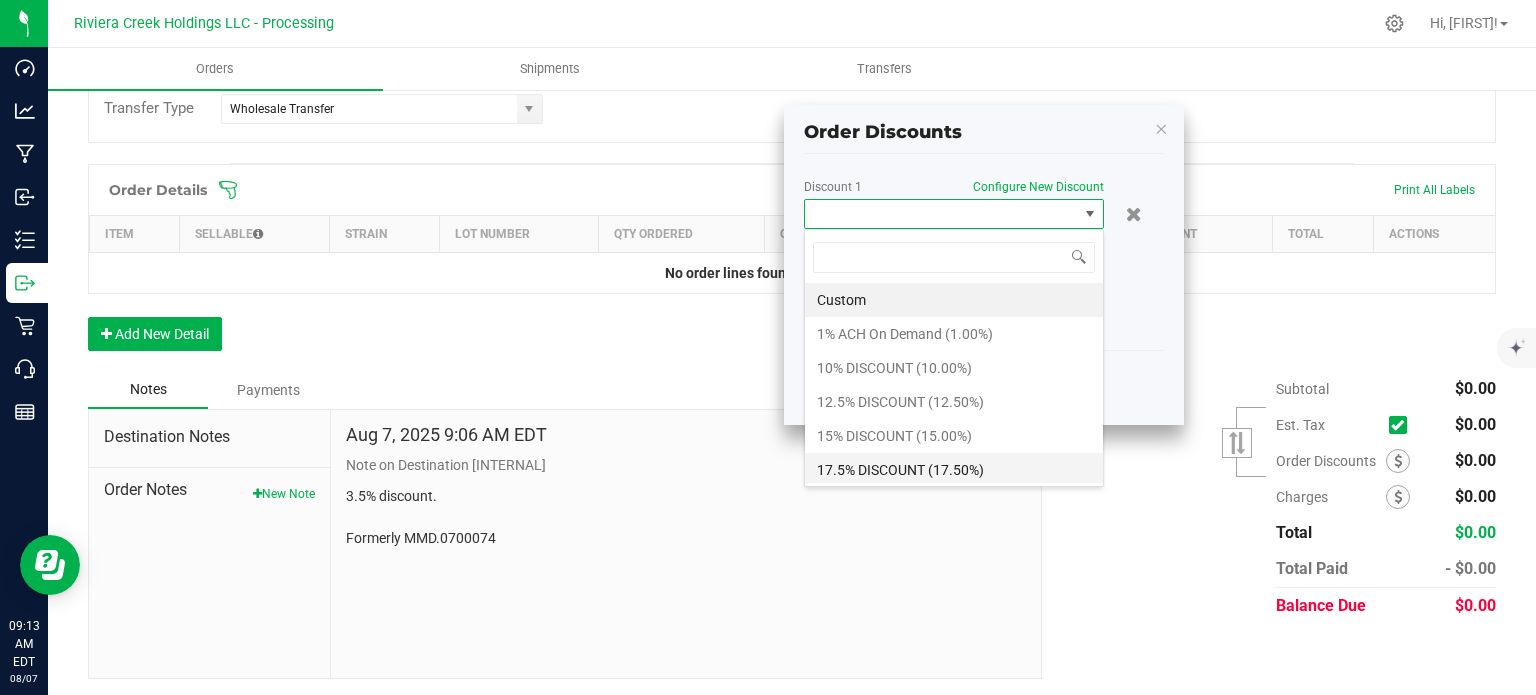 click on "17.5% DISCOUNT (17.50%)" at bounding box center [954, 470] 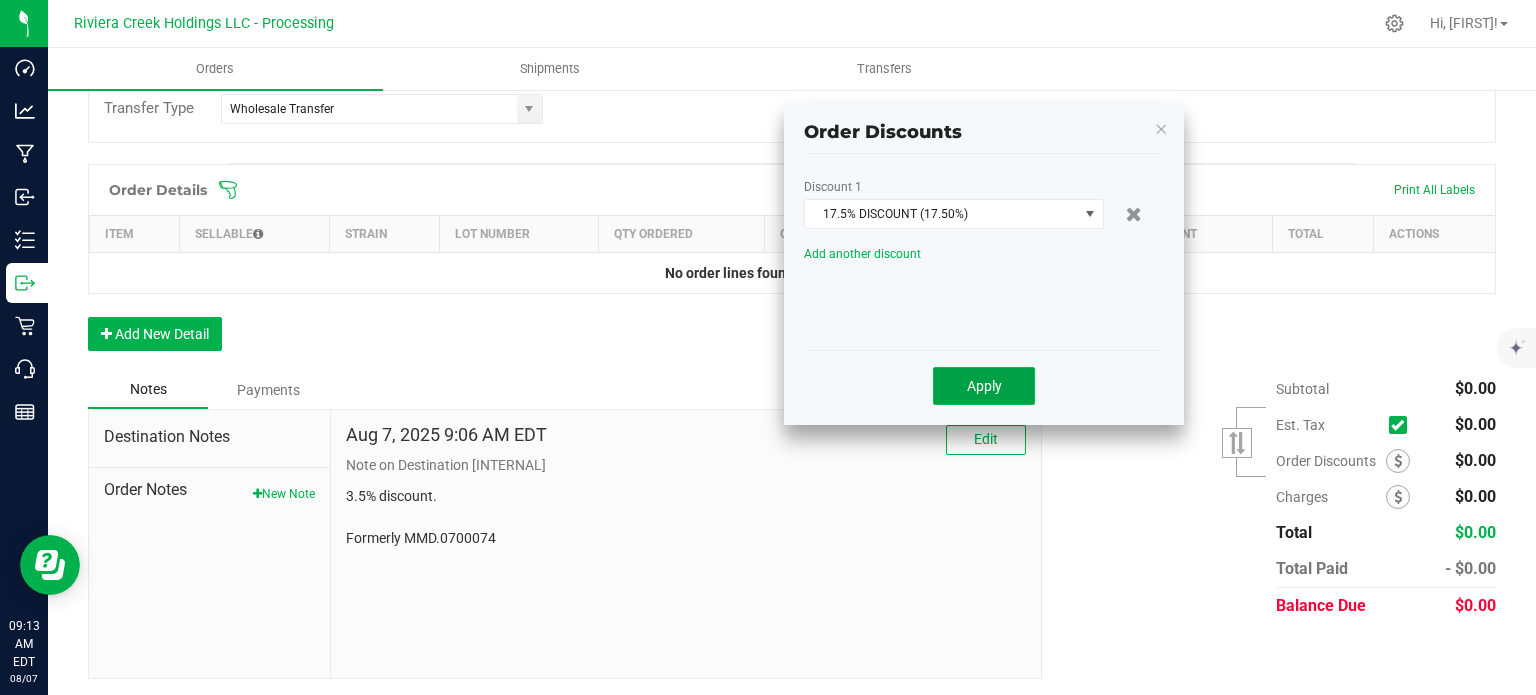 click on "Apply" at bounding box center (984, 386) 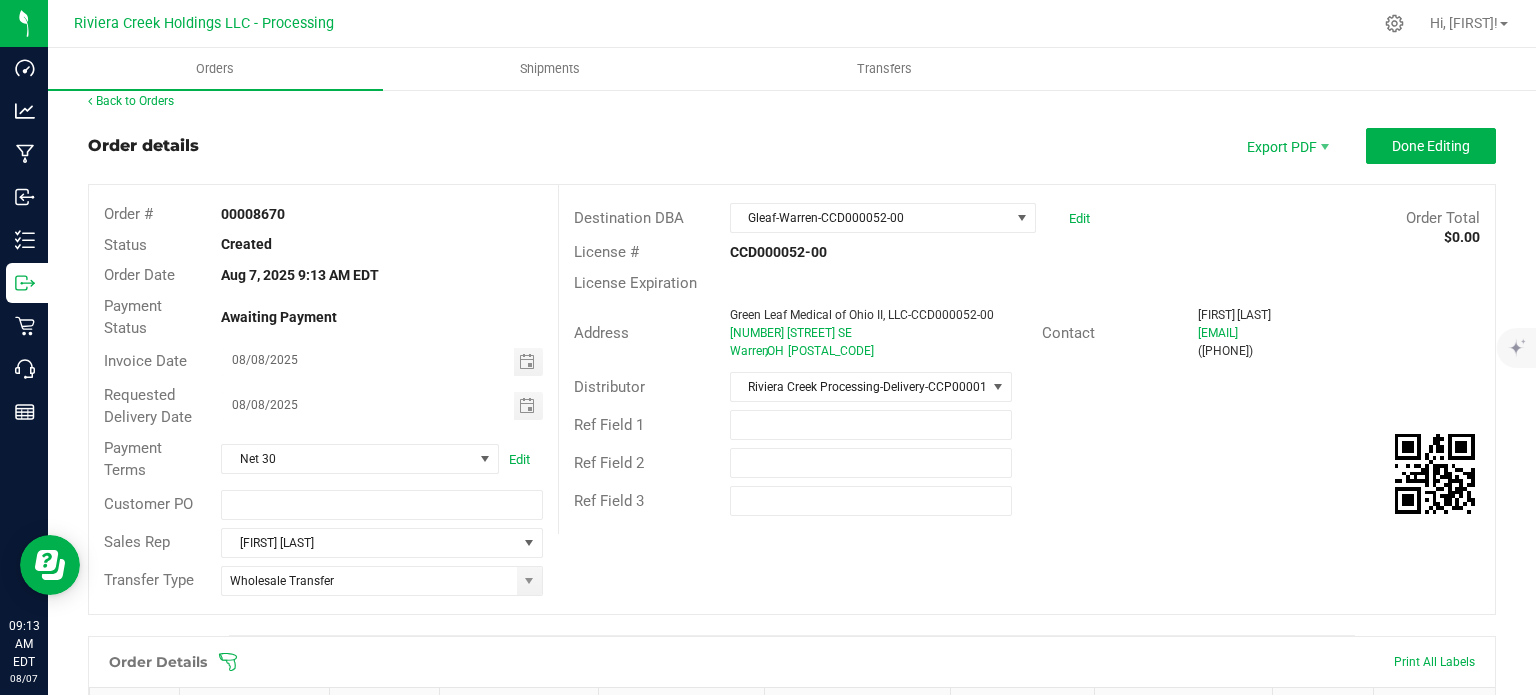 scroll, scrollTop: 0, scrollLeft: 0, axis: both 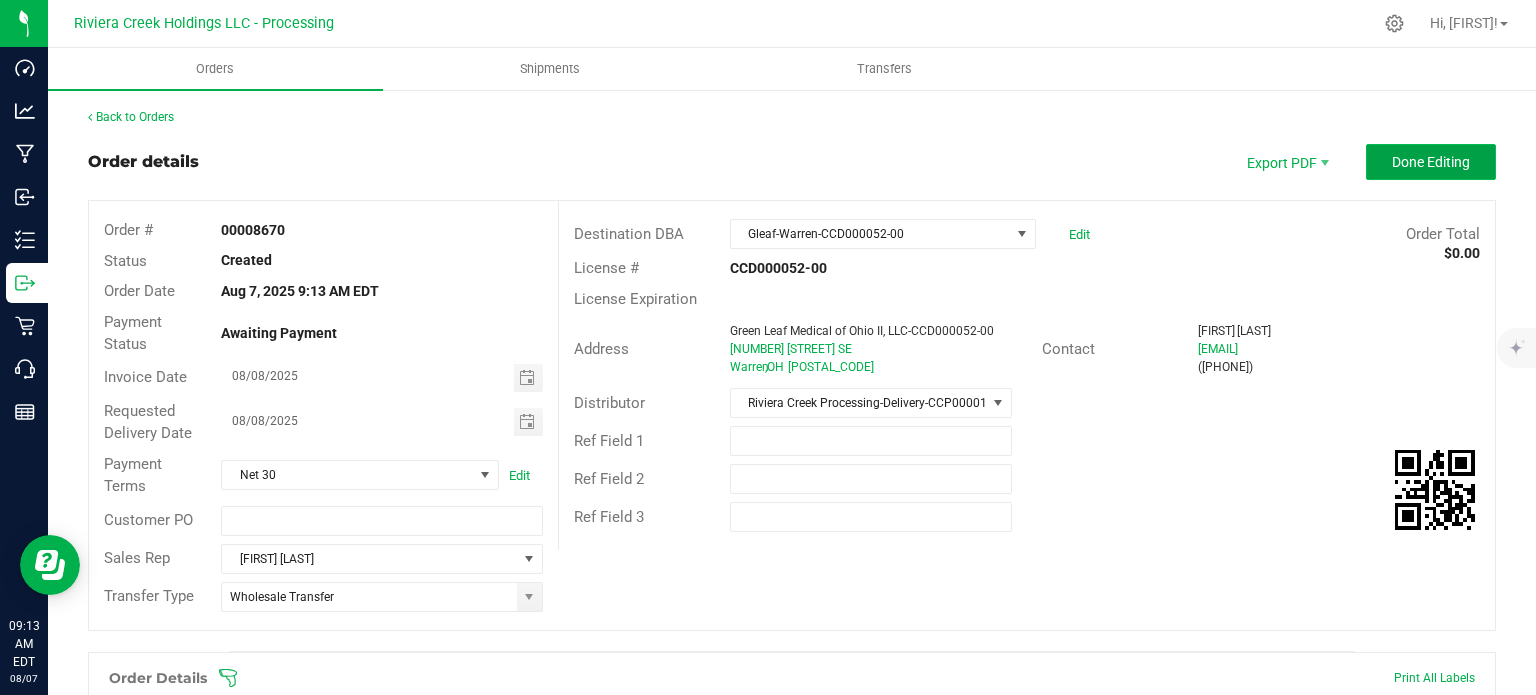 click on "Done Editing" at bounding box center [1431, 162] 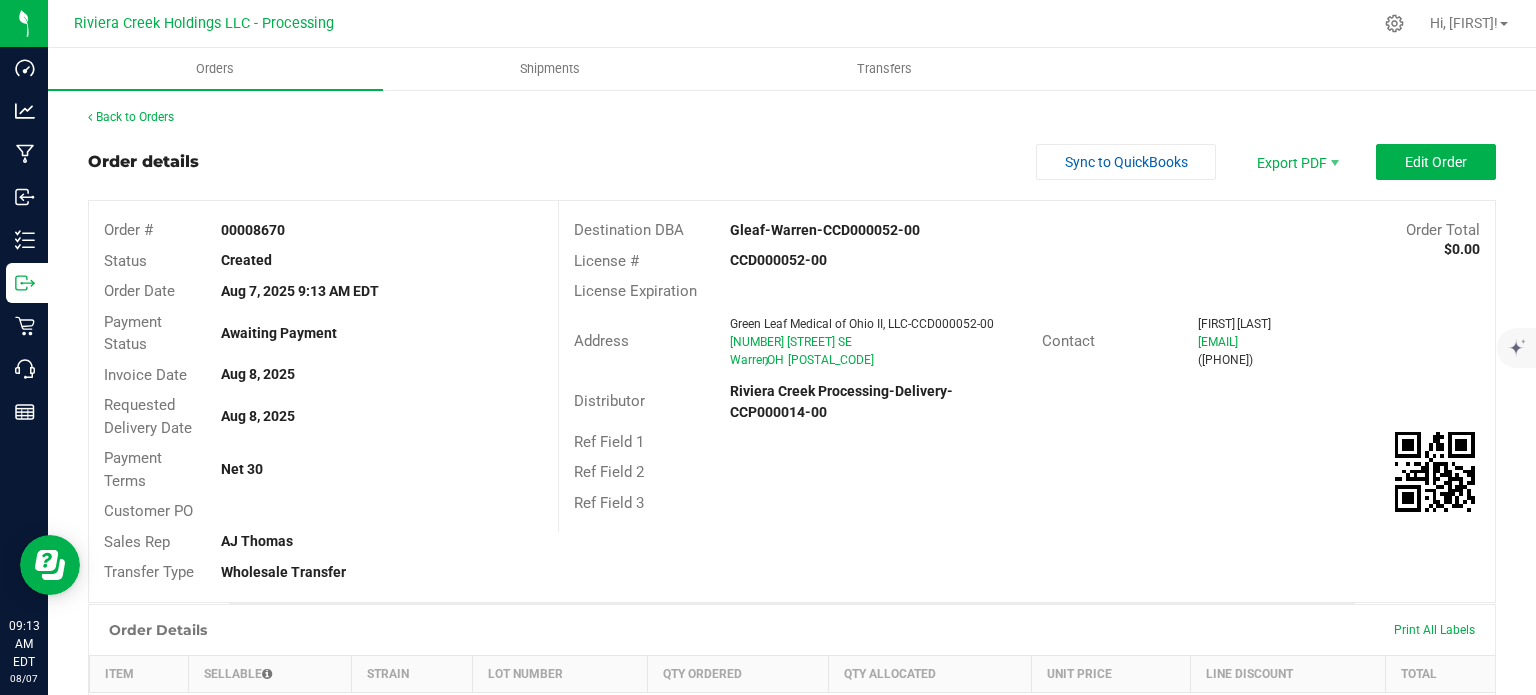 drag, startPoint x: 220, startPoint y: 228, endPoint x: 290, endPoint y: 231, distance: 70.064255 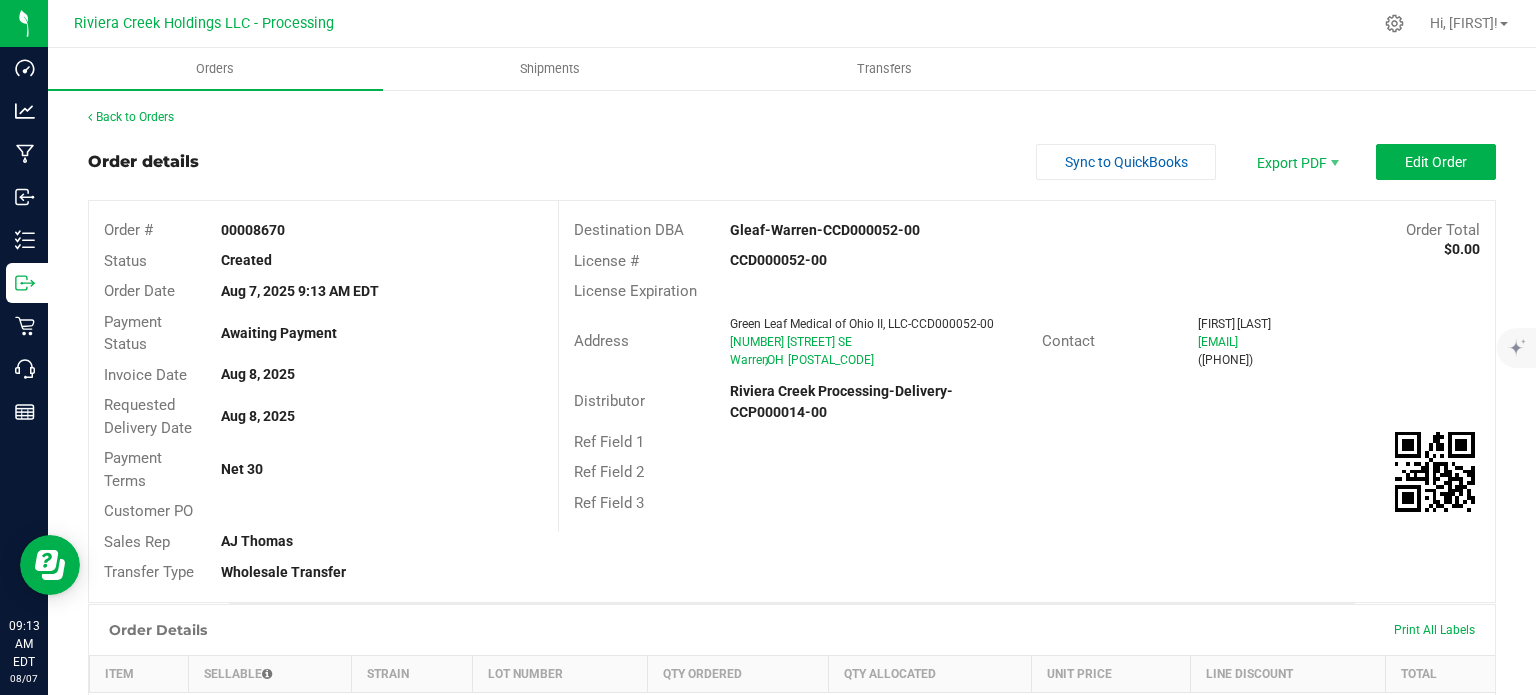 click on "00008670" at bounding box center (381, 230) 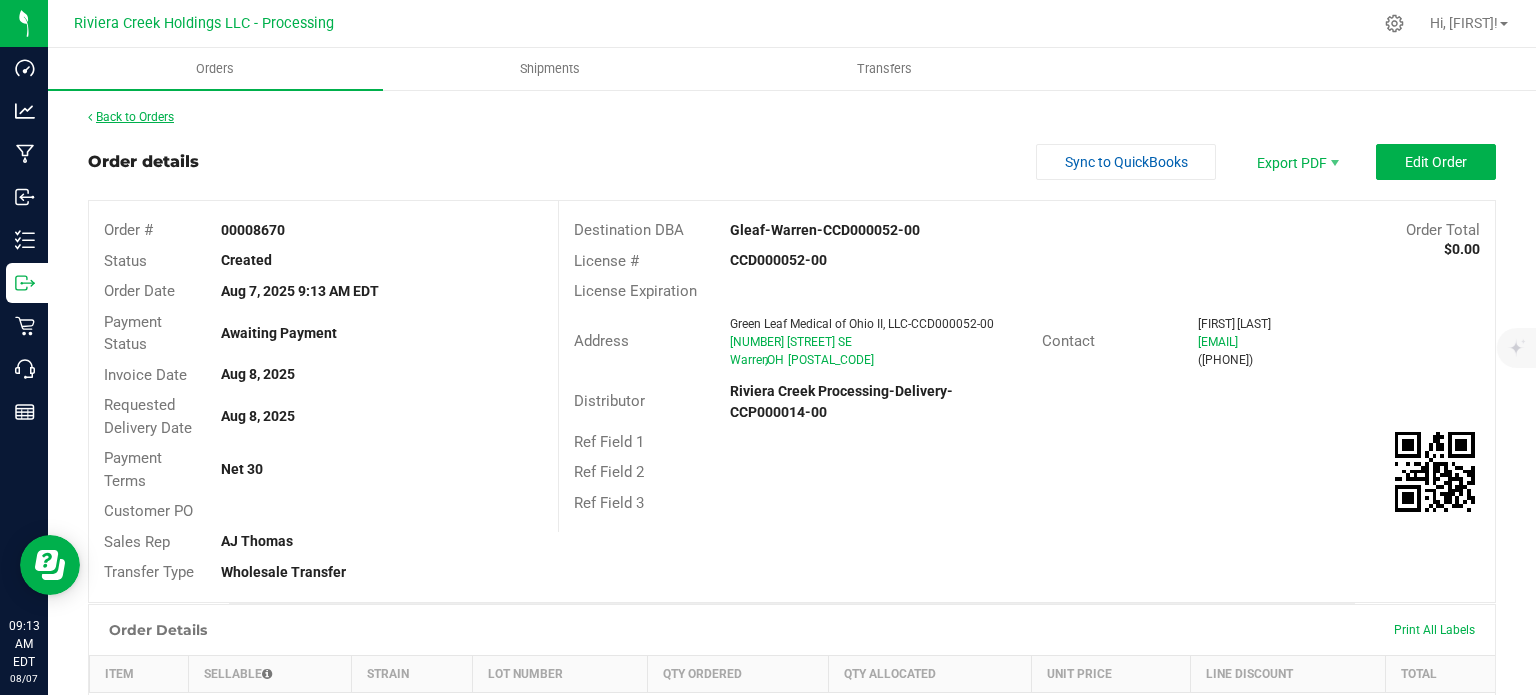 click on "Back to Orders" at bounding box center (131, 117) 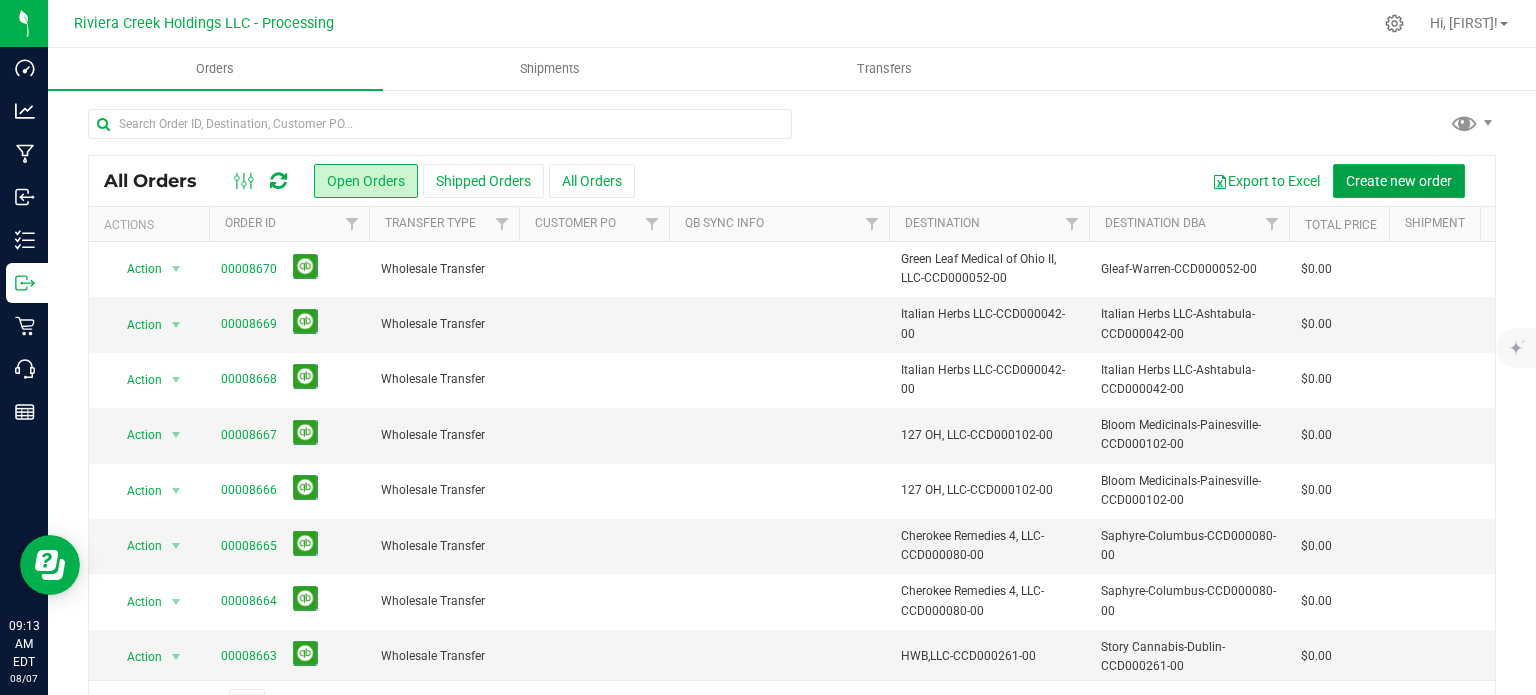 click on "Create new order" at bounding box center [1399, 181] 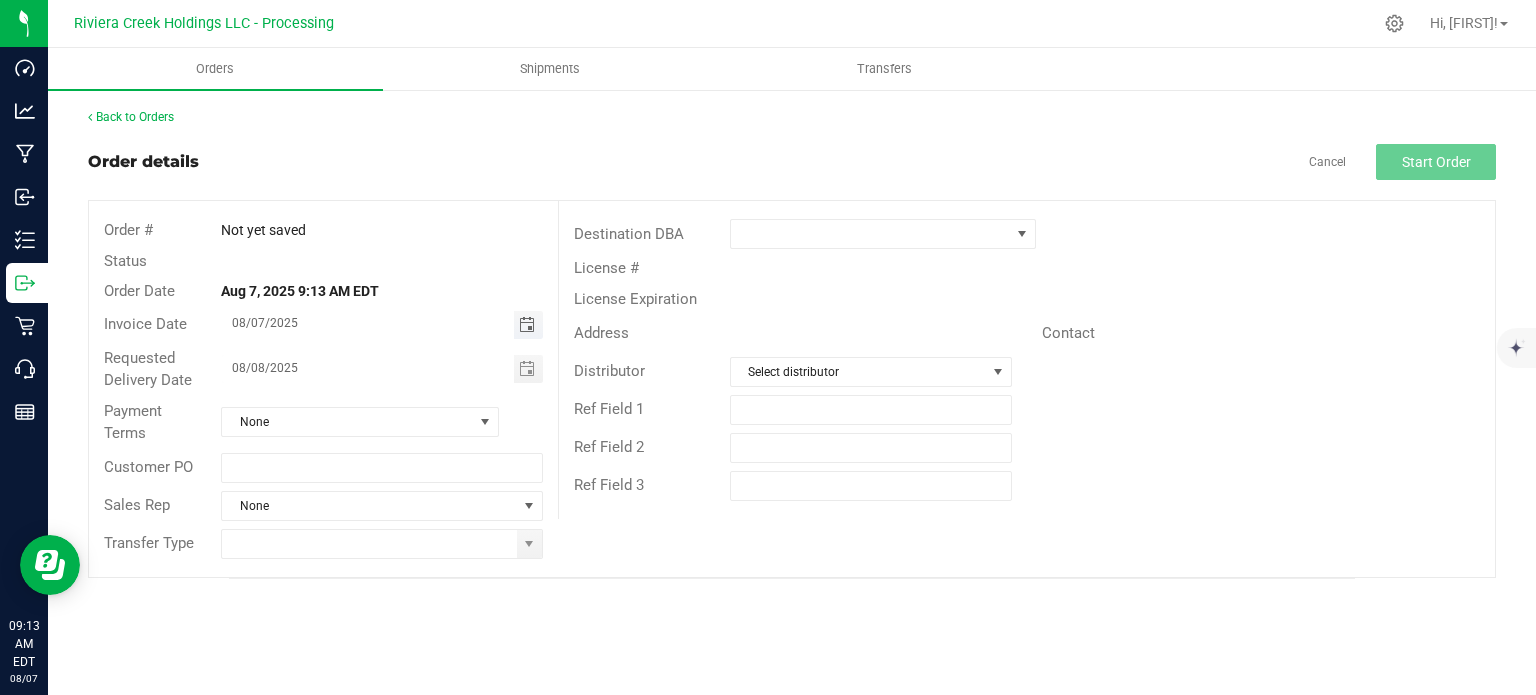 click at bounding box center (527, 325) 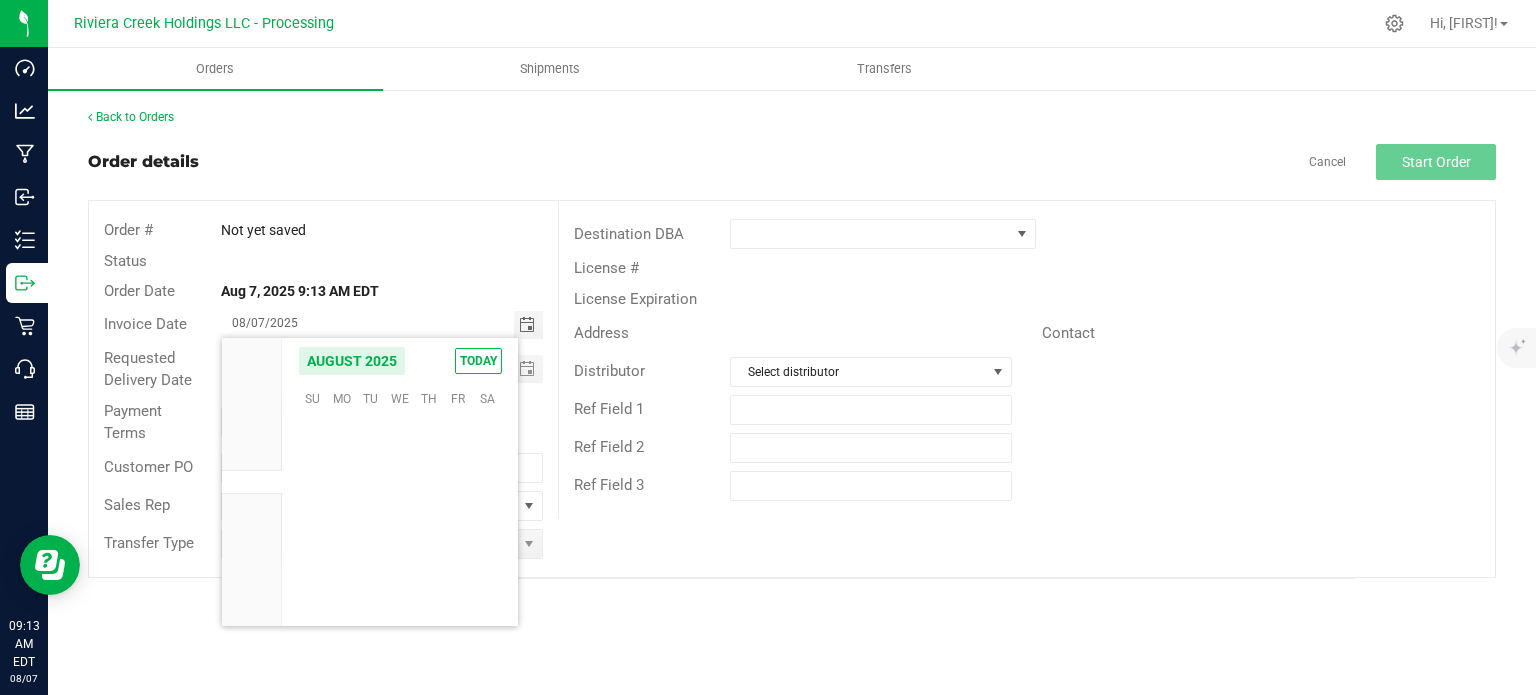 scroll, scrollTop: 36168, scrollLeft: 0, axis: vertical 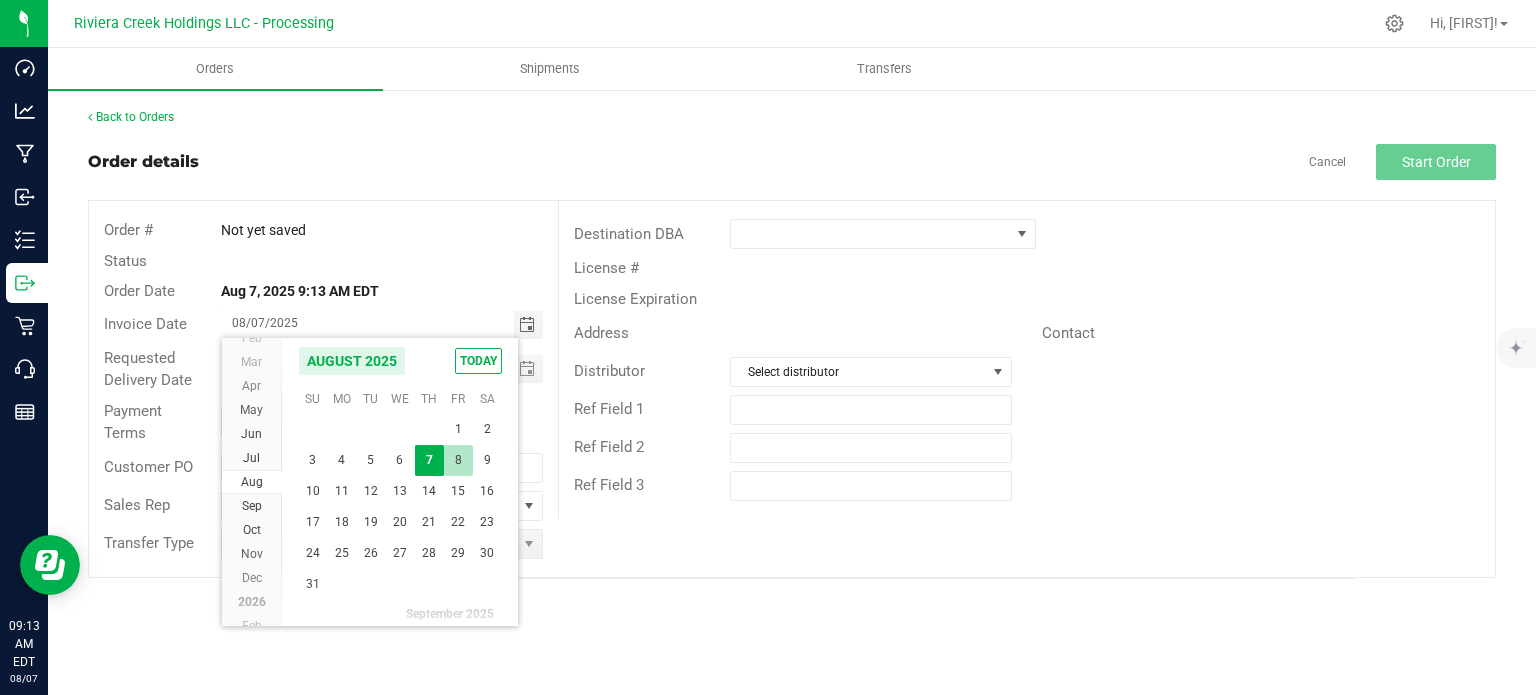 click on "8" at bounding box center (458, 460) 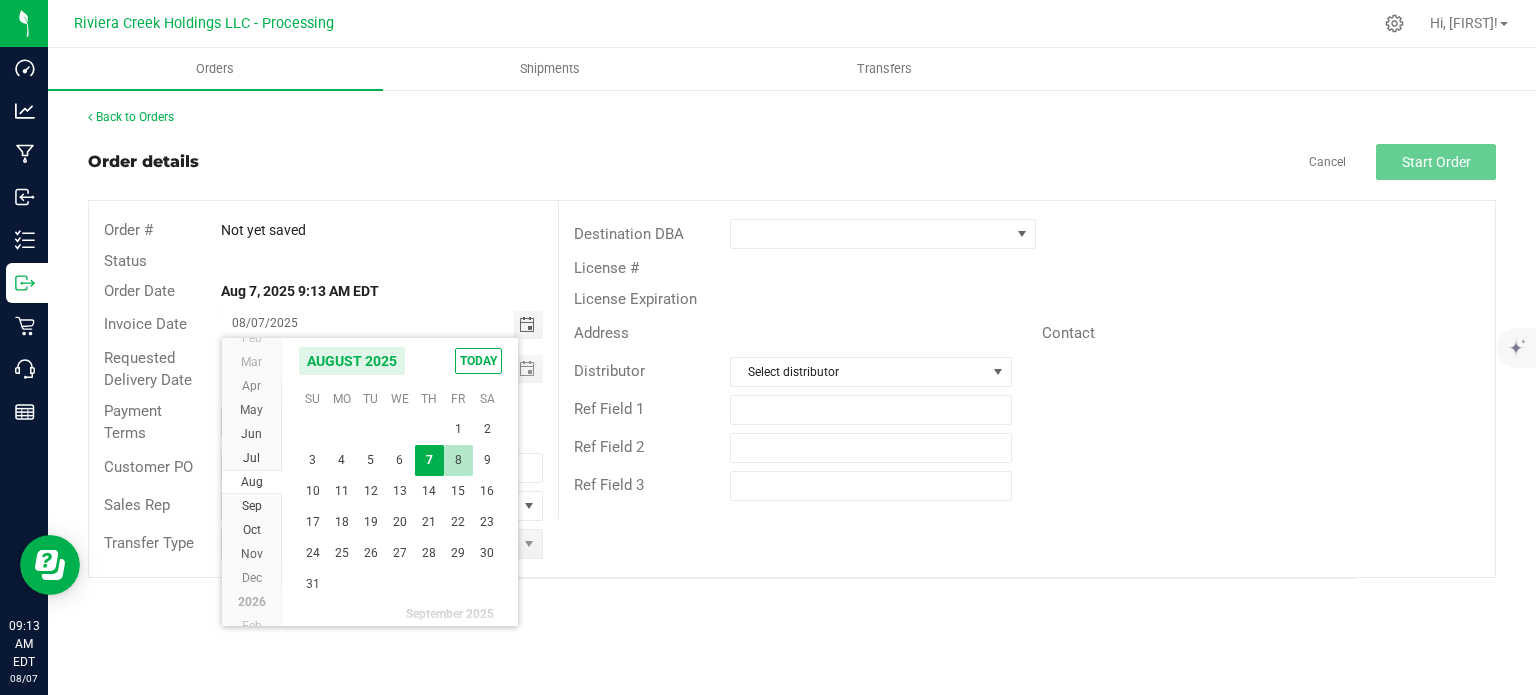 type on "08/08/2025" 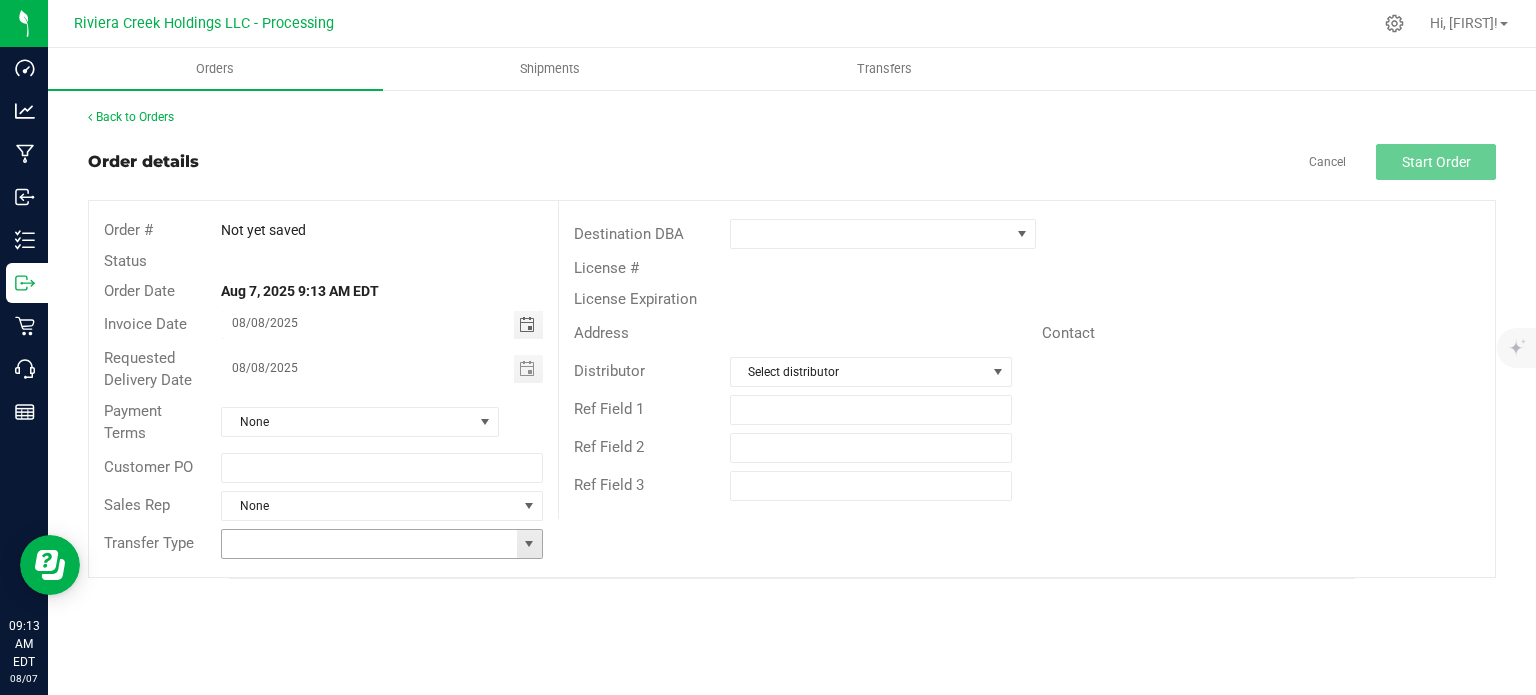 click at bounding box center (529, 544) 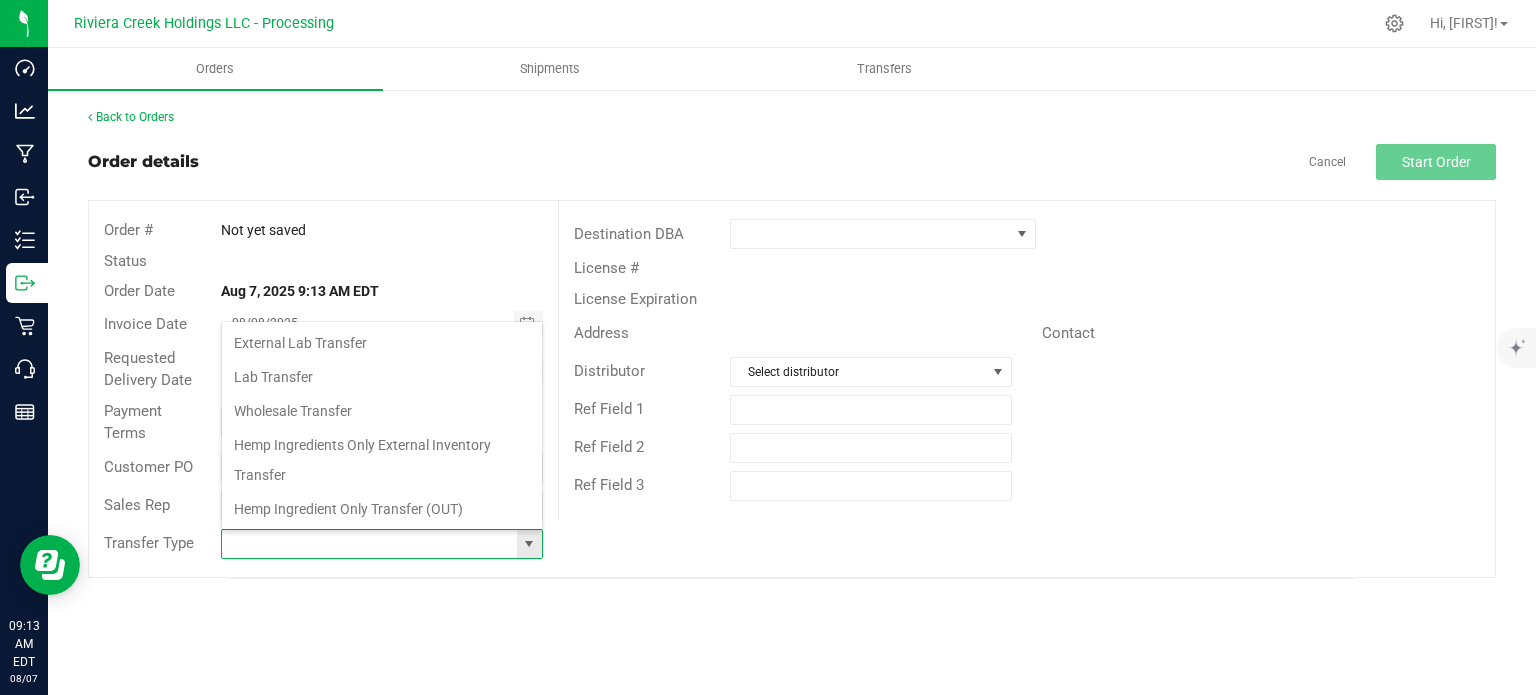 scroll, scrollTop: 99970, scrollLeft: 99678, axis: both 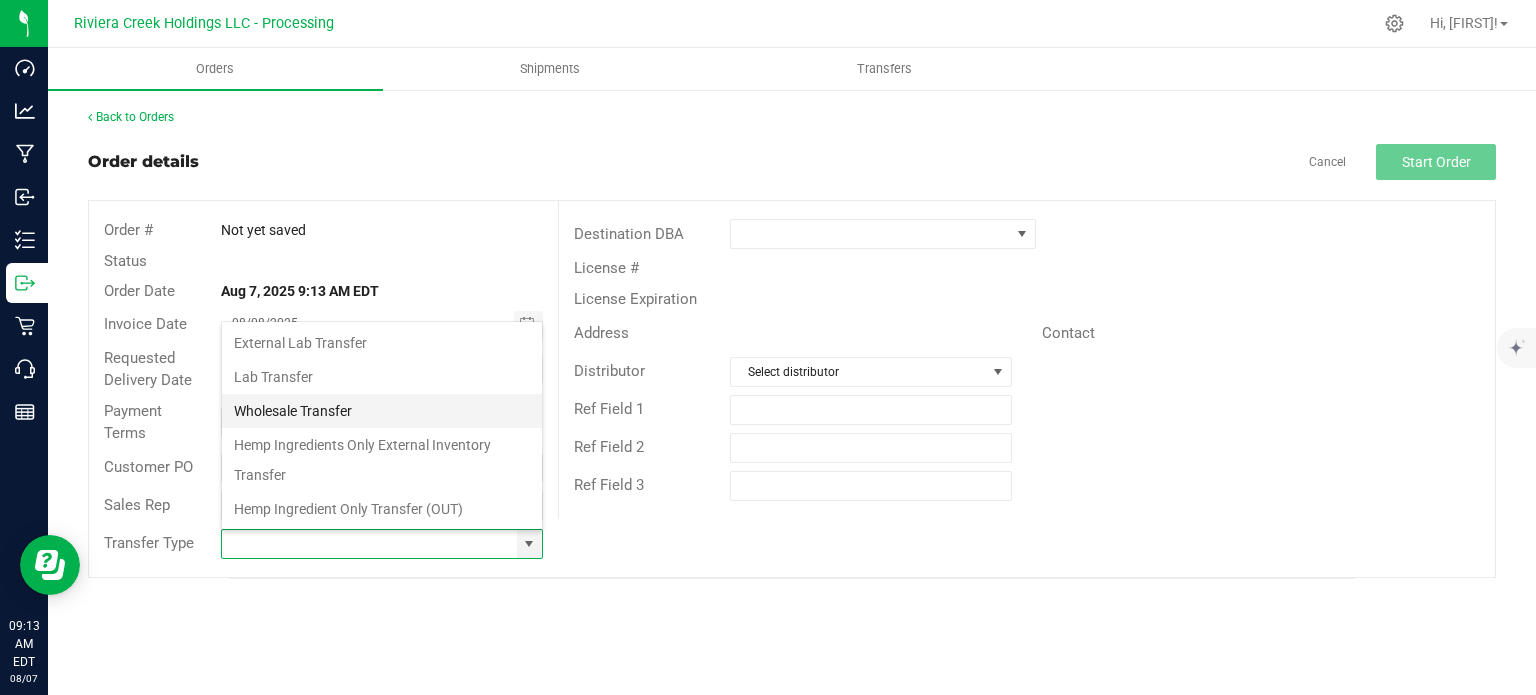 click on "Wholesale Transfer" at bounding box center (382, 411) 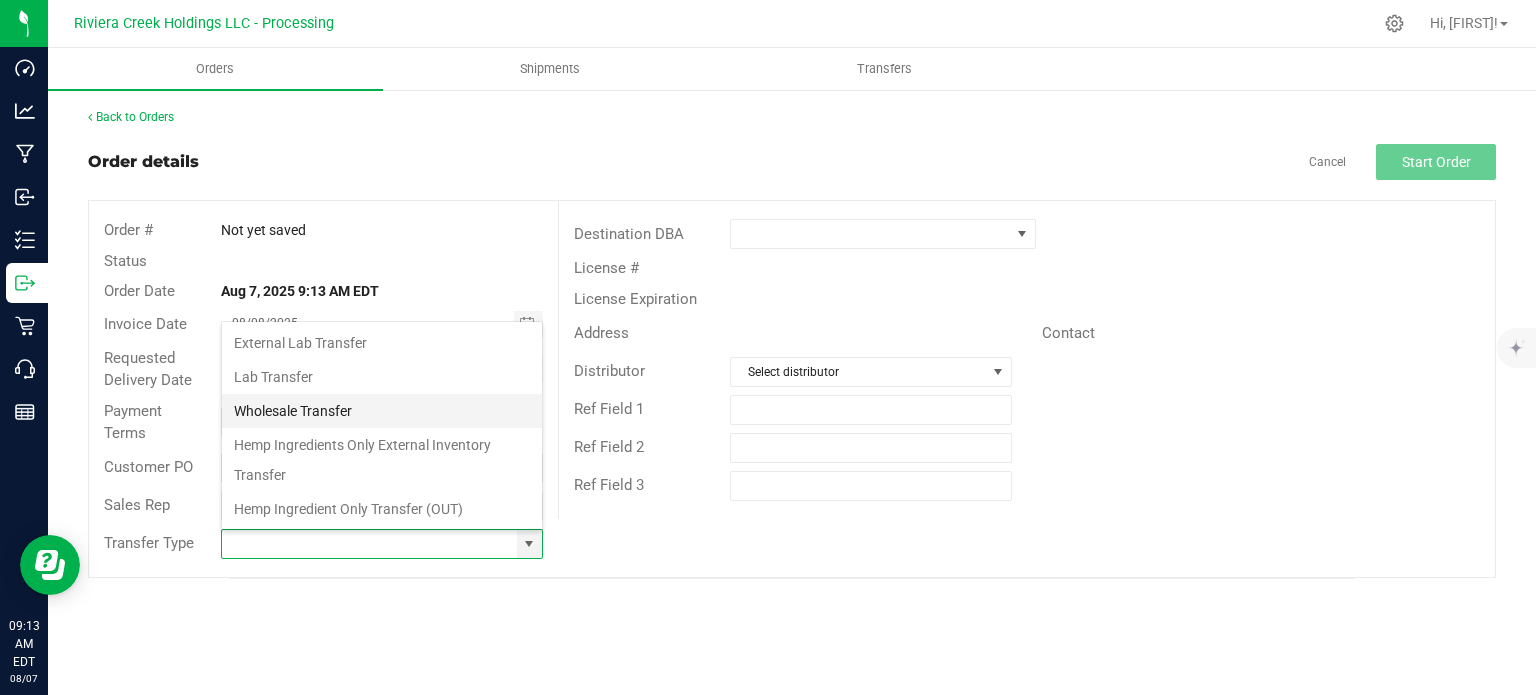 type on "Wholesale Transfer" 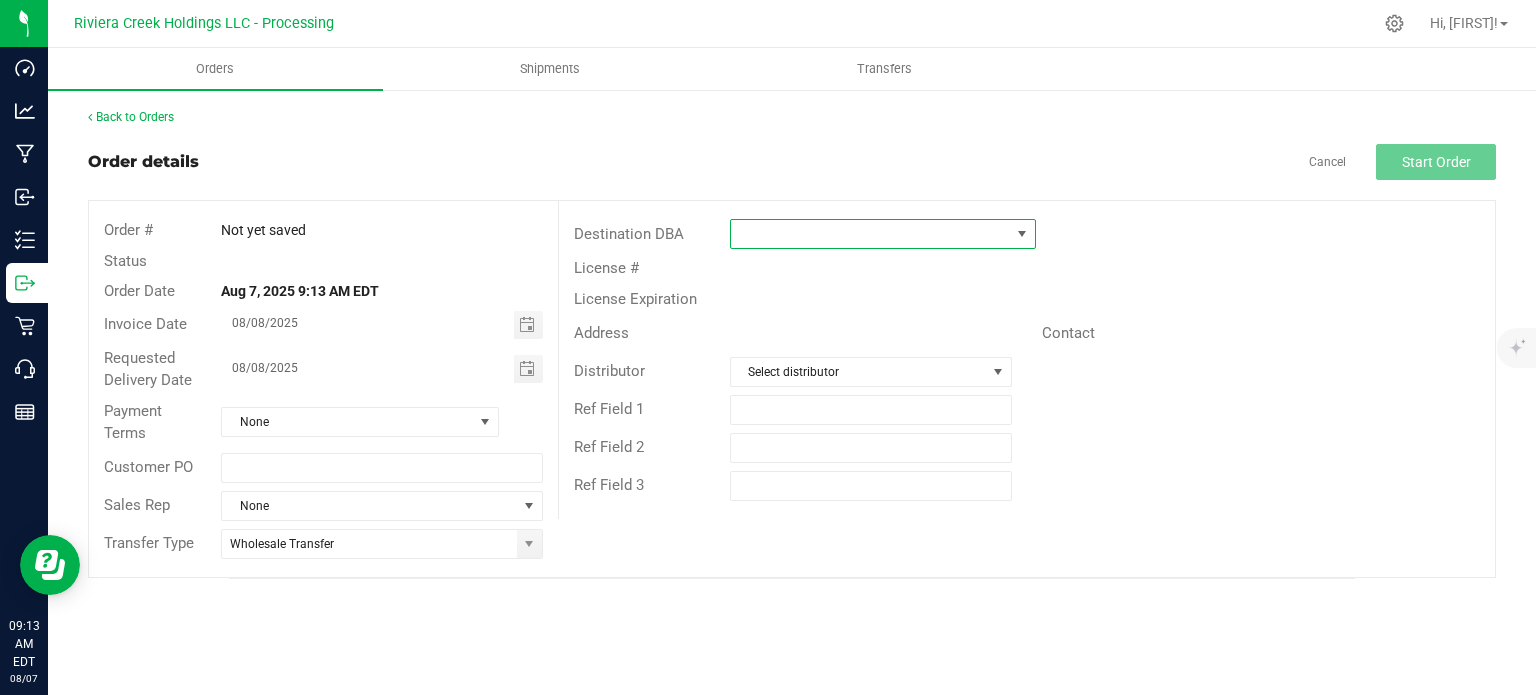 click at bounding box center [870, 234] 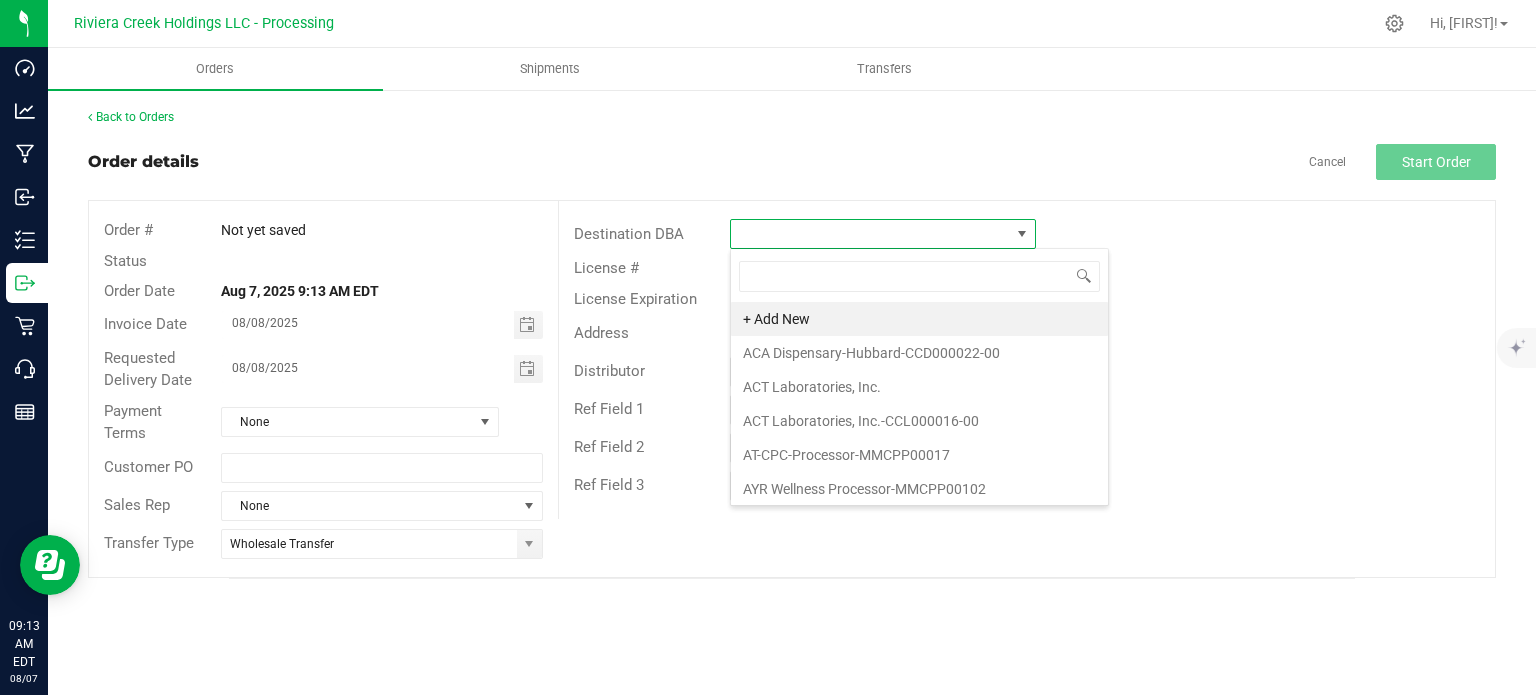 scroll, scrollTop: 99970, scrollLeft: 99693, axis: both 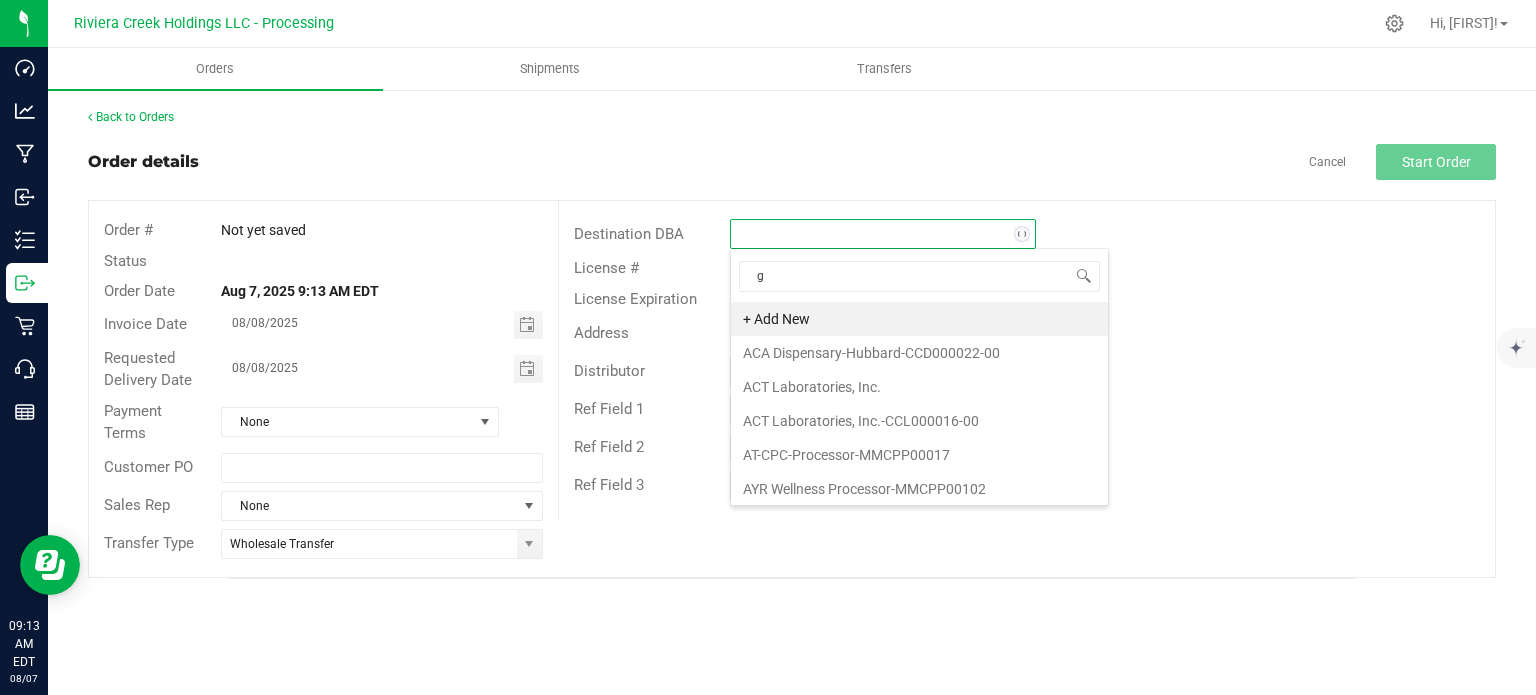 type on "gl" 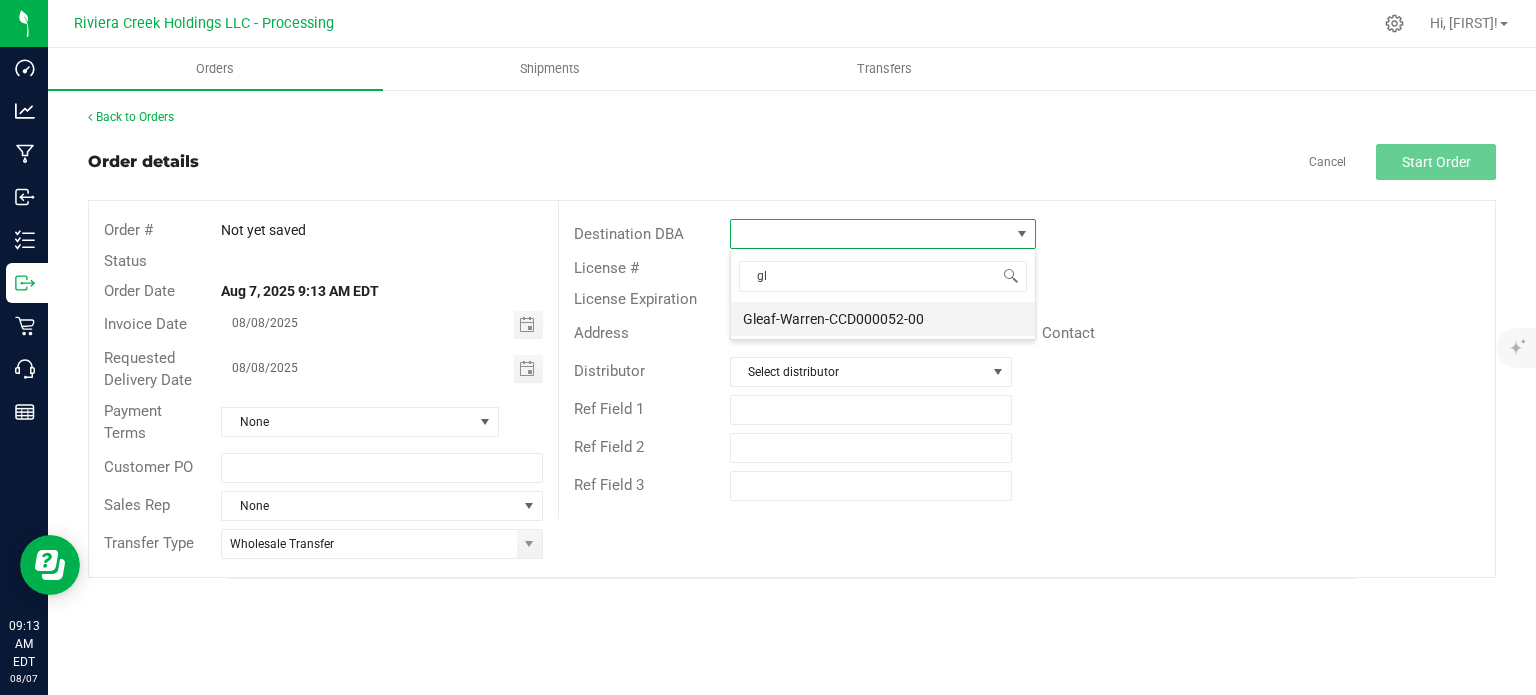 click on "Gleaf-Warren-CCD000052-00" at bounding box center (883, 319) 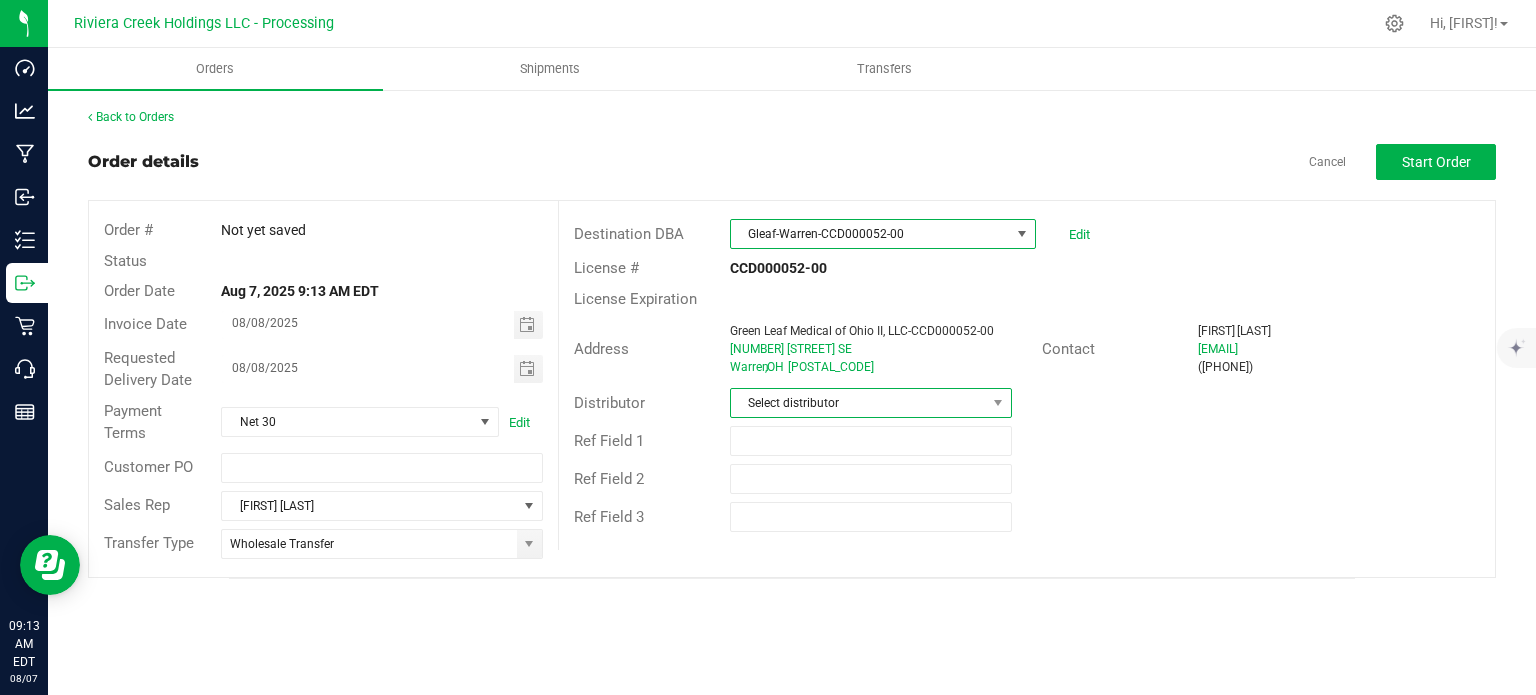 click on "Select distributor" at bounding box center [858, 403] 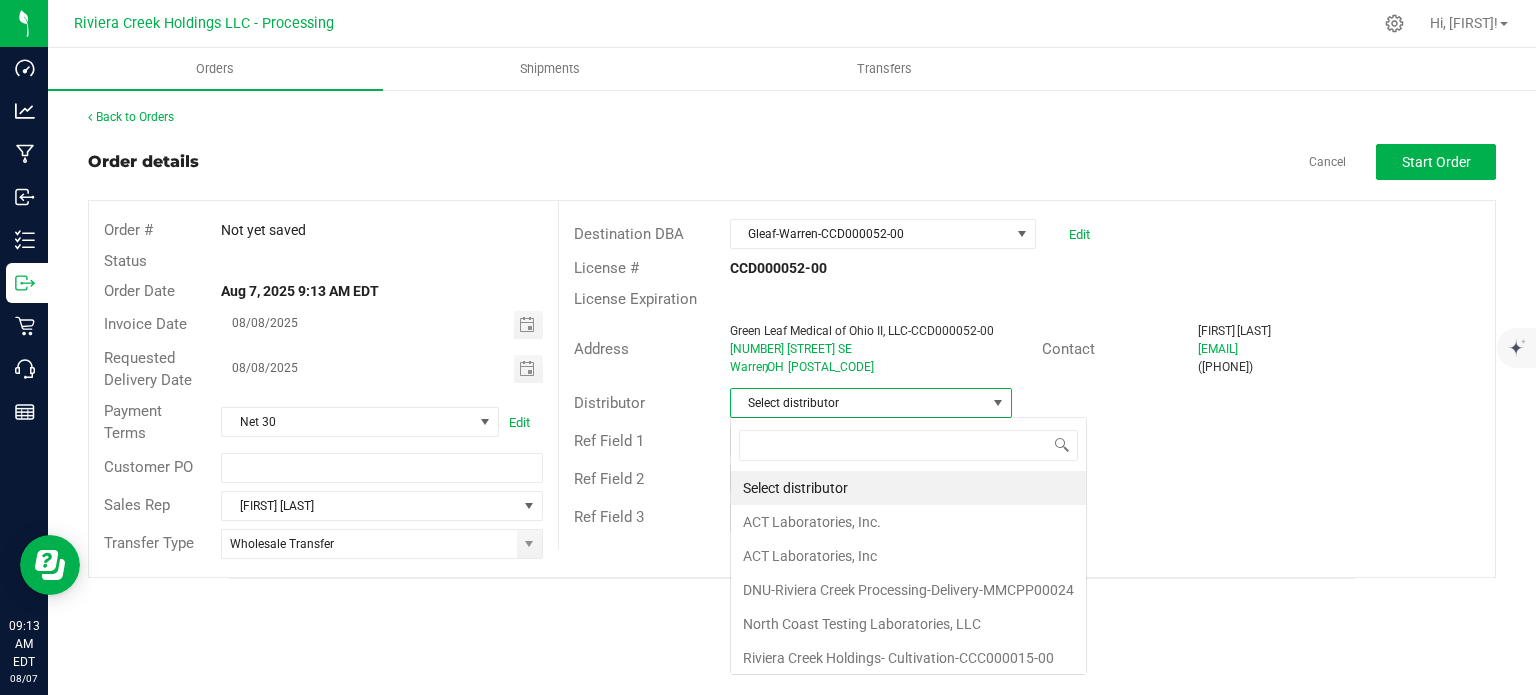 scroll, scrollTop: 99970, scrollLeft: 99717, axis: both 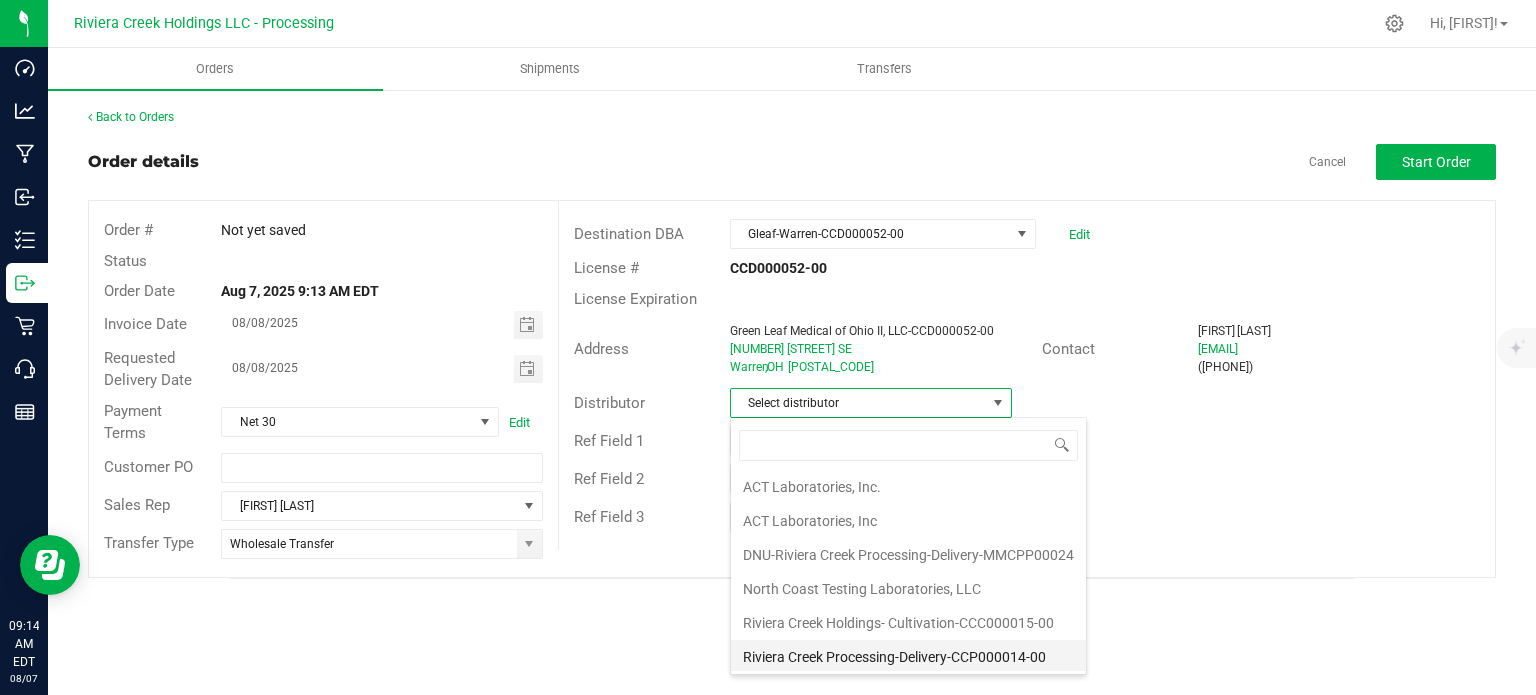 click on "Riviera Creek Processing-Delivery-CCP000014-00" at bounding box center (908, 657) 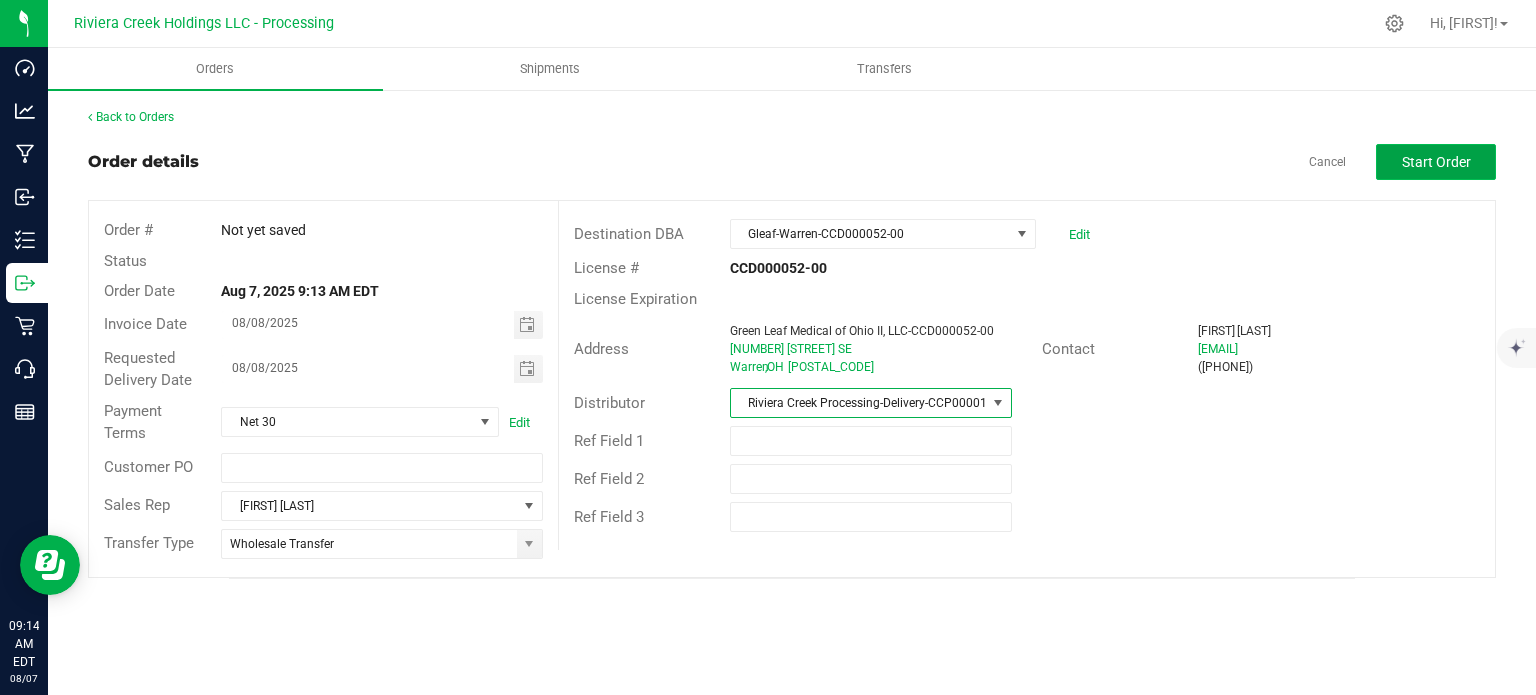click on "Start Order" at bounding box center (1436, 162) 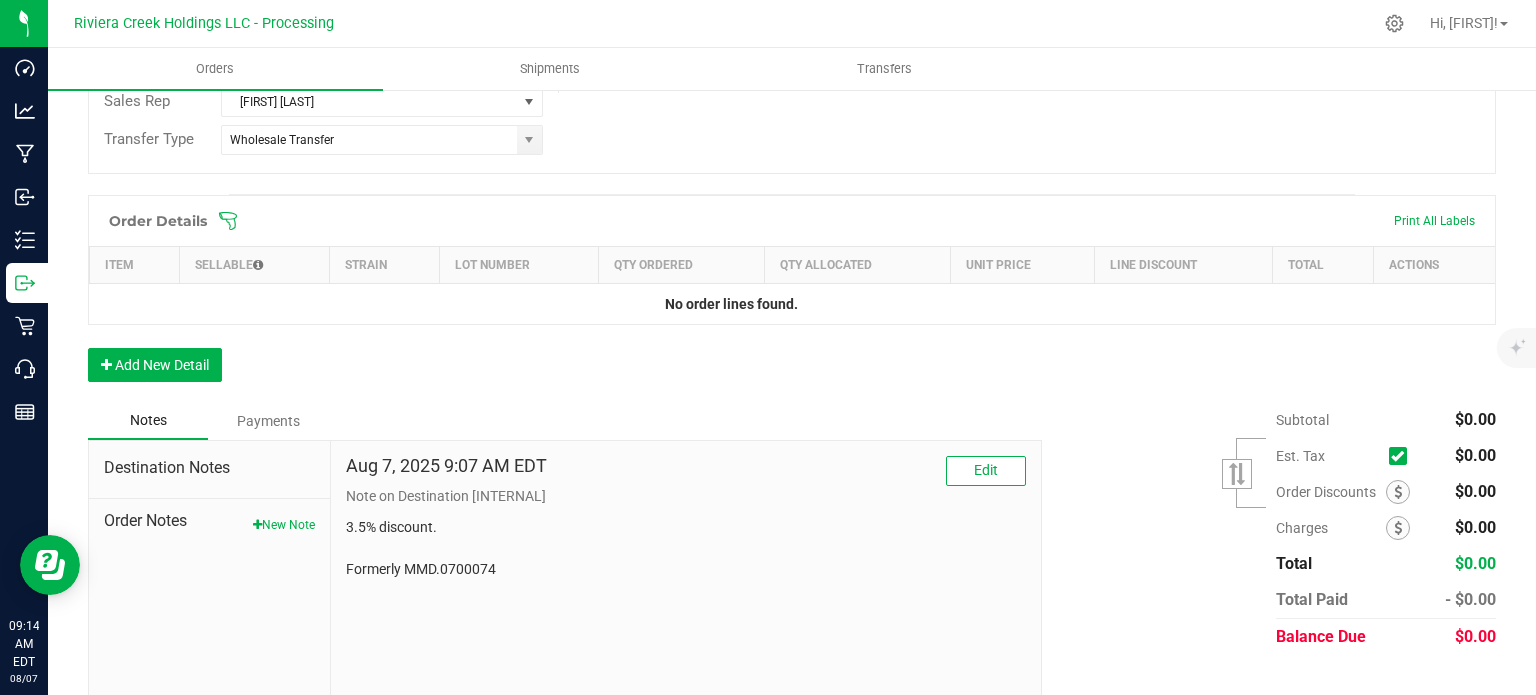 scroll, scrollTop: 488, scrollLeft: 0, axis: vertical 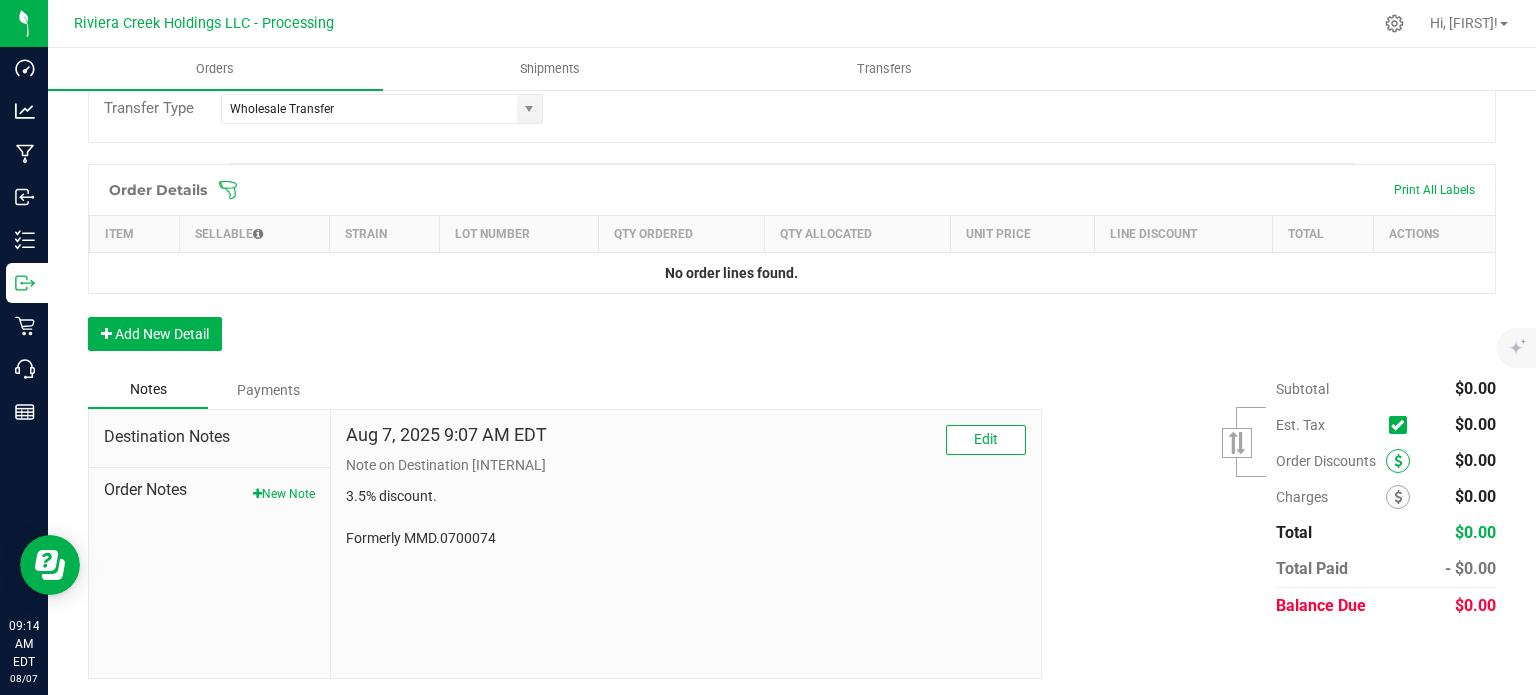 click at bounding box center (1398, 461) 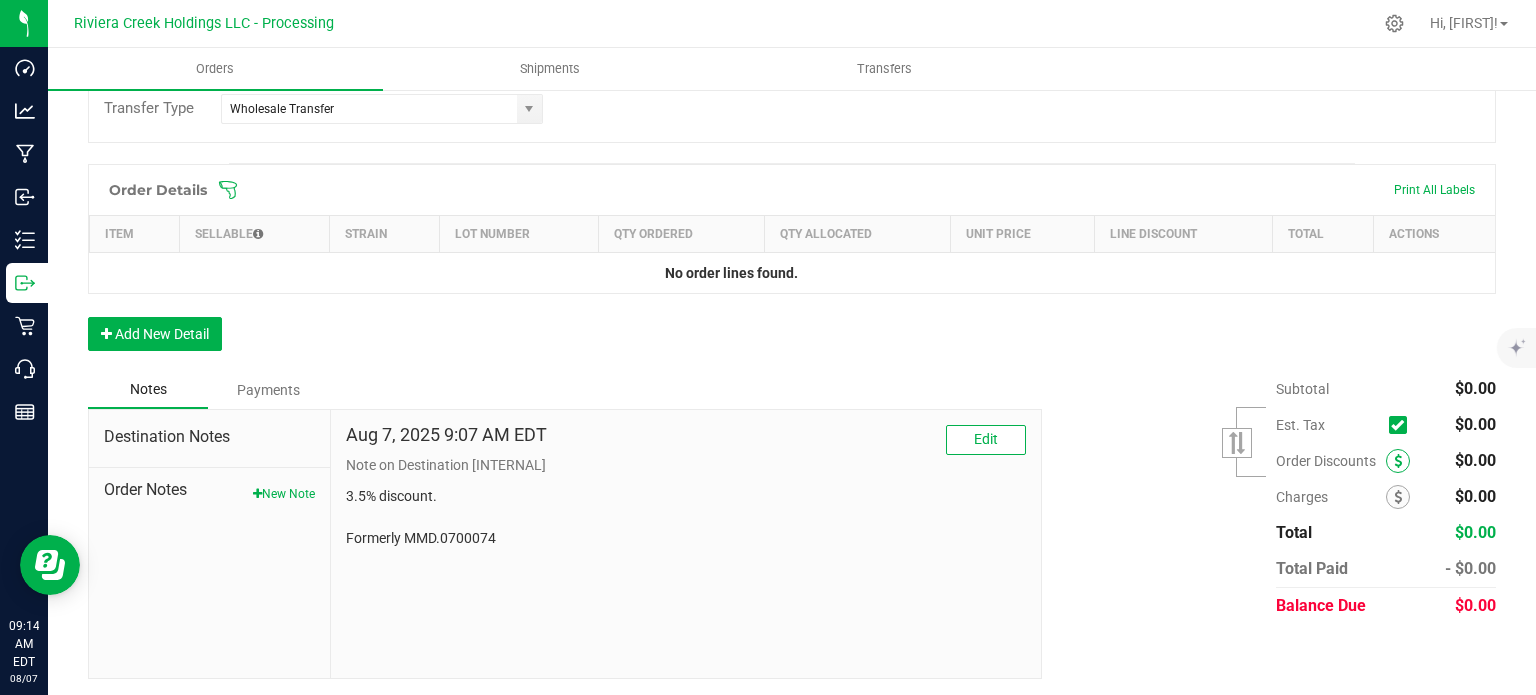 scroll, scrollTop: 488, scrollLeft: 0, axis: vertical 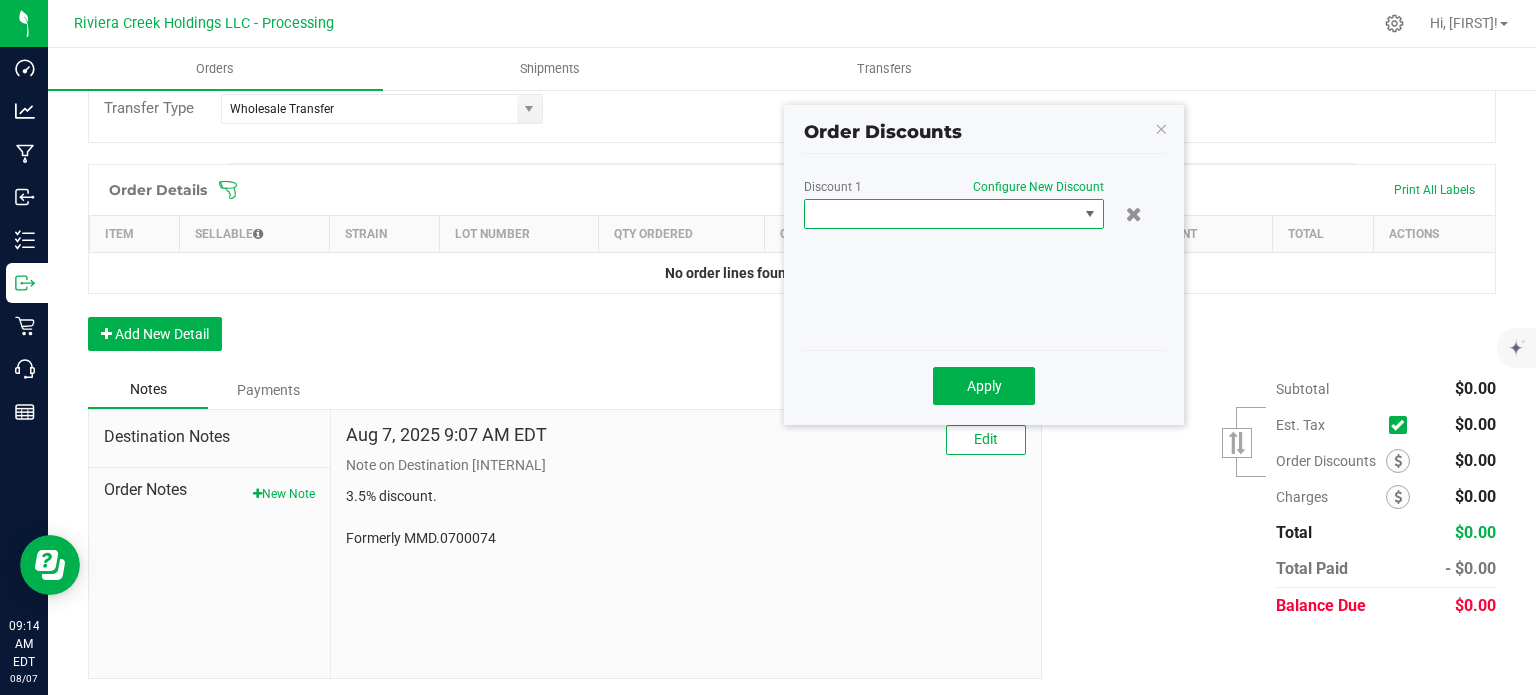 click at bounding box center [941, 214] 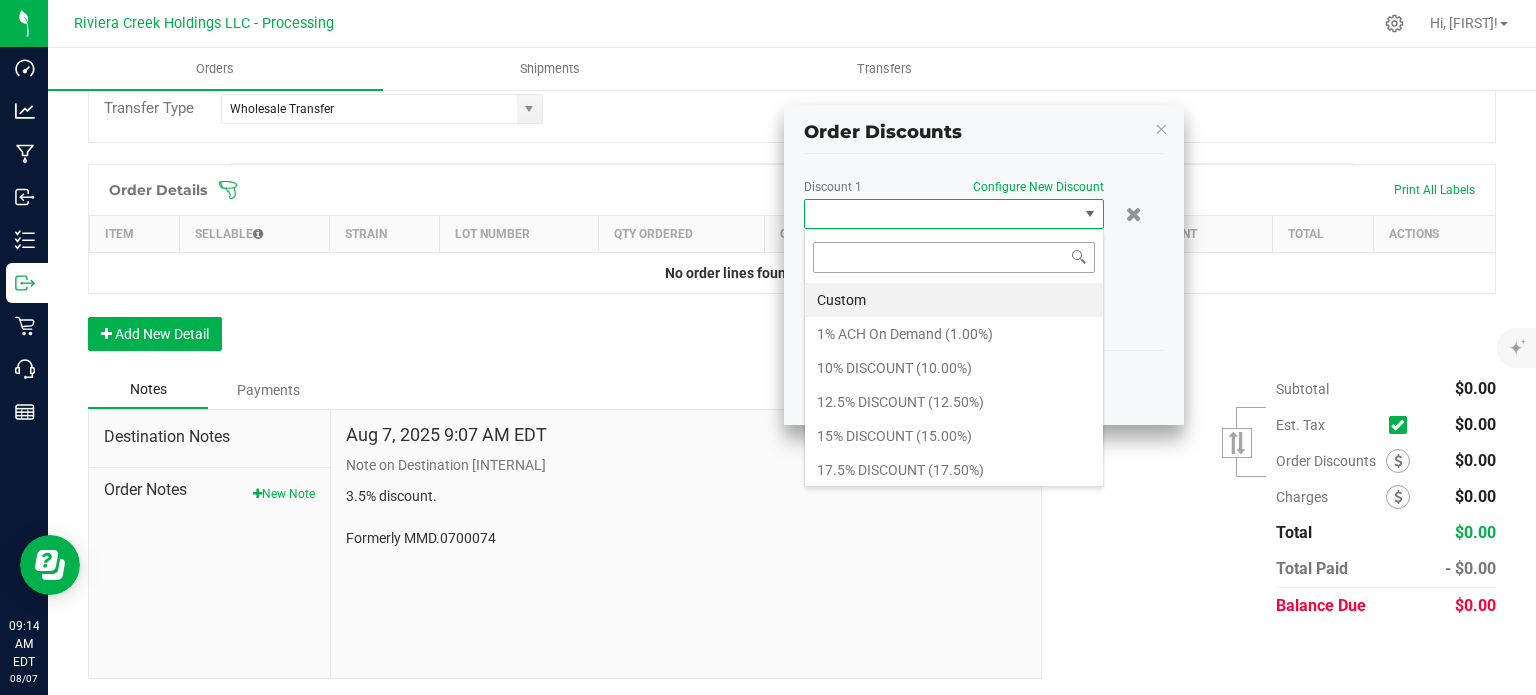 scroll, scrollTop: 99970, scrollLeft: 99700, axis: both 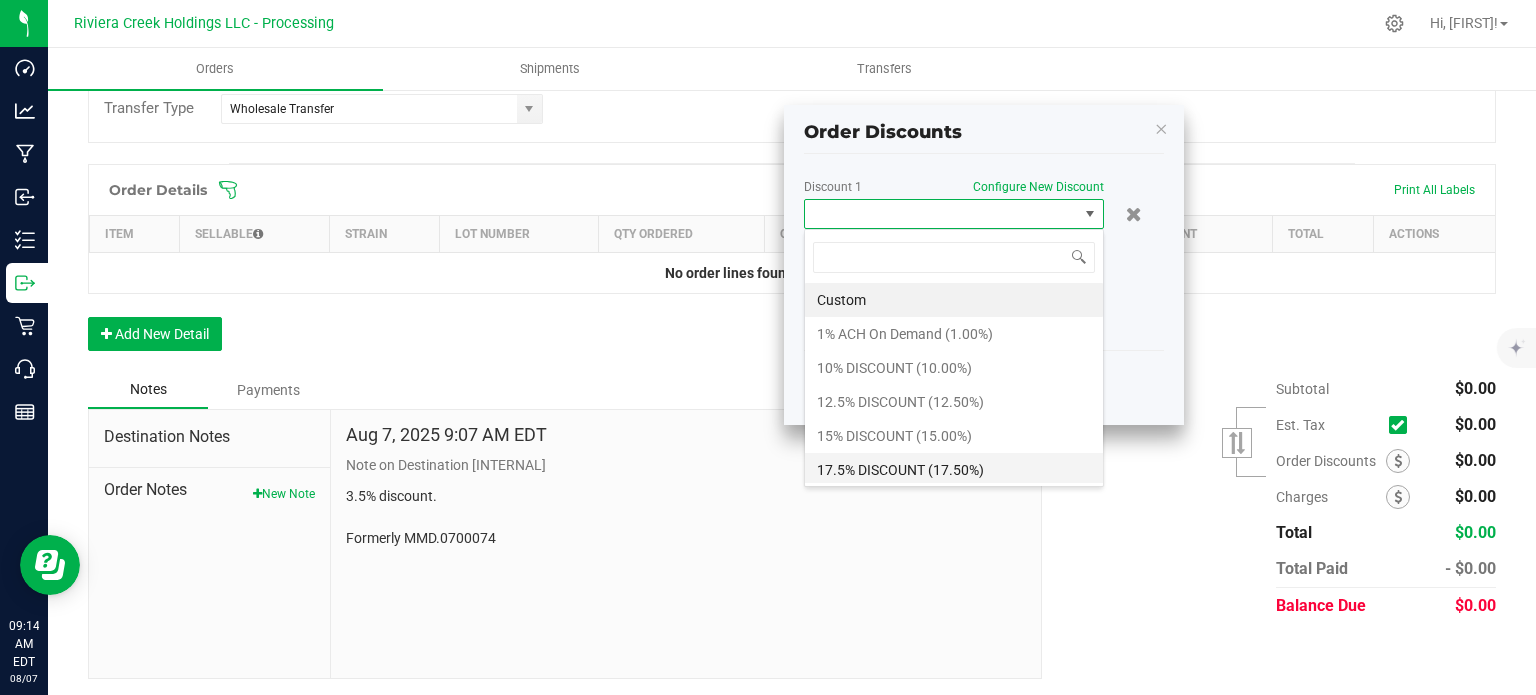 click on "17.5% DISCOUNT (17.50%)" at bounding box center (954, 470) 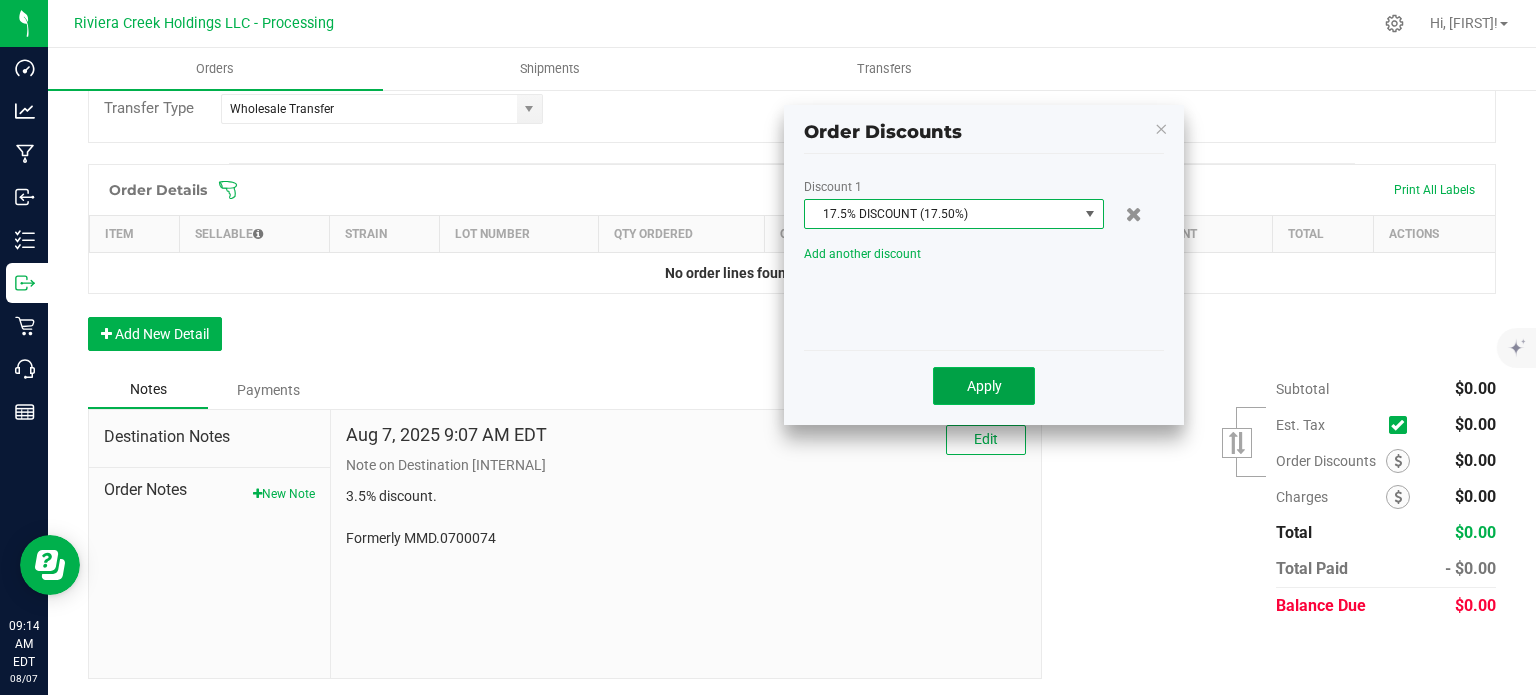 click on "Apply" at bounding box center (984, 386) 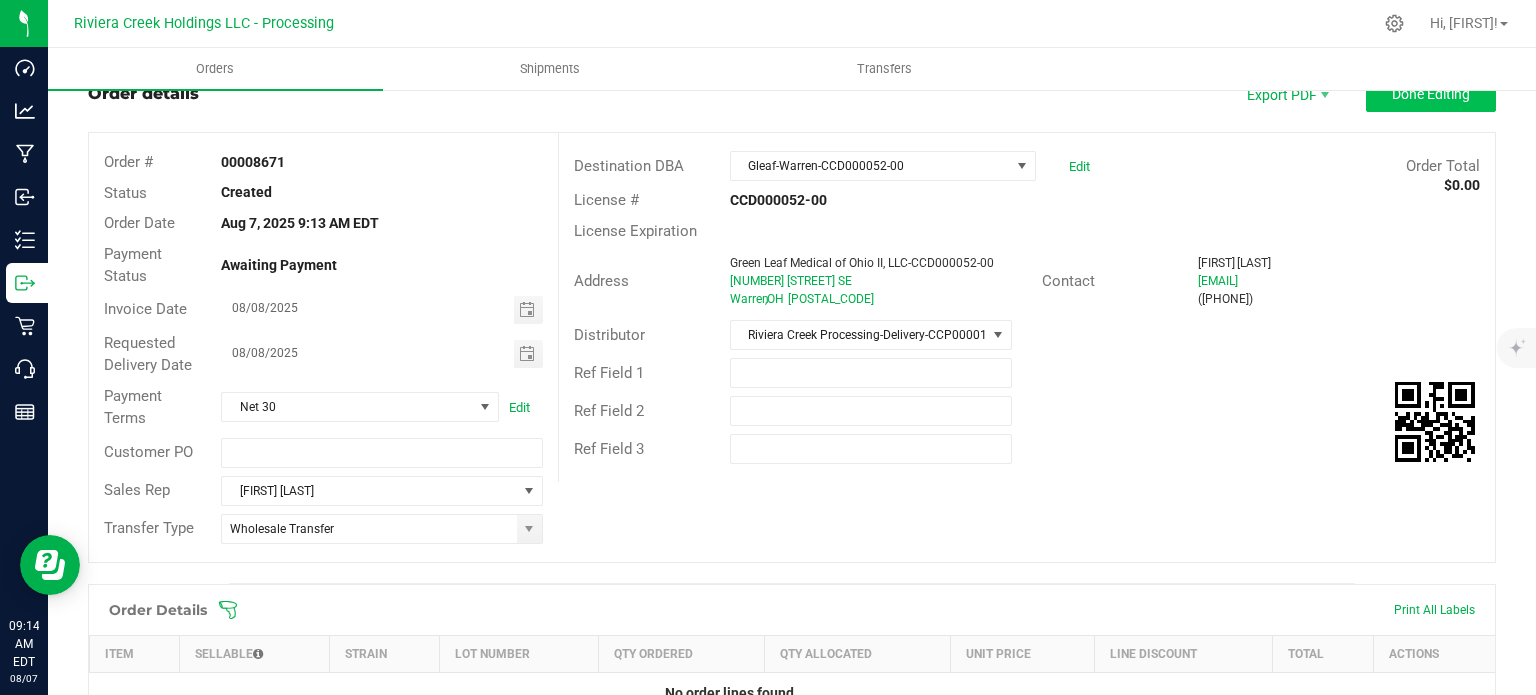 scroll, scrollTop: 0, scrollLeft: 0, axis: both 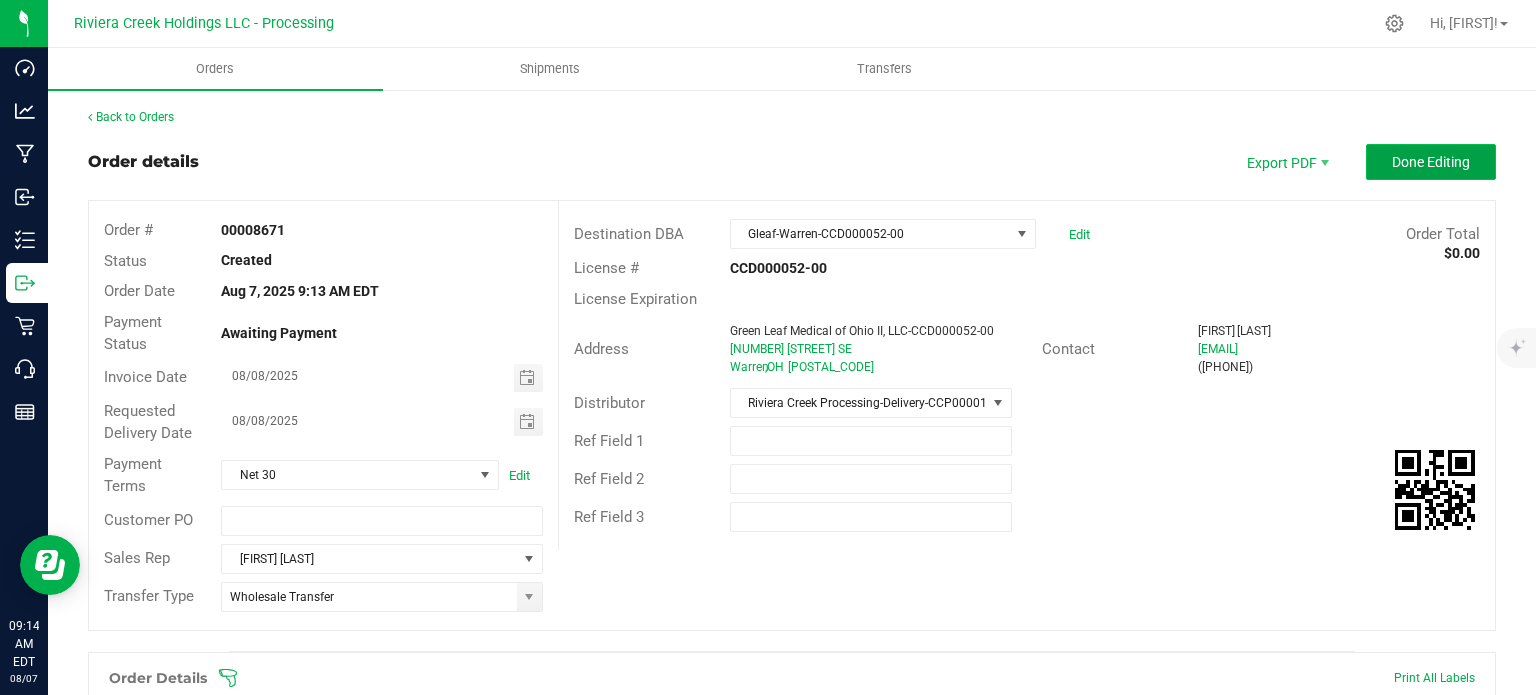 click on "Done Editing" at bounding box center [1431, 162] 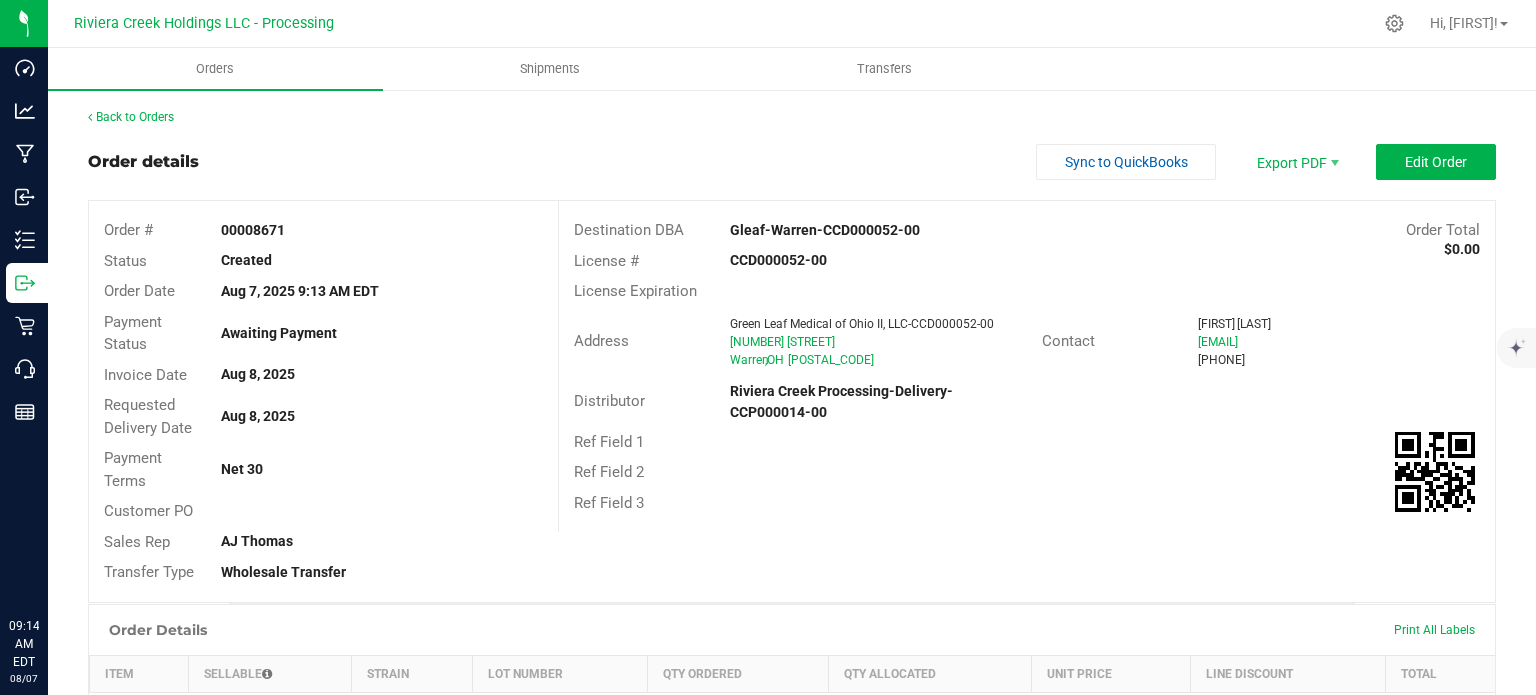 scroll, scrollTop: 0, scrollLeft: 0, axis: both 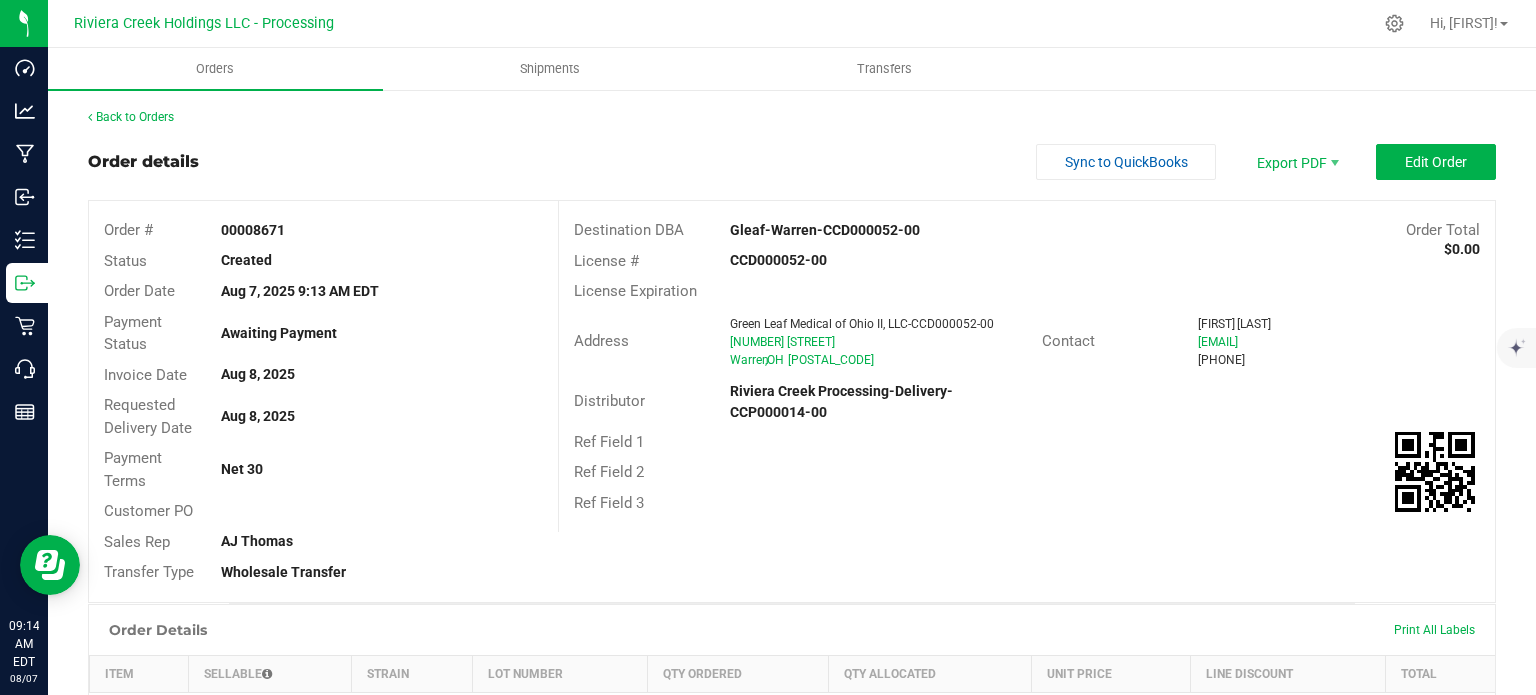 drag, startPoint x: 213, startPoint y: 223, endPoint x: 316, endPoint y: 225, distance: 103.01942 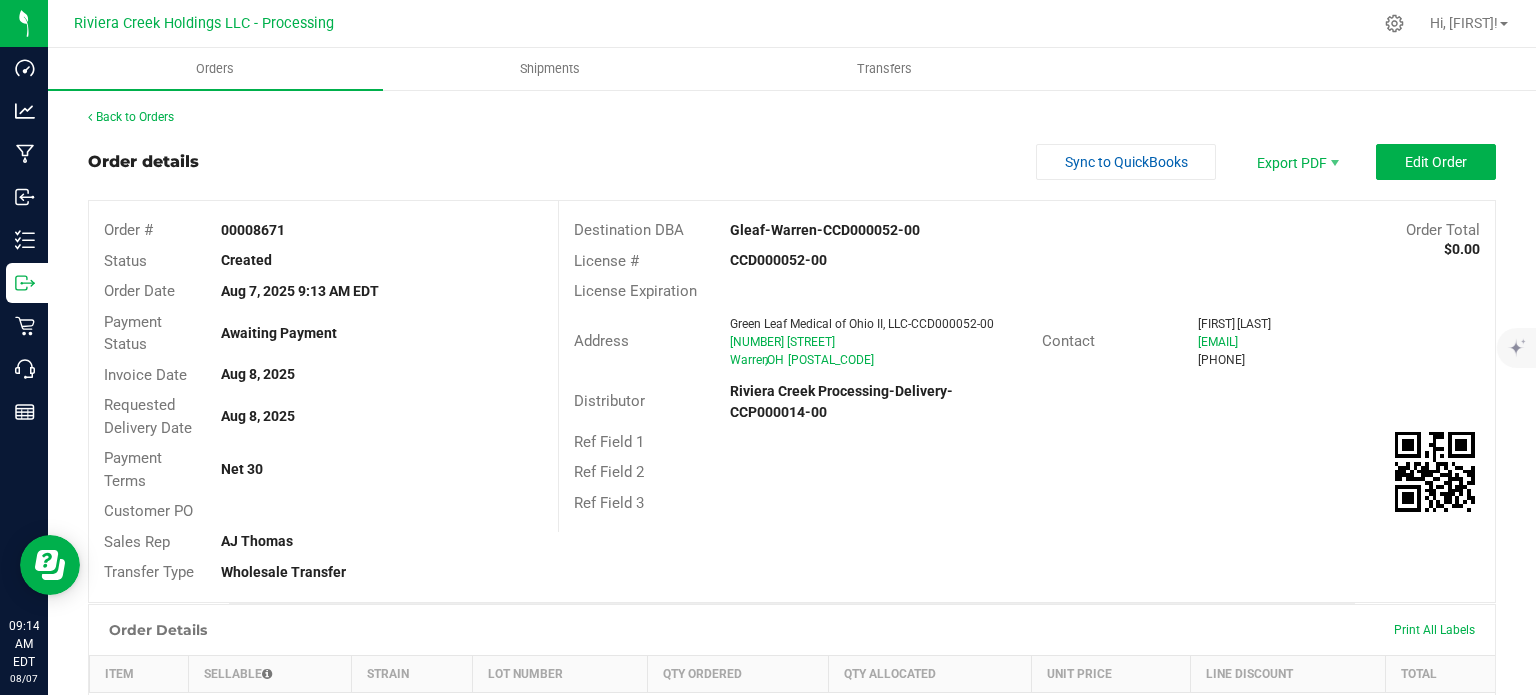 click on "00008671" at bounding box center [381, 230] 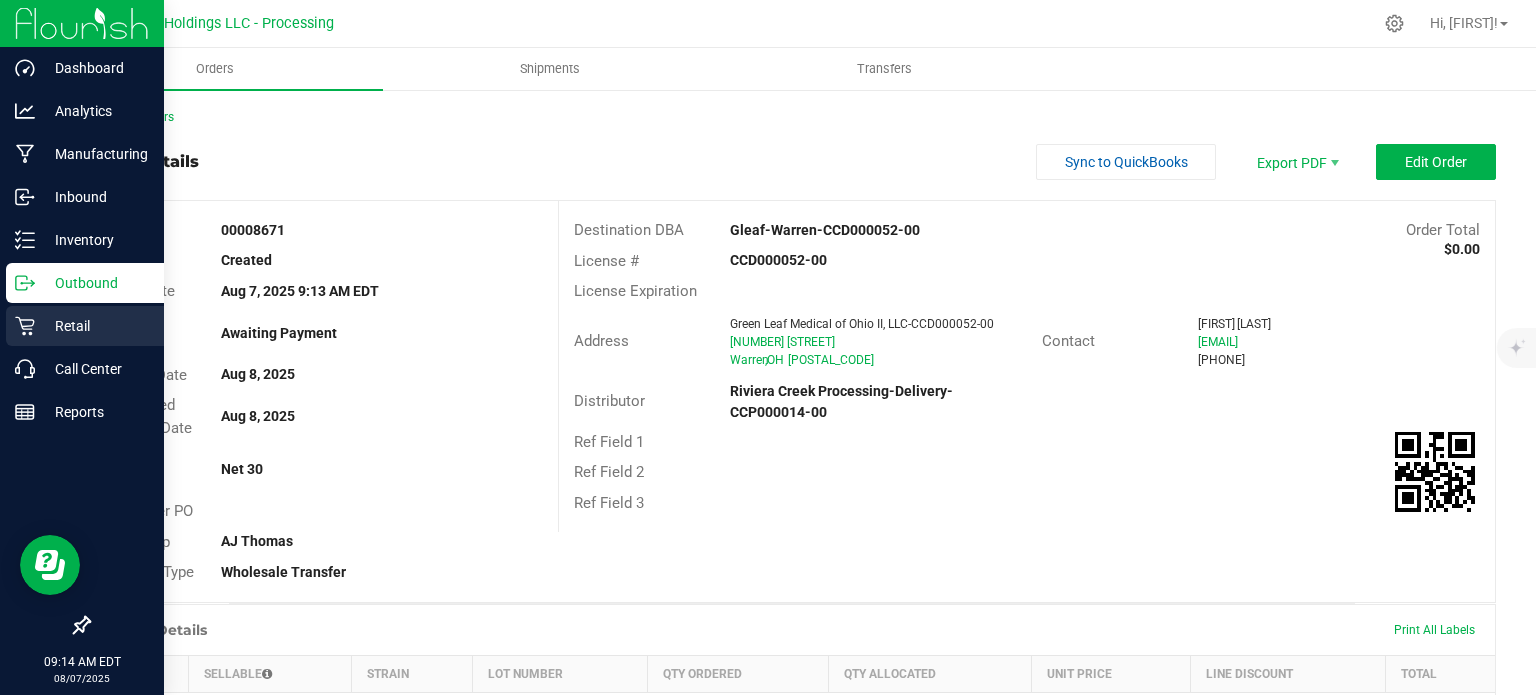 copy on "00008671" 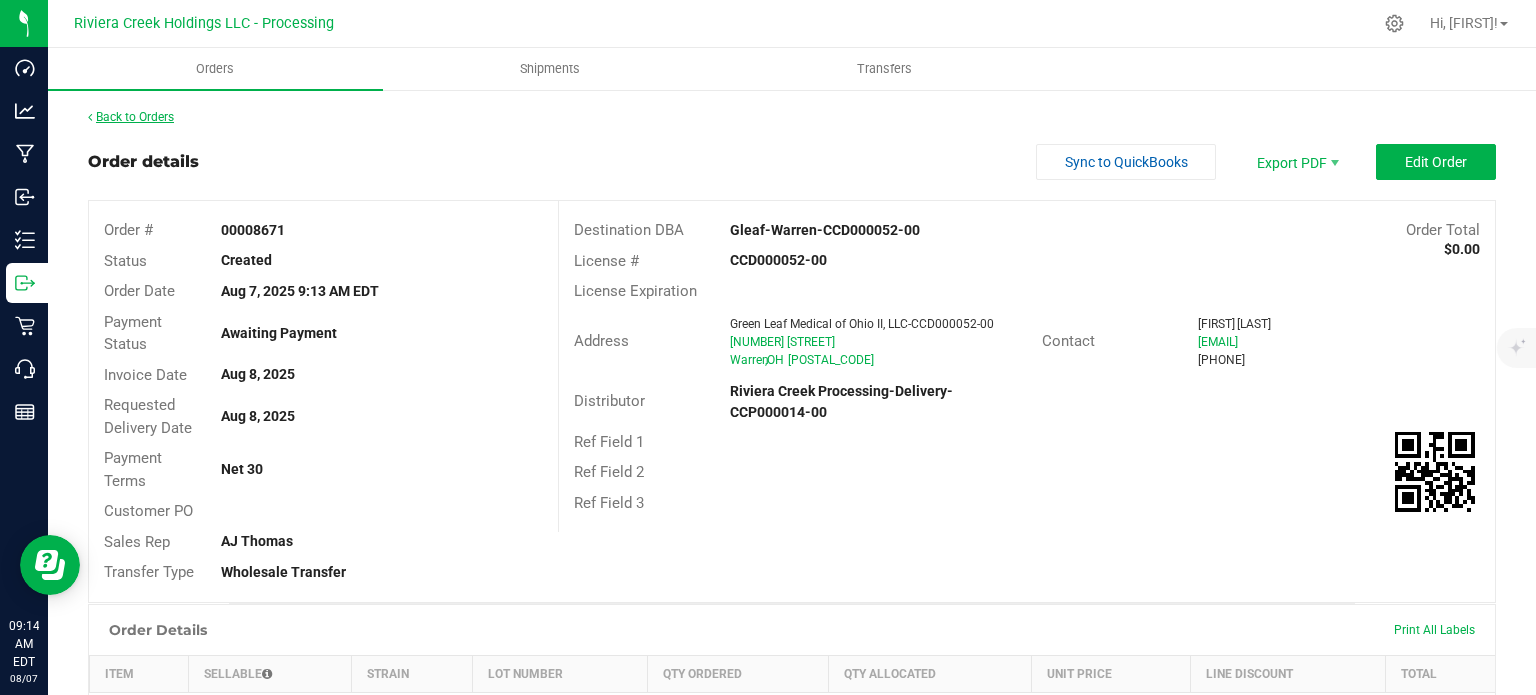 click on "Back to Orders" at bounding box center (131, 117) 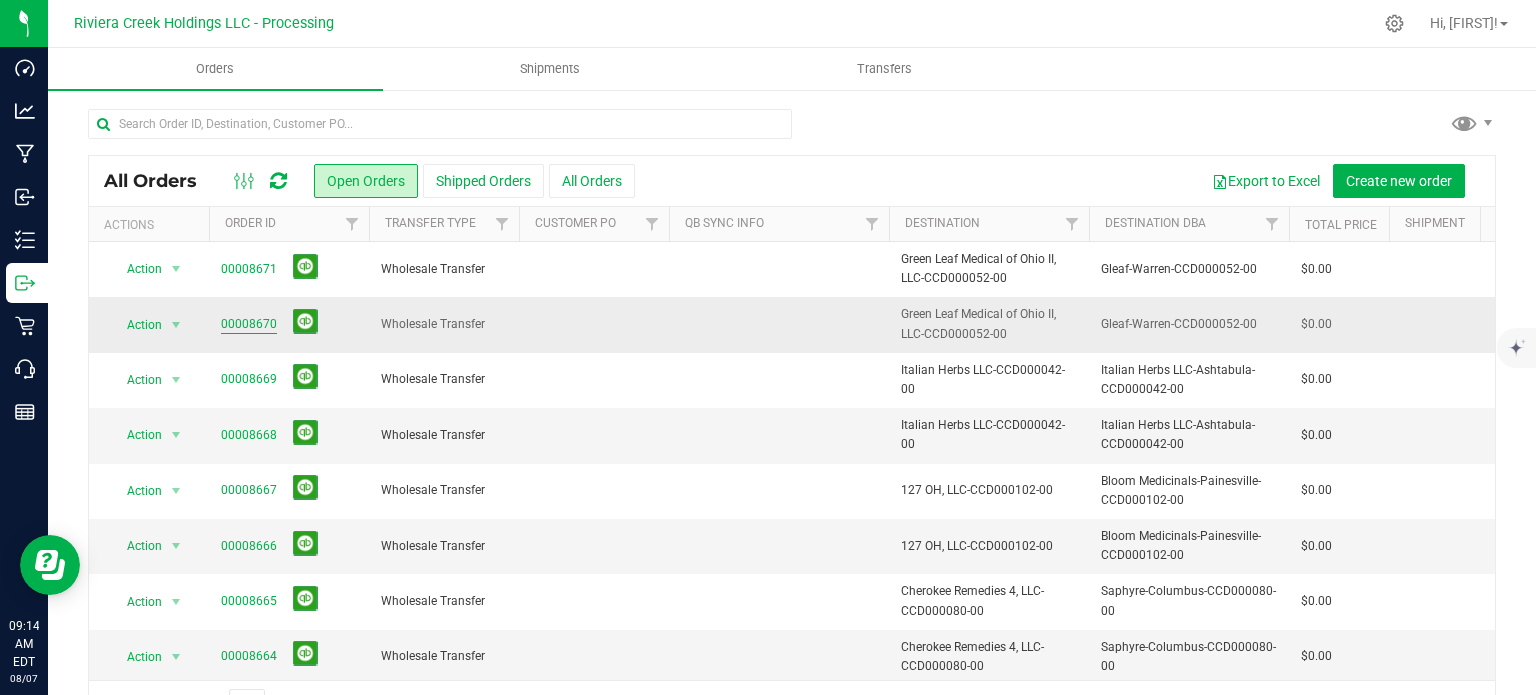 click on "00008670" at bounding box center (249, 324) 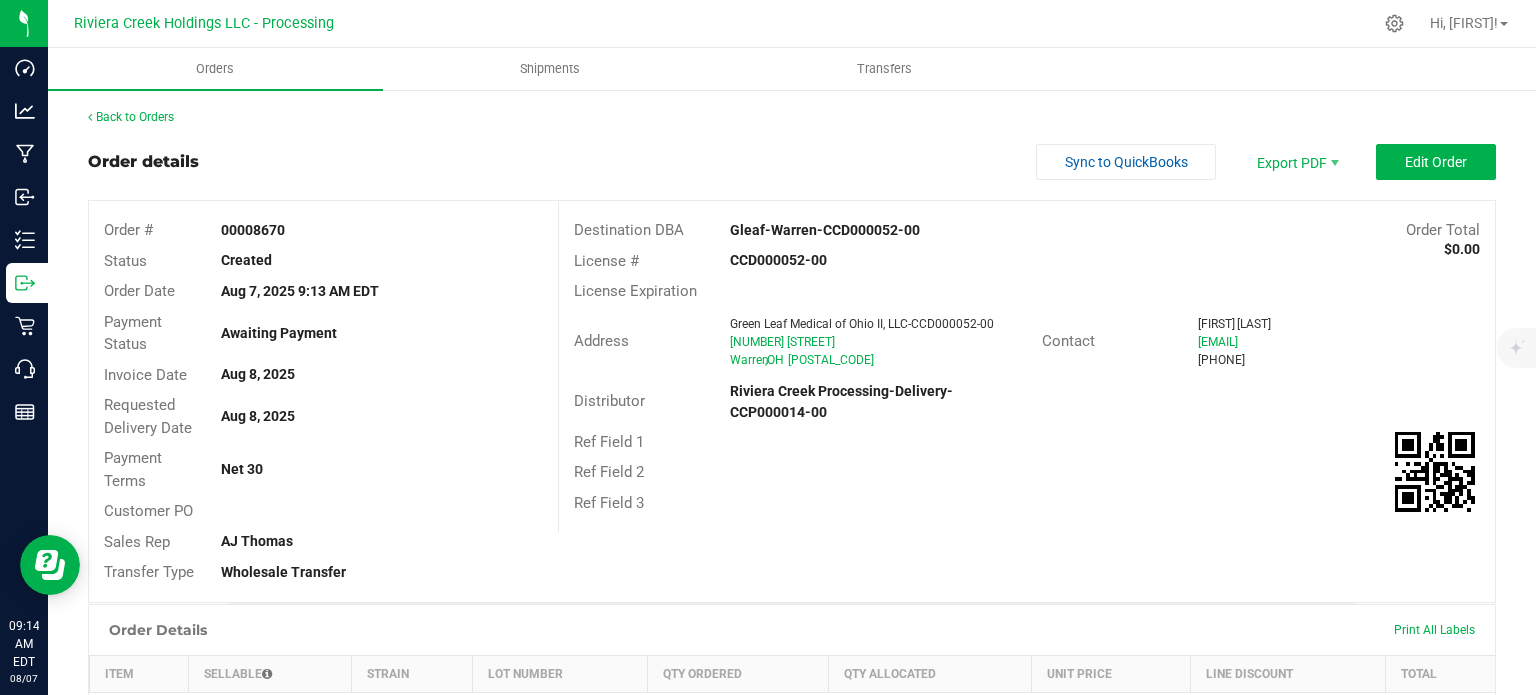 scroll, scrollTop: 384, scrollLeft: 0, axis: vertical 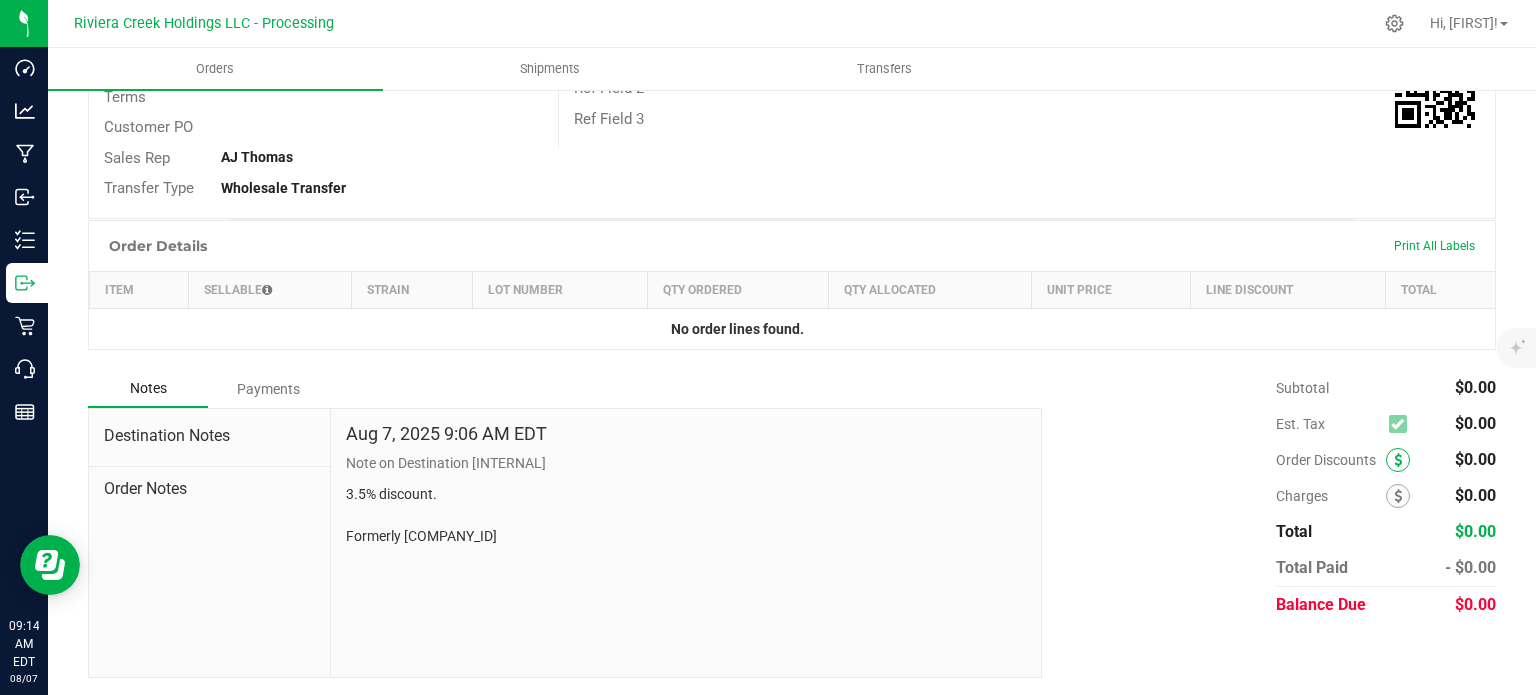 click at bounding box center [1398, 460] 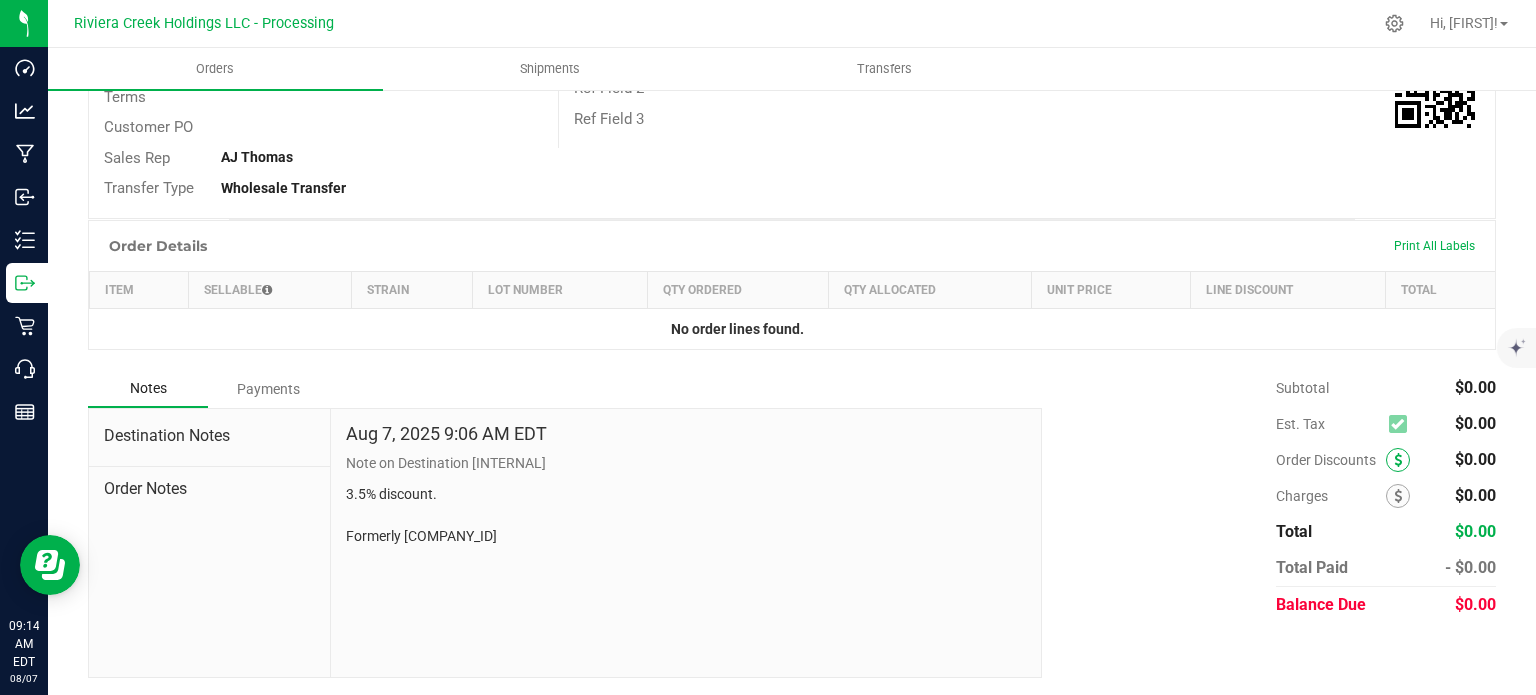 scroll, scrollTop: 384, scrollLeft: 0, axis: vertical 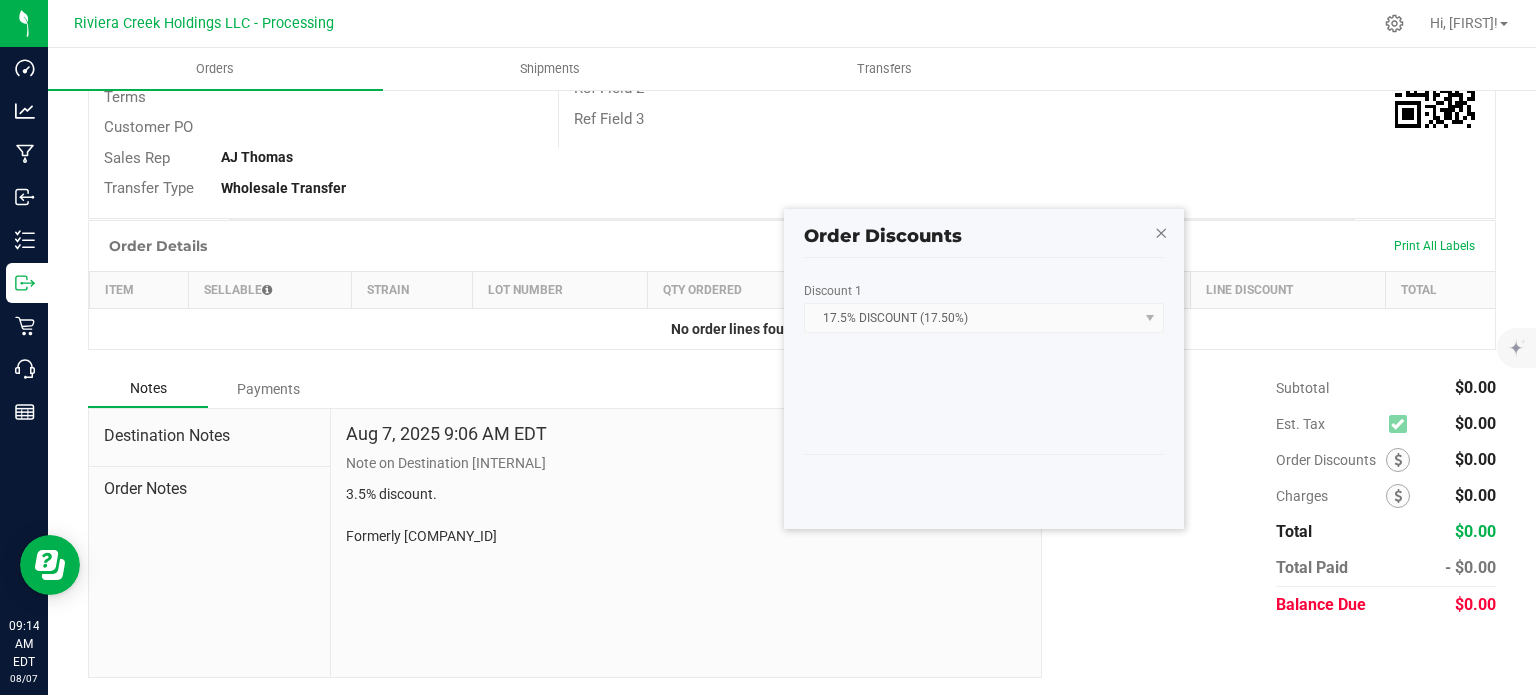 click at bounding box center [1161, 232] 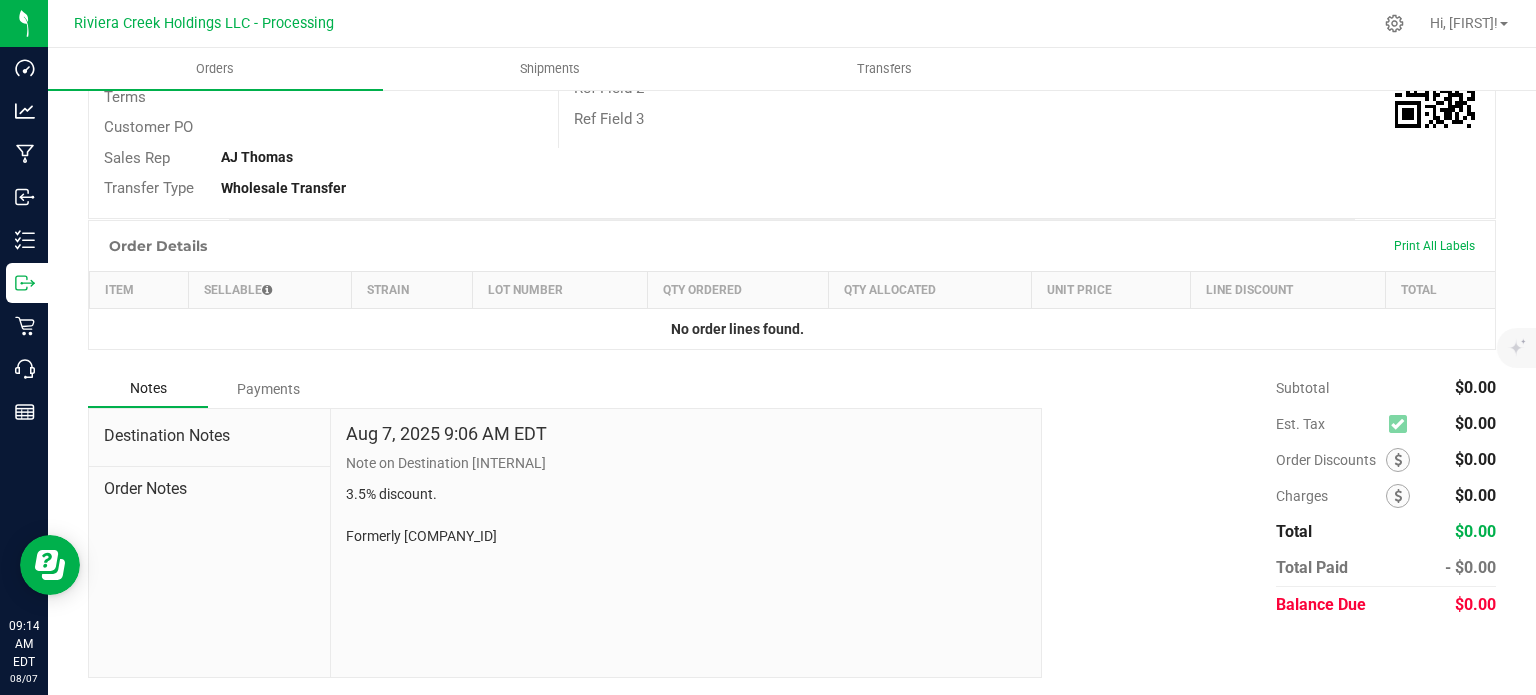 scroll, scrollTop: 0, scrollLeft: 0, axis: both 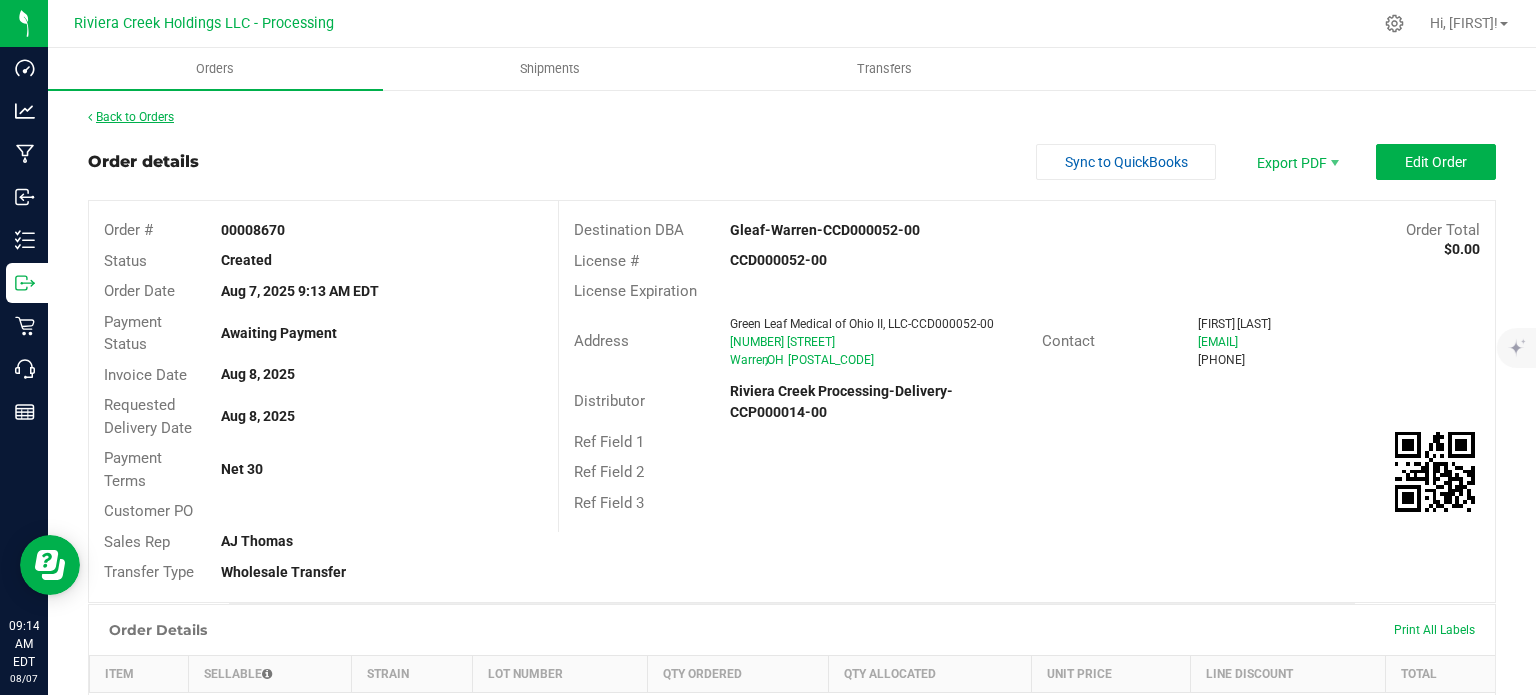 click on "Back to Orders" at bounding box center (131, 117) 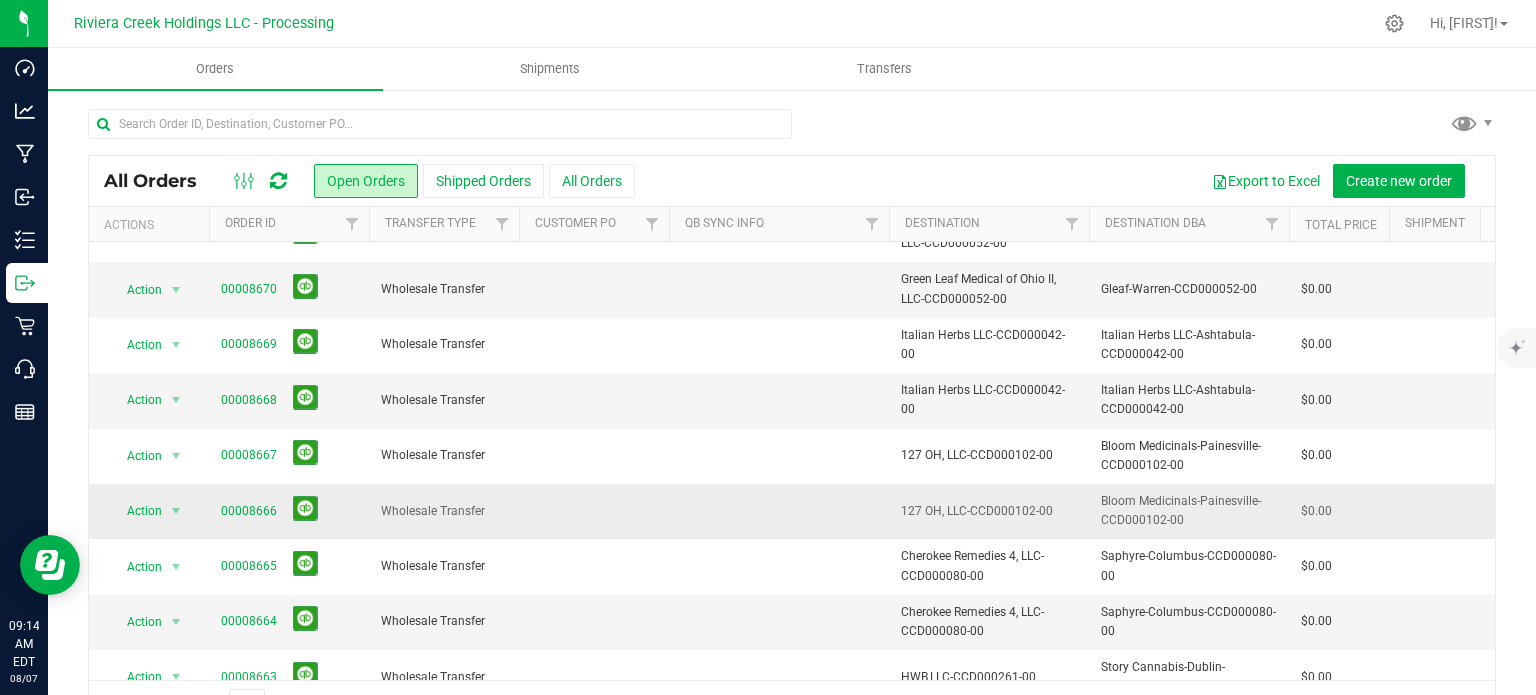 scroll, scrollTop: 0, scrollLeft: 0, axis: both 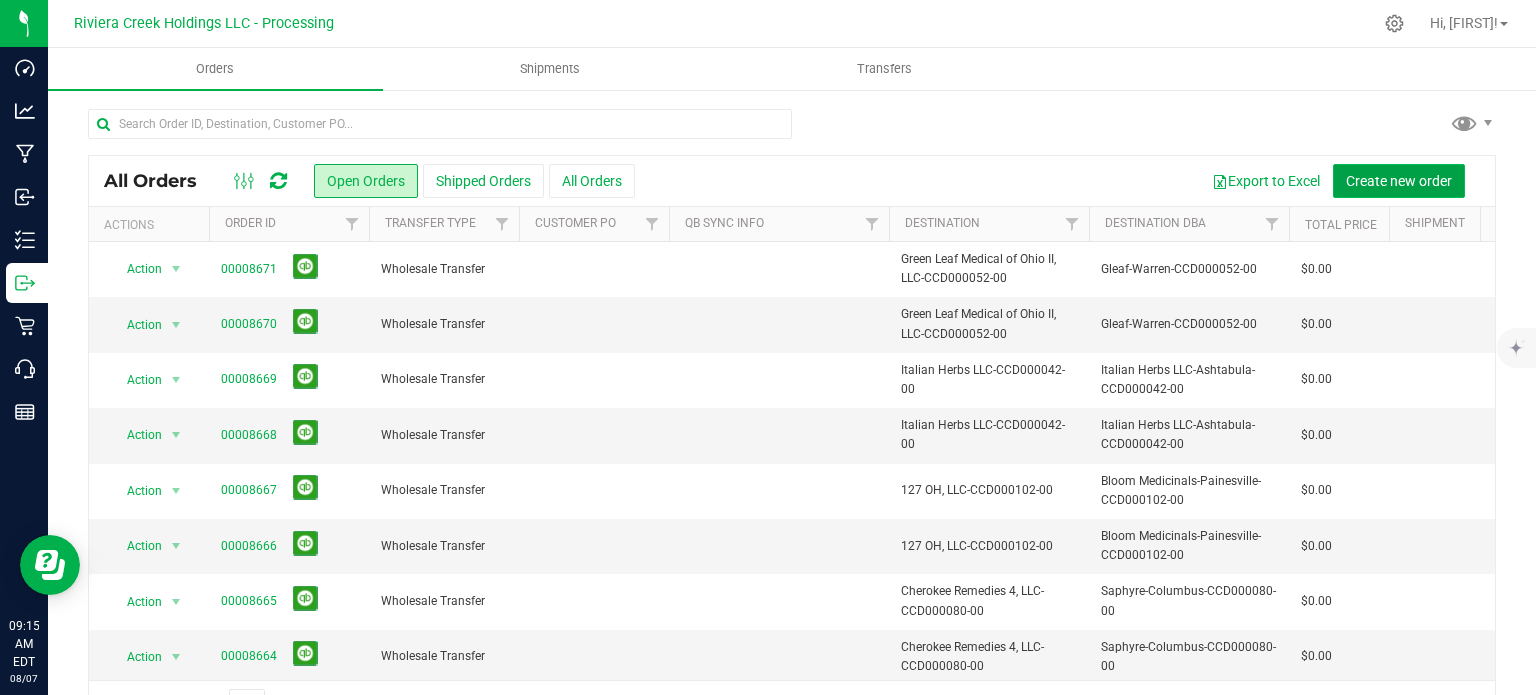 click on "Create new order" at bounding box center (1399, 181) 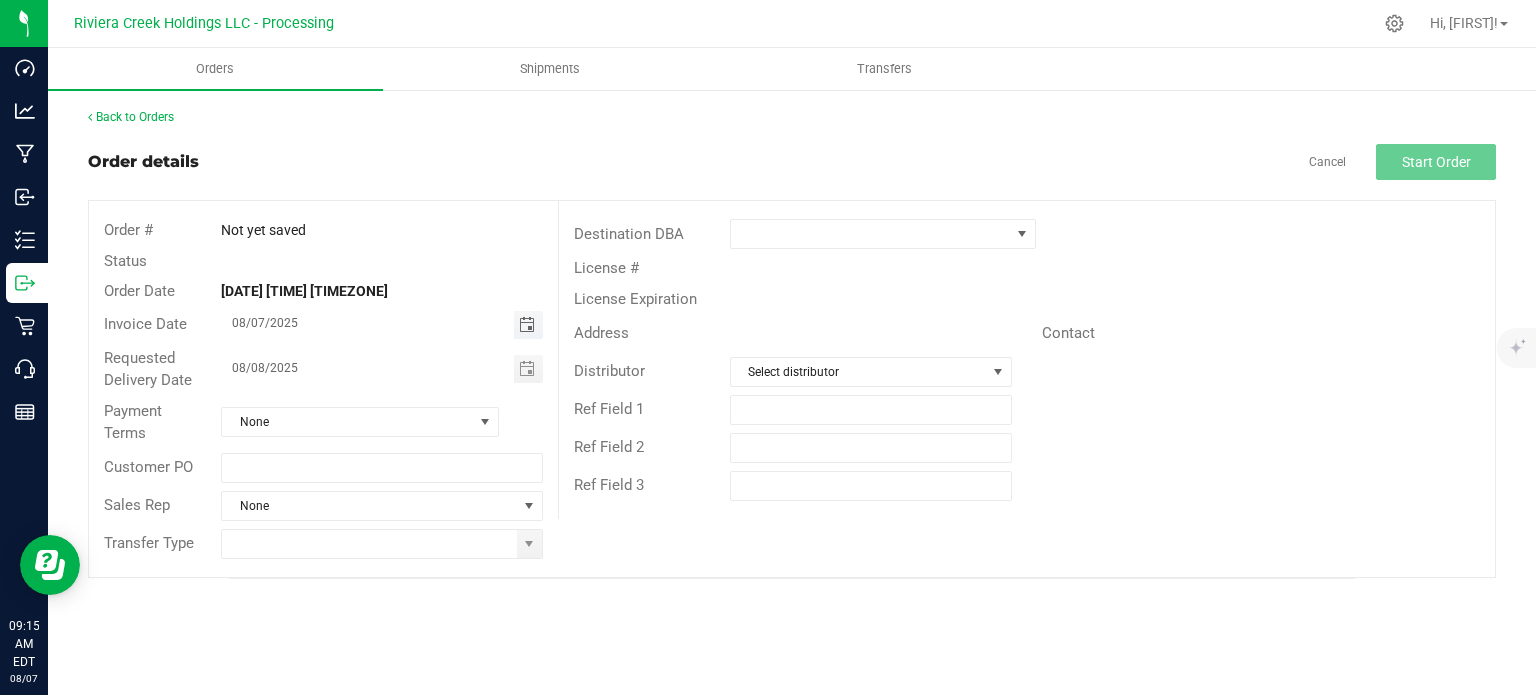 click at bounding box center [527, 325] 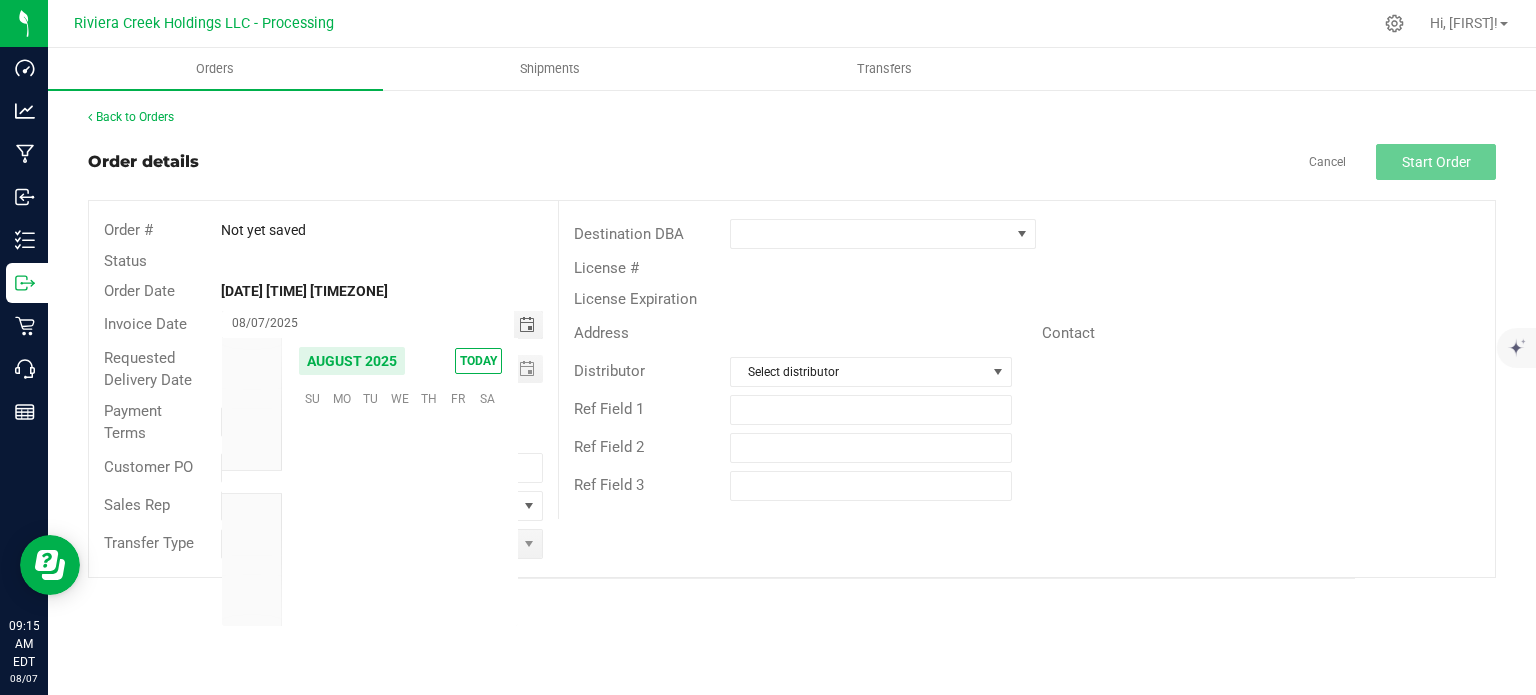 scroll, scrollTop: 36168, scrollLeft: 0, axis: vertical 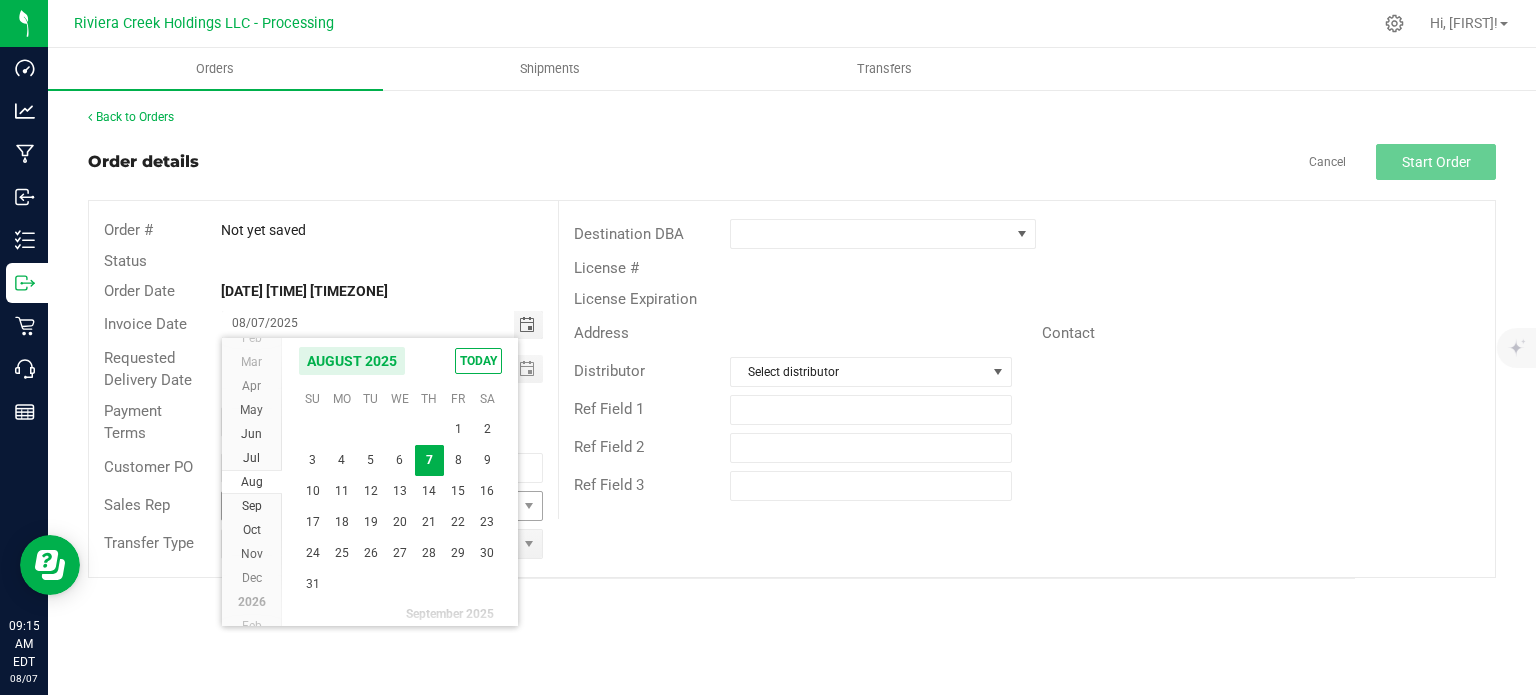 drag, startPoint x: 456, startPoint y: 457, endPoint x: 476, endPoint y: 499, distance: 46.518814 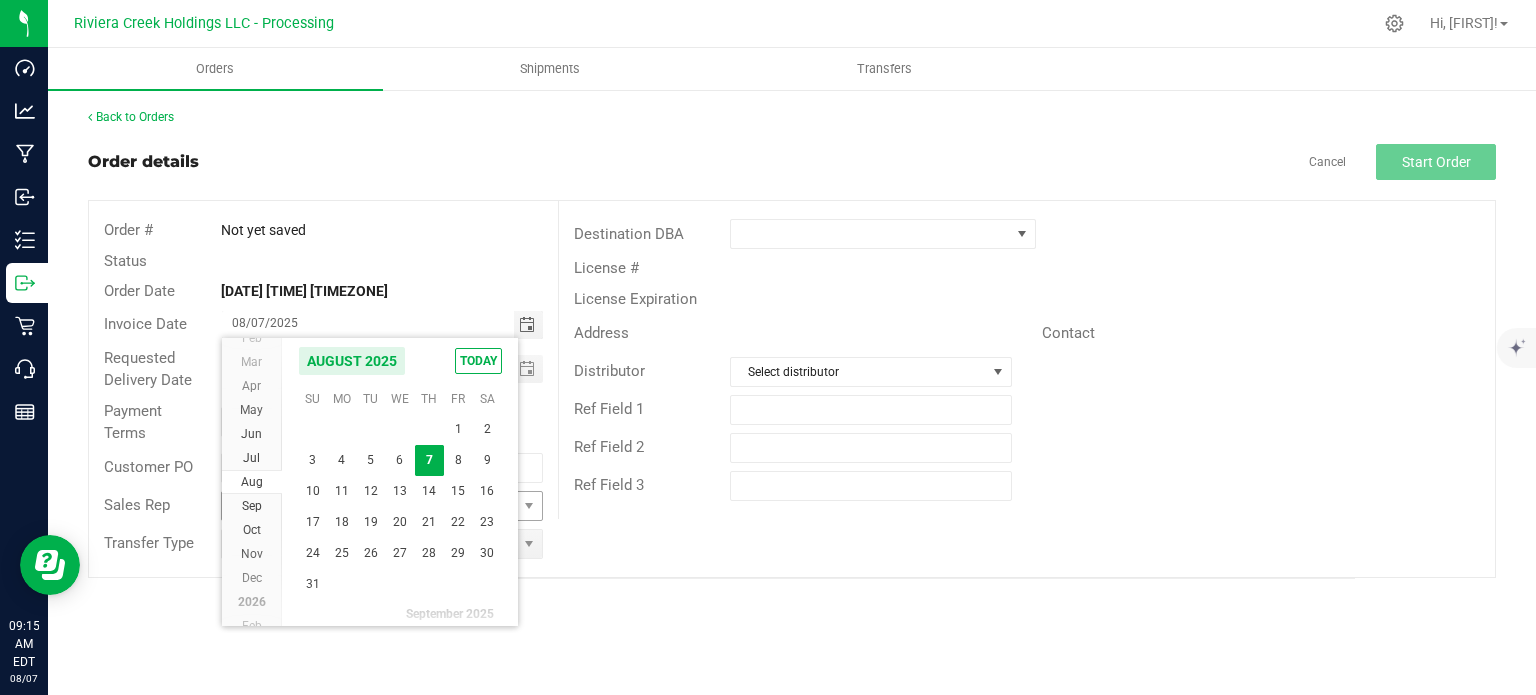 click on "8" at bounding box center [458, 460] 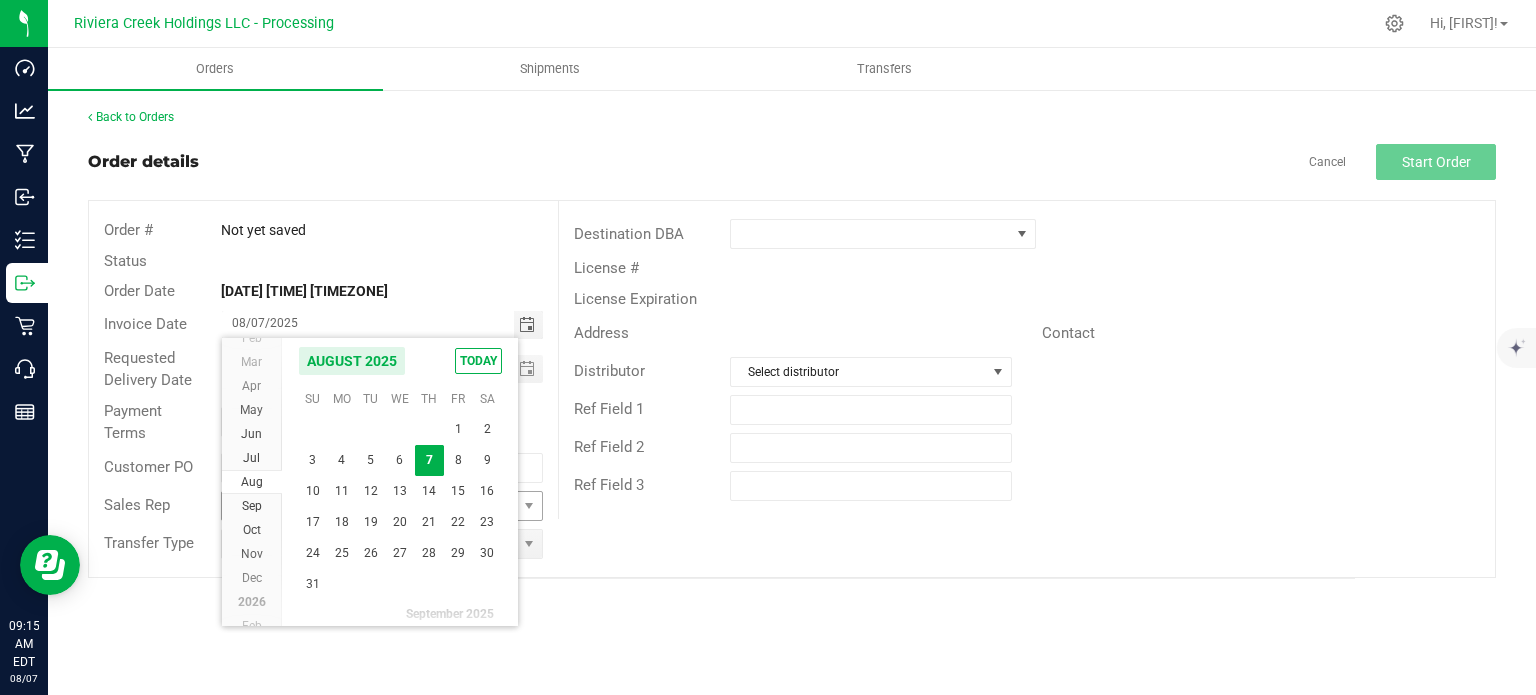 type on "08/08/2025" 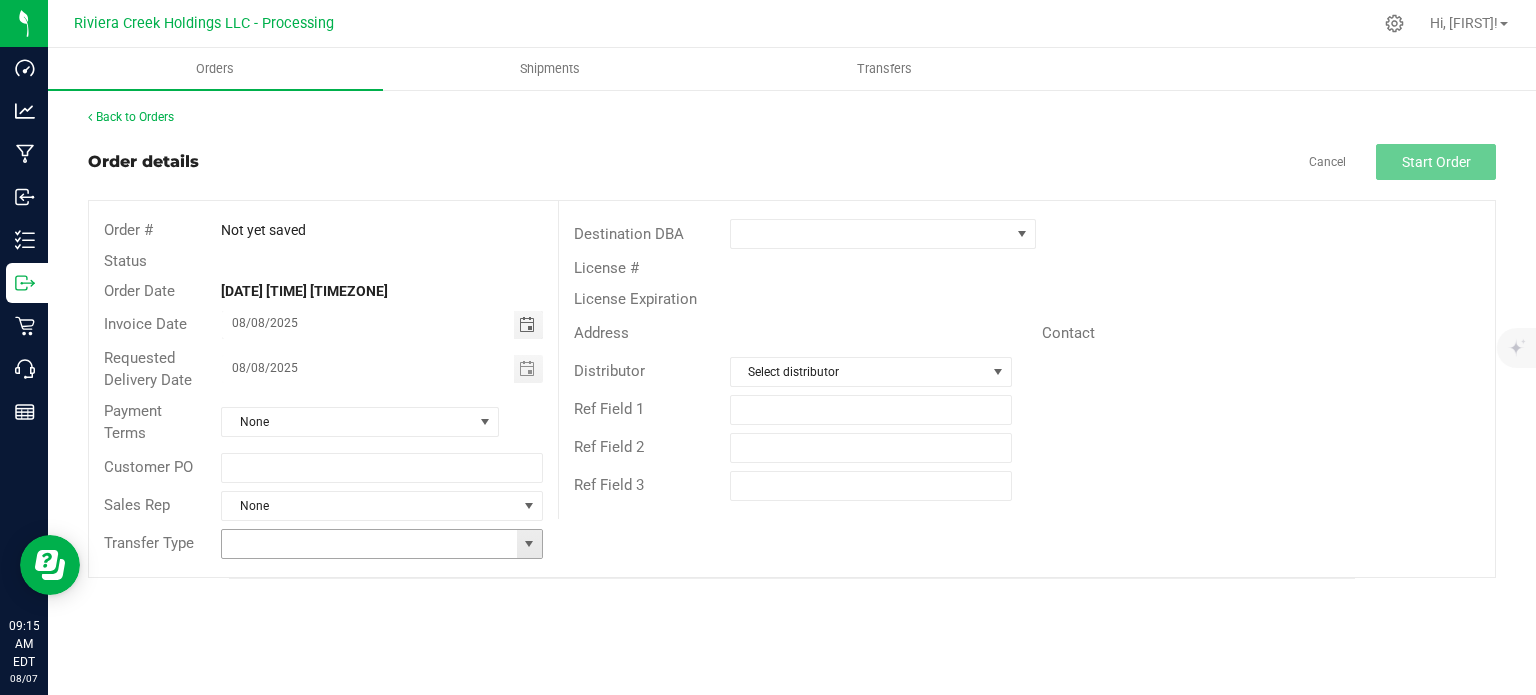 click at bounding box center (529, 544) 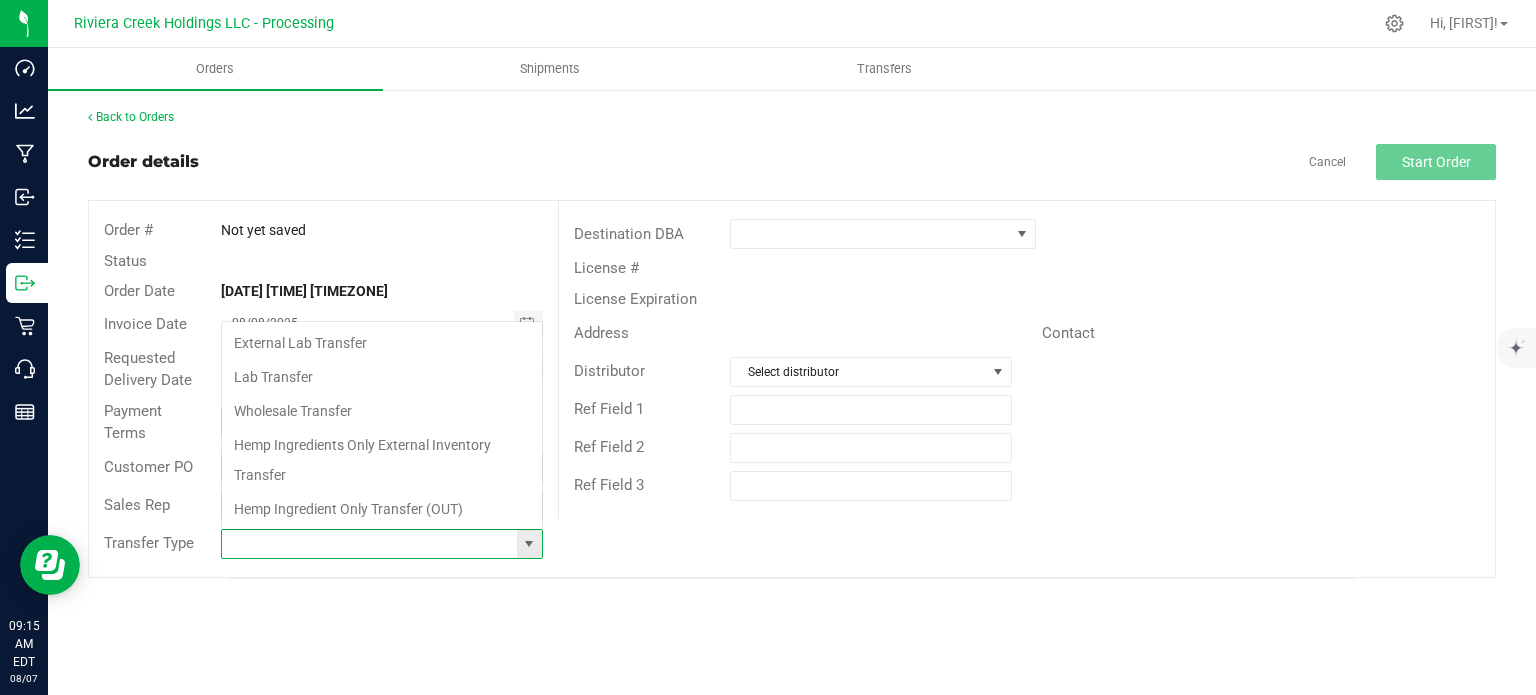 scroll, scrollTop: 99970, scrollLeft: 99678, axis: both 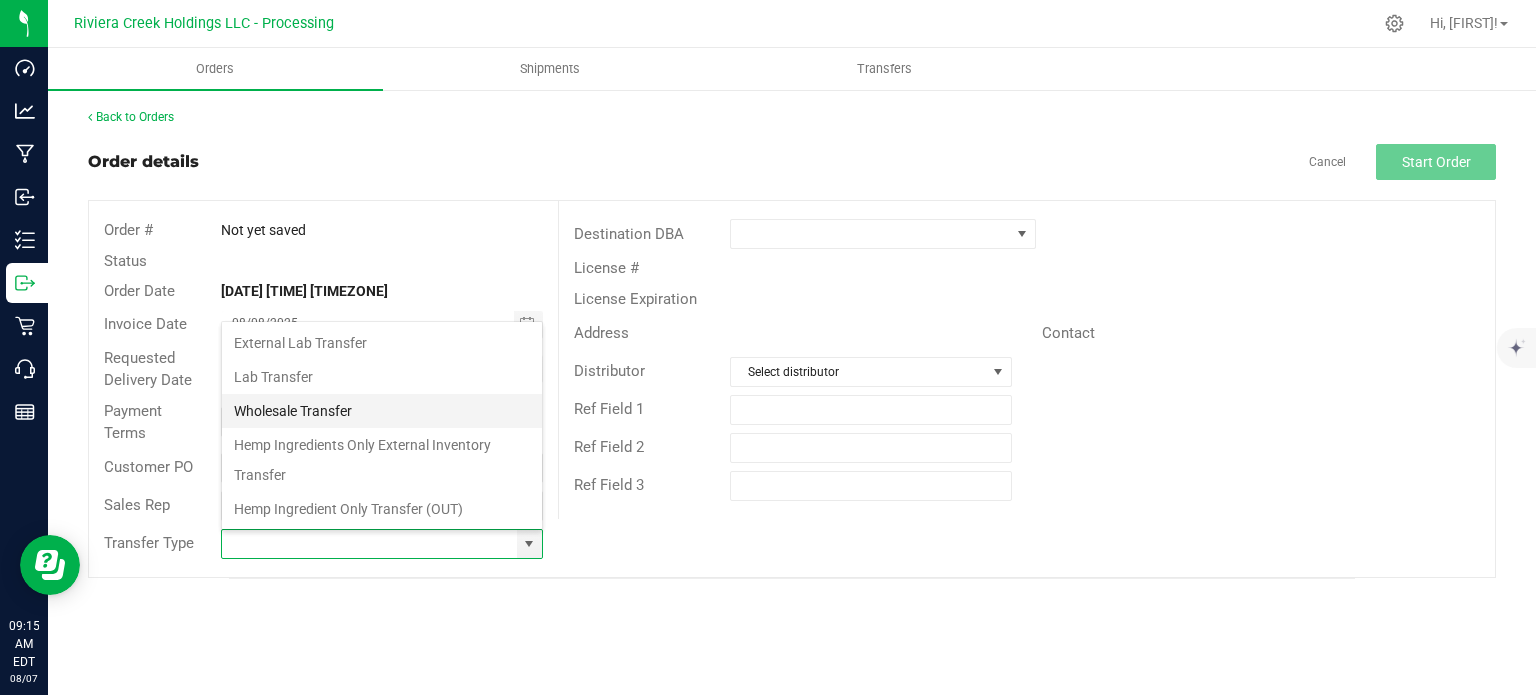 click on "Wholesale Transfer" at bounding box center [382, 411] 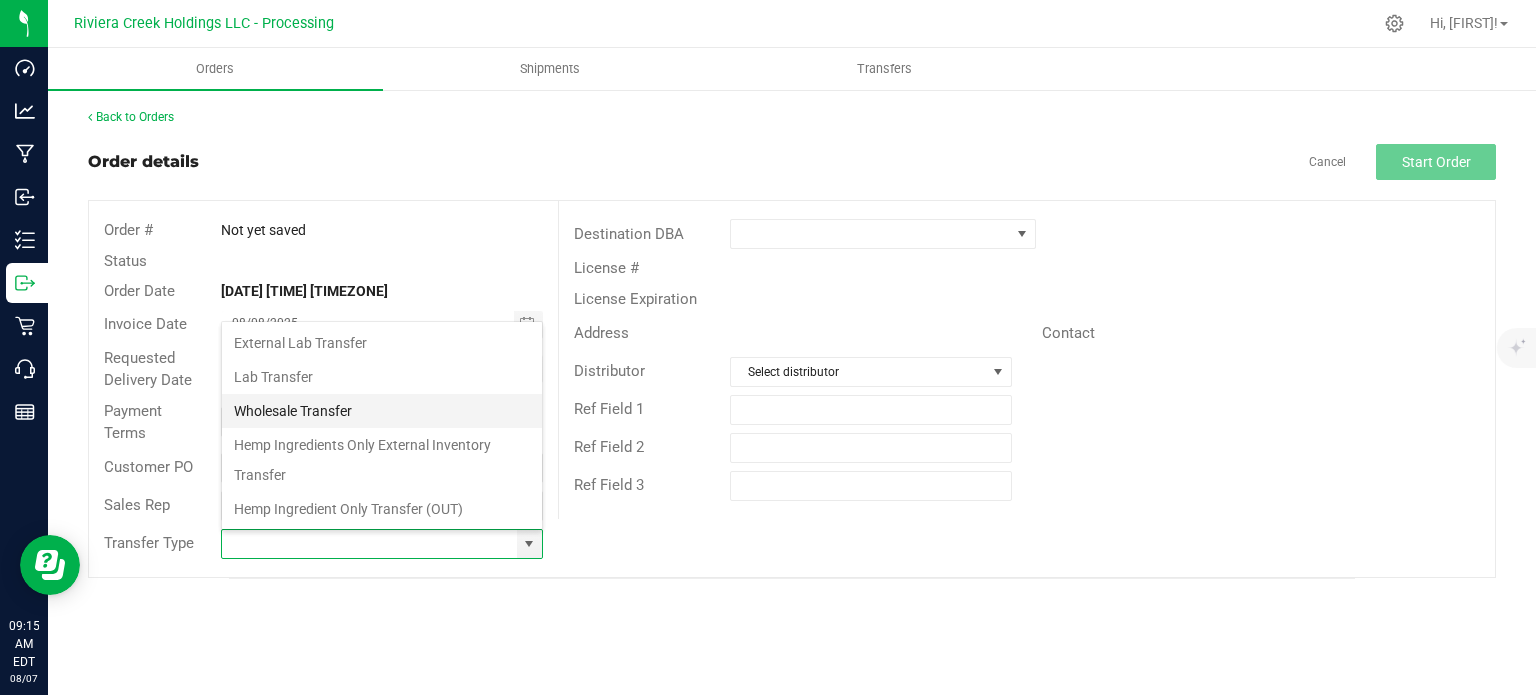 type on "Wholesale Transfer" 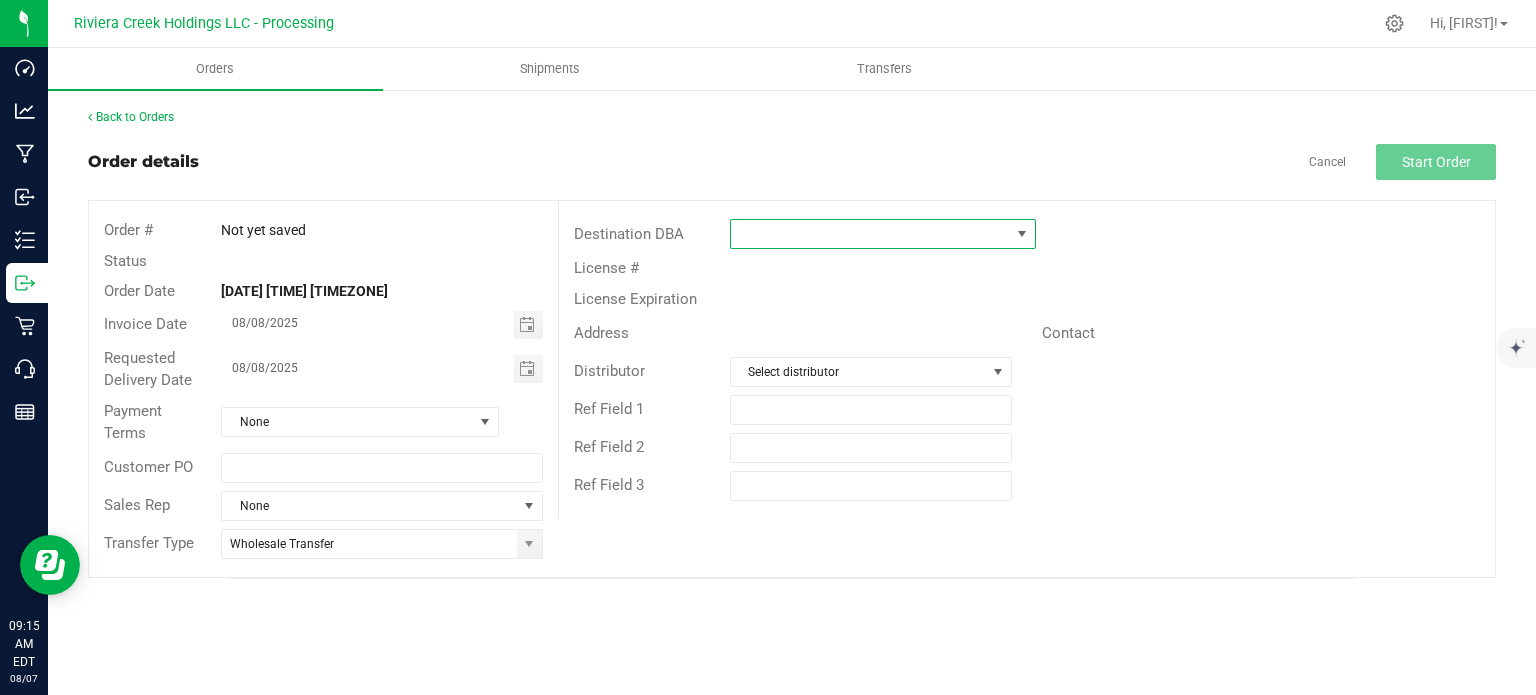 click at bounding box center [870, 234] 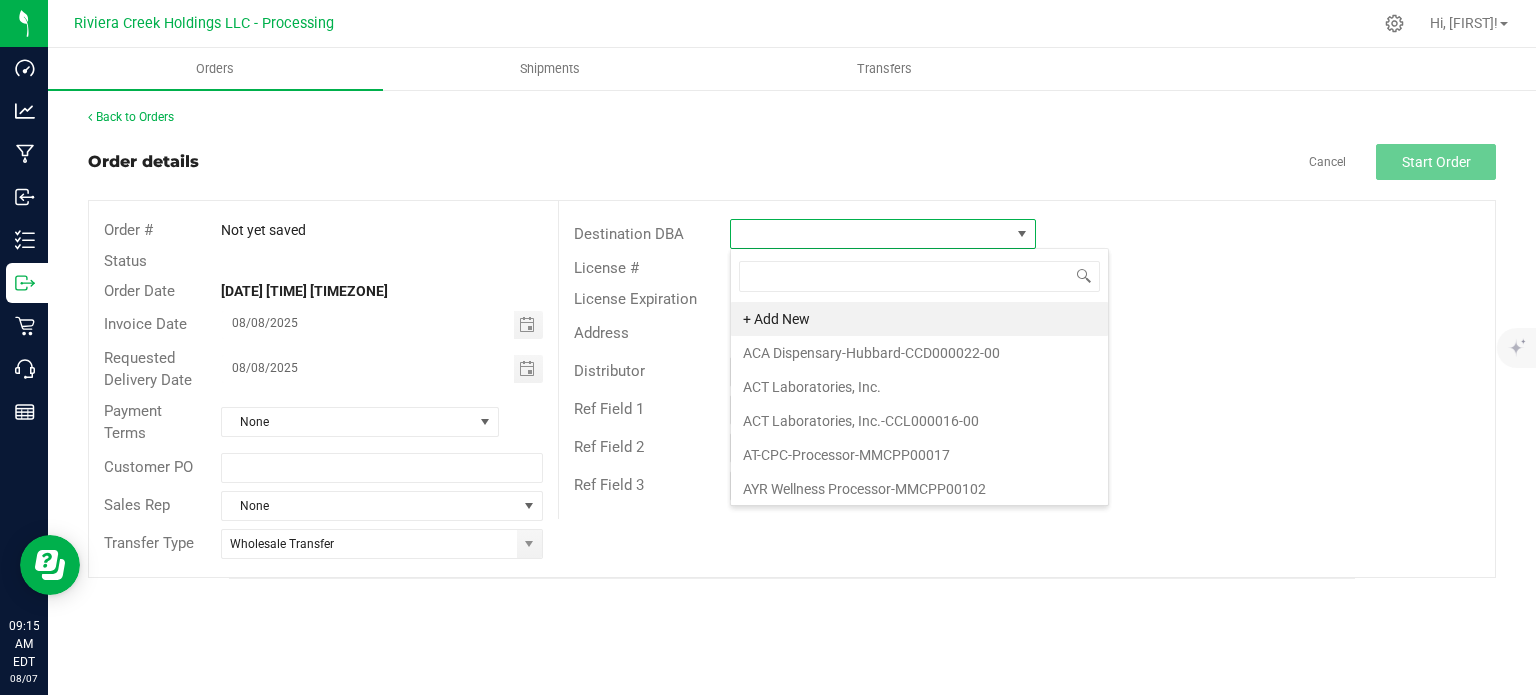 scroll, scrollTop: 99970, scrollLeft: 99693, axis: both 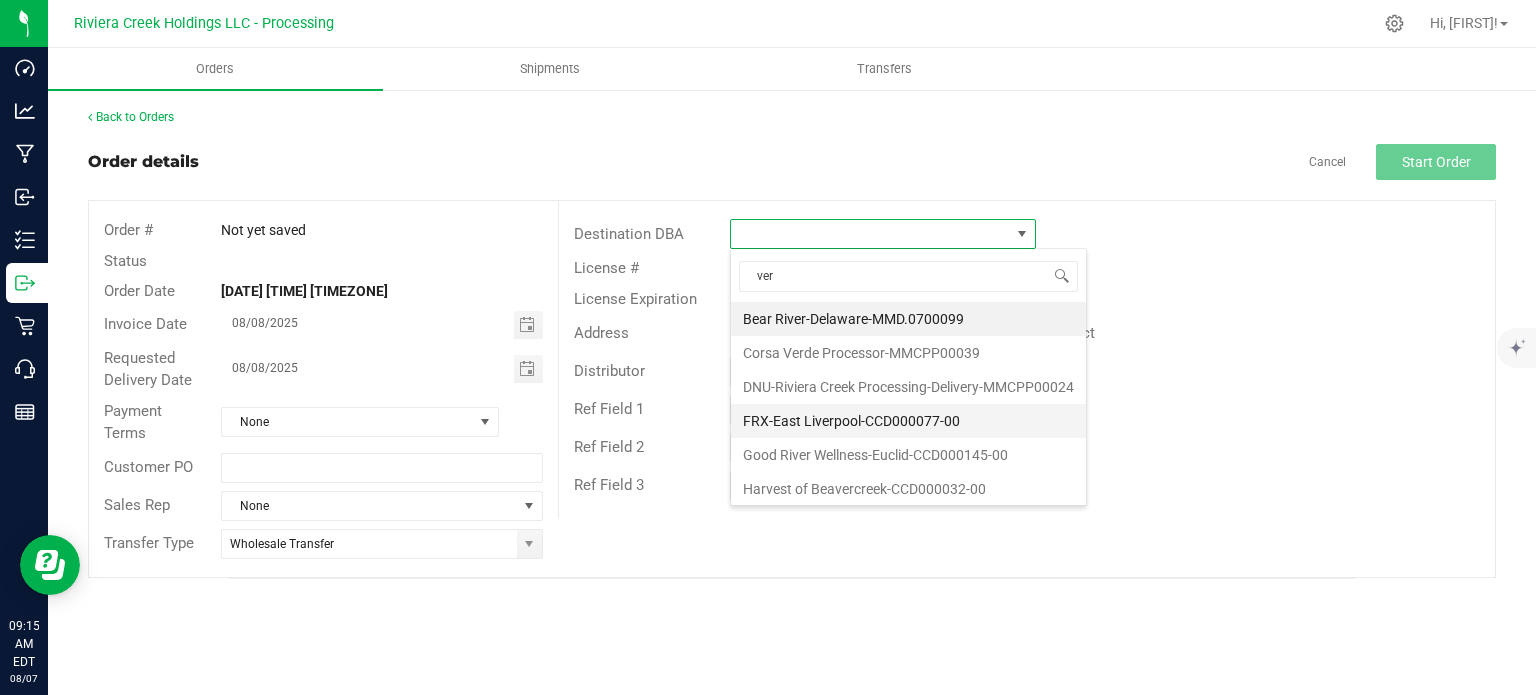 type on "verd" 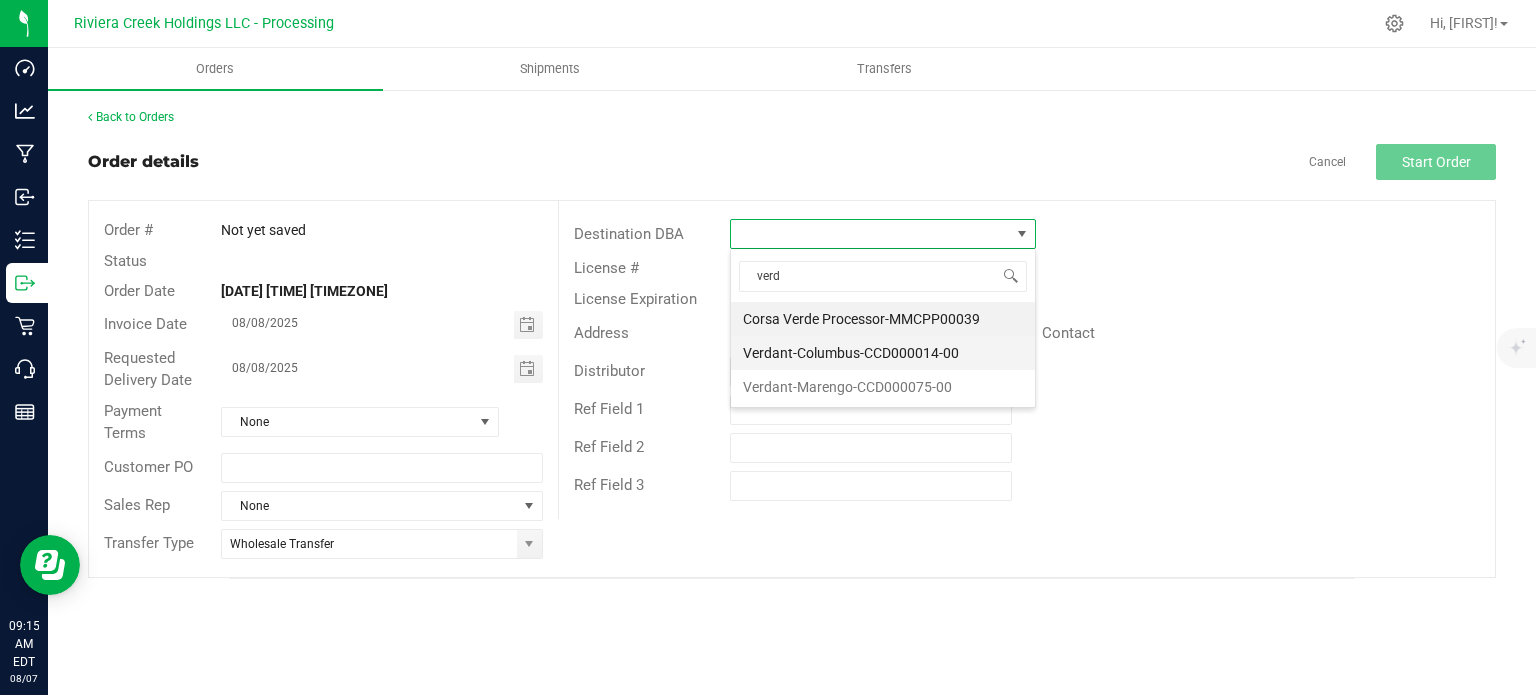 click on "Verdant-Columbus-CCD000014-00" at bounding box center (883, 353) 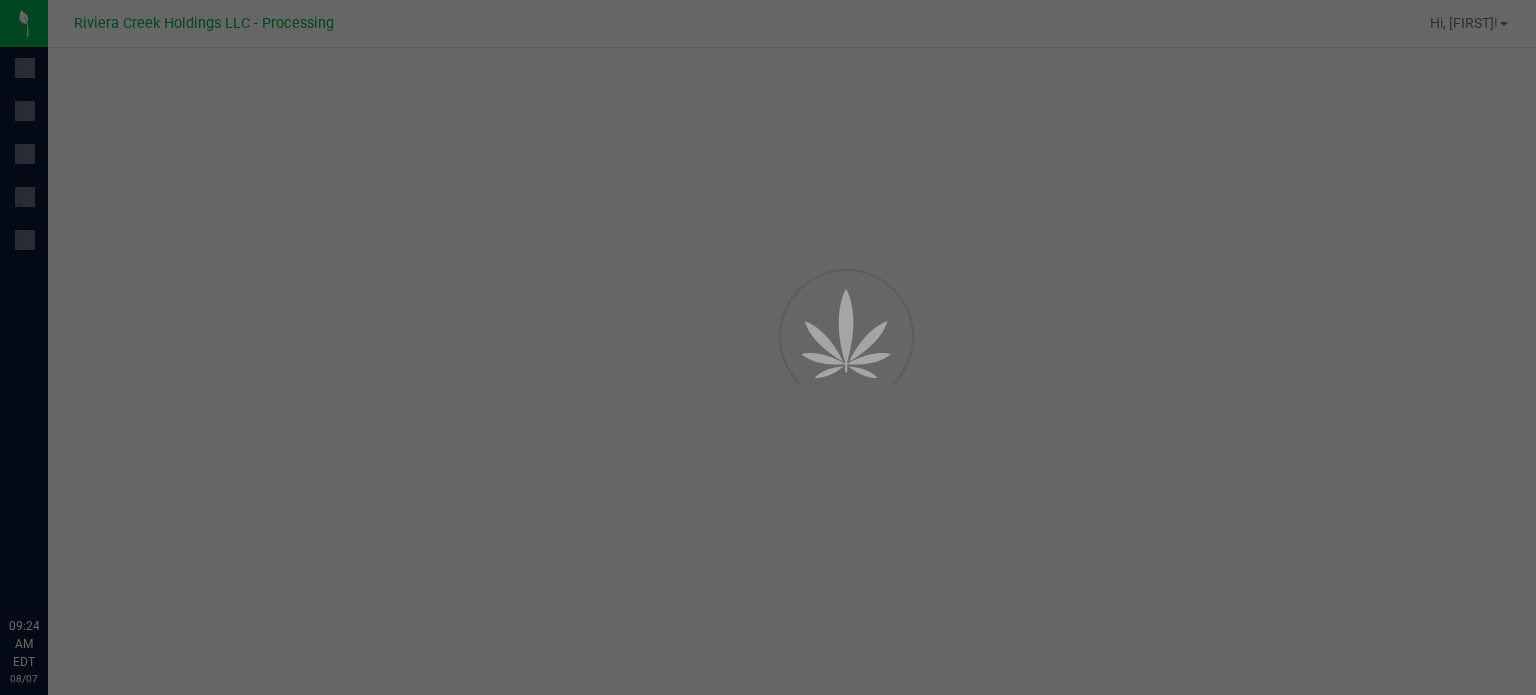 scroll, scrollTop: 0, scrollLeft: 0, axis: both 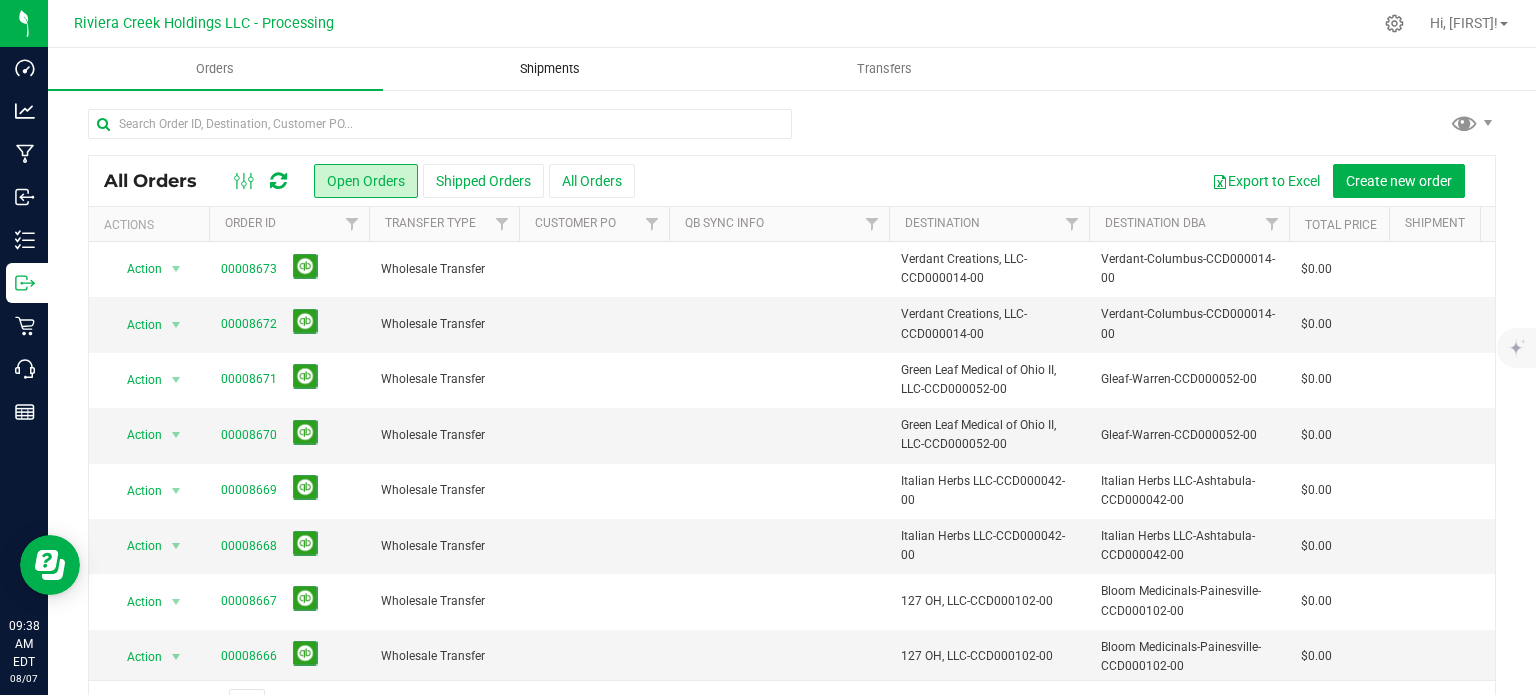 click on "Shipments" at bounding box center (550, 69) 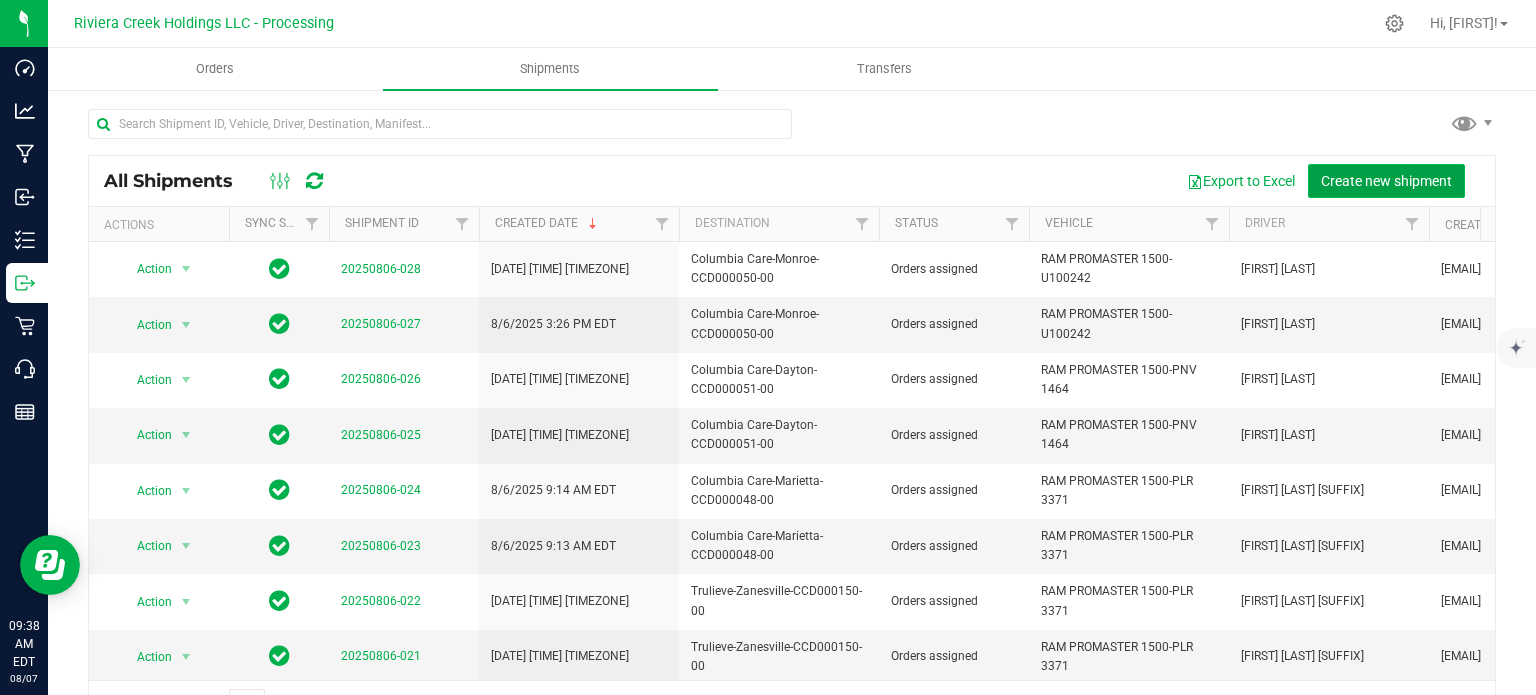 click on "Create new shipment" at bounding box center (1386, 181) 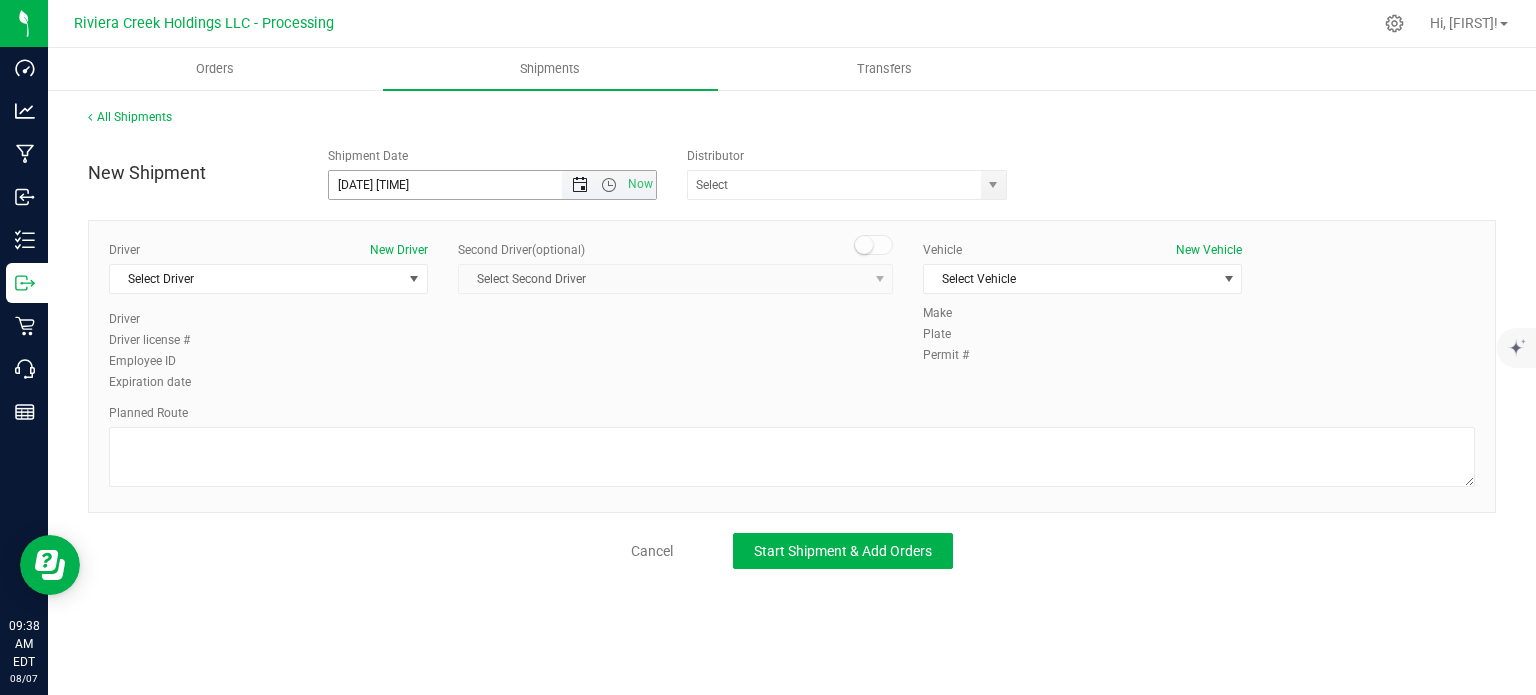 click at bounding box center (580, 185) 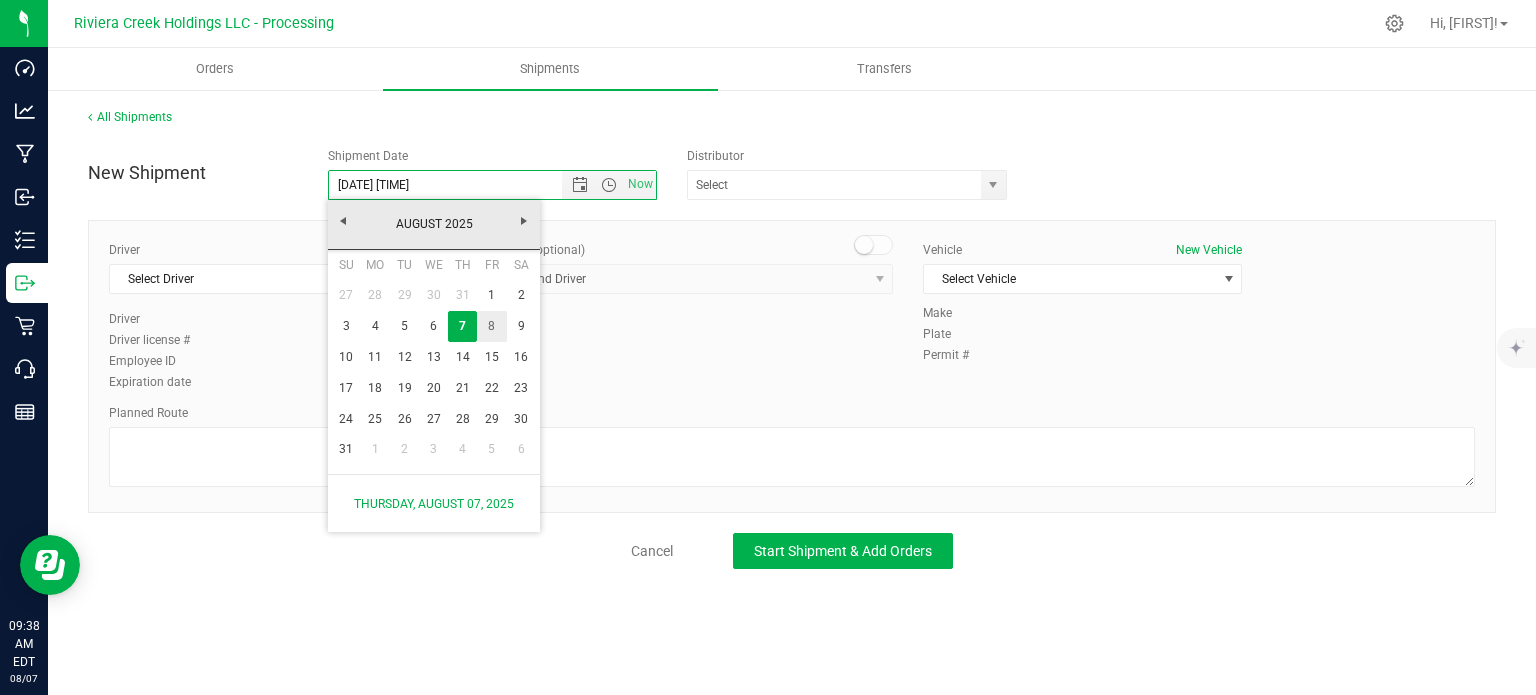 click on "8" at bounding box center (491, 326) 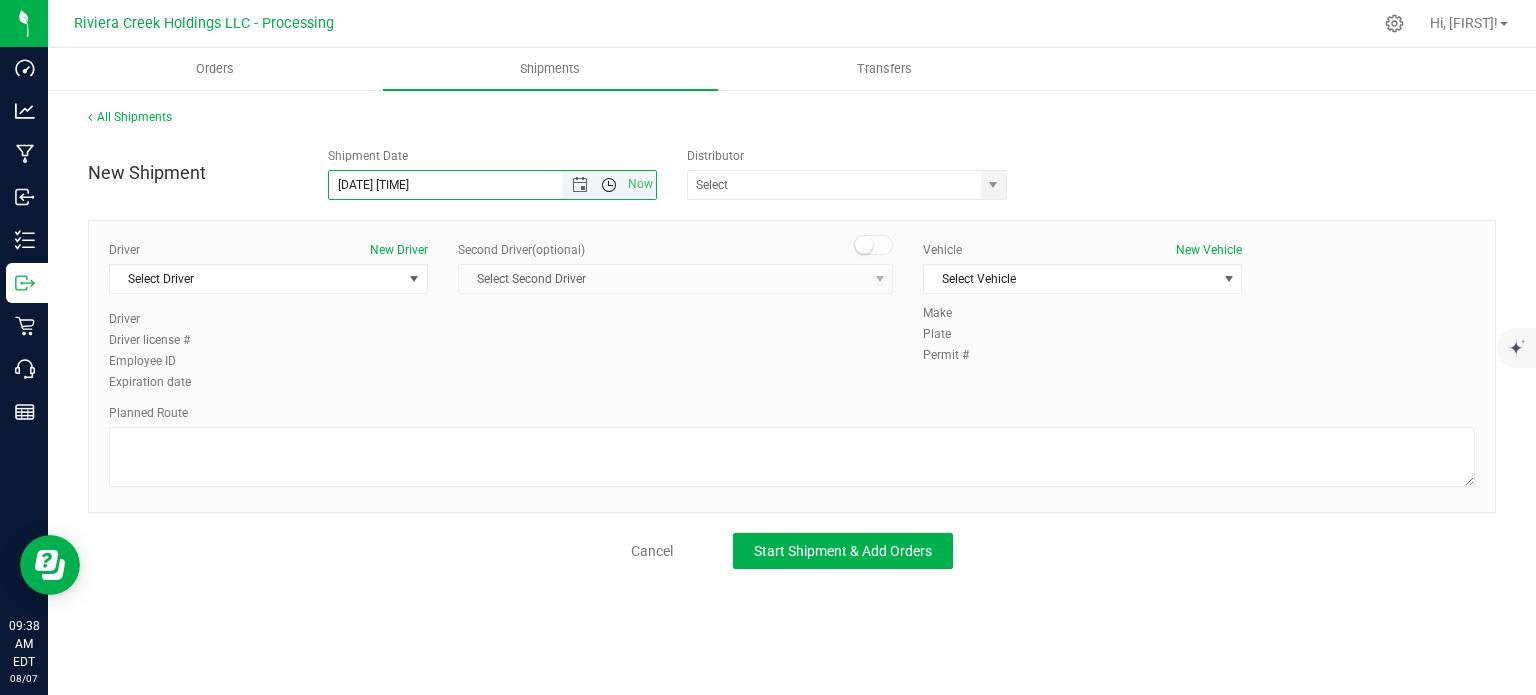 click at bounding box center (609, 185) 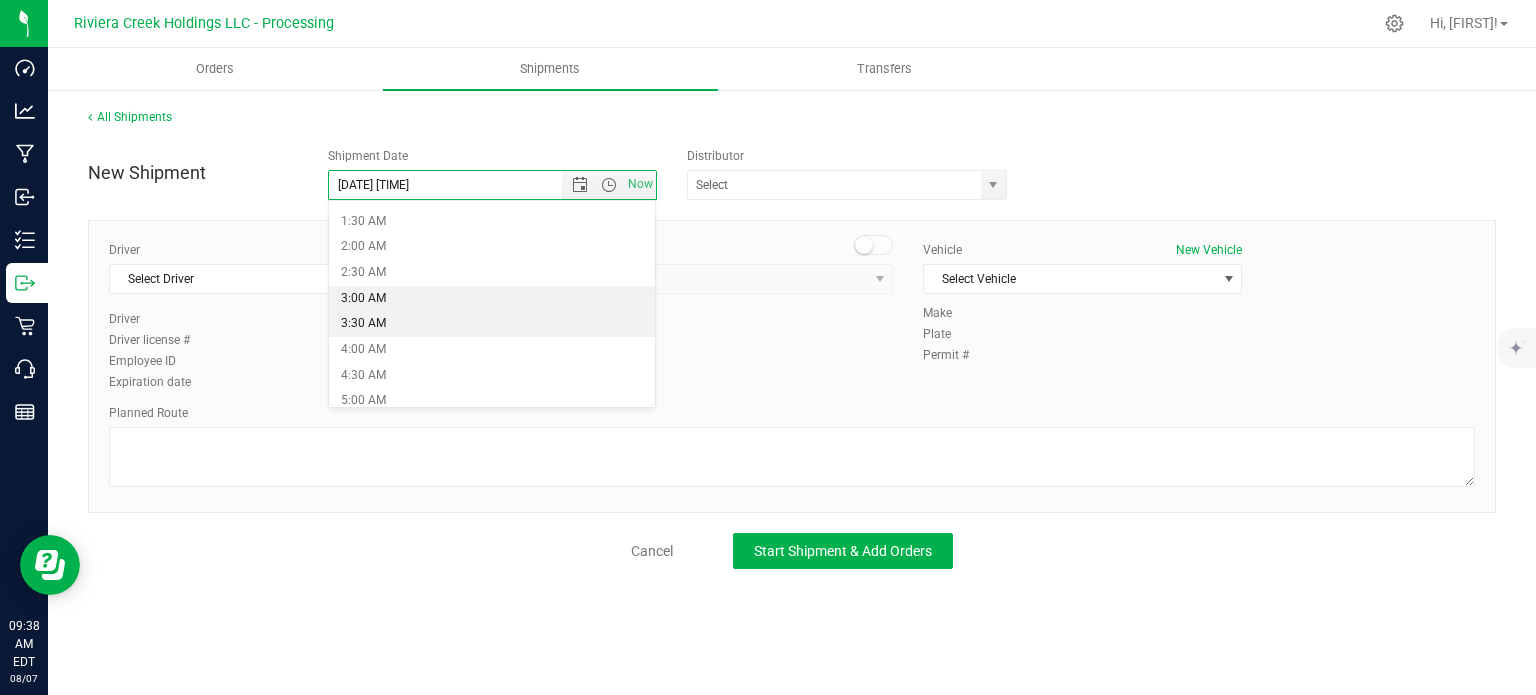 scroll, scrollTop: 200, scrollLeft: 0, axis: vertical 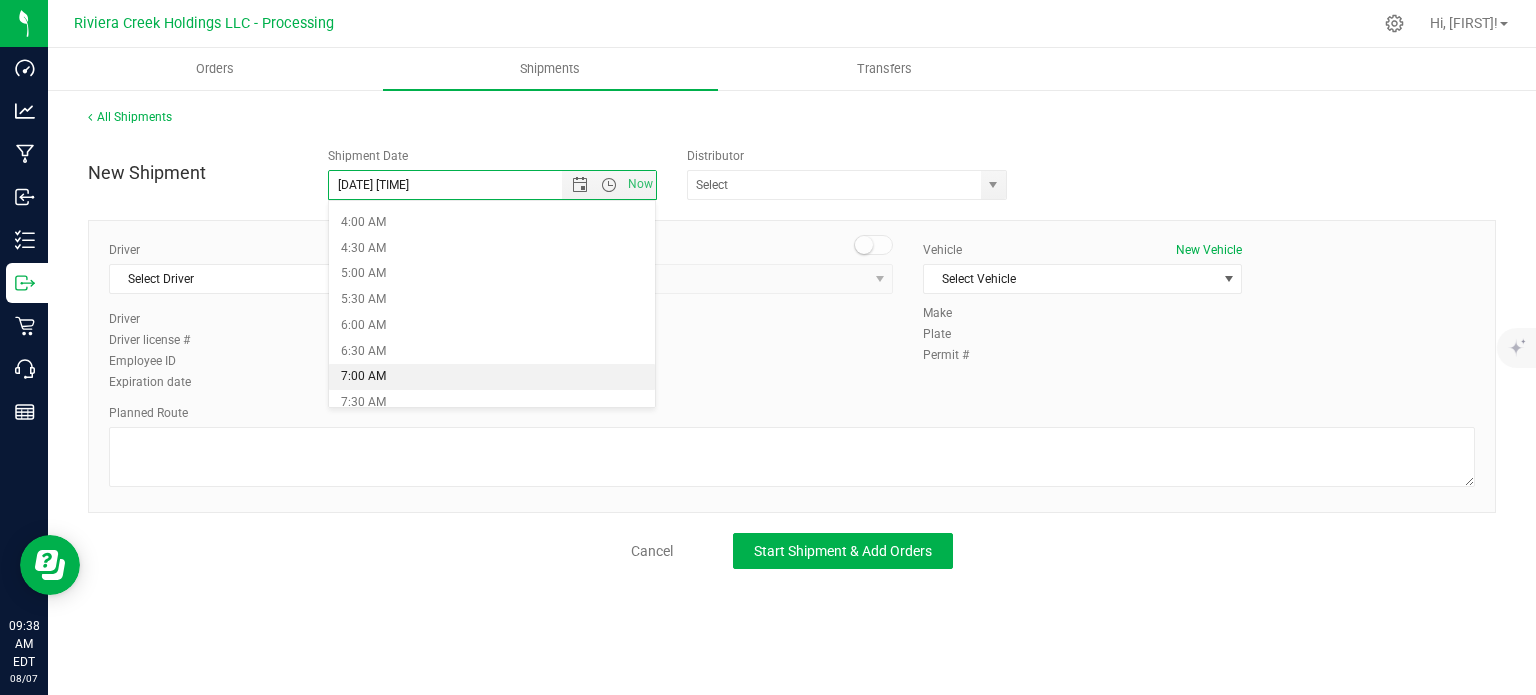 click on "7:00 AM" at bounding box center (492, 377) 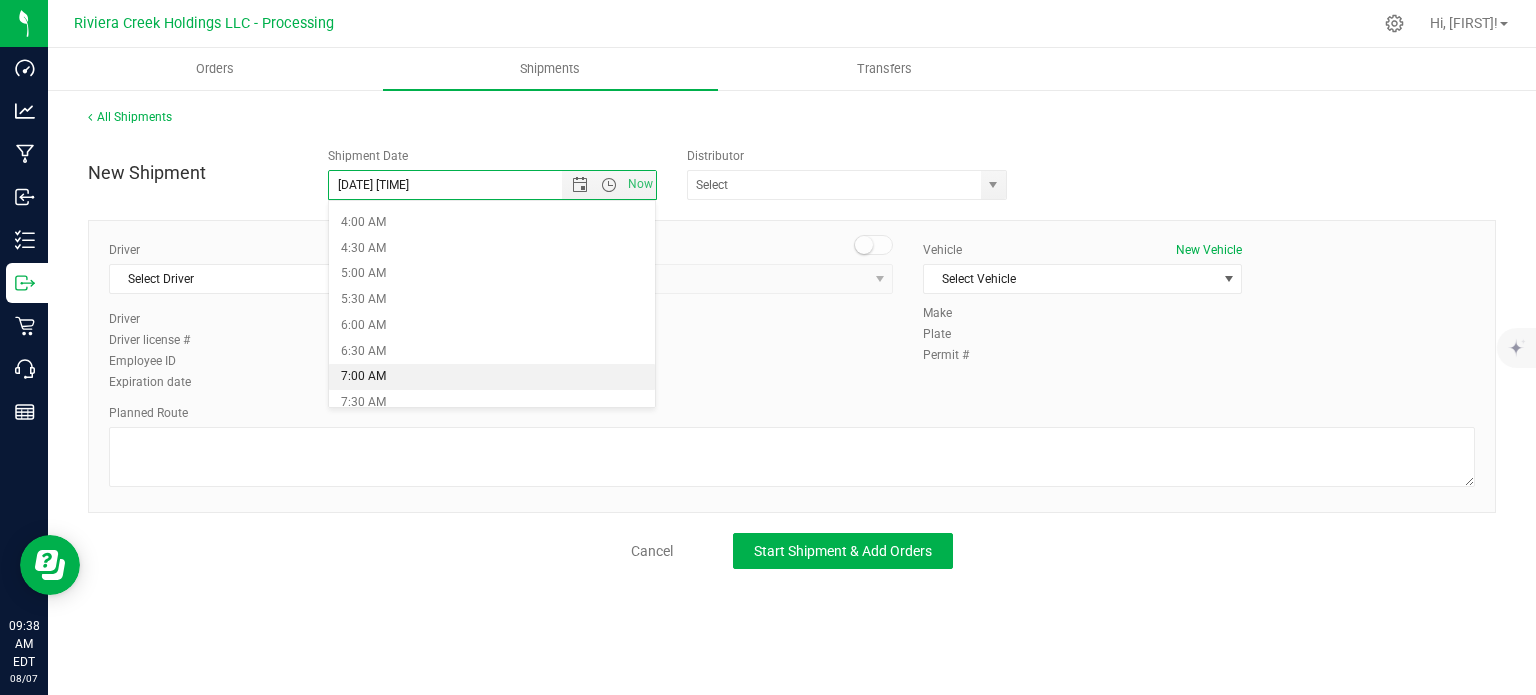 type on "8/8/2025 7:00 AM" 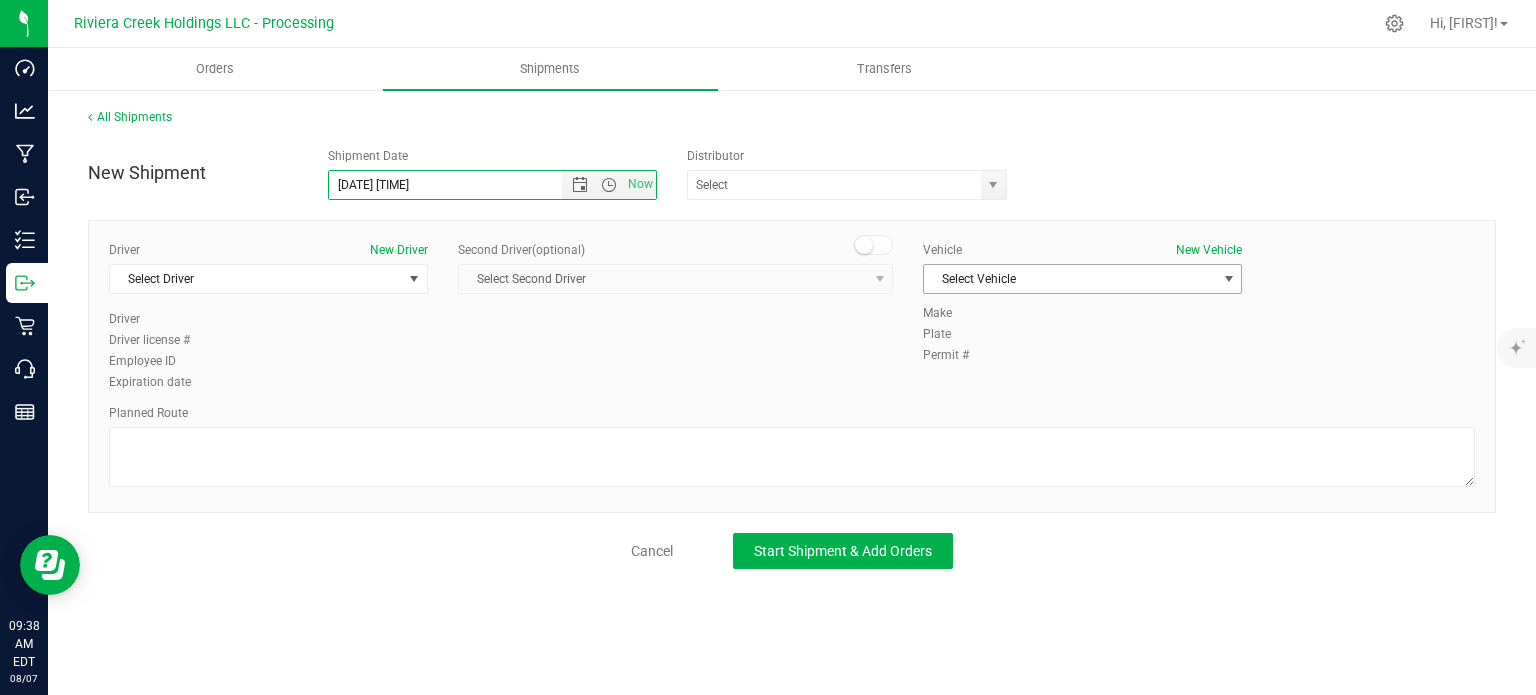 click on "Select Vehicle" at bounding box center (1070, 279) 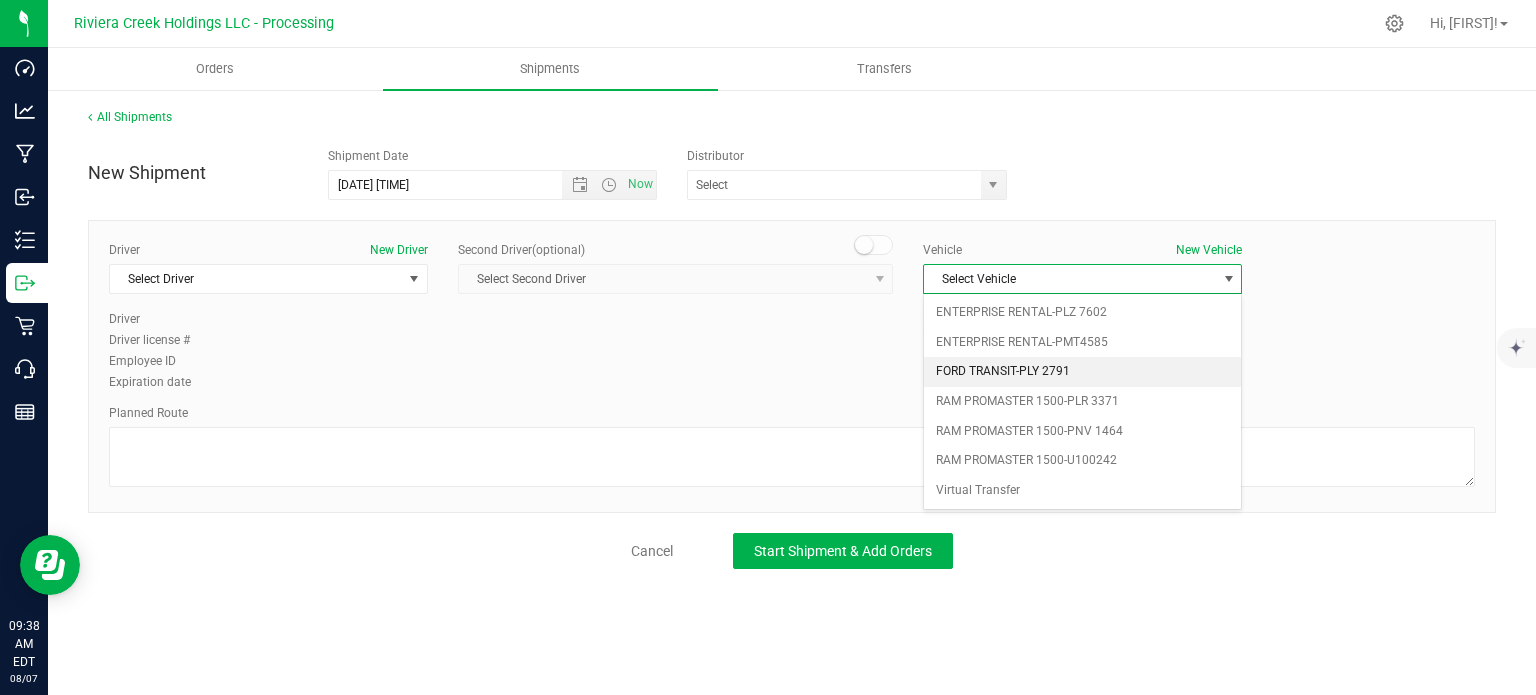 click on "FORD TRANSIT-PLY 2791" at bounding box center [1082, 372] 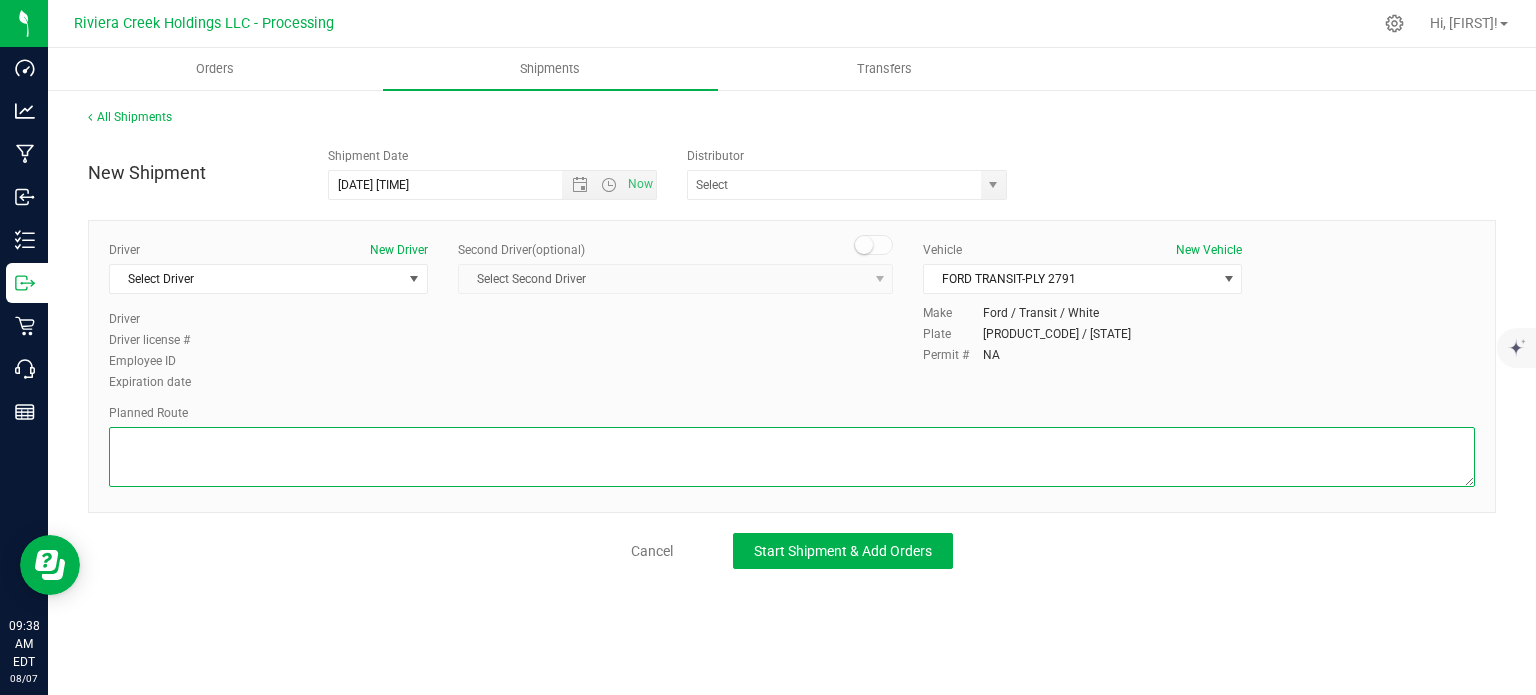 click at bounding box center [792, 457] 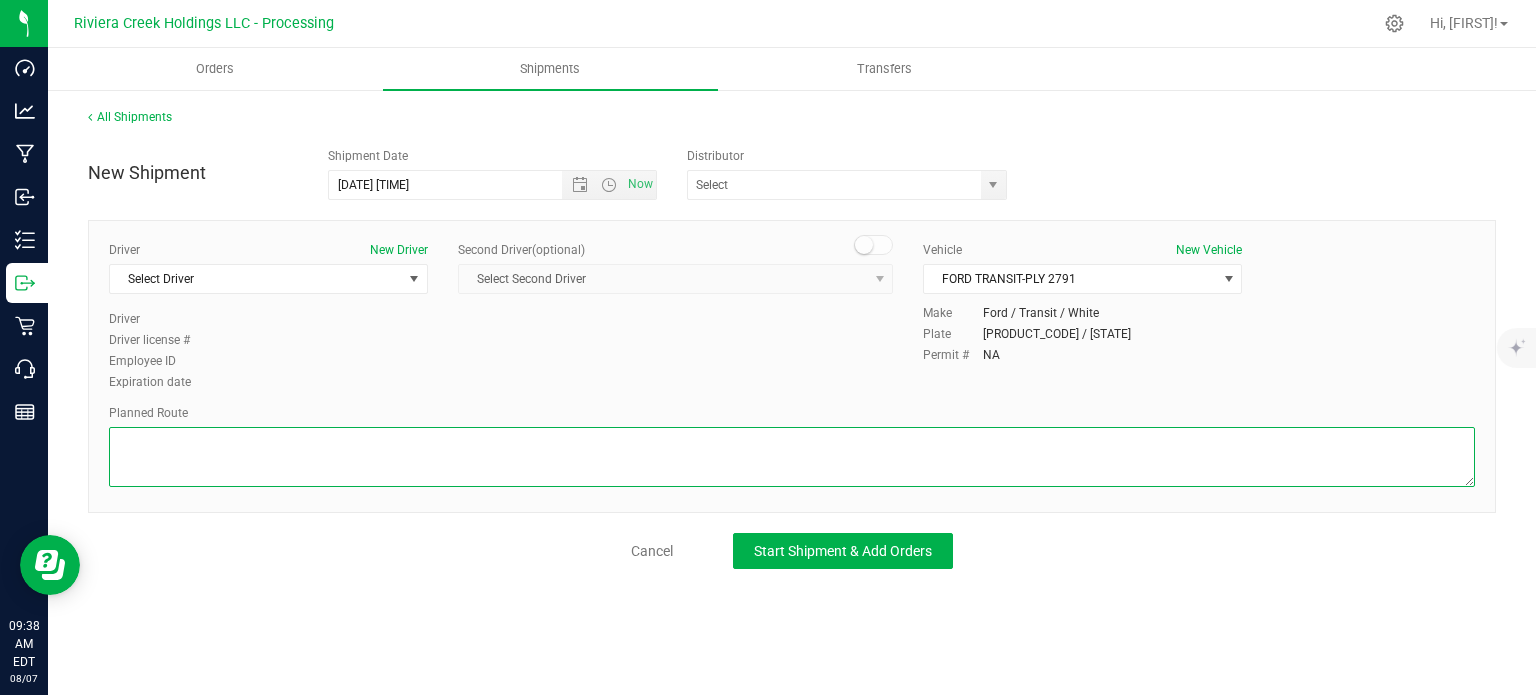 paste on "Head west on St Clair St toward Crescent St
187 ft
St Clair St turns slightly left and becomes Crescent St
374 ft
Turn left to merge onto OH-193 S
0.386 mi
Take the exit onto I-680 N toward Cleveland/Akron
4.70 mi
Merge onto I-80 W
4.13 mi
Keep left to continue on I-76 W, follow signs for Akron
35.5 mi
Take exit 24B for Arlington St
0.419 mi
Turn right onto S Arlington St
1.65 mi
Slight rightDestination will be on the left
141 ft" 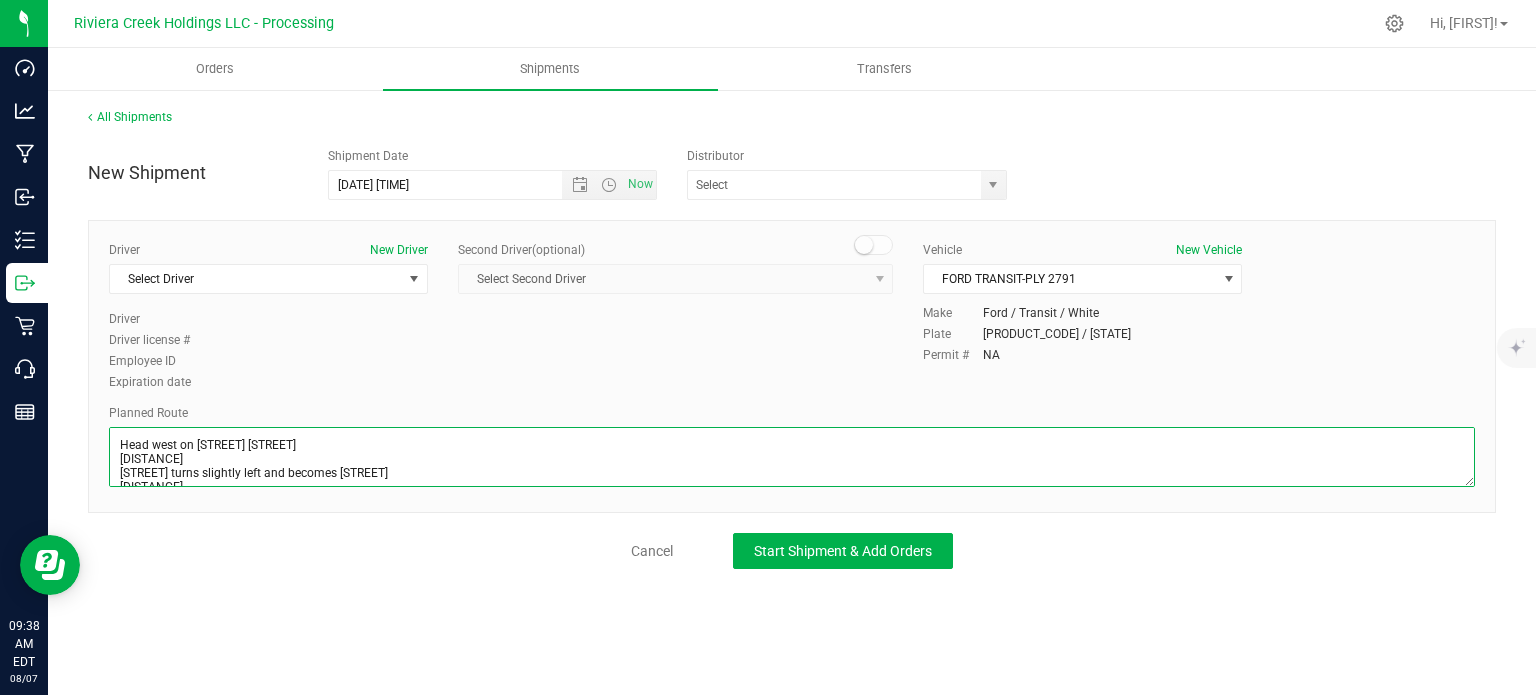 scroll, scrollTop: 211, scrollLeft: 0, axis: vertical 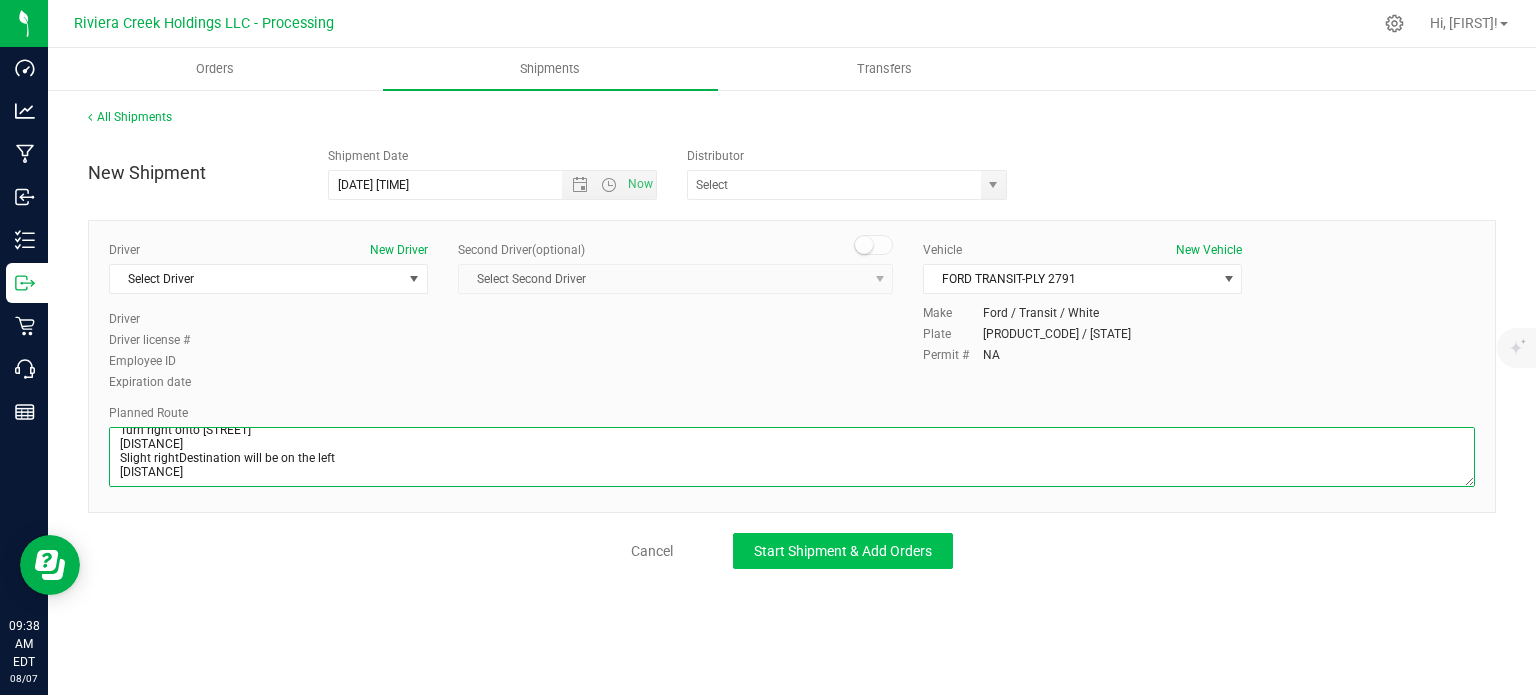 type on "Head west on St Clair St toward Crescent St
187 ft
St Clair St turns slightly left and becomes Crescent St
374 ft
Turn left to merge onto OH-193 S
0.386 mi
Take the exit onto I-680 N toward Cleveland/Akron
4.70 mi
Merge onto I-80 W
4.13 mi
Keep left to continue on I-76 W, follow signs for Akron
35.5 mi
Take exit 24B for Arlington St
0.419 mi
Turn right onto S Arlington St
1.65 mi
Slight rightDestination will be on the left
141 ft" 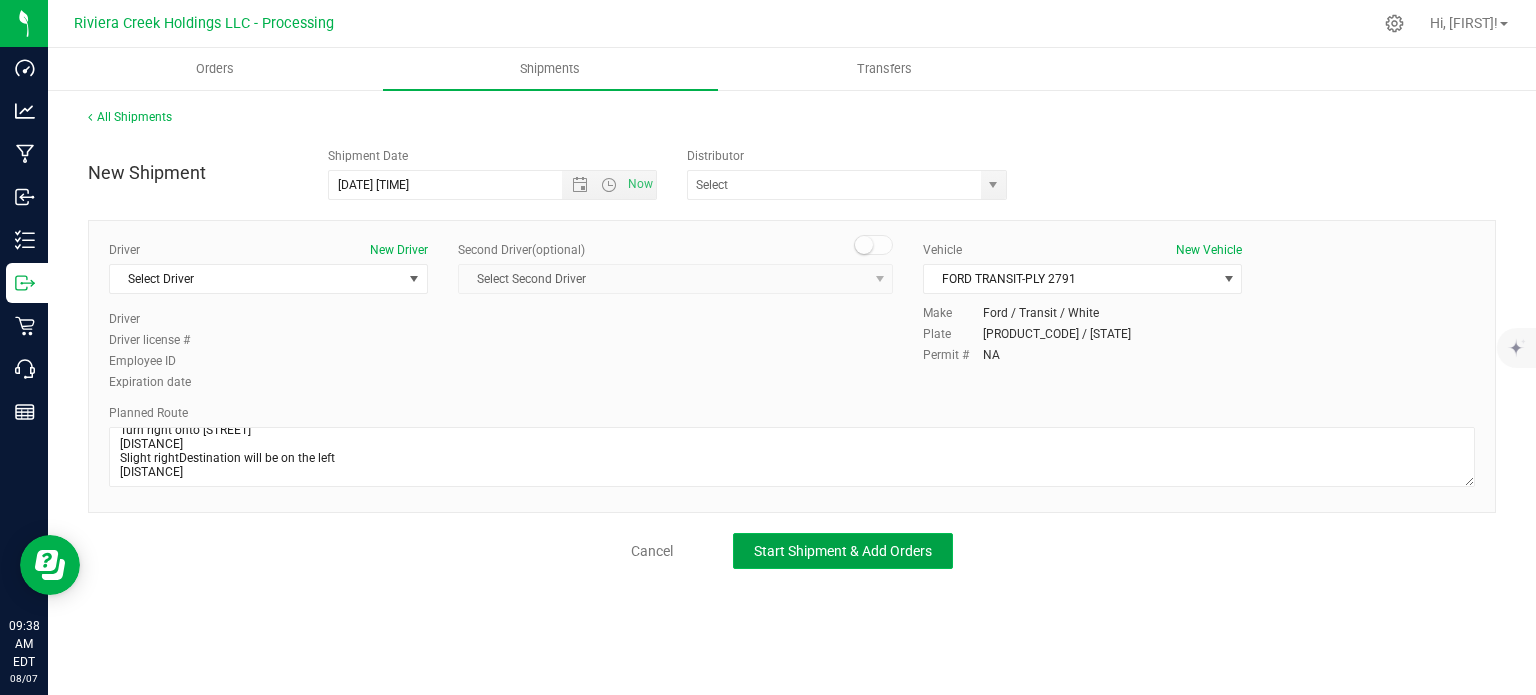 click on "Start Shipment & Add Orders" 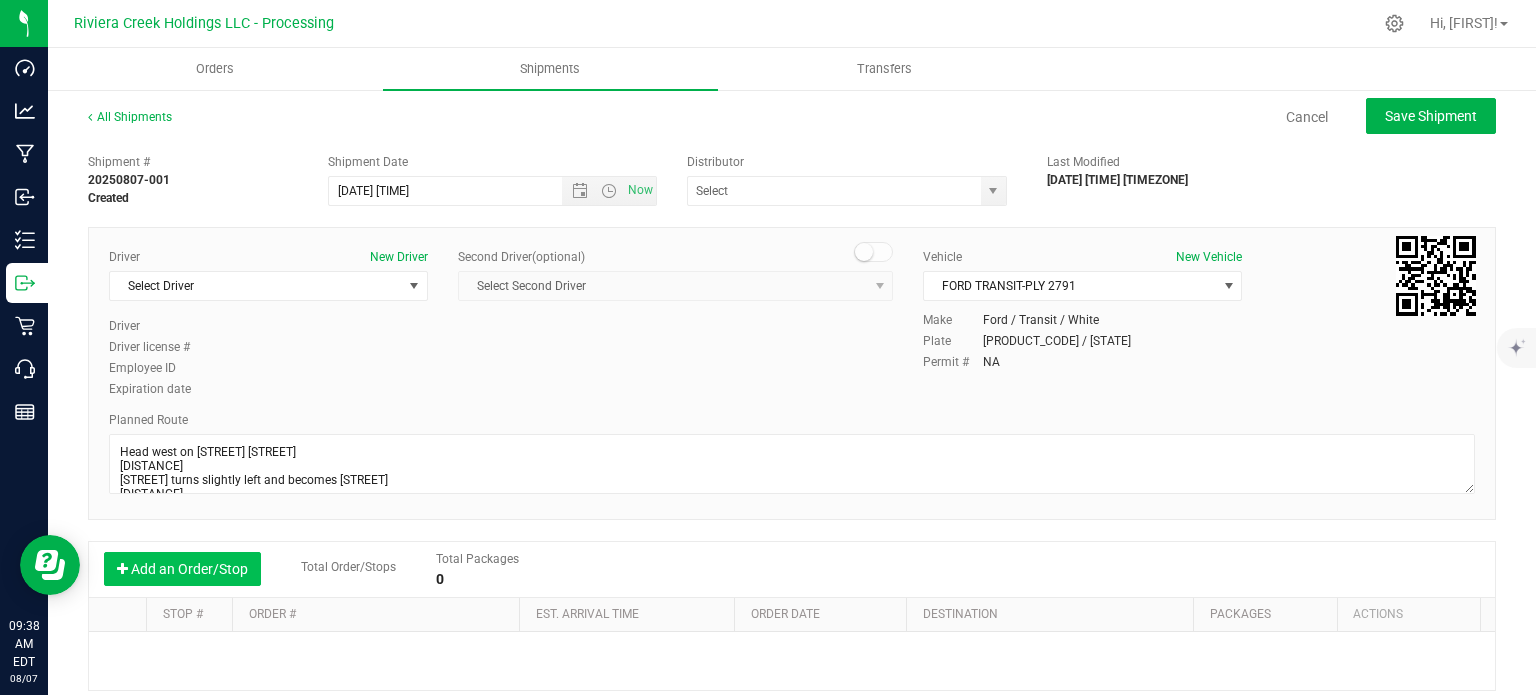 click on "Add an Order/Stop" at bounding box center [182, 569] 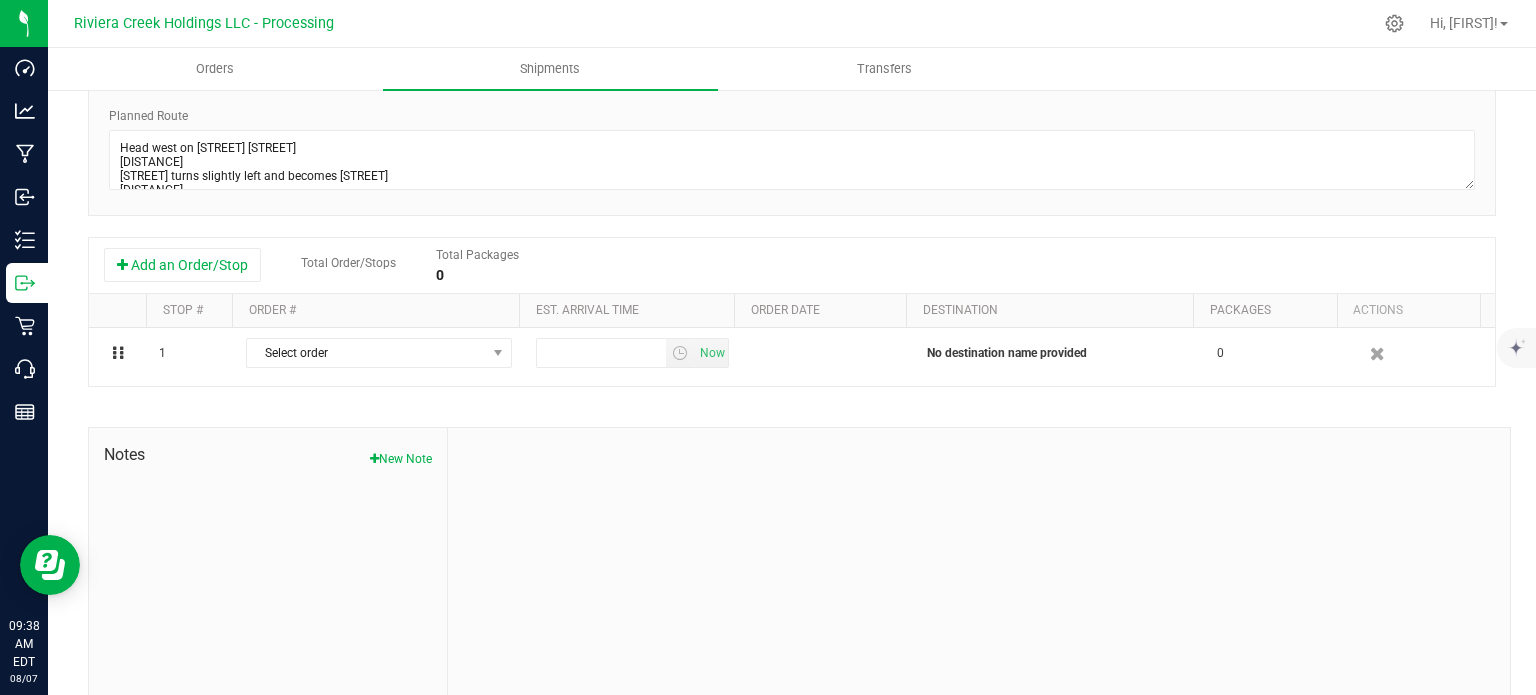 scroll, scrollTop: 325, scrollLeft: 0, axis: vertical 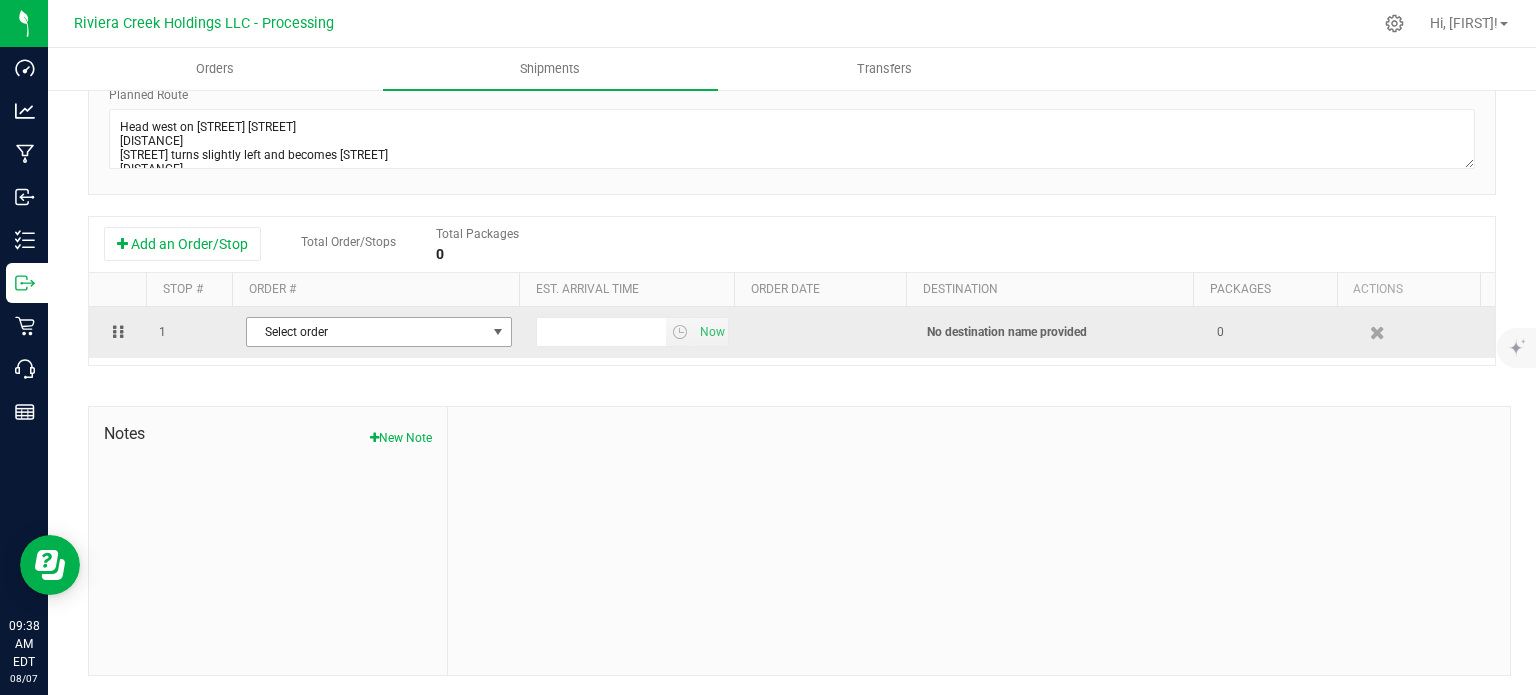 click at bounding box center [498, 332] 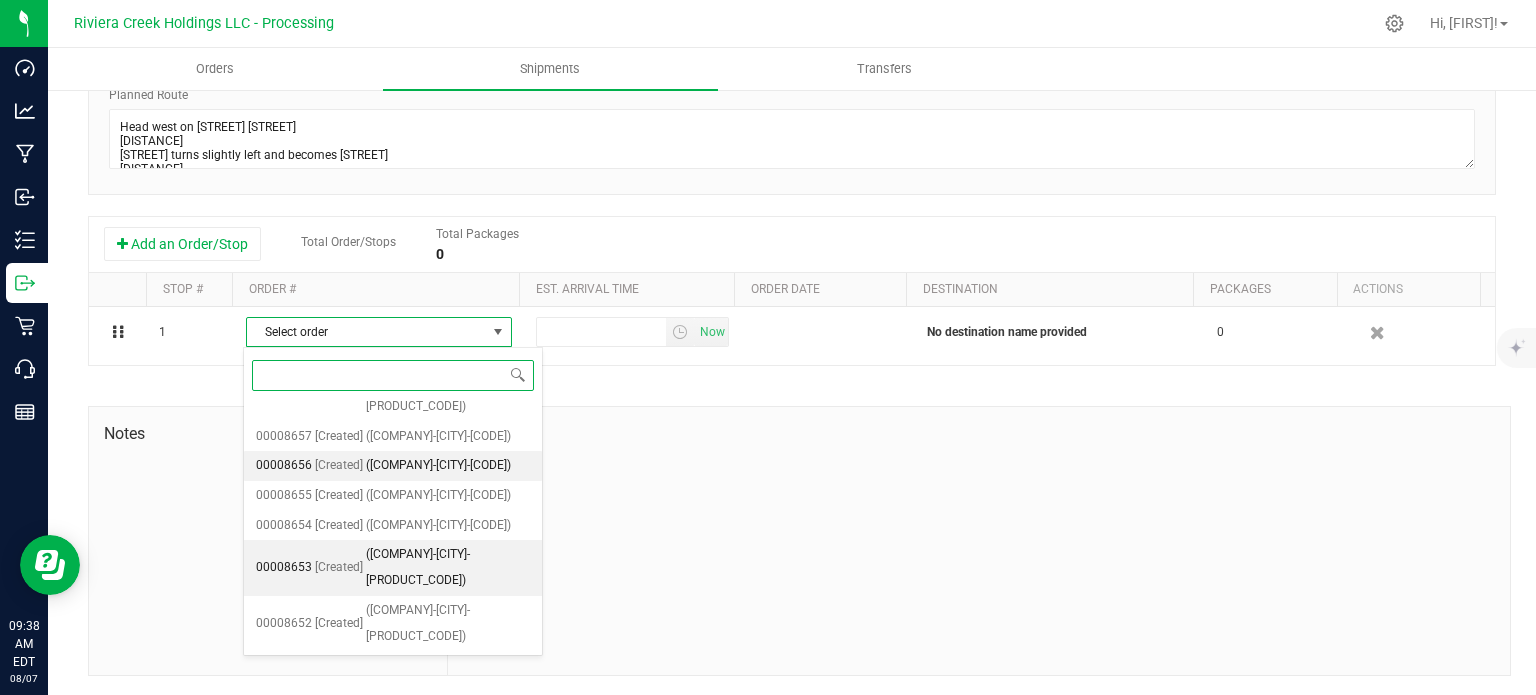 scroll, scrollTop: 1010, scrollLeft: 0, axis: vertical 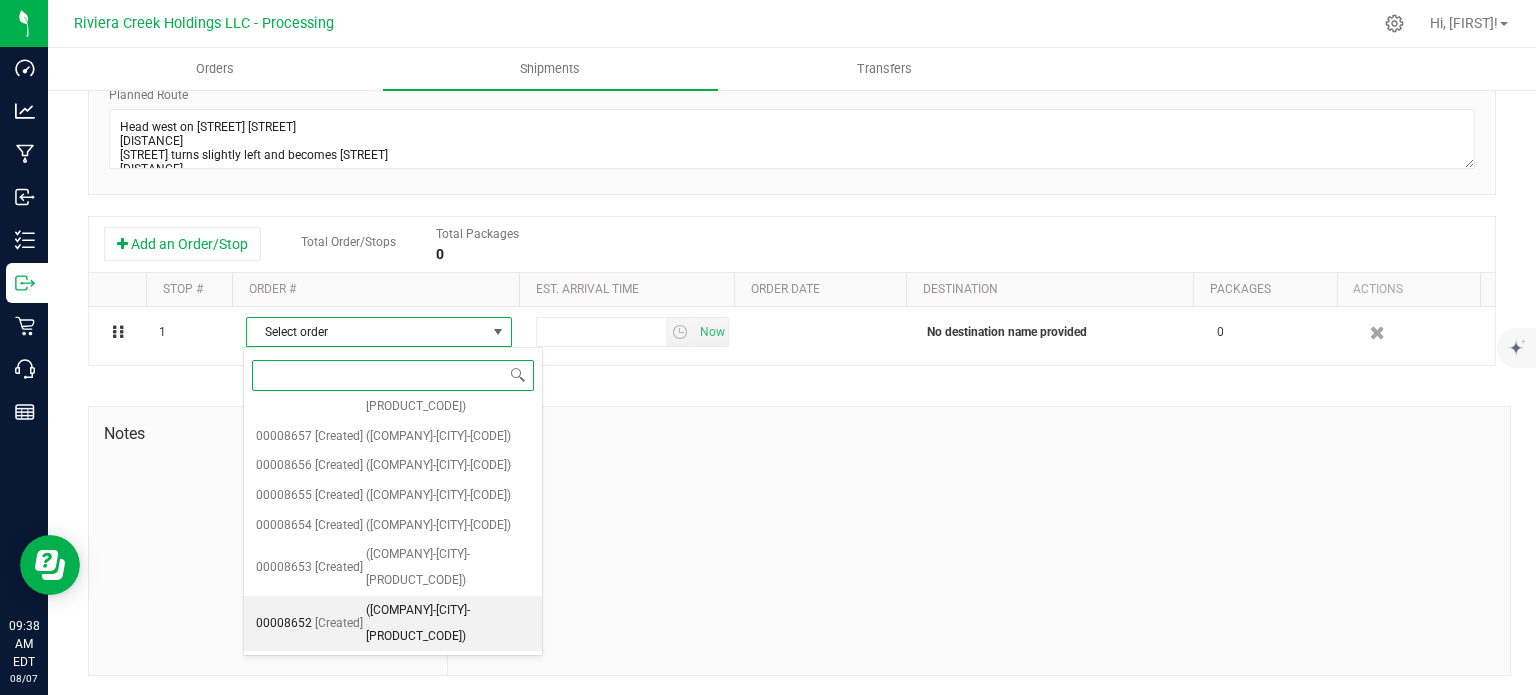 click on "(Bloom Medicinals-Akron-CCD000093-00)" at bounding box center (448, 623) 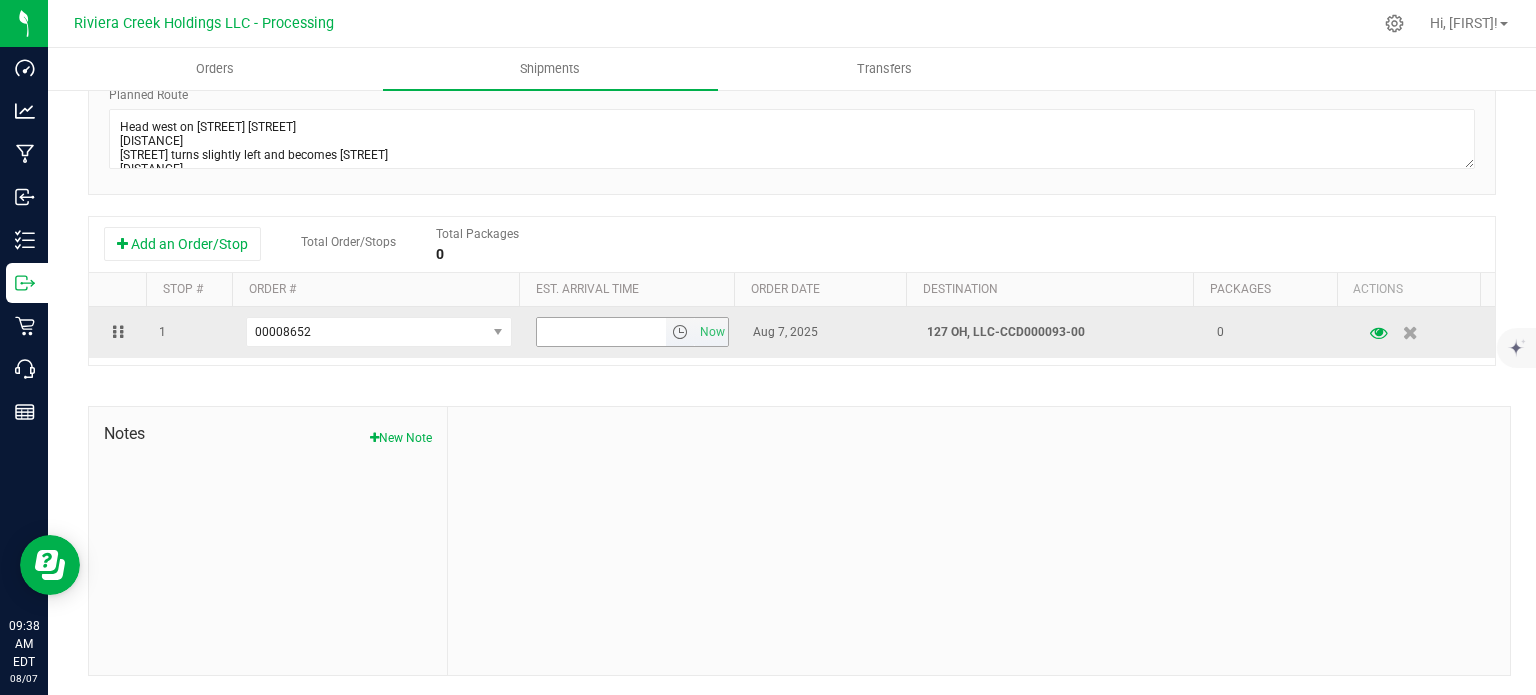 click at bounding box center [680, 332] 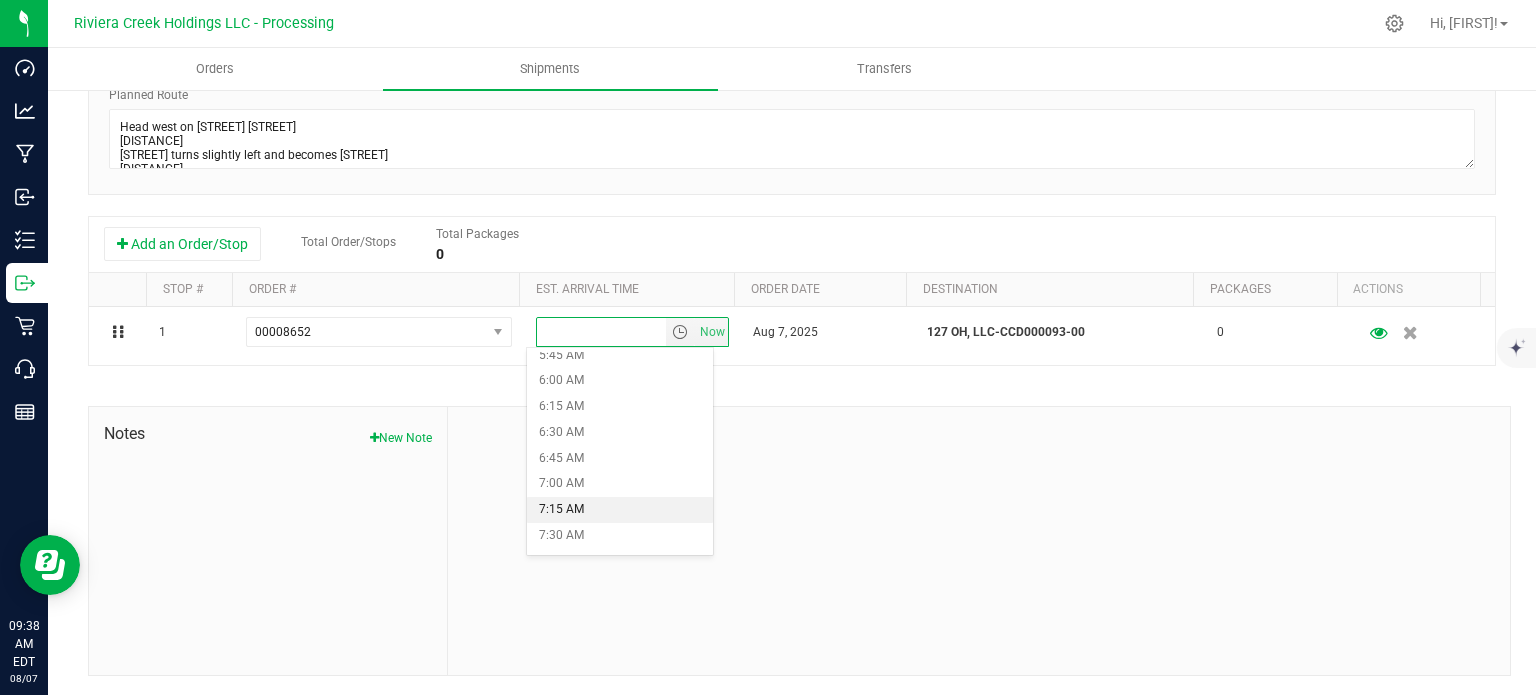 scroll, scrollTop: 700, scrollLeft: 0, axis: vertical 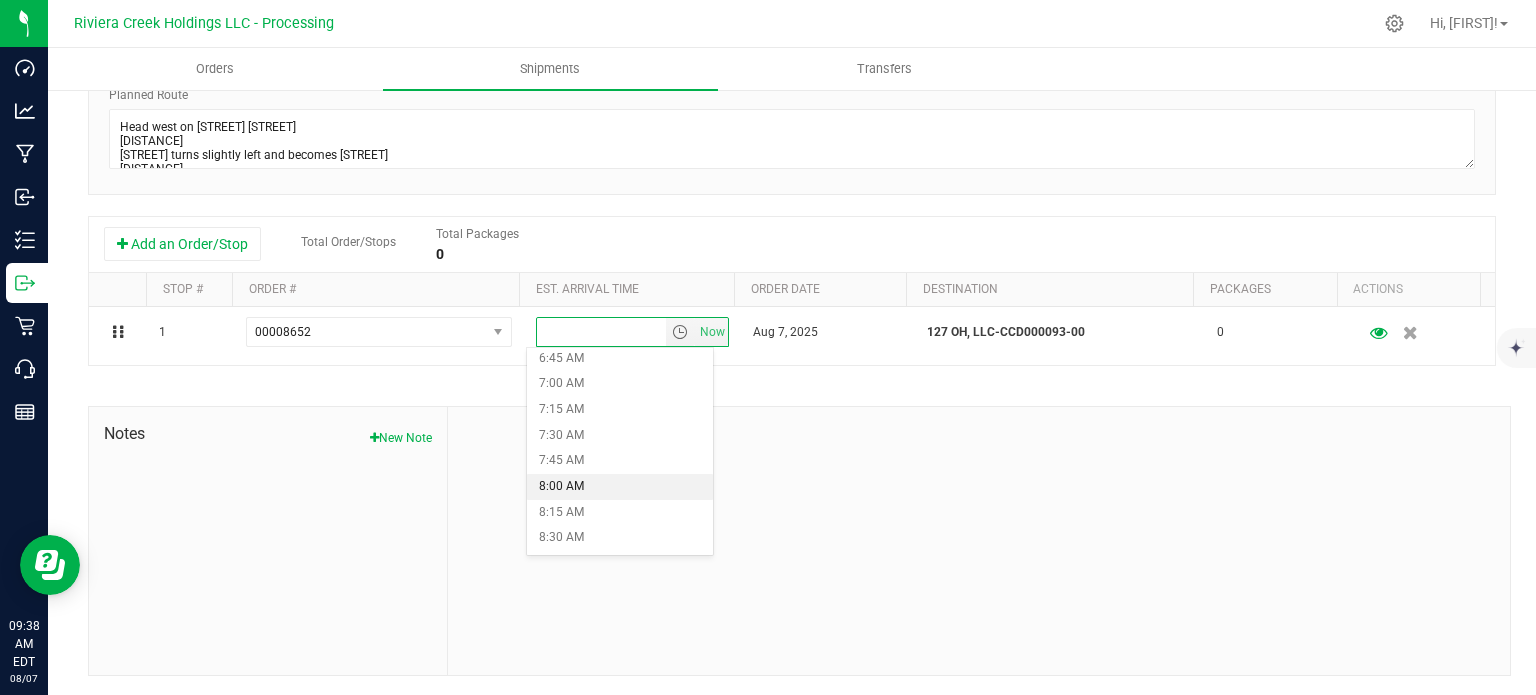 click on "8:00 AM" at bounding box center [619, 487] 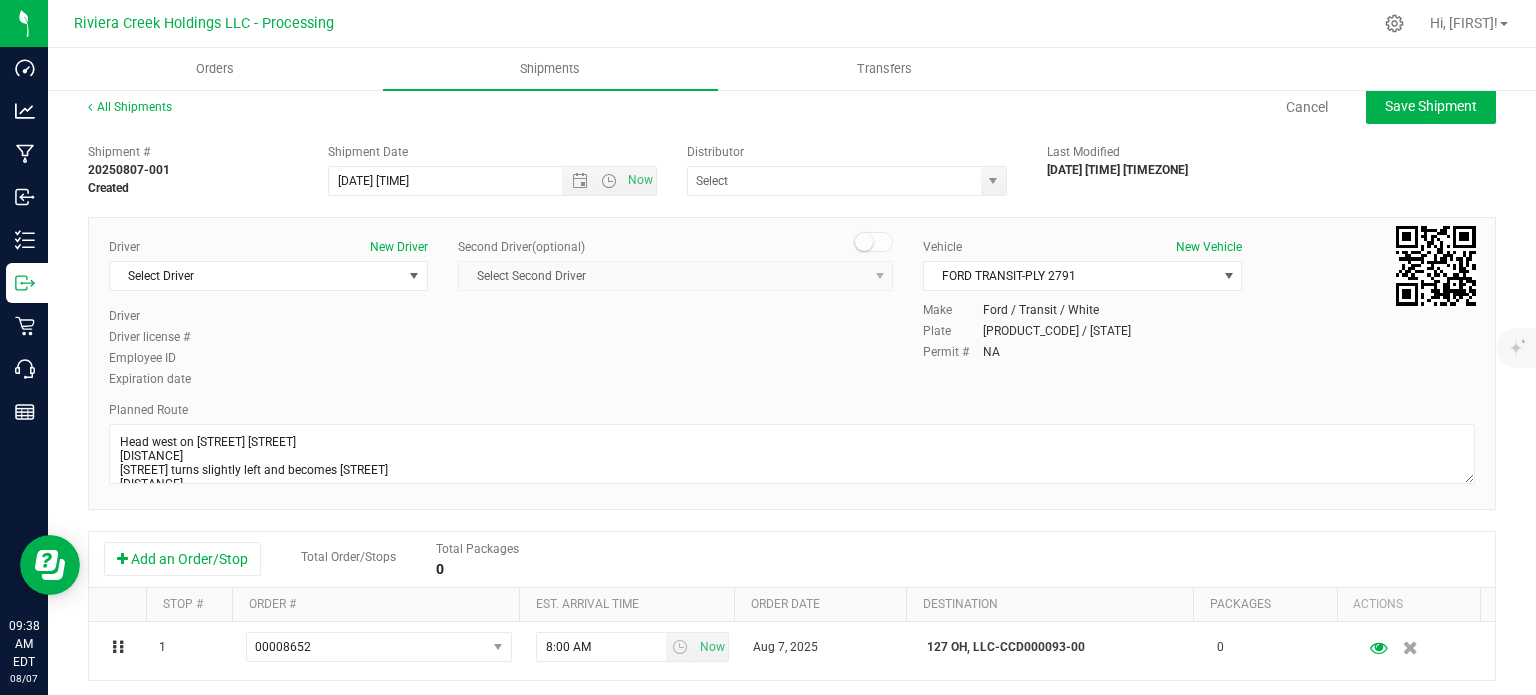 scroll, scrollTop: 0, scrollLeft: 0, axis: both 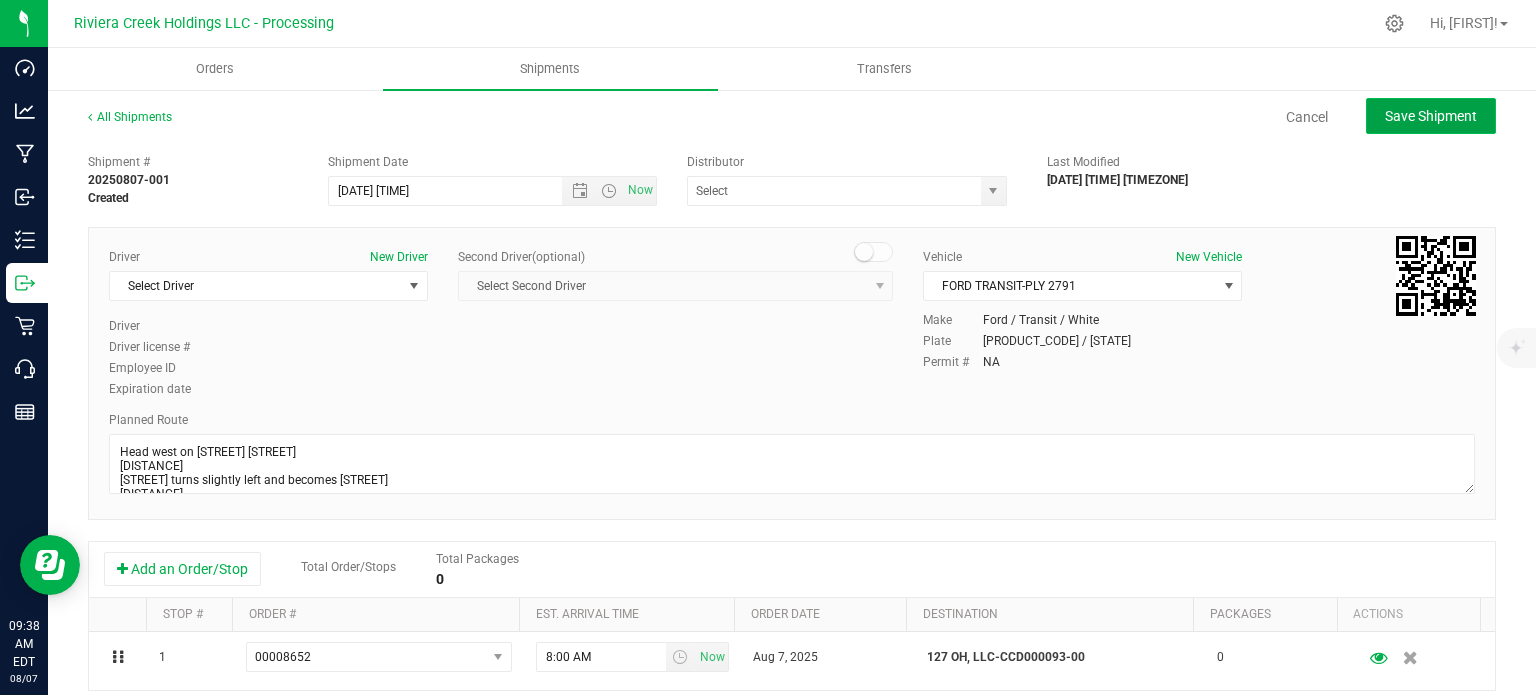click on "Save Shipment" 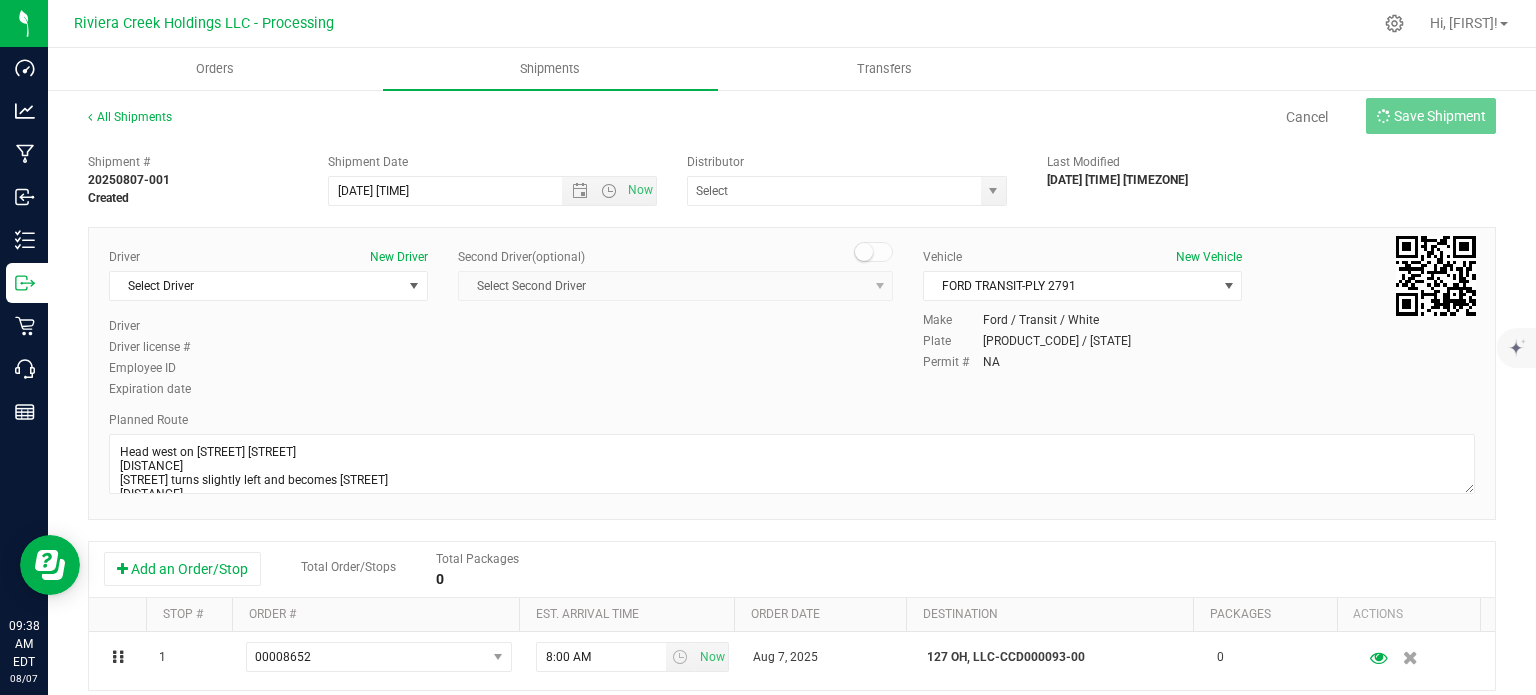 type on "8/8/2025 11:00 AM" 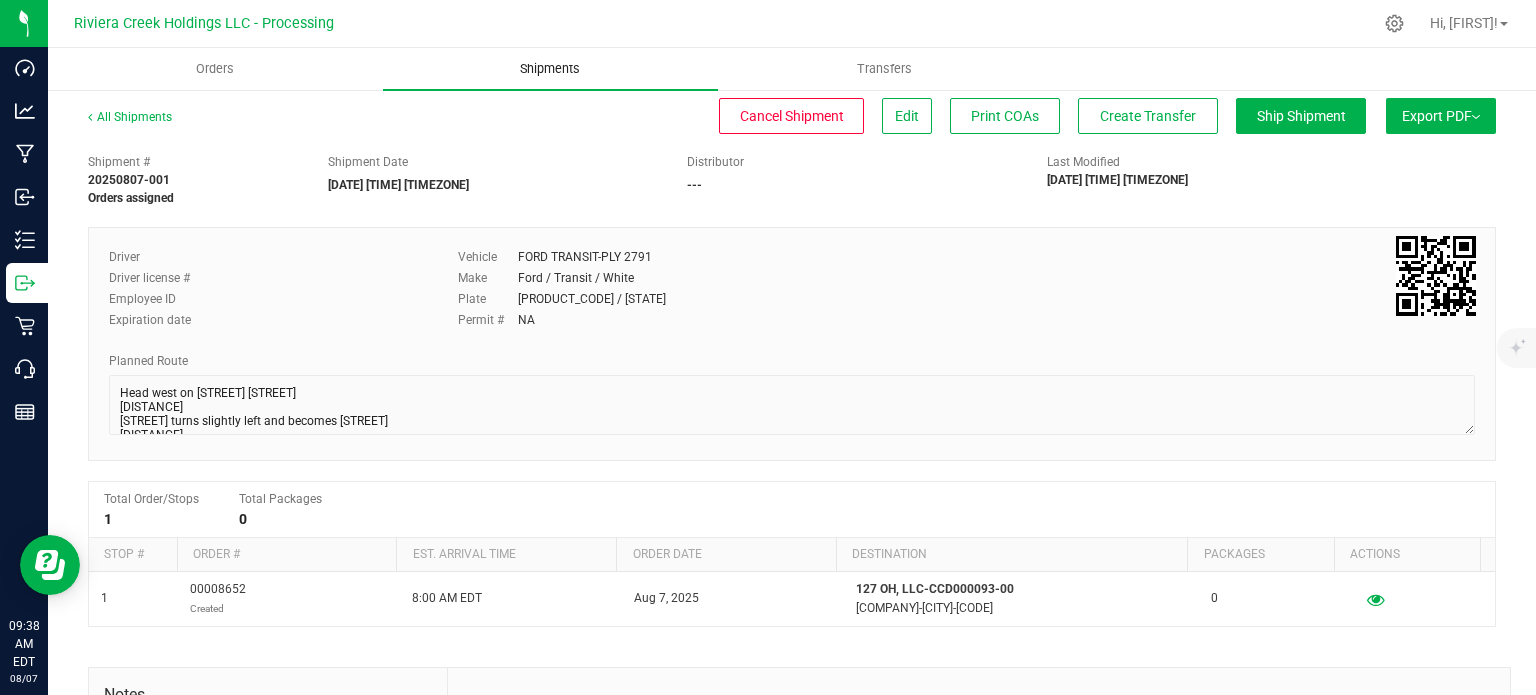 click on "Shipments" at bounding box center (550, 69) 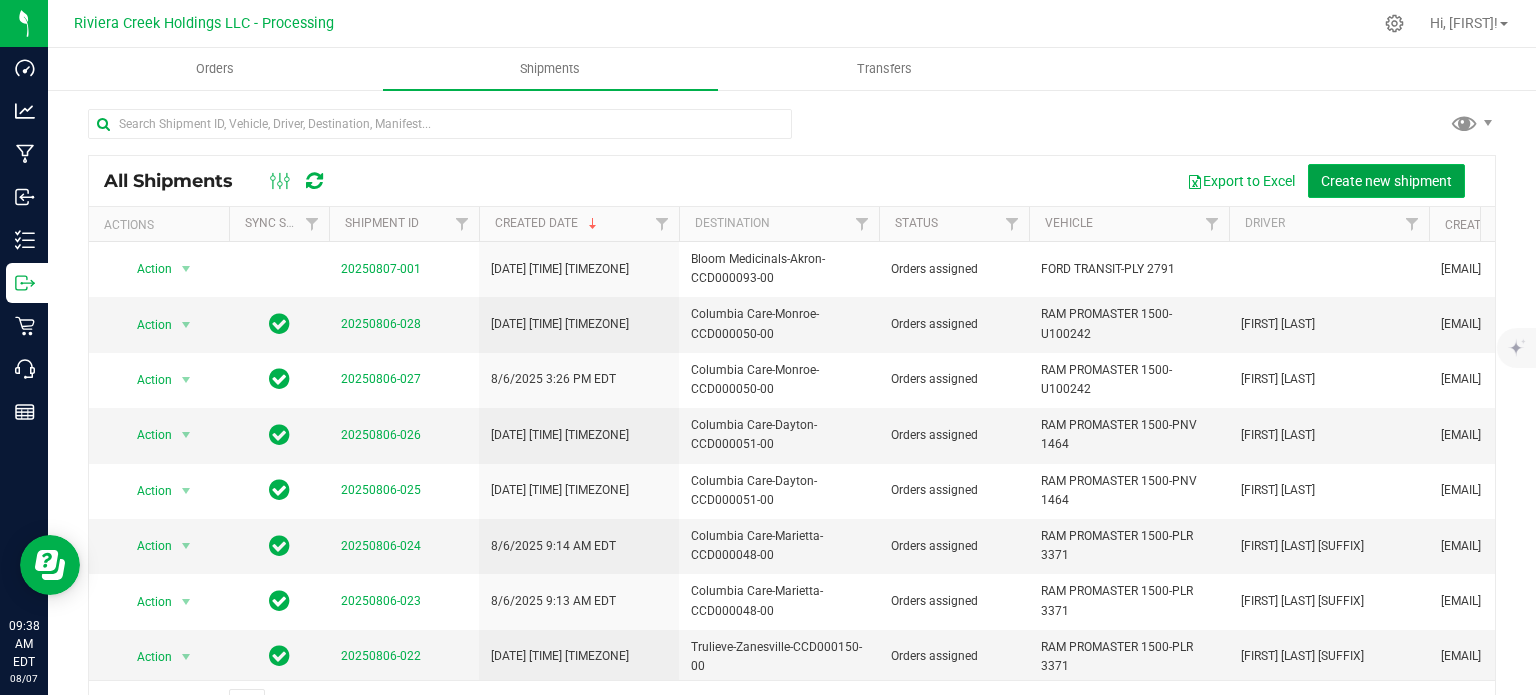 click on "Create new shipment" at bounding box center [1386, 181] 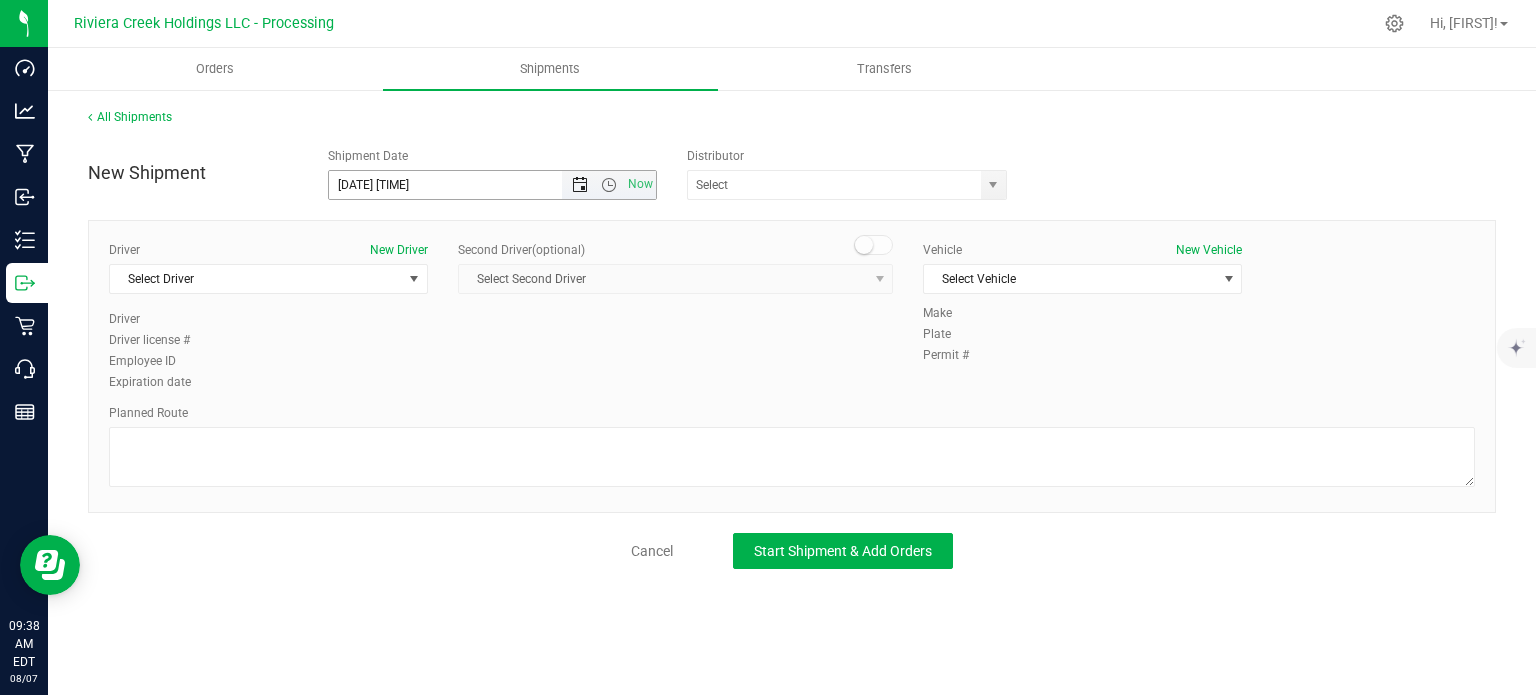 click at bounding box center [580, 185] 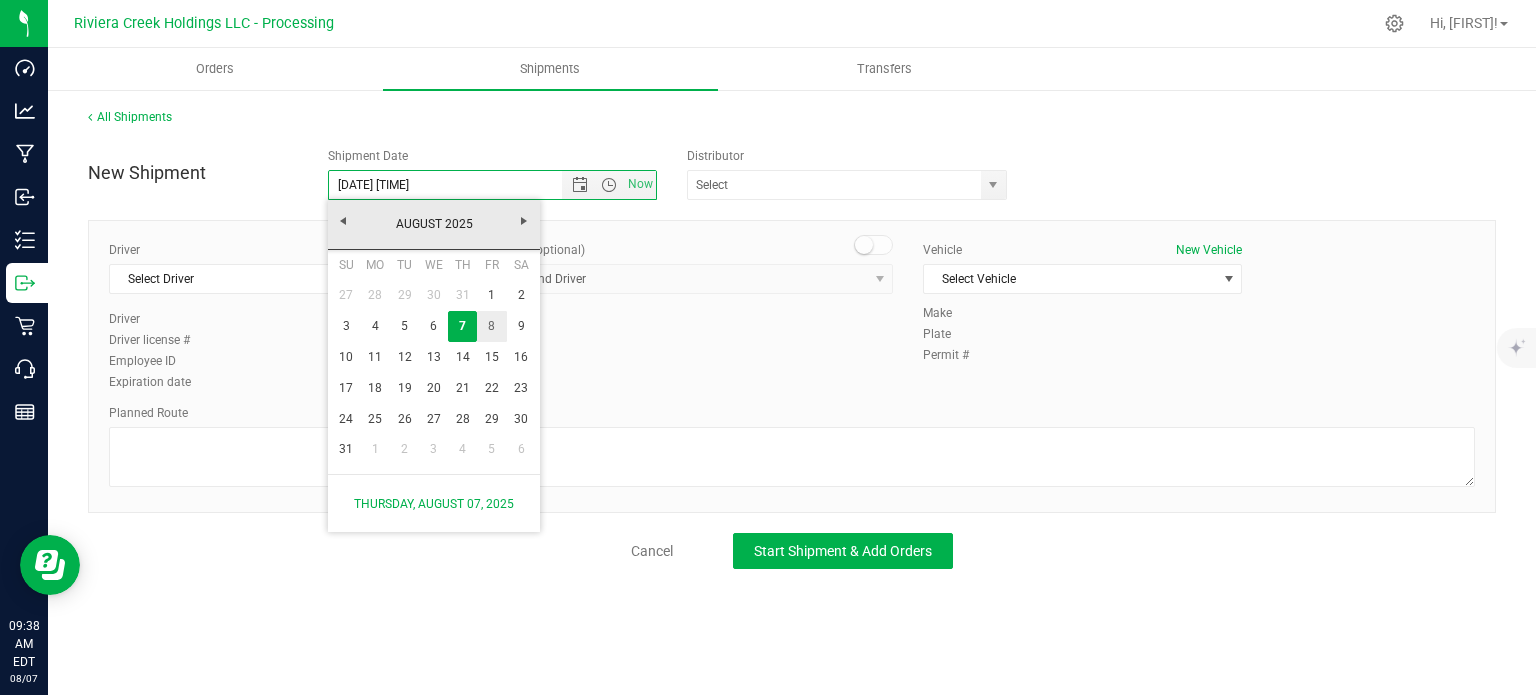 click on "8" at bounding box center [491, 326] 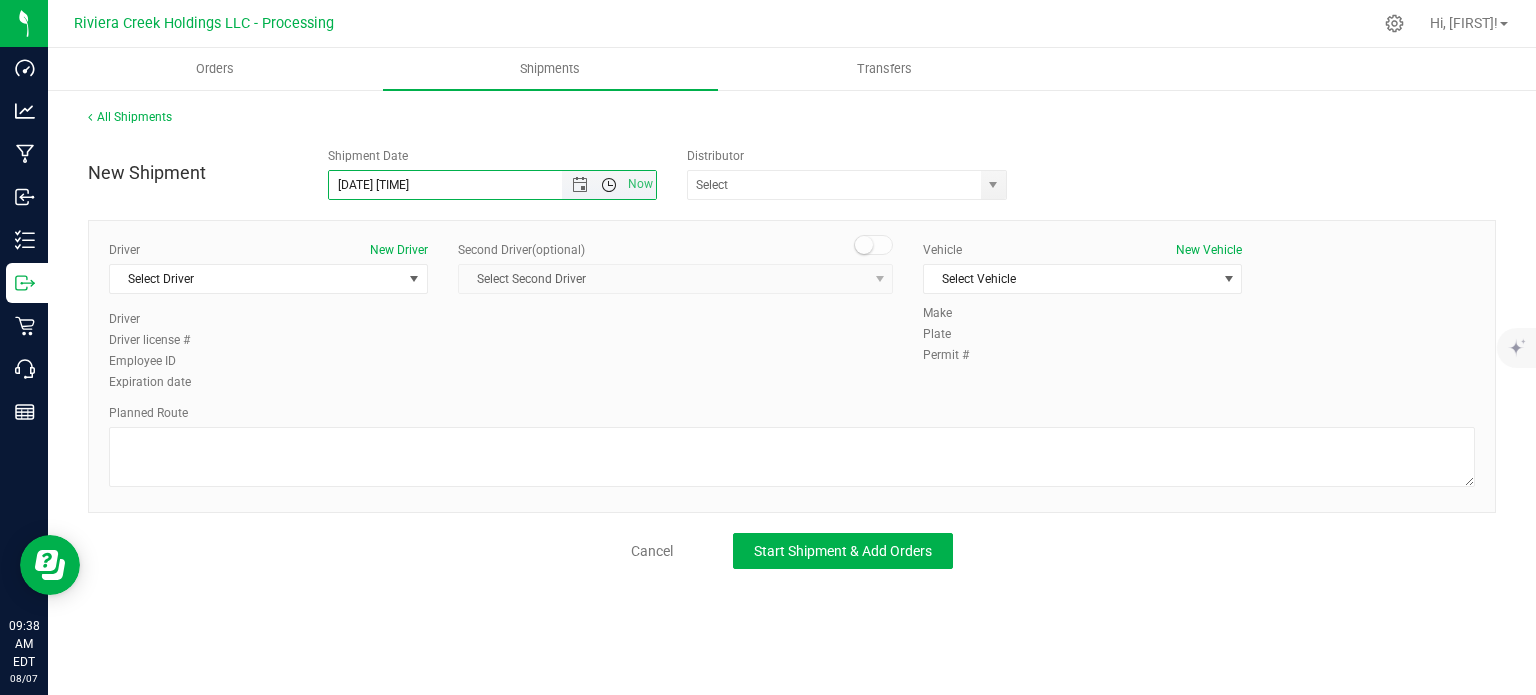 click at bounding box center (609, 185) 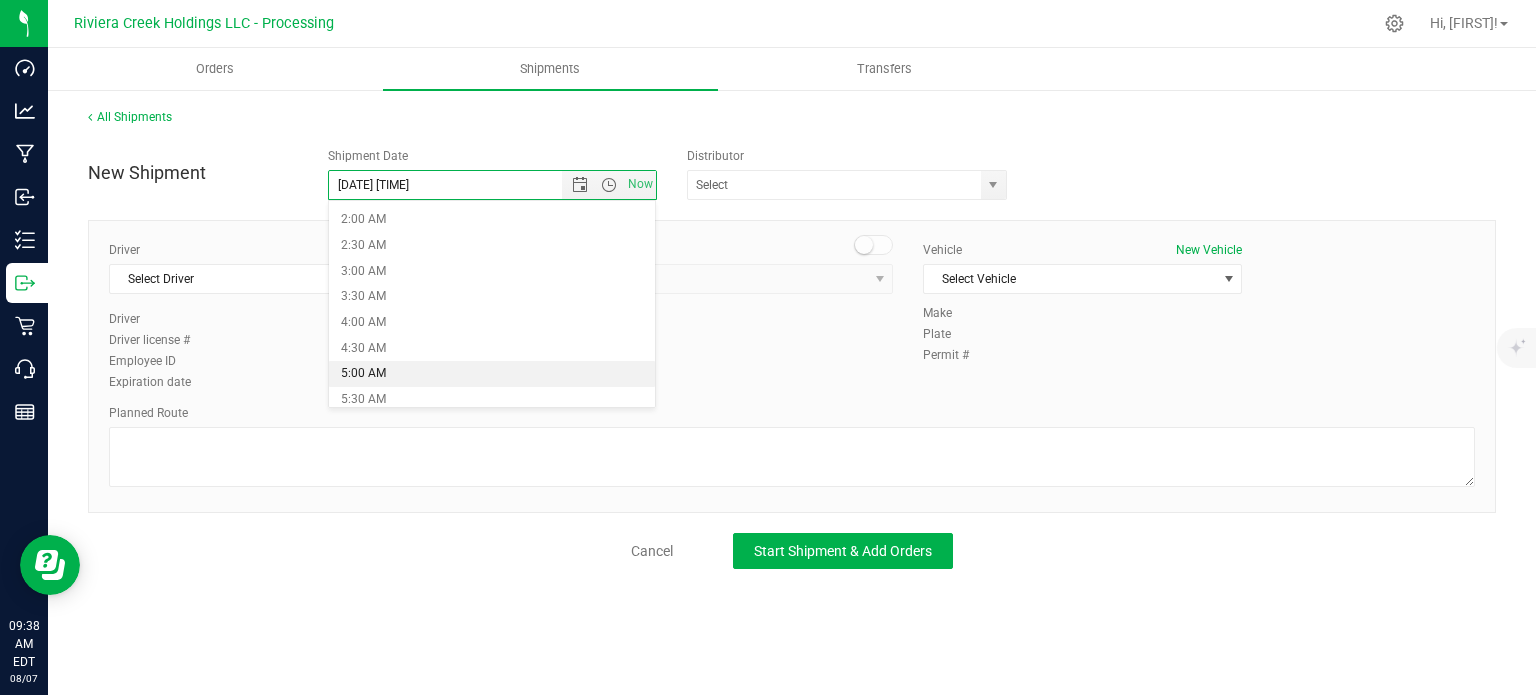 scroll, scrollTop: 200, scrollLeft: 0, axis: vertical 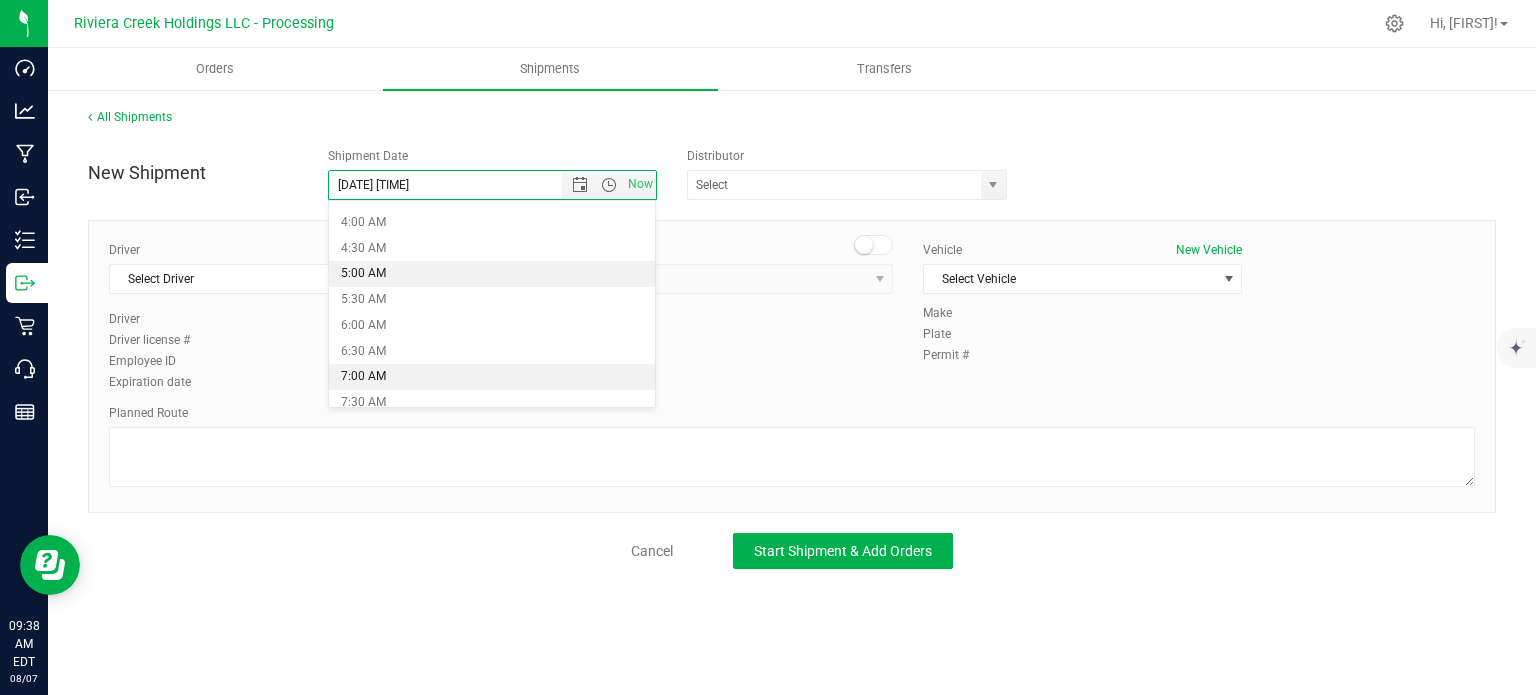 click on "7:00 AM" at bounding box center (492, 377) 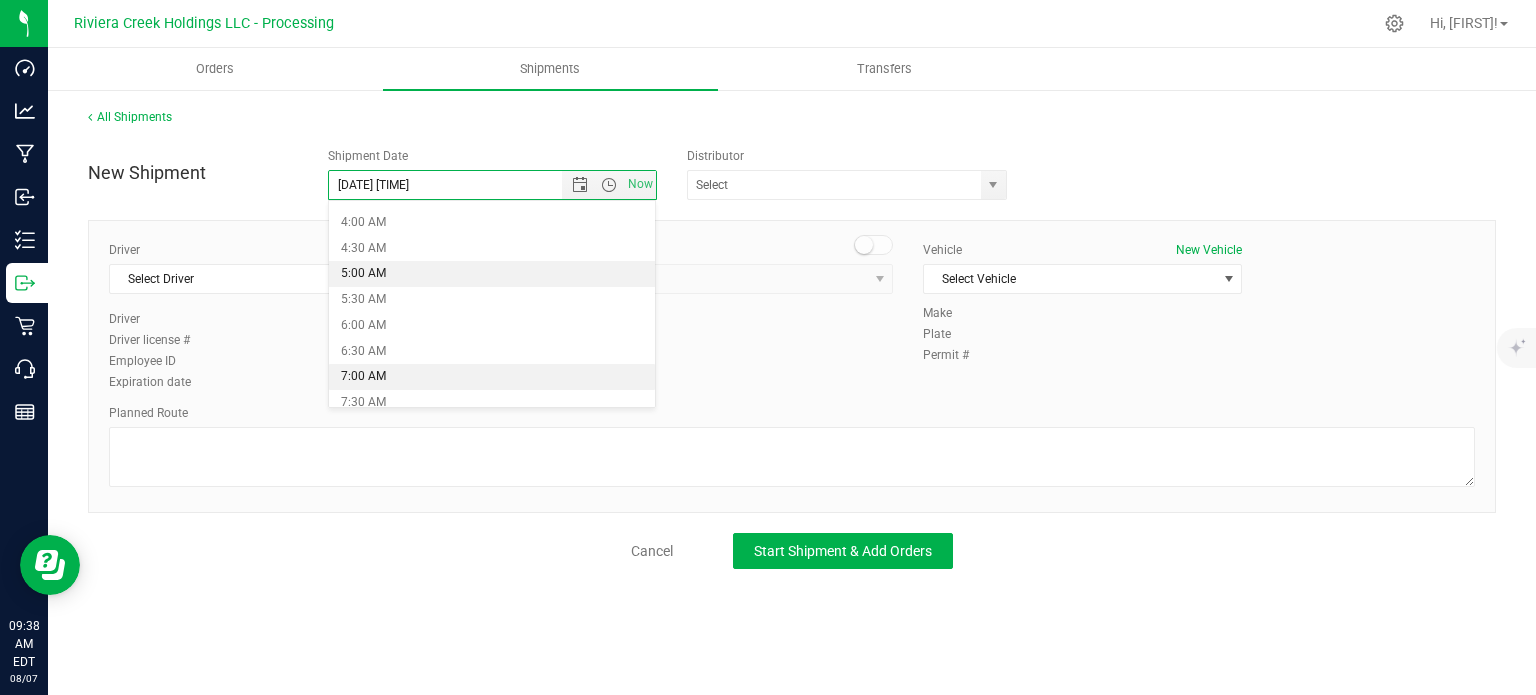type on "8/8/2025 7:00 AM" 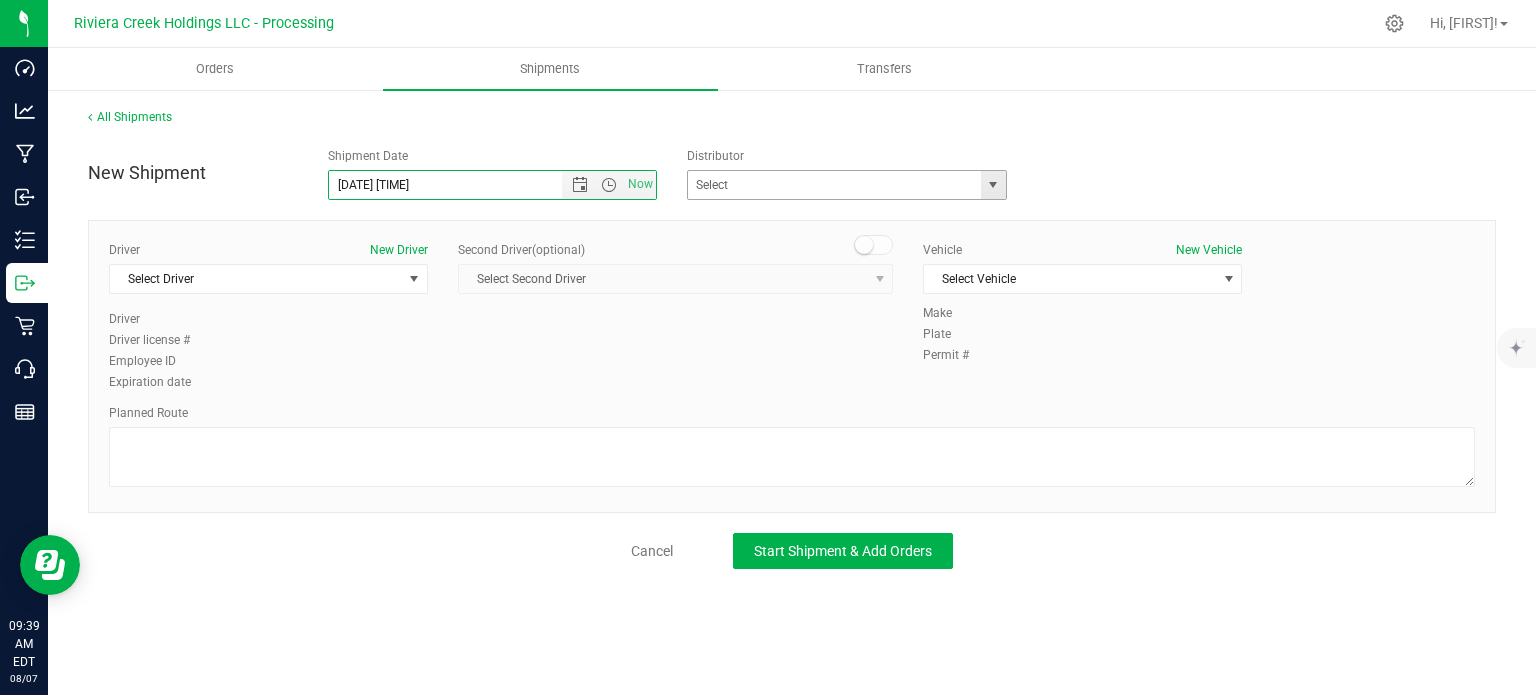click at bounding box center (993, 185) 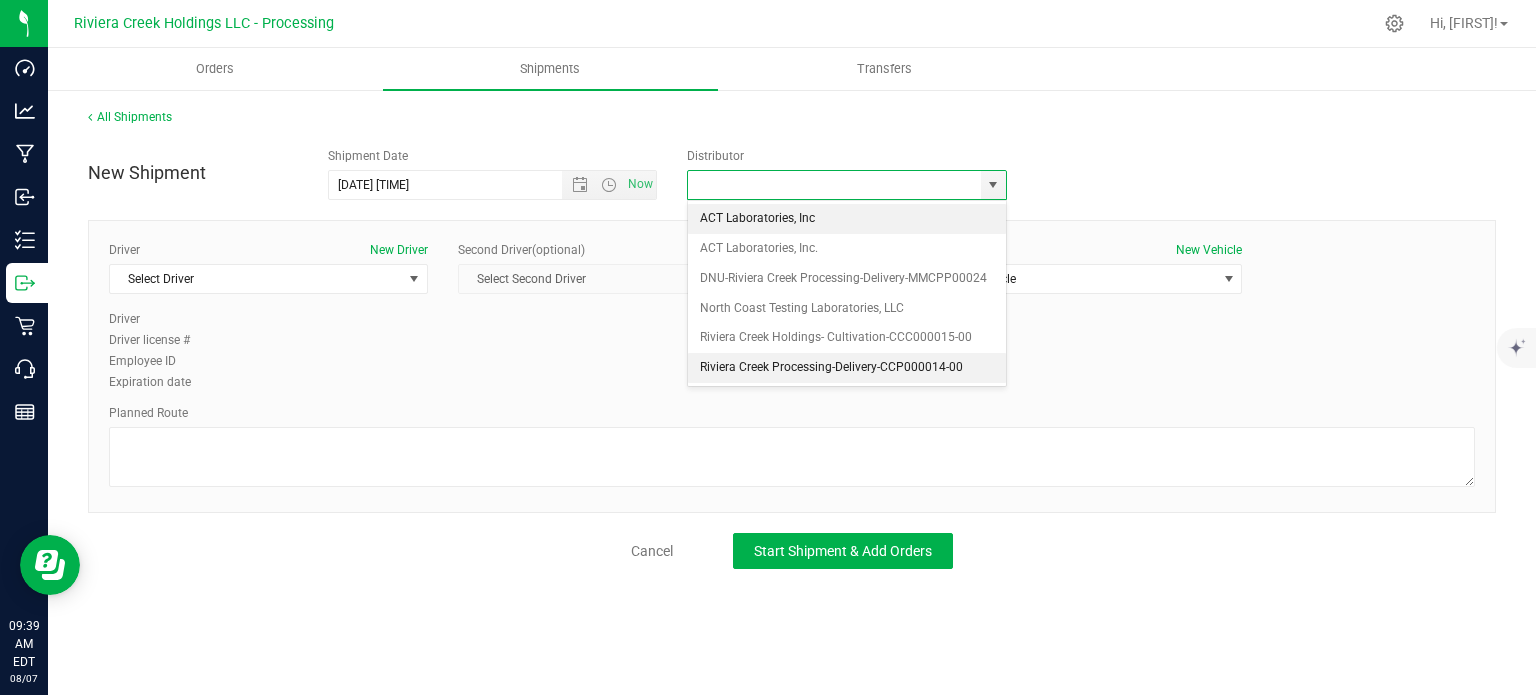 click on "Riviera Creek Processing-Delivery-CCP000014-00" at bounding box center [847, 368] 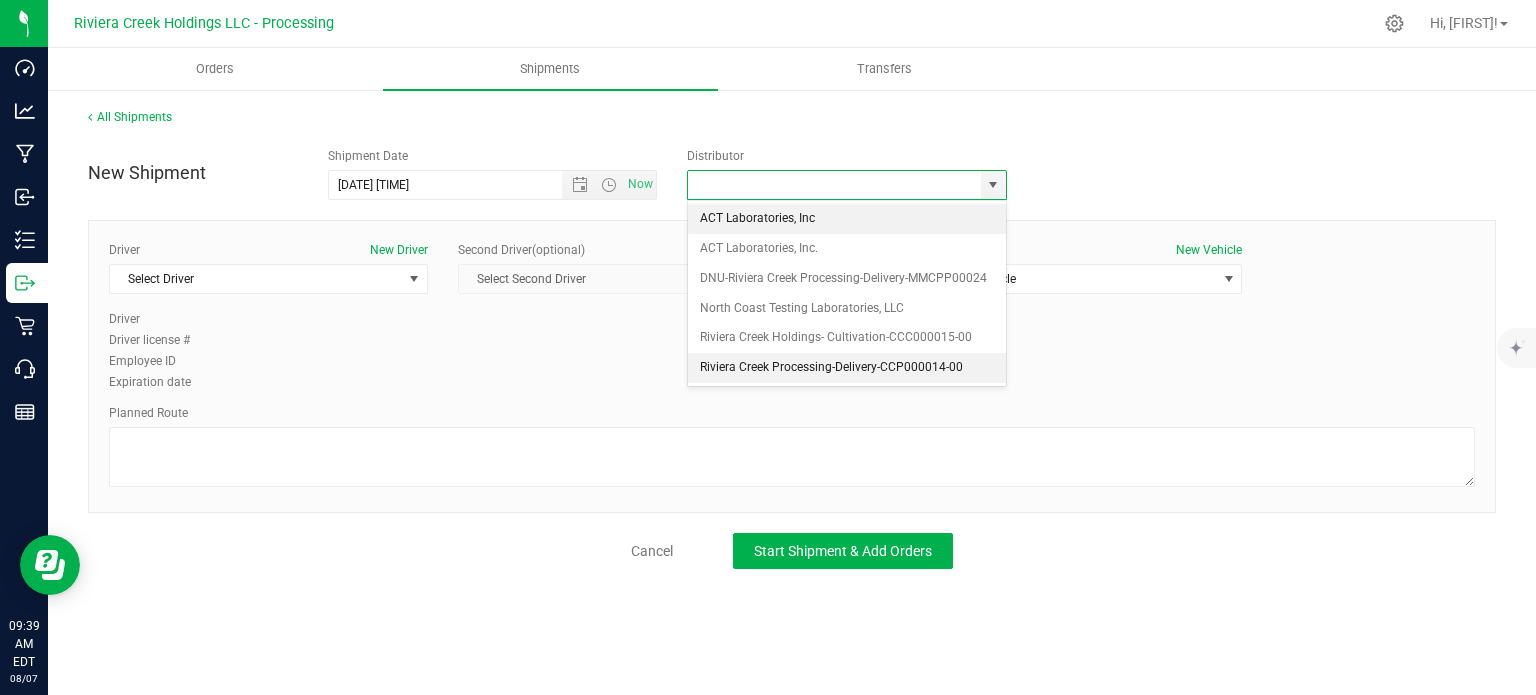type on "Riviera Creek Processing-Delivery-CCP000014-00" 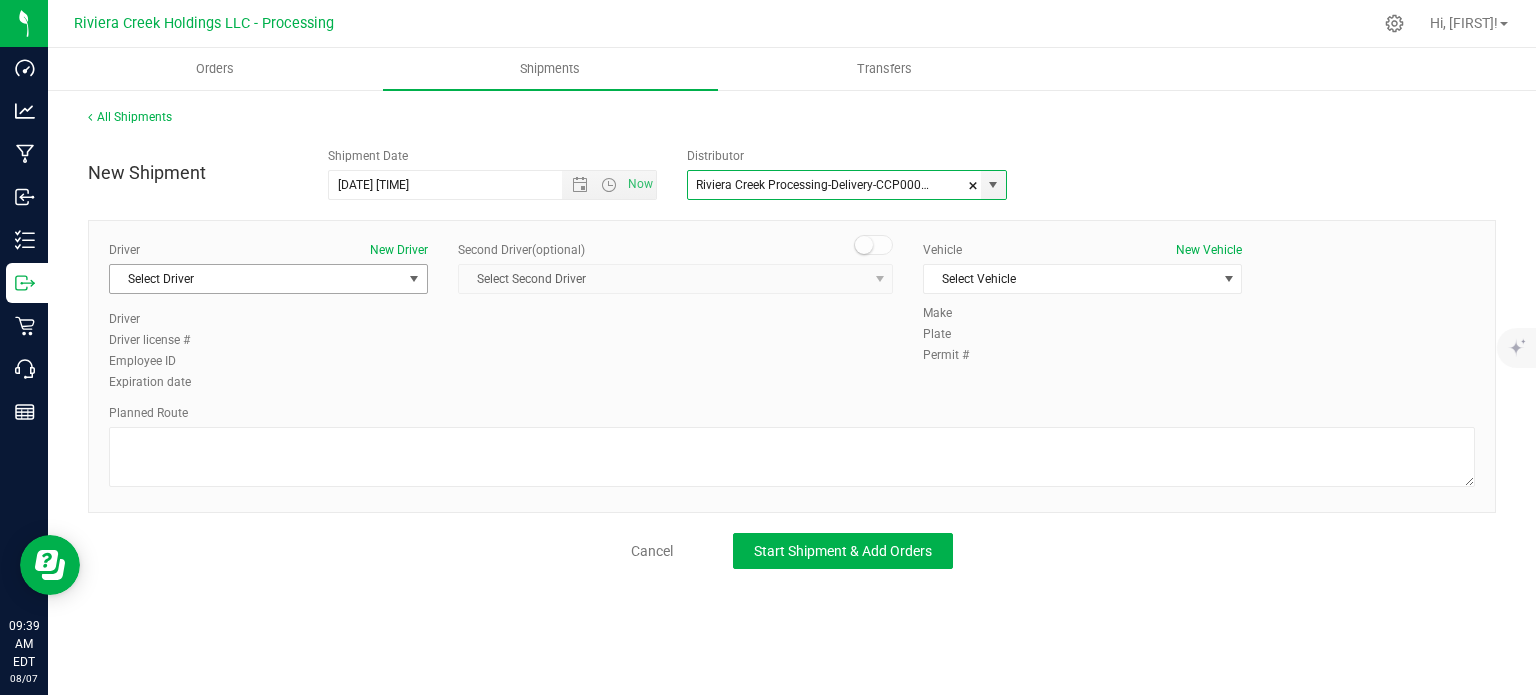 click on "Select Driver" at bounding box center (256, 279) 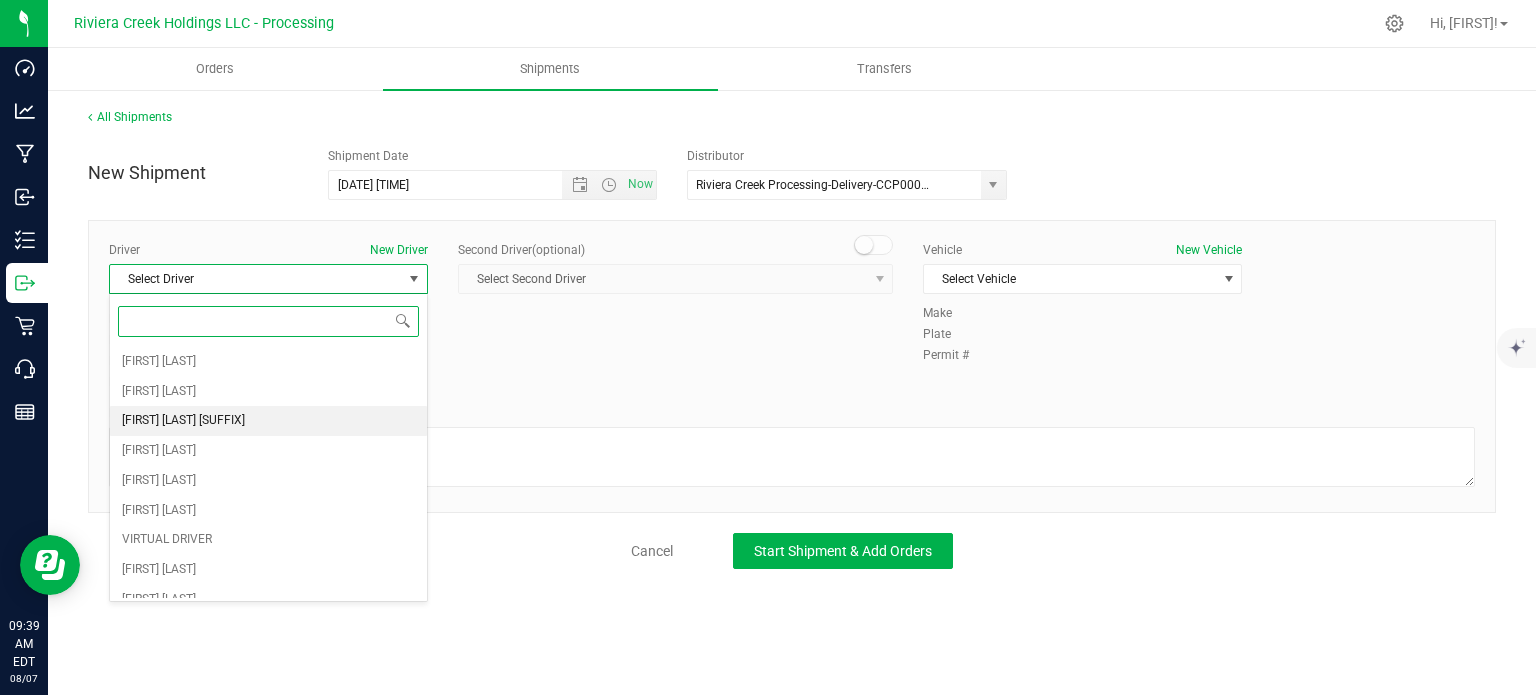 click on "James Bednar Jr." at bounding box center [183, 421] 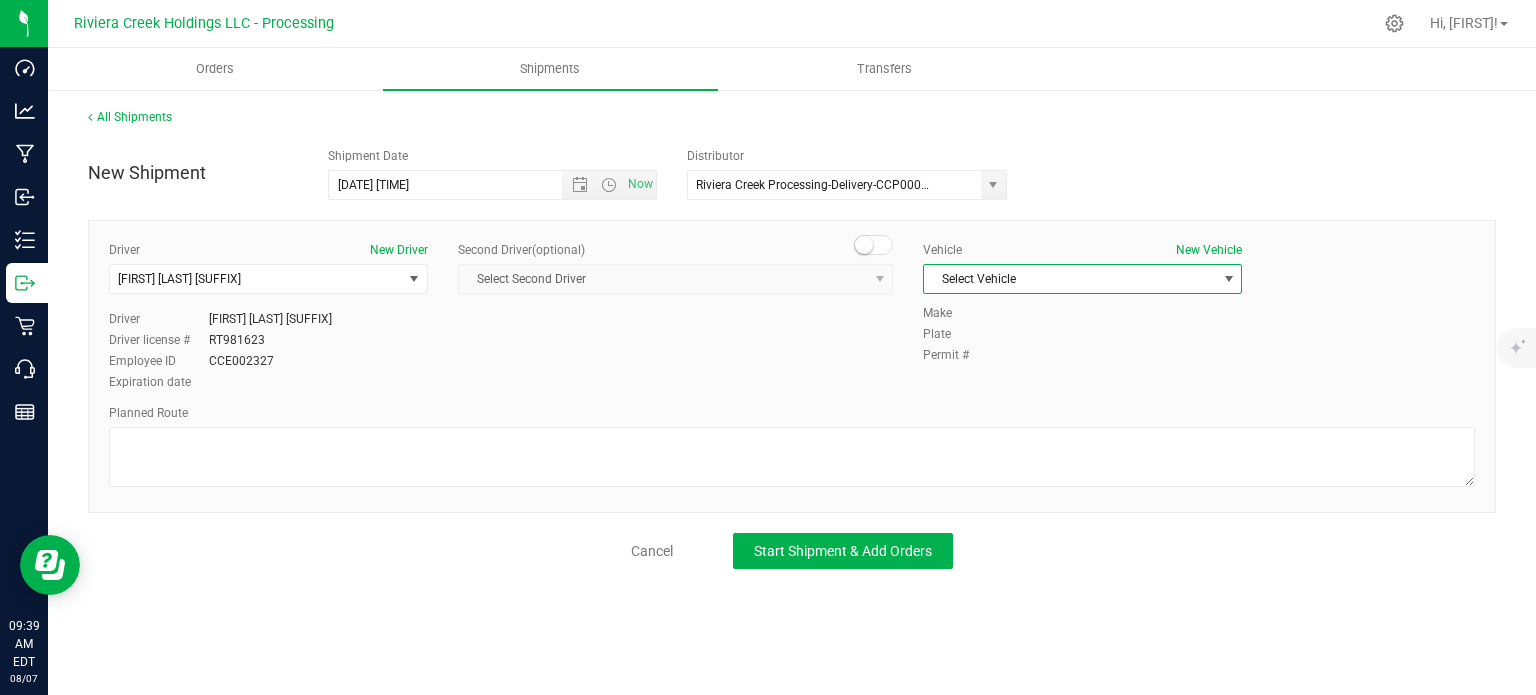 click on "Select Vehicle" at bounding box center (1070, 279) 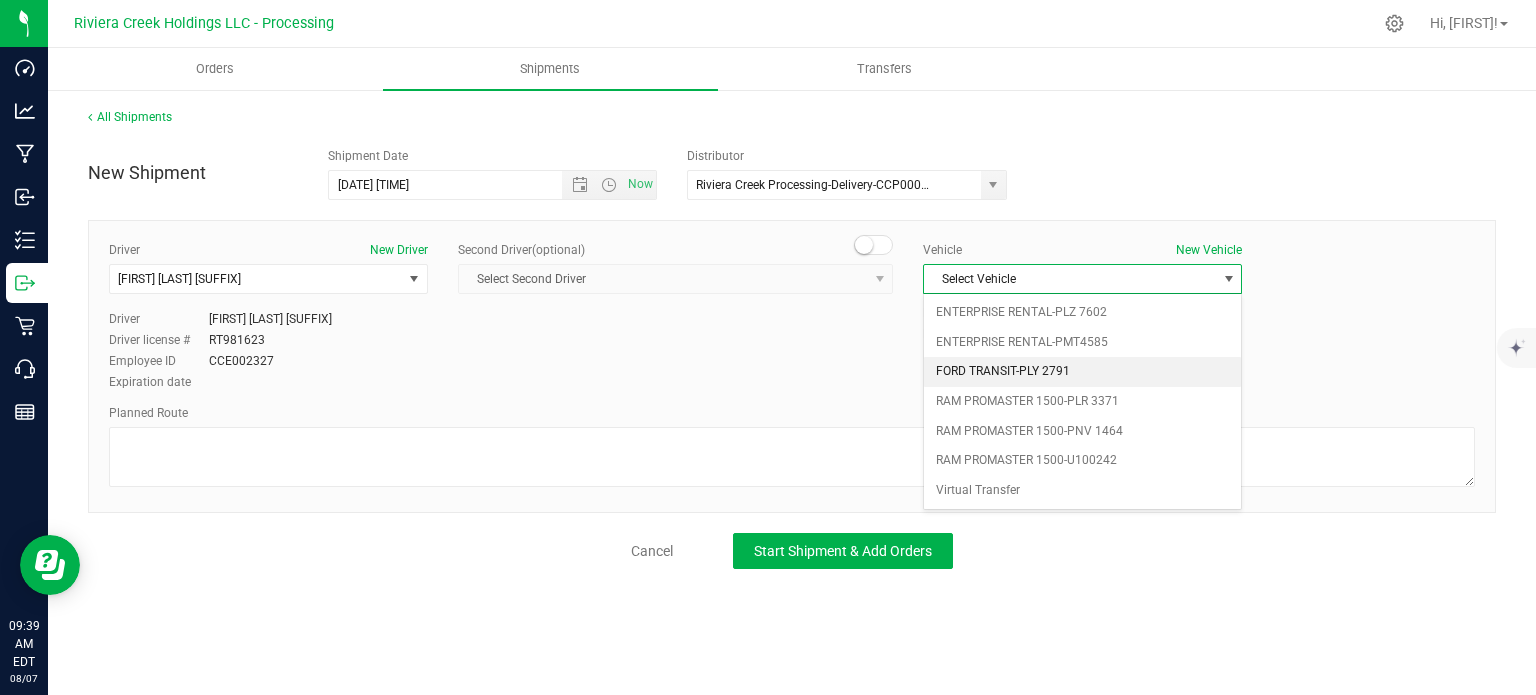click on "FORD TRANSIT-PLY 2791" at bounding box center [1082, 372] 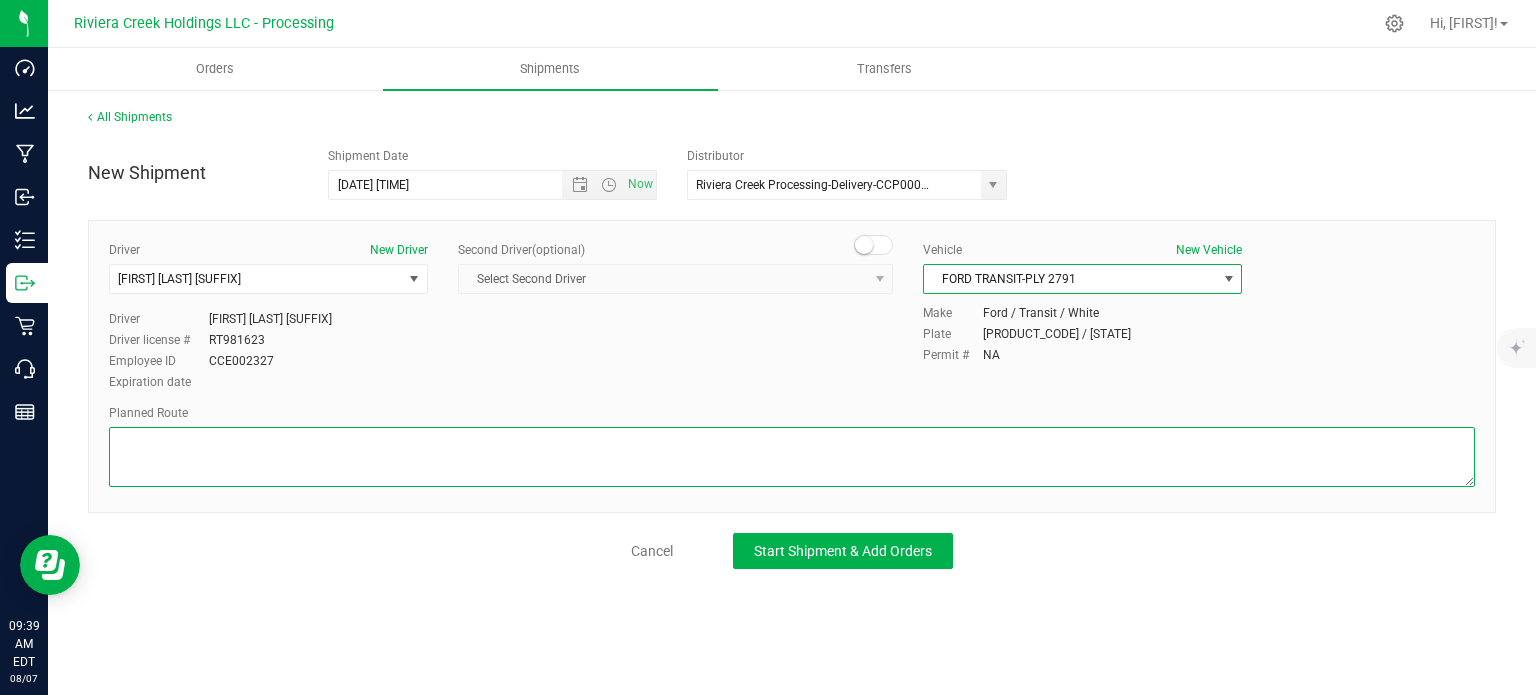 click at bounding box center (792, 457) 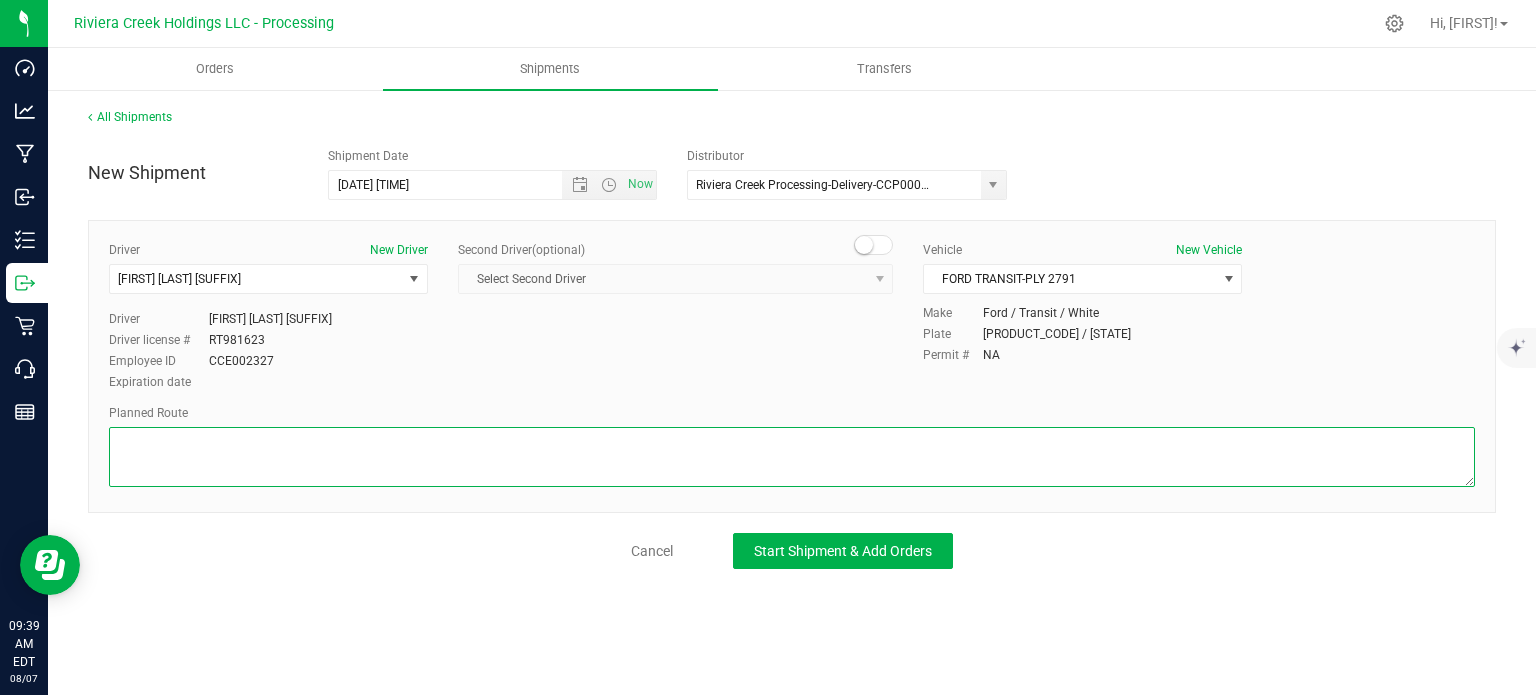 paste on "Head west on St Clair St toward Crescent St
187 ft
St Clair St turns slightly left and becomes Crescent St
374 ft
Turn left to merge onto OH-193 S
0.386 mi
Take the exit onto I-680 N toward Cleveland/Akron
4.70 mi
Merge onto I-80 W
4.13 mi
Keep left to continue on I-76 W, follow signs for Akron
35.5 mi
Take exit 24B for Arlington St
0.419 mi
Turn right onto S Arlington St
1.65 mi
Slight rightDestination will be on the left
141 ft" 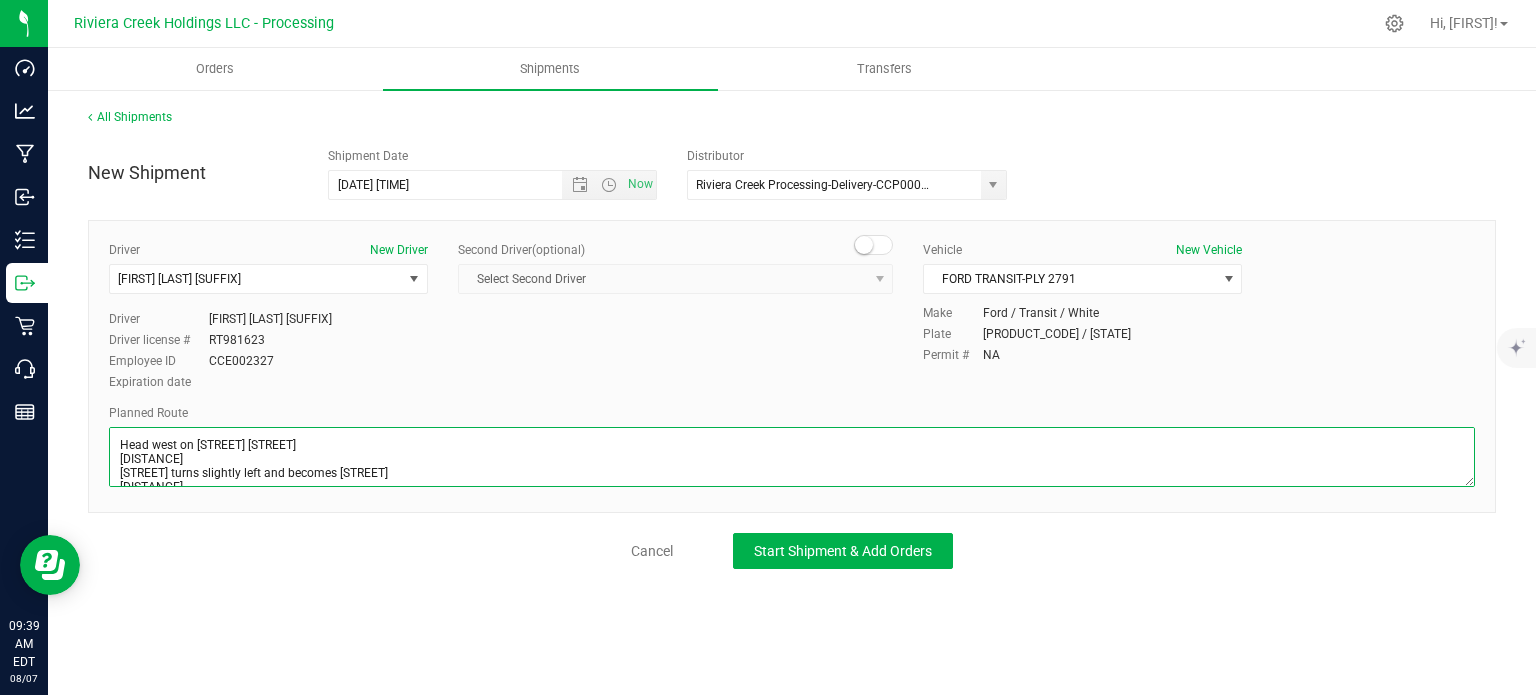 scroll, scrollTop: 211, scrollLeft: 0, axis: vertical 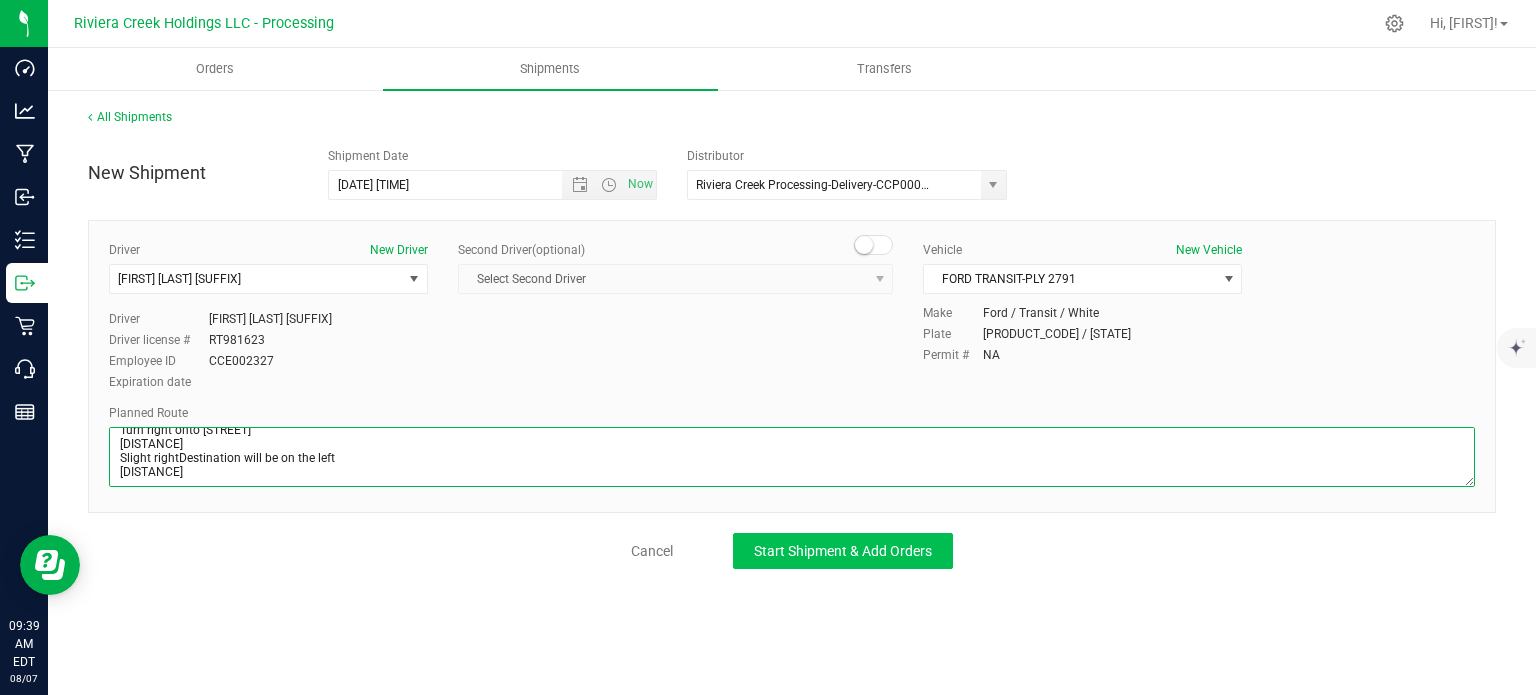 type on "Head west on St Clair St toward Crescent St
187 ft
St Clair St turns slightly left and becomes Crescent St
374 ft
Turn left to merge onto OH-193 S
0.386 mi
Take the exit onto I-680 N toward Cleveland/Akron
4.70 mi
Merge onto I-80 W
4.13 mi
Keep left to continue on I-76 W, follow signs for Akron
35.5 mi
Take exit 24B for Arlington St
0.419 mi
Turn right onto S Arlington St
1.65 mi
Slight rightDestination will be on the left
141 ft" 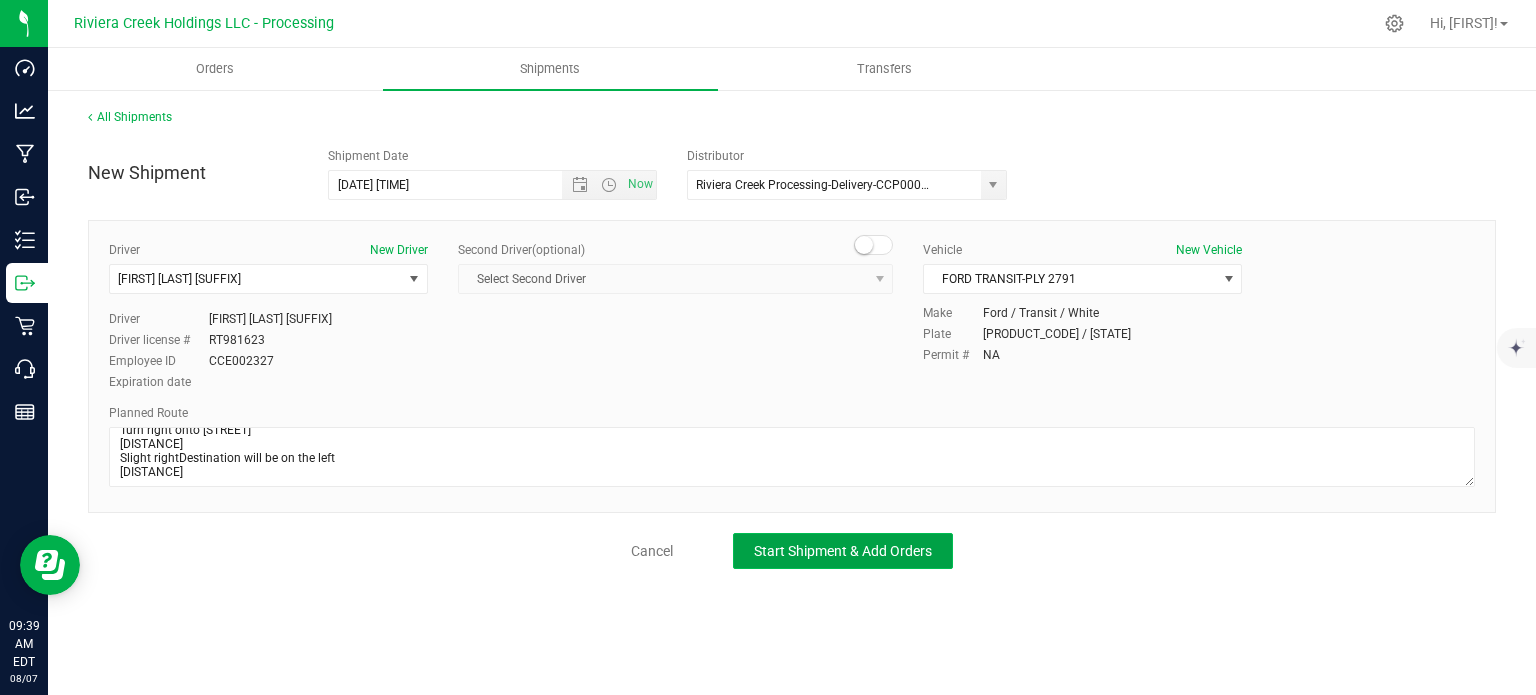 click on "Start Shipment & Add Orders" 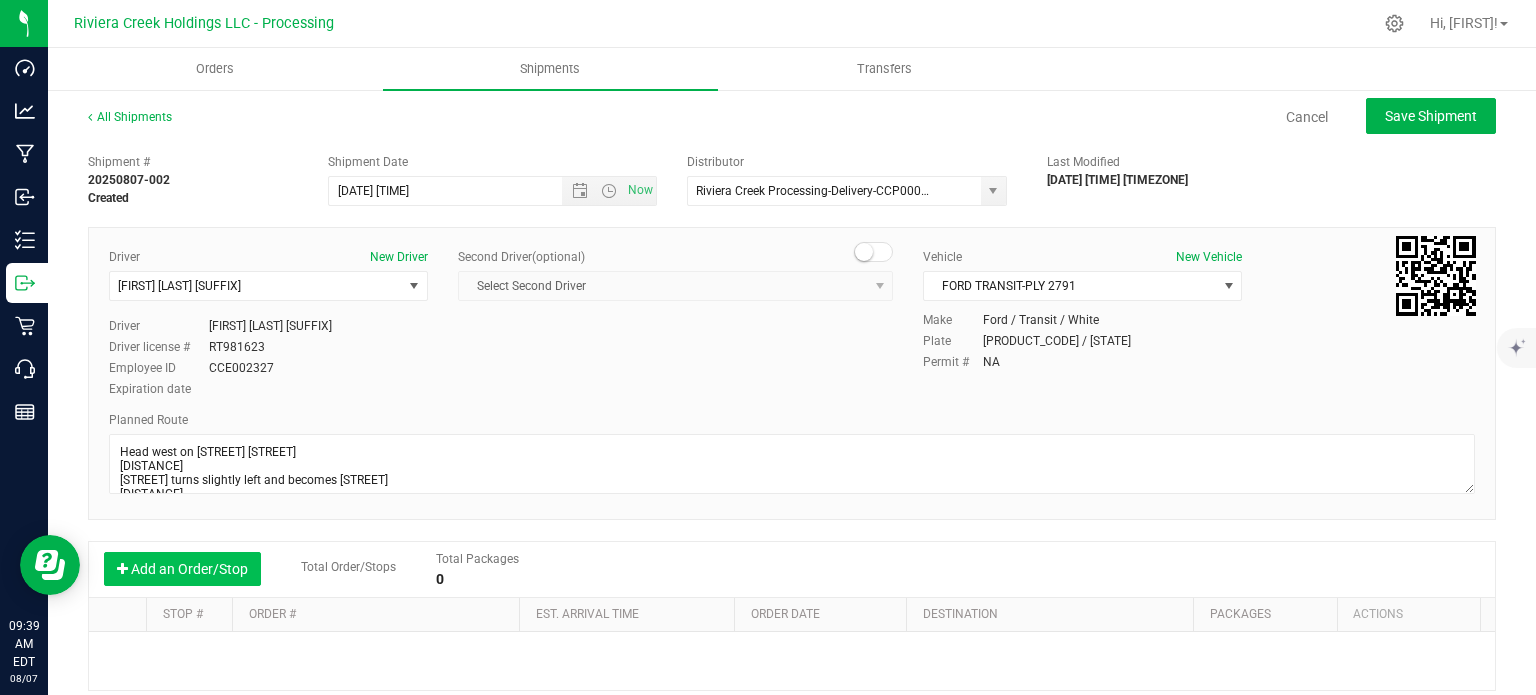 click on "Add an Order/Stop" at bounding box center [182, 569] 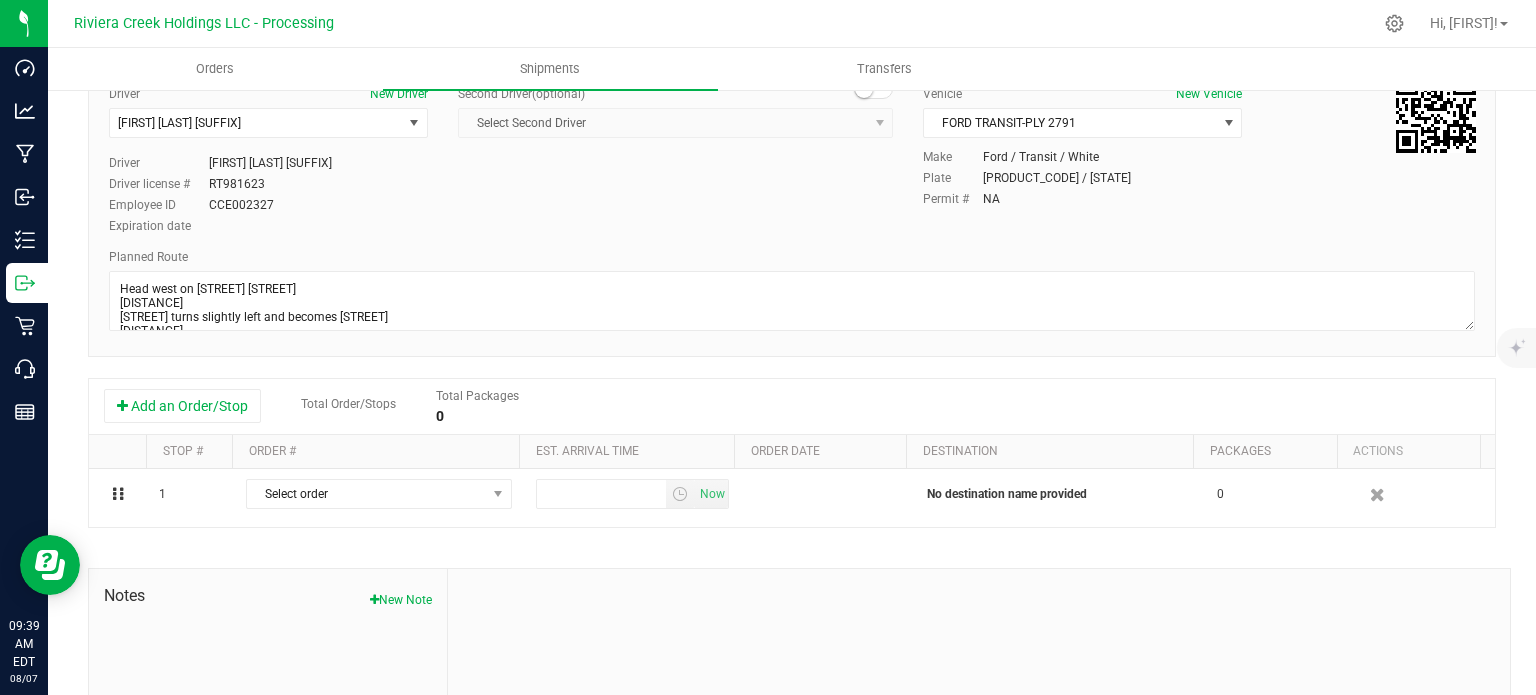 scroll, scrollTop: 200, scrollLeft: 0, axis: vertical 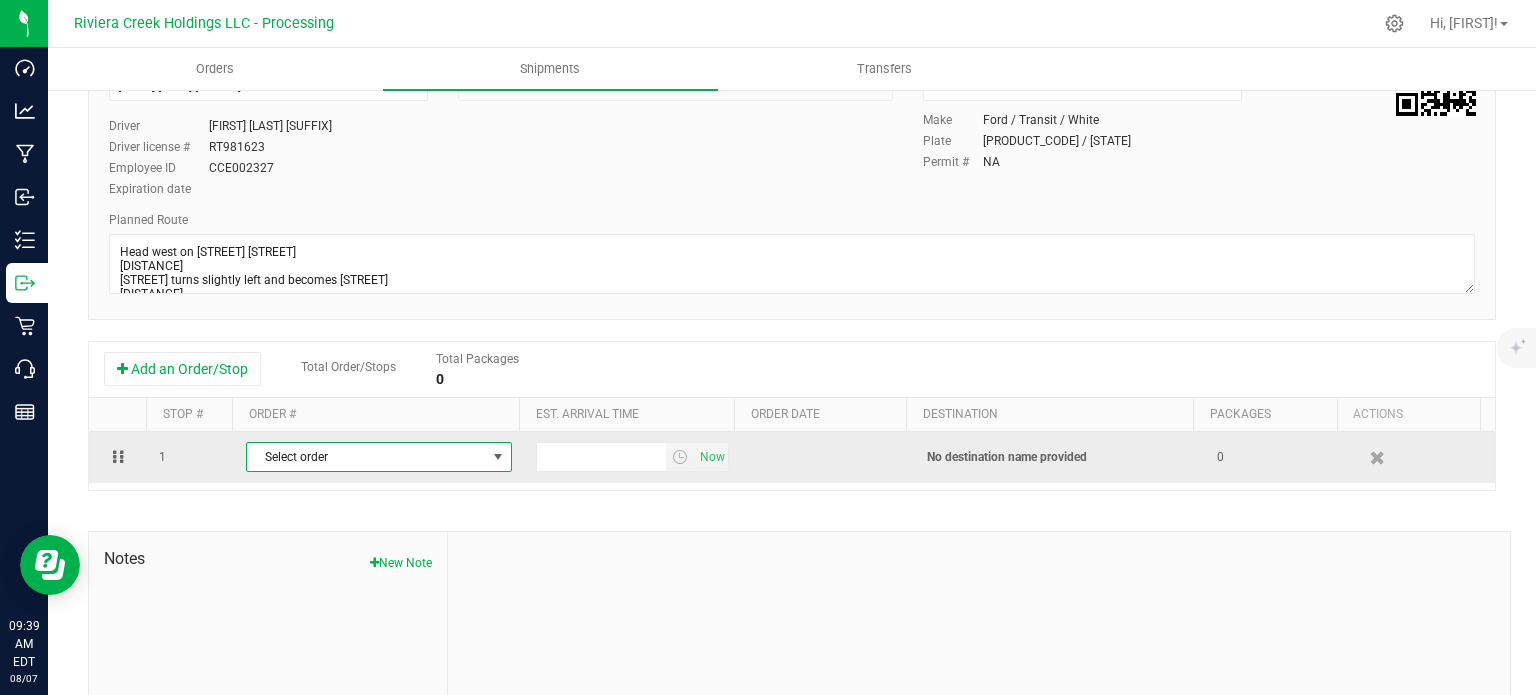 click on "Select order" at bounding box center (366, 457) 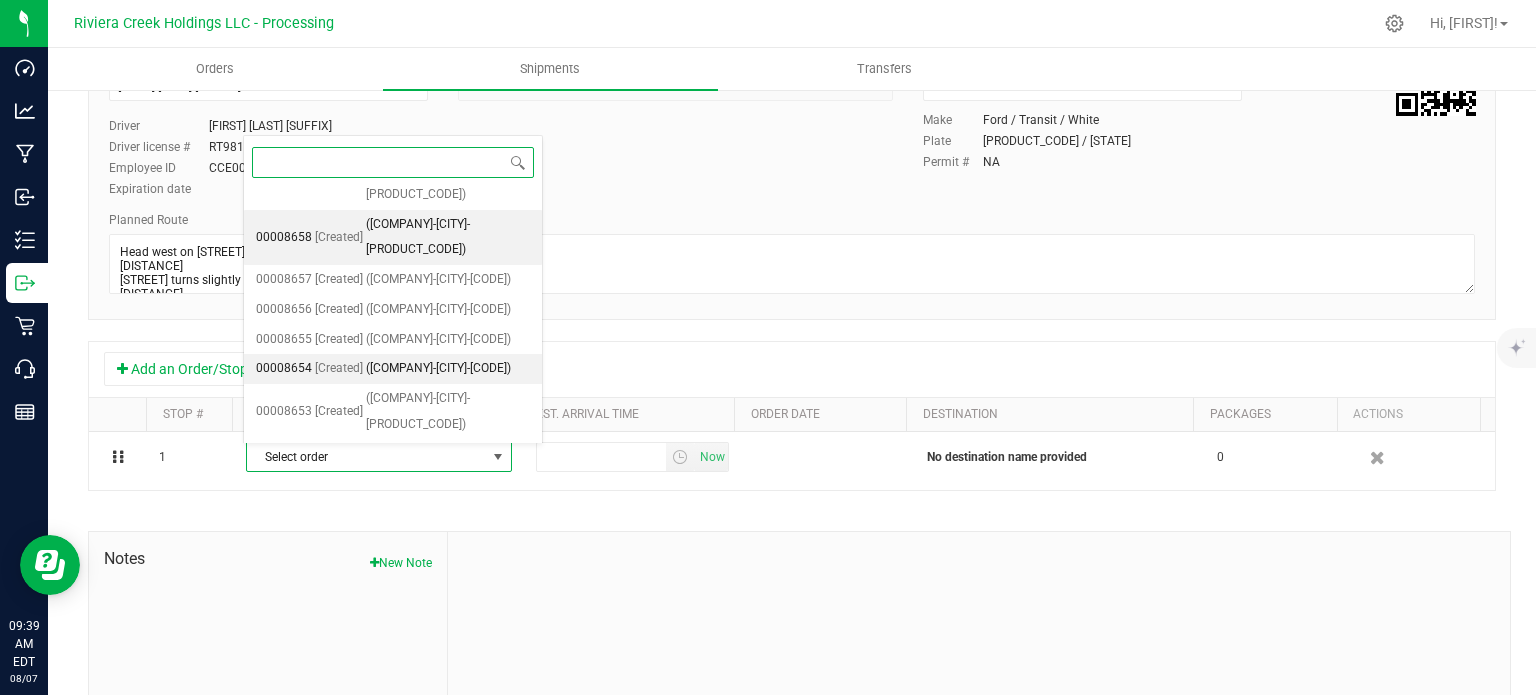 scroll, scrollTop: 956, scrollLeft: 0, axis: vertical 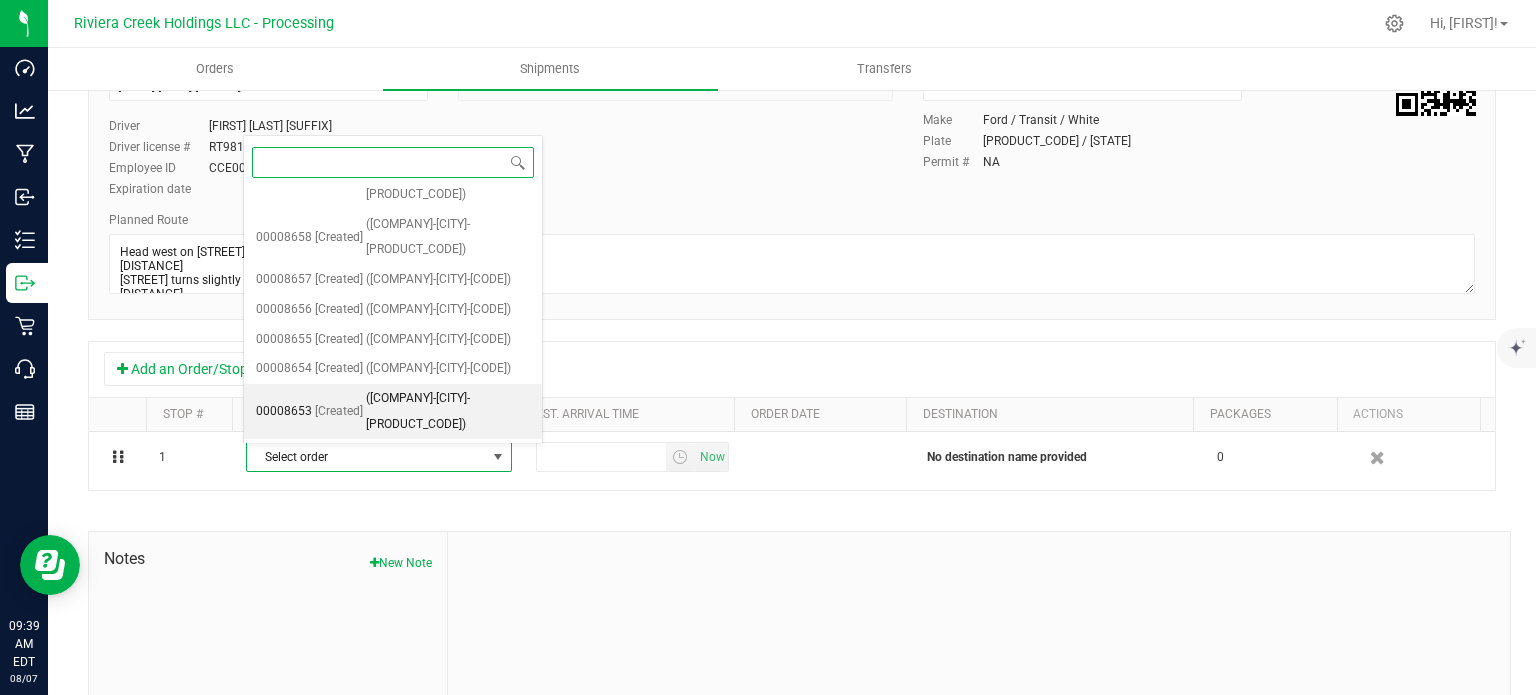 click on "(Bloom Medicinals-Akron-CCD000093-00)" at bounding box center [448, 411] 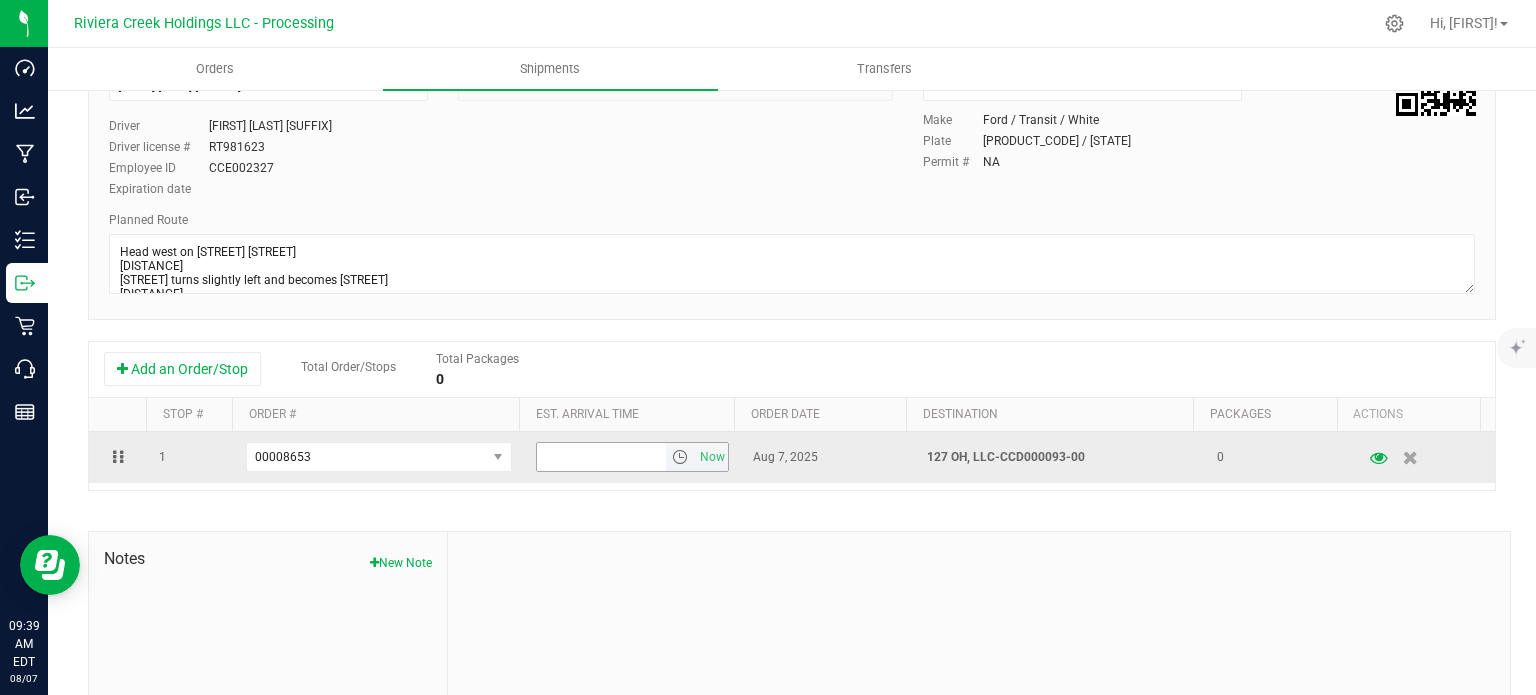click at bounding box center (680, 457) 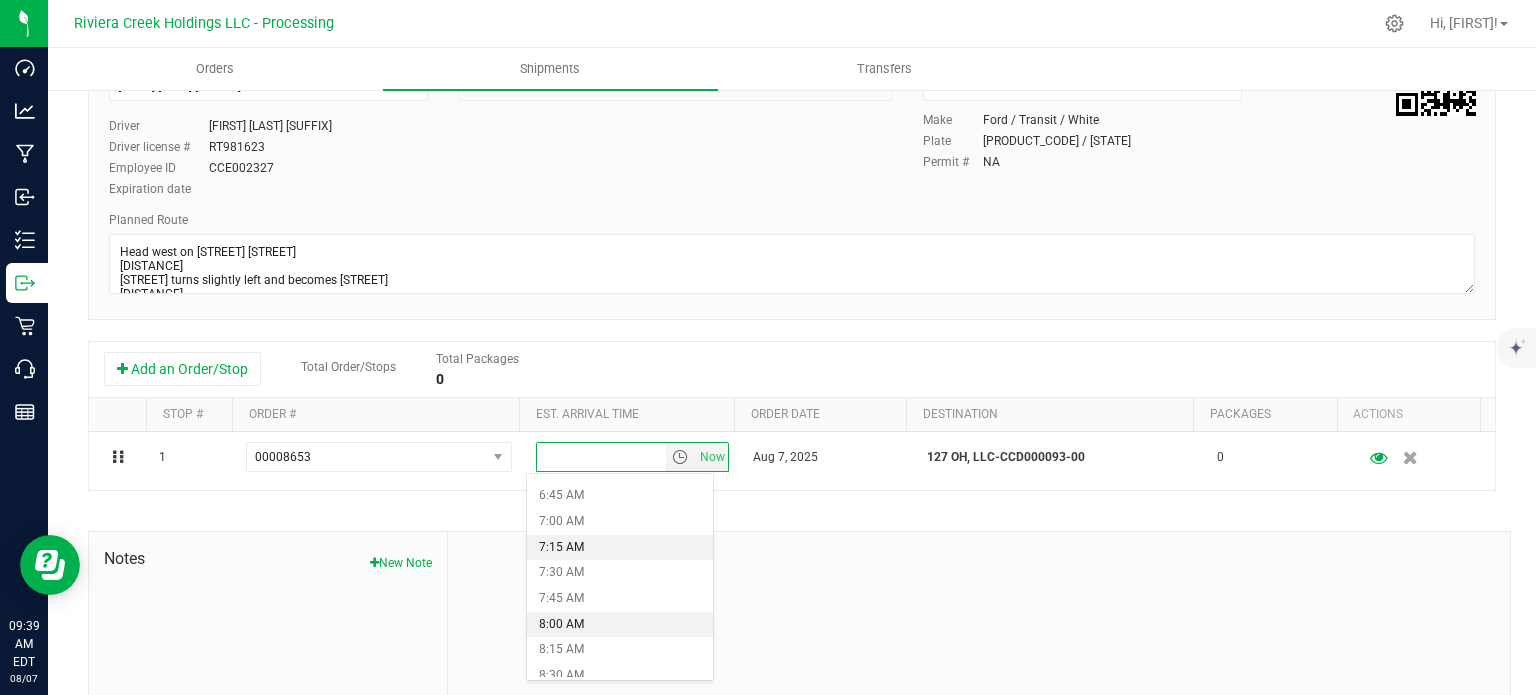 scroll, scrollTop: 700, scrollLeft: 0, axis: vertical 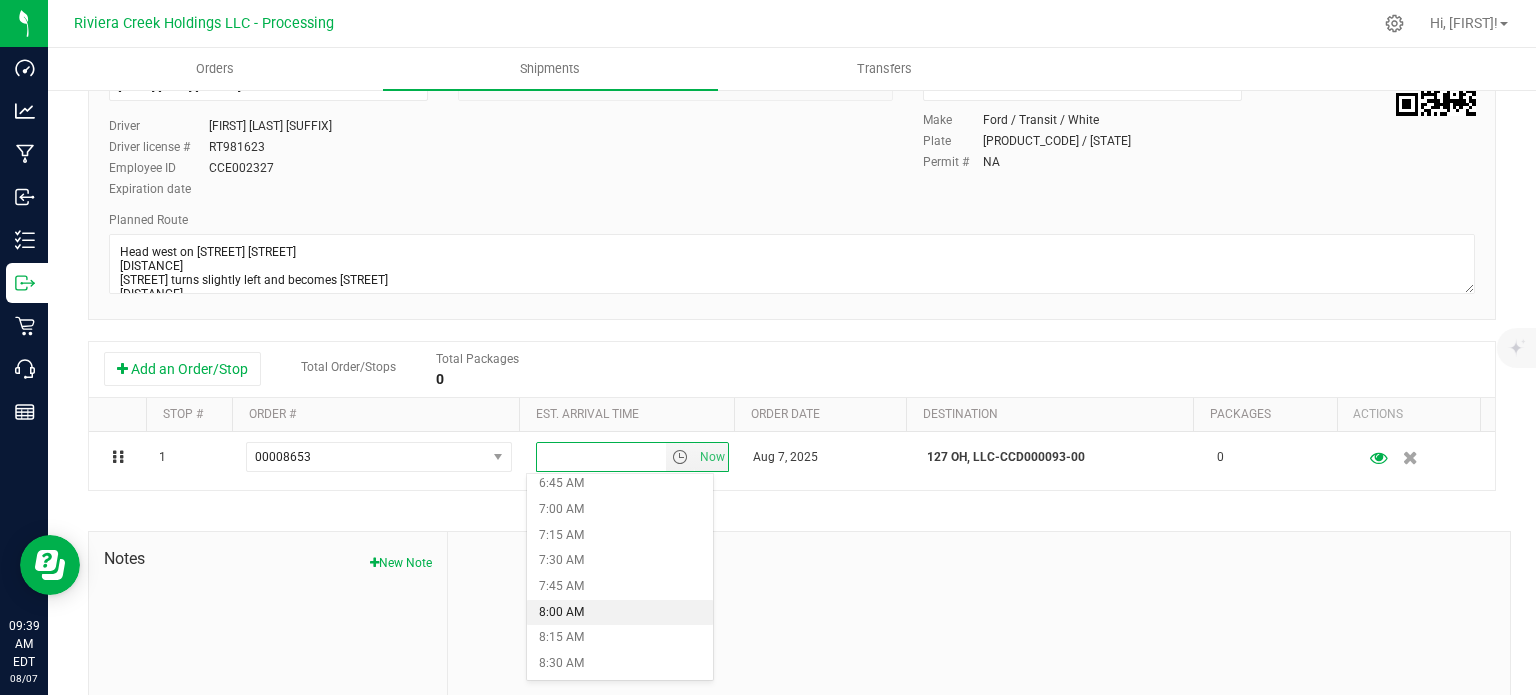 click on "8:00 AM" at bounding box center [619, 613] 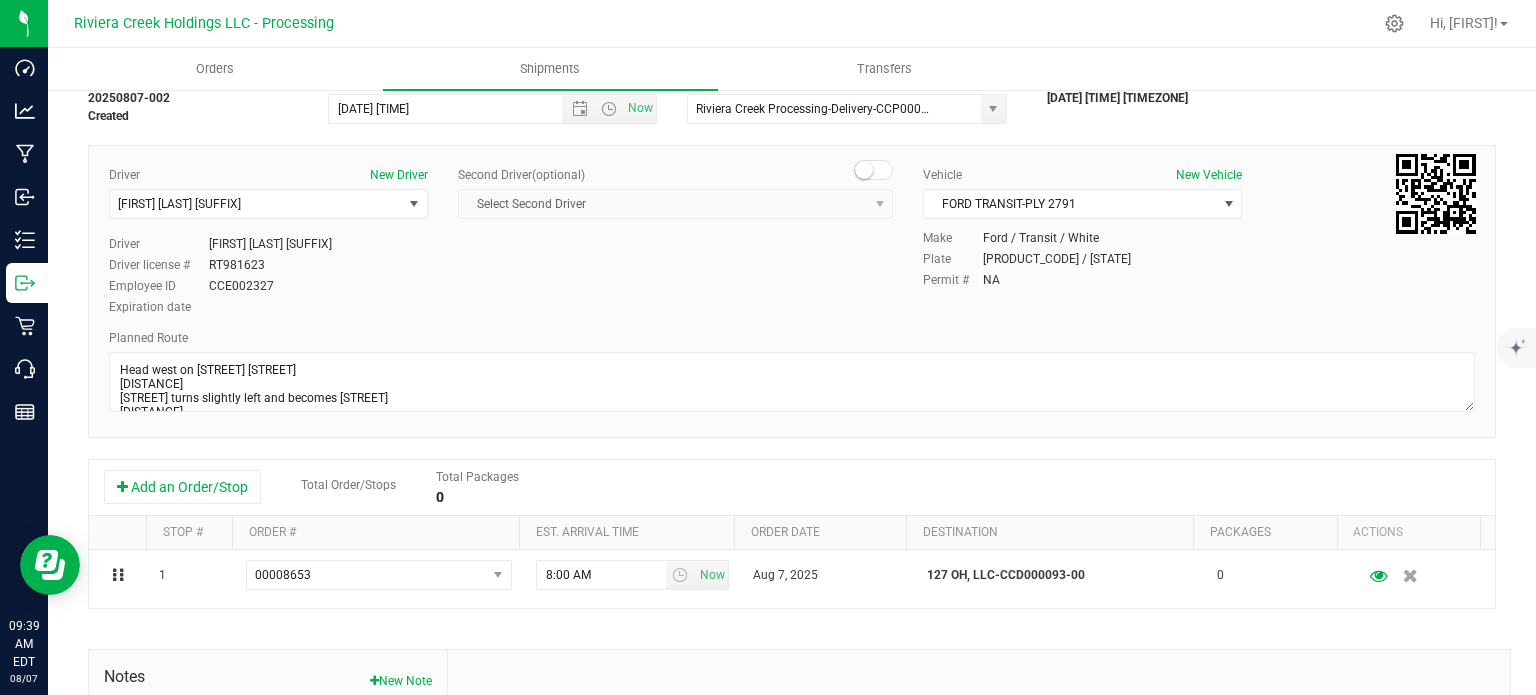 scroll, scrollTop: 0, scrollLeft: 0, axis: both 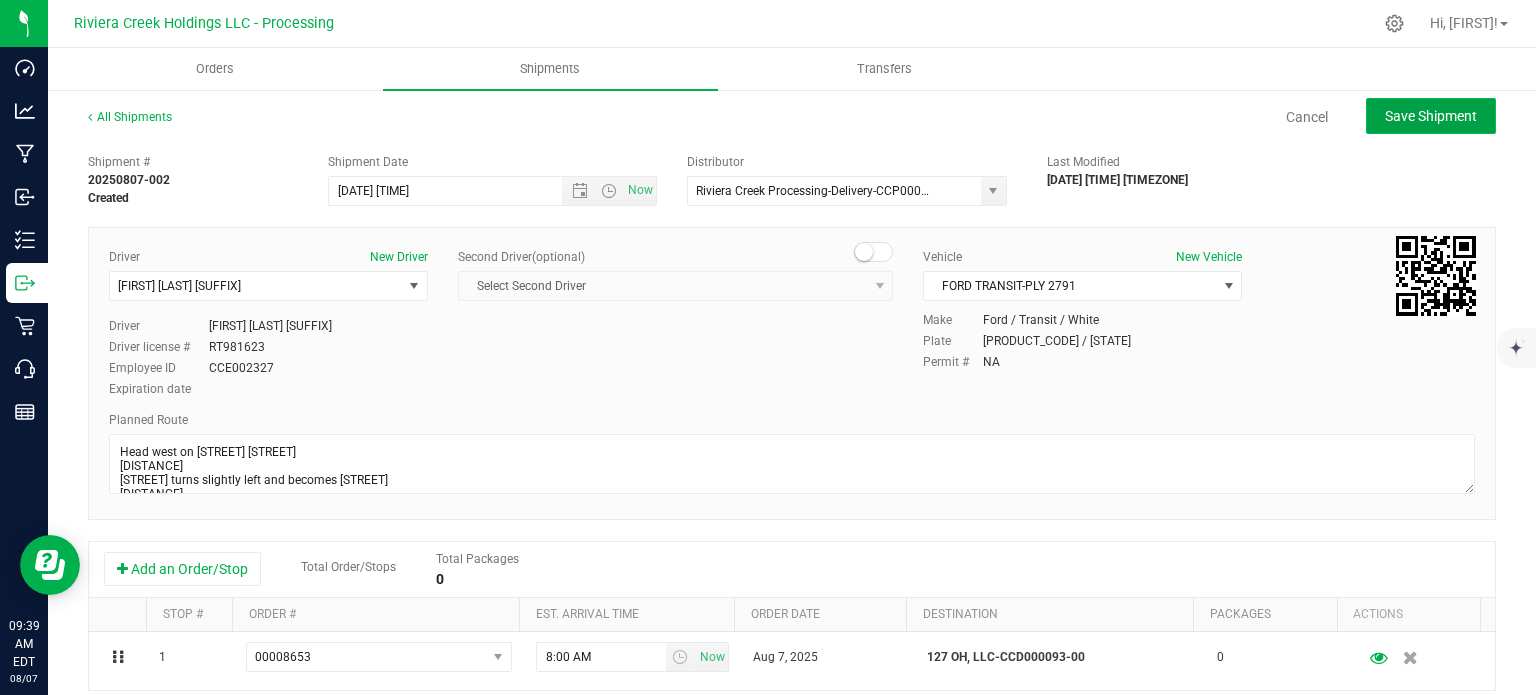 click on "Save Shipment" 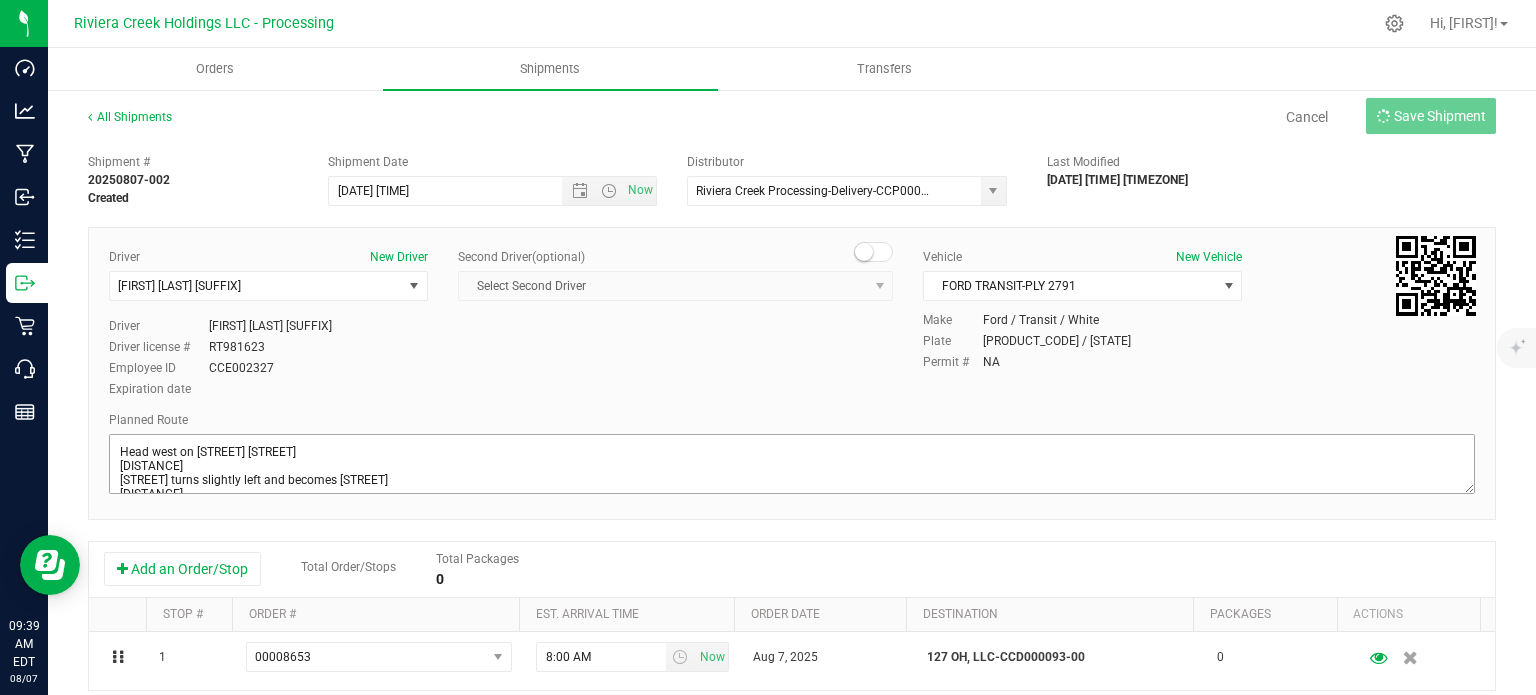 type on "8/8/2025 11:00 AM" 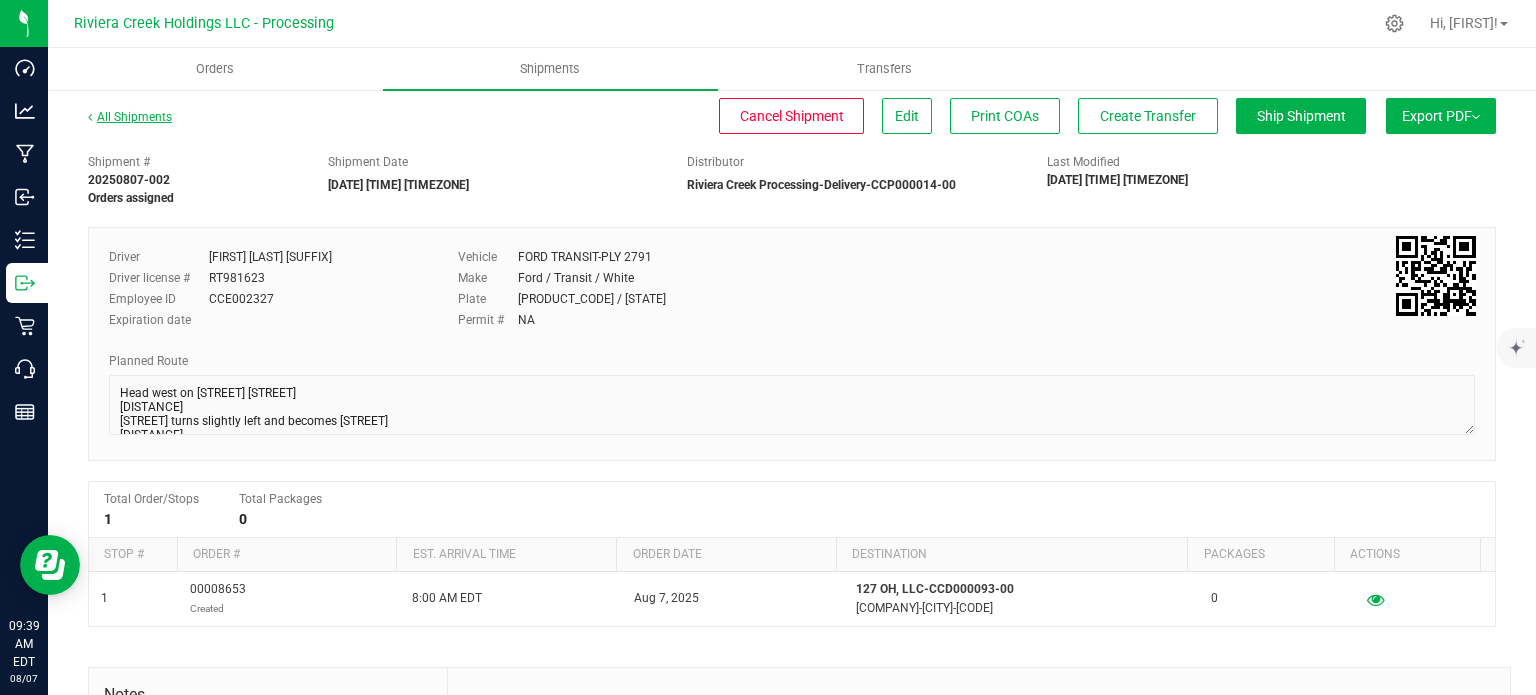 click on "All Shipments" at bounding box center (130, 117) 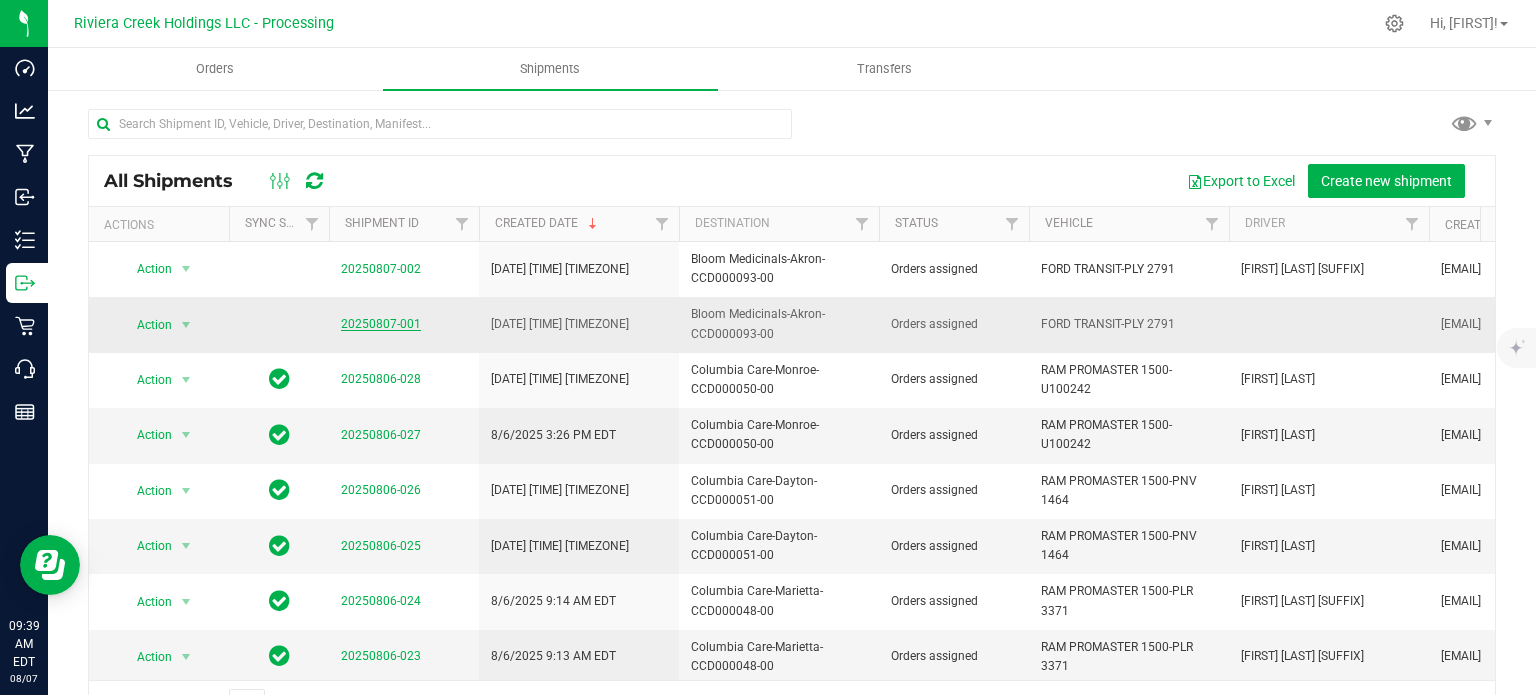 click on "20250807-001" at bounding box center (381, 324) 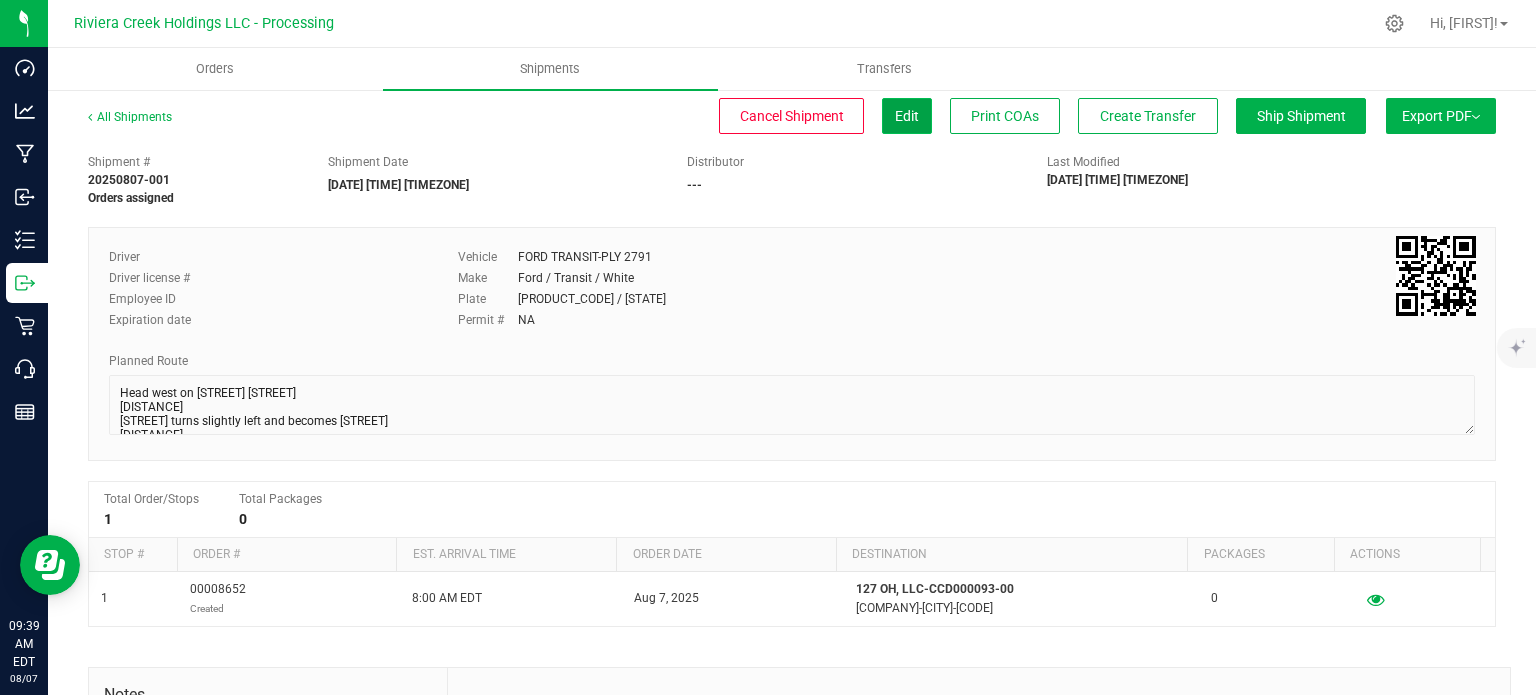 click on "Edit" at bounding box center (907, 116) 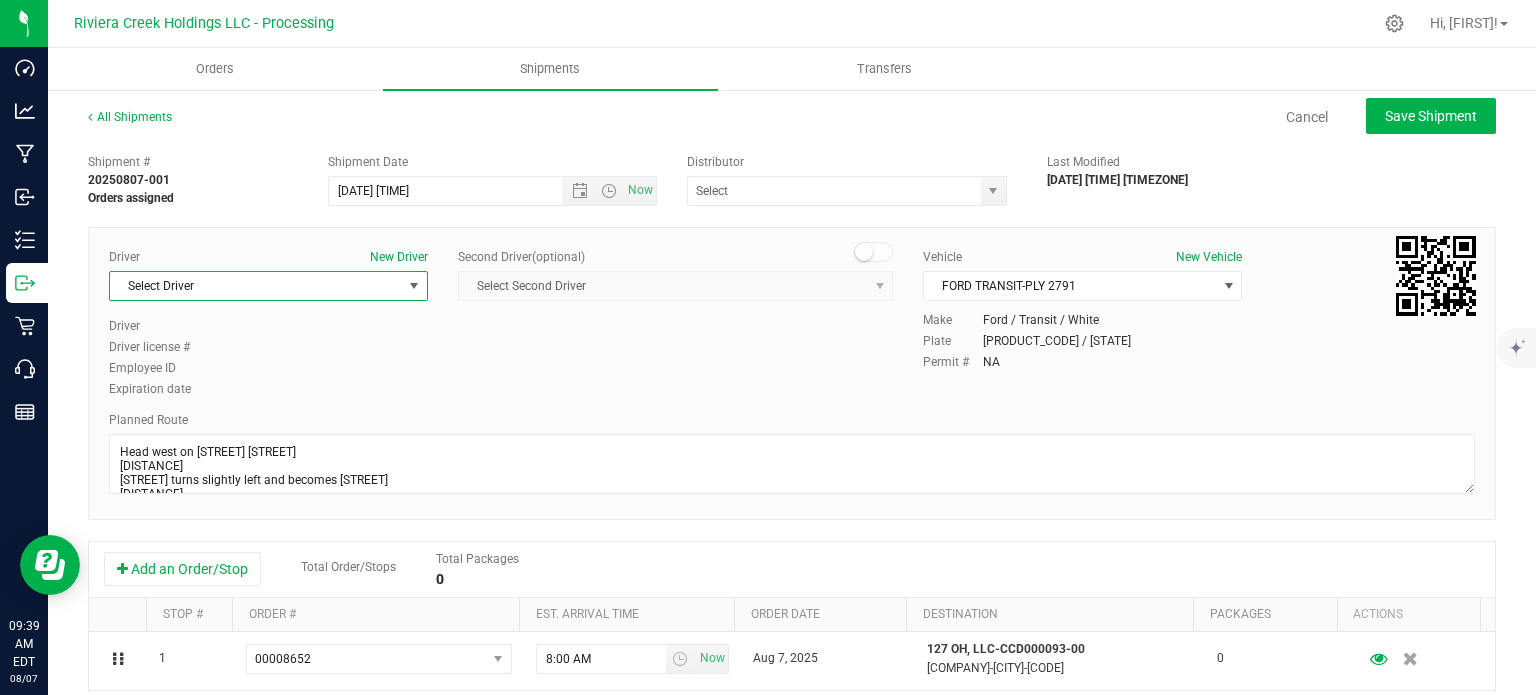 click on "Select Driver" at bounding box center [256, 286] 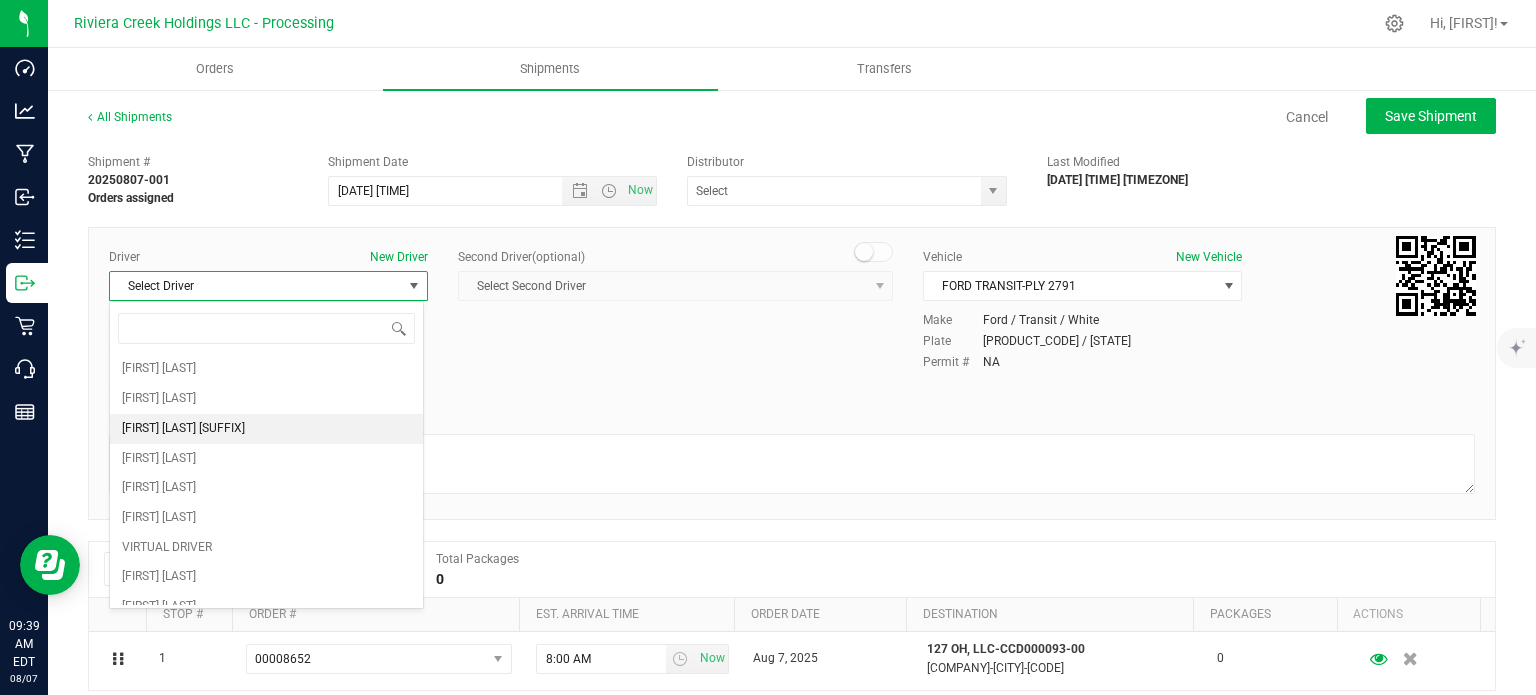 click on "James Bednar Jr." at bounding box center [183, 429] 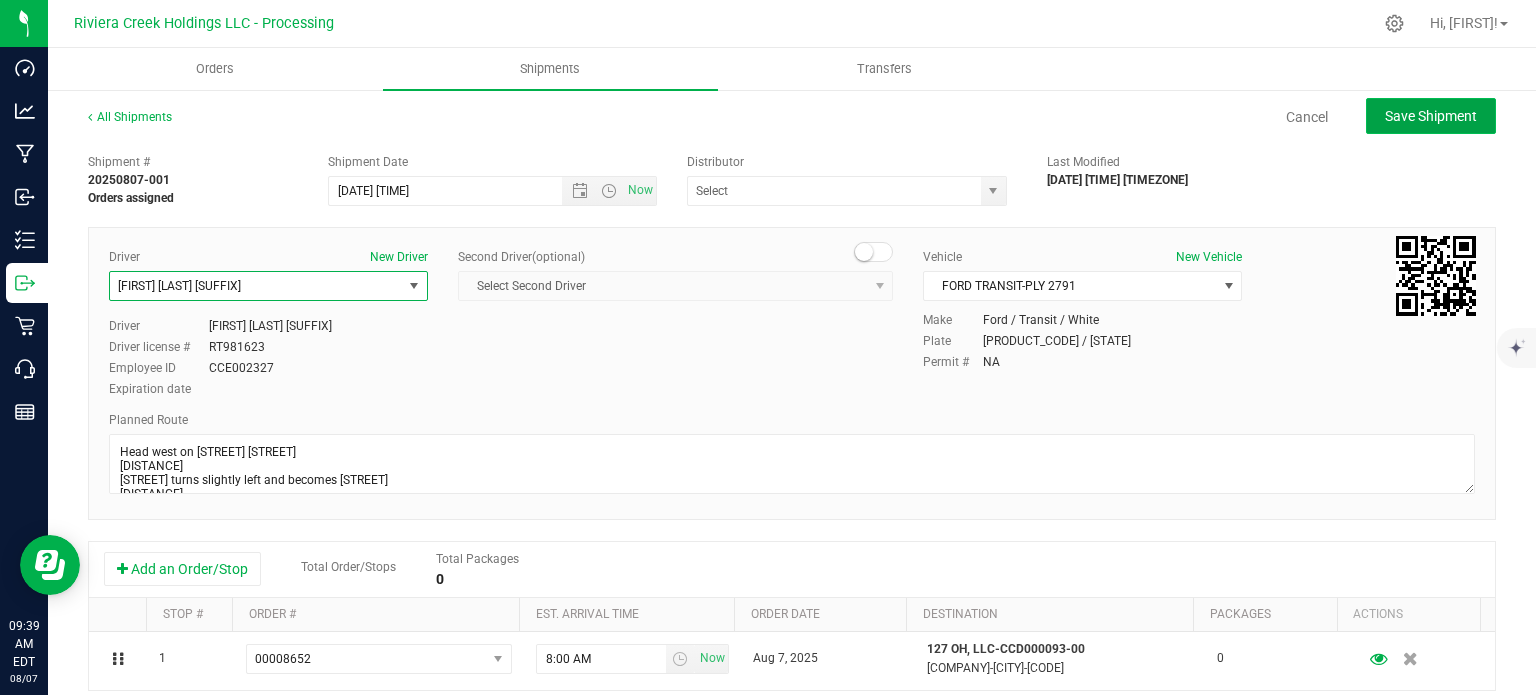 click on "Save Shipment" 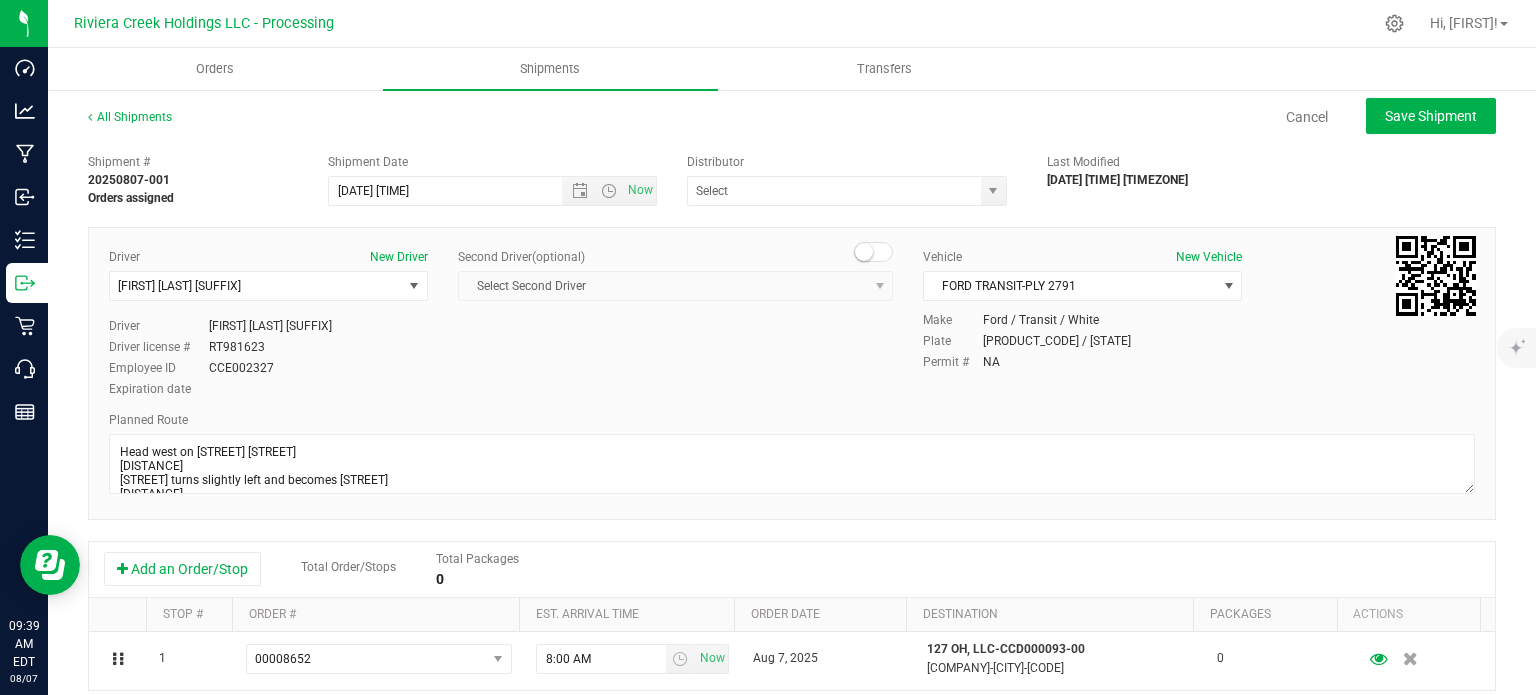 type on "8/8/2025 11:00 AM" 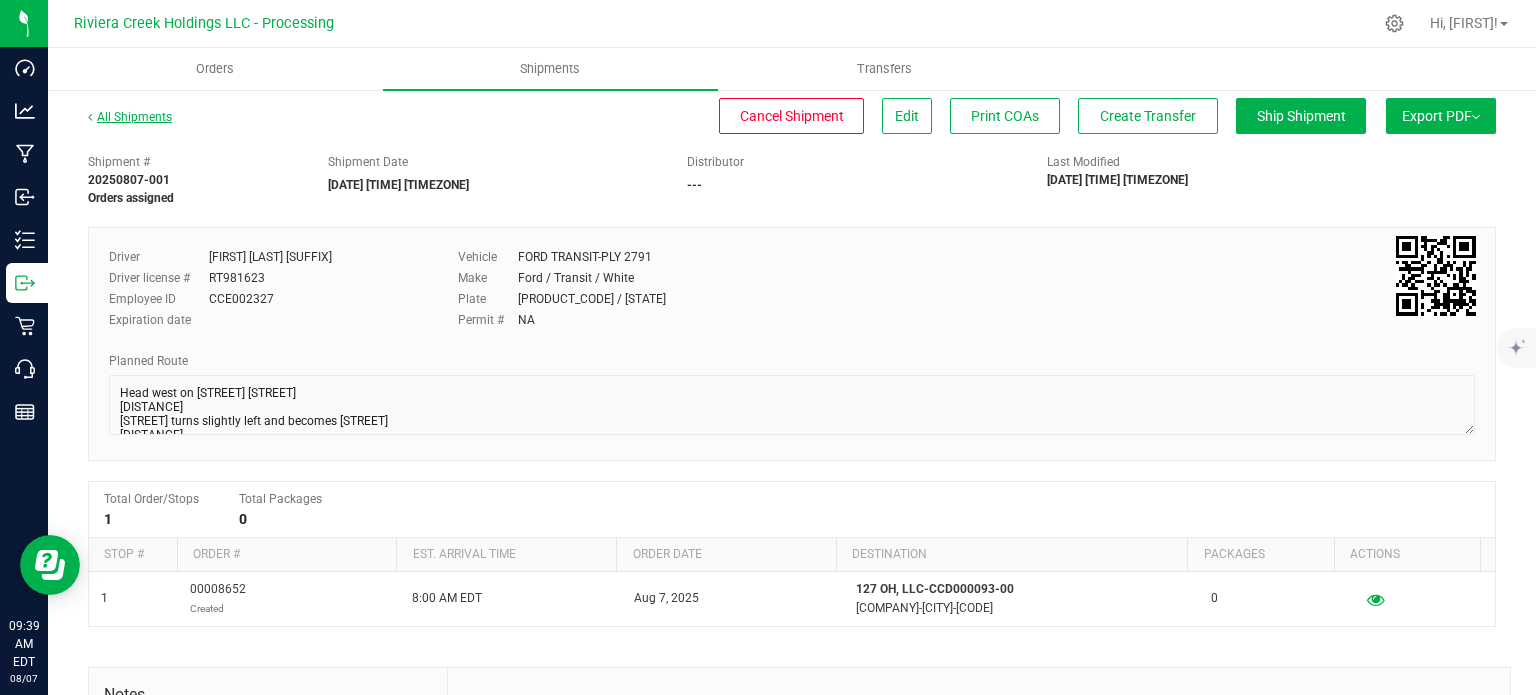 click on "All Shipments" at bounding box center (130, 117) 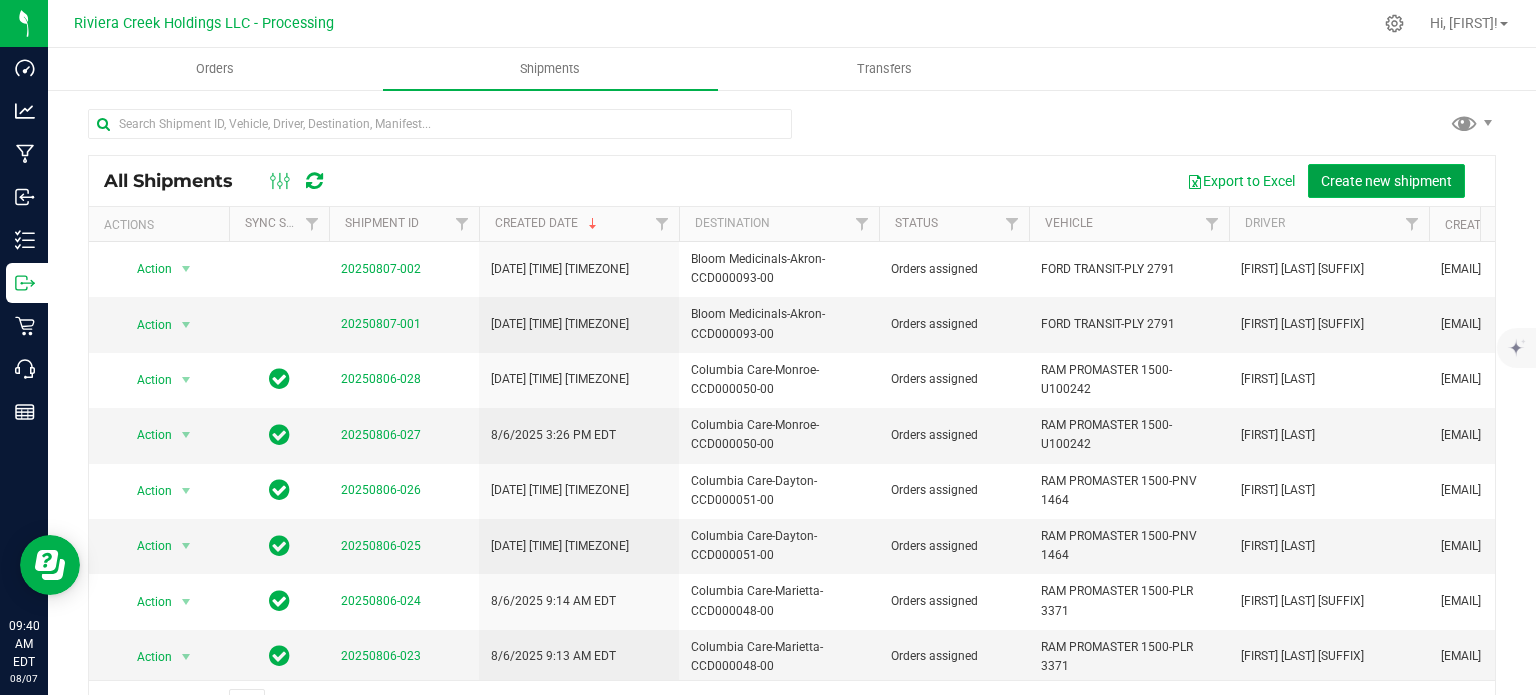click on "Create new shipment" at bounding box center [1386, 181] 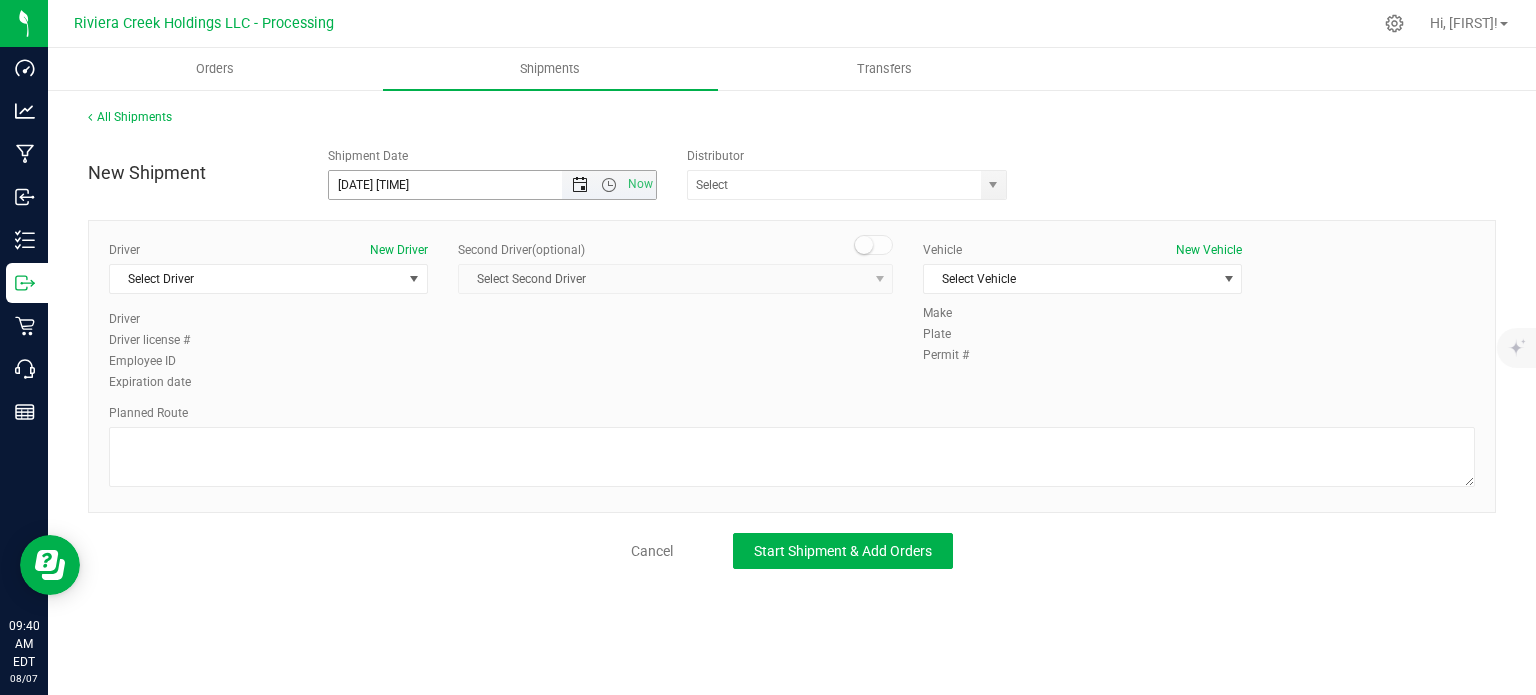 click at bounding box center (580, 185) 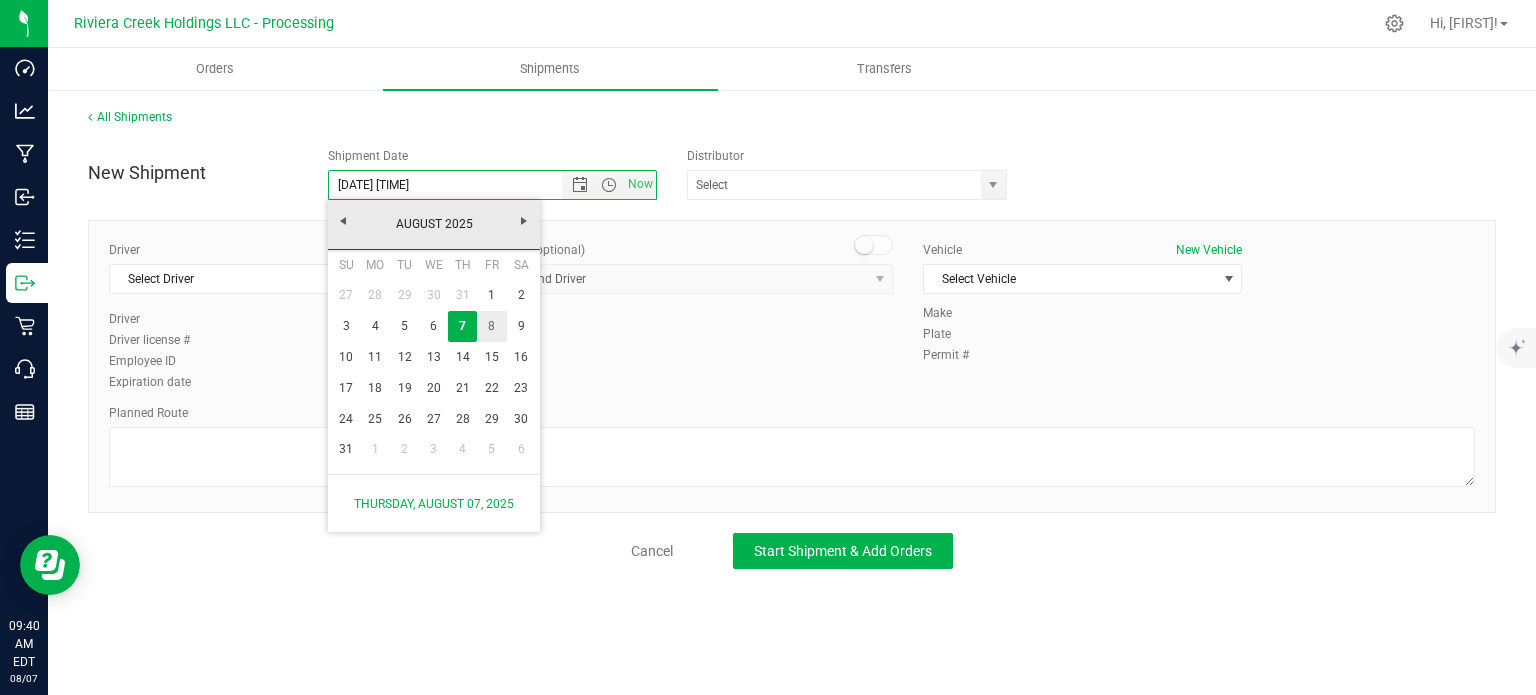 click on "8" at bounding box center [491, 326] 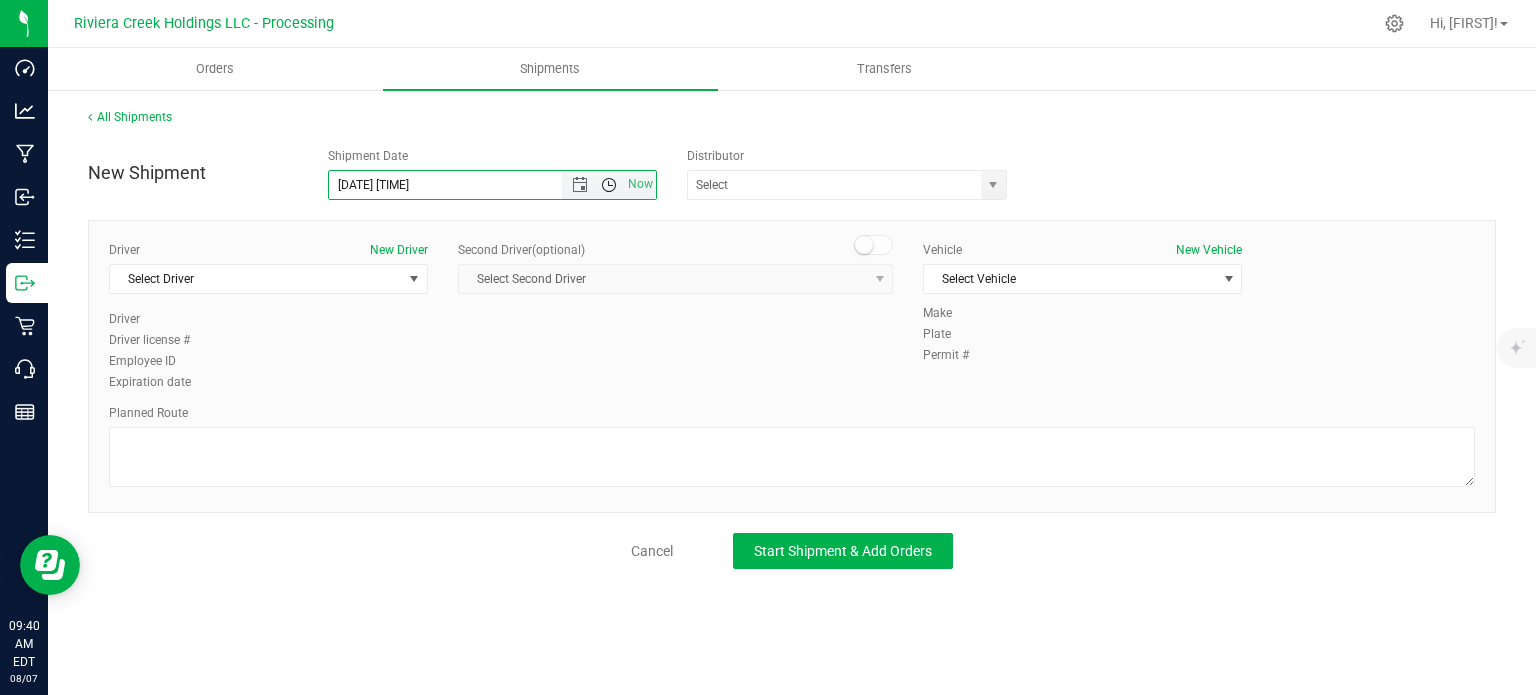 click at bounding box center [609, 185] 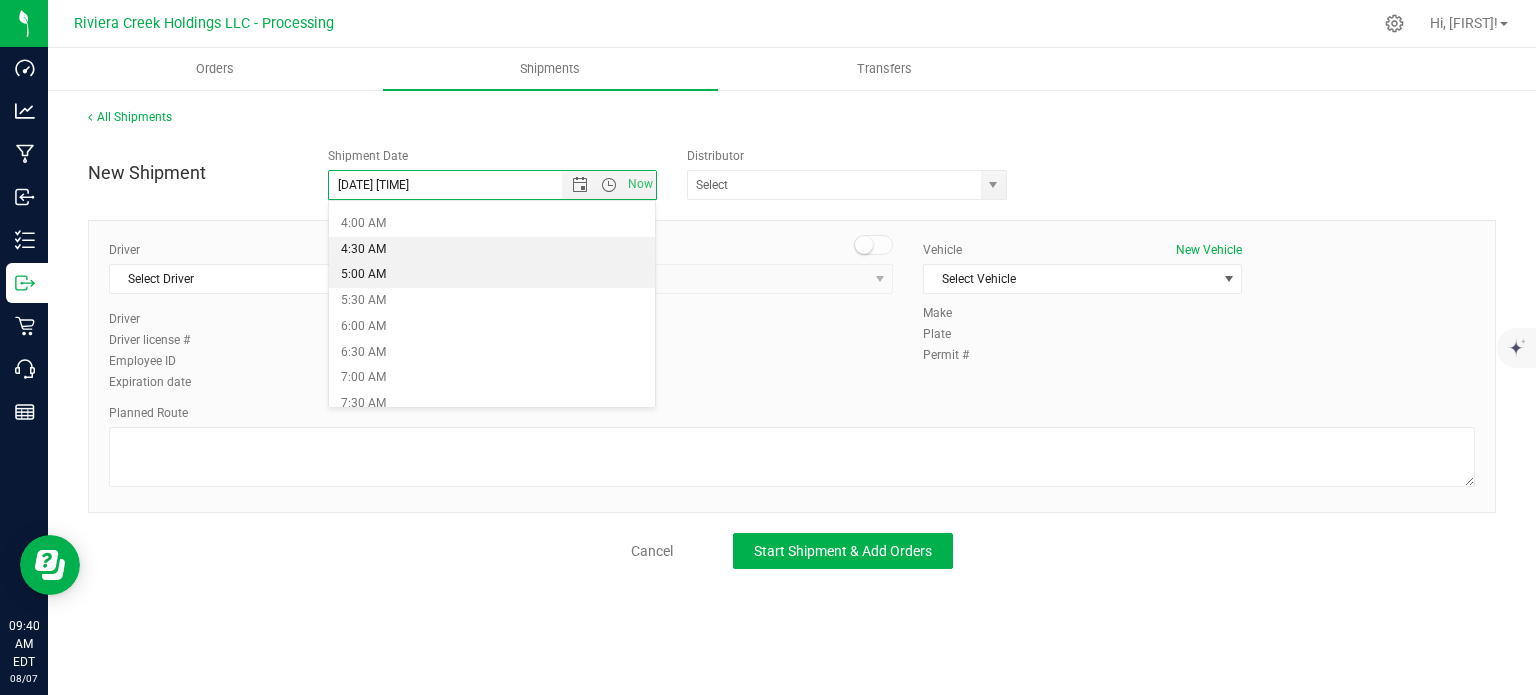 scroll, scrollTop: 200, scrollLeft: 0, axis: vertical 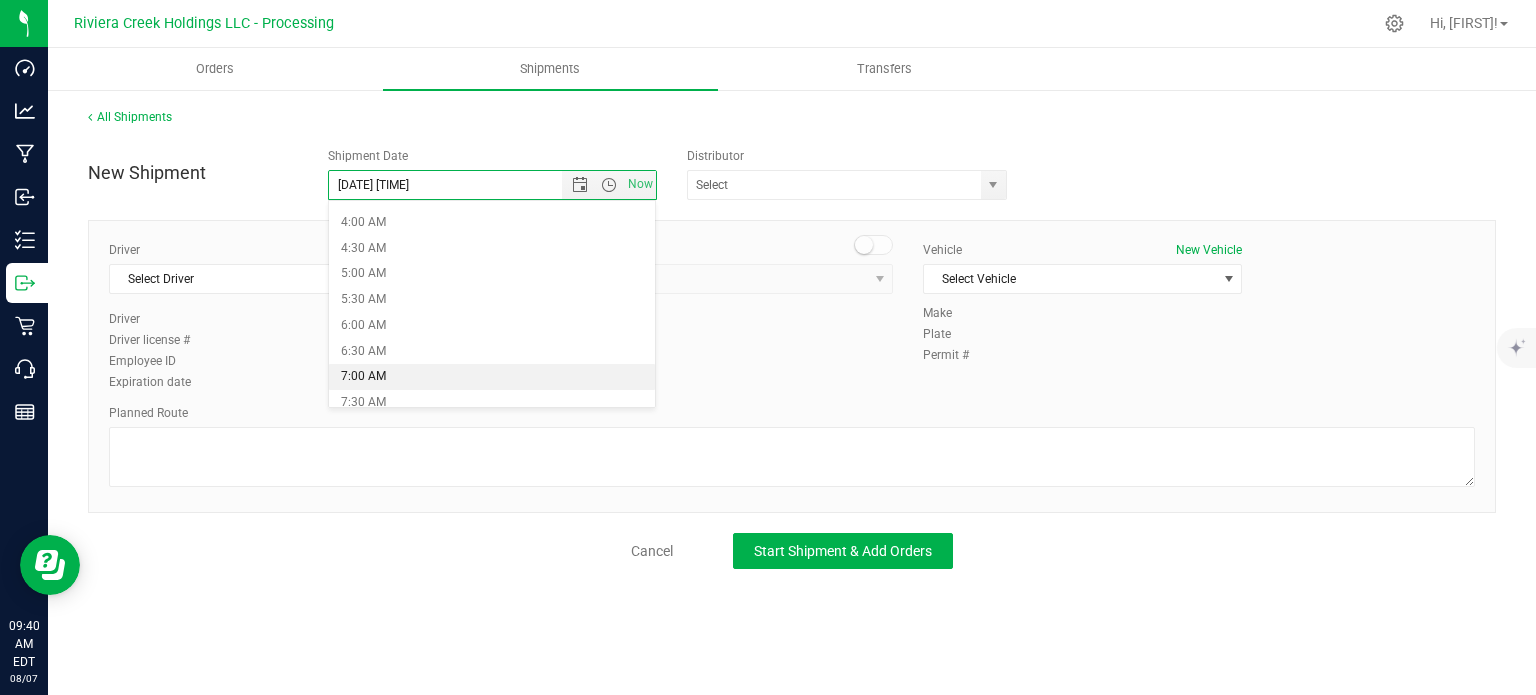 click on "7:00 AM" at bounding box center (492, 377) 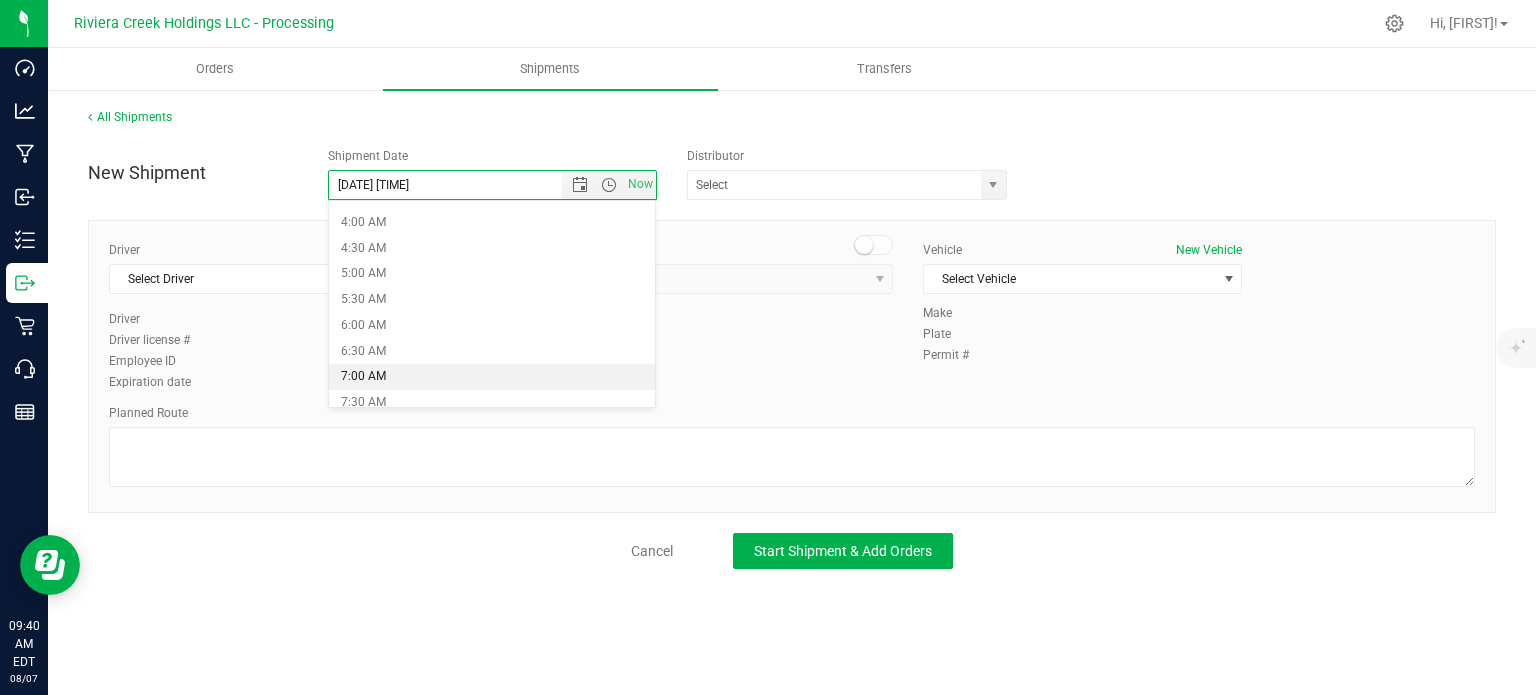 type on "8/8/2025 7:00 AM" 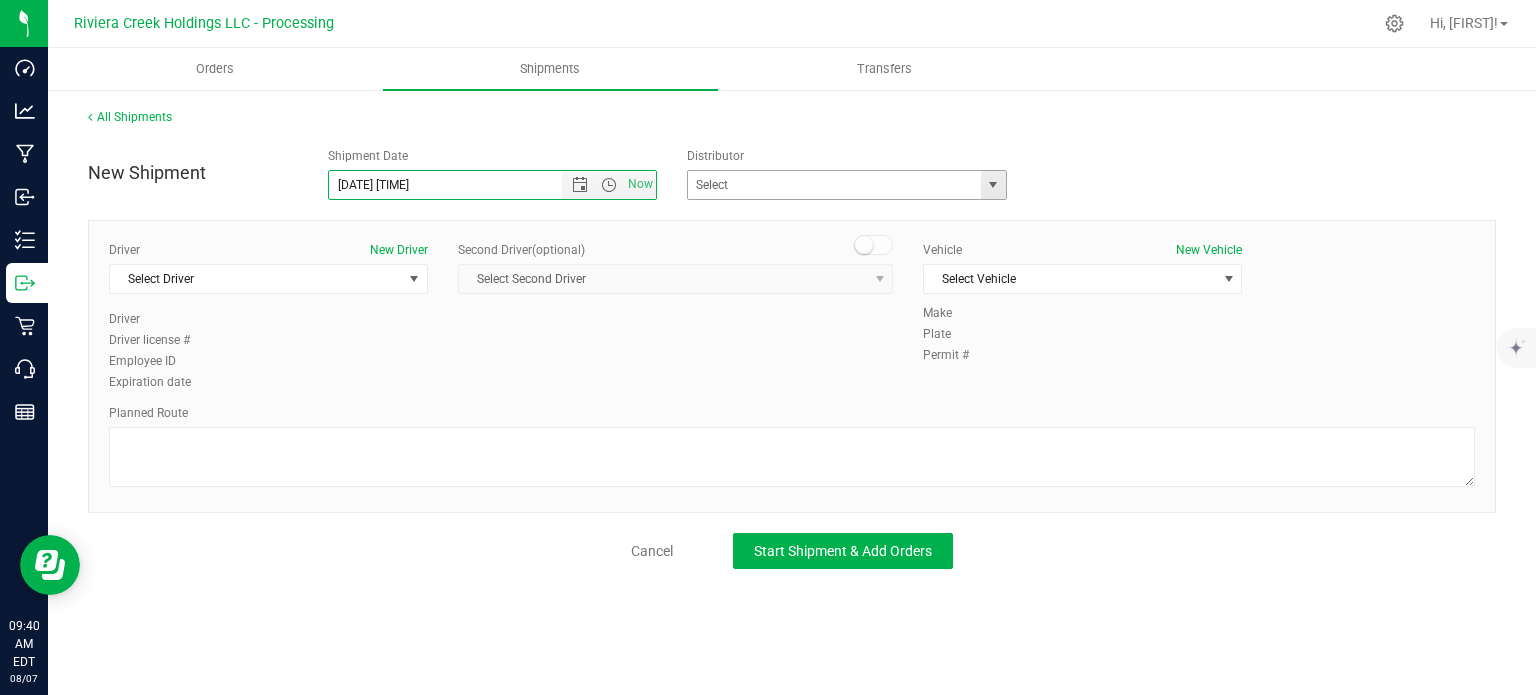 click at bounding box center [993, 185] 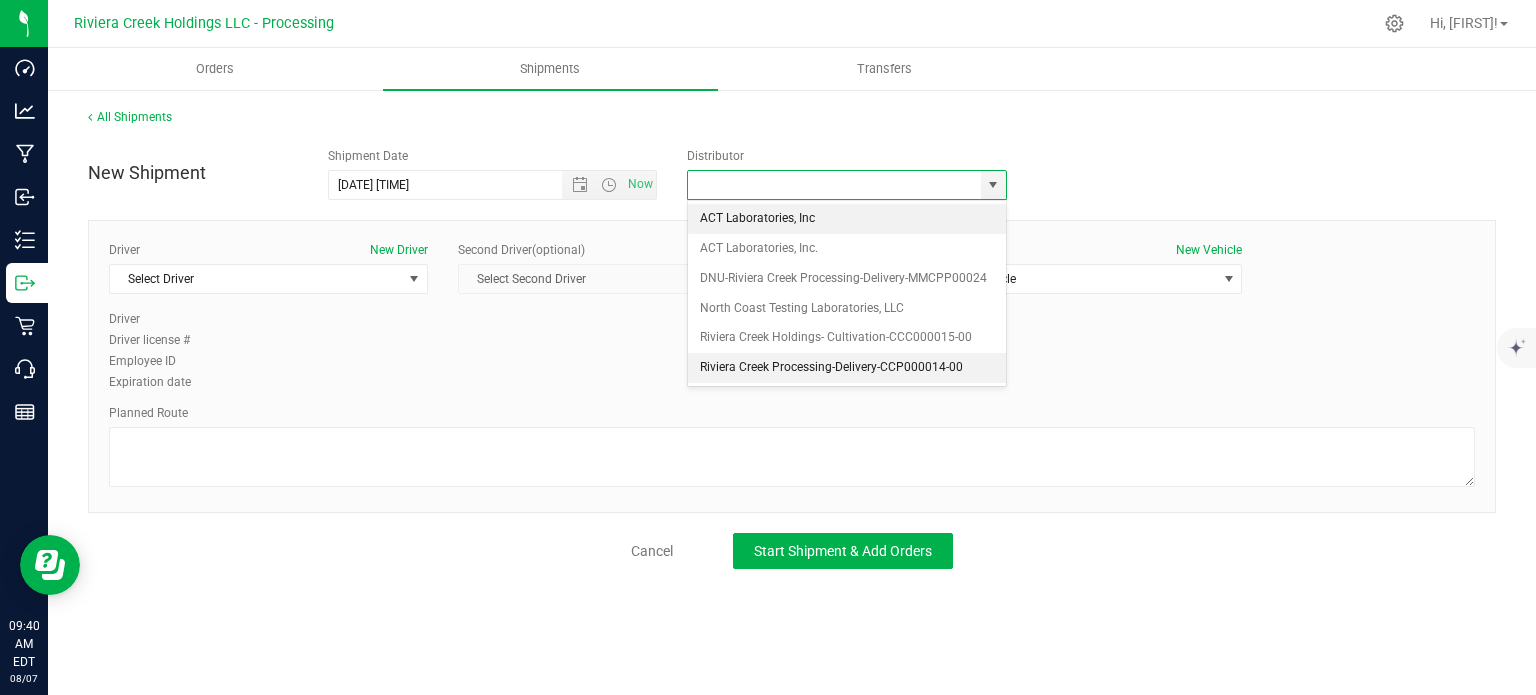 click on "Riviera Creek Processing-Delivery-CCP000014-00" at bounding box center [847, 368] 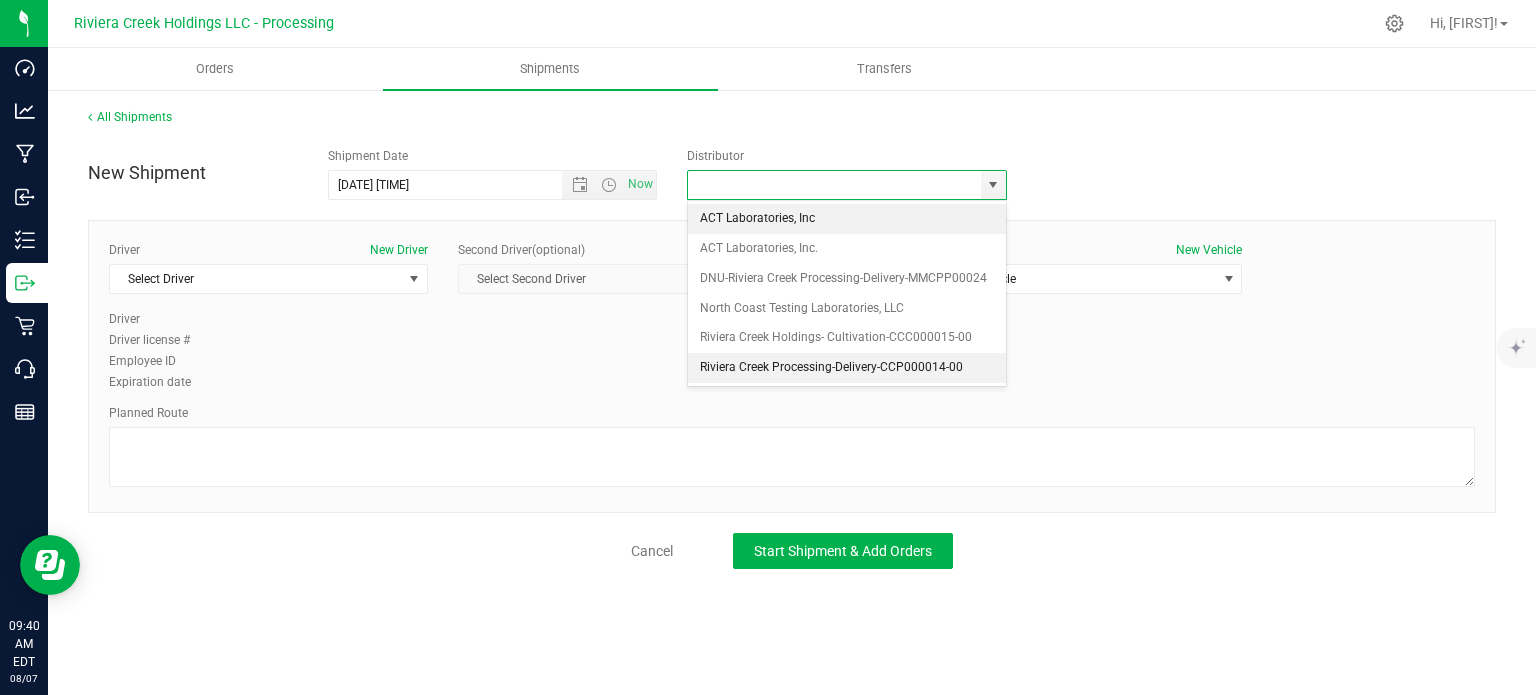 type on "Riviera Creek Processing-Delivery-CCP000014-00" 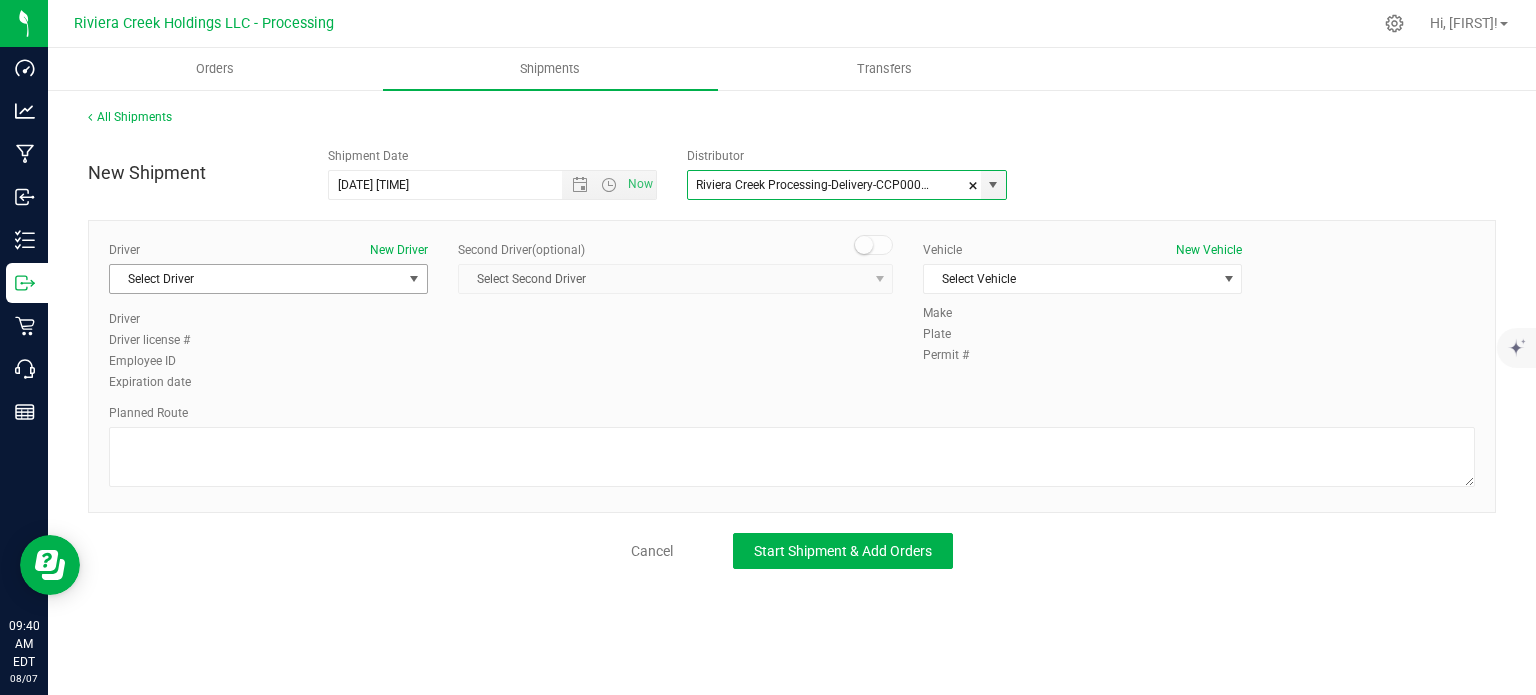 click on "Select Driver" at bounding box center [256, 279] 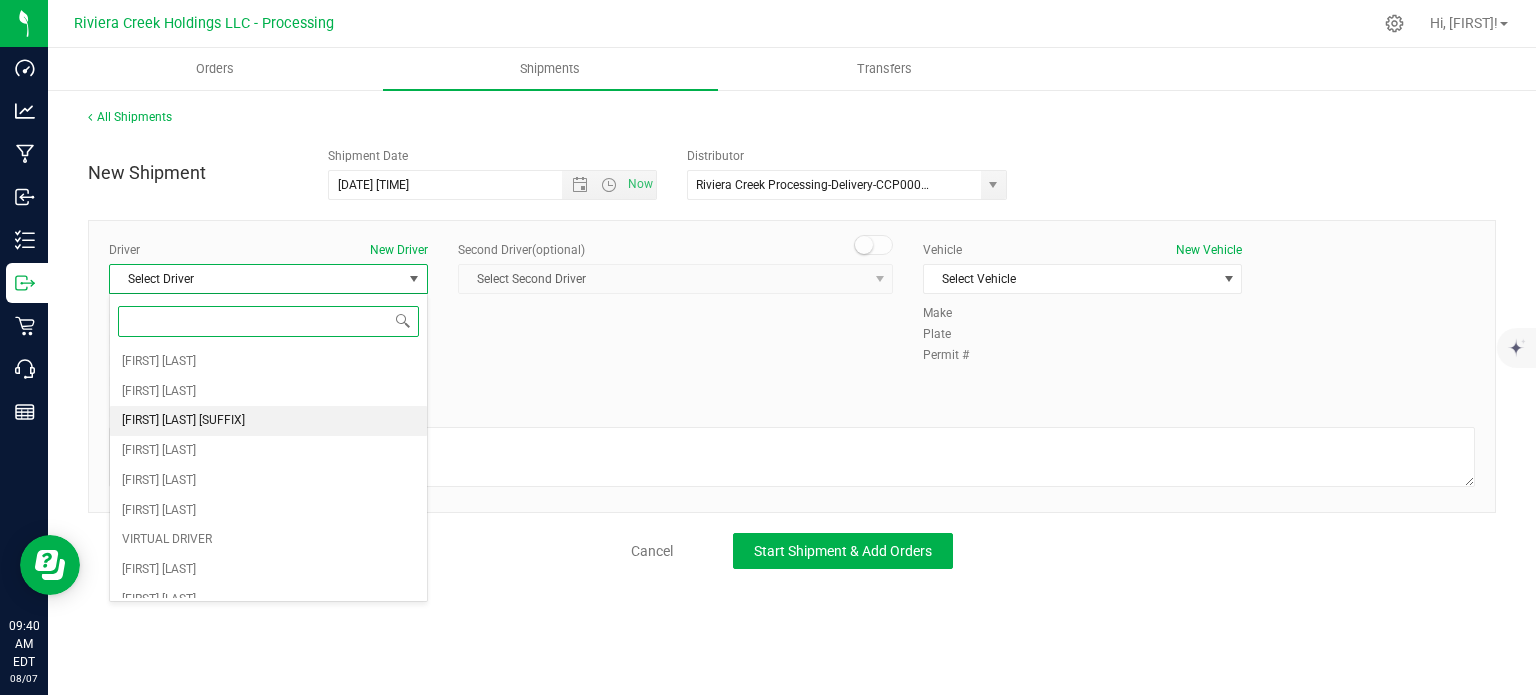 click on "James Bednar Jr." at bounding box center [183, 421] 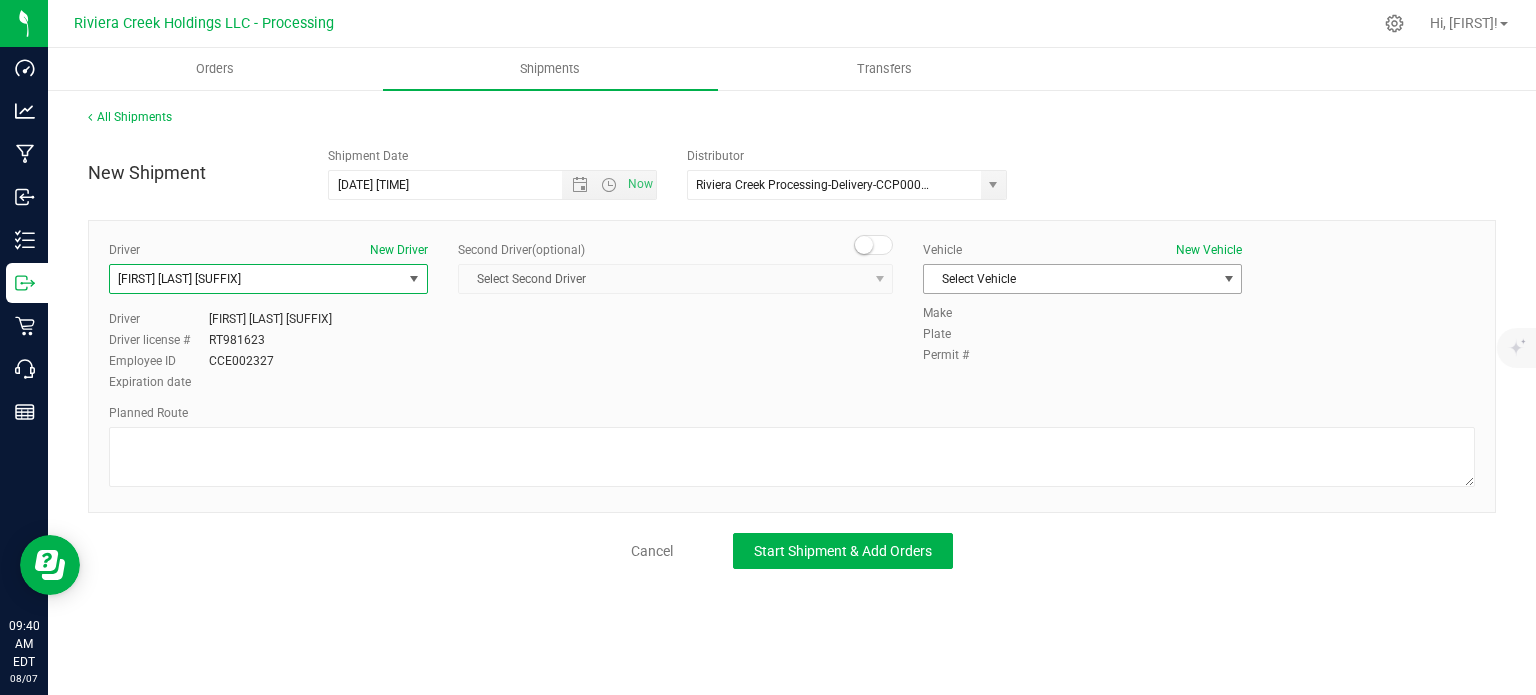 click on "Select Vehicle" at bounding box center (1070, 279) 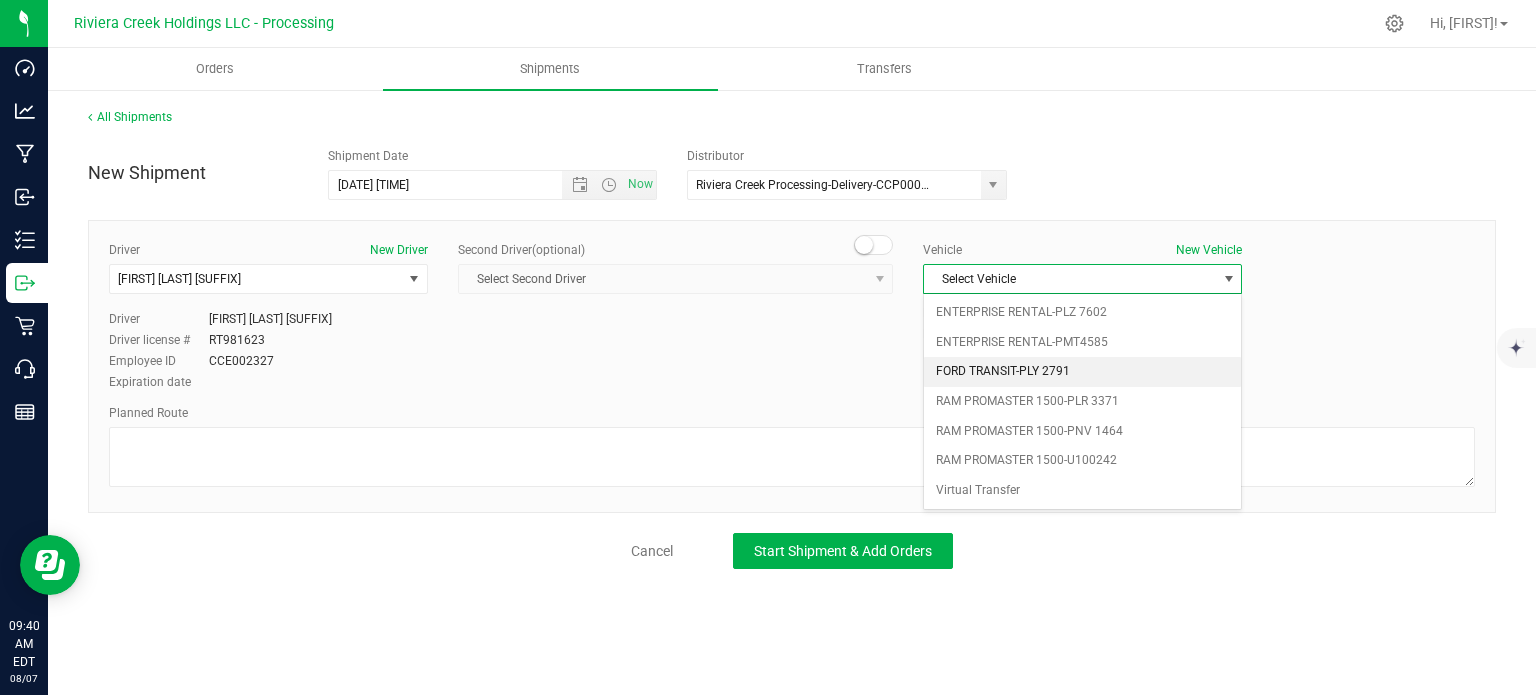 click on "FORD TRANSIT-PLY 2791" at bounding box center [1082, 372] 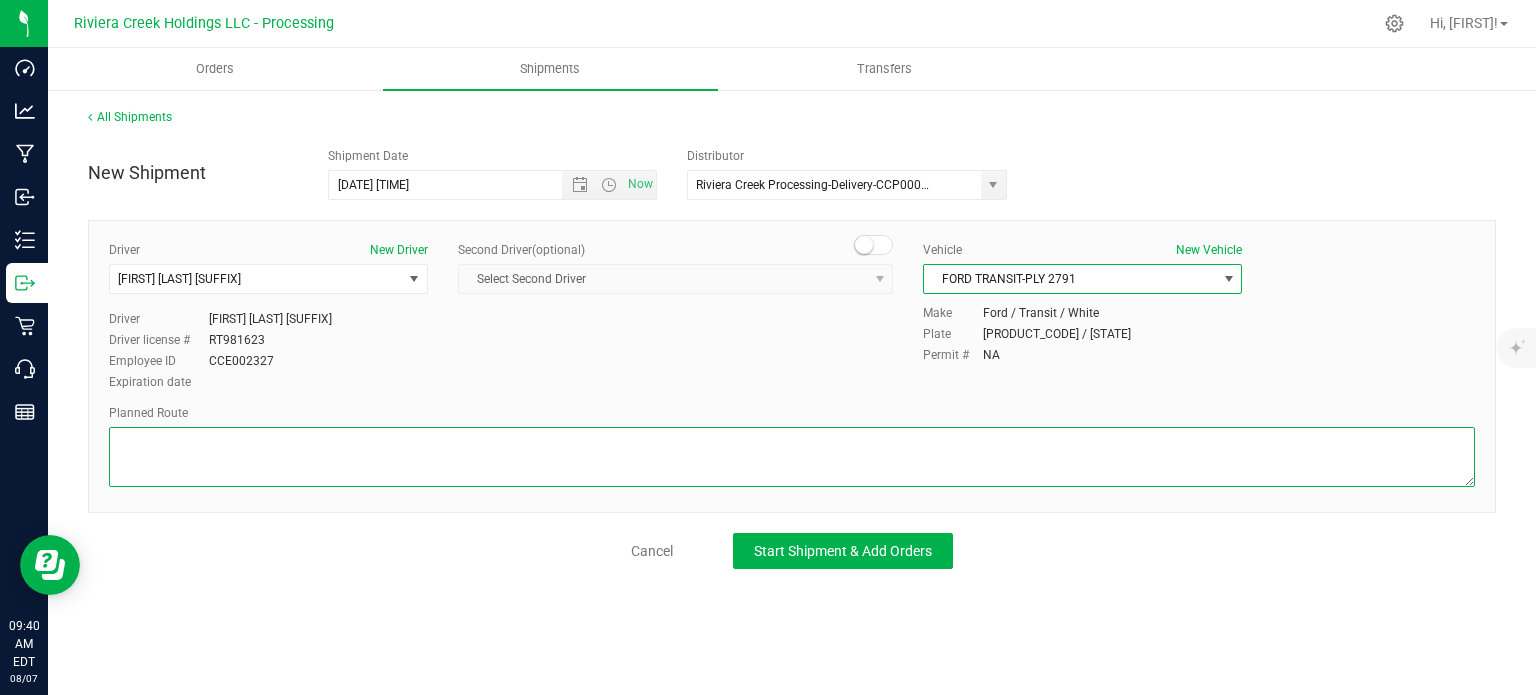 click at bounding box center (792, 457) 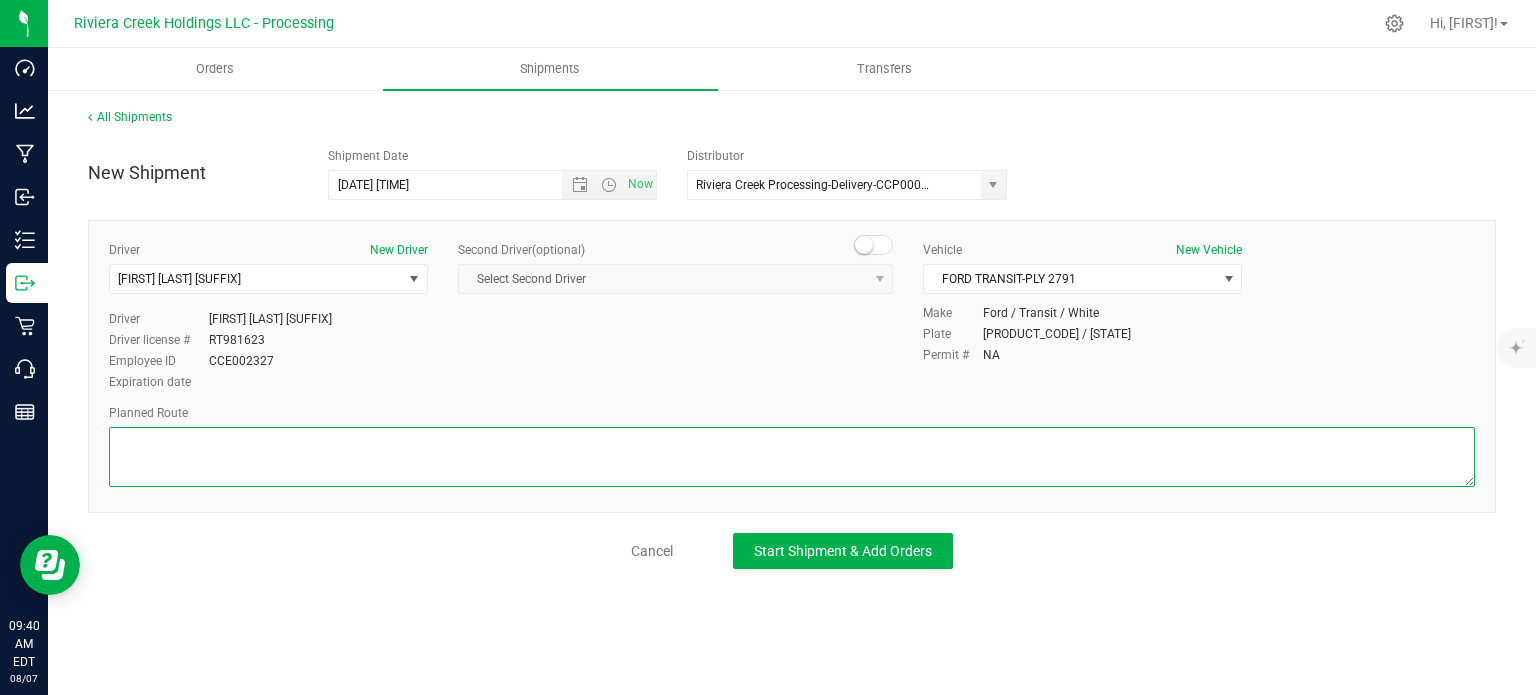 paste on "Head south toward E North St
141 ft
Slight left onto N Arlington St
794 ft
Turn right onto N Forge St
0.529 mi
Turn right onto Arch St
413 ft
Turn left onto Perkins St
1,129 ft
Turn left onto Goodkirk St (signs for OH-8 S)
203 ft
Slight left to merge onto OH-8 S
1.96 mi
Merge onto I-77 S
17.7 mi
Take exit 107B for US-62 E toward Alliance
0.441 mi
Continue onto US-62 E
0.550 mi
Take the Cleveland Ave exit
991 ft
Turn right onto Cleveland Ave NWPass by Taco Bell (on the left in 0.3 mi)
0.410 mi
Turn rightDestination will be on the left
302 ft" 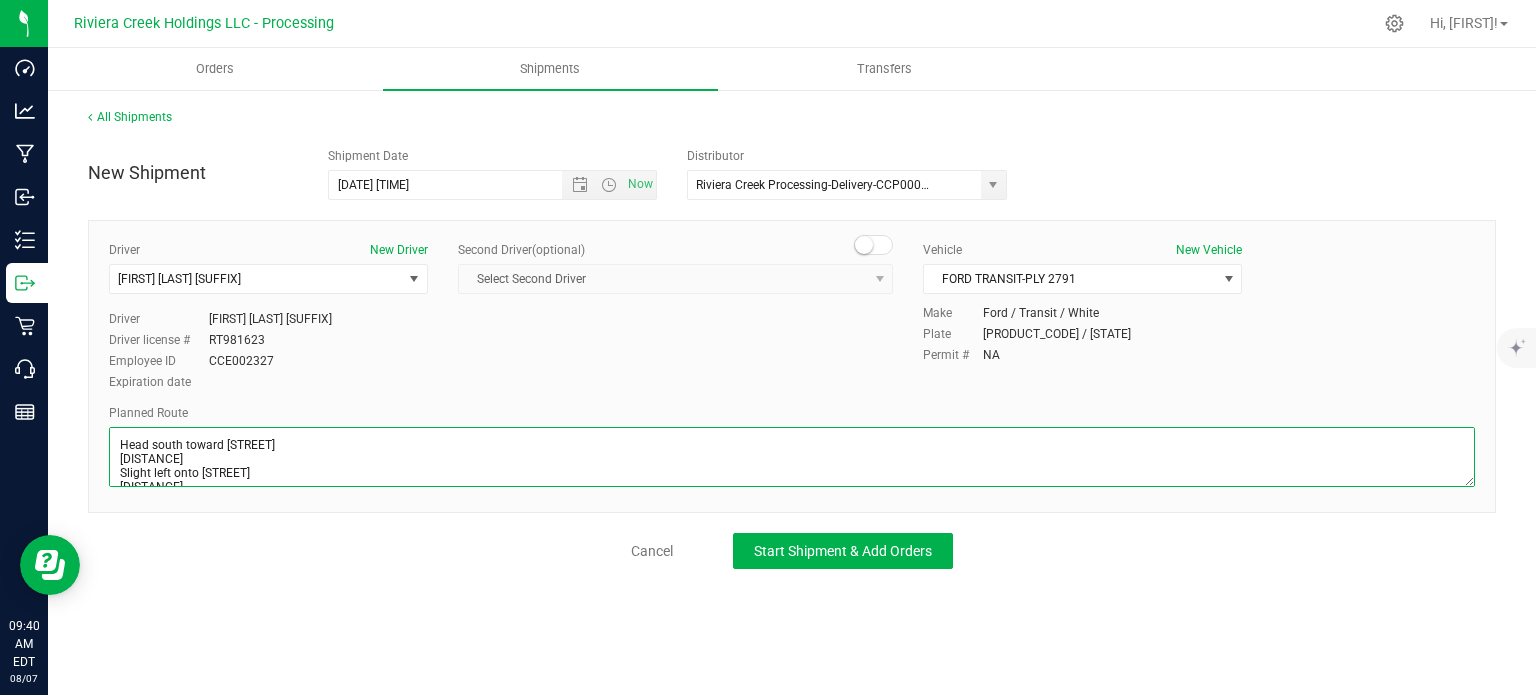 scroll, scrollTop: 326, scrollLeft: 0, axis: vertical 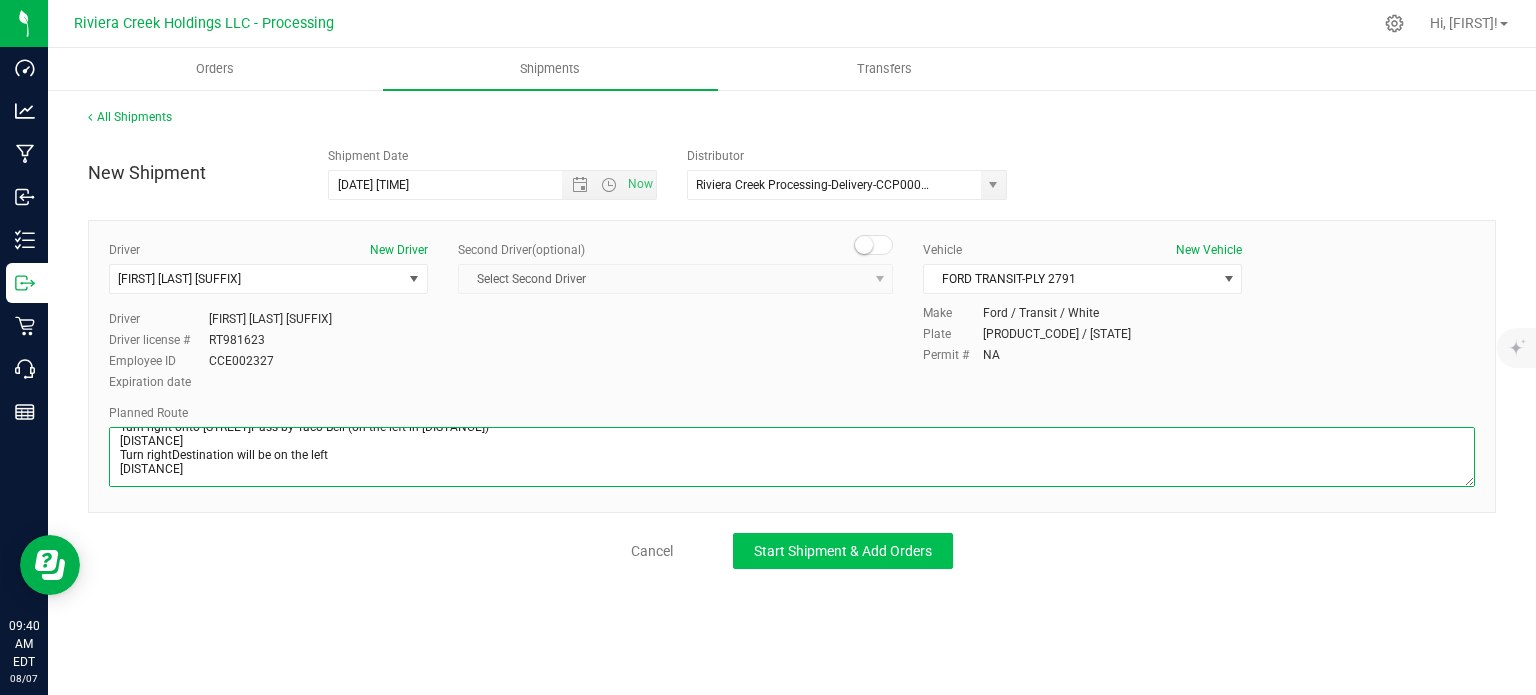 type on "Head south toward E North St
141 ft
Slight left onto N Arlington St
794 ft
Turn right onto N Forge St
0.529 mi
Turn right onto Arch St
413 ft
Turn left onto Perkins St
1,129 ft
Turn left onto Goodkirk St (signs for OH-8 S)
203 ft
Slight left to merge onto OH-8 S
1.96 mi
Merge onto I-77 S
17.7 mi
Take exit 107B for US-62 E toward Alliance
0.441 mi
Continue onto US-62 E
0.550 mi
Take the Cleveland Ave exit
991 ft
Turn right onto Cleveland Ave NWPass by Taco Bell (on the left in 0.3 mi)
0.410 mi
Turn rightDestination will be on the left
302 ft" 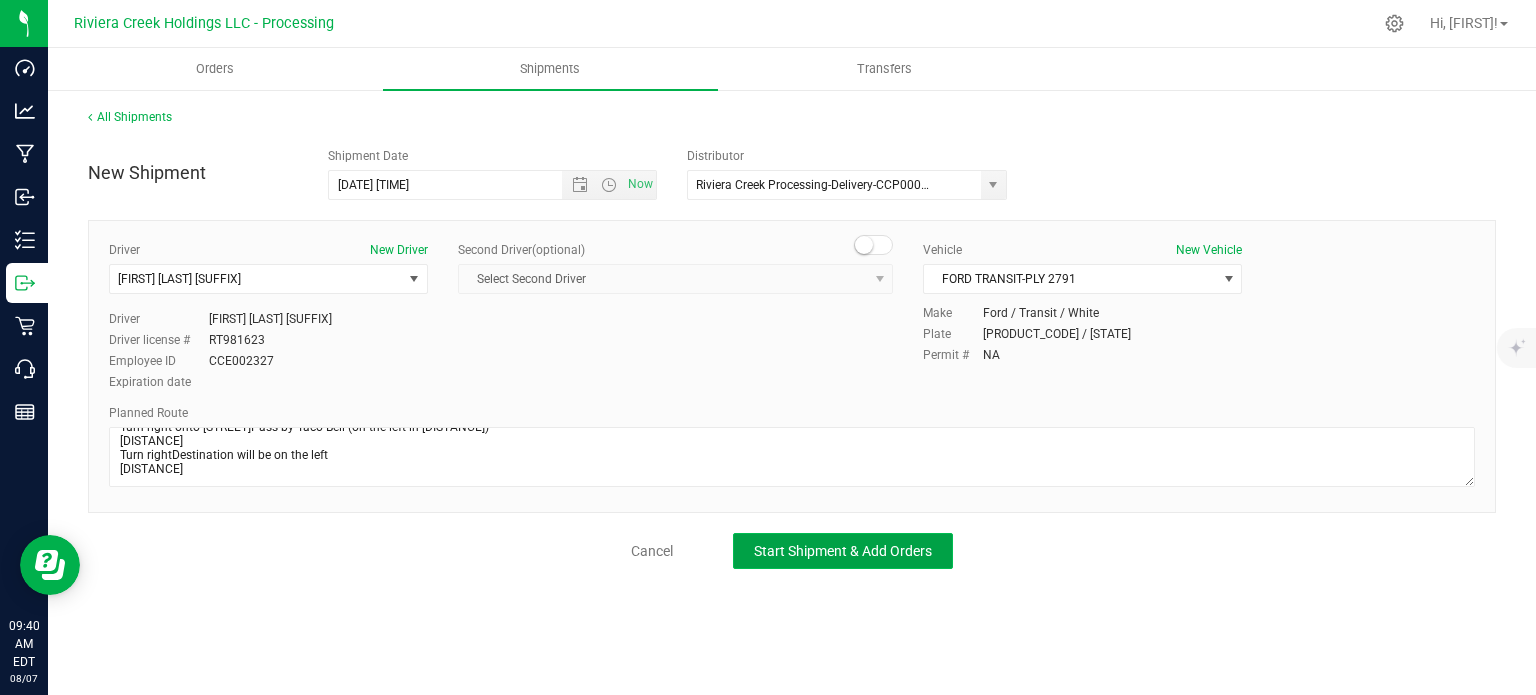 click on "Start Shipment & Add Orders" 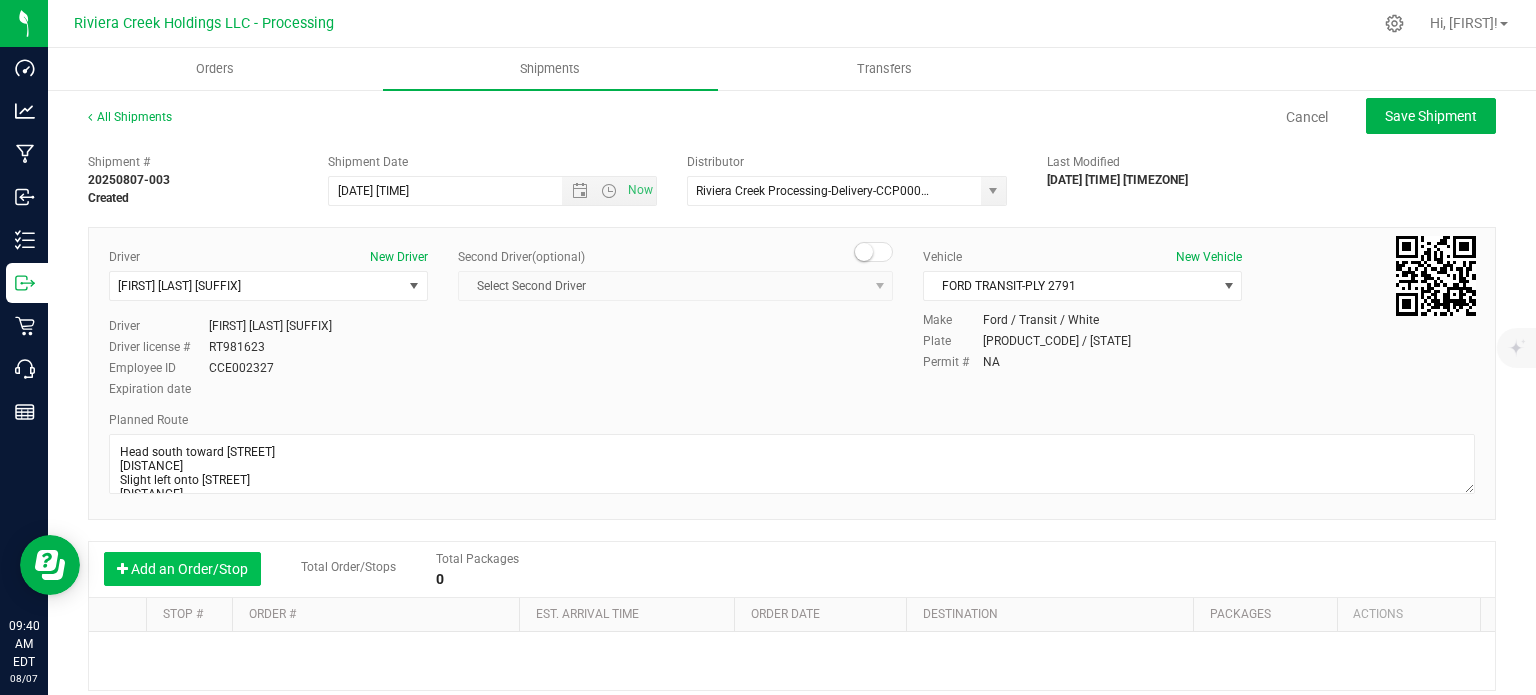 click on "Add an Order/Stop" at bounding box center [182, 569] 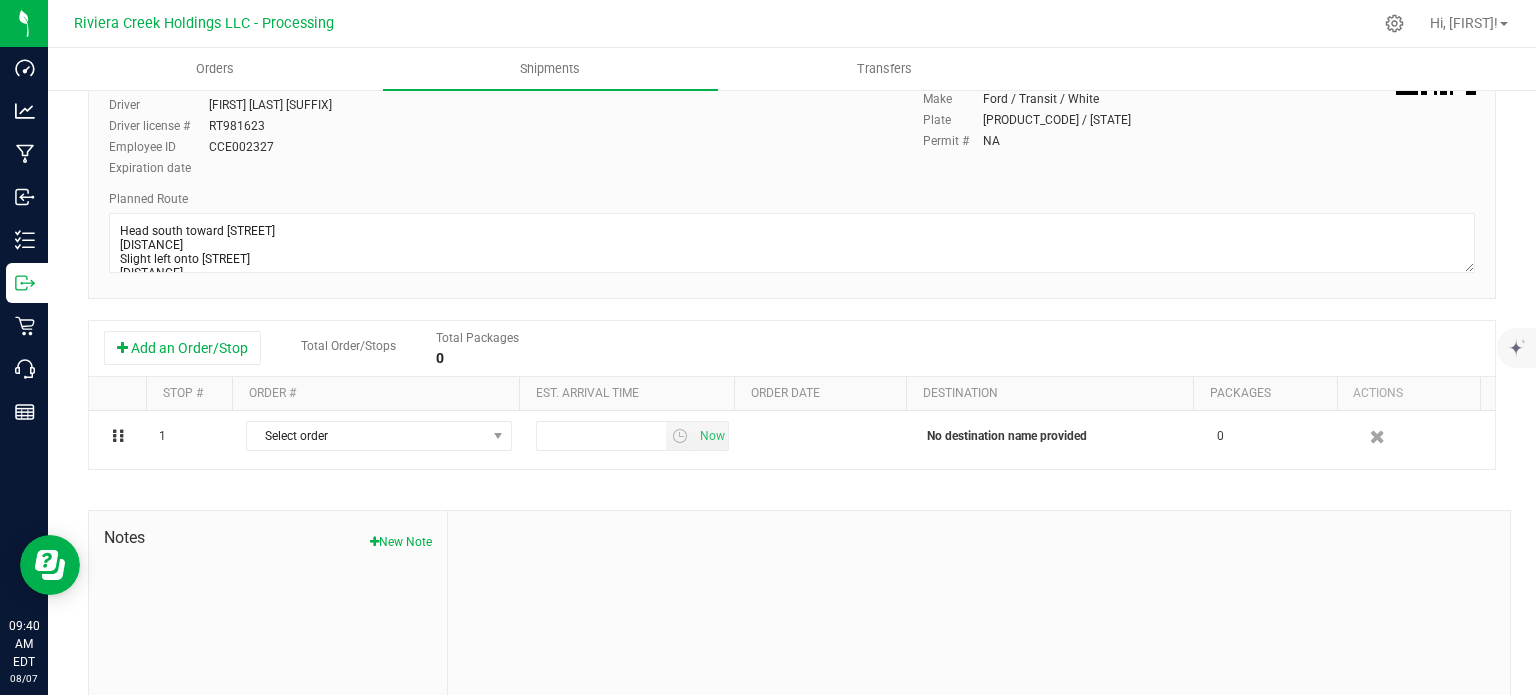 scroll, scrollTop: 300, scrollLeft: 0, axis: vertical 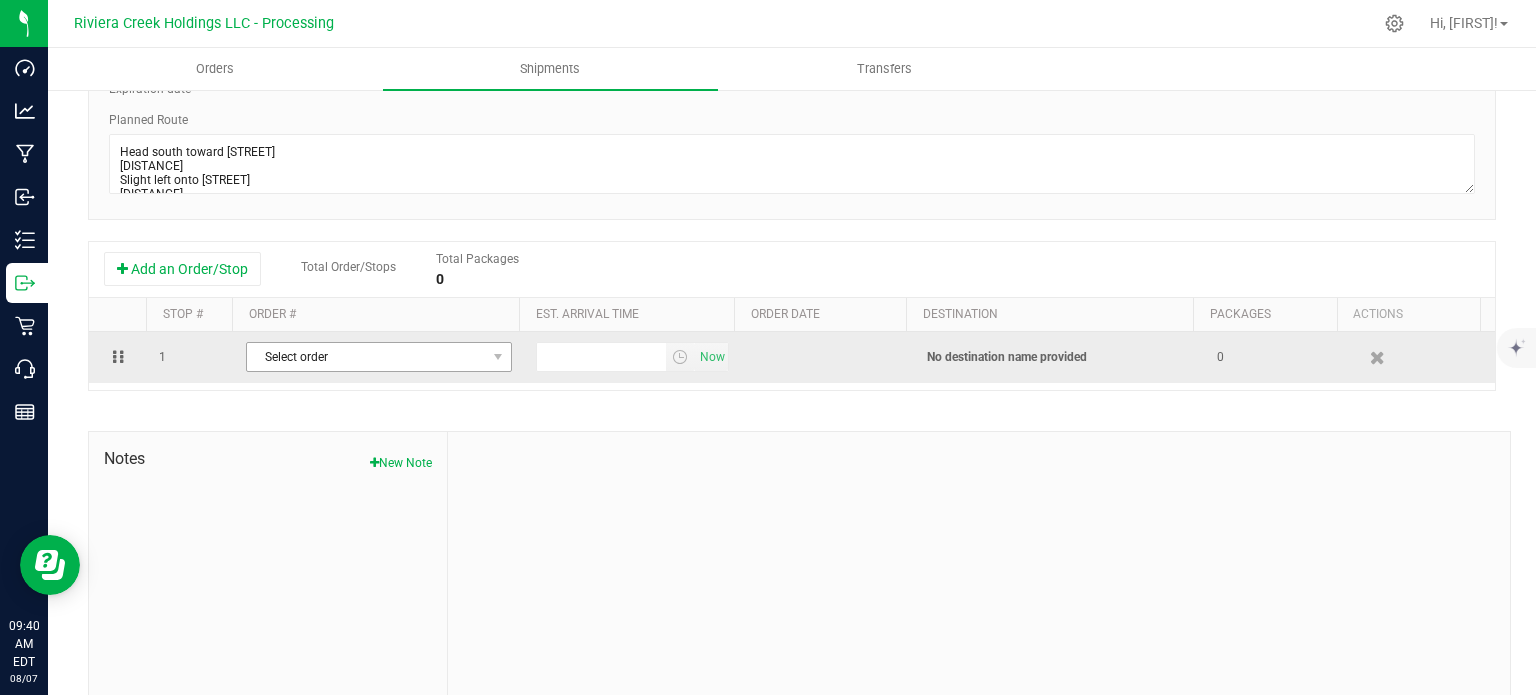 click at bounding box center (498, 357) 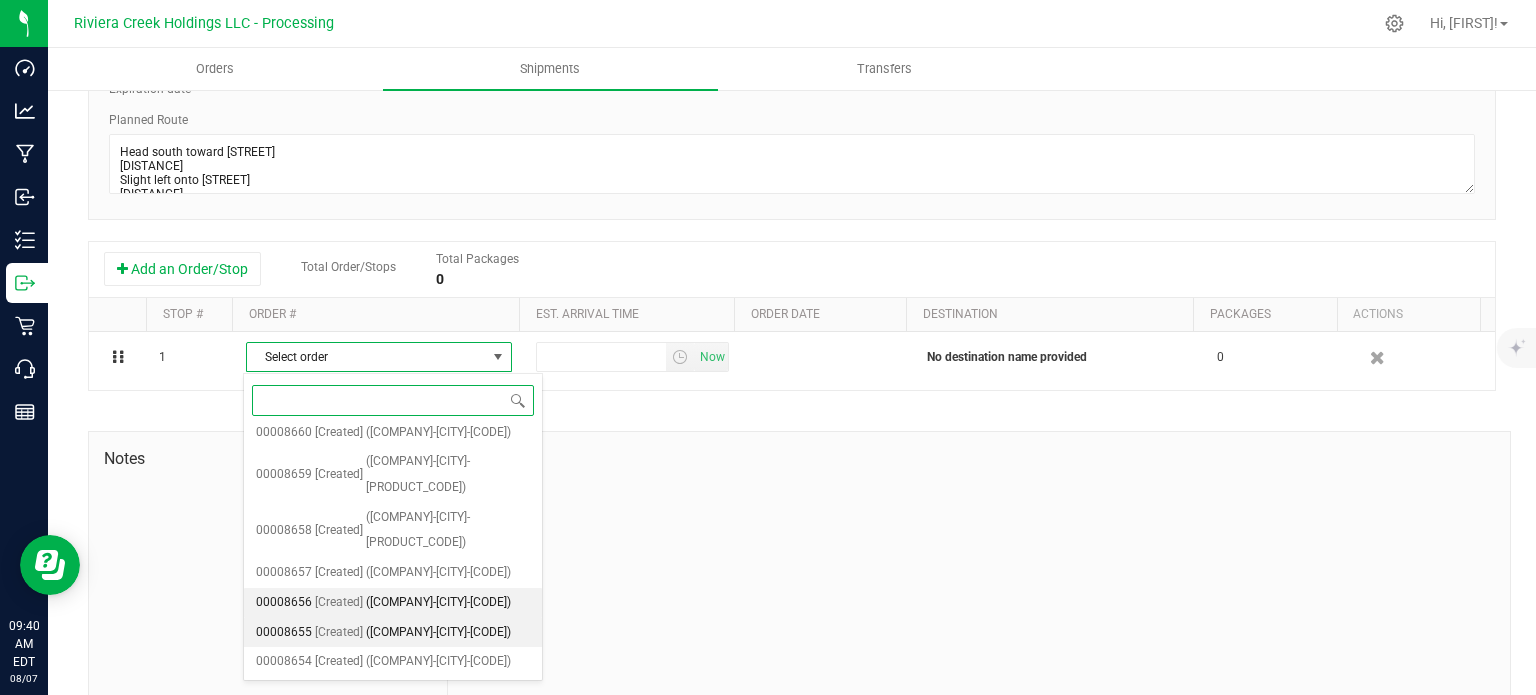 scroll, scrollTop: 900, scrollLeft: 0, axis: vertical 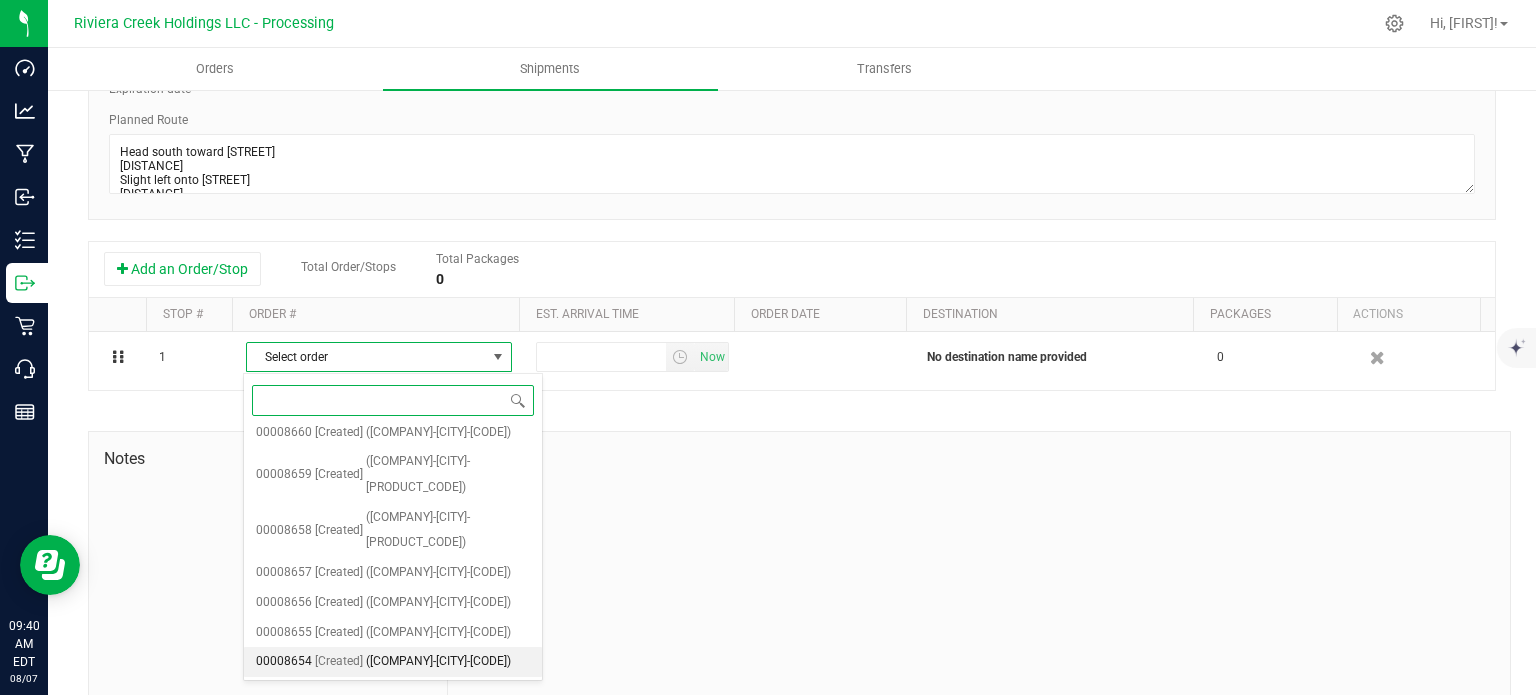 click on "(Zen Leaf Canton-CCD000058-00)" at bounding box center (438, 662) 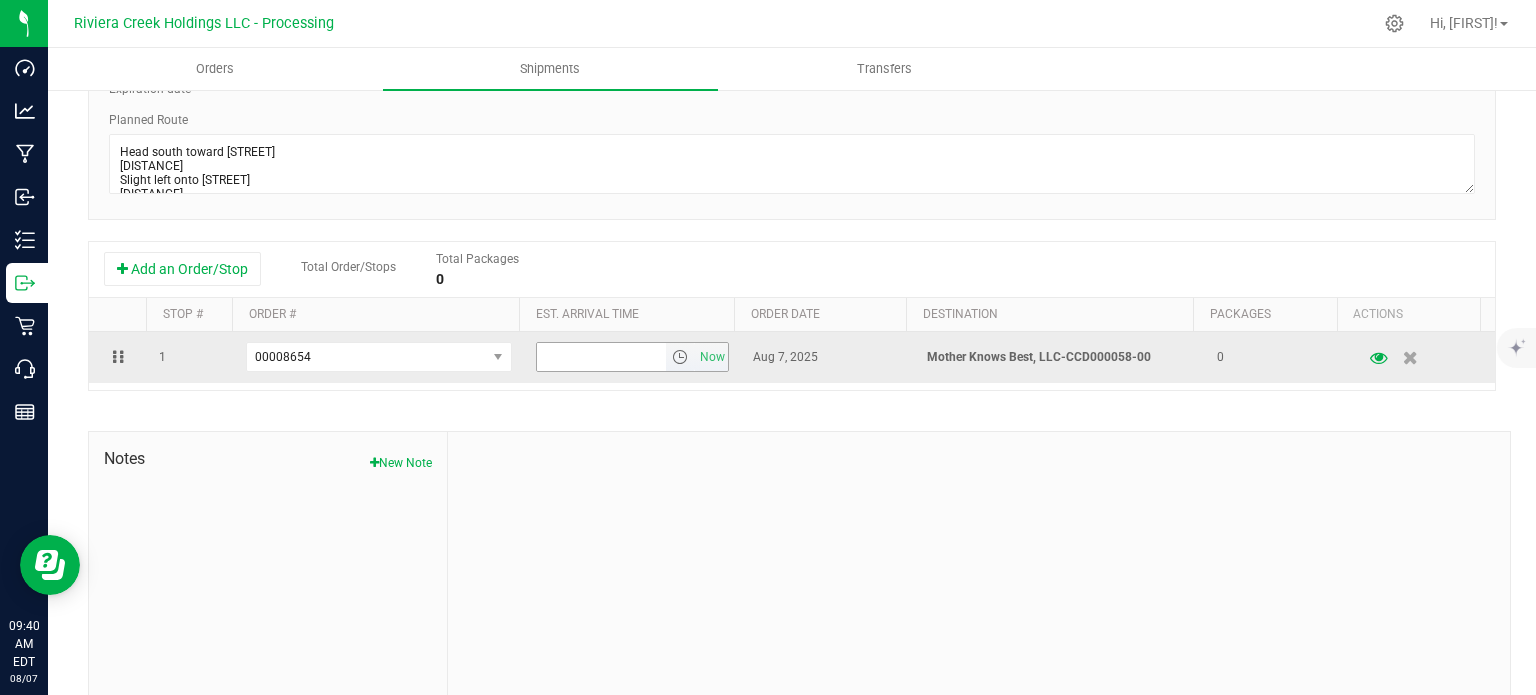 click at bounding box center (680, 357) 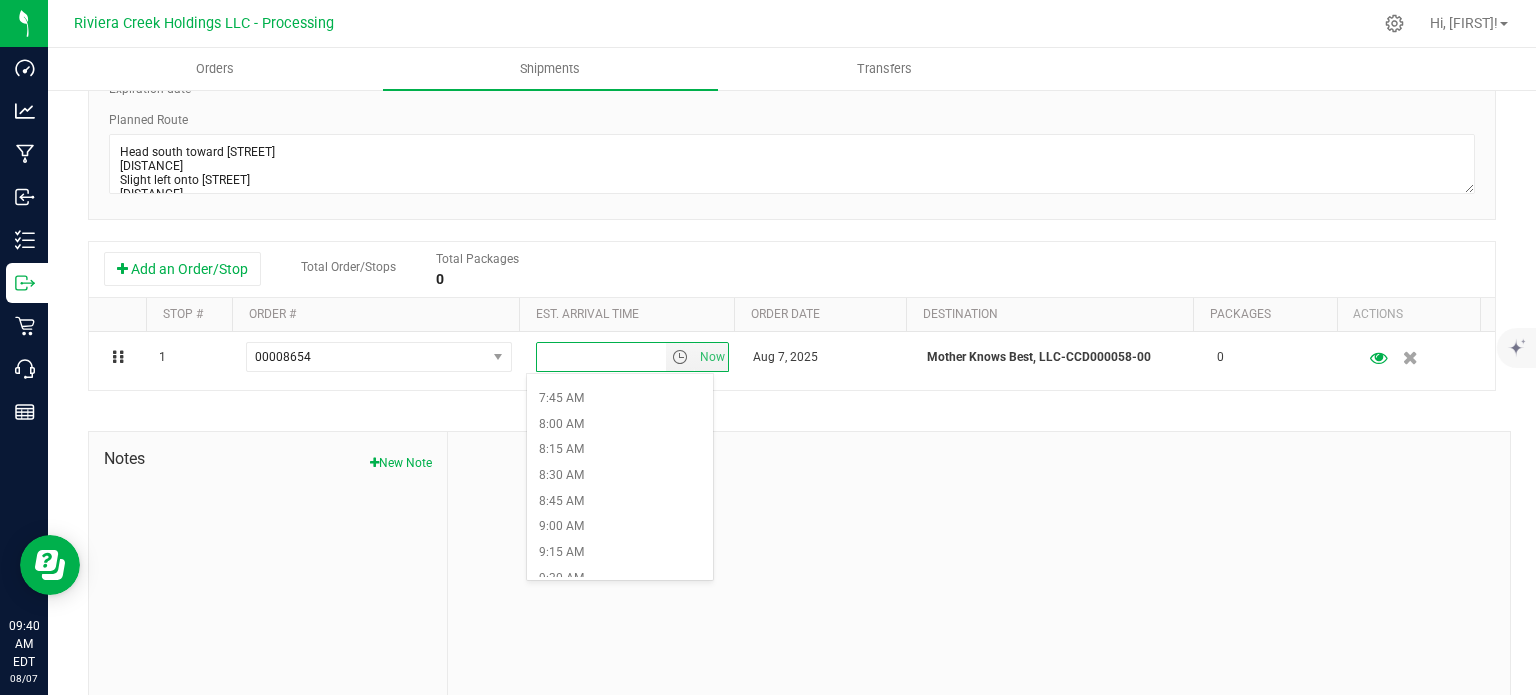 scroll, scrollTop: 800, scrollLeft: 0, axis: vertical 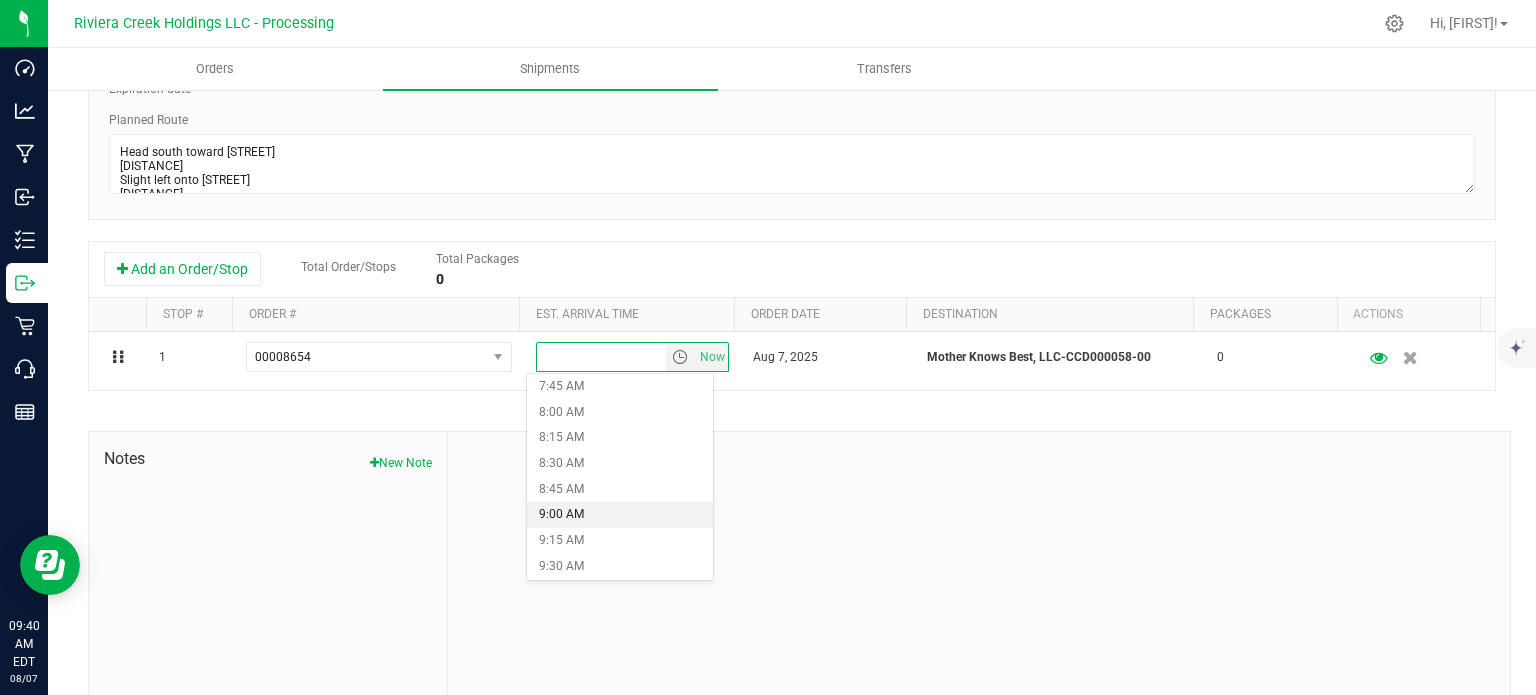 click on "9:00 AM" at bounding box center [619, 515] 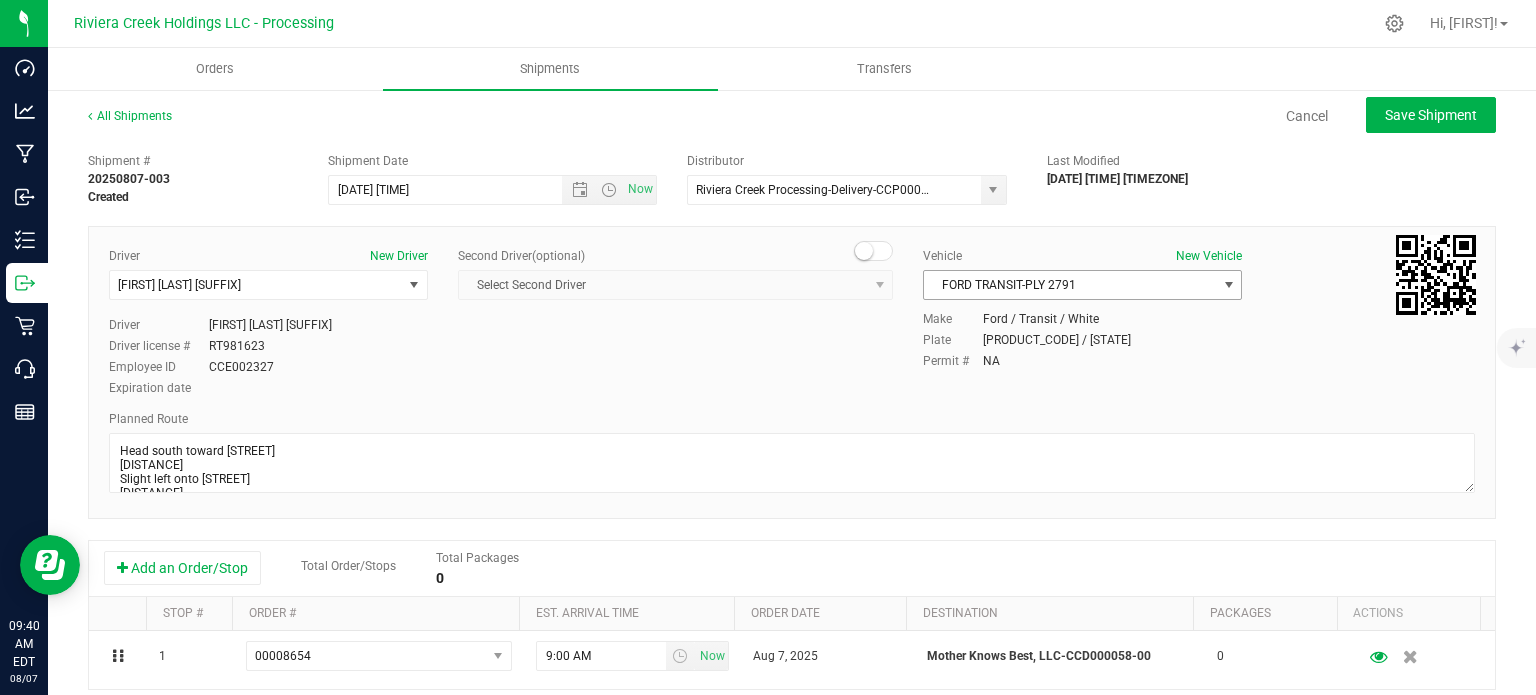 scroll, scrollTop: 0, scrollLeft: 0, axis: both 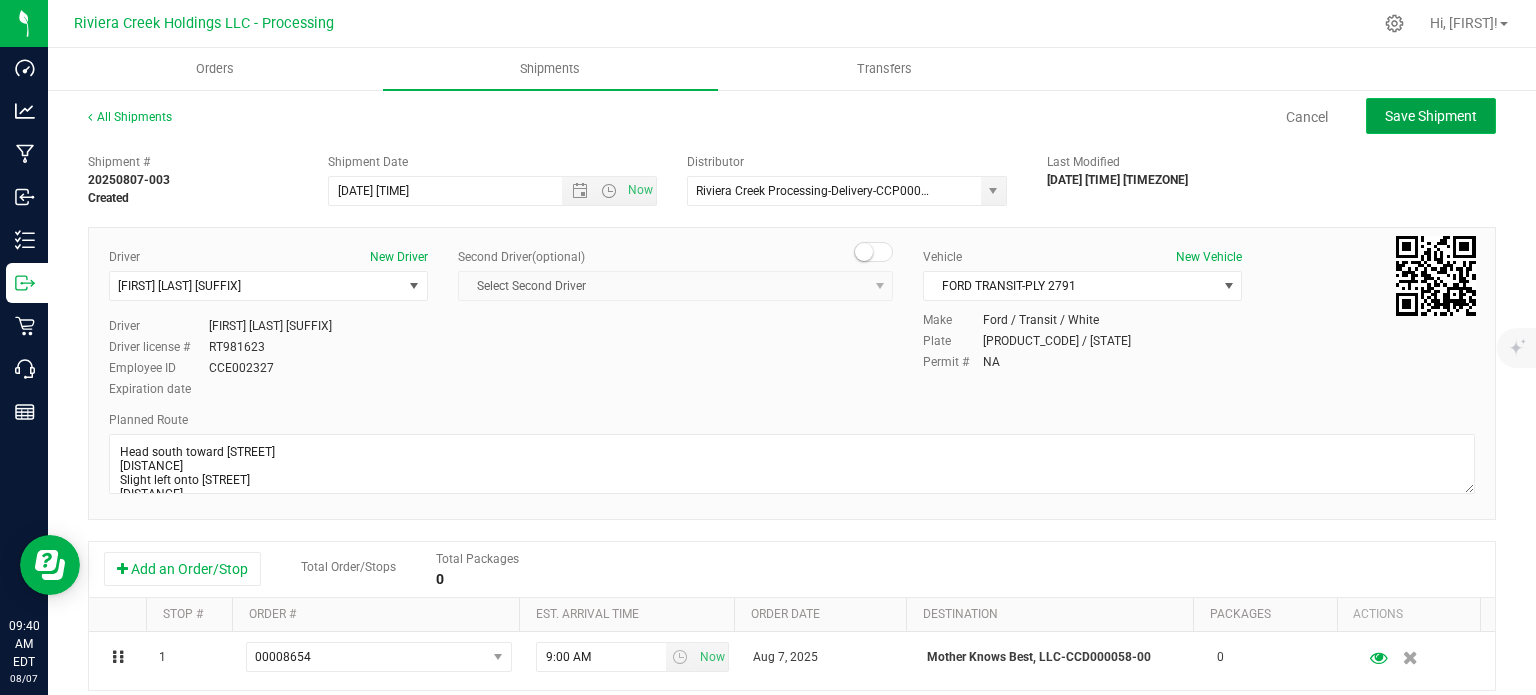 click on "Save Shipment" 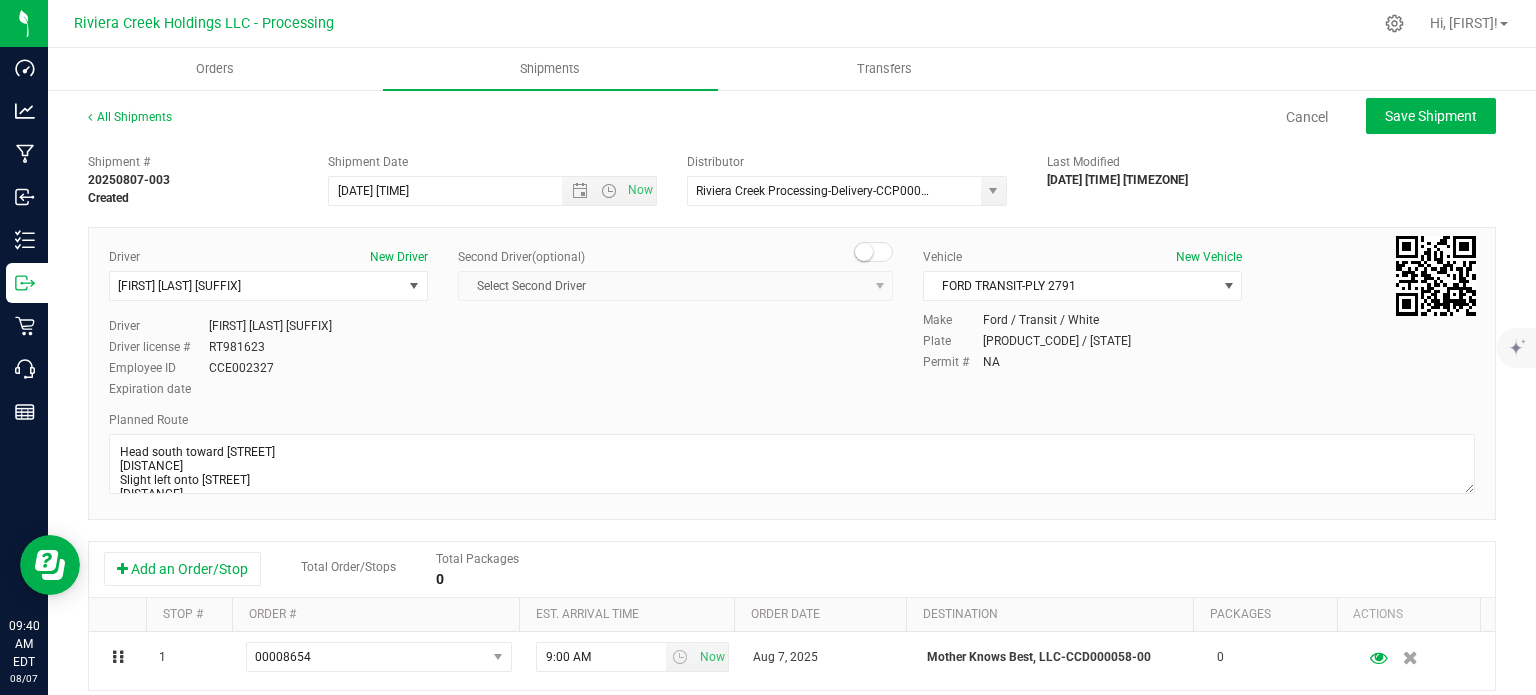 type on "8/8/2025 11:00 AM" 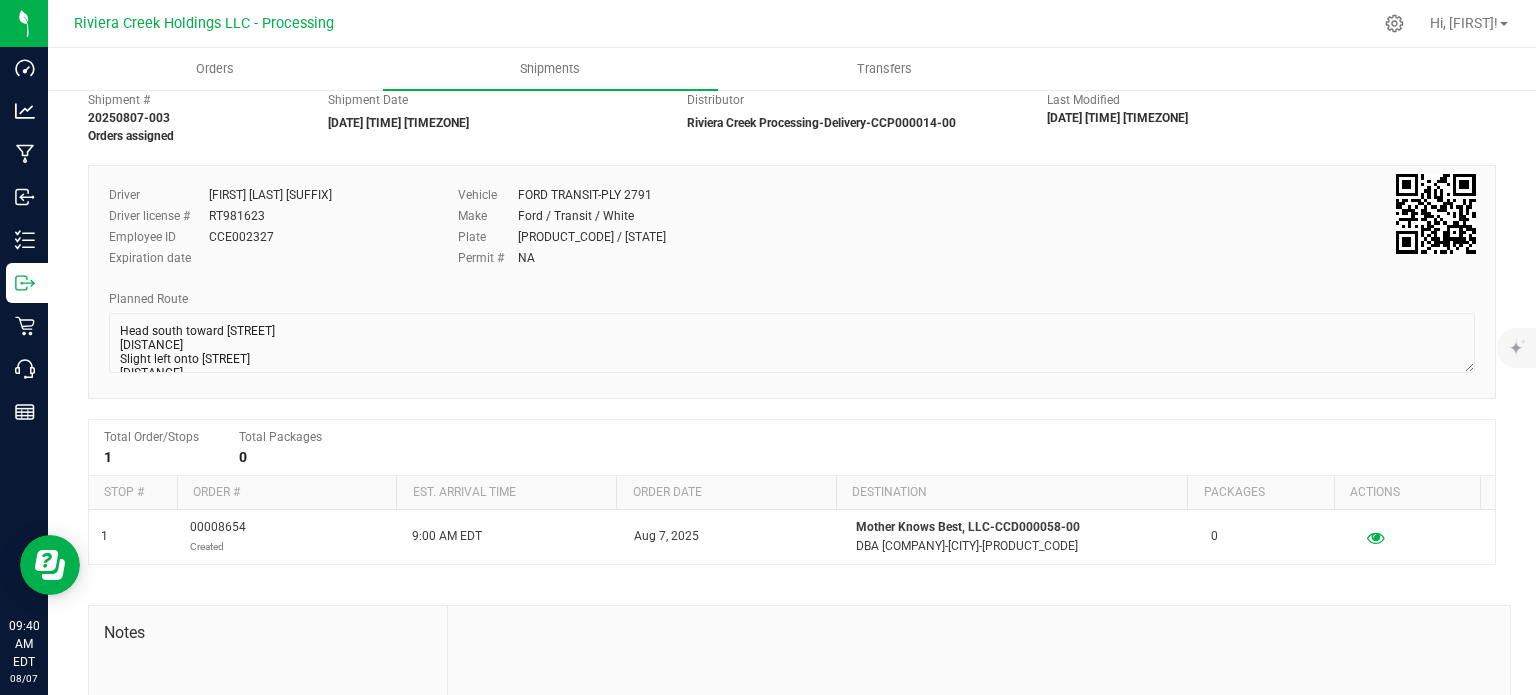 scroll, scrollTop: 0, scrollLeft: 0, axis: both 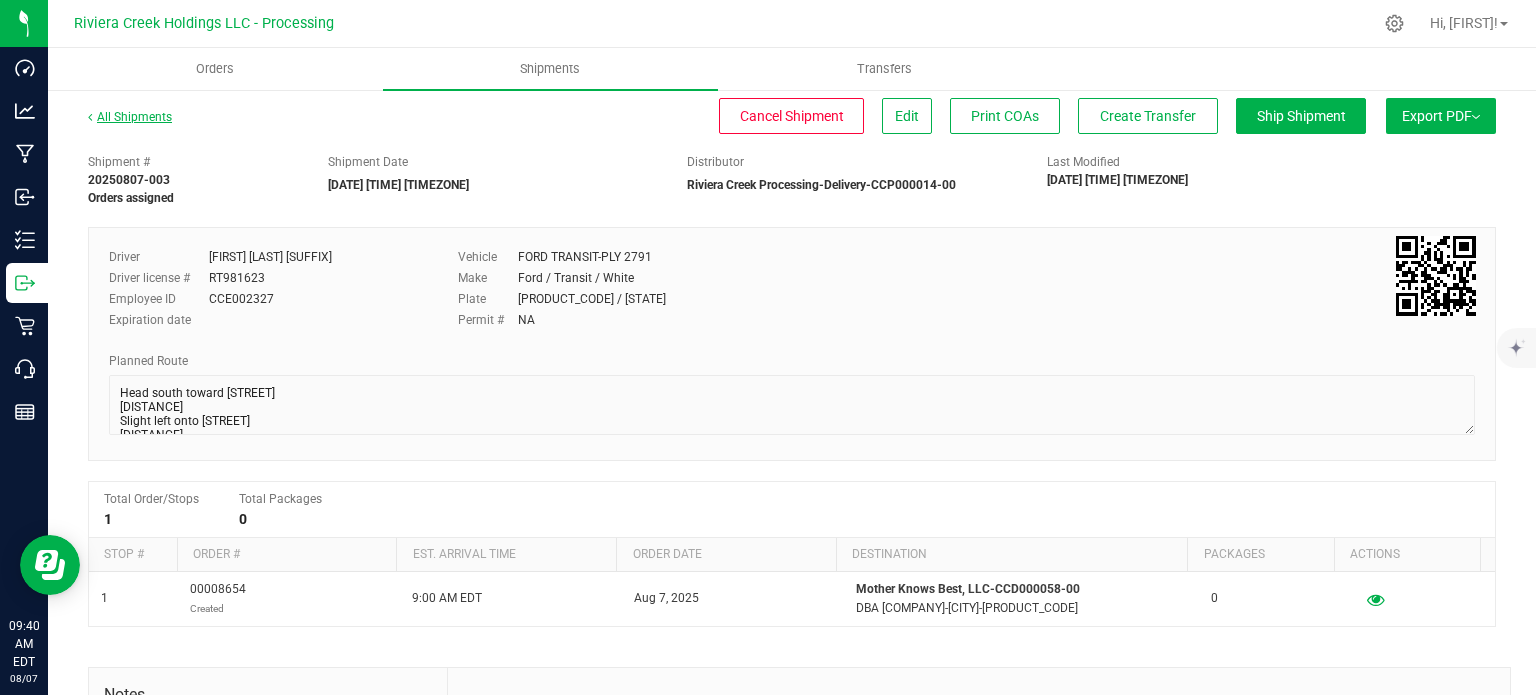 click on "All Shipments" at bounding box center [130, 117] 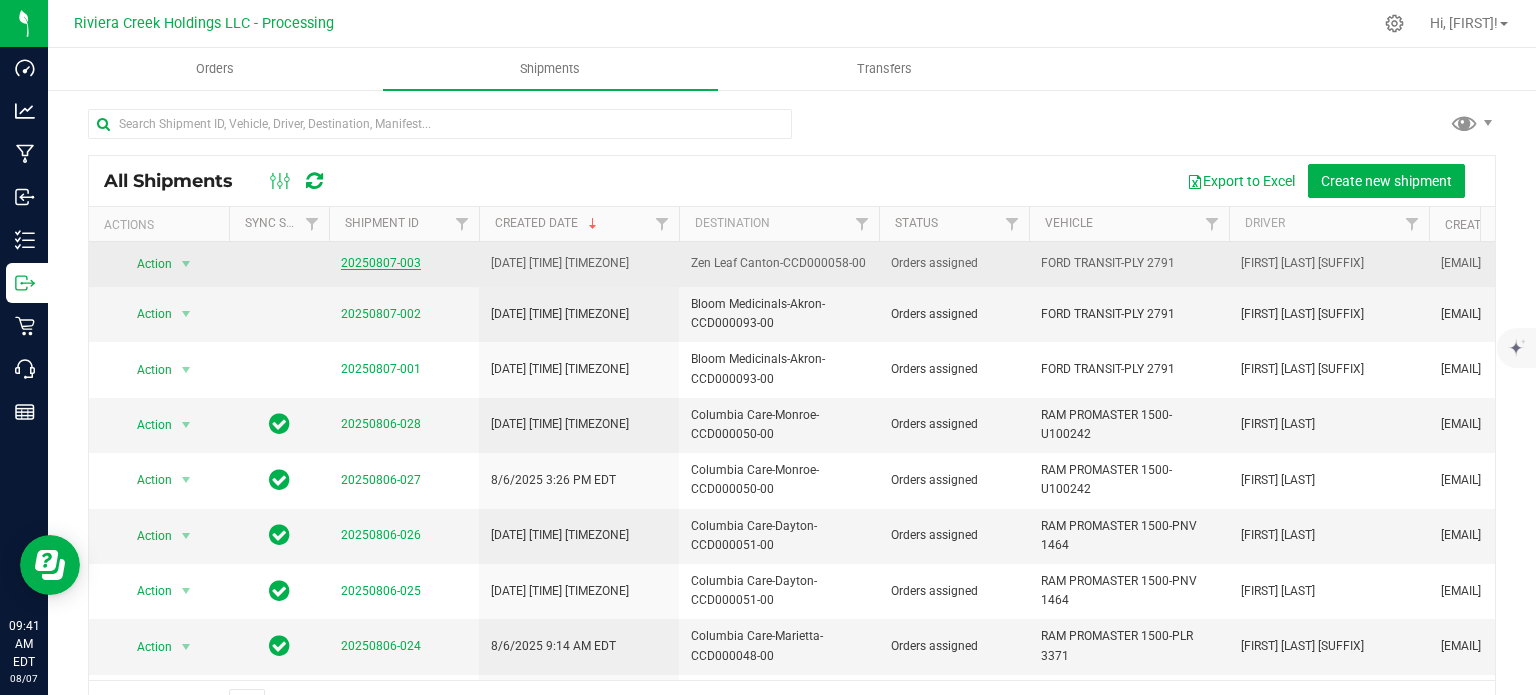 click on "20250807-003" at bounding box center (381, 263) 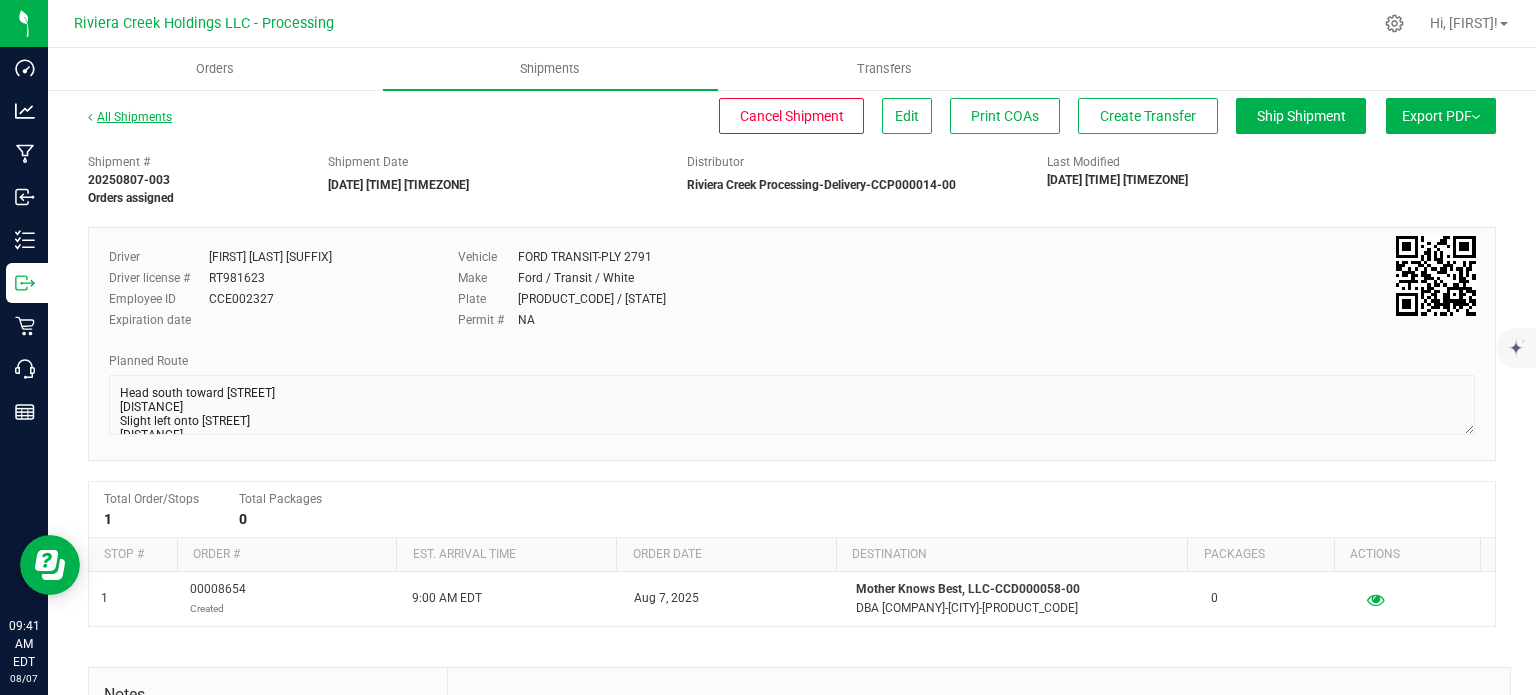 click on "All Shipments" at bounding box center [130, 117] 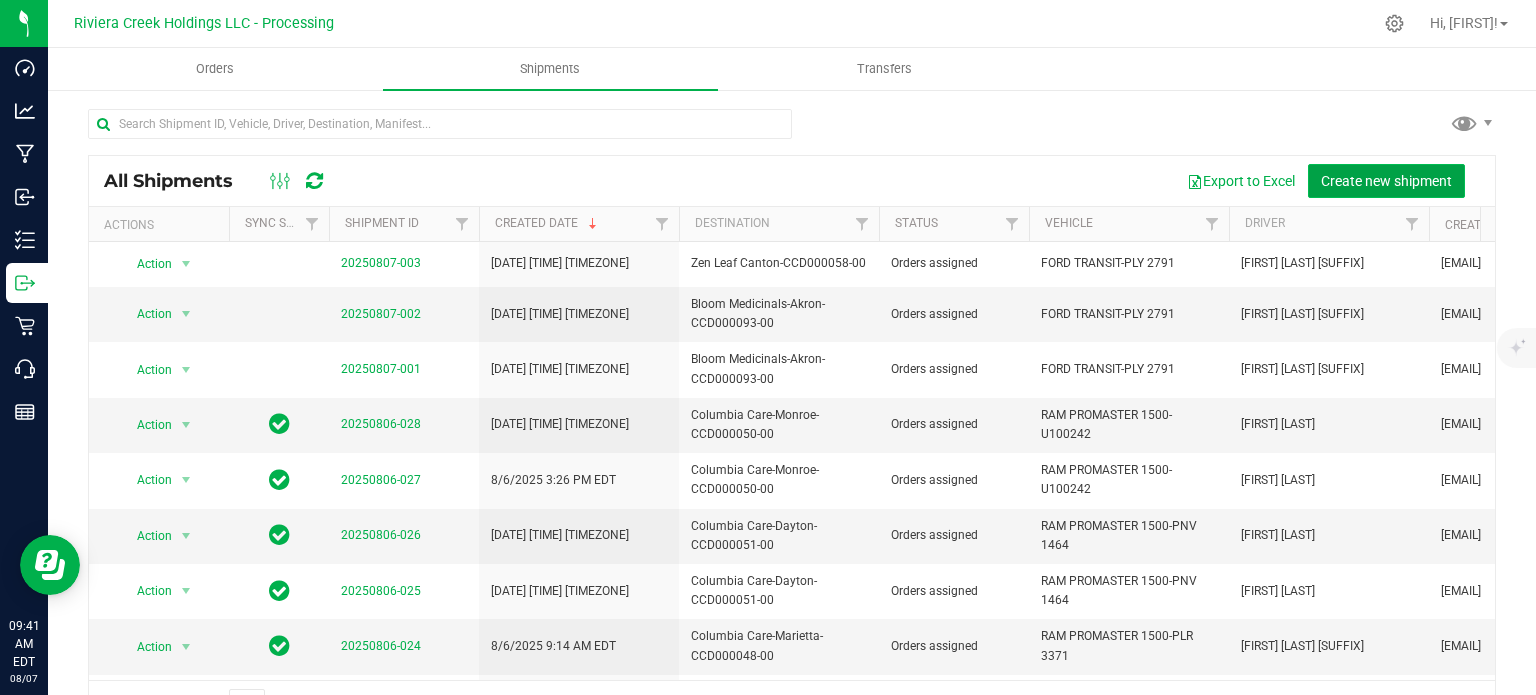click on "Create new shipment" at bounding box center [1386, 181] 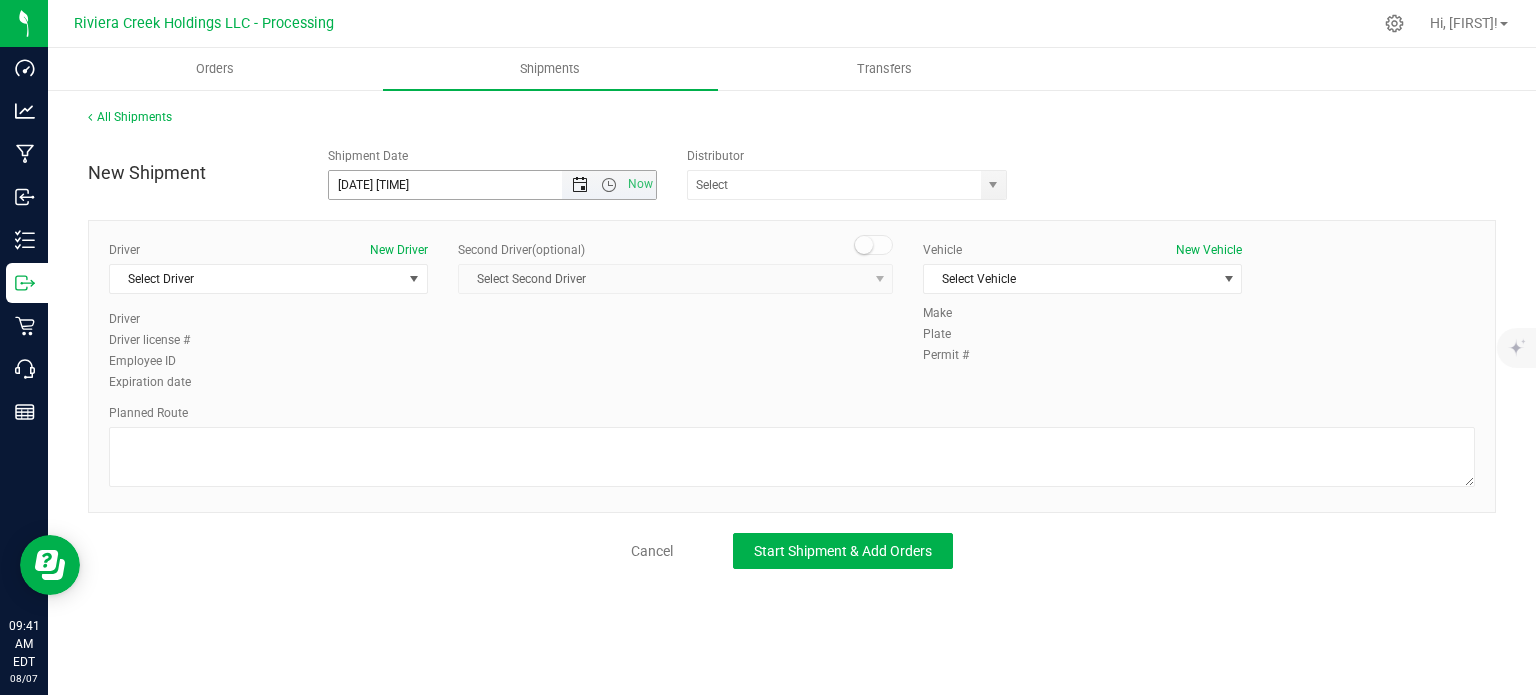 click at bounding box center [580, 185] 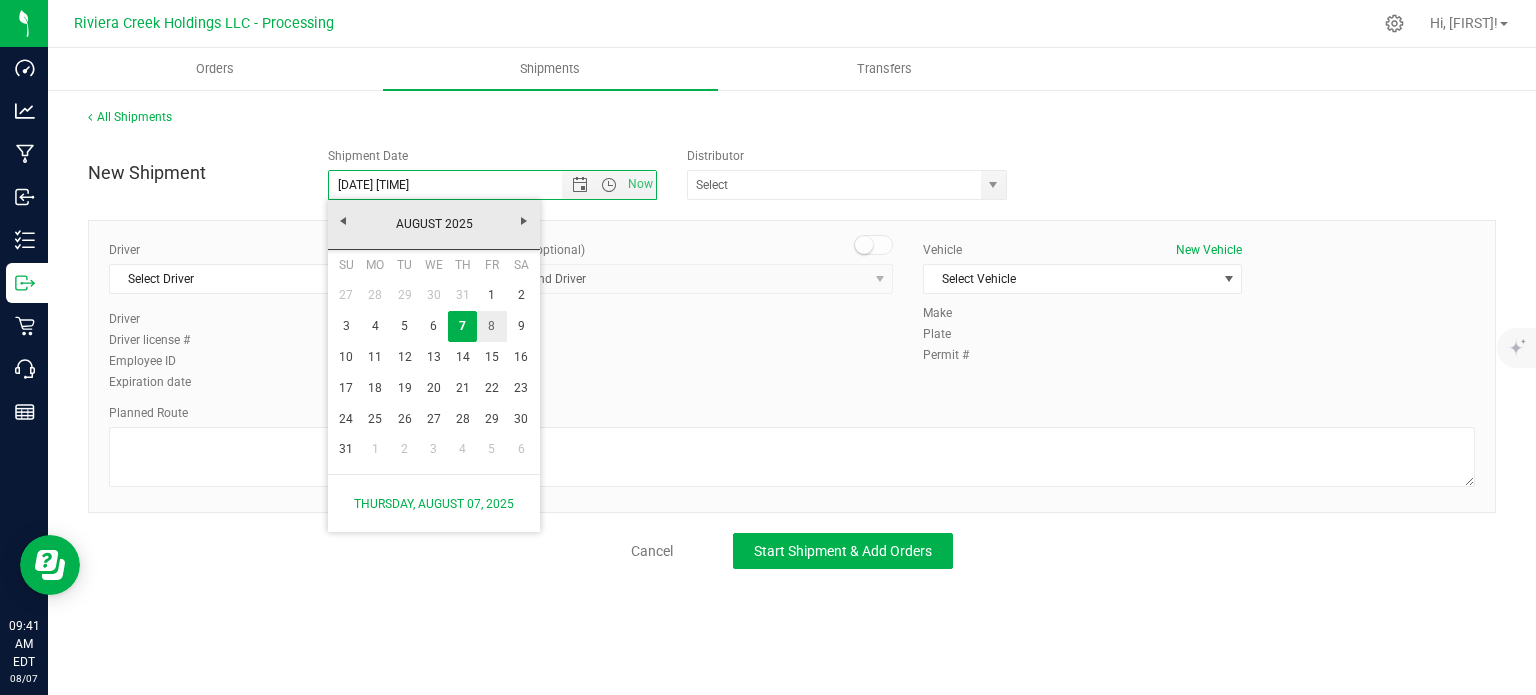 click on "8" at bounding box center [491, 326] 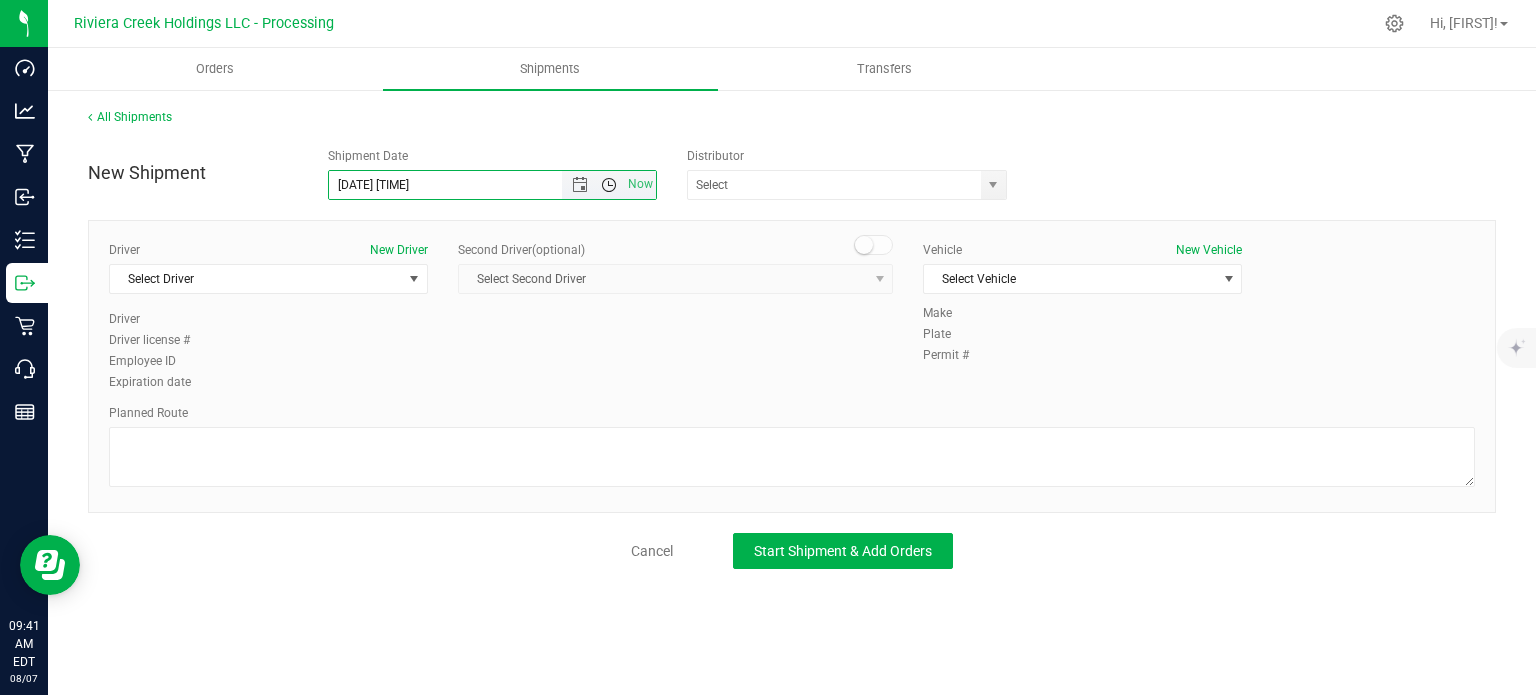 click at bounding box center (609, 185) 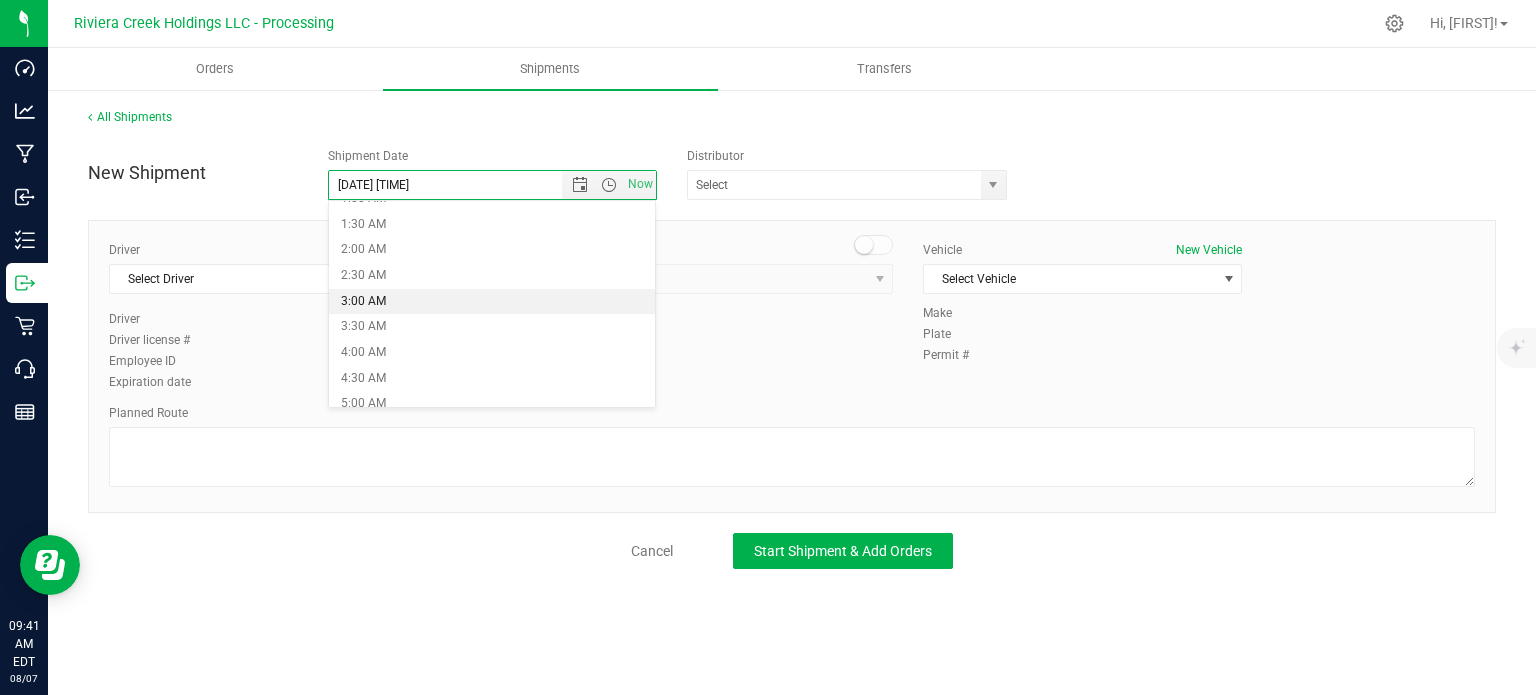 scroll, scrollTop: 200, scrollLeft: 0, axis: vertical 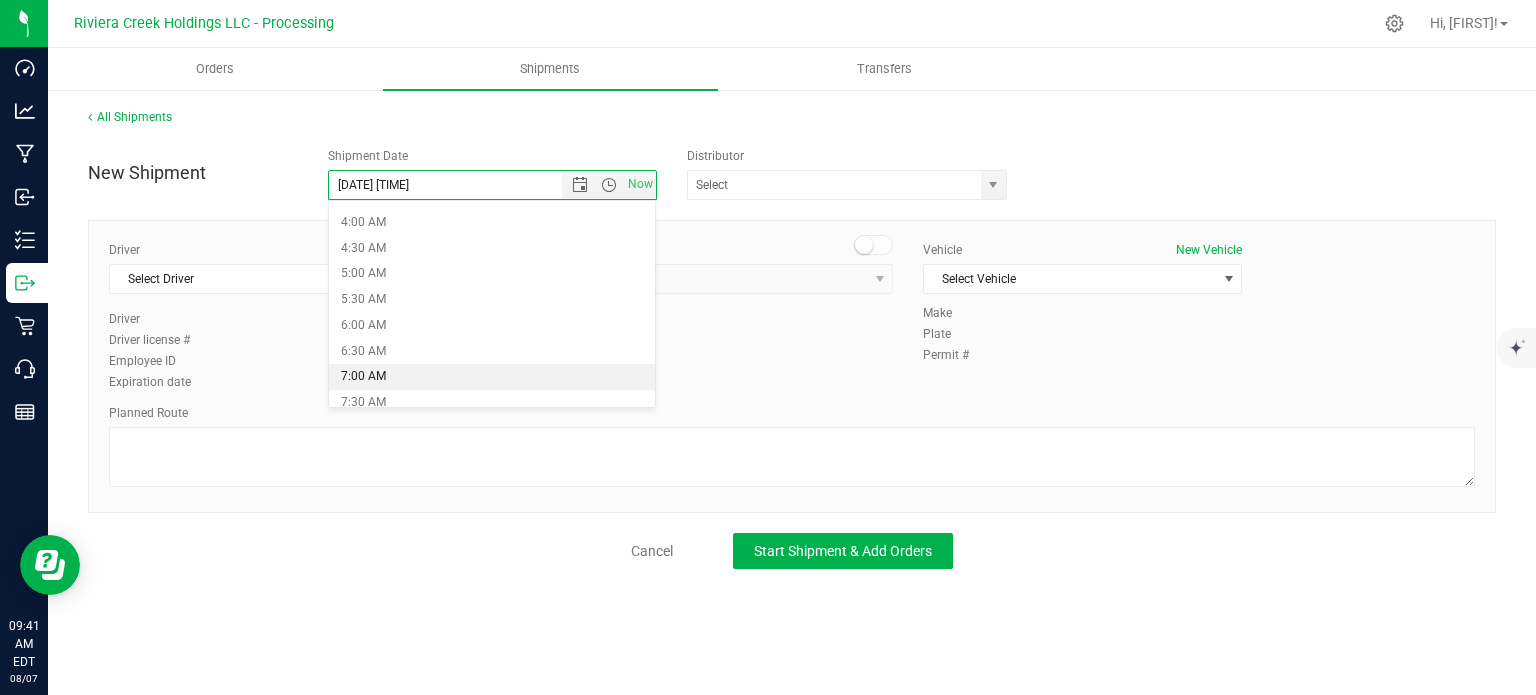 click on "7:00 AM" at bounding box center [492, 377] 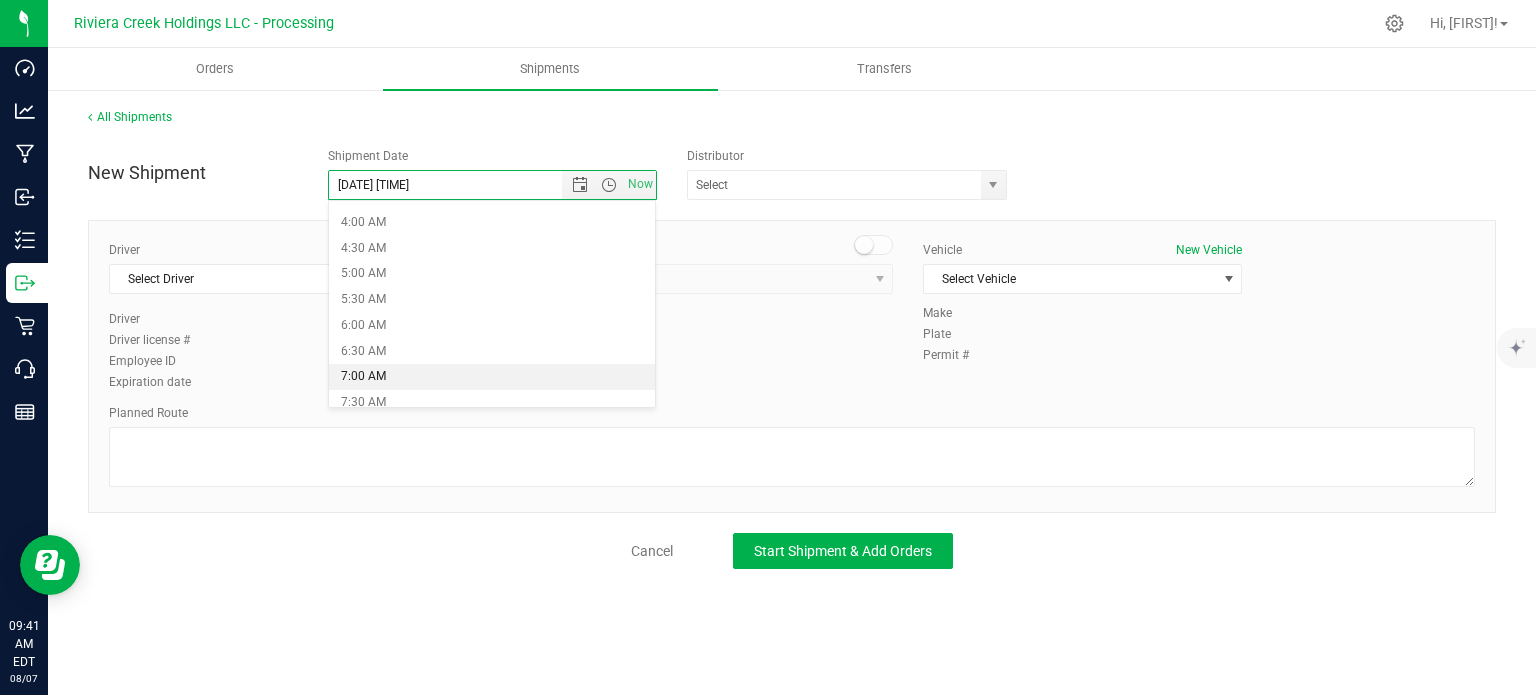 type on "8/8/2025 7:00 AM" 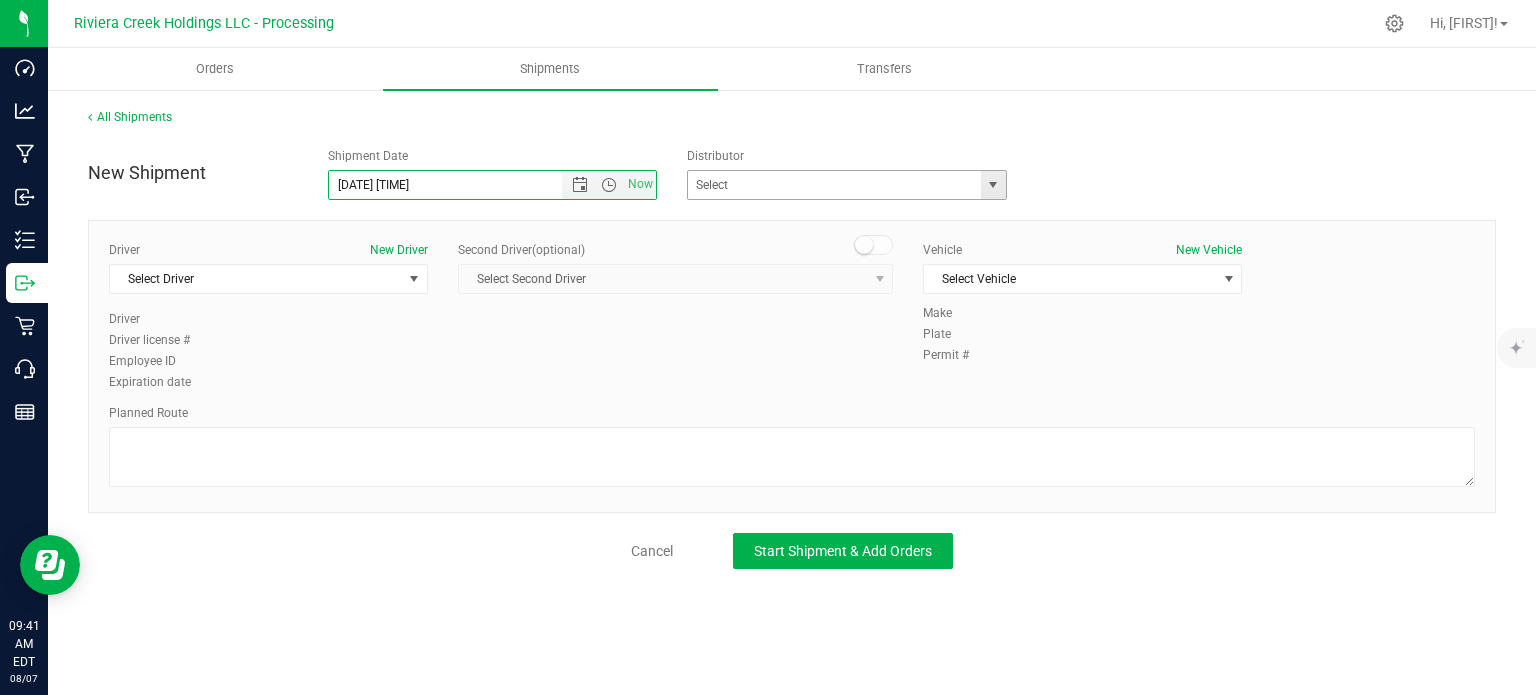 click at bounding box center (993, 185) 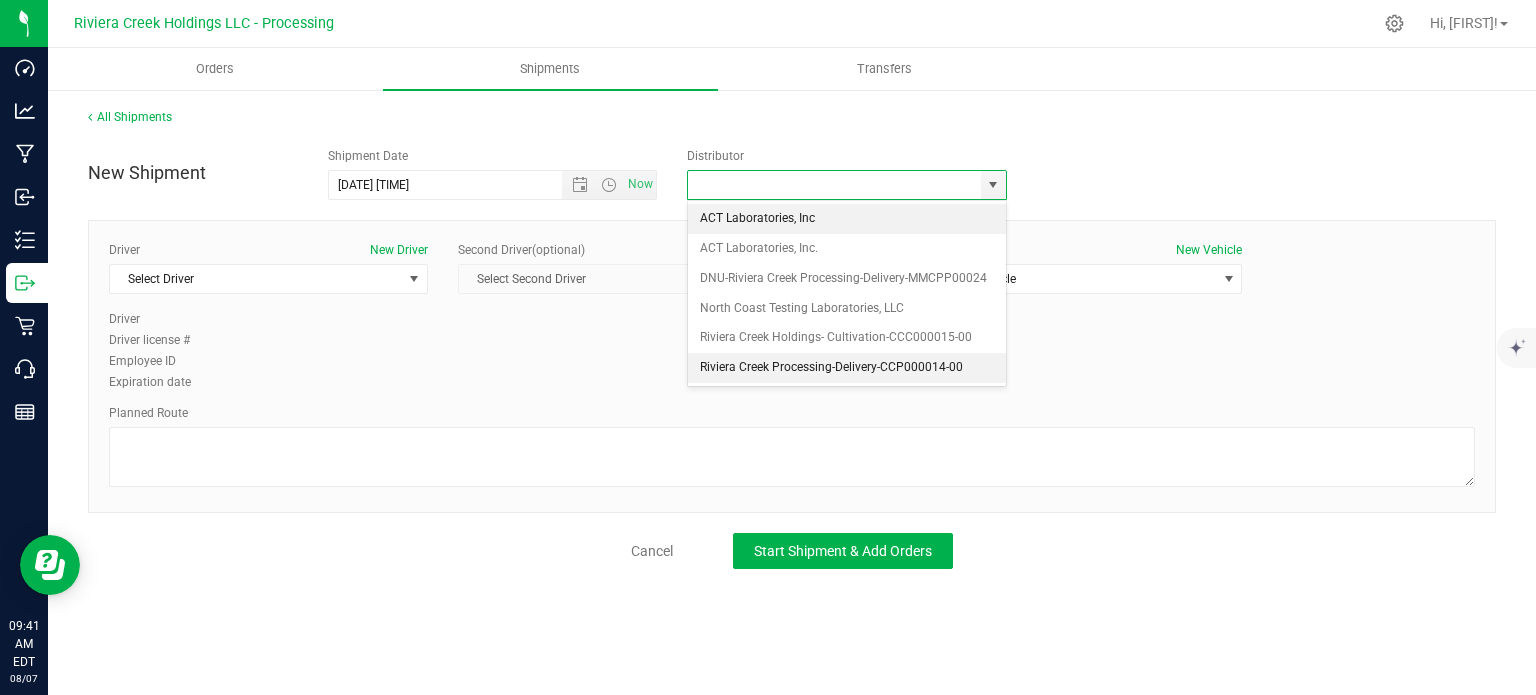 click on "Riviera Creek Processing-Delivery-CCP000014-00" at bounding box center (847, 368) 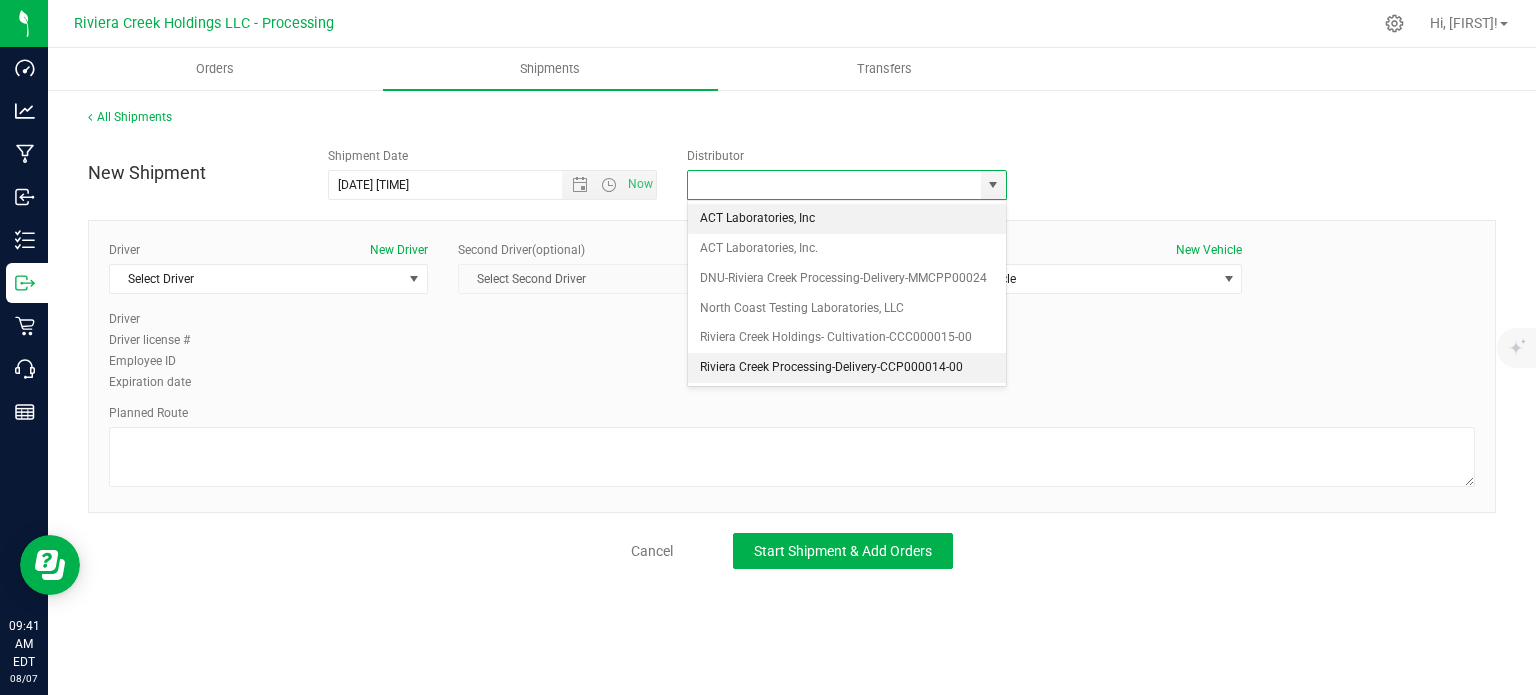 type on "Riviera Creek Processing-Delivery-CCP000014-00" 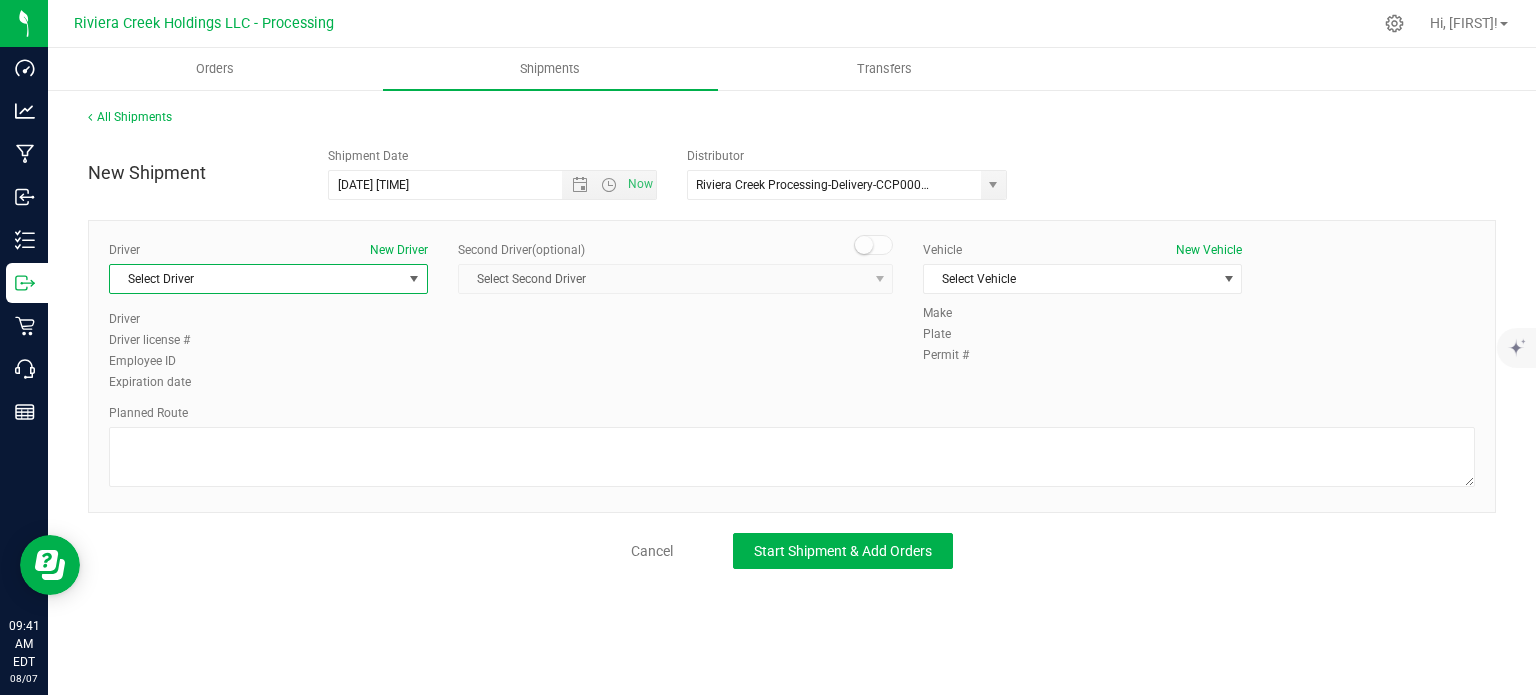 click on "Select Driver" at bounding box center (256, 279) 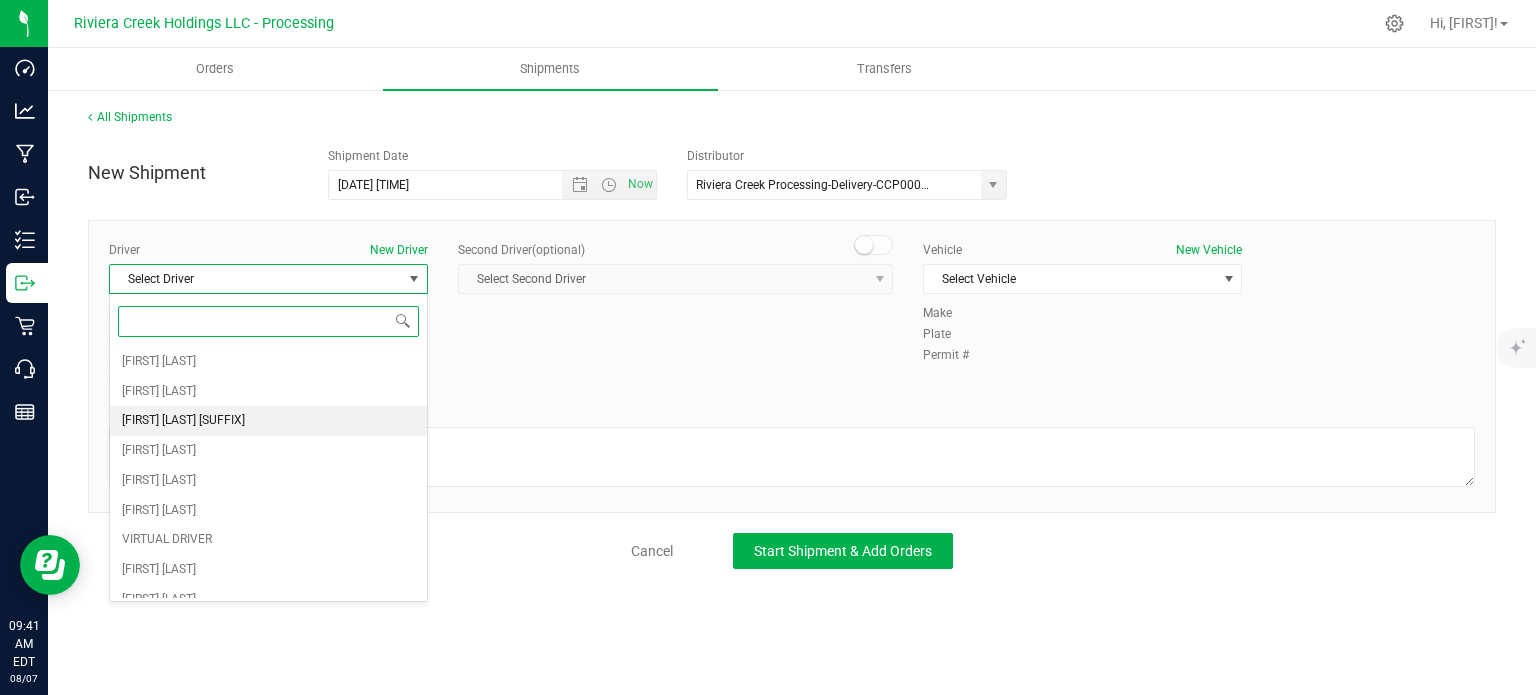click on "James Bednar Jr." at bounding box center [268, 421] 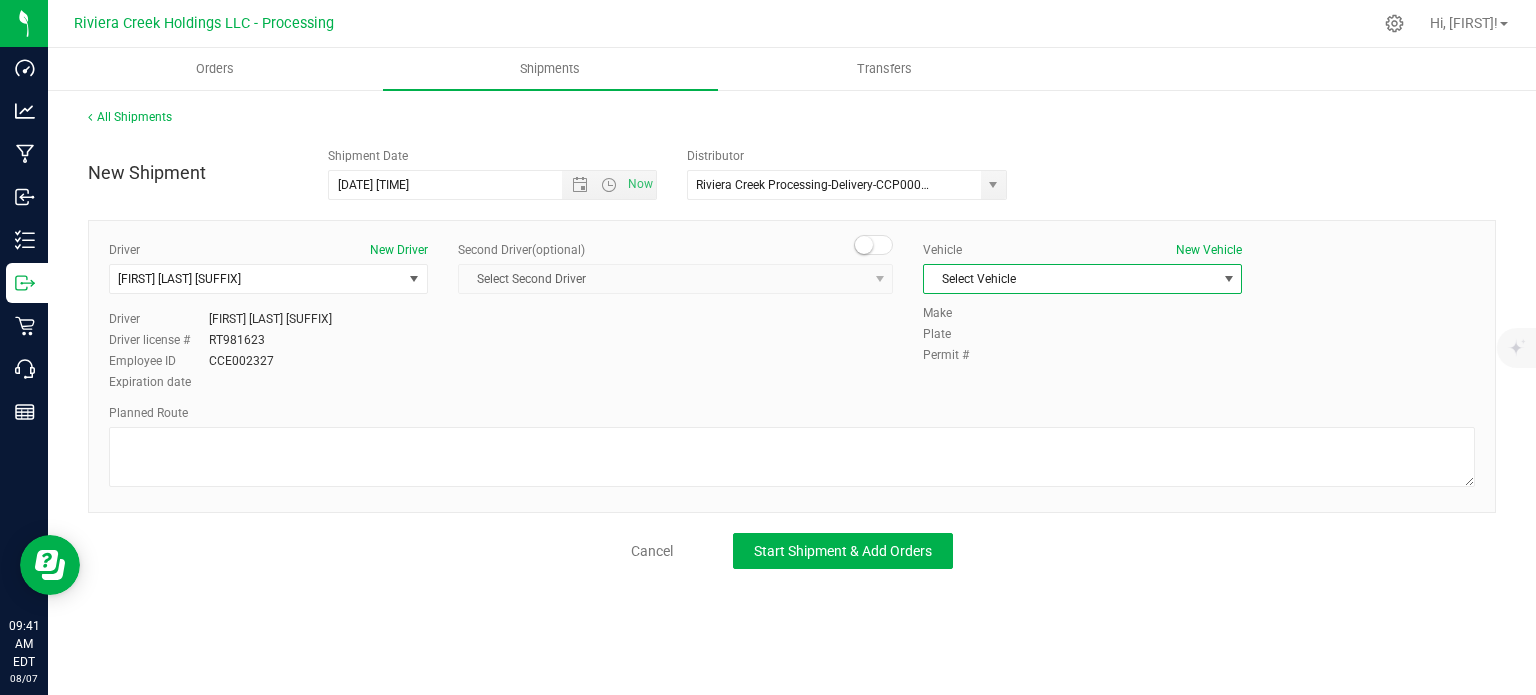 click on "Select Vehicle" at bounding box center [1070, 279] 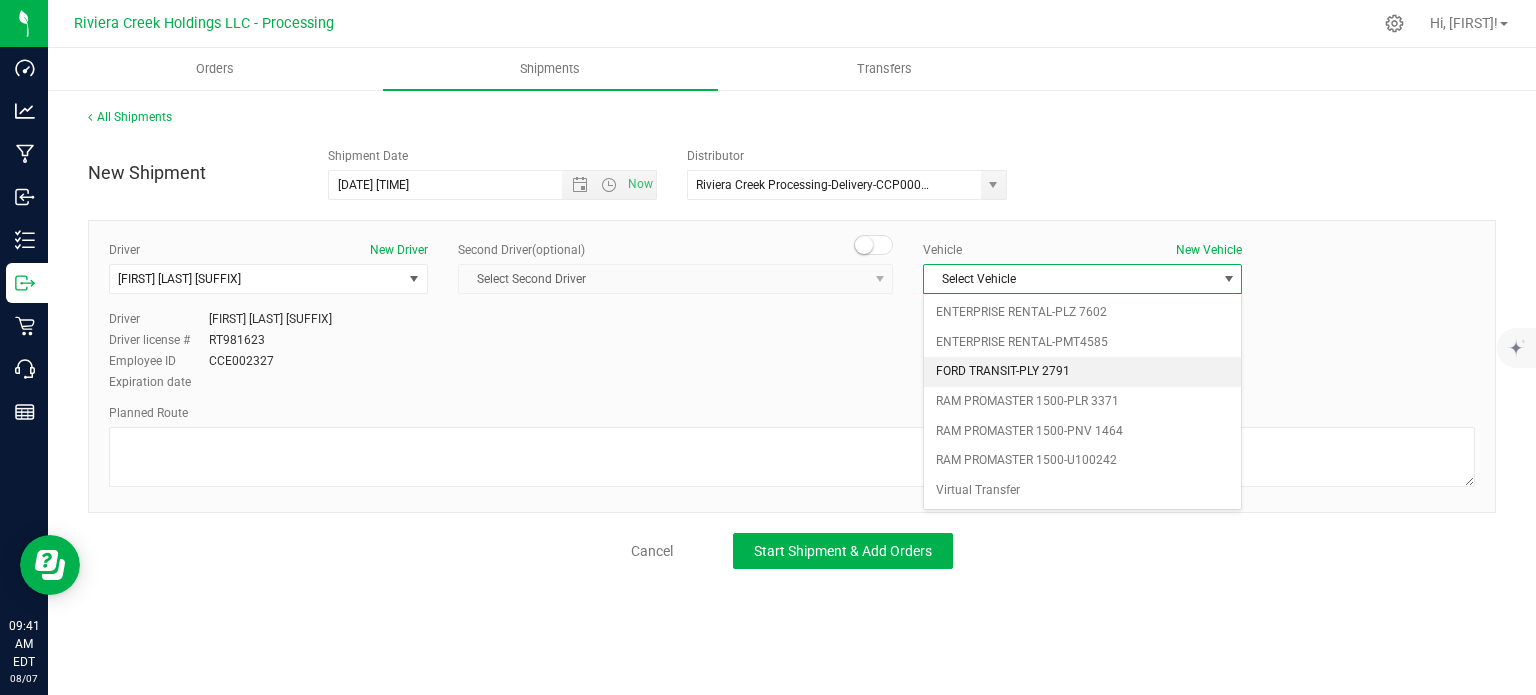 click on "FORD TRANSIT-PLY 2791" at bounding box center [1082, 372] 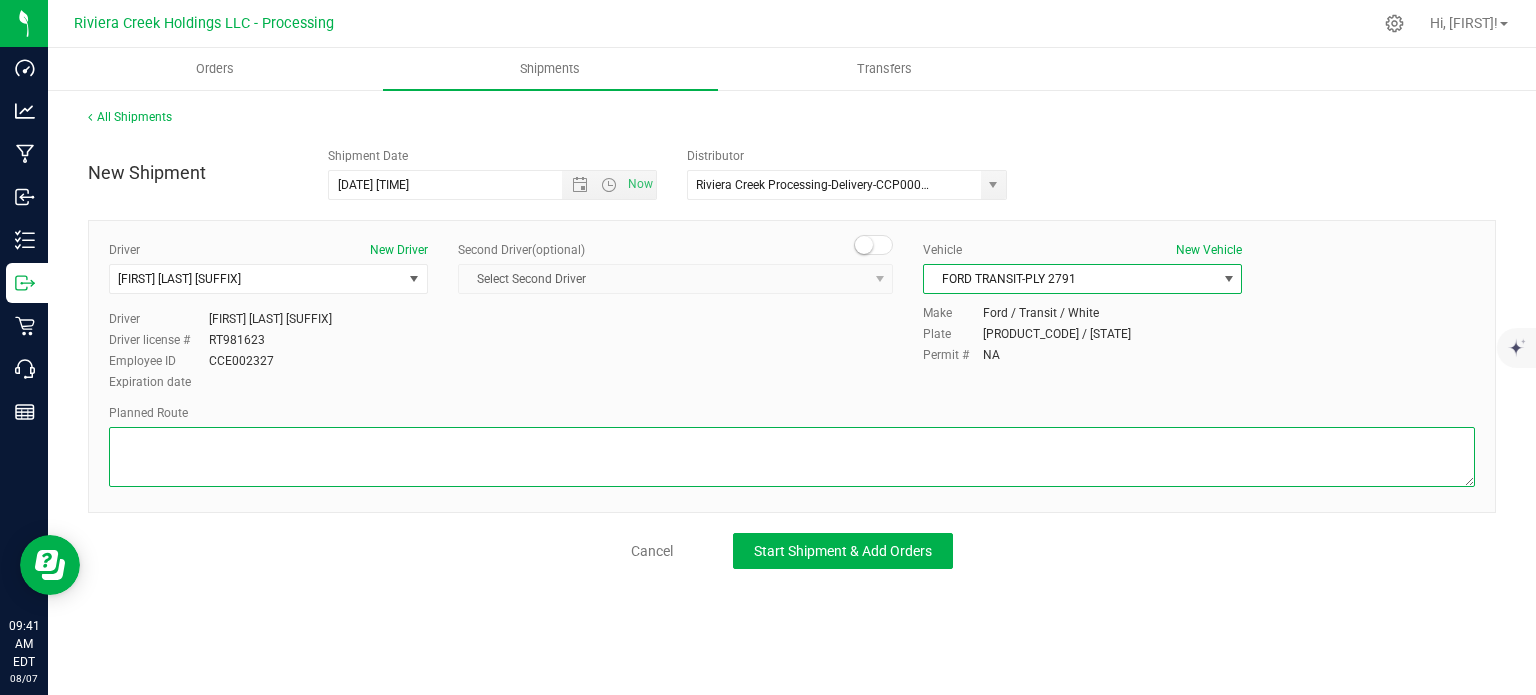 click at bounding box center (792, 457) 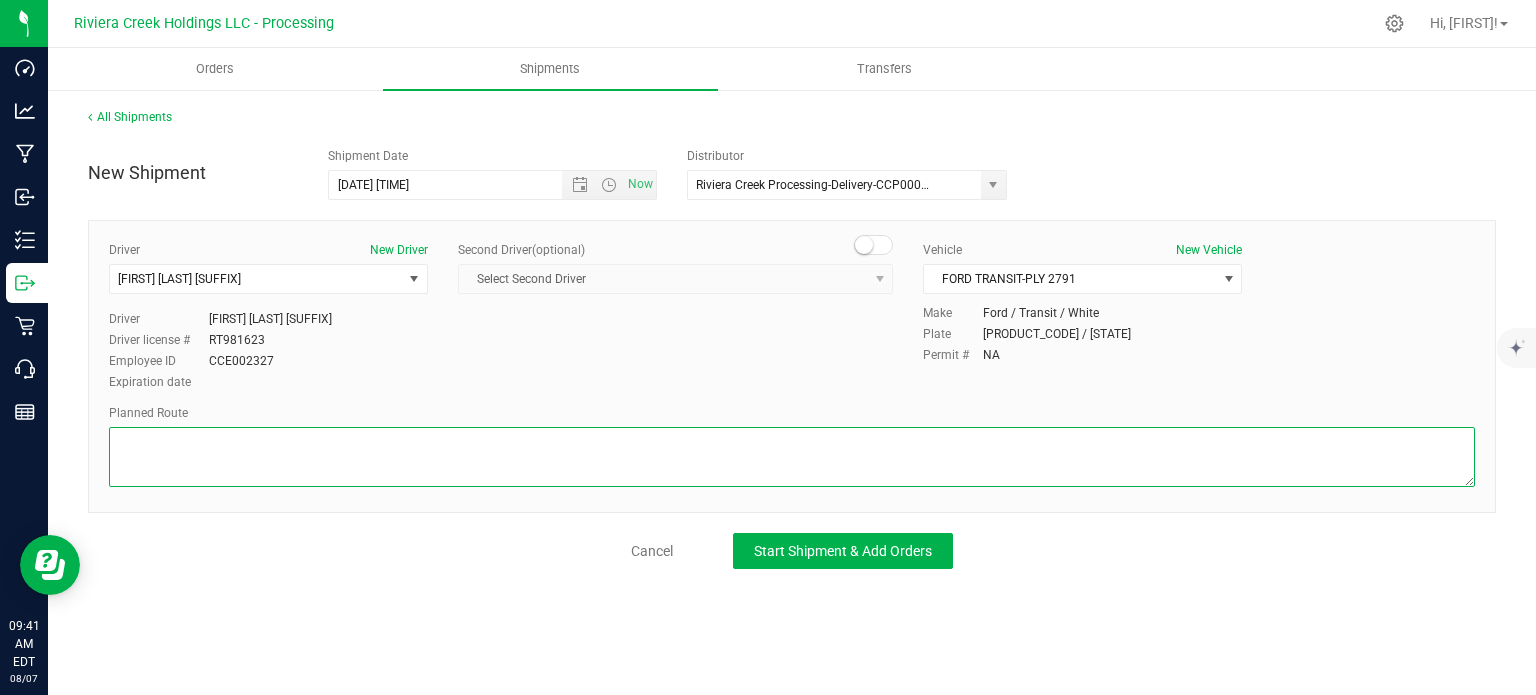 paste on "Head south toward E North St
141 ft
Slight left onto N Arlington St
794 ft
Turn right onto N Forge St
0.529 mi
Turn right onto Arch St
413 ft
Turn left onto Perkins St
1,129 ft
Turn left onto Goodkirk St (signs for OH-8 S)
203 ft
Slight left to merge onto OH-8 S
1.96 mi
Merge onto I-77 S
17.7 mi
Take exit 107B for US-62 E toward Alliance
0.441 mi
Continue onto US-62 E
0.550 mi
Take the Cleveland Ave exit
991 ft
Turn right onto Cleveland Ave NWPass by Taco Bell (on the left in 0.3 mi)
0.410 mi
Turn rightDestination will be on the left
302 ft" 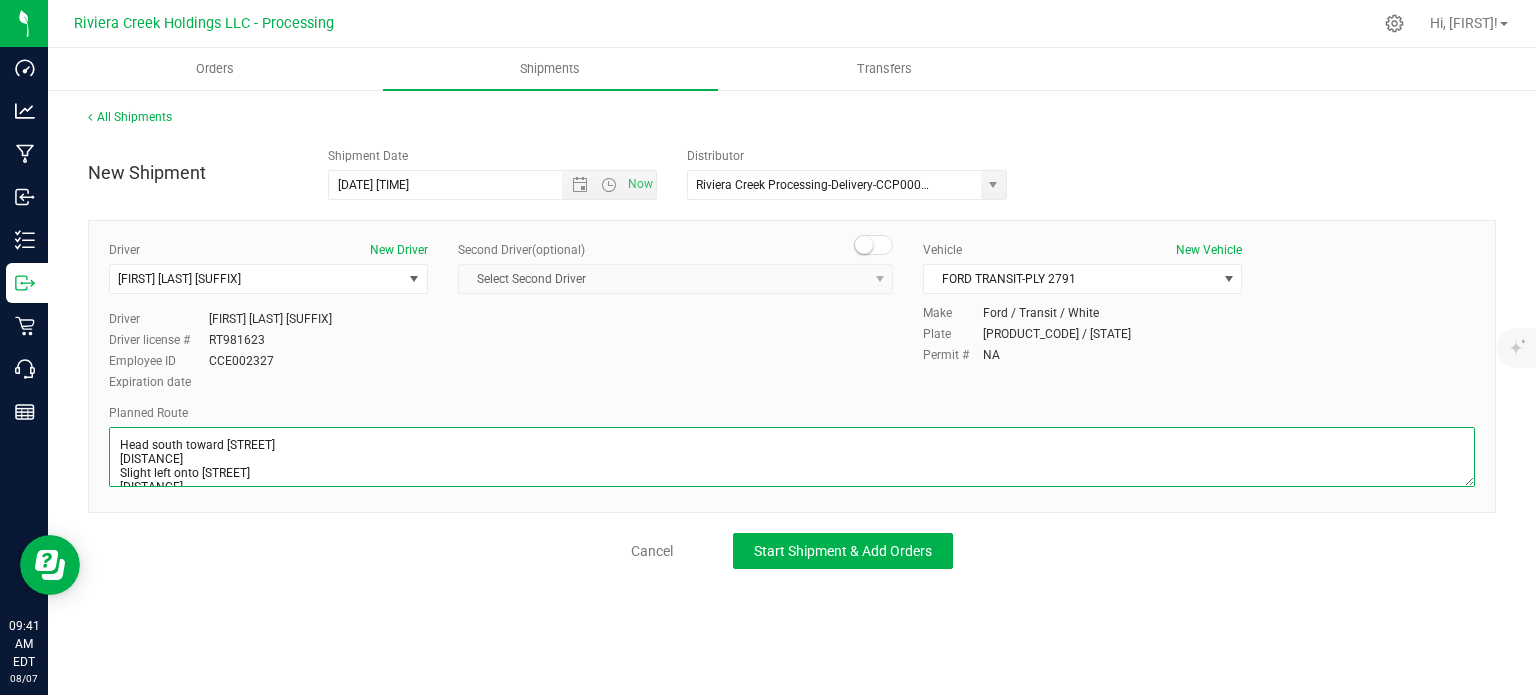 scroll, scrollTop: 326, scrollLeft: 0, axis: vertical 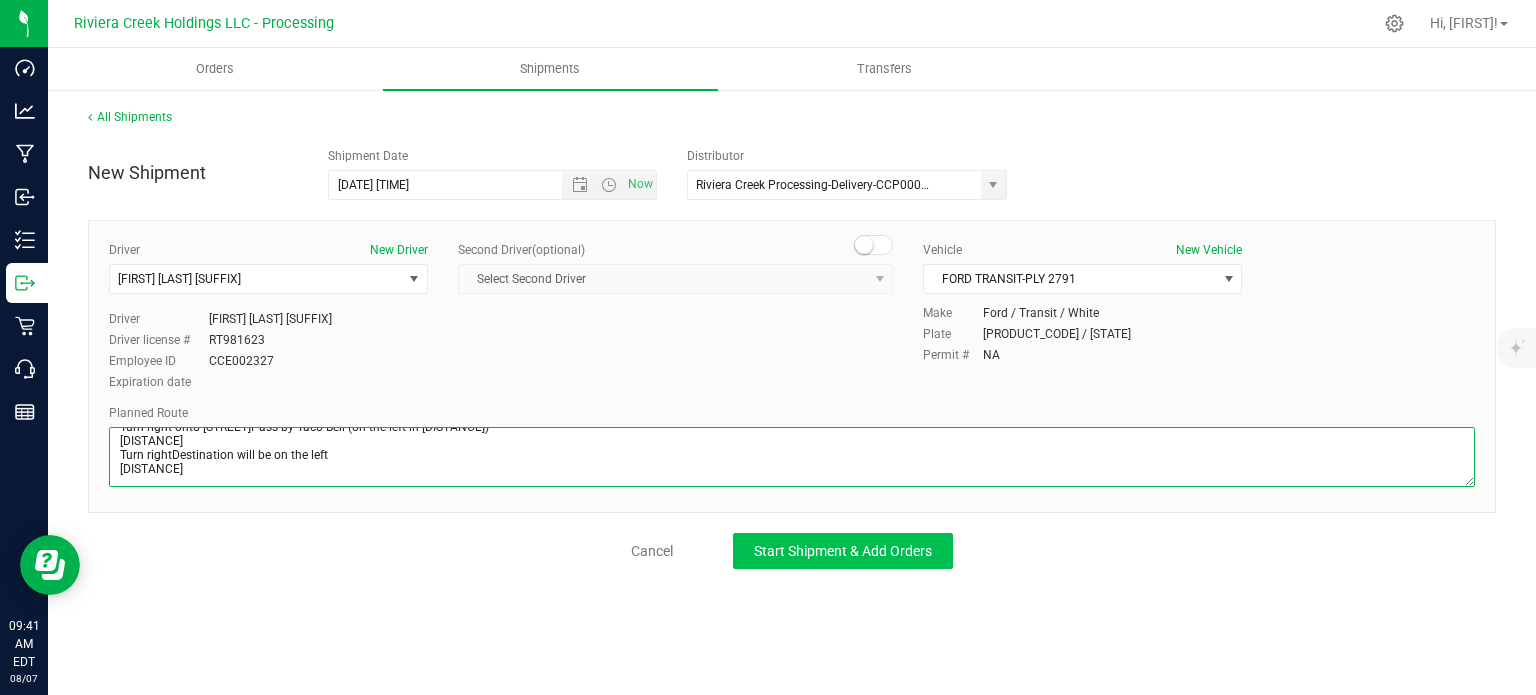 type on "Head south toward E North St
141 ft
Slight left onto N Arlington St
794 ft
Turn right onto N Forge St
0.529 mi
Turn right onto Arch St
413 ft
Turn left onto Perkins St
1,129 ft
Turn left onto Goodkirk St (signs for OH-8 S)
203 ft
Slight left to merge onto OH-8 S
1.96 mi
Merge onto I-77 S
17.7 mi
Take exit 107B for US-62 E toward Alliance
0.441 mi
Continue onto US-62 E
0.550 mi
Take the Cleveland Ave exit
991 ft
Turn right onto Cleveland Ave NWPass by Taco Bell (on the left in 0.3 mi)
0.410 mi
Turn rightDestination will be on the left
302 ft" 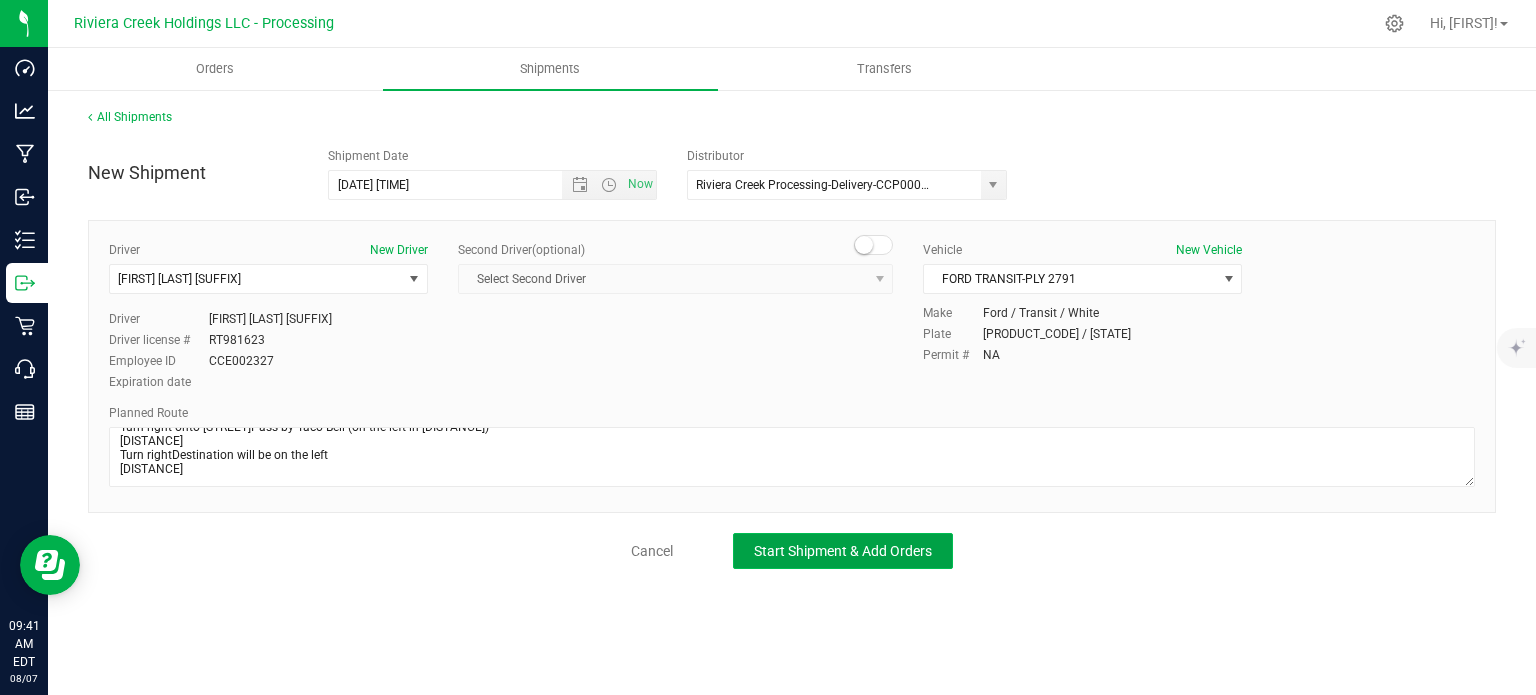 click on "Start Shipment & Add Orders" 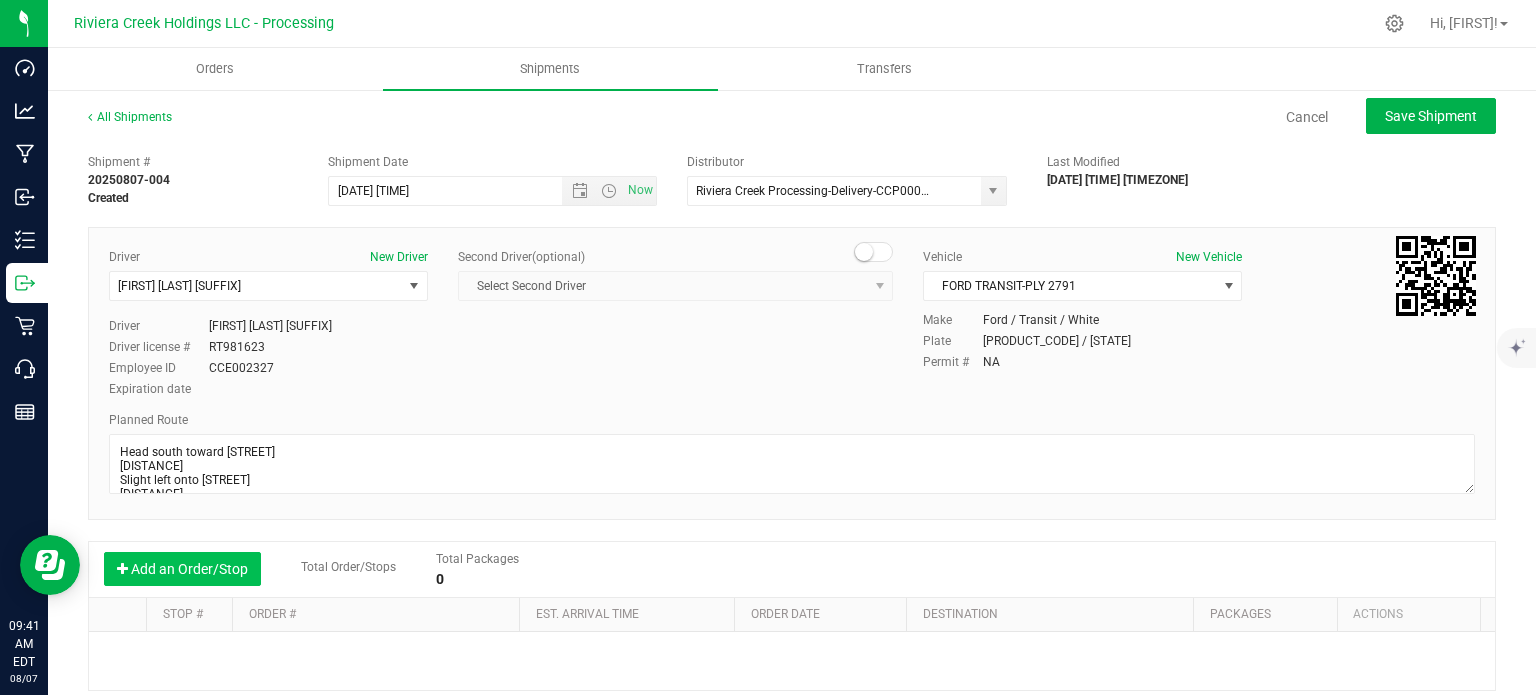 click on "Add an Order/Stop" at bounding box center (182, 569) 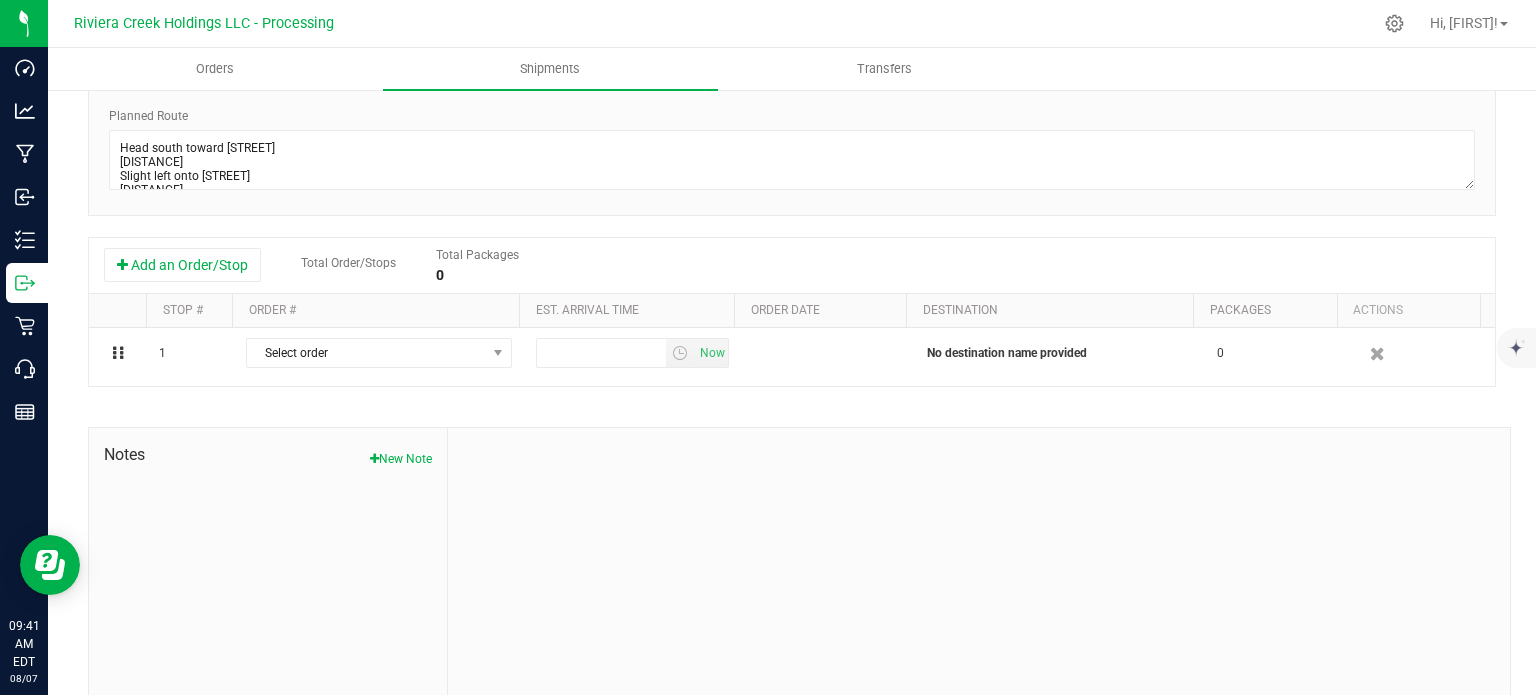 scroll, scrollTop: 325, scrollLeft: 0, axis: vertical 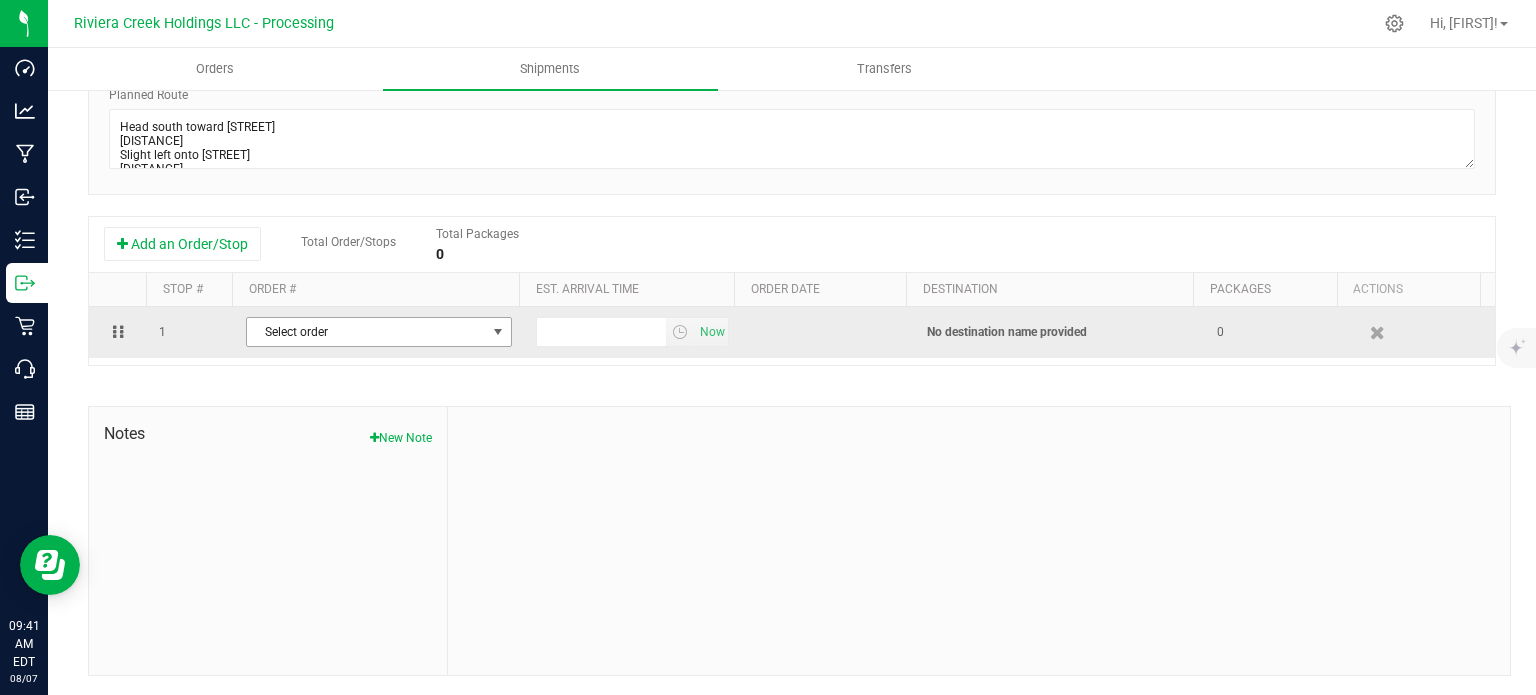click on "Select order" at bounding box center [366, 332] 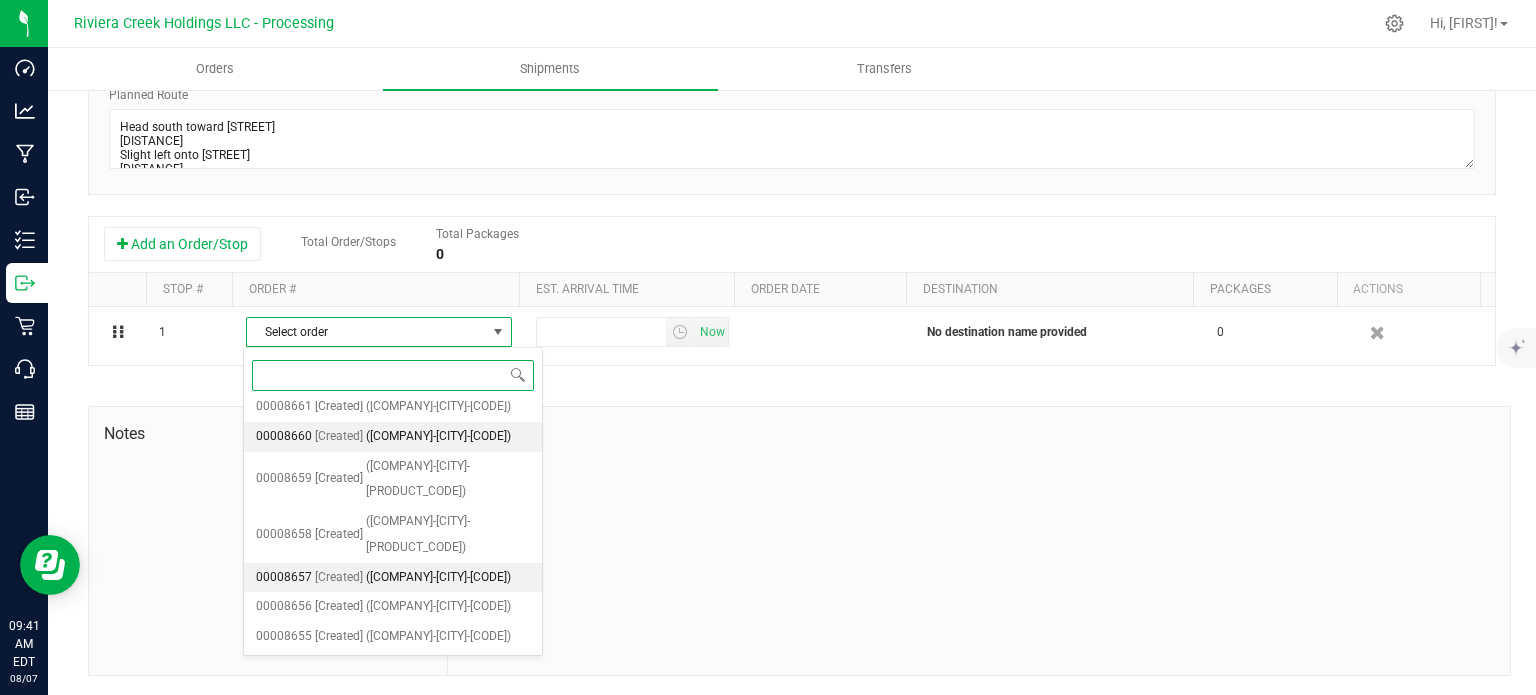 scroll, scrollTop: 845, scrollLeft: 0, axis: vertical 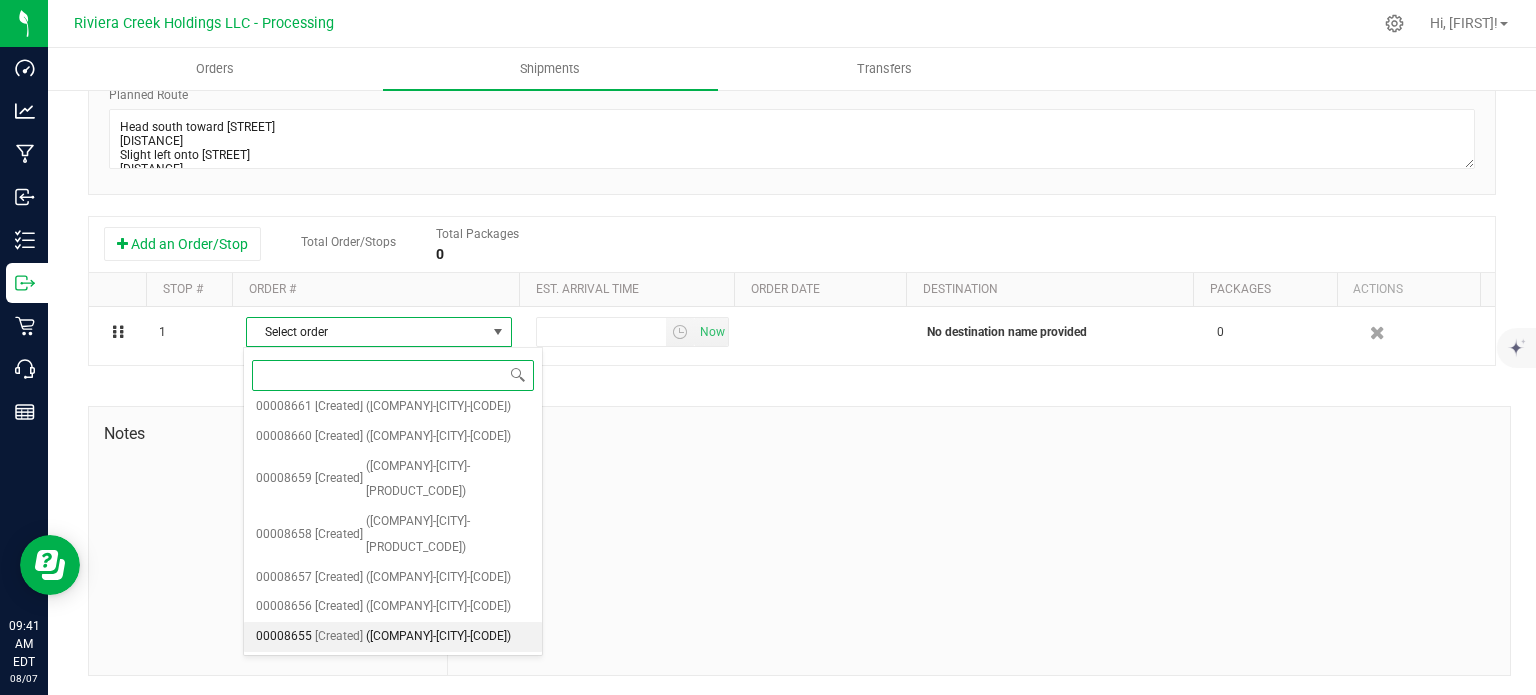 click on "(Zen Leaf Canton-CCD000058-00)" at bounding box center (438, 637) 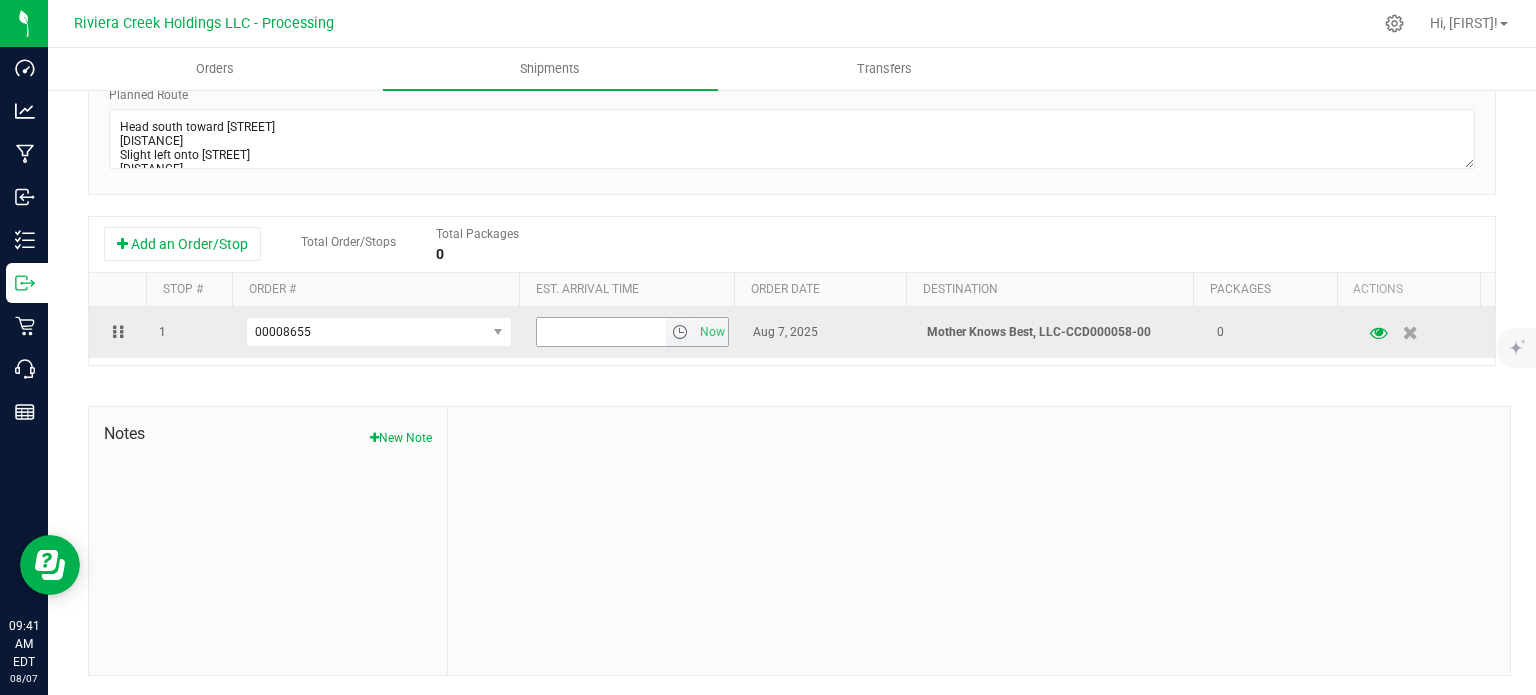 click at bounding box center [680, 332] 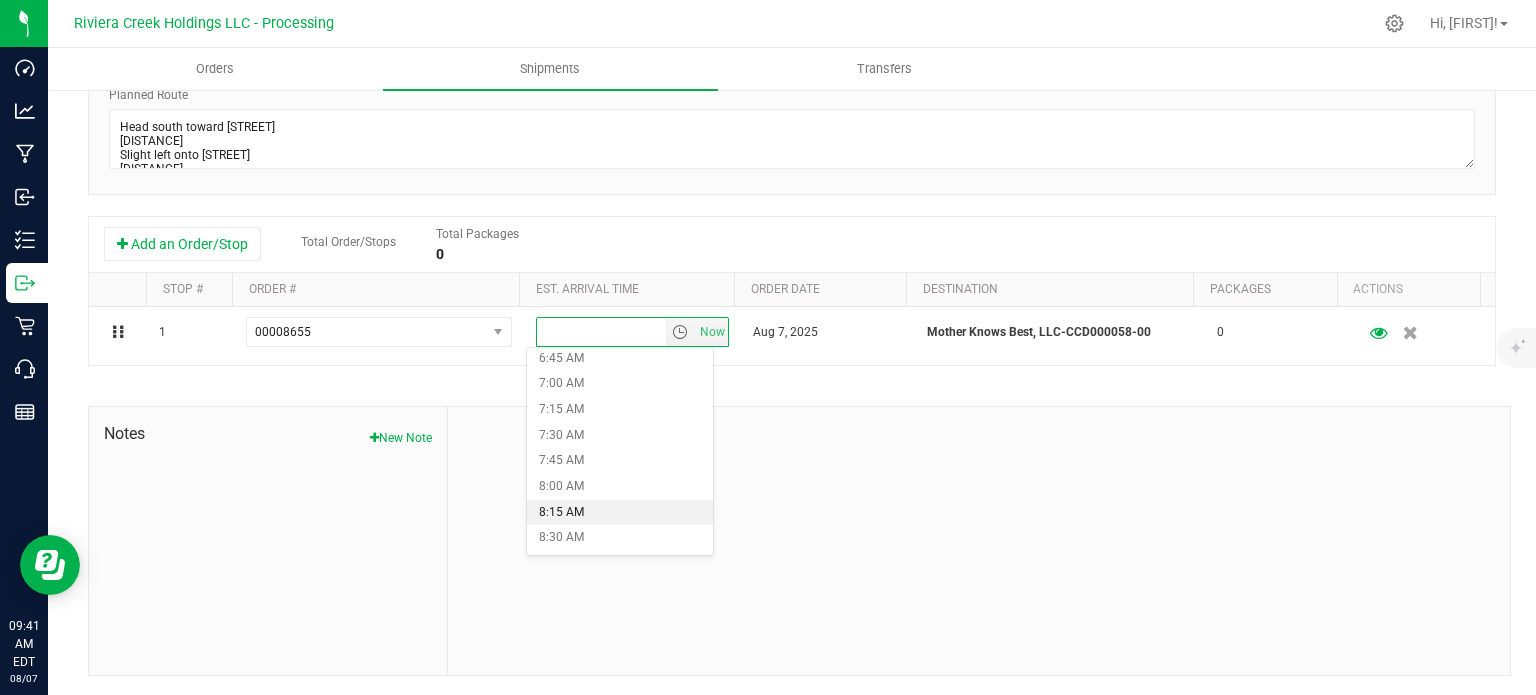 scroll, scrollTop: 800, scrollLeft: 0, axis: vertical 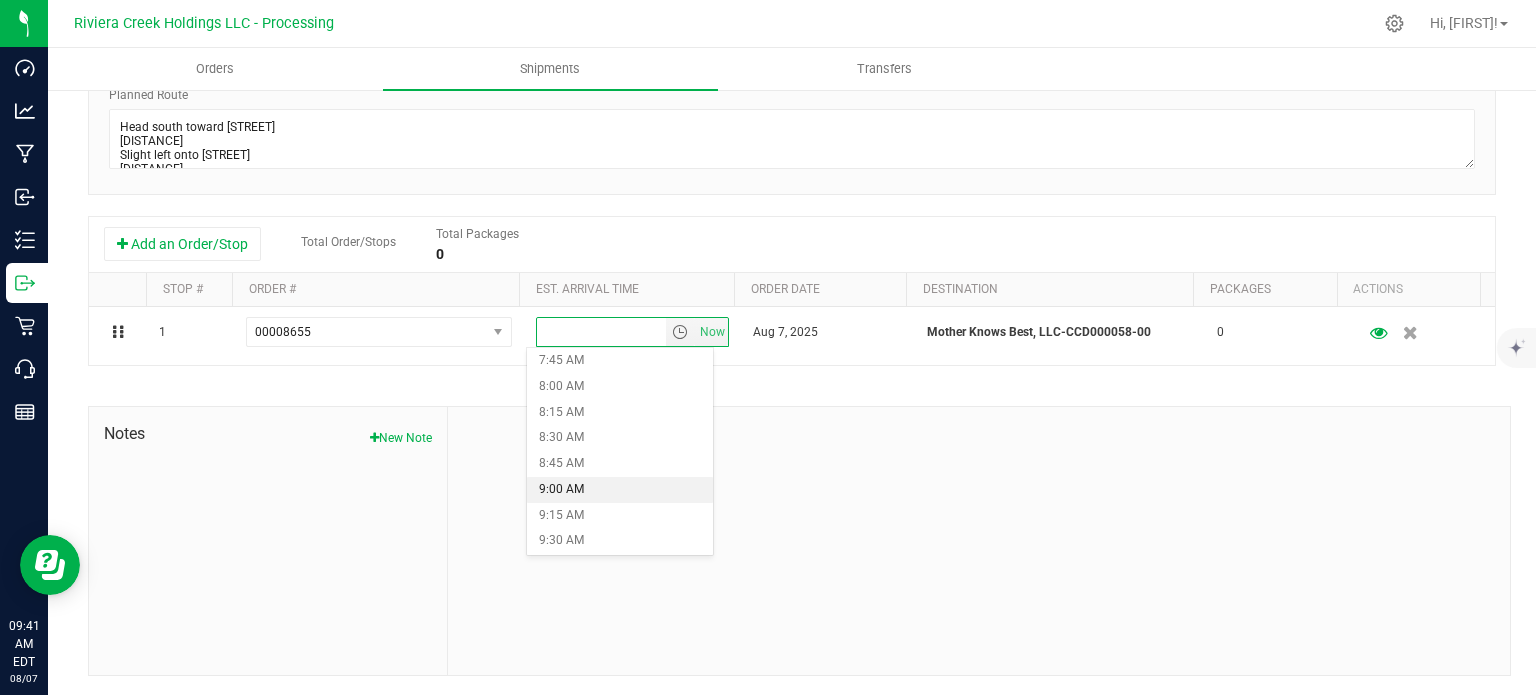 click on "9:00 AM" at bounding box center [619, 490] 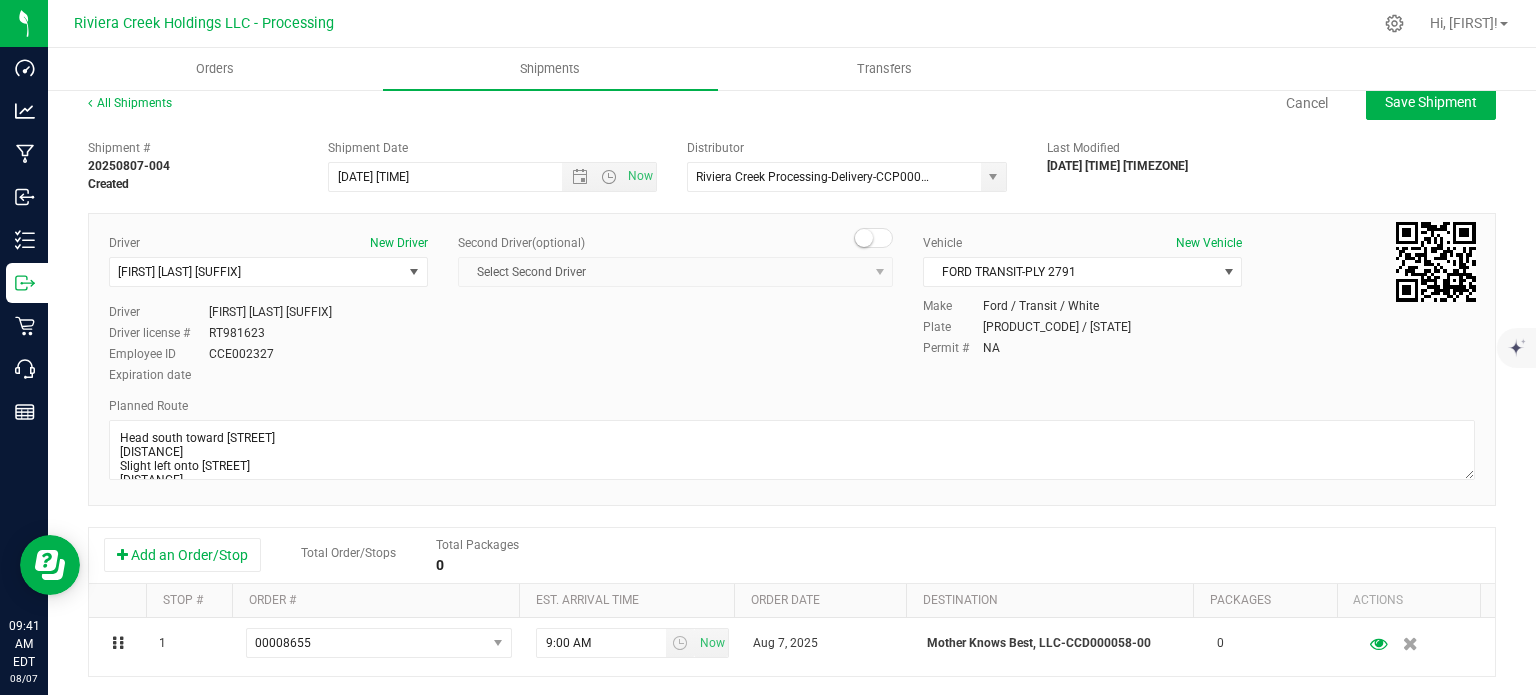 scroll, scrollTop: 0, scrollLeft: 0, axis: both 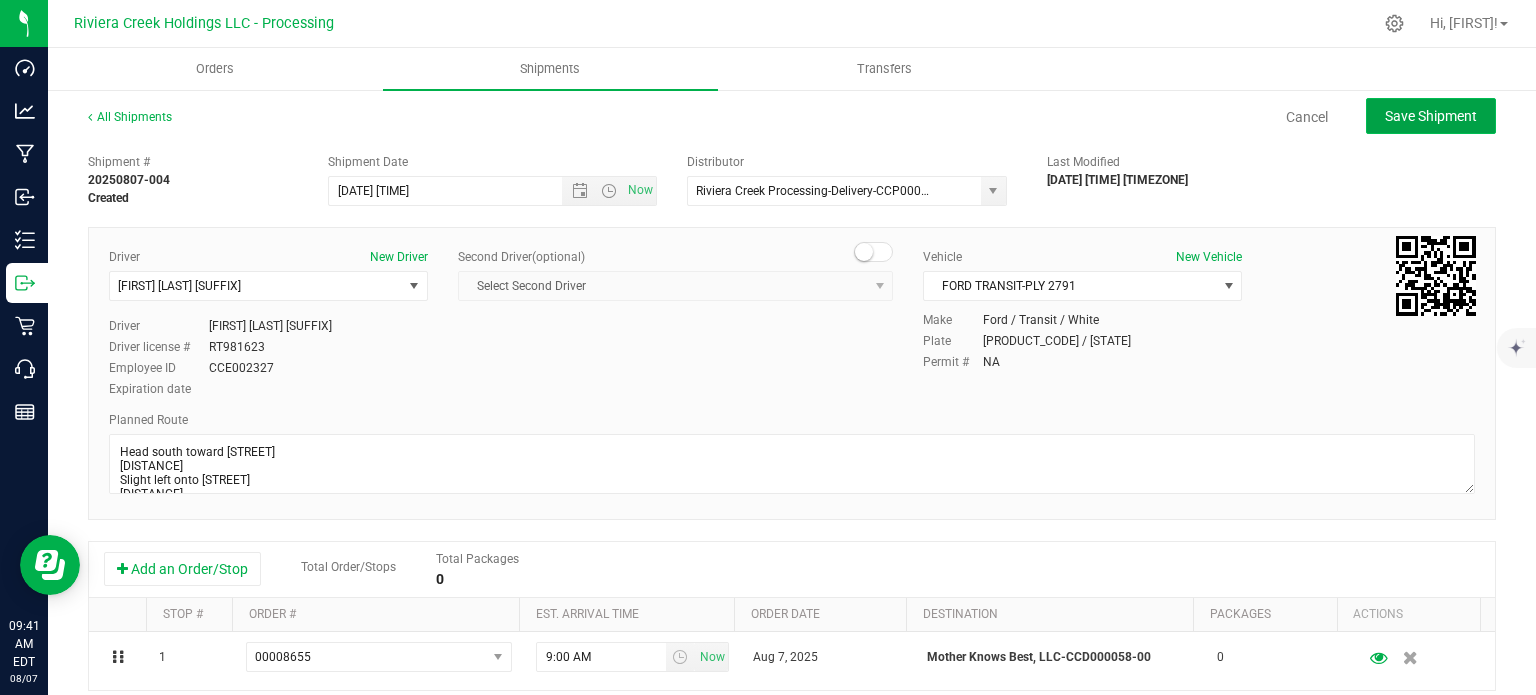 click on "Save Shipment" 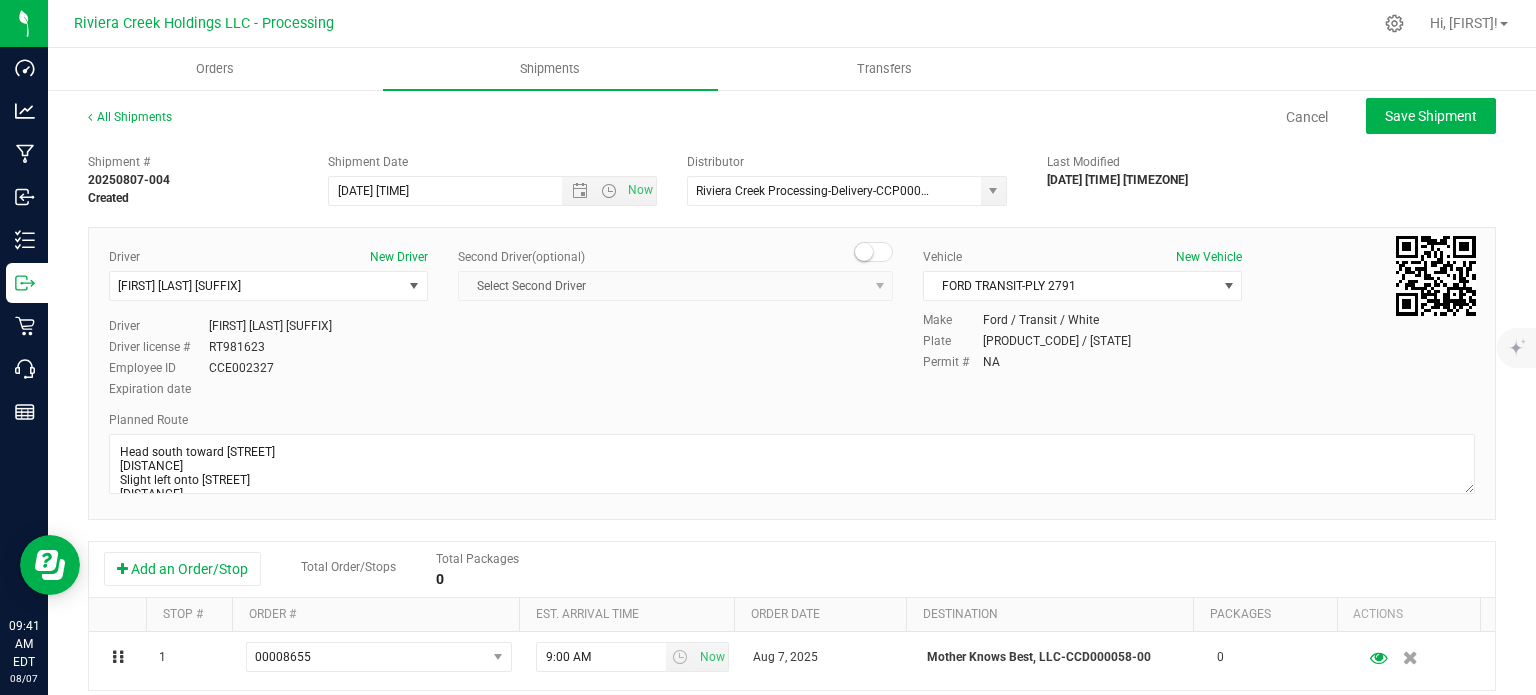 type on "8/8/2025 11:00 AM" 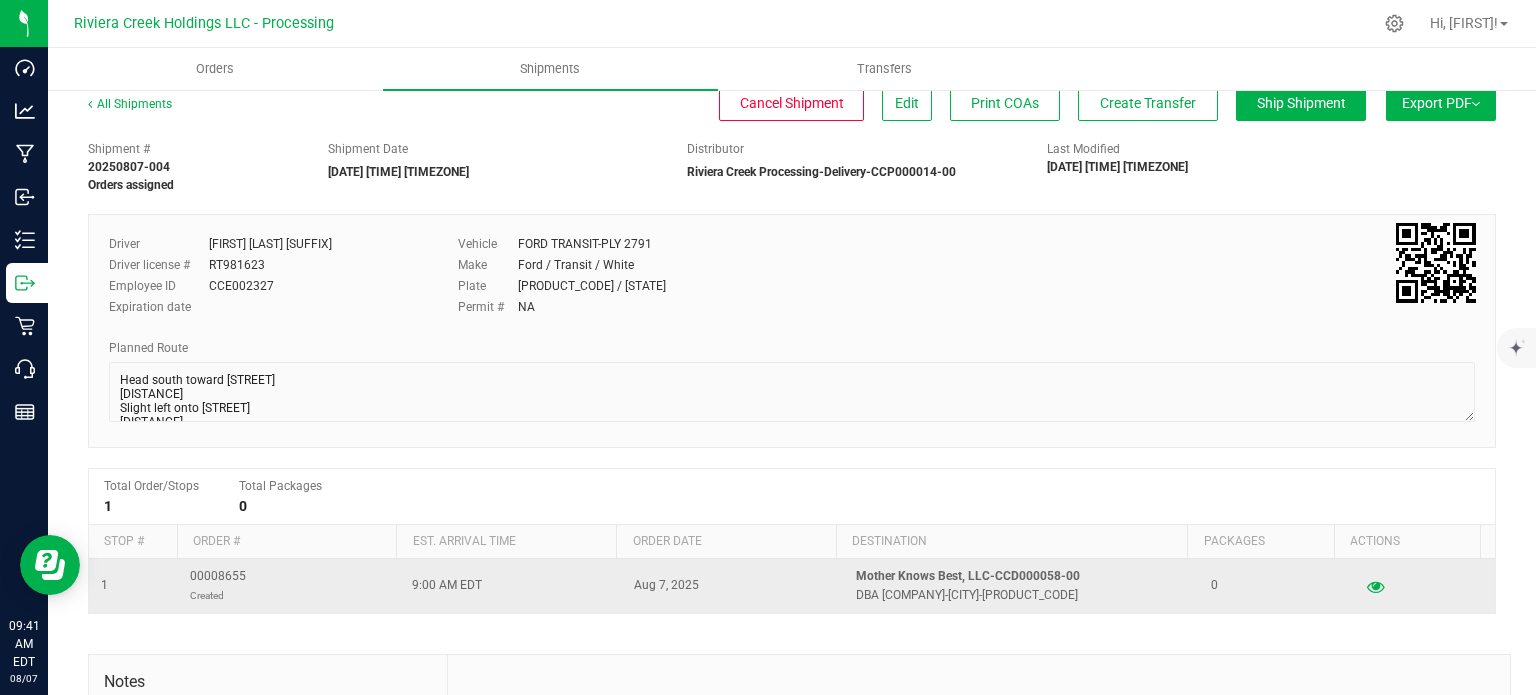 scroll, scrollTop: 0, scrollLeft: 0, axis: both 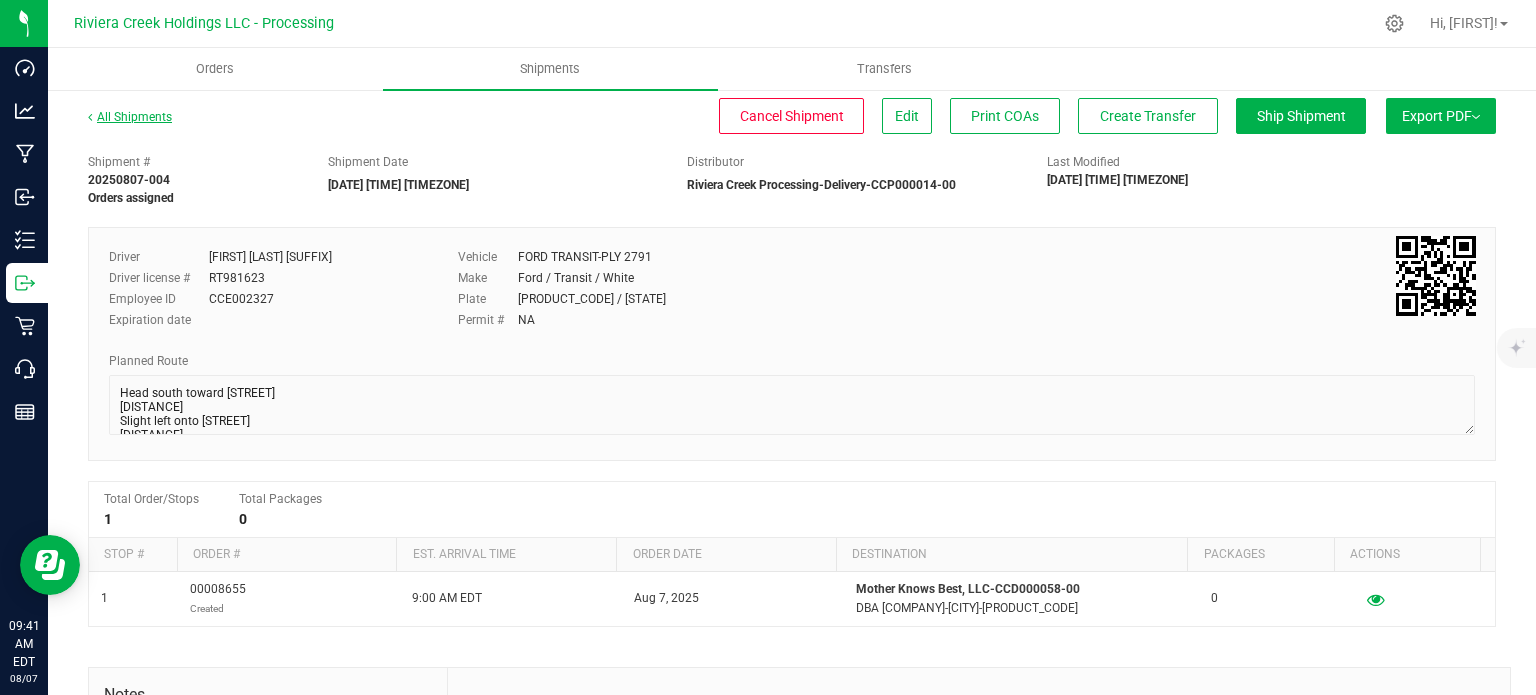 click on "All Shipments" at bounding box center (130, 117) 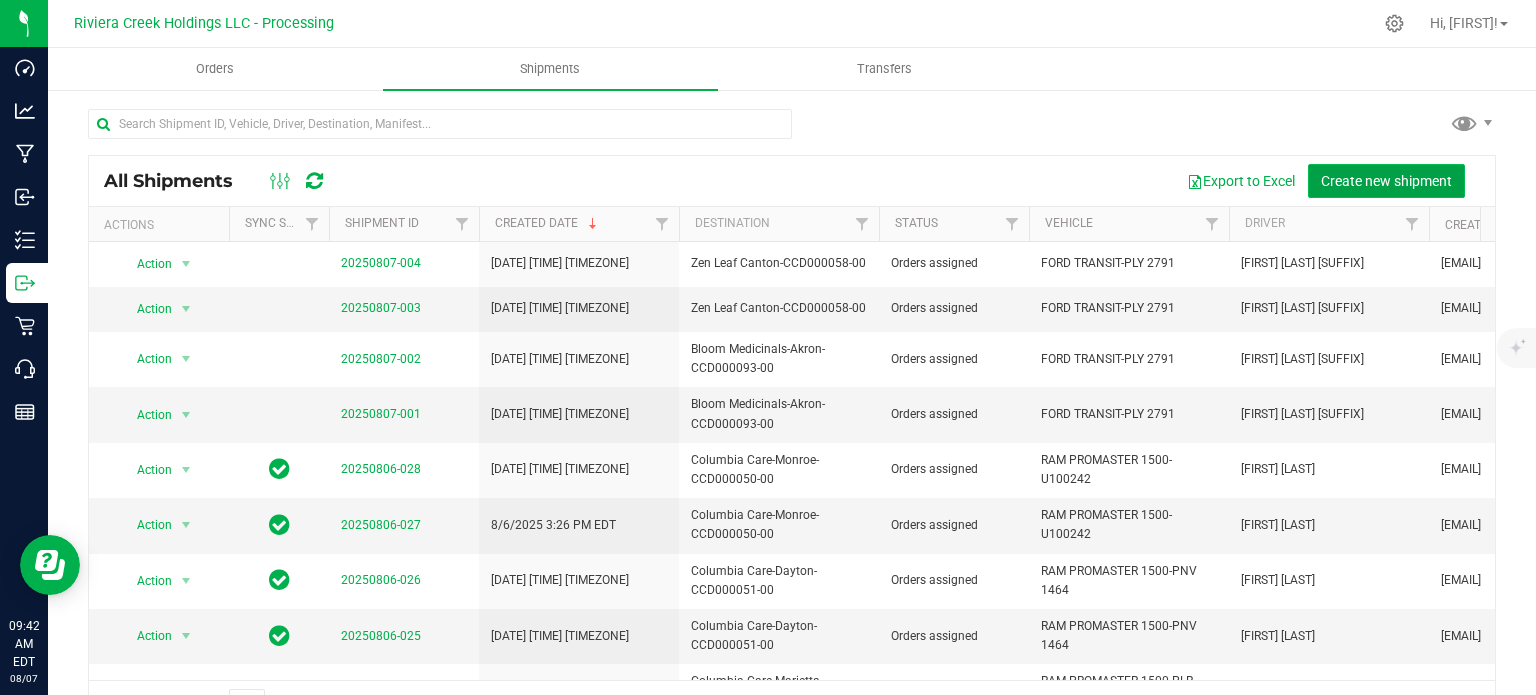 click on "Create new shipment" at bounding box center (1386, 181) 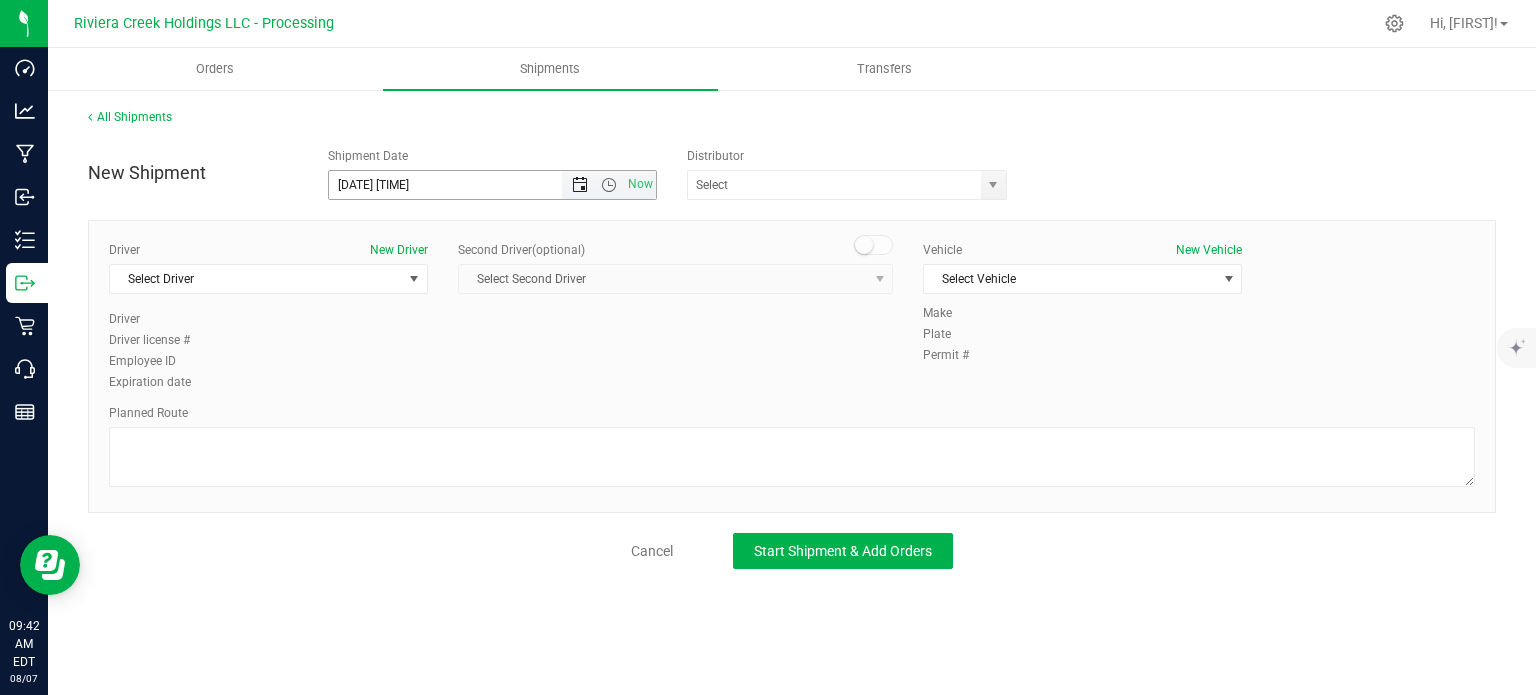 click at bounding box center [580, 185] 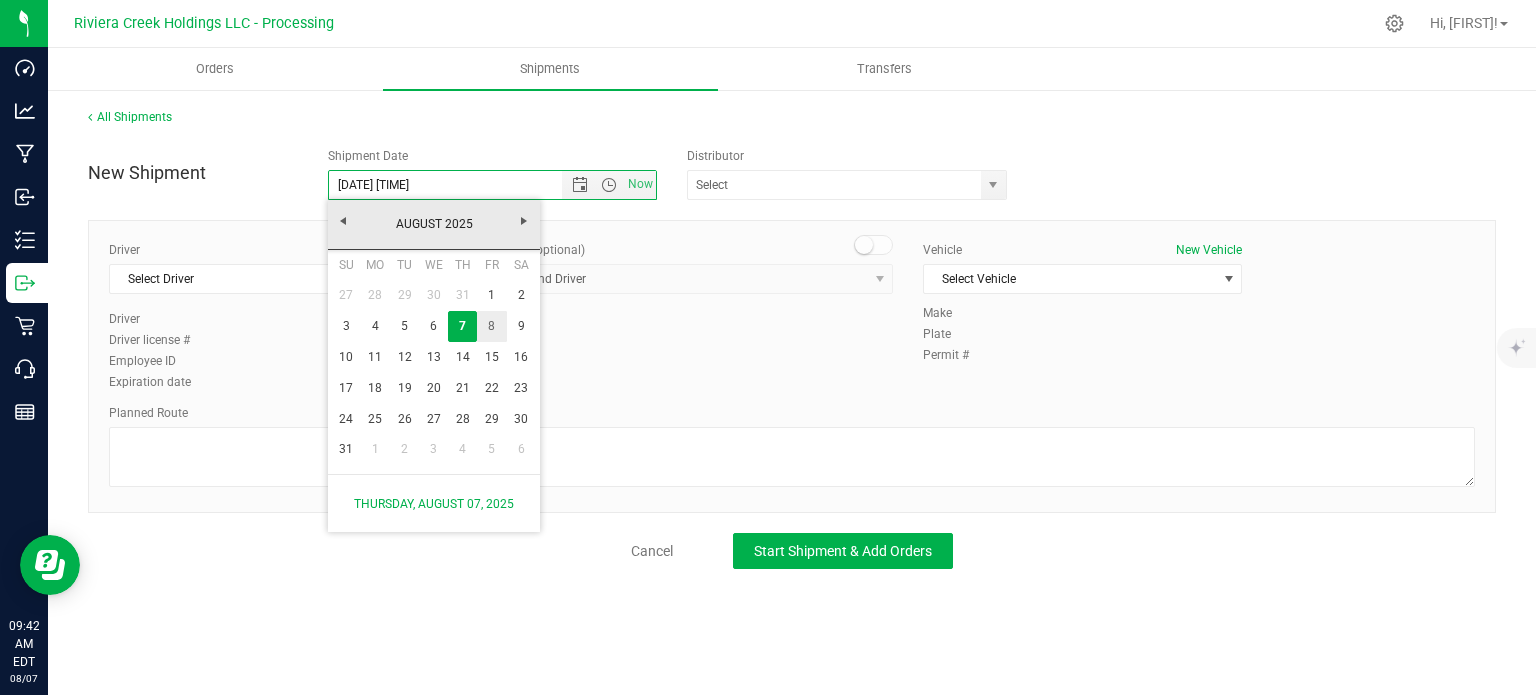 click on "8" at bounding box center (491, 326) 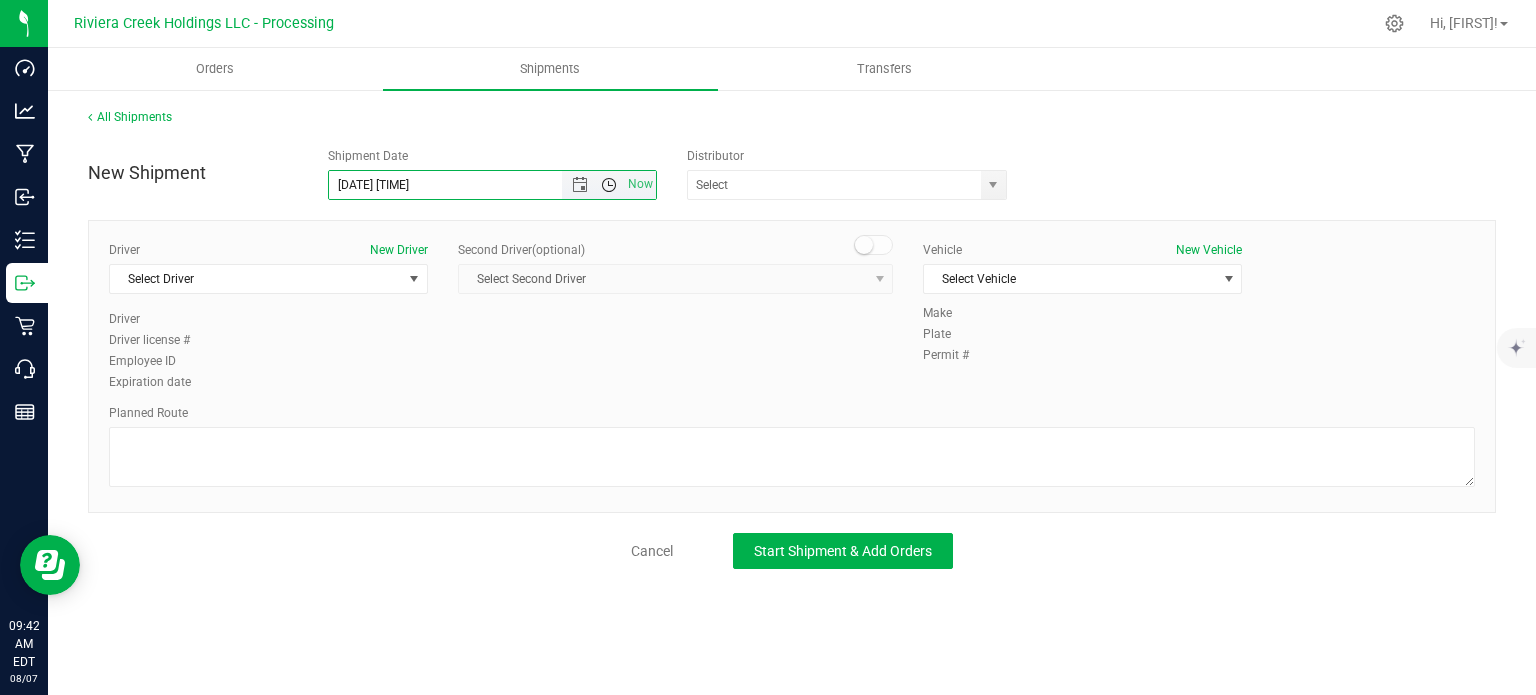 click at bounding box center (609, 185) 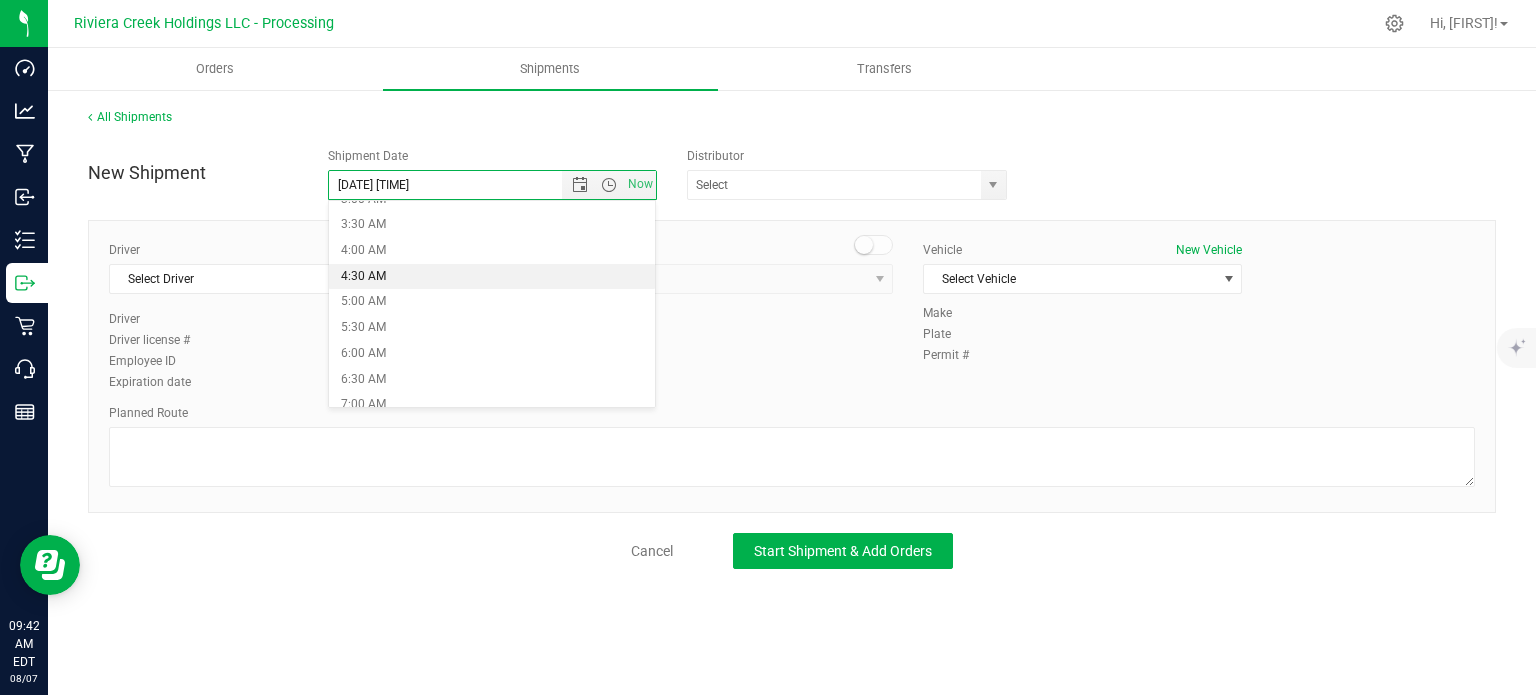 scroll, scrollTop: 200, scrollLeft: 0, axis: vertical 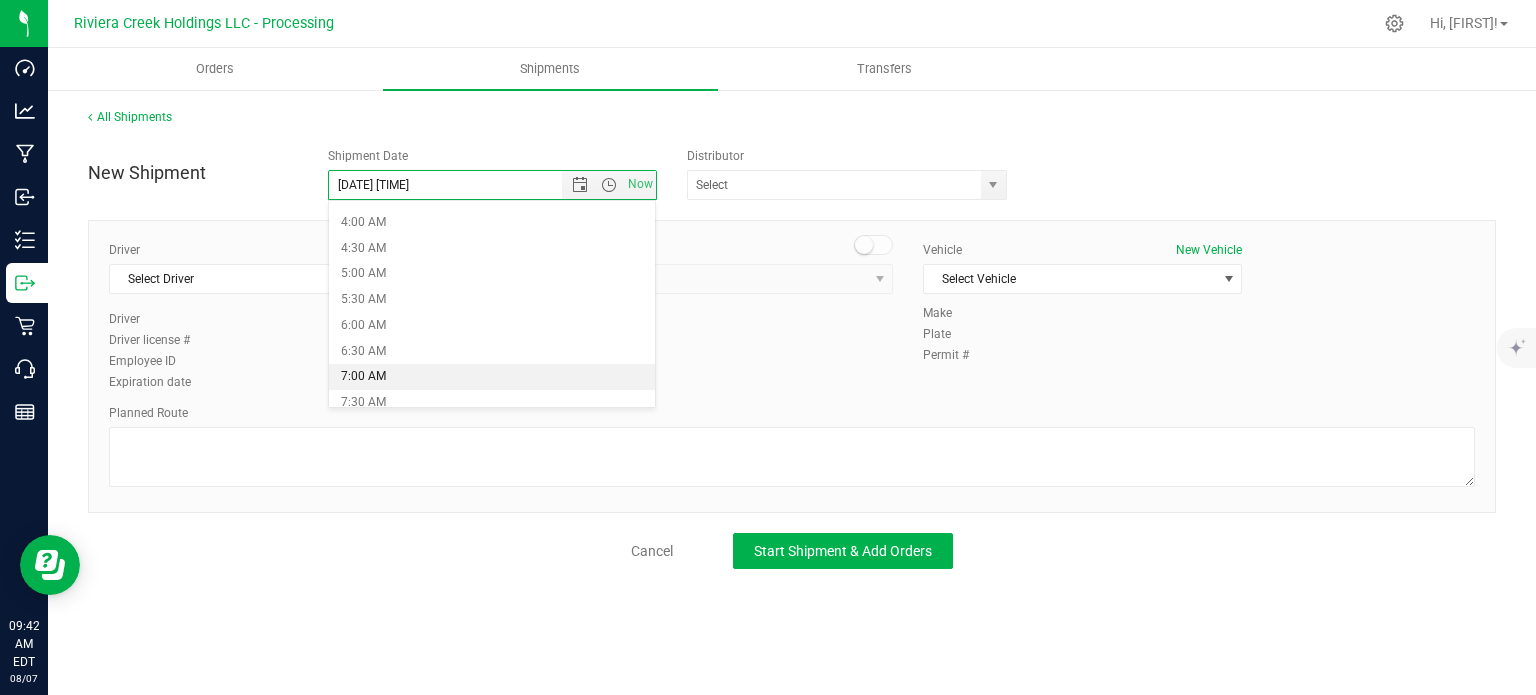 click on "7:00 AM" at bounding box center [492, 377] 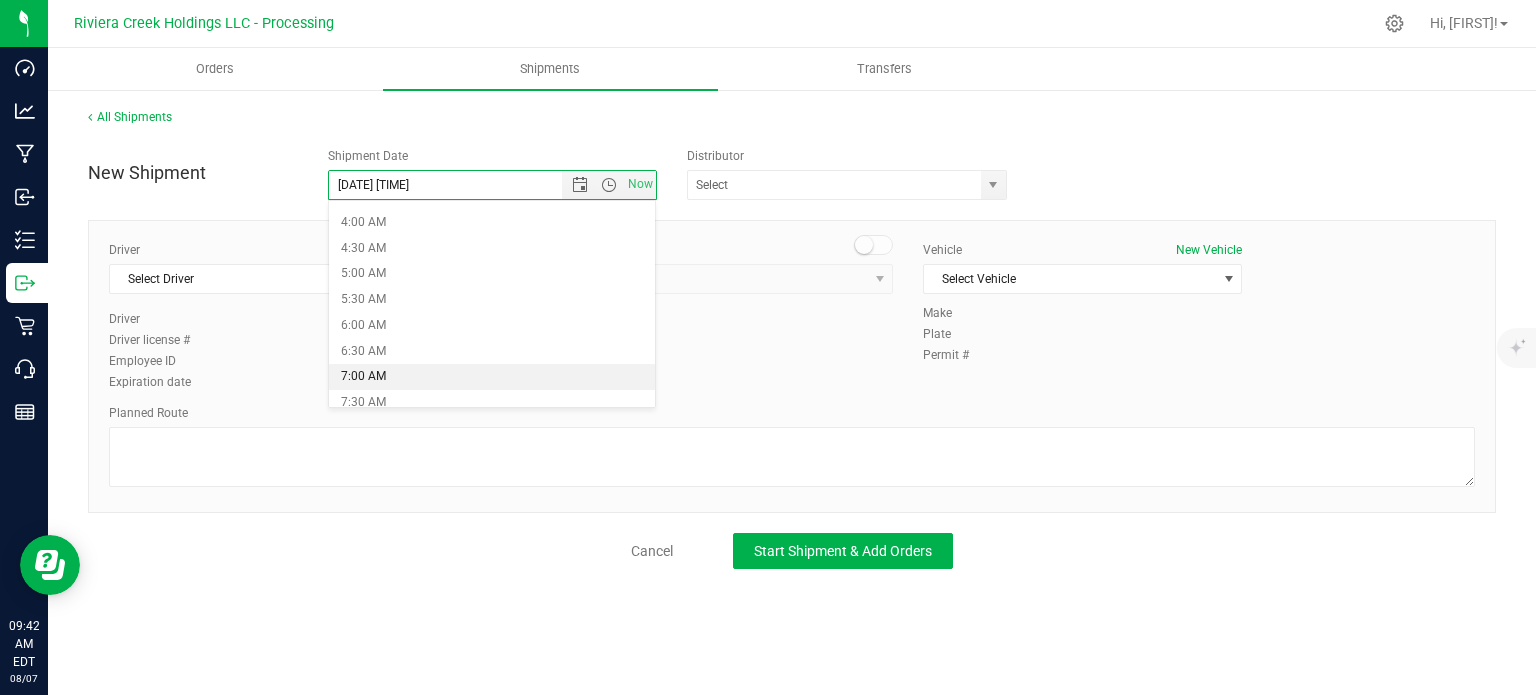 type on "8/8/2025 7:00 AM" 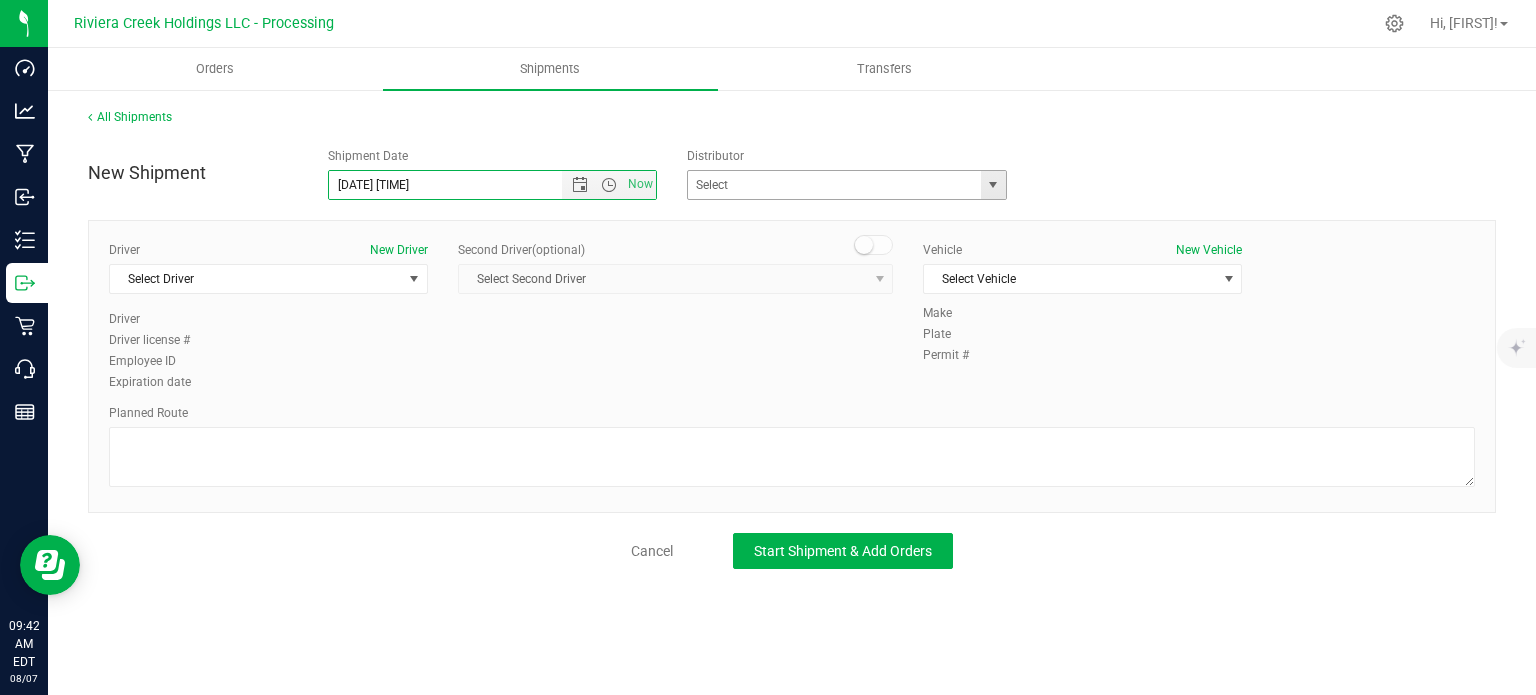 click at bounding box center [993, 185] 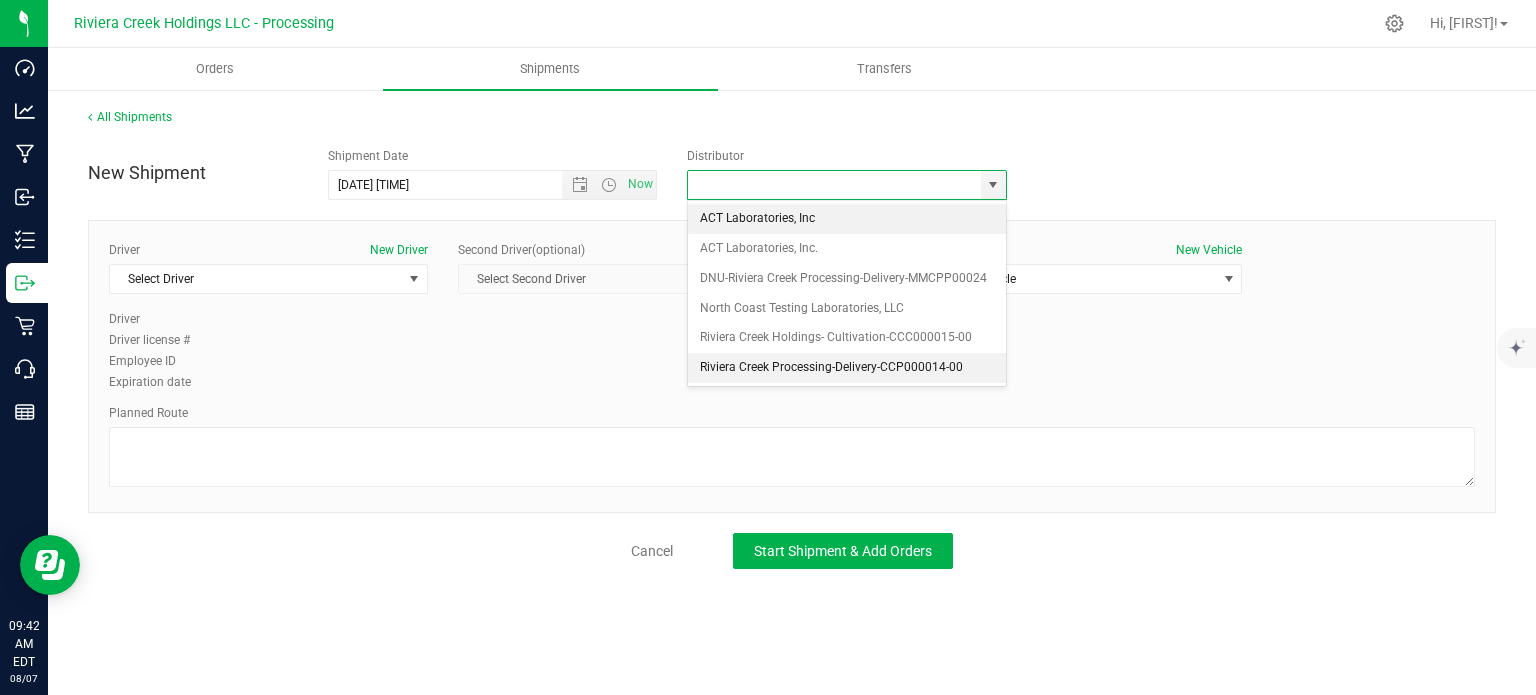 click on "Riviera Creek Processing-Delivery-CCP000014-00" at bounding box center (847, 368) 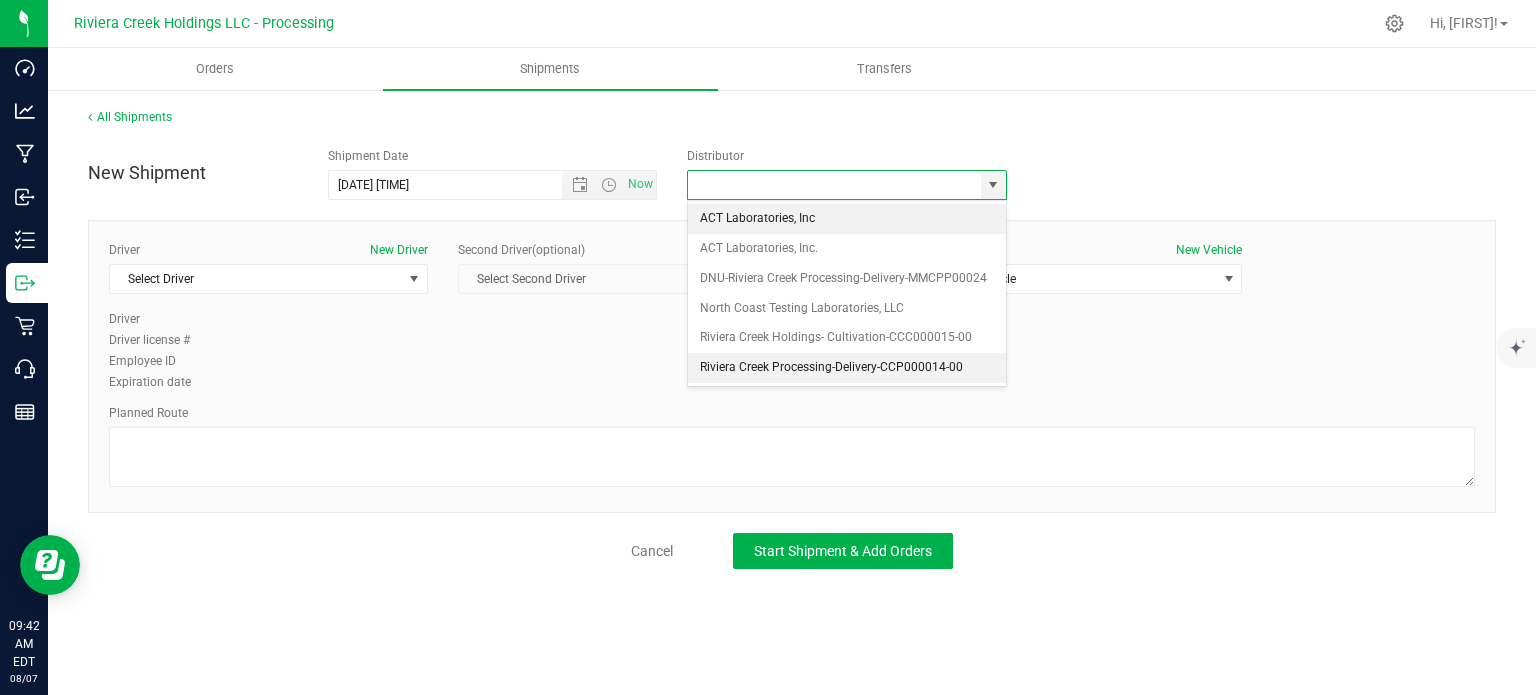 type on "Riviera Creek Processing-Delivery-CCP000014-00" 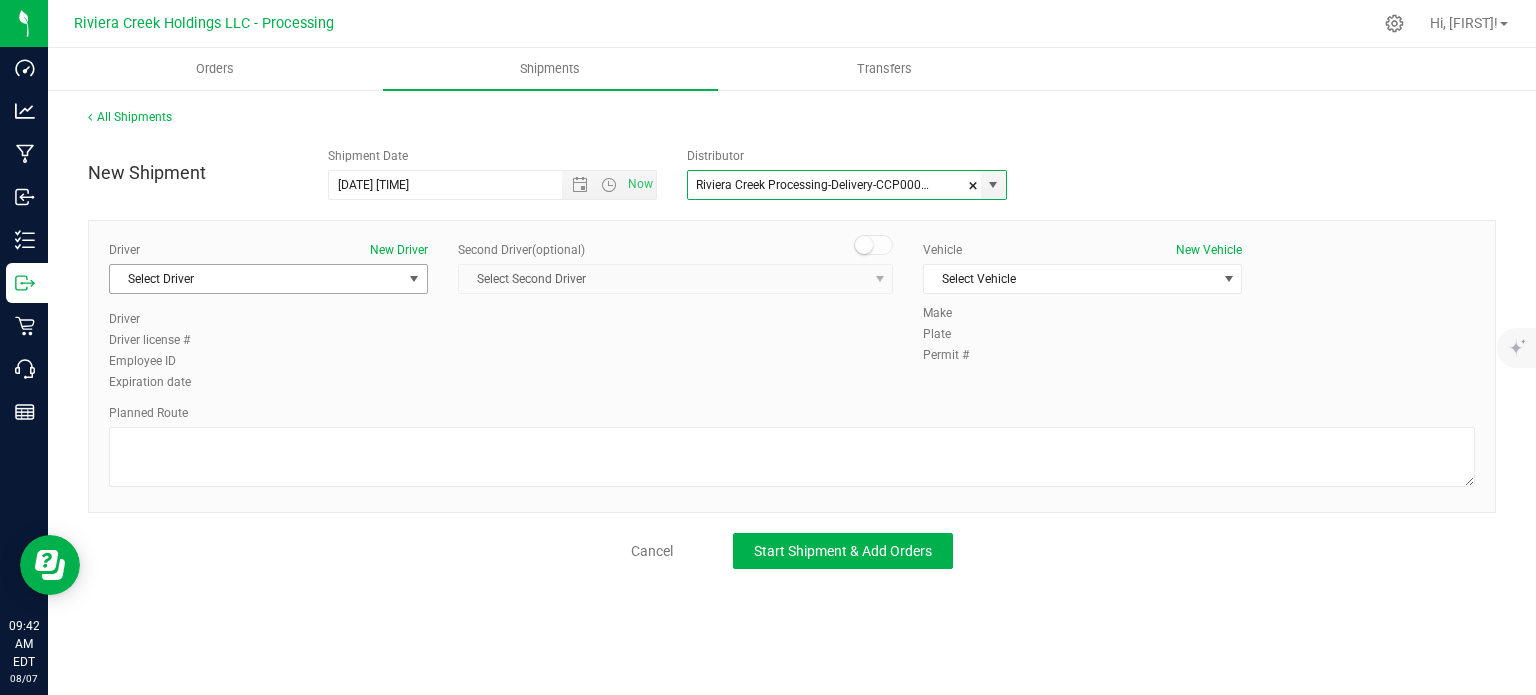 click on "Select Driver" at bounding box center (256, 279) 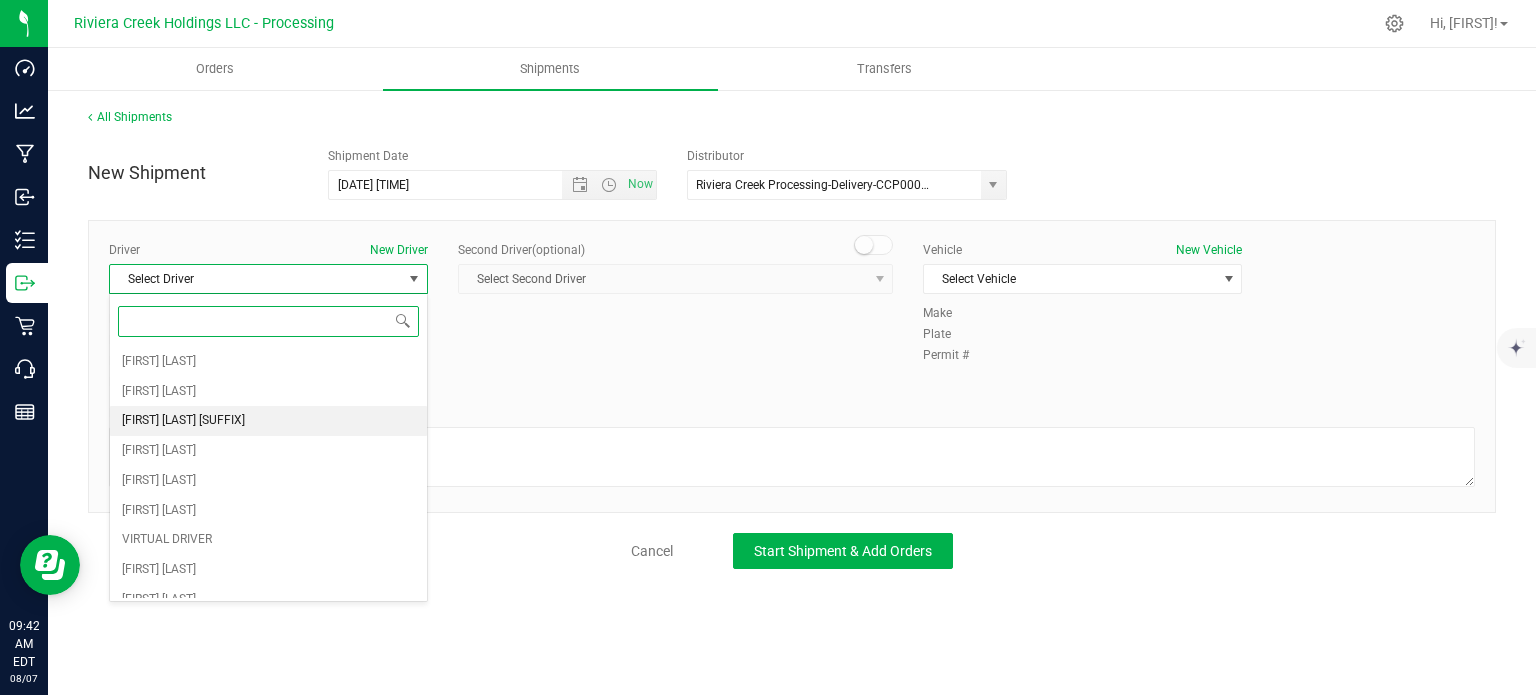 click on "James Bednar Jr." at bounding box center (183, 421) 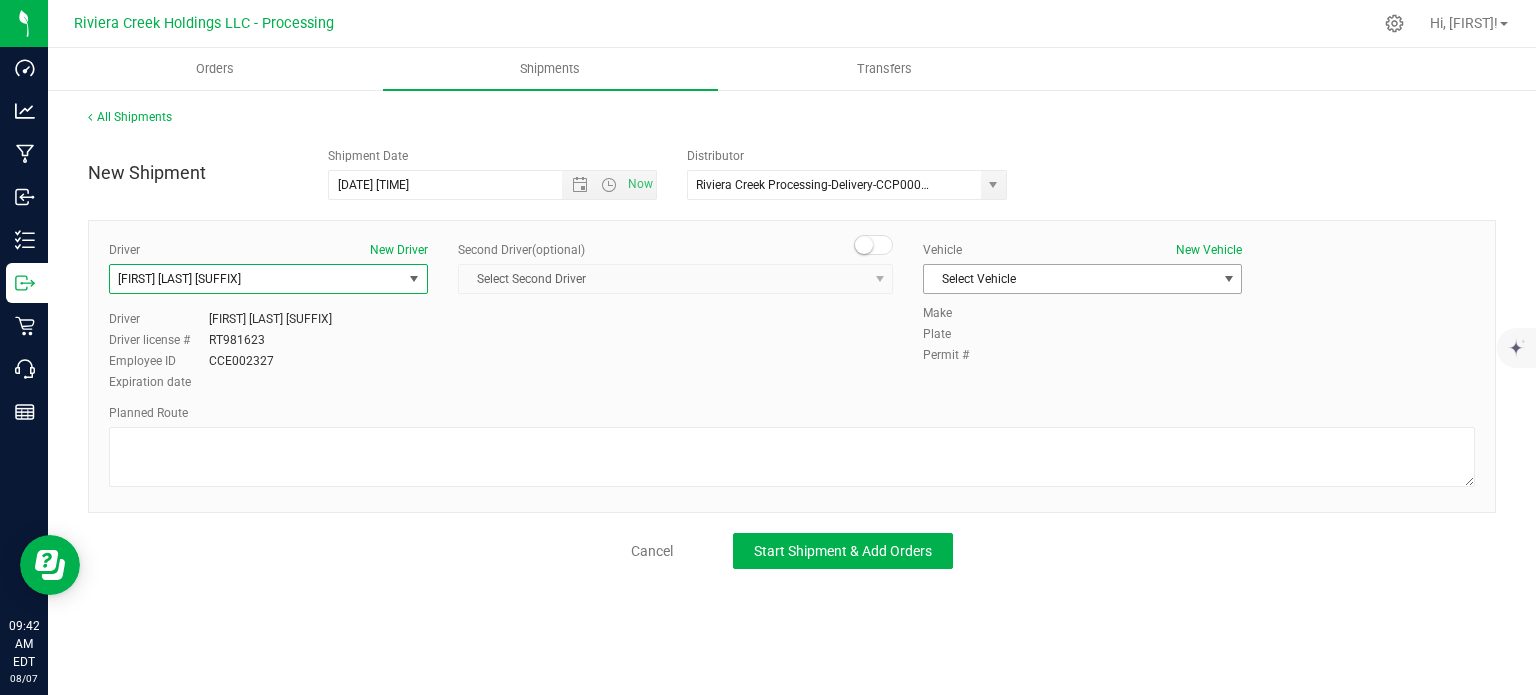 click on "Select Vehicle" at bounding box center (1070, 279) 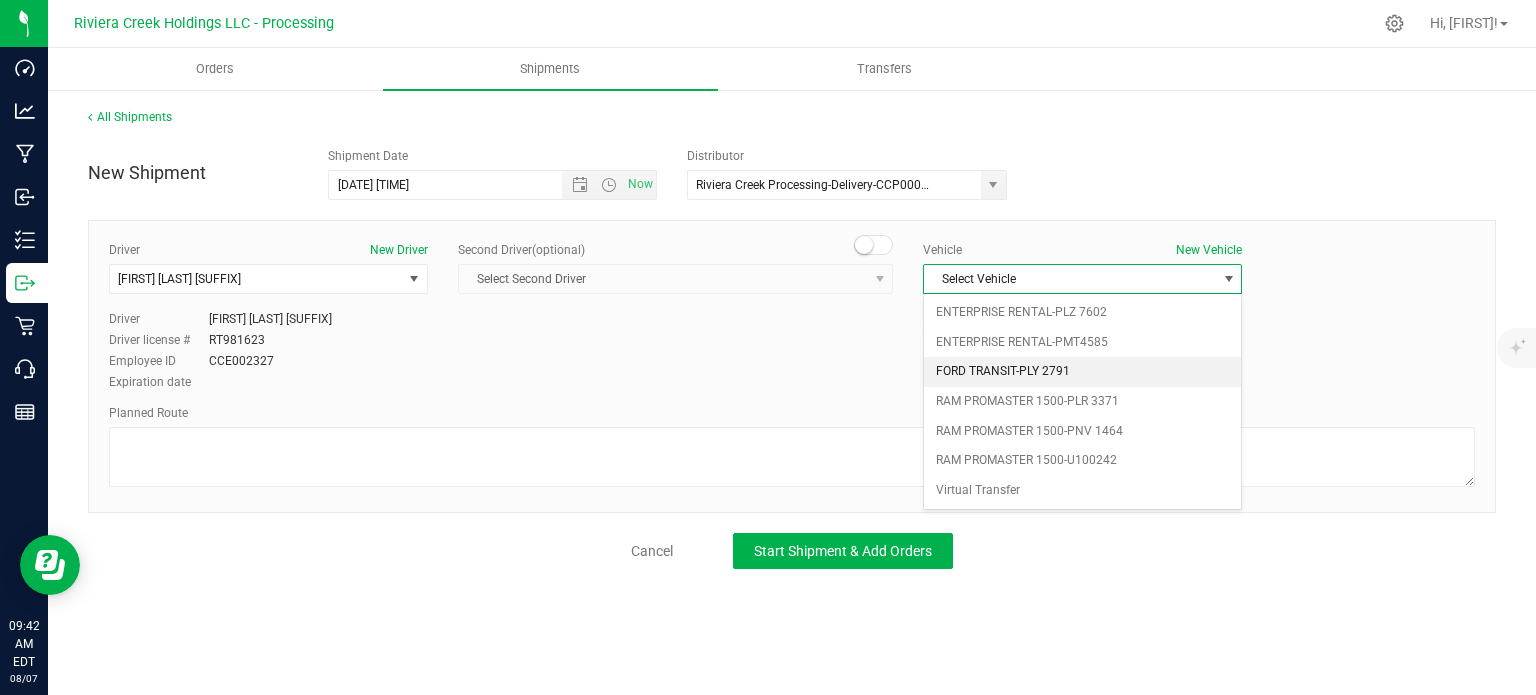click on "FORD TRANSIT-PLY 2791" at bounding box center (1082, 372) 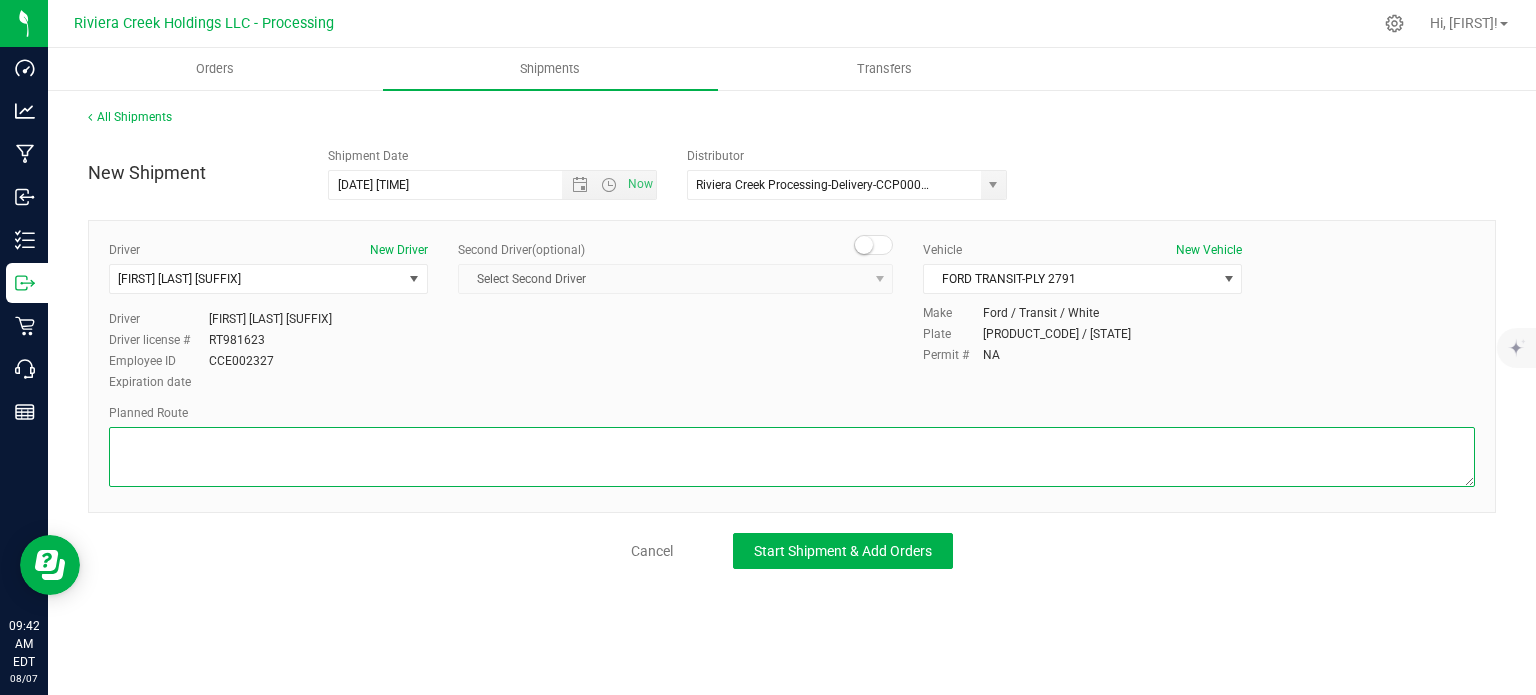 click at bounding box center [792, 457] 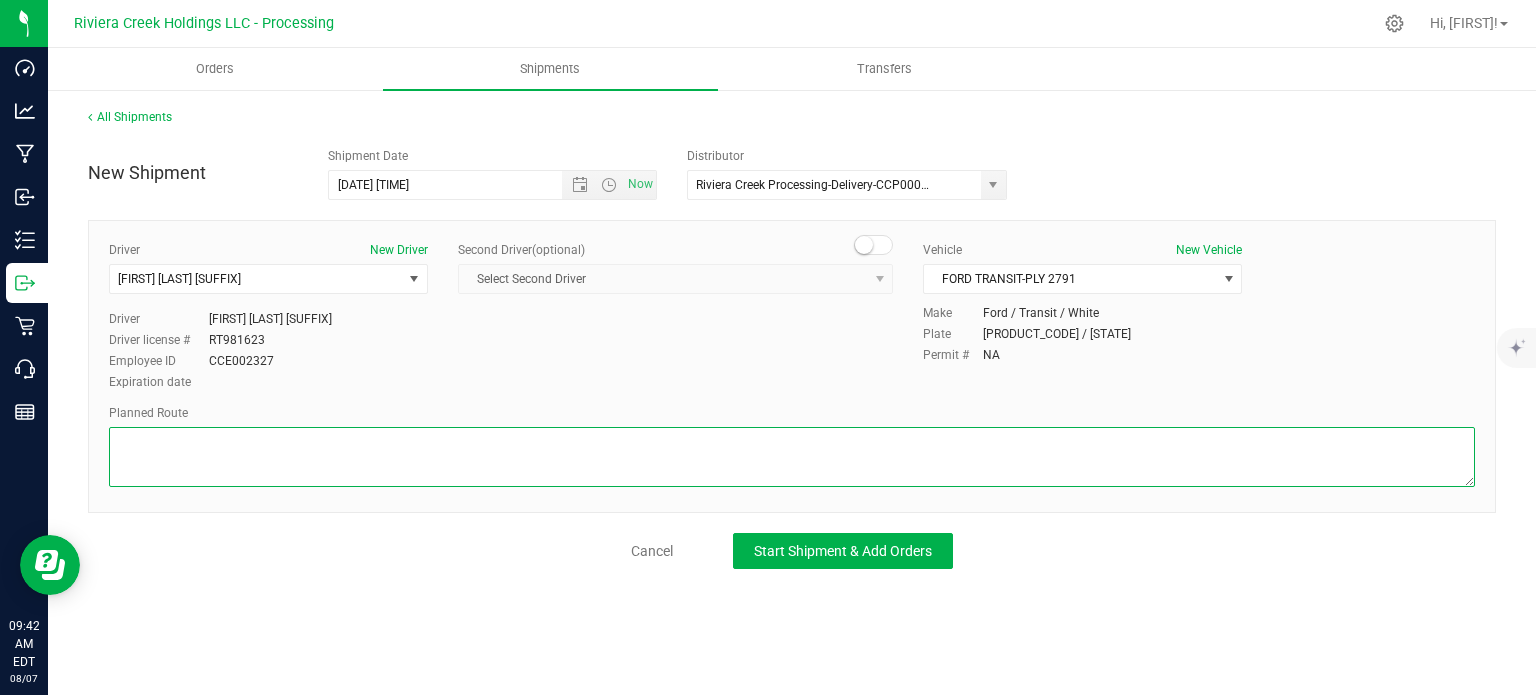 paste on "Head south toward Cleveland Ave NW
302 ft
Turn left onto Cleveland Ave NWPass by KFC (on the left)
1,066 ft
Turn right onto 29th St NW
240 ft
Merge onto US-62 W via the ramp to I-77
0.355 mi
Take the exit onto I-77 S/US-62 WContinue to follow I-77 S
3.30 mi
Take exit 104 to merge onto US-30 E toward E Liverpool
2.01 mi
Exit onto OH-43 S/Waynesburg Dr SE toward WaynesburgContinue to follow OH-43 S
9.98 mi
Turn left onto OH-183 E/OH-43 S/Minerva RdContinue to follow OH-183 E/OH-43 SPass by Dairy Queen Grill & Chill (on the right in 4.3 mi)
5.39 mi
Turn right onto OH-43 S/Canton Rd NWPass by Wendy's (on the right in 9 mi)
9.27 mi
Turn left onto W Main St
0.766 mi
Continue onto OH-39 E/OH-43 S/OH-9 S/Steubenville Rd SE
997 ft
Slight right onto OH-43 S/OH-9 S/Steubenville Rd SEContinue to follow OH-43 S/Steubenville Rd SE
12.2 mi
Turn right onto OH-43 S/N Main StContinue to follow OH-43 SDestination will be on the left
14.4 mi" 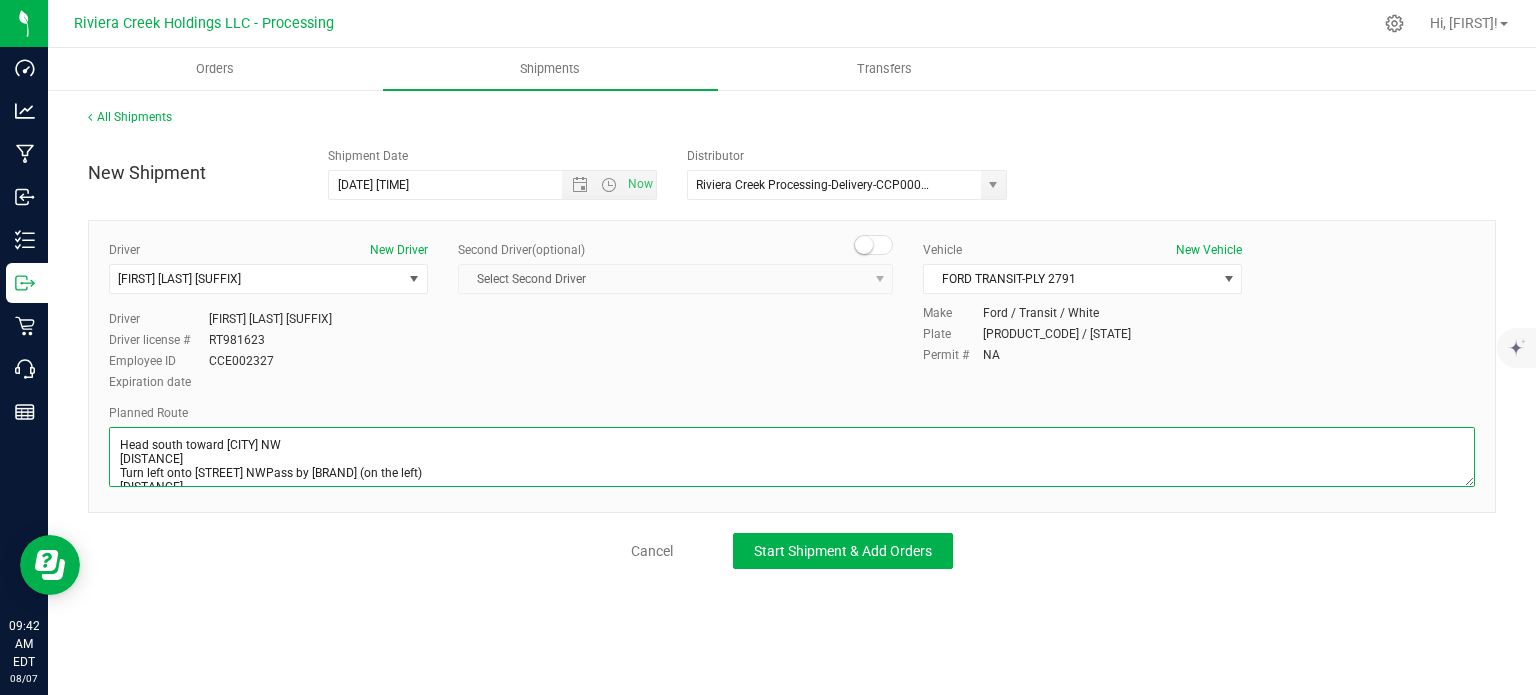 scroll, scrollTop: 326, scrollLeft: 0, axis: vertical 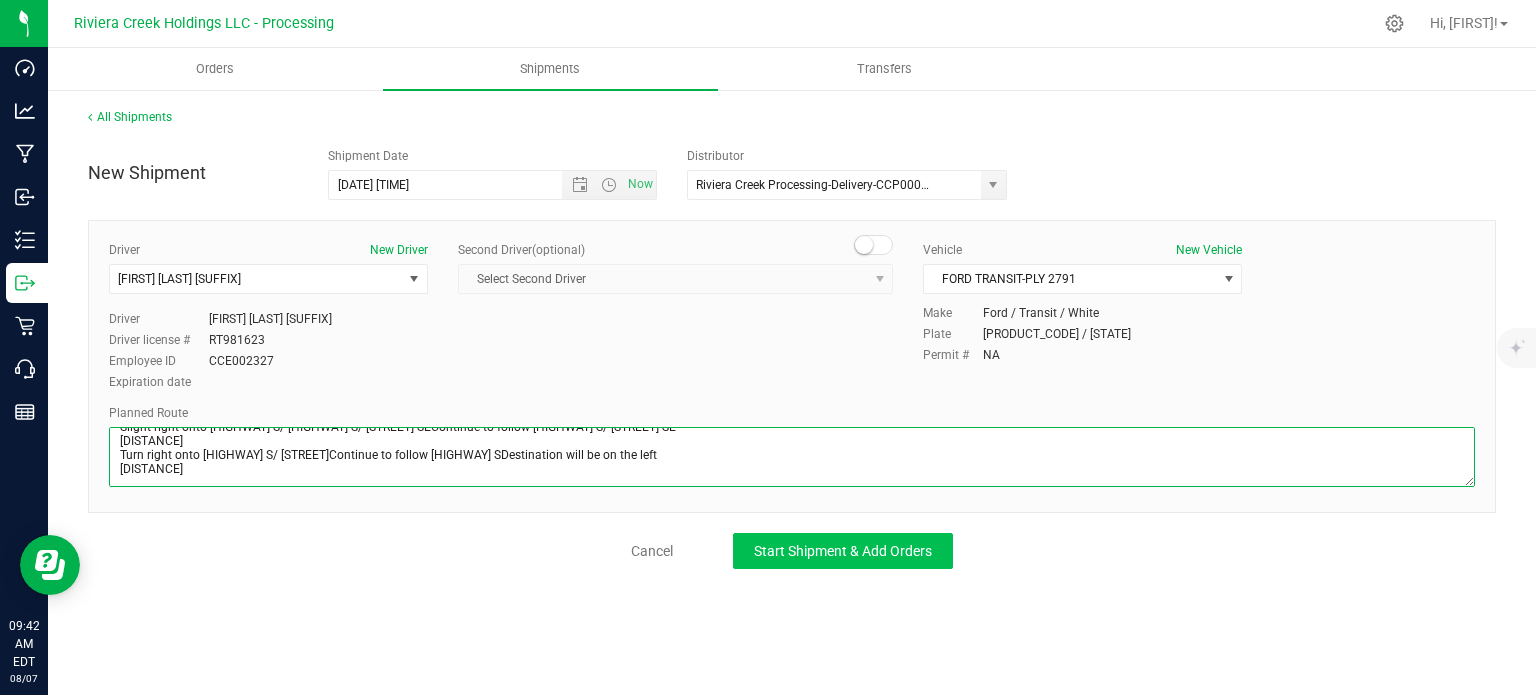 type on "Head south toward Cleveland Ave NW
302 ft
Turn left onto Cleveland Ave NWPass by KFC (on the left)
1,066 ft
Turn right onto 29th St NW
240 ft
Merge onto US-62 W via the ramp to I-77
0.355 mi
Take the exit onto I-77 S/US-62 WContinue to follow I-77 S
3.30 mi
Take exit 104 to merge onto US-30 E toward E Liverpool
2.01 mi
Exit onto OH-43 S/Waynesburg Dr SE toward WaynesburgContinue to follow OH-43 S
9.98 mi
Turn left onto OH-183 E/OH-43 S/Minerva RdContinue to follow OH-183 E/OH-43 SPass by Dairy Queen Grill & Chill (on the right in 4.3 mi)
5.39 mi
Turn right onto OH-43 S/Canton Rd NWPass by Wendy's (on the right in 9 mi)
9.27 mi
Turn left onto W Main St
0.766 mi
Continue onto OH-39 E/OH-43 S/OH-9 S/Steubenville Rd SE
997 ft
Slight right onto OH-43 S/OH-9 S/Steubenville Rd SEContinue to follow OH-43 S/Steubenville Rd SE
12.2 mi
Turn right onto OH-43 S/N Main StContinue to follow OH-43 SDestination will be on the left
14.4 mi" 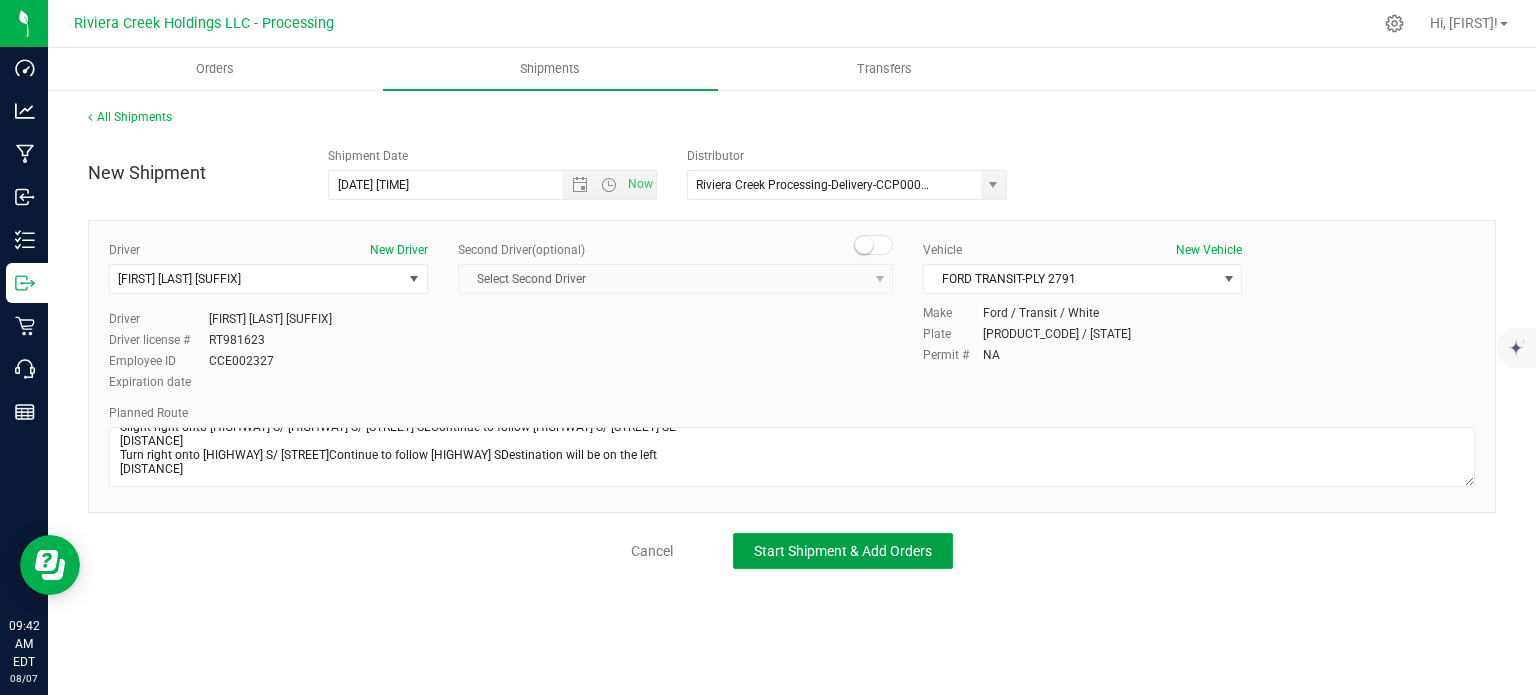 click on "Start Shipment & Add Orders" 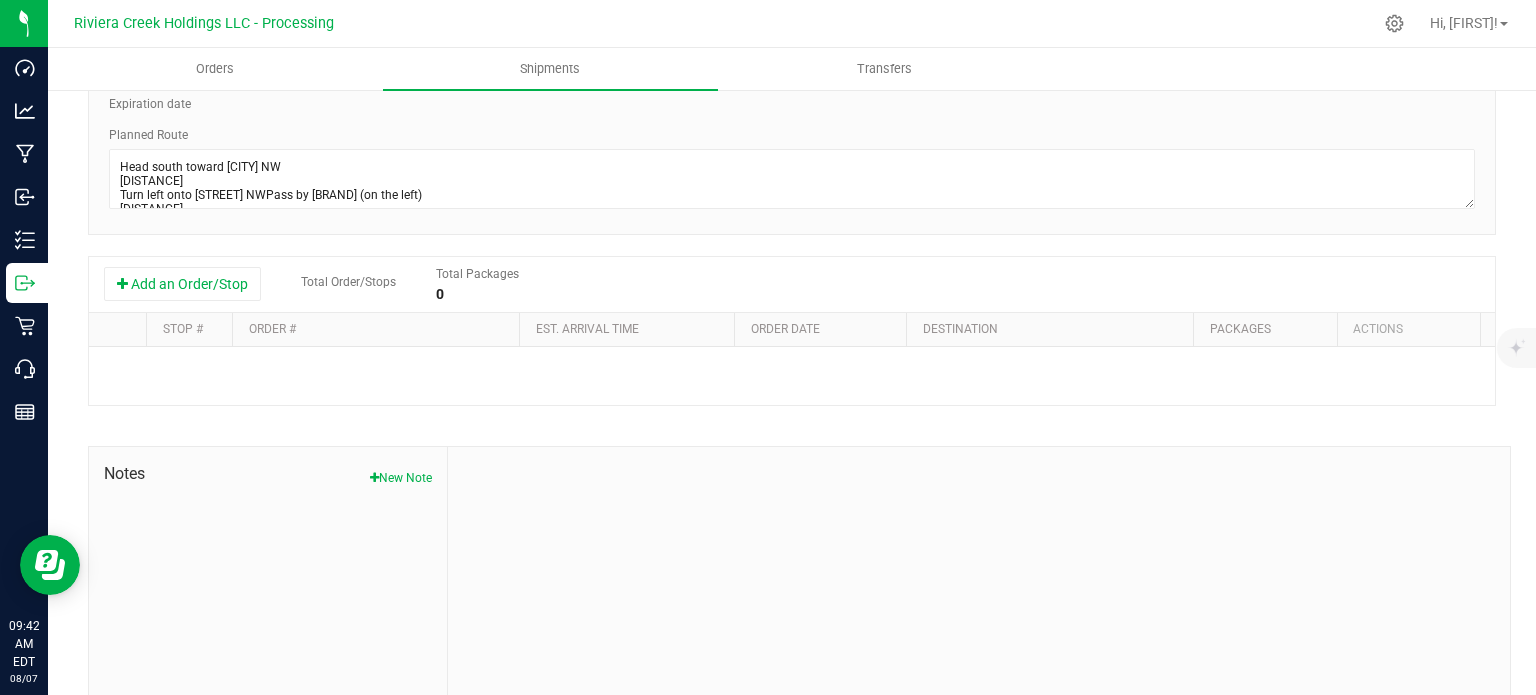 scroll, scrollTop: 300, scrollLeft: 0, axis: vertical 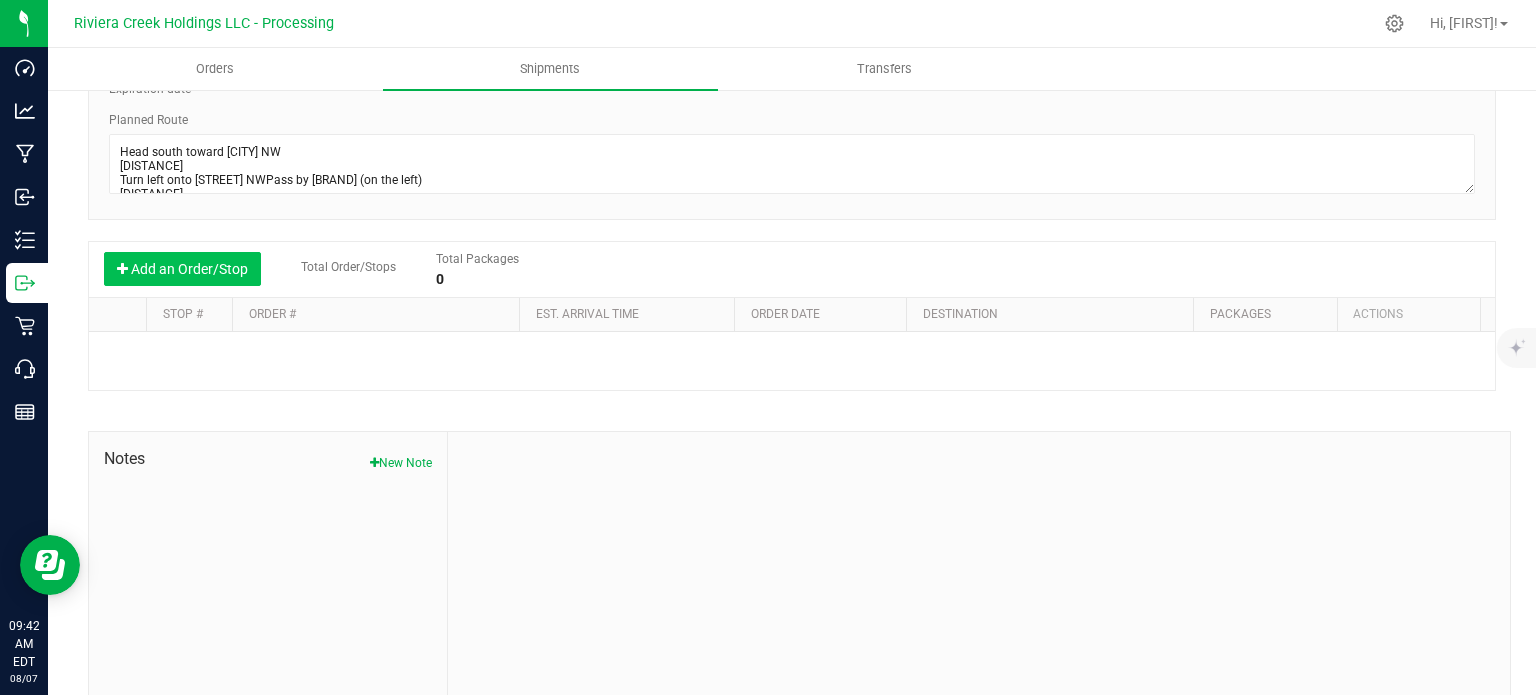 click on "Add an Order/Stop" at bounding box center (182, 269) 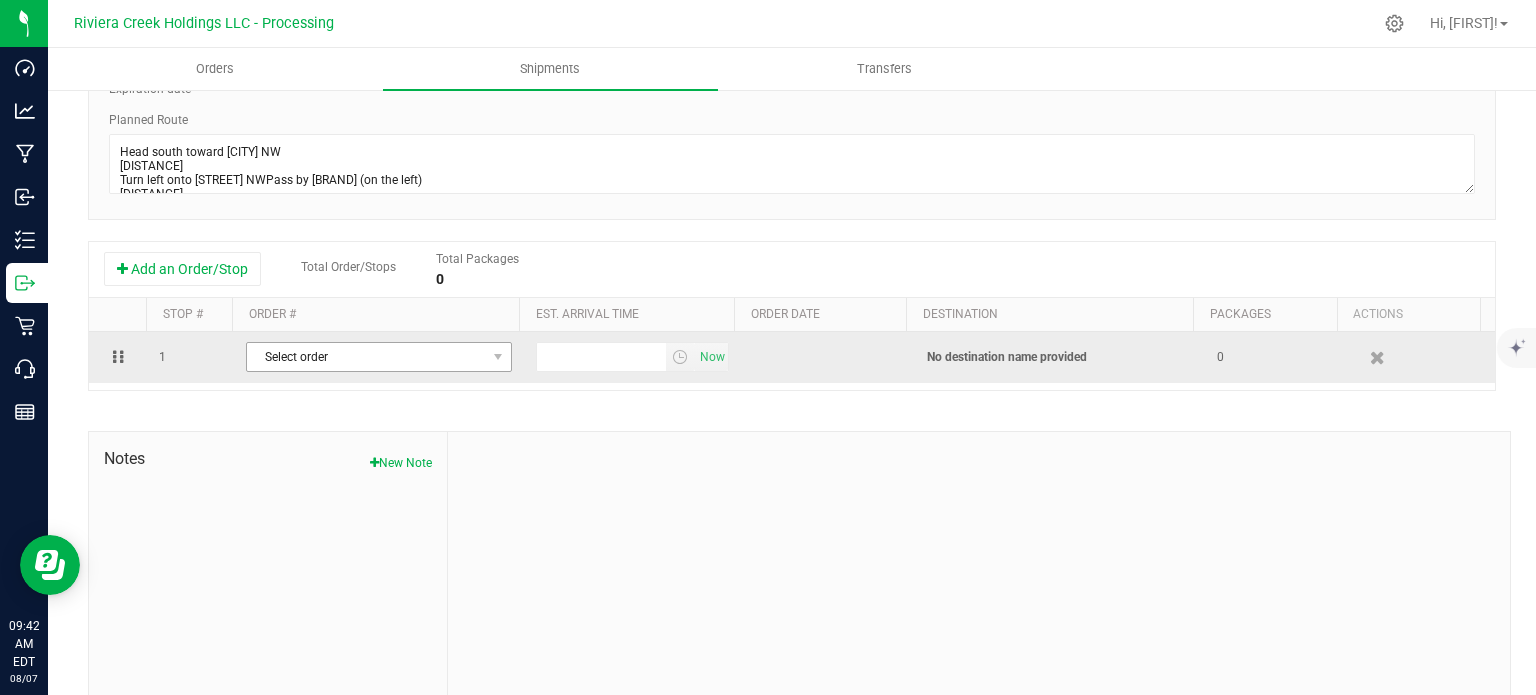 click on "Select order 00008673 00008672 00008671 00008670 00008669 00008668 00008667 00008666 00008665 00008664 00008663 00008662 00008661 00008660 00008659 00008658 00008657 00008656" at bounding box center (379, 357) 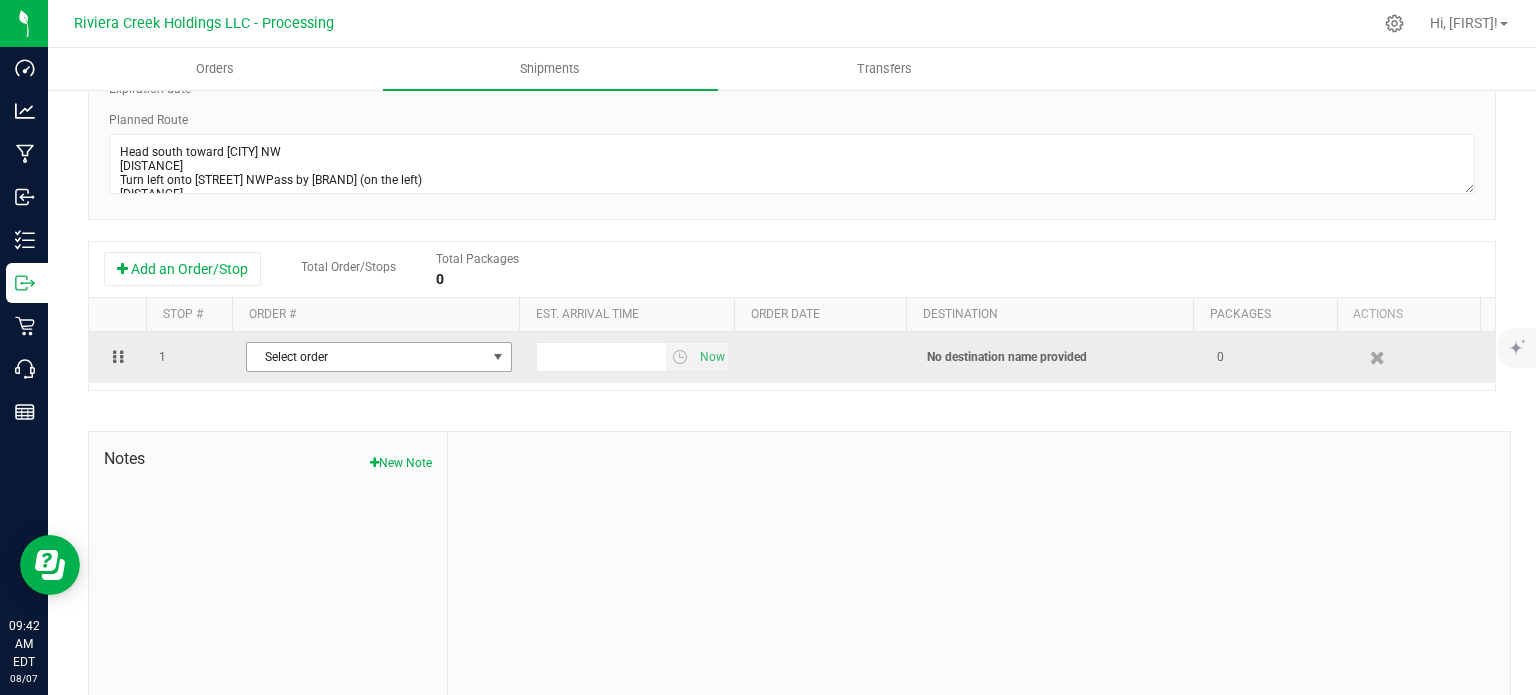 click at bounding box center [498, 357] 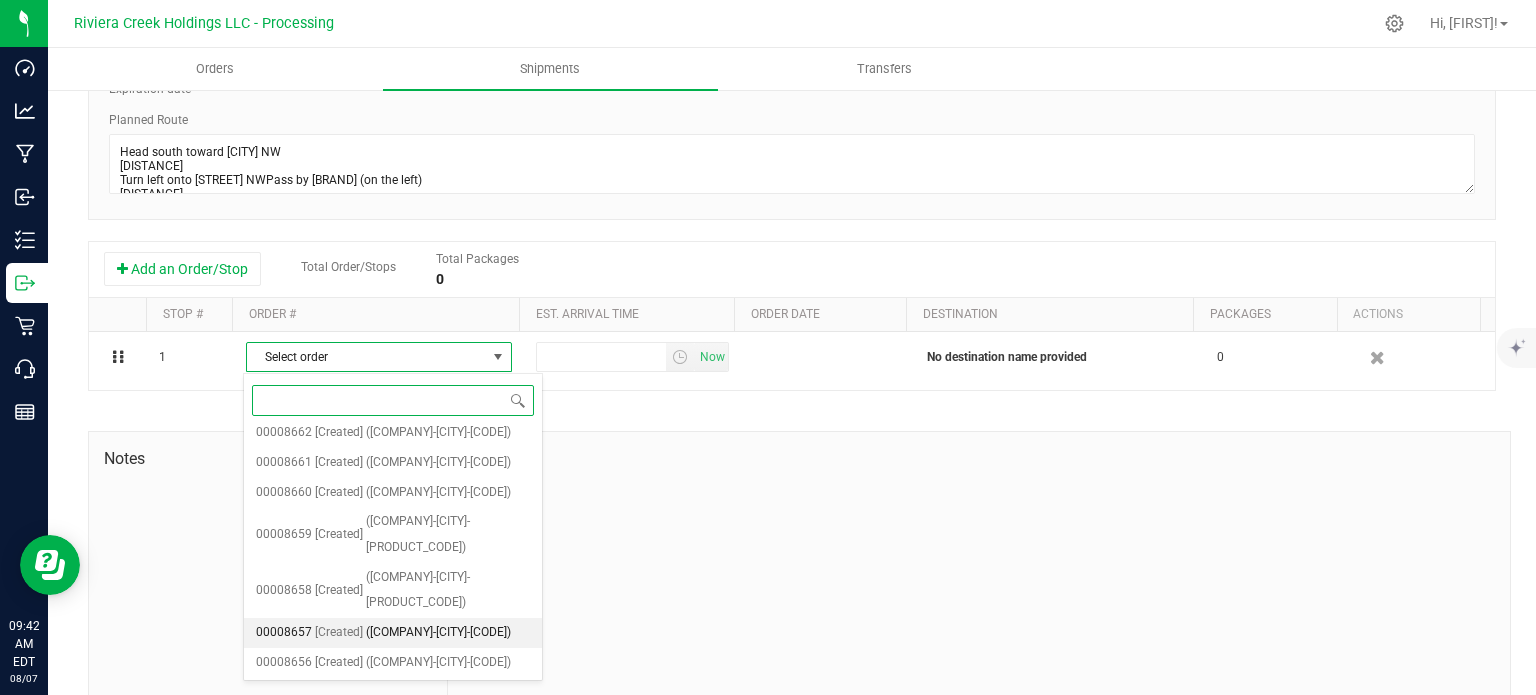 scroll, scrollTop: 790, scrollLeft: 0, axis: vertical 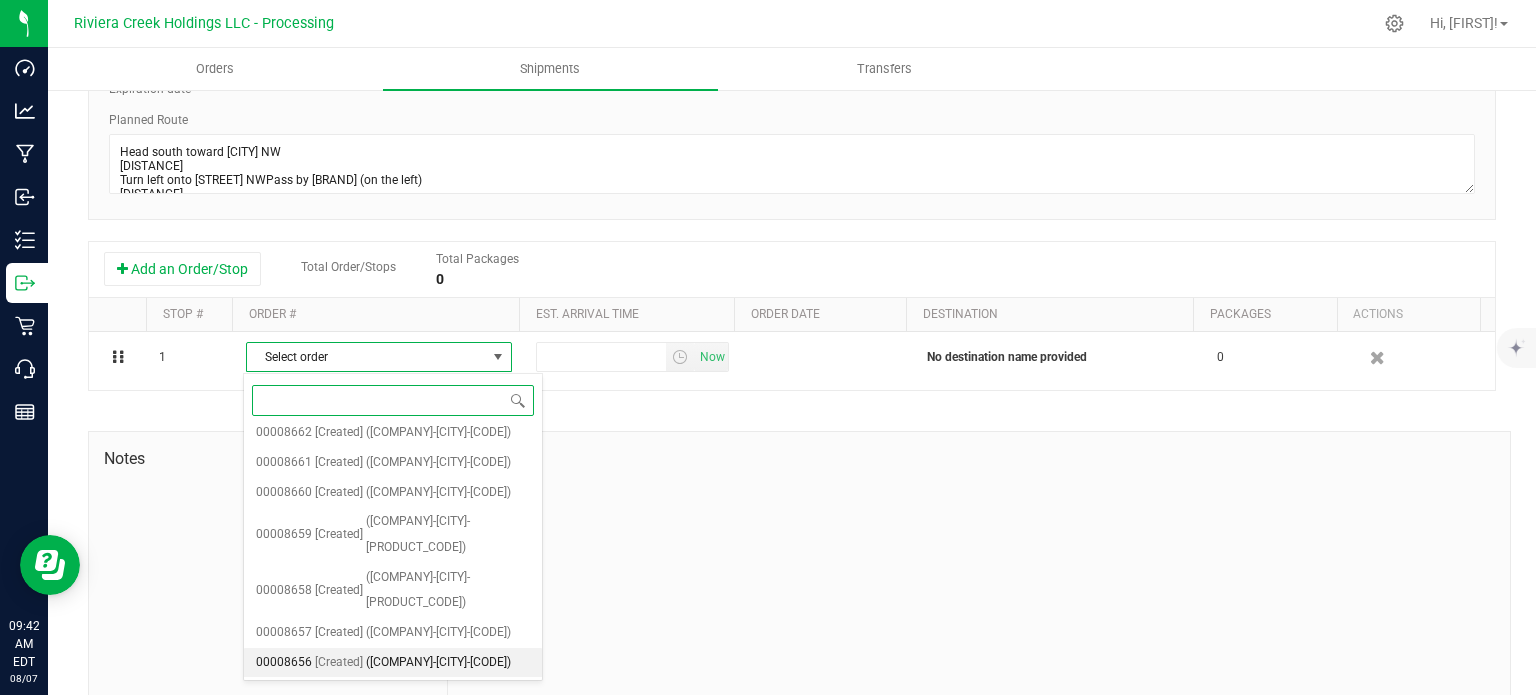 click on "(OVNR-Wintersville-CCD000110-00)" at bounding box center (438, 663) 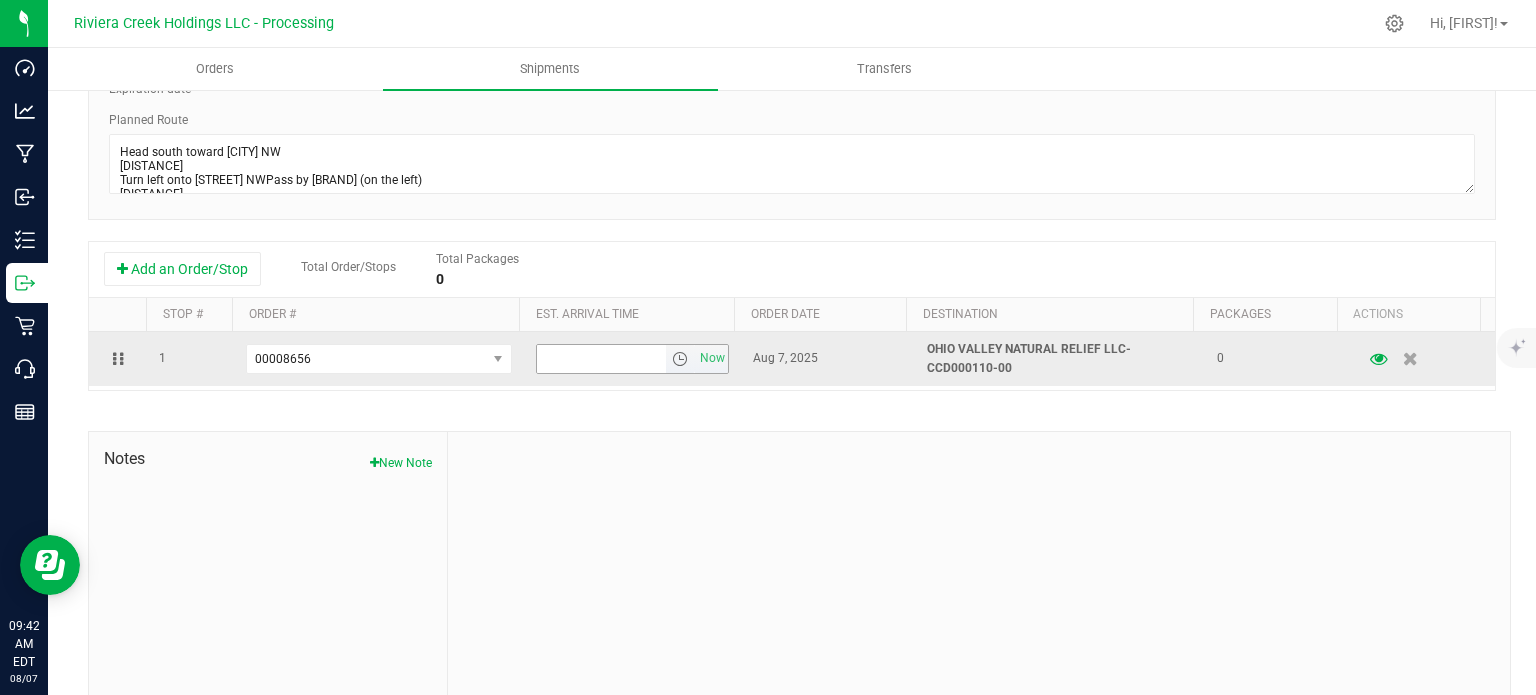 click at bounding box center [680, 359] 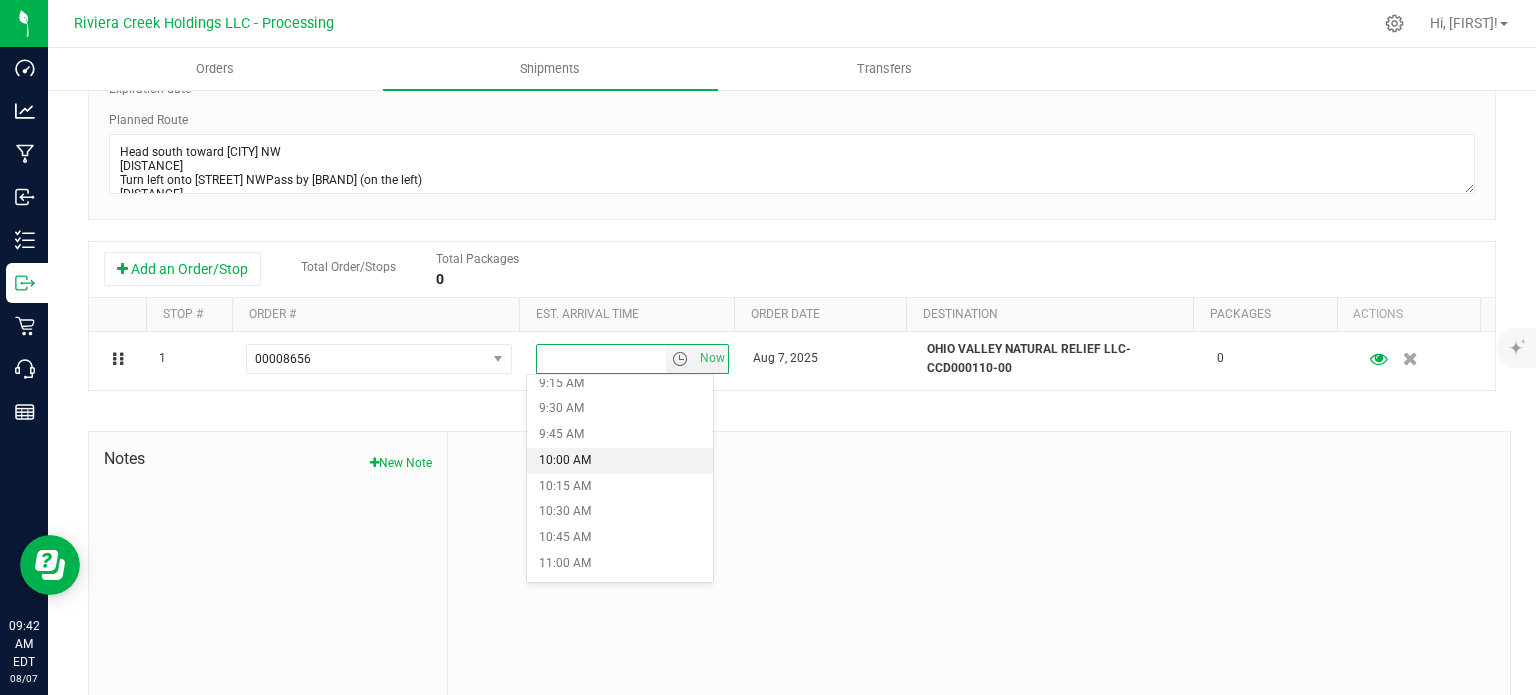 scroll, scrollTop: 1000, scrollLeft: 0, axis: vertical 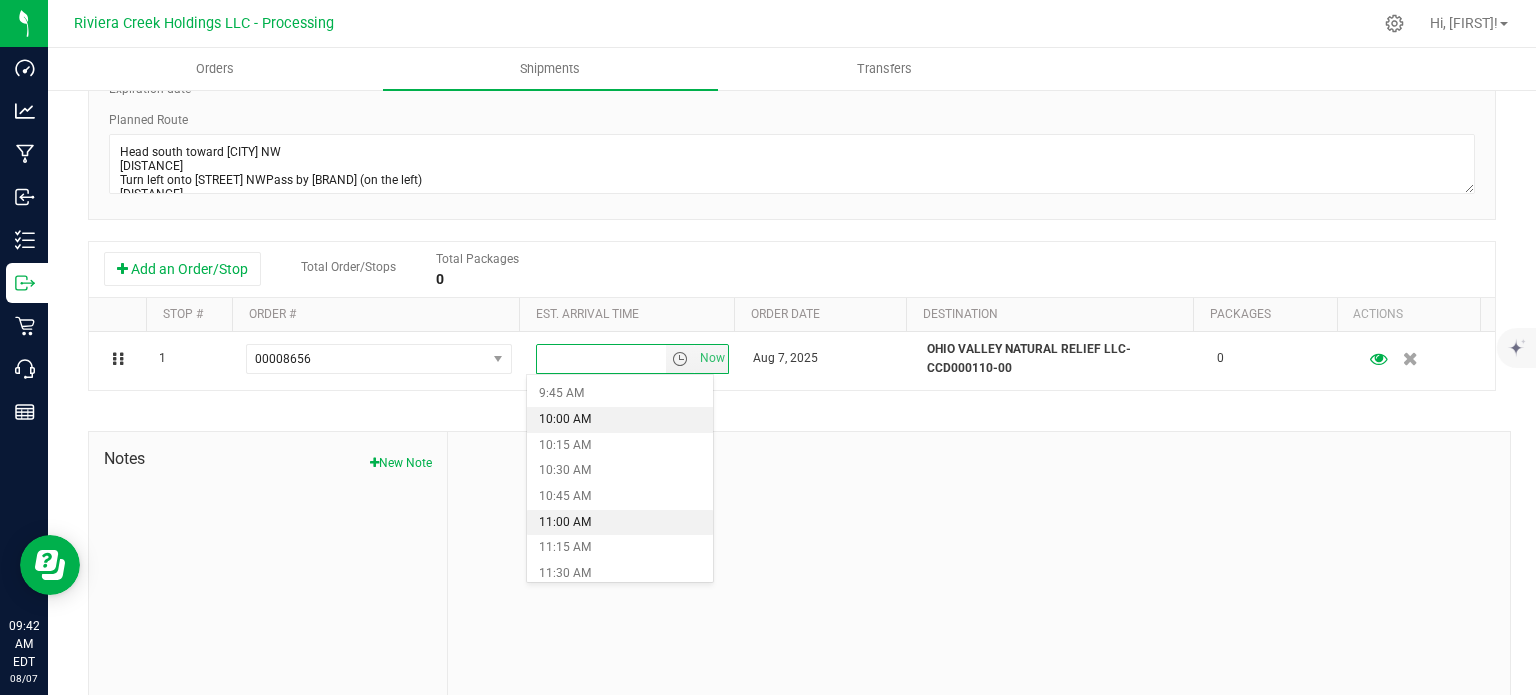 click on "11:00 AM" at bounding box center (619, 523) 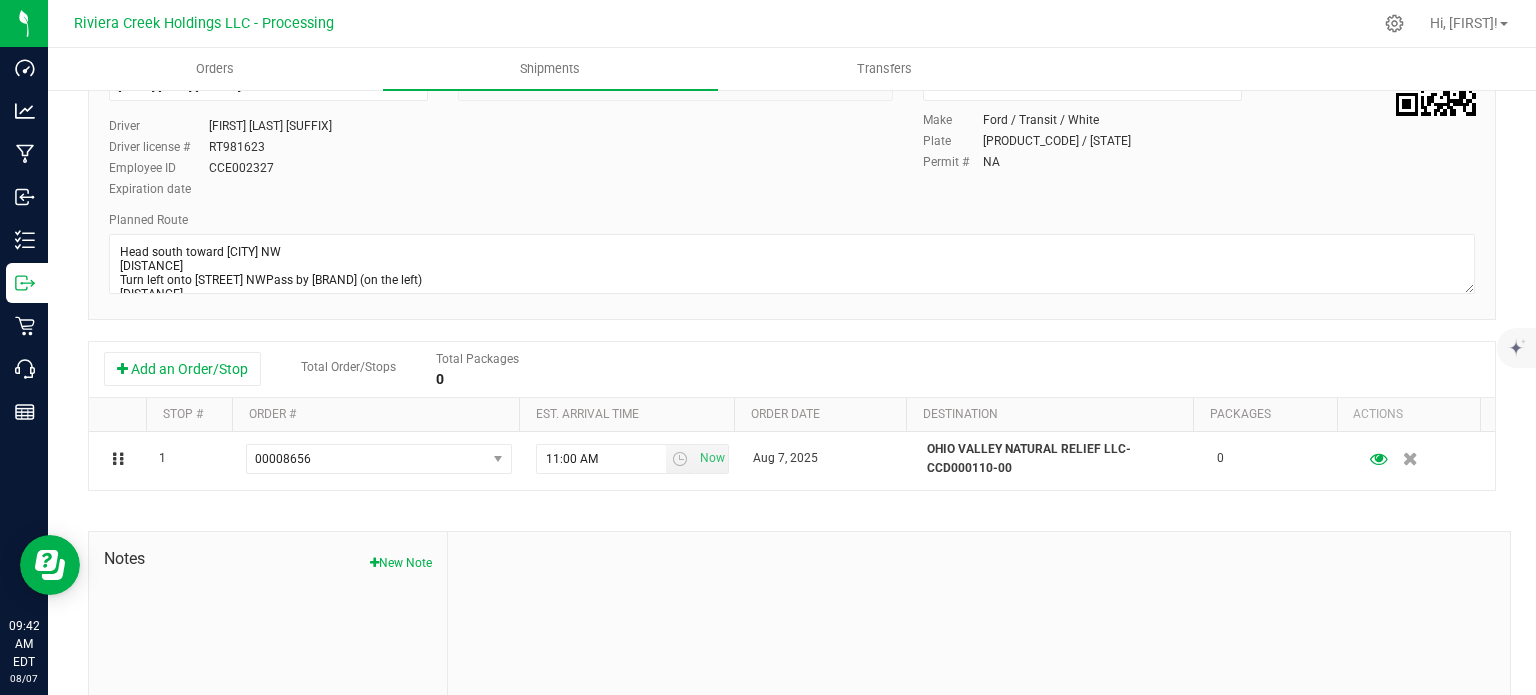 scroll, scrollTop: 0, scrollLeft: 0, axis: both 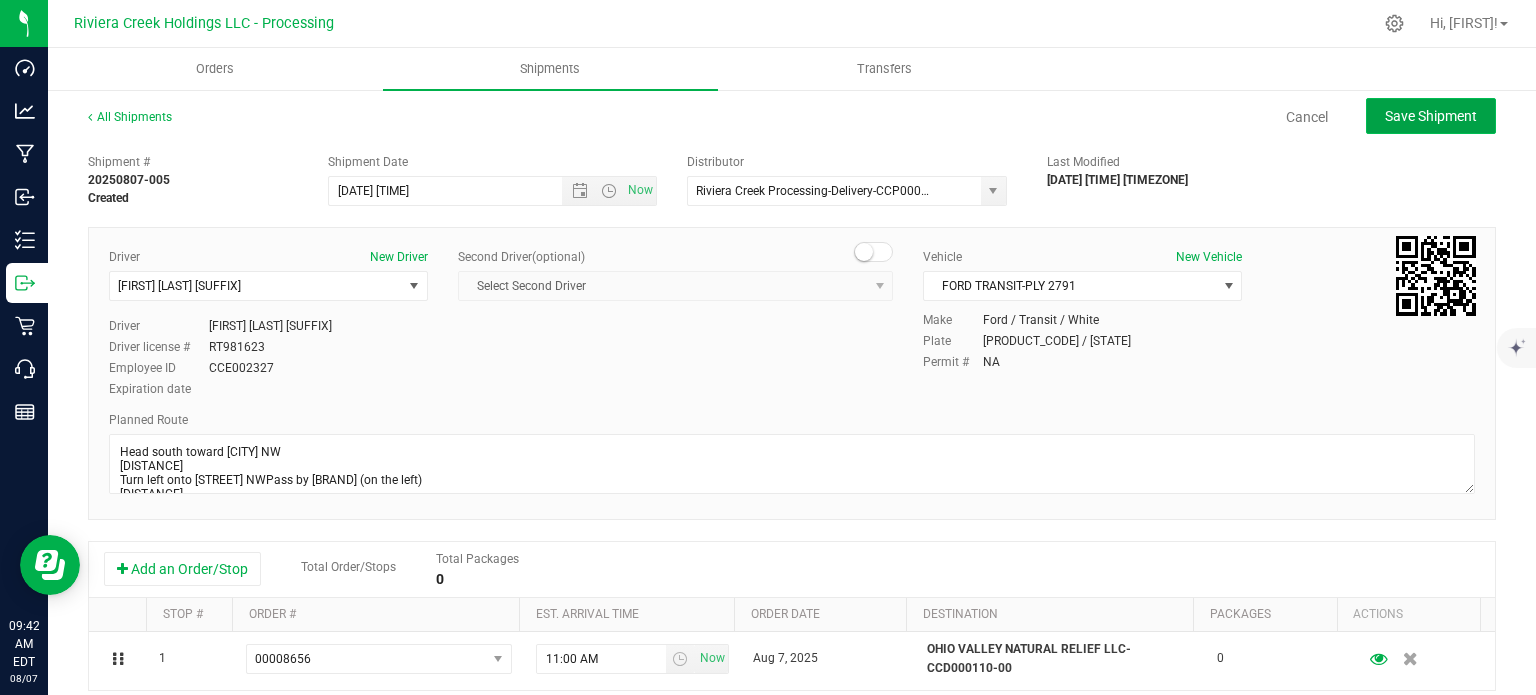 click on "Save Shipment" 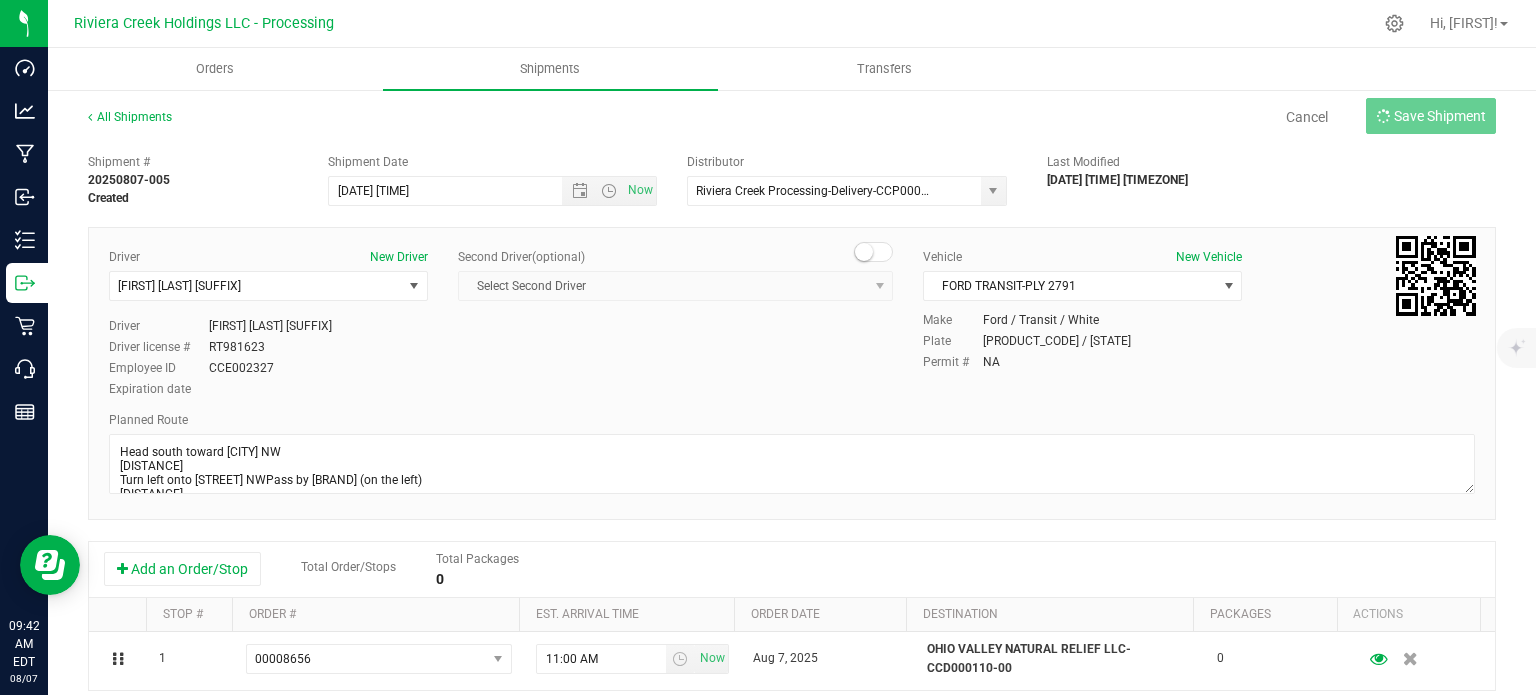 type on "8/8/2025 11:00 AM" 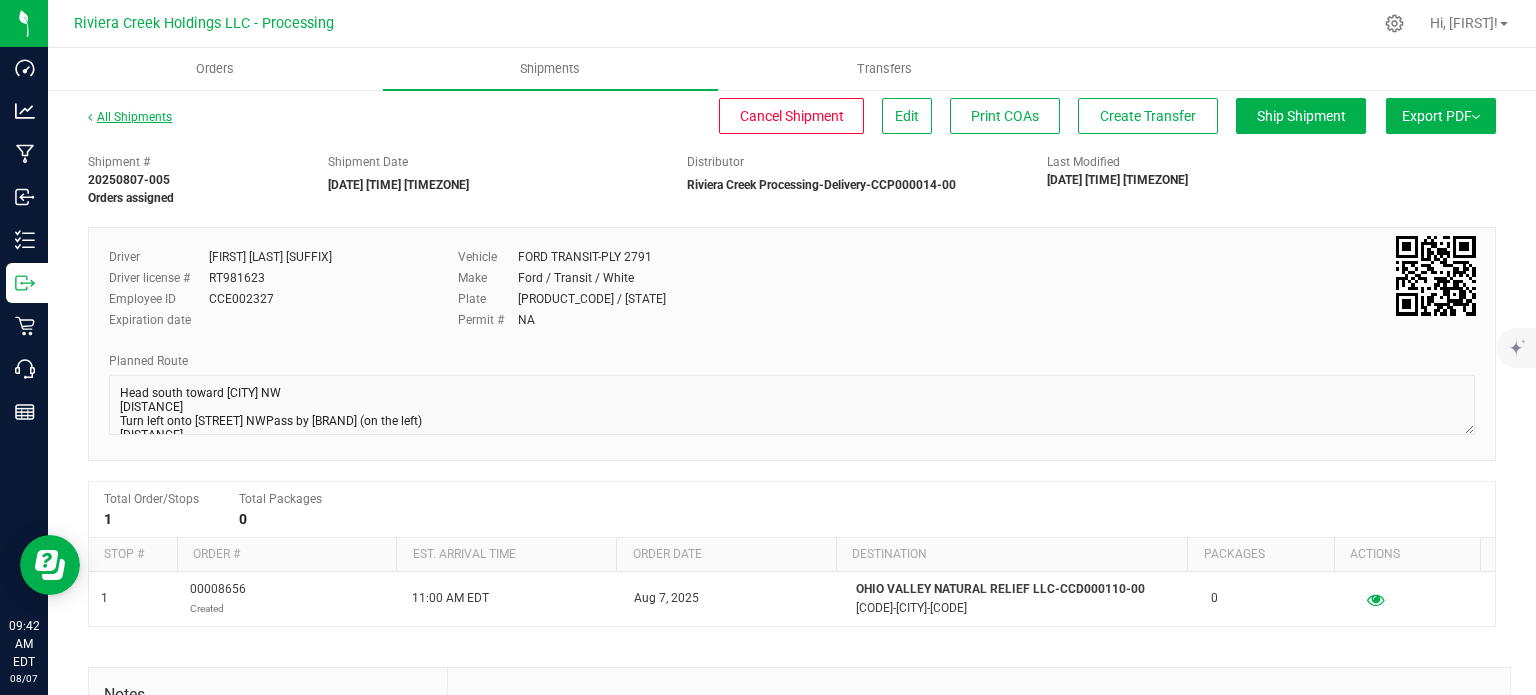 click on "All Shipments" at bounding box center (130, 117) 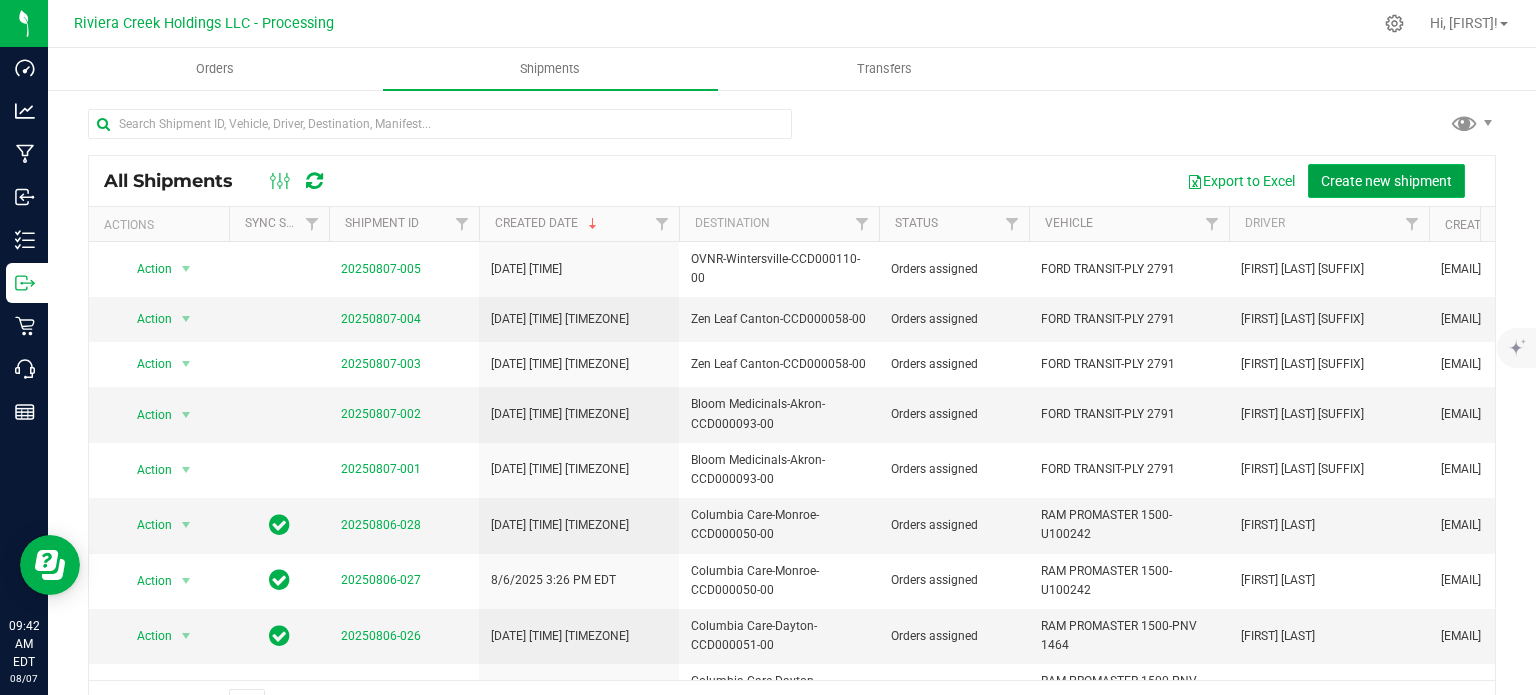 click on "Create new shipment" at bounding box center (1386, 181) 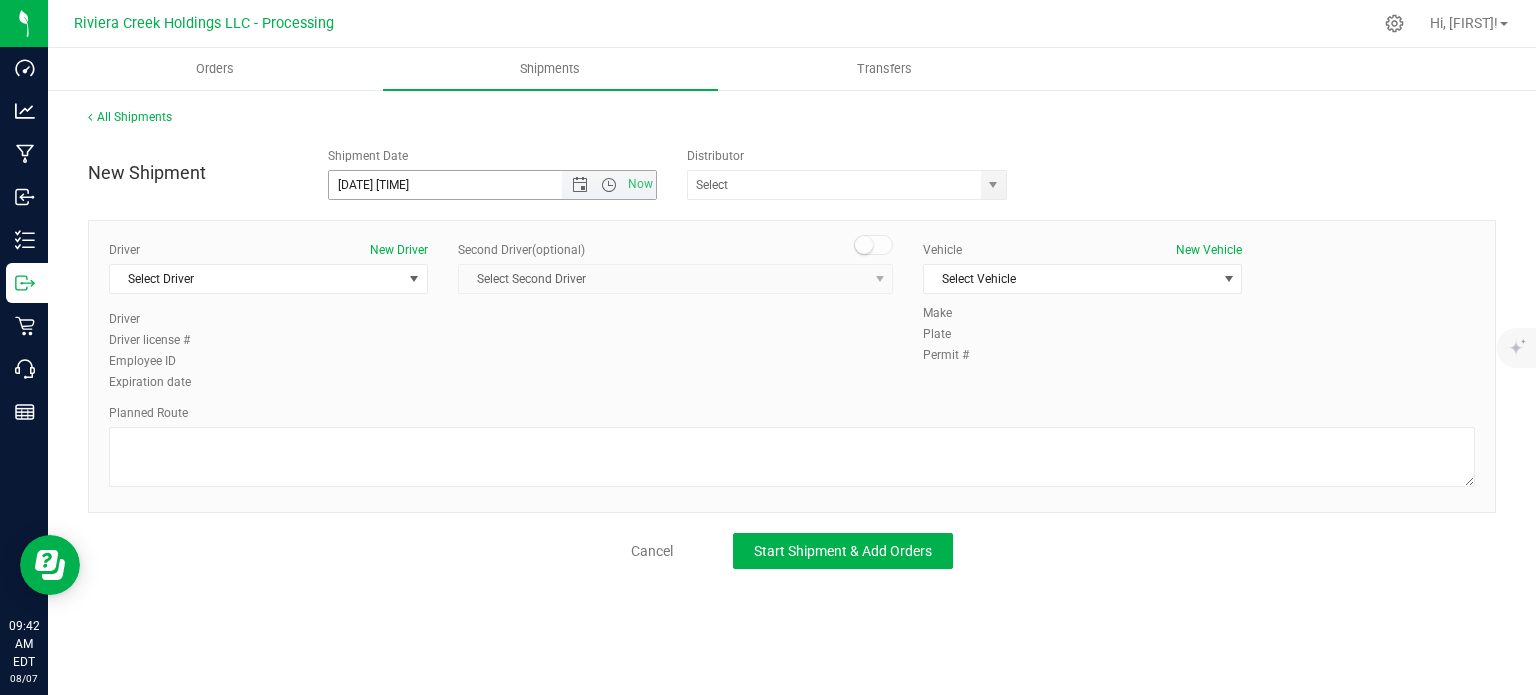 click on "Now" at bounding box center (609, 185) 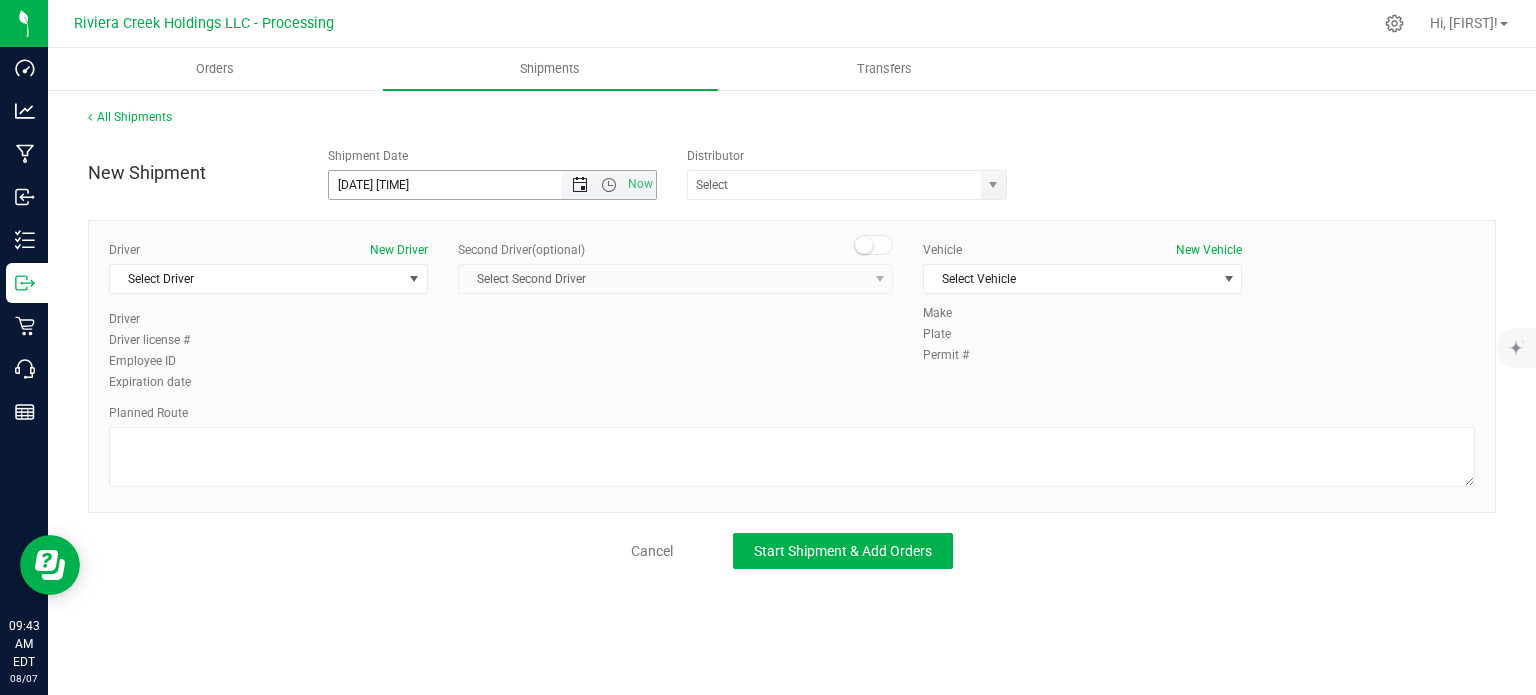 click at bounding box center [580, 185] 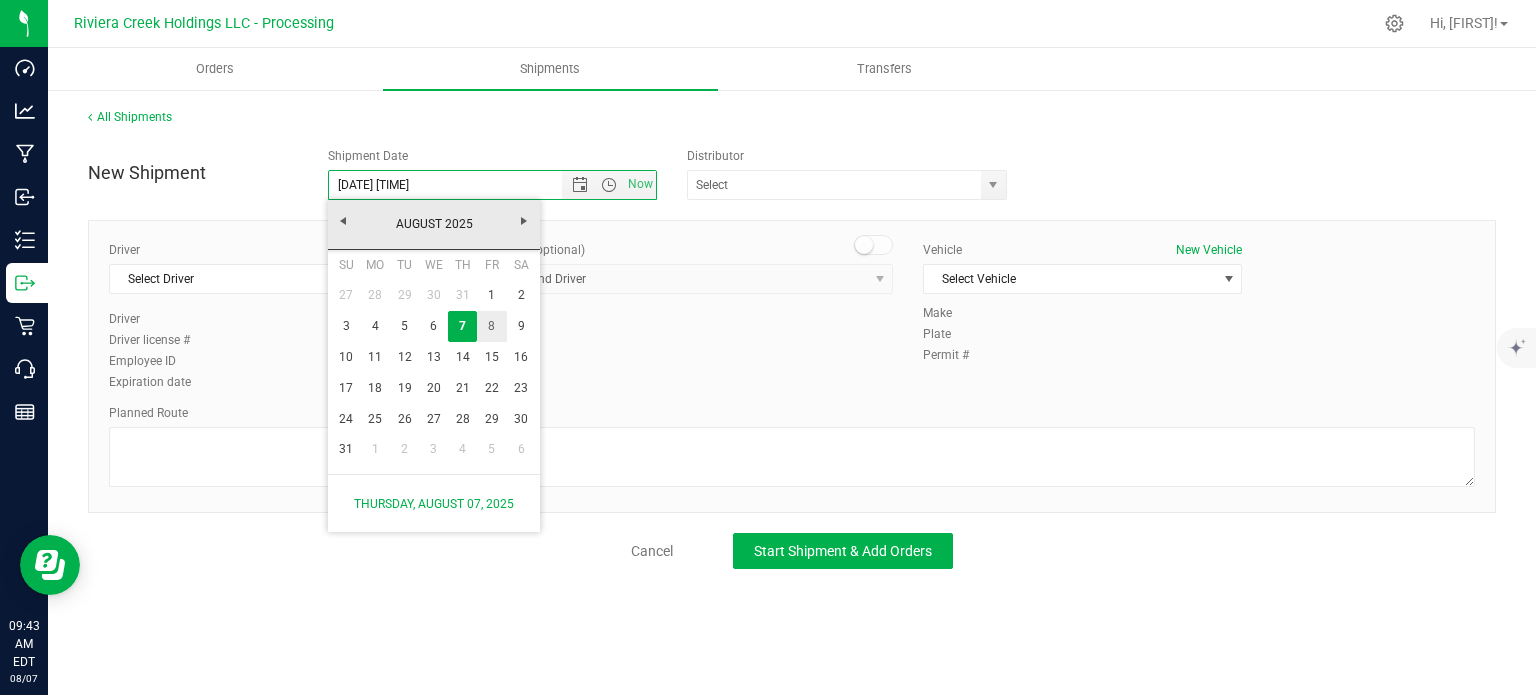 click on "8" at bounding box center [491, 326] 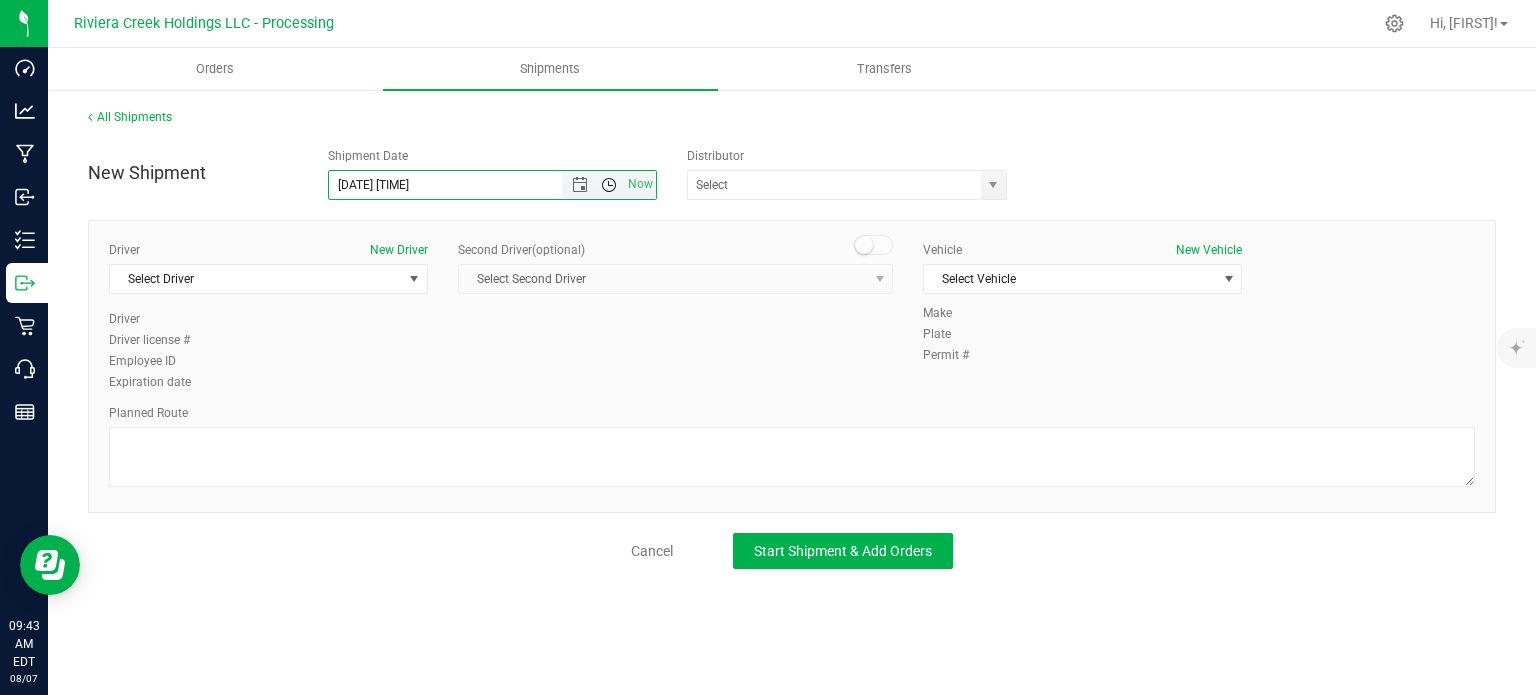 click at bounding box center [609, 185] 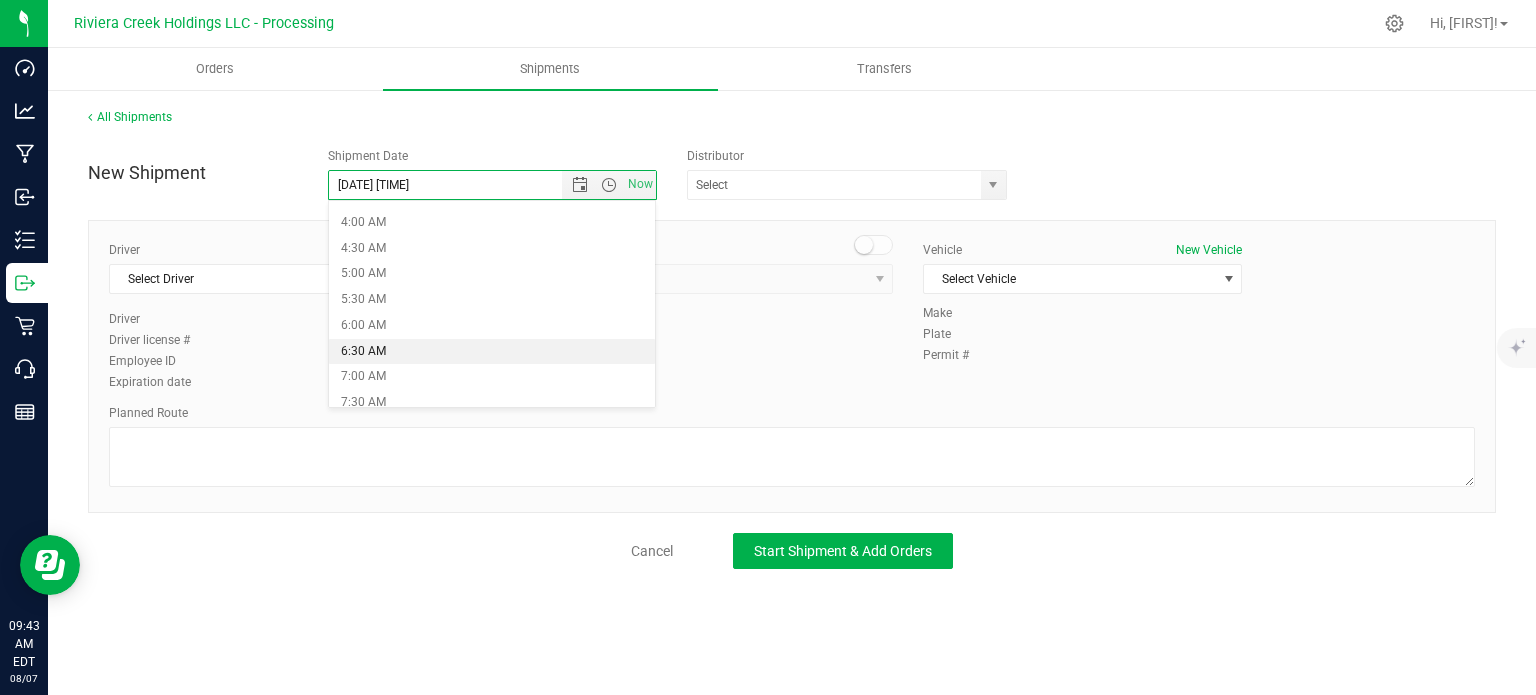 scroll, scrollTop: 300, scrollLeft: 0, axis: vertical 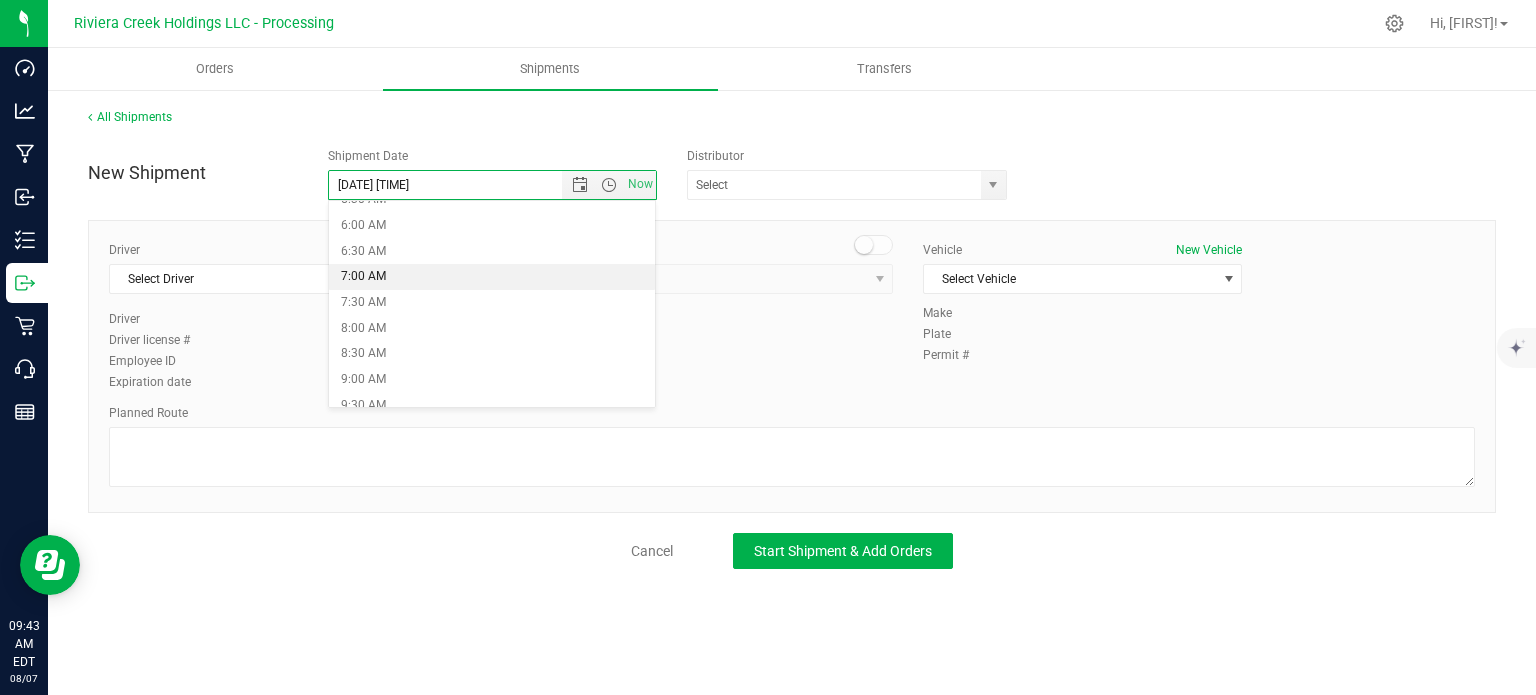 click on "7:00 AM" at bounding box center (492, 277) 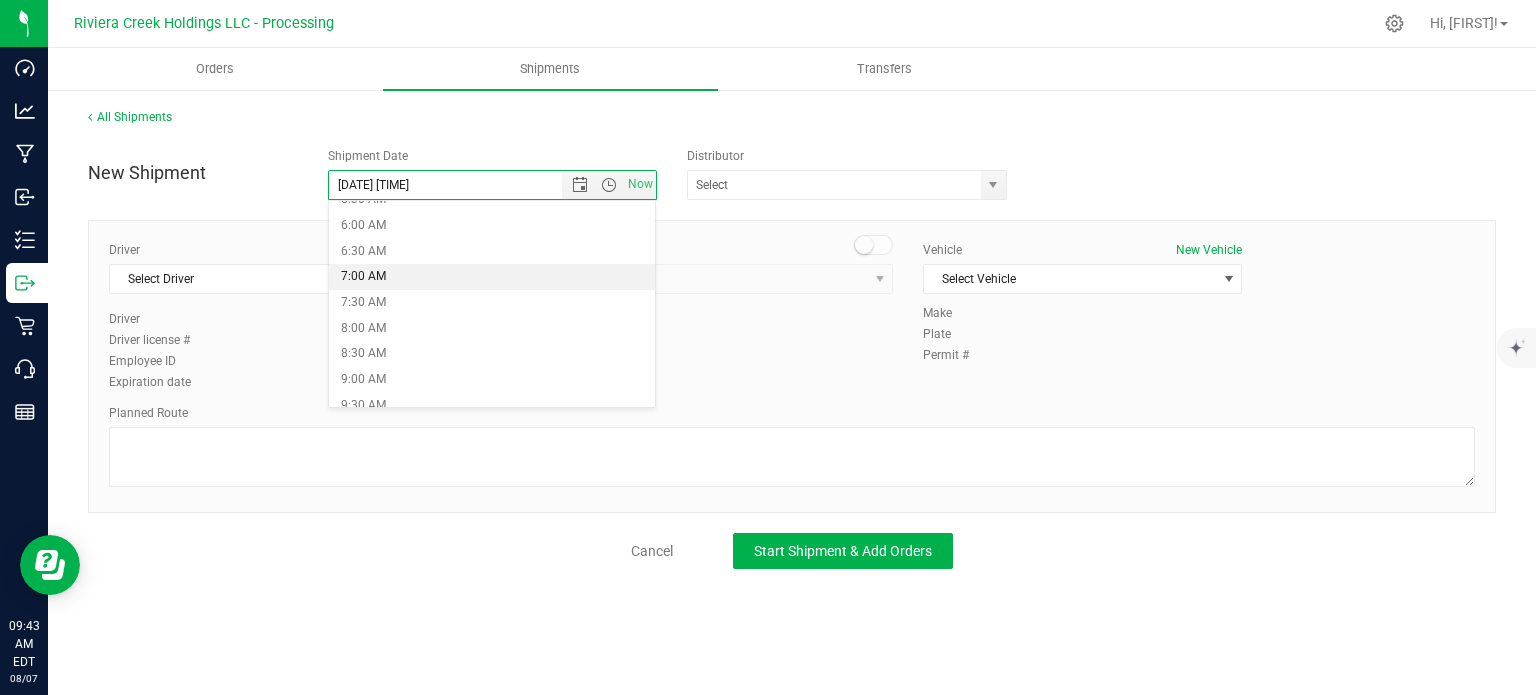 type on "8/8/2025 7:00 AM" 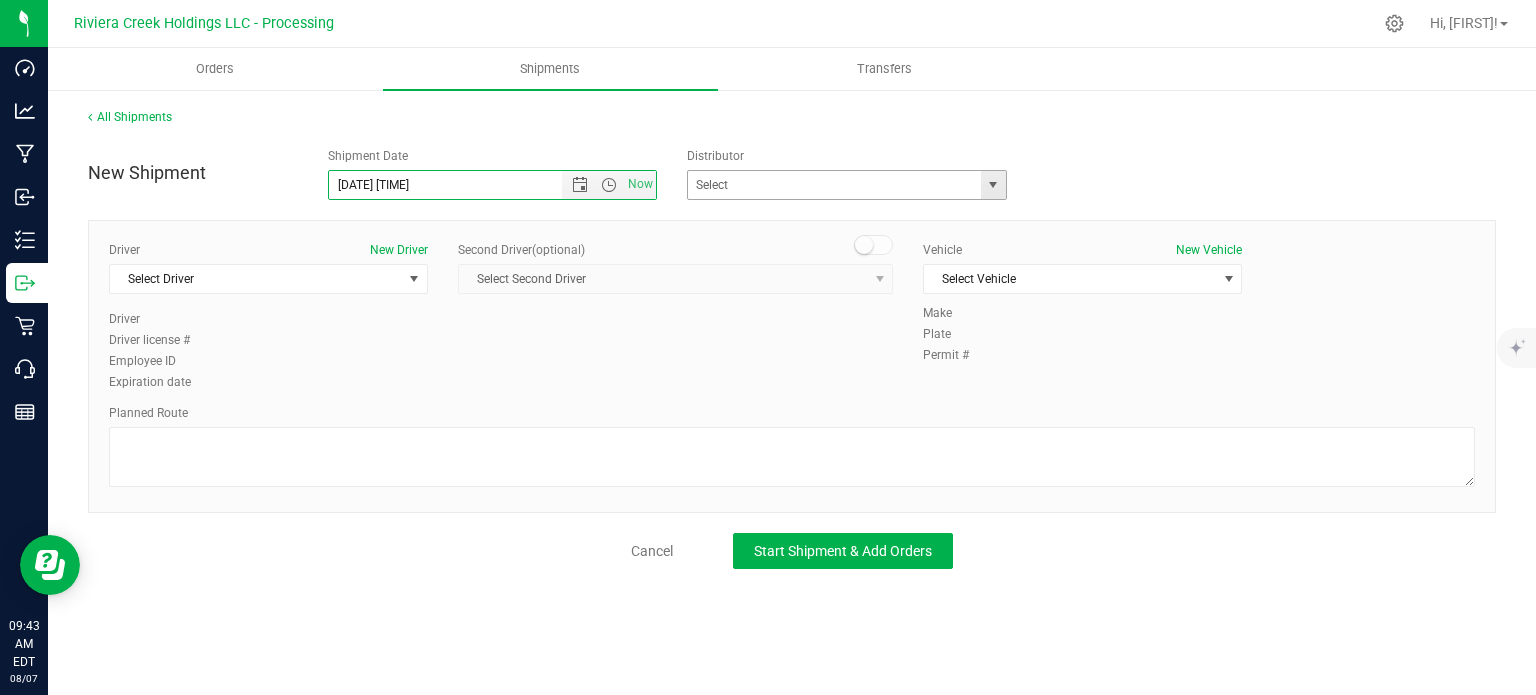 click at bounding box center [993, 185] 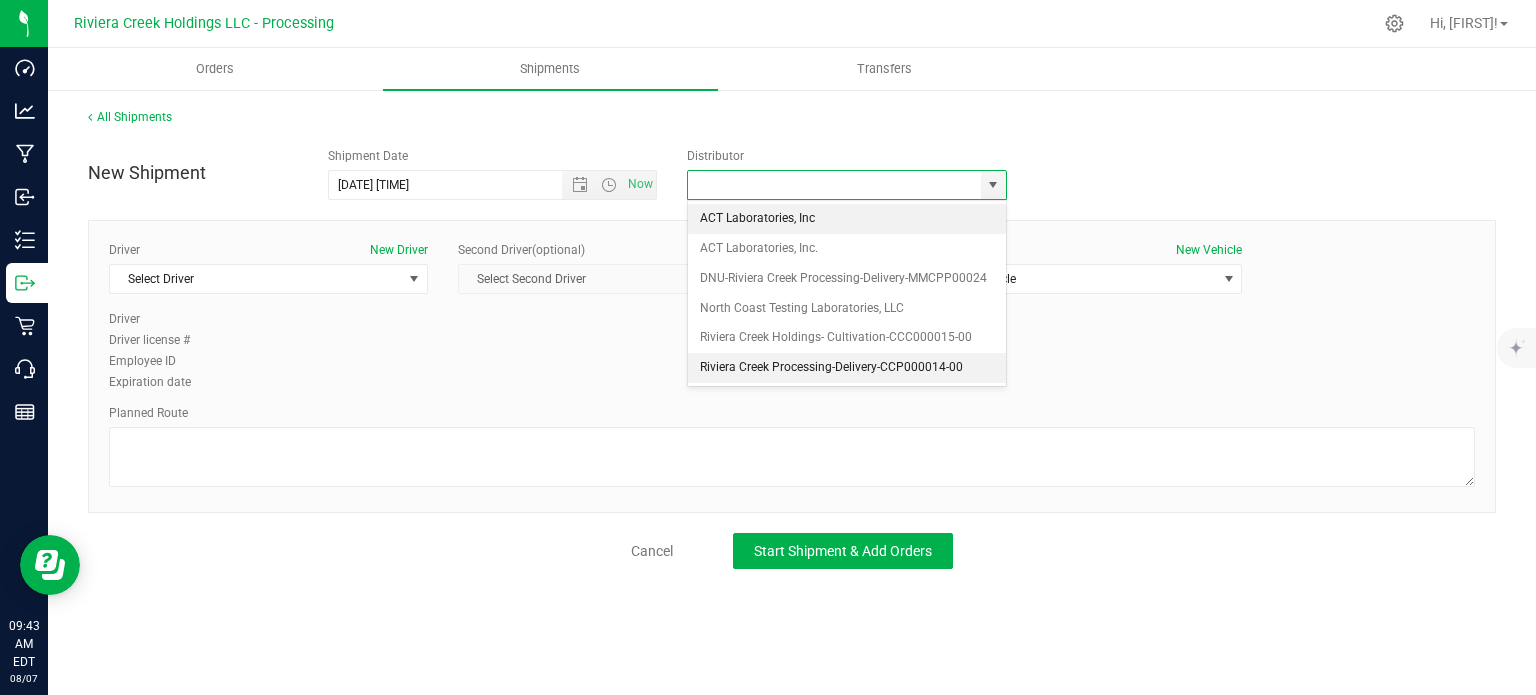 click on "Riviera Creek Processing-Delivery-CCP000014-00" at bounding box center (847, 368) 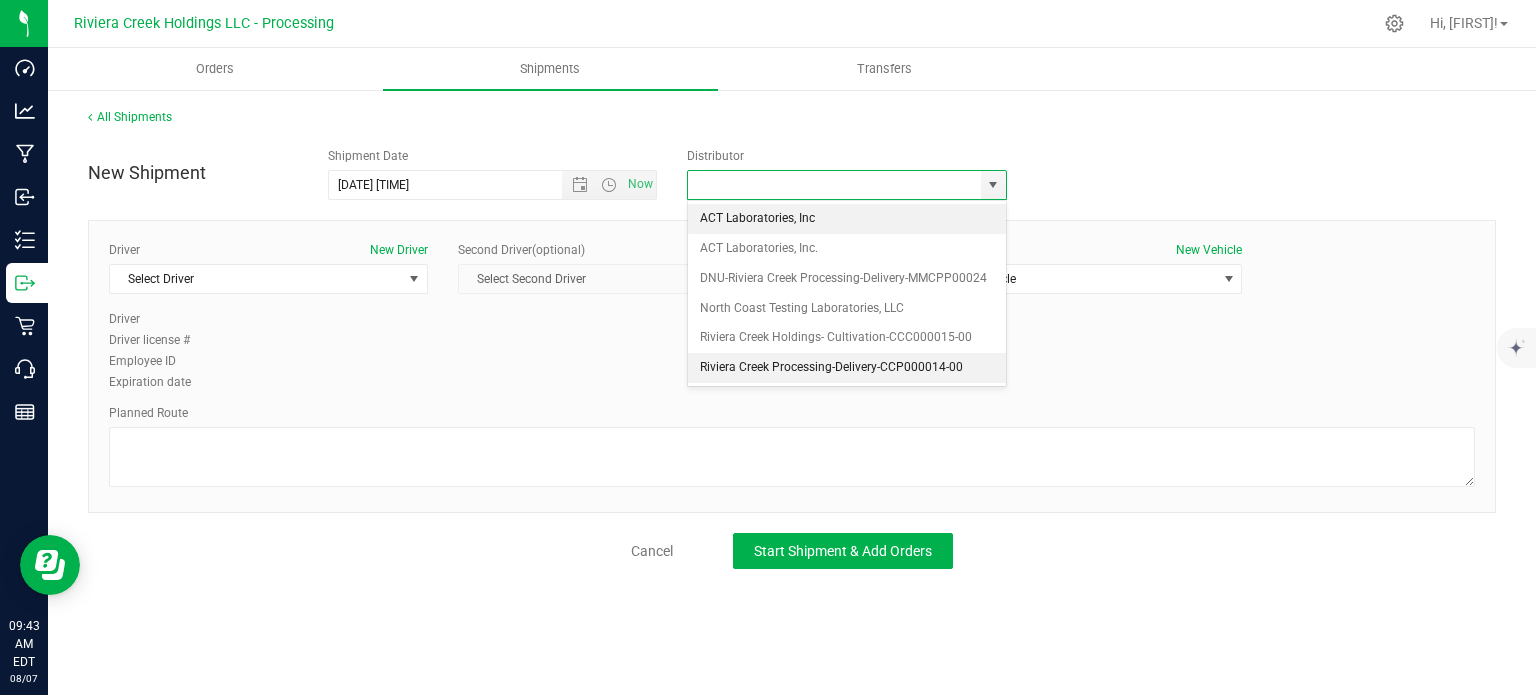 type on "Riviera Creek Processing-Delivery-CCP000014-00" 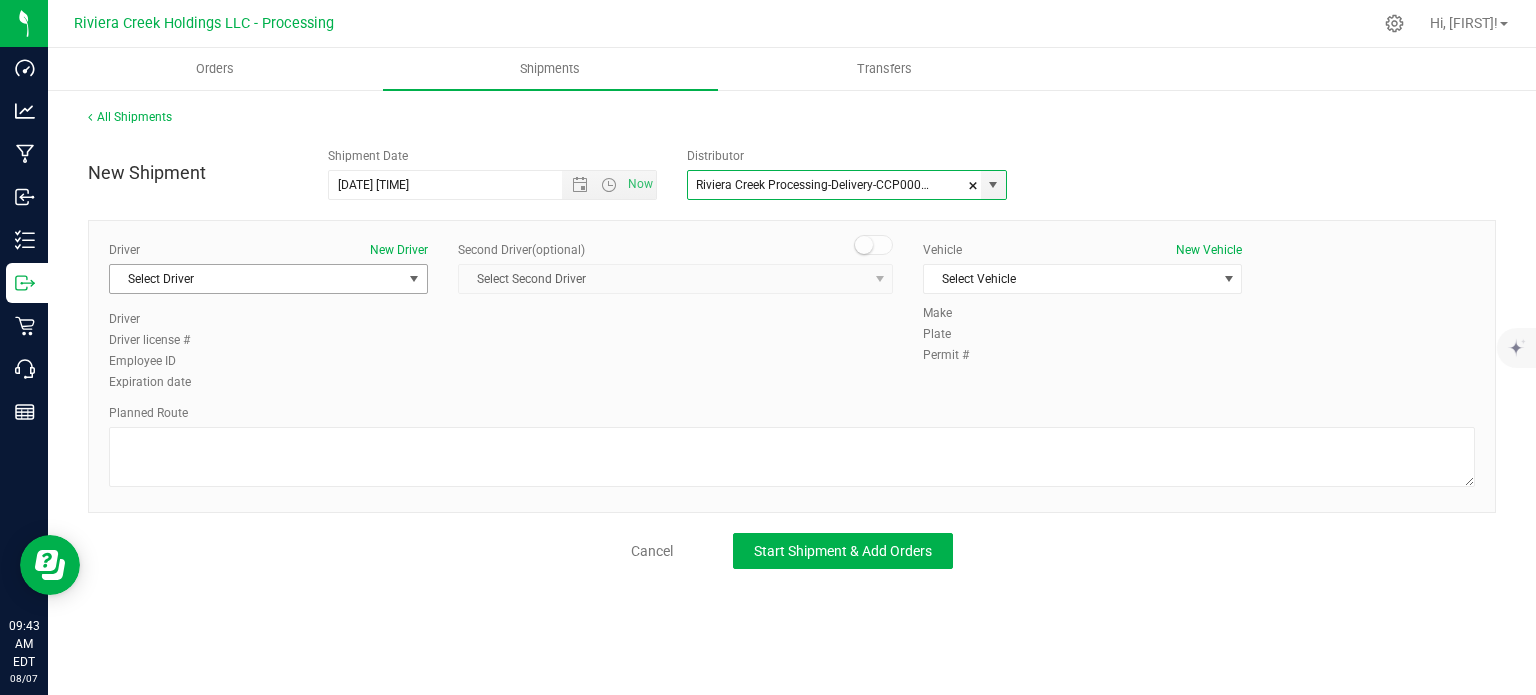 click on "Select Driver" at bounding box center [256, 279] 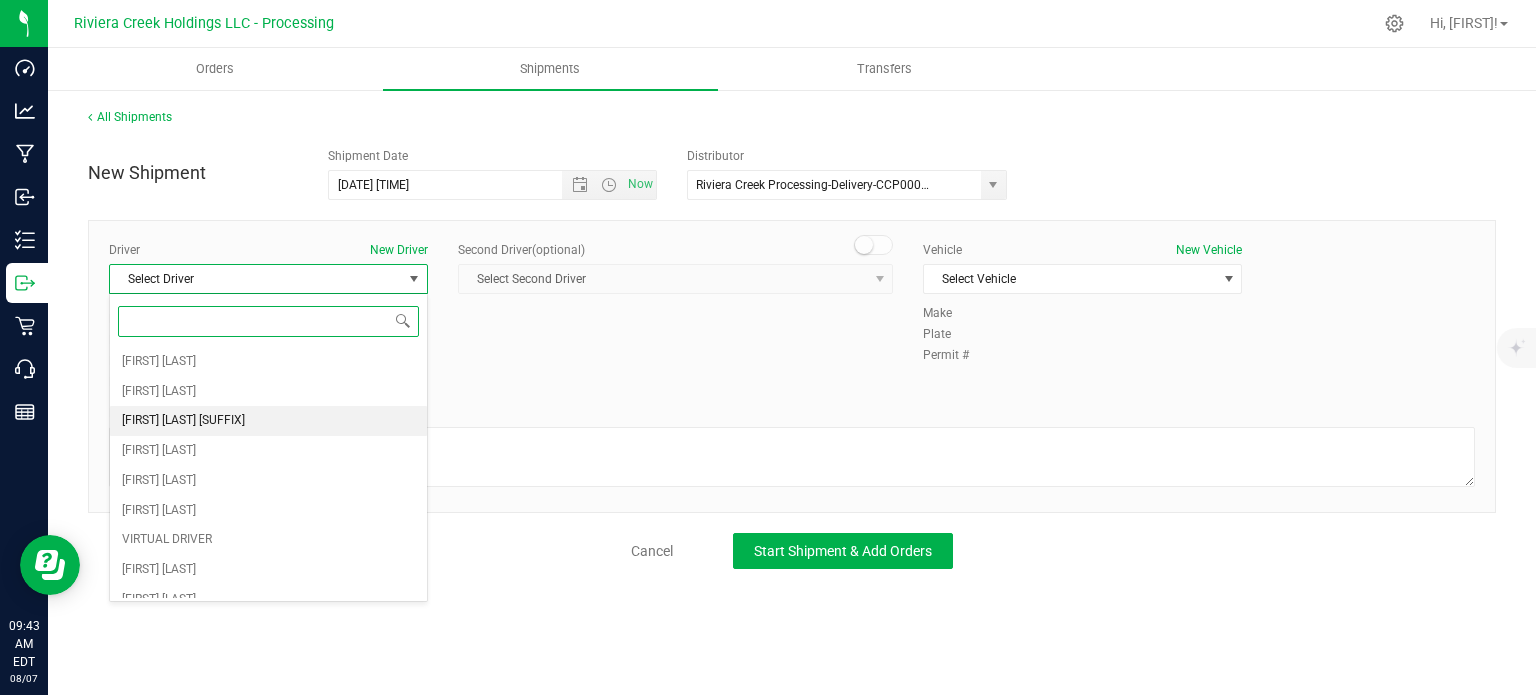 click on "James Bednar Jr." at bounding box center [183, 421] 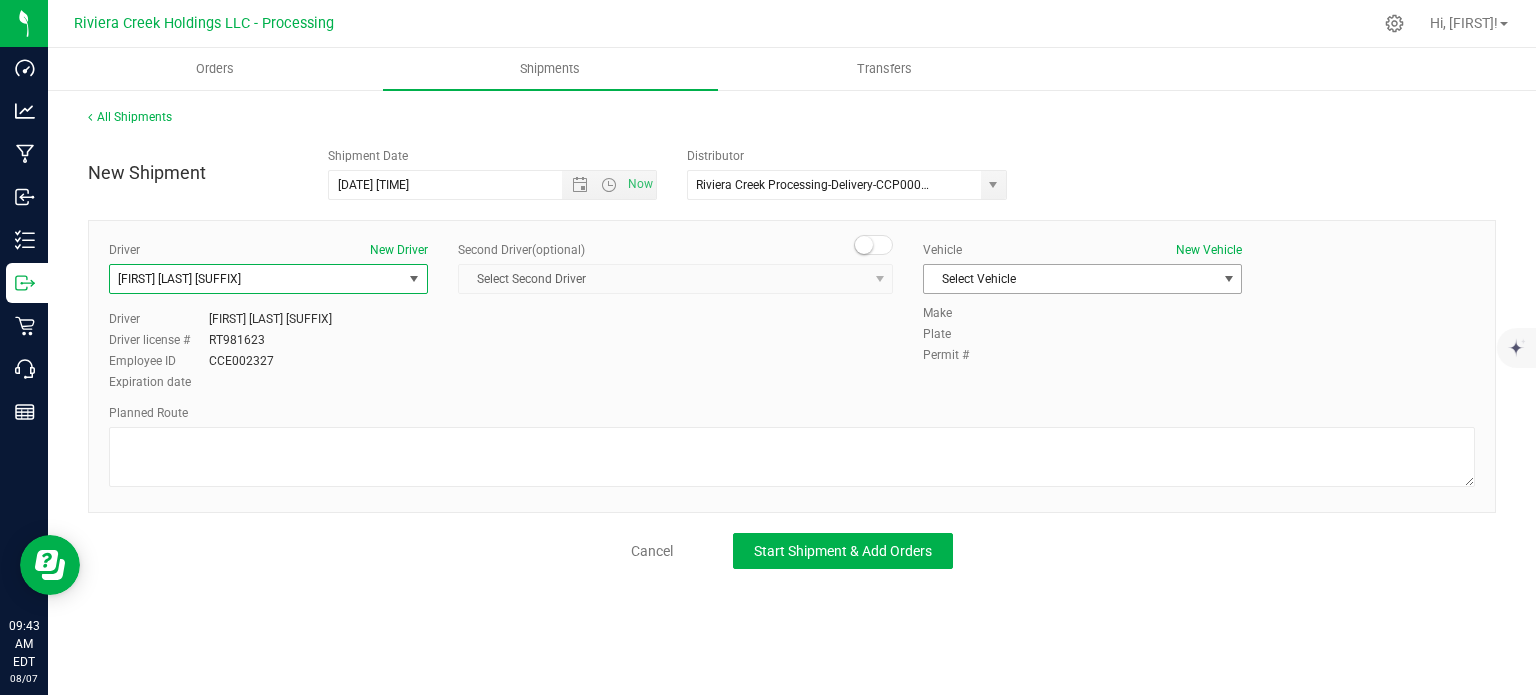 click on "Select Vehicle" at bounding box center (1070, 279) 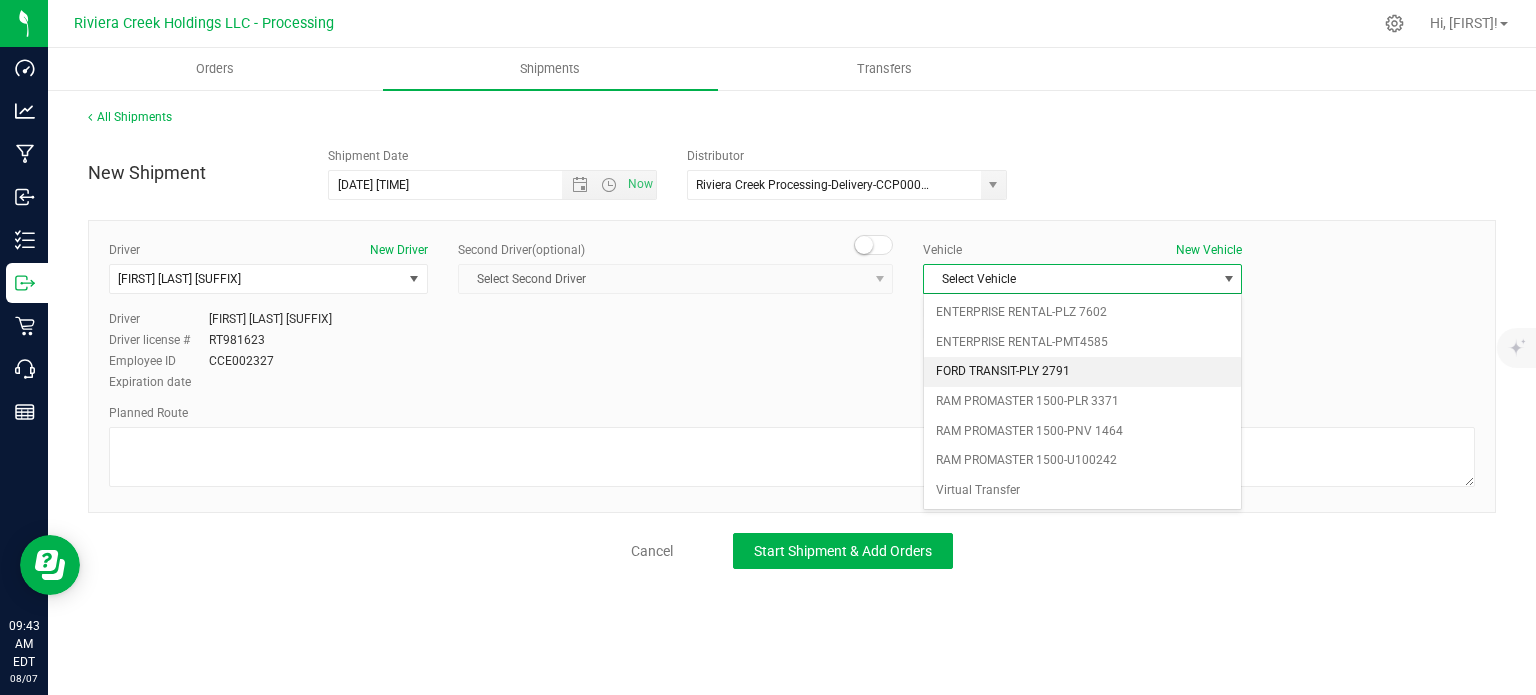 click on "FORD TRANSIT-PLY 2791" at bounding box center [1082, 372] 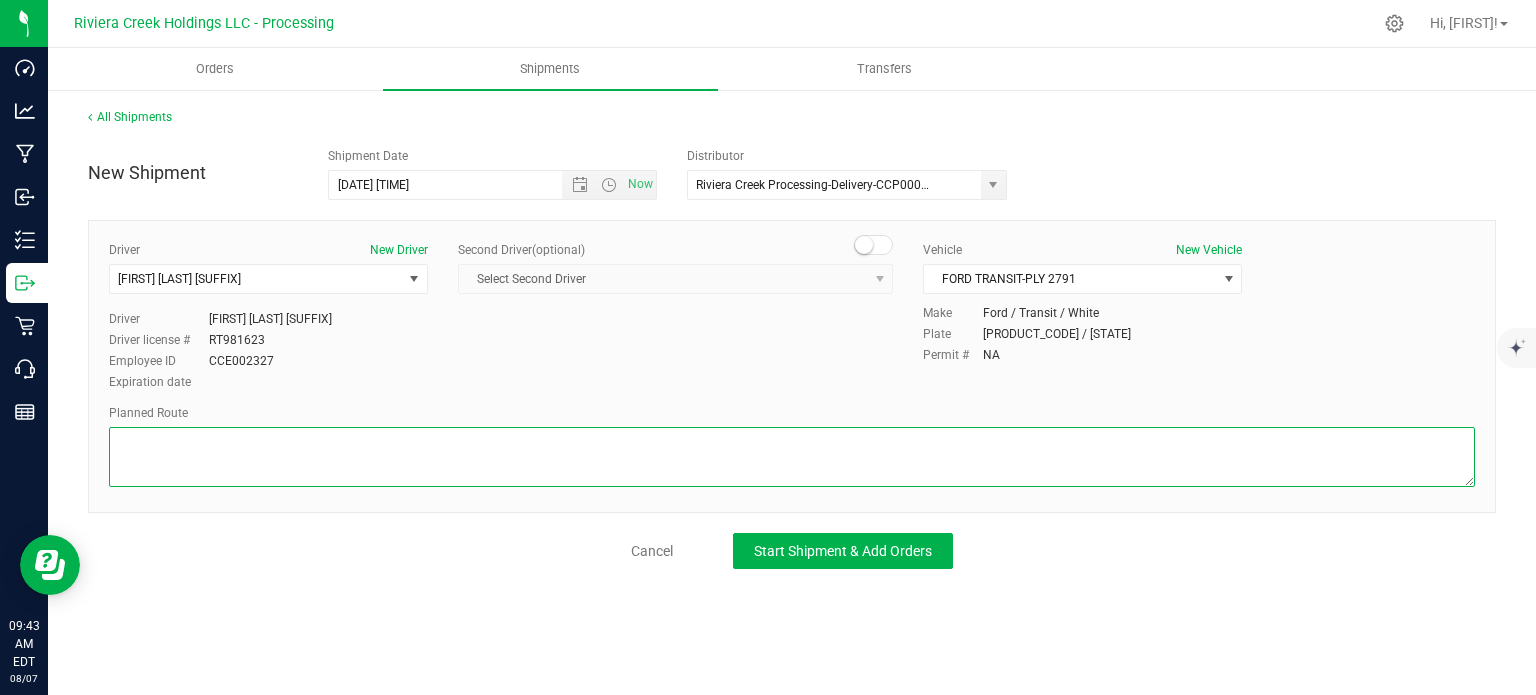click at bounding box center [792, 457] 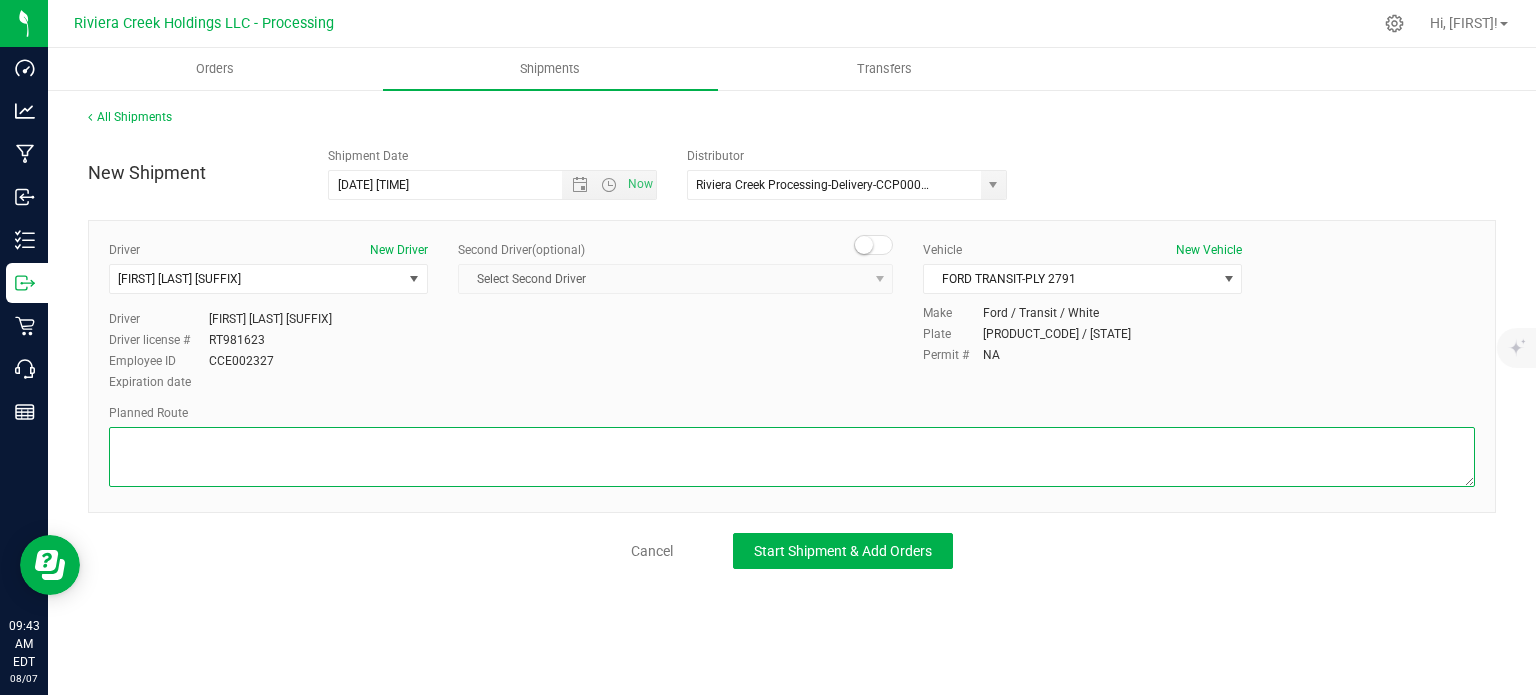 paste on "Head south toward Cleveland Ave NW
302 ft
Turn left onto Cleveland Ave NWPass by KFC (on the left)
1,066 ft
Turn right onto 29th St NW
240 ft
Merge onto US-62 W via the ramp to I-77
0.355 mi
Take the exit onto I-77 S/US-62 WContinue to follow I-77 S
3.30 mi
Take exit 104 to merge onto US-30 E toward E Liverpool
2.01 mi
Exit onto OH-43 S/Waynesburg Dr SE toward WaynesburgContinue to follow OH-43 S
9.98 mi
Turn left onto OH-183 E/OH-43 S/Minerva RdContinue to follow OH-183 E/OH-43 SPass by Dairy Queen Grill & Chill (on the right in 4.3 mi)
5.39 mi
Turn right onto OH-43 S/Canton Rd NWPass by Wendy's (on the right in 9 mi)
9.27 mi
Turn left onto W Main St
0.766 mi
Continue onto OH-39 E/OH-43 S/OH-9 S/Steubenville Rd SE
997 ft
Slight right onto OH-43 S/OH-9 S/Steubenville Rd SEContinue to follow OH-43 S/Steubenville Rd SE
12.2 mi
Turn right onto OH-43 S/N Main StContinue to follow OH-43 SDestination will be on the left
14.4 mi" 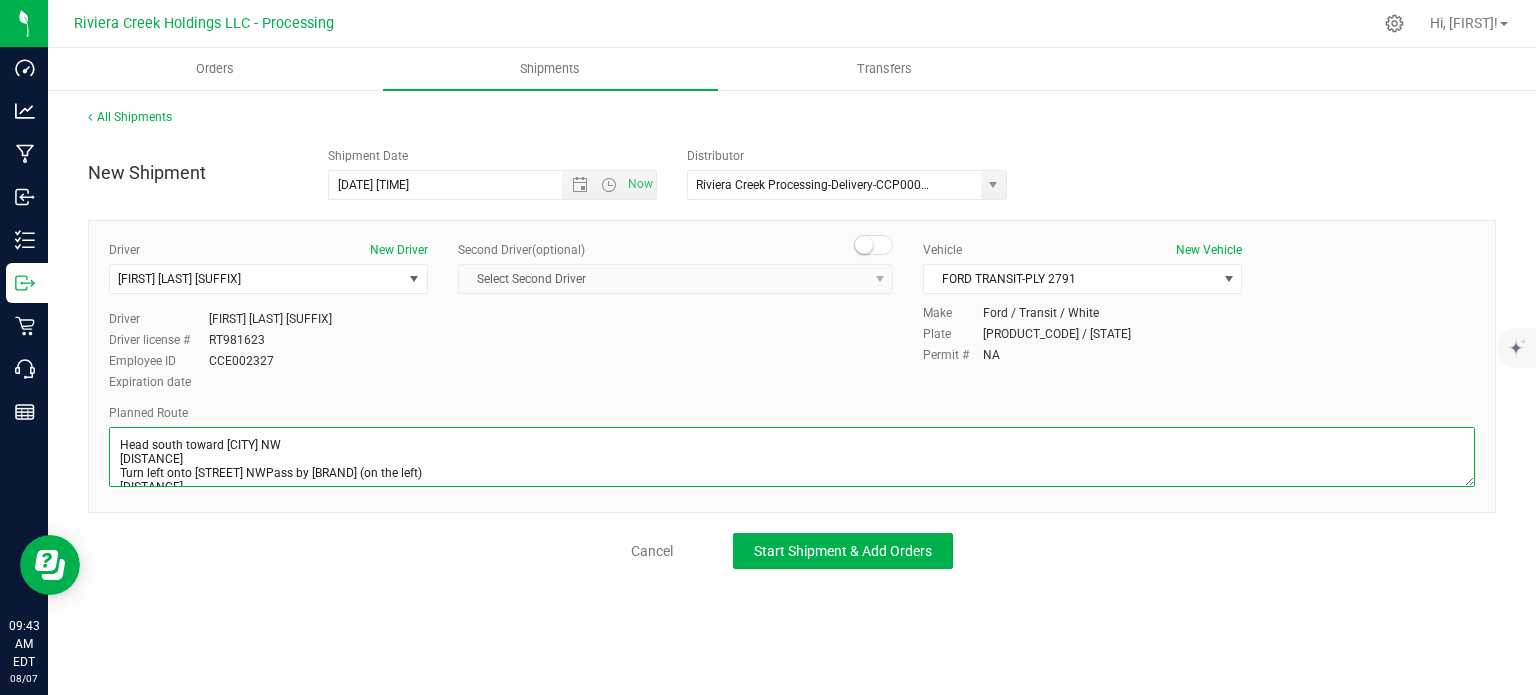scroll, scrollTop: 326, scrollLeft: 0, axis: vertical 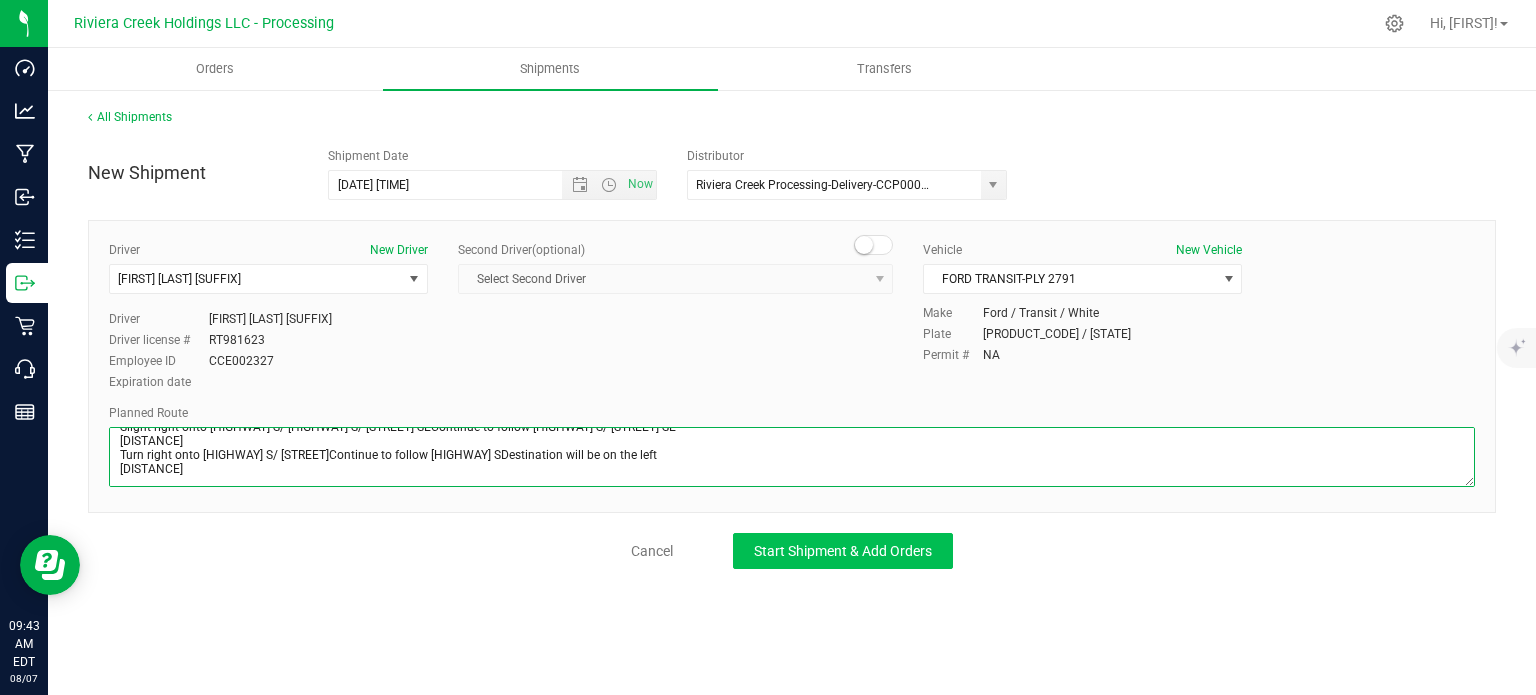type on "Head south toward Cleveland Ave NW
302 ft
Turn left onto Cleveland Ave NWPass by KFC (on the left)
1,066 ft
Turn right onto 29th St NW
240 ft
Merge onto US-62 W via the ramp to I-77
0.355 mi
Take the exit onto I-77 S/US-62 WContinue to follow I-77 S
3.30 mi
Take exit 104 to merge onto US-30 E toward E Liverpool
2.01 mi
Exit onto OH-43 S/Waynesburg Dr SE toward WaynesburgContinue to follow OH-43 S
9.98 mi
Turn left onto OH-183 E/OH-43 S/Minerva RdContinue to follow OH-183 E/OH-43 SPass by Dairy Queen Grill & Chill (on the right in 4.3 mi)
5.39 mi
Turn right onto OH-43 S/Canton Rd NWPass by Wendy's (on the right in 9 mi)
9.27 mi
Turn left onto W Main St
0.766 mi
Continue onto OH-39 E/OH-43 S/OH-9 S/Steubenville Rd SE
997 ft
Slight right onto OH-43 S/OH-9 S/Steubenville Rd SEContinue to follow OH-43 S/Steubenville Rd SE
12.2 mi
Turn right onto OH-43 S/N Main StContinue to follow OH-43 SDestination will be on the left
14.4 mi" 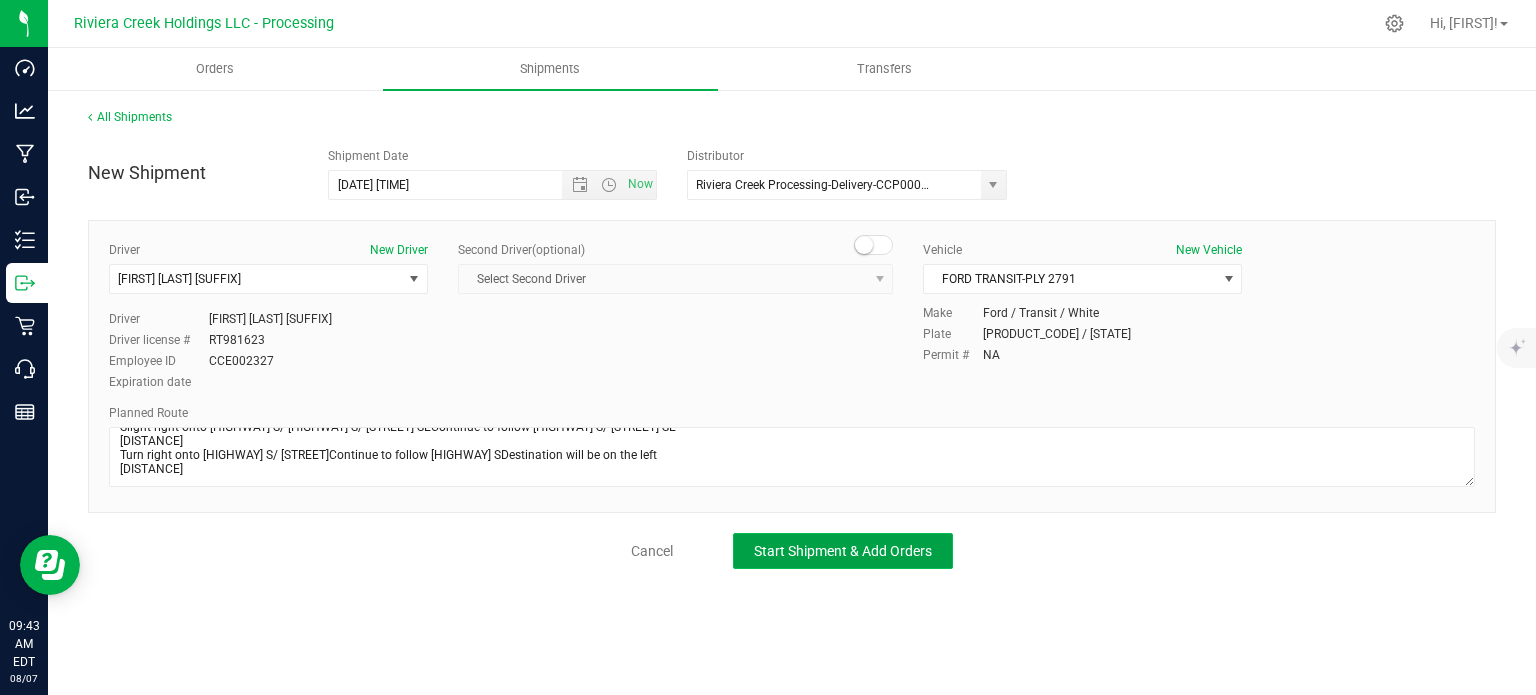 click on "Start Shipment & Add Orders" 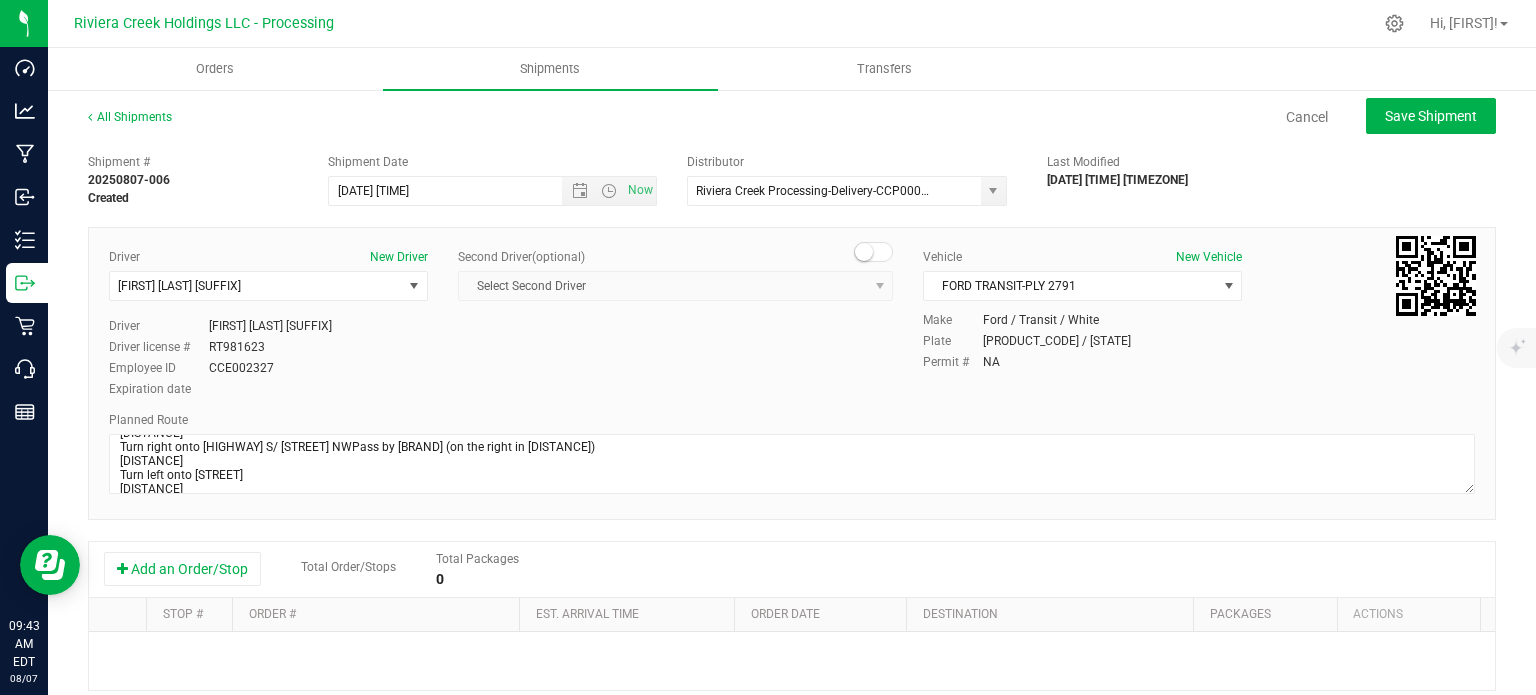 scroll, scrollTop: 300, scrollLeft: 0, axis: vertical 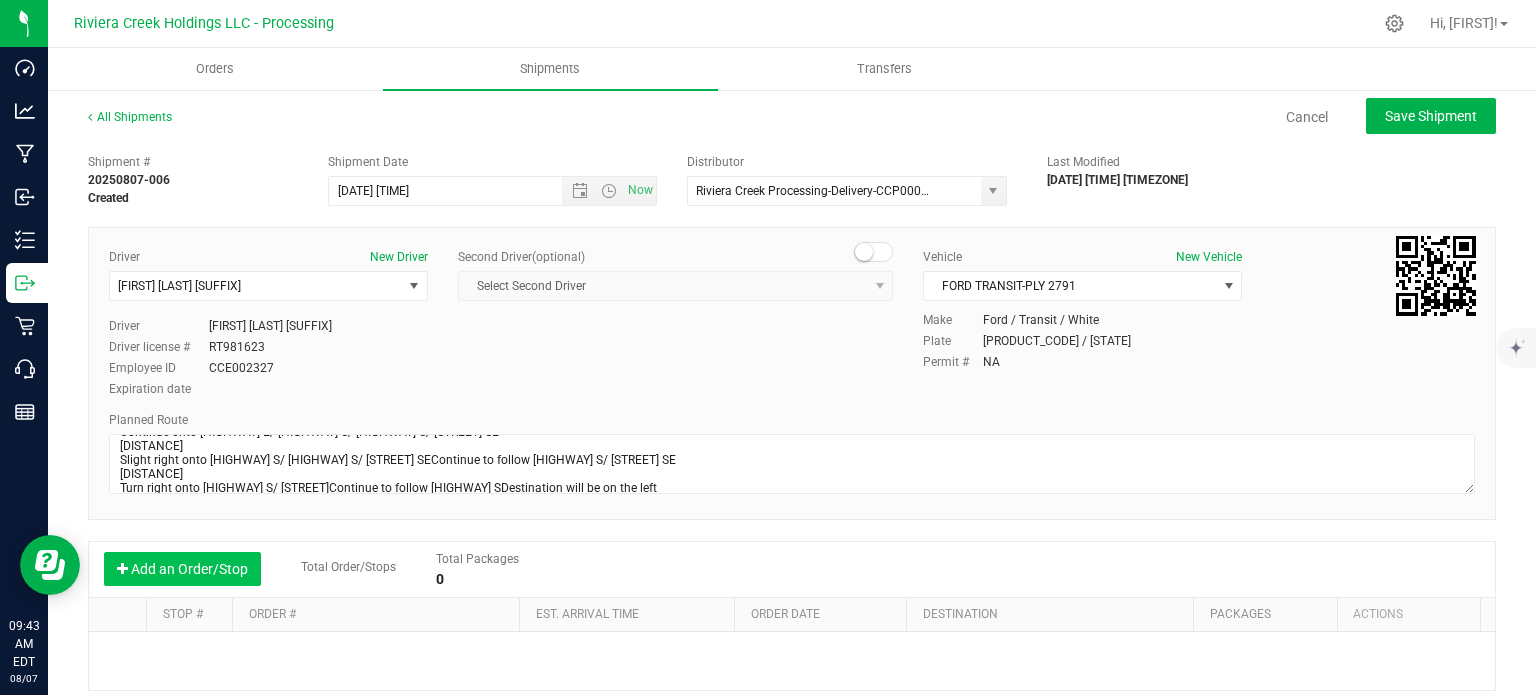 click on "Add an Order/Stop" at bounding box center (182, 569) 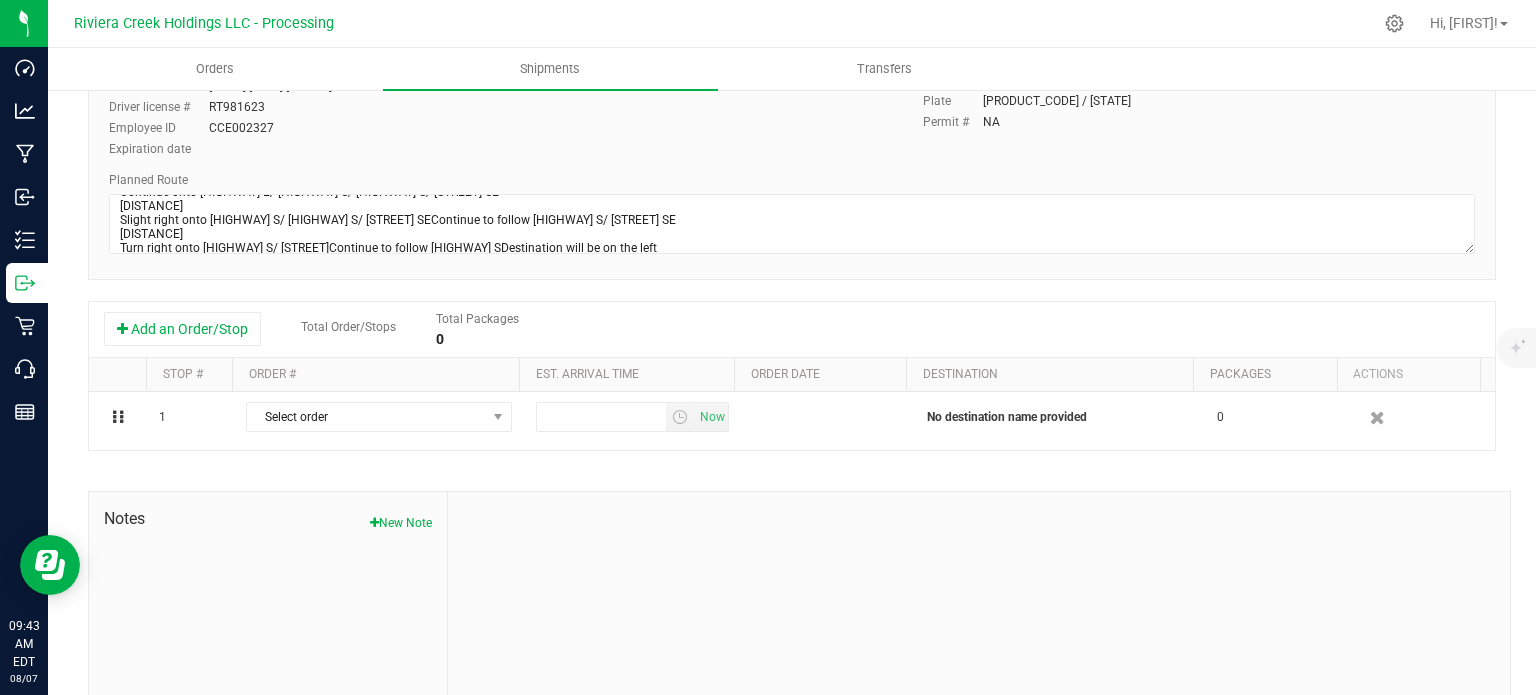 scroll, scrollTop: 300, scrollLeft: 0, axis: vertical 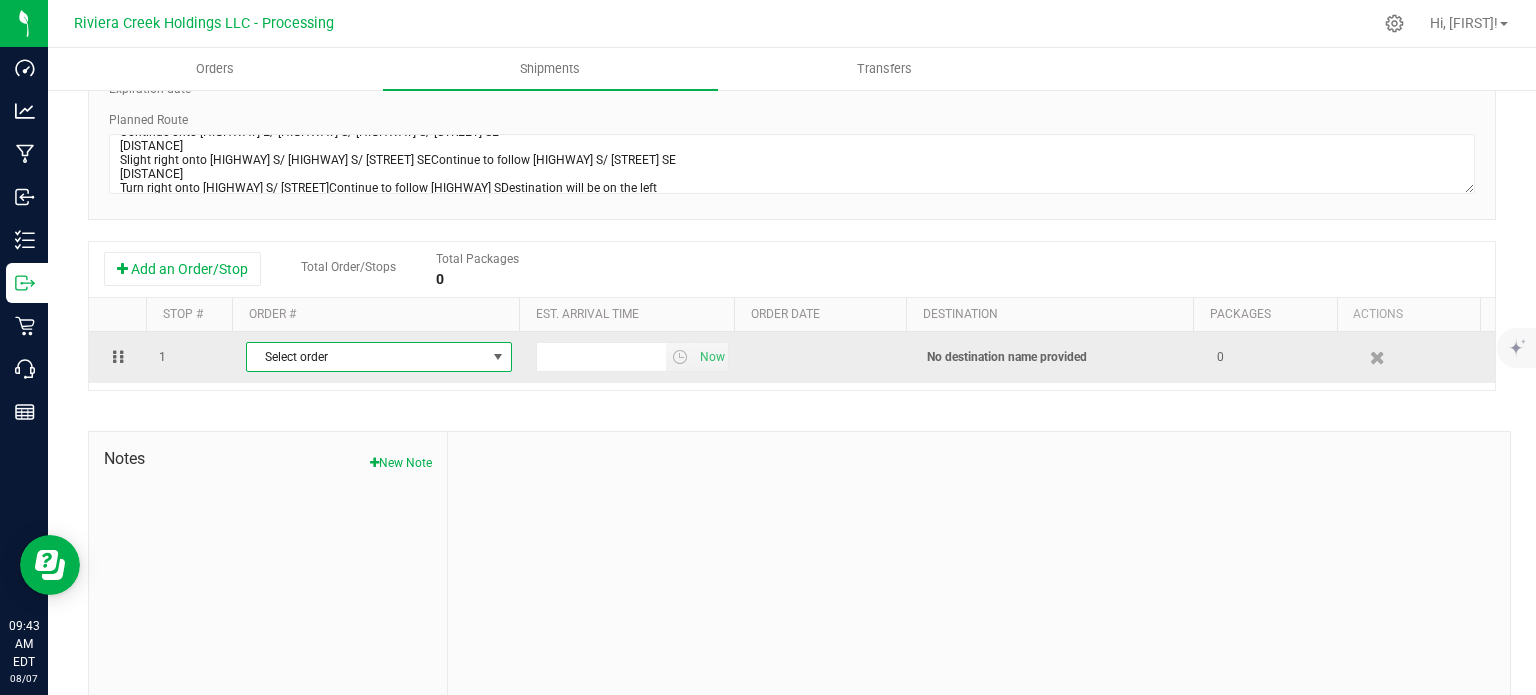 click at bounding box center (498, 357) 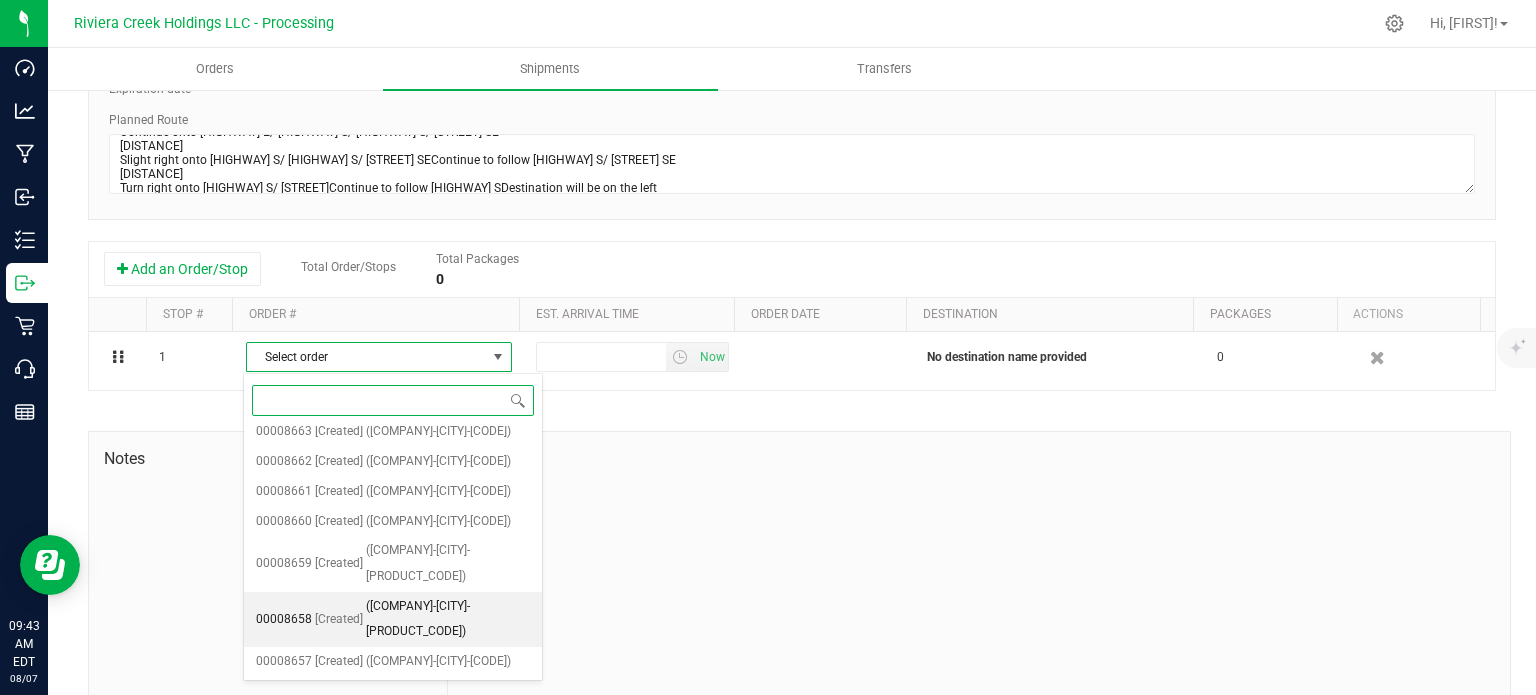 scroll, scrollTop: 736, scrollLeft: 0, axis: vertical 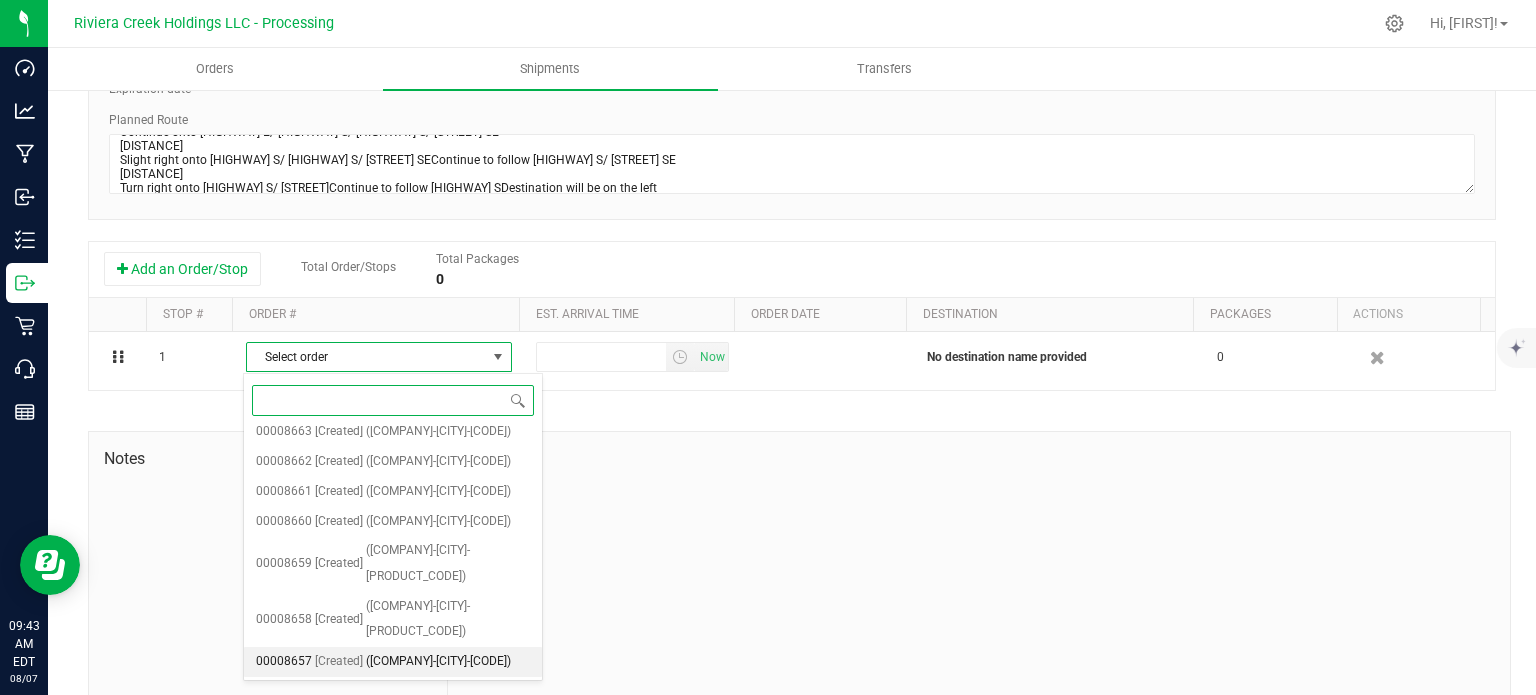 click on "(OVNR-Wintersville-CCD000110-00)" at bounding box center [438, 662] 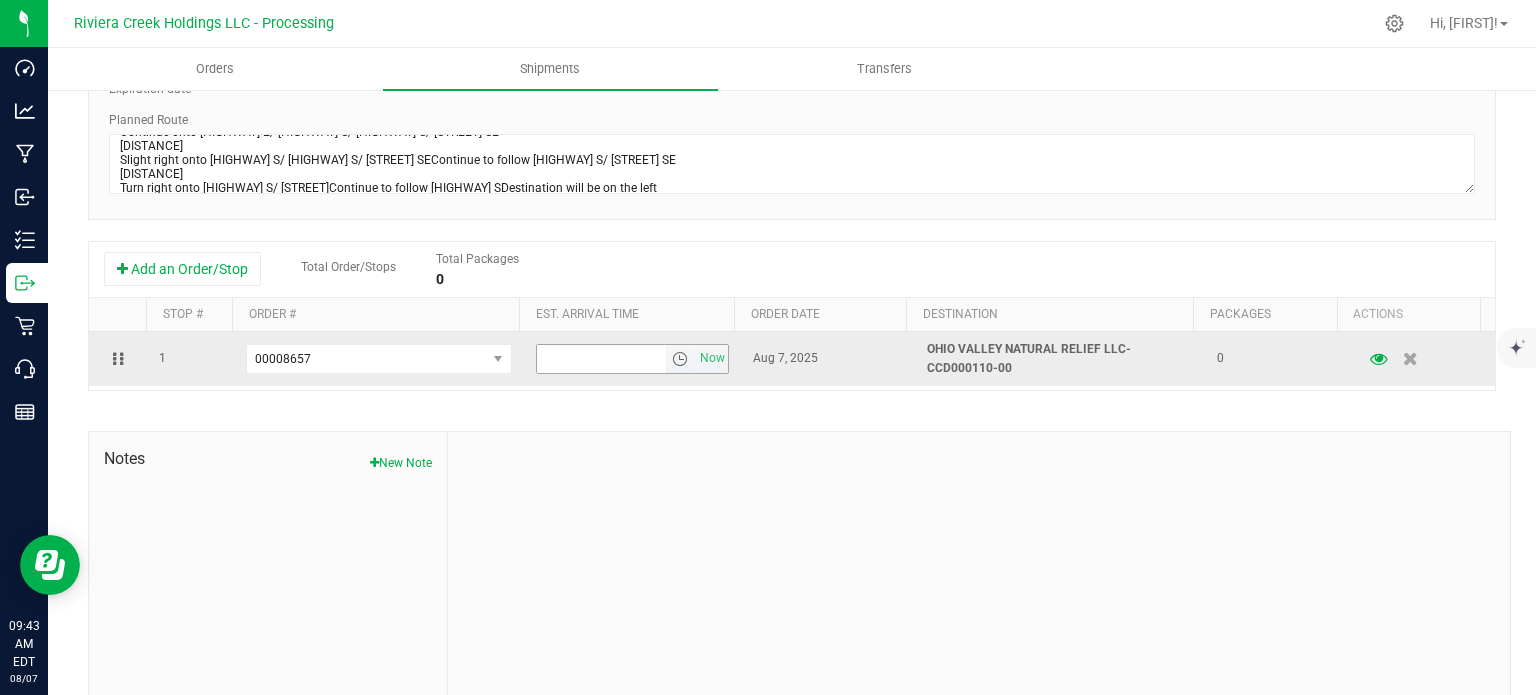 click at bounding box center [680, 359] 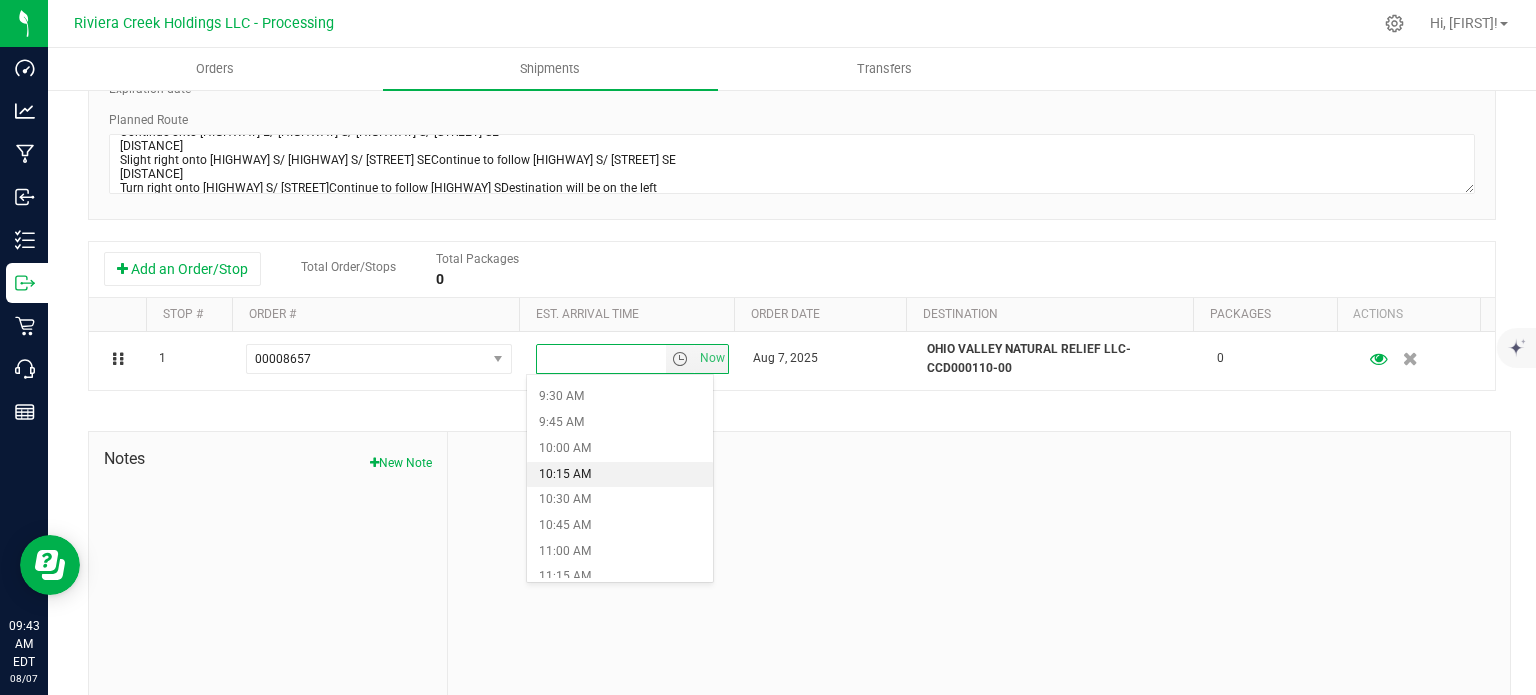 scroll, scrollTop: 1000, scrollLeft: 0, axis: vertical 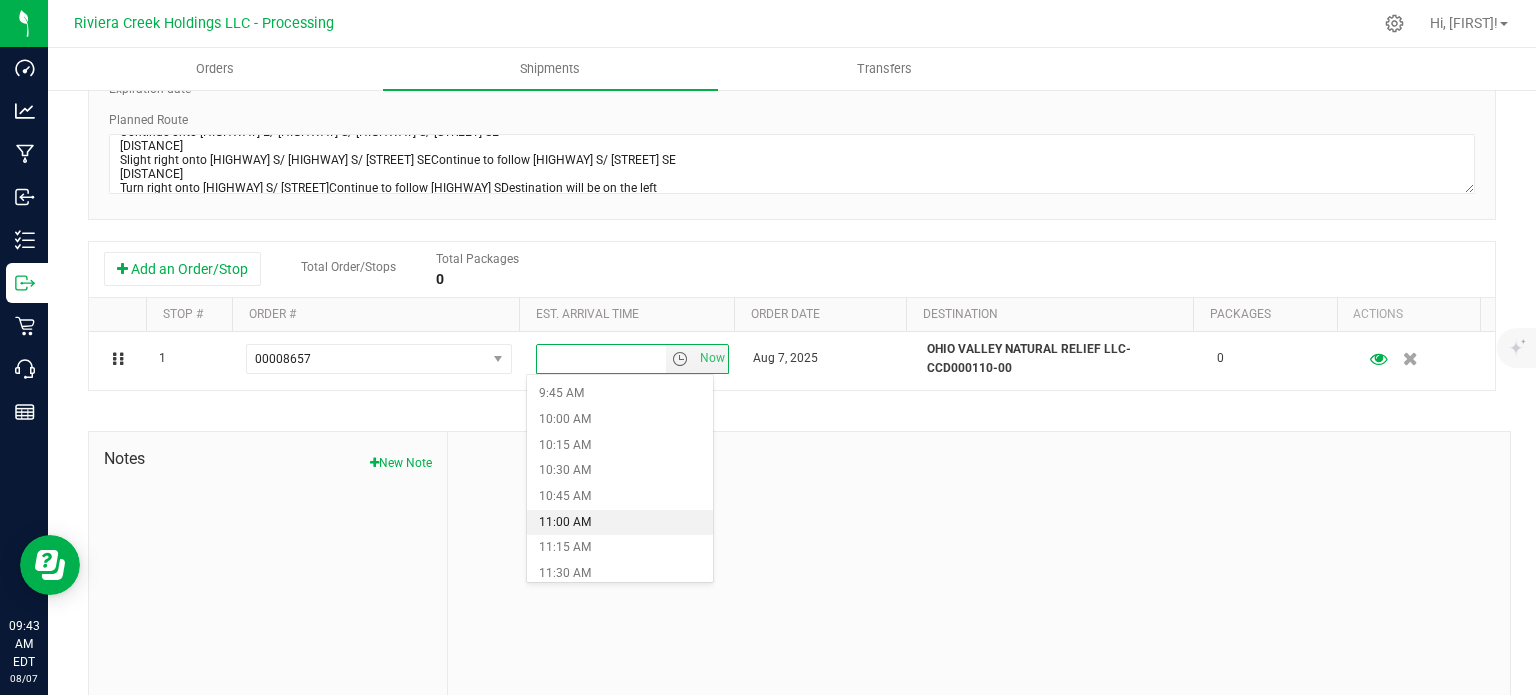 click on "11:00 AM" at bounding box center (619, 523) 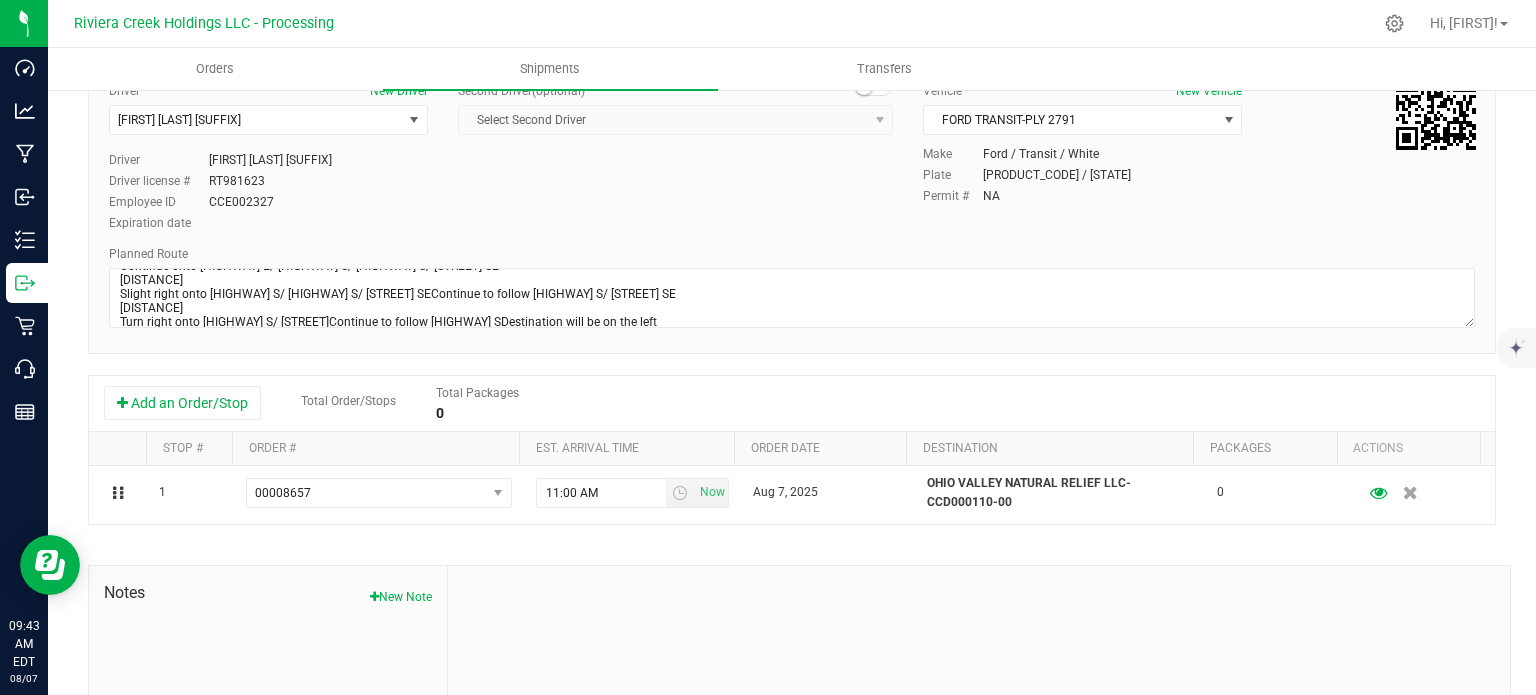 scroll, scrollTop: 0, scrollLeft: 0, axis: both 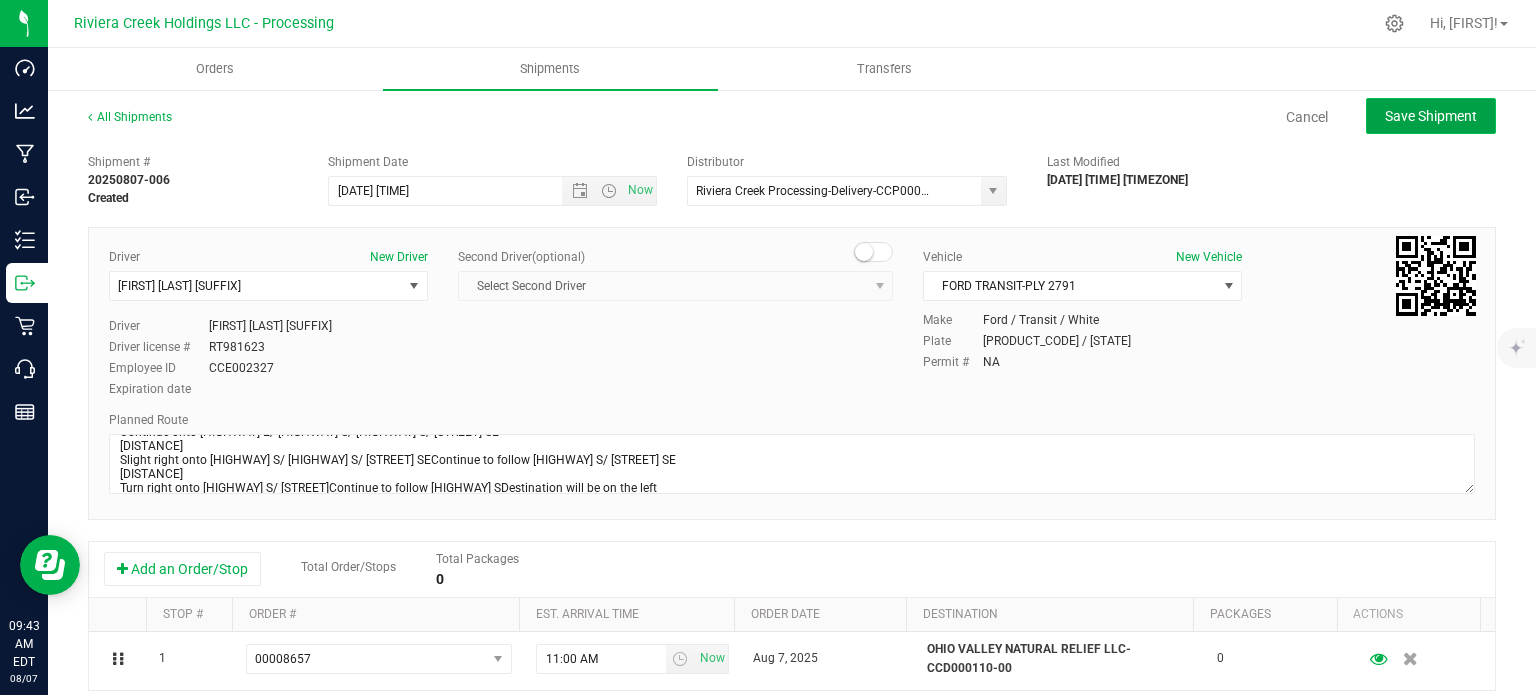 click on "Save Shipment" 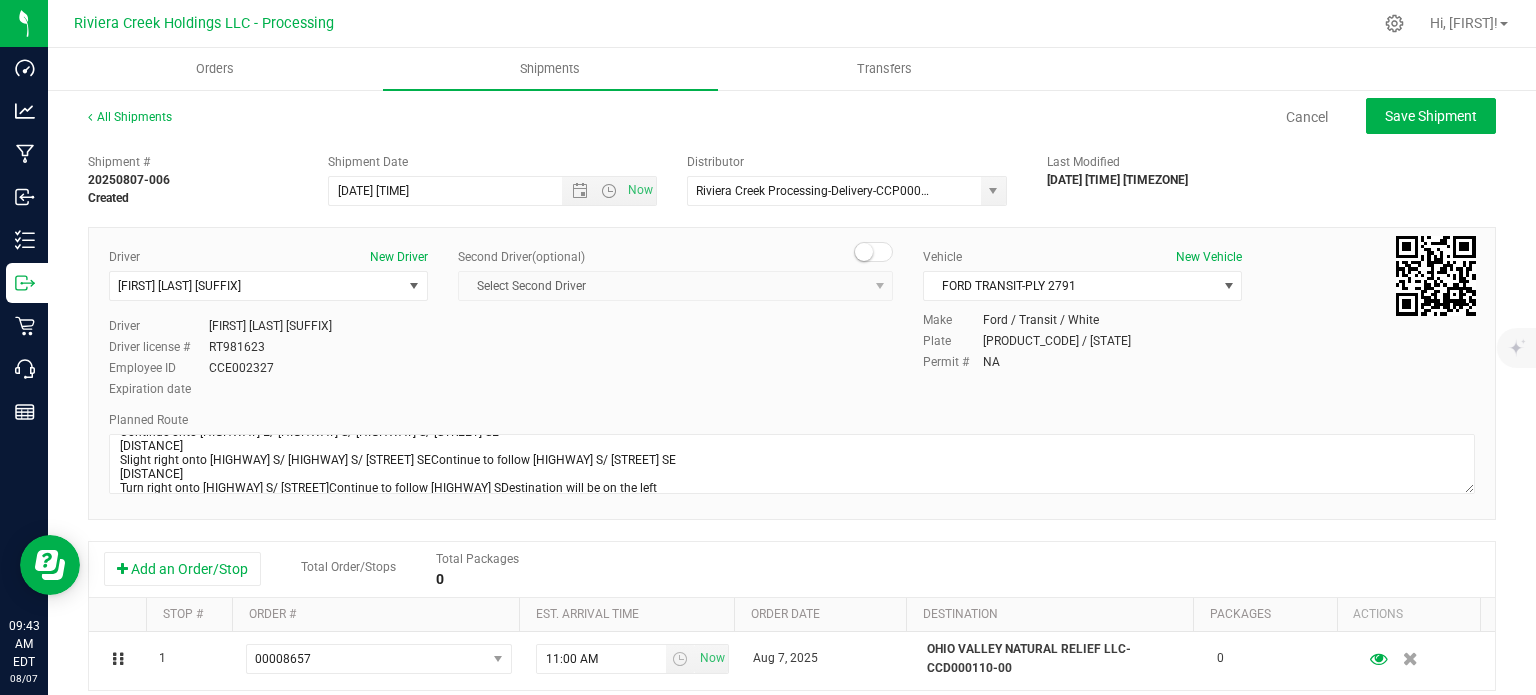 type on "8/8/2025 11:00 AM" 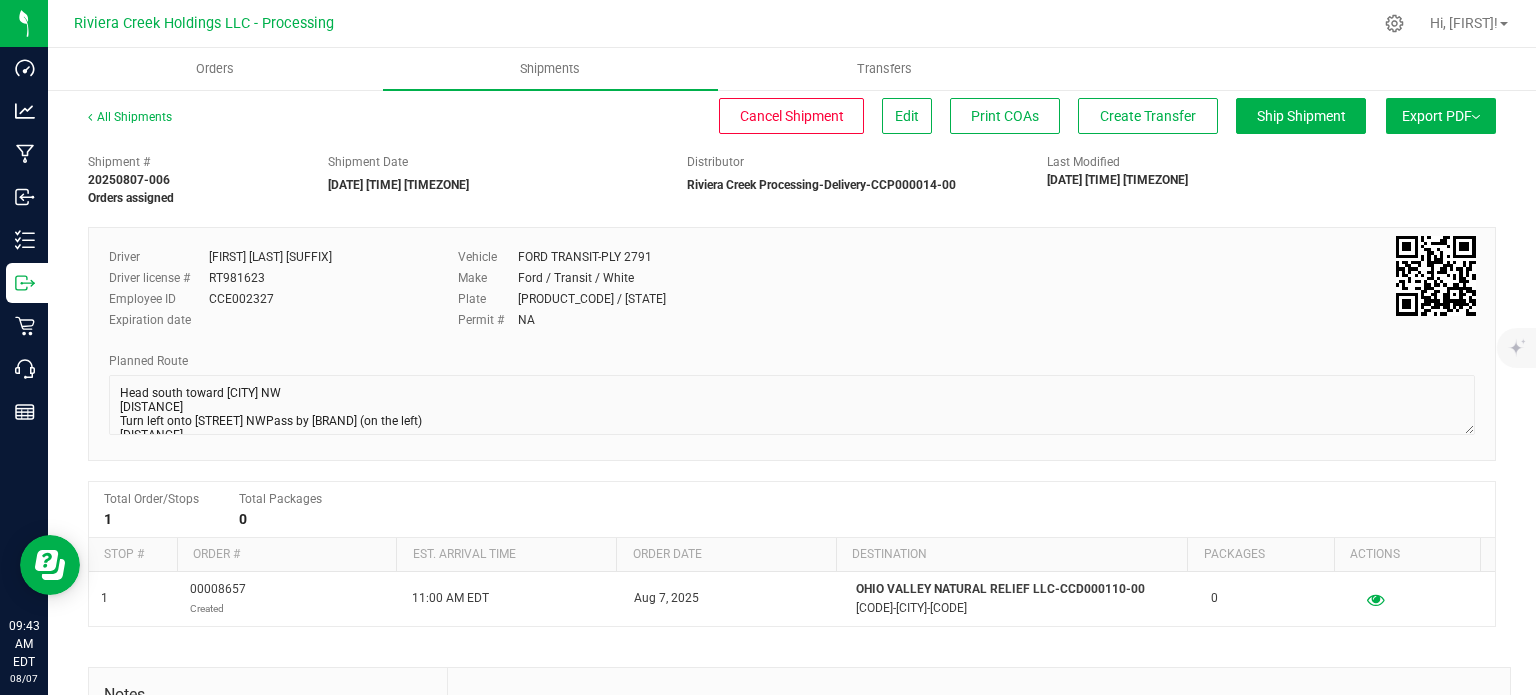 click on "All Shipments" at bounding box center (148, 123) 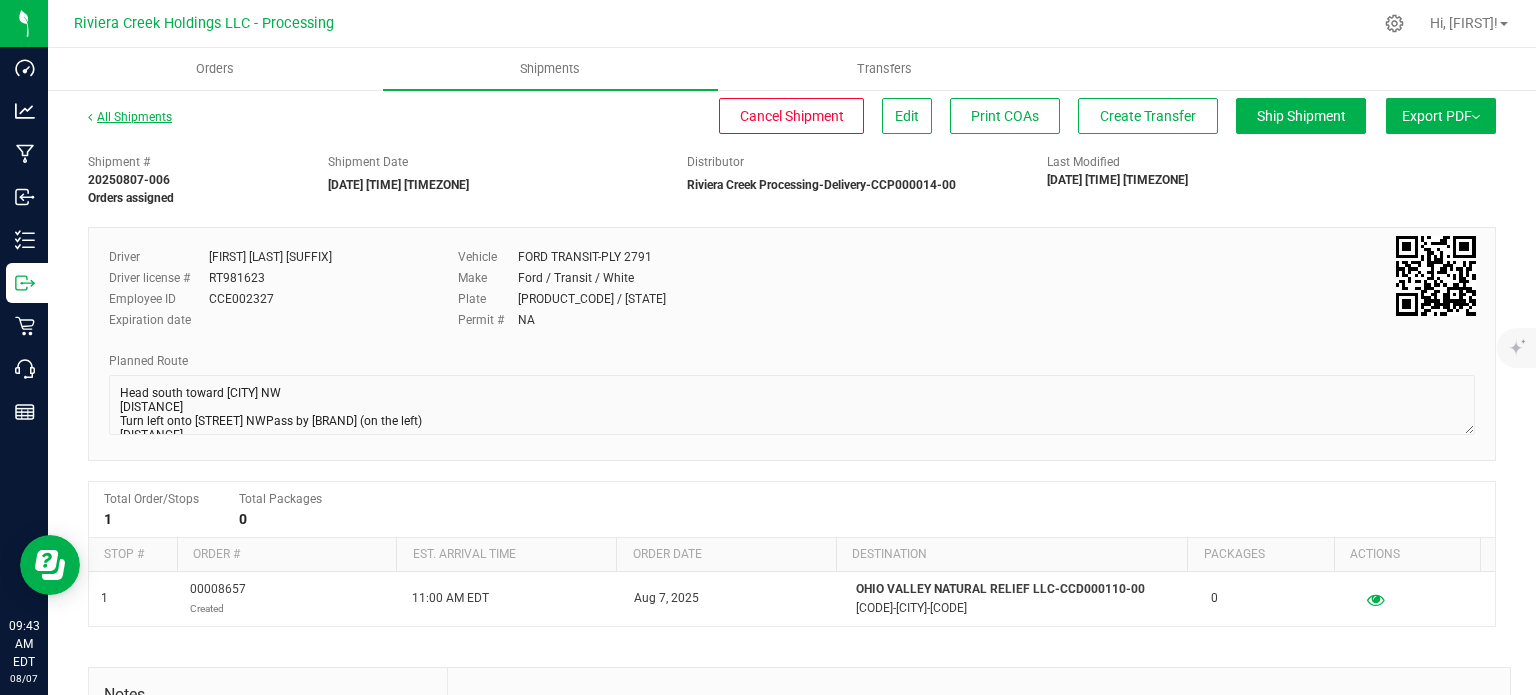 click on "All Shipments" at bounding box center (130, 117) 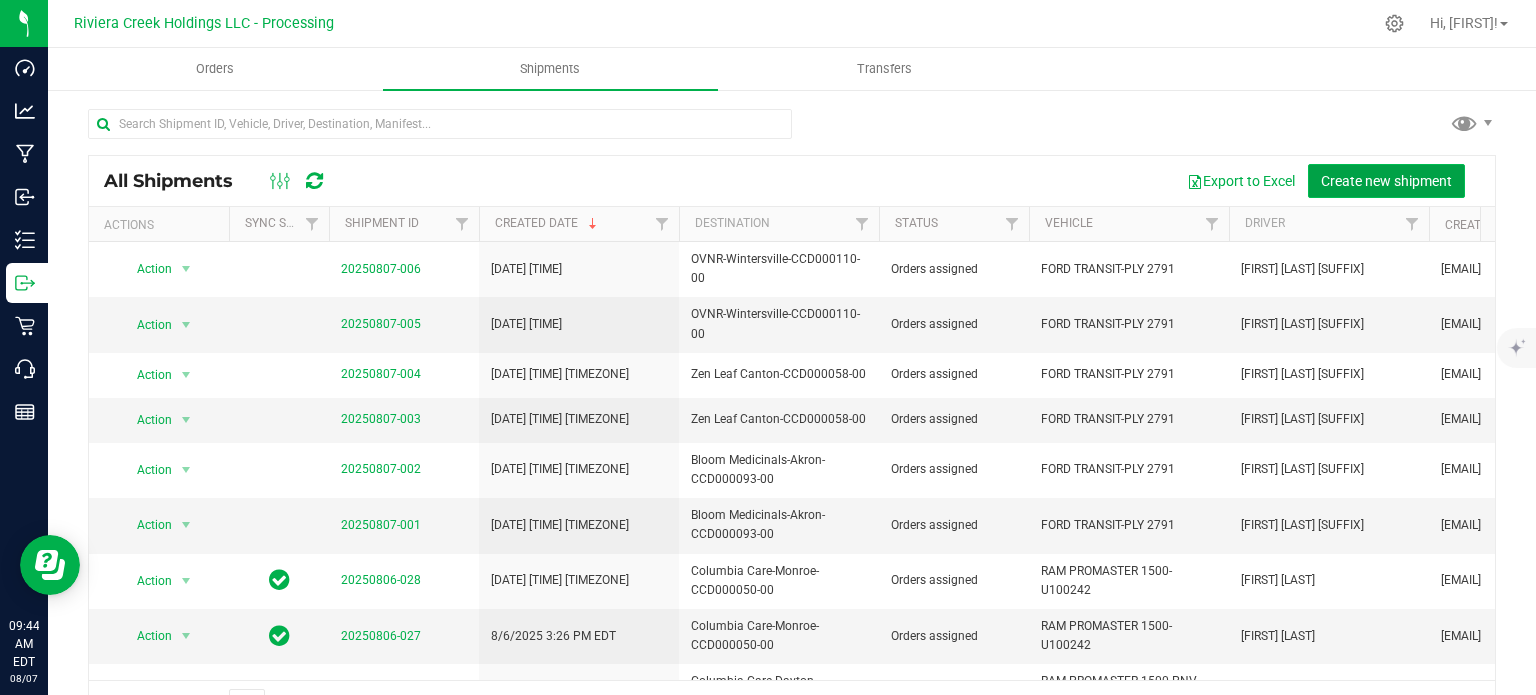 click on "Create new shipment" at bounding box center [1386, 181] 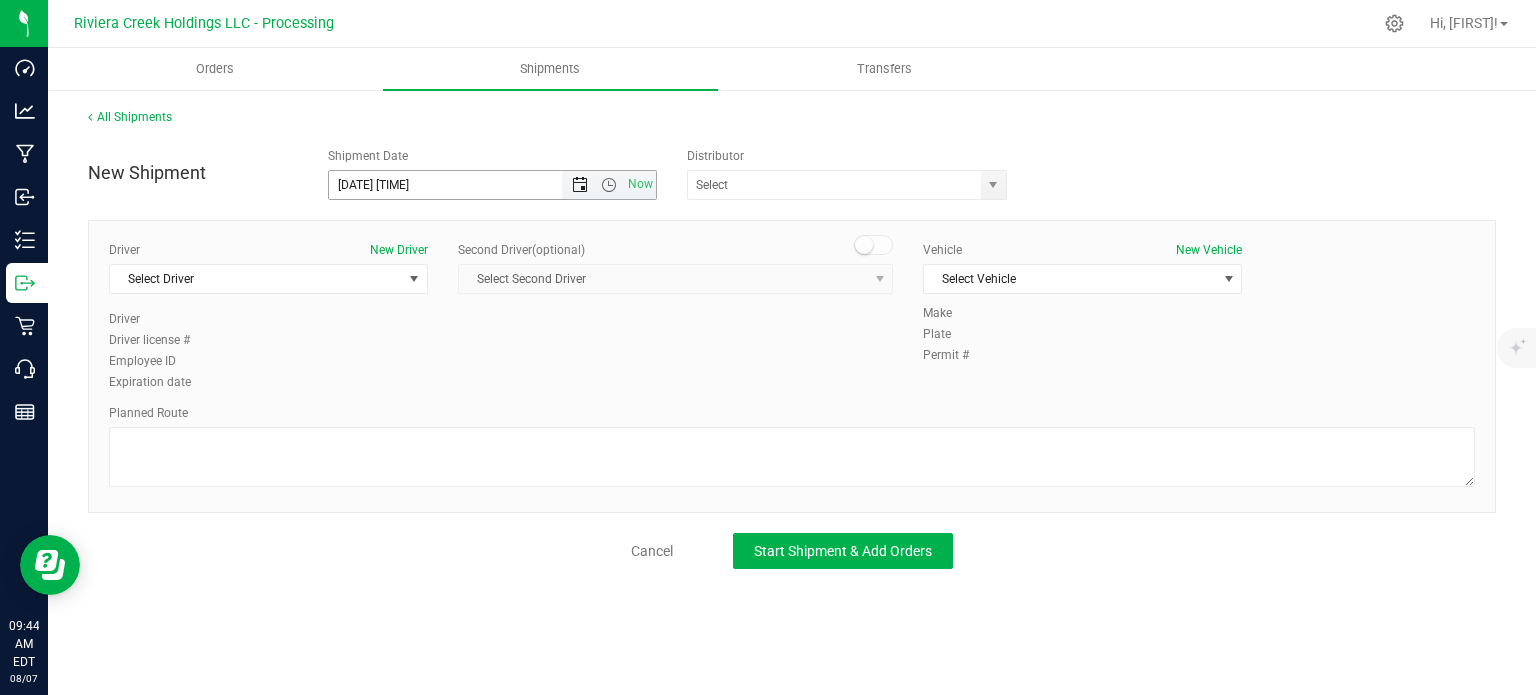click at bounding box center [580, 185] 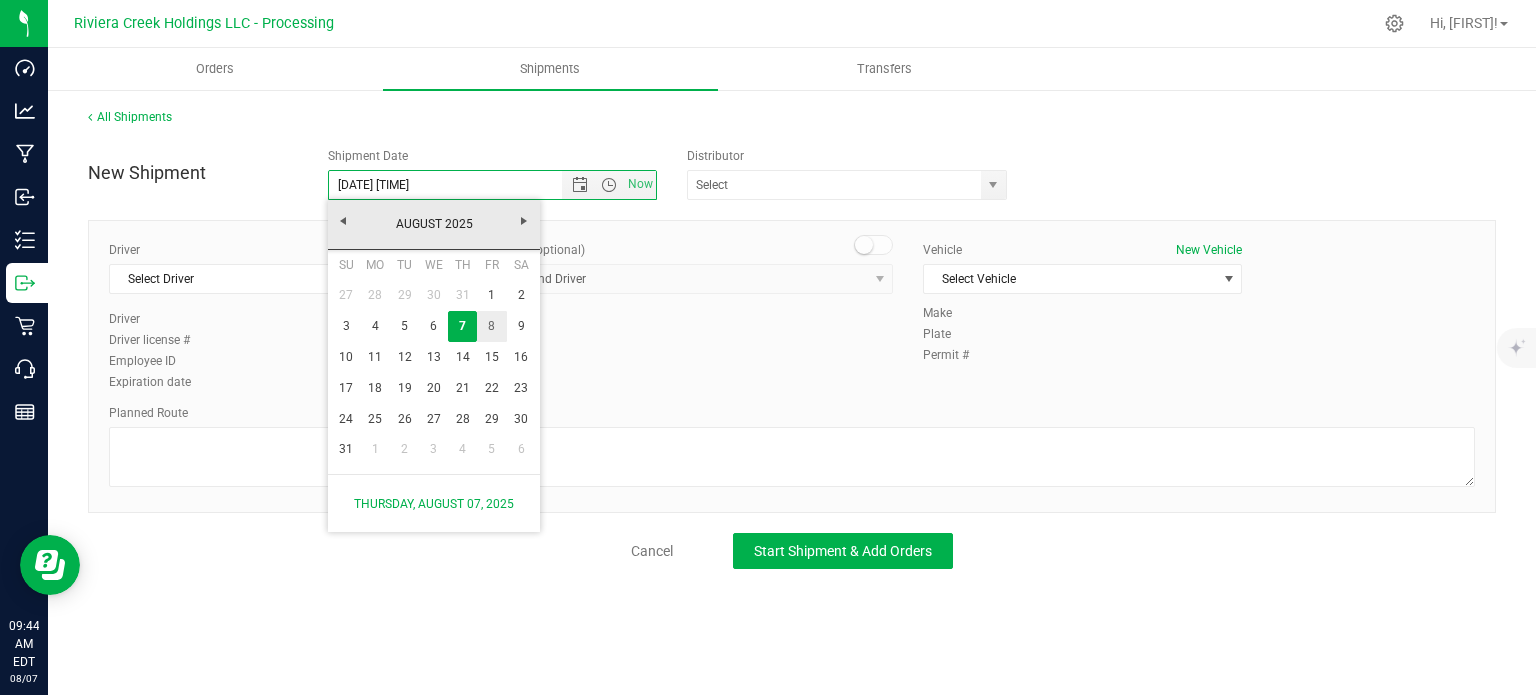 click on "8" at bounding box center (491, 326) 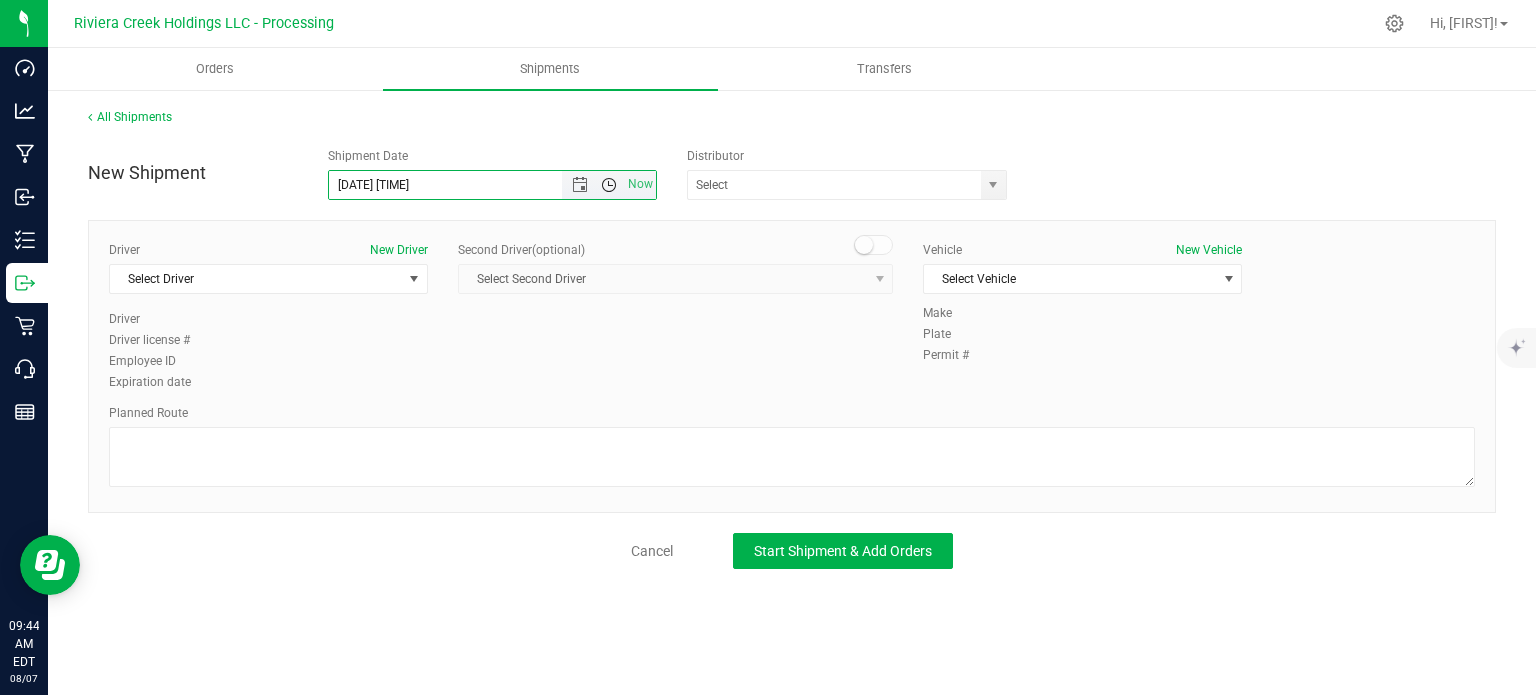 click at bounding box center [609, 185] 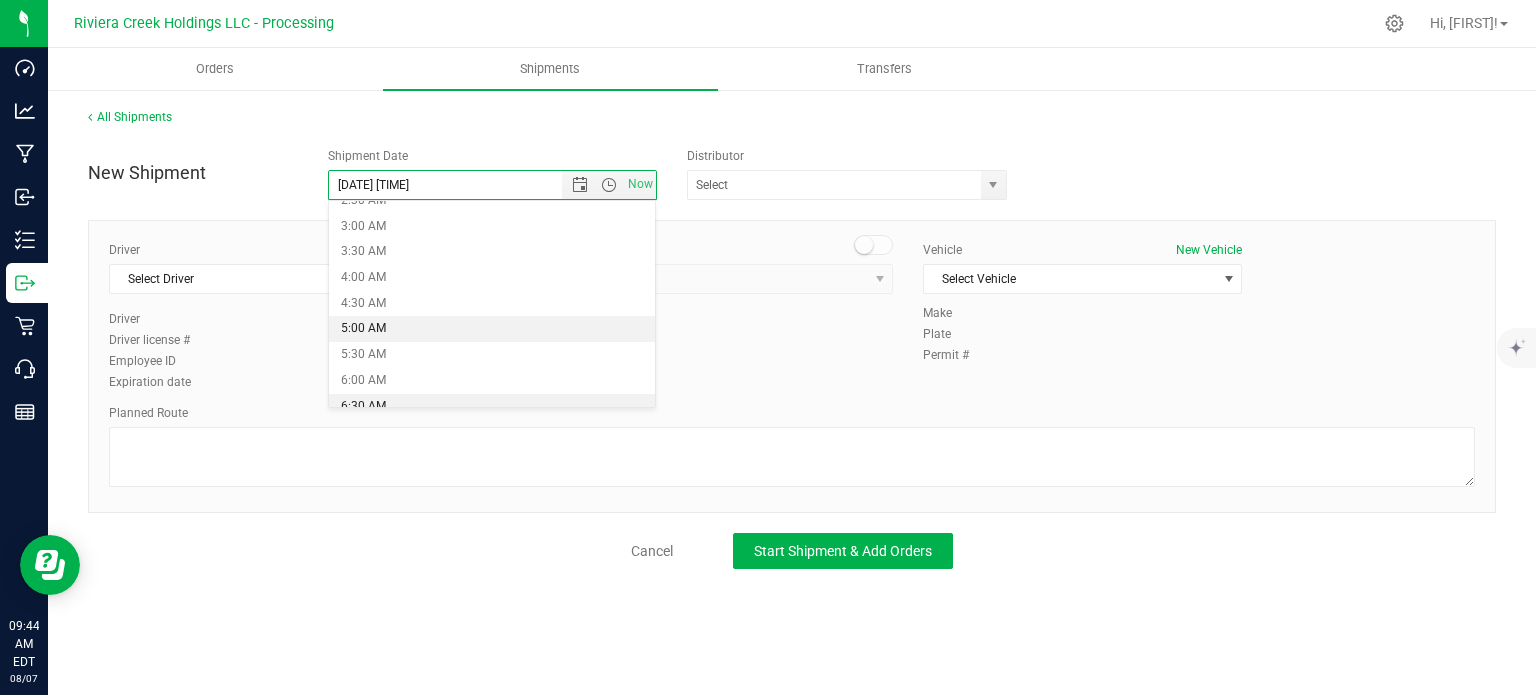 scroll, scrollTop: 200, scrollLeft: 0, axis: vertical 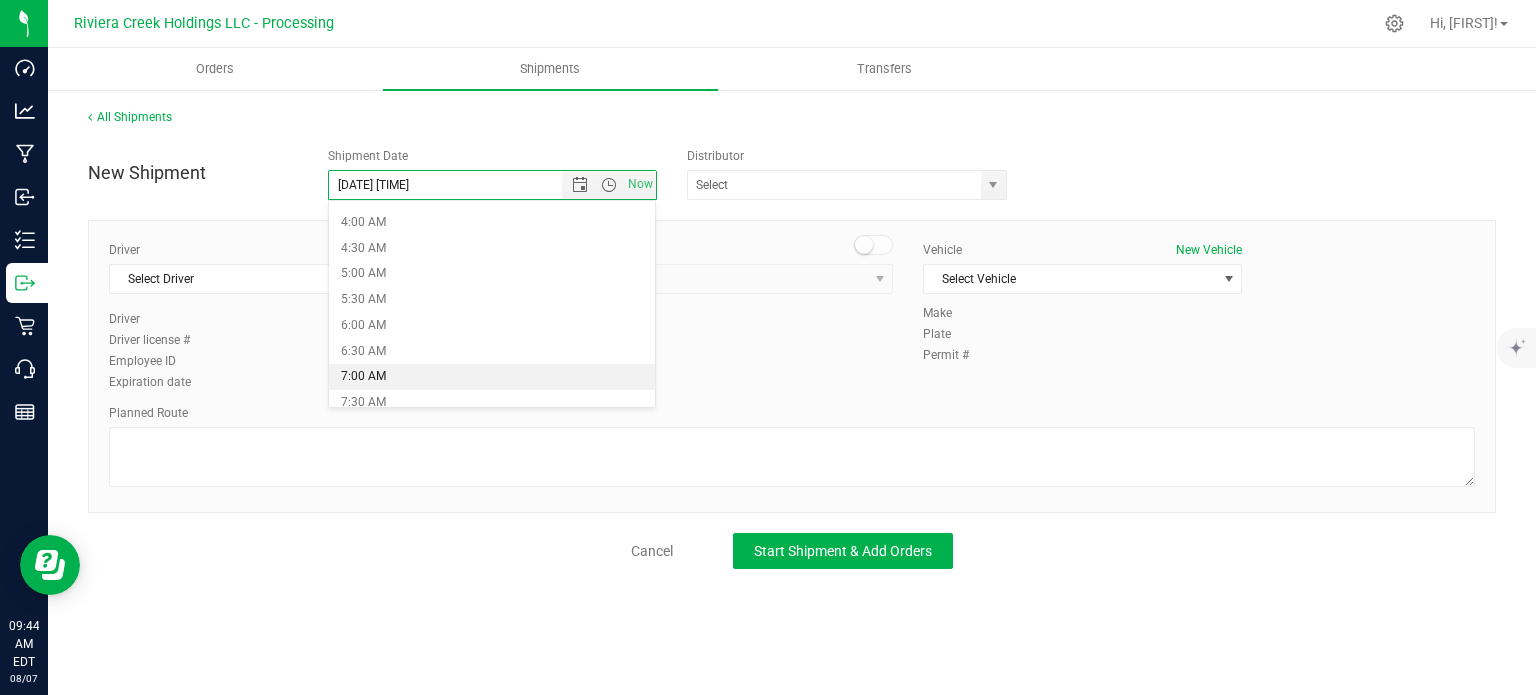 click on "7:00 AM" at bounding box center [492, 377] 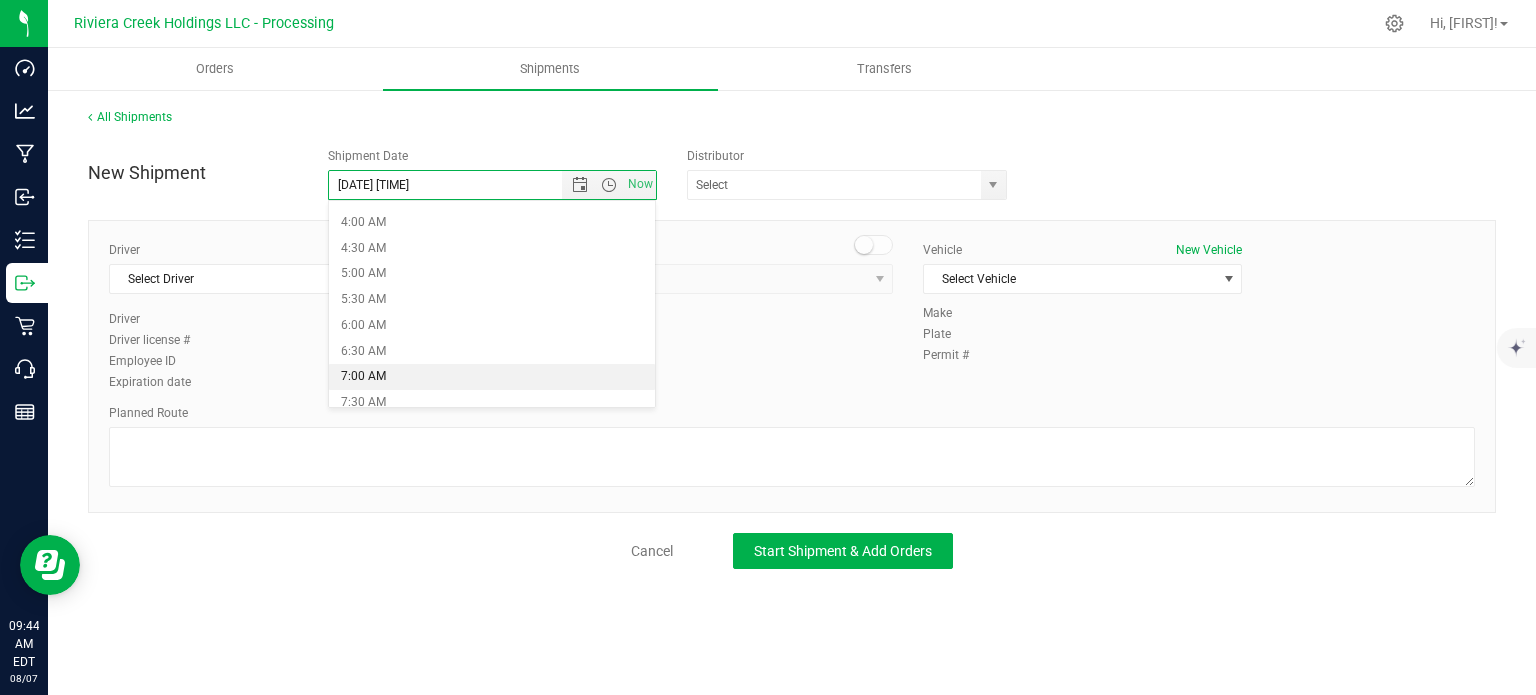 type on "8/8/2025 7:00 AM" 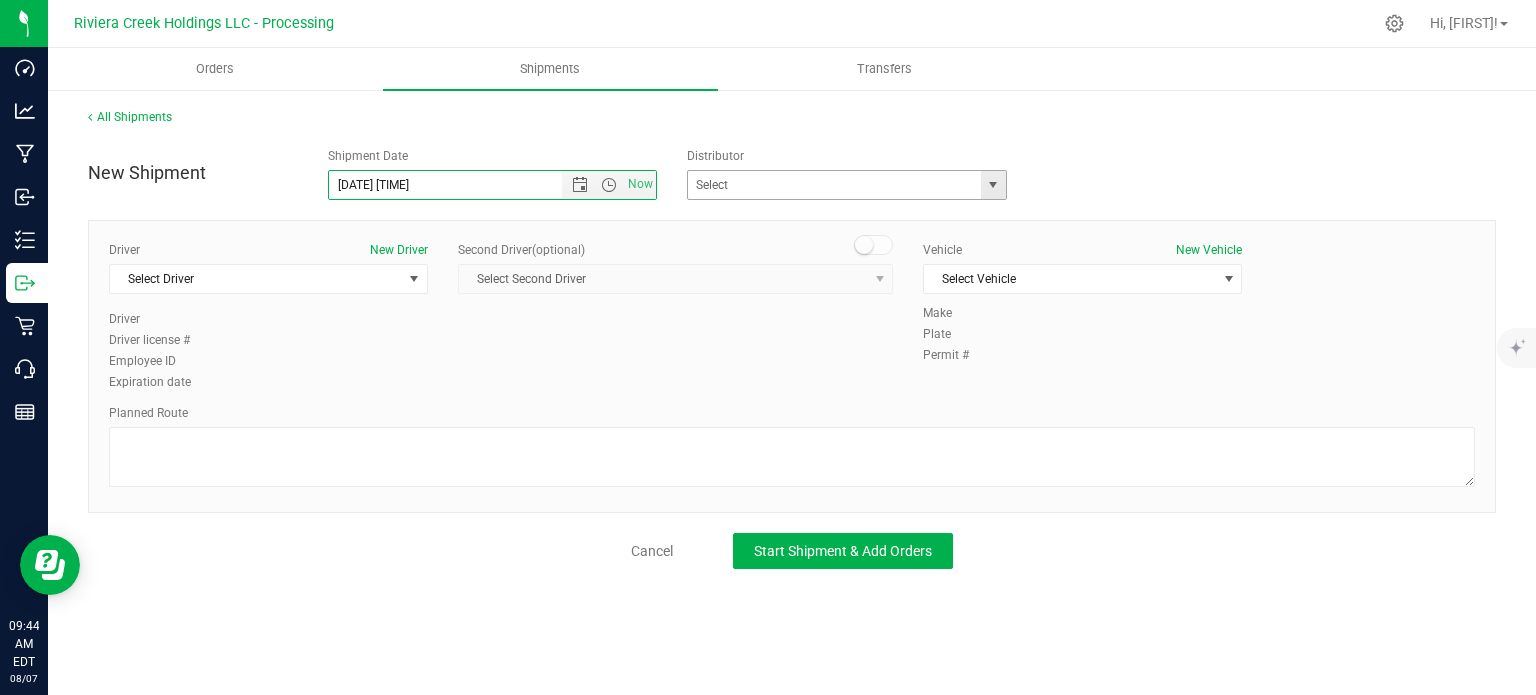 click at bounding box center [993, 185] 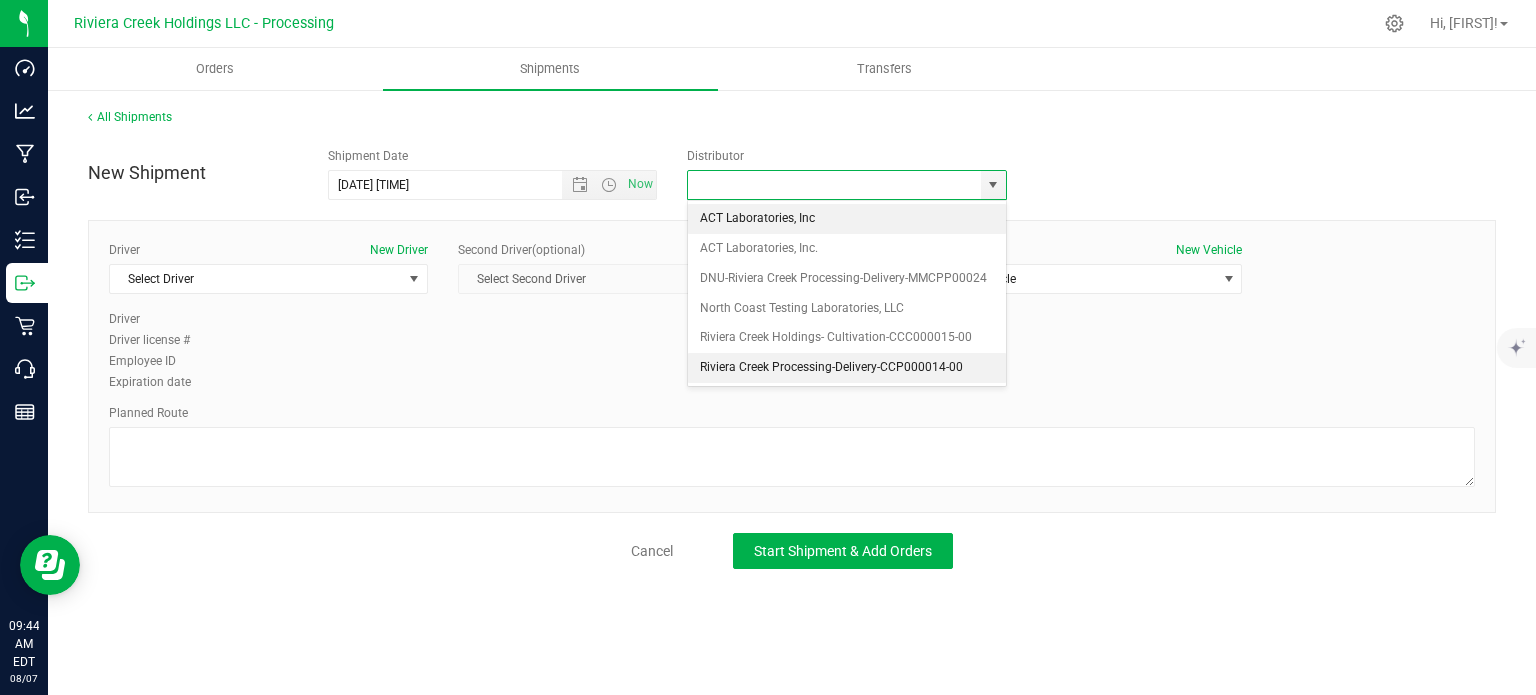 click on "Riviera Creek Processing-Delivery-CCP000014-00" at bounding box center (847, 368) 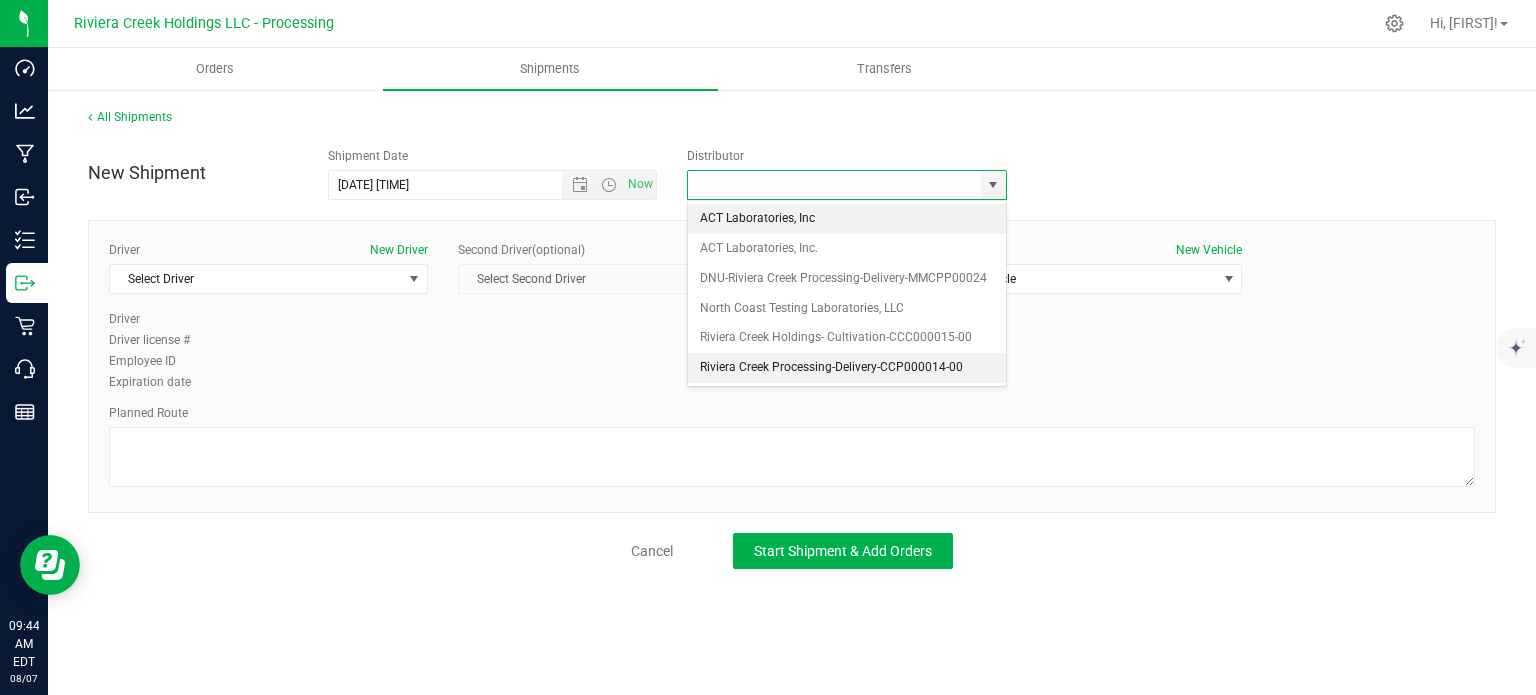 type on "Riviera Creek Processing-Delivery-CCP000014-00" 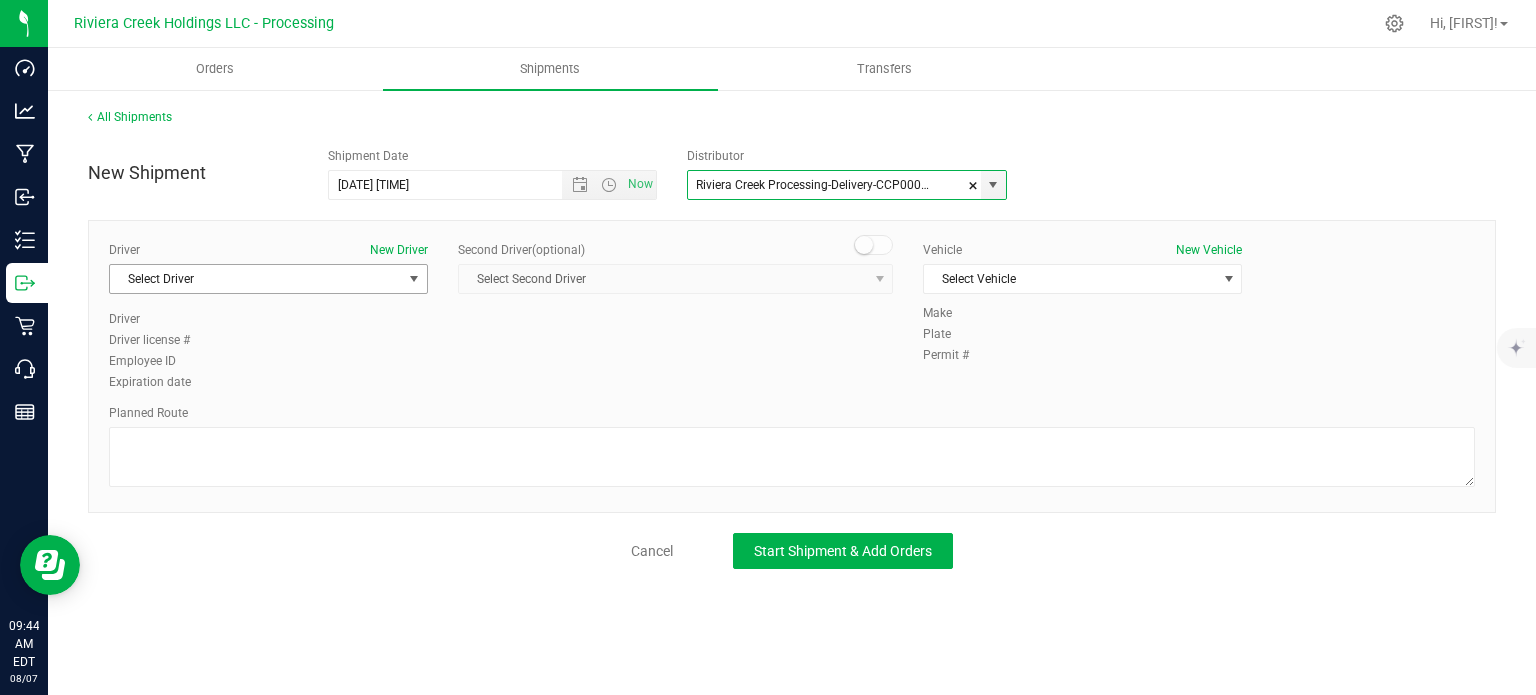 click on "Select Driver" at bounding box center (256, 279) 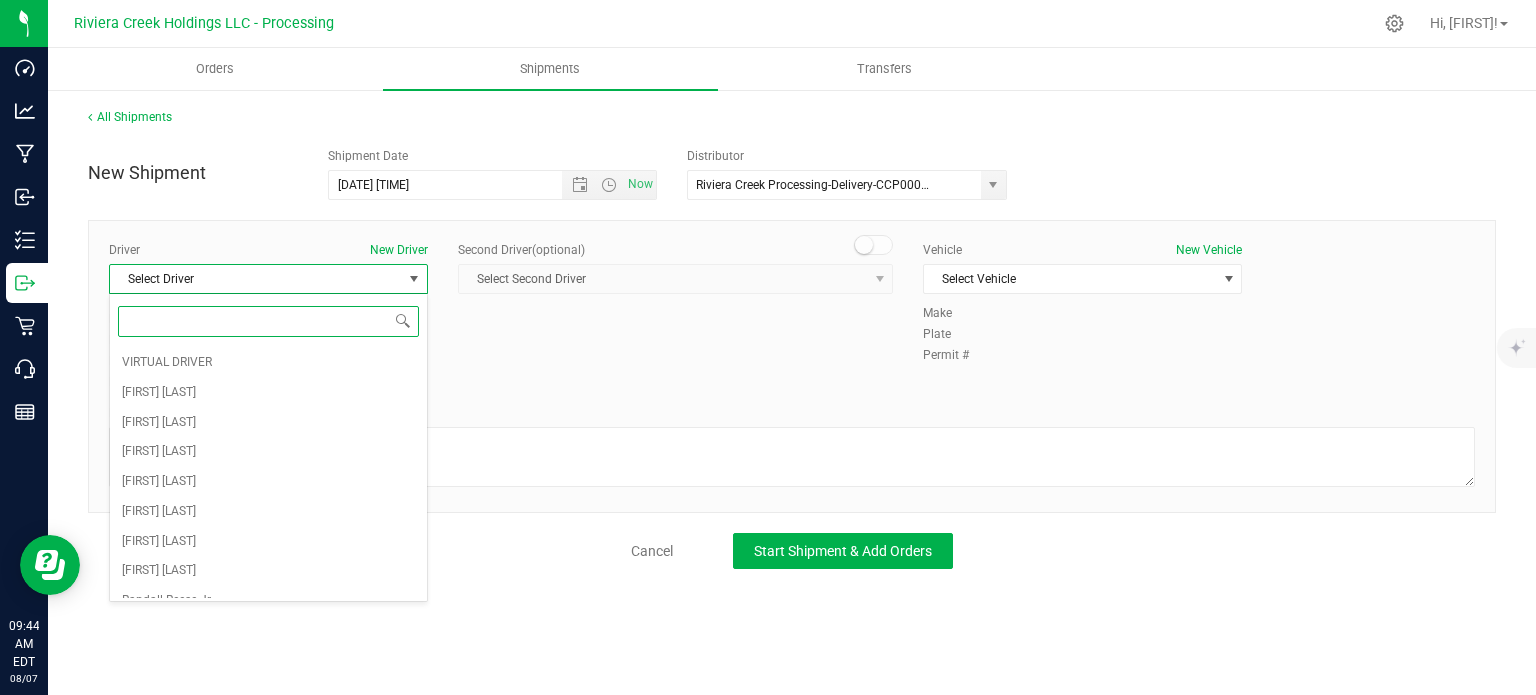 scroll, scrollTop: 200, scrollLeft: 0, axis: vertical 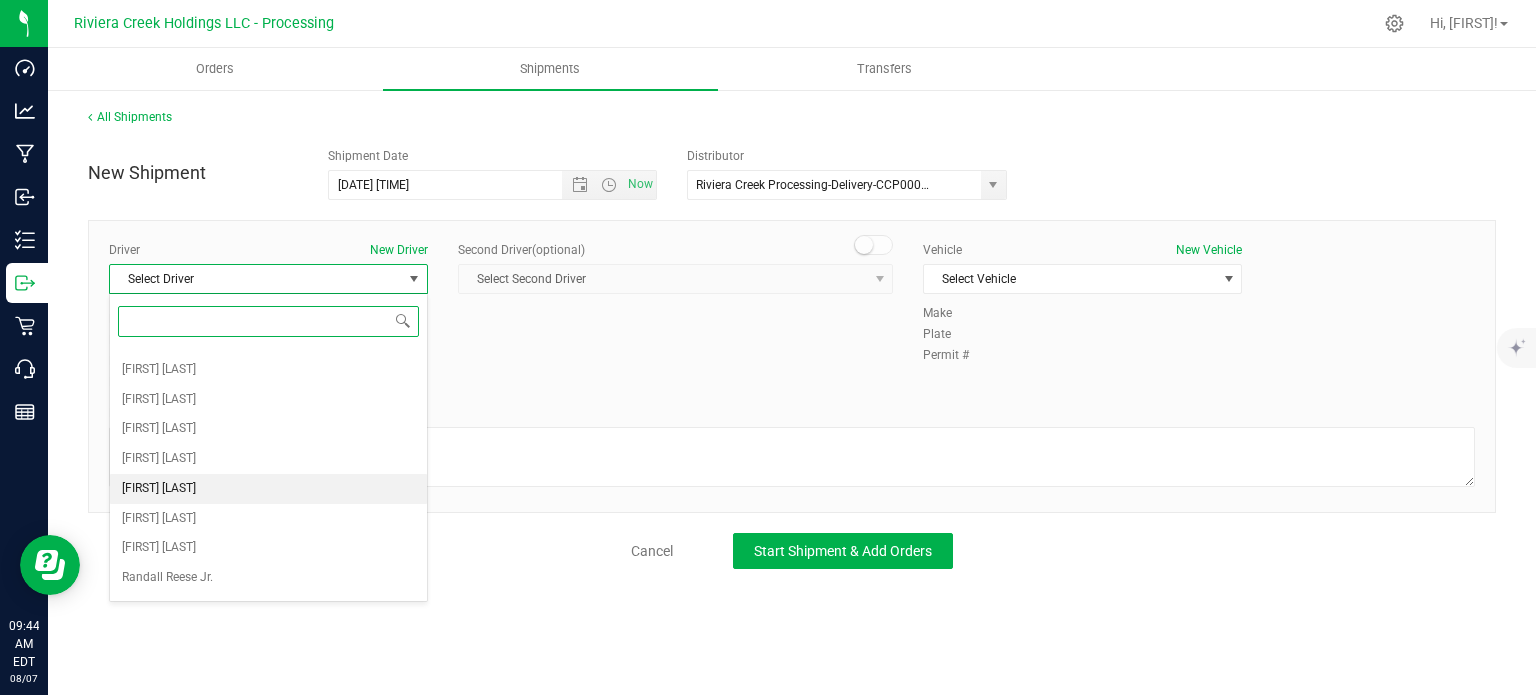 click on "Gary Jones" at bounding box center (159, 489) 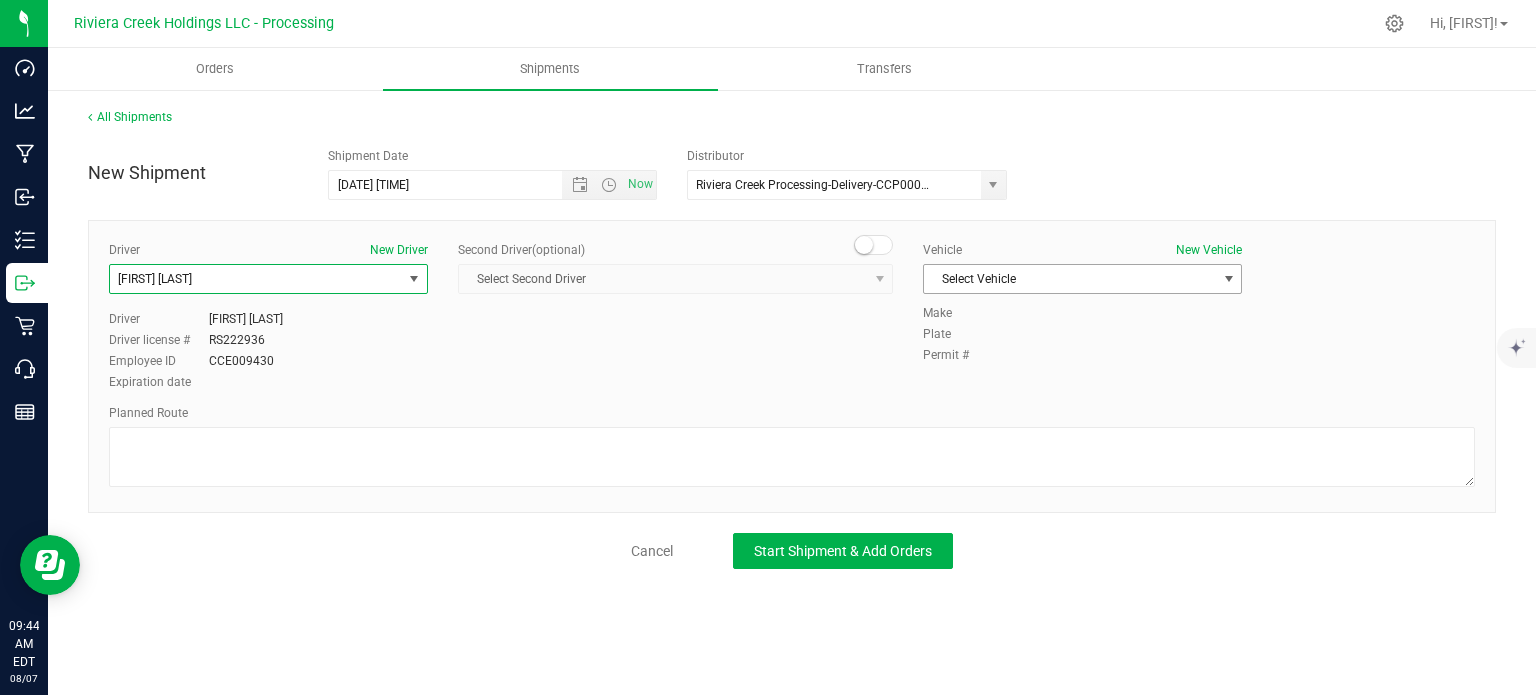 click on "Select Vehicle" at bounding box center (1070, 279) 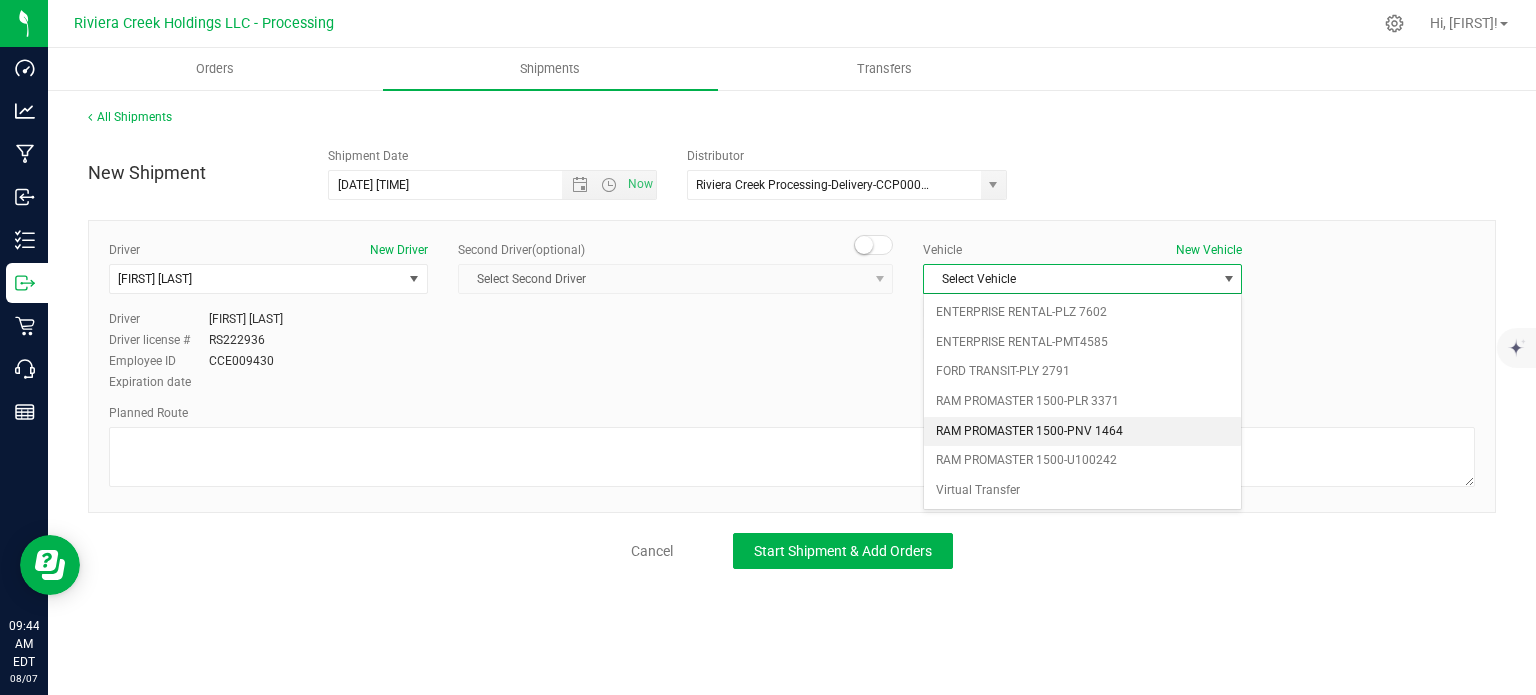 click on "RAM PROMASTER 1500-PNV 1464" at bounding box center [1082, 432] 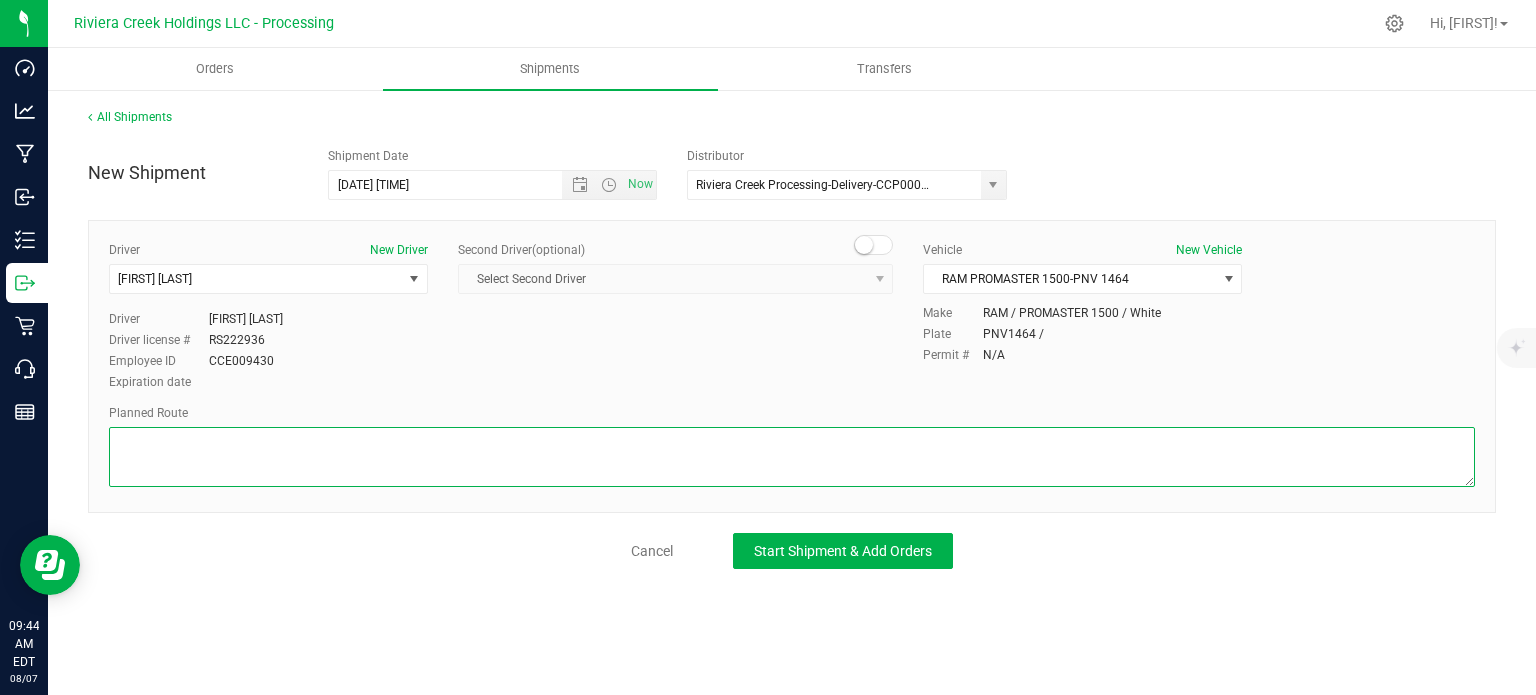 click at bounding box center (792, 457) 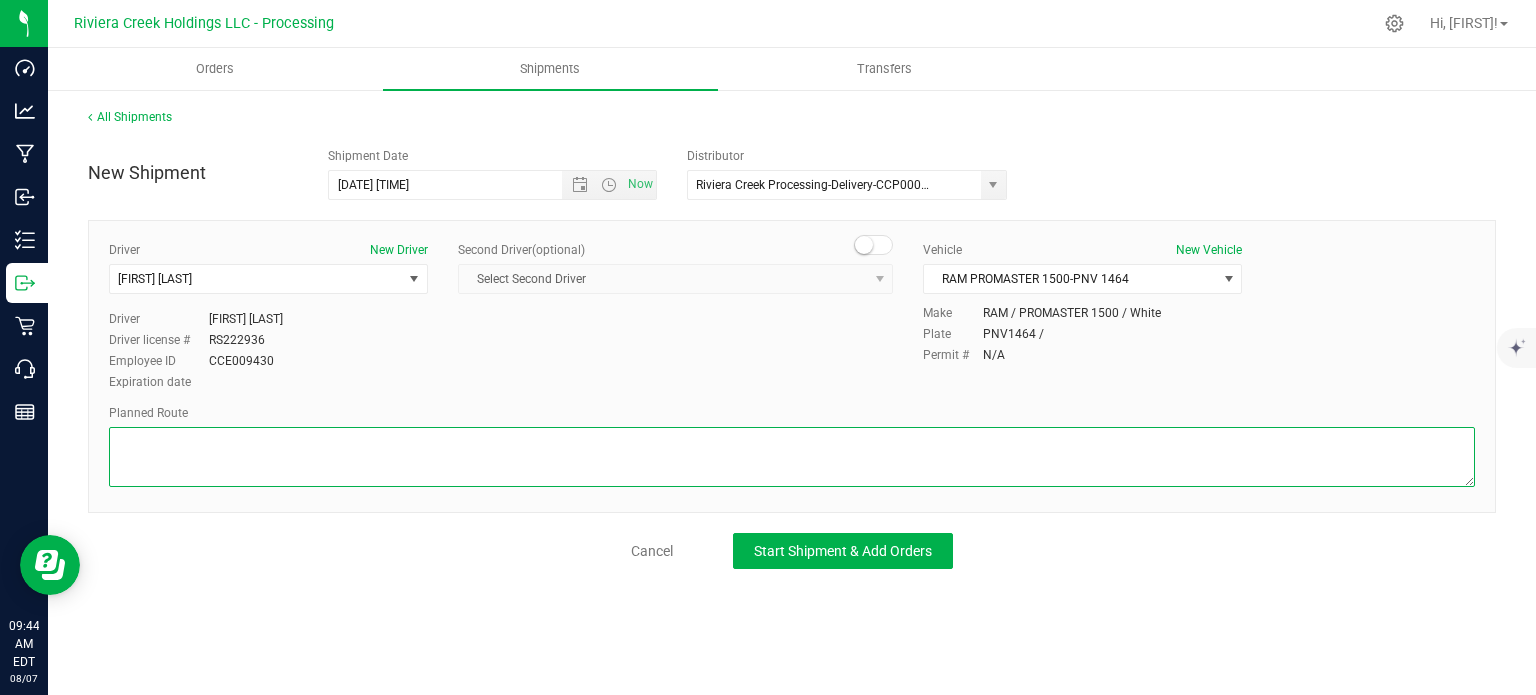 paste on "Head west on St Clair St toward Crescent St
187 ft
St Clair St turns slightly left and becomes Crescent St
374 ft
Turn left to merge onto OH-193 S
0.386 mi
Take the exit onto I-680 N toward Cleveland/Akron
4.70 mi
Merge onto I-80 W
4.13 mi
Keep left to continue on I-76 W, follow signs for Akron
36.4 mi
Take exit 23B on the left to merge onto I-77 S toward Canton
2.44 mi
Take exit 122B for I-277/US-224 W toward Barberton
0.552 mi
Continue onto I-277 W/US-224 W
2.95 mi
Continue onto US-224 W
0.394 mi
Continue onto I-76 W/US-224 W
17.4 mi
Take exit 1A to merge onto I-71 S
102 mi
Take exit 107 on the left toward I-70 E
0.719 mi
Continue onto I-70 E
0.351 mi
Take exit 102 toward Miller Ave/Kelton Ave
1,115 ft
Merge onto Mooberry St
249 ft
Turn right onto Miller Ave
0.259 mi
Turn right onto E Livingston Ave
499 ft
Turn left onto Lockbourne Rd
1.06 mi
Turn left
180 ft
Turn rightDestination will be on the left
118 ft" 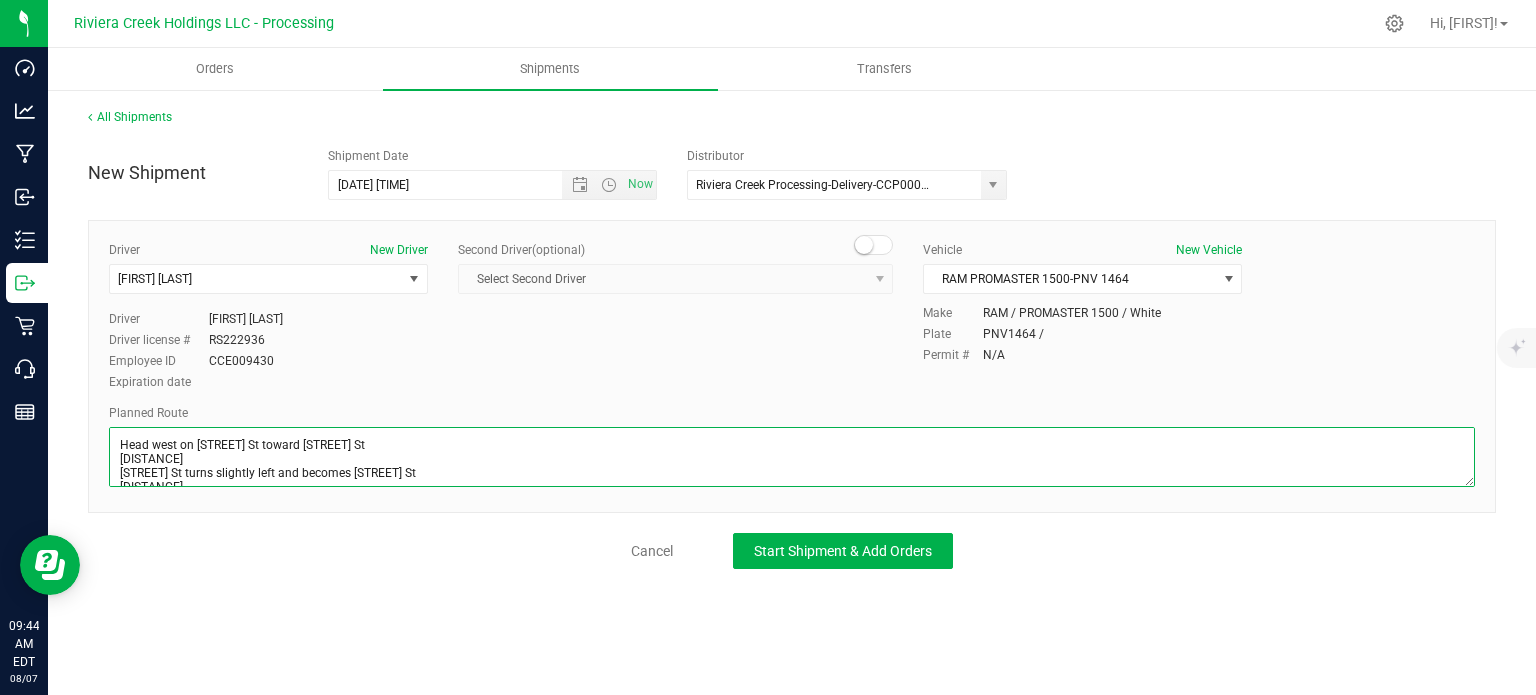 scroll, scrollTop: 556, scrollLeft: 0, axis: vertical 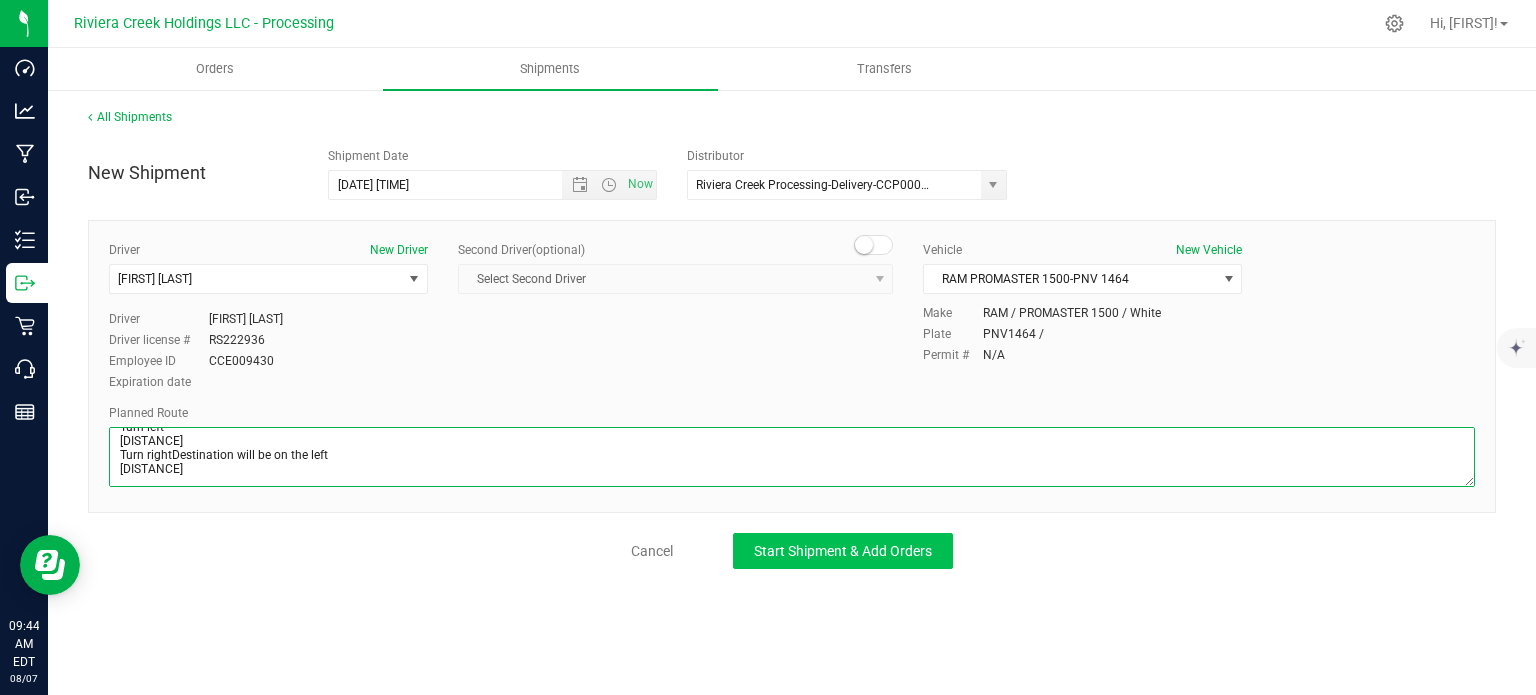 type on "Head west on St Clair St toward Crescent St
187 ft
St Clair St turns slightly left and becomes Crescent St
374 ft
Turn left to merge onto OH-193 S
0.386 mi
Take the exit onto I-680 N toward Cleveland/Akron
4.70 mi
Merge onto I-80 W
4.13 mi
Keep left to continue on I-76 W, follow signs for Akron
36.4 mi
Take exit 23B on the left to merge onto I-77 S toward Canton
2.44 mi
Take exit 122B for I-277/US-224 W toward Barberton
0.552 mi
Continue onto I-277 W/US-224 W
2.95 mi
Continue onto US-224 W
0.394 mi
Continue onto I-76 W/US-224 W
17.4 mi
Take exit 1A to merge onto I-71 S
102 mi
Take exit 107 on the left toward I-70 E
0.719 mi
Continue onto I-70 E
0.351 mi
Take exit 102 toward Miller Ave/Kelton Ave
1,115 ft
Merge onto Mooberry St
249 ft
Turn right onto Miller Ave
0.259 mi
Turn right onto E Livingston Ave
499 ft
Turn left onto Lockbourne Rd
1.06 mi
Turn left
180 ft
Turn rightDestination will be on the left
118 ft" 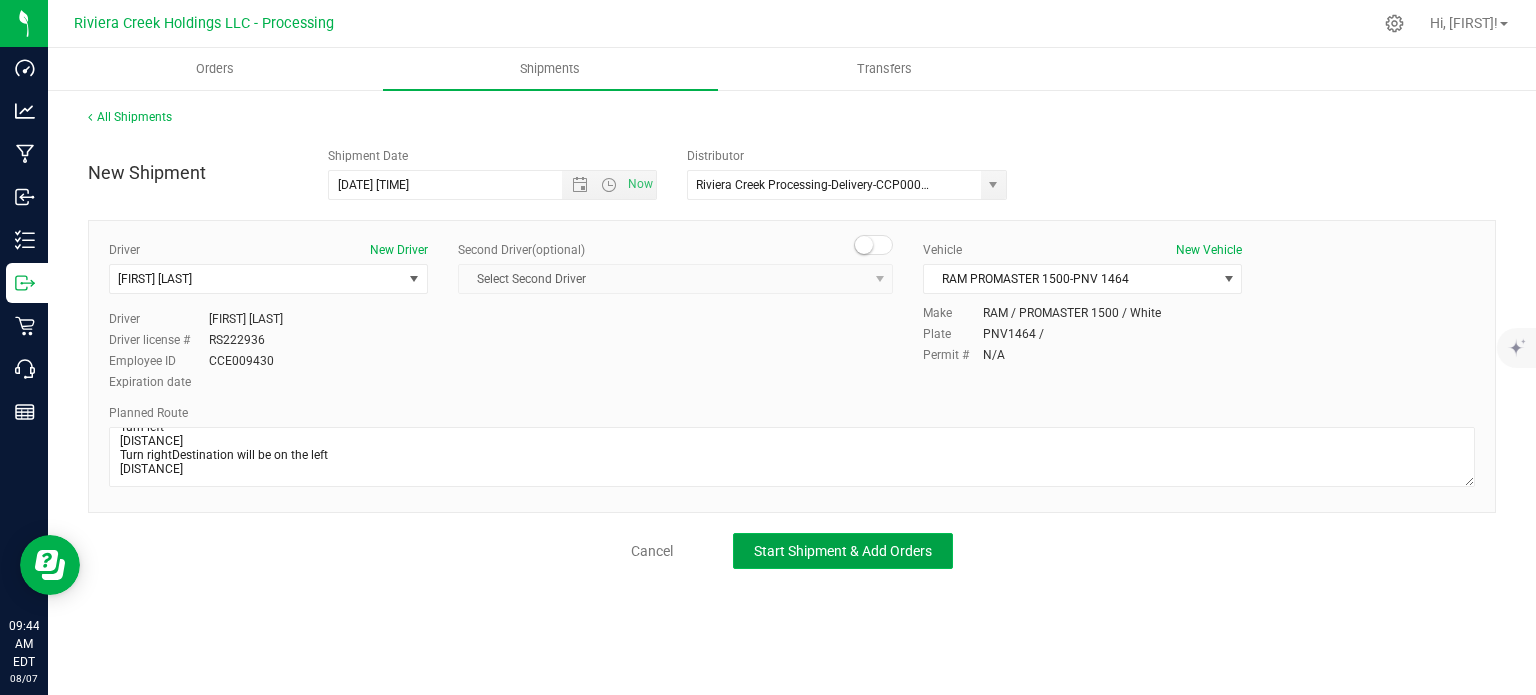 click on "Start Shipment & Add Orders" 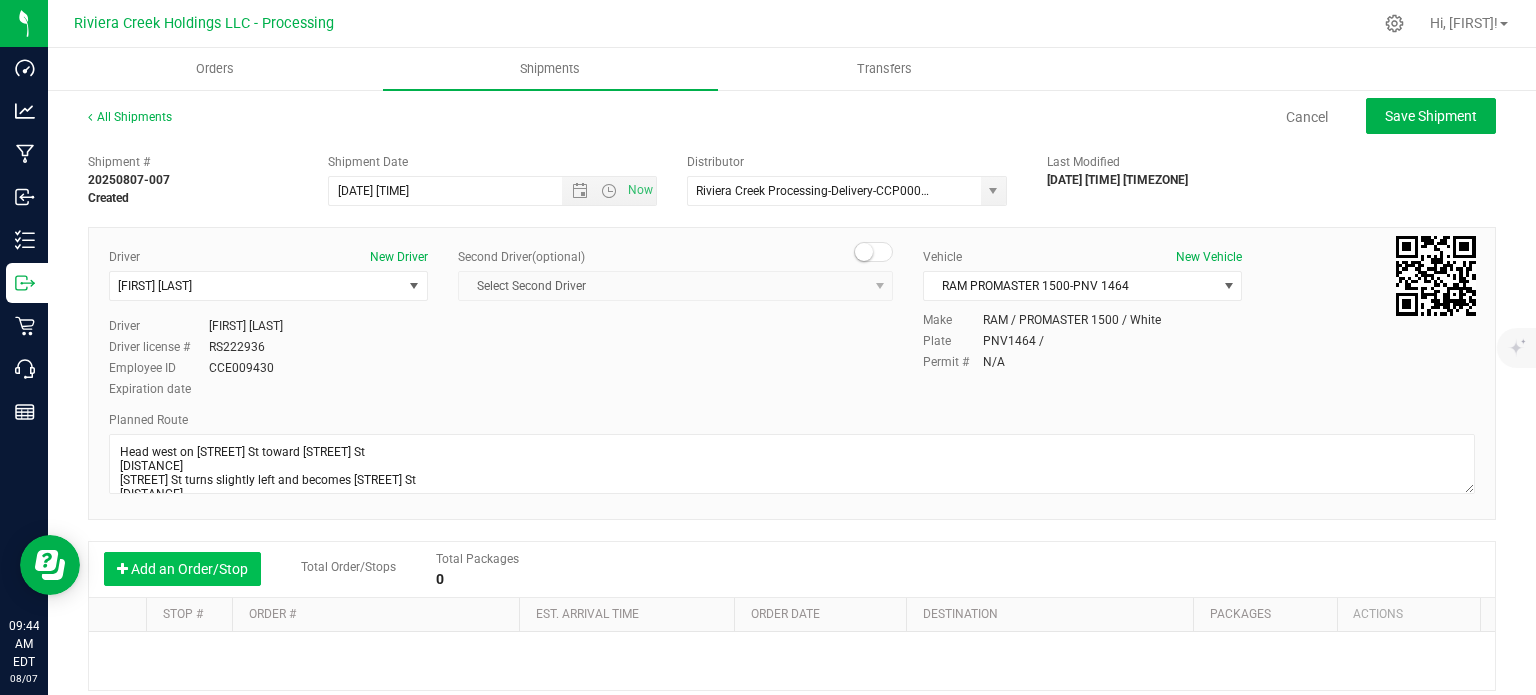 click on "Add an Order/Stop" at bounding box center [182, 569] 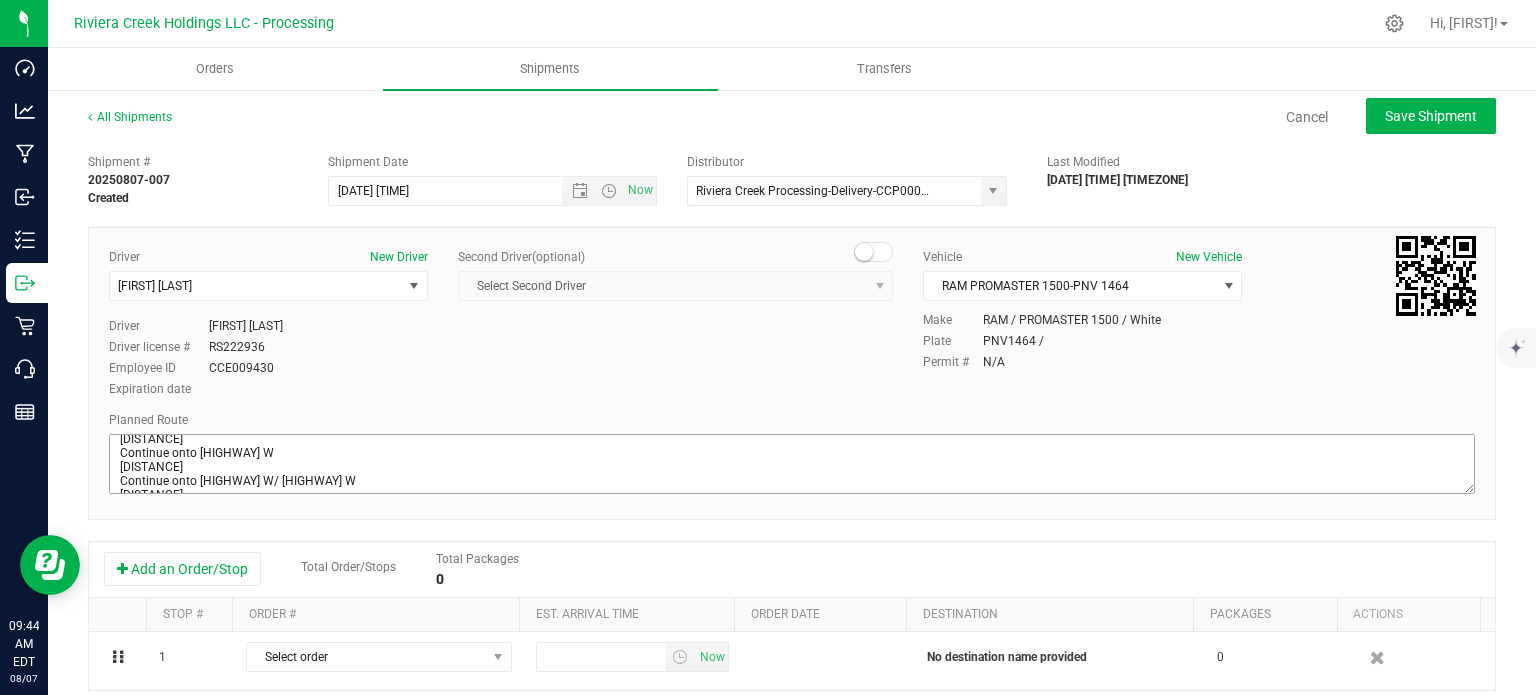 scroll, scrollTop: 300, scrollLeft: 0, axis: vertical 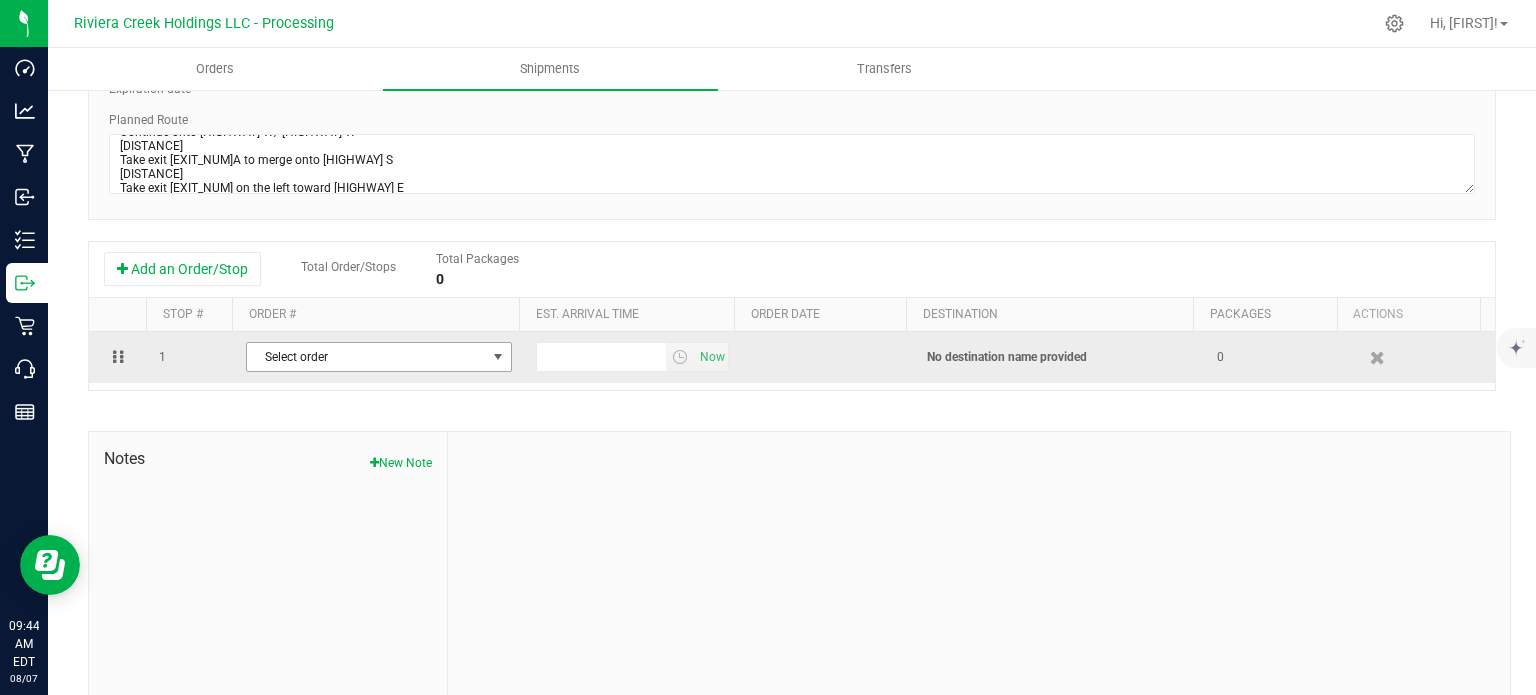 click at bounding box center [498, 357] 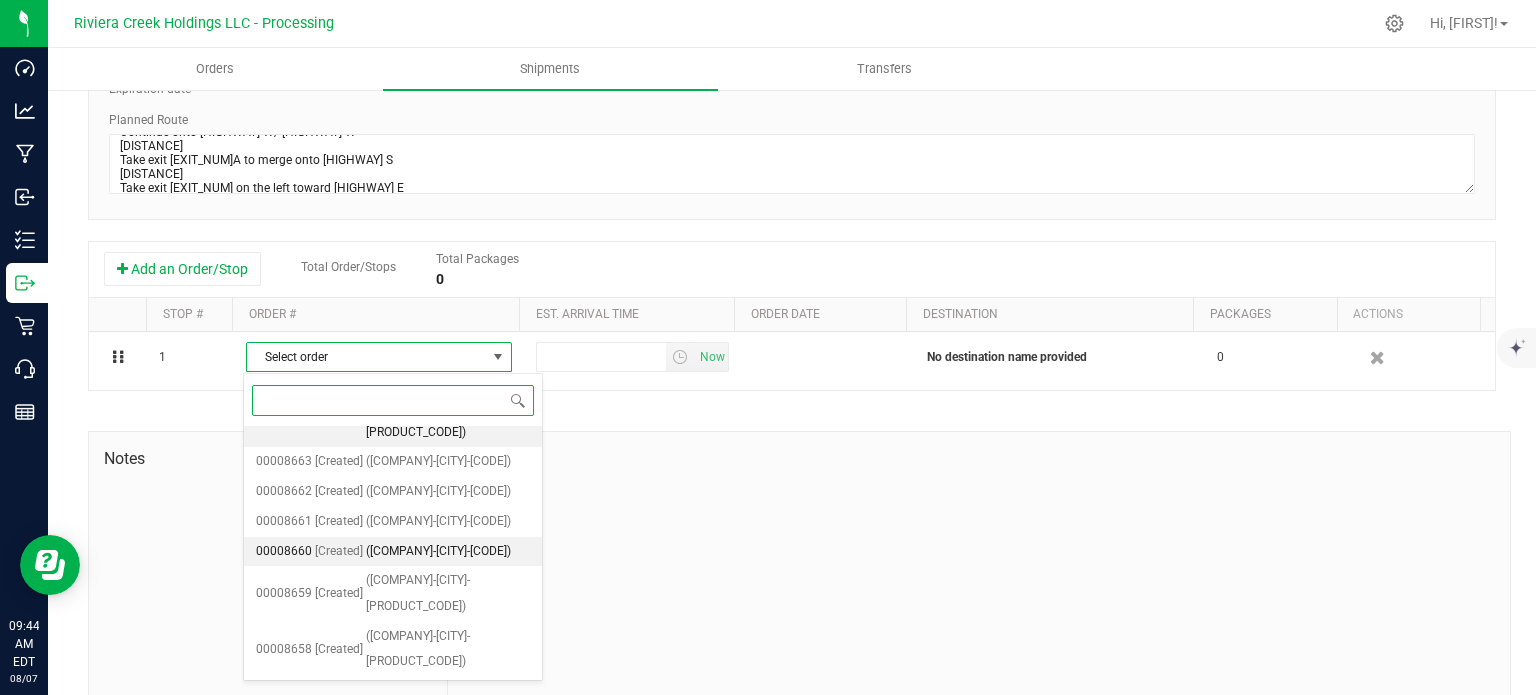 scroll, scrollTop: 680, scrollLeft: 0, axis: vertical 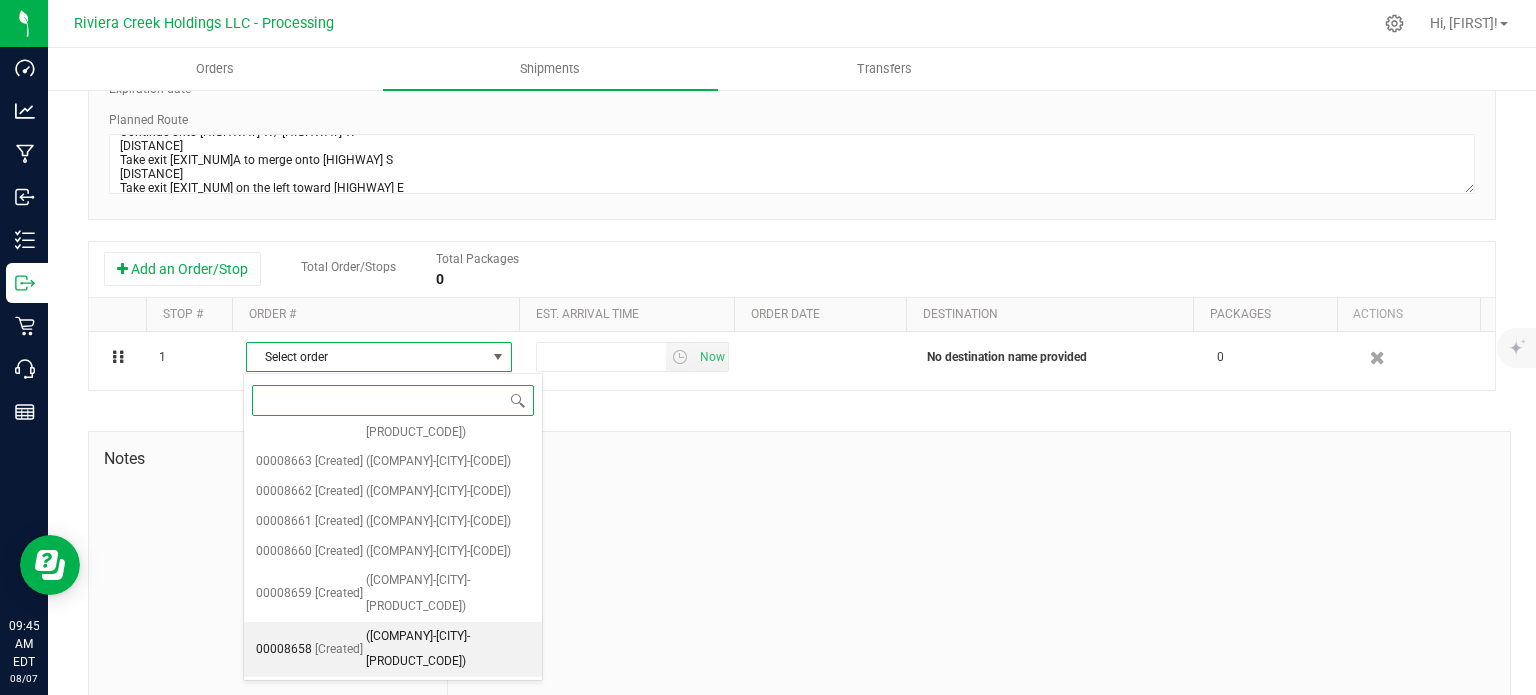 click on "(Bloom-Columbus Lockbourne-CCD000265-00)" at bounding box center (448, 649) 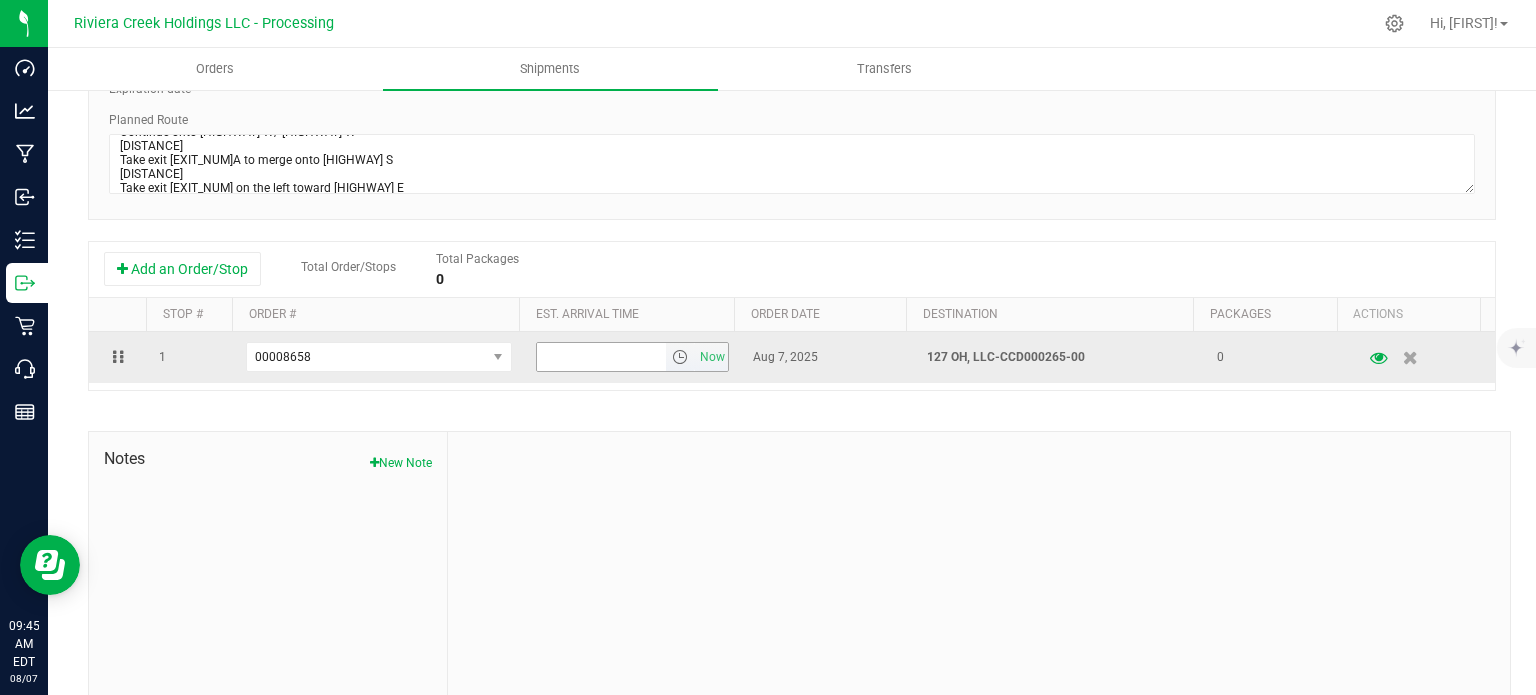 click at bounding box center [680, 357] 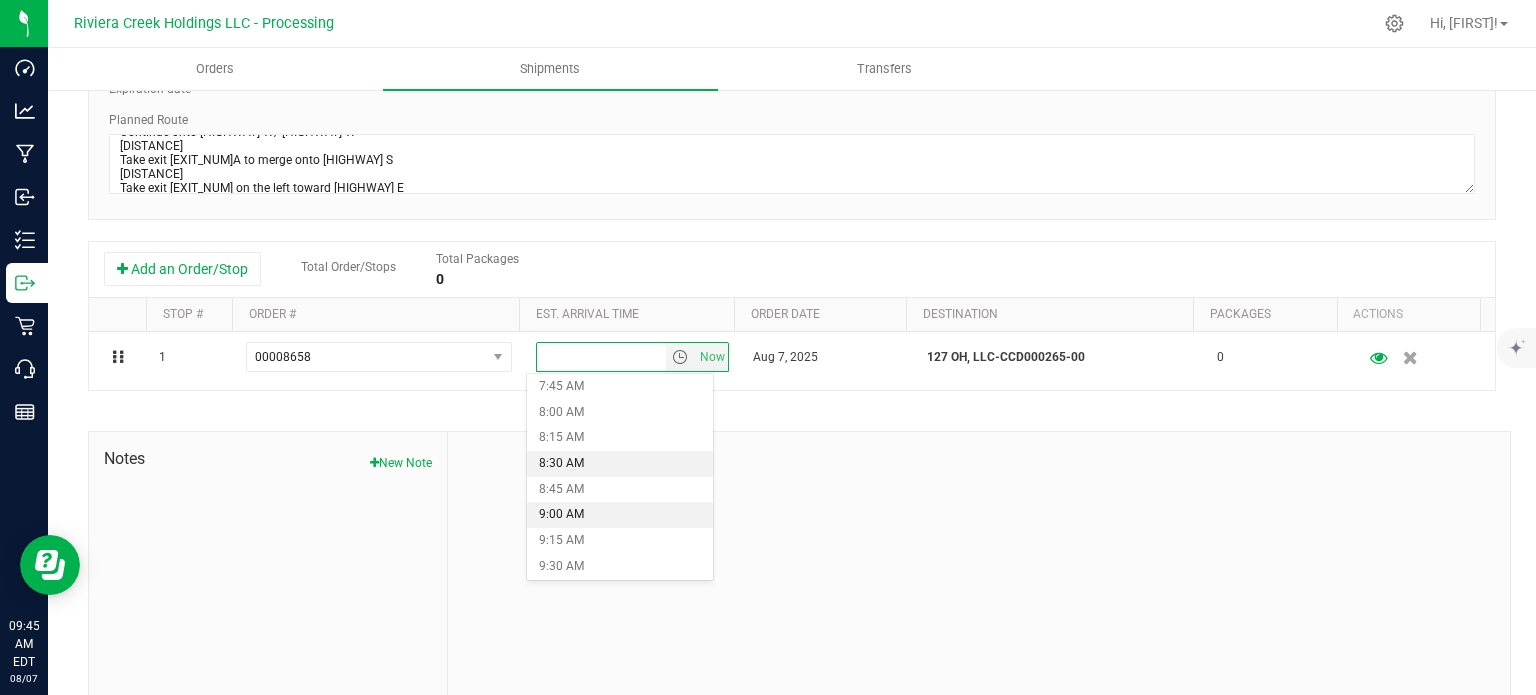 scroll, scrollTop: 900, scrollLeft: 0, axis: vertical 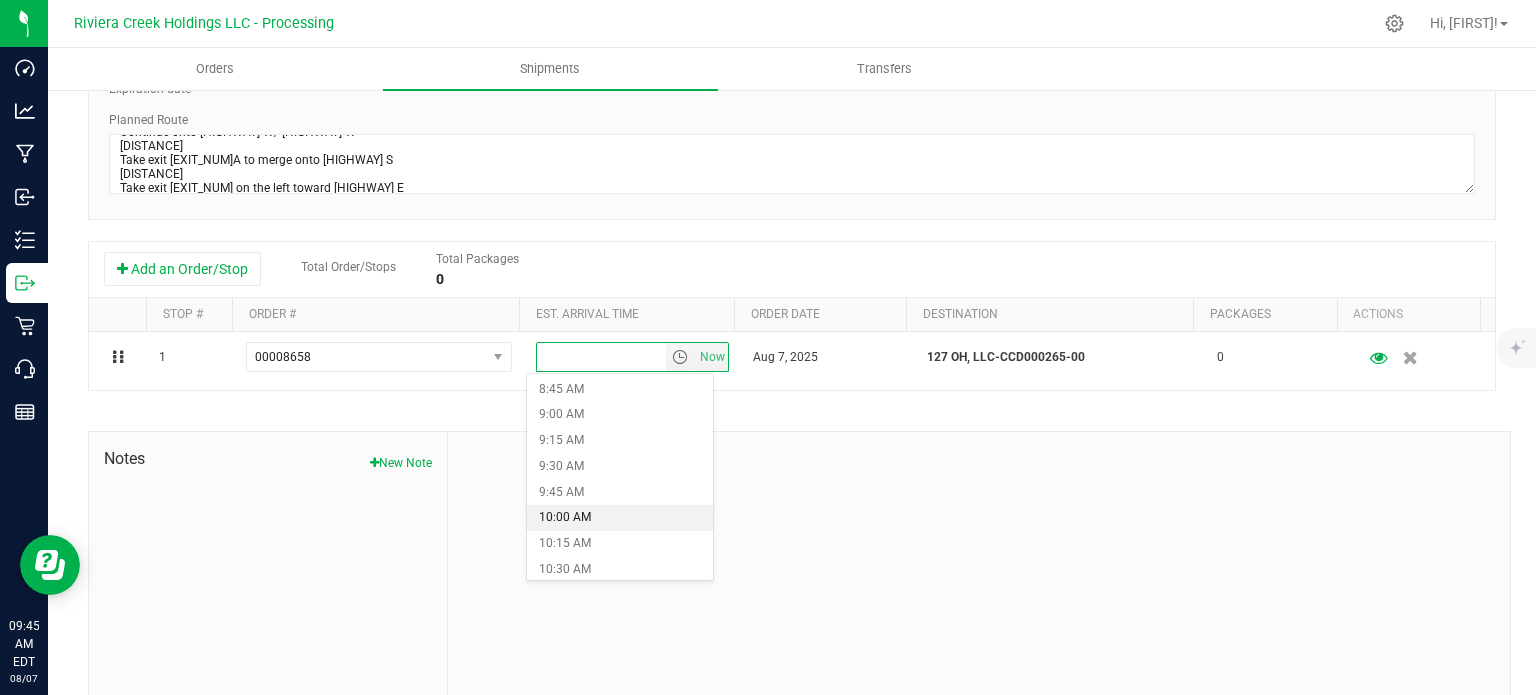 click on "10:00 AM" at bounding box center [619, 518] 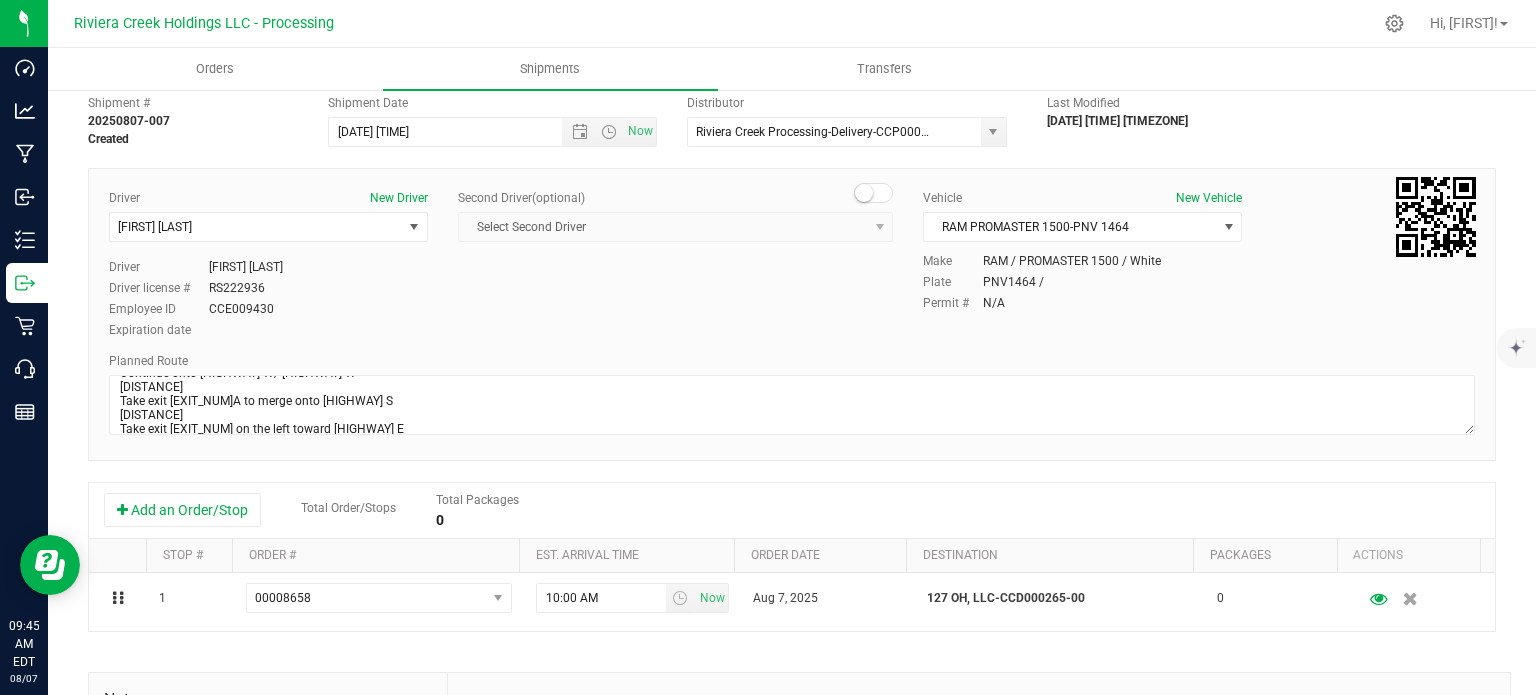 scroll, scrollTop: 0, scrollLeft: 0, axis: both 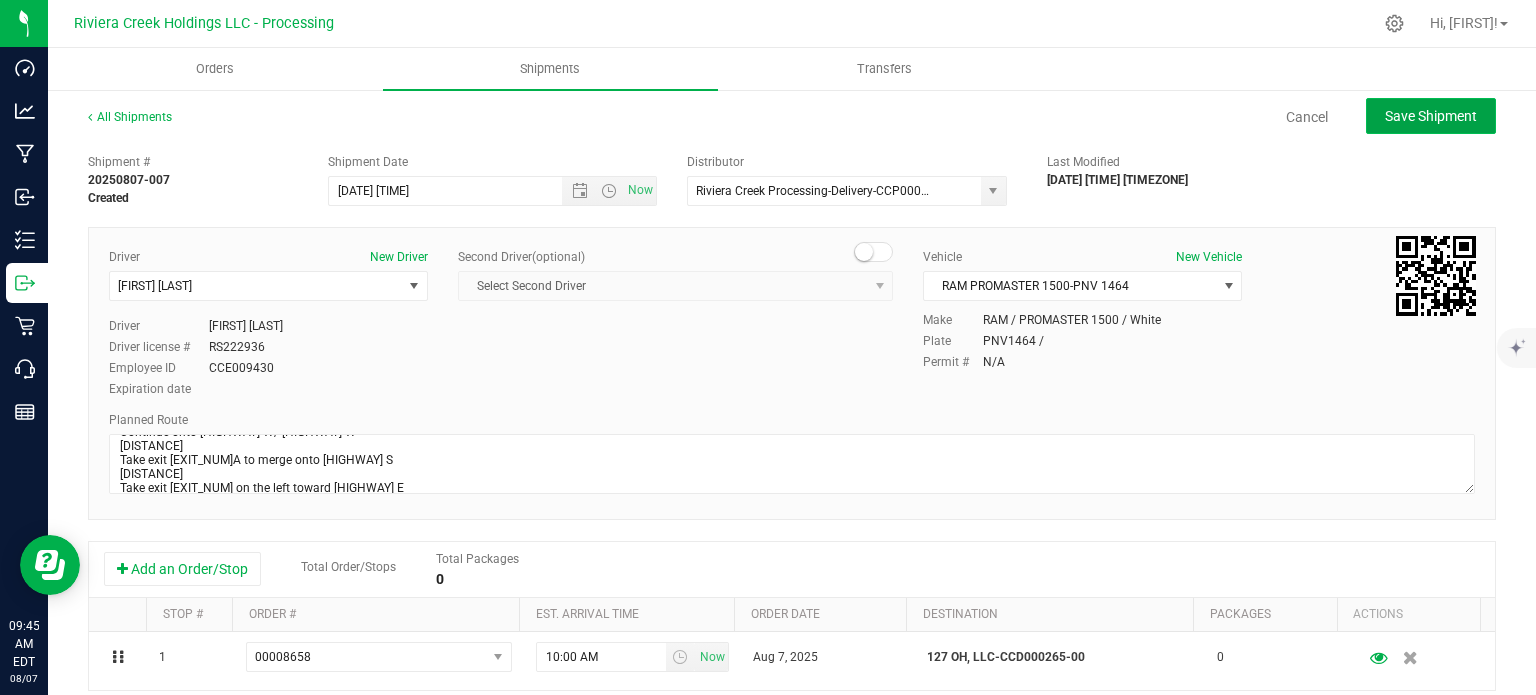 click on "Save Shipment" 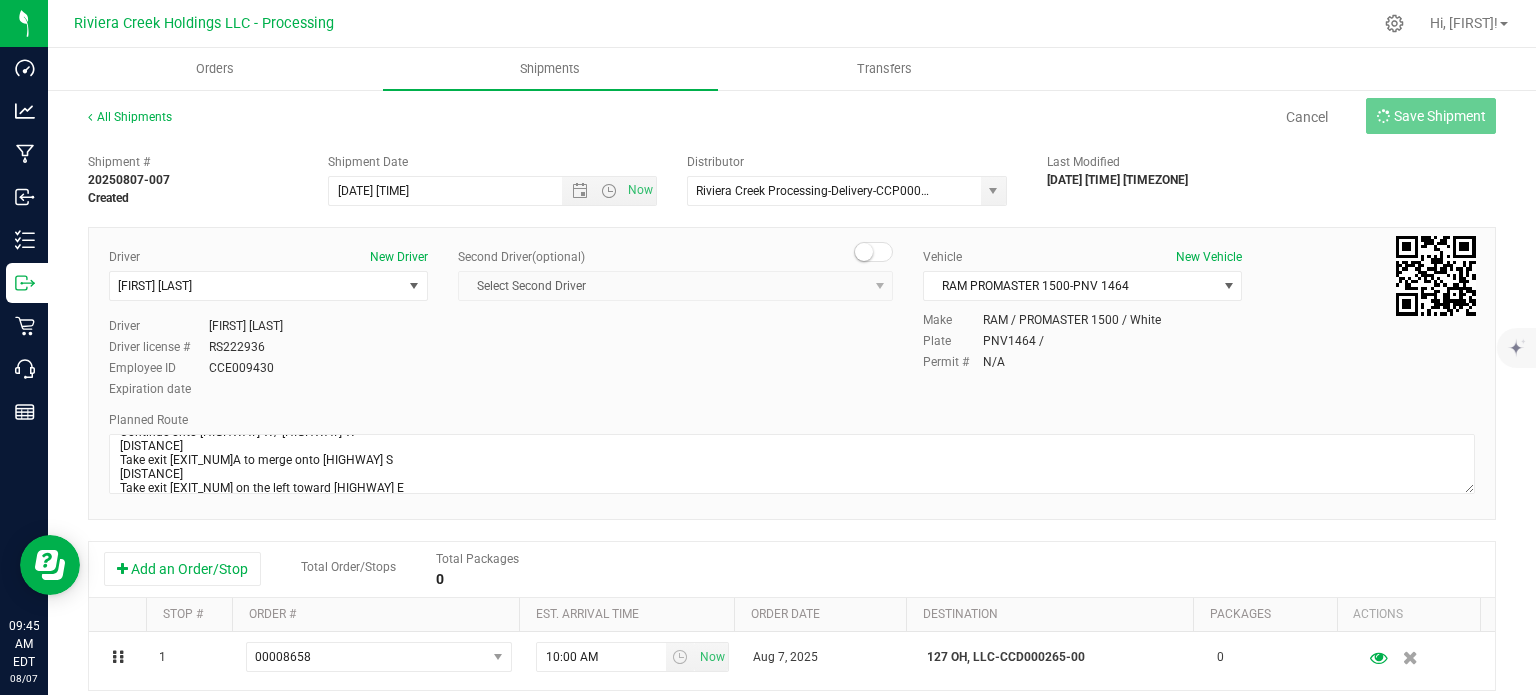 type on "8/8/2025 11:00 AM" 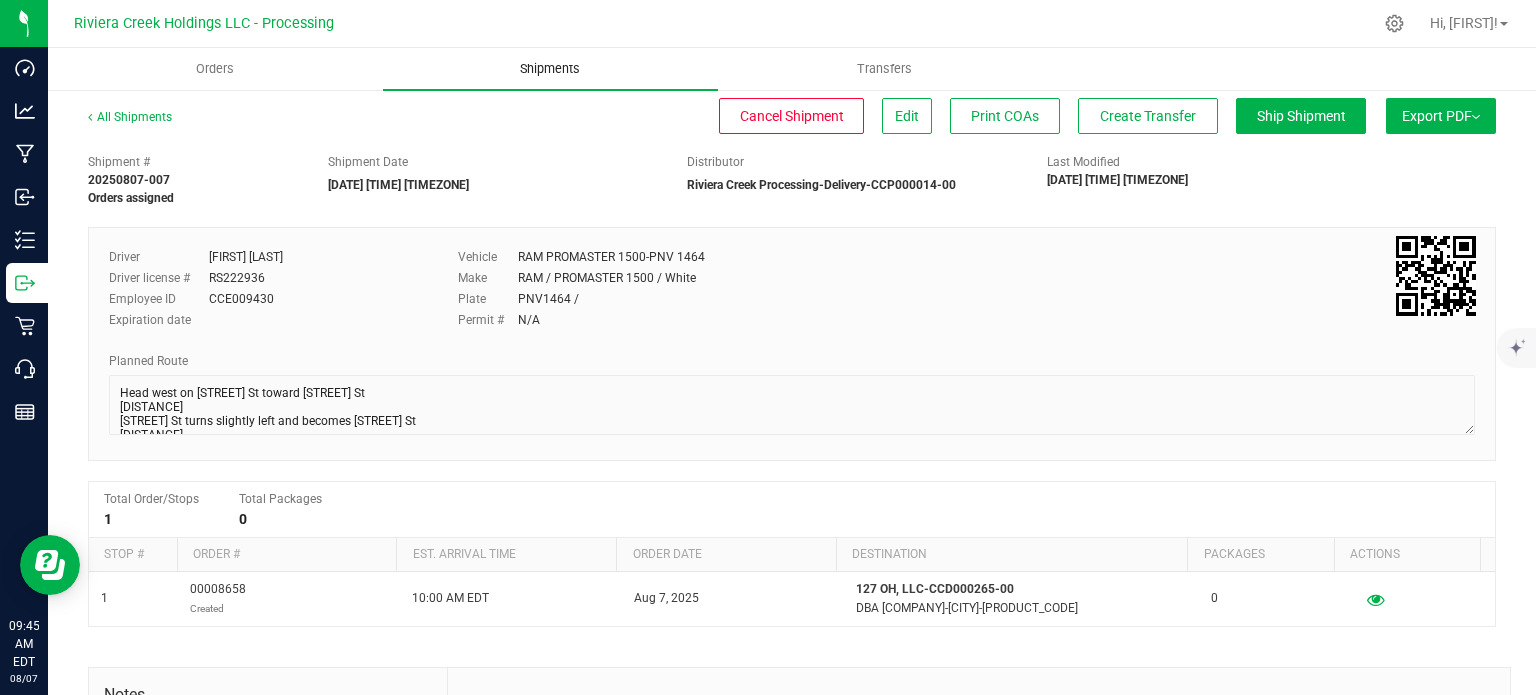 click on "Shipments" at bounding box center [550, 69] 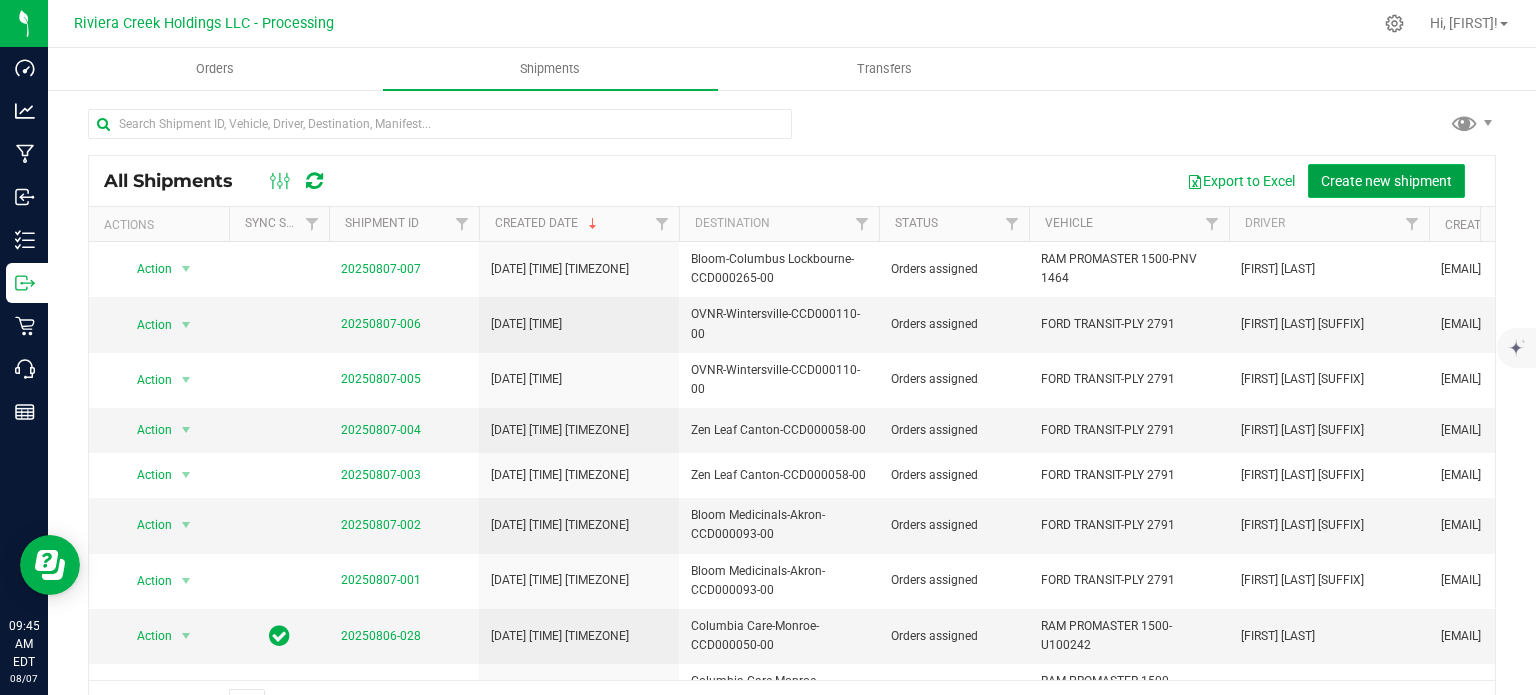click on "Create new shipment" at bounding box center (1386, 181) 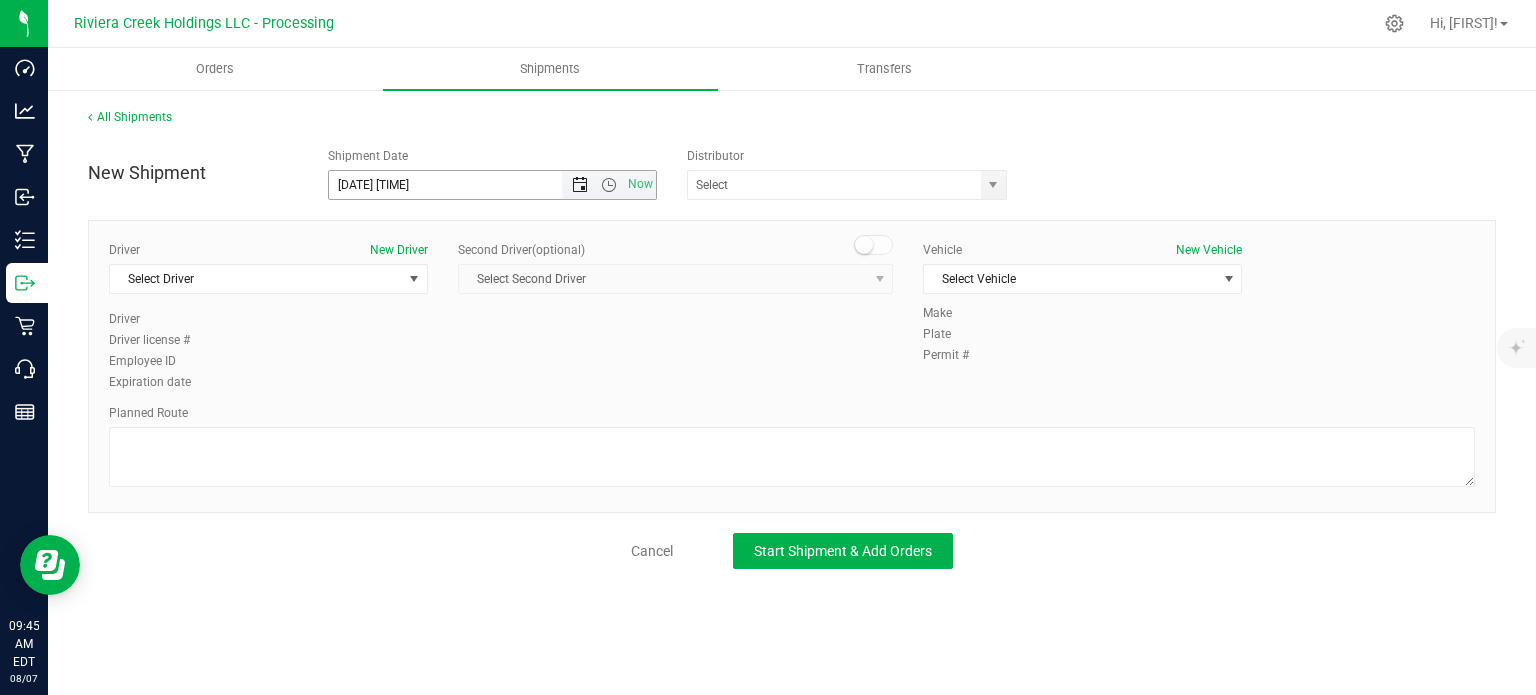 click at bounding box center (580, 185) 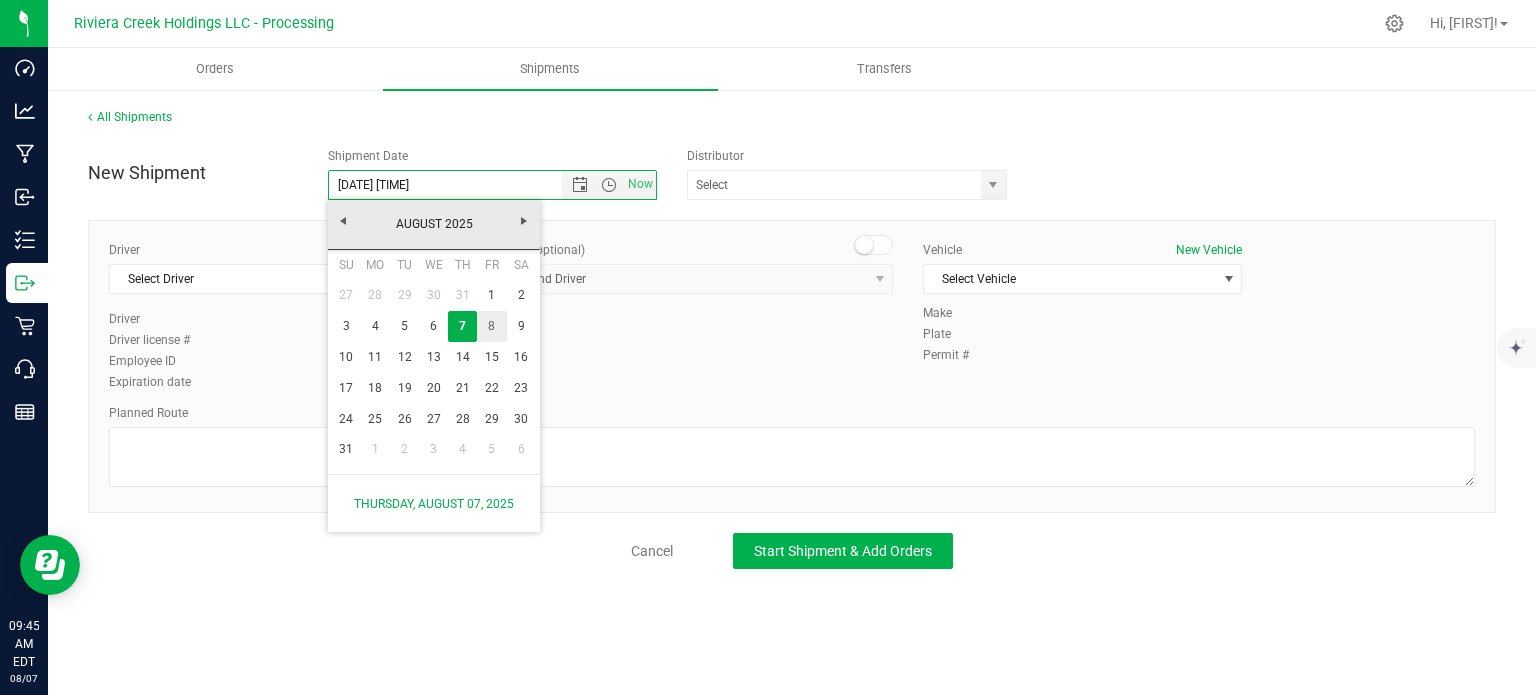 click on "8" at bounding box center (491, 326) 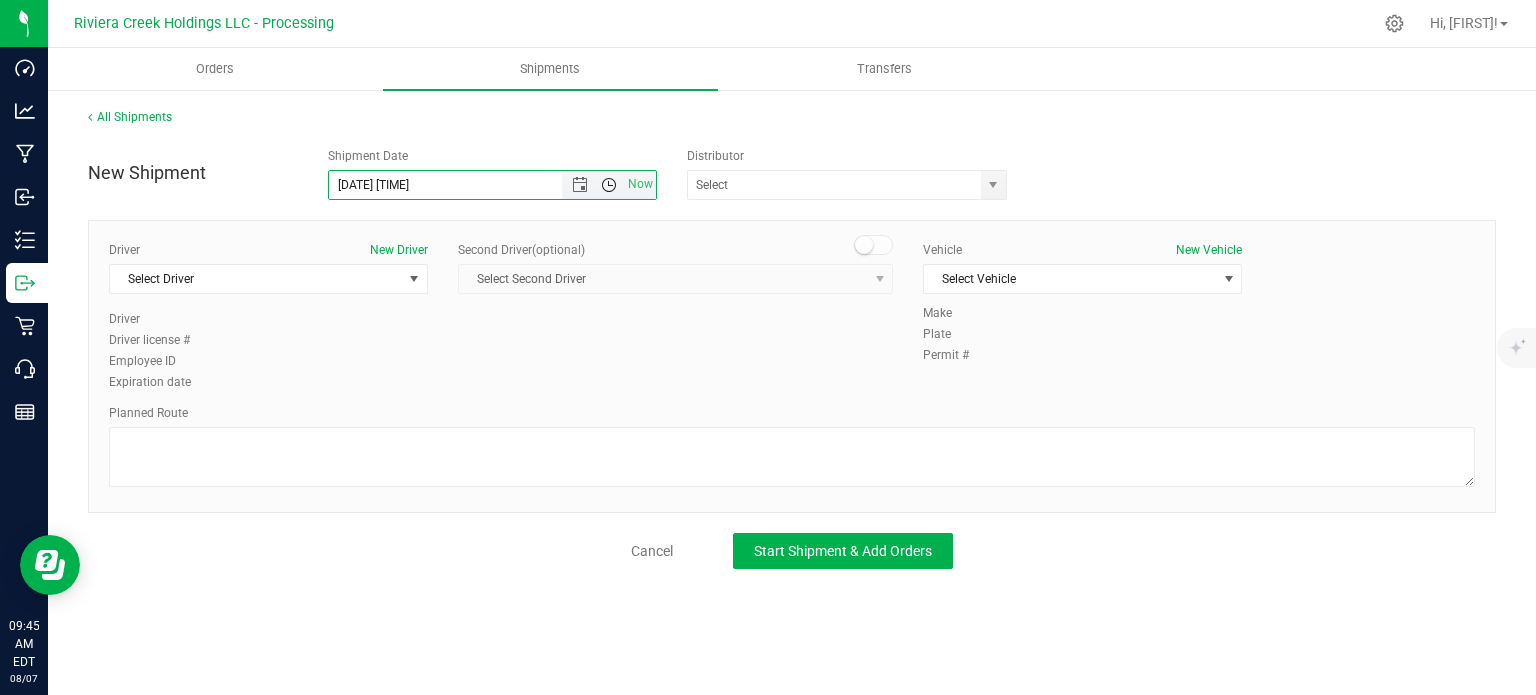 click at bounding box center (609, 185) 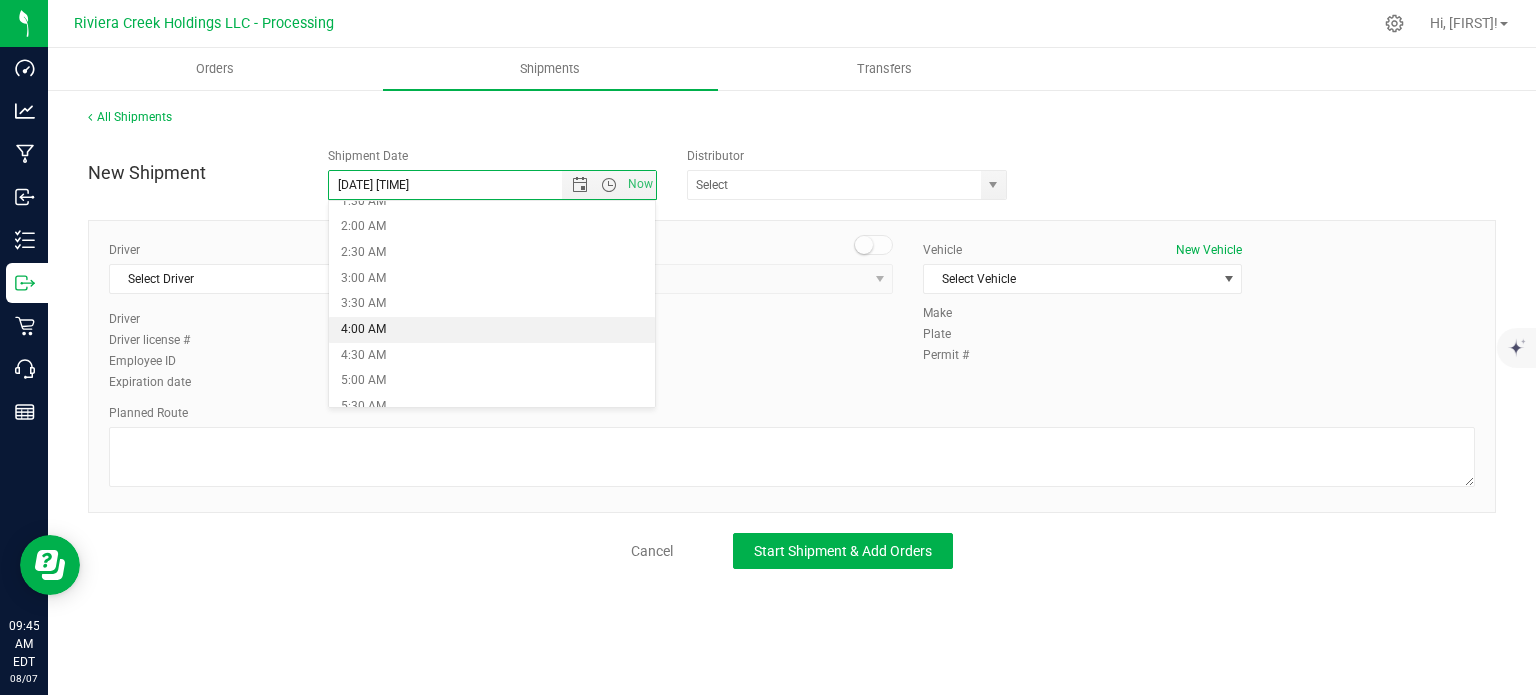 scroll, scrollTop: 200, scrollLeft: 0, axis: vertical 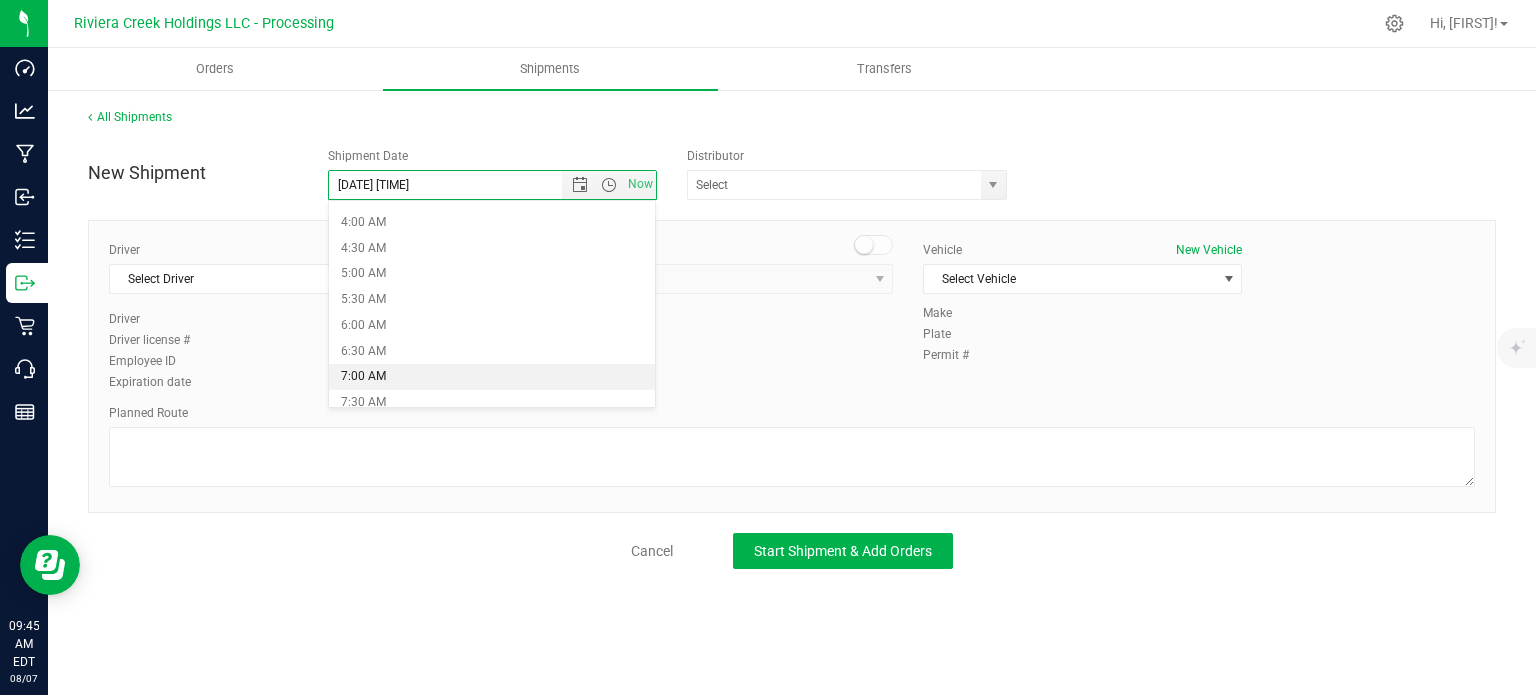 click on "7:00 AM" at bounding box center (492, 377) 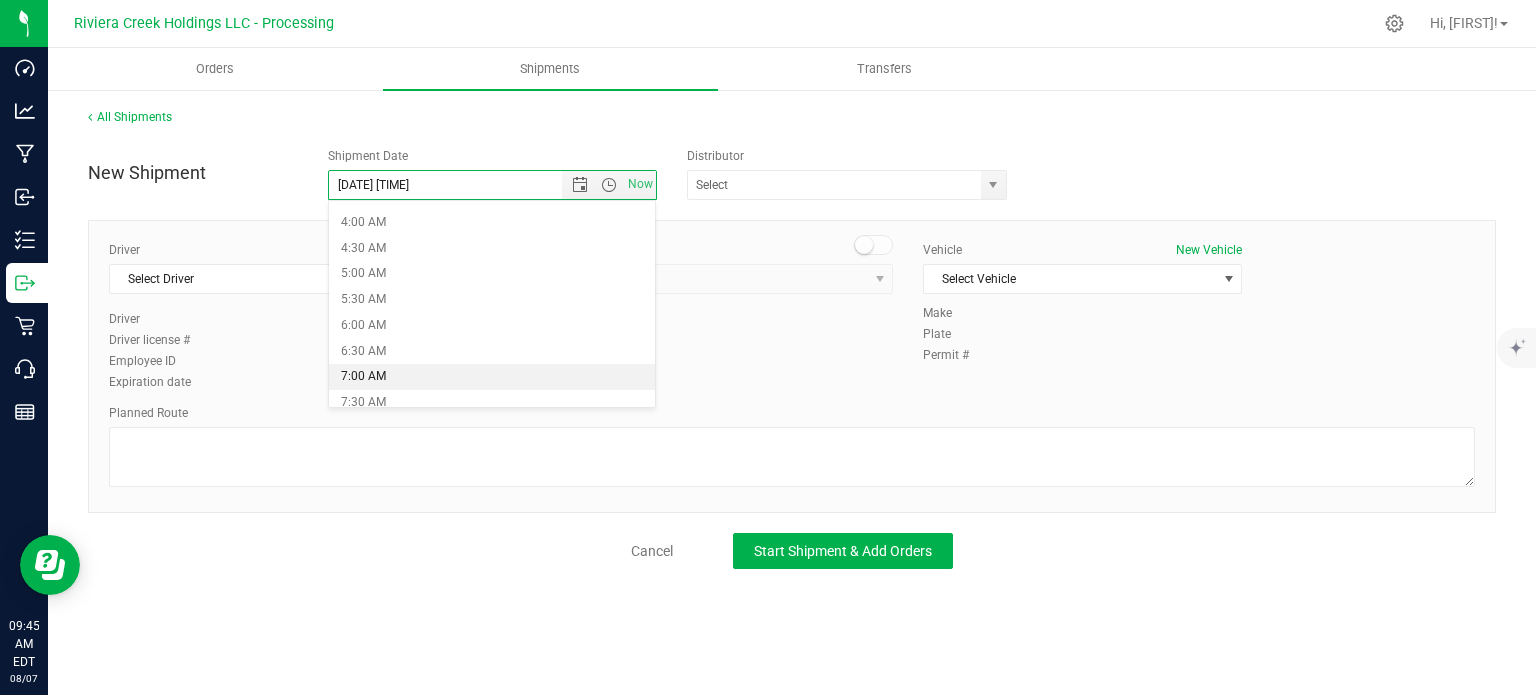type on "8/8/2025 7:00 AM" 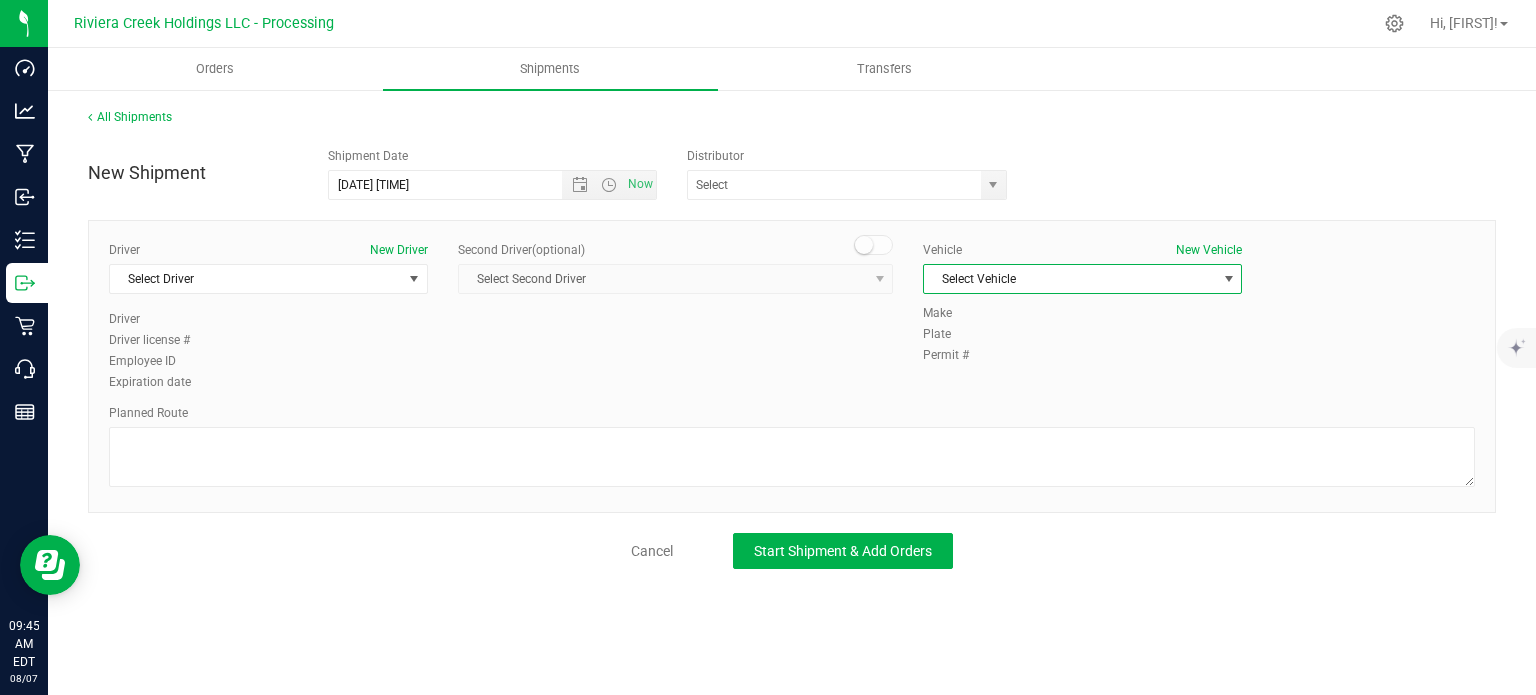 click on "Select Vehicle" at bounding box center (1070, 279) 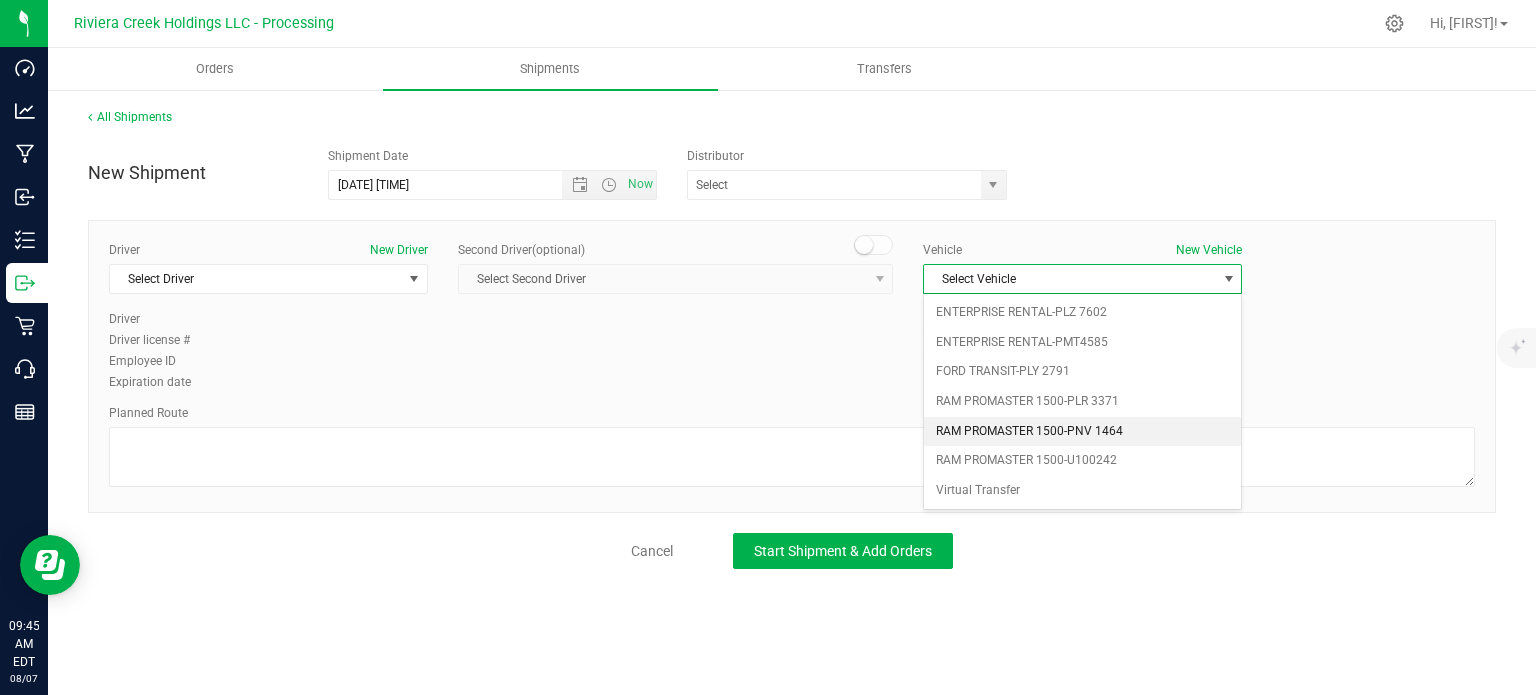 click on "RAM PROMASTER 1500-PNV 1464" at bounding box center (1082, 432) 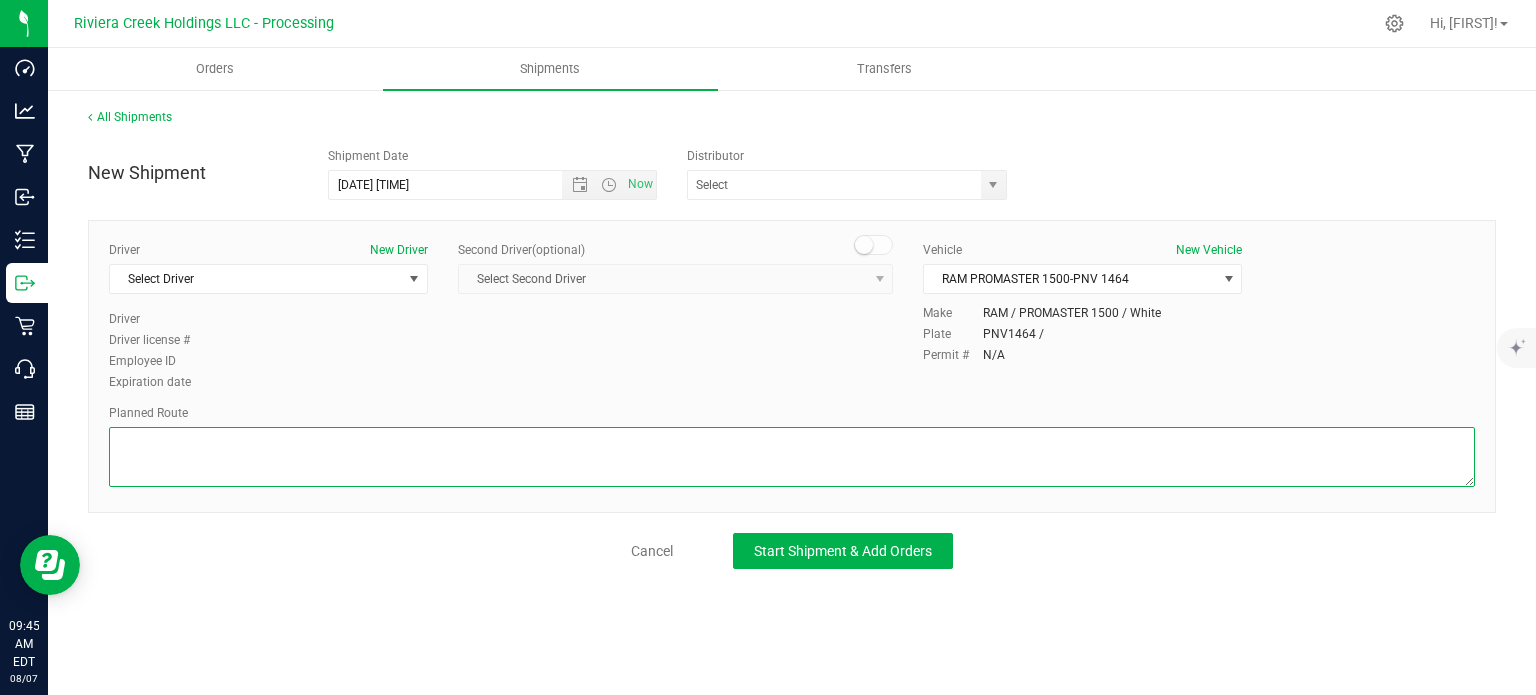 click at bounding box center (792, 457) 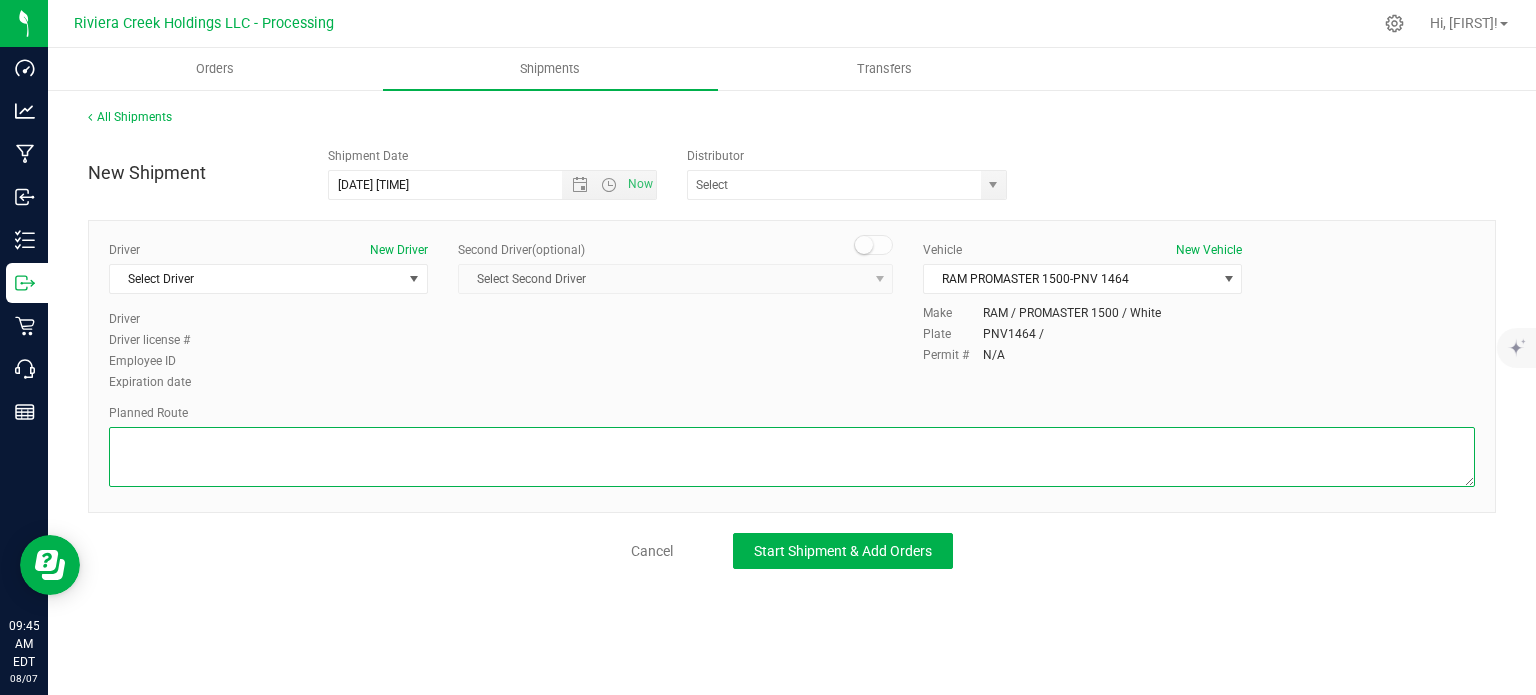 paste on "Head west on St Clair St toward Crescent St
187 ft
St Clair St turns slightly left and becomes Crescent St
374 ft
Turn left to merge onto OH-193 S
0.386 mi
Take the exit onto I-680 N toward Cleveland/Akron
4.70 mi
Merge onto I-80 W
4.13 mi
Keep left to continue on I-76 W, follow signs for Akron
36.4 mi
Take exit 23B on the left to merge onto I-77 S toward Canton
2.44 mi
Take exit 122B for I-277/US-224 W toward Barberton
0.552 mi
Continue onto I-277 W/US-224 W
2.95 mi
Continue onto US-224 W
0.394 mi
Continue onto I-76 W/US-224 W
17.4 mi
Take exit 1A to merge onto I-71 S
102 mi
Take exit 107 on the left toward I-70 E
0.719 mi
Continue onto I-70 E
0.351 mi
Take exit 102 toward Miller Ave/Kelton Ave
1,115 ft
Merge onto Mooberry St
249 ft
Turn right onto Miller Ave
0.259 mi
Turn right onto E Livingston Ave
499 ft
Turn left onto Lockbourne Rd
1.06 mi
Turn left
180 ft
Turn rightDestination will be on the left
118 ft" 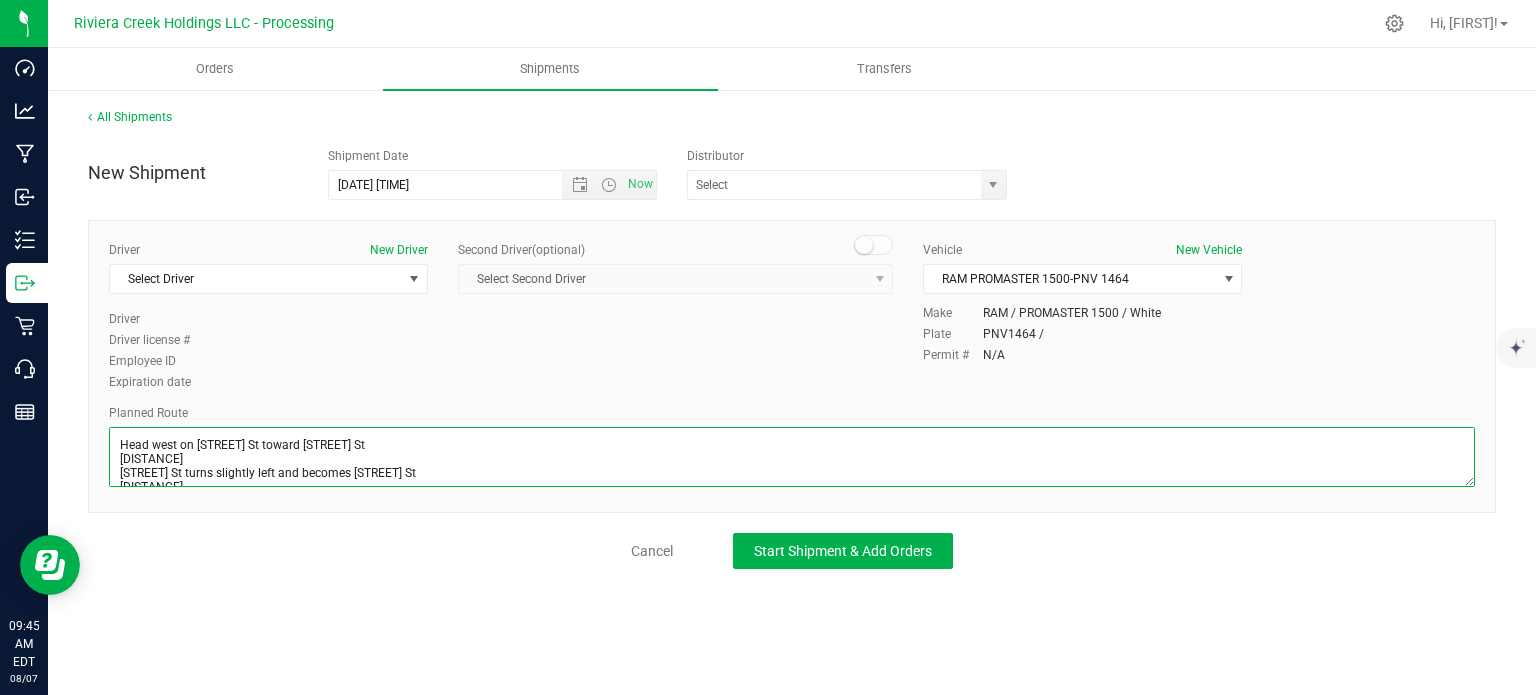 scroll, scrollTop: 556, scrollLeft: 0, axis: vertical 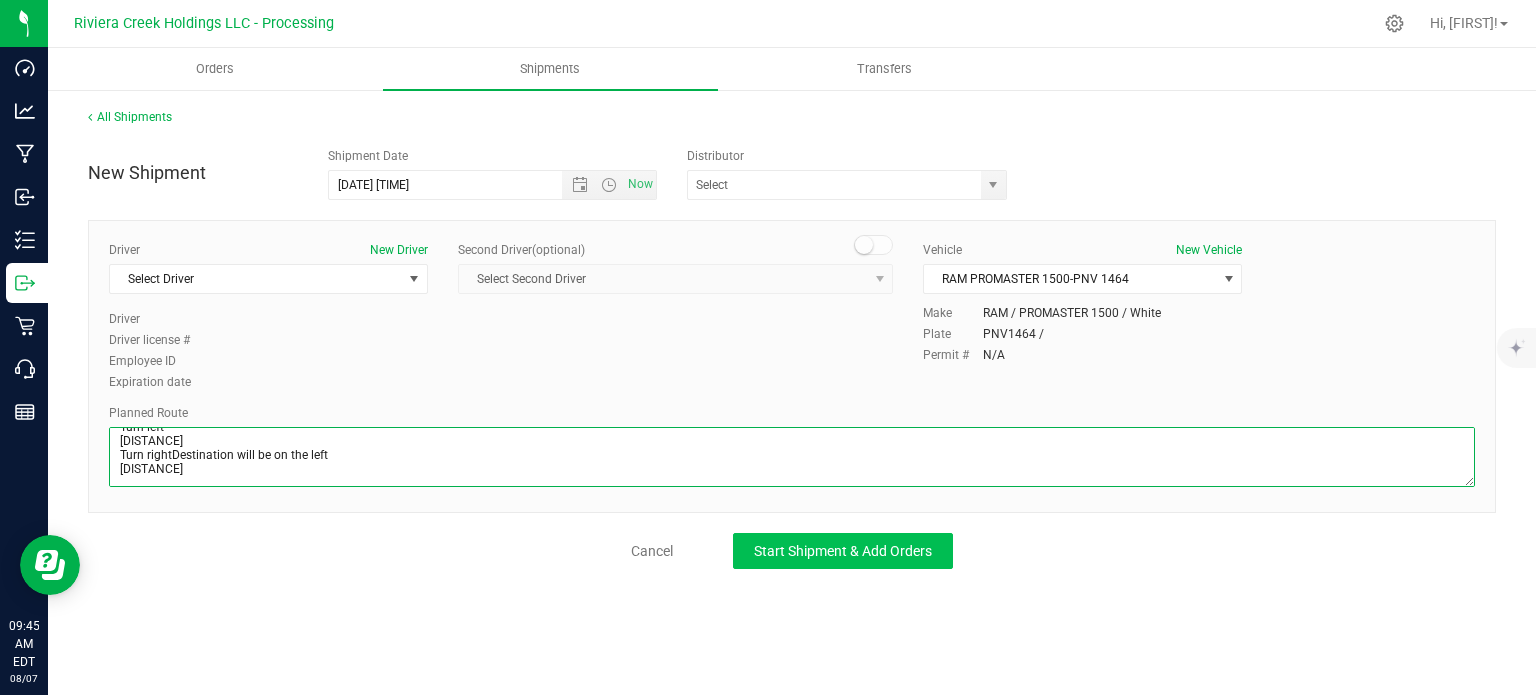 type on "Head west on St Clair St toward Crescent St
187 ft
St Clair St turns slightly left and becomes Crescent St
374 ft
Turn left to merge onto OH-193 S
0.386 mi
Take the exit onto I-680 N toward Cleveland/Akron
4.70 mi
Merge onto I-80 W
4.13 mi
Keep left to continue on I-76 W, follow signs for Akron
36.4 mi
Take exit 23B on the left to merge onto I-77 S toward Canton
2.44 mi
Take exit 122B for I-277/US-224 W toward Barberton
0.552 mi
Continue onto I-277 W/US-224 W
2.95 mi
Continue onto US-224 W
0.394 mi
Continue onto I-76 W/US-224 W
17.4 mi
Take exit 1A to merge onto I-71 S
102 mi
Take exit 107 on the left toward I-70 E
0.719 mi
Continue onto I-70 E
0.351 mi
Take exit 102 toward Miller Ave/Kelton Ave
1,115 ft
Merge onto Mooberry St
249 ft
Turn right onto Miller Ave
0.259 mi
Turn right onto E Livingston Ave
499 ft
Turn left onto Lockbourne Rd
1.06 mi
Turn left
180 ft
Turn rightDestination will be on the left
118 ft" 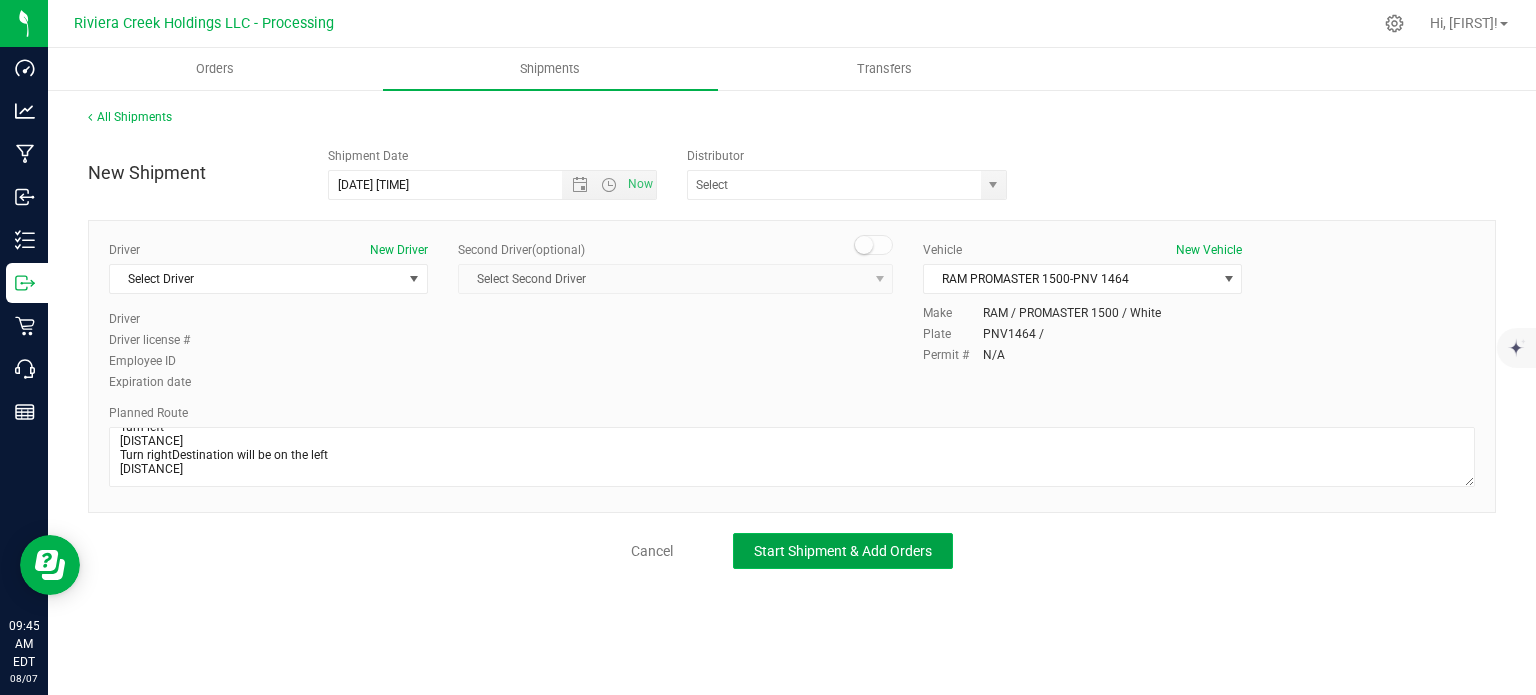 click on "Start Shipment & Add Orders" 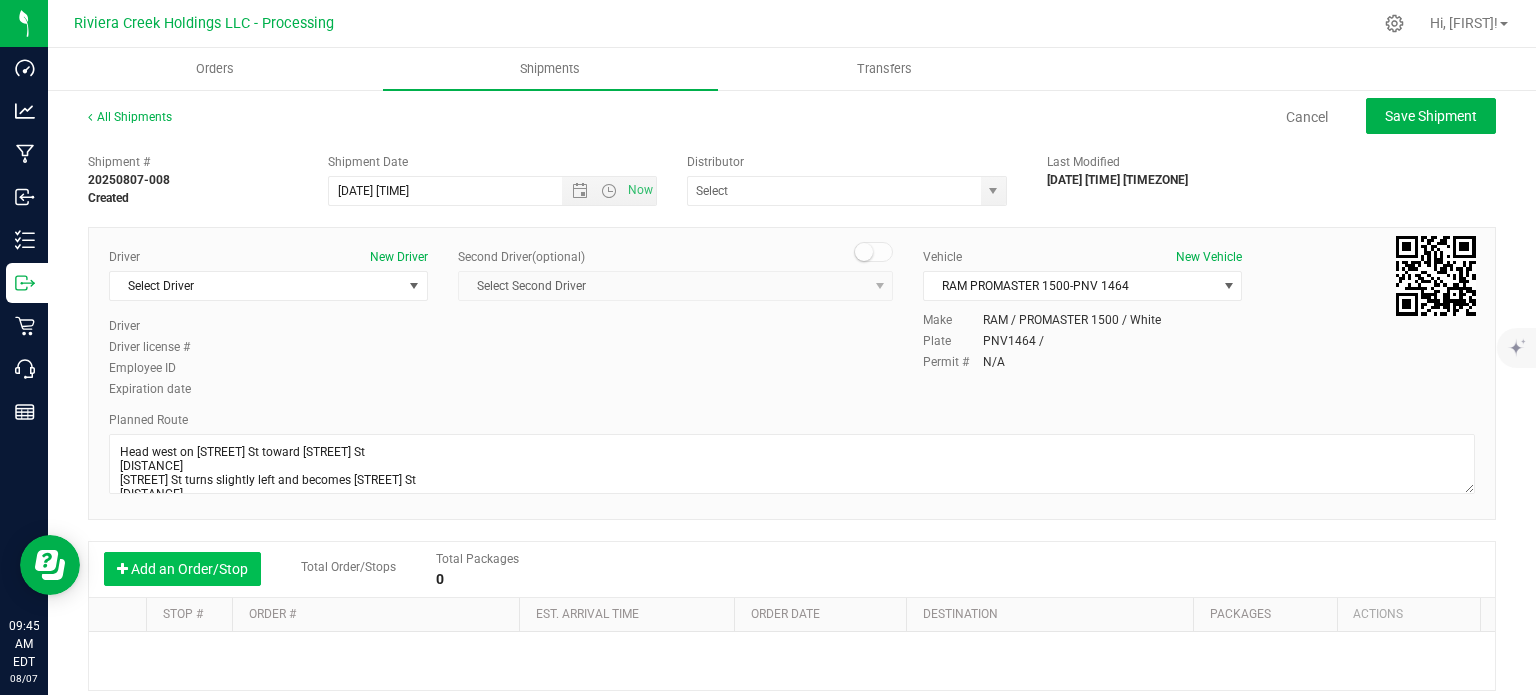 click on "Add an Order/Stop" at bounding box center [182, 569] 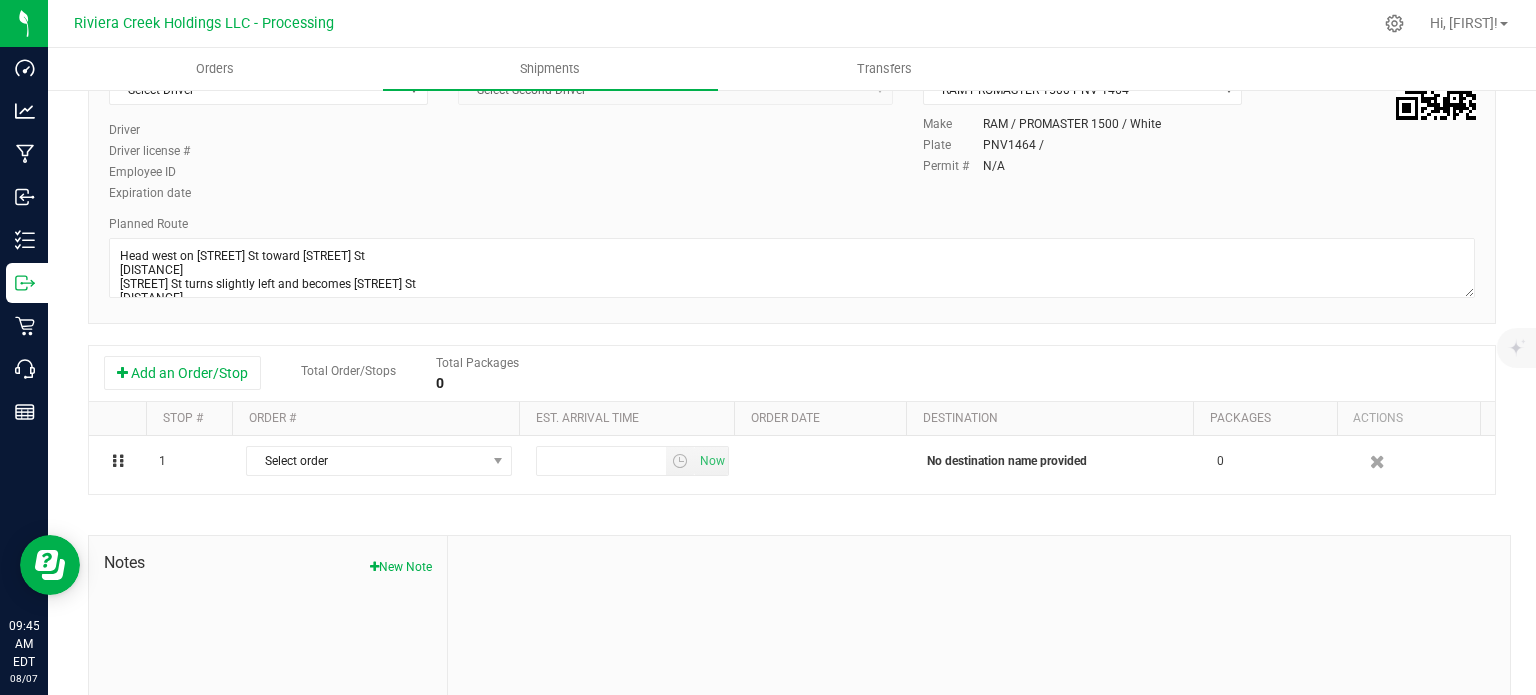 scroll, scrollTop: 200, scrollLeft: 0, axis: vertical 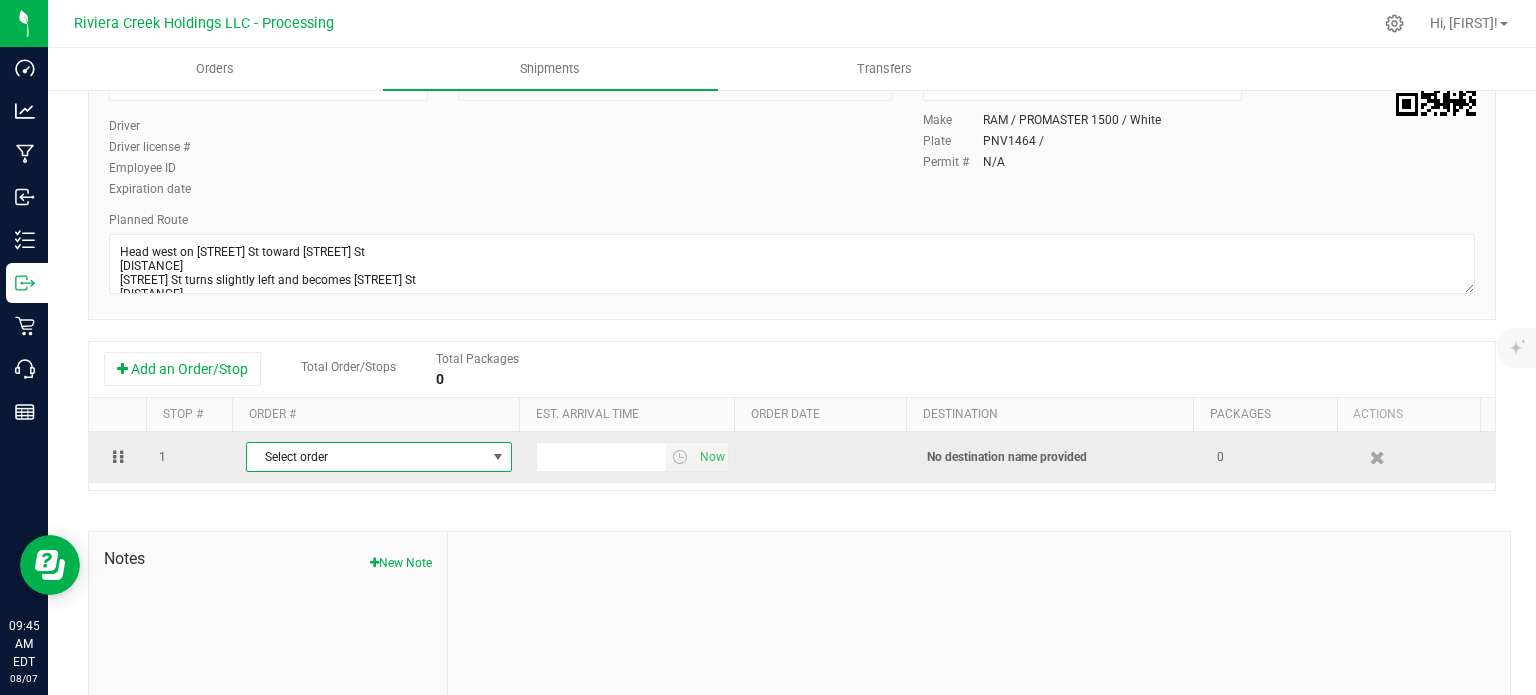 click on "Select order" at bounding box center (366, 457) 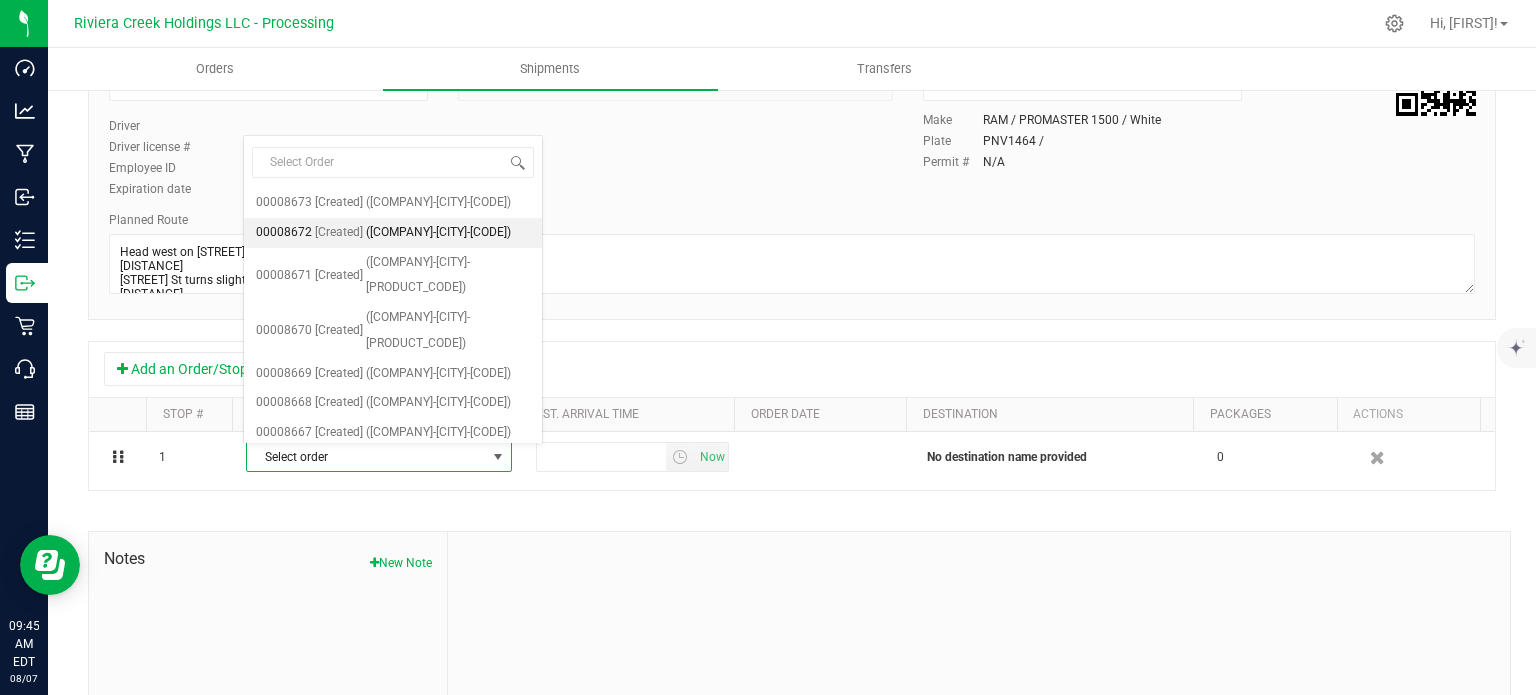 scroll, scrollTop: 625, scrollLeft: 0, axis: vertical 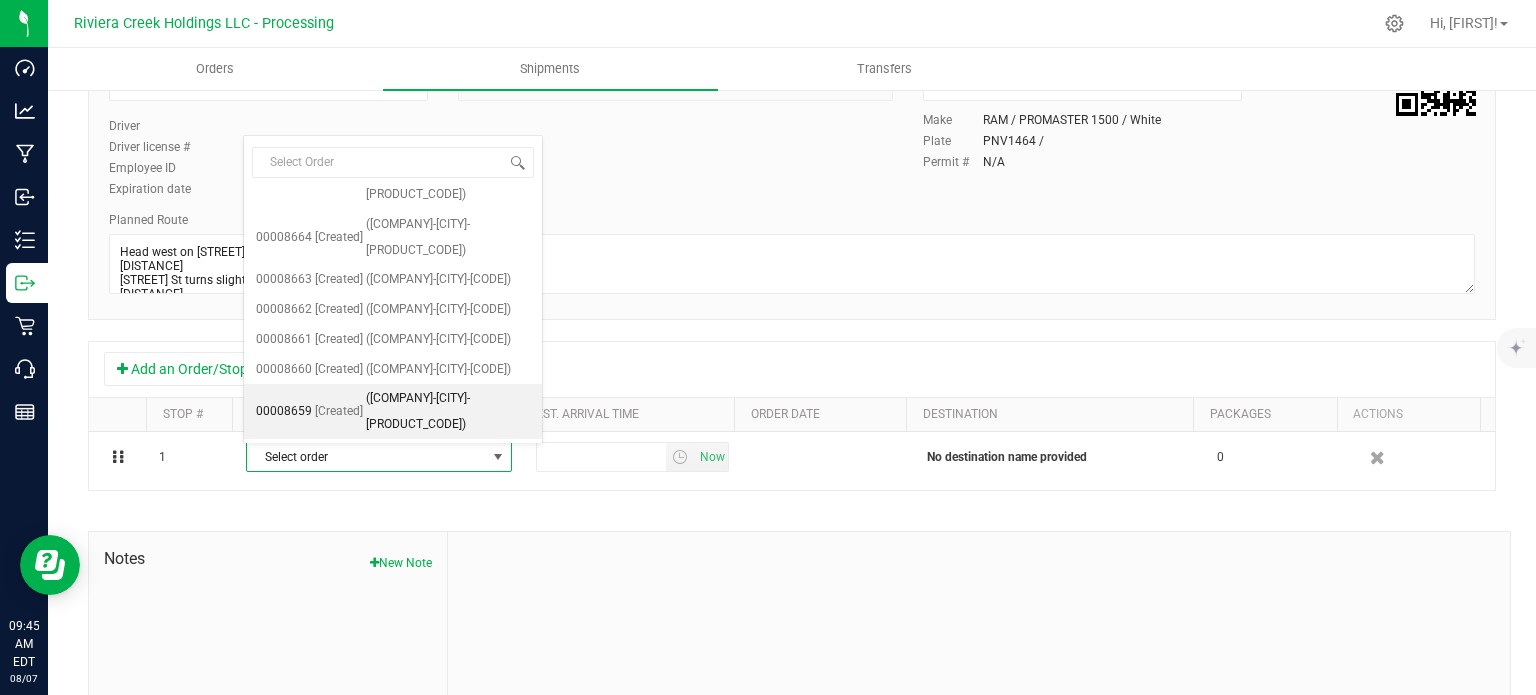 click on "(Bloom-Columbus Lockbourne-CCD000265-00)" at bounding box center [448, 411] 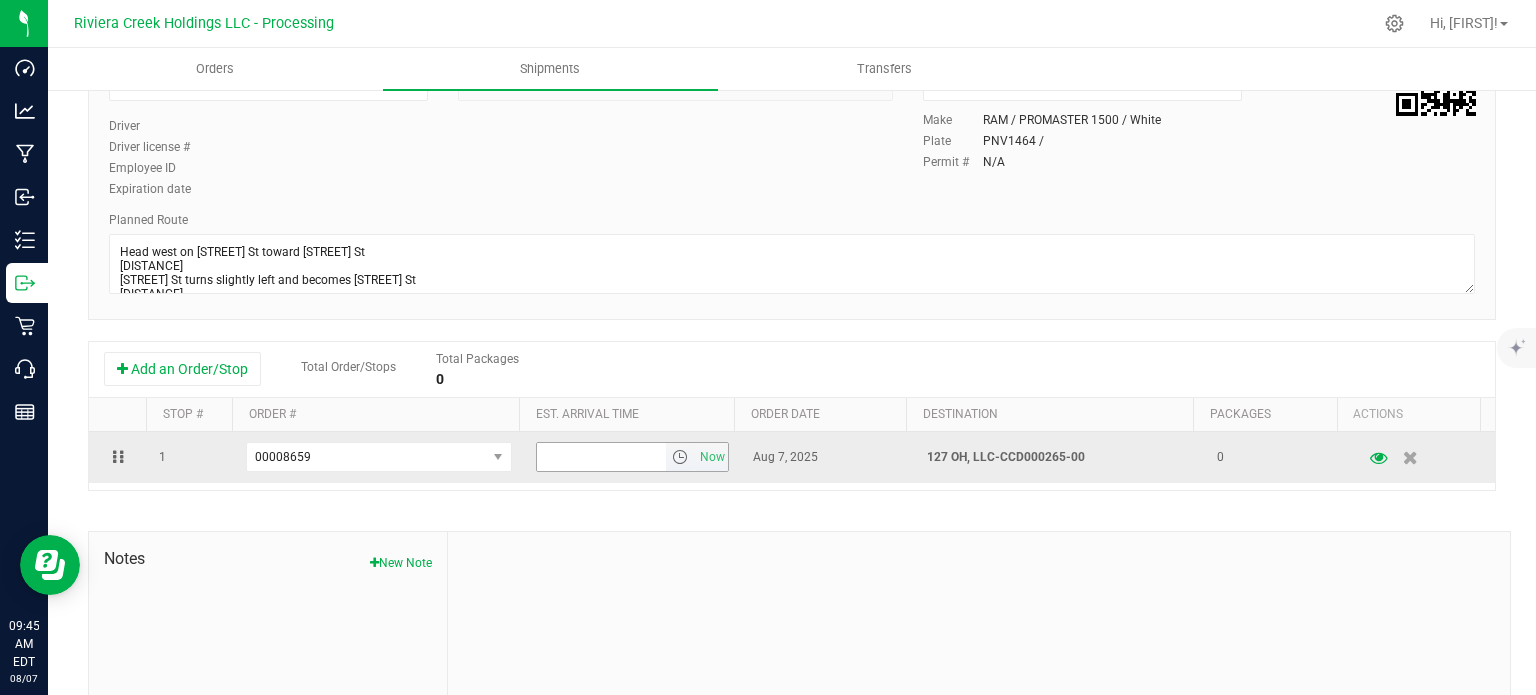 click at bounding box center [680, 457] 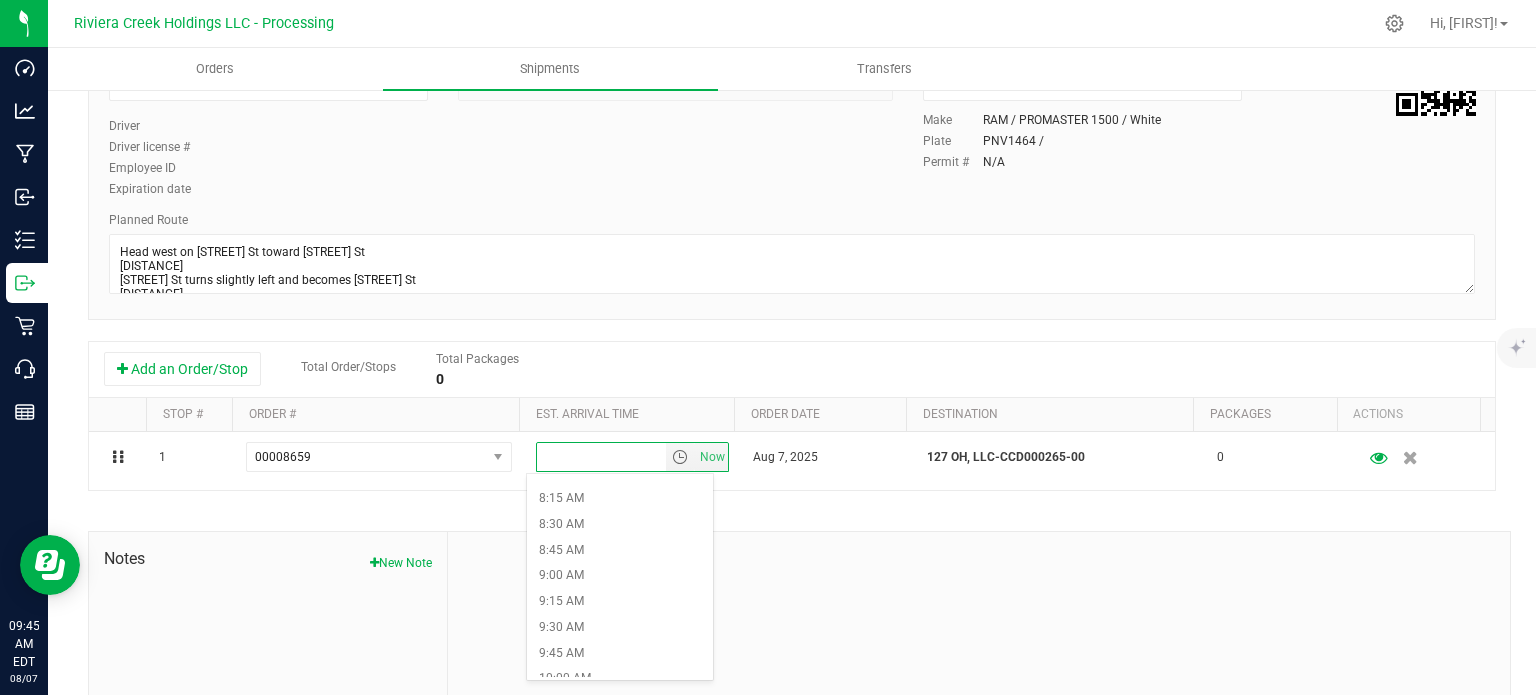 scroll, scrollTop: 900, scrollLeft: 0, axis: vertical 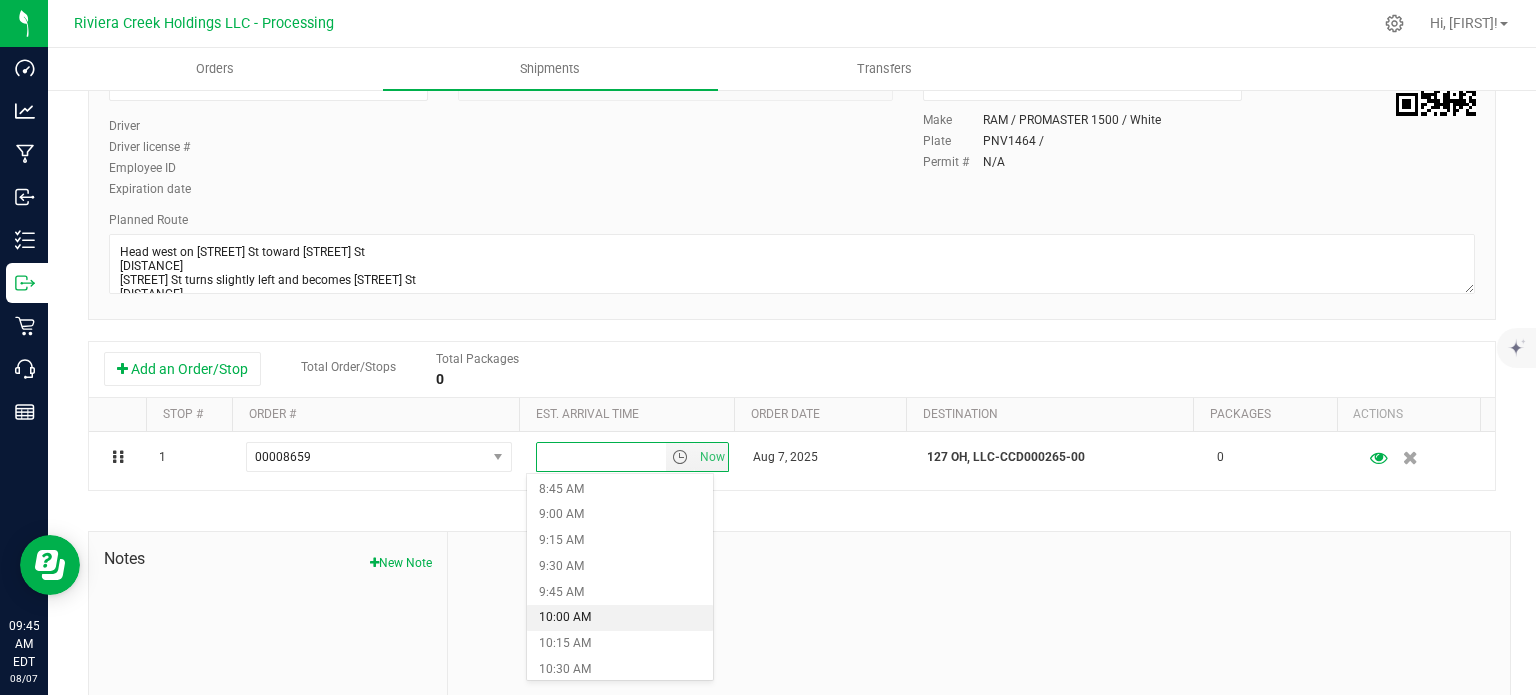 click on "10:00 AM" at bounding box center [619, 618] 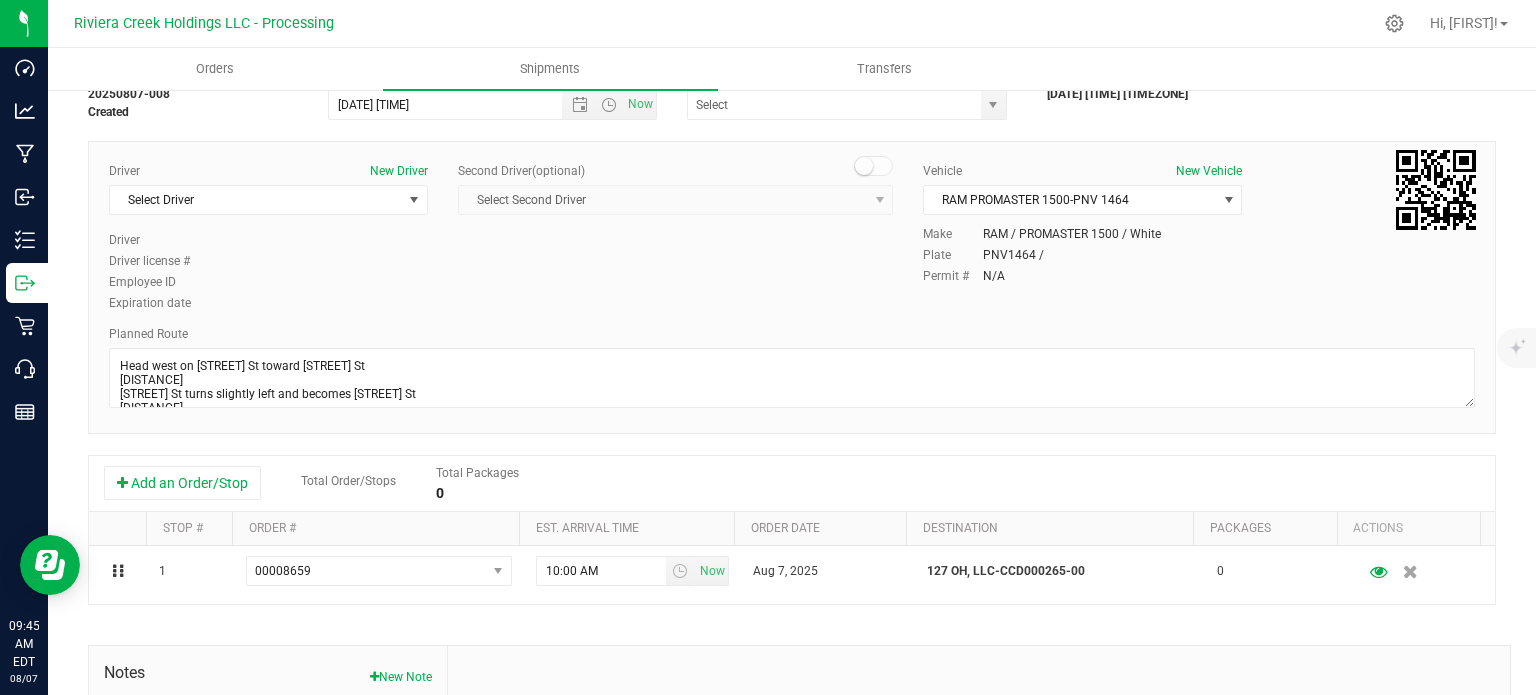 scroll, scrollTop: 0, scrollLeft: 0, axis: both 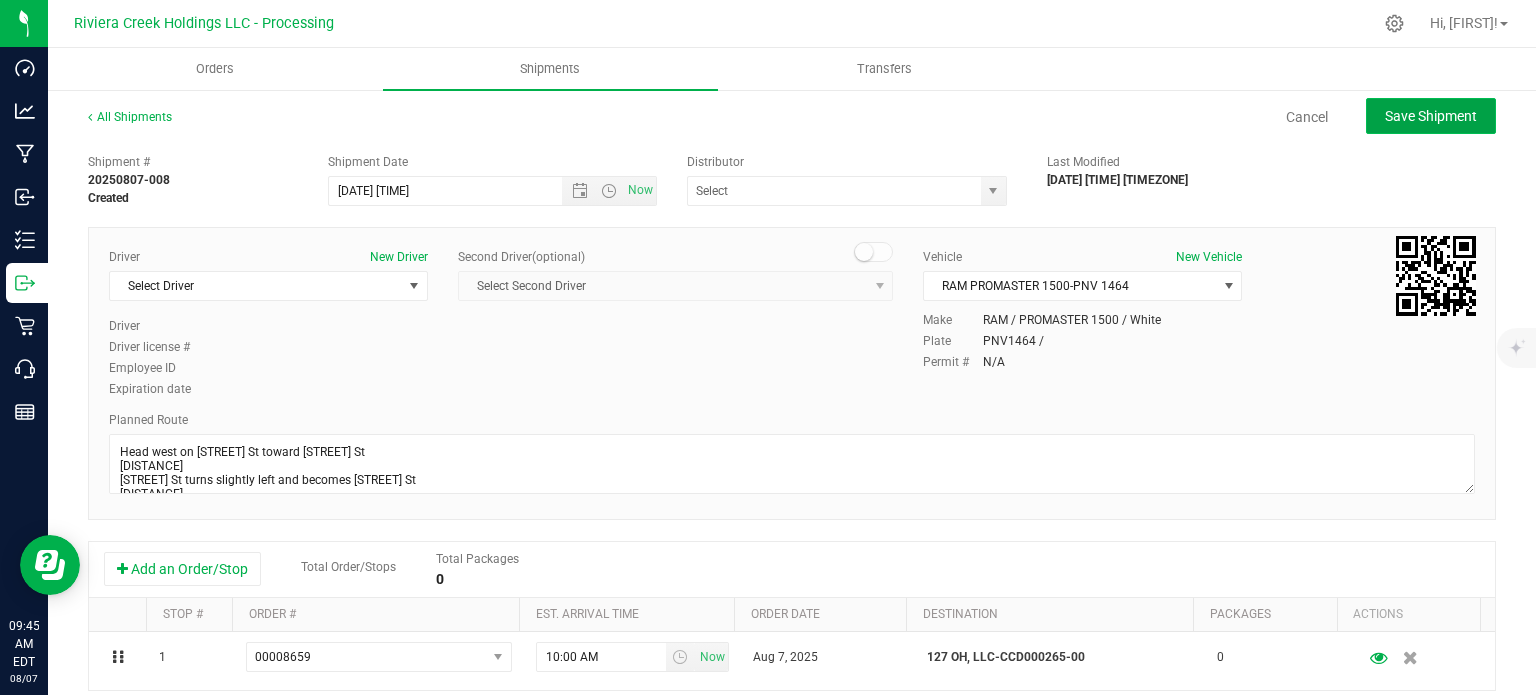 click on "Save Shipment" 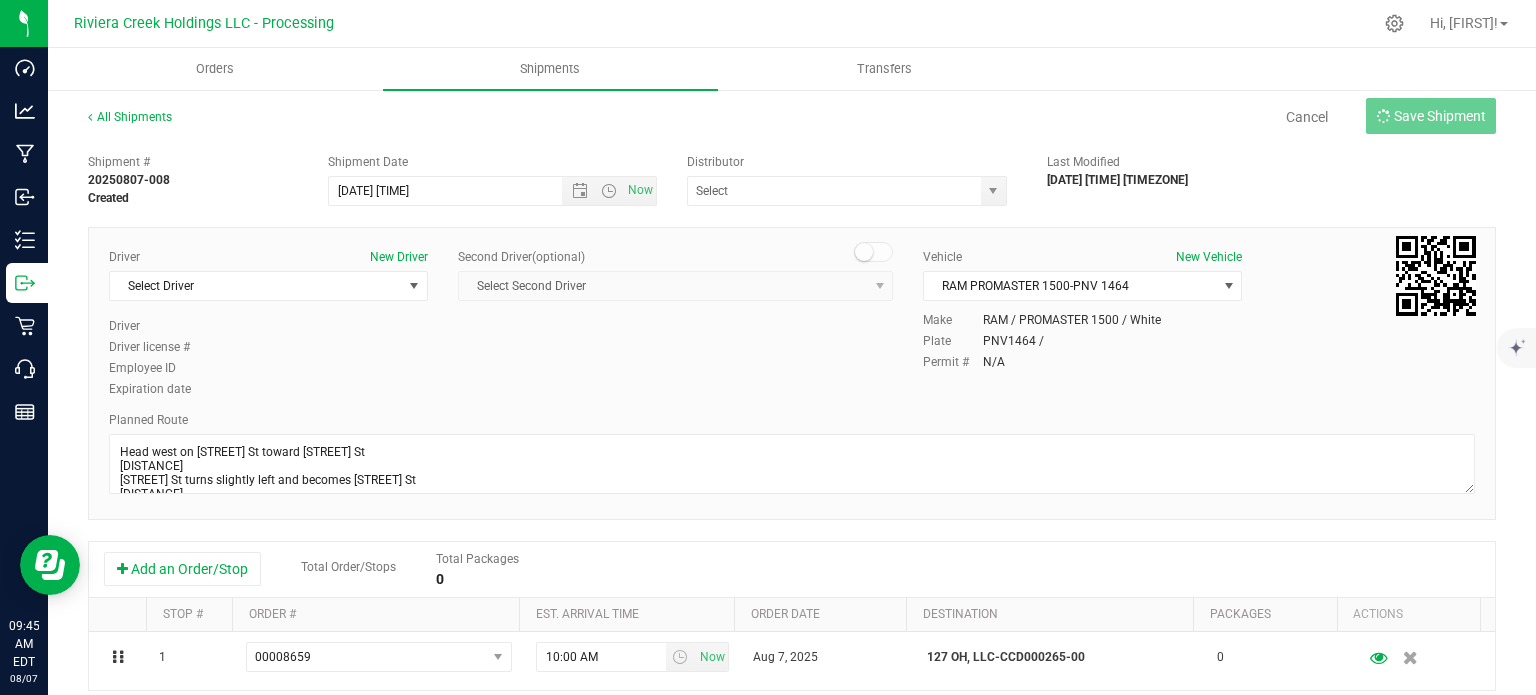 type on "8/8/2025 11:00 AM" 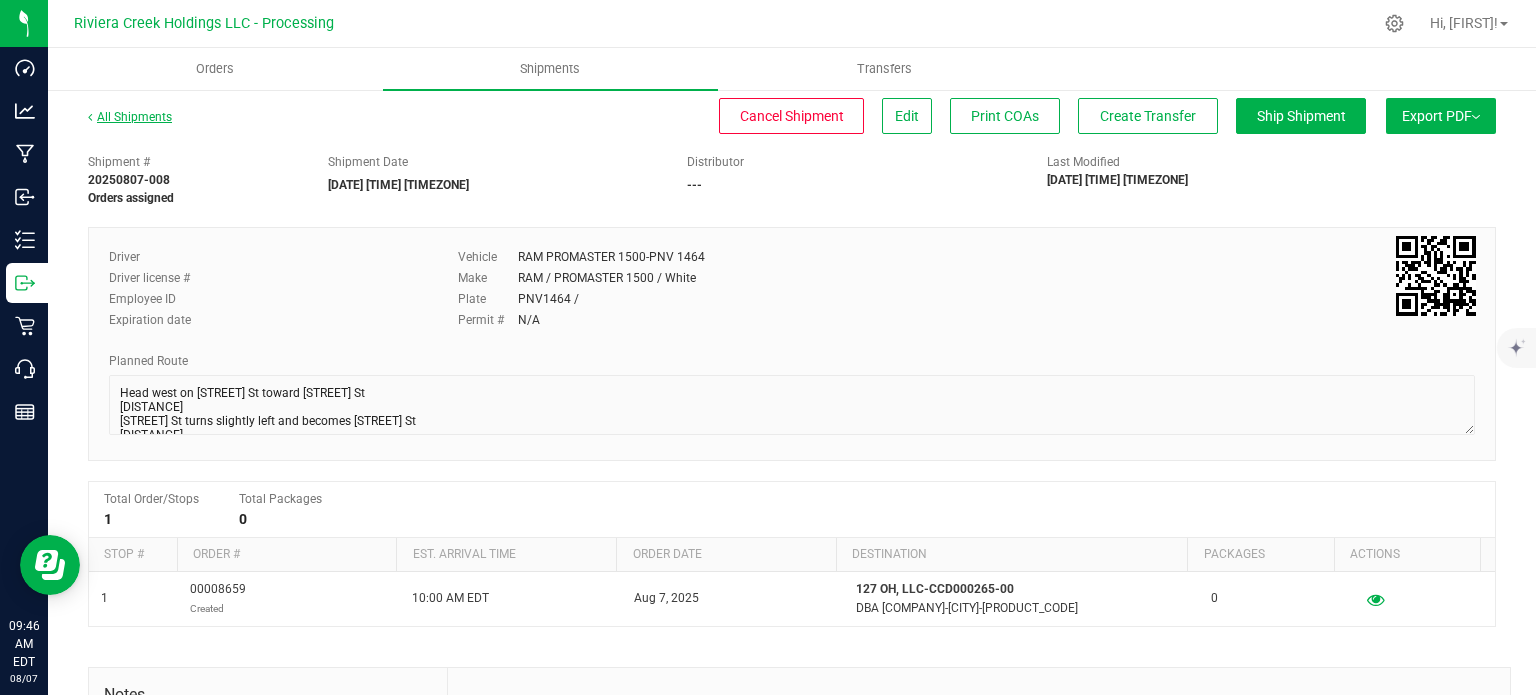 click on "All Shipments" at bounding box center [130, 117] 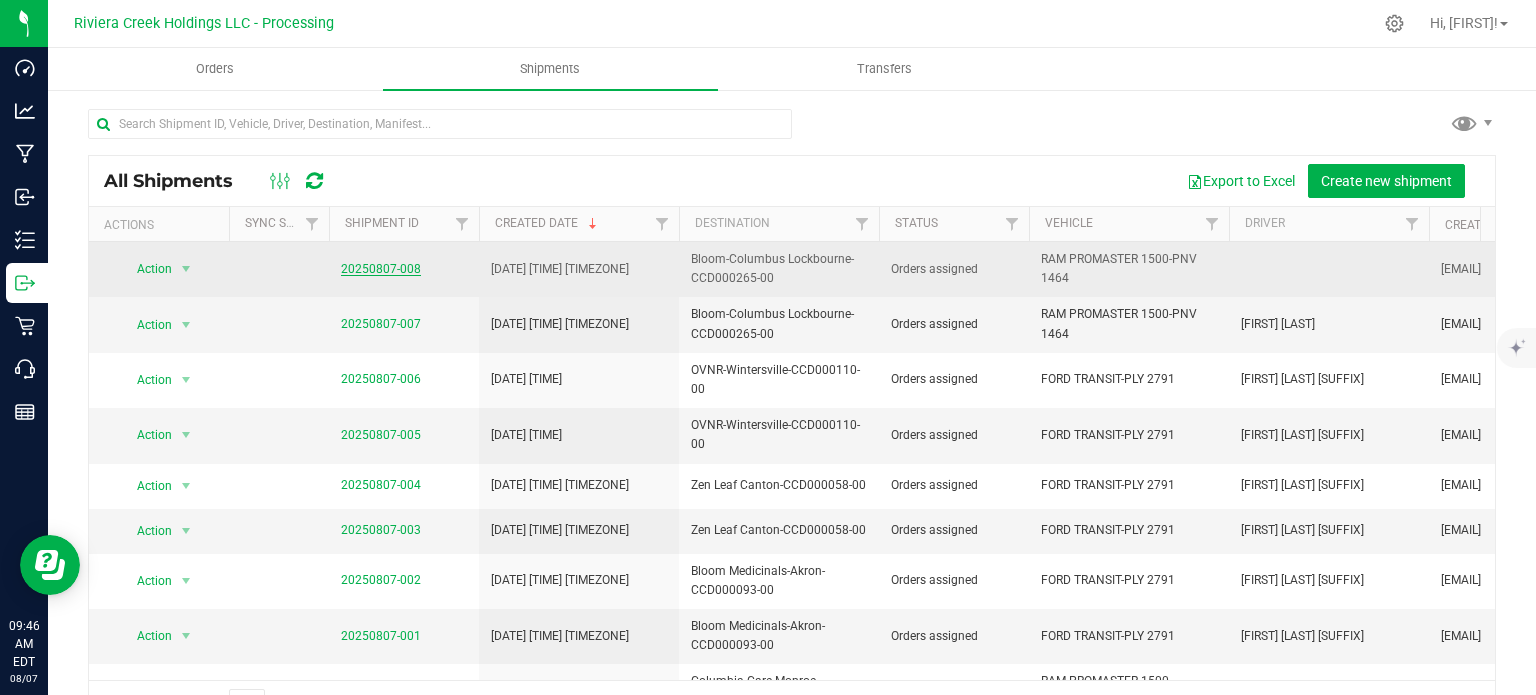 click on "20250807-008" at bounding box center [381, 269] 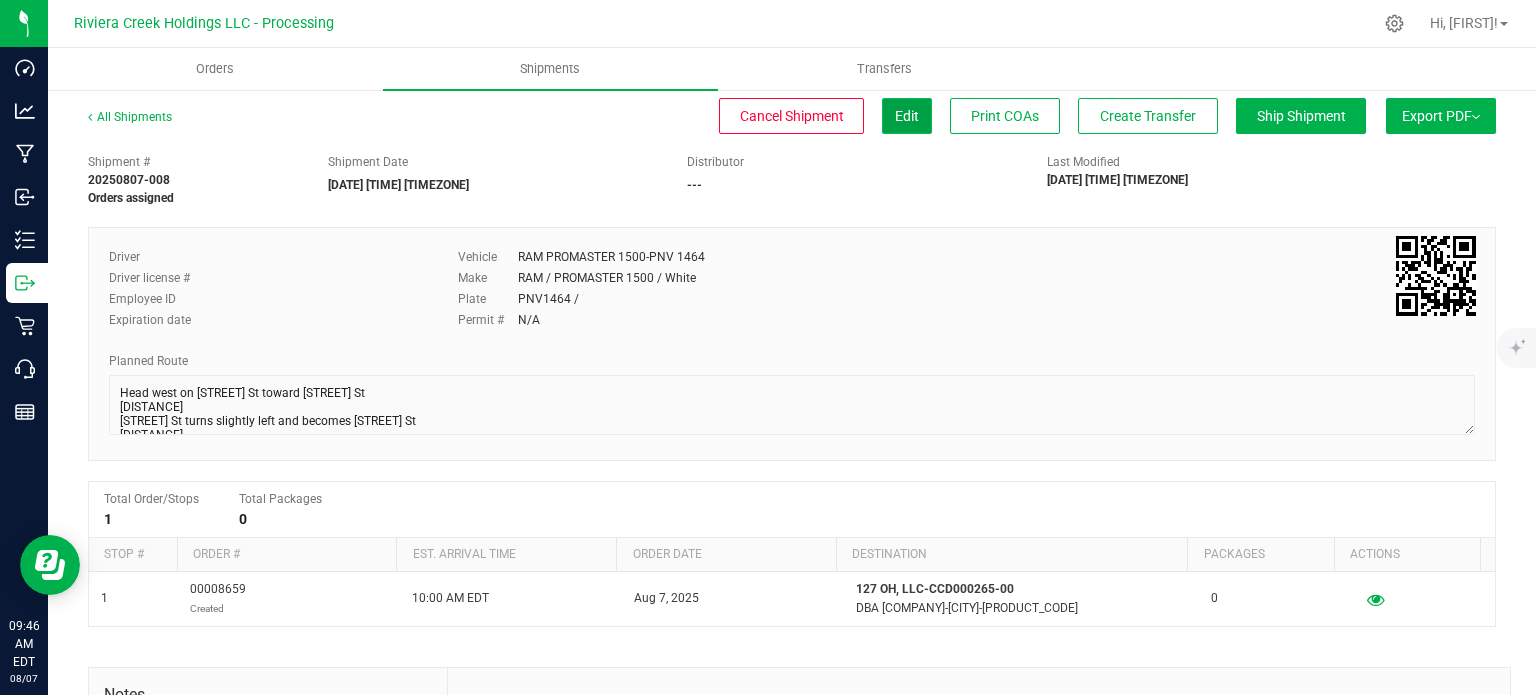 click on "Edit" at bounding box center (907, 116) 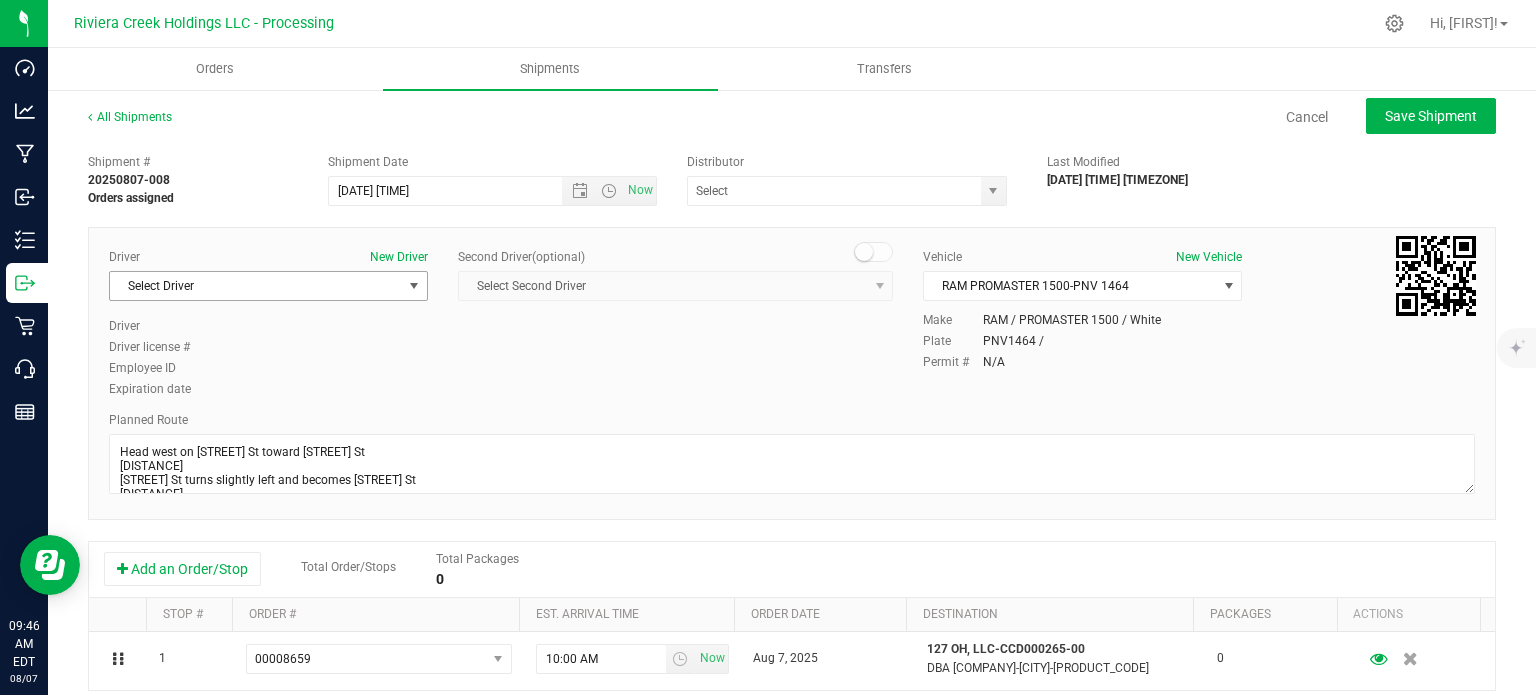 click at bounding box center [414, 286] 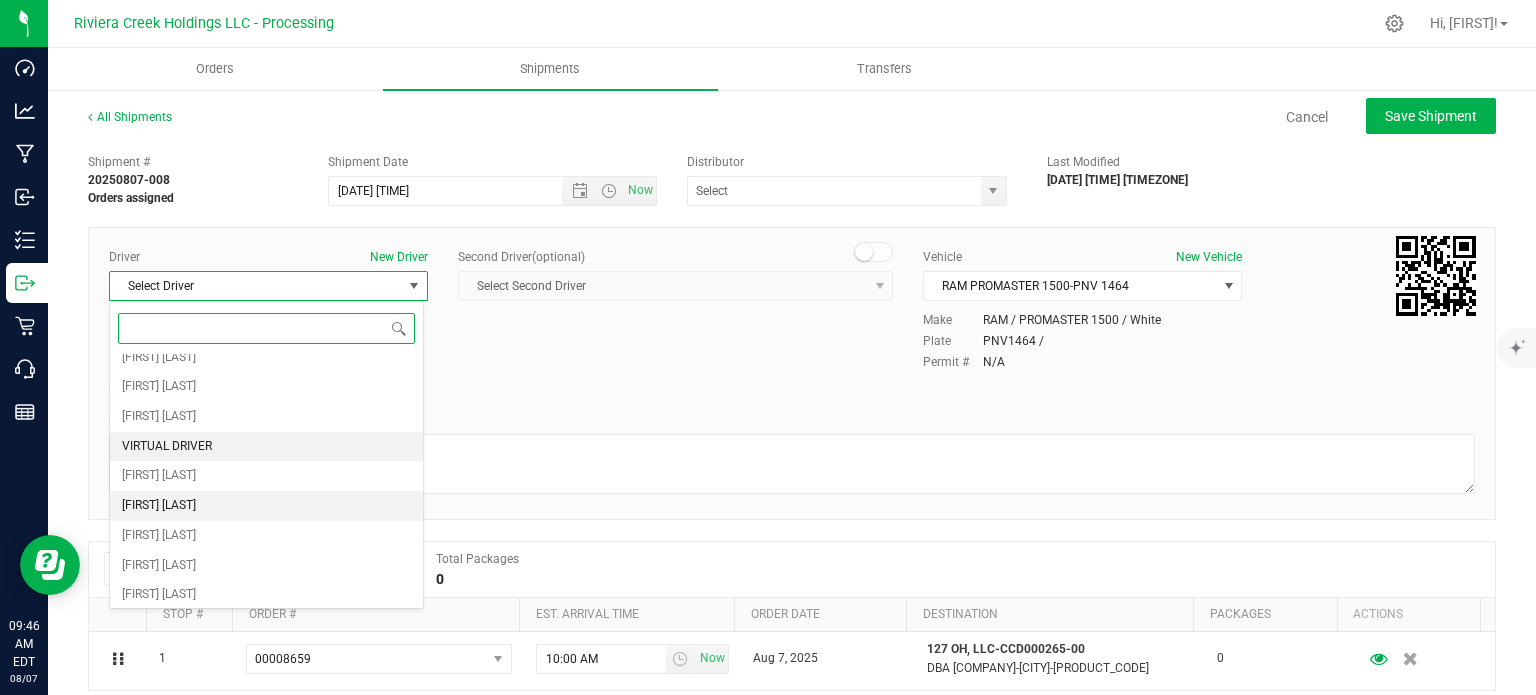 scroll, scrollTop: 200, scrollLeft: 0, axis: vertical 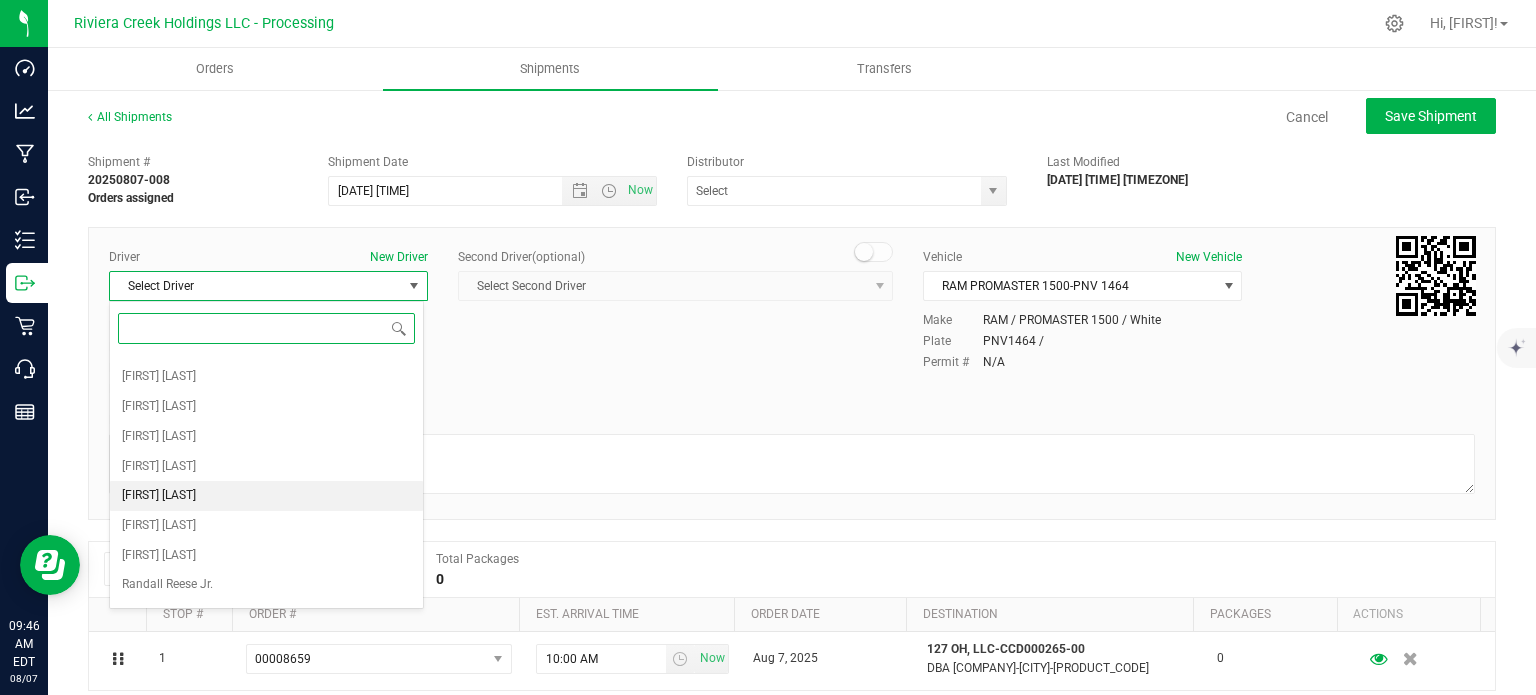 click on "Gary Jones" at bounding box center (159, 496) 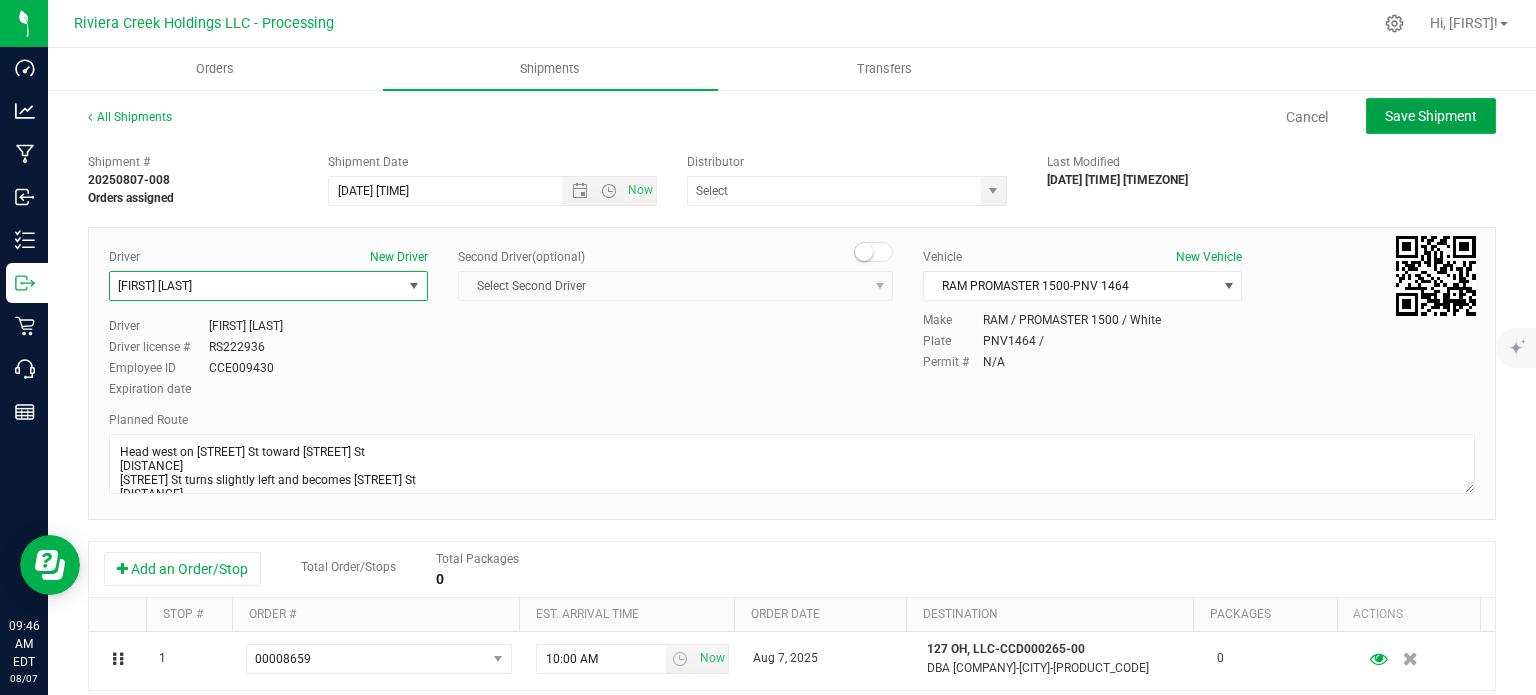 click on "Save Shipment" 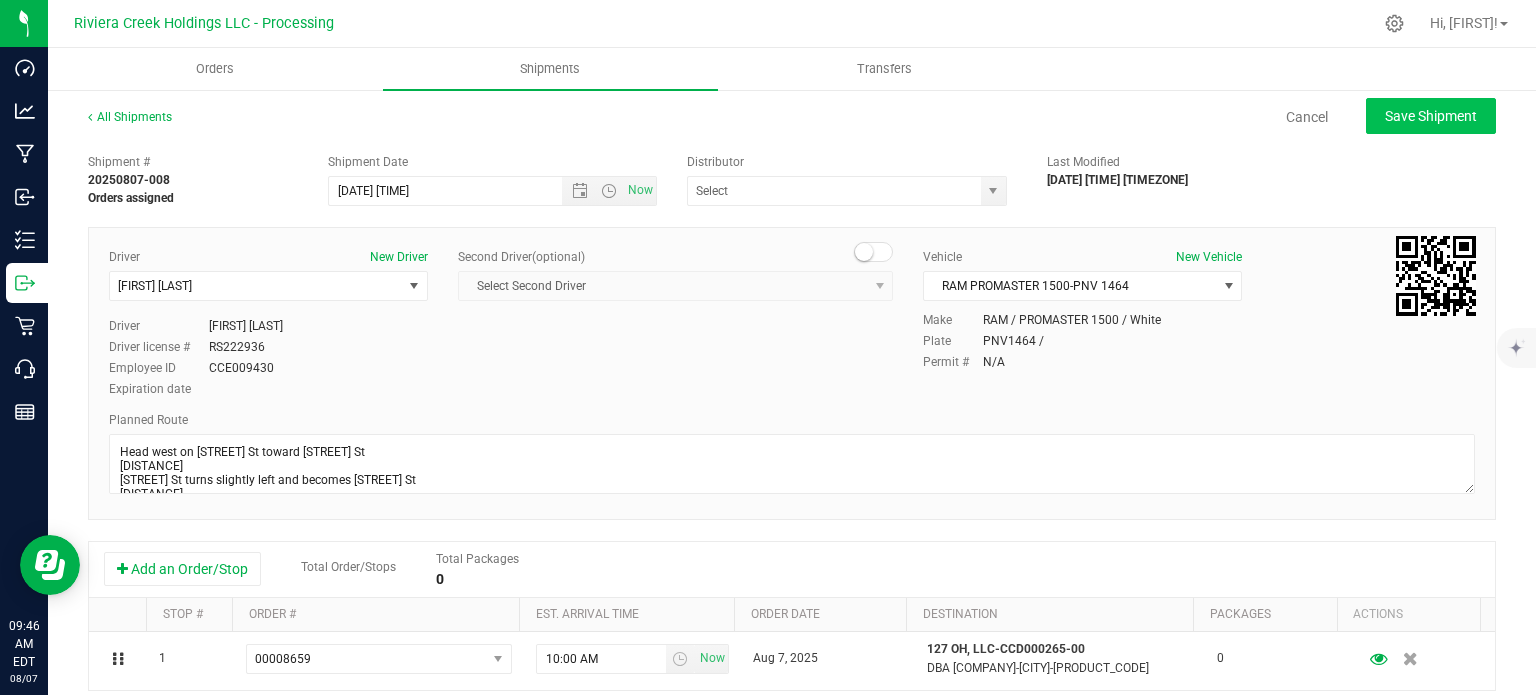 type on "8/8/2025 11:00 AM" 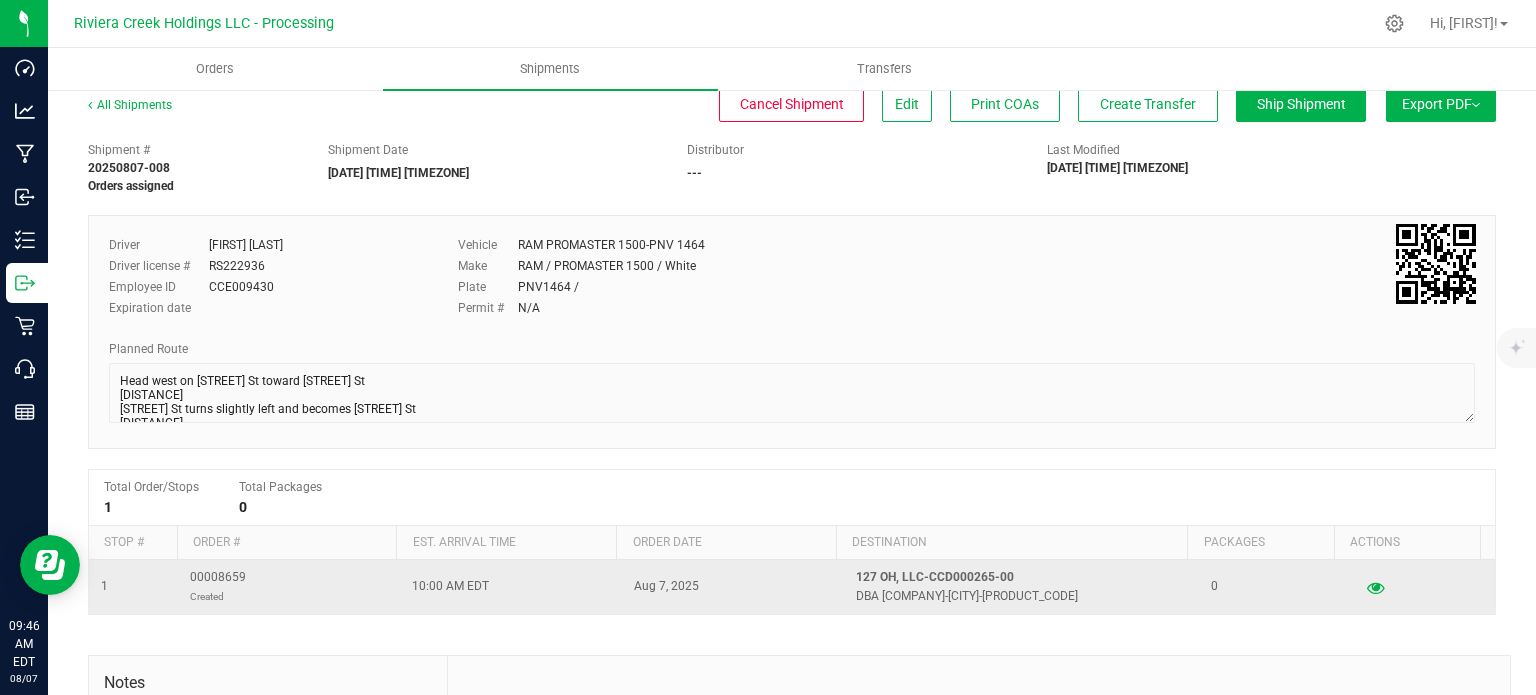 scroll, scrollTop: 0, scrollLeft: 0, axis: both 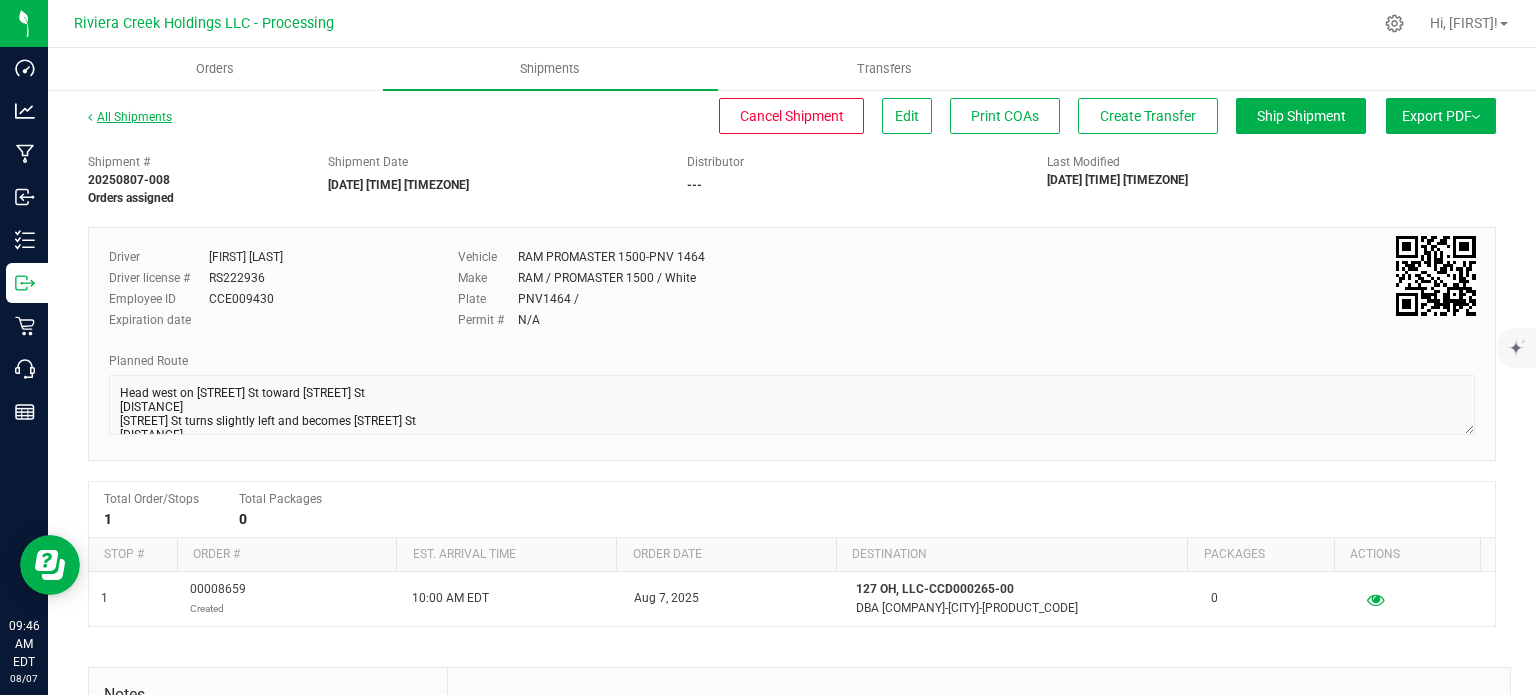 click on "All Shipments" at bounding box center [130, 117] 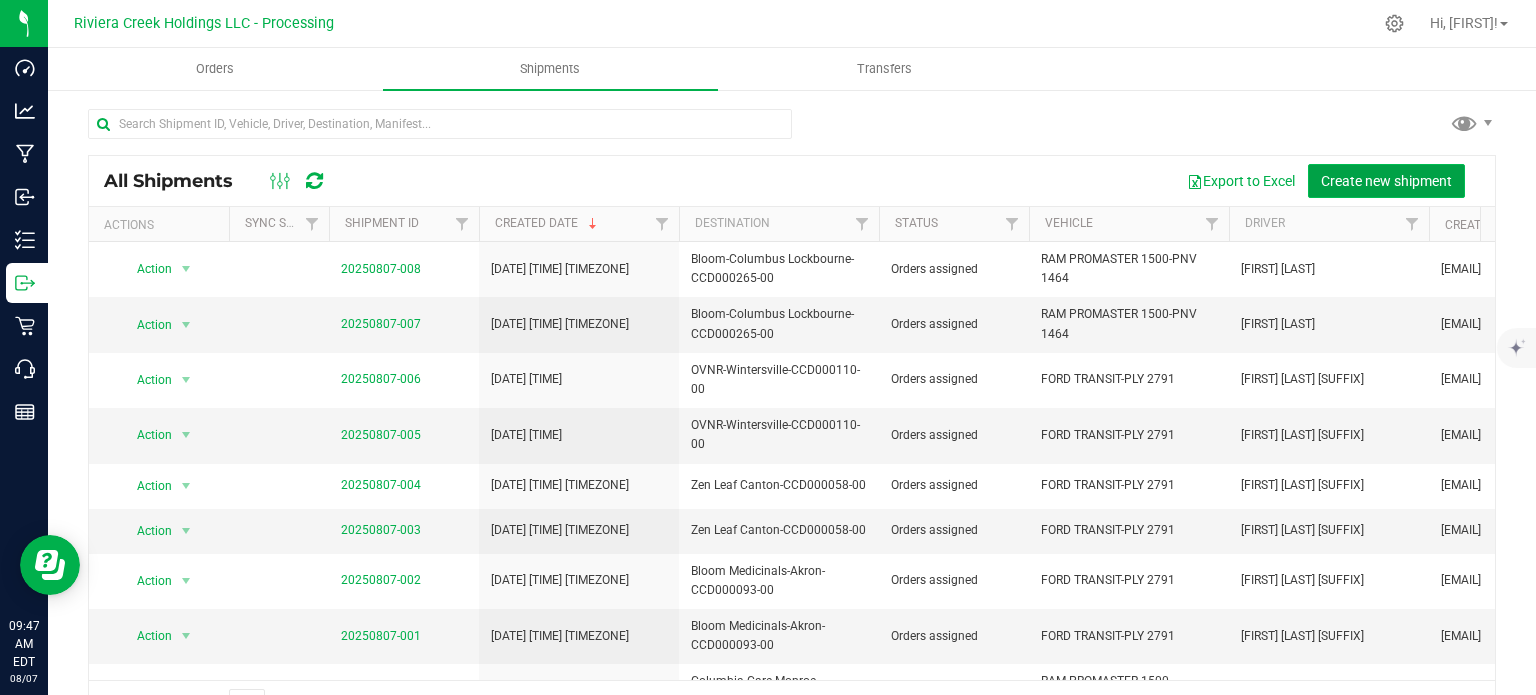 click on "Create new shipment" at bounding box center [1386, 181] 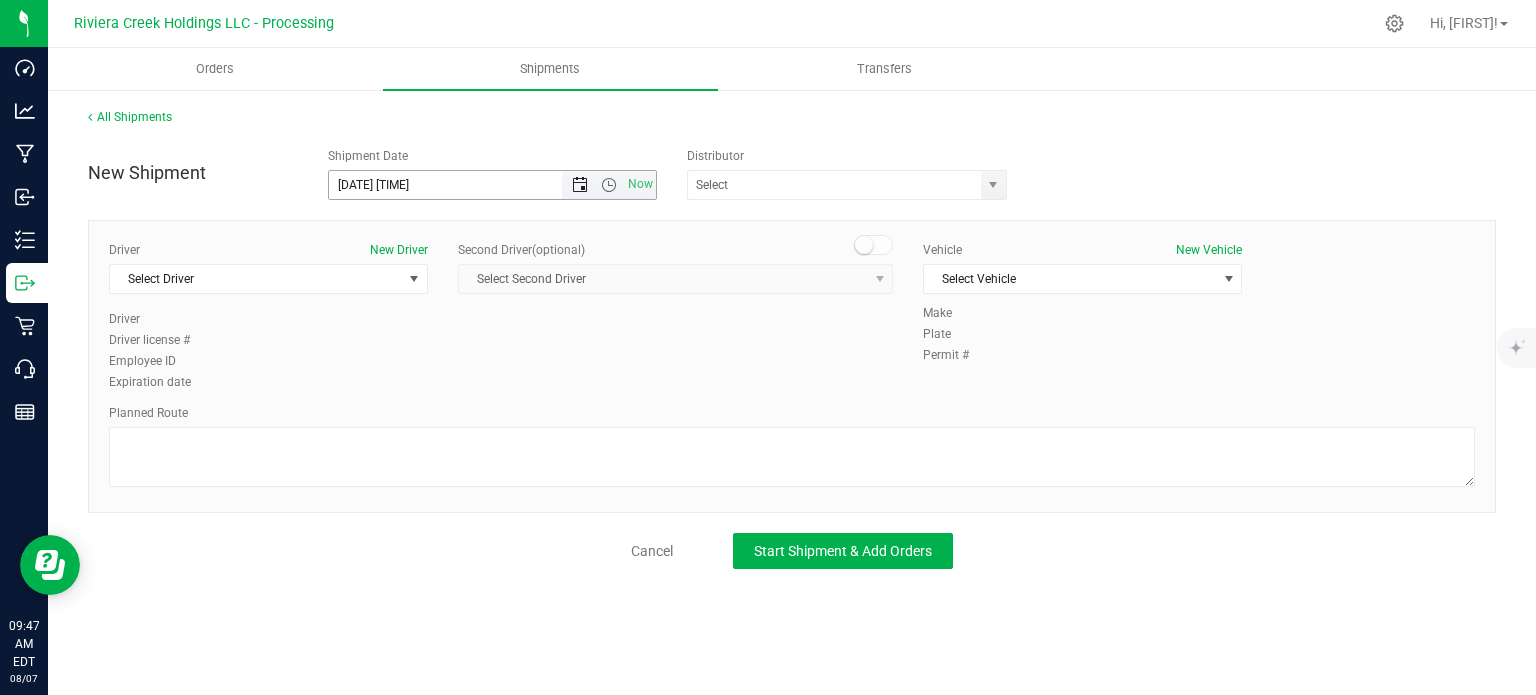 click at bounding box center [580, 185] 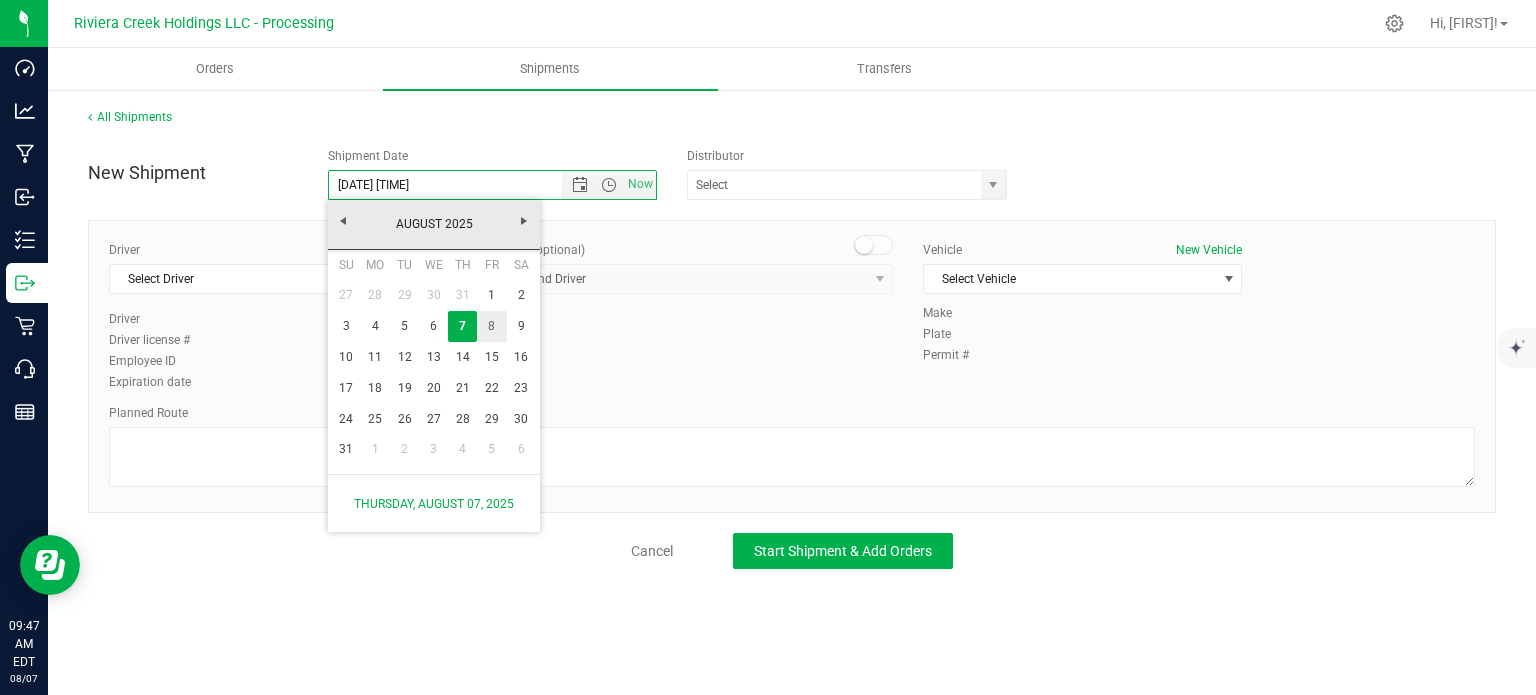 click on "8" at bounding box center (491, 326) 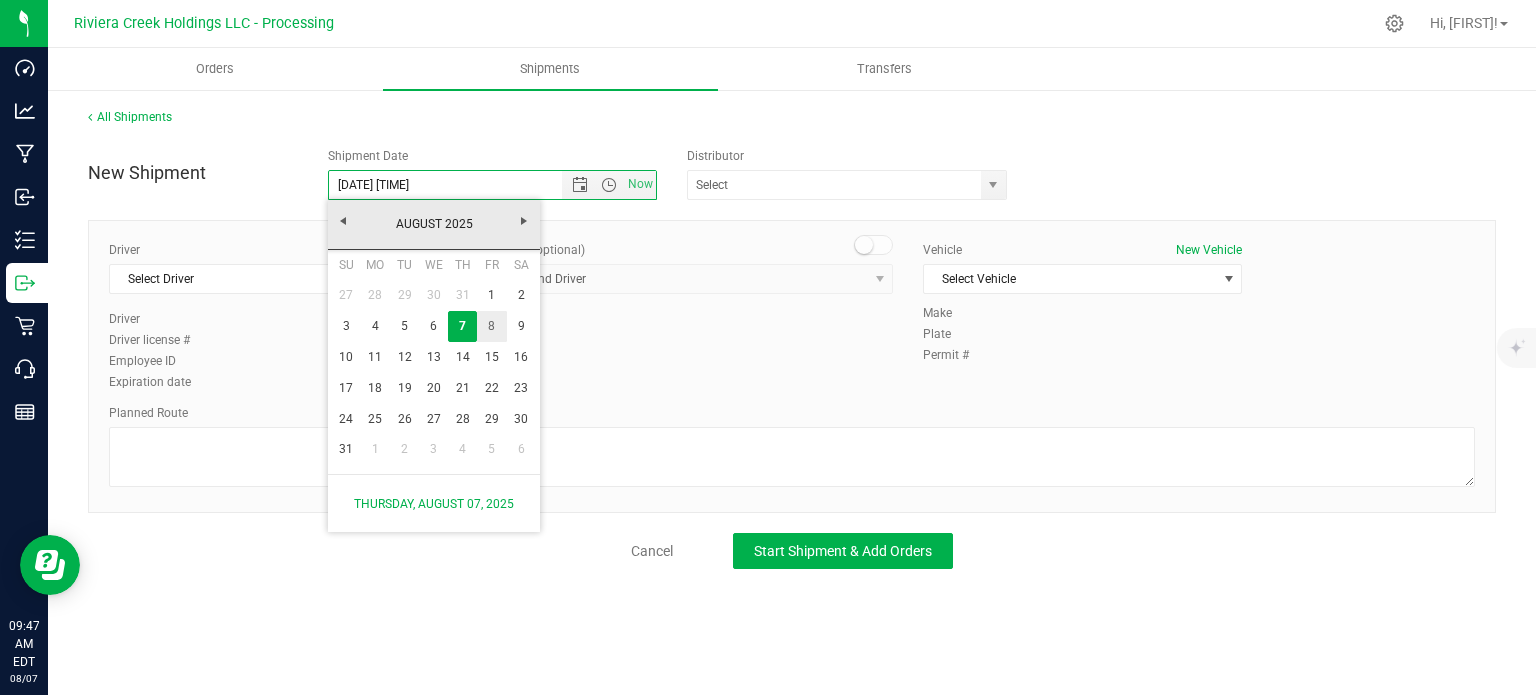 type on "8/8/2025 9:47 AM" 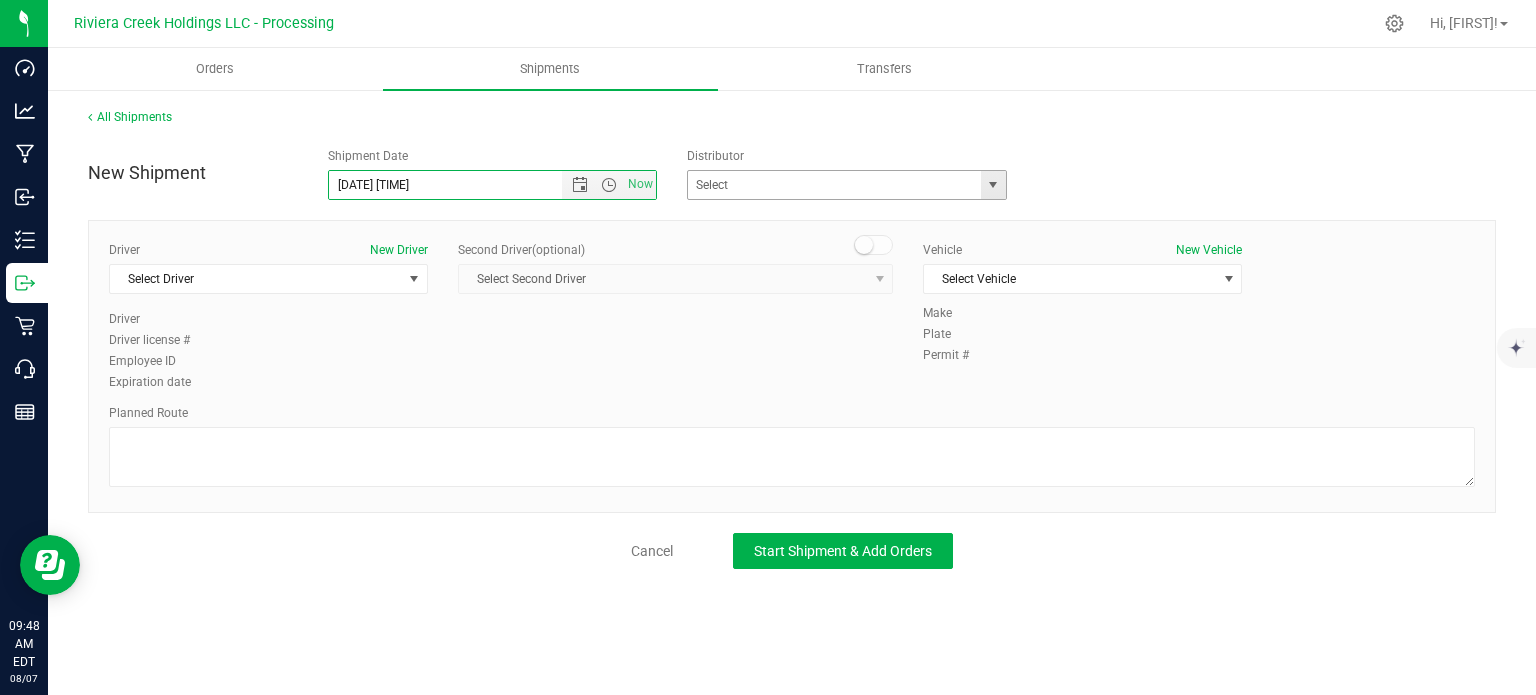 click at bounding box center [993, 185] 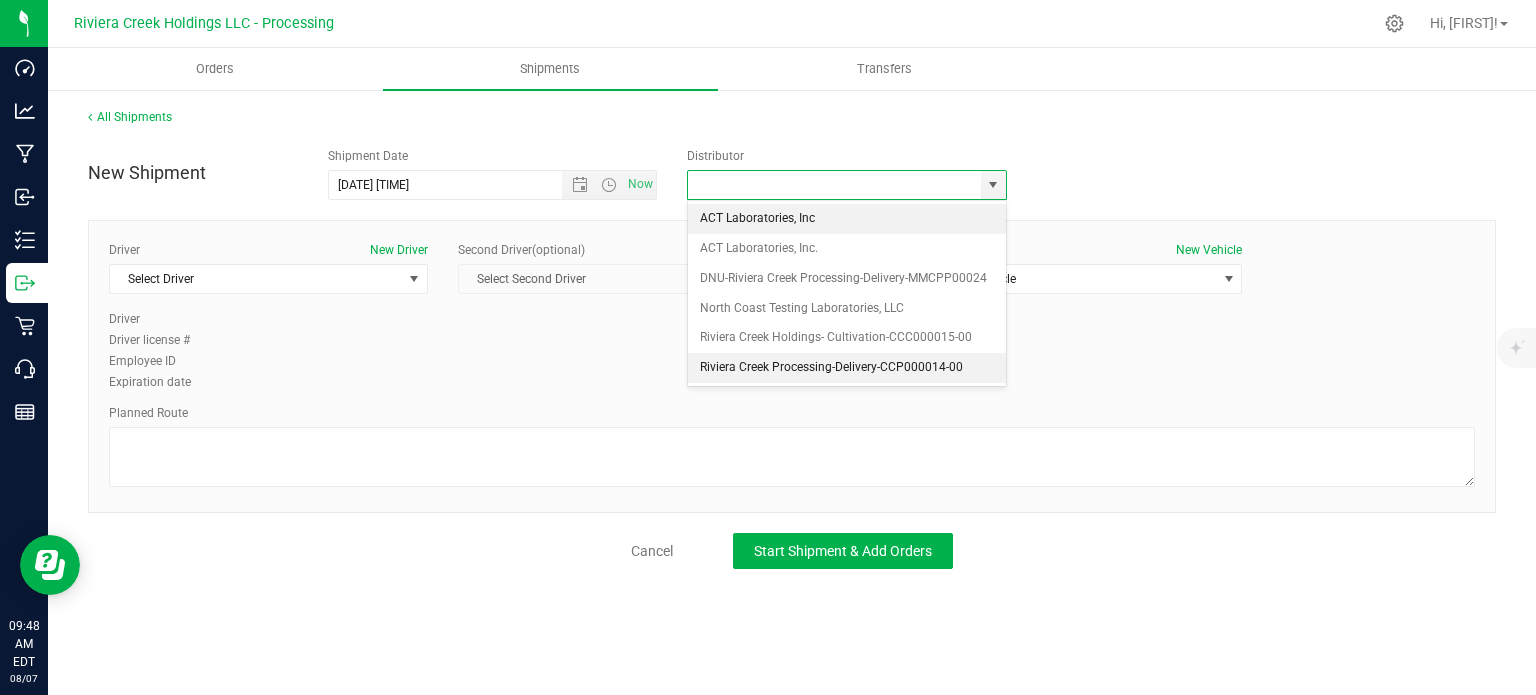 drag, startPoint x: 760, startPoint y: 365, endPoint x: 615, endPoint y: 369, distance: 145.05516 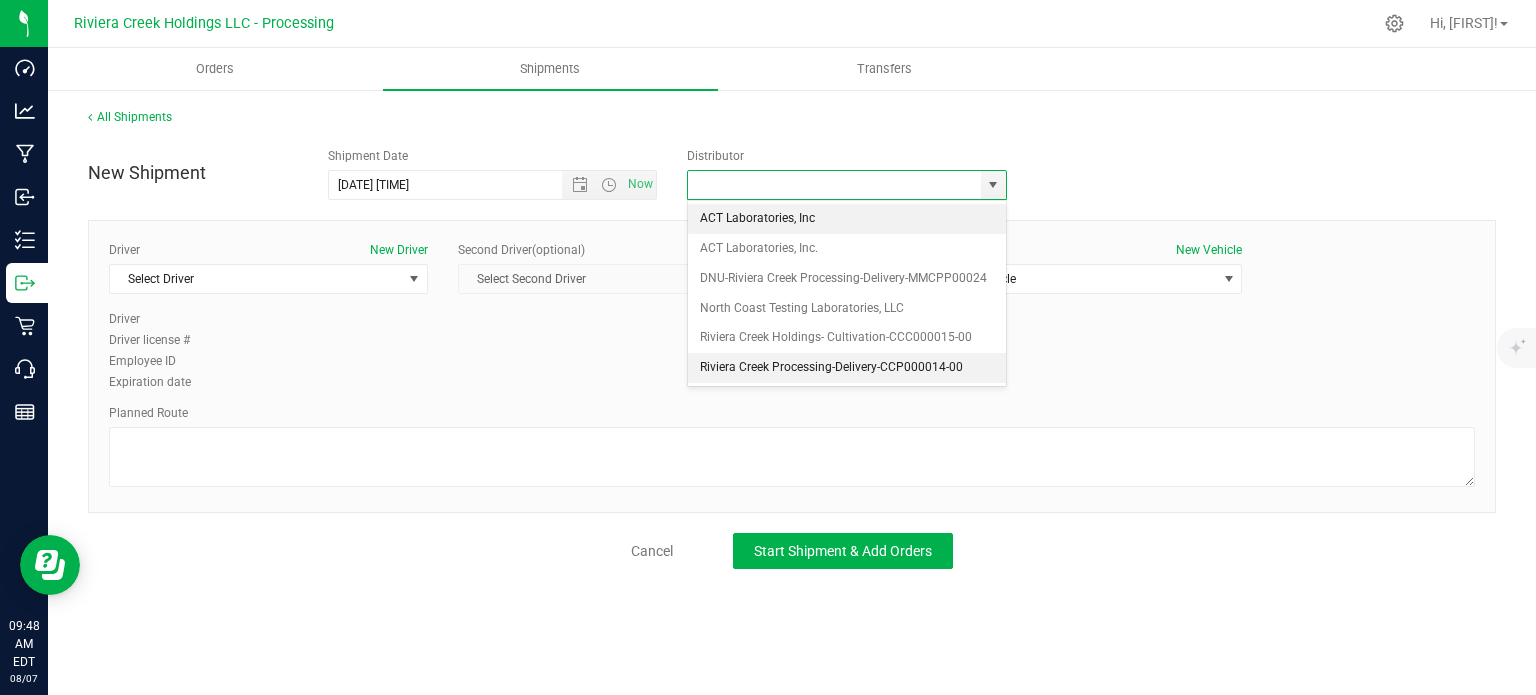 click on "Riviera Creek Processing-Delivery-CCP000014-00" at bounding box center (847, 368) 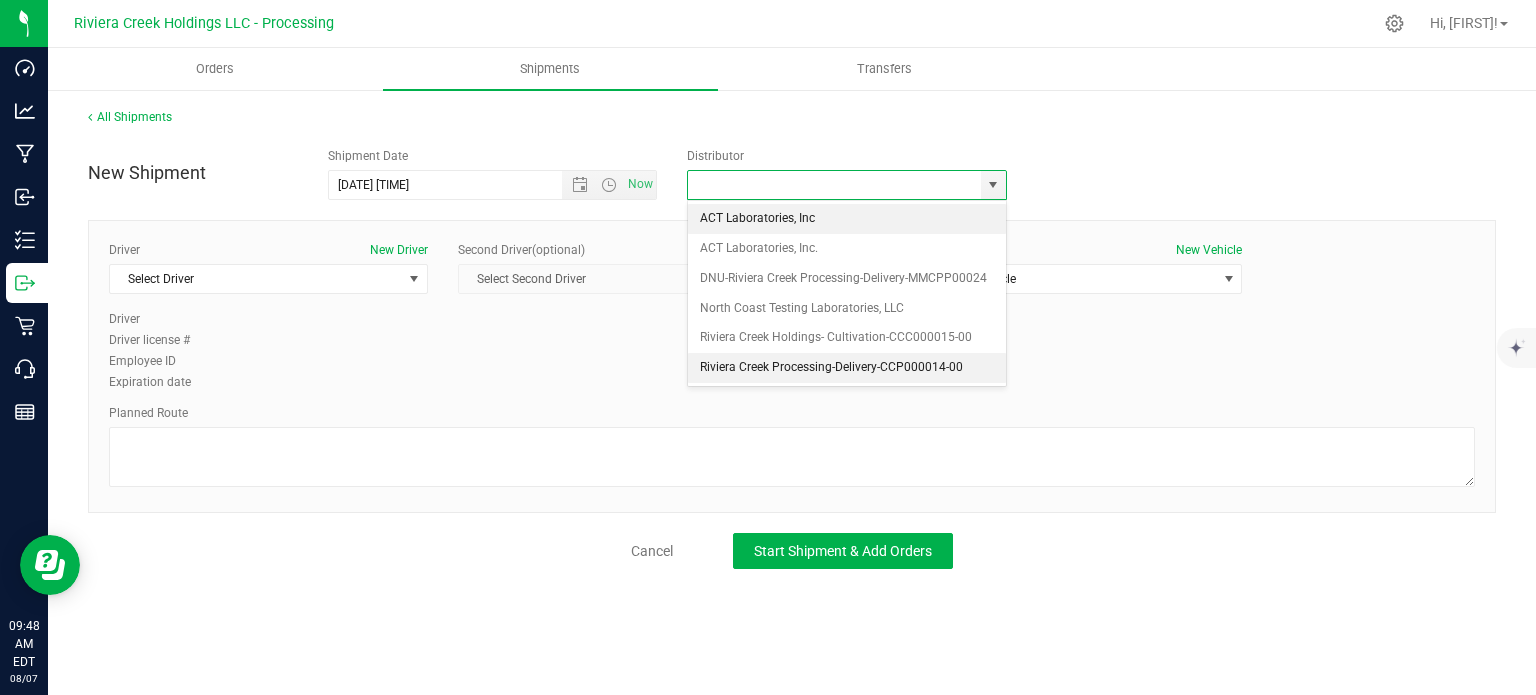 type on "Riviera Creek Processing-Delivery-CCP000014-00" 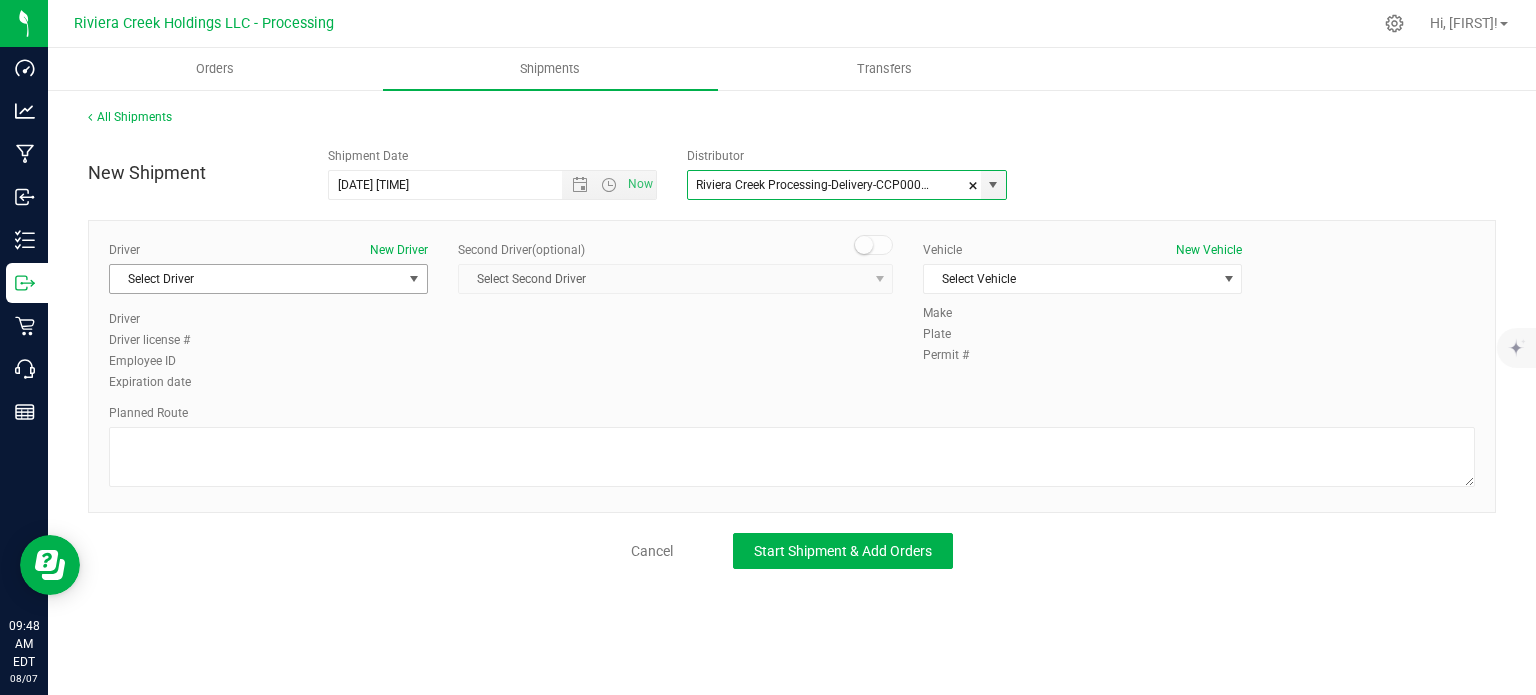 click on "Select Driver" at bounding box center [256, 279] 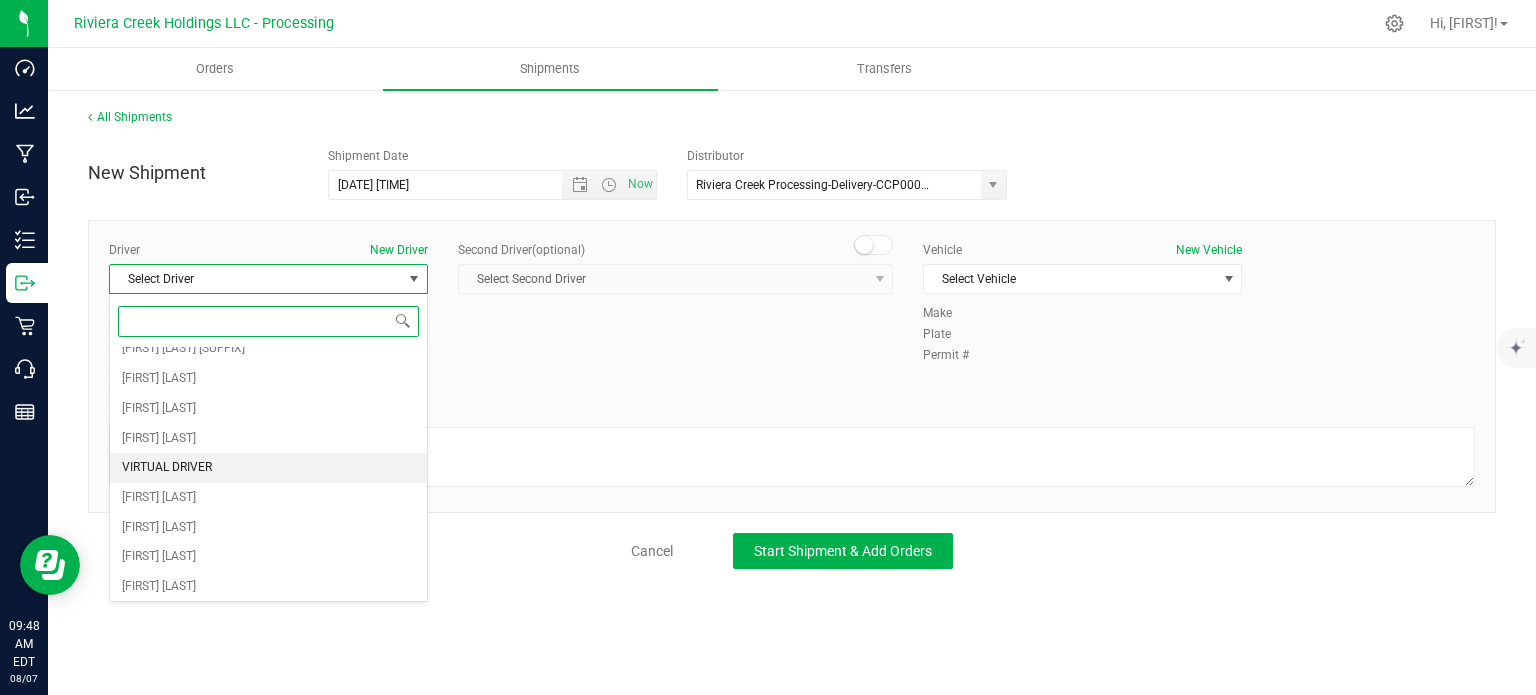 scroll, scrollTop: 100, scrollLeft: 0, axis: vertical 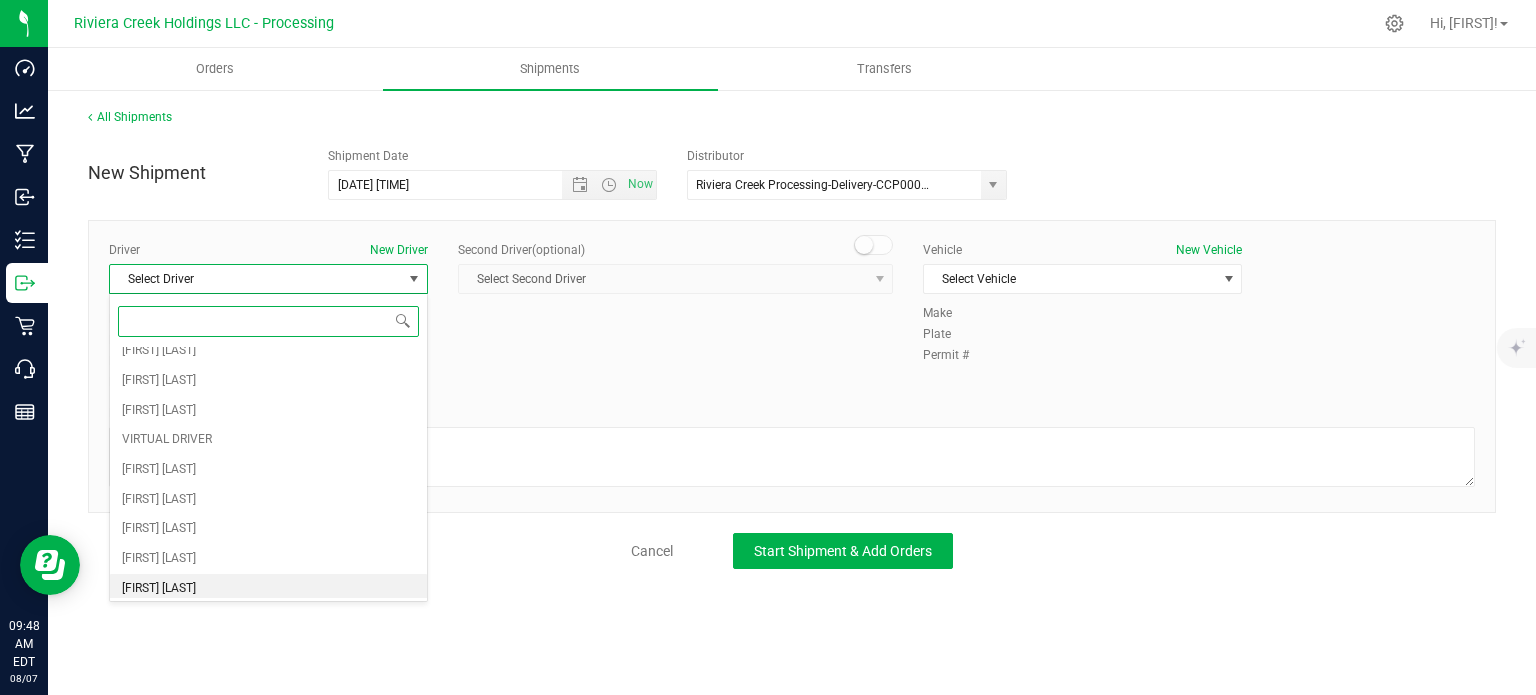 click on "Gary Jones" at bounding box center [159, 589] 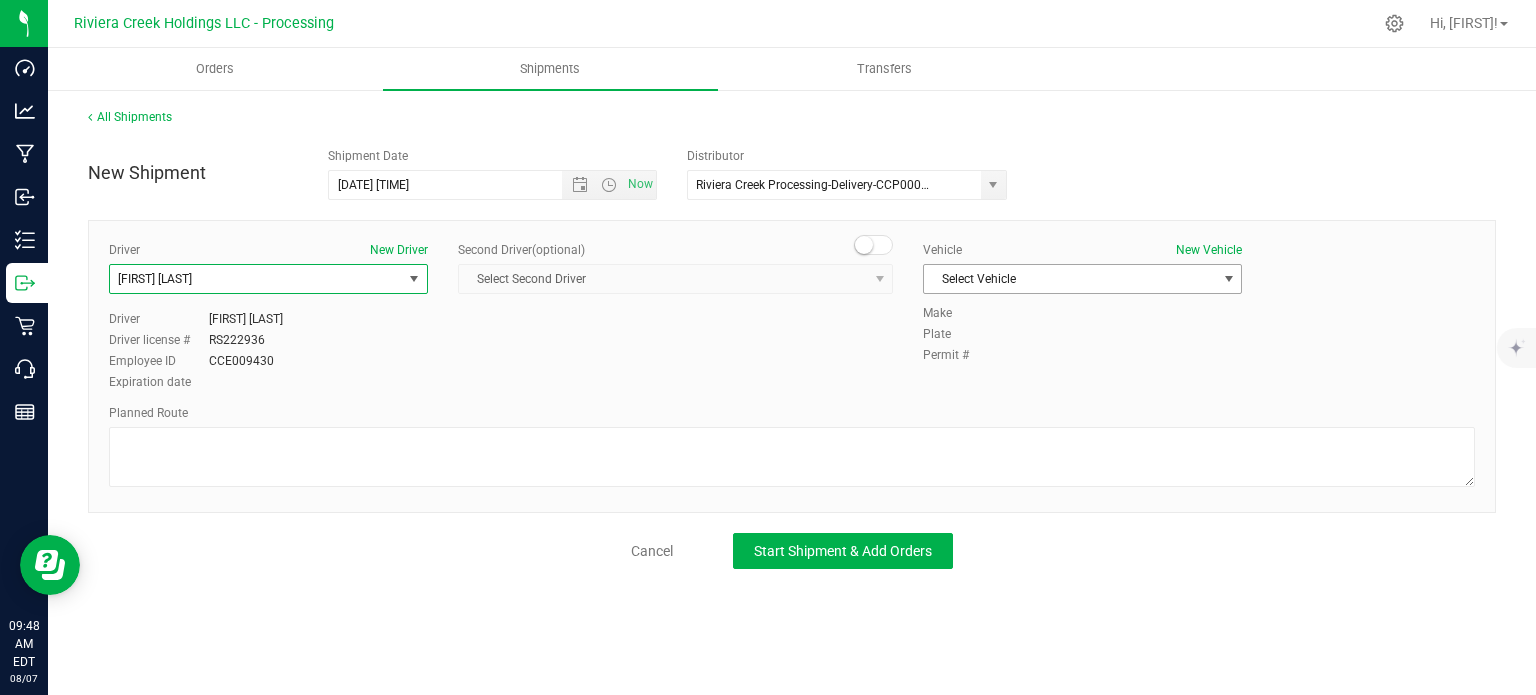 click on "Select Vehicle" at bounding box center [1070, 279] 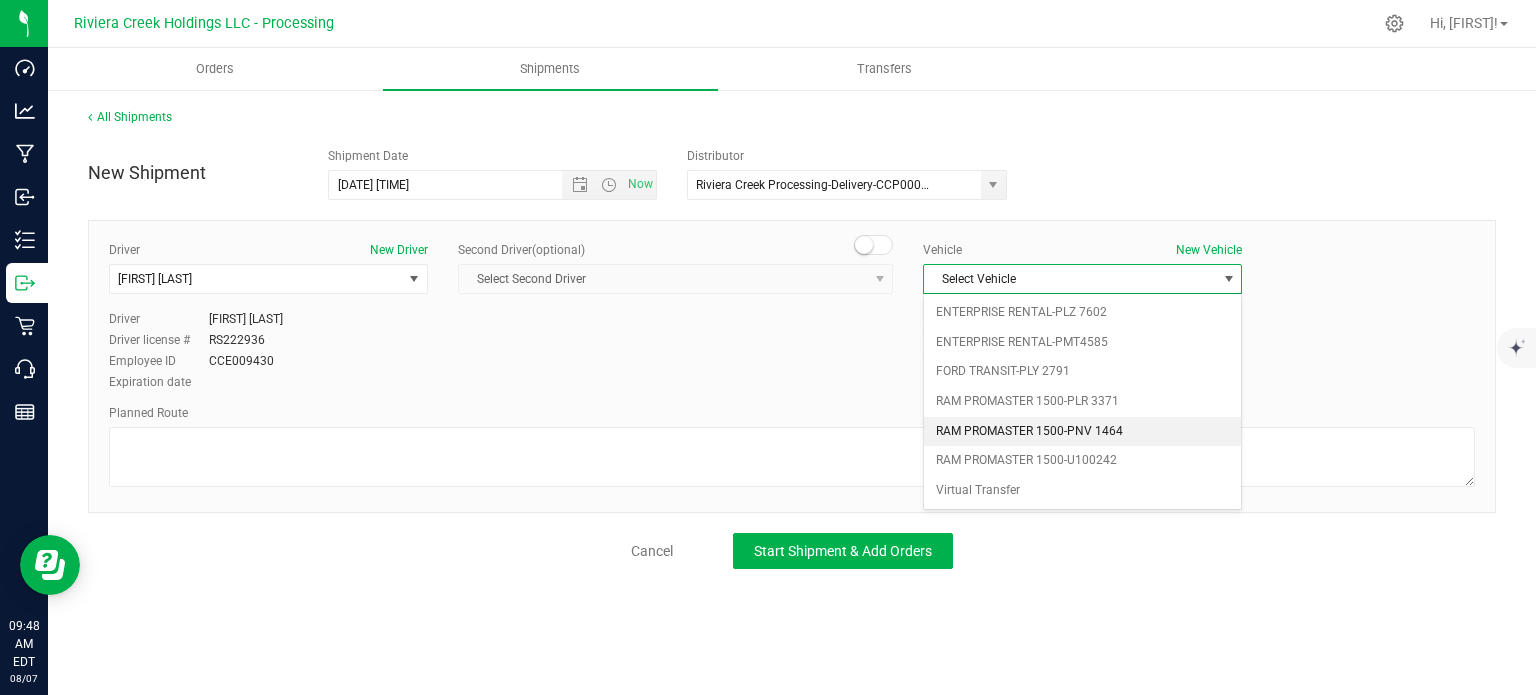 click on "RAM PROMASTER 1500-PNV 1464" at bounding box center [1082, 432] 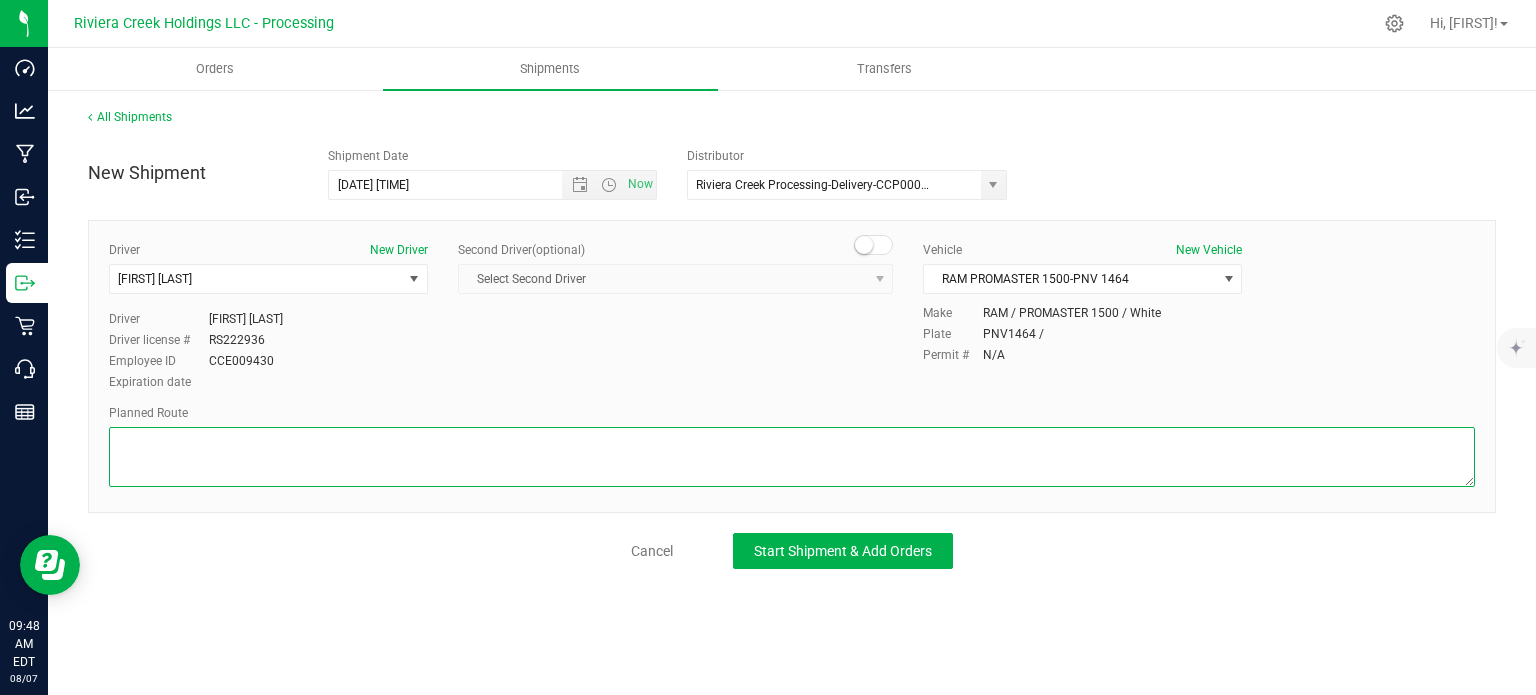 click at bounding box center (792, 457) 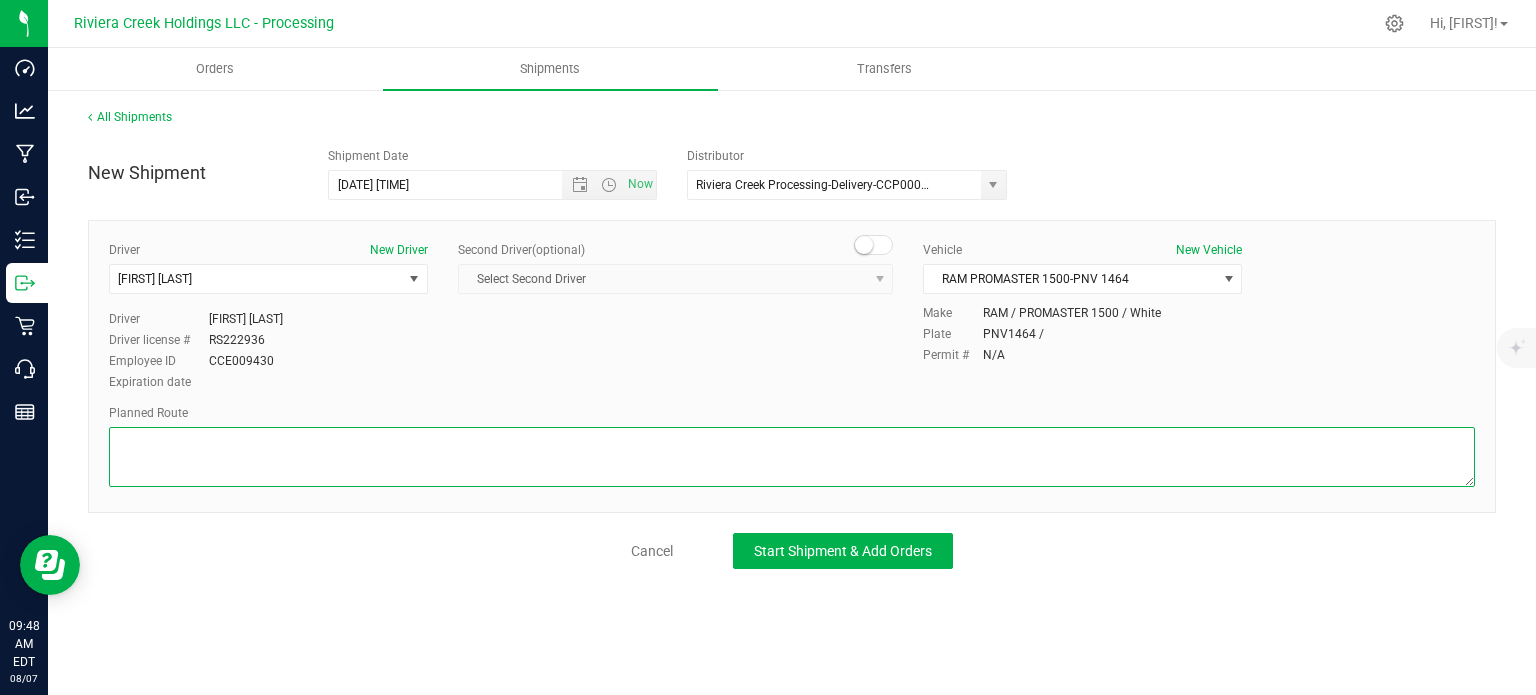paste on "Head south toward Miller Ave
92 ft
Turn right toward Lockbourne Rd
164 ft
Turn left onto Lockbourne RdPass by Dollar General (on the left in 0.6 mi)
1.20 mi
Turn right to merge onto OH-104 S toward I-71
2.46 mi
Continue straight onto Frank Rd/Frank-Refugee ExpyContinue to follow Frank Rd
0.480 mi
Turn left to merge onto I-71 S toward Cincinnati
1.48 mi
Take exit 101 to merge onto I-270 W
4.93 mi
Take exit 5 for Georgesville Rd
0.352 mi
Turn right onto Georgesville Rd
761 ft
Turn left
1,158 ft
Turn leftDestination will be on the left
673 ft" 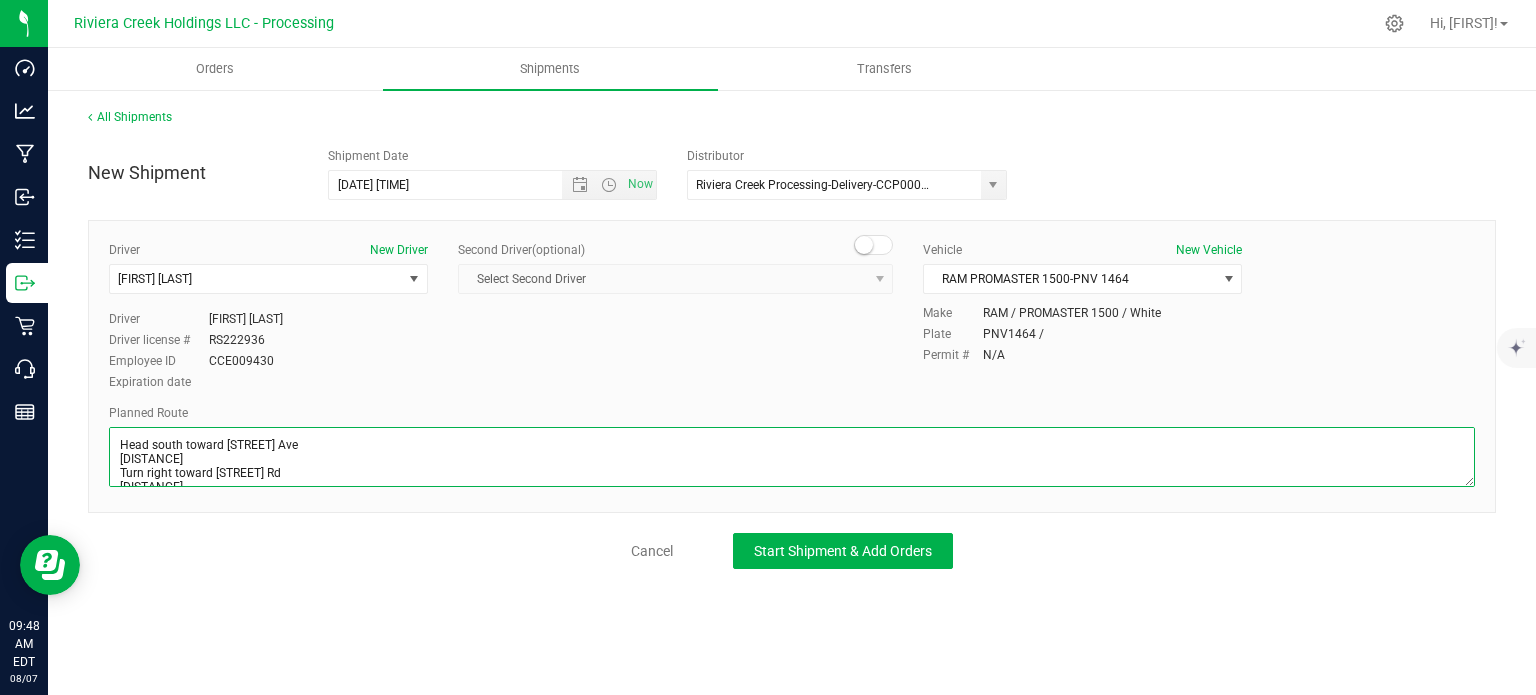 scroll, scrollTop: 268, scrollLeft: 0, axis: vertical 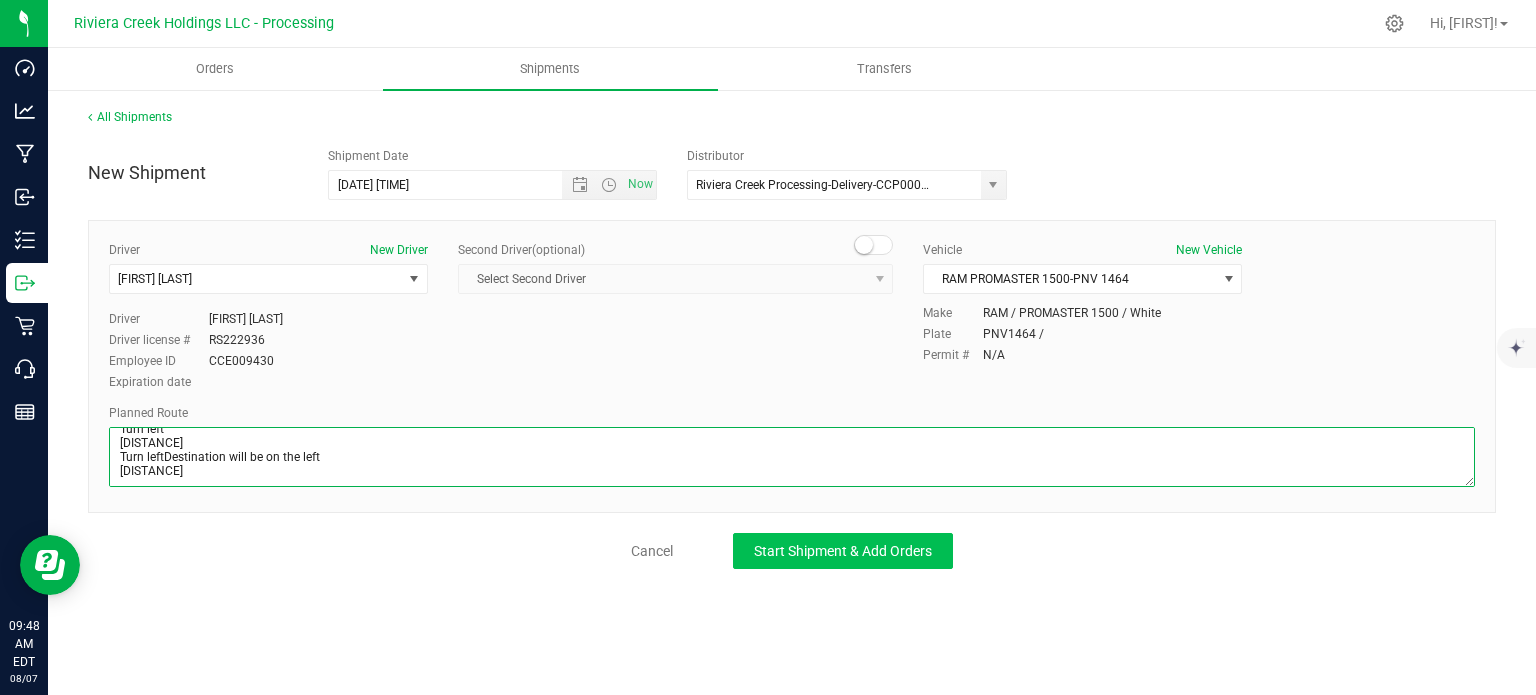 type on "Head south toward Miller Ave
92 ft
Turn right toward Lockbourne Rd
164 ft
Turn left onto Lockbourne RdPass by Dollar General (on the left in 0.6 mi)
1.20 mi
Turn right to merge onto OH-104 S toward I-71
2.46 mi
Continue straight onto Frank Rd/Frank-Refugee ExpyContinue to follow Frank Rd
0.480 mi
Turn left to merge onto I-71 S toward Cincinnati
1.48 mi
Take exit 101 to merge onto I-270 W
4.93 mi
Take exit 5 for Georgesville Rd
0.352 mi
Turn right onto Georgesville Rd
761 ft
Turn left
1,158 ft
Turn leftDestination will be on the left
673 ft" 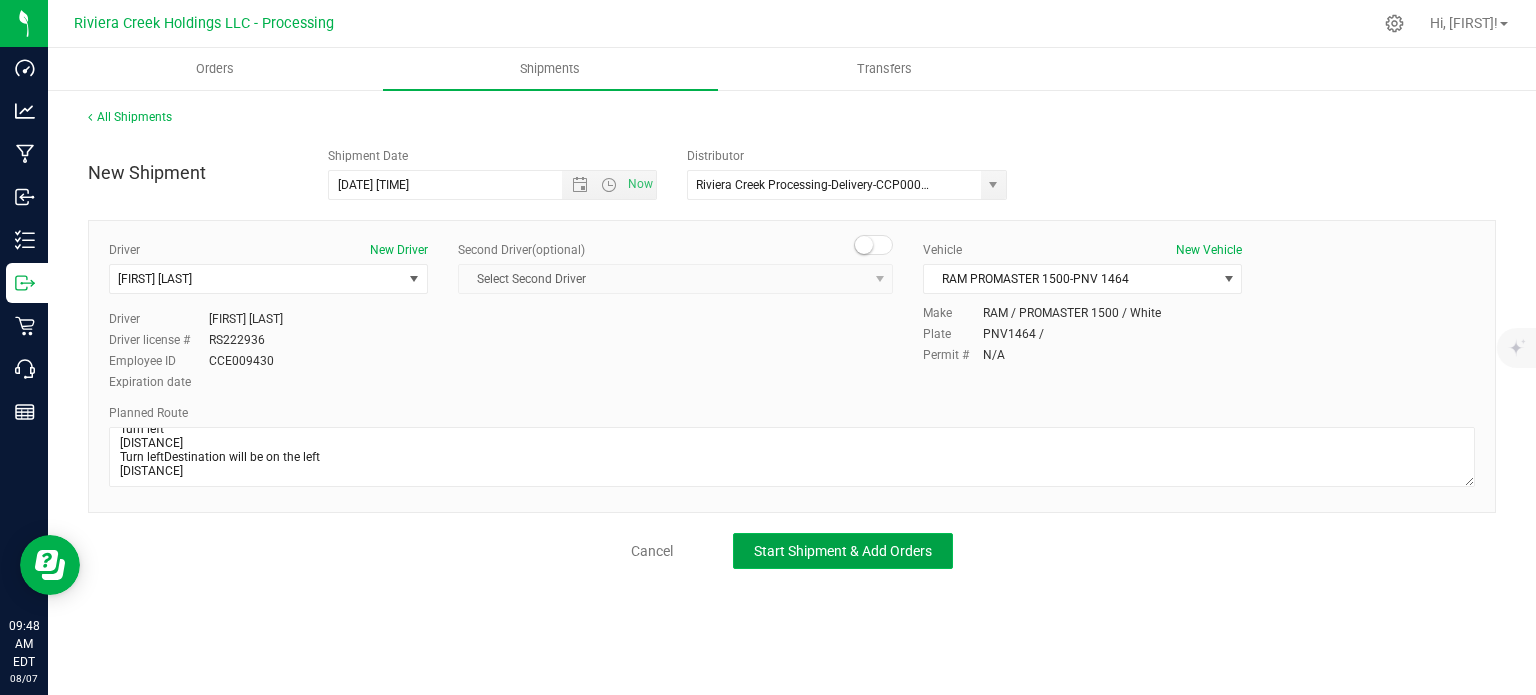 click on "Start Shipment & Add Orders" 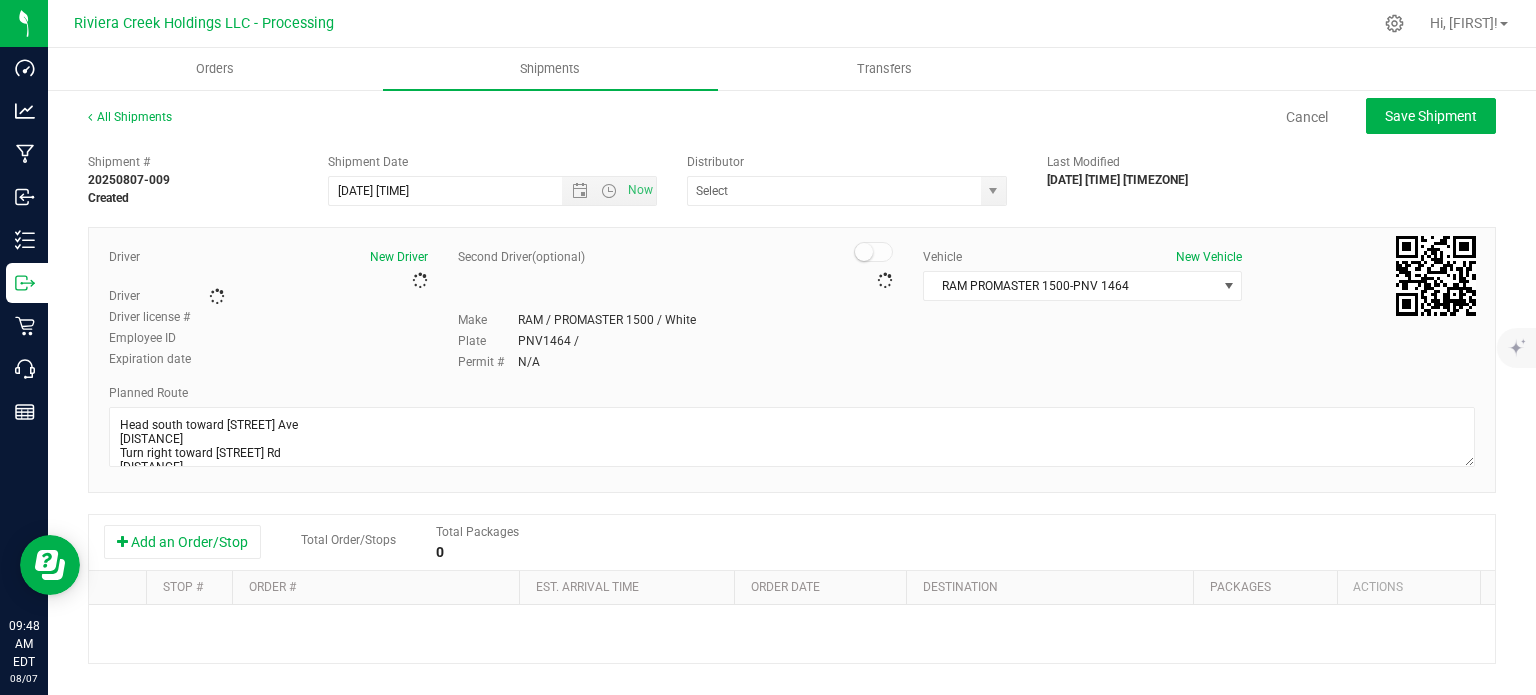 type on "Riviera Creek Processing-Delivery-CCP000014-00" 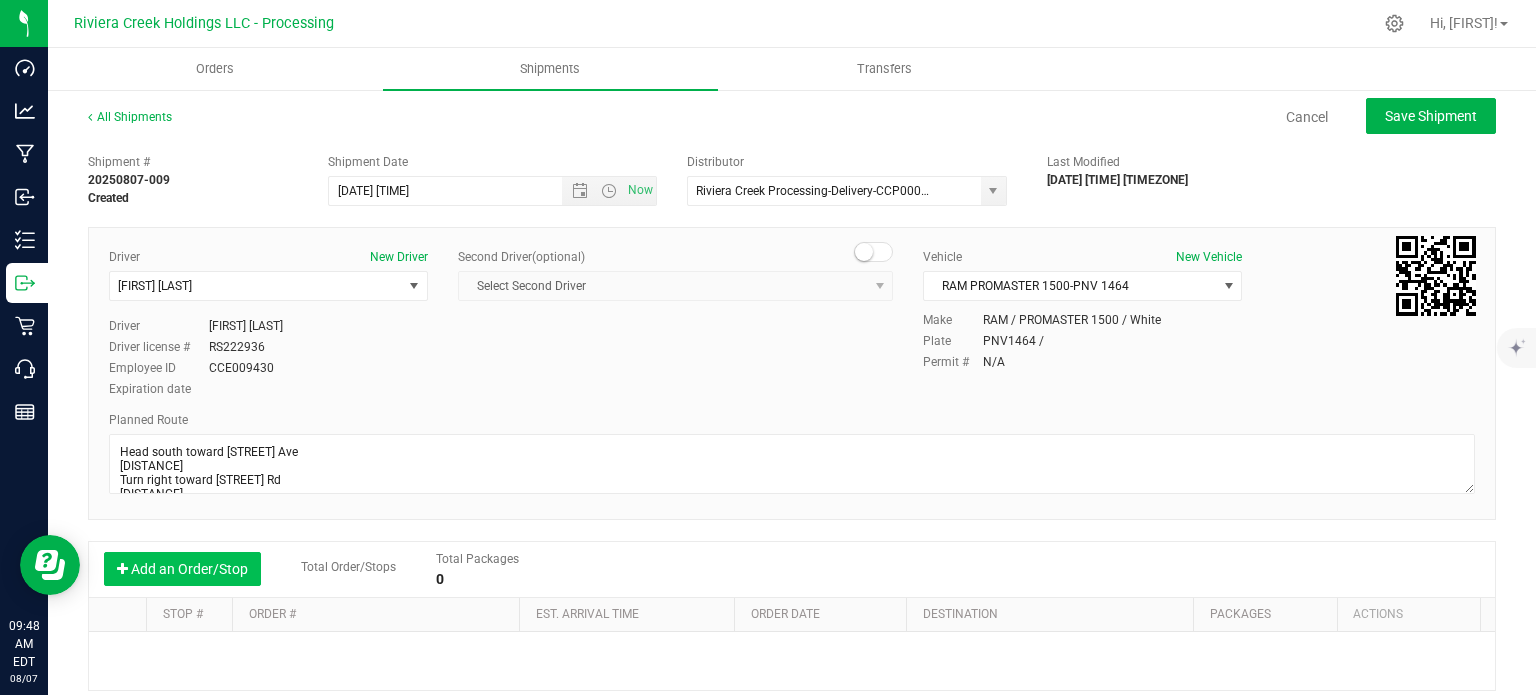 click on "Add an Order/Stop" at bounding box center (182, 569) 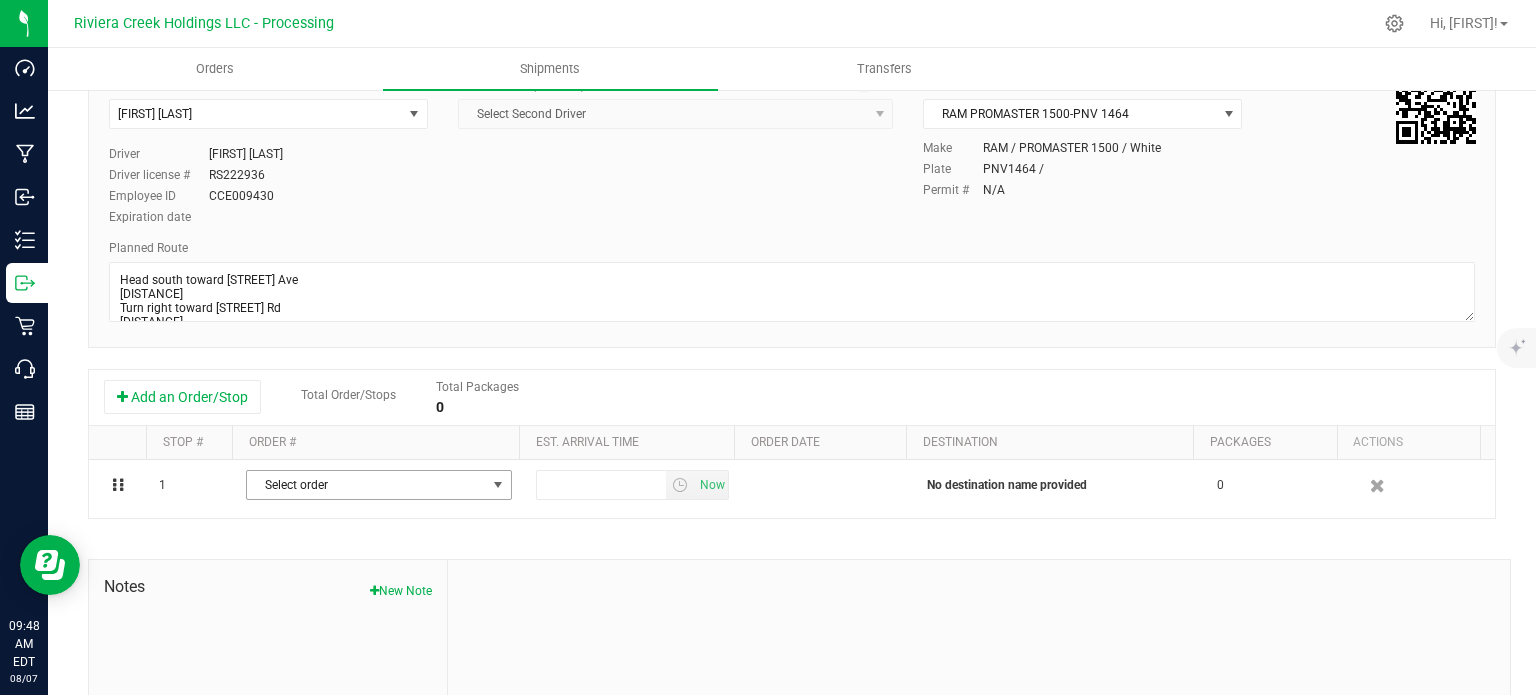 scroll, scrollTop: 300, scrollLeft: 0, axis: vertical 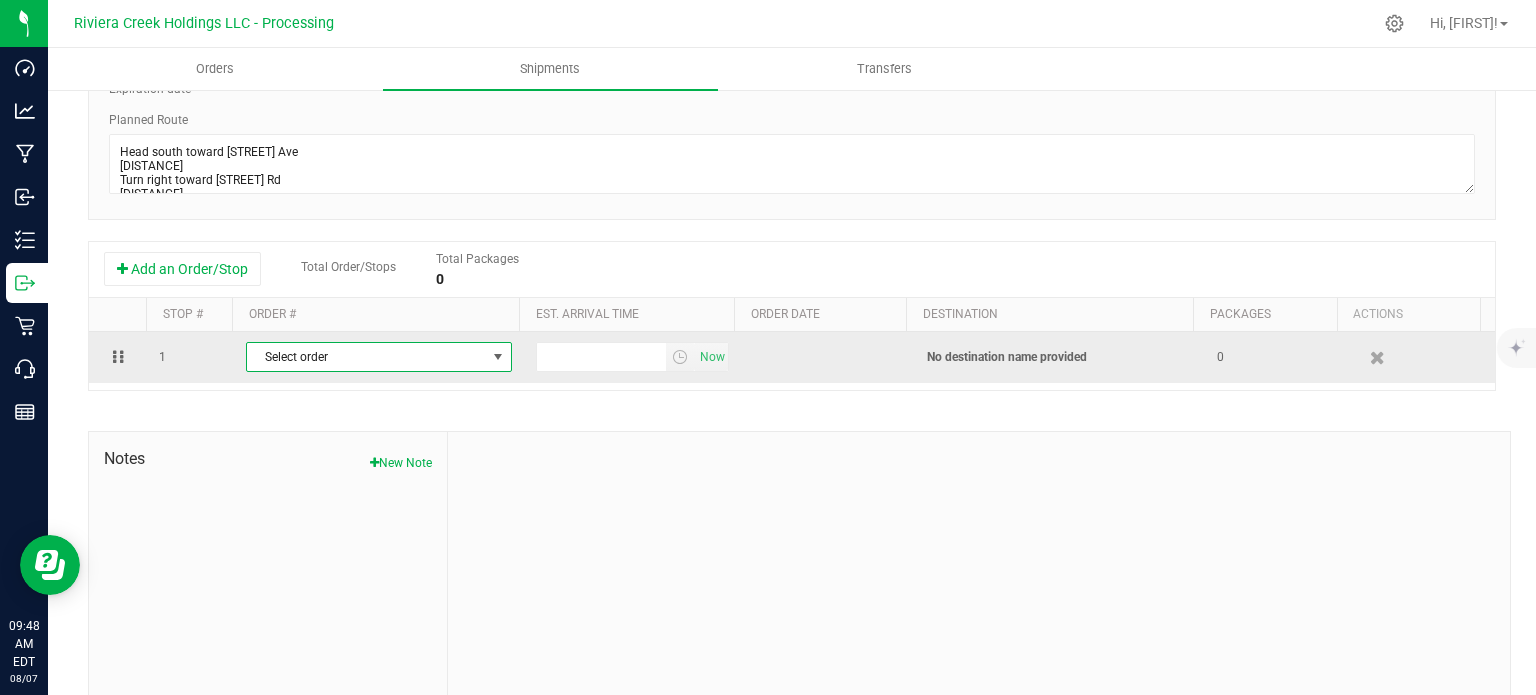 click at bounding box center (498, 357) 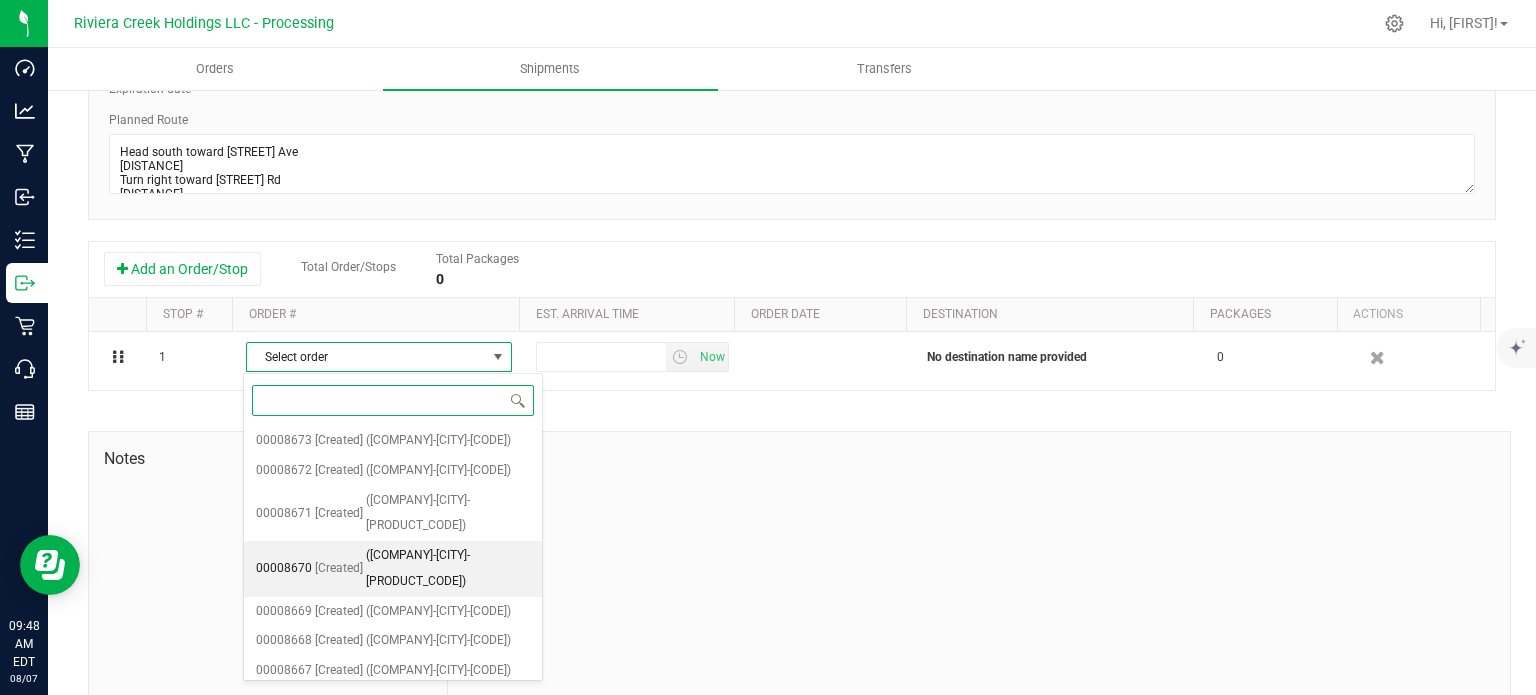 scroll, scrollTop: 570, scrollLeft: 0, axis: vertical 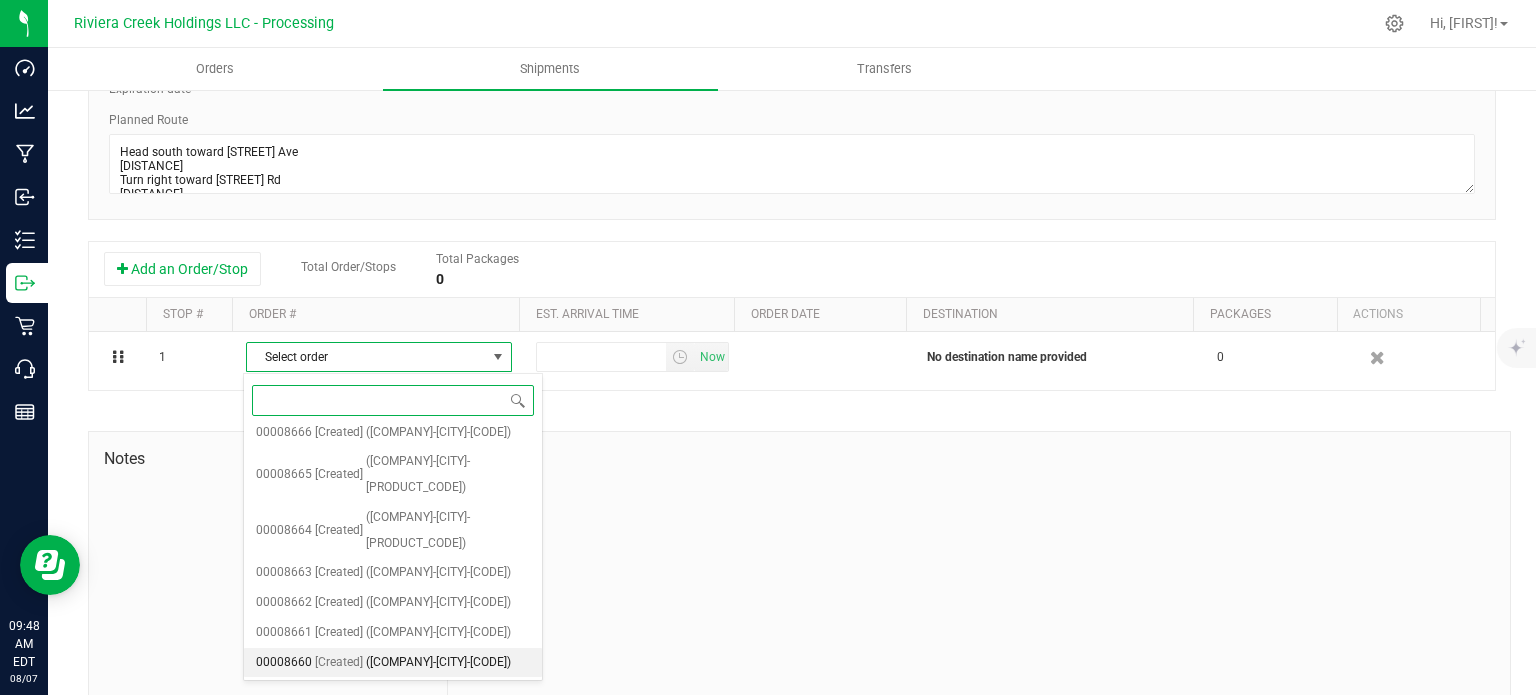 click on "(Bloom Medicinals-Columbus Georgesville-CCD000100-00)" at bounding box center (438, 663) 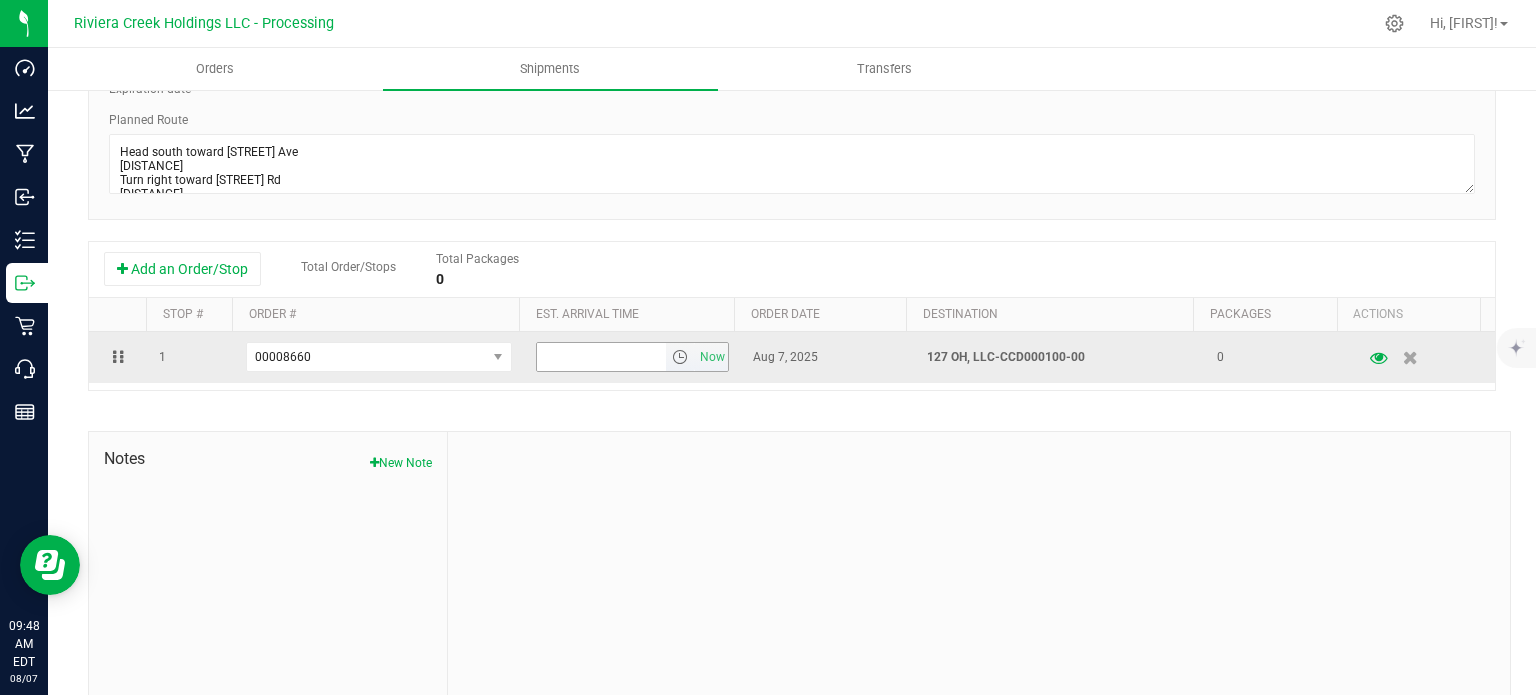 click at bounding box center [680, 357] 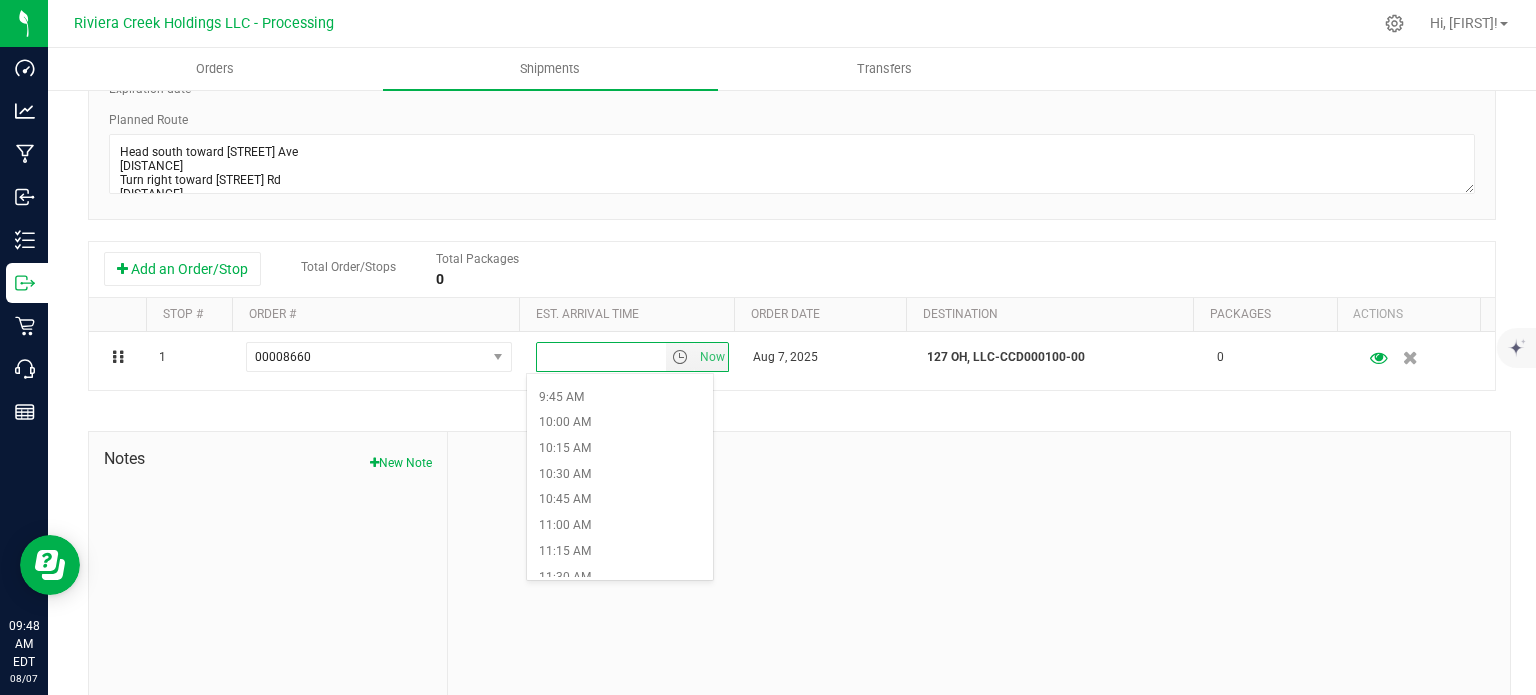 scroll, scrollTop: 1000, scrollLeft: 0, axis: vertical 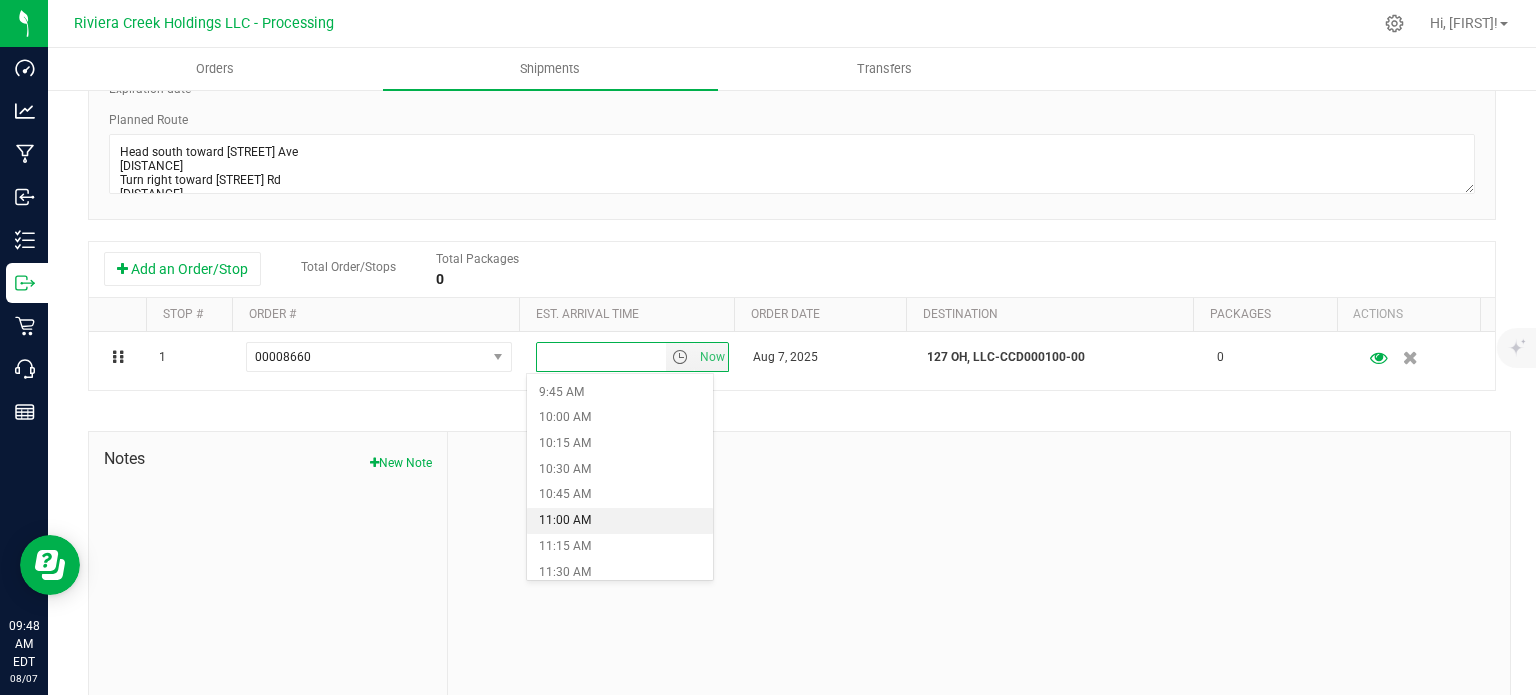 click on "11:00 AM" at bounding box center (619, 521) 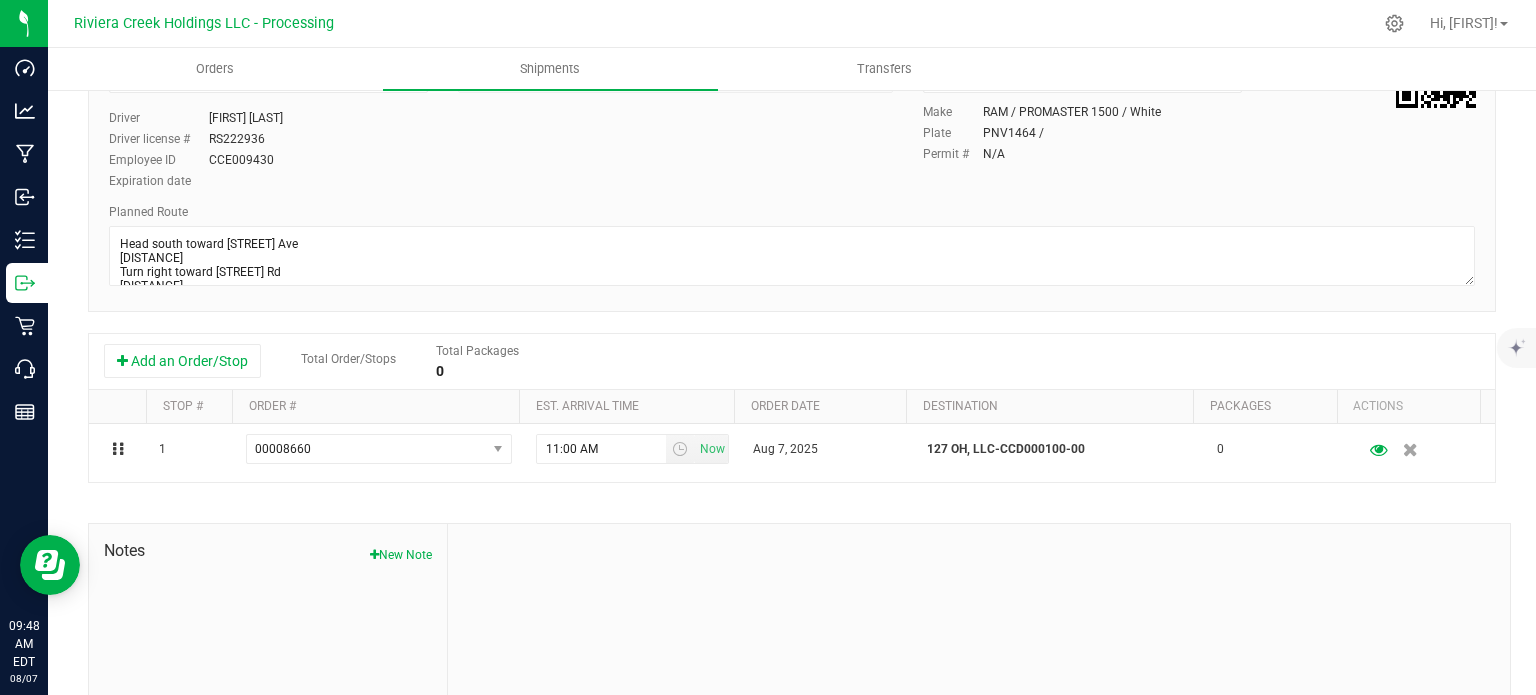 scroll, scrollTop: 0, scrollLeft: 0, axis: both 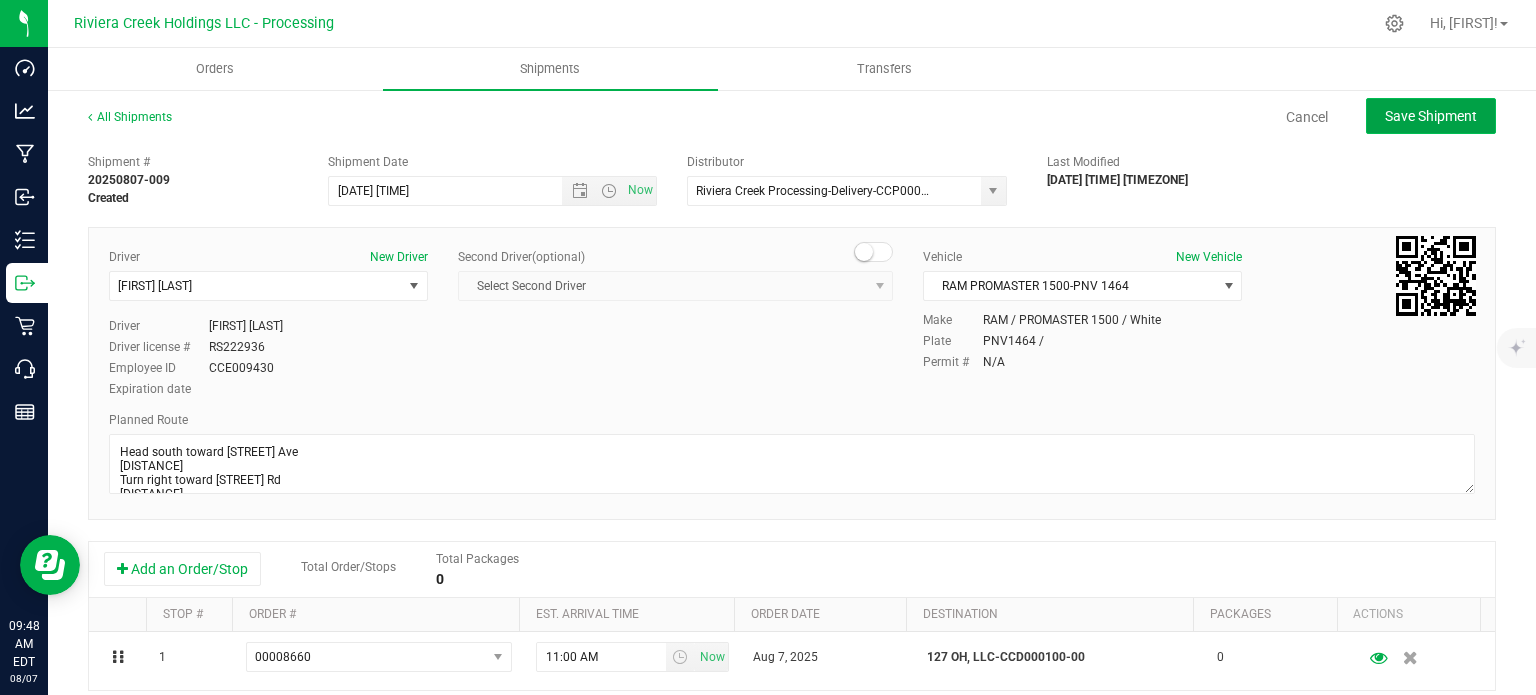 click on "Save Shipment" 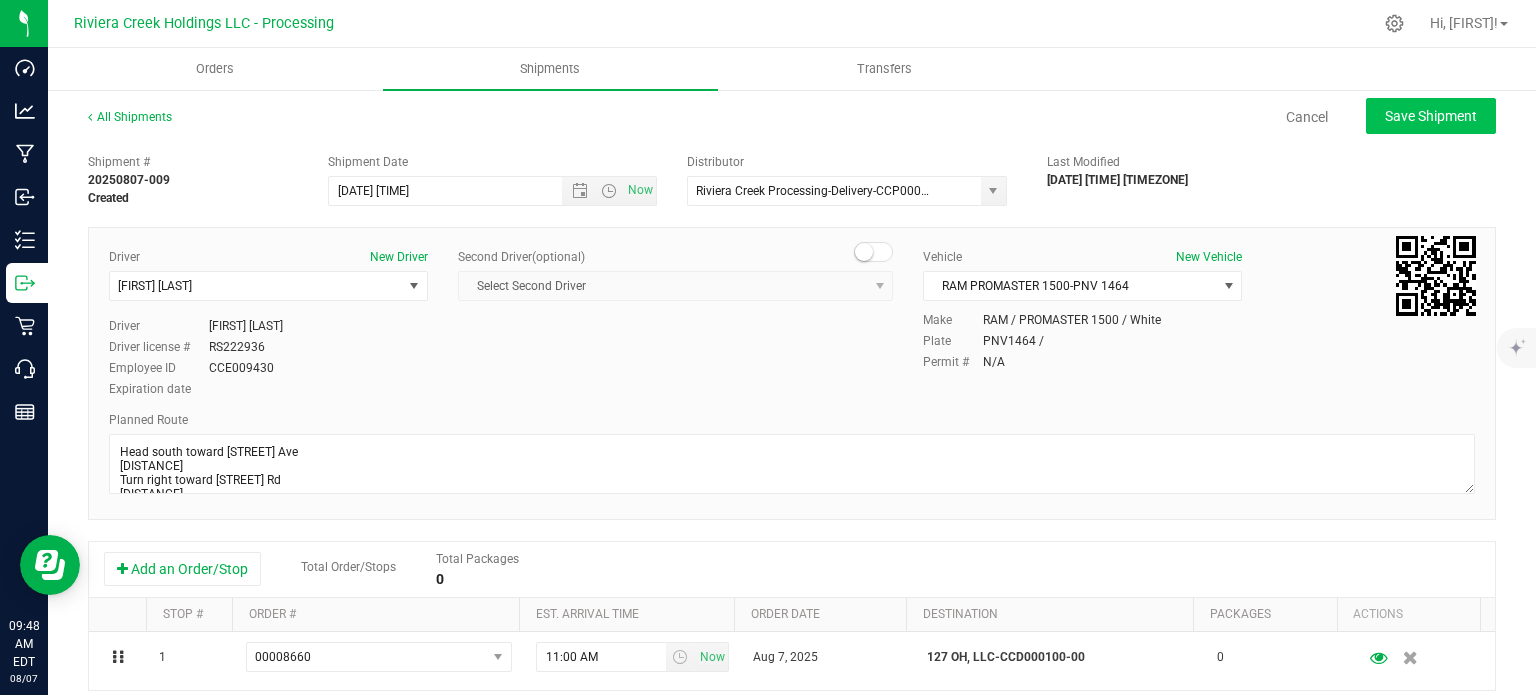 type on "8/8/2025 1:47 PM" 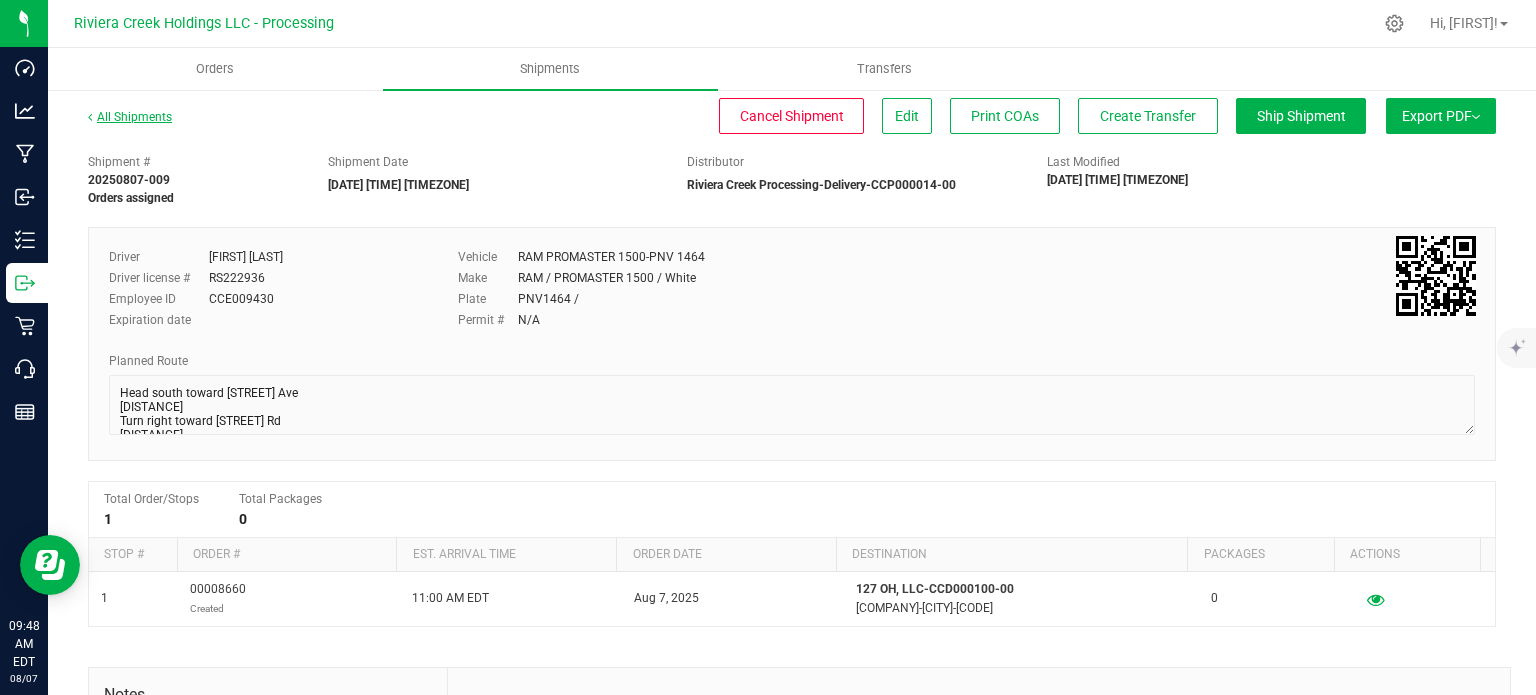 click on "All Shipments" at bounding box center (130, 117) 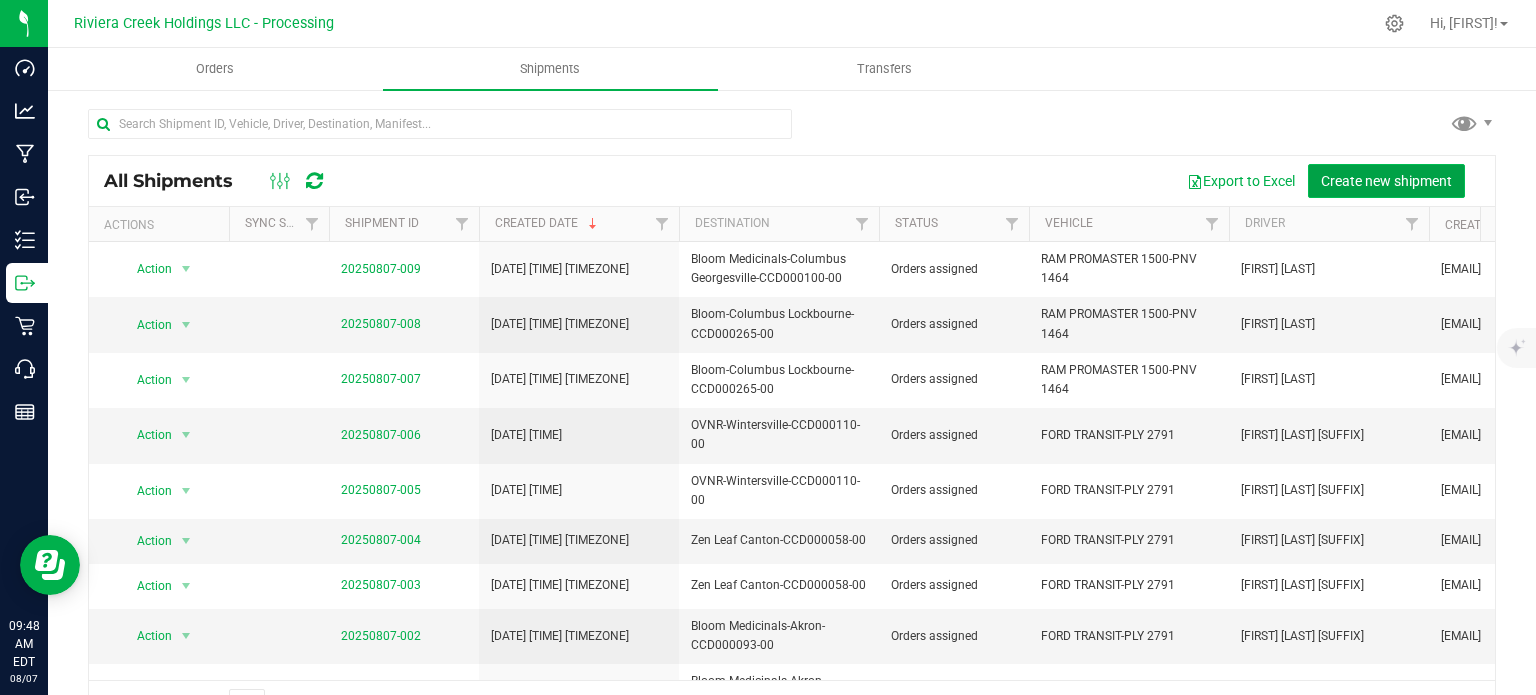 click on "Create new shipment" at bounding box center [1386, 181] 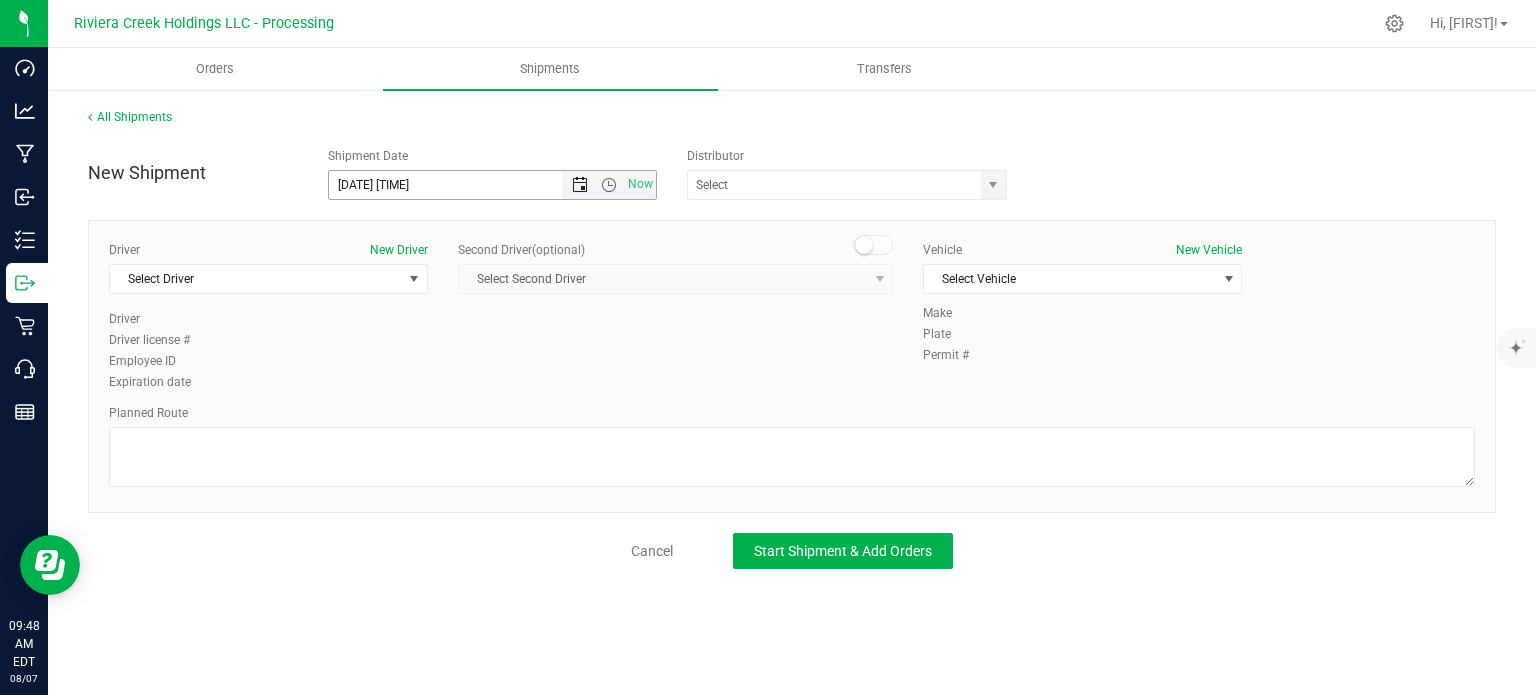 click at bounding box center [580, 185] 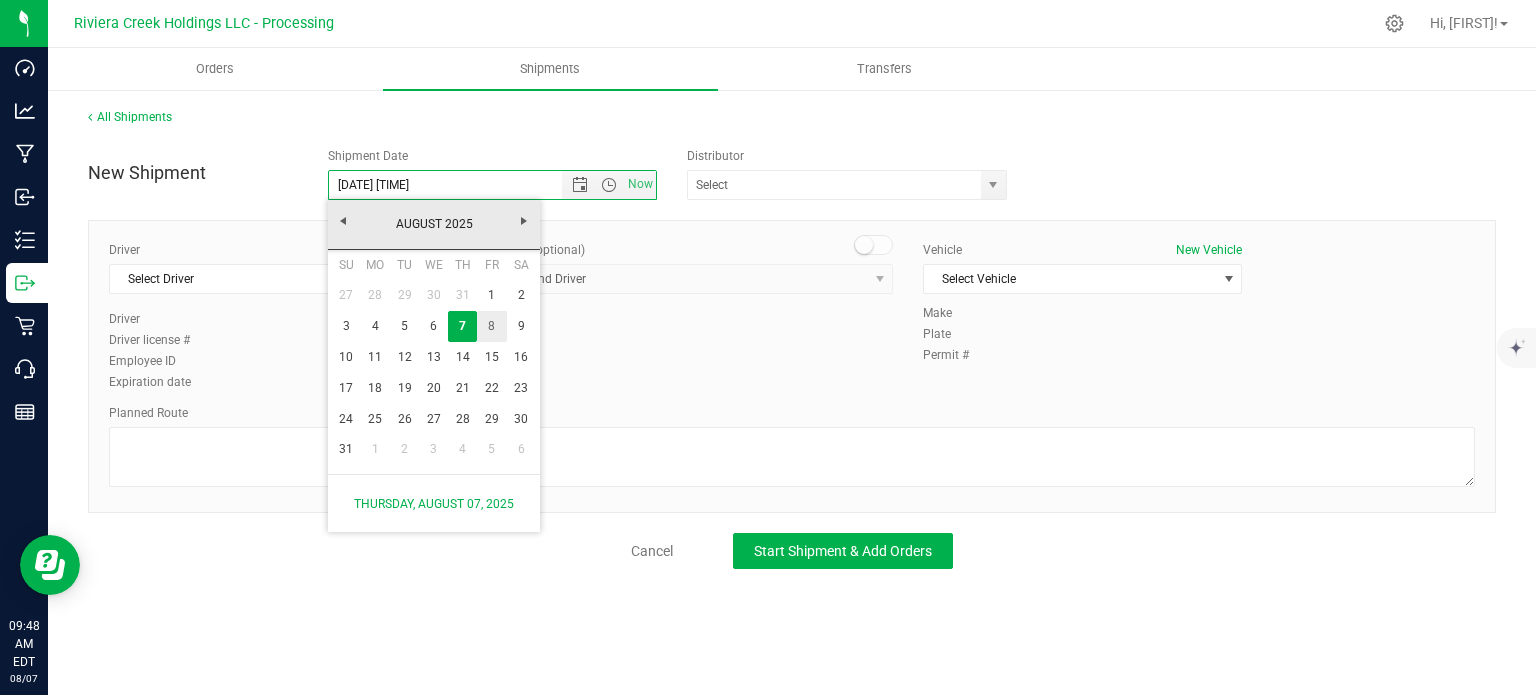 click on "8" at bounding box center (491, 326) 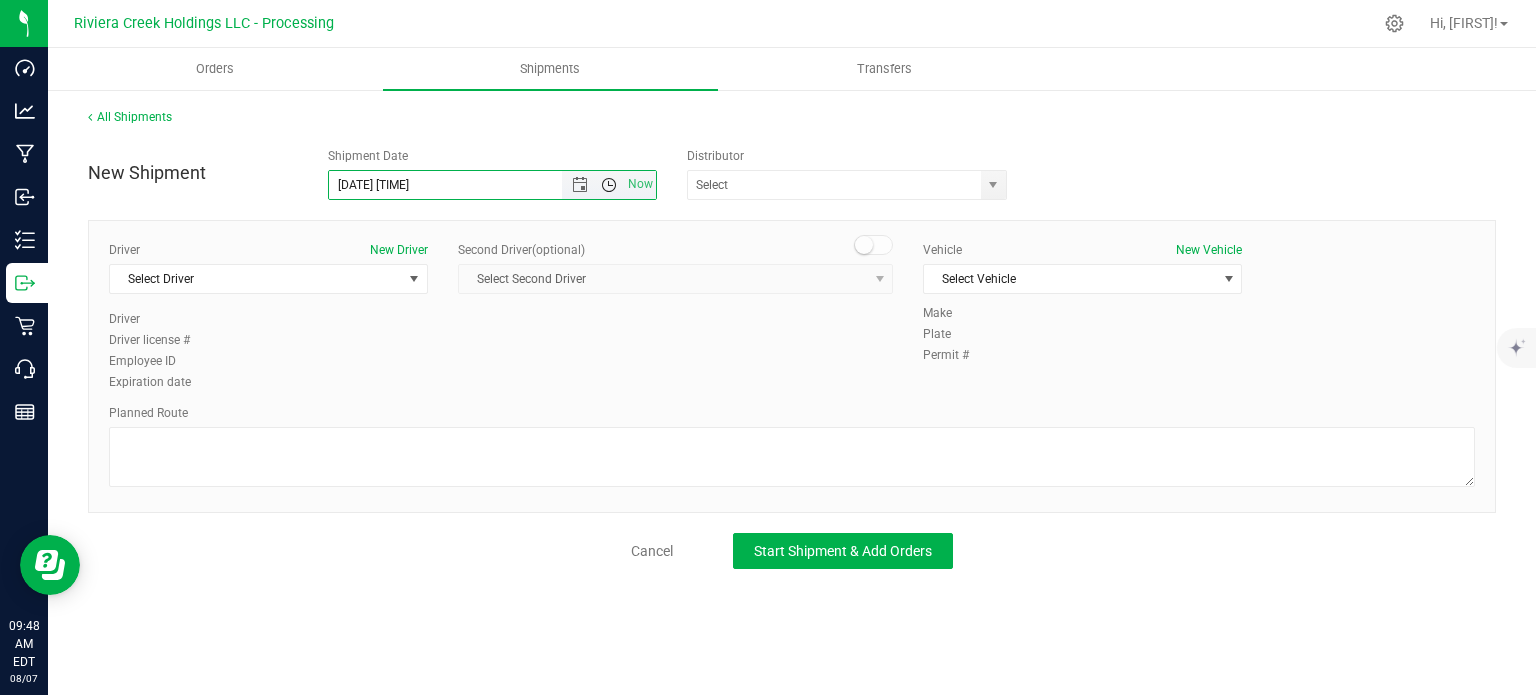 click at bounding box center (609, 185) 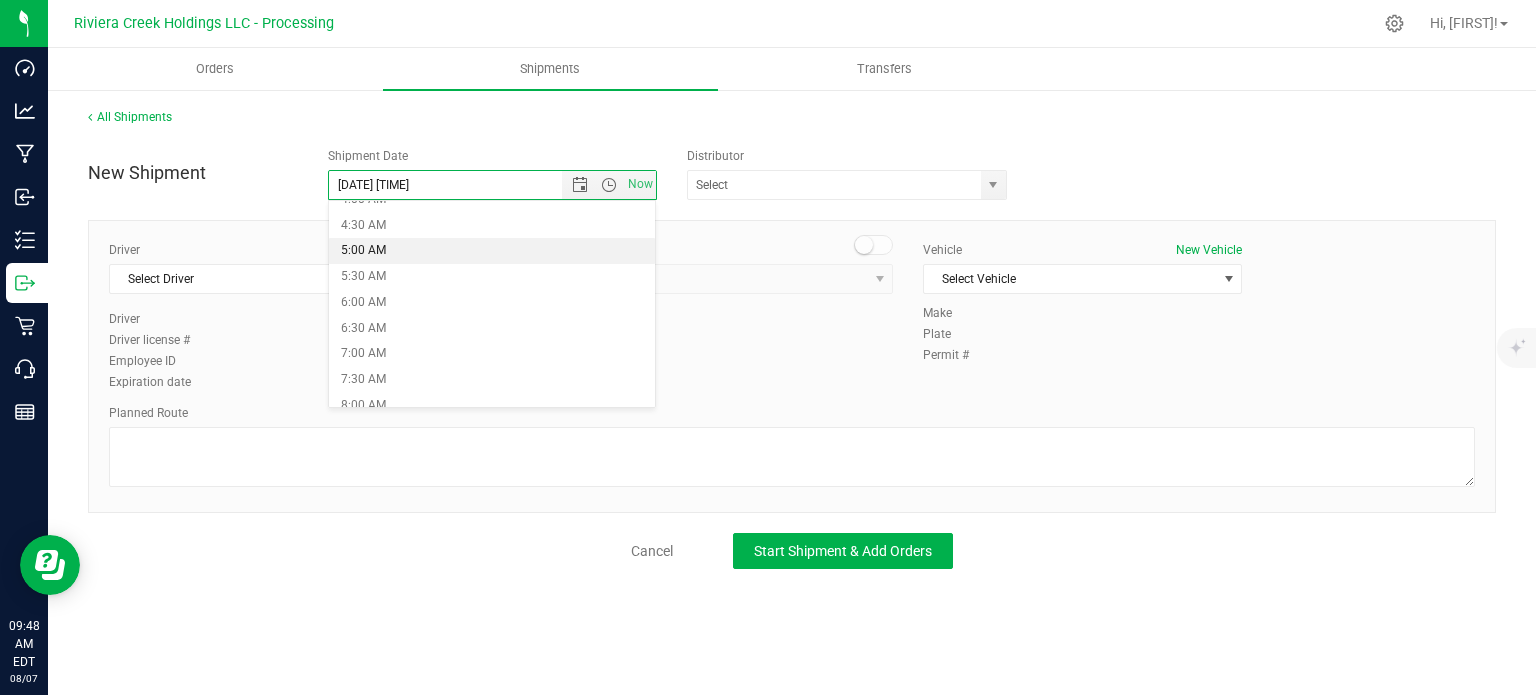 scroll, scrollTop: 300, scrollLeft: 0, axis: vertical 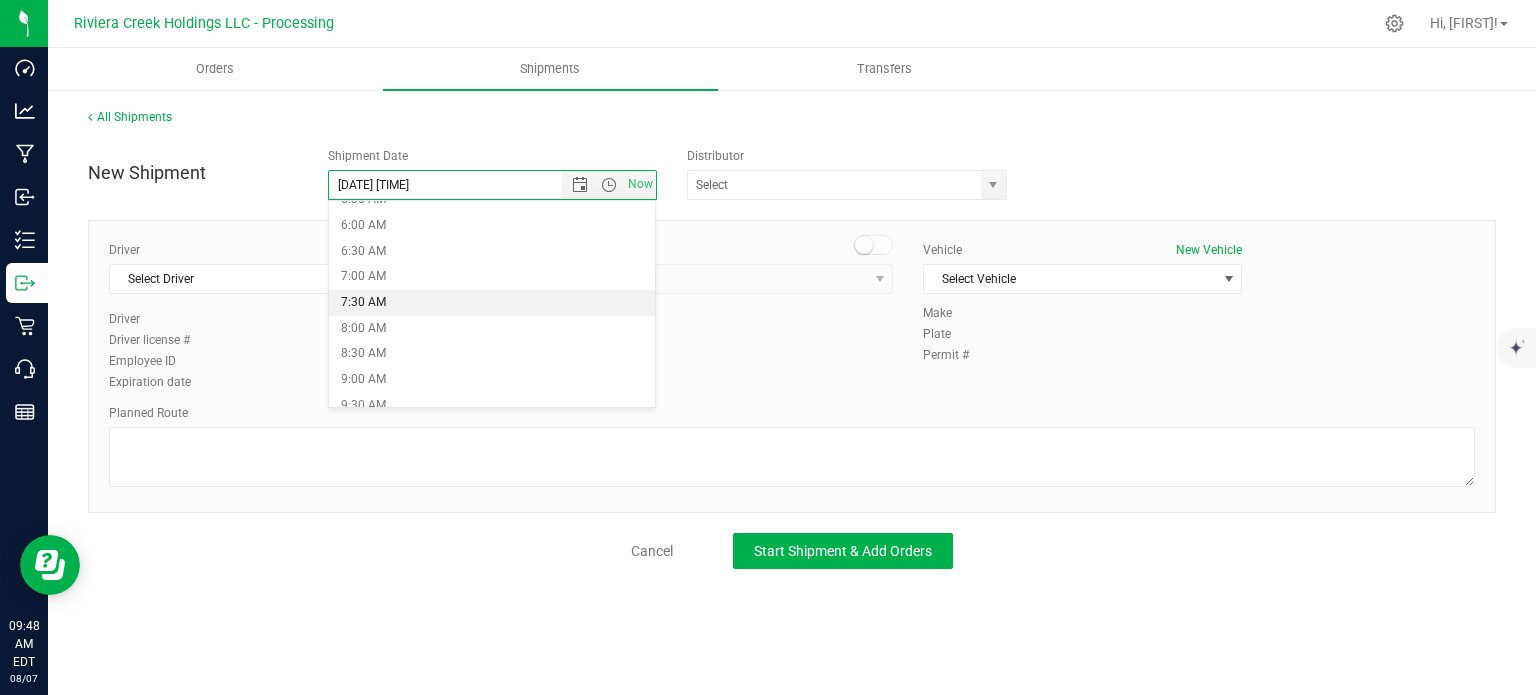 click on "7:30 AM" at bounding box center [492, 303] 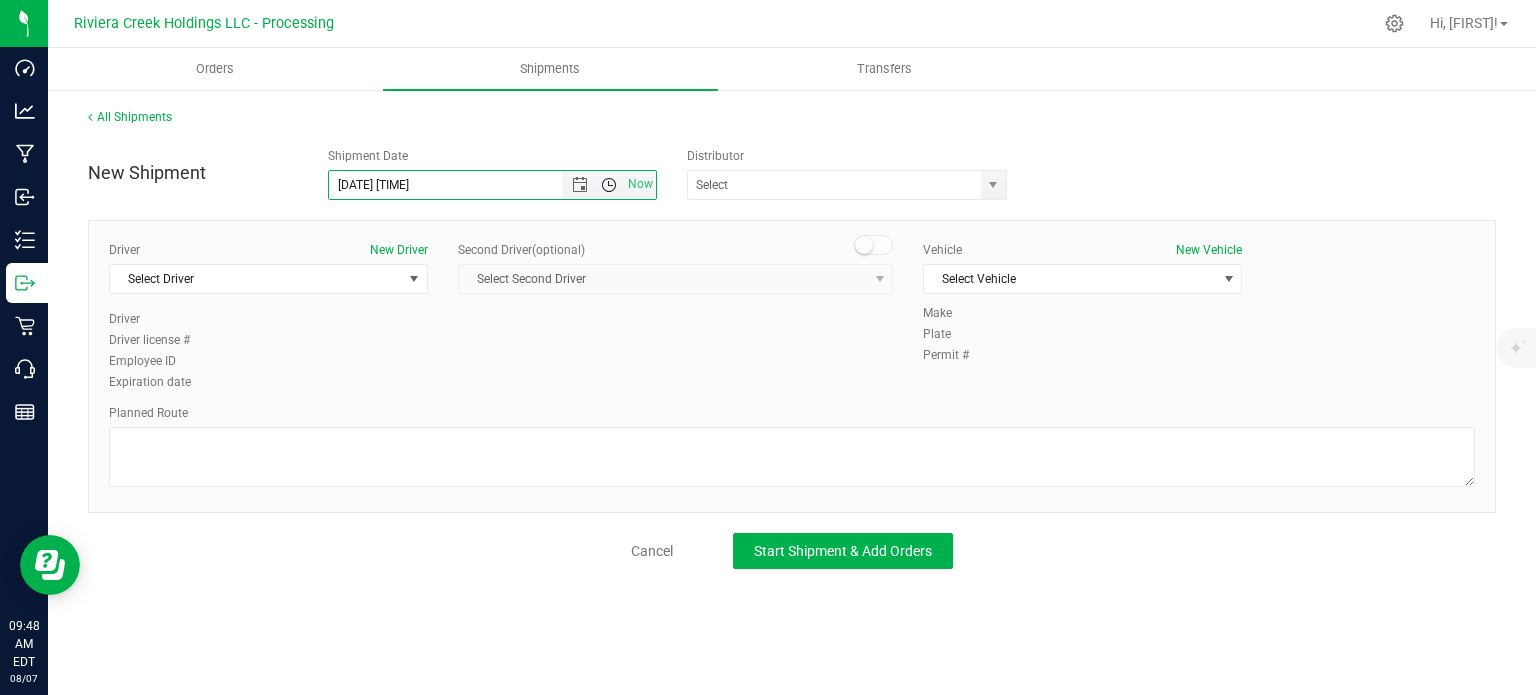 click at bounding box center [609, 185] 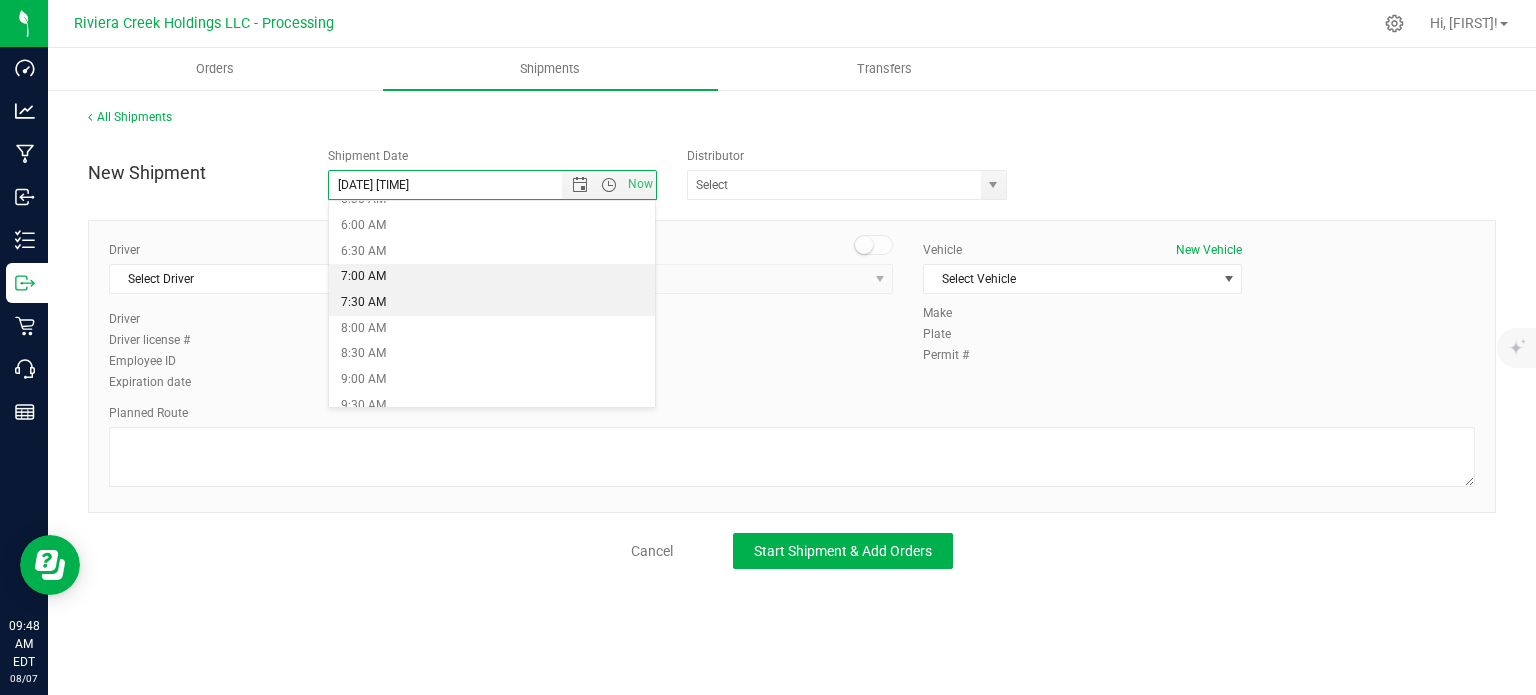 click on "7:00 AM" at bounding box center (492, 277) 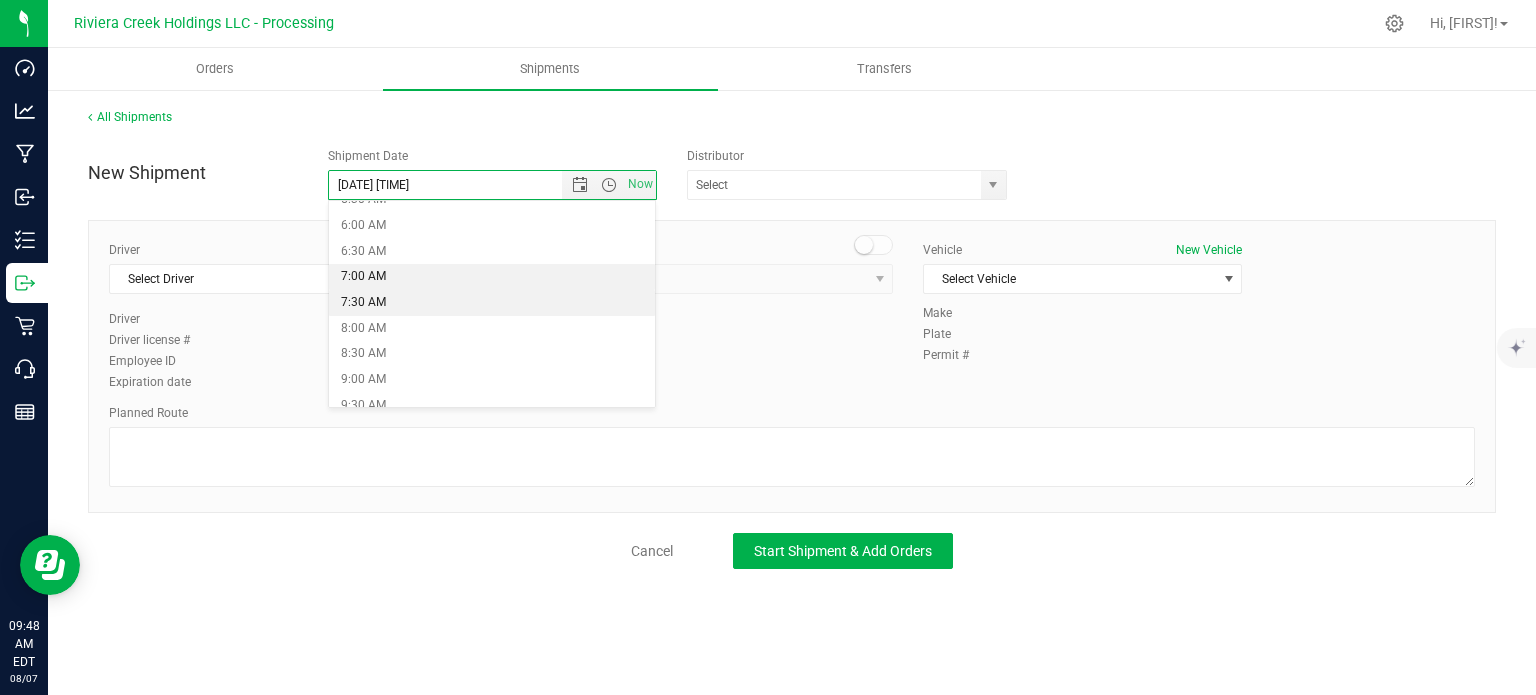 type on "8/8/2025 7:00 AM" 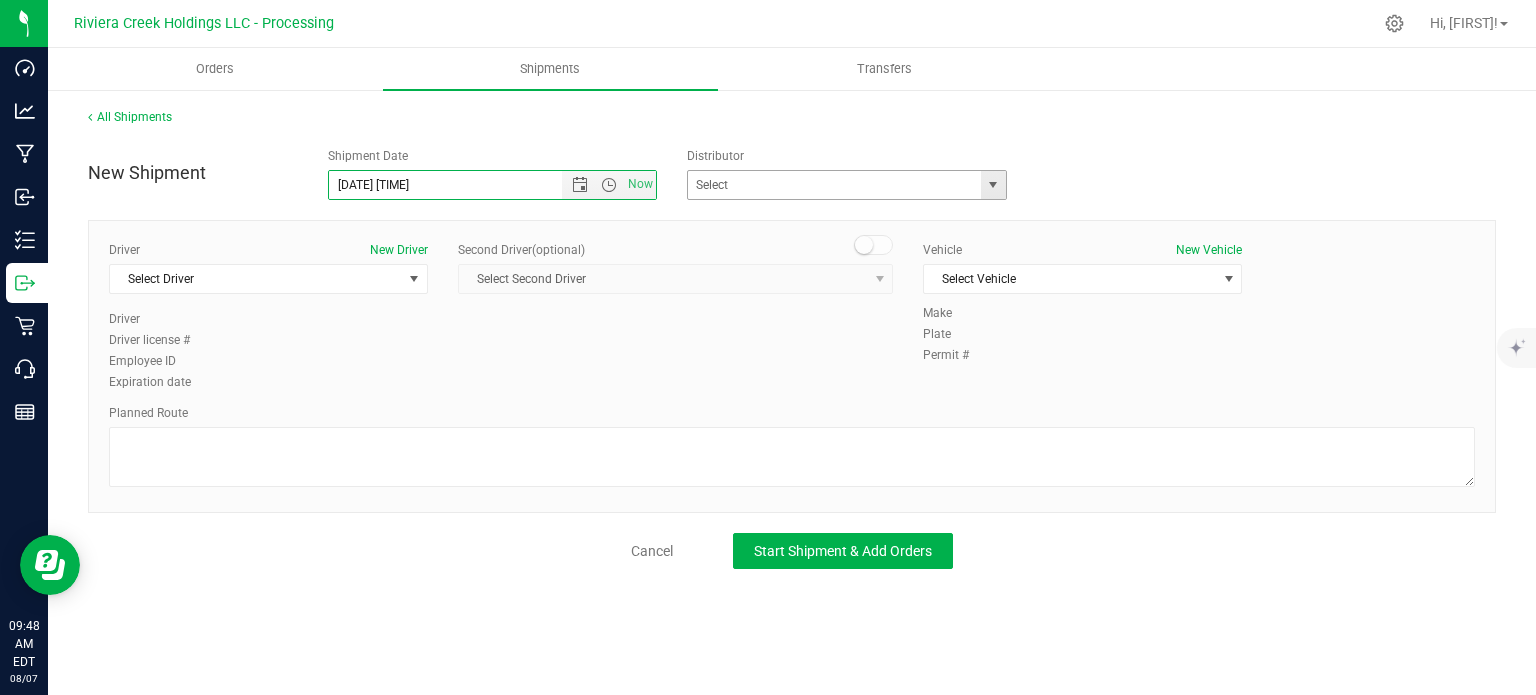 click at bounding box center (993, 185) 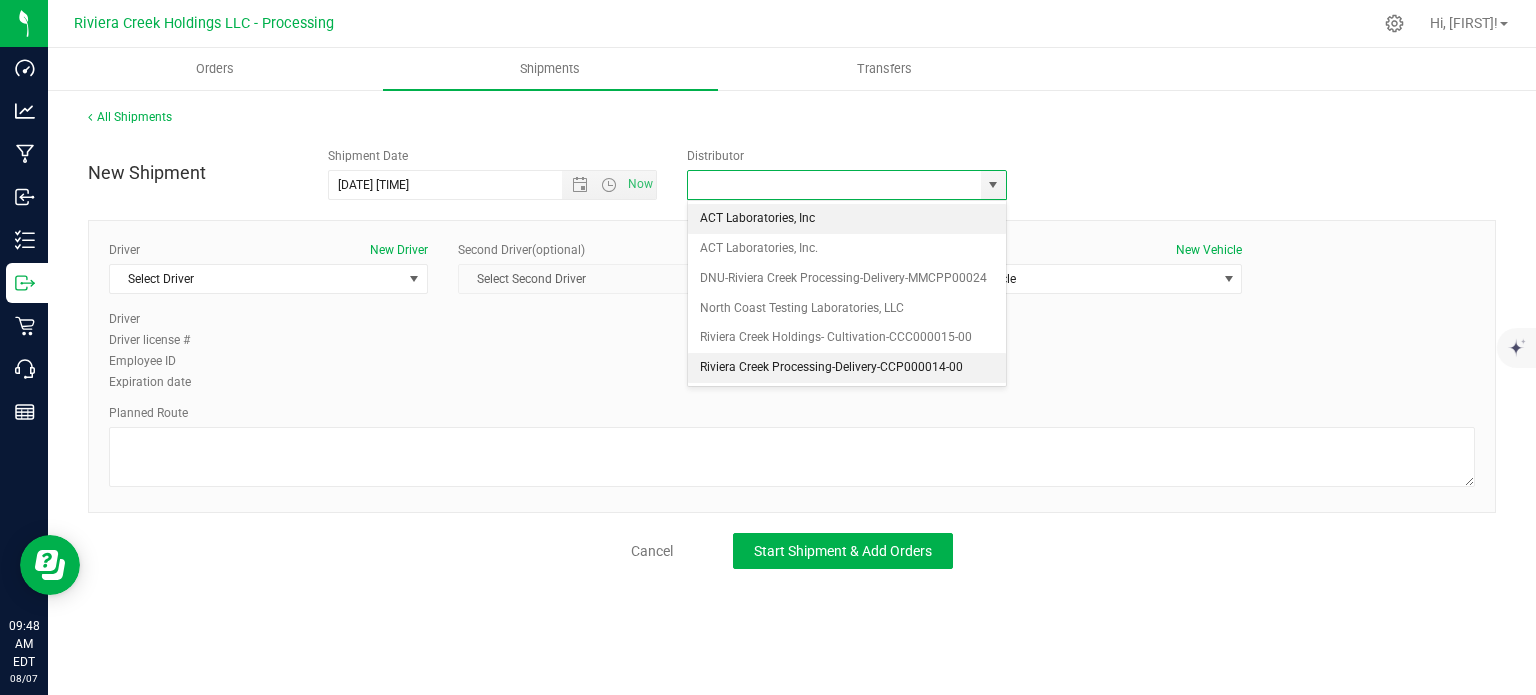 click on "Riviera Creek Processing-Delivery-CCP000014-00" at bounding box center (847, 368) 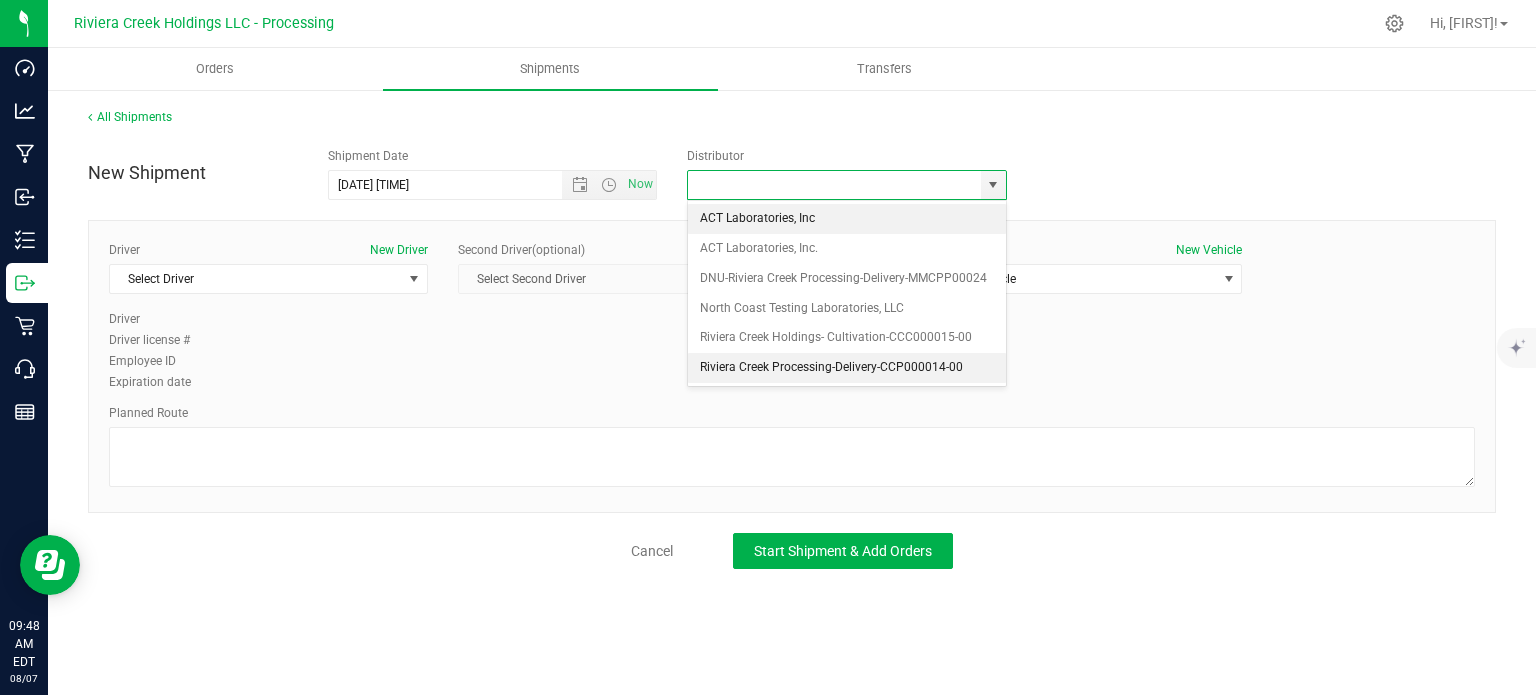 type on "Riviera Creek Processing-Delivery-CCP000014-00" 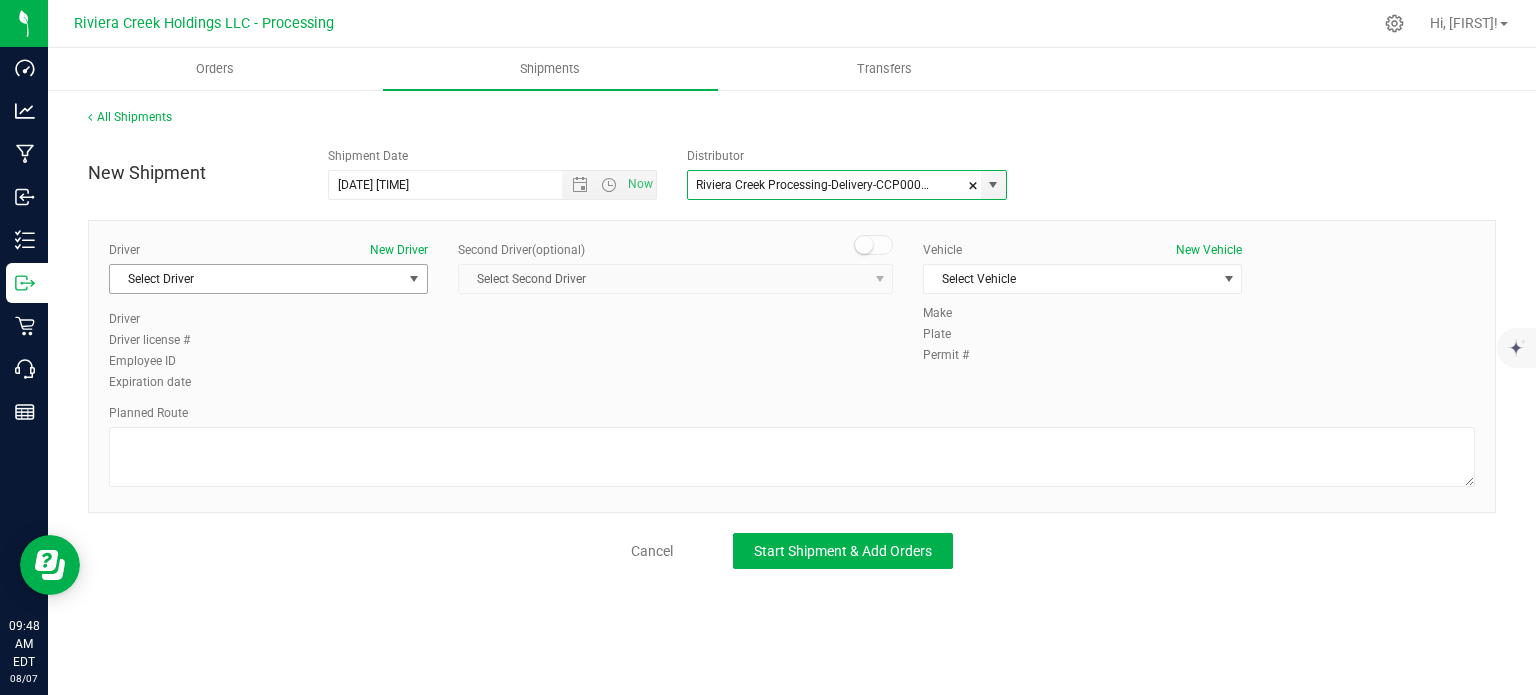 click on "Select Driver" at bounding box center [256, 279] 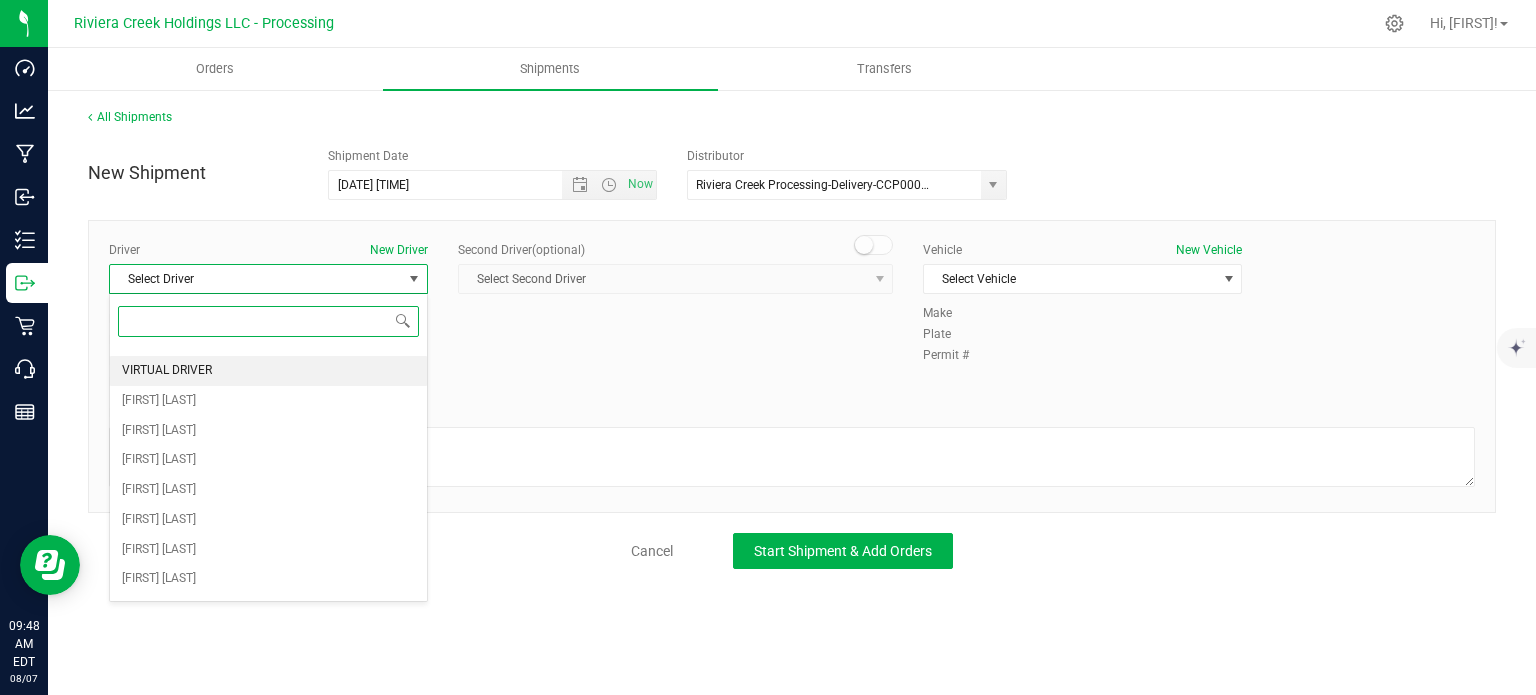 scroll, scrollTop: 200, scrollLeft: 0, axis: vertical 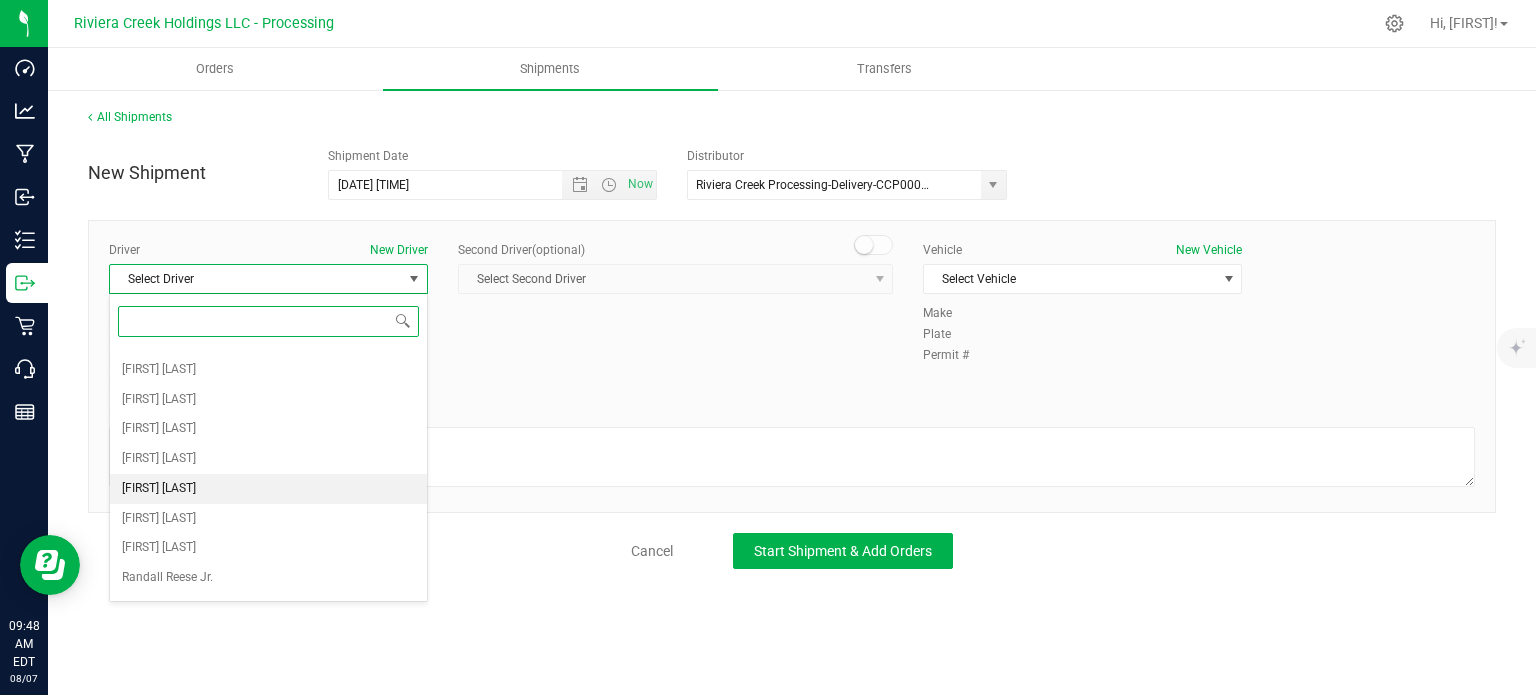 click on "Gary Jones" at bounding box center [159, 489] 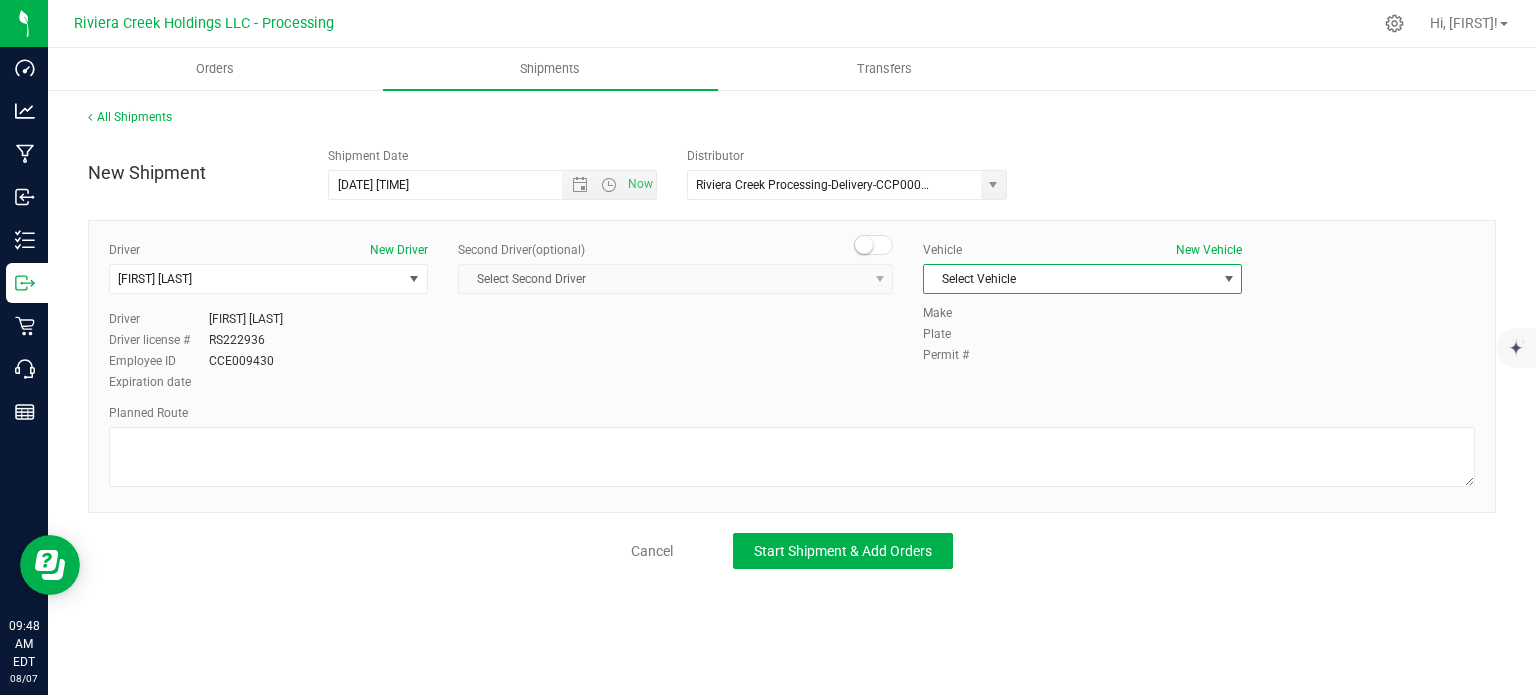 click on "Select Vehicle" at bounding box center [1070, 279] 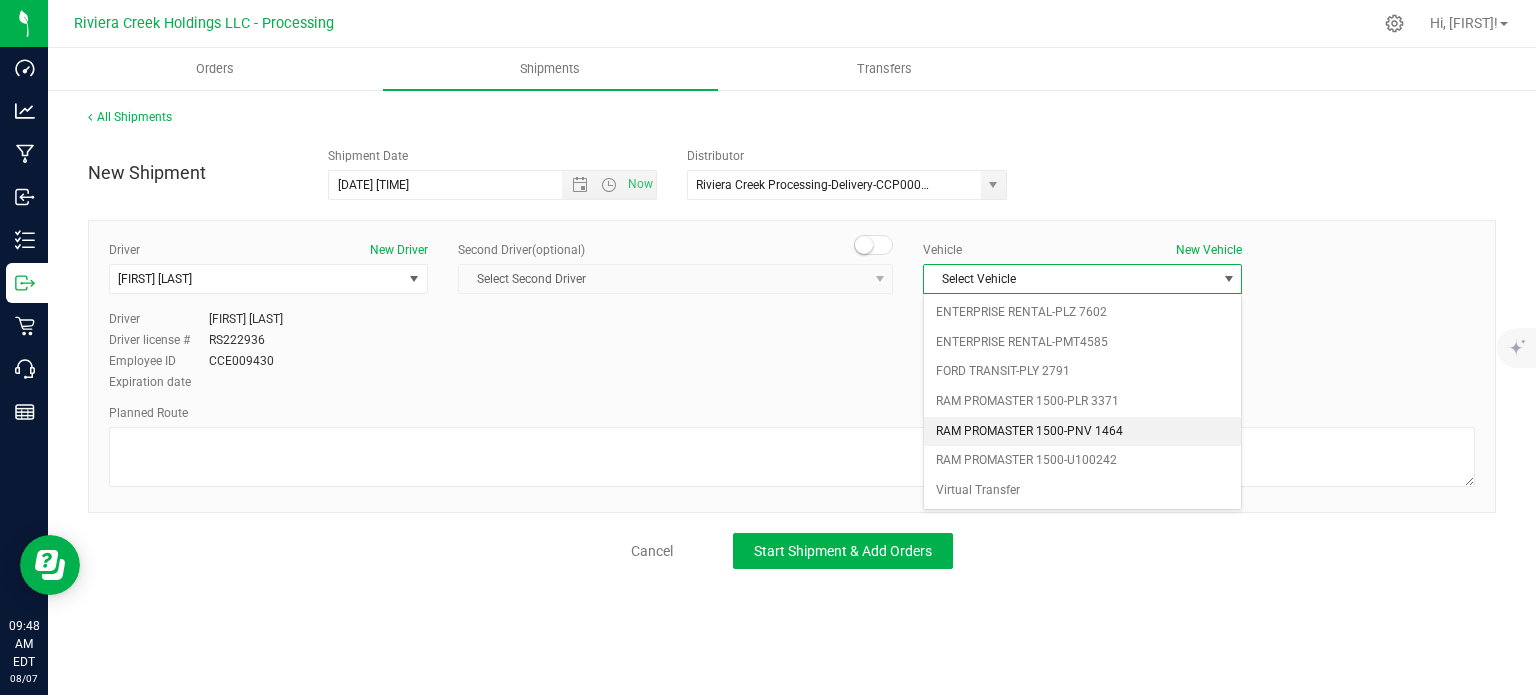 click on "RAM PROMASTER 1500-PNV 1464" at bounding box center [1082, 432] 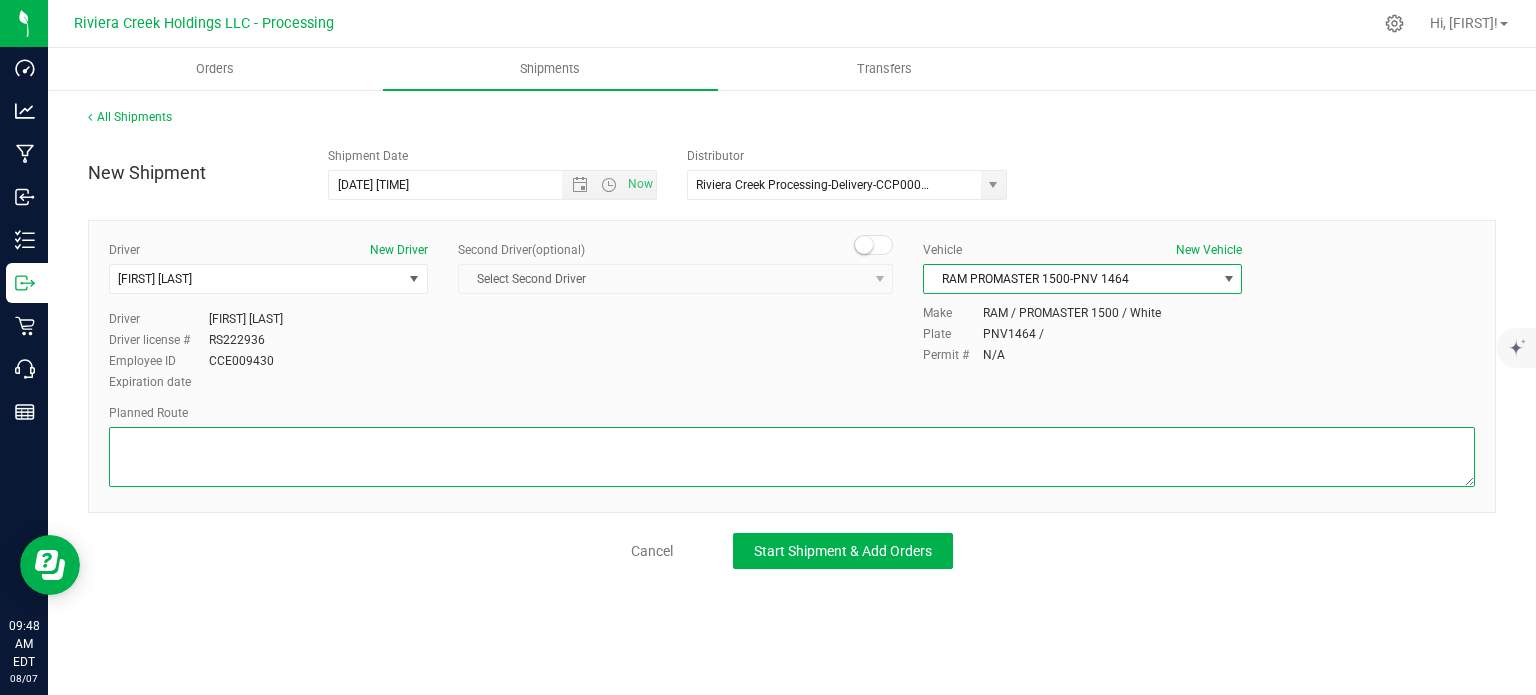 click at bounding box center (792, 457) 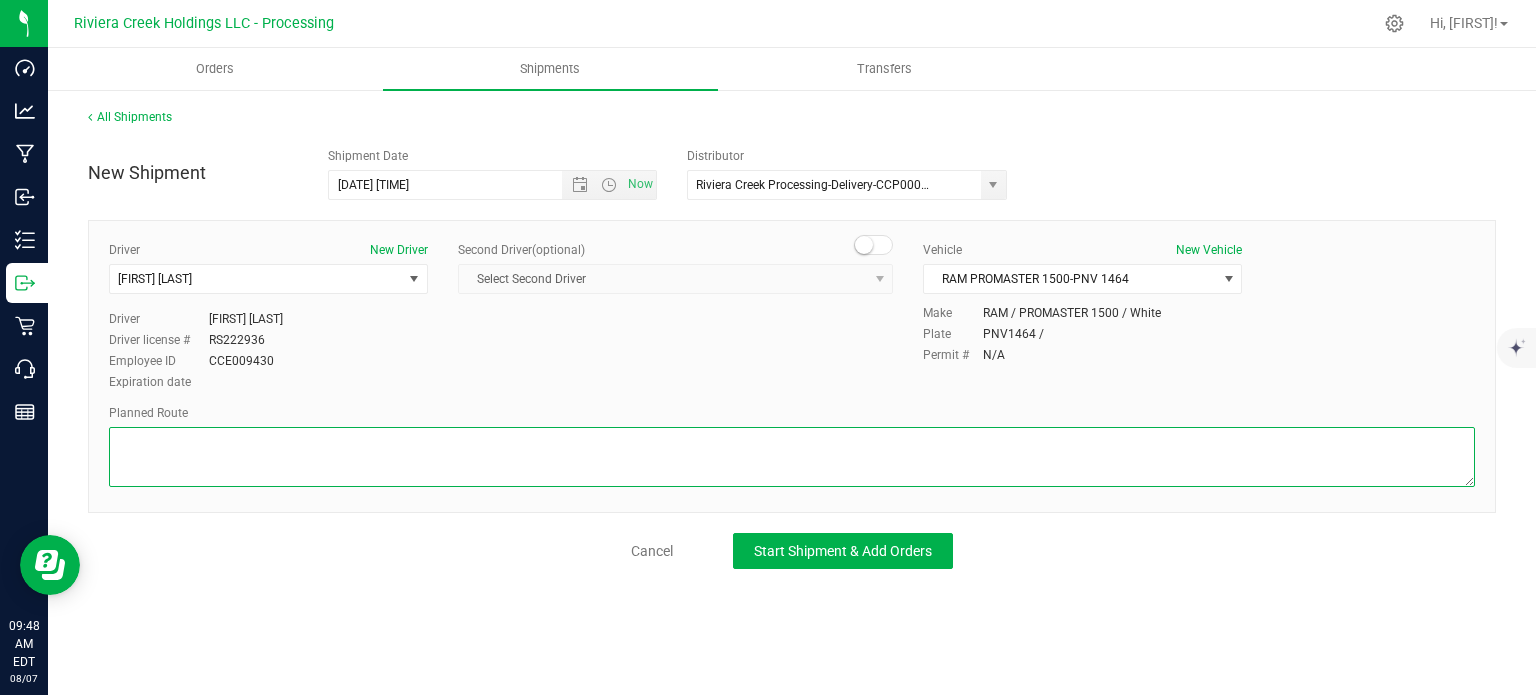 paste on "Head south toward Miller Ave
92 ft
Turn right toward Lockbourne Rd
164 ft
Turn left onto Lockbourne RdPass by Dollar General (on the left in 0.6 mi)
1.20 mi
Turn right to merge onto OH-104 S toward I-71
2.46 mi
Continue straight onto Frank Rd/Frank-Refugee ExpyContinue to follow Frank Rd
0.480 mi
Turn left to merge onto I-71 S toward Cincinnati
1.48 mi
Take exit 101 to merge onto I-270 W
4.93 mi
Take exit 5 for Georgesville Rd
0.352 mi
Turn right onto Georgesville Rd
761 ft
Turn left
1,158 ft
Turn leftDestination will be on the left
673 ft" 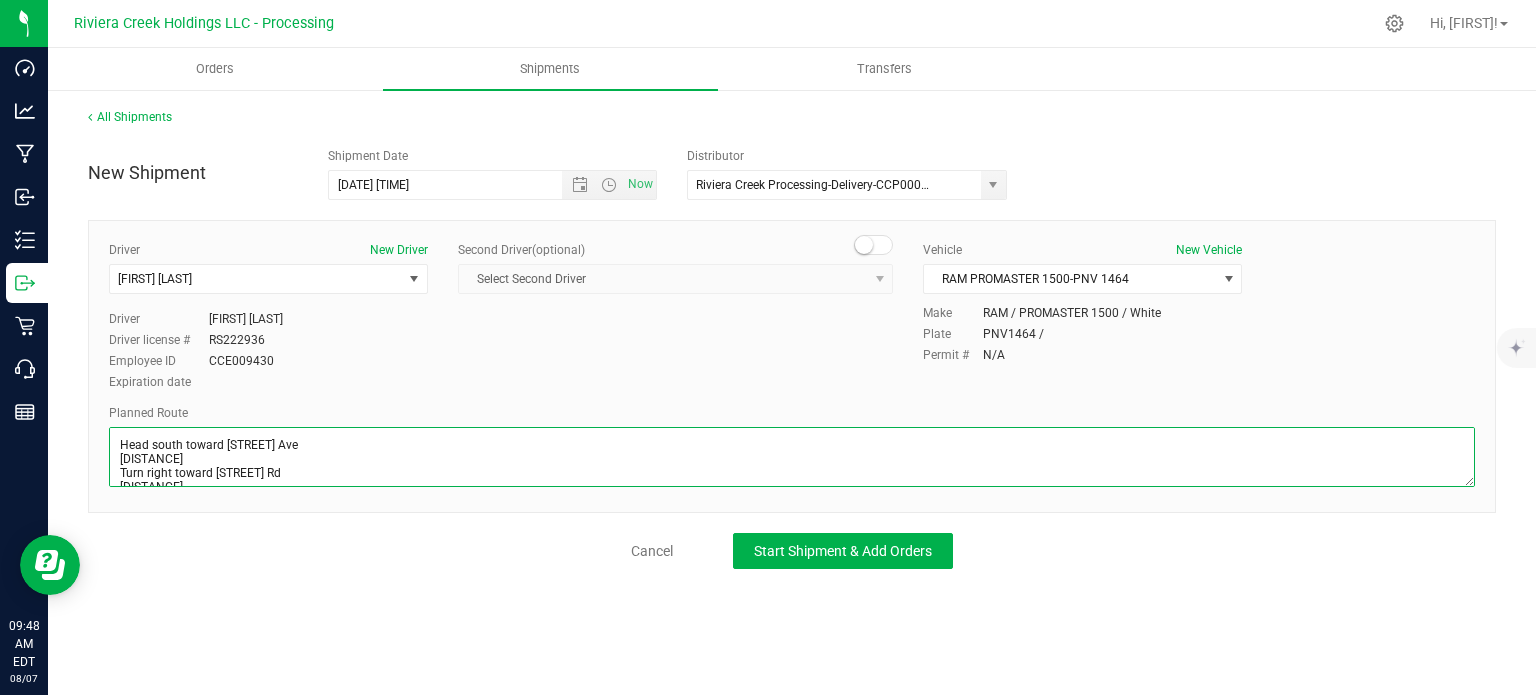 scroll, scrollTop: 268, scrollLeft: 0, axis: vertical 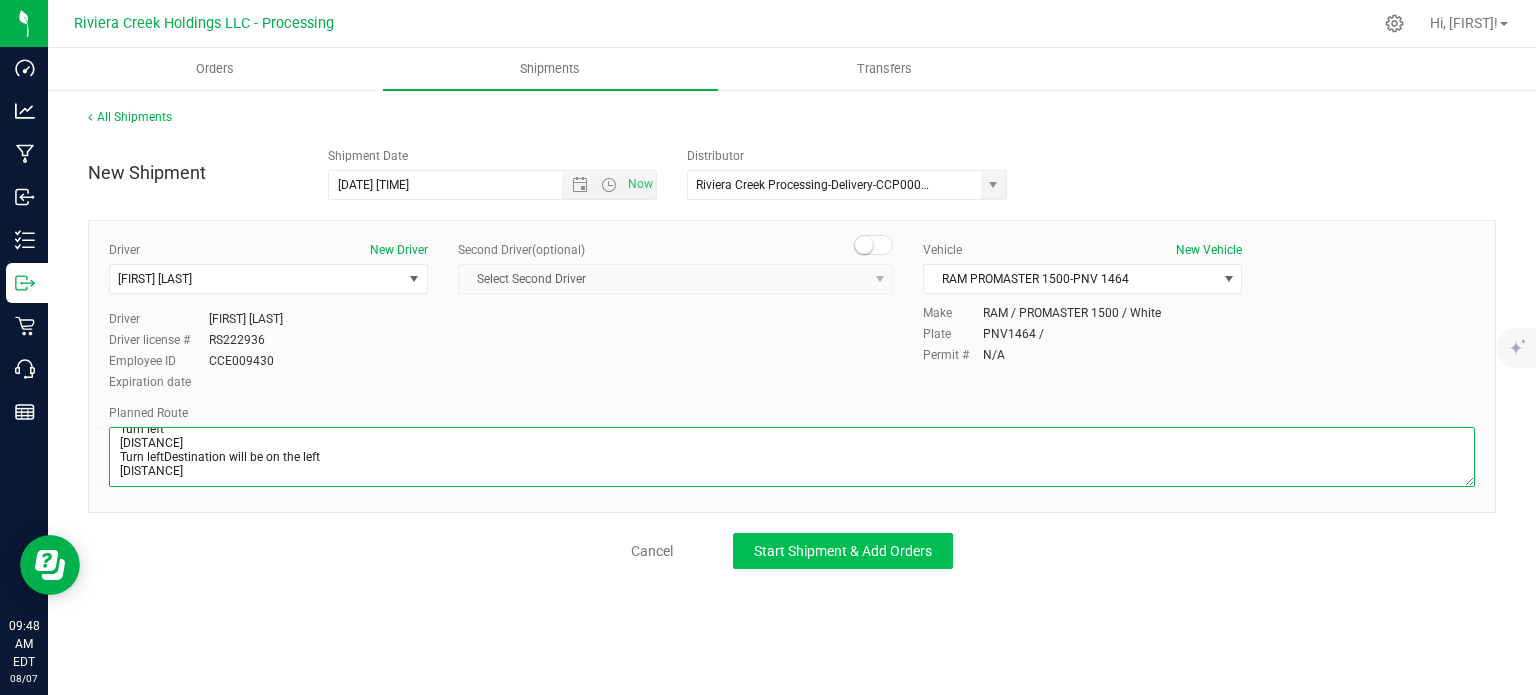 type on "Head south toward Miller Ave
92 ft
Turn right toward Lockbourne Rd
164 ft
Turn left onto Lockbourne RdPass by Dollar General (on the left in 0.6 mi)
1.20 mi
Turn right to merge onto OH-104 S toward I-71
2.46 mi
Continue straight onto Frank Rd/Frank-Refugee ExpyContinue to follow Frank Rd
0.480 mi
Turn left to merge onto I-71 S toward Cincinnati
1.48 mi
Take exit 101 to merge onto I-270 W
4.93 mi
Take exit 5 for Georgesville Rd
0.352 mi
Turn right onto Georgesville Rd
761 ft
Turn left
1,158 ft
Turn leftDestination will be on the left
673 ft" 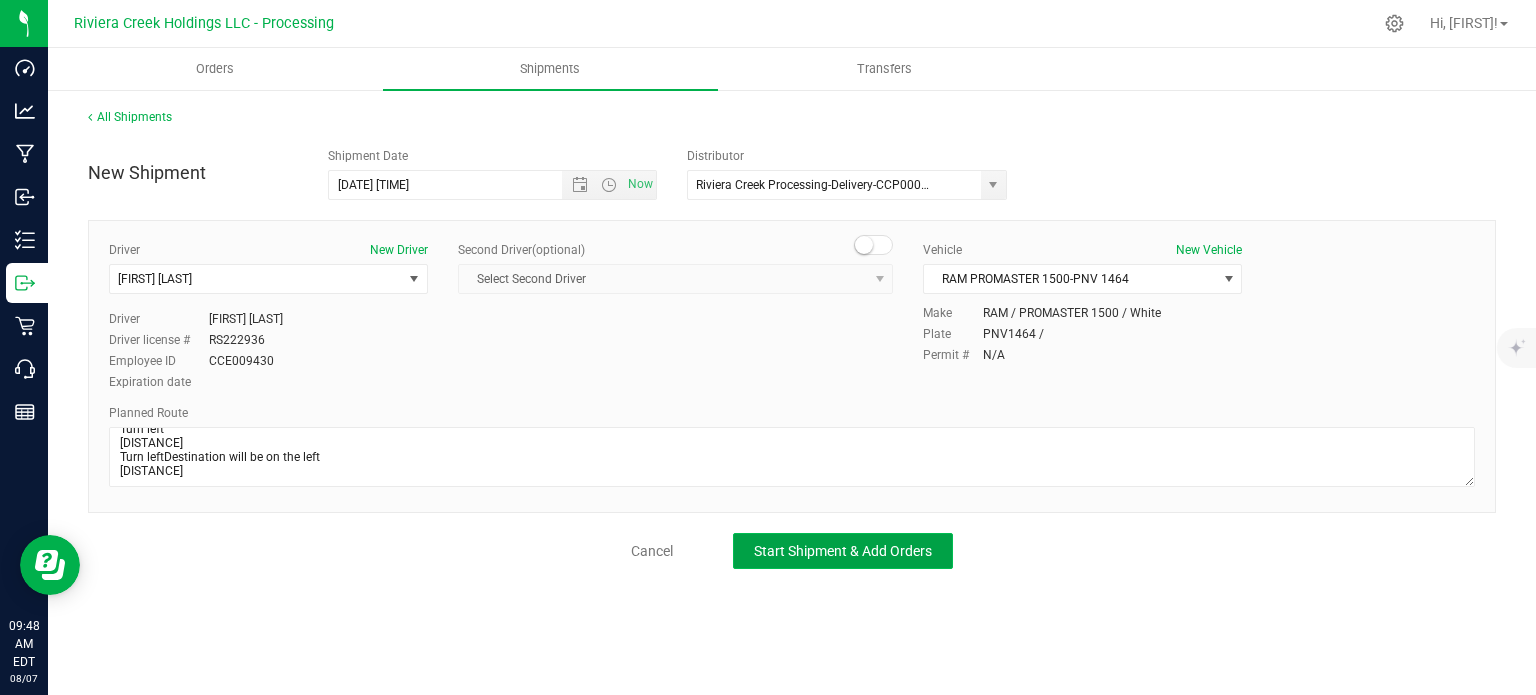 click on "Start Shipment & Add Orders" 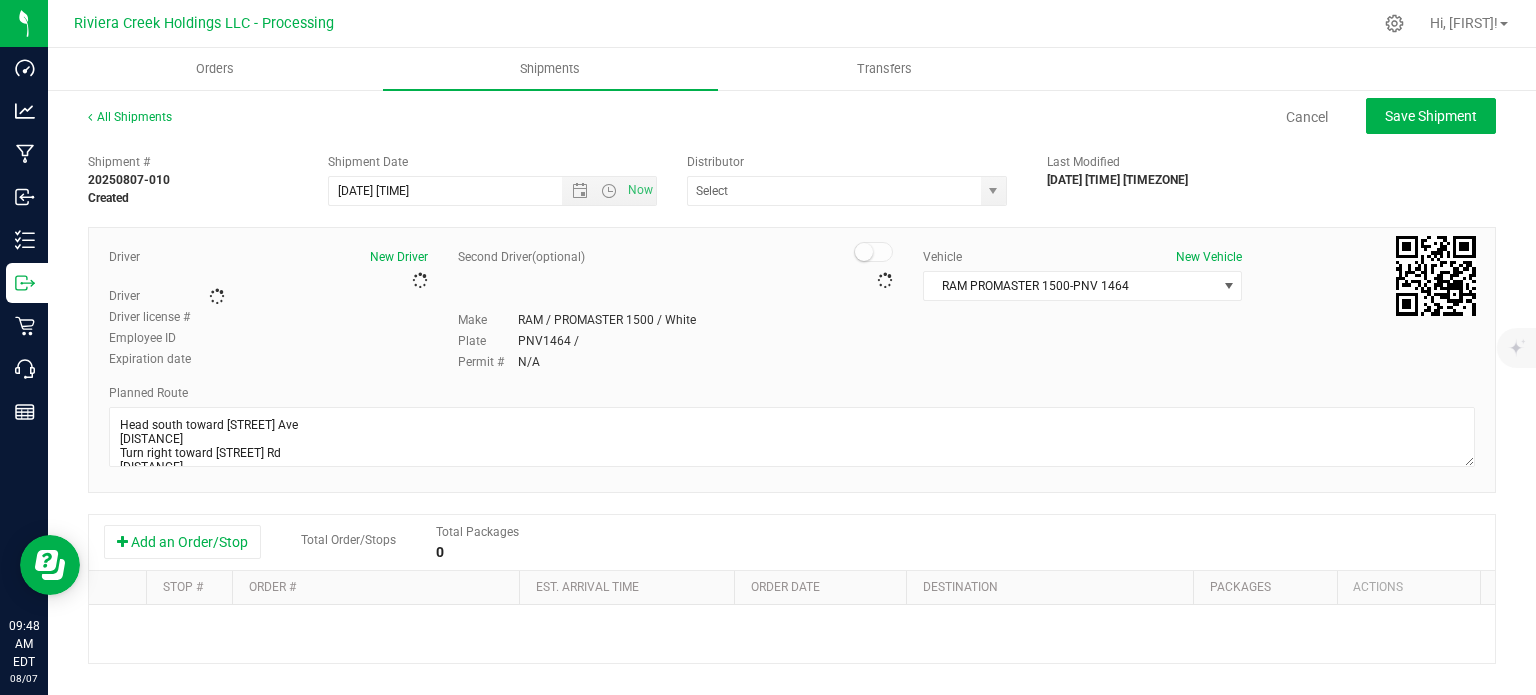 type on "Riviera Creek Processing-Delivery-CCP000014-00" 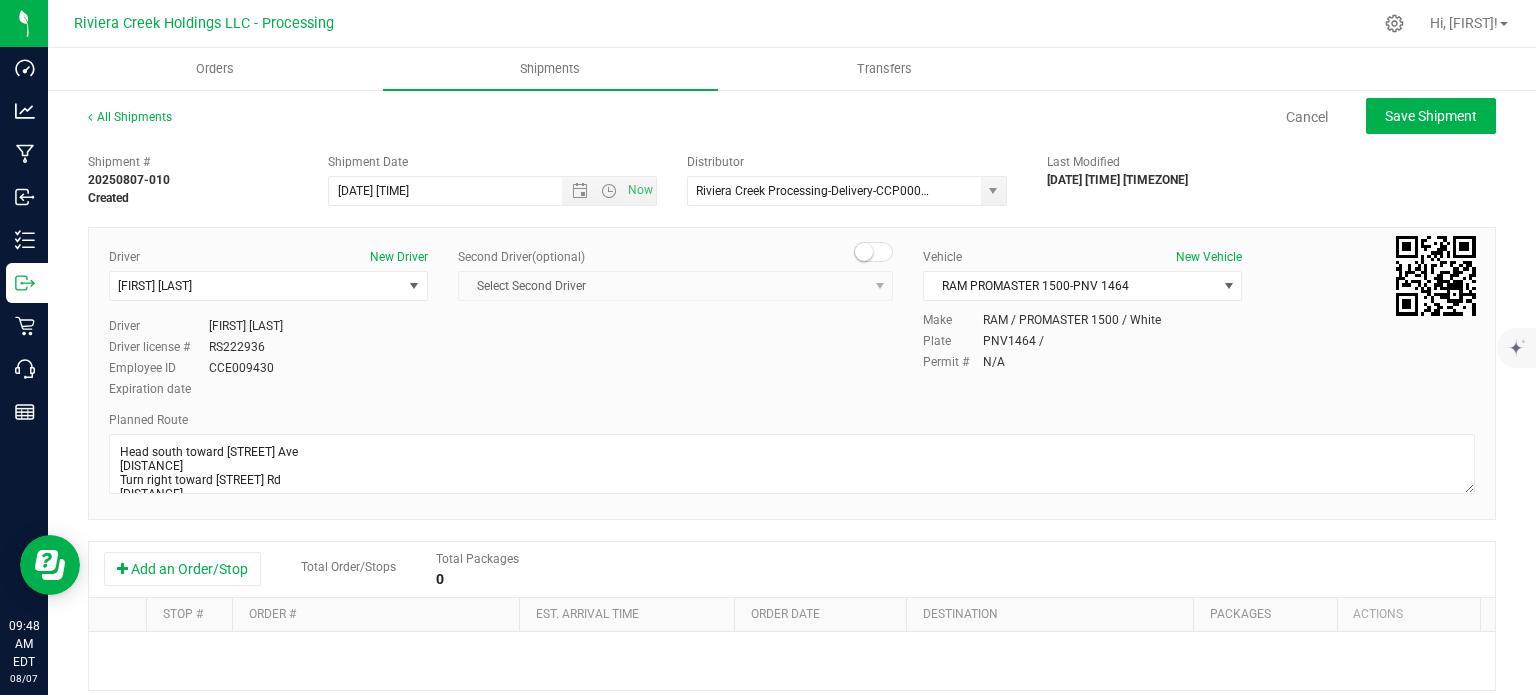 click on "Add an Order/Stop
Total Order/Stops
Total Packages
0" at bounding box center (792, 570) 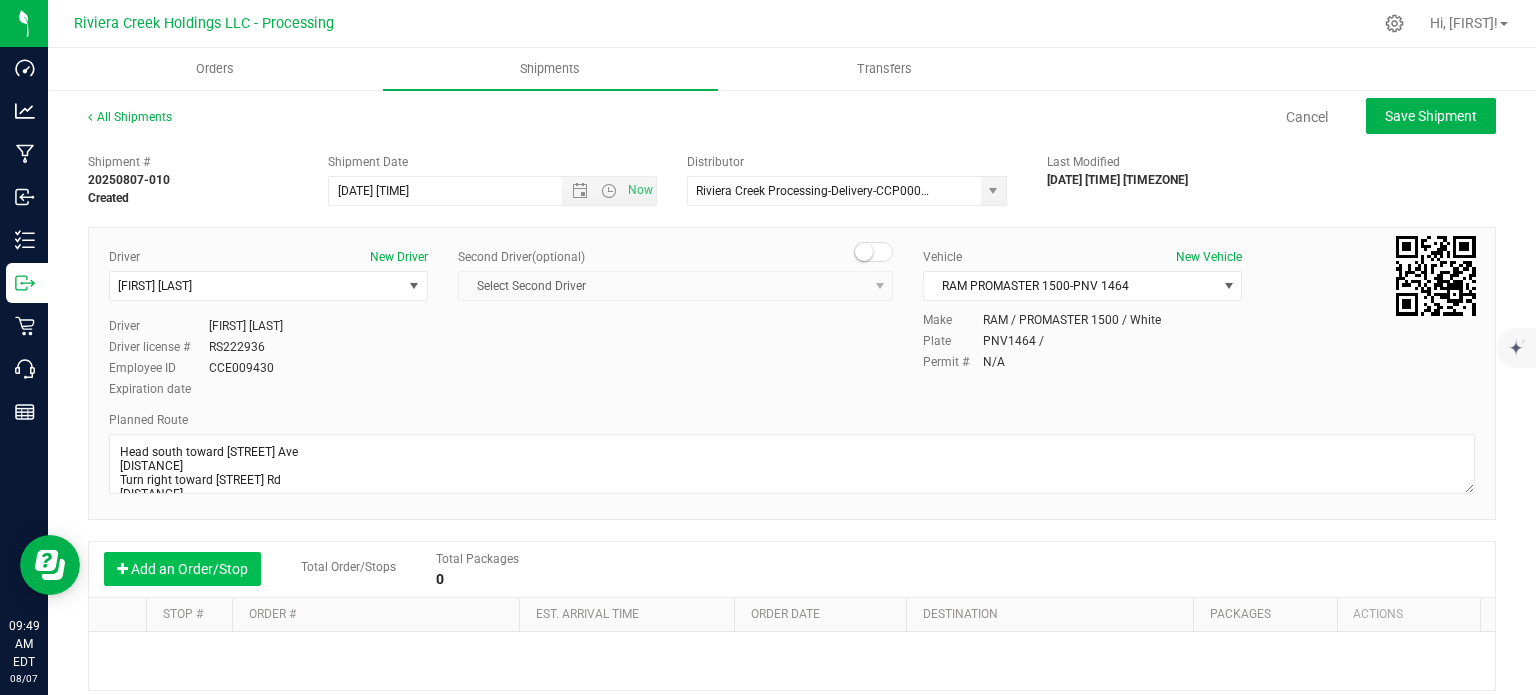 click on "Add an Order/Stop" at bounding box center (182, 569) 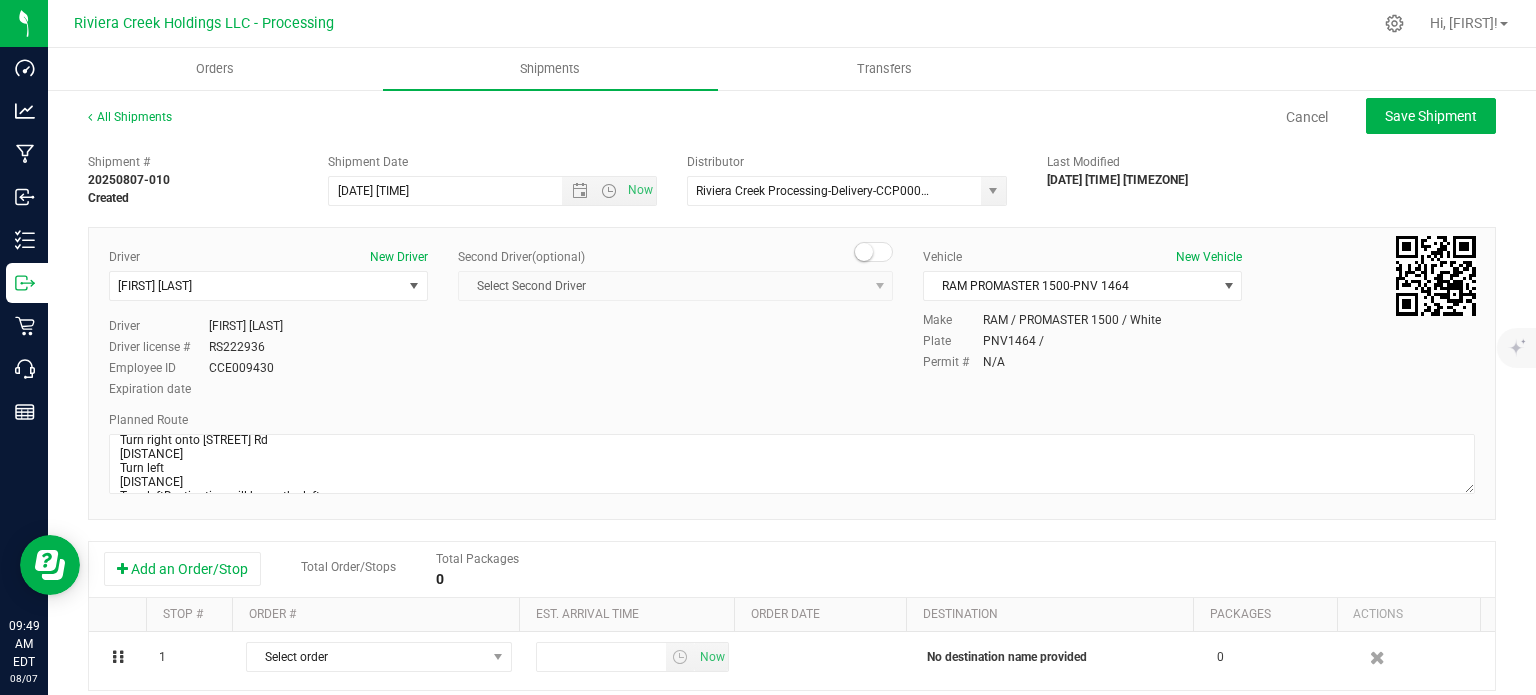 scroll, scrollTop: 278, scrollLeft: 0, axis: vertical 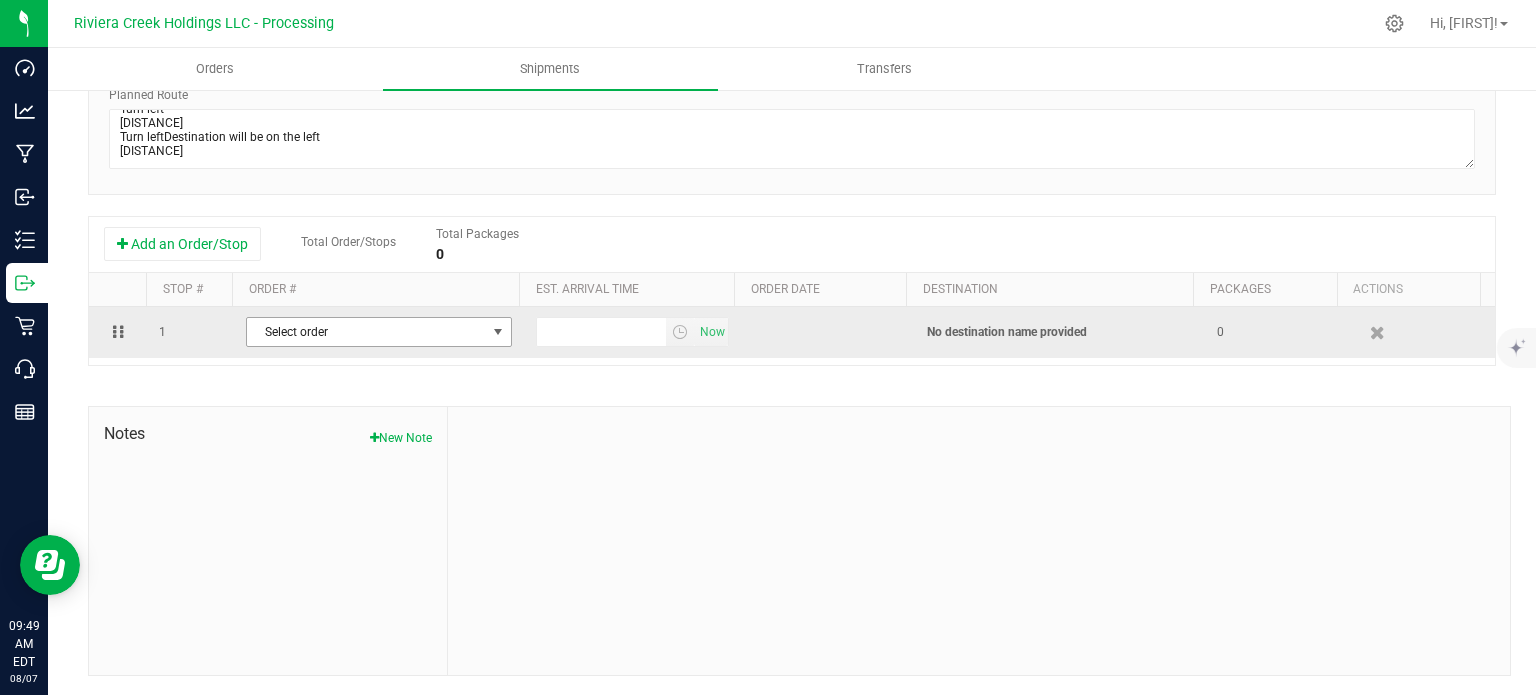 click on "Select order" at bounding box center (366, 332) 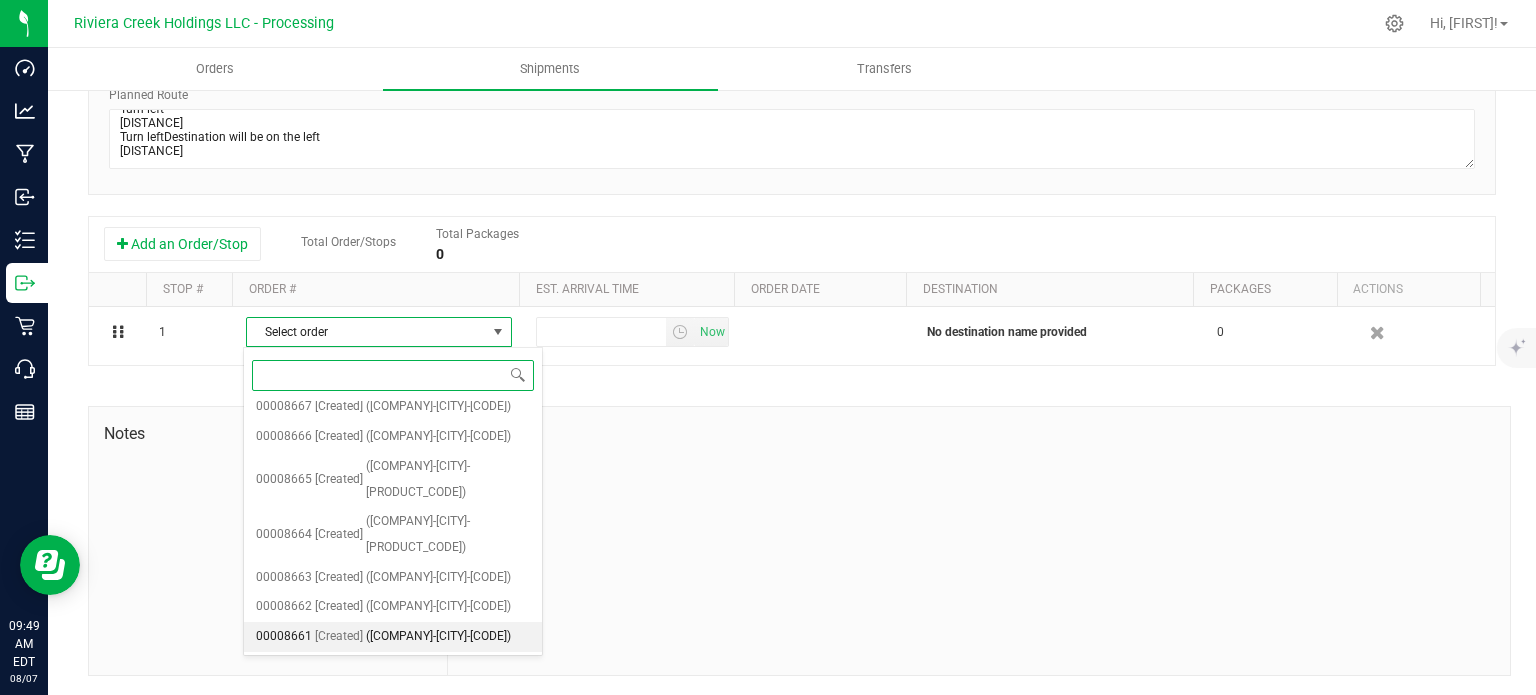 scroll, scrollTop: 489, scrollLeft: 0, axis: vertical 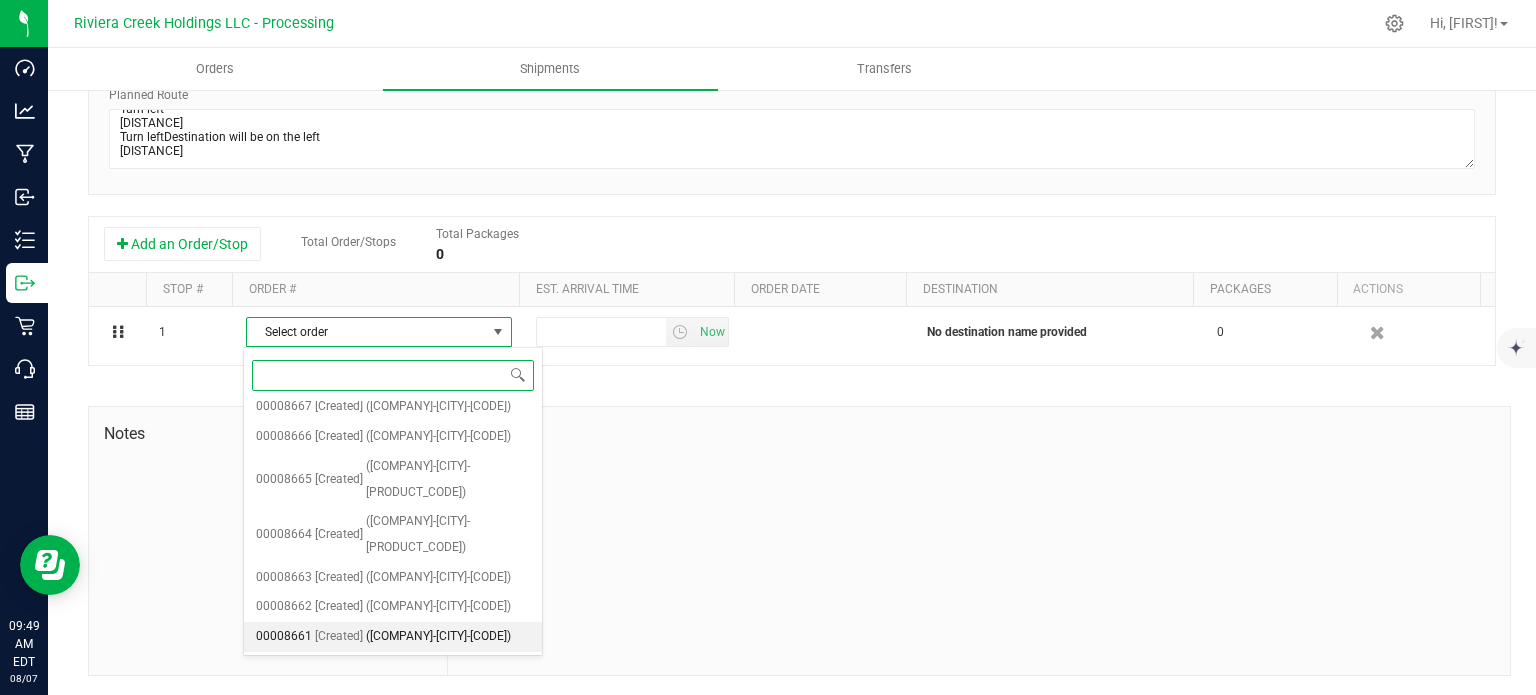 click on "(Bloom Medicinals-Columbus Georgesville-CCD000100-00)" at bounding box center (438, 637) 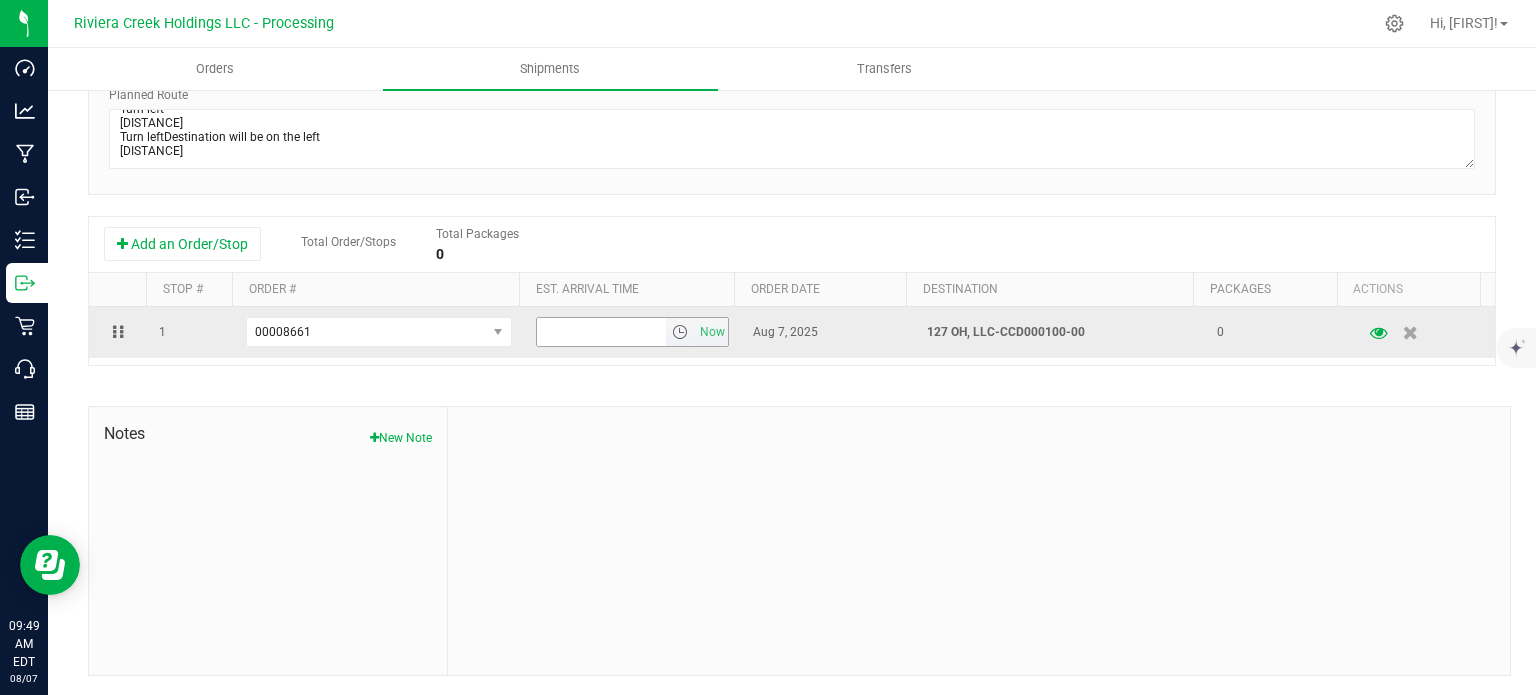 click at bounding box center [680, 332] 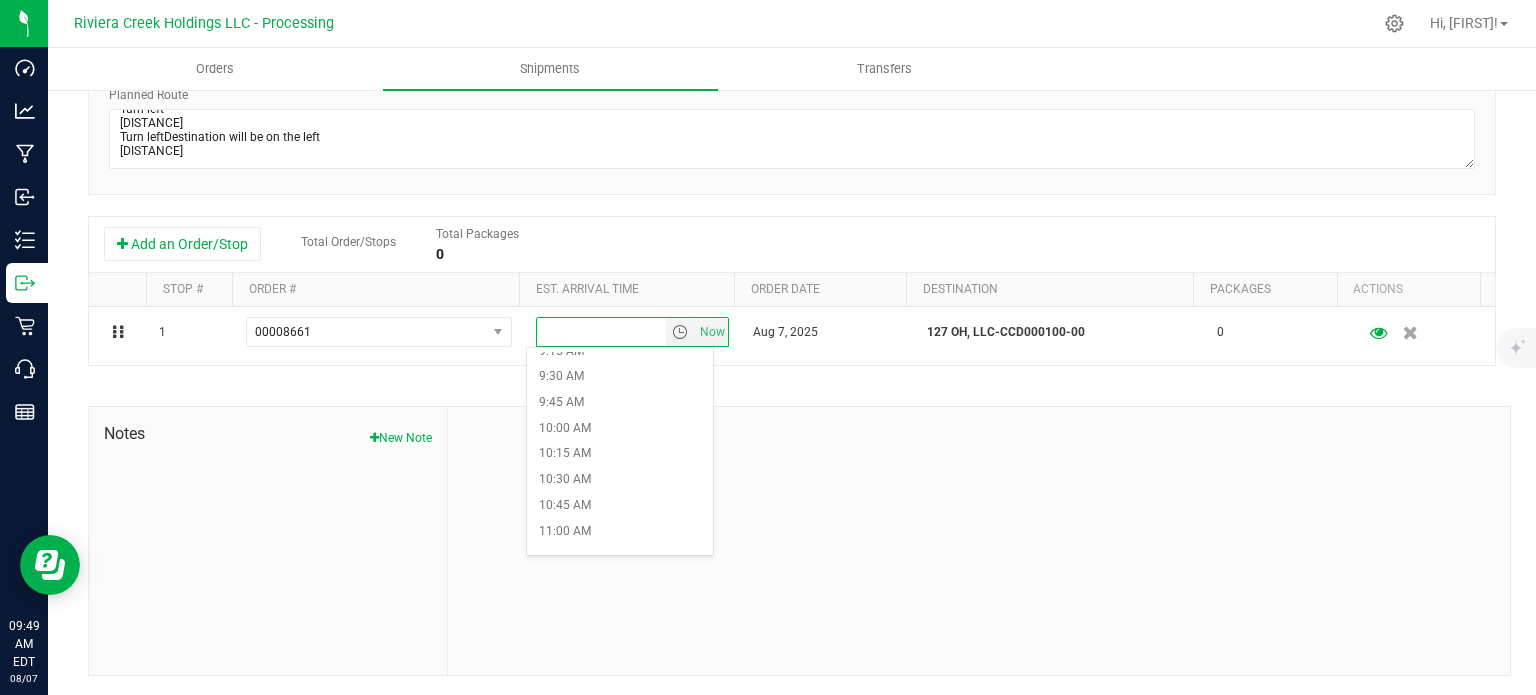scroll, scrollTop: 1000, scrollLeft: 0, axis: vertical 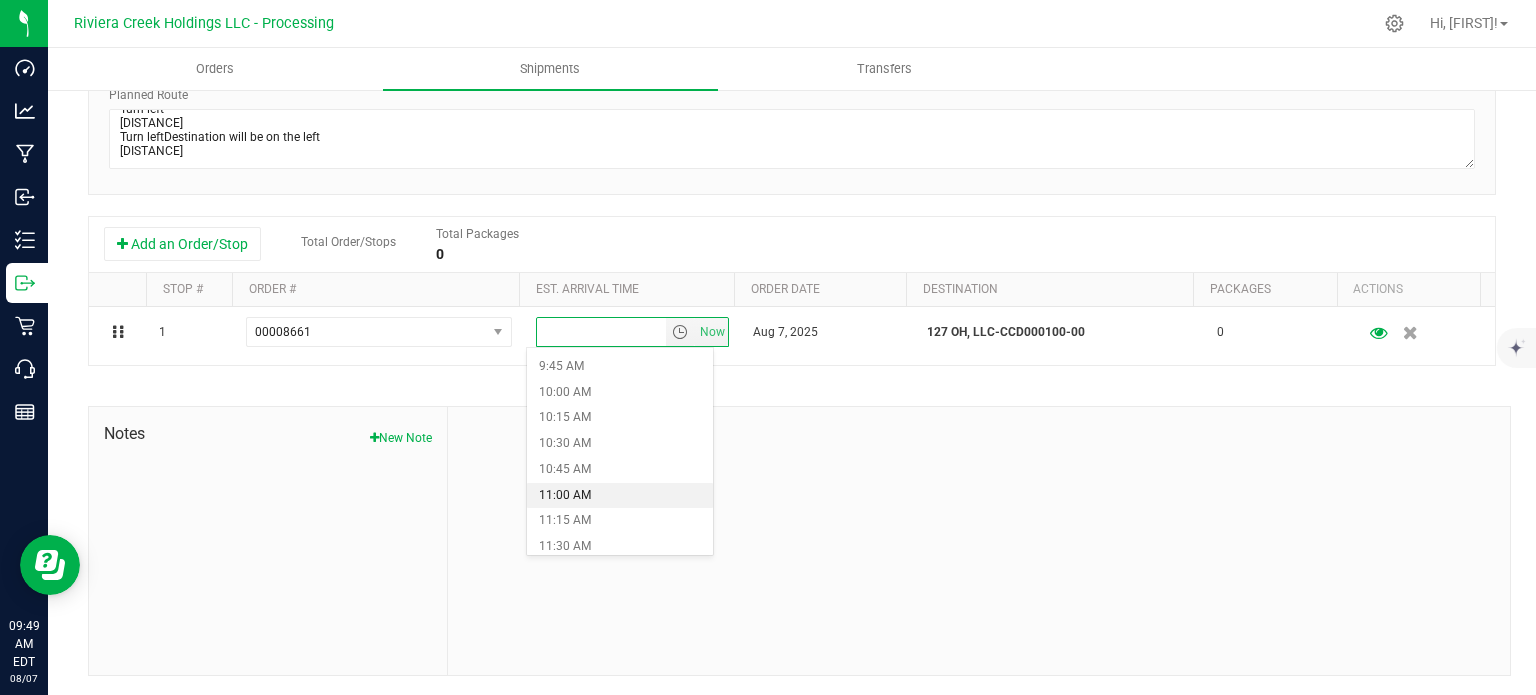 click on "11:00 AM" at bounding box center (619, 496) 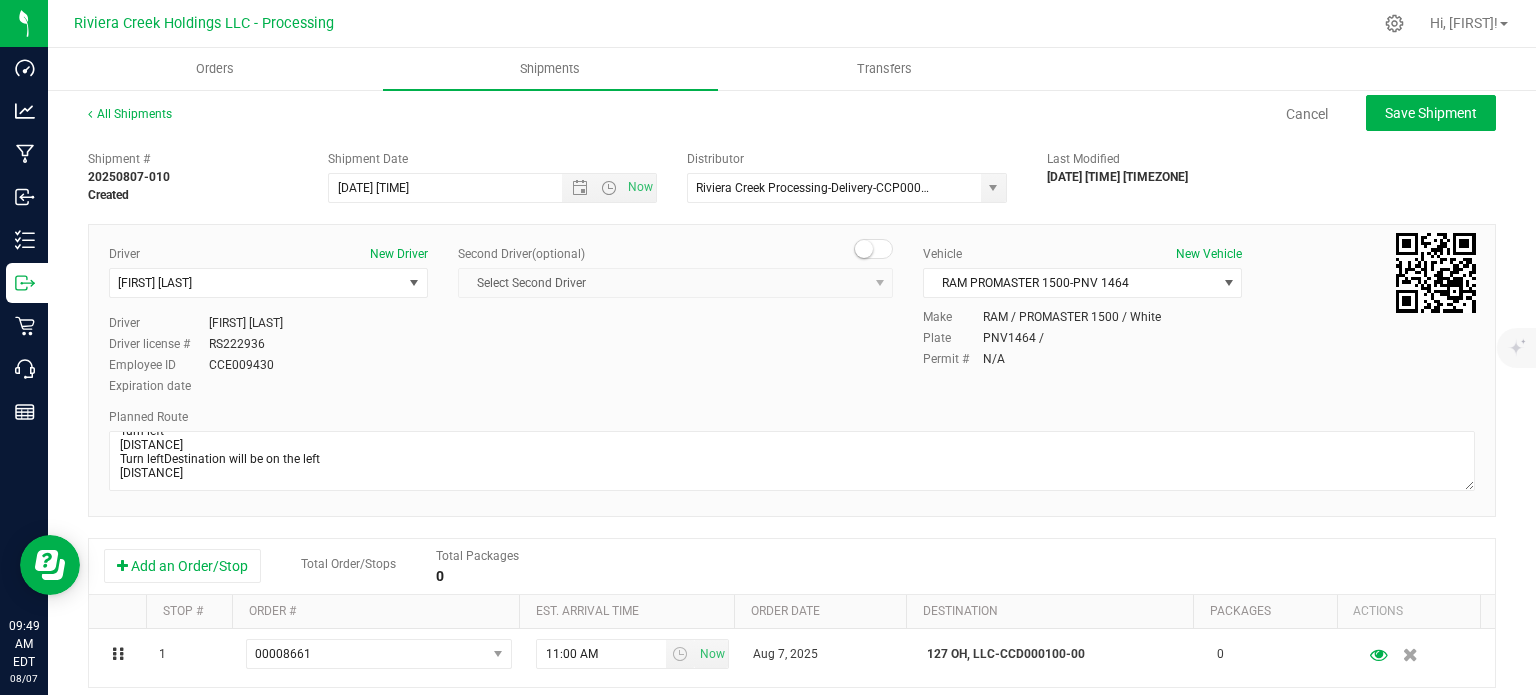 scroll, scrollTop: 0, scrollLeft: 0, axis: both 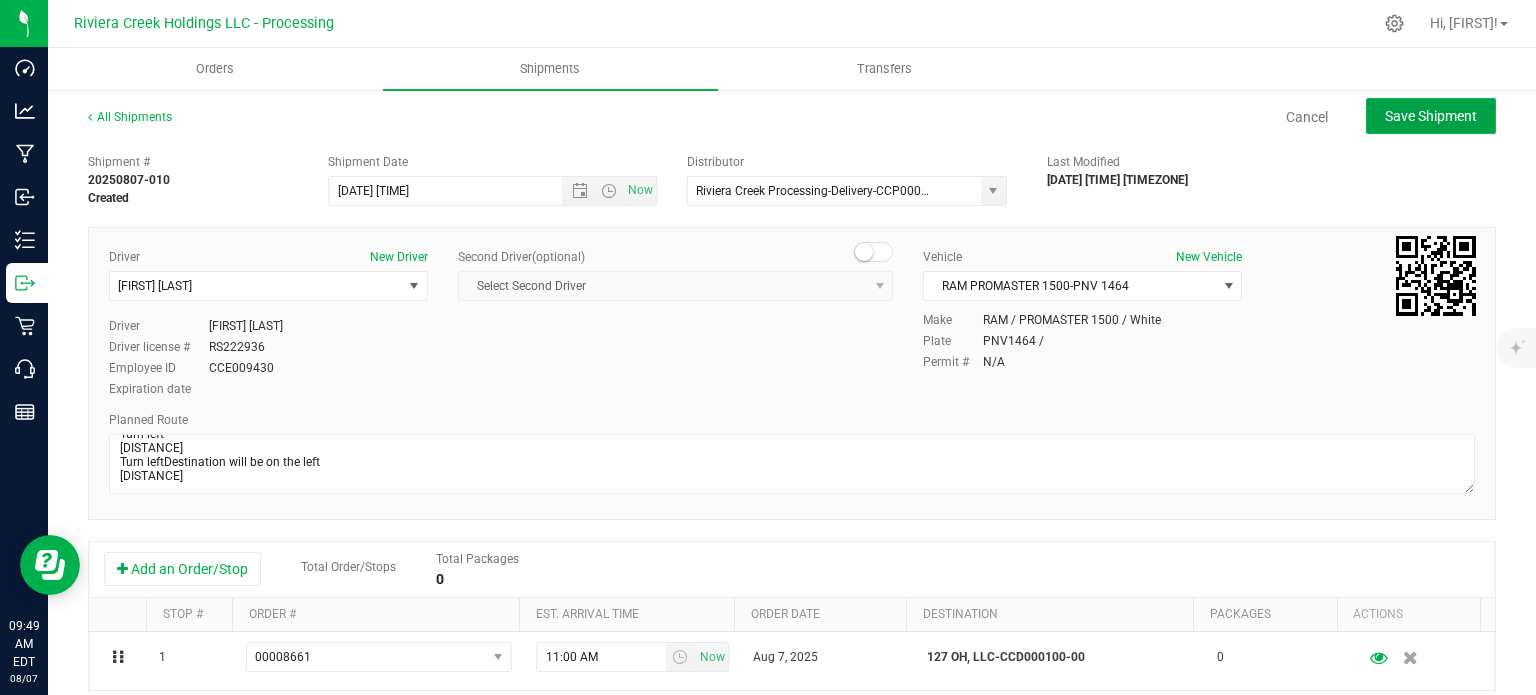 click on "Save Shipment" 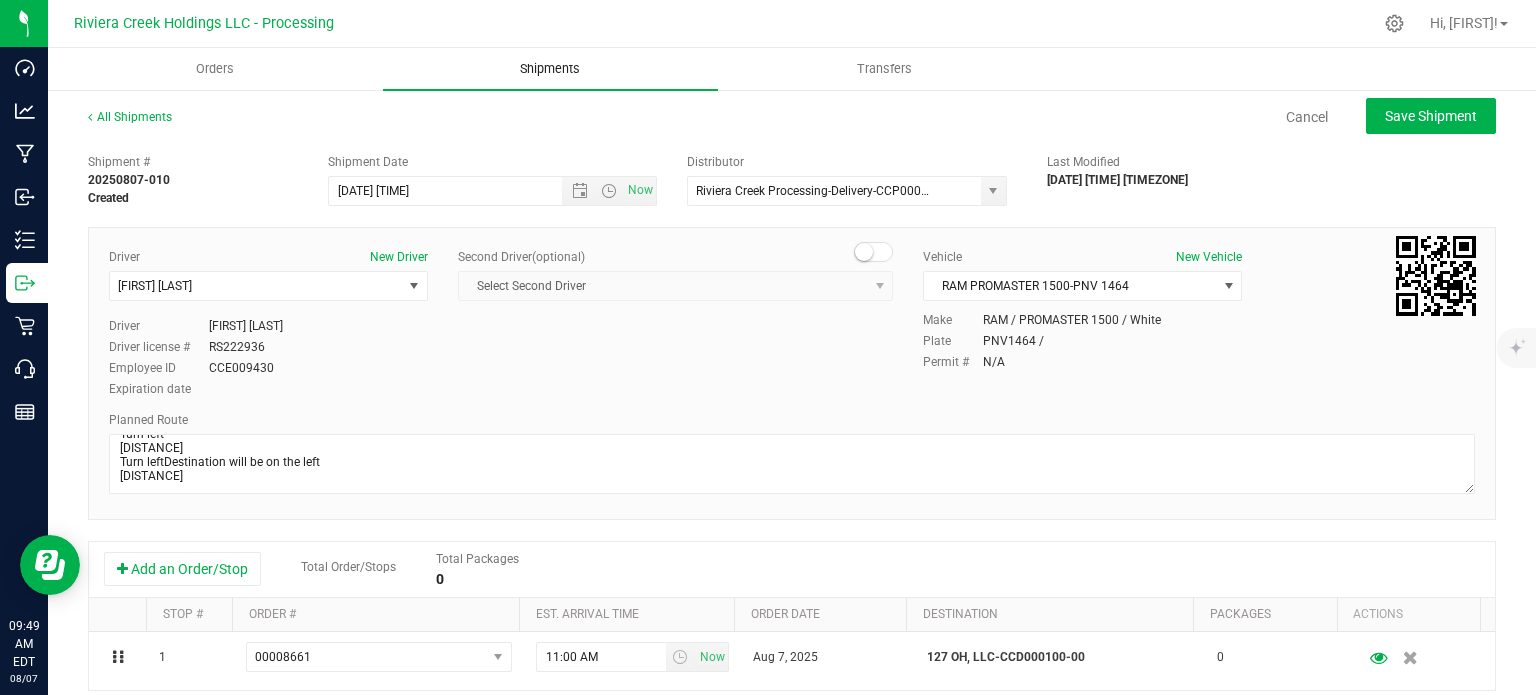 type on "8/8/2025 11:00 AM" 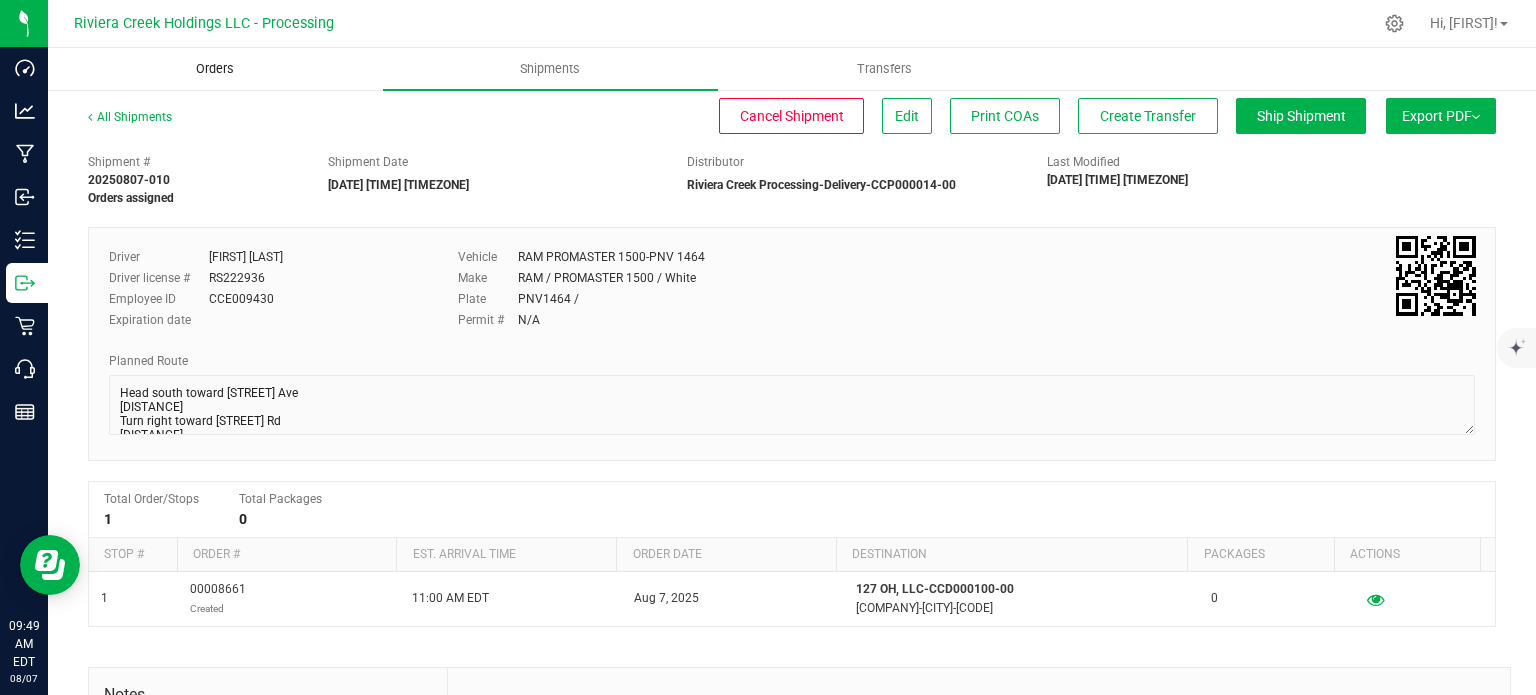 click on "Orders" at bounding box center [215, 69] 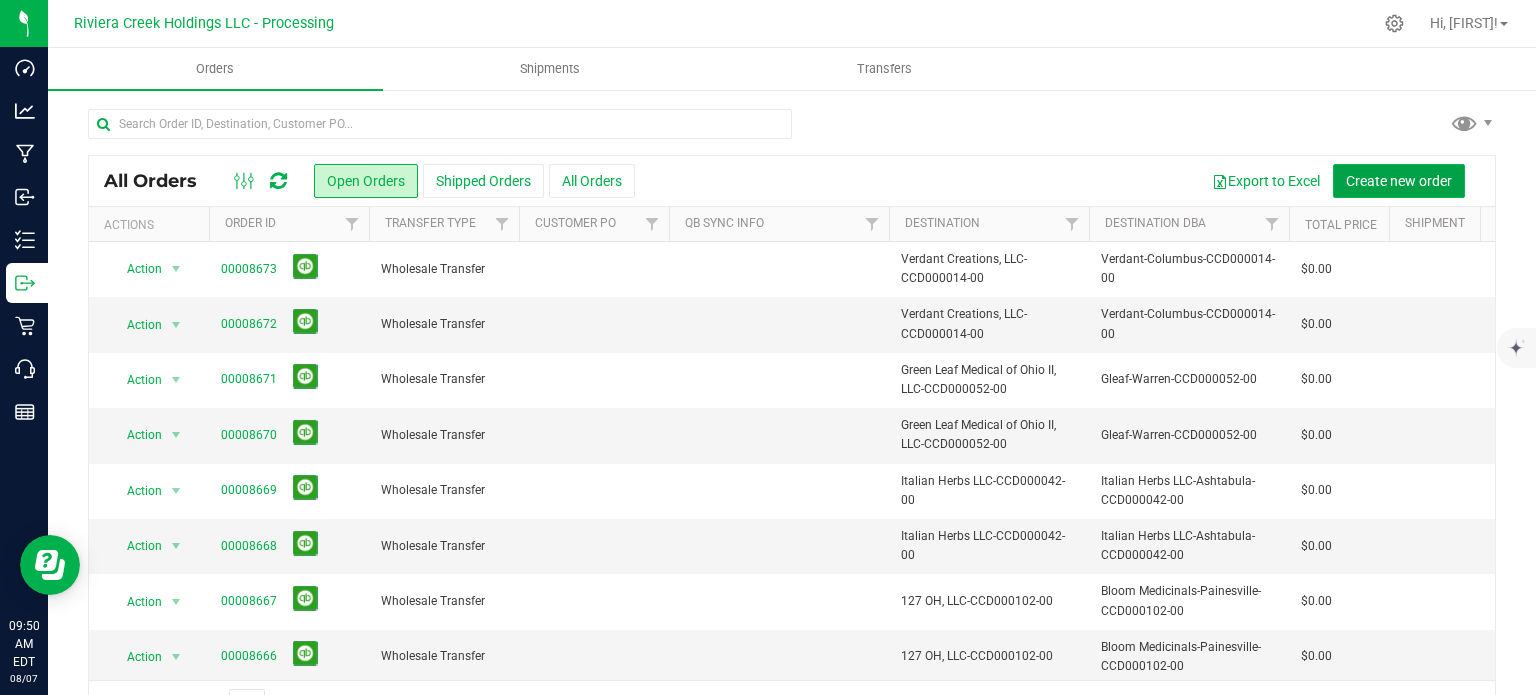click on "Create new order" at bounding box center (1399, 181) 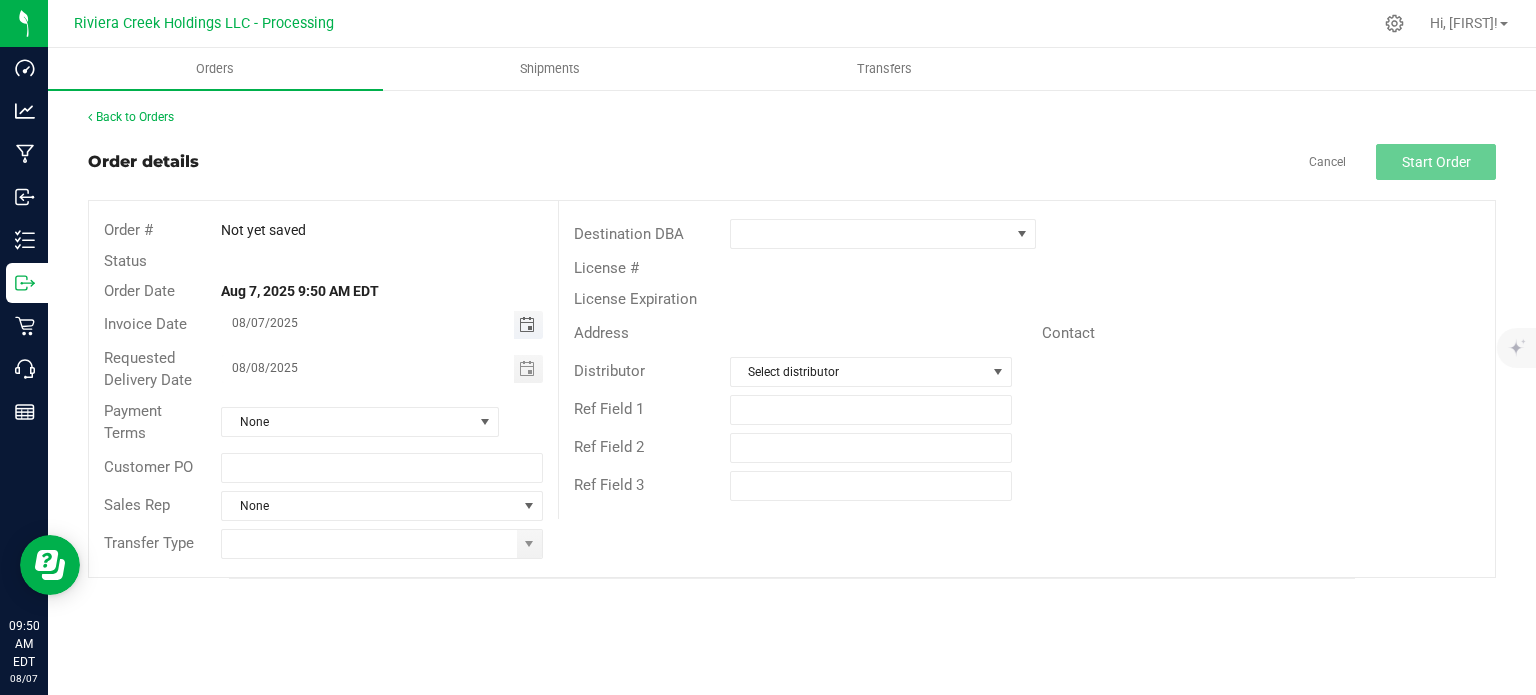 click at bounding box center (527, 325) 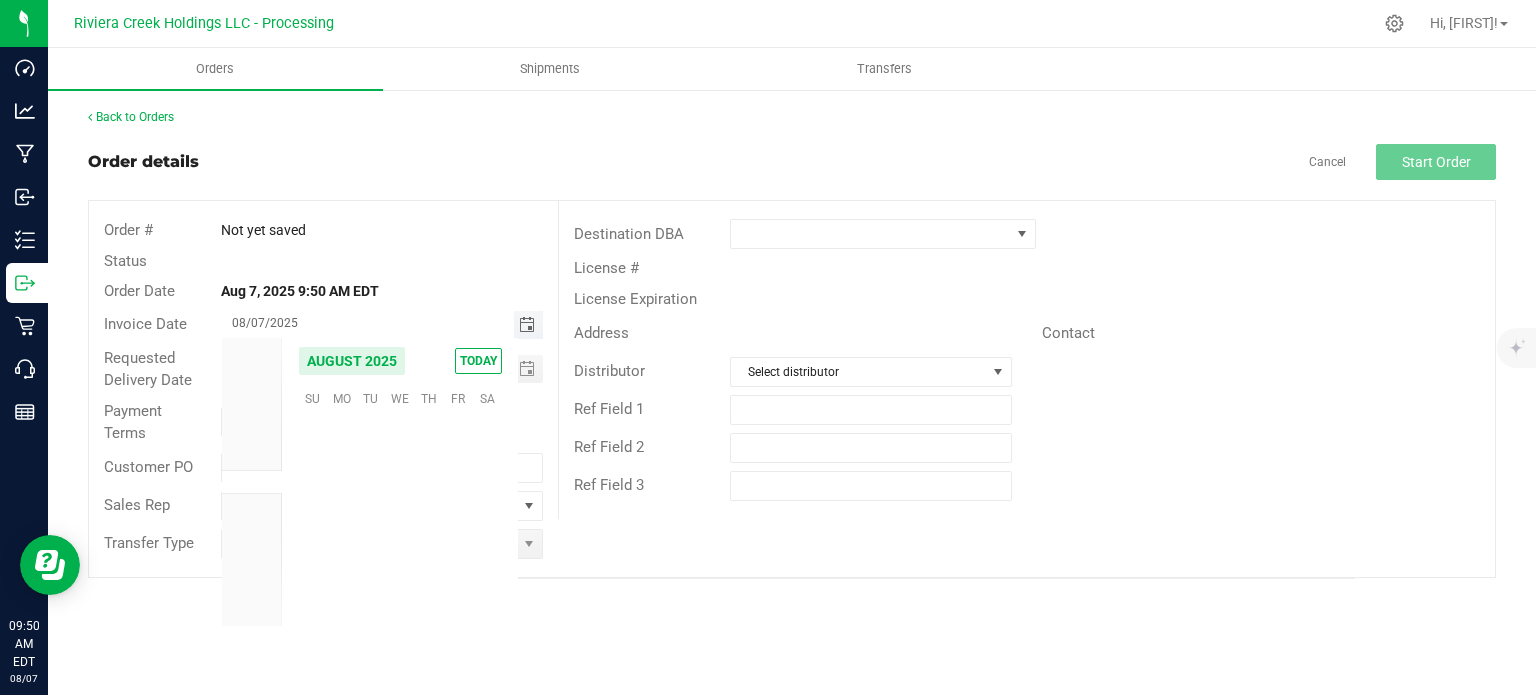 scroll, scrollTop: 36168, scrollLeft: 0, axis: vertical 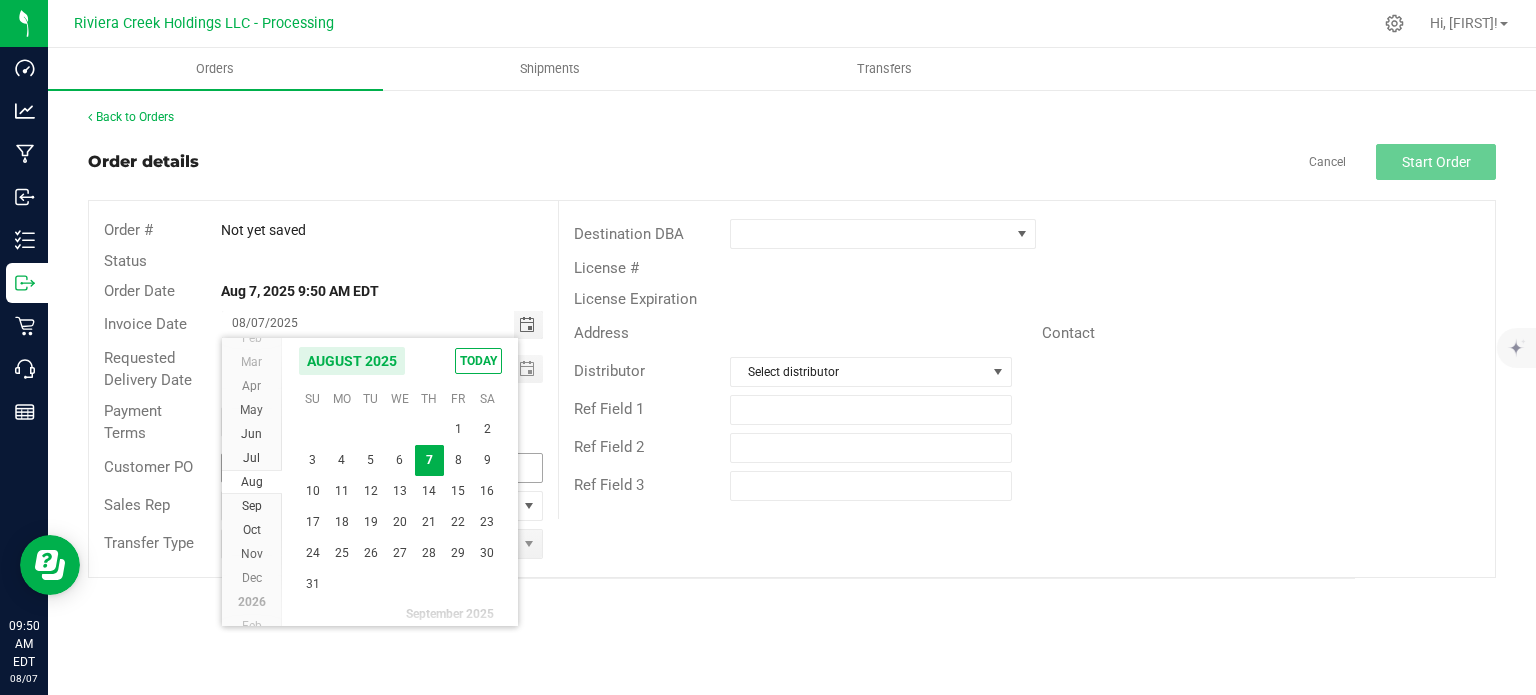 click on "8" at bounding box center (458, 460) 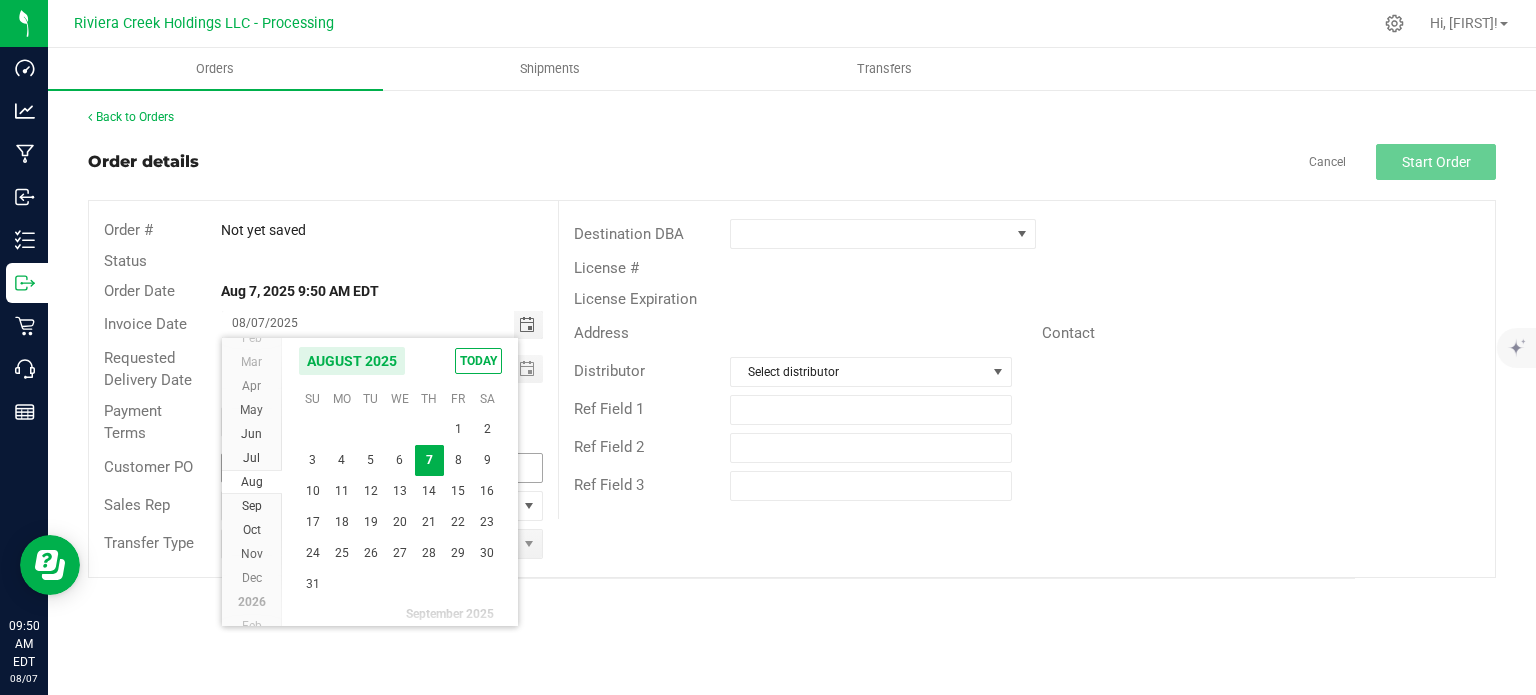 type on "08/08/2025" 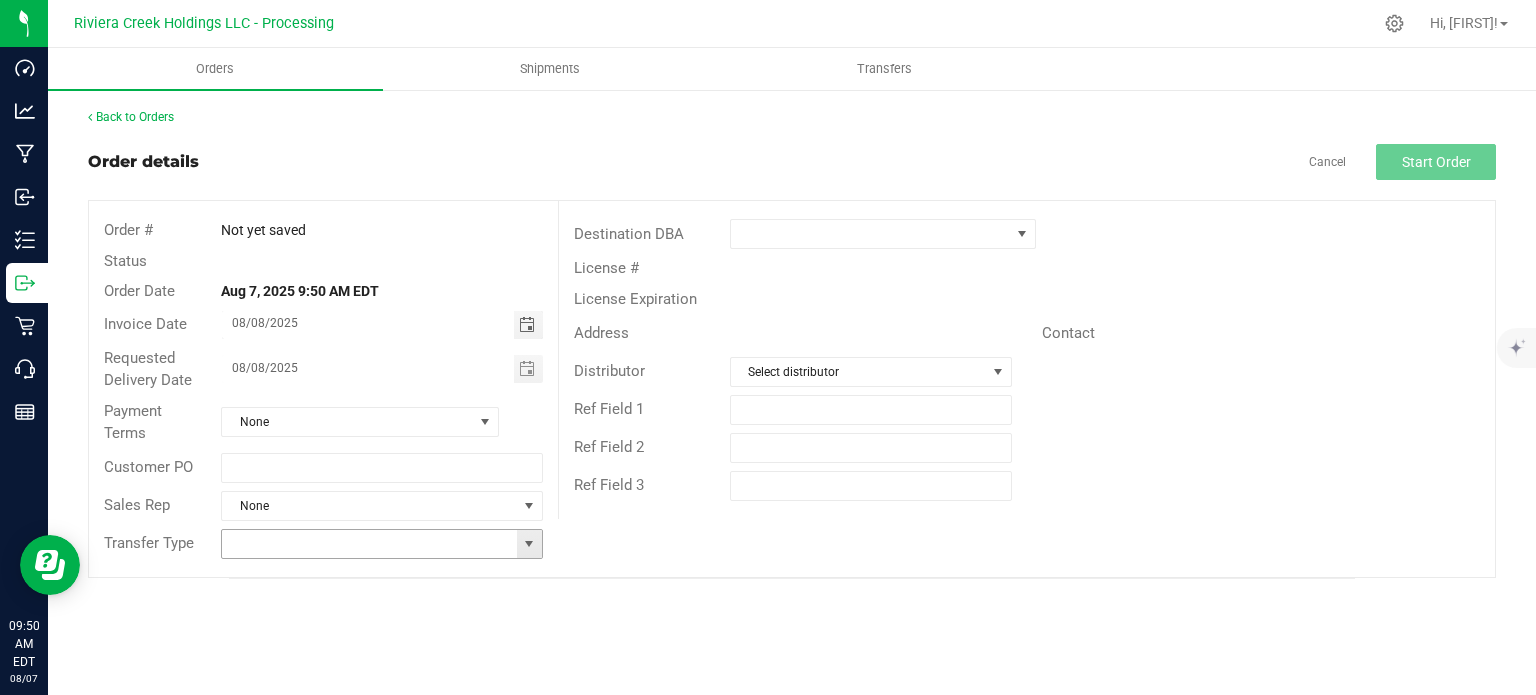 click at bounding box center [529, 544] 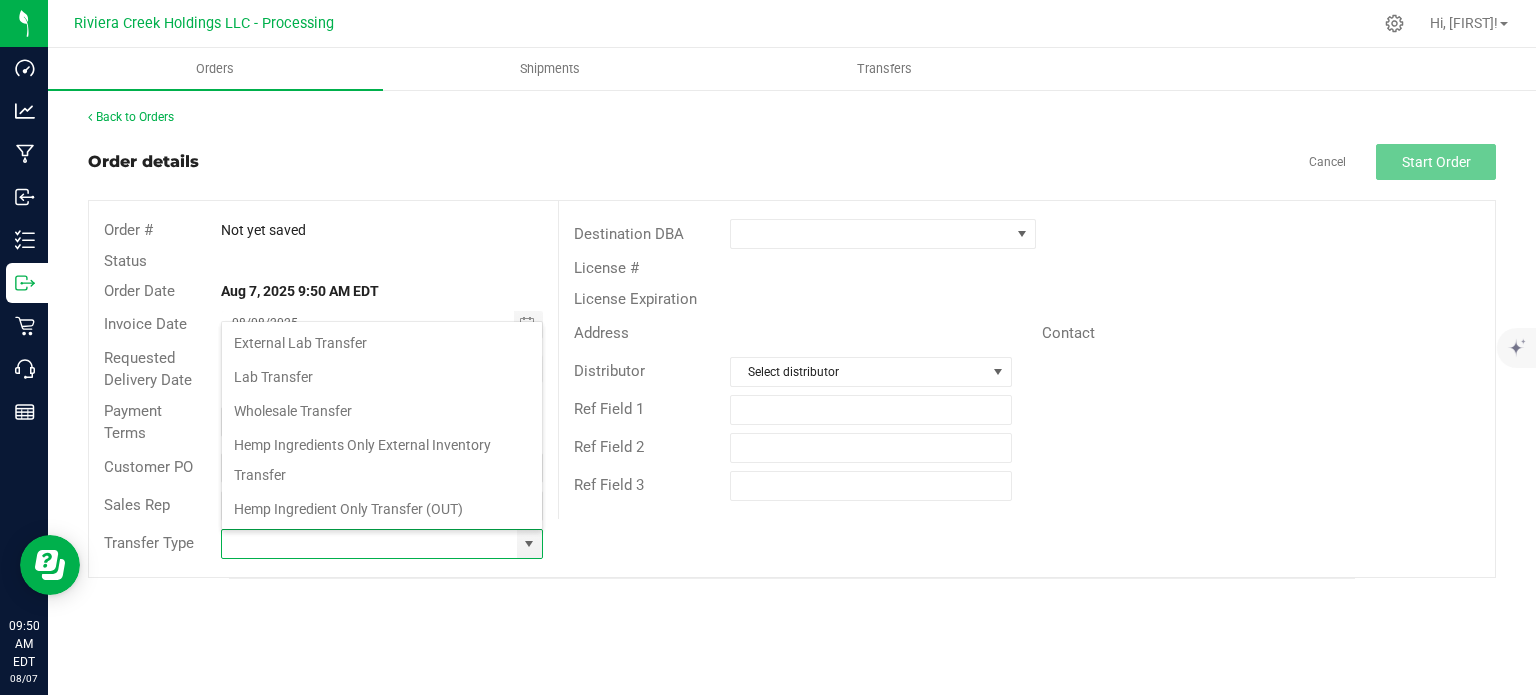 scroll, scrollTop: 99970, scrollLeft: 99678, axis: both 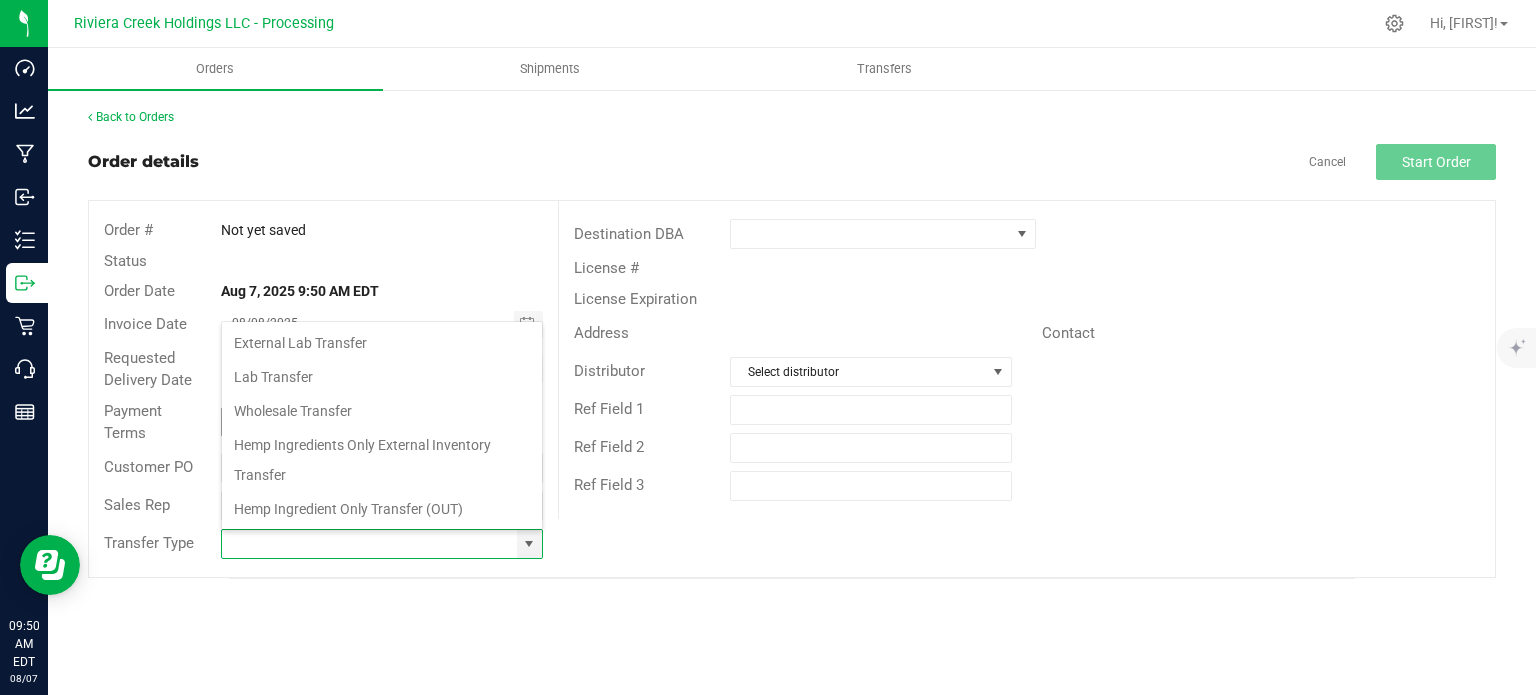 click on "Wholesale Transfer" at bounding box center [382, 411] 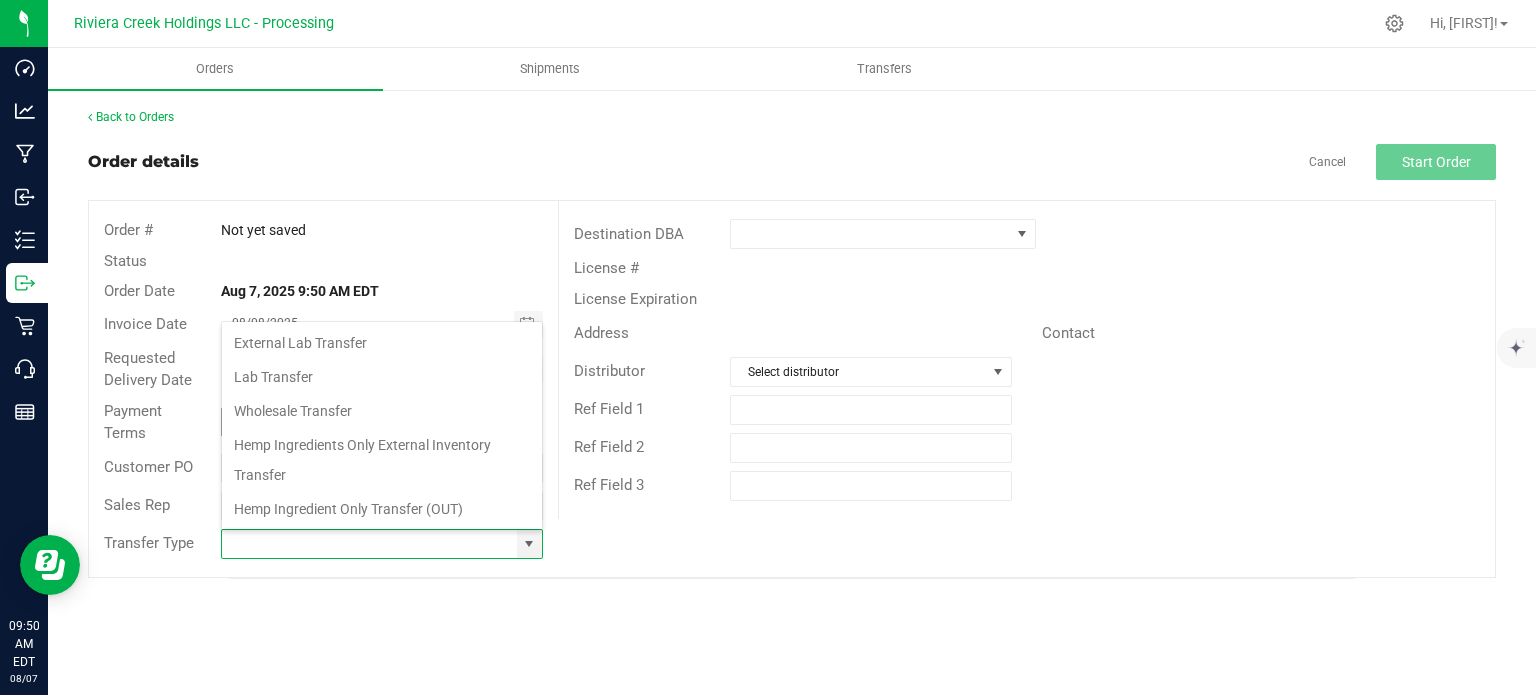 type on "Wholesale Transfer" 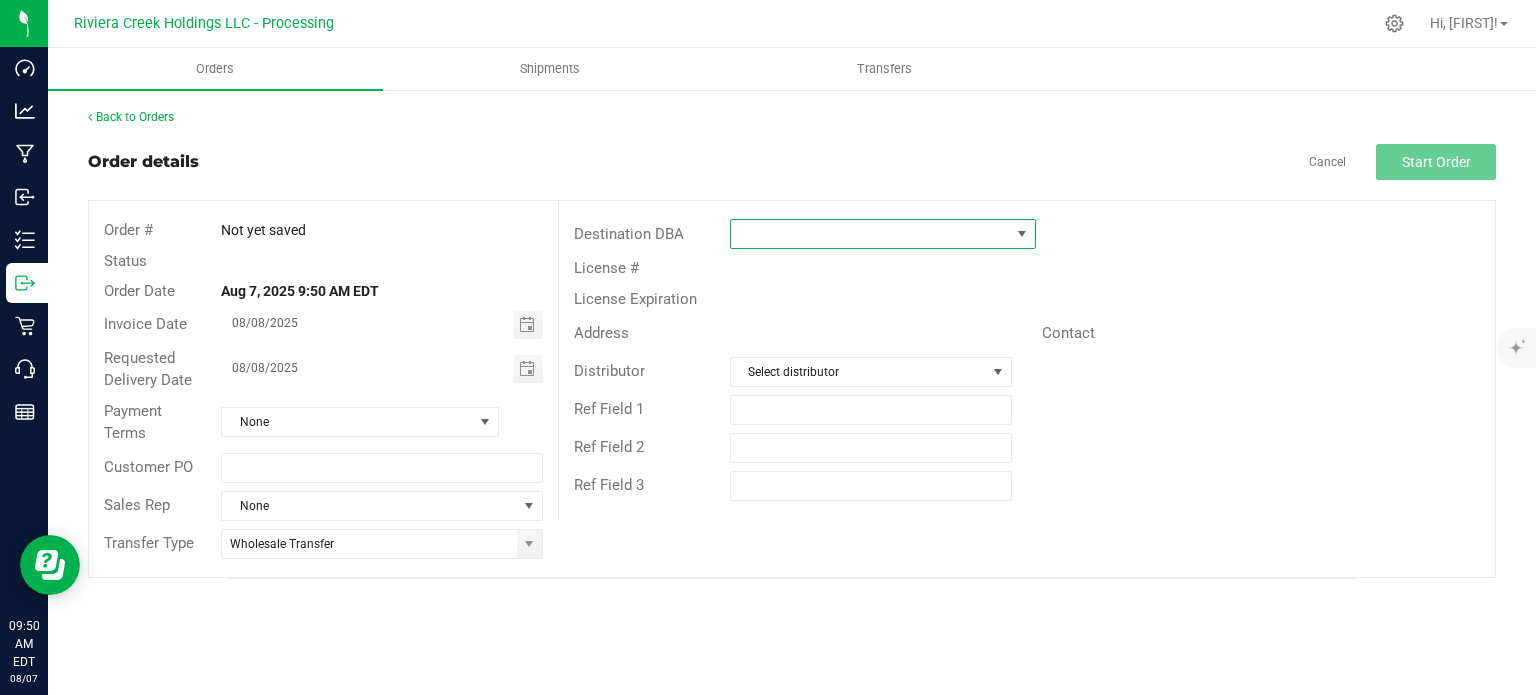 click at bounding box center [870, 234] 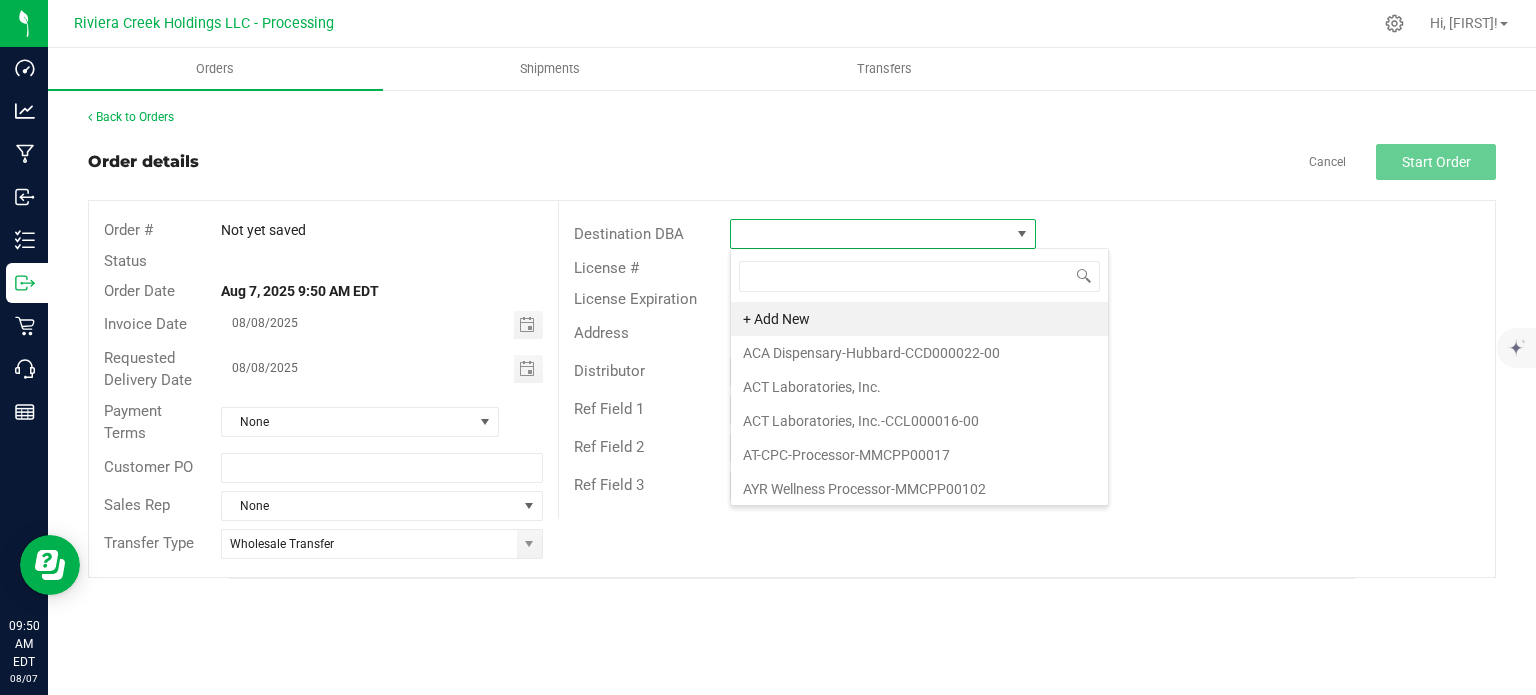 scroll, scrollTop: 99970, scrollLeft: 99693, axis: both 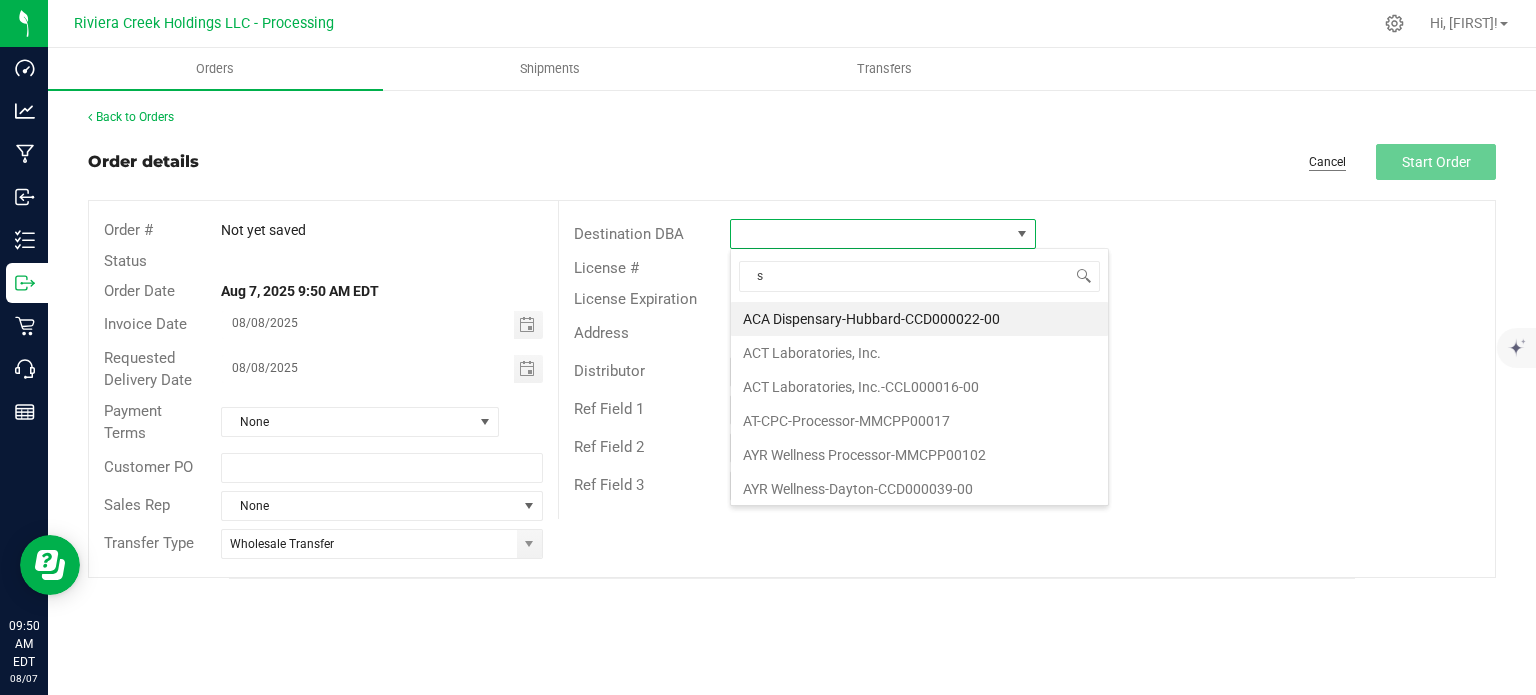 type on "s" 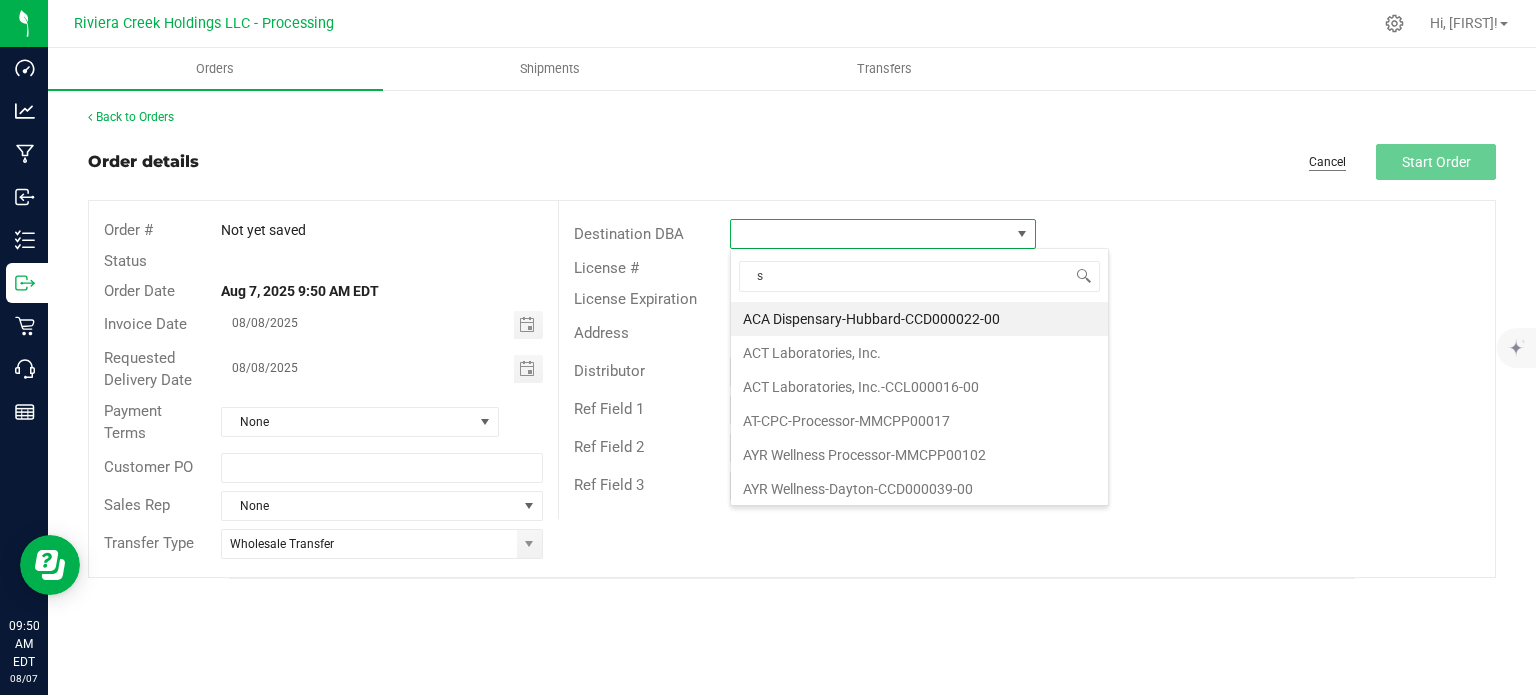 click on "Cancel" at bounding box center [1327, 162] 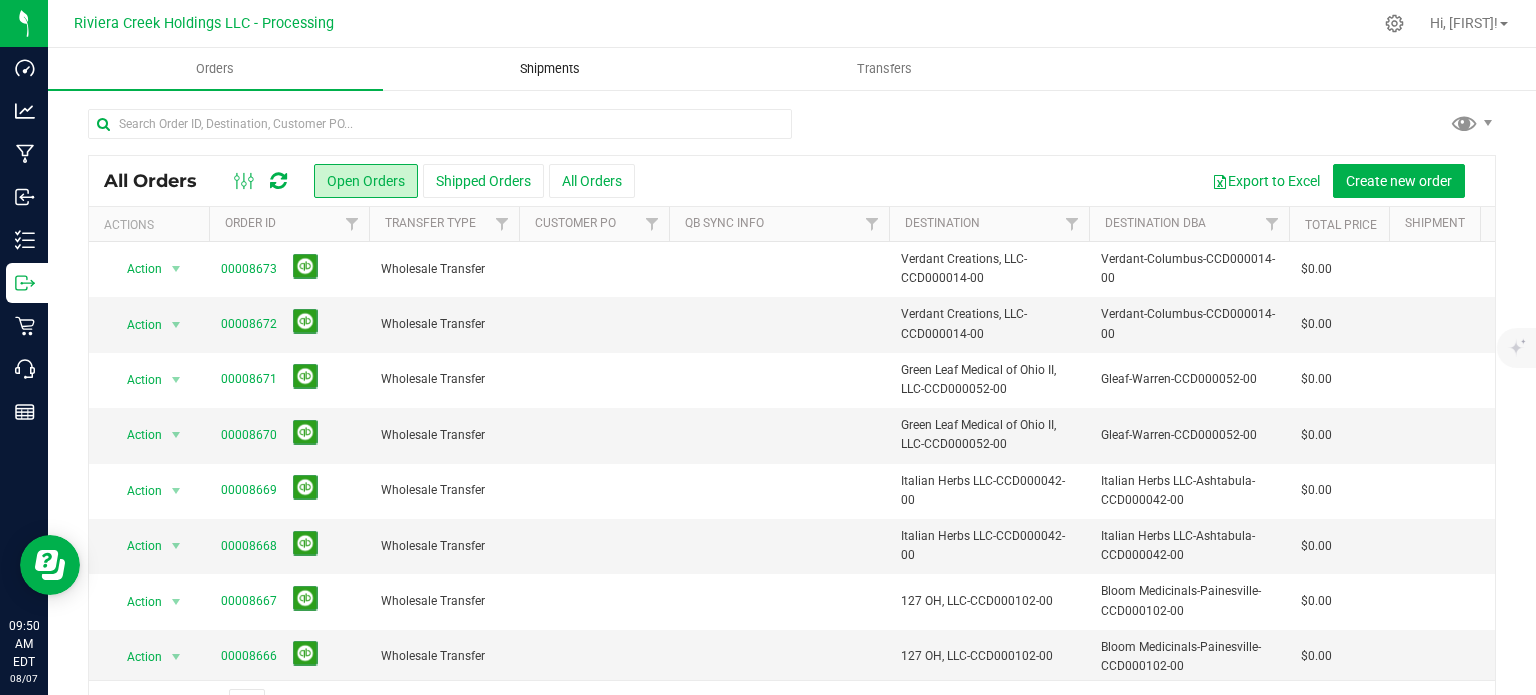 click on "Shipments" at bounding box center [550, 69] 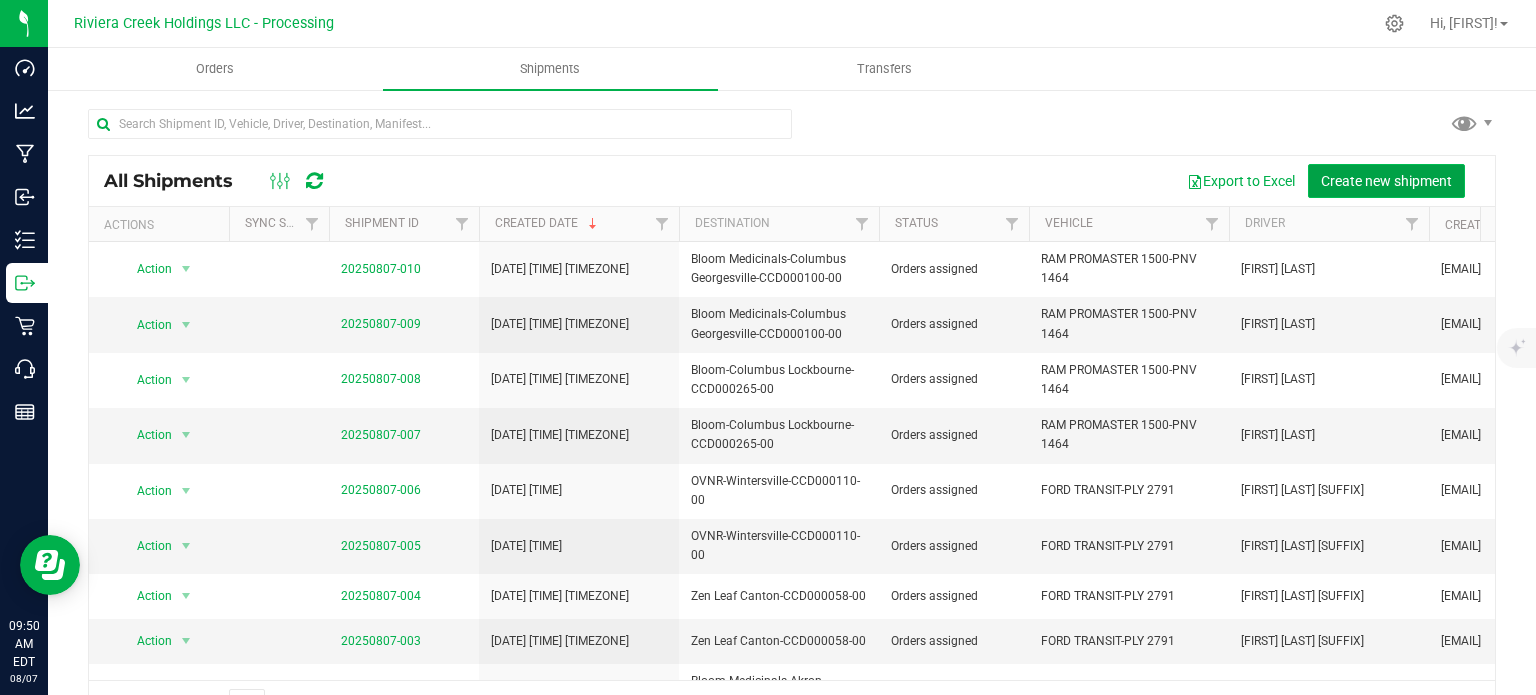 click on "Create new shipment" at bounding box center (1386, 181) 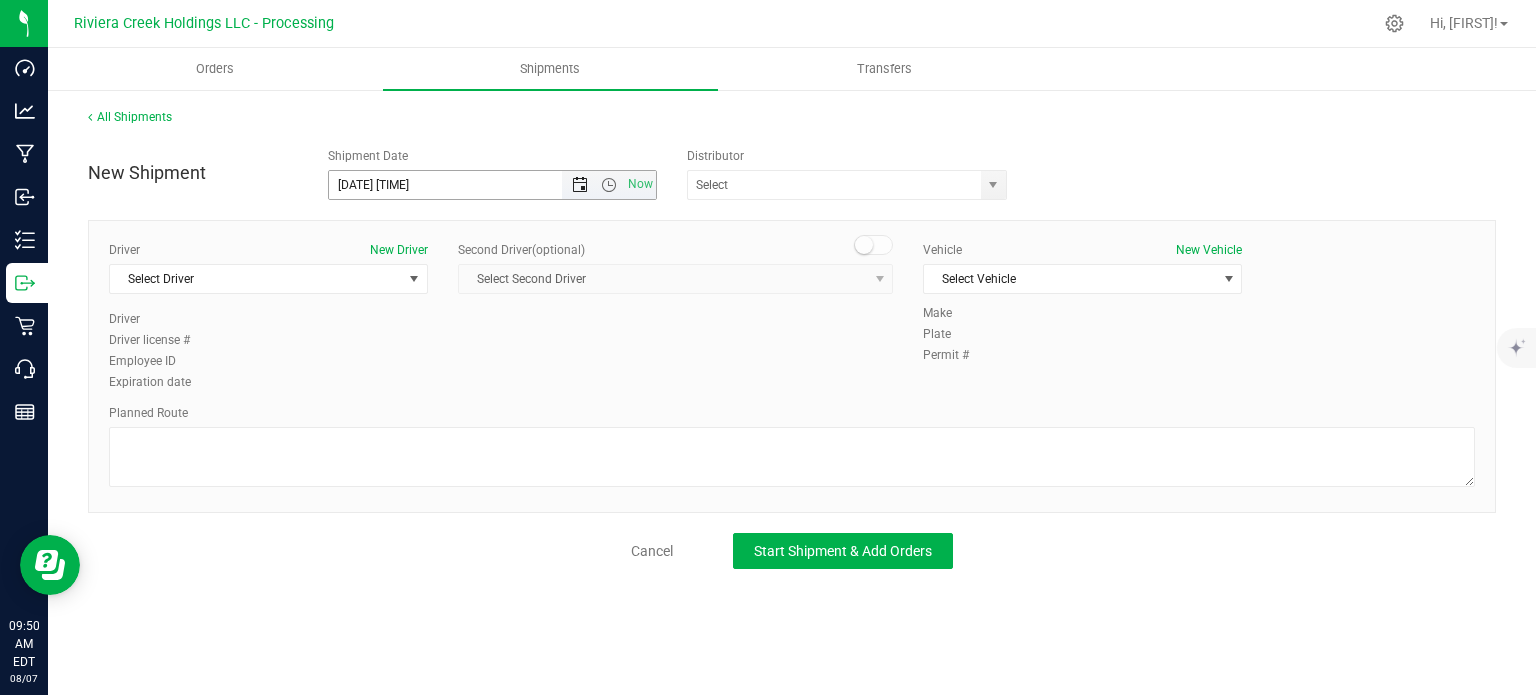 click at bounding box center (580, 185) 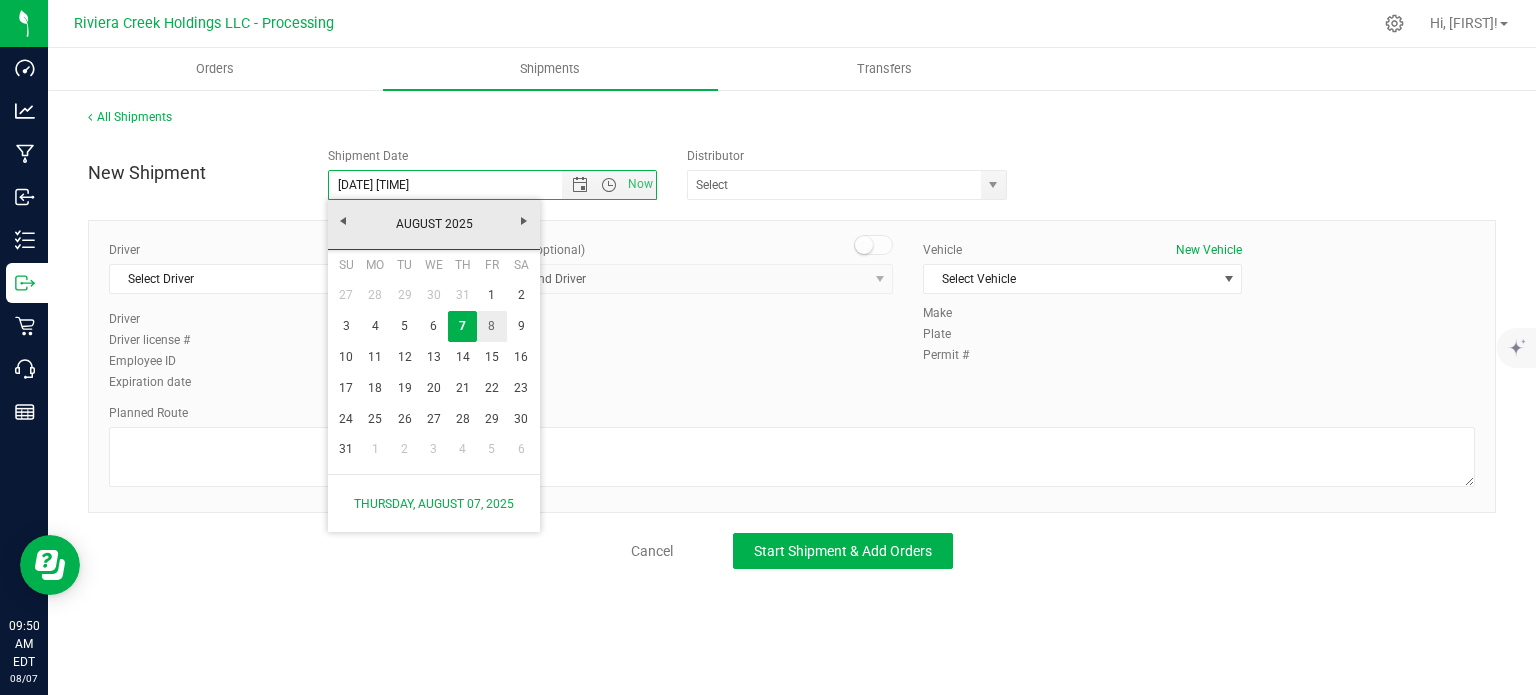 click on "8" at bounding box center [491, 326] 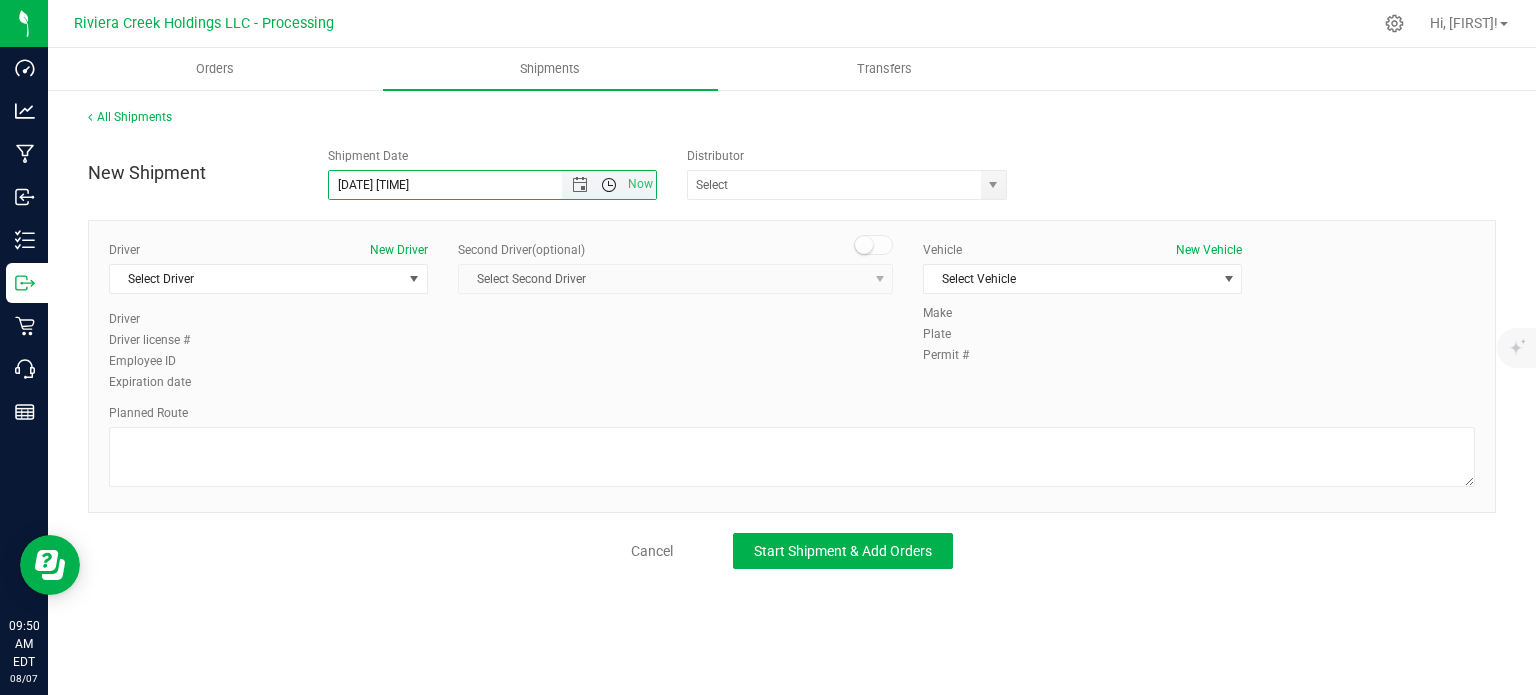 click at bounding box center [609, 185] 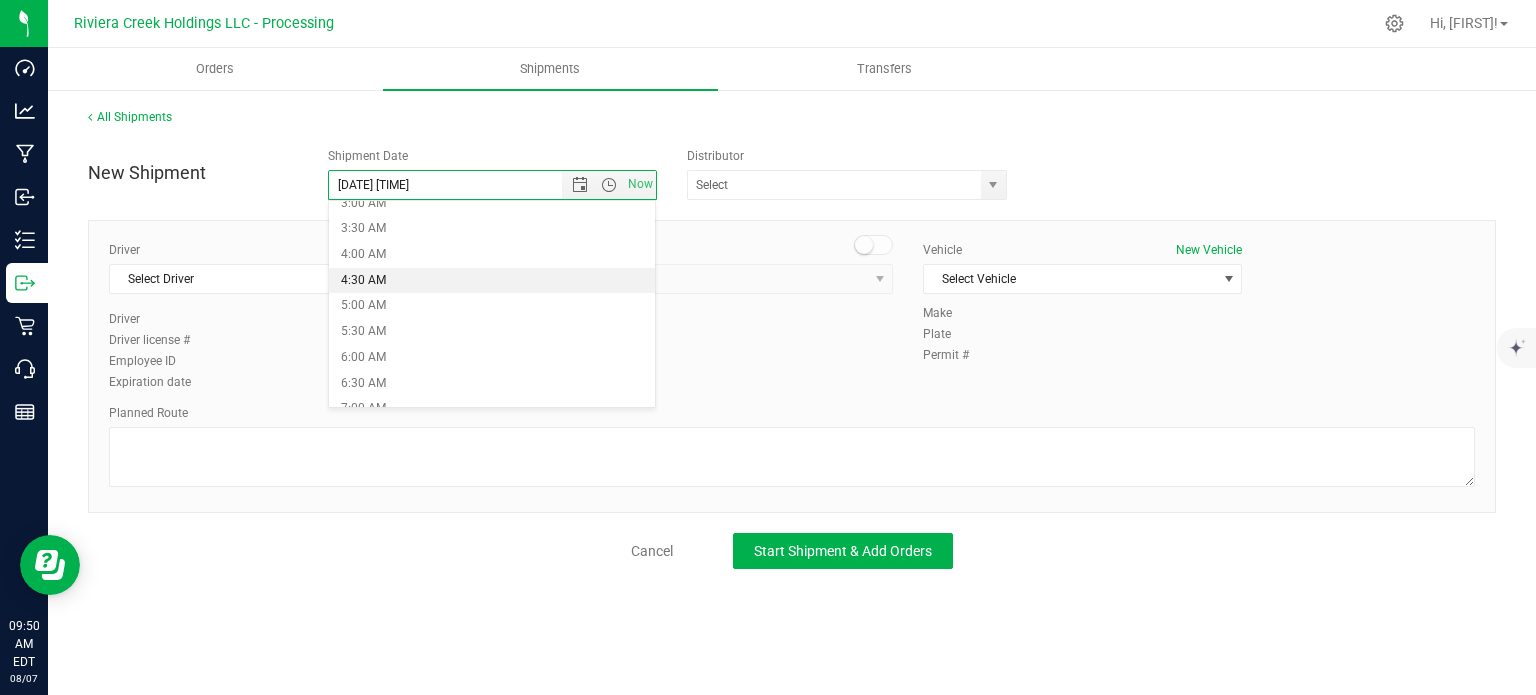 scroll, scrollTop: 200, scrollLeft: 0, axis: vertical 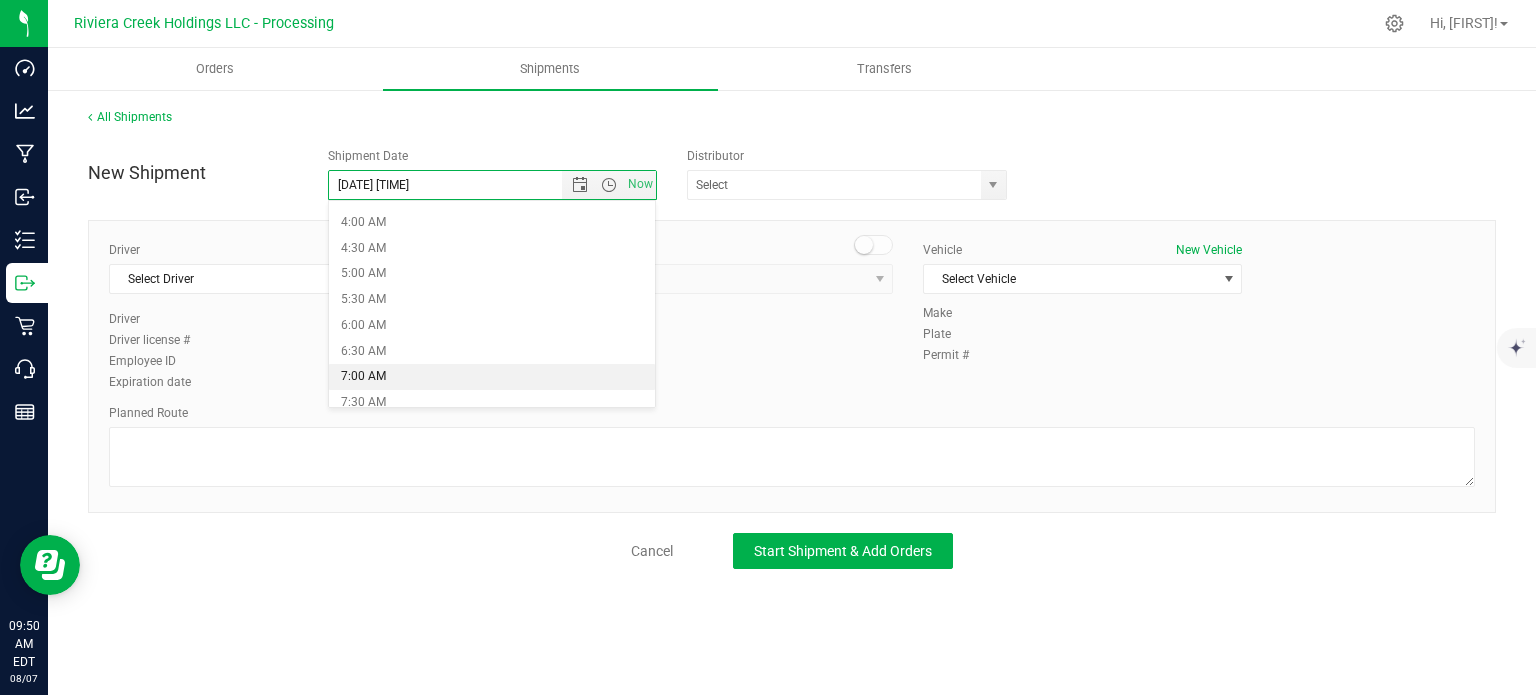 click on "7:00 AM" at bounding box center [492, 377] 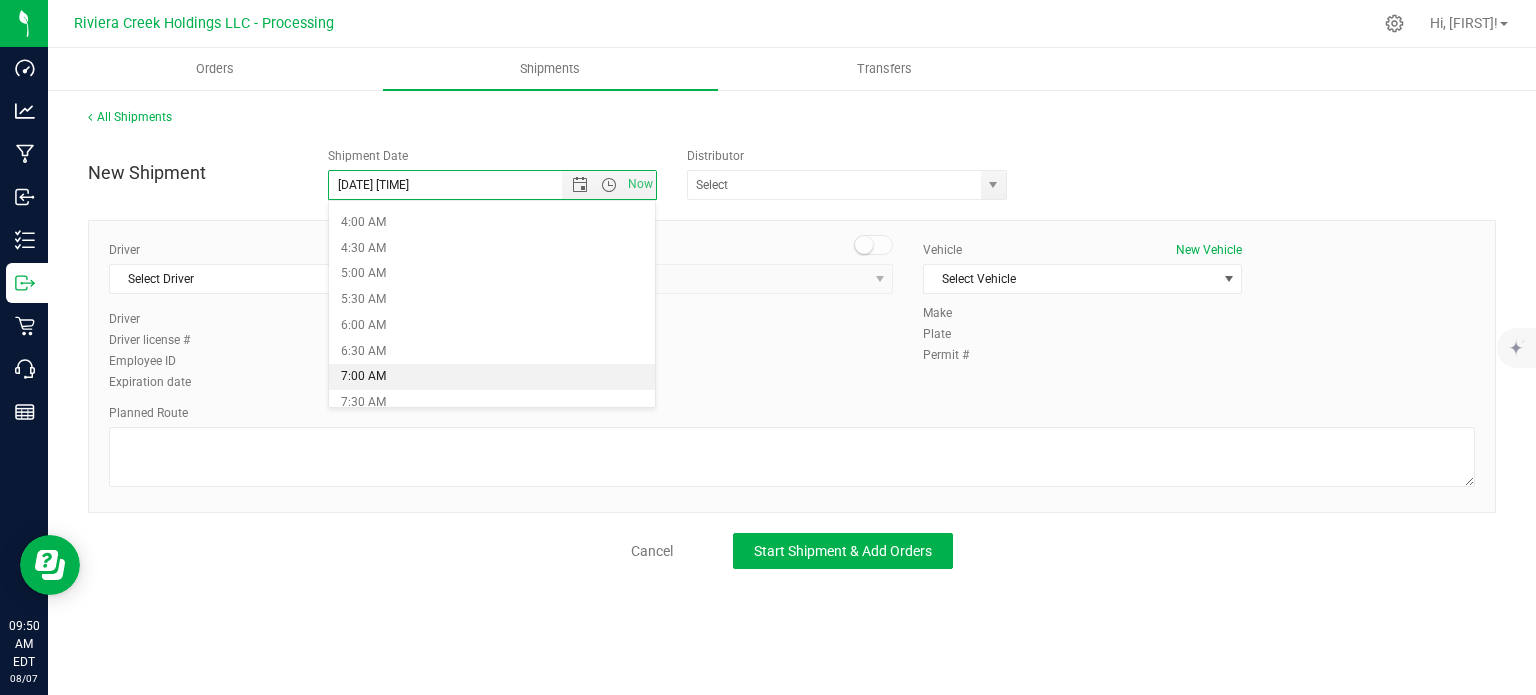 type on "8/8/2025 7:00 AM" 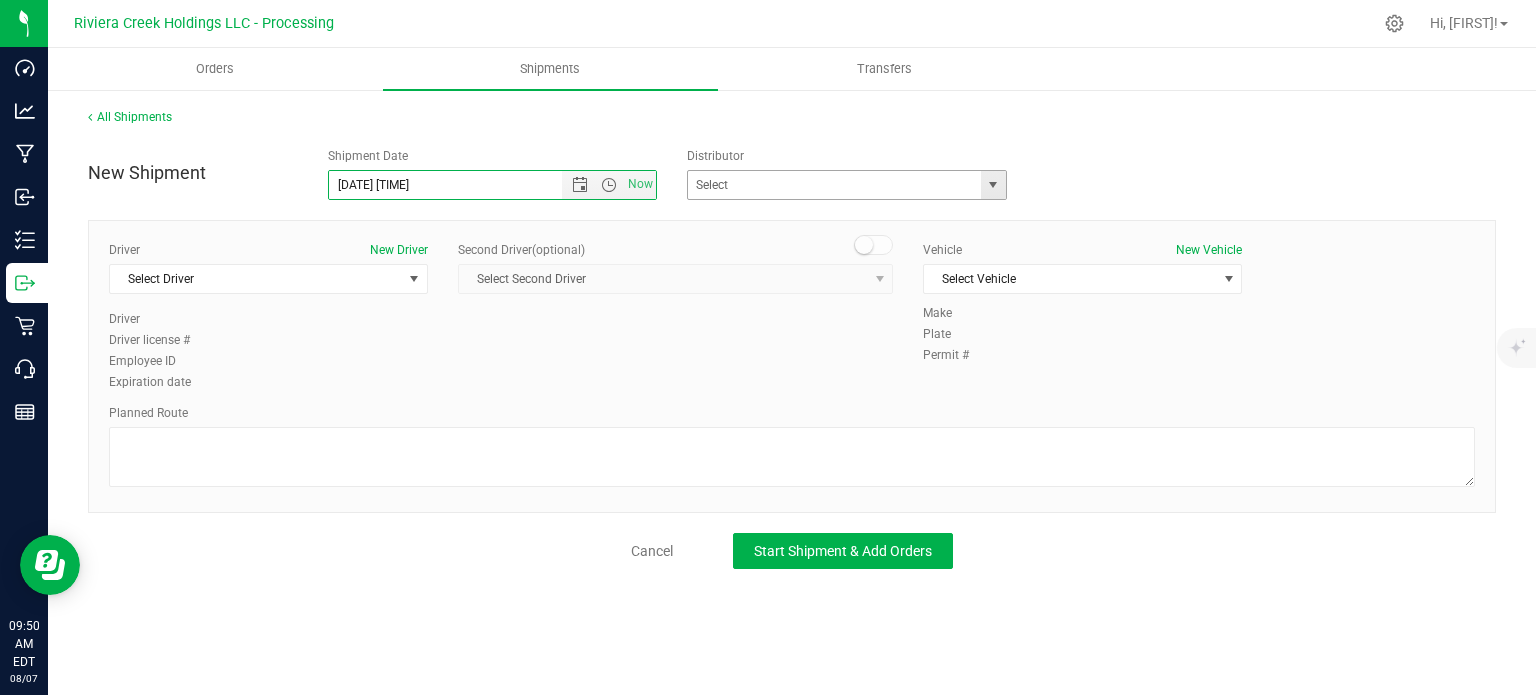 click at bounding box center [993, 185] 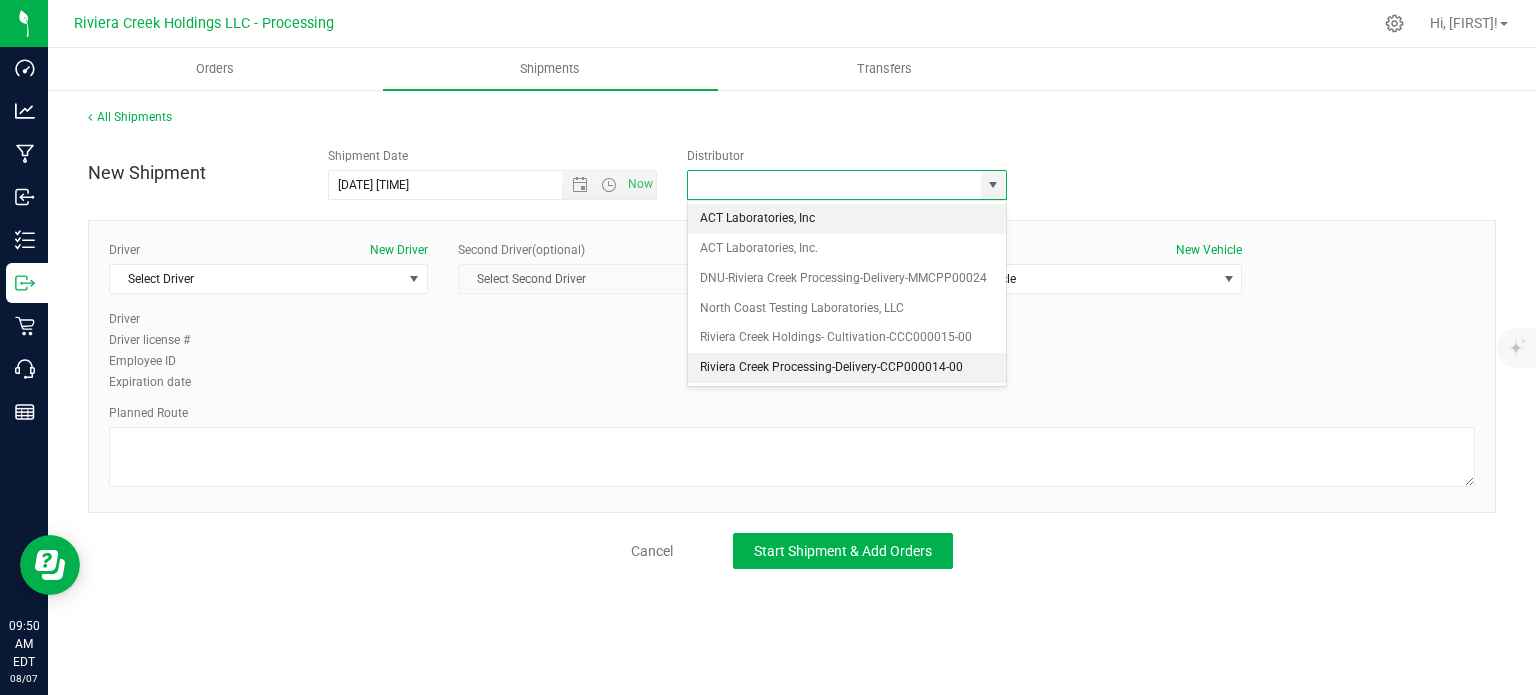 click on "Riviera Creek Processing-Delivery-CCP000014-00" at bounding box center (847, 368) 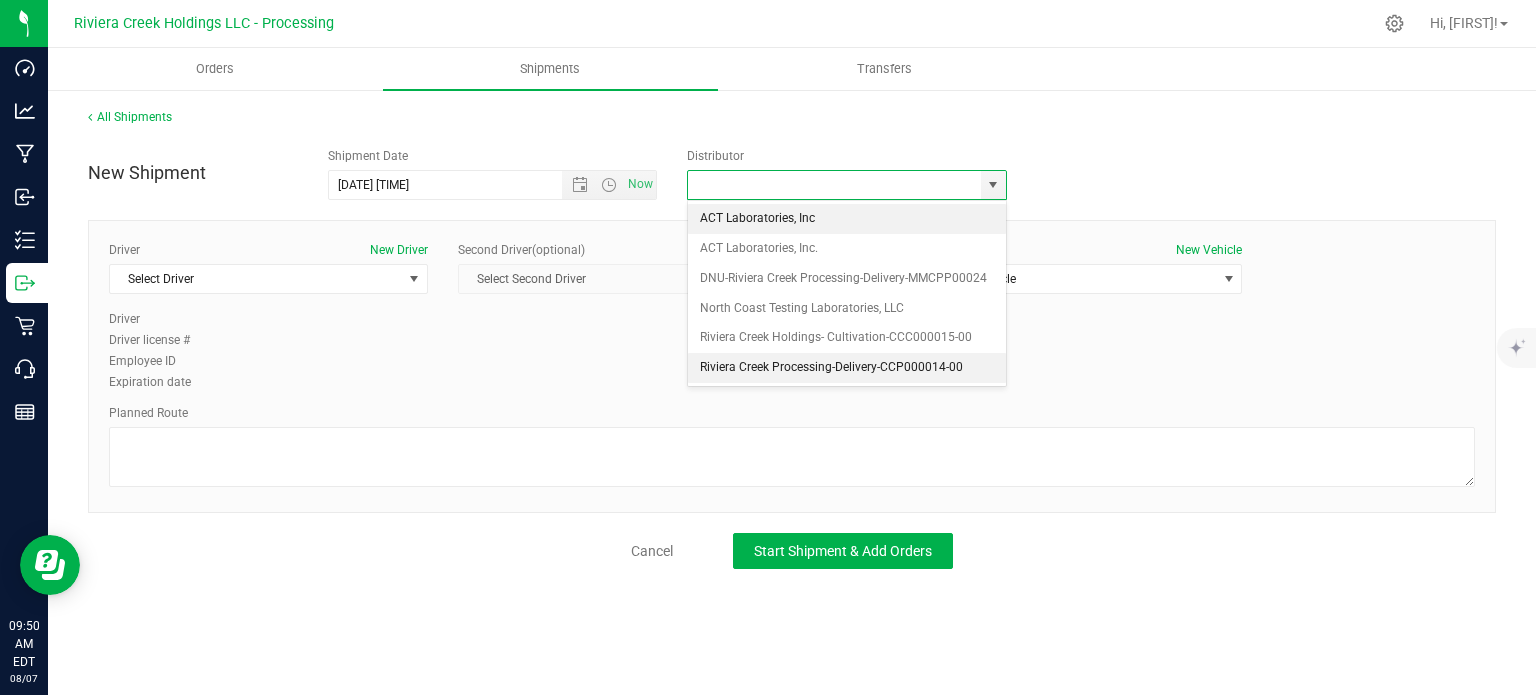 type on "Riviera Creek Processing-Delivery-CCP000014-00" 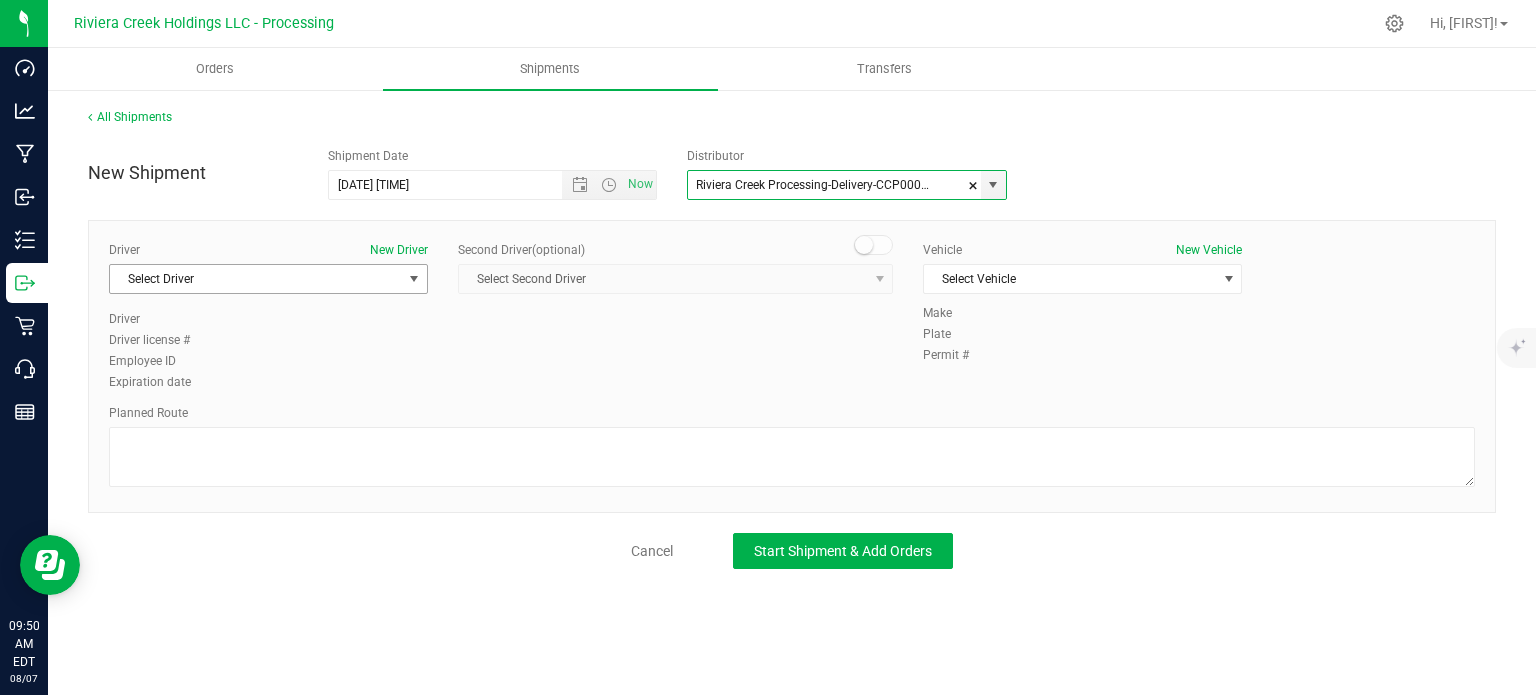 click on "Select Driver" at bounding box center [256, 279] 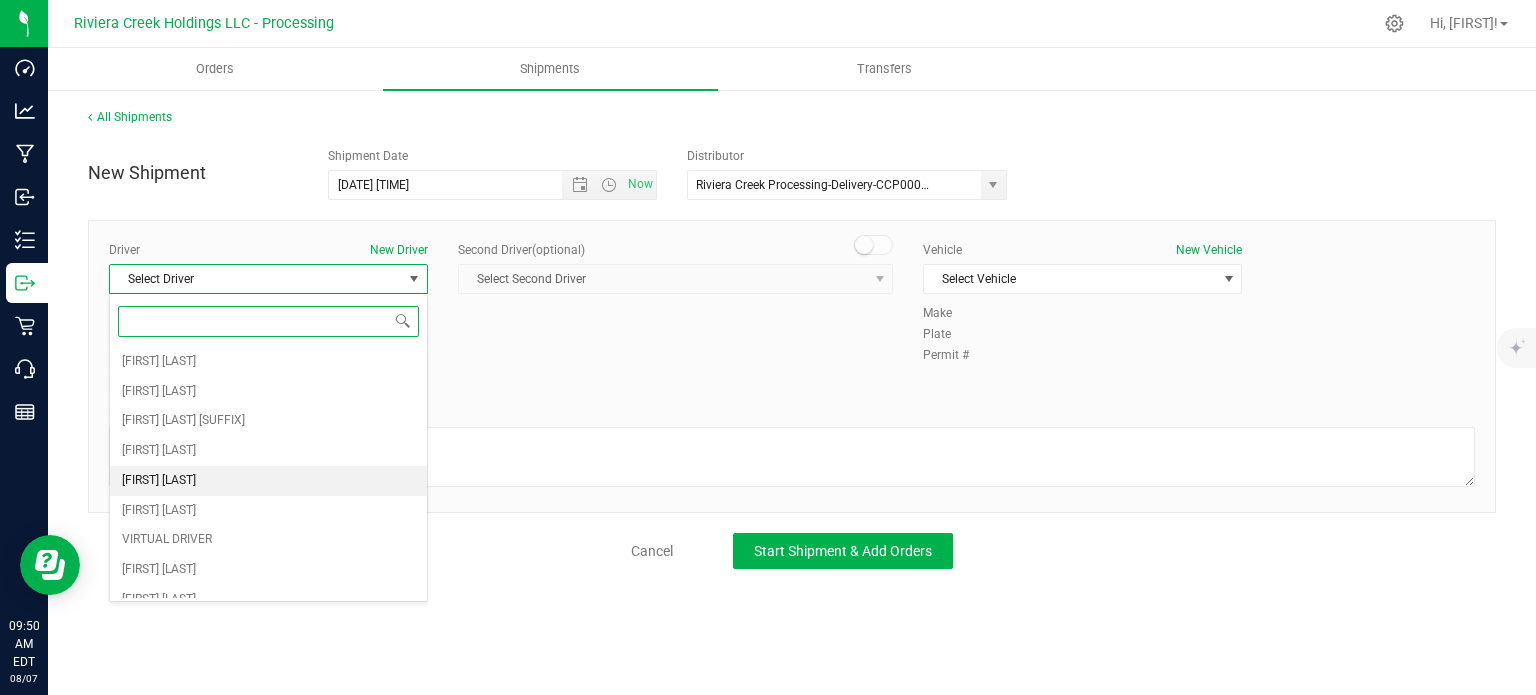 scroll, scrollTop: 100, scrollLeft: 0, axis: vertical 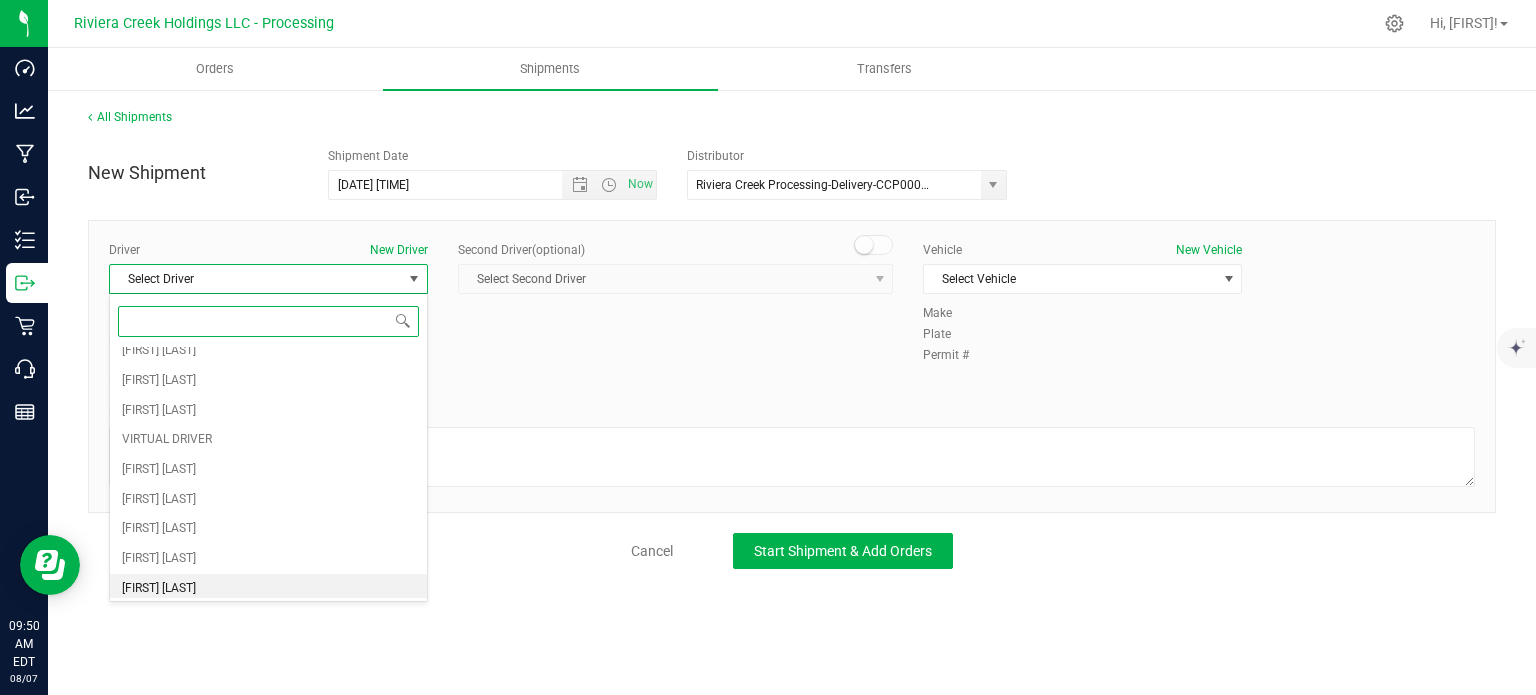 click on "Gary Jones" at bounding box center (268, 589) 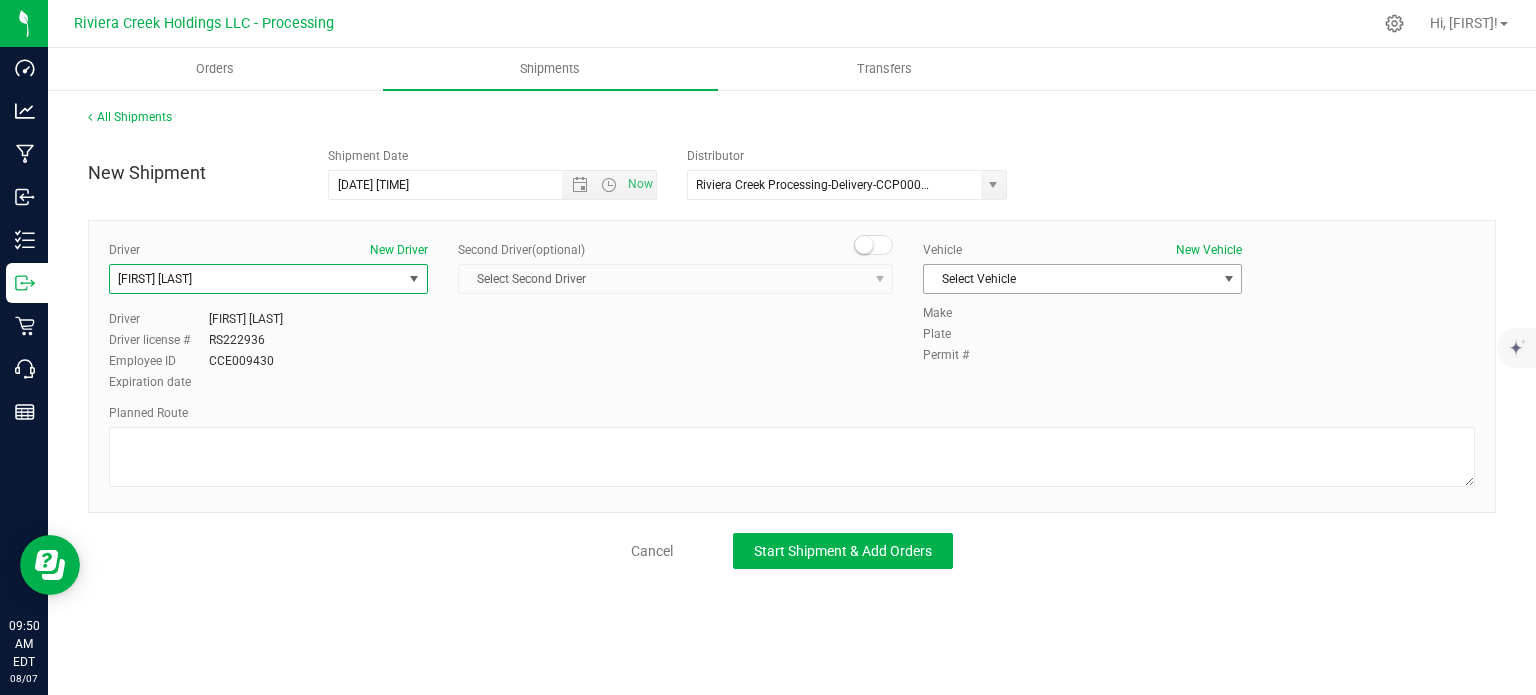 click on "Select Vehicle" at bounding box center (1070, 279) 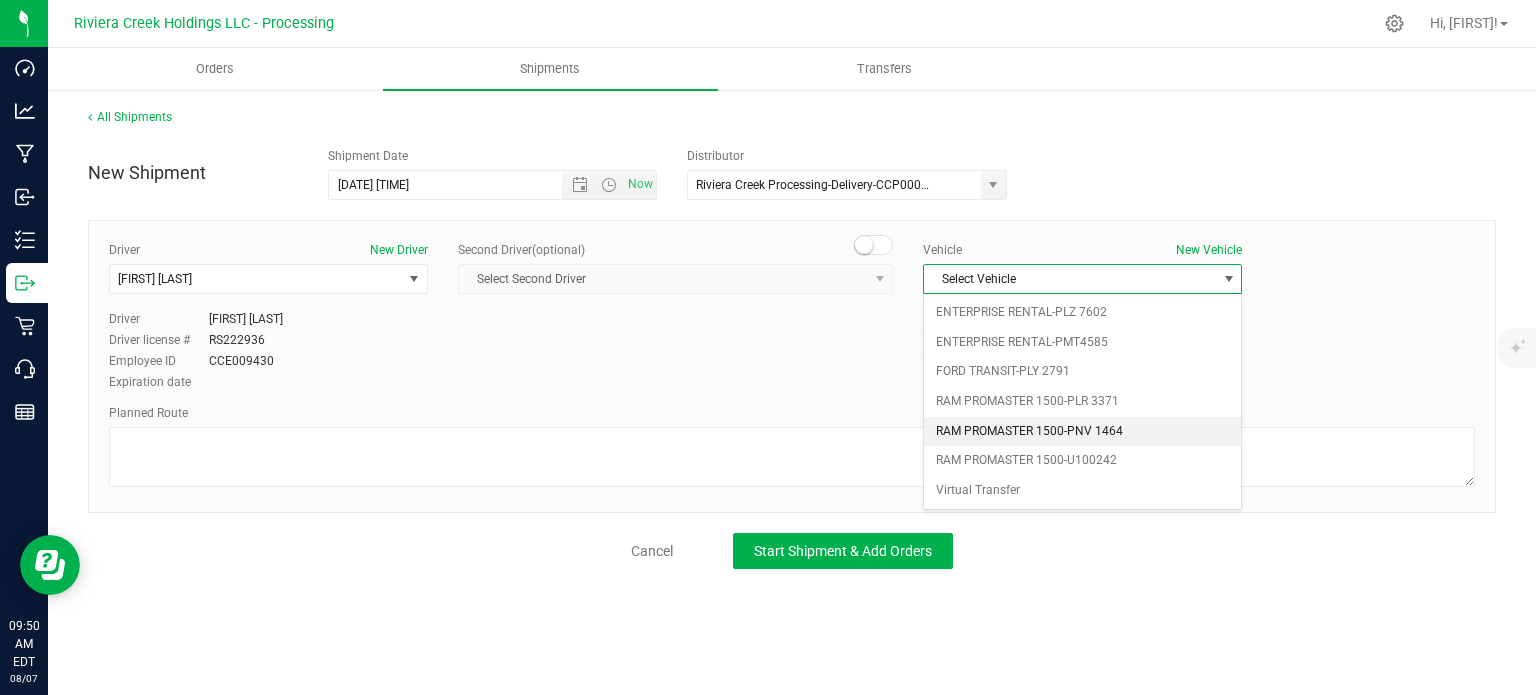 click on "RAM PROMASTER 1500-PNV 1464" at bounding box center [1082, 432] 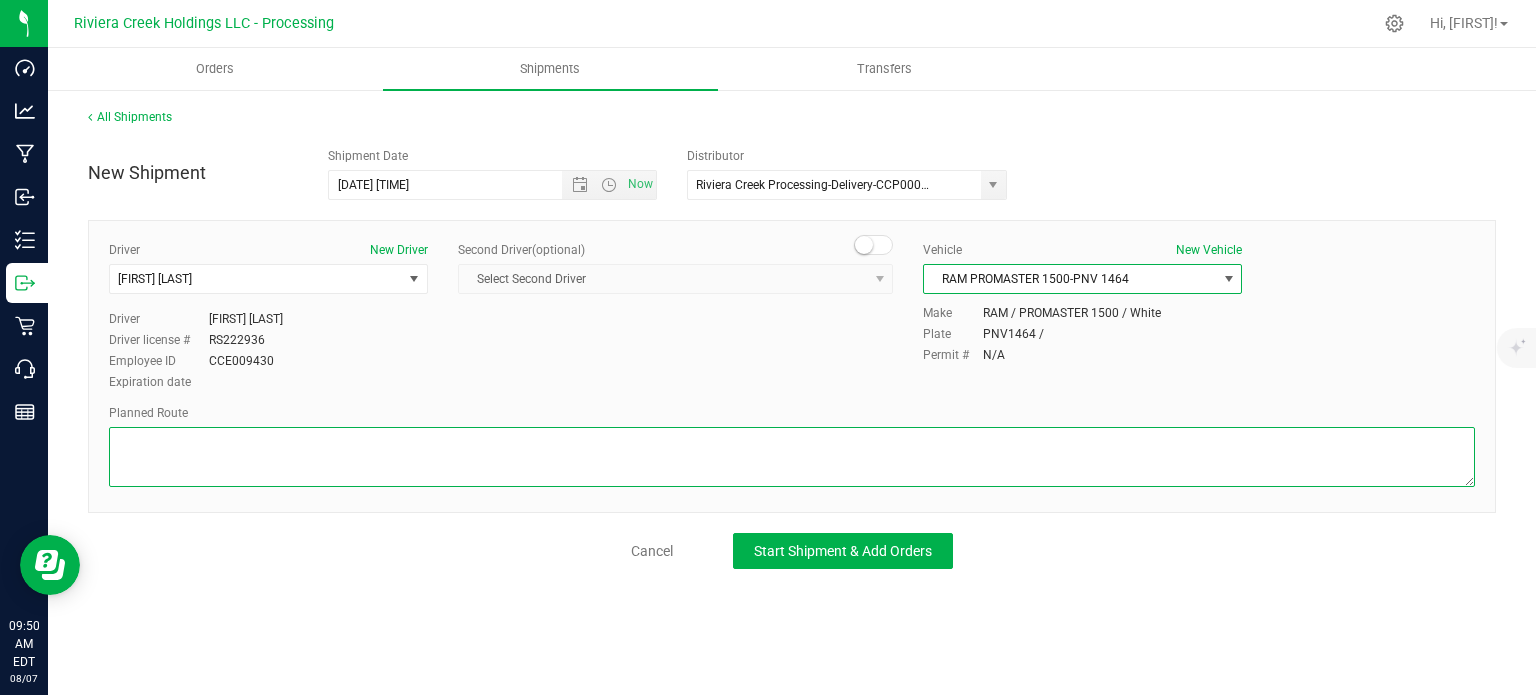 click at bounding box center [792, 457] 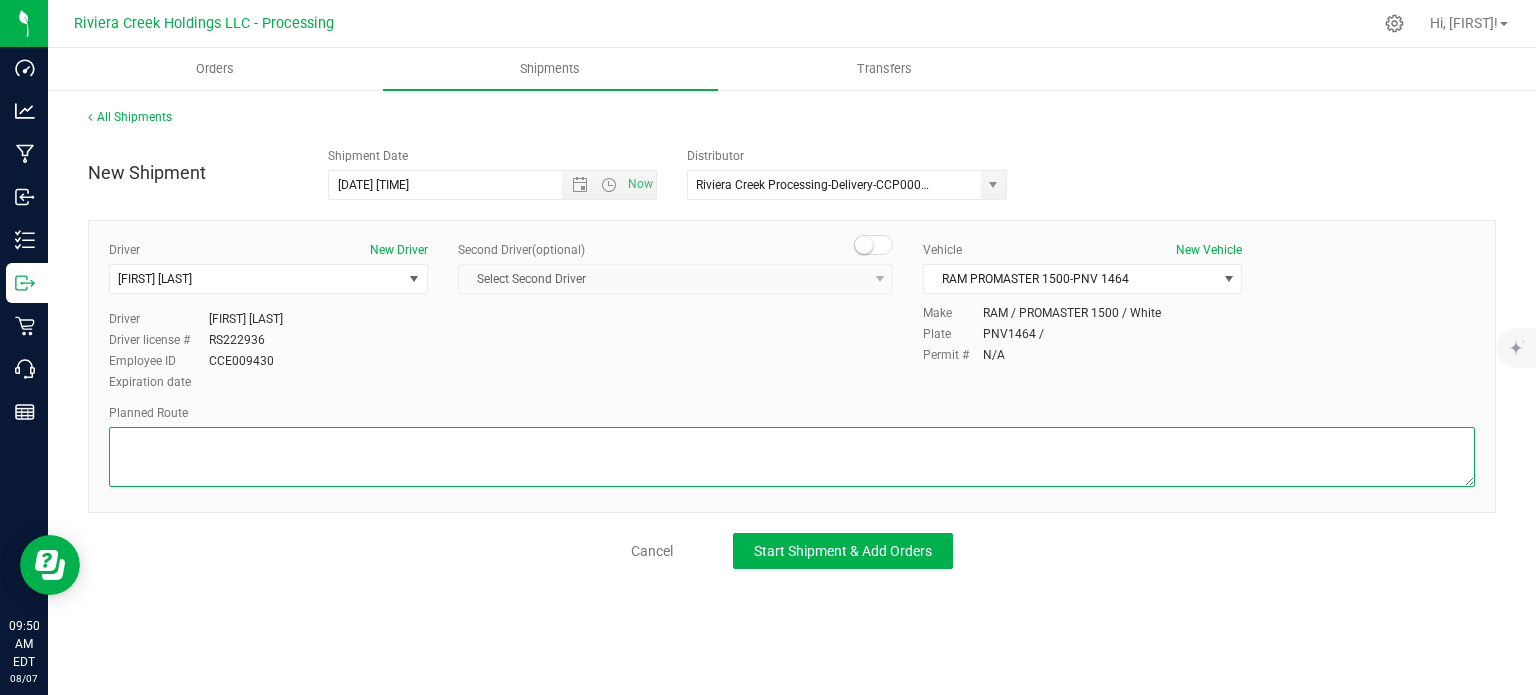 paste on "Head northeast
230 ft
Turn right
135 ft
Turn right
36 ft
Turn right
492 ft
Continue straight
223 ft
Turn right onto Georgesville Rd
535 ft
Merge onto I-270 N via the ramp to Dublin
10.5 mi
Take exit 15 toward Tuttle Crossing Blvd
1,293 ft
Slight left onto the ramp to Tuttle Crossing Blvd
115 ft
Turn left onto Tuttle Crossing Blvd
0.318 mi
Turn right at the 2nd cross street onto Emerald Pkwy
830 ft
At the traffic circle, take the 4th exit and stay on Emerald Pkwy
899 ft
Turn right
92 ft
Turn right
417 ft
Turn leftDestination will be on the left
85 ft" 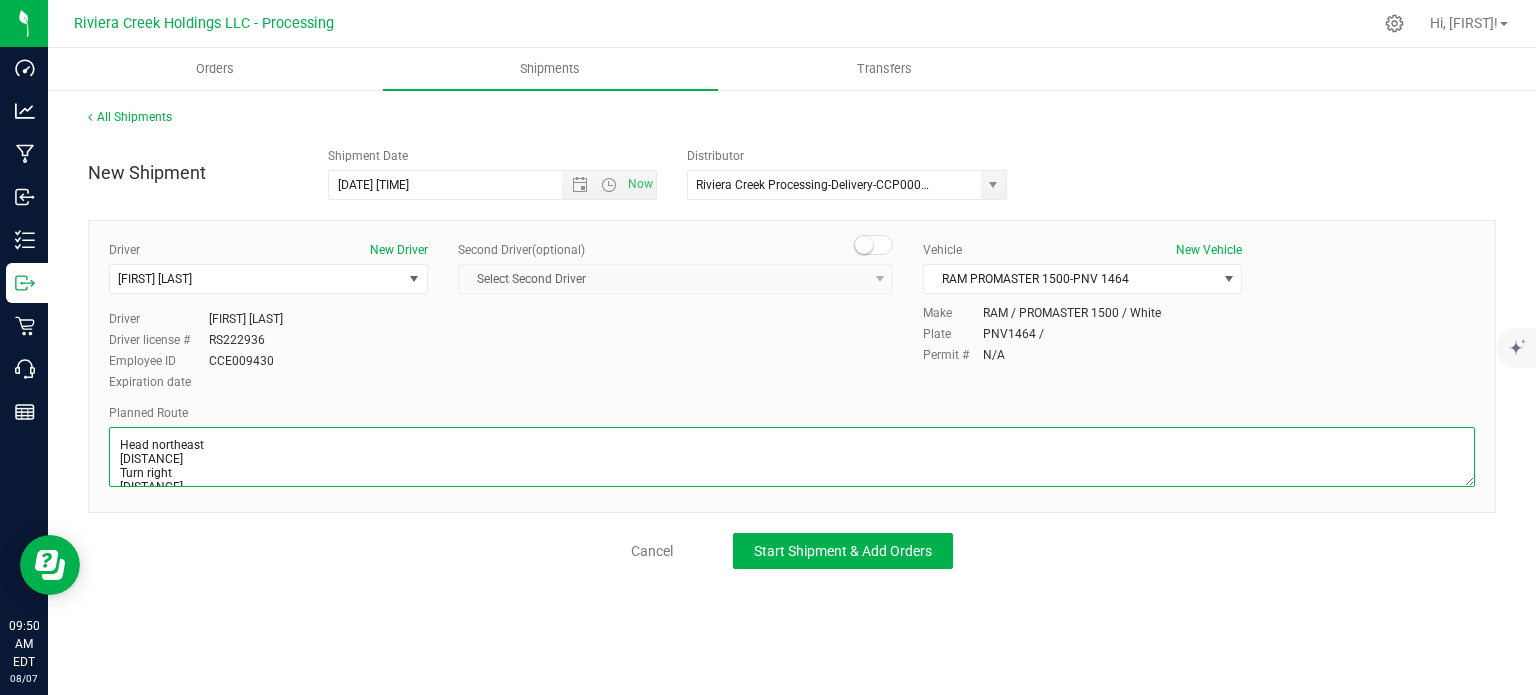 scroll, scrollTop: 384, scrollLeft: 0, axis: vertical 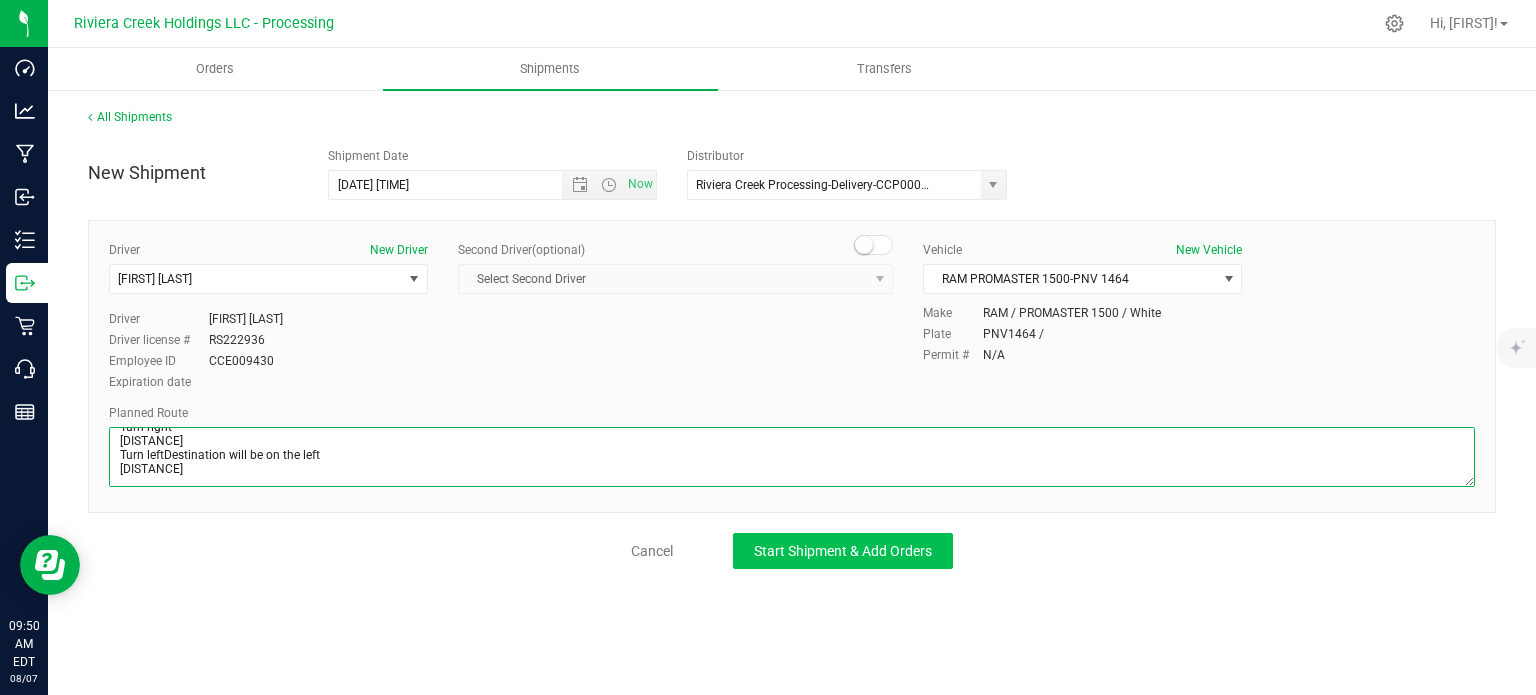 type on "Head northeast
230 ft
Turn right
135 ft
Turn right
36 ft
Turn right
492 ft
Continue straight
223 ft
Turn right onto Georgesville Rd
535 ft
Merge onto I-270 N via the ramp to Dublin
10.5 mi
Take exit 15 toward Tuttle Crossing Blvd
1,293 ft
Slight left onto the ramp to Tuttle Crossing Blvd
115 ft
Turn left onto Tuttle Crossing Blvd
0.318 mi
Turn right at the 2nd cross street onto Emerald Pkwy
830 ft
At the traffic circle, take the 4th exit and stay on Emerald Pkwy
899 ft
Turn right
92 ft
Turn right
417 ft
Turn leftDestination will be on the left
85 ft" 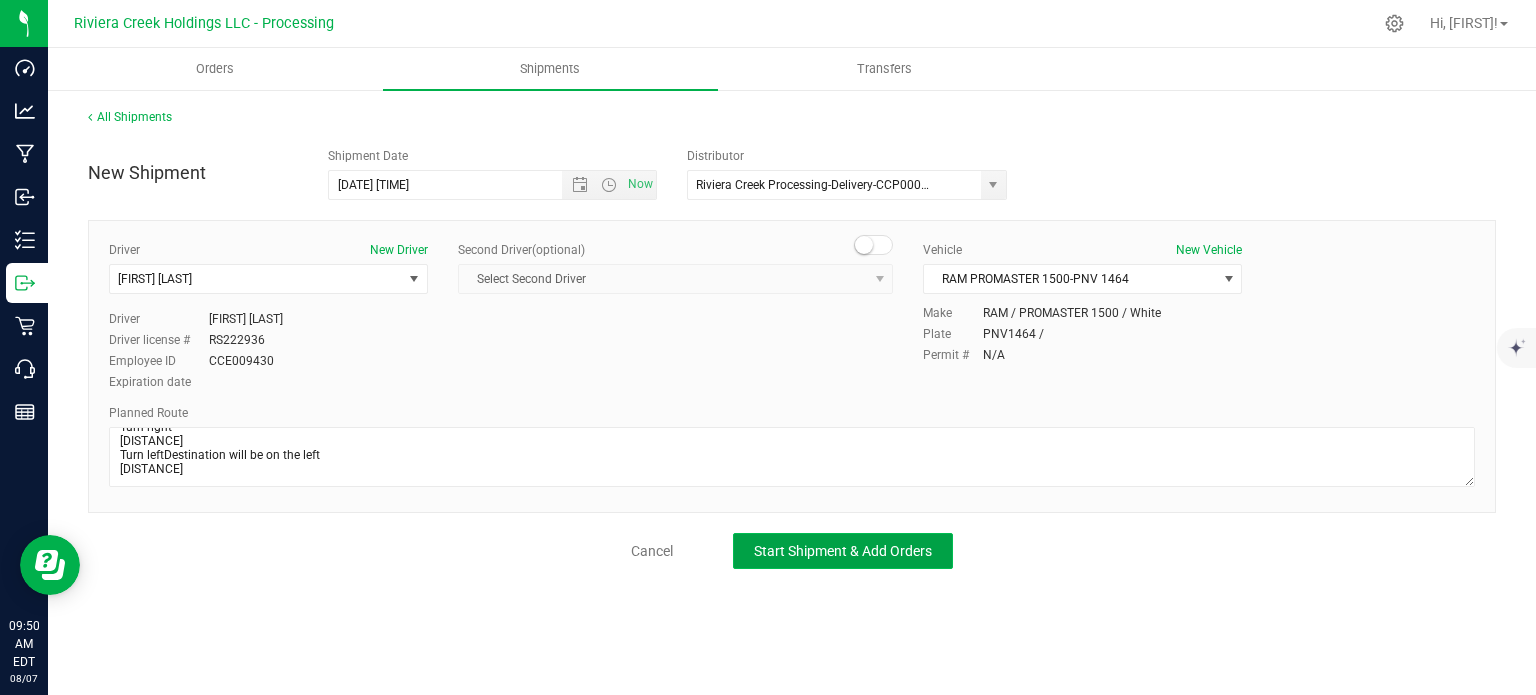 click on "Start Shipment & Add Orders" 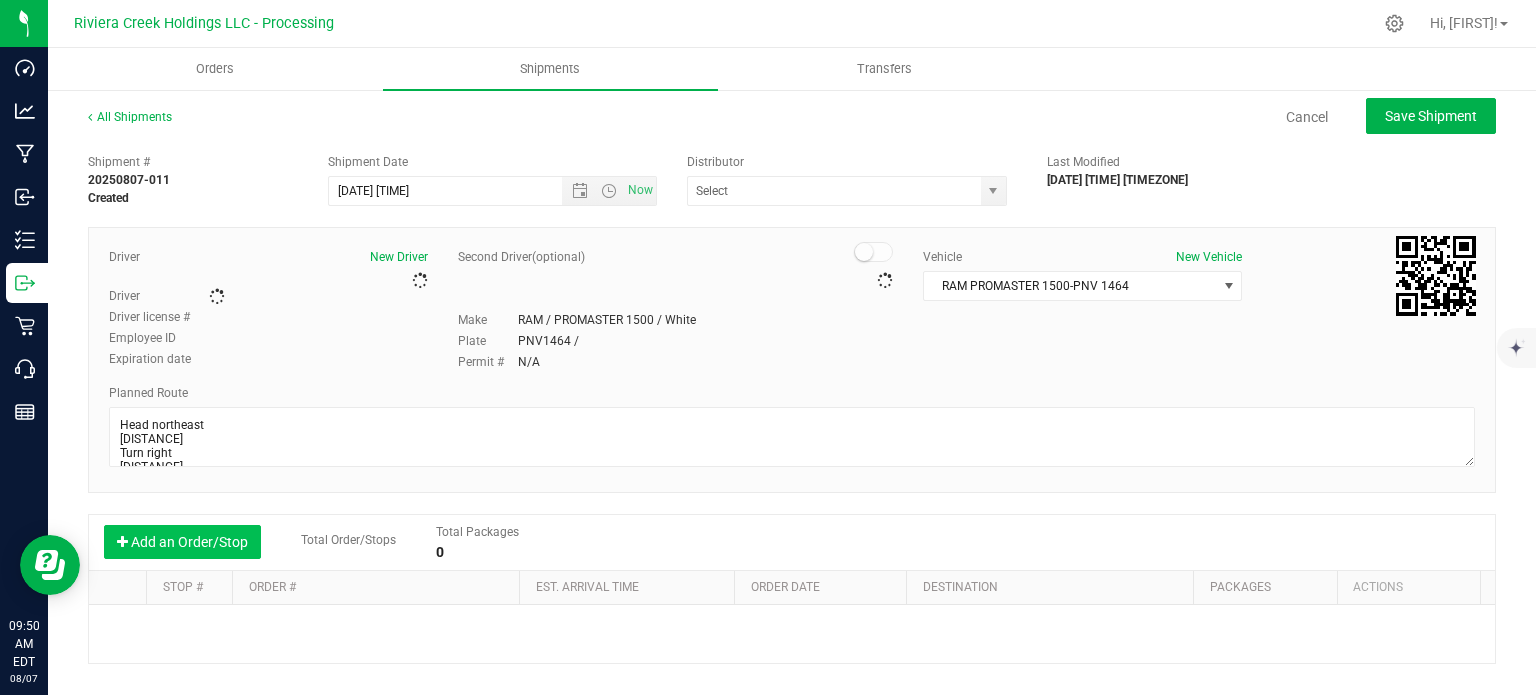 type on "Riviera Creek Processing-Delivery-CCP000014-00" 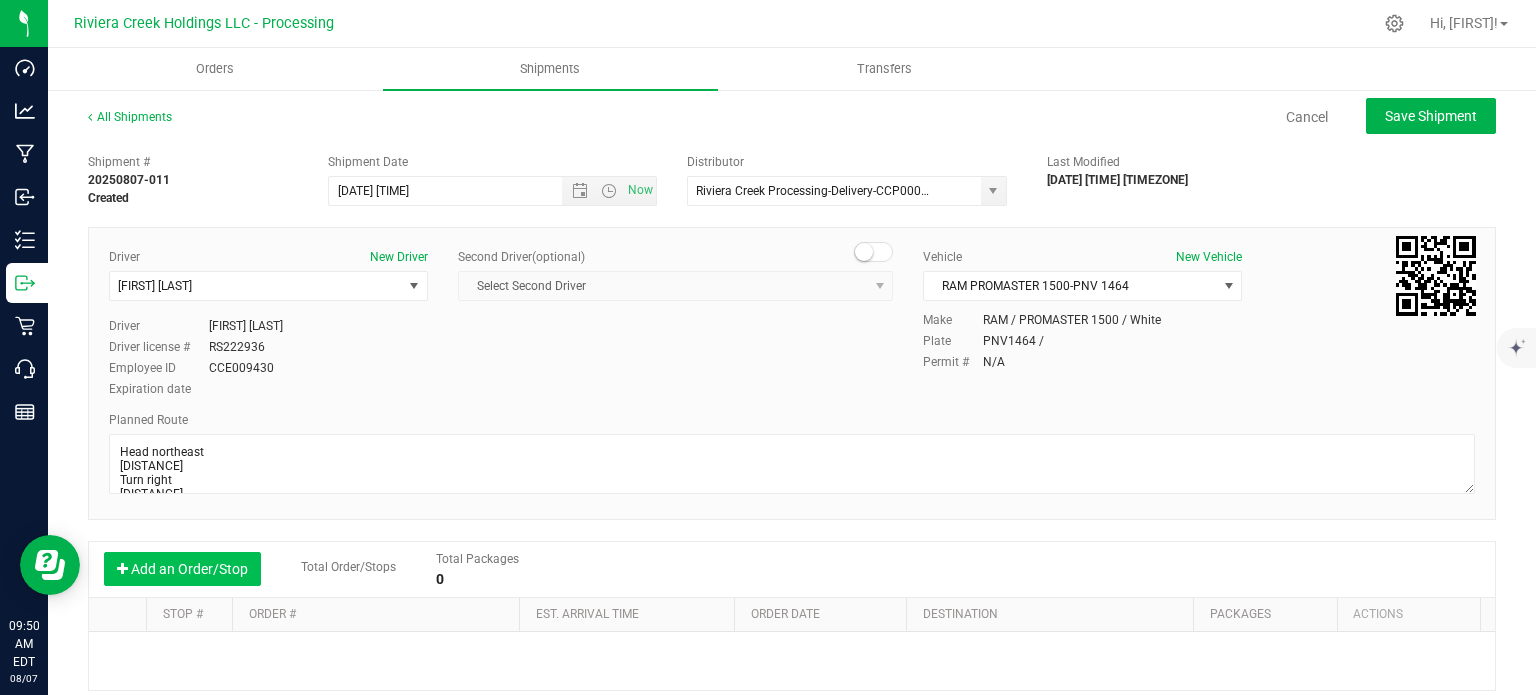 click on "Add an Order/Stop" at bounding box center (182, 569) 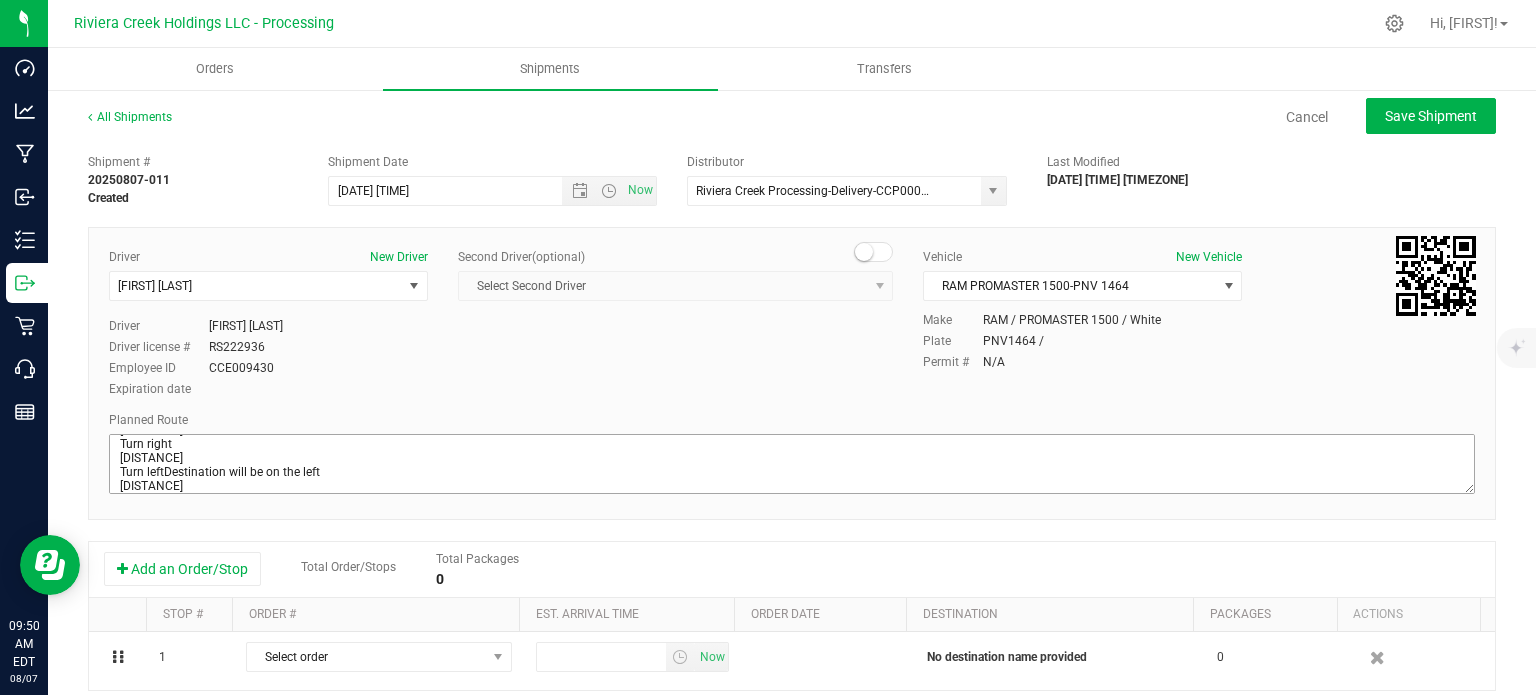 scroll, scrollTop: 393, scrollLeft: 0, axis: vertical 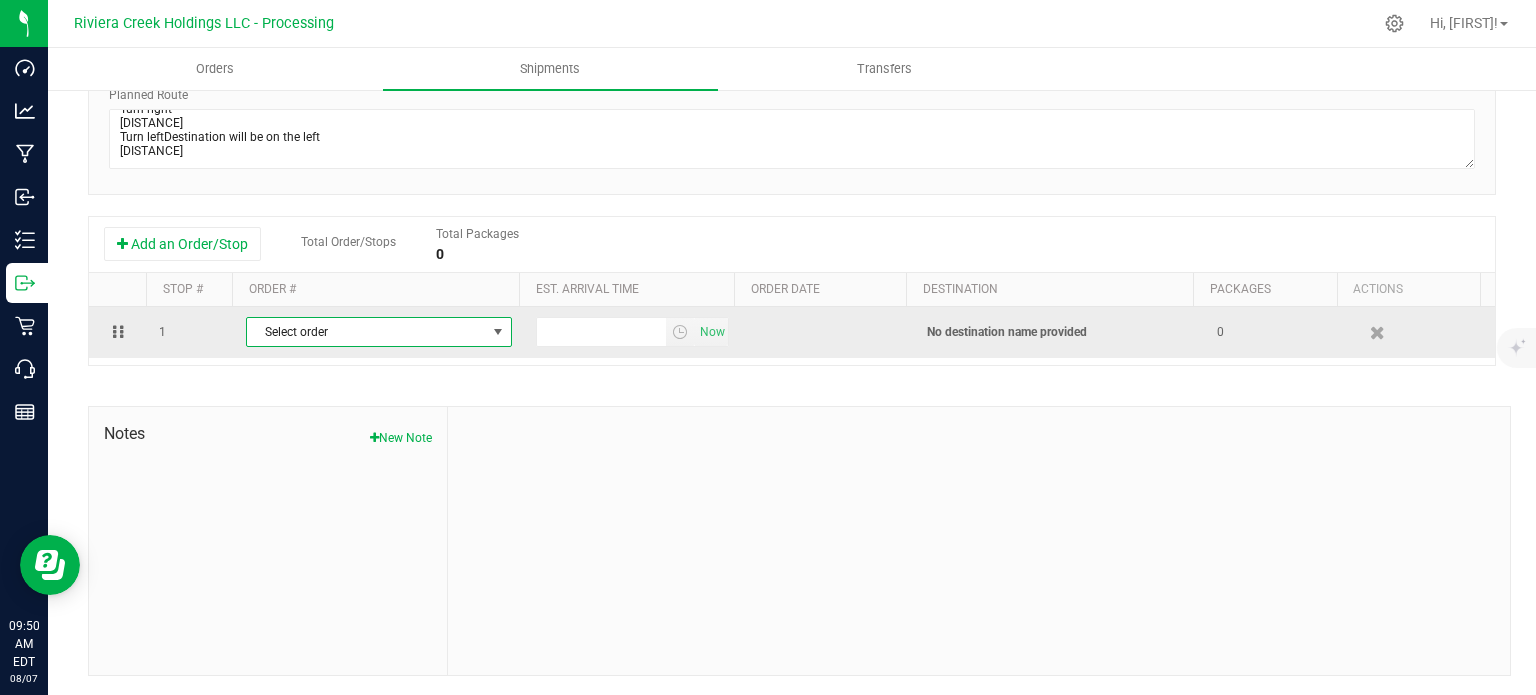 click on "Select order" at bounding box center (366, 332) 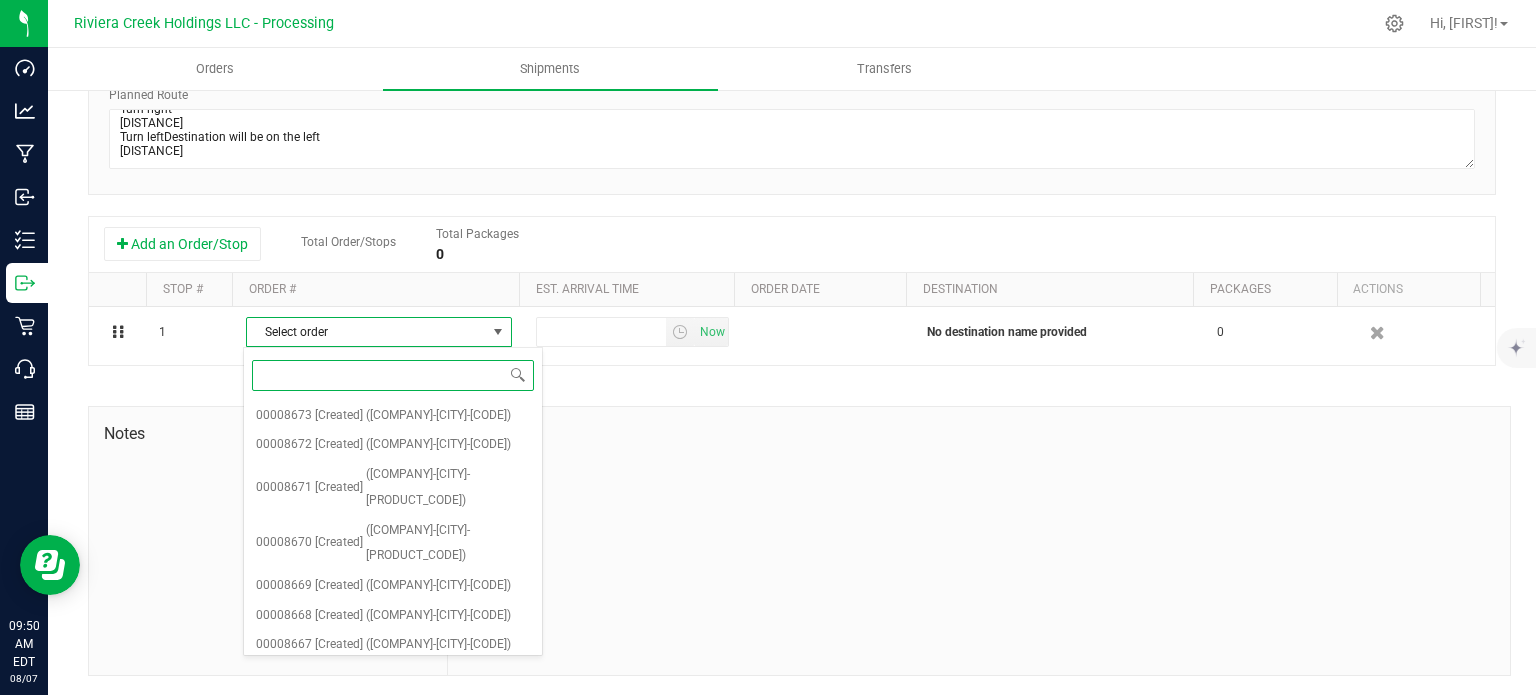 scroll, scrollTop: 408, scrollLeft: 0, axis: vertical 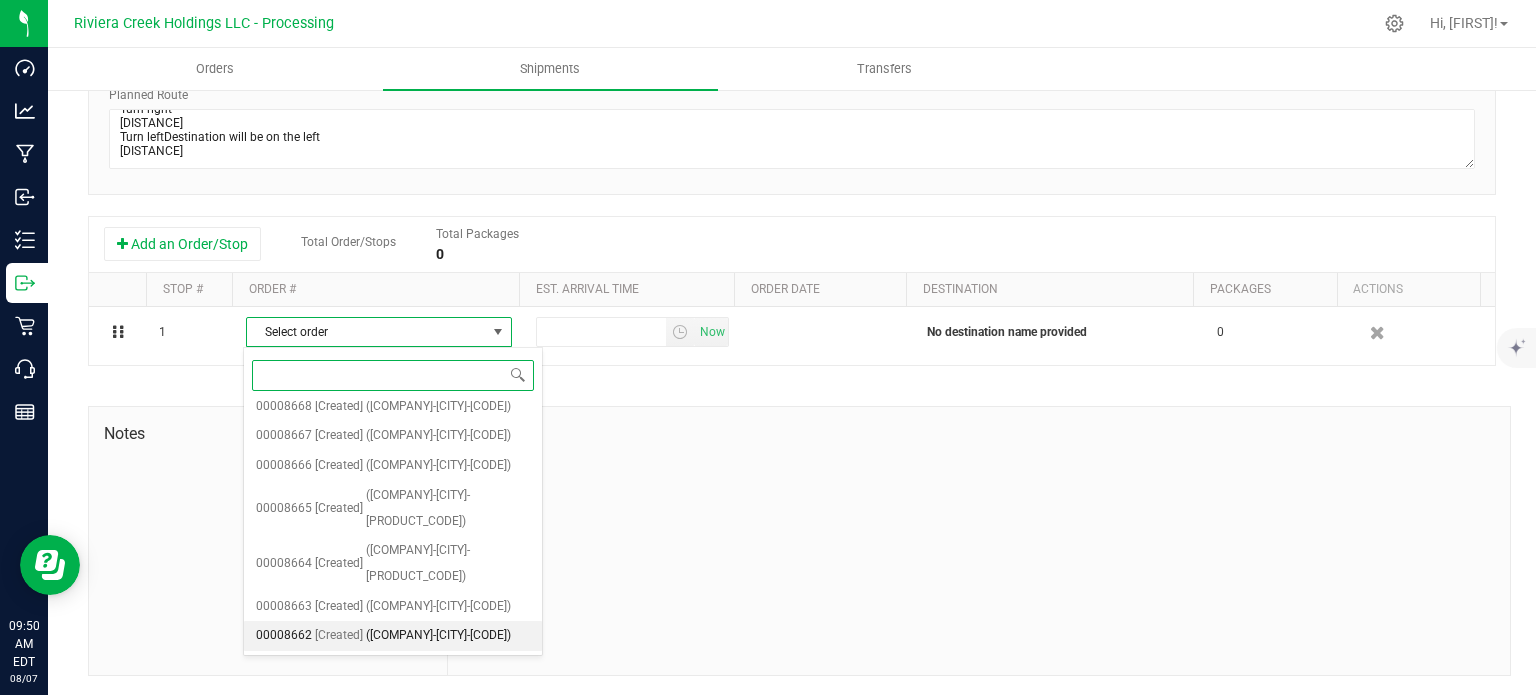 click on "(Story Cannabis-Dublin-CCD000261-00)" at bounding box center [438, 636] 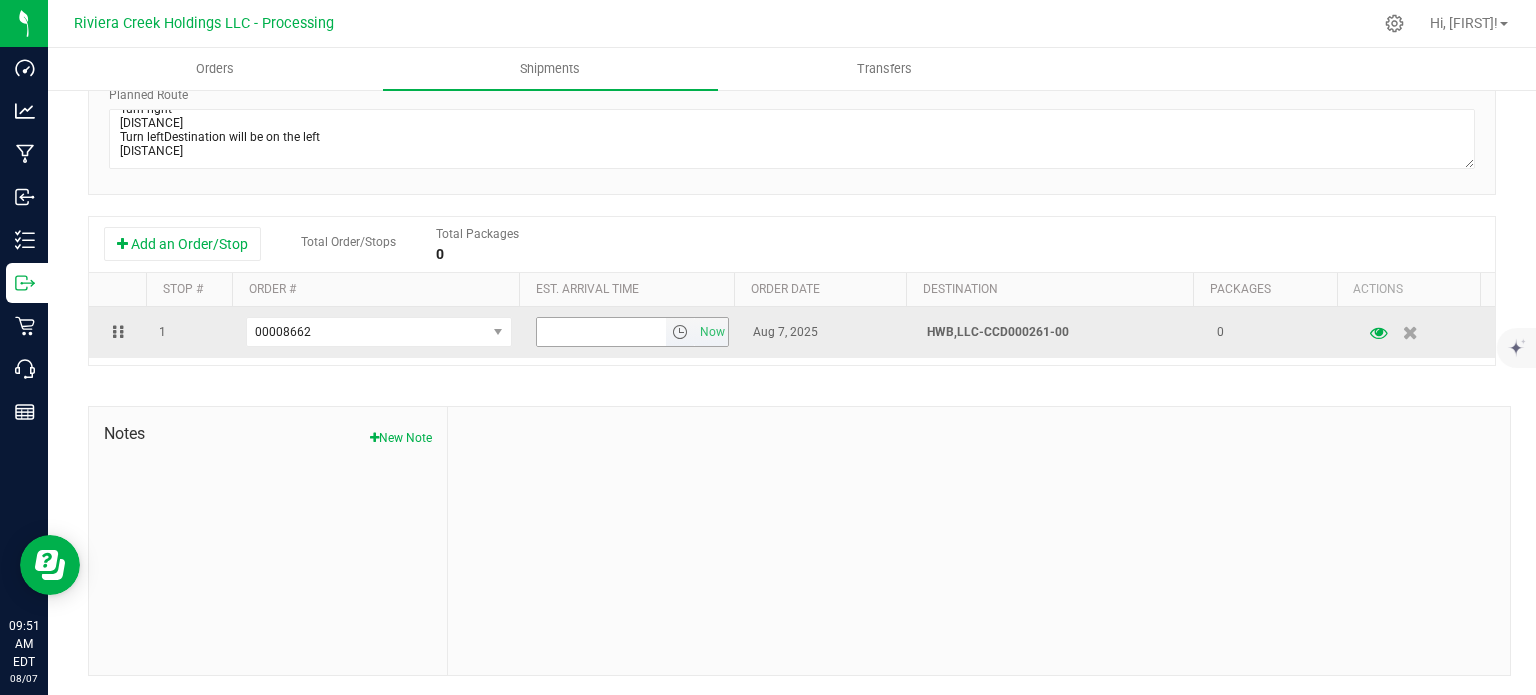 click at bounding box center (680, 332) 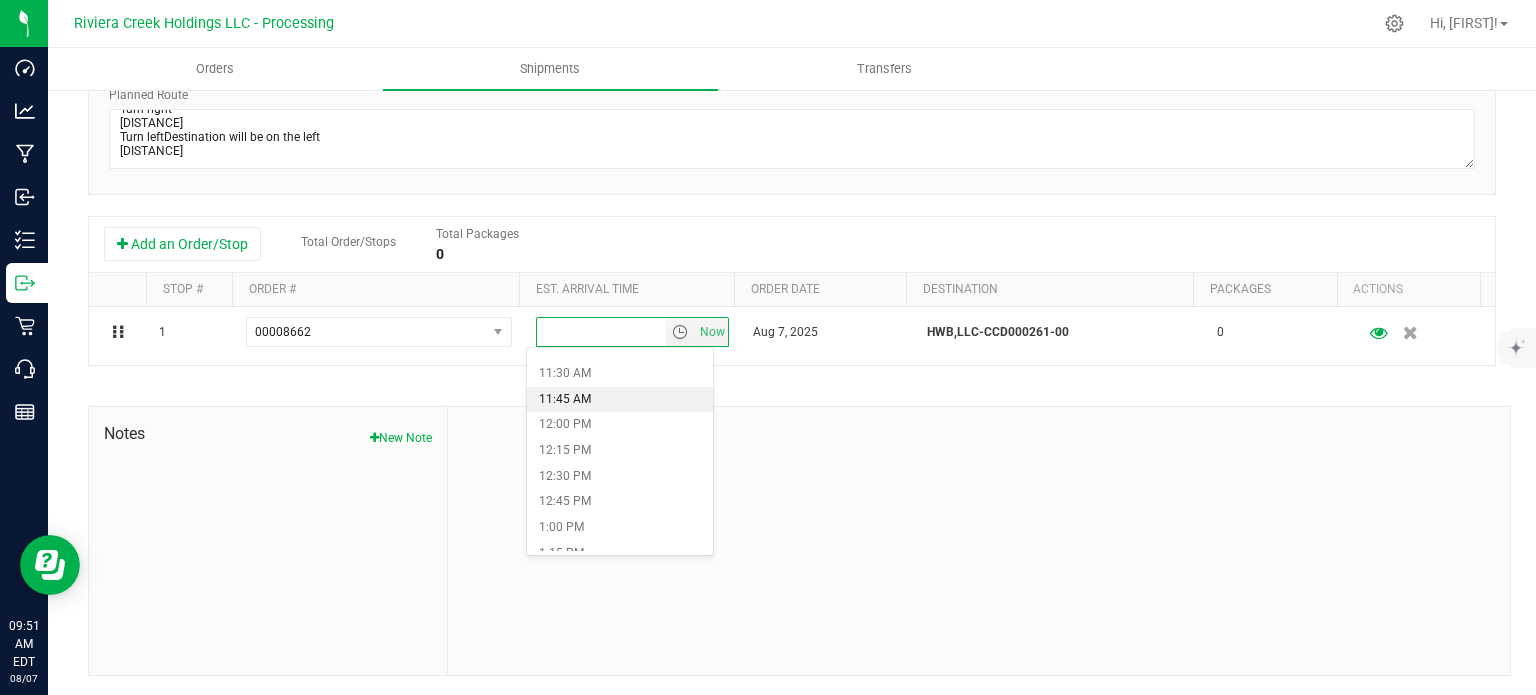 scroll, scrollTop: 1200, scrollLeft: 0, axis: vertical 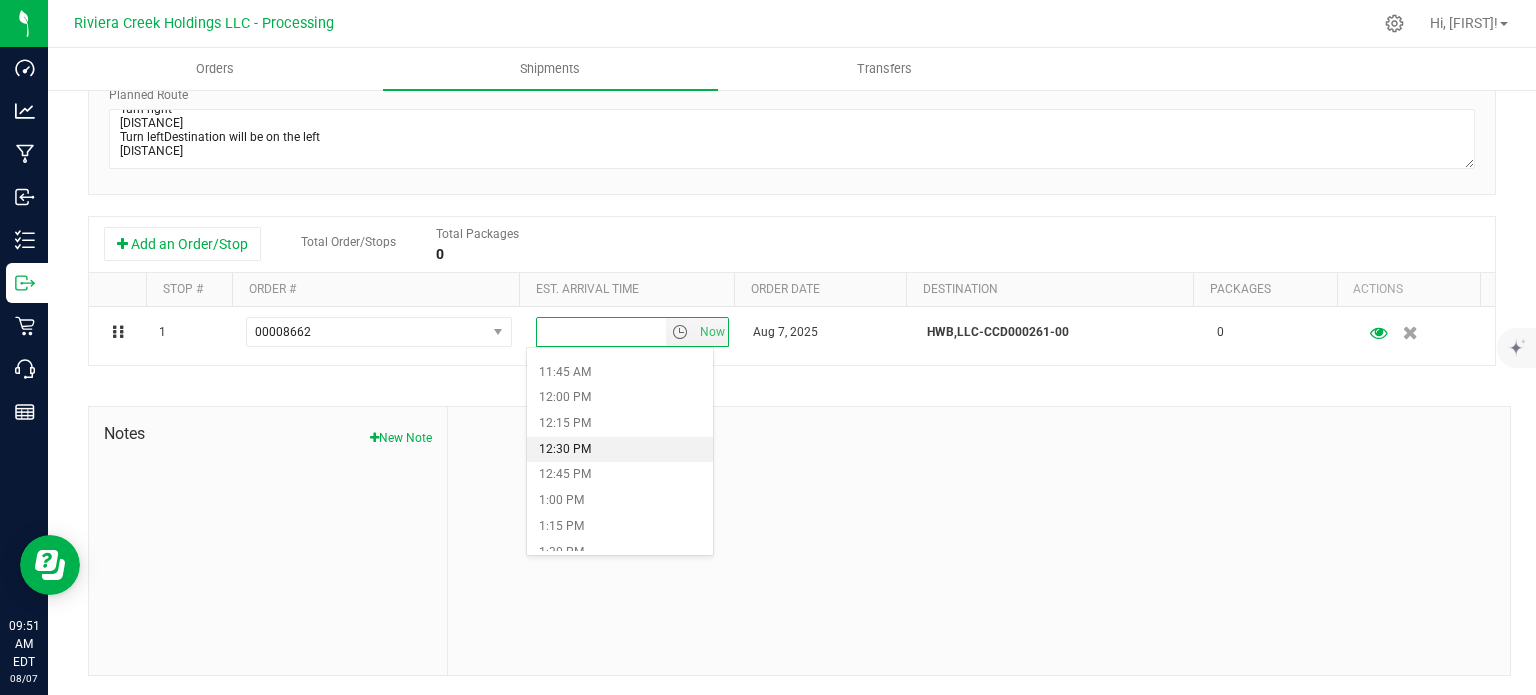 click on "12:30 PM" at bounding box center [619, 450] 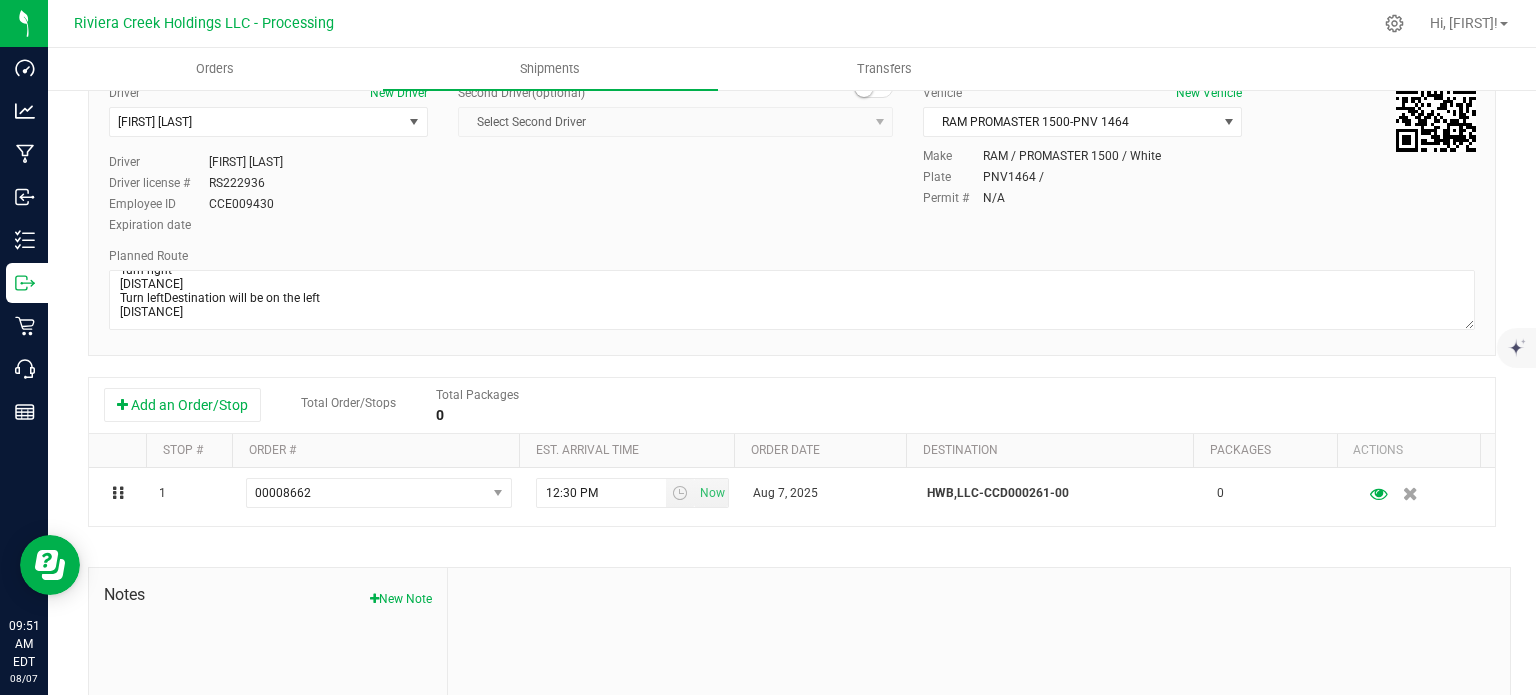 scroll, scrollTop: 0, scrollLeft: 0, axis: both 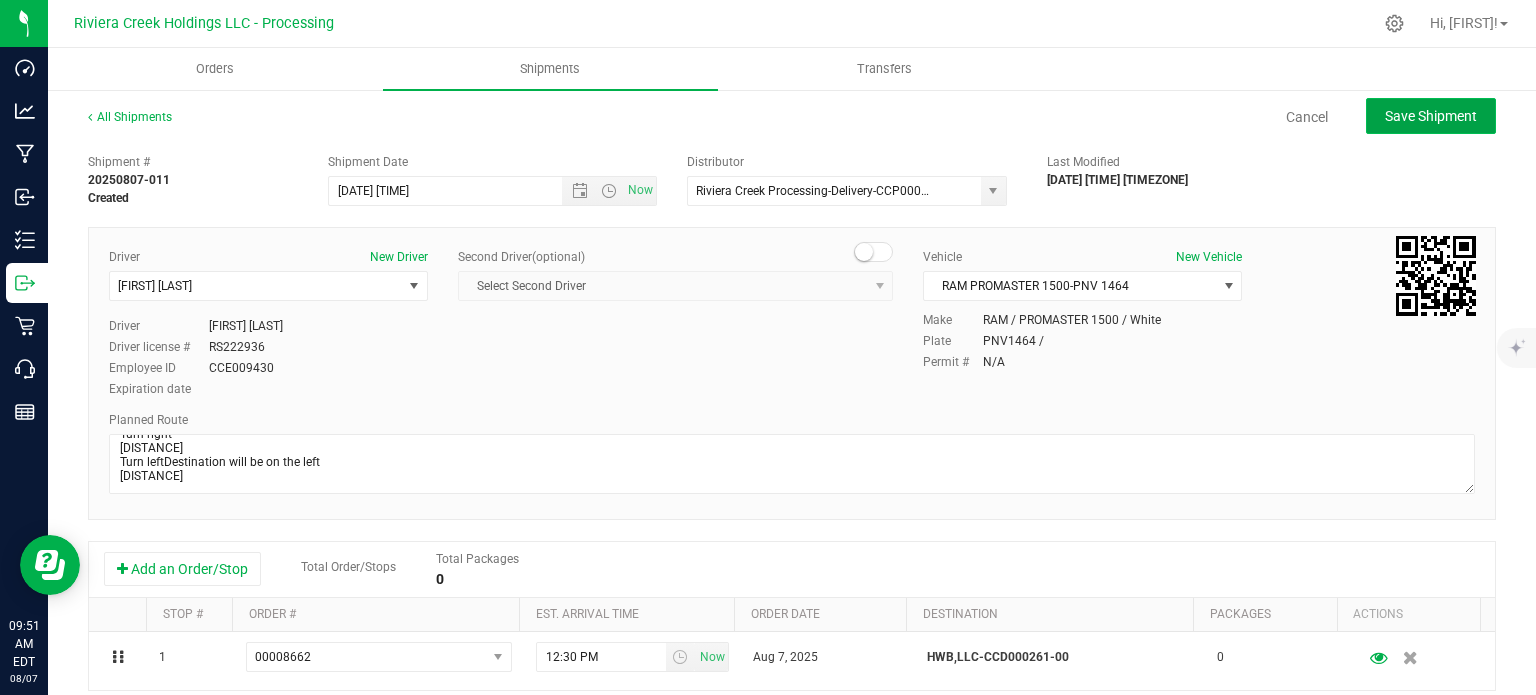 click on "Save Shipment" 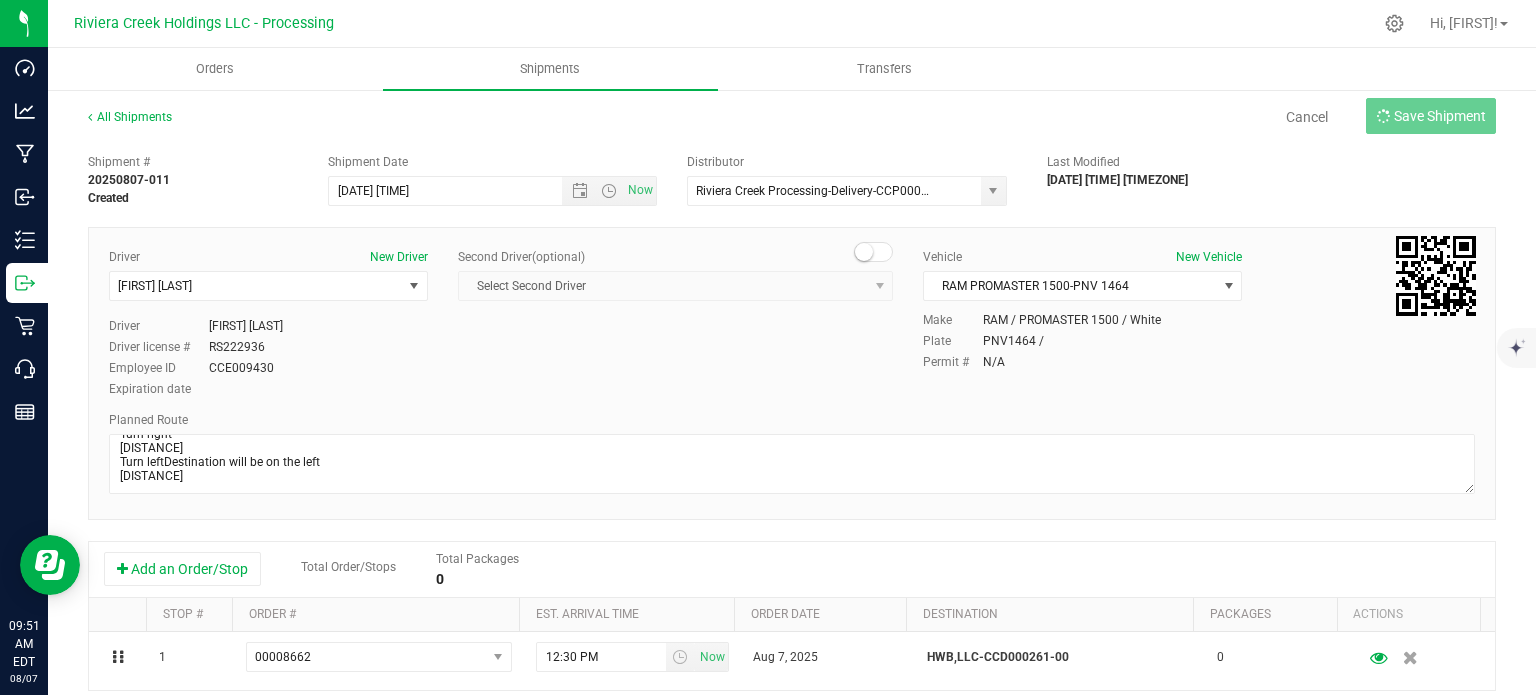 type on "8/8/2025 11:00 AM" 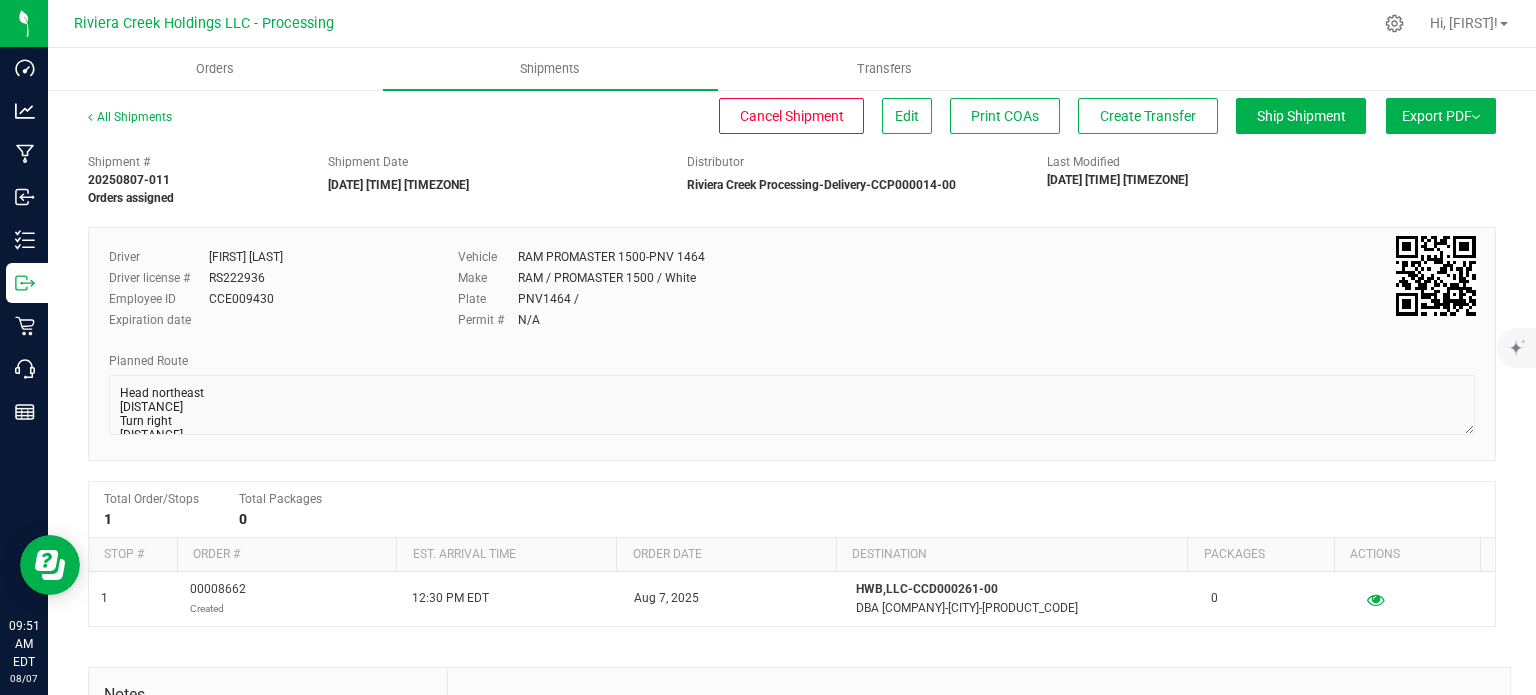 click on "All Shipments
Cancel Shipment
Edit
Print COAs
Create Transfer
Ship Shipment
Export PDF
Manifest by Package ID
Manifest by Lot
NY Manifest
Standard Maine Trip Ticket
Shipment #
20250807-011
1" at bounding box center [792, 522] 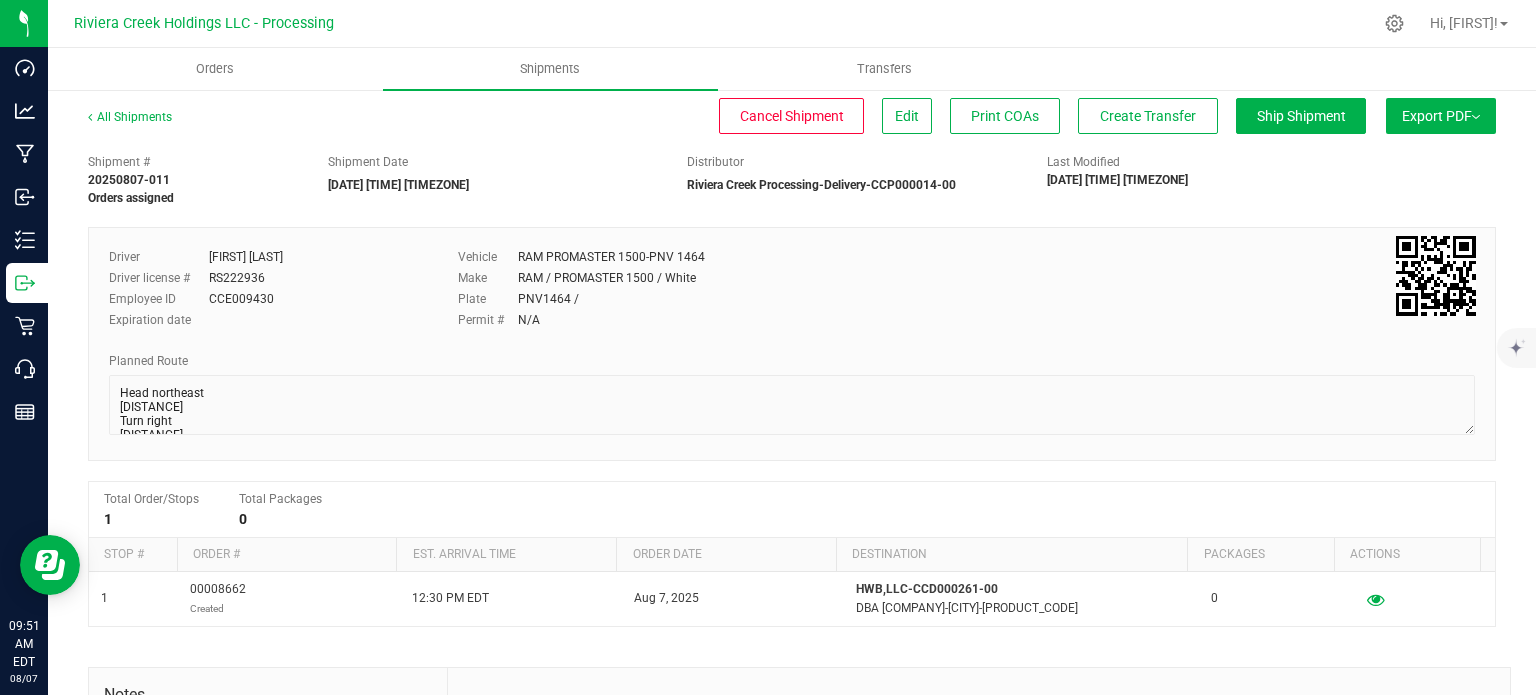 click on "All Shipments" at bounding box center [148, 123] 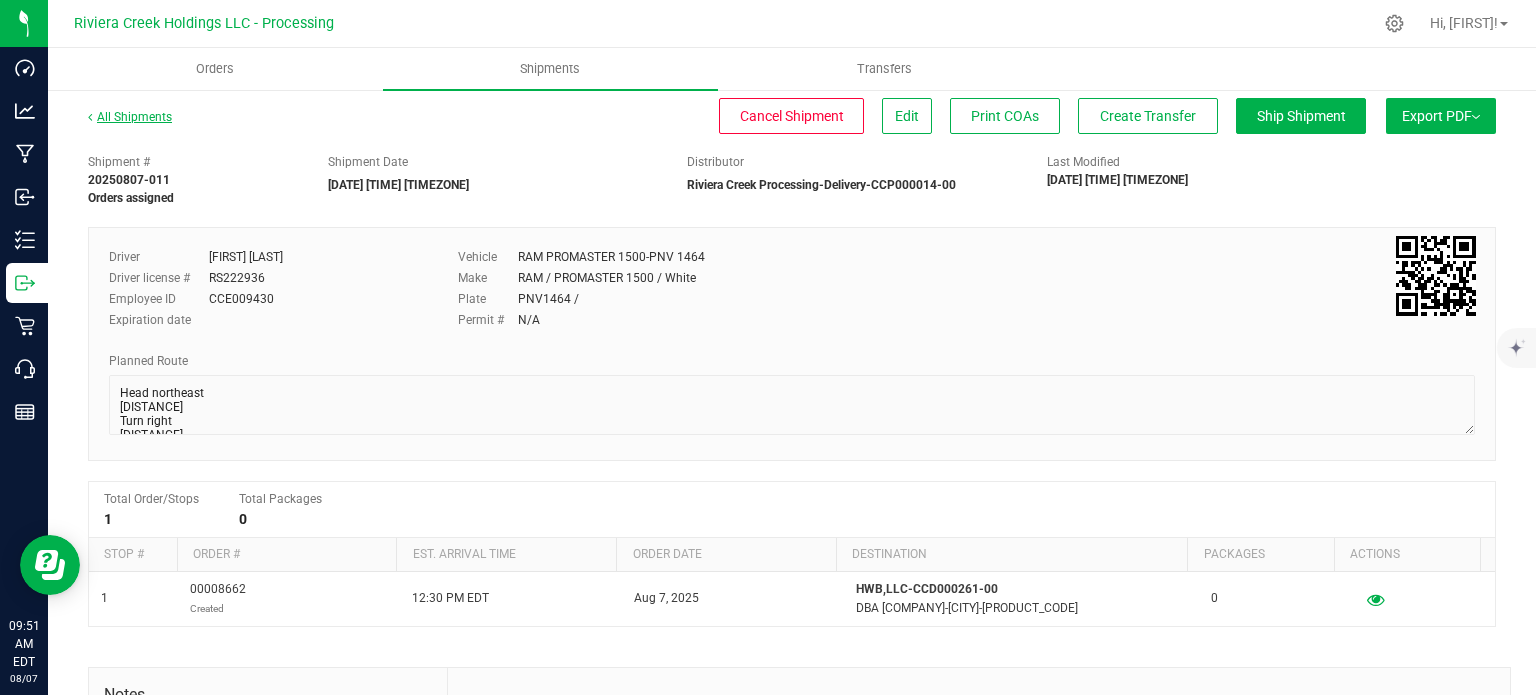click on "All Shipments" at bounding box center [130, 117] 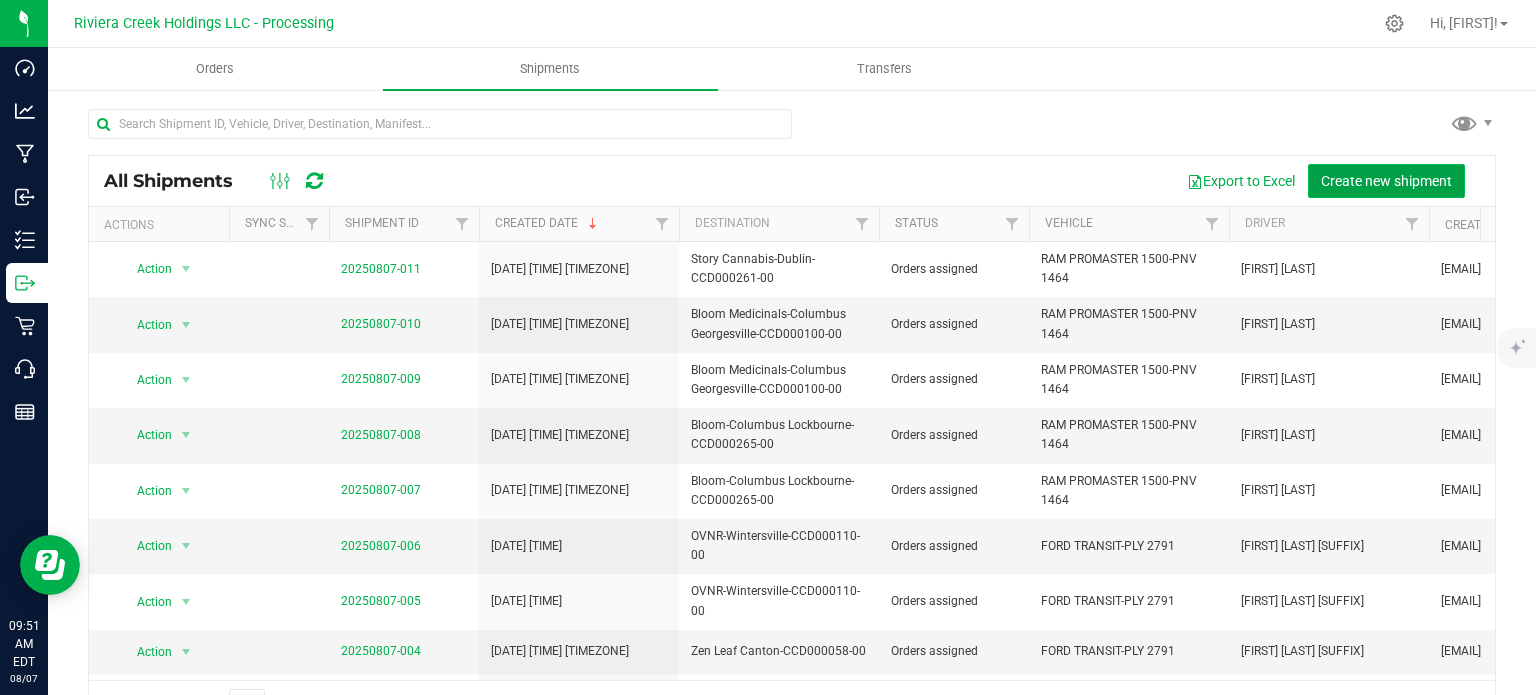 click on "Create new shipment" at bounding box center (1386, 181) 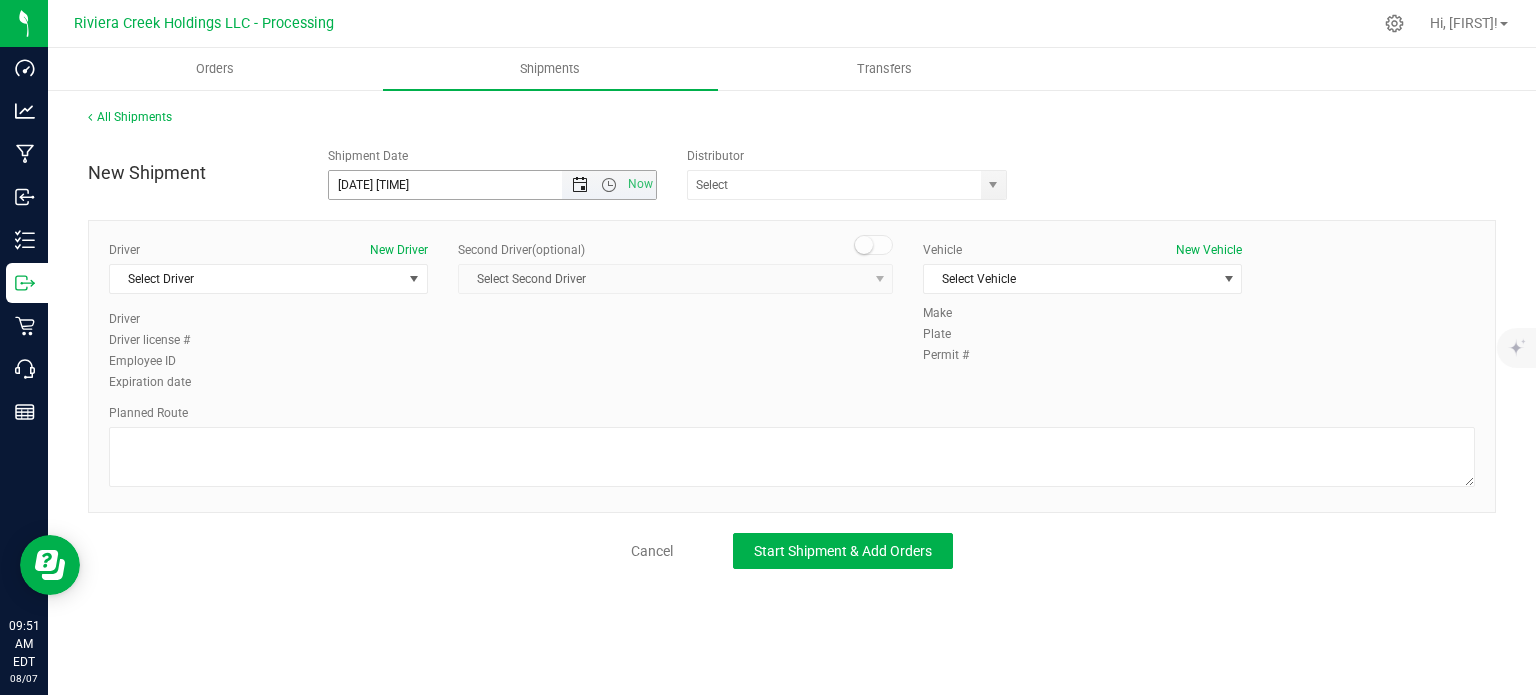 click at bounding box center (580, 185) 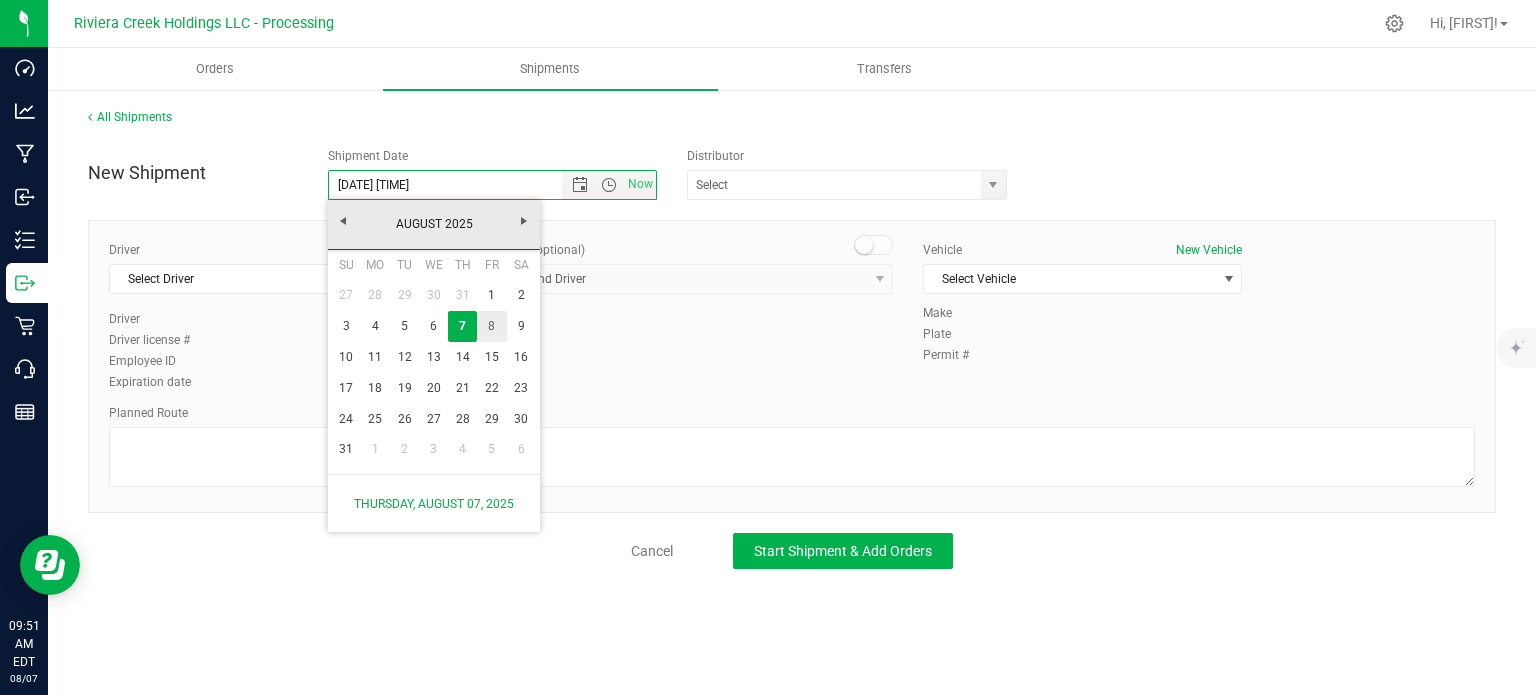 click on "8" at bounding box center [491, 326] 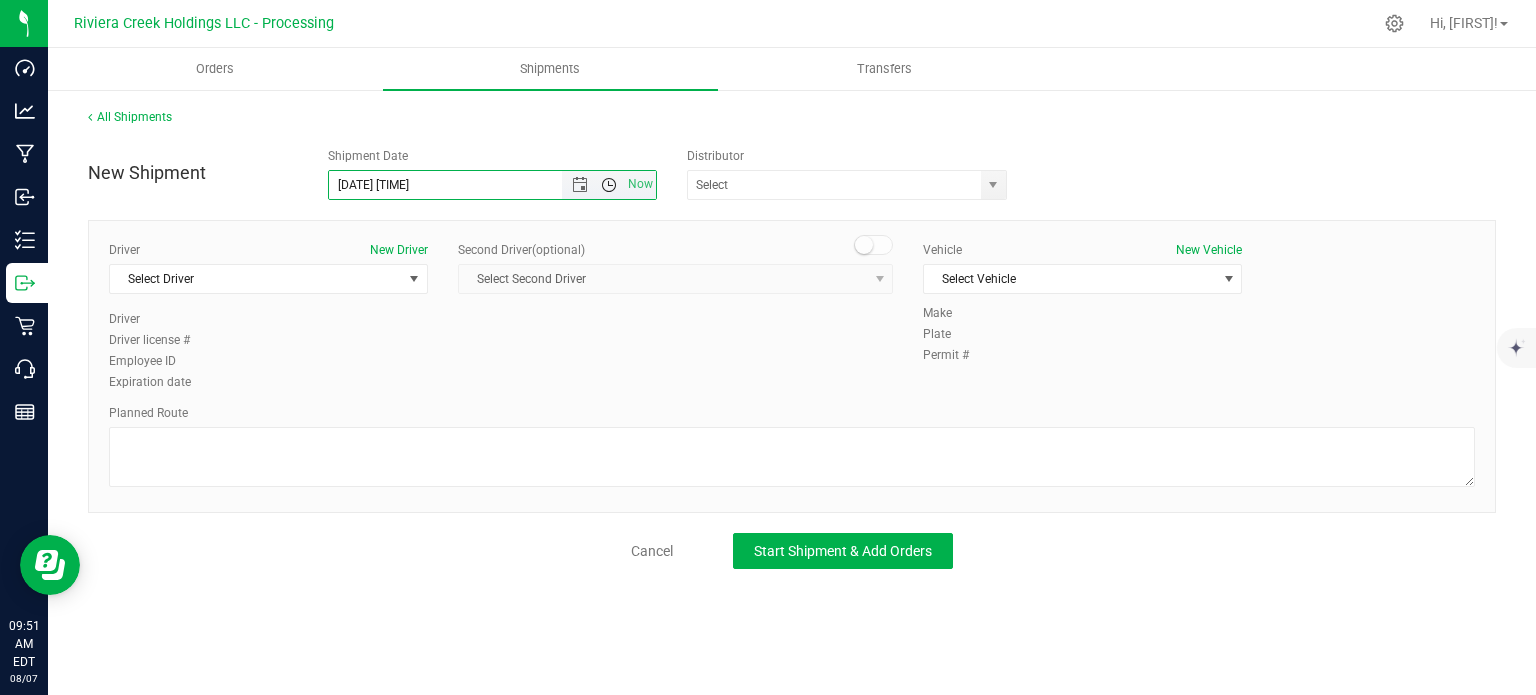 click at bounding box center [609, 185] 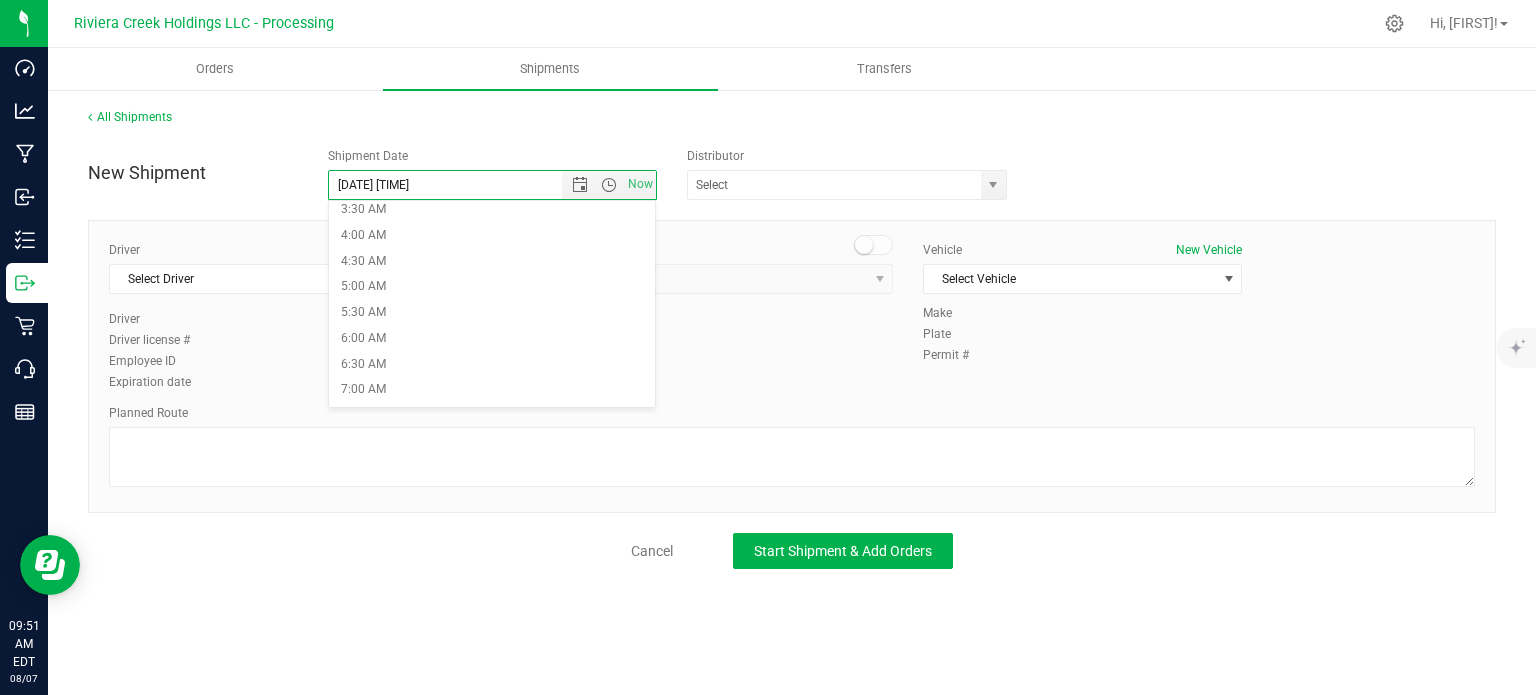 scroll, scrollTop: 200, scrollLeft: 0, axis: vertical 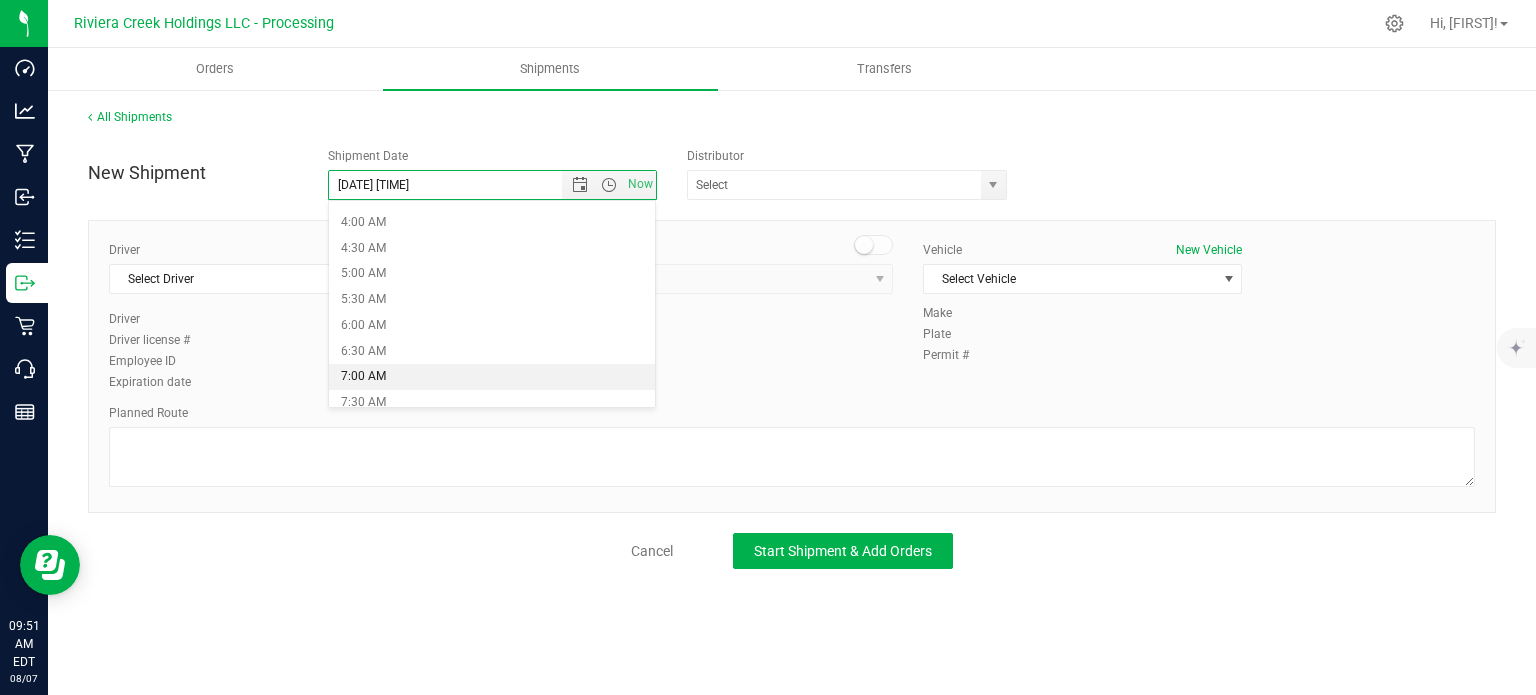 click on "7:00 AM" at bounding box center [492, 377] 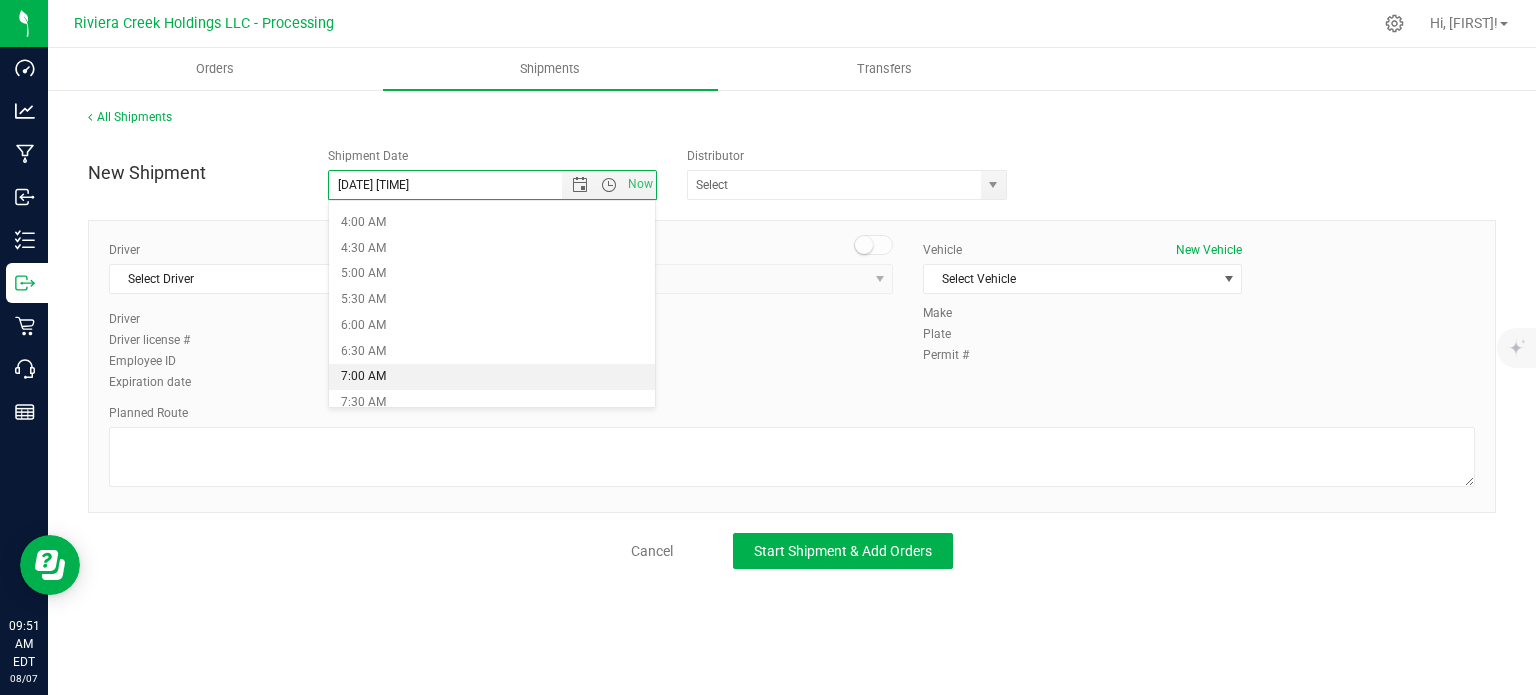 type on "8/8/2025 7:00 AM" 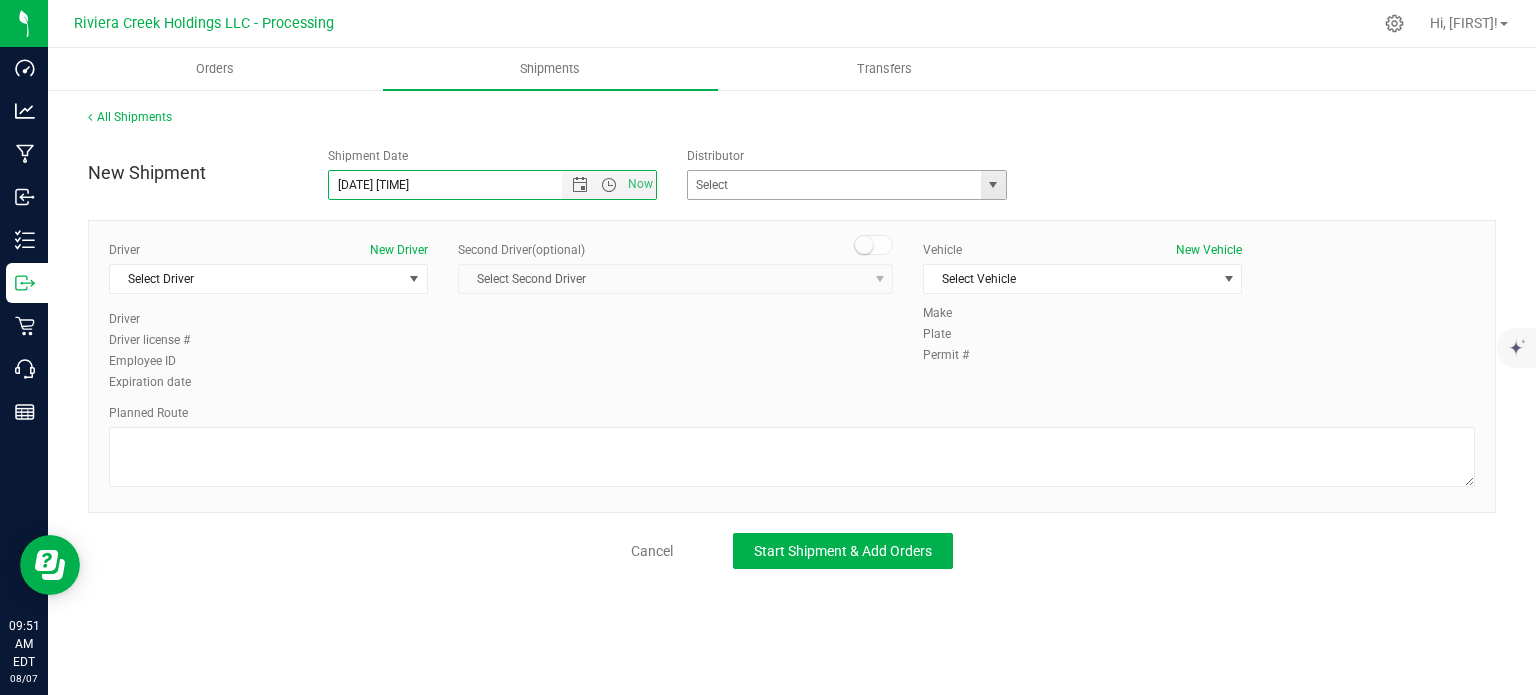click at bounding box center (993, 185) 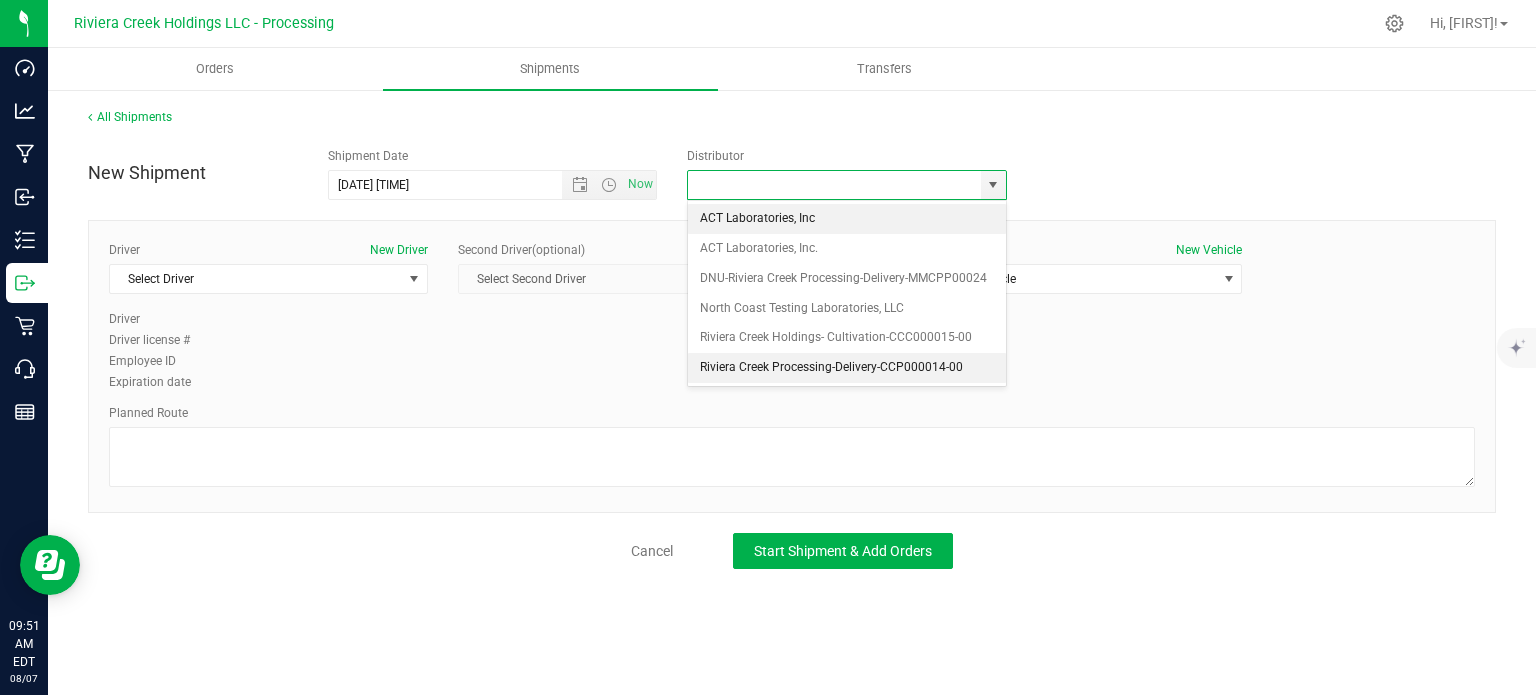 click on "Riviera Creek Processing-Delivery-CCP000014-00" at bounding box center (847, 368) 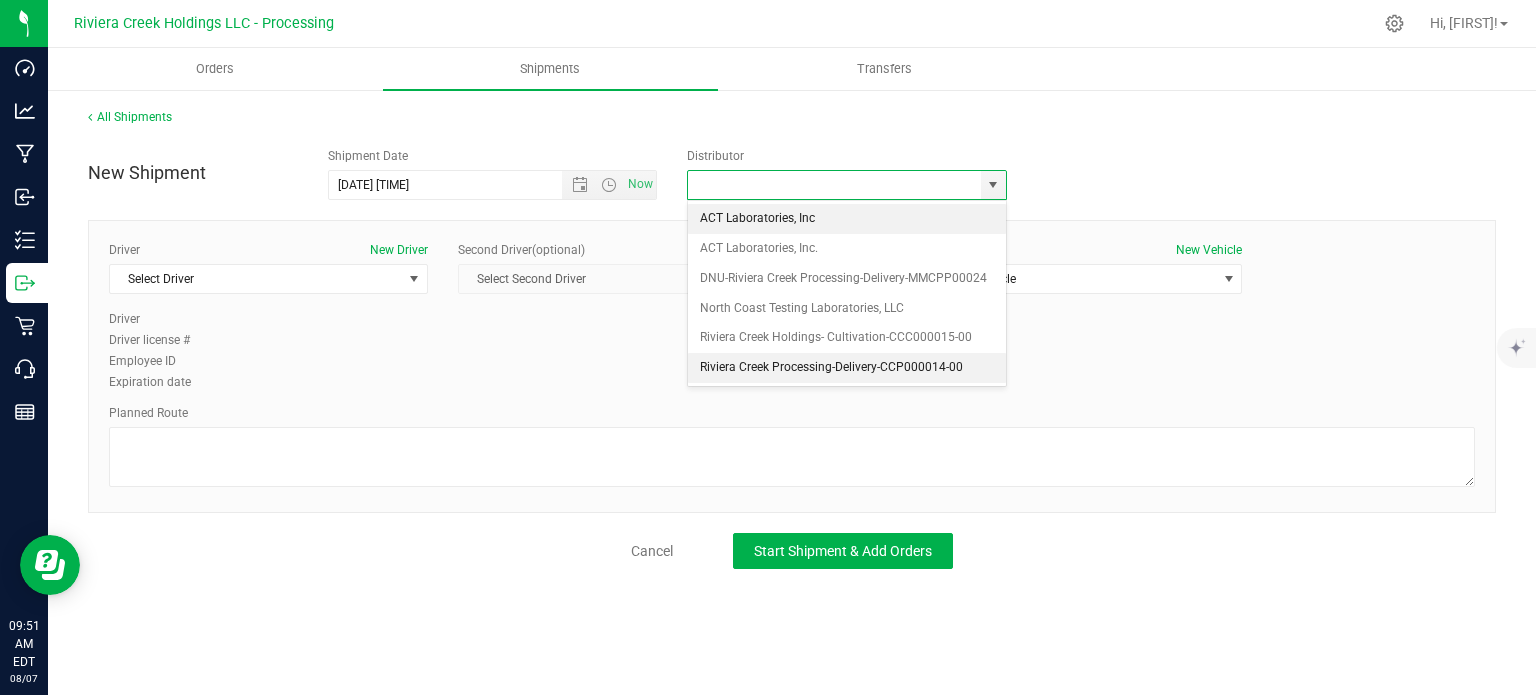 type on "Riviera Creek Processing-Delivery-CCP000014-00" 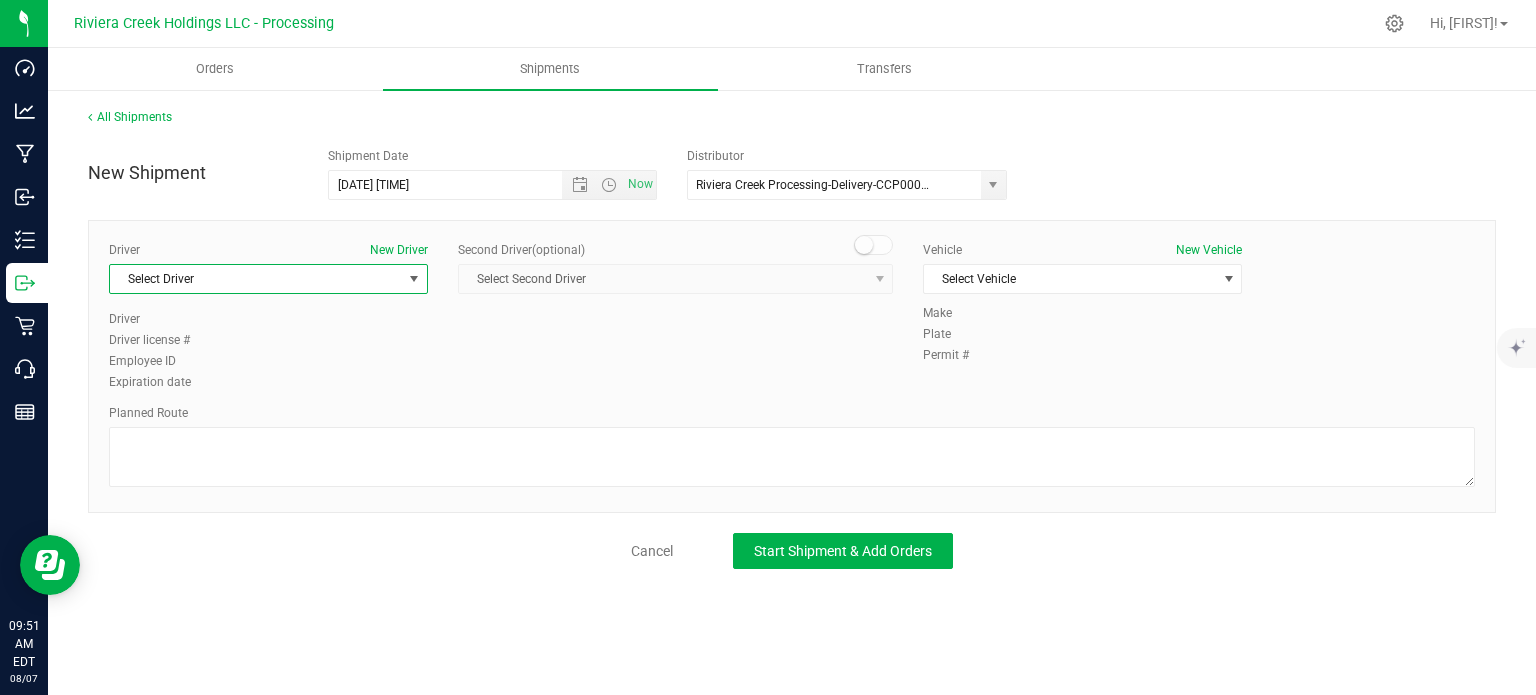 click on "Select Driver" at bounding box center [256, 279] 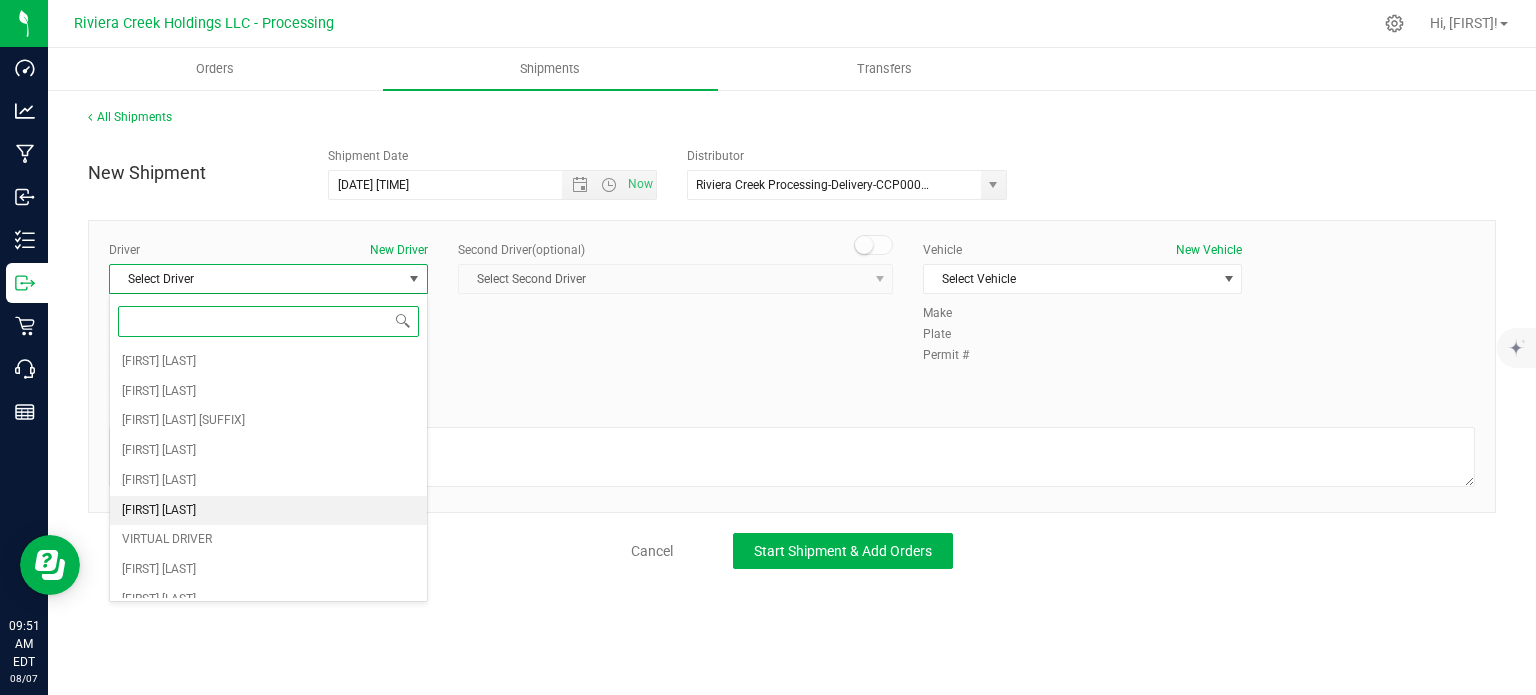 scroll, scrollTop: 100, scrollLeft: 0, axis: vertical 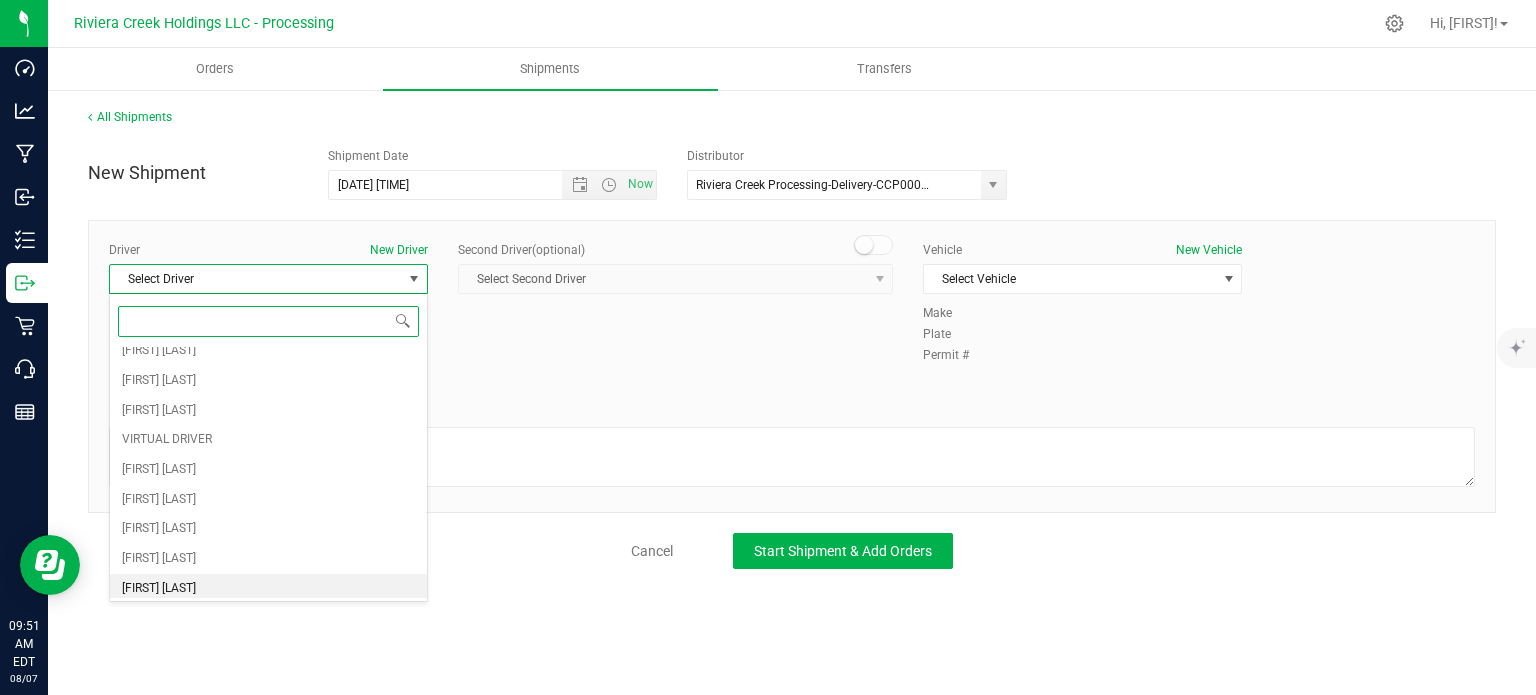 click on "Gary Jones" at bounding box center (268, 589) 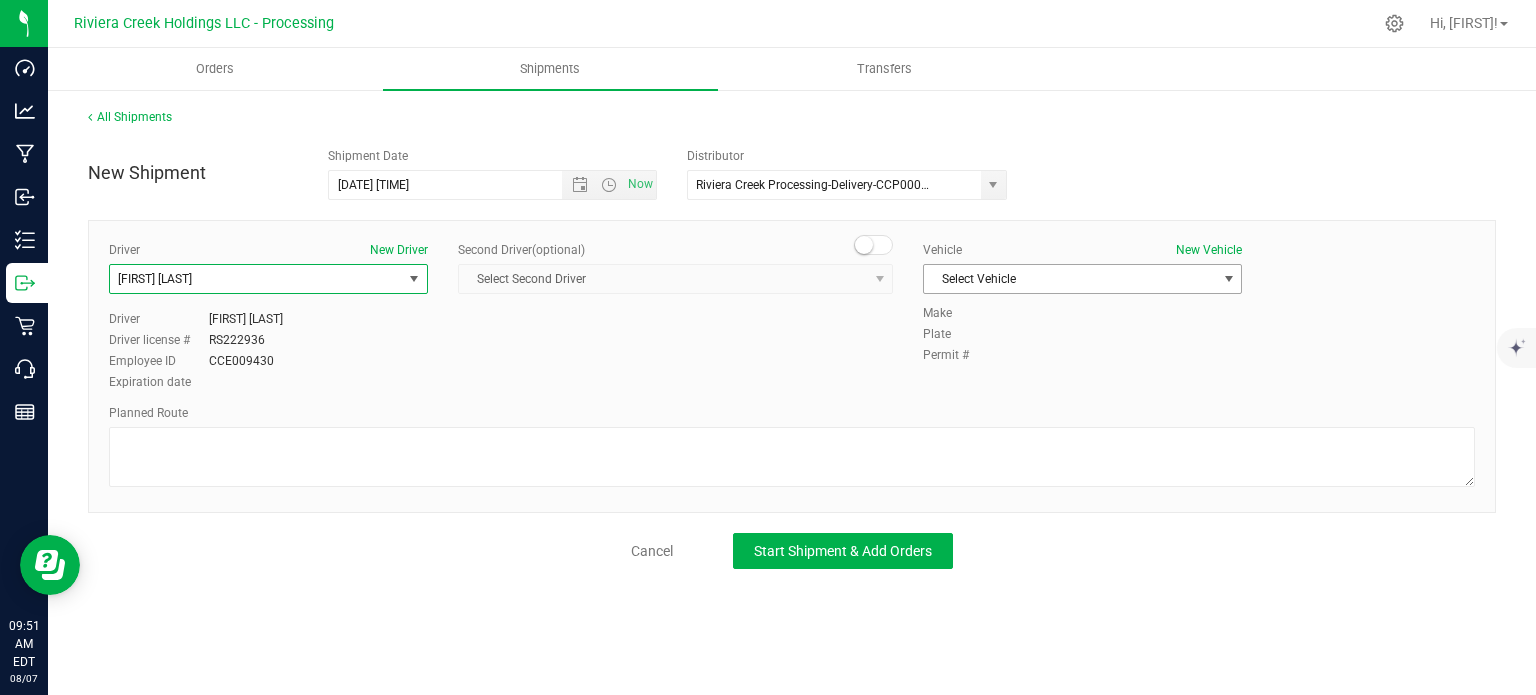 click on "Select Vehicle" at bounding box center [1070, 279] 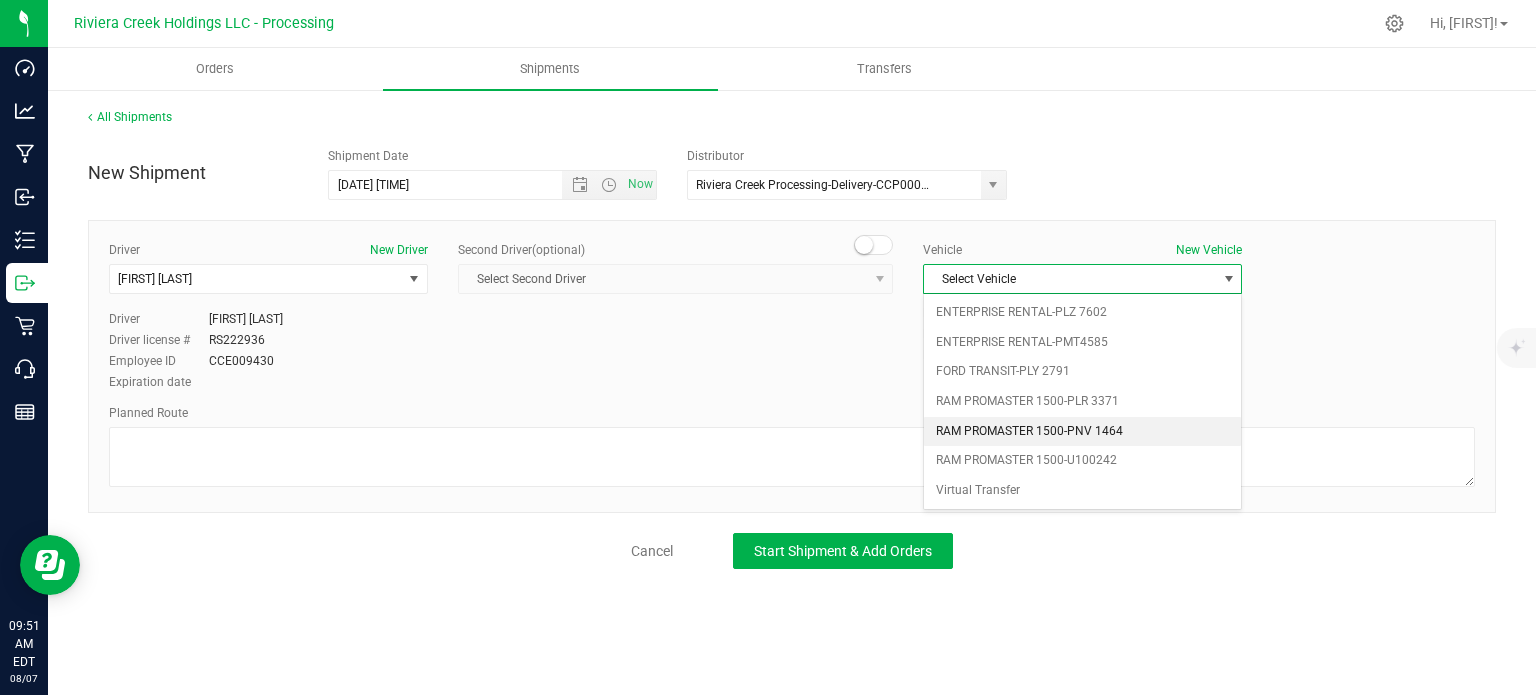 click on "RAM PROMASTER 1500-PNV 1464" at bounding box center [1082, 432] 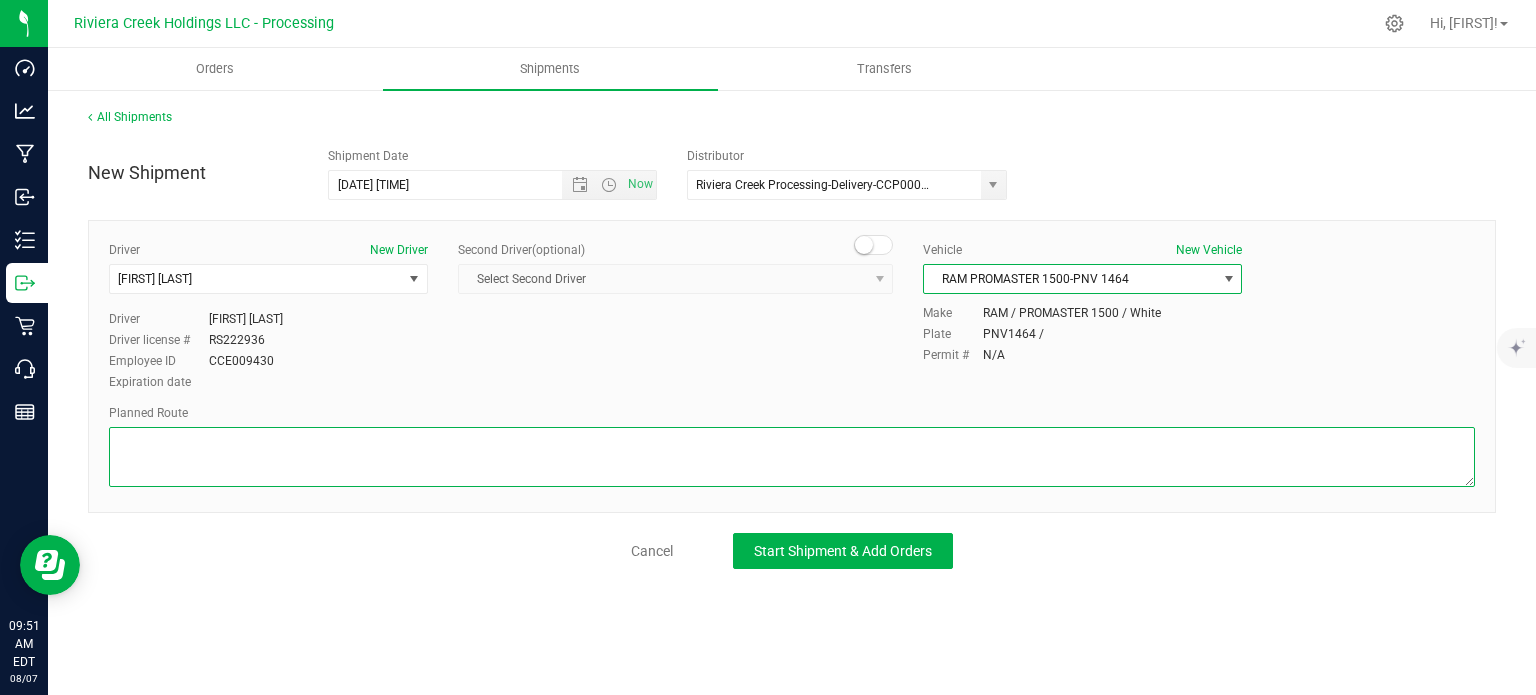 click at bounding box center (792, 457) 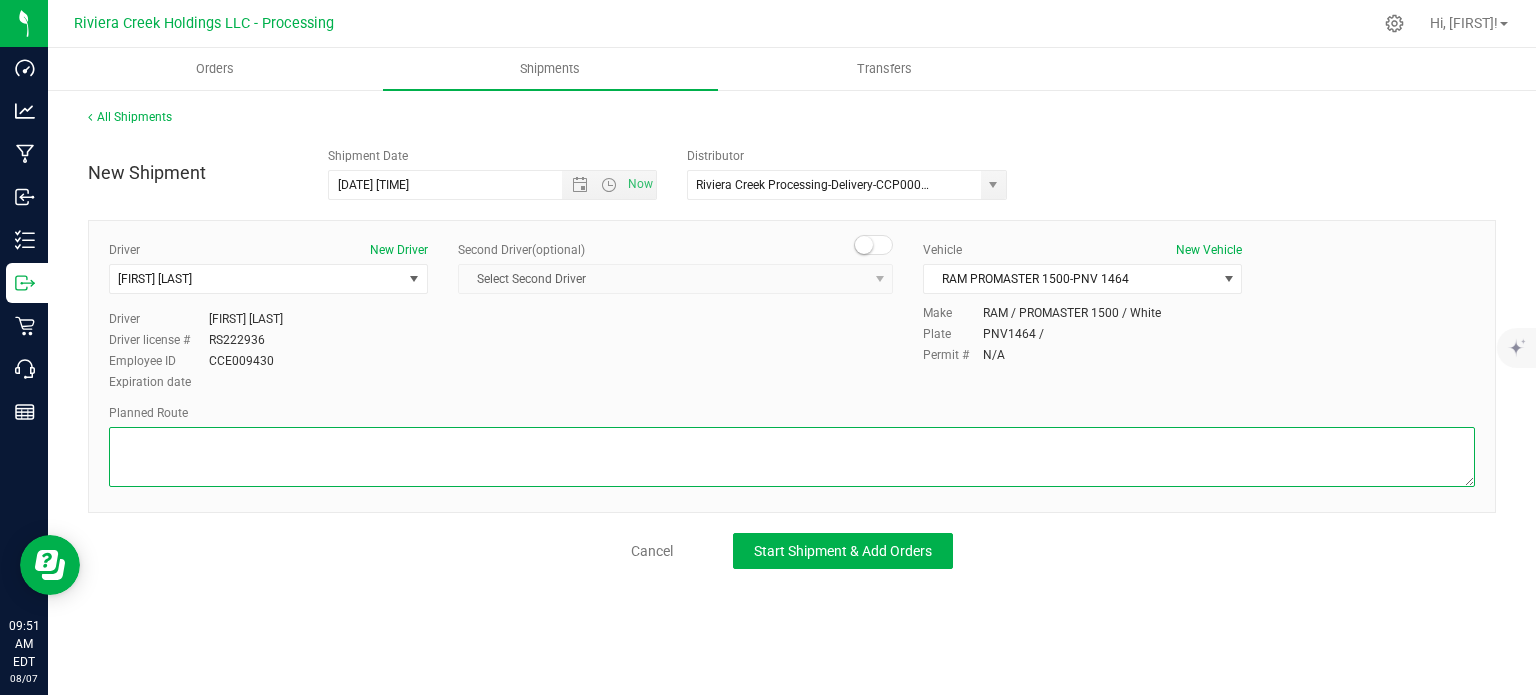 paste on "Head northeast
230 ft
Turn right
135 ft
Turn right
36 ft
Turn right
492 ft
Continue straight
223 ft
Turn right onto Georgesville Rd
535 ft
Merge onto I-270 N via the ramp to Dublin
10.5 mi
Take exit 15 toward Tuttle Crossing Blvd
1,293 ft
Slight left onto the ramp to Tuttle Crossing Blvd
115 ft
Turn left onto Tuttle Crossing Blvd
0.318 mi
Turn right at the 2nd cross street onto Emerald Pkwy
830 ft
At the traffic circle, take the 4th exit and stay on Emerald Pkwy
899 ft
Turn right
92 ft
Turn right
417 ft
Turn leftDestination will be on the left
85 ft" 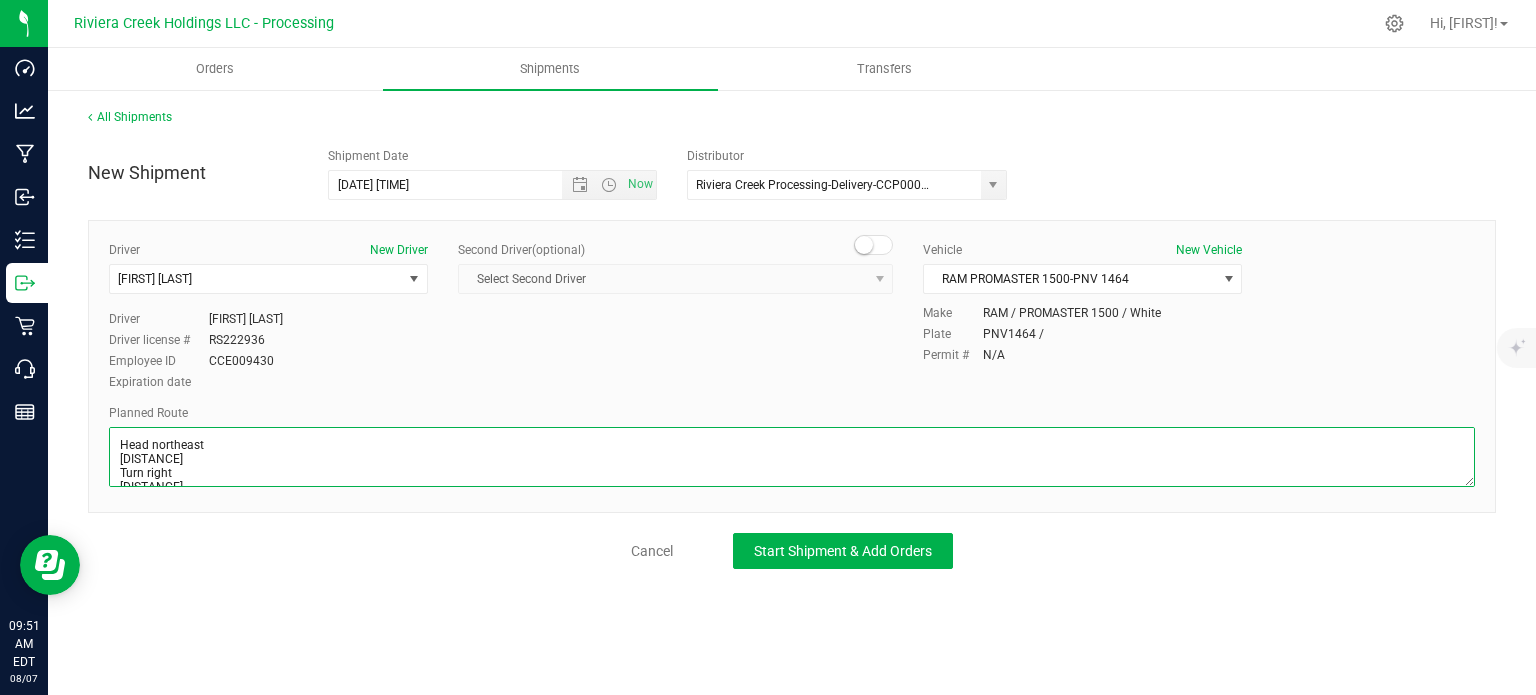 scroll, scrollTop: 384, scrollLeft: 0, axis: vertical 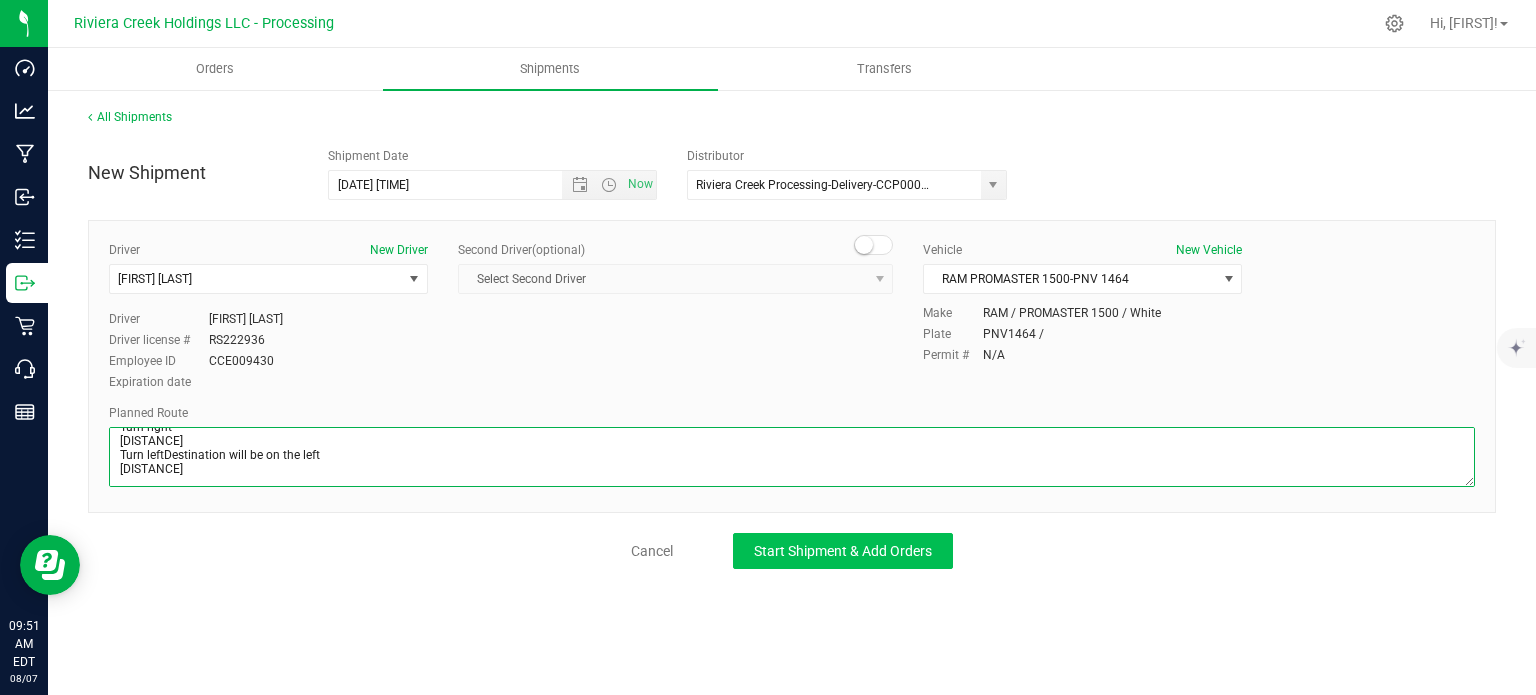type on "Head northeast
230 ft
Turn right
135 ft
Turn right
36 ft
Turn right
492 ft
Continue straight
223 ft
Turn right onto Georgesville Rd
535 ft
Merge onto I-270 N via the ramp to Dublin
10.5 mi
Take exit 15 toward Tuttle Crossing Blvd
1,293 ft
Slight left onto the ramp to Tuttle Crossing Blvd
115 ft
Turn left onto Tuttle Crossing Blvd
0.318 mi
Turn right at the 2nd cross street onto Emerald Pkwy
830 ft
At the traffic circle, take the 4th exit and stay on Emerald Pkwy
899 ft
Turn right
92 ft
Turn right
417 ft
Turn leftDestination will be on the left
85 ft" 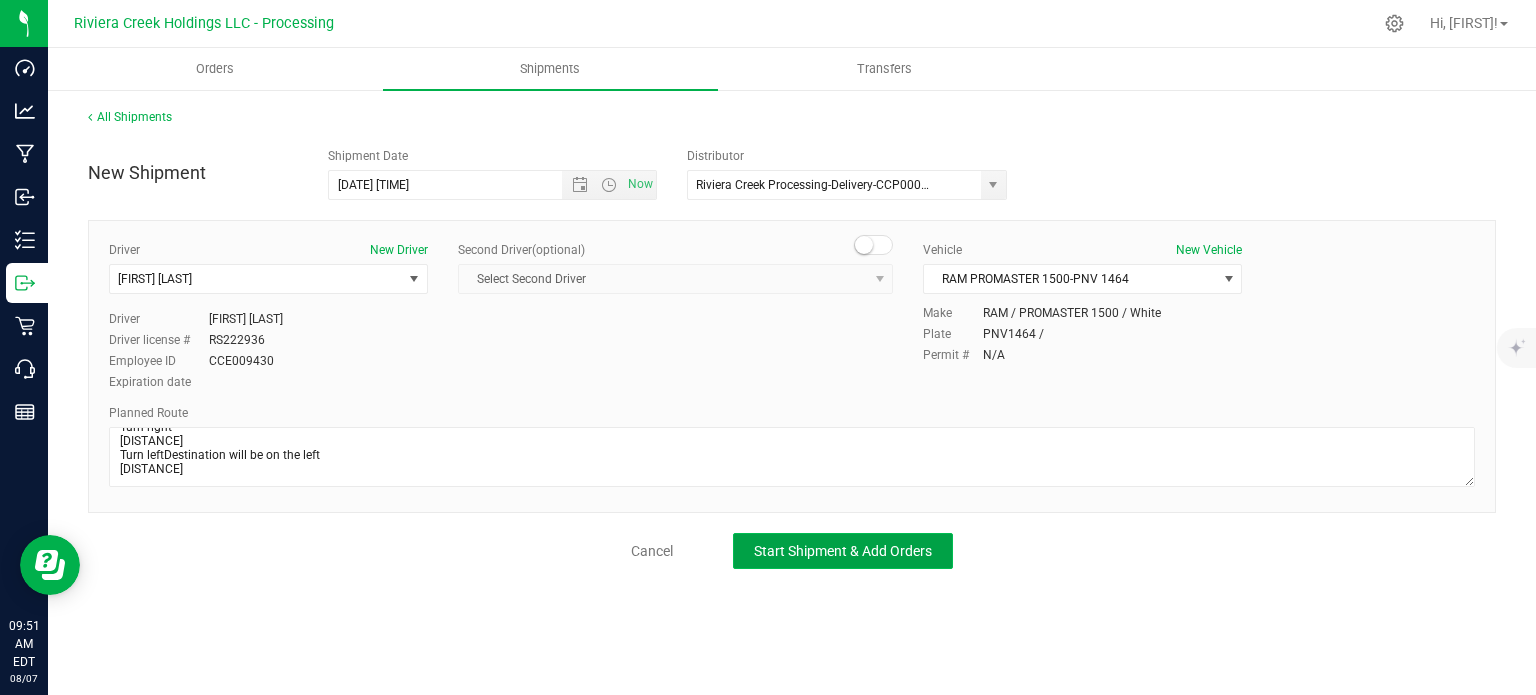 click on "Start Shipment & Add Orders" 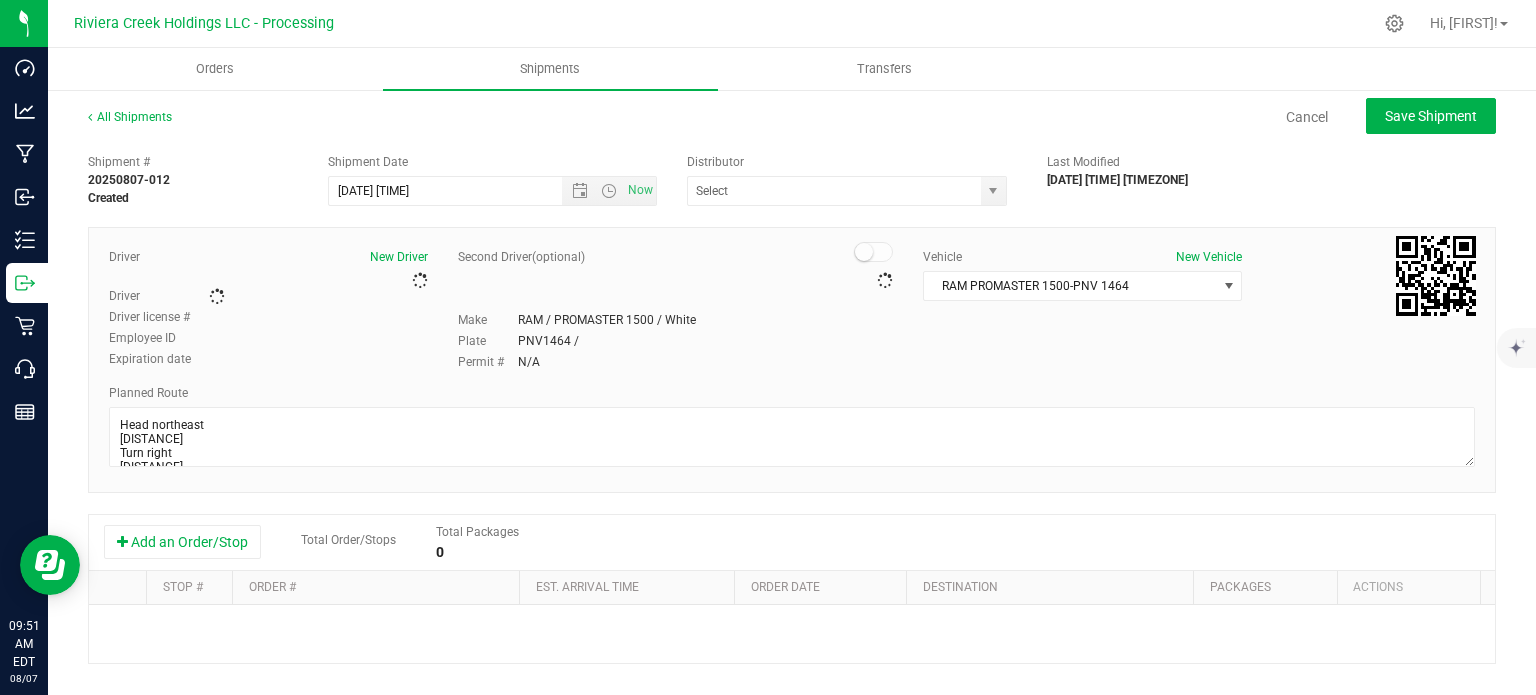 type on "Riviera Creek Processing-Delivery-CCP000014-00" 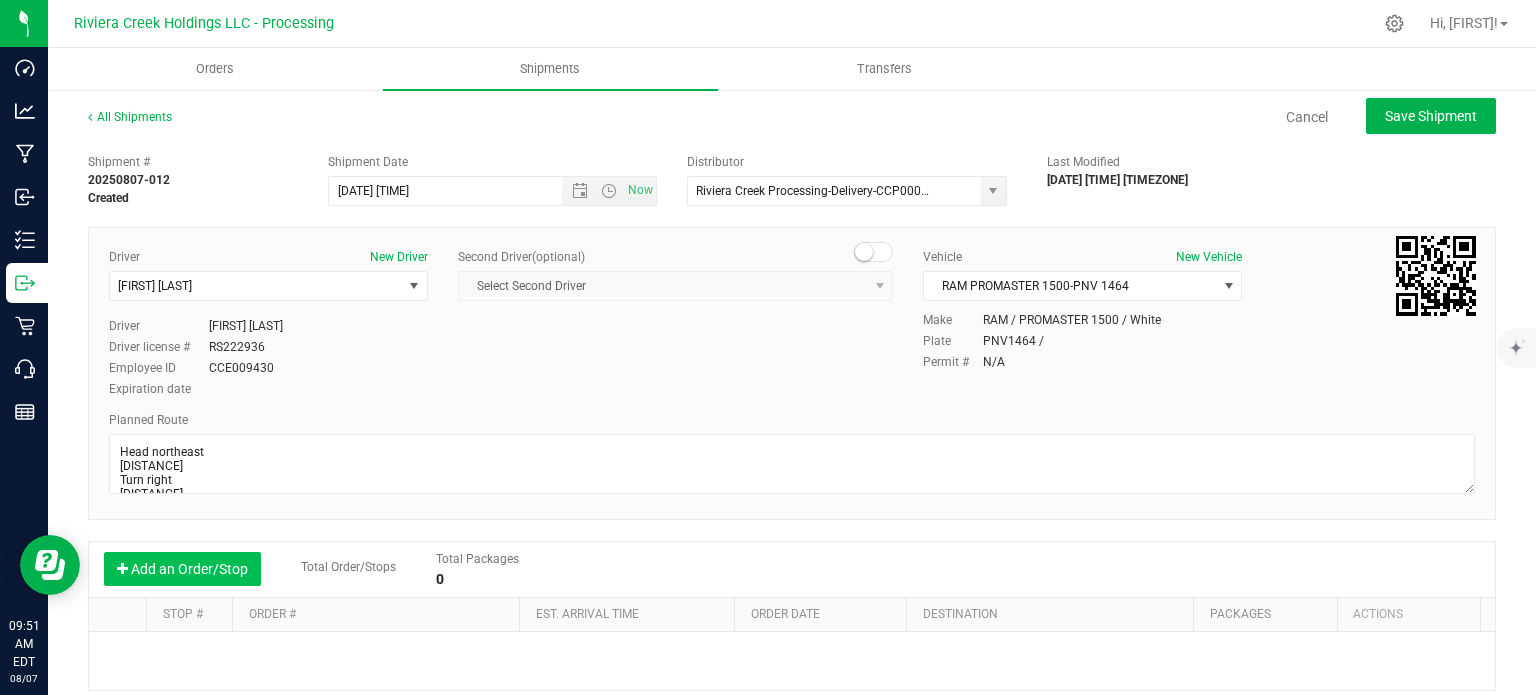 click on "Add an Order/Stop" at bounding box center [182, 569] 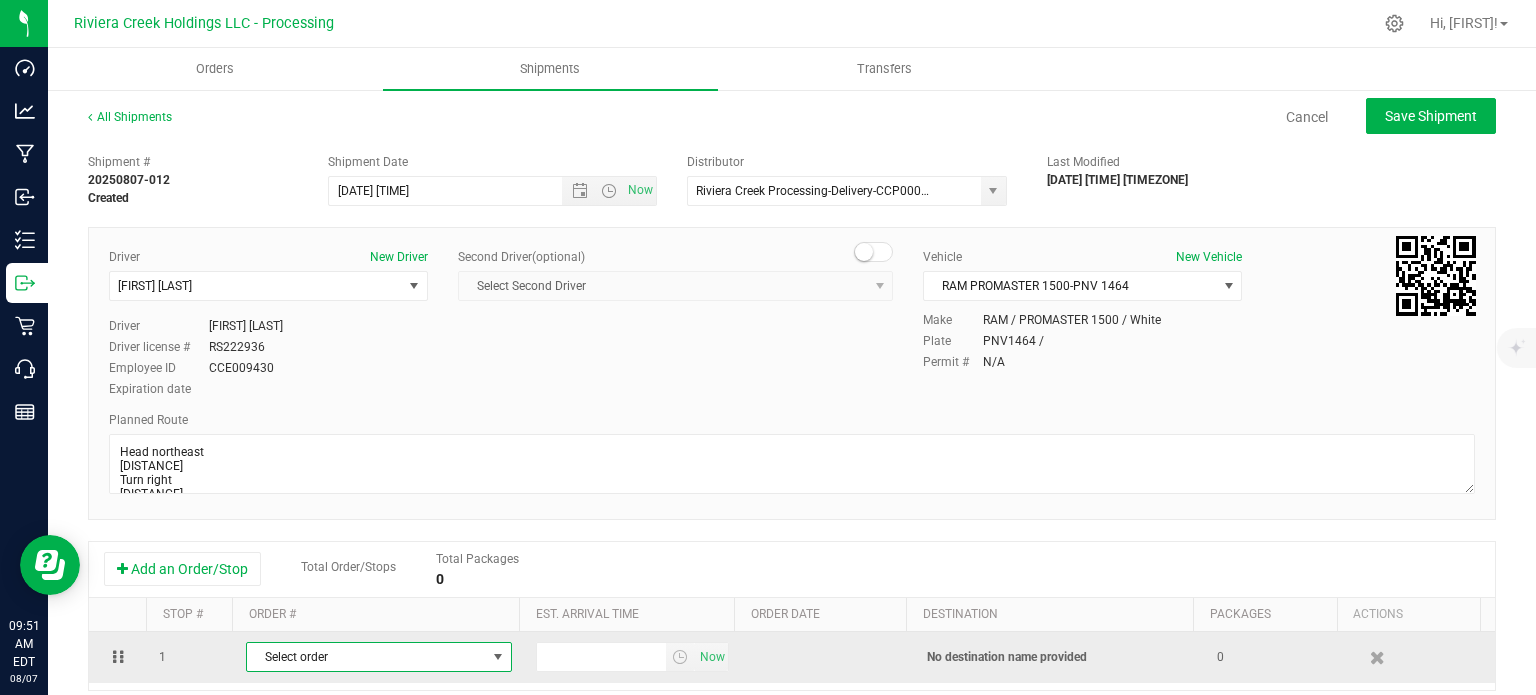 click on "Select order" at bounding box center [366, 657] 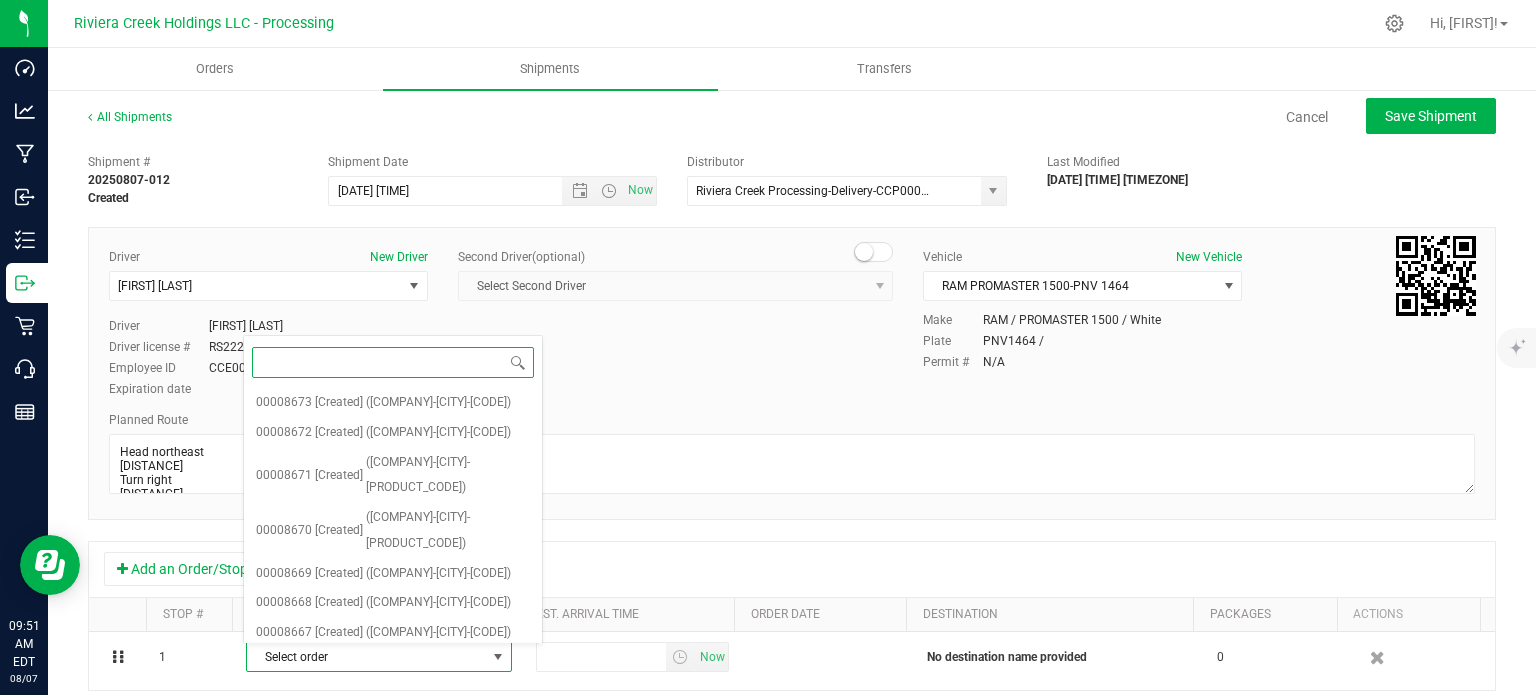 scroll, scrollTop: 354, scrollLeft: 0, axis: vertical 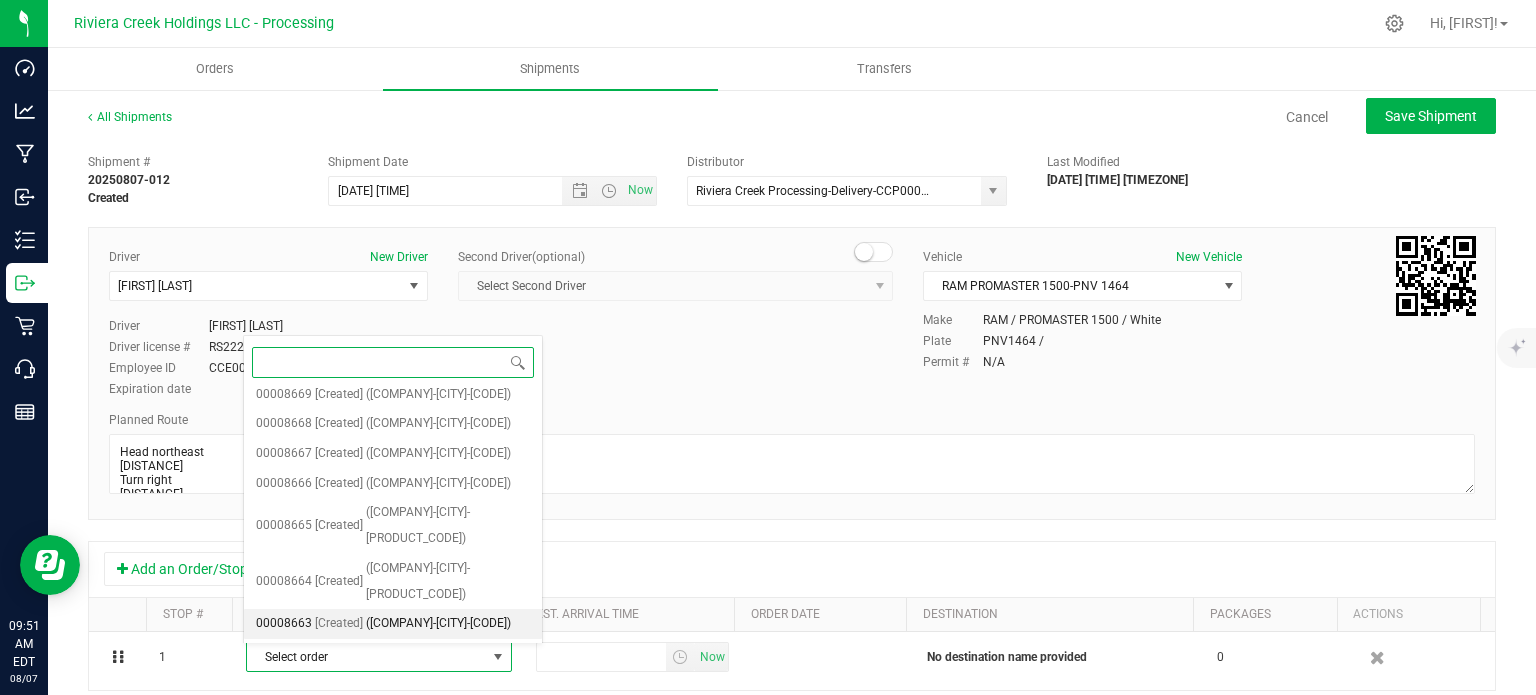 click on "[Created]" at bounding box center (339, 624) 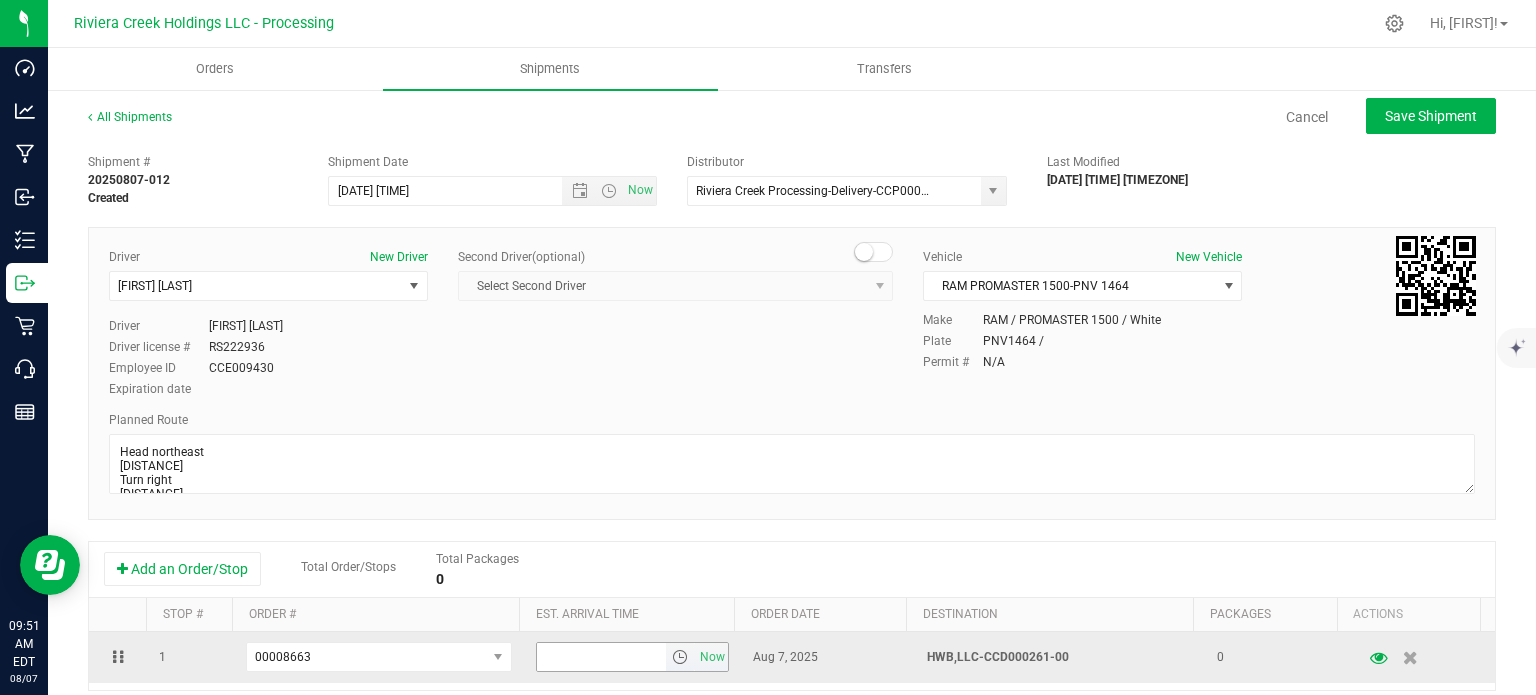 click at bounding box center (680, 657) 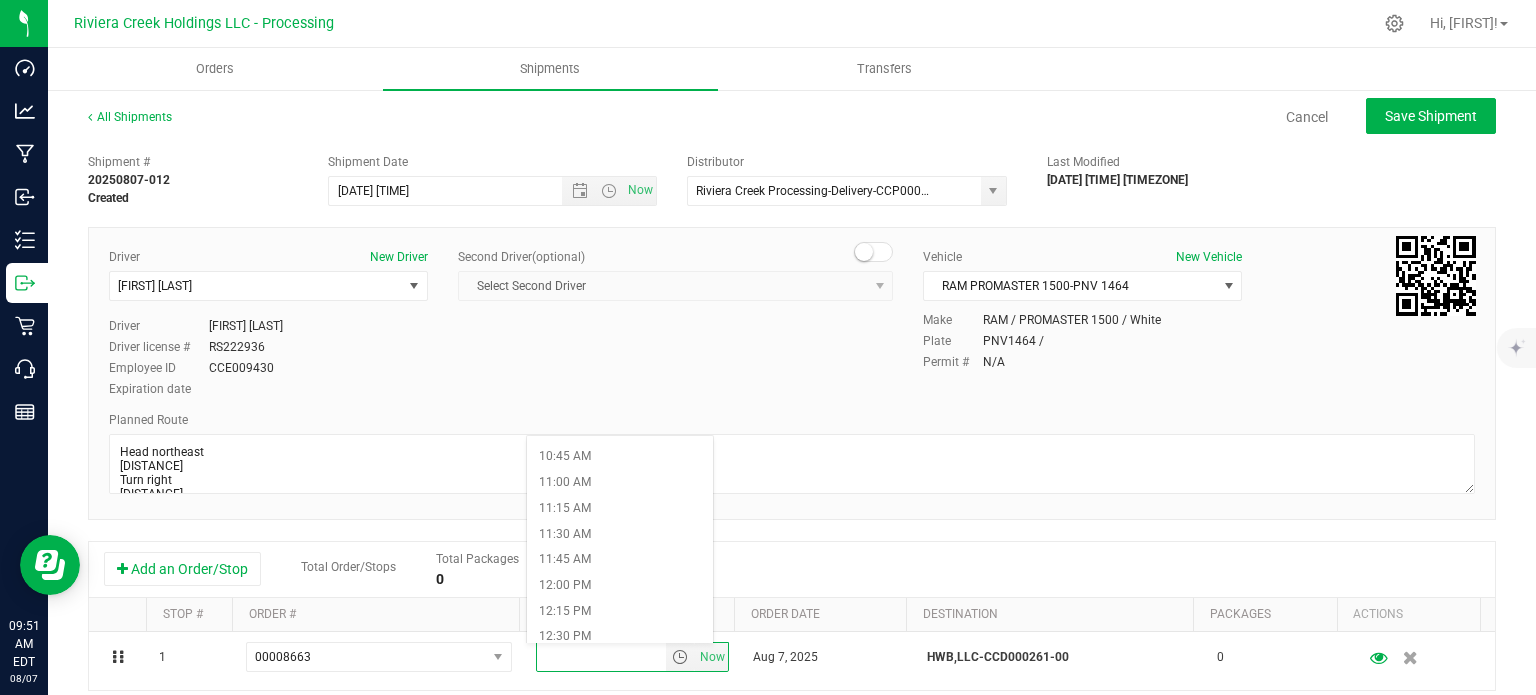 scroll, scrollTop: 1200, scrollLeft: 0, axis: vertical 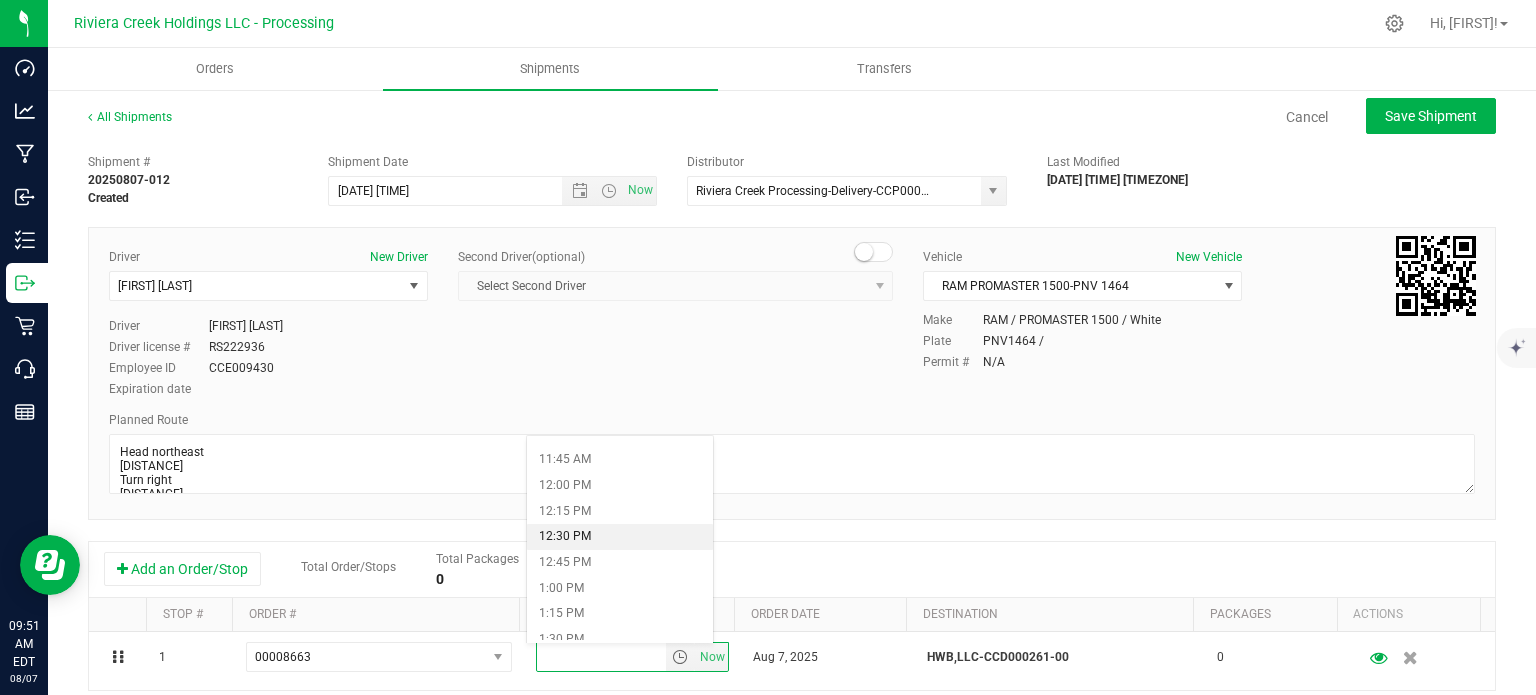 click on "12:30 PM" at bounding box center (619, 537) 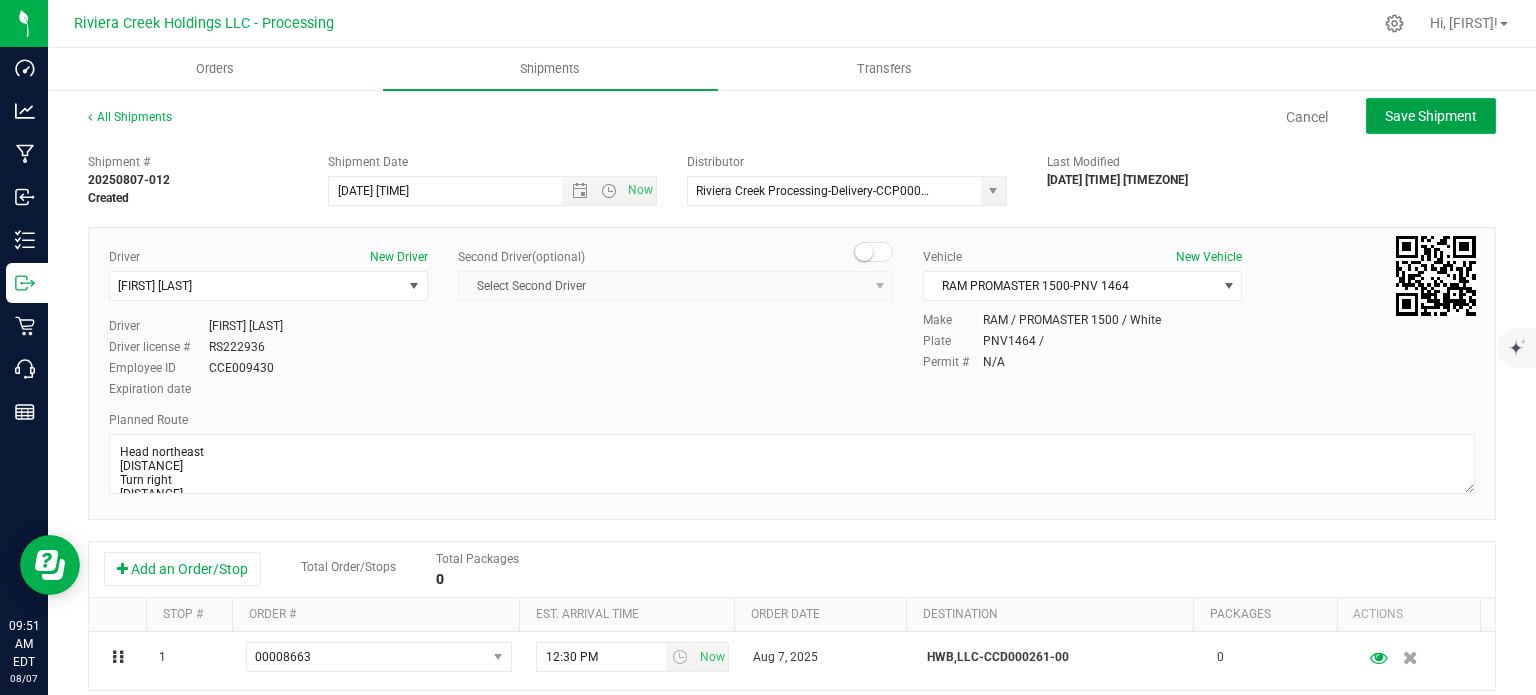 click on "Save Shipment" 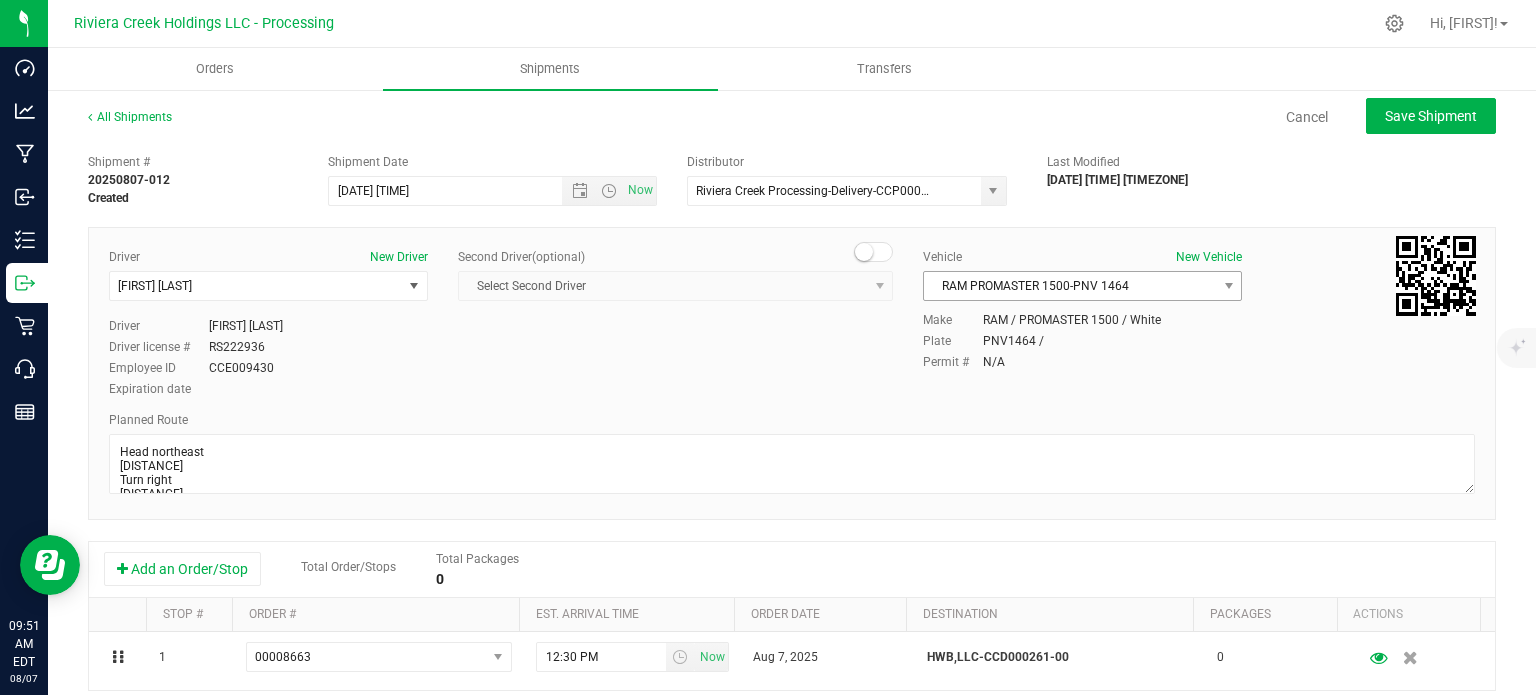 type on "8/8/2025 11:00 AM" 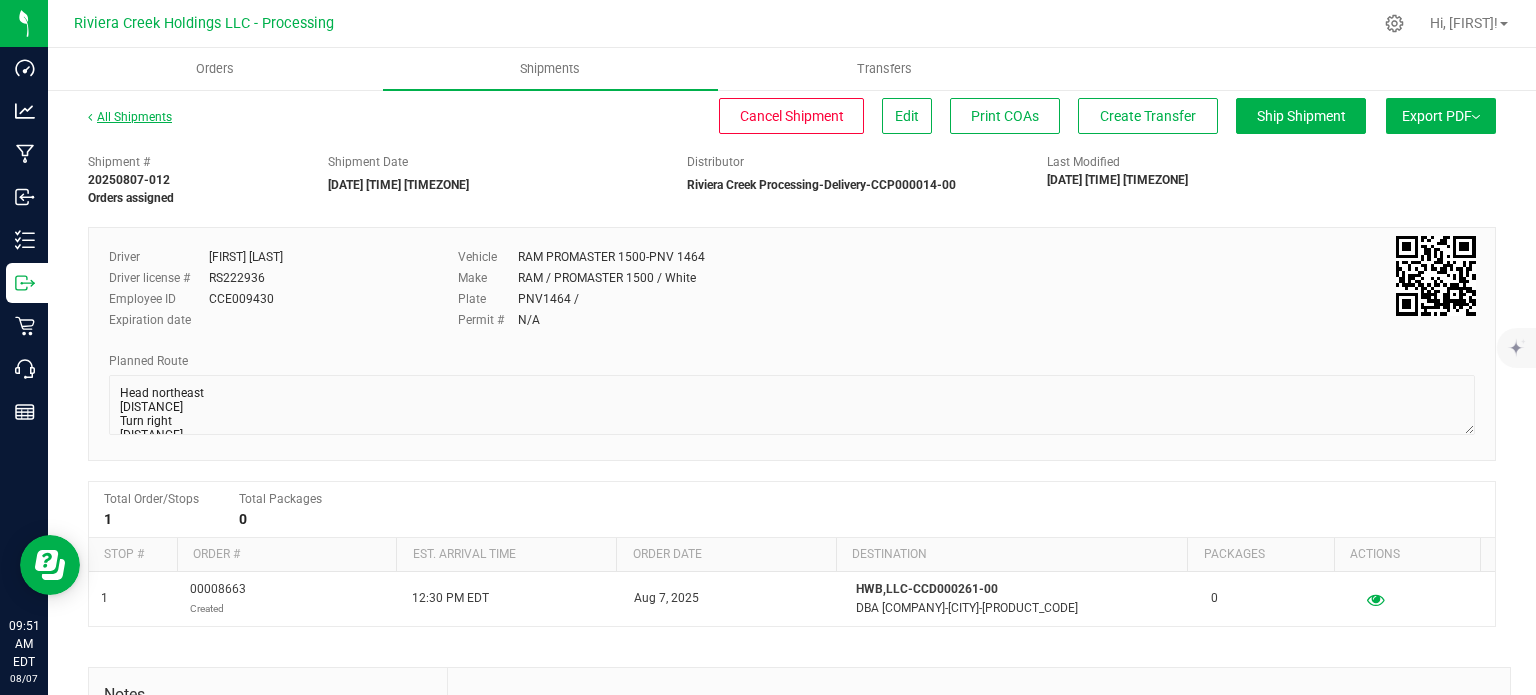 click on "All Shipments" at bounding box center (130, 117) 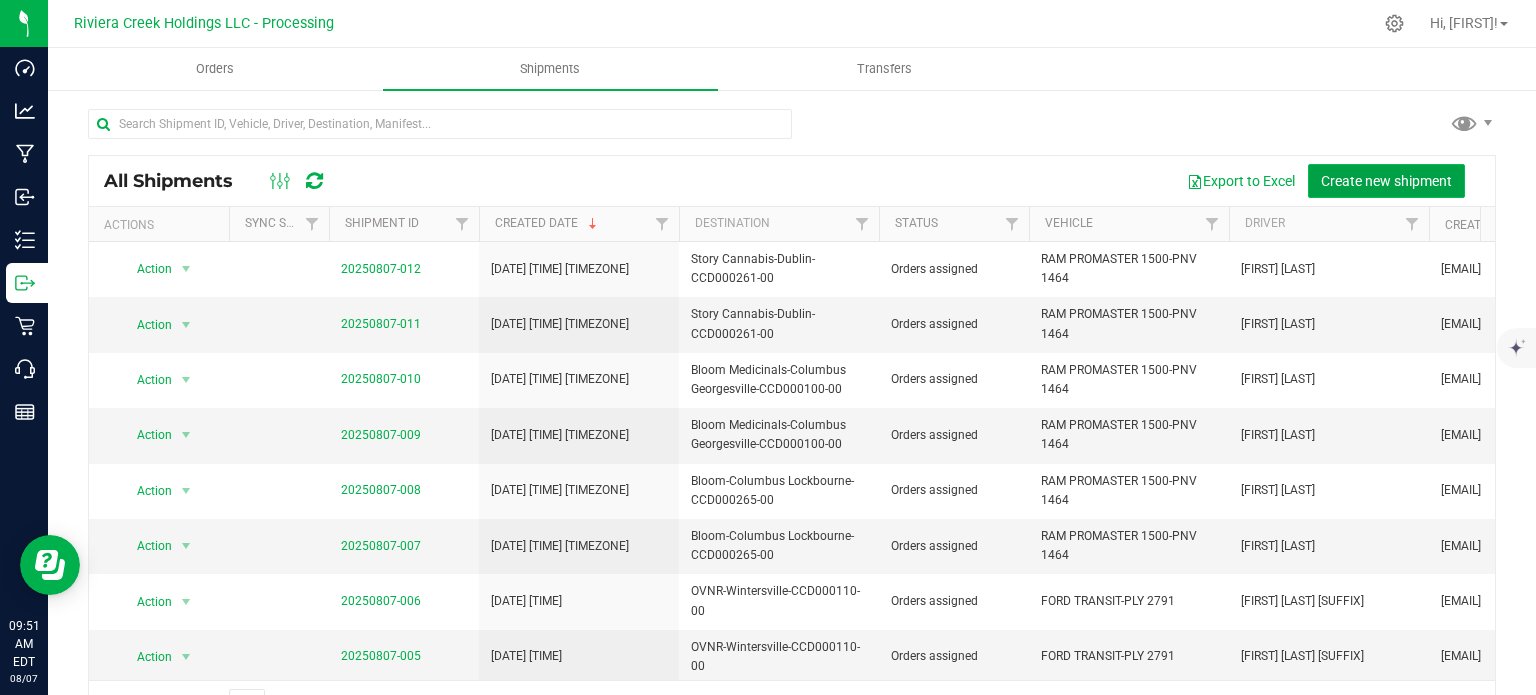 click on "Create new shipment" at bounding box center (1386, 181) 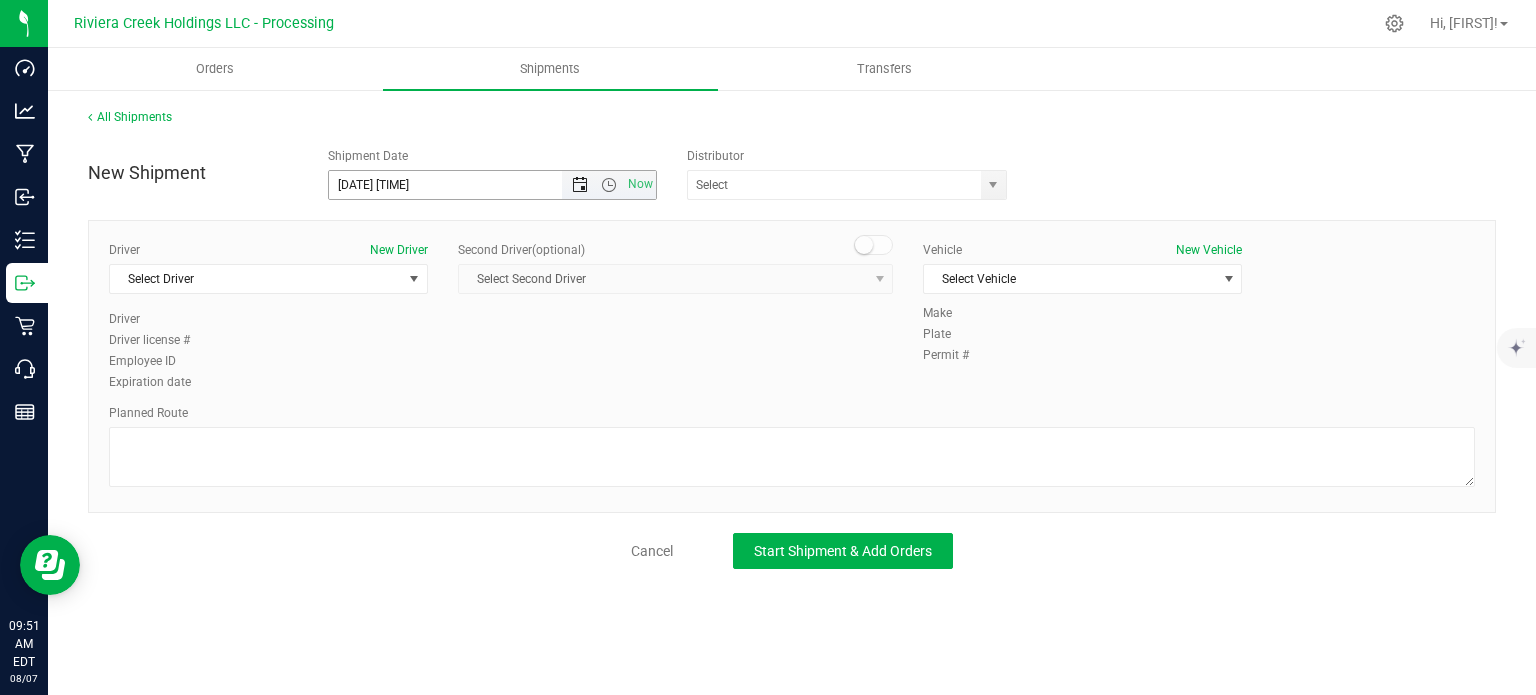 click at bounding box center [580, 185] 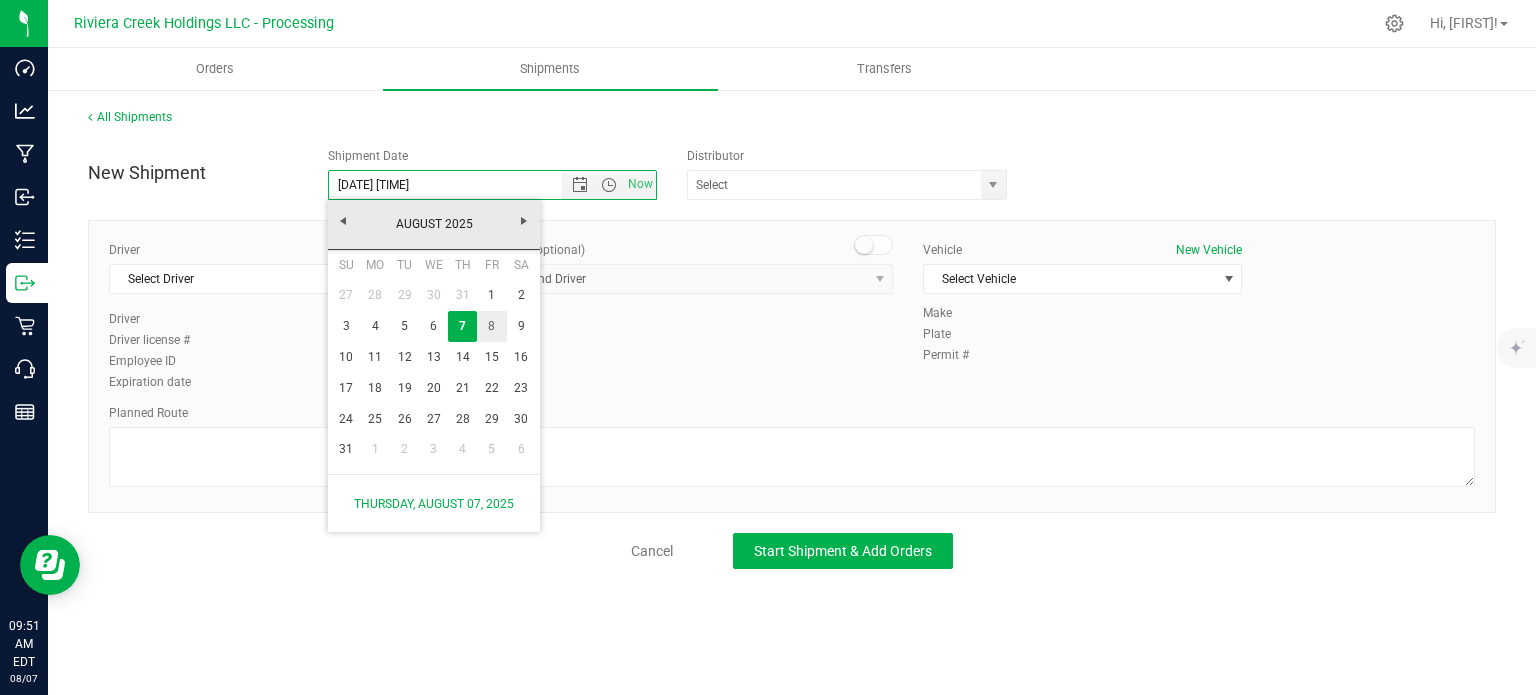 click on "8" at bounding box center [491, 326] 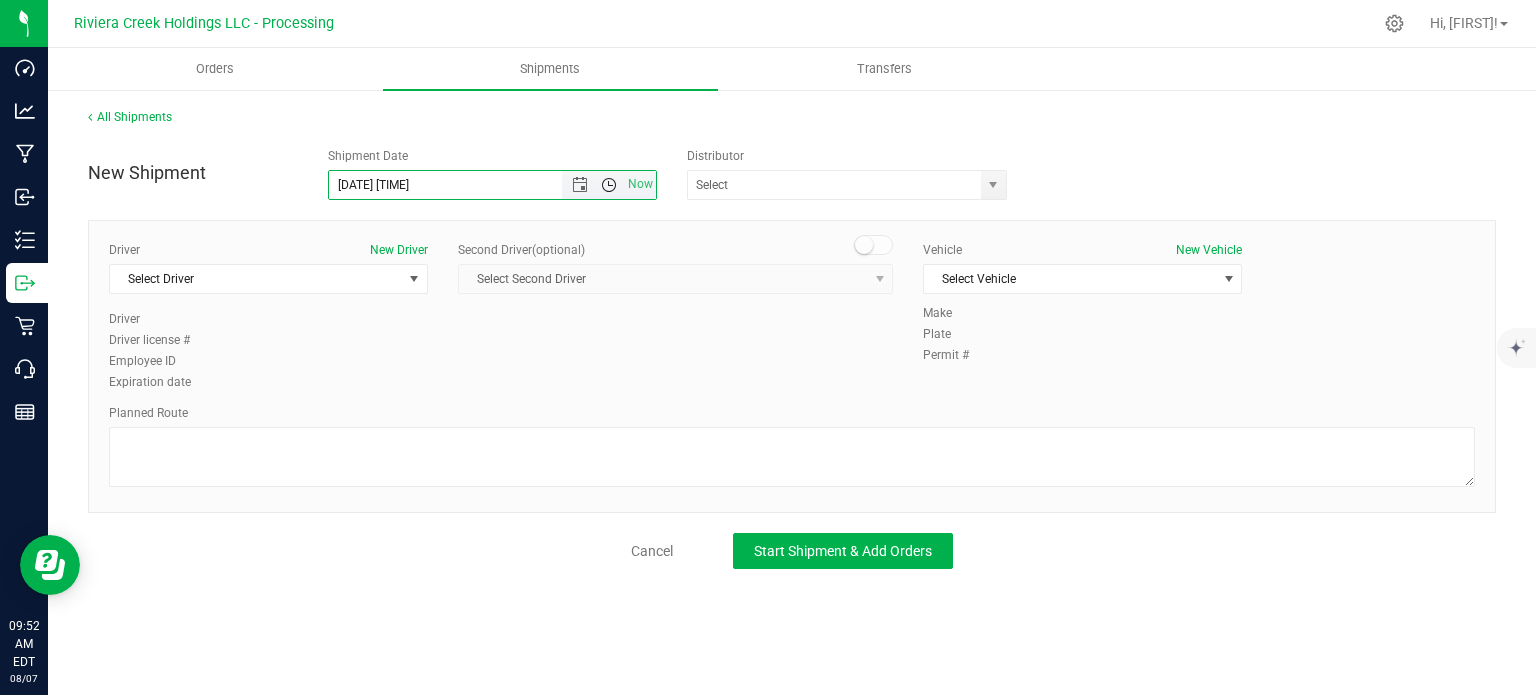 click at bounding box center [609, 185] 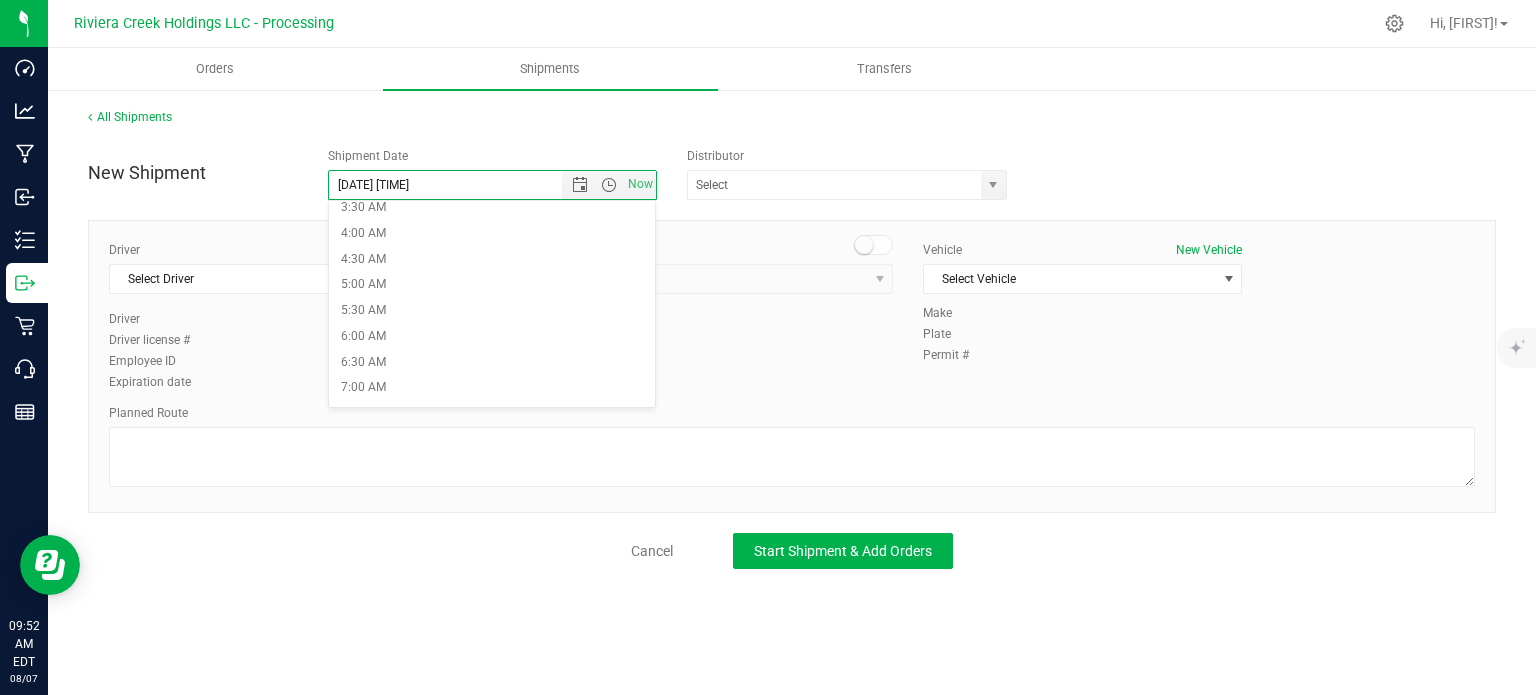scroll, scrollTop: 200, scrollLeft: 0, axis: vertical 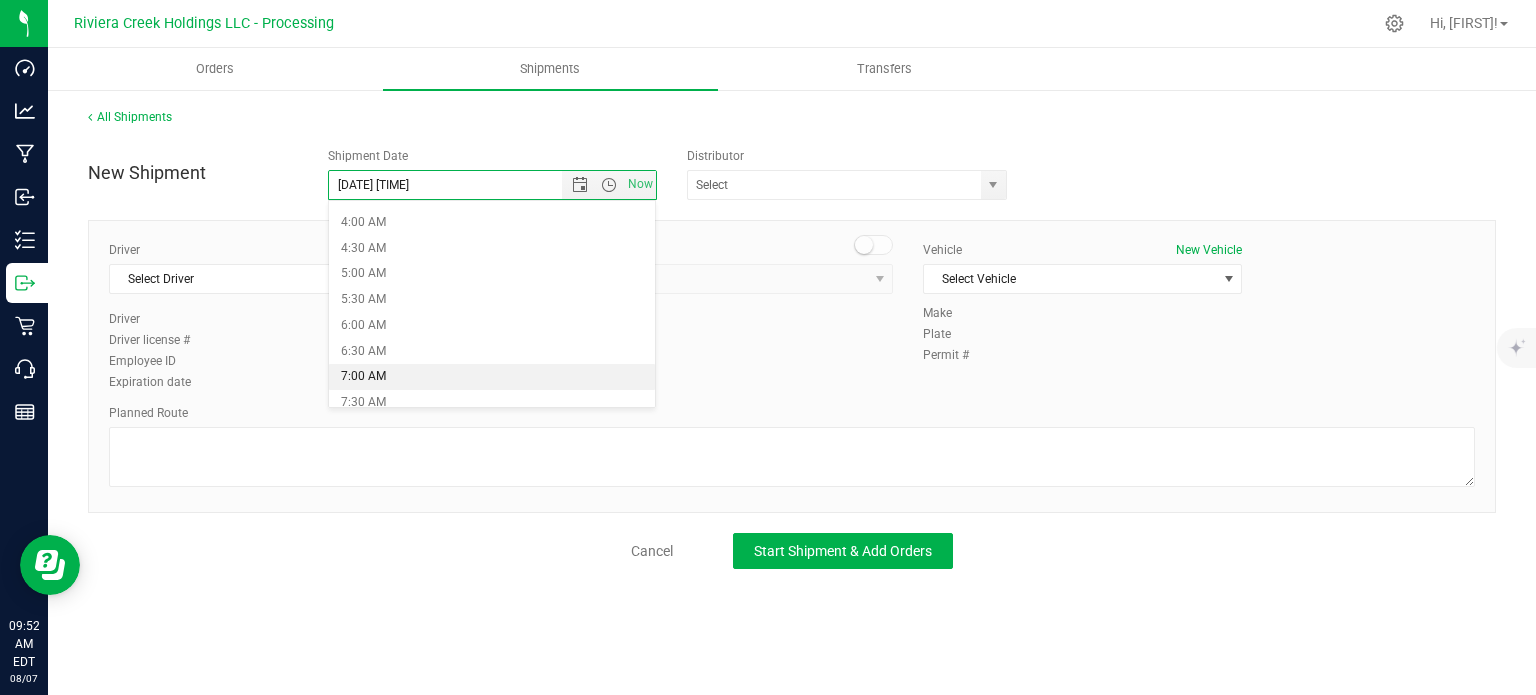 click on "7:00 AM" at bounding box center [492, 377] 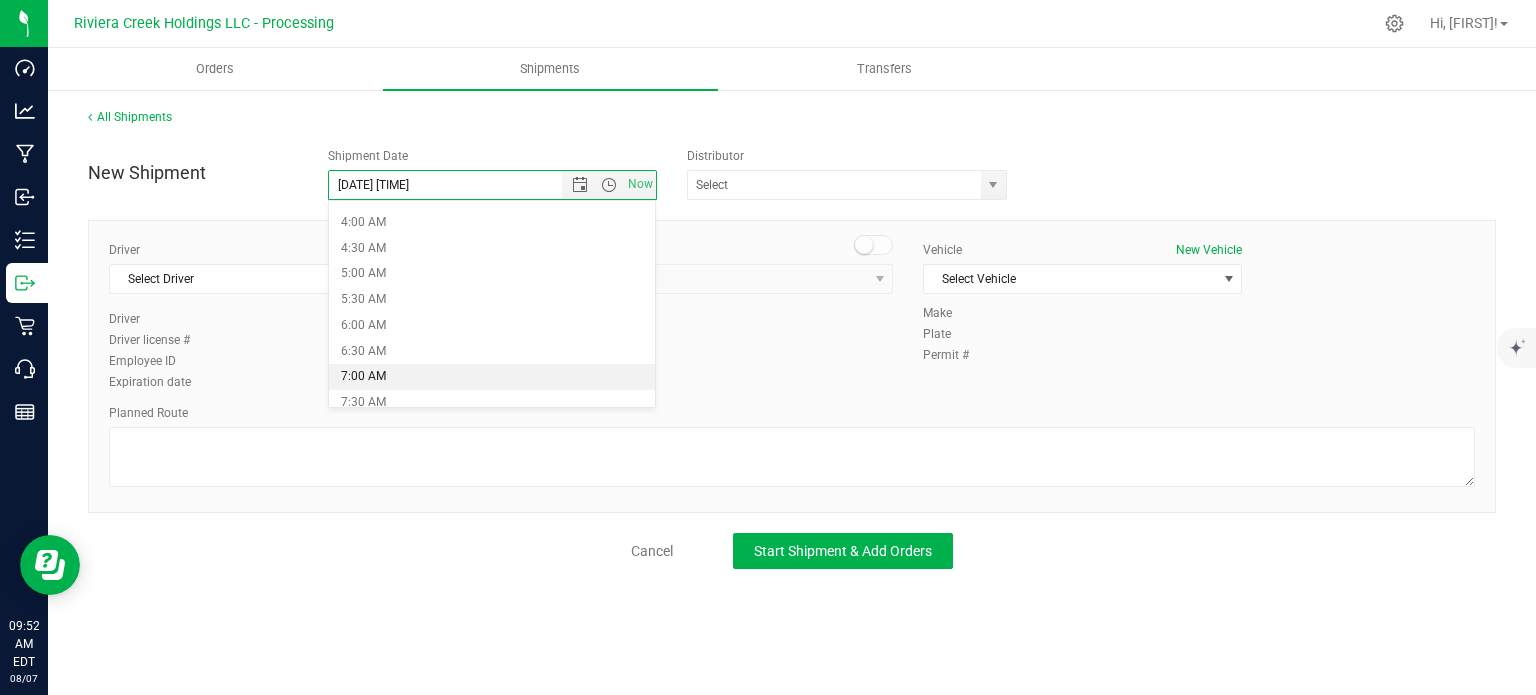 type on "8/8/2025 7:00 AM" 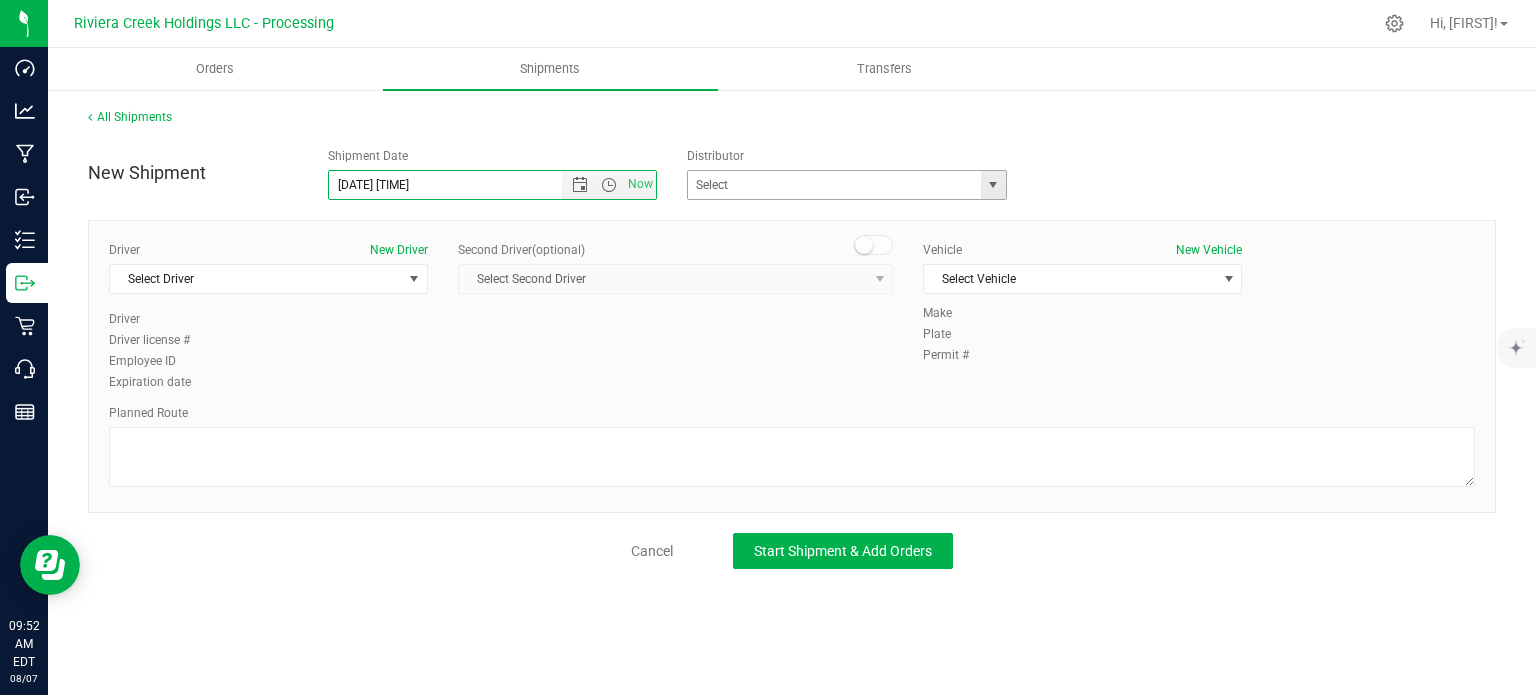 click at bounding box center (993, 185) 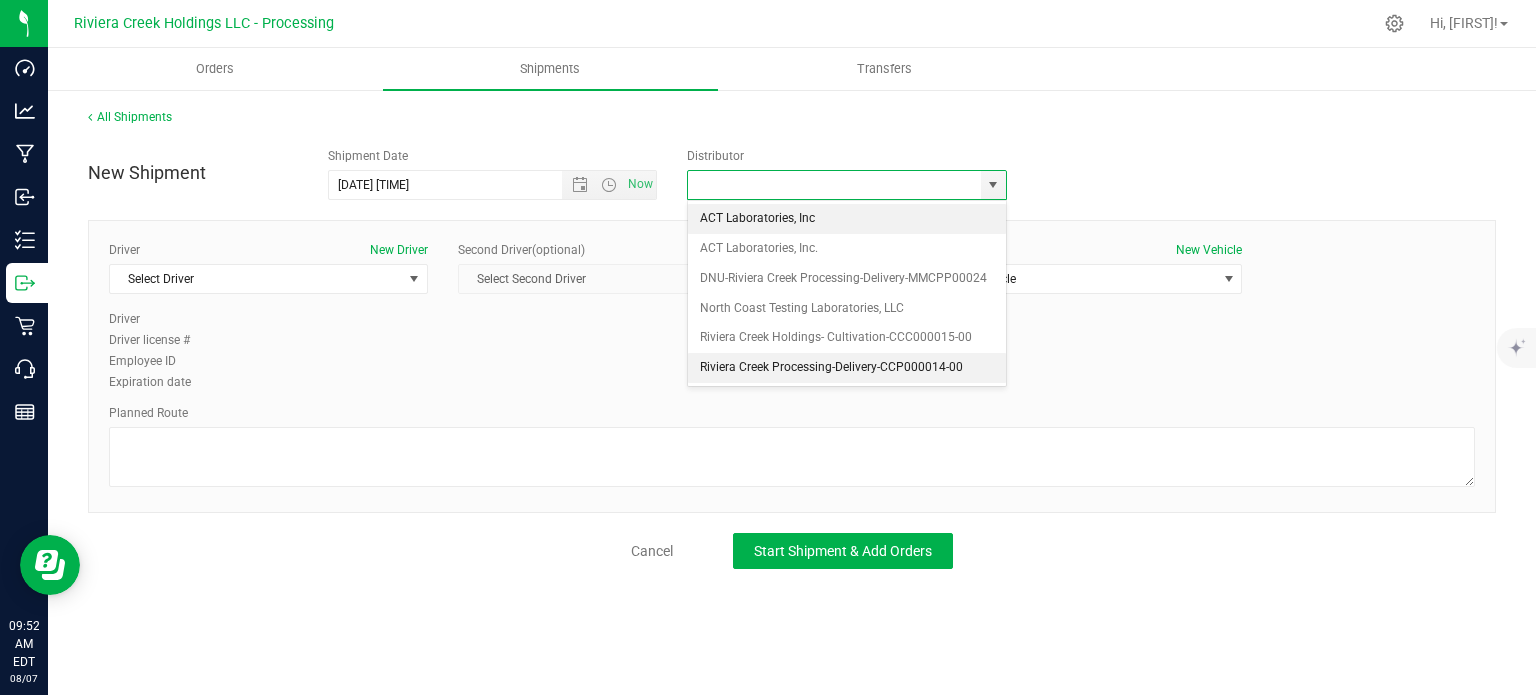 click on "Riviera Creek Processing-Delivery-CCP000014-00" at bounding box center [847, 368] 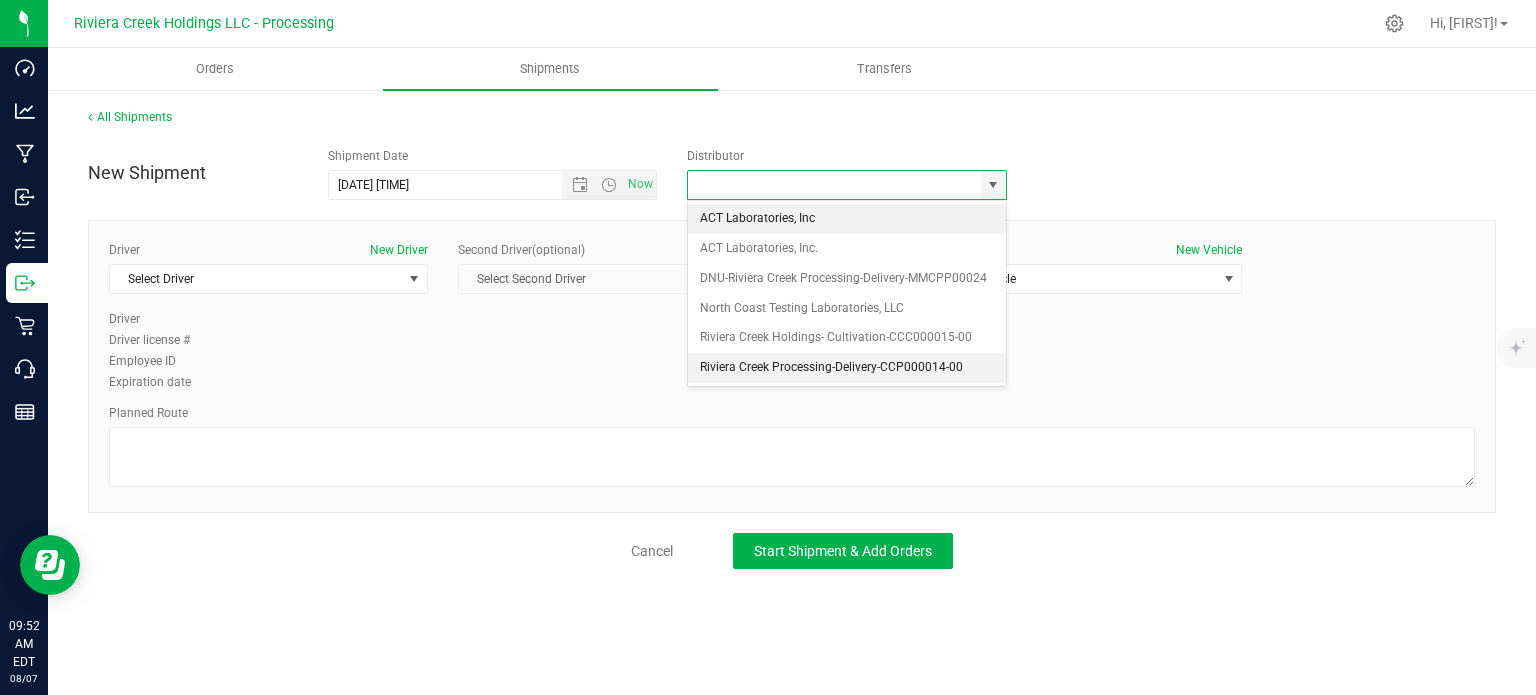 type on "Riviera Creek Processing-Delivery-CCP000014-00" 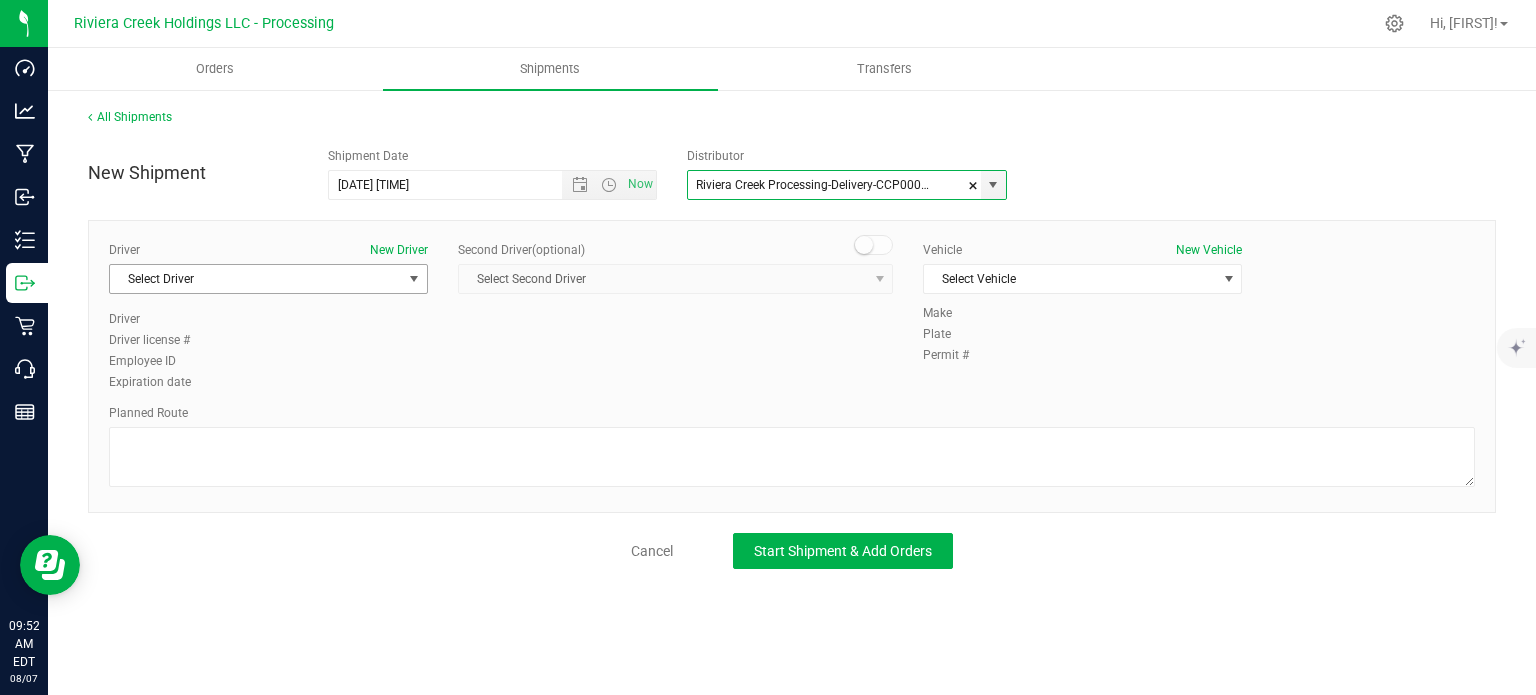 click on "Select Driver" at bounding box center (256, 279) 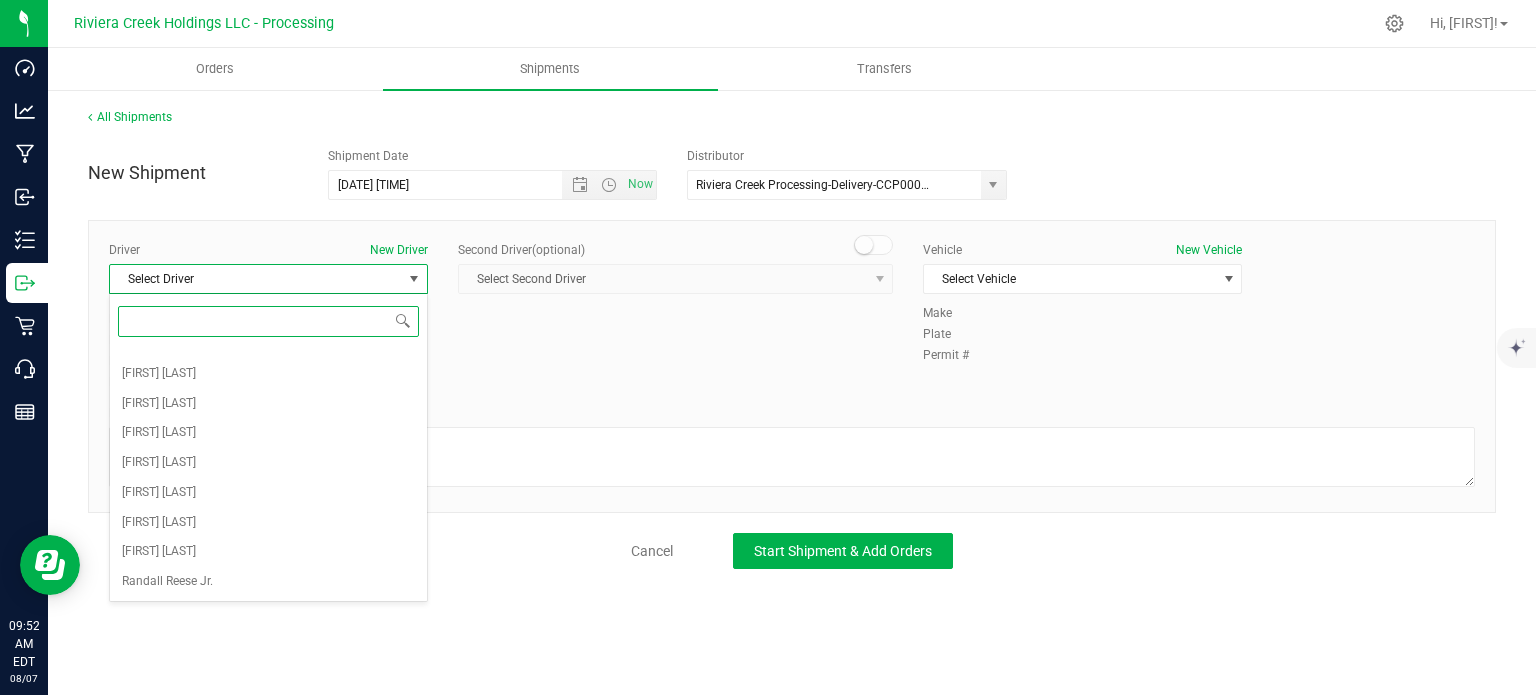 scroll, scrollTop: 200, scrollLeft: 0, axis: vertical 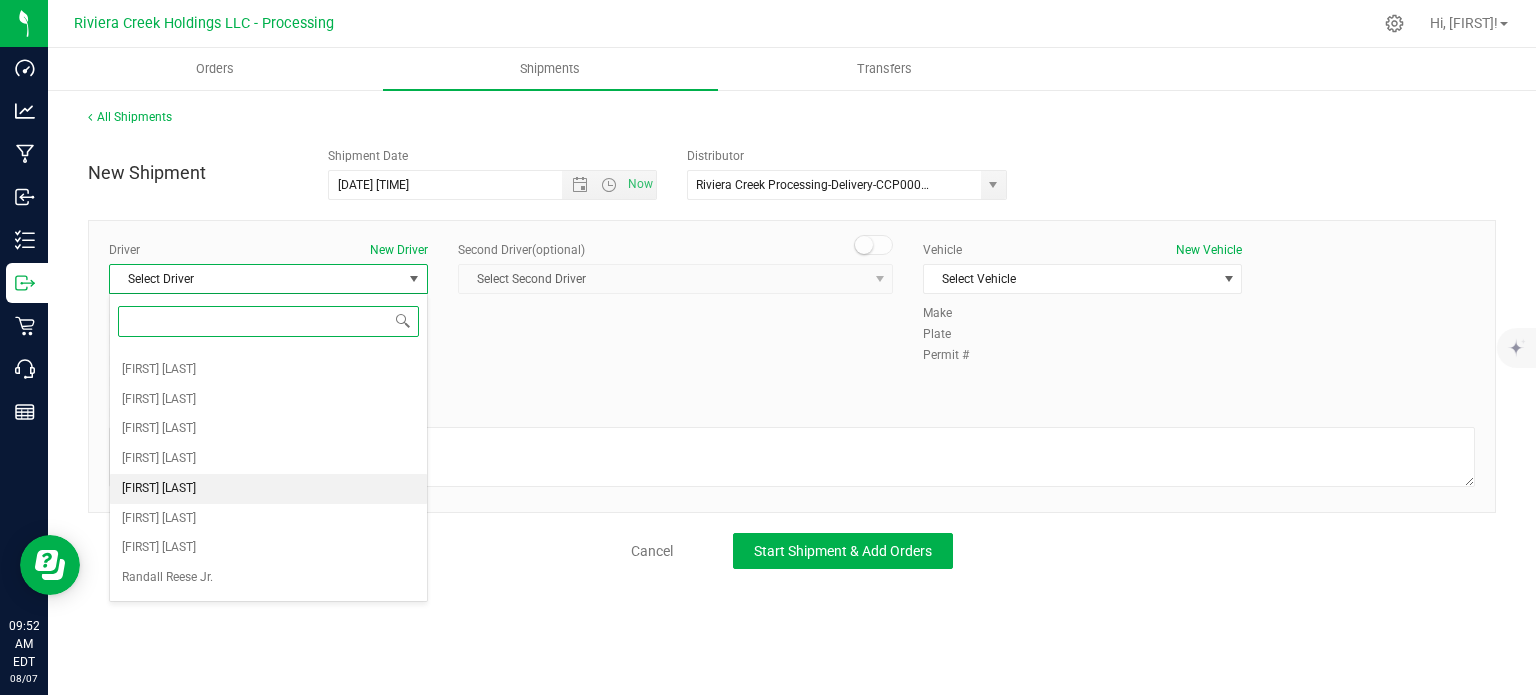 click on "Gary Jones" at bounding box center [268, 489] 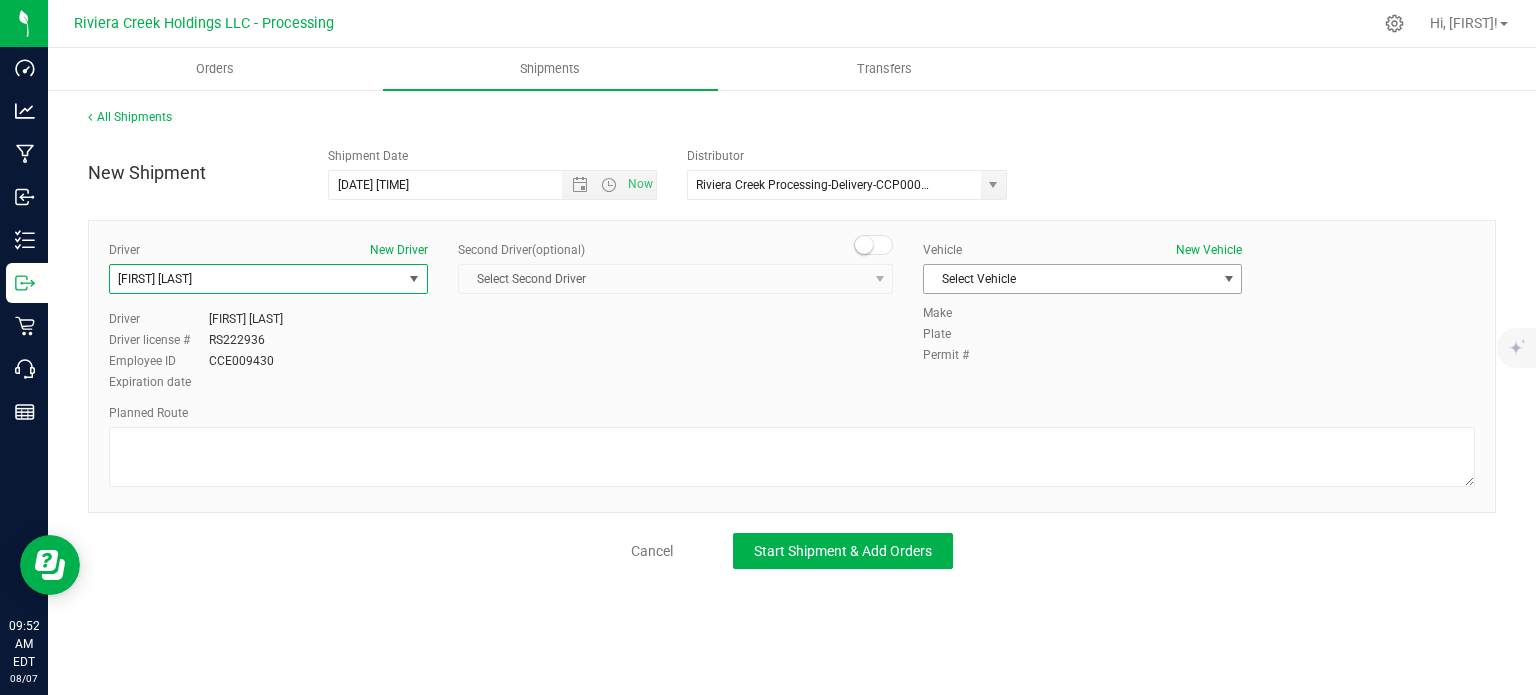click on "Select Vehicle" at bounding box center [1070, 279] 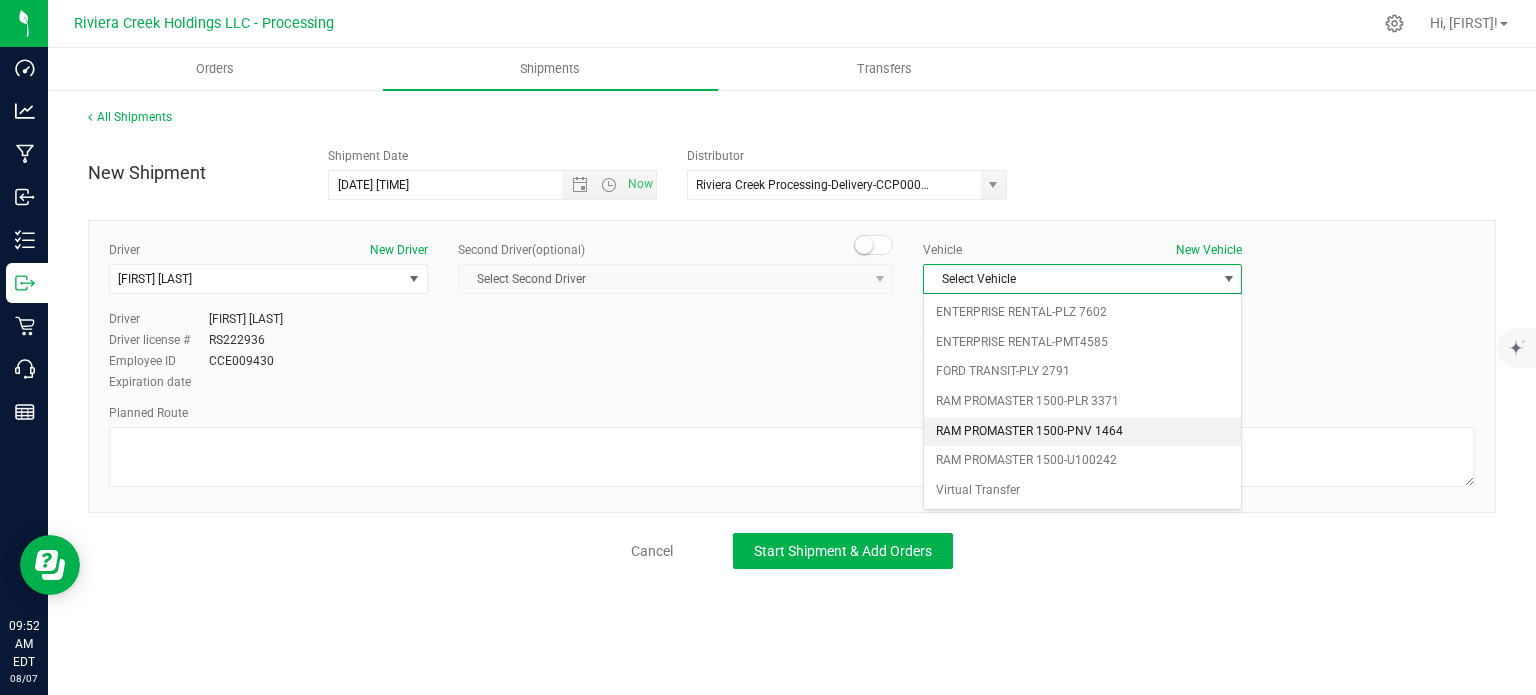 click on "RAM PROMASTER 1500-PNV 1464" at bounding box center [1082, 432] 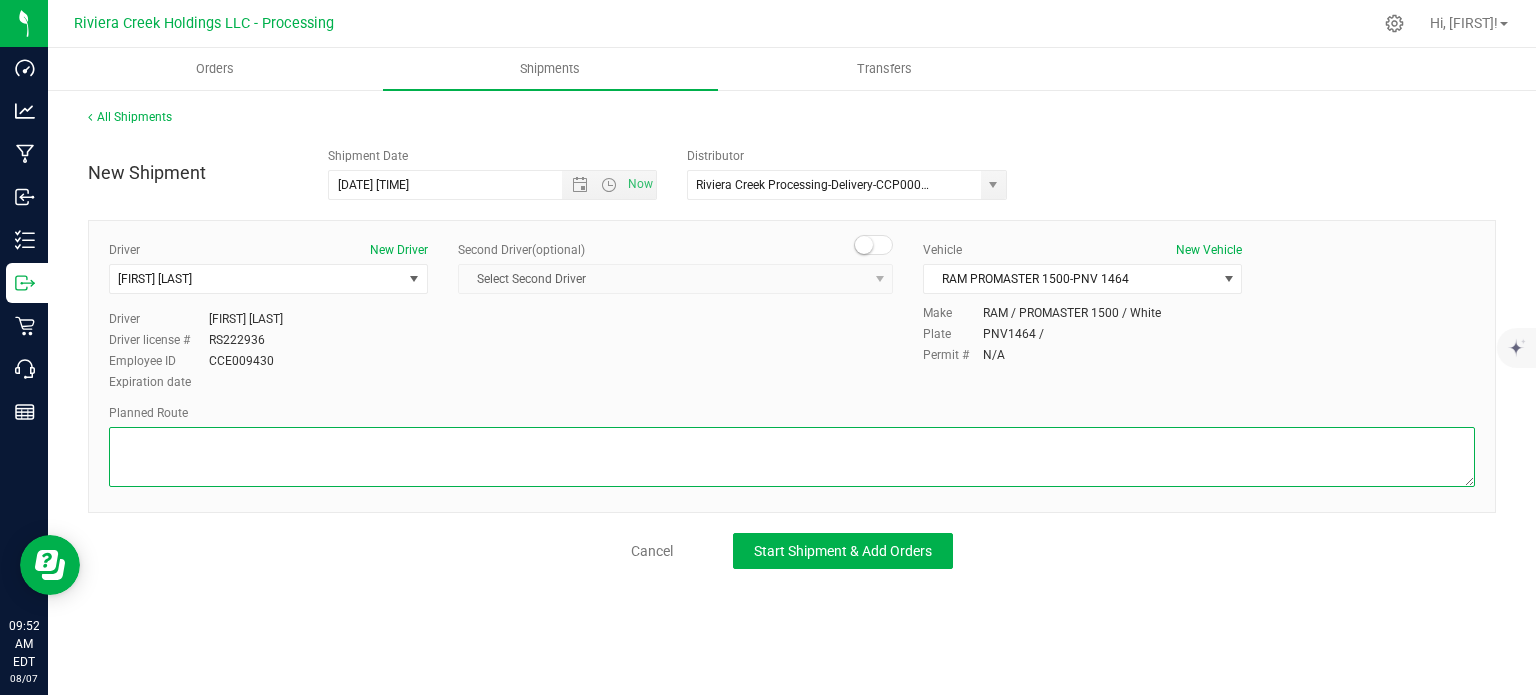 click at bounding box center (792, 457) 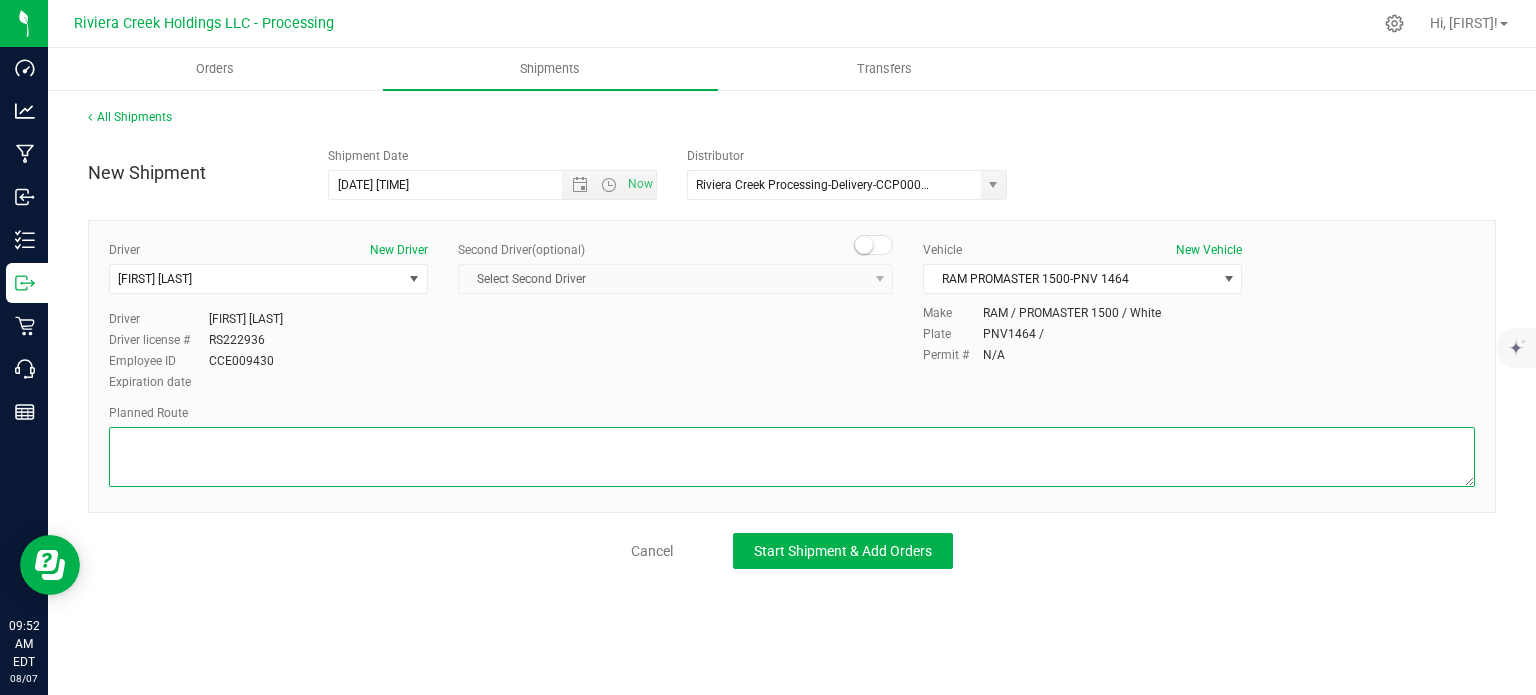 paste on "Head east toward Emerald Pkwy
85 ft
Turn right toward Emerald Pkwy
56 ft
Turn left toward Emerald Pkwy
92 ft
Turn right onto Emerald Pkwy
289 ft
Turn left at the 1st cross street onto Tuttle Crossing Blvd
0.327 mi
Turn left to merge onto I-270 N
16.4 mi
Take exit 32 for Morse Rd
1,266 ft
Turn right onto Morse Rd
840 ft
Turn right onto Transit Dr
794 ft
Turn right onto Service Rd 7A
682 ft
Turn right
62 ft
Turn rightDestination will be on the left
79 ft" 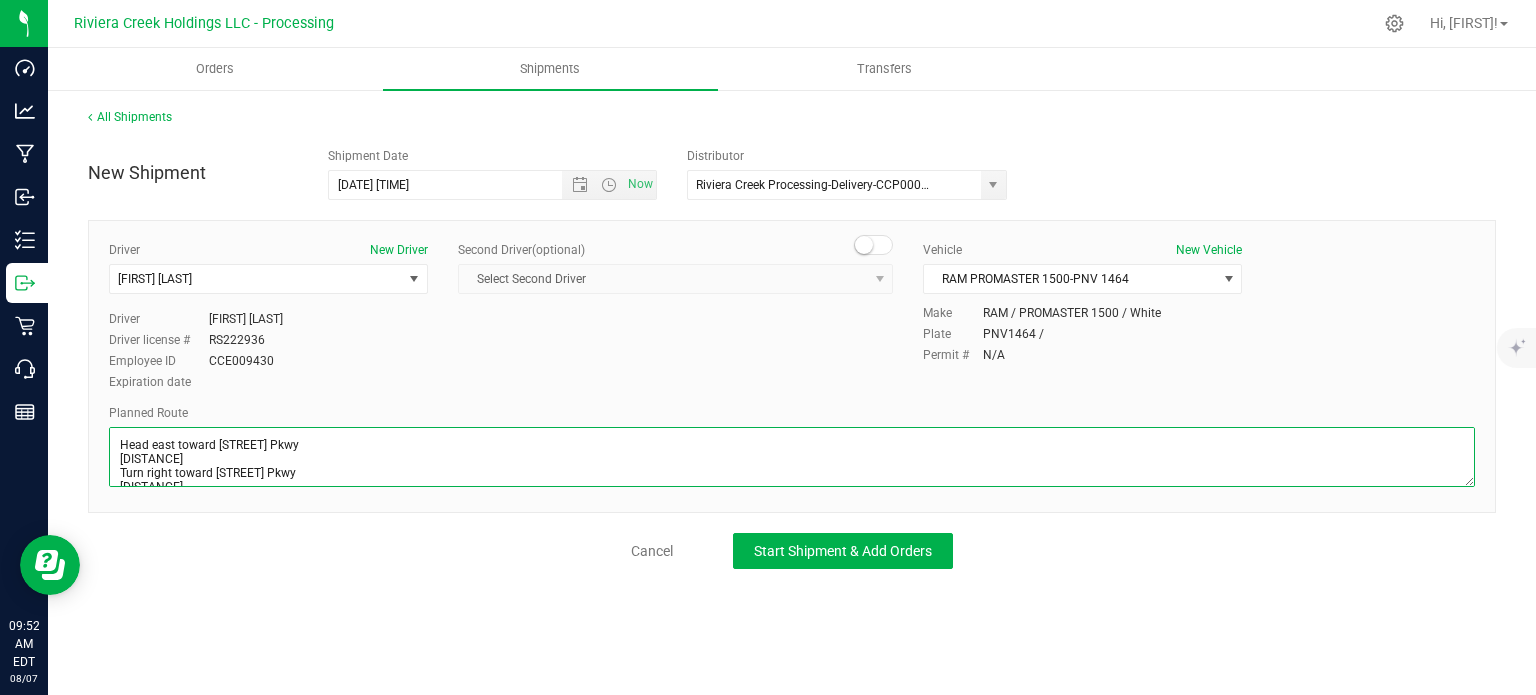 scroll, scrollTop: 297, scrollLeft: 0, axis: vertical 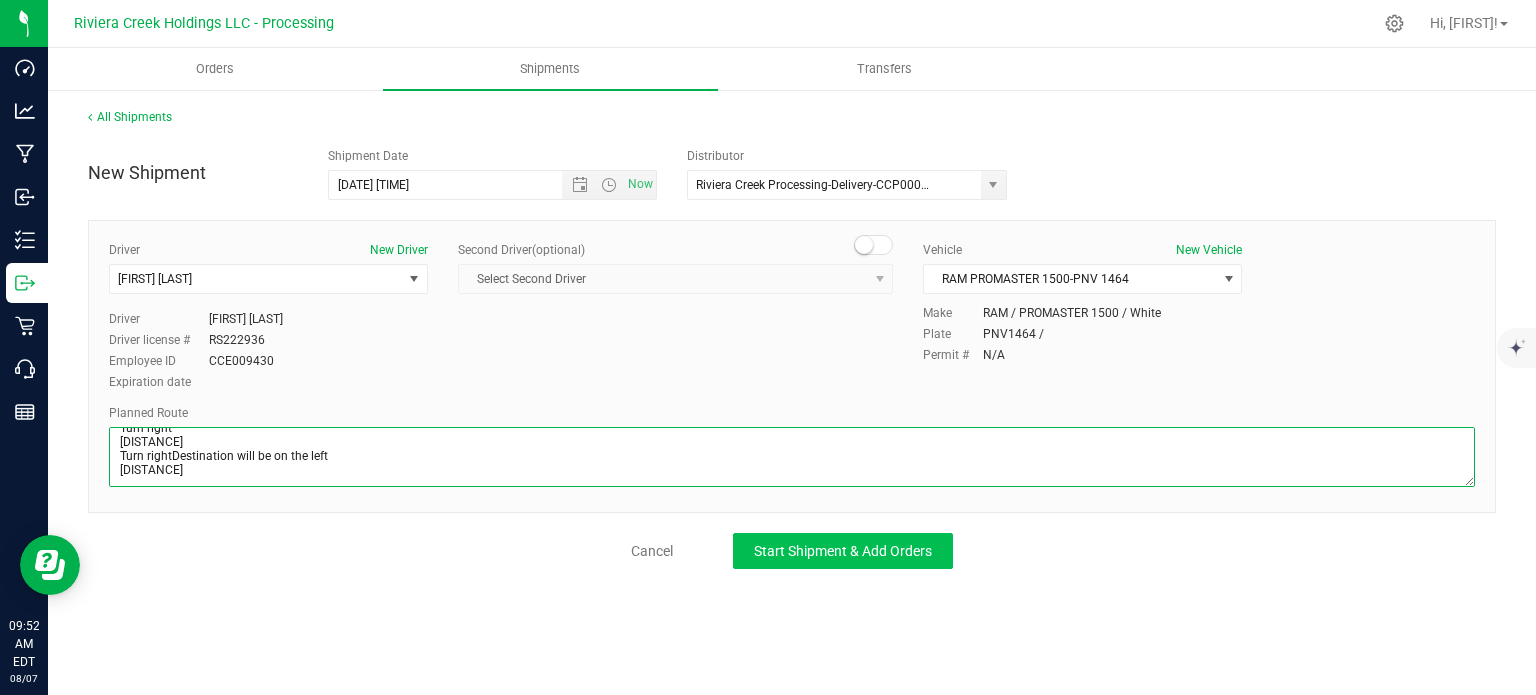 type on "Head east toward Emerald Pkwy
85 ft
Turn right toward Emerald Pkwy
56 ft
Turn left toward Emerald Pkwy
92 ft
Turn right onto Emerald Pkwy
289 ft
Turn left at the 1st cross street onto Tuttle Crossing Blvd
0.327 mi
Turn left to merge onto I-270 N
16.4 mi
Take exit 32 for Morse Rd
1,266 ft
Turn right onto Morse Rd
840 ft
Turn right onto Transit Dr
794 ft
Turn right onto Service Rd 7A
682 ft
Turn right
62 ft
Turn rightDestination will be on the left
79 ft" 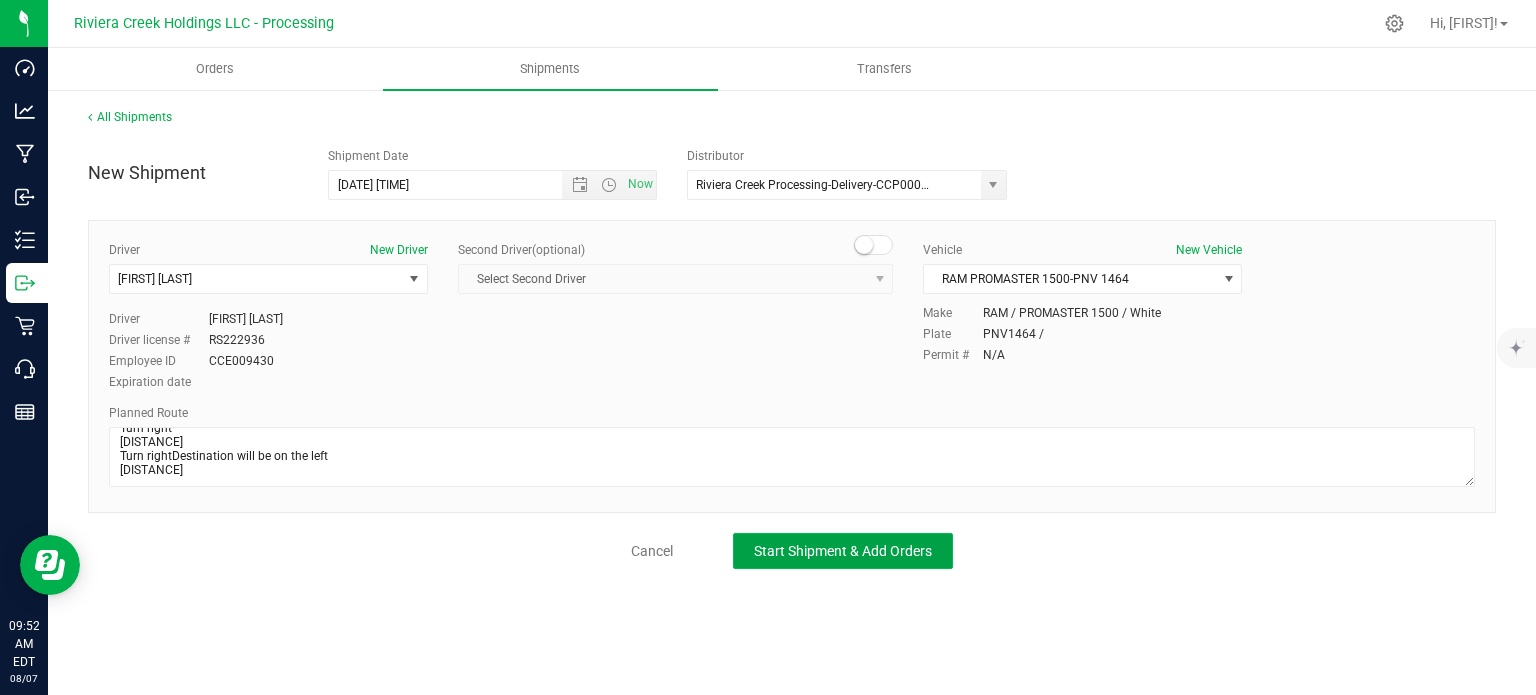 click on "Start Shipment & Add Orders" 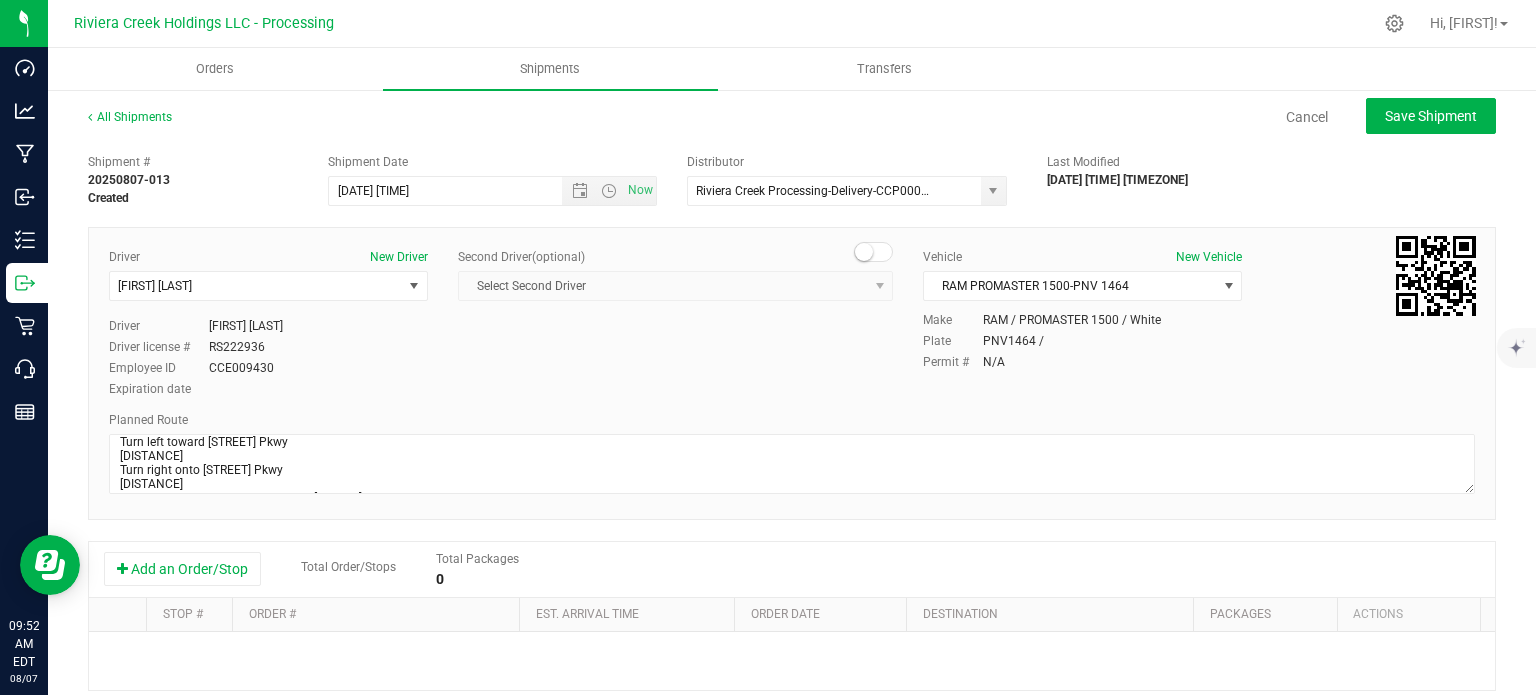 scroll, scrollTop: 200, scrollLeft: 0, axis: vertical 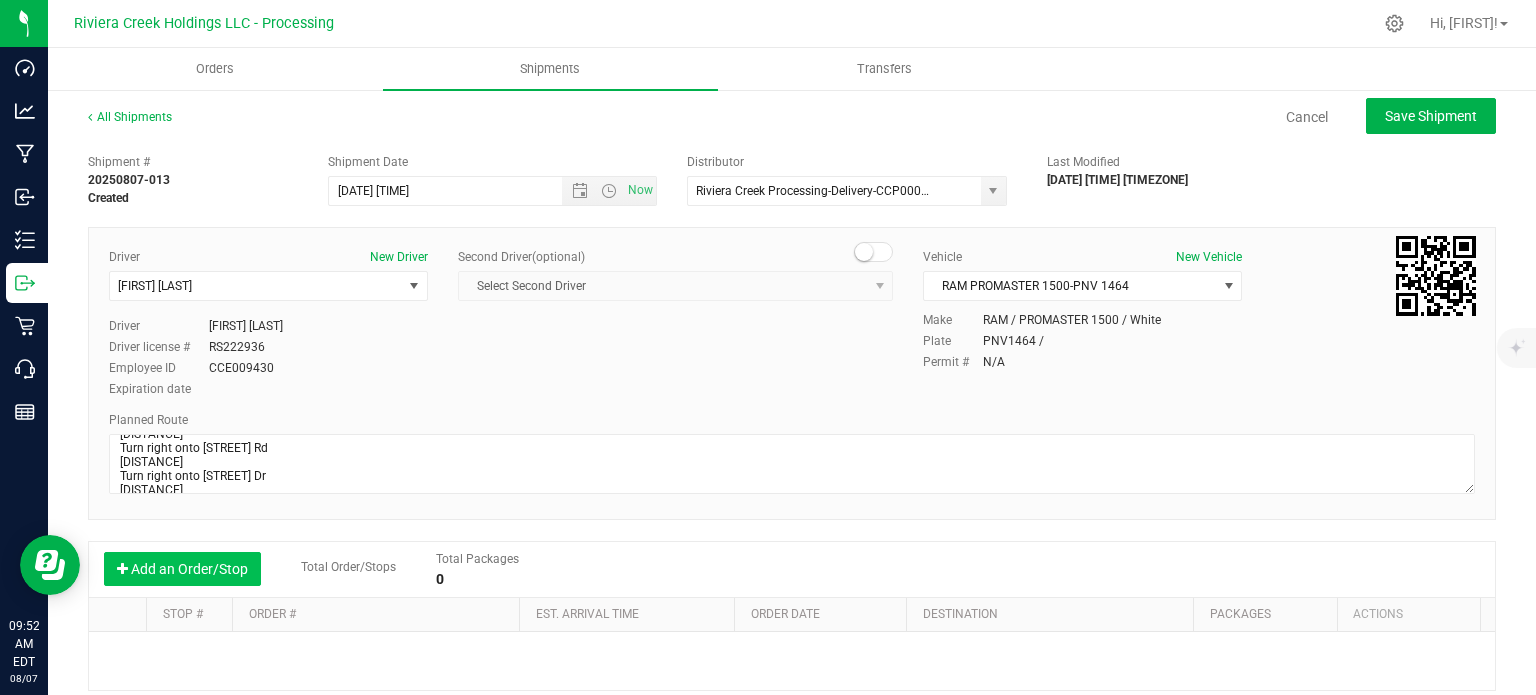 click on "Add an Order/Stop" at bounding box center (182, 569) 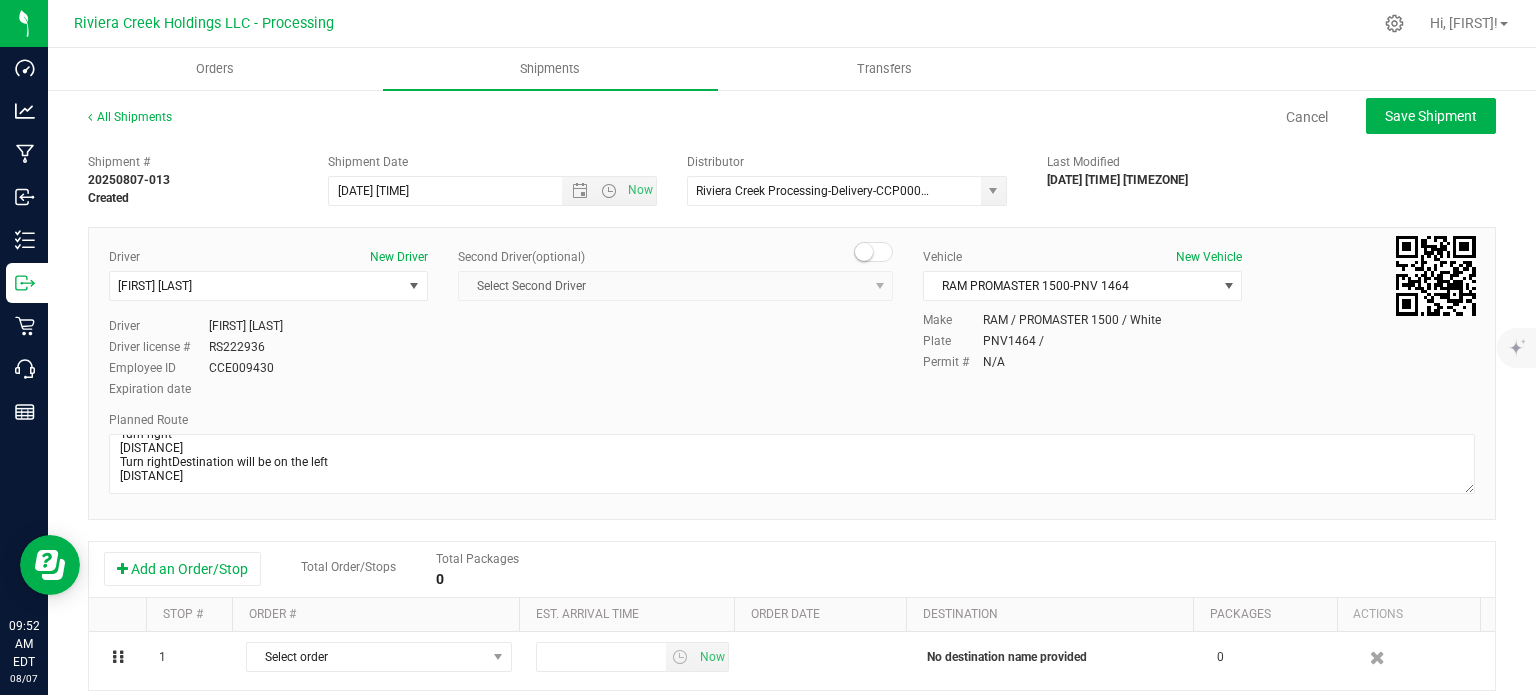 scroll, scrollTop: 307, scrollLeft: 0, axis: vertical 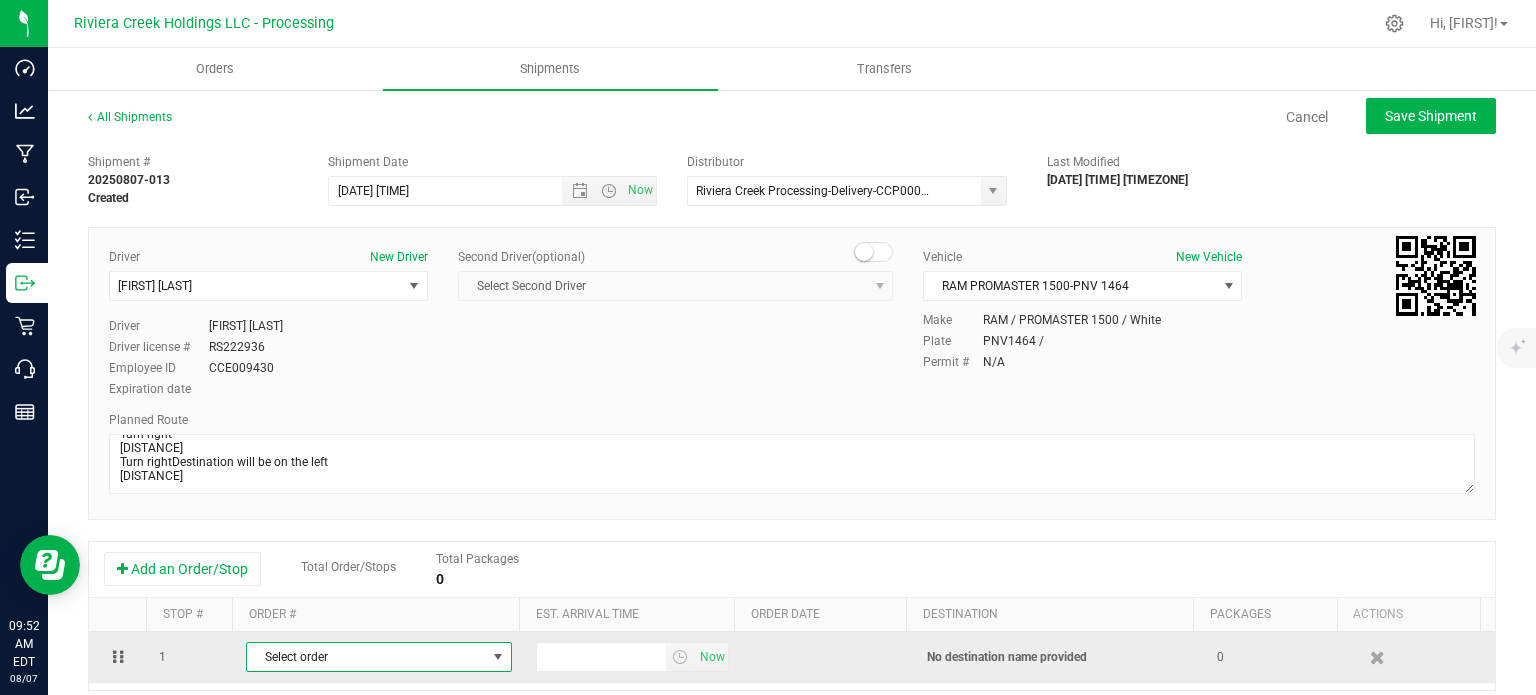 click on "Select order" at bounding box center (366, 657) 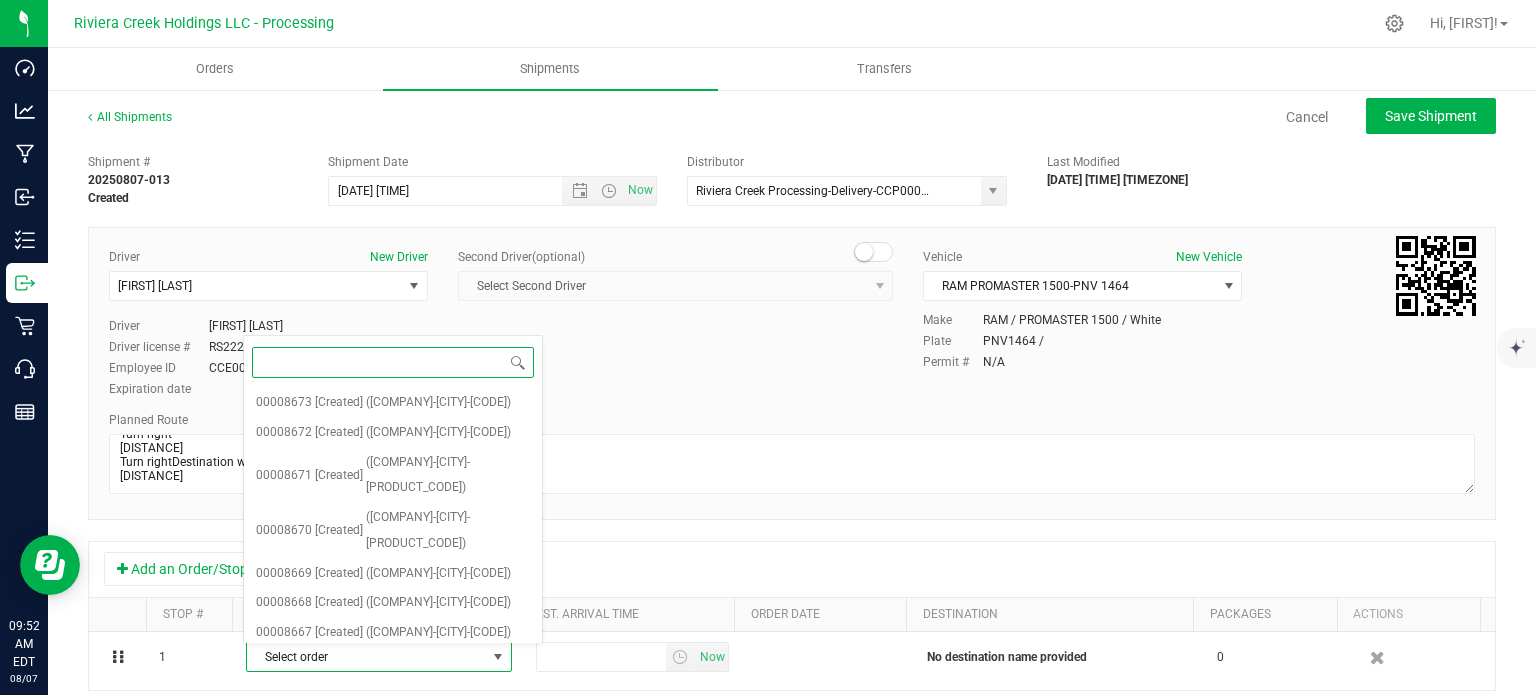 scroll, scrollTop: 299, scrollLeft: 0, axis: vertical 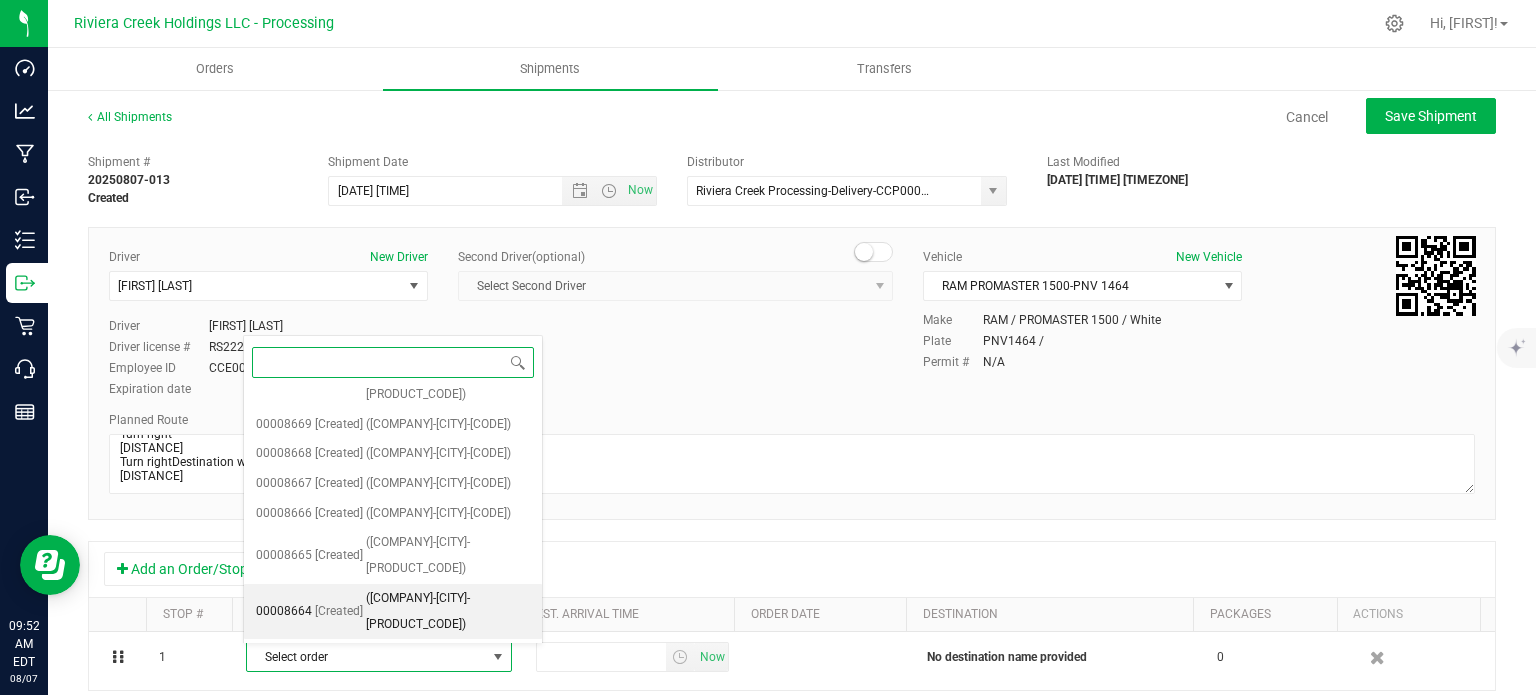 click on "(Saphyre-Columbus-CCD000080-00)" at bounding box center (448, 611) 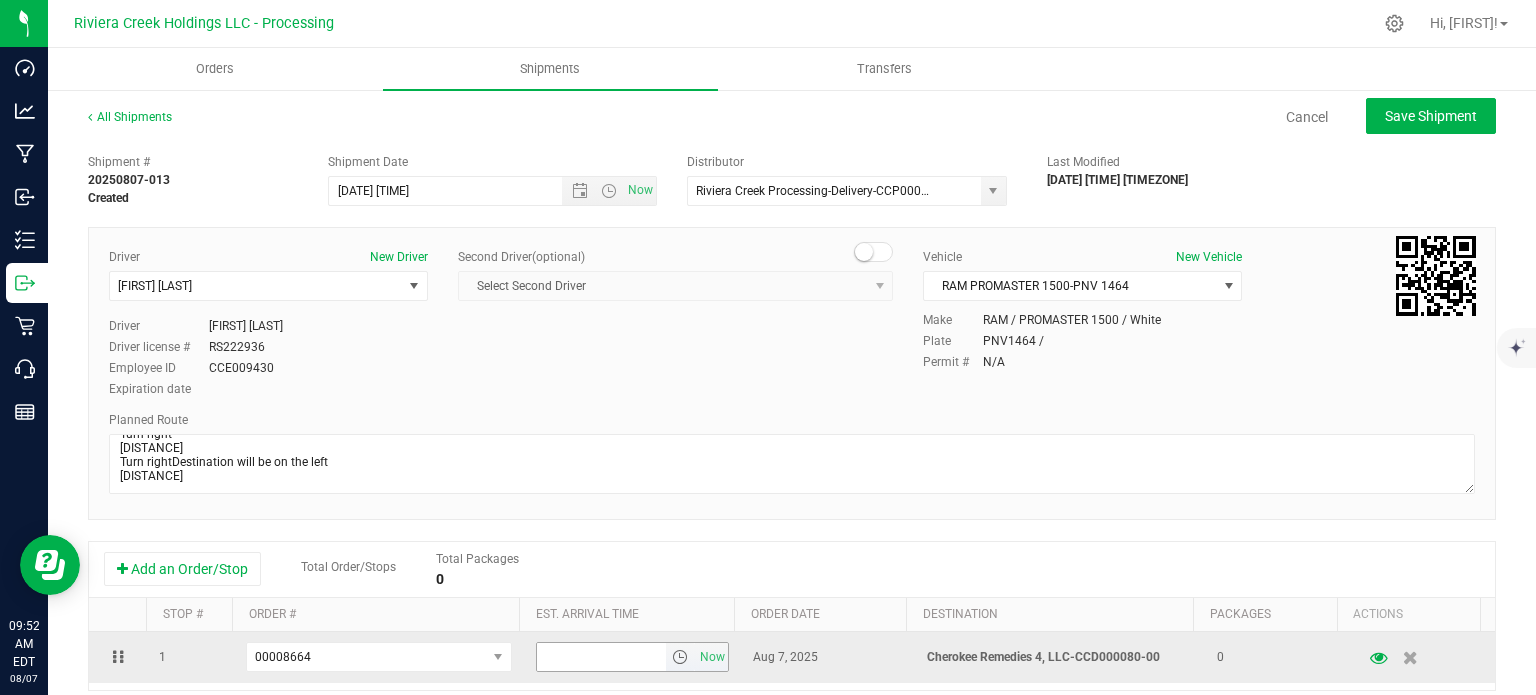 click at bounding box center [680, 657] 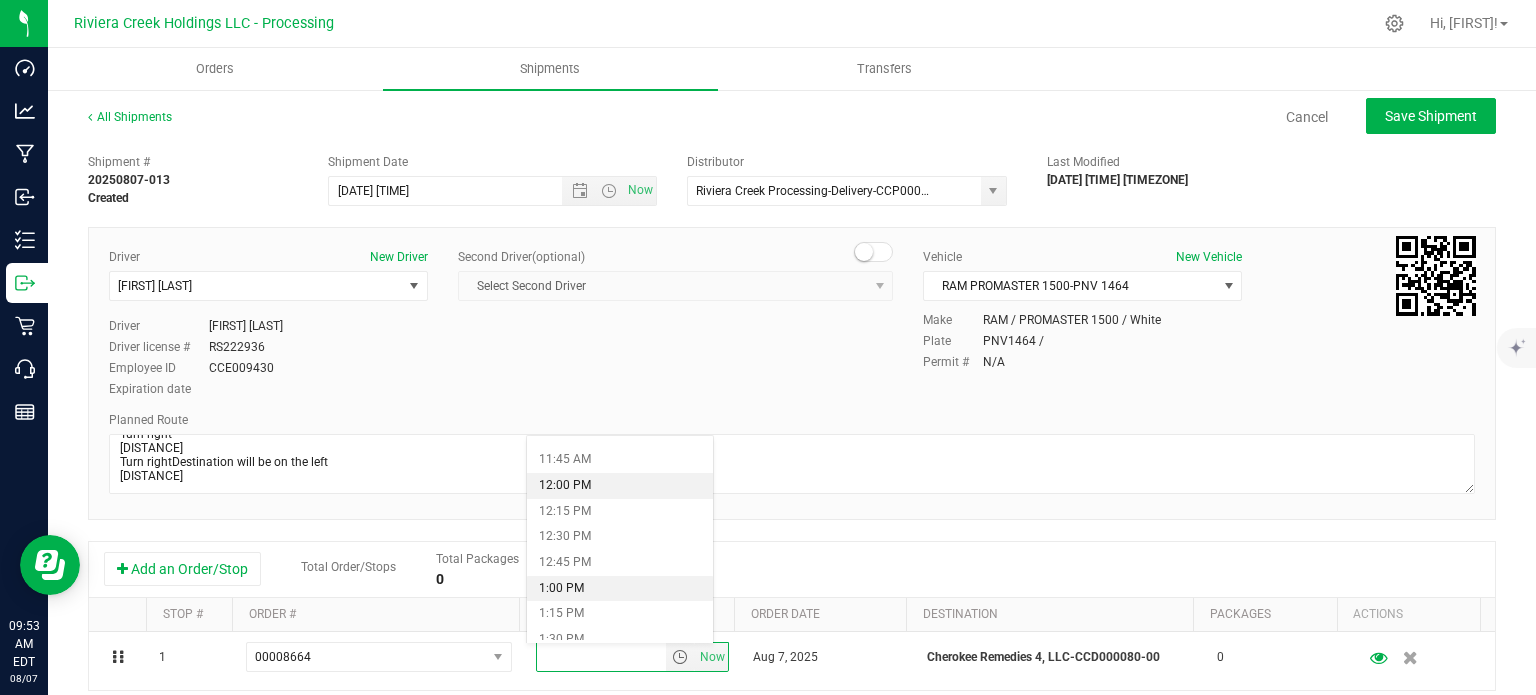 scroll, scrollTop: 1300, scrollLeft: 0, axis: vertical 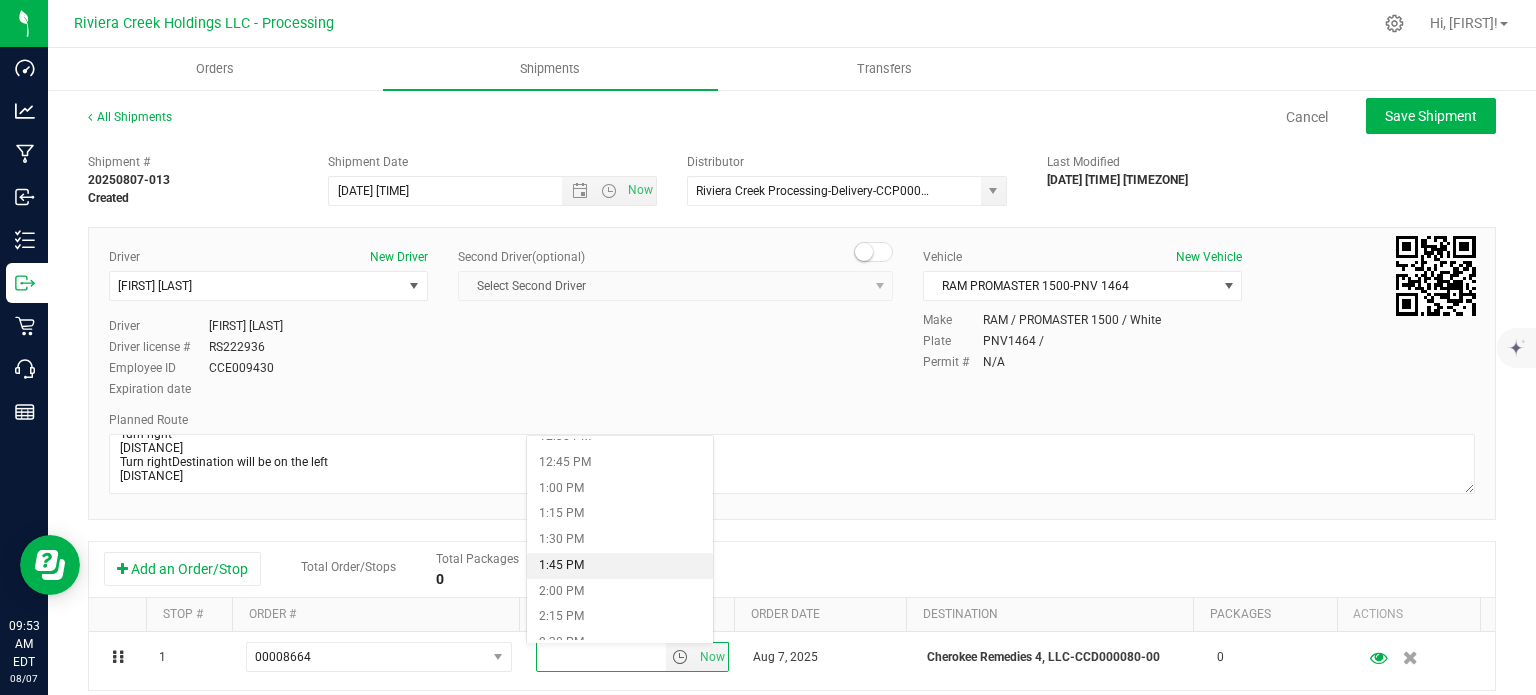 click on "1:45 PM" at bounding box center (619, 566) 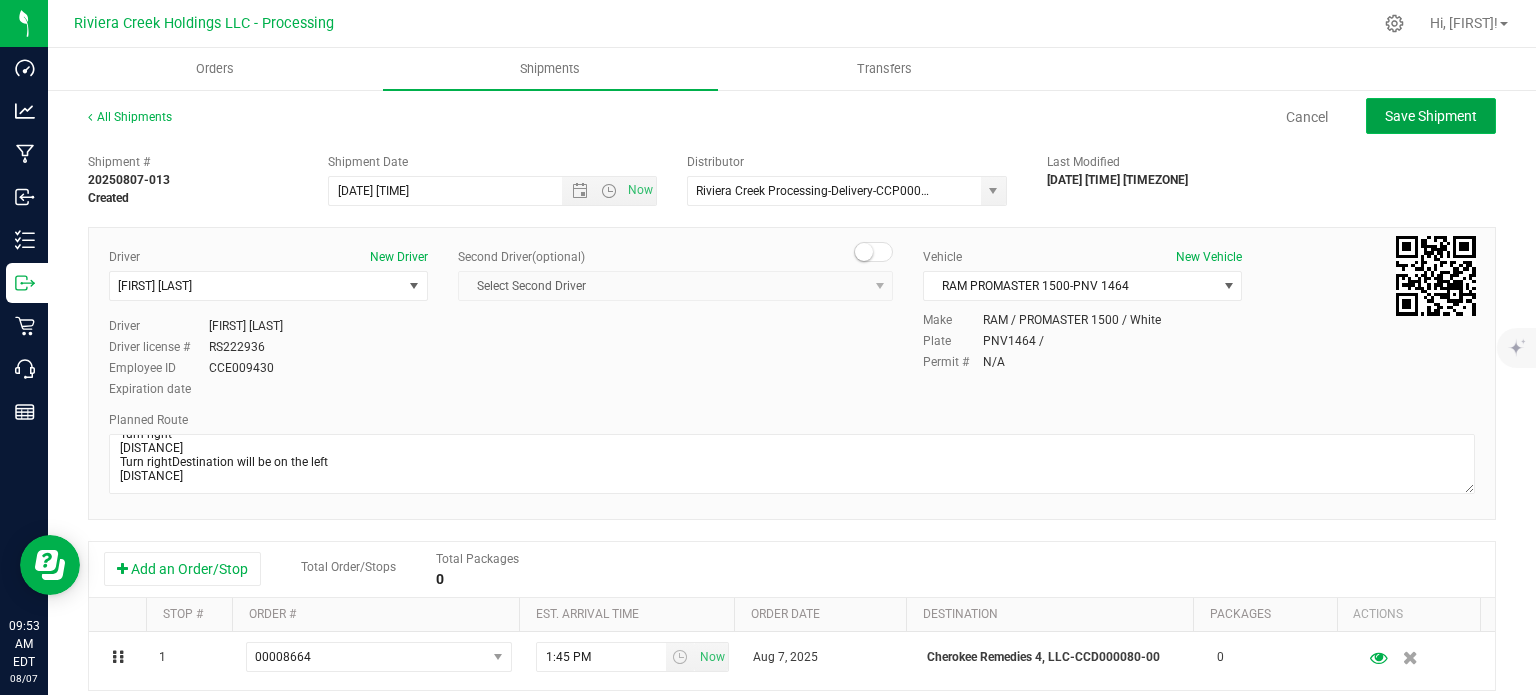 click on "Save Shipment" 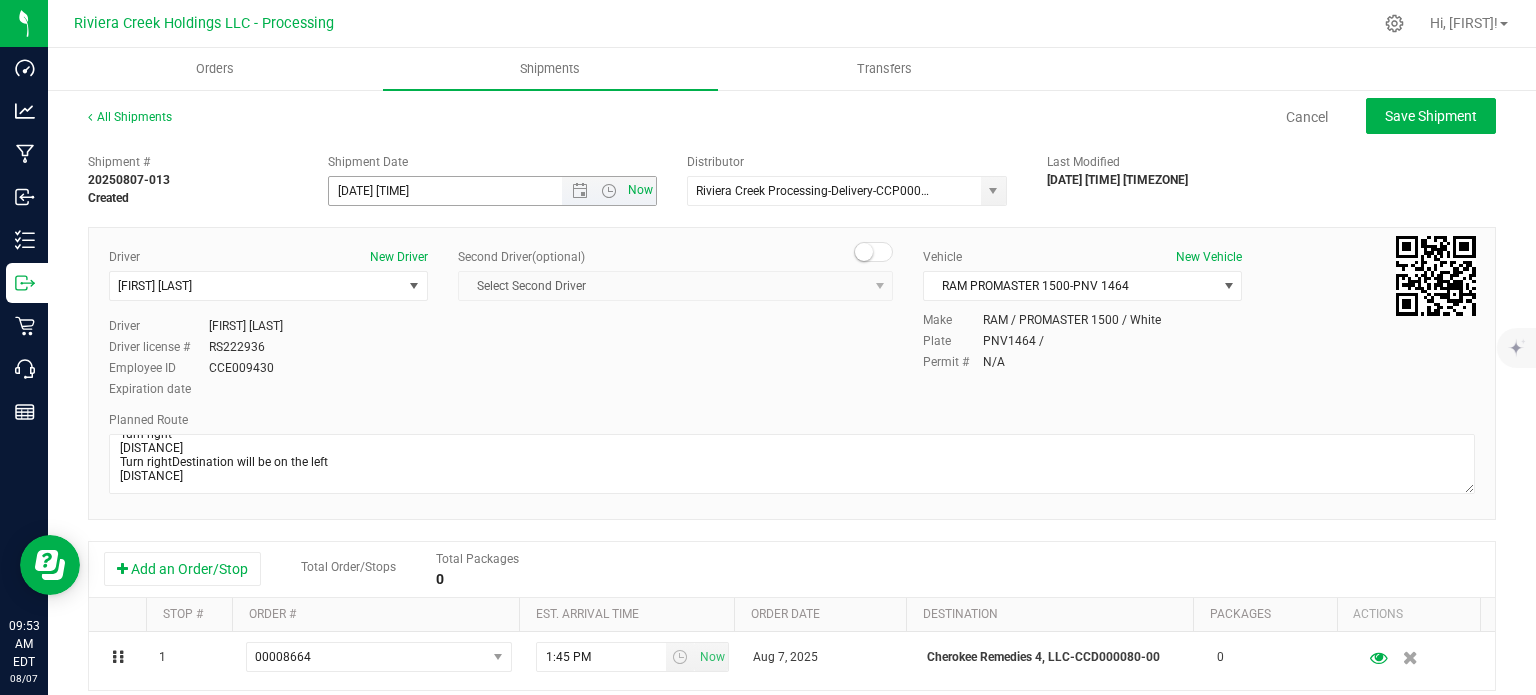 type on "8/8/2025 11:00 AM" 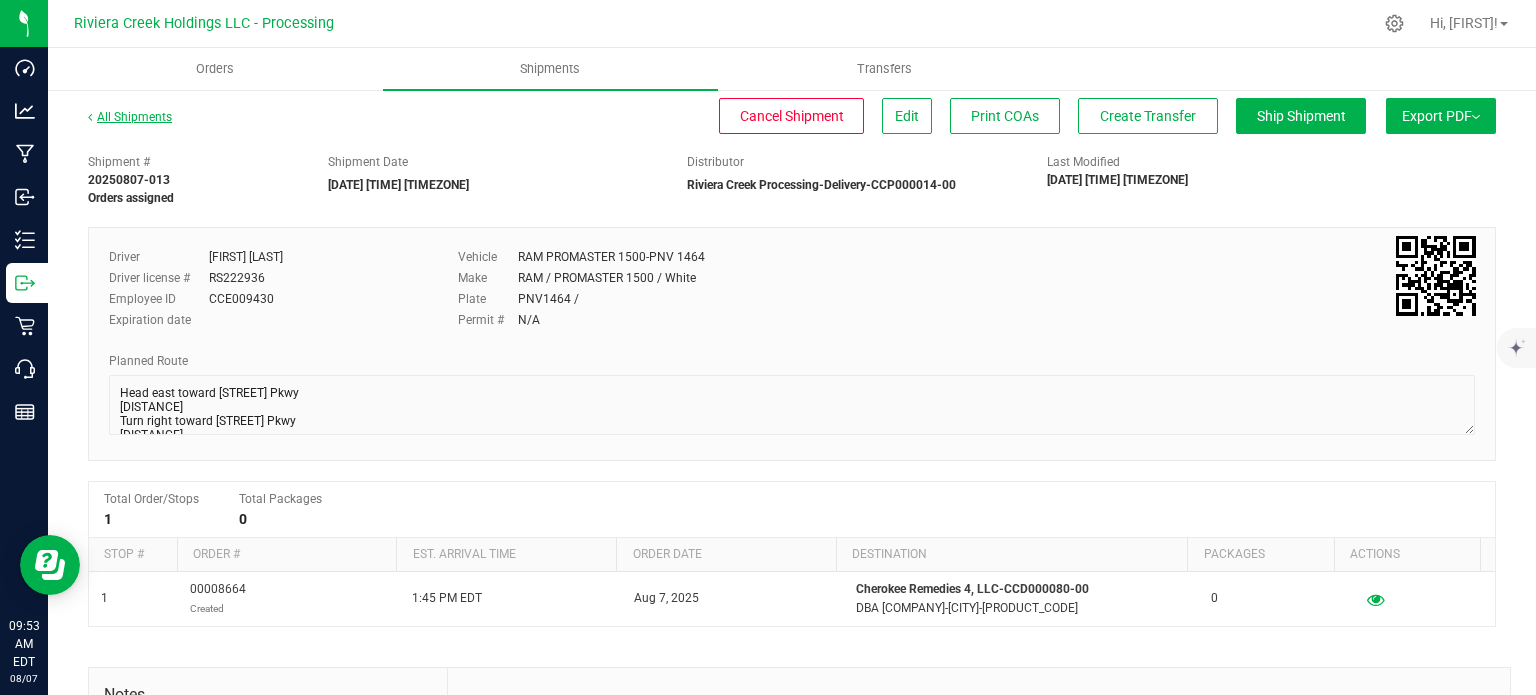 click on "All Shipments" at bounding box center (130, 117) 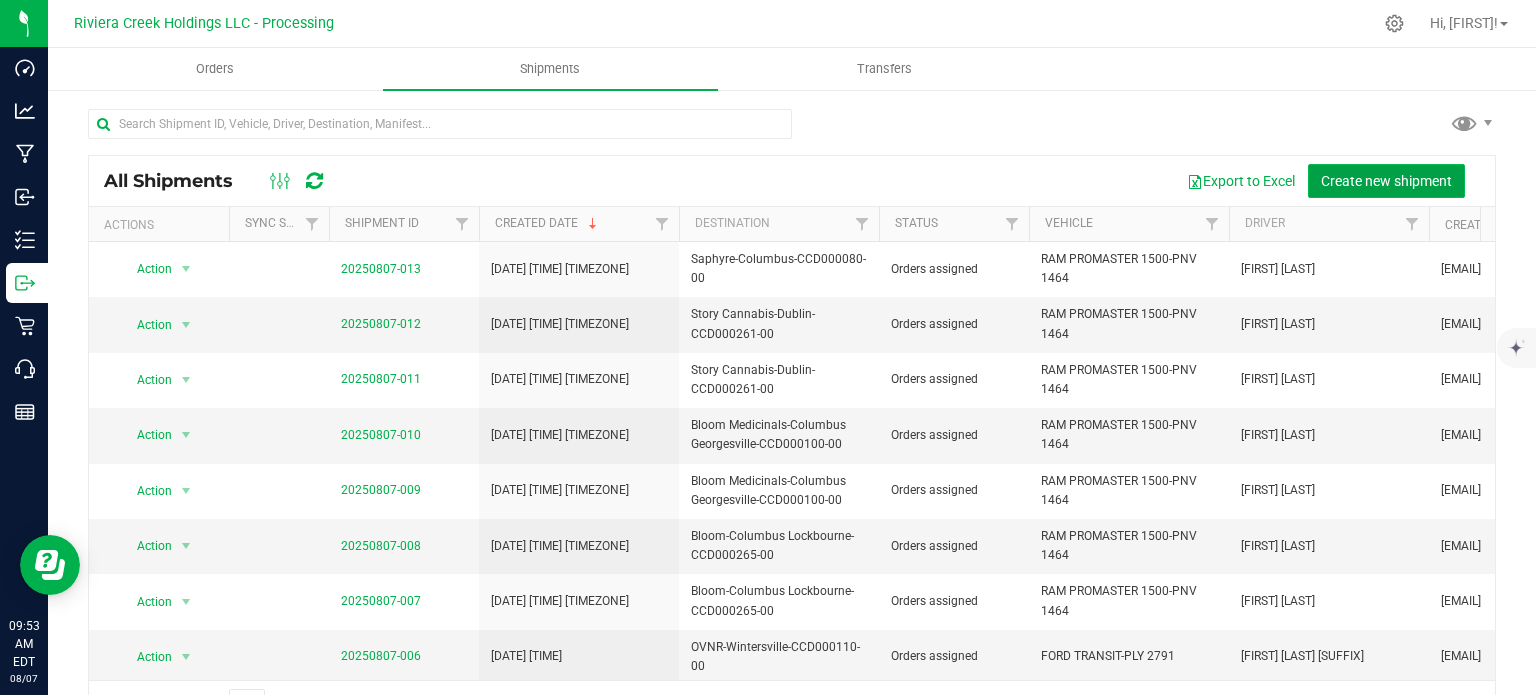 click on "Create new shipment" at bounding box center [1386, 181] 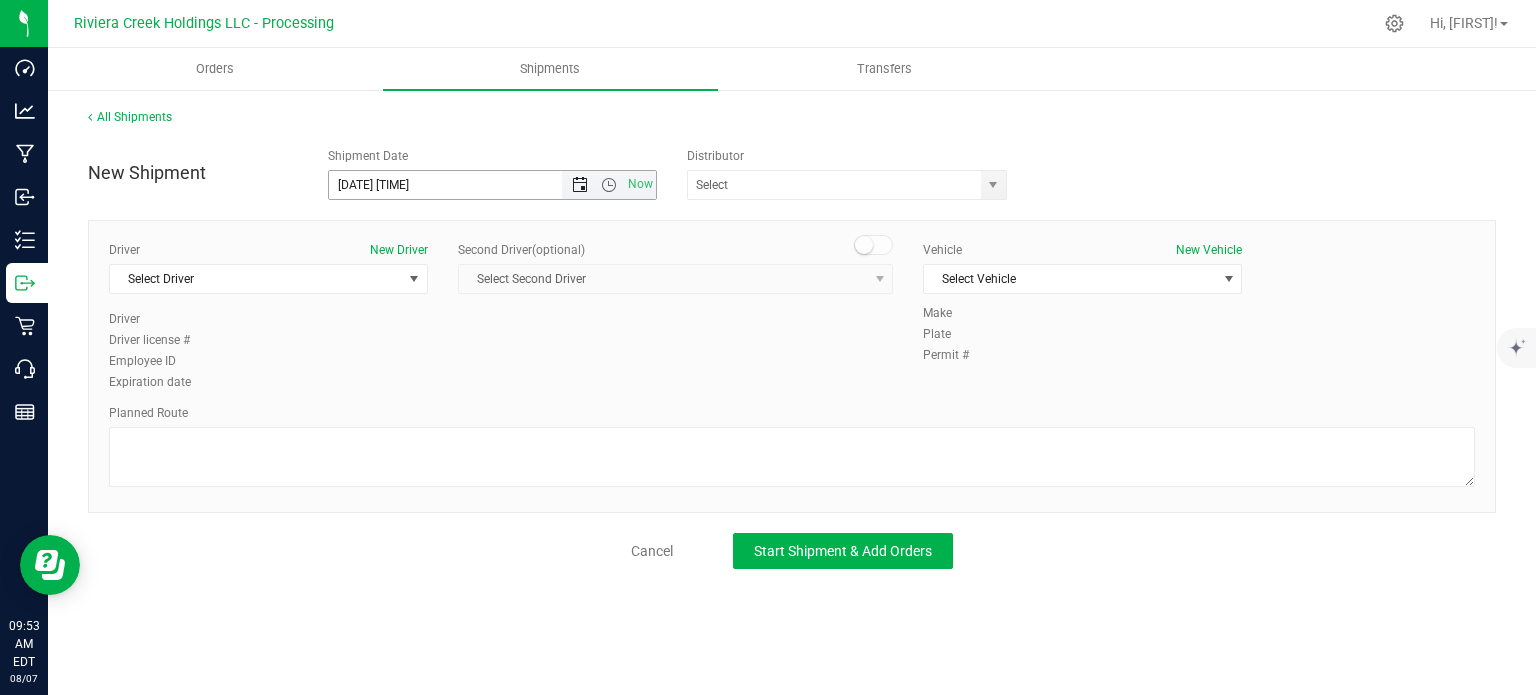 click at bounding box center [580, 185] 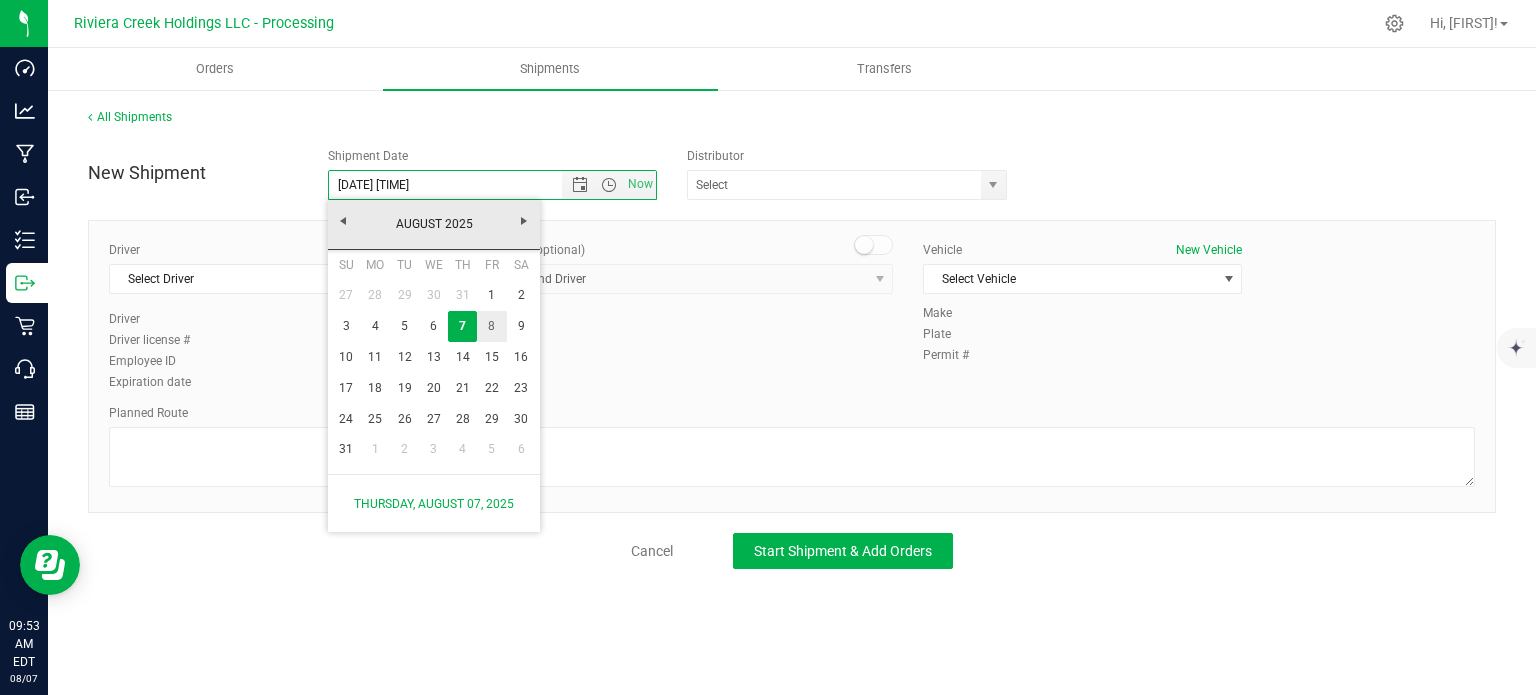 click on "8" at bounding box center [491, 326] 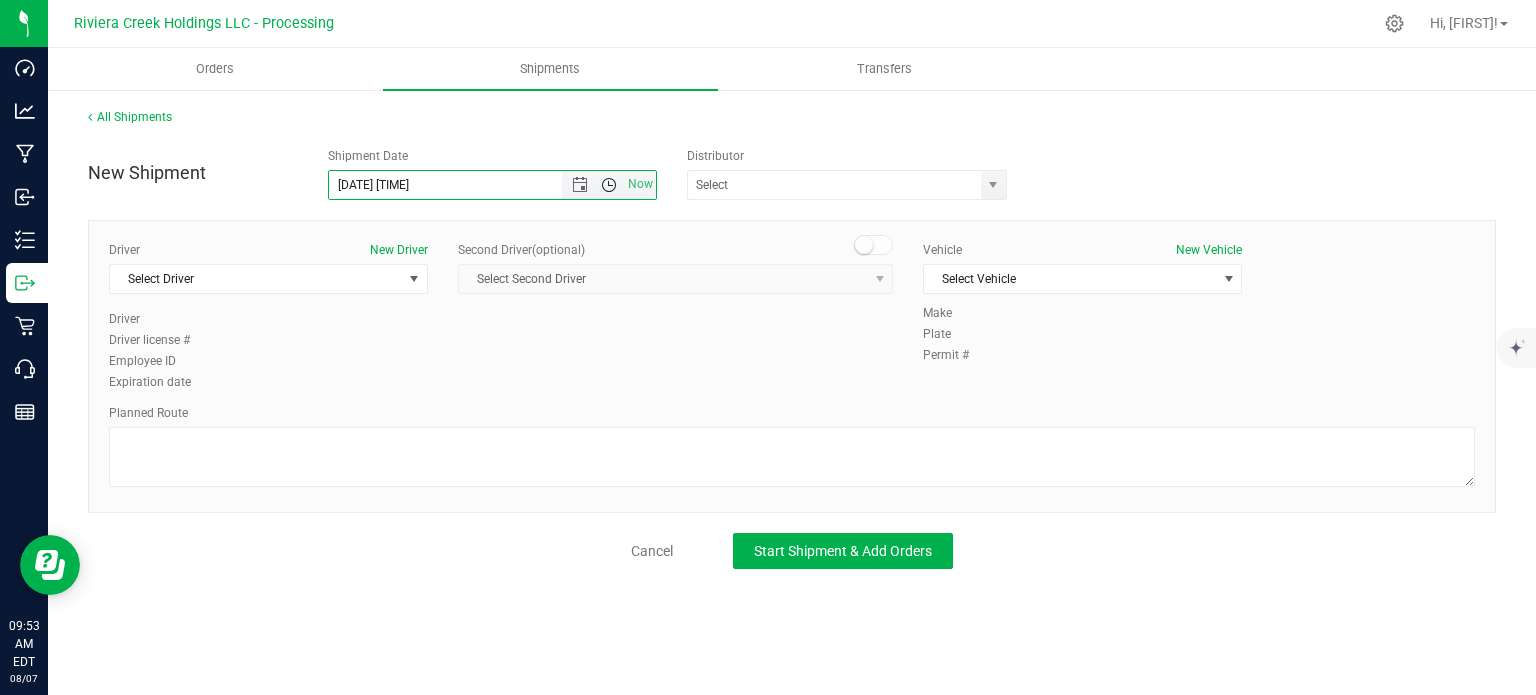 click at bounding box center [609, 185] 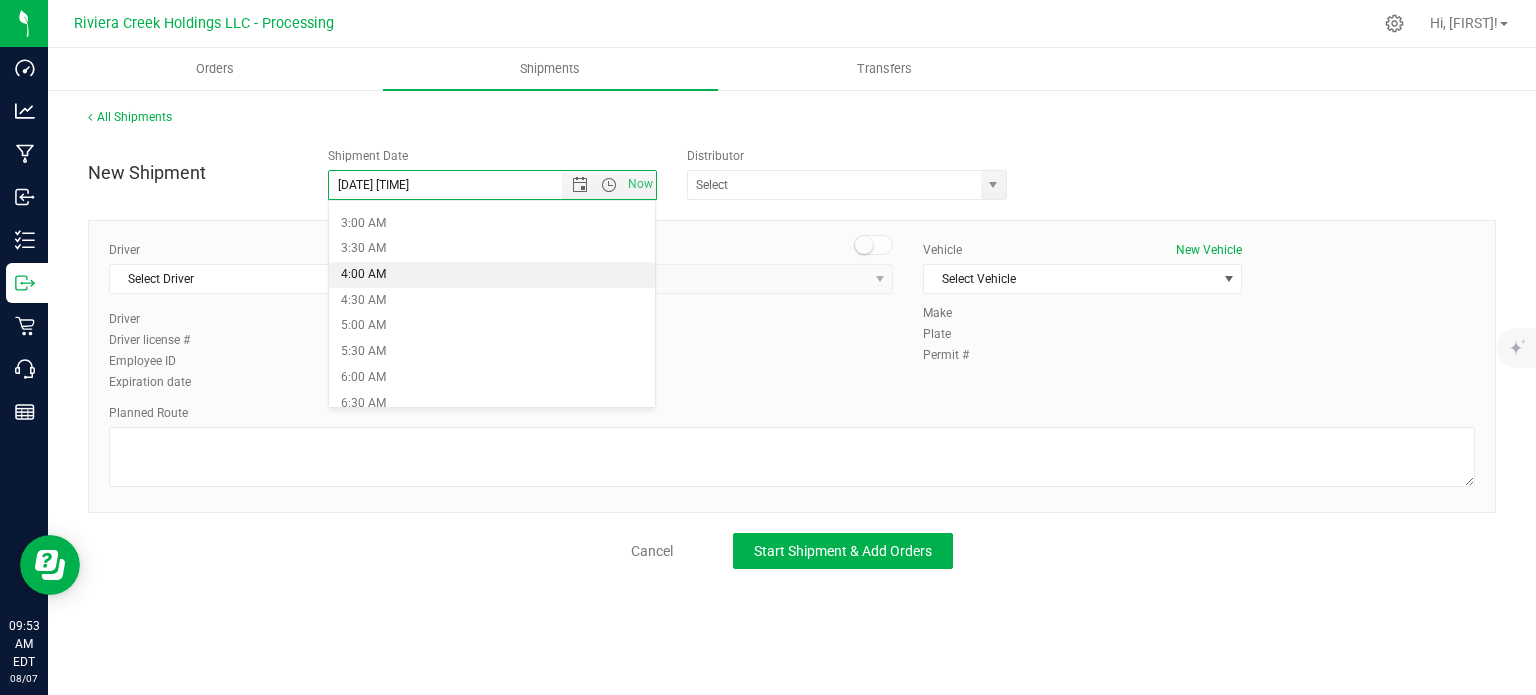 scroll, scrollTop: 200, scrollLeft: 0, axis: vertical 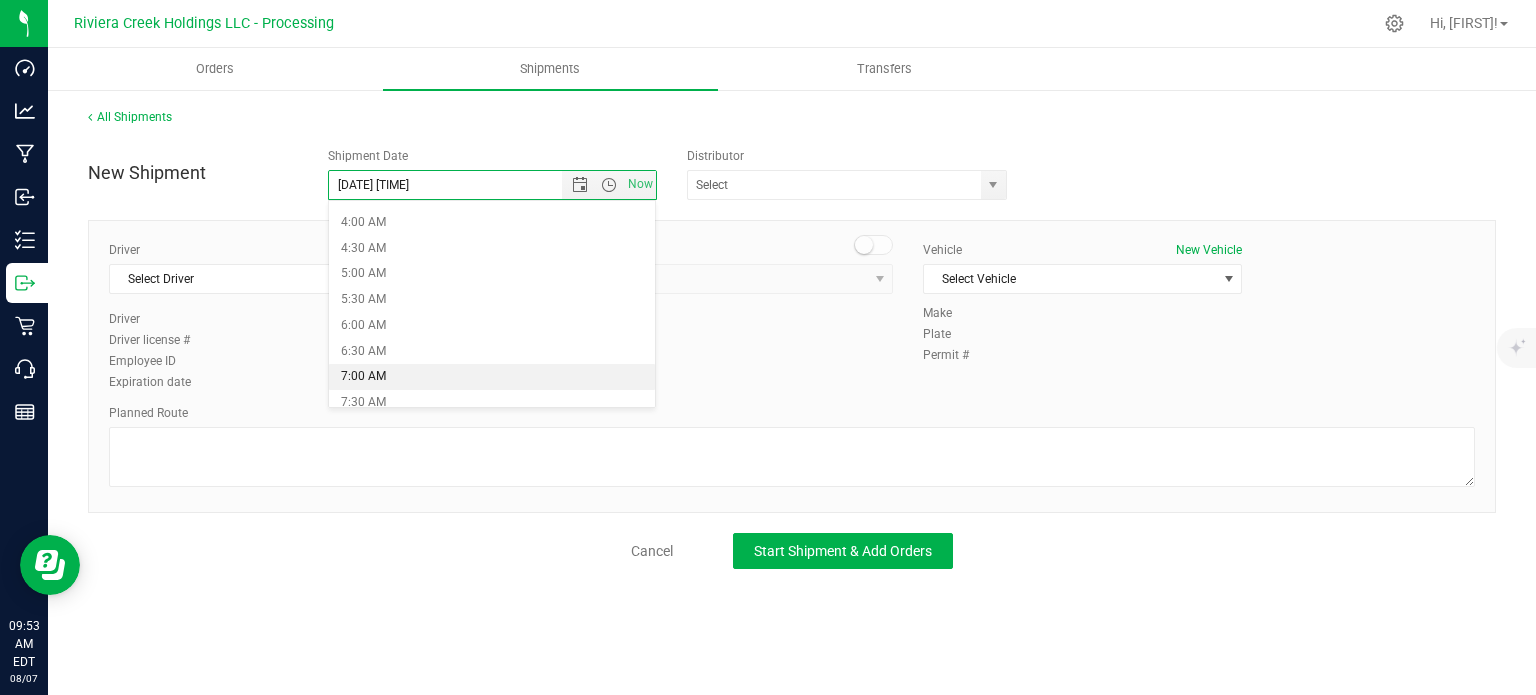 click on "7:00 AM" at bounding box center [492, 377] 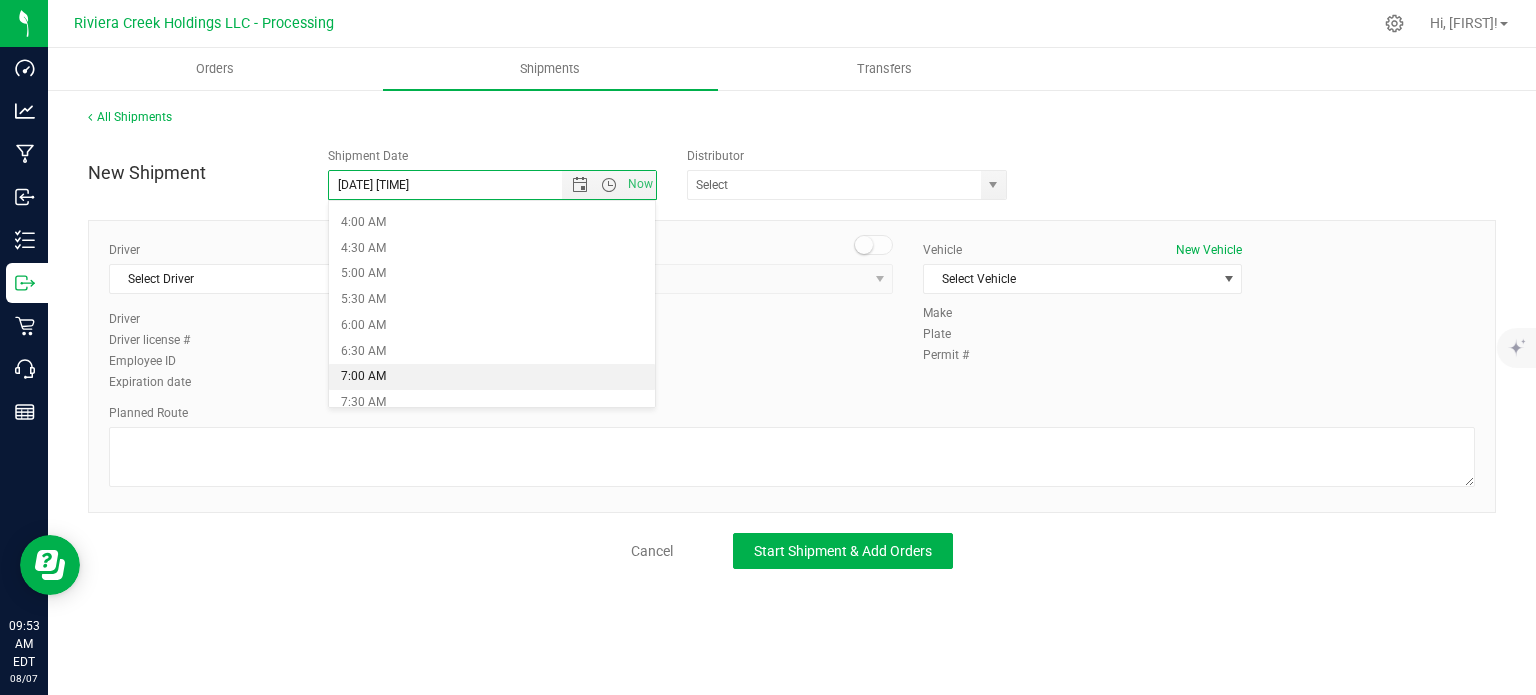type on "8/8/2025 7:00 AM" 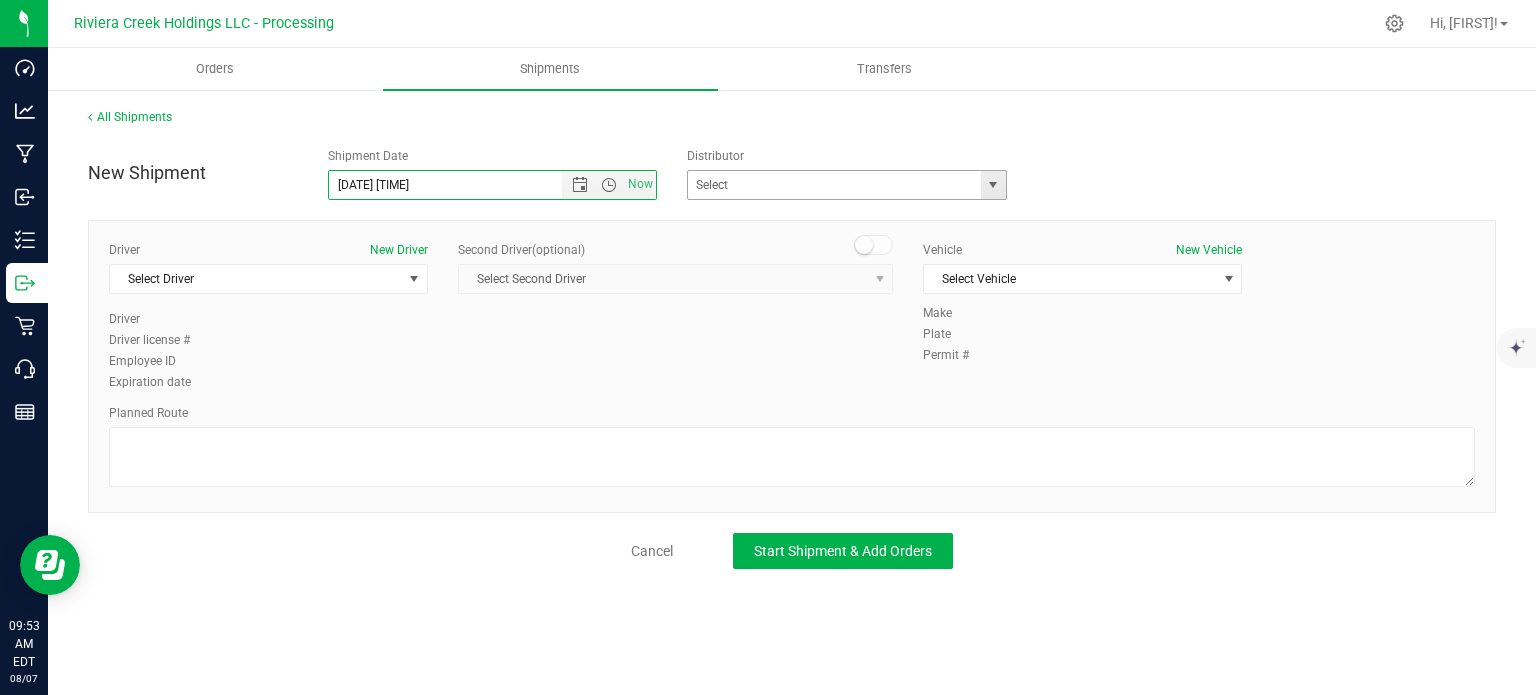 click at bounding box center (993, 185) 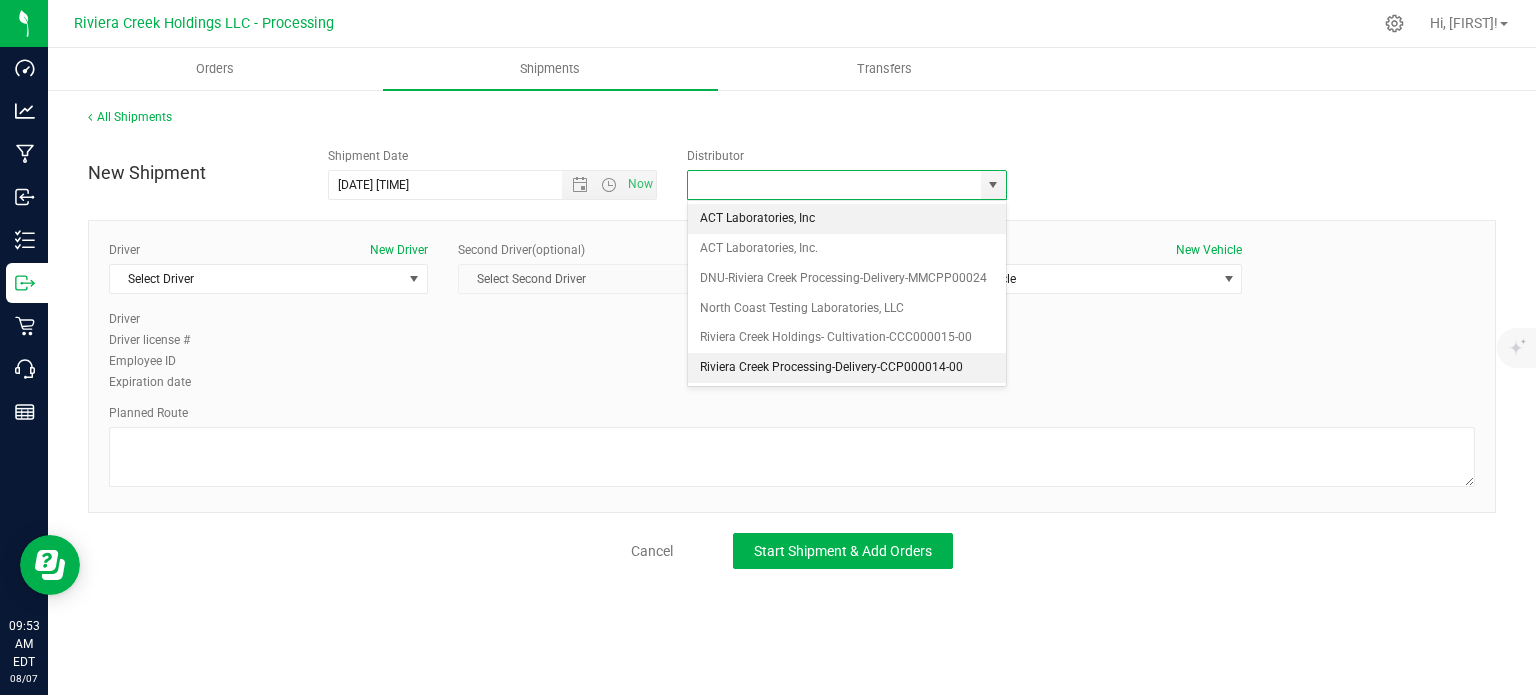 click on "Riviera Creek Processing-Delivery-CCP000014-00" at bounding box center (847, 368) 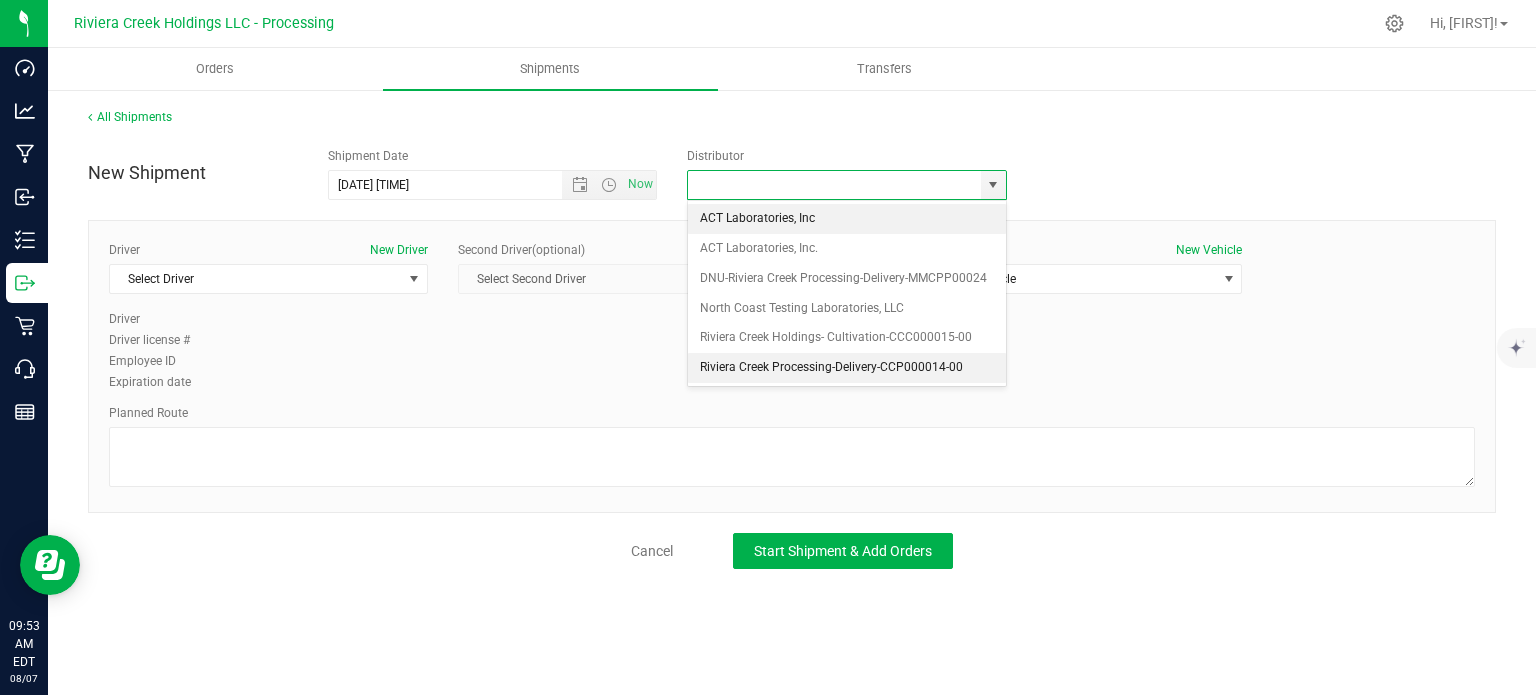 type on "Riviera Creek Processing-Delivery-CCP000014-00" 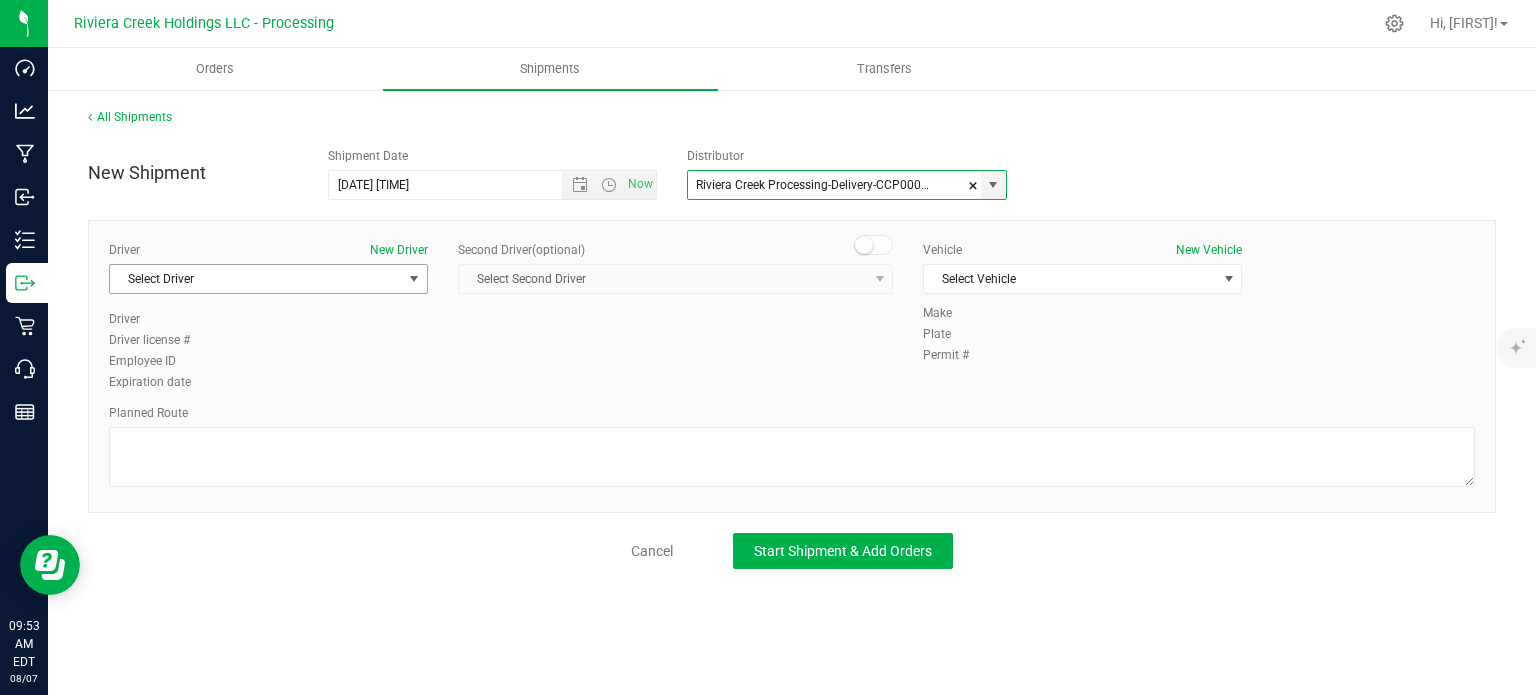 click on "Select Driver" at bounding box center [256, 279] 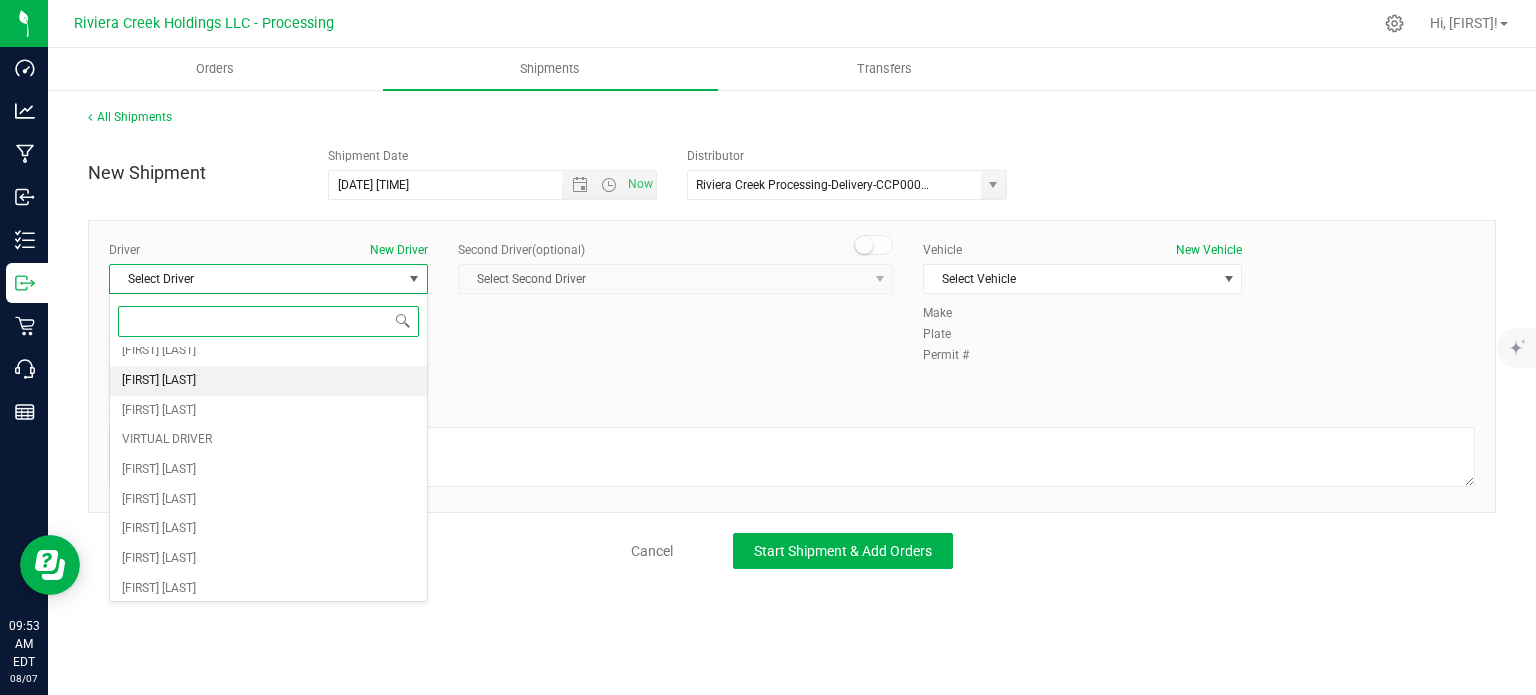 scroll, scrollTop: 200, scrollLeft: 0, axis: vertical 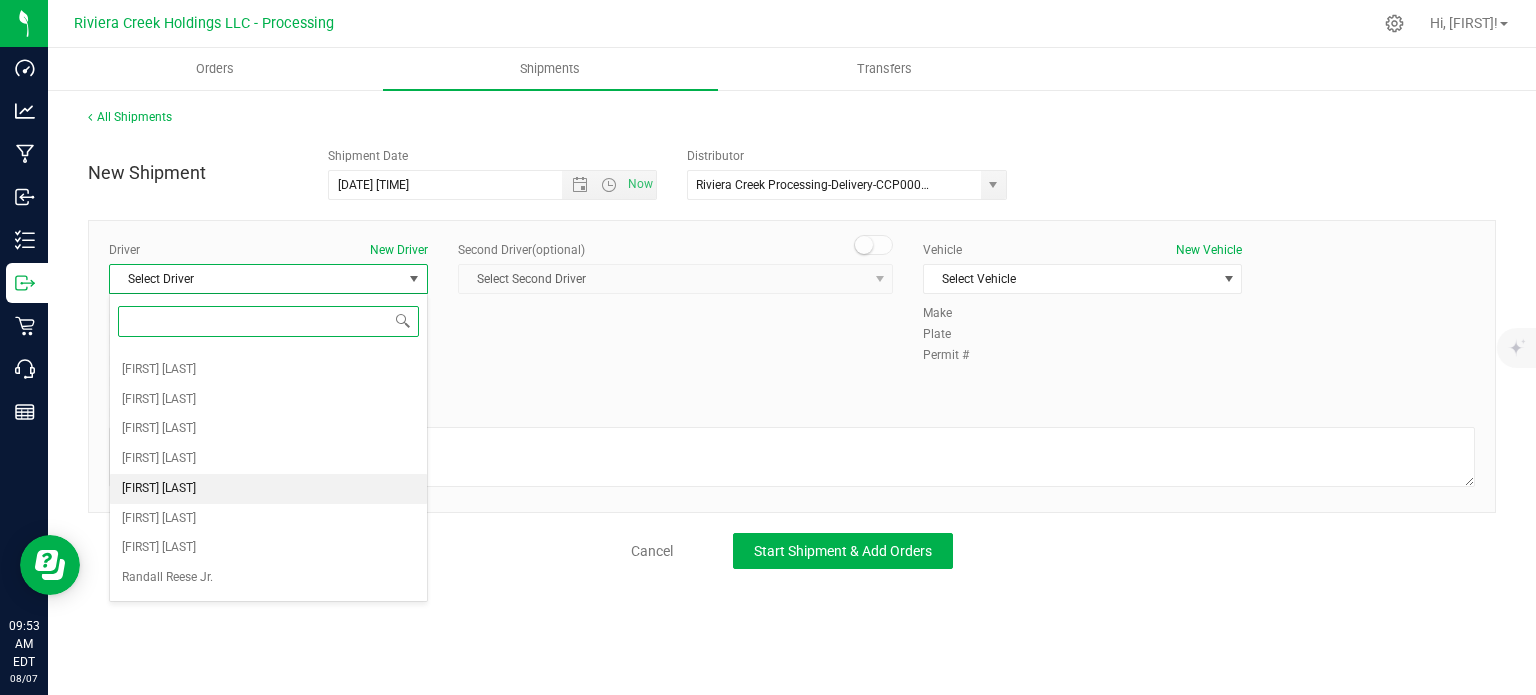 click on "Gary Jones" at bounding box center (268, 489) 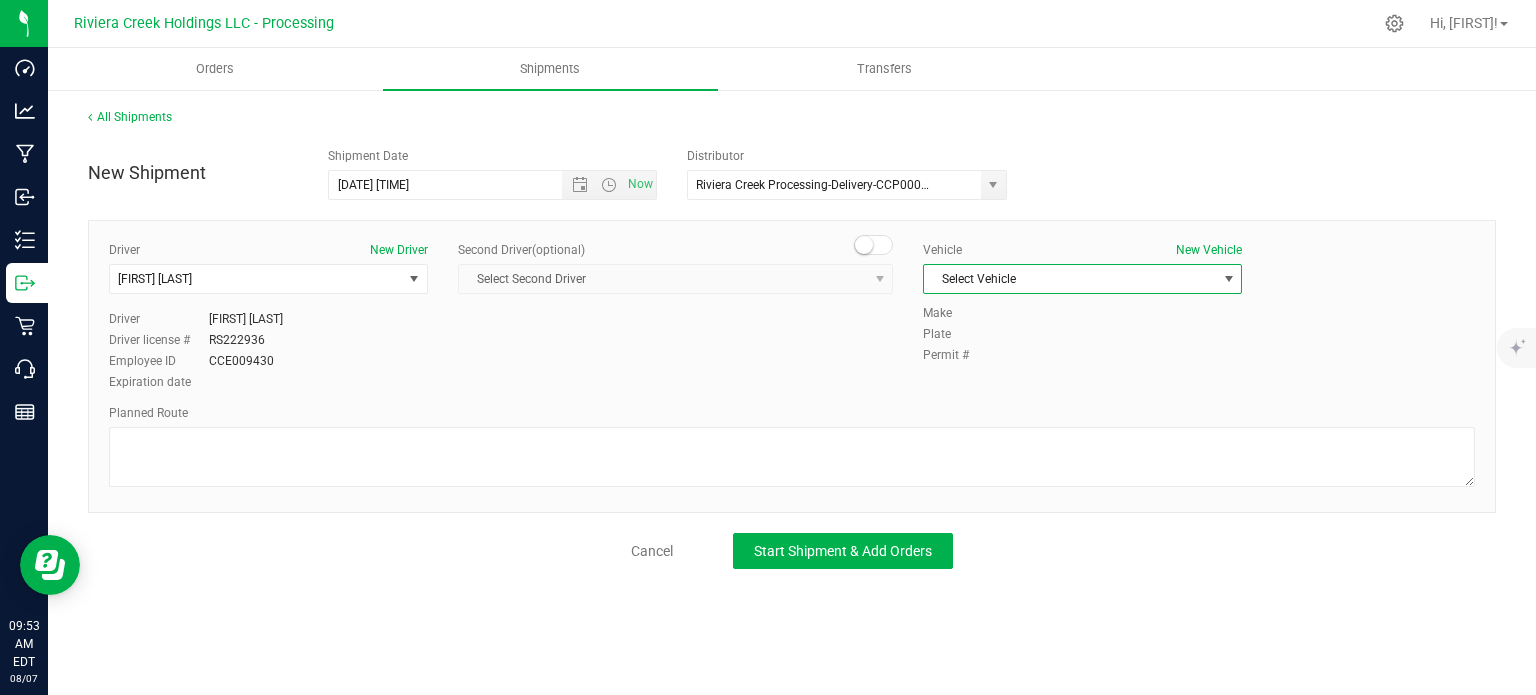 click on "Select Vehicle" at bounding box center [1070, 279] 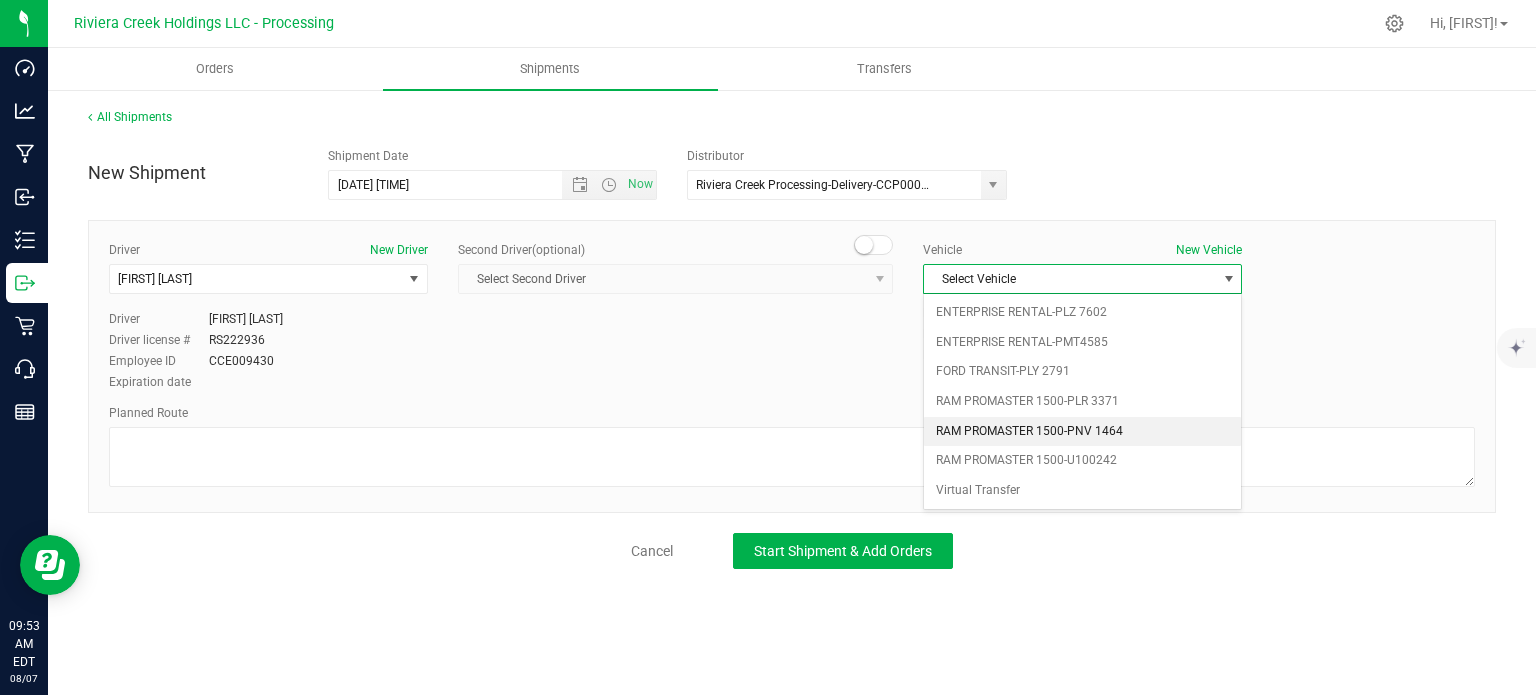 click on "RAM PROMASTER 1500-PNV 1464" at bounding box center (1082, 432) 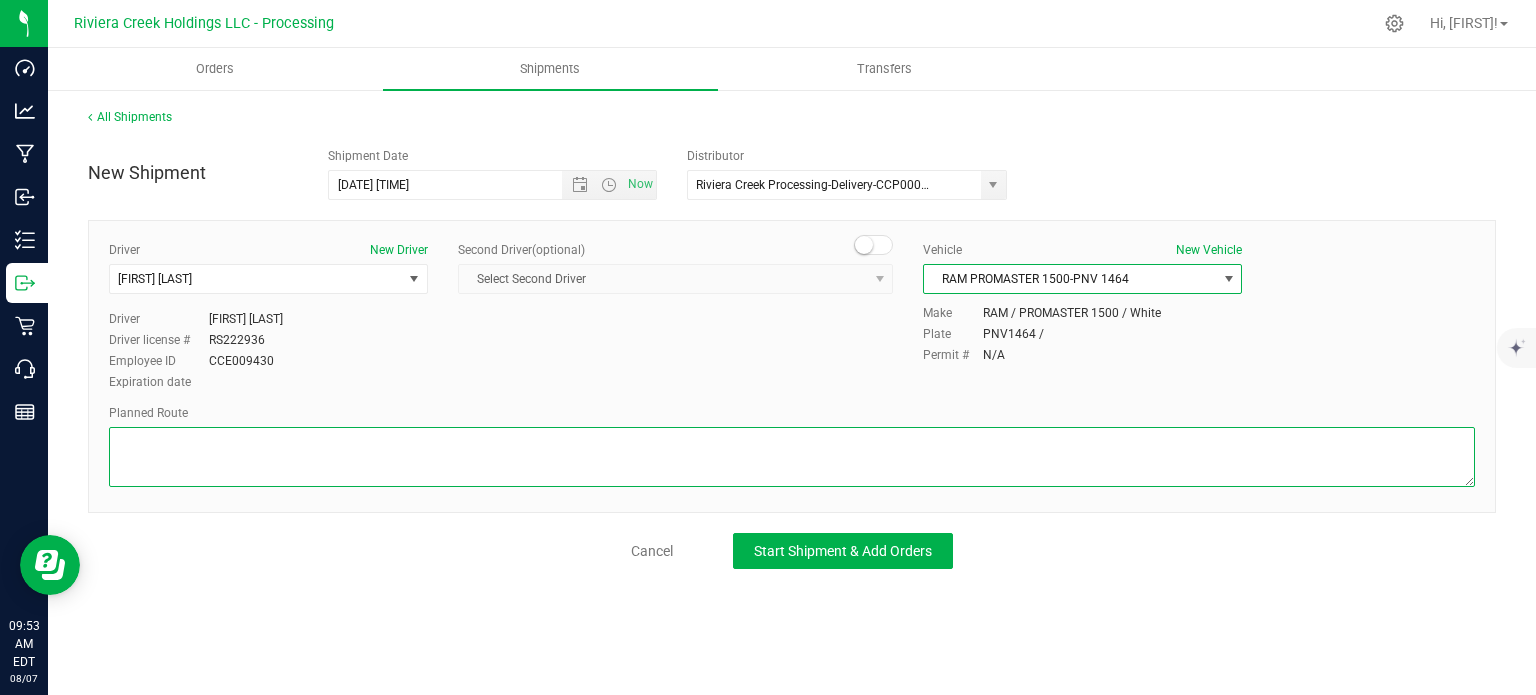 click at bounding box center [792, 457] 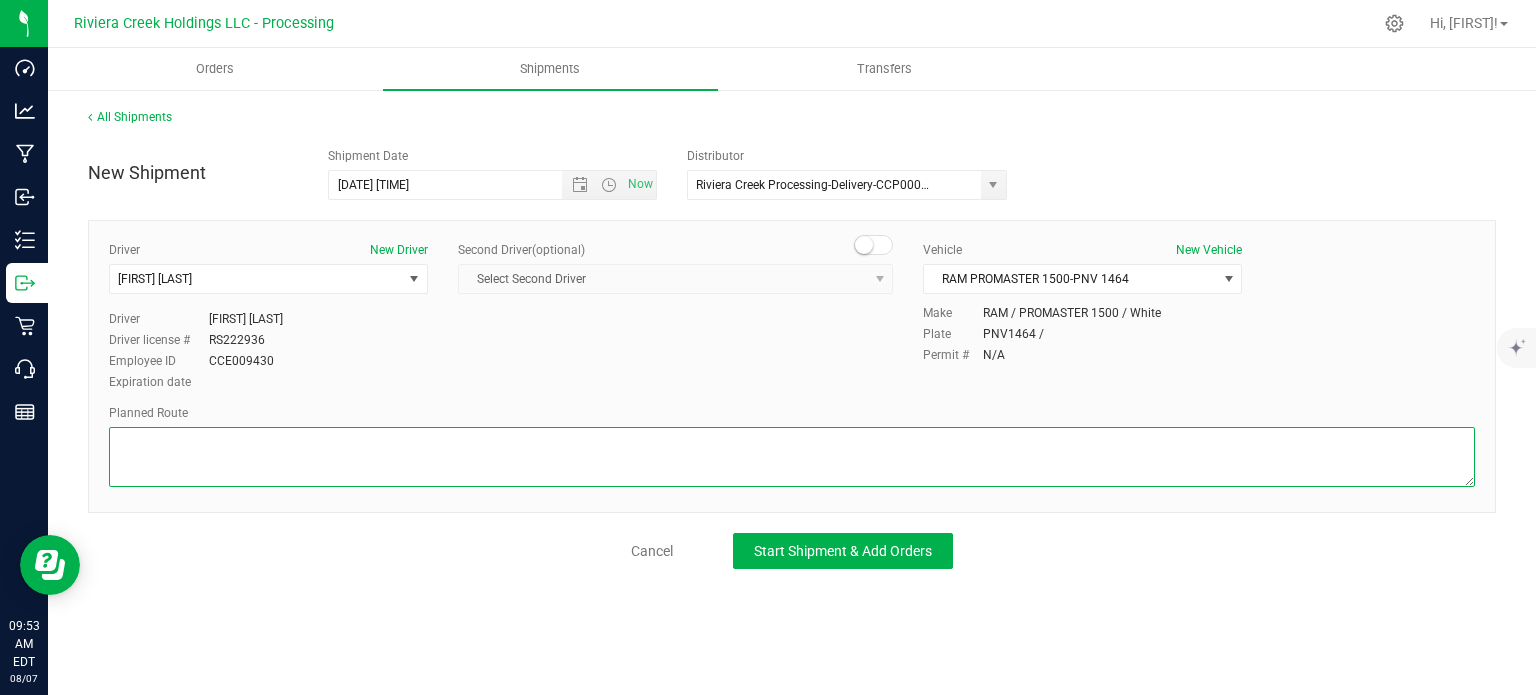 paste on "Head east toward Emerald Pkwy
85 ft
Turn right toward Emerald Pkwy
56 ft
Turn left toward Emerald Pkwy
92 ft
Turn right onto Emerald Pkwy
289 ft
Turn left at the 1st cross street onto Tuttle Crossing Blvd
0.327 mi
Turn left to merge onto I-270 N
16.4 mi
Take exit 32 for Morse Rd
1,266 ft
Turn right onto Morse Rd
840 ft
Turn right onto Transit Dr
794 ft
Turn right onto Service Rd 7A
682 ft
Turn right
62 ft
Turn rightDestination will be on the left
79 ft" 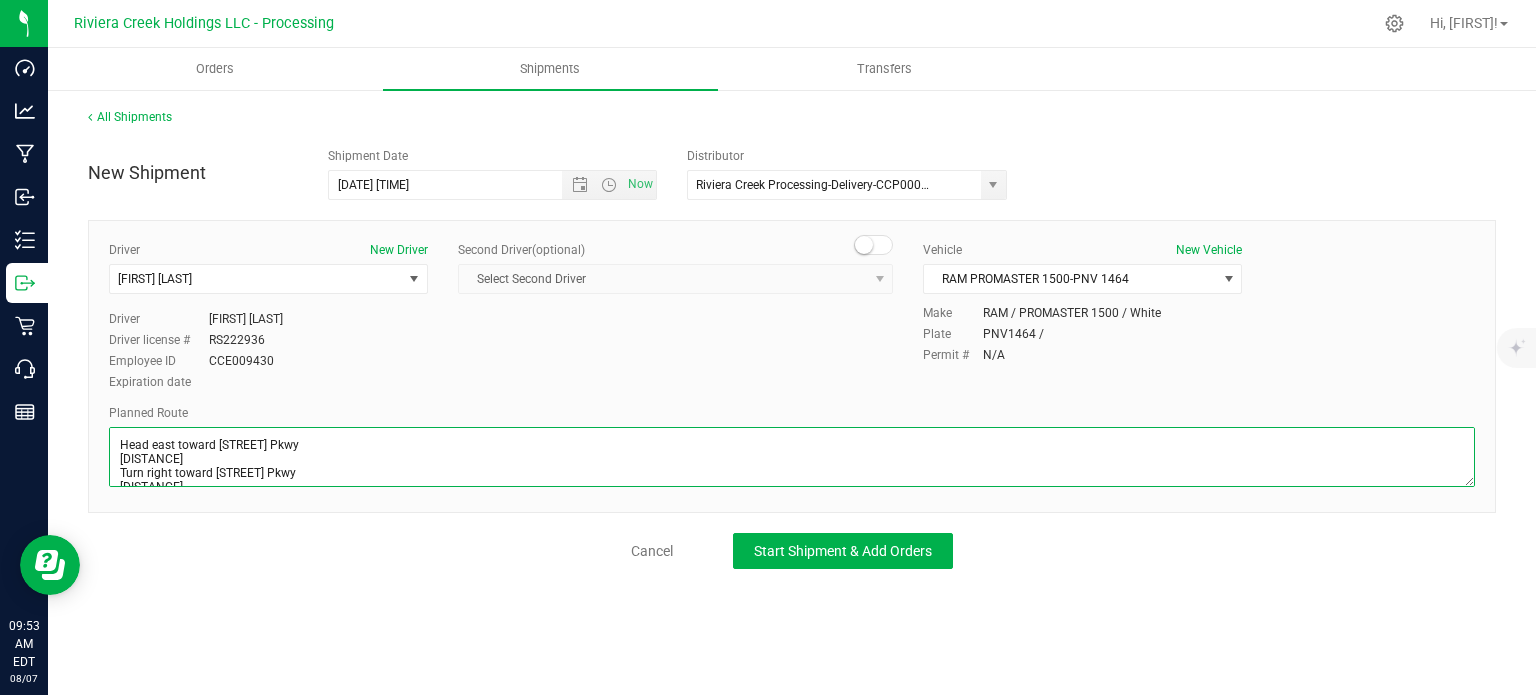 scroll, scrollTop: 297, scrollLeft: 0, axis: vertical 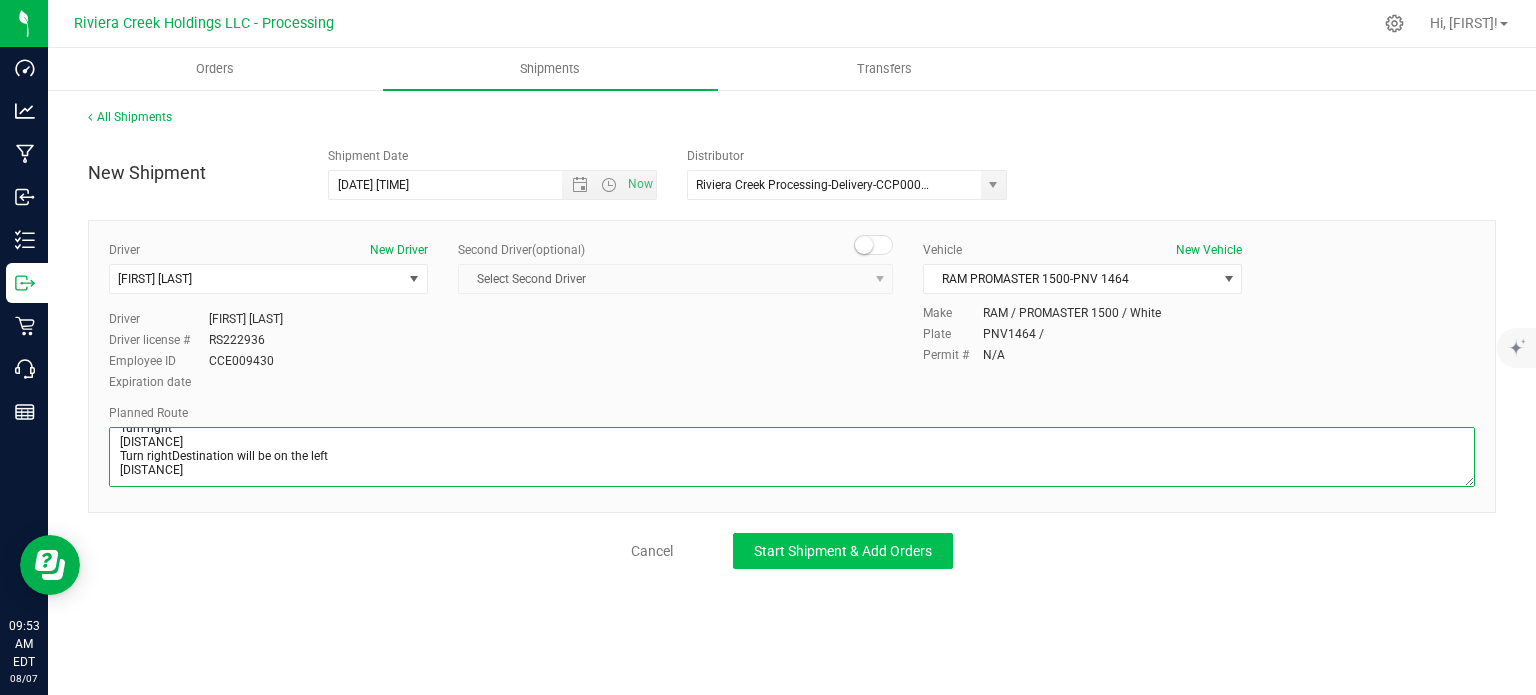 type on "Head east toward Emerald Pkwy
85 ft
Turn right toward Emerald Pkwy
56 ft
Turn left toward Emerald Pkwy
92 ft
Turn right onto Emerald Pkwy
289 ft
Turn left at the 1st cross street onto Tuttle Crossing Blvd
0.327 mi
Turn left to merge onto I-270 N
16.4 mi
Take exit 32 for Morse Rd
1,266 ft
Turn right onto Morse Rd
840 ft
Turn right onto Transit Dr
794 ft
Turn right onto Service Rd 7A
682 ft
Turn right
62 ft
Turn rightDestination will be on the left
79 ft" 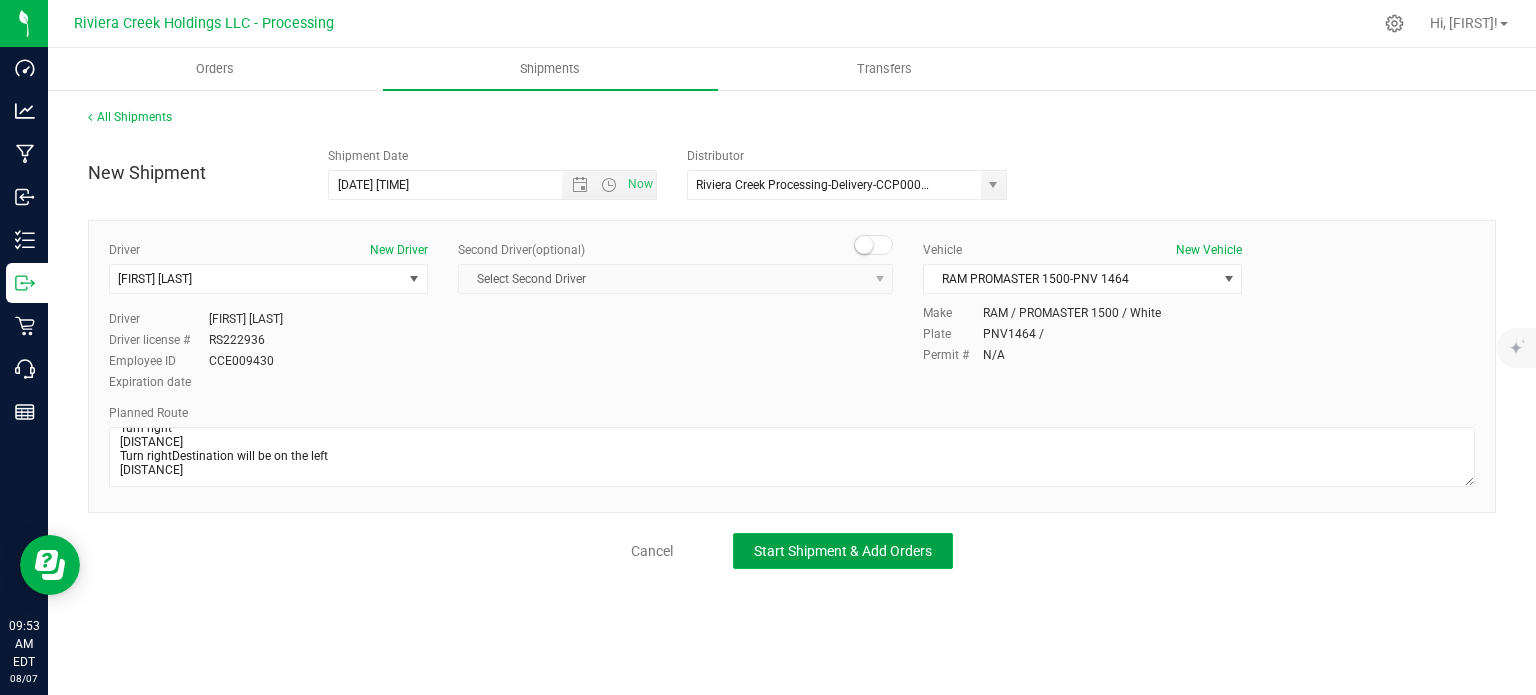 click on "Start Shipment & Add Orders" 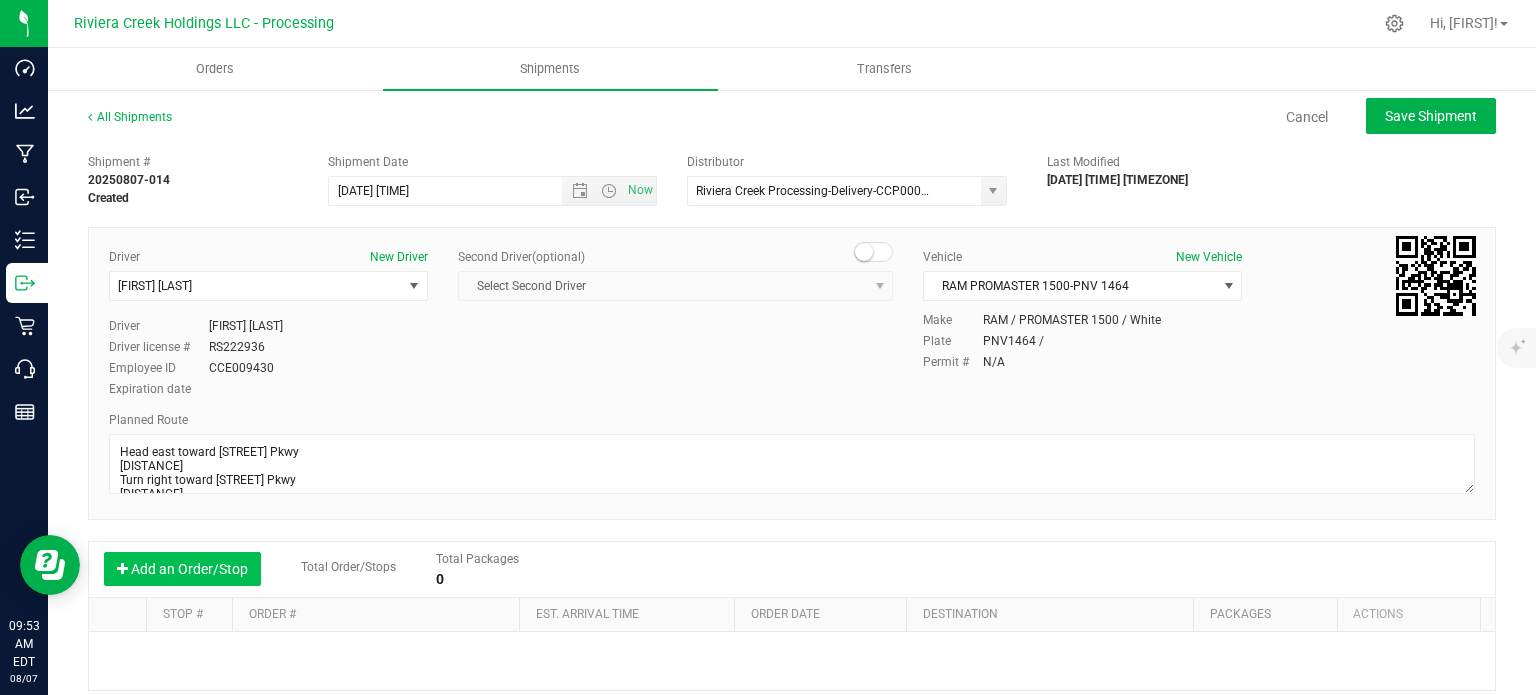 click on "Add an Order/Stop" at bounding box center (182, 569) 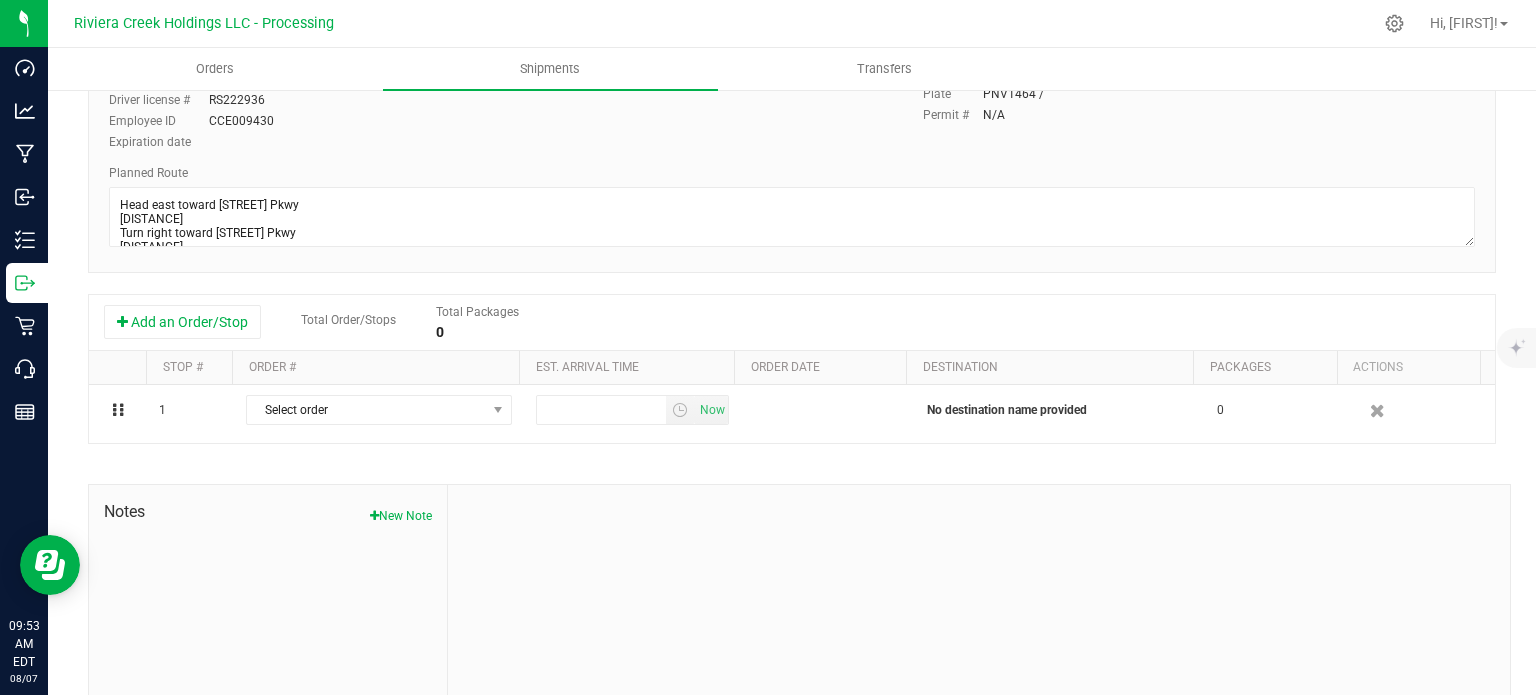 scroll, scrollTop: 300, scrollLeft: 0, axis: vertical 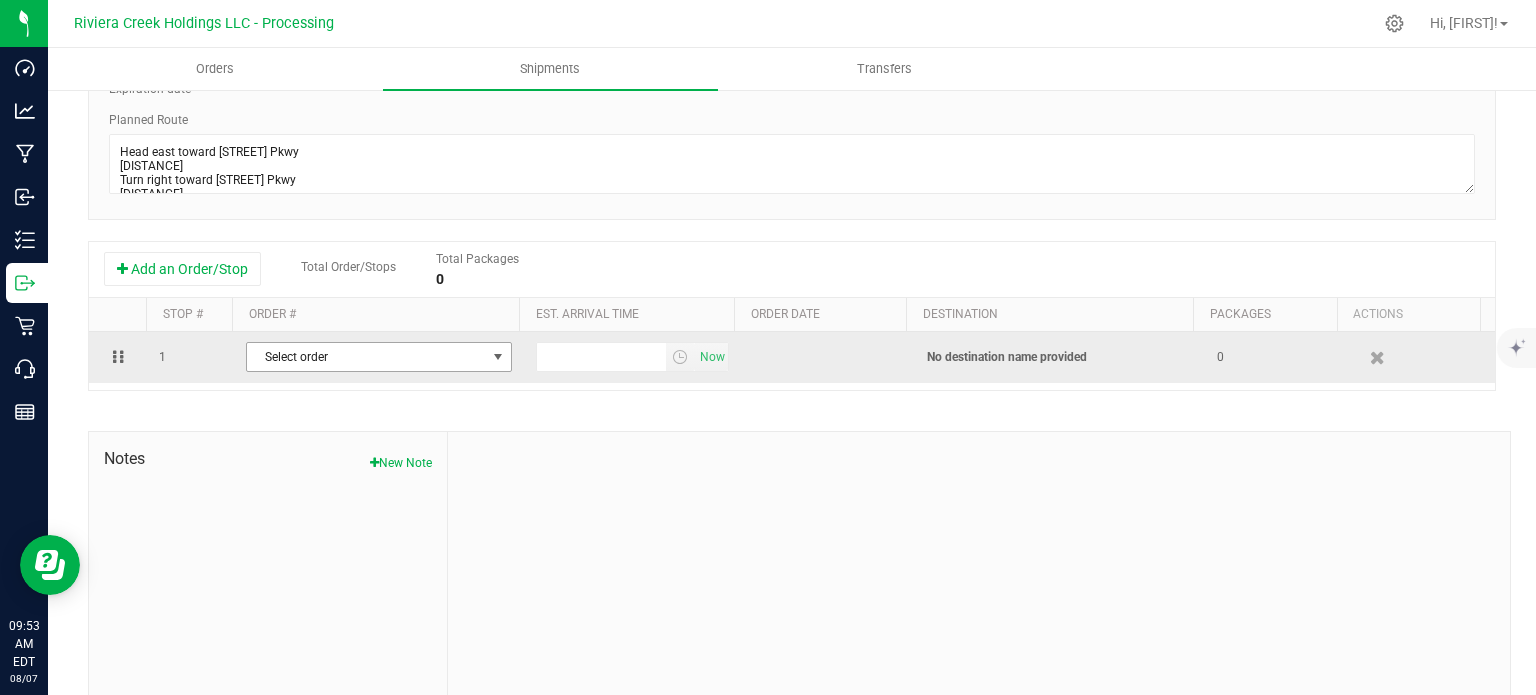 click on "Select order" at bounding box center (366, 357) 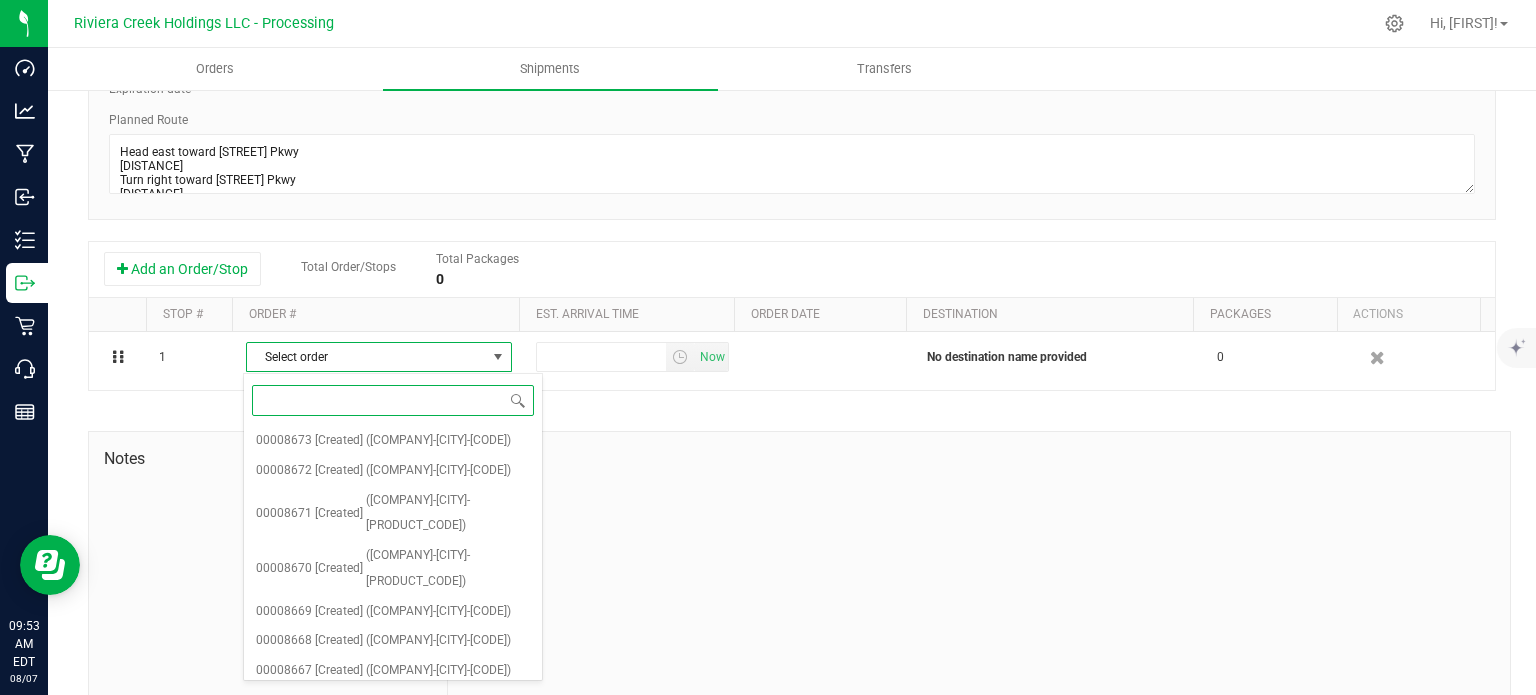 scroll, scrollTop: 244, scrollLeft: 0, axis: vertical 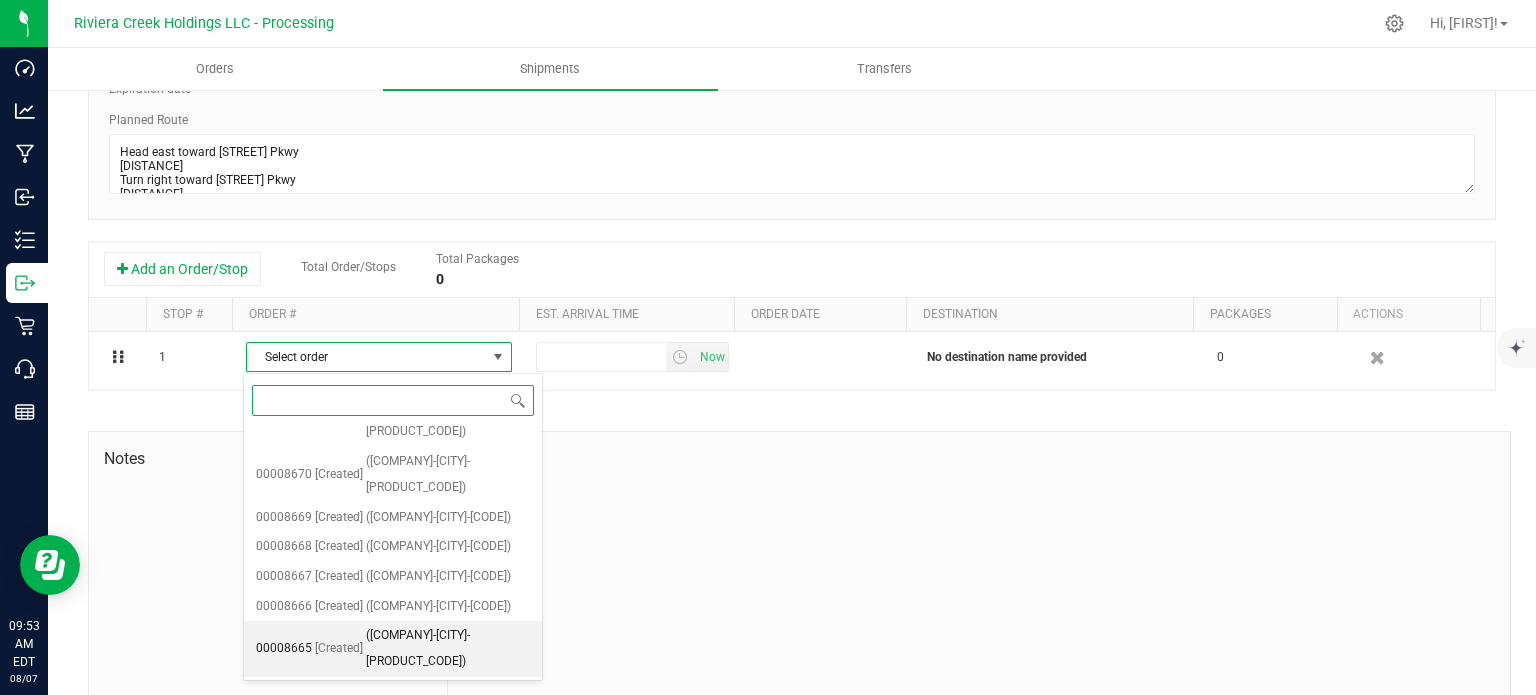 click on "(Saphyre-Columbus-CCD000080-00)" at bounding box center (448, 648) 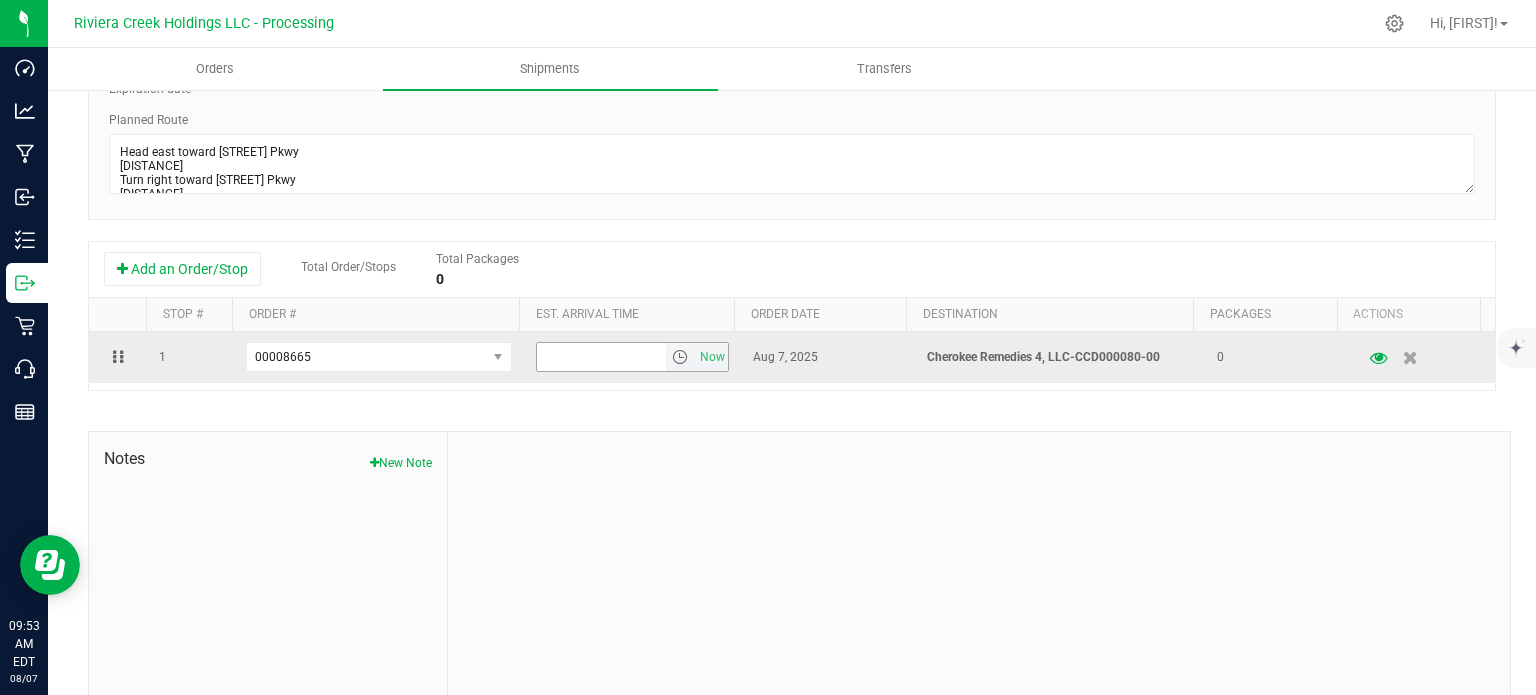 click at bounding box center (680, 357) 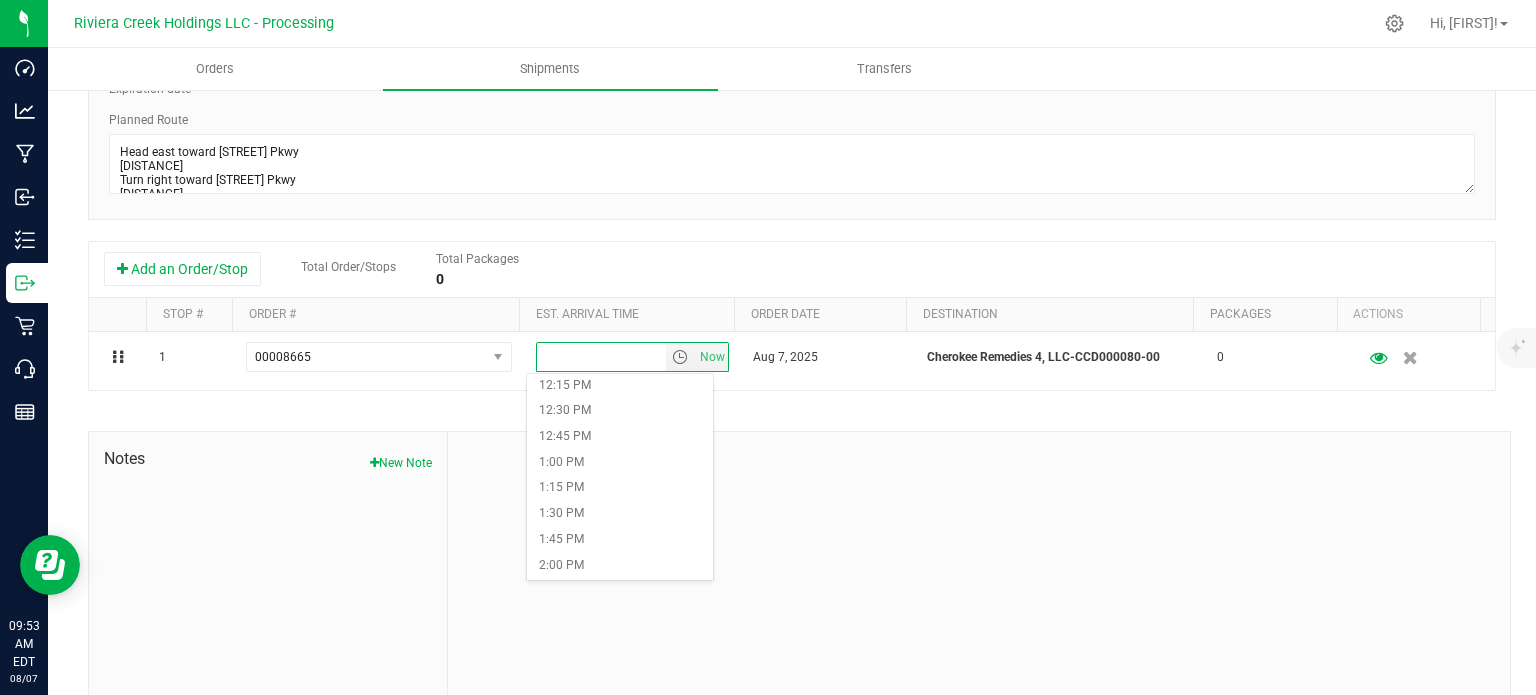 scroll, scrollTop: 1300, scrollLeft: 0, axis: vertical 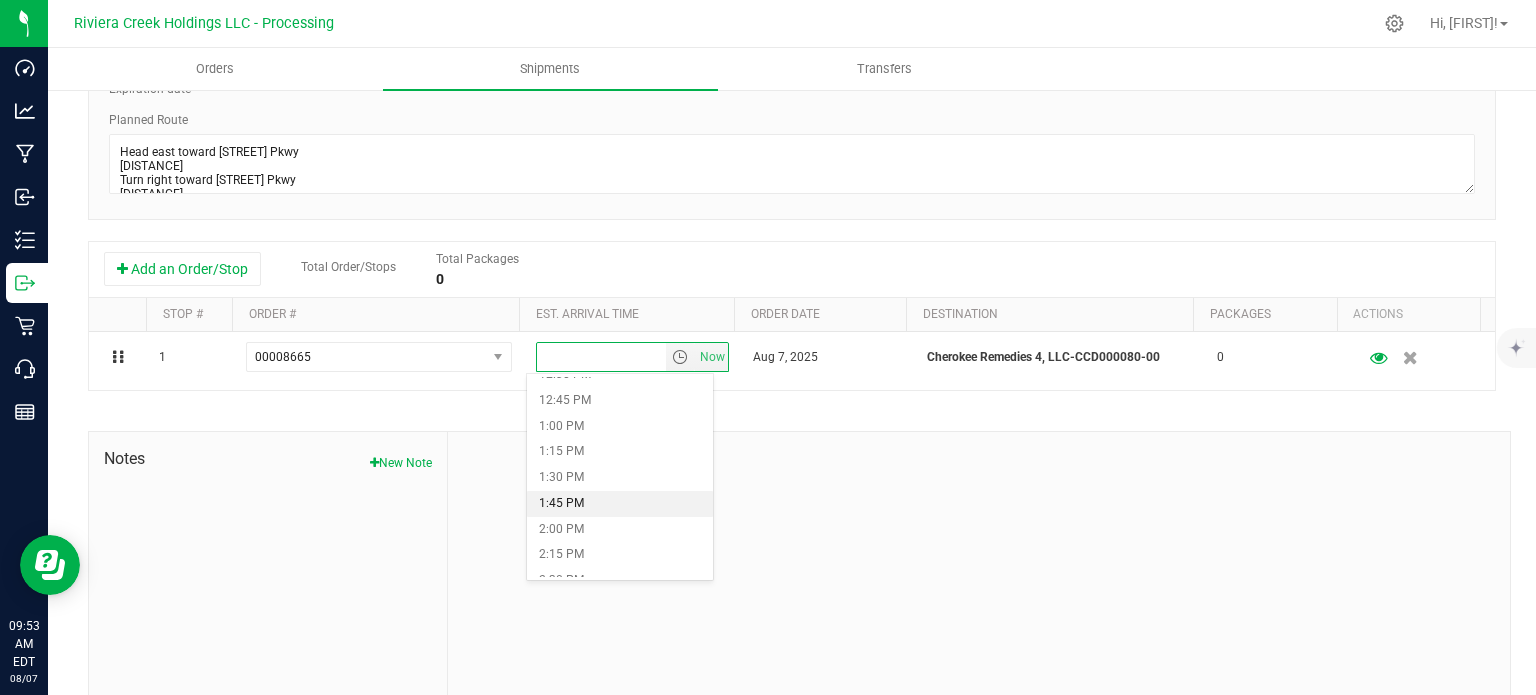 click on "1:45 PM" at bounding box center (619, 504) 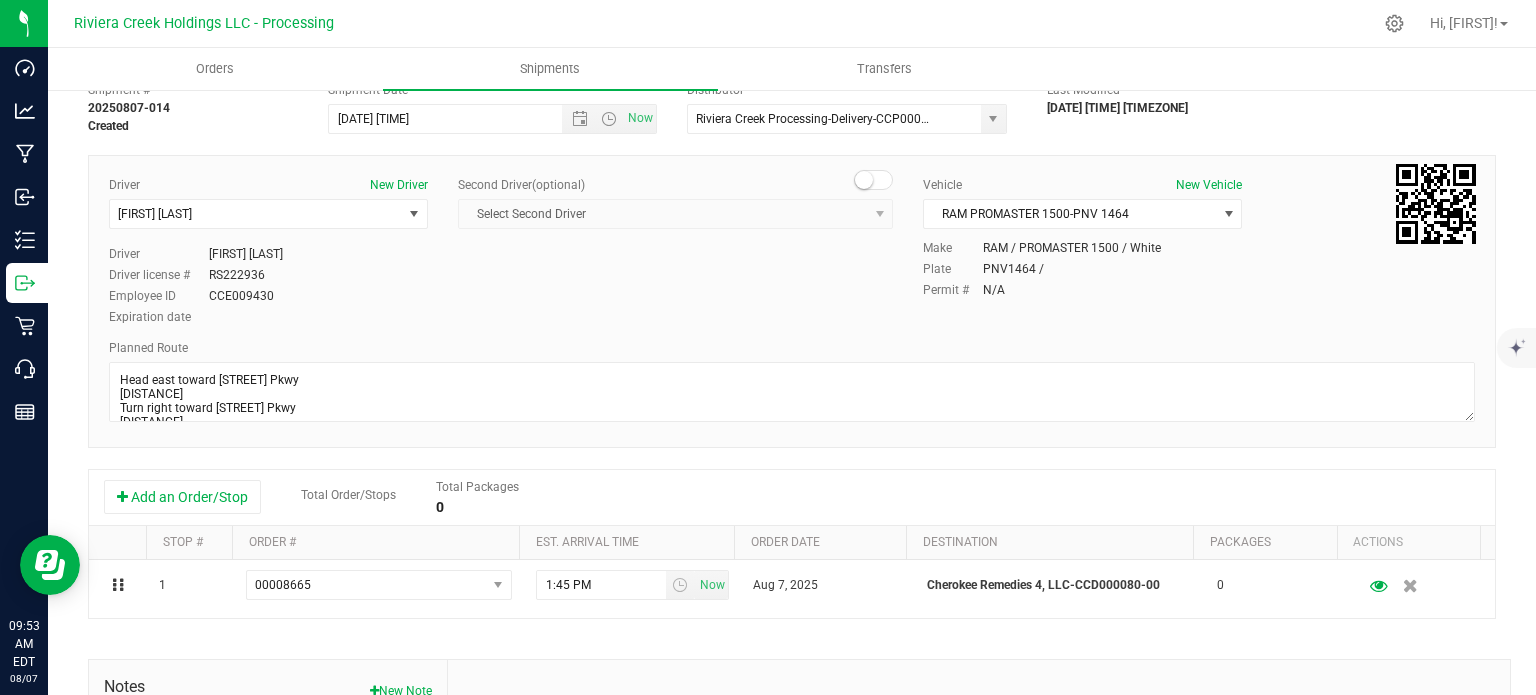 scroll, scrollTop: 0, scrollLeft: 0, axis: both 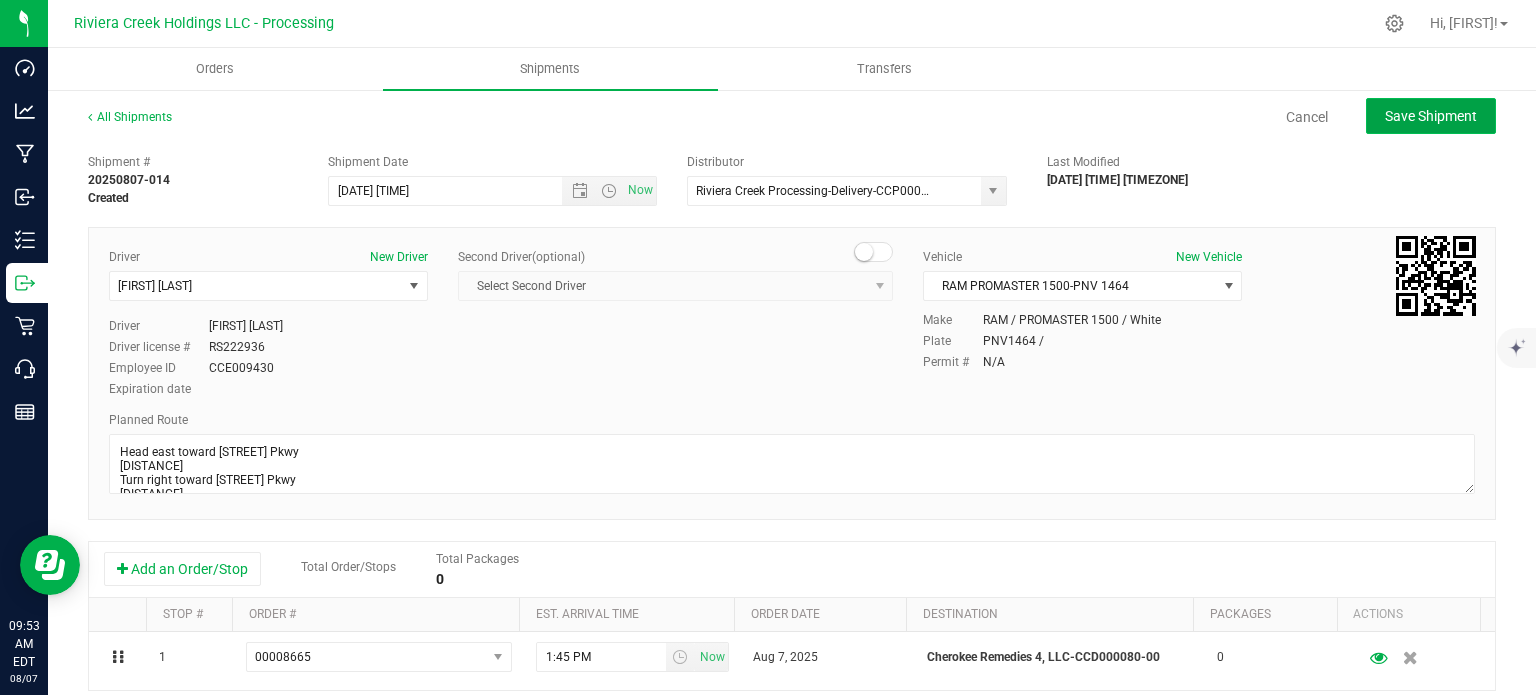 click on "Save Shipment" 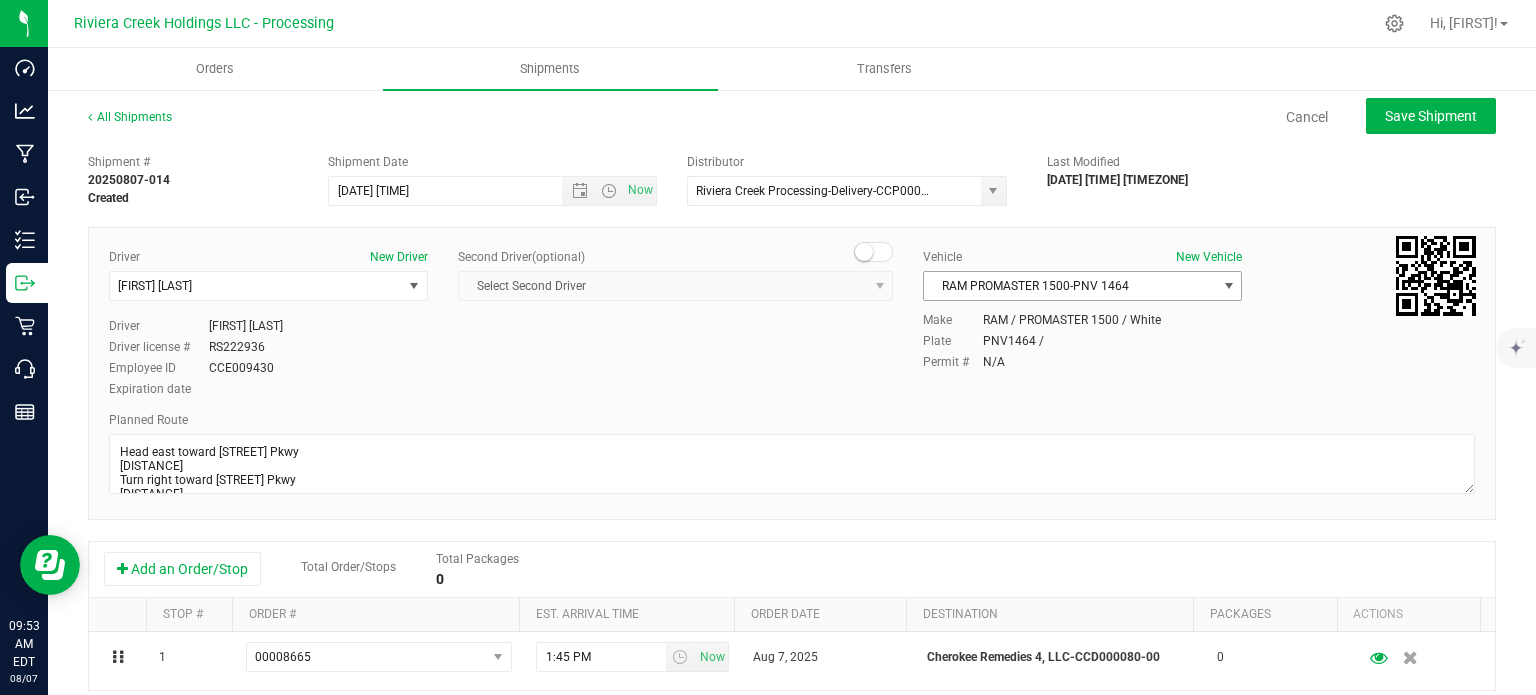 type on "8/8/2025 11:00 AM" 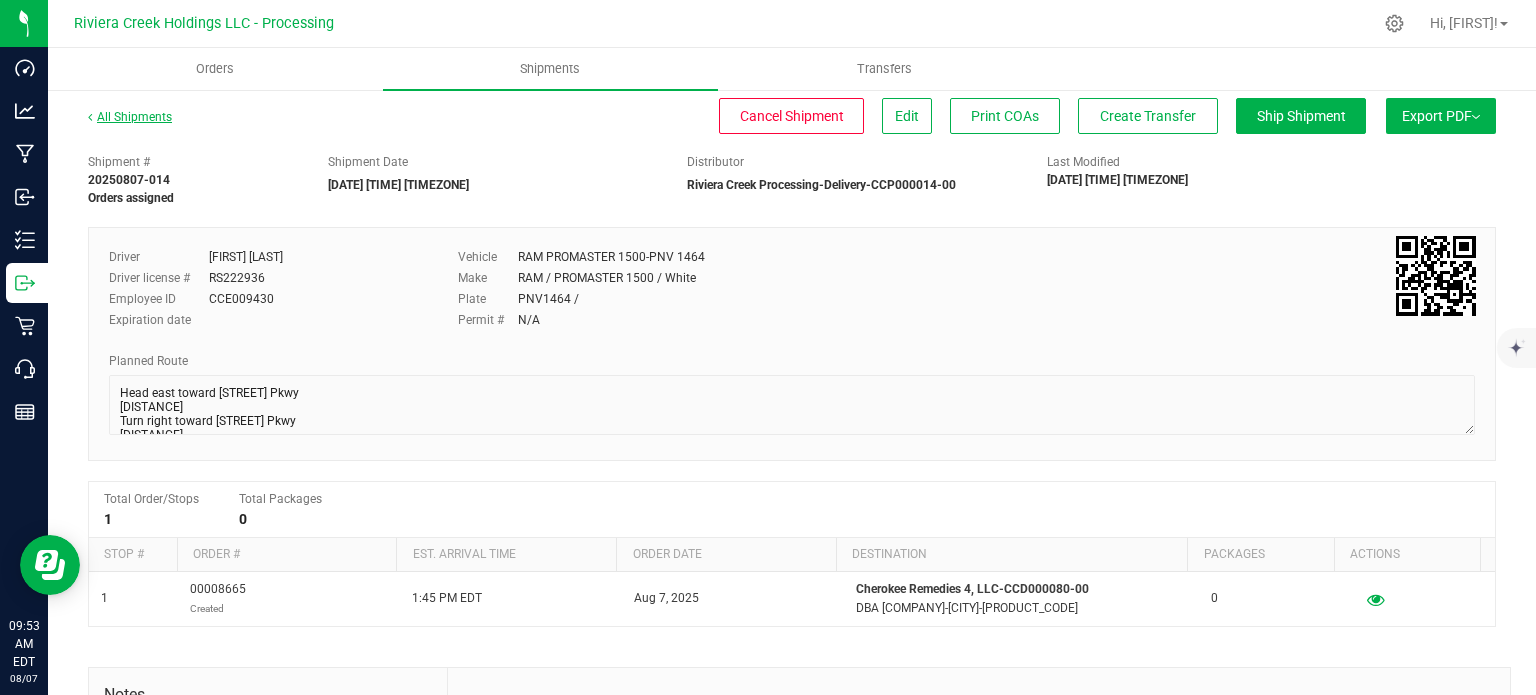 click on "All Shipments" at bounding box center [130, 117] 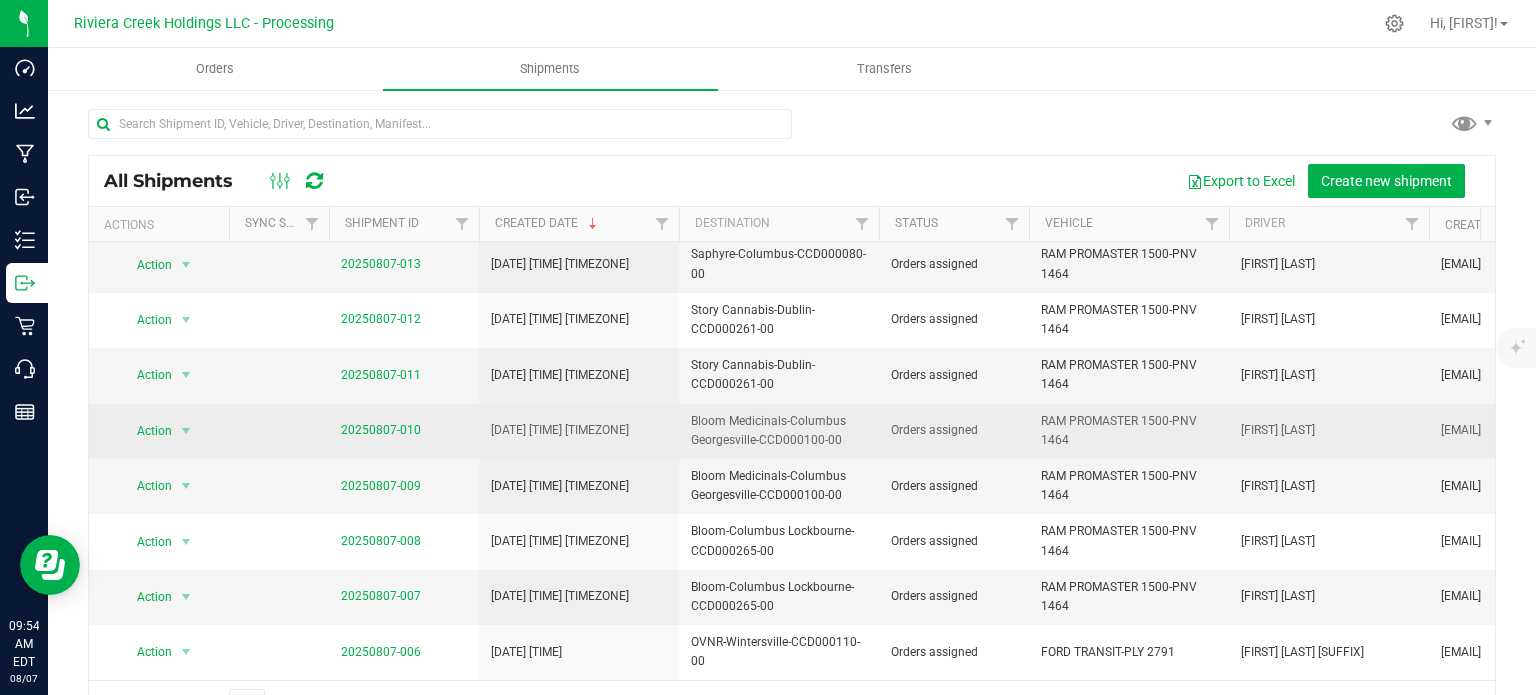 scroll, scrollTop: 0, scrollLeft: 0, axis: both 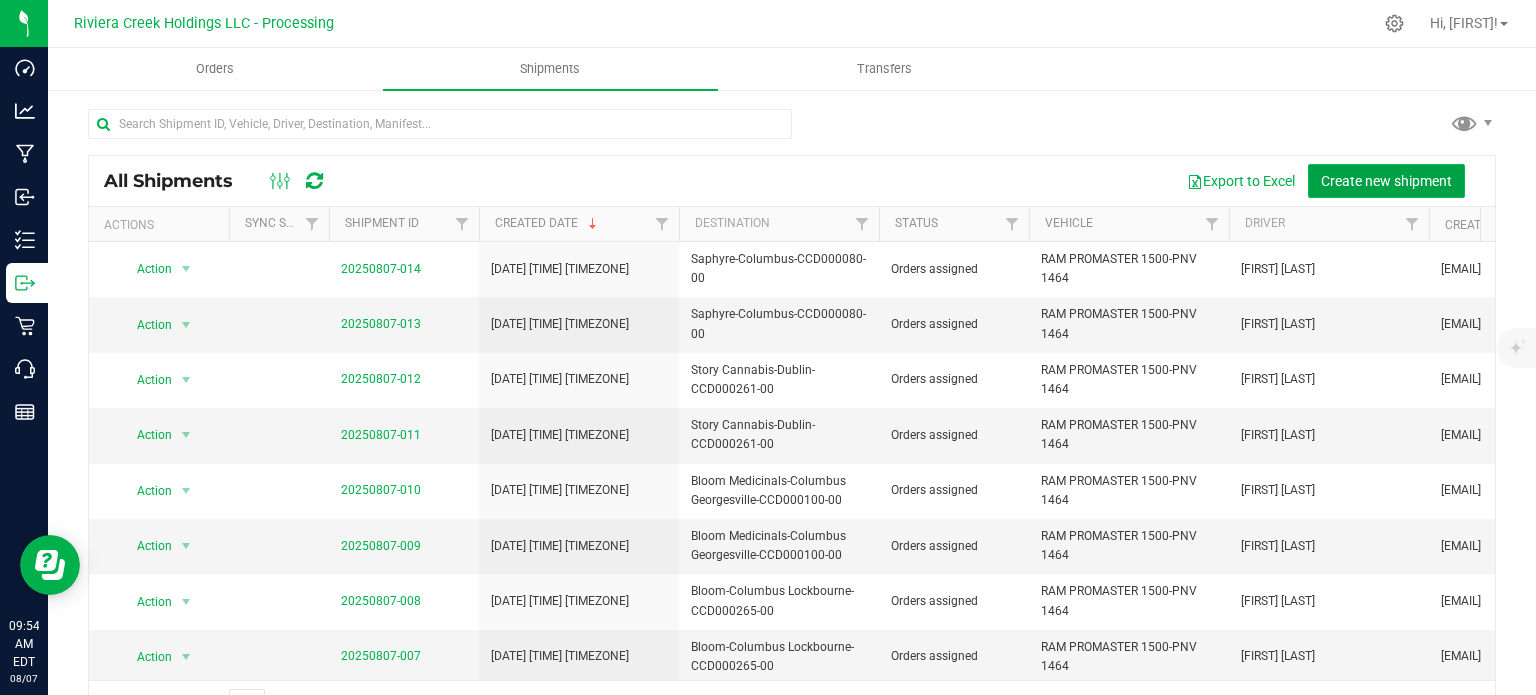 click on "Create new shipment" at bounding box center [1386, 181] 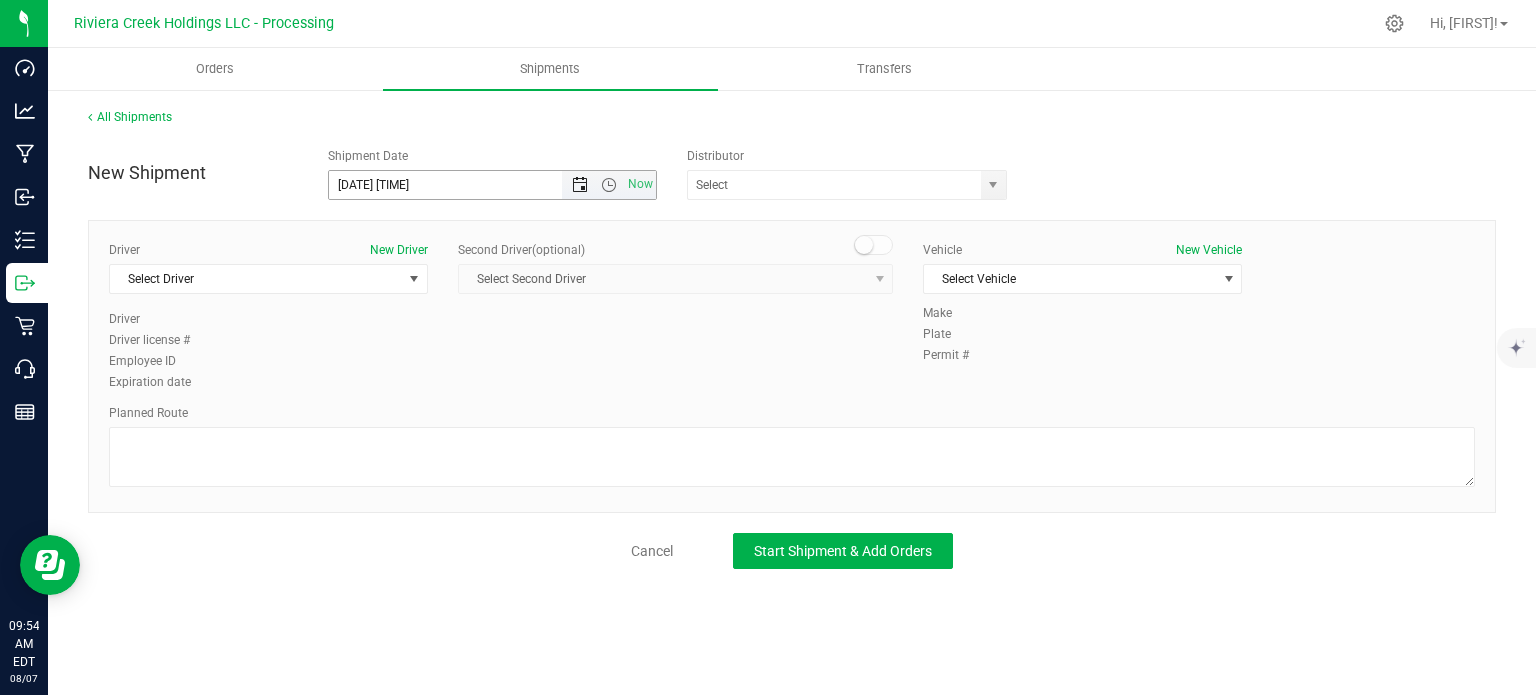 click at bounding box center [580, 185] 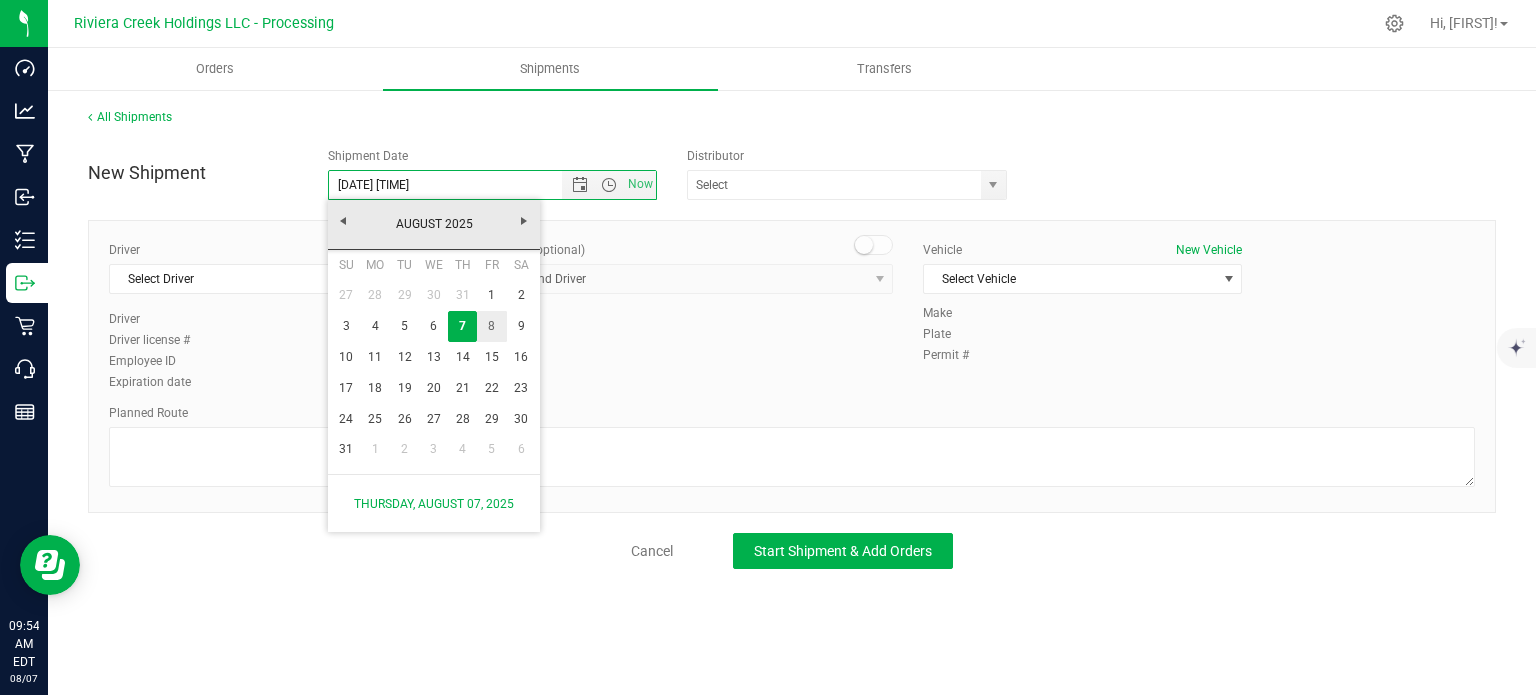 click on "8" at bounding box center [491, 326] 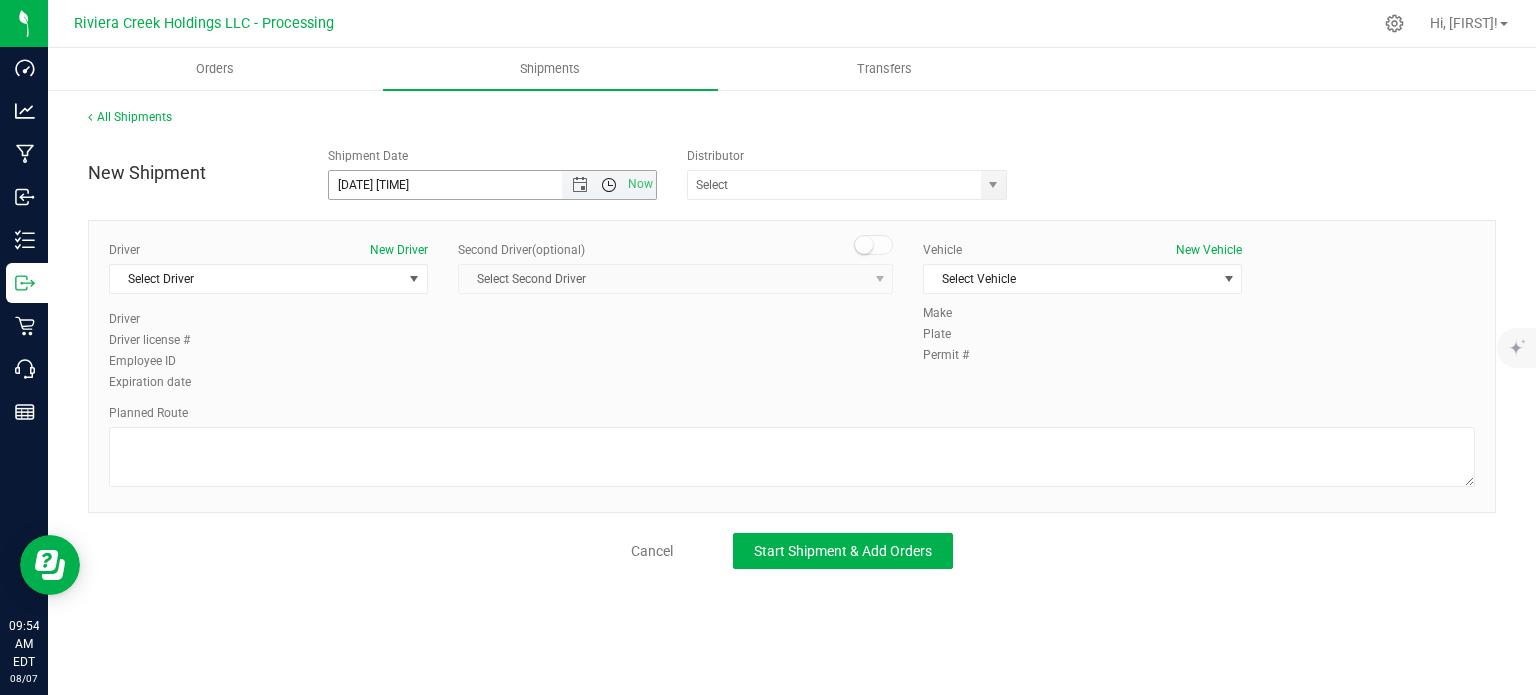click on "Now" at bounding box center [609, 185] 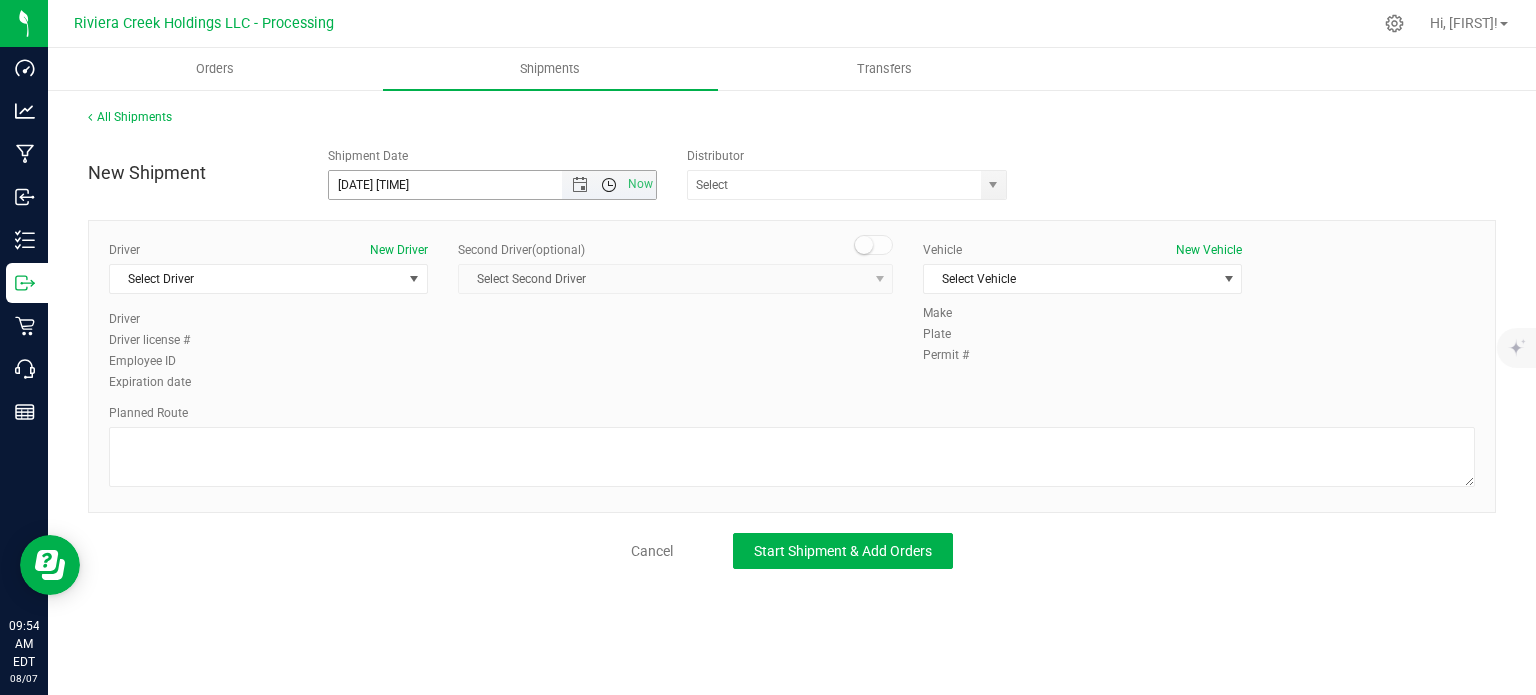 click at bounding box center (609, 185) 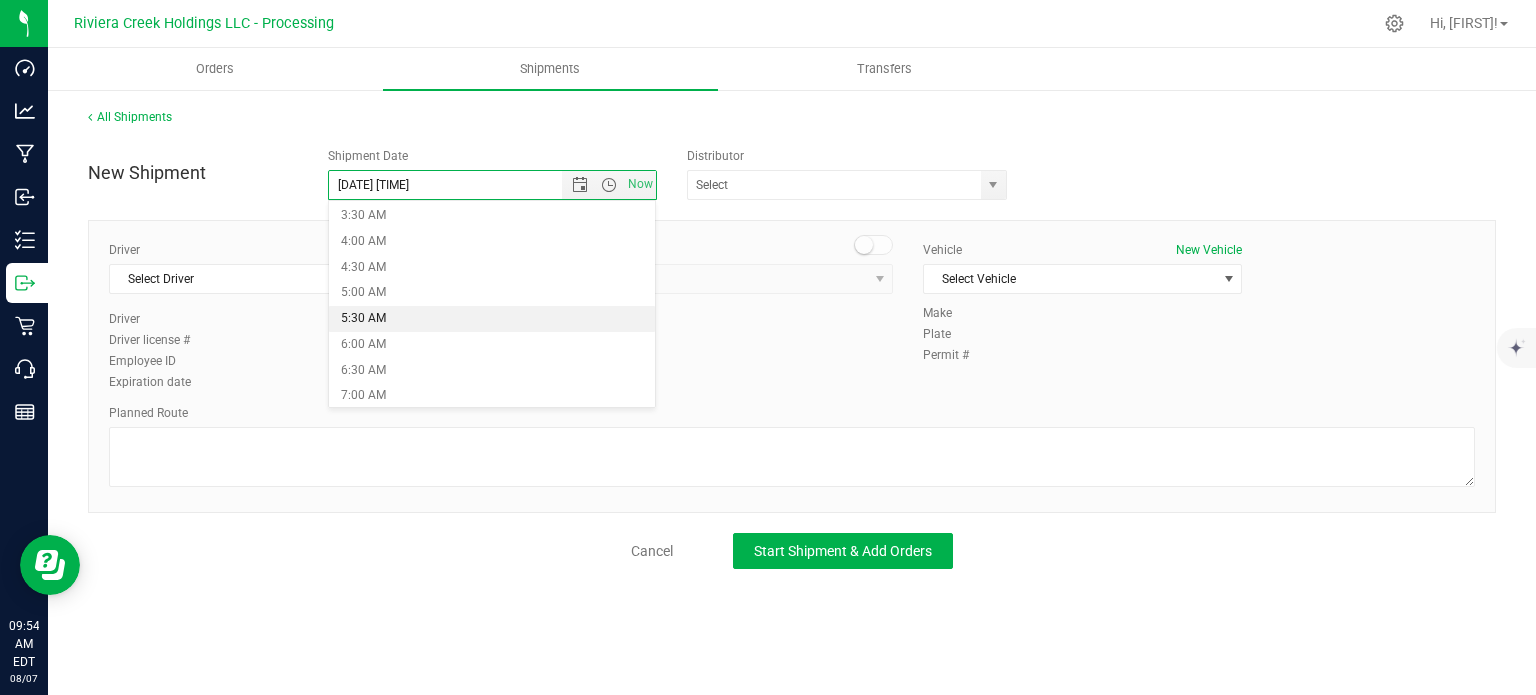 scroll, scrollTop: 200, scrollLeft: 0, axis: vertical 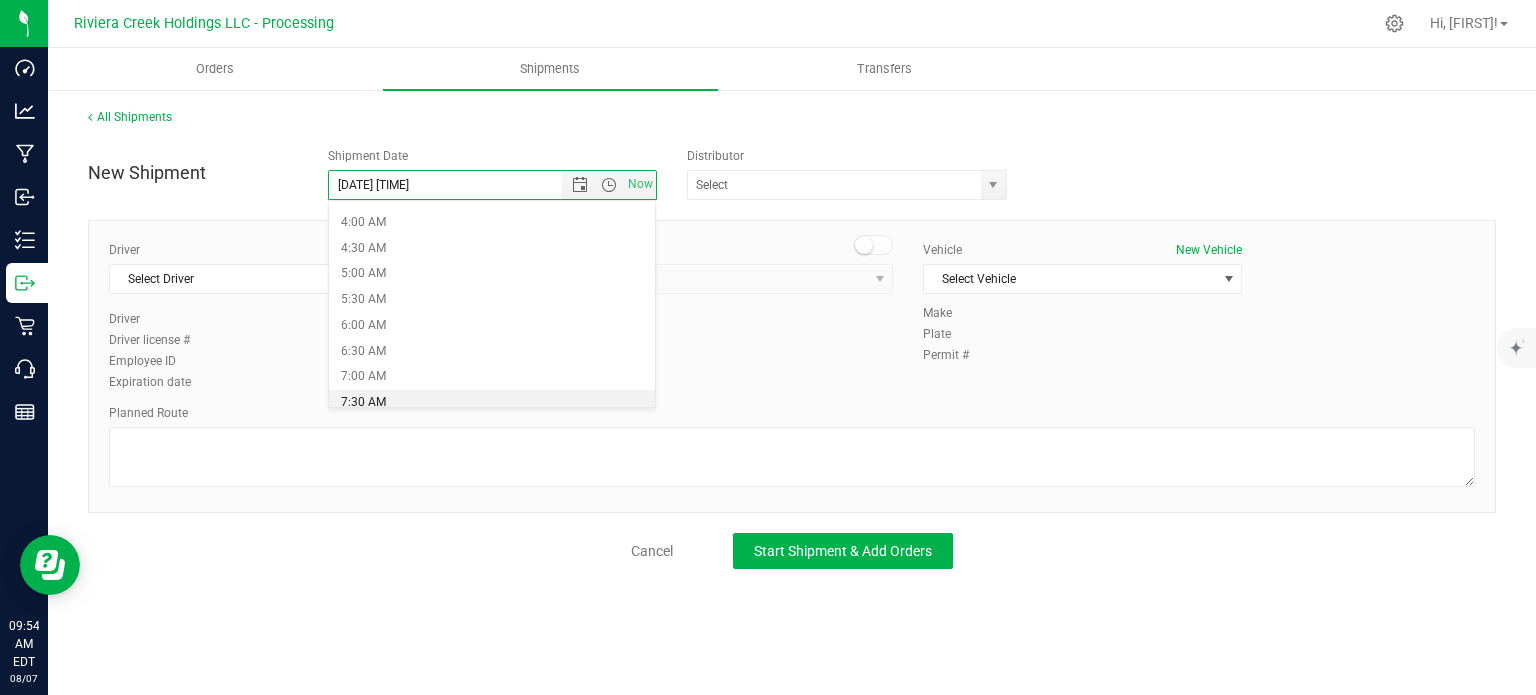 click on "7:30 AM" at bounding box center [492, 403] 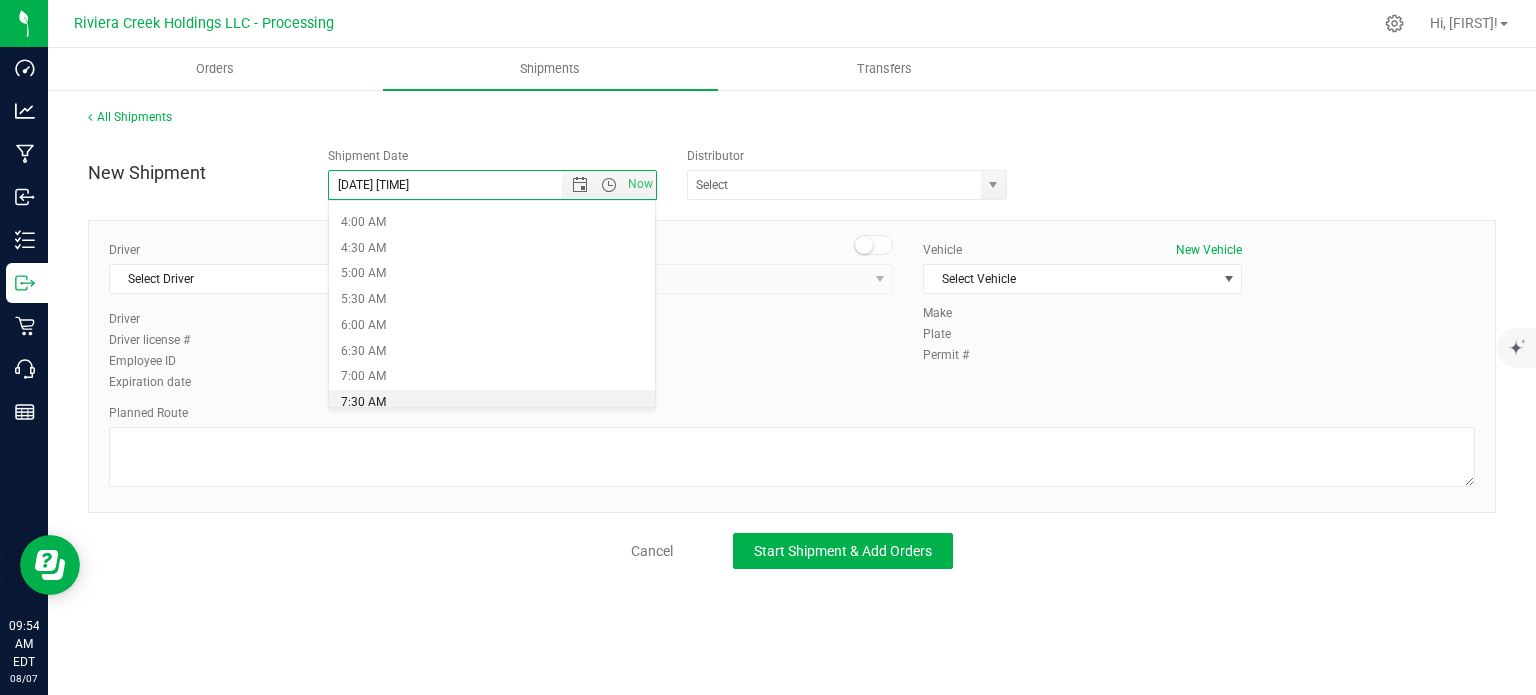 type on "8/8/2025 7:30 AM" 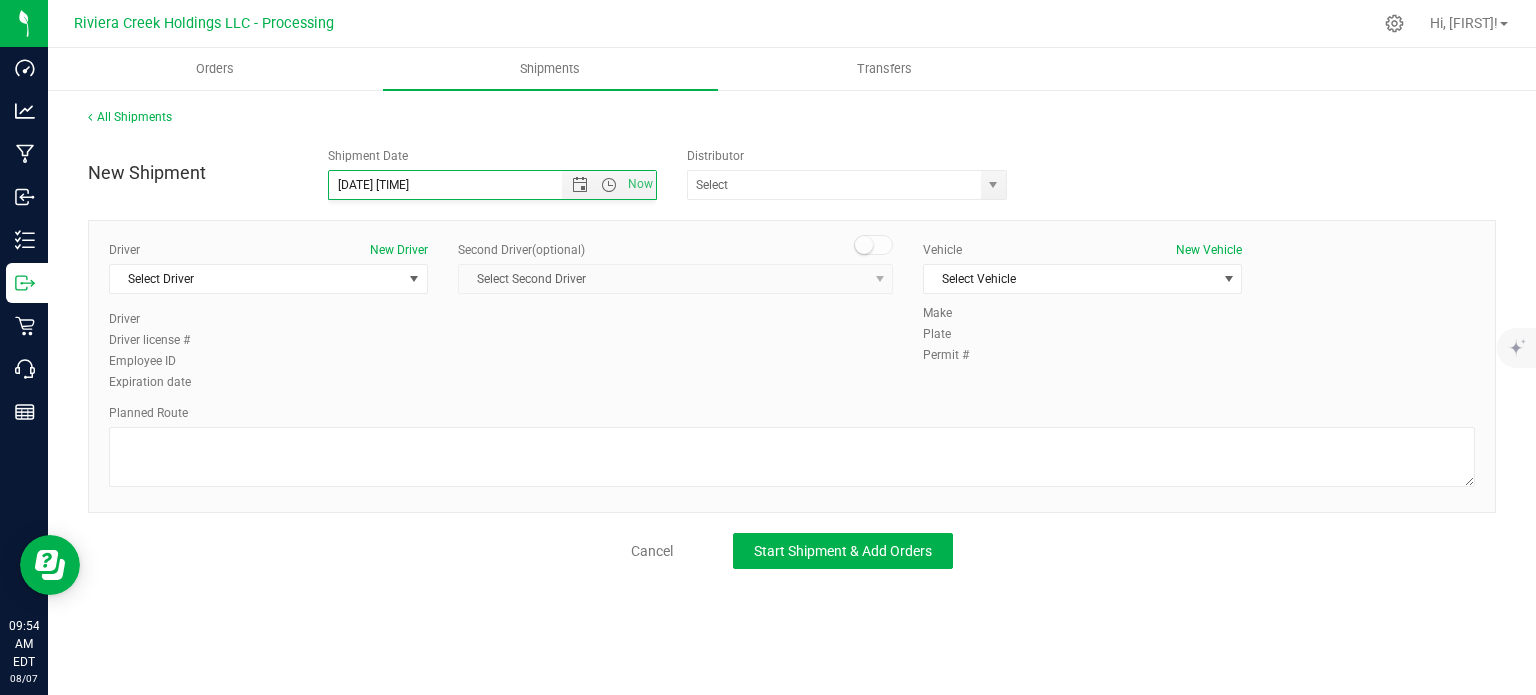scroll, scrollTop: 204, scrollLeft: 0, axis: vertical 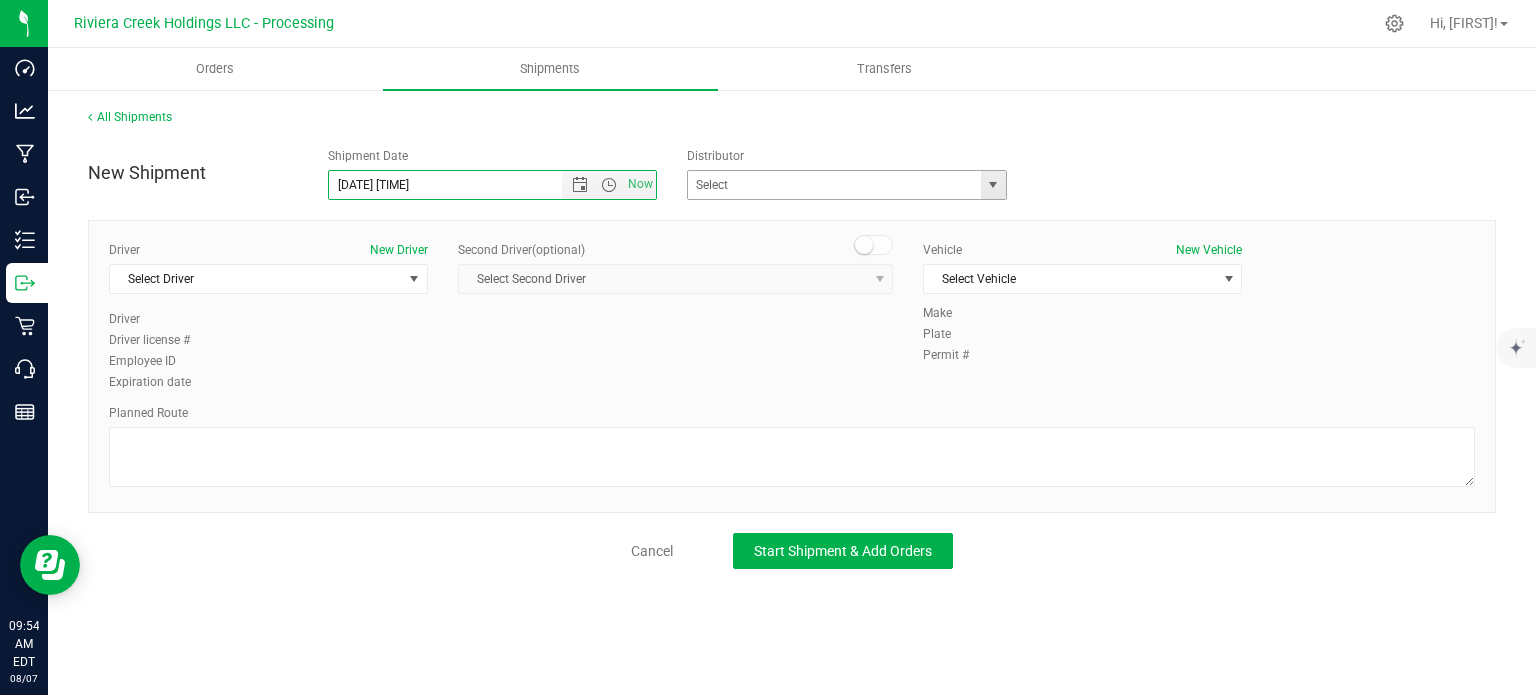 click at bounding box center [993, 185] 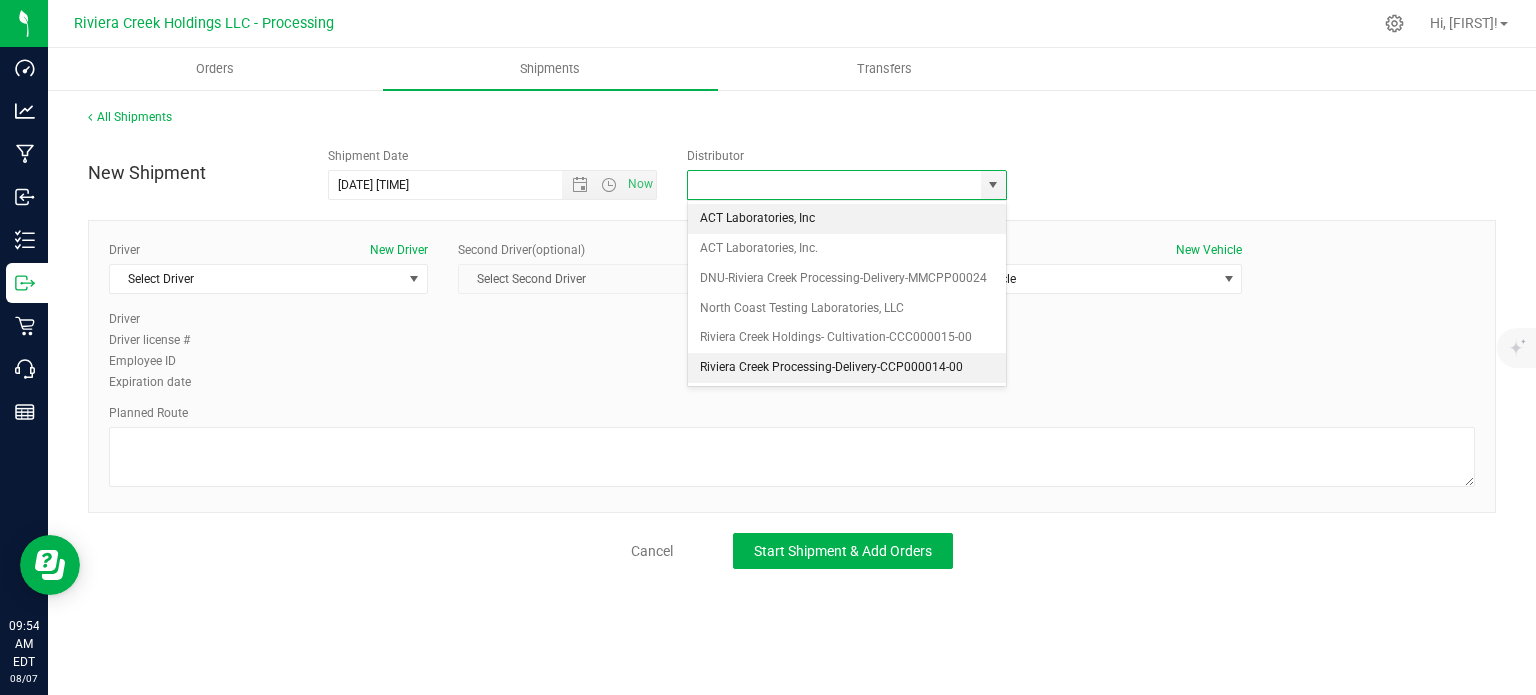 click on "Riviera Creek Processing-Delivery-CCP000014-00" at bounding box center (847, 368) 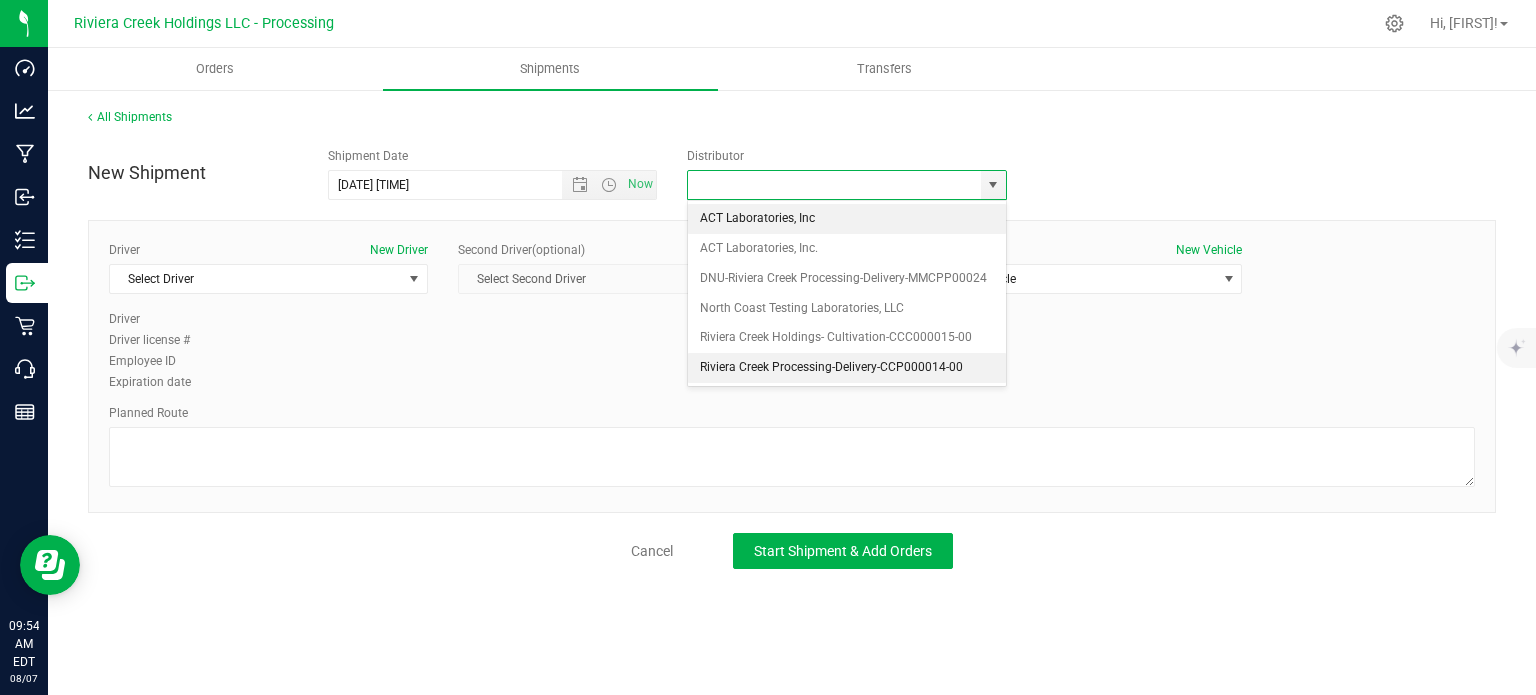 type on "Riviera Creek Processing-Delivery-CCP000014-00" 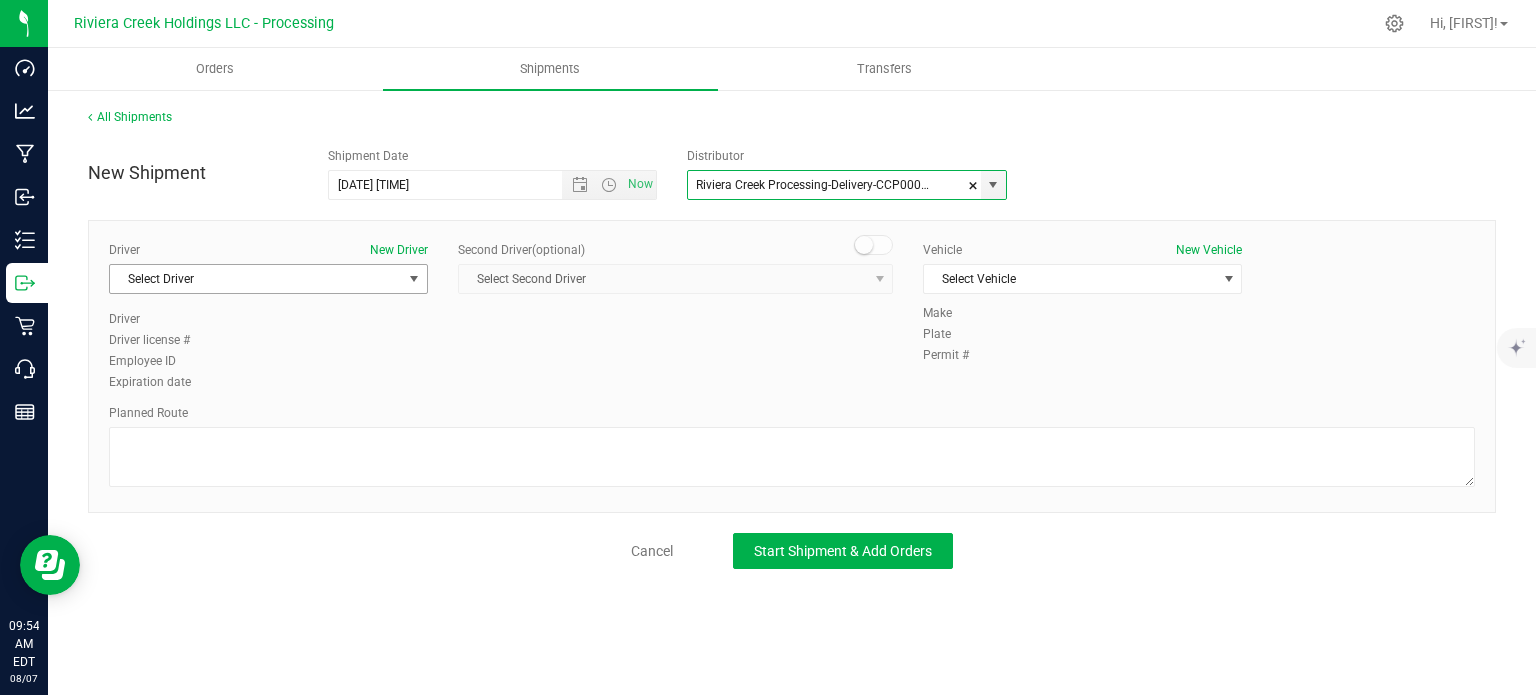 click on "Select Driver" at bounding box center (256, 279) 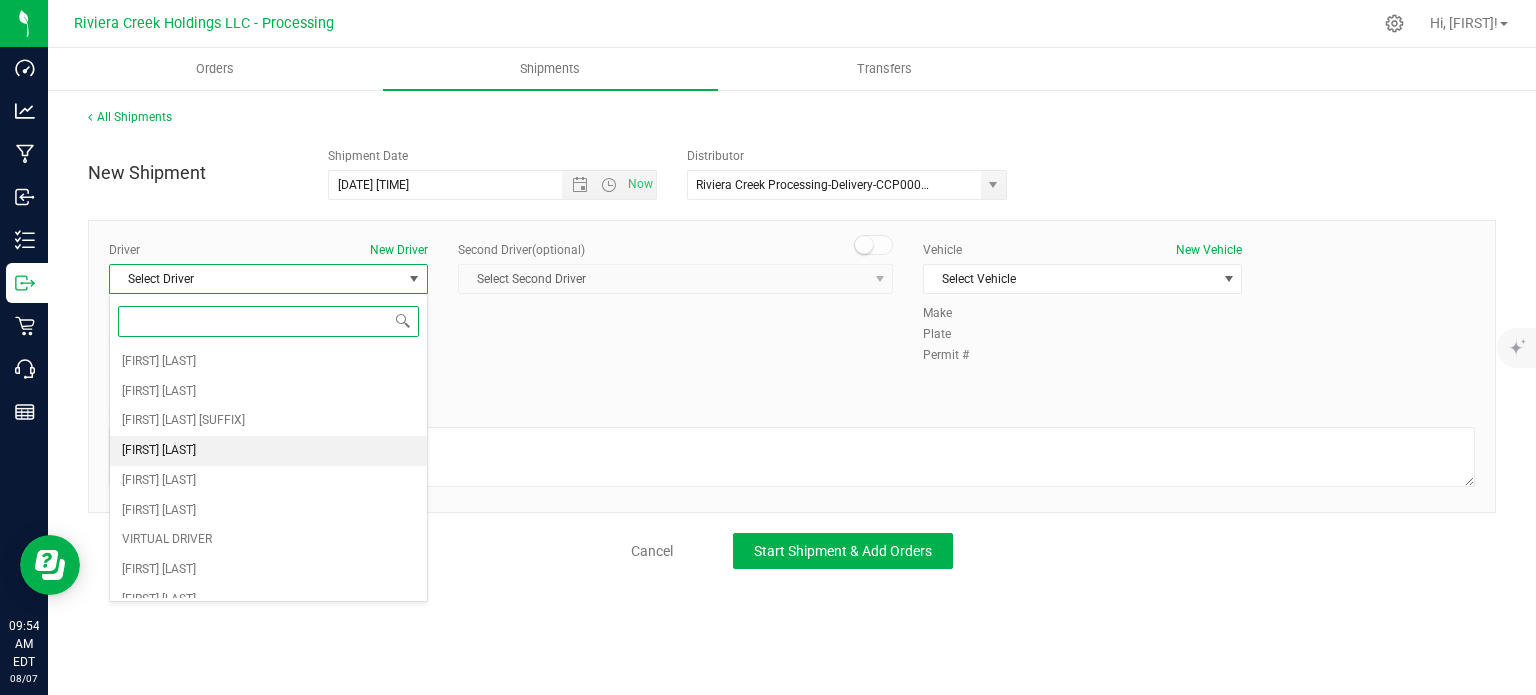 click on "Taon Belcher" at bounding box center (159, 451) 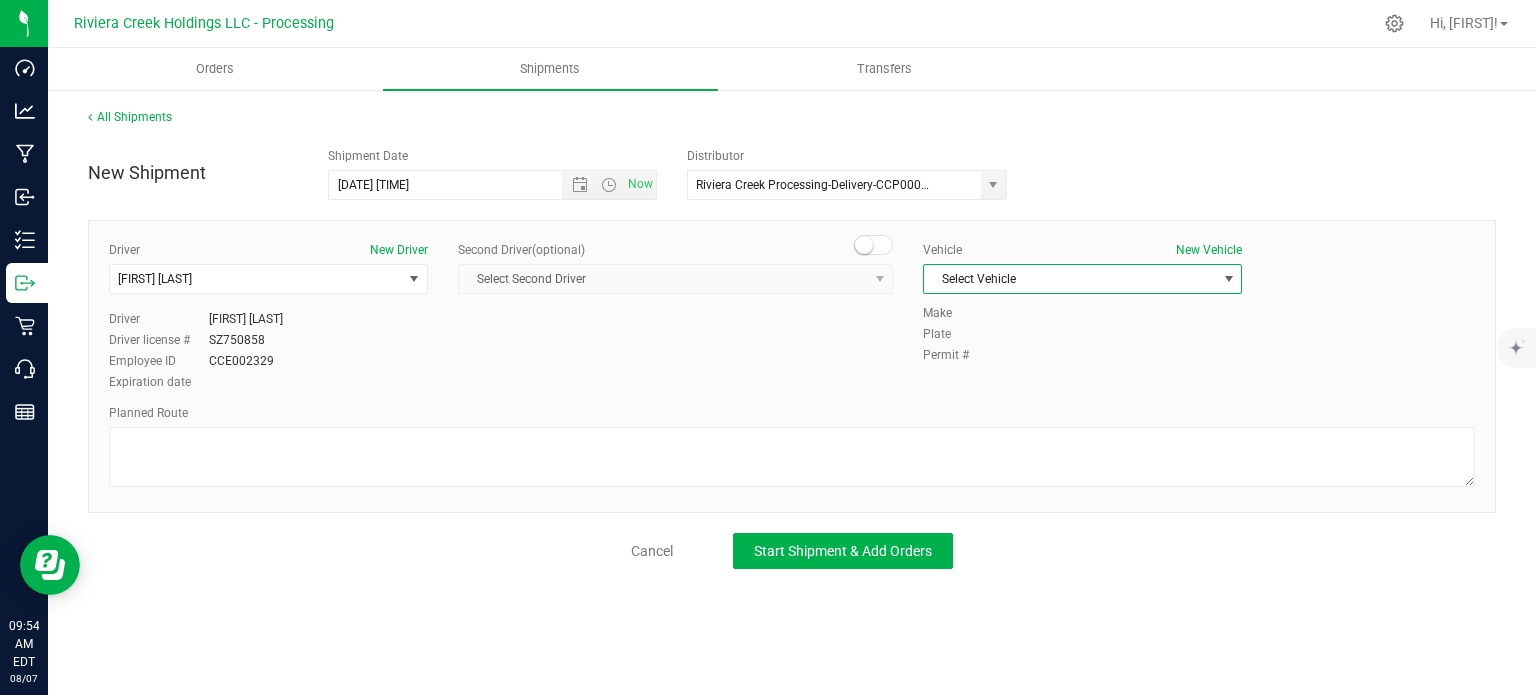 click on "Select Vehicle" at bounding box center [1070, 279] 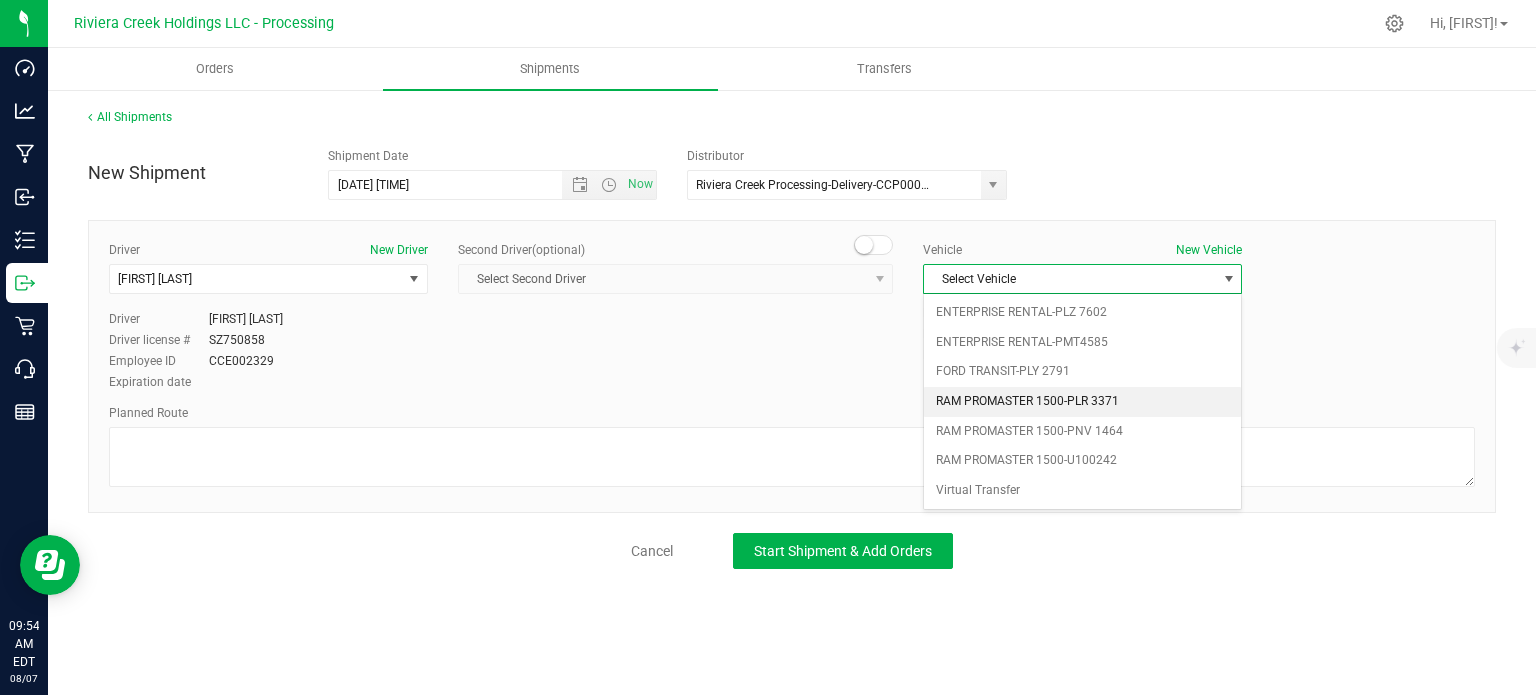 click on "RAM PROMASTER 1500-PLR 3371" at bounding box center (1082, 402) 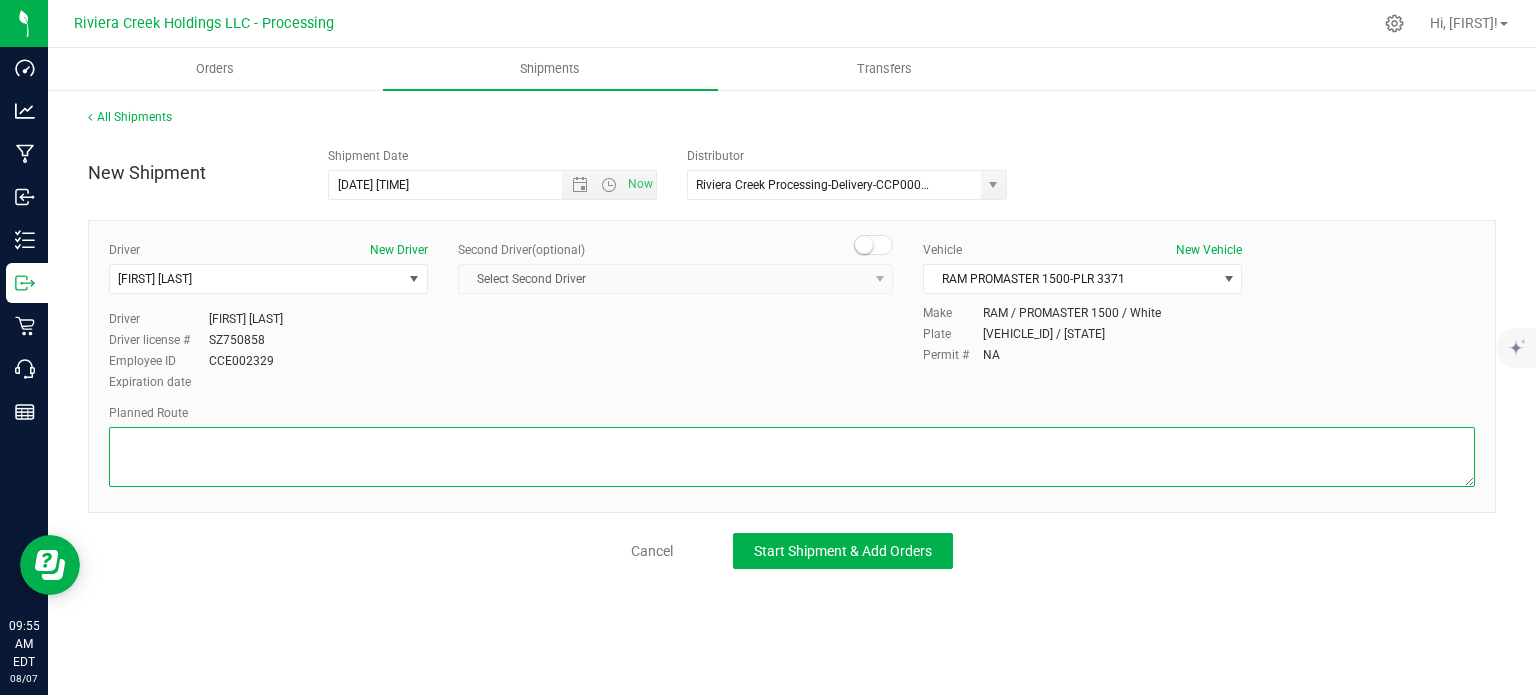 click at bounding box center [792, 457] 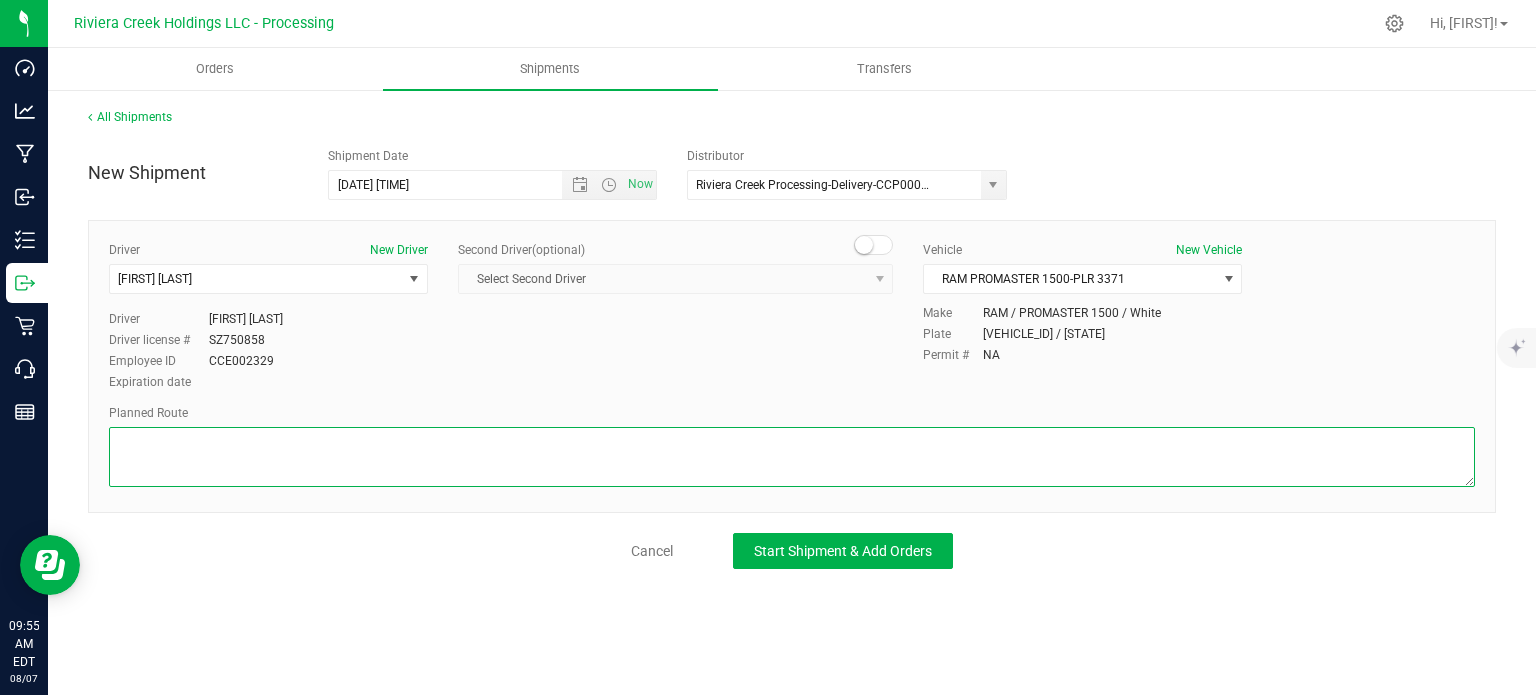 paste on "Head east on St Clair St toward W Rayen Ave
650 ft
Turn left onto W Rayen Ave
1,109 ft
W Rayen Ave turns right and becomes S Worthington St
906 ft
Turn left onto Martin Luther King Jr Blvd
0.549 mi
Slight right to merge onto OH-711 N toward OH-11 N/I-80 E/New York/Ashtabula
1.88 mi
Take the exit toward OH-11 N
0.430 mi
Continue onto OH-11 N
5.40 mi
Take exit 51A on the left to merge onto OH-82 W
11.1 mi
Take the US-422/Parkman Rd exit toward Cleveland
0.344 mi
Merge onto US-422 W/Parkman Rd NWContinue to follow US-422 W
12.3 mi
Turn right onto OH-168 N/OH-528 N/OH-88 EContinue to follow OH-528 N
4.59 mi
Turn left onto OH-608 N/Old State Rd
19.4 mi
Continue onto Concord Hambden Rd
1.09 mi
Turn left onto Auburn Rd
1,070 ft
Slight right toward OH-44 N
302 ft
Turn right onto OH-44 N
4.19 mi
Take the exit onto OH-2 W/OH-44 N/Lakeland Fwy toward Cleveland
0.907 mi
Take exit 220 for OH-44 N/Heisley Rd toward Grand River
883 ft
Turn right onto OH-44 N/Heisley Rd
0.388 mi
Turn right at the 1st cross street onto Bla..." 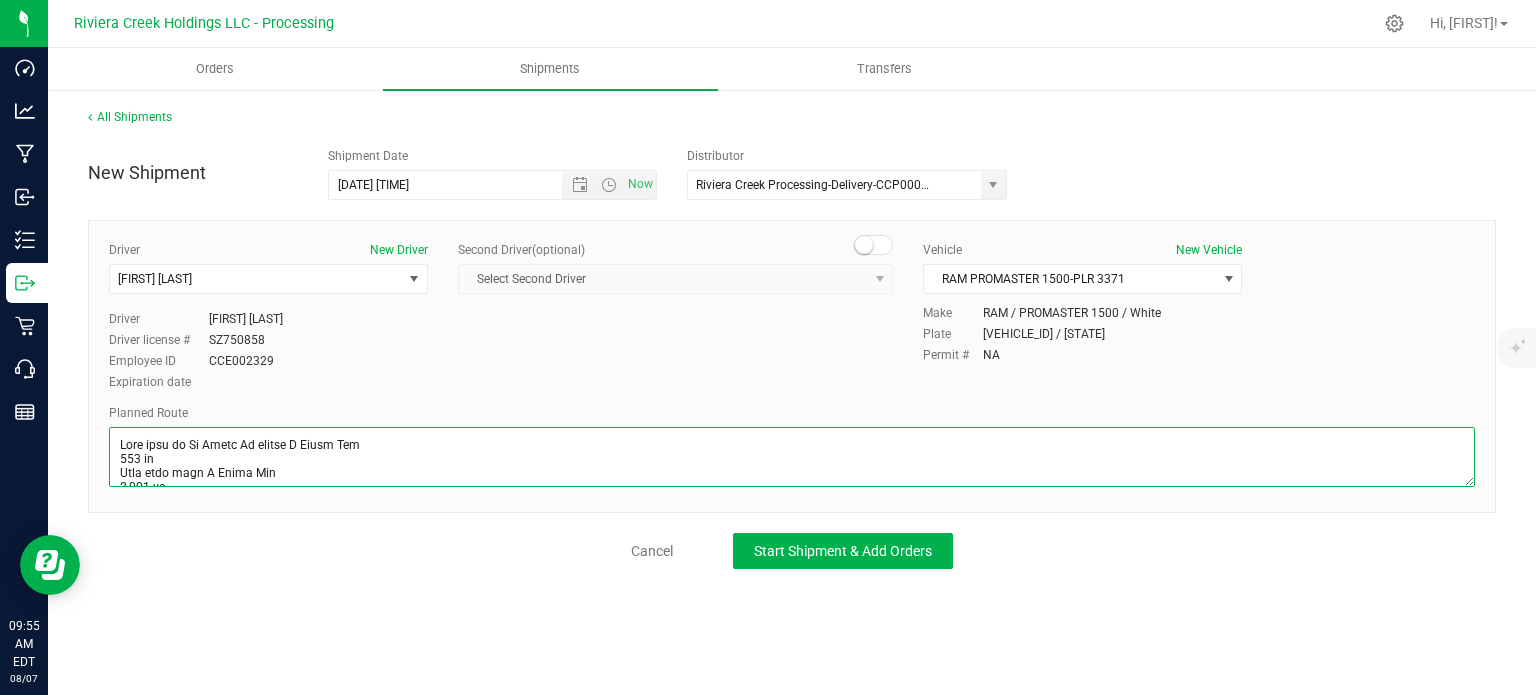 scroll, scrollTop: 528, scrollLeft: 0, axis: vertical 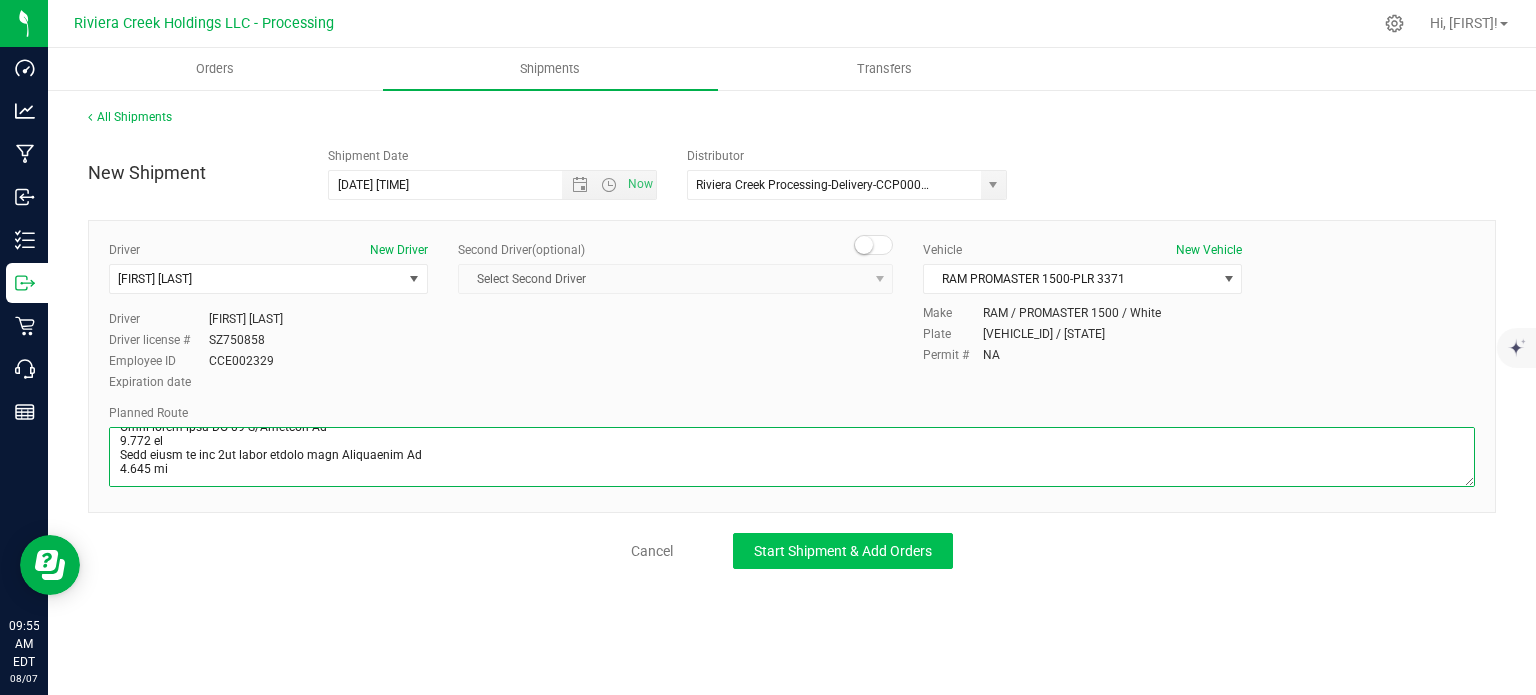 type on "Head east on St Clair St toward W Rayen Ave
650 ft
Turn left onto W Rayen Ave
1,109 ft
W Rayen Ave turns right and becomes S Worthington St
906 ft
Turn left onto Martin Luther King Jr Blvd
0.549 mi
Slight right to merge onto OH-711 N toward OH-11 N/I-80 E/New York/Ashtabula
1.88 mi
Take the exit toward OH-11 N
0.430 mi
Continue onto OH-11 N
5.40 mi
Take exit 51A on the left to merge onto OH-82 W
11.1 mi
Take the US-422/Parkman Rd exit toward Cleveland
0.344 mi
Merge onto US-422 W/Parkman Rd NWContinue to follow US-422 W
12.3 mi
Turn right onto OH-168 N/OH-528 N/OH-88 EContinue to follow OH-528 N
4.59 mi
Turn left onto OH-608 N/Old State Rd
19.4 mi
Continue onto Concord Hambden Rd
1.09 mi
Turn left onto Auburn Rd
1,070 ft
Slight right toward OH-44 N
302 ft
Turn right onto OH-44 N
4.19 mi
Take the exit onto OH-2 W/OH-44 N/Lakeland Fwy toward Cleveland
0.907 mi
Take exit 220 for OH-44 N/Heisley Rd toward Grand River
883 ft
Turn right onto OH-44 N/Heisley Rd
0.388 mi
Turn right at the 1st cross street onto Bla..." 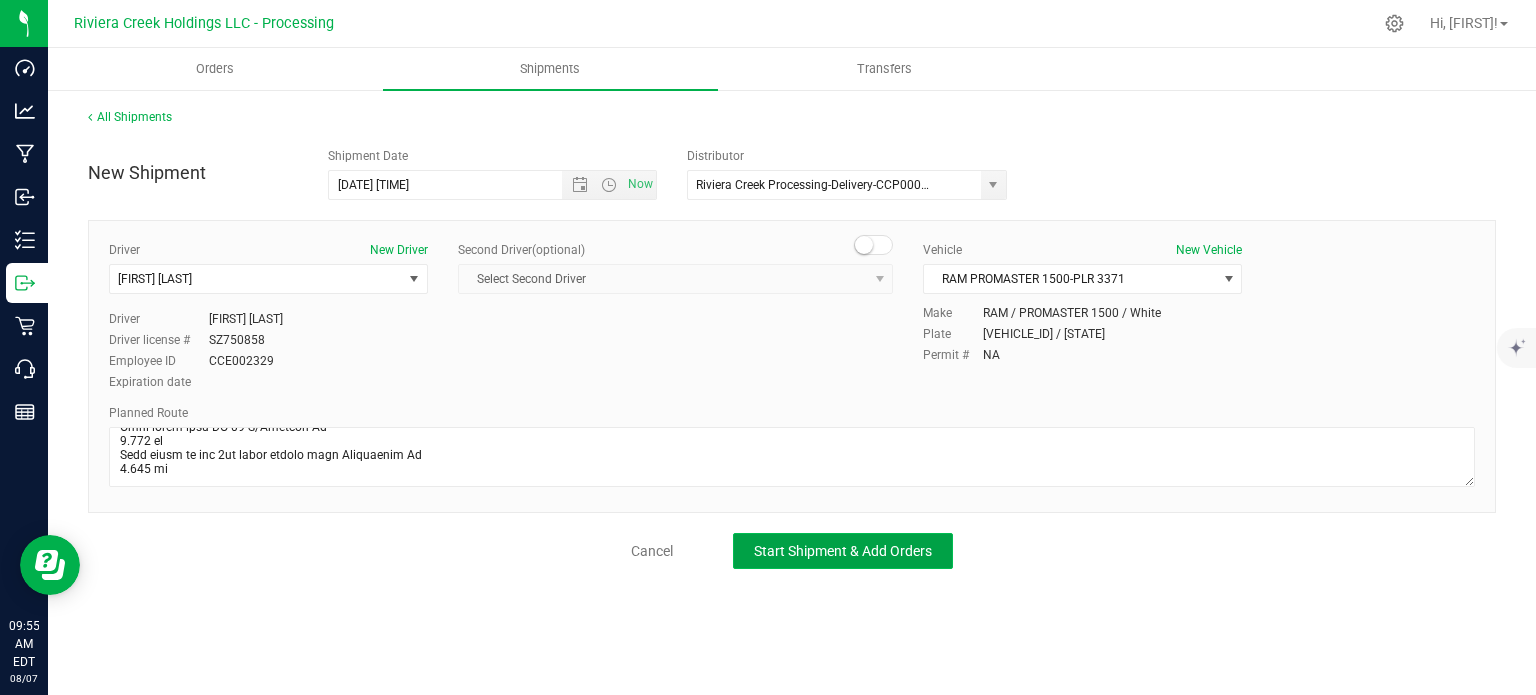 click on "Start Shipment & Add Orders" 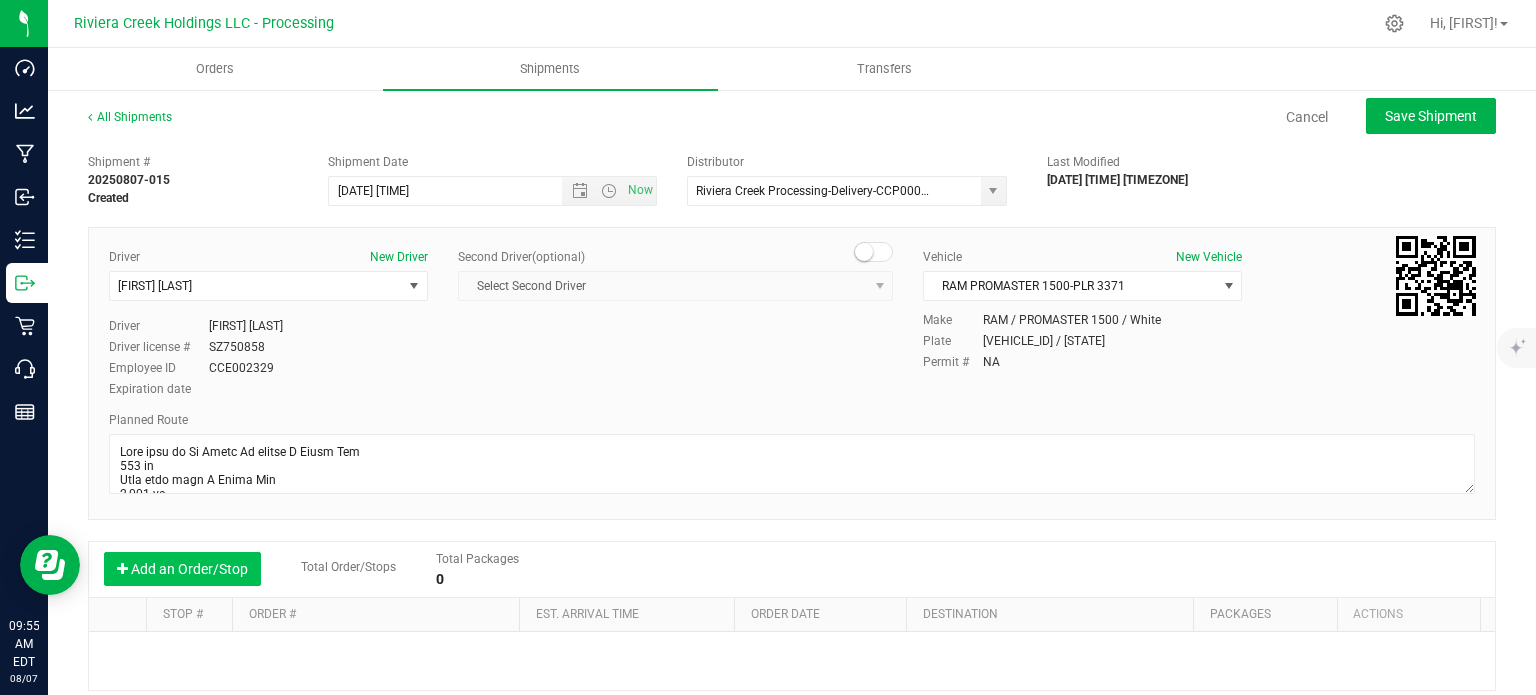 click on "Add an Order/Stop" at bounding box center [182, 569] 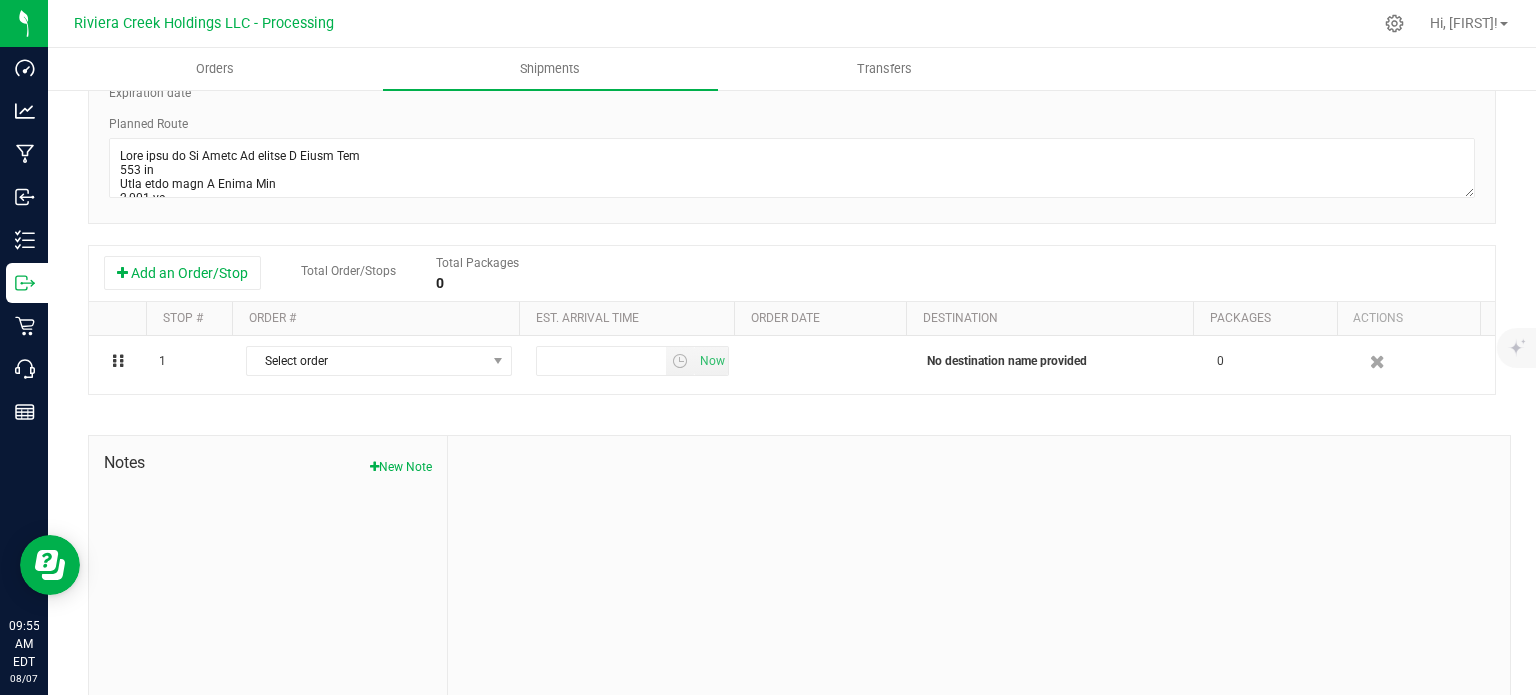 scroll, scrollTop: 325, scrollLeft: 0, axis: vertical 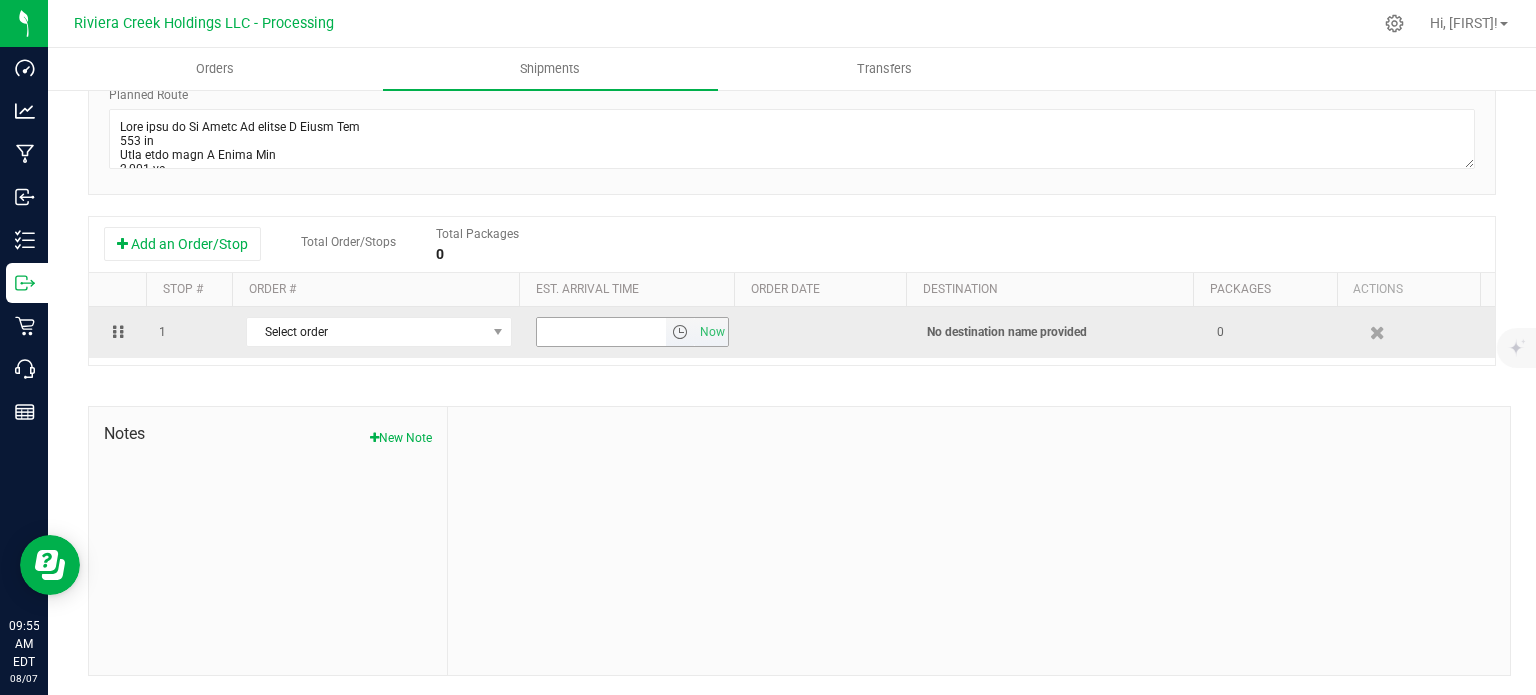 click at bounding box center (680, 332) 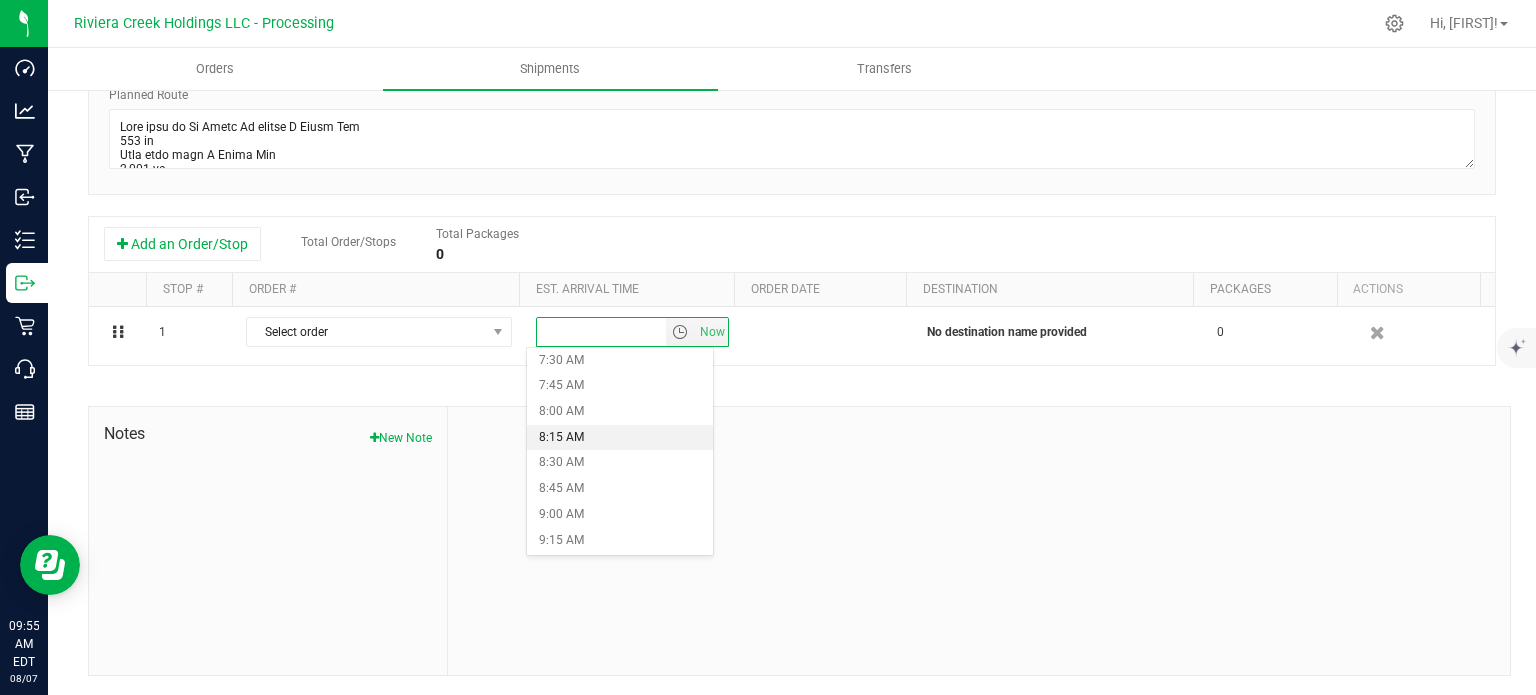 scroll, scrollTop: 800, scrollLeft: 0, axis: vertical 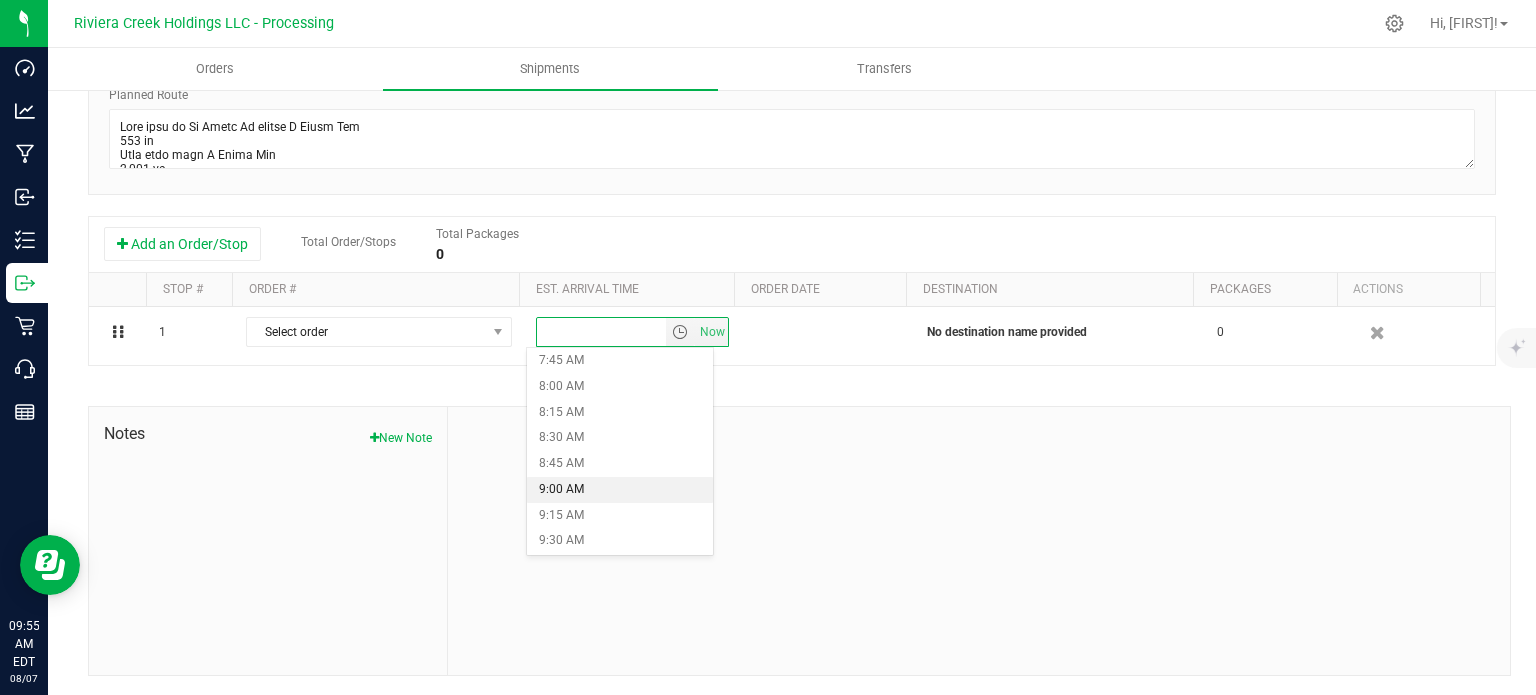 click on "9:00 AM" at bounding box center [619, 490] 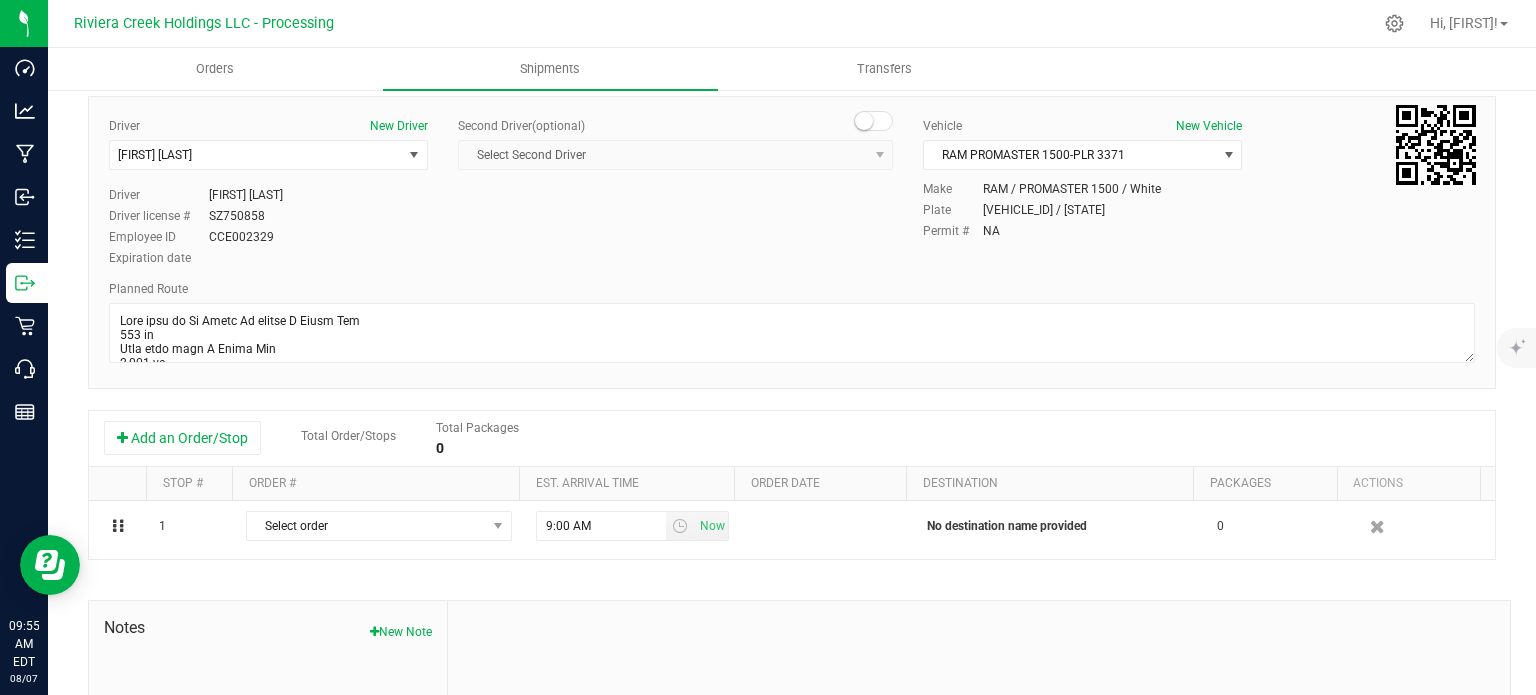 scroll, scrollTop: 0, scrollLeft: 0, axis: both 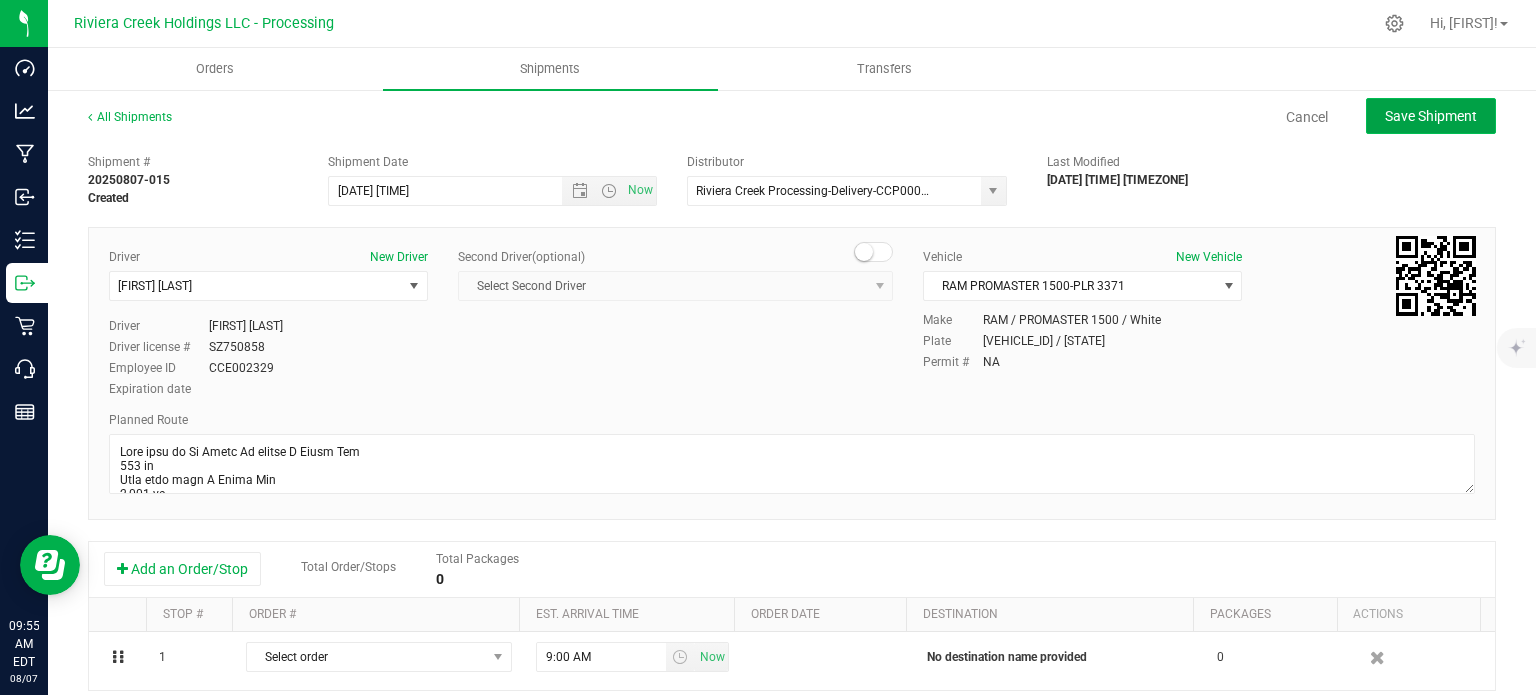 click on "Save Shipment" 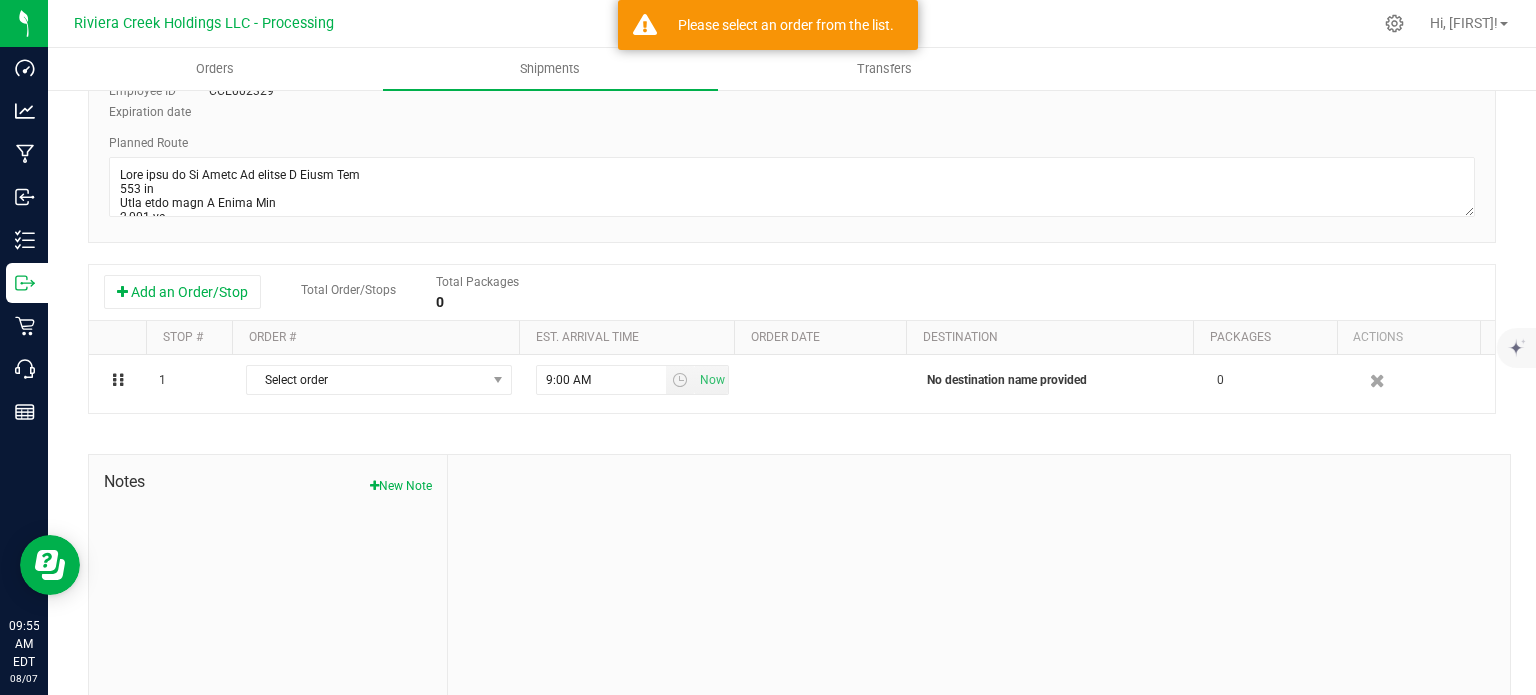 scroll, scrollTop: 325, scrollLeft: 0, axis: vertical 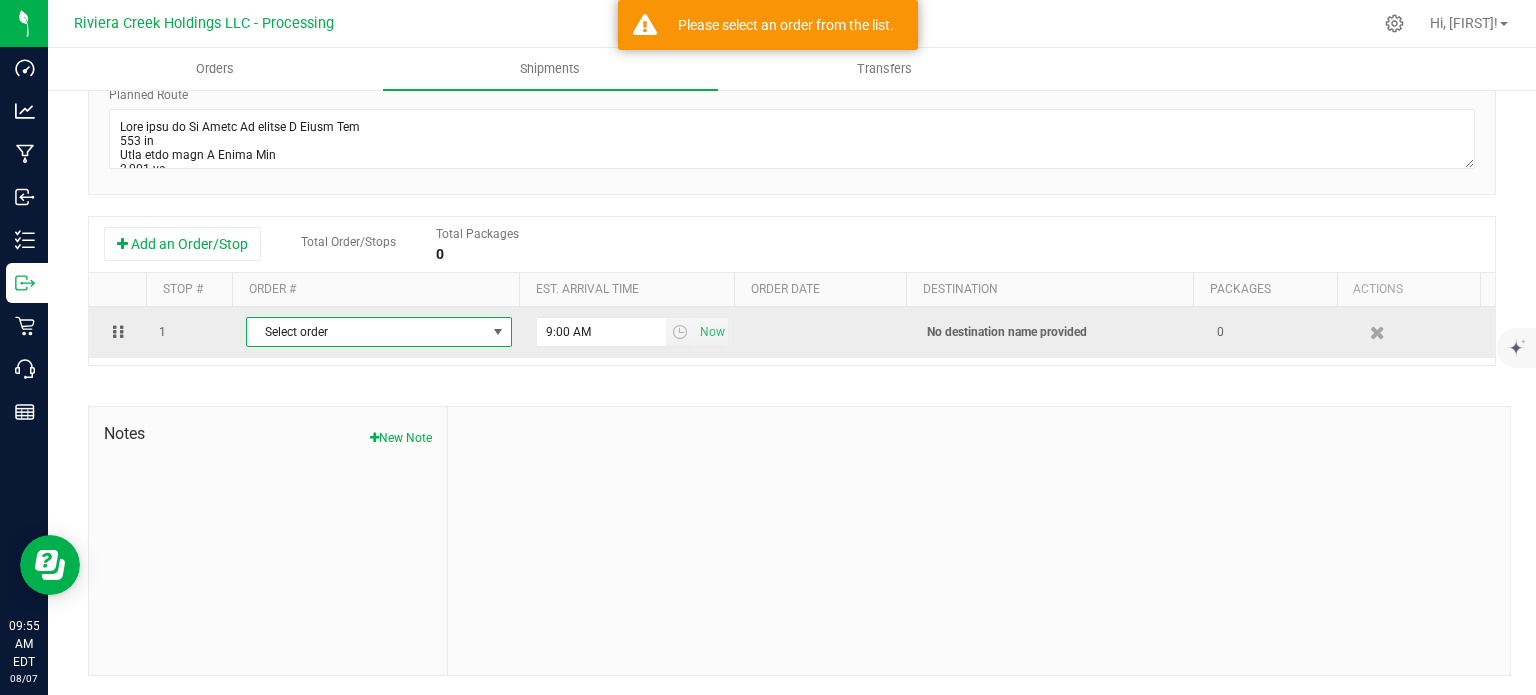 click on "Select order" at bounding box center [366, 332] 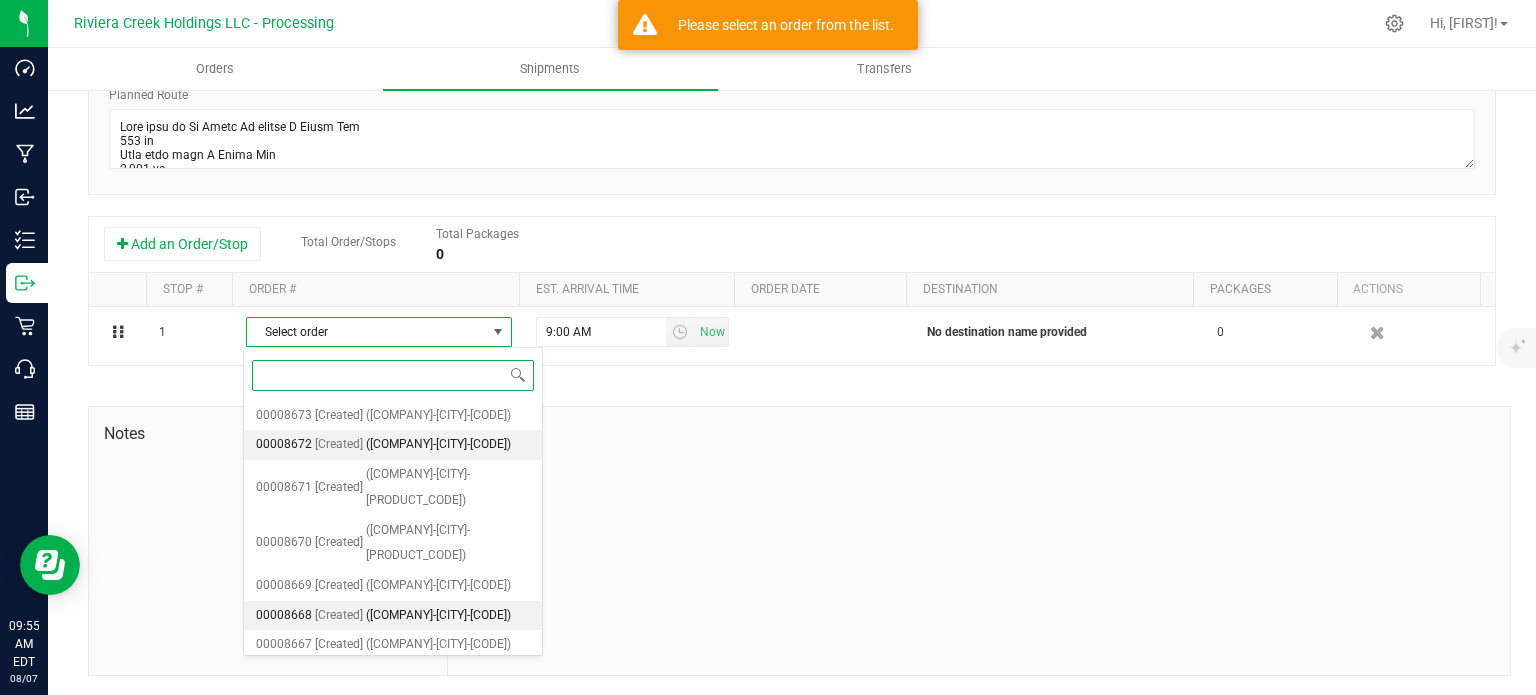 scroll, scrollTop: 188, scrollLeft: 0, axis: vertical 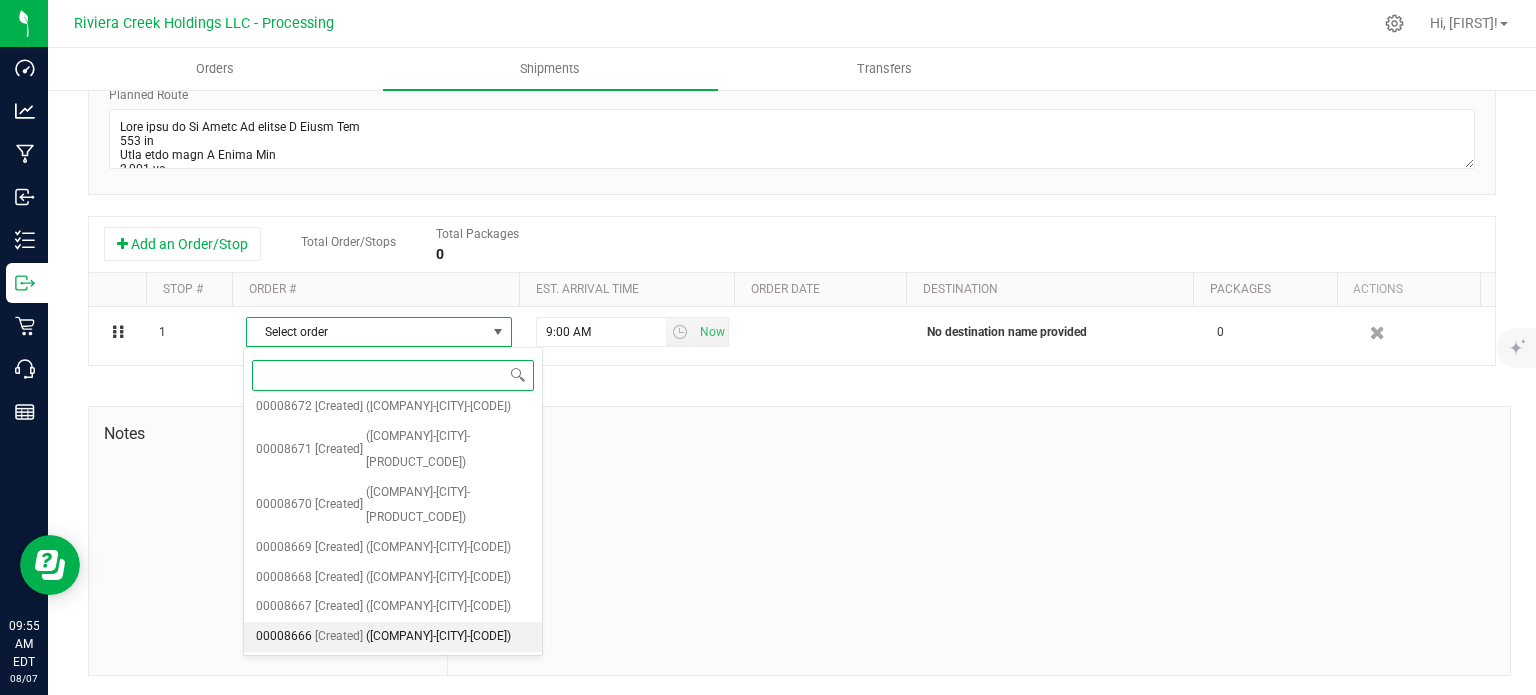 click on "(Bloom Medicinals-Painesville-CCD000102-00)" at bounding box center [438, 637] 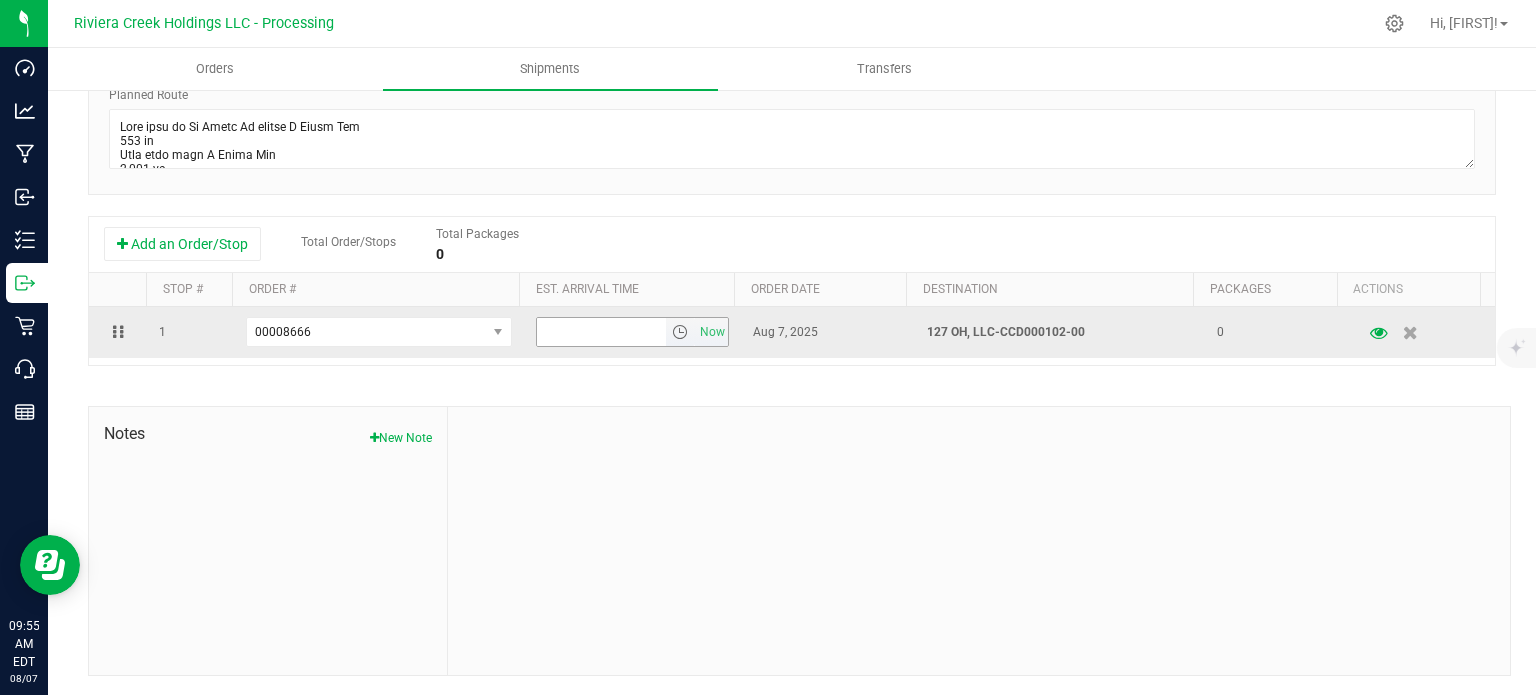 click at bounding box center (680, 332) 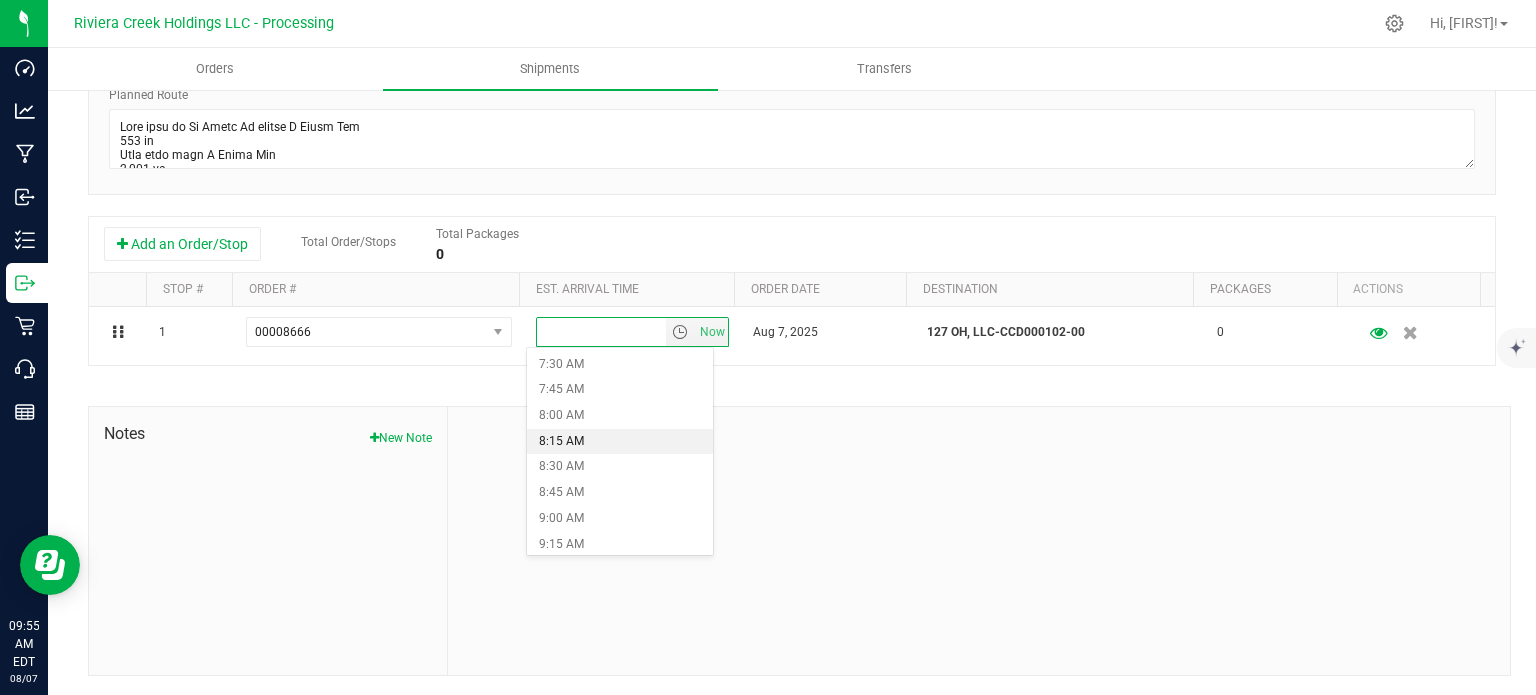scroll, scrollTop: 800, scrollLeft: 0, axis: vertical 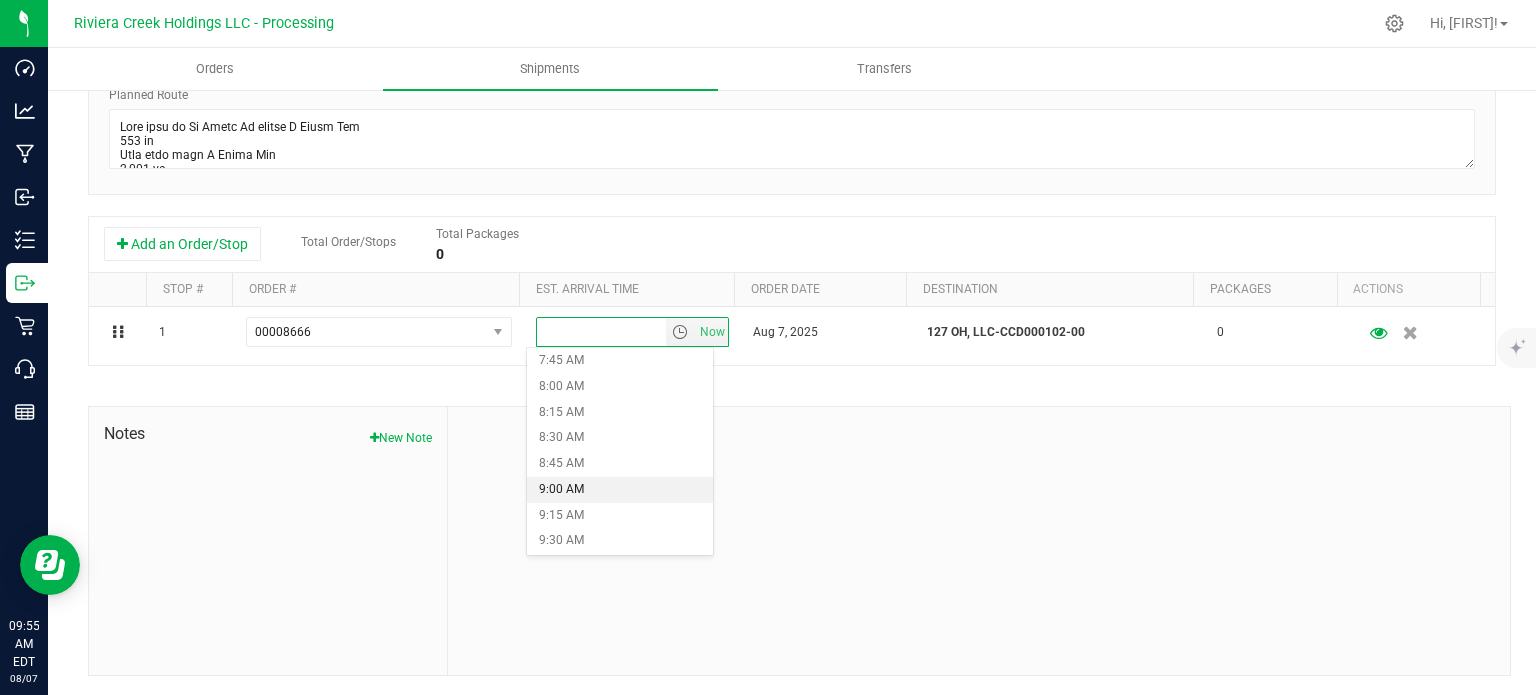 click on "9:00 AM" at bounding box center [619, 490] 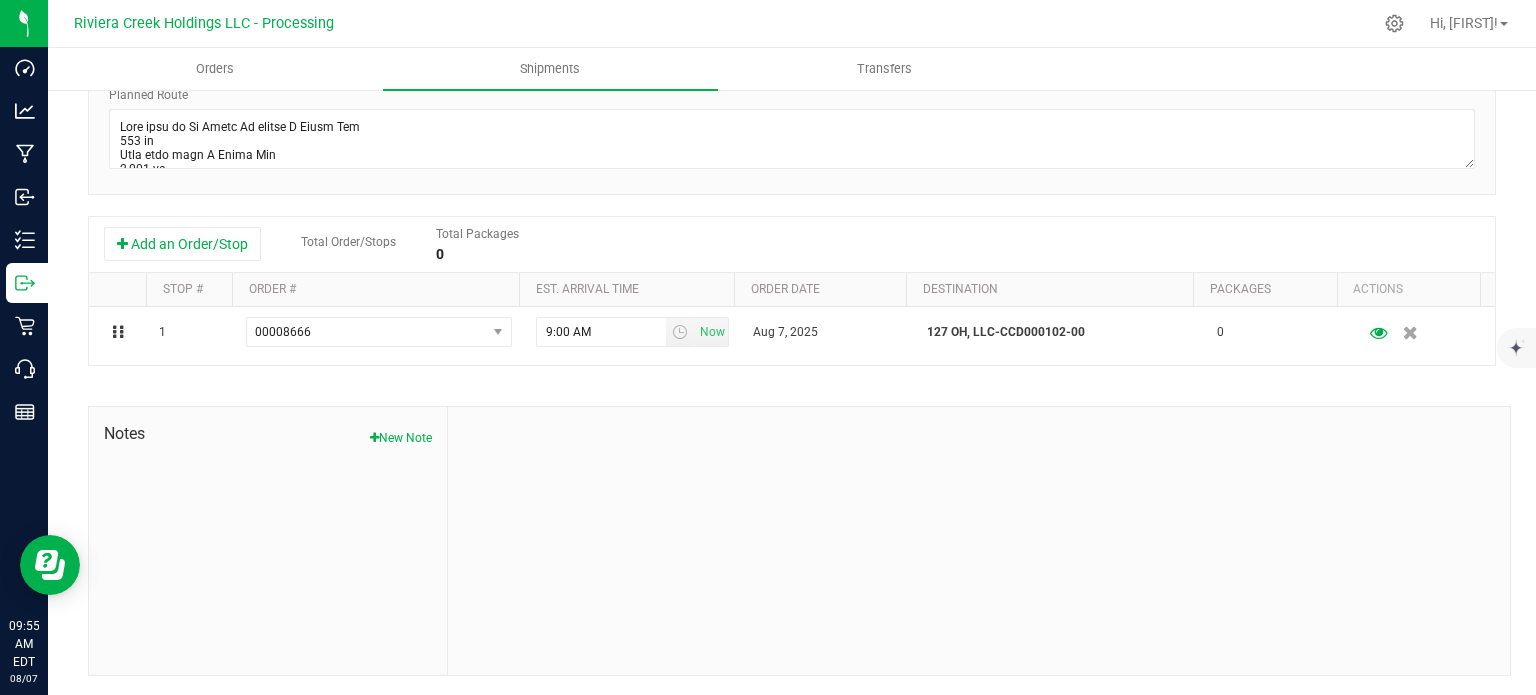 scroll, scrollTop: 0, scrollLeft: 0, axis: both 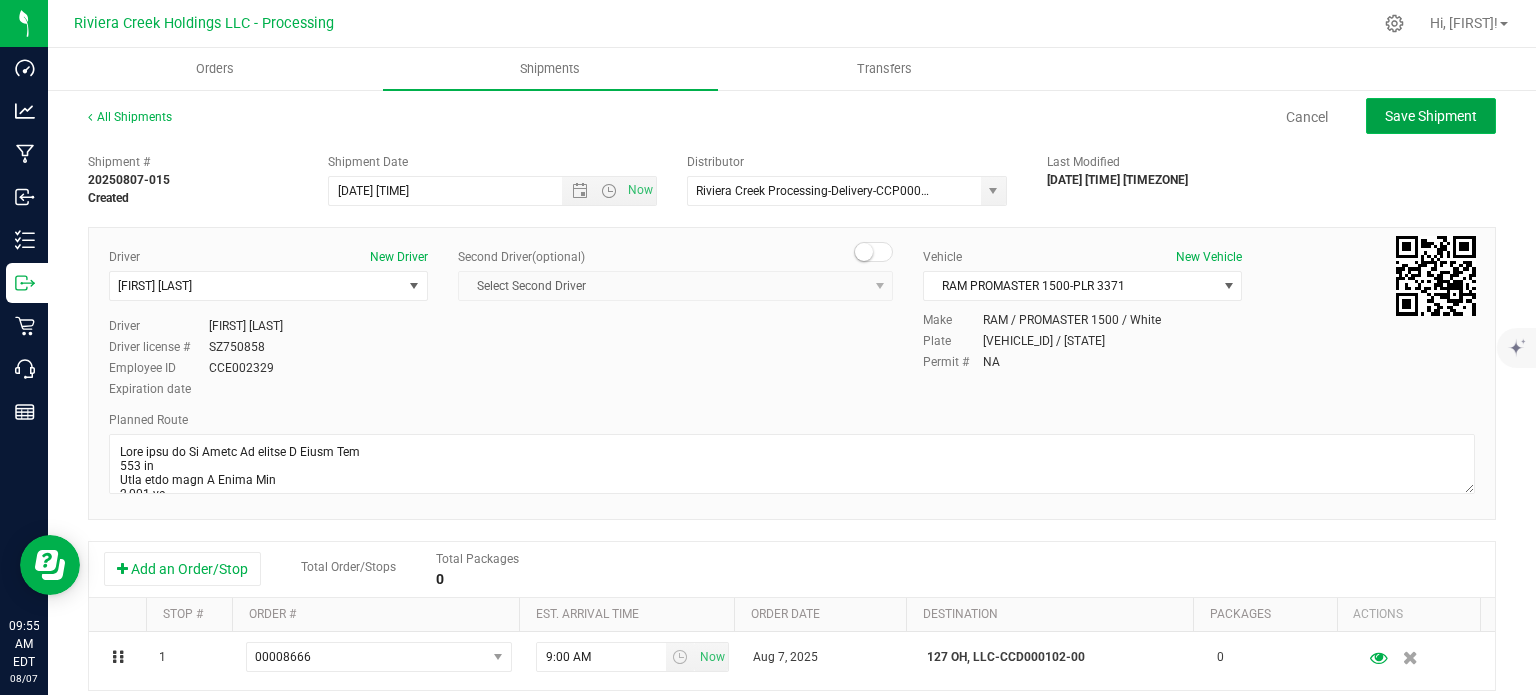click on "Save Shipment" 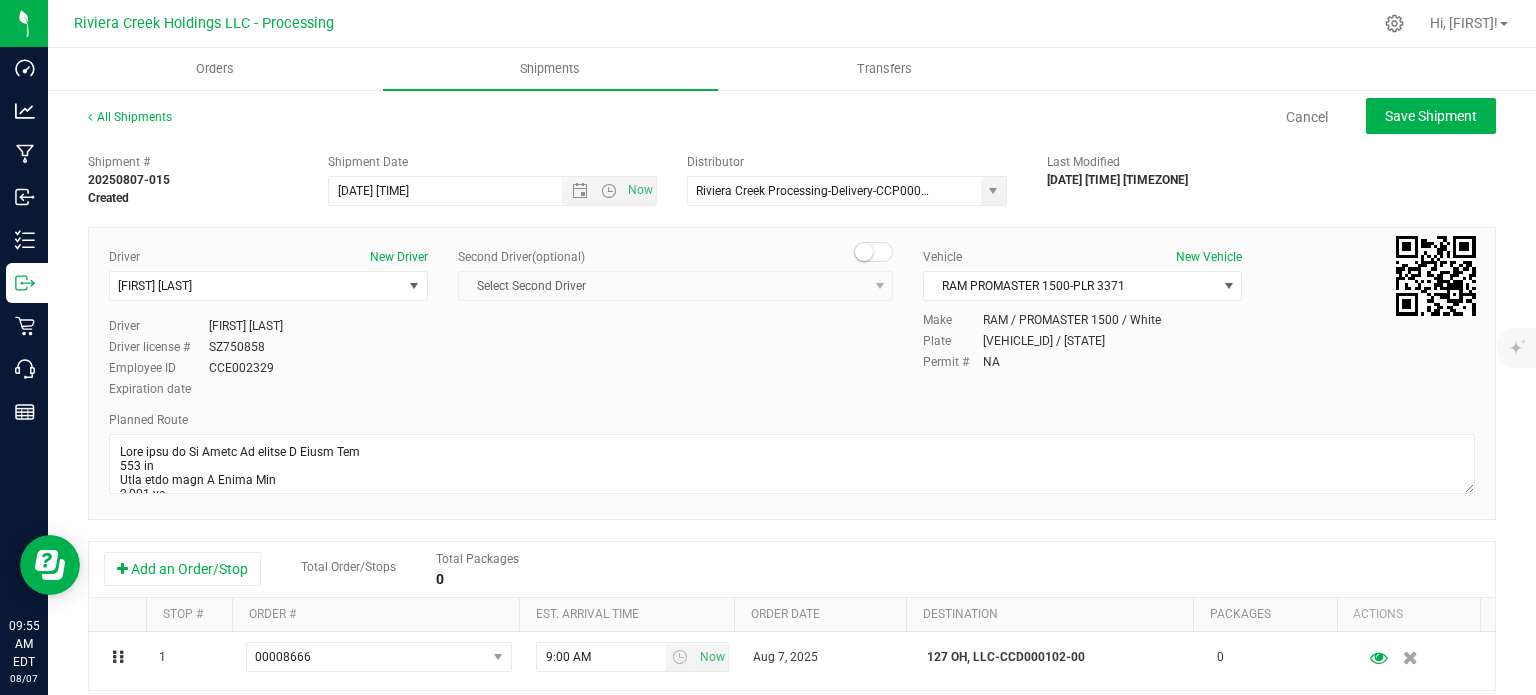 type on "8/8/2025 11:30 AM" 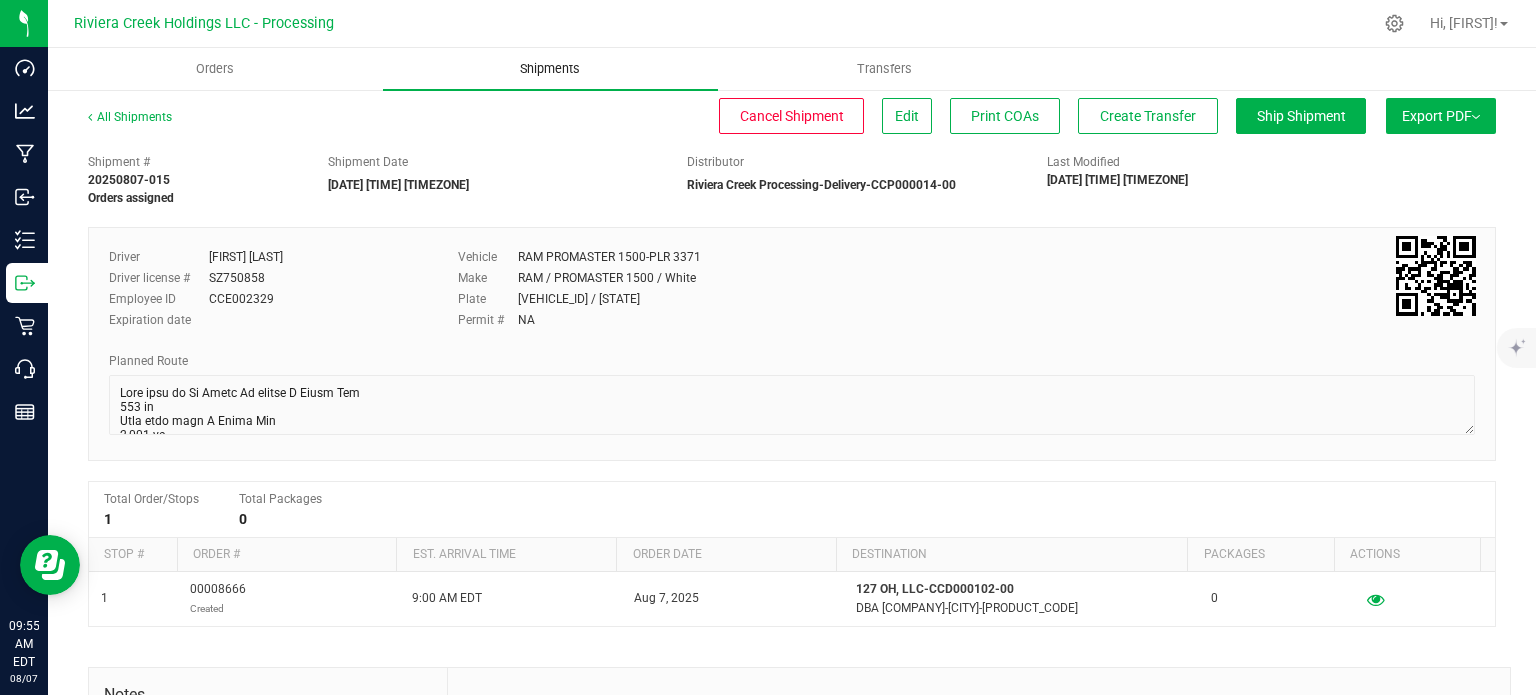 click on "Shipments" at bounding box center (550, 69) 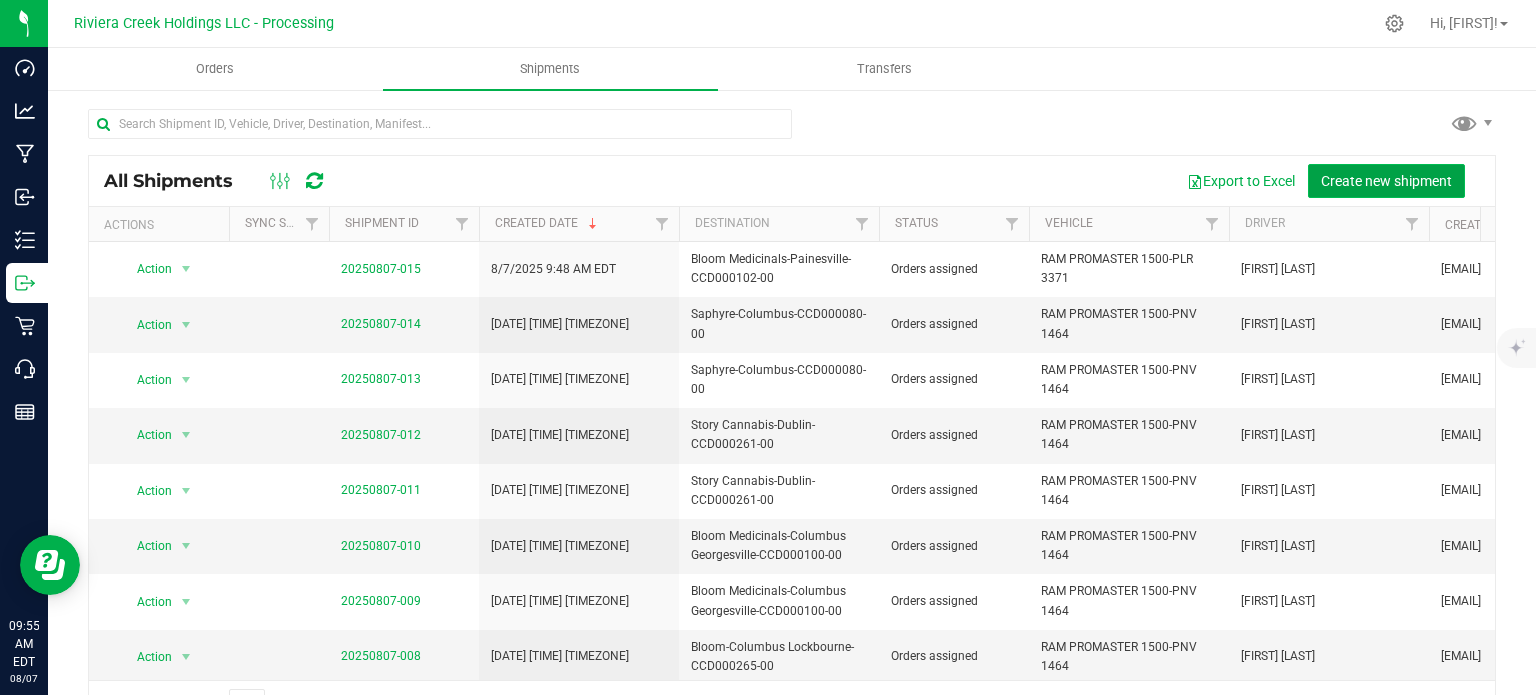 click on "Create new shipment" at bounding box center (1386, 181) 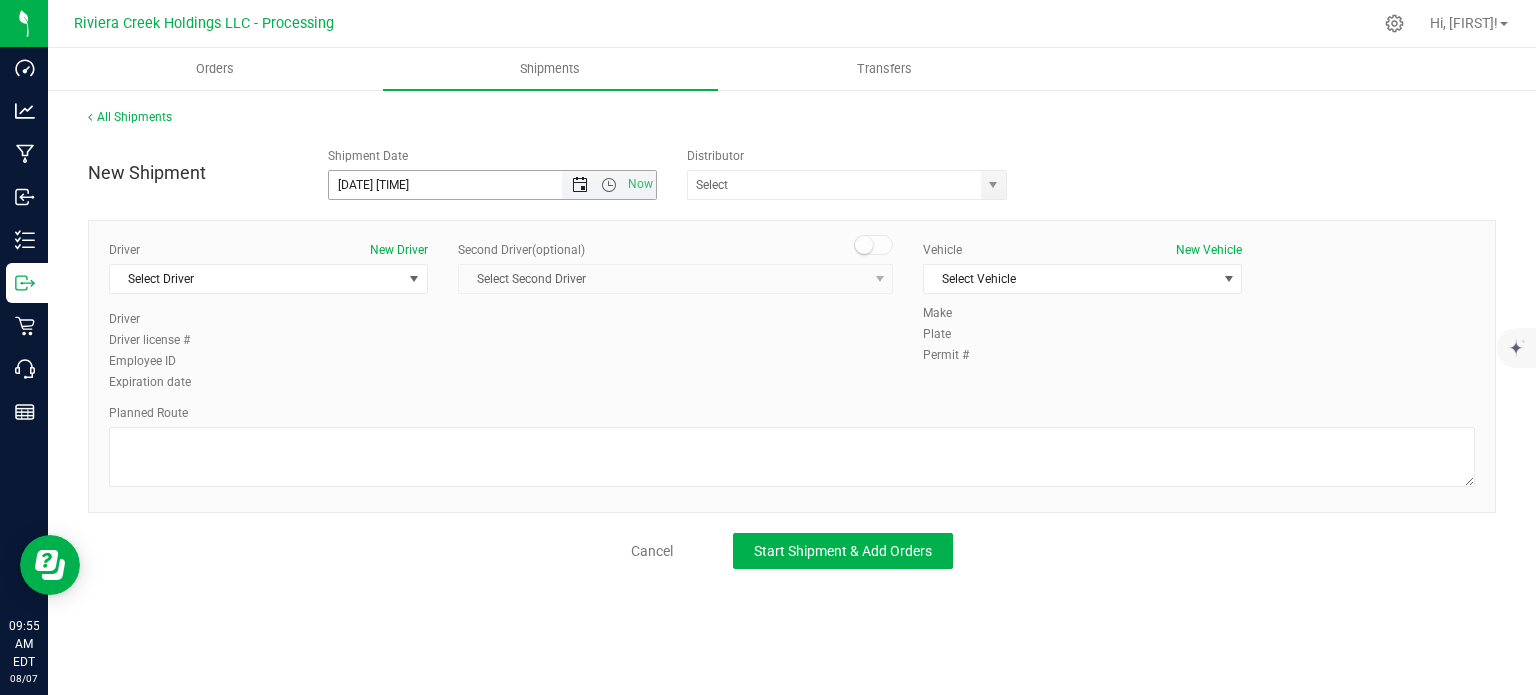 click at bounding box center (580, 185) 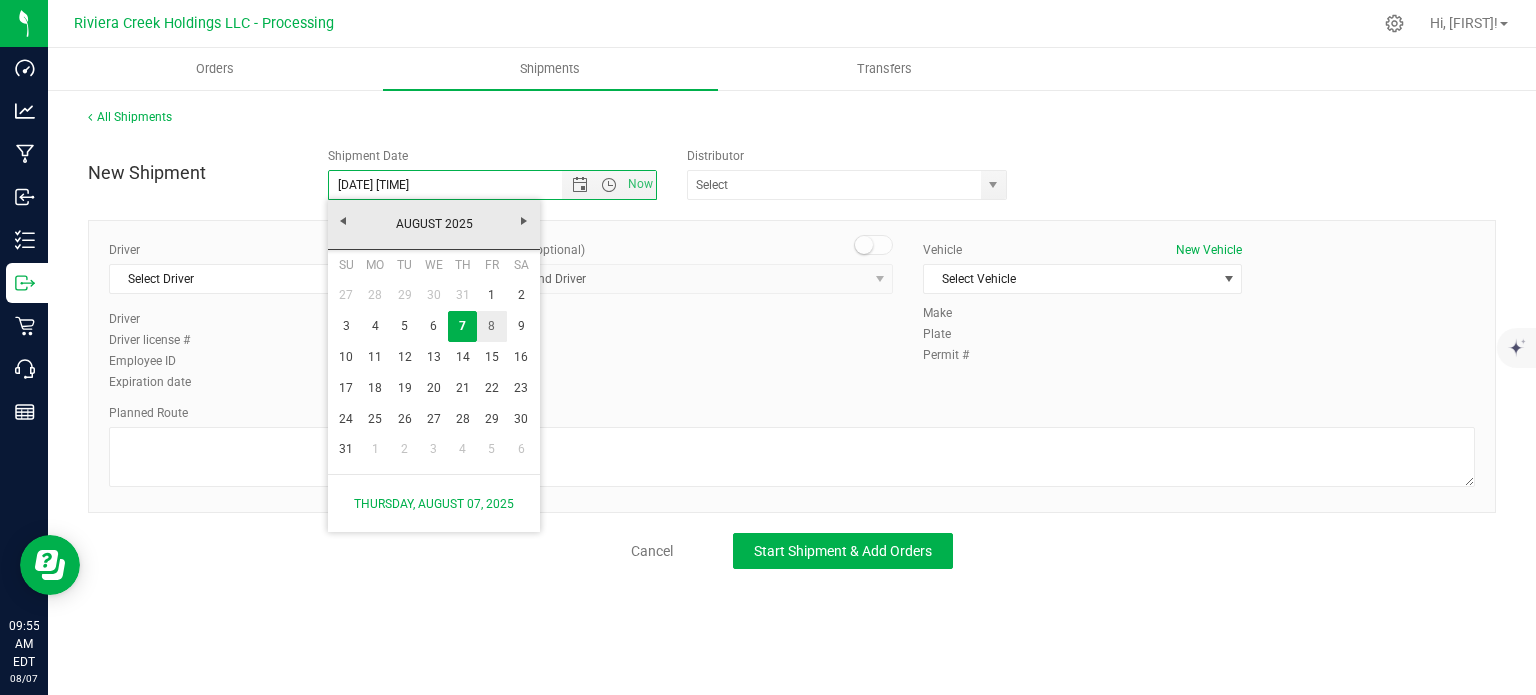 click on "8" at bounding box center [491, 326] 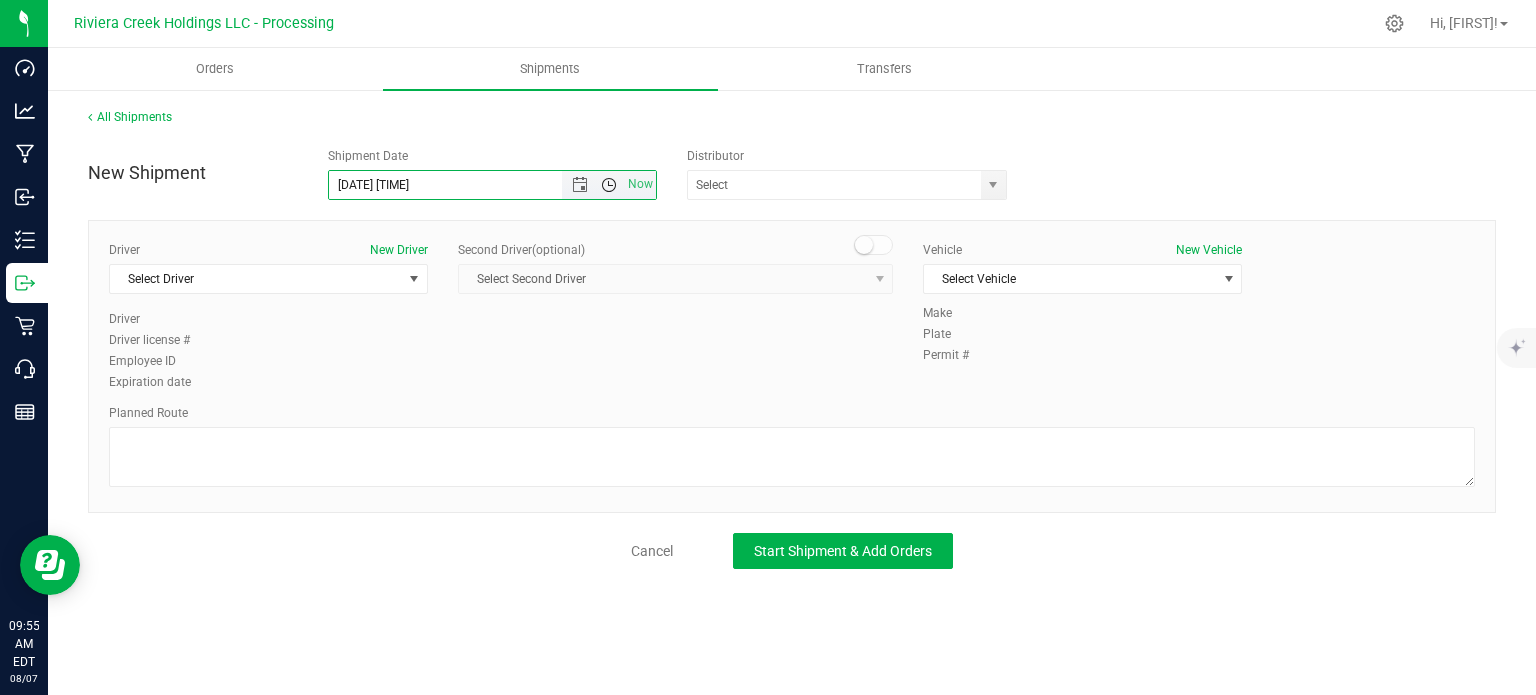 click at bounding box center (609, 185) 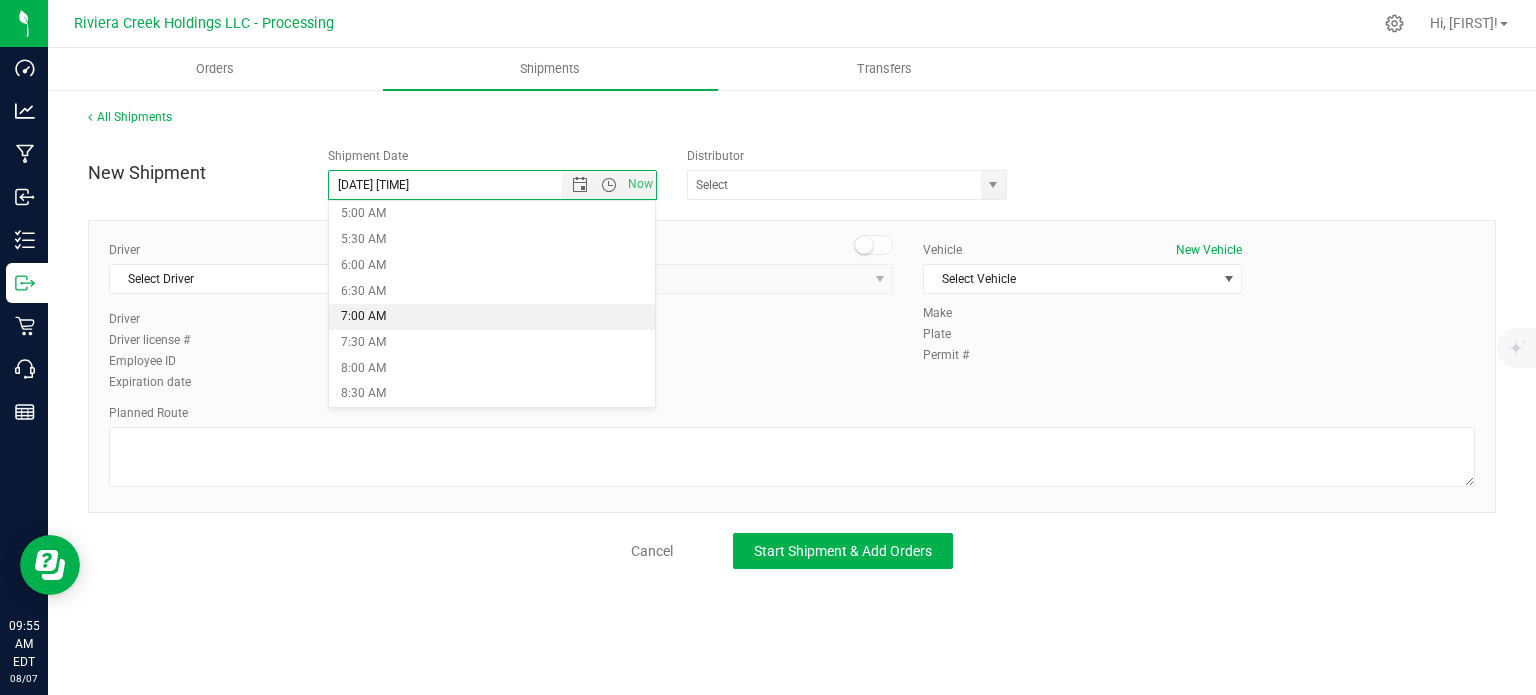 scroll, scrollTop: 300, scrollLeft: 0, axis: vertical 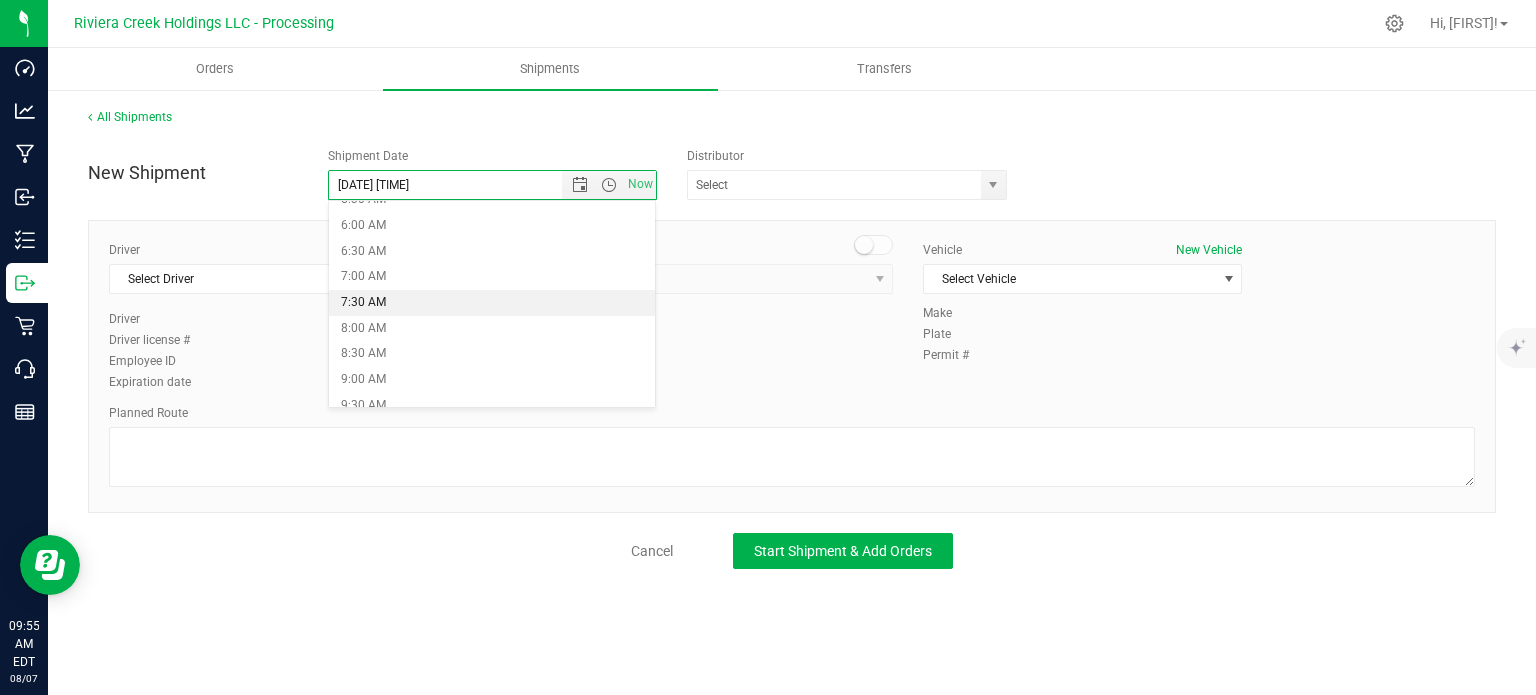 click on "7:30 AM" at bounding box center [492, 303] 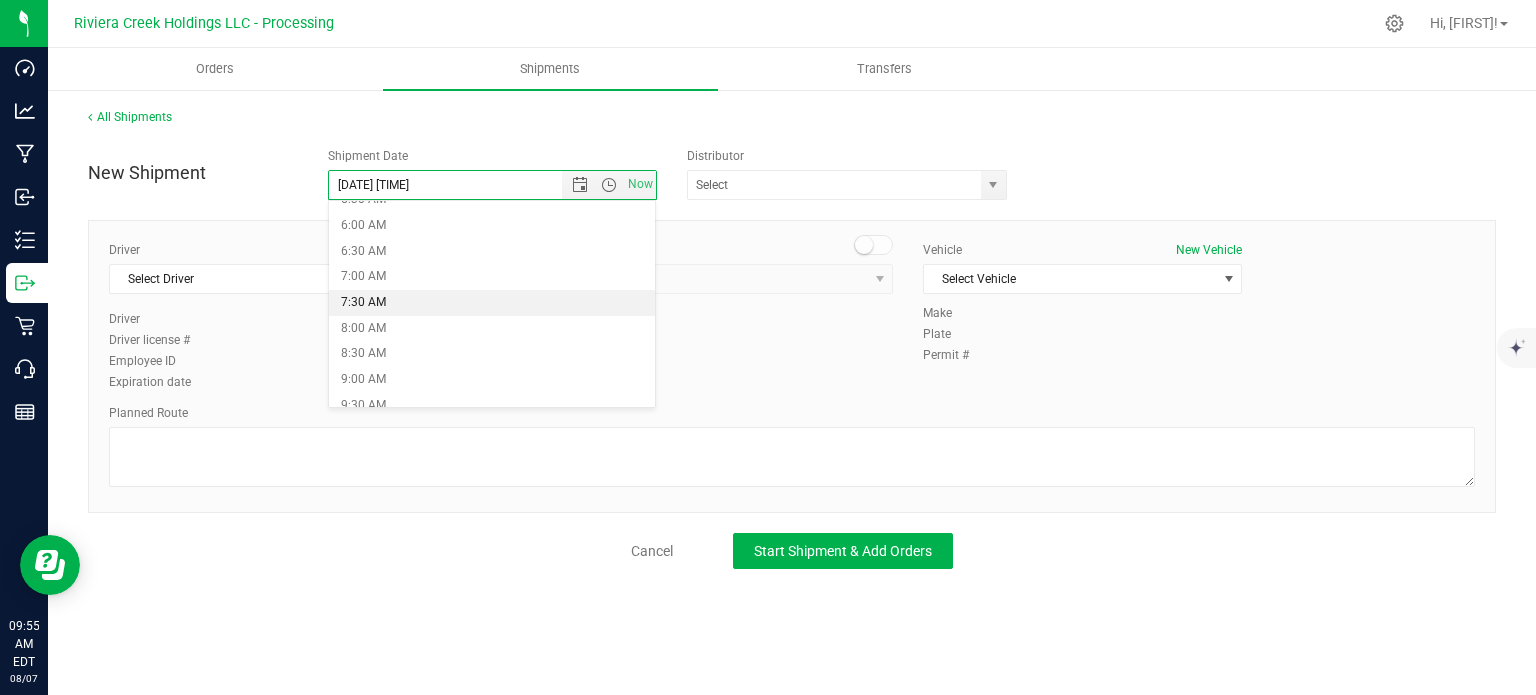 type on "8/8/2025 7:30 AM" 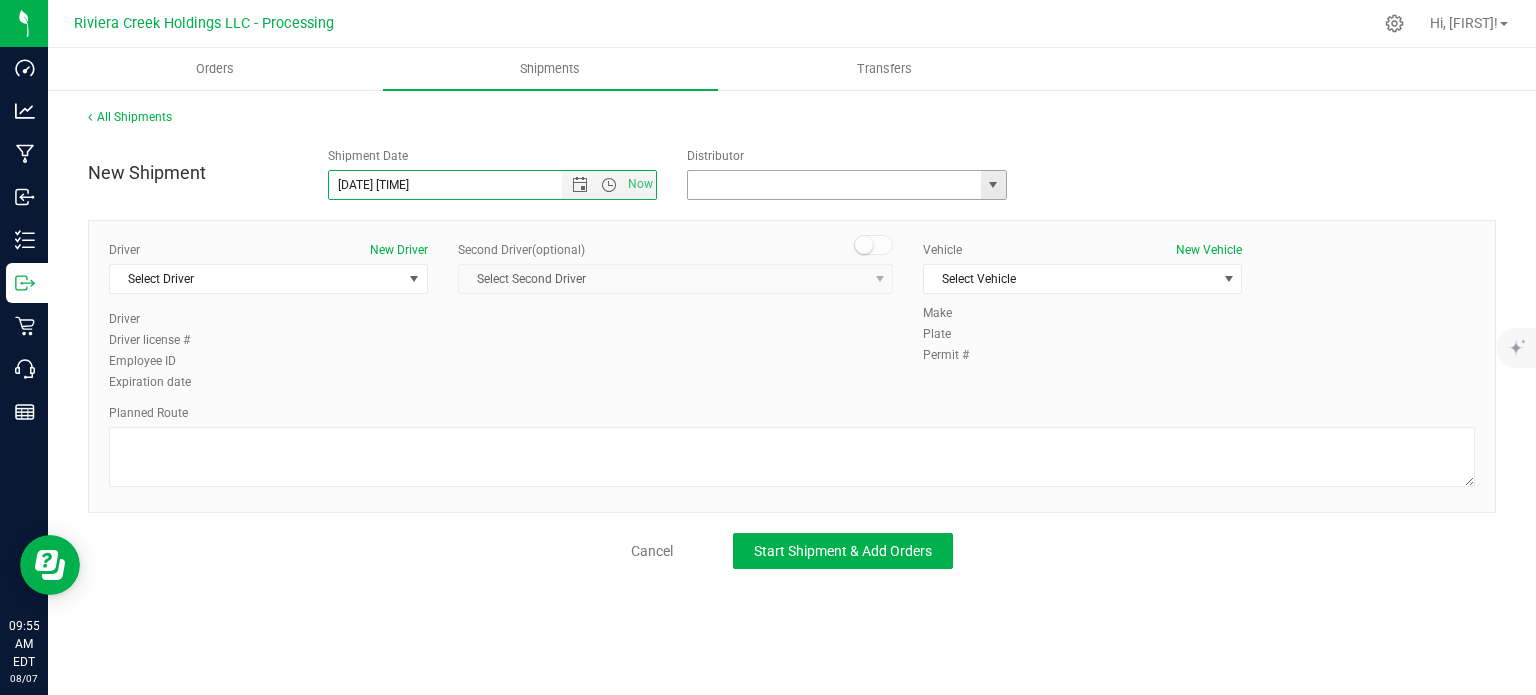 click at bounding box center (830, 185) 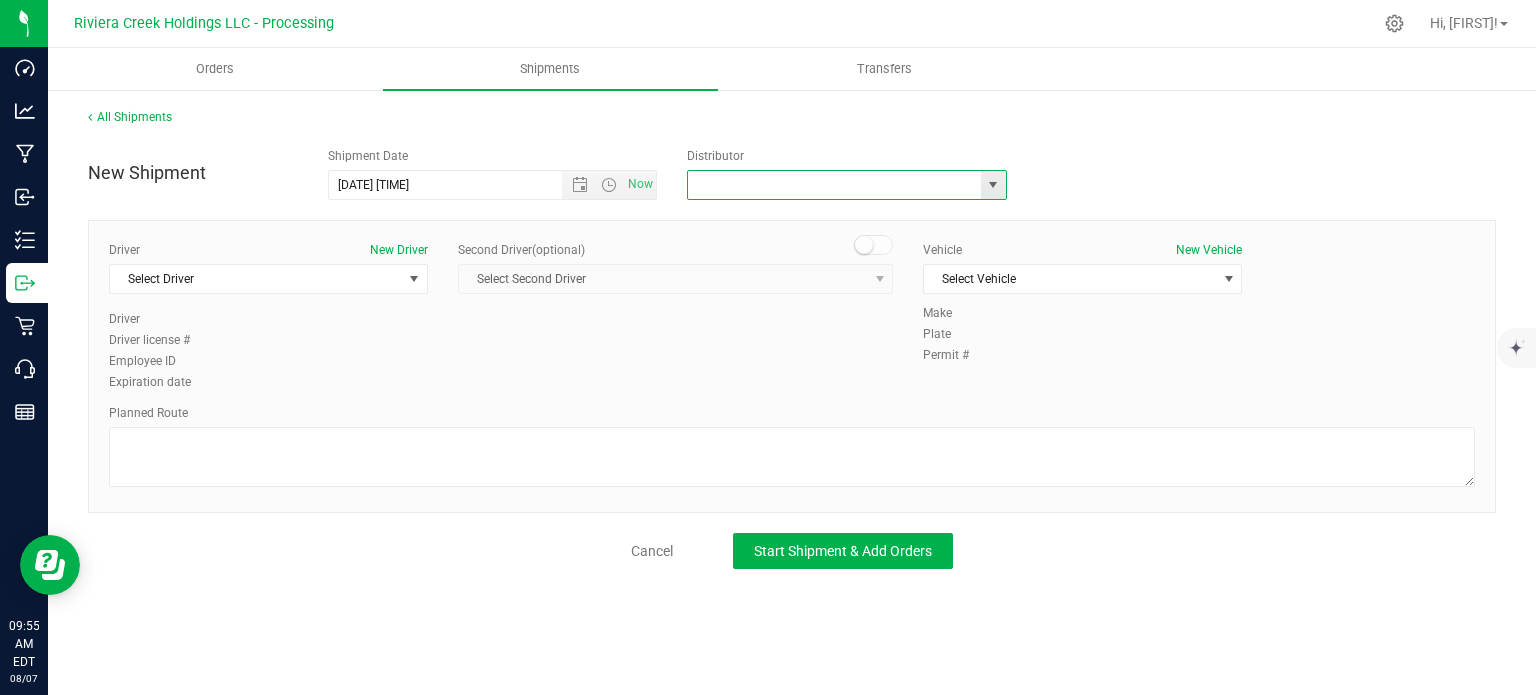 click at bounding box center (993, 185) 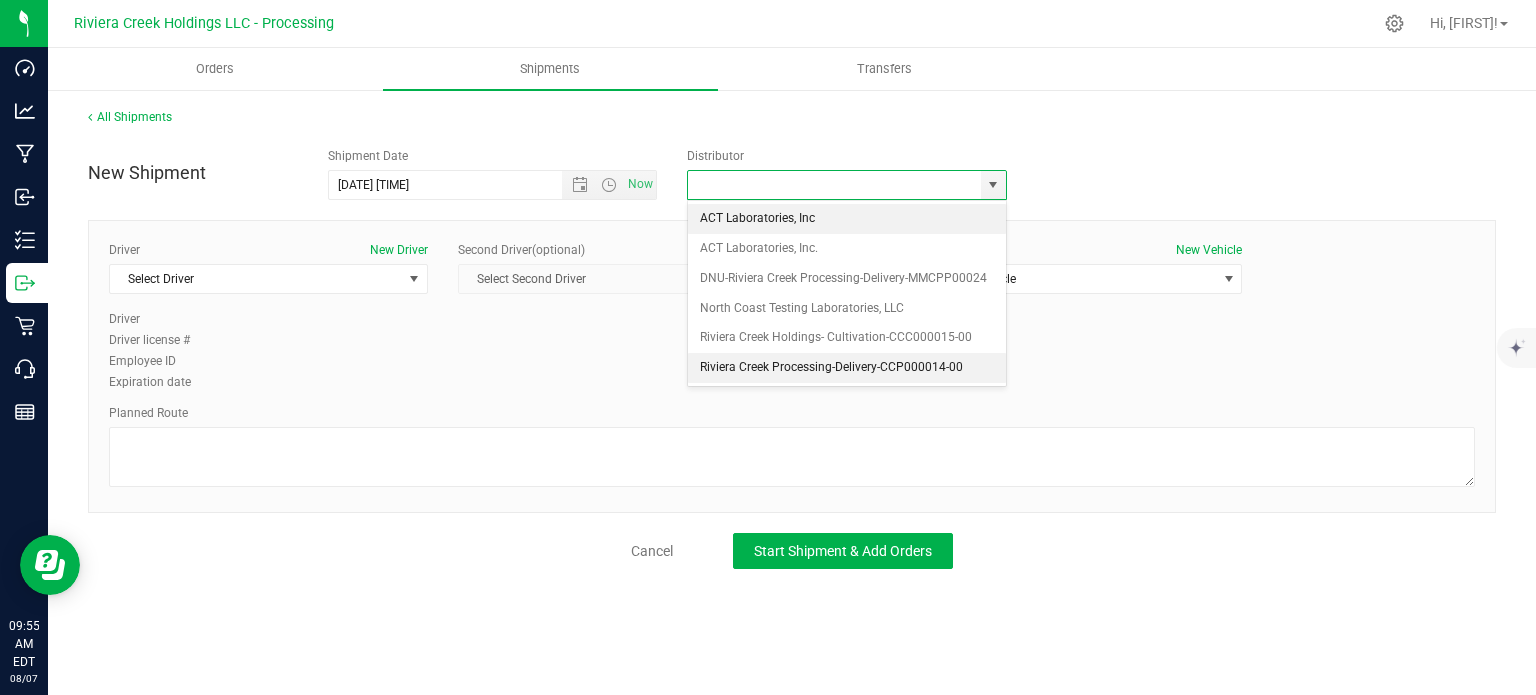 click on "Riviera Creek Processing-Delivery-CCP000014-00" at bounding box center [847, 368] 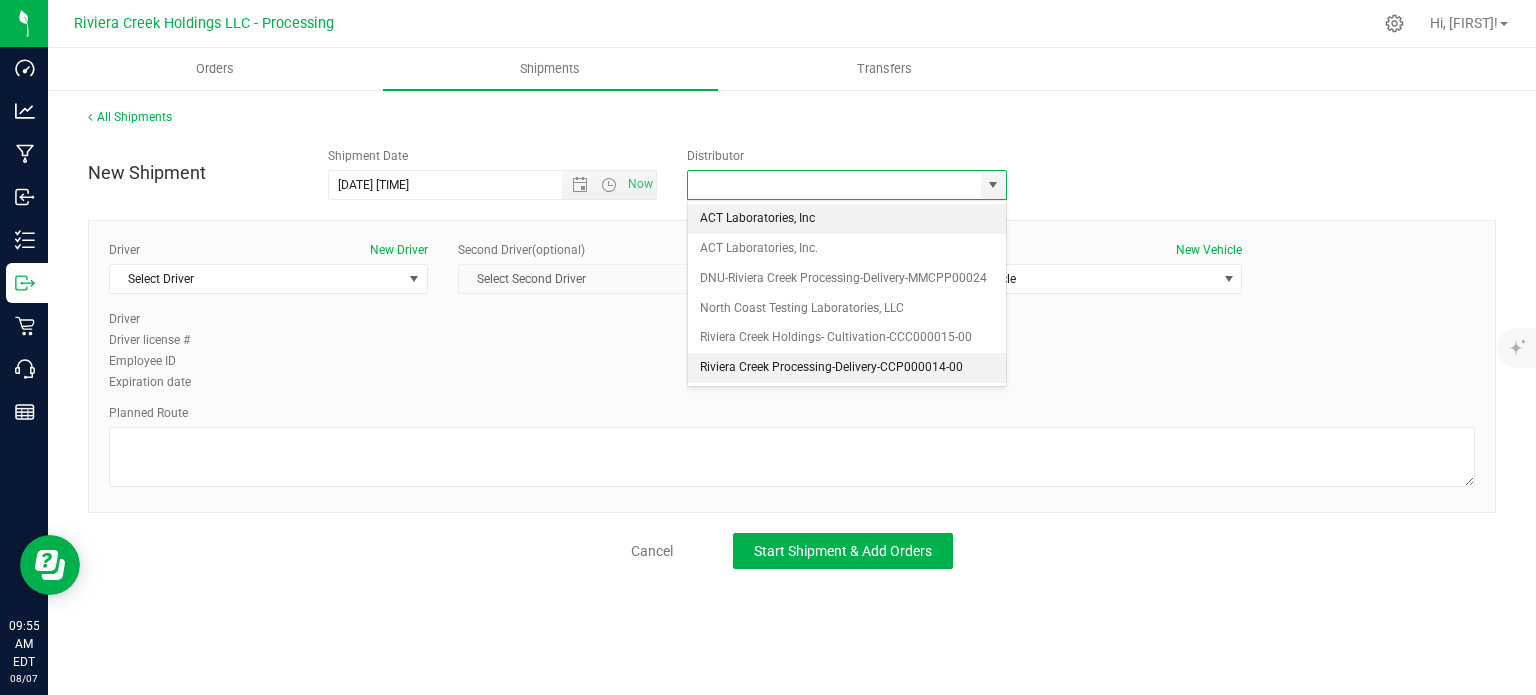 type on "Riviera Creek Processing-Delivery-CCP000014-00" 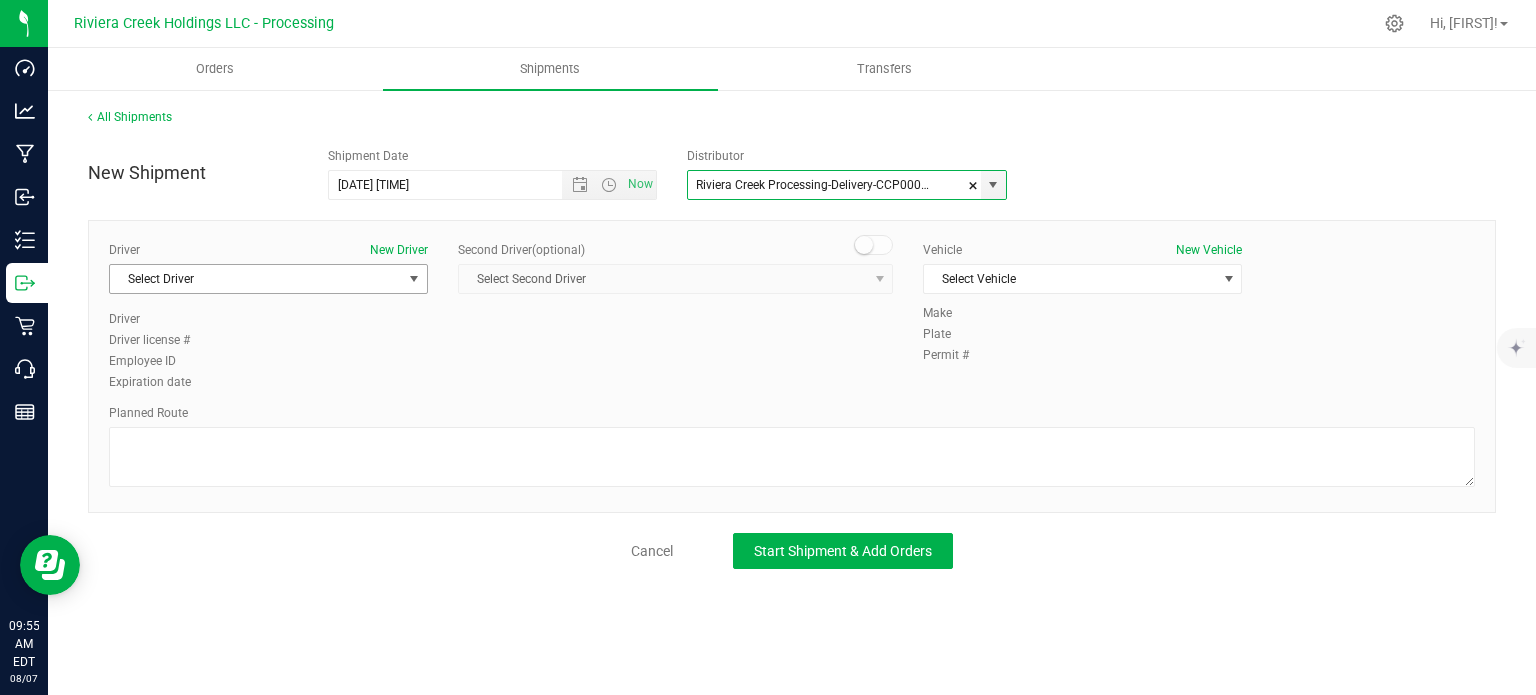 click on "Select Driver" at bounding box center (256, 279) 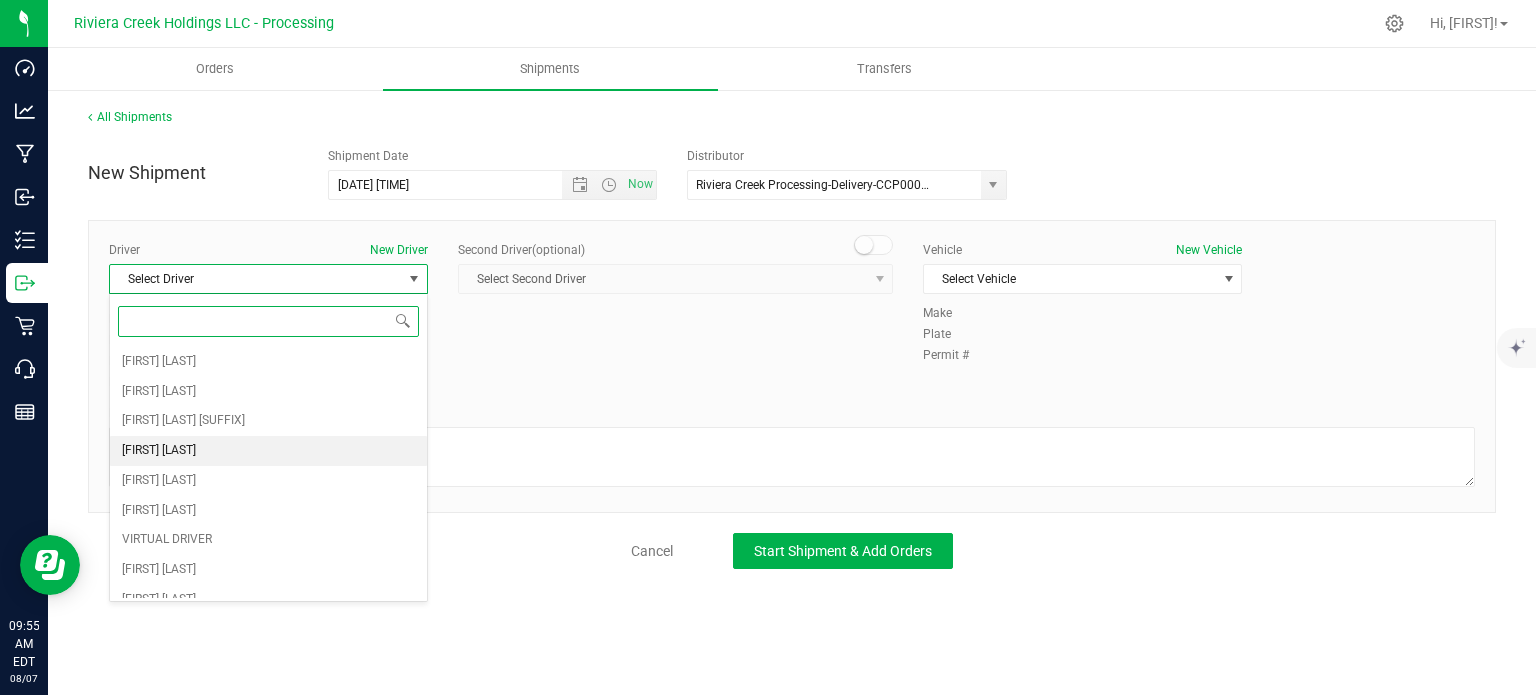 click on "Taon Belcher" at bounding box center (159, 451) 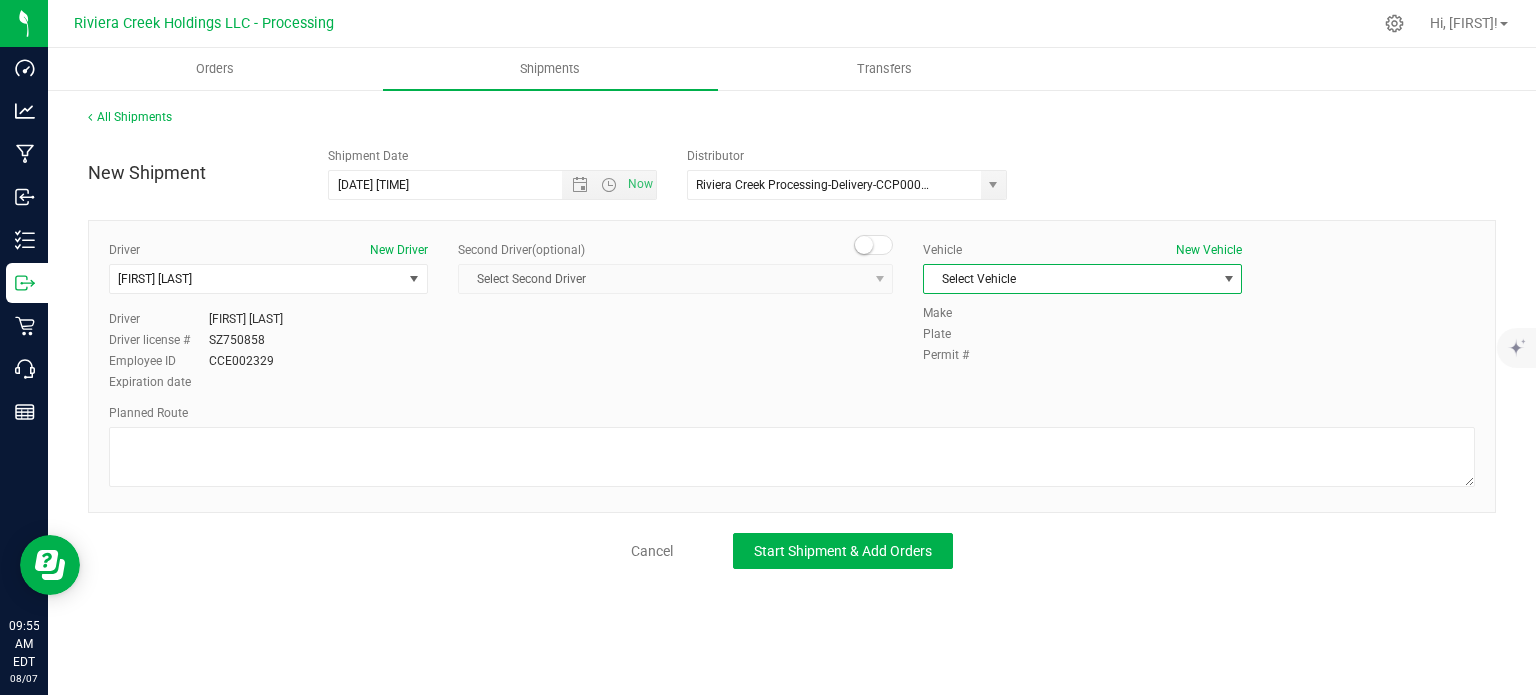 click on "Select Vehicle" at bounding box center (1070, 279) 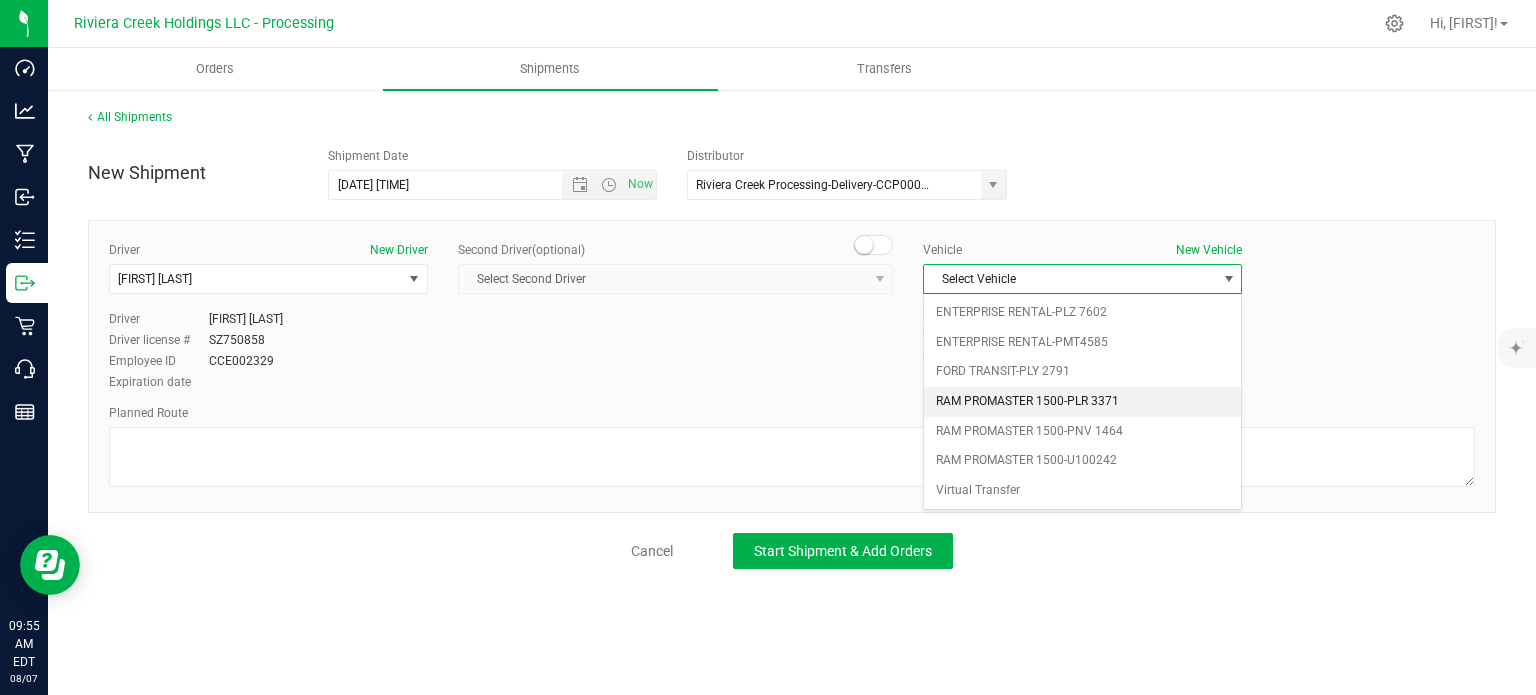 click on "RAM PROMASTER 1500-PLR 3371" at bounding box center [1082, 402] 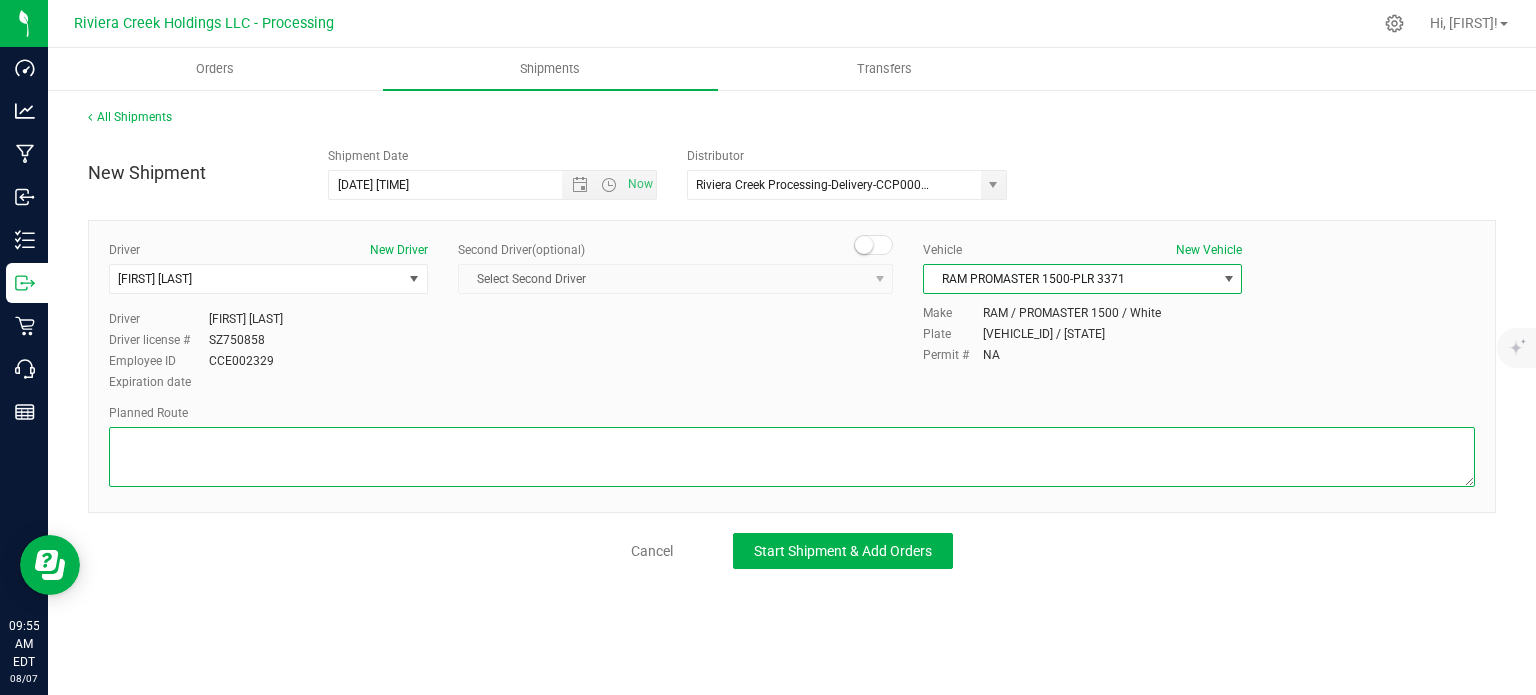 click at bounding box center [792, 457] 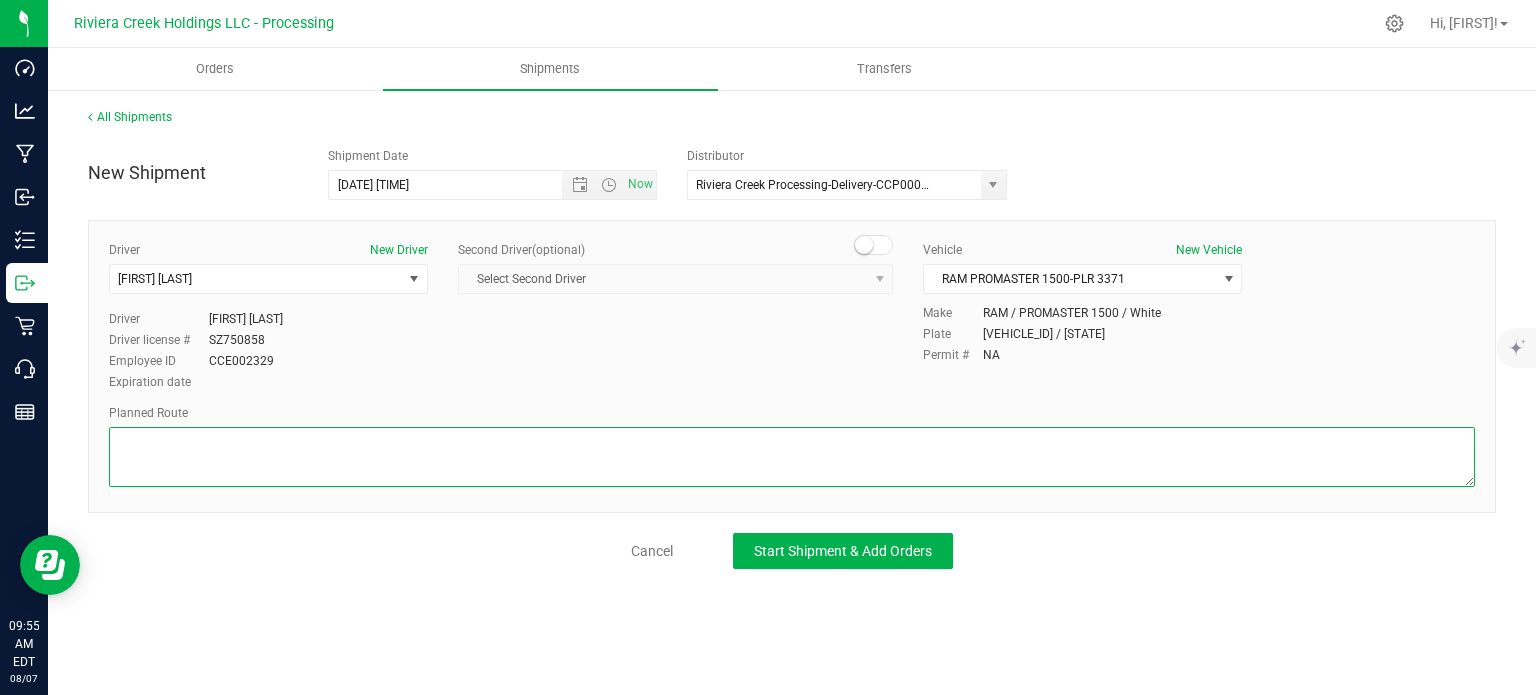 paste on "Head east on St Clair St toward W Rayen Ave
650 ft
Turn left onto W Rayen Ave
1,109 ft
W Rayen Ave turns right and becomes S Worthington St
906 ft
Turn left onto Martin Luther King Jr Blvd
0.549 mi
Slight right to merge onto OH-711 N toward OH-11 N/I-80 E/New York/Ashtabula
1.88 mi
Take the exit toward OH-11 N
0.430 mi
Continue onto OH-11 N
5.40 mi
Take exit 51A on the left to merge onto OH-82 W
11.1 mi
Take the US-422/Parkman Rd exit toward Cleveland
0.344 mi
Merge onto US-422 W/Parkman Rd NWContinue to follow US-422 W
12.3 mi
Turn right onto OH-168 N/OH-528 N/OH-88 EContinue to follow OH-528 N
4.59 mi
Turn left onto OH-608 N/Old State Rd
19.4 mi
Continue onto Concord Hambden Rd
1.09 mi
Turn left onto Auburn Rd
1,070 ft
Slight right toward OH-44 N
302 ft
Turn right onto OH-44 N
4.19 mi
Take the exit onto OH-2 W/OH-44 N/Lakeland Fwy toward Cleveland
0.907 mi
Take exit 220 for OH-44 N/Heisley Rd toward Grand River
883 ft
Turn right onto OH-44 N/Heisley Rd
0.388 mi
Turn right at the 1st cross street onto Bla..." 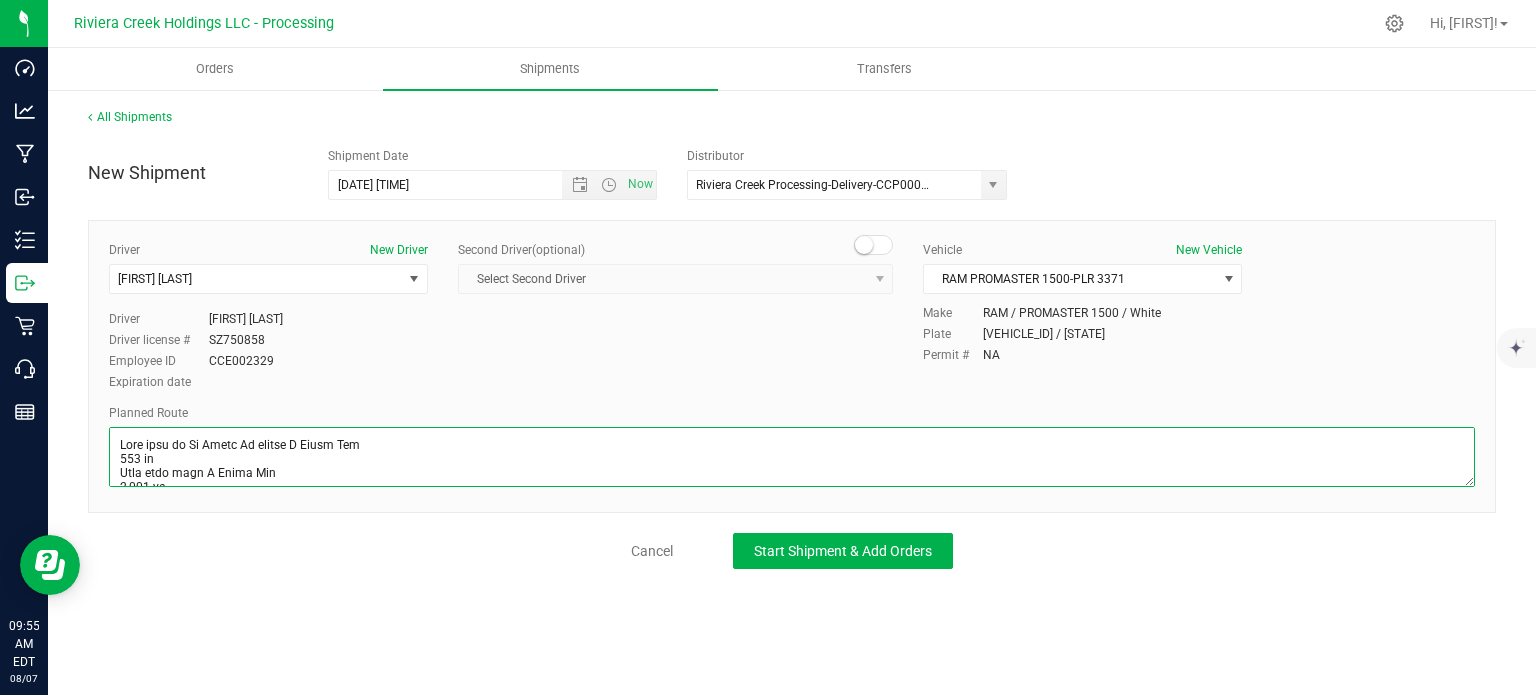 scroll, scrollTop: 528, scrollLeft: 0, axis: vertical 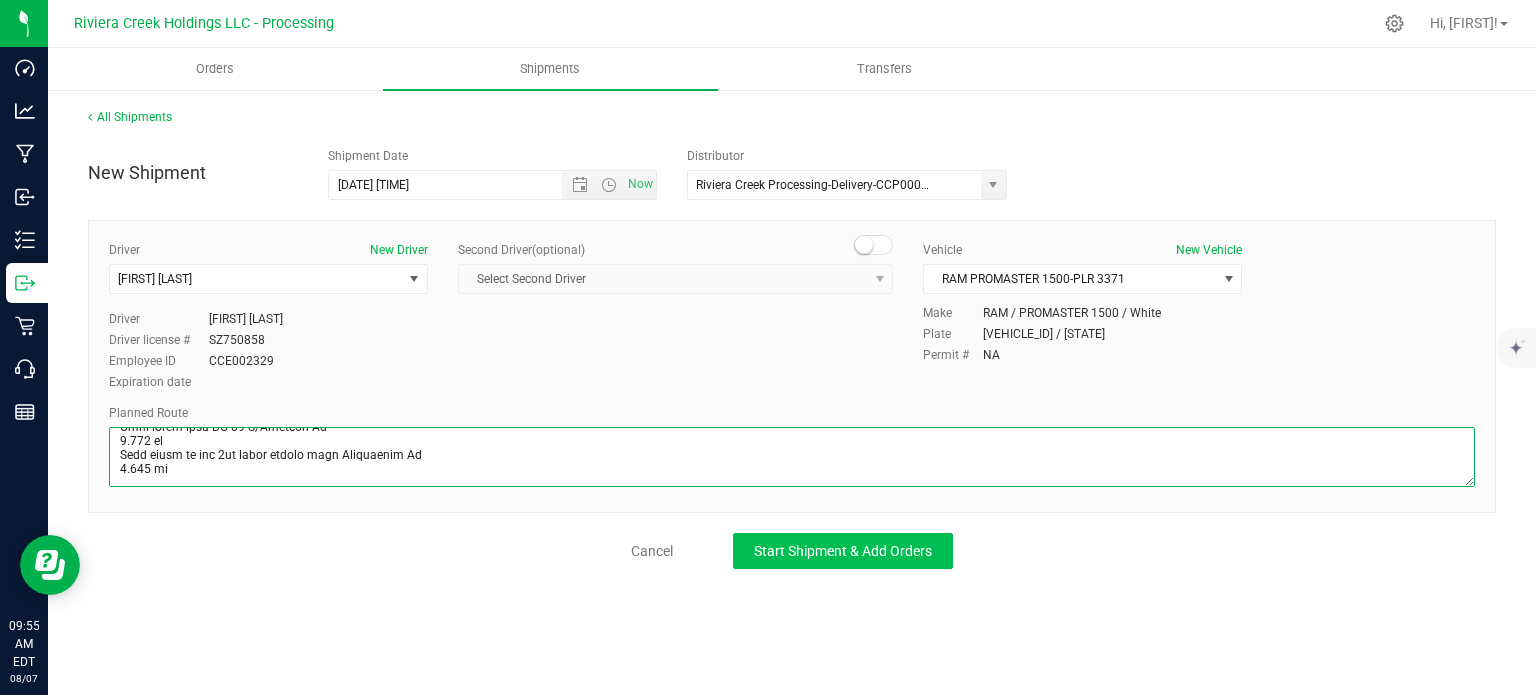 type on "Head east on St Clair St toward W Rayen Ave
650 ft
Turn left onto W Rayen Ave
1,109 ft
W Rayen Ave turns right and becomes S Worthington St
906 ft
Turn left onto Martin Luther King Jr Blvd
0.549 mi
Slight right to merge onto OH-711 N toward OH-11 N/I-80 E/New York/Ashtabula
1.88 mi
Take the exit toward OH-11 N
0.430 mi
Continue onto OH-11 N
5.40 mi
Take exit 51A on the left to merge onto OH-82 W
11.1 mi
Take the US-422/Parkman Rd exit toward Cleveland
0.344 mi
Merge onto US-422 W/Parkman Rd NWContinue to follow US-422 W
12.3 mi
Turn right onto OH-168 N/OH-528 N/OH-88 EContinue to follow OH-528 N
4.59 mi
Turn left onto OH-608 N/Old State Rd
19.4 mi
Continue onto Concord Hambden Rd
1.09 mi
Turn left onto Auburn Rd
1,070 ft
Slight right toward OH-44 N
302 ft
Turn right onto OH-44 N
4.19 mi
Take the exit onto OH-2 W/OH-44 N/Lakeland Fwy toward Cleveland
0.907 mi
Take exit 220 for OH-44 N/Heisley Rd toward Grand River
883 ft
Turn right onto OH-44 N/Heisley Rd
0.388 mi
Turn right at the 1st cross street onto Bla..." 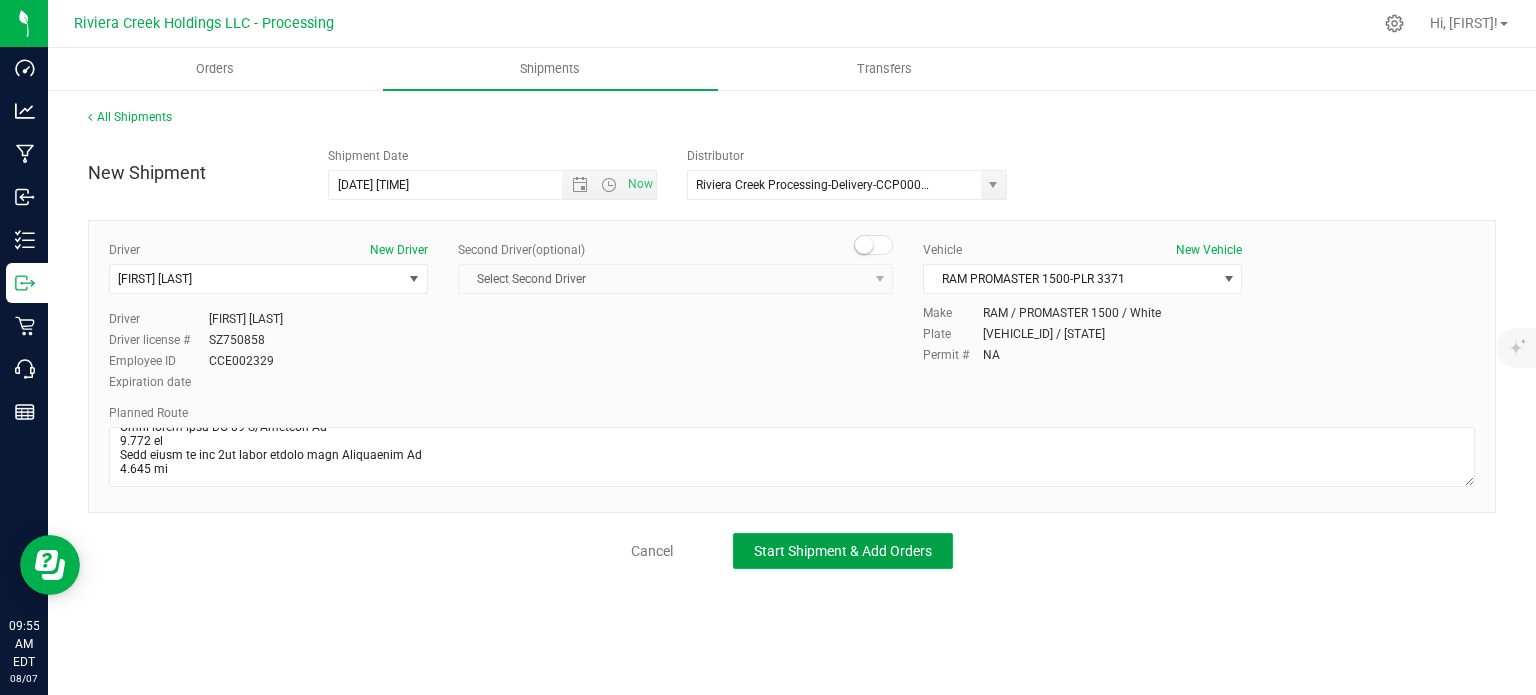 click on "Start Shipment & Add Orders" 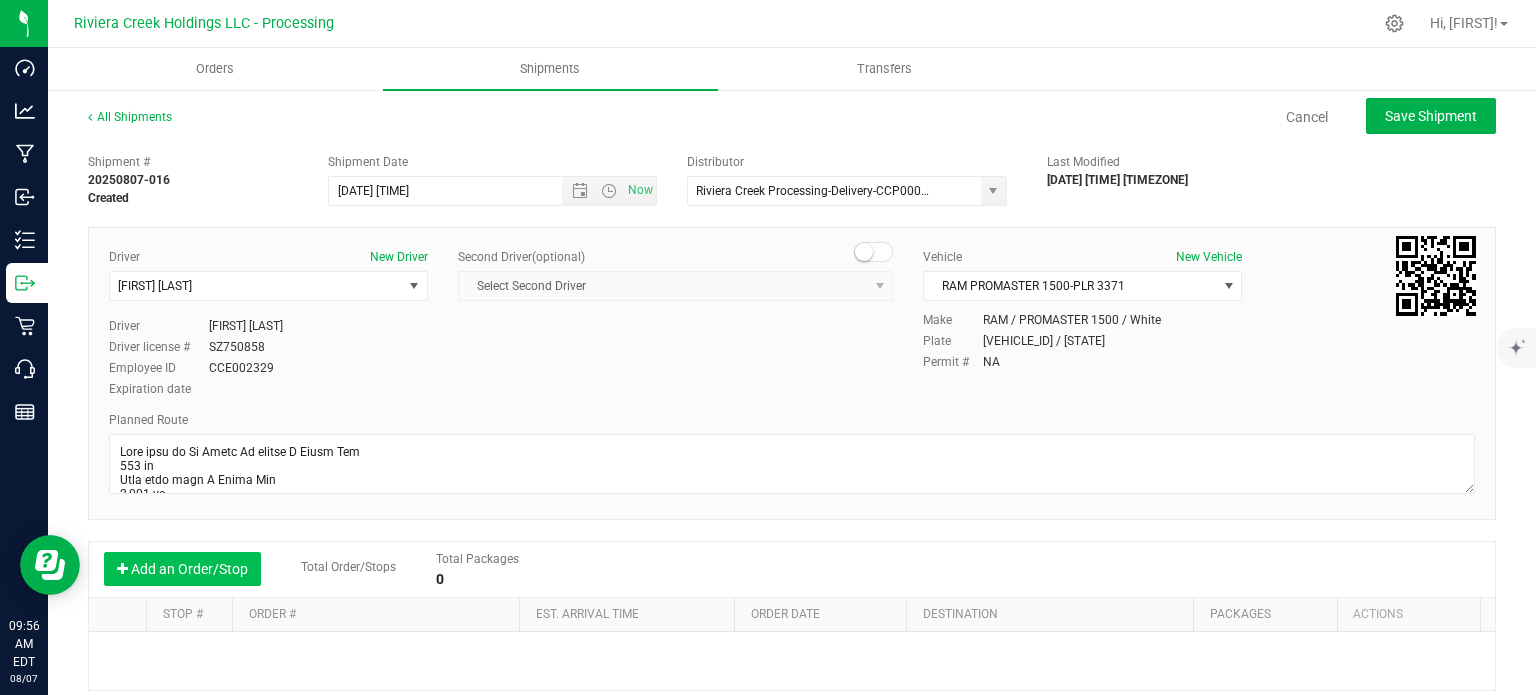 click on "Add an Order/Stop" at bounding box center (182, 569) 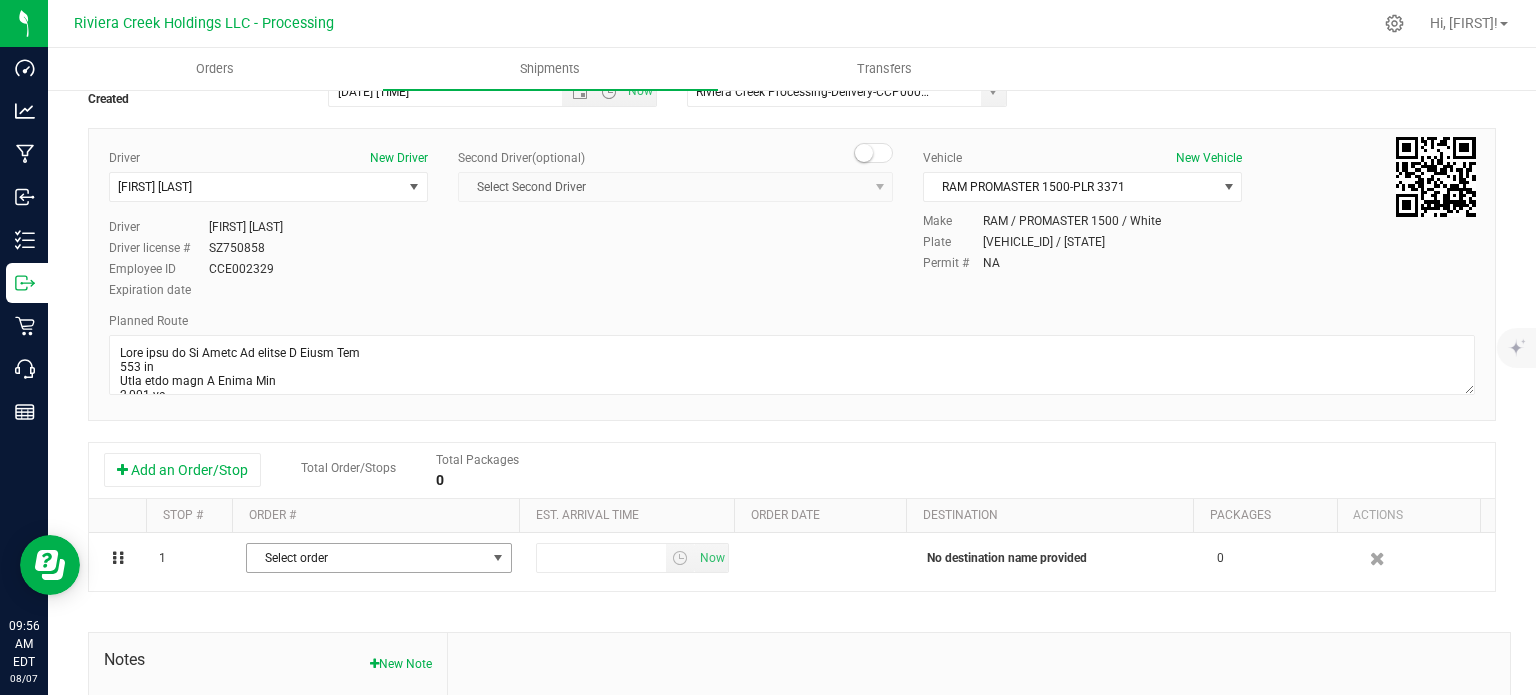 scroll, scrollTop: 300, scrollLeft: 0, axis: vertical 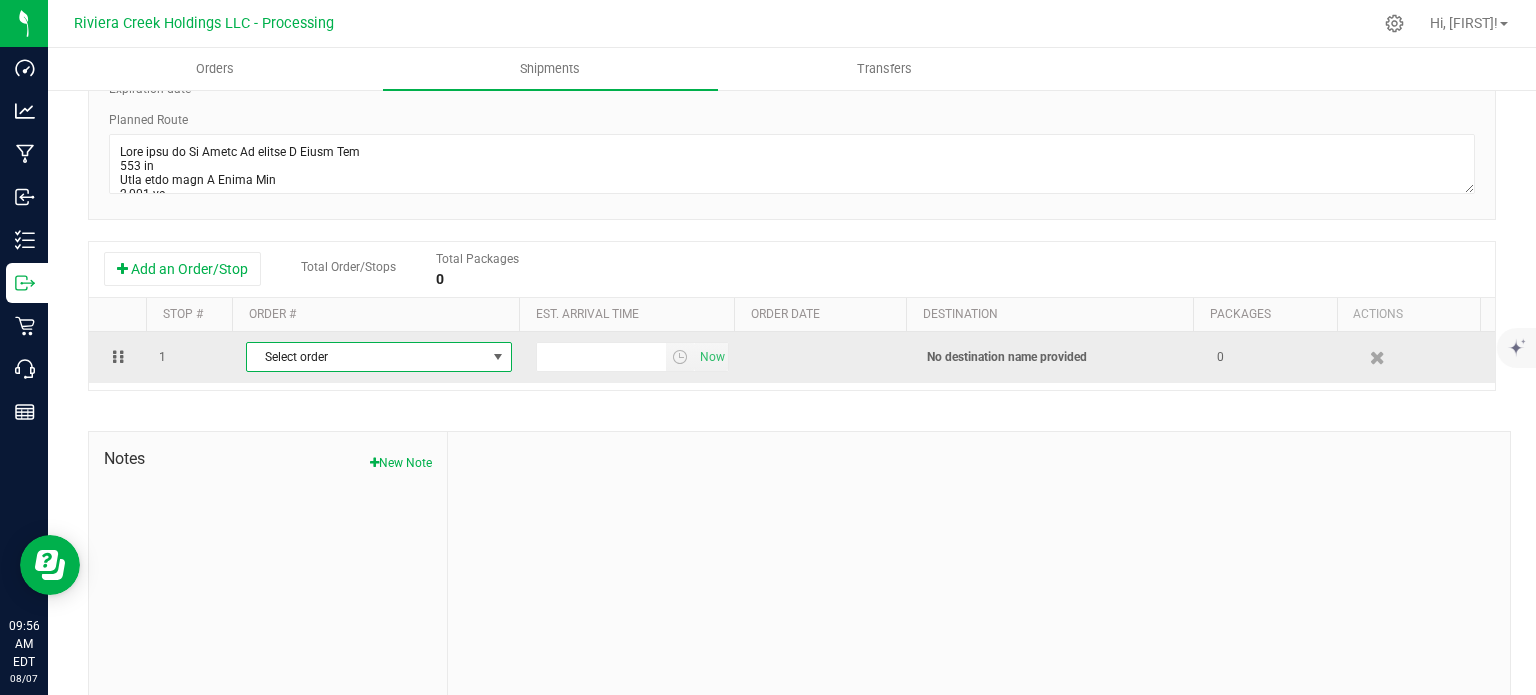 click on "Select order" at bounding box center (366, 357) 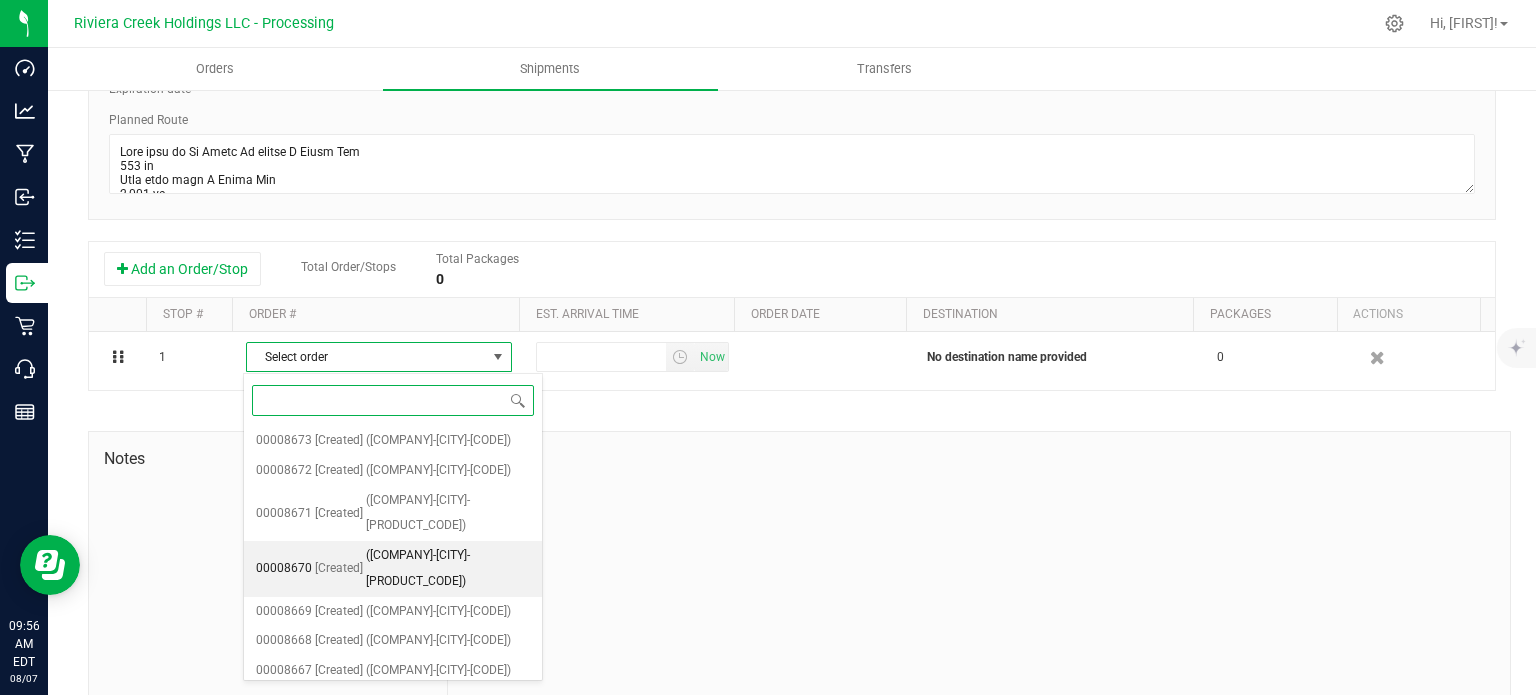 scroll, scrollTop: 133, scrollLeft: 0, axis: vertical 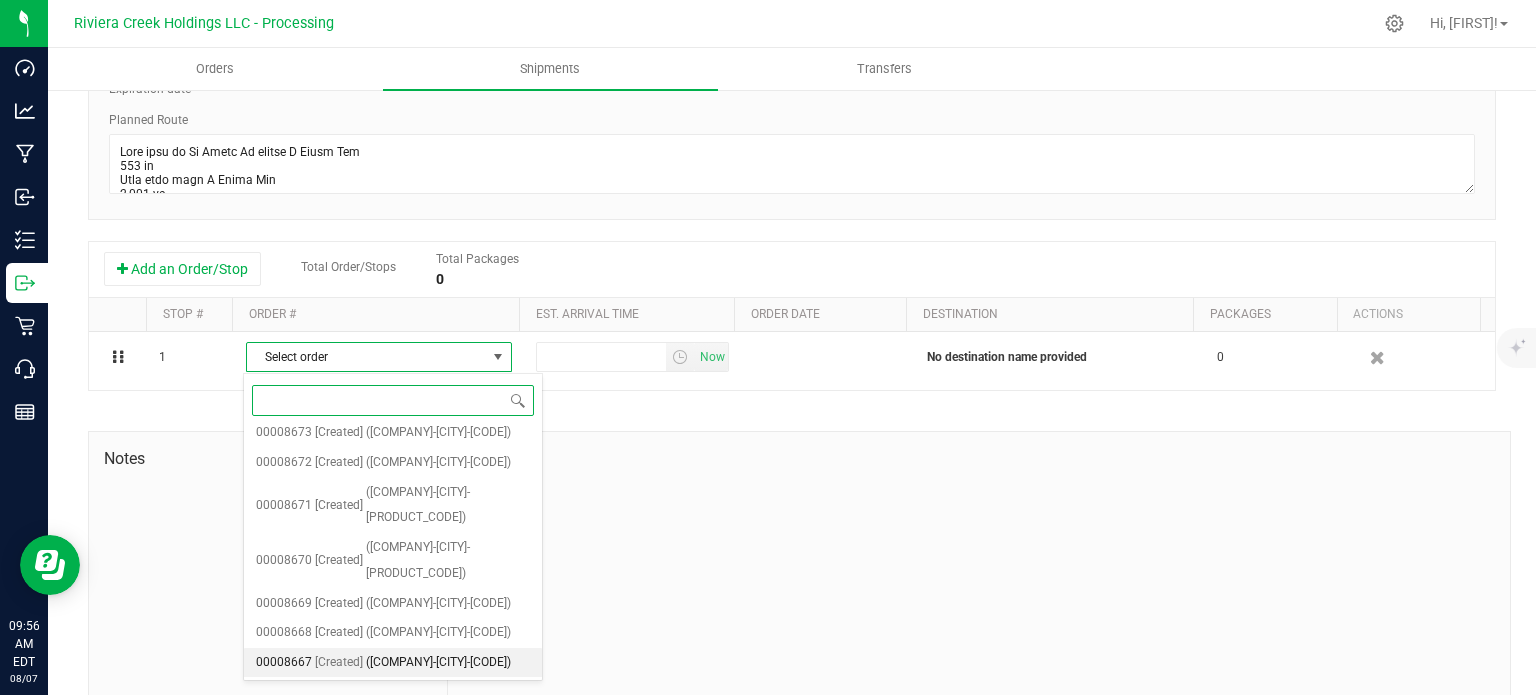 click on "(Bloom Medicinals-Painesville-CCD000102-00)" at bounding box center (438, 663) 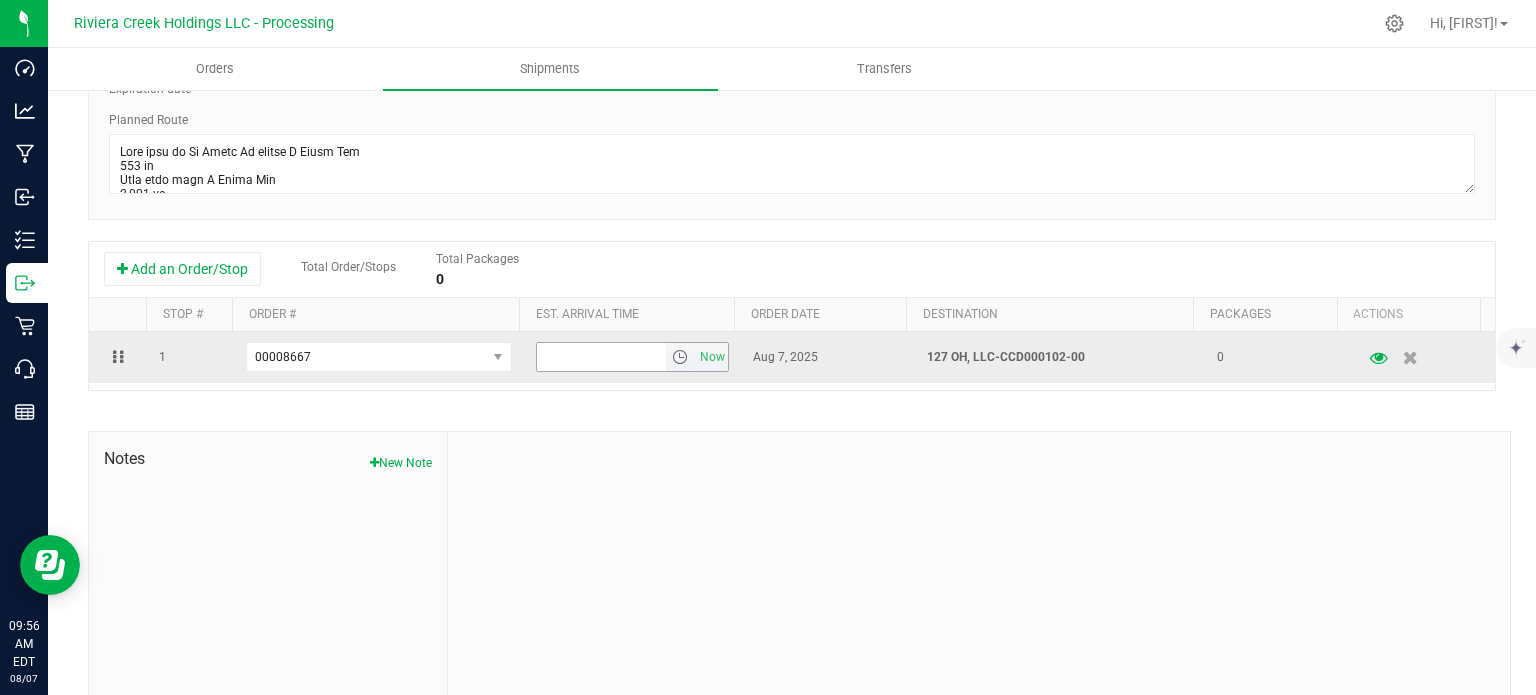 click at bounding box center (680, 357) 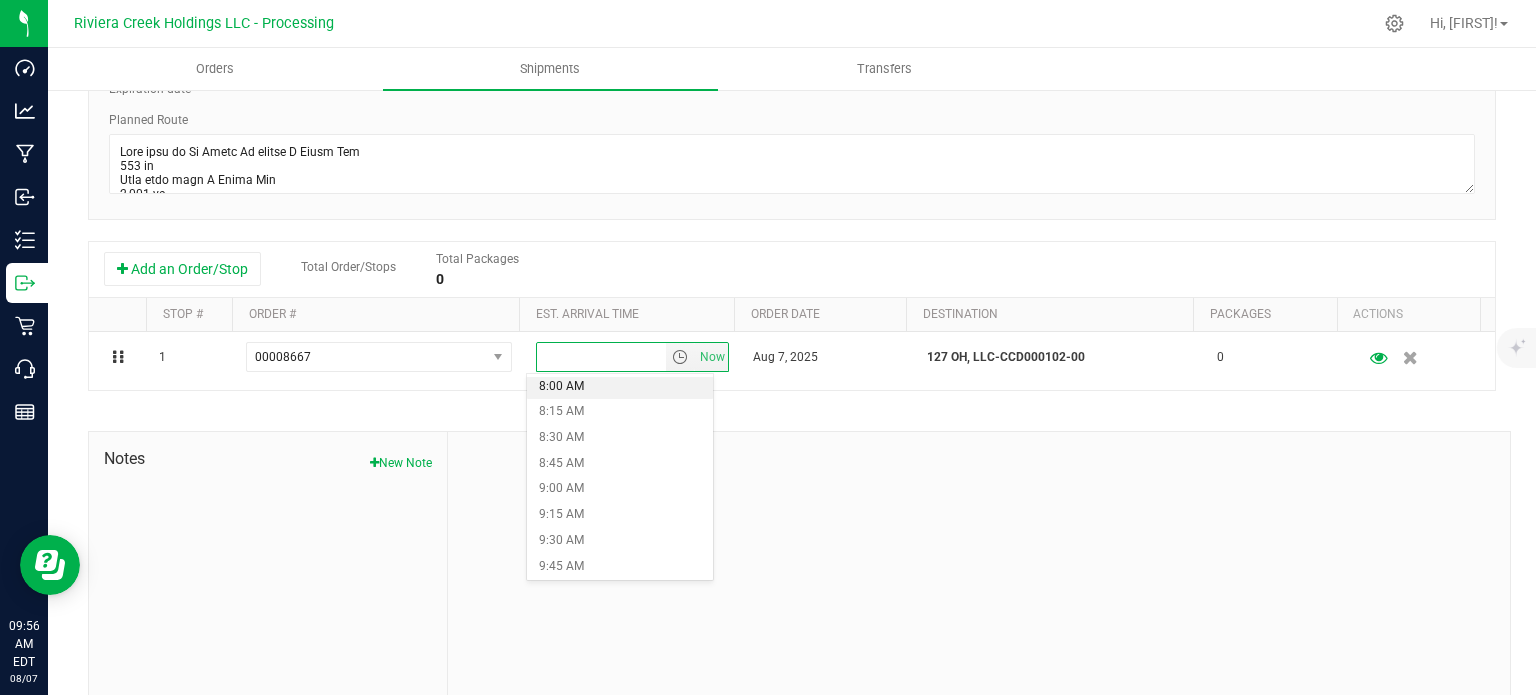 scroll, scrollTop: 900, scrollLeft: 0, axis: vertical 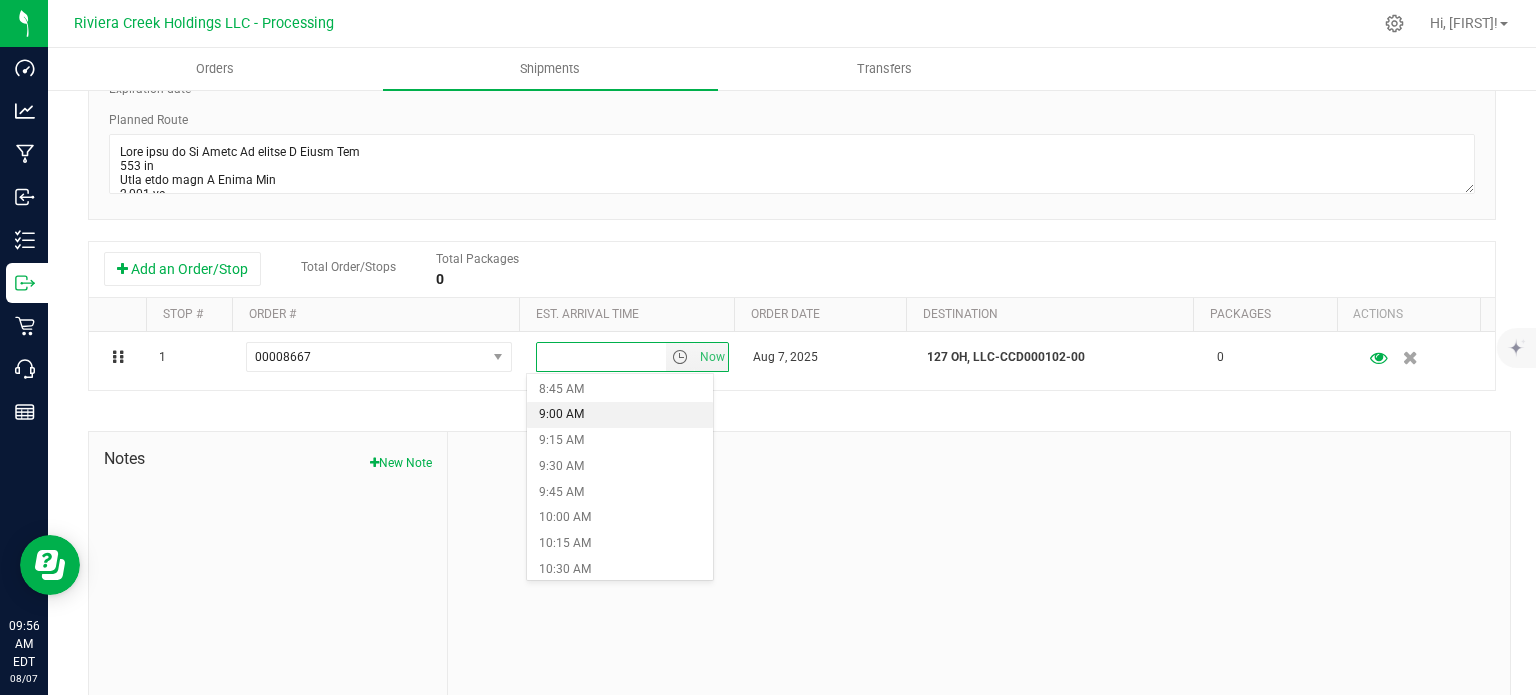 click on "9:00 AM" at bounding box center (619, 415) 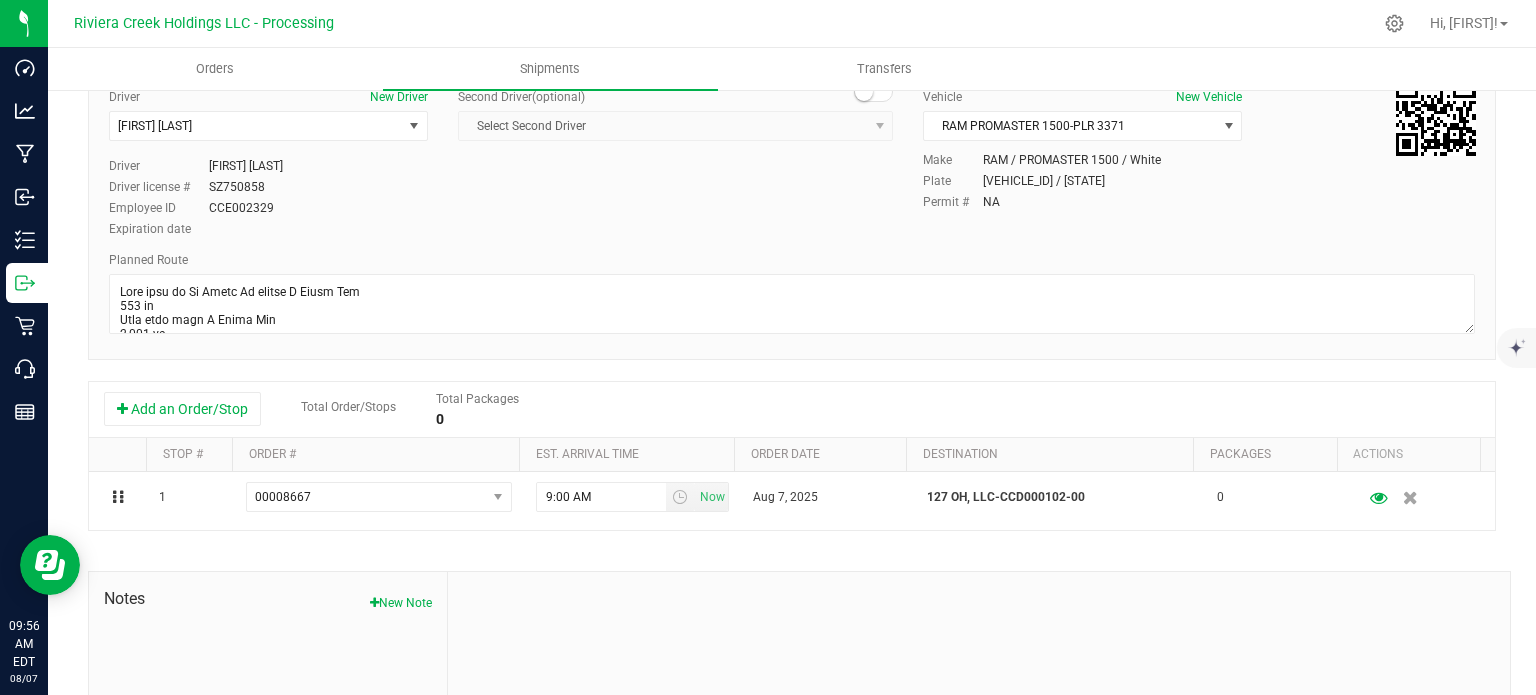 scroll, scrollTop: 0, scrollLeft: 0, axis: both 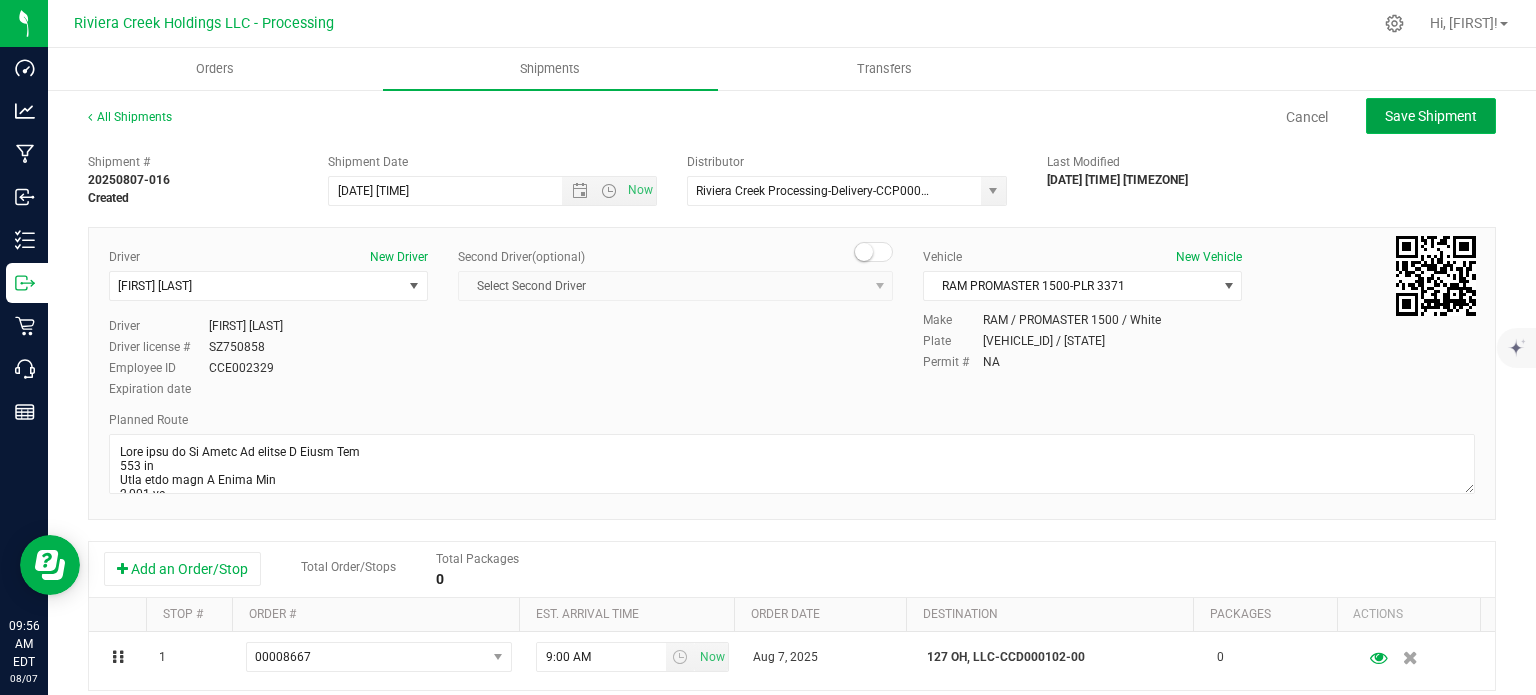 click on "Save Shipment" 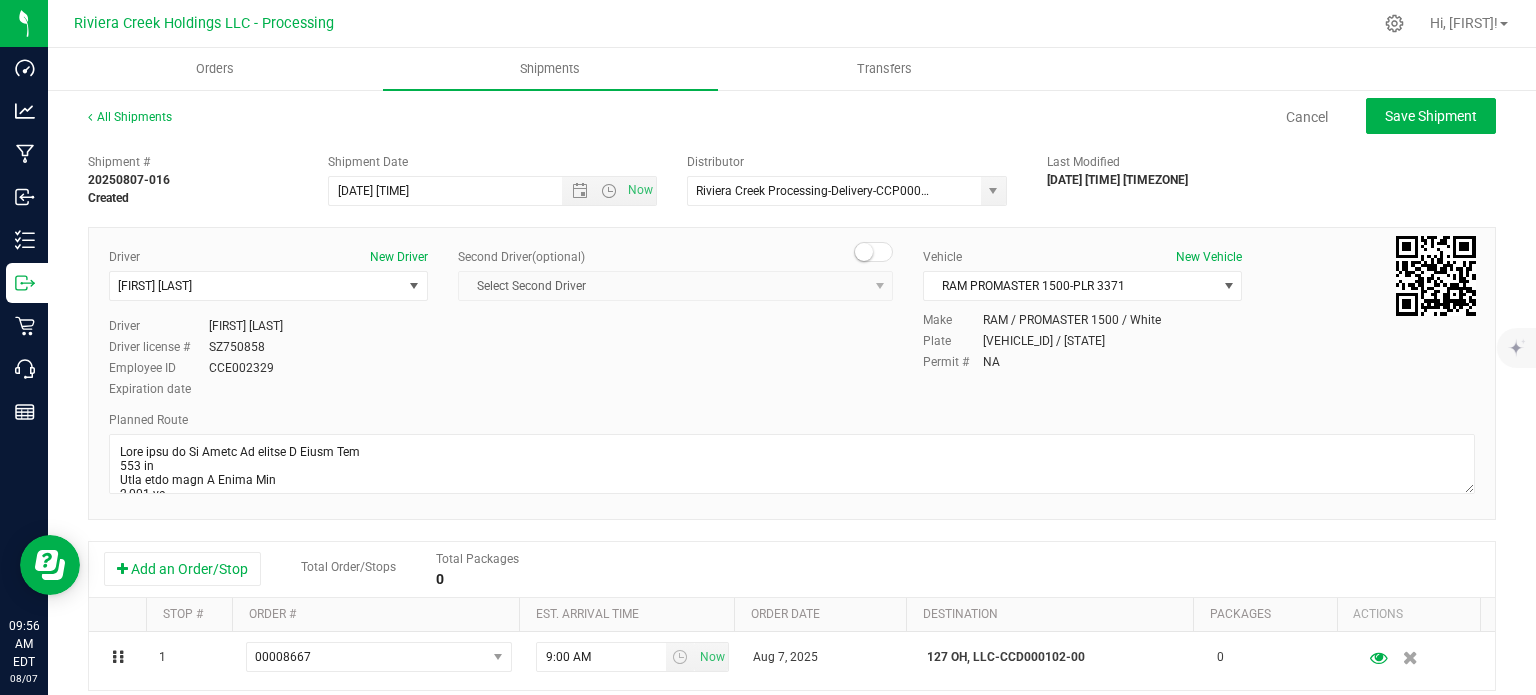 type on "8/8/2025 11:30 AM" 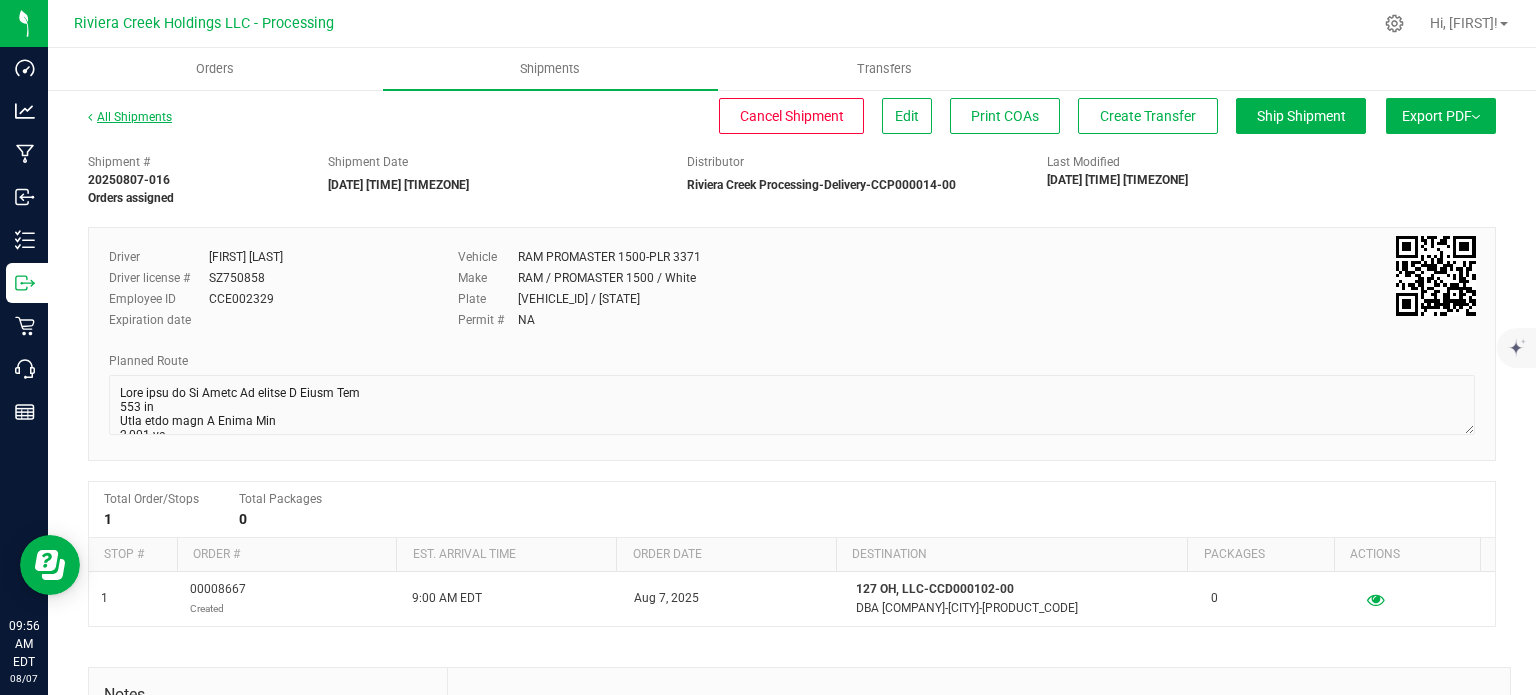 click on "All Shipments" at bounding box center [130, 117] 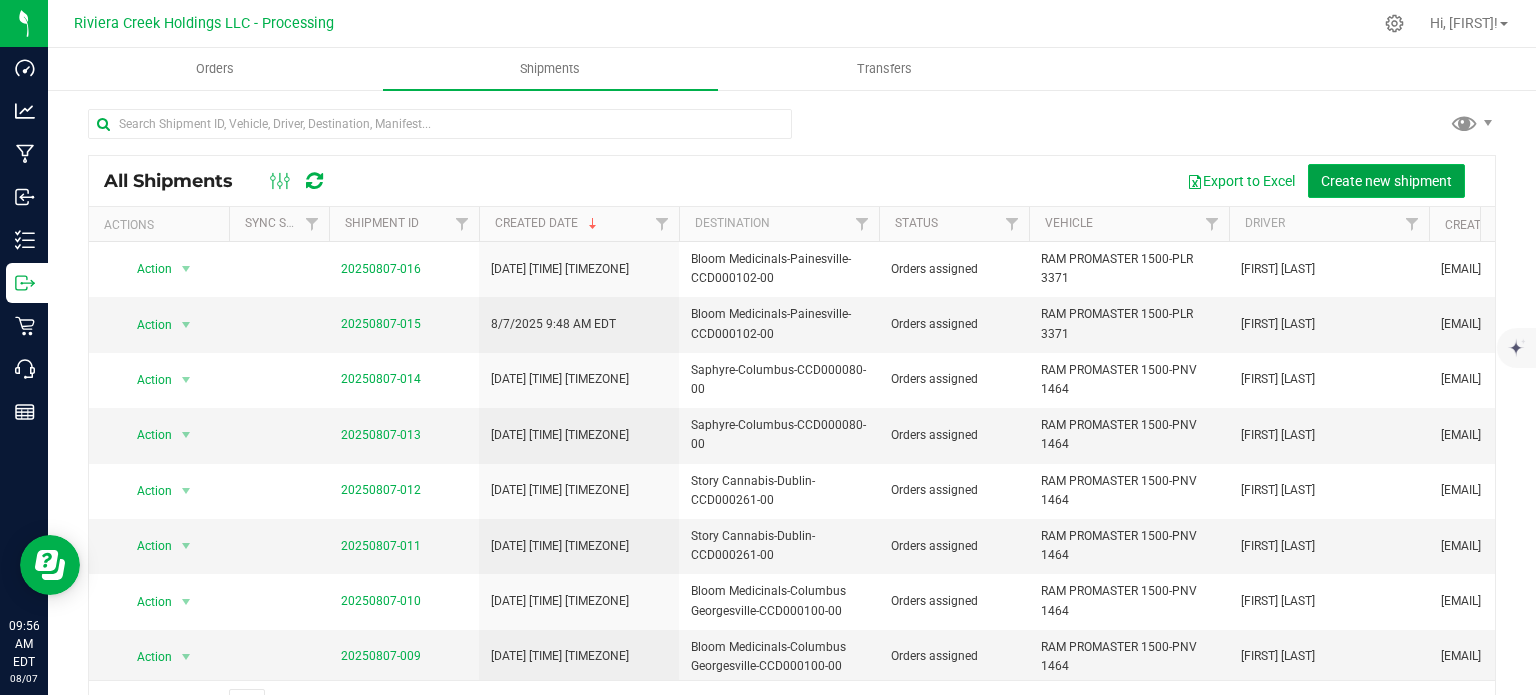 click on "Create new shipment" at bounding box center [1386, 181] 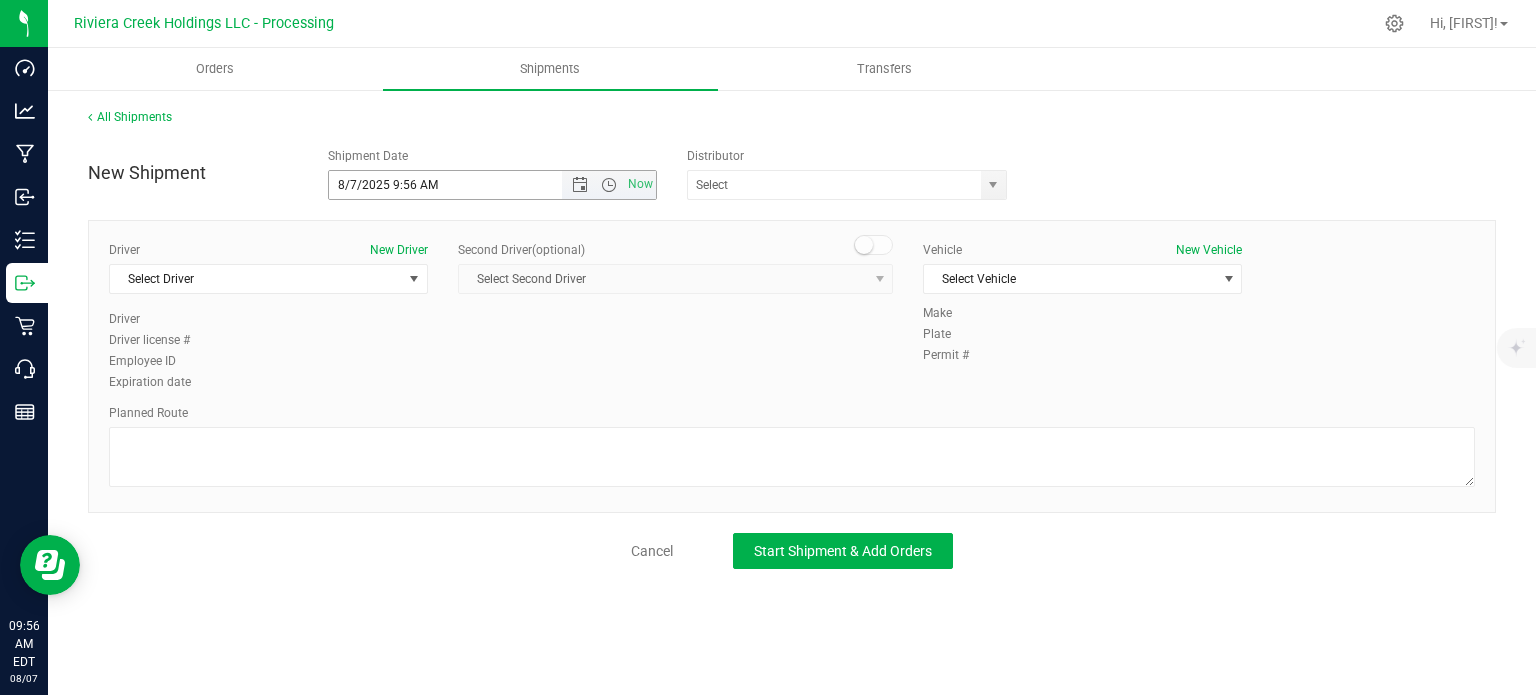 click on "Now" at bounding box center (609, 185) 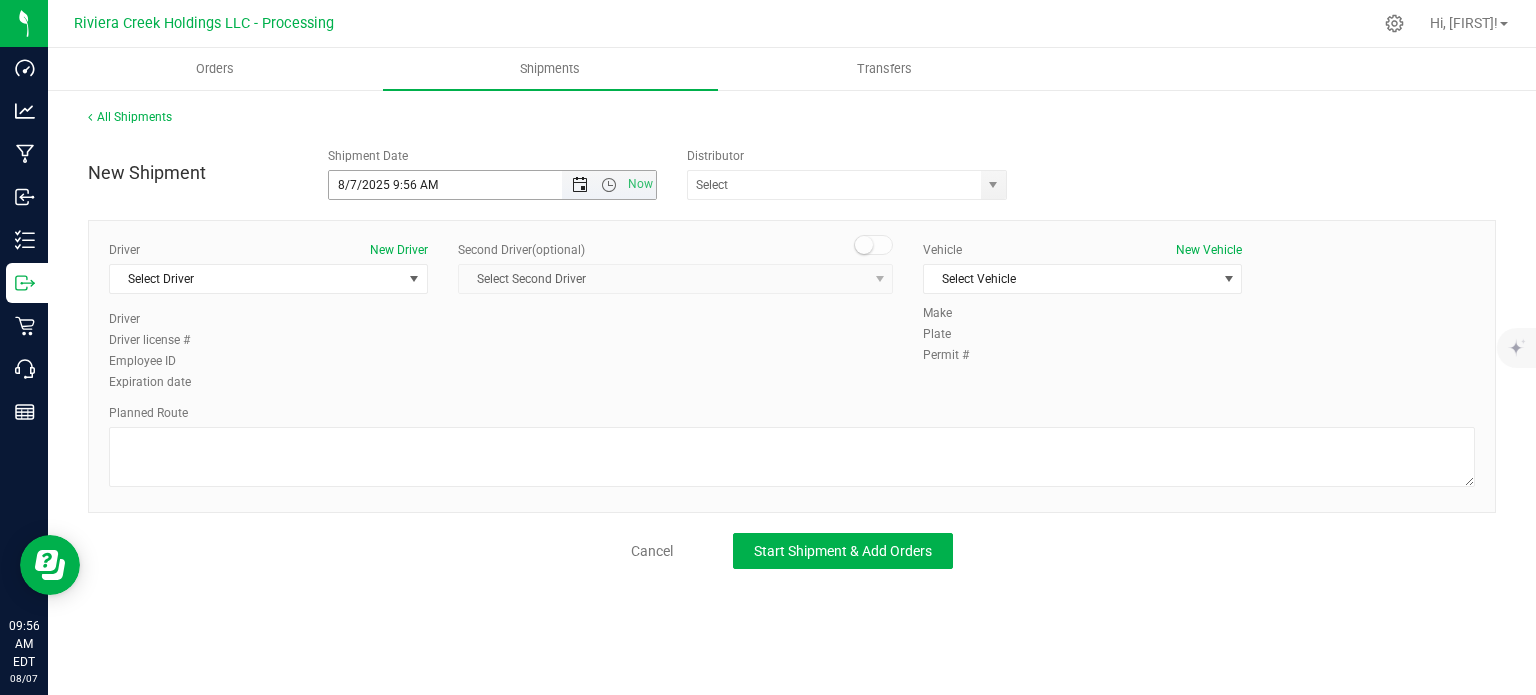 click at bounding box center [580, 185] 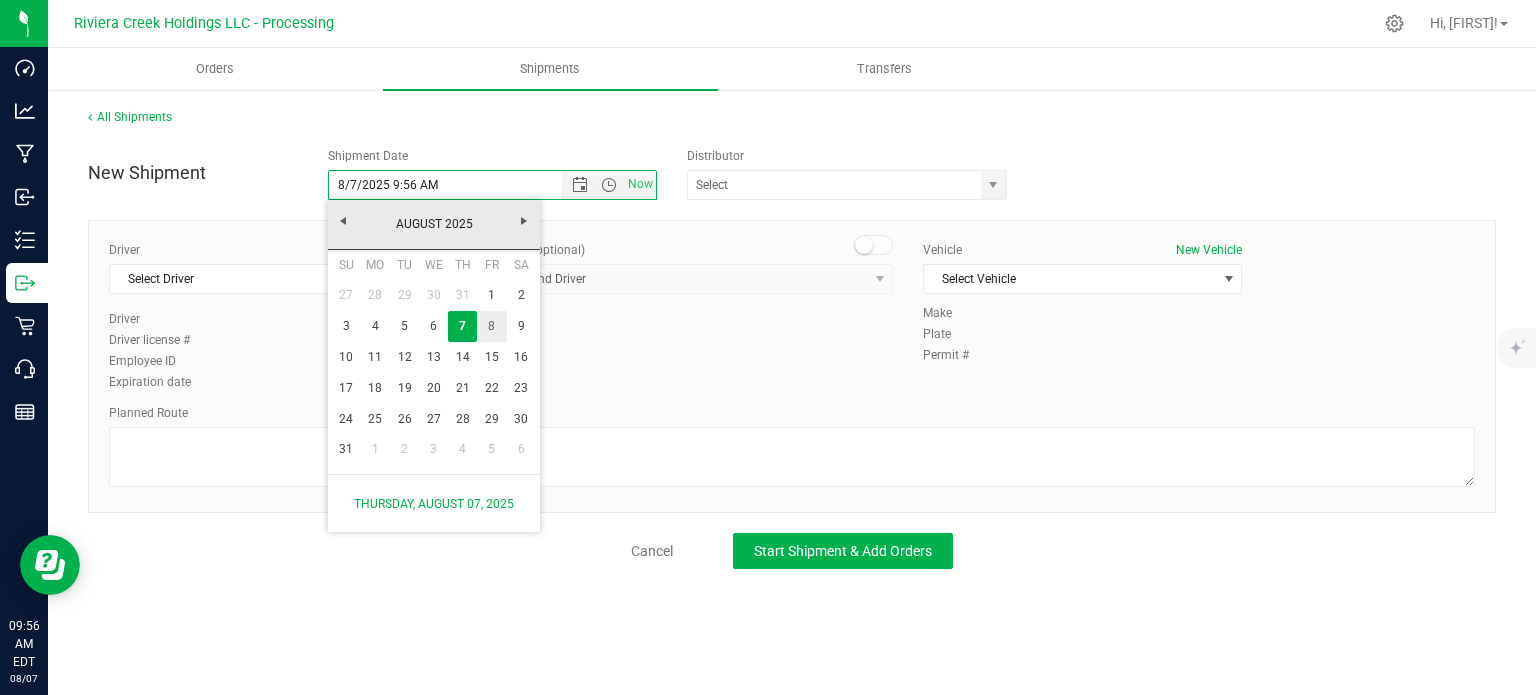 click on "8" at bounding box center [491, 326] 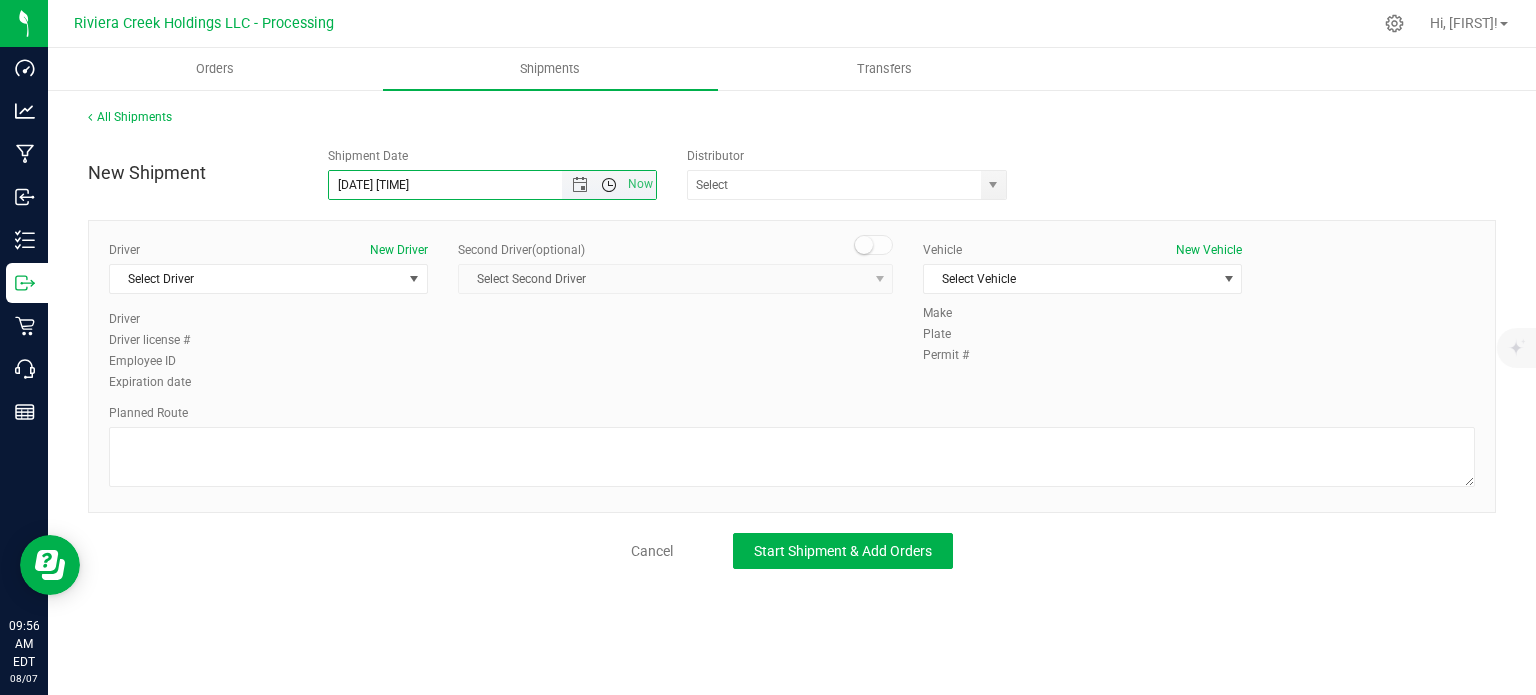 click at bounding box center (609, 185) 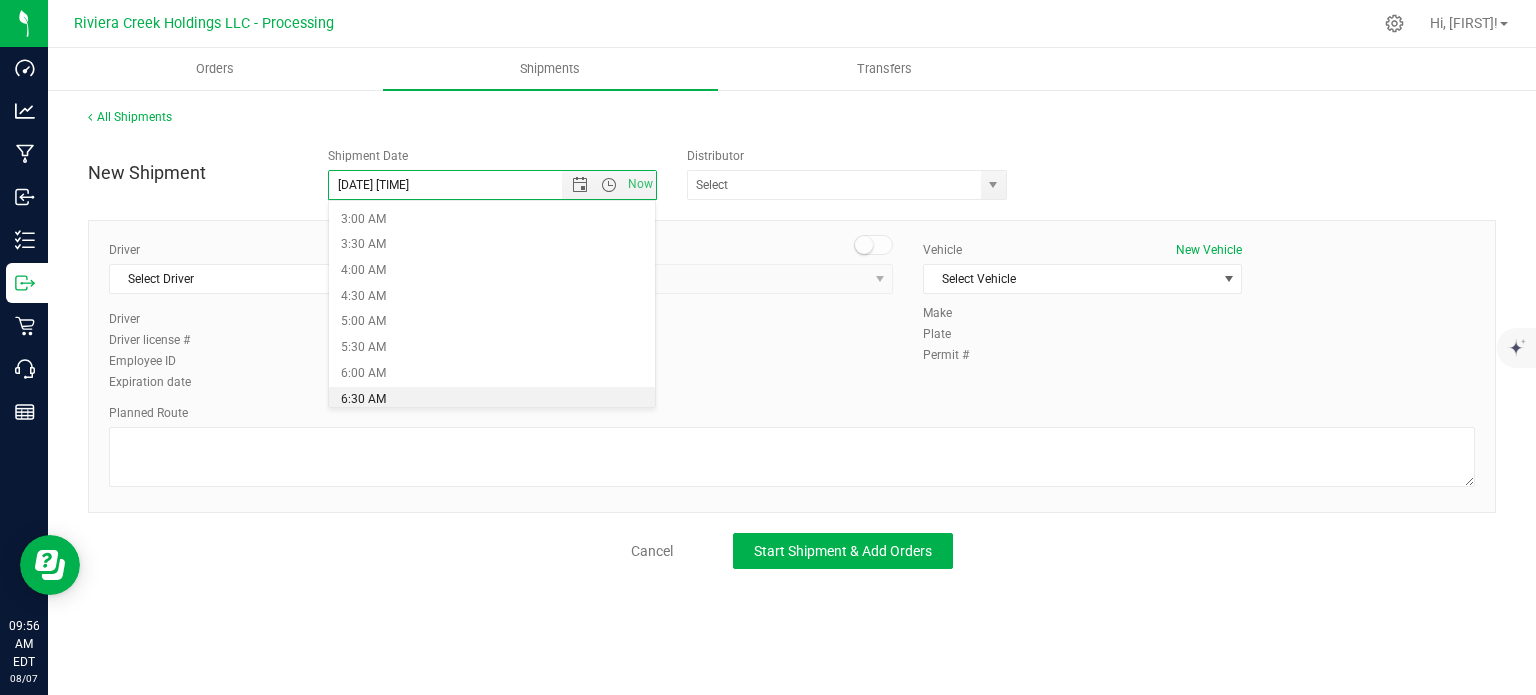 scroll, scrollTop: 200, scrollLeft: 0, axis: vertical 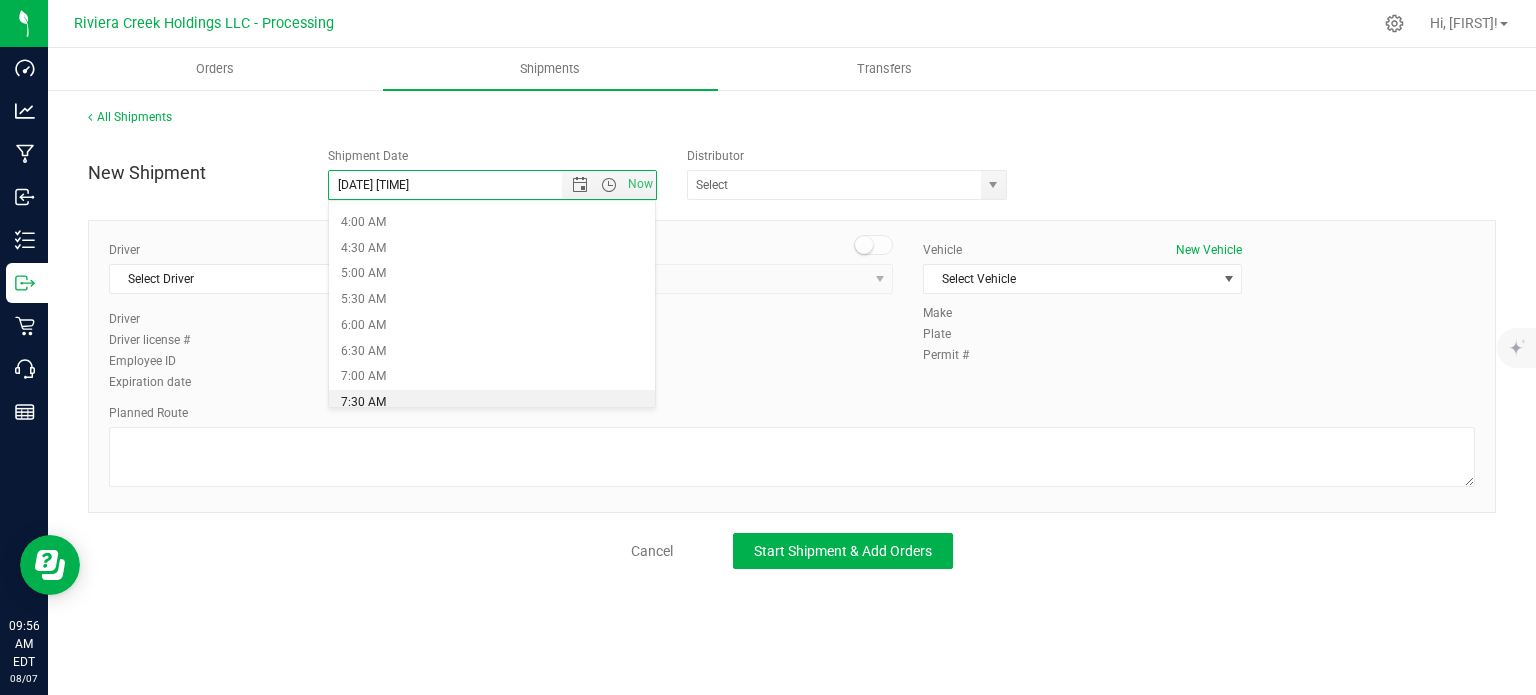 click on "7:30 AM" at bounding box center [492, 403] 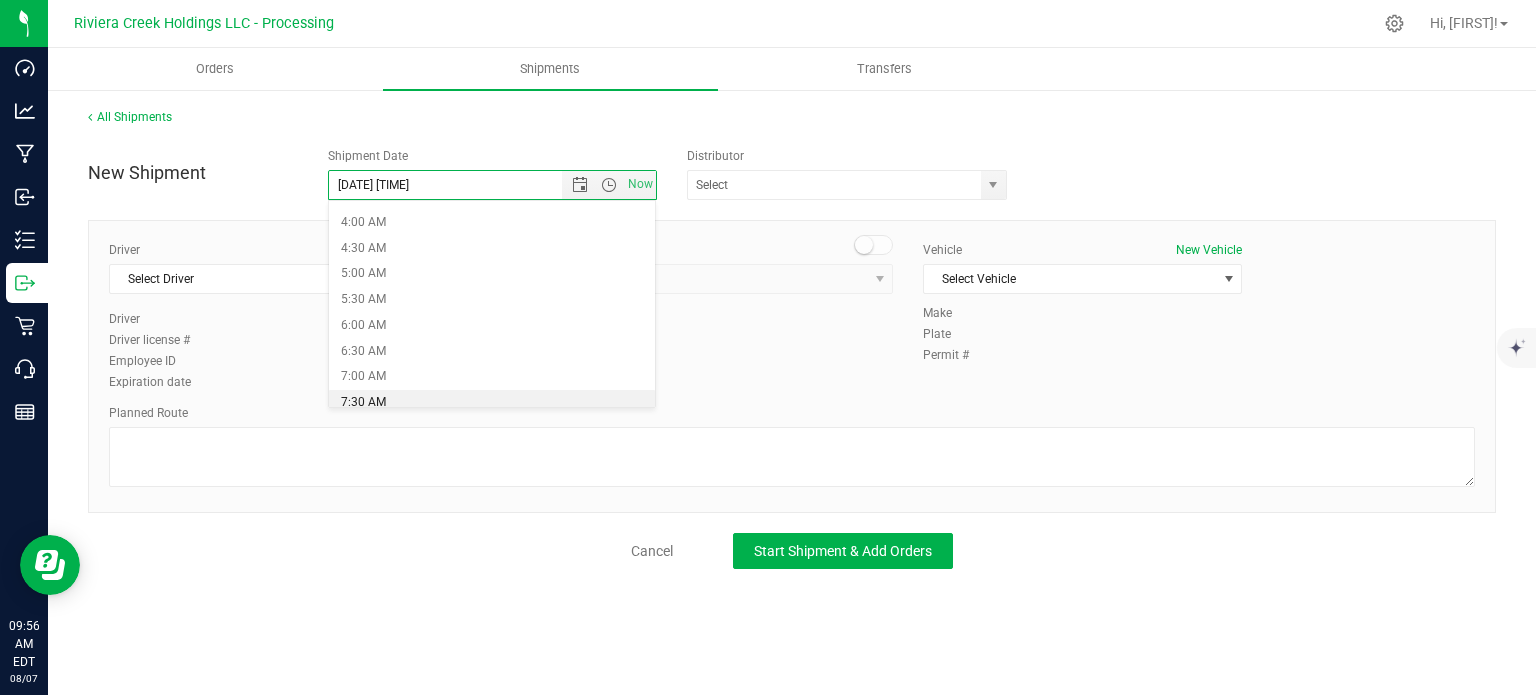 type on "8/8/2025 7:30 AM" 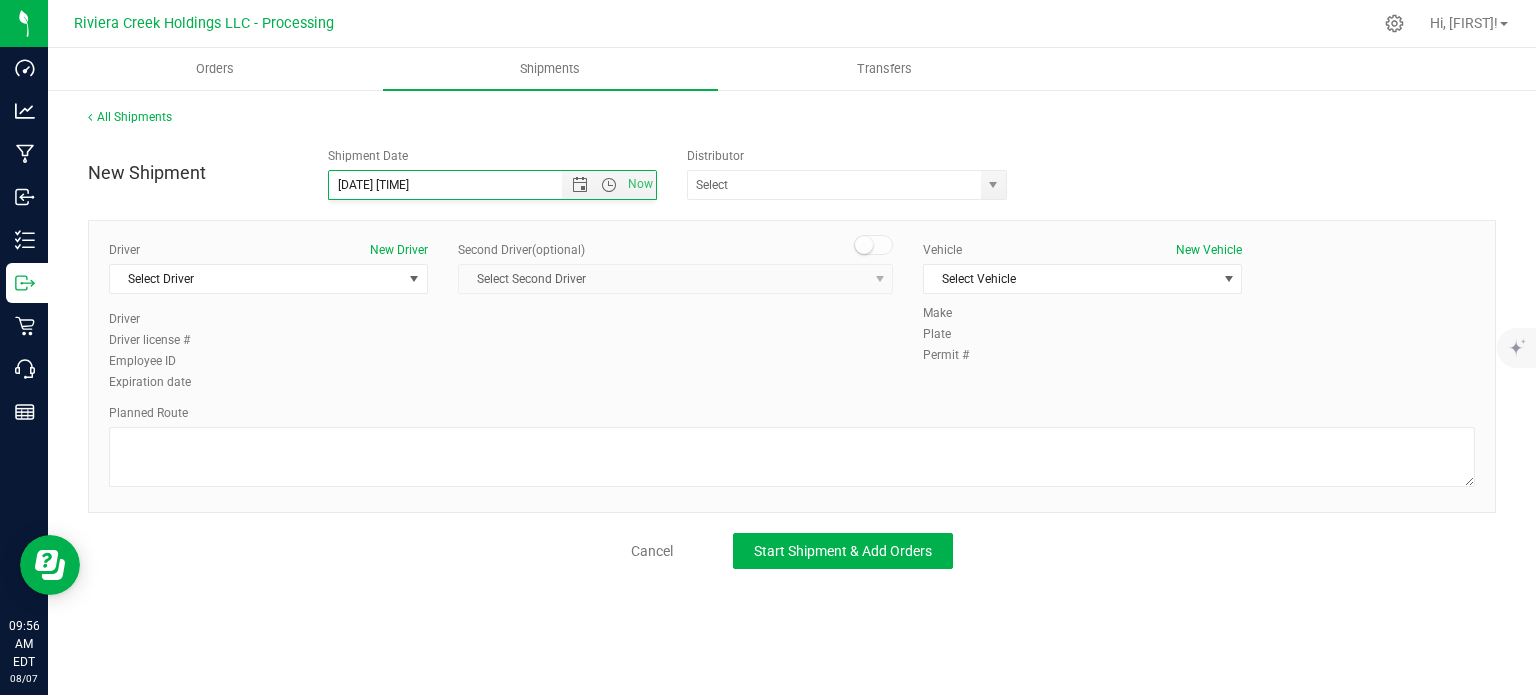 scroll, scrollTop: 204, scrollLeft: 0, axis: vertical 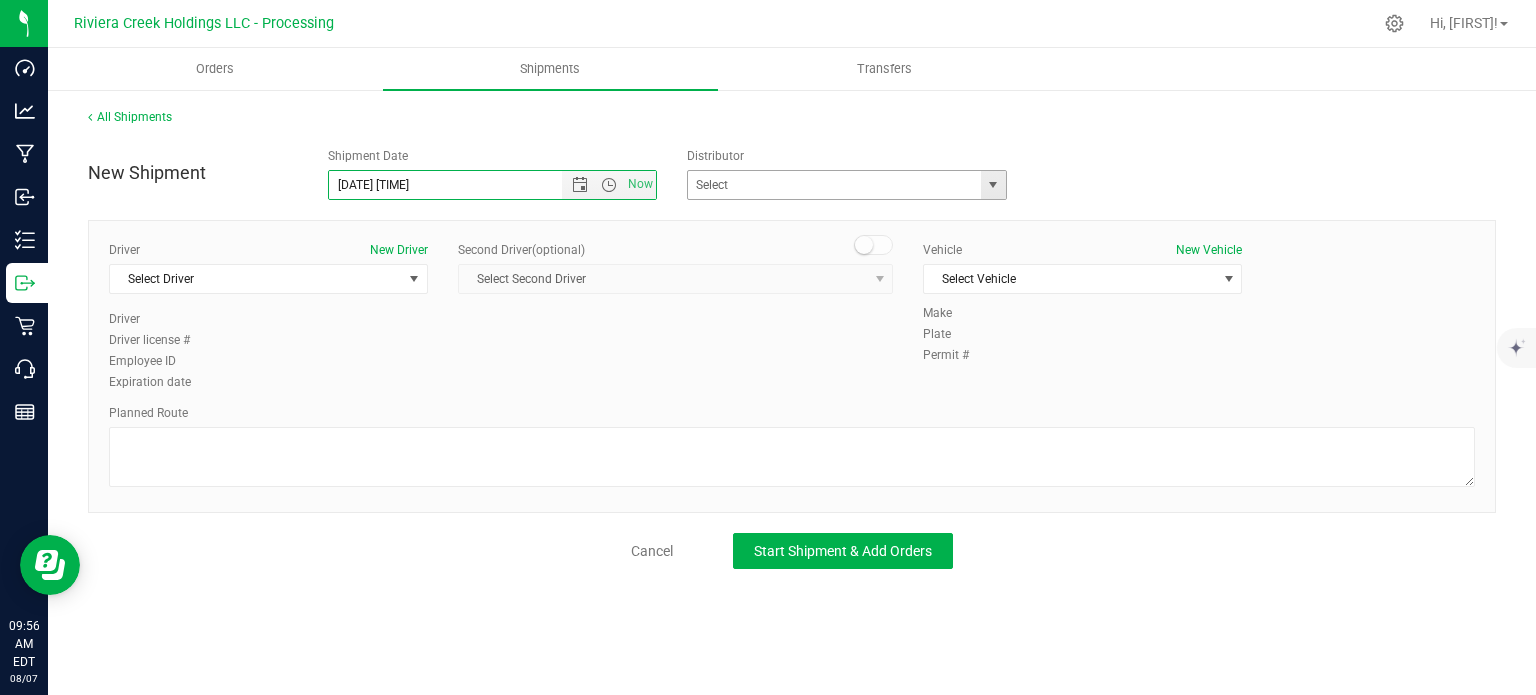 click at bounding box center (993, 185) 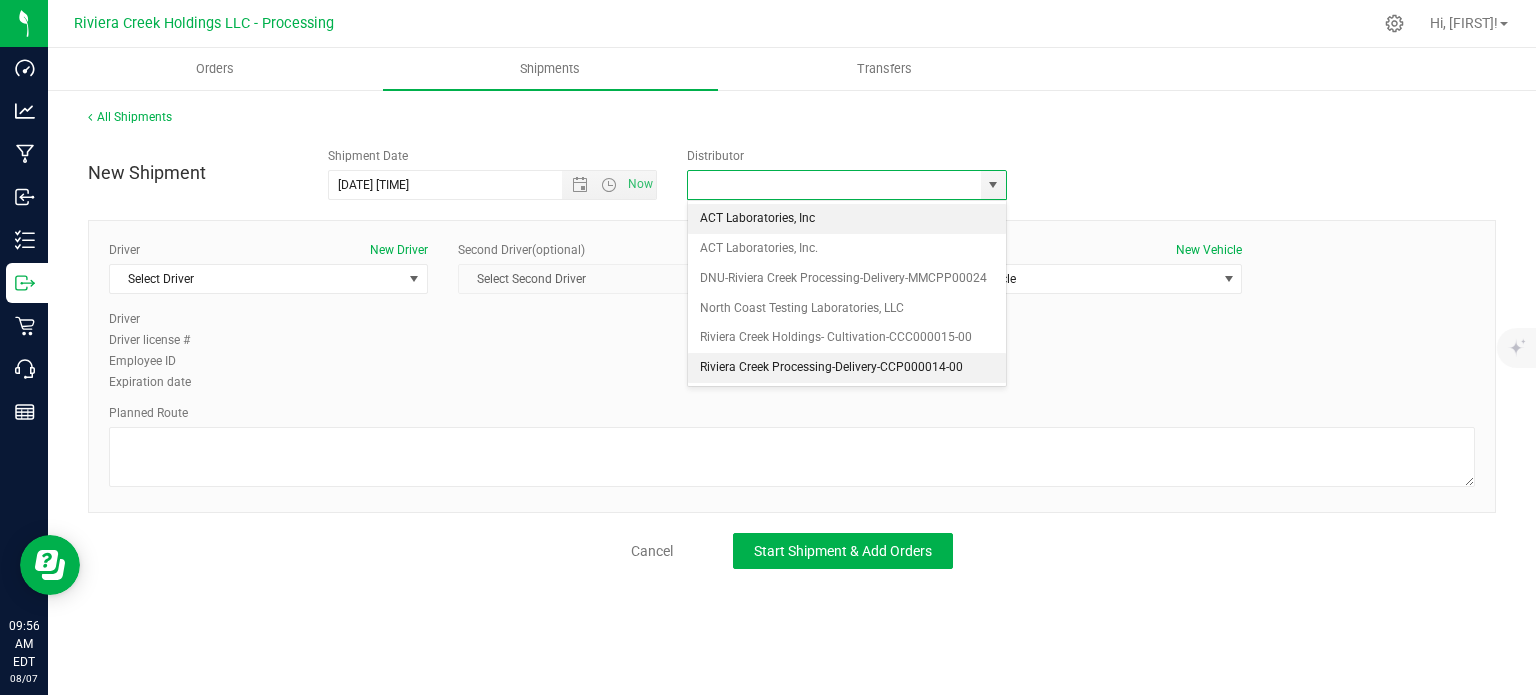 click on "Riviera Creek Processing-Delivery-CCP000014-00" at bounding box center (847, 368) 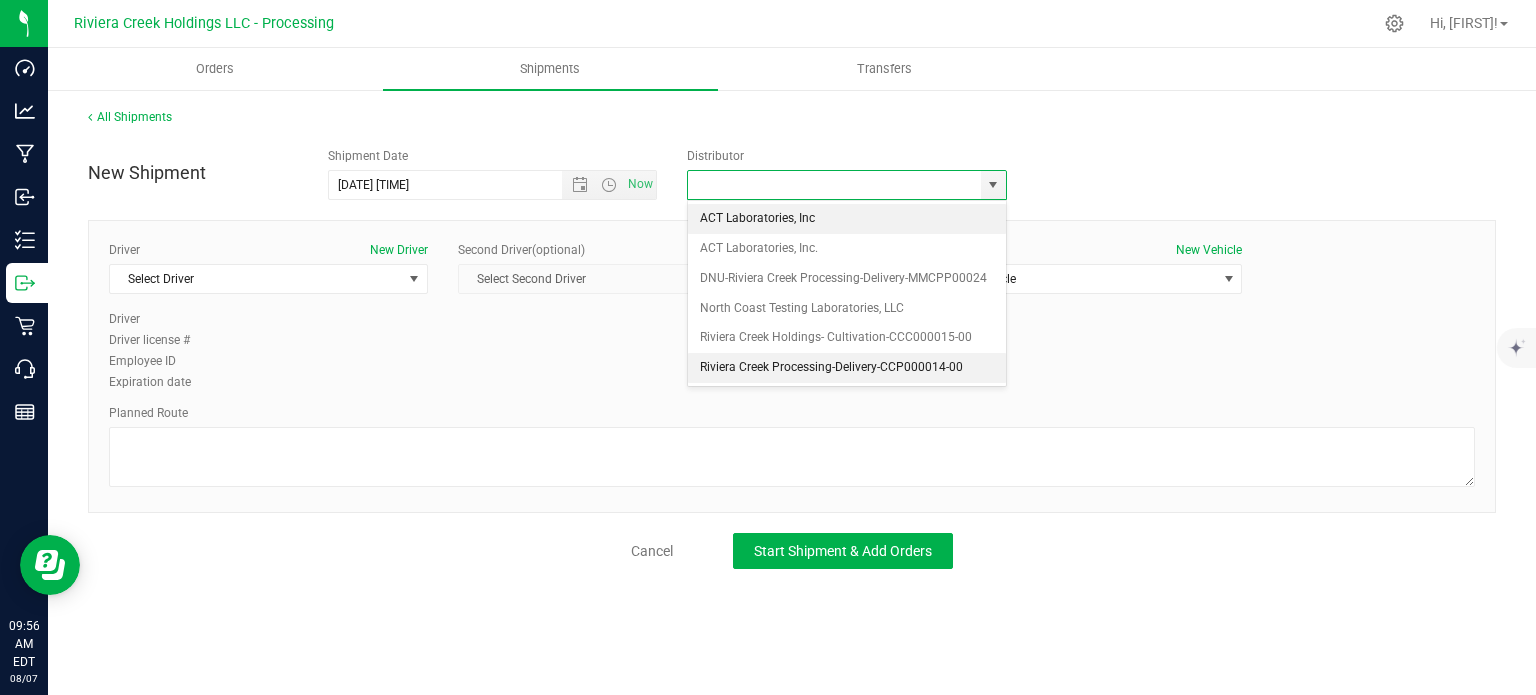 type on "Riviera Creek Processing-Delivery-CCP000014-00" 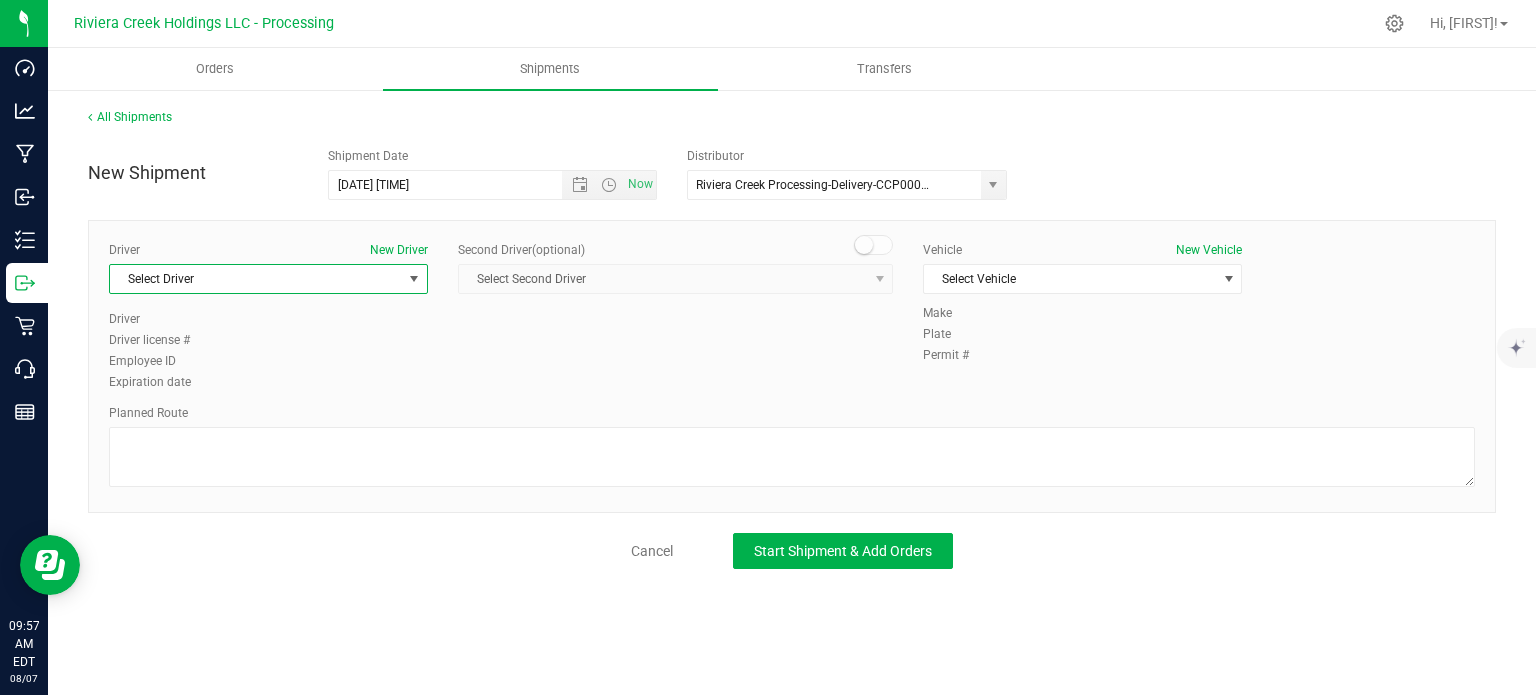 click on "Select Driver" at bounding box center [256, 279] 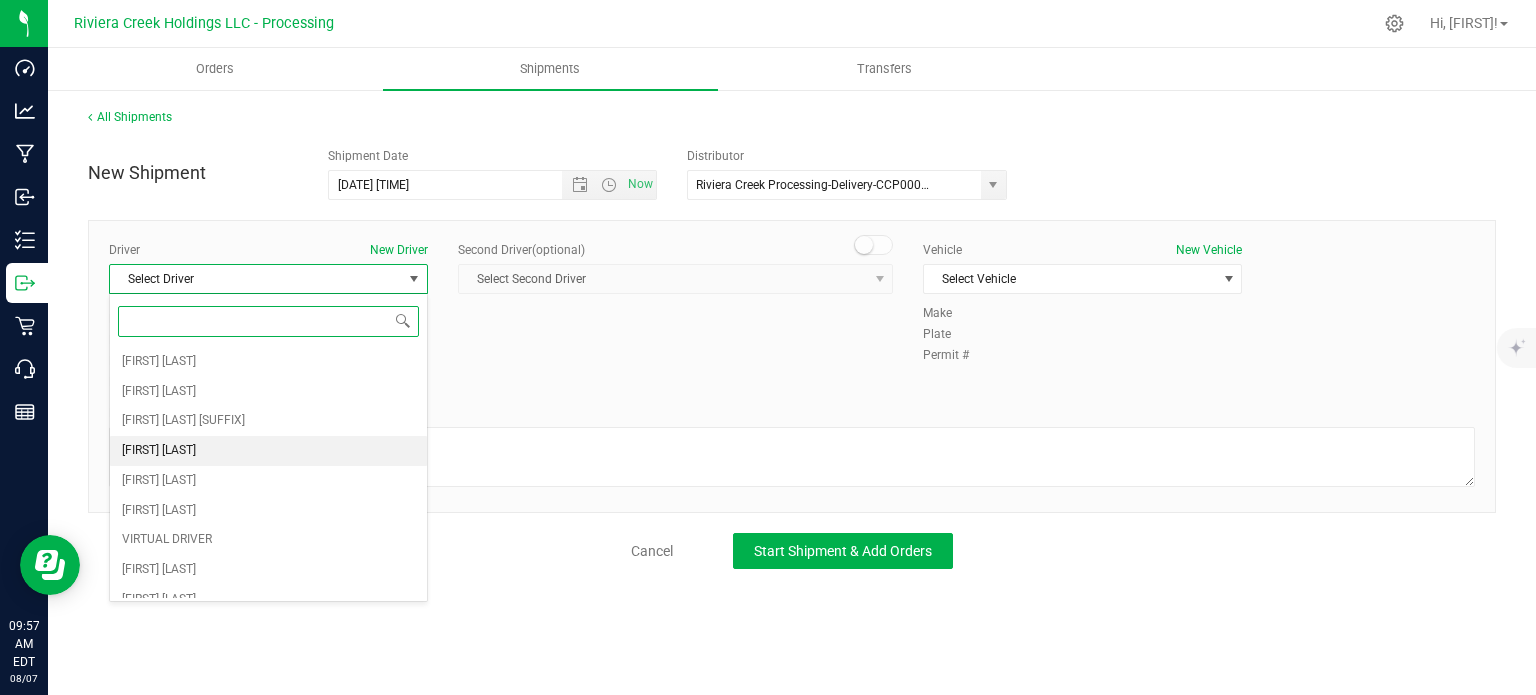 click on "Taon Belcher" at bounding box center (159, 451) 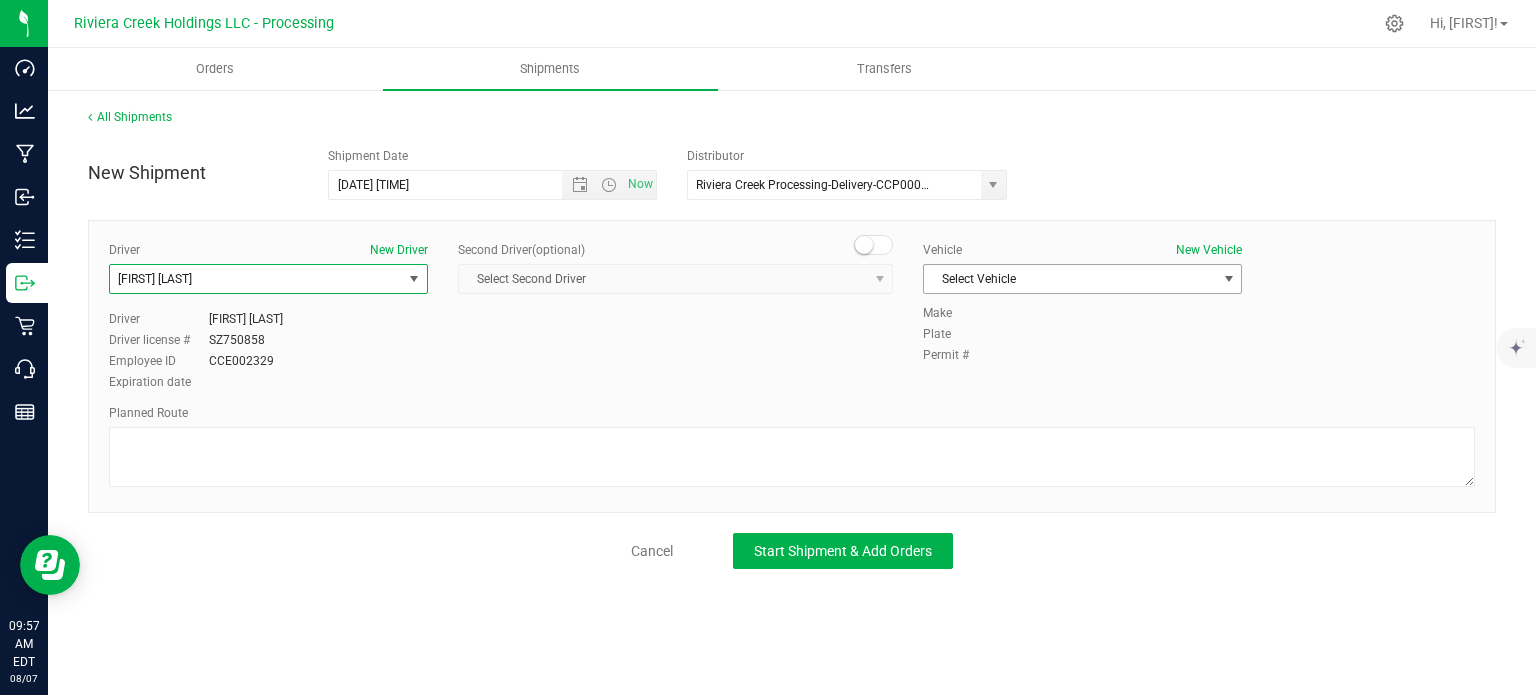 click on "Select Vehicle" at bounding box center (1070, 279) 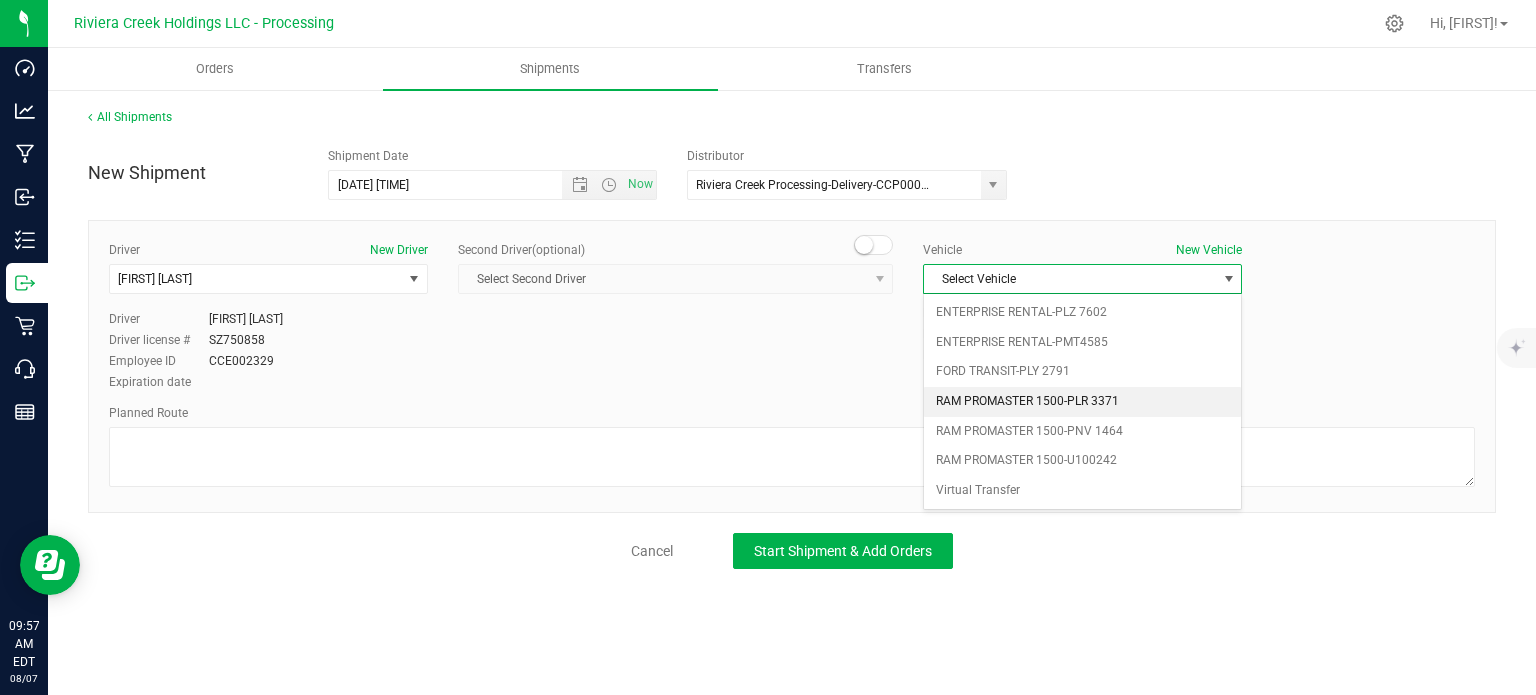 click on "RAM PROMASTER 1500-PLR 3371" at bounding box center (1082, 402) 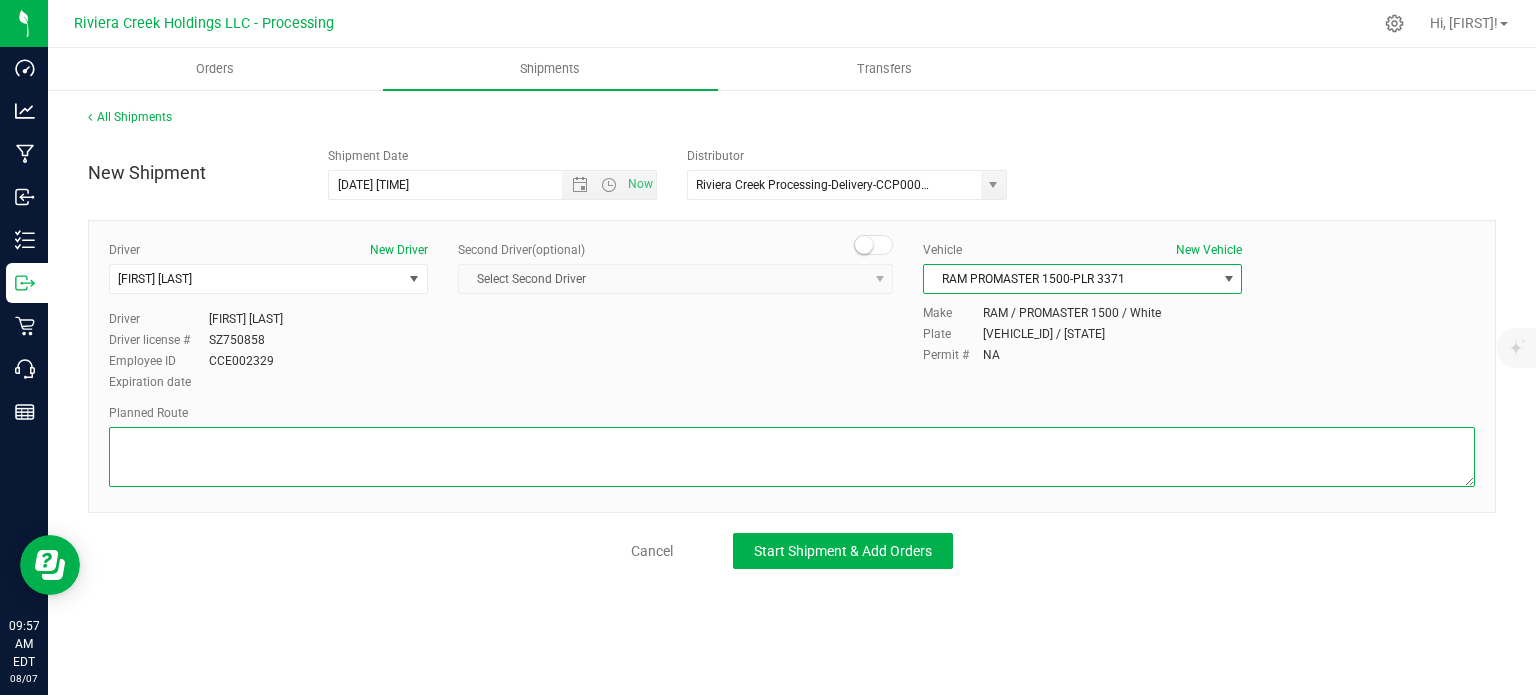 click at bounding box center [792, 457] 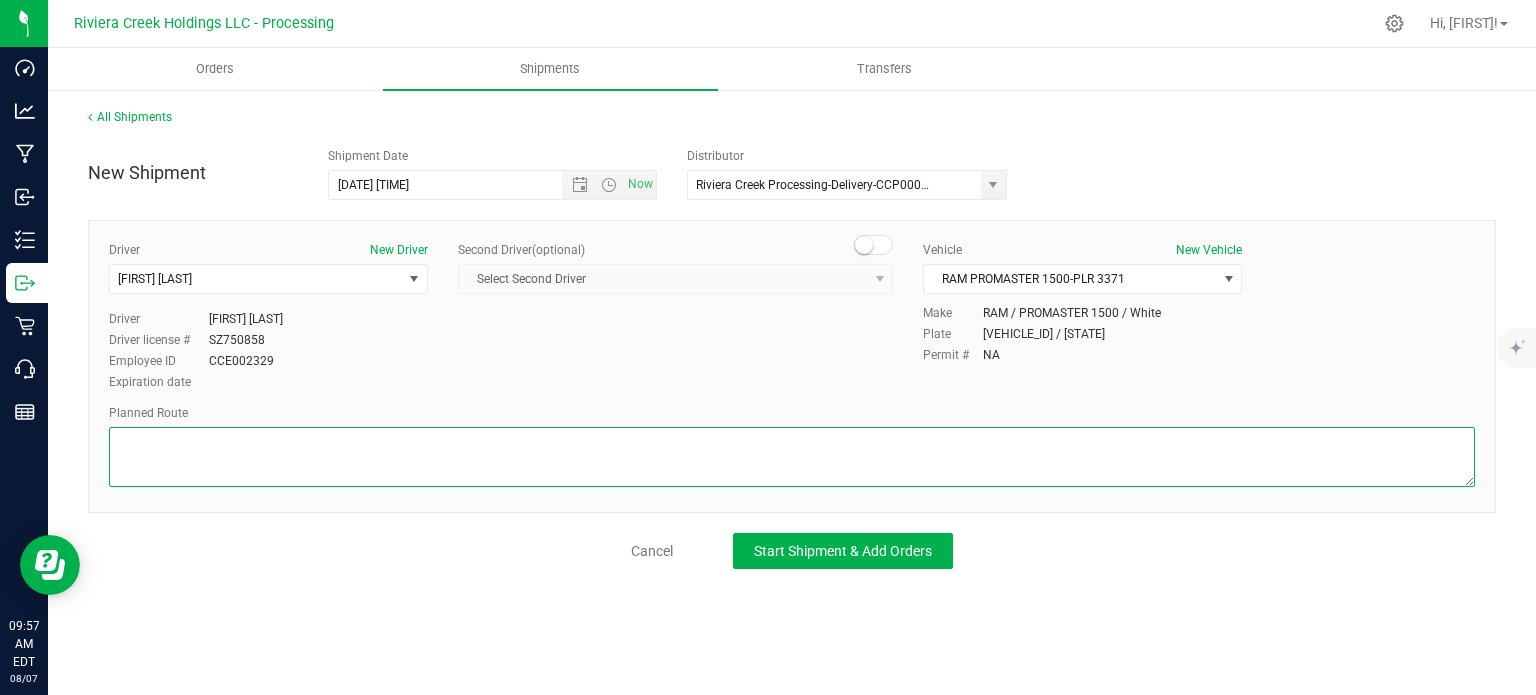 paste on "Head east on Blackbrook Rd
0.595 mi
Turn left onto Newell St
1,033 ft
Turn right onto Florence Ave
1,312 ft
Turn right onto OH-283 E/Richmond Rd
0.285 mi
Turn right onto Richmond St
299 ft
Turn left to merge onto OH-2 W/Lakeland Fwy
1.29 mi
Take exit 221 for OH-44 S toward Chardon
0.478 mi
Continue onto OH-44 S
4.06 mi
Turn left to merge onto I-90 E toward Erie Pa
22.3 mi
Take exit 223 for OH-45 toward Ashtabula
1,115 ft
Turn left onto OH-45 N/Center Rd
3.44 mi
Turn right onto US-20 E/N Ridge Rd WDestination will be on the right
2.13 m" 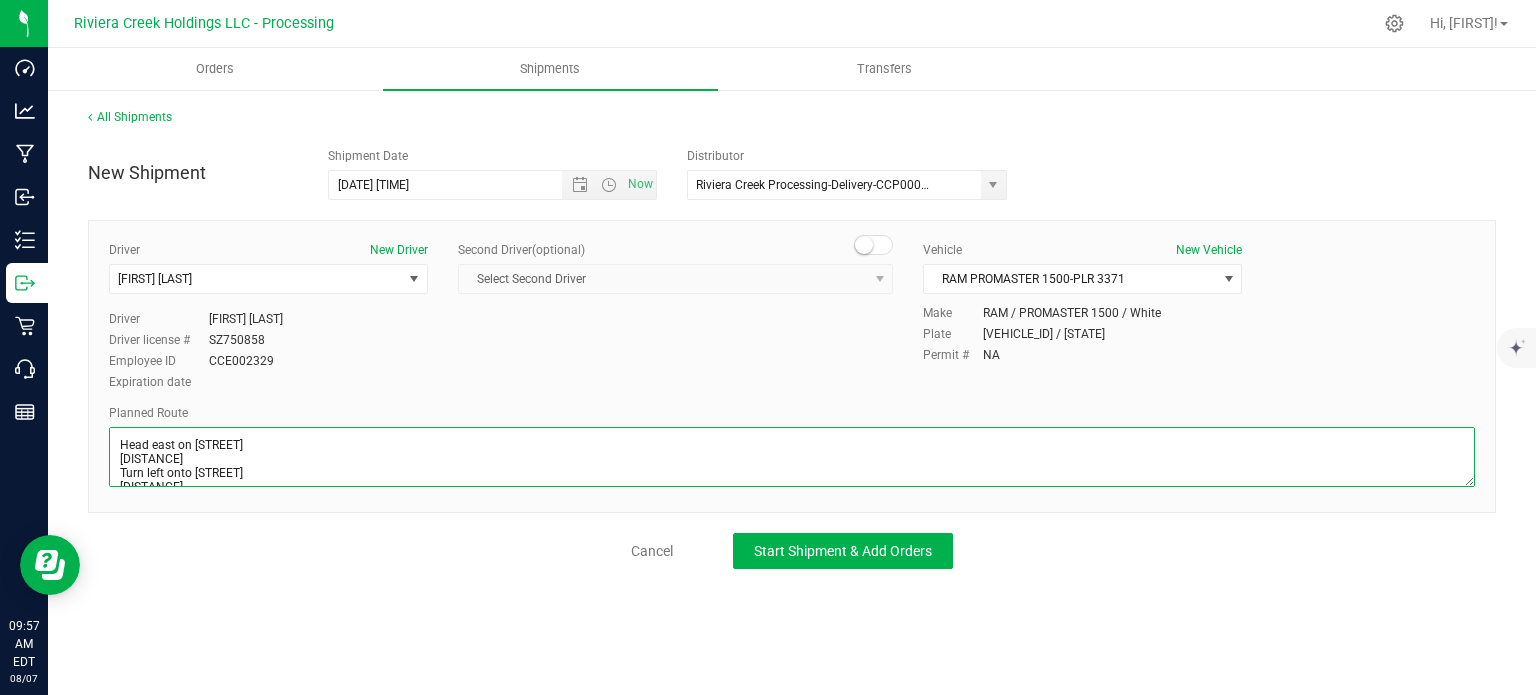 scroll, scrollTop: 297, scrollLeft: 0, axis: vertical 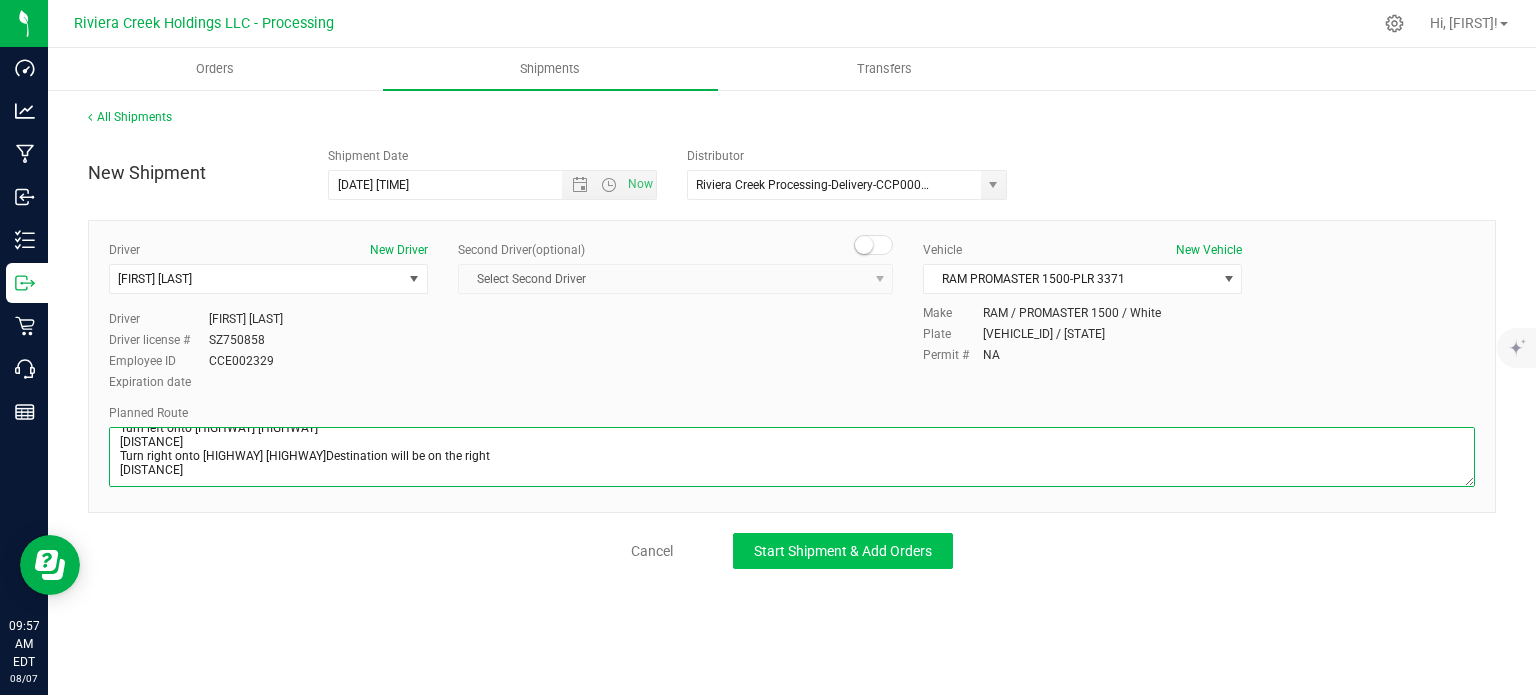 type on "Head east on Blackbrook Rd
0.595 mi
Turn left onto Newell St
1,033 ft
Turn right onto Florence Ave
1,312 ft
Turn right onto OH-283 E/Richmond Rd
0.285 mi
Turn right onto Richmond St
299 ft
Turn left to merge onto OH-2 W/Lakeland Fwy
1.29 mi
Take exit 221 for OH-44 S toward Chardon
0.478 mi
Continue onto OH-44 S
4.06 mi
Turn left to merge onto I-90 E toward Erie Pa
22.3 mi
Take exit 223 for OH-45 toward Ashtabula
1,115 ft
Turn left onto OH-45 N/Center Rd
3.44 mi
Turn right onto US-20 E/N Ridge Rd WDestination will be on the right
2.13 m" 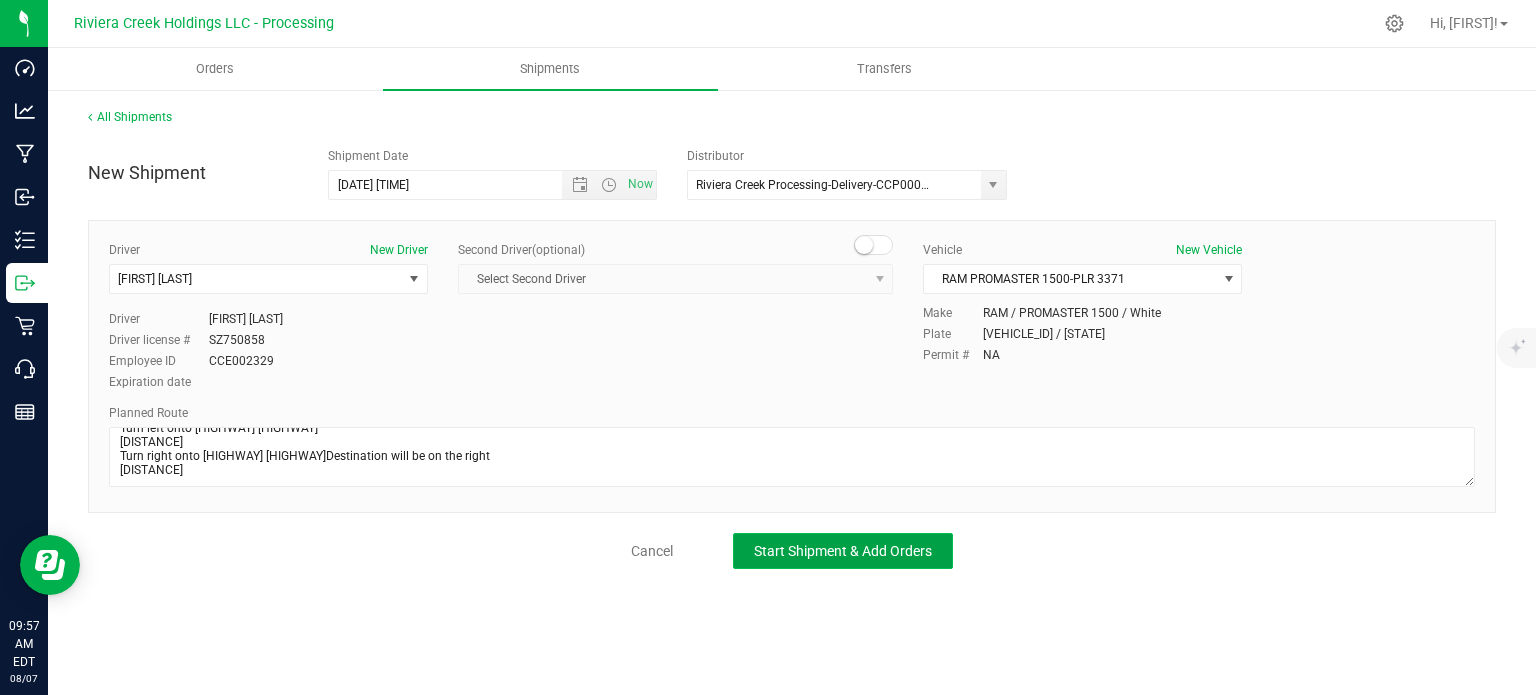 click on "Start Shipment & Add Orders" 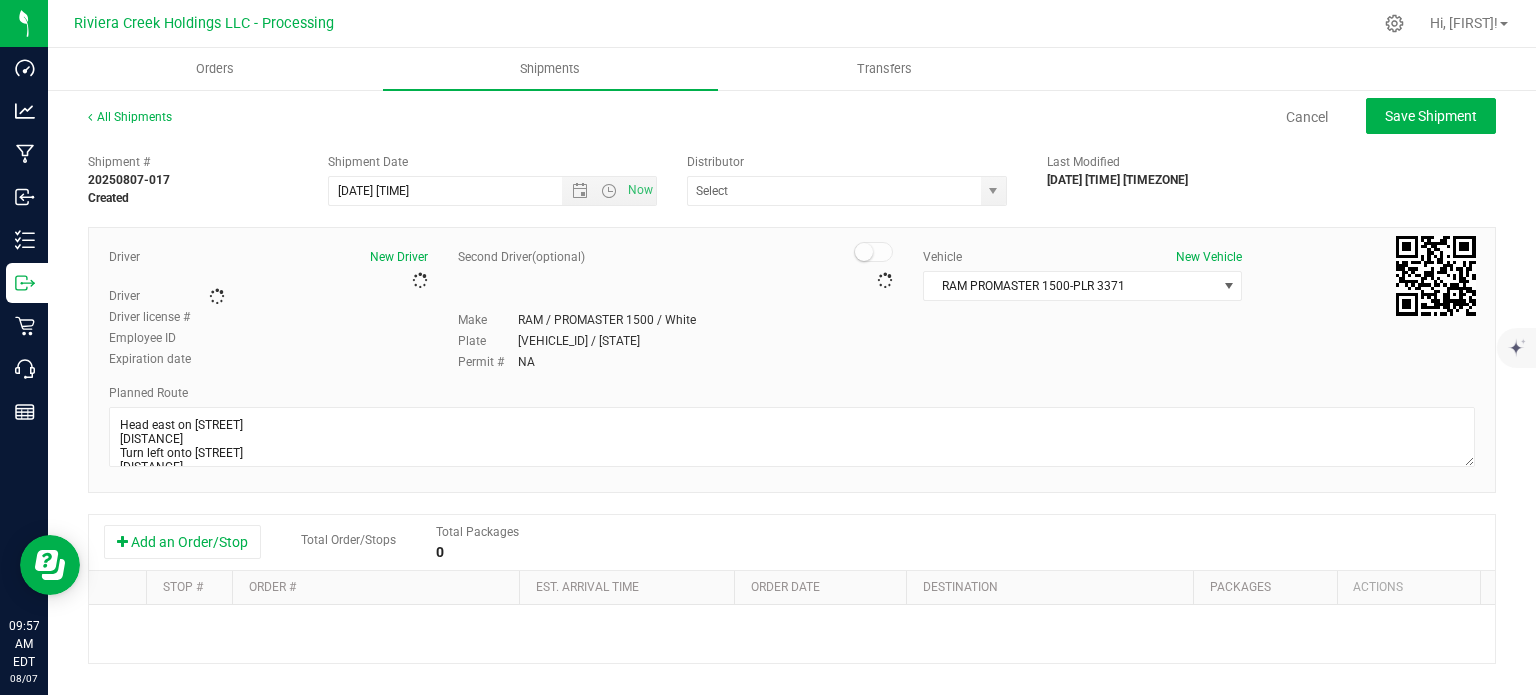 type on "Riviera Creek Processing-Delivery-CCP000014-00" 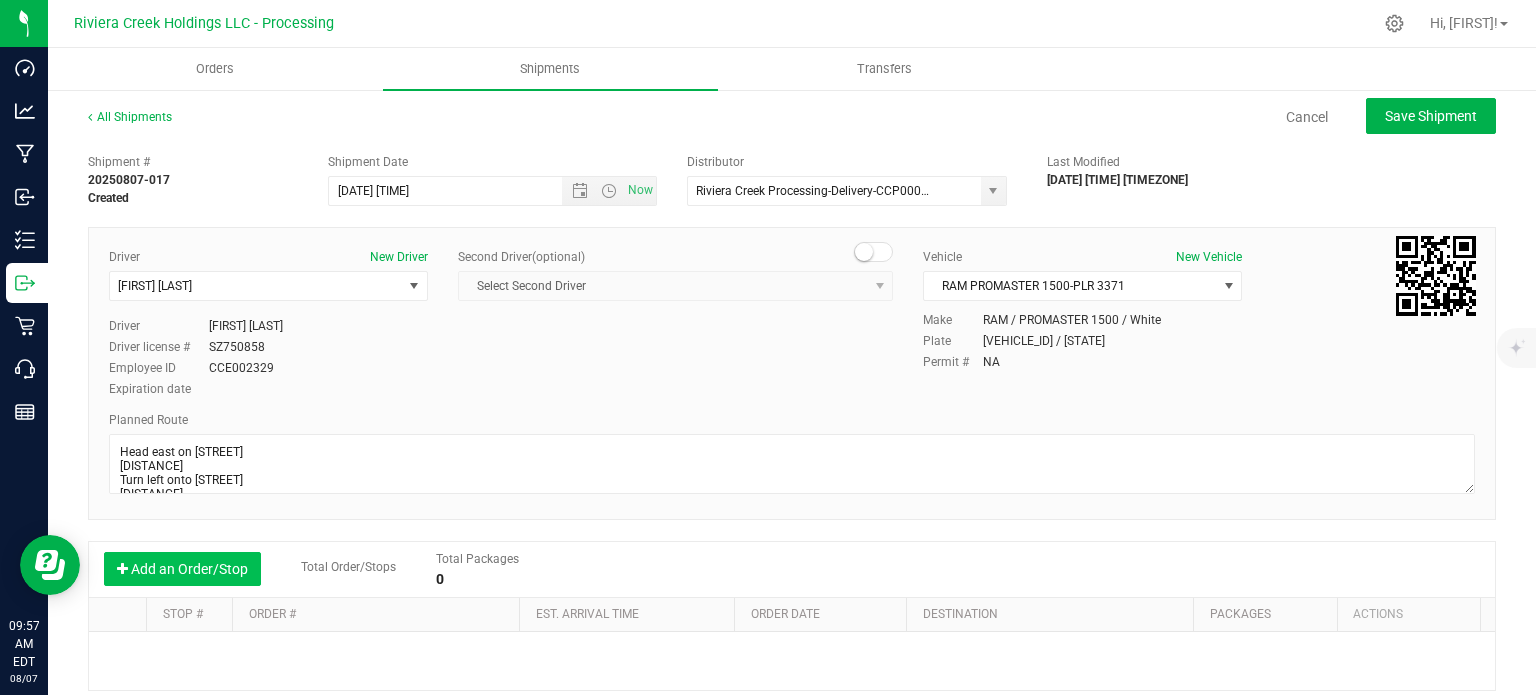 click on "Add an Order/Stop" at bounding box center [182, 569] 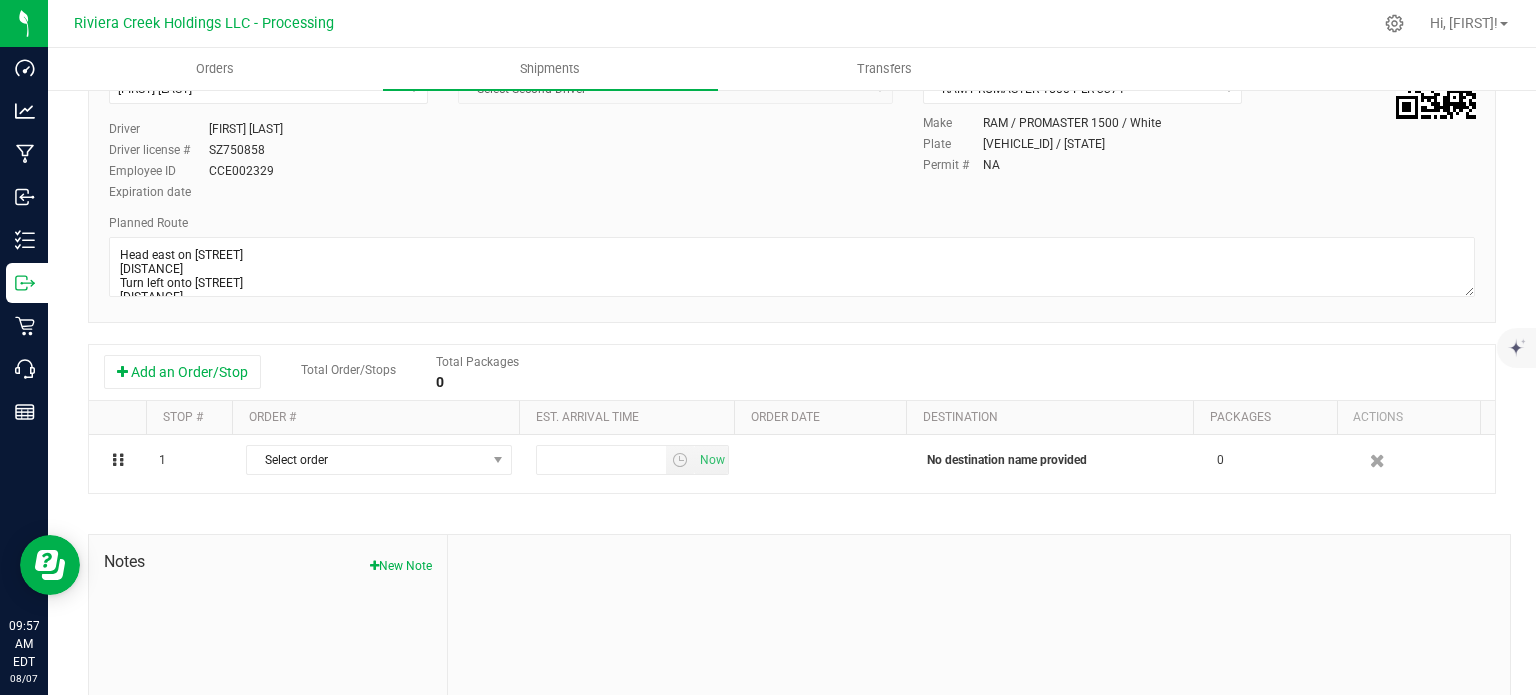 scroll, scrollTop: 200, scrollLeft: 0, axis: vertical 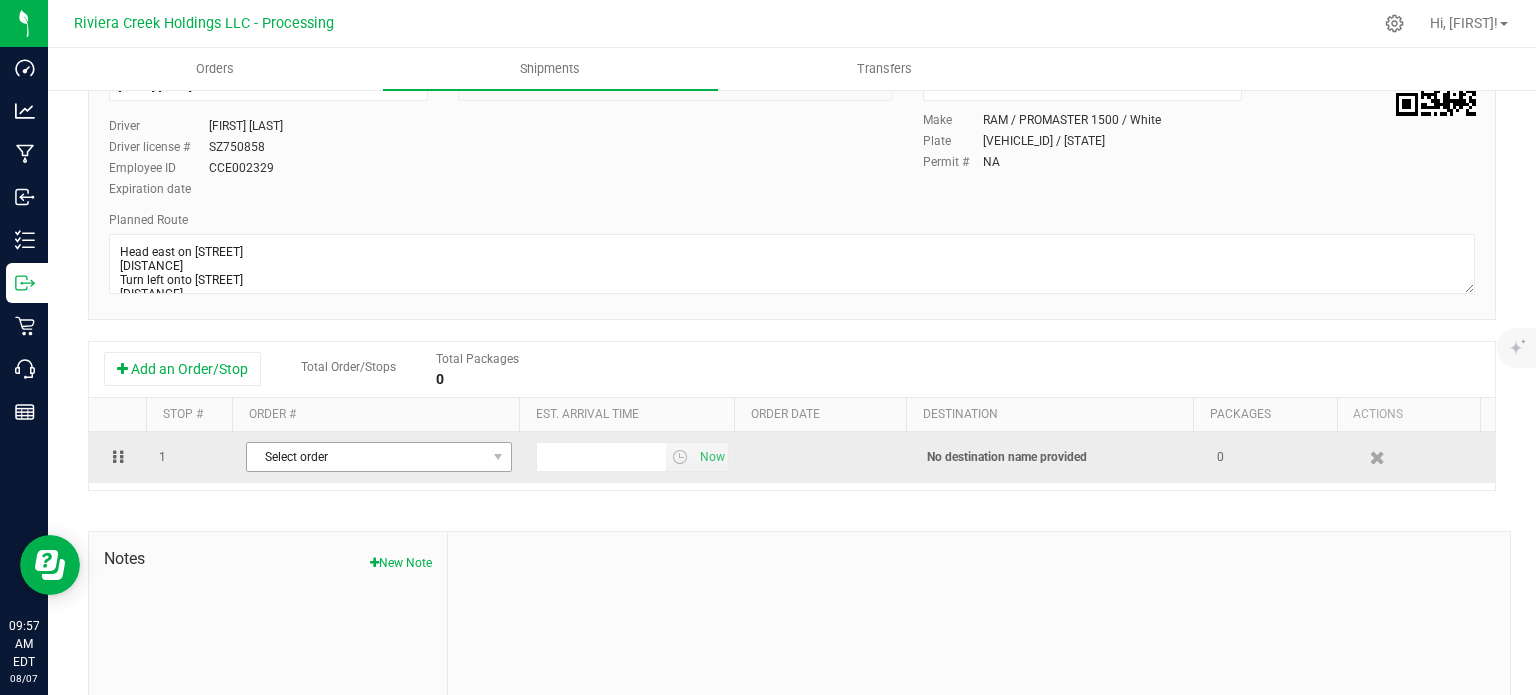 click on "Select order" at bounding box center (366, 457) 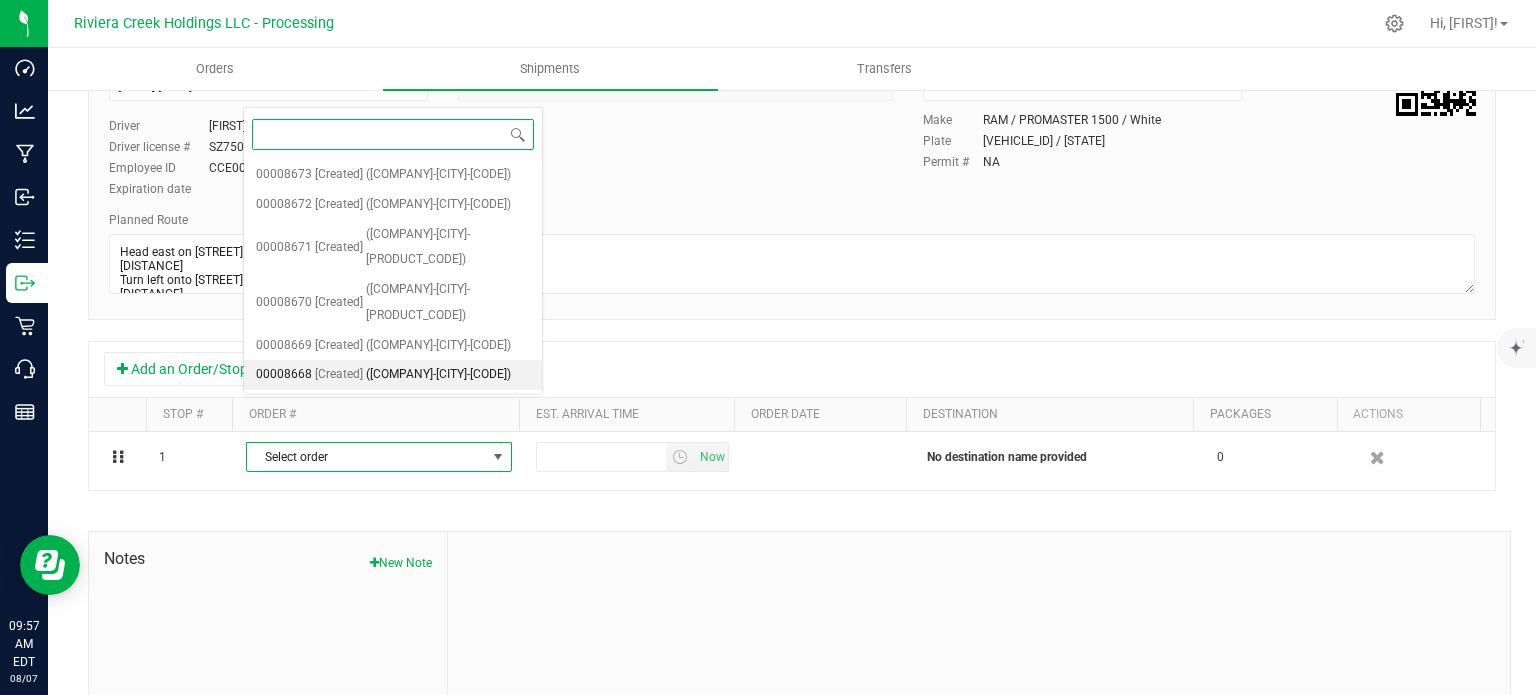 click on "[Created]" at bounding box center (339, 375) 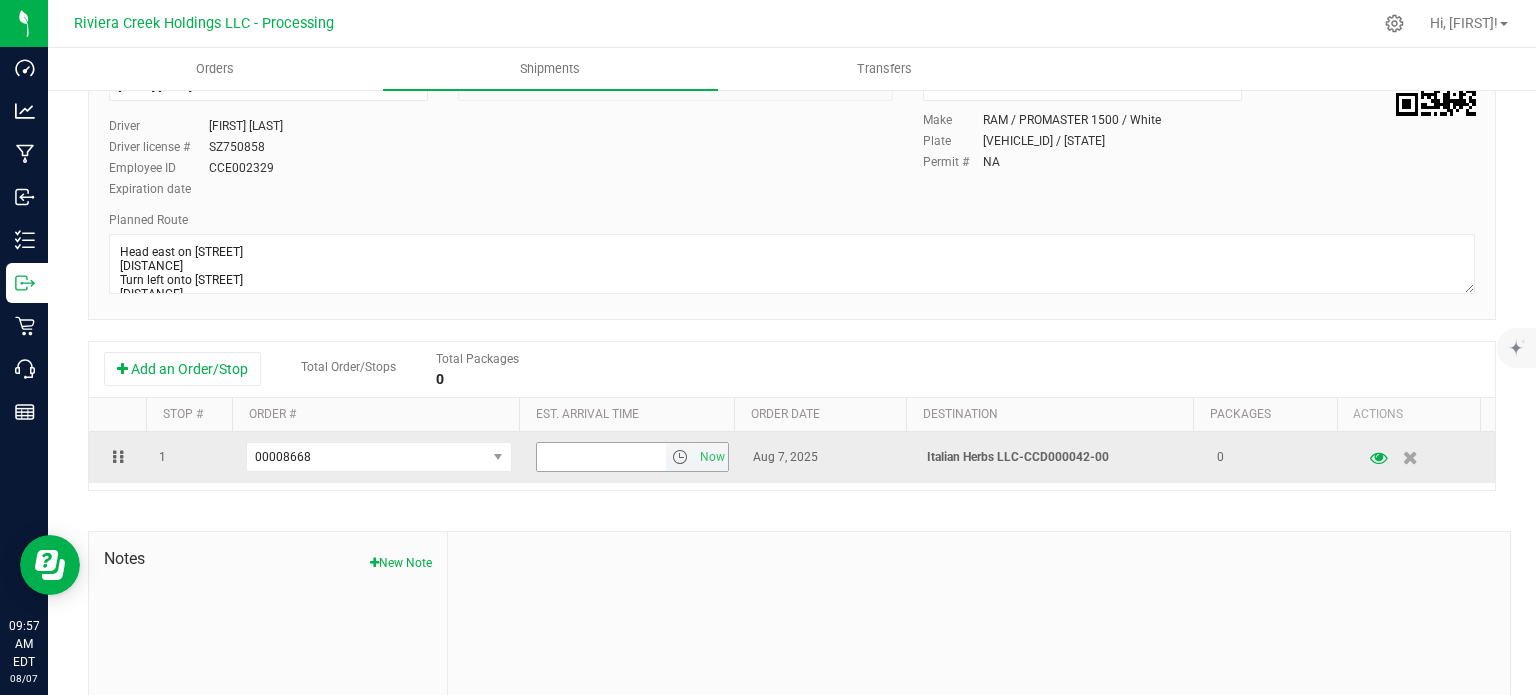 click at bounding box center (680, 457) 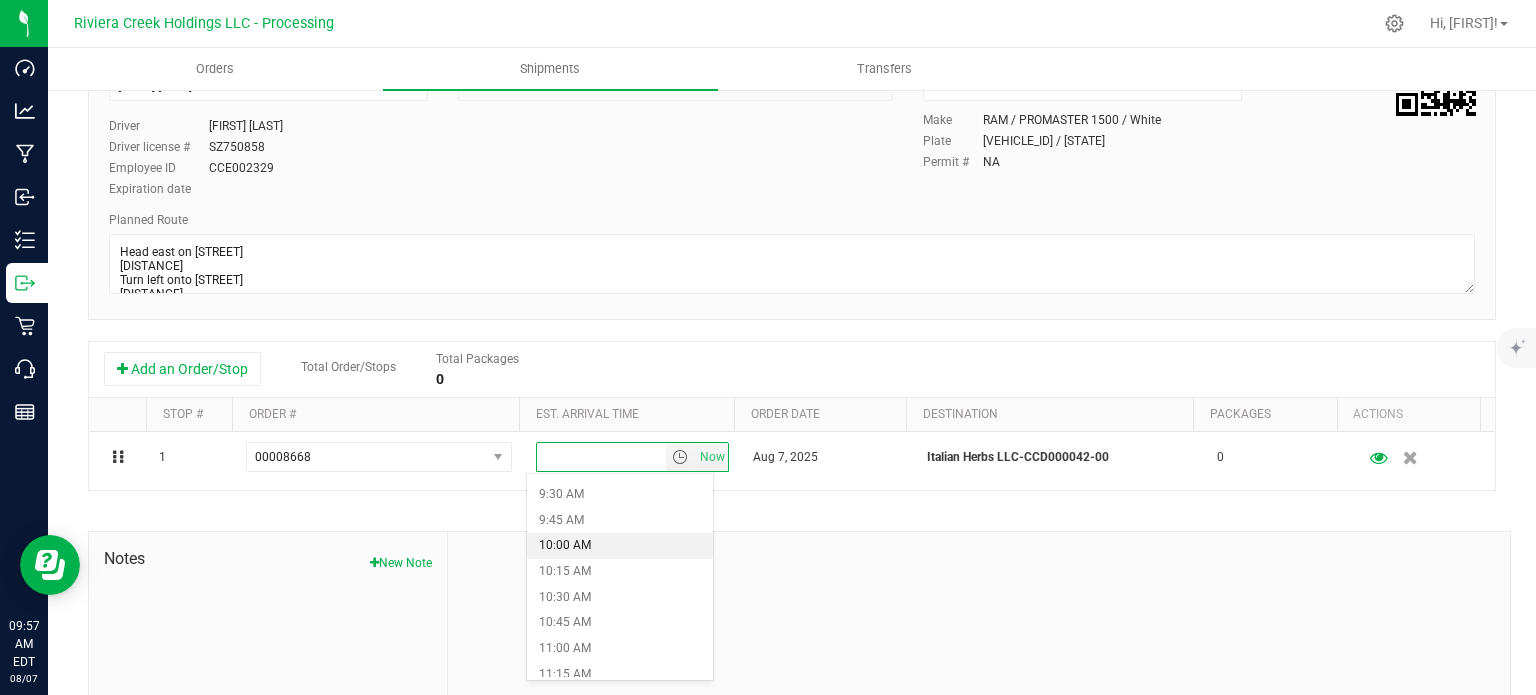 scroll, scrollTop: 1000, scrollLeft: 0, axis: vertical 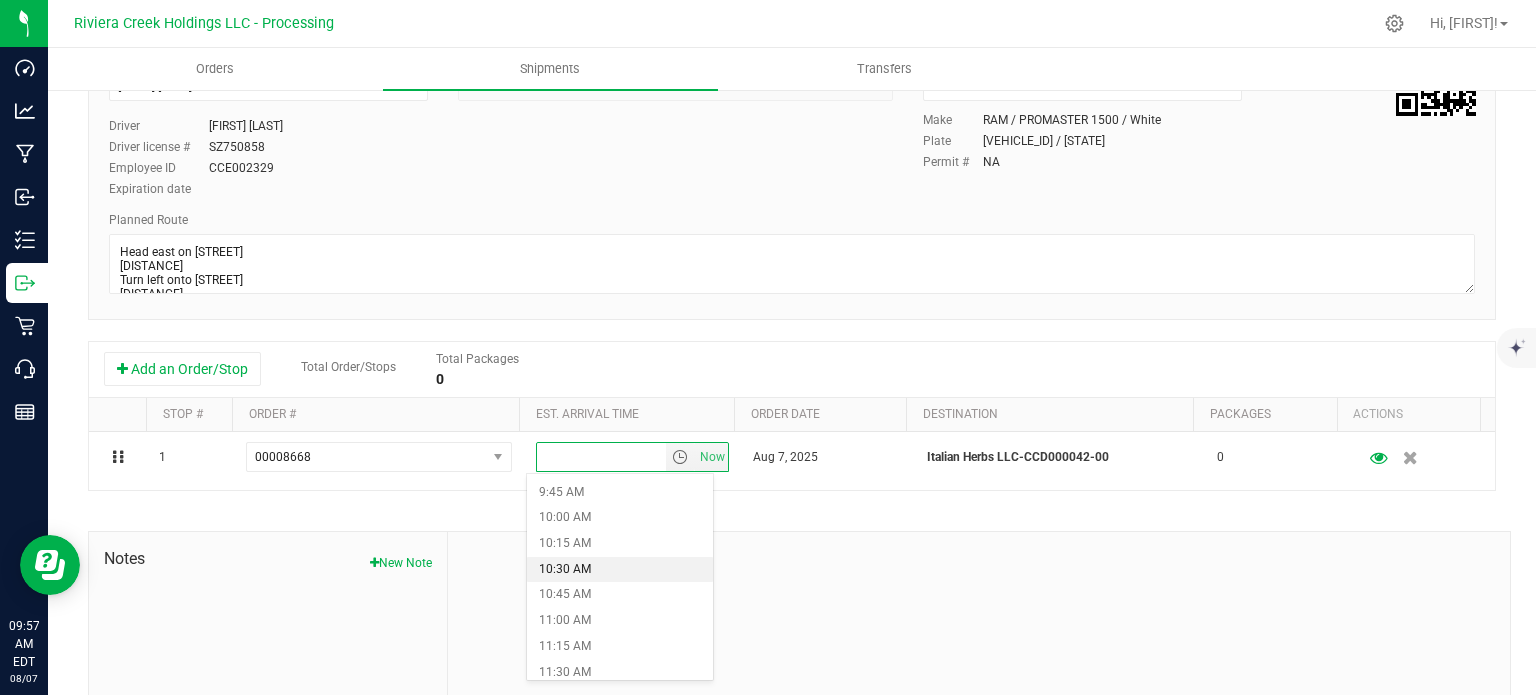 click on "10:30 AM" at bounding box center (619, 570) 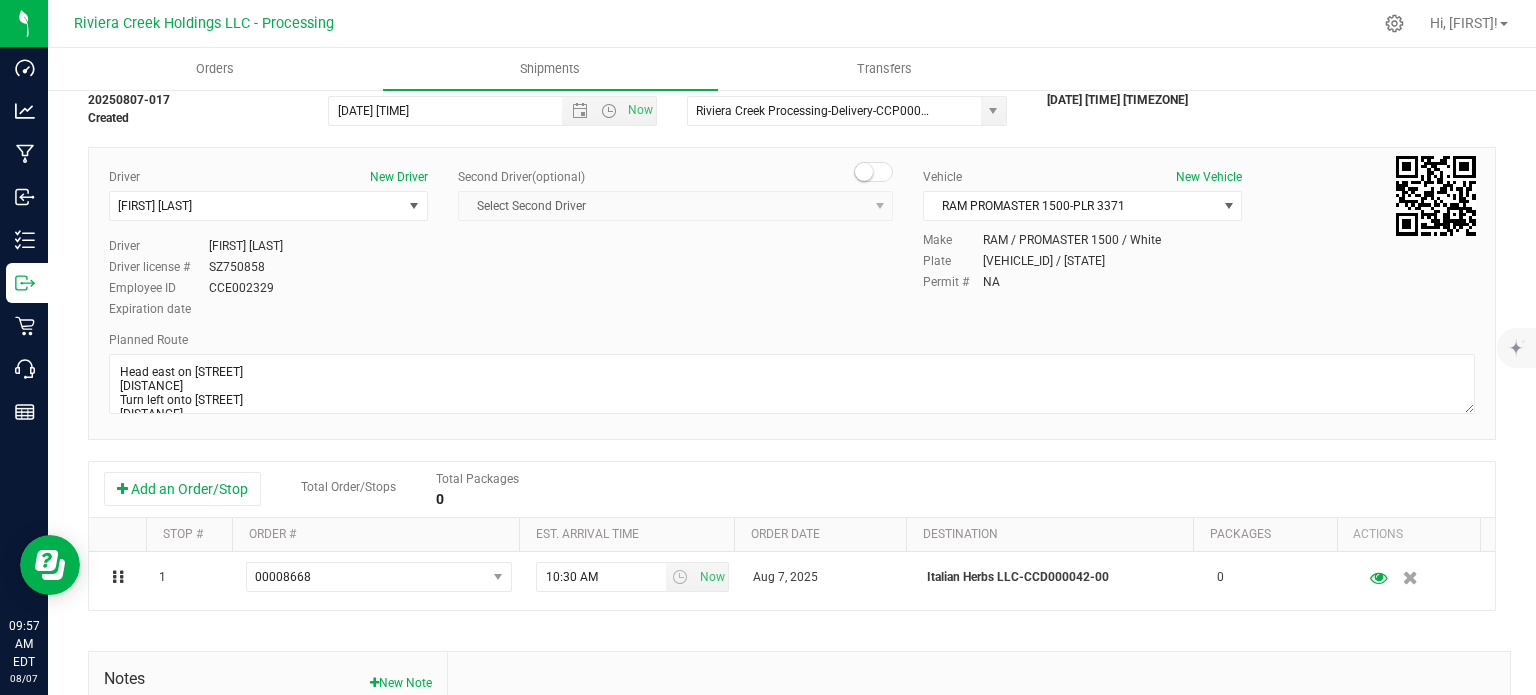 scroll, scrollTop: 0, scrollLeft: 0, axis: both 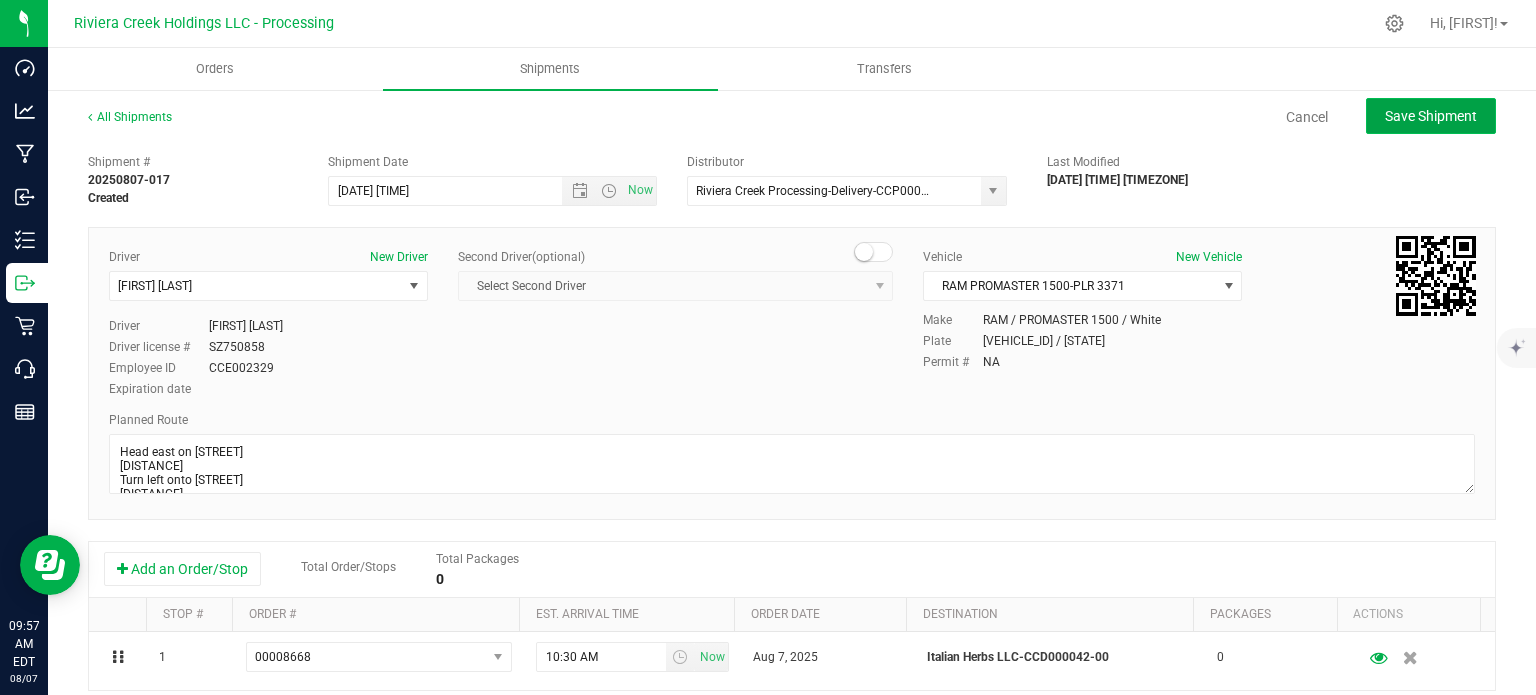 click on "Save Shipment" 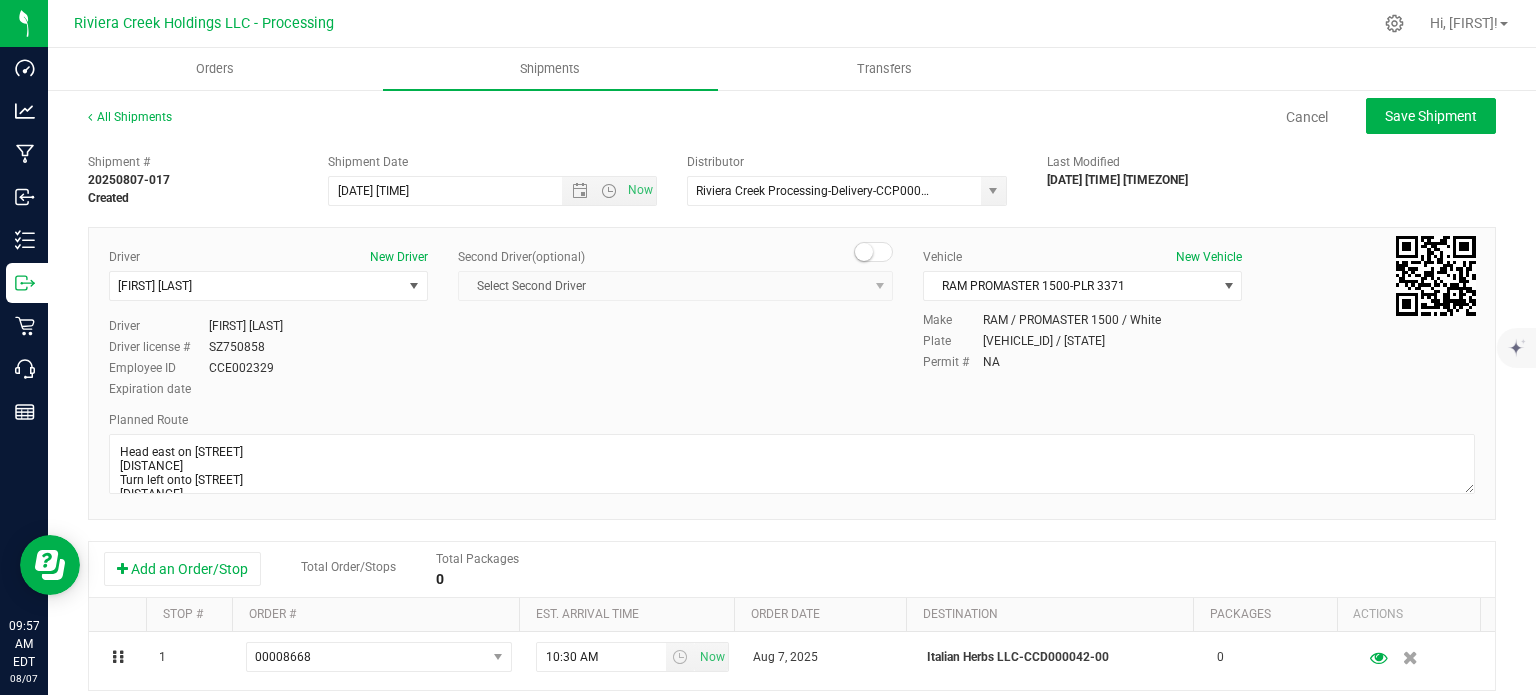 type on "8/8/2025 11:30 AM" 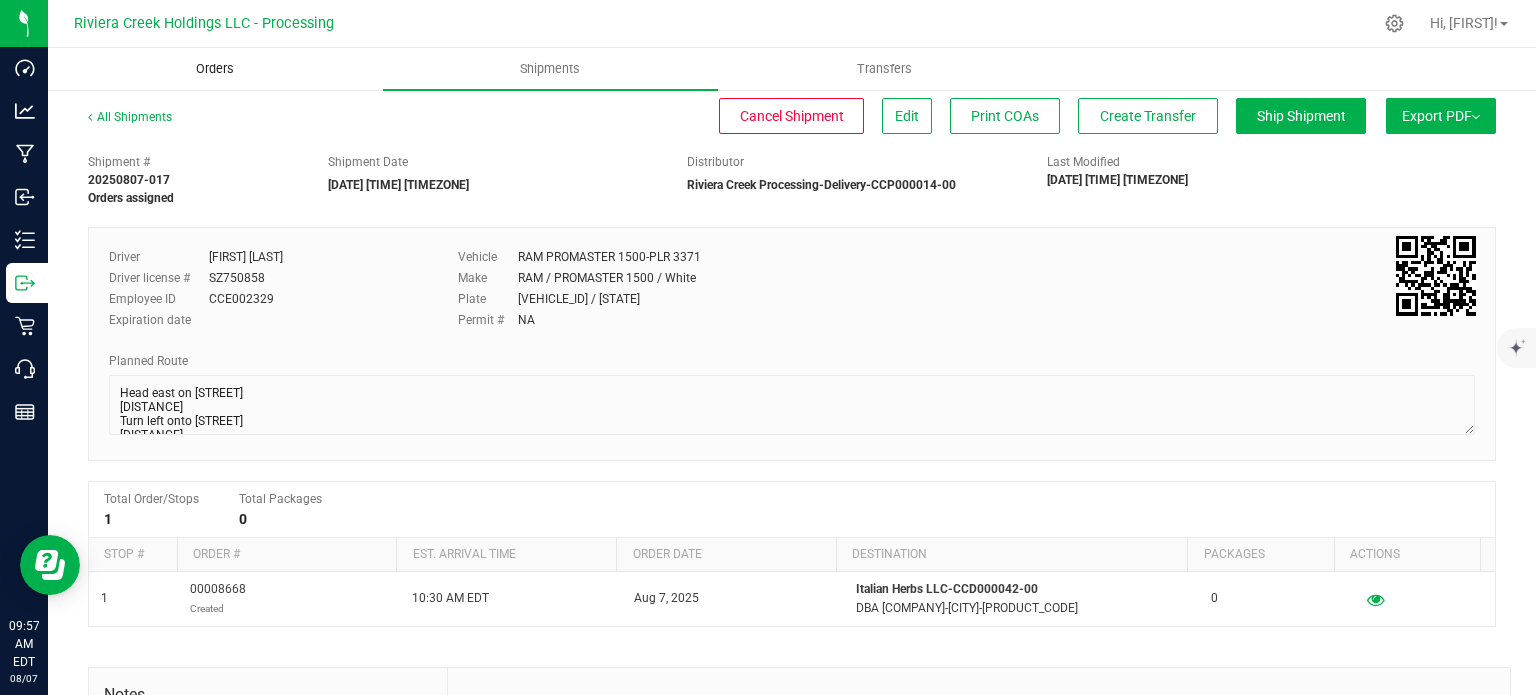 click on "Orders" at bounding box center (215, 69) 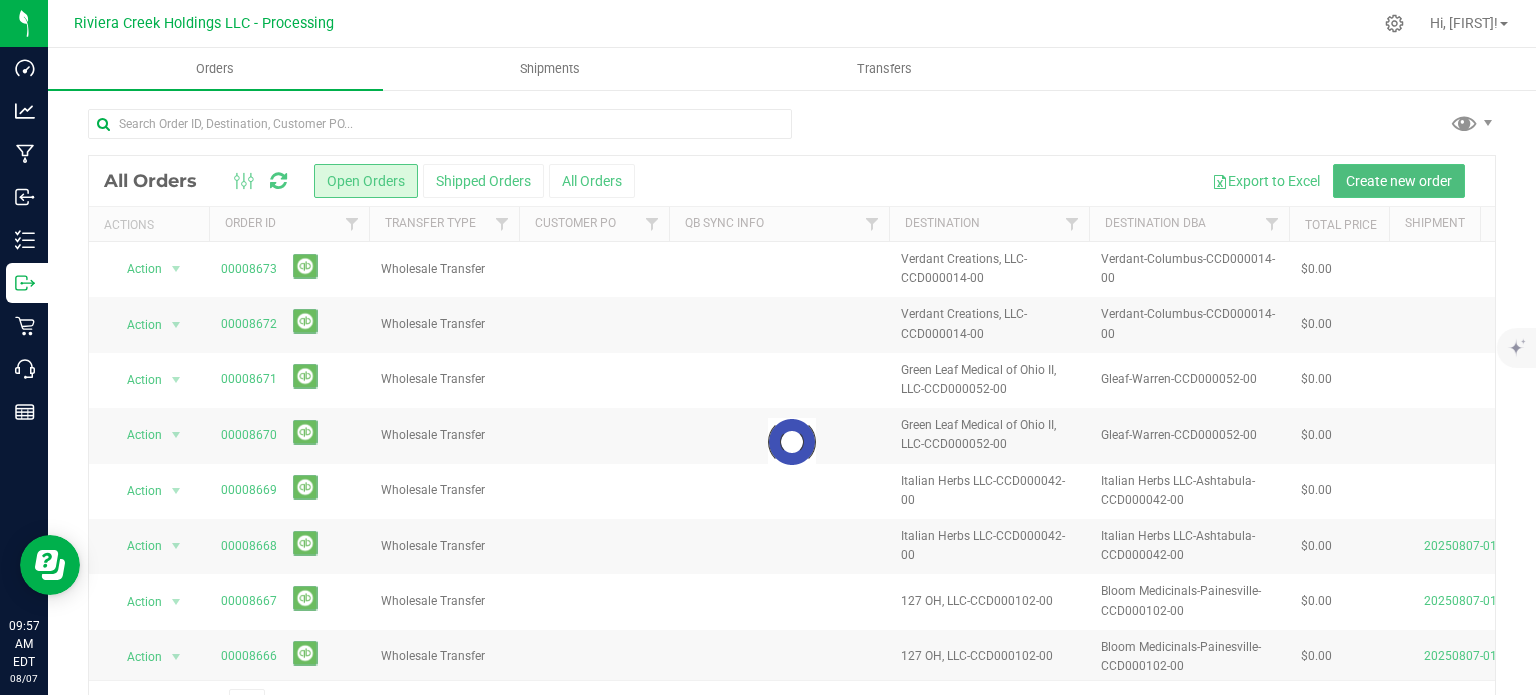 click on "Create new order" at bounding box center [1399, 181] 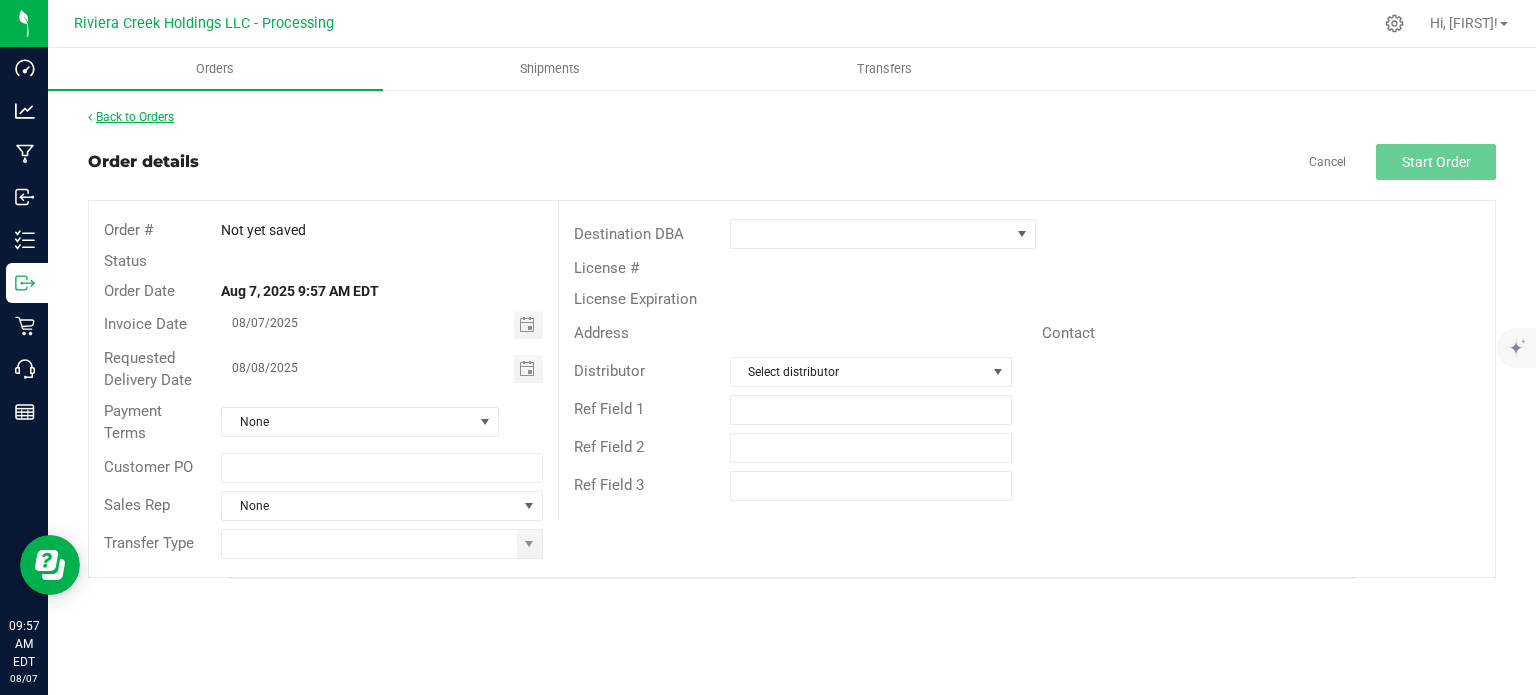 click on "Back to Orders" at bounding box center [131, 117] 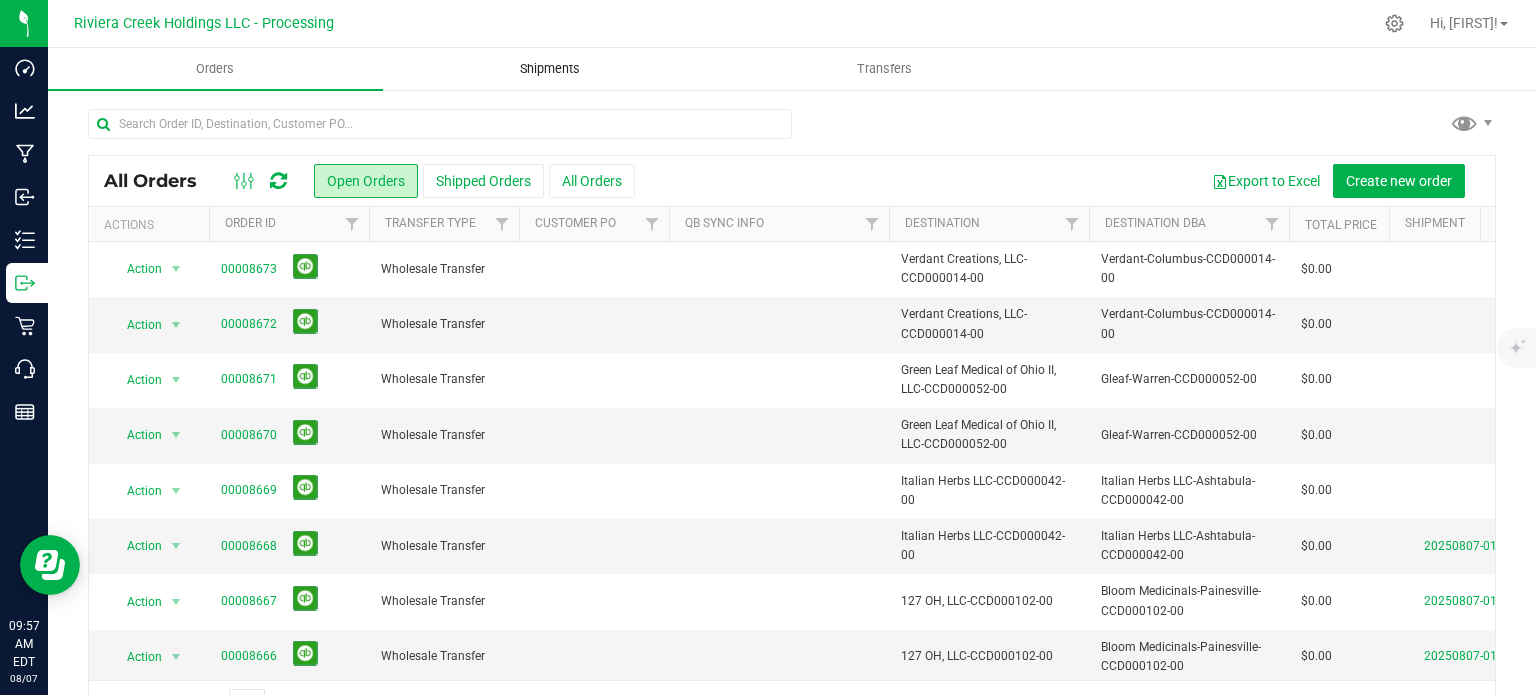 click on "Shipments" at bounding box center (550, 69) 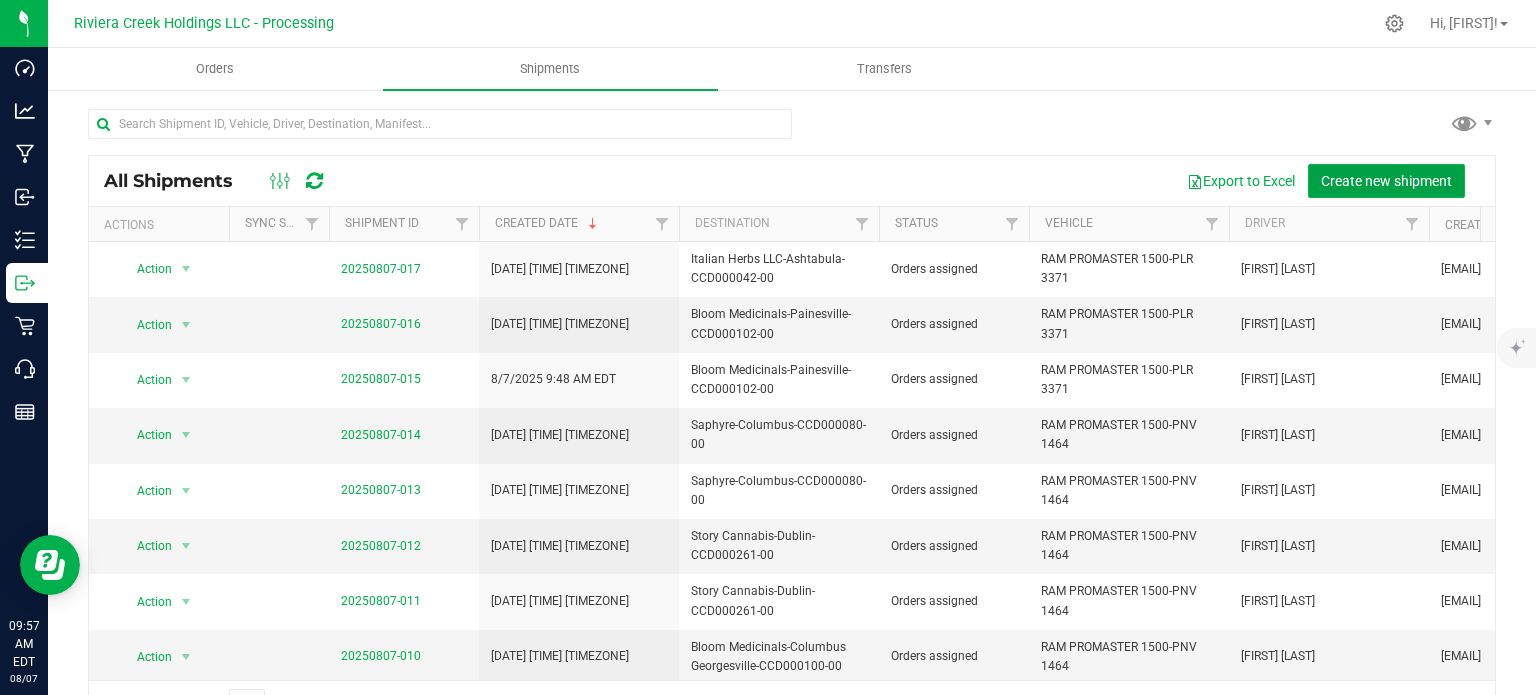 click on "Create new shipment" at bounding box center (1386, 181) 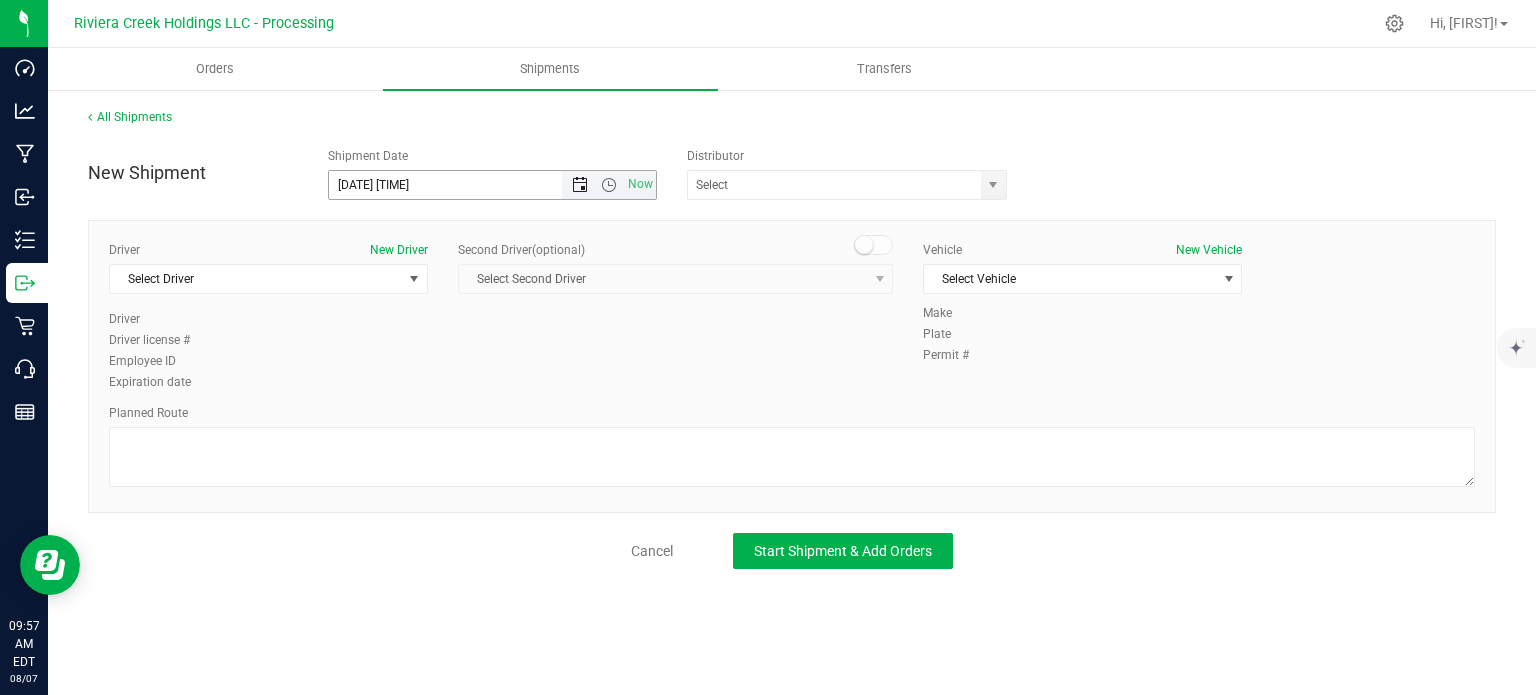 click at bounding box center [580, 185] 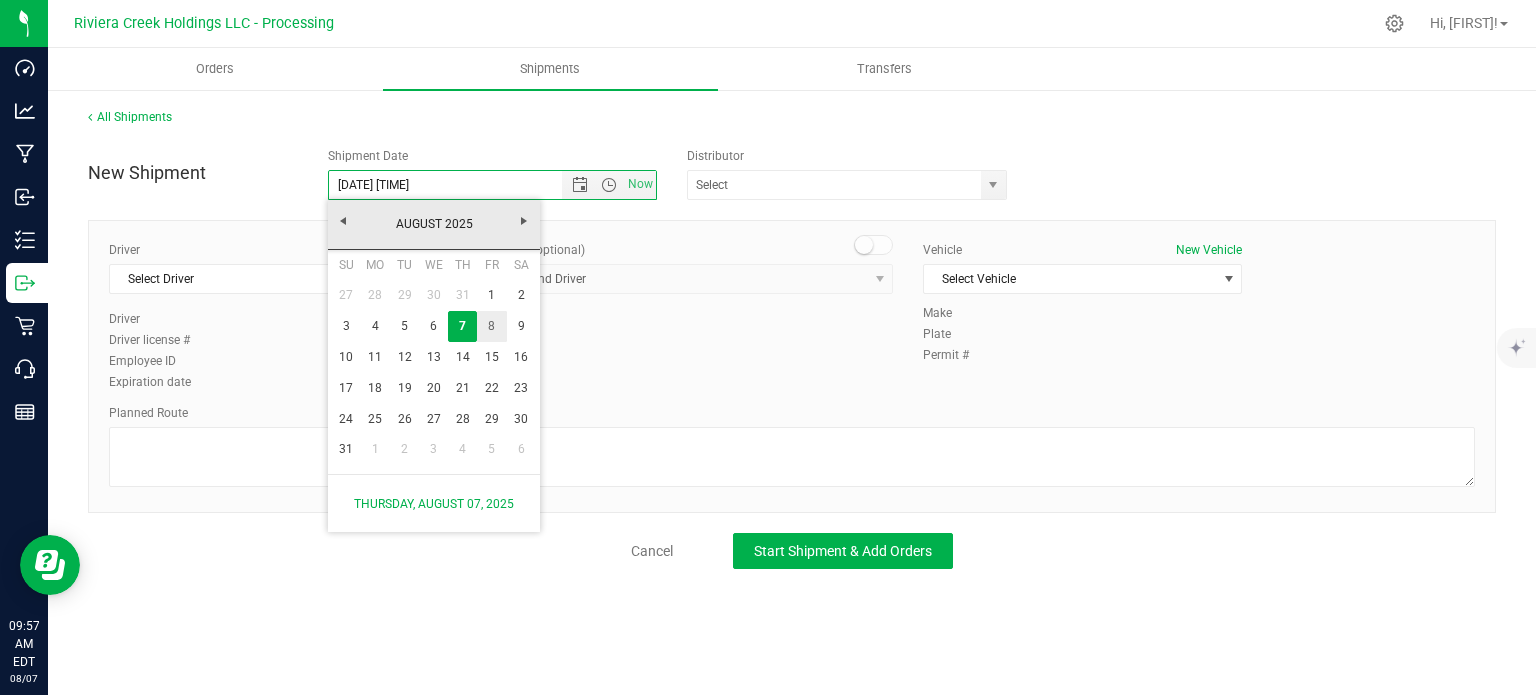 click on "8" at bounding box center (491, 326) 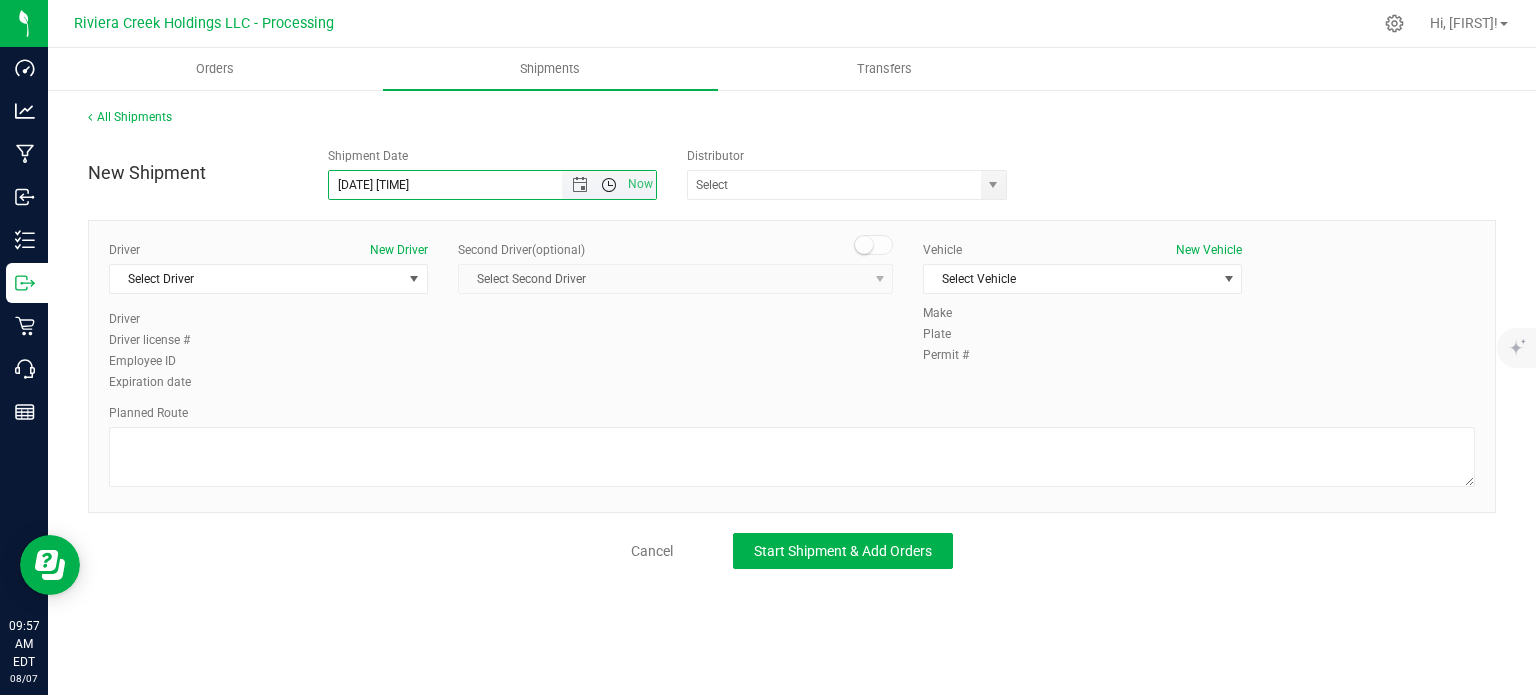 click at bounding box center (609, 185) 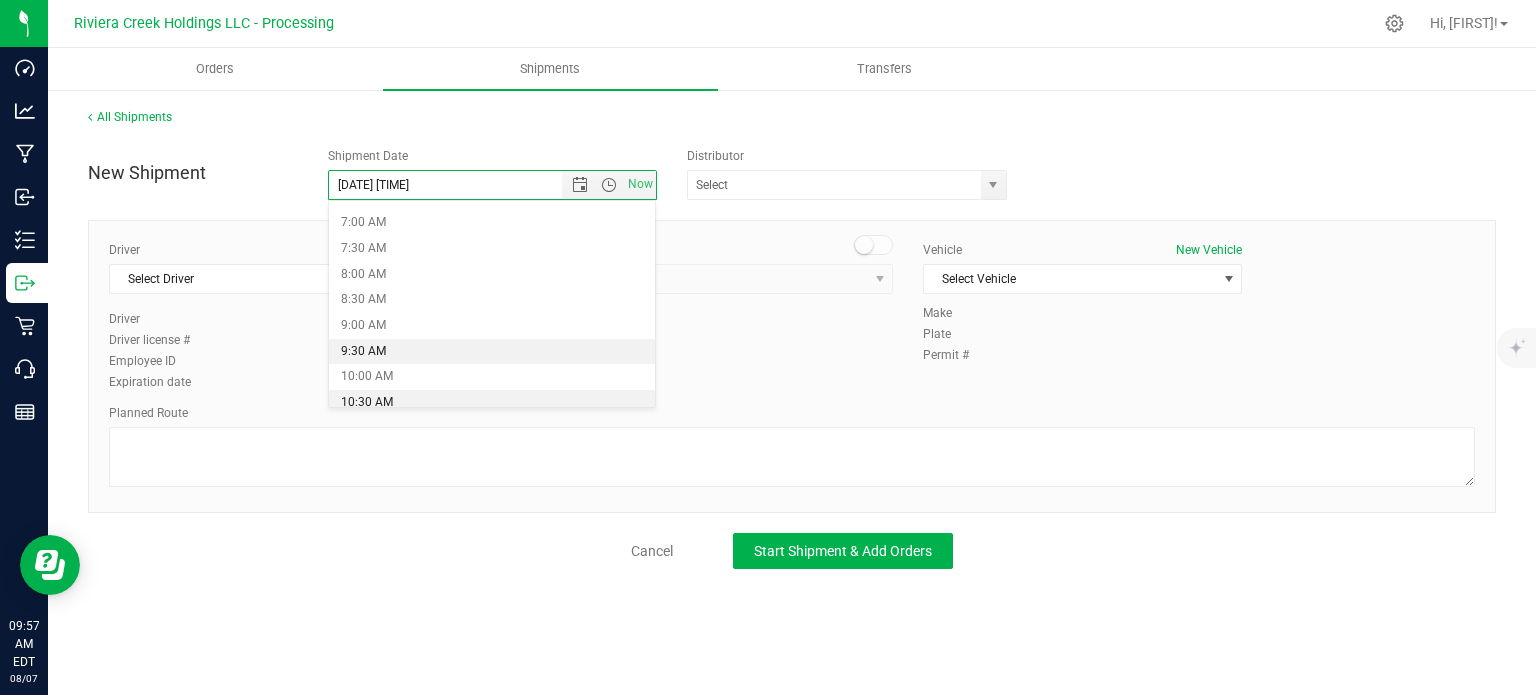scroll, scrollTop: 400, scrollLeft: 0, axis: vertical 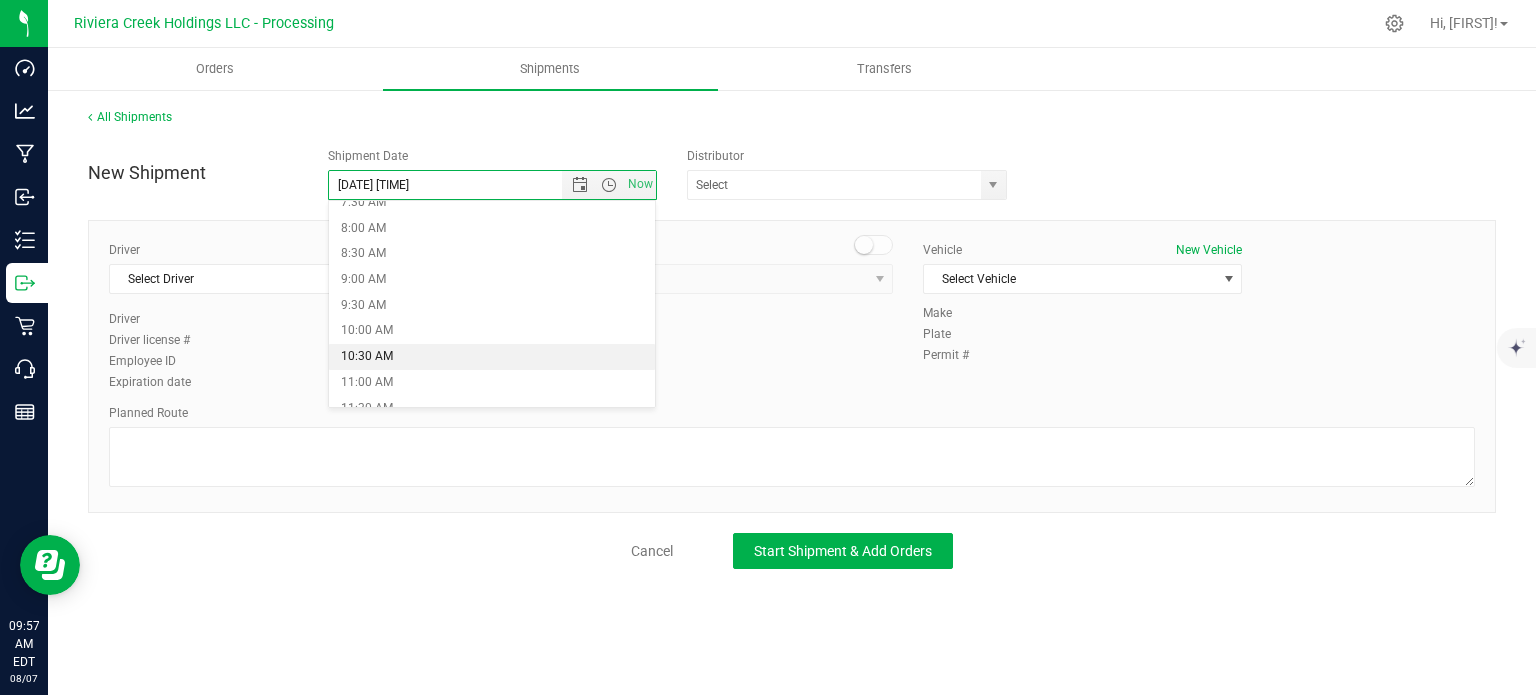 click on "10:30 AM" at bounding box center [492, 357] 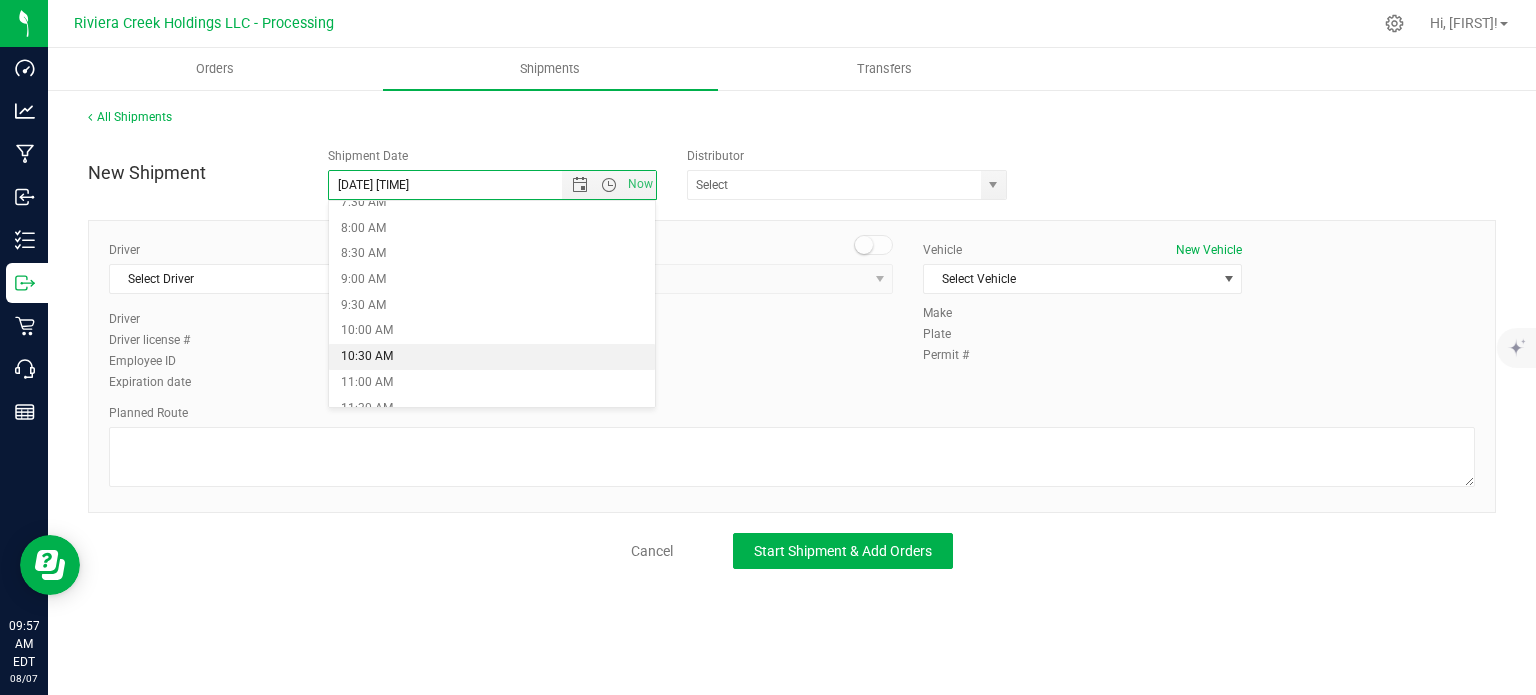 type on "8/8/2025 10:30 AM" 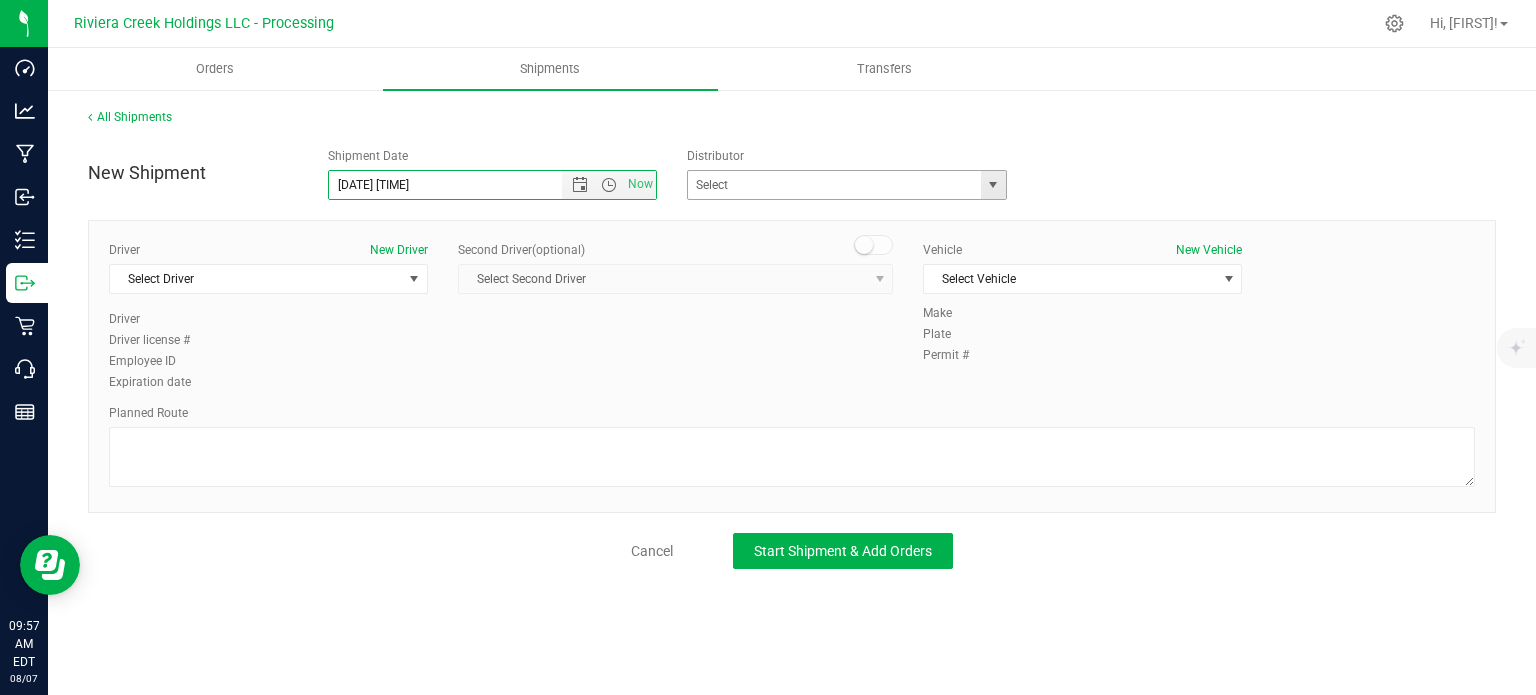 click at bounding box center (993, 185) 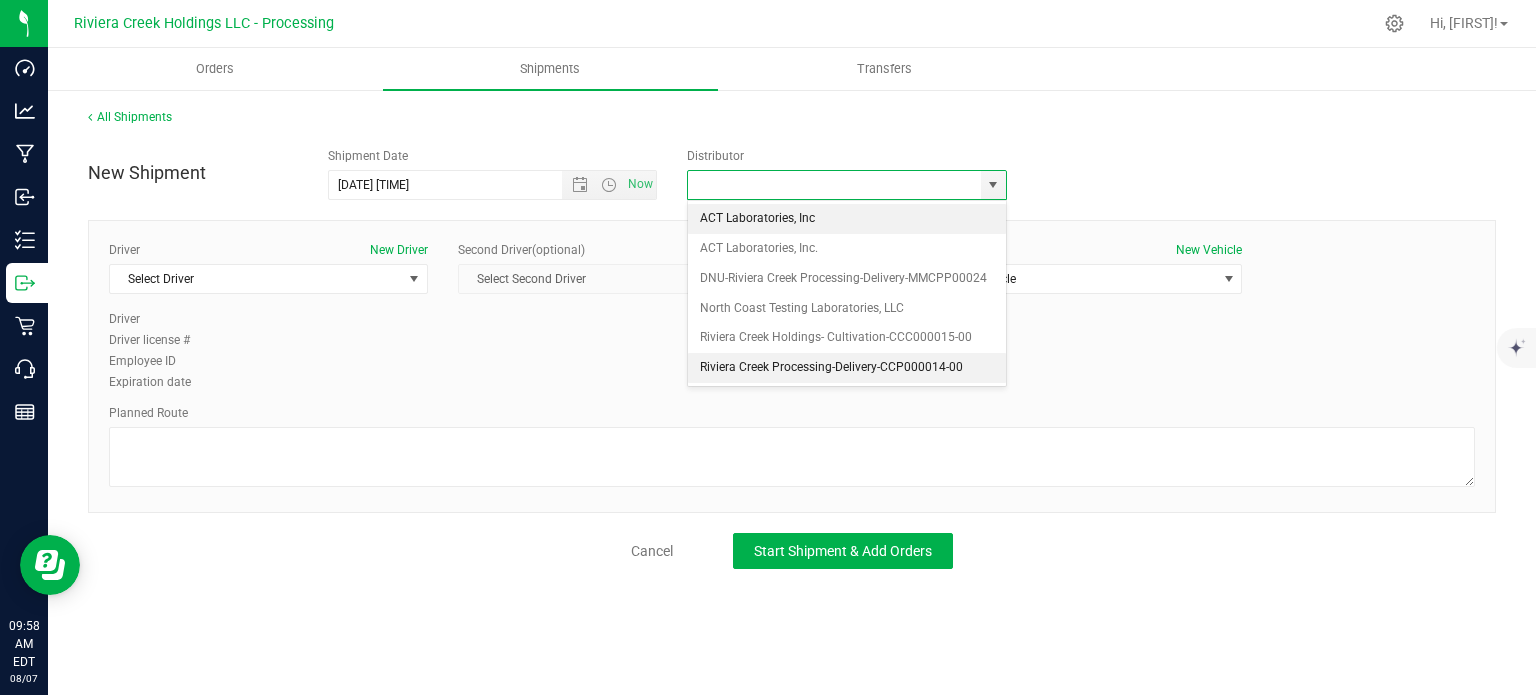 click on "Riviera Creek Processing-Delivery-CCP000014-00" at bounding box center (847, 368) 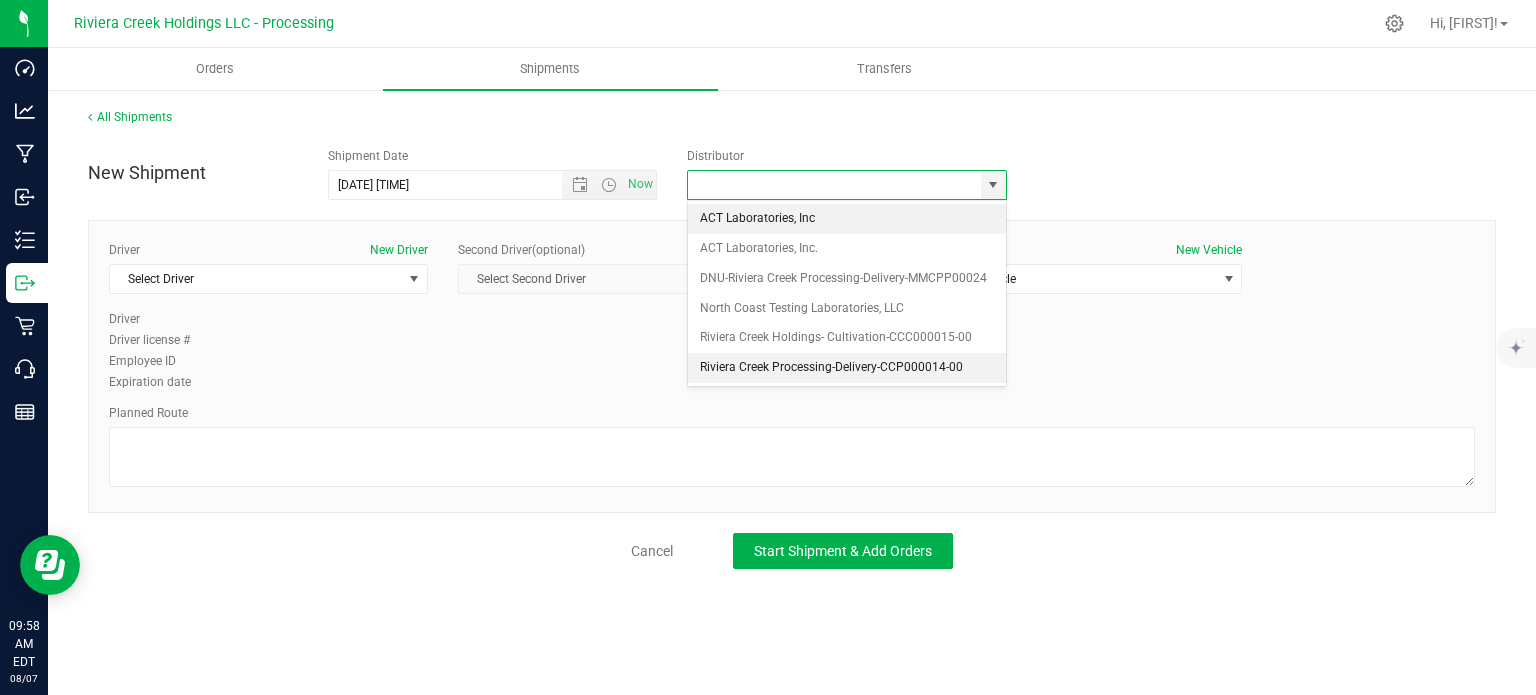 type on "Riviera Creek Processing-Delivery-CCP000014-00" 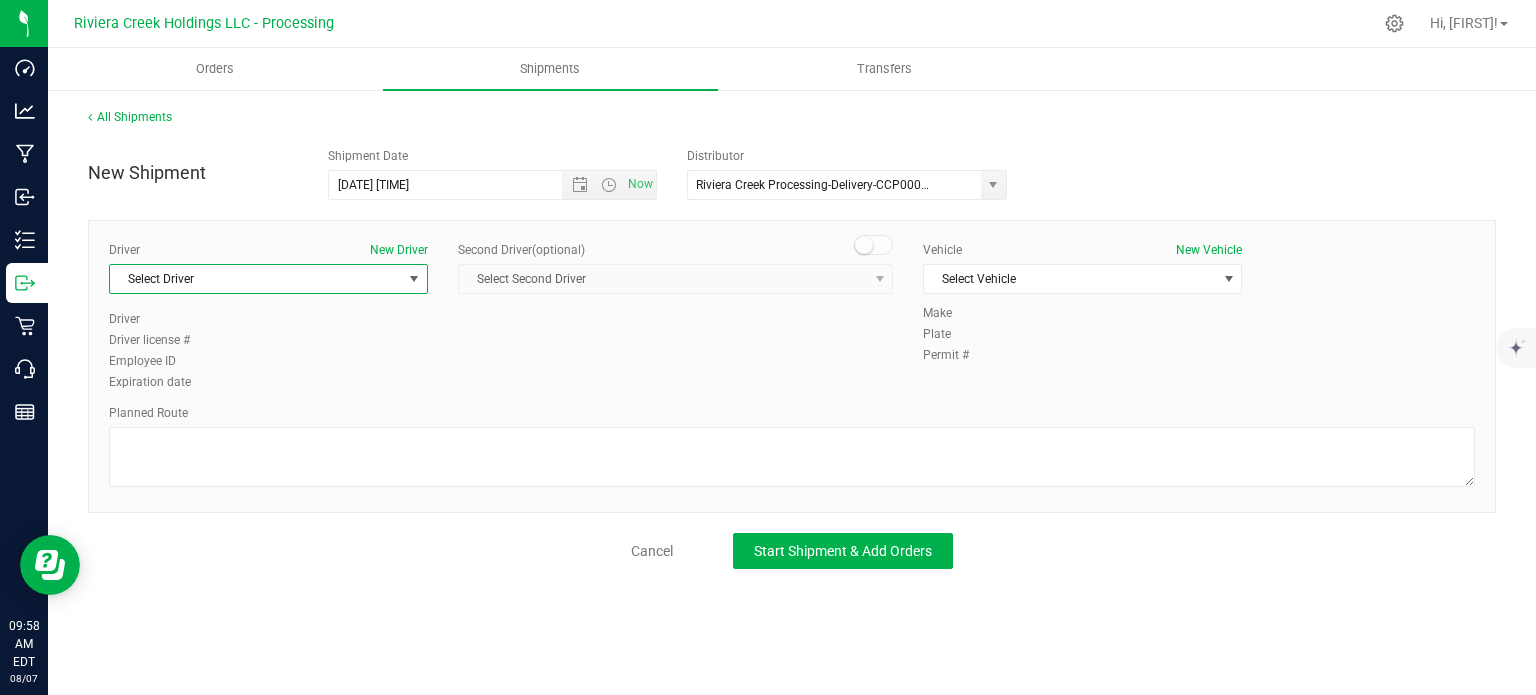 click on "Select Driver" at bounding box center (256, 279) 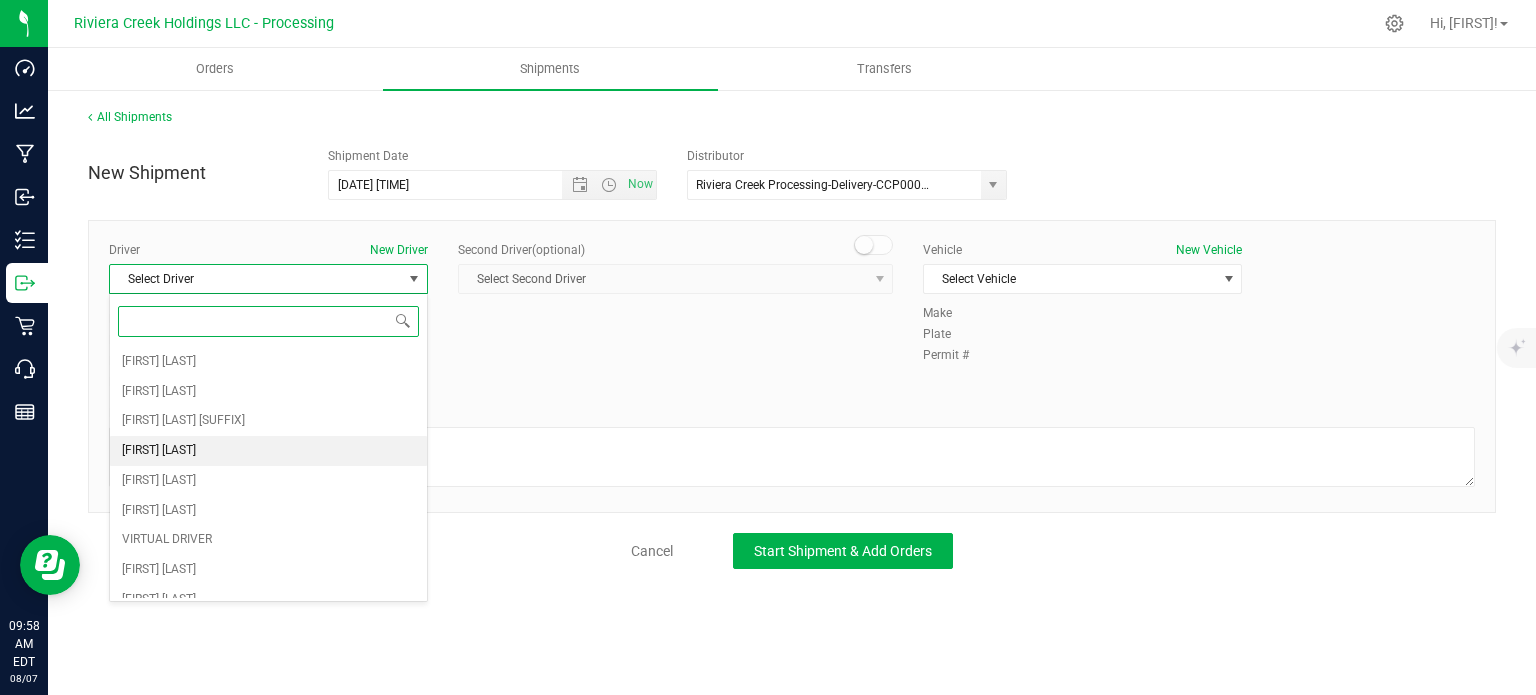 click on "Taon Belcher" at bounding box center [268, 451] 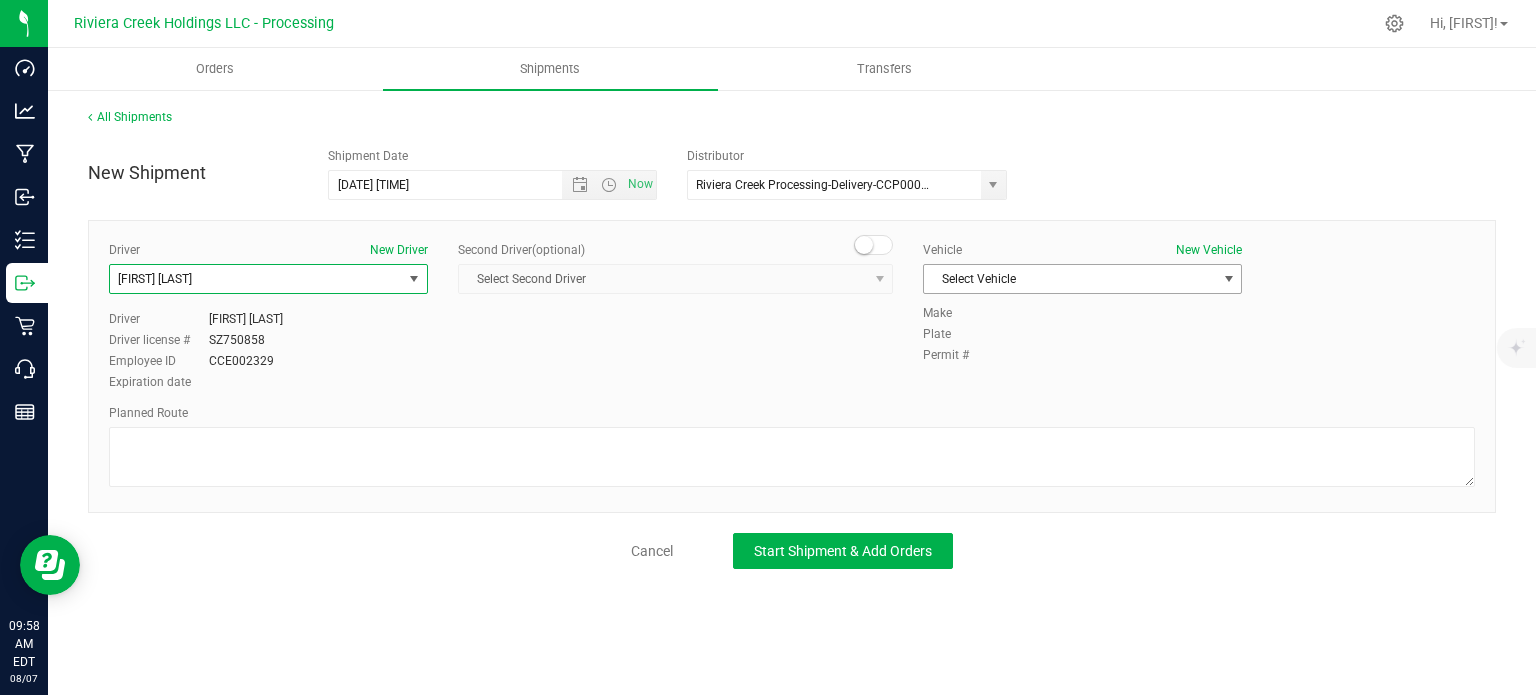 click on "Select Vehicle" at bounding box center [1070, 279] 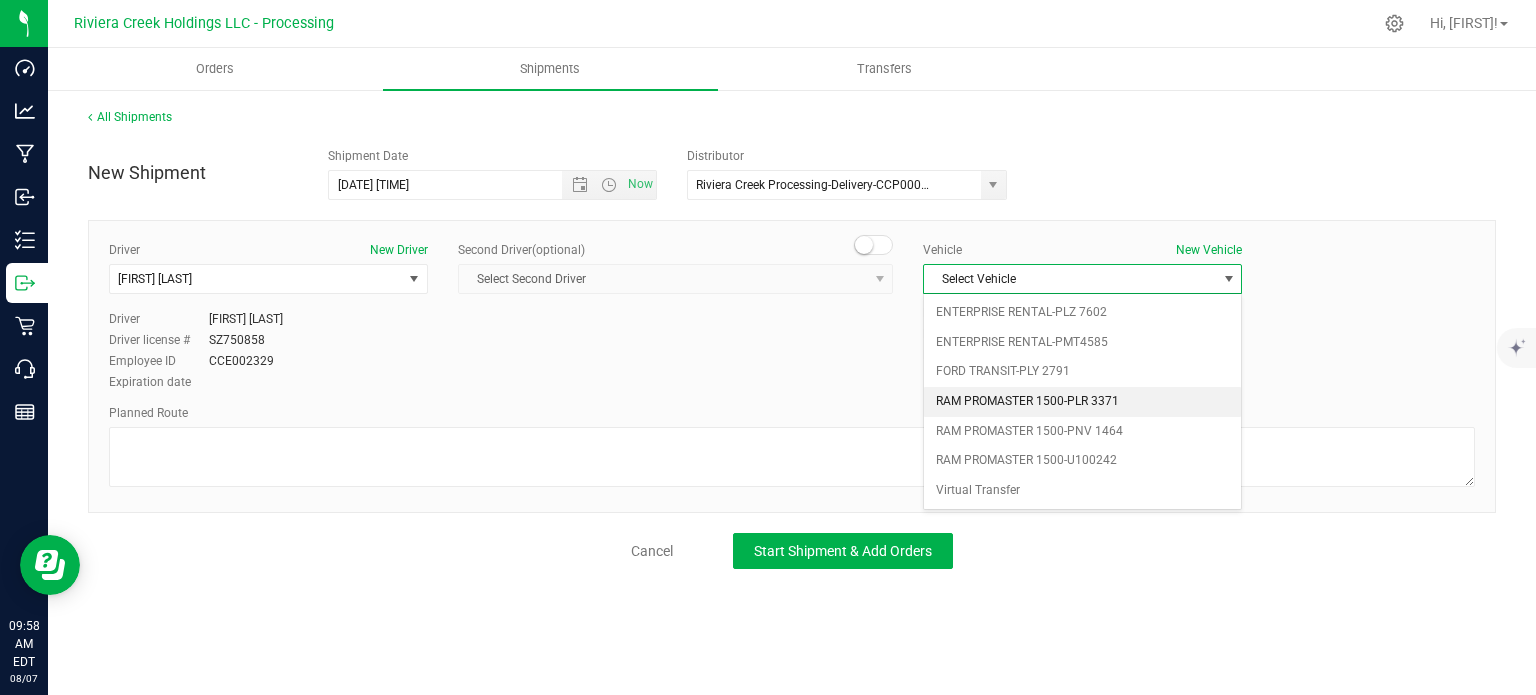 click on "RAM PROMASTER 1500-PLR 3371" at bounding box center (1082, 402) 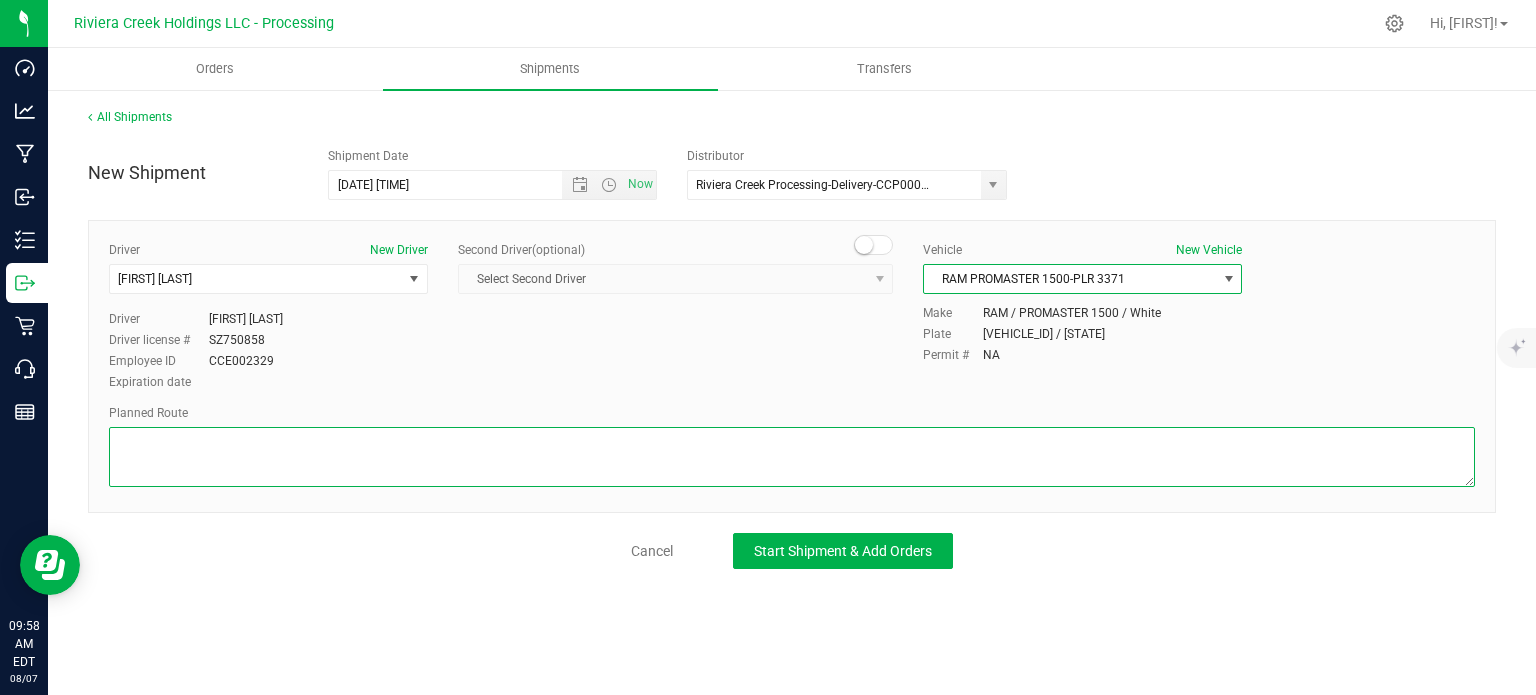 click at bounding box center [792, 457] 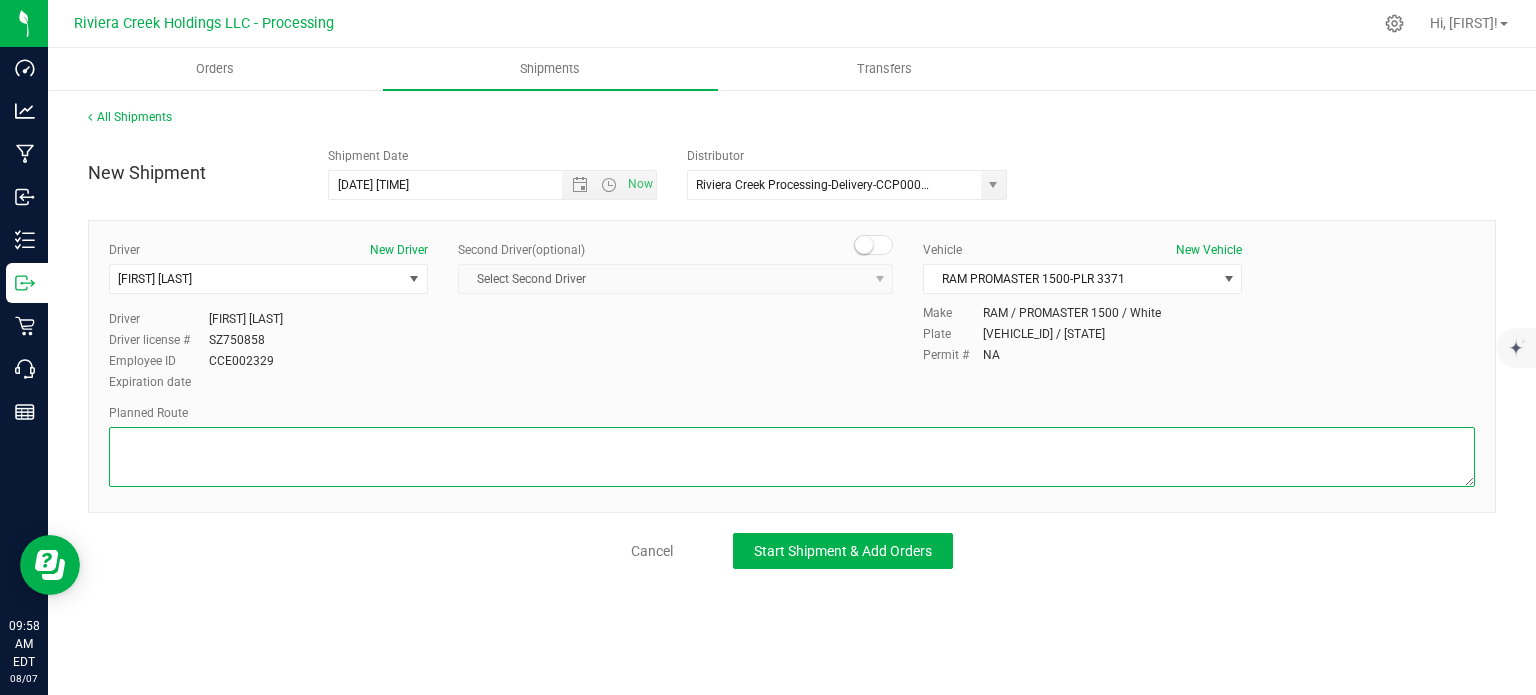 paste on "Head east on Blackbrook Rd
0.595 mi
Turn left onto Newell St
1,033 ft
Turn right onto Florence Ave
1,312 ft
Turn right onto OH-283 E/Richmond Rd
0.285 mi
Turn right onto Richmond St
299 ft
Turn left to merge onto OH-2 W/Lakeland Fwy
1.29 mi
Take exit 221 for OH-44 S toward Chardon
0.478 mi
Continue onto OH-44 S
4.06 mi
Turn left to merge onto I-90 E toward Erie Pa
22.3 mi
Take exit 223 for OH-45 toward Ashtabula
1,115 ft
Turn left onto OH-45 N/Center Rd
3.44 mi
Turn right onto US-20 E/N Ridge Rd WDestination will be on the right
2.13 m" 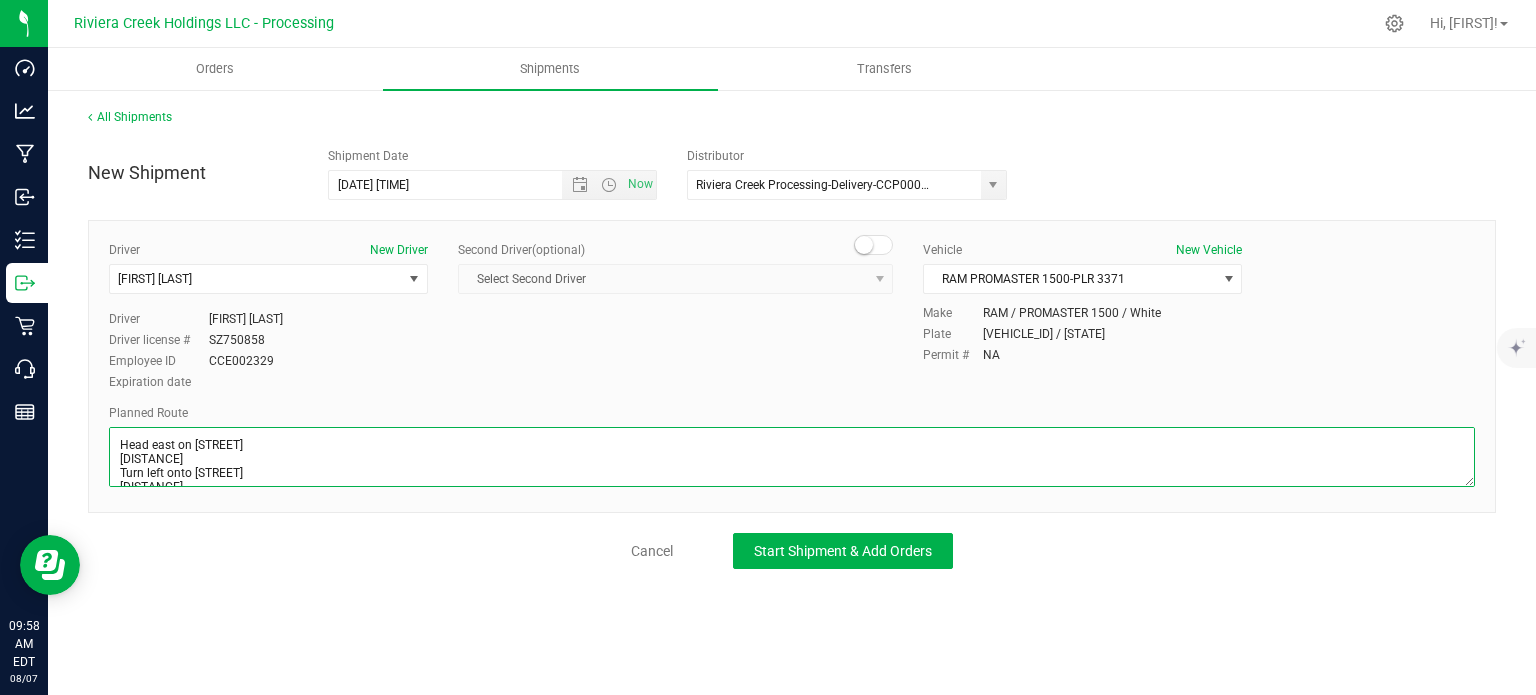scroll, scrollTop: 297, scrollLeft: 0, axis: vertical 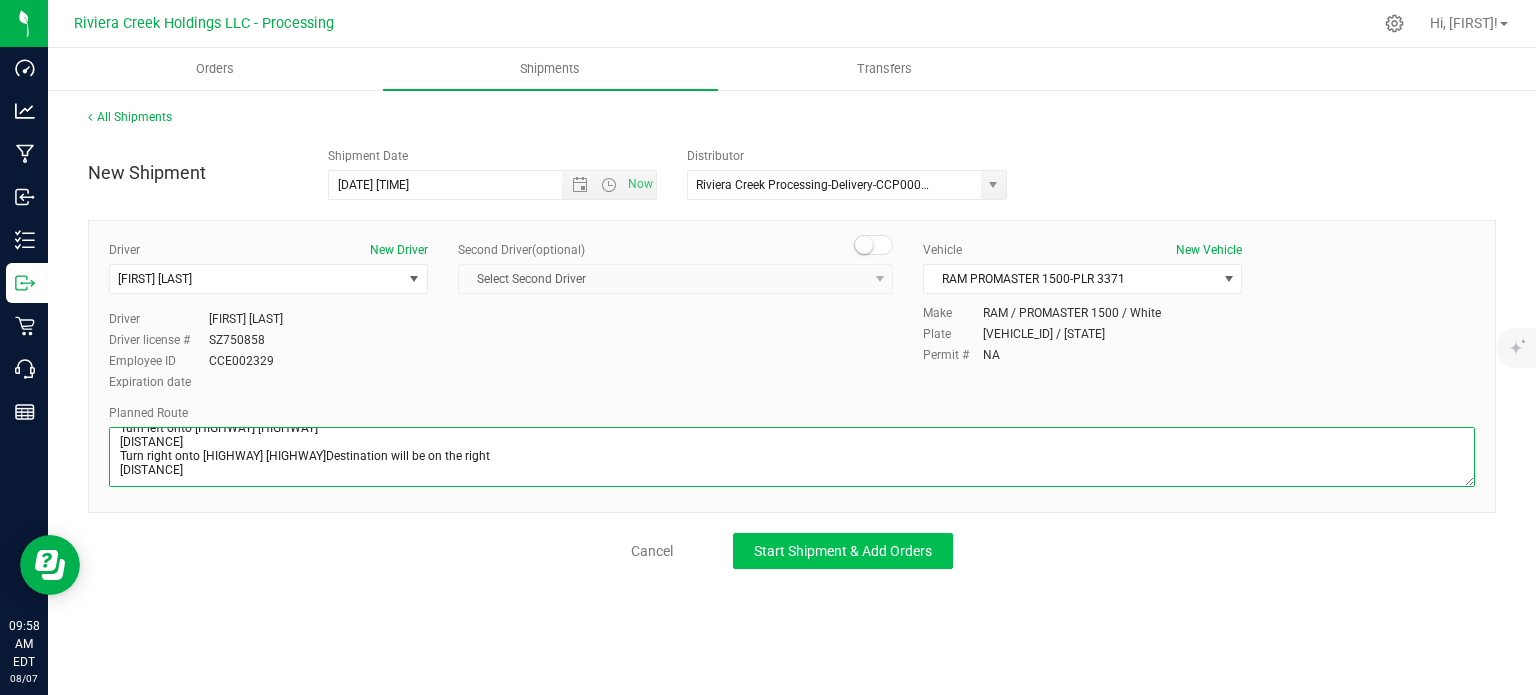 type on "Head east on Blackbrook Rd
0.595 mi
Turn left onto Newell St
1,033 ft
Turn right onto Florence Ave
1,312 ft
Turn right onto OH-283 E/Richmond Rd
0.285 mi
Turn right onto Richmond St
299 ft
Turn left to merge onto OH-2 W/Lakeland Fwy
1.29 mi
Take exit 221 for OH-44 S toward Chardon
0.478 mi
Continue onto OH-44 S
4.06 mi
Turn left to merge onto I-90 E toward Erie Pa
22.3 mi
Take exit 223 for OH-45 toward Ashtabula
1,115 ft
Turn left onto OH-45 N/Center Rd
3.44 mi
Turn right onto US-20 E/N Ridge Rd WDestination will be on the right
2.13 m" 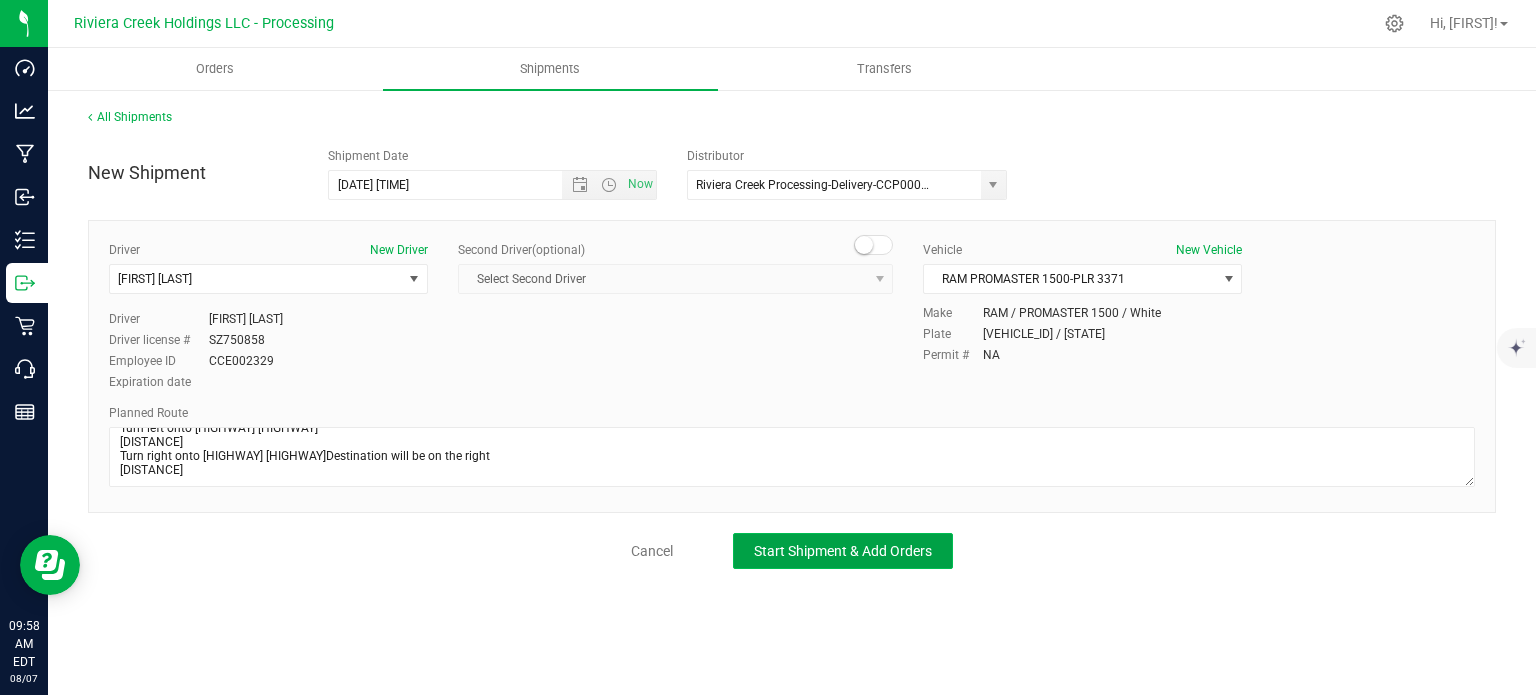 click on "Start Shipment & Add Orders" 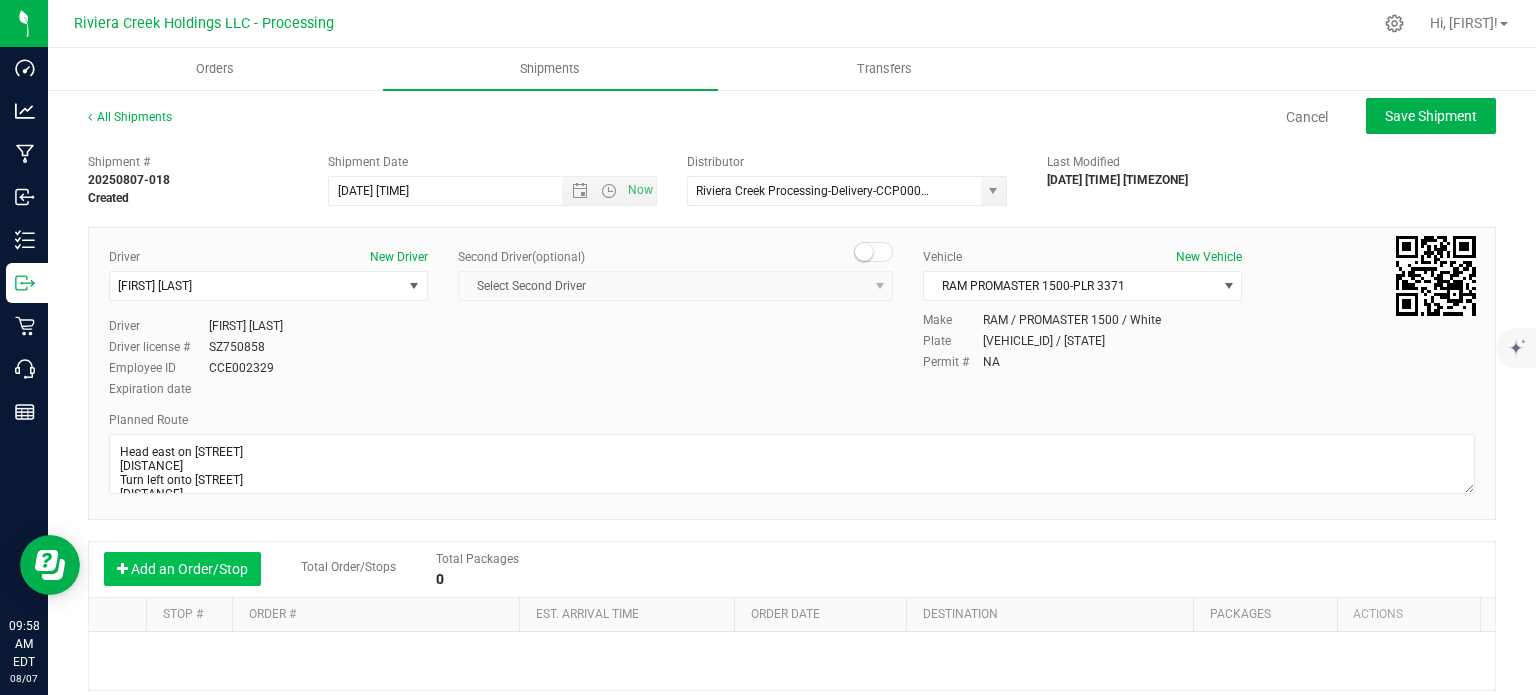 click on "Add an Order/Stop" at bounding box center (182, 569) 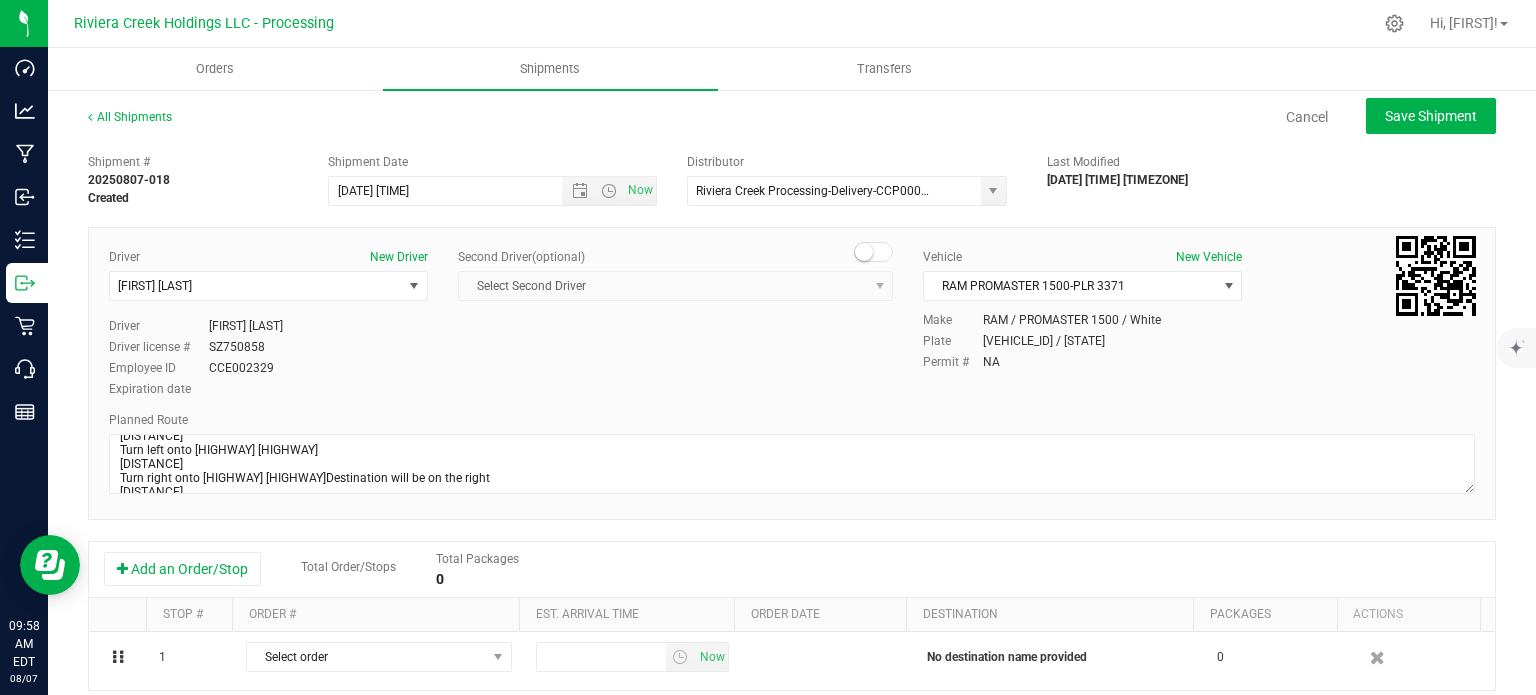 scroll, scrollTop: 300, scrollLeft: 0, axis: vertical 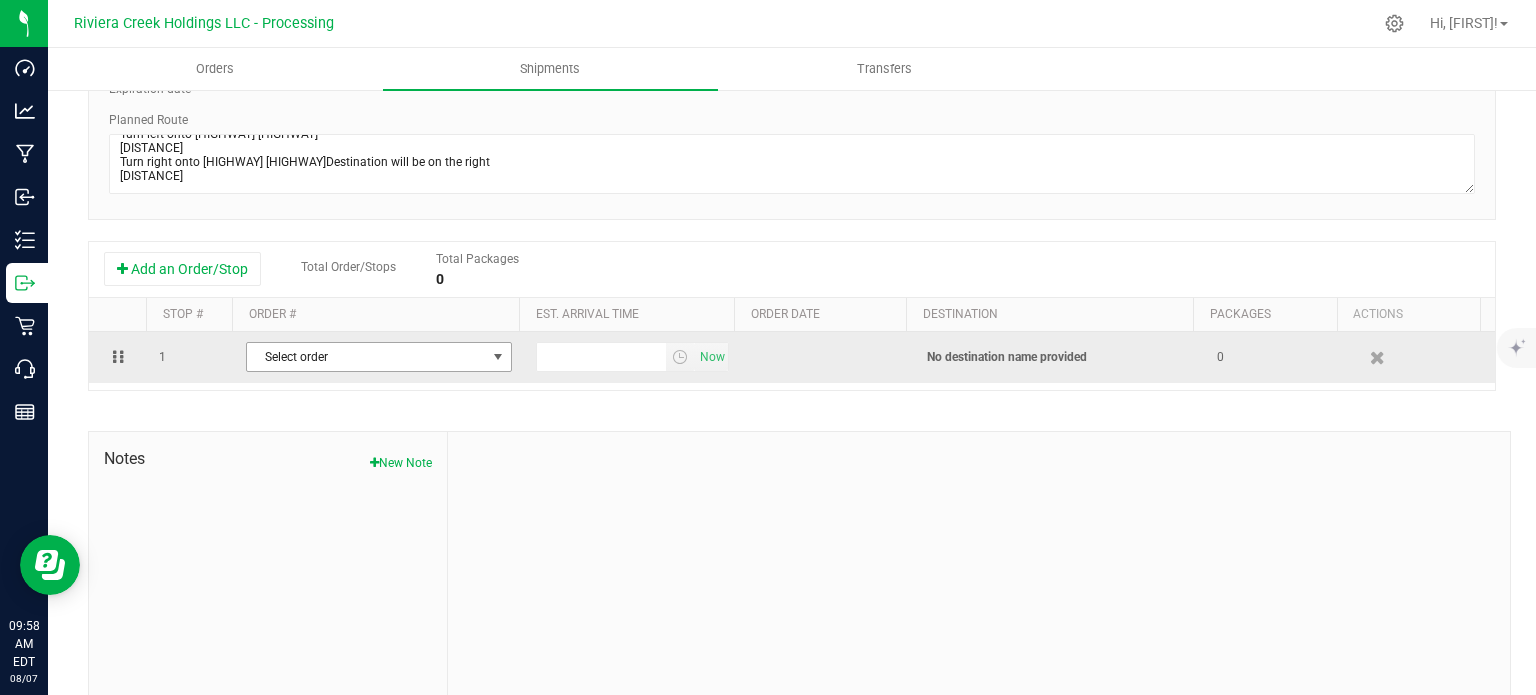 click on "Select order" at bounding box center [366, 357] 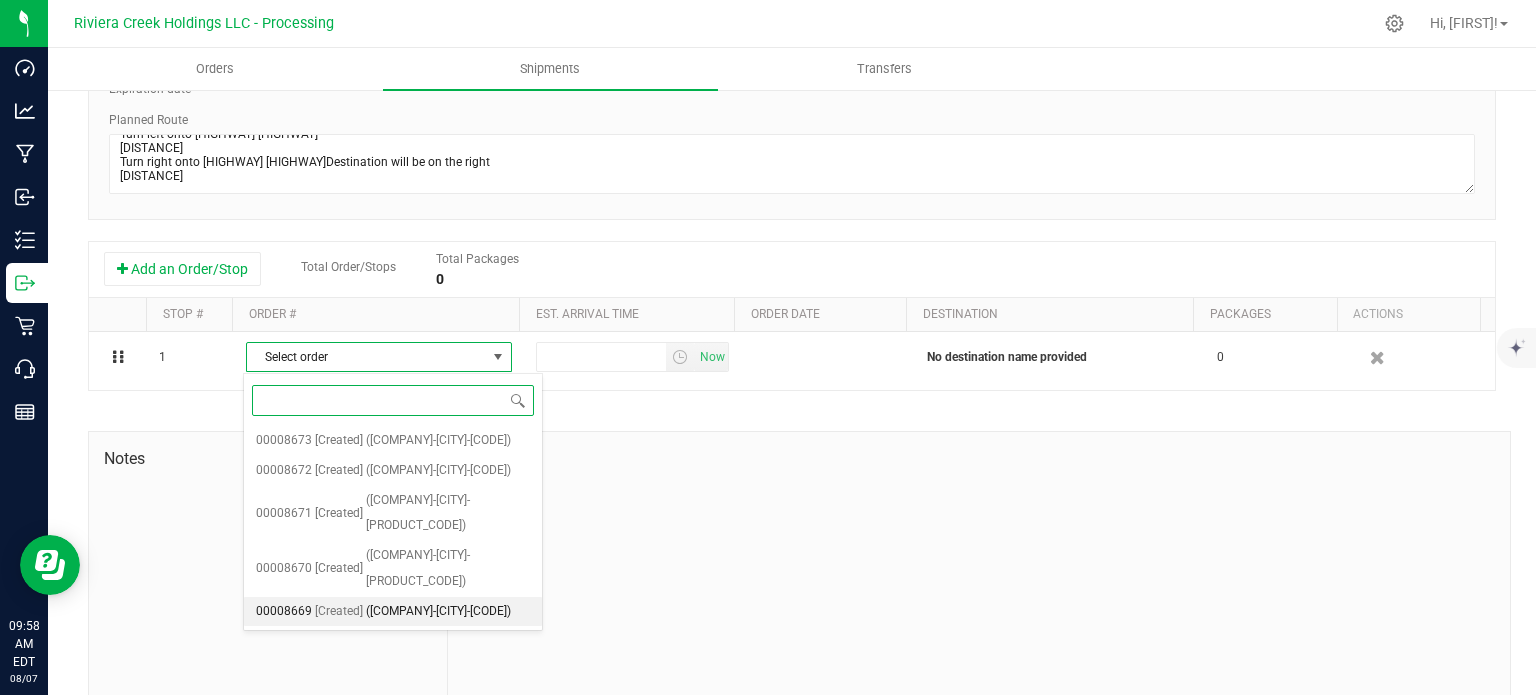 click on "(Italian Herbs LLC-Ashtabula-CCD000042-00)" at bounding box center (438, 612) 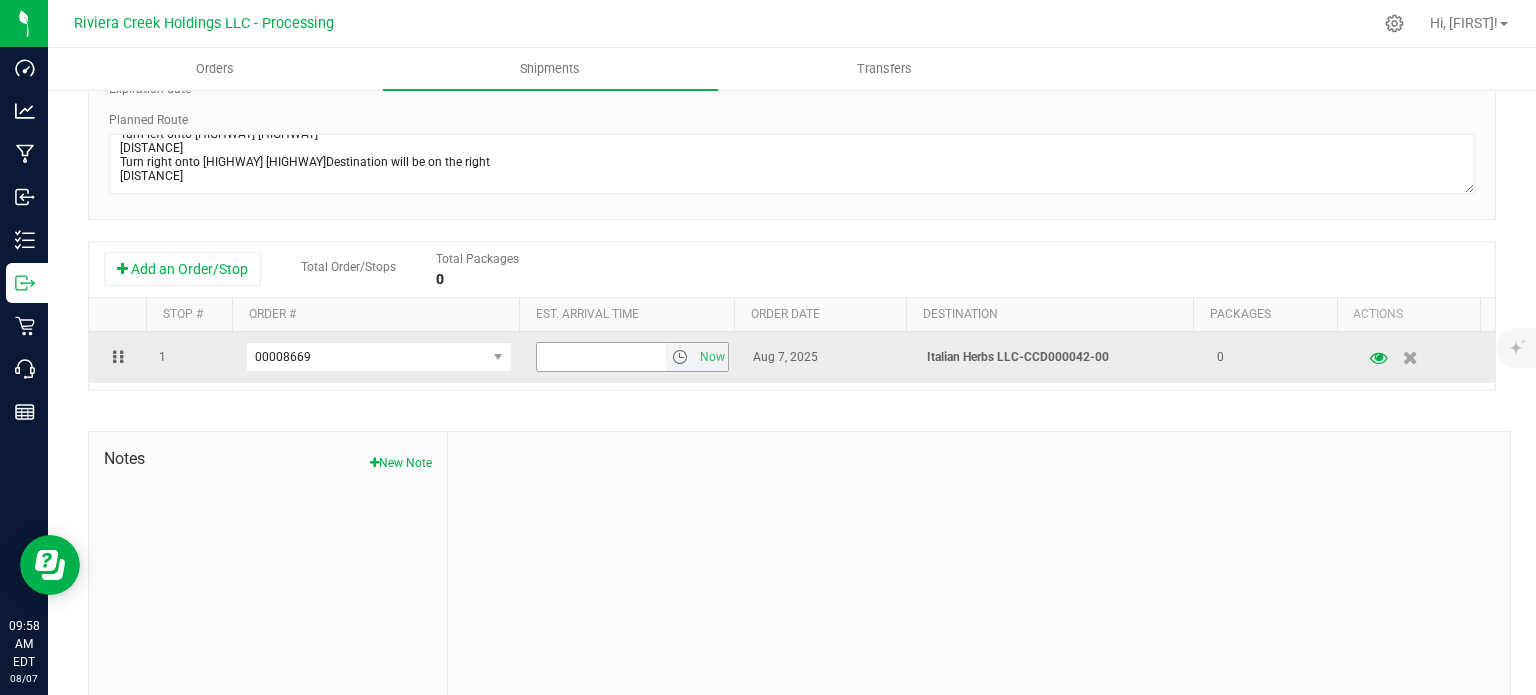 click at bounding box center (680, 357) 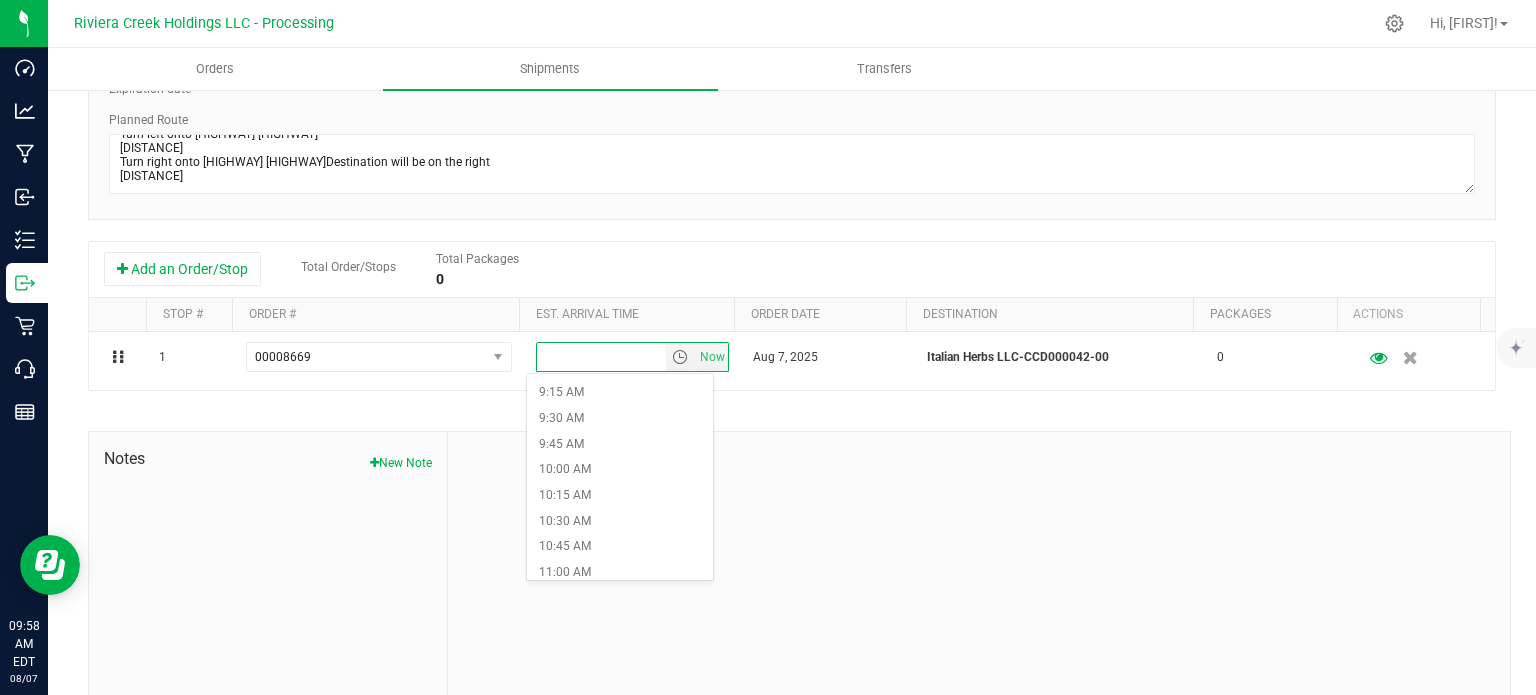 scroll, scrollTop: 1000, scrollLeft: 0, axis: vertical 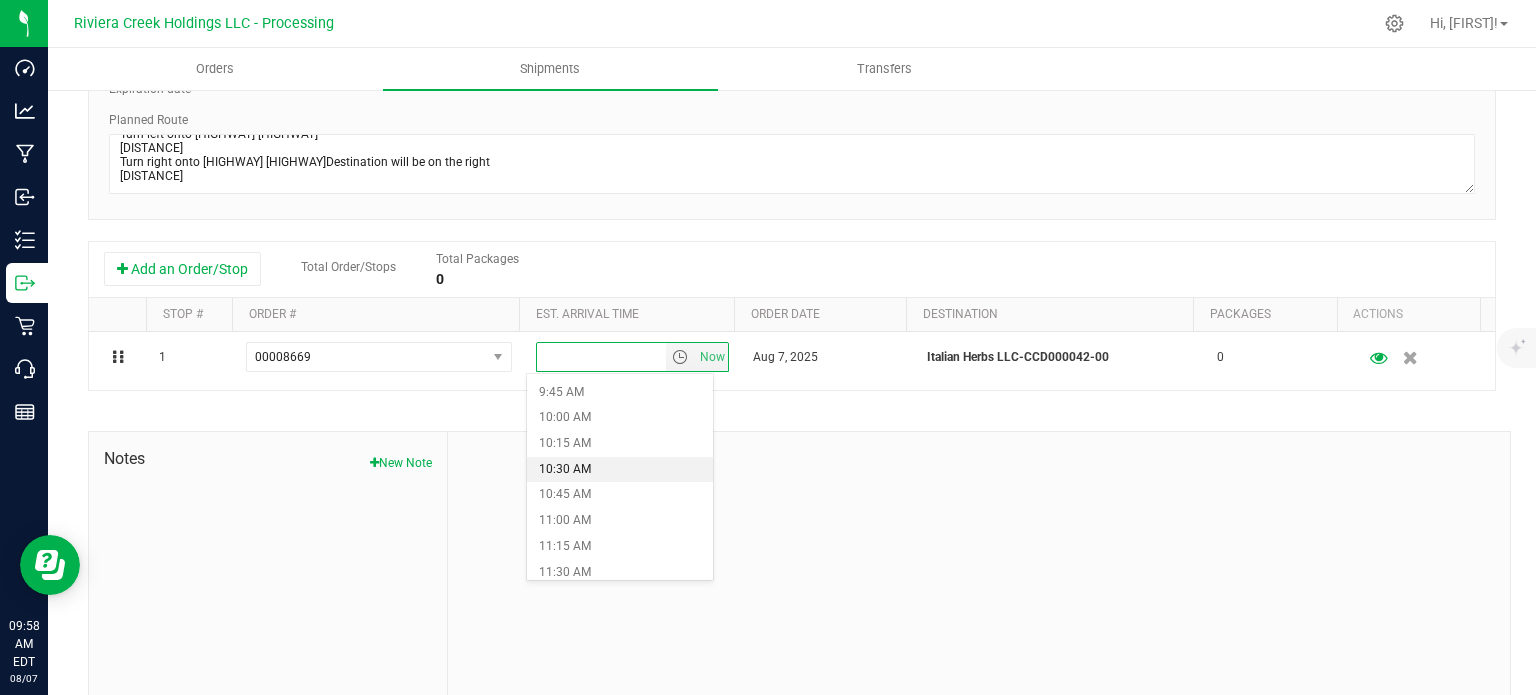 click on "10:30 AM" at bounding box center [619, 470] 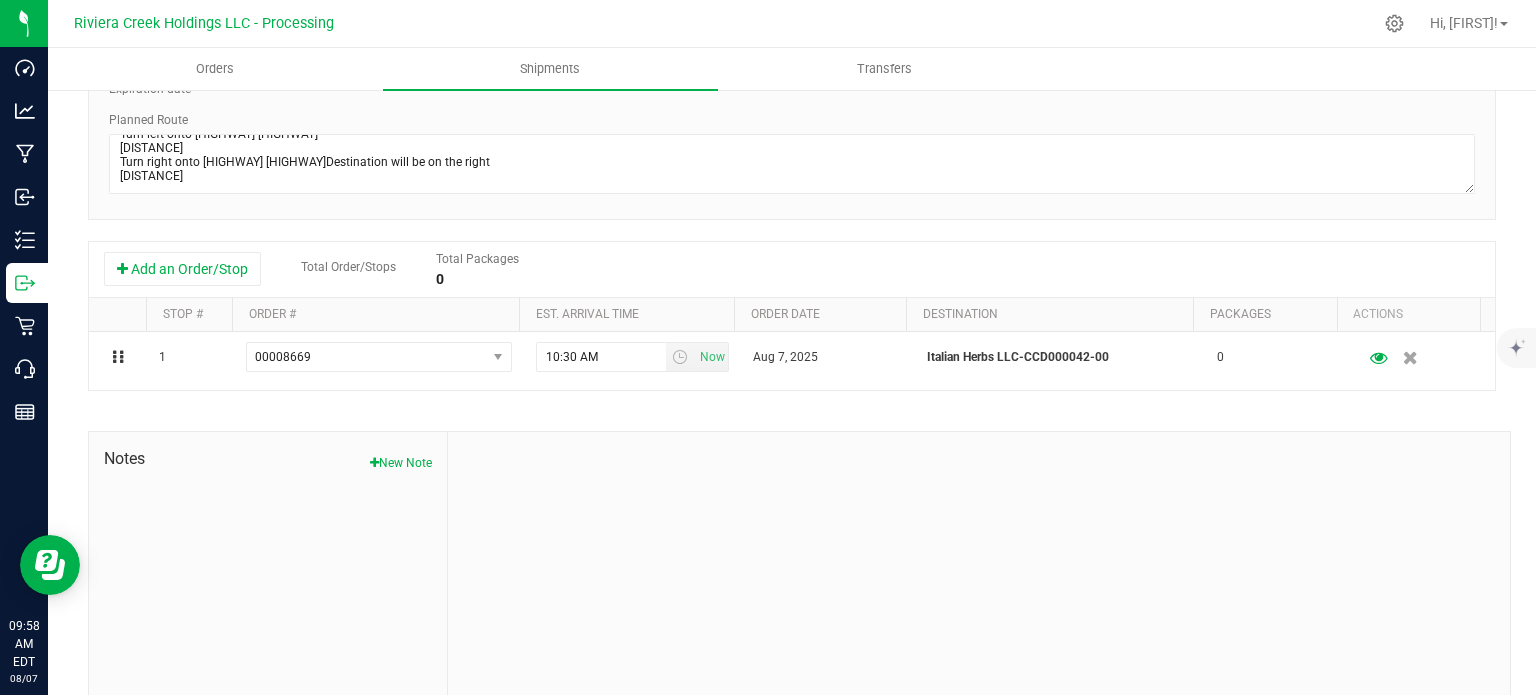 scroll, scrollTop: 0, scrollLeft: 0, axis: both 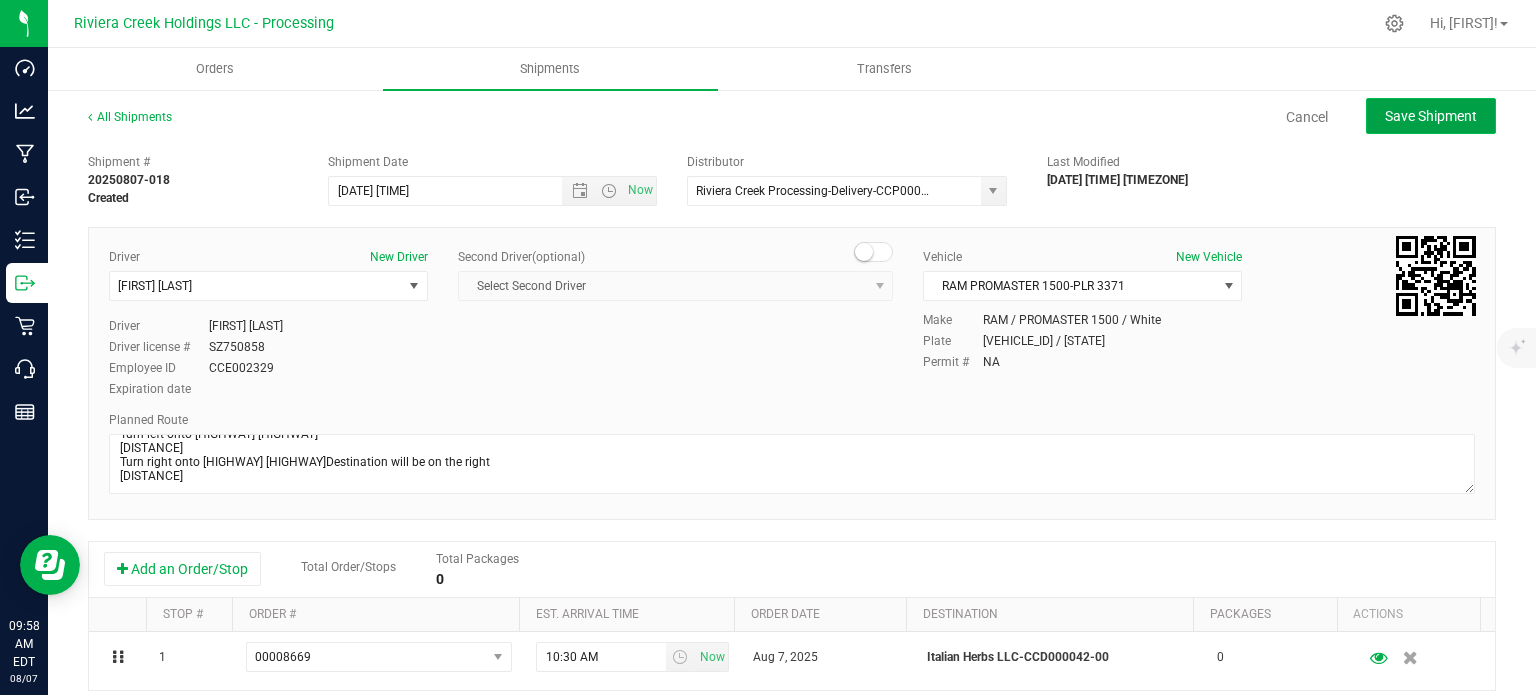 click on "Save Shipment" 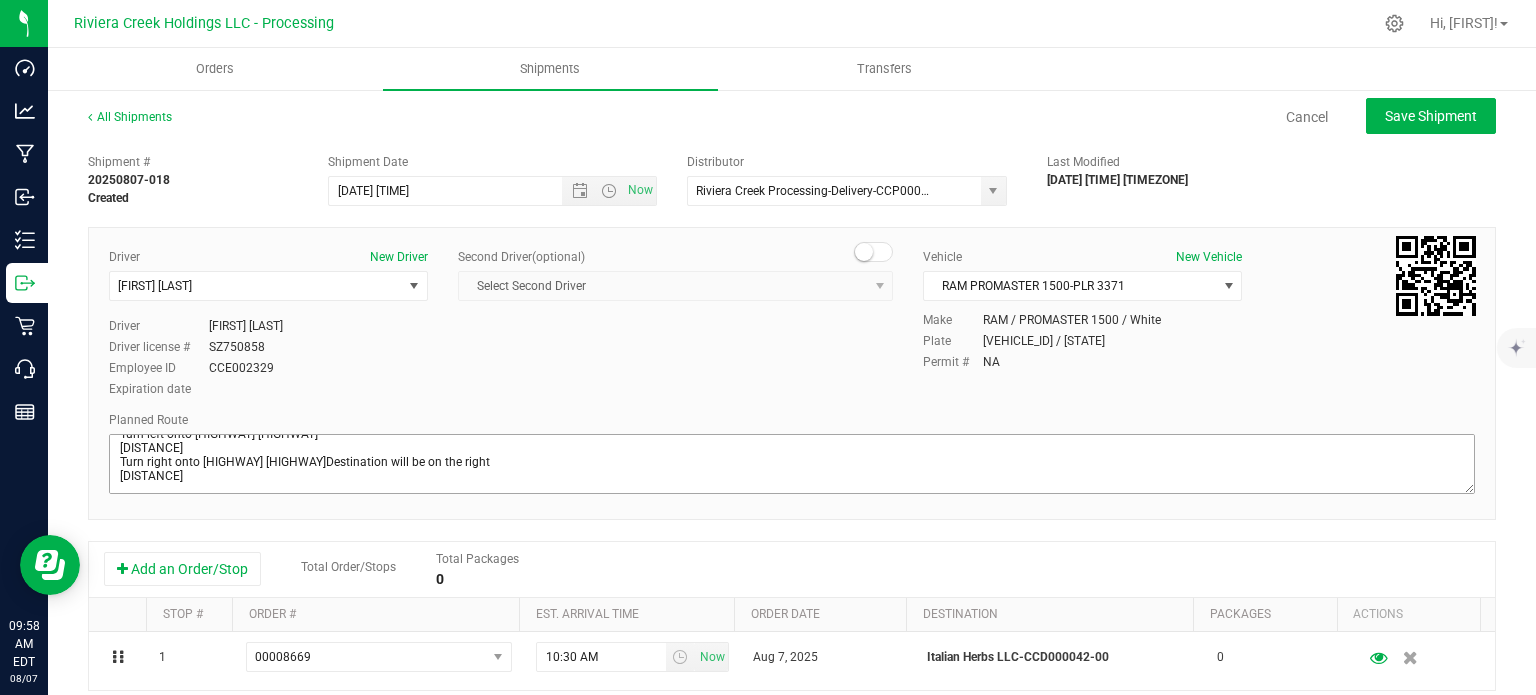 type on "8/8/2025 2:30 PM" 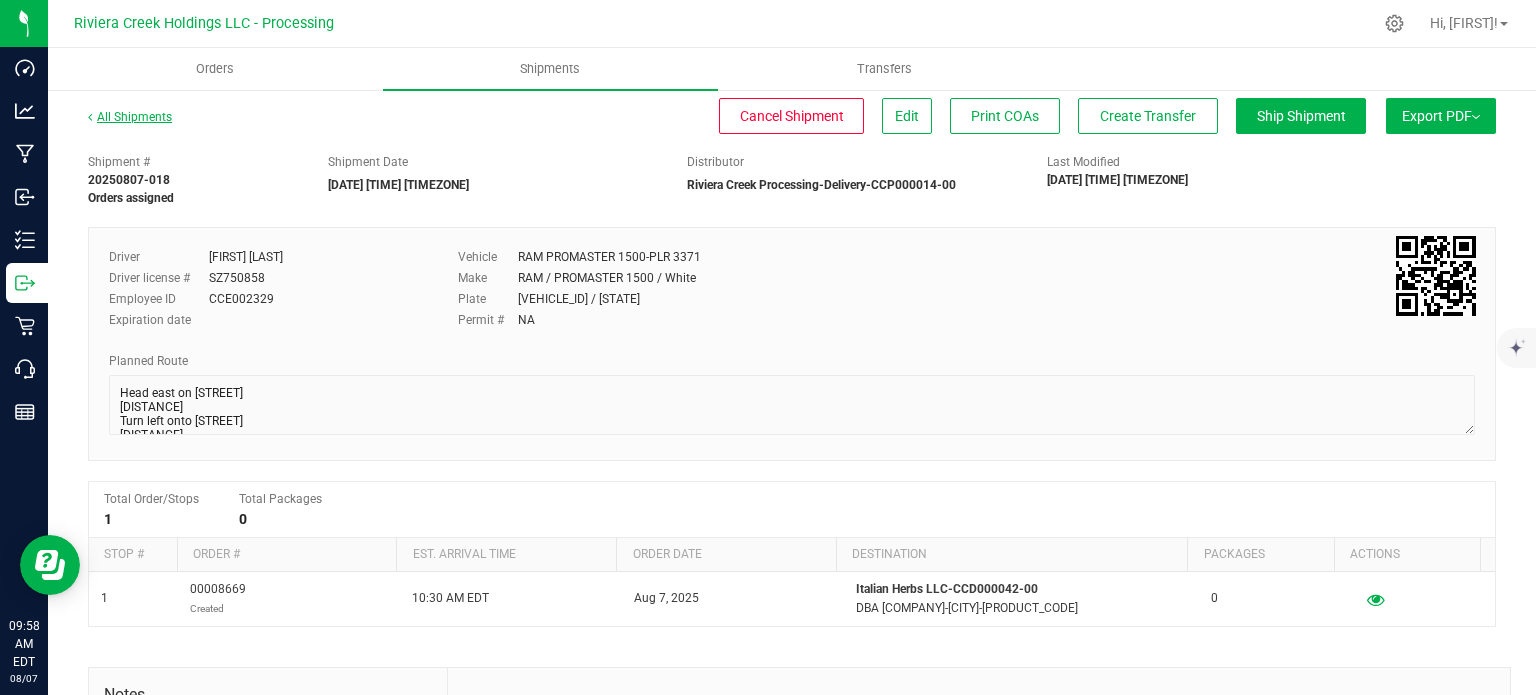 click on "All Shipments" at bounding box center (130, 117) 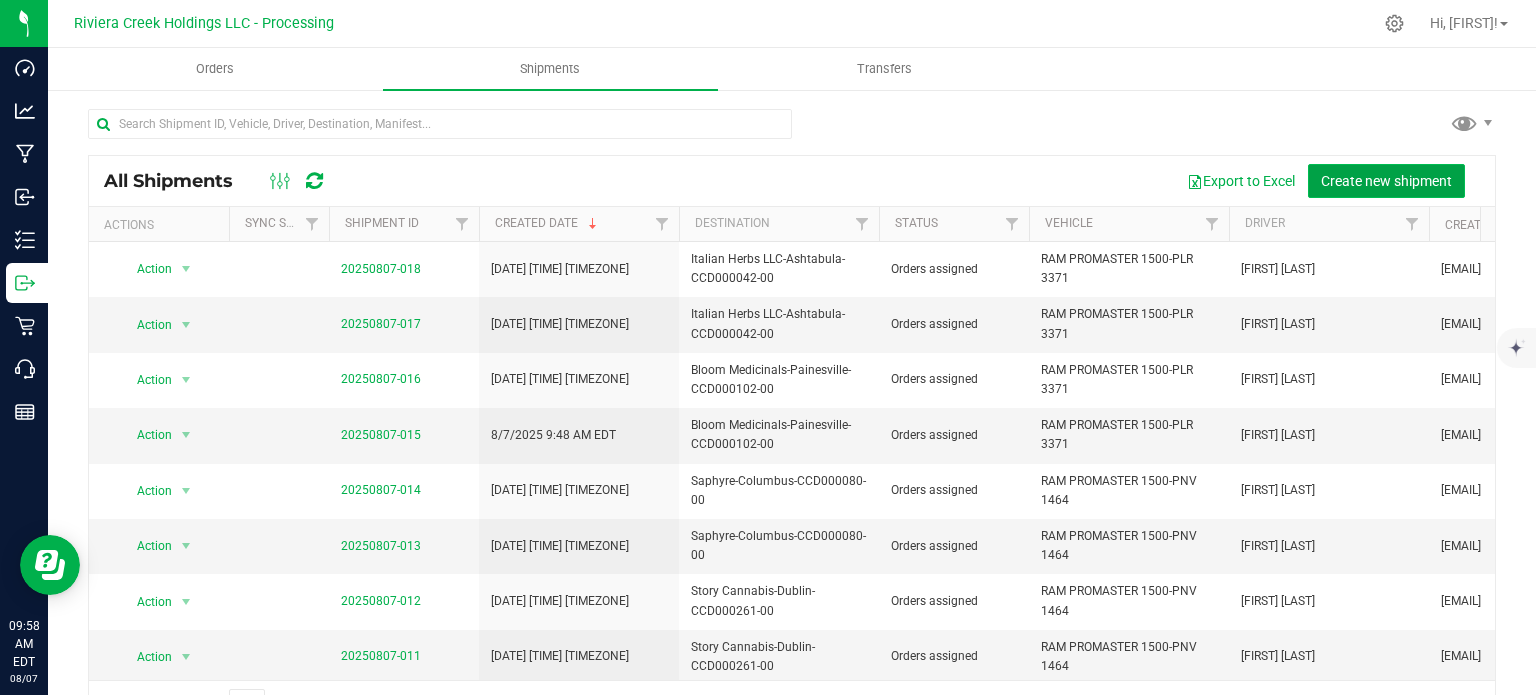 click on "Create new shipment" at bounding box center [1386, 181] 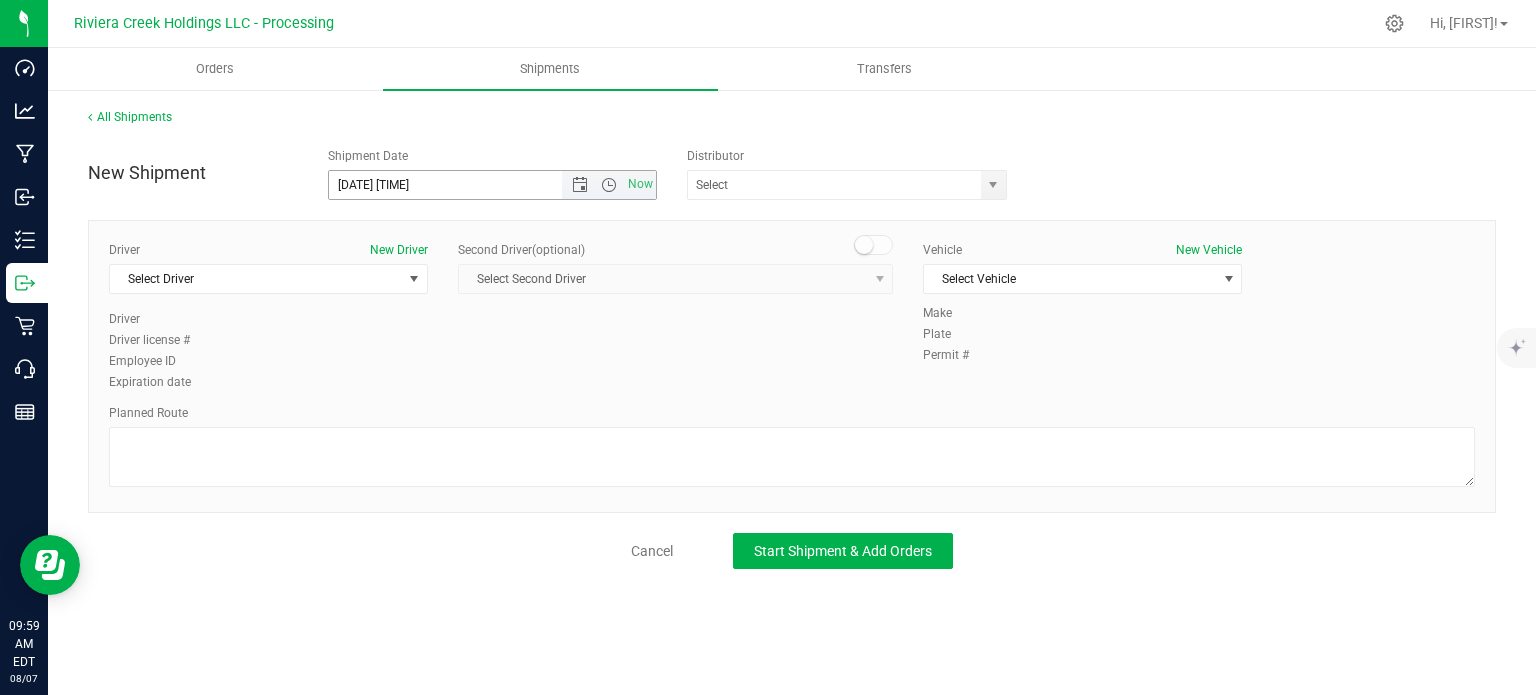 click on "Now" at bounding box center [609, 185] 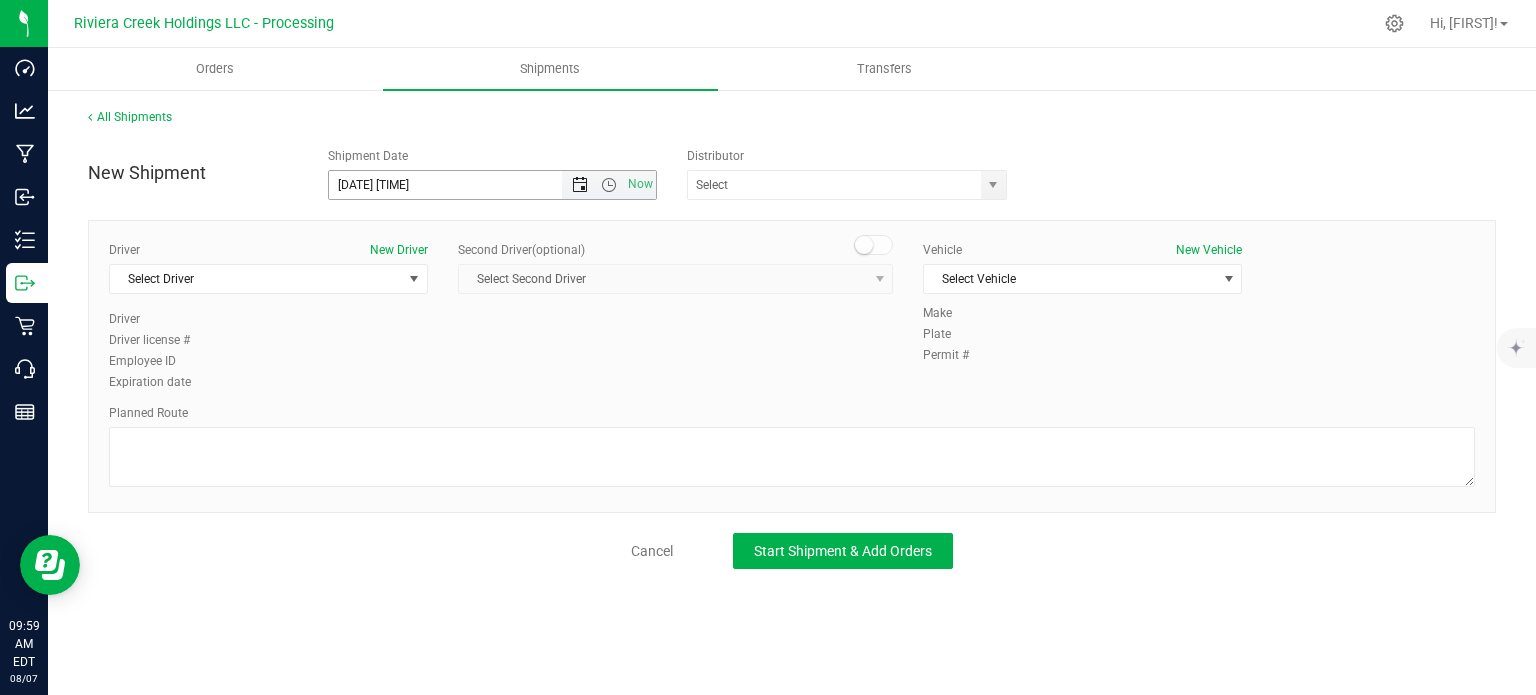 click at bounding box center [580, 185] 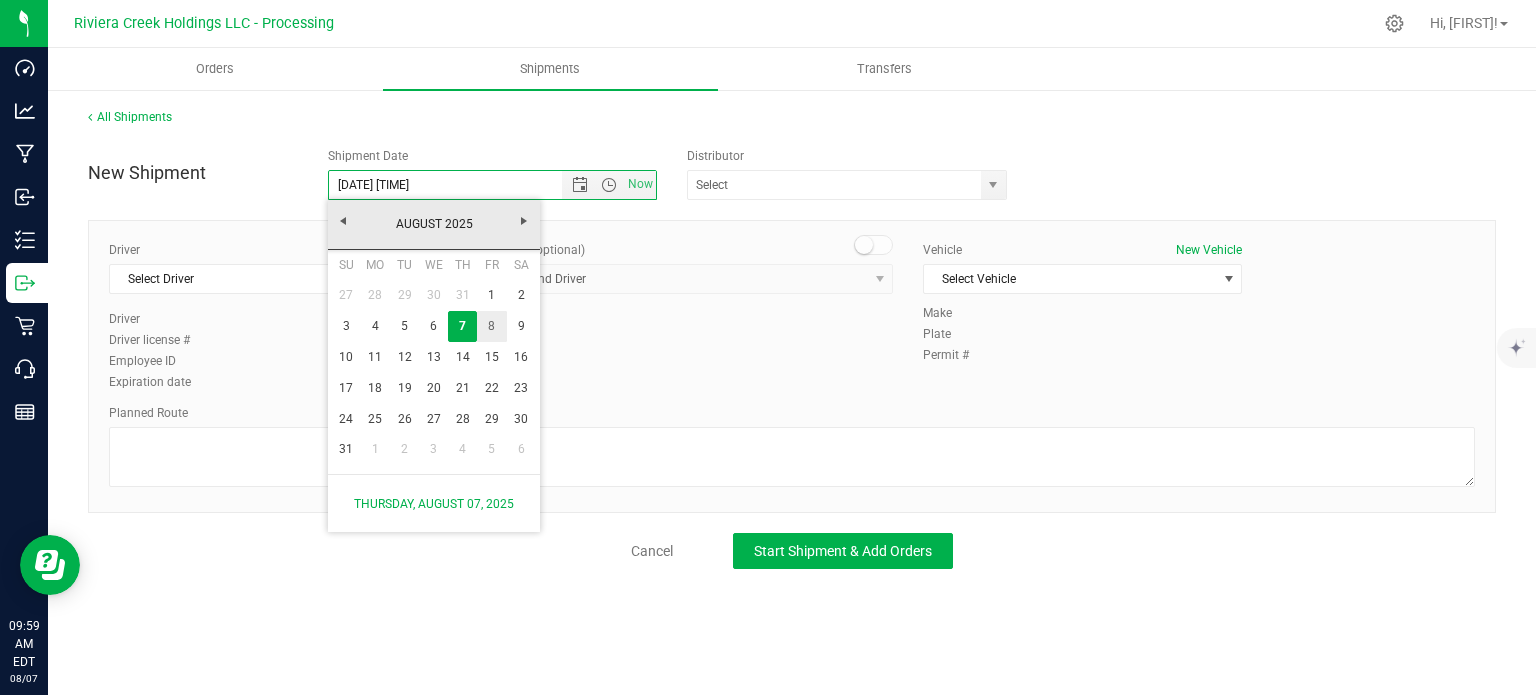 click on "8" at bounding box center (491, 326) 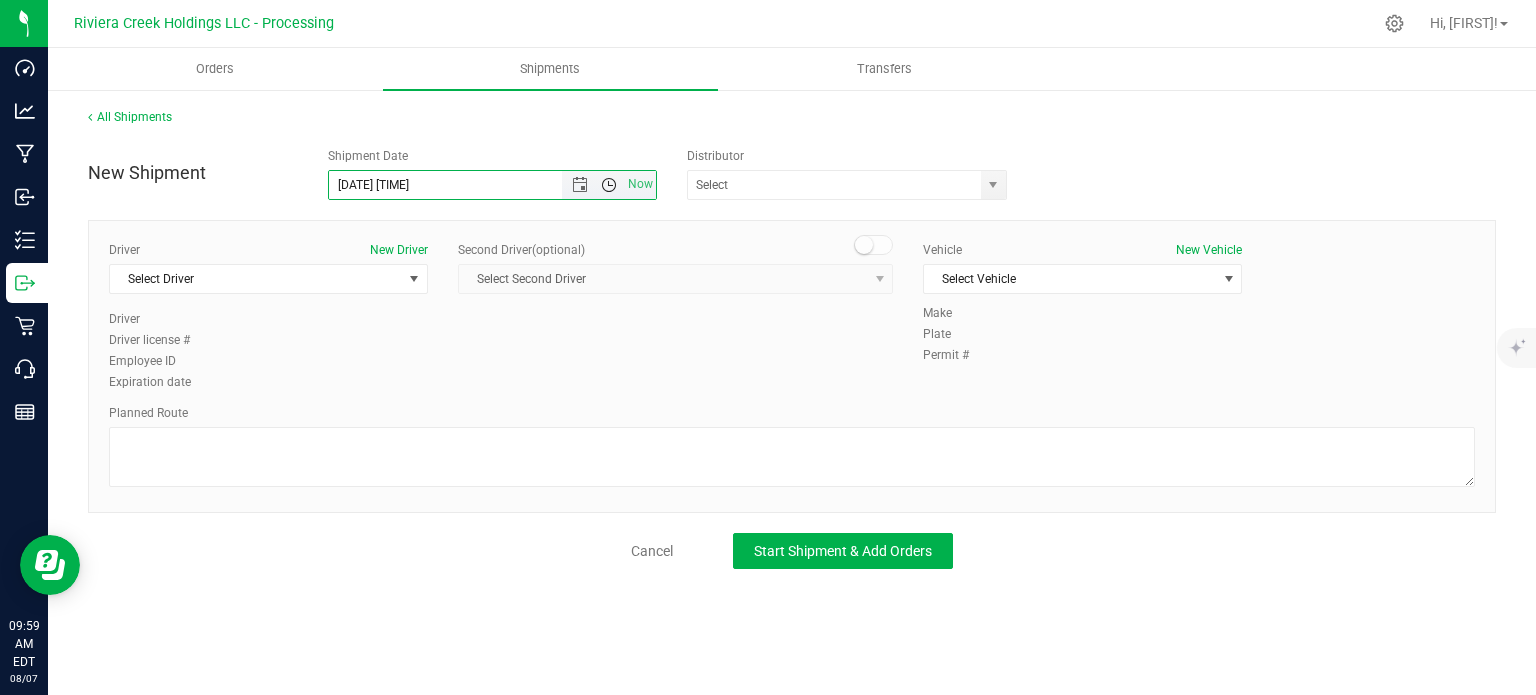 click at bounding box center (609, 185) 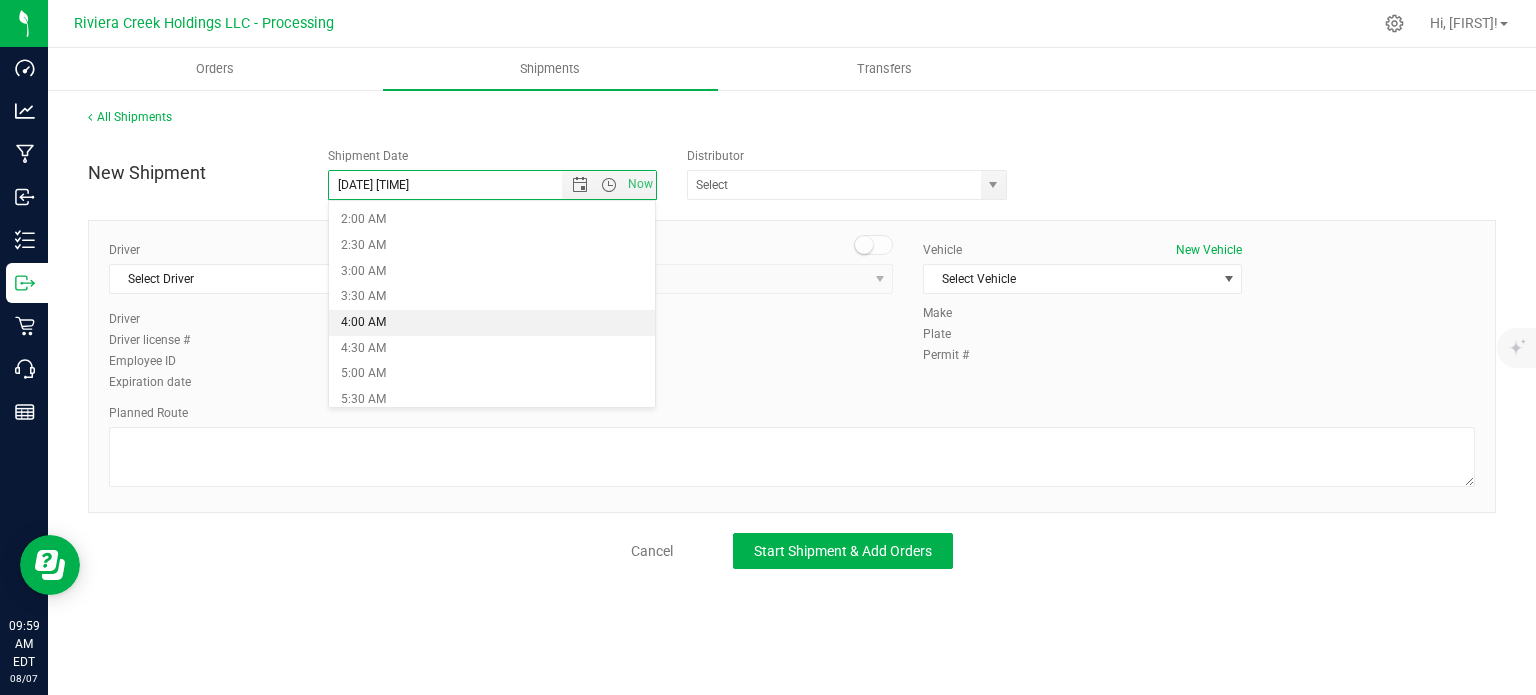 scroll, scrollTop: 200, scrollLeft: 0, axis: vertical 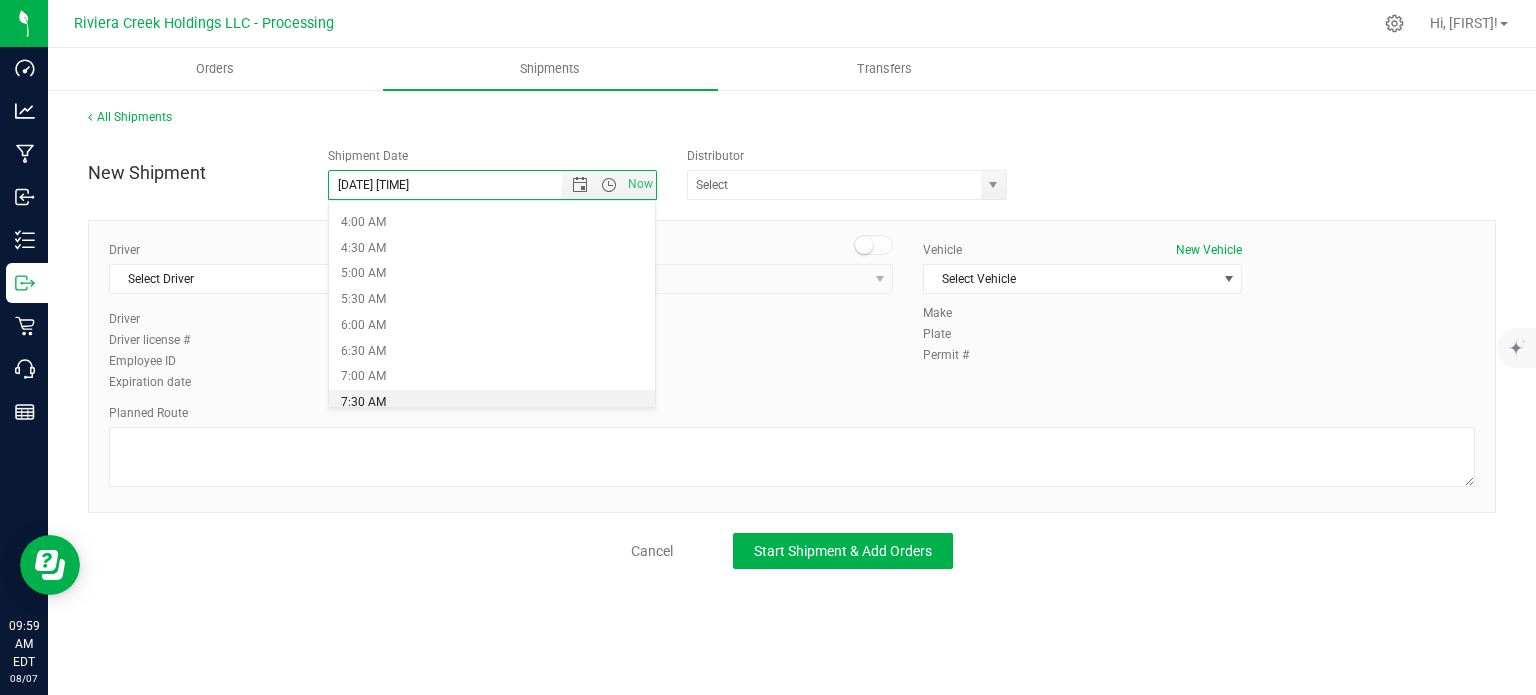 click on "7:30 AM" at bounding box center (492, 403) 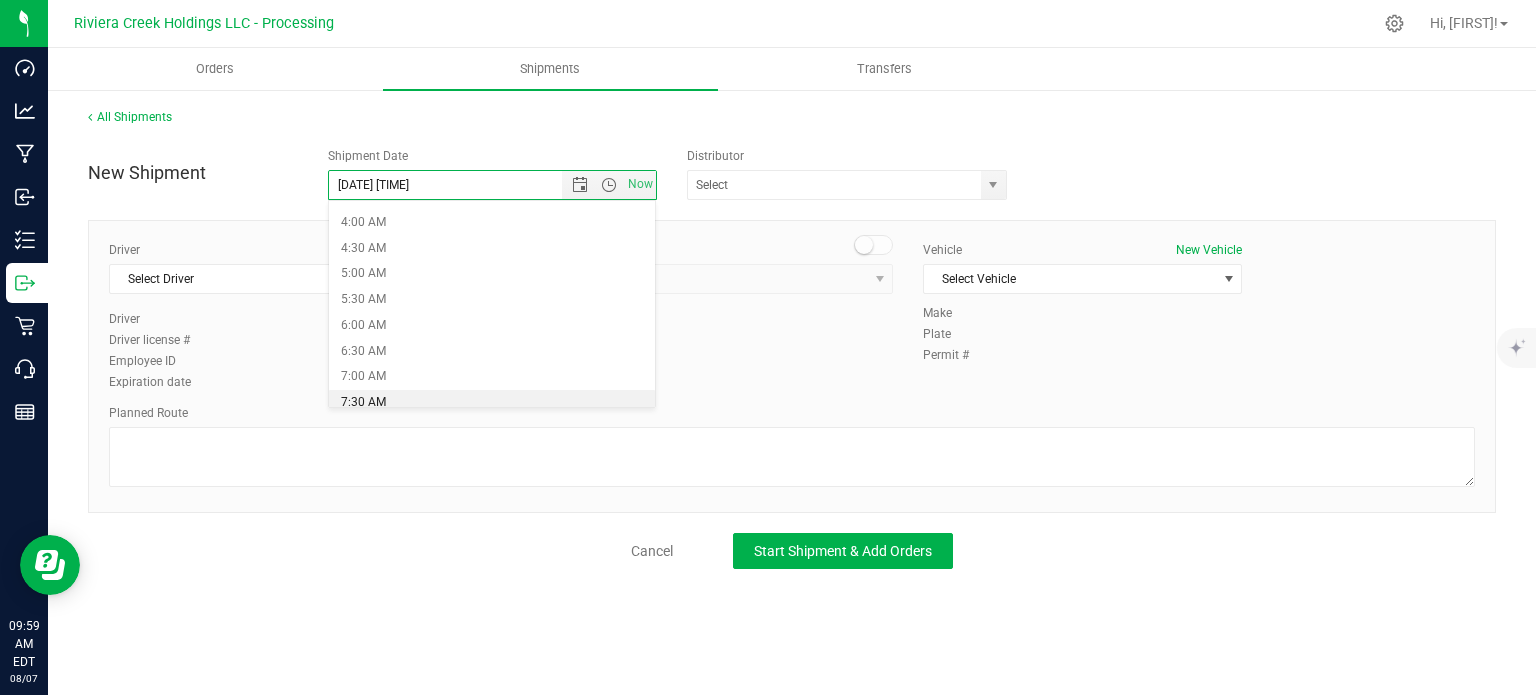 type on "8/8/2025 7:30 AM" 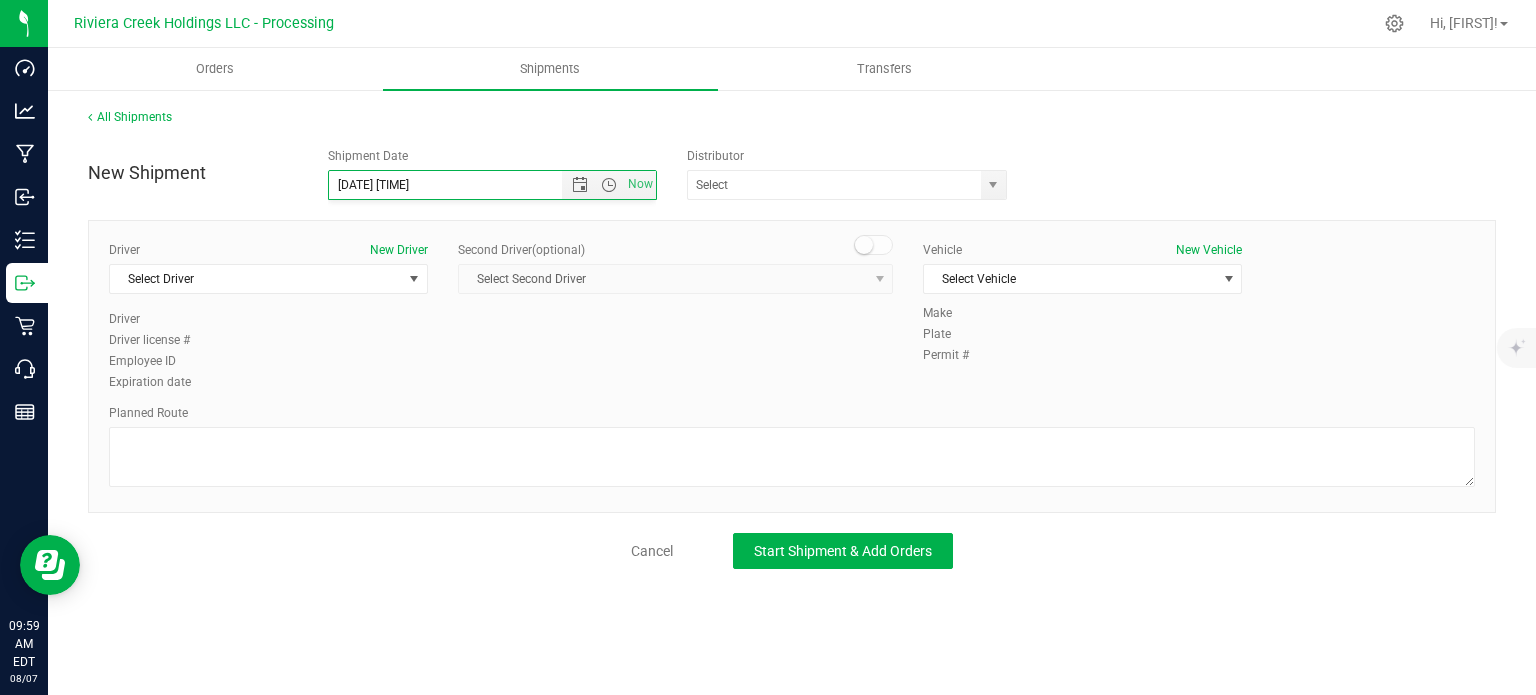 scroll, scrollTop: 204, scrollLeft: 0, axis: vertical 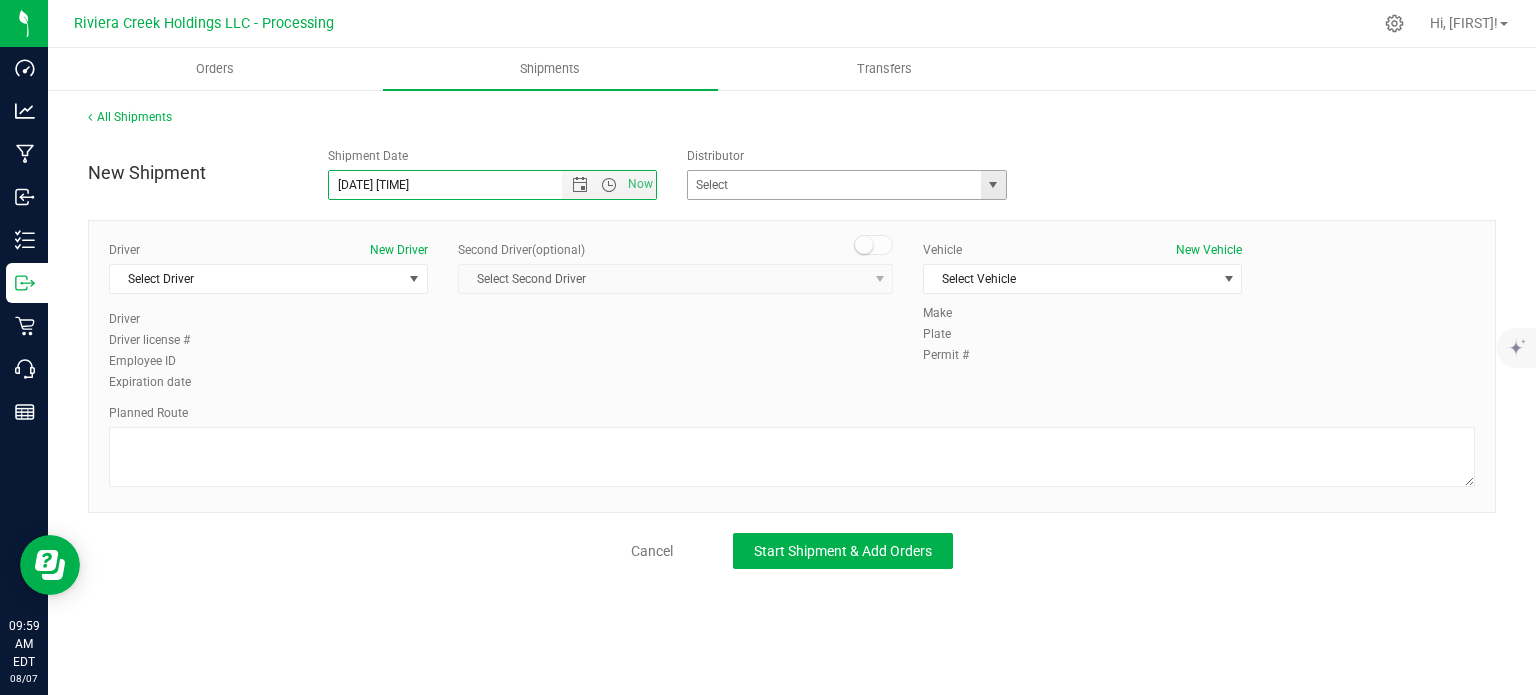 click at bounding box center (993, 185) 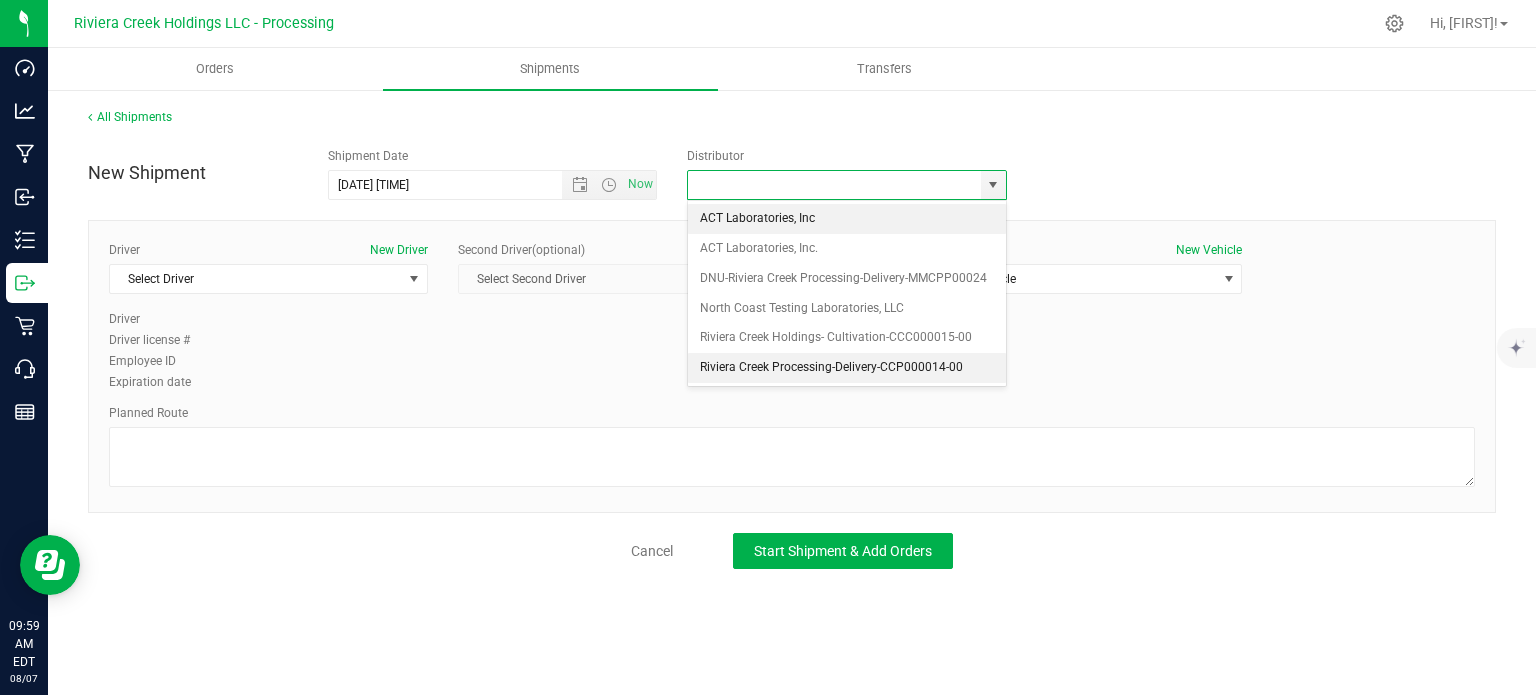 click on "Riviera Creek Processing-Delivery-CCP000014-00" at bounding box center (847, 368) 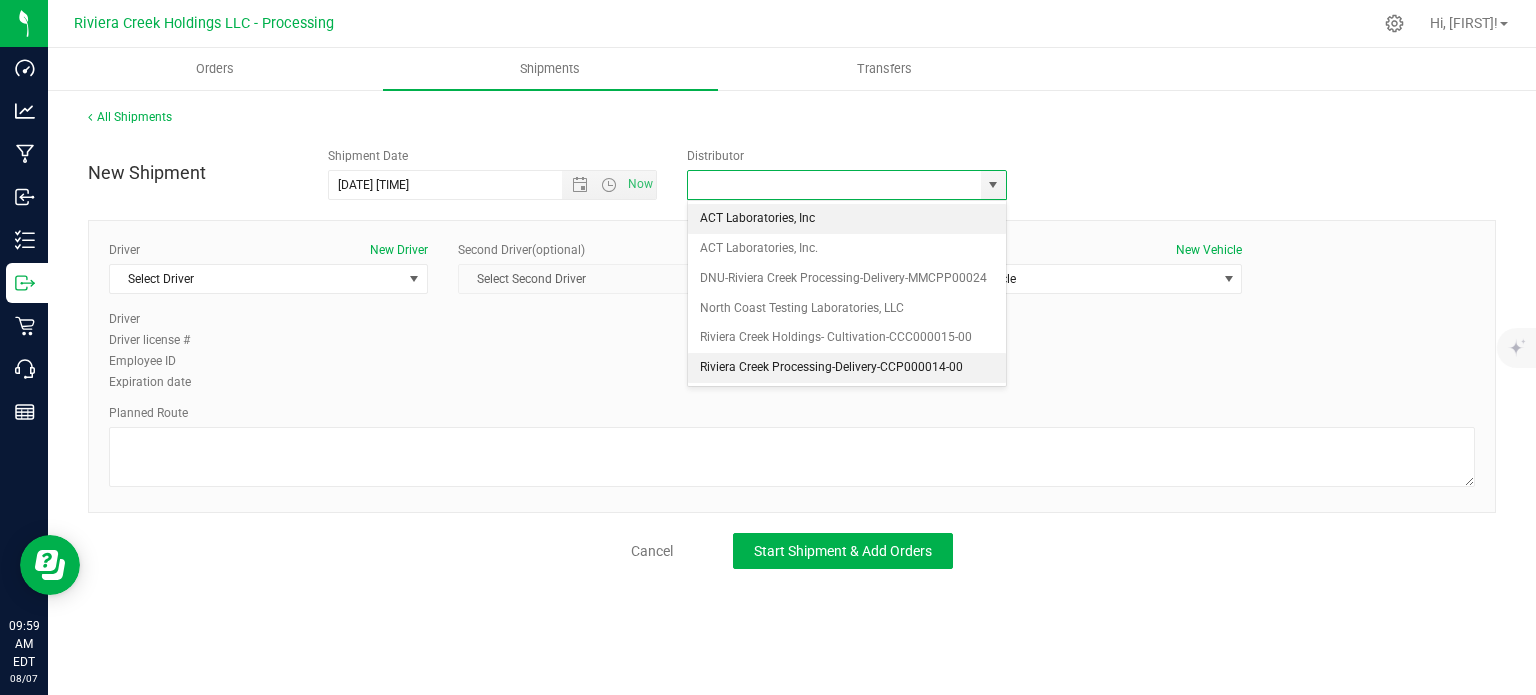 type on "Riviera Creek Processing-Delivery-CCP000014-00" 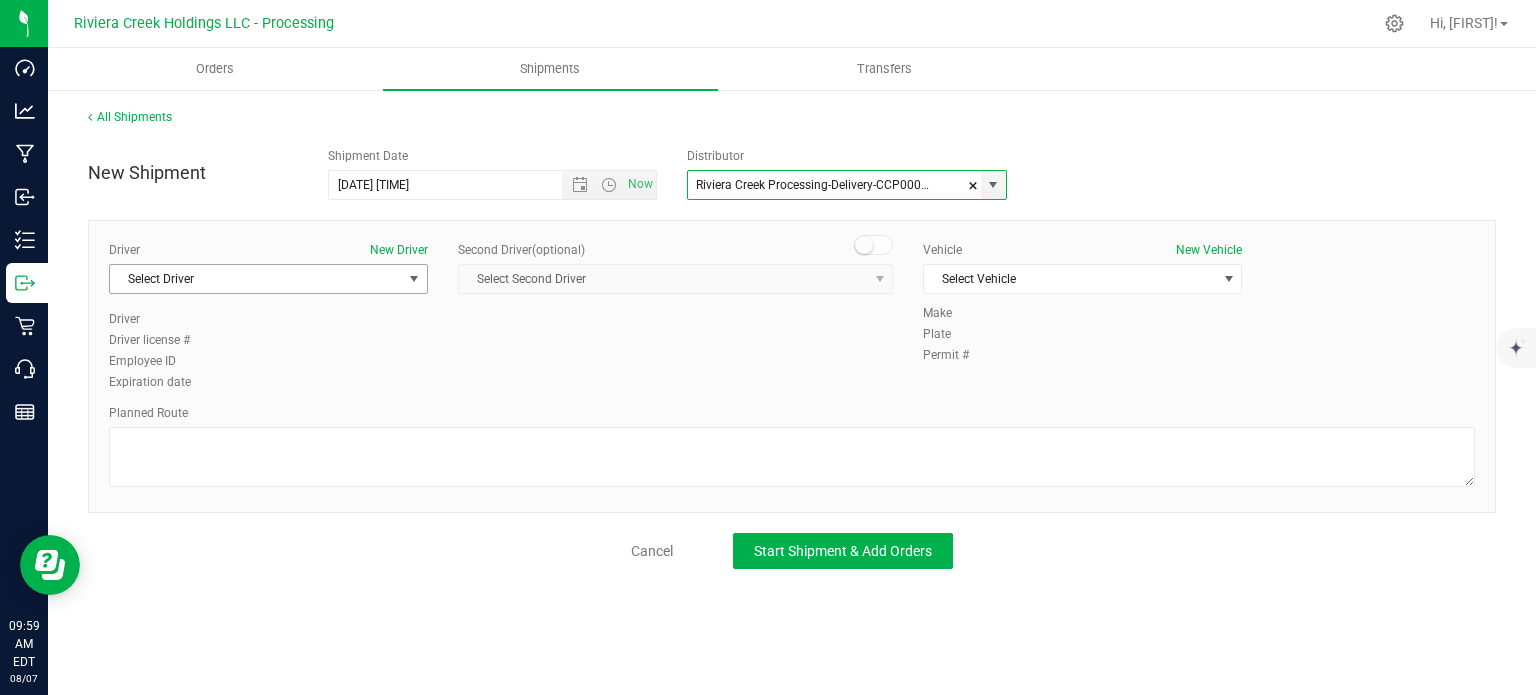 click on "Select Driver" at bounding box center (256, 279) 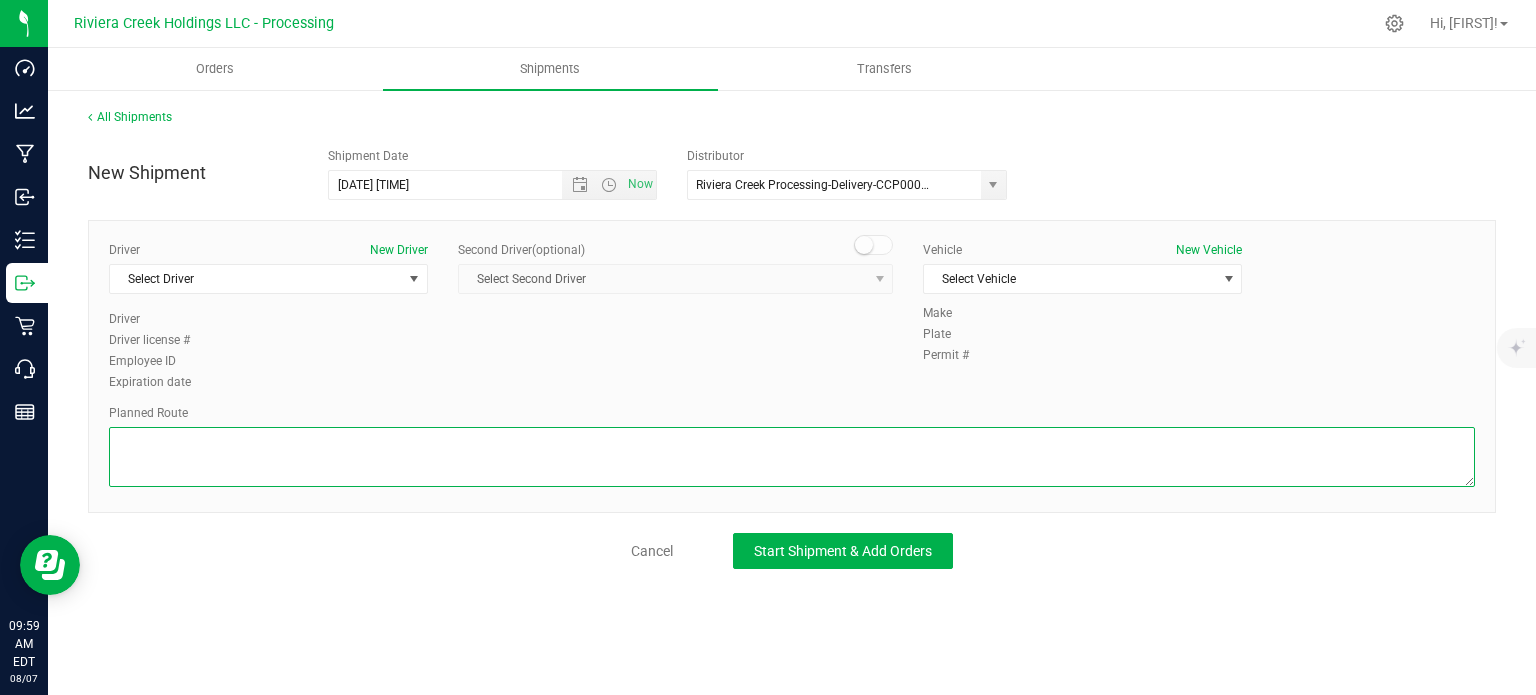 click at bounding box center (792, 457) 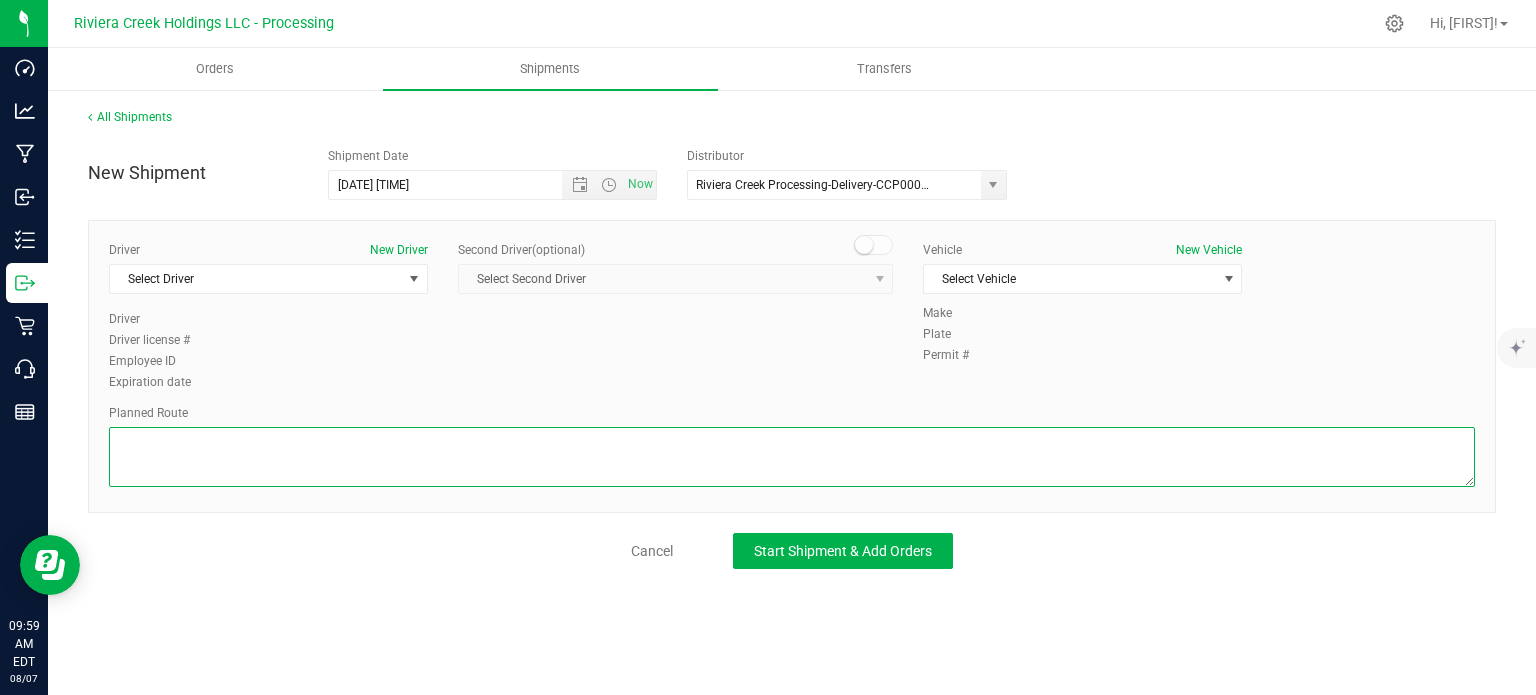 paste on "Head northeast on W Prospect Rd/N Ridge Rd W toward Willow Ct
0.760 mi
Turn right onto Woodman Ave
0.880 mi
Turn left onto S Ridge Rd W
423 ft
Continue onto Bunker Hill Rd
0.464 mi
Turn right onto Jefferson Rd
0.611 mi
Turn left onto Howard Rd
0.625 mi
Continue onto 7 Hills Rd
0.565 mi
Turn right to merge onto OH-11 S
43.3 mi
Take exit 51B to merge onto OH-82 W toward Warren
2.51 mi
Take the E Market St exit on the left toward Warren
0.523 mi
Continue straight onto E Market St
0.954 mi
Turn left onto Eastland Ave SE
1.14 mi
Turn right onto Youngstown Rd SE
66 ft
Turn leftDestination will be on the right
108 ft" 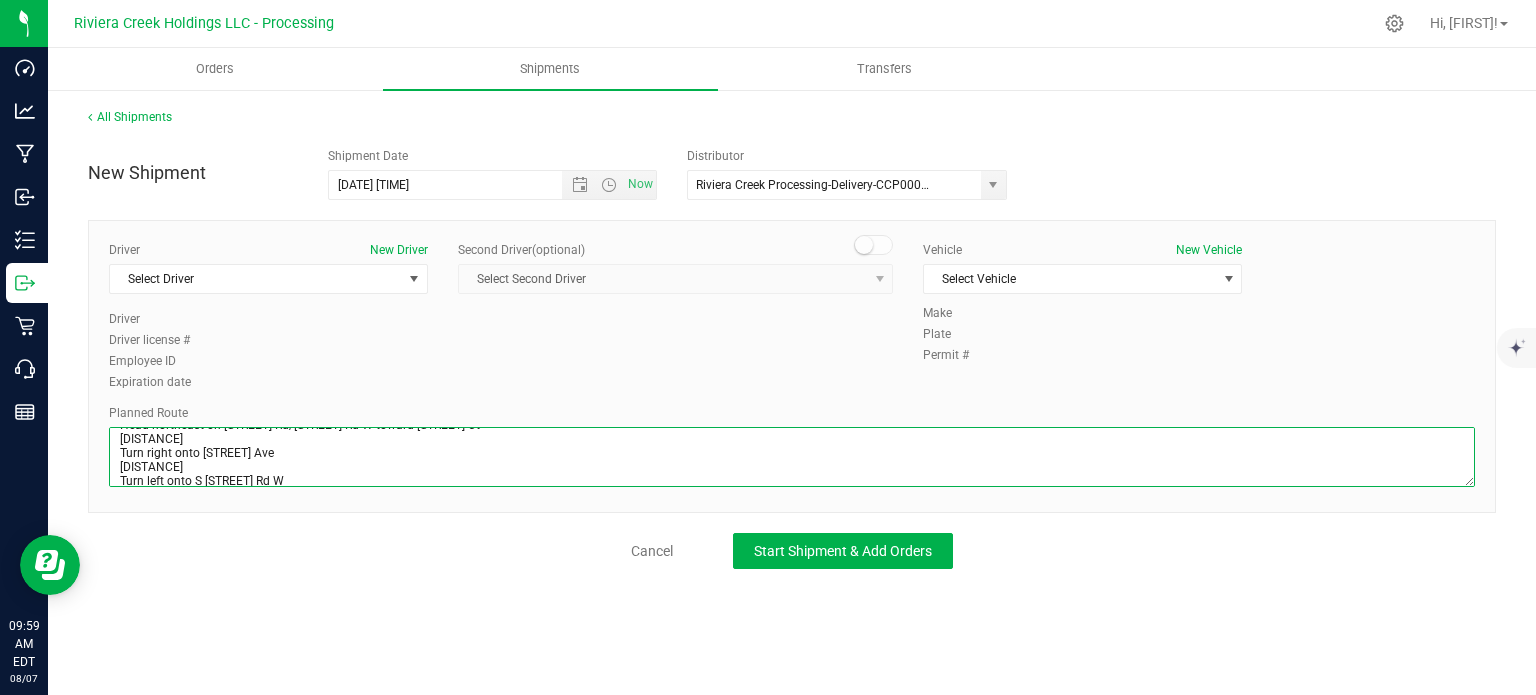scroll, scrollTop: 0, scrollLeft: 0, axis: both 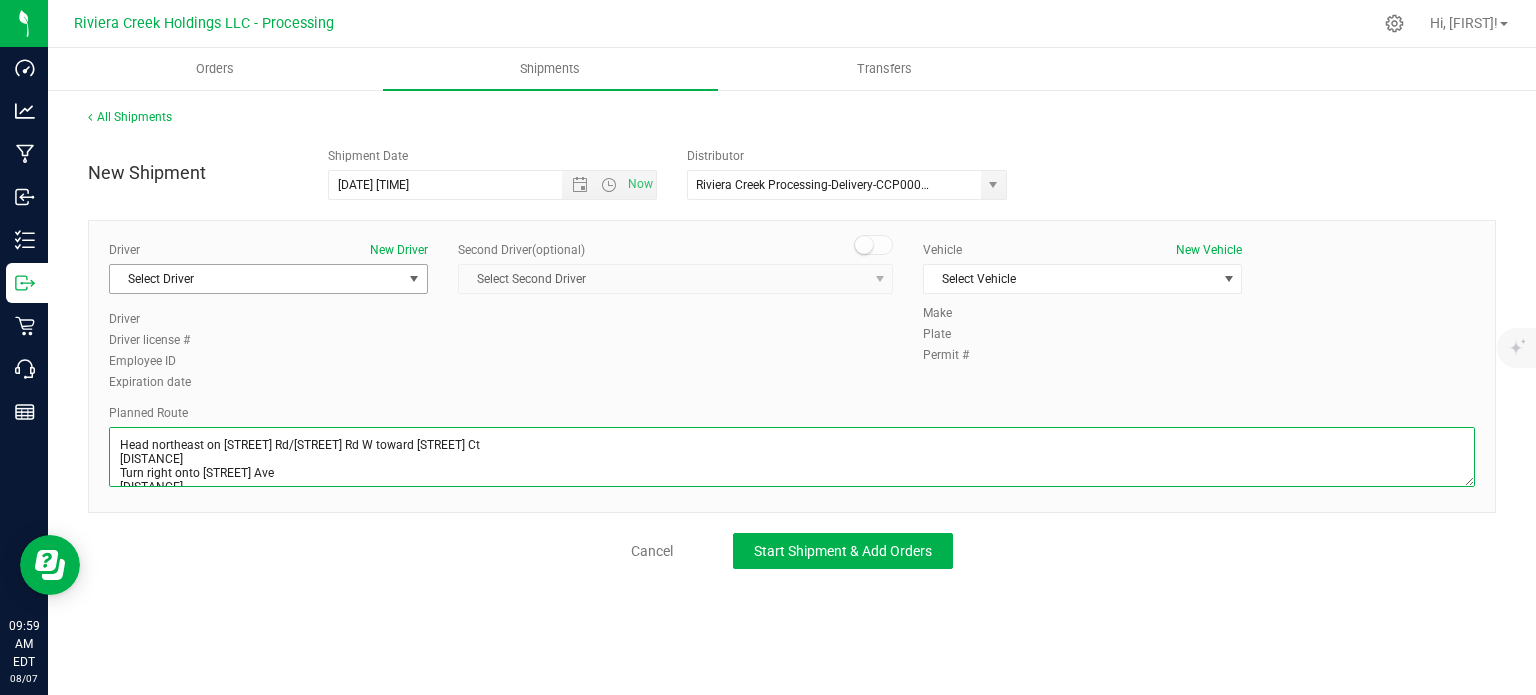 type on "Head northeast on W Prospect Rd/N Ridge Rd W toward Willow Ct
0.760 mi
Turn right onto Woodman Ave
0.880 mi
Turn left onto S Ridge Rd W
423 ft
Continue onto Bunker Hill Rd
0.464 mi
Turn right onto Jefferson Rd
0.611 mi
Turn left onto Howard Rd
0.625 mi
Continue onto 7 Hills Rd
0.565 mi
Turn right to merge onto OH-11 S
43.3 mi
Take exit 51B to merge onto OH-82 W toward Warren
2.51 mi
Take the E Market St exit on the left toward Warren
0.523 mi
Continue straight onto E Market St
0.954 mi
Turn left onto Eastland Ave SE
1.14 mi
Turn right onto Youngstown Rd SE
66 ft
Turn leftDestination will be on the right
108 ft" 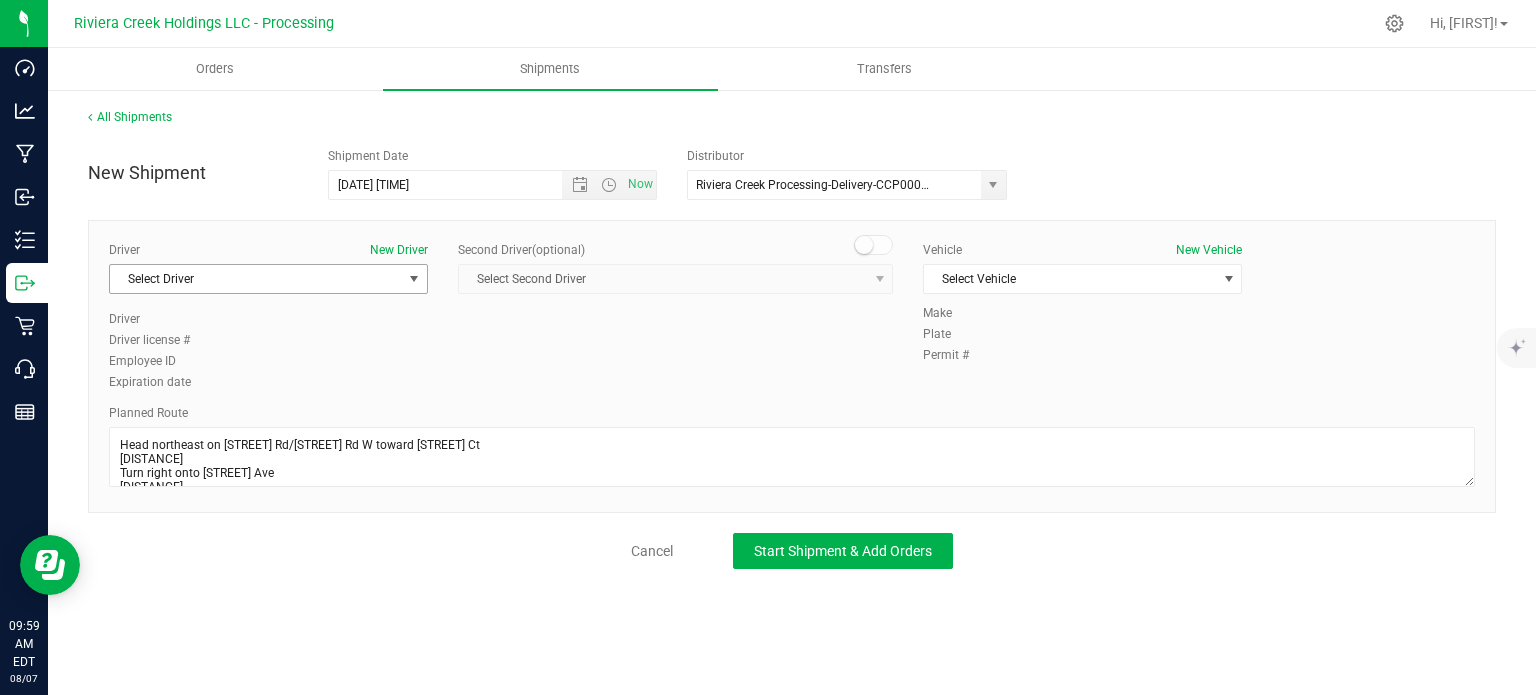 click at bounding box center (414, 279) 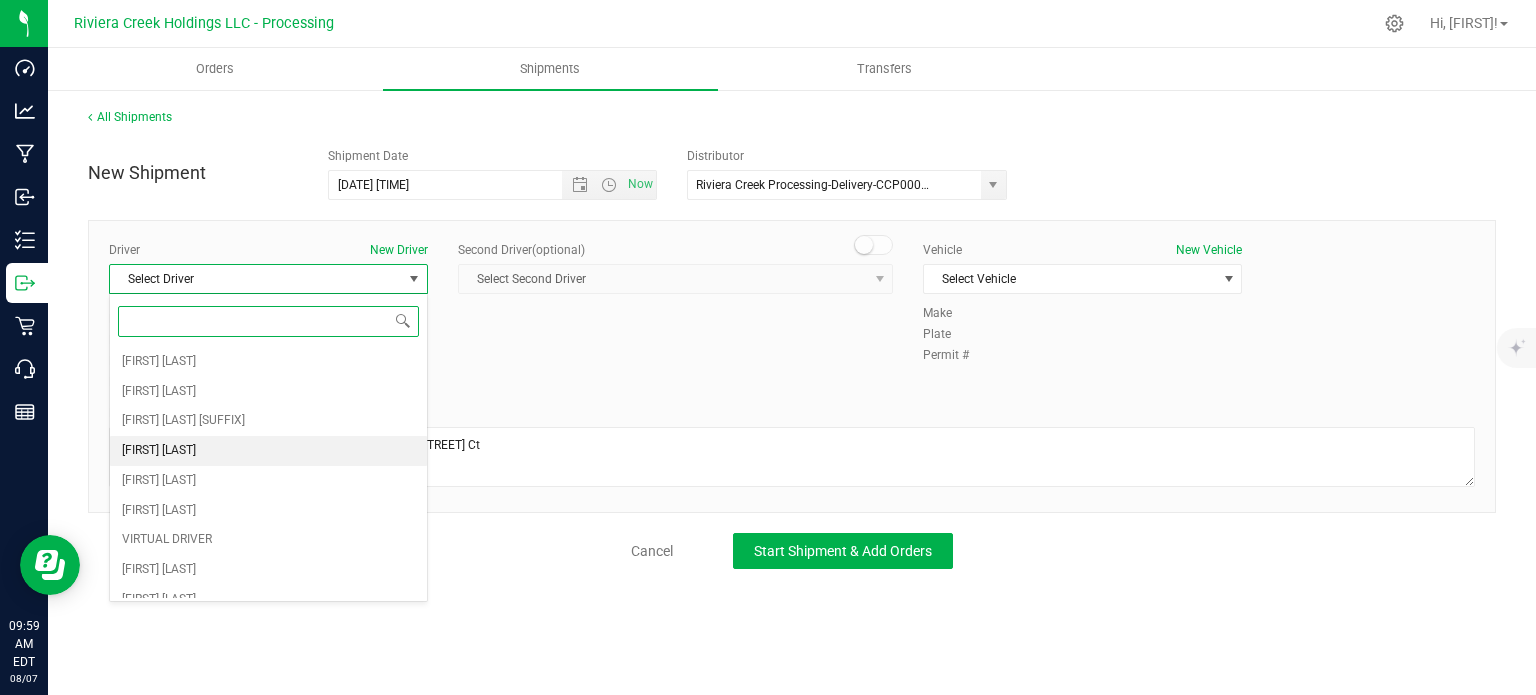click on "Taon Belcher" at bounding box center (268, 451) 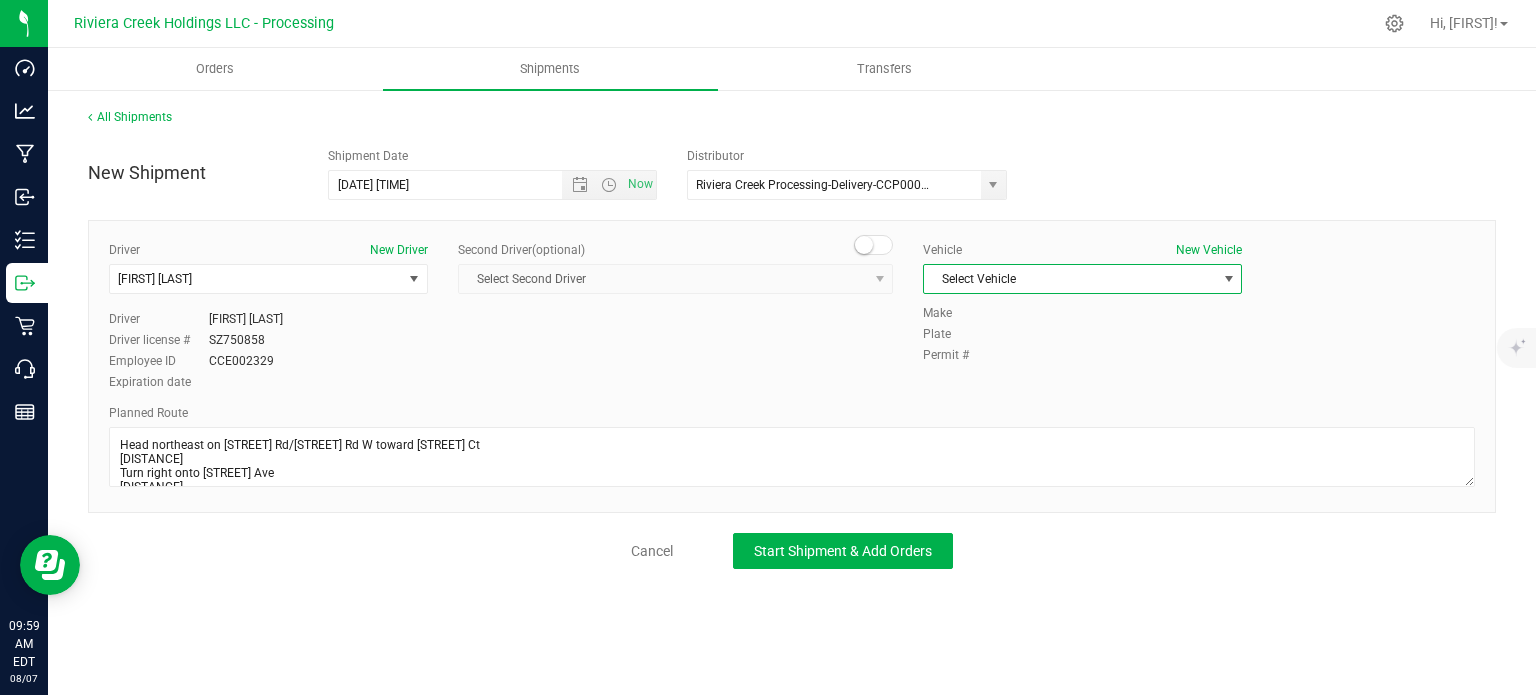 click on "Select Vehicle" at bounding box center [1070, 279] 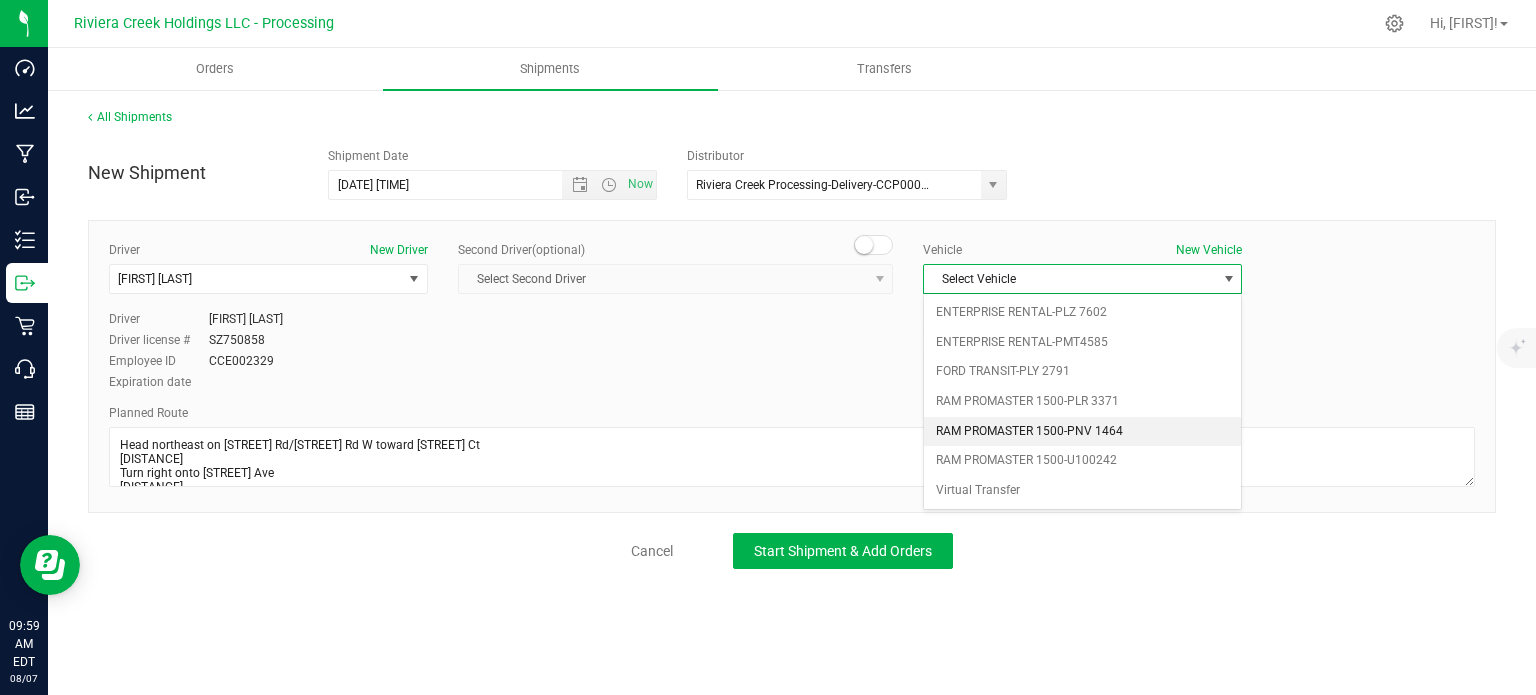 click on "RAM PROMASTER 1500-PNV 1464" at bounding box center [1082, 432] 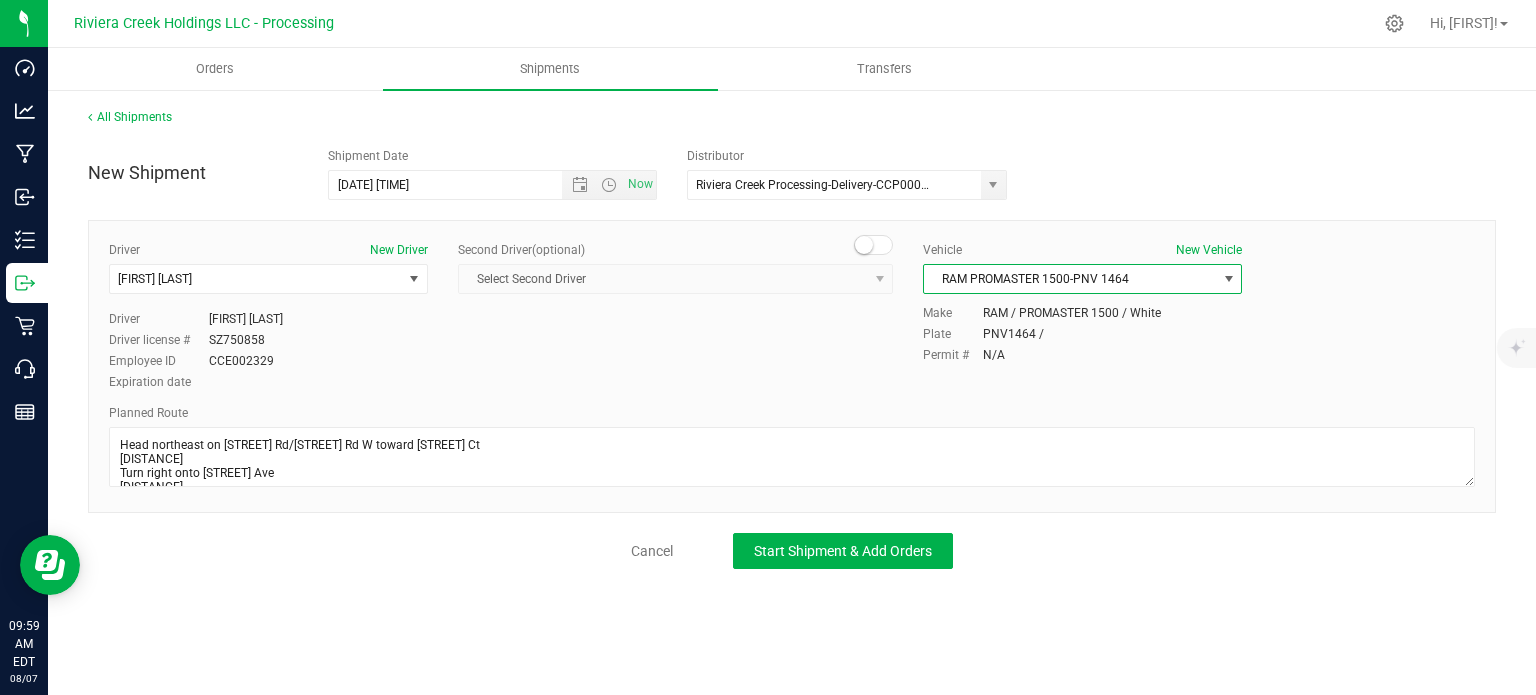 click on "RAM PROMASTER 1500-PNV 1464" at bounding box center (1070, 279) 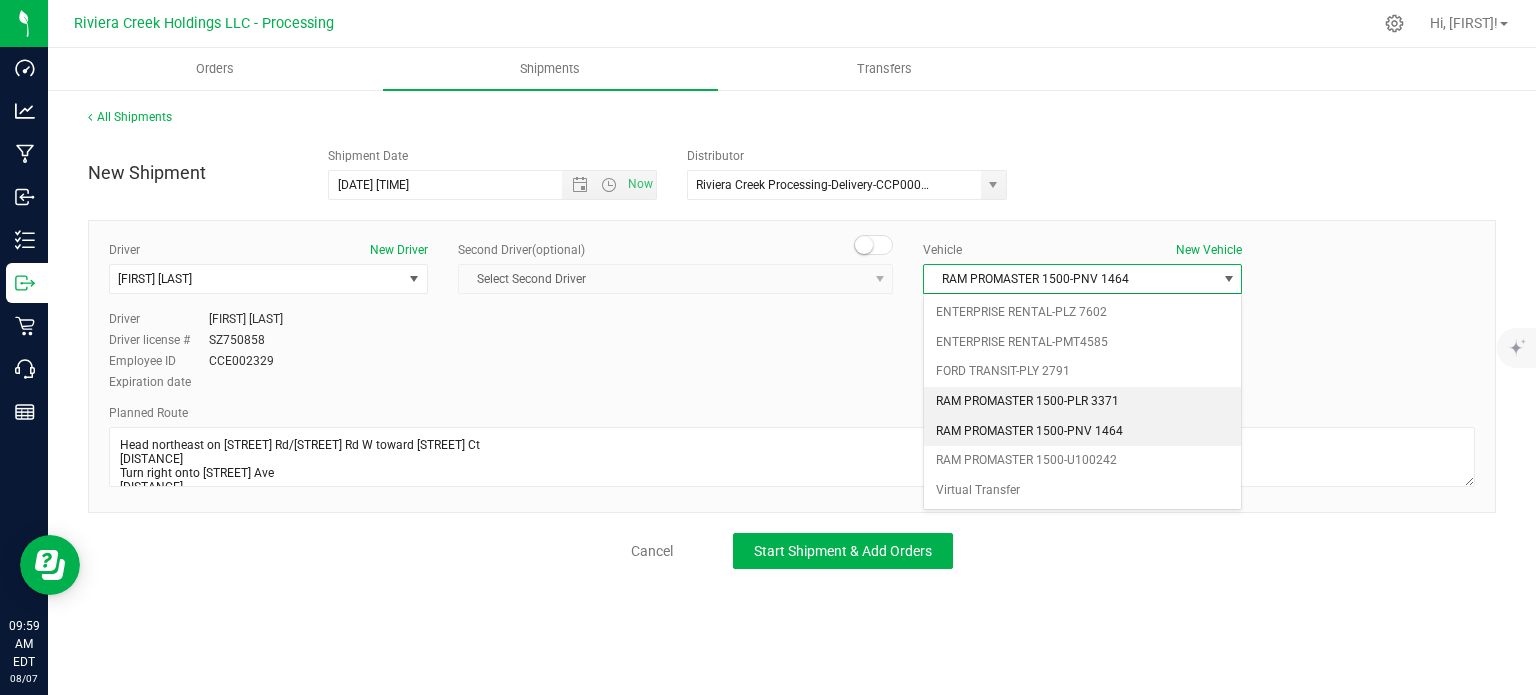click on "RAM PROMASTER 1500-PLR 3371" at bounding box center [1082, 402] 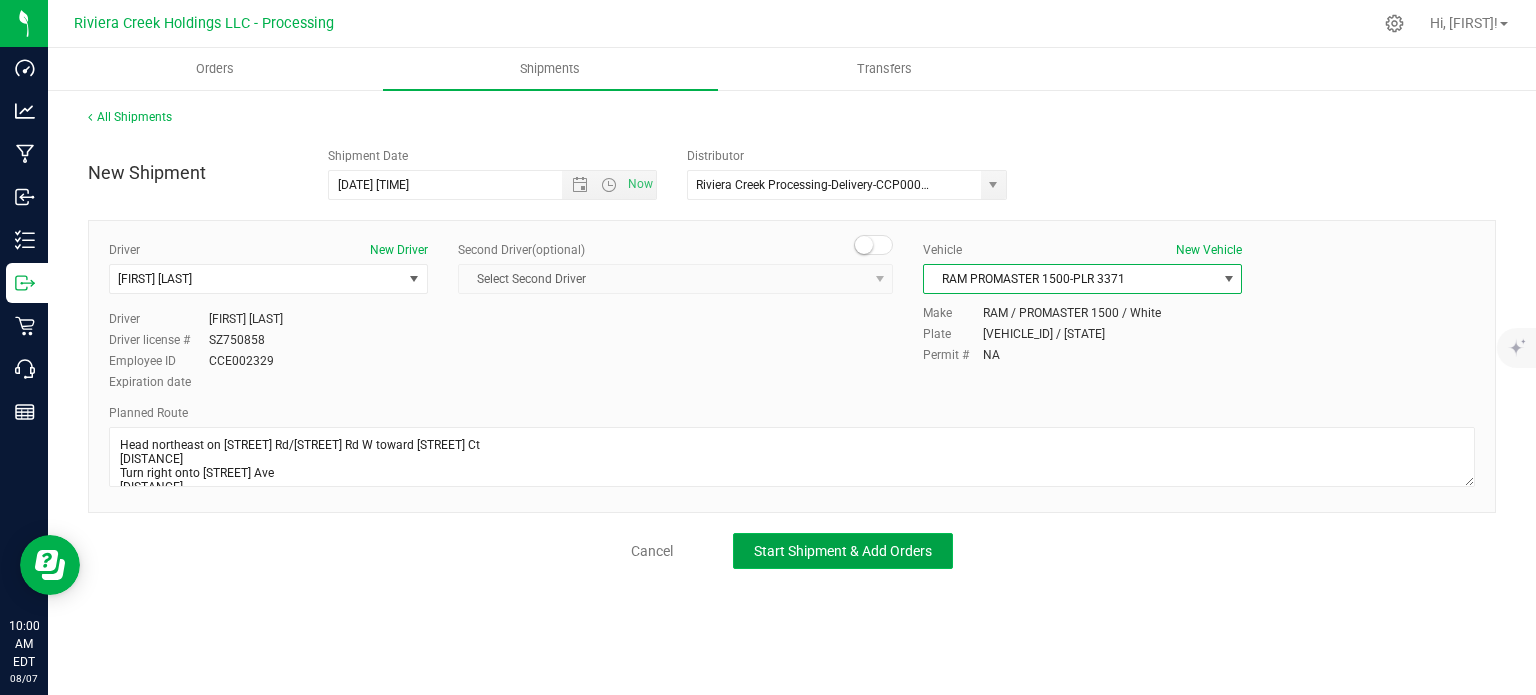 click on "Start Shipment & Add Orders" 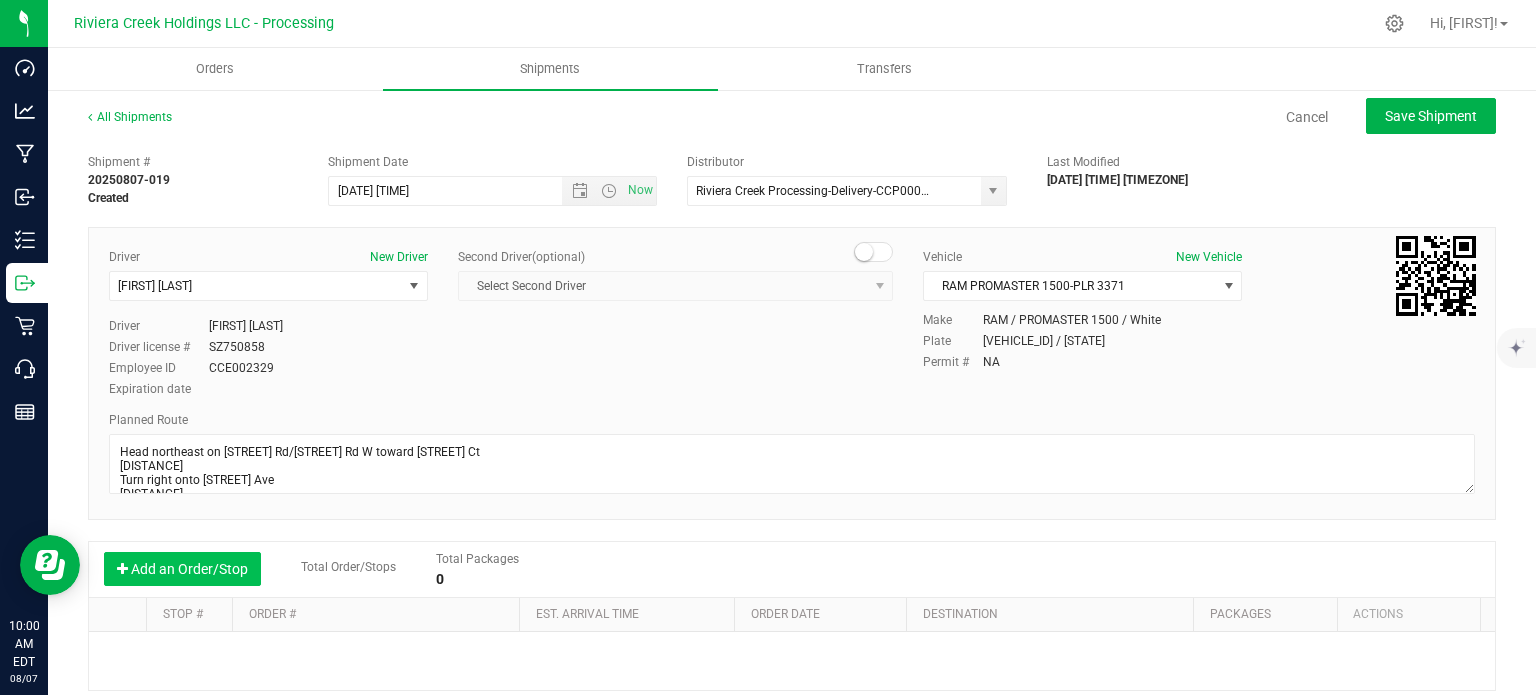 click on "Add an Order/Stop" at bounding box center [182, 569] 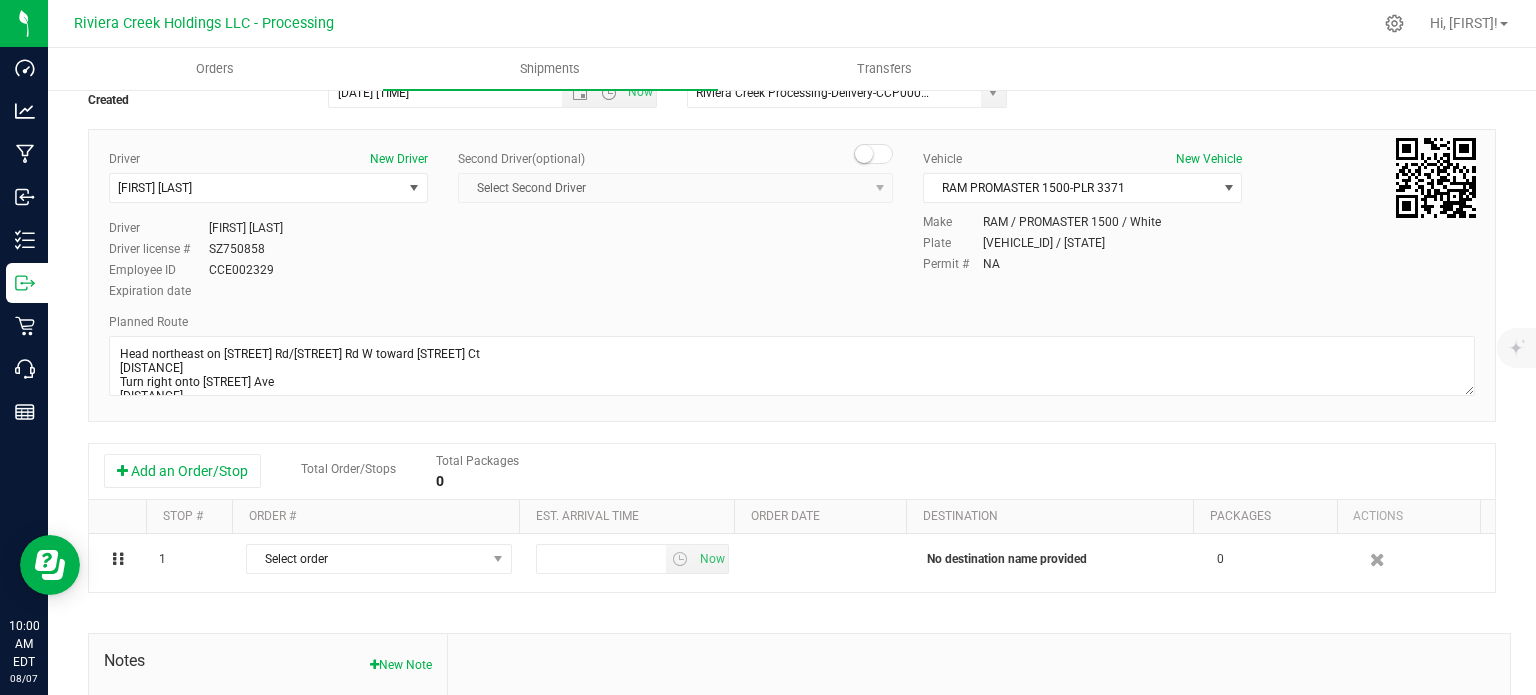 scroll, scrollTop: 200, scrollLeft: 0, axis: vertical 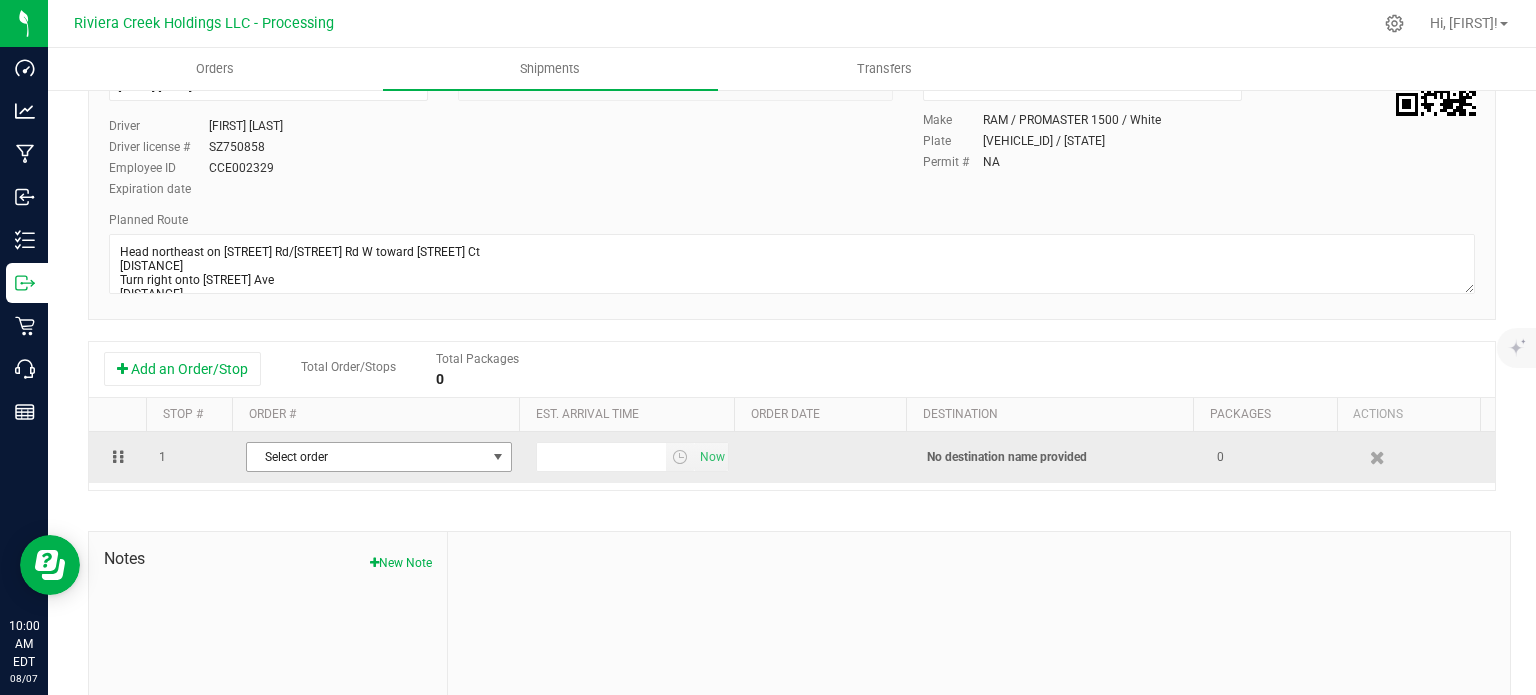 click on "Select order" at bounding box center (366, 457) 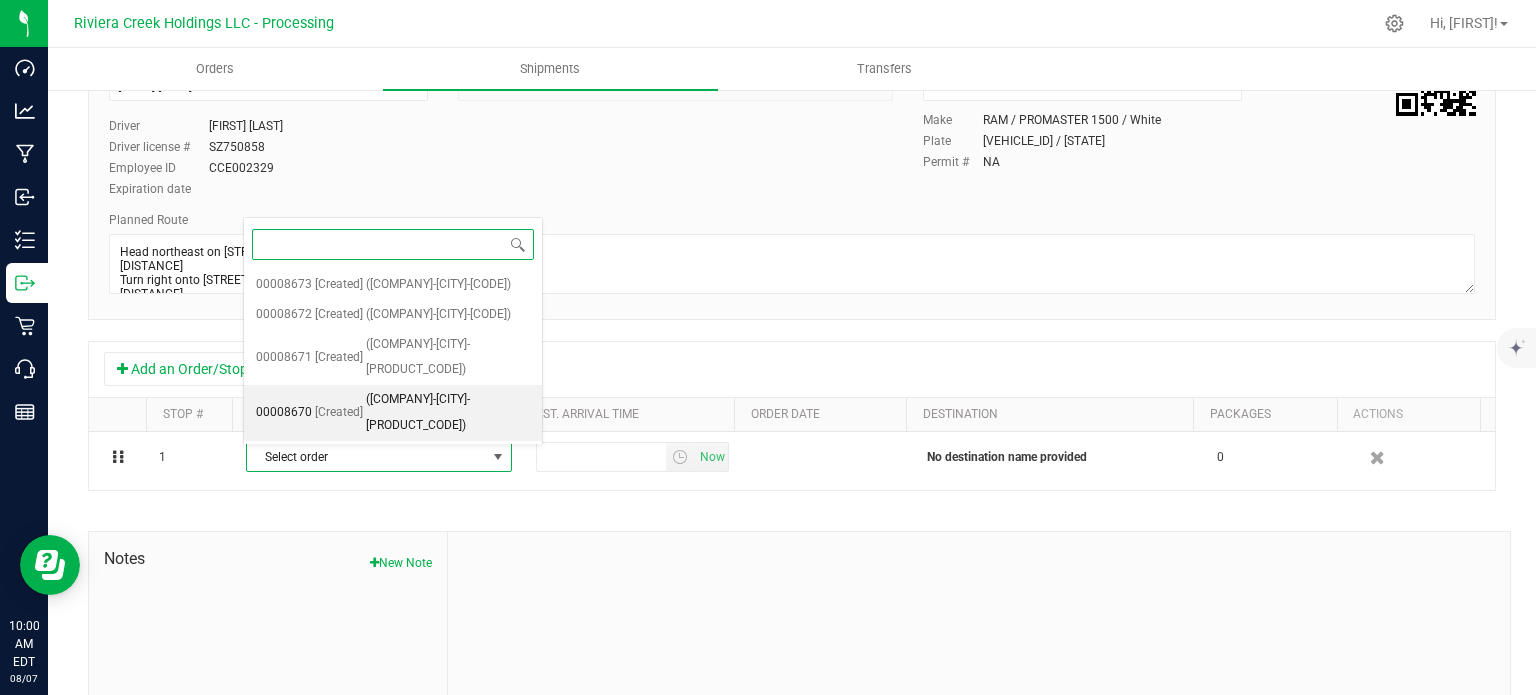 click on "(Gleaf-Warren-CCD000052-00)" at bounding box center [448, 412] 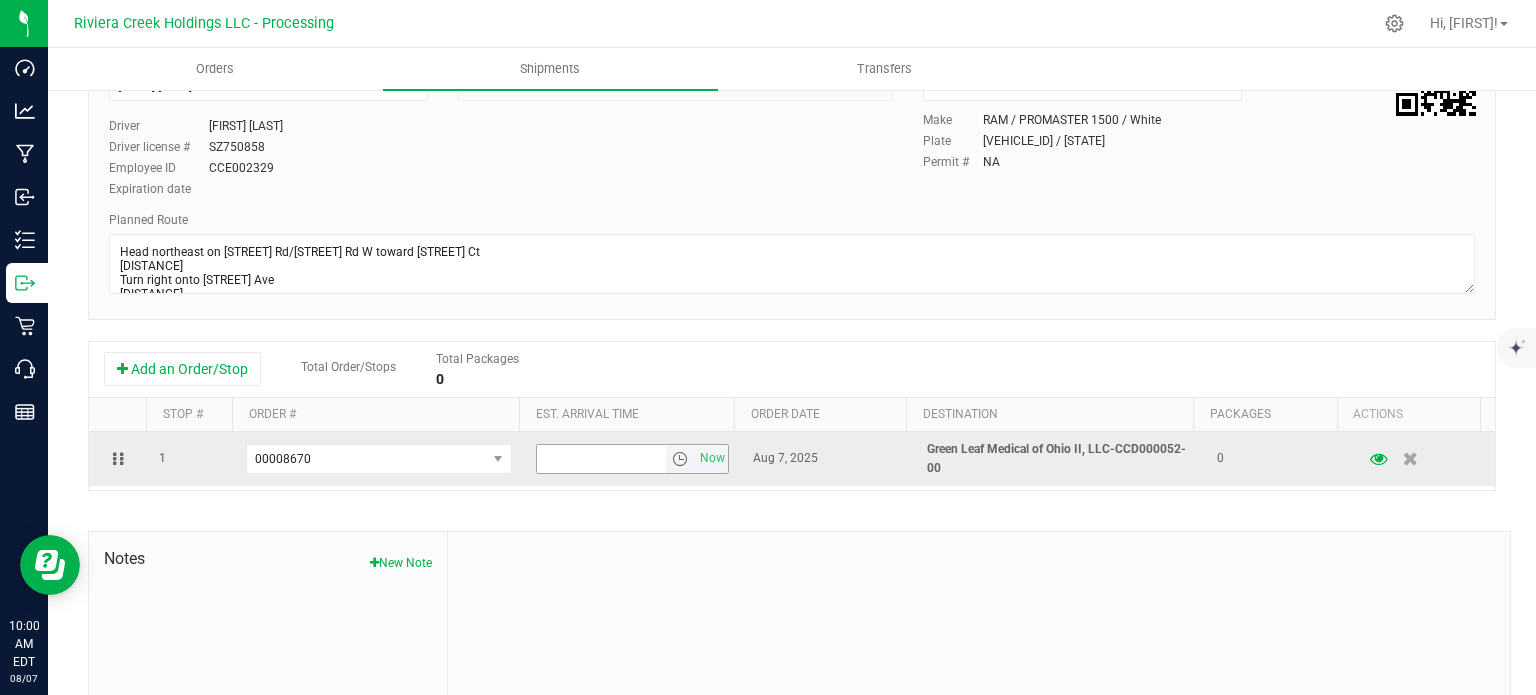 click at bounding box center (680, 459) 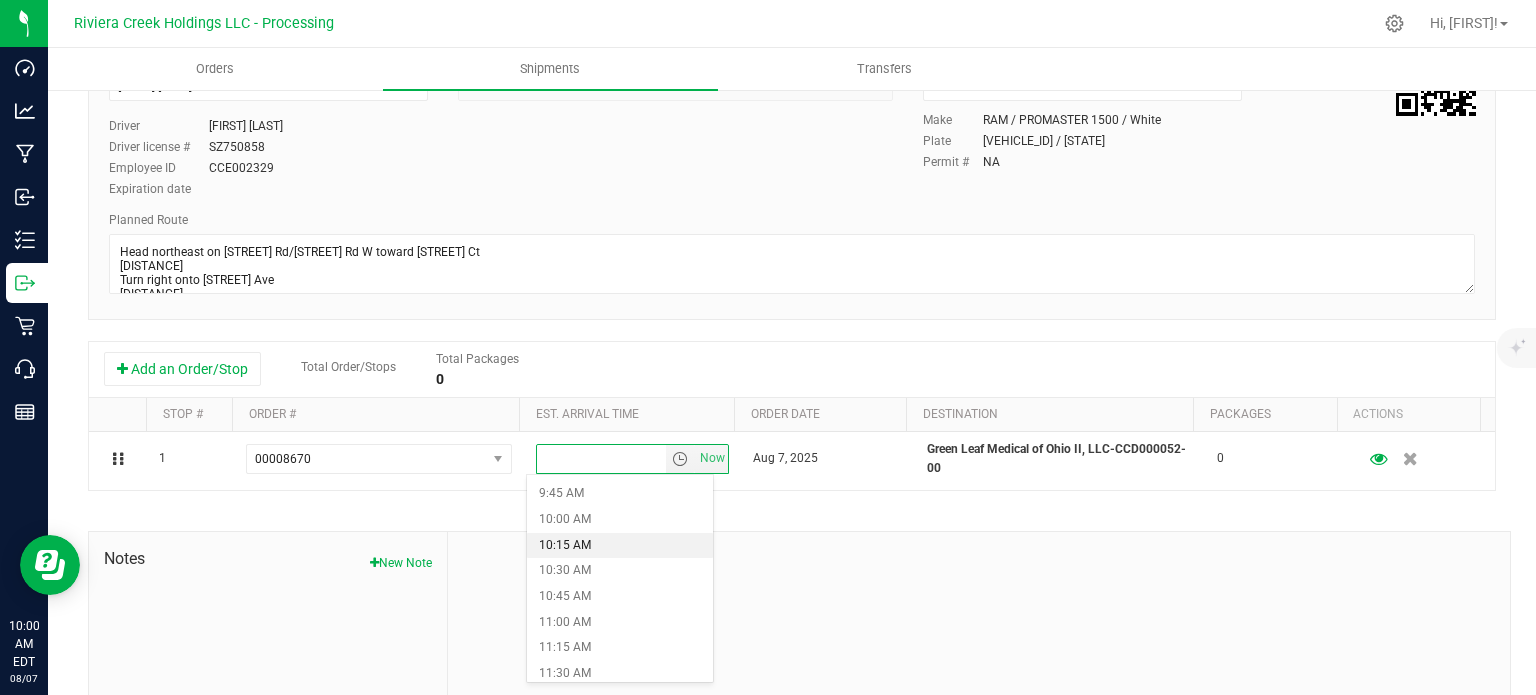 scroll, scrollTop: 1100, scrollLeft: 0, axis: vertical 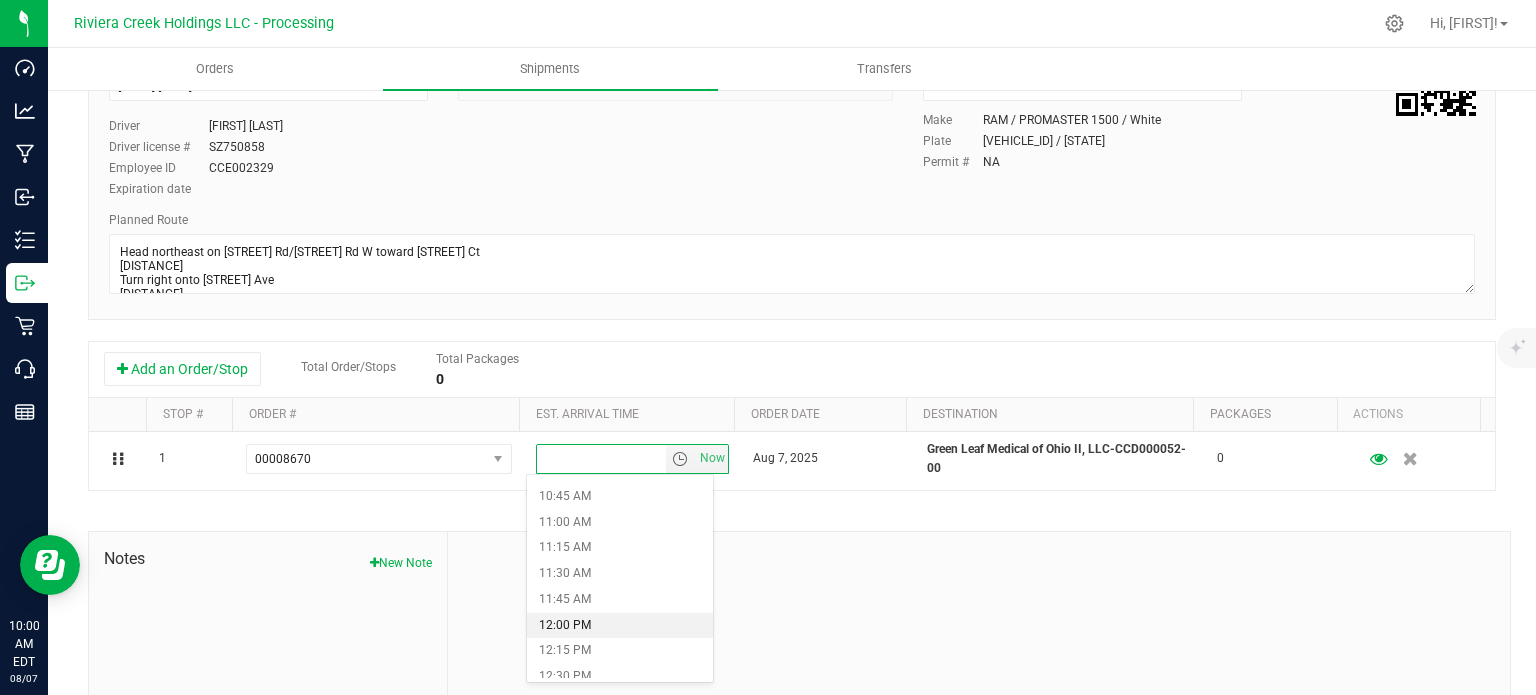 click on "12:00 PM" at bounding box center (619, 626) 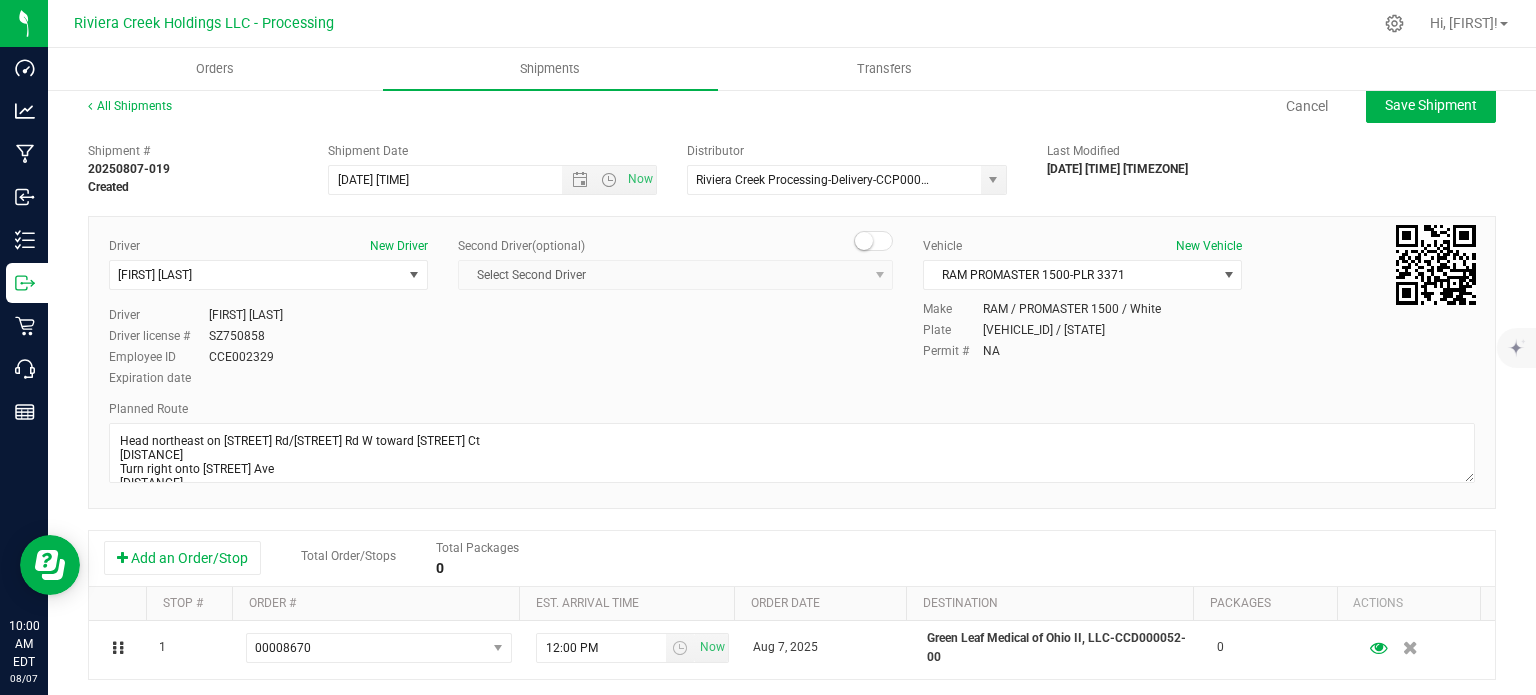 scroll, scrollTop: 0, scrollLeft: 0, axis: both 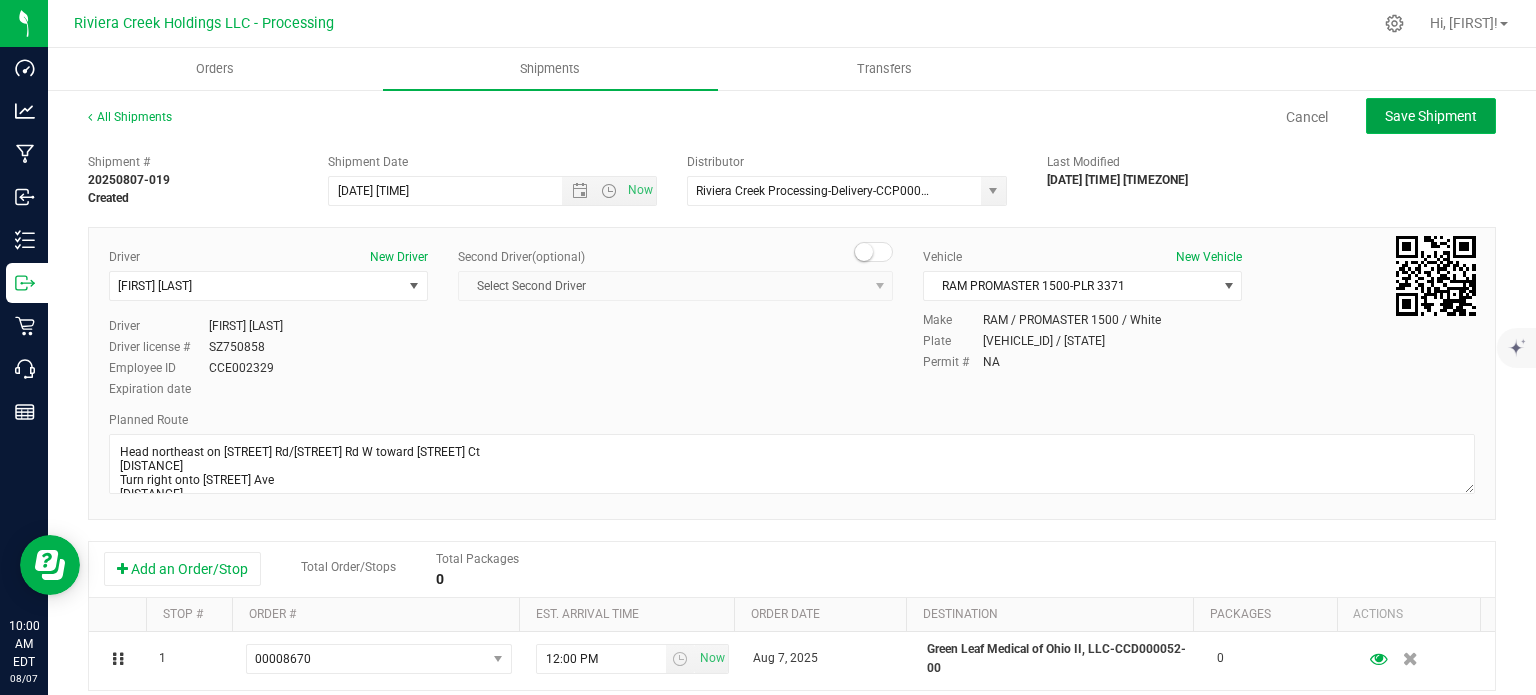 click on "Save Shipment" 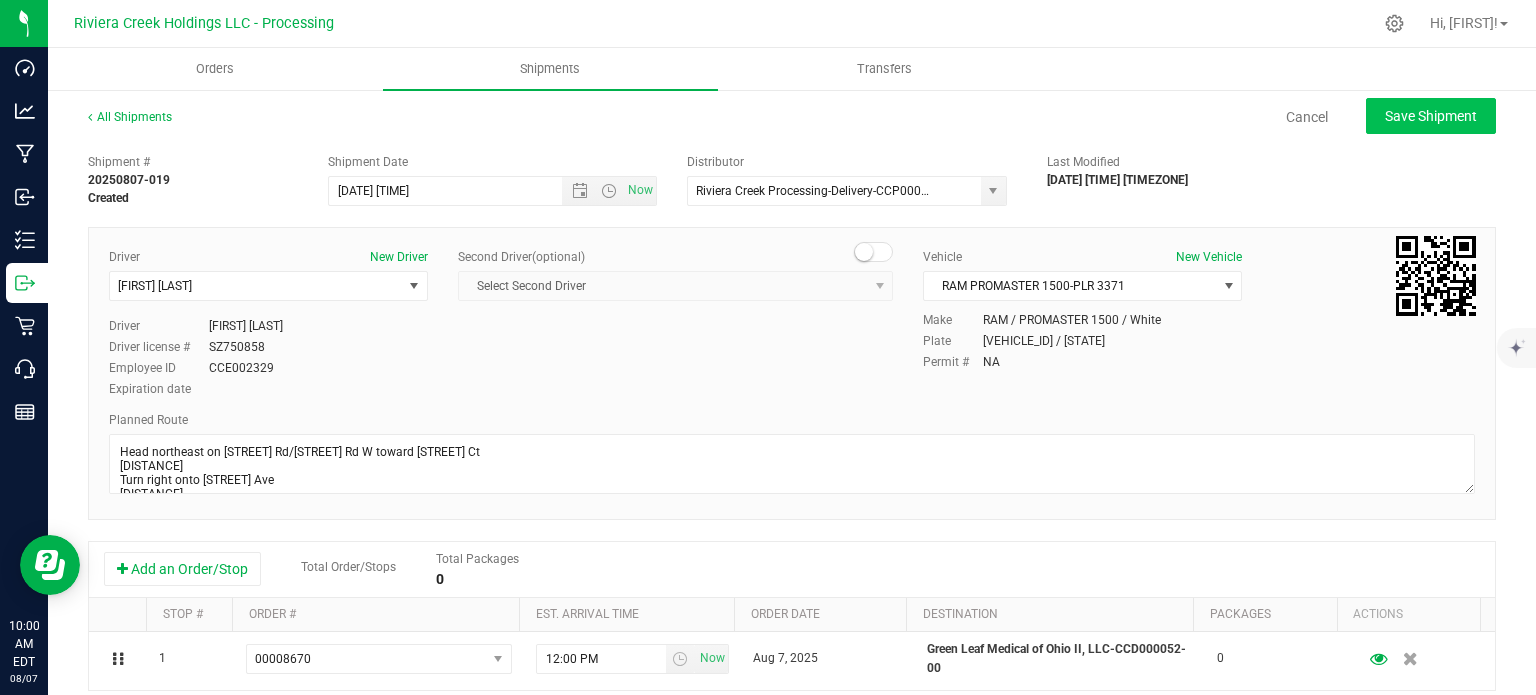 type on "8/8/2025 11:30 AM" 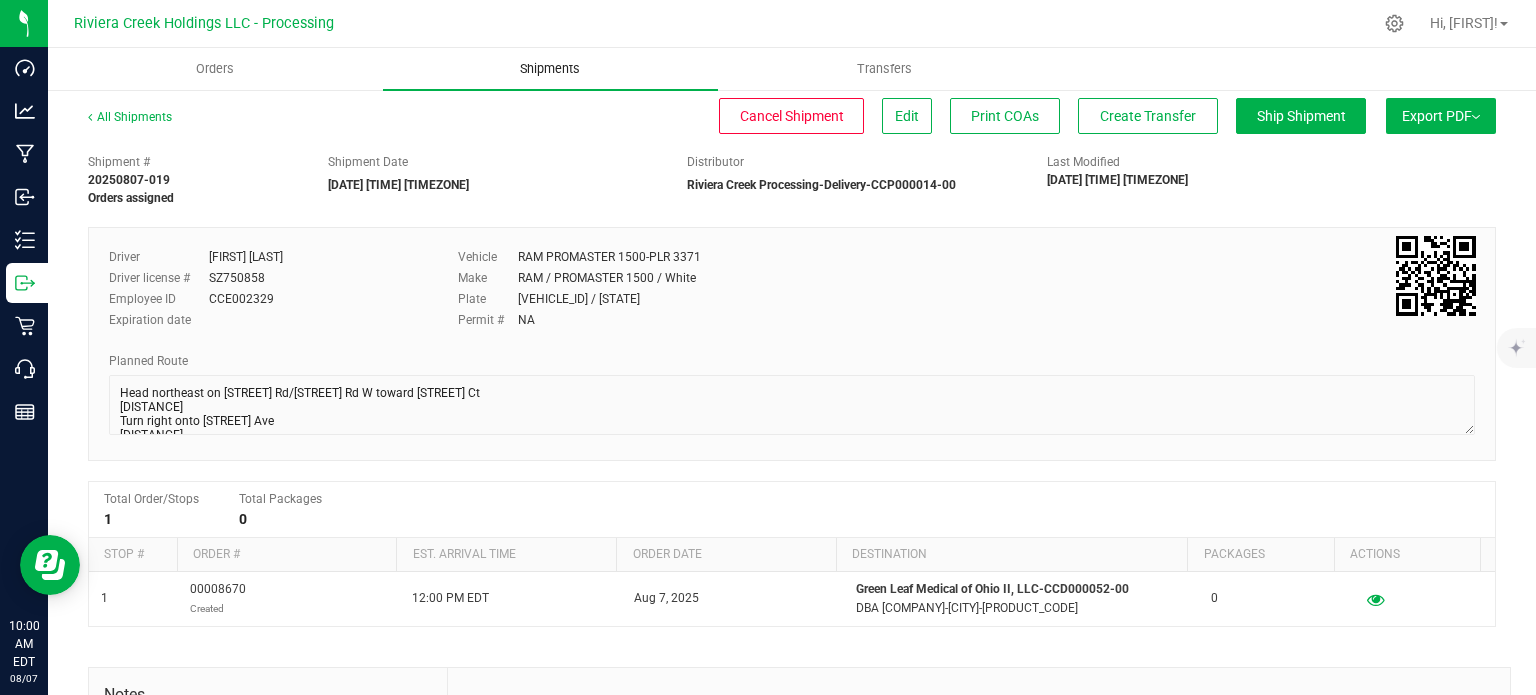 click on "Shipments" at bounding box center (550, 69) 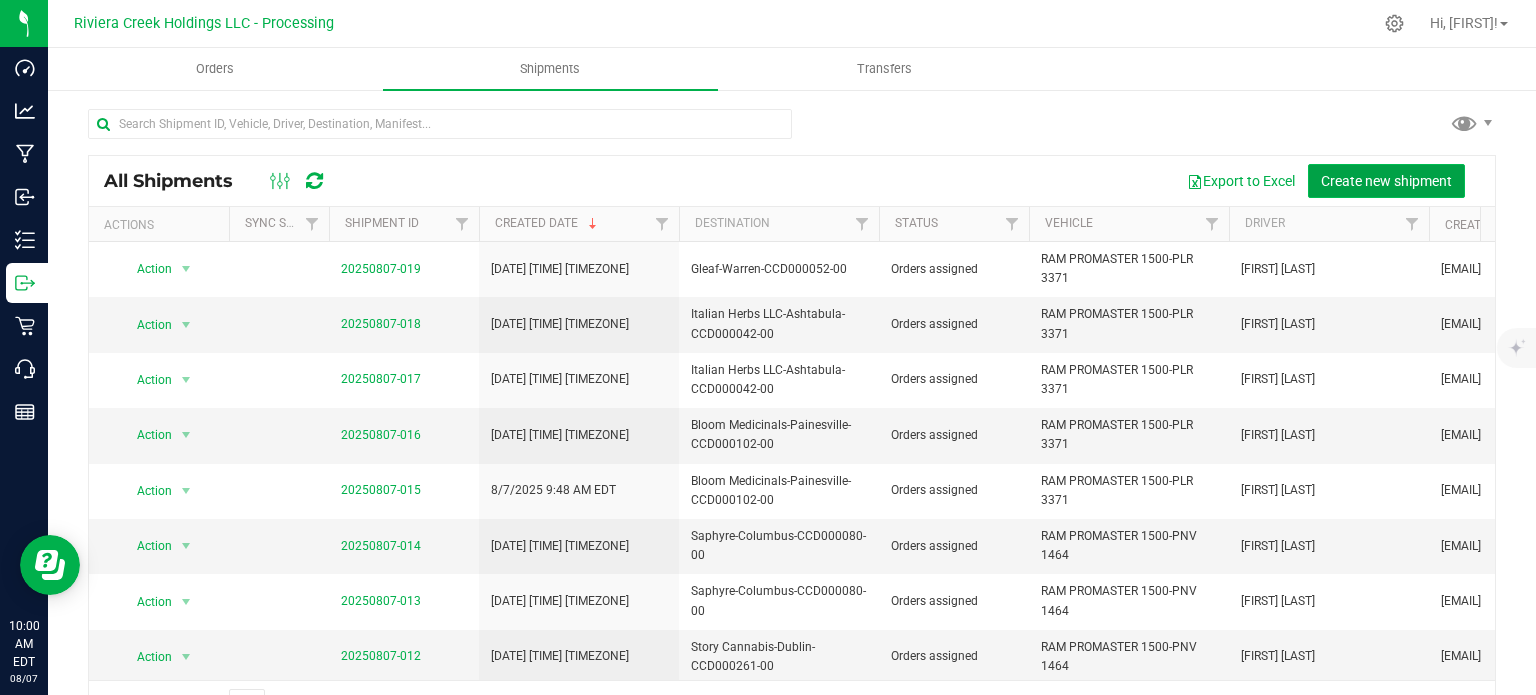 click on "Create new shipment" at bounding box center [1386, 181] 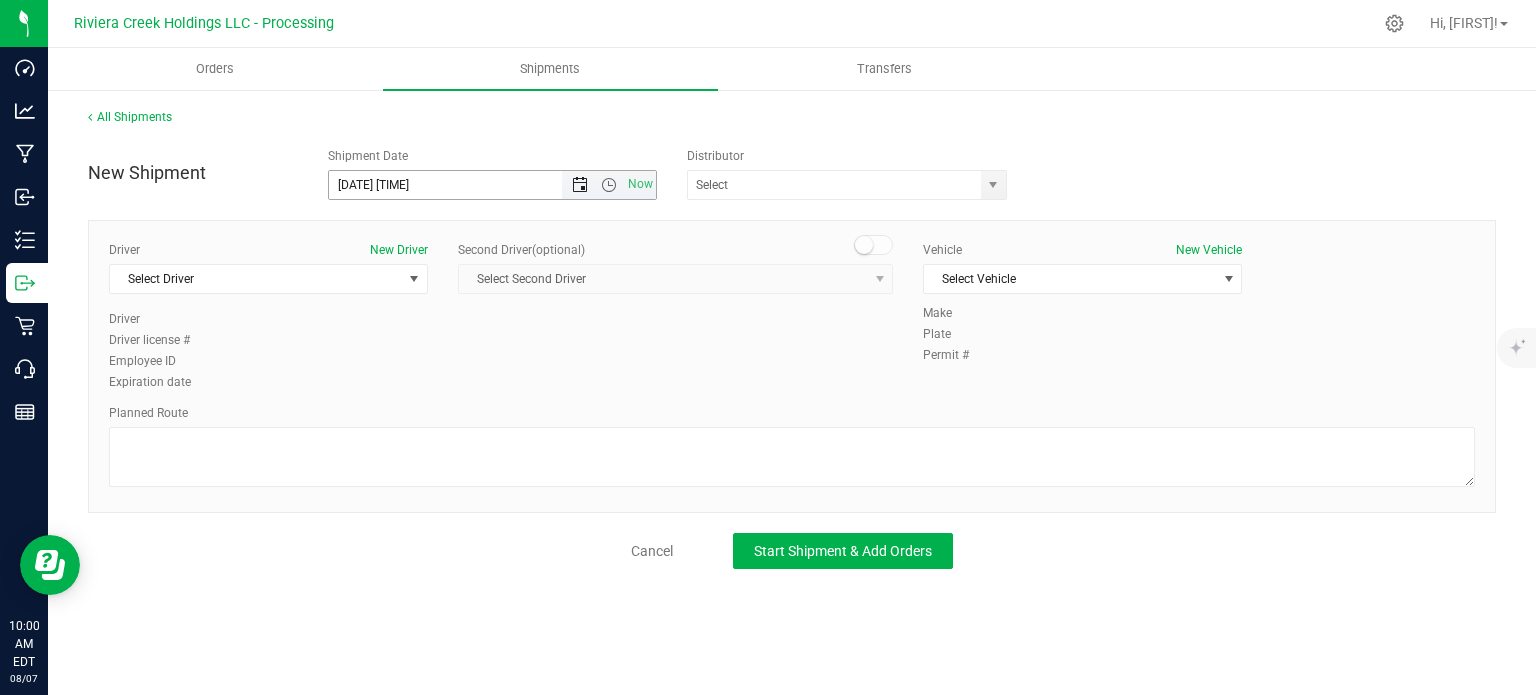 click at bounding box center (580, 185) 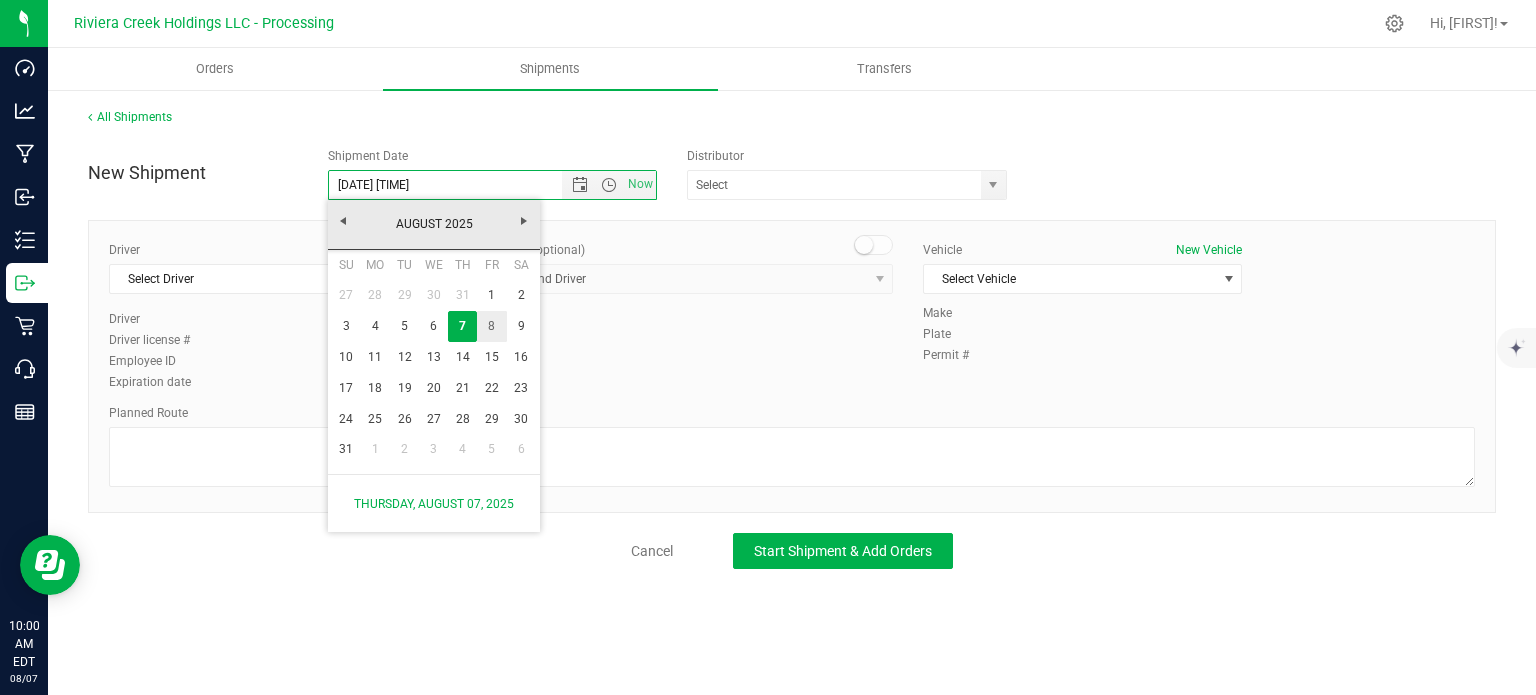 click on "8" at bounding box center (491, 326) 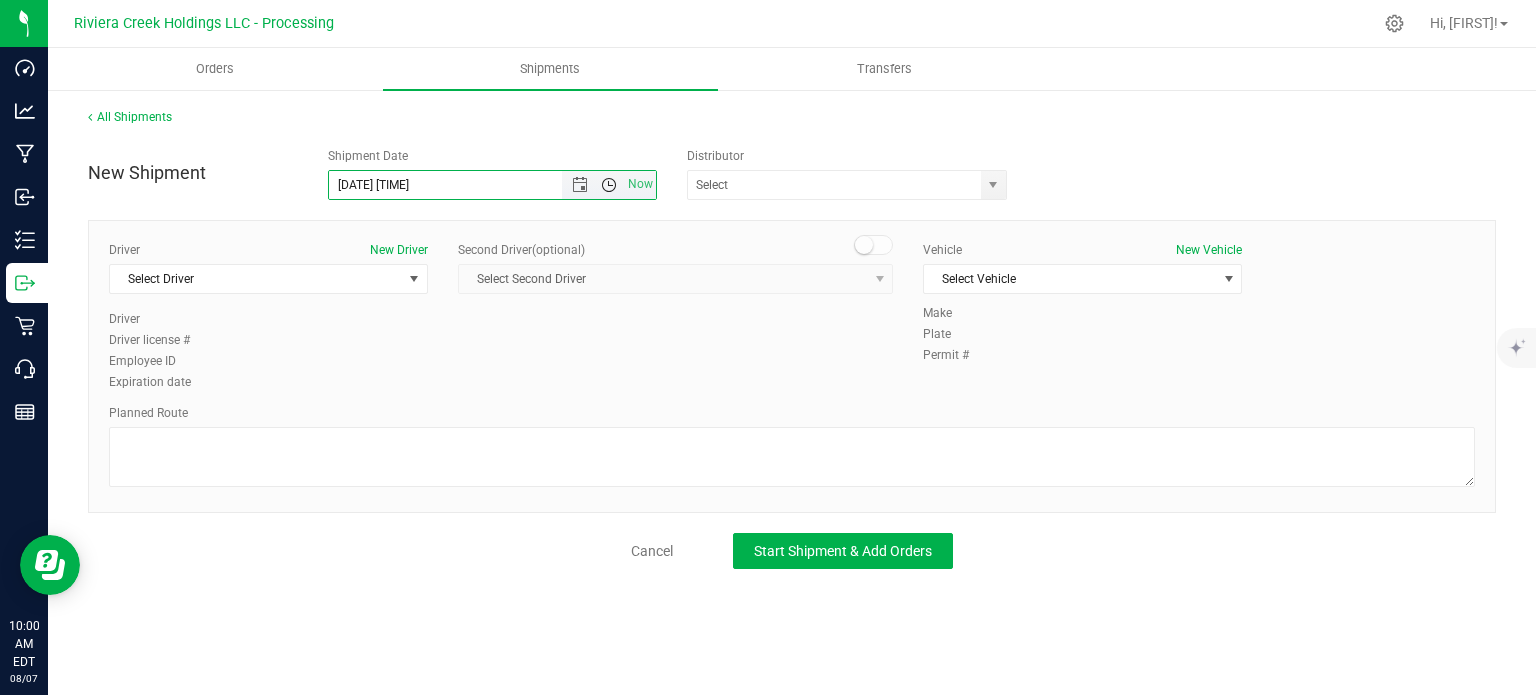 click at bounding box center (609, 185) 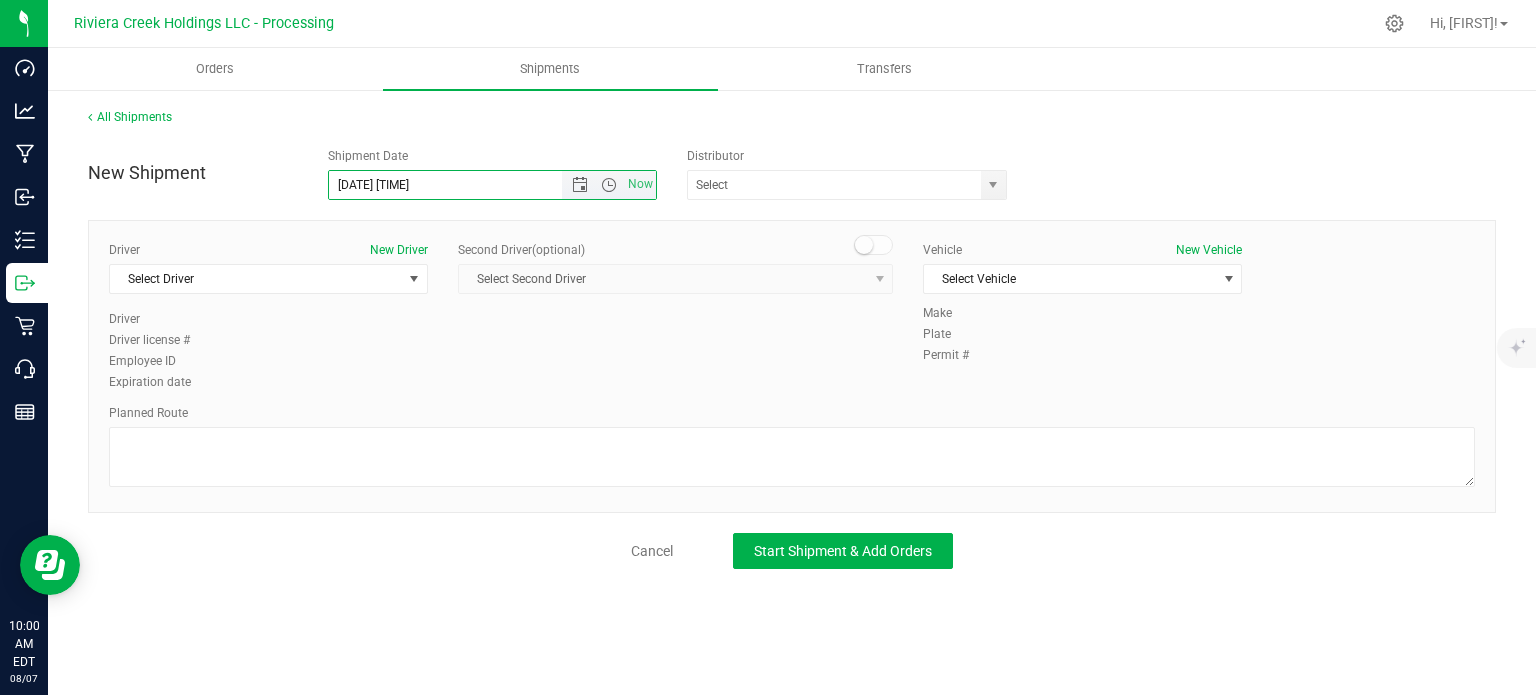 scroll, scrollTop: 332, scrollLeft: 0, axis: vertical 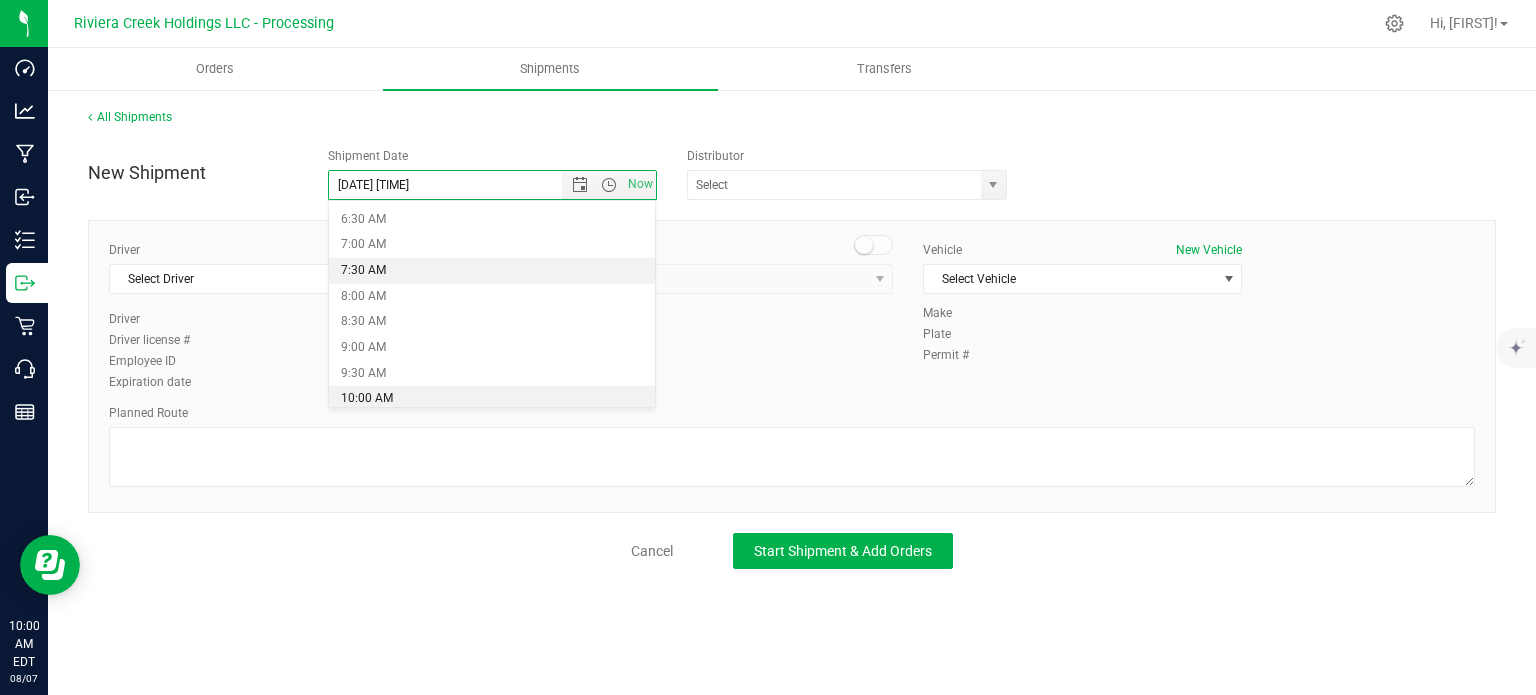 click on "7:30 AM" at bounding box center (492, 271) 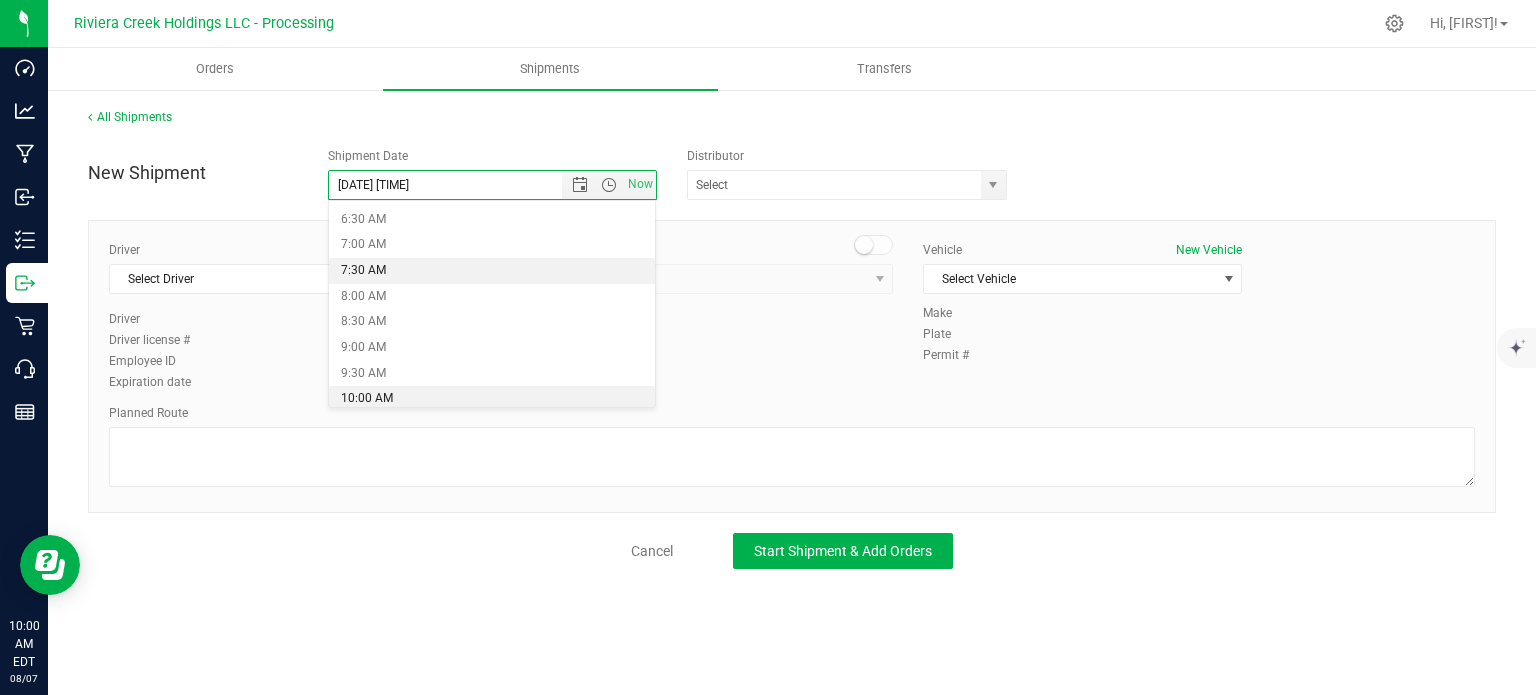 type on "8/8/2025 7:30 AM" 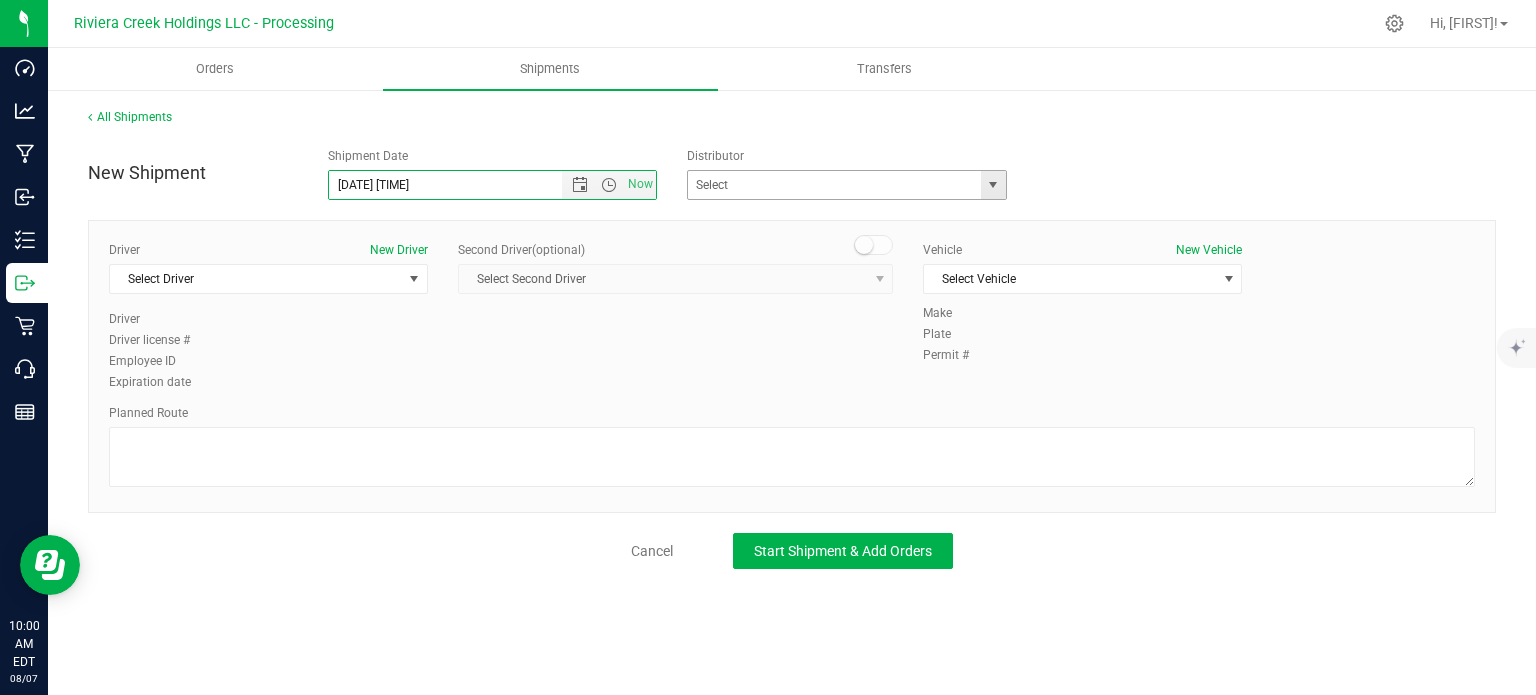 click at bounding box center [993, 185] 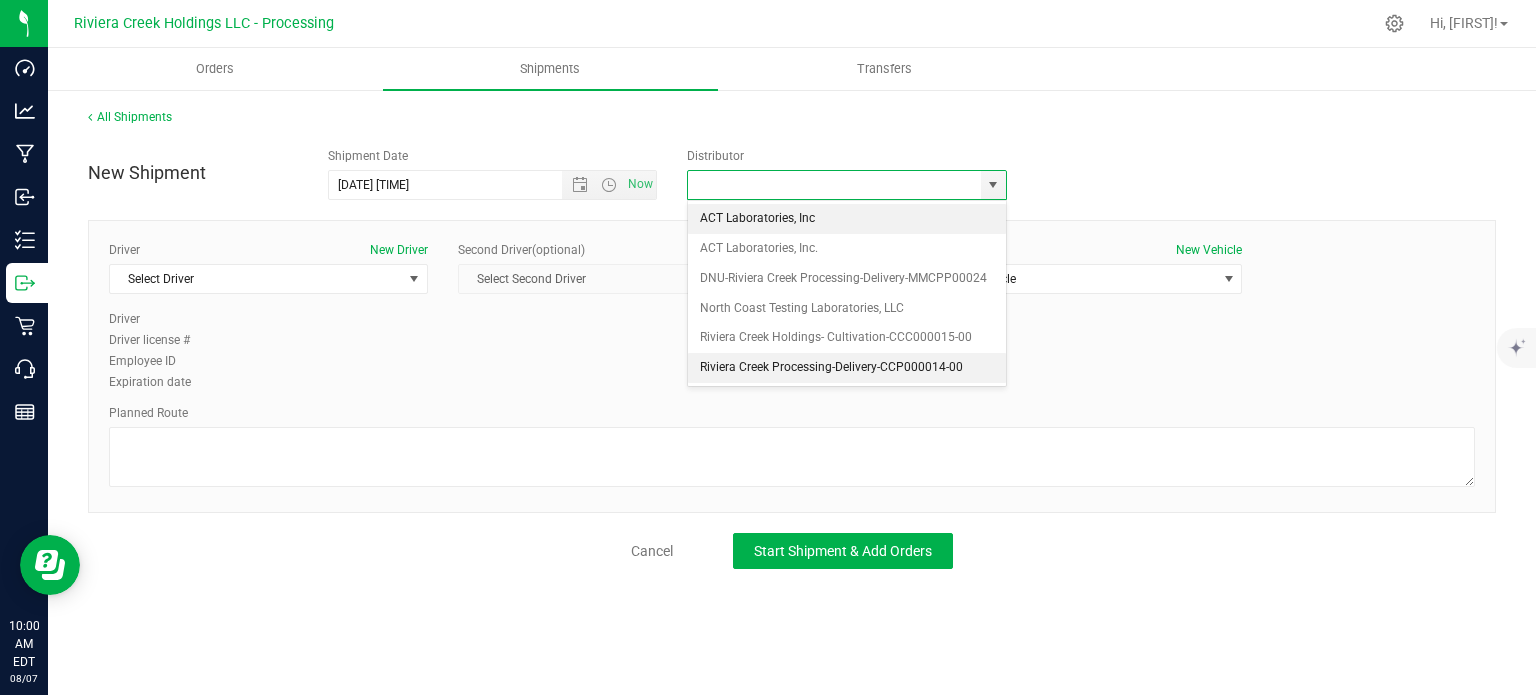 click on "Riviera Creek Processing-Delivery-CCP000014-00" at bounding box center (847, 368) 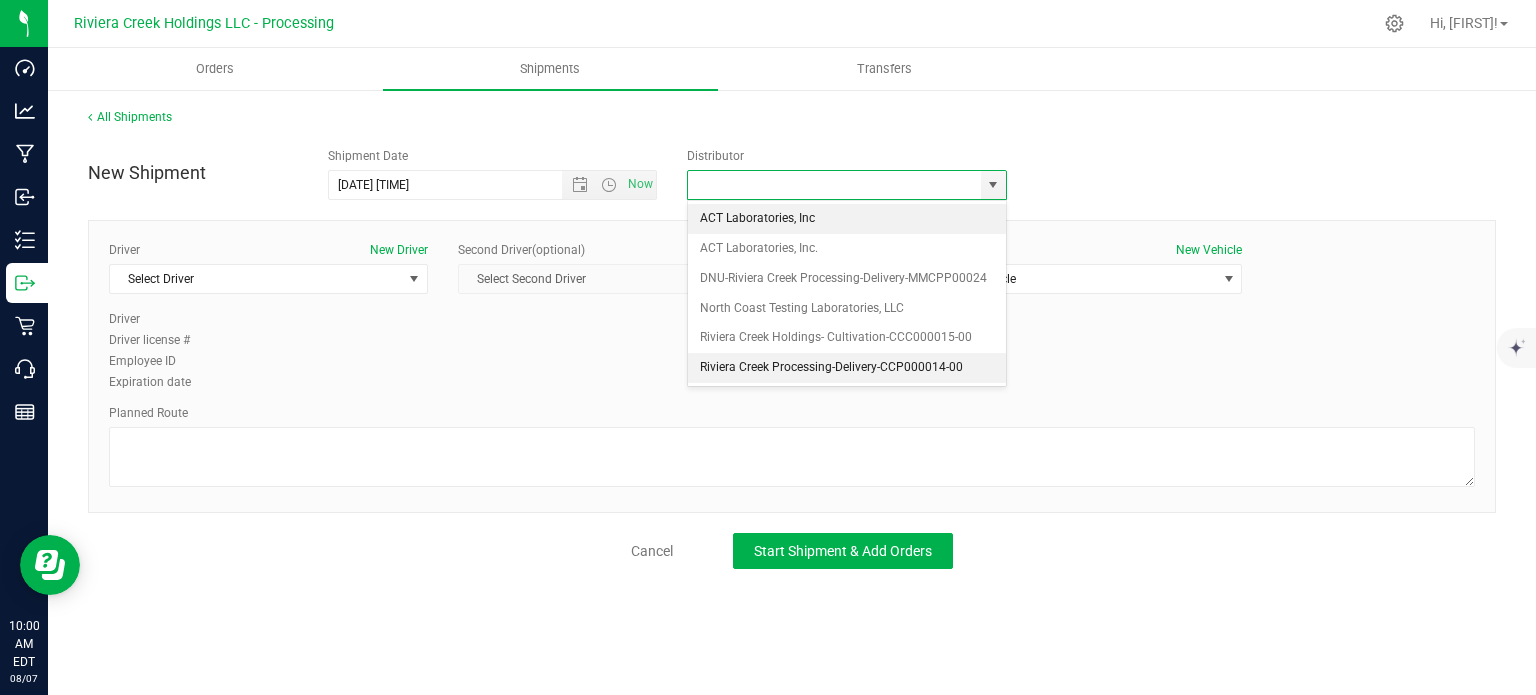type on "Riviera Creek Processing-Delivery-CCP000014-00" 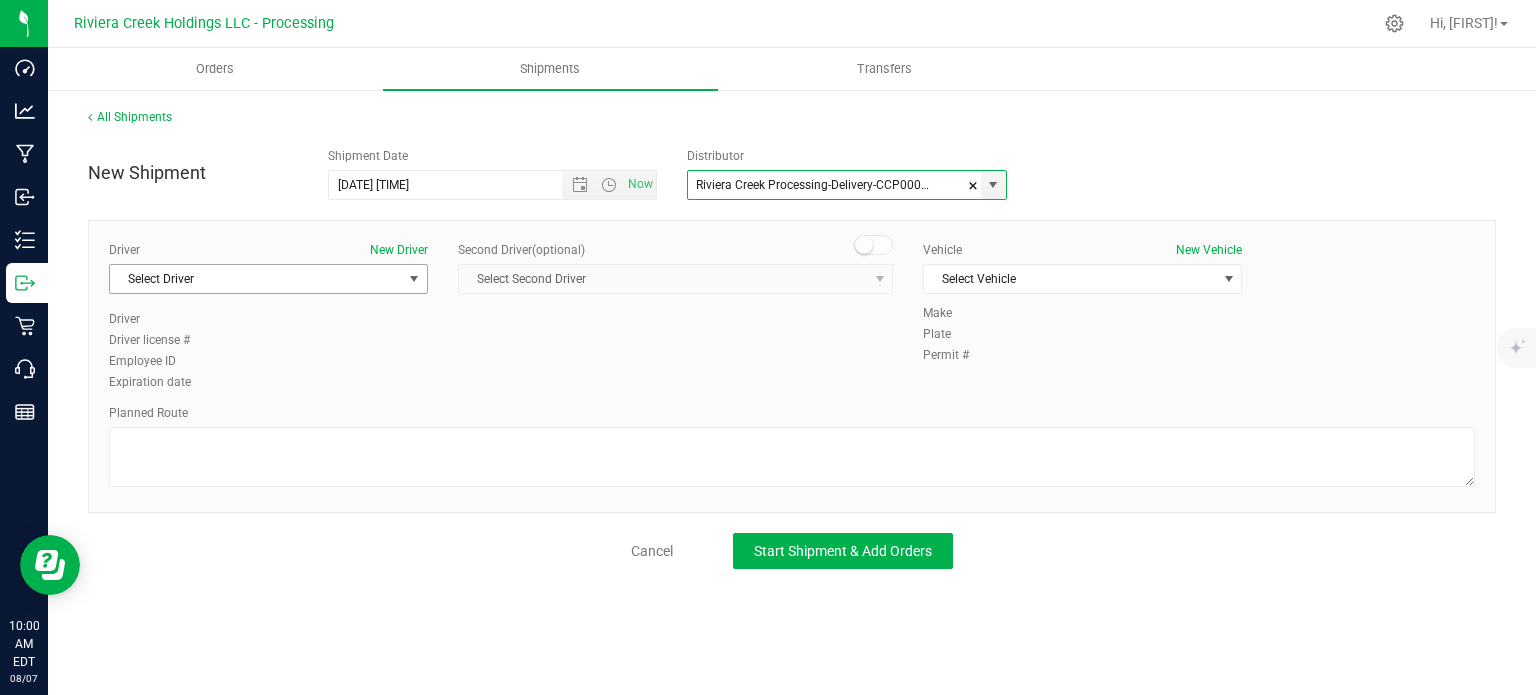 click on "Select Driver" at bounding box center [256, 279] 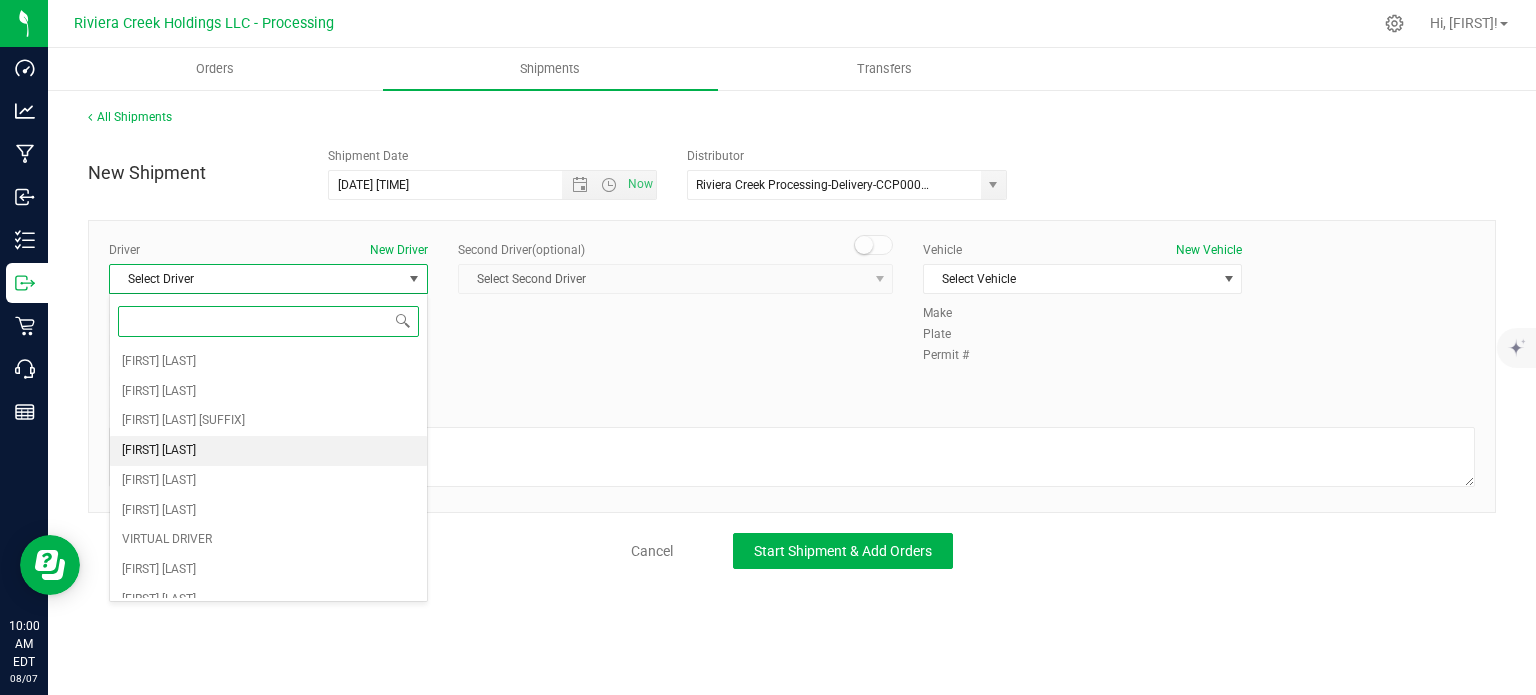click on "Taon Belcher" at bounding box center (268, 451) 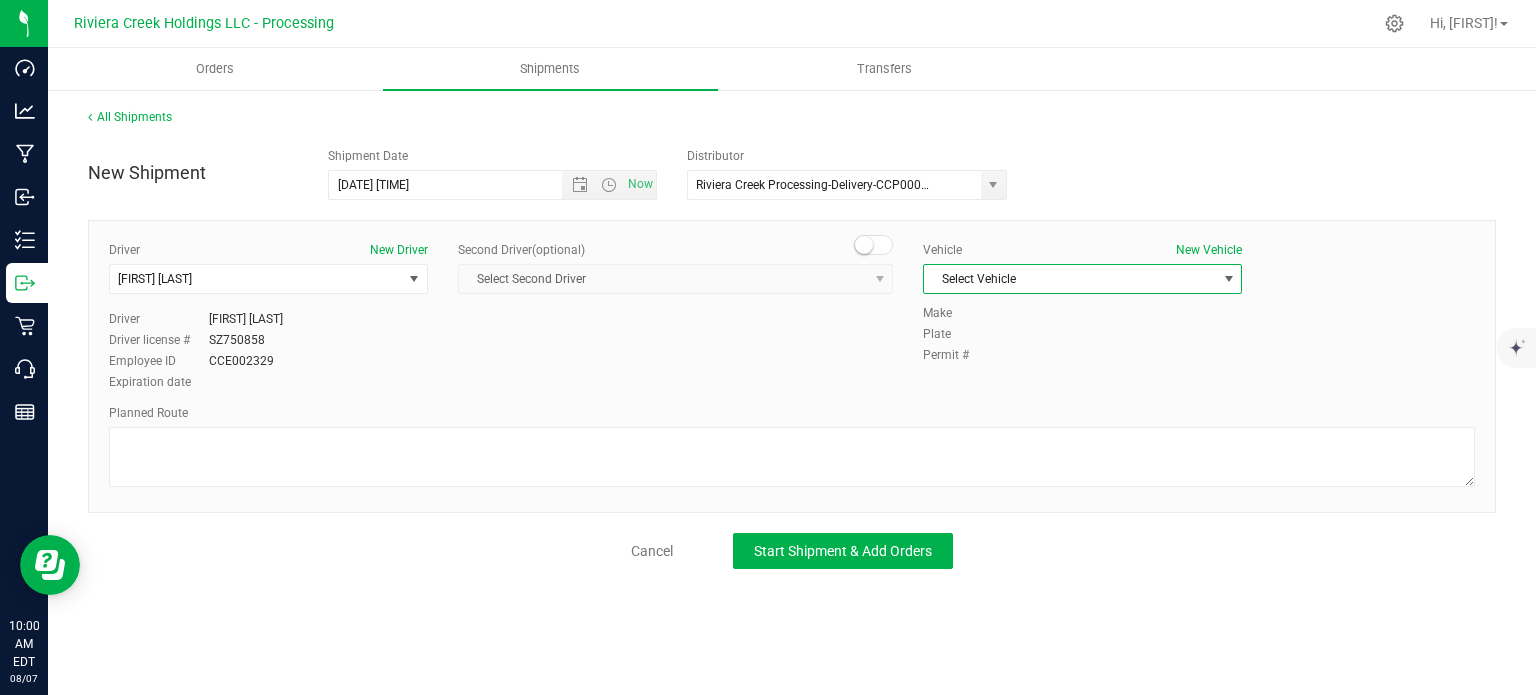 click on "Select Vehicle" at bounding box center [1070, 279] 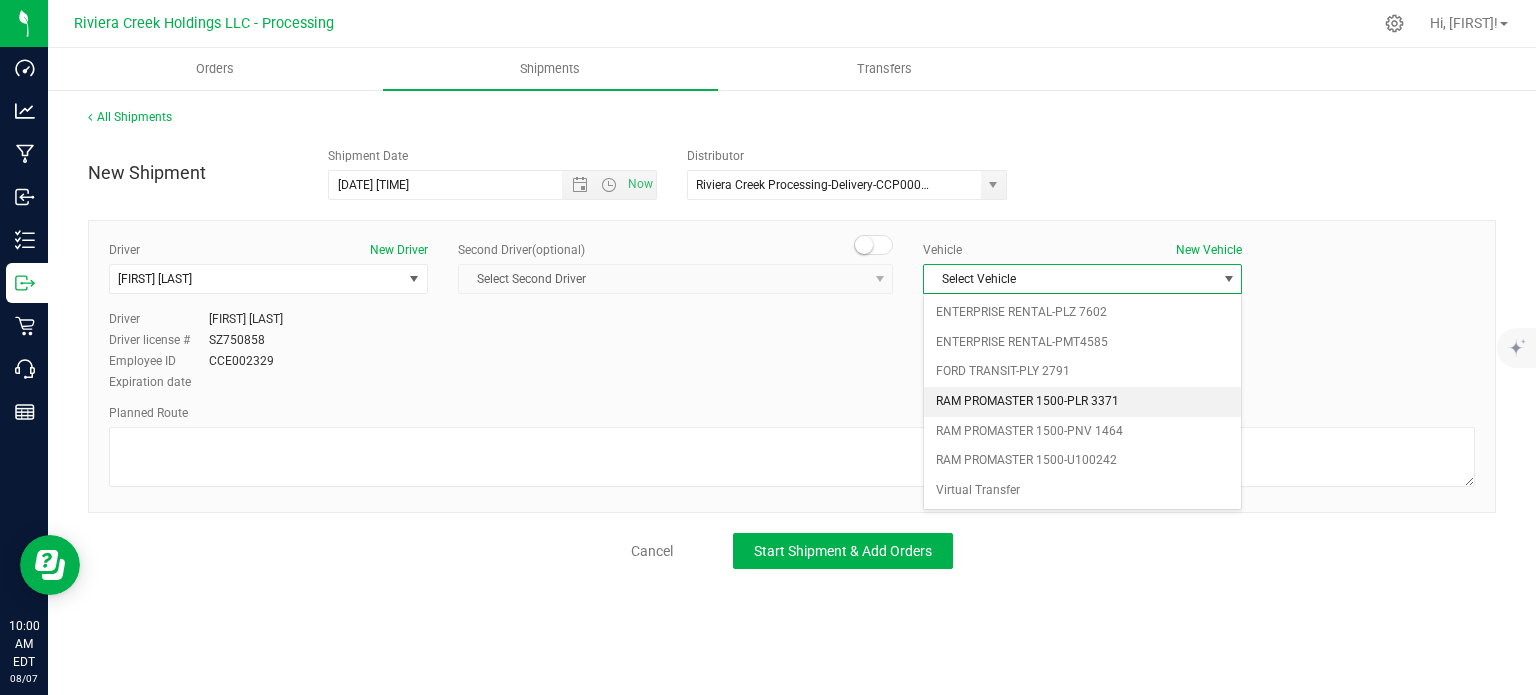 click on "RAM PROMASTER 1500-PLR 3371" at bounding box center [1082, 402] 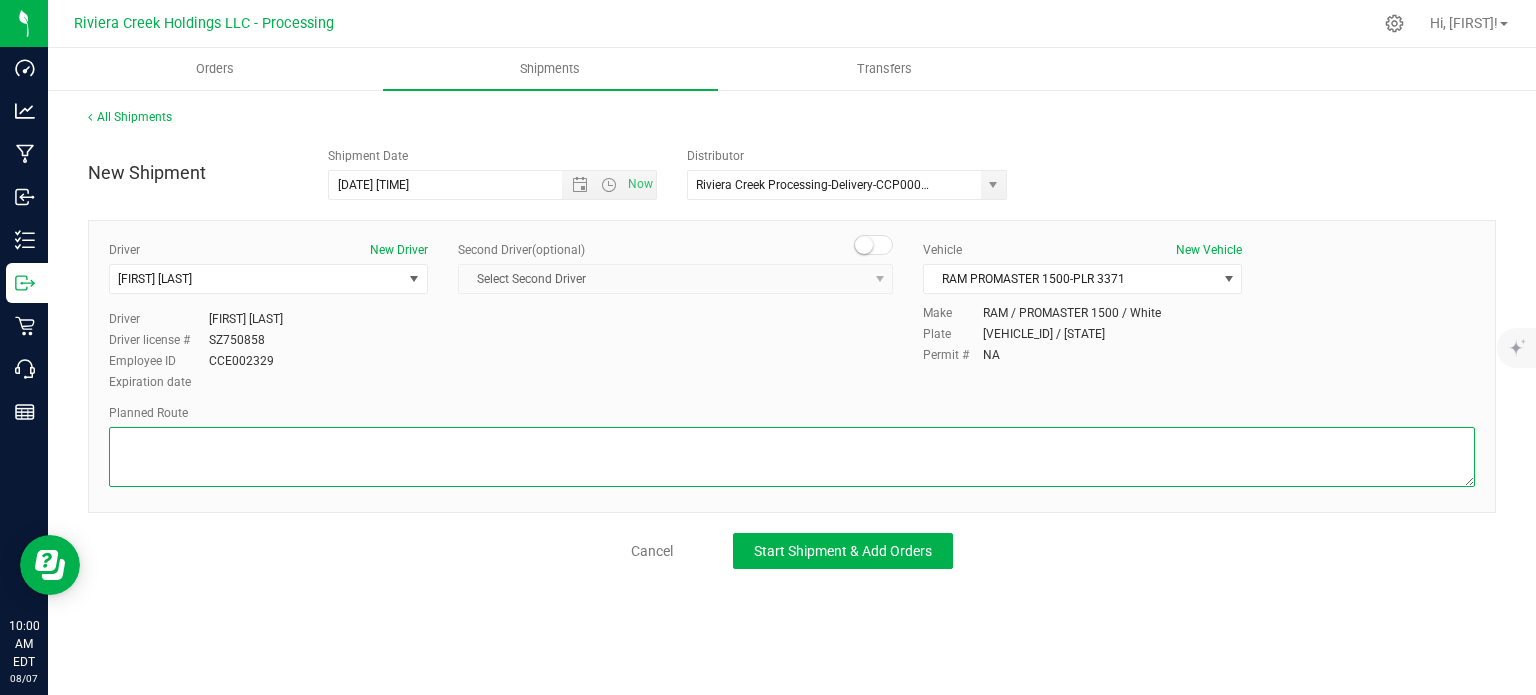 click at bounding box center (792, 457) 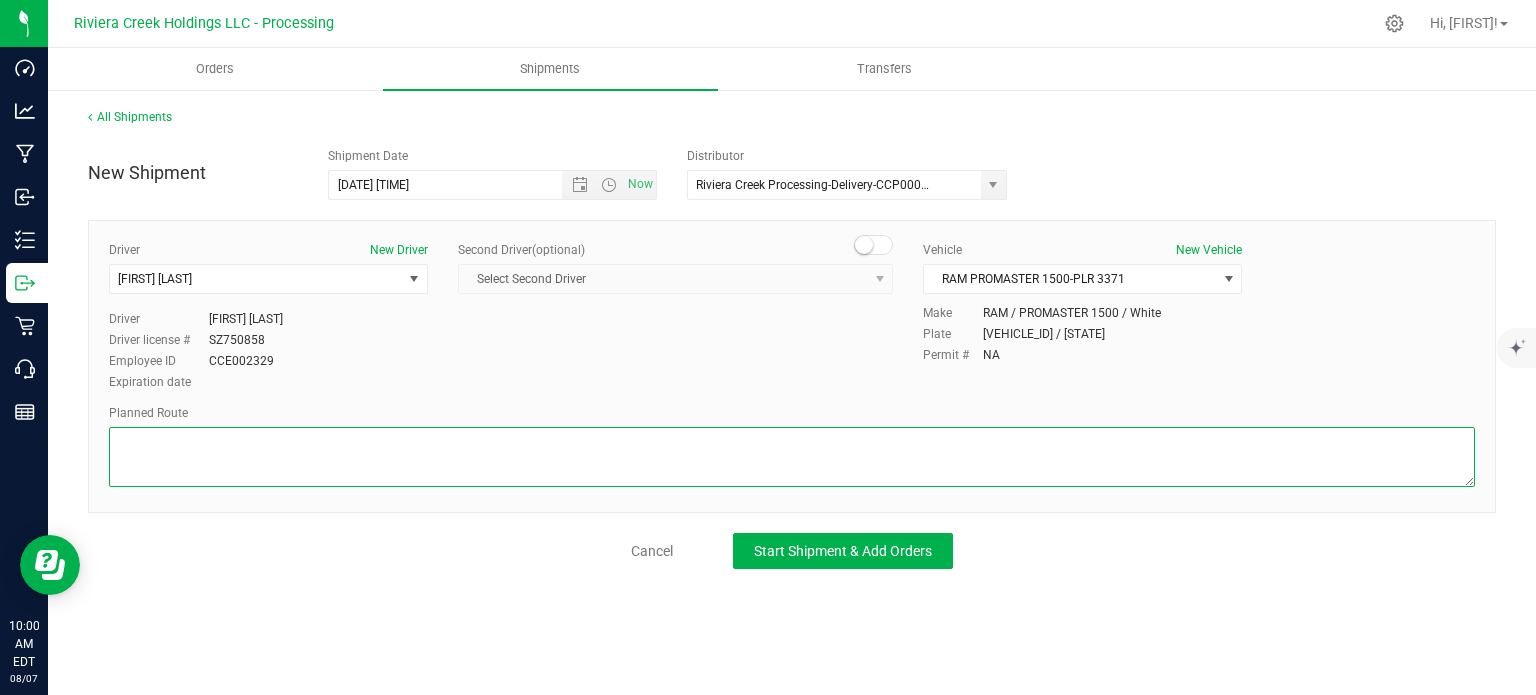 paste on "Head northeast on W Prospect Rd/N Ridge Rd W toward Willow Ct
0.760 mi
Turn right onto Woodman Ave
0.880 mi
Turn left onto S Ridge Rd W
423 ft
Continue onto Bunker Hill Rd
0.464 mi
Turn right onto Jefferson Rd
0.611 mi
Turn left onto Howard Rd
0.625 mi
Continue onto 7 Hills Rd
0.565 mi
Turn right to merge onto OH-11 S
43.3 mi
Take exit 51B to merge onto OH-82 W toward Warren
2.51 mi
Take the E Market St exit on the left toward Warren
0.523 mi
Continue straight onto E Market St
0.954 mi
Turn left onto Eastland Ave SE
1.14 mi
Turn right onto Youngstown Rd SE
66 ft
Turn leftDestination will be on the right
108 ft" 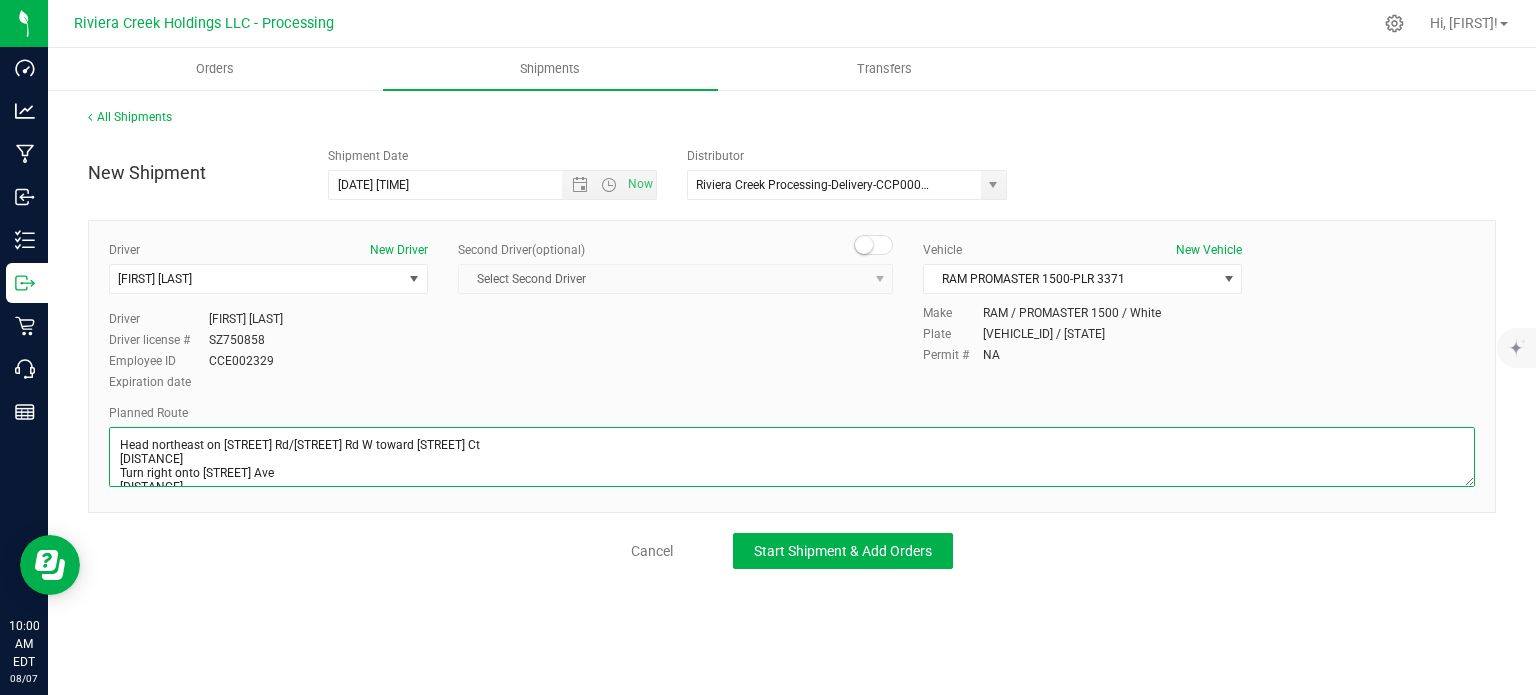 scroll, scrollTop: 355, scrollLeft: 0, axis: vertical 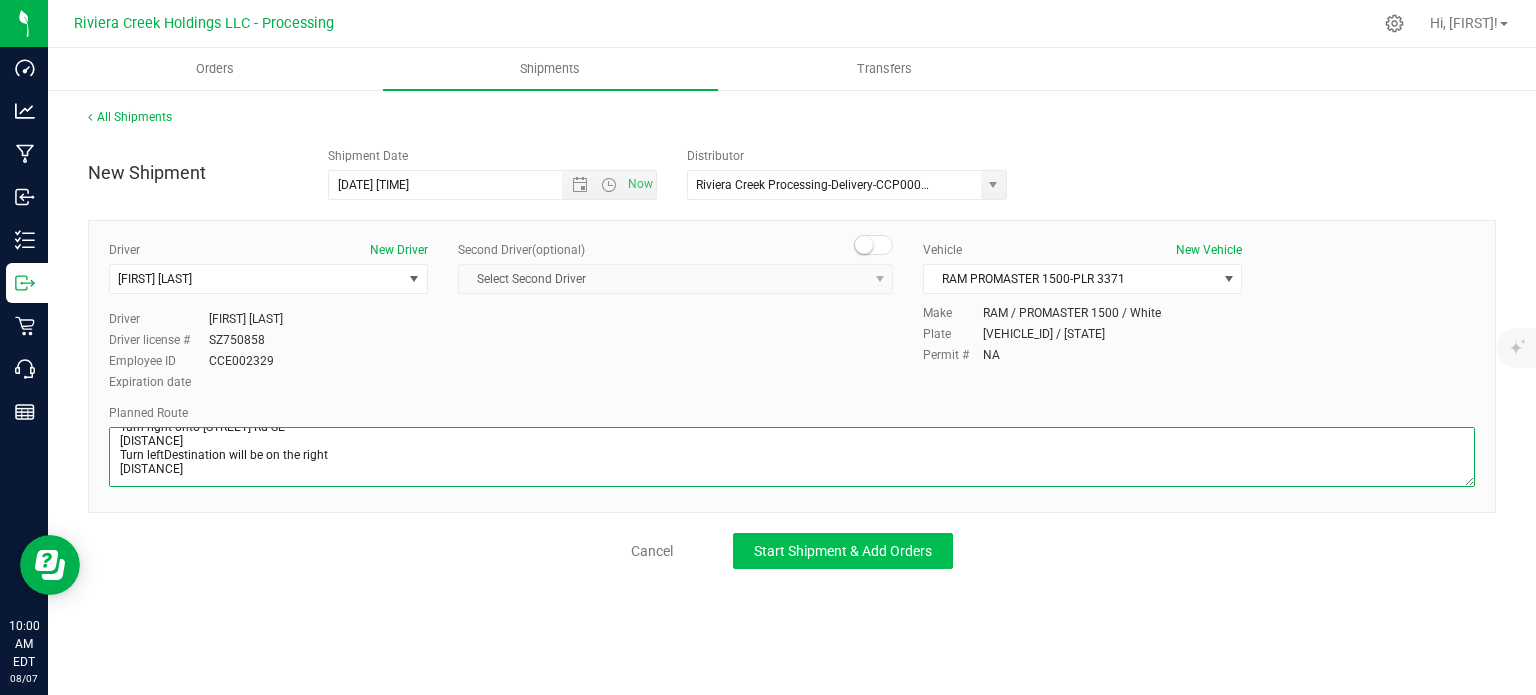 type on "Head northeast on W Prospect Rd/N Ridge Rd W toward Willow Ct
0.760 mi
Turn right onto Woodman Ave
0.880 mi
Turn left onto S Ridge Rd W
423 ft
Continue onto Bunker Hill Rd
0.464 mi
Turn right onto Jefferson Rd
0.611 mi
Turn left onto Howard Rd
0.625 mi
Continue onto 7 Hills Rd
0.565 mi
Turn right to merge onto OH-11 S
43.3 mi
Take exit 51B to merge onto OH-82 W toward Warren
2.51 mi
Take the E Market St exit on the left toward Warren
0.523 mi
Continue straight onto E Market St
0.954 mi
Turn left onto Eastland Ave SE
1.14 mi
Turn right onto Youngstown Rd SE
66 ft
Turn leftDestination will be on the right
108 ft" 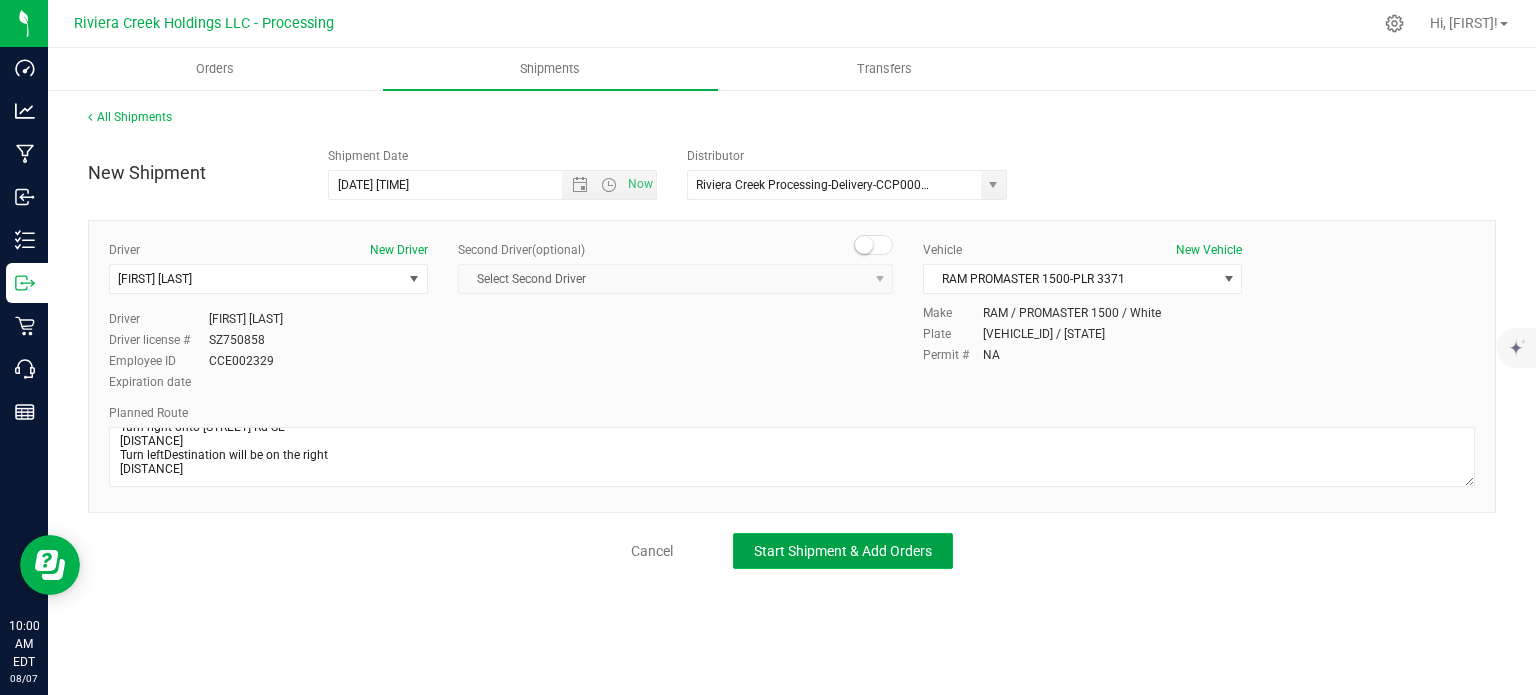 click on "Start Shipment & Add Orders" 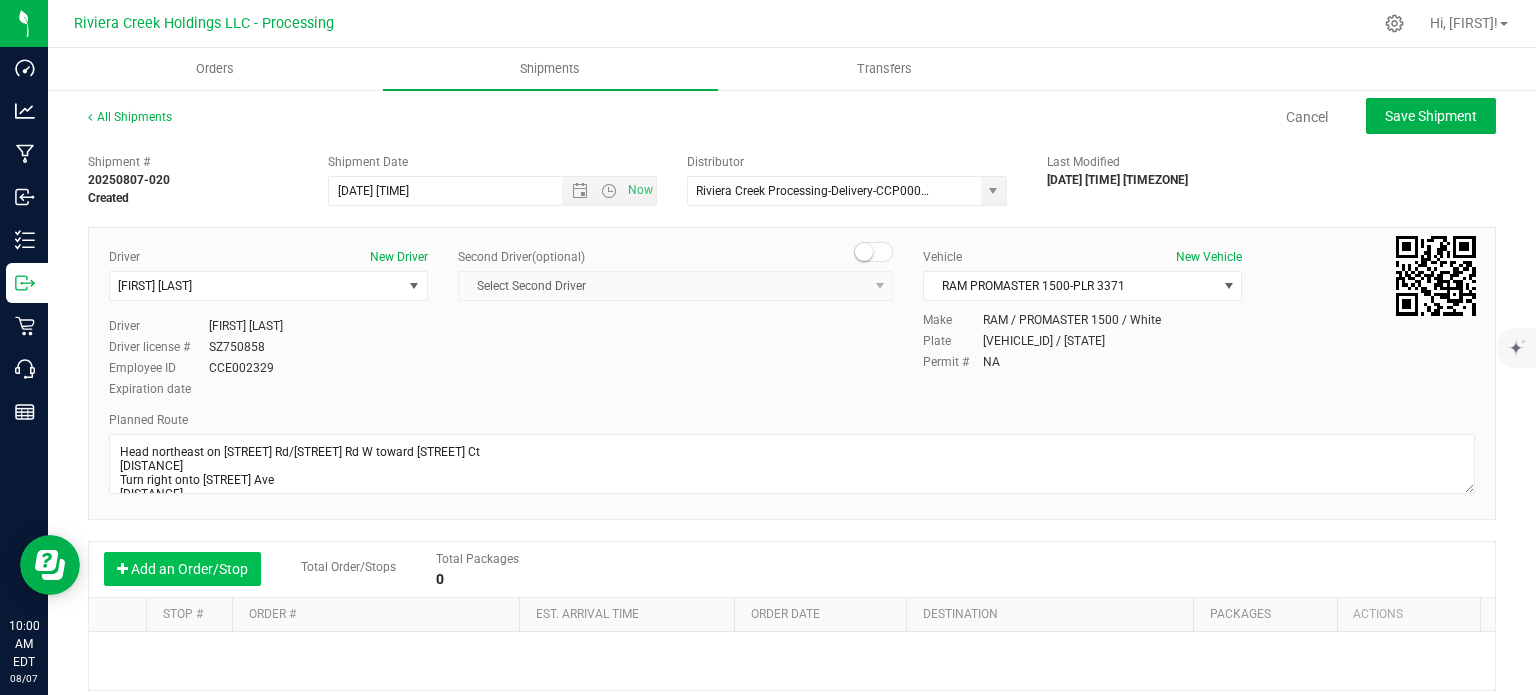 click on "Add an Order/Stop" at bounding box center [182, 569] 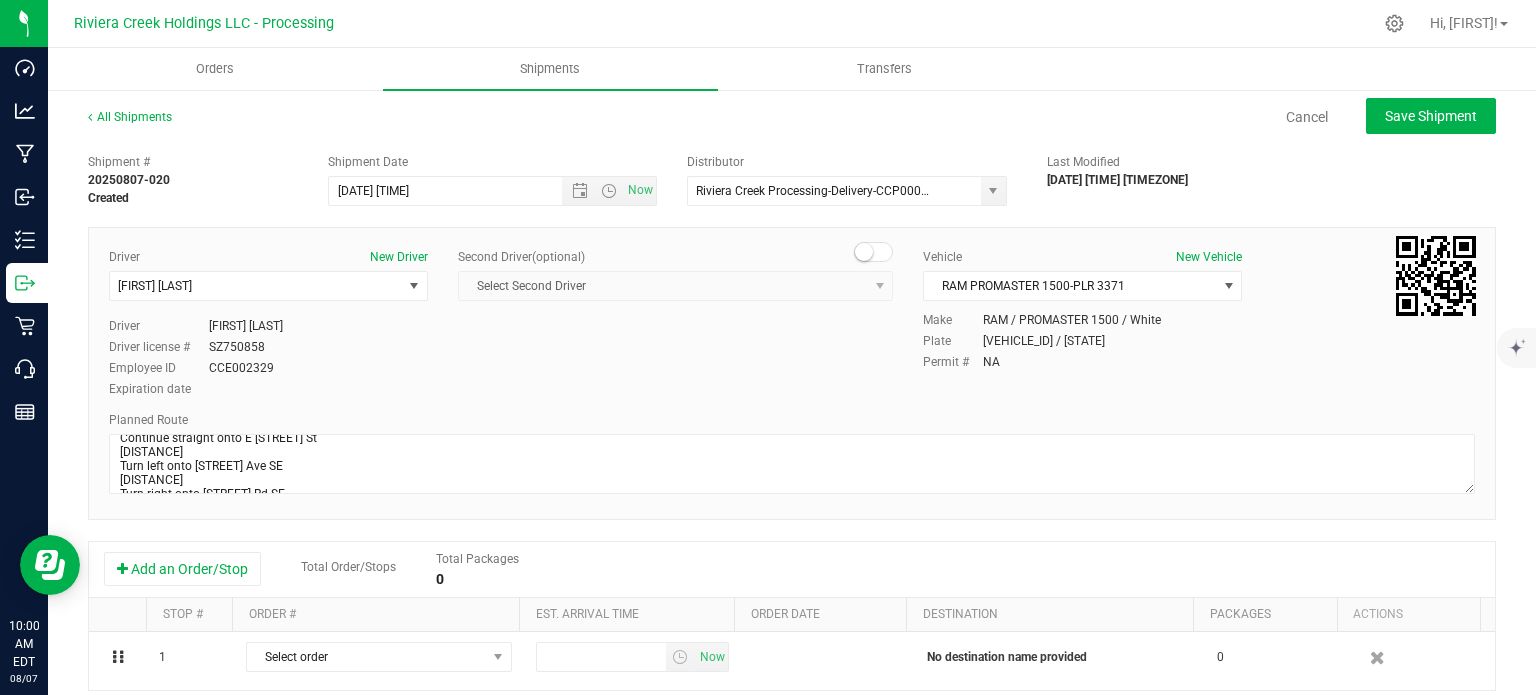 scroll, scrollTop: 364, scrollLeft: 0, axis: vertical 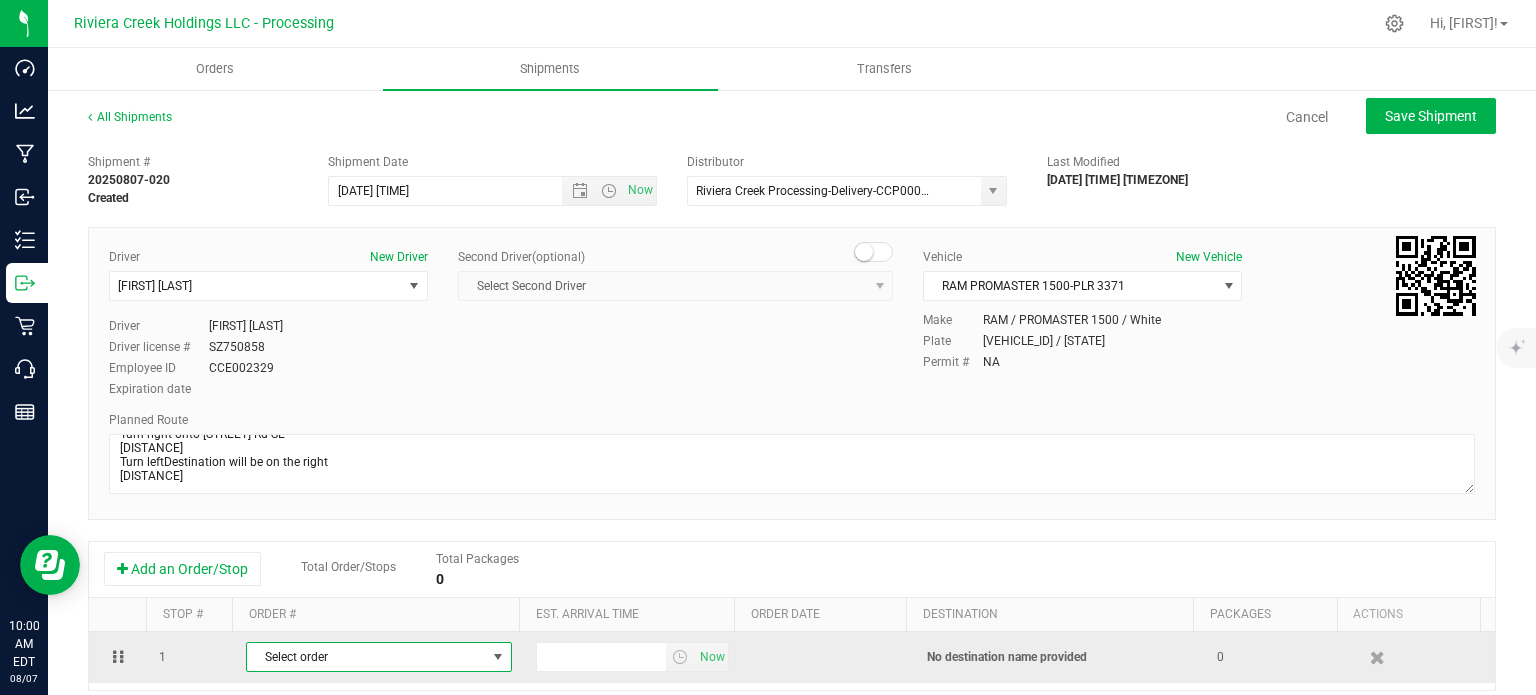 click on "Select order" at bounding box center [366, 657] 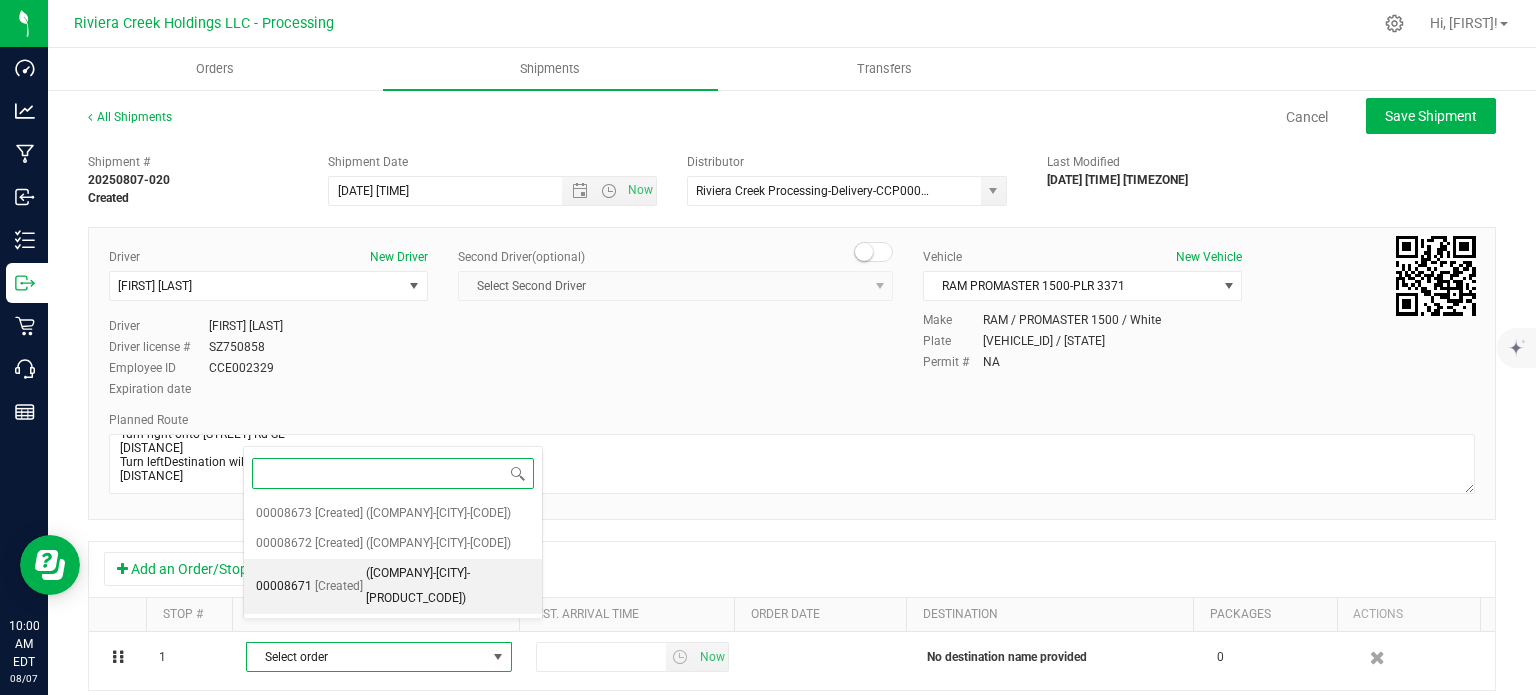 click on "(Gleaf-Warren-CCD000052-00)" at bounding box center (448, 586) 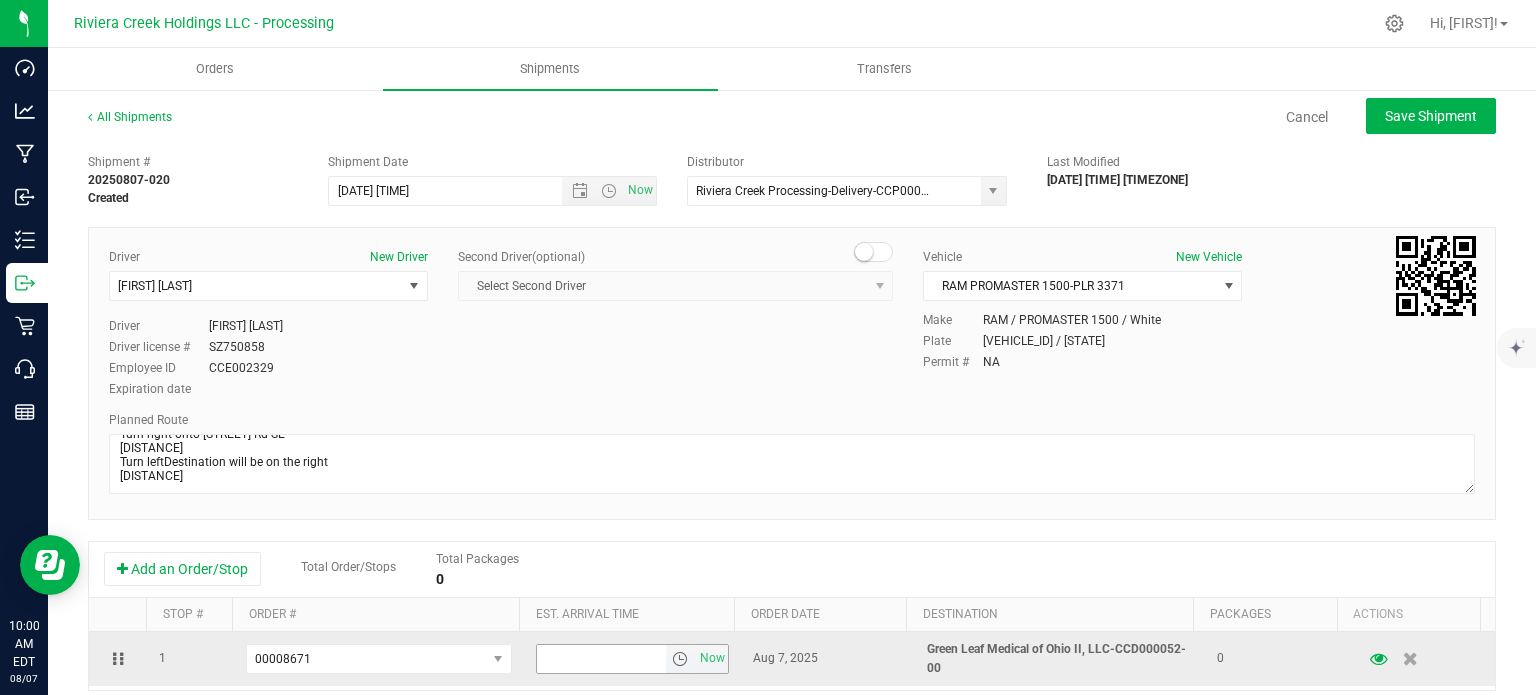 click at bounding box center [680, 659] 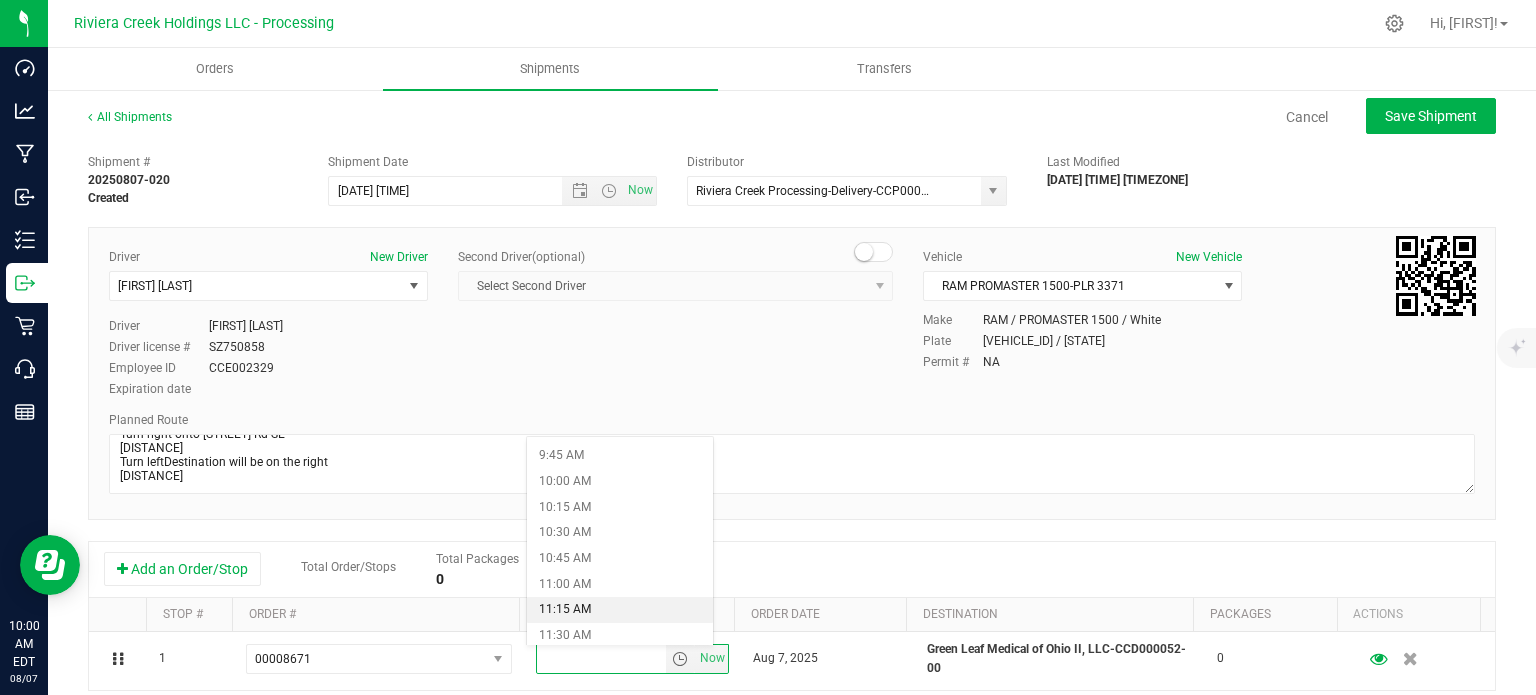 scroll, scrollTop: 1100, scrollLeft: 0, axis: vertical 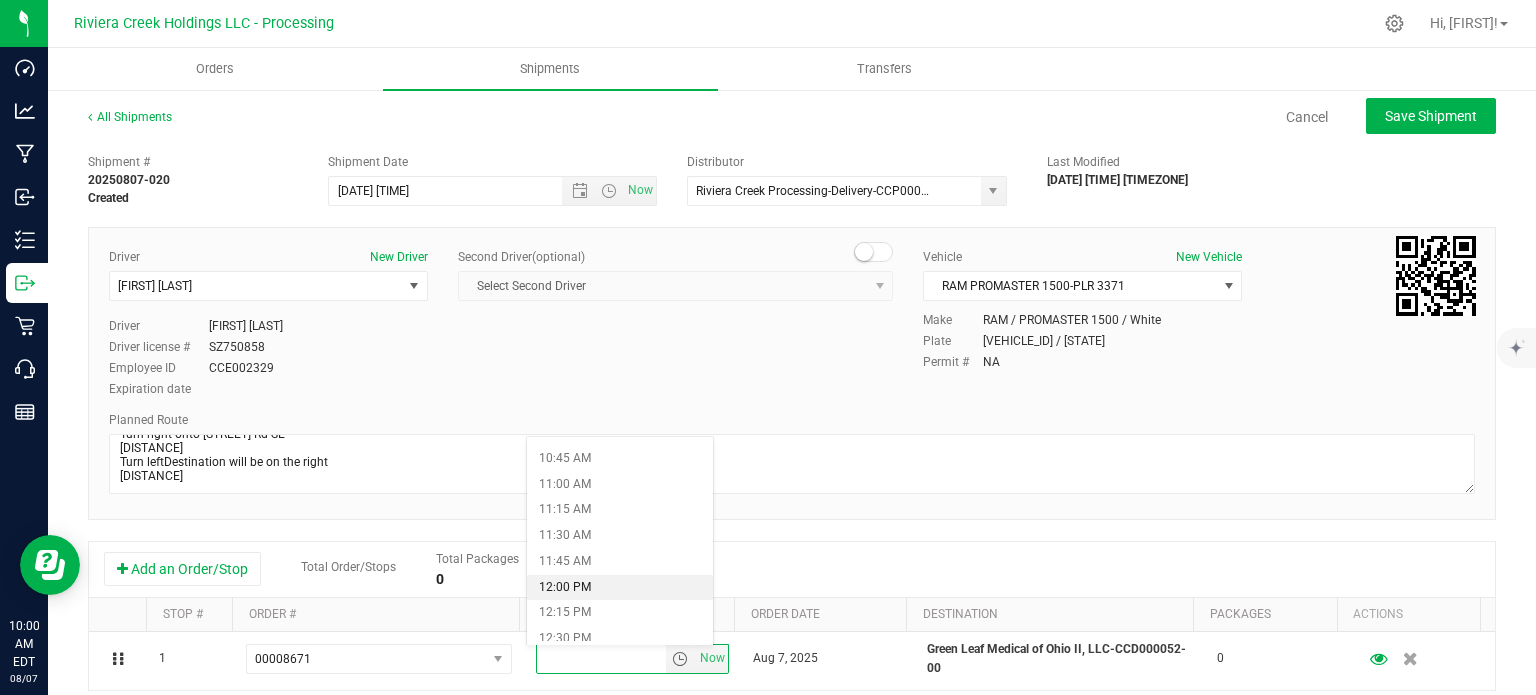 click on "12:00 PM" at bounding box center [619, 588] 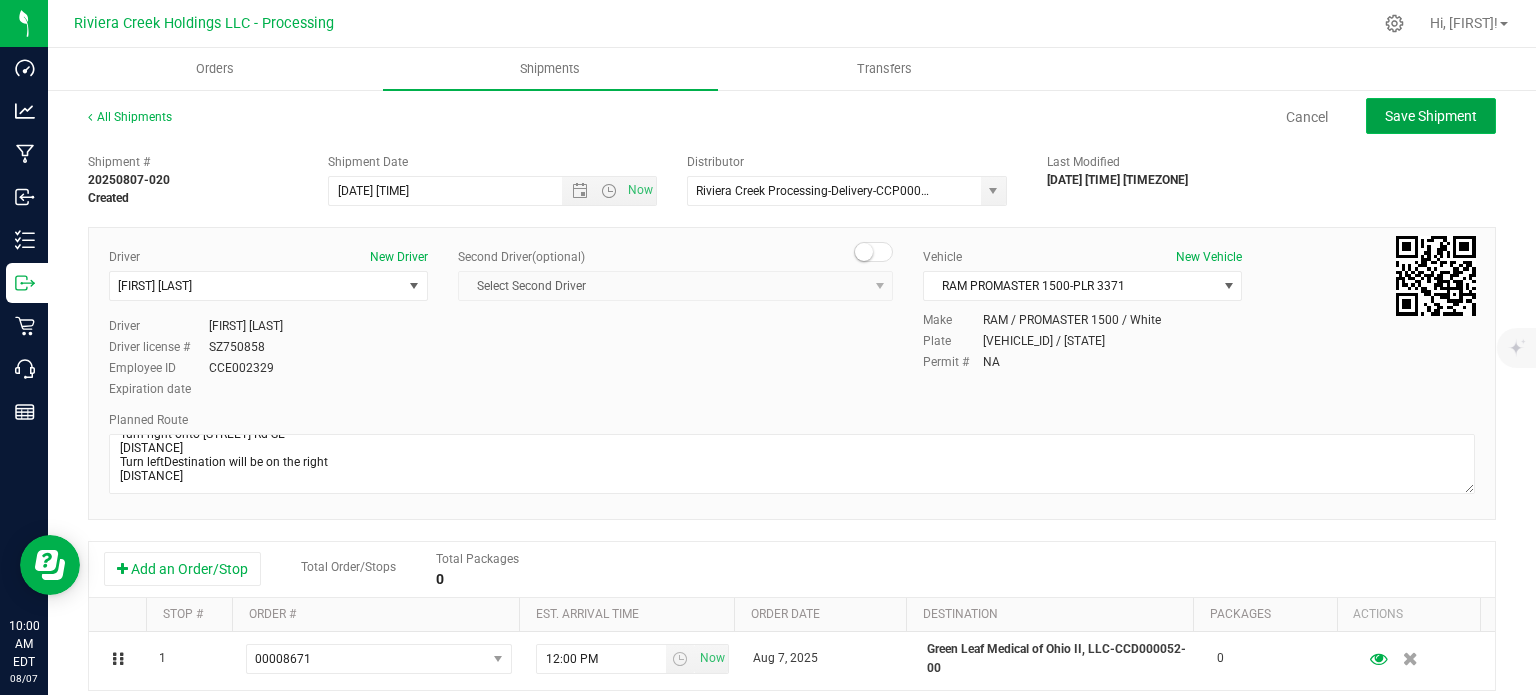click on "Save Shipment" 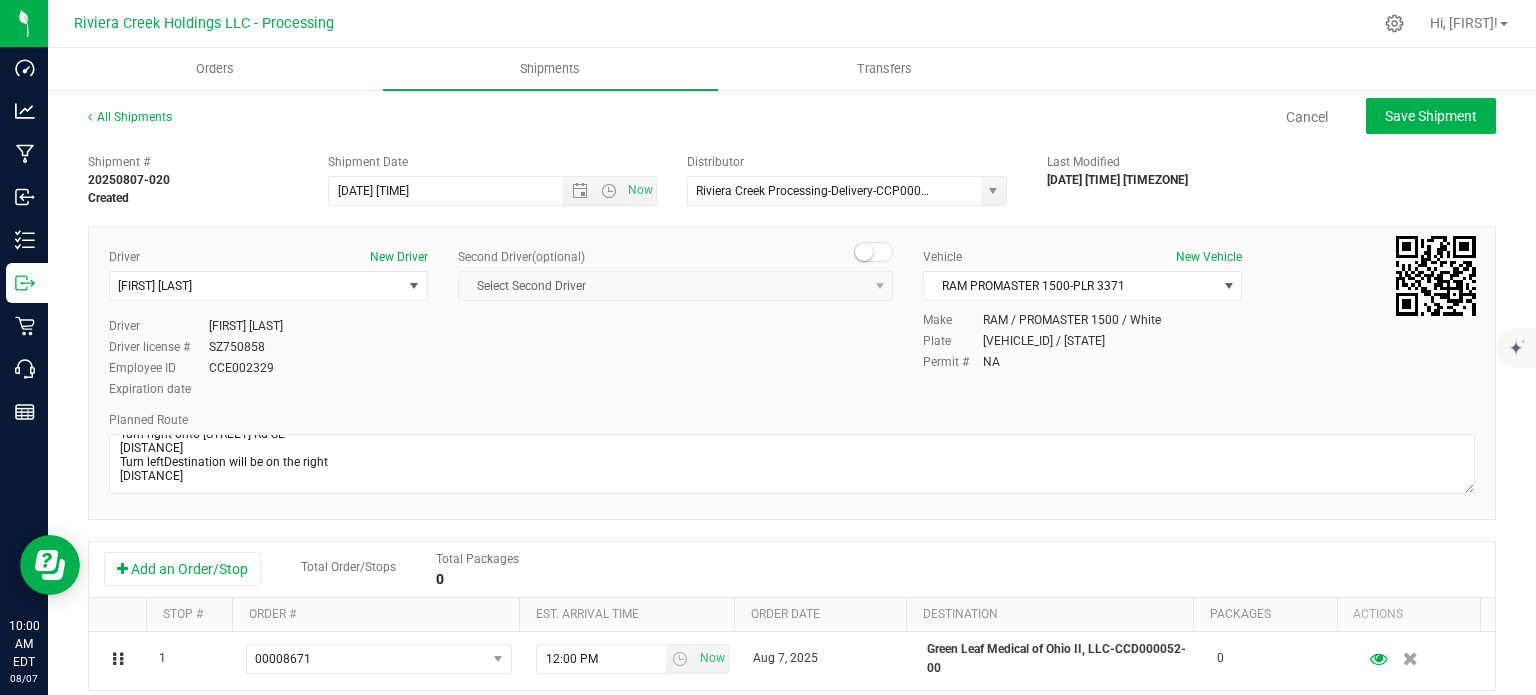 type on "8/8/2025 11:30 AM" 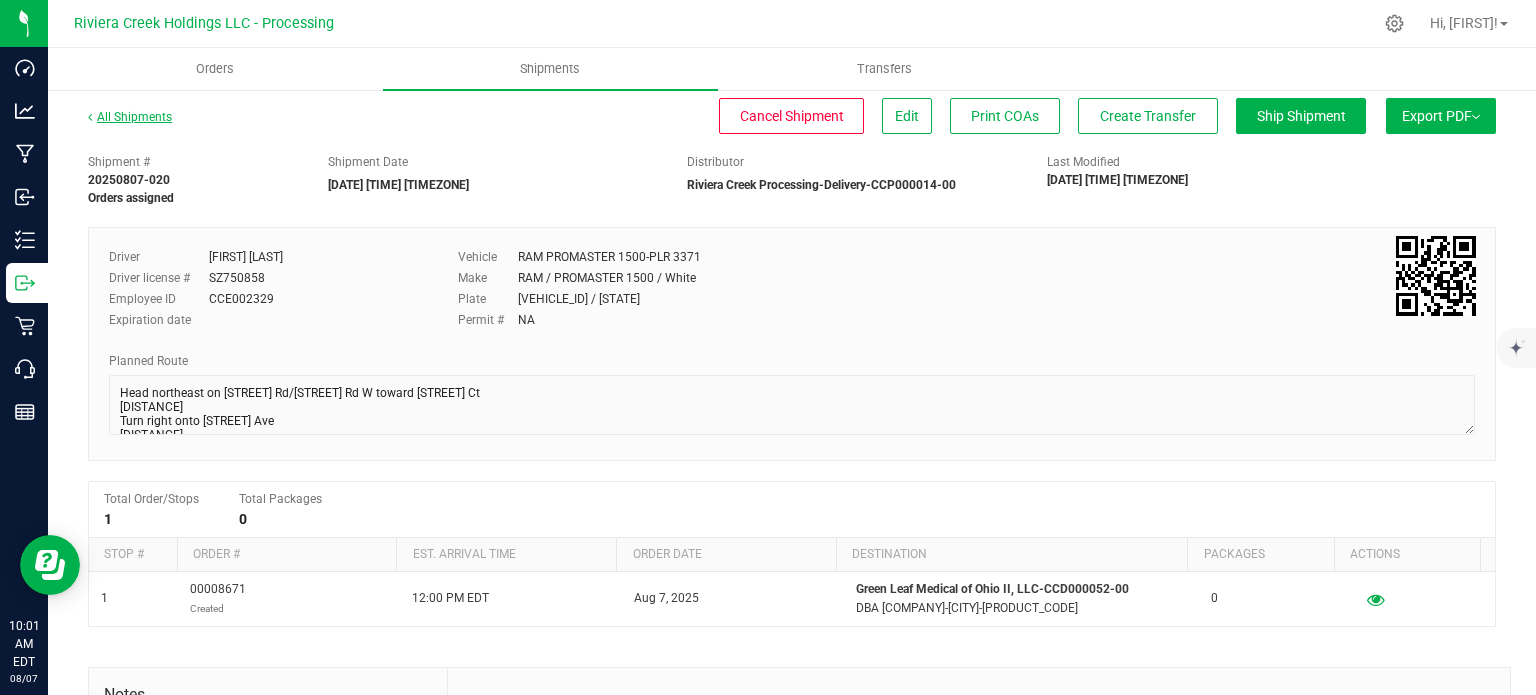 click on "All Shipments" at bounding box center [130, 117] 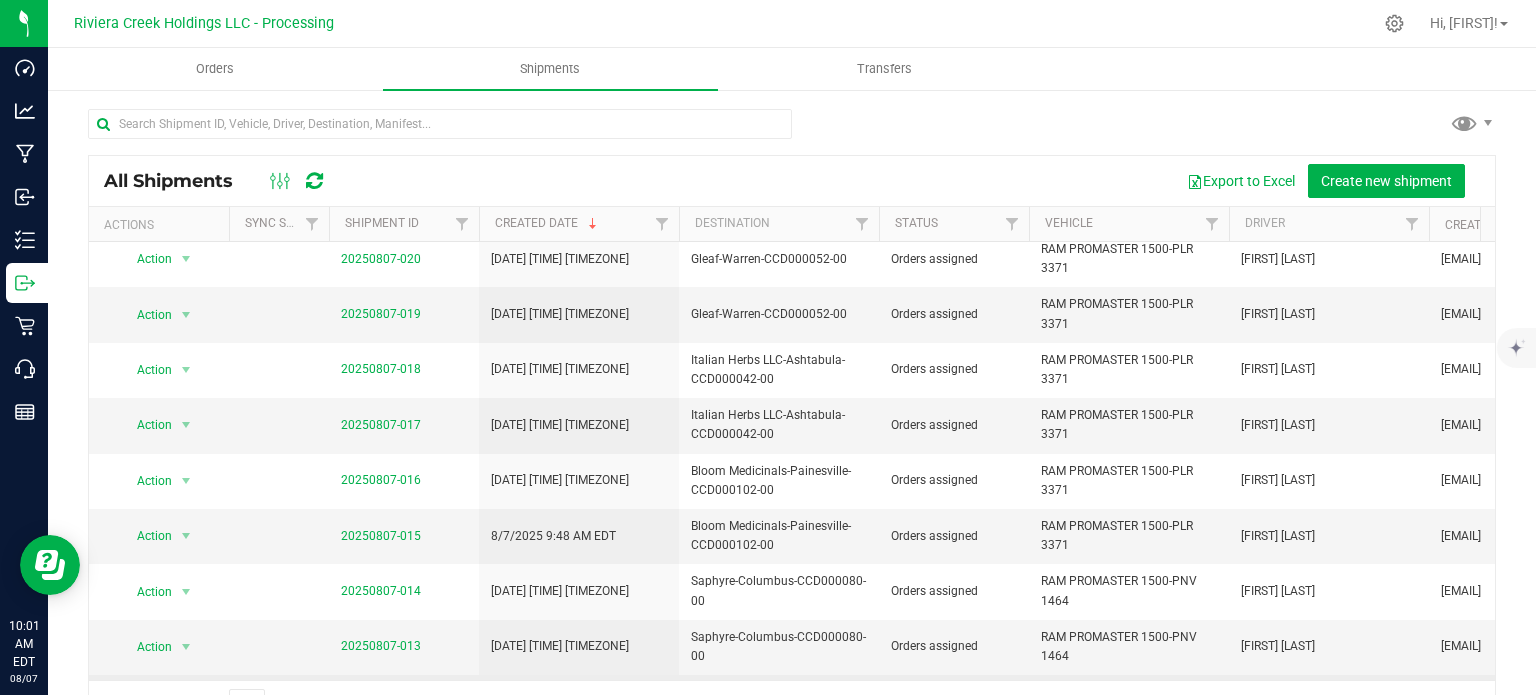 scroll, scrollTop: 0, scrollLeft: 0, axis: both 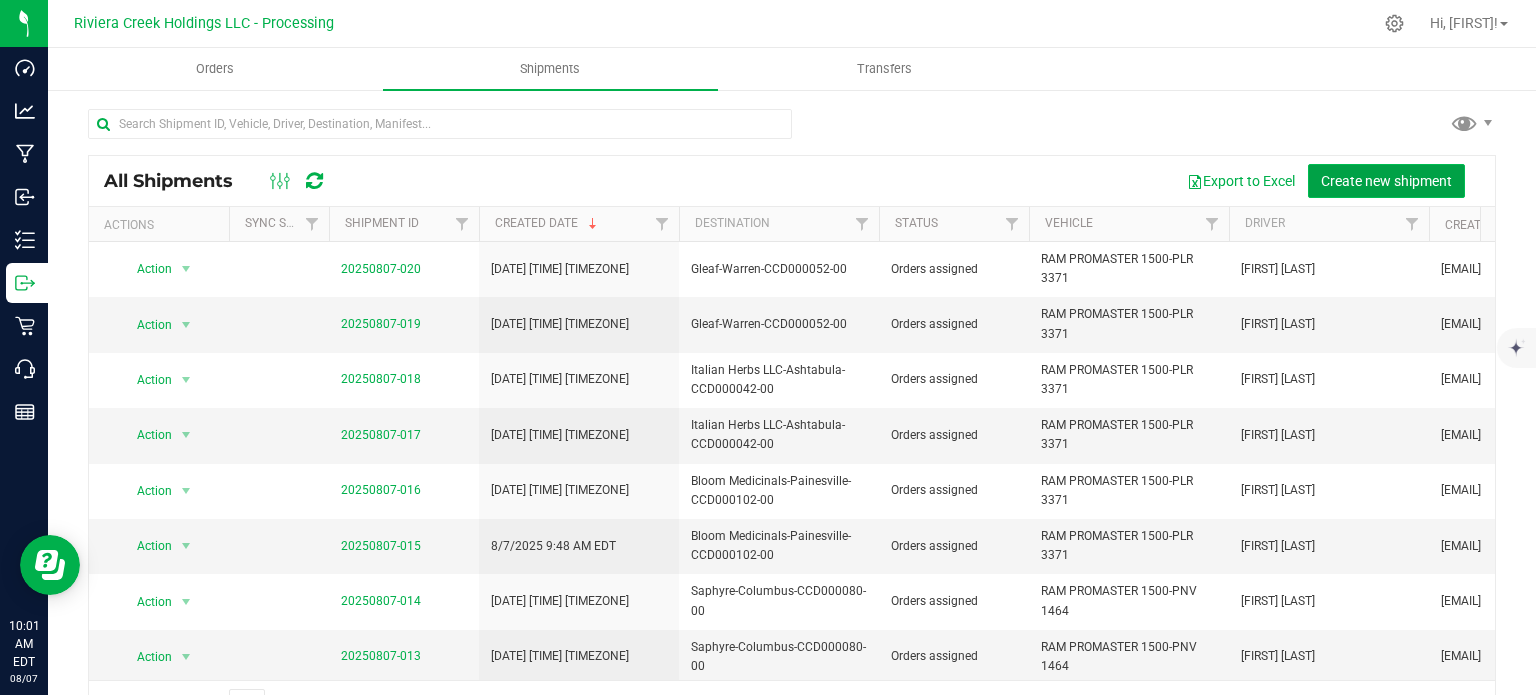 click on "Create new shipment" at bounding box center (1386, 181) 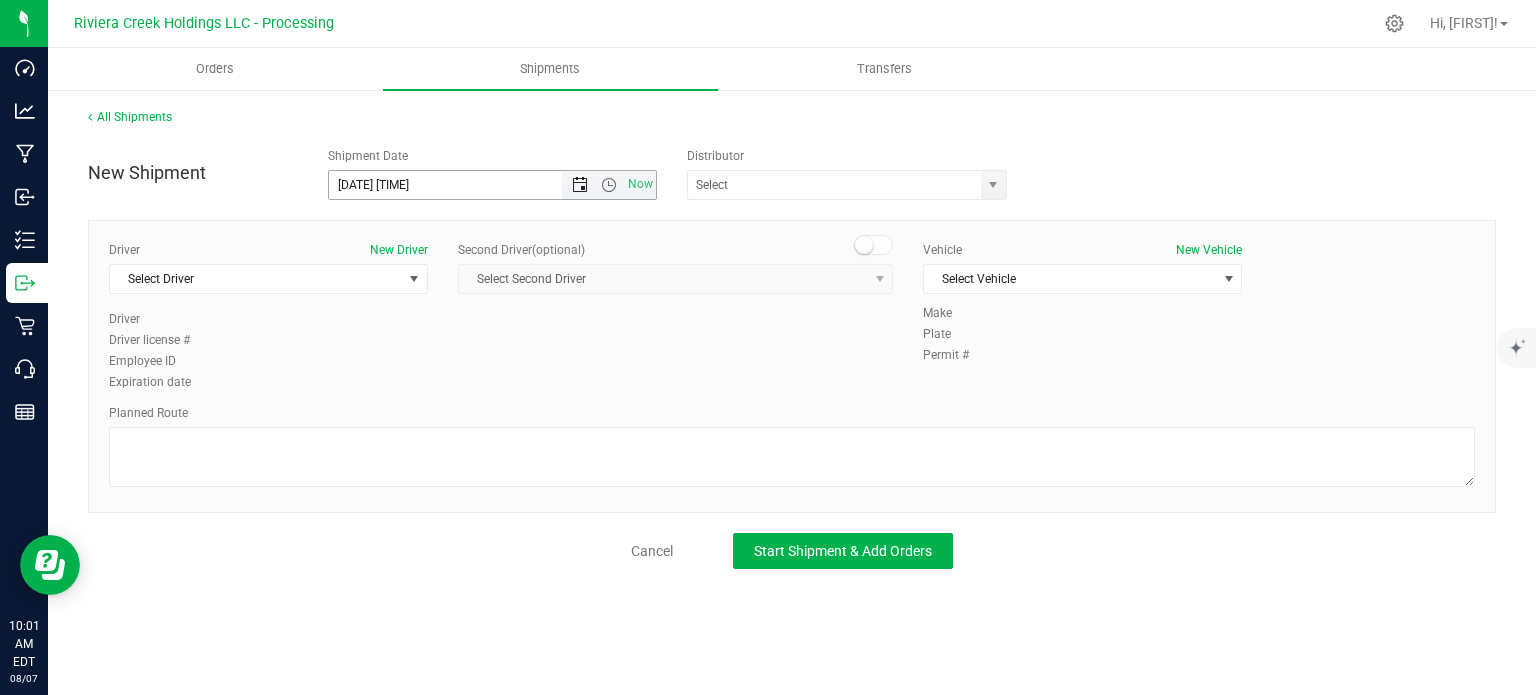 click at bounding box center [580, 185] 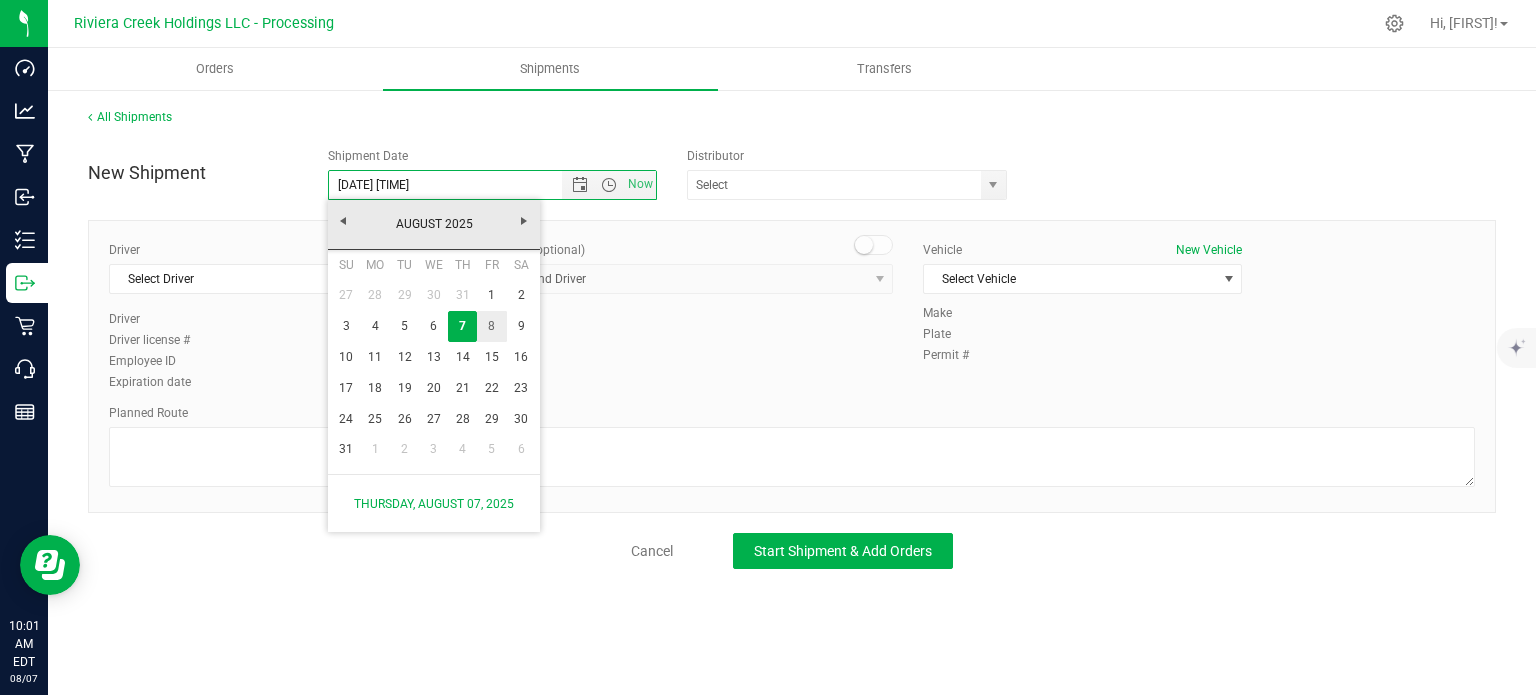 click on "8" at bounding box center [491, 326] 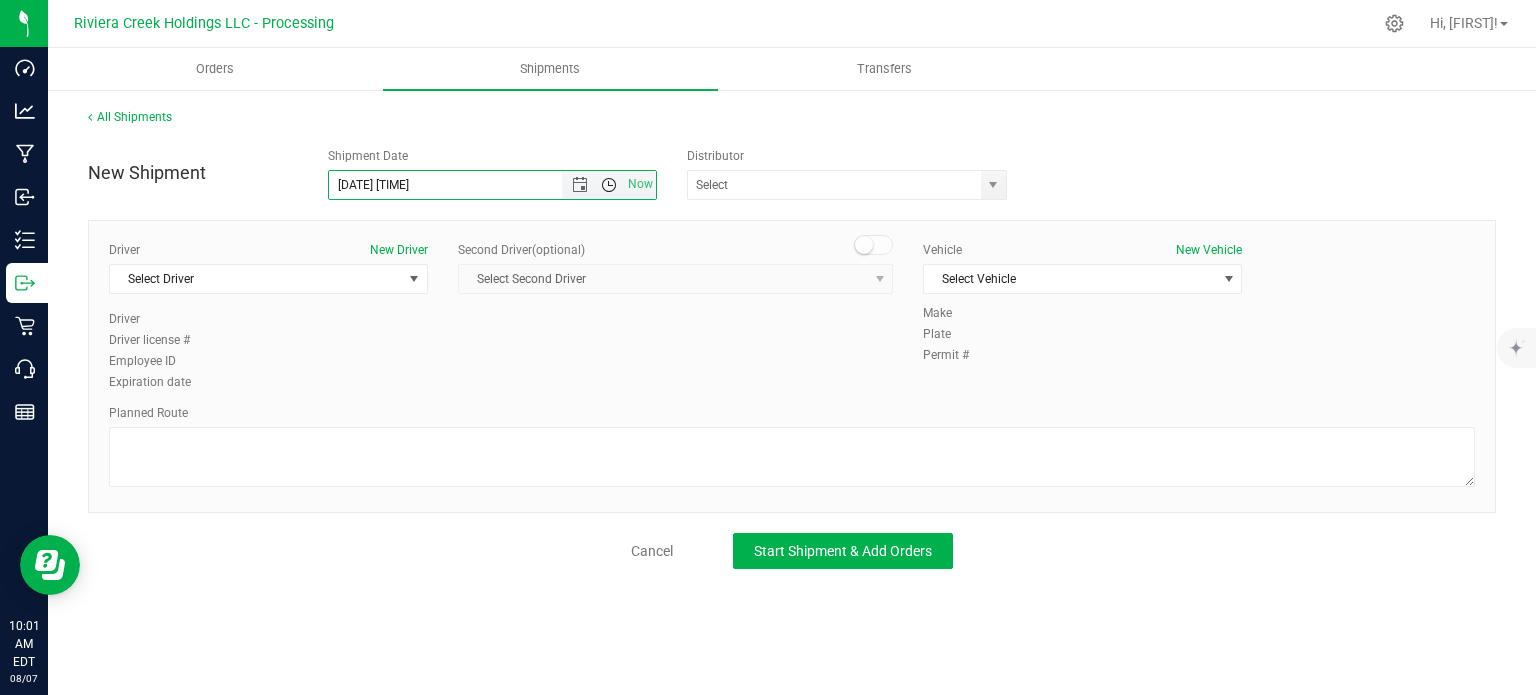 click at bounding box center [609, 185] 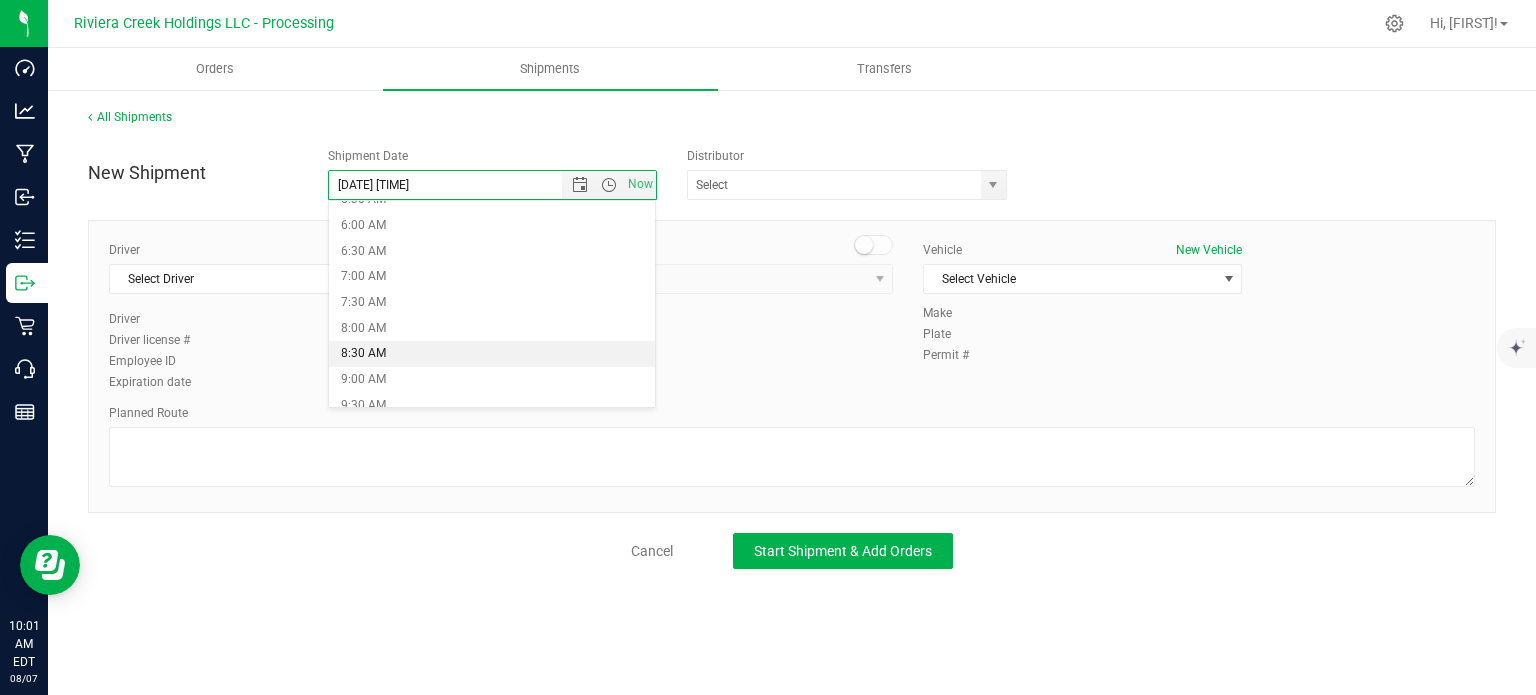 scroll, scrollTop: 400, scrollLeft: 0, axis: vertical 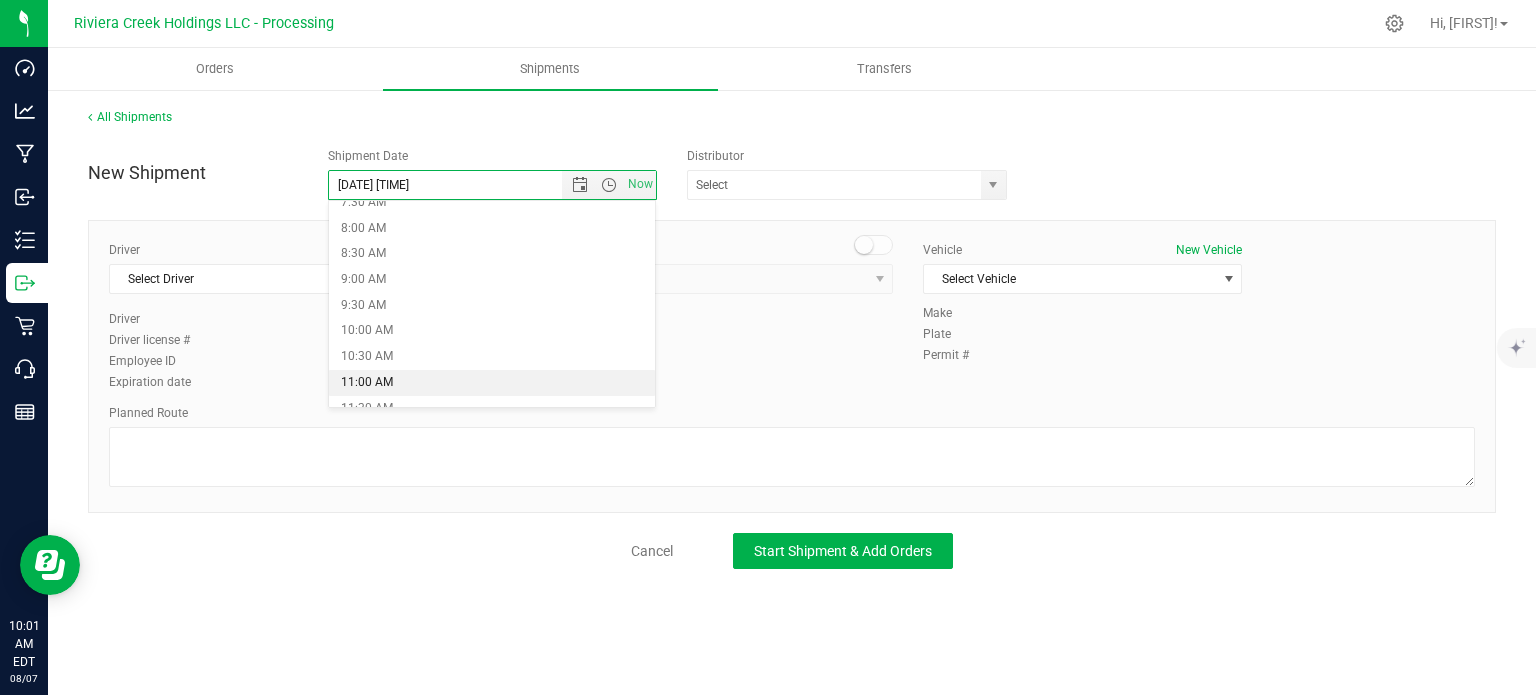 click on "11:00 AM" at bounding box center [492, 383] 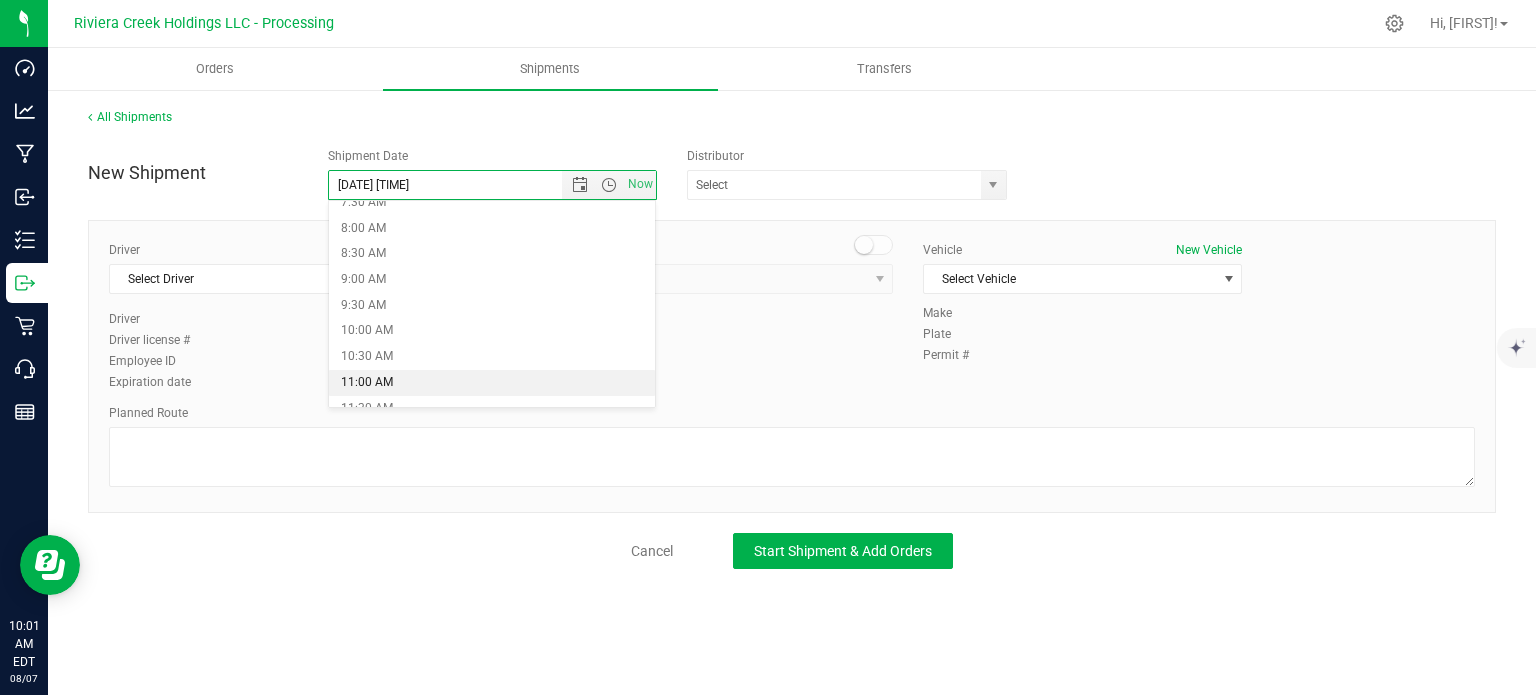 type on "8/8/2025 11:00 AM" 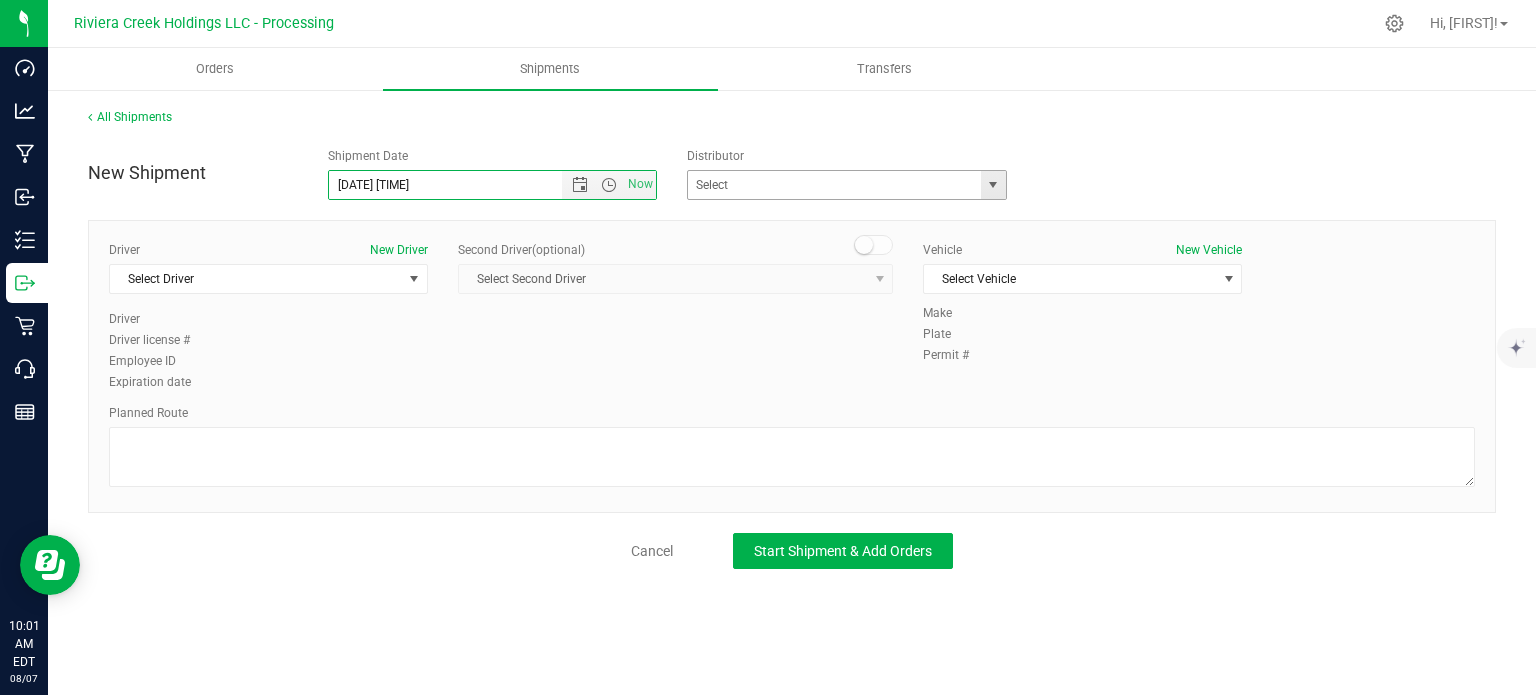 click at bounding box center [993, 185] 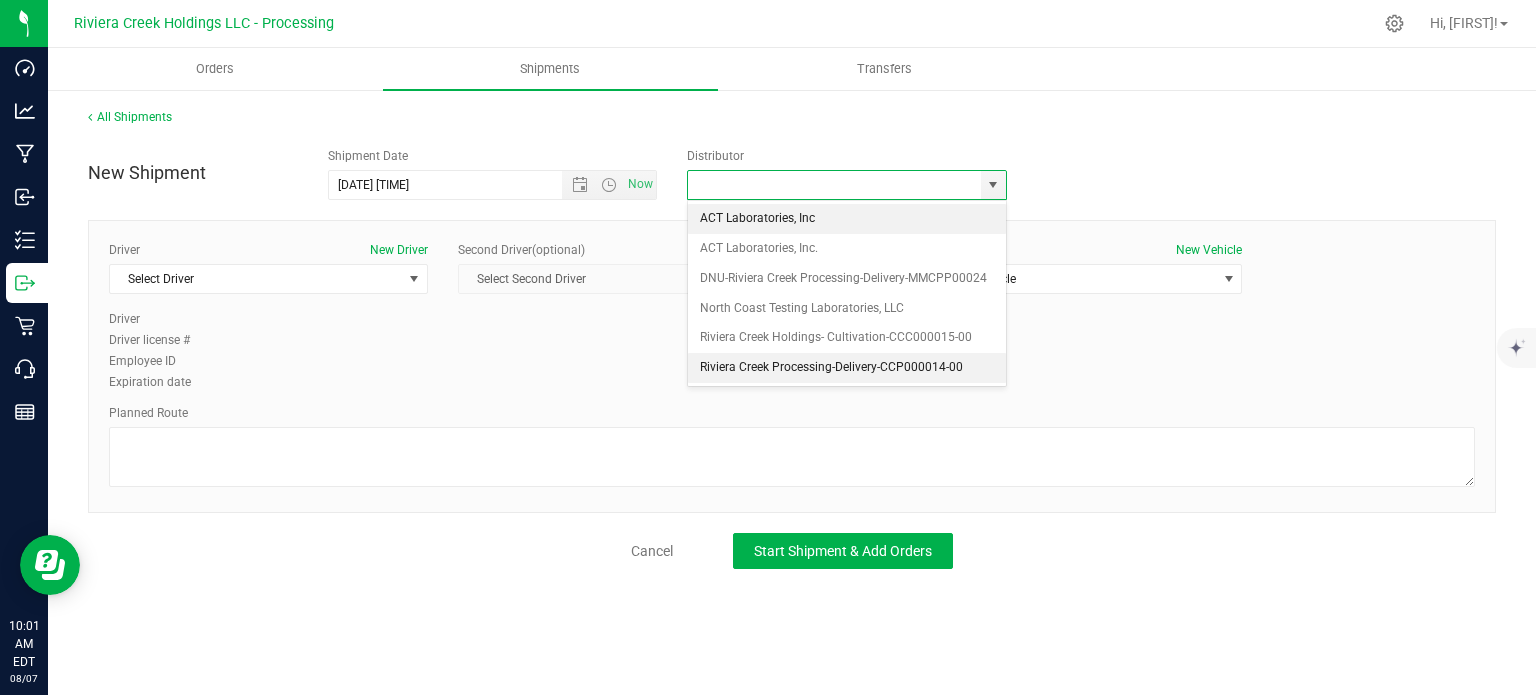click on "Riviera Creek Processing-Delivery-CCP000014-00" at bounding box center (847, 368) 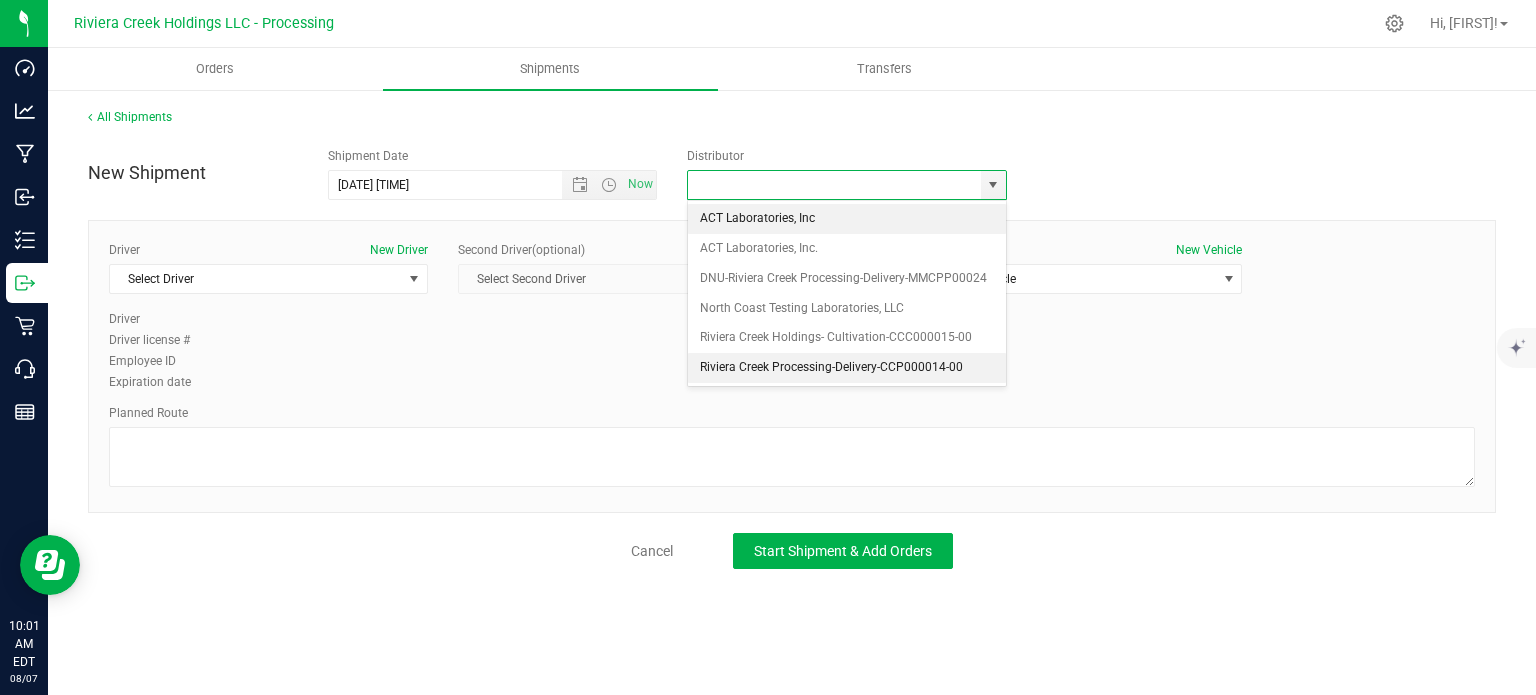 type on "Riviera Creek Processing-Delivery-CCP000014-00" 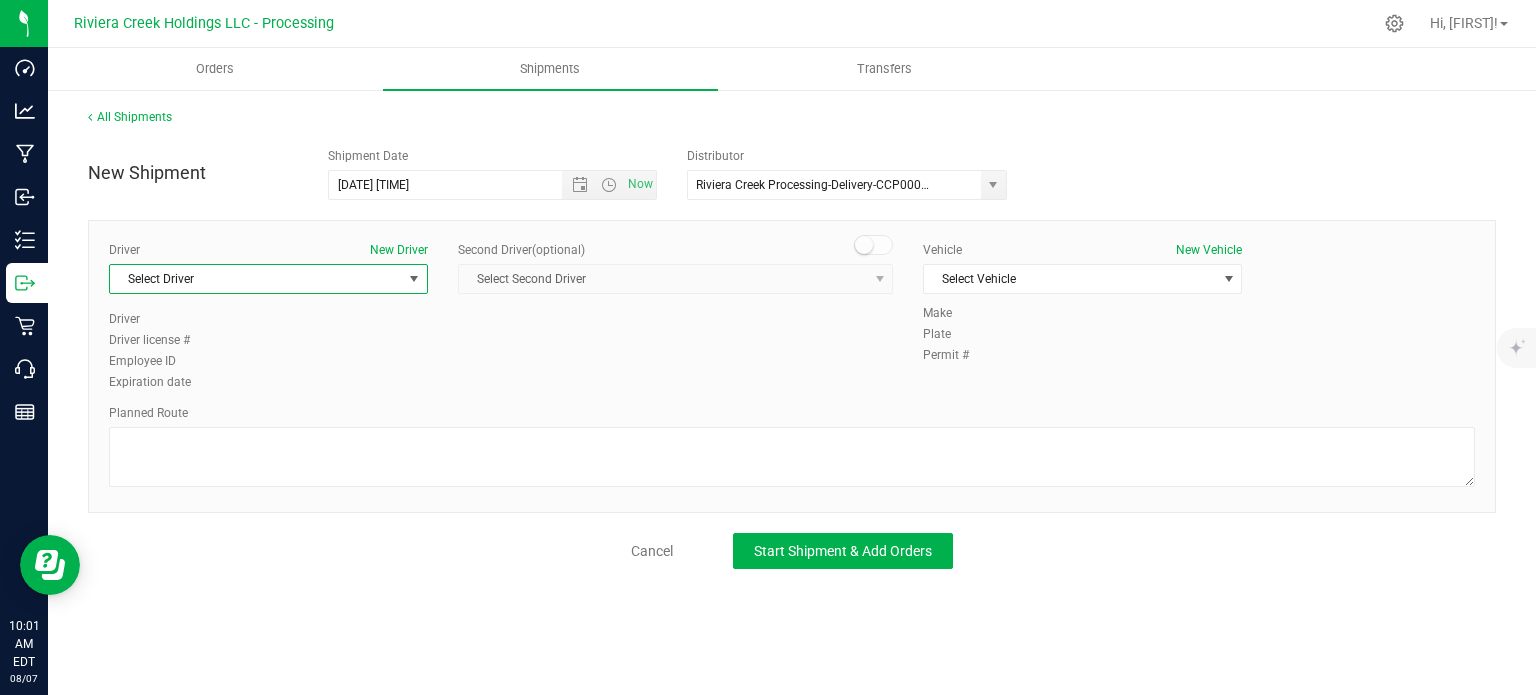 click on "Select Driver" at bounding box center (256, 279) 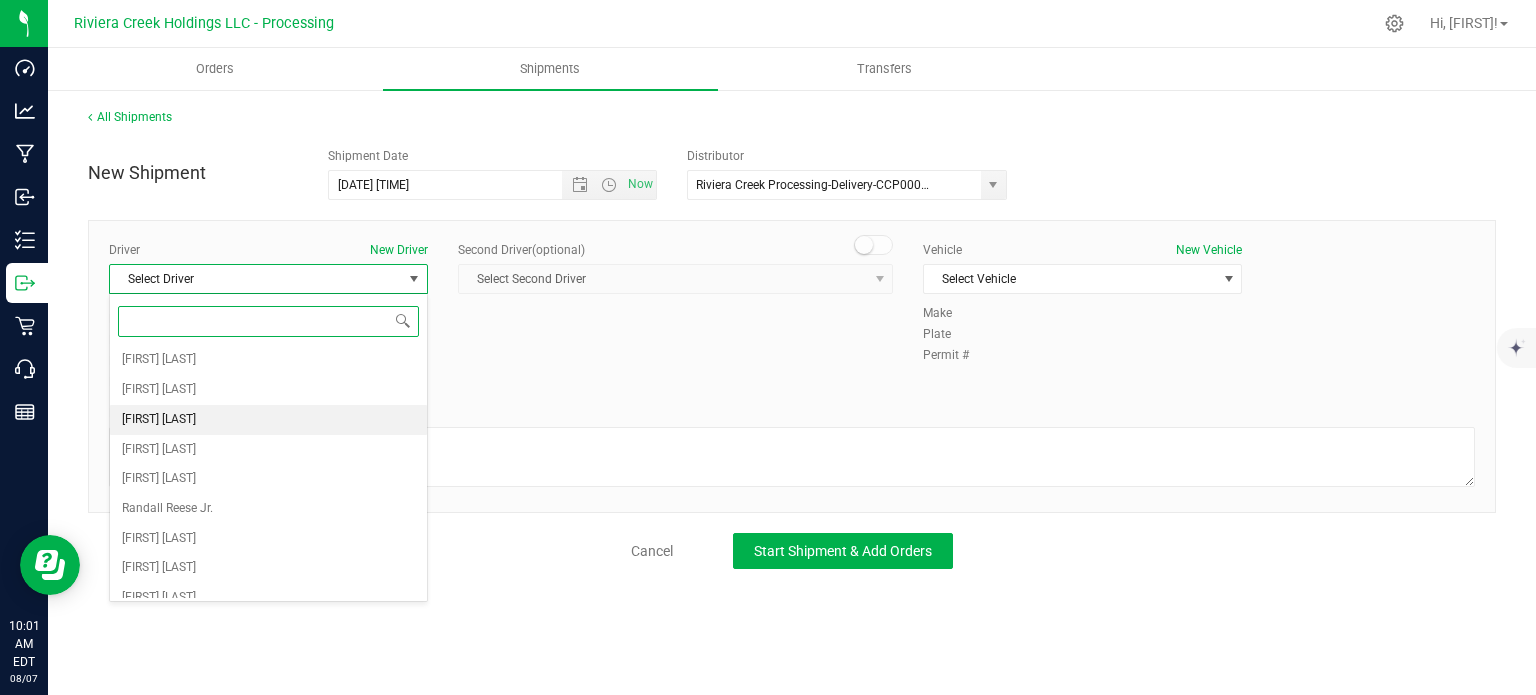 scroll, scrollTop: 300, scrollLeft: 0, axis: vertical 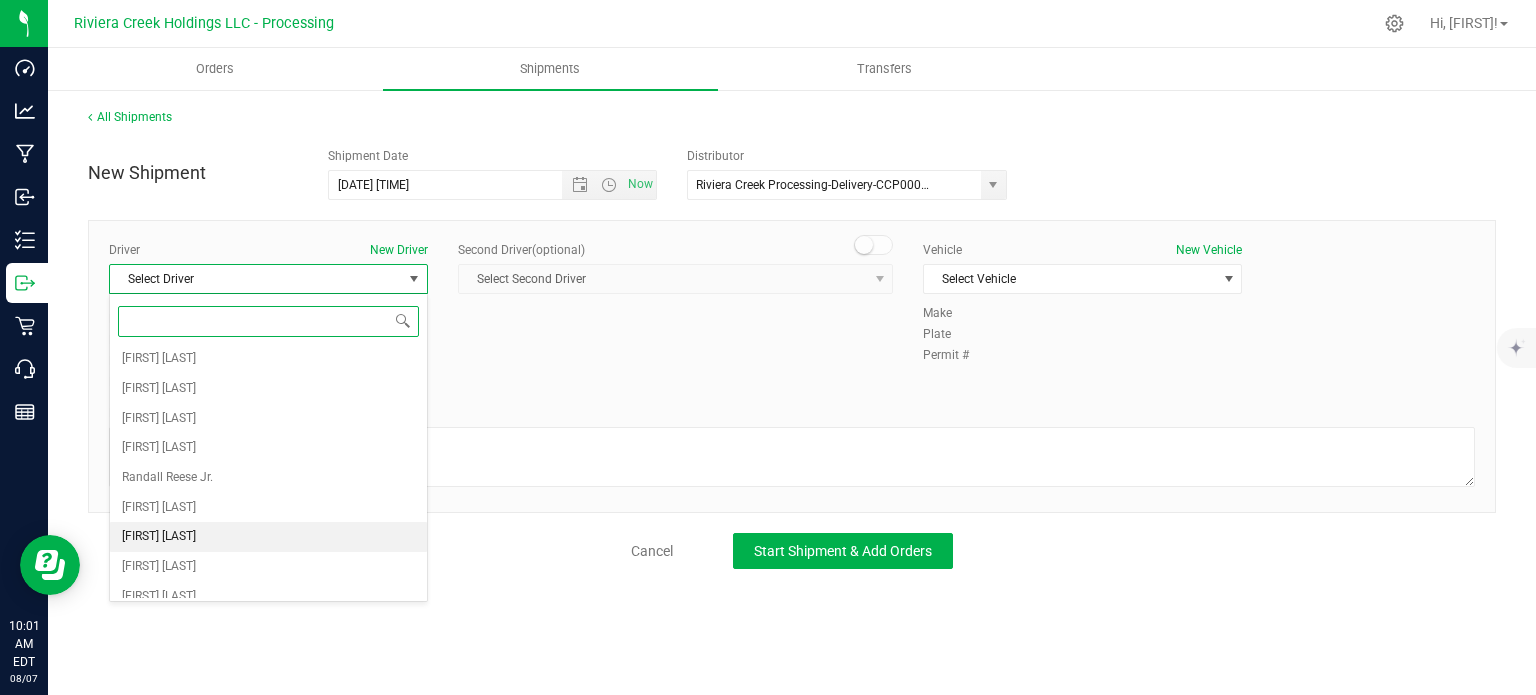 click on "Scott Summers" at bounding box center (159, 537) 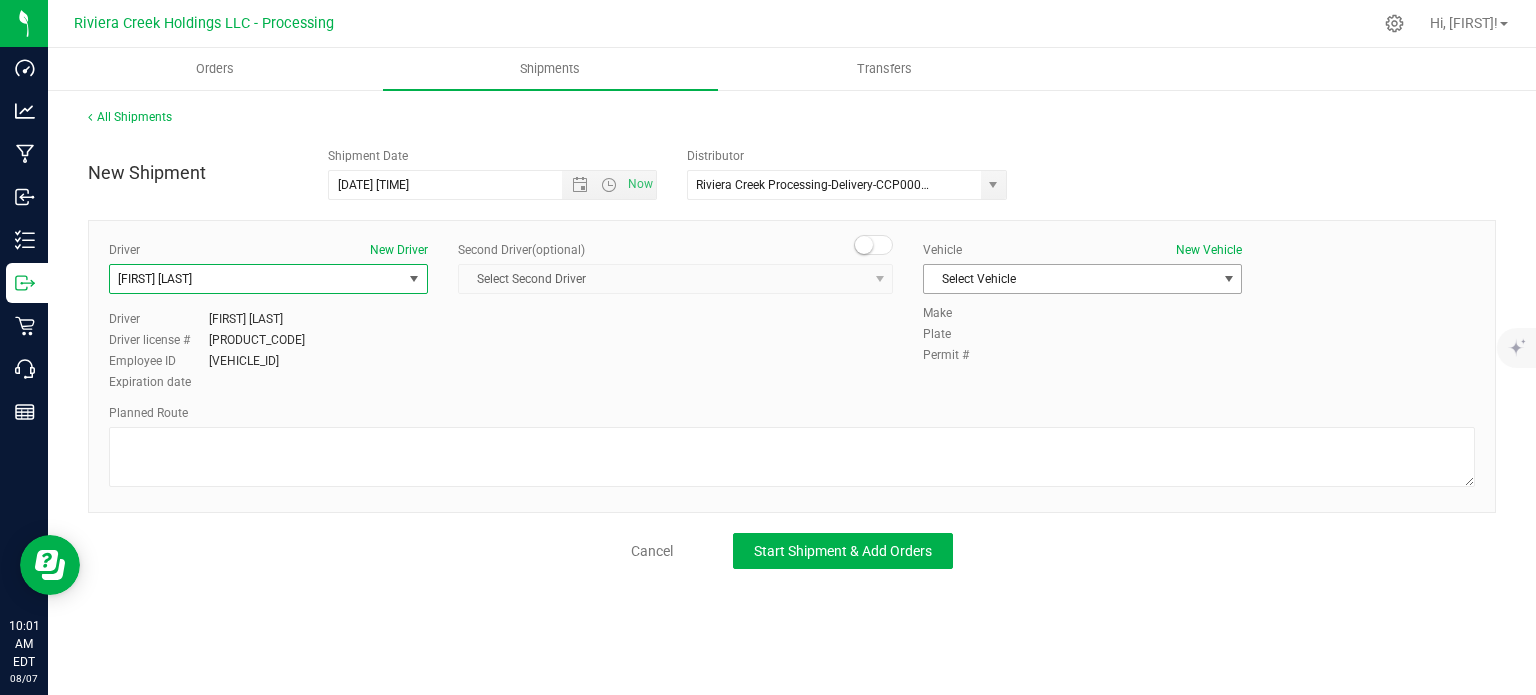 click on "Select Vehicle" at bounding box center (1070, 279) 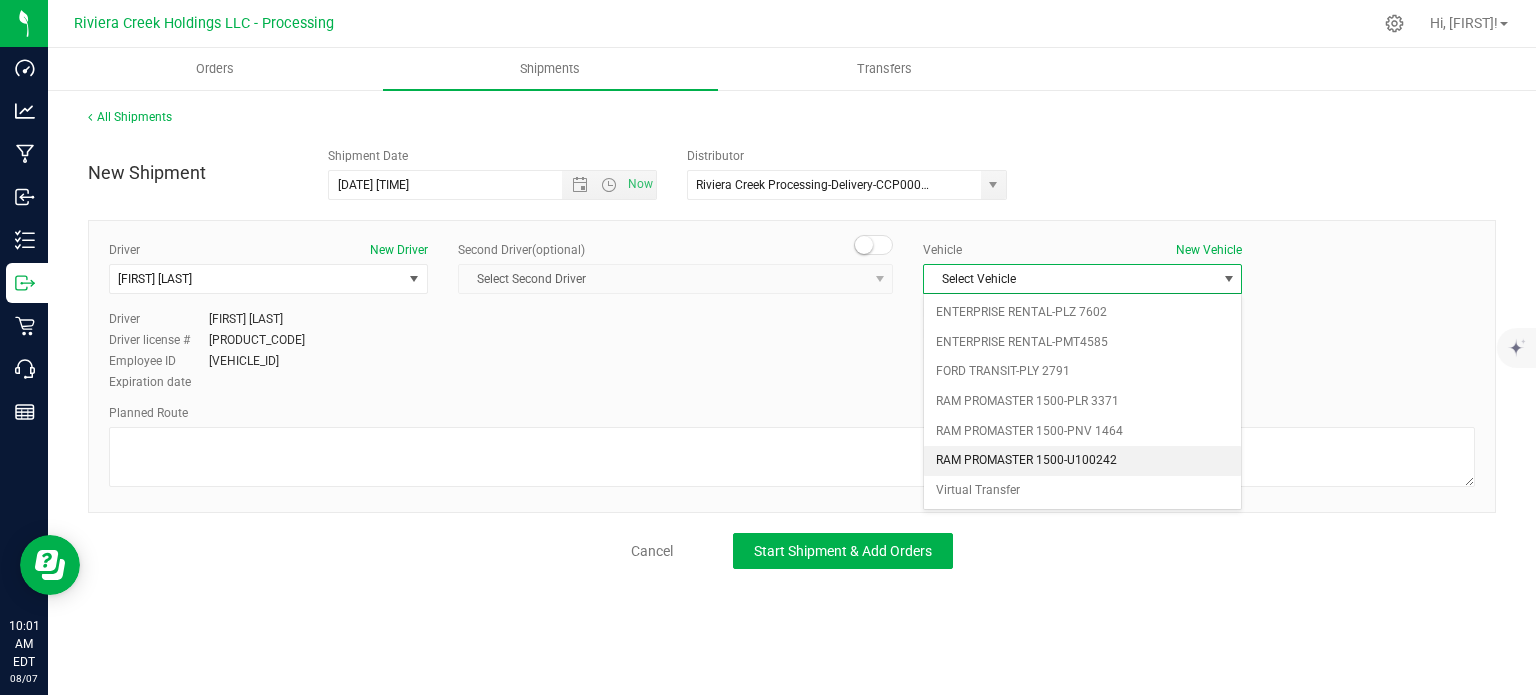 drag, startPoint x: 992, startPoint y: 455, endPoint x: 921, endPoint y: 461, distance: 71.25307 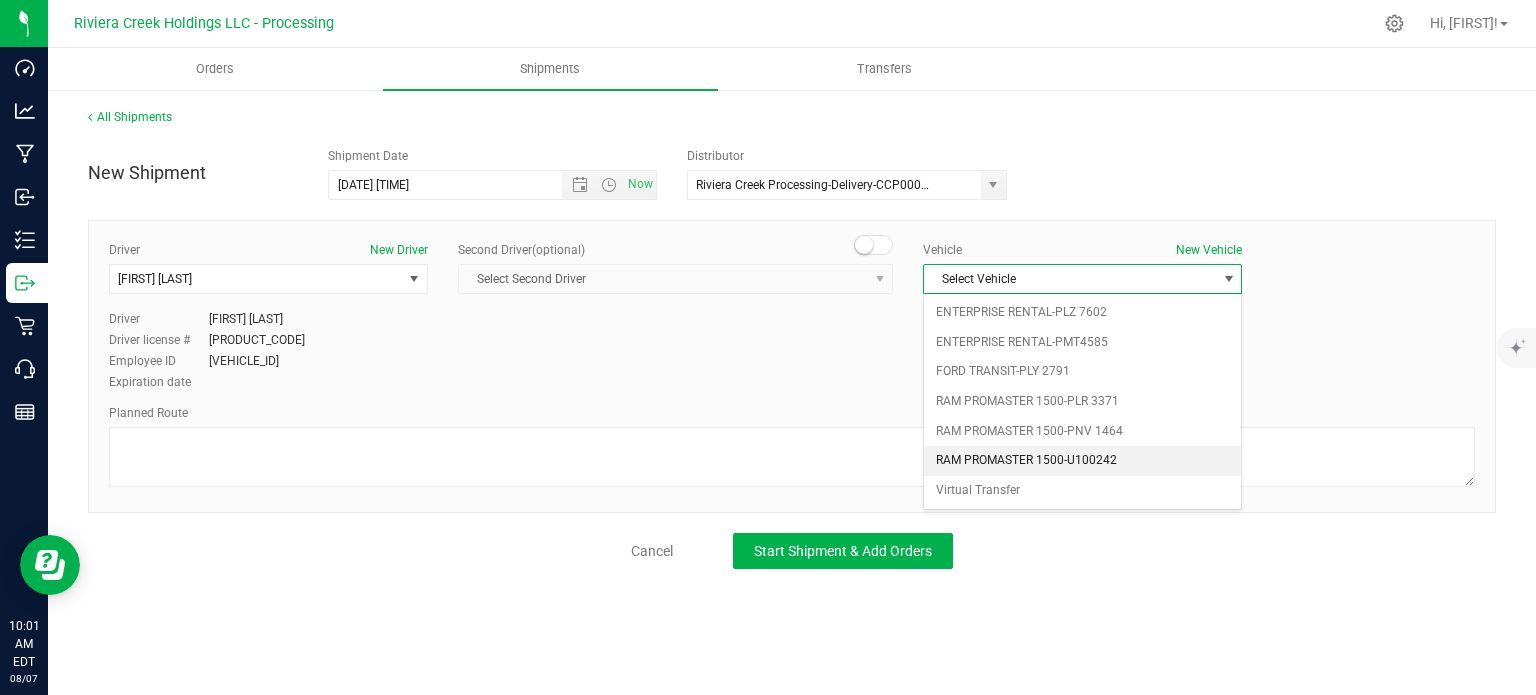click on "RAM PROMASTER 1500-U100242" at bounding box center (1082, 461) 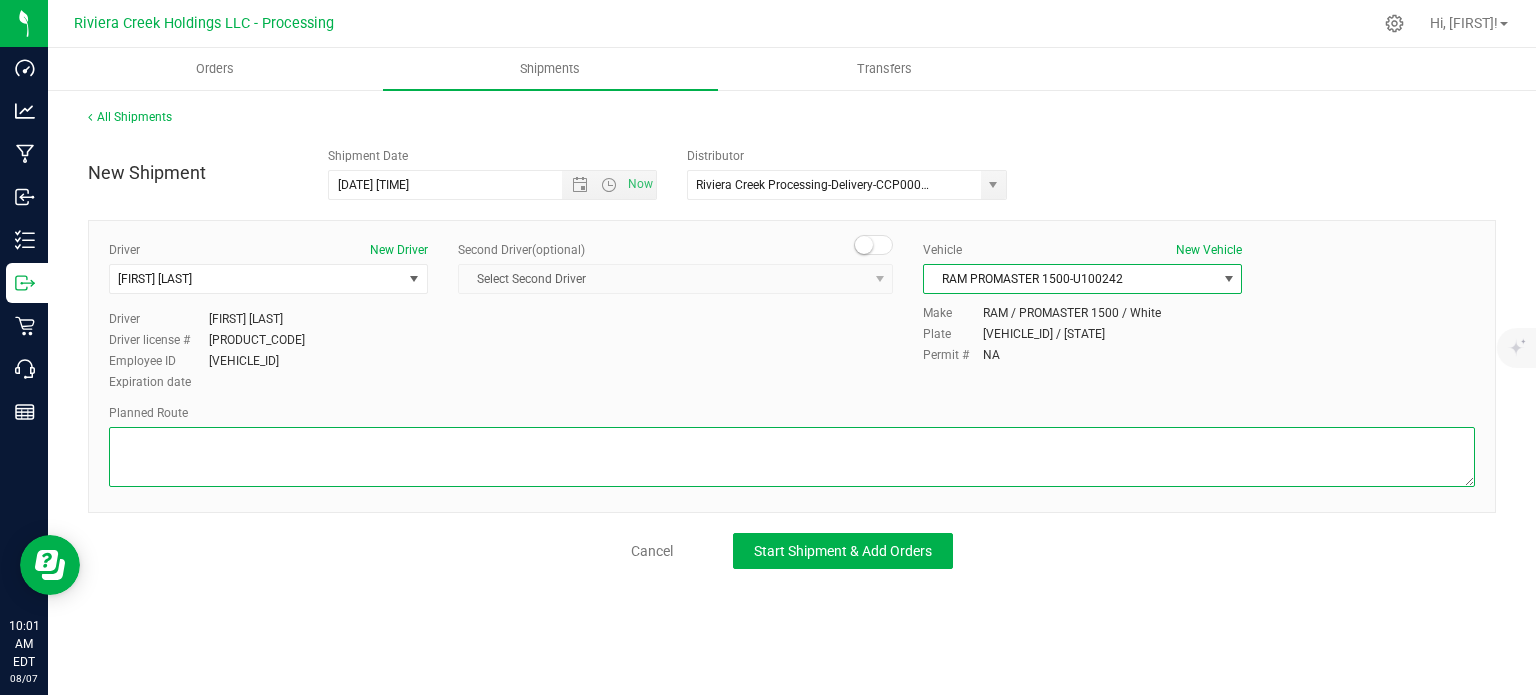 click at bounding box center (792, 457) 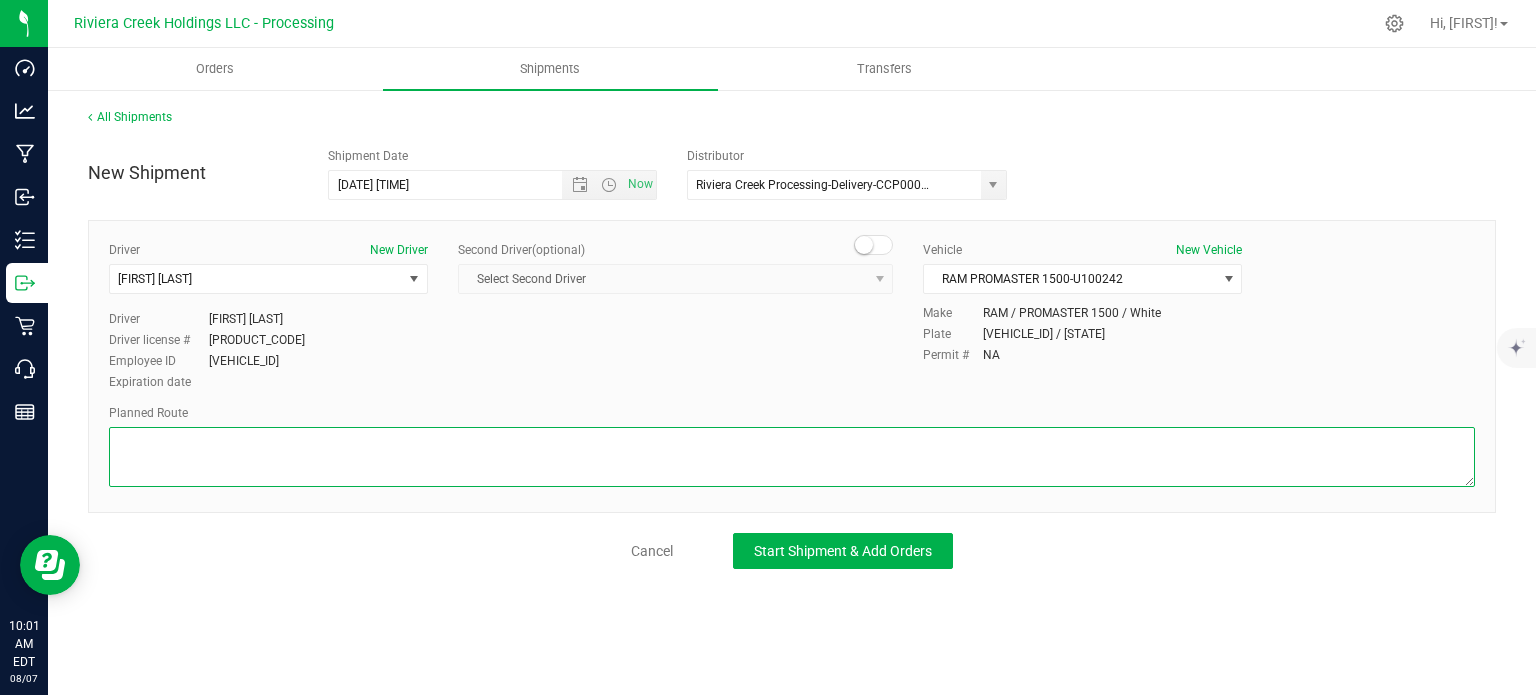 paste on "Head west on St Clair St toward Crescent St
230 ft
St Clair St turns slightly left and becomes Crescent St
374 ft
Turn left to merge onto OH-193 S
0.386 mi
Take the exit onto I-680 N toward Cleveland/Akron
4.70 mi
Merge onto I-80 W
4.13 mi
Keep left to continue on I-76 W, follow signs for Akron
36.4 mi
Take exit 23B on the left to merge onto I-77 S toward Canton
2.44 mi
Take exit 122B for I-277/US-224 W toward Barberton
0.552 mi
Continue onto I-277 W/US-224 W
2.95 mi
Continue onto US-224 W
0.394 mi
Continue onto I-76 W/US-224 W
17.4 mi
Take exit 1A to merge onto I-71 S
90.9 mi
Take exit 119A to merge onto I-270 E toward Airport
9.33 mi
Take exit 35A to merge onto US-62 W toward I-670 W/Airport
0.778 mi
Continue onto I-670 W/US-62 W
0.665 mi
Take exit 9 toward Stelzer Rd/Airport
866 ft
Take the ramp to Cassady Ave
0.357 mi
Continue onto Airport Dr
600 ft
Turn left onto N Cassady Ave
1,286 ft
Turn right
213 ft" 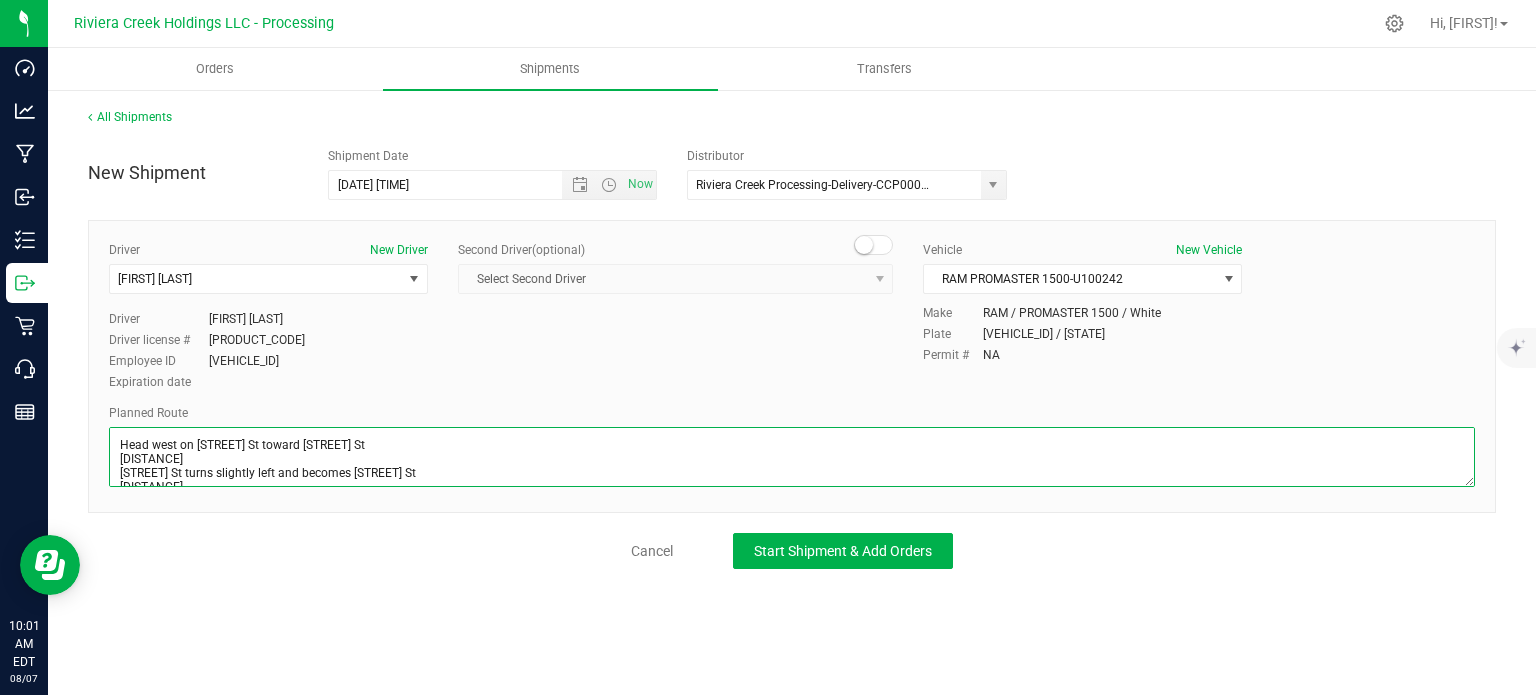 scroll, scrollTop: 528, scrollLeft: 0, axis: vertical 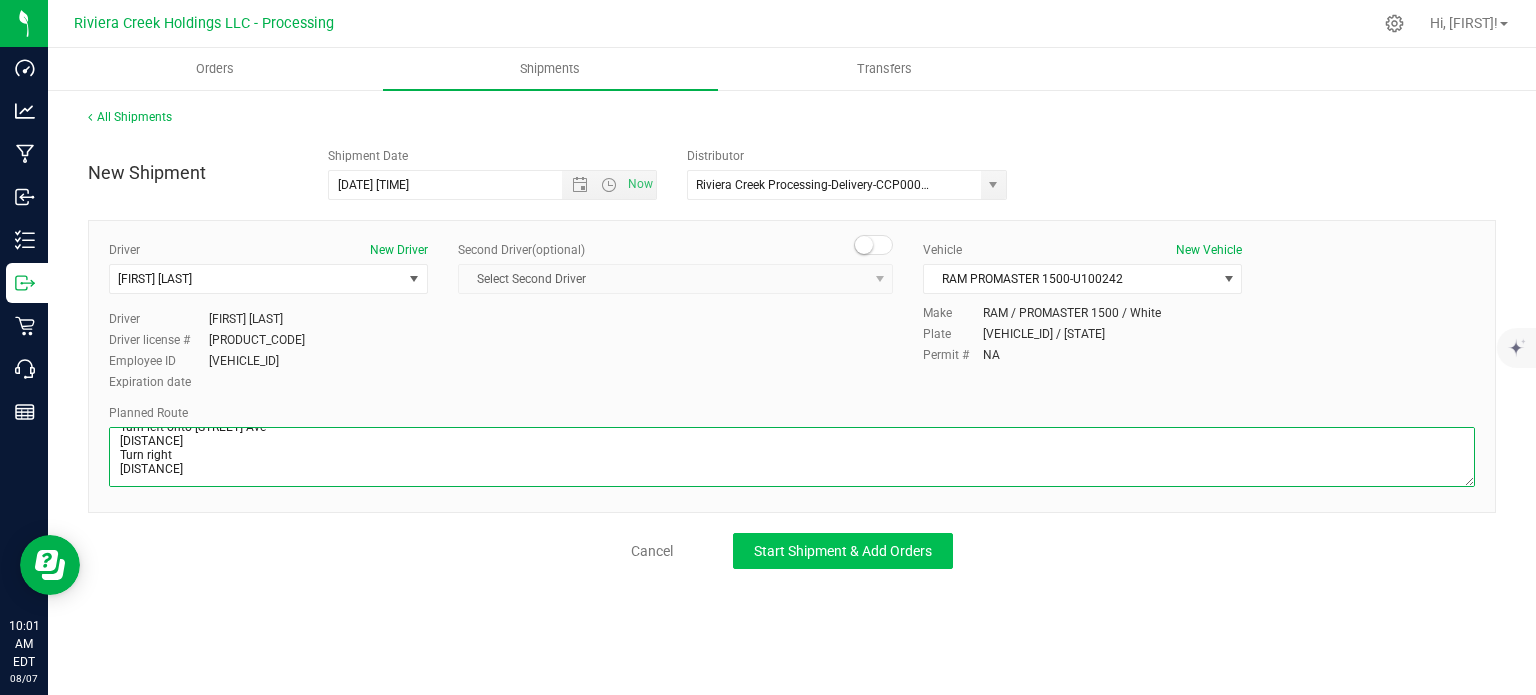 type on "Head west on St Clair St toward Crescent St
230 ft
St Clair St turns slightly left and becomes Crescent St
374 ft
Turn left to merge onto OH-193 S
0.386 mi
Take the exit onto I-680 N toward Cleveland/Akron
4.70 mi
Merge onto I-80 W
4.13 mi
Keep left to continue on I-76 W, follow signs for Akron
36.4 mi
Take exit 23B on the left to merge onto I-77 S toward Canton
2.44 mi
Take exit 122B for I-277/US-224 W toward Barberton
0.552 mi
Continue onto I-277 W/US-224 W
2.95 mi
Continue onto US-224 W
0.394 mi
Continue onto I-76 W/US-224 W
17.4 mi
Take exit 1A to merge onto I-71 S
90.9 mi
Take exit 119A to merge onto I-270 E toward Airport
9.33 mi
Take exit 35A to merge onto US-62 W toward I-670 W/Airport
0.778 mi
Continue onto I-670 W/US-62 W
0.665 mi
Take exit 9 toward Stelzer Rd/Airport
866 ft
Take the ramp to Cassady Ave
0.357 mi
Continue onto Airport Dr
600 ft
Turn left onto N Cassady Ave
1,286 ft
Turn right
213 ft" 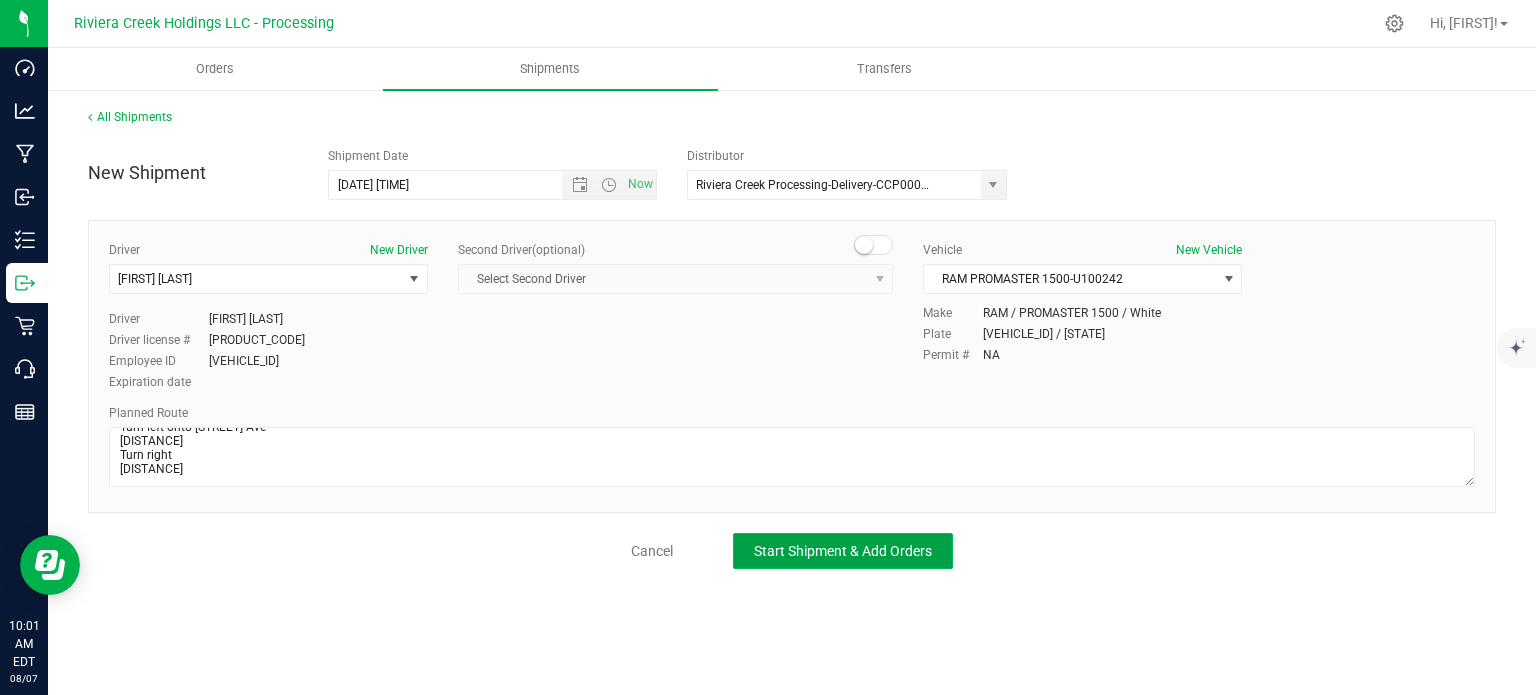 click on "Start Shipment & Add Orders" 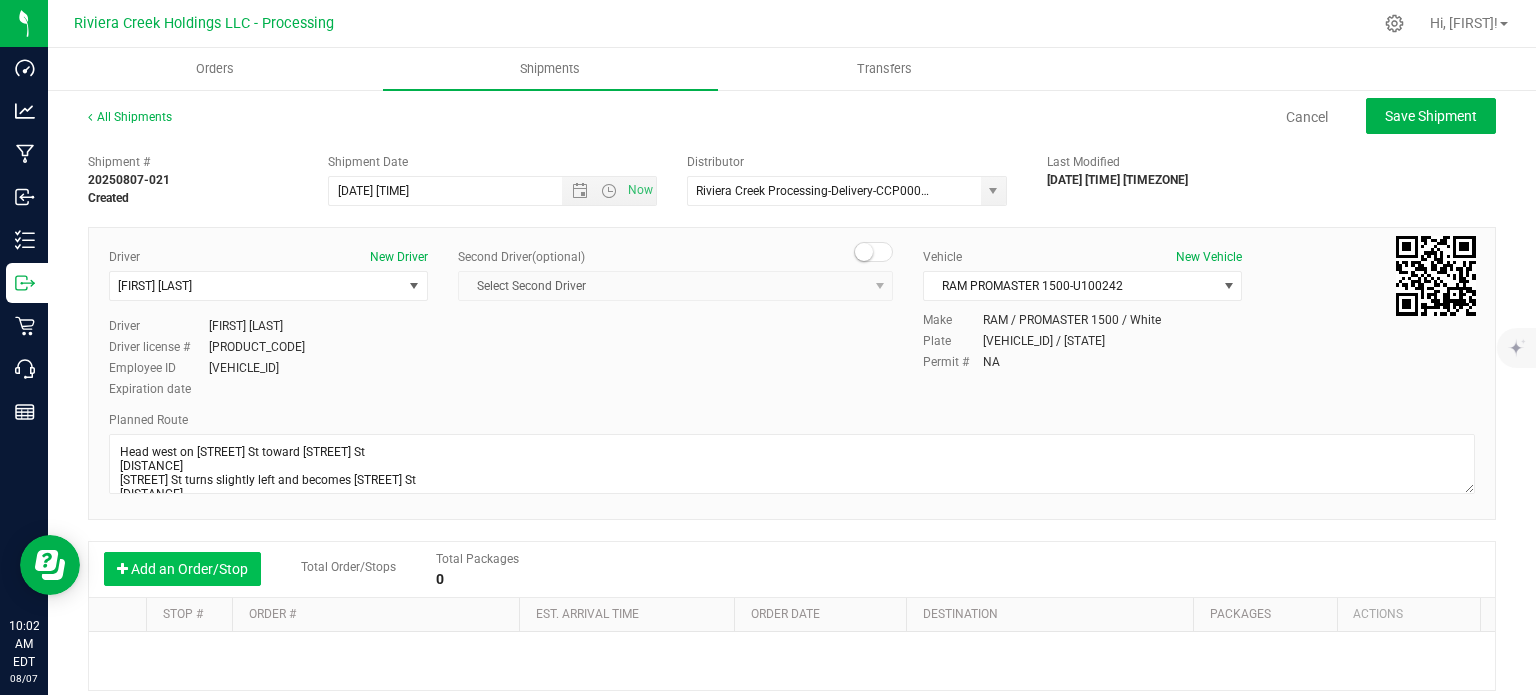 click on "Add an Order/Stop" at bounding box center [182, 569] 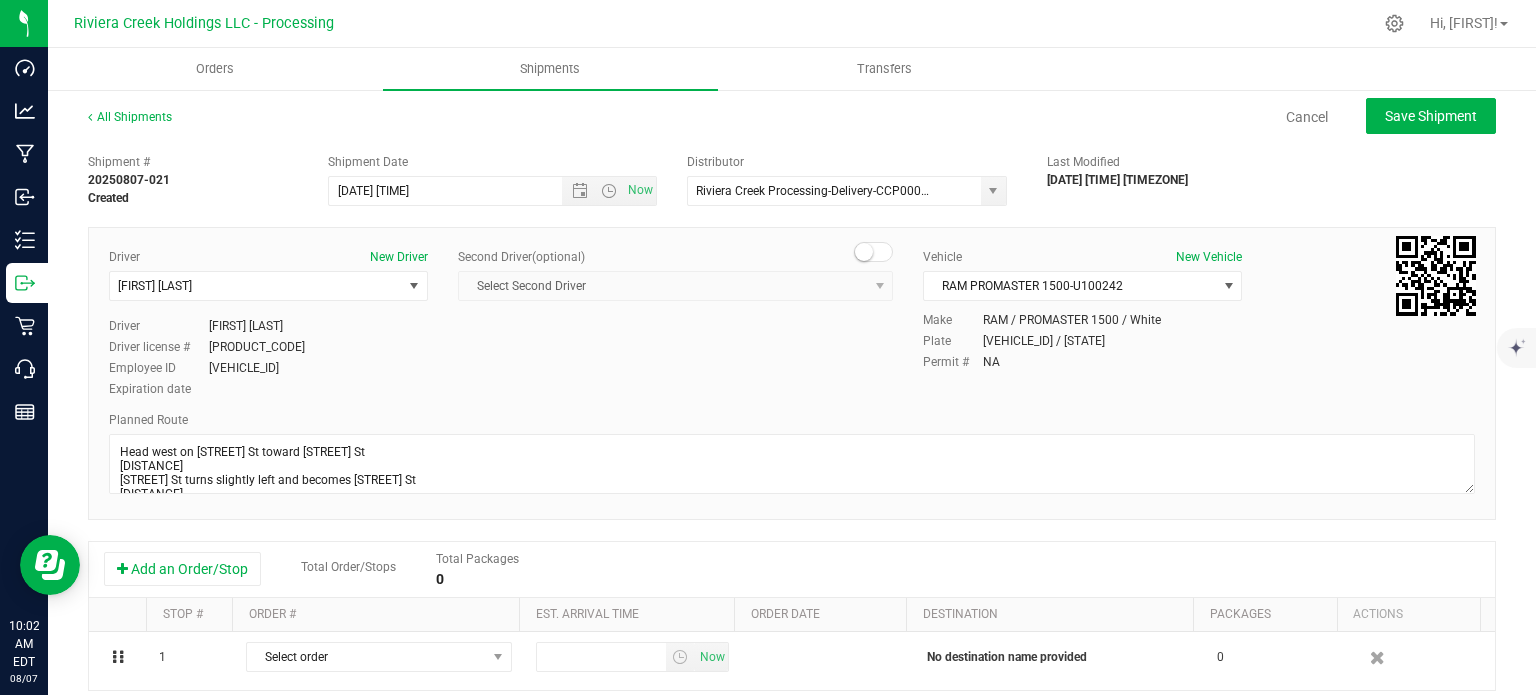 scroll, scrollTop: 100, scrollLeft: 0, axis: vertical 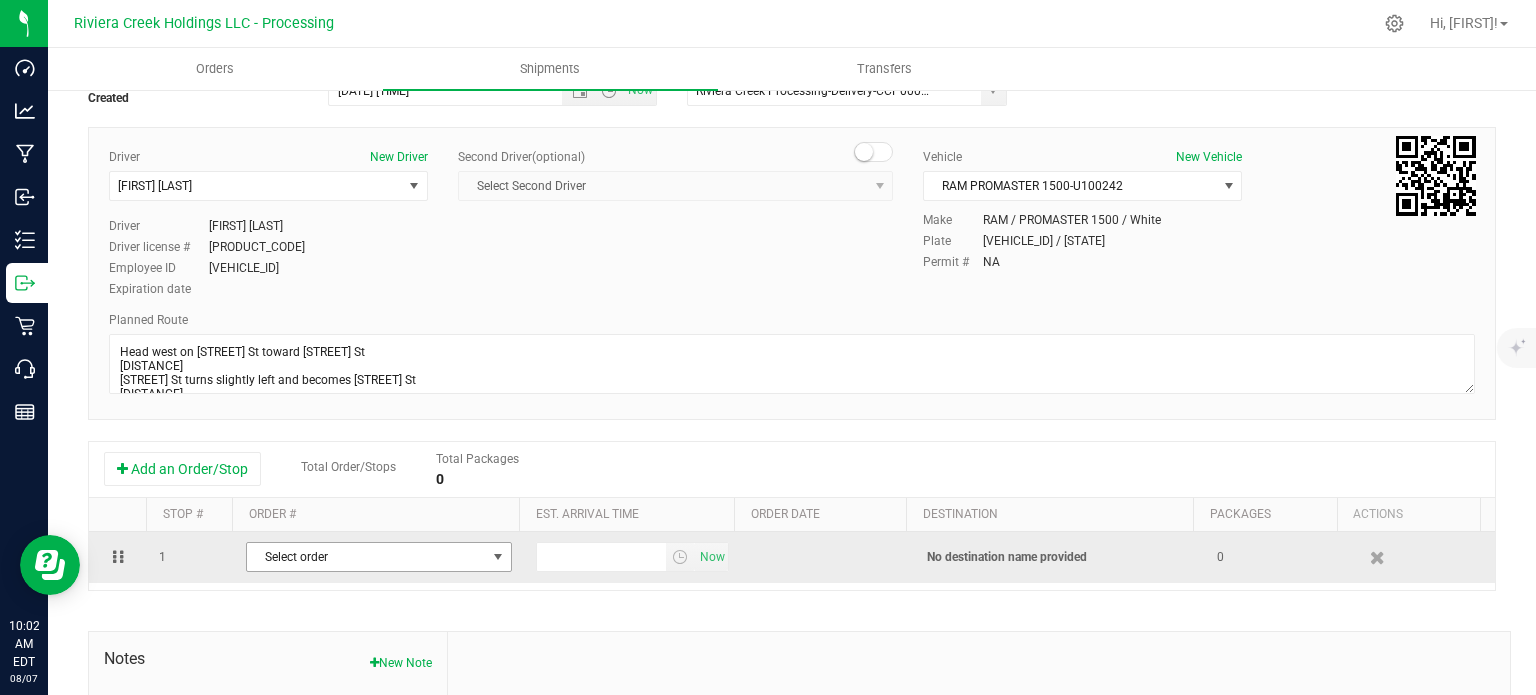 click on "Select order" at bounding box center [366, 557] 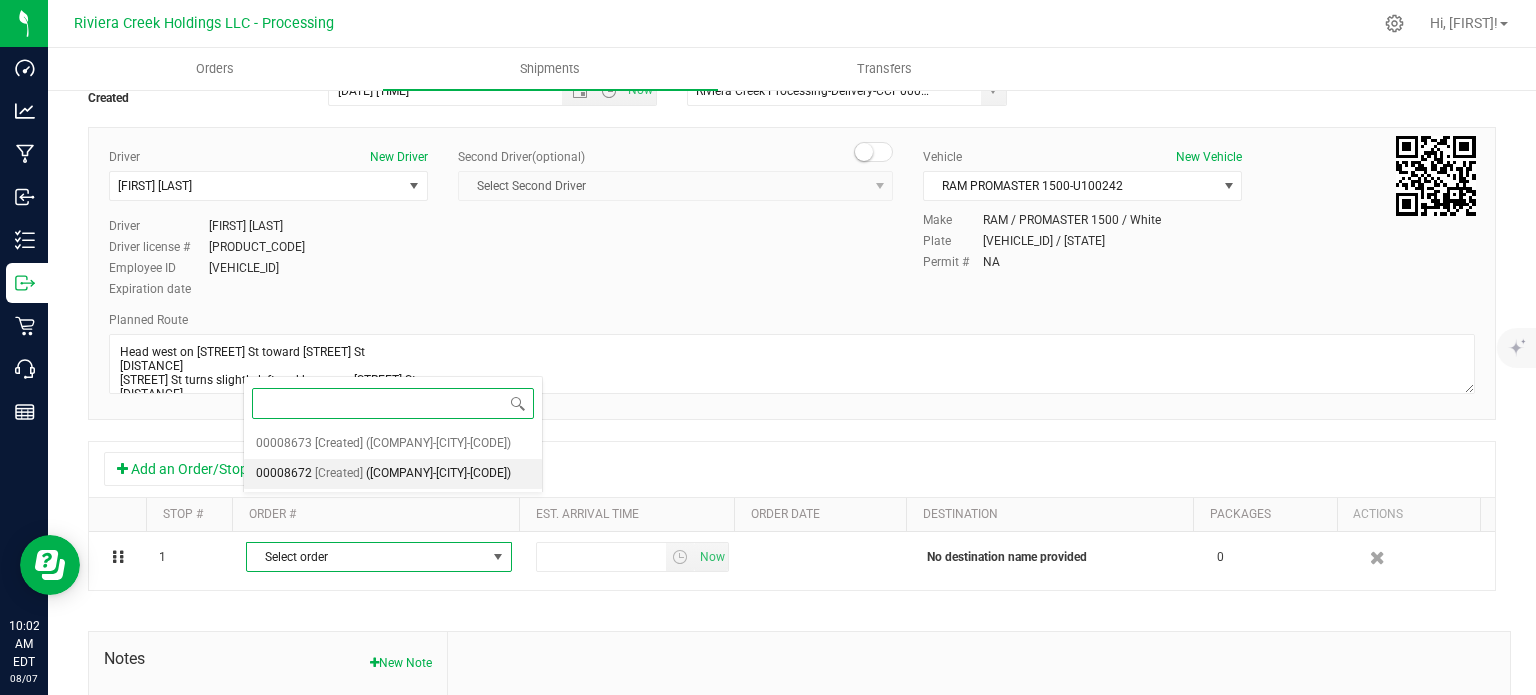 click on "(Verdant-Columbus-CCD000014-00)" at bounding box center (438, 474) 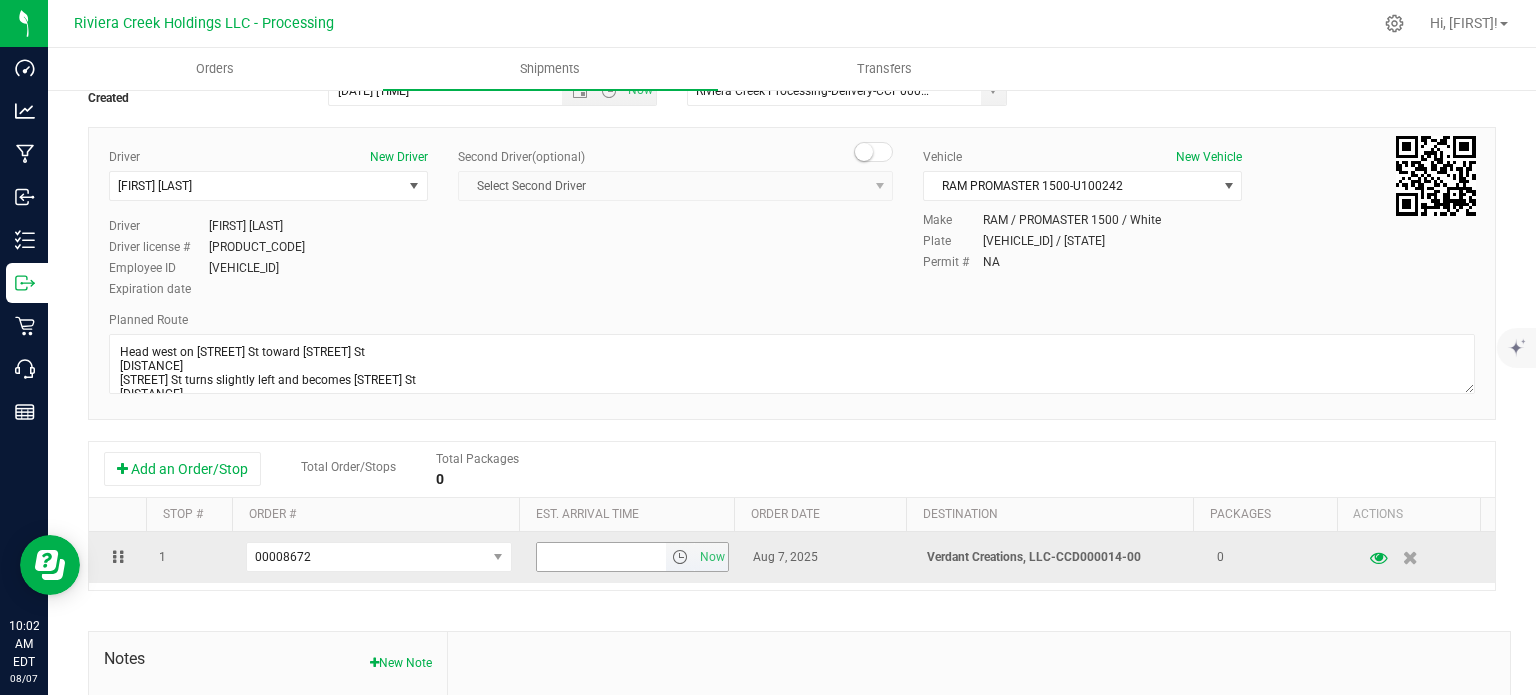 click at bounding box center [680, 557] 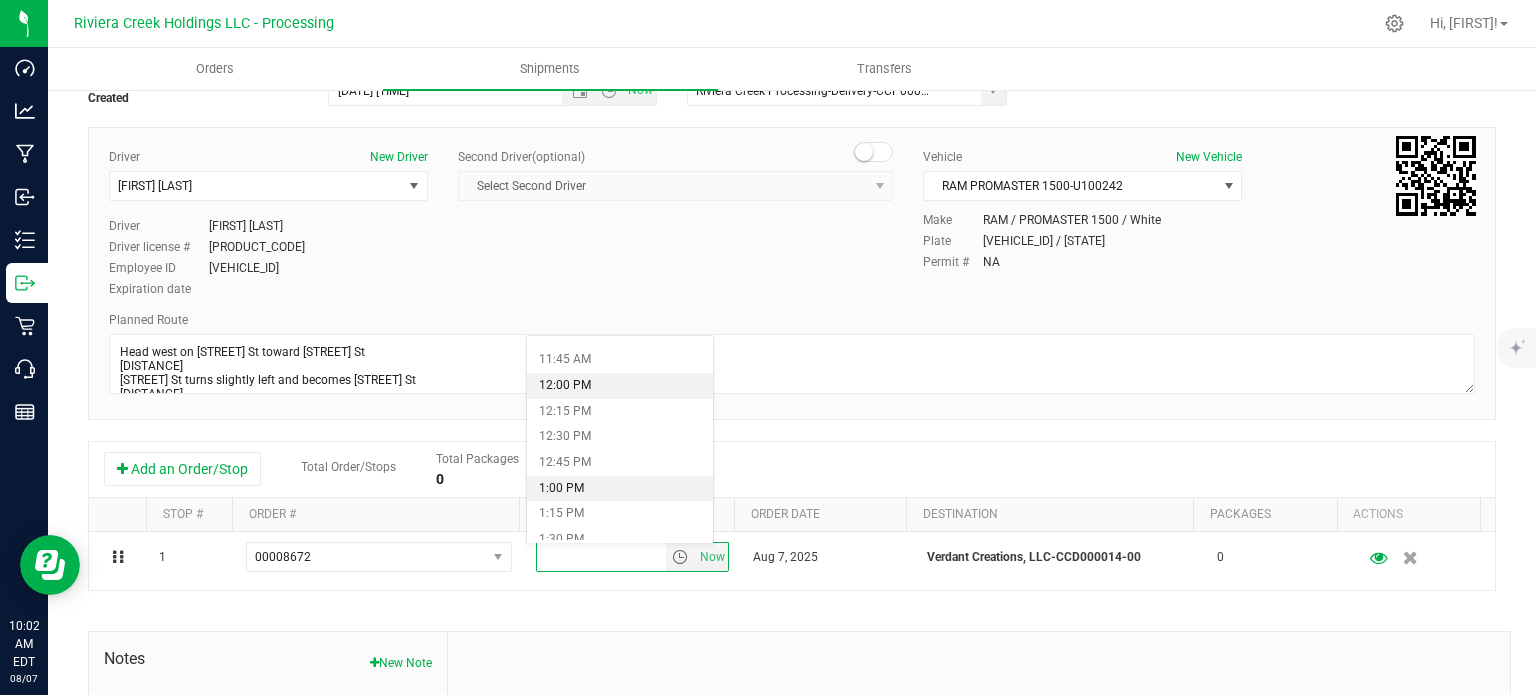 scroll, scrollTop: 1300, scrollLeft: 0, axis: vertical 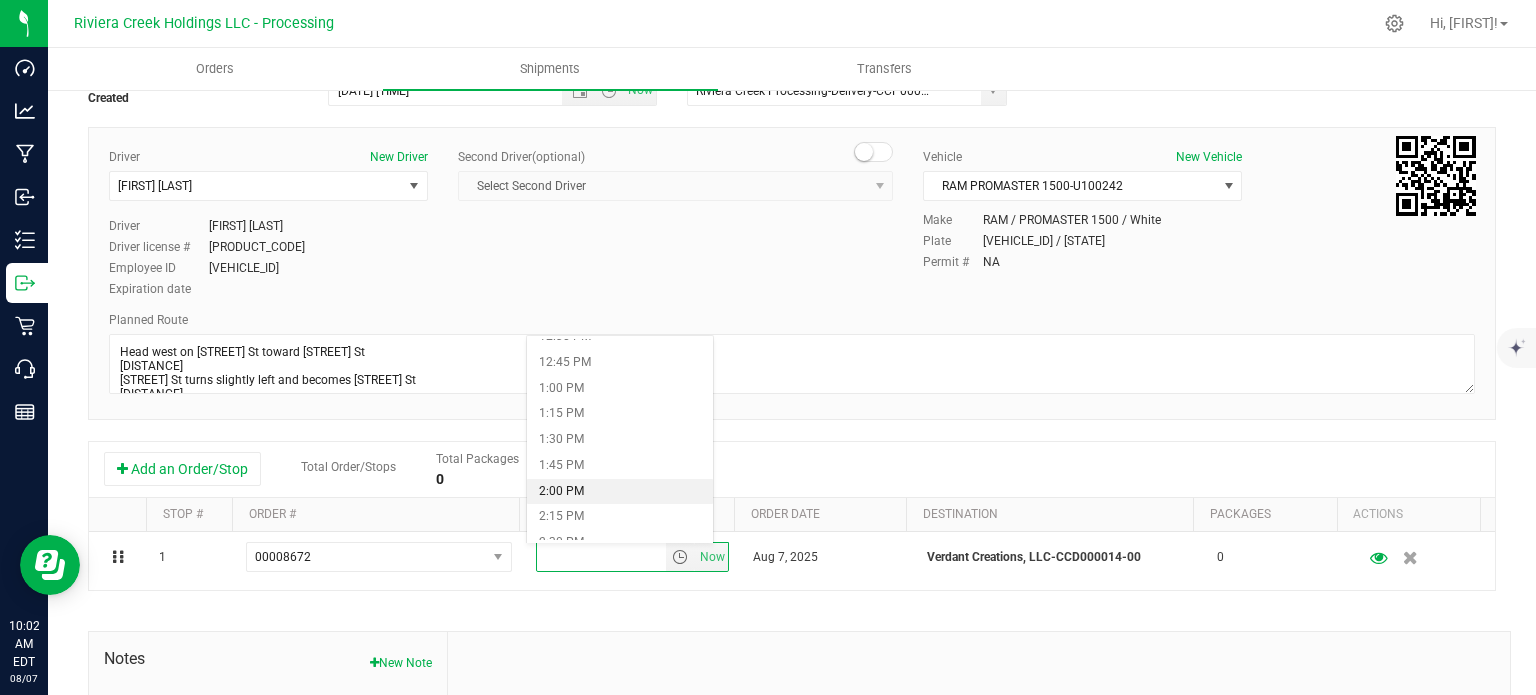 click on "2:00 PM" at bounding box center [619, 492] 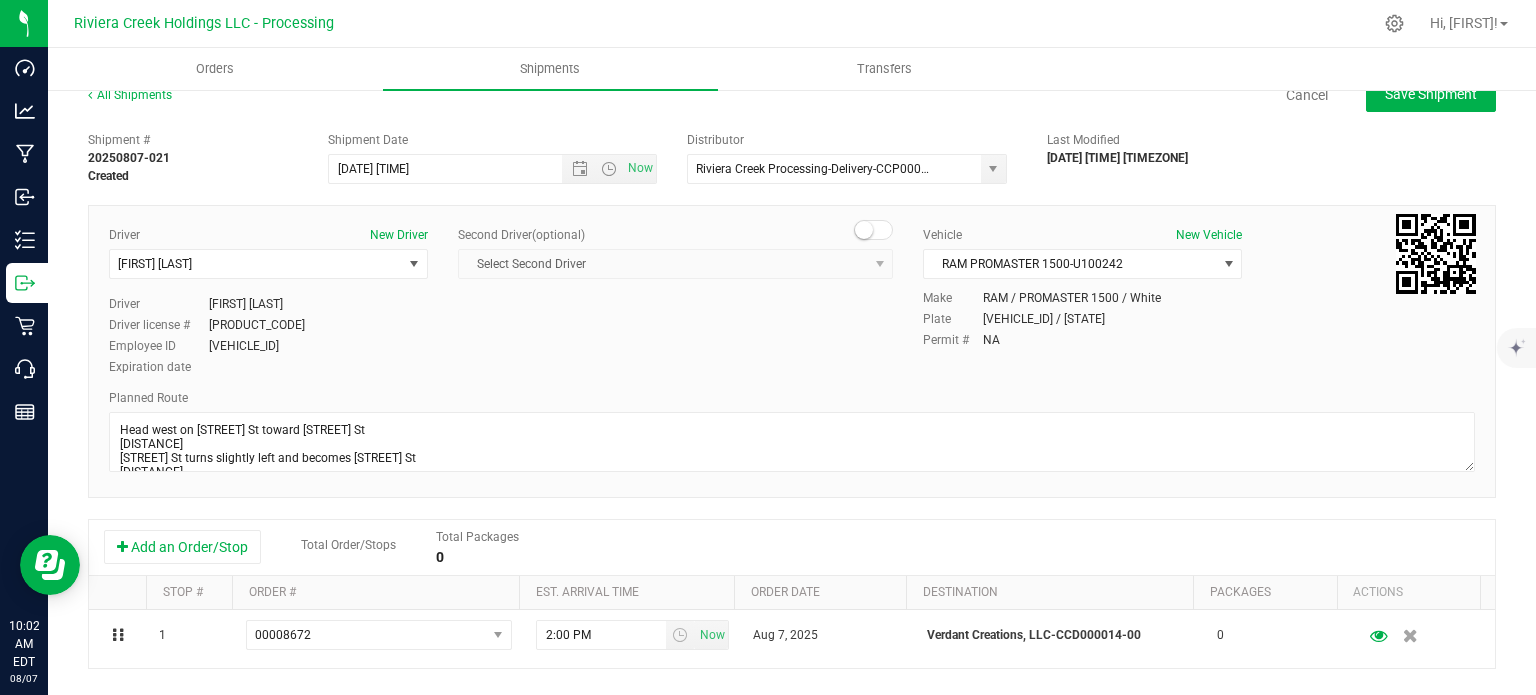 scroll, scrollTop: 0, scrollLeft: 0, axis: both 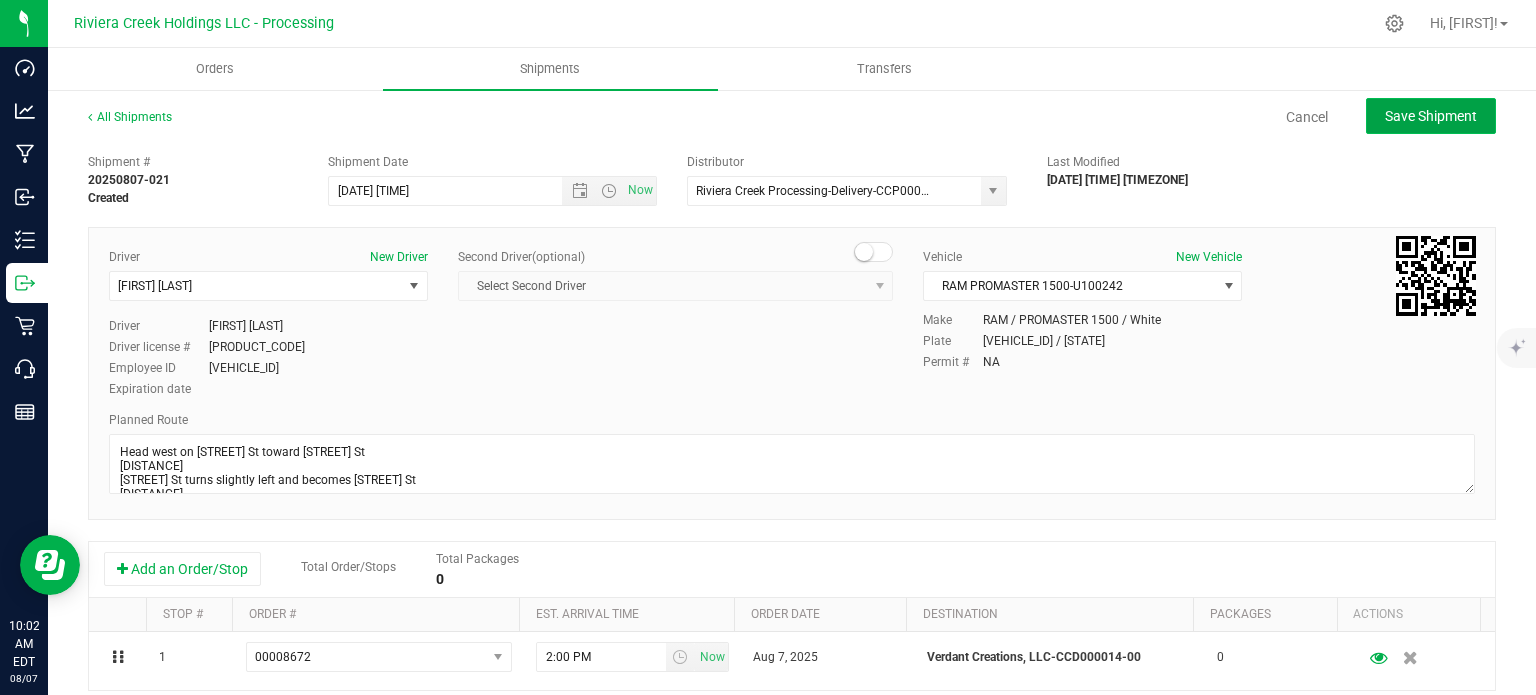 click on "Save Shipment" 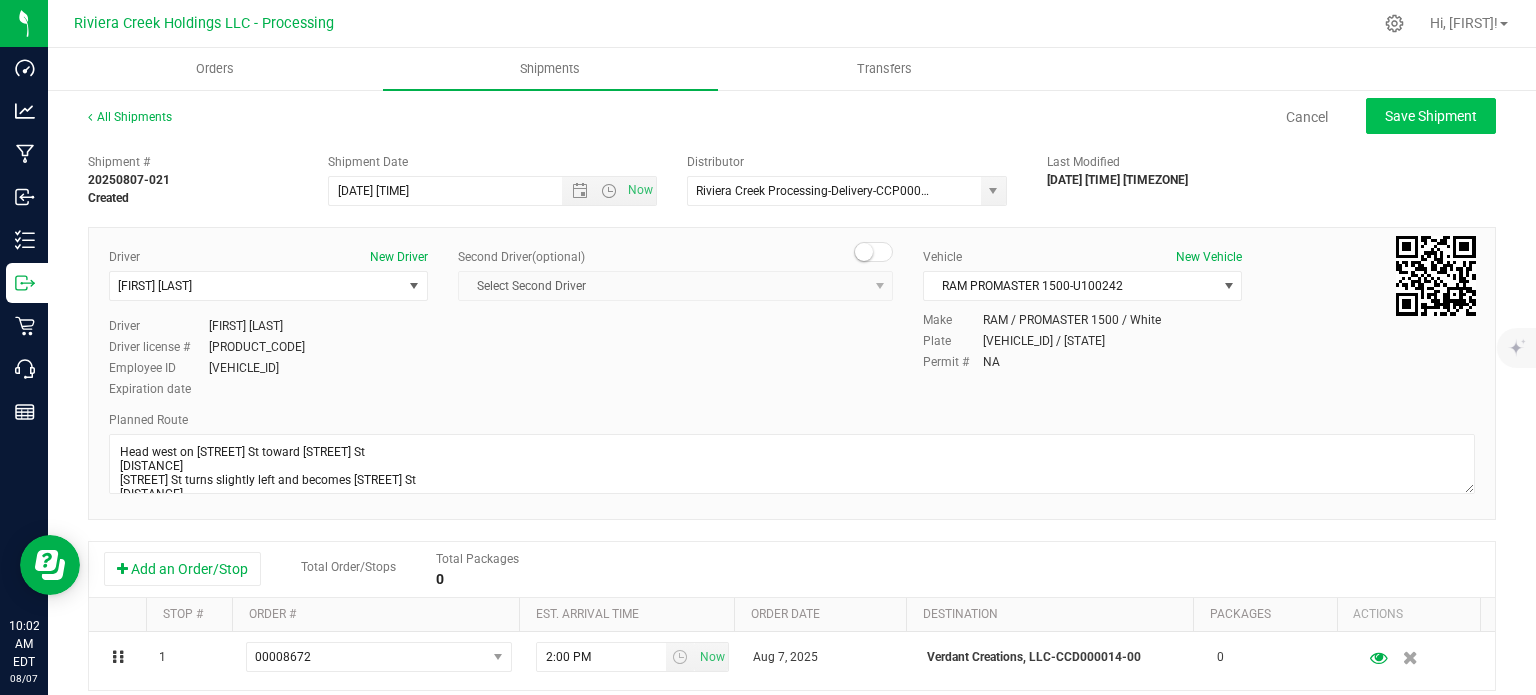 type on "8/8/2025 3:00 PM" 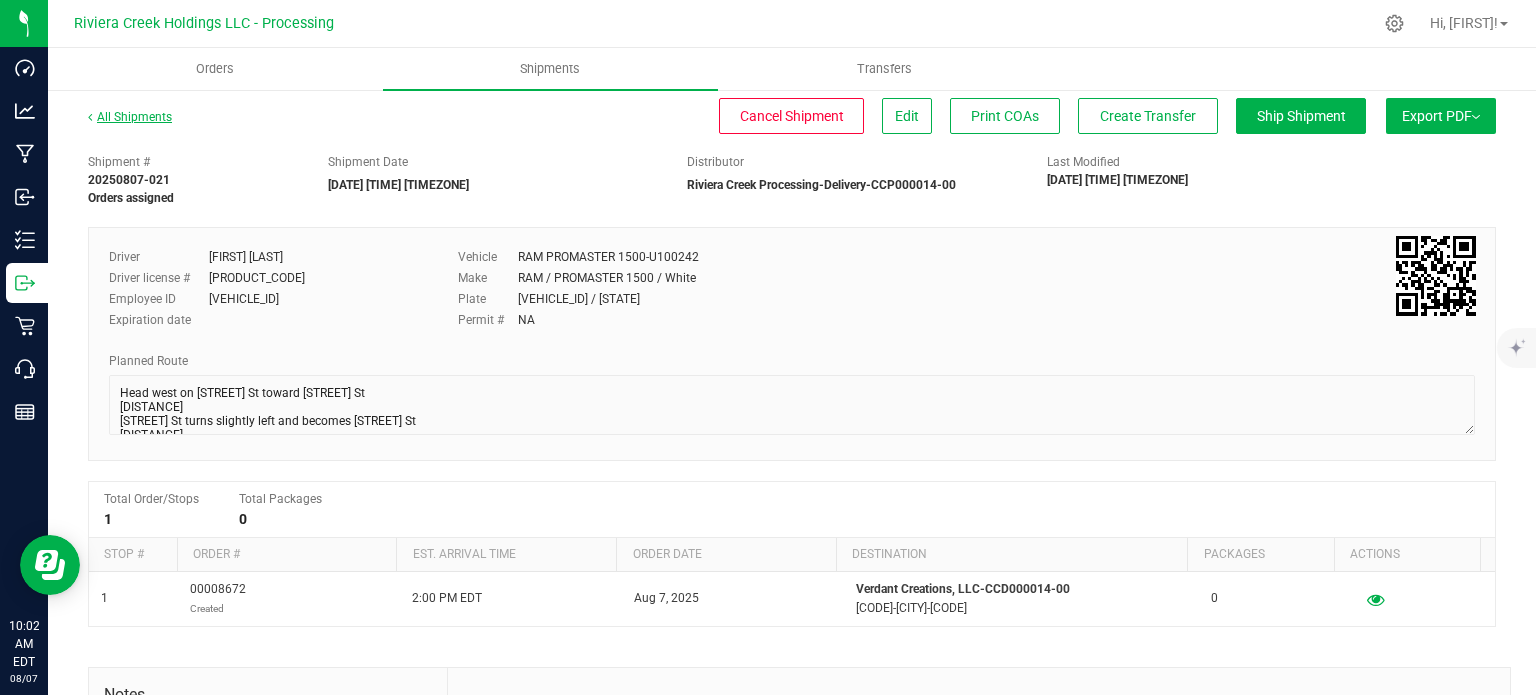 click on "All Shipments" at bounding box center (130, 117) 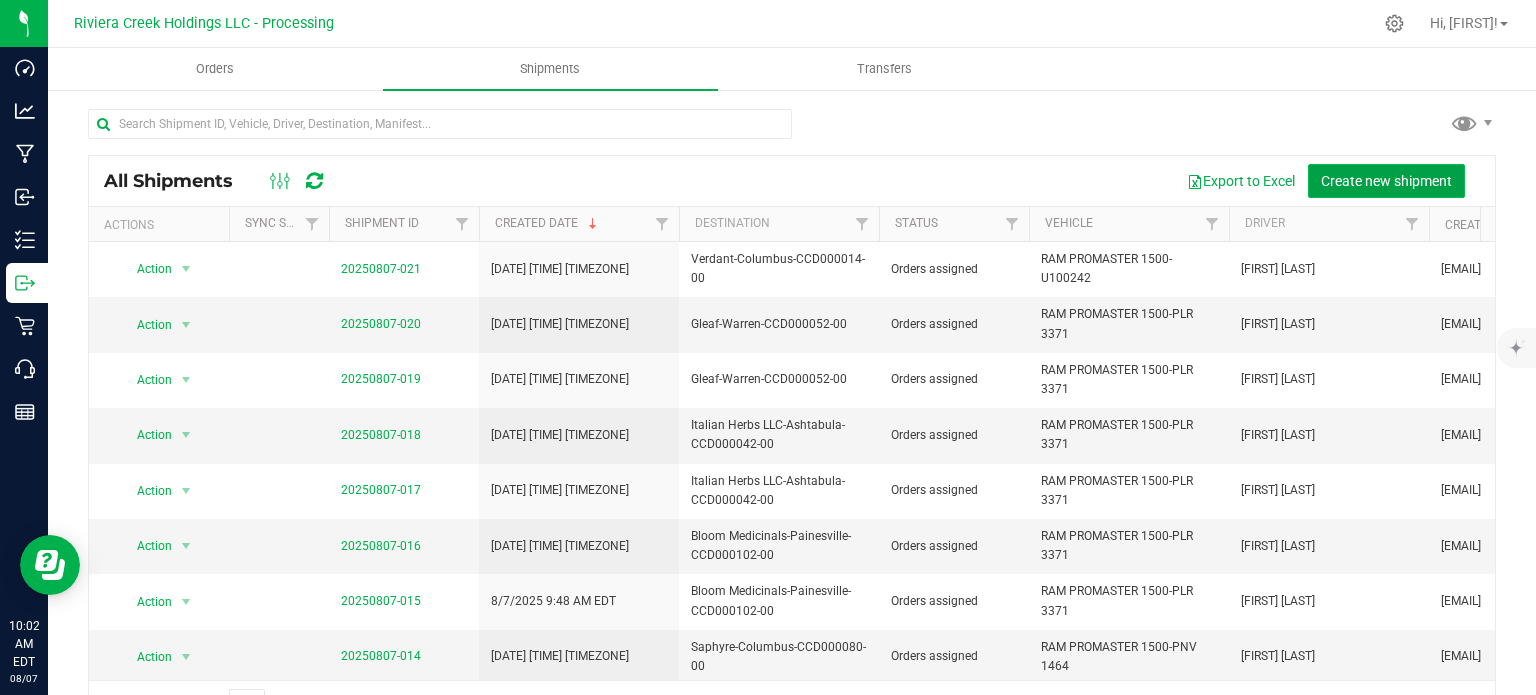 click on "Create new shipment" at bounding box center (1386, 181) 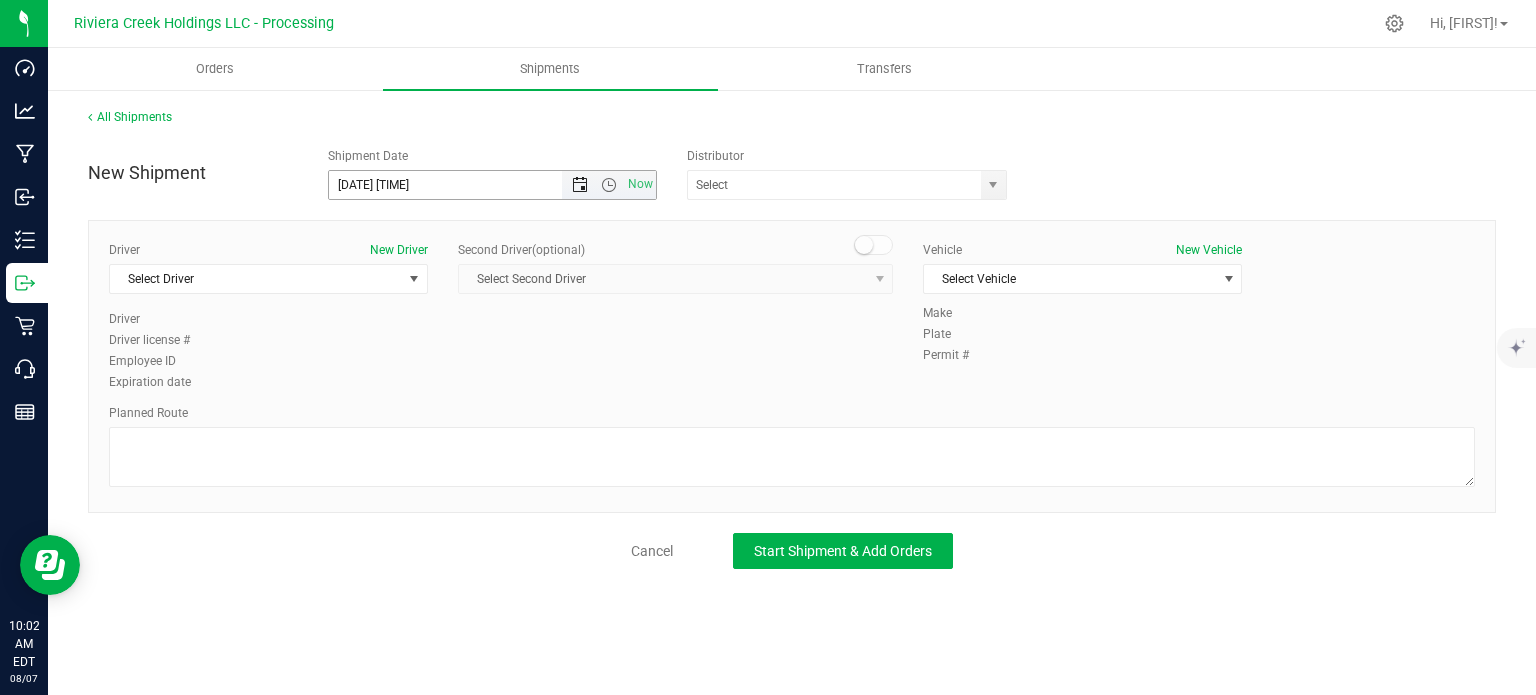 click at bounding box center [580, 185] 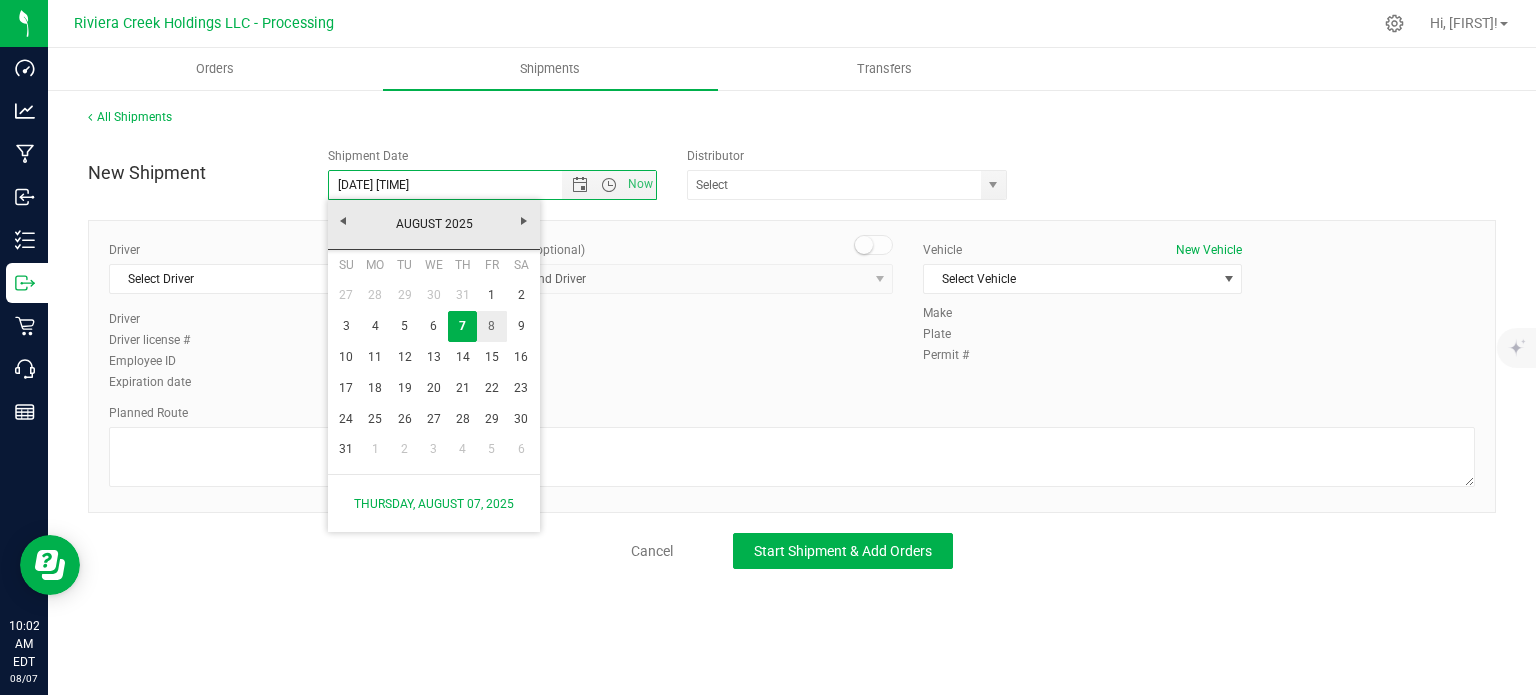 click on "8" at bounding box center [491, 326] 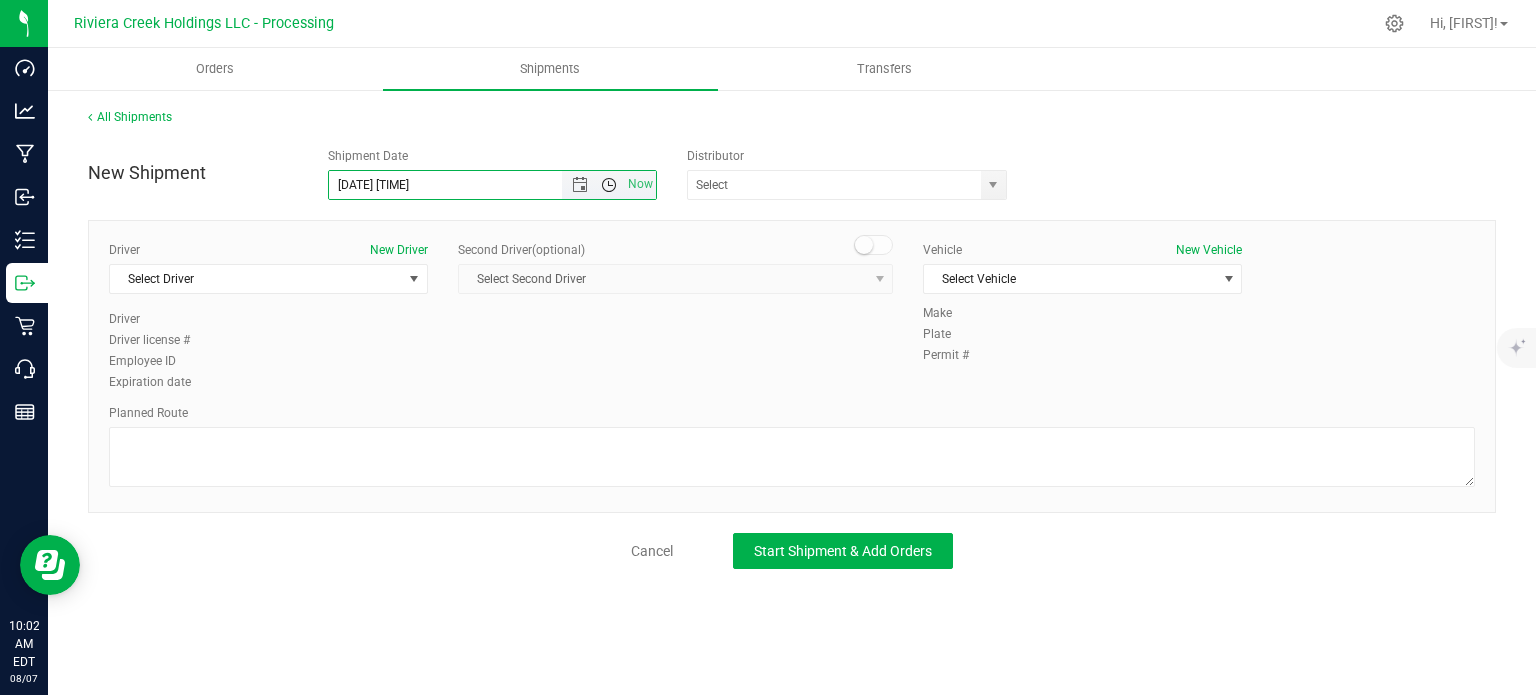 click at bounding box center [609, 185] 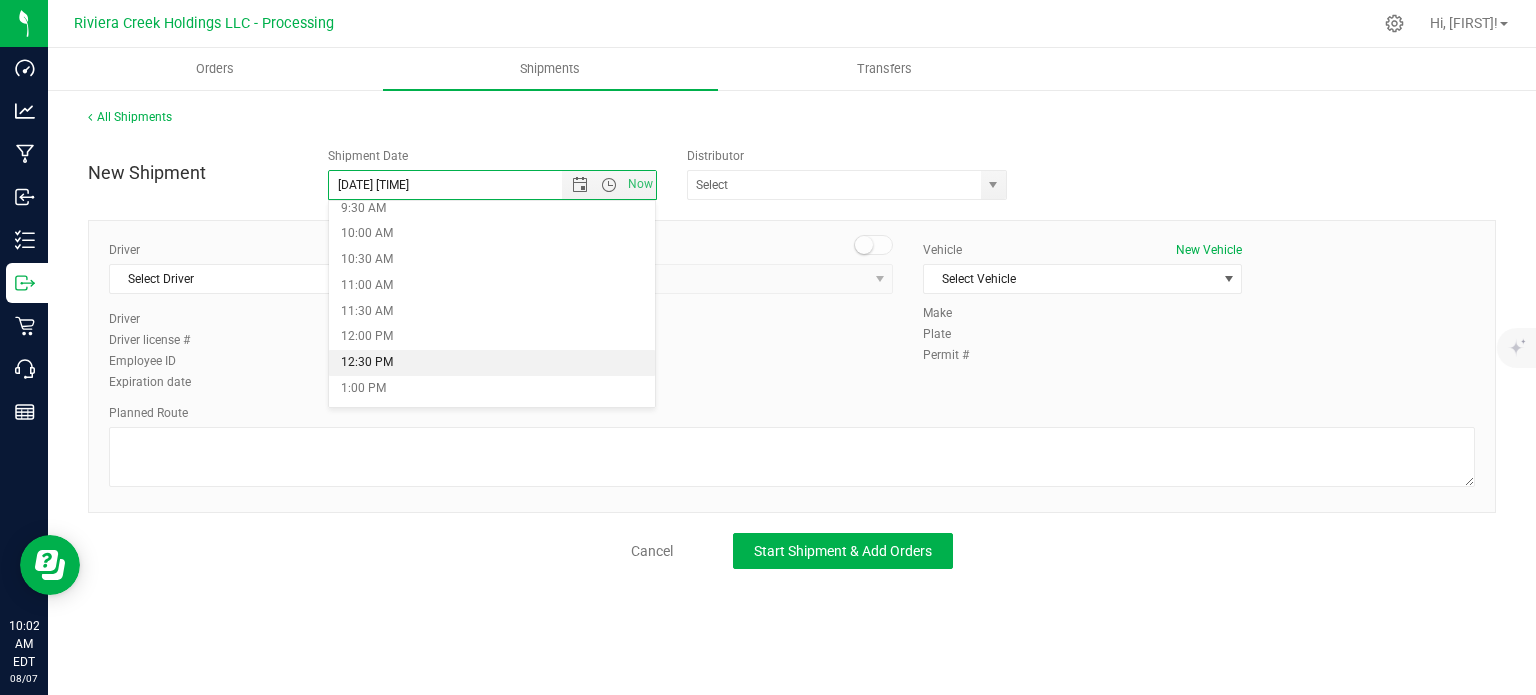 scroll, scrollTop: 500, scrollLeft: 0, axis: vertical 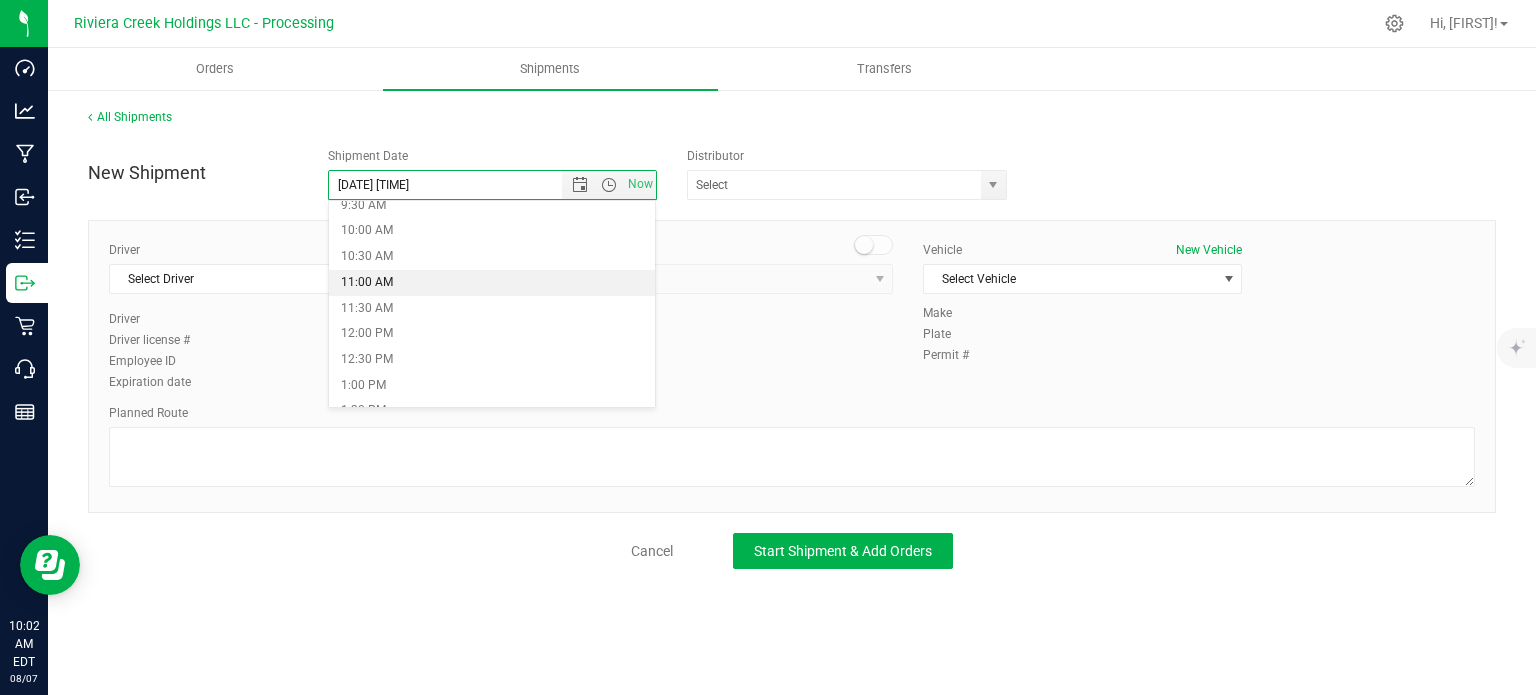 click on "11:00 AM" at bounding box center [492, 283] 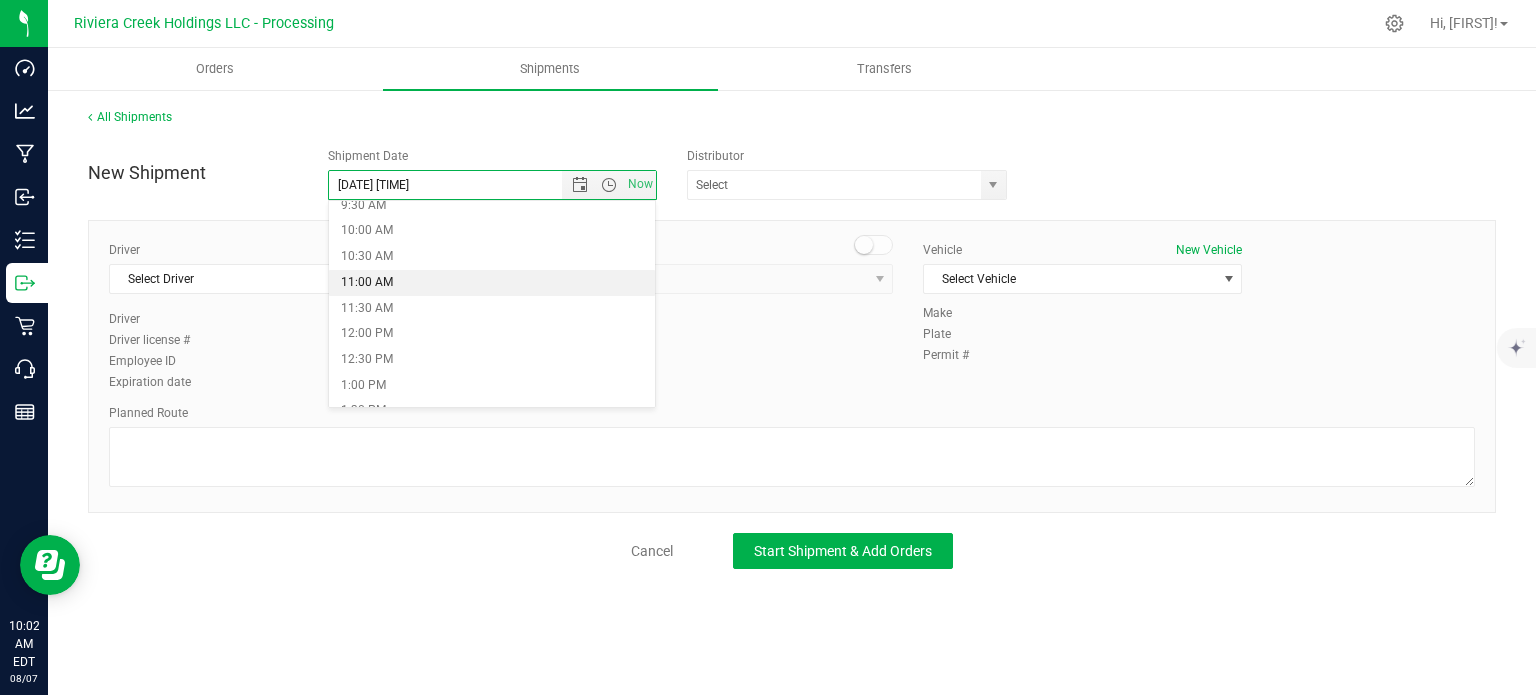 type on "8/8/2025 11:00 AM" 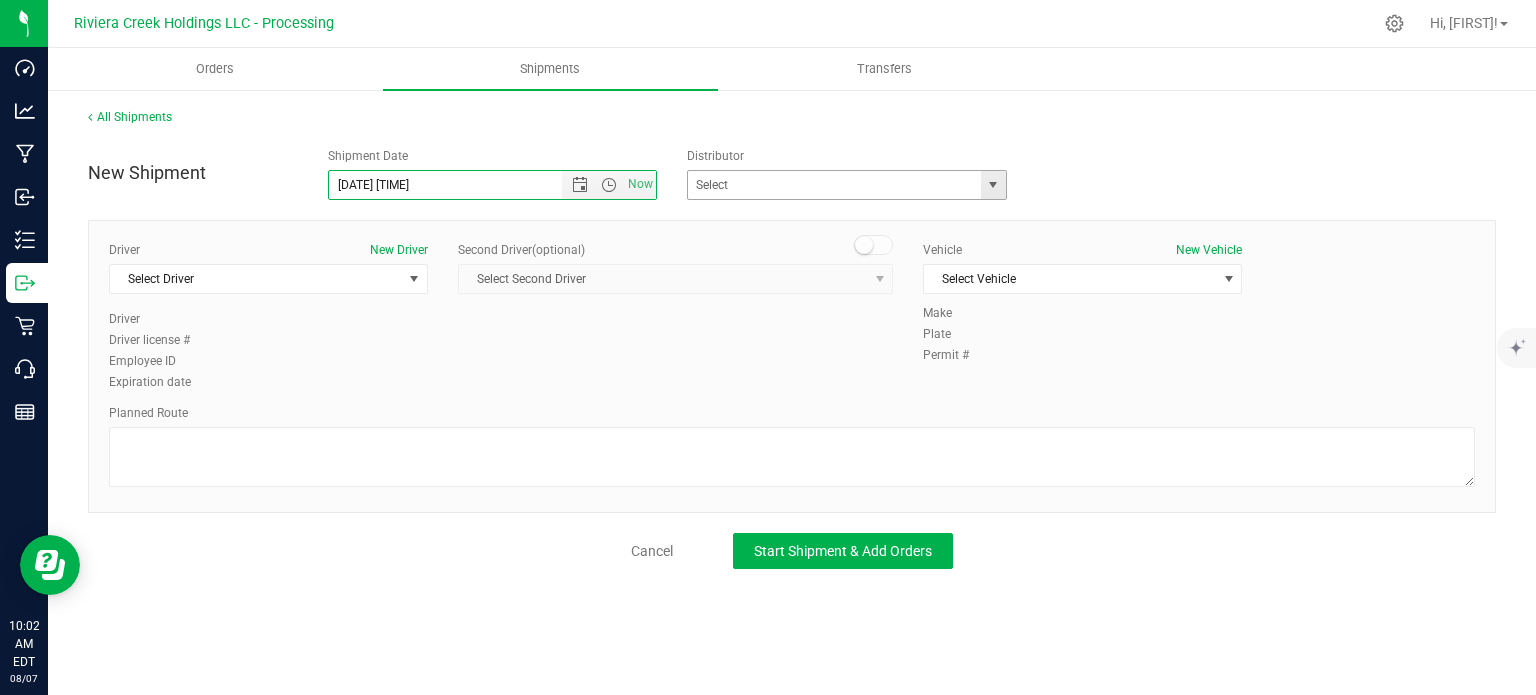 click at bounding box center [993, 185] 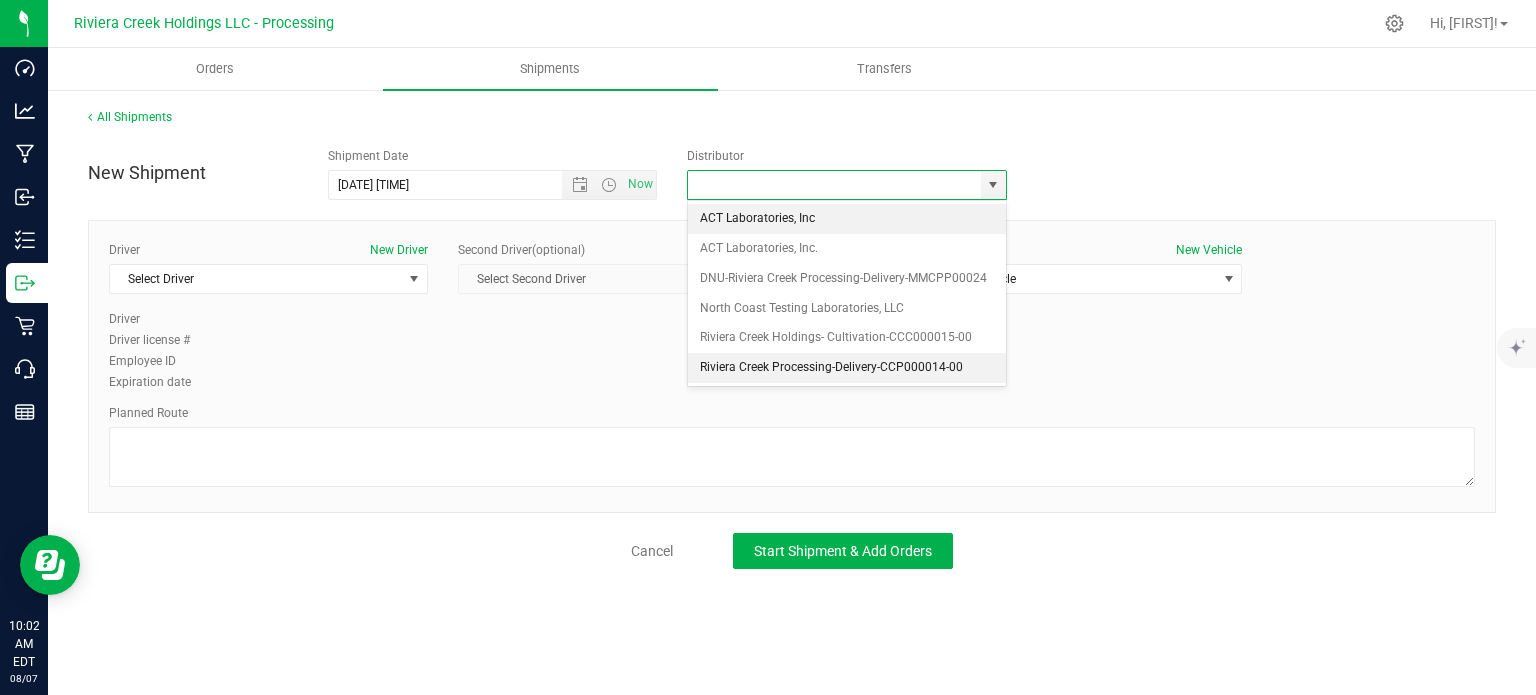 click on "Riviera Creek Processing-Delivery-CCP000014-00" at bounding box center (847, 368) 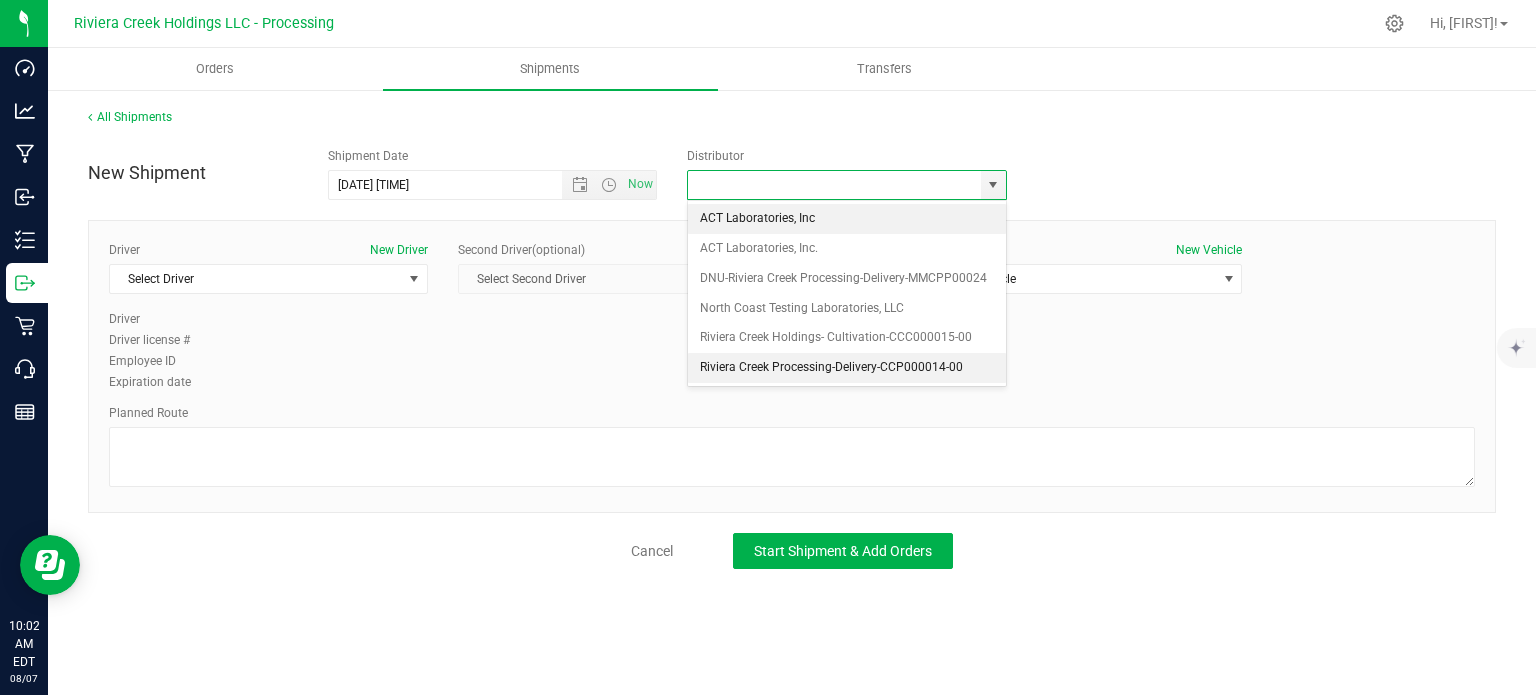 type on "Riviera Creek Processing-Delivery-CCP000014-00" 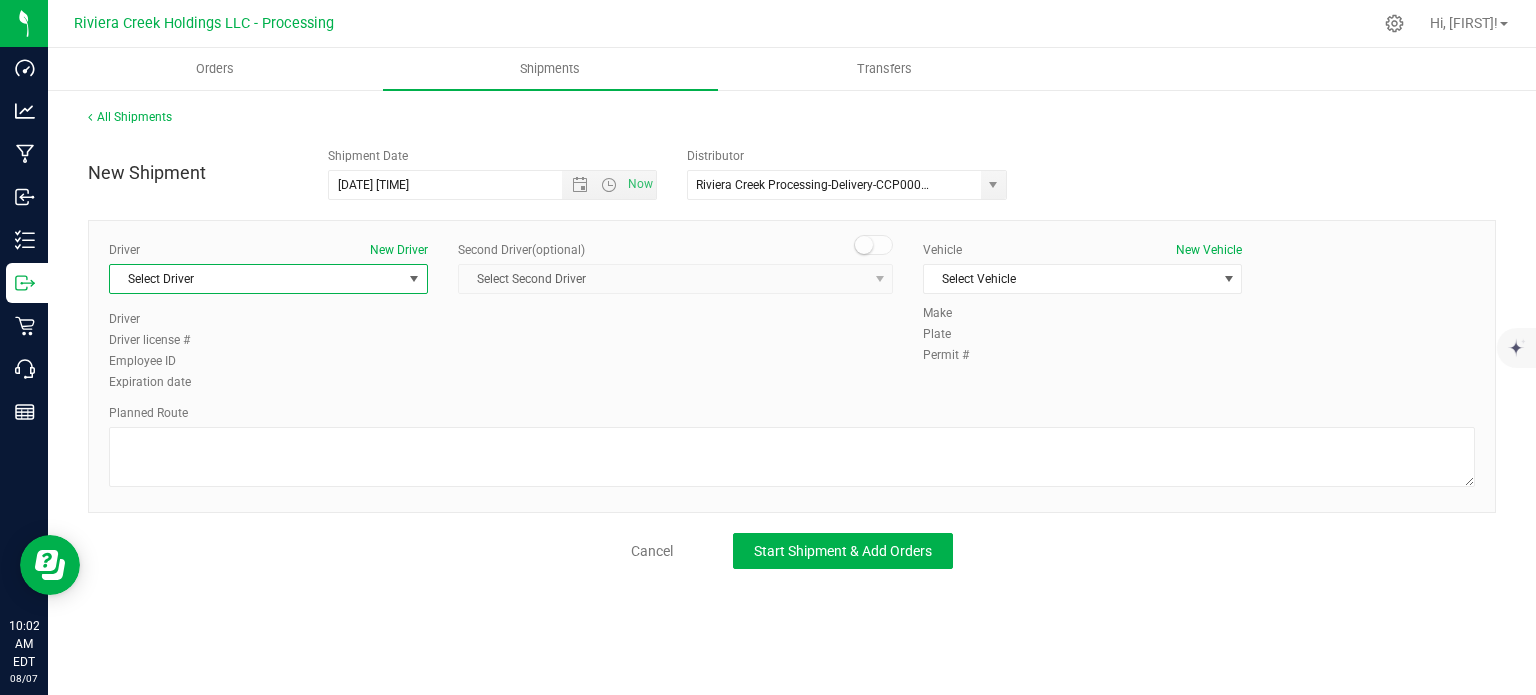 click on "Select Driver" at bounding box center (256, 279) 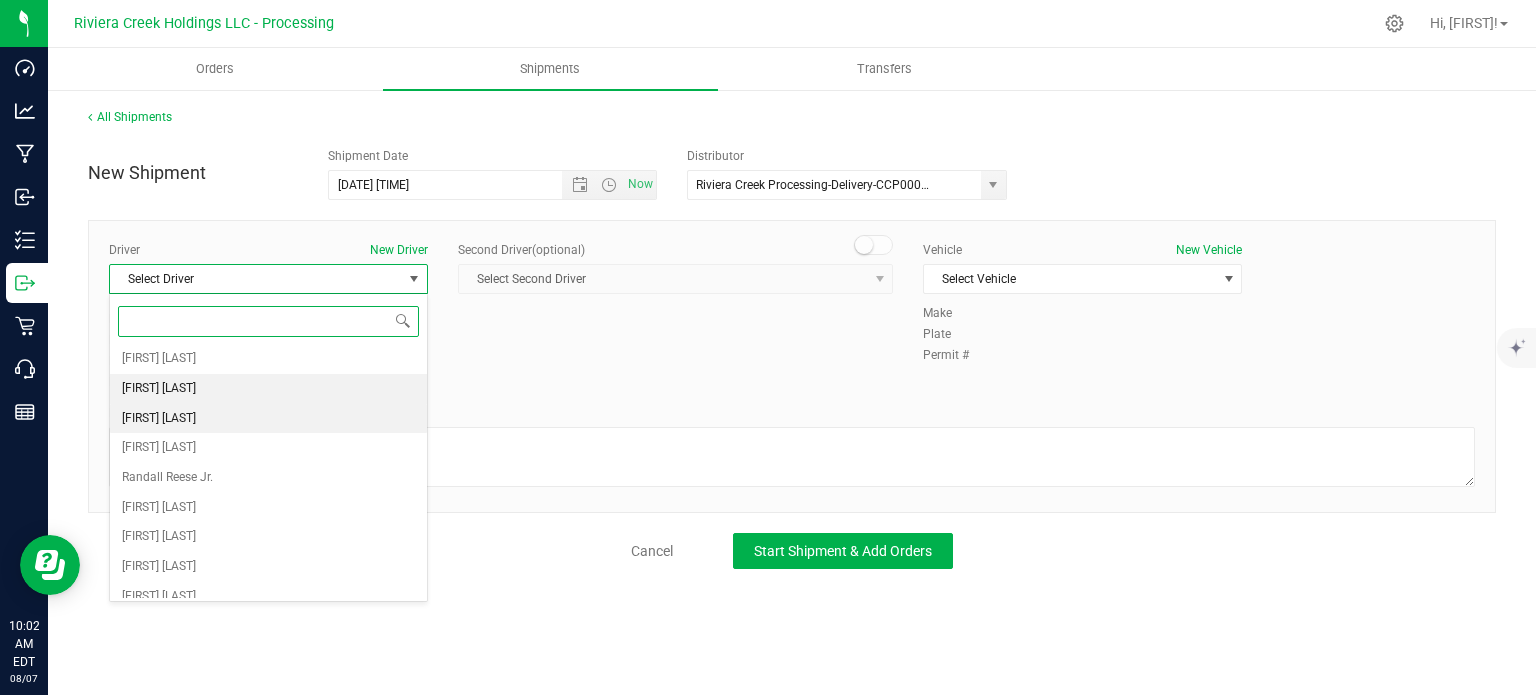 scroll, scrollTop: 305, scrollLeft: 0, axis: vertical 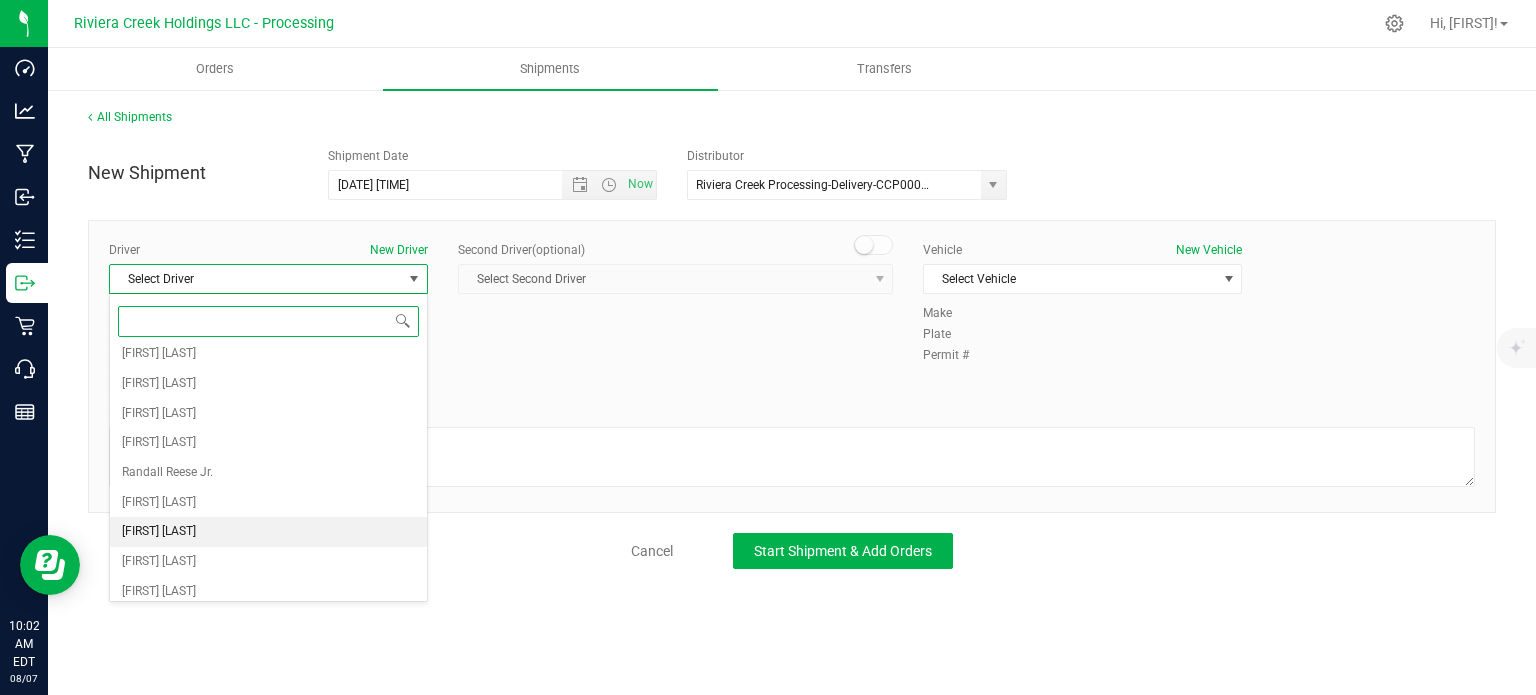 click on "Scott Summers" at bounding box center (159, 532) 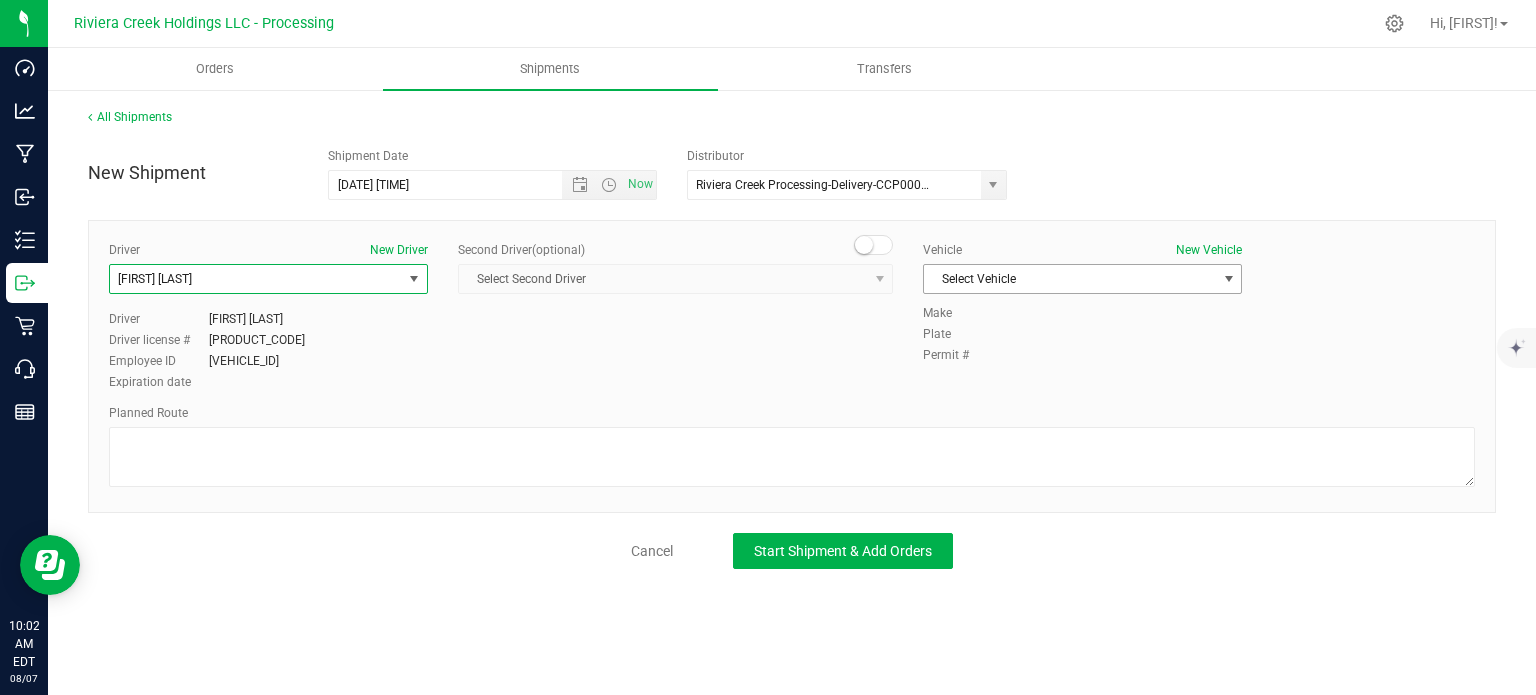 click on "Select Vehicle" at bounding box center [1070, 279] 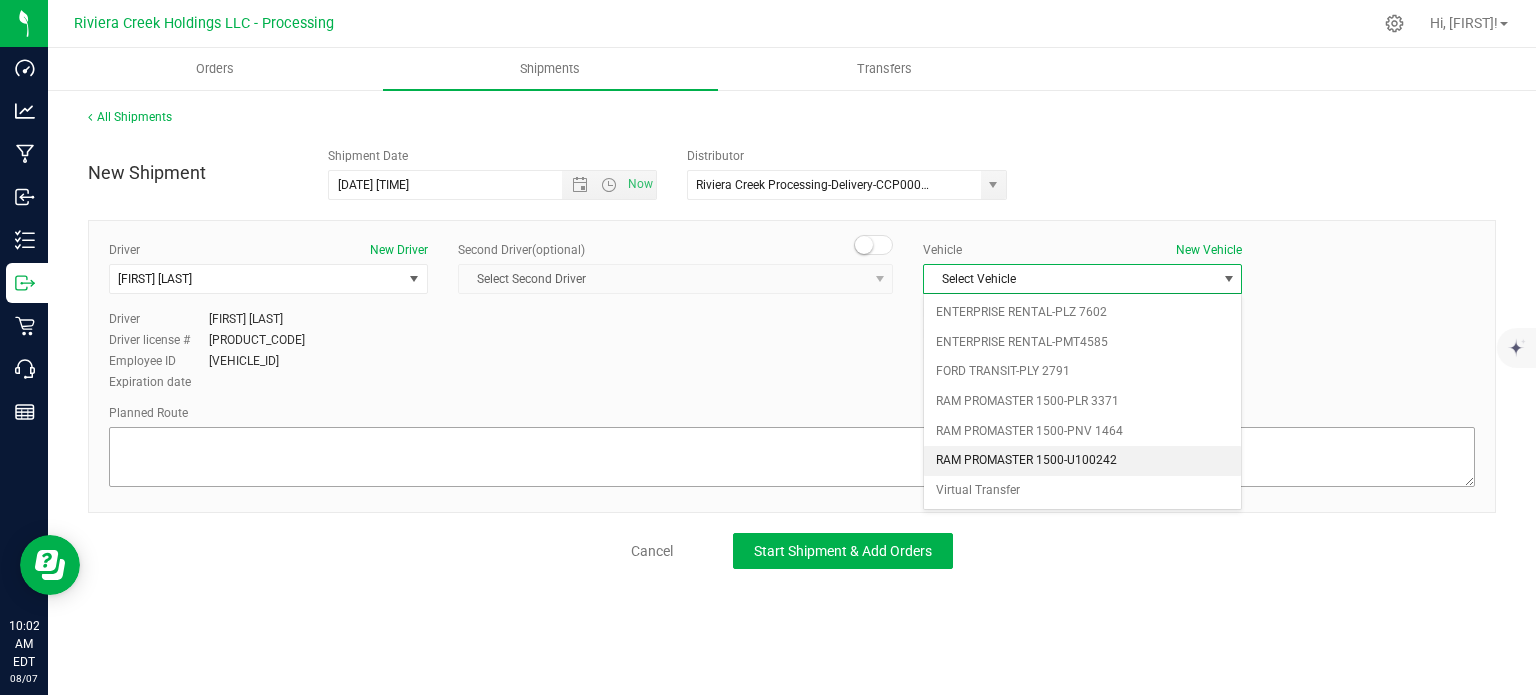 drag, startPoint x: 980, startPoint y: 451, endPoint x: 896, endPoint y: 459, distance: 84.38009 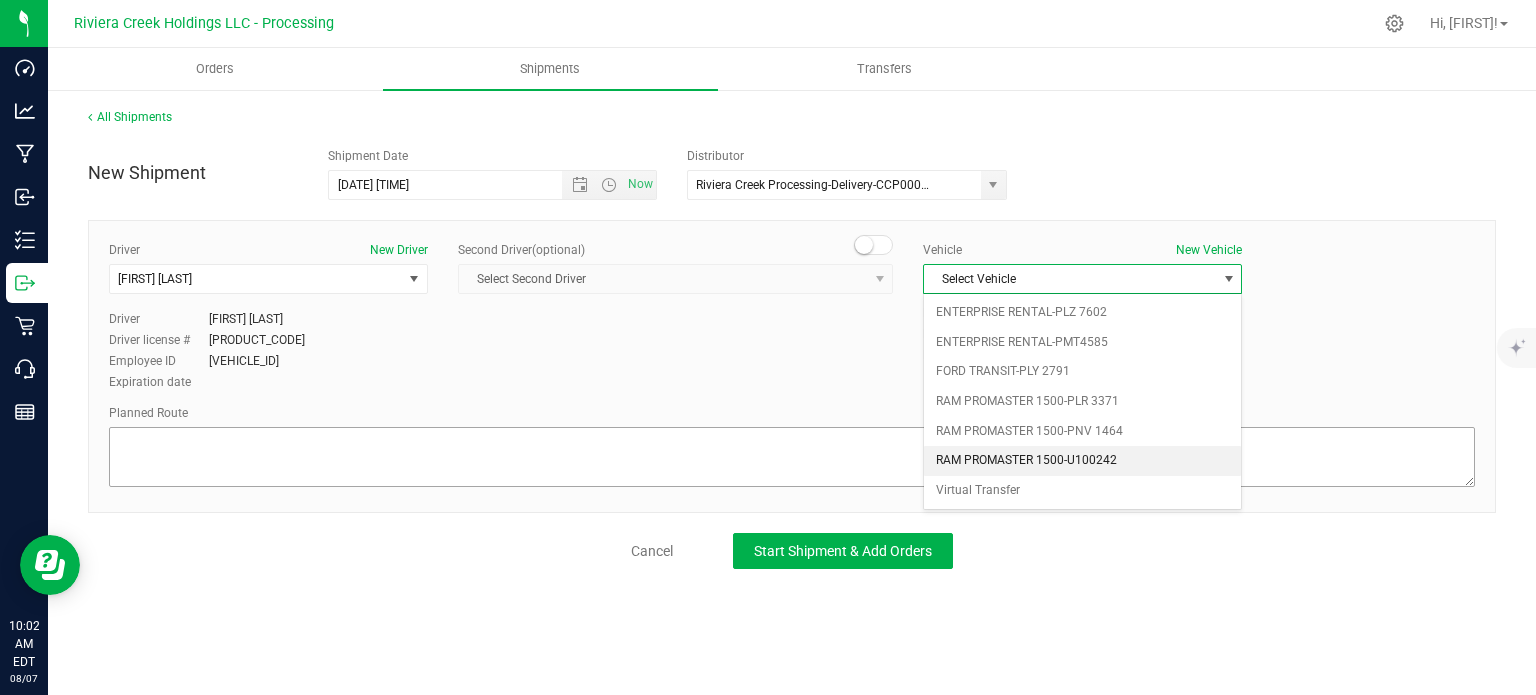 click on "RAM PROMASTER 1500-U100242" at bounding box center (1082, 461) 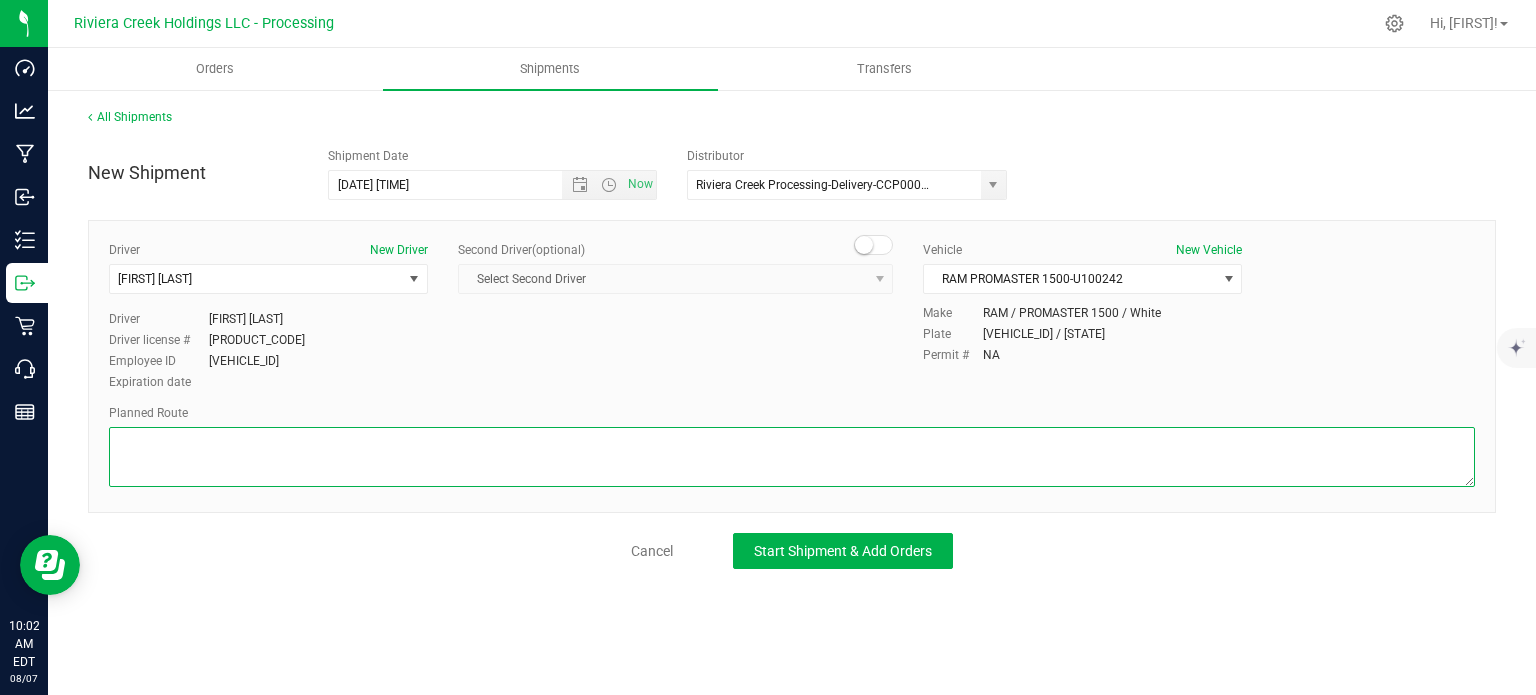 click at bounding box center (792, 457) 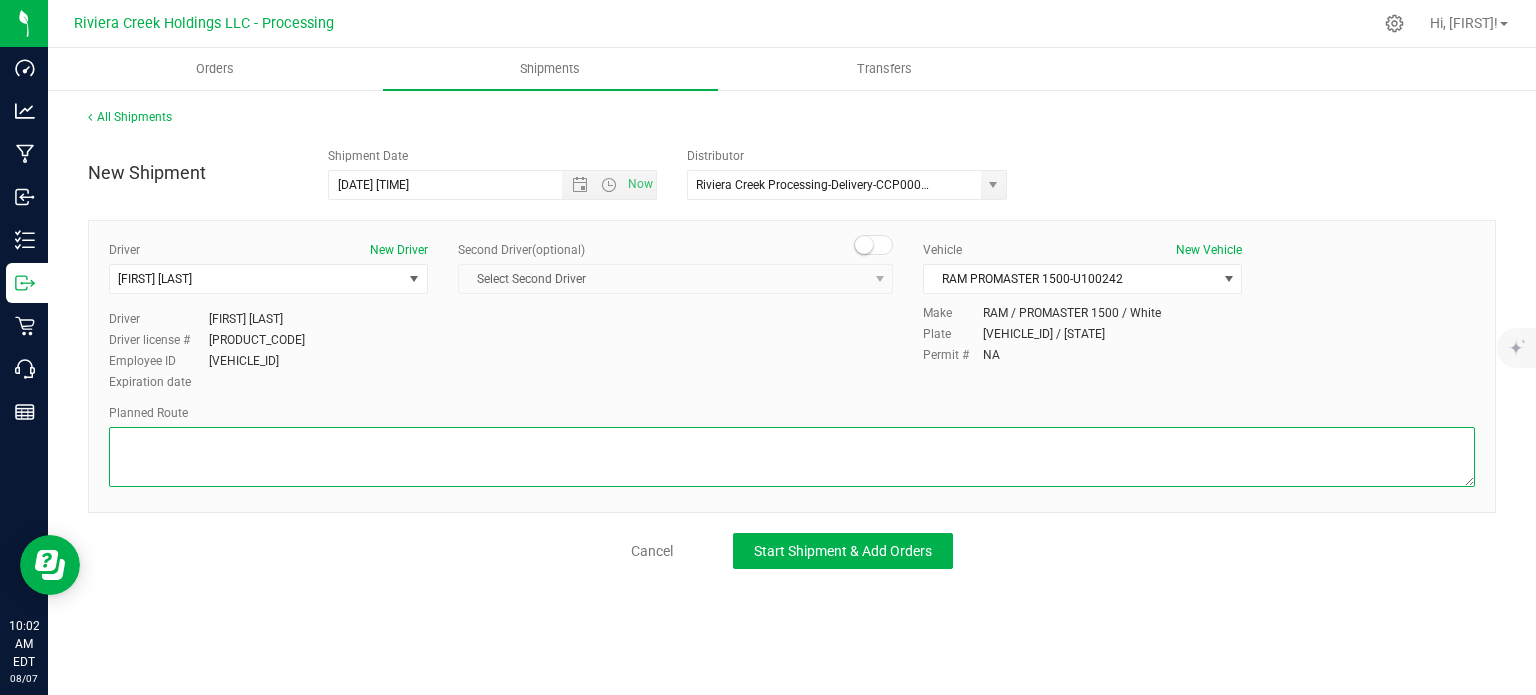 paste on "Head west on St Clair St toward Crescent St
230 ft
St Clair St turns slightly left and becomes Crescent St
374 ft
Turn left to merge onto OH-193 S
0.386 mi
Take the exit onto I-680 N toward Cleveland/Akron
4.70 mi
Merge onto I-80 W
4.13 mi
Keep left to continue on I-76 W, follow signs for Akron
36.4 mi
Take exit 23B on the left to merge onto I-77 S toward Canton
2.44 mi
Take exit 122B for I-277/US-224 W toward Barberton
0.552 mi
Continue onto I-277 W/US-224 W
2.95 mi
Continue onto US-224 W
0.394 mi
Continue onto I-76 W/US-224 W
17.4 mi
Take exit 1A to merge onto I-71 S
90.9 mi
Take exit 119A to merge onto I-270 E toward Airport
9.33 mi
Take exit 35A to merge onto US-62 W toward I-670 W/Airport
0.778 mi
Continue onto I-670 W/US-62 W
0.665 mi
Take exit 9 toward Stelzer Rd/Airport
866 ft
Take the ramp to Cassady Ave
0.357 mi
Continue onto Airport Dr
600 ft
Turn left onto N Cassady Ave
1,286 ft
Turn right
213 ft" 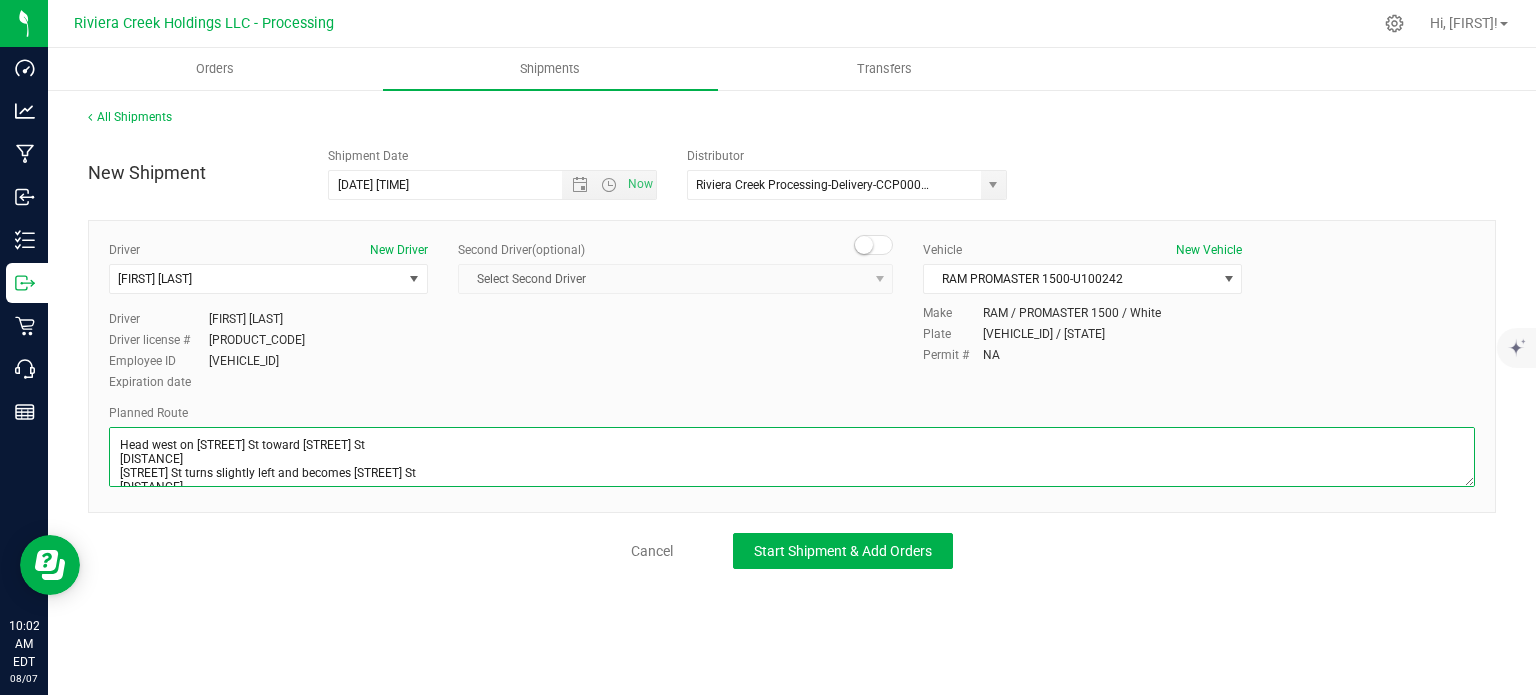 scroll, scrollTop: 528, scrollLeft: 0, axis: vertical 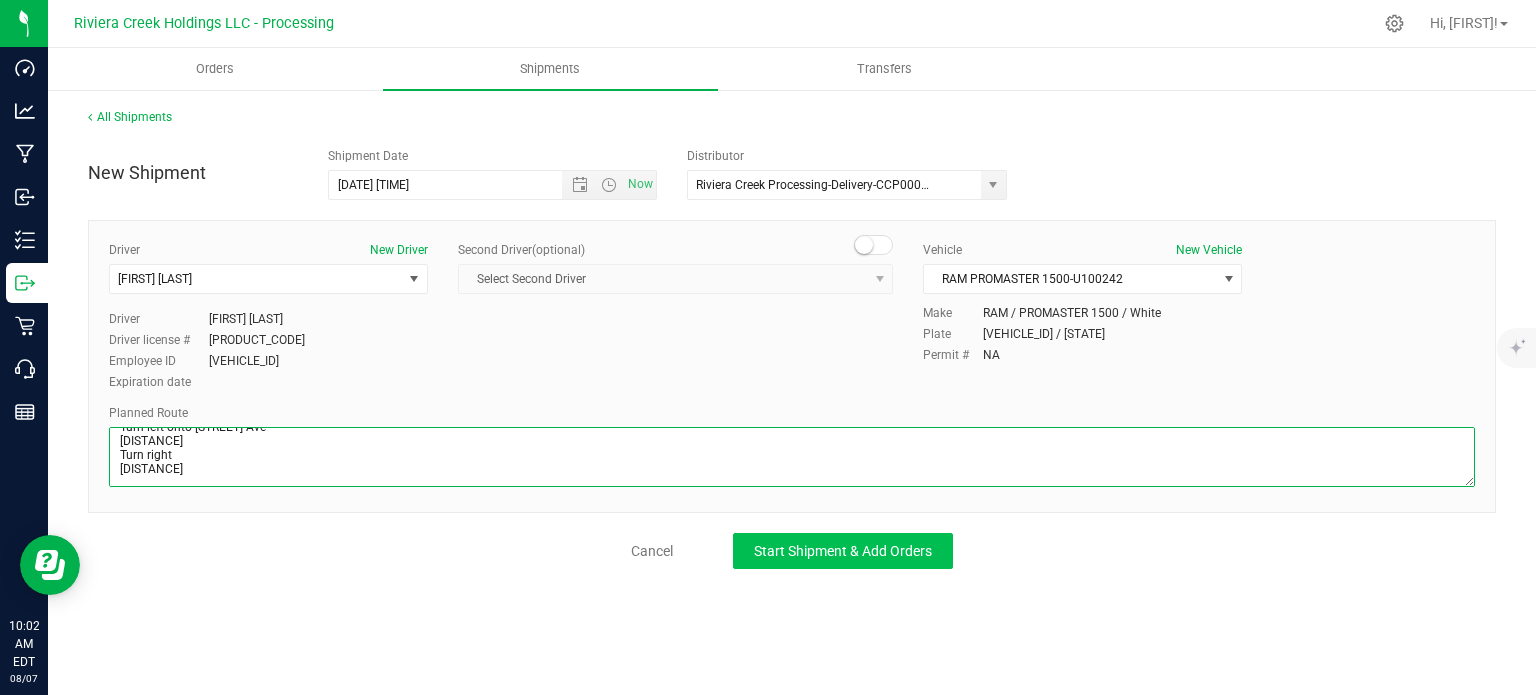 type on "Head west on St Clair St toward Crescent St
230 ft
St Clair St turns slightly left and becomes Crescent St
374 ft
Turn left to merge onto OH-193 S
0.386 mi
Take the exit onto I-680 N toward Cleveland/Akron
4.70 mi
Merge onto I-80 W
4.13 mi
Keep left to continue on I-76 W, follow signs for Akron
36.4 mi
Take exit 23B on the left to merge onto I-77 S toward Canton
2.44 mi
Take exit 122B for I-277/US-224 W toward Barberton
0.552 mi
Continue onto I-277 W/US-224 W
2.95 mi
Continue onto US-224 W
0.394 mi
Continue onto I-76 W/US-224 W
17.4 mi
Take exit 1A to merge onto I-71 S
90.9 mi
Take exit 119A to merge onto I-270 E toward Airport
9.33 mi
Take exit 35A to merge onto US-62 W toward I-670 W/Airport
0.778 mi
Continue onto I-670 W/US-62 W
0.665 mi
Take exit 9 toward Stelzer Rd/Airport
866 ft
Take the ramp to Cassady Ave
0.357 mi
Continue onto Airport Dr
600 ft
Turn left onto N Cassady Ave
1,286 ft
Turn right
213 ft" 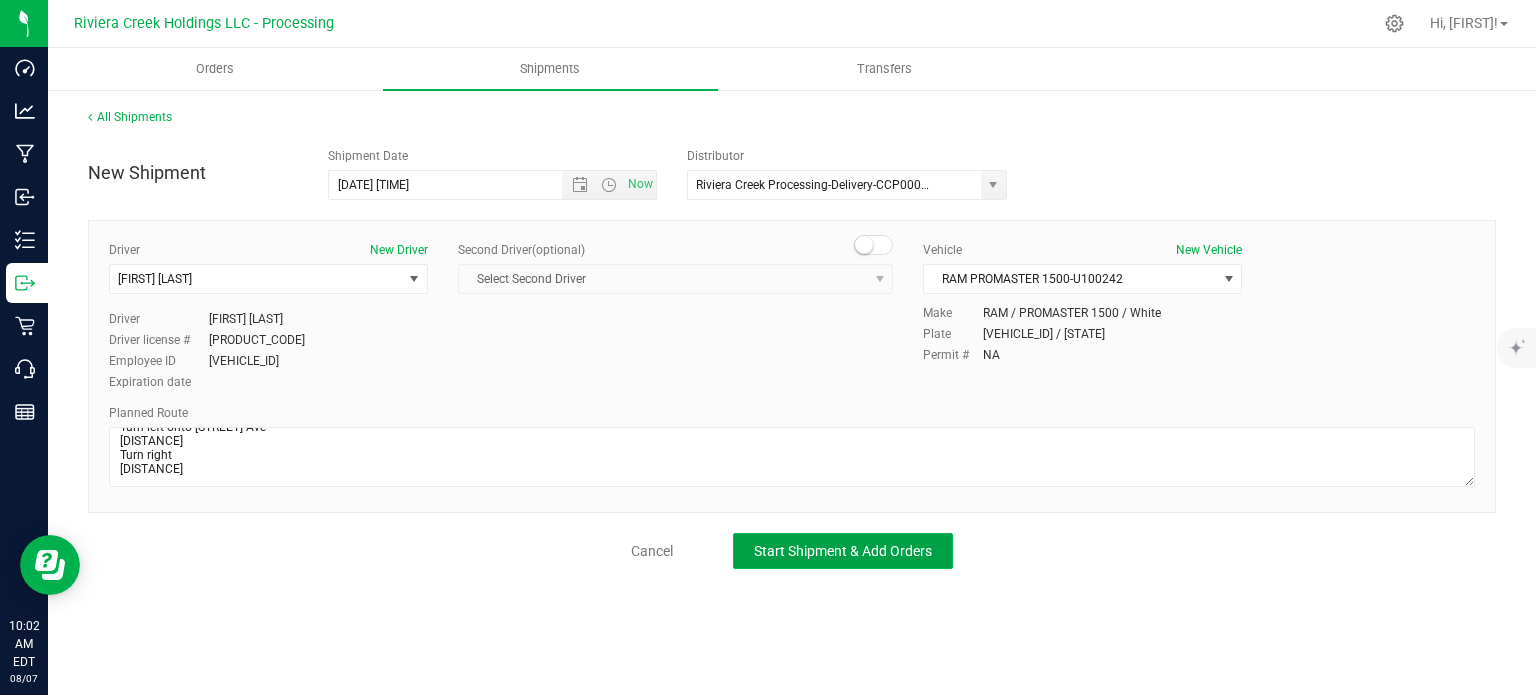 click on "Start Shipment & Add Orders" 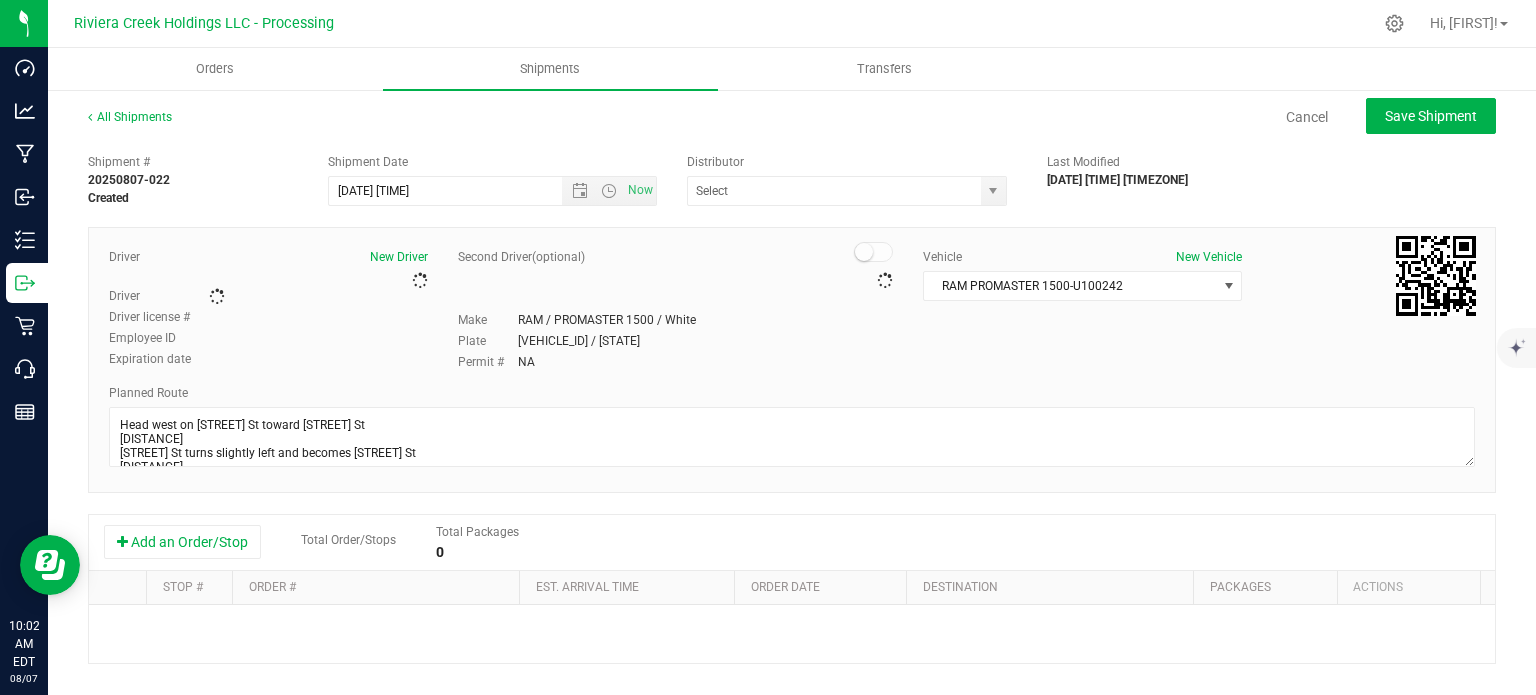 type on "Riviera Creek Processing-Delivery-CCP000014-00" 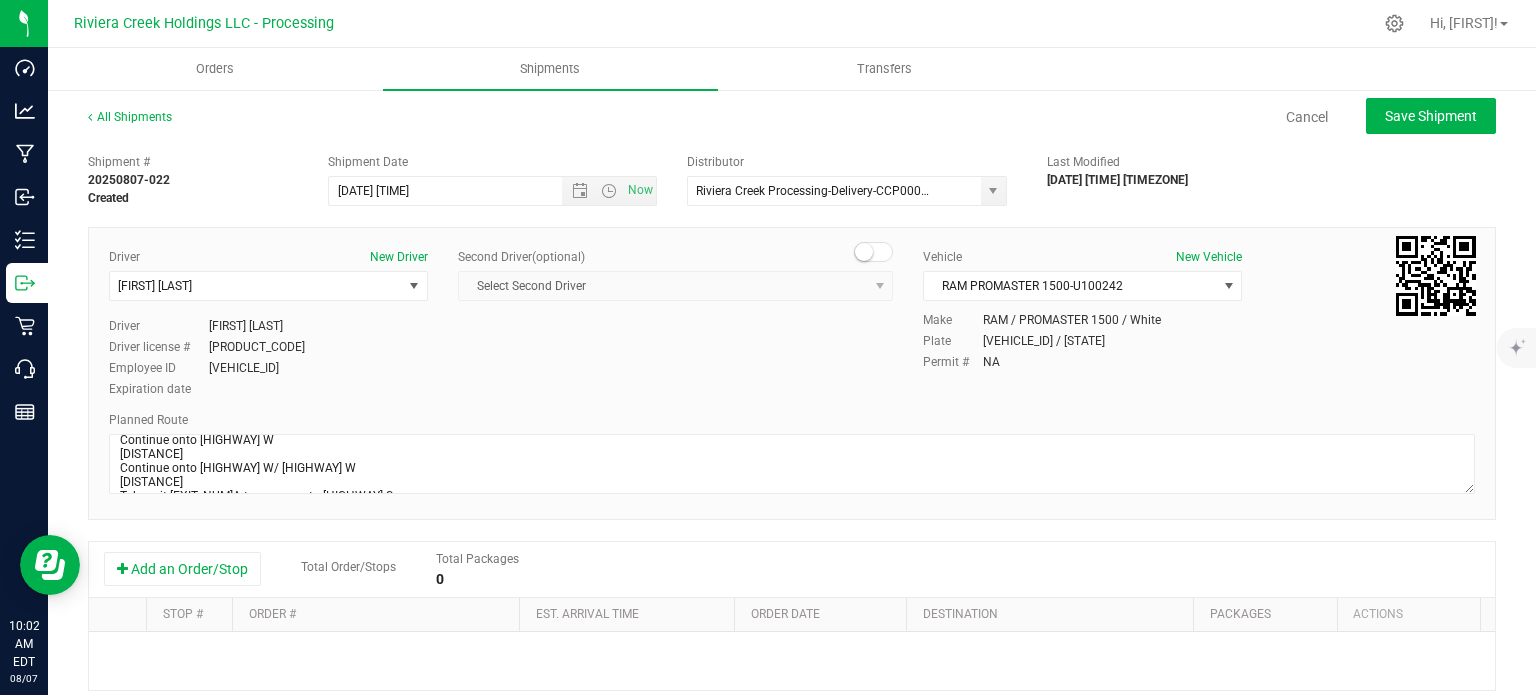 scroll, scrollTop: 300, scrollLeft: 0, axis: vertical 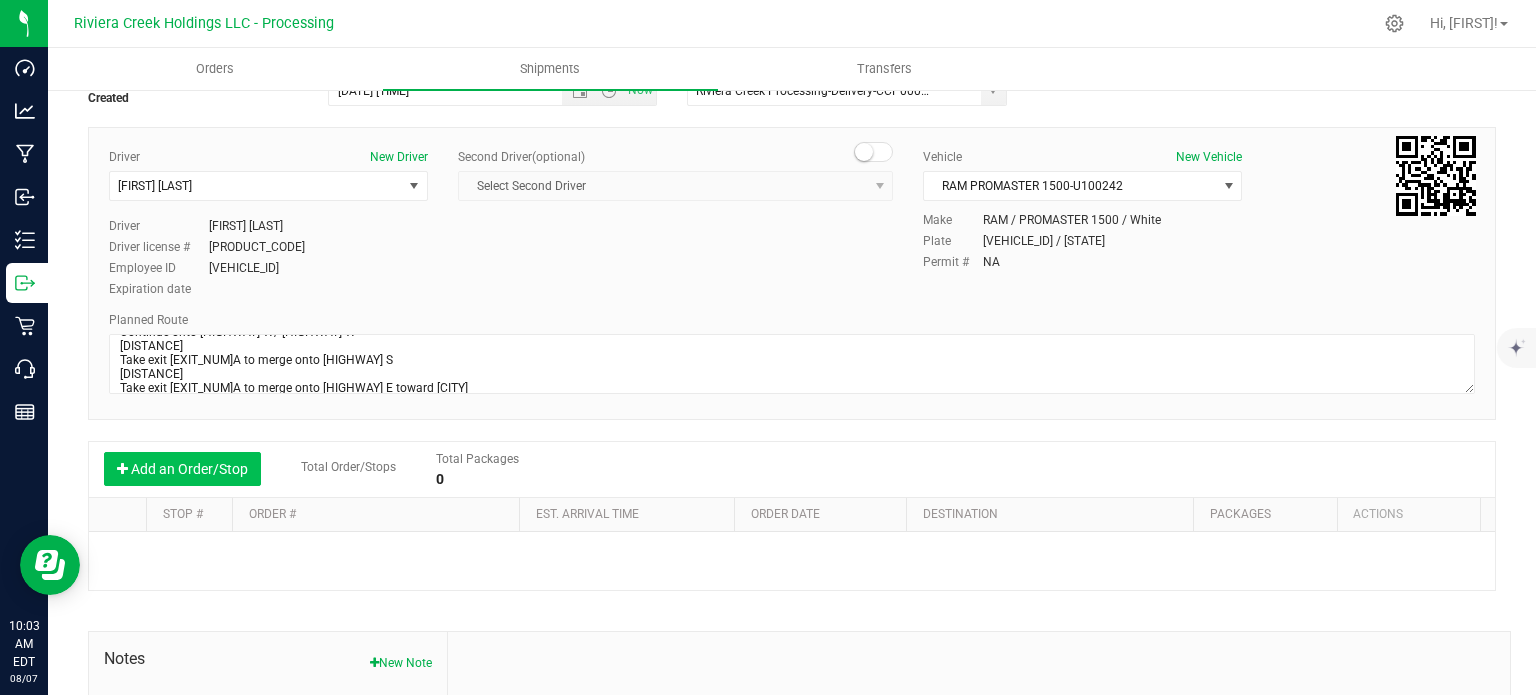 click on "Add an Order/Stop" at bounding box center (182, 469) 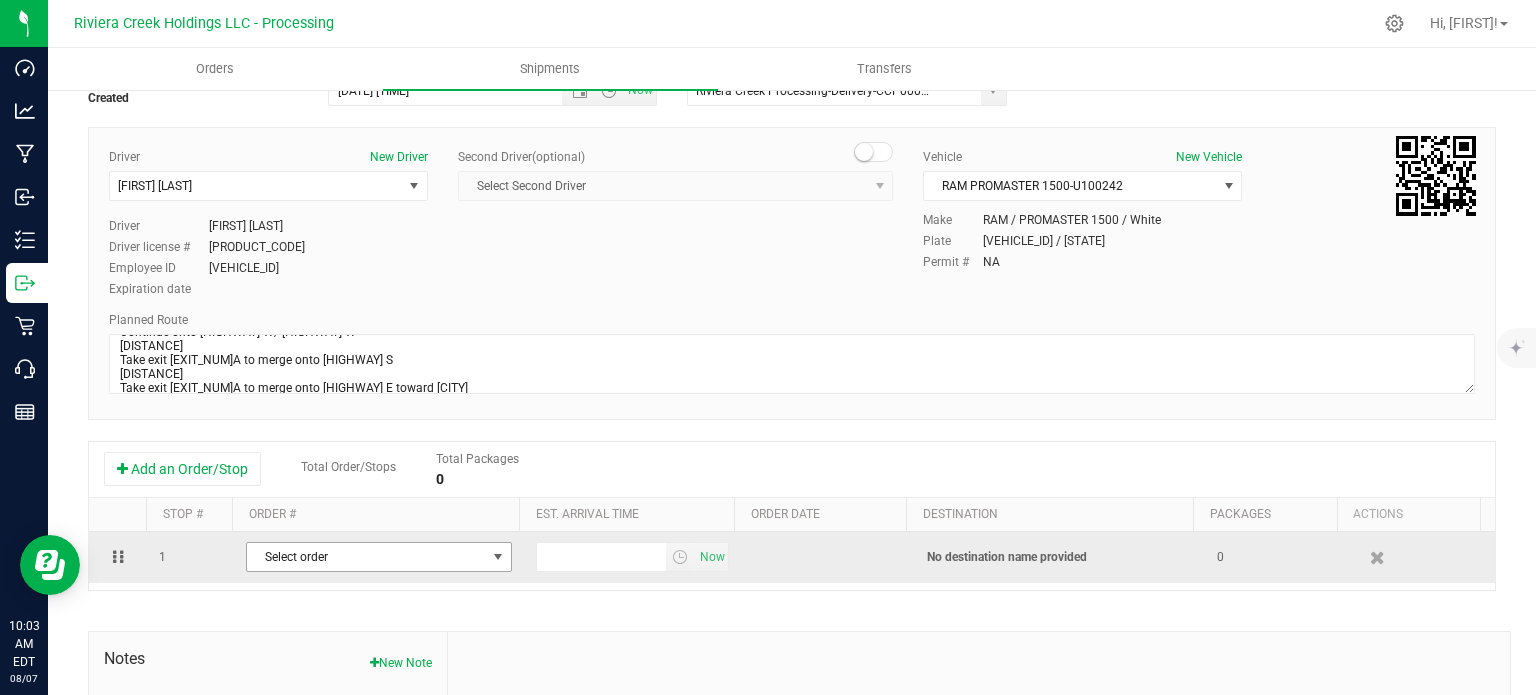 click on "Select order" at bounding box center (366, 557) 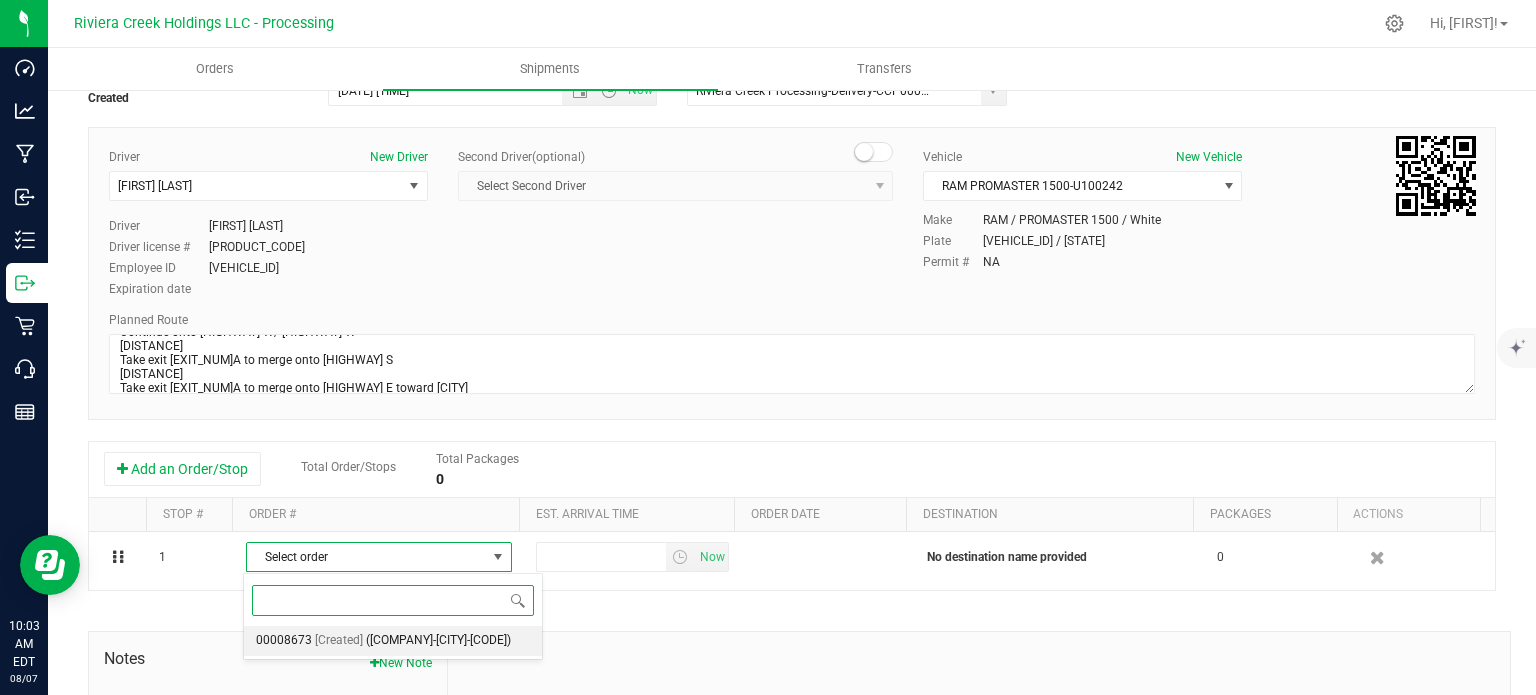 click on "(Verdant-Columbus-CCD000014-00)" at bounding box center (438, 641) 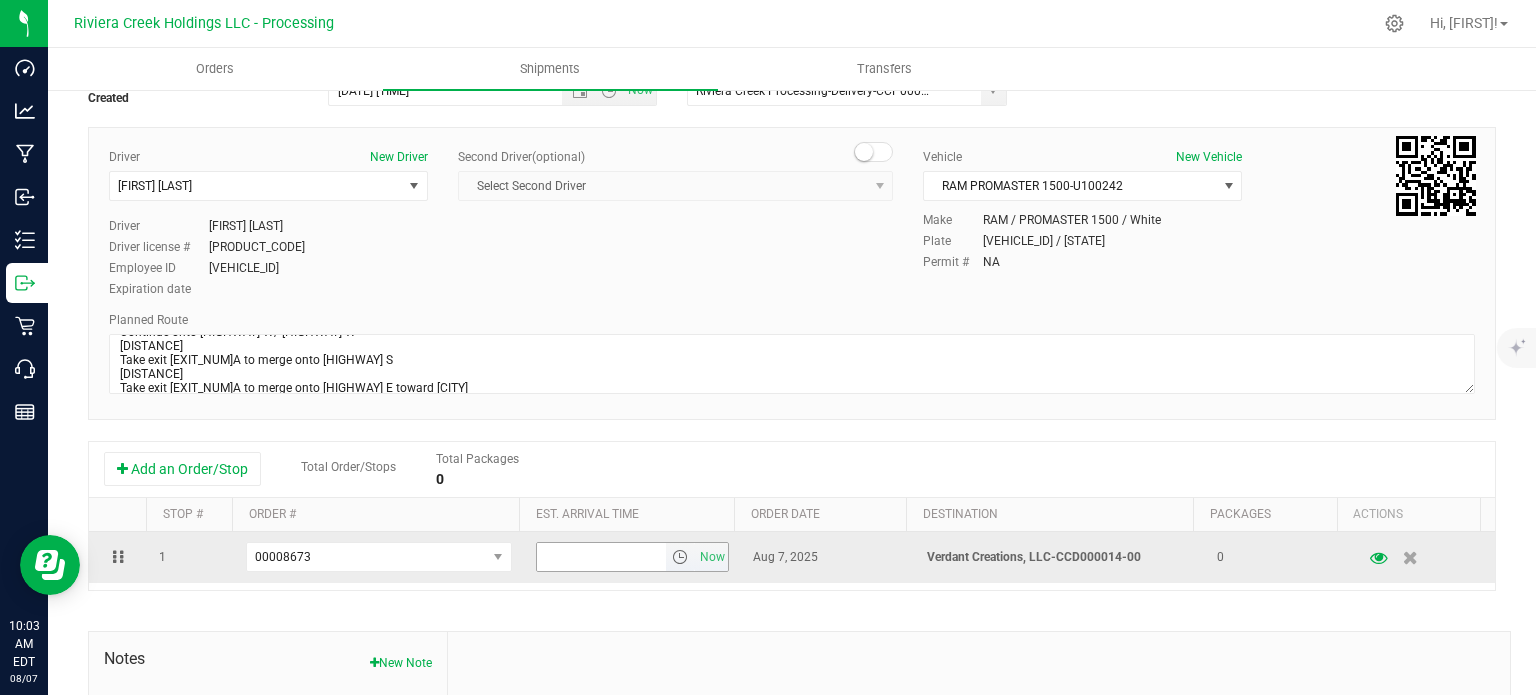 click at bounding box center [680, 557] 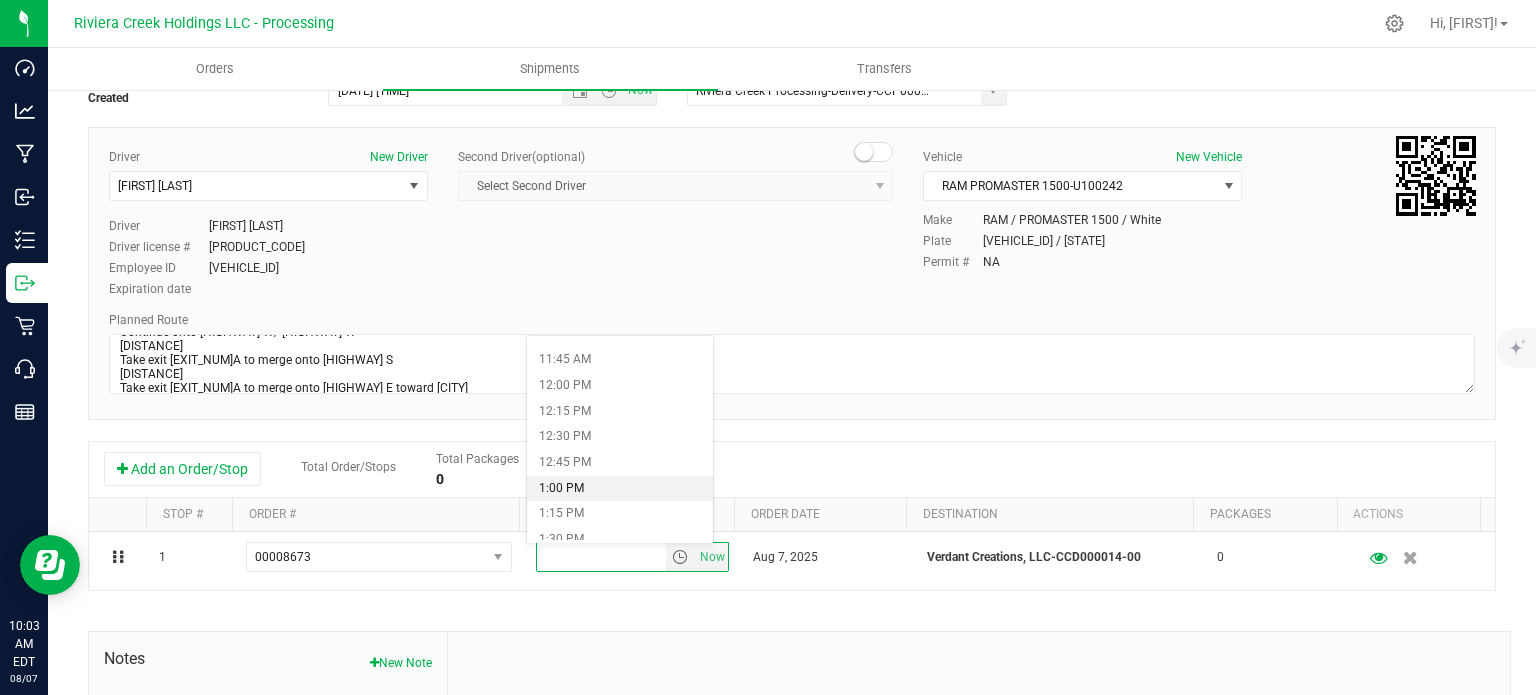 scroll, scrollTop: 1300, scrollLeft: 0, axis: vertical 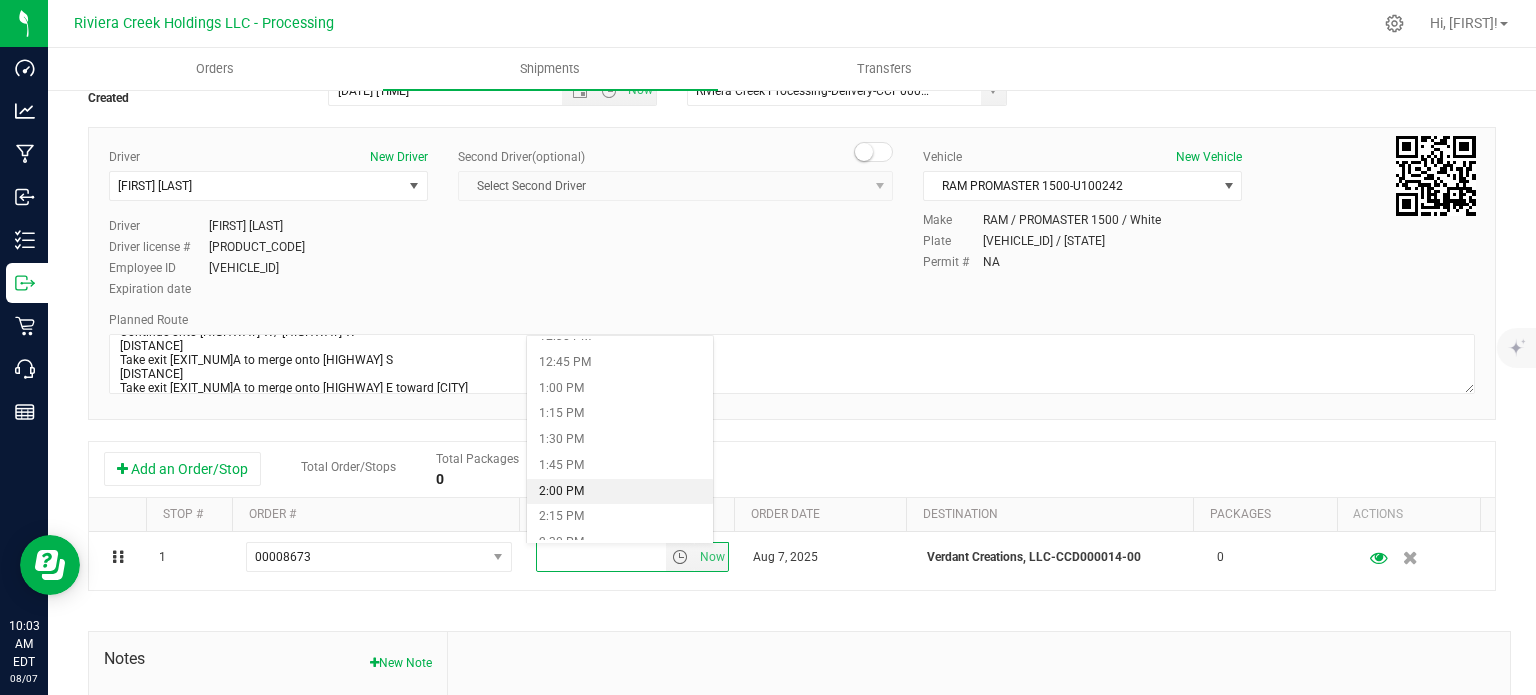 click on "2:00 PM" at bounding box center [619, 492] 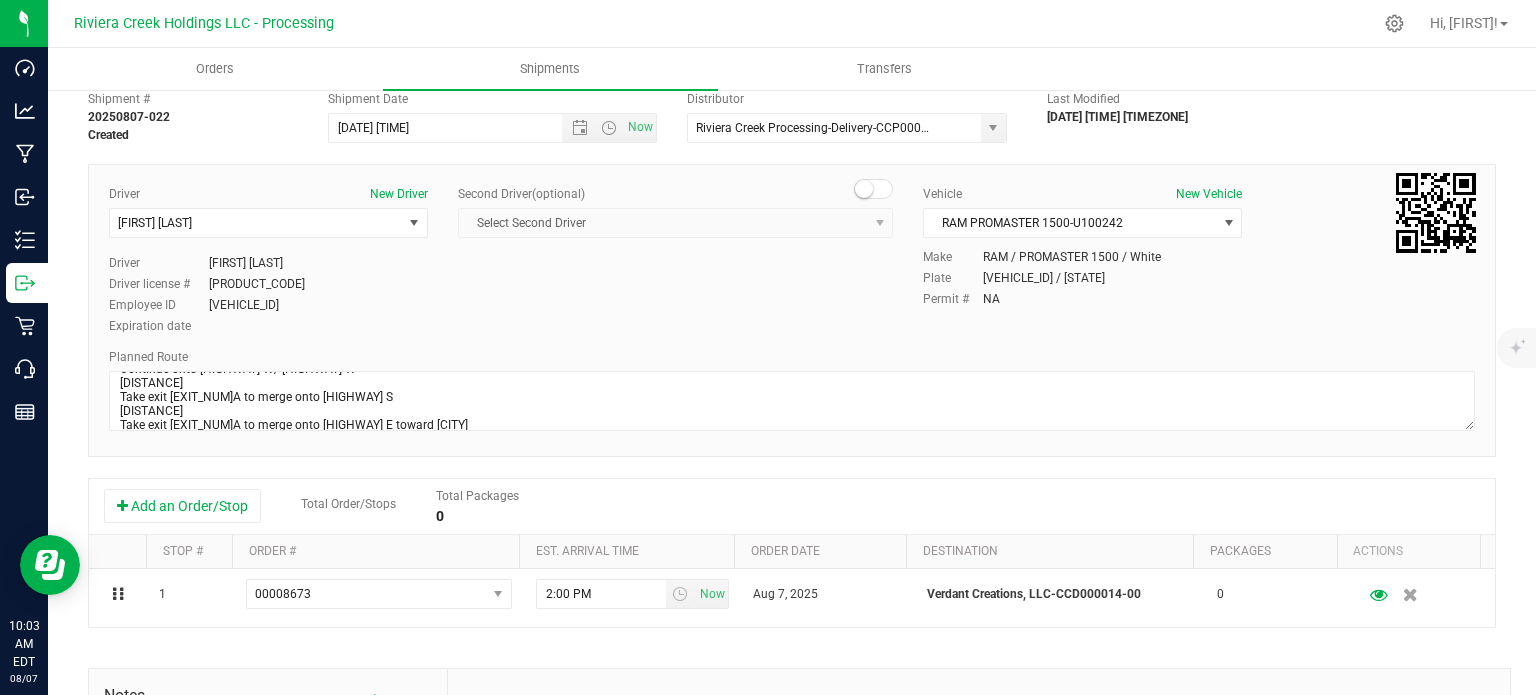 scroll, scrollTop: 0, scrollLeft: 0, axis: both 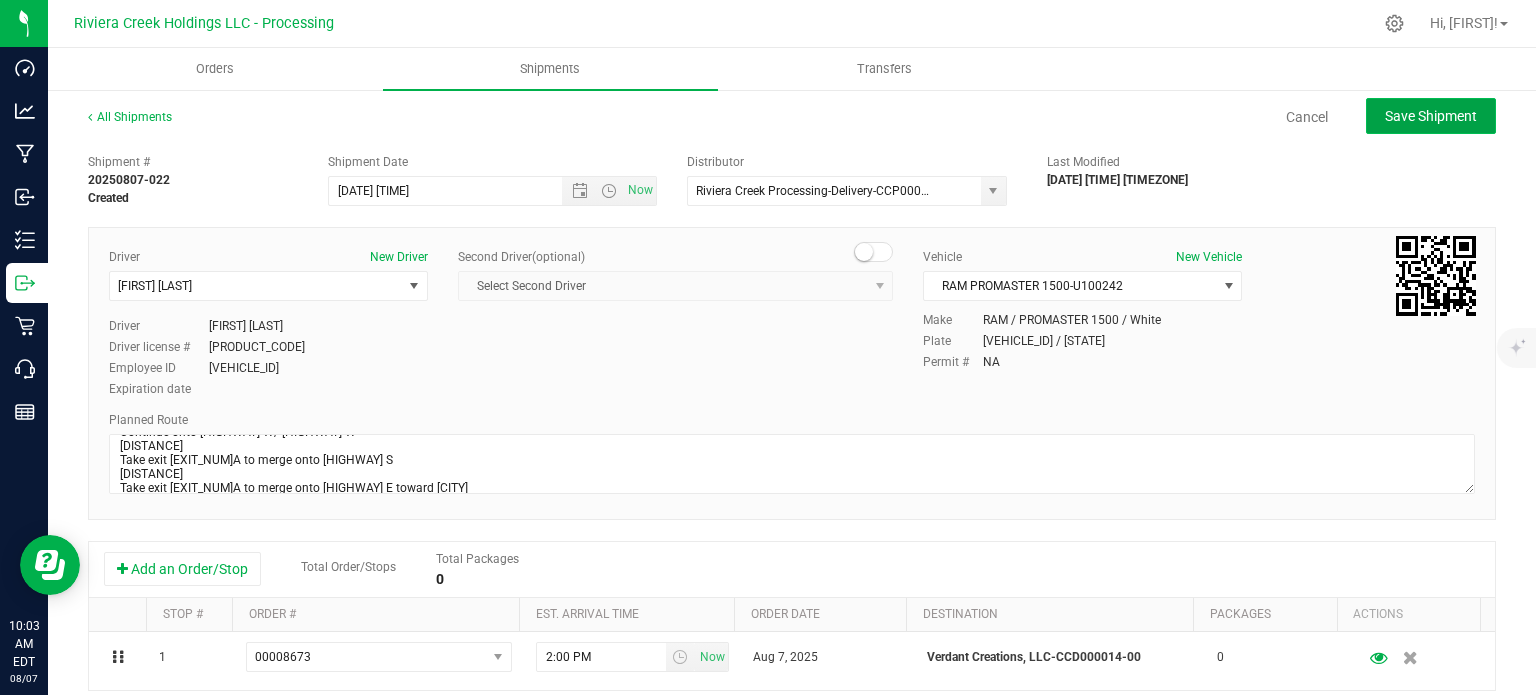 click on "Save Shipment" 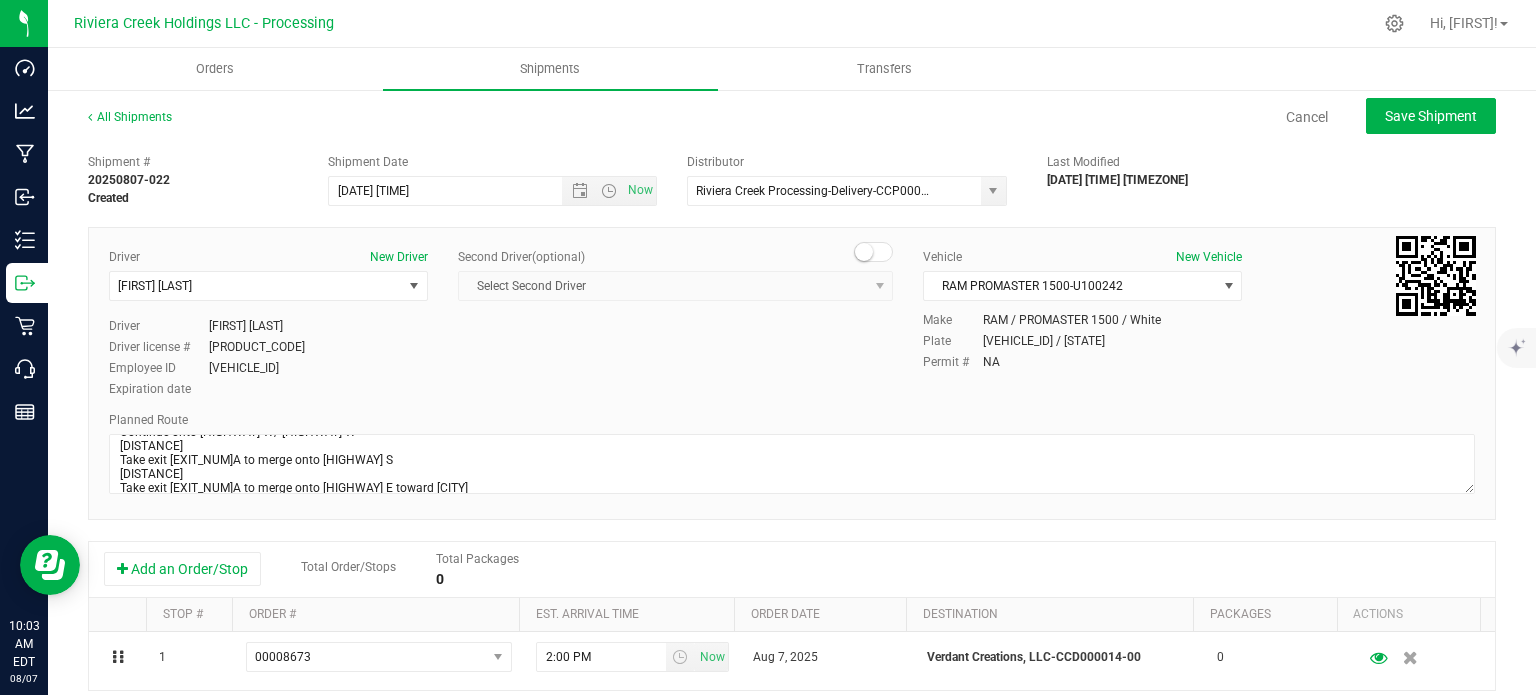 type on "8/8/2025 3:00 PM" 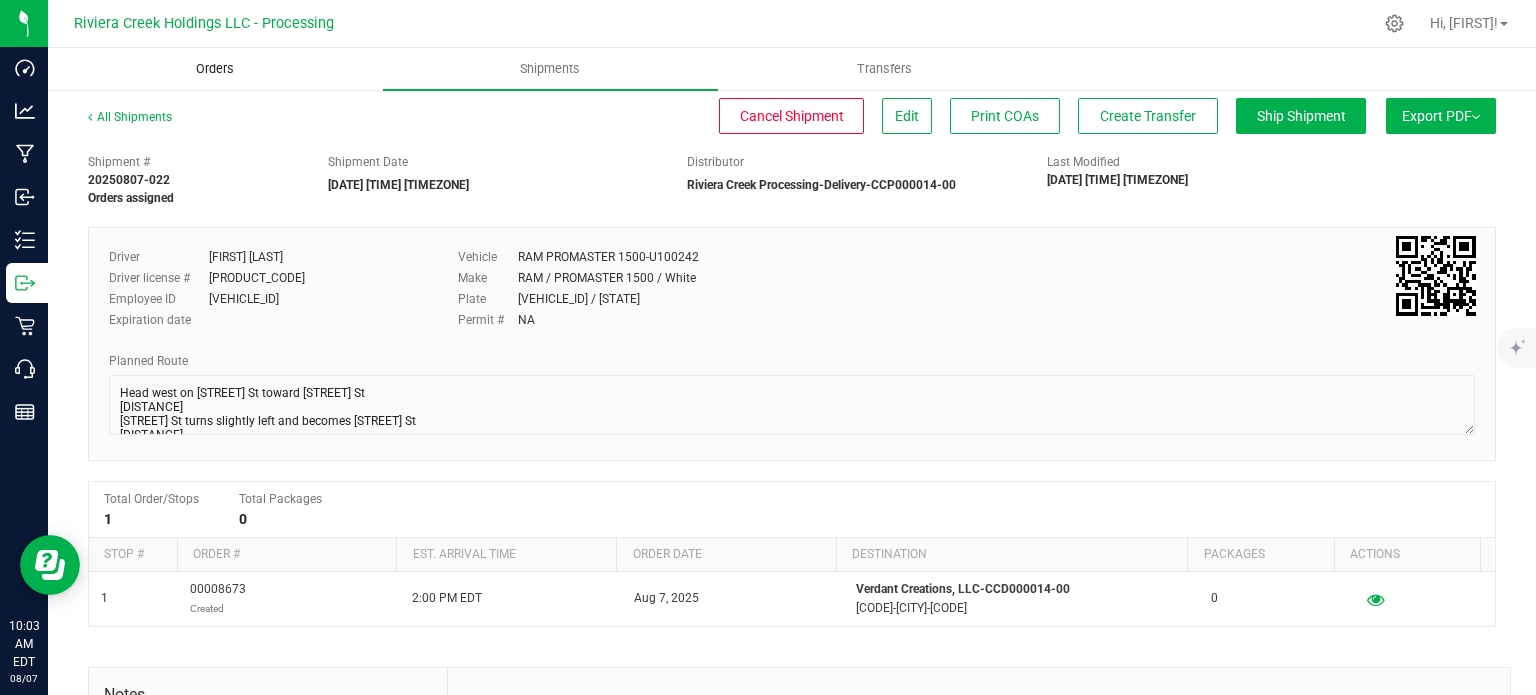 click on "Orders" at bounding box center (215, 69) 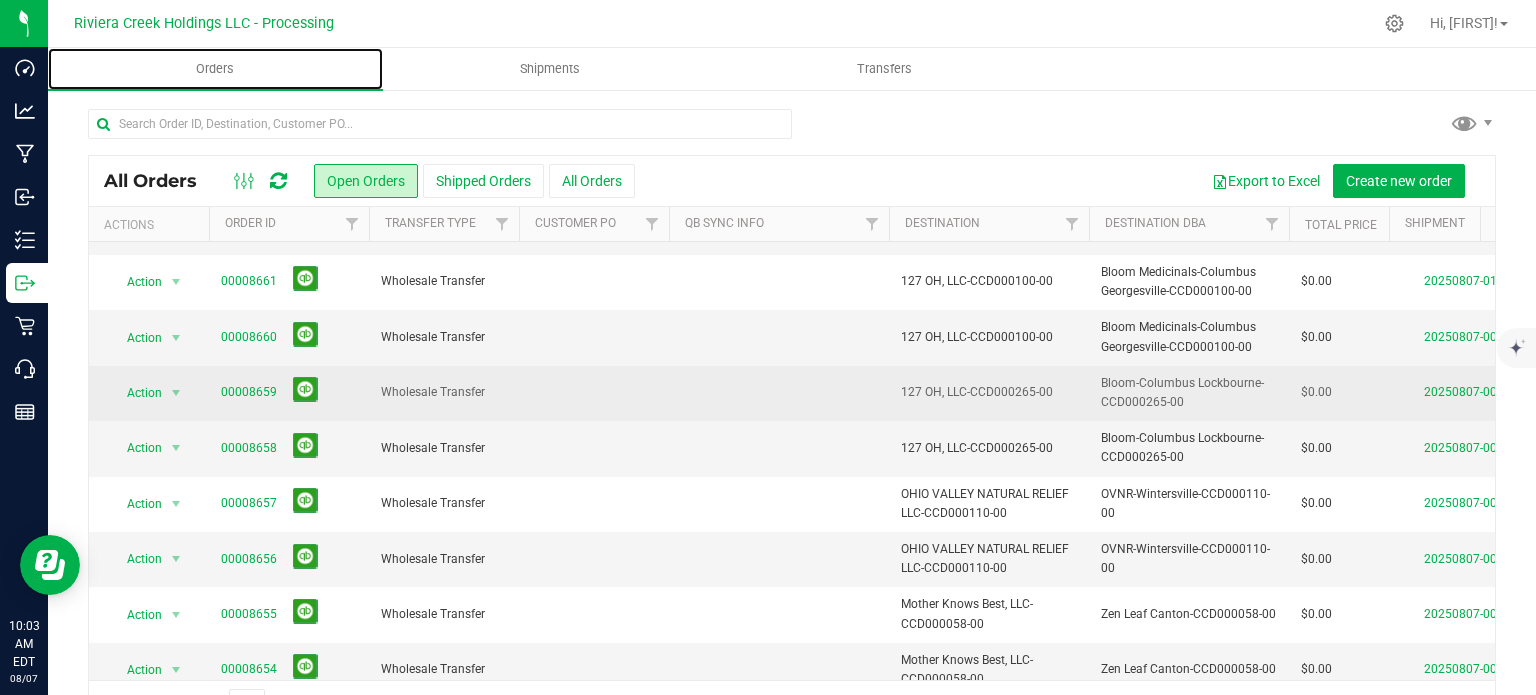 scroll, scrollTop: 680, scrollLeft: 0, axis: vertical 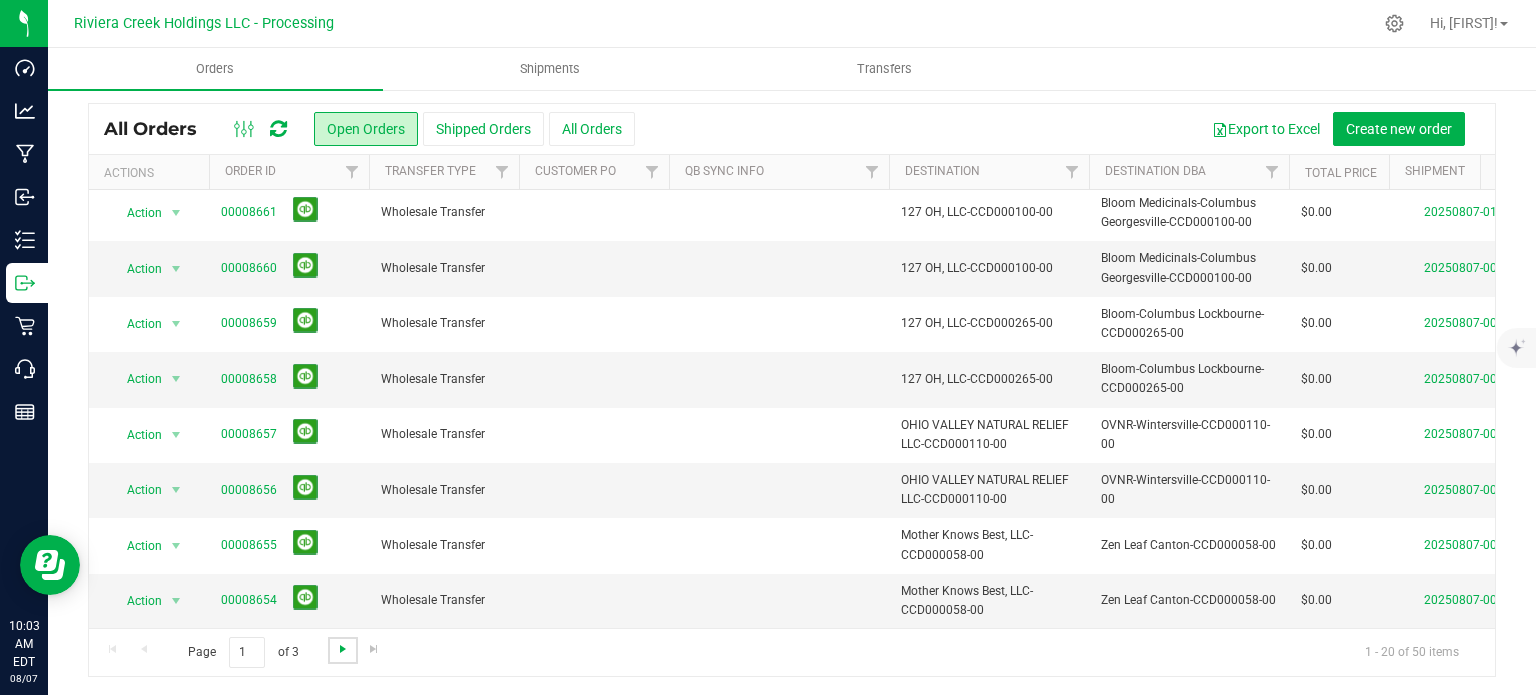 click at bounding box center (343, 649) 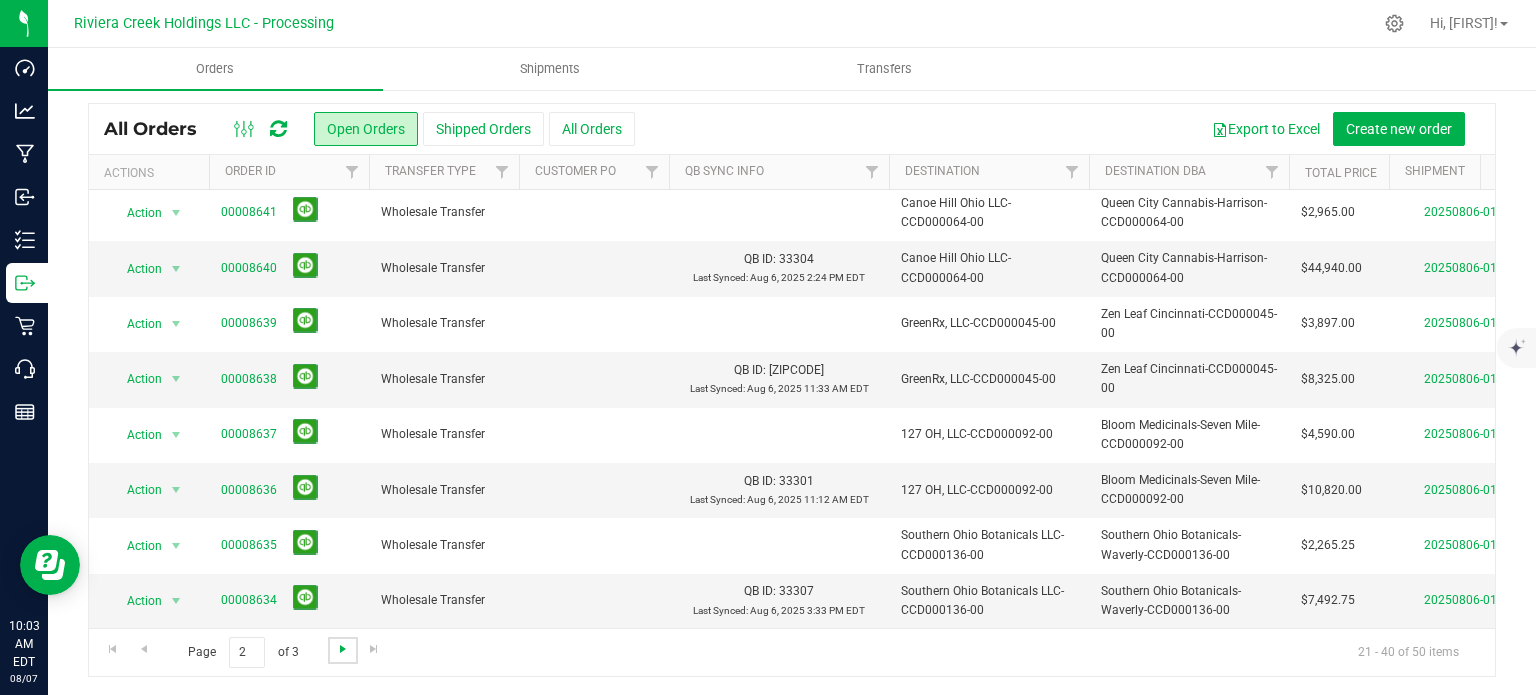 scroll, scrollTop: 0, scrollLeft: 0, axis: both 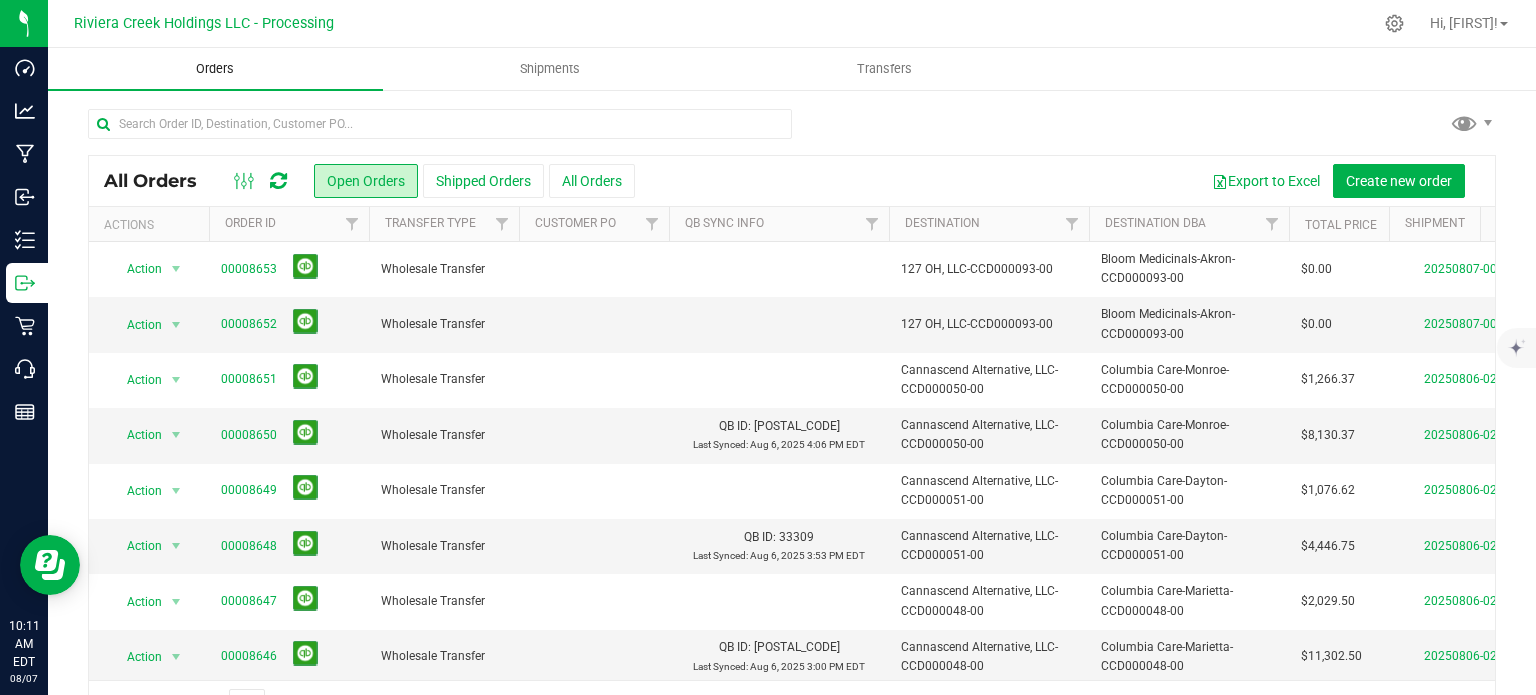 click on "Orders" at bounding box center [215, 69] 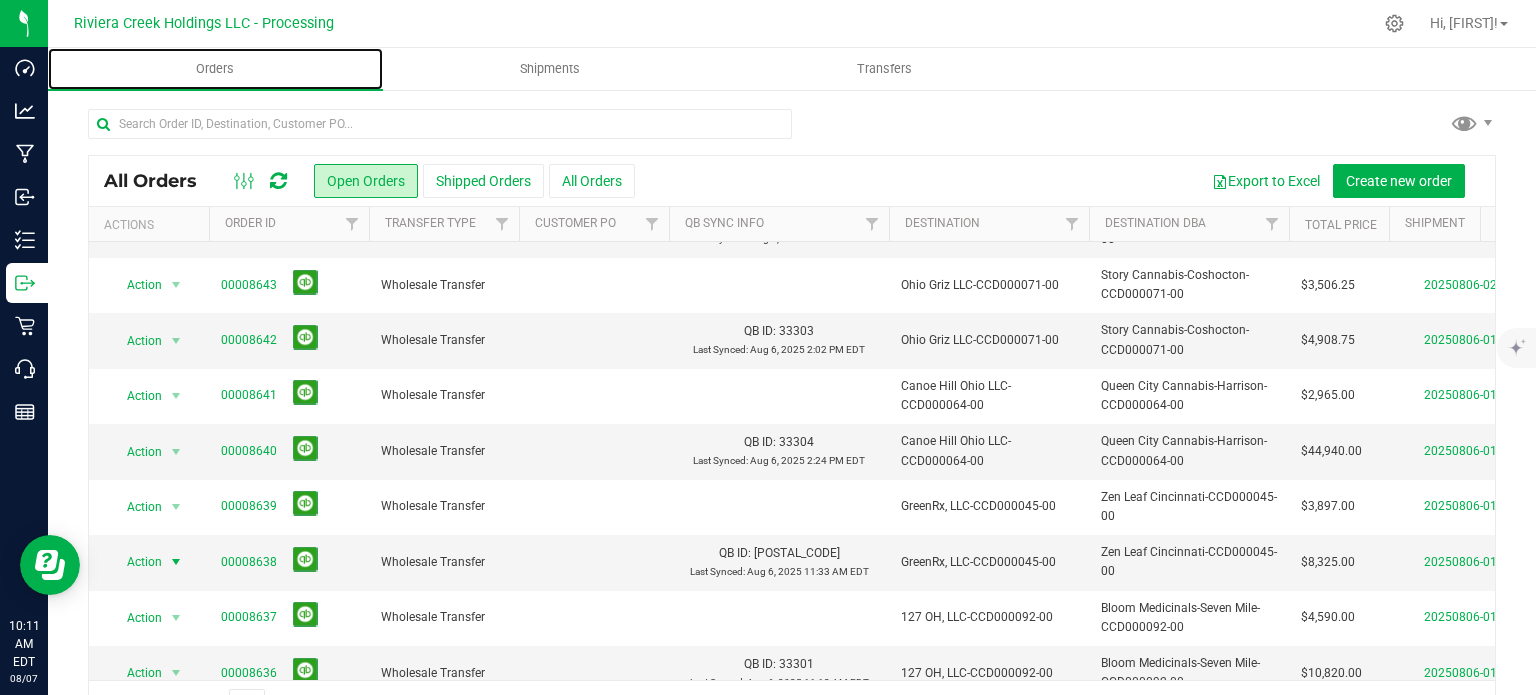 scroll, scrollTop: 680, scrollLeft: 0, axis: vertical 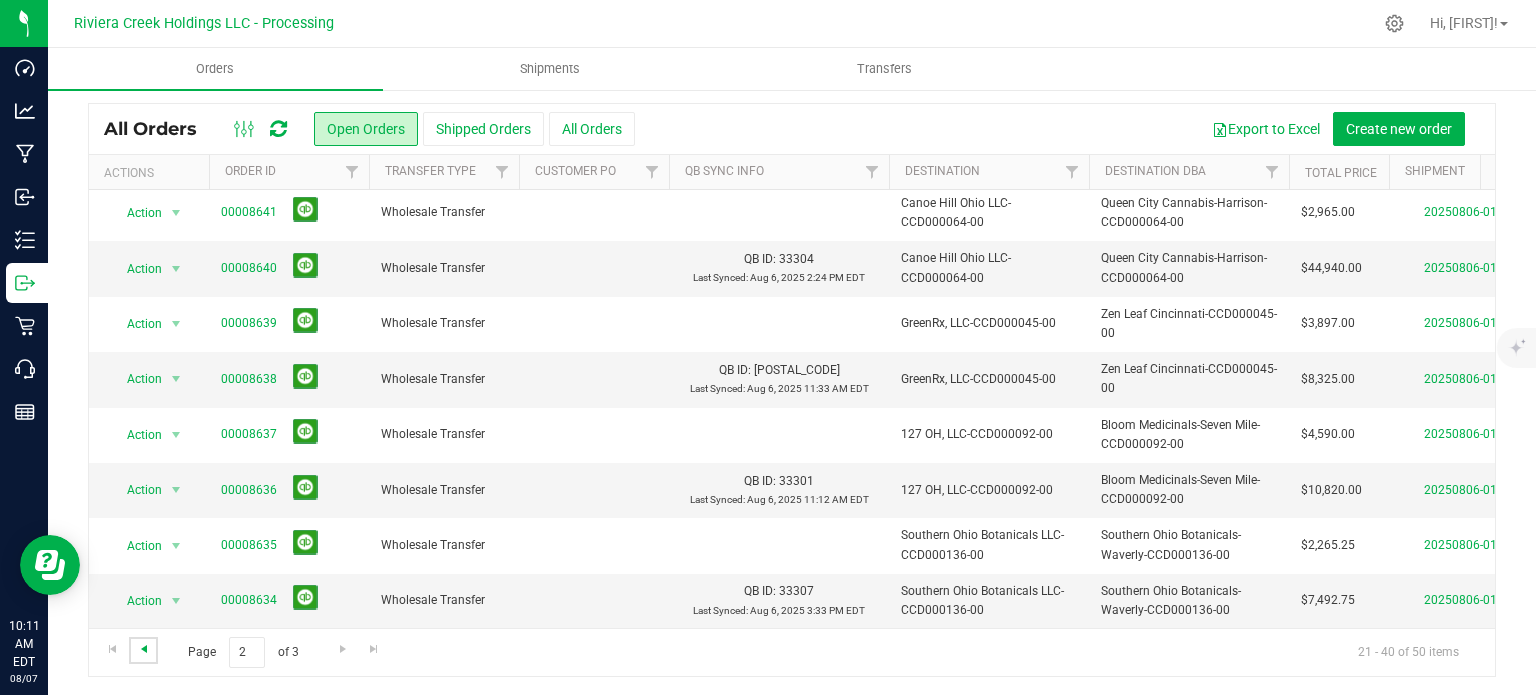 click at bounding box center [144, 649] 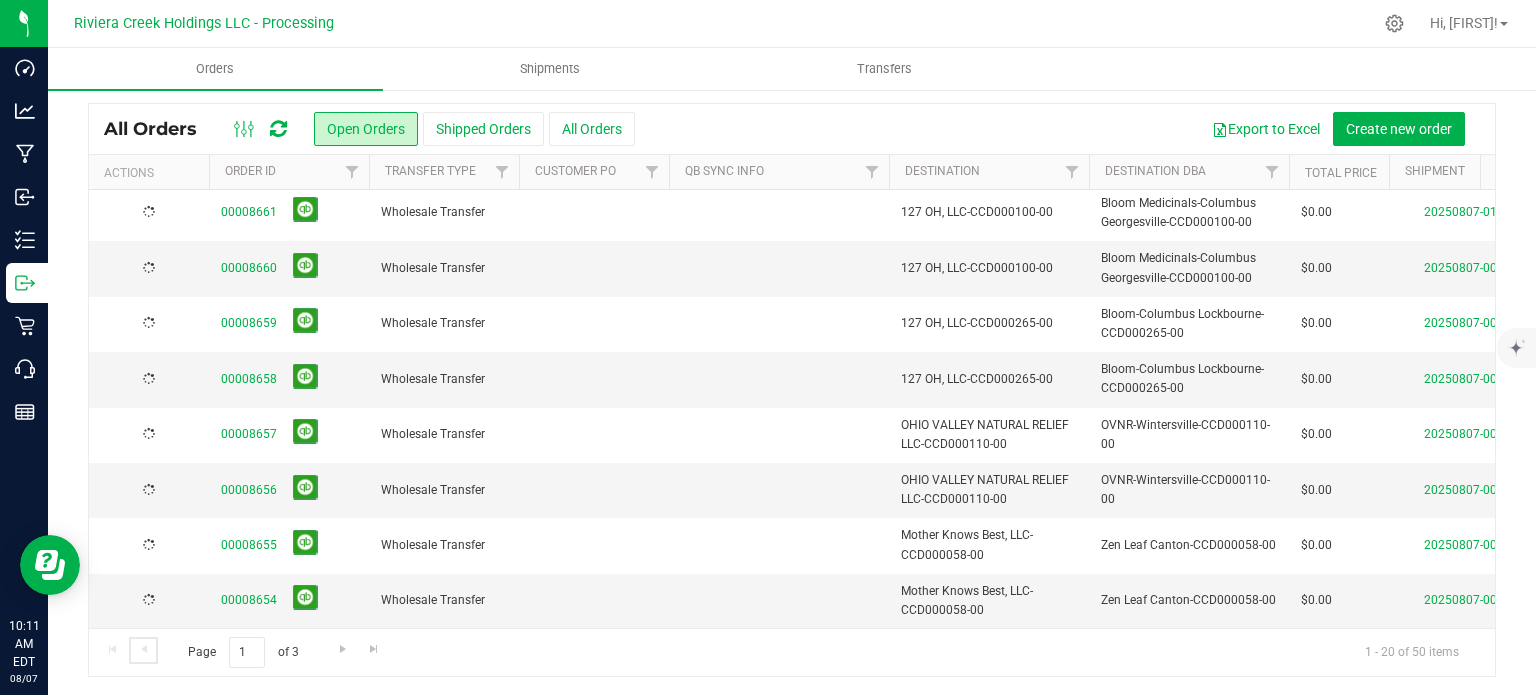 scroll, scrollTop: 0, scrollLeft: 0, axis: both 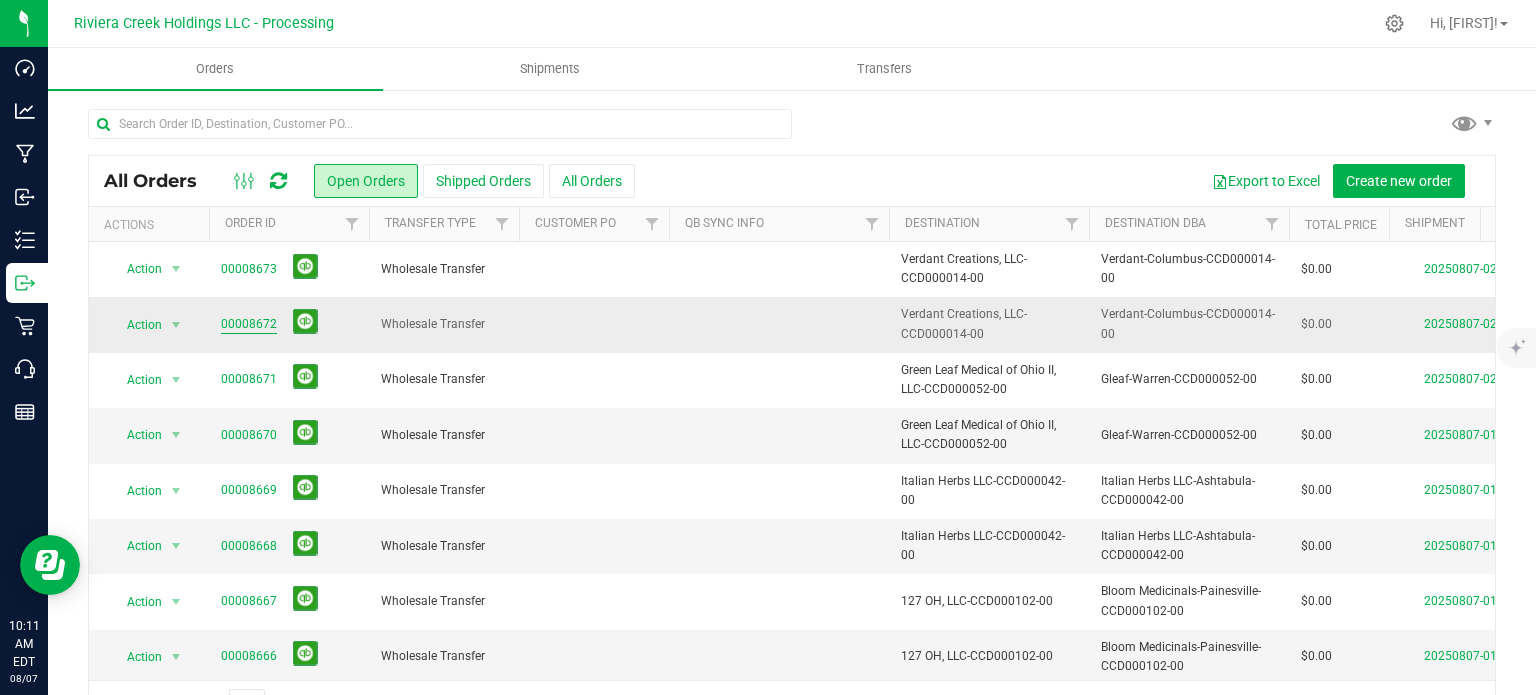 click on "00008672" at bounding box center [249, 324] 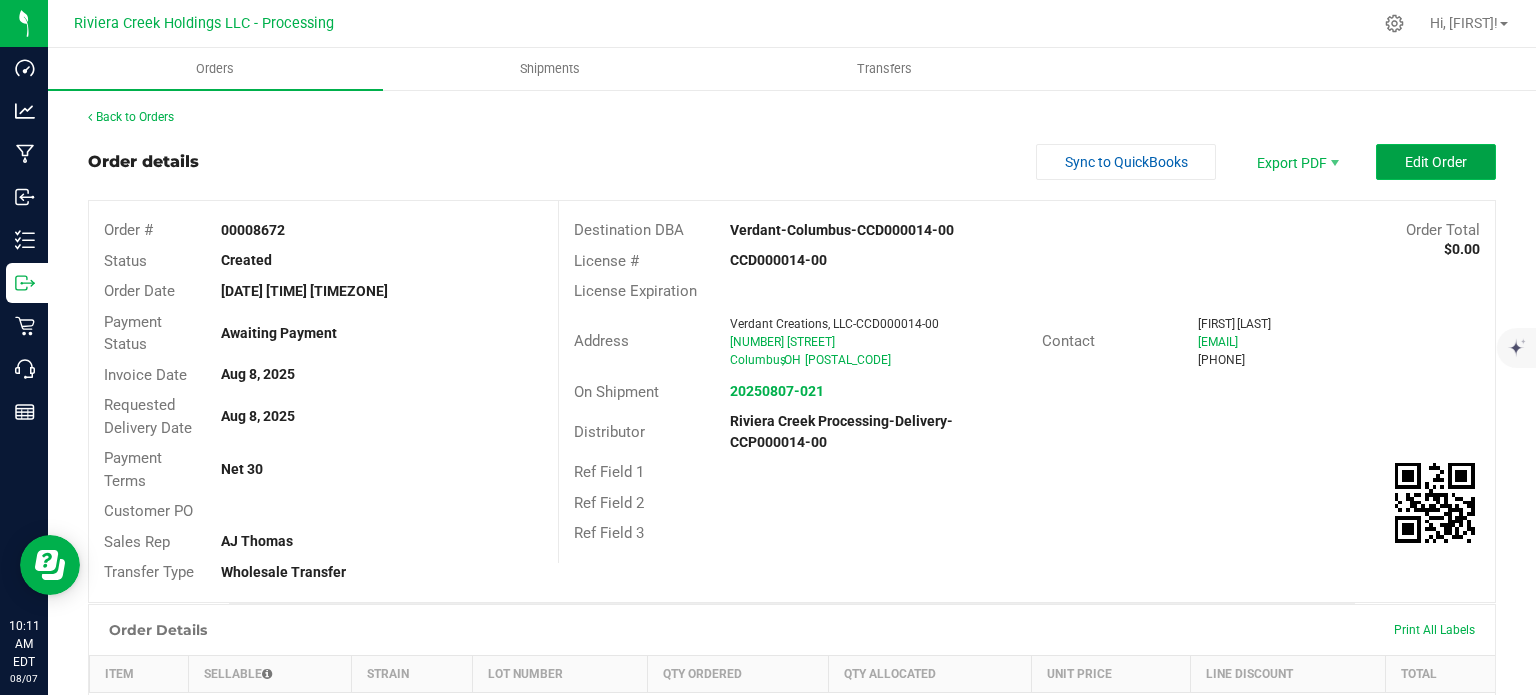 click on "Edit Order" at bounding box center [1436, 162] 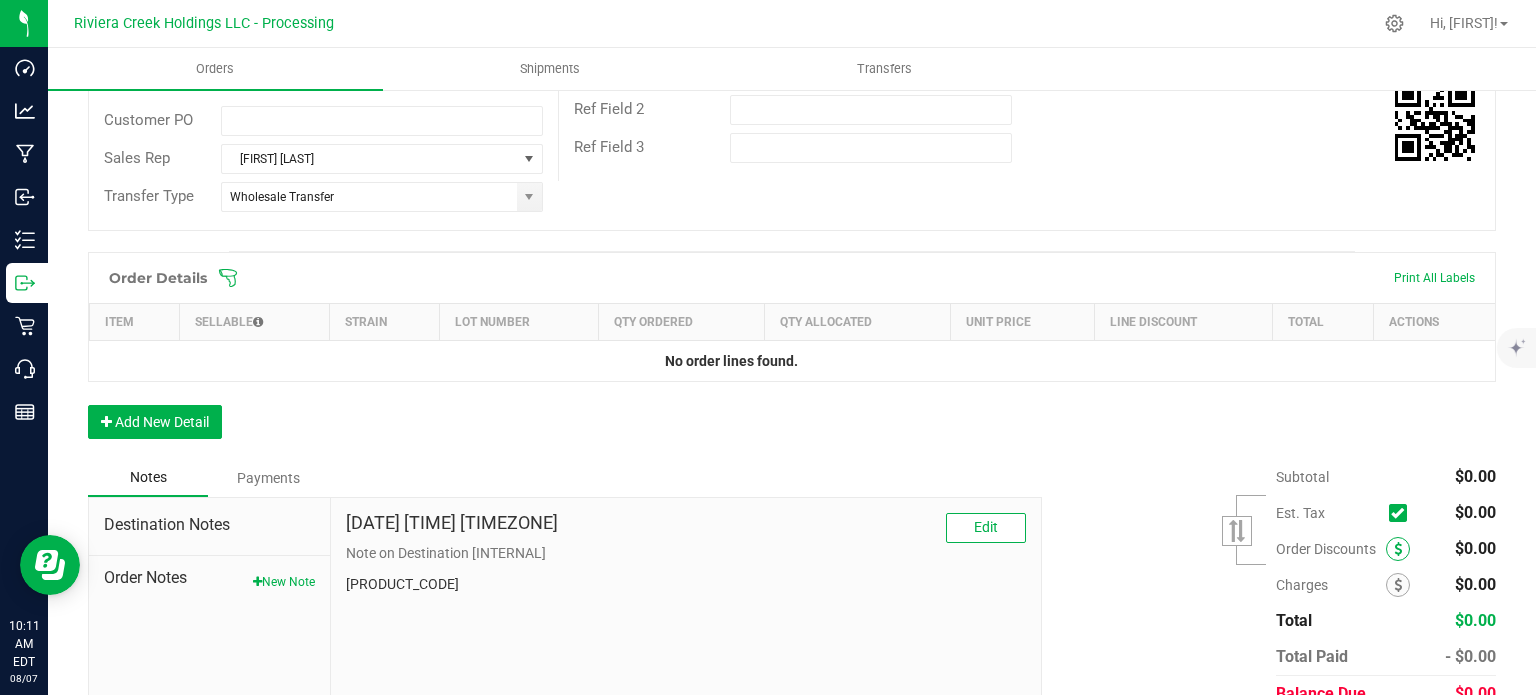 click at bounding box center (1398, 549) 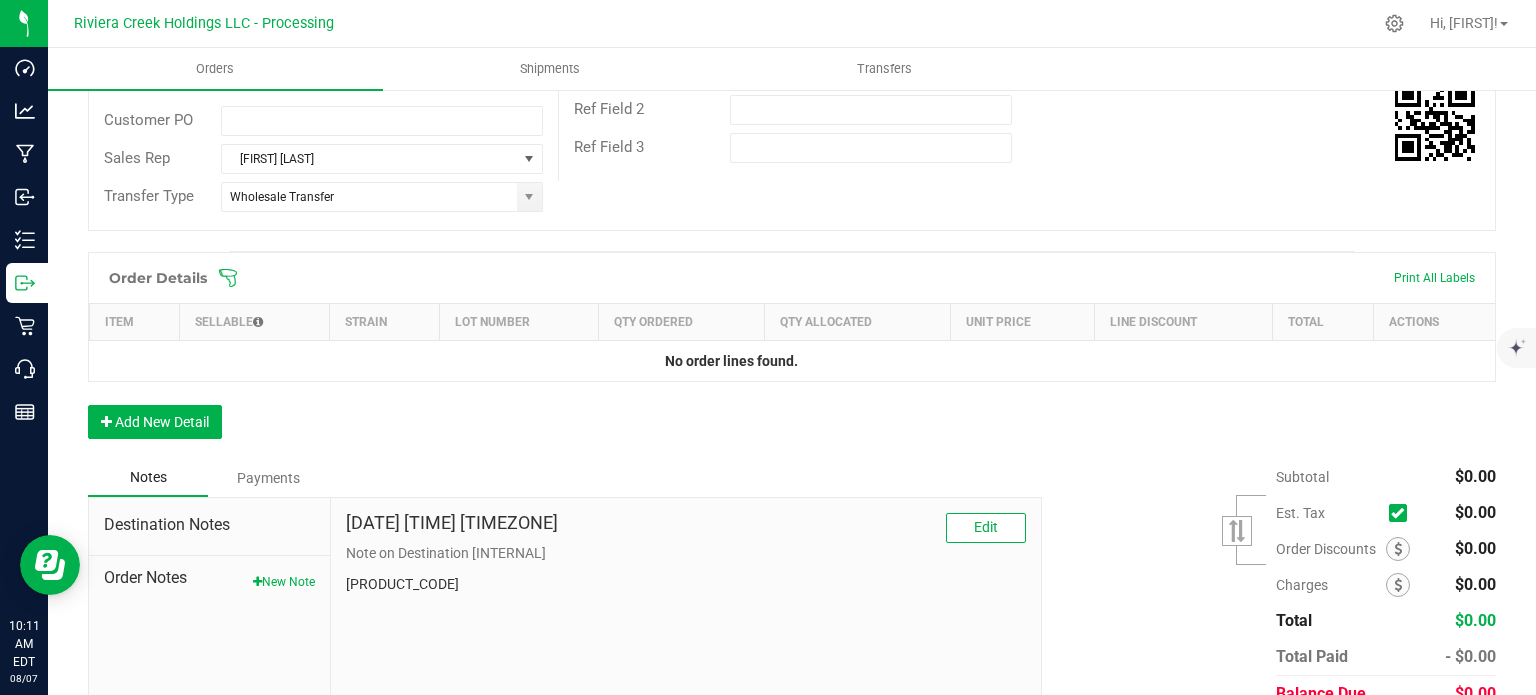 scroll, scrollTop: 488, scrollLeft: 0, axis: vertical 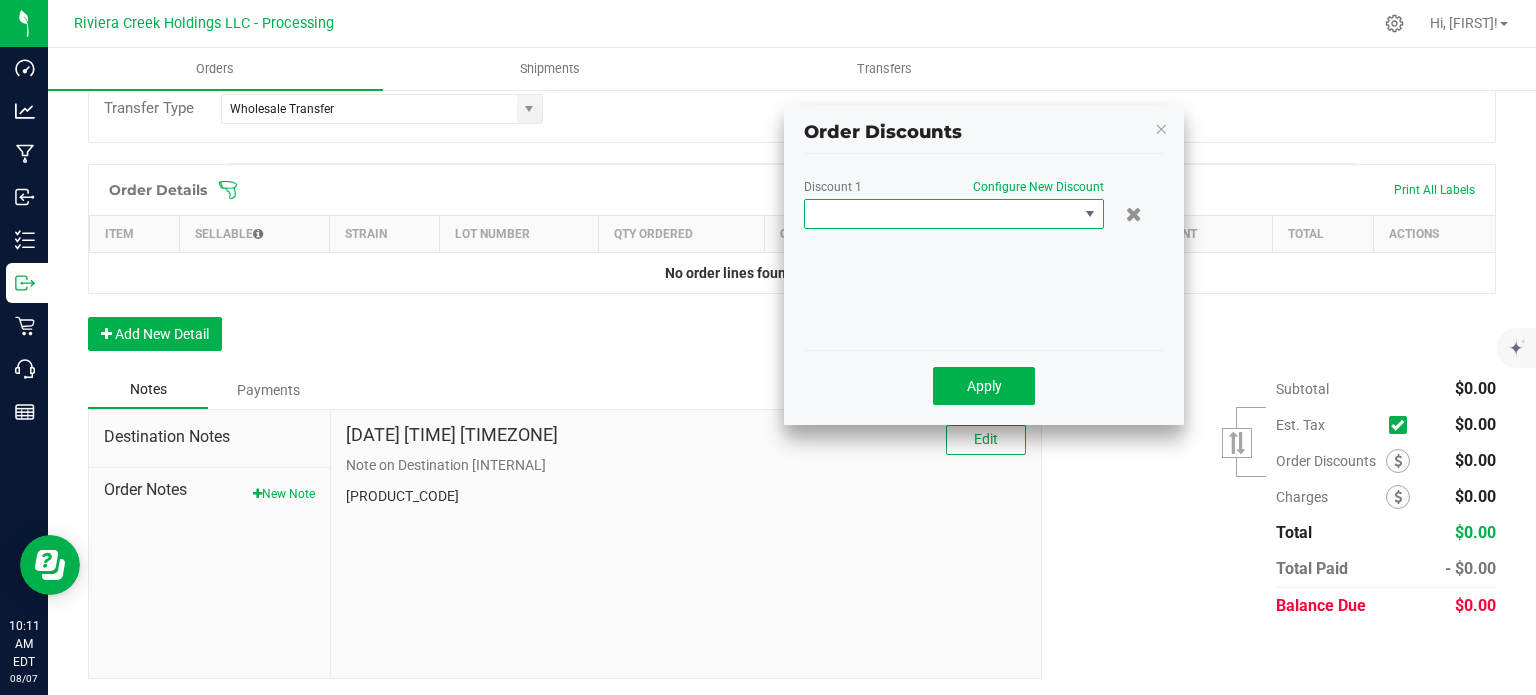 click at bounding box center (941, 214) 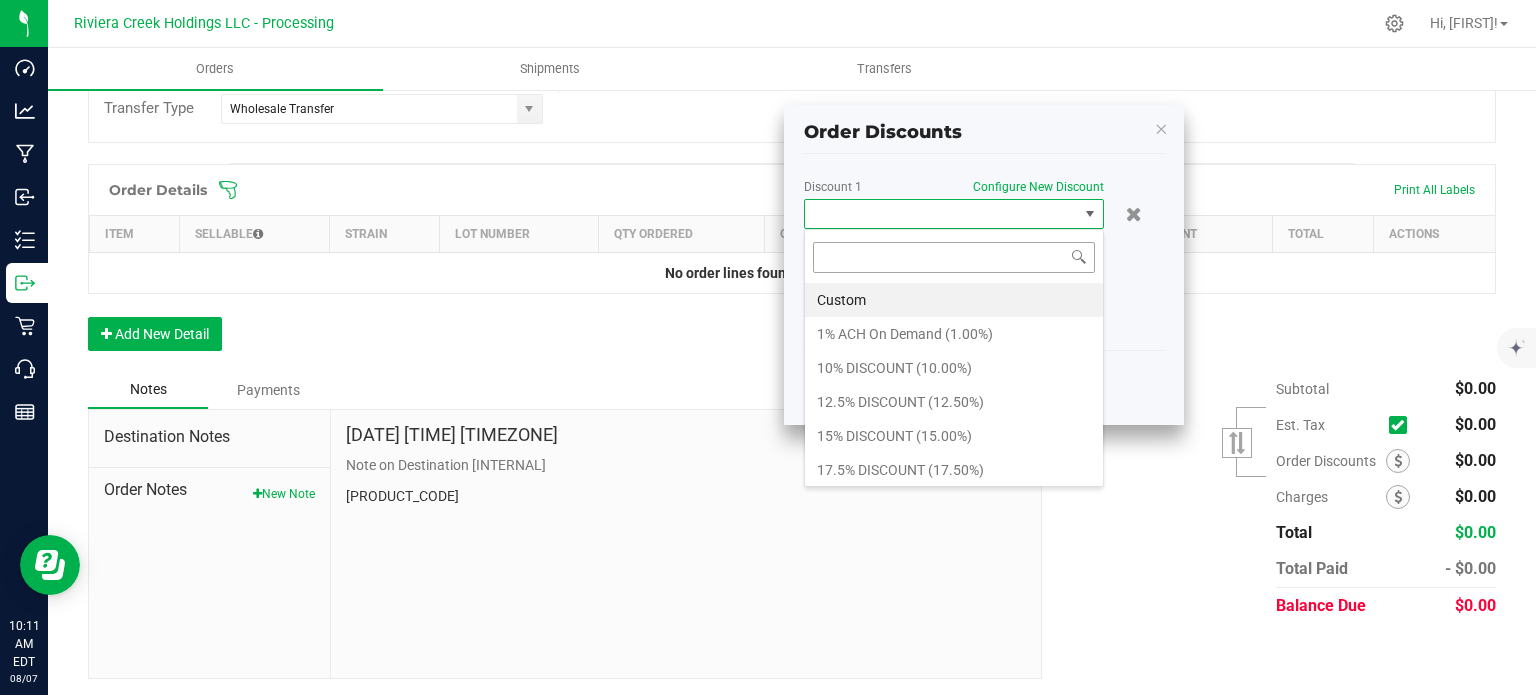 scroll, scrollTop: 99970, scrollLeft: 99700, axis: both 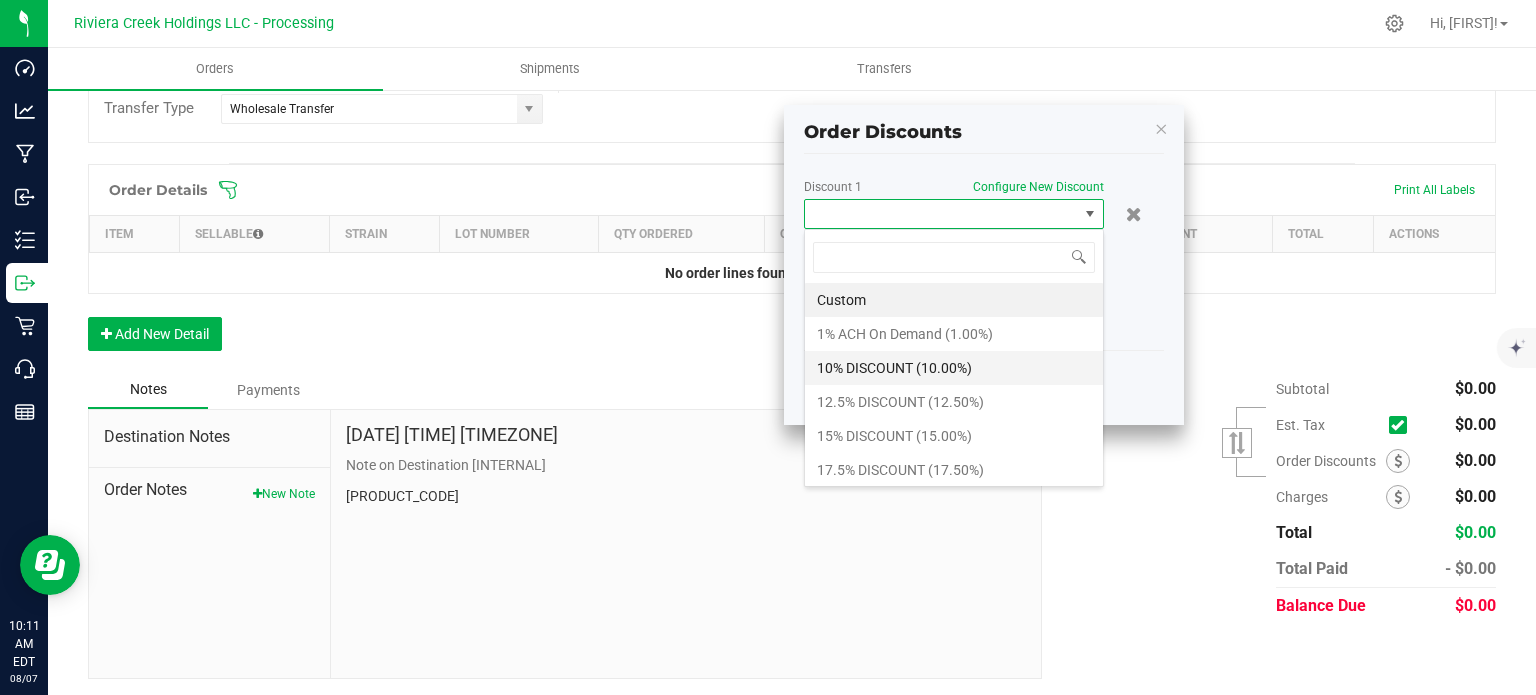 click on "10% DISCOUNT  (10.00%)" at bounding box center (954, 368) 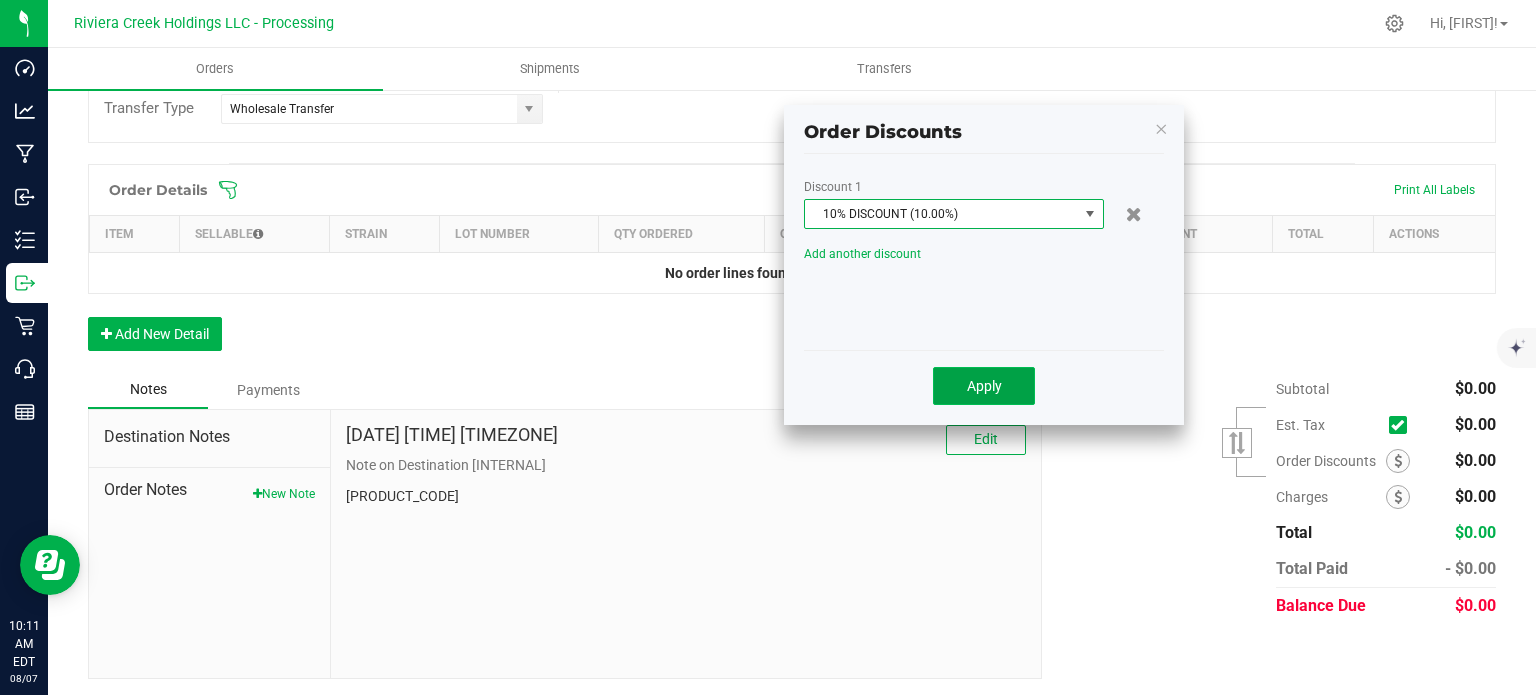 click on "Apply" at bounding box center [984, 386] 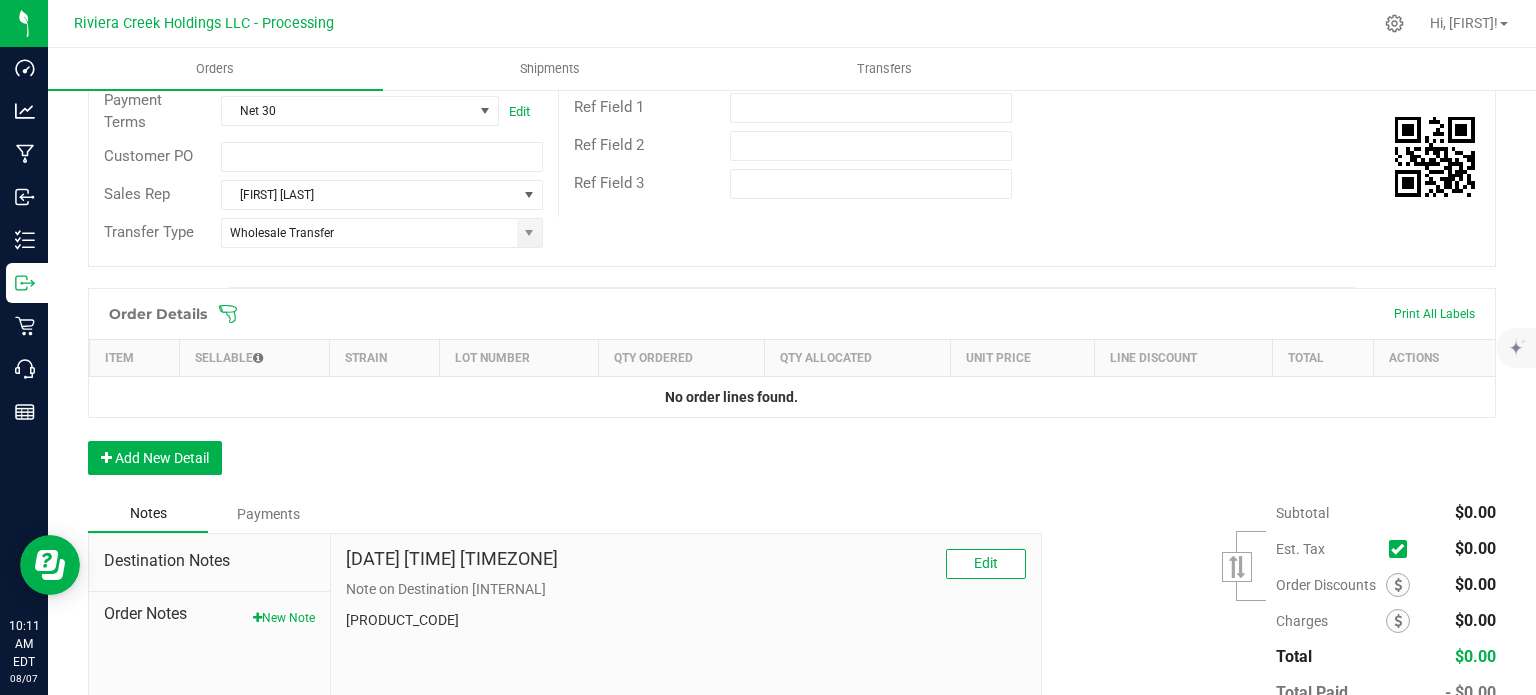 scroll, scrollTop: 0, scrollLeft: 0, axis: both 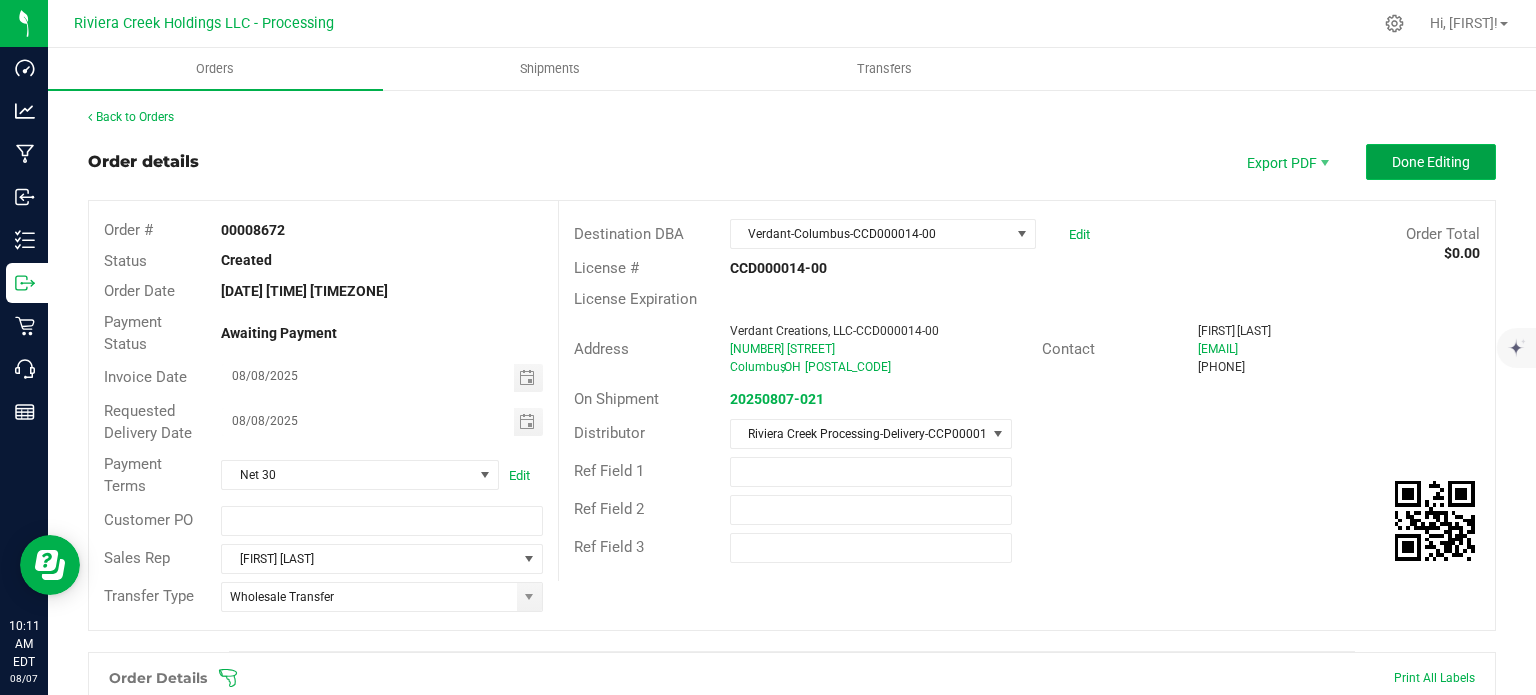 click on "Done Editing" at bounding box center [1431, 162] 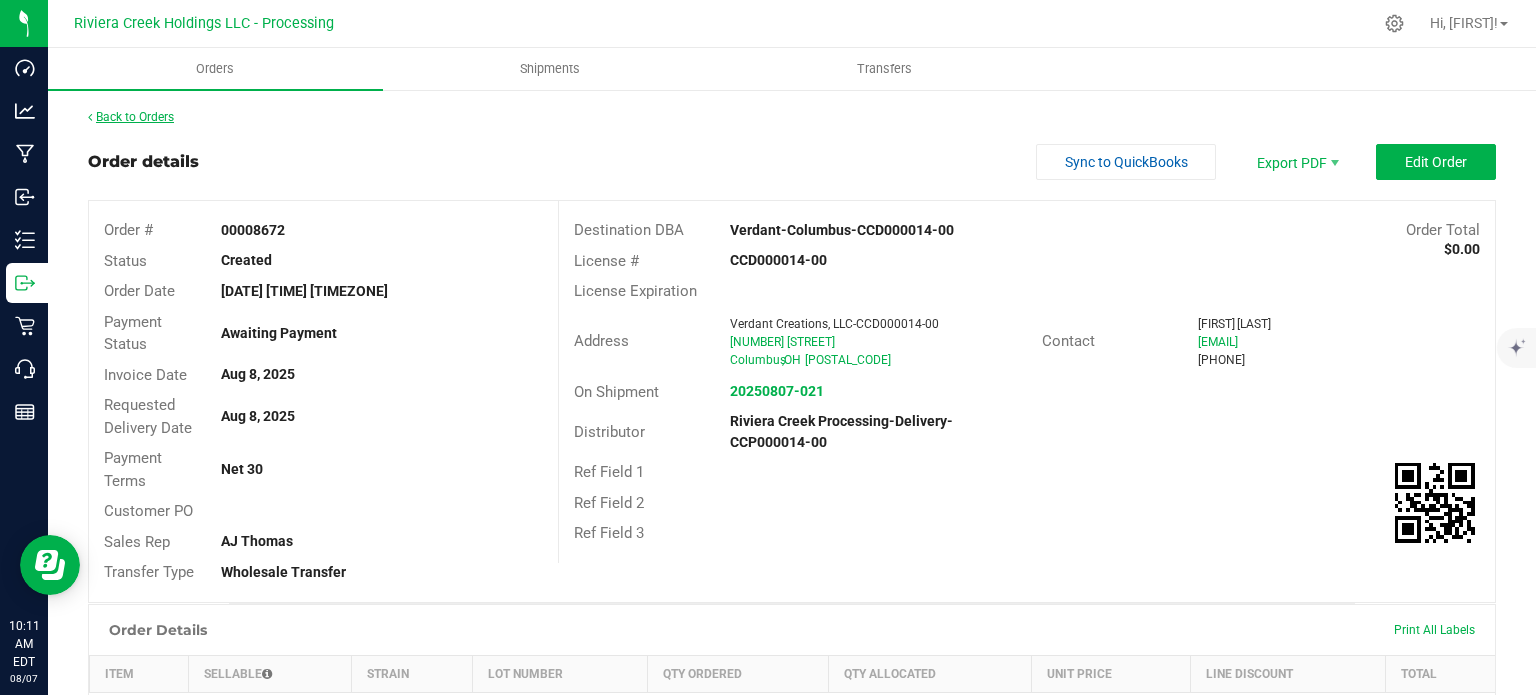 click on "Back to Orders" at bounding box center [131, 117] 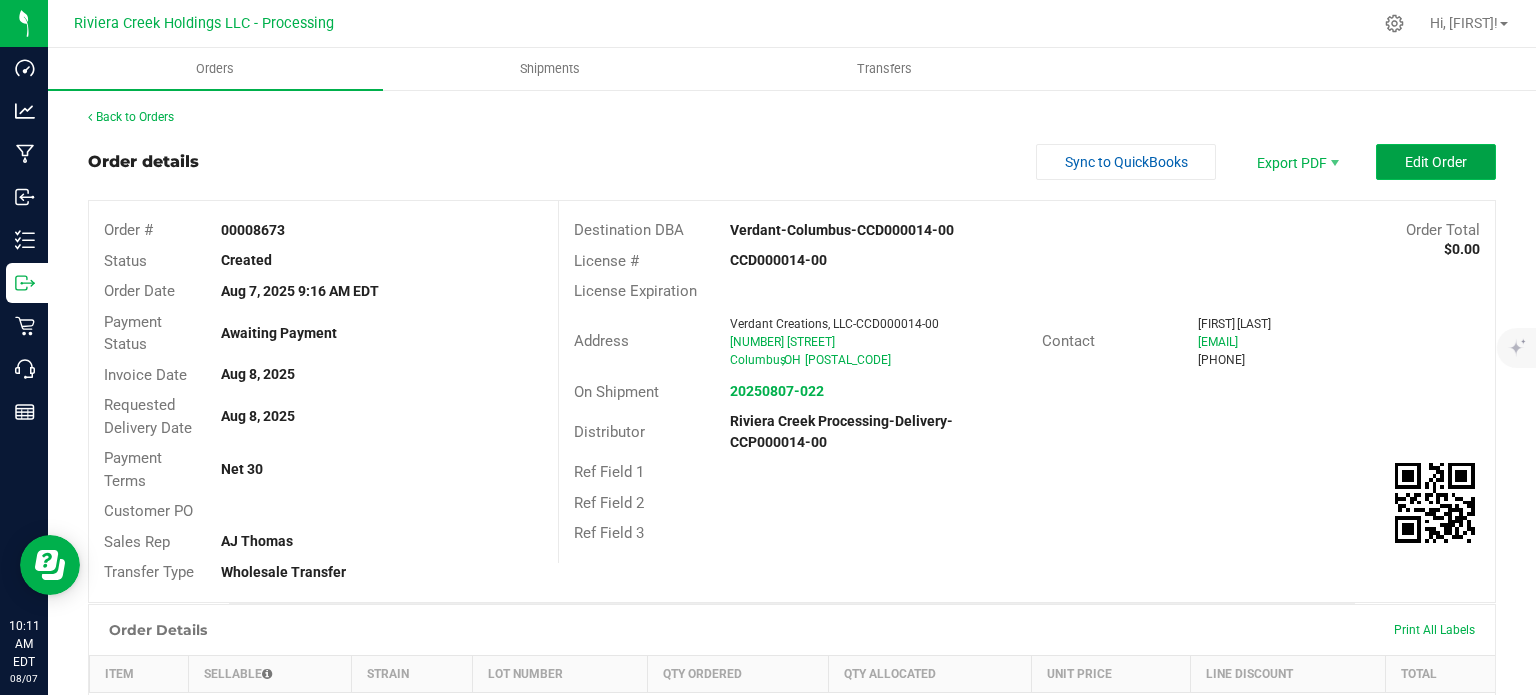 click on "Edit Order" at bounding box center [1436, 162] 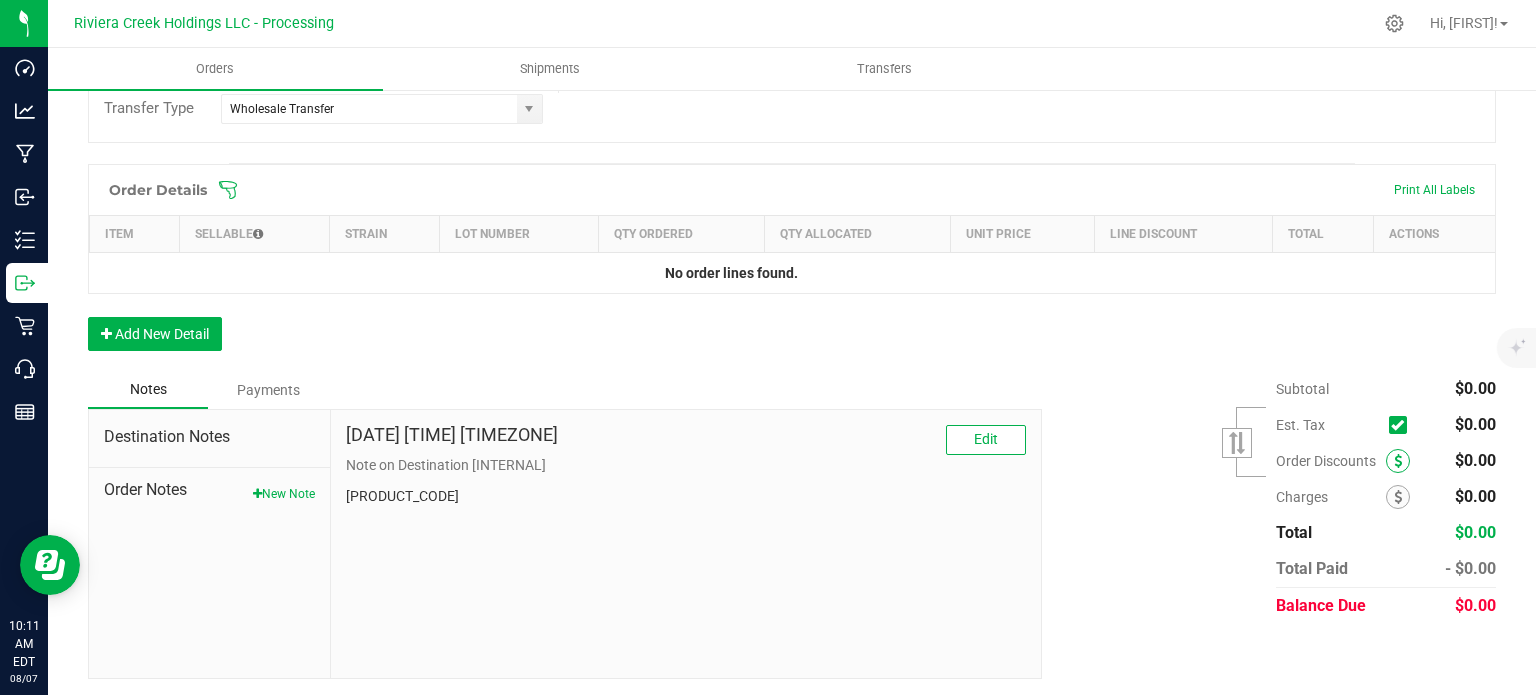 click at bounding box center [1398, 461] 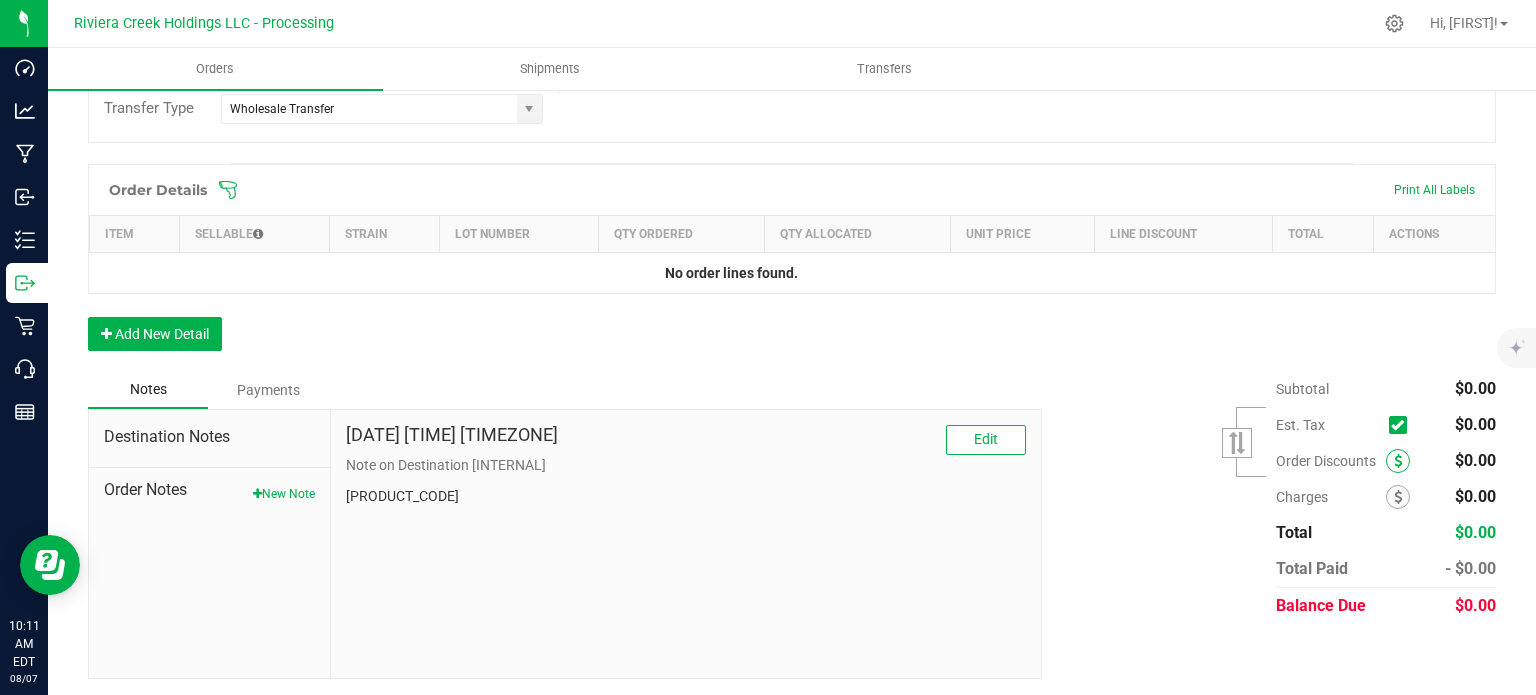 scroll, scrollTop: 488, scrollLeft: 0, axis: vertical 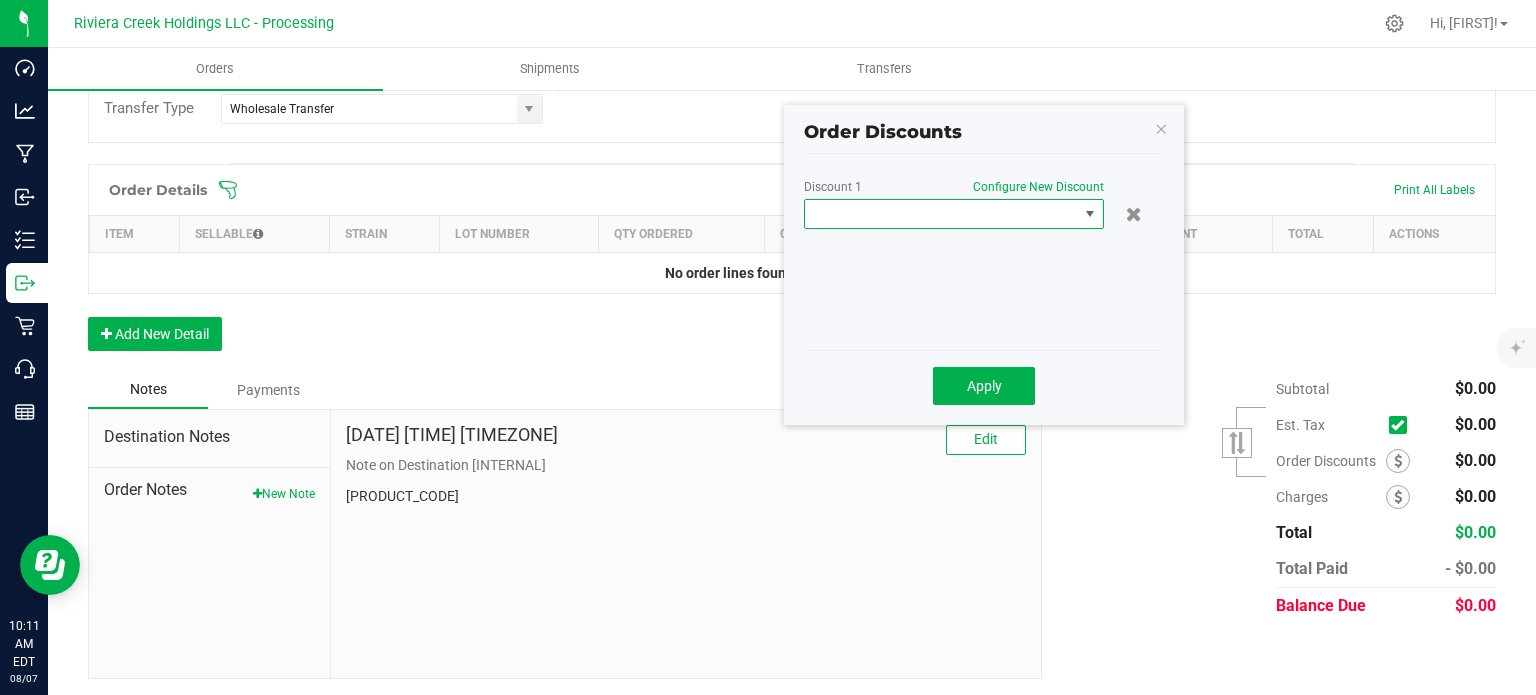 click at bounding box center [941, 214] 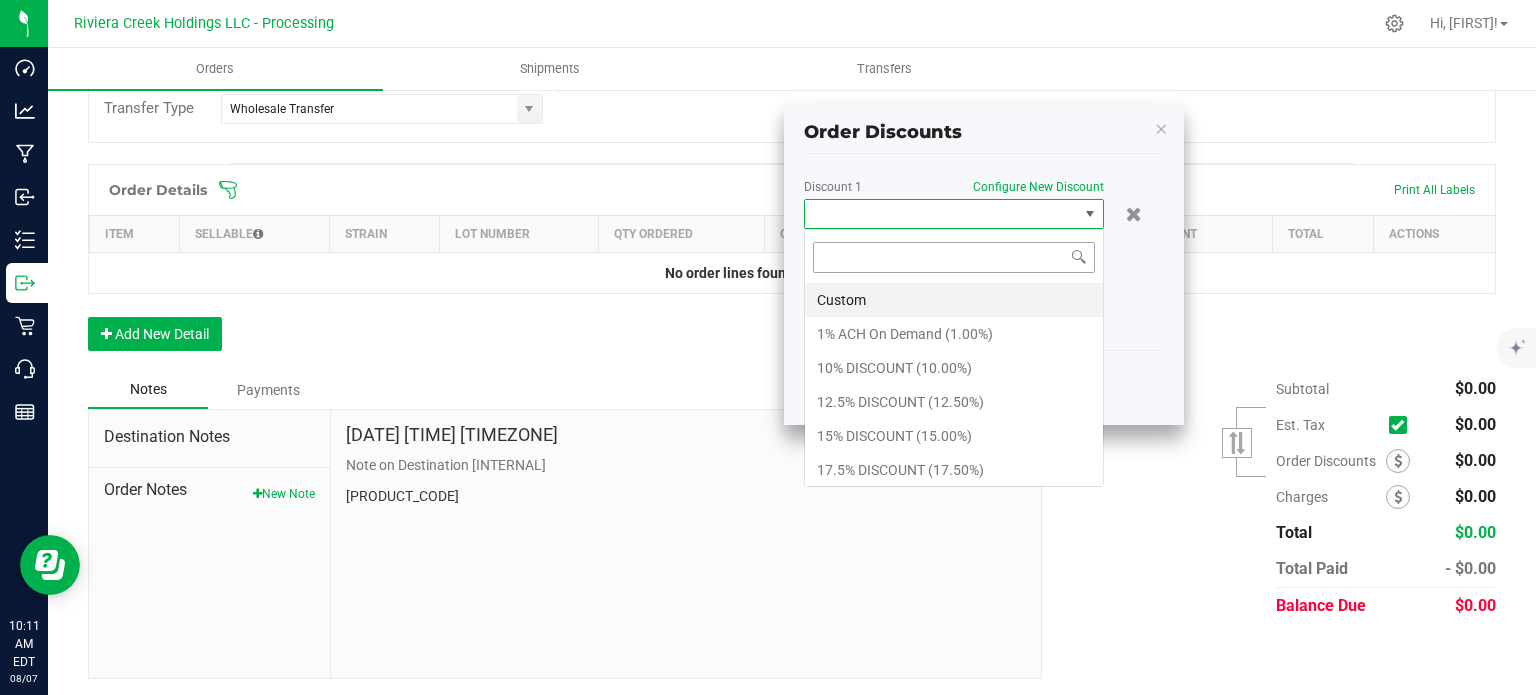 scroll, scrollTop: 99970, scrollLeft: 99700, axis: both 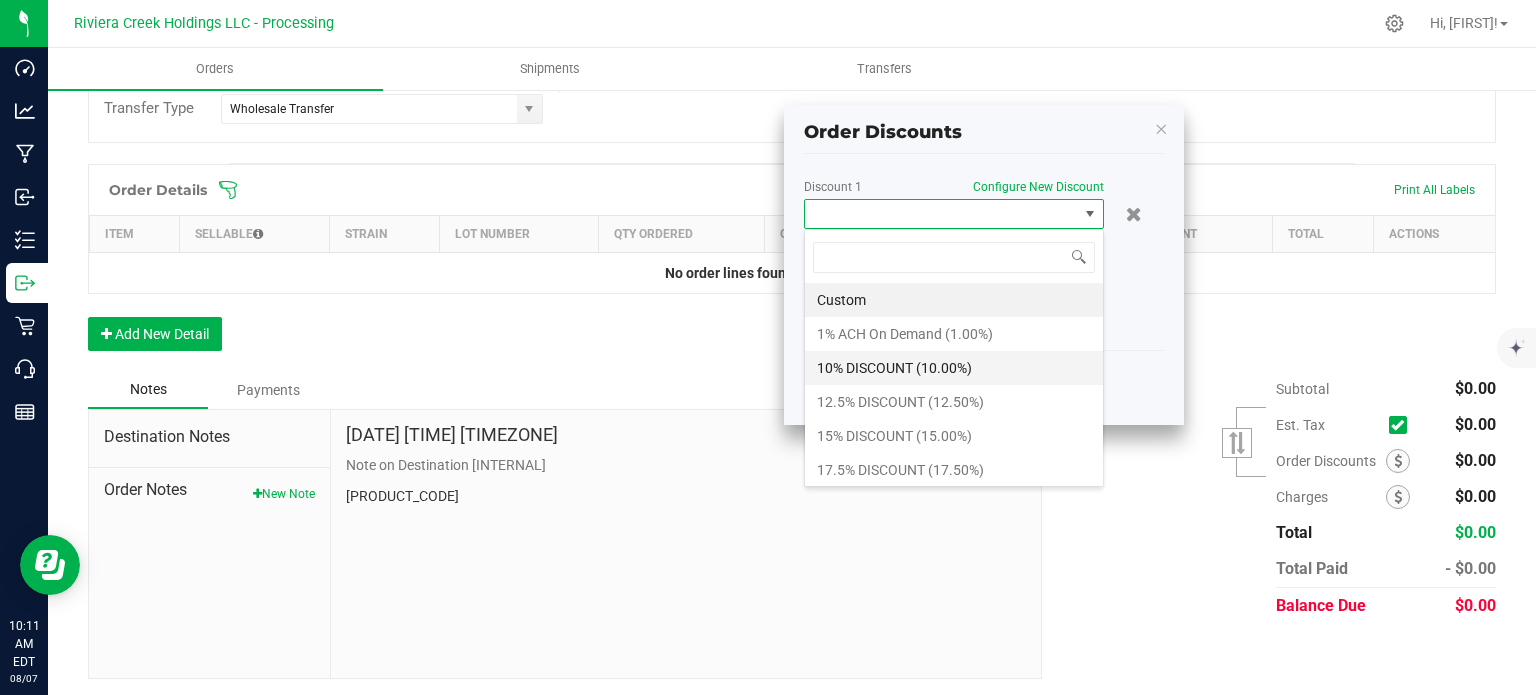 click on "10% DISCOUNT  (10.00%)" at bounding box center (954, 368) 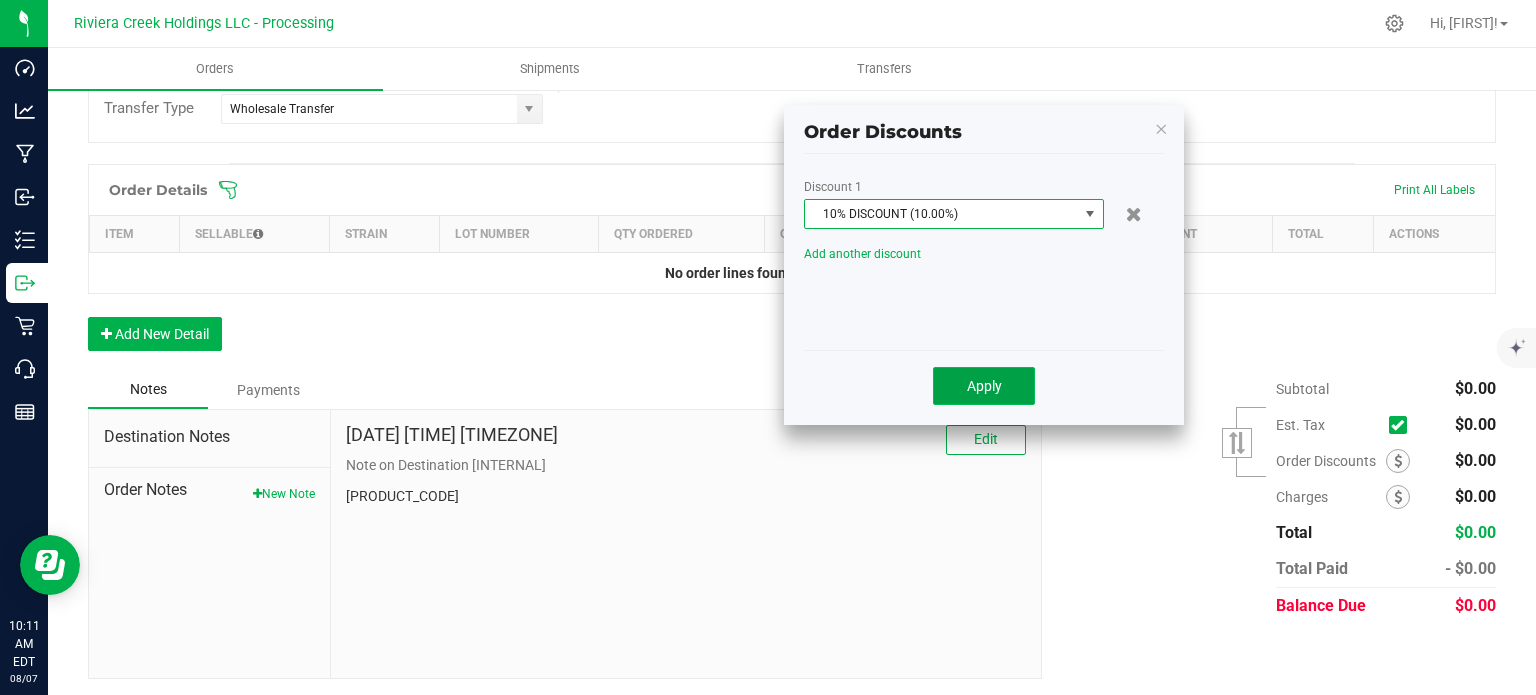 click on "Apply" at bounding box center [984, 386] 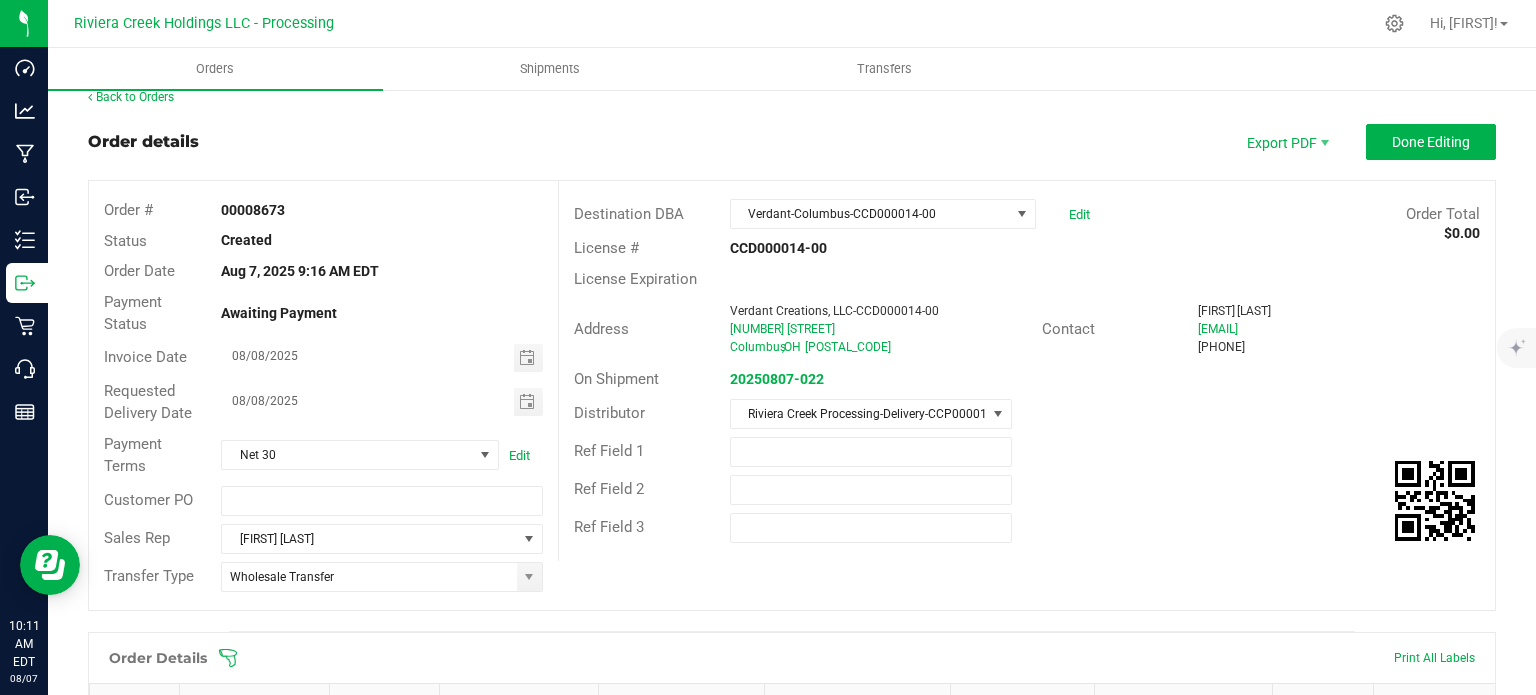 scroll, scrollTop: 0, scrollLeft: 0, axis: both 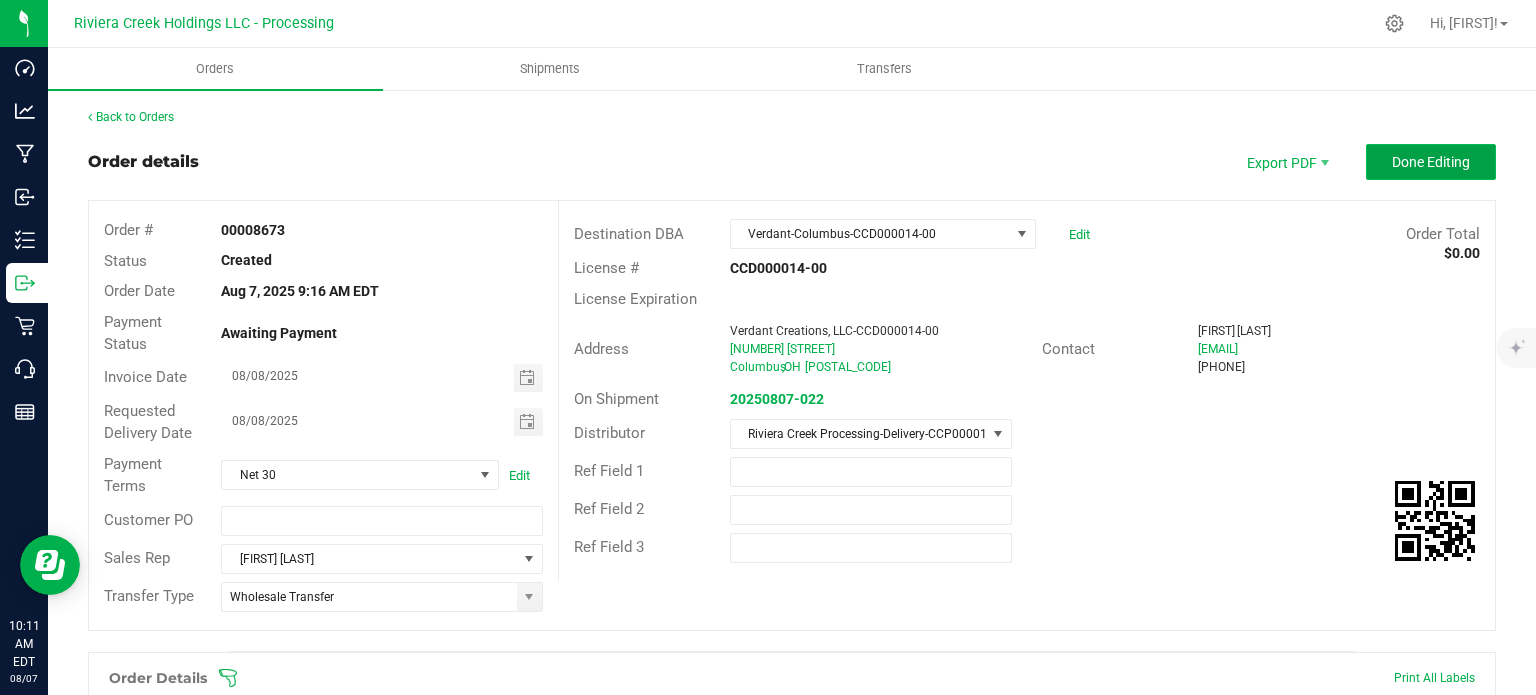 click on "Done Editing" at bounding box center (1431, 162) 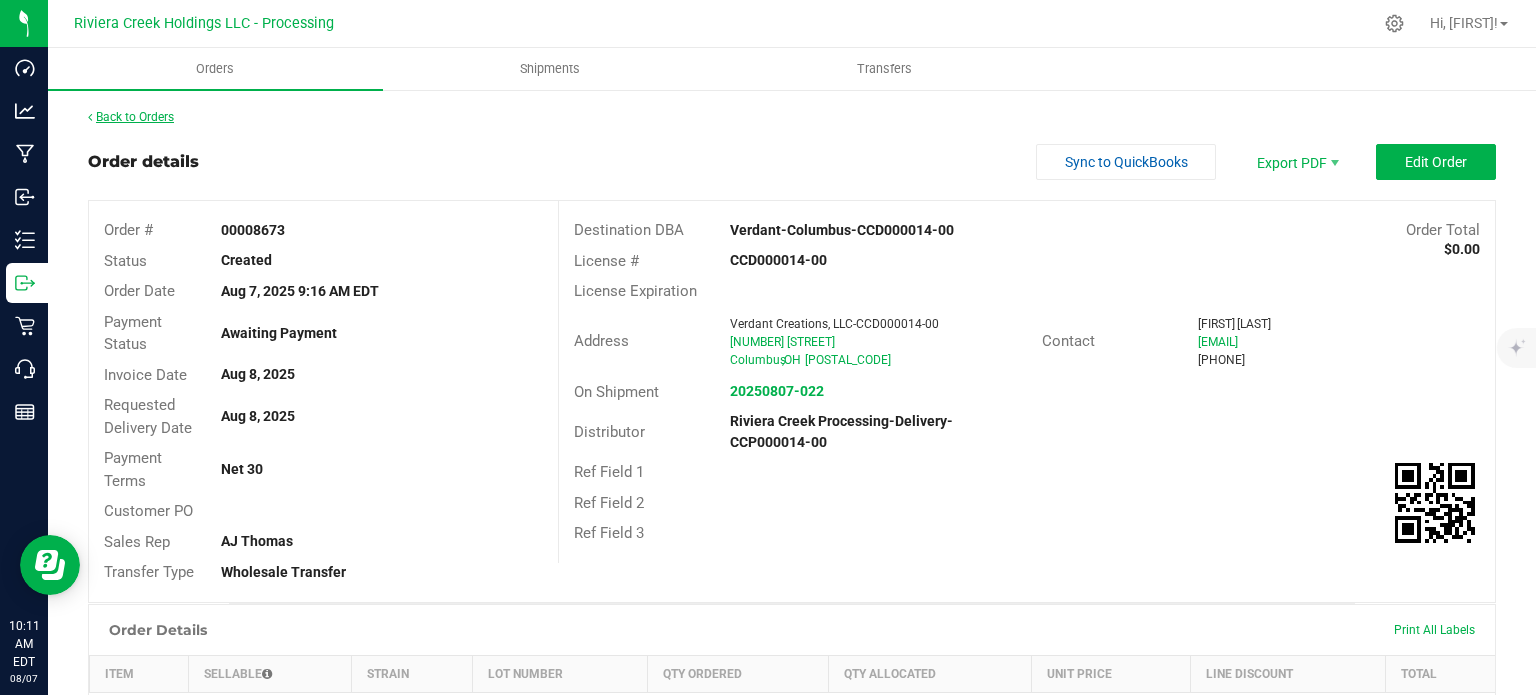 click on "Back to Orders" at bounding box center (131, 117) 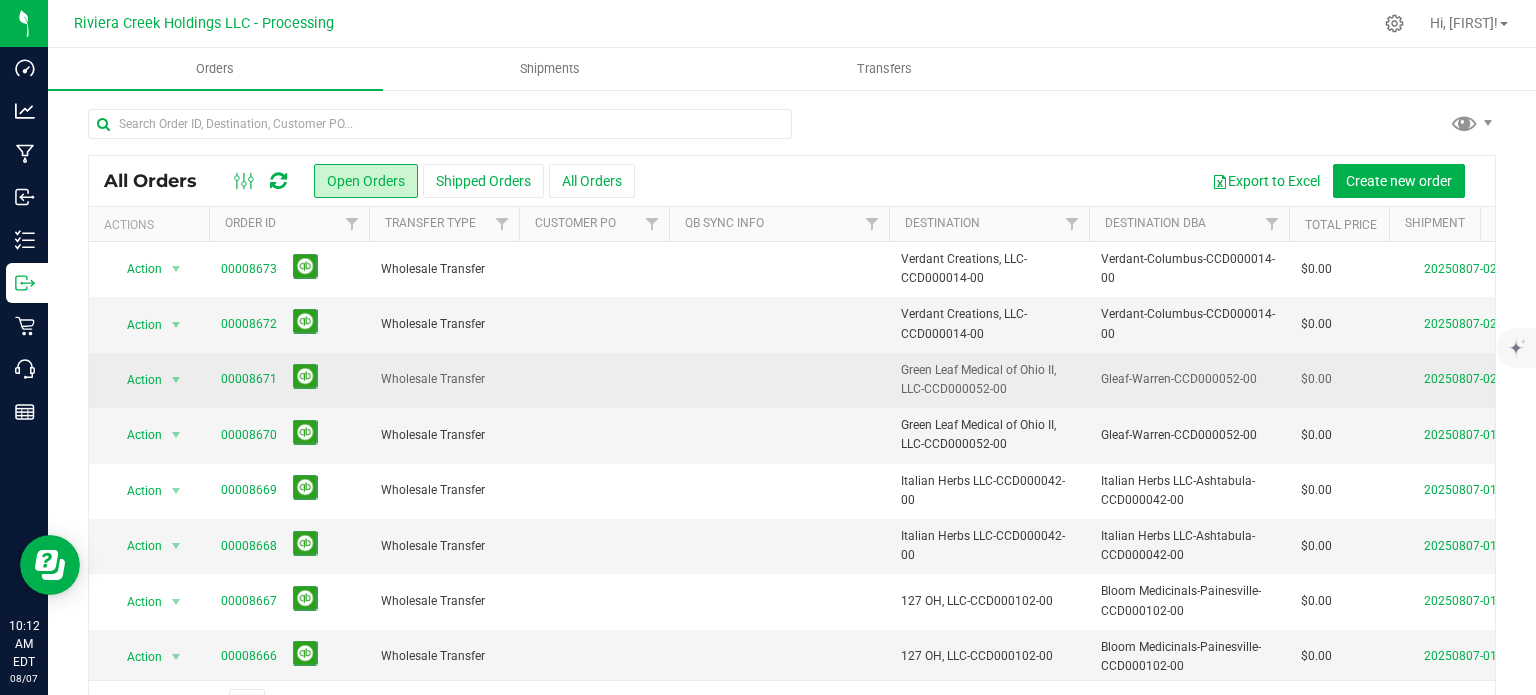 scroll, scrollTop: 52, scrollLeft: 0, axis: vertical 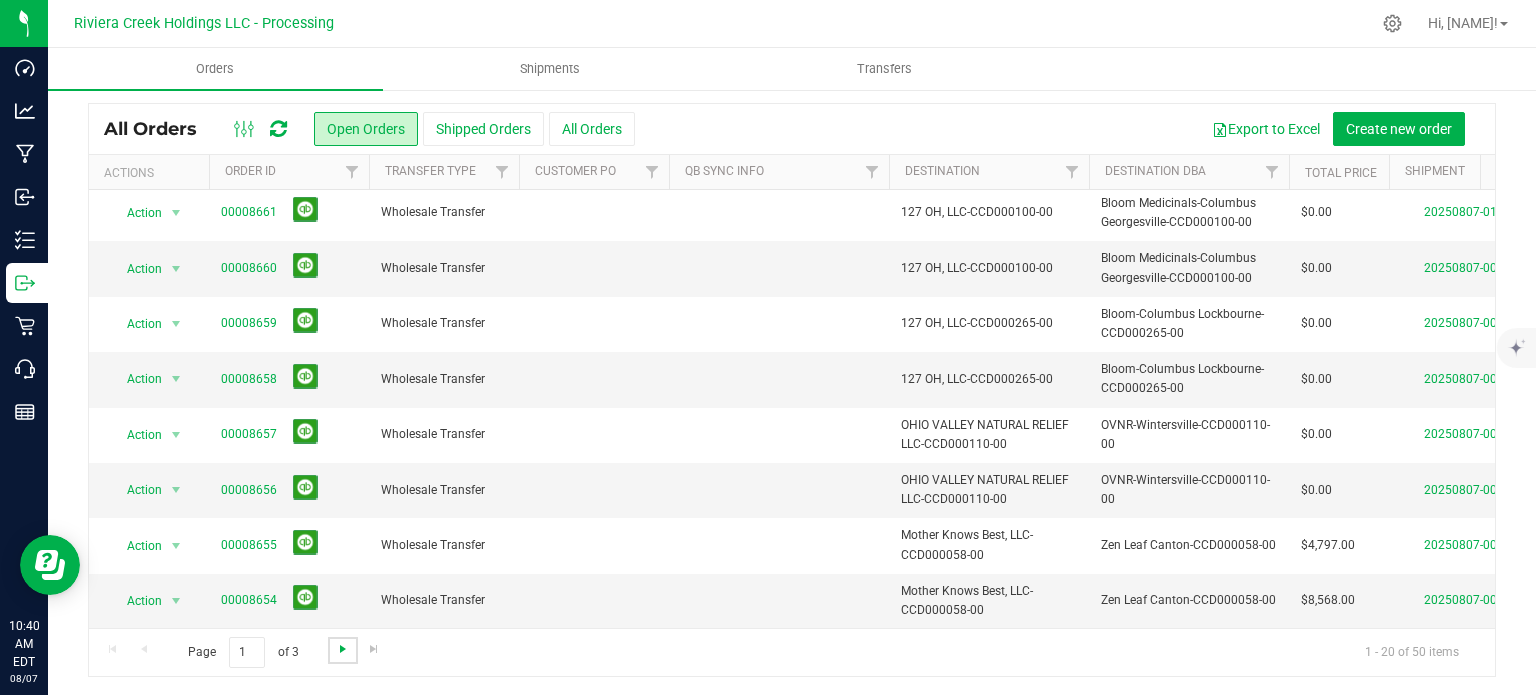 click at bounding box center [343, 649] 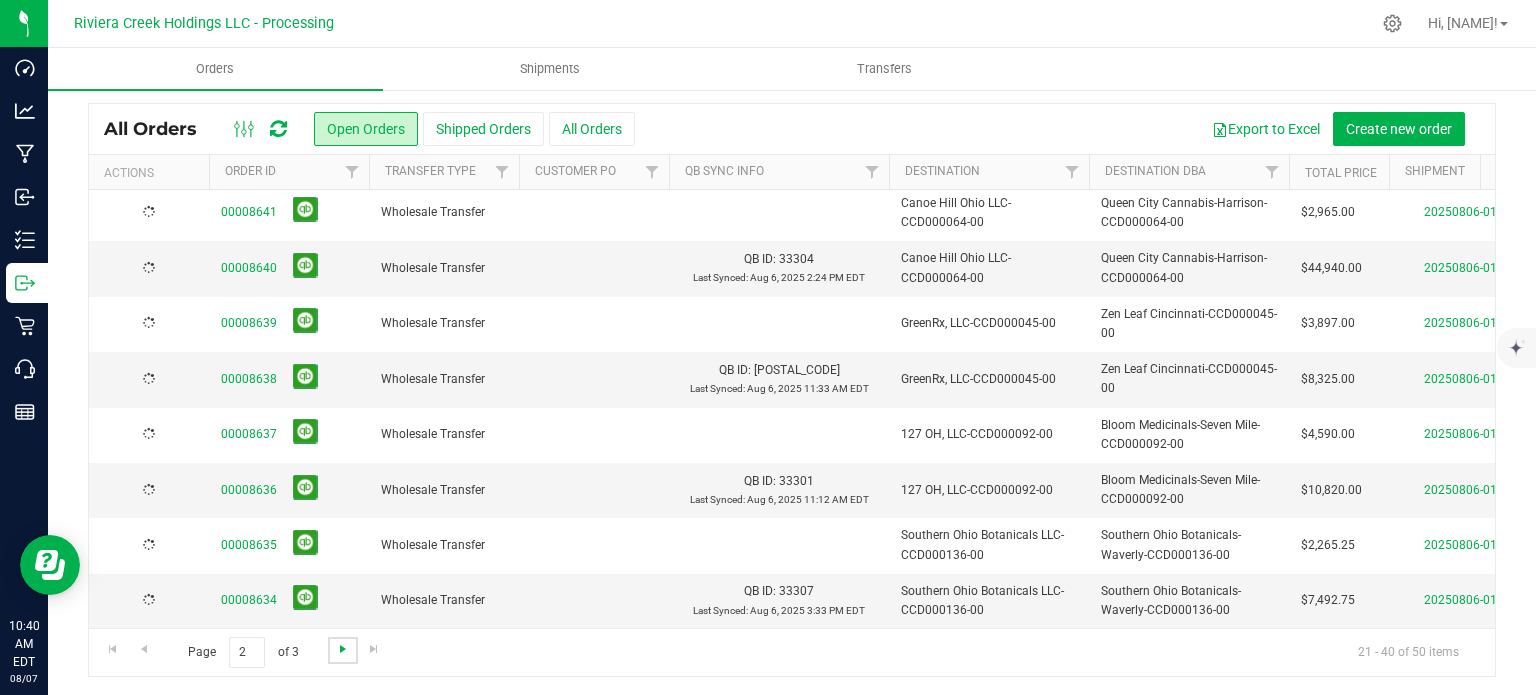 scroll, scrollTop: 0, scrollLeft: 0, axis: both 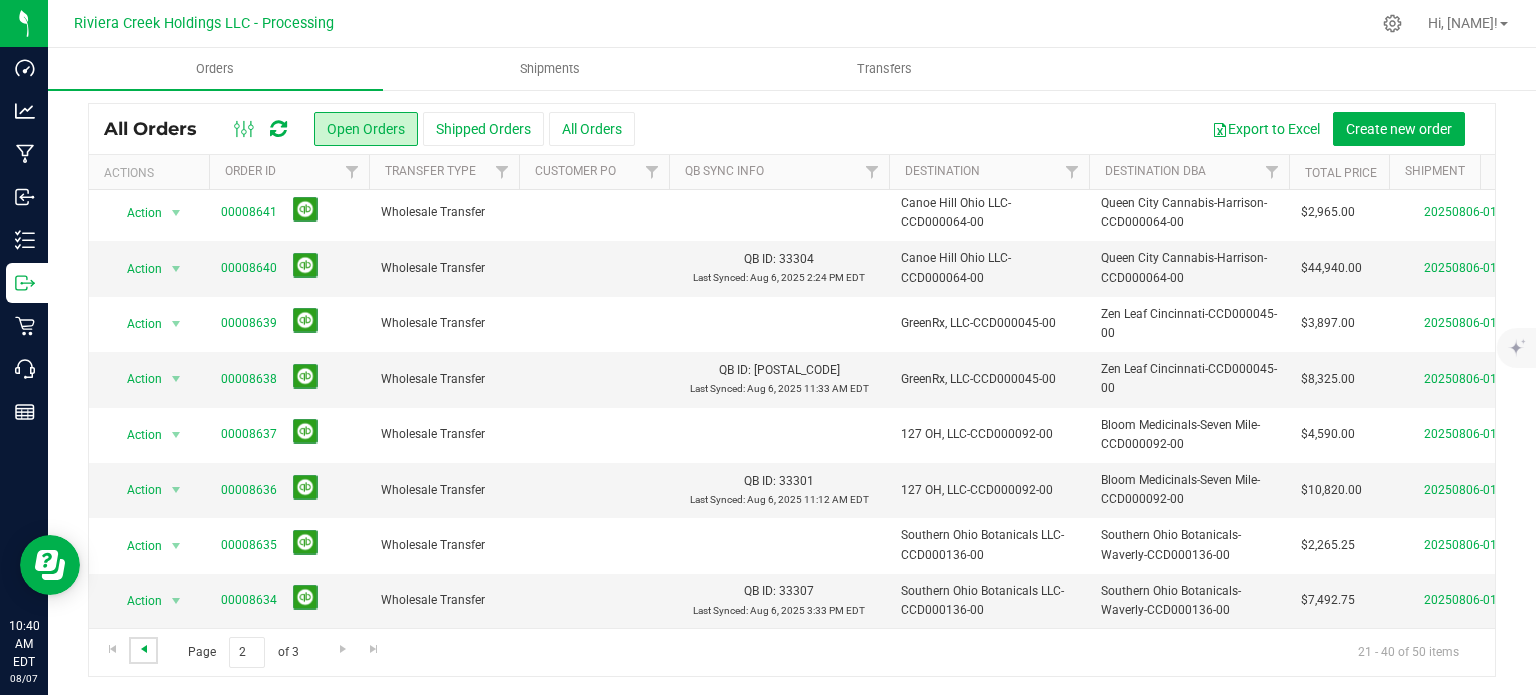 click at bounding box center [144, 649] 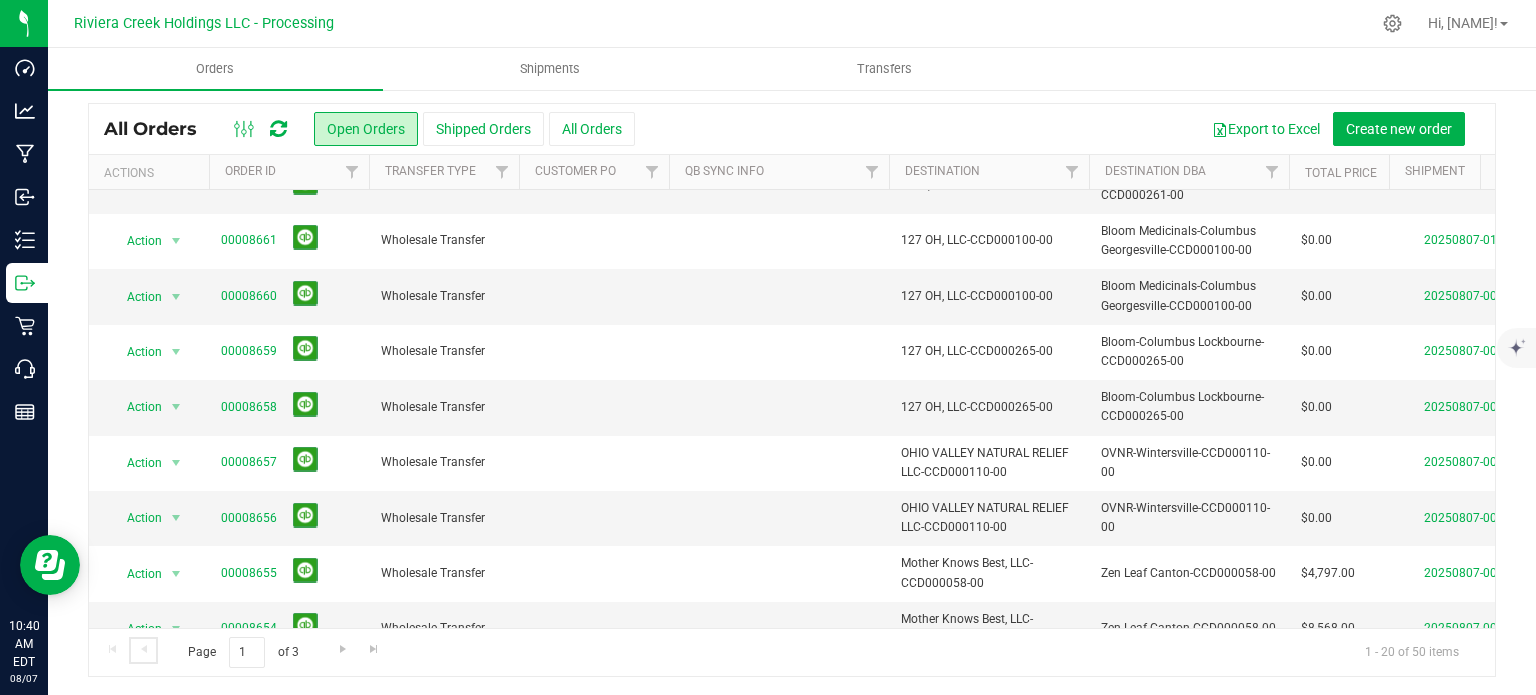 scroll, scrollTop: 680, scrollLeft: 0, axis: vertical 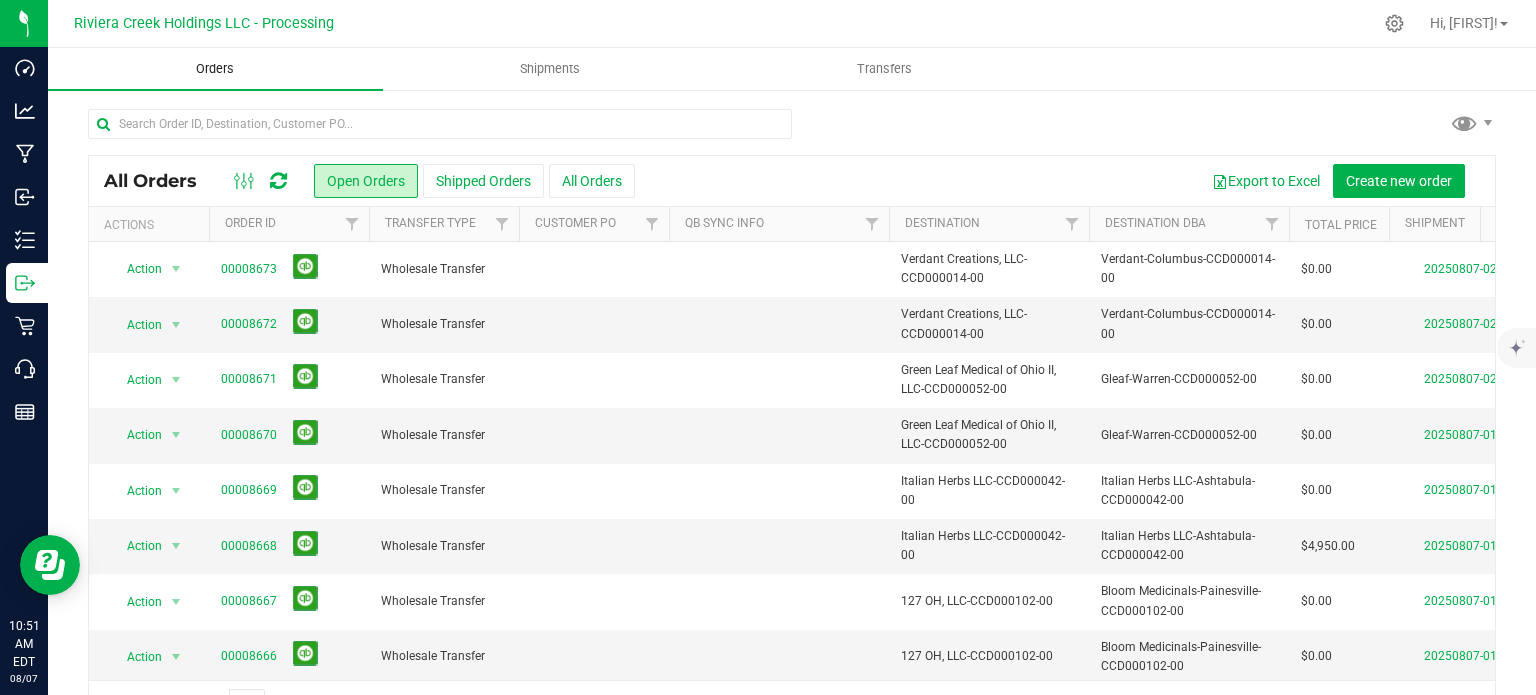 click on "Orders" at bounding box center (215, 69) 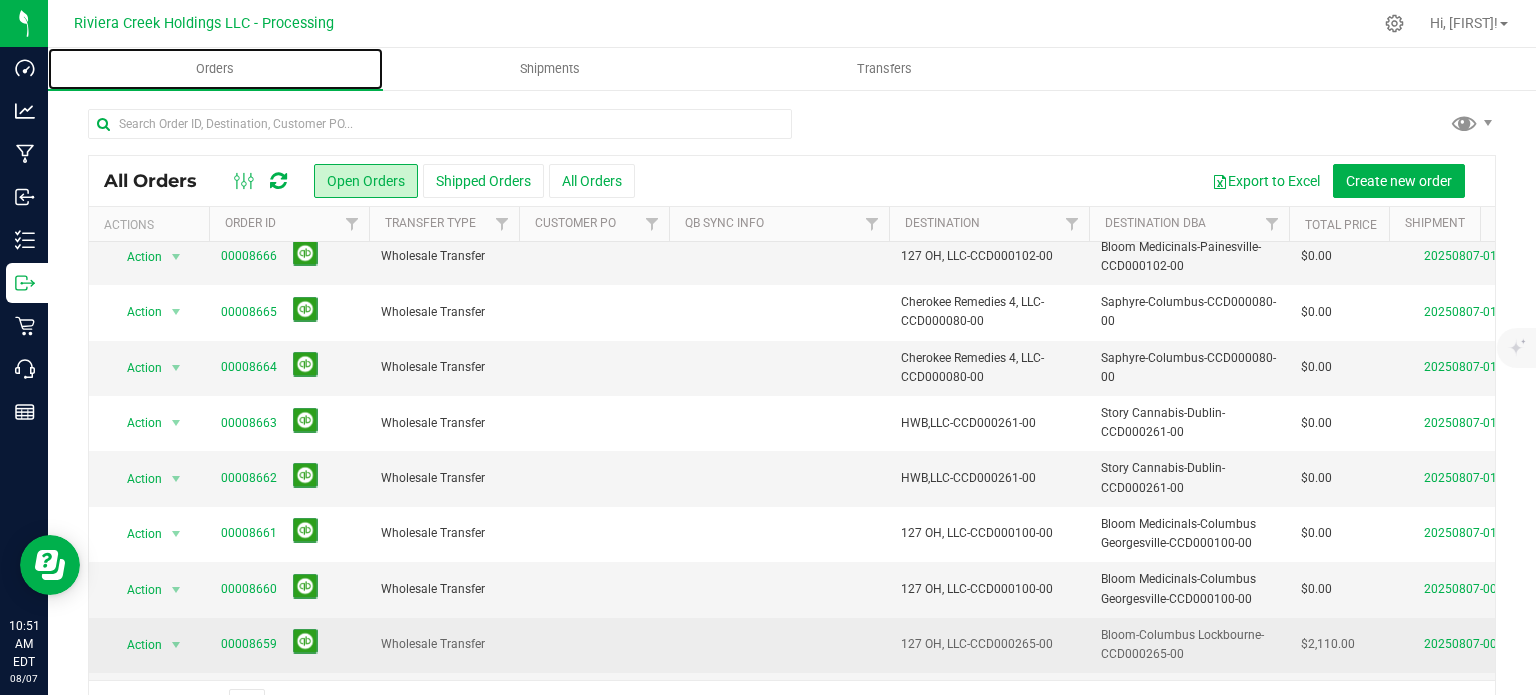 scroll, scrollTop: 680, scrollLeft: 0, axis: vertical 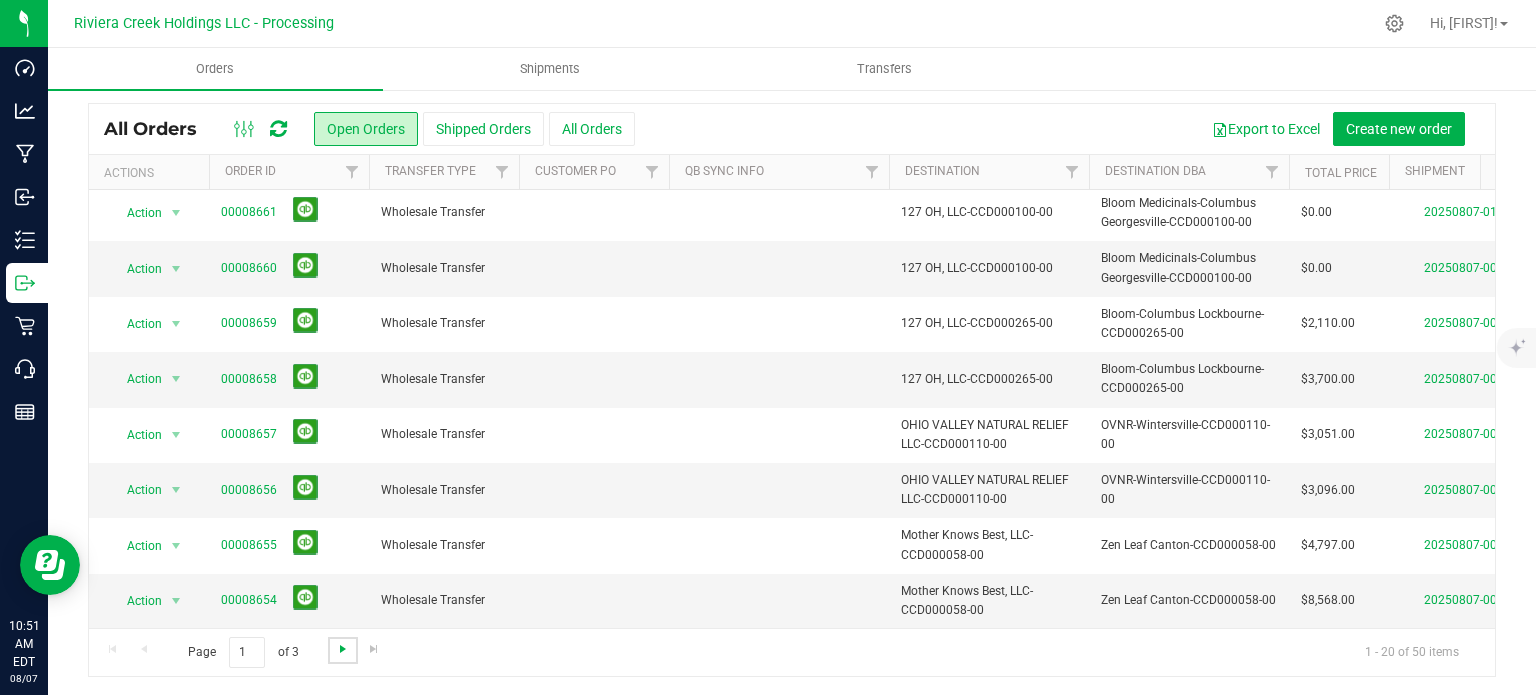 click at bounding box center [343, 649] 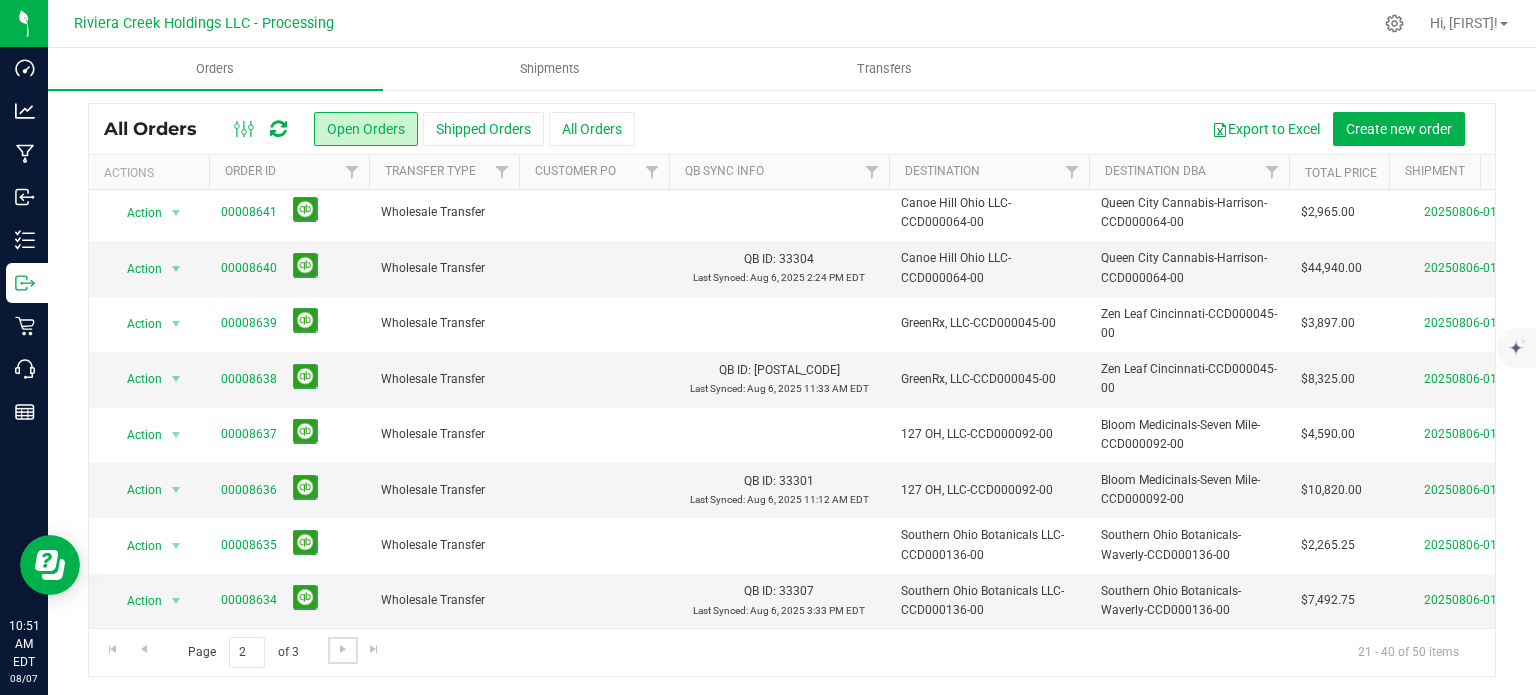 scroll, scrollTop: 0, scrollLeft: 0, axis: both 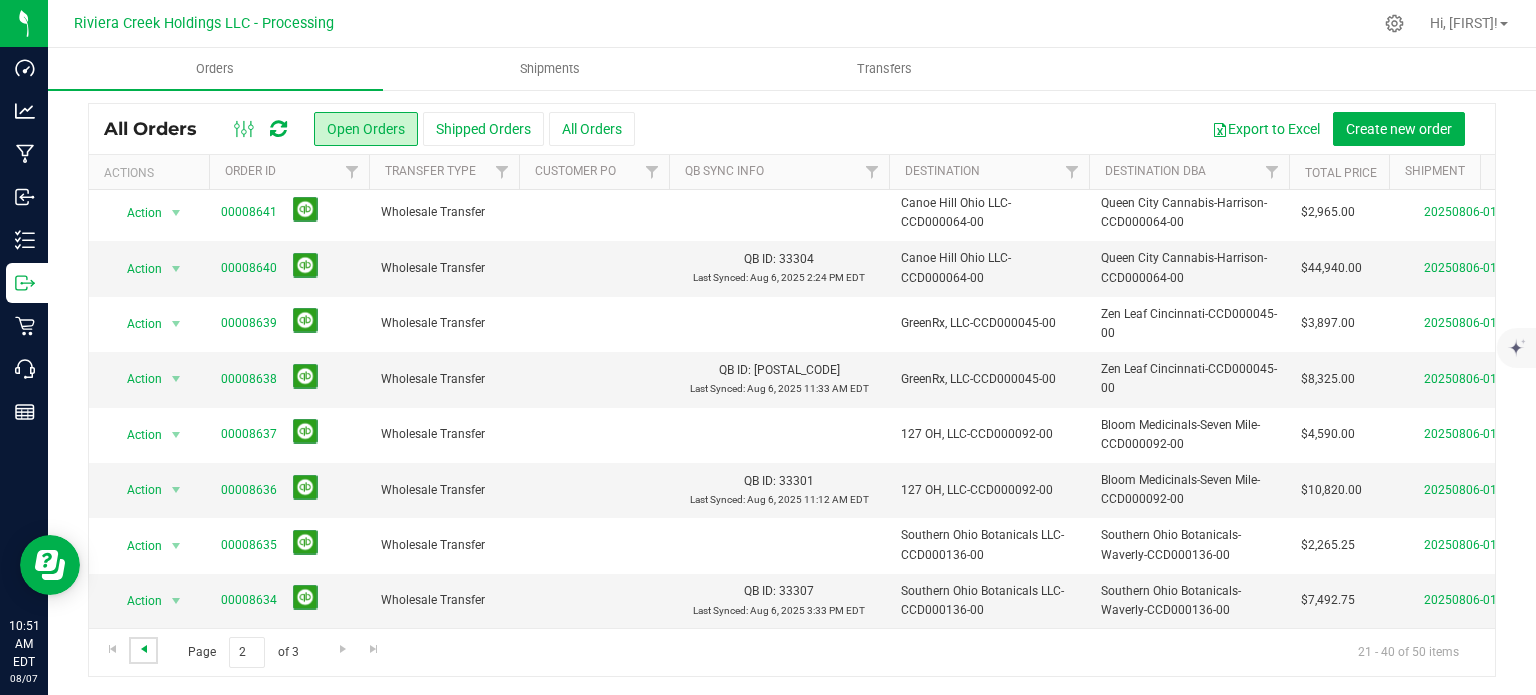 click at bounding box center (144, 649) 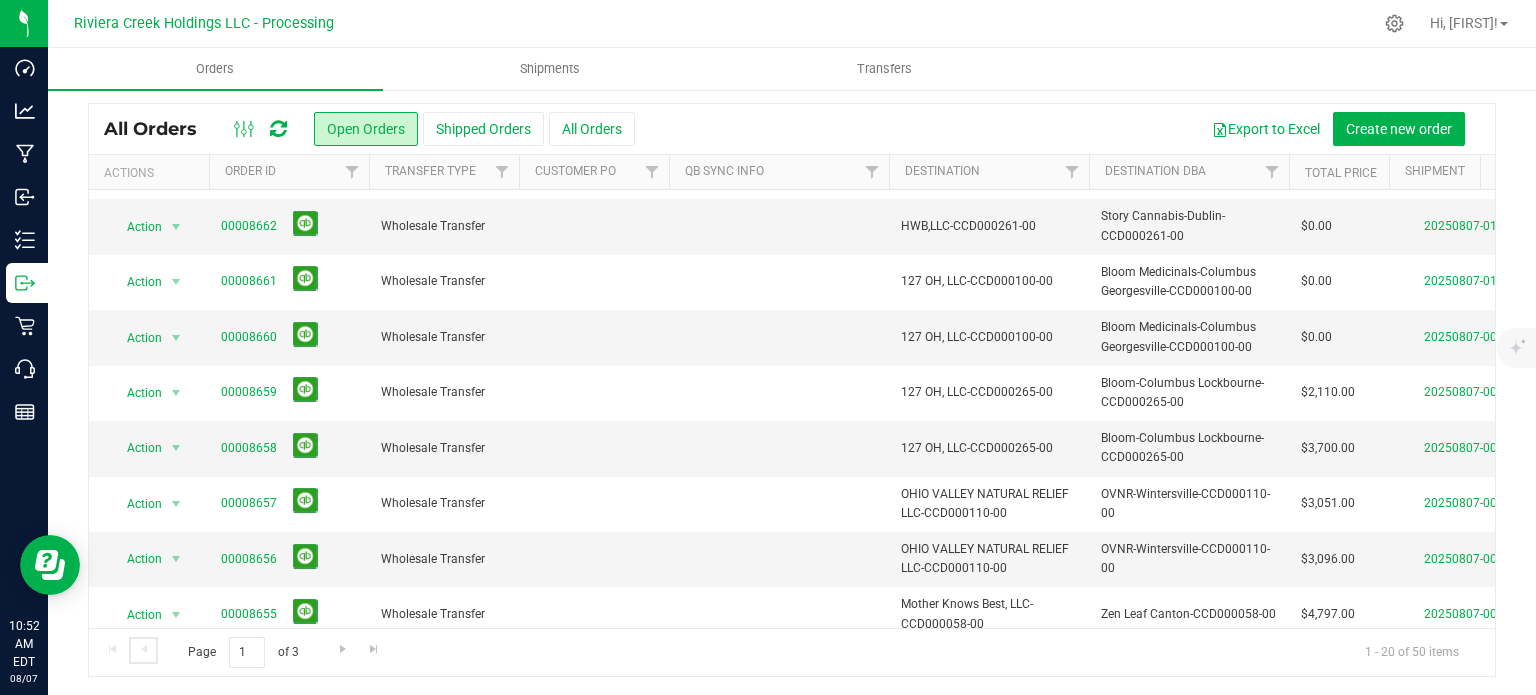 scroll, scrollTop: 680, scrollLeft: 0, axis: vertical 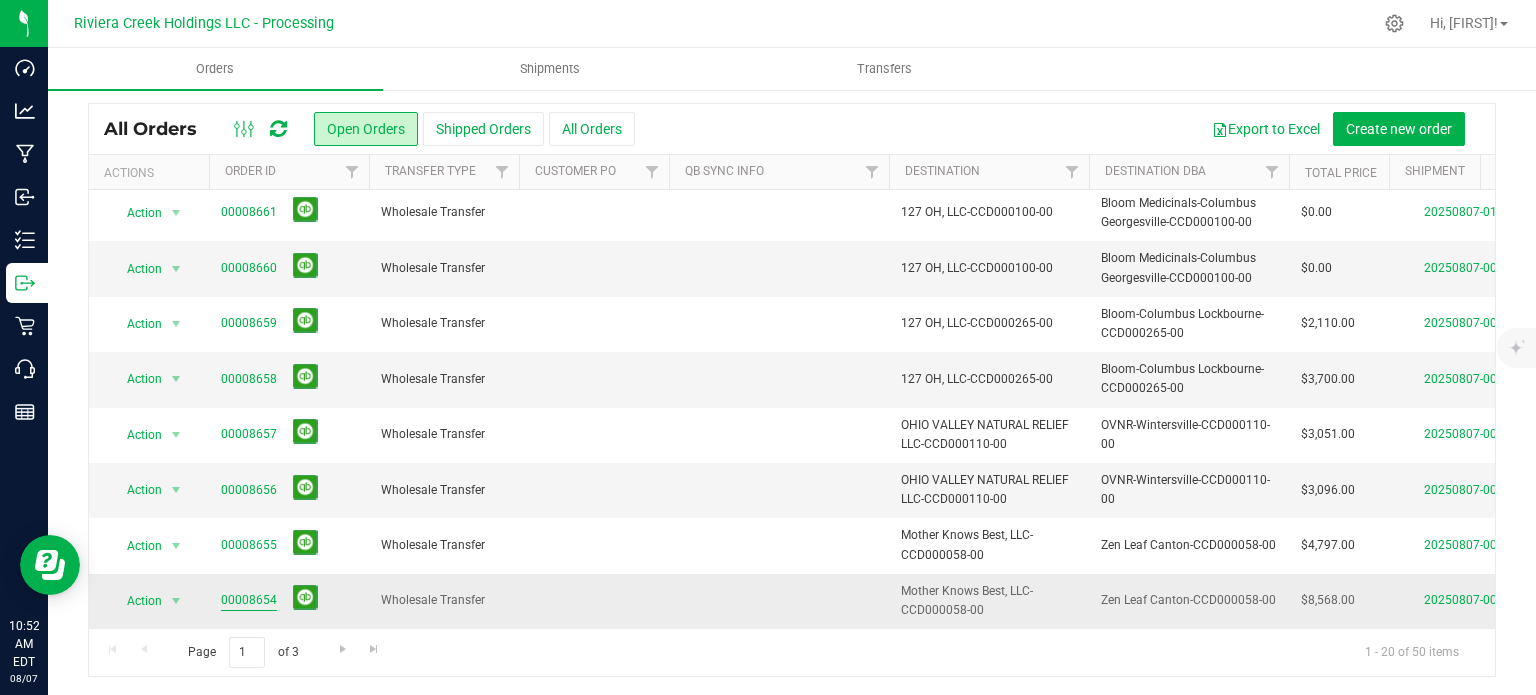 click on "00008654" at bounding box center (249, 600) 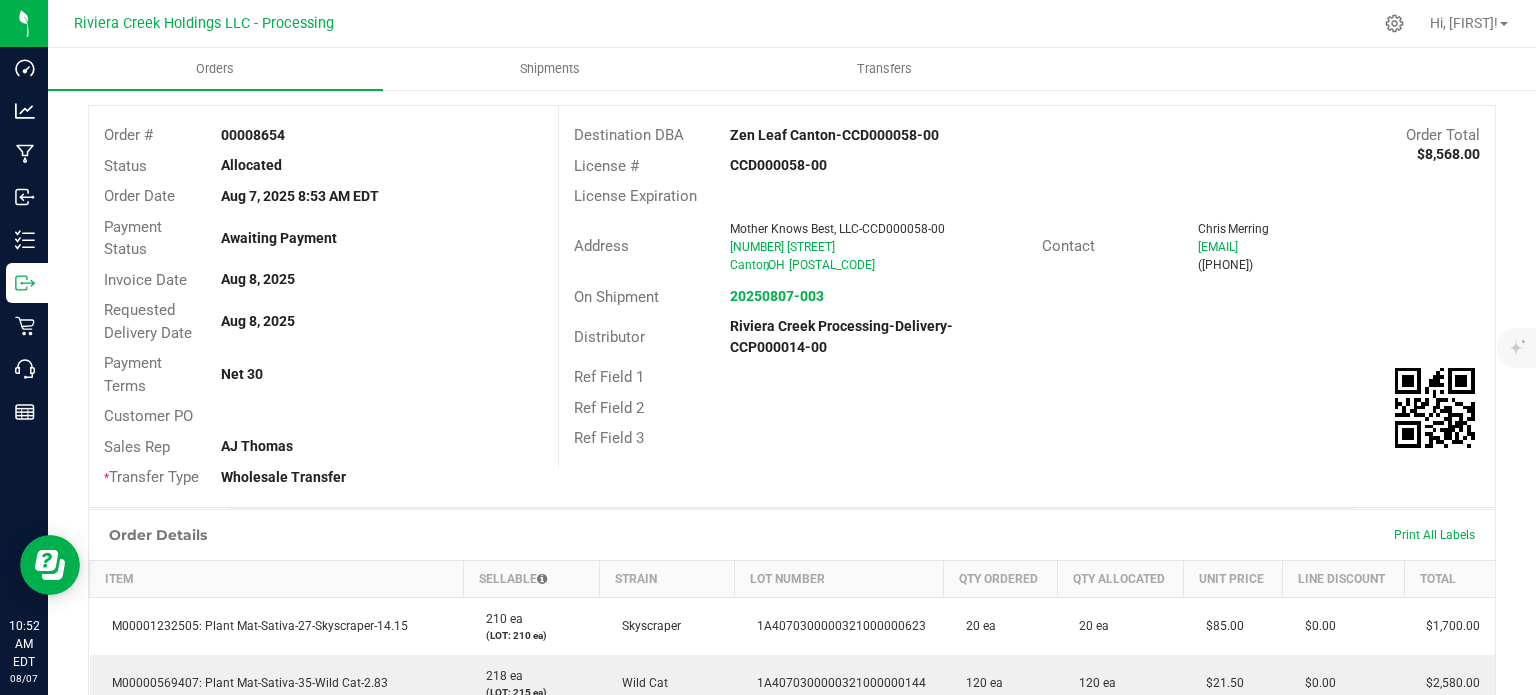 scroll, scrollTop: 52, scrollLeft: 0, axis: vertical 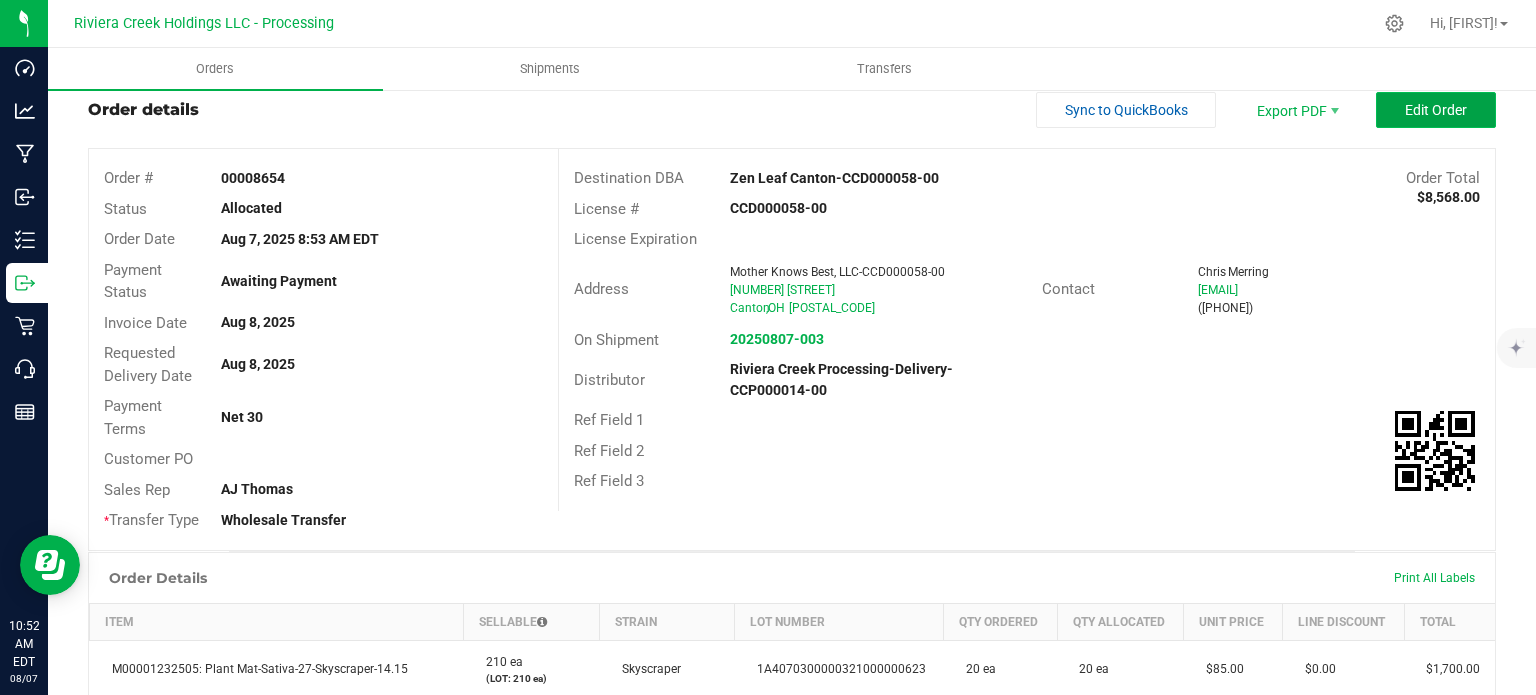 click on "Edit Order" at bounding box center (1436, 110) 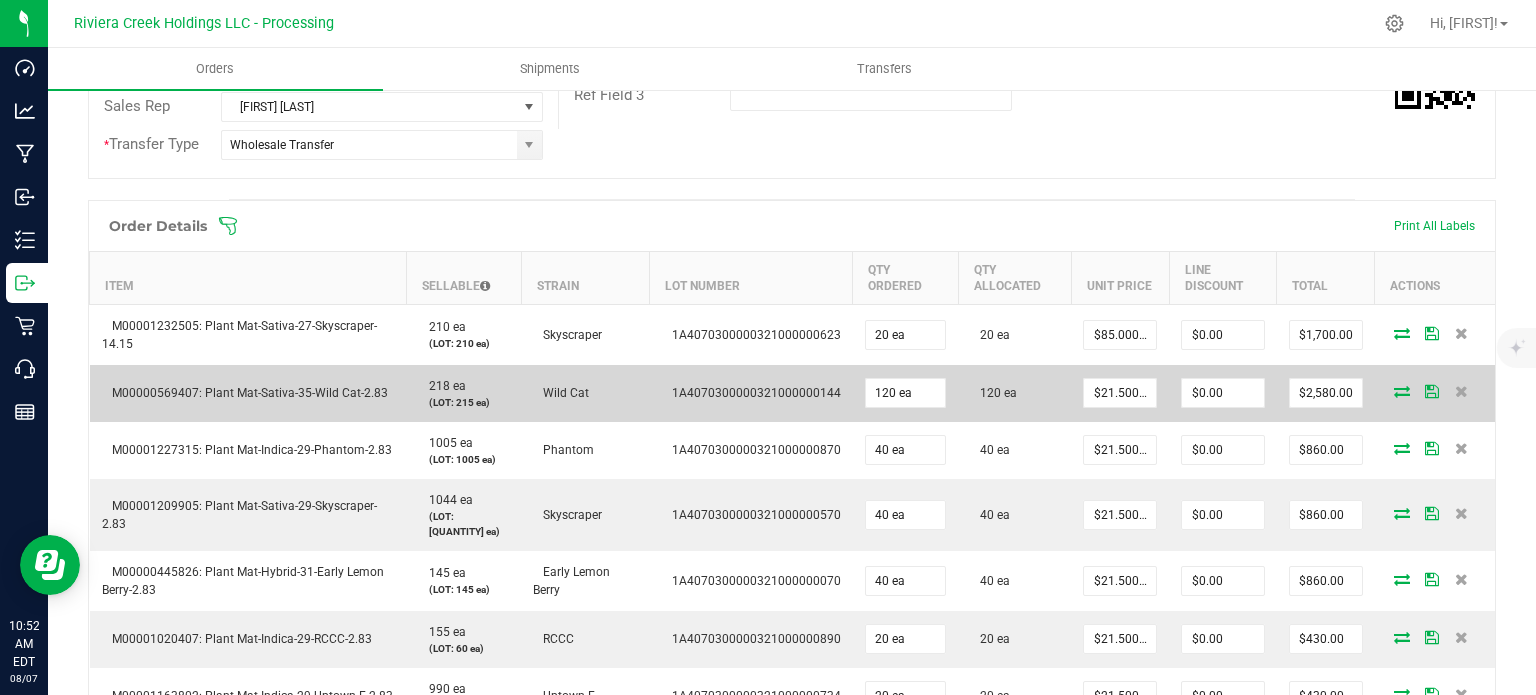scroll, scrollTop: 452, scrollLeft: 0, axis: vertical 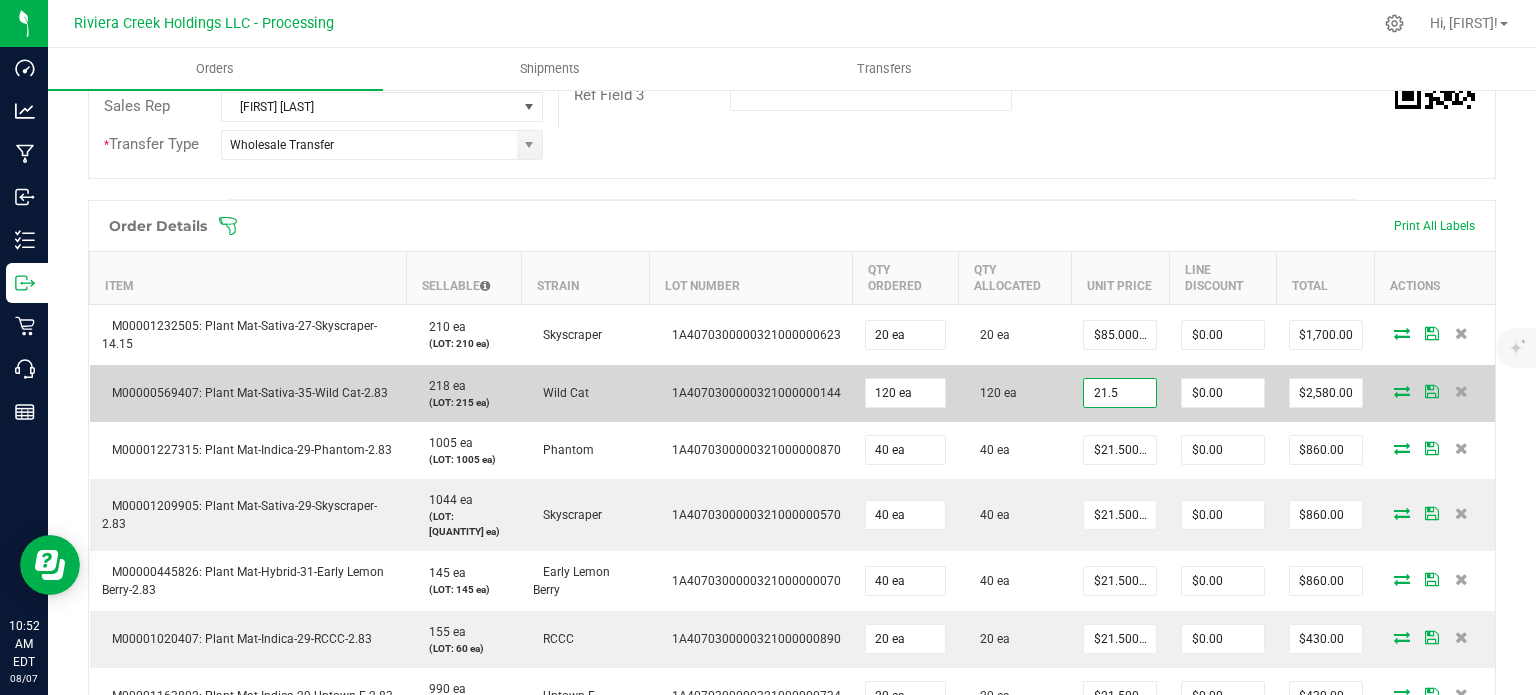 click on "21.5" at bounding box center (1120, 393) 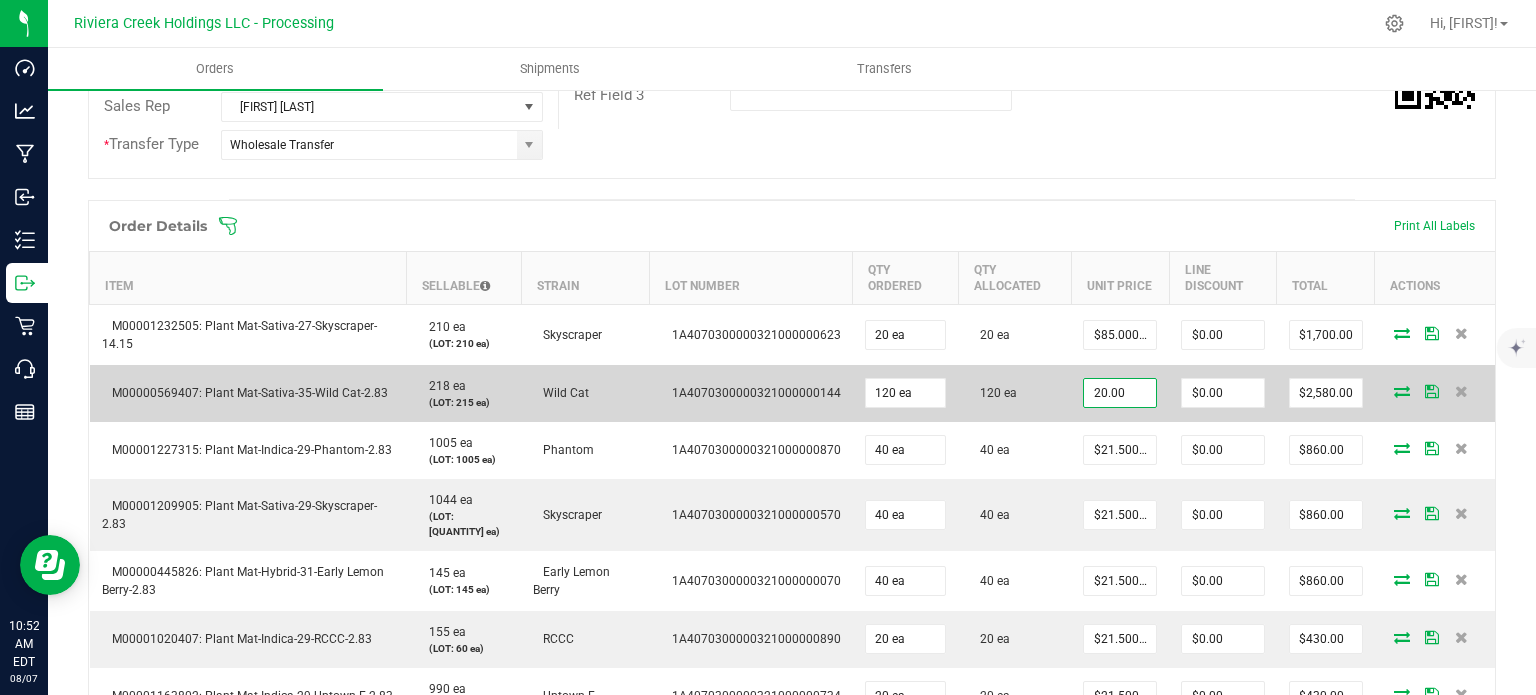 type on "$20.00000" 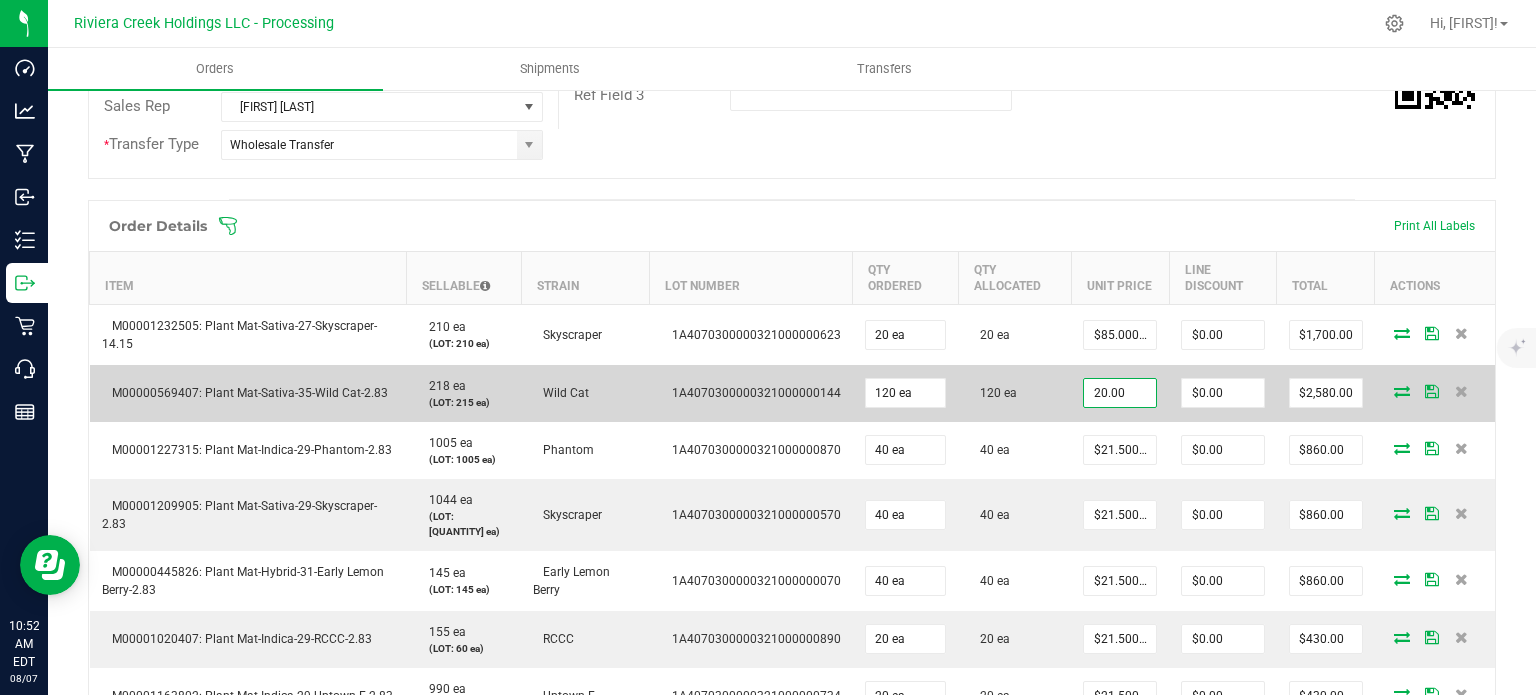 type on "0" 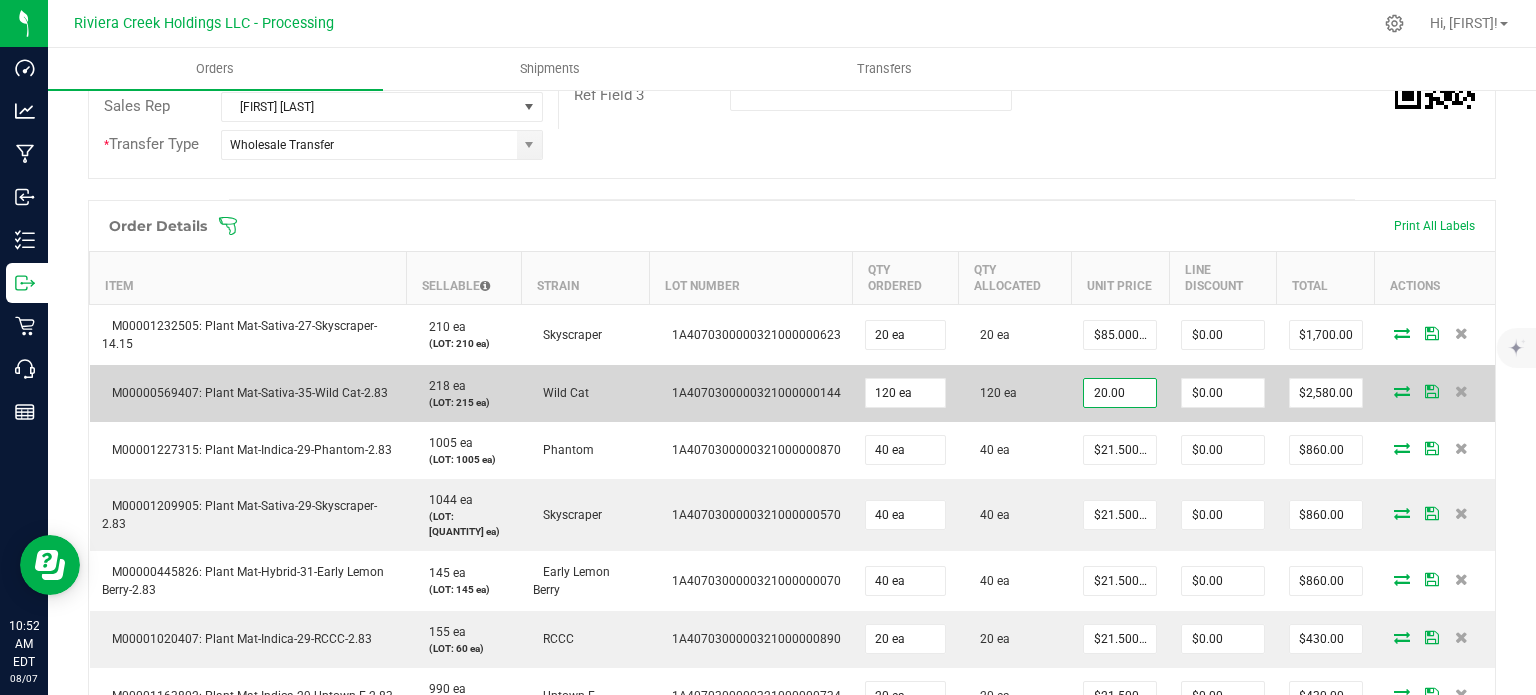 type on "$2,400.00" 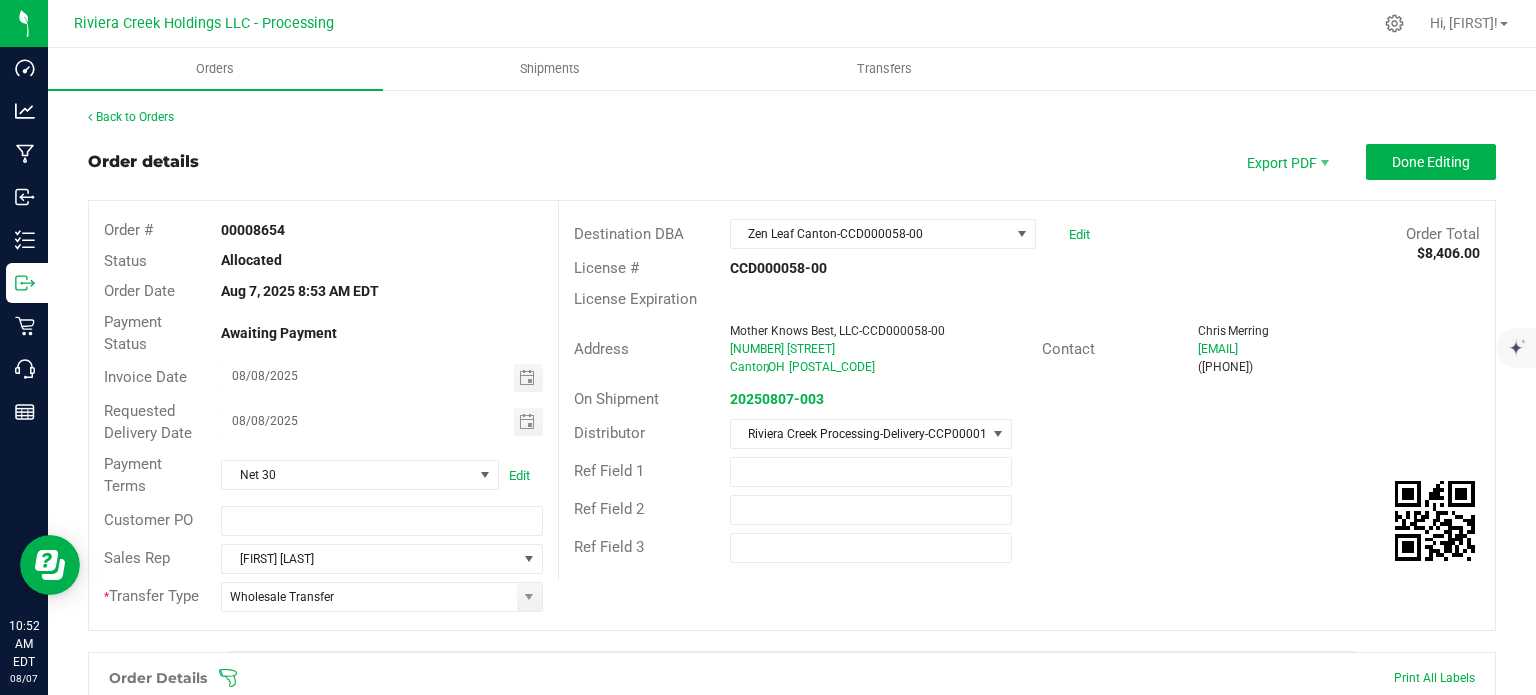 scroll, scrollTop: 0, scrollLeft: 0, axis: both 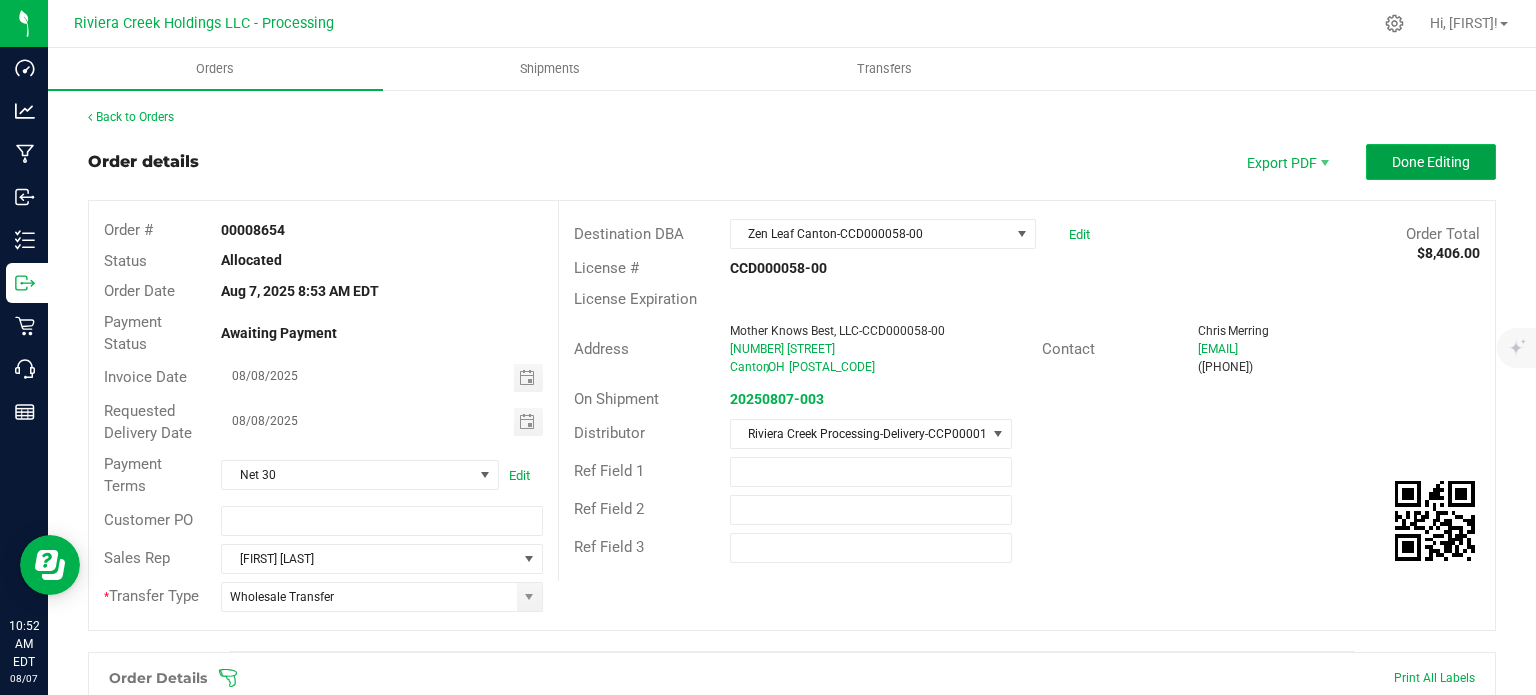 click on "Done Editing" at bounding box center (1431, 162) 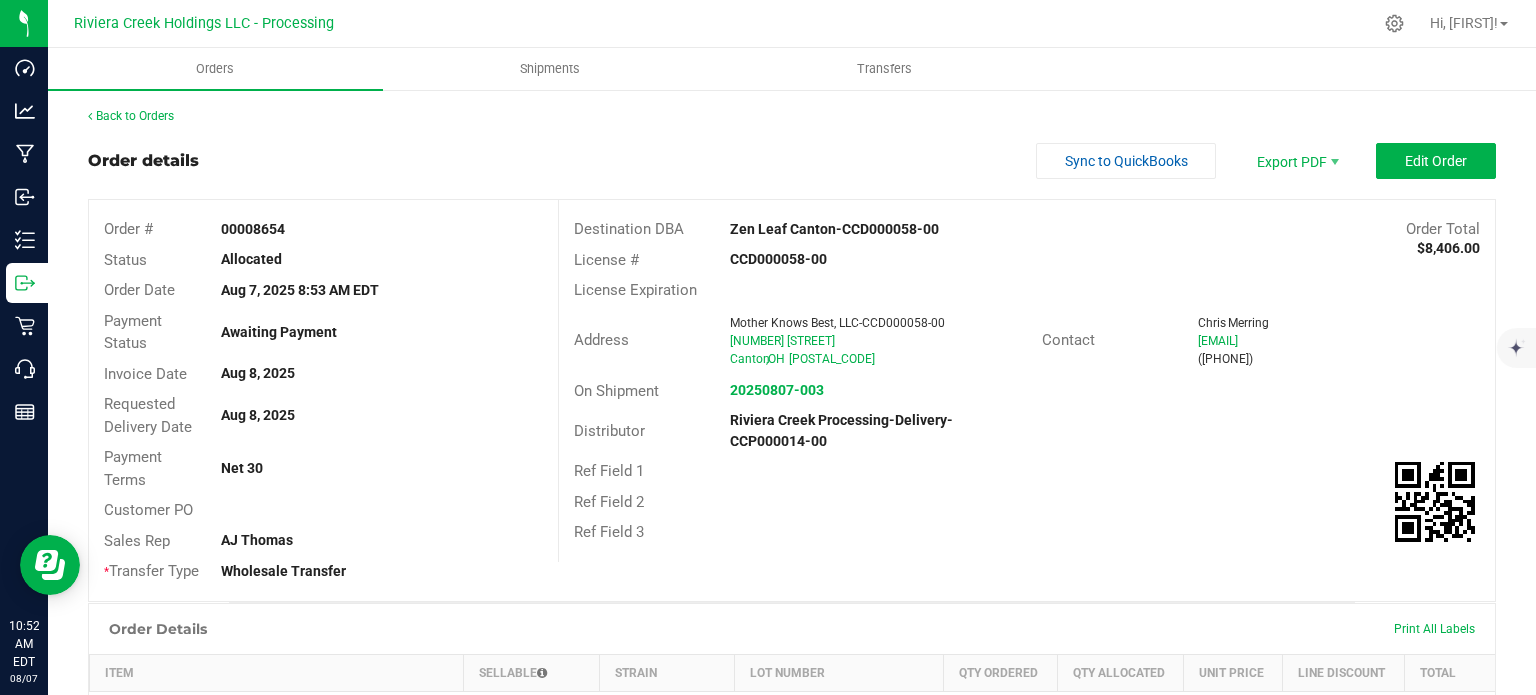 scroll, scrollTop: 0, scrollLeft: 0, axis: both 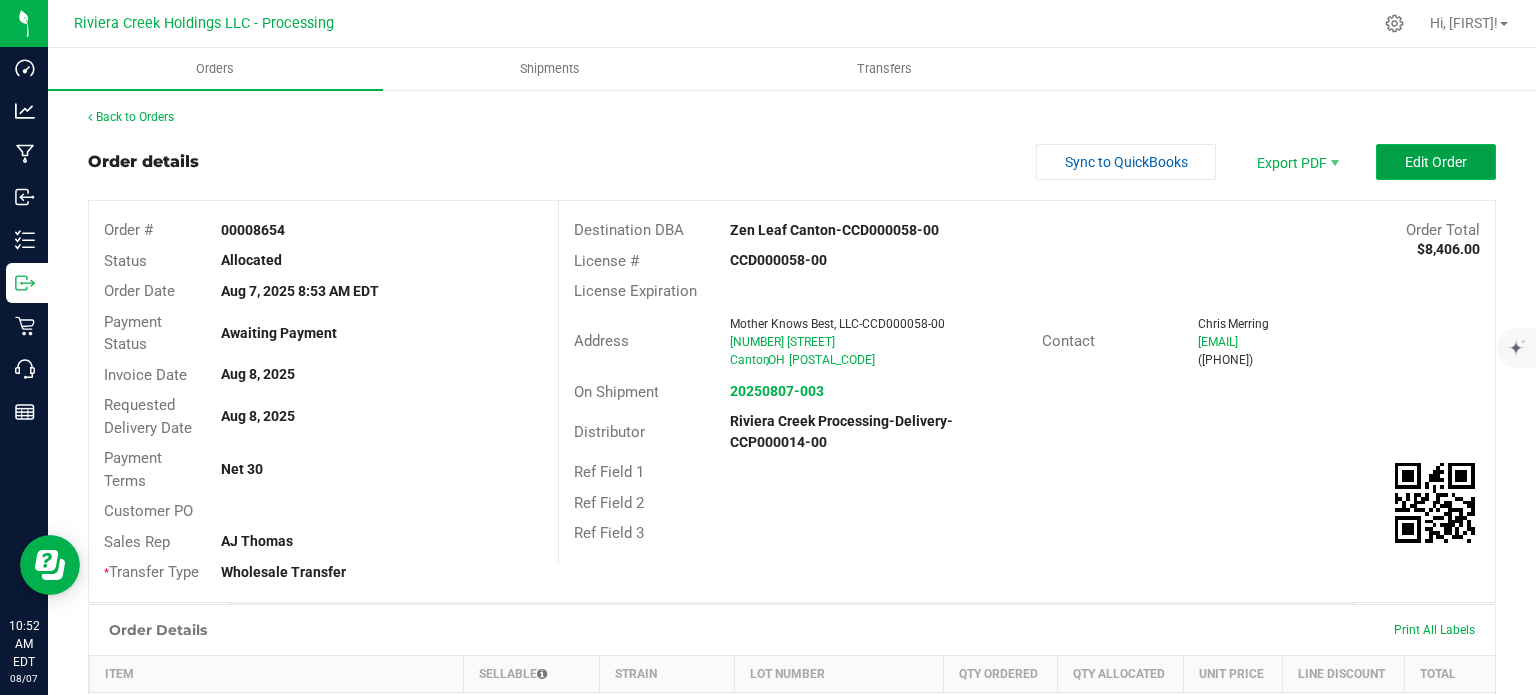 click on "Edit Order" at bounding box center (1436, 162) 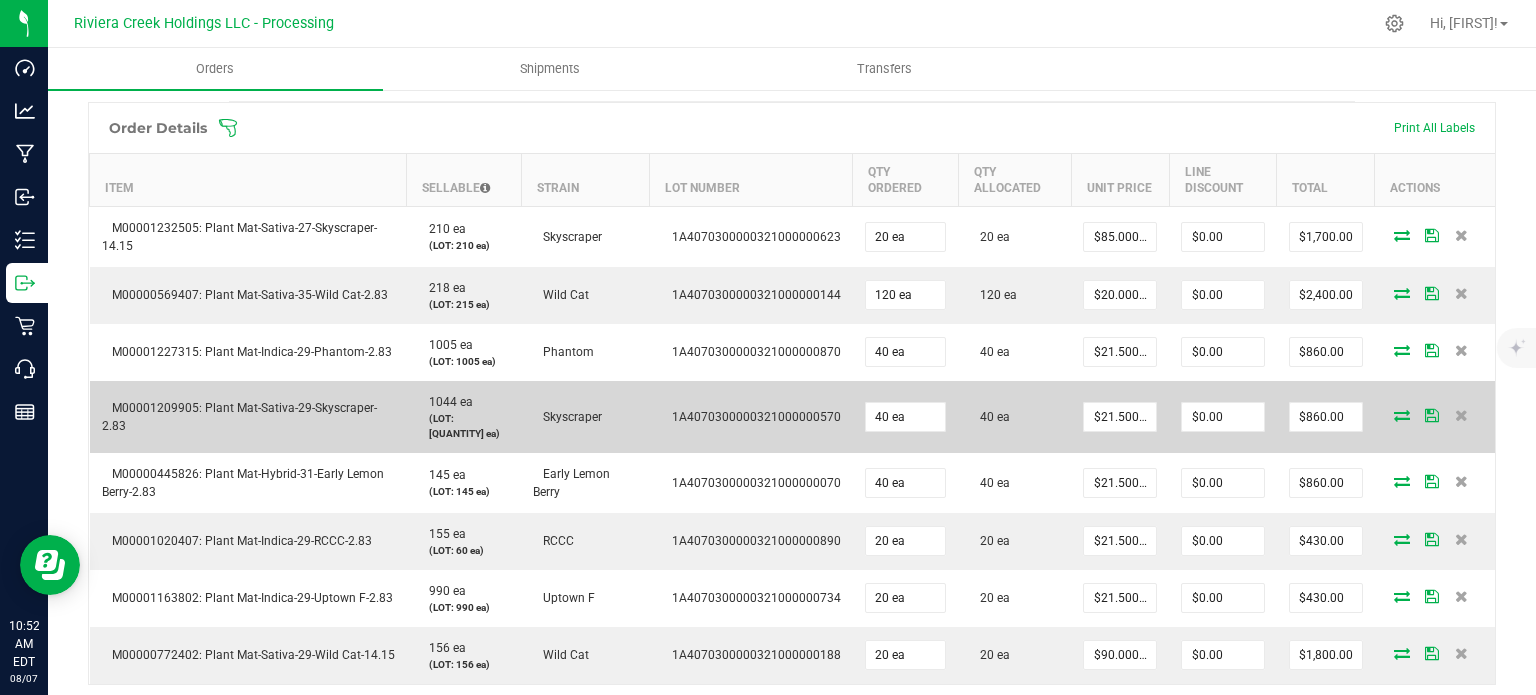 scroll, scrollTop: 600, scrollLeft: 0, axis: vertical 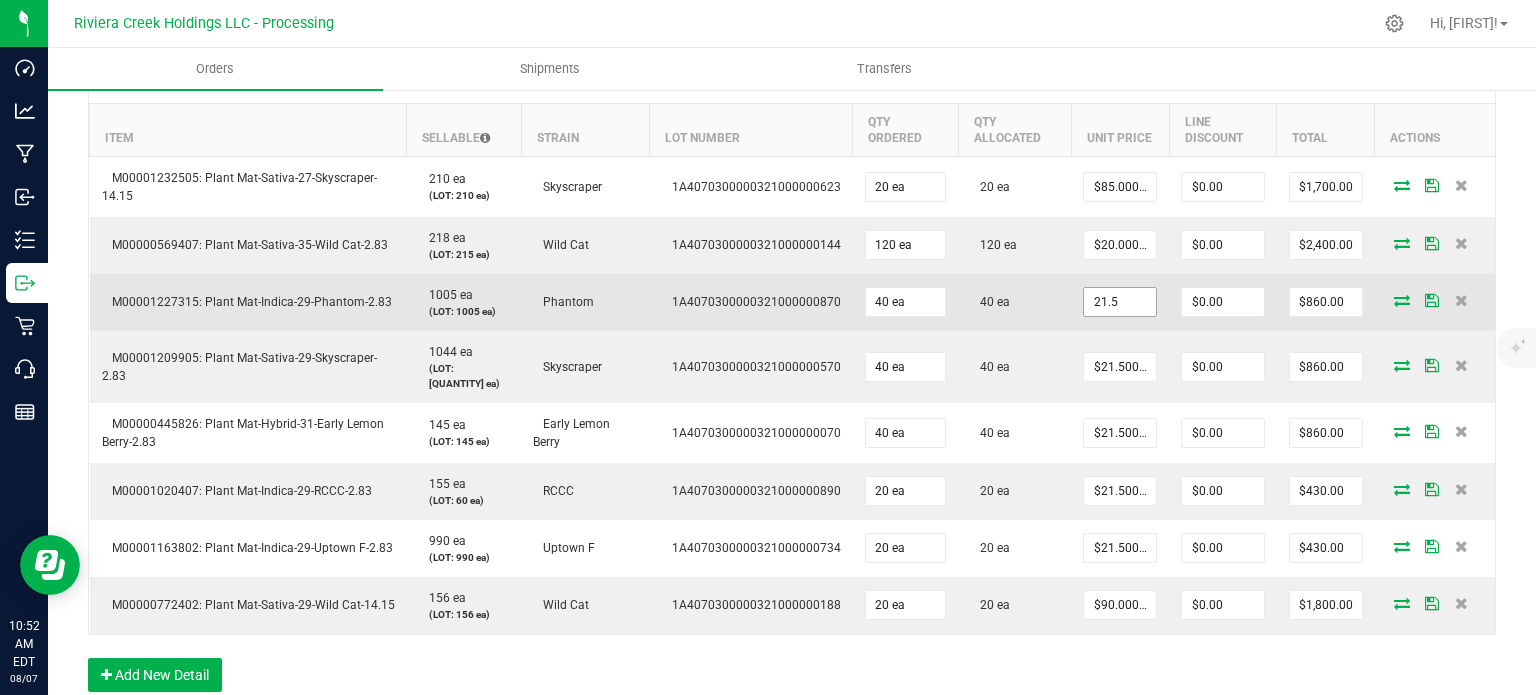 click on "21.5" at bounding box center [1120, 302] 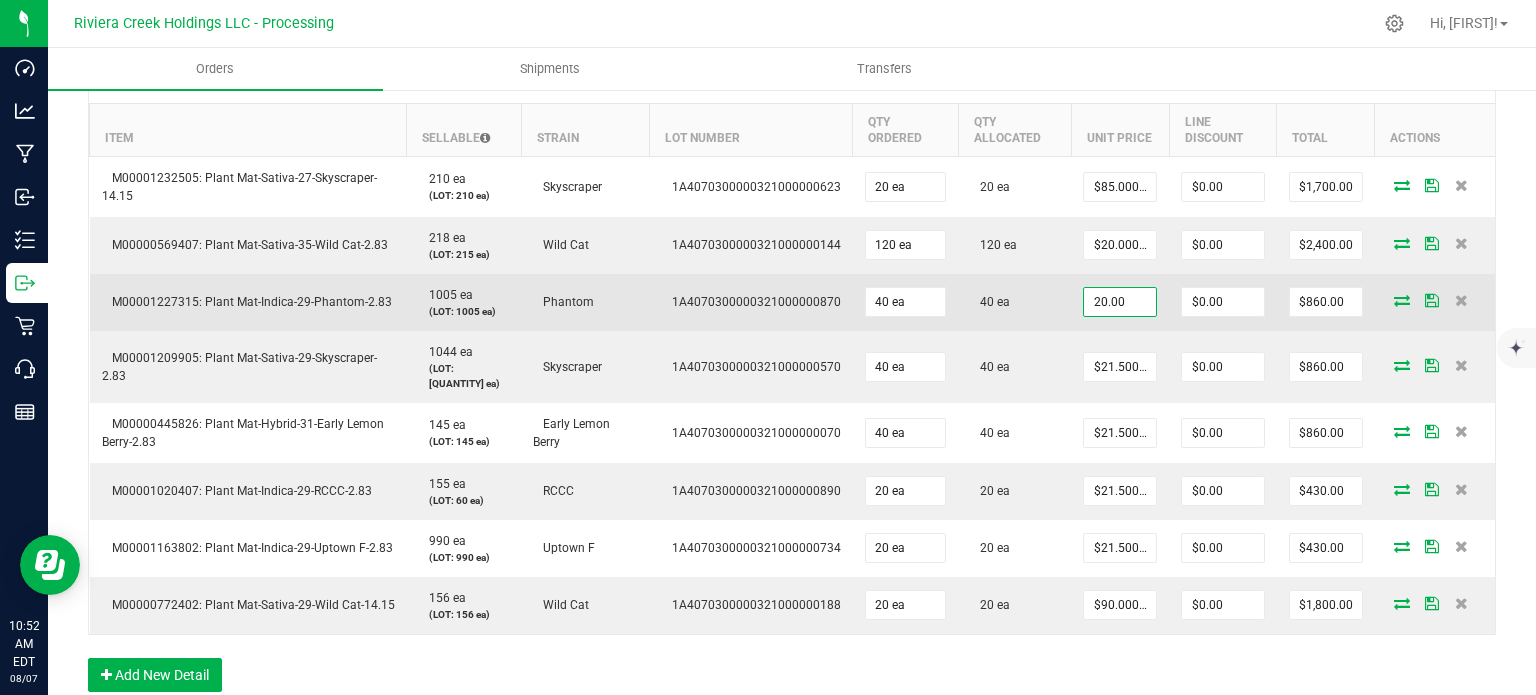type on "$20.00000" 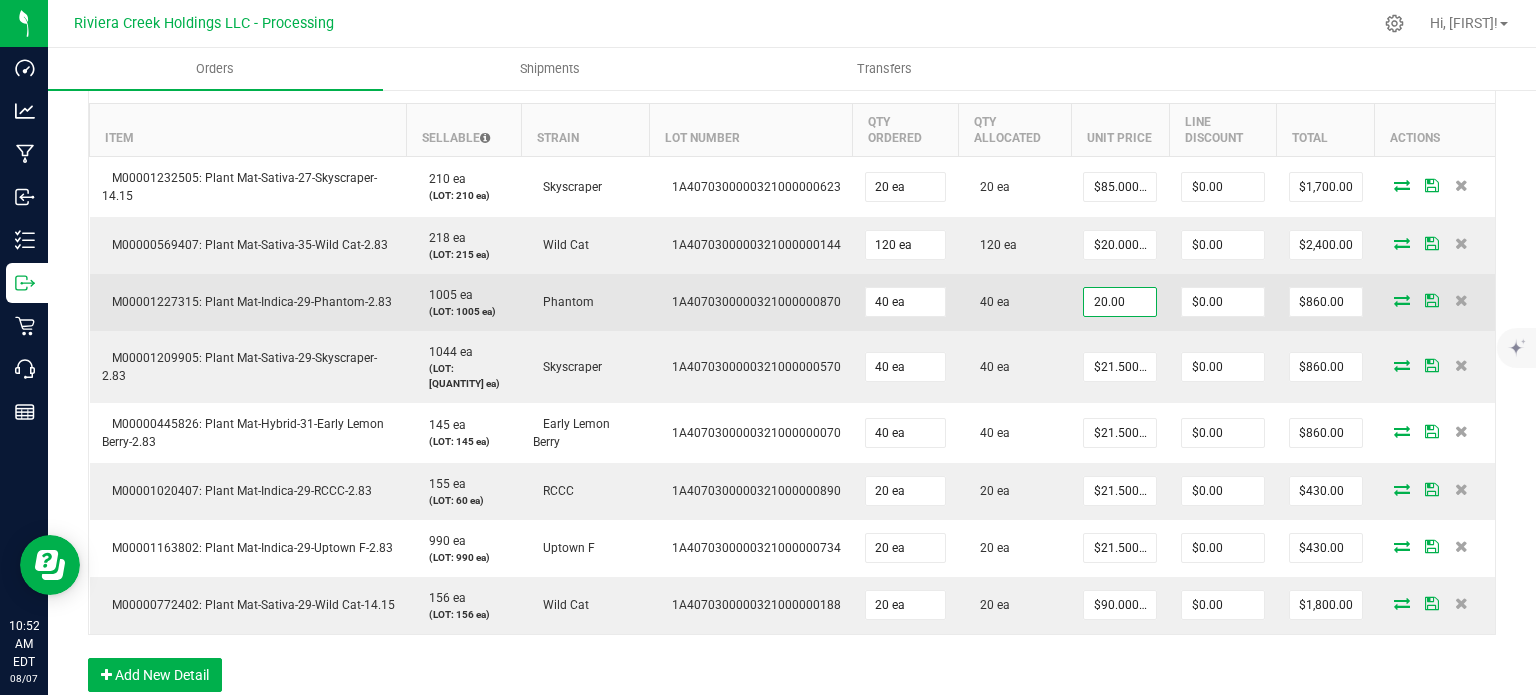 type on "0" 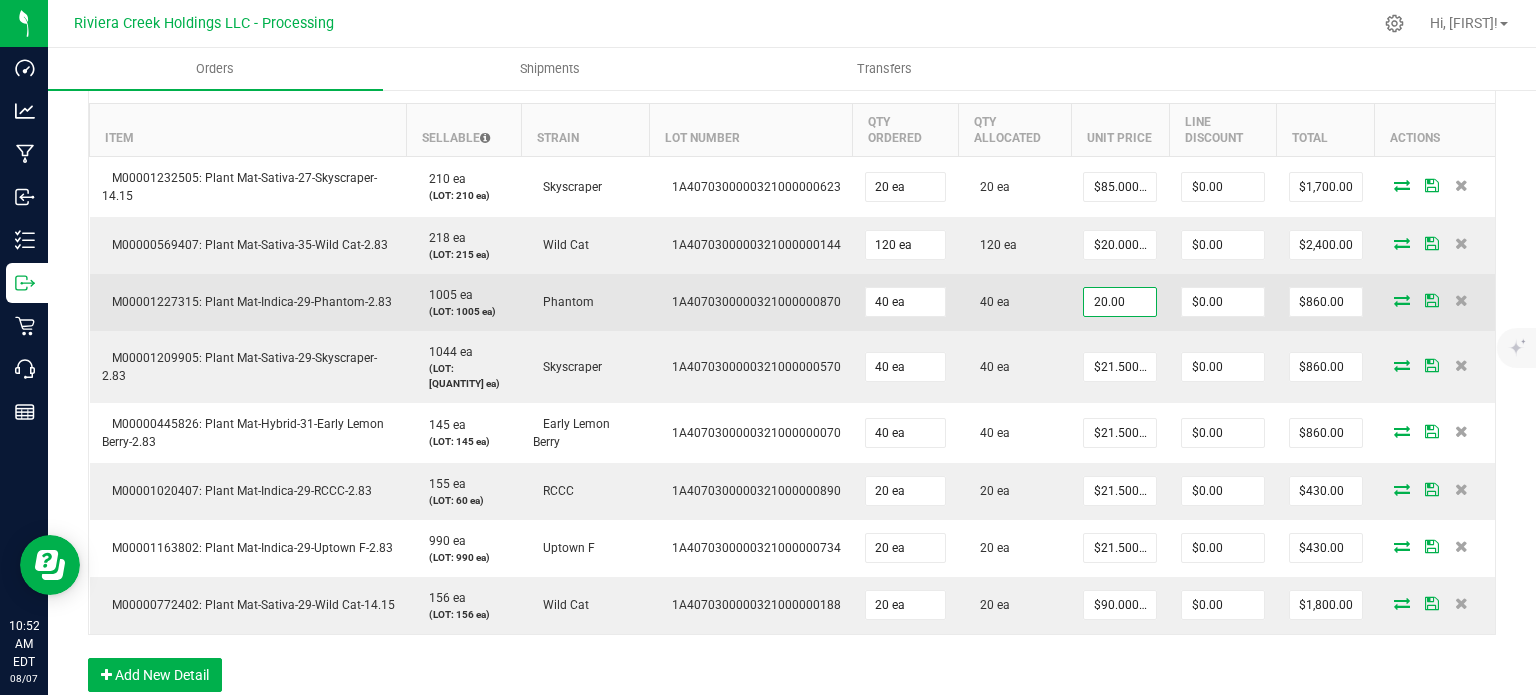 type on "$800.00" 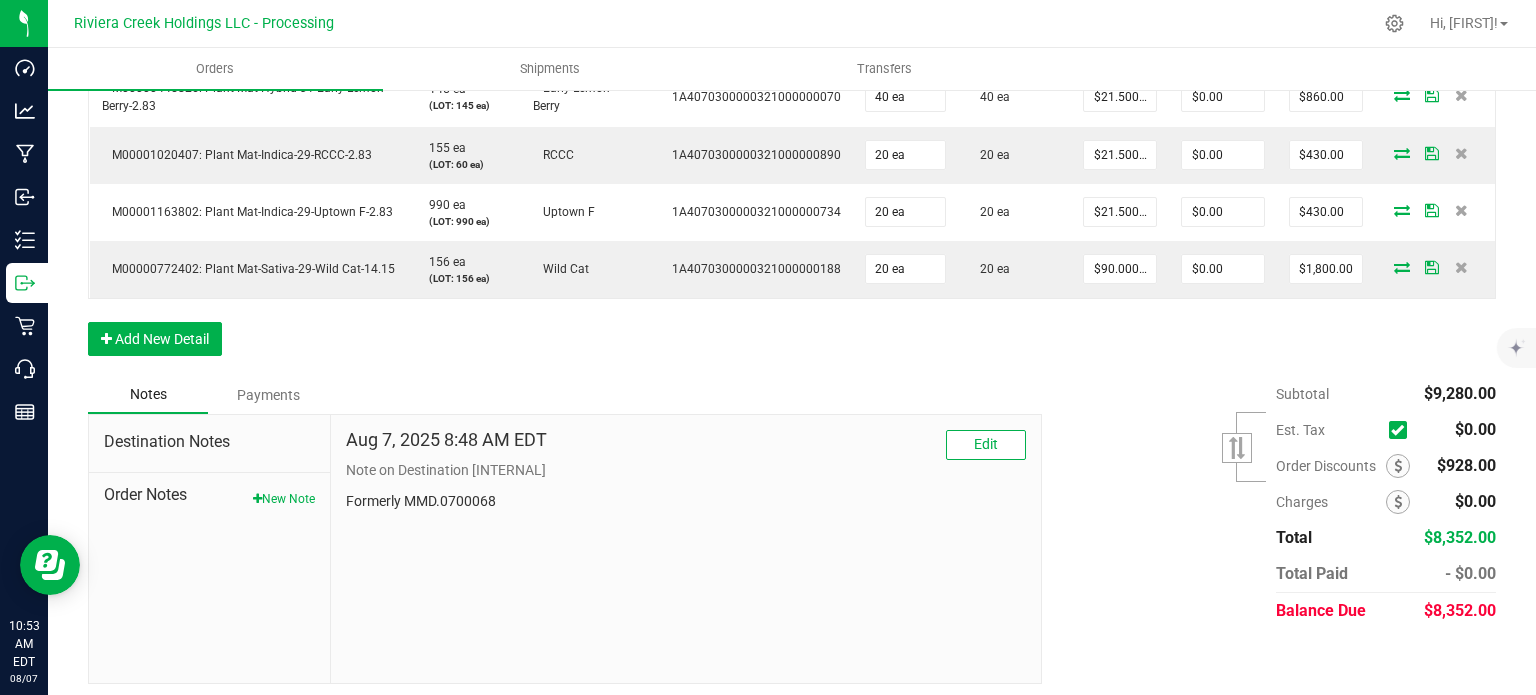 scroll, scrollTop: 956, scrollLeft: 0, axis: vertical 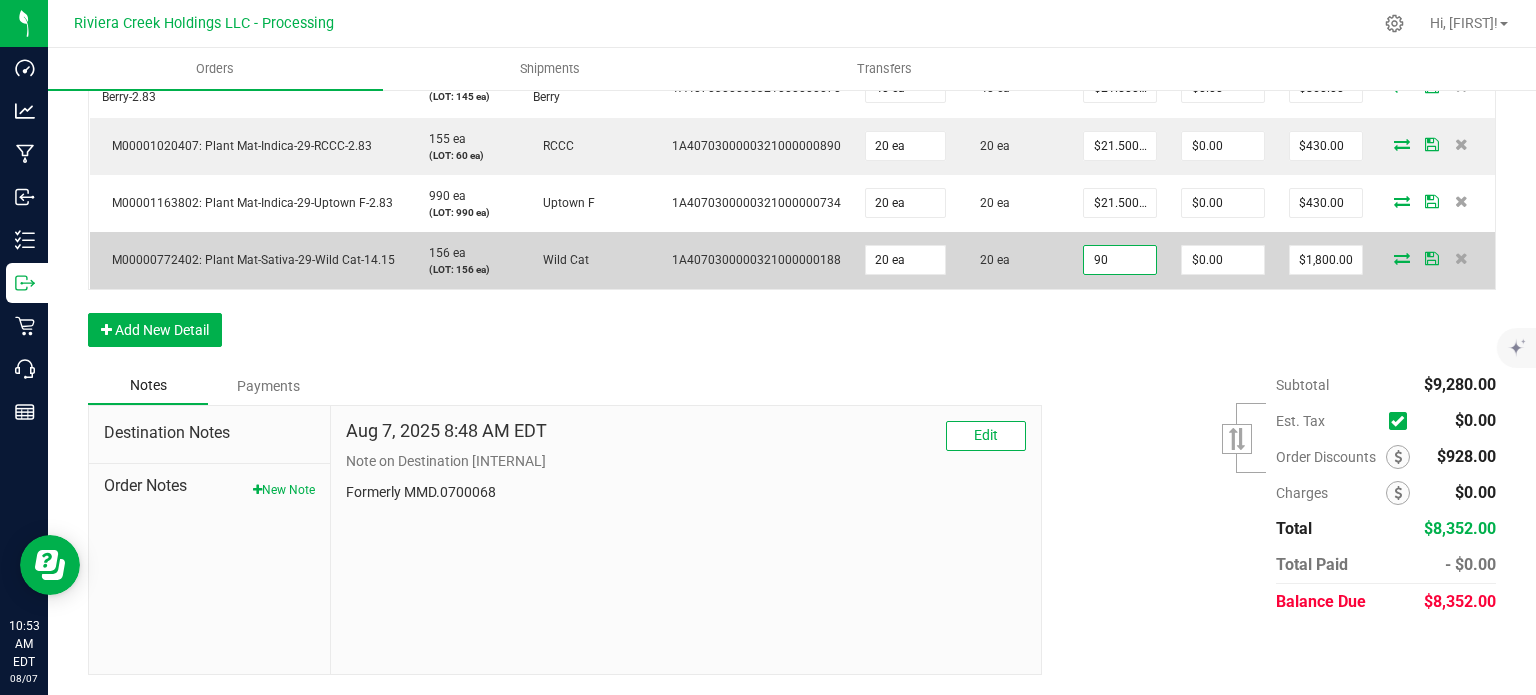 click on "90" at bounding box center [1120, 260] 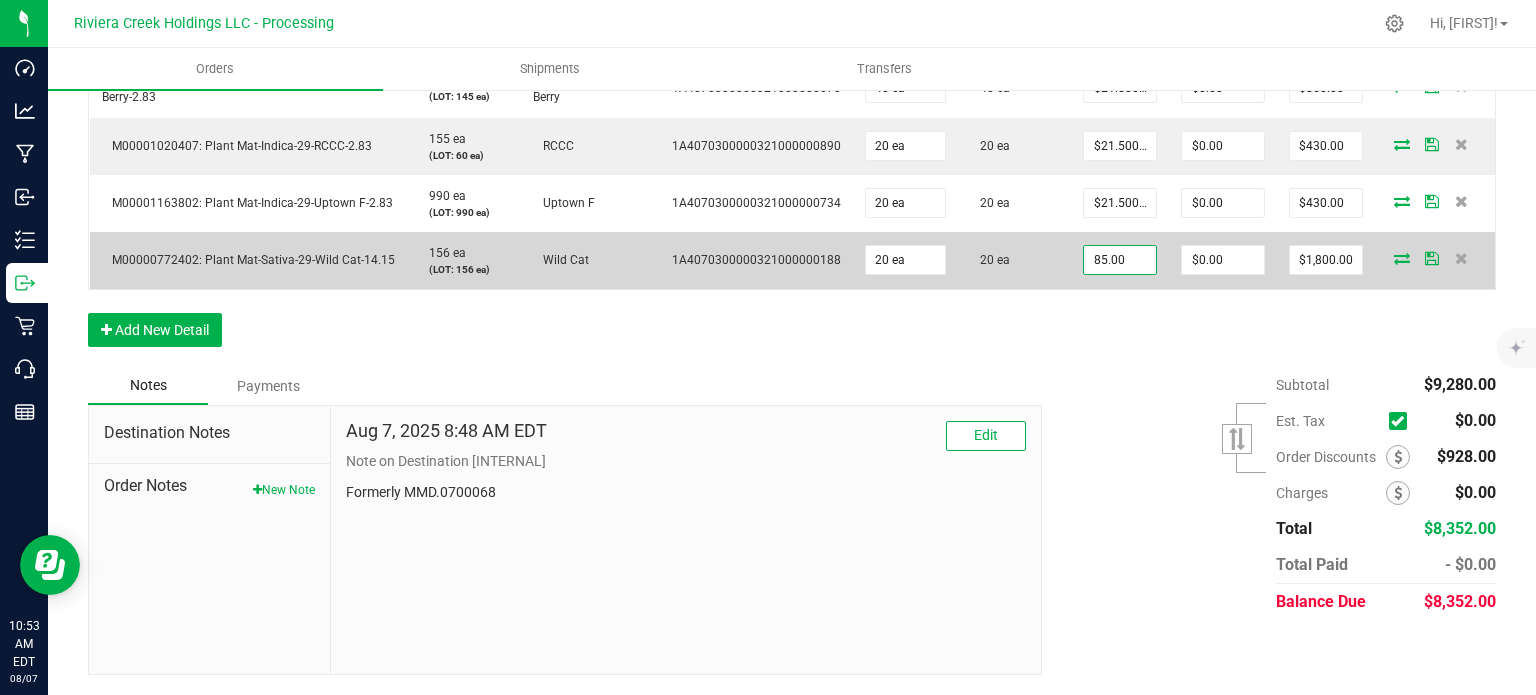 type on "$85.00000" 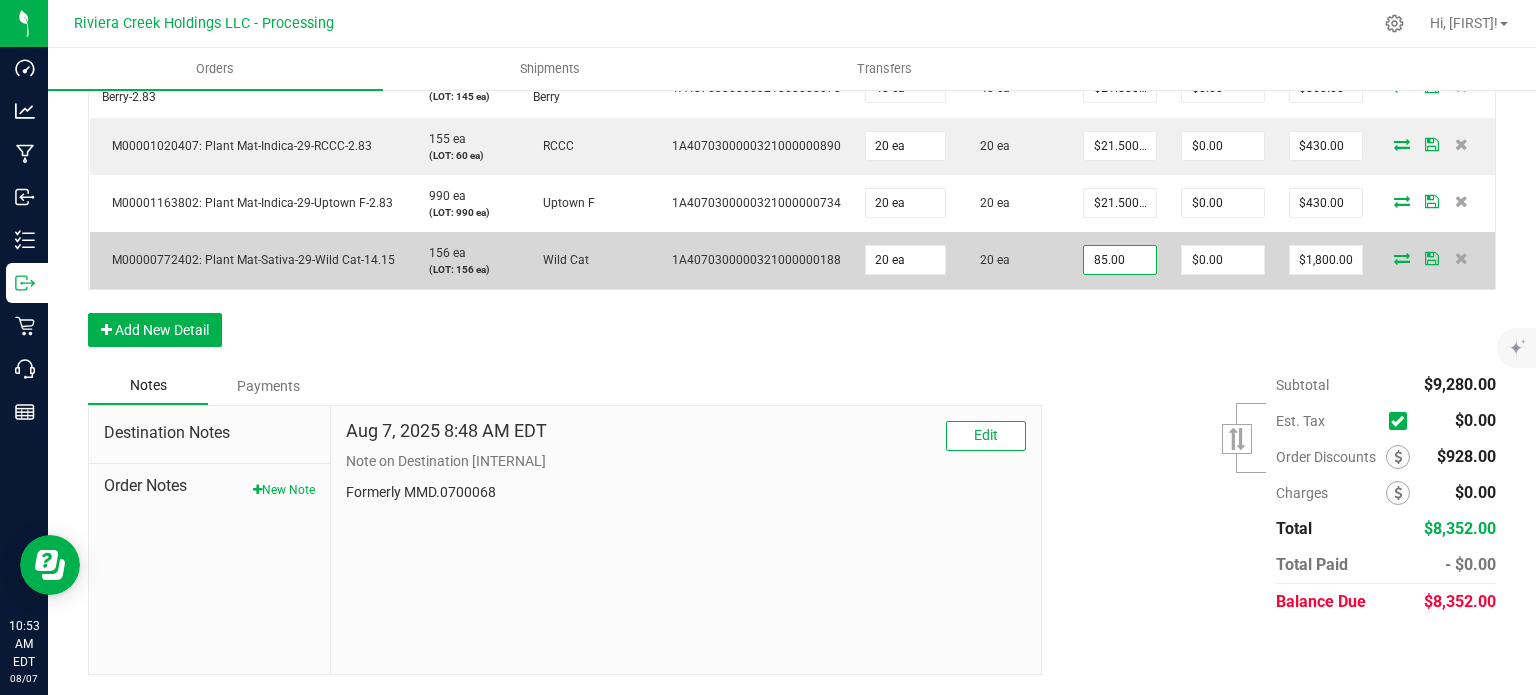 type on "0" 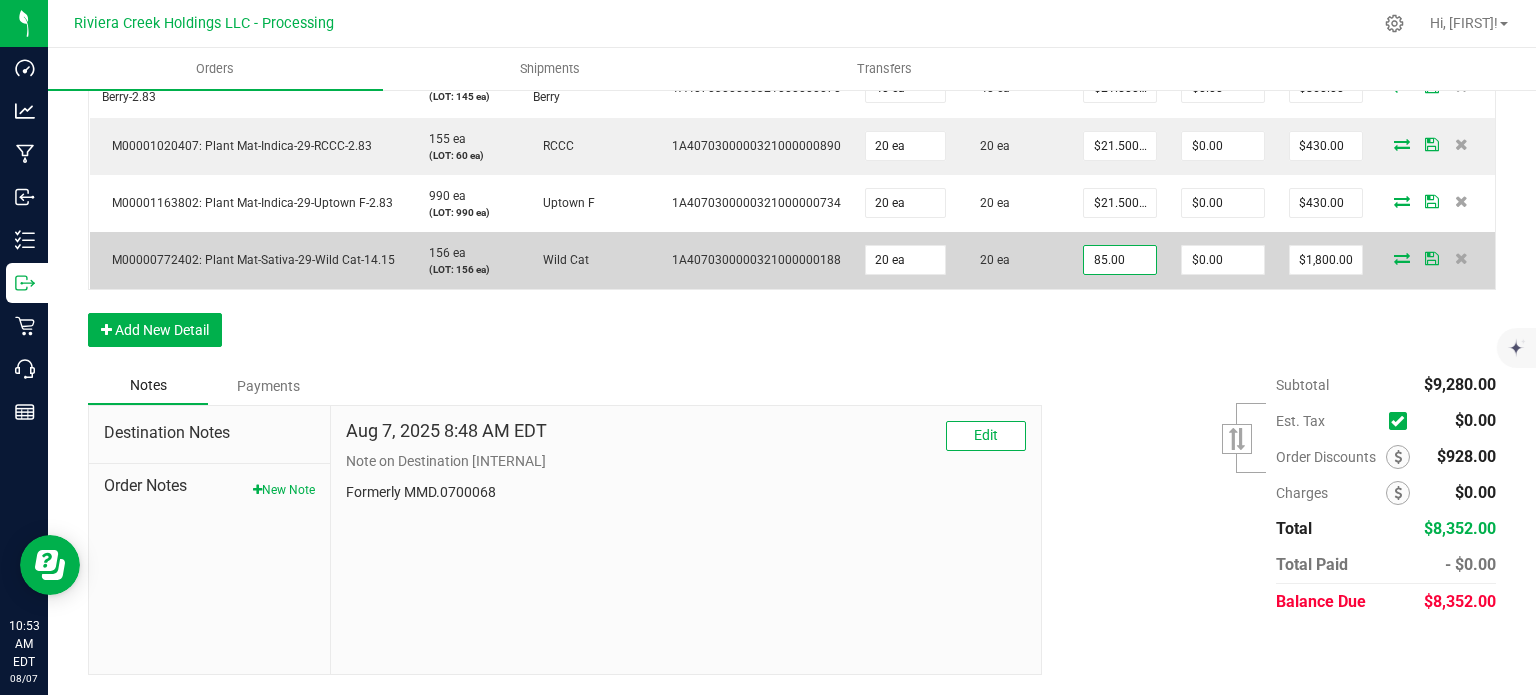 type on "$1,700.00" 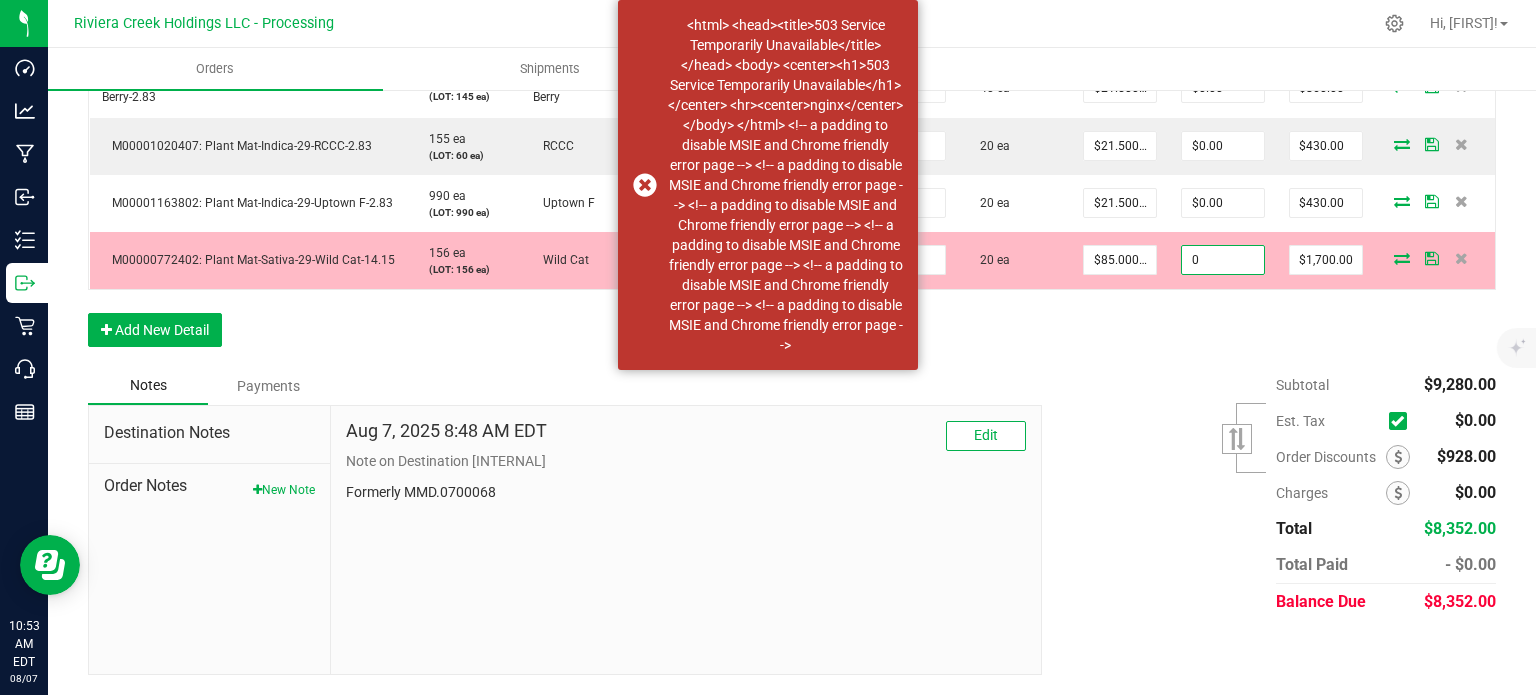 type on "$0.00" 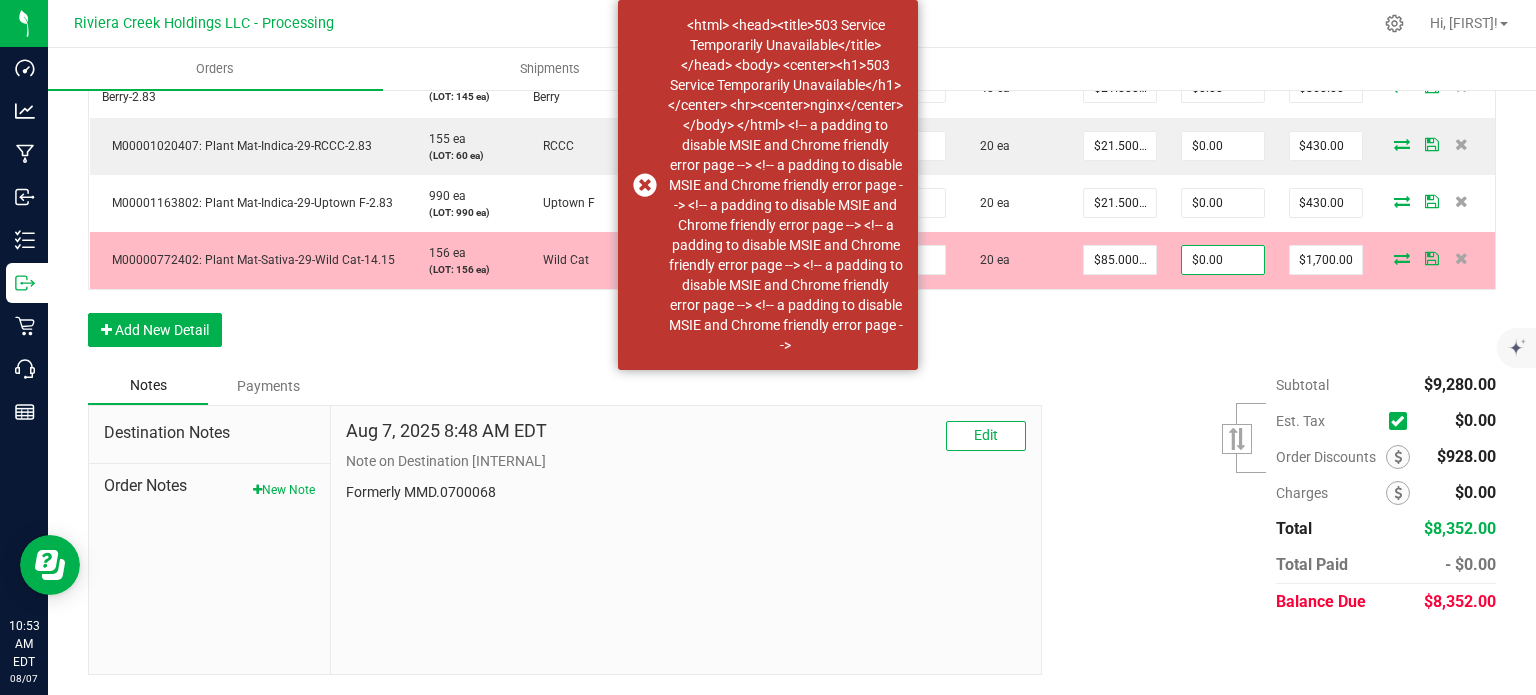 click on "Order Details Print All Labels Item  Sellable  Strain  Lot Number  Qty Ordered Qty Allocated Unit Price Line Discount Total Actions  M00001232505: Plant Mat-Sativa-27-Skyscraper-14.15   210 ea   (LOT: 210 ea)   Skyscraper   1A4070300000321000000623  20 ea  20 ea  $85.00000 $0.00 $1,700.00  M00000569407: Plant Mat-Sativa-35-Wild Cat-2.83   218 ea   (LOT: 215 ea)   Wild Cat   1A4070300000321000000144  120 ea  120 ea  $20.00000 $0.00 $2,400.00  M00001227315: Plant Mat-Indica-29-Phantom-2.83   1005 ea   (LOT: 1005 ea)   Phantom   1A4070300000321000000870  40 ea  40 ea  $20.00000 $0.00 $800.00  M00001209905: Plant Mat-Sativa-29-Skyscraper-2.83   1044 ea   (LOT: 1044 ea)   Skyscraper   1A4070300000321000000570  40 ea  40 ea  $21.50000 $0.00 $860.00  M00000445826: Plant Mat-Hybrid-31-Early Lemon Berry-2.83   145 ea   (LOT: 145 ea)   Early Lemon Berry   1A4070300000321000000070  40 ea  40 ea  $21.50000 $0.00 $860.00  M00001020407: Plant Mat-Indica-29-RCCC-2.83   155 ea   RCCC  20 ea" at bounding box center (792, 37) 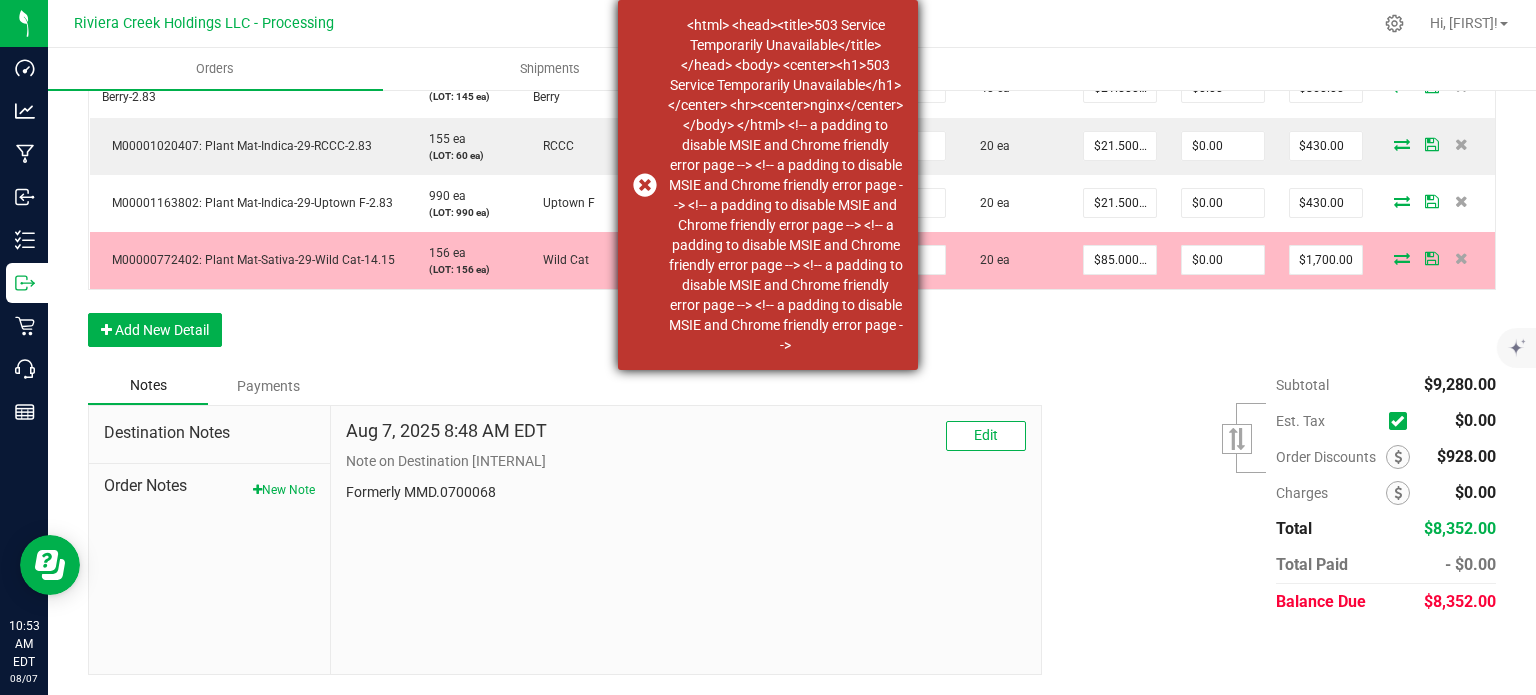 click on "<html>
<head><title>503 Service Temporarily Unavailable</title></head>
<body>
<center><h1>503 Service Temporarily Unavailable</h1></center>
<hr><center>nginx</center>
</body>
</html>
<!-- a padding to disable MSIE and Chrome friendly error page -->
<!-- a padding to disable MSIE and Chrome friendly error page -->
<!-- a padding to disable MSIE and Chrome friendly error page -->
<!-- a padding to disable MSIE and Chrome friendly error page -->
<!-- a padding to disable MSIE and Chrome friendly error page -->
<!-- a padding to disable MSIE and Chrome friendly error page -->" at bounding box center [768, 185] 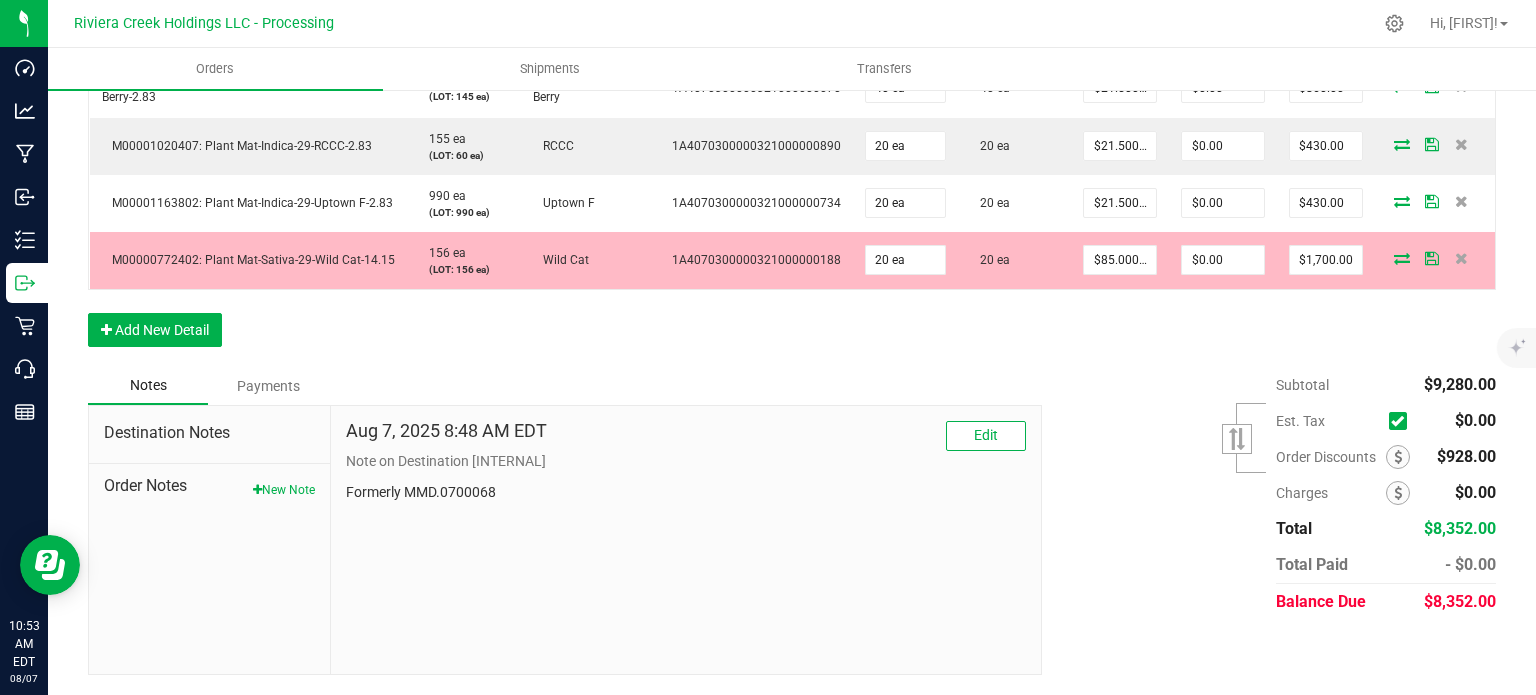 click on "Order Details Print All Labels Item  Sellable  Strain  Lot Number  Qty Ordered Qty Allocated Unit Price Line Discount Total Actions  M00001232505: Plant Mat-Sativa-27-Skyscraper-14.15   210 ea   (LOT: 210 ea)   Skyscraper   1A4070300000321000000623  20 ea  20 ea  $85.00000 $0.00 $1,700.00  M00000569407: Plant Mat-Sativa-35-Wild Cat-2.83   218 ea   (LOT: 215 ea)   Wild Cat   1A4070300000321000000144  120 ea  120 ea  $20.00000 $0.00 $2,400.00  M00001227315: Plant Mat-Indica-29-Phantom-2.83   1005 ea   (LOT: 1005 ea)   Phantom   1A4070300000321000000870  40 ea  40 ea  $20.00000 $0.00 $800.00  M00001209905: Plant Mat-Sativa-29-Skyscraper-2.83   1044 ea   (LOT: 1044 ea)   Skyscraper   1A4070300000321000000570  40 ea  40 ea  $21.50000 $0.00 $860.00  M00000445826: Plant Mat-Hybrid-31-Early Lemon Berry-2.83   145 ea   (LOT: 145 ea)   Early Lemon Berry   1A4070300000321000000070  40 ea  40 ea  $21.50000 $0.00 $860.00  M00001020407: Plant Mat-Indica-29-RCCC-2.83   155 ea   RCCC  20 ea" at bounding box center (792, 37) 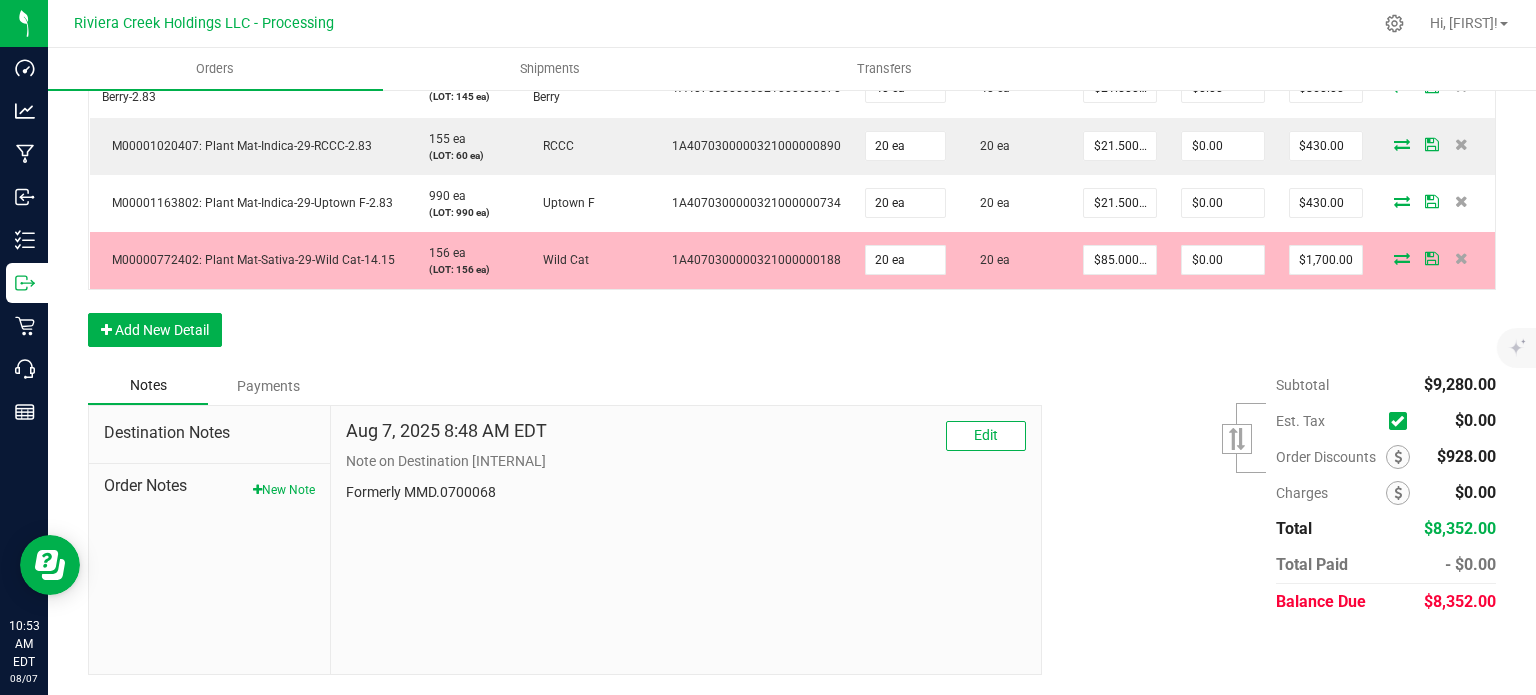 click on "Order Details Print All Labels Item  Sellable  Strain  Lot Number  Qty Ordered Qty Allocated Unit Price Line Discount Total Actions  M00001232505: Plant Mat-Sativa-27-Skyscraper-14.15   210 ea   (LOT: 210 ea)   Skyscraper   1A4070300000321000000623  20 ea  20 ea  $85.00000 $0.00 $1,700.00  M00000569407: Plant Mat-Sativa-35-Wild Cat-2.83   218 ea   (LOT: 215 ea)   Wild Cat   1A4070300000321000000144  120 ea  120 ea  $20.00000 $0.00 $2,400.00  M00001227315: Plant Mat-Indica-29-Phantom-2.83   1005 ea   (LOT: 1005 ea)   Phantom   1A4070300000321000000870  40 ea  40 ea  $20.00000 $0.00 $800.00  M00001209905: Plant Mat-Sativa-29-Skyscraper-2.83   1044 ea   (LOT: 1044 ea)   Skyscraper   1A4070300000321000000570  40 ea  40 ea  $21.50000 $0.00 $860.00  M00000445826: Plant Mat-Hybrid-31-Early Lemon Berry-2.83   145 ea   (LOT: 145 ea)   Early Lemon Berry   1A4070300000321000000070  40 ea  40 ea  $21.50000 $0.00 $860.00  M00001020407: Plant Mat-Indica-29-RCCC-2.83   155 ea   RCCC  20 ea" at bounding box center [792, 37] 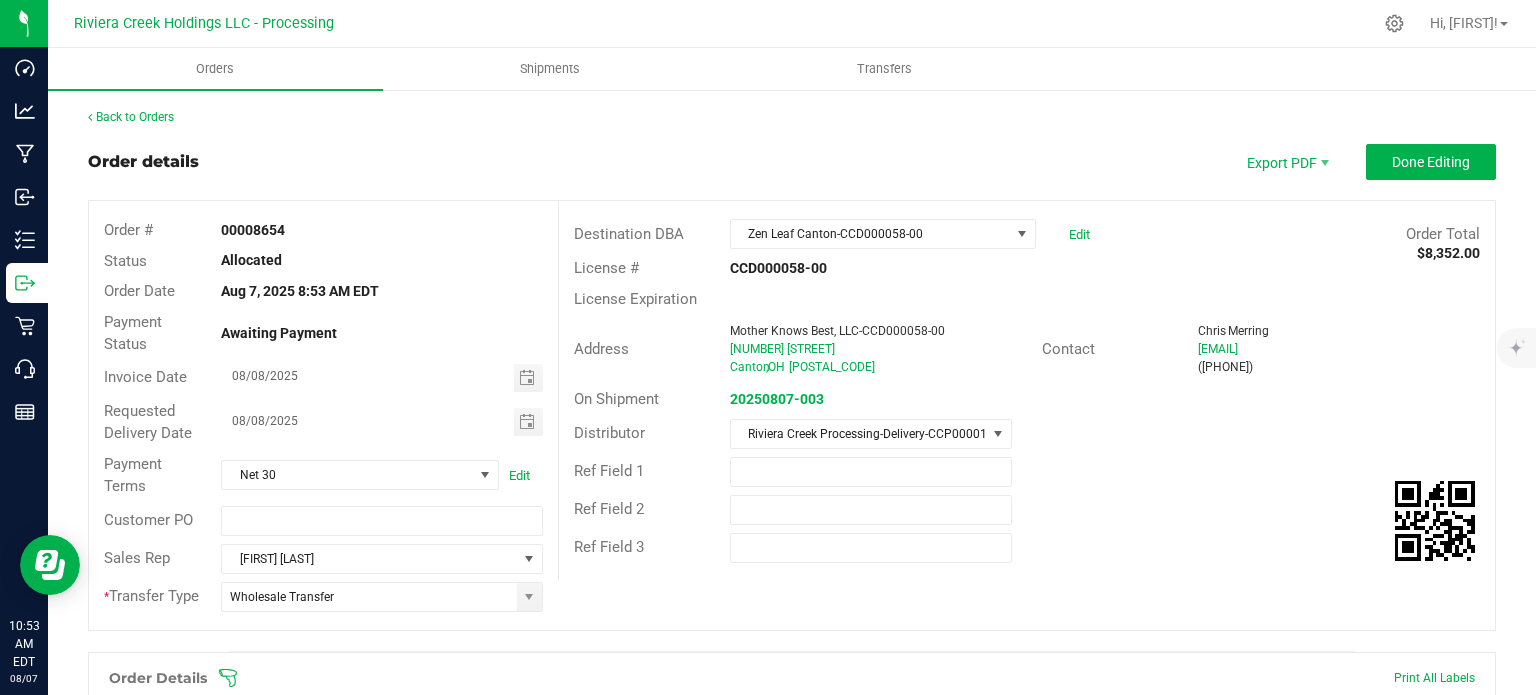 scroll, scrollTop: 0, scrollLeft: 0, axis: both 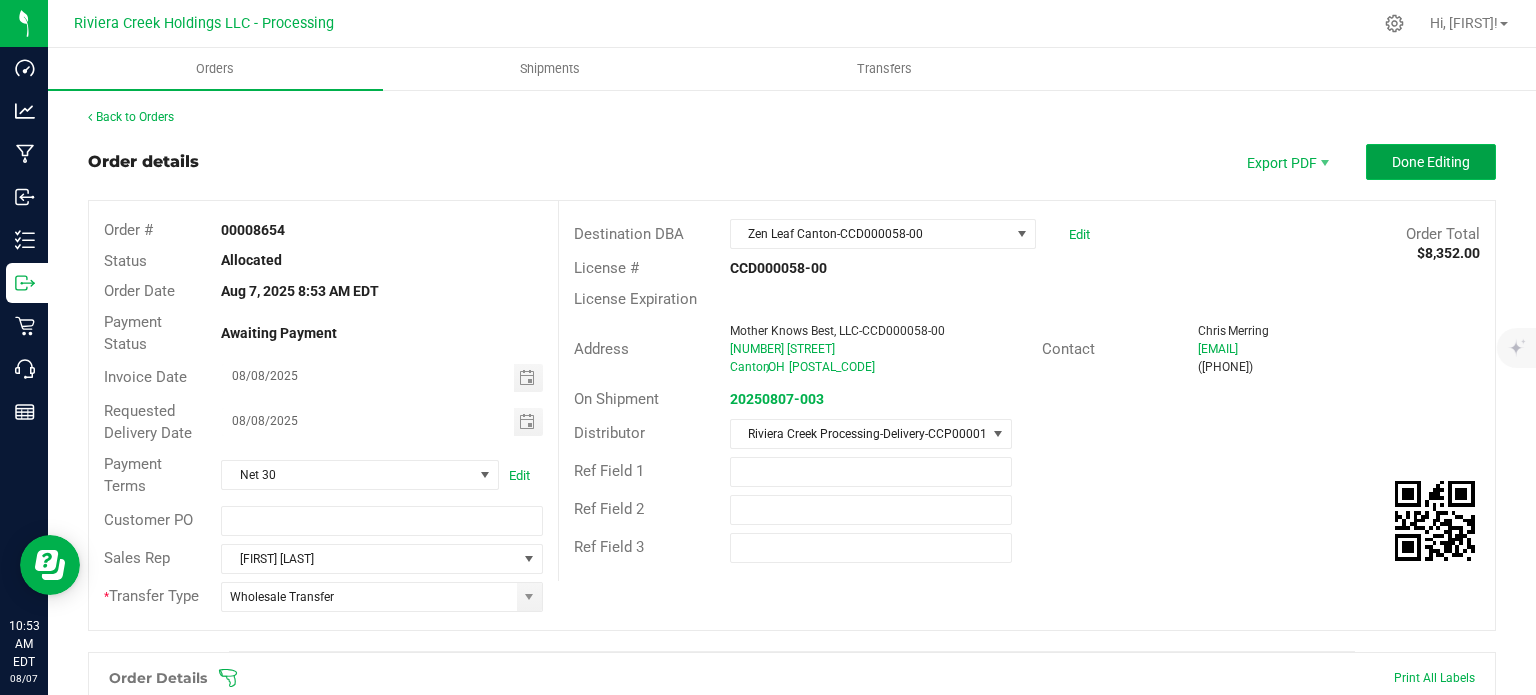 click on "Done Editing" at bounding box center [1431, 162] 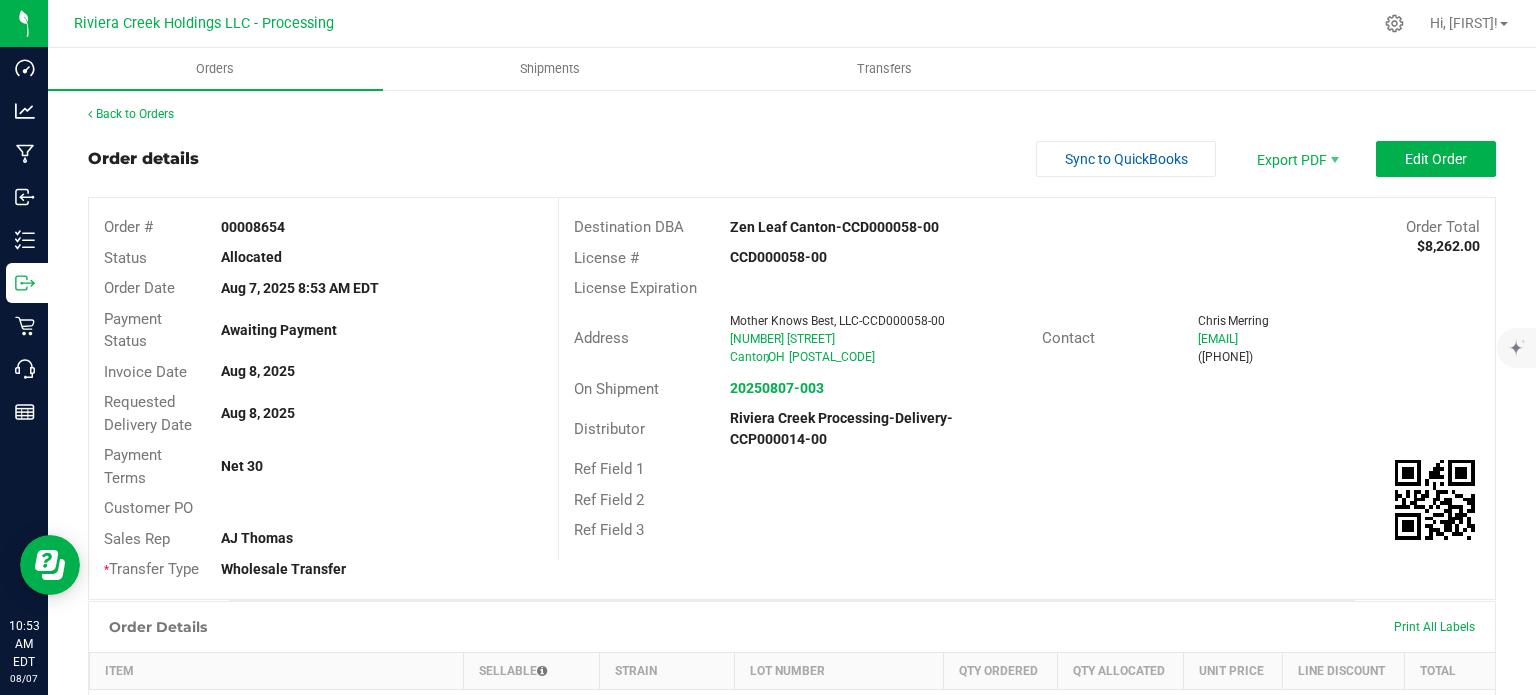 scroll, scrollTop: 0, scrollLeft: 0, axis: both 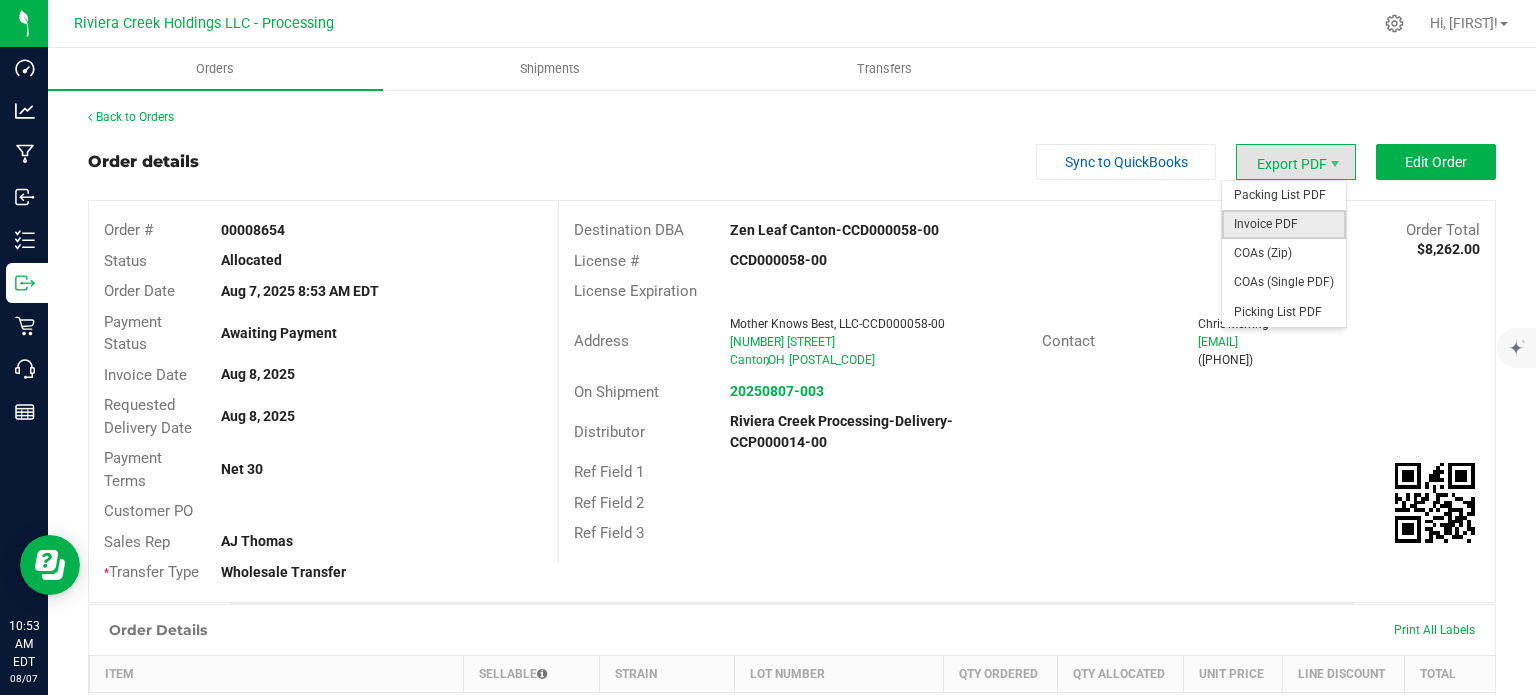 click on "Invoice PDF" at bounding box center (1284, 224) 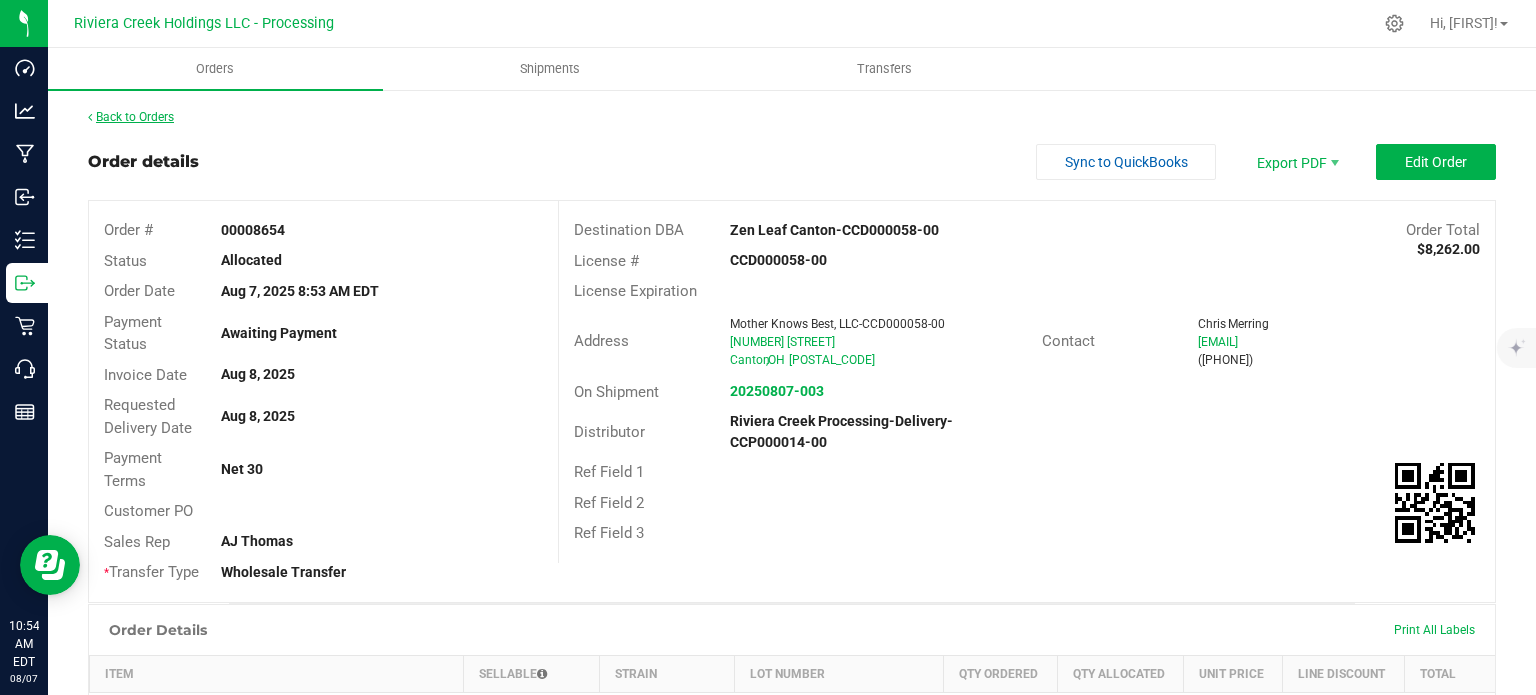 click on "Back to Orders" at bounding box center [131, 117] 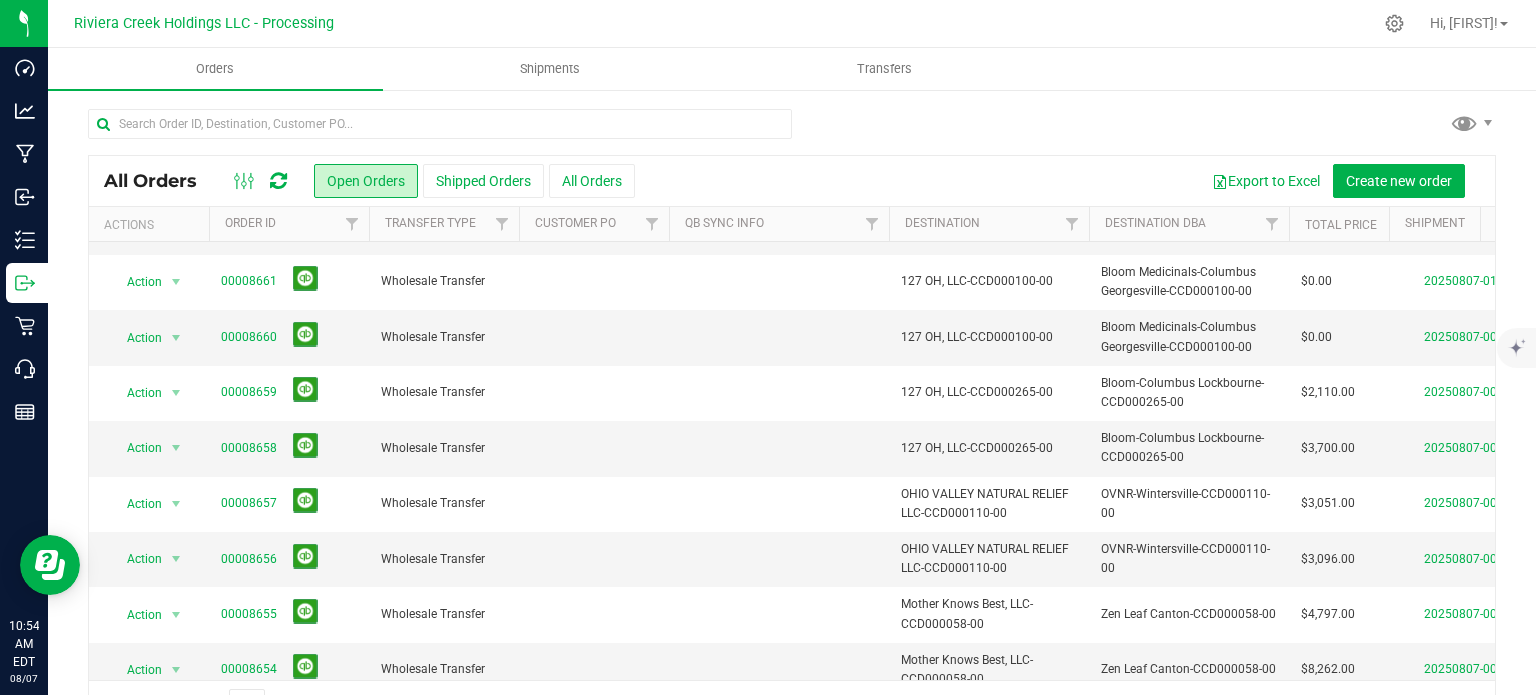 scroll, scrollTop: 680, scrollLeft: 0, axis: vertical 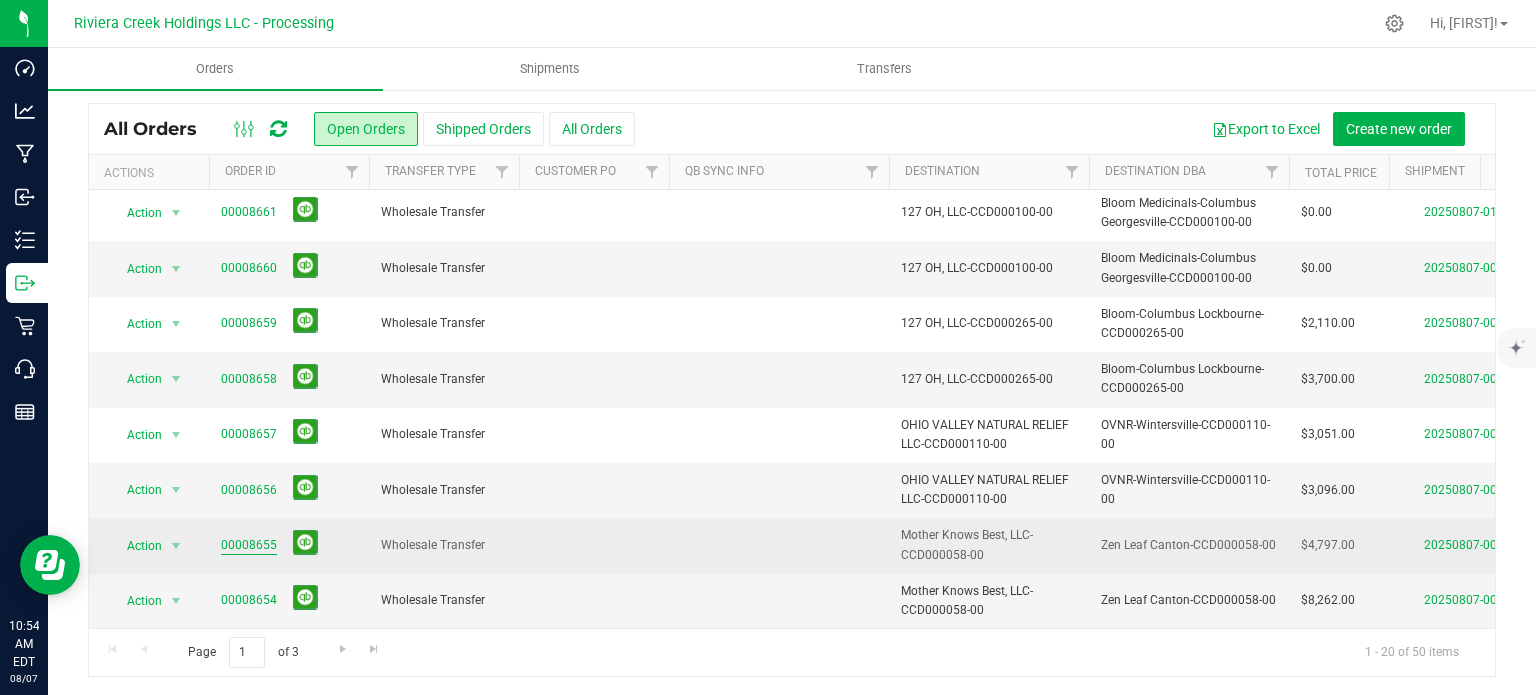 click on "00008655" at bounding box center [249, 545] 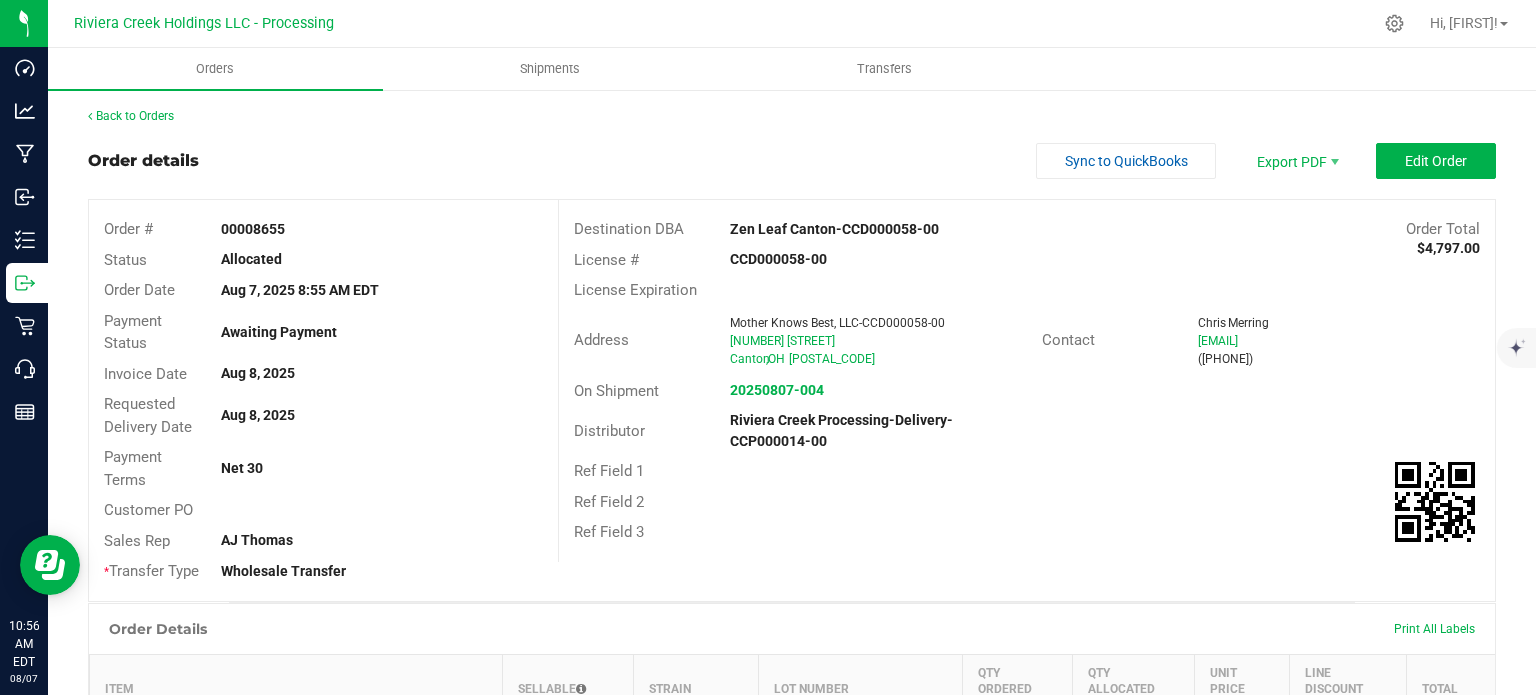 scroll, scrollTop: 0, scrollLeft: 0, axis: both 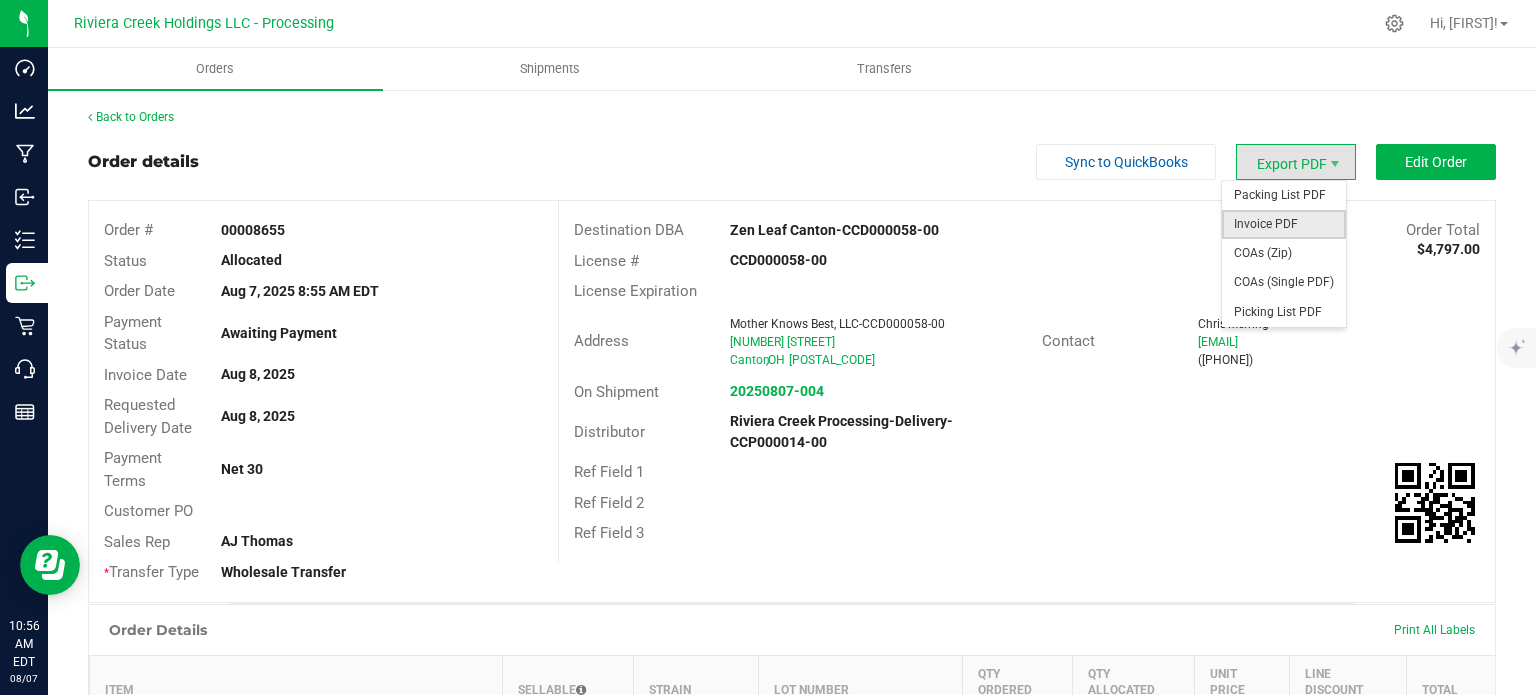 click on "Invoice PDF" at bounding box center [1284, 224] 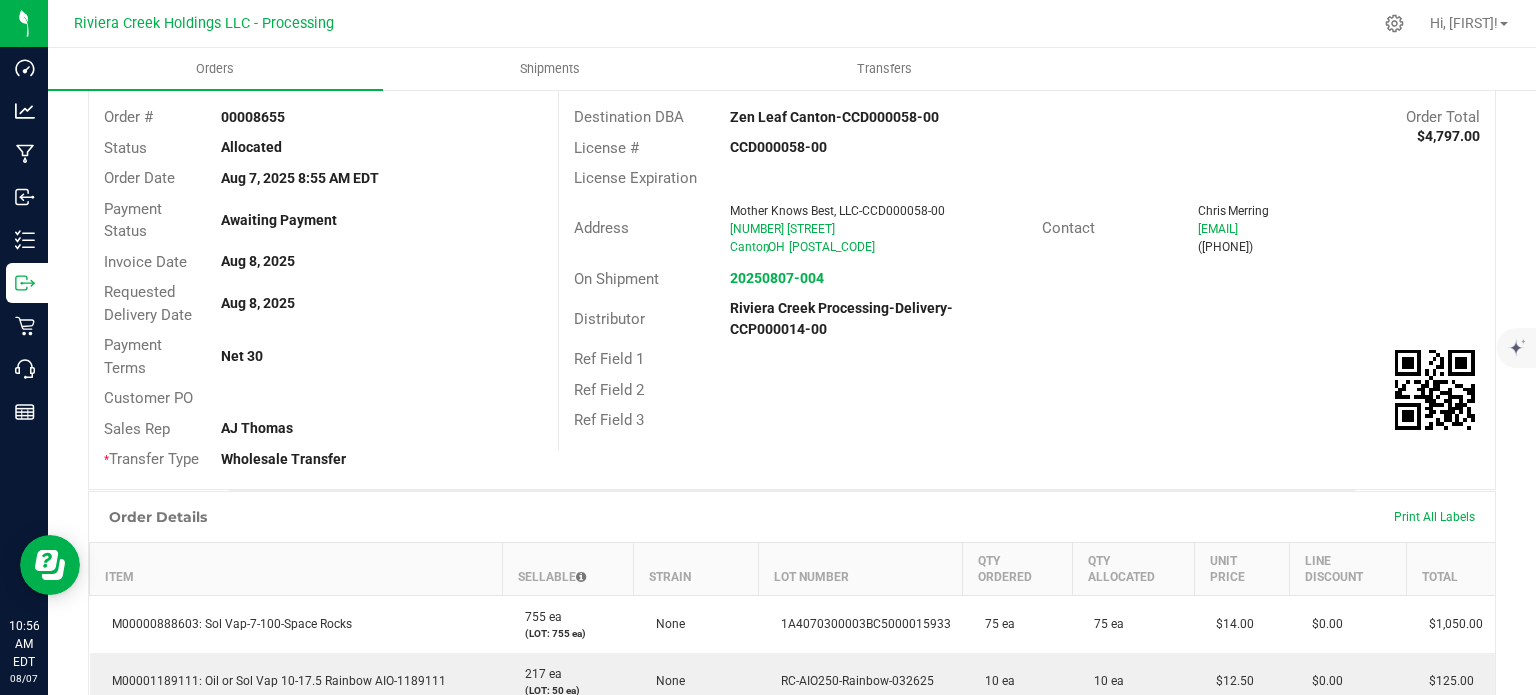 scroll, scrollTop: 0, scrollLeft: 0, axis: both 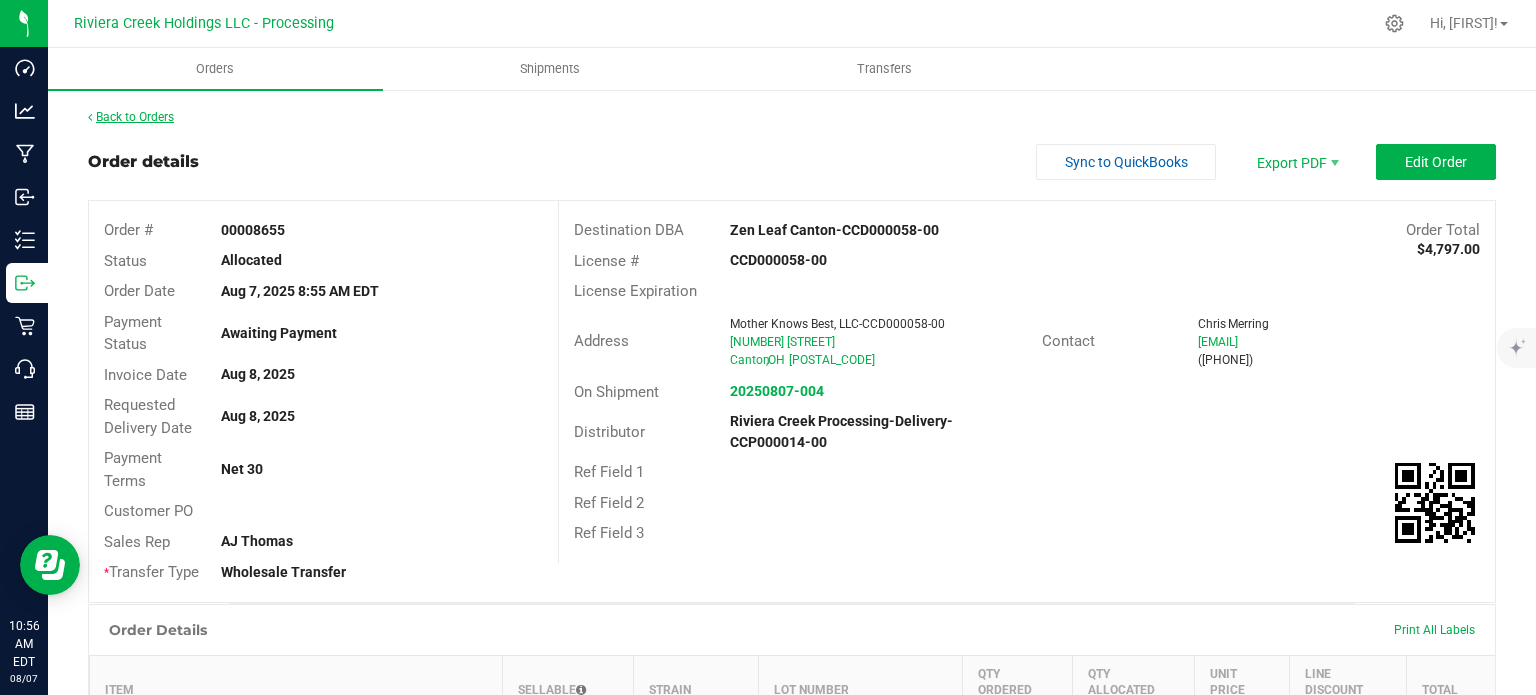 click on "Back to Orders" at bounding box center (131, 117) 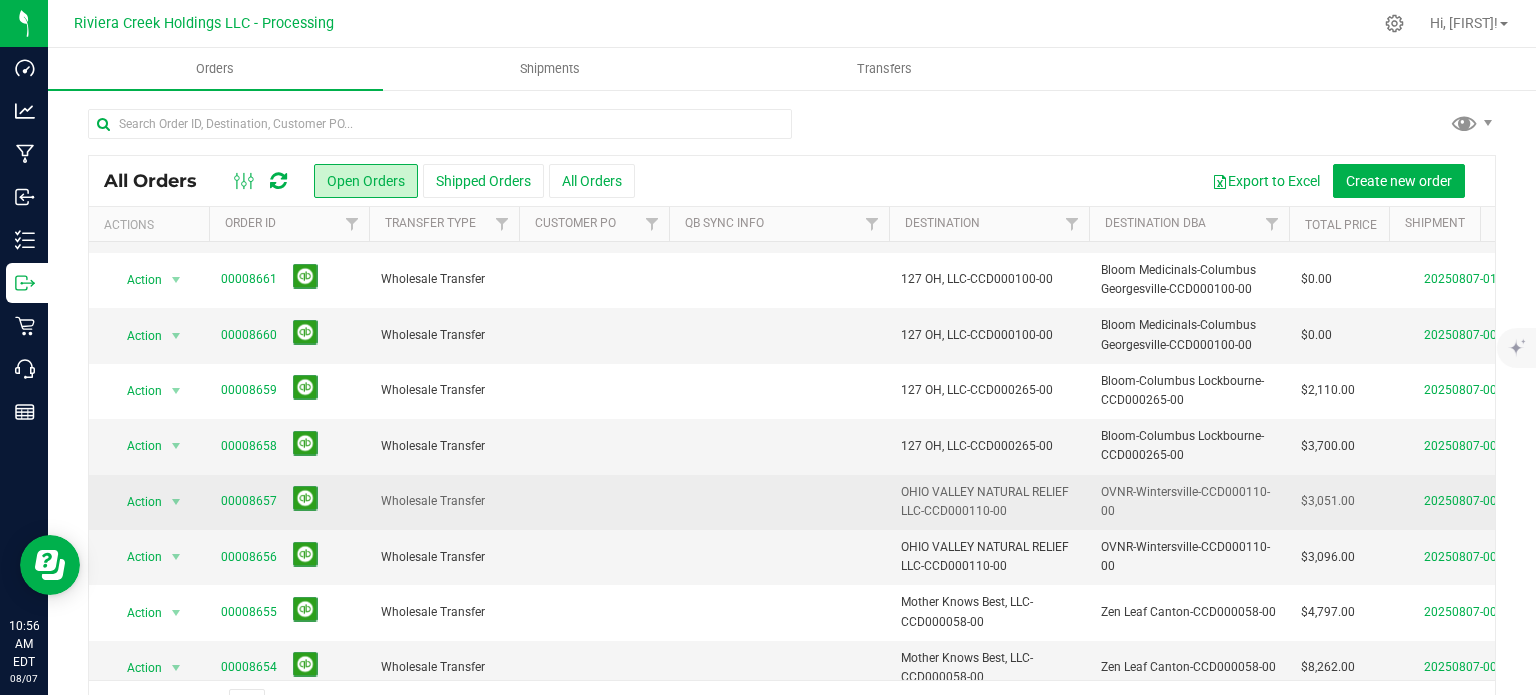 scroll, scrollTop: 680, scrollLeft: 0, axis: vertical 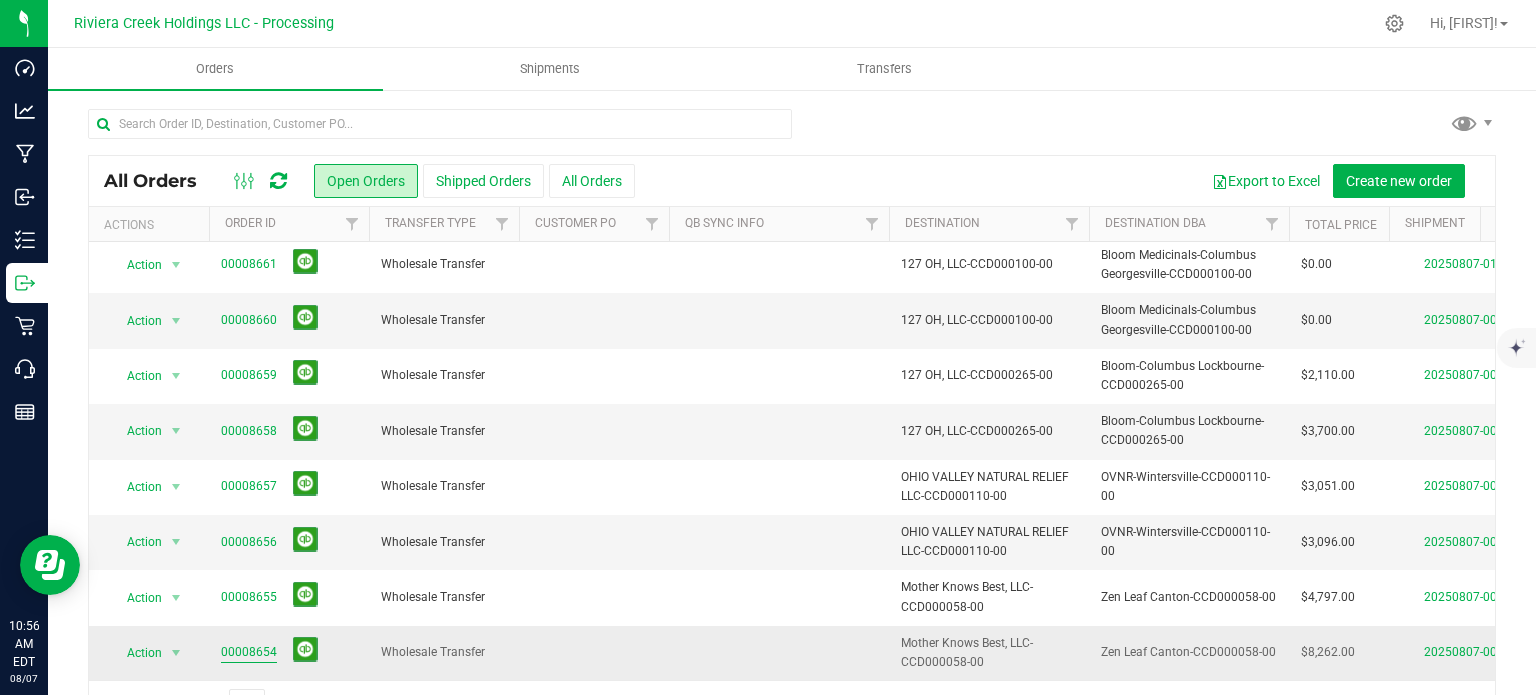 click on "00008654" at bounding box center (249, 652) 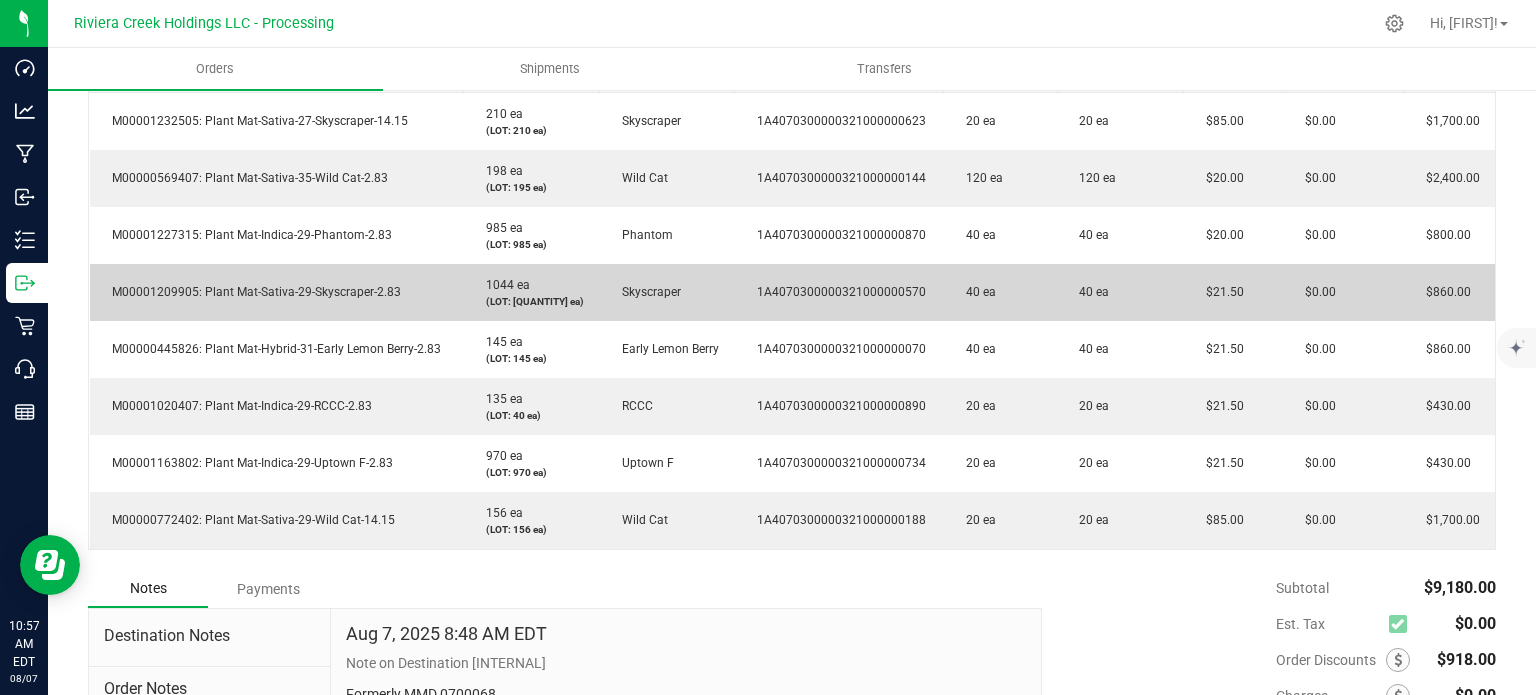 scroll, scrollTop: 0, scrollLeft: 0, axis: both 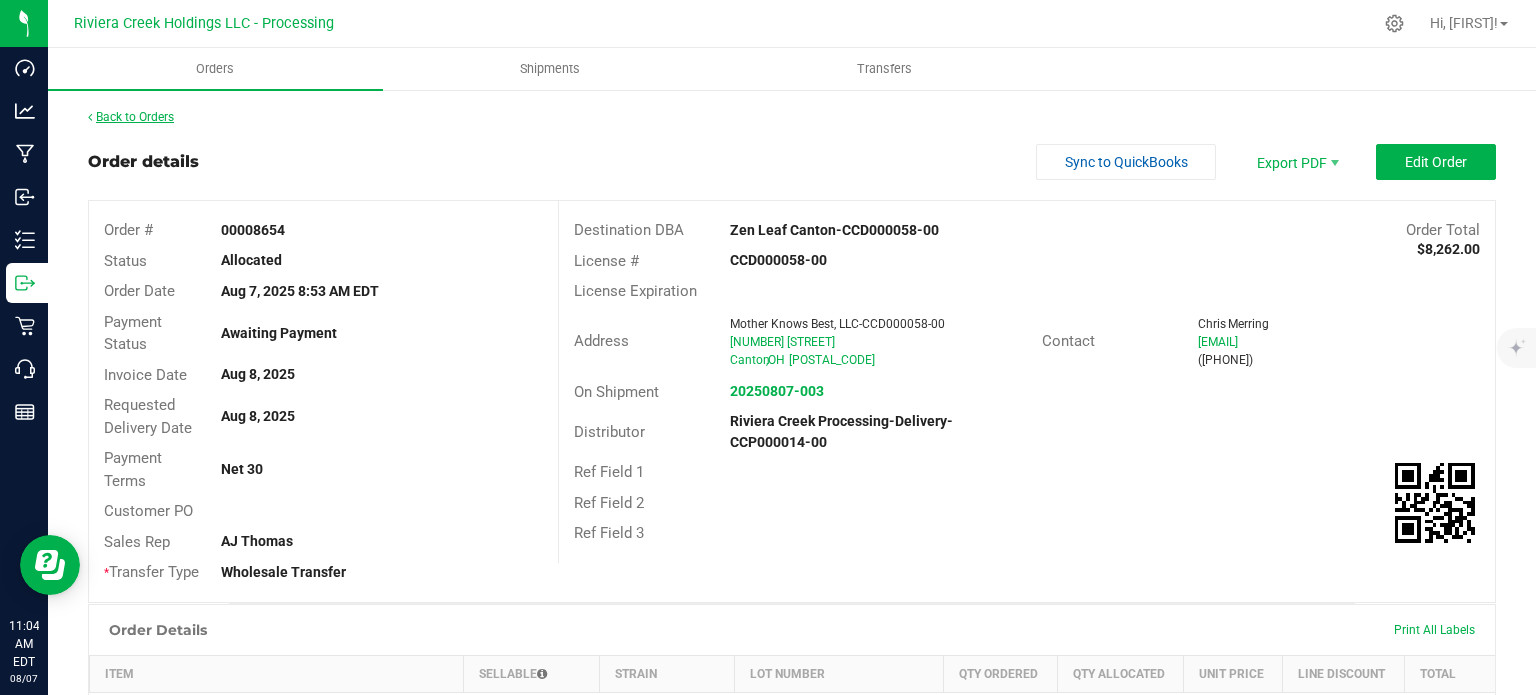 click on "Back to Orders" at bounding box center (131, 117) 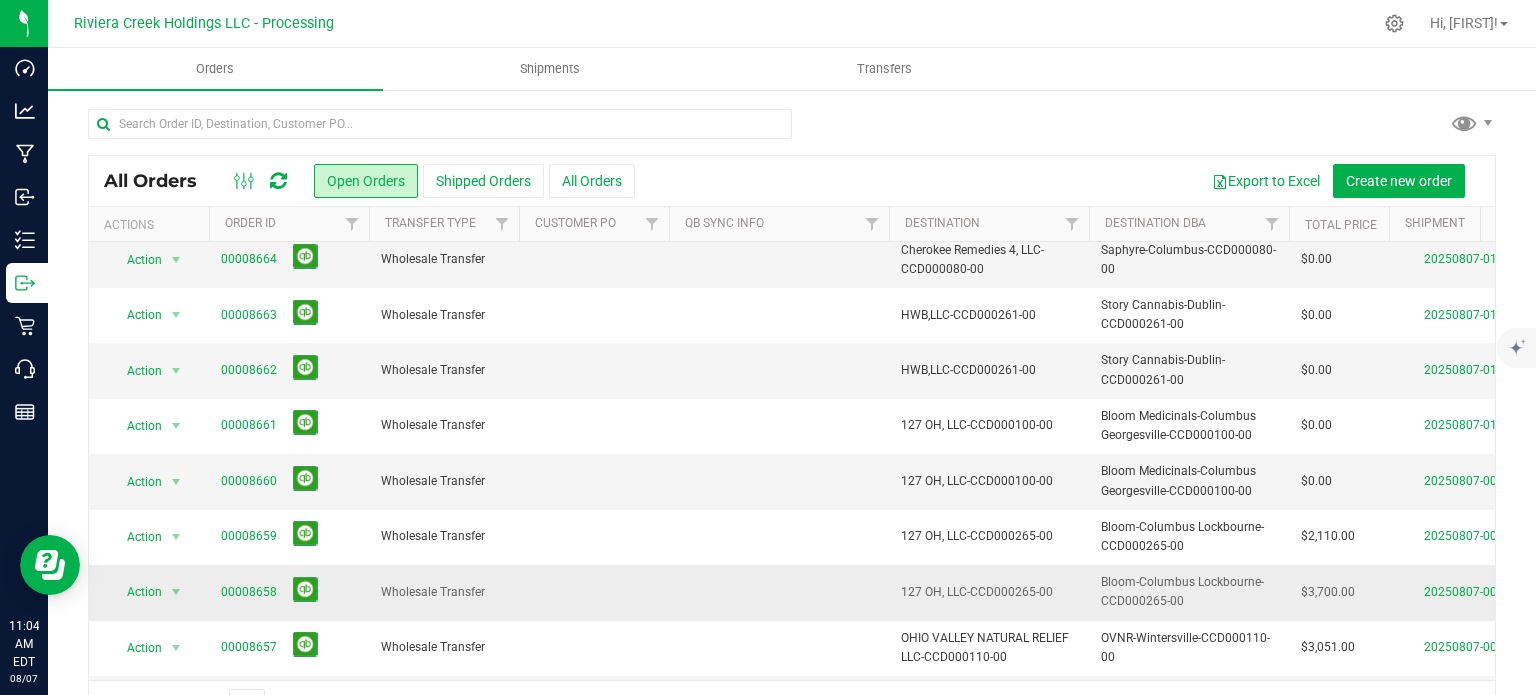 scroll, scrollTop: 680, scrollLeft: 0, axis: vertical 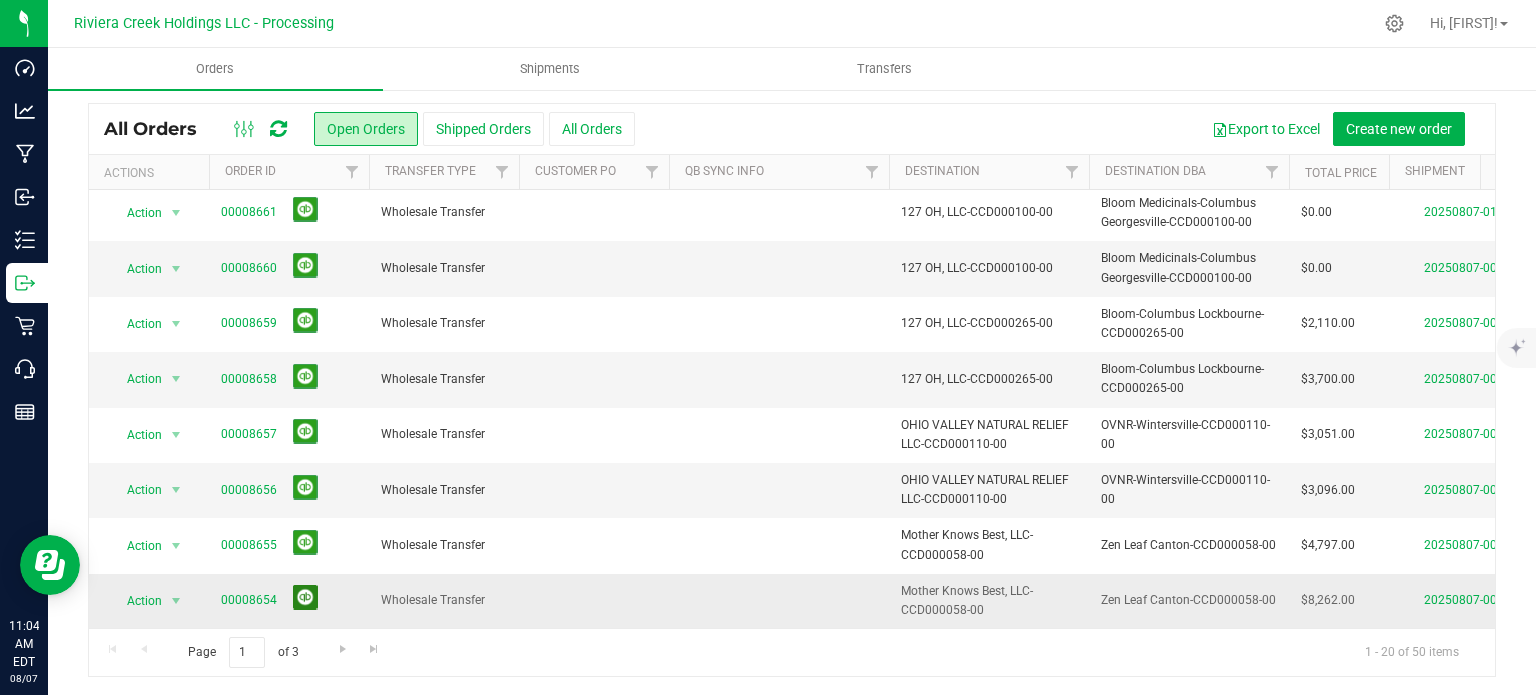 click at bounding box center (305, 597) 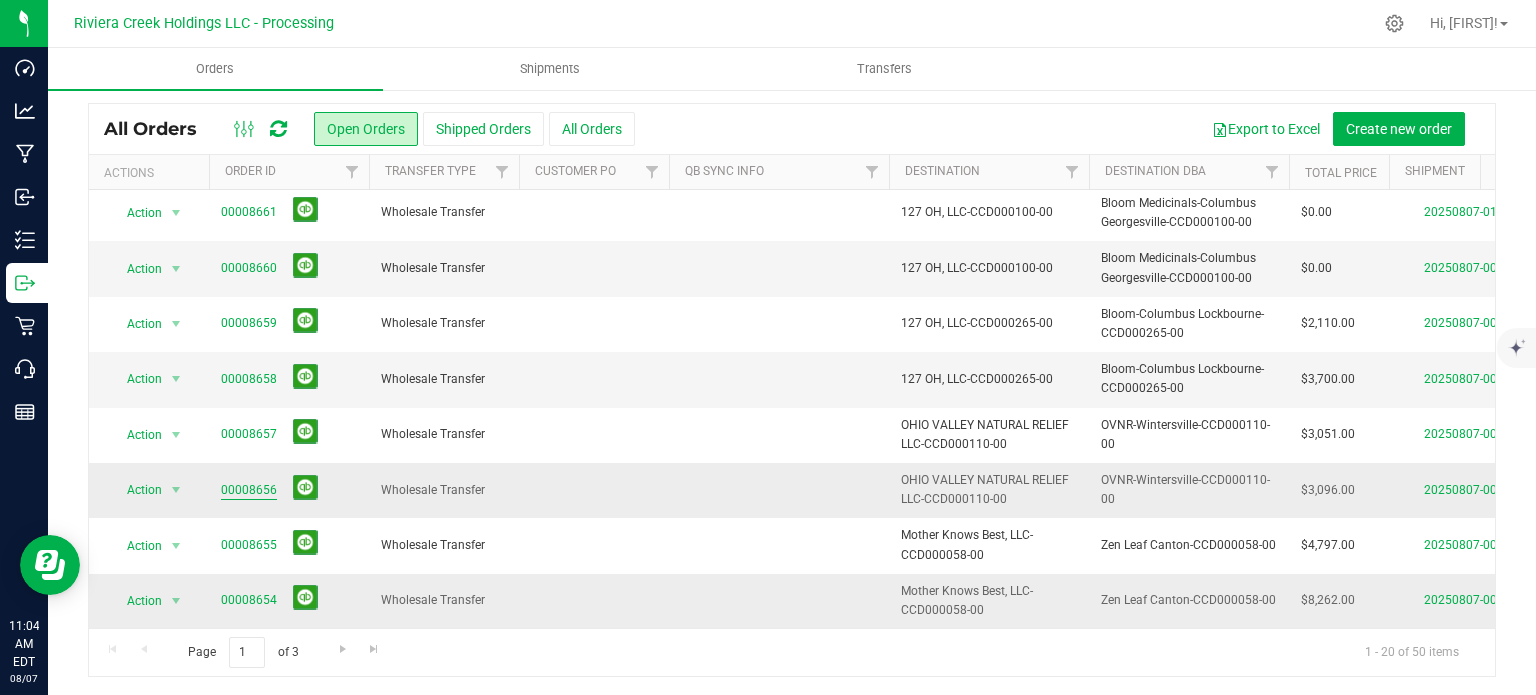 click on "00008656" at bounding box center (249, 490) 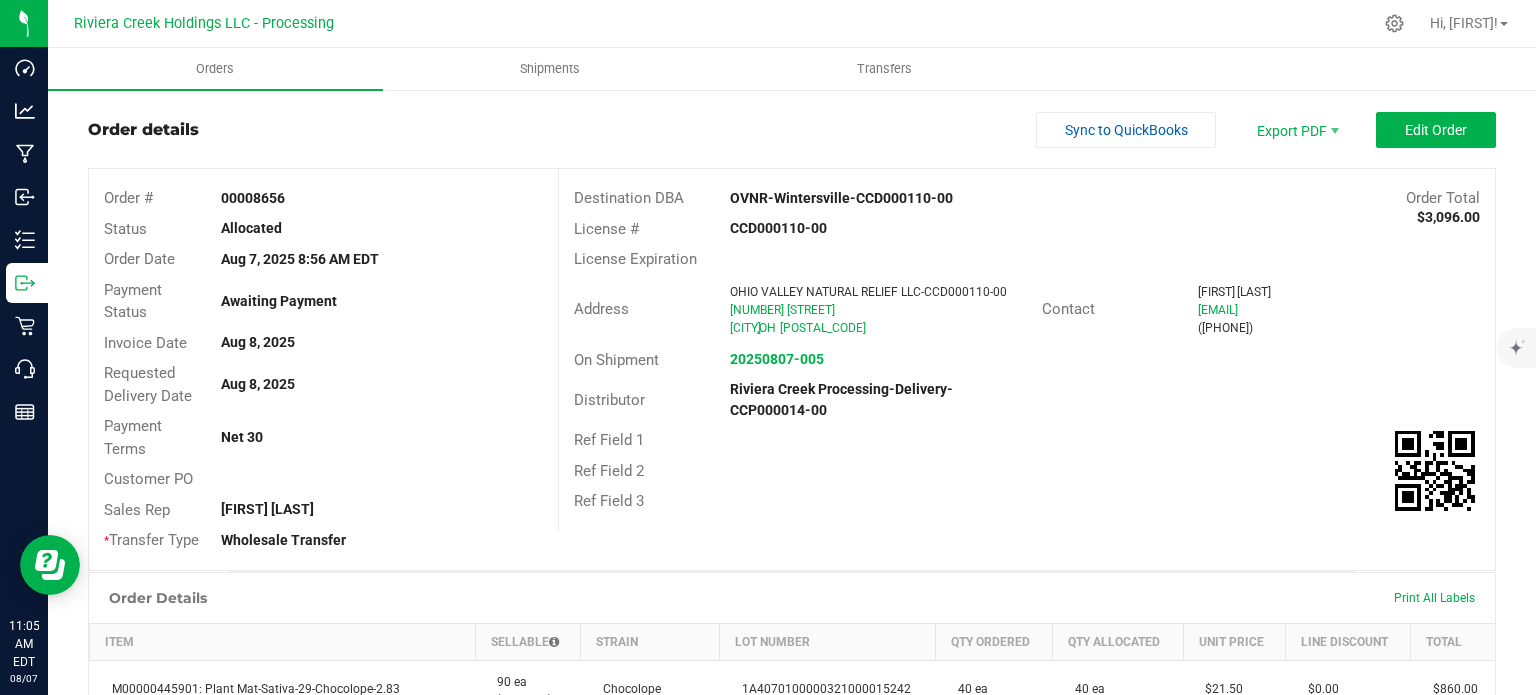 scroll, scrollTop: 0, scrollLeft: 0, axis: both 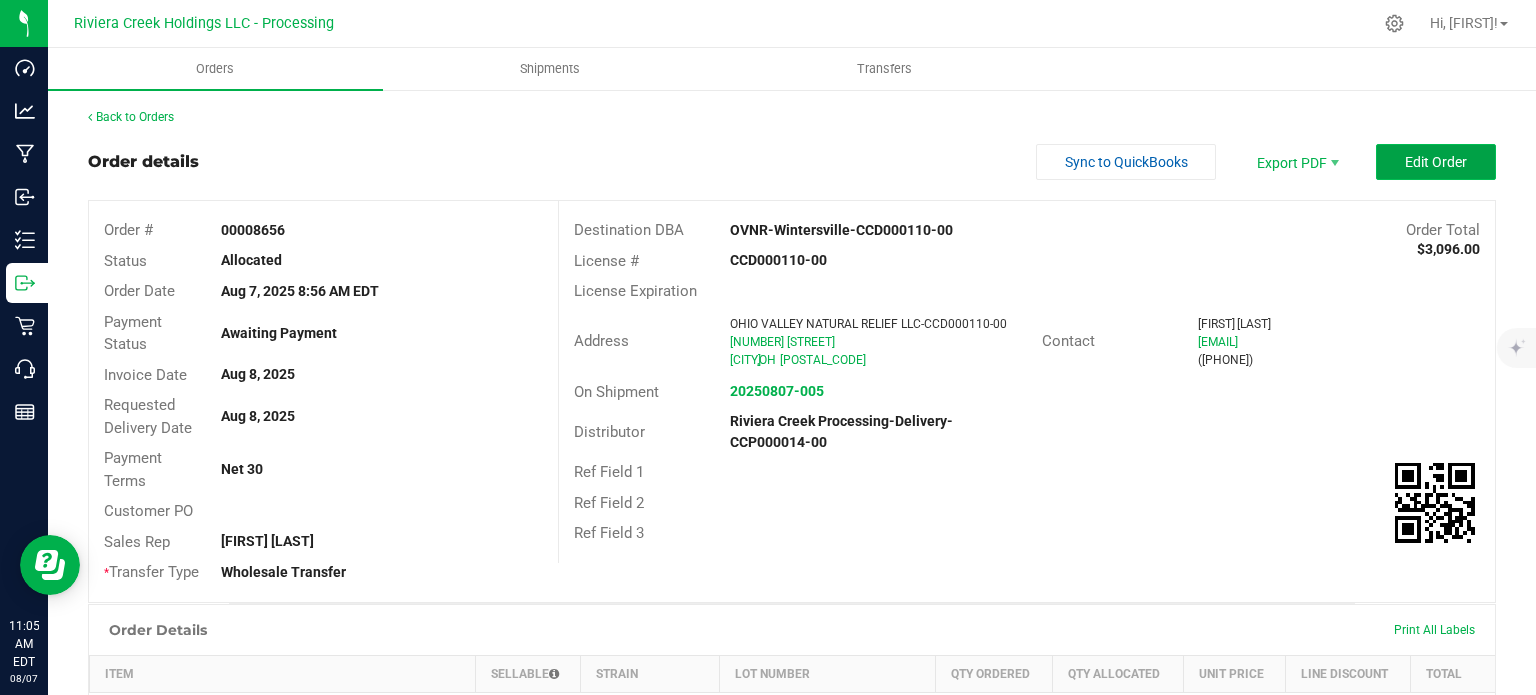 click on "Edit Order" at bounding box center [1436, 162] 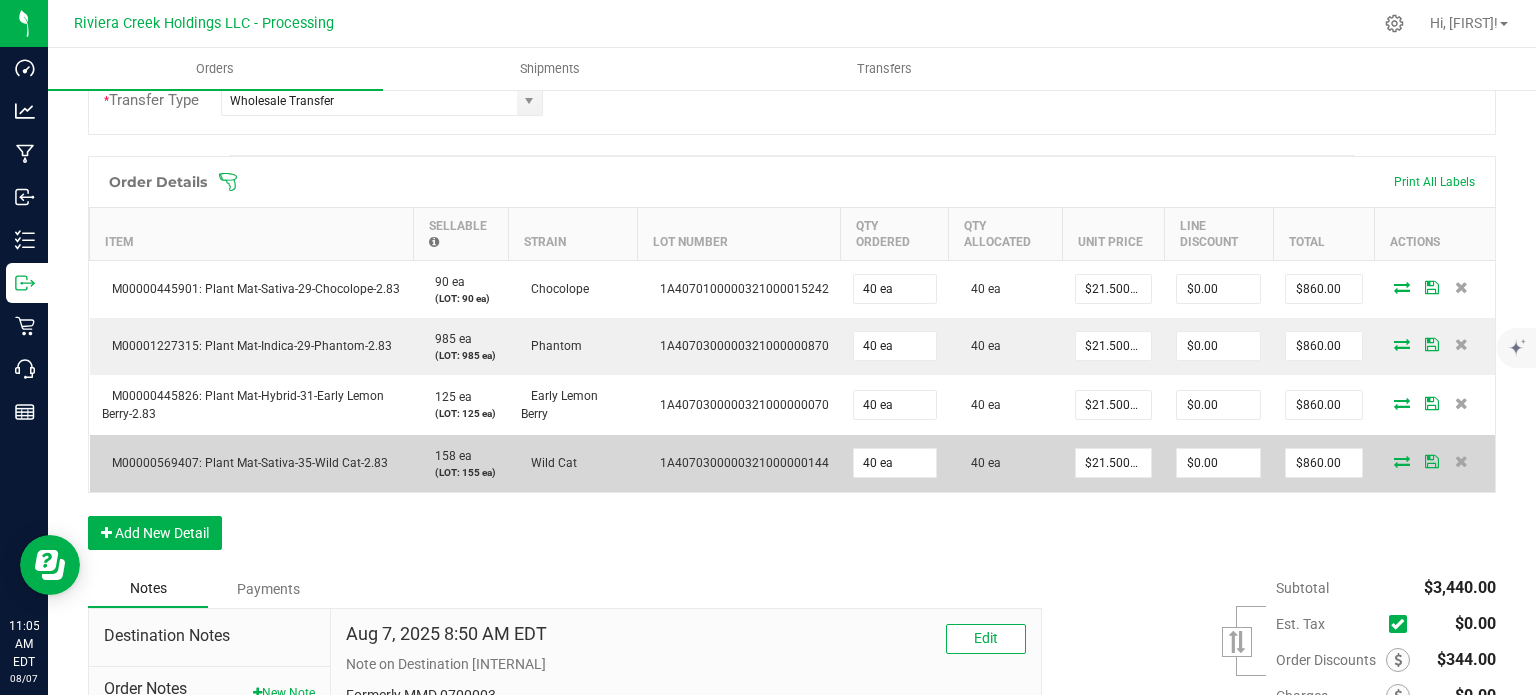 scroll, scrollTop: 500, scrollLeft: 0, axis: vertical 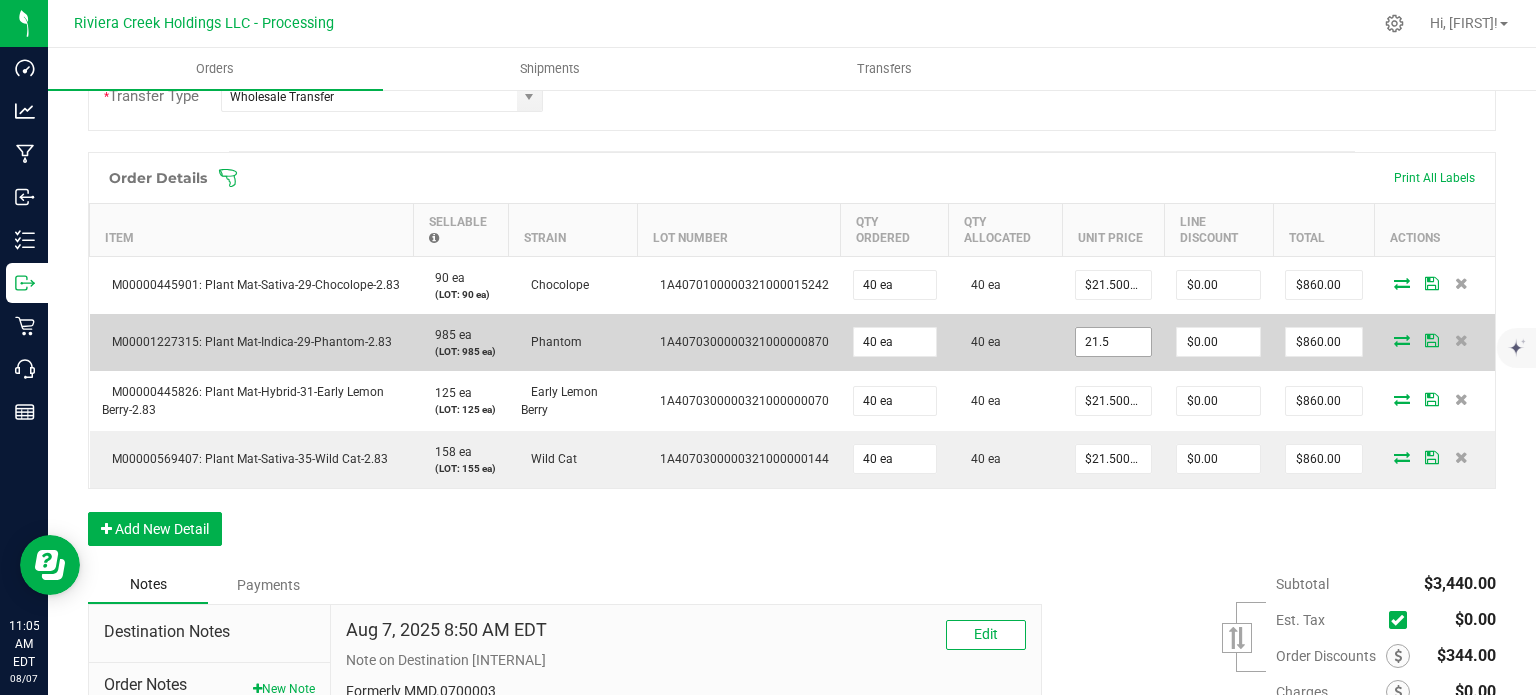 click on "21.5" at bounding box center (1113, 342) 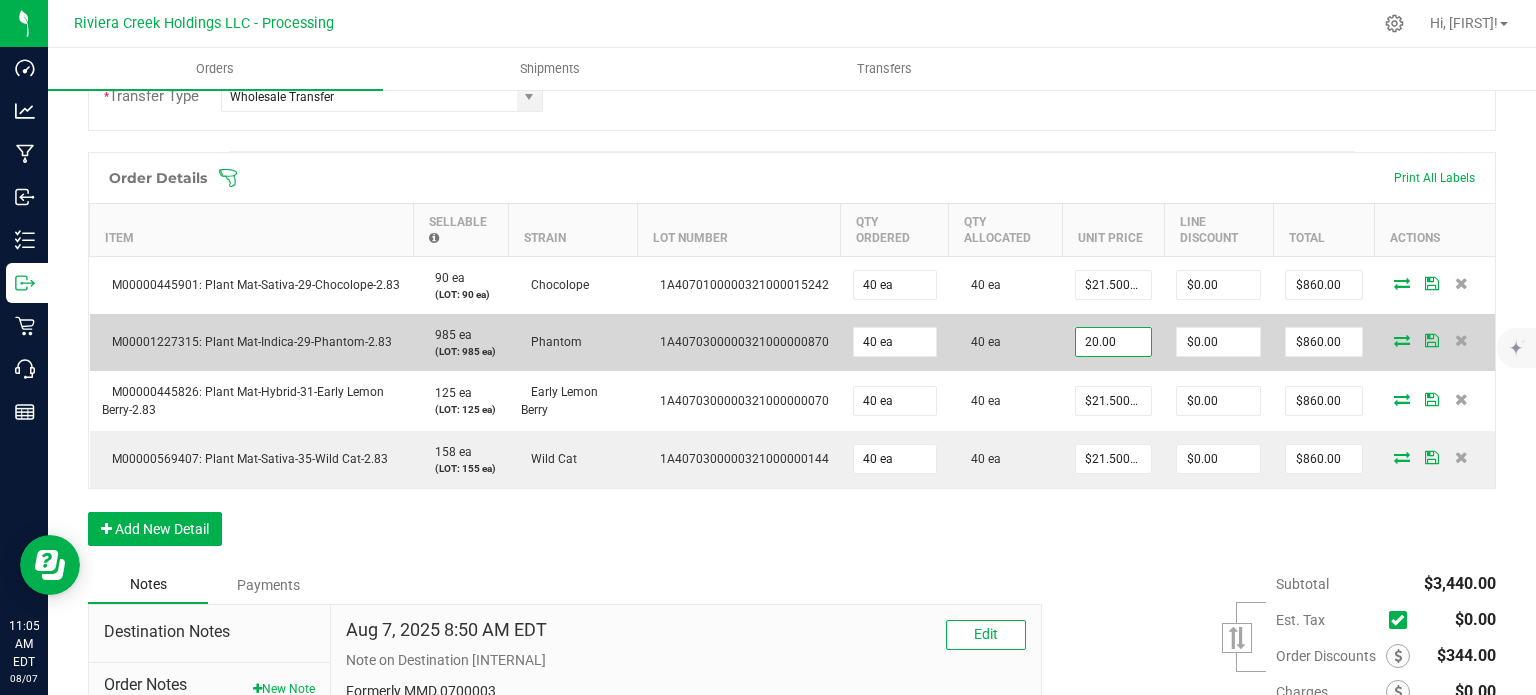 type on "20.00" 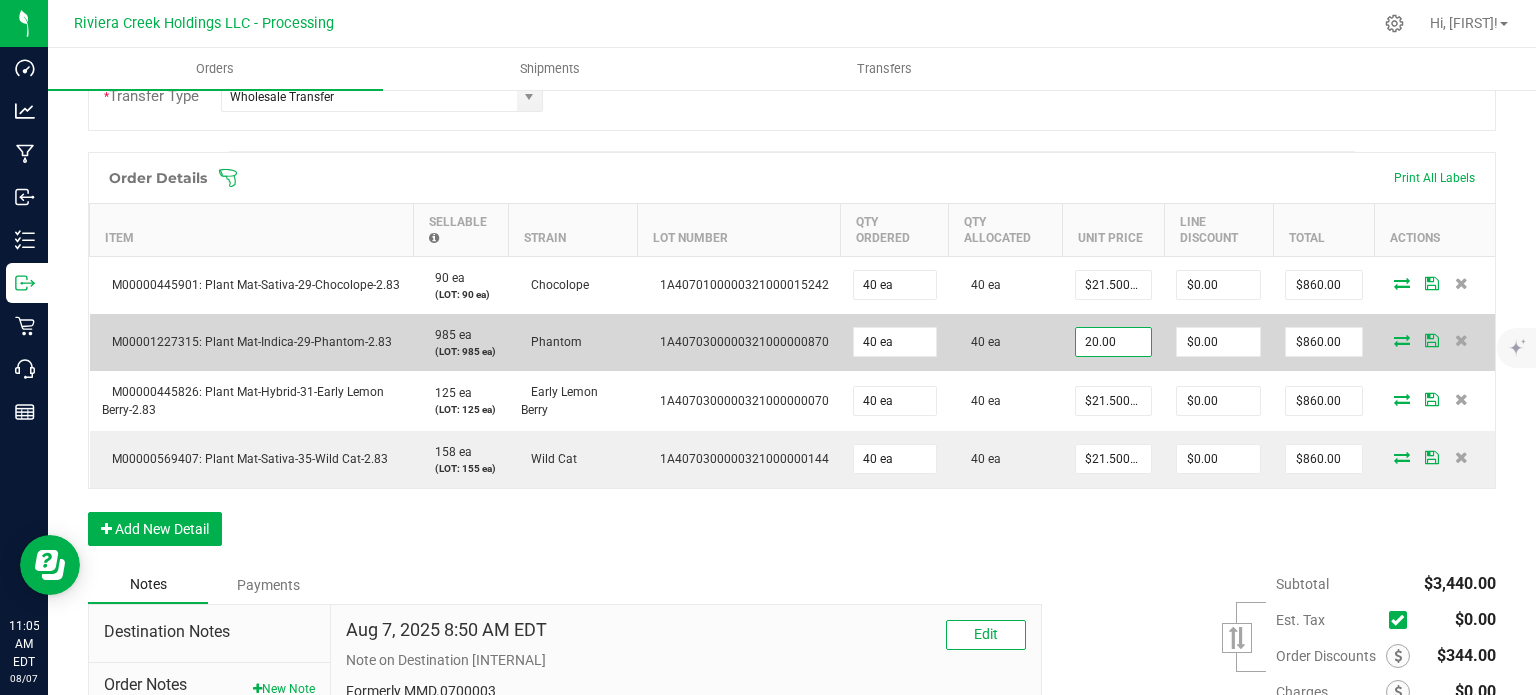 type on "0" 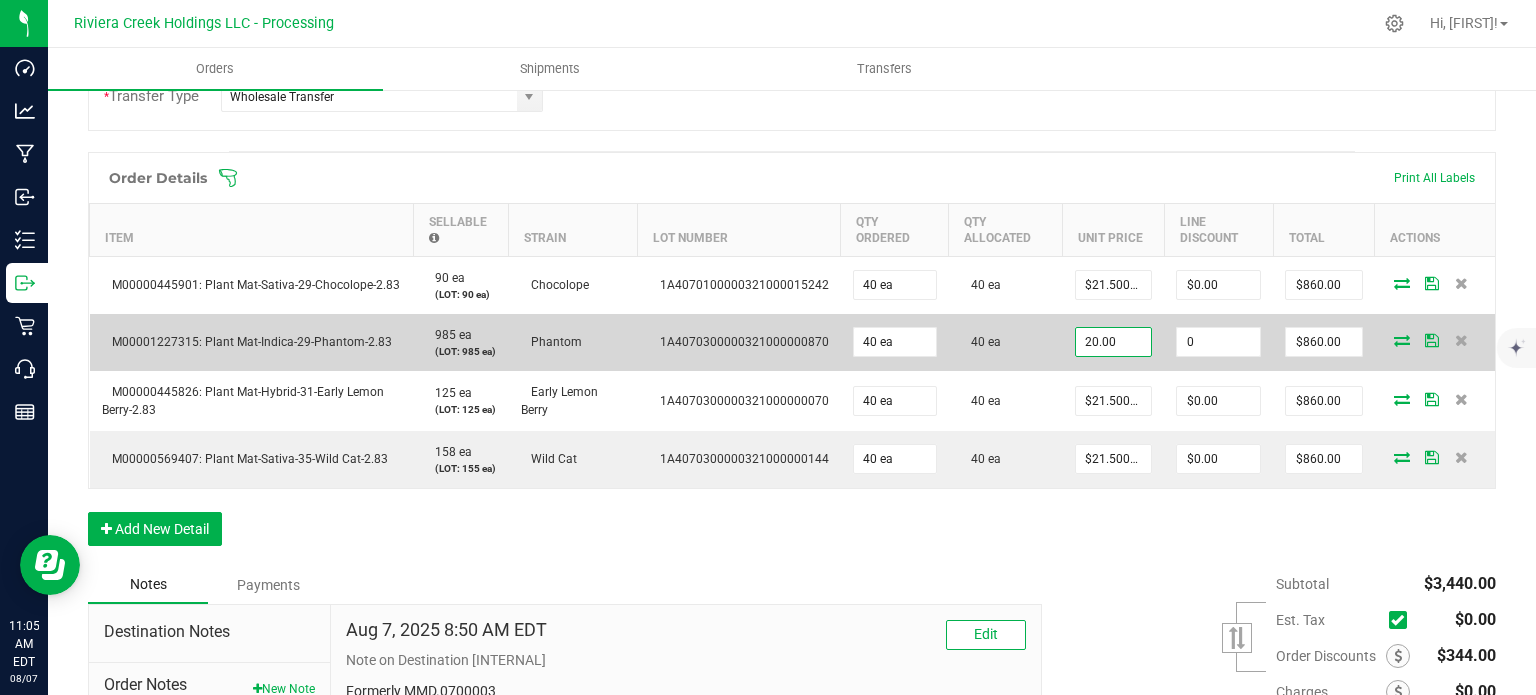 type on "$20.00000" 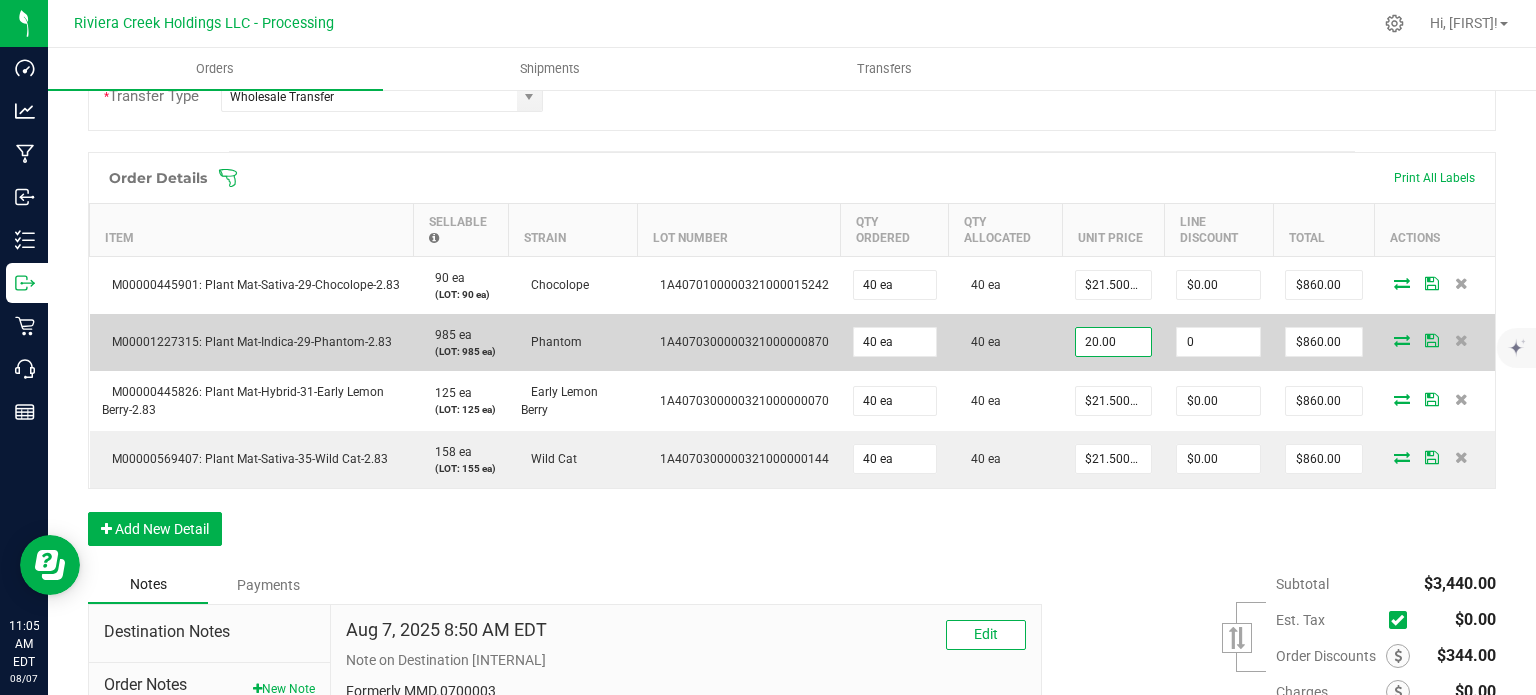 type on "$800.00" 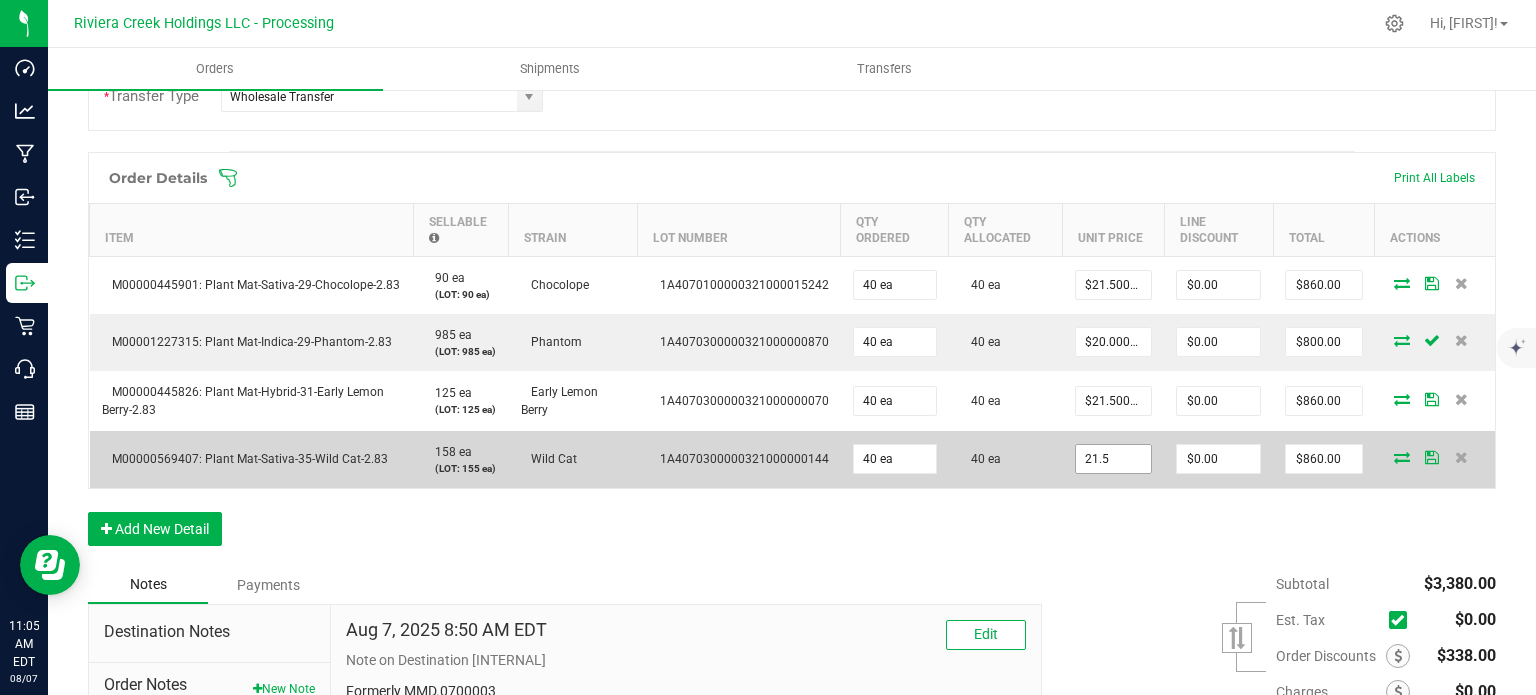 click on "21.5" at bounding box center (1113, 459) 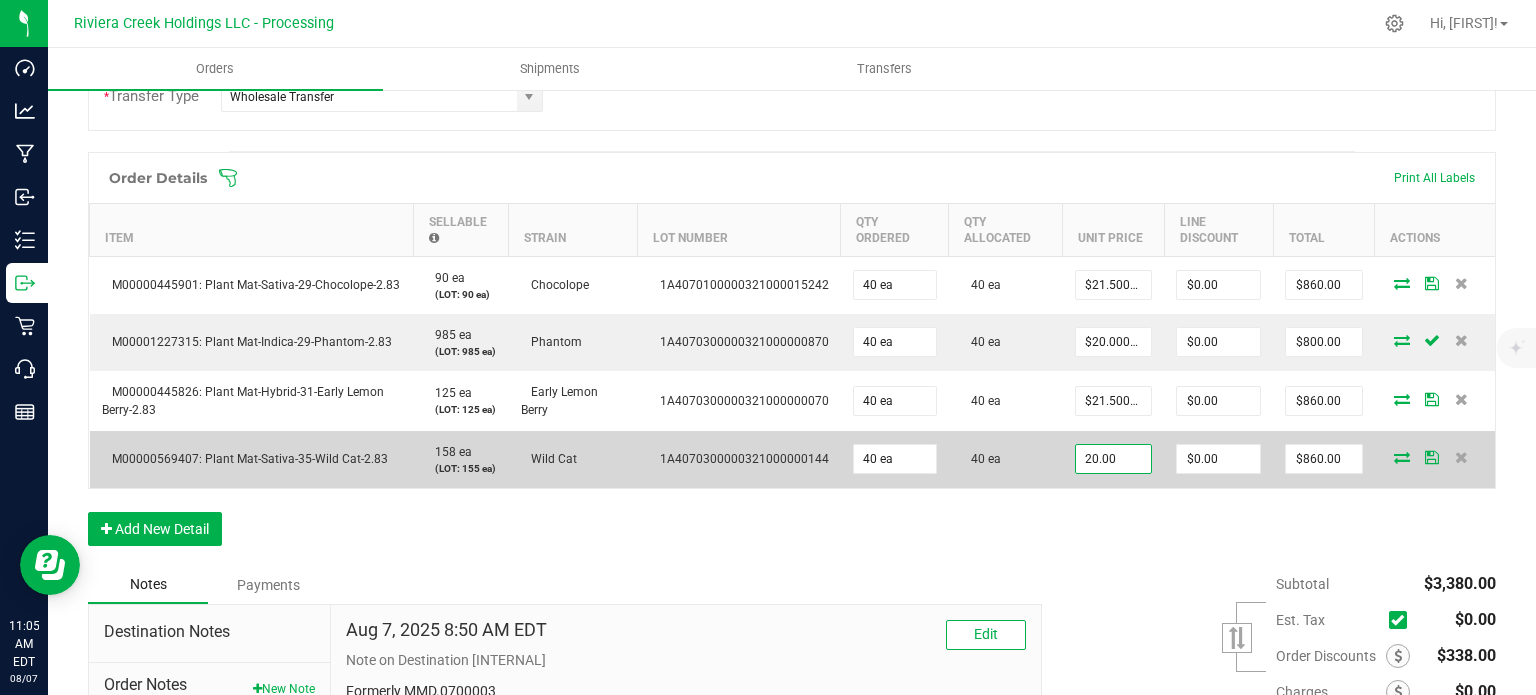 type on "$20.00000" 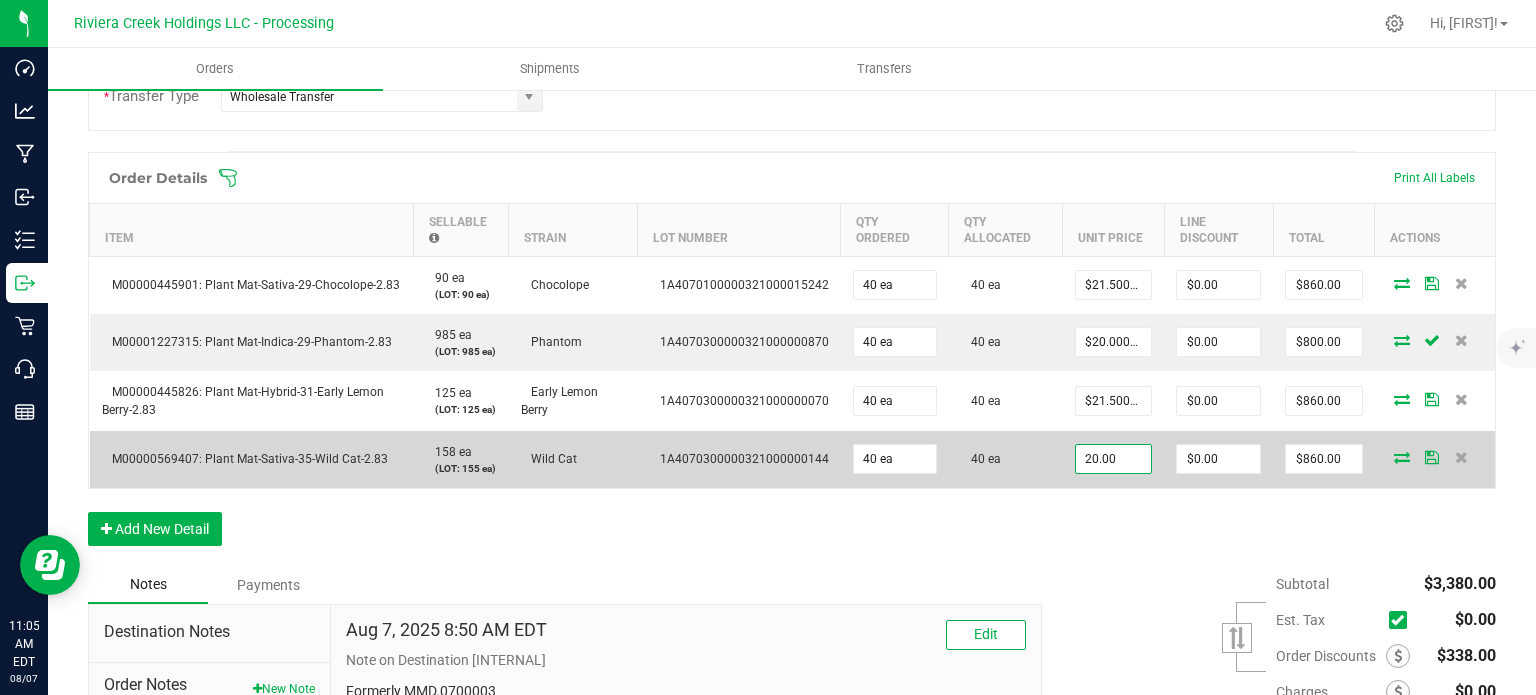 type on "0" 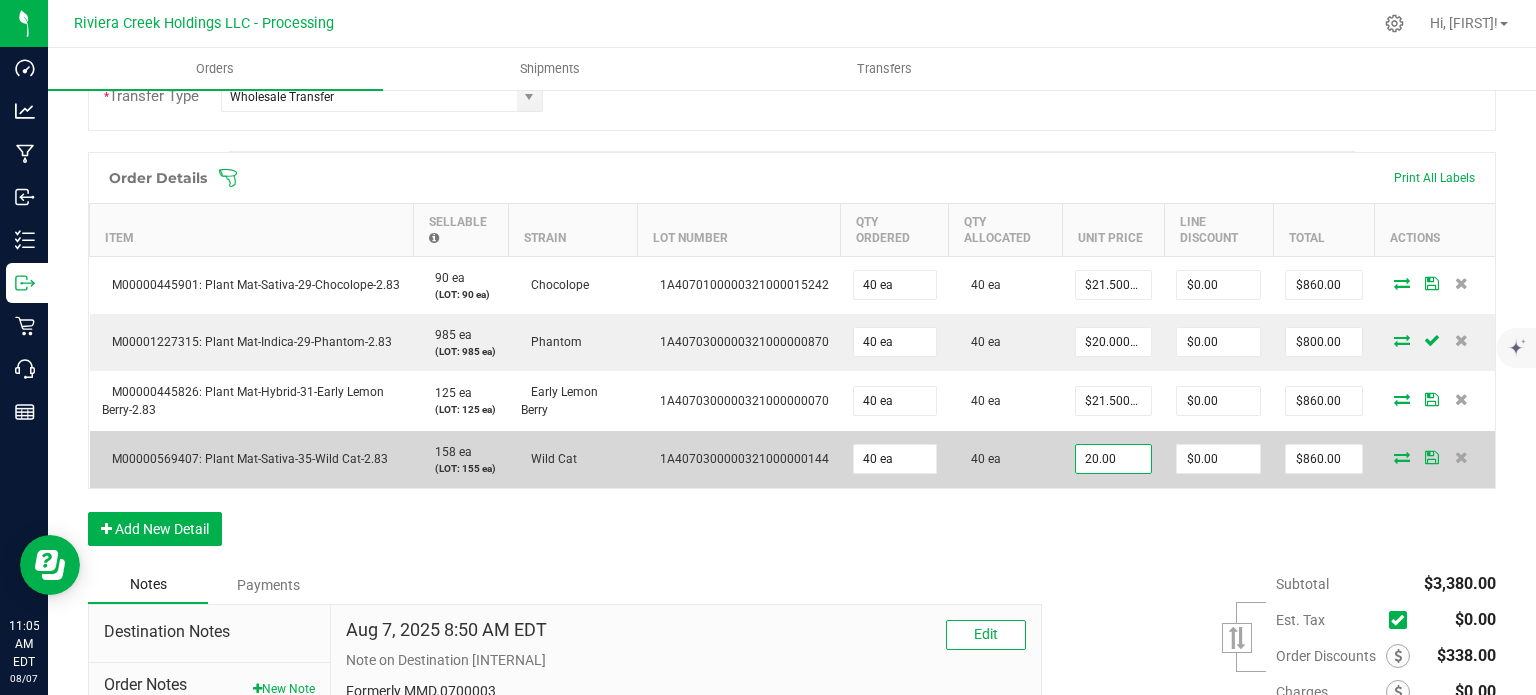 type on "$800.00" 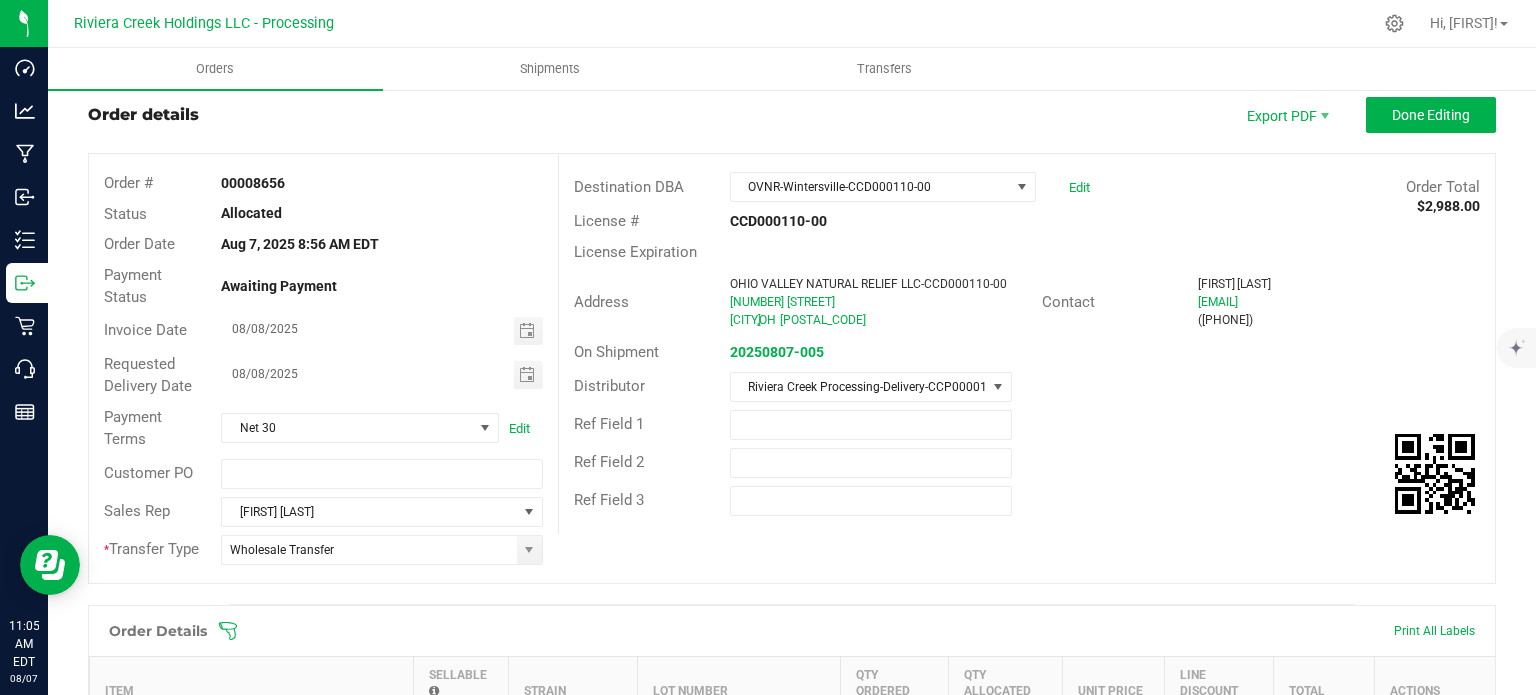 scroll, scrollTop: 0, scrollLeft: 0, axis: both 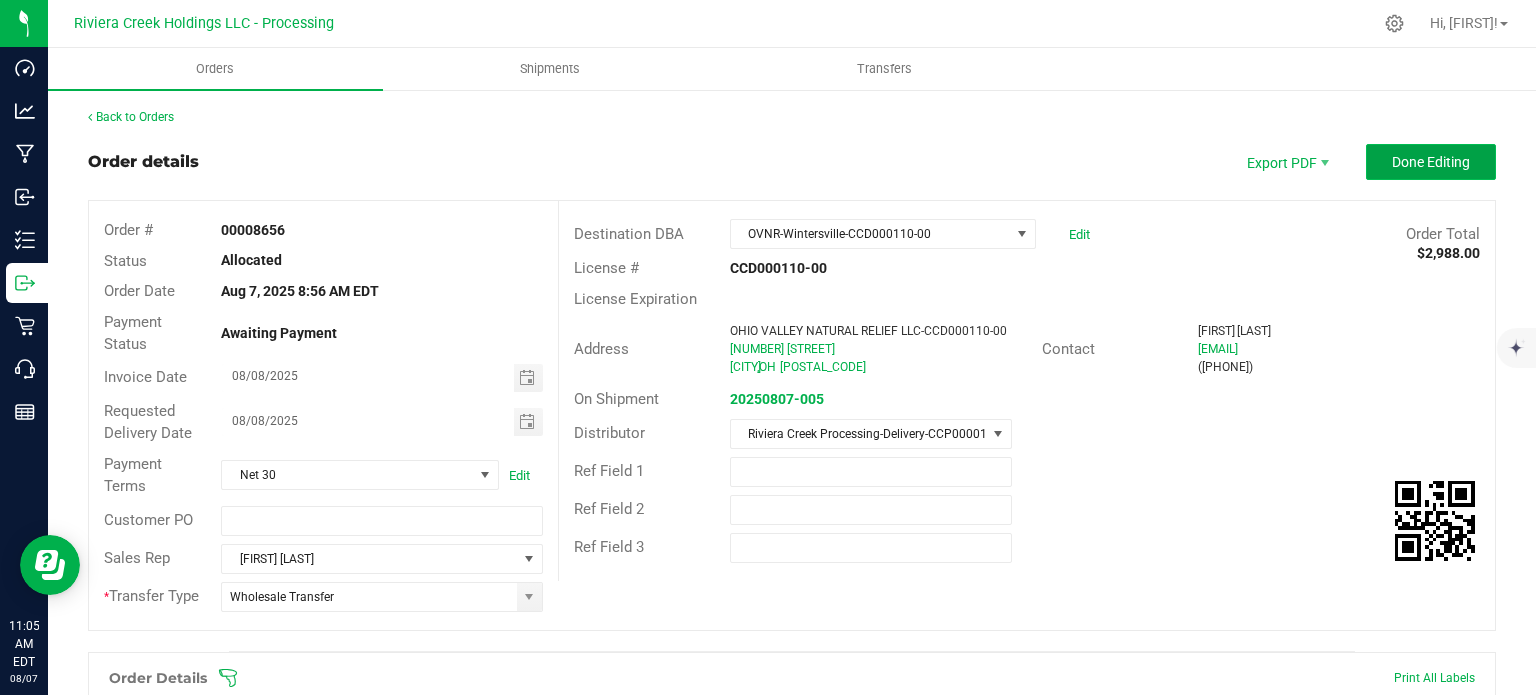 click on "Done Editing" at bounding box center (1431, 162) 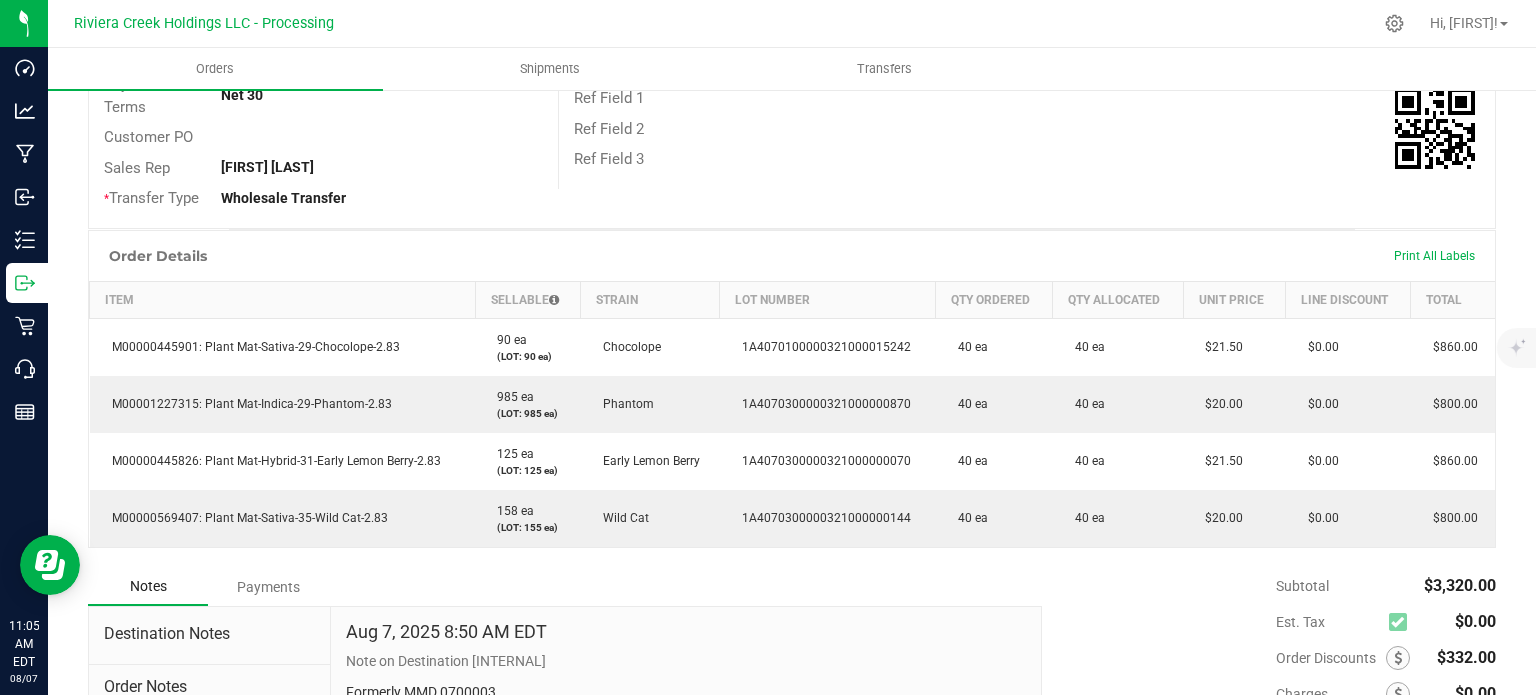 scroll, scrollTop: 0, scrollLeft: 0, axis: both 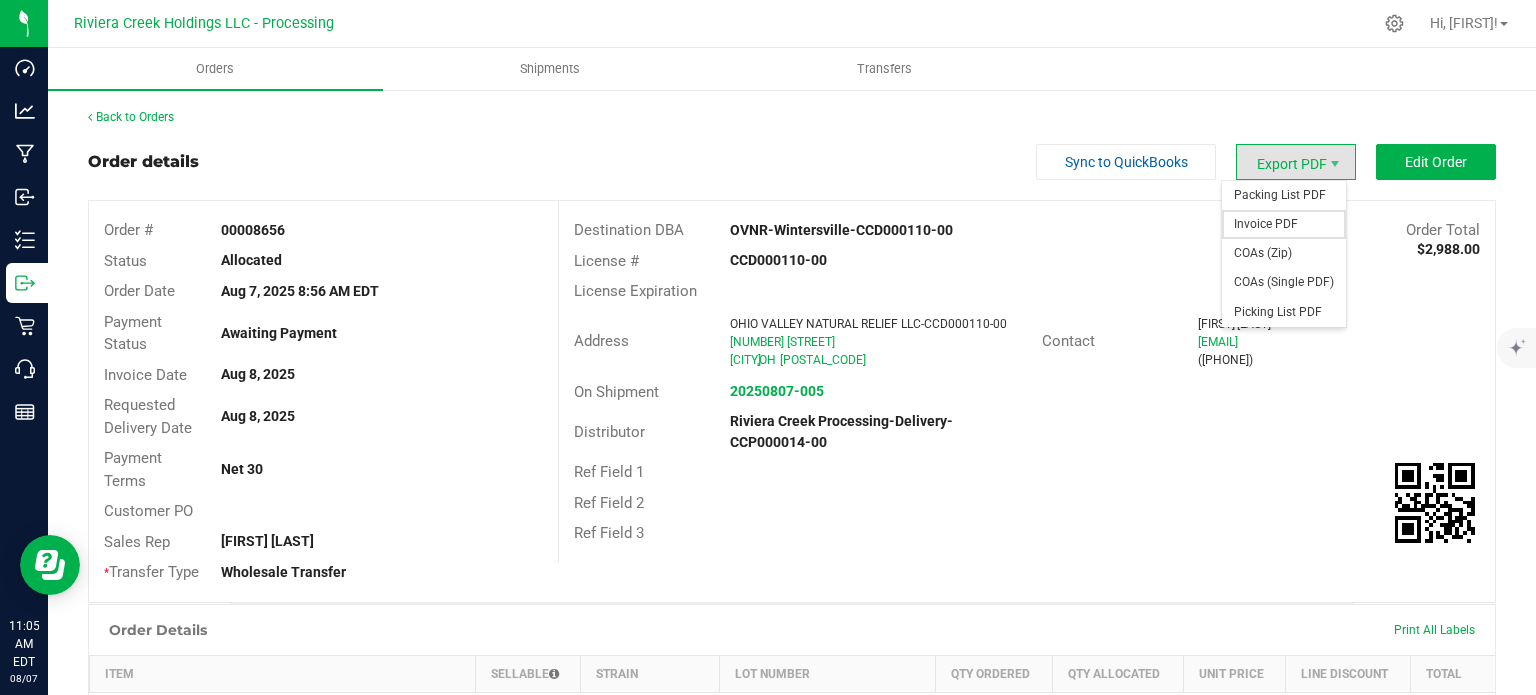 click on "Invoice PDF" at bounding box center [1284, 224] 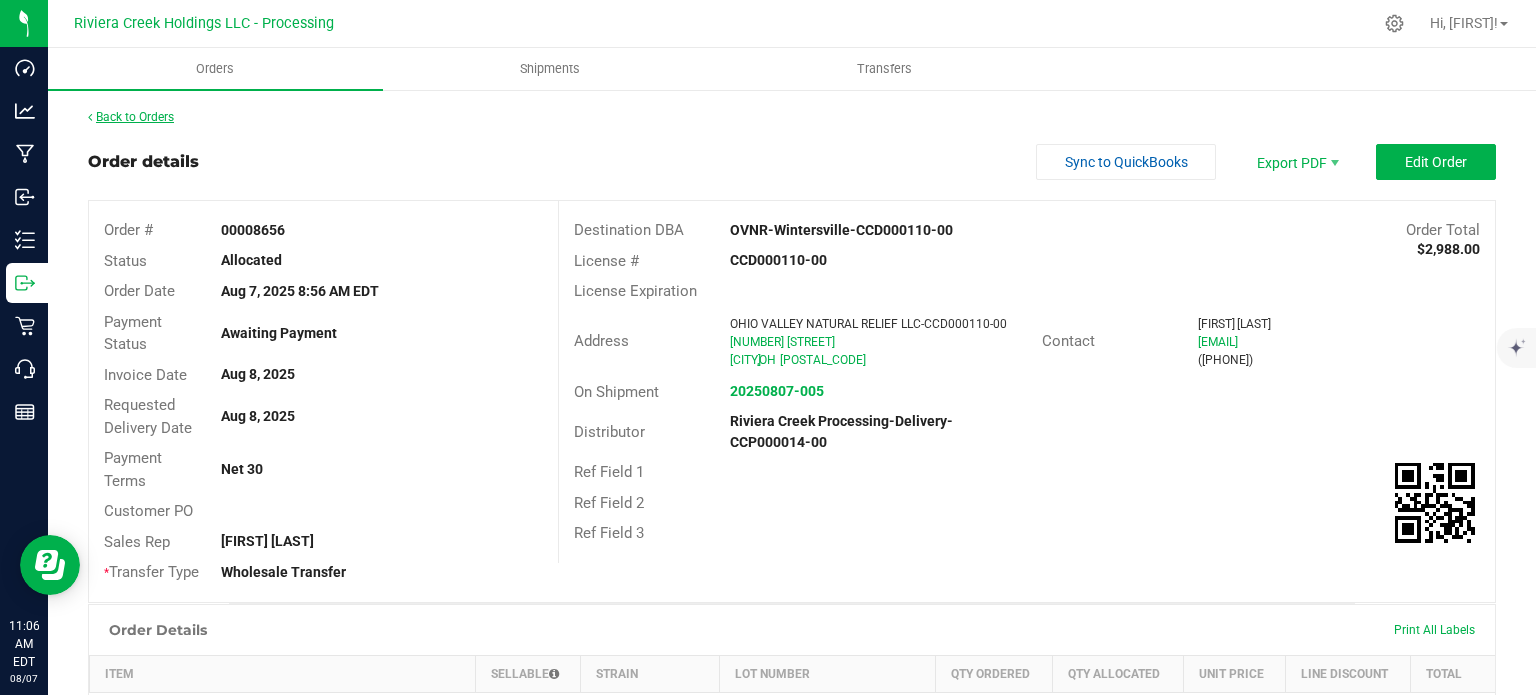 click on "Back to Orders" at bounding box center (131, 117) 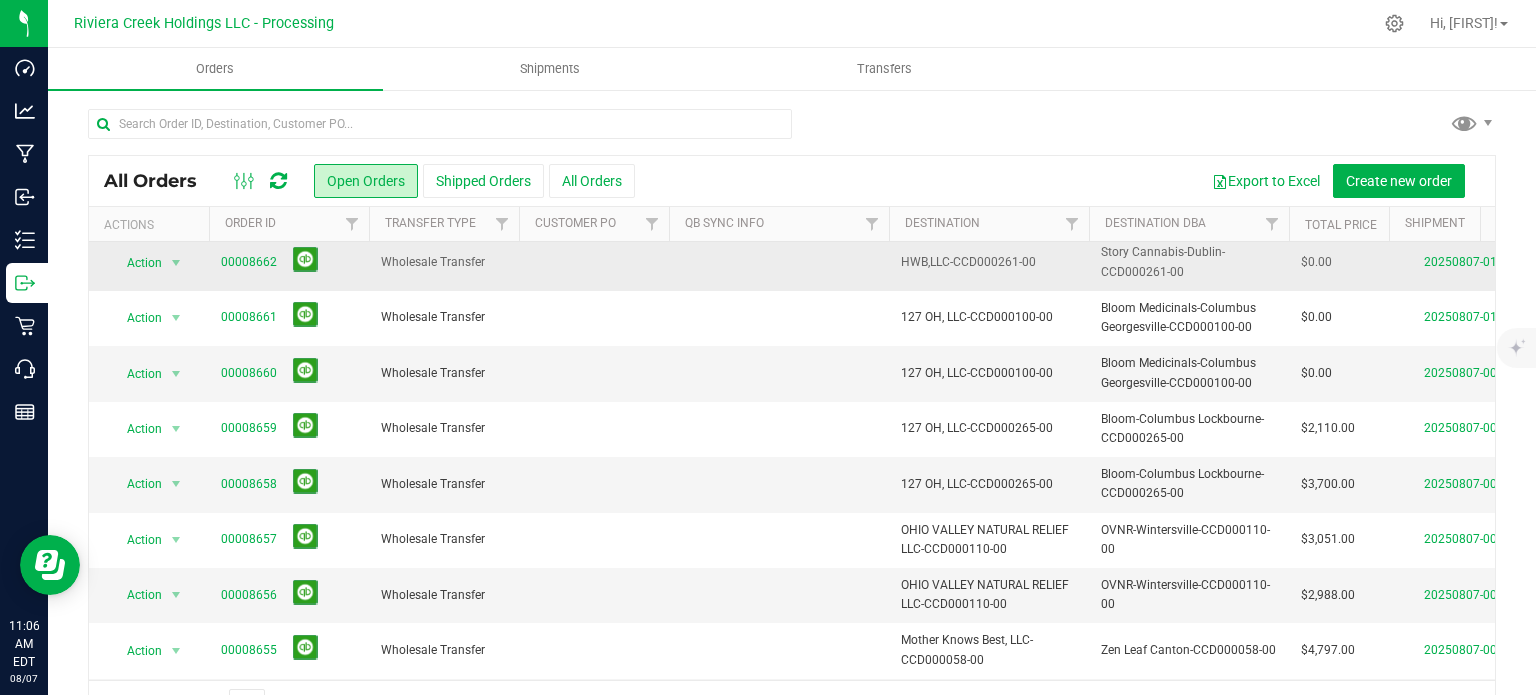 scroll, scrollTop: 680, scrollLeft: 0, axis: vertical 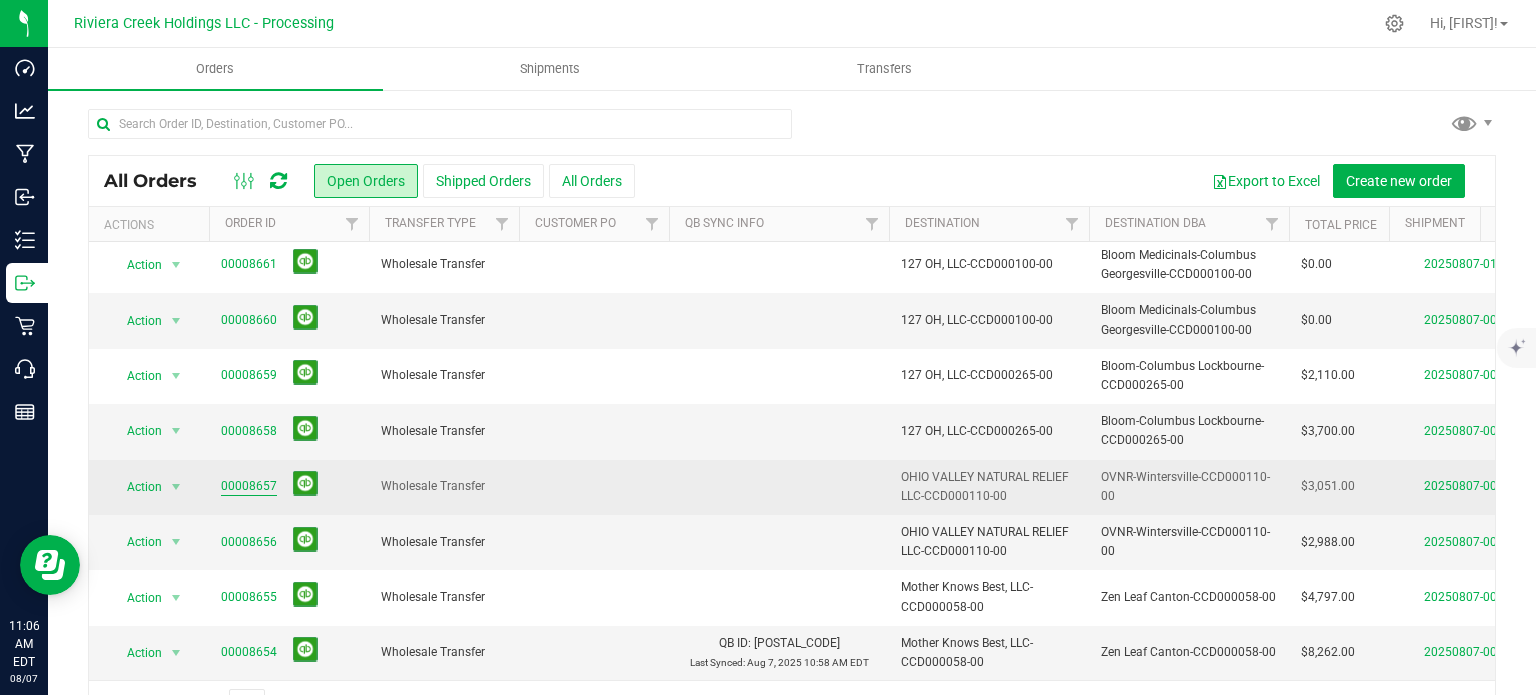 click on "00008657" at bounding box center (249, 486) 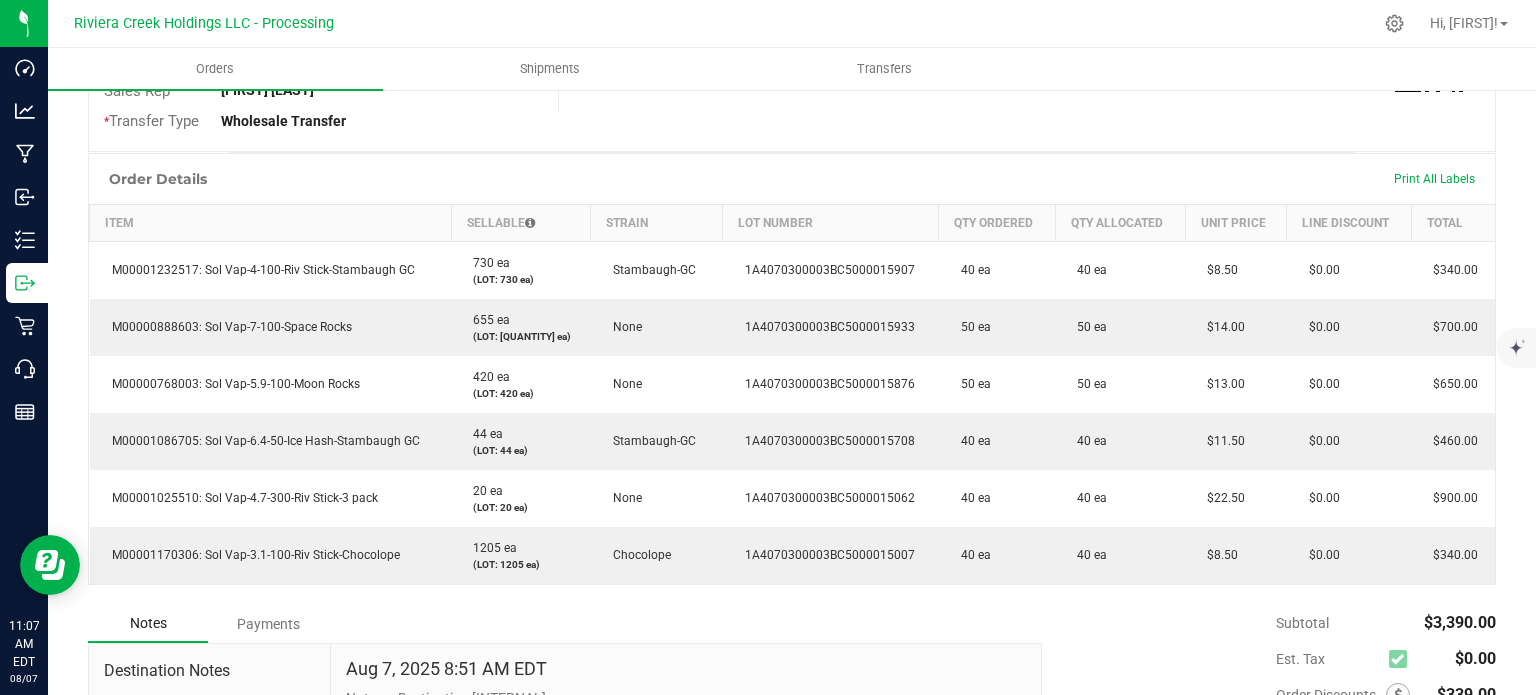 scroll, scrollTop: 0, scrollLeft: 0, axis: both 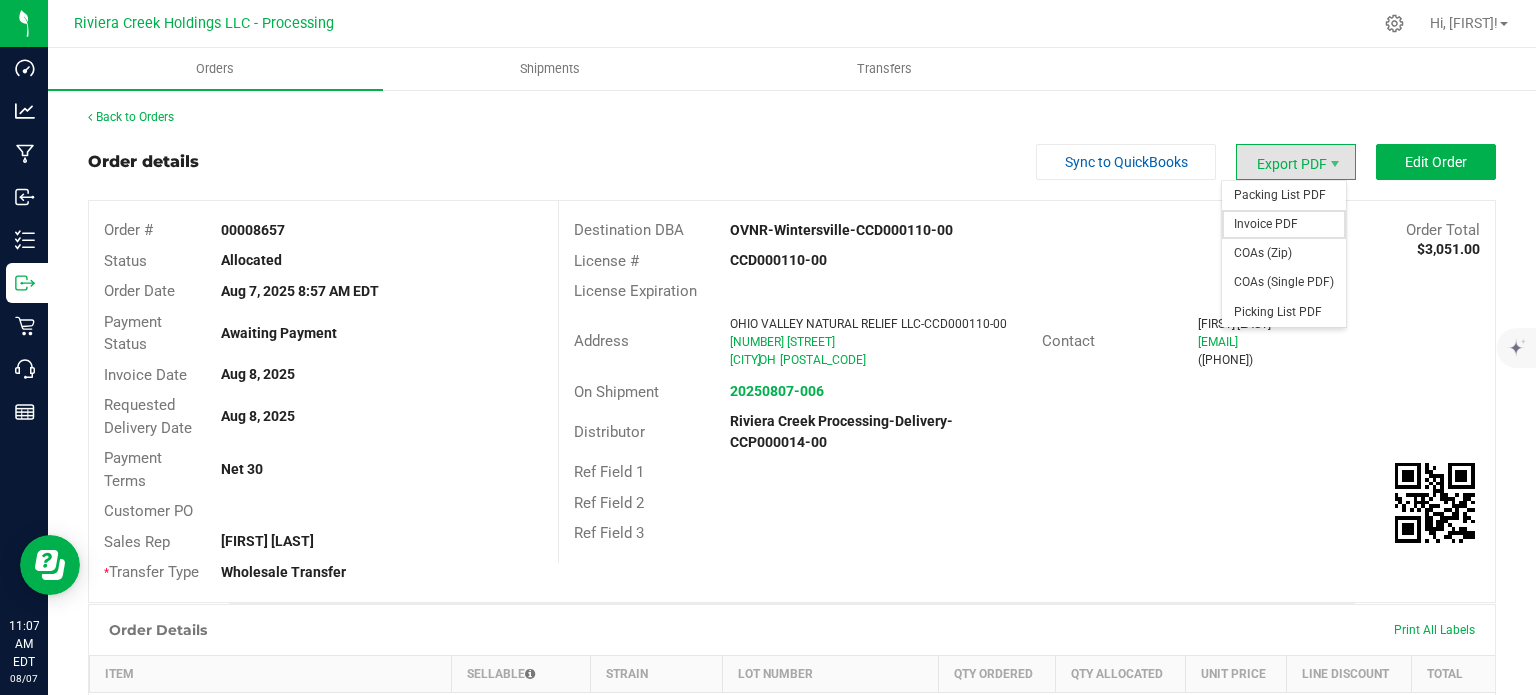 click on "Invoice PDF" at bounding box center [1284, 224] 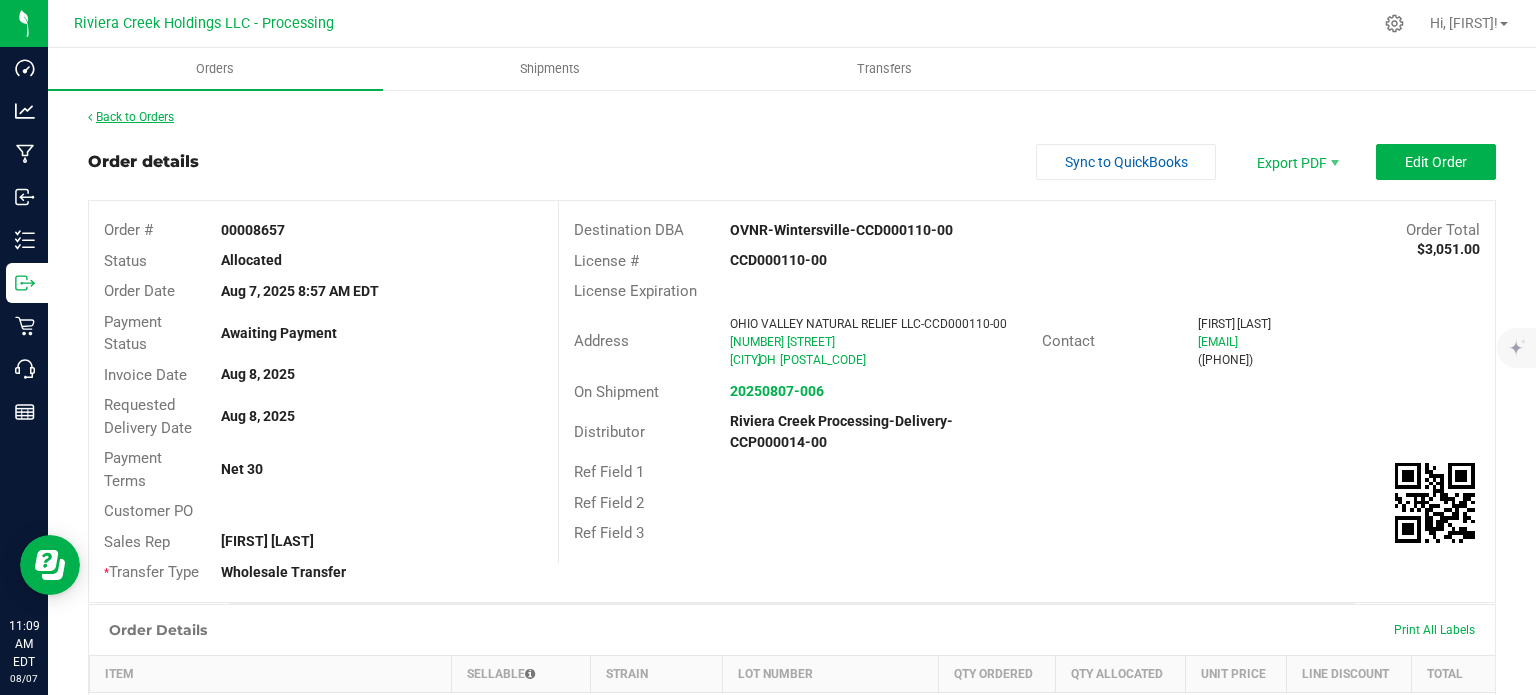 click on "Back to Orders" at bounding box center (131, 117) 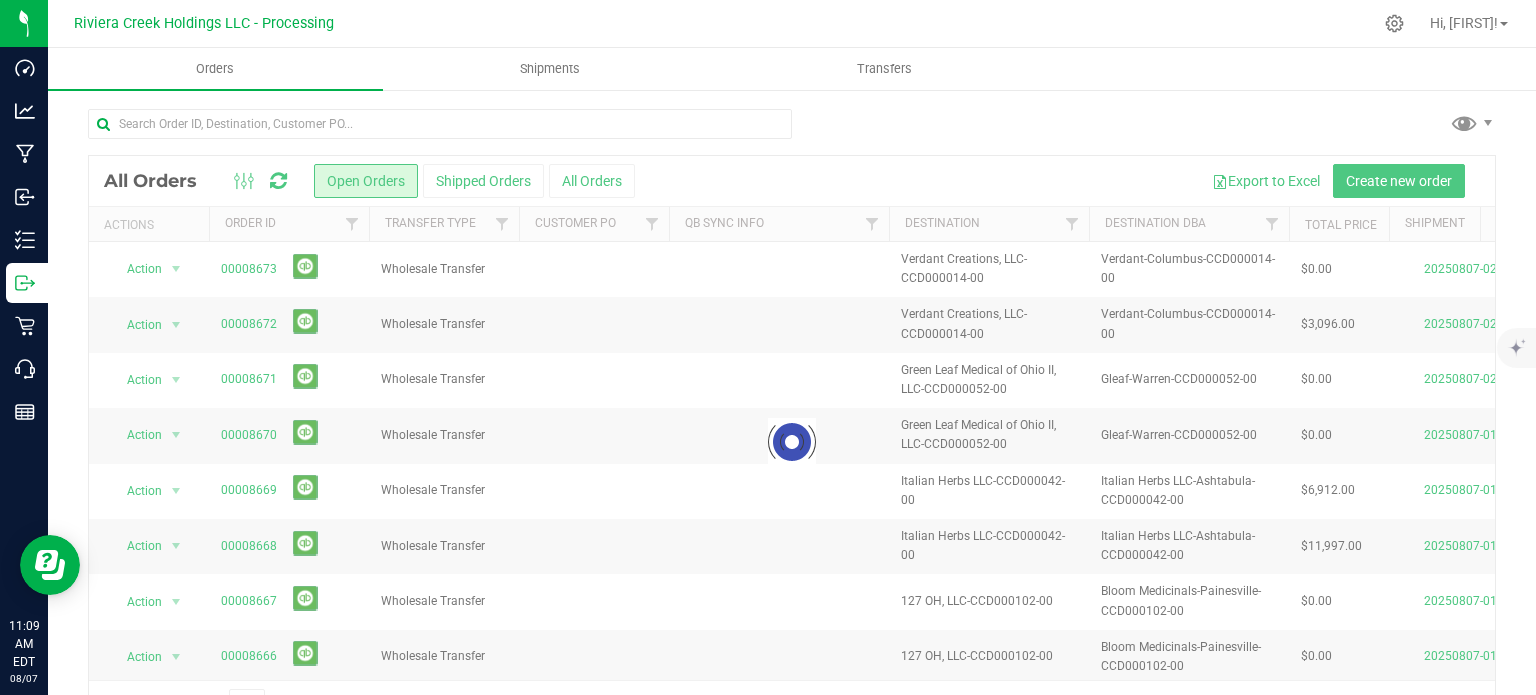 scroll, scrollTop: 52, scrollLeft: 0, axis: vertical 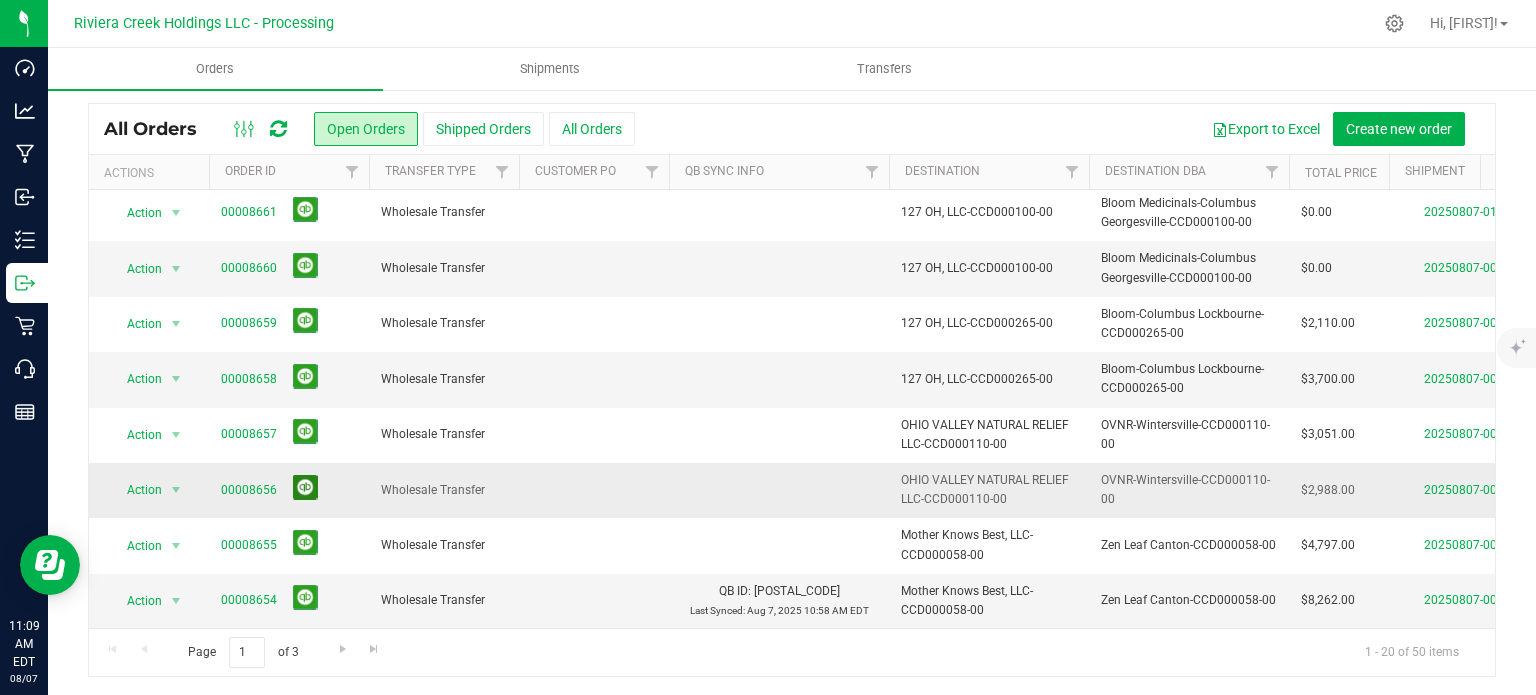 click at bounding box center (305, 487) 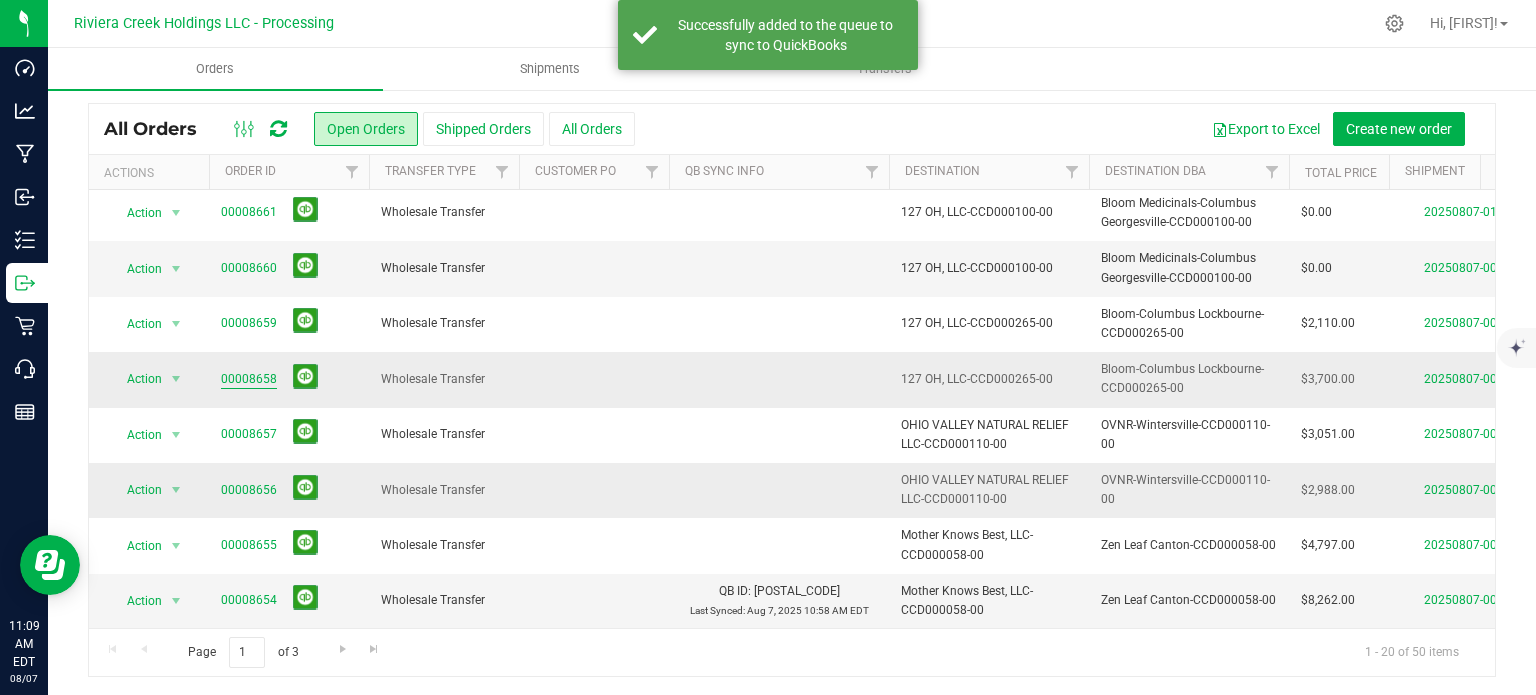 click on "00008658" at bounding box center (249, 379) 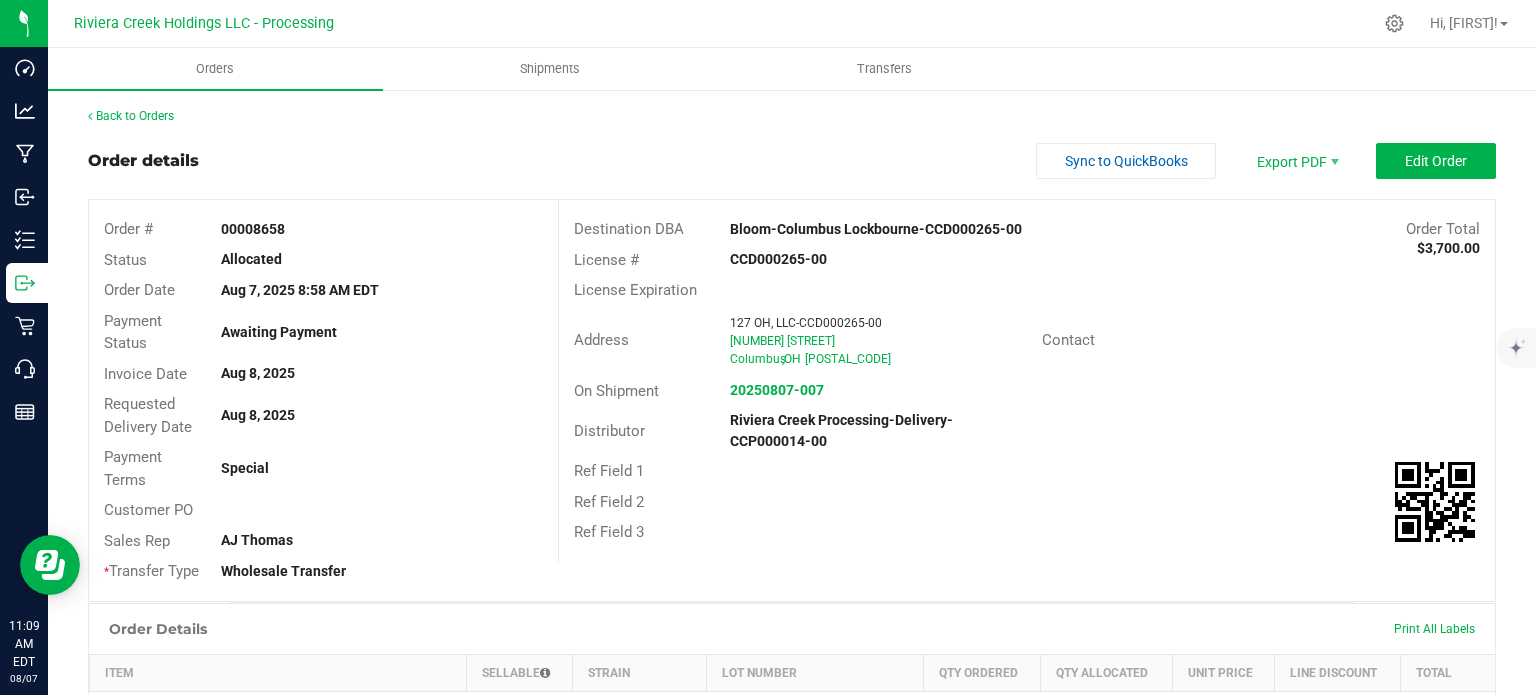 scroll, scrollTop: 0, scrollLeft: 0, axis: both 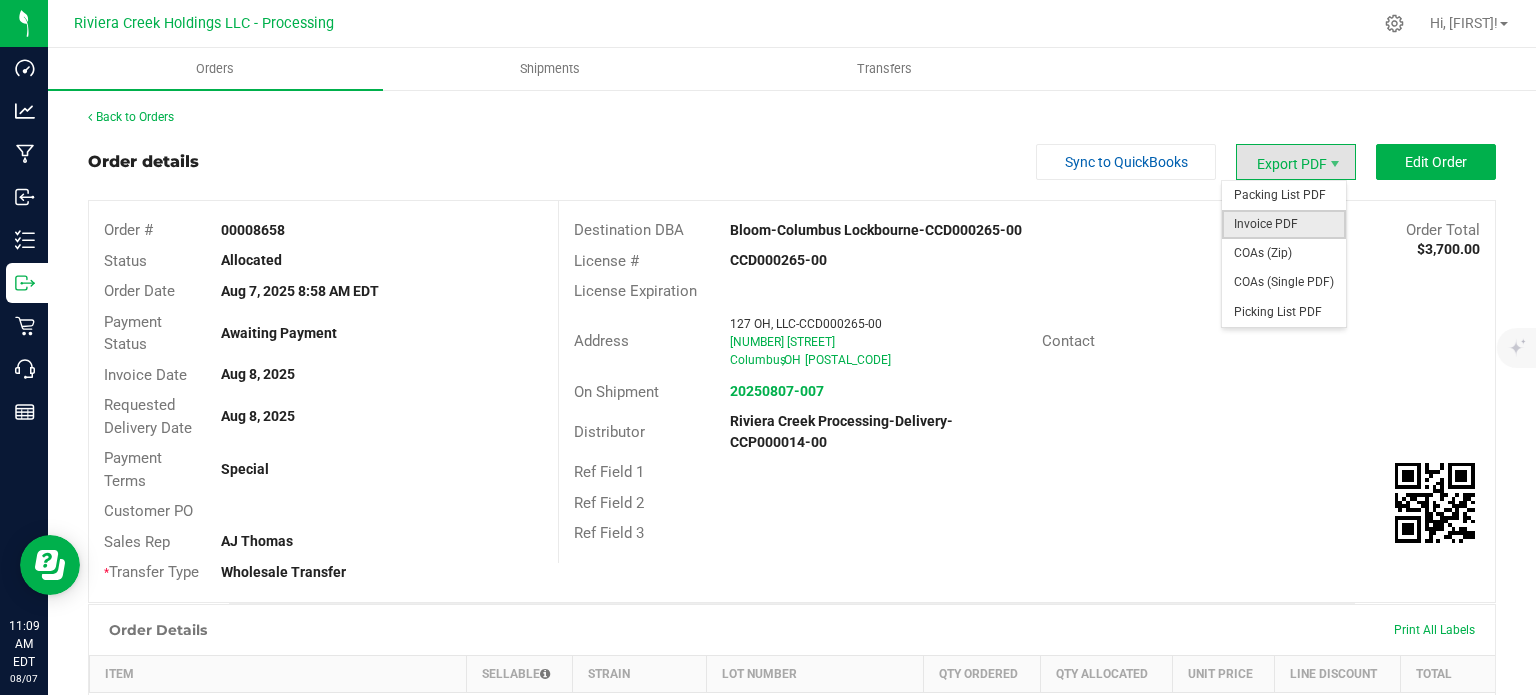 click on "Invoice PDF" at bounding box center [1284, 224] 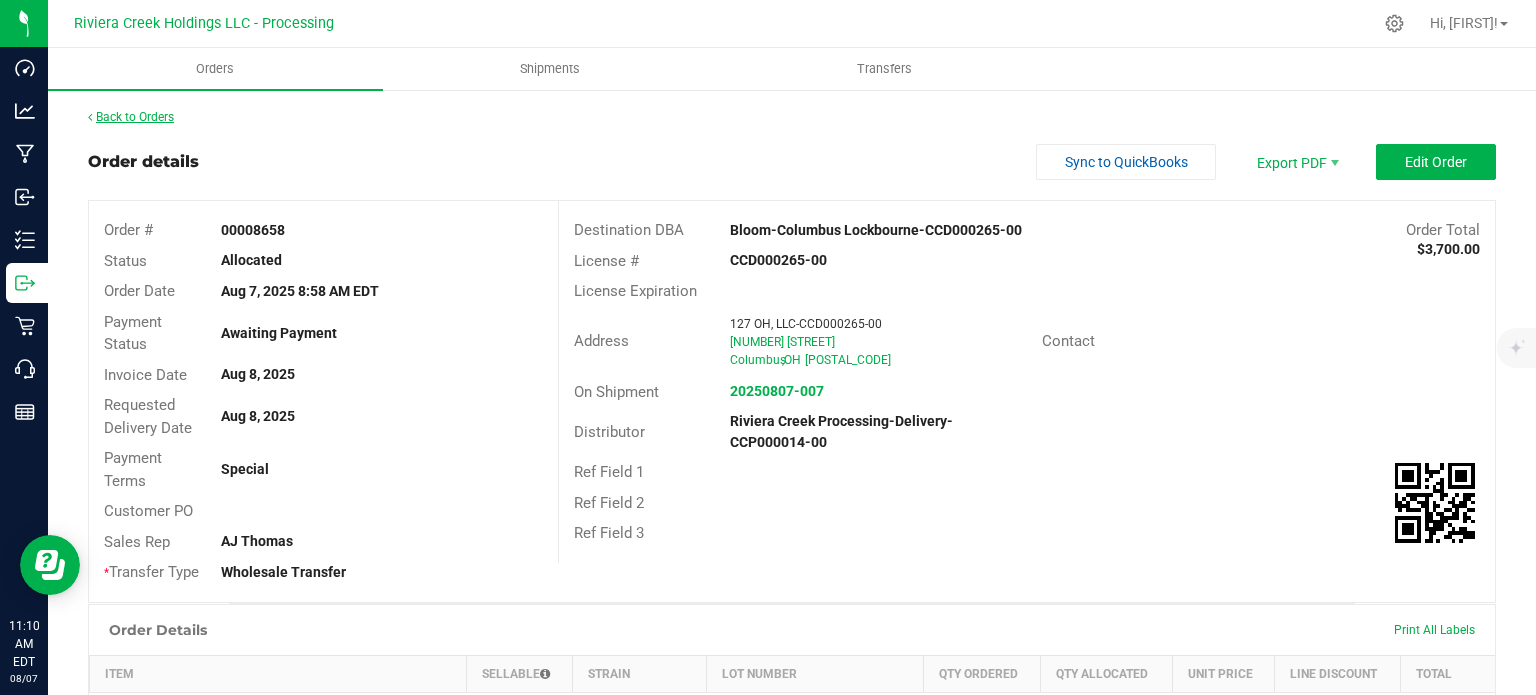 click on "Back to Orders" at bounding box center (131, 117) 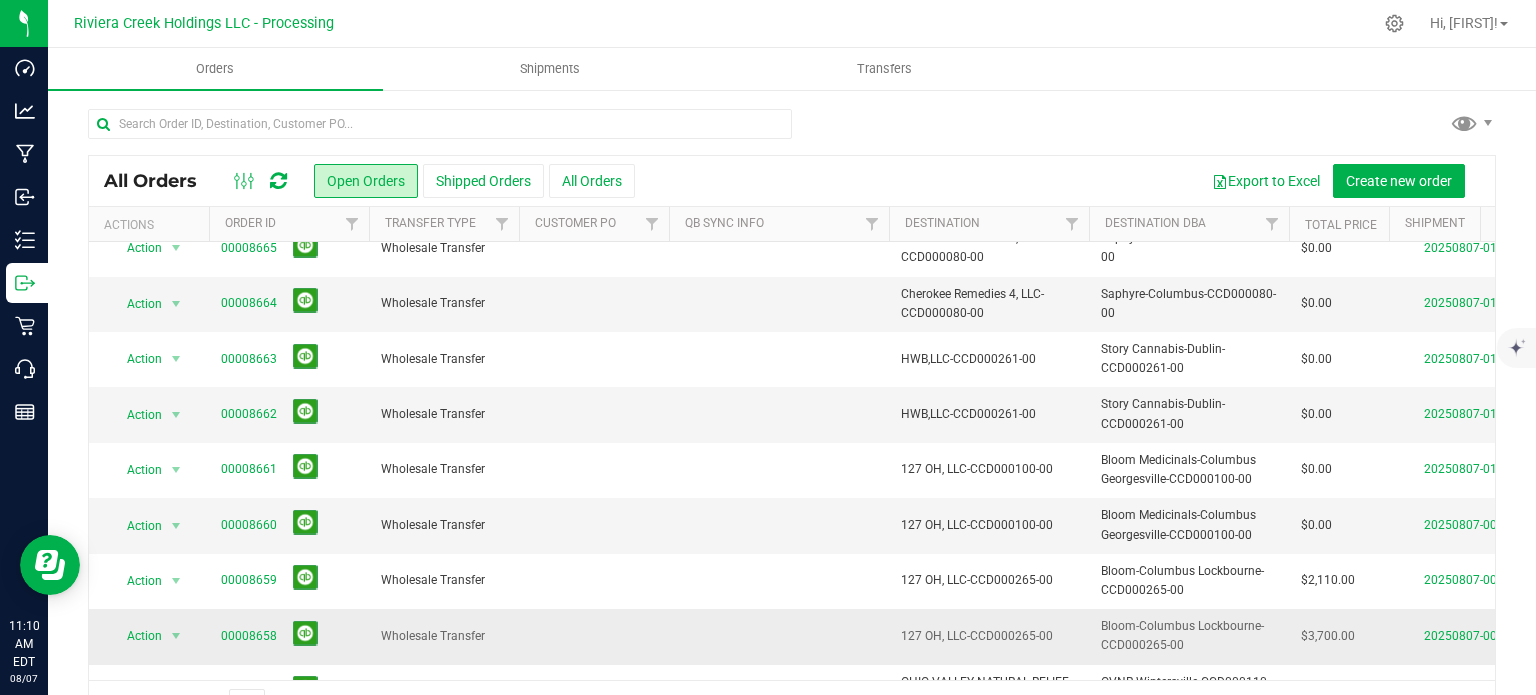 scroll, scrollTop: 500, scrollLeft: 0, axis: vertical 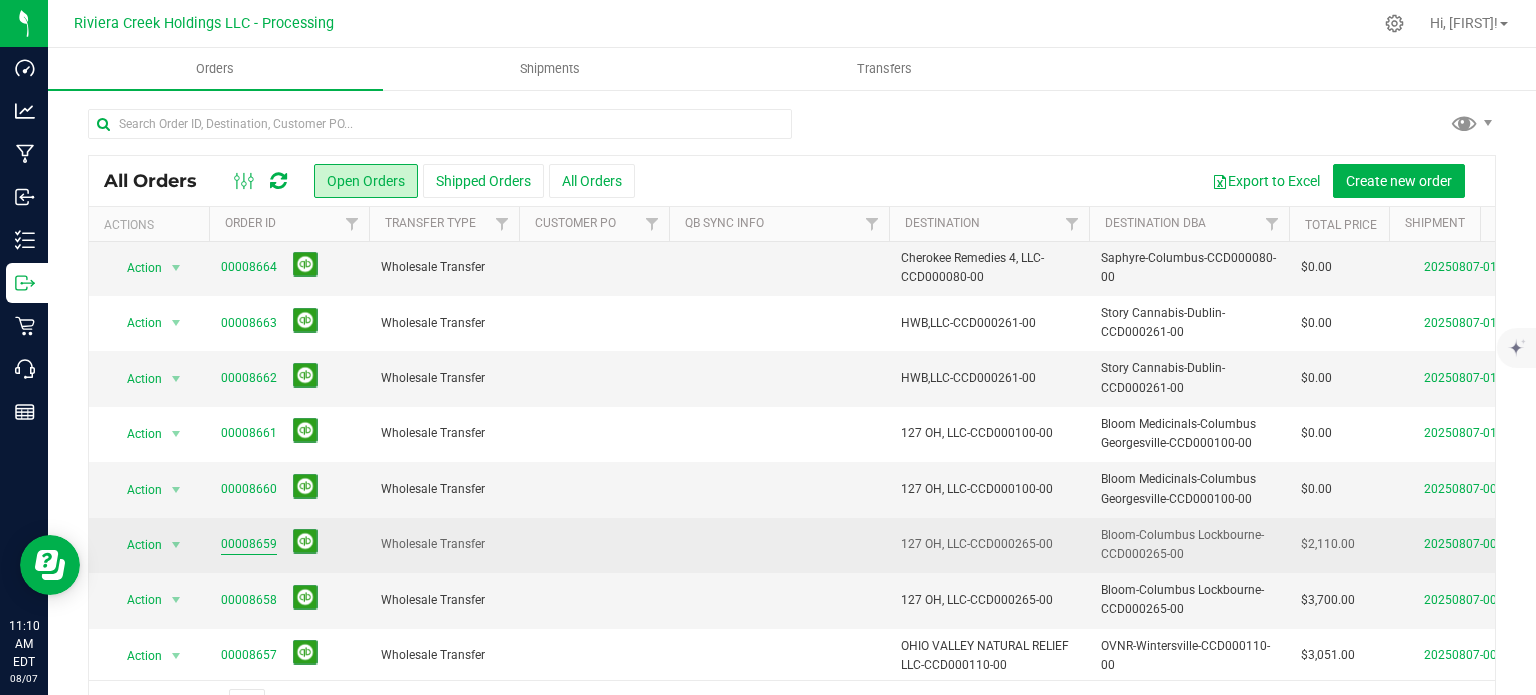 click on "00008659" at bounding box center [249, 544] 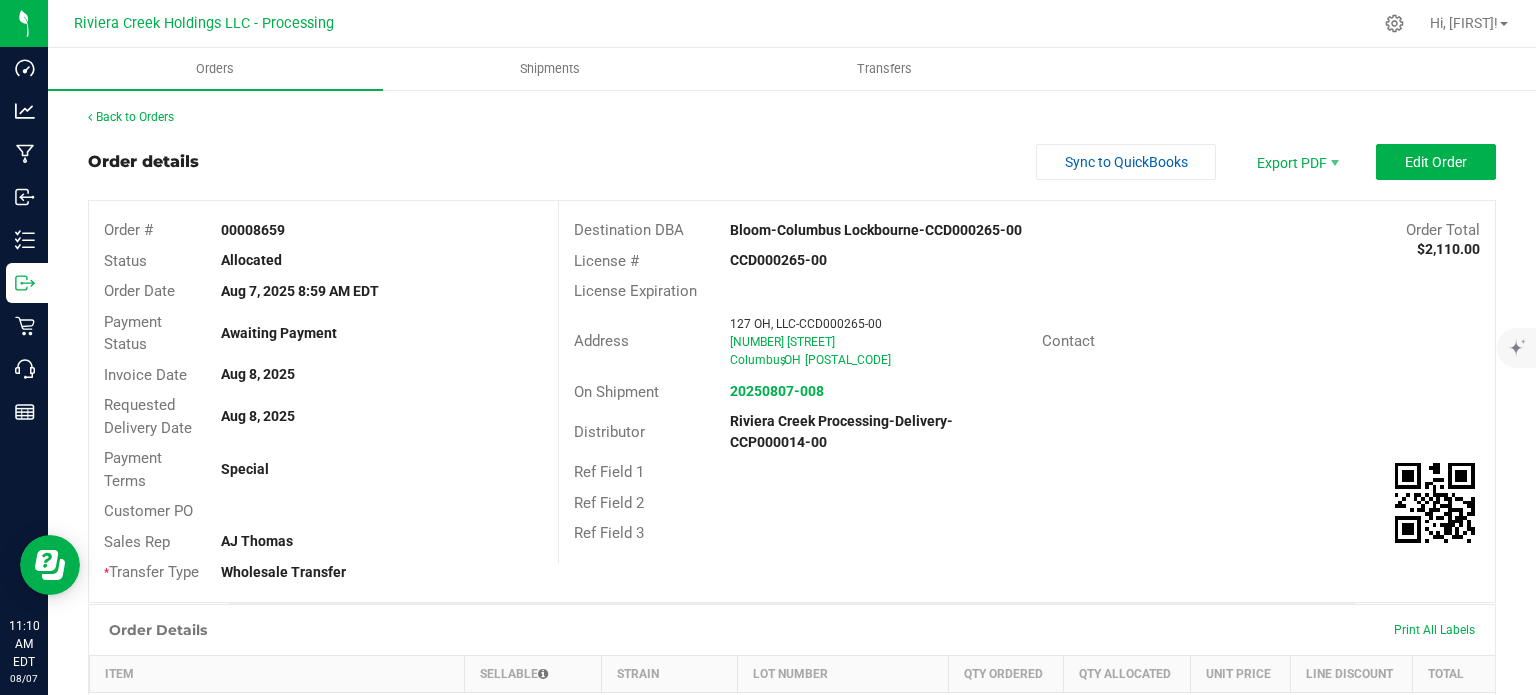 scroll, scrollTop: 0, scrollLeft: 0, axis: both 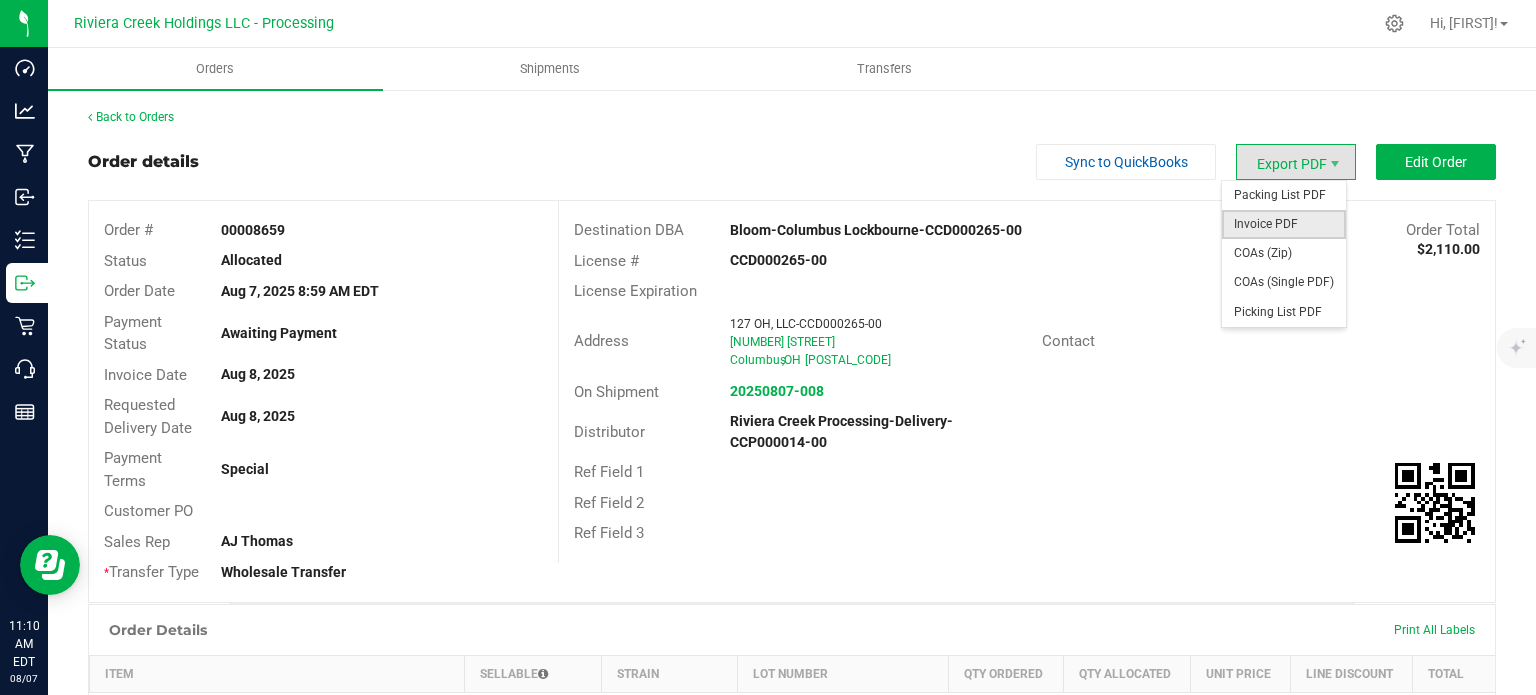 click on "Invoice PDF" at bounding box center [1284, 224] 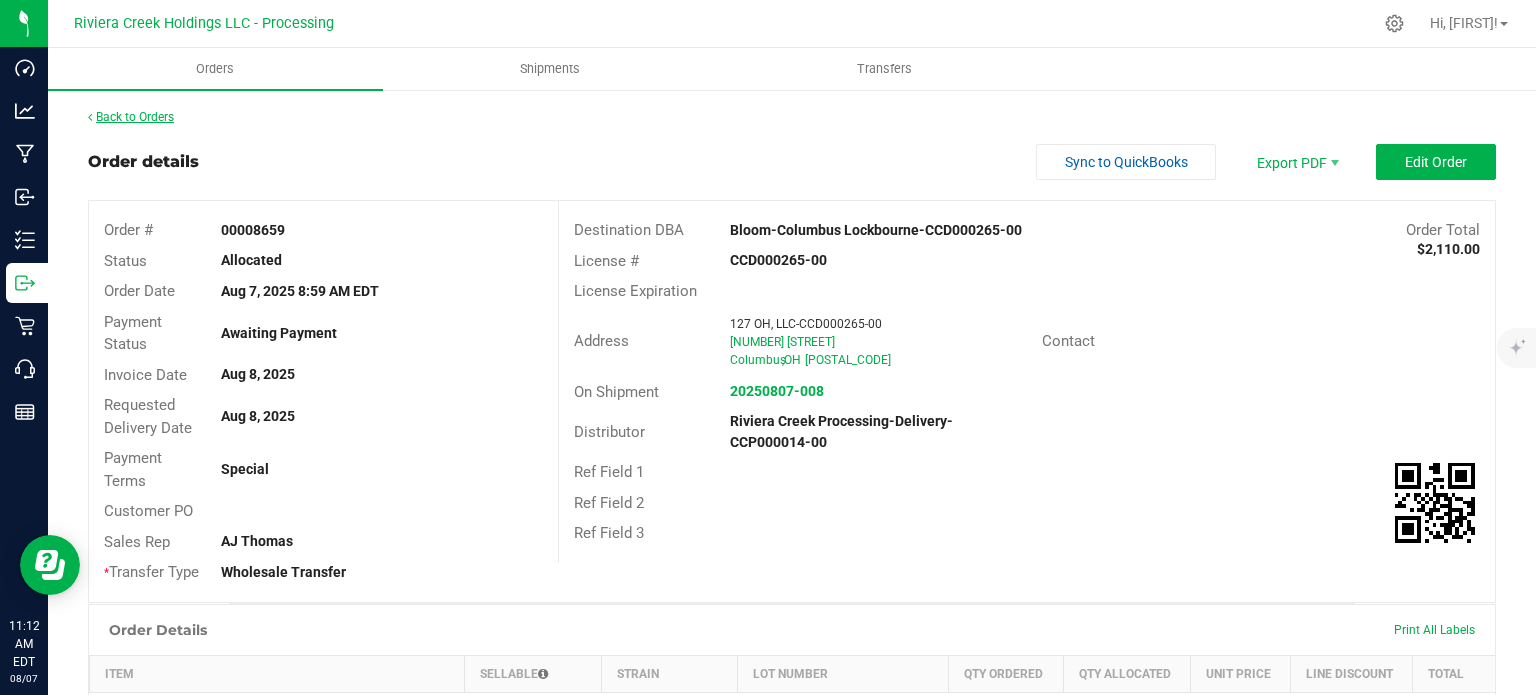 click on "Back to Orders" at bounding box center [131, 117] 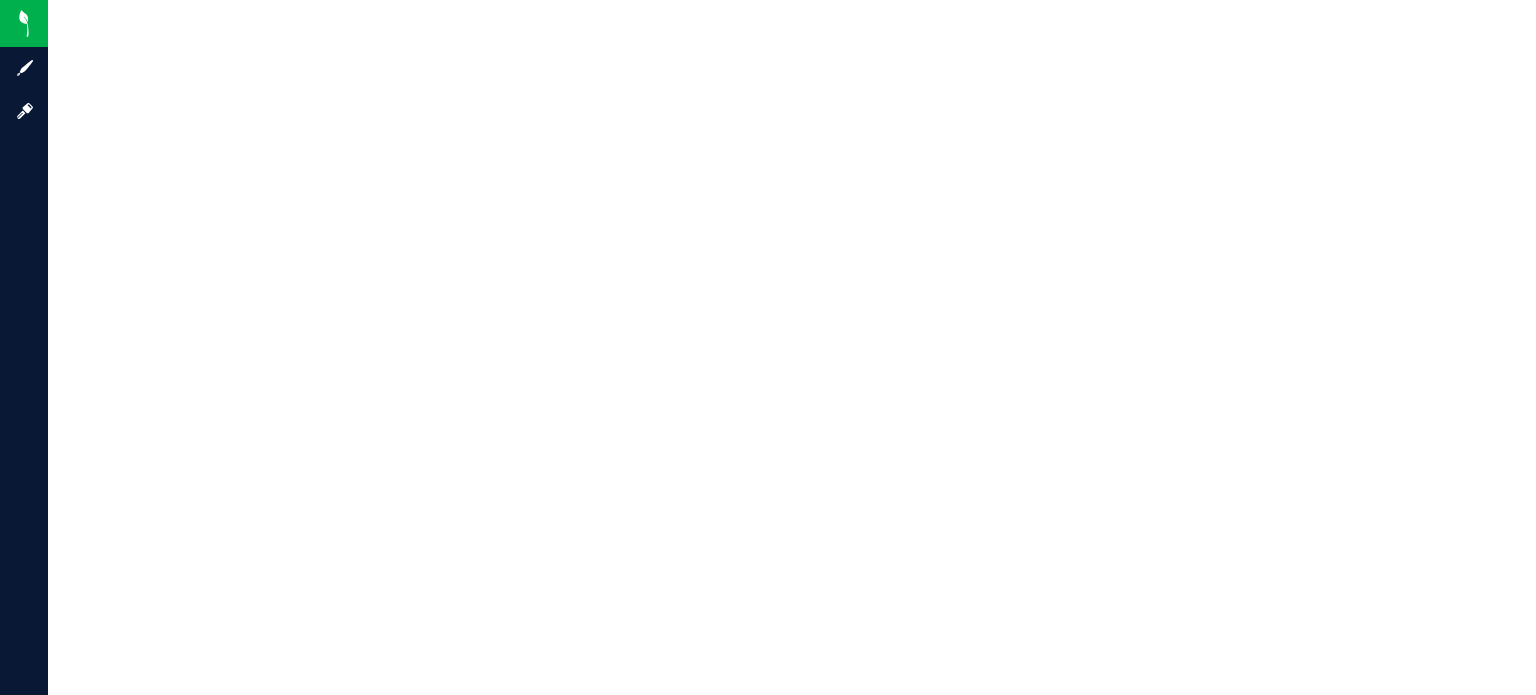 scroll, scrollTop: 0, scrollLeft: 0, axis: both 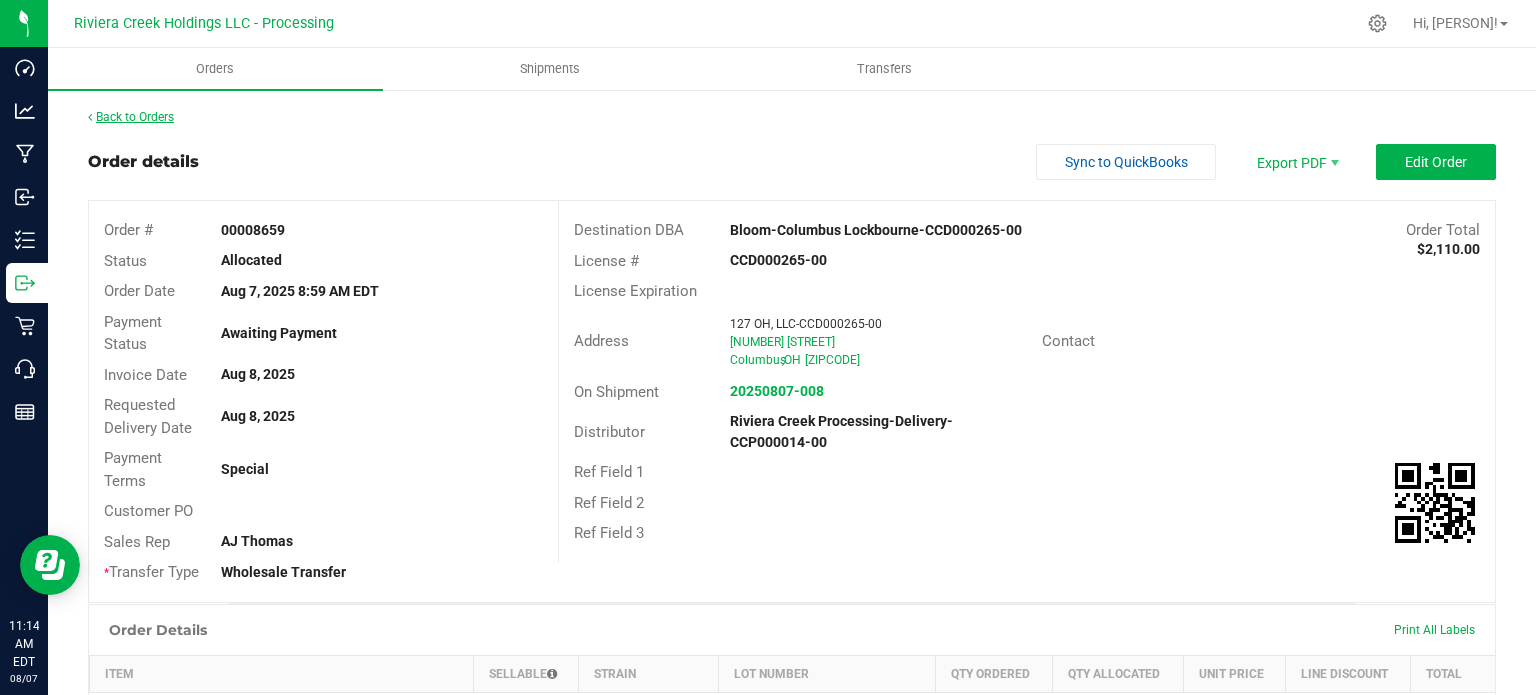 click on "Back to Orders" at bounding box center [131, 117] 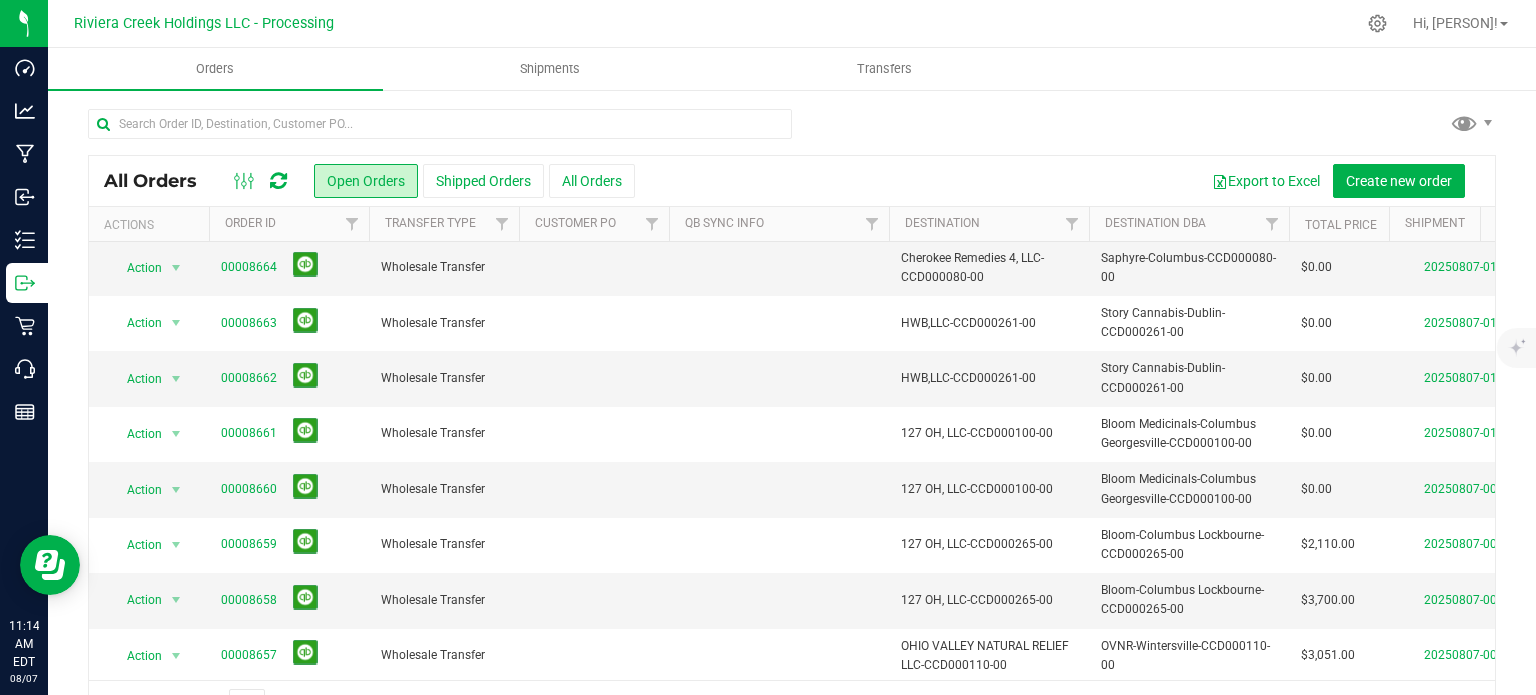 scroll, scrollTop: 600, scrollLeft: 0, axis: vertical 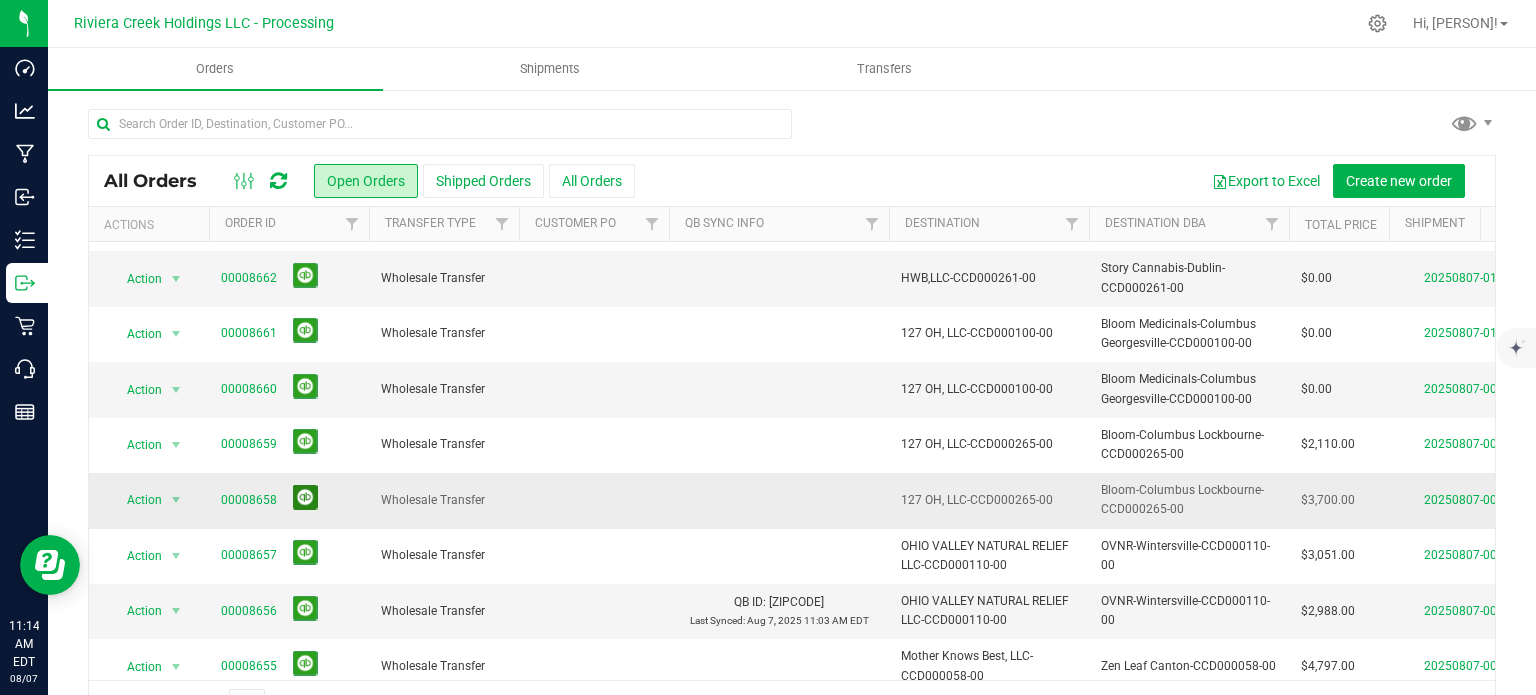 click at bounding box center [305, 497] 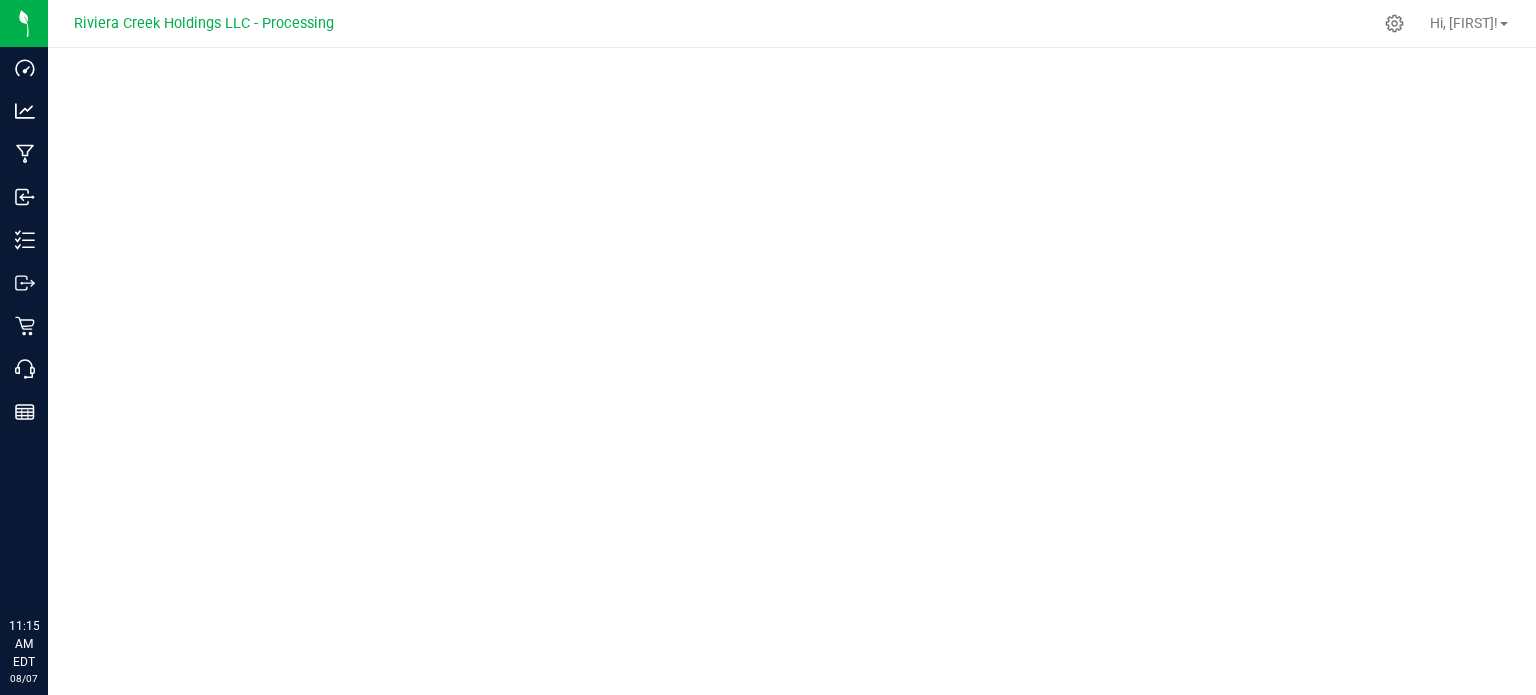 scroll, scrollTop: 0, scrollLeft: 0, axis: both 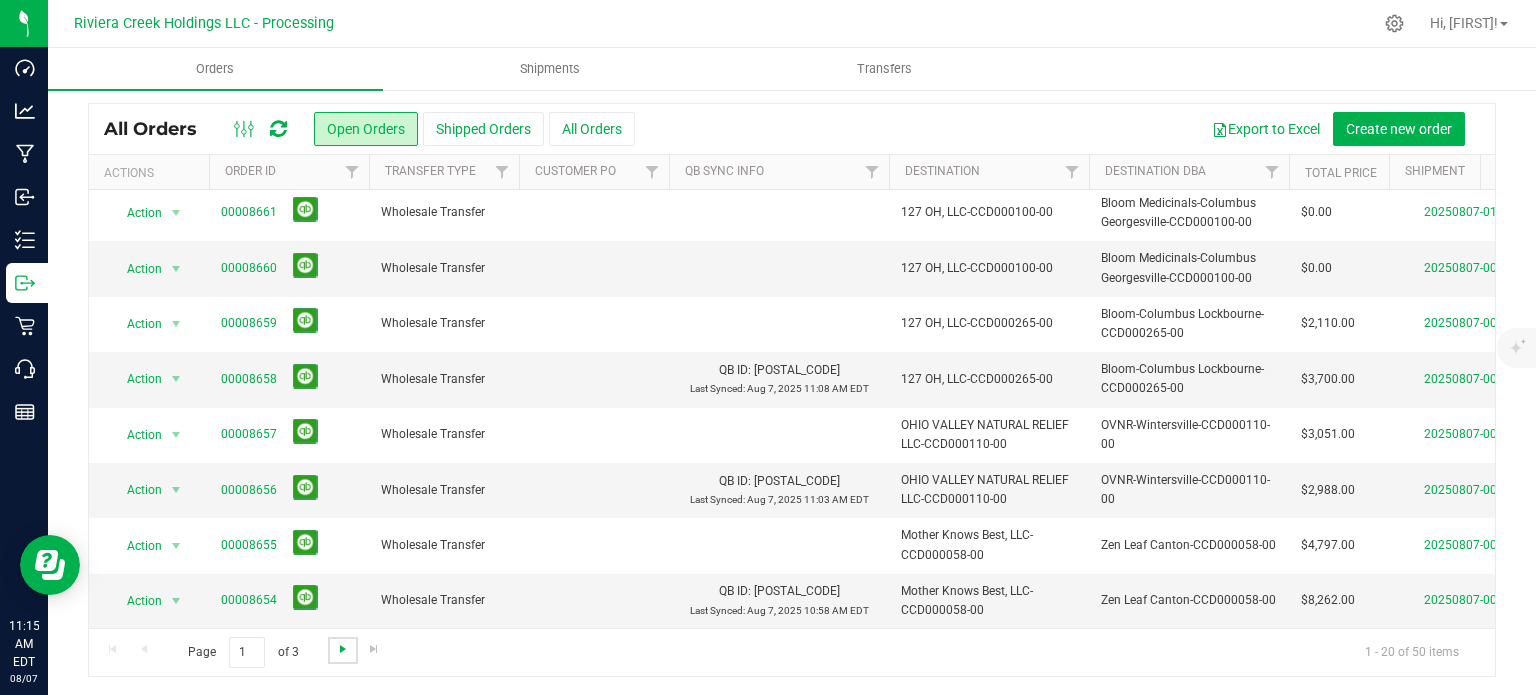 click at bounding box center (343, 649) 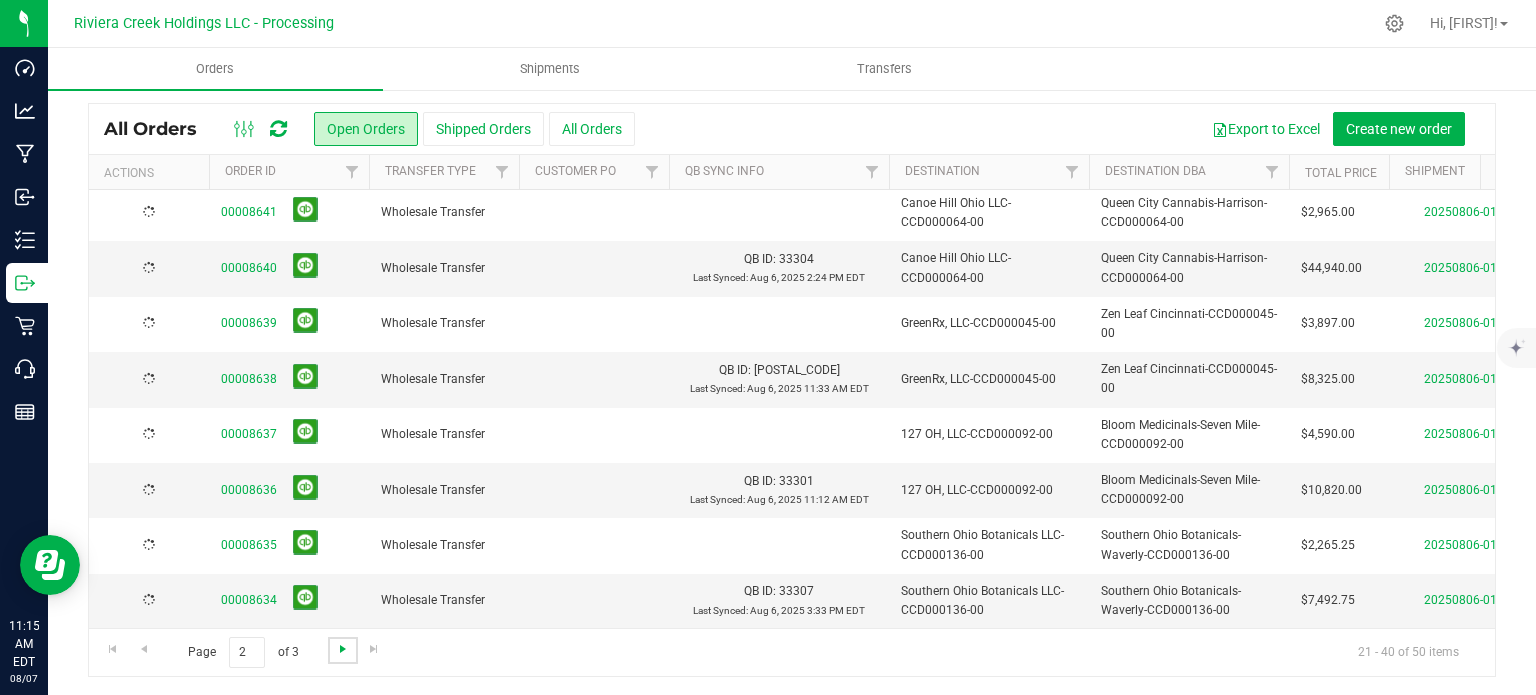 scroll, scrollTop: 0, scrollLeft: 0, axis: both 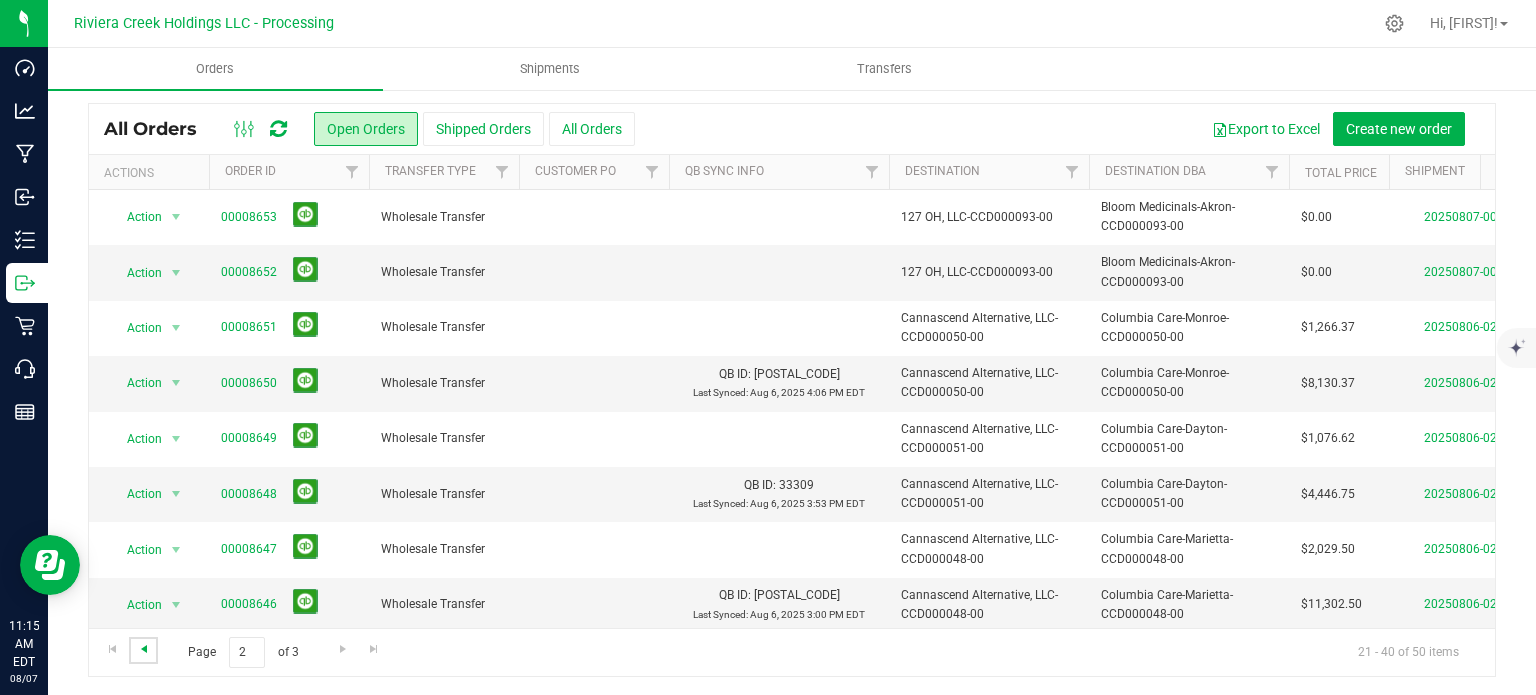 click at bounding box center (144, 649) 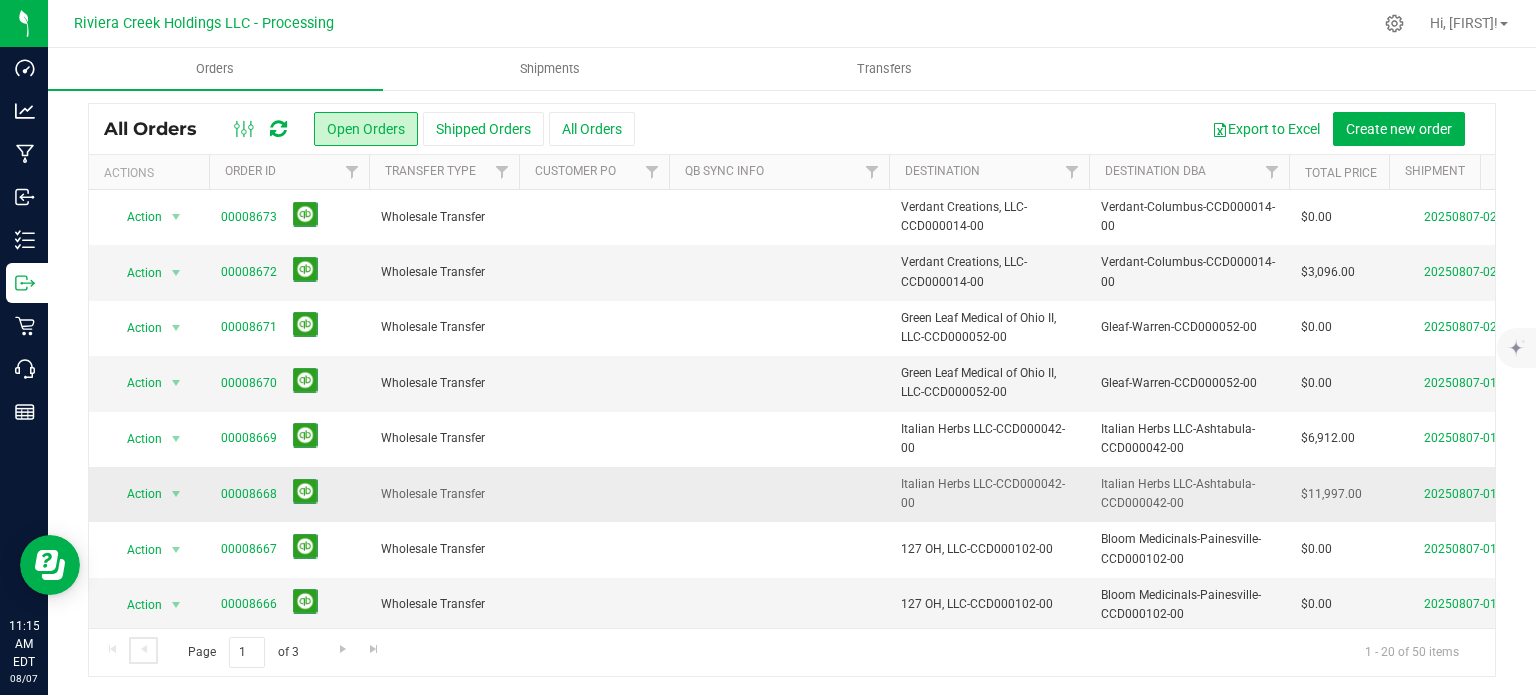 scroll, scrollTop: 0, scrollLeft: 0, axis: both 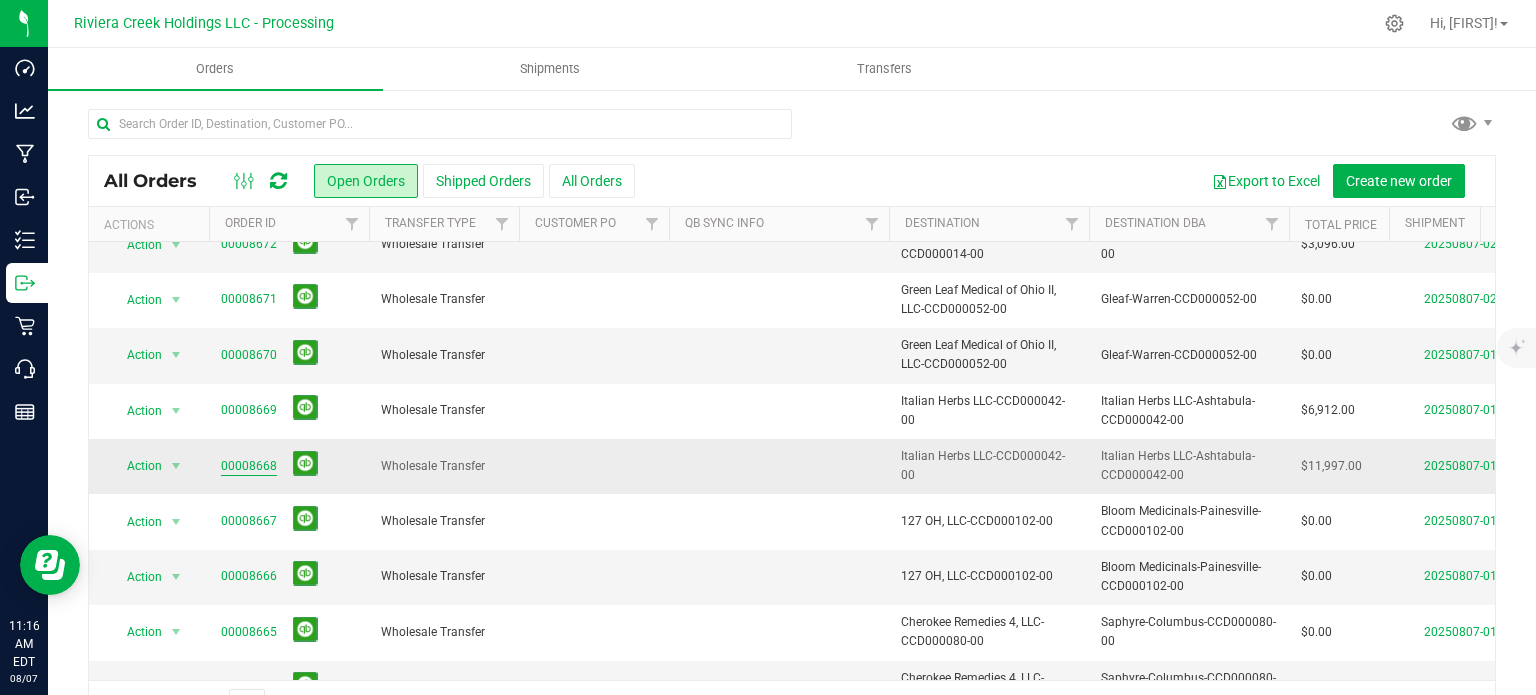 click on "00008668" at bounding box center [249, 466] 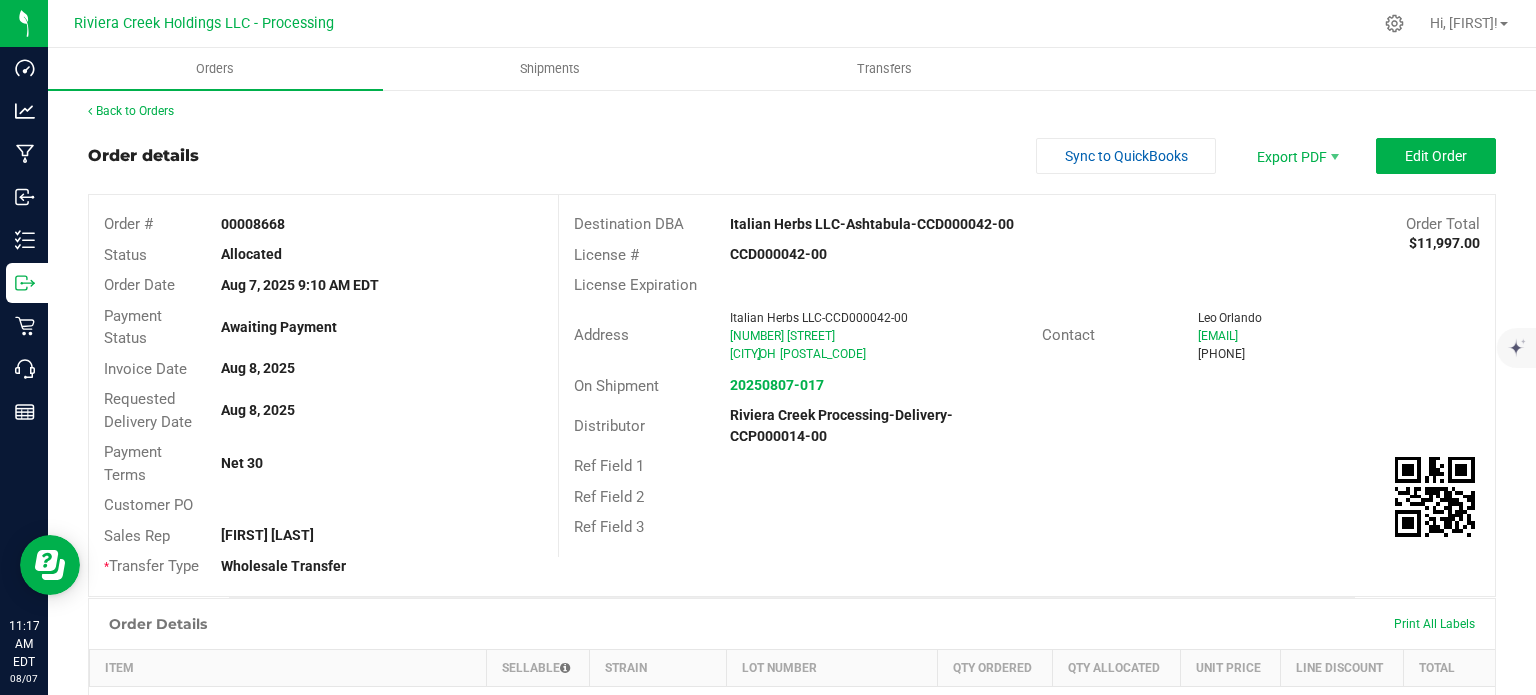 scroll, scrollTop: 0, scrollLeft: 0, axis: both 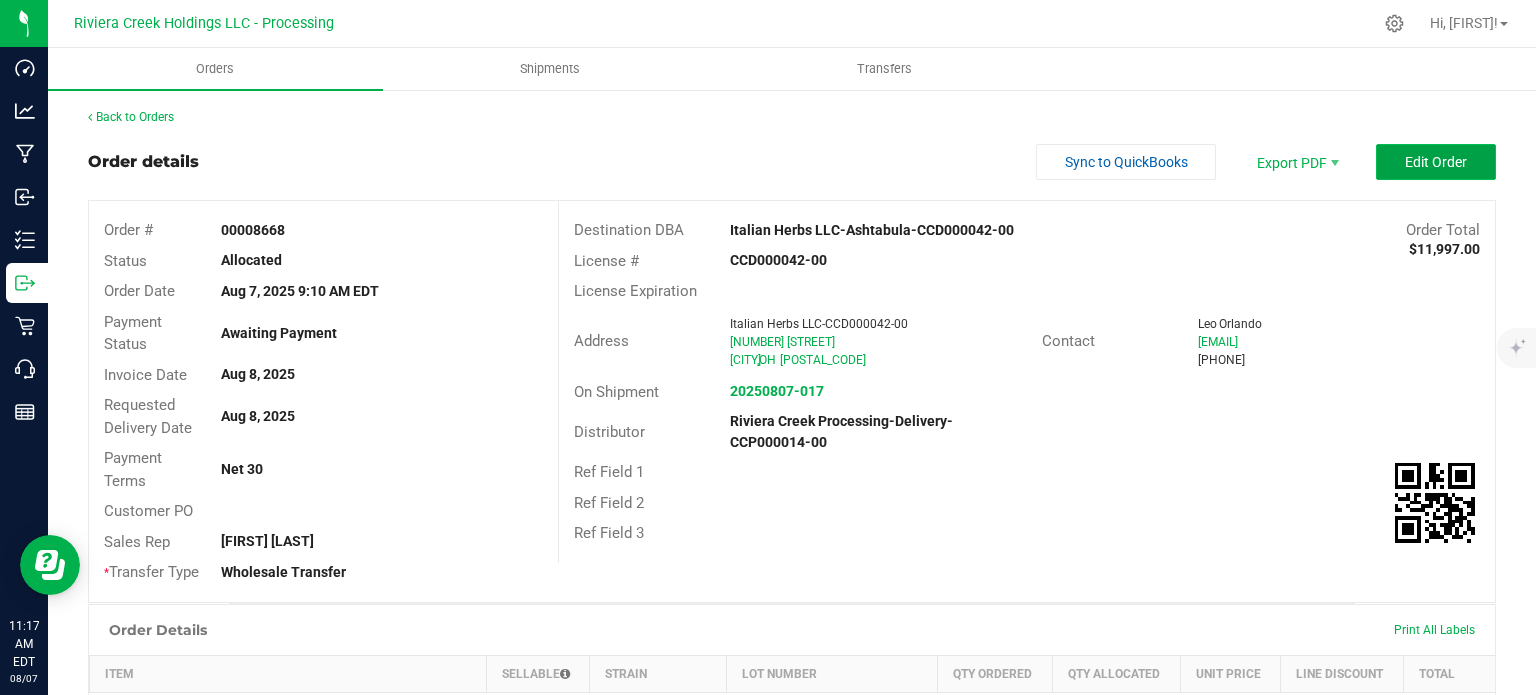 click on "Edit Order" at bounding box center [1436, 162] 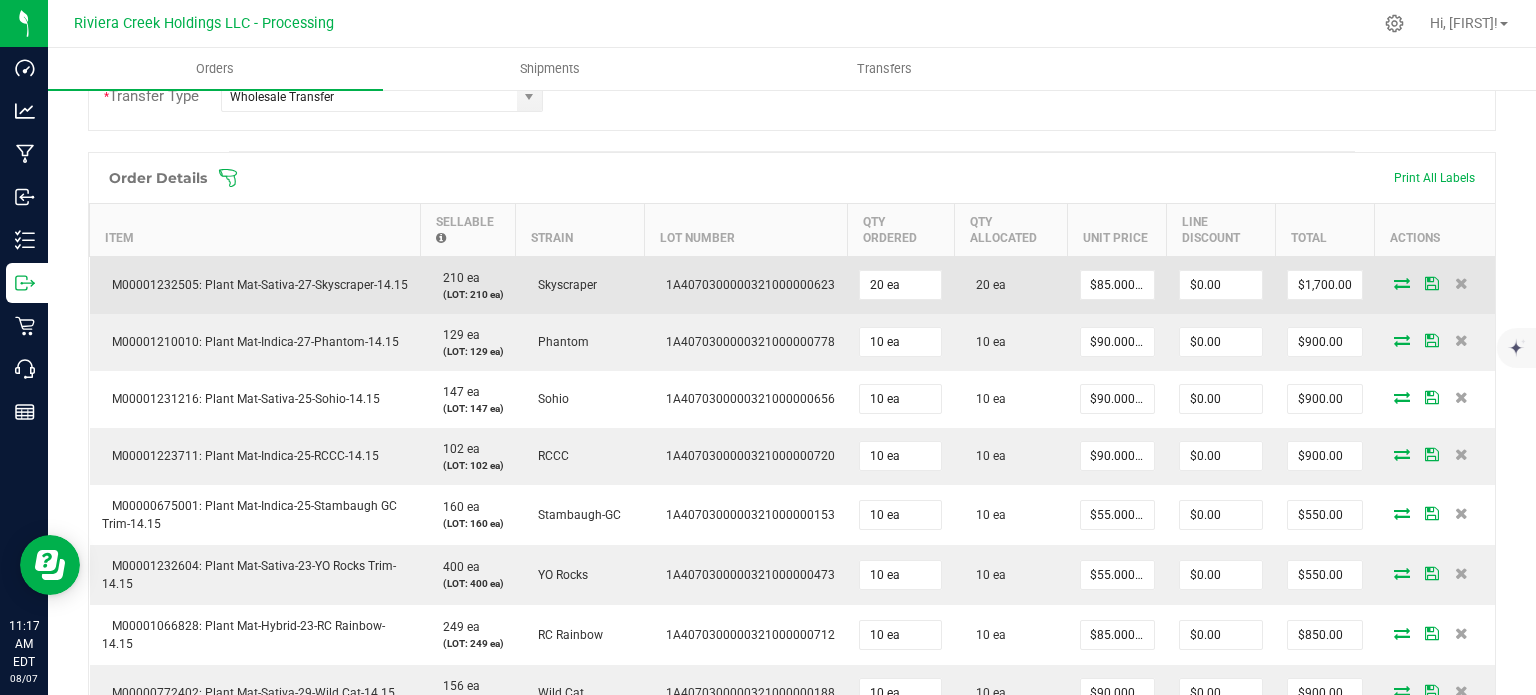 scroll, scrollTop: 600, scrollLeft: 0, axis: vertical 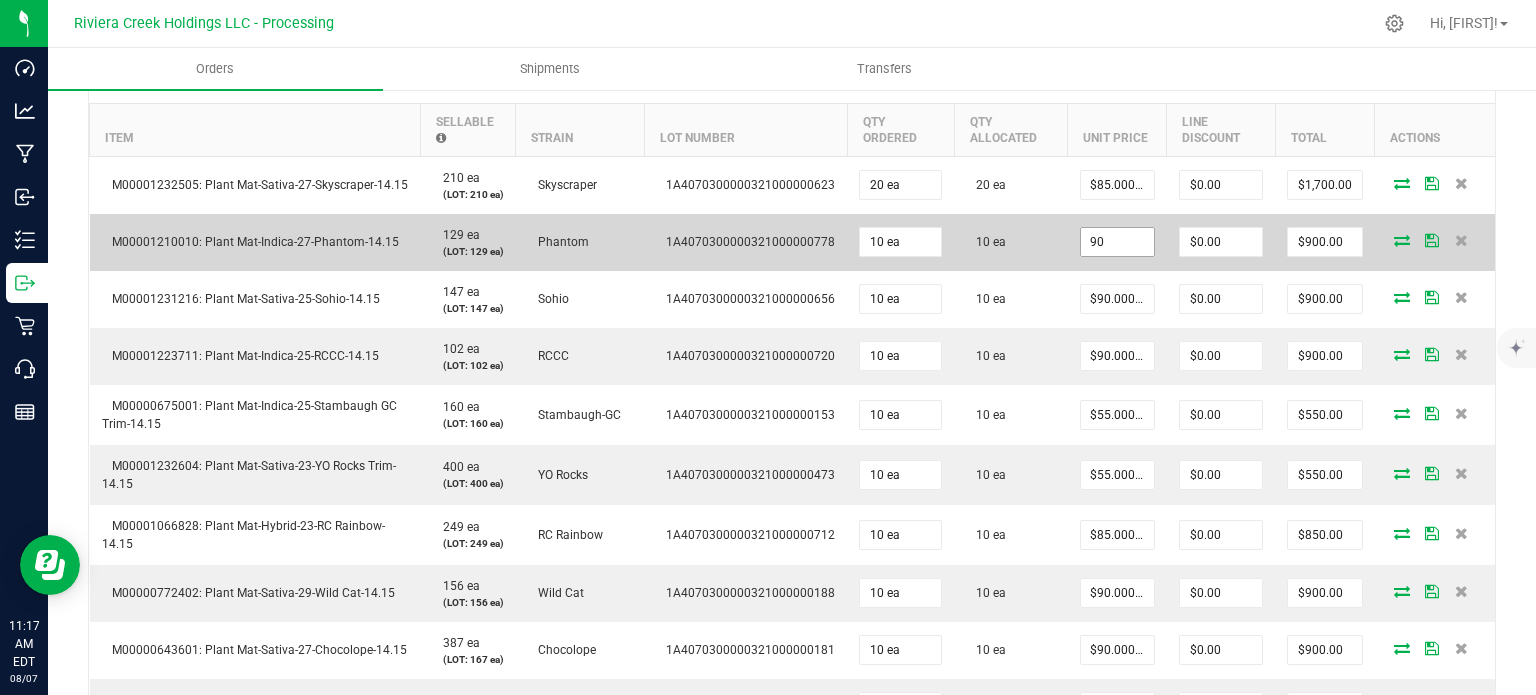 click on "90" at bounding box center [1117, 242] 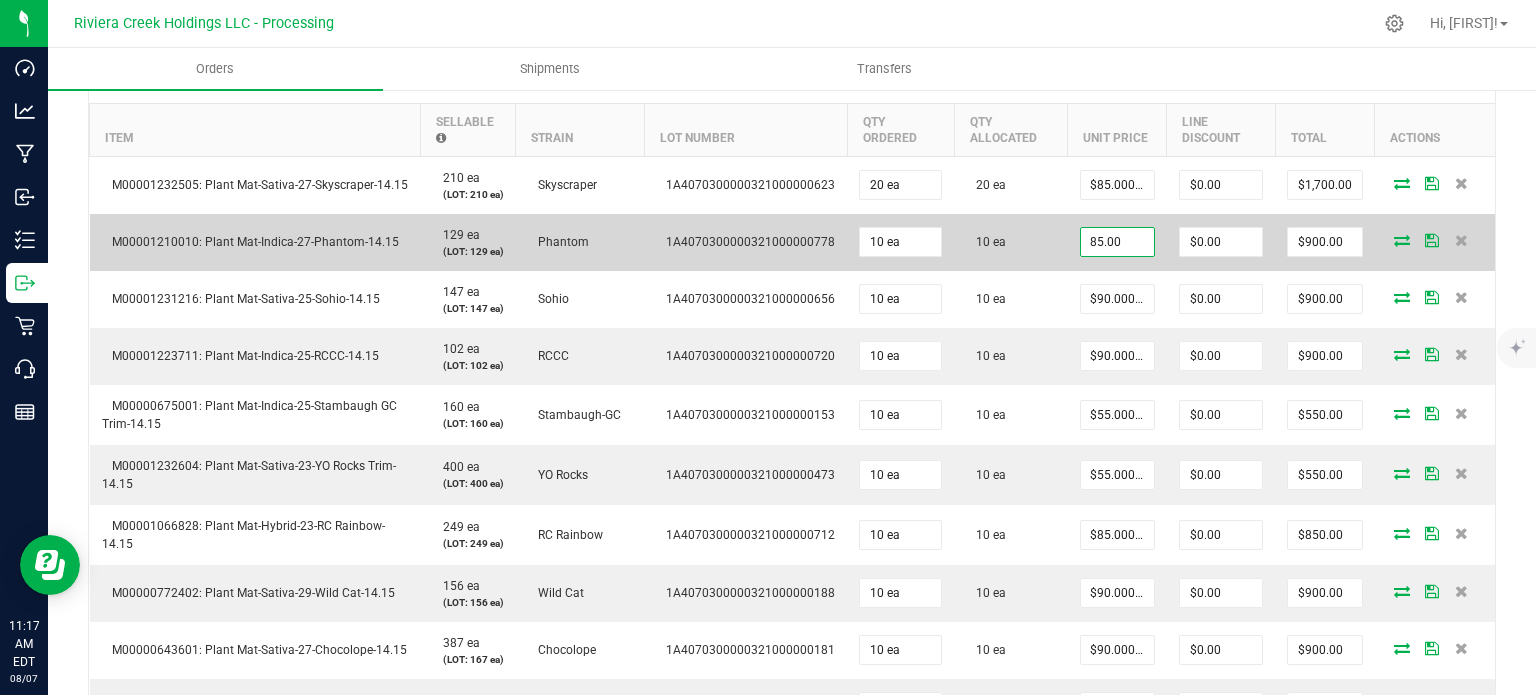 type on "$85.00000" 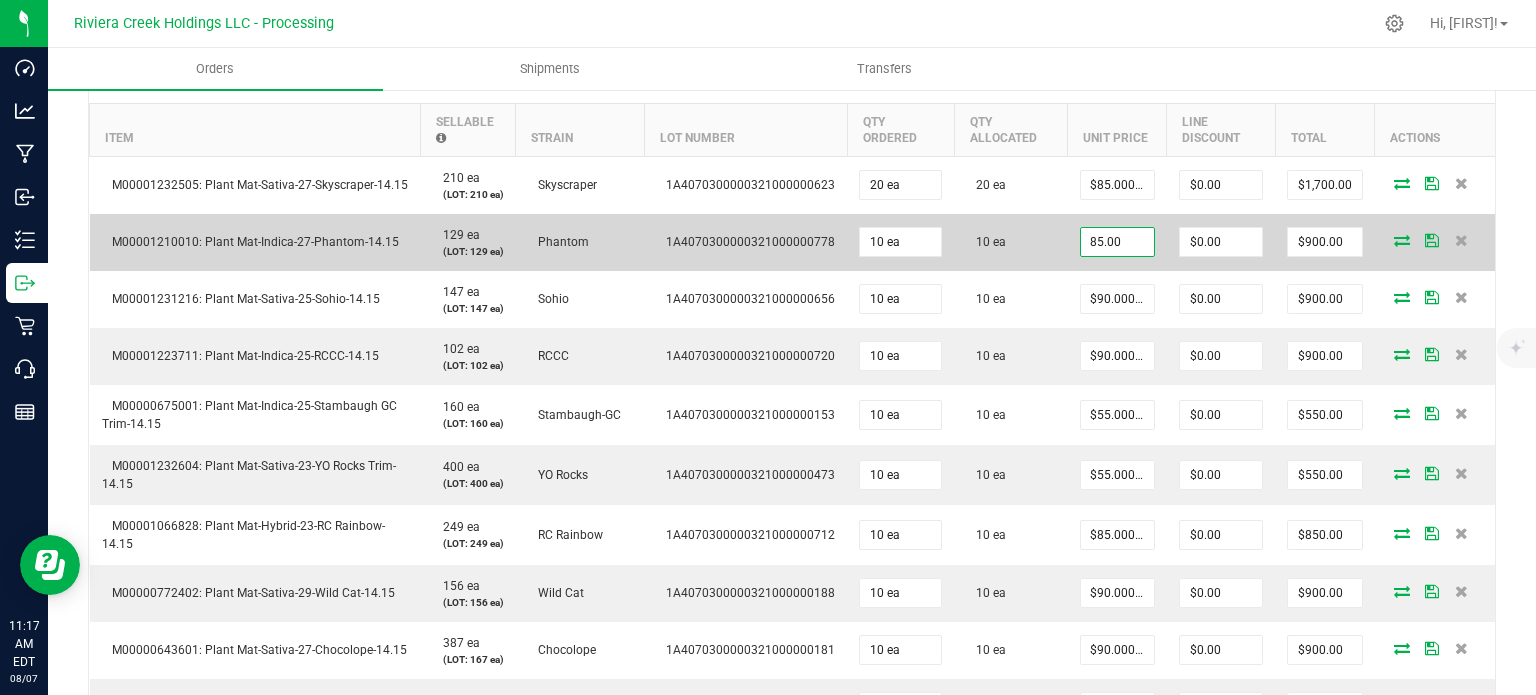 type on "0" 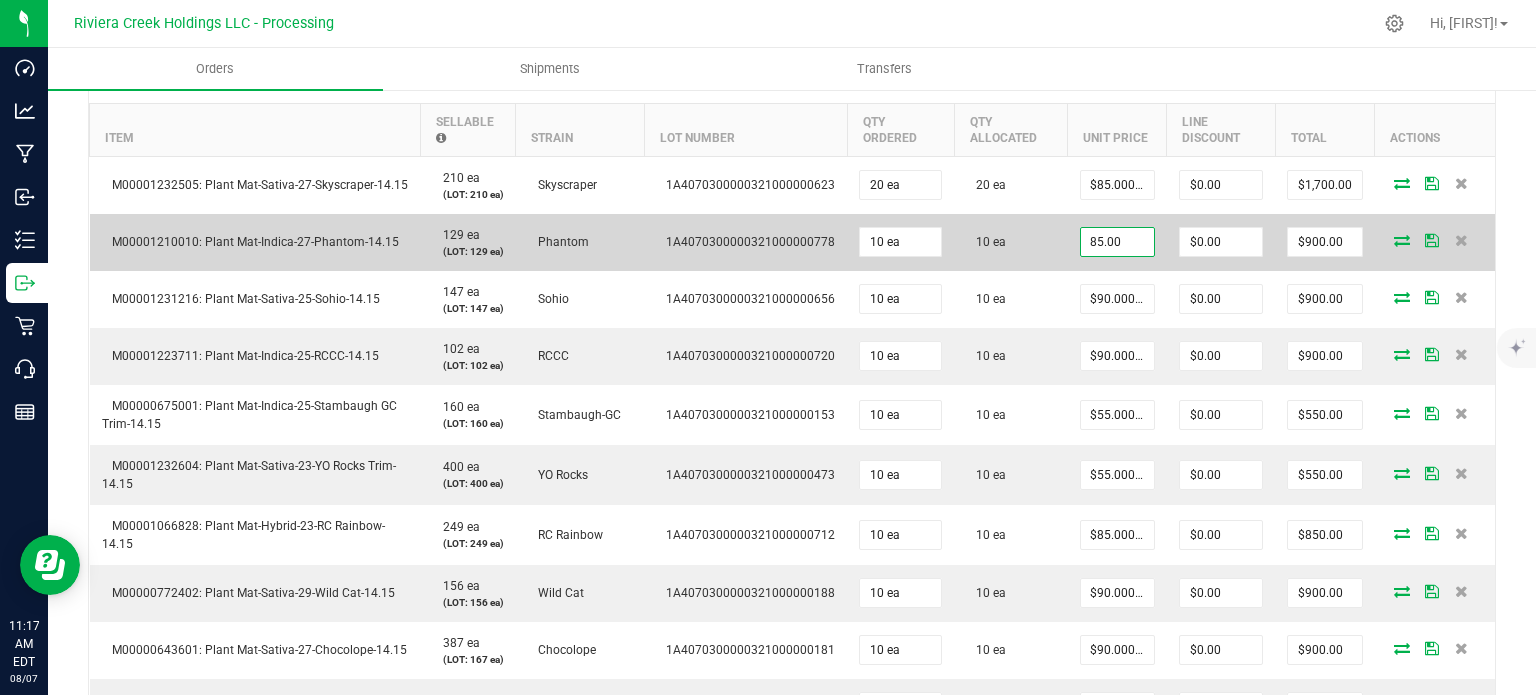 type on "$850.00" 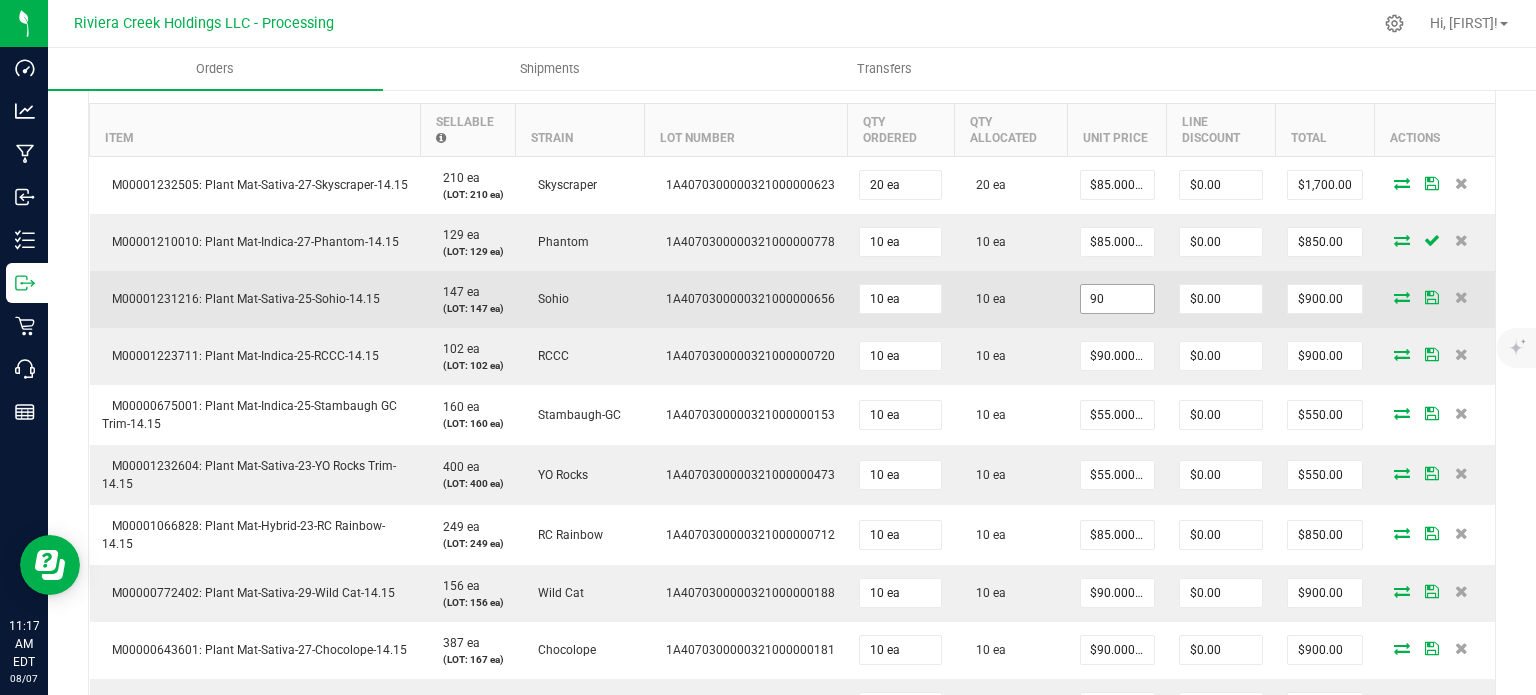click on "90" at bounding box center (1117, 299) 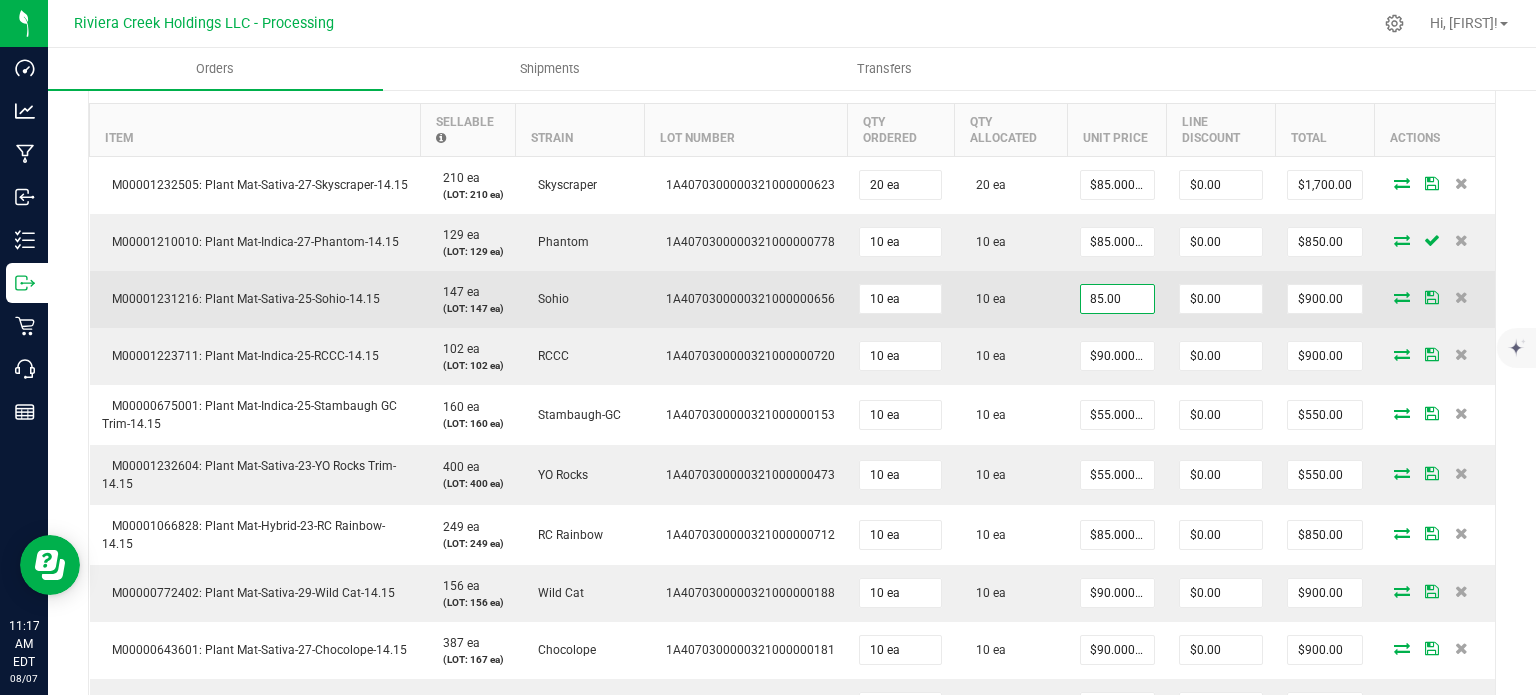 type on "$85.00000" 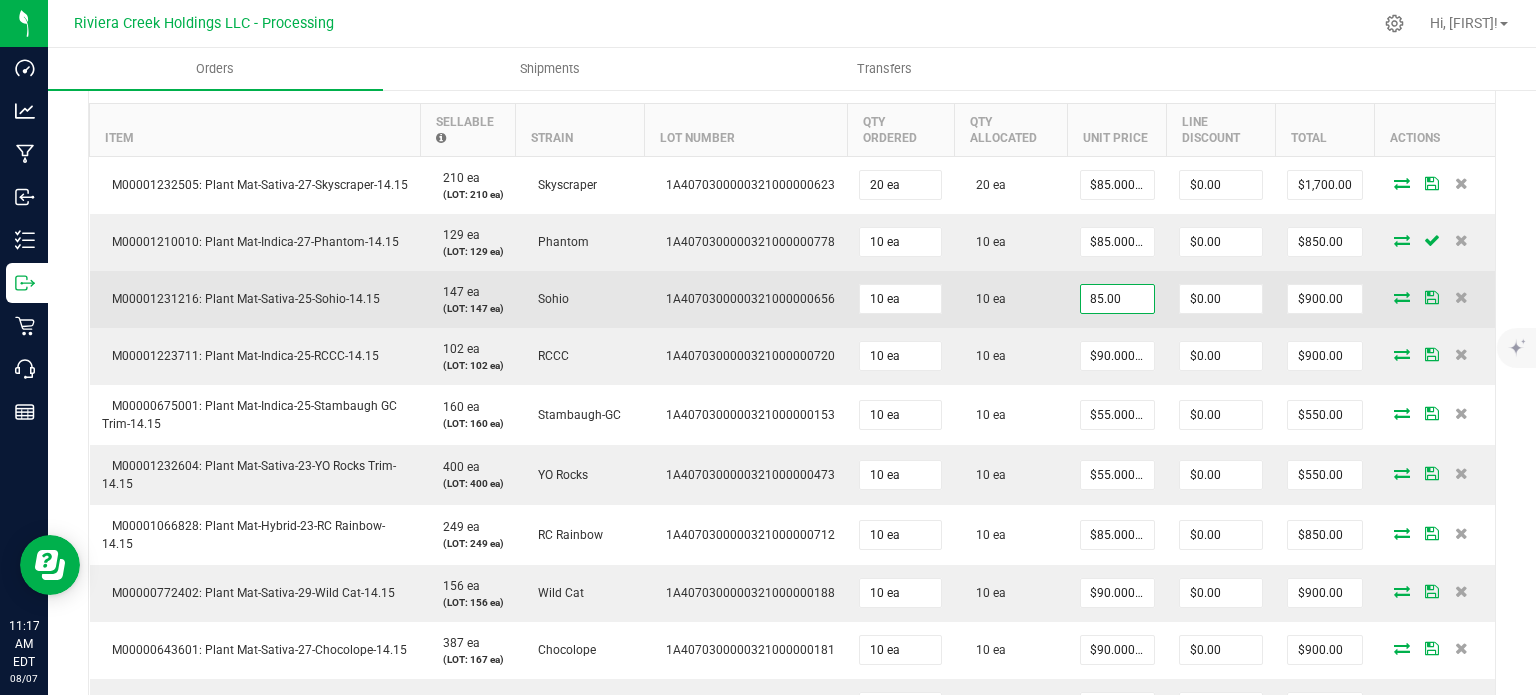 type on "0" 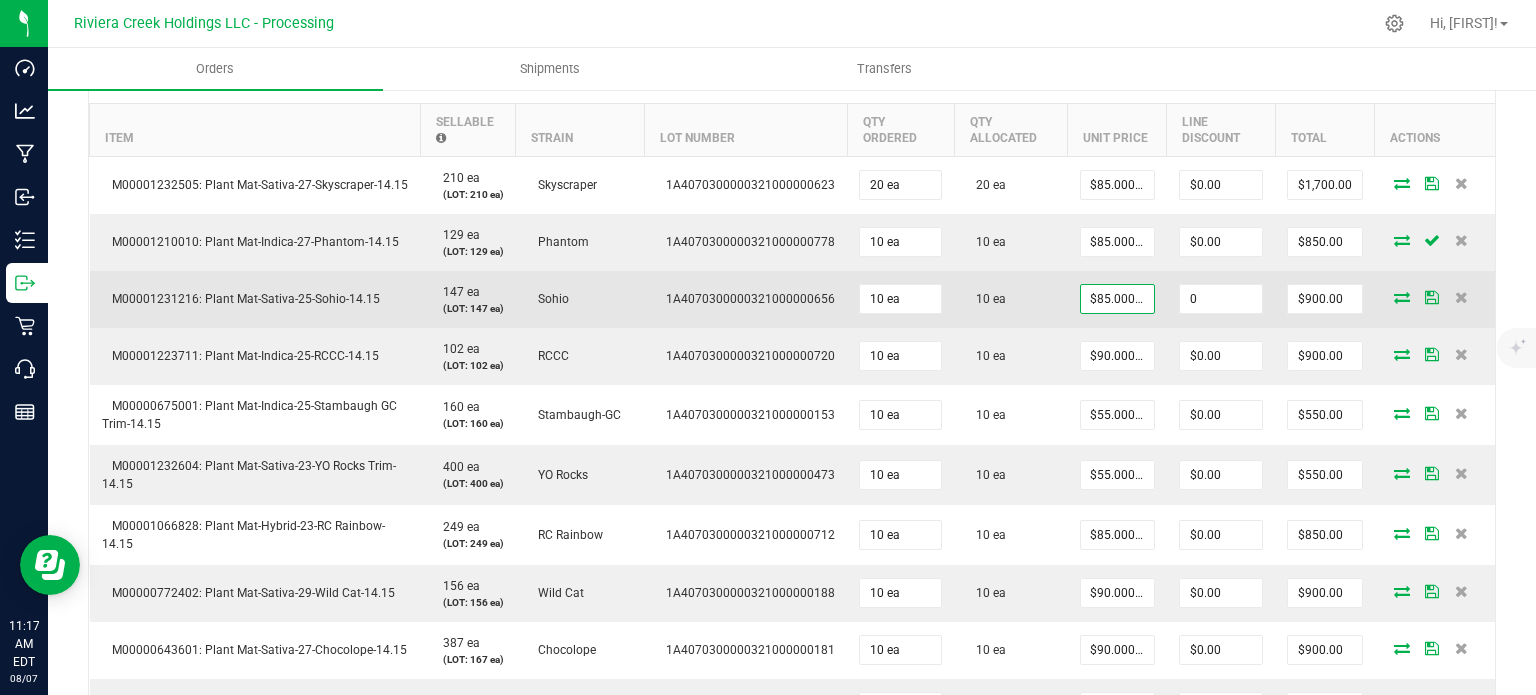 type on "$850.00" 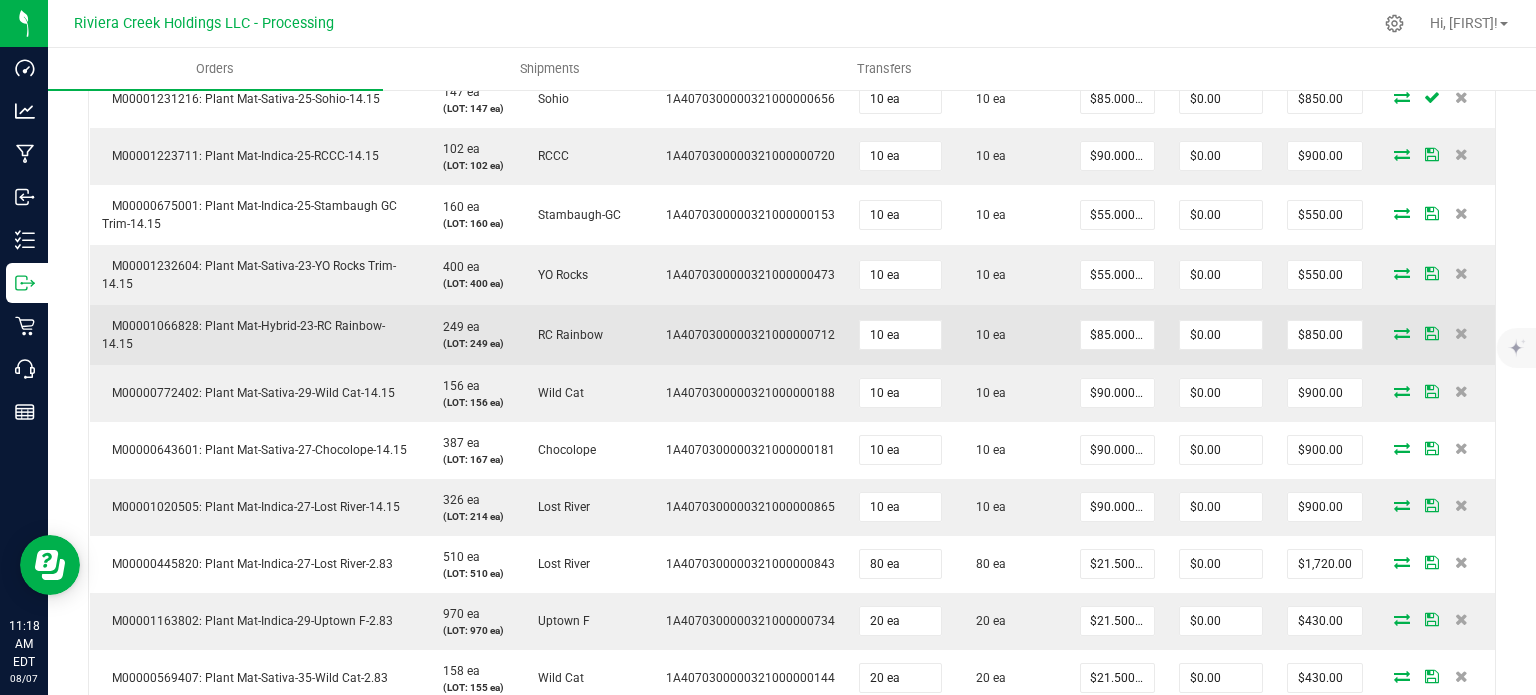 scroll, scrollTop: 900, scrollLeft: 0, axis: vertical 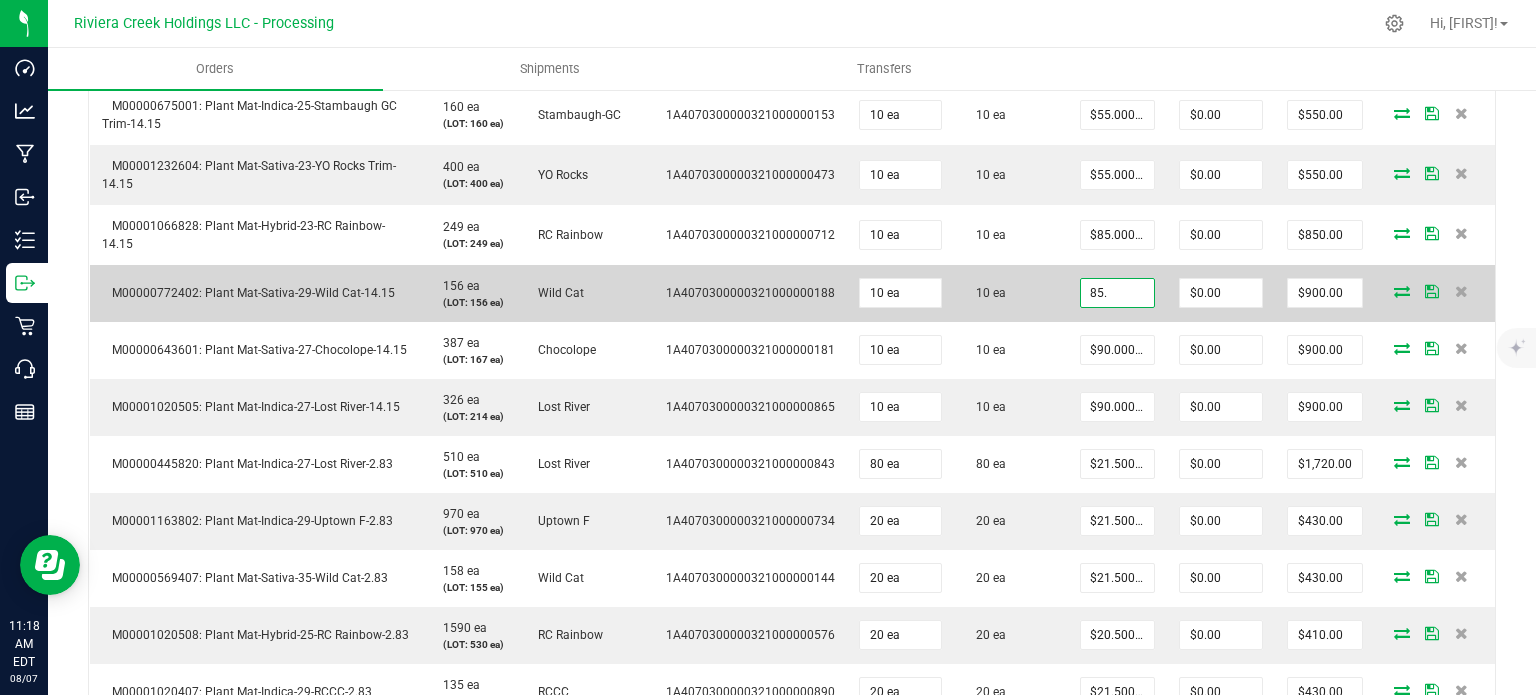 type on "$85.00000" 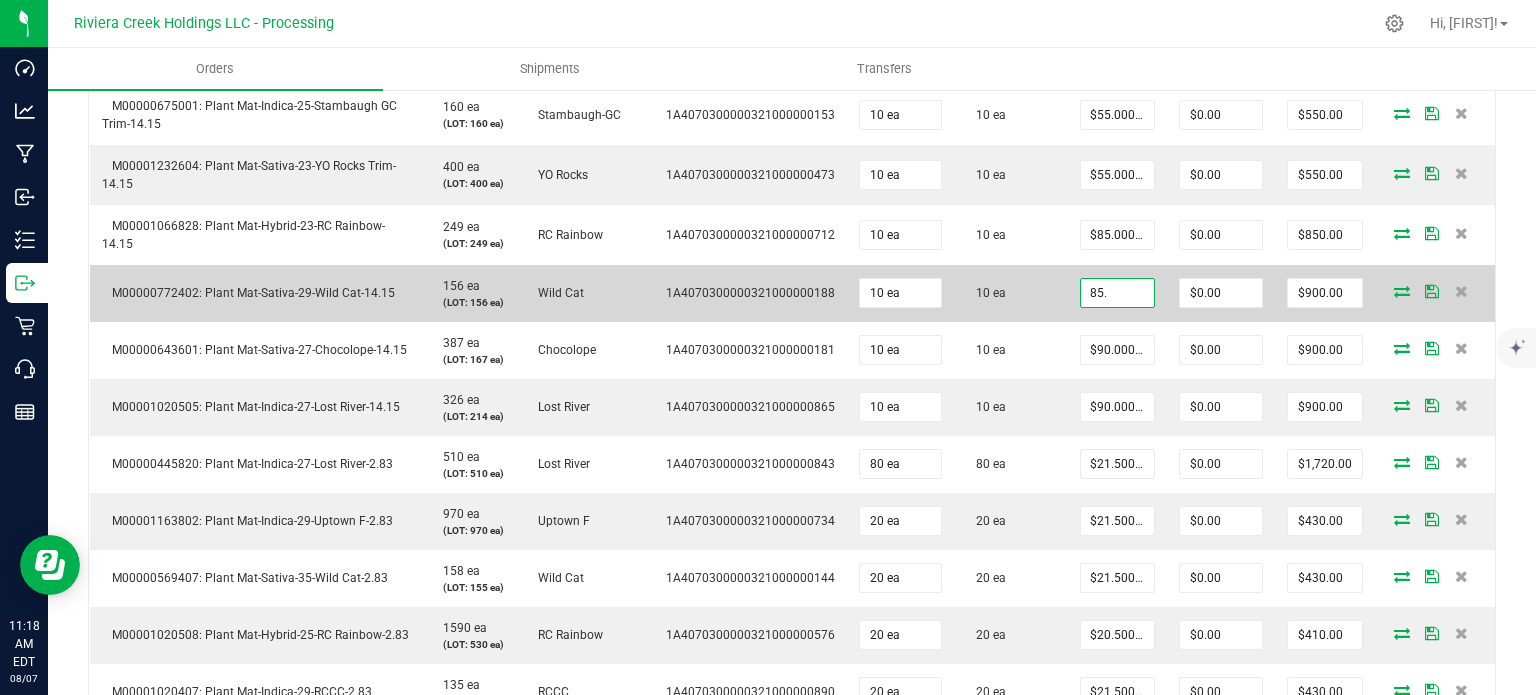 type on "0" 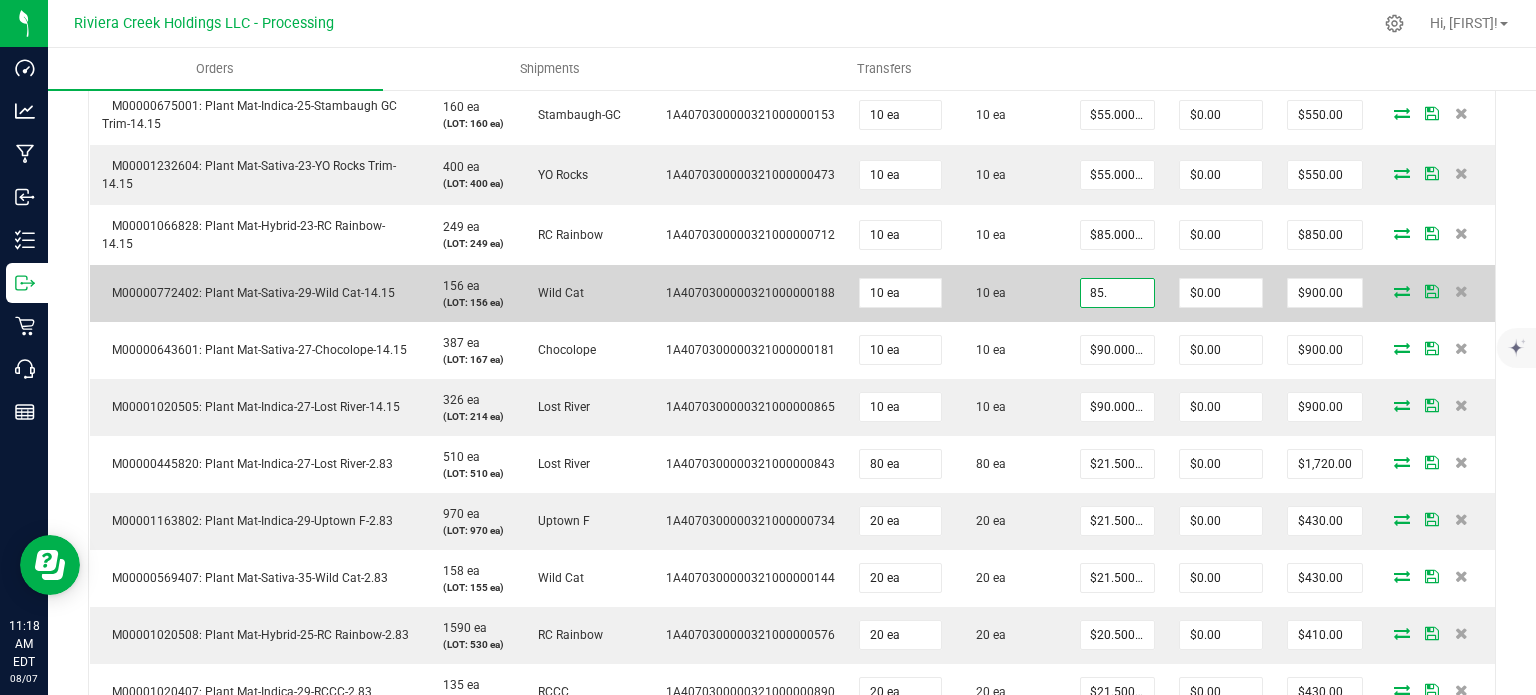 type on "$850.00" 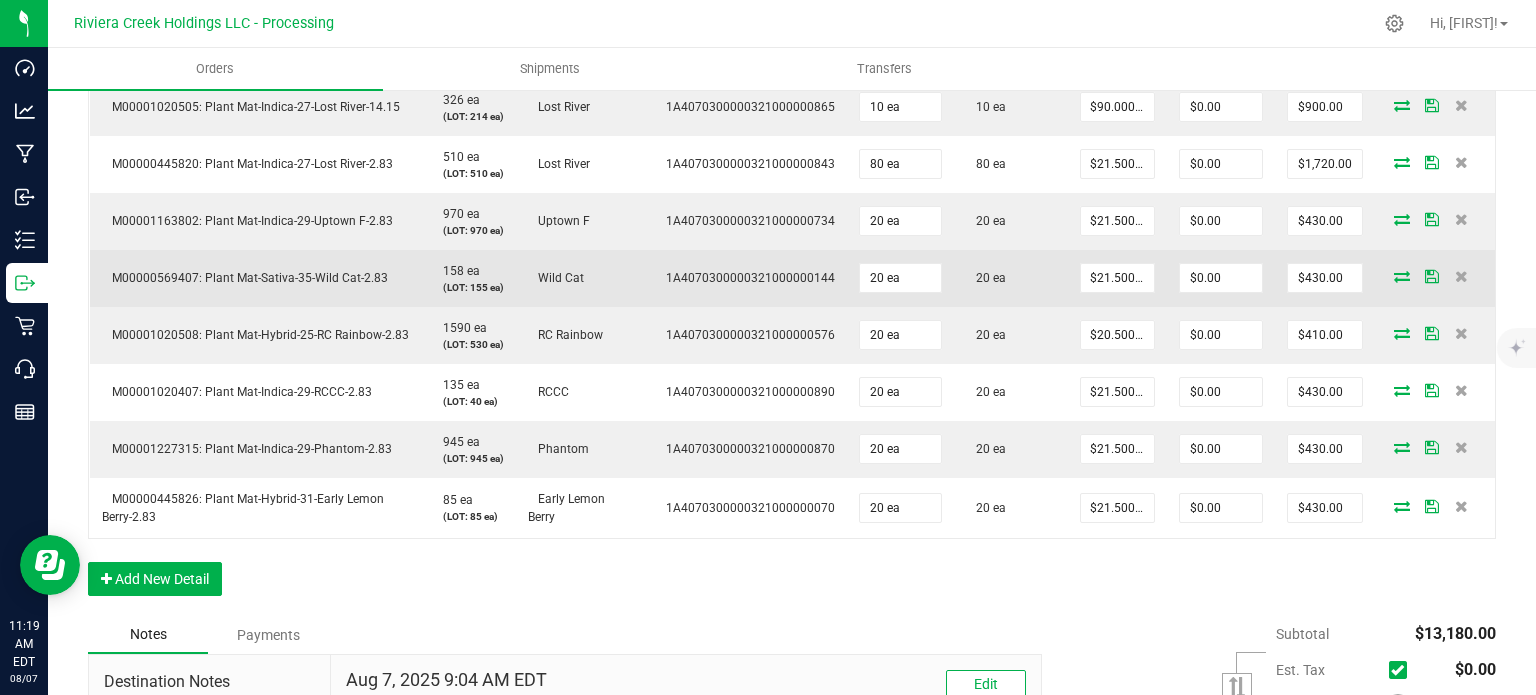 scroll, scrollTop: 1300, scrollLeft: 0, axis: vertical 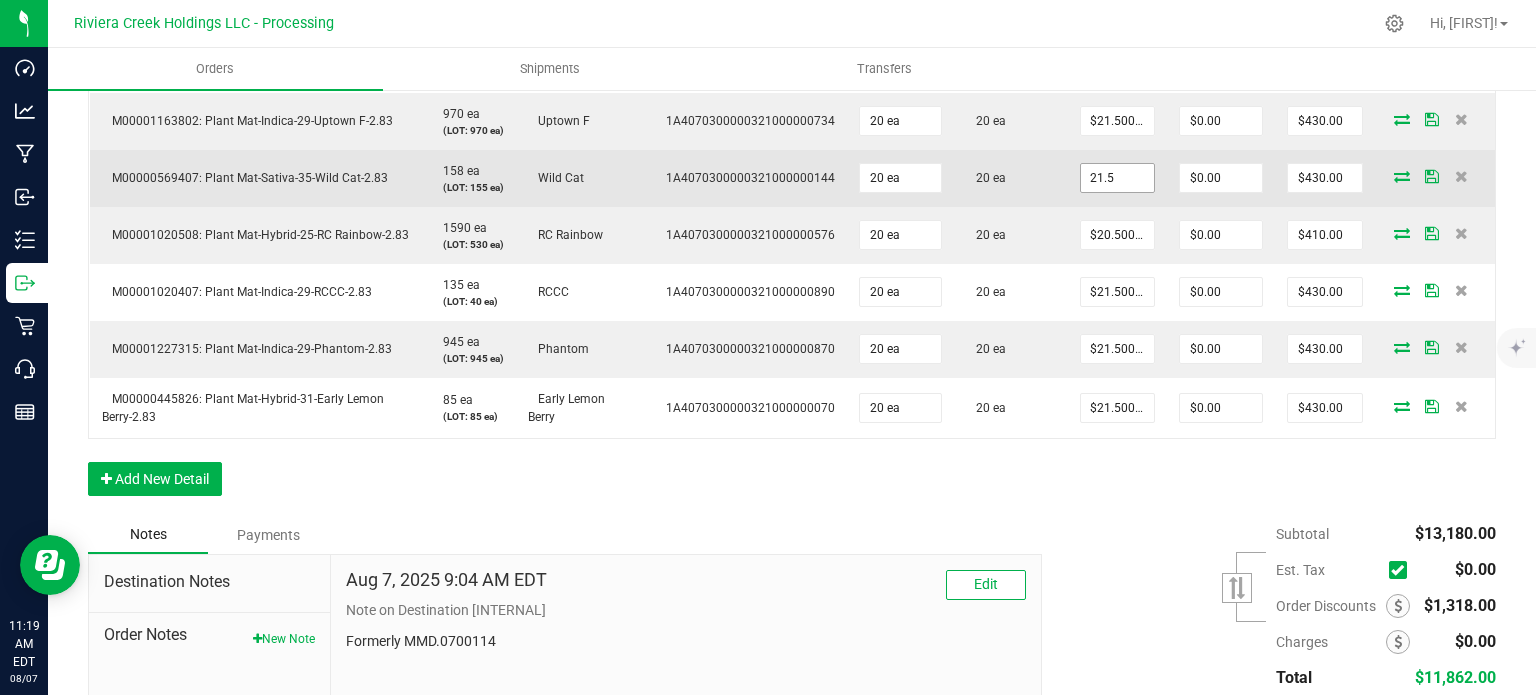 click on "21.5" at bounding box center (1117, 178) 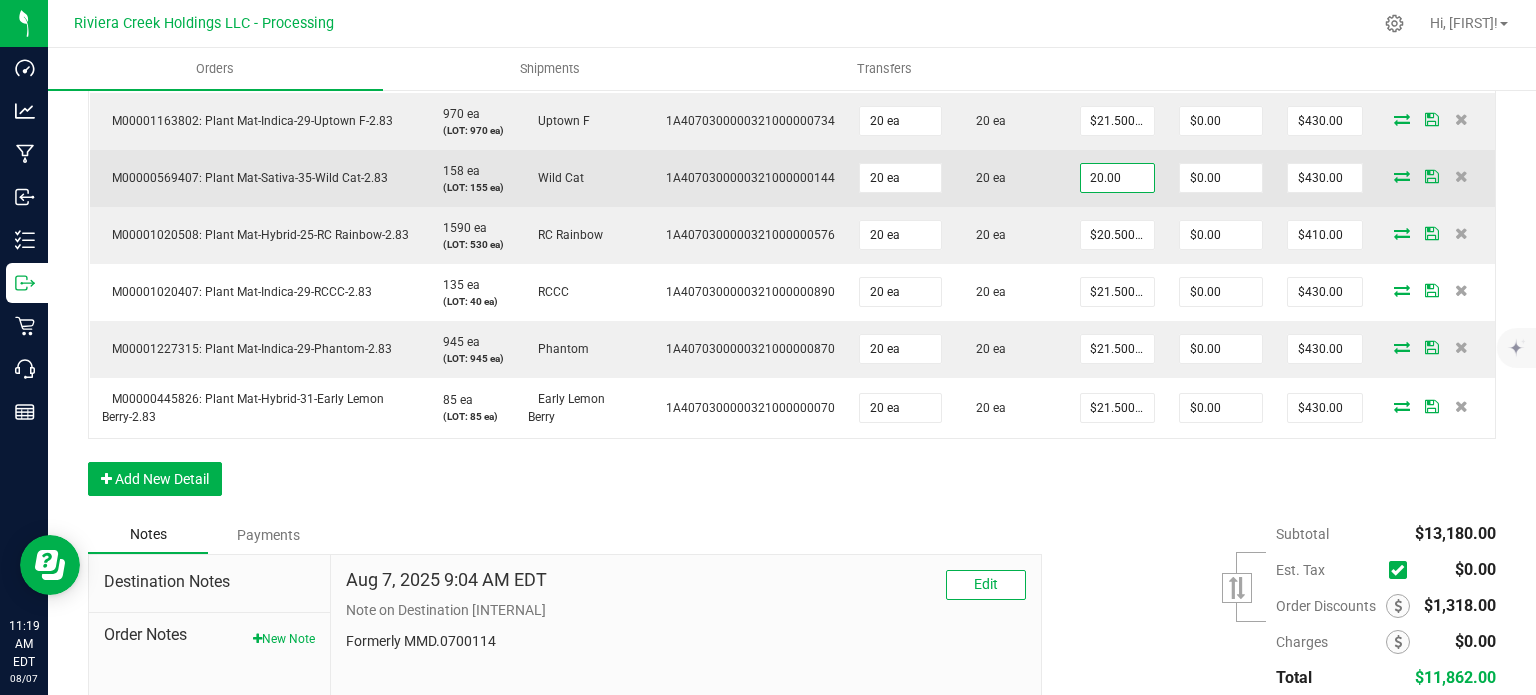 type on "$20.00000" 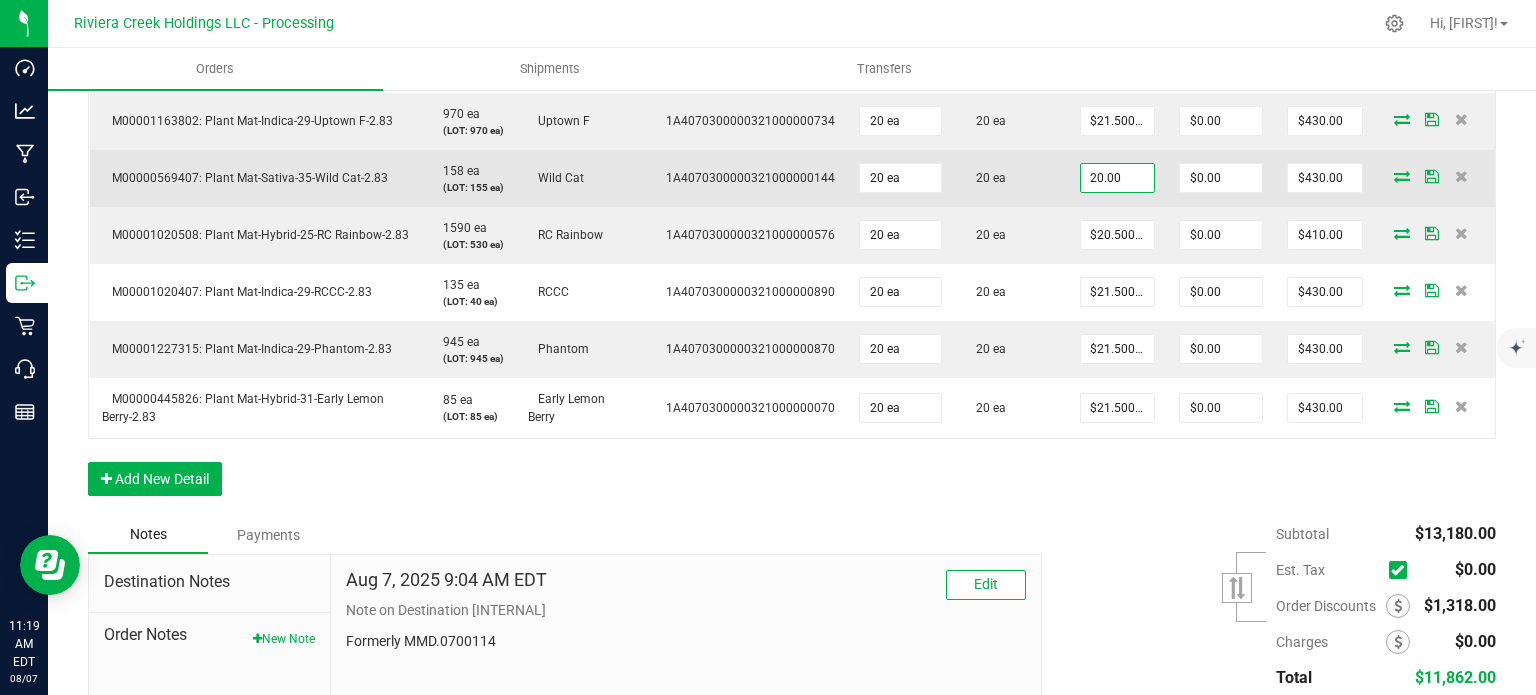 type on "0" 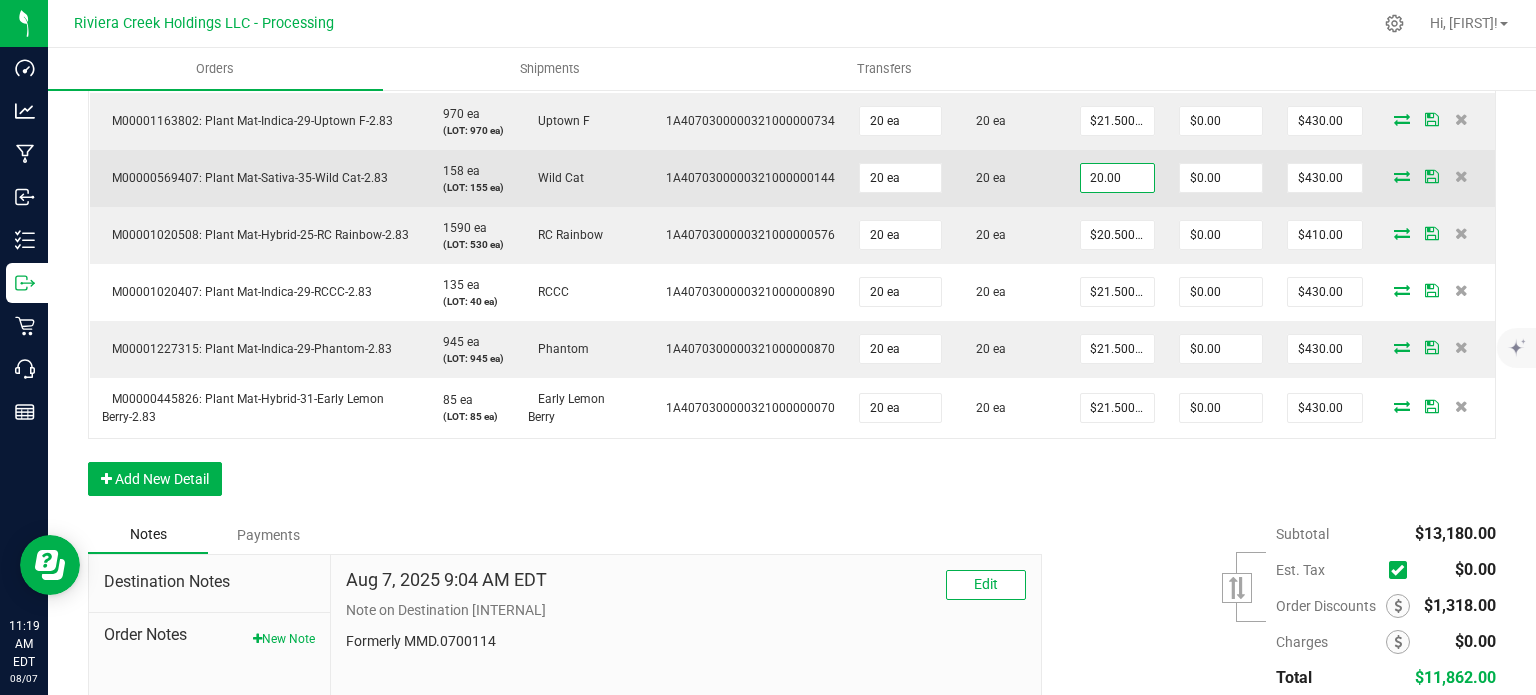 type on "$400.00" 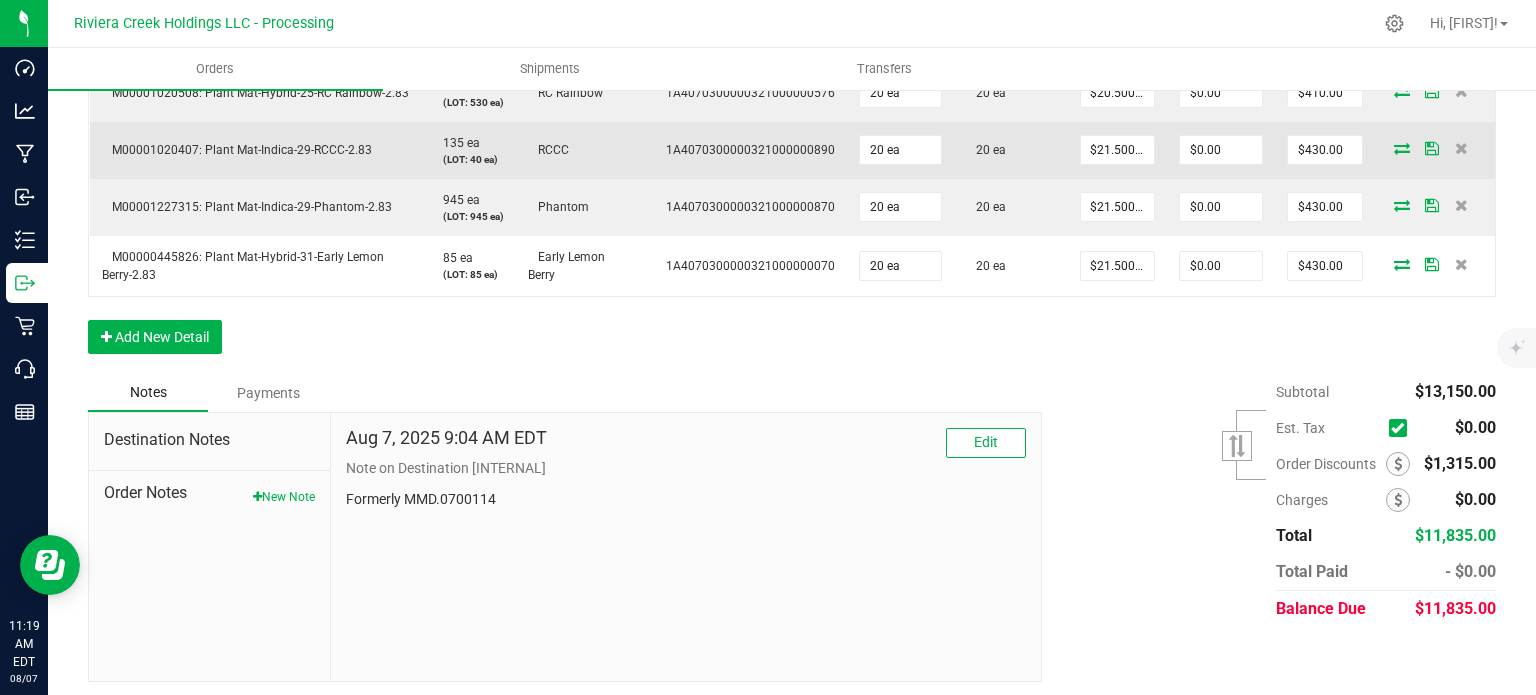 scroll, scrollTop: 1445, scrollLeft: 0, axis: vertical 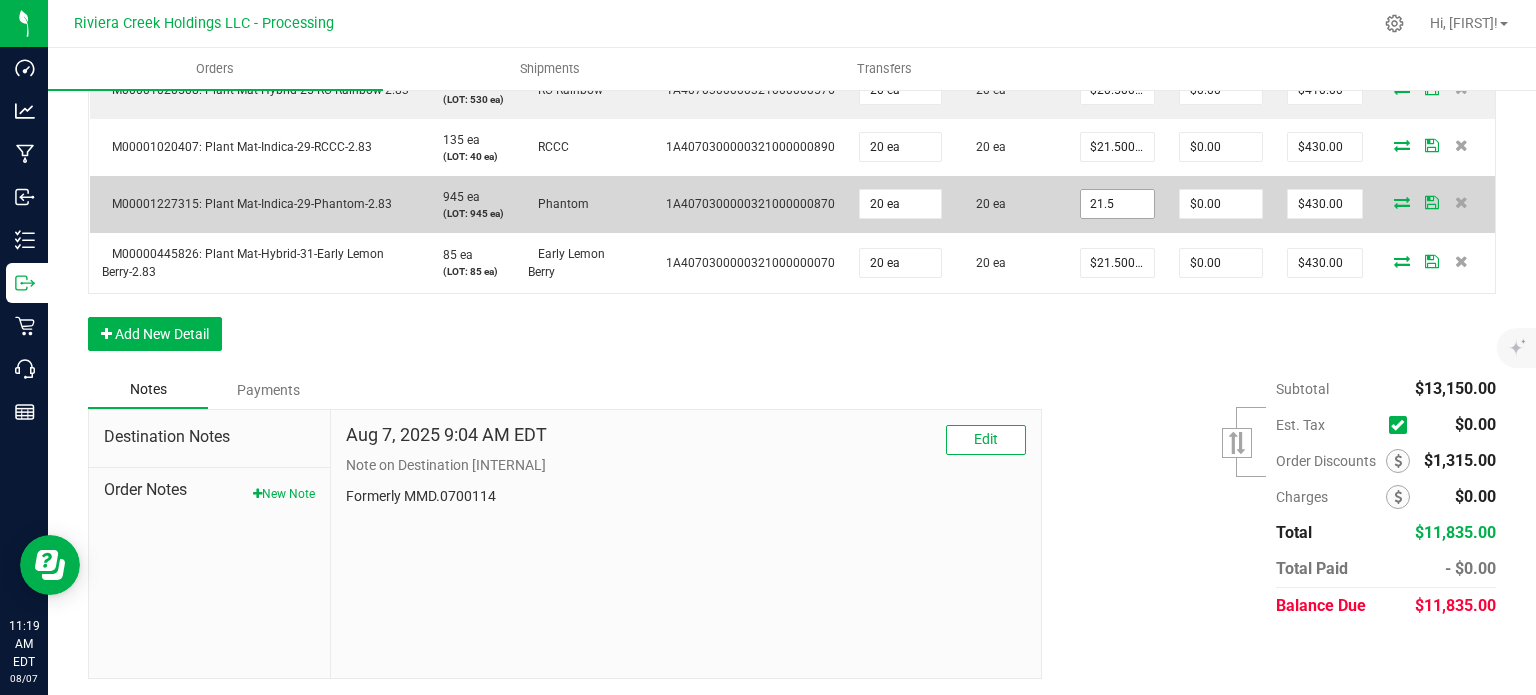 click on "21.5" at bounding box center [1117, 204] 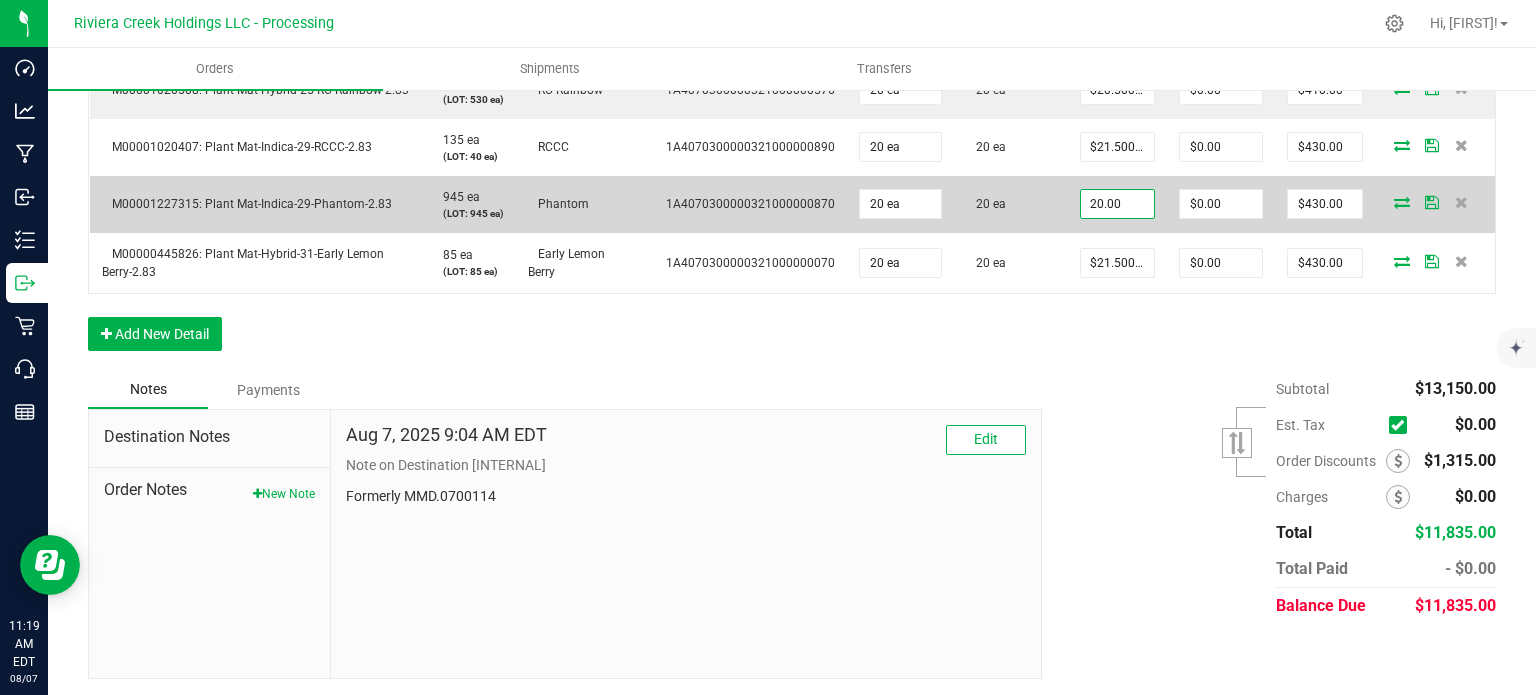type on "$20.00000" 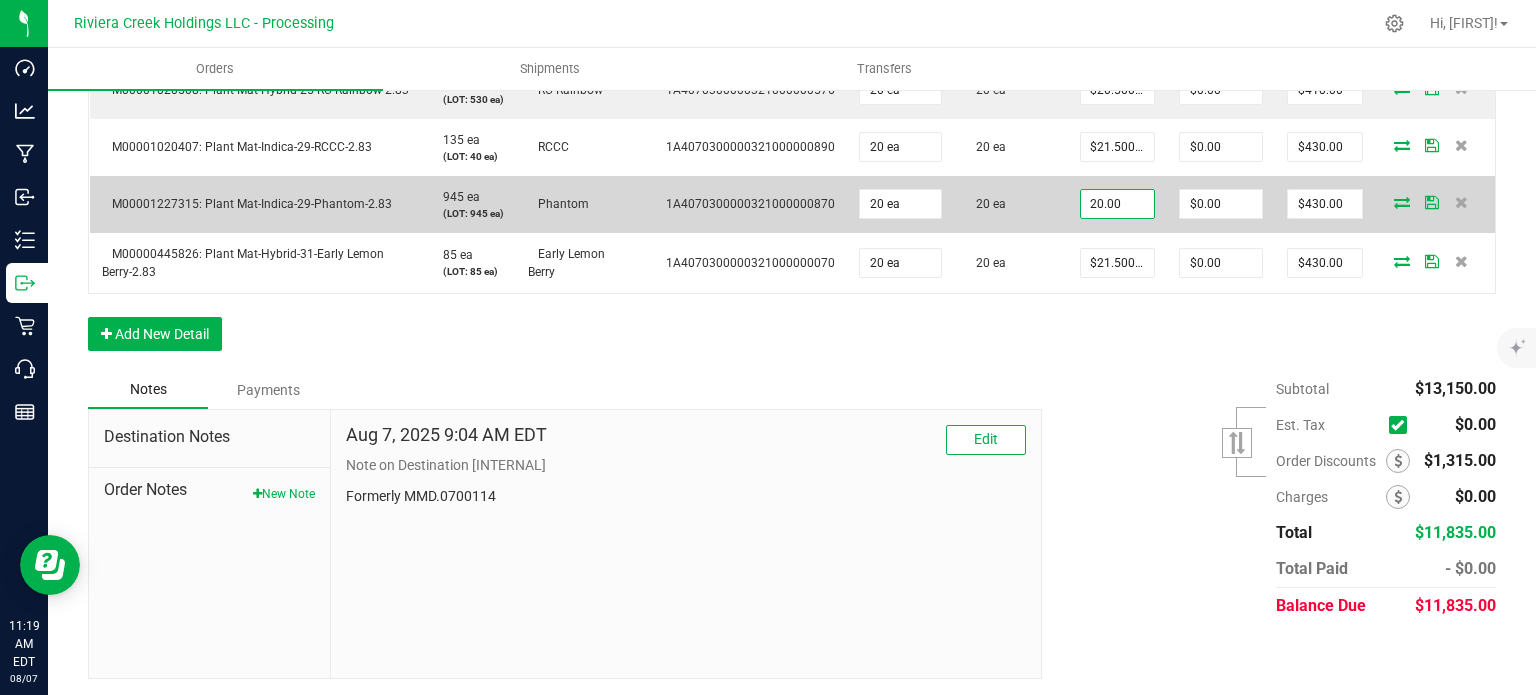 type on "0" 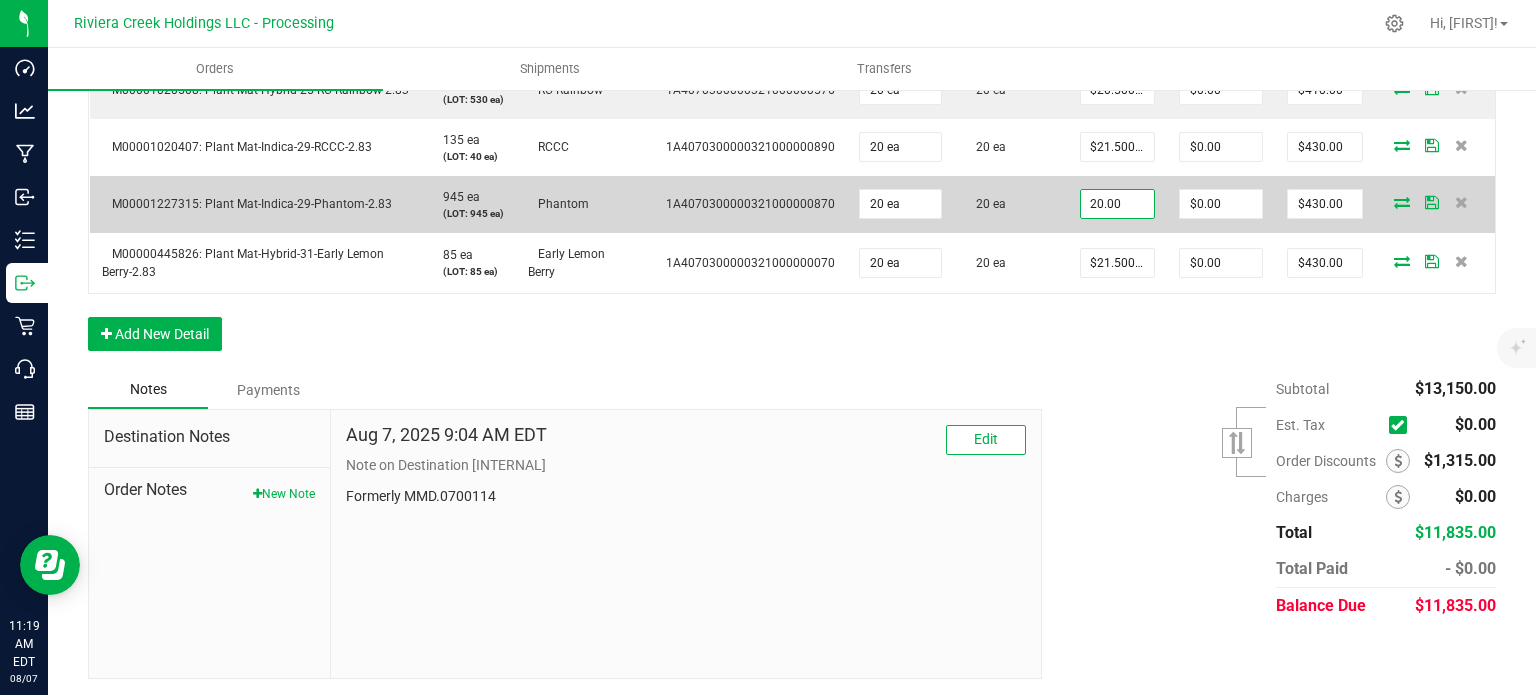 type on "$400.00" 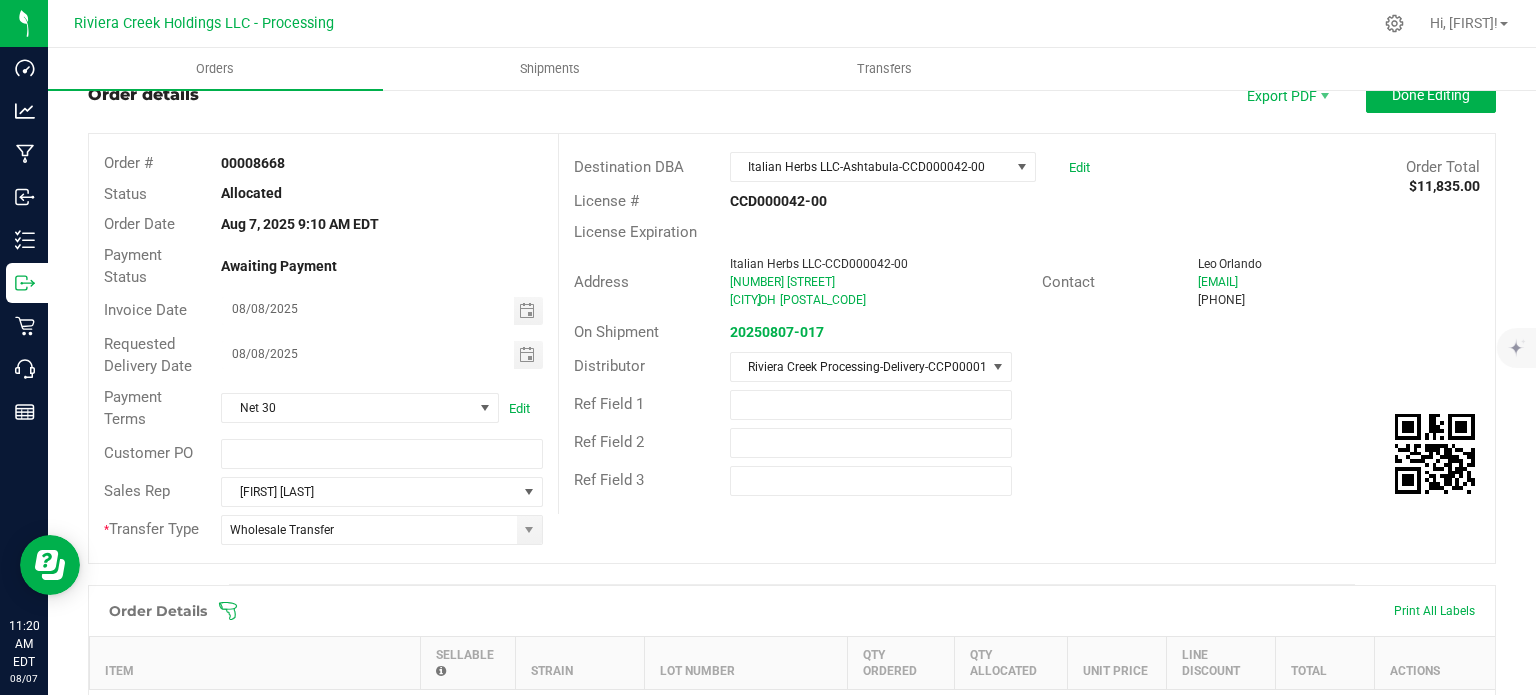 scroll, scrollTop: 0, scrollLeft: 0, axis: both 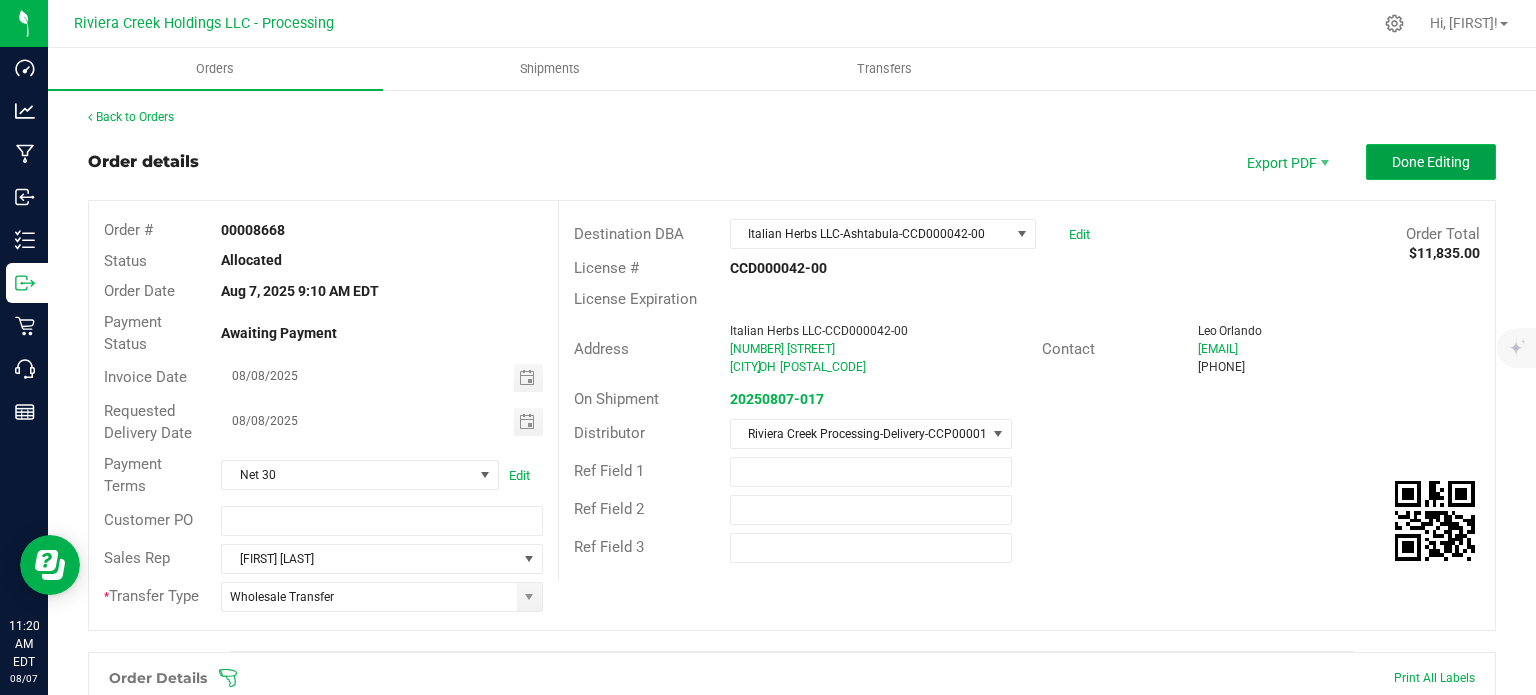type on "$0.00" 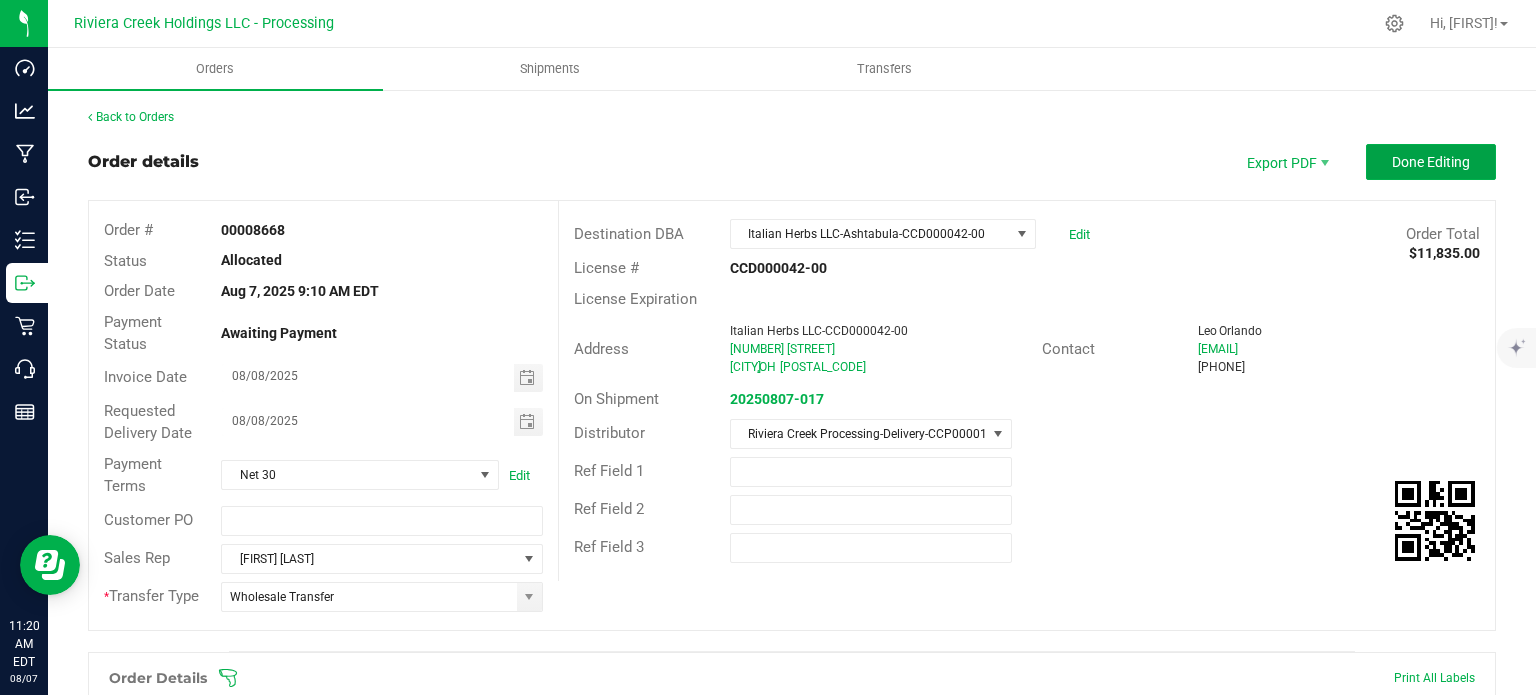 drag, startPoint x: 1399, startPoint y: 164, endPoint x: 1387, endPoint y: 179, distance: 19.209373 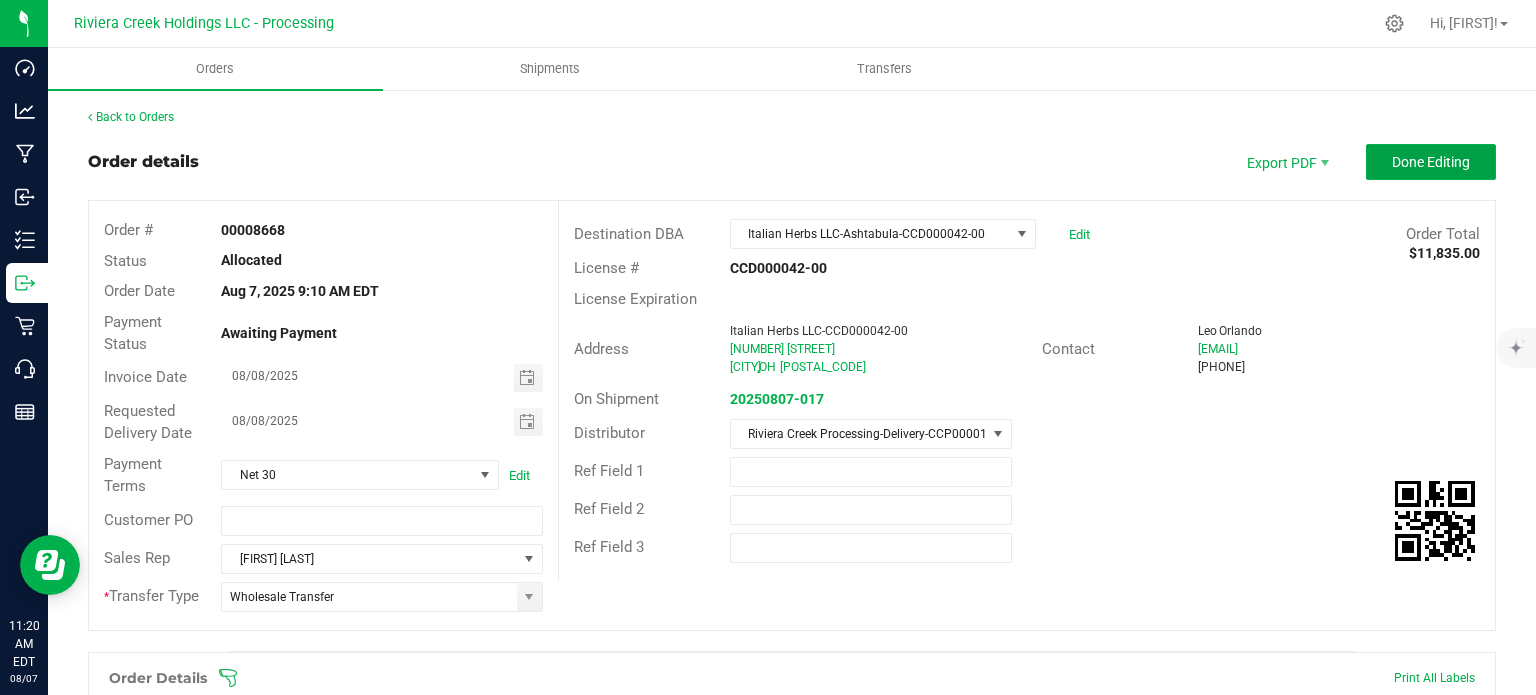 click on "Done Editing" at bounding box center [1431, 162] 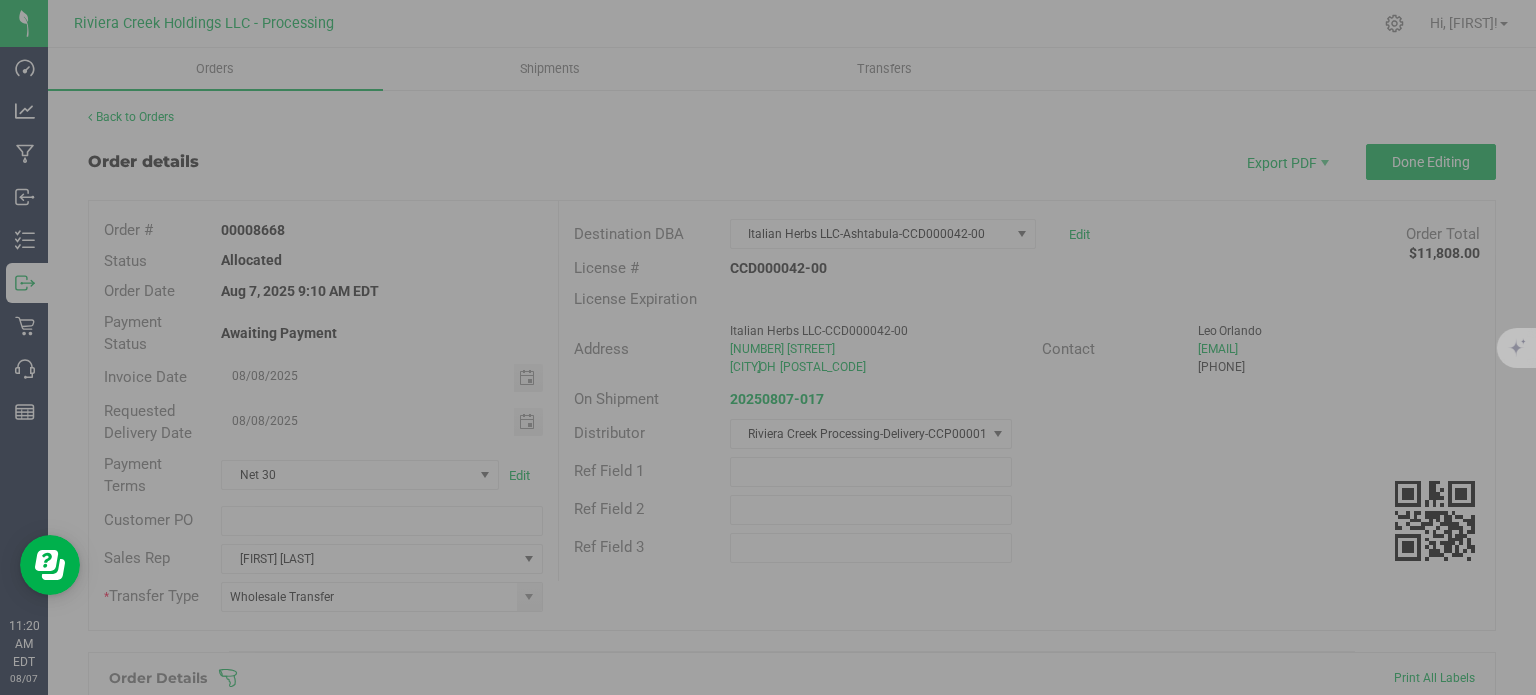drag, startPoint x: 505, startPoint y: 152, endPoint x: 476, endPoint y: 150, distance: 29.068884 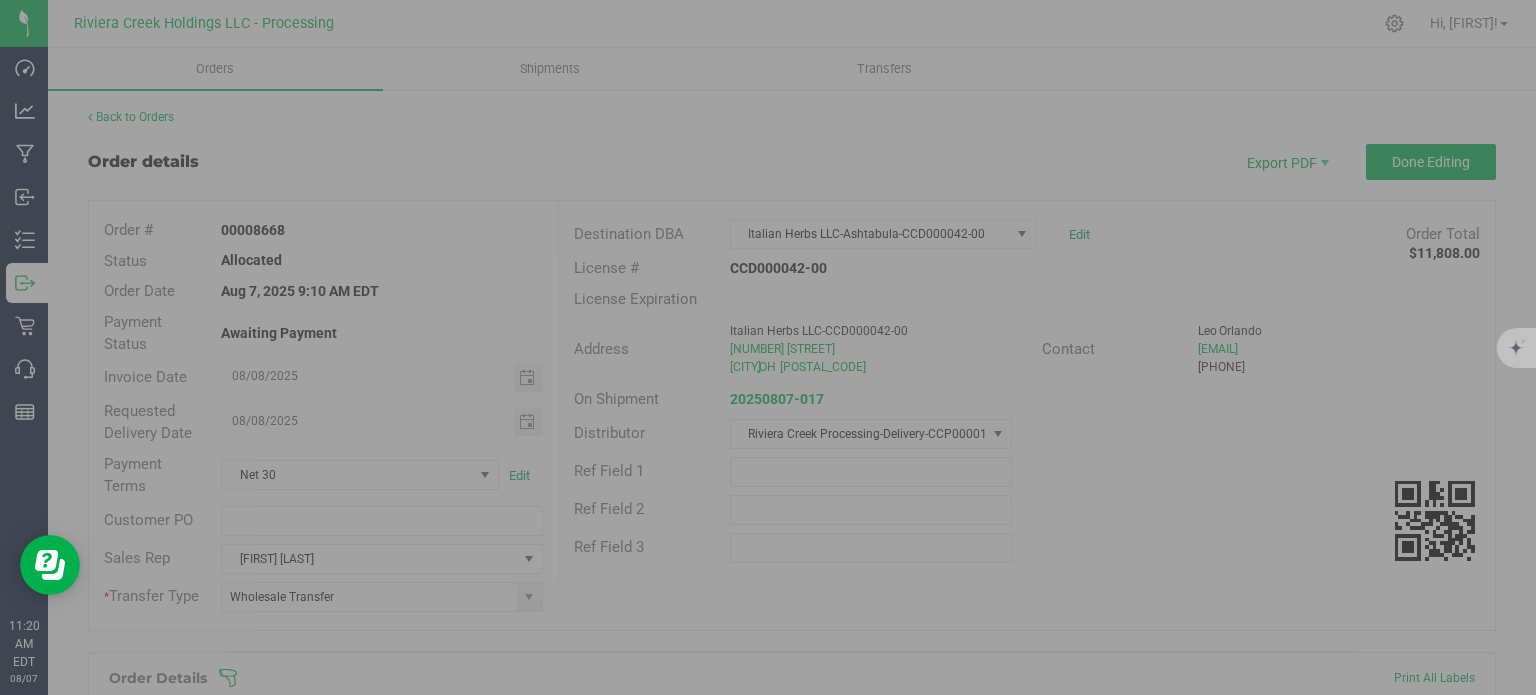 click at bounding box center [768, 347] 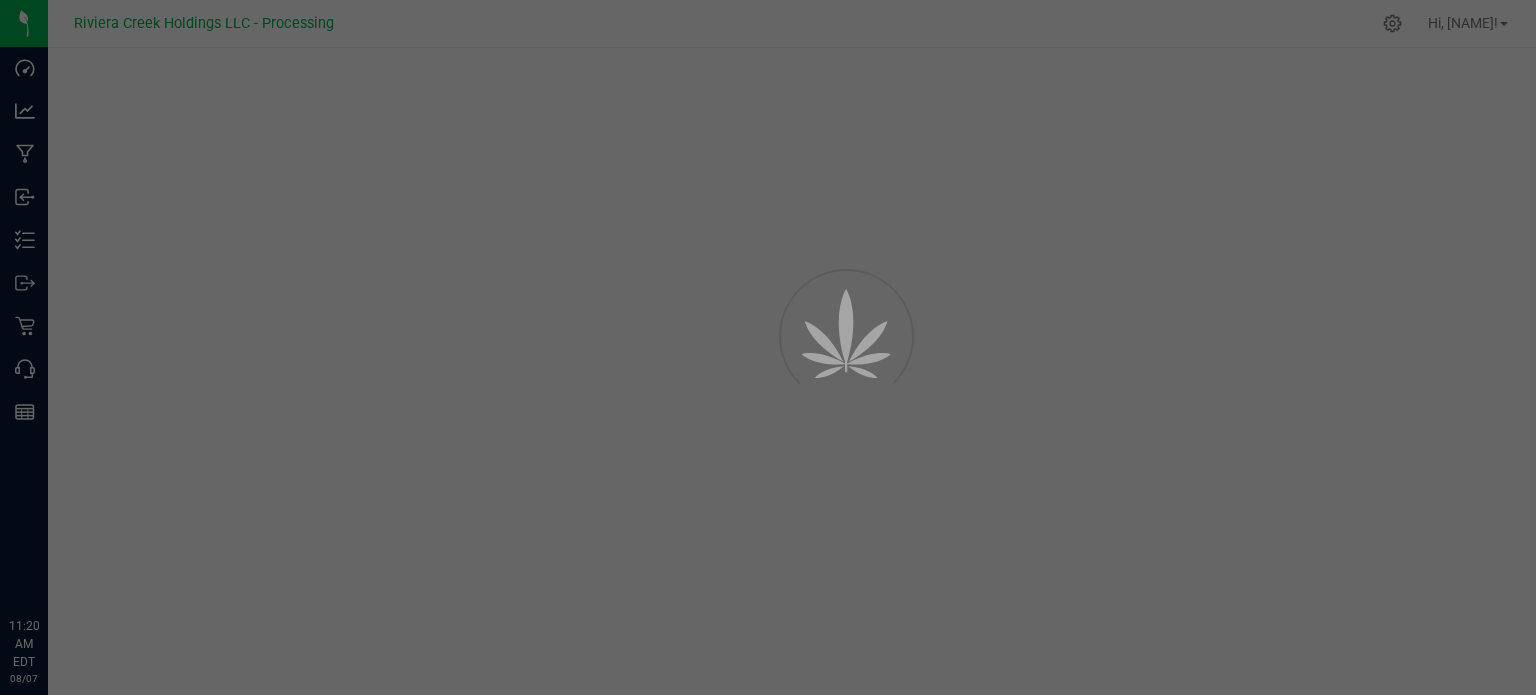 scroll, scrollTop: 0, scrollLeft: 0, axis: both 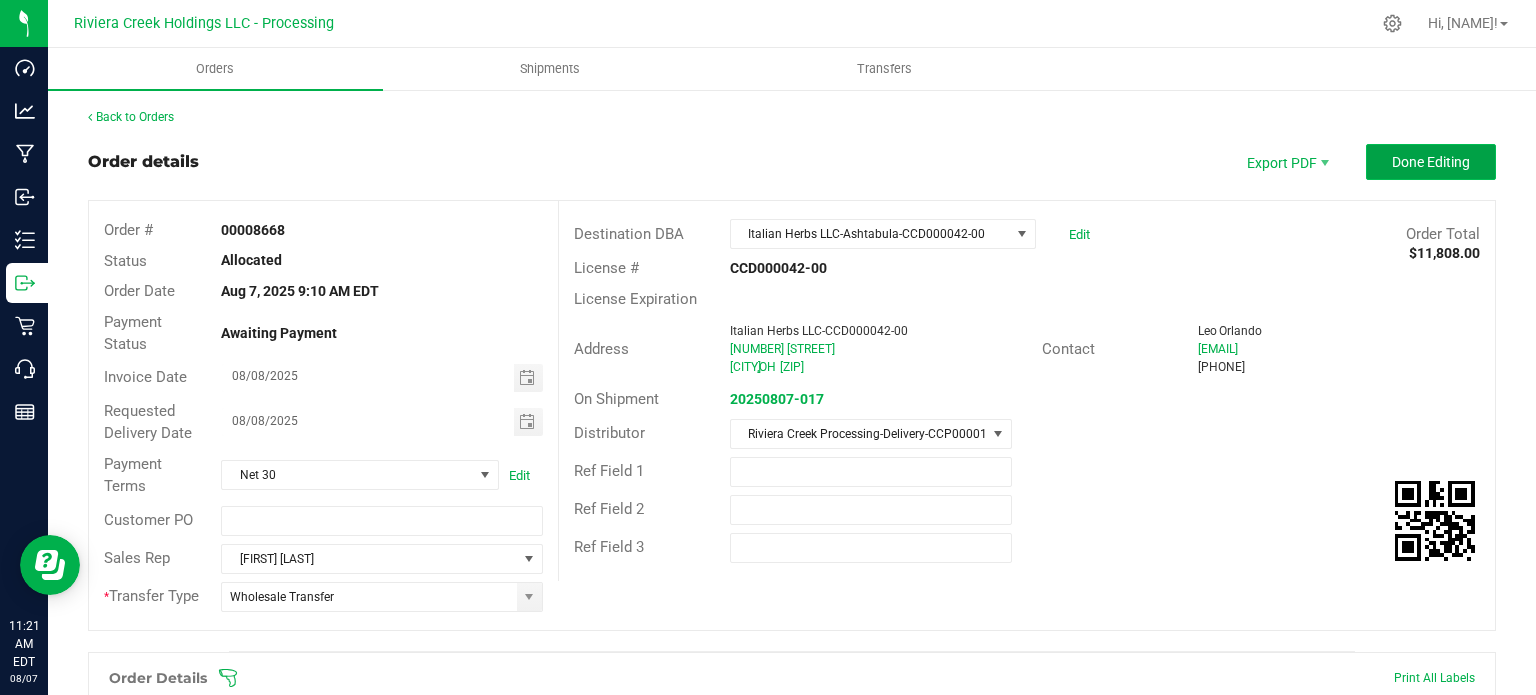 click on "Done Editing" at bounding box center (1431, 162) 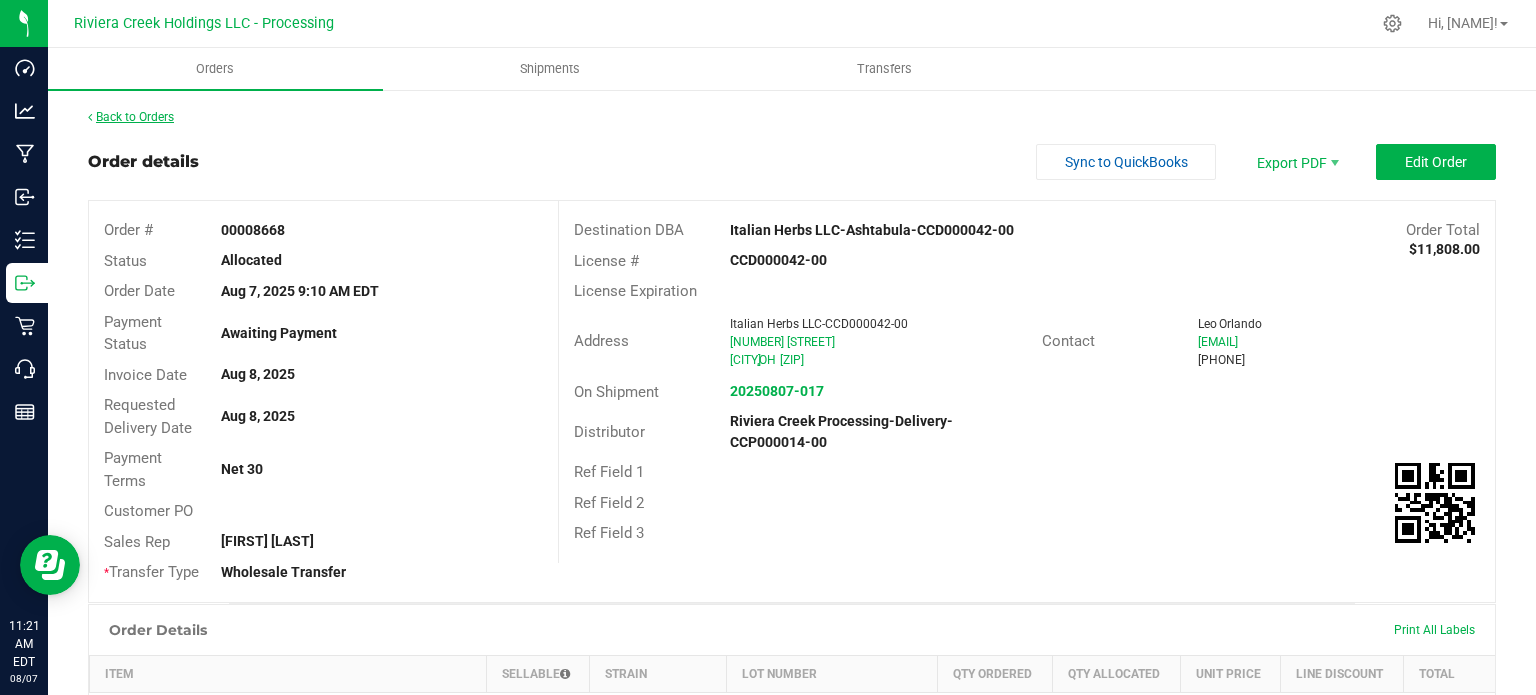 click on "Back to Orders" at bounding box center [131, 117] 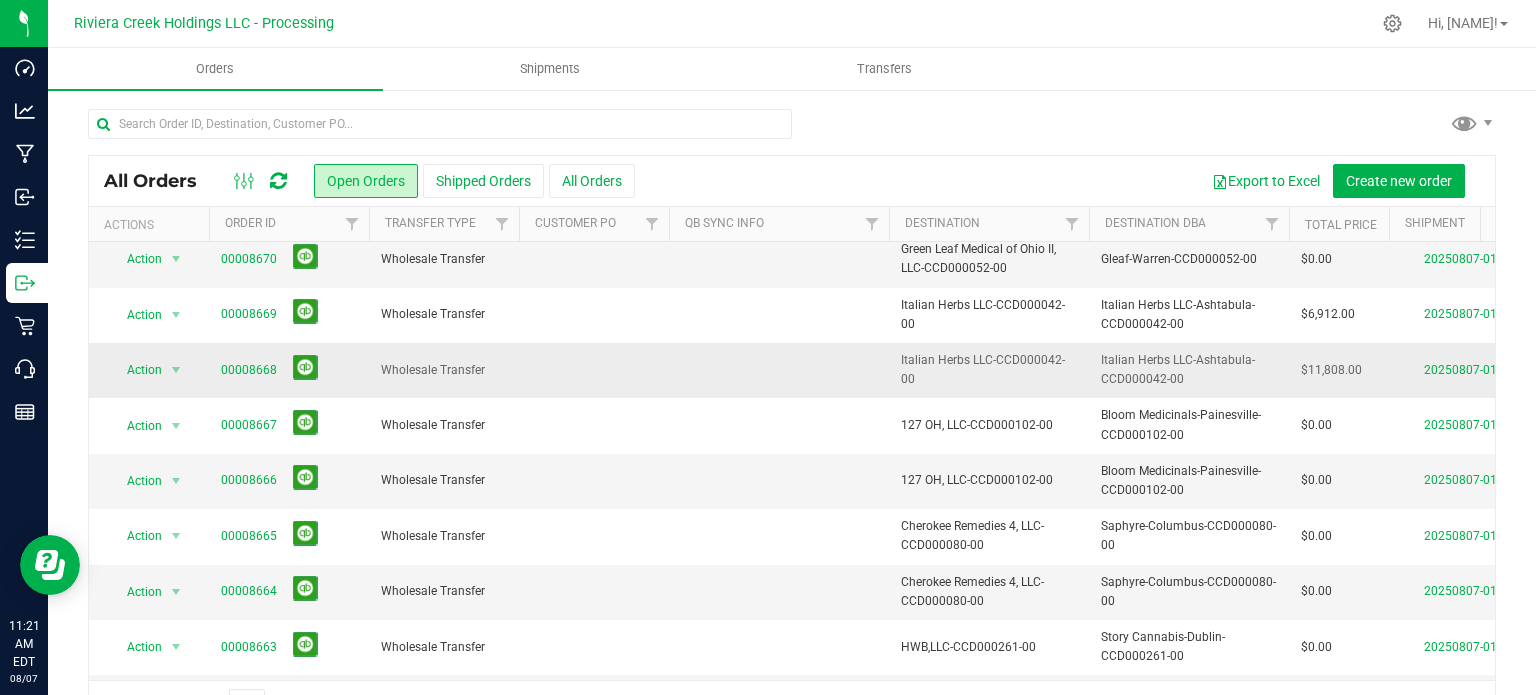 scroll, scrollTop: 200, scrollLeft: 0, axis: vertical 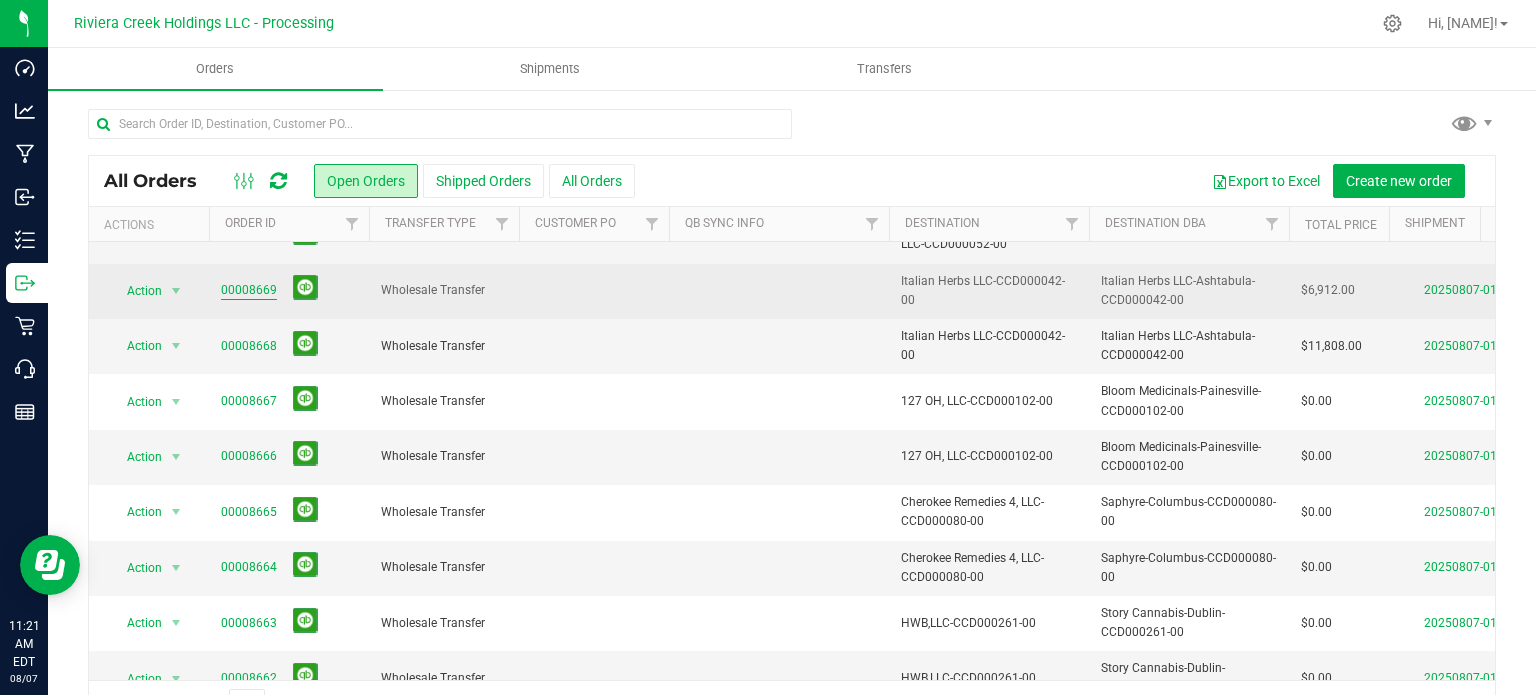 click on "00008669" at bounding box center (249, 290) 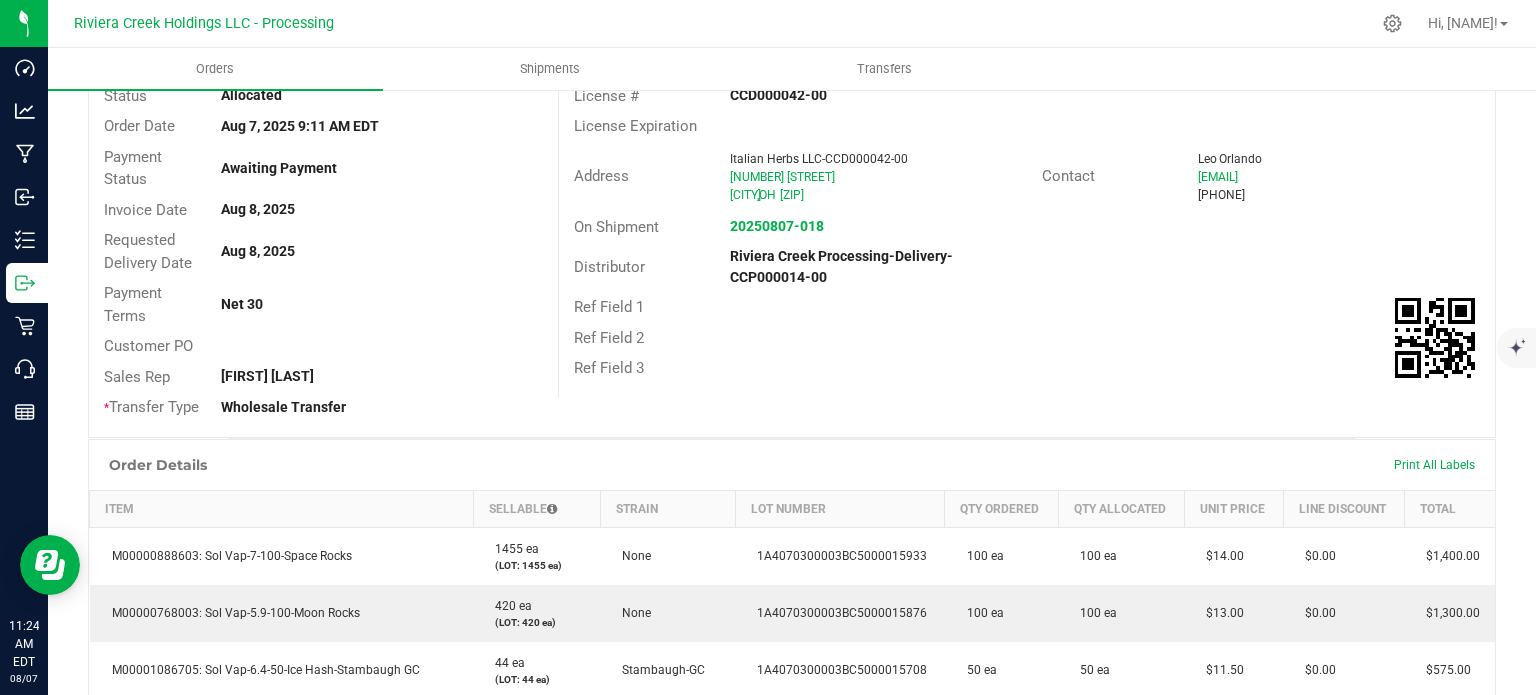 scroll, scrollTop: 0, scrollLeft: 0, axis: both 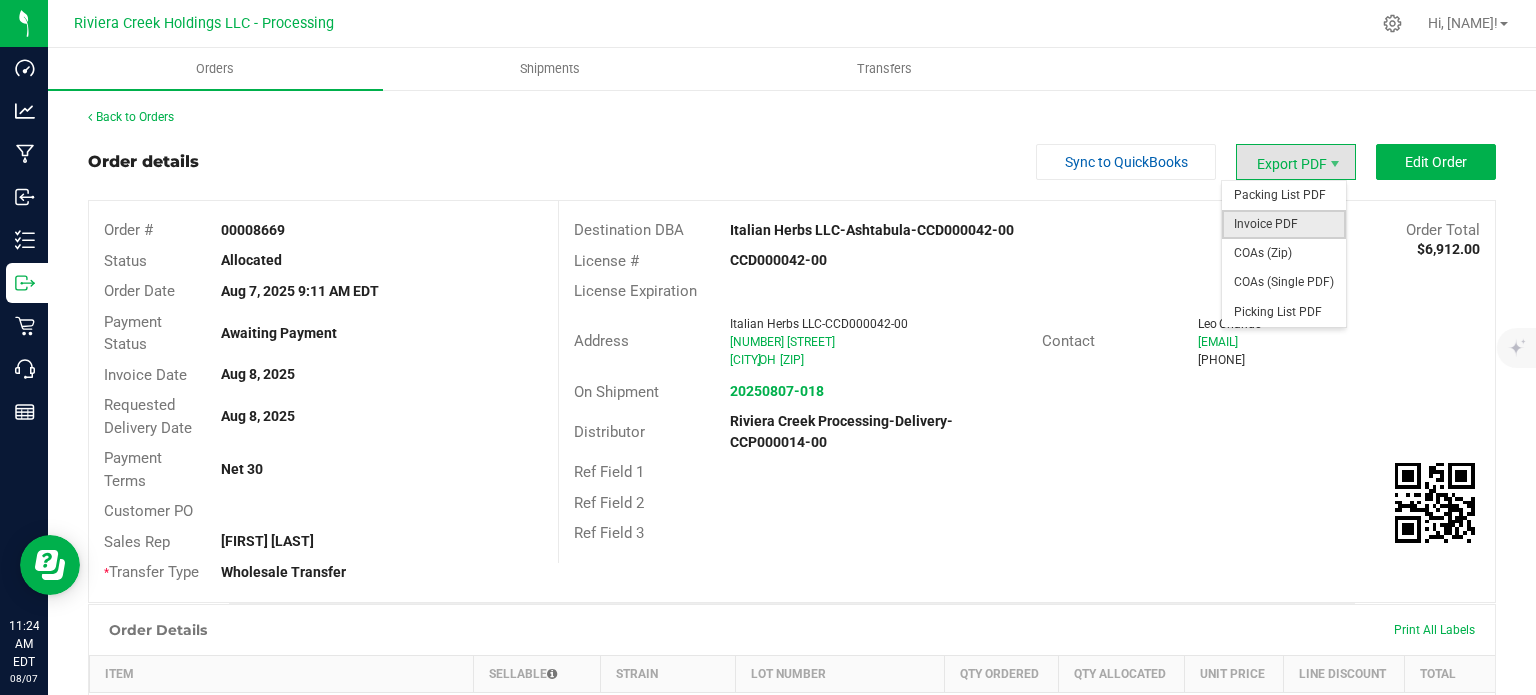 click on "Invoice PDF" at bounding box center (1284, 224) 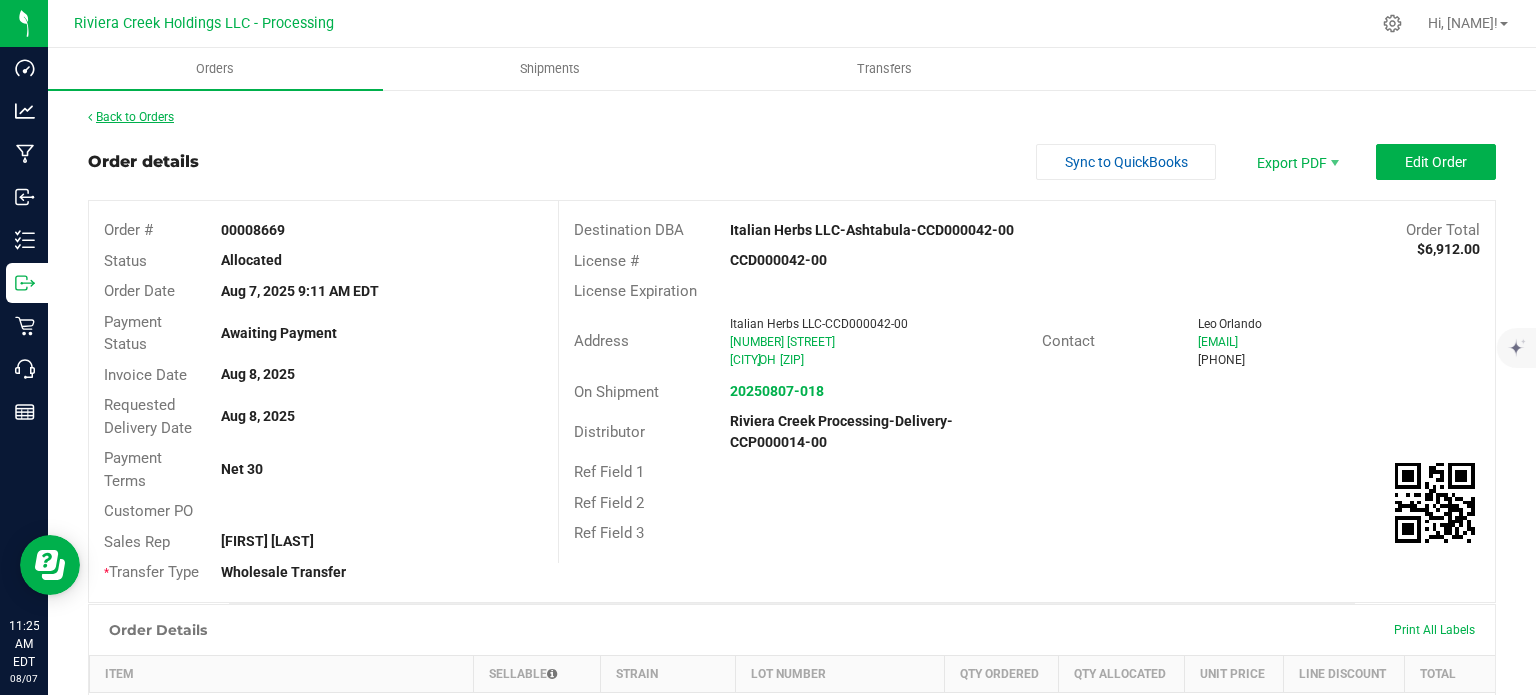click on "Back to Orders" at bounding box center [131, 117] 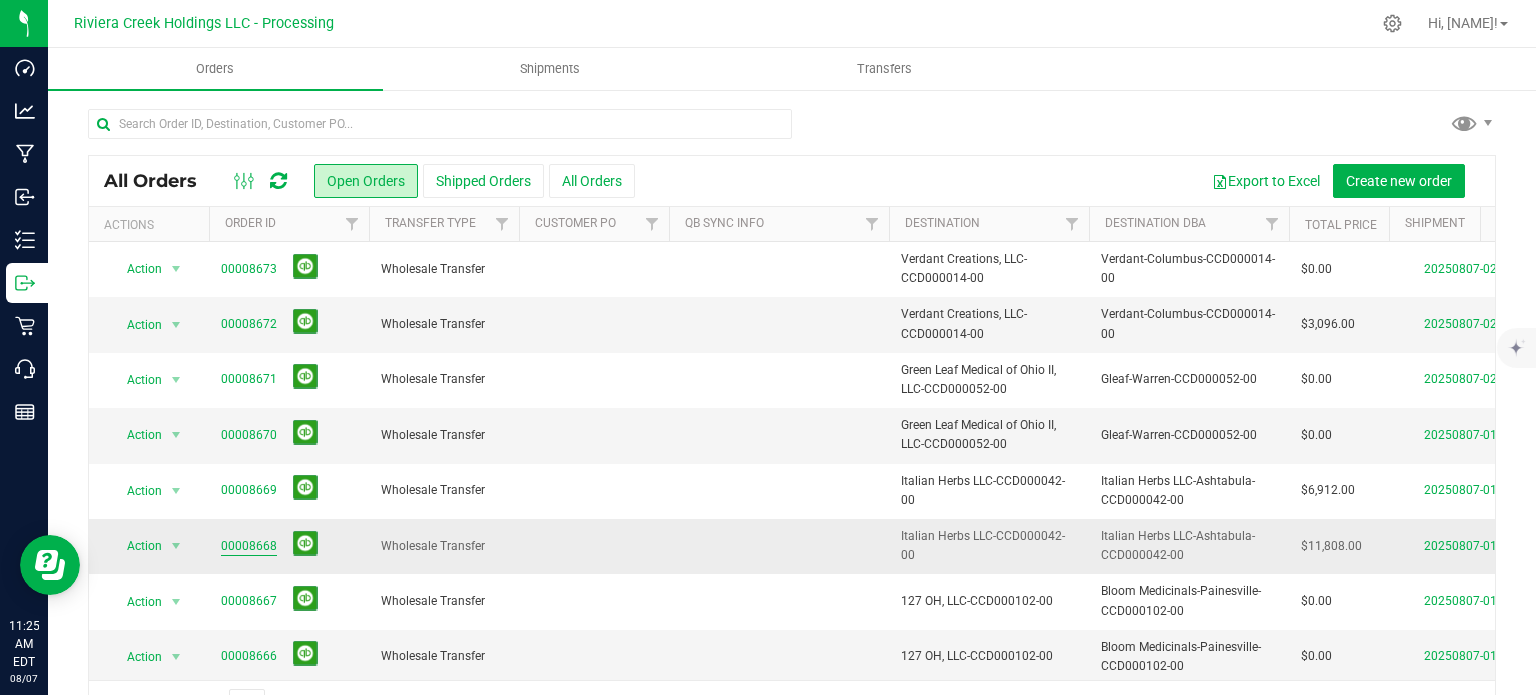 click on "00008668" at bounding box center (249, 546) 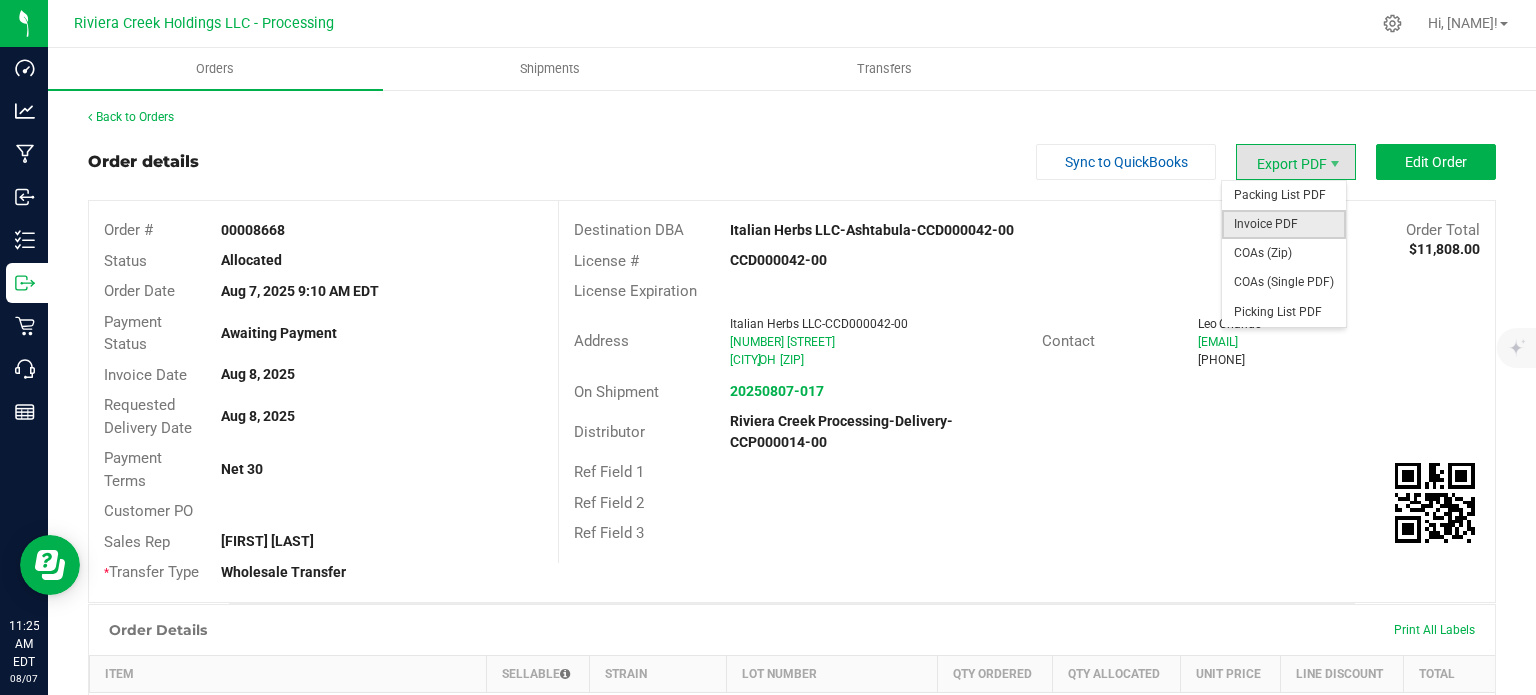 click on "Invoice PDF" at bounding box center (1284, 224) 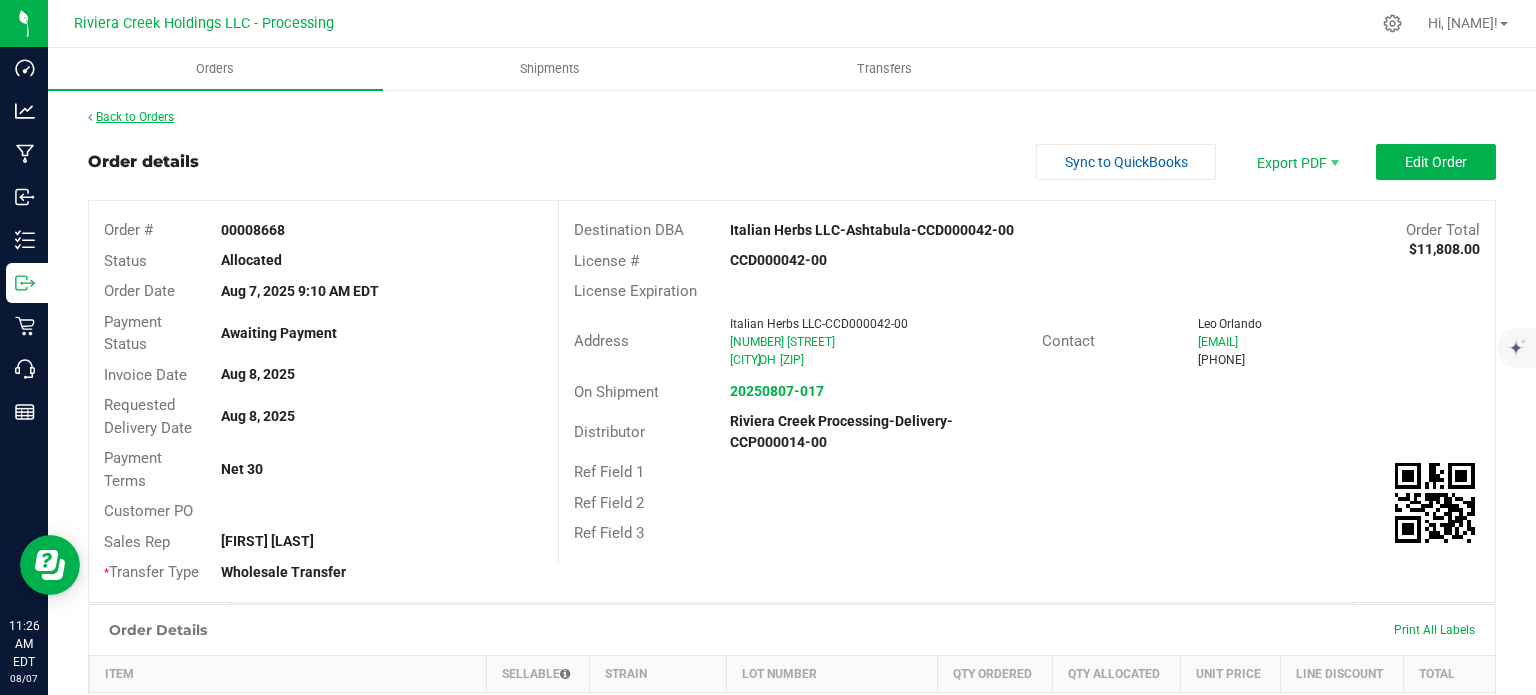 click on "Back to Orders" at bounding box center [131, 117] 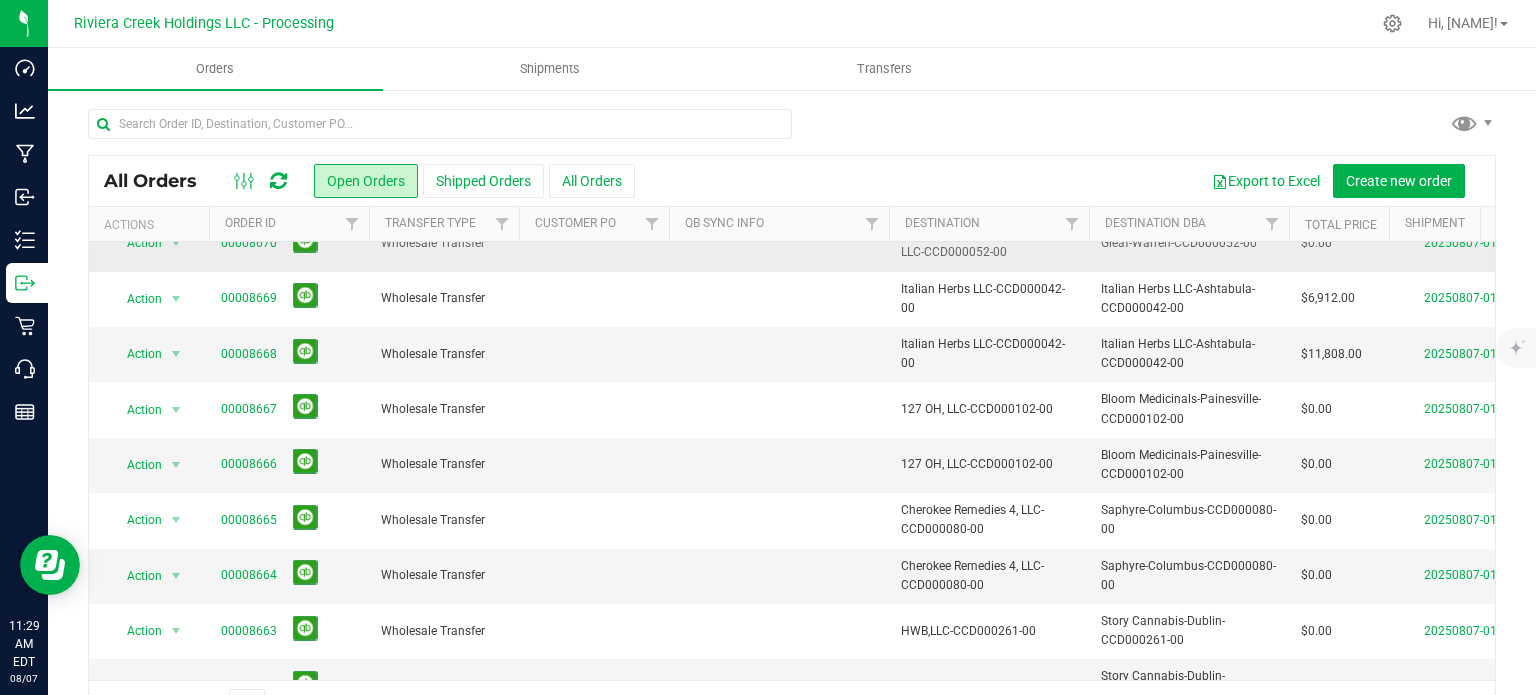 scroll, scrollTop: 200, scrollLeft: 0, axis: vertical 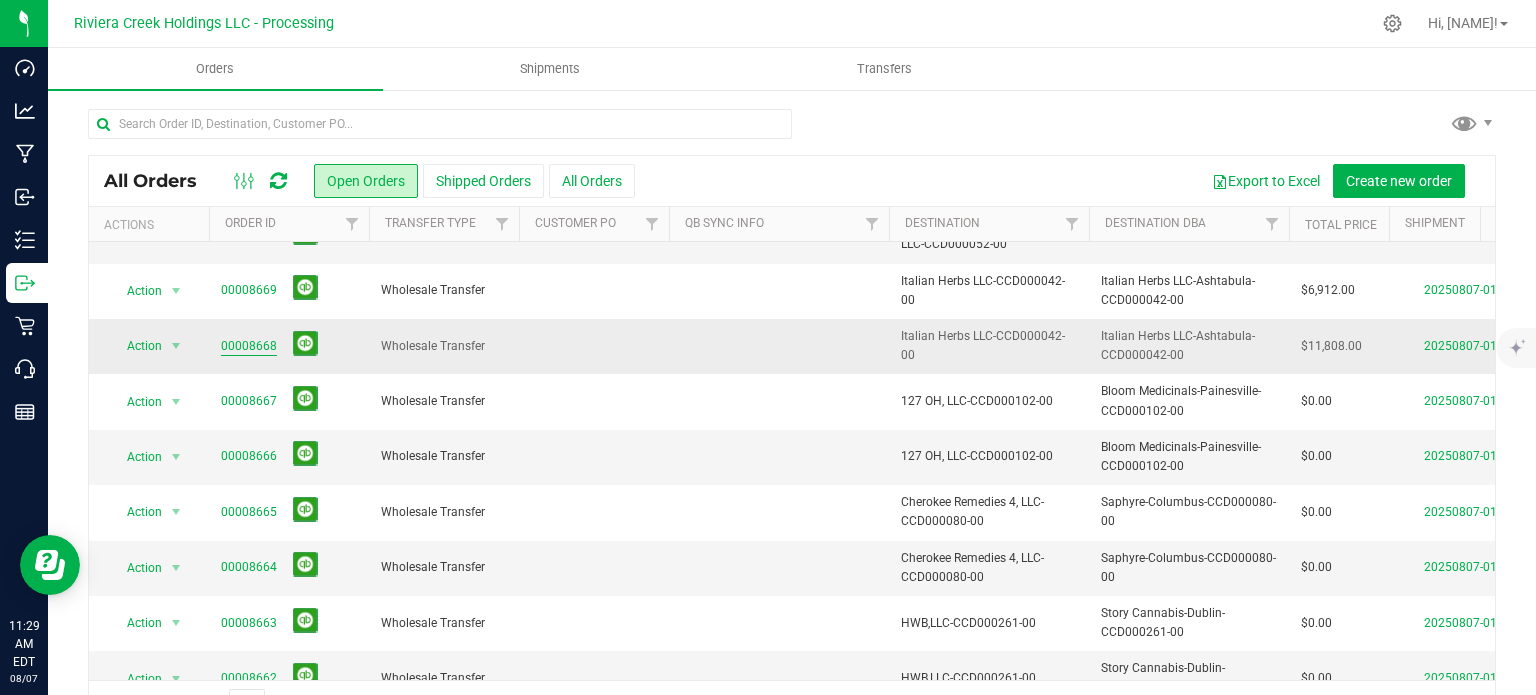 click on "00008668" at bounding box center [249, 346] 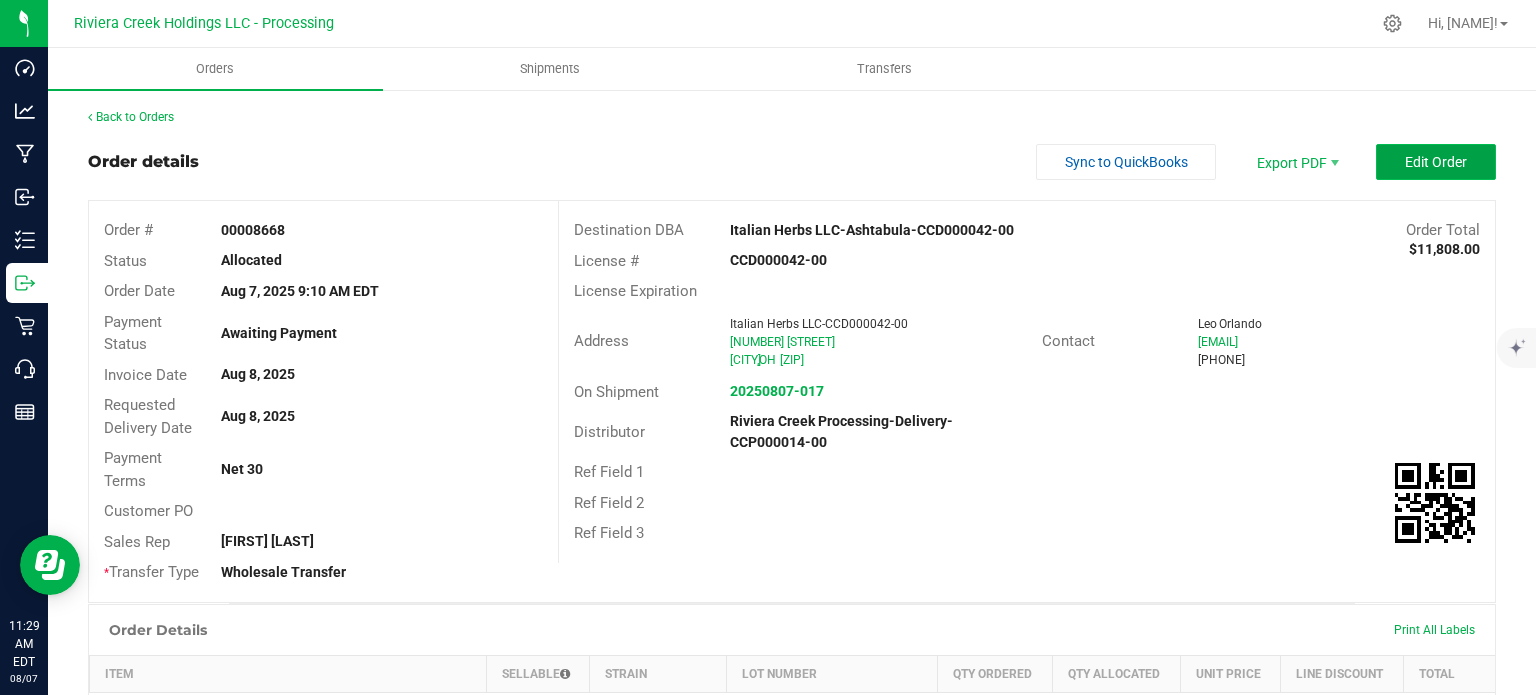 click on "Edit Order" at bounding box center (1436, 162) 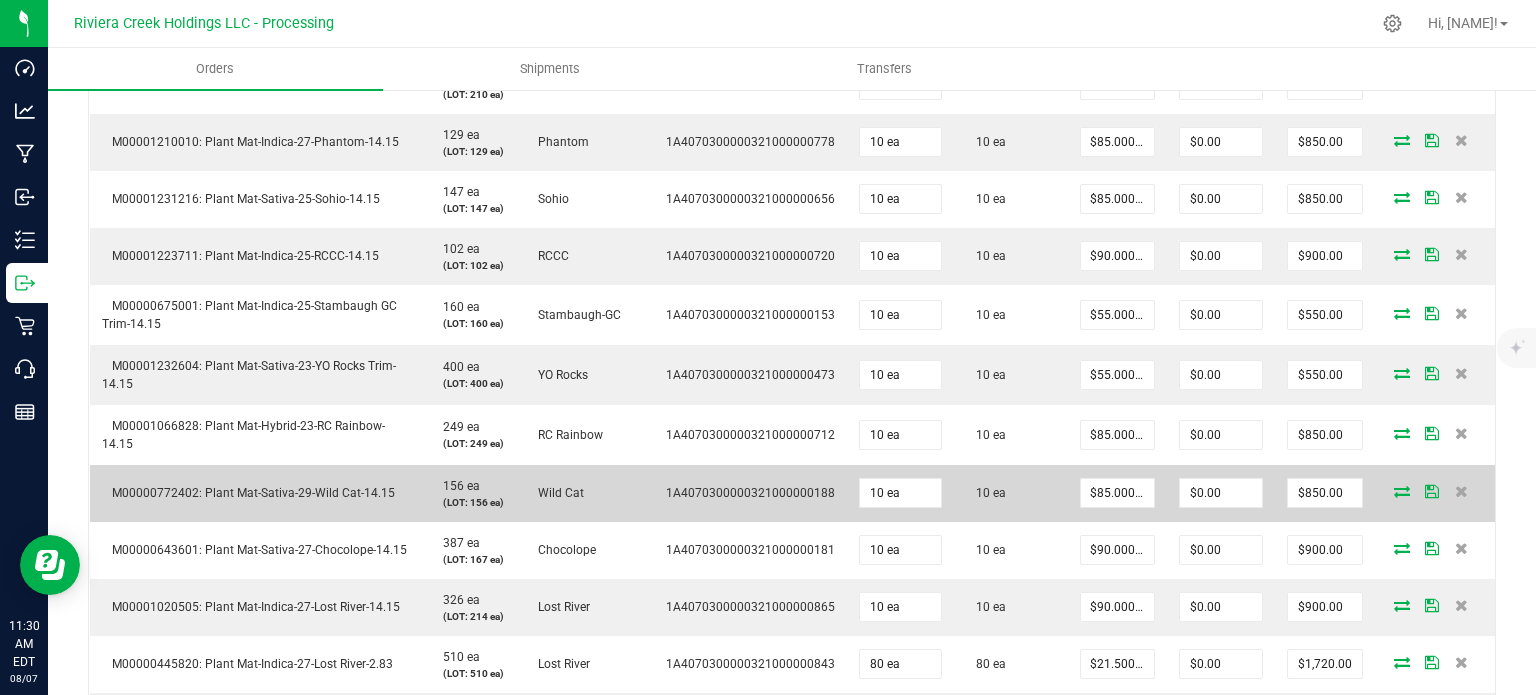 scroll, scrollTop: 600, scrollLeft: 0, axis: vertical 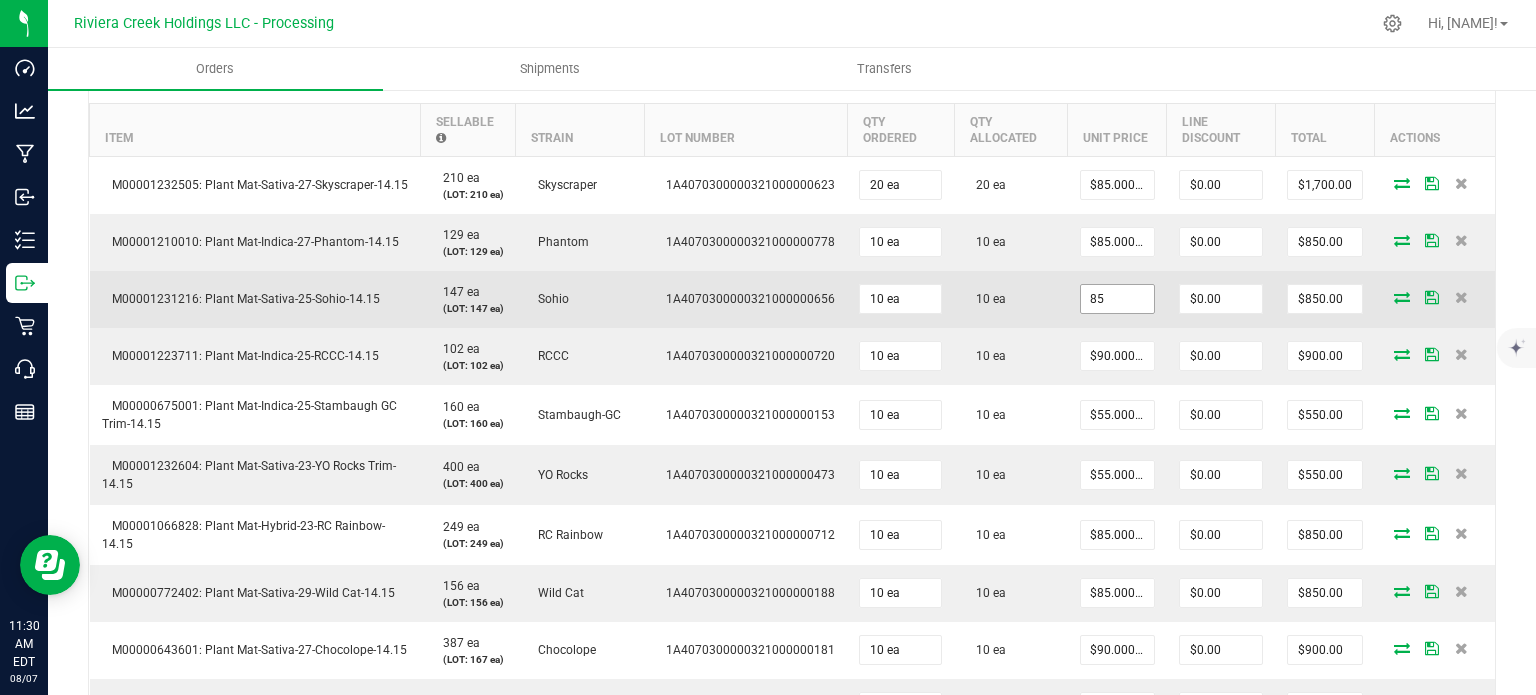 click on "85" at bounding box center (1117, 299) 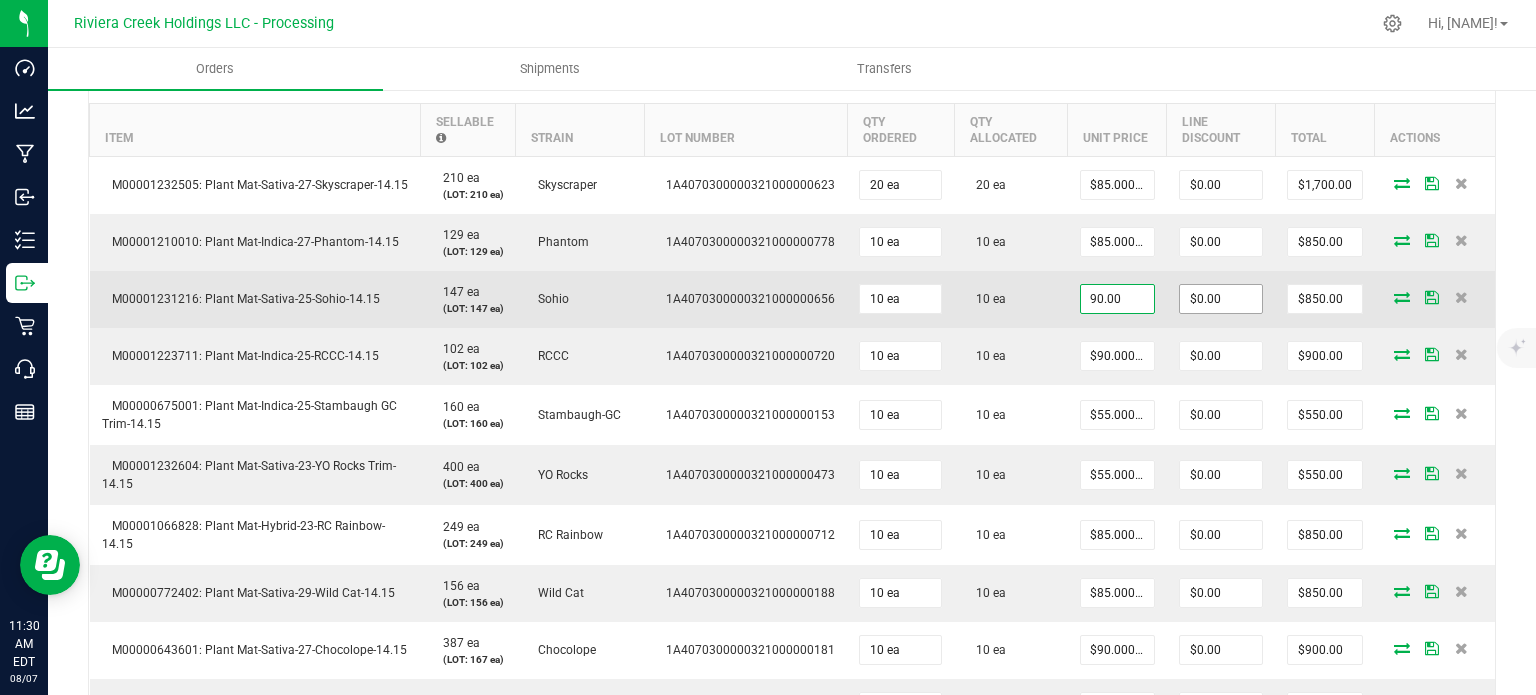 type on "$90.00000" 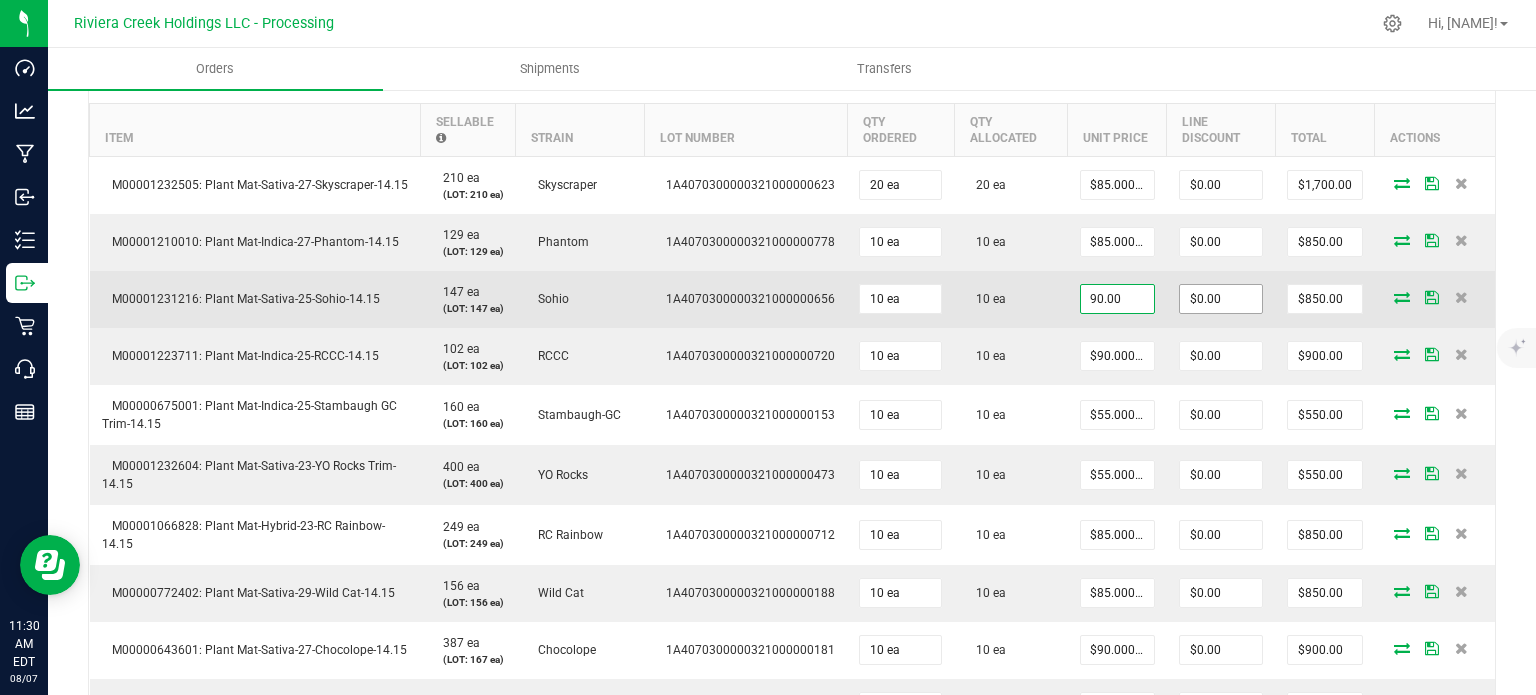 type on "0" 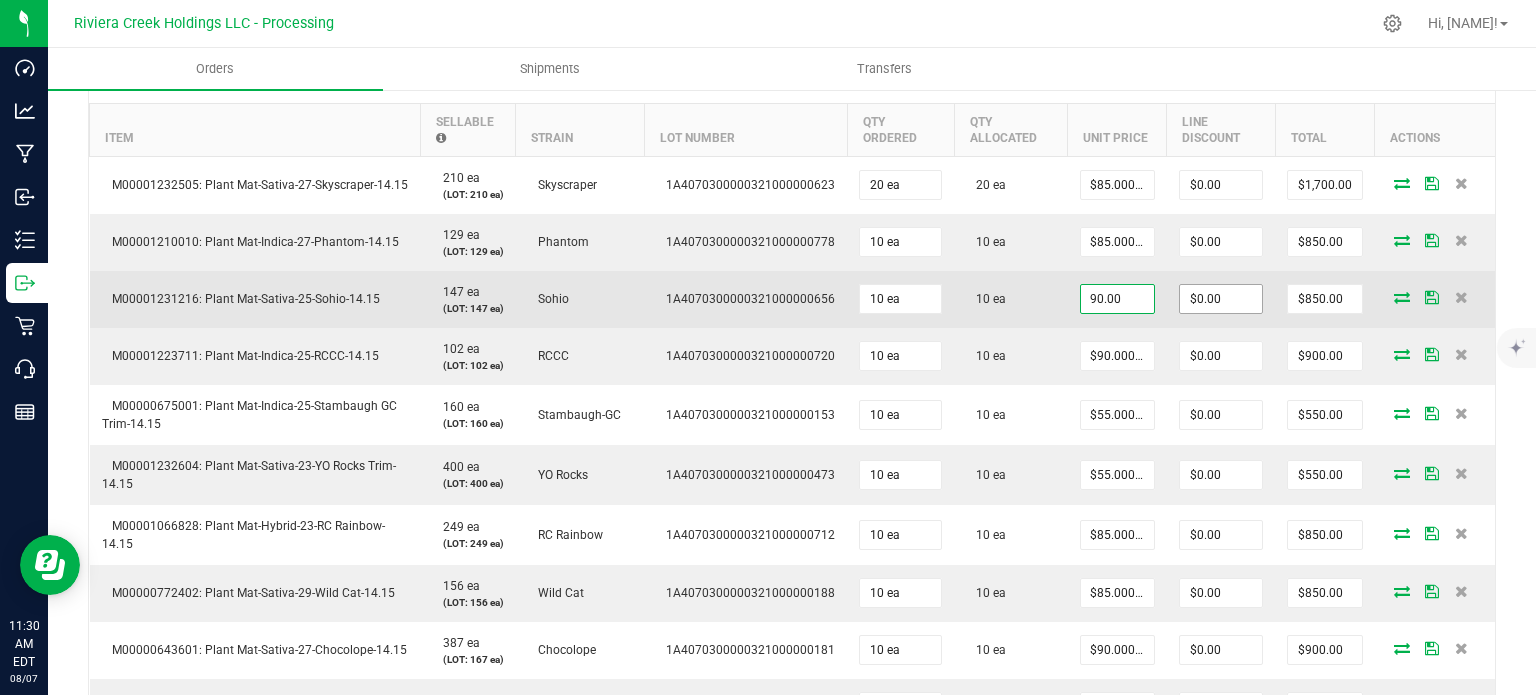 type on "$900.00" 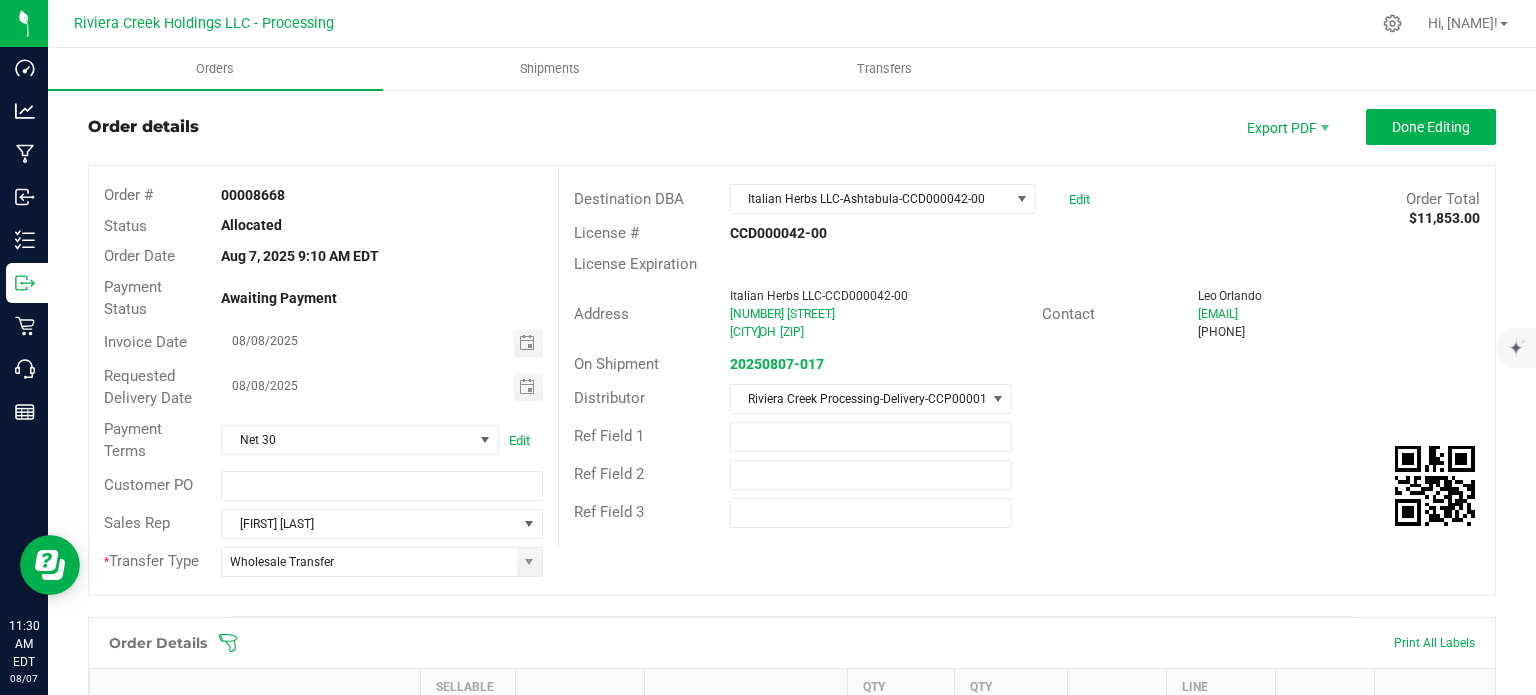 scroll, scrollTop: 0, scrollLeft: 0, axis: both 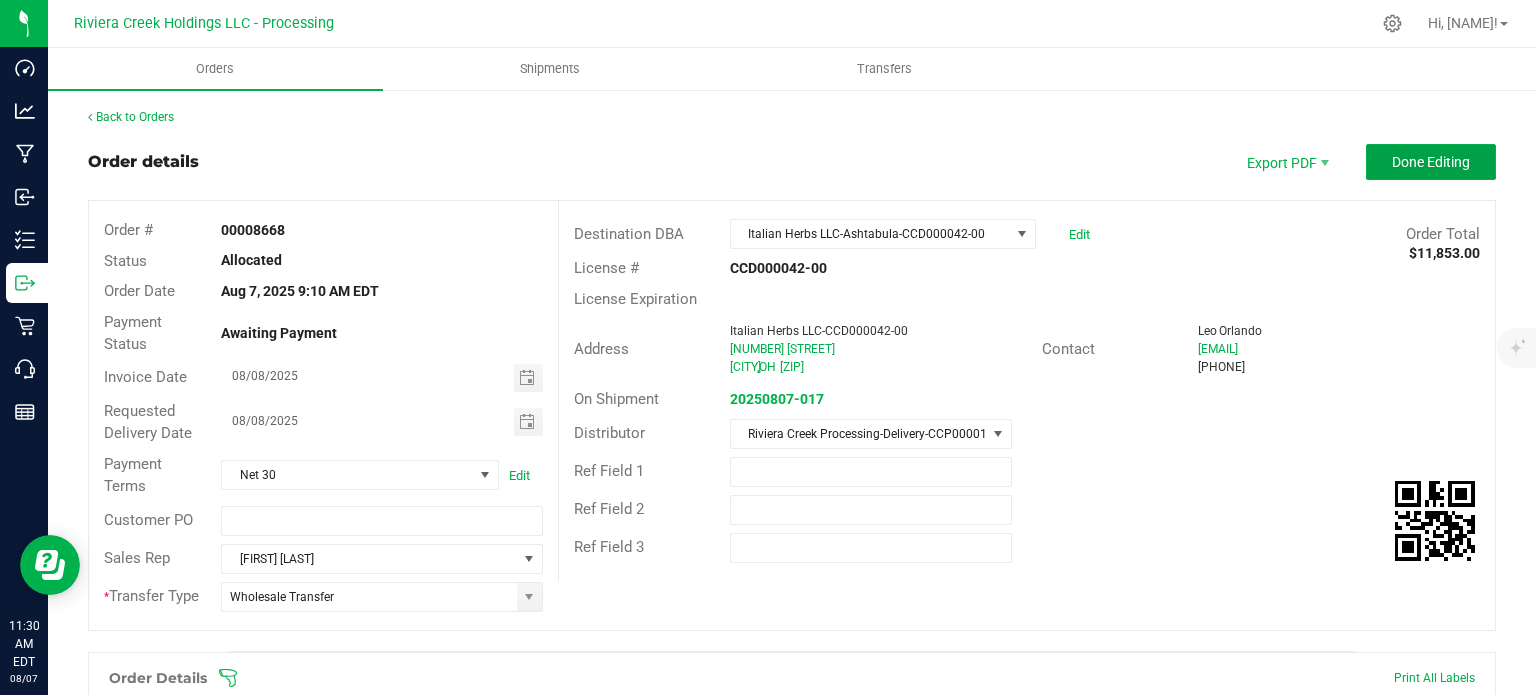 click on "Done Editing" at bounding box center [1431, 162] 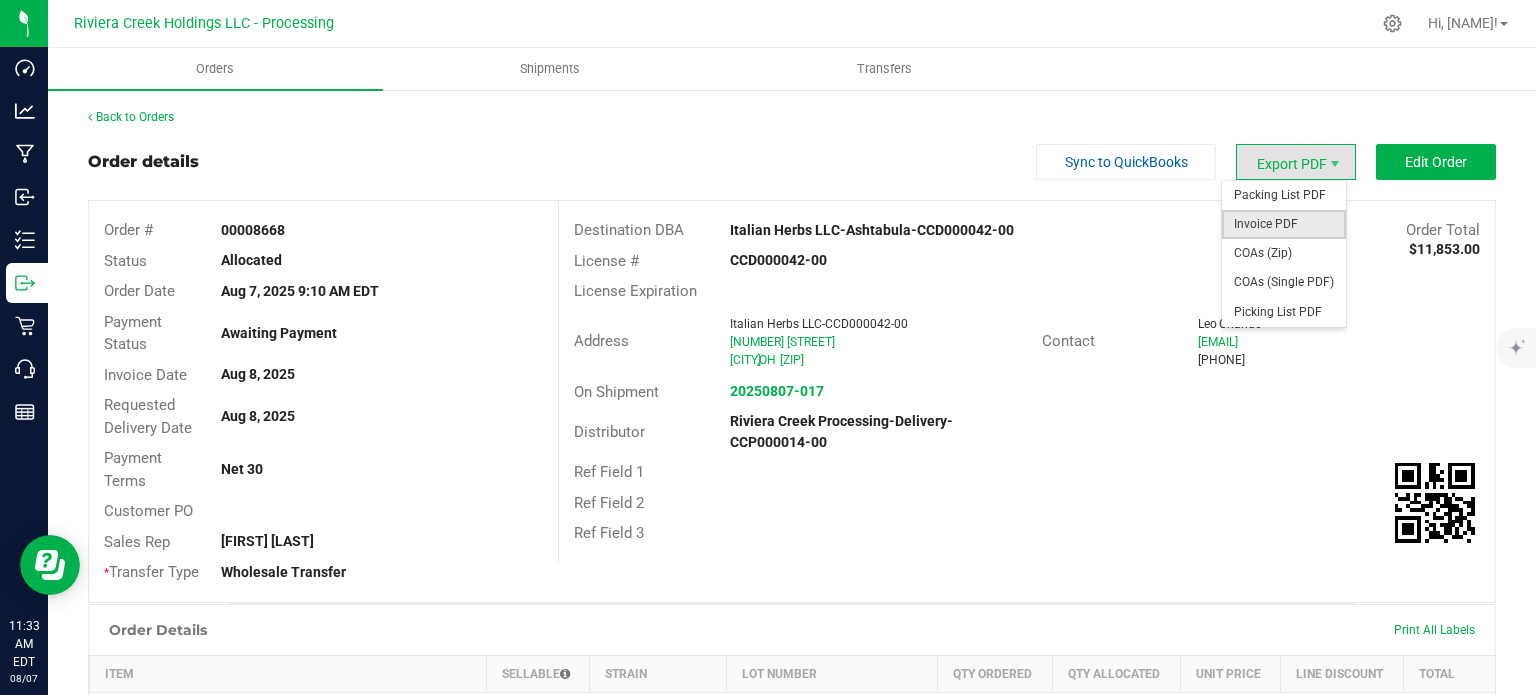 click on "Invoice PDF" at bounding box center [1284, 224] 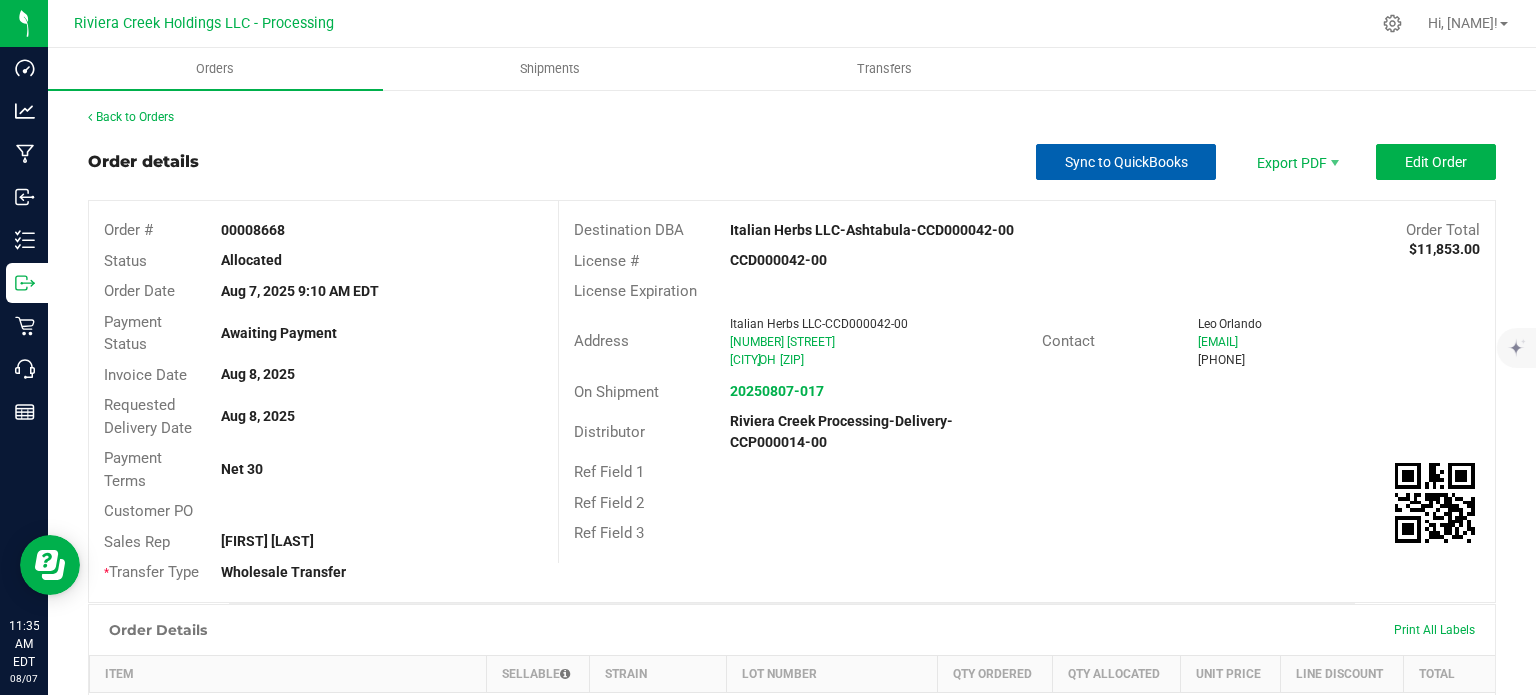 click on "Sync to QuickBooks" at bounding box center (1126, 162) 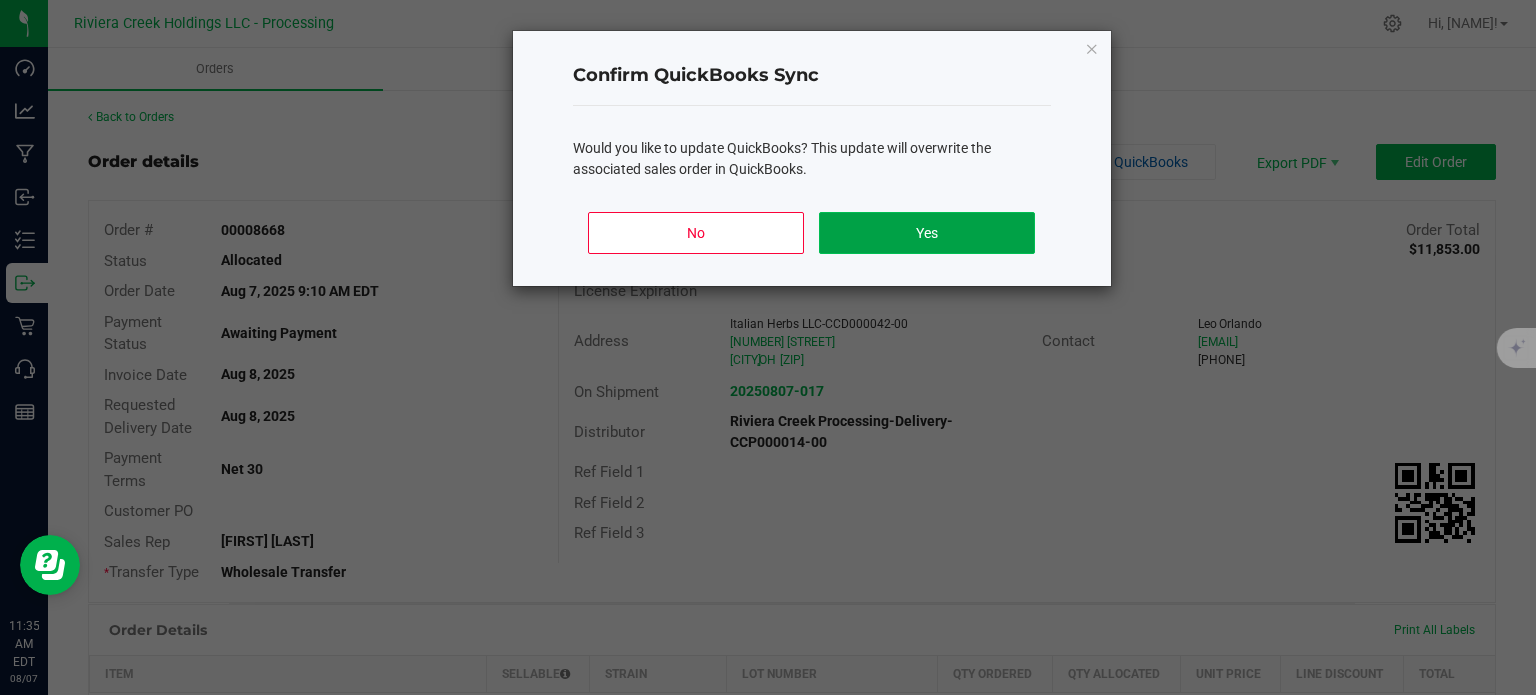 click on "Yes" 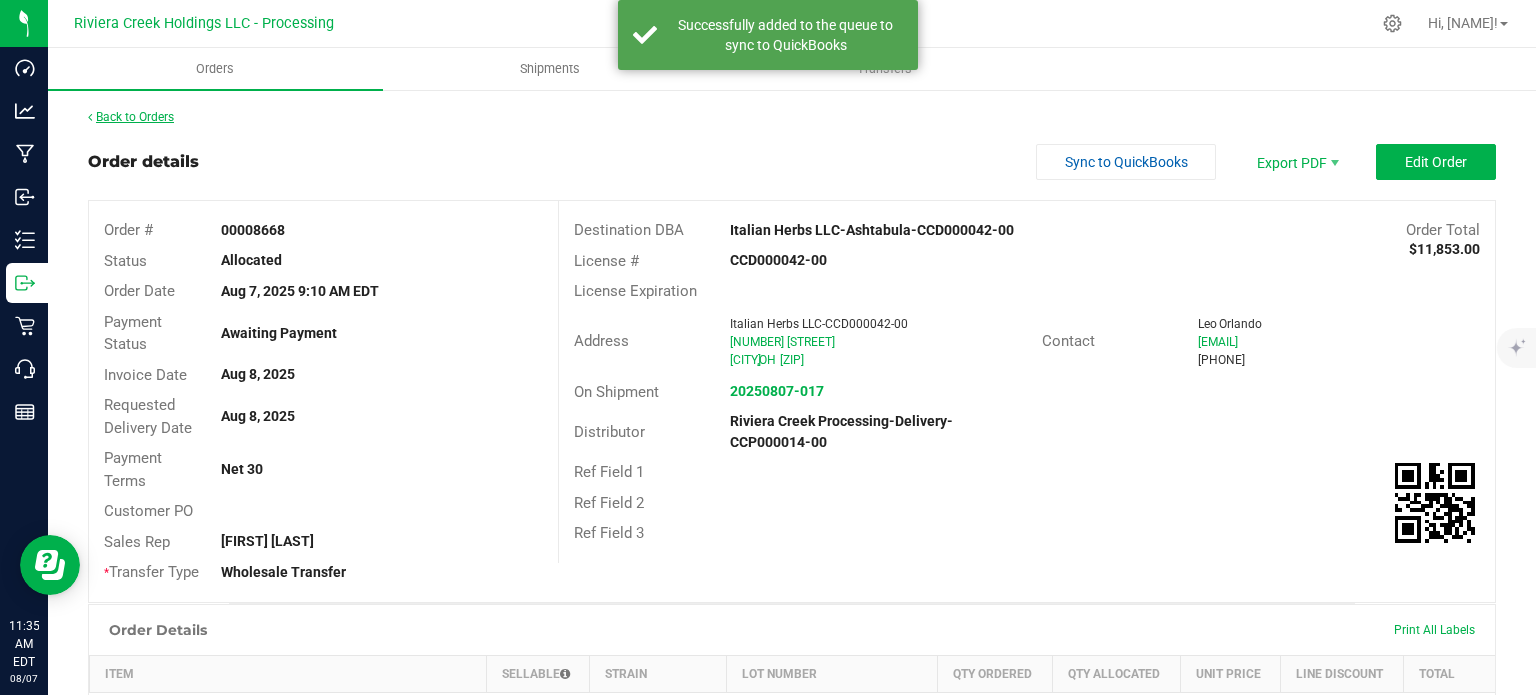 click on "Back to Orders" at bounding box center (131, 117) 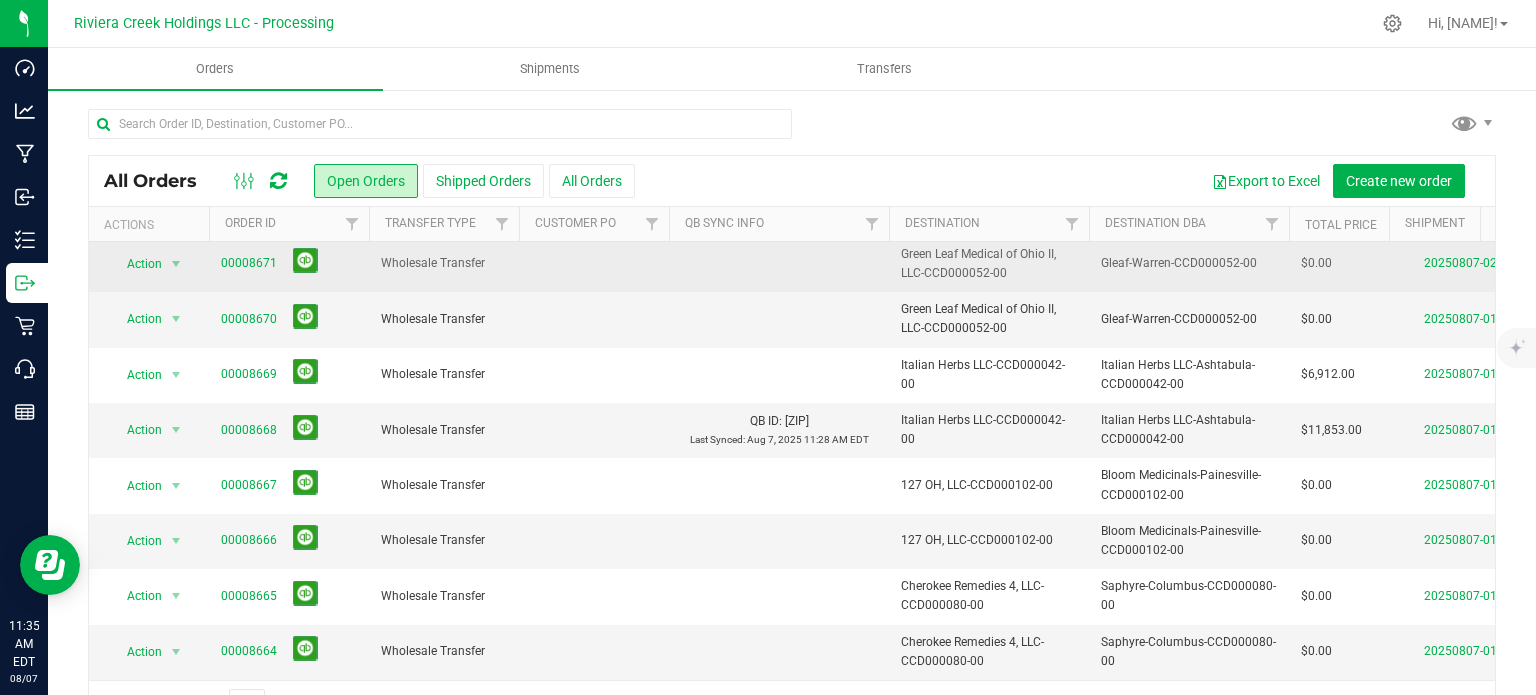 scroll, scrollTop: 0, scrollLeft: 0, axis: both 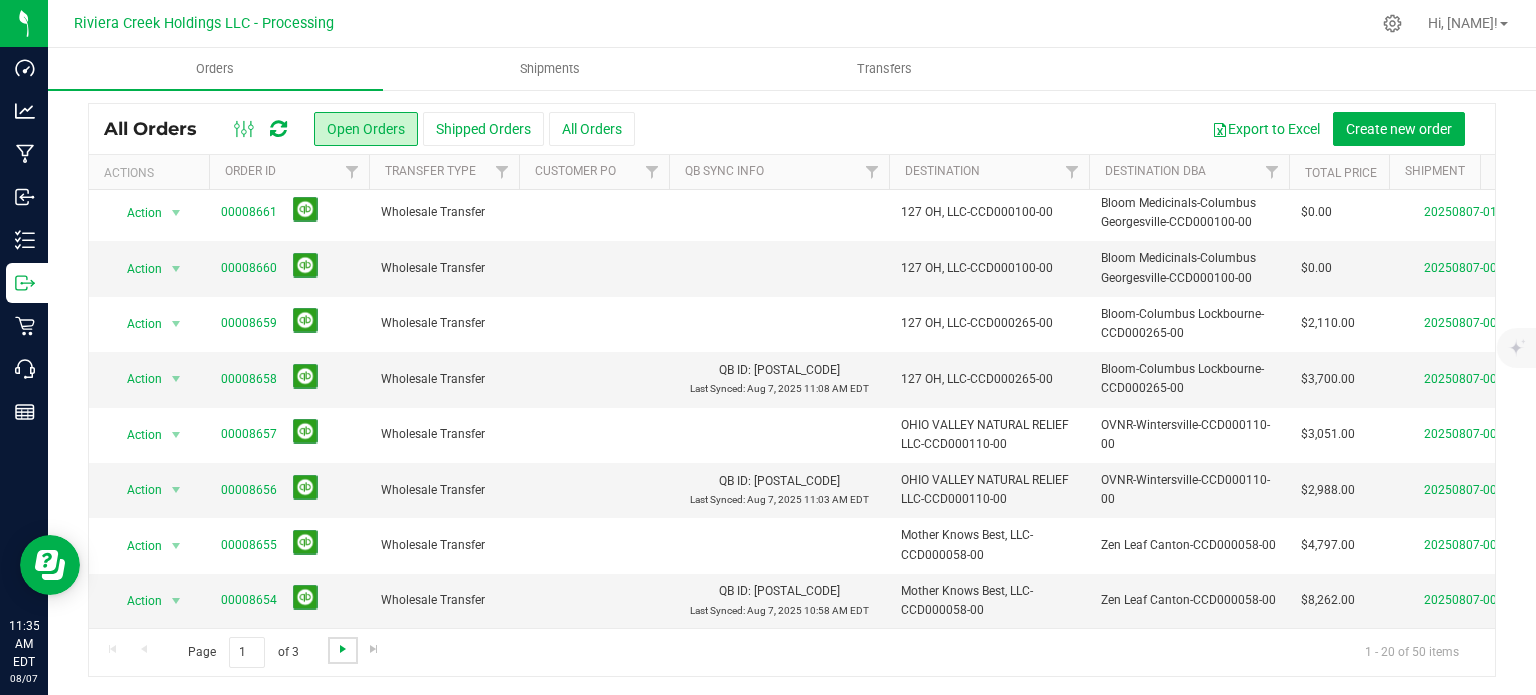 click at bounding box center (343, 649) 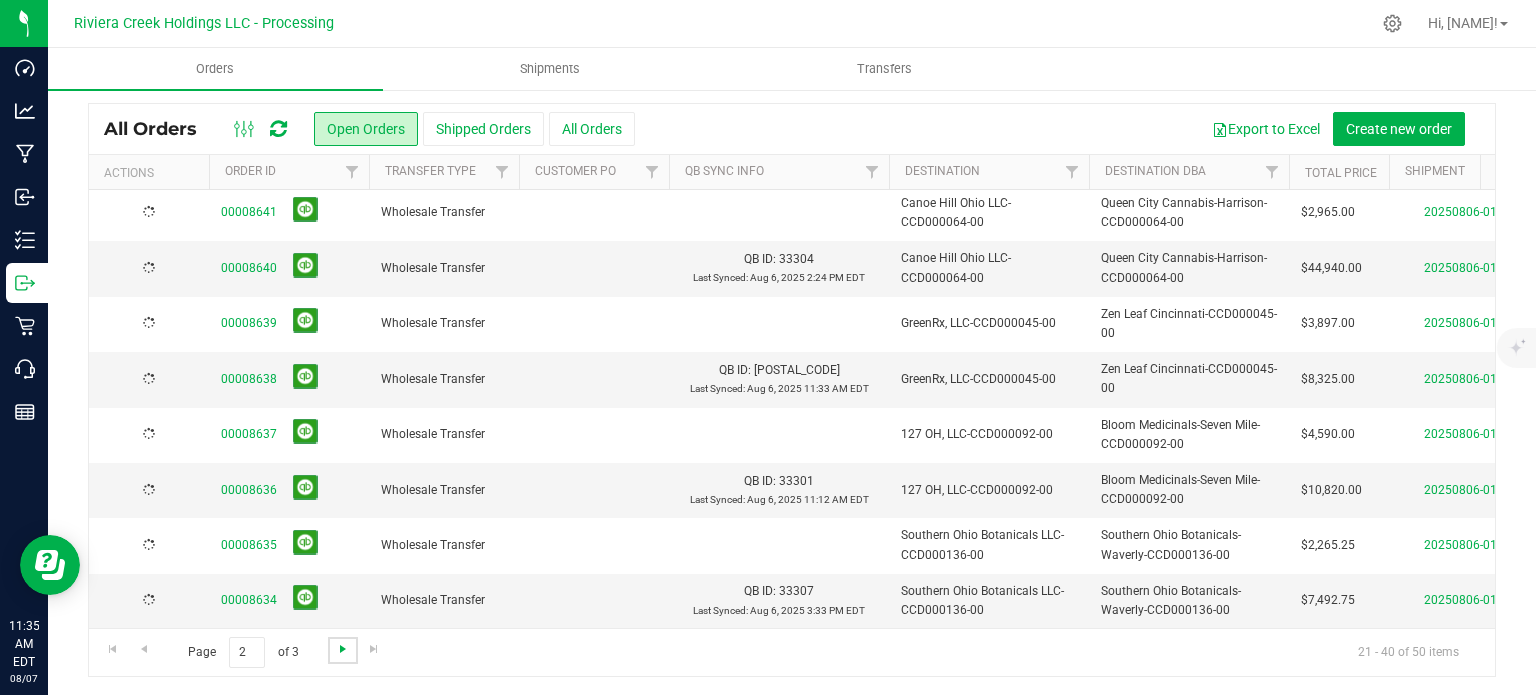 scroll, scrollTop: 0, scrollLeft: 0, axis: both 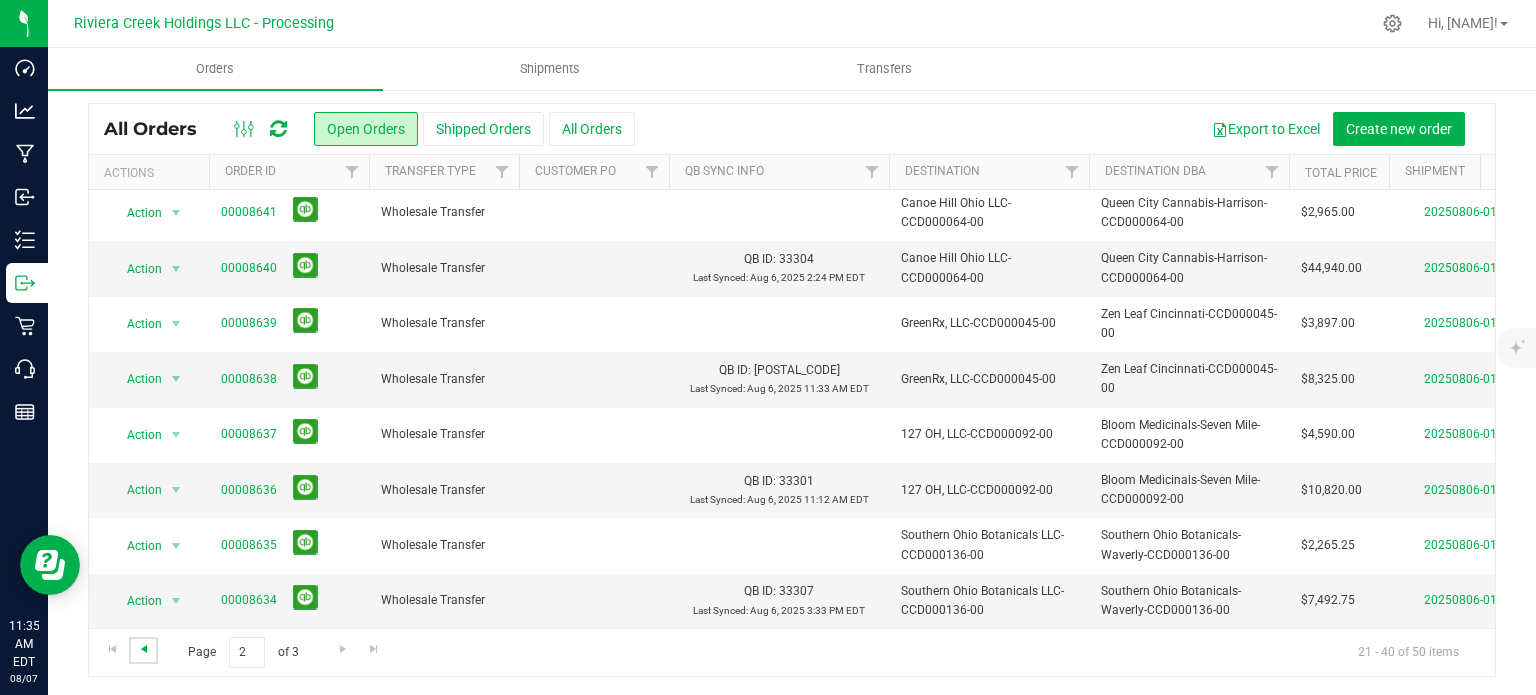 click at bounding box center [144, 649] 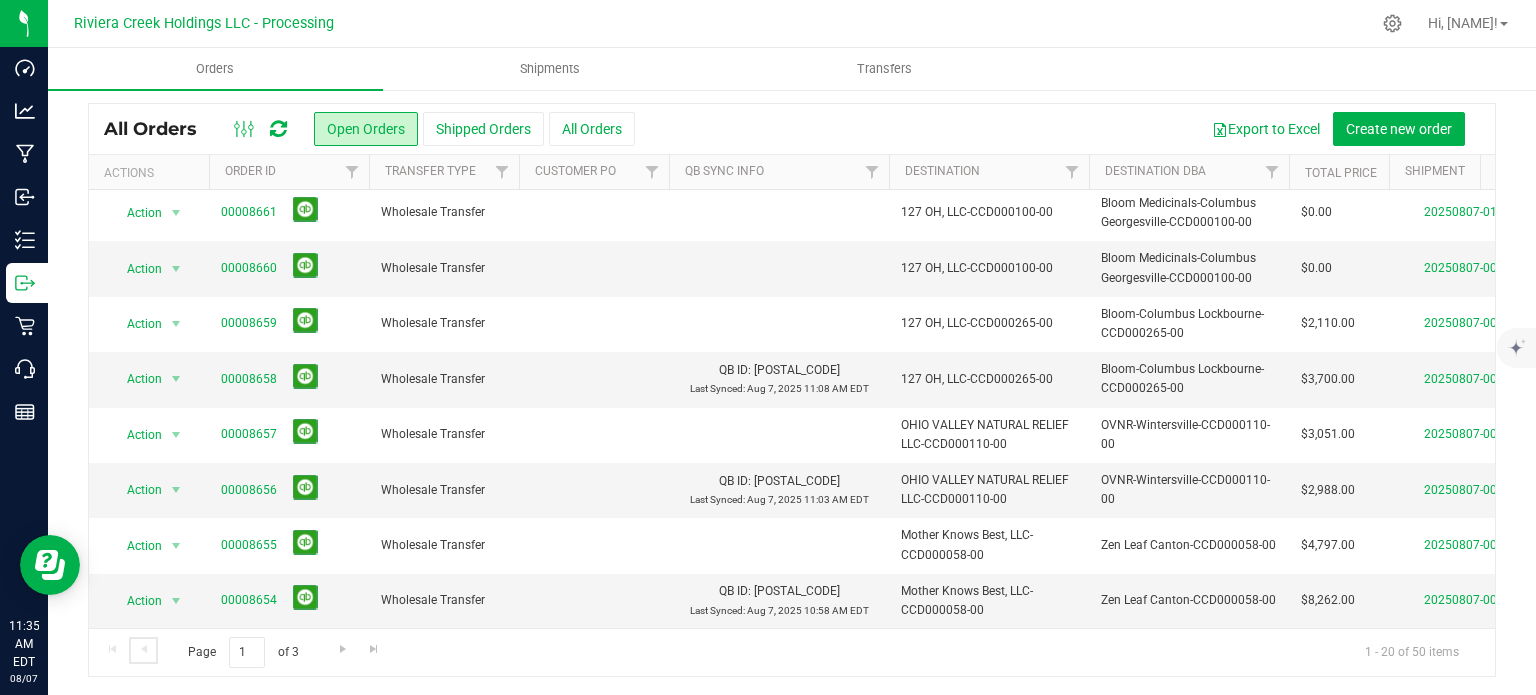 scroll, scrollTop: 0, scrollLeft: 0, axis: both 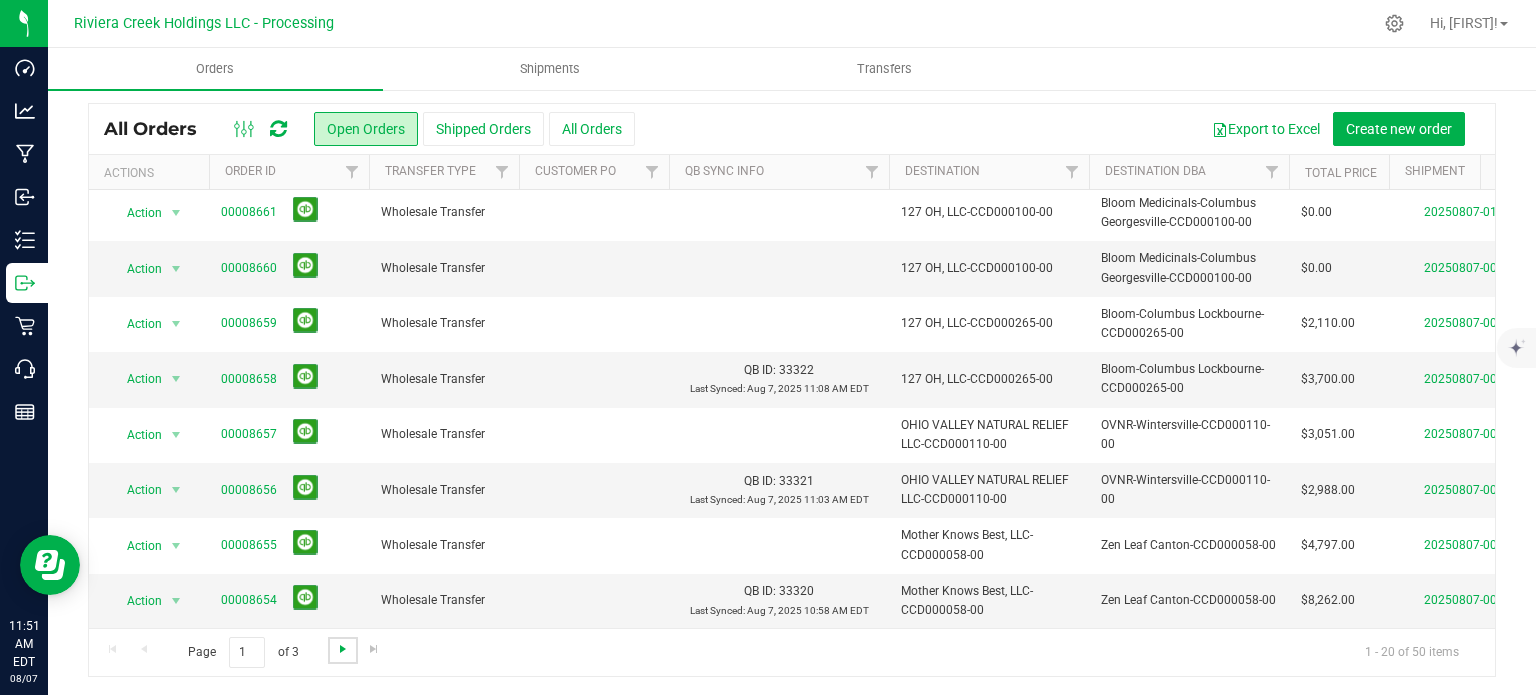 click at bounding box center [343, 649] 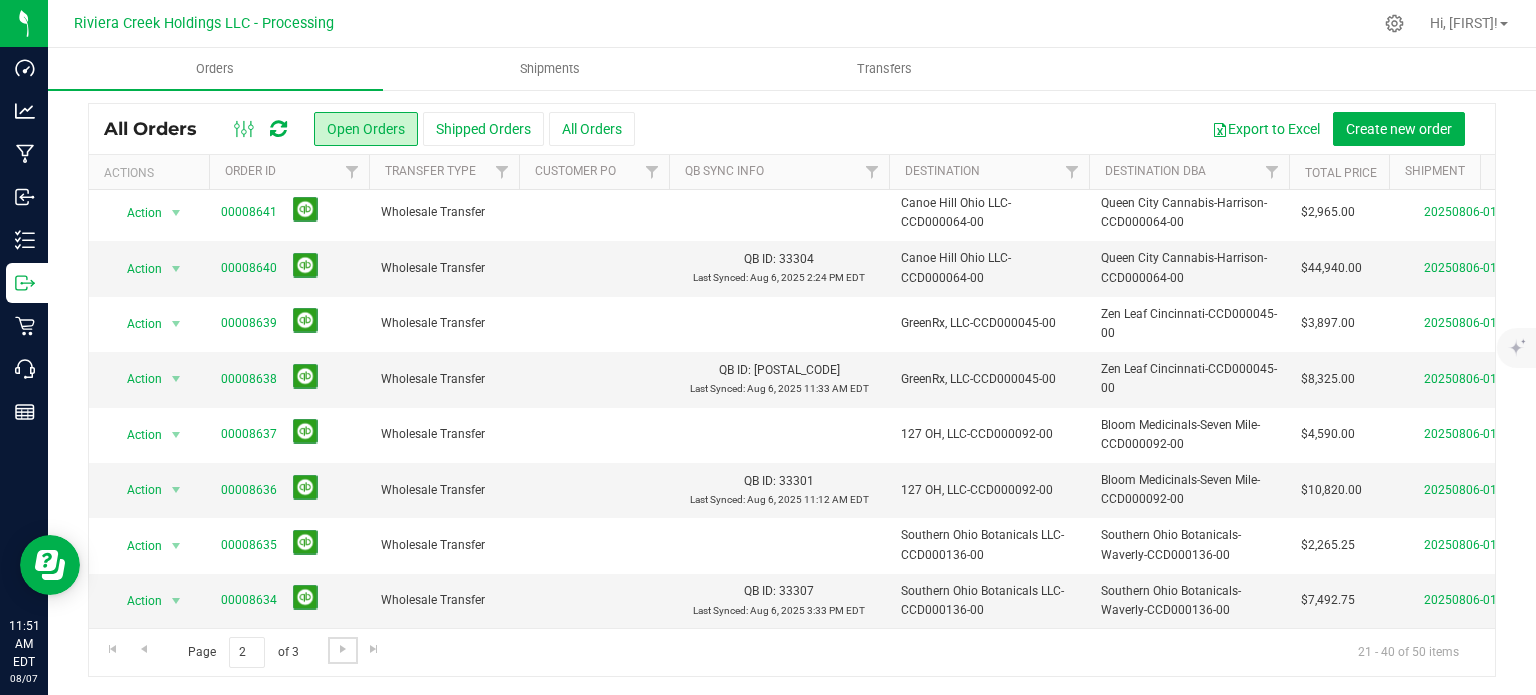 scroll, scrollTop: 0, scrollLeft: 0, axis: both 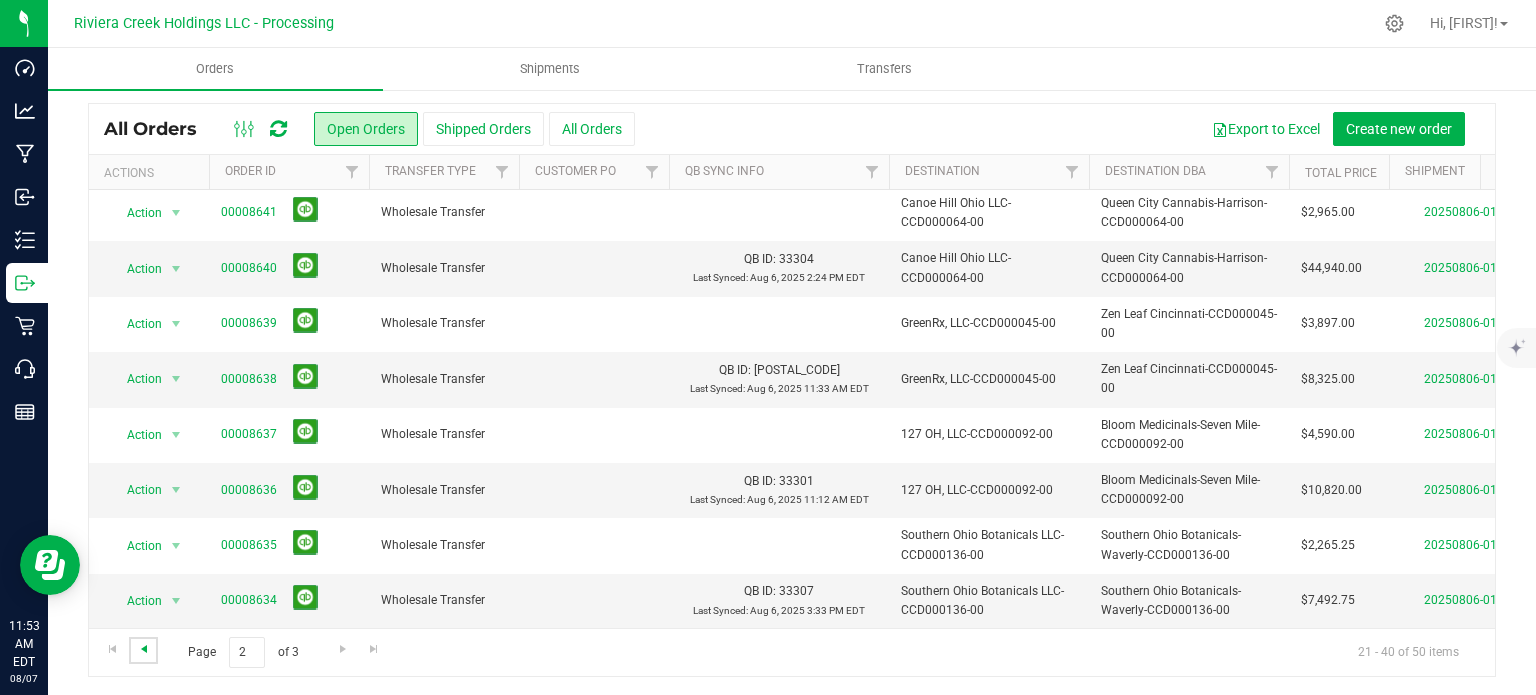 click at bounding box center (144, 649) 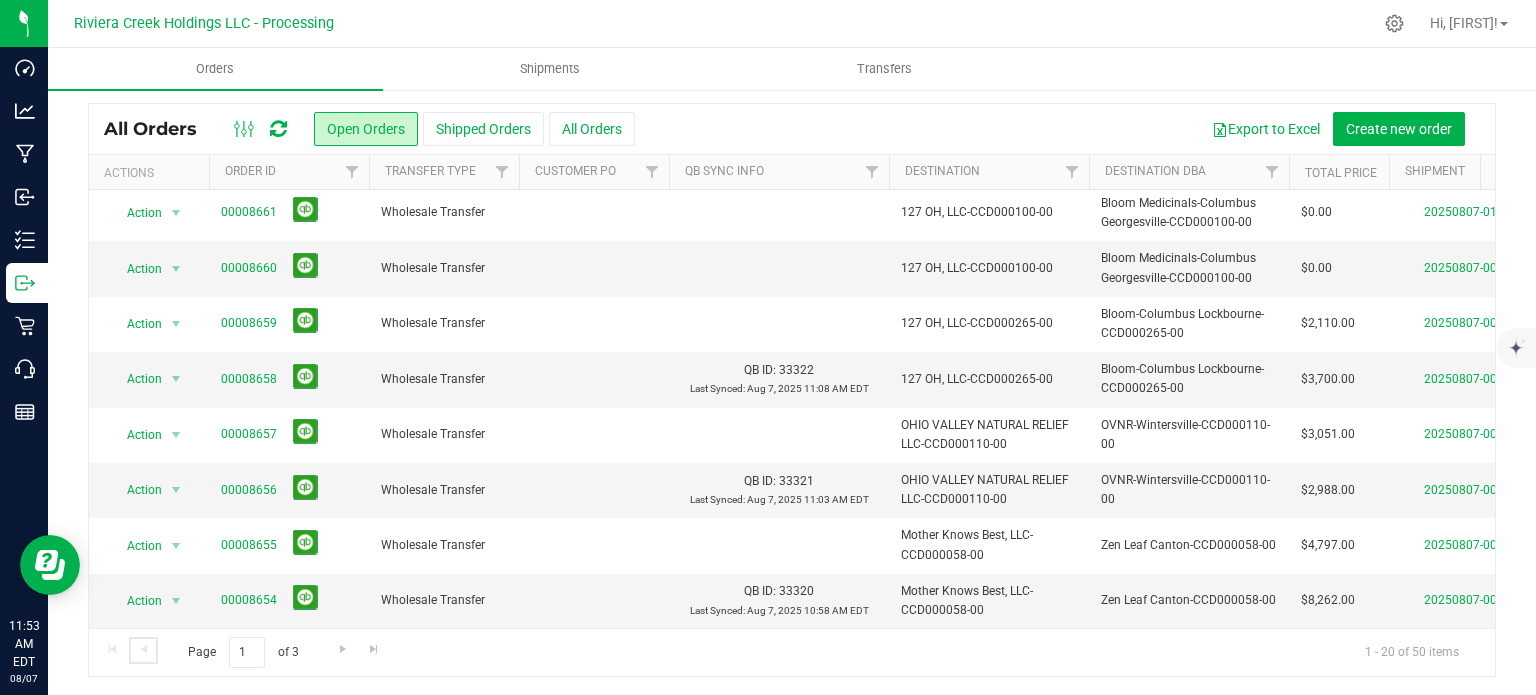 scroll, scrollTop: 0, scrollLeft: 0, axis: both 